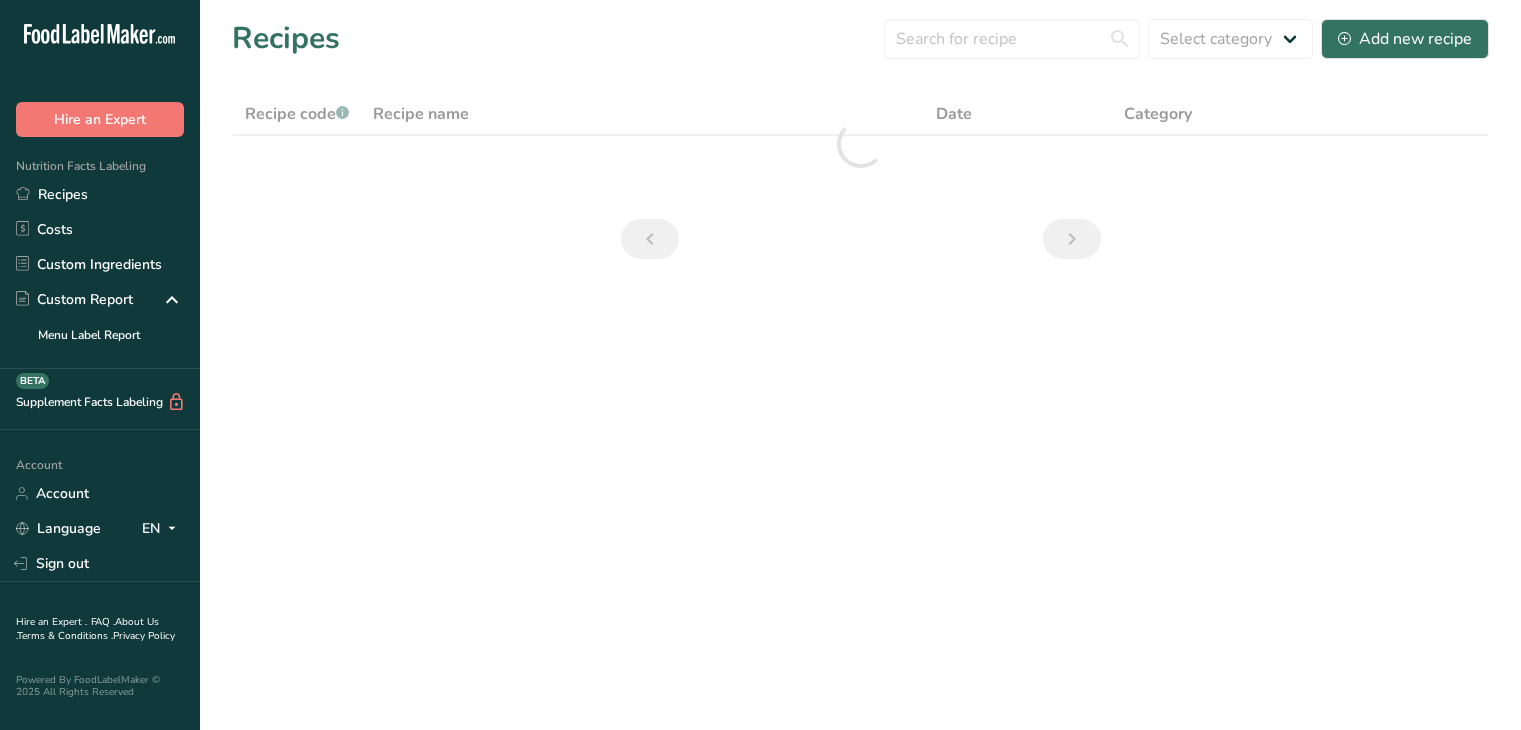 scroll, scrollTop: 0, scrollLeft: 0, axis: both 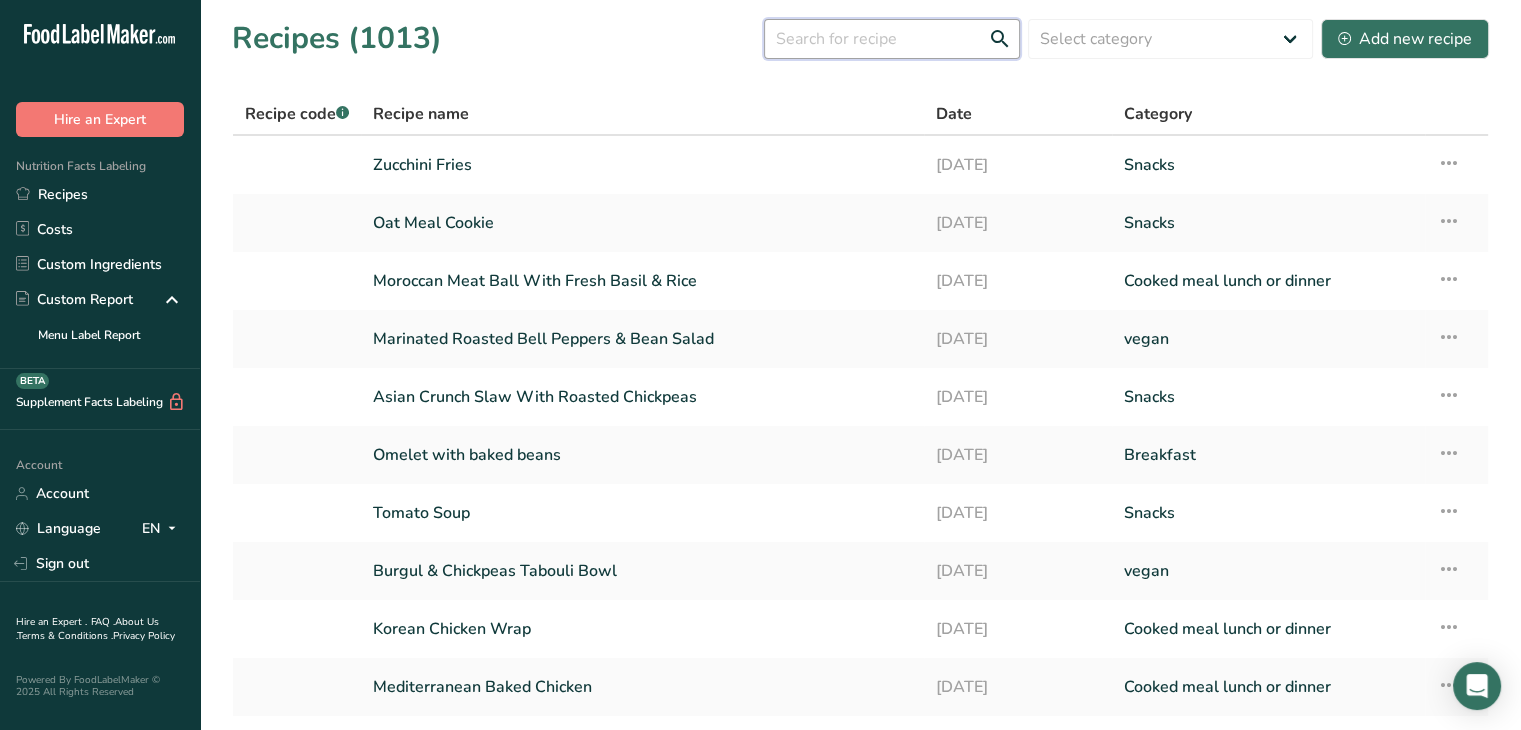 click at bounding box center [892, 39] 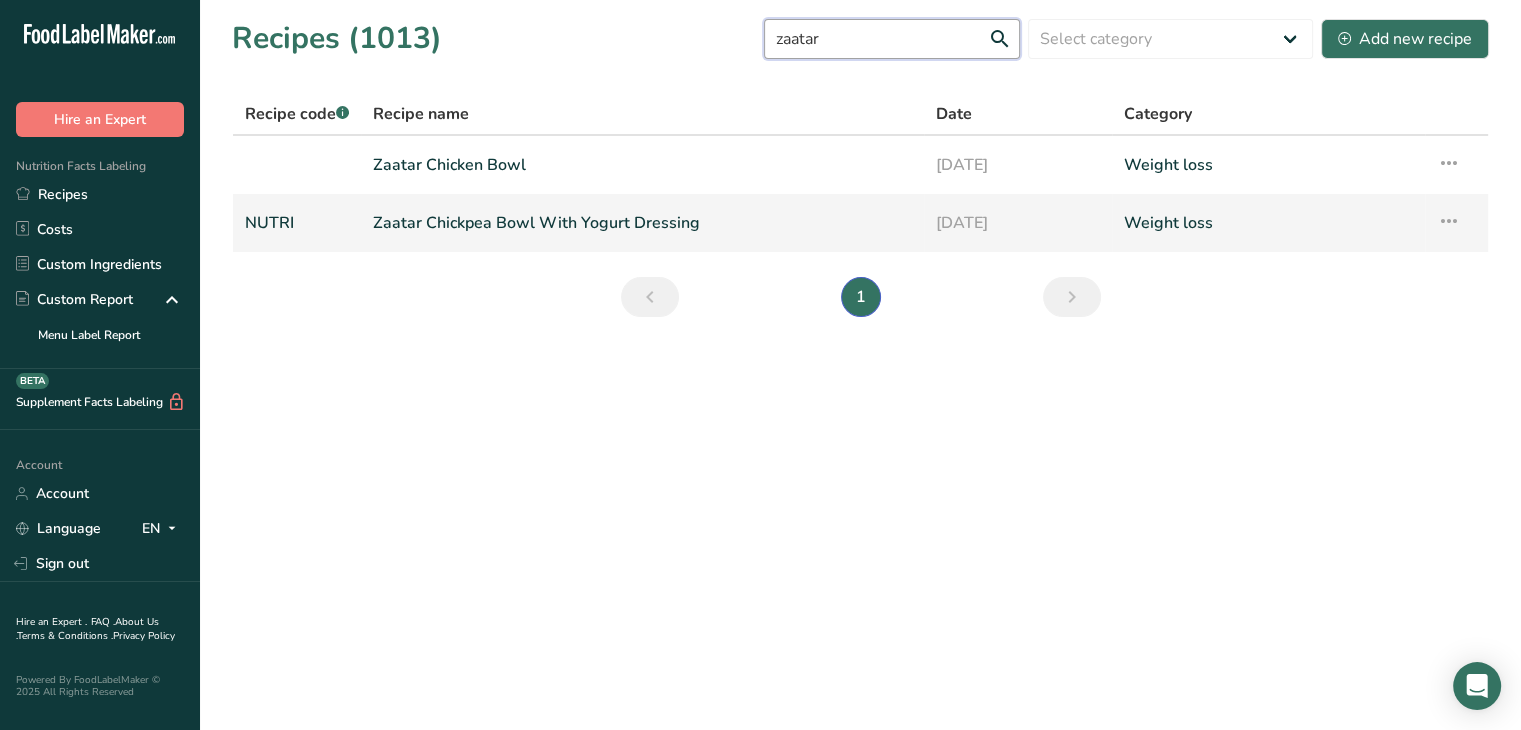 type on "zaatar" 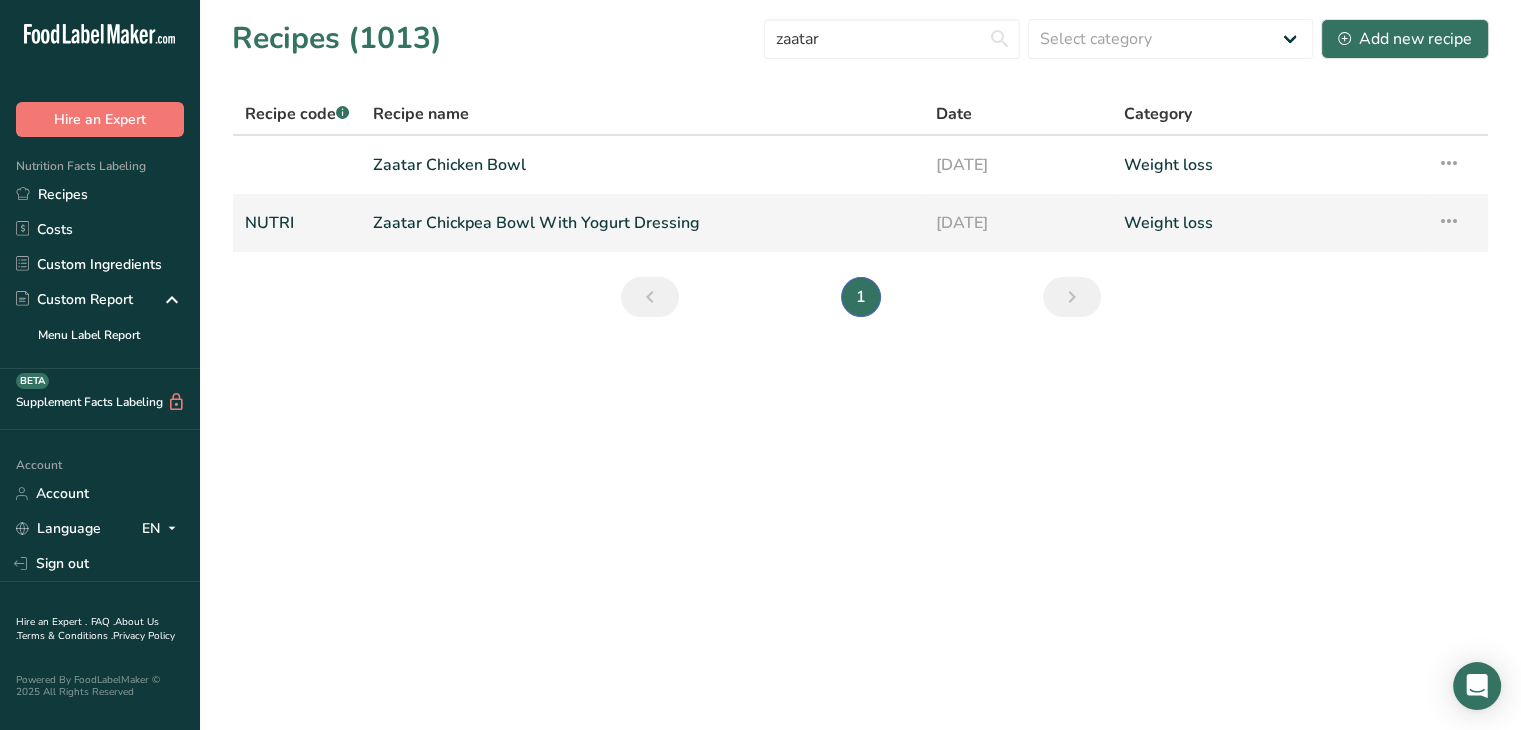 click on "Zaatar Chickpea Bowl With Yogurt Dressing" at bounding box center [642, 223] 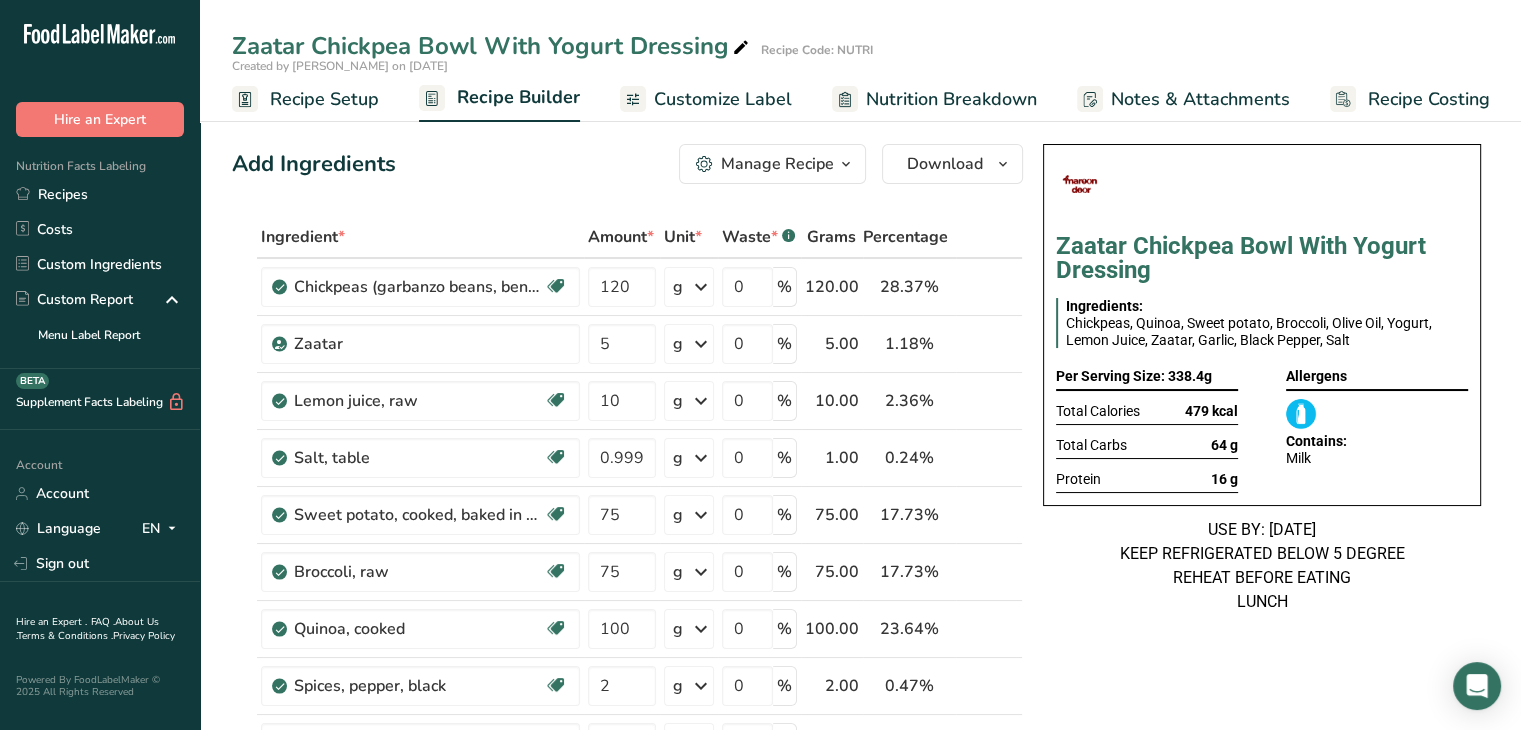 click on "Customize Label" at bounding box center [723, 99] 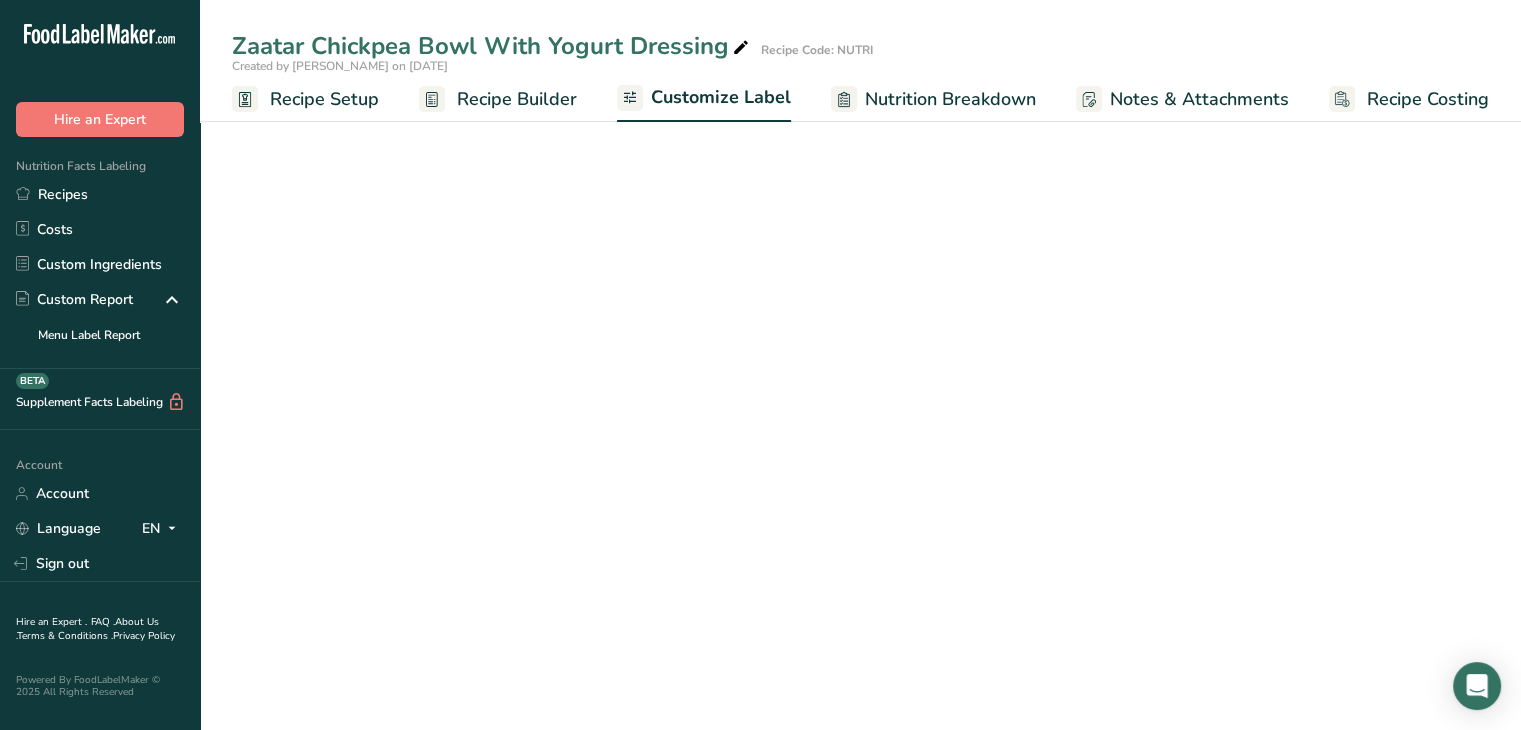scroll, scrollTop: 0, scrollLeft: 0, axis: both 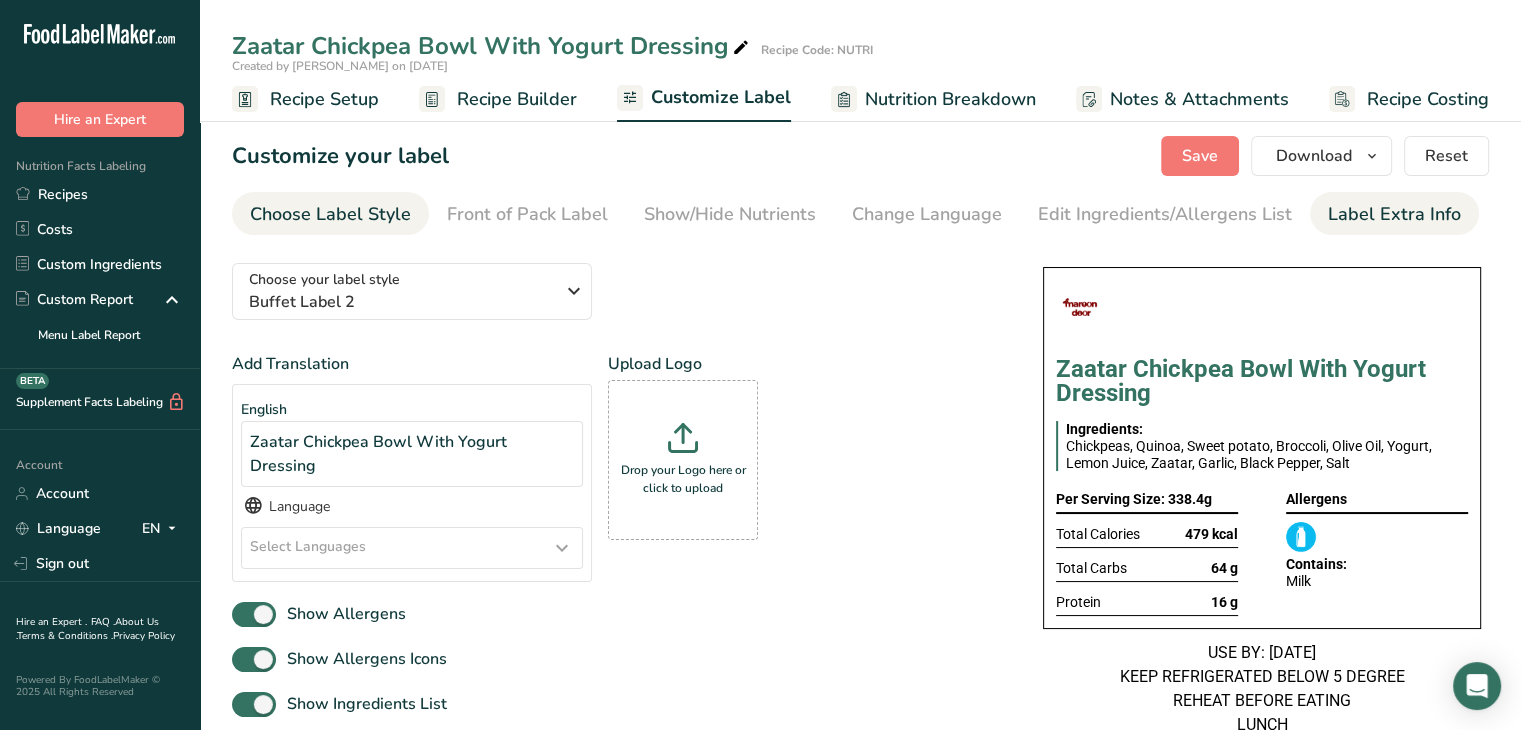 click on "Label Extra Info" at bounding box center [1394, 214] 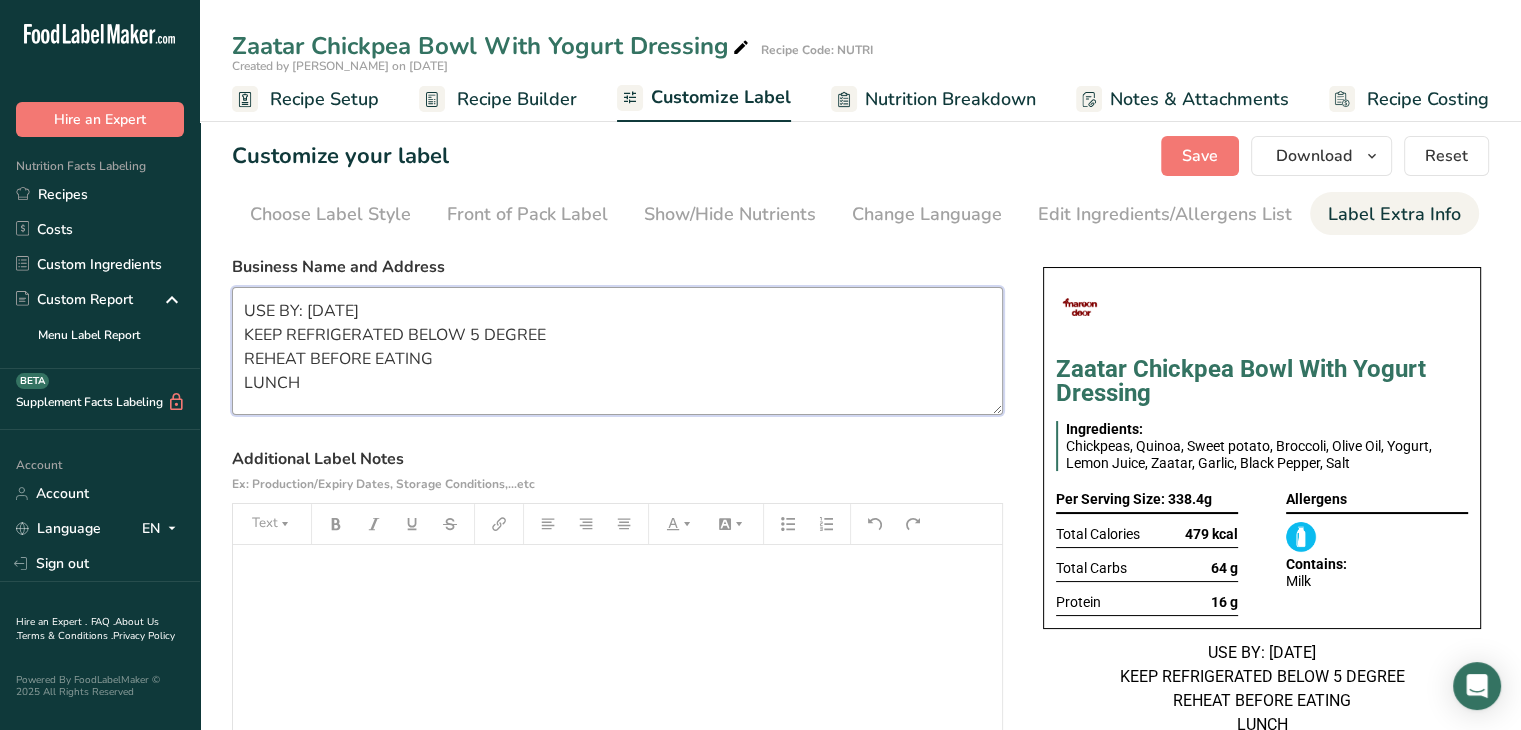click on "USE BY: 22/06/2025
KEEP REFRIGERATED BELOW 5 DEGREE
REHEAT BEFORE EATING
LUNCH" at bounding box center (617, 351) 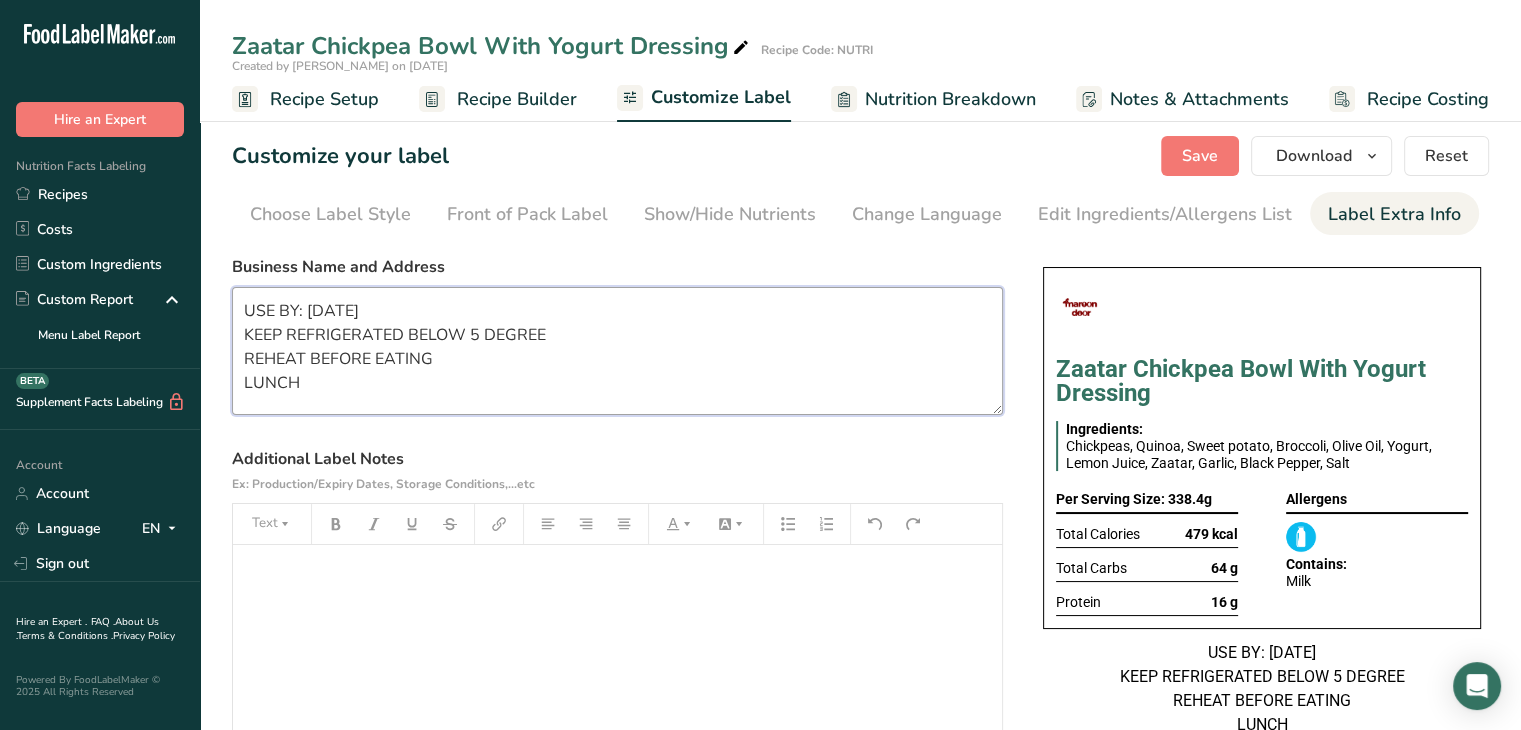 click on "USE BY: 18/06/2025
KEEP REFRIGERATED BELOW 5 DEGREE
REHEAT BEFORE EATING
LUNCH" at bounding box center [617, 351] 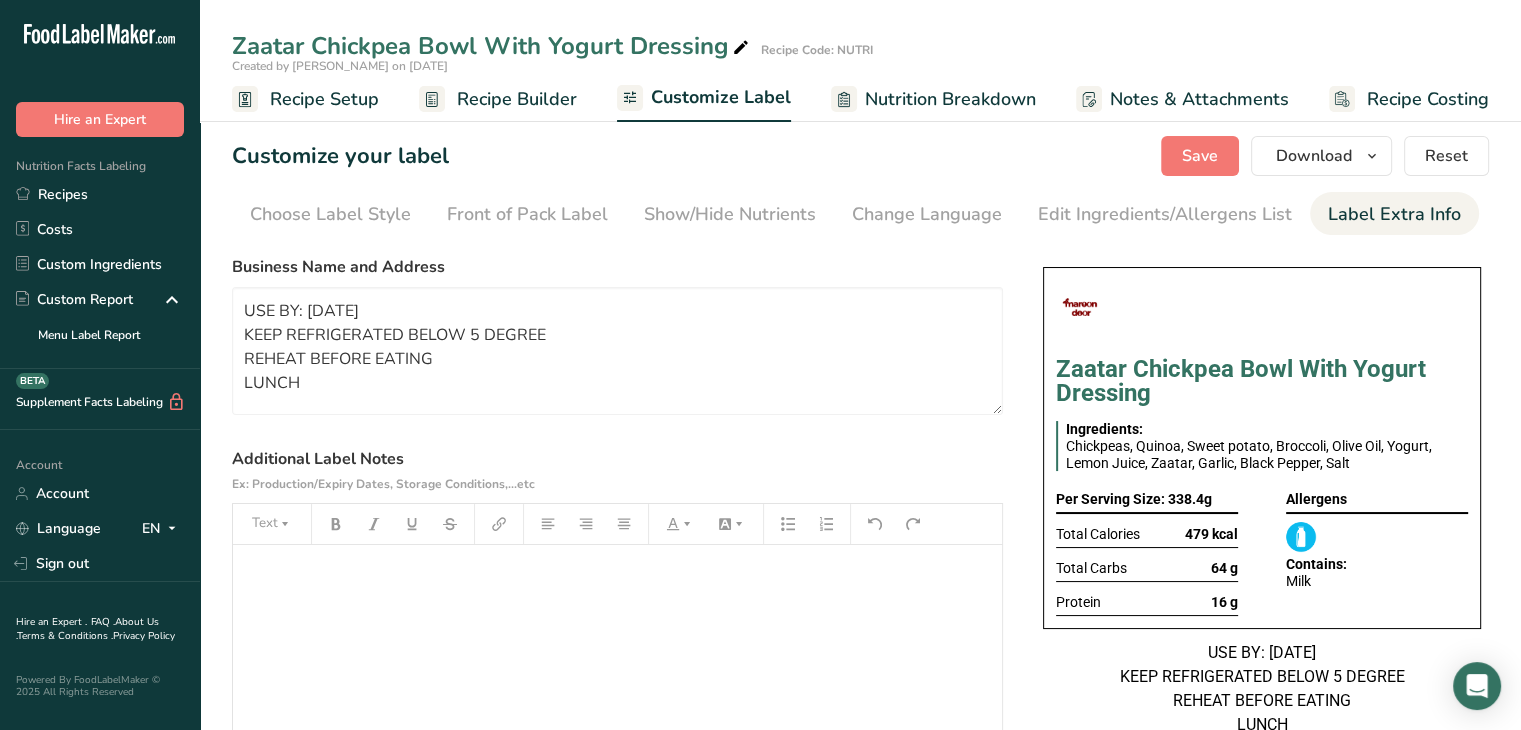 click on "Recipe Setup" at bounding box center (324, 99) 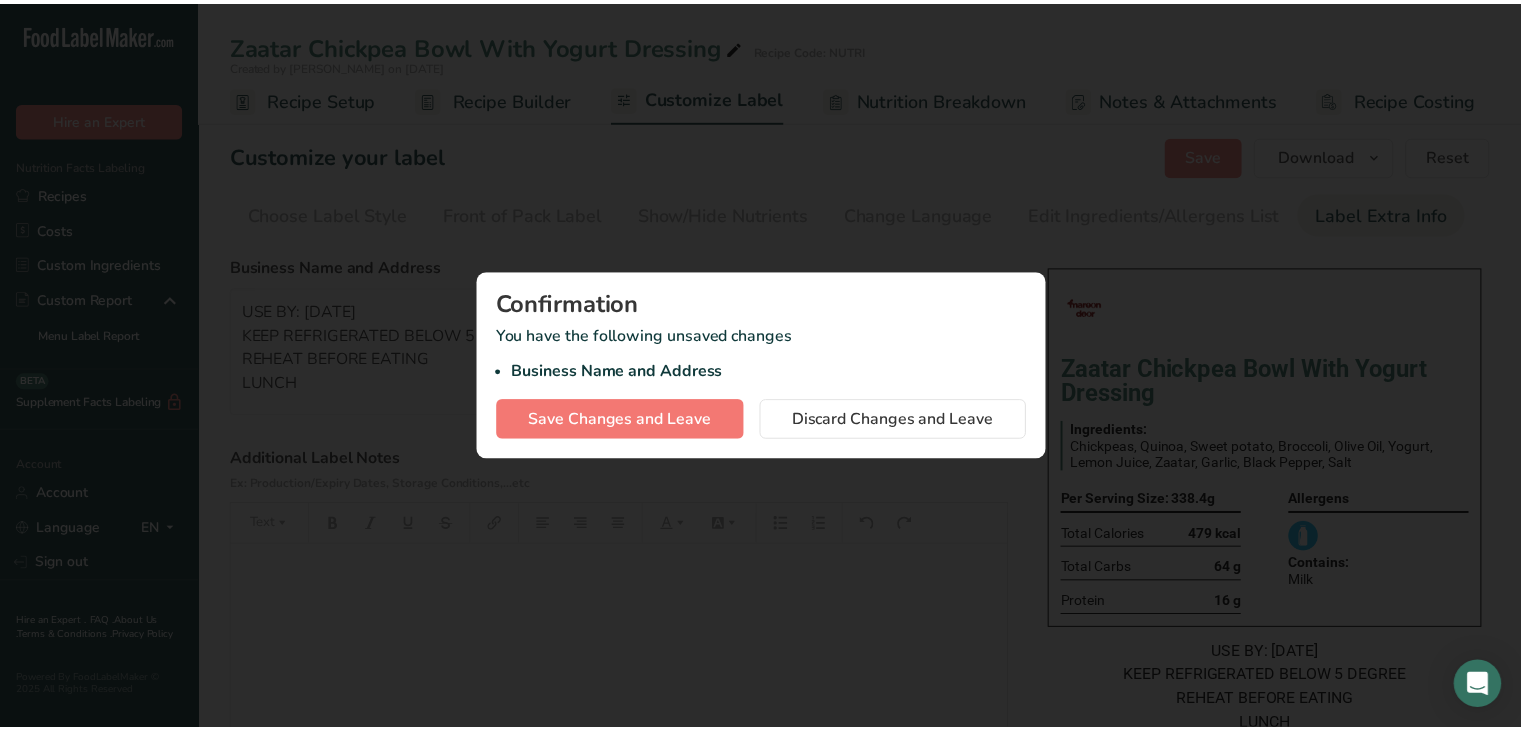scroll, scrollTop: 0, scrollLeft: 0, axis: both 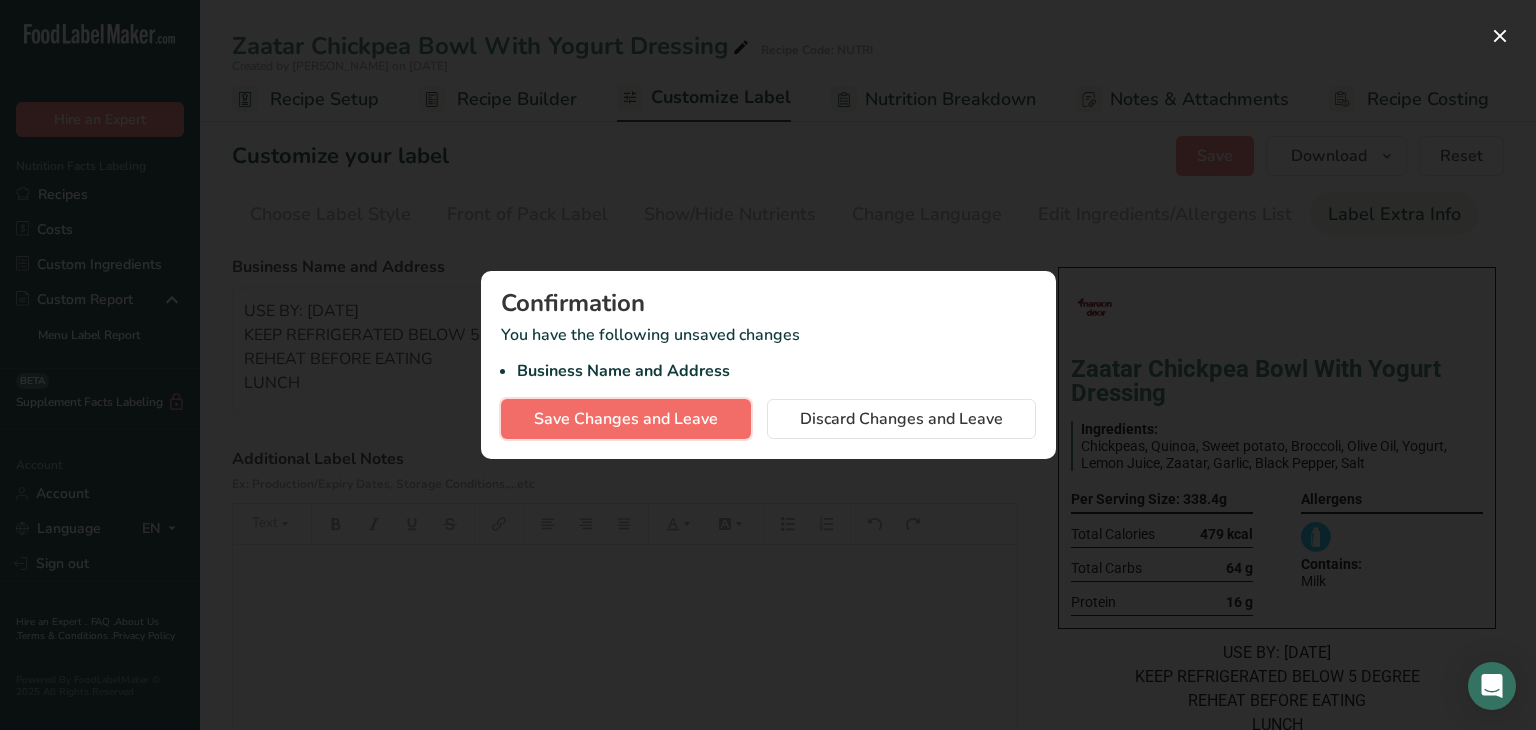 click on "Save Changes and Leave" at bounding box center (626, 419) 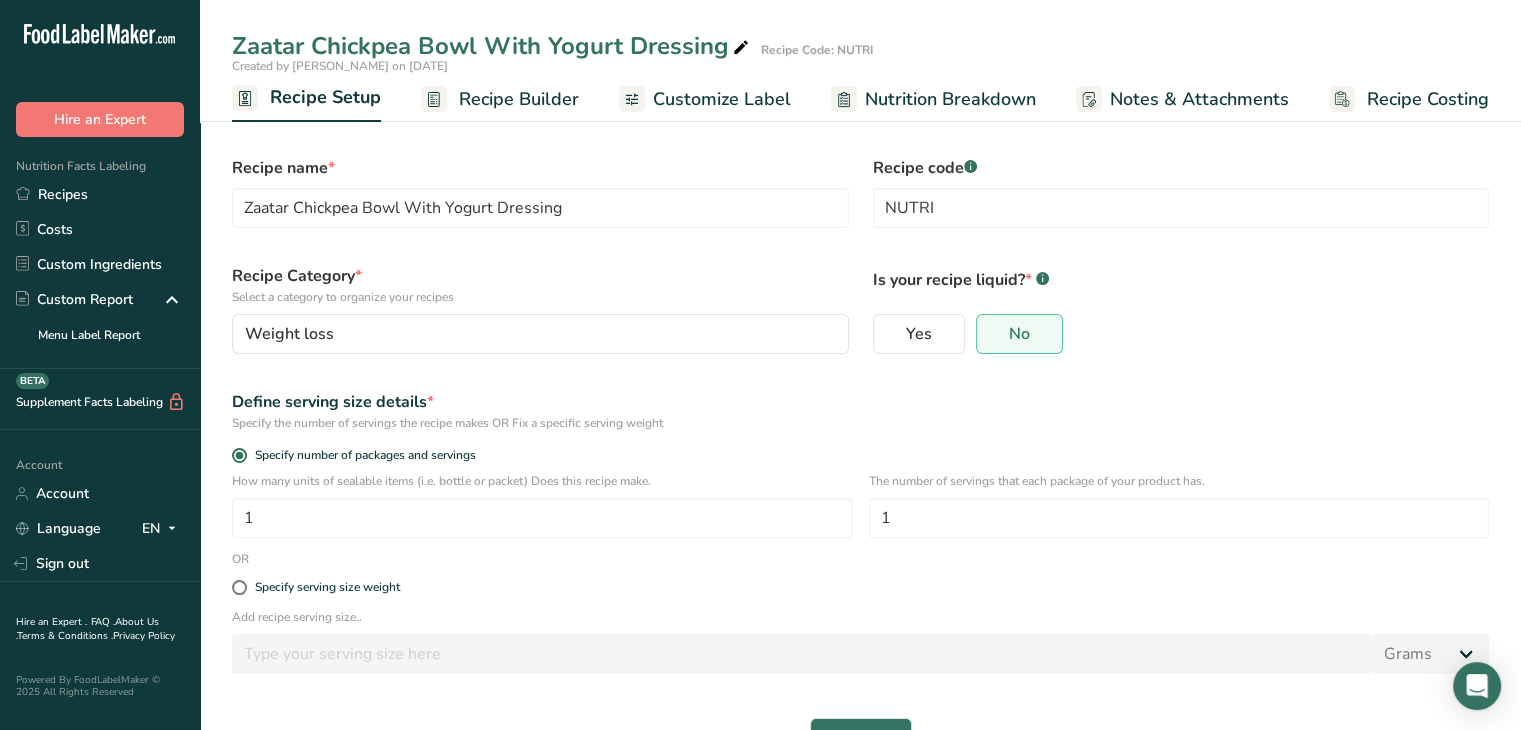 click on "Customize Label" at bounding box center [722, 99] 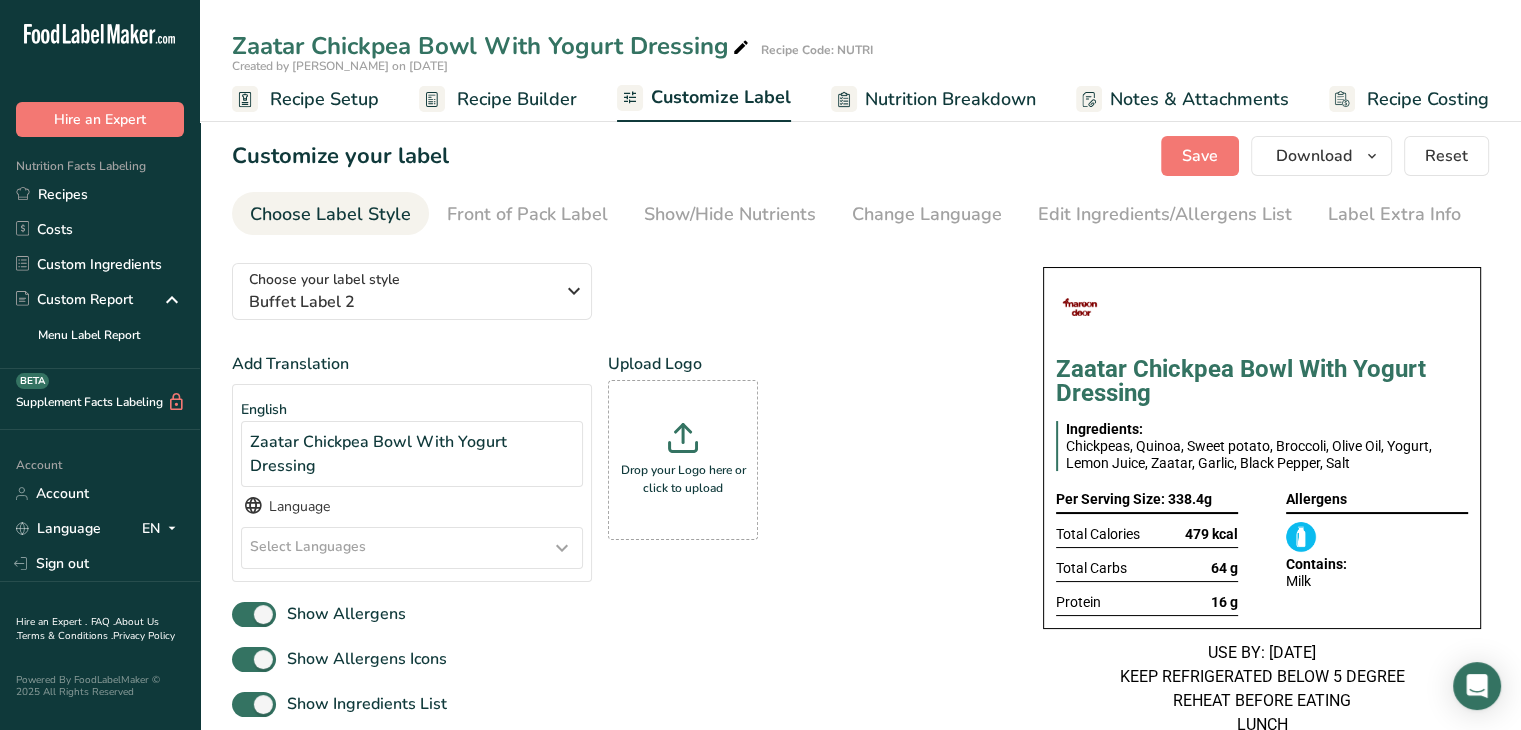 click on "Nutrition Breakdown" at bounding box center (950, 99) 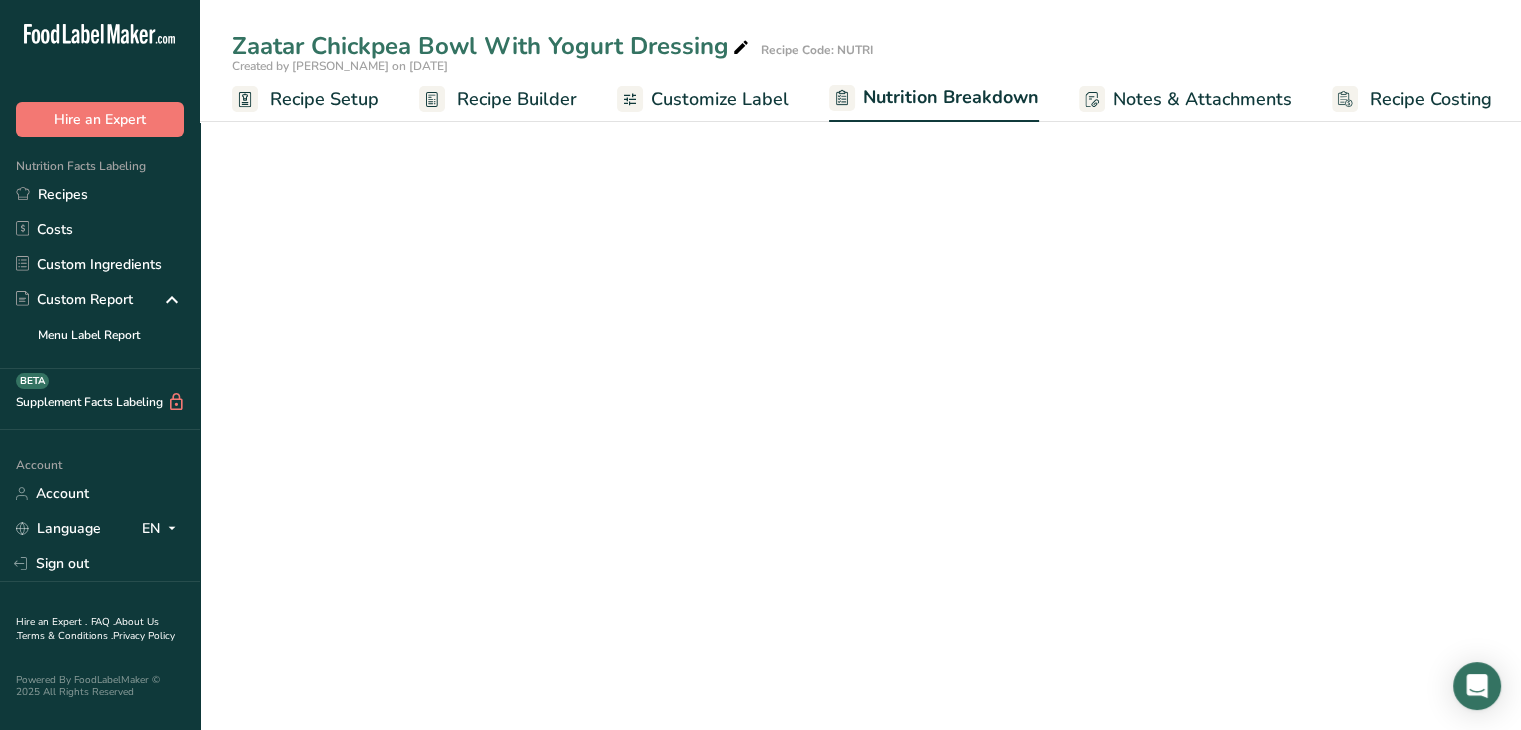 scroll, scrollTop: 0, scrollLeft: 2, axis: horizontal 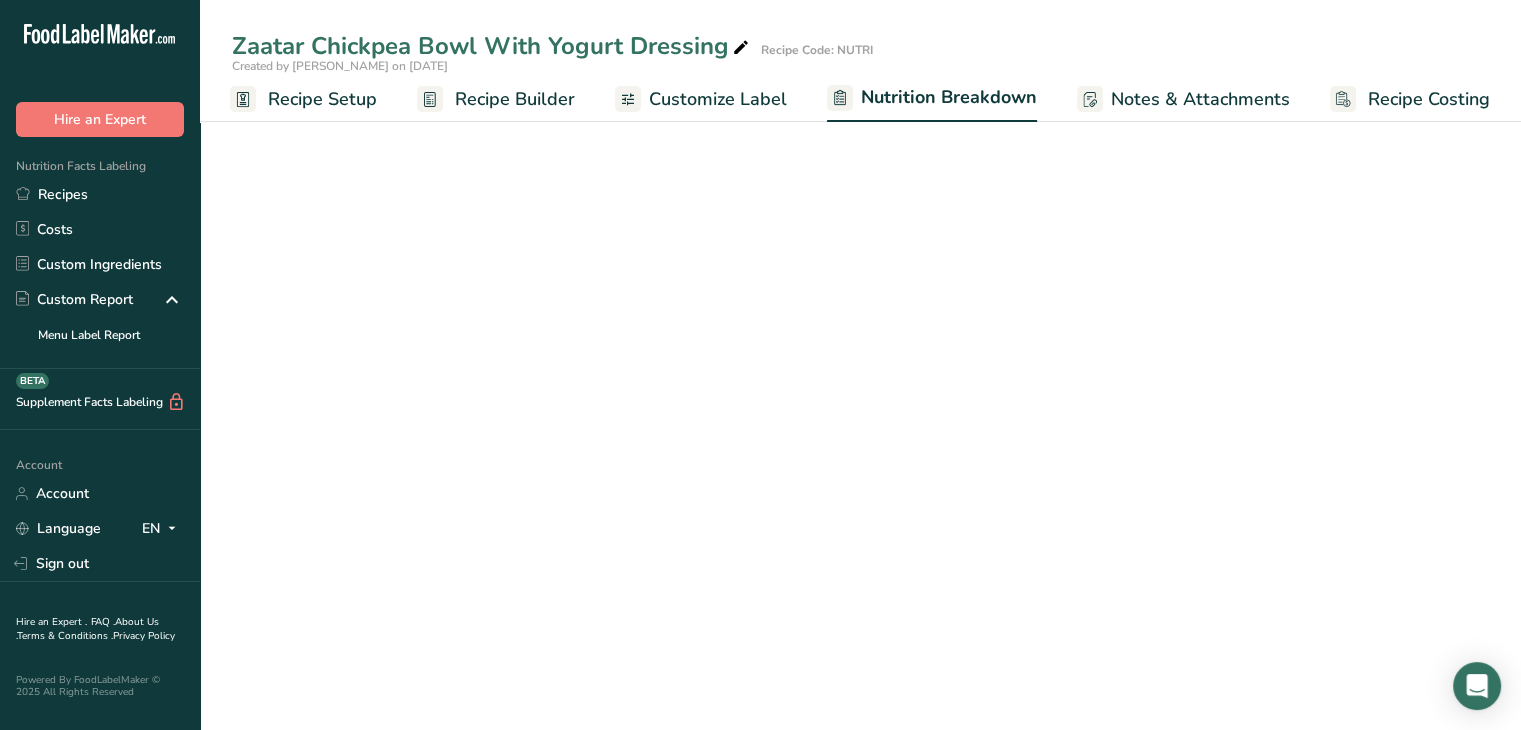 select on "Calories" 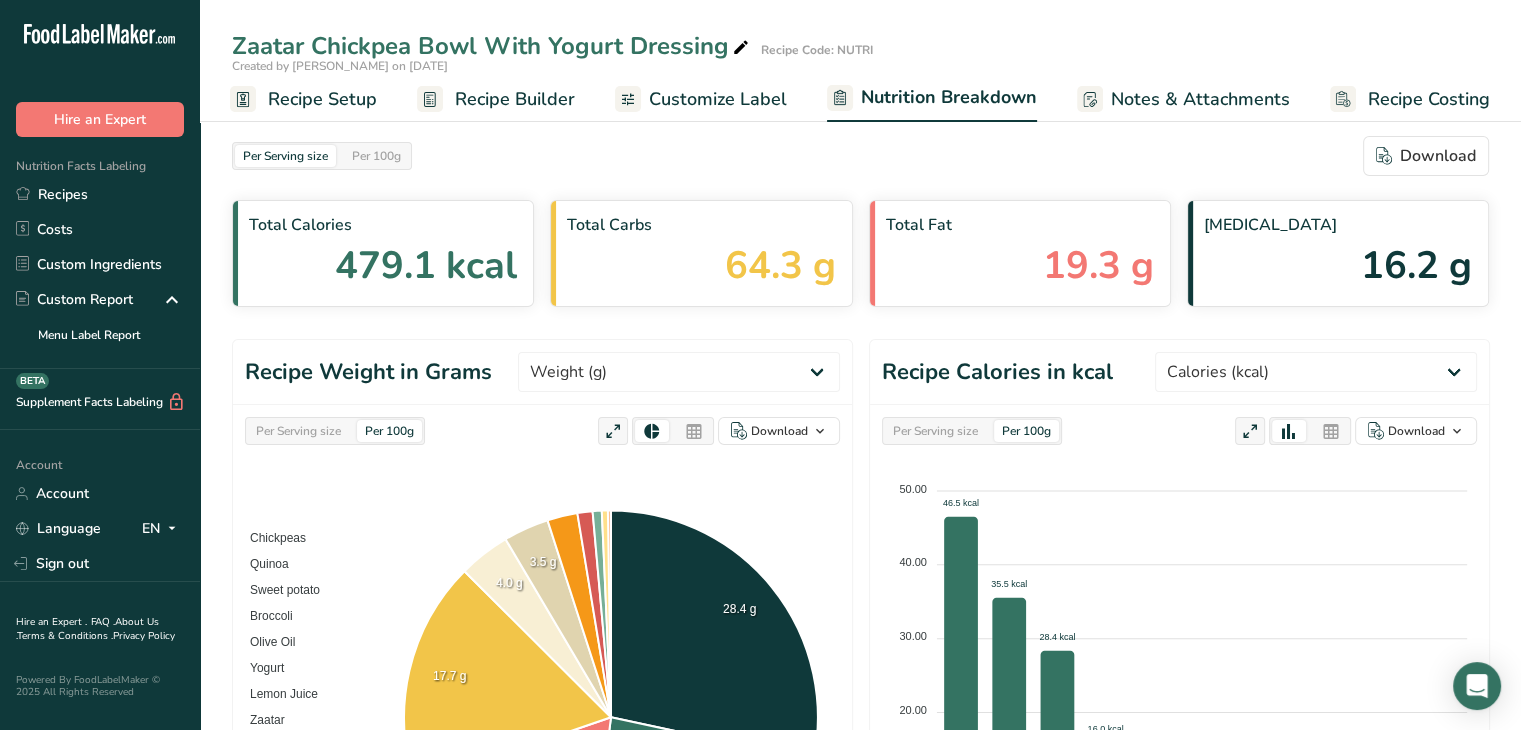 click on "Customize Label" at bounding box center [718, 99] 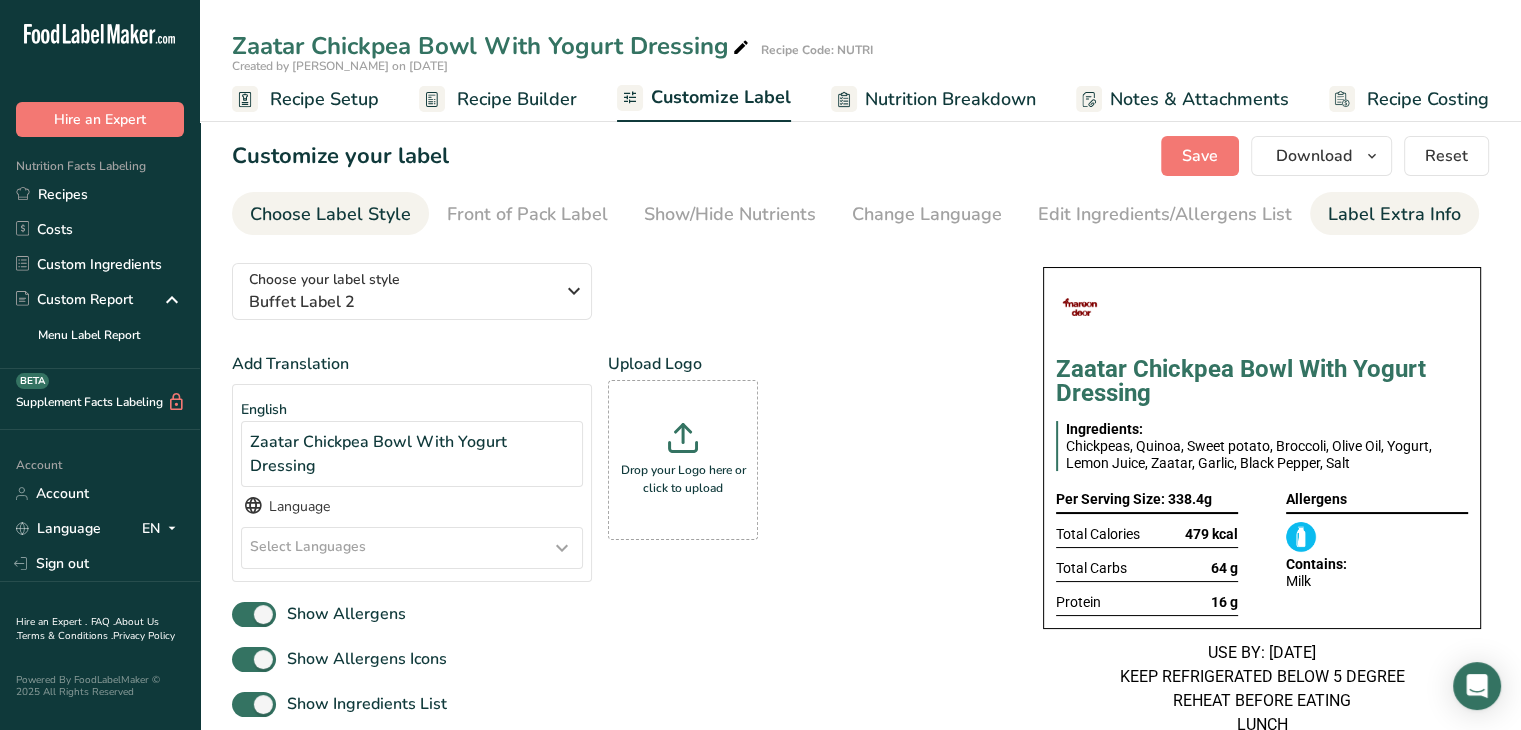 click on "Label Extra Info" at bounding box center (1394, 214) 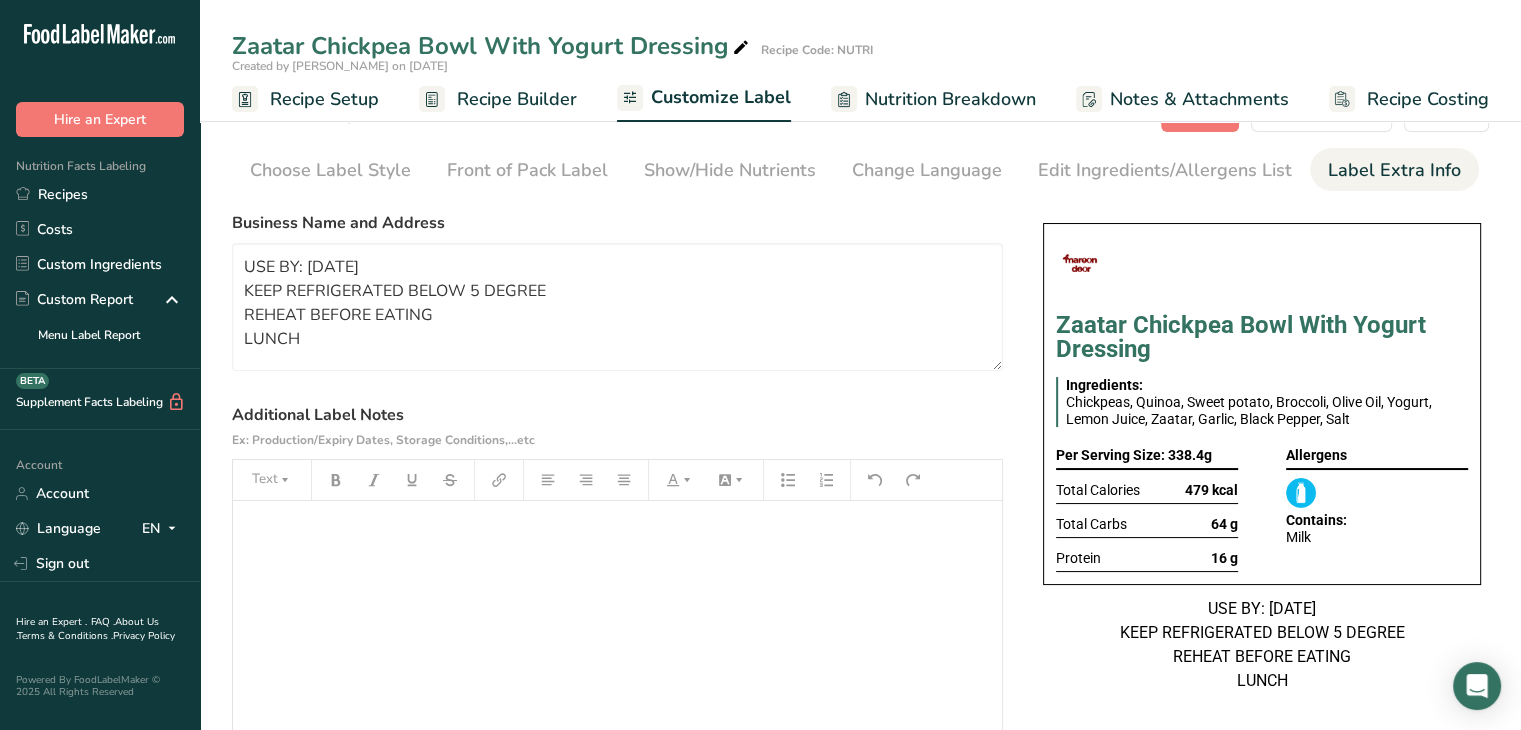 scroll, scrollTop: 36, scrollLeft: 0, axis: vertical 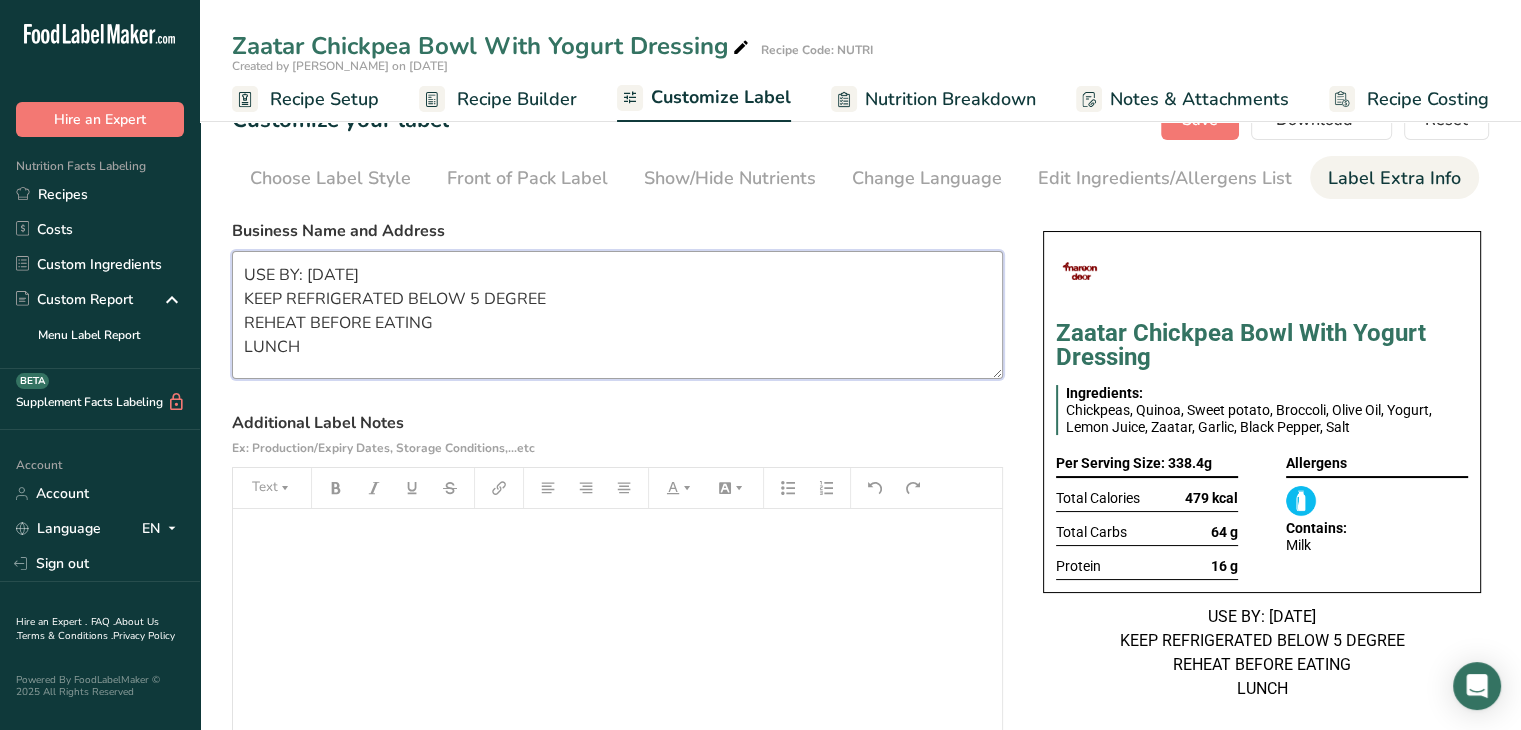 click on "USE BY: 18/07/2025
KEEP REFRIGERATED BELOW 5 DEGREE
REHEAT BEFORE EATING
LUNCH" at bounding box center [617, 315] 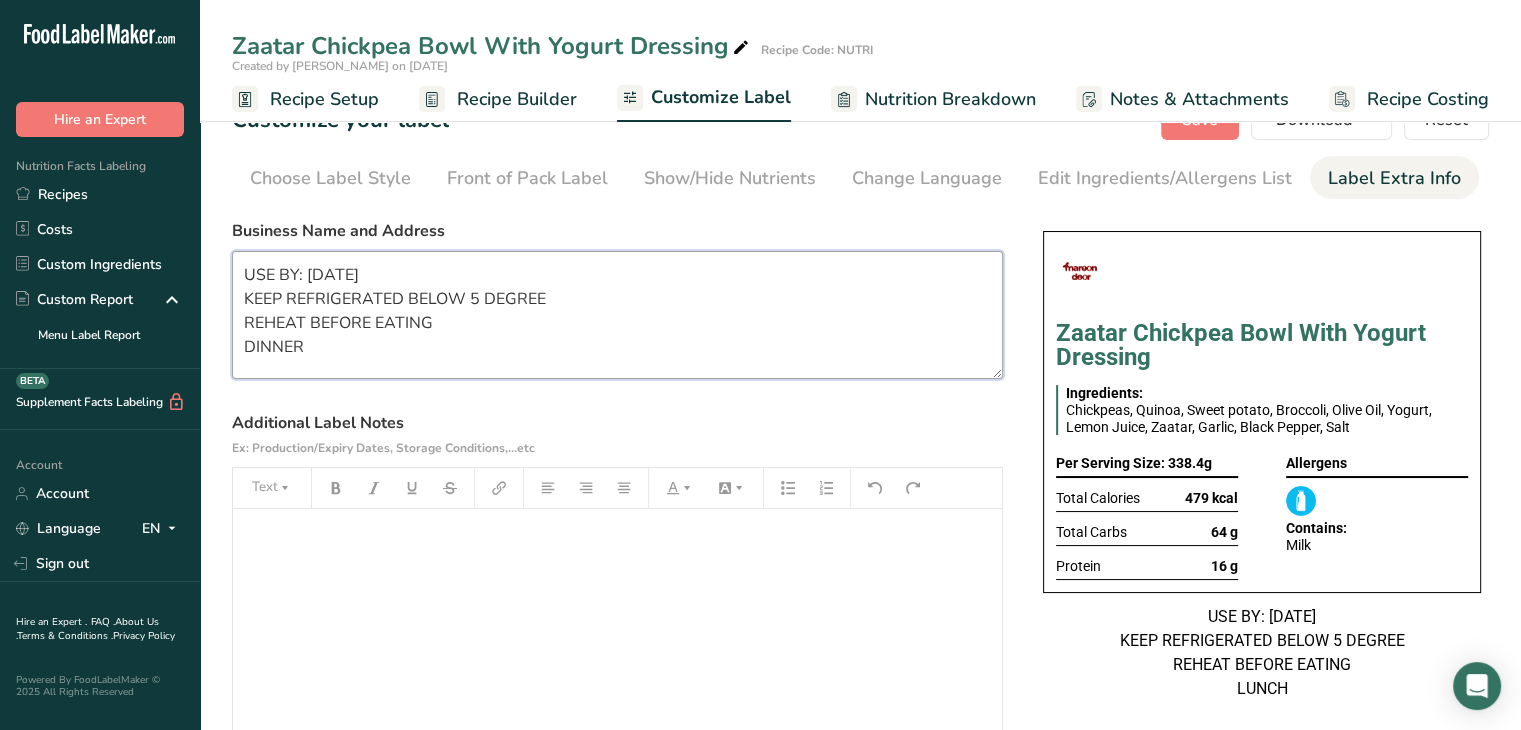 scroll, scrollTop: 0, scrollLeft: 0, axis: both 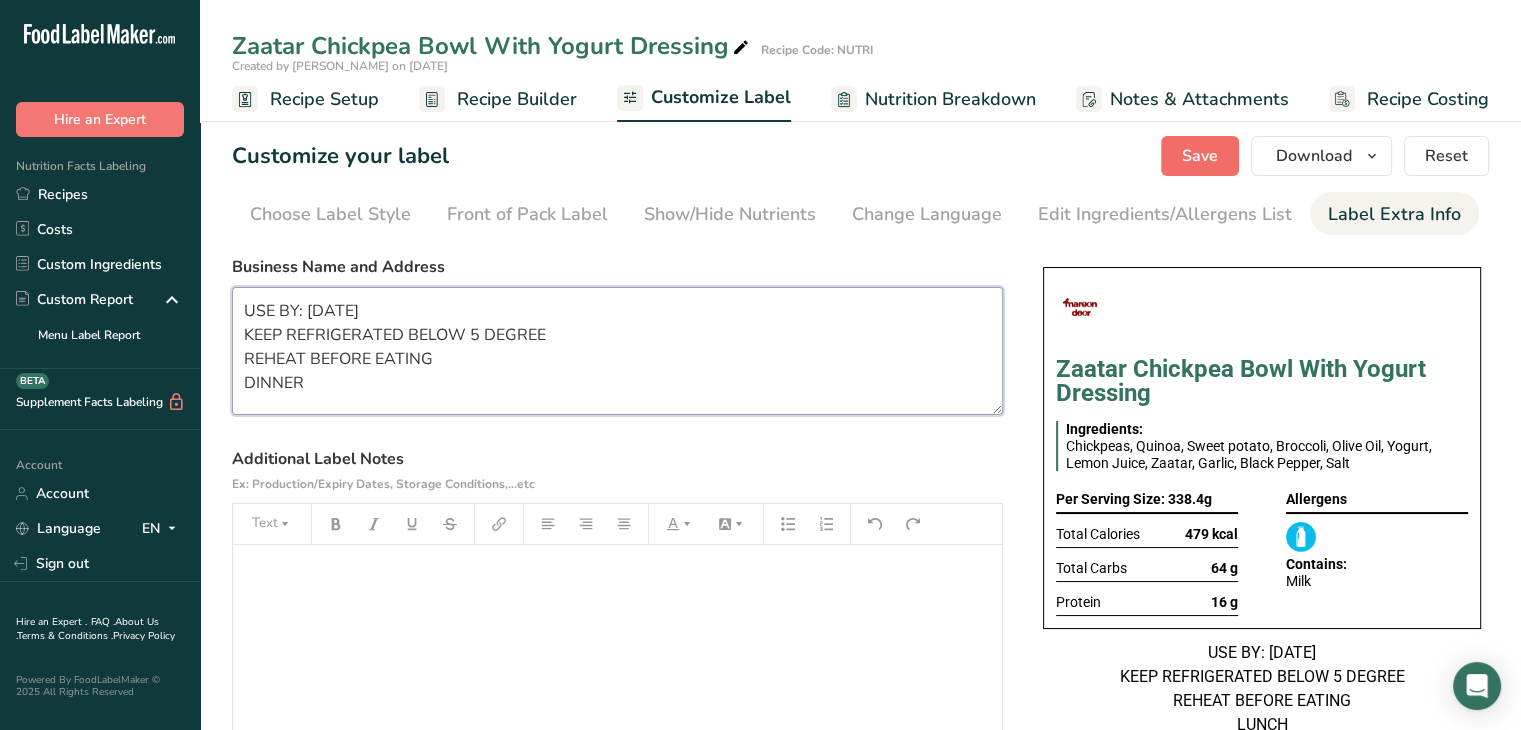 type on "USE BY: [DATE]
KEEP REFRIGERATED BELOW 5 DEGREE
REHEAT BEFORE EATING
DINNER" 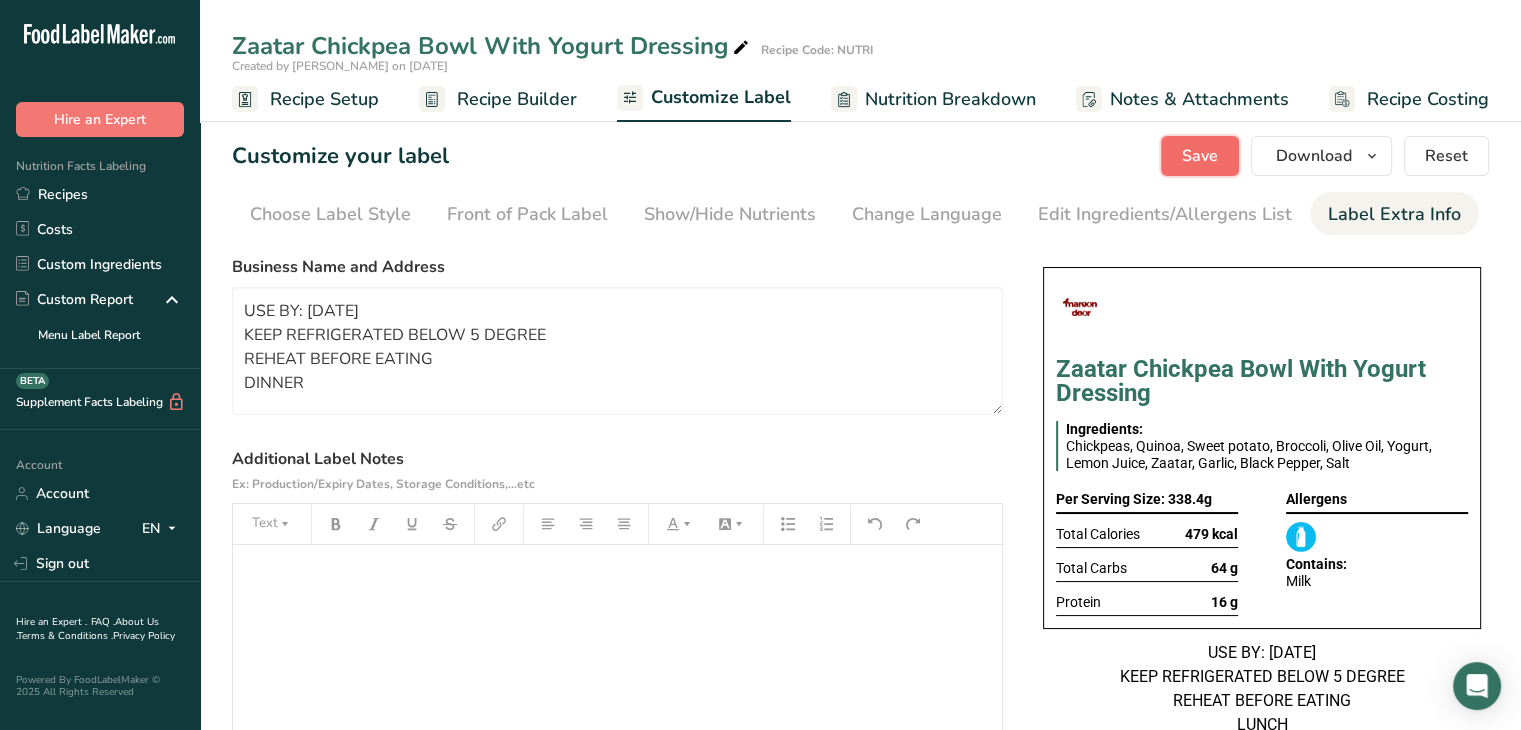 click on "Save" at bounding box center [1200, 156] 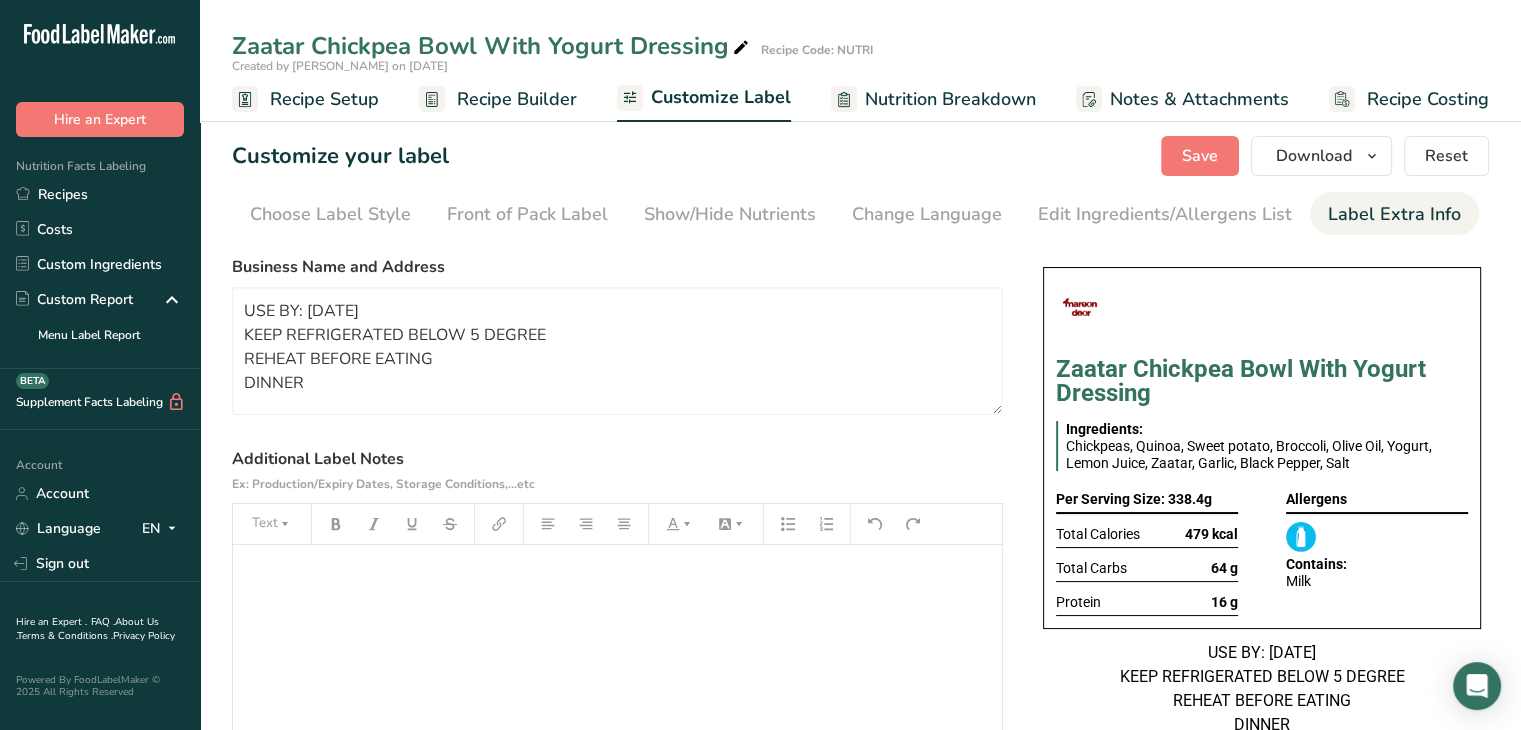 click on "Recipe Setup" at bounding box center [305, 99] 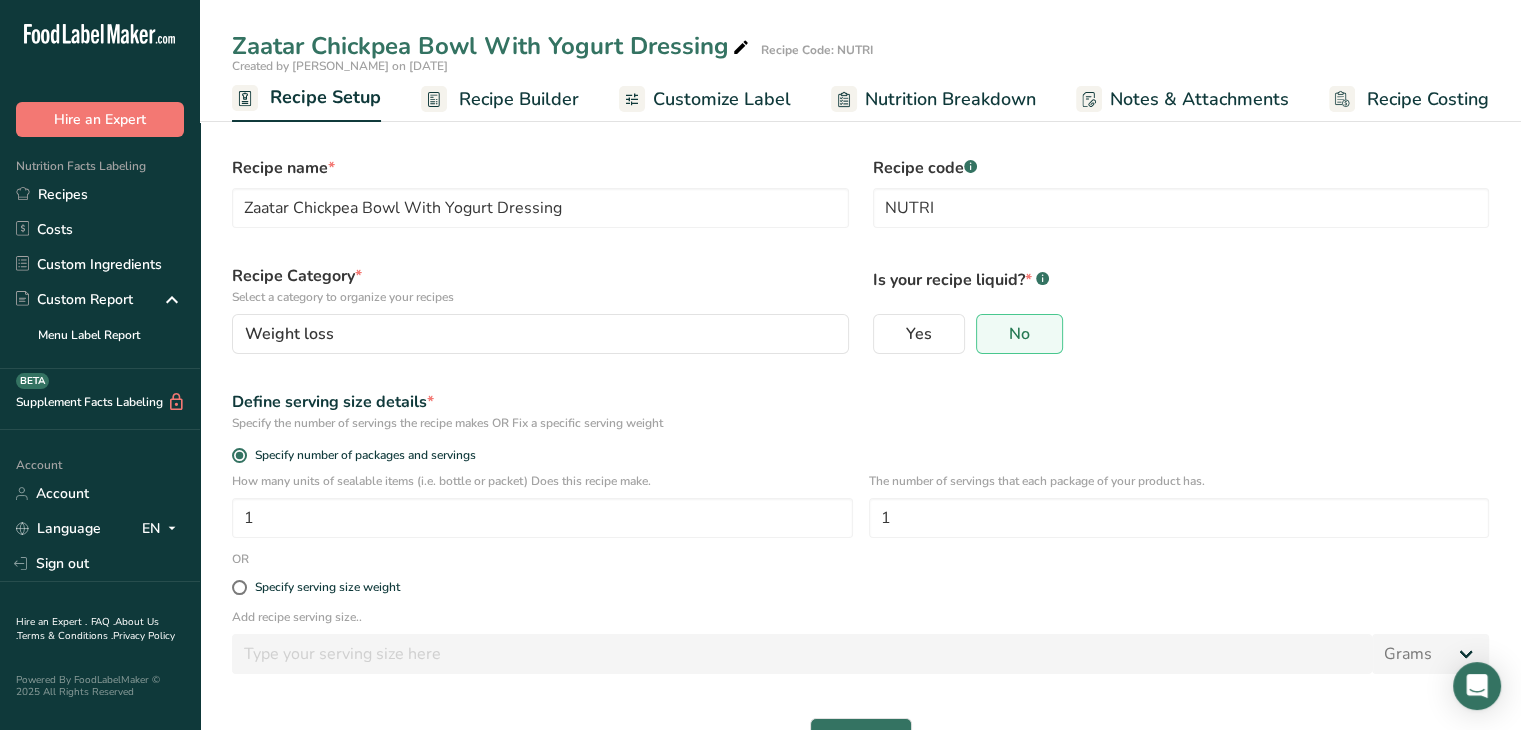 click on "Recipe Builder" at bounding box center [519, 99] 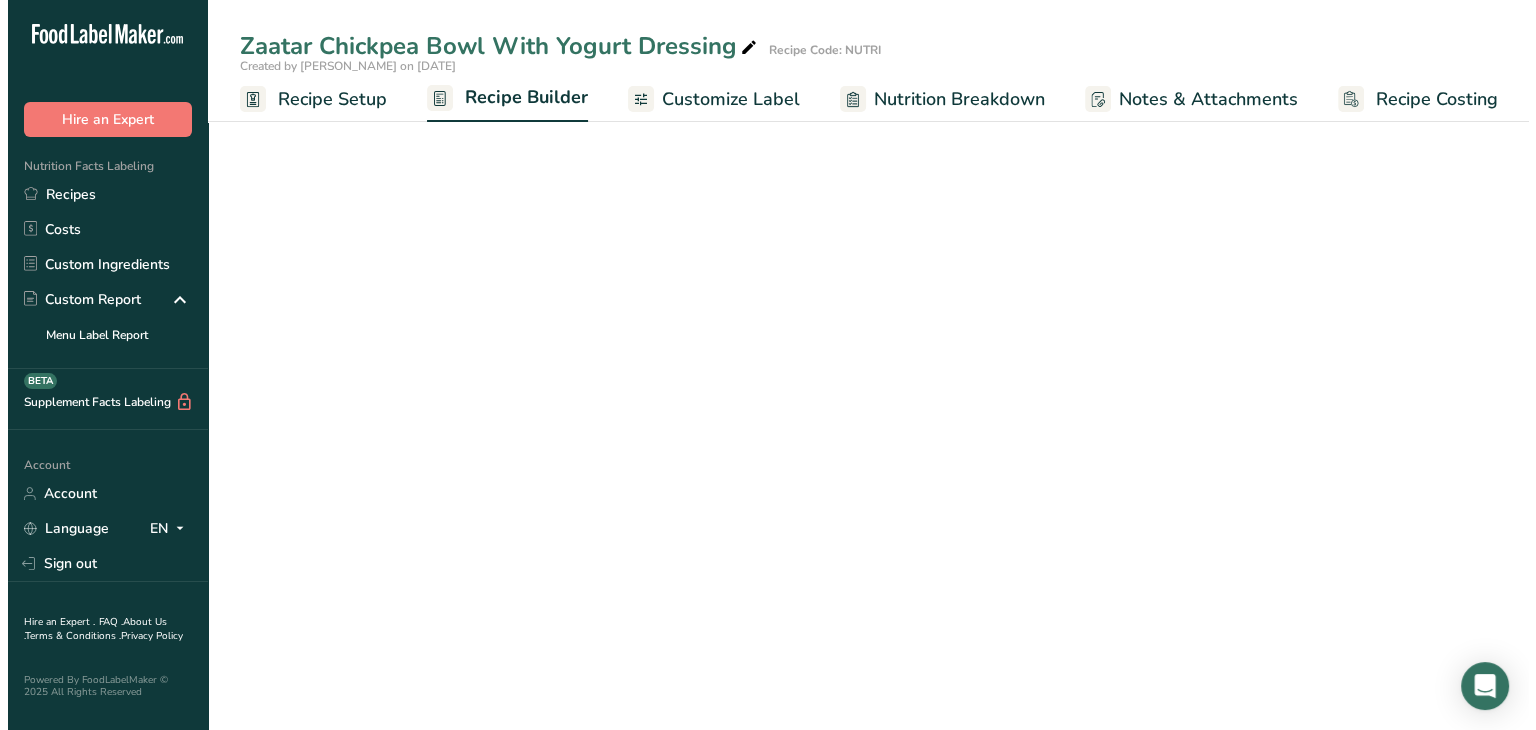 scroll, scrollTop: 0, scrollLeft: 0, axis: both 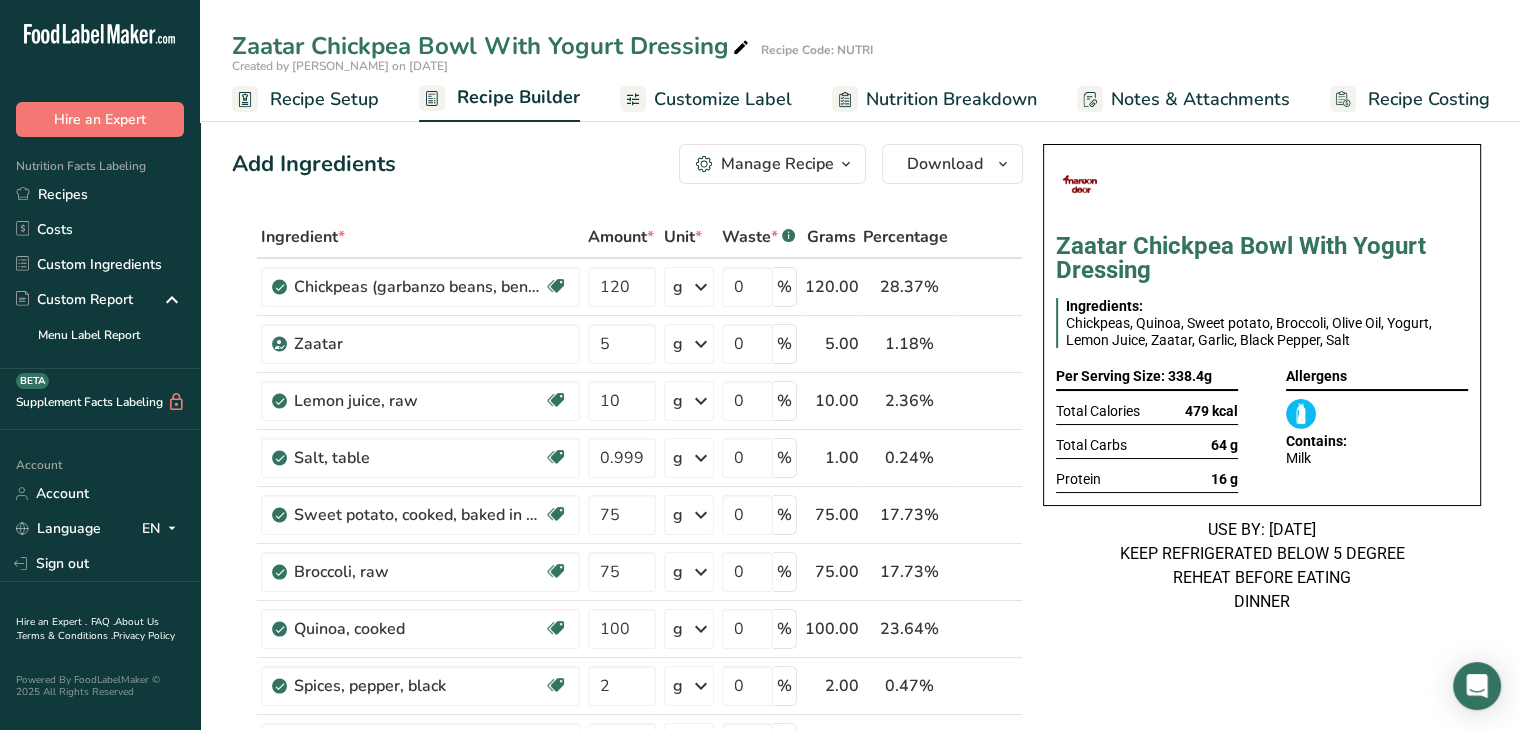 click on "Manage Recipe" at bounding box center (772, 164) 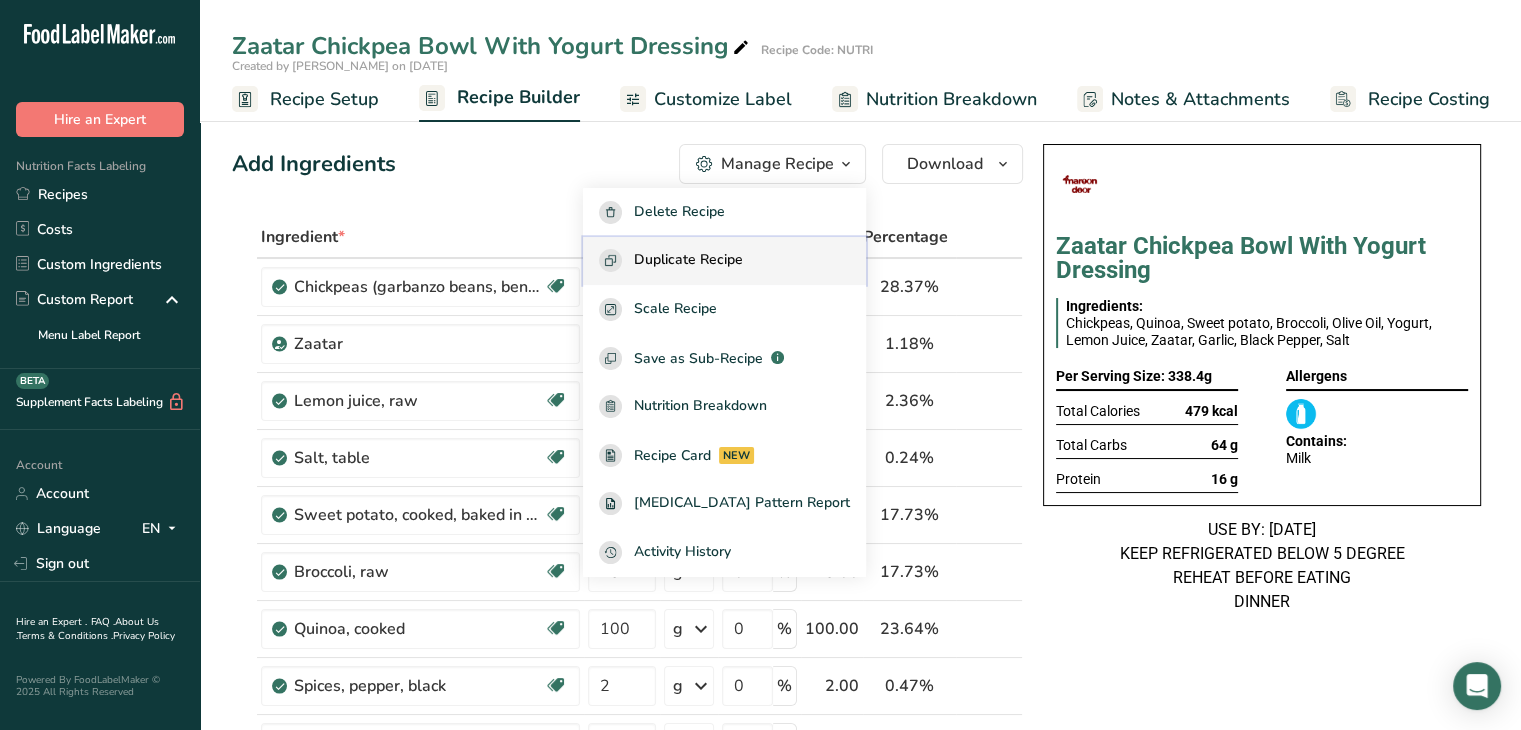 click on "Duplicate Recipe" at bounding box center (688, 260) 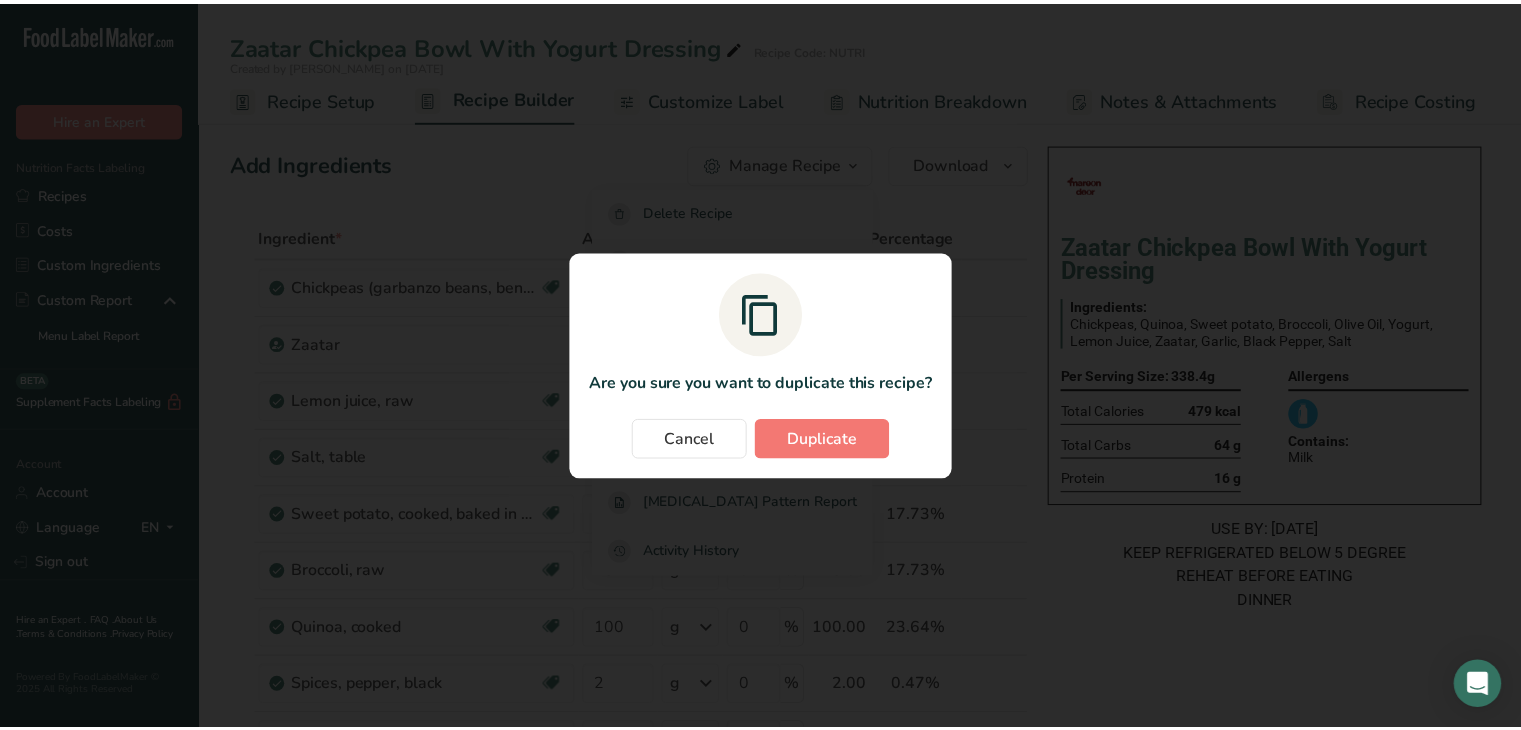 scroll, scrollTop: 0, scrollLeft: 0, axis: both 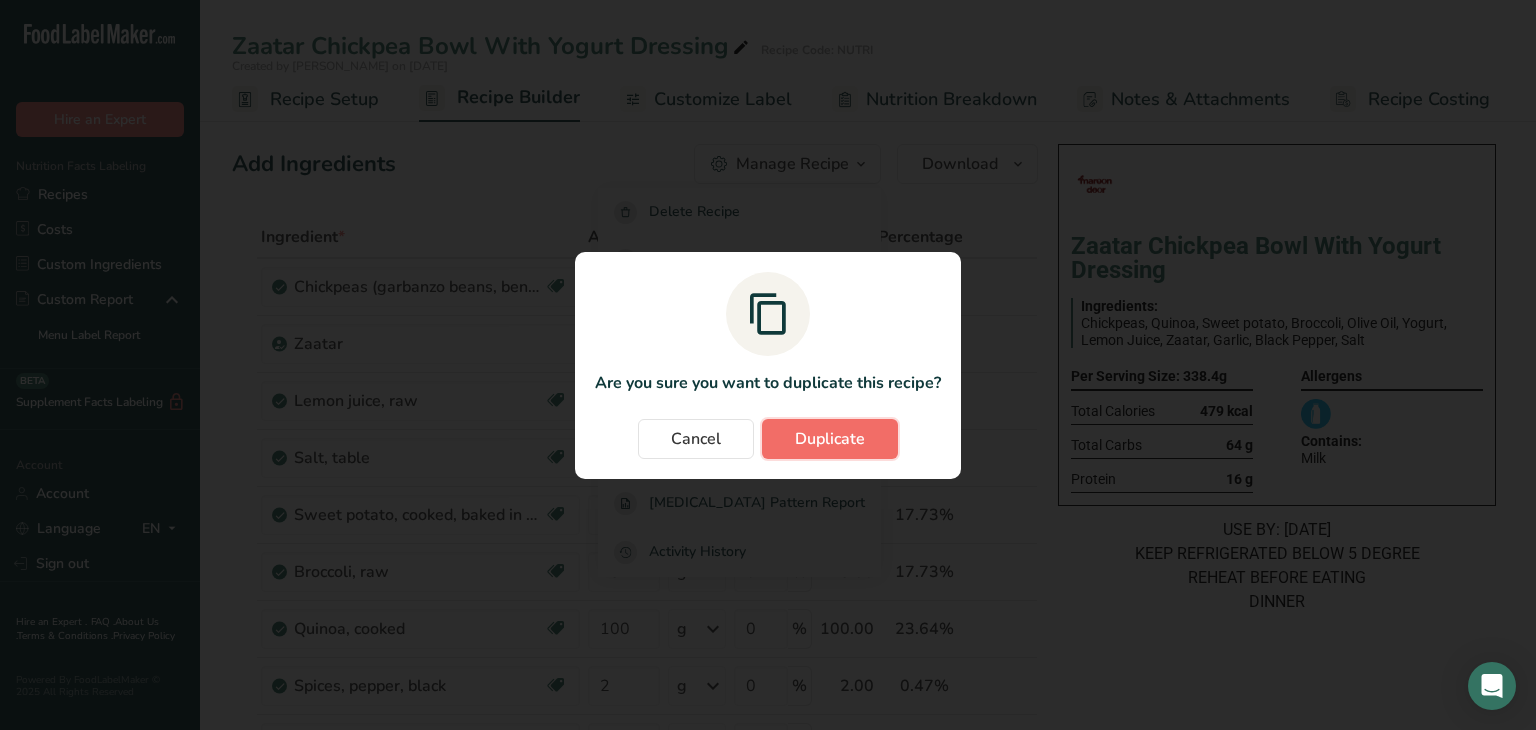 click on "Duplicate" at bounding box center (830, 439) 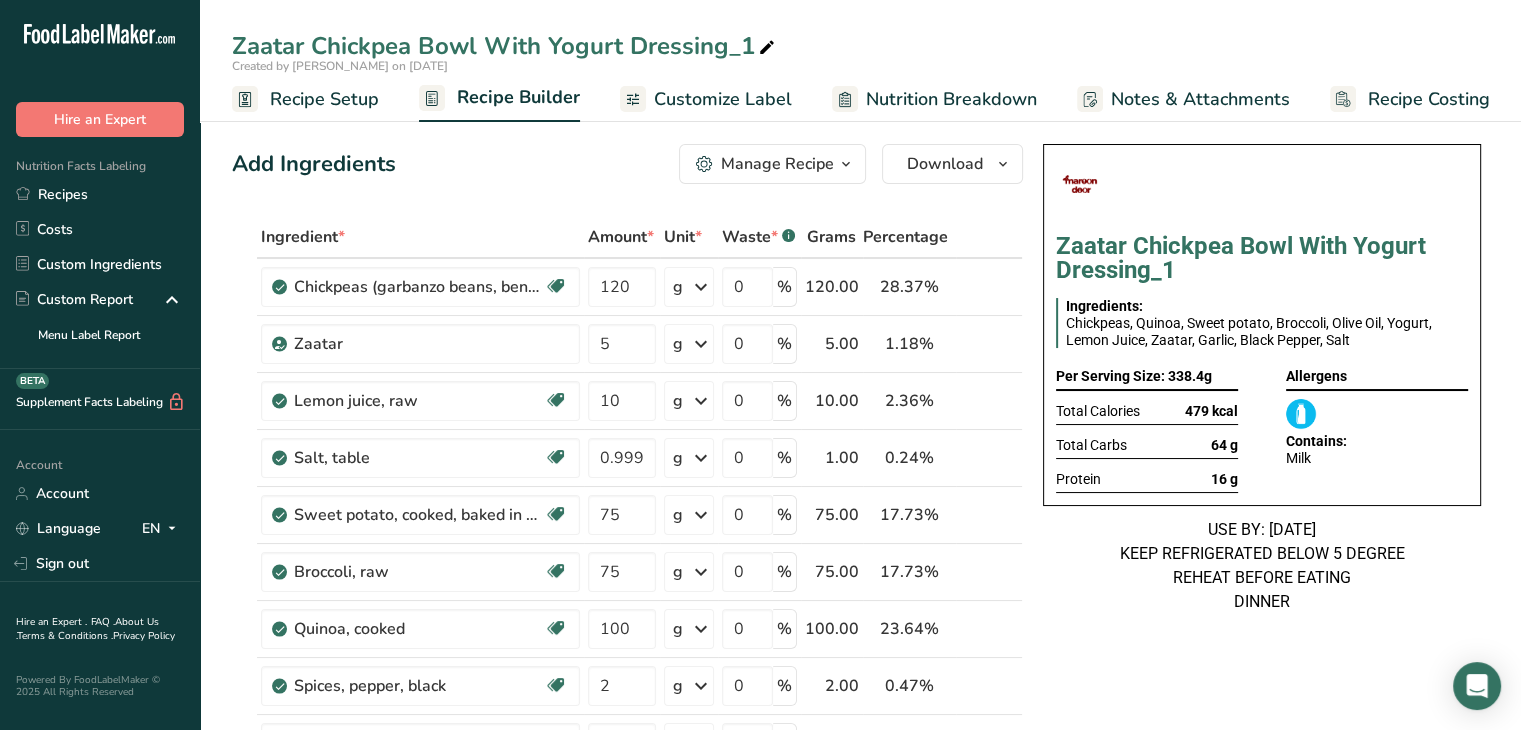click at bounding box center (767, 48) 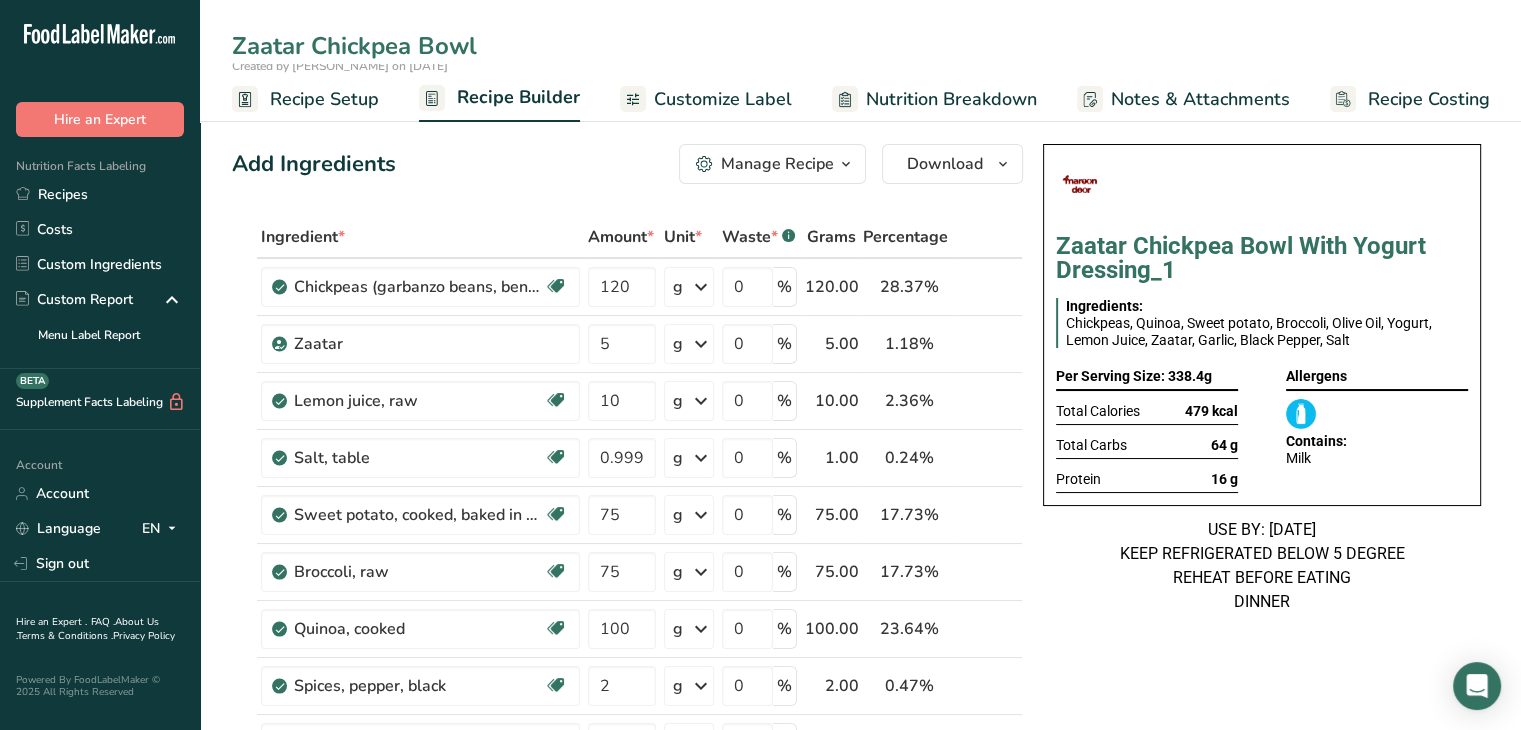 type on "Zaatar Chickpea Bowl" 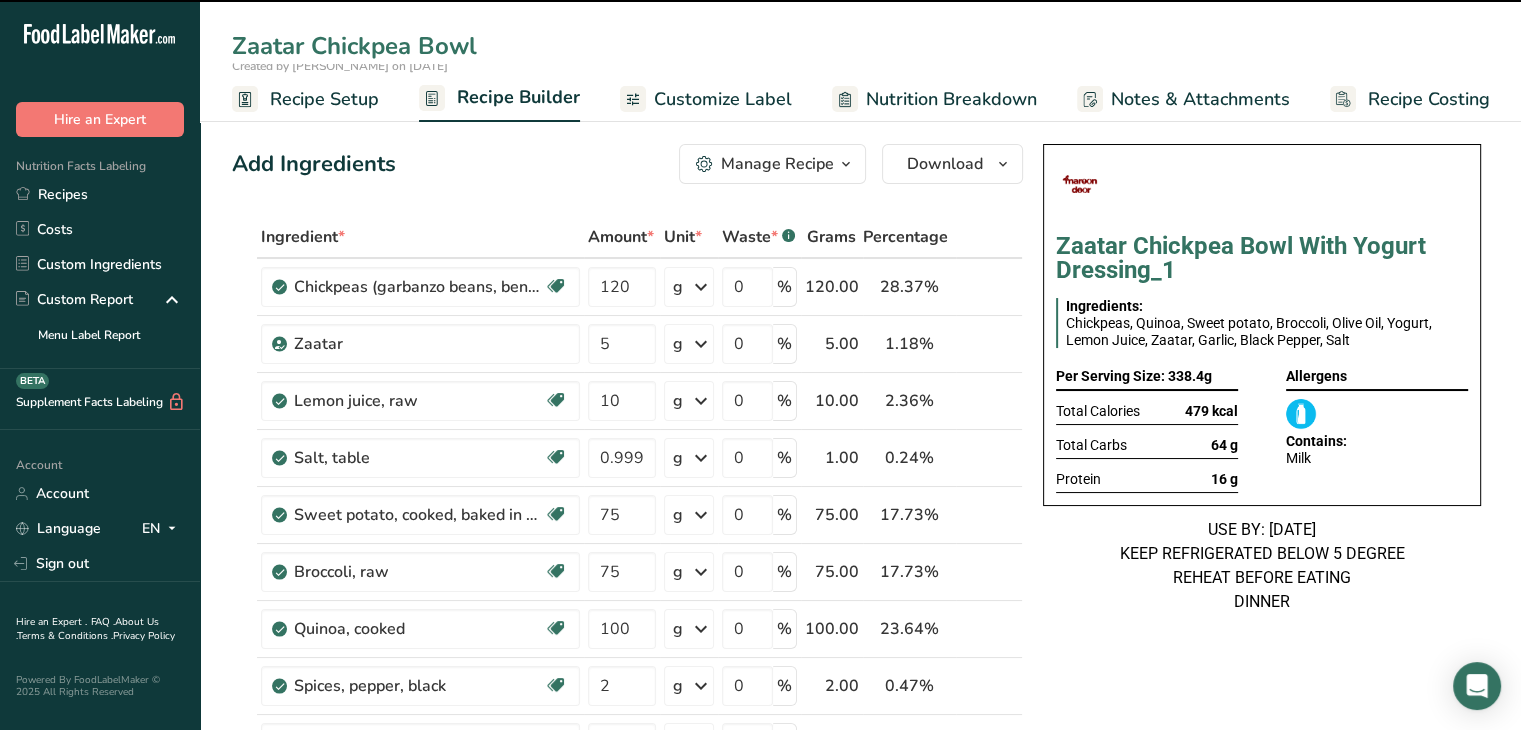 click on "Recipe Setup" at bounding box center (324, 99) 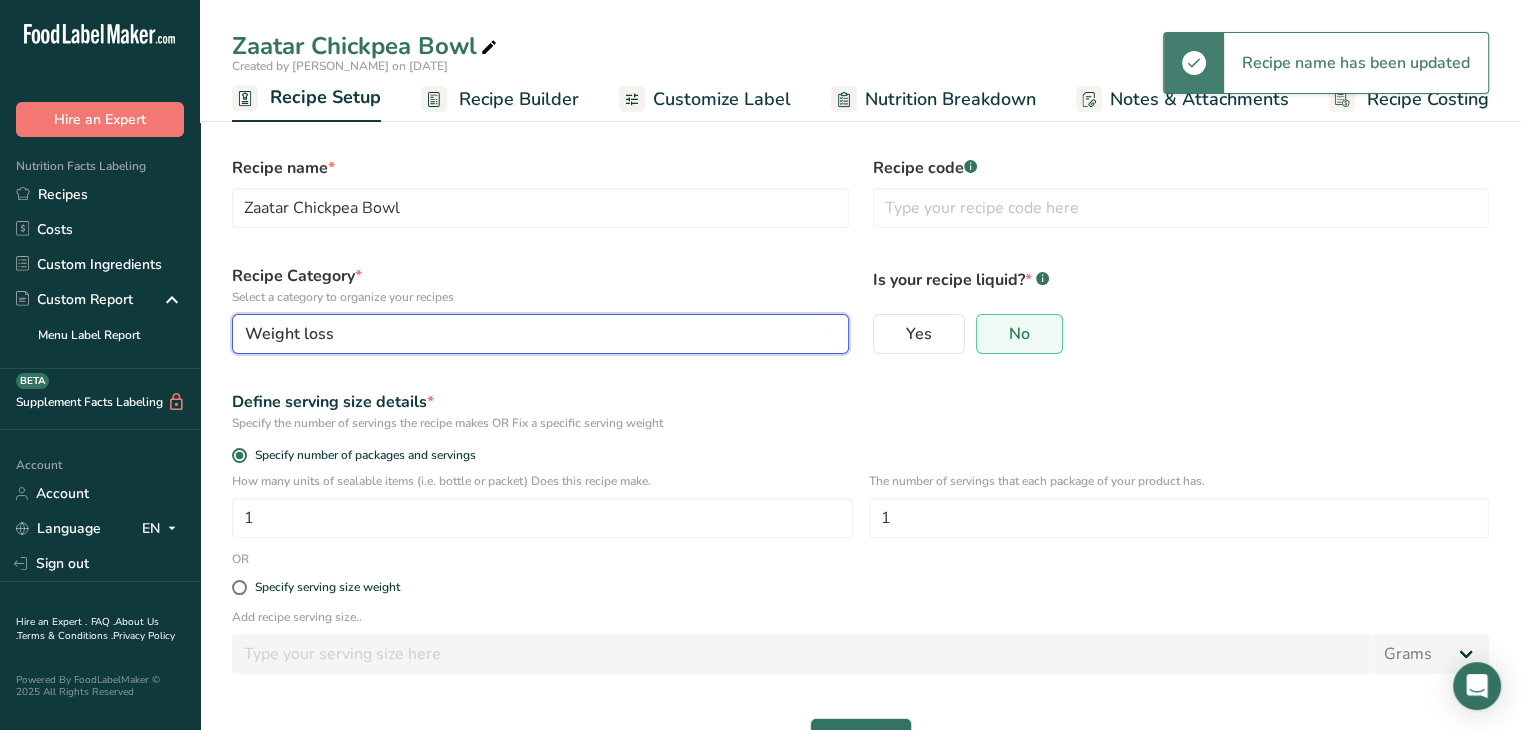click on "Weight loss" at bounding box center [534, 334] 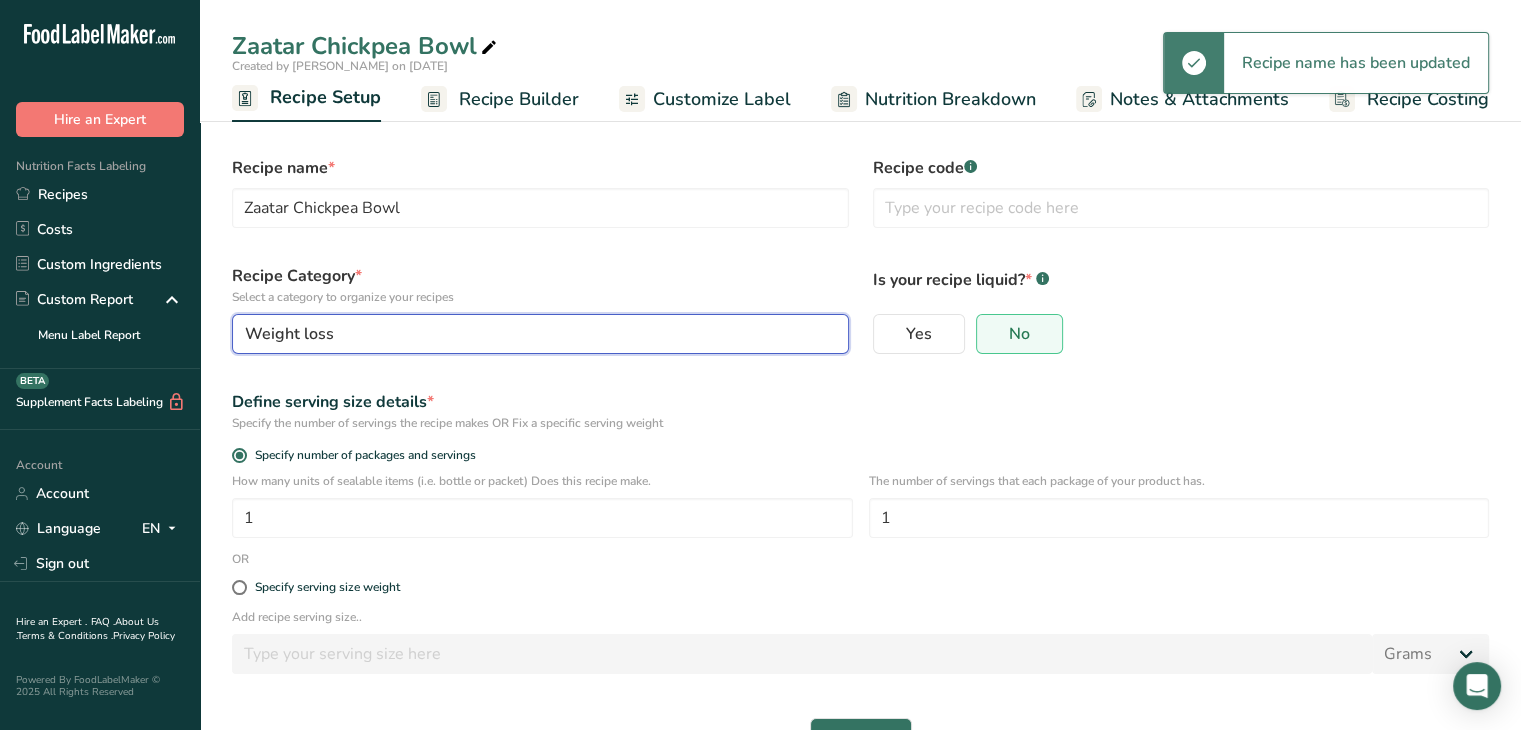 click on "Weight loss" at bounding box center [534, 334] 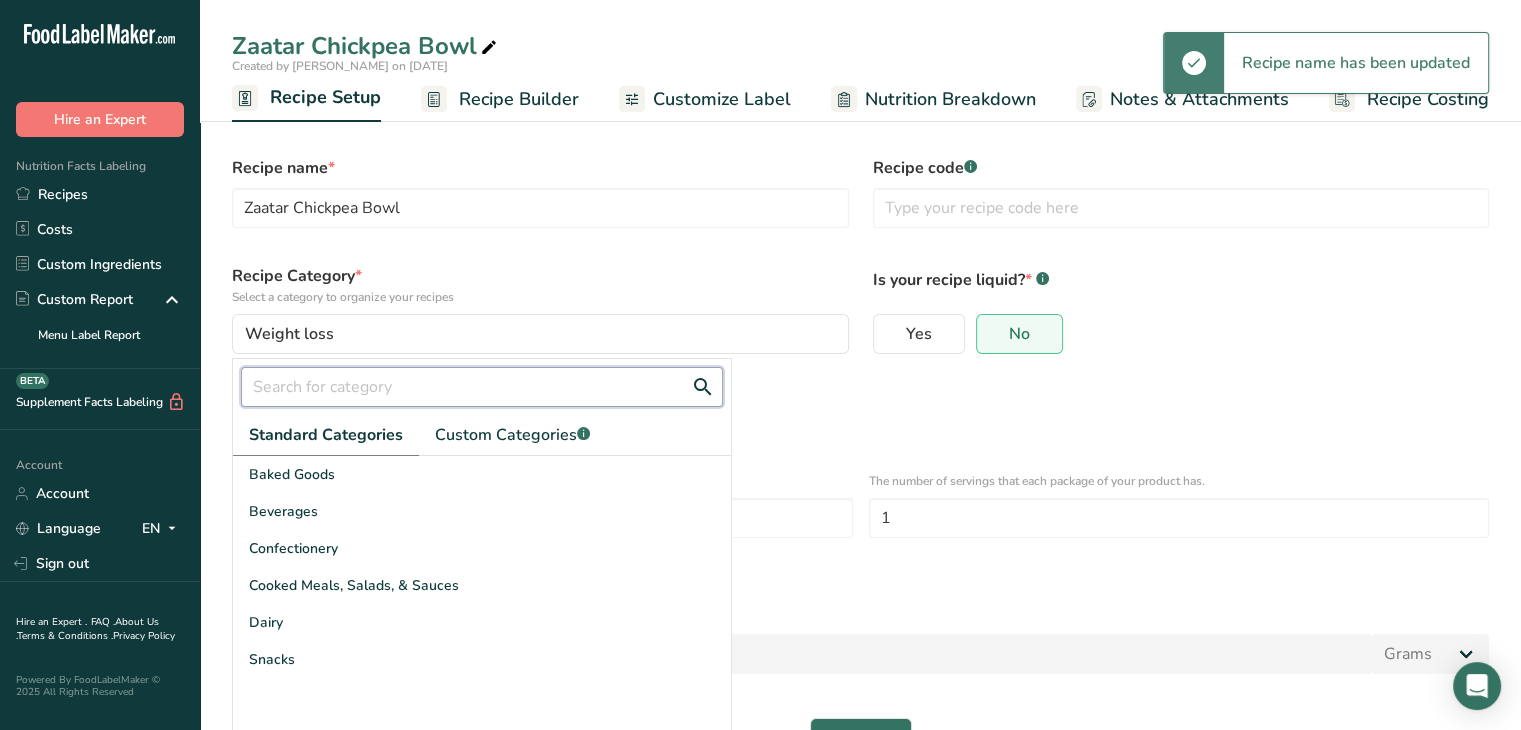 click at bounding box center [482, 387] 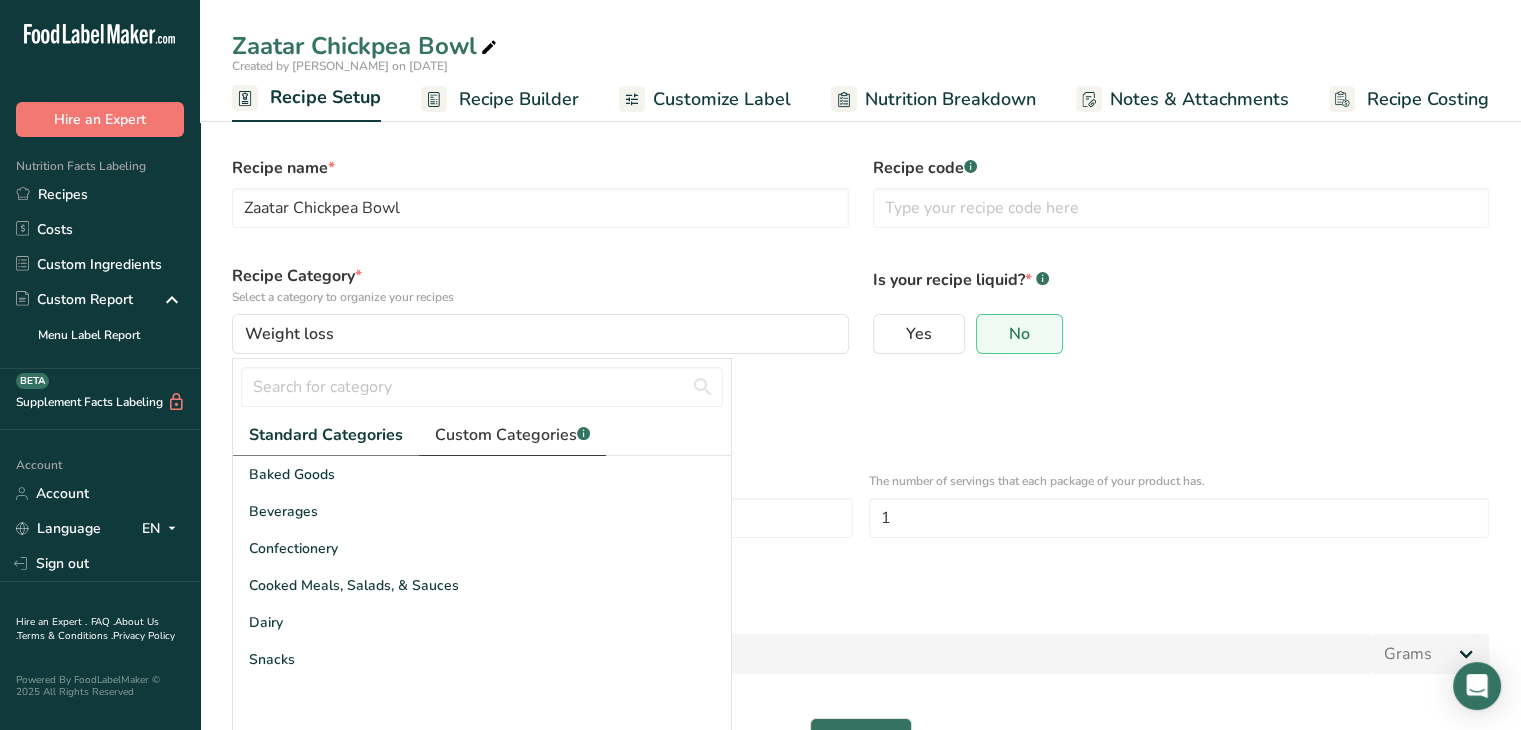 click on "Custom Categories
.a-a{fill:#347362;}.b-a{fill:#fff;}" at bounding box center [512, 435] 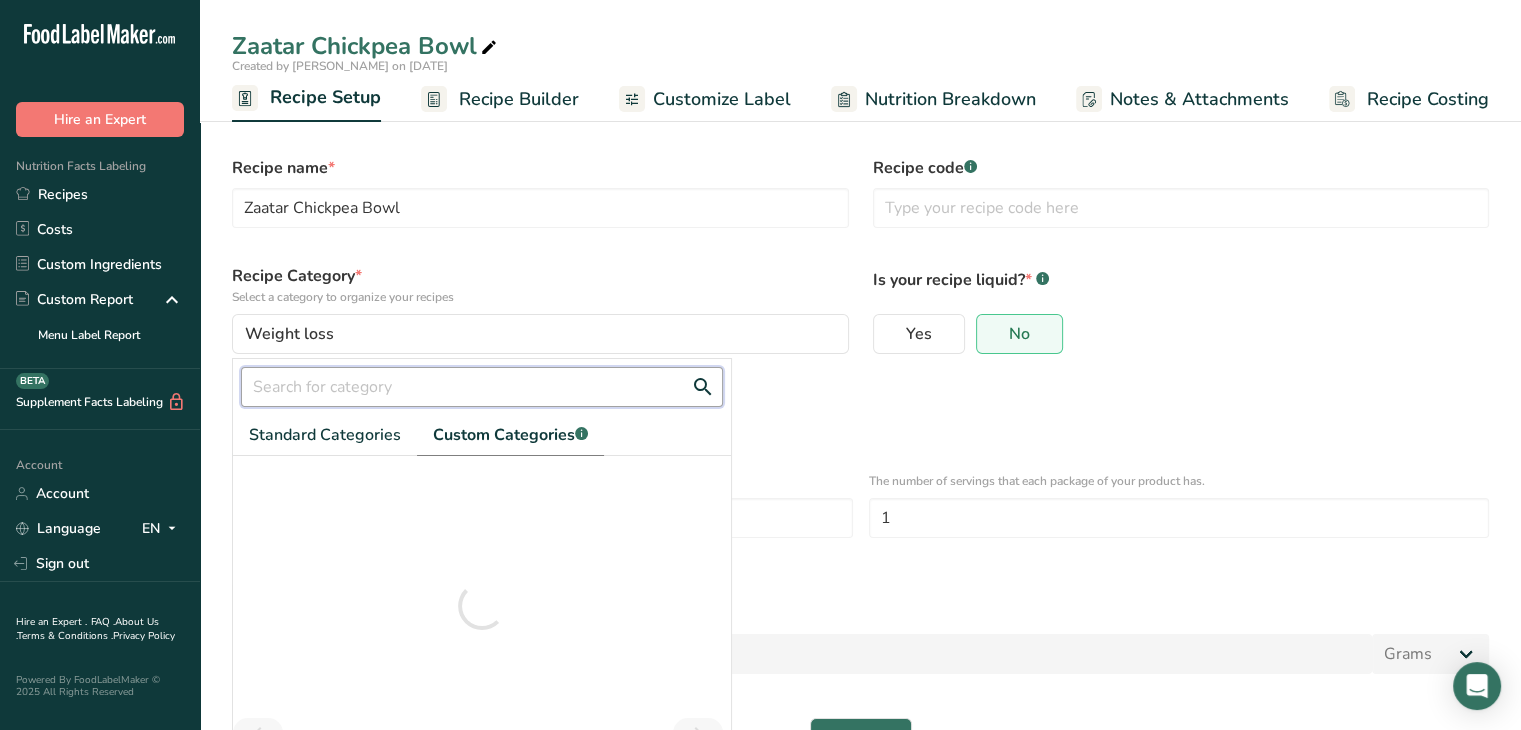 click at bounding box center [482, 387] 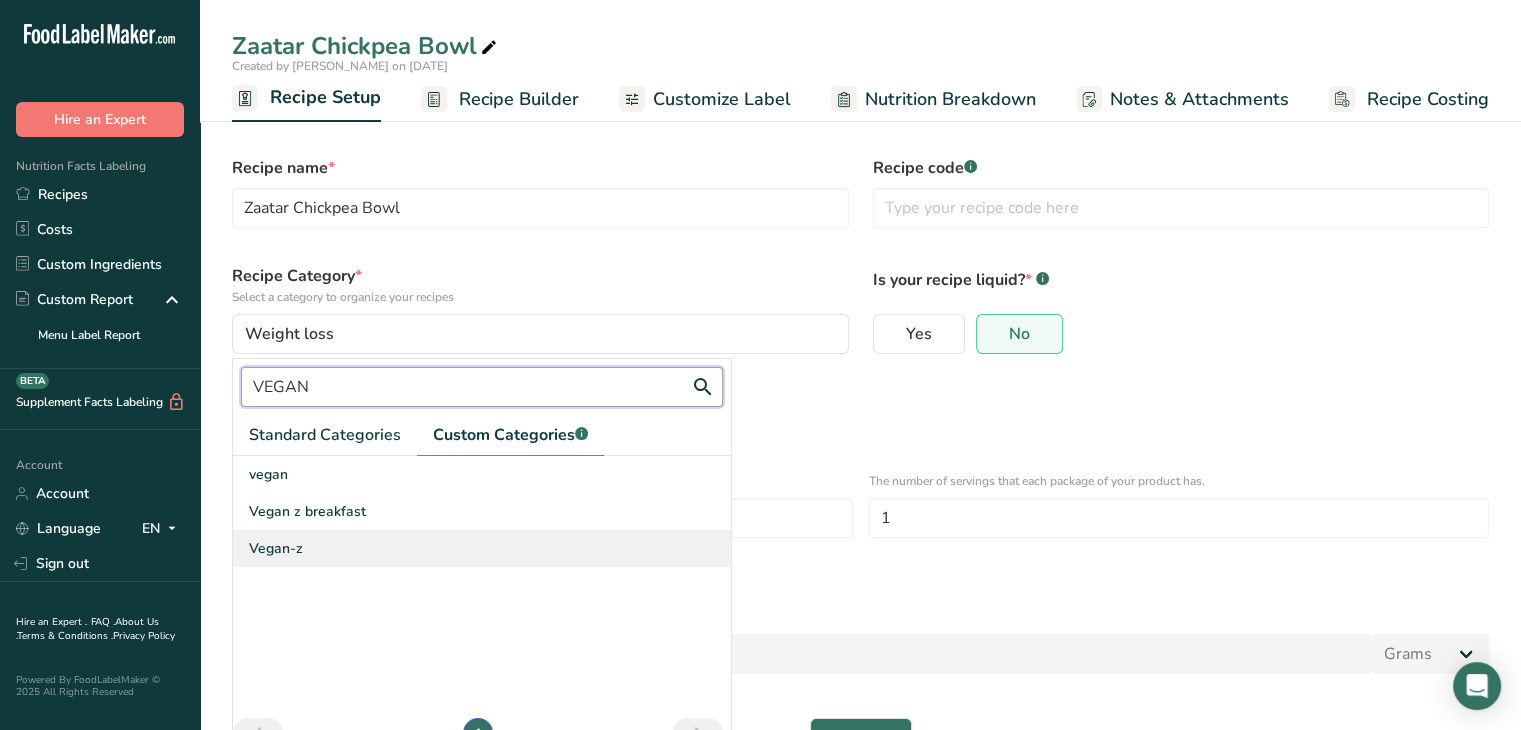 type on "VEGAN" 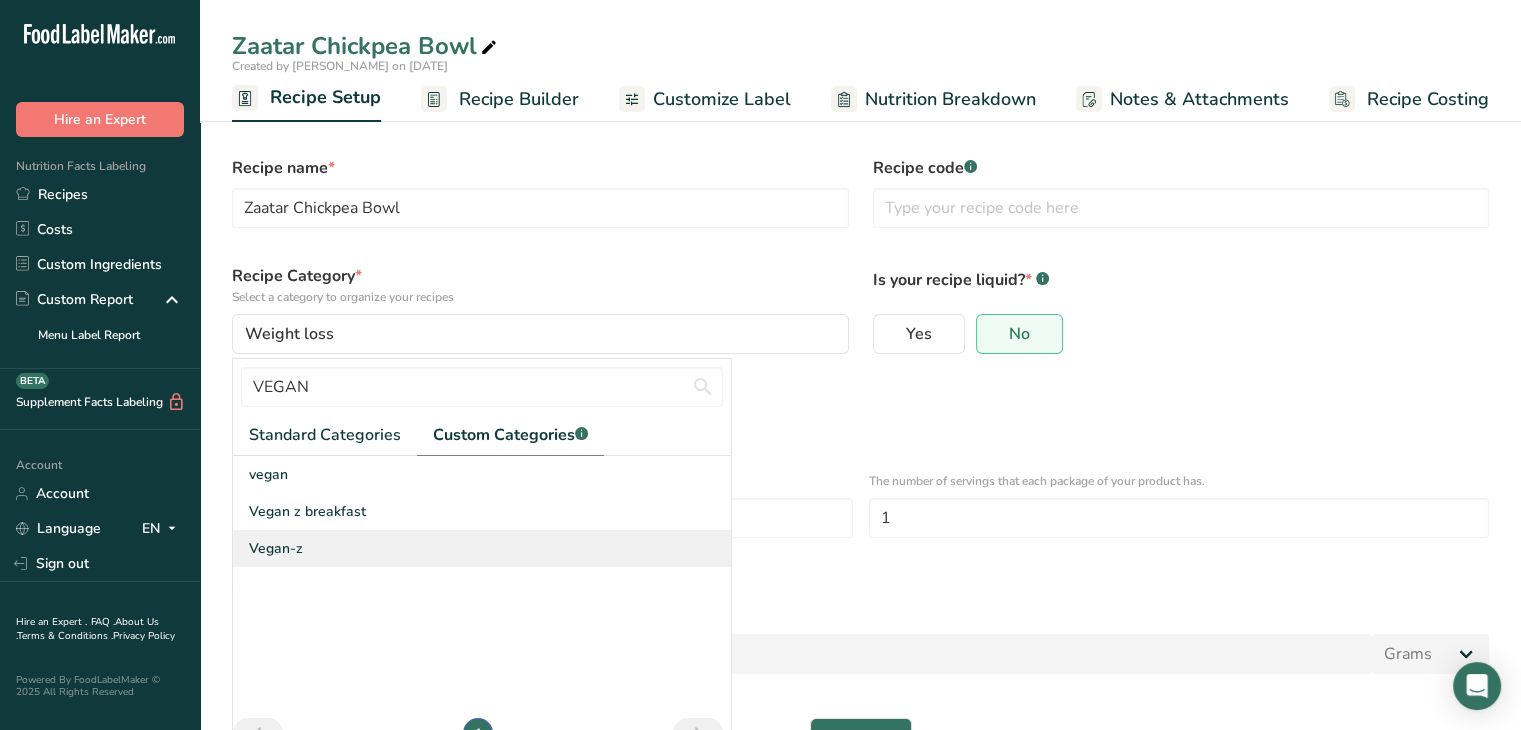 click on "Vegan-z" at bounding box center (482, 548) 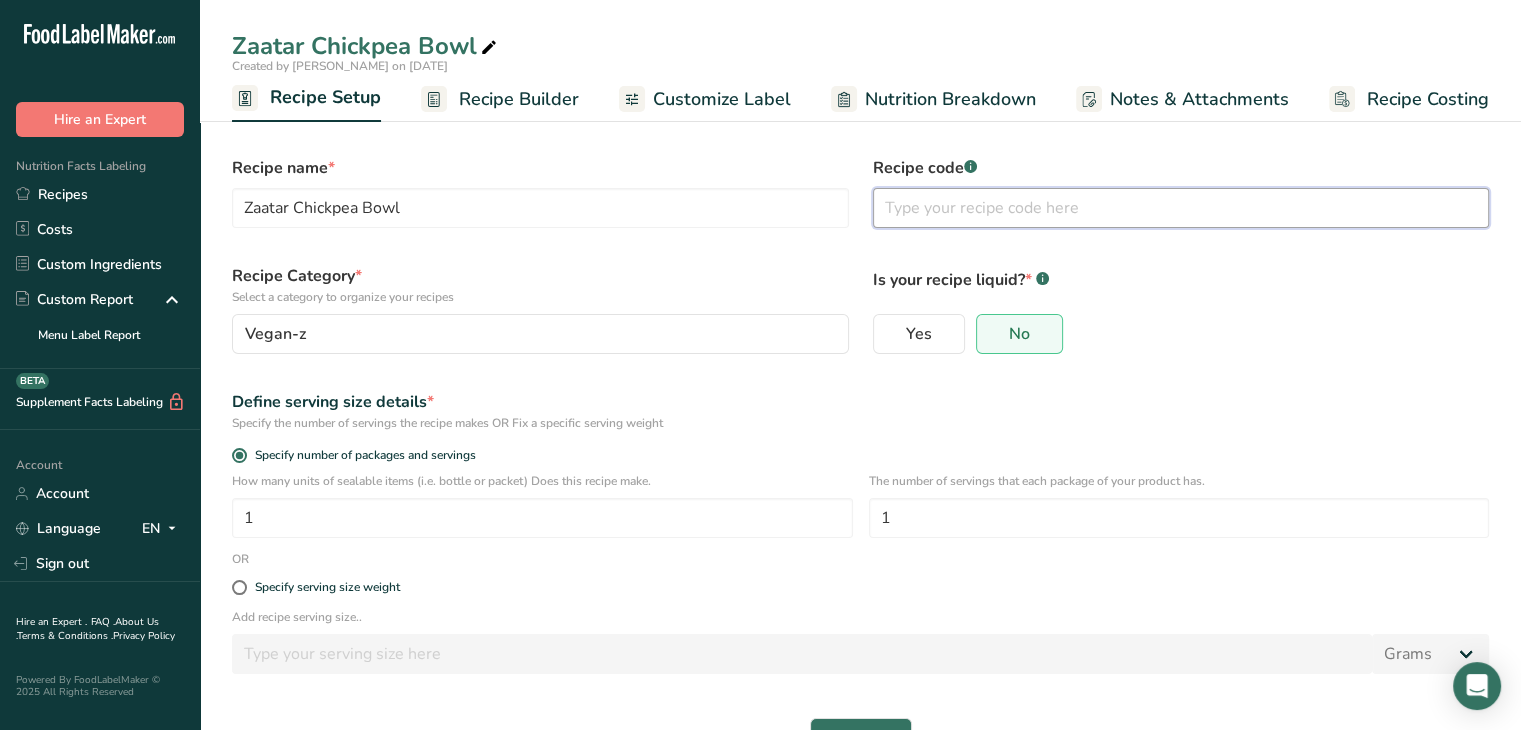 click at bounding box center [1181, 208] 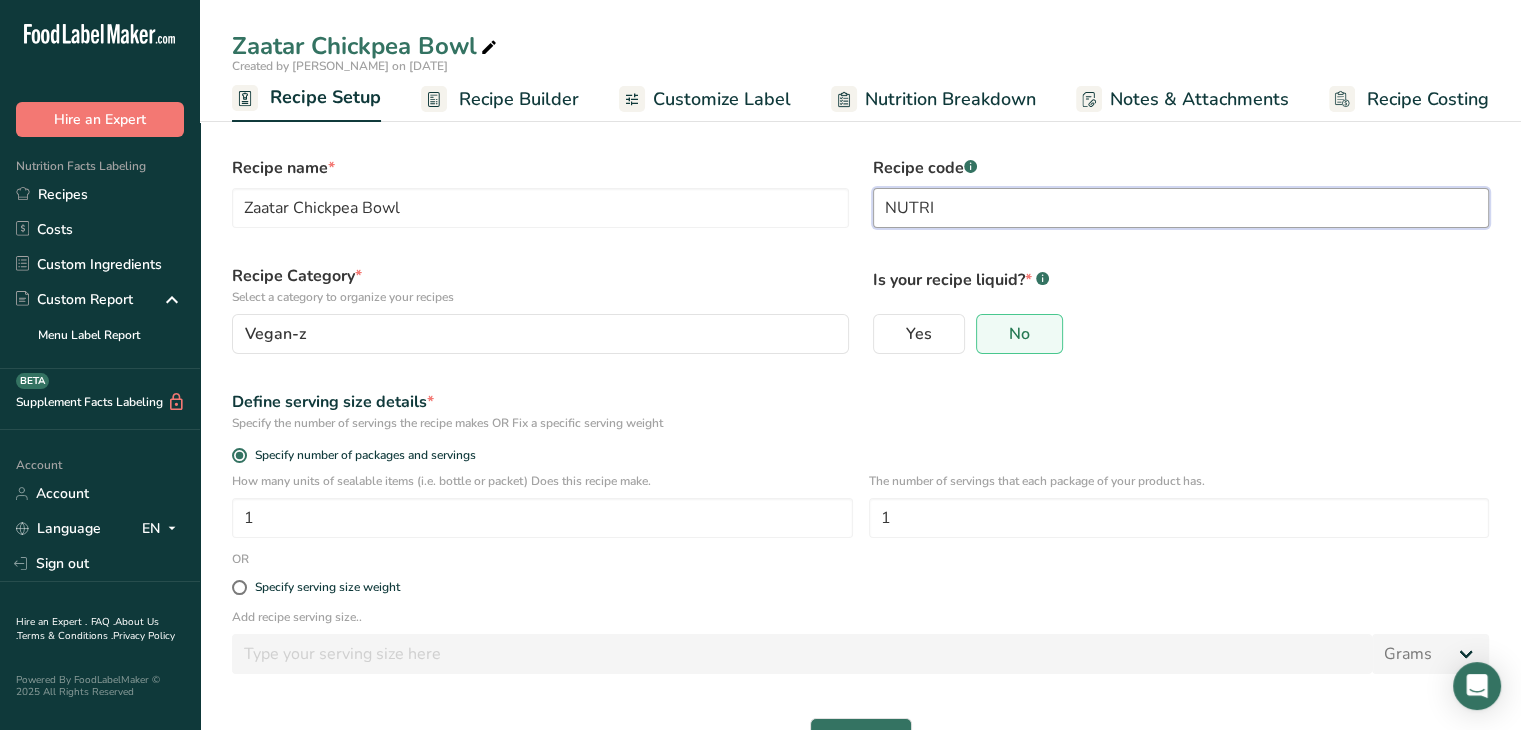 scroll, scrollTop: 60, scrollLeft: 0, axis: vertical 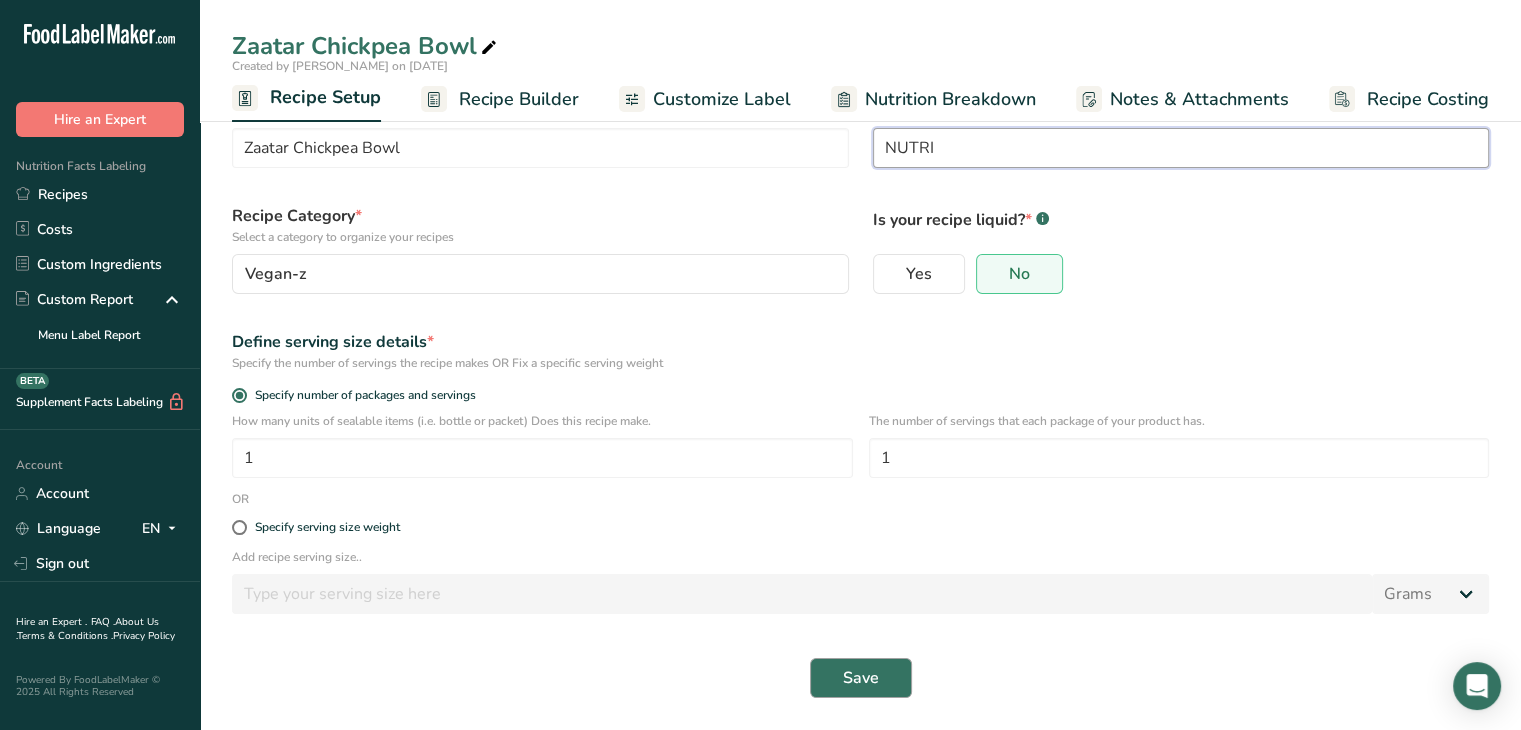 type on "NUTRI" 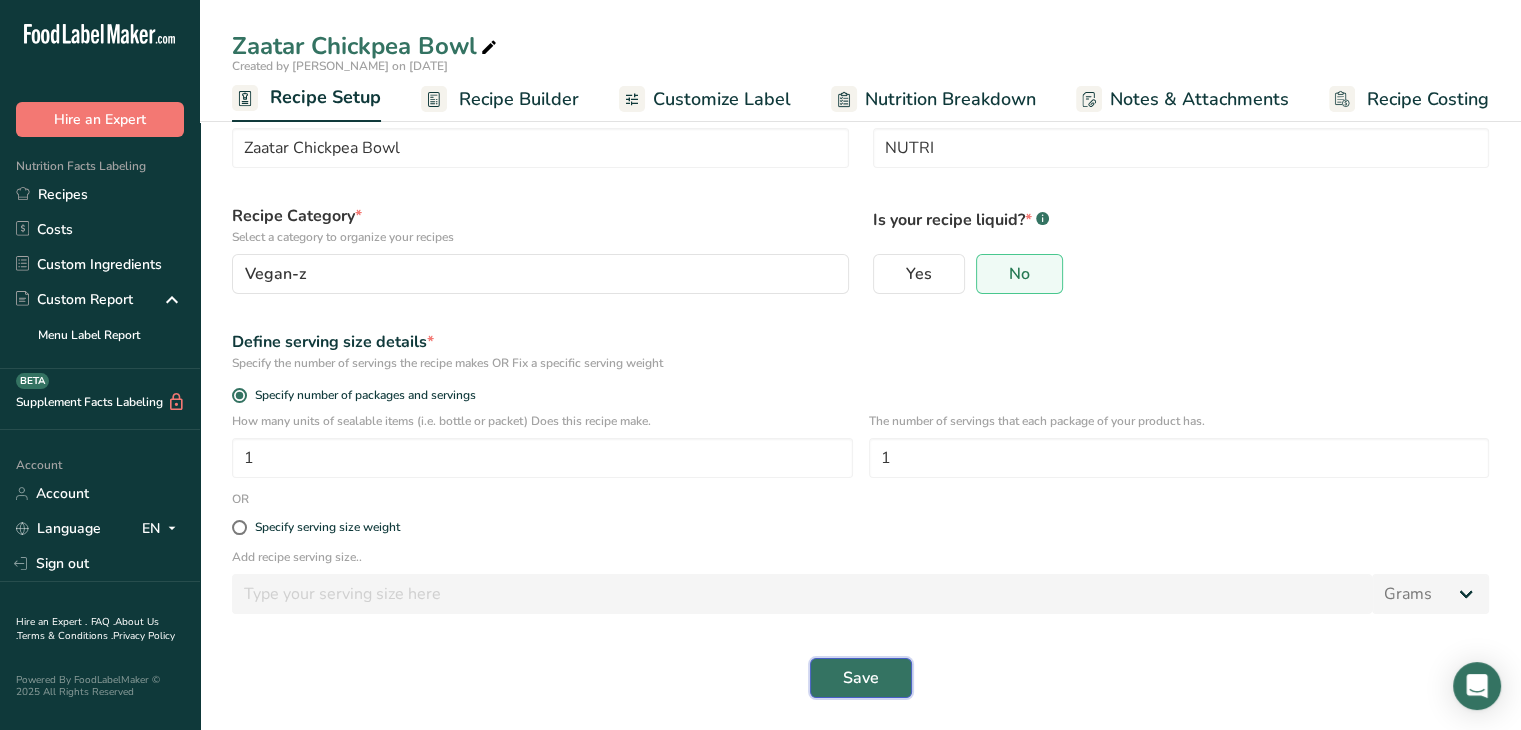 click on "Save" at bounding box center [861, 678] 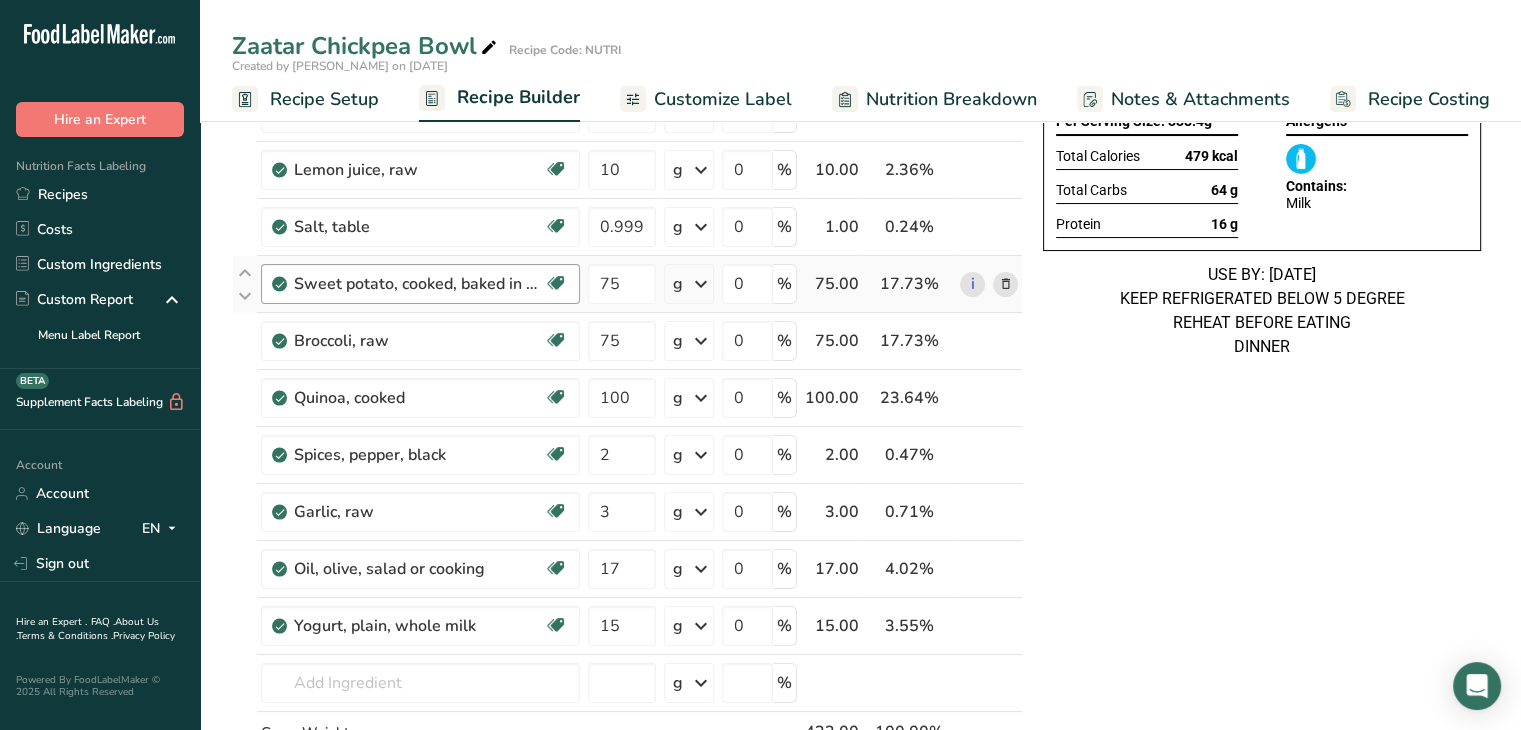 scroll, scrollTop: 242, scrollLeft: 0, axis: vertical 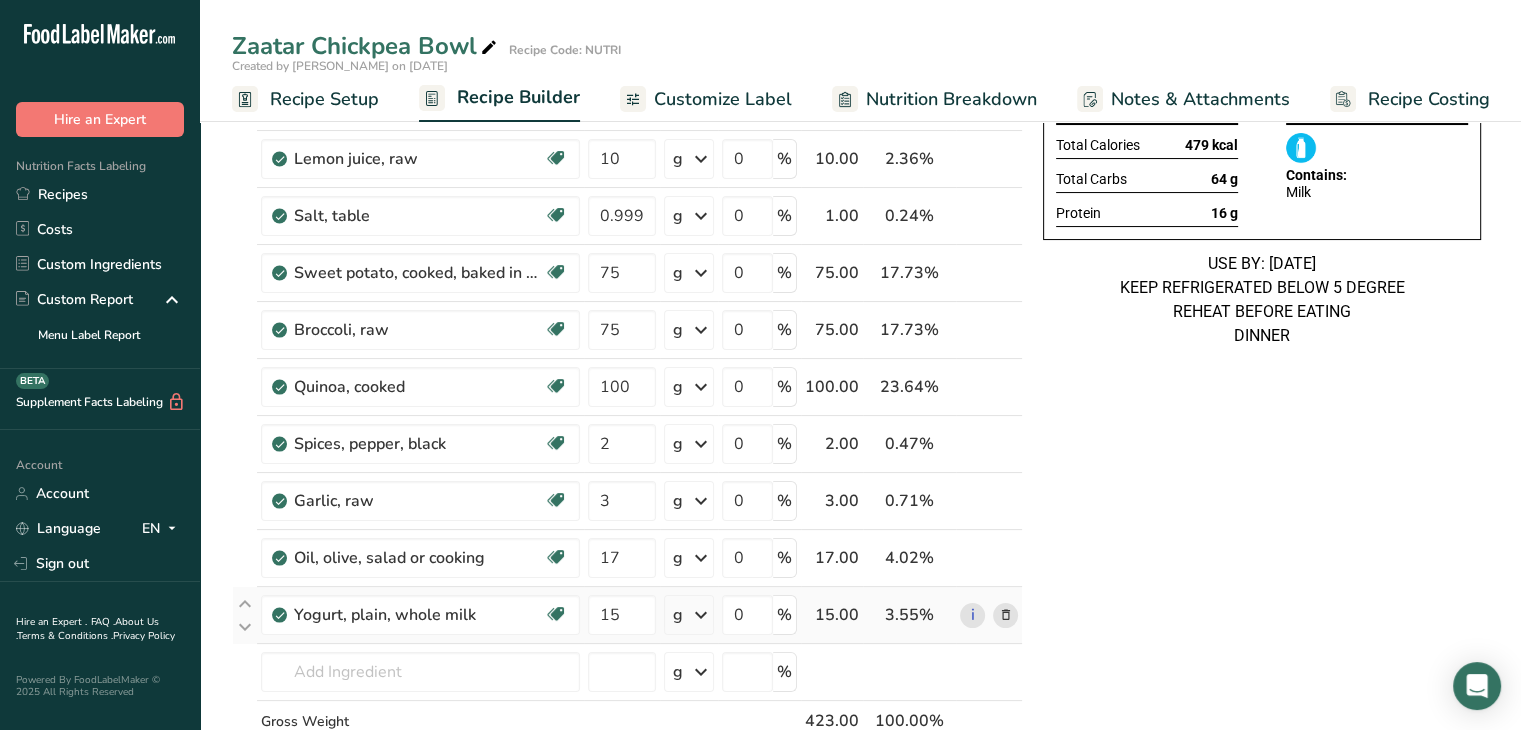 click at bounding box center [1005, 615] 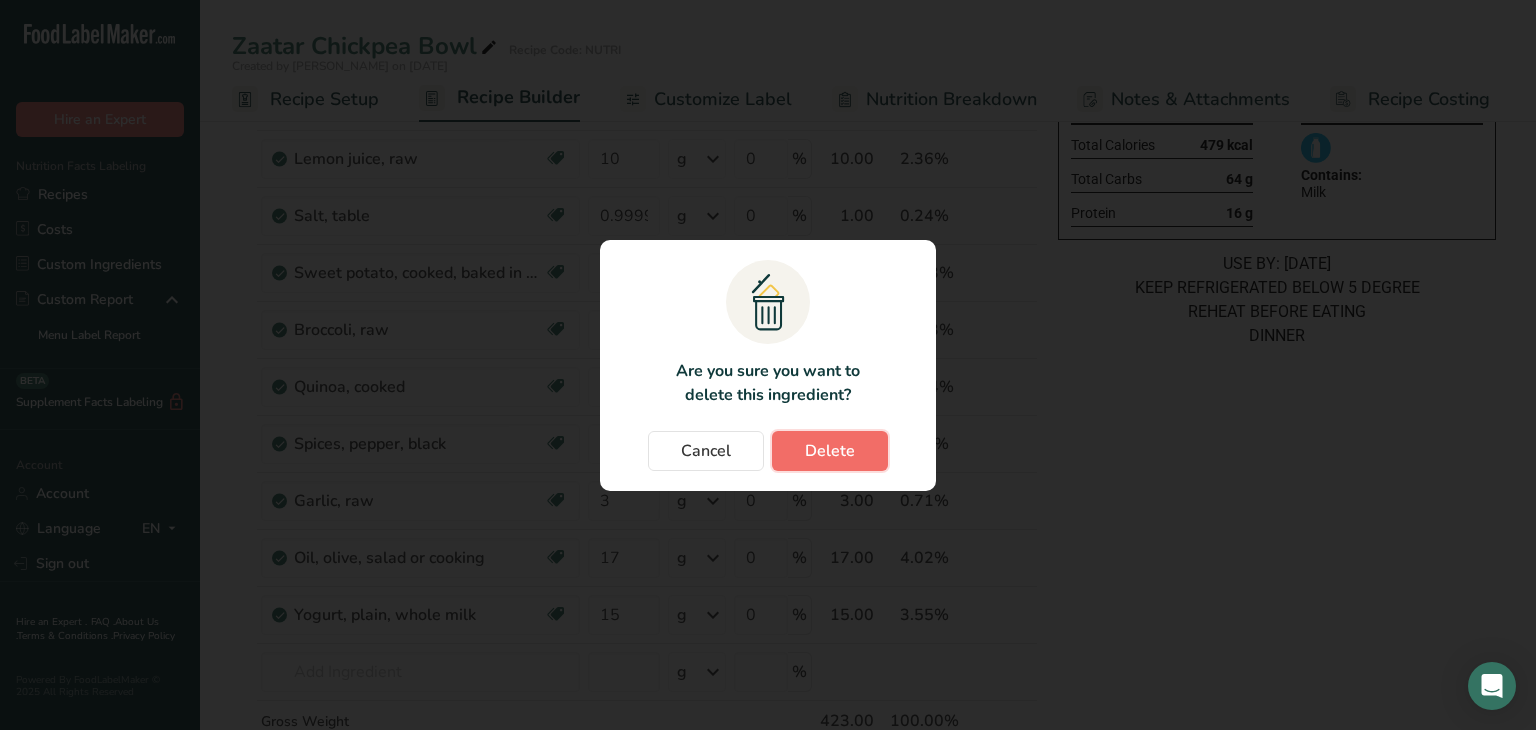 click on "Delete" at bounding box center (830, 451) 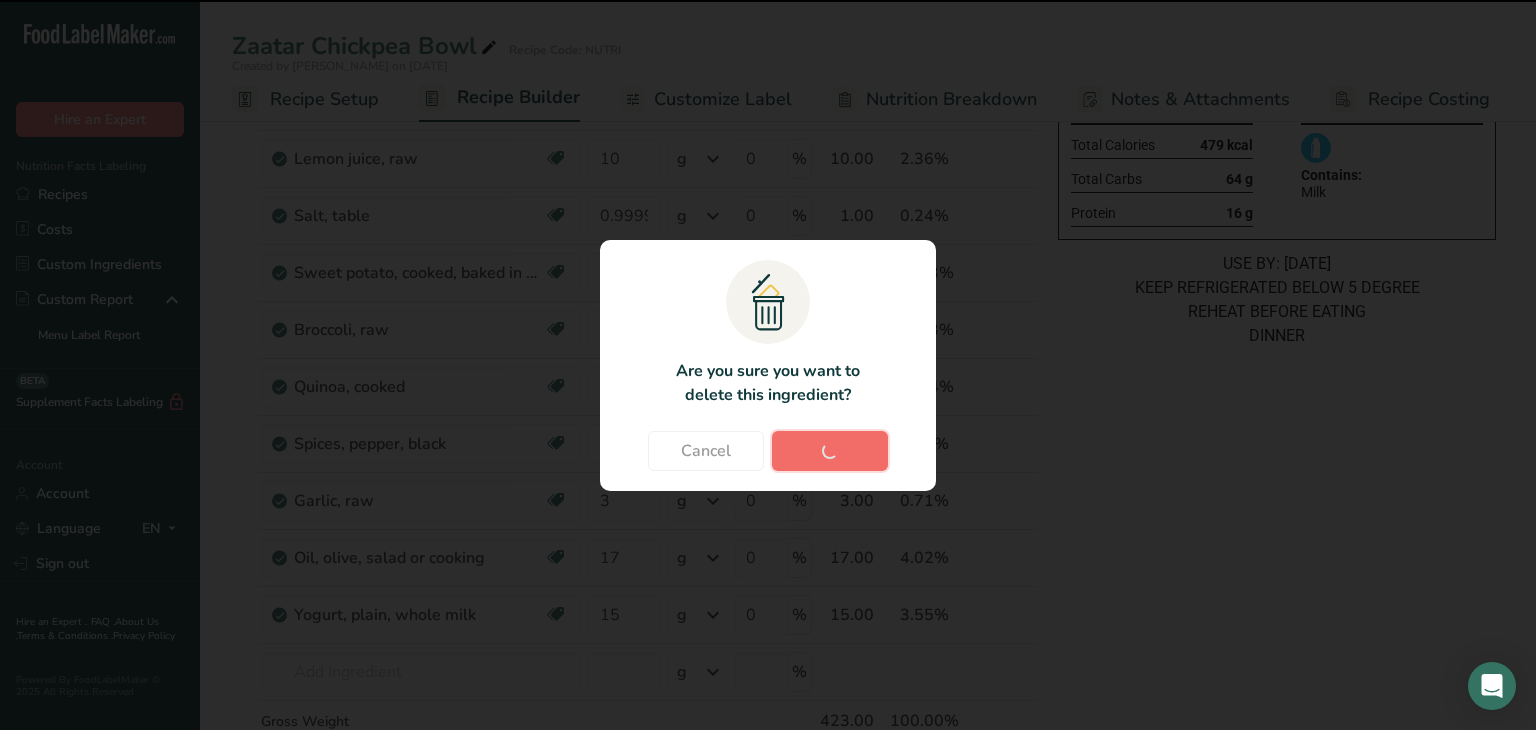 type 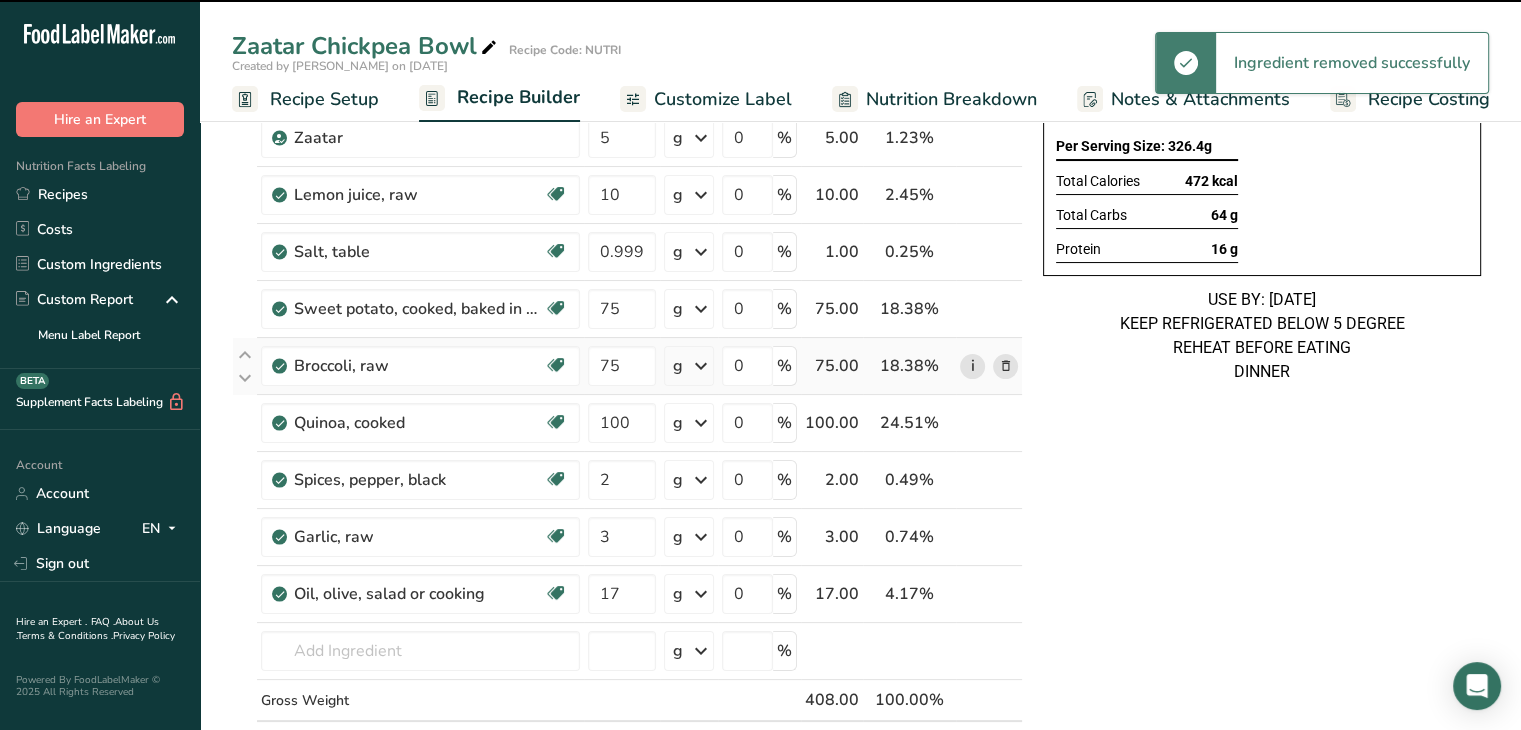 scroll, scrollTop: 190, scrollLeft: 0, axis: vertical 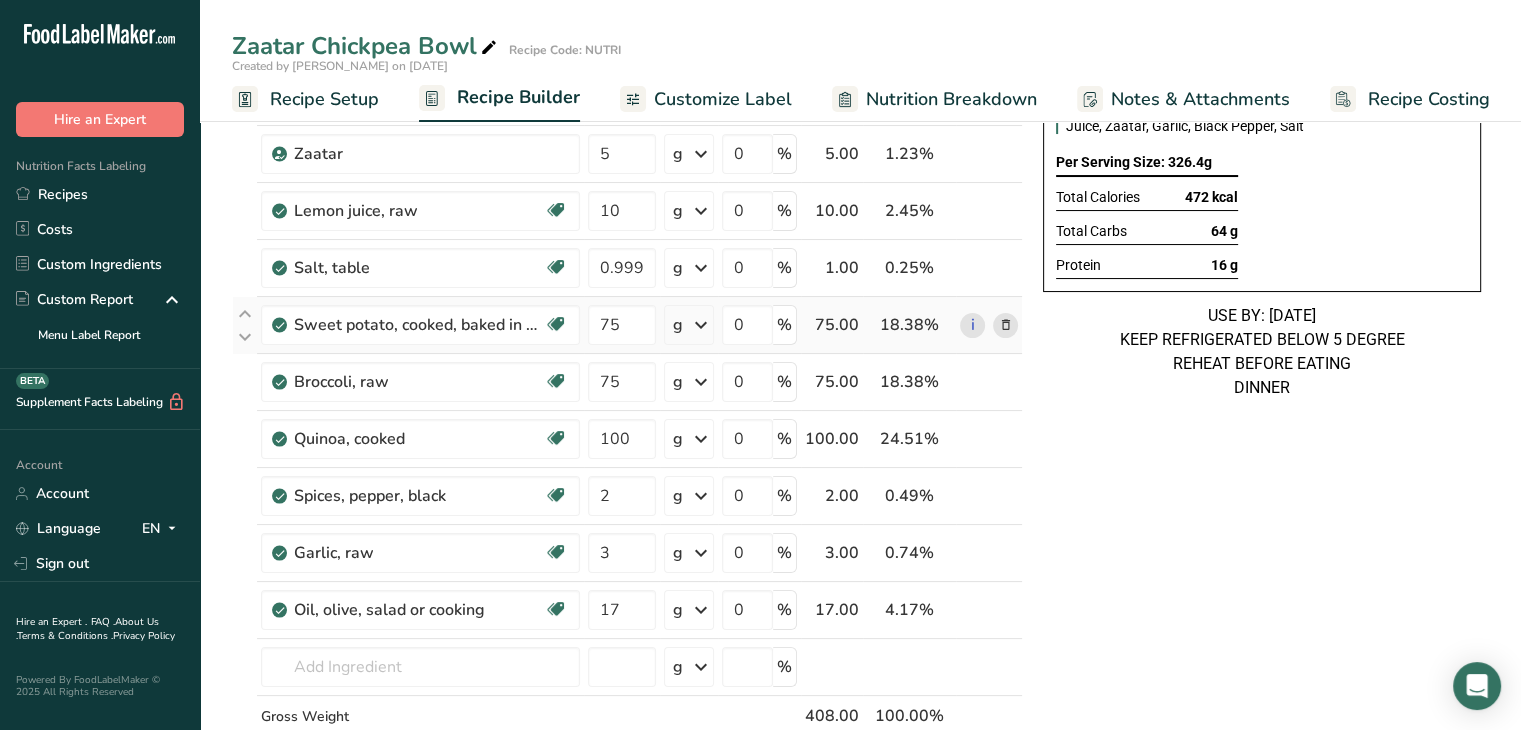 click at bounding box center (1005, 325) 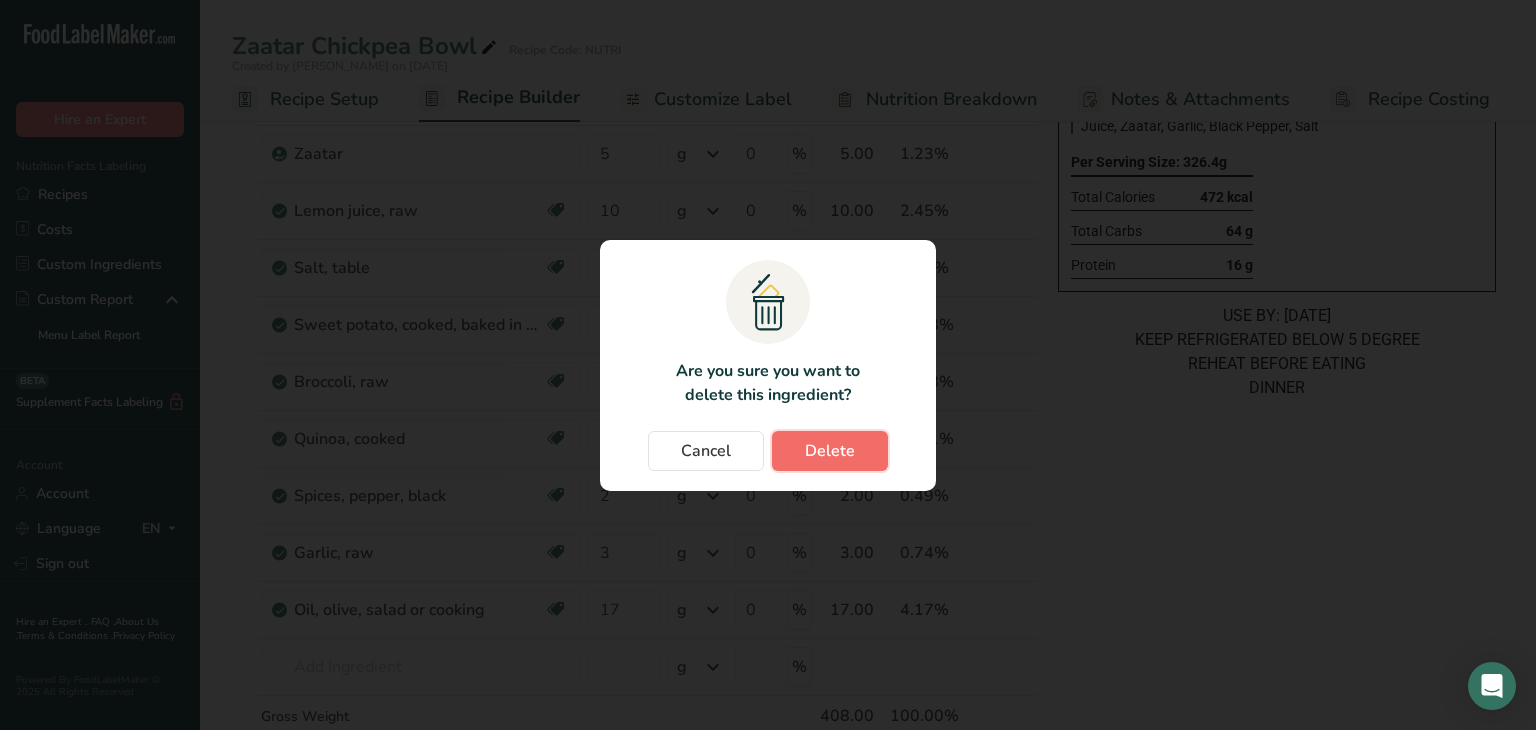 click on "Delete" at bounding box center [830, 451] 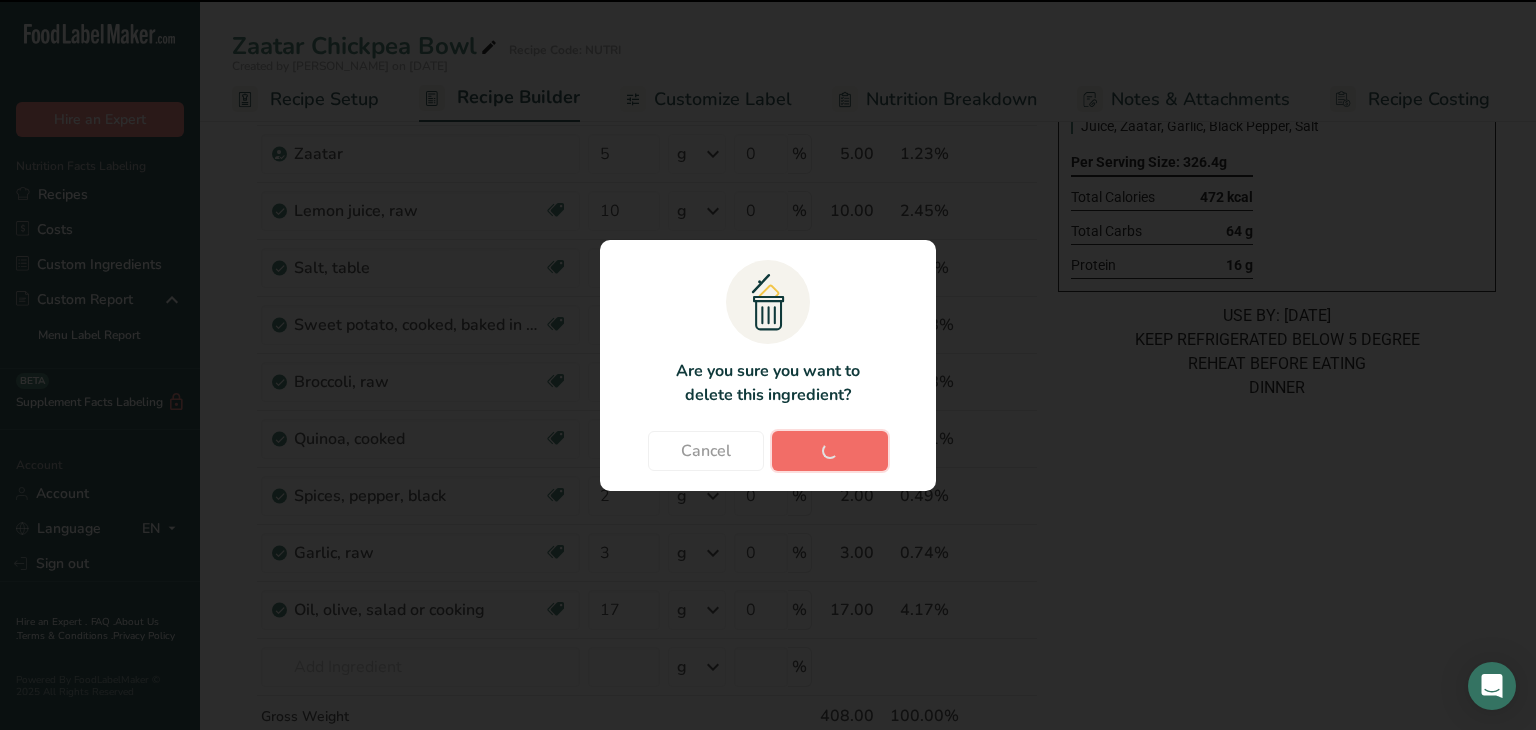 type on "100" 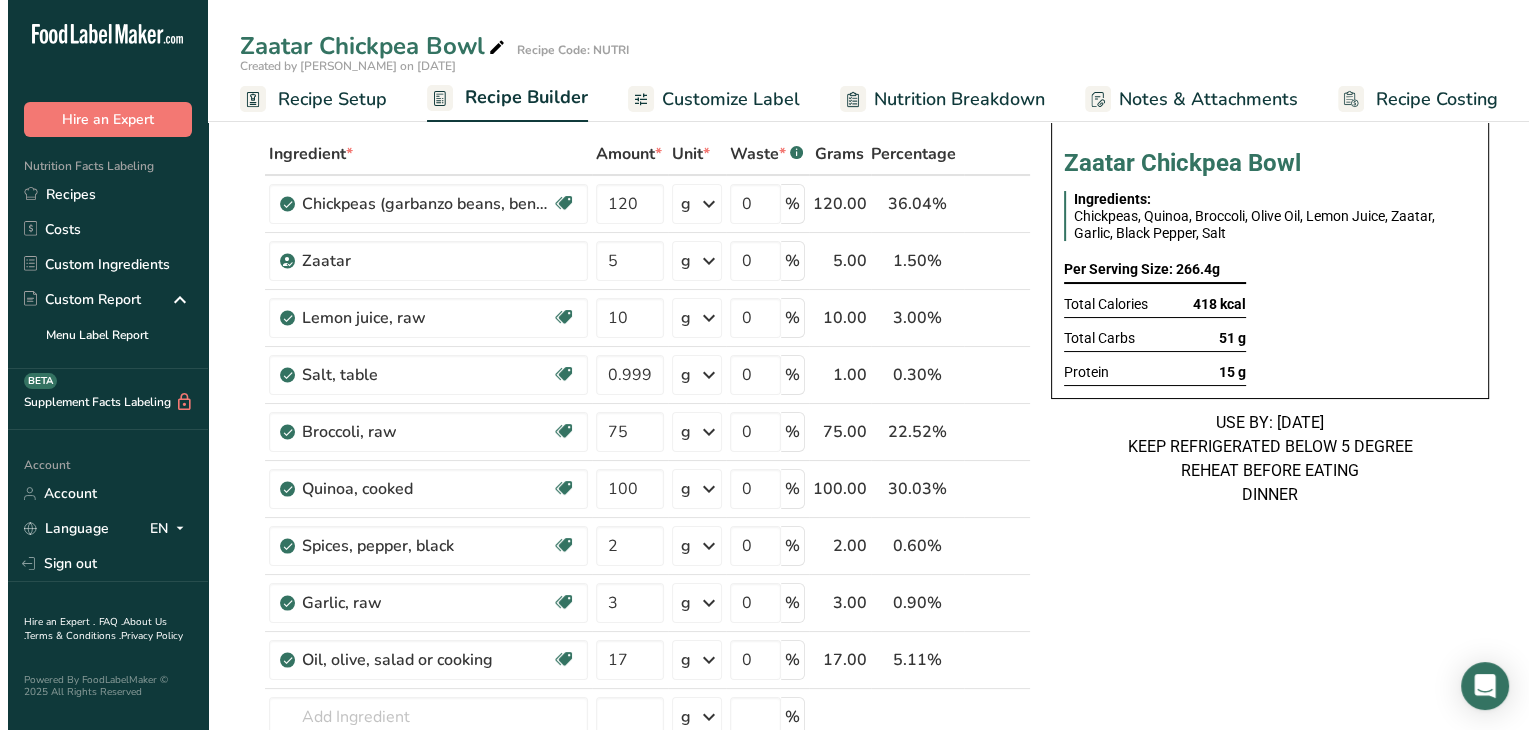 scroll, scrollTop: 96, scrollLeft: 0, axis: vertical 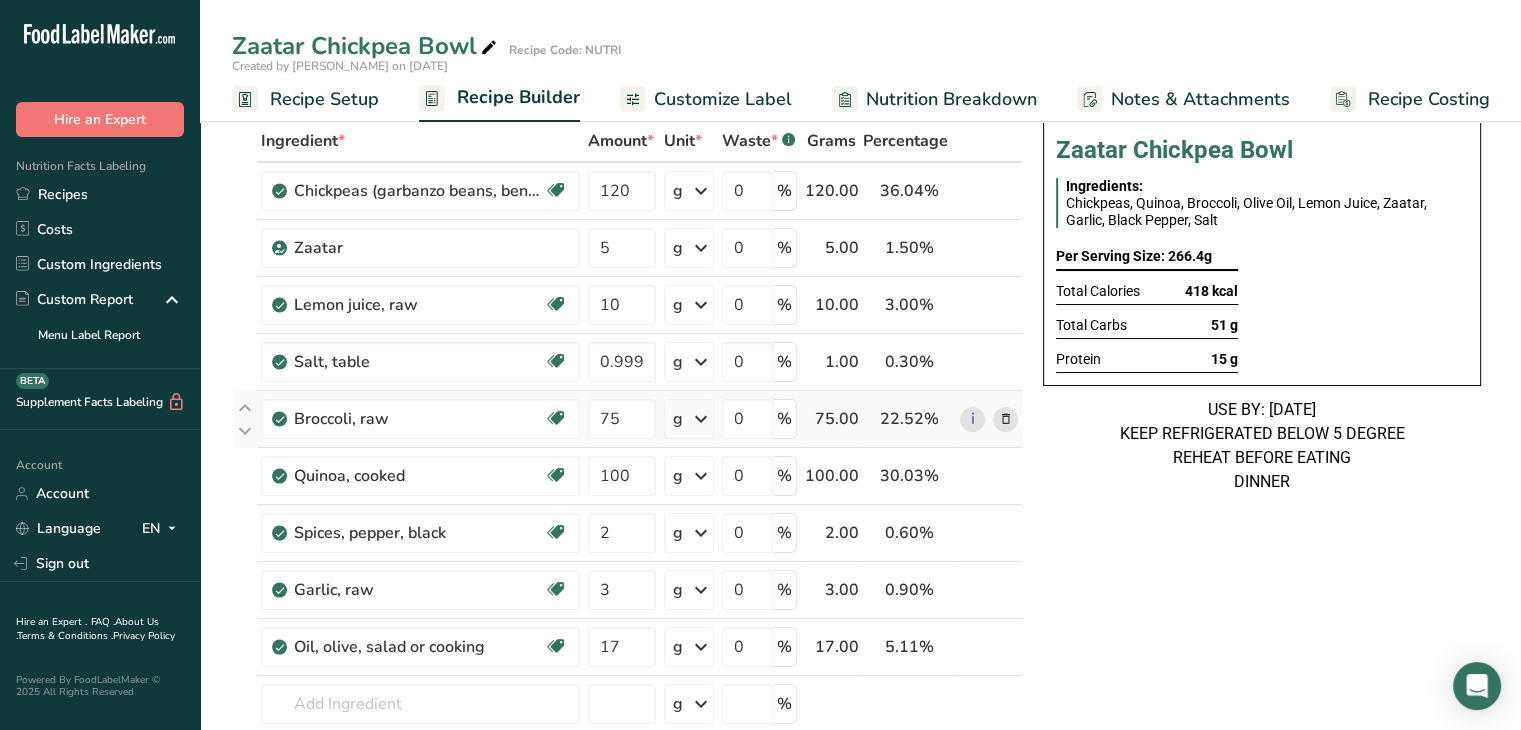 click at bounding box center [1005, 419] 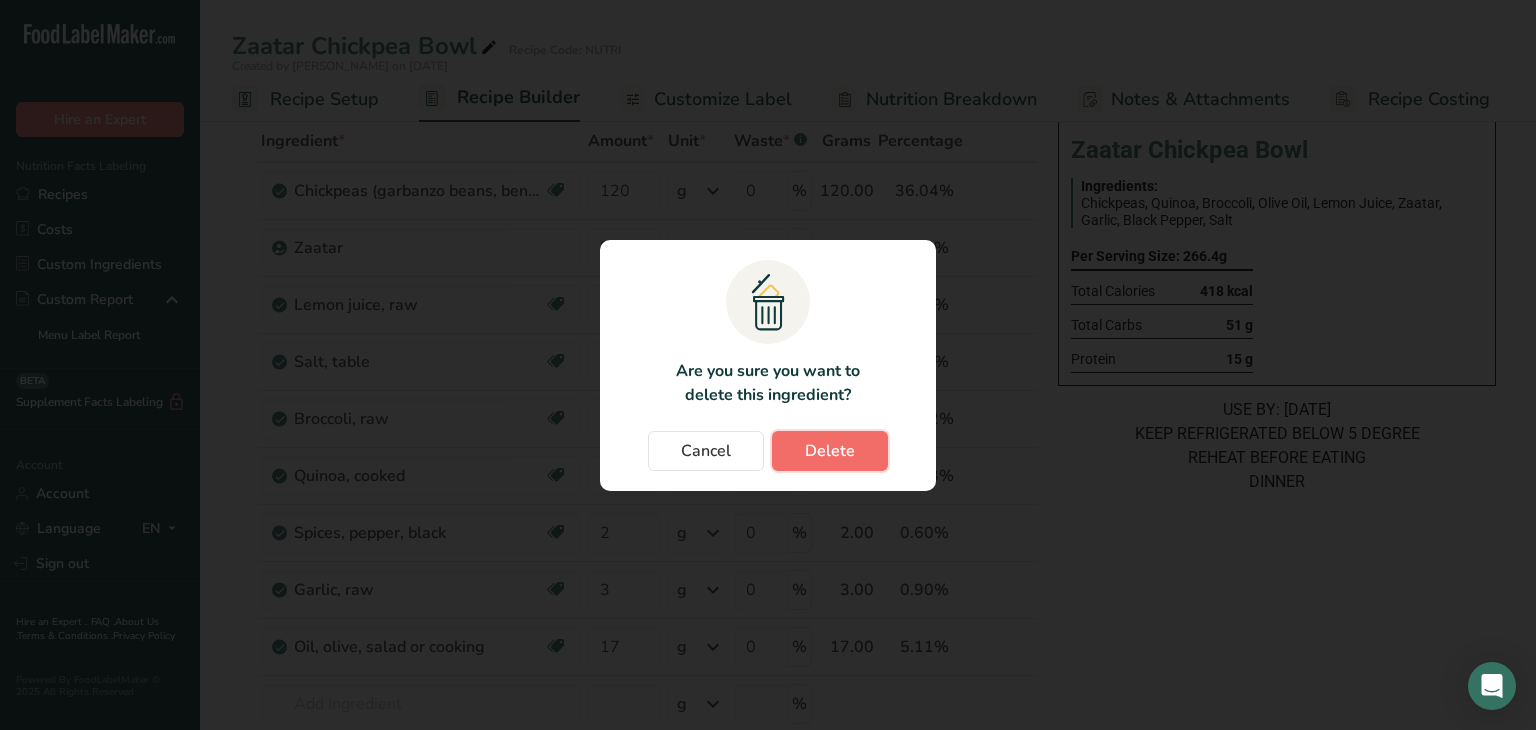 click on "Delete" at bounding box center (830, 451) 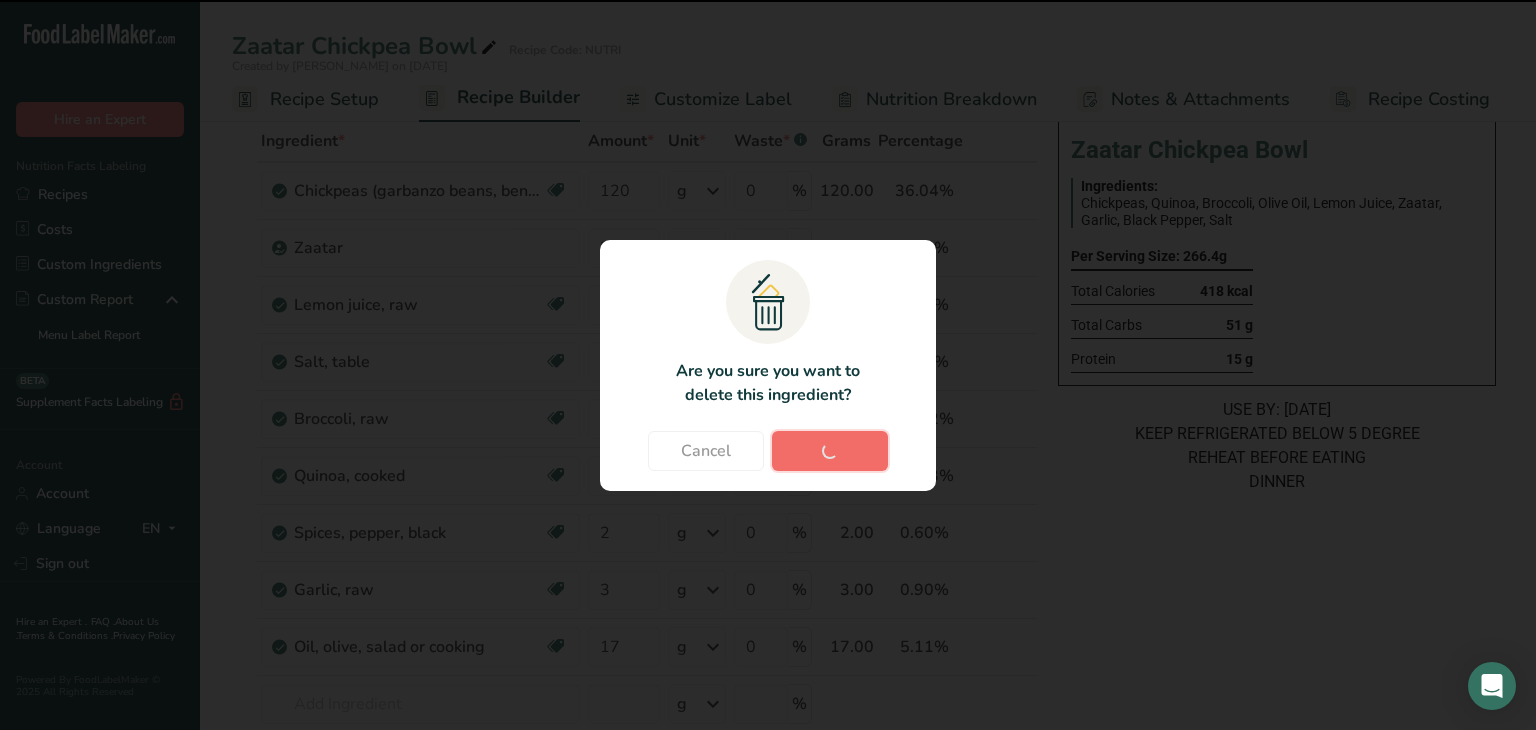type on "100" 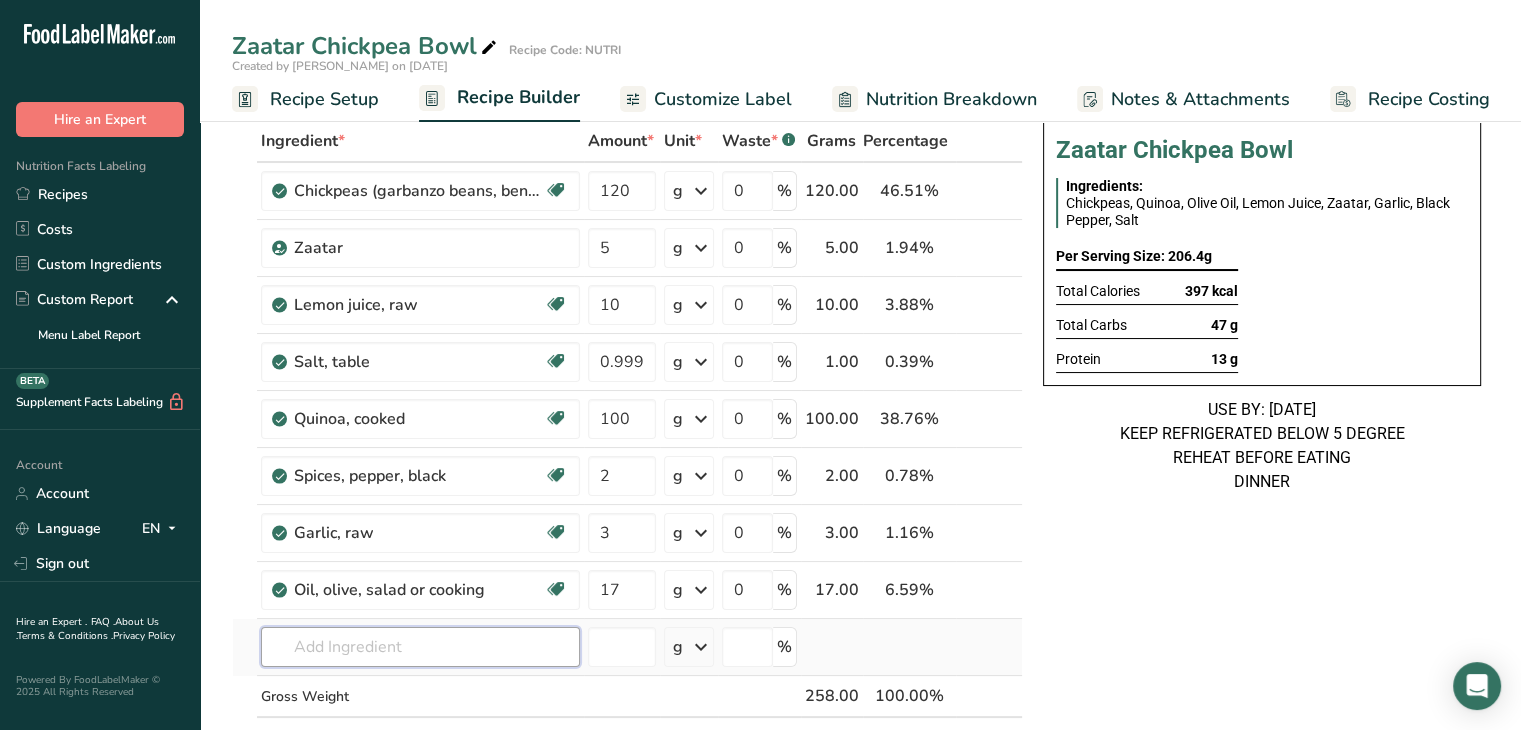 click at bounding box center [420, 647] 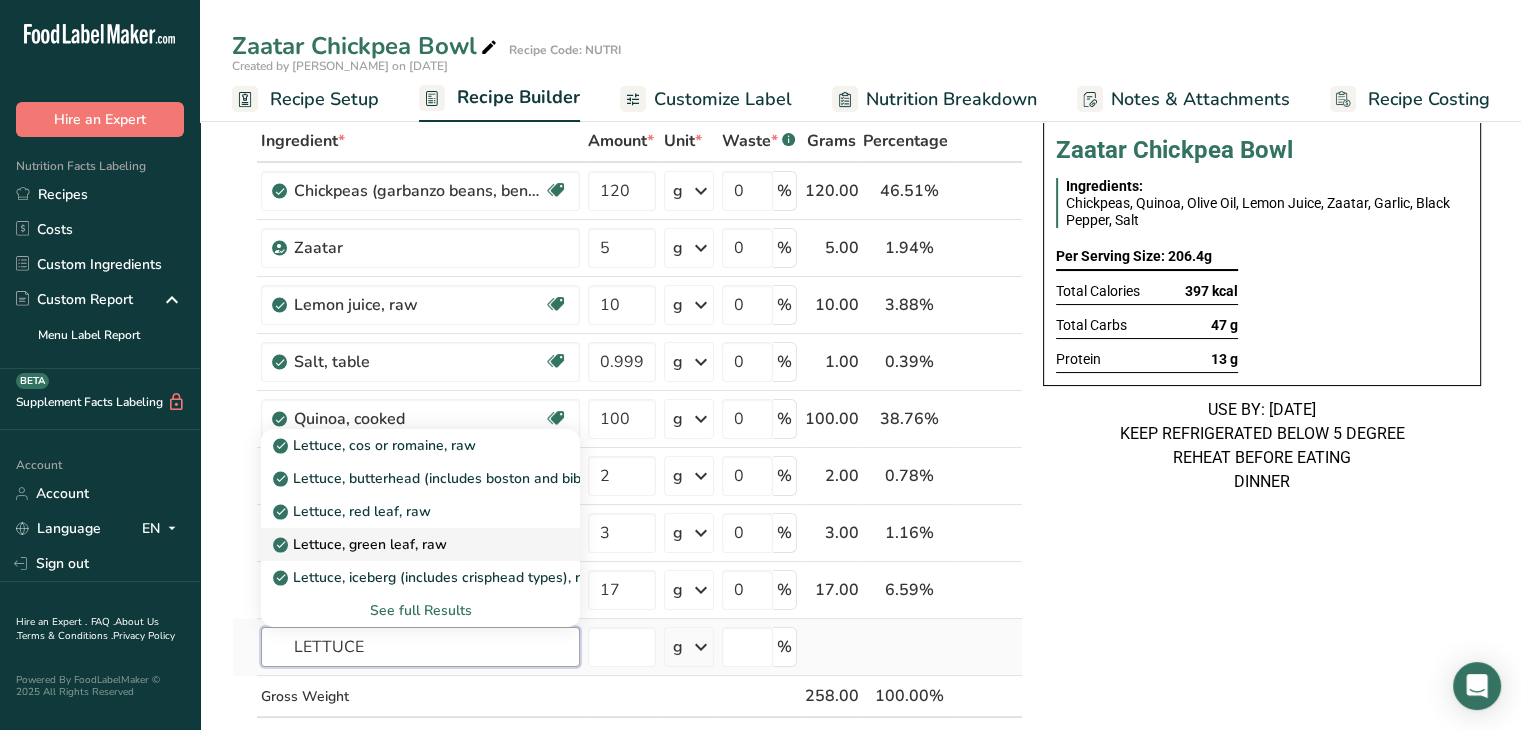 type on "LETTUCE" 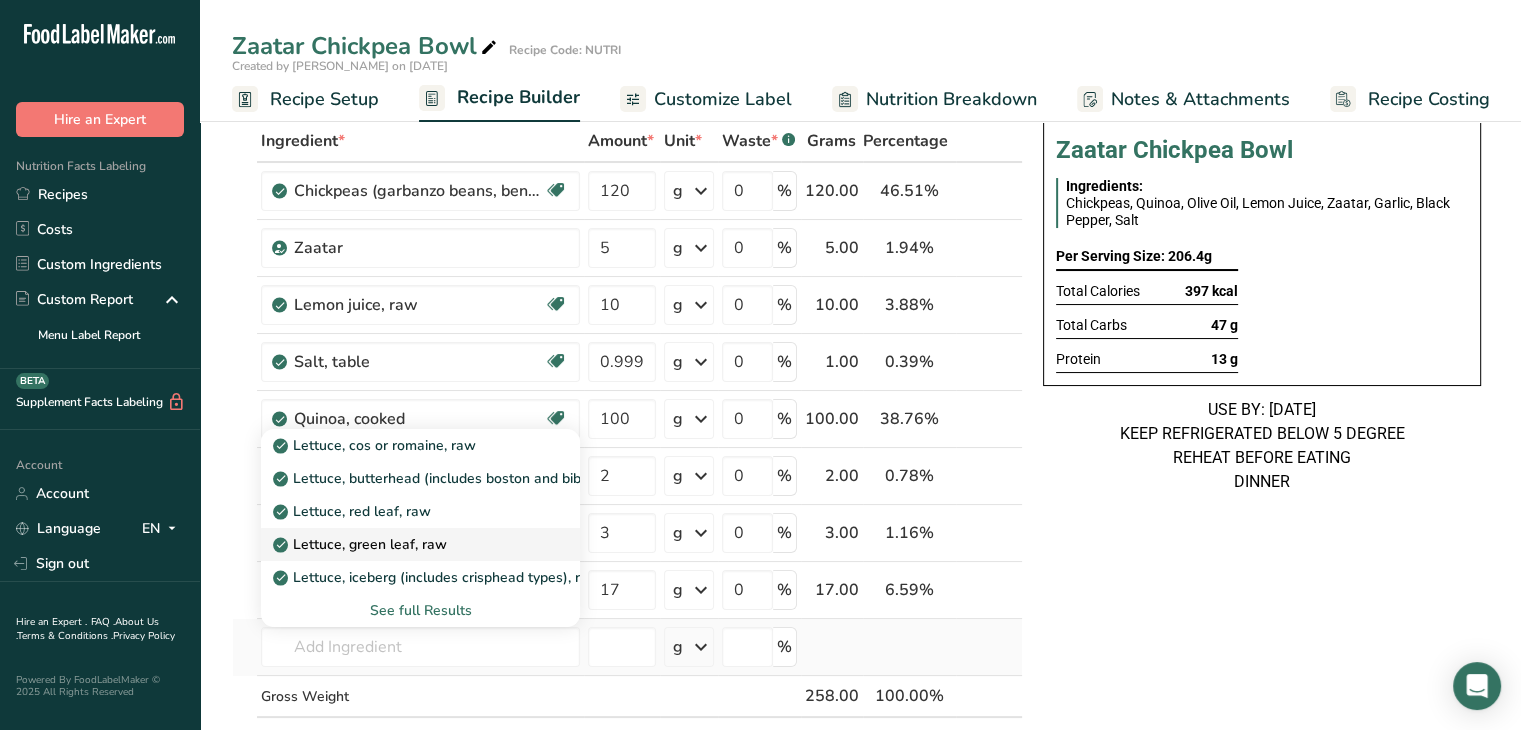 click on "Lettuce, green leaf, raw" at bounding box center [362, 544] 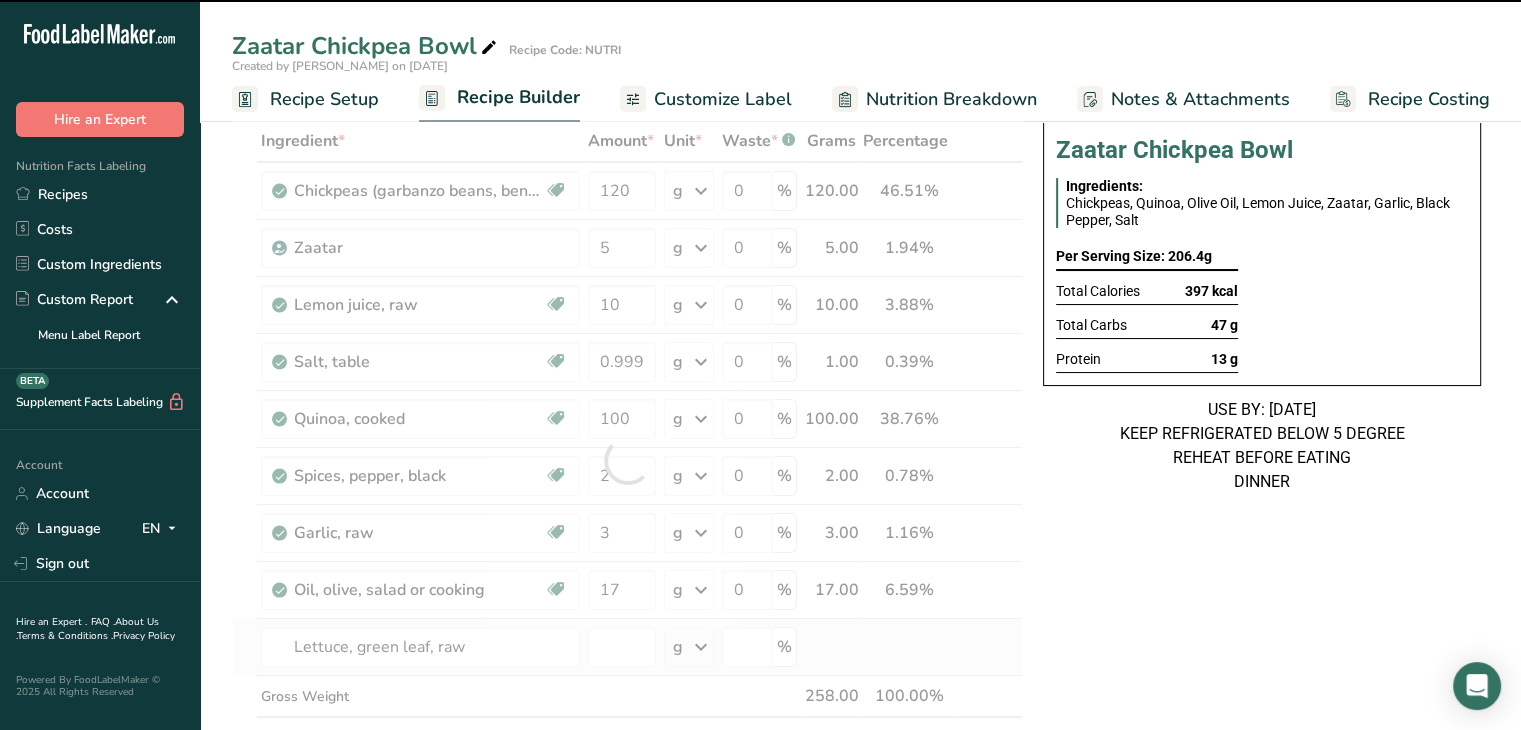type on "0" 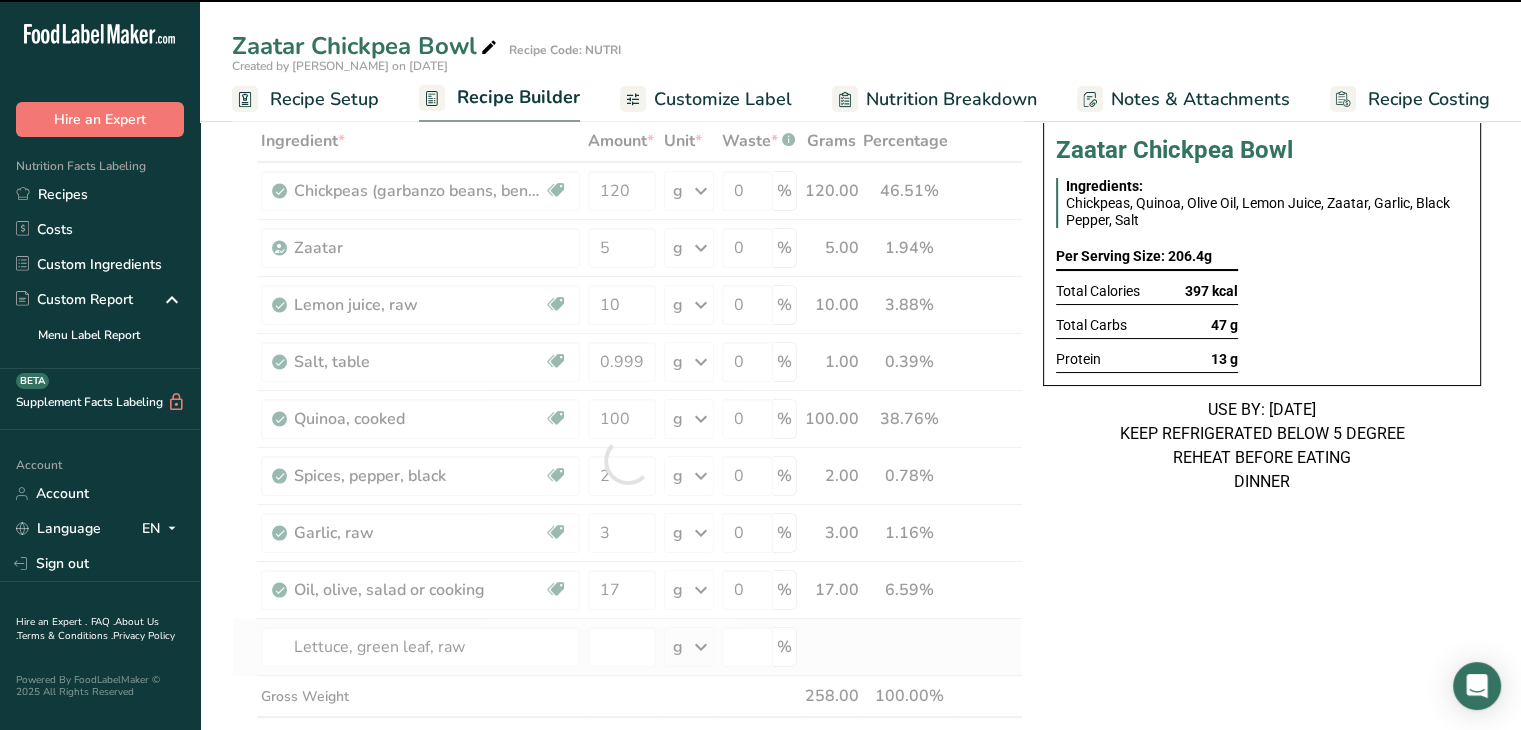type on "0" 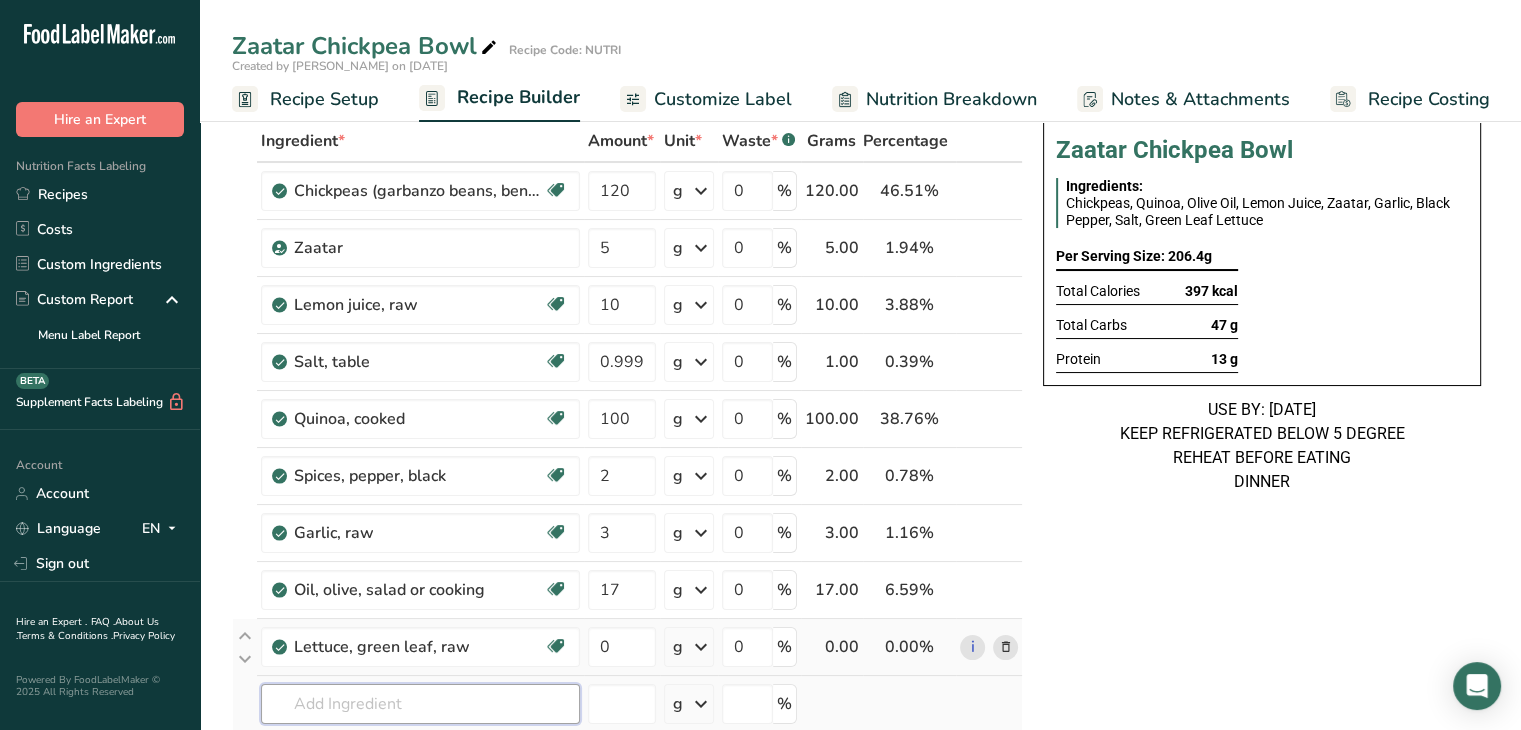 click at bounding box center (420, 704) 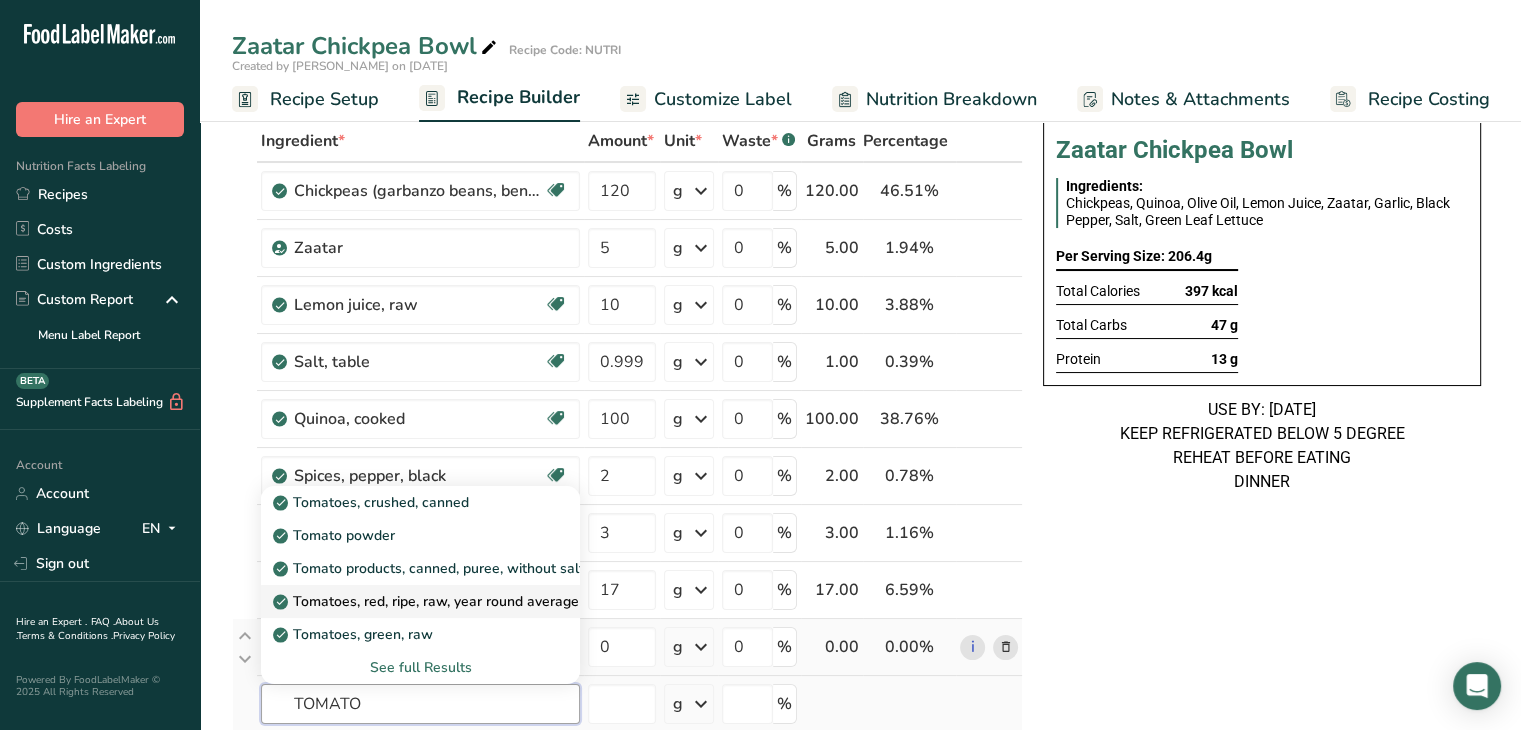 type on "TOMATO" 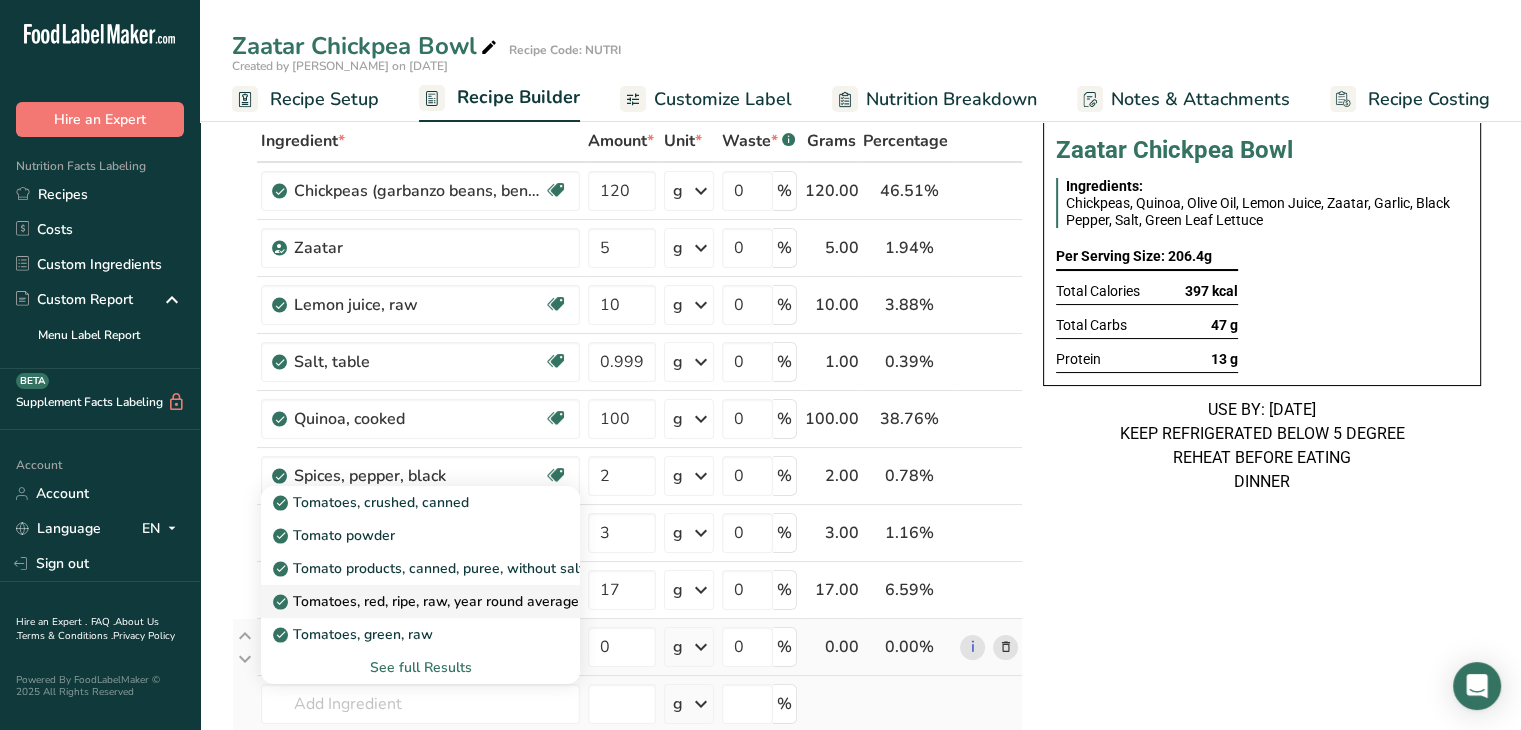 click on "Tomatoes, red, ripe, raw, year round average" at bounding box center (420, 601) 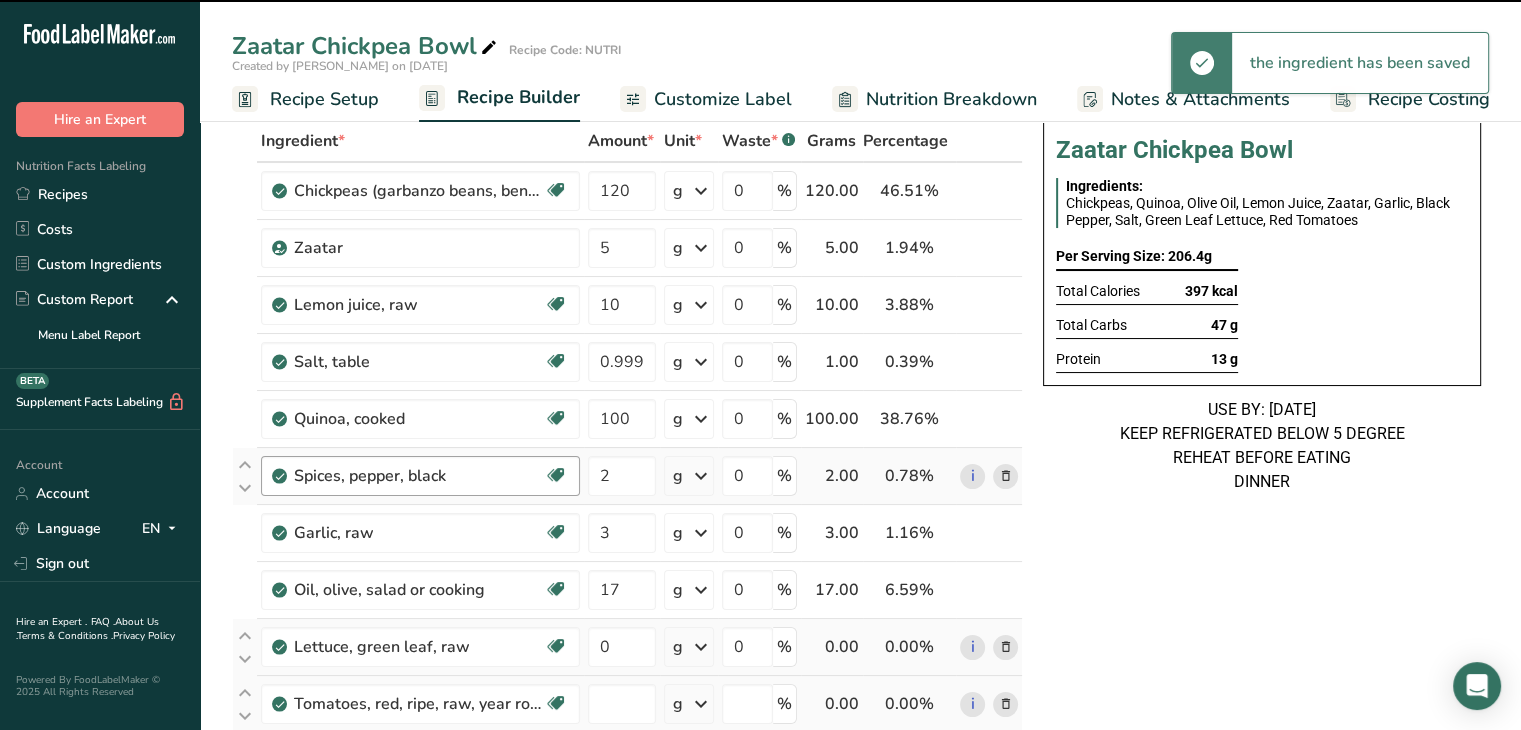 type on "0" 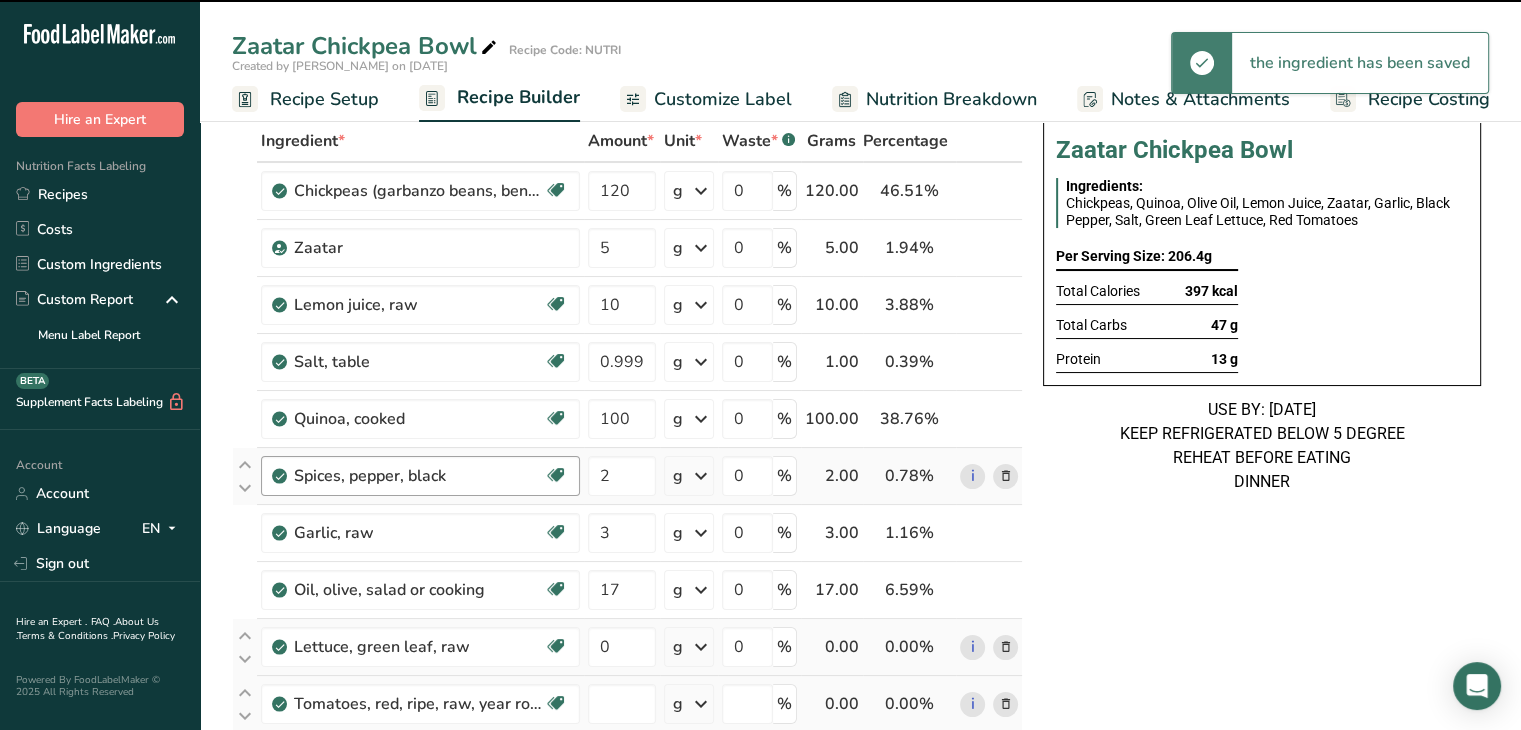 type on "0" 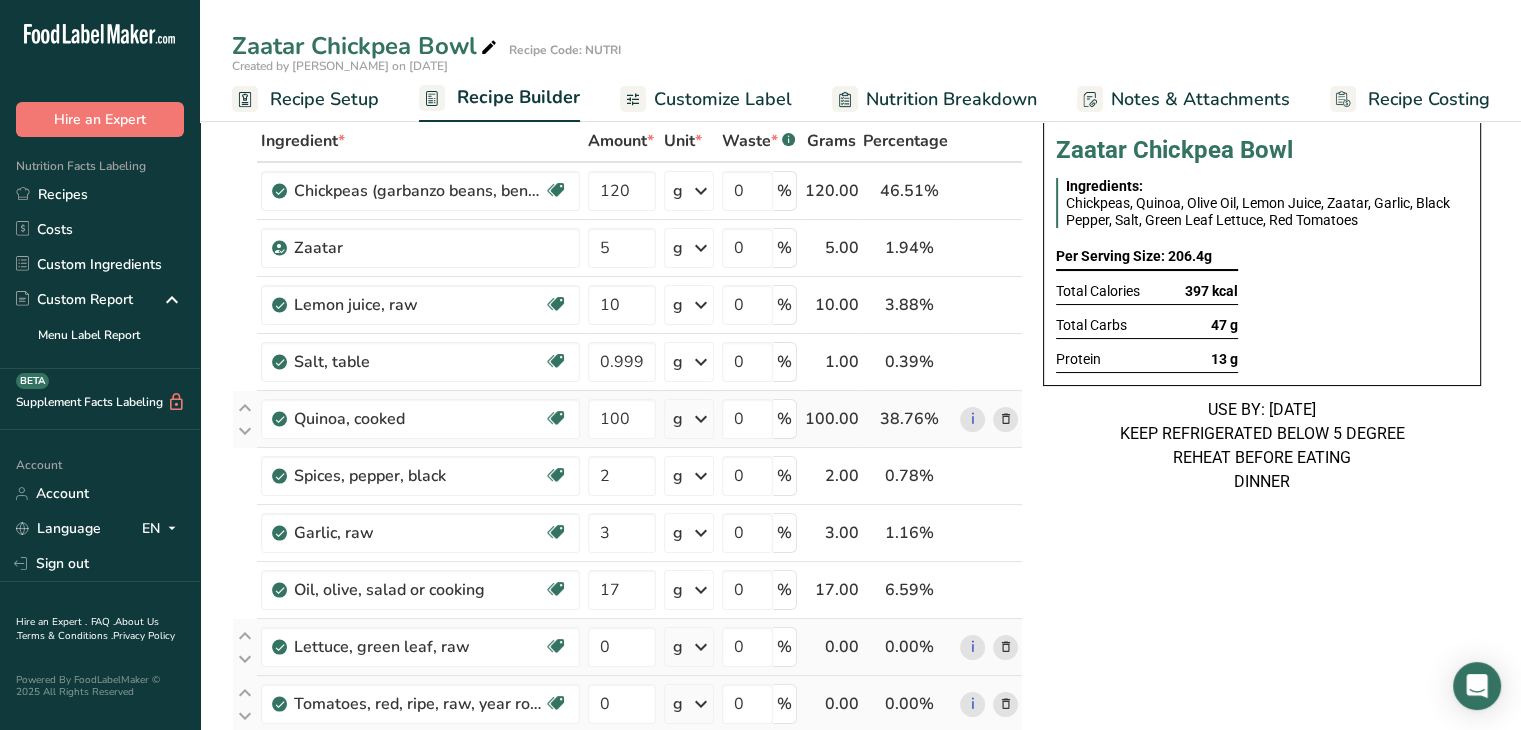 click at bounding box center (1005, 419) 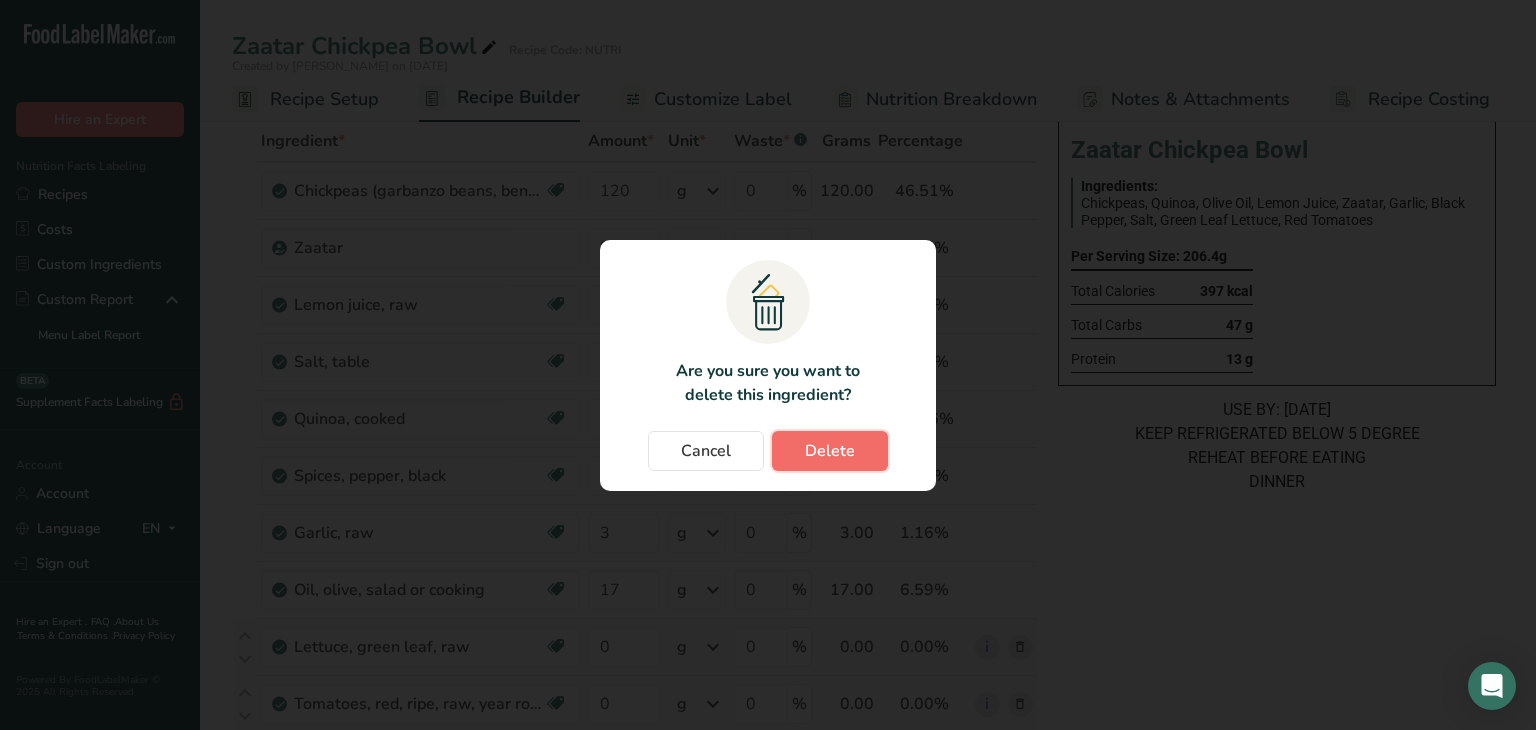 click on "Delete" at bounding box center (830, 451) 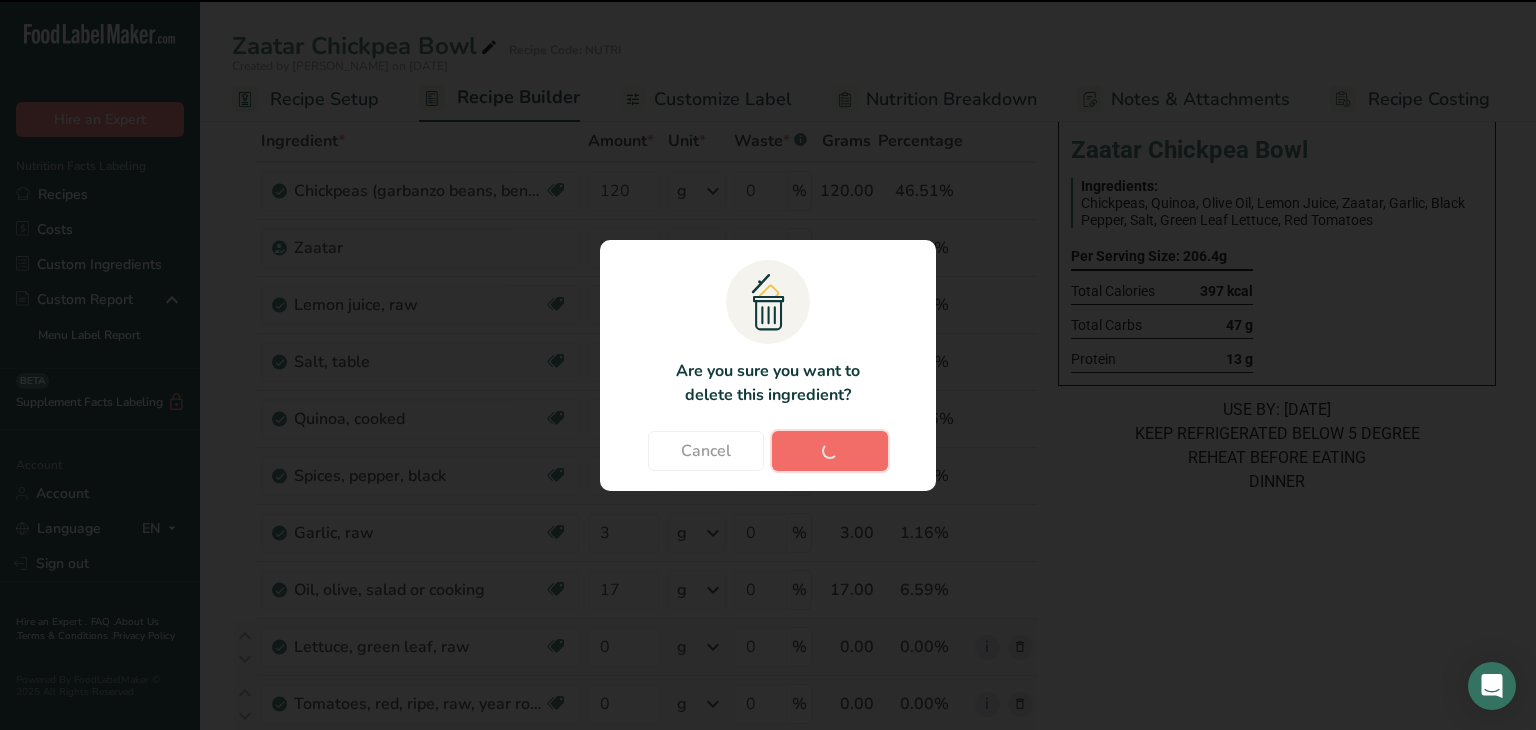 type on "2" 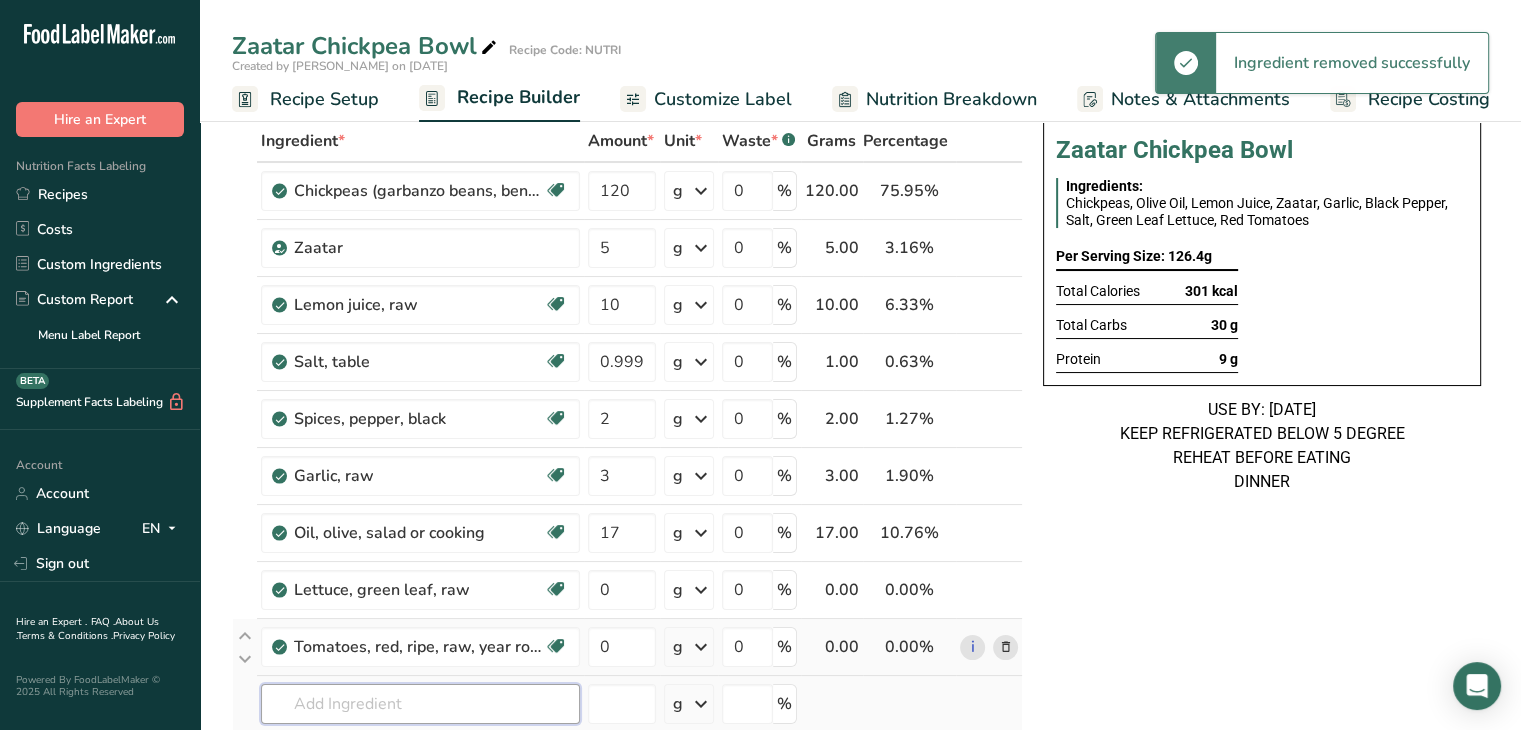click at bounding box center [420, 704] 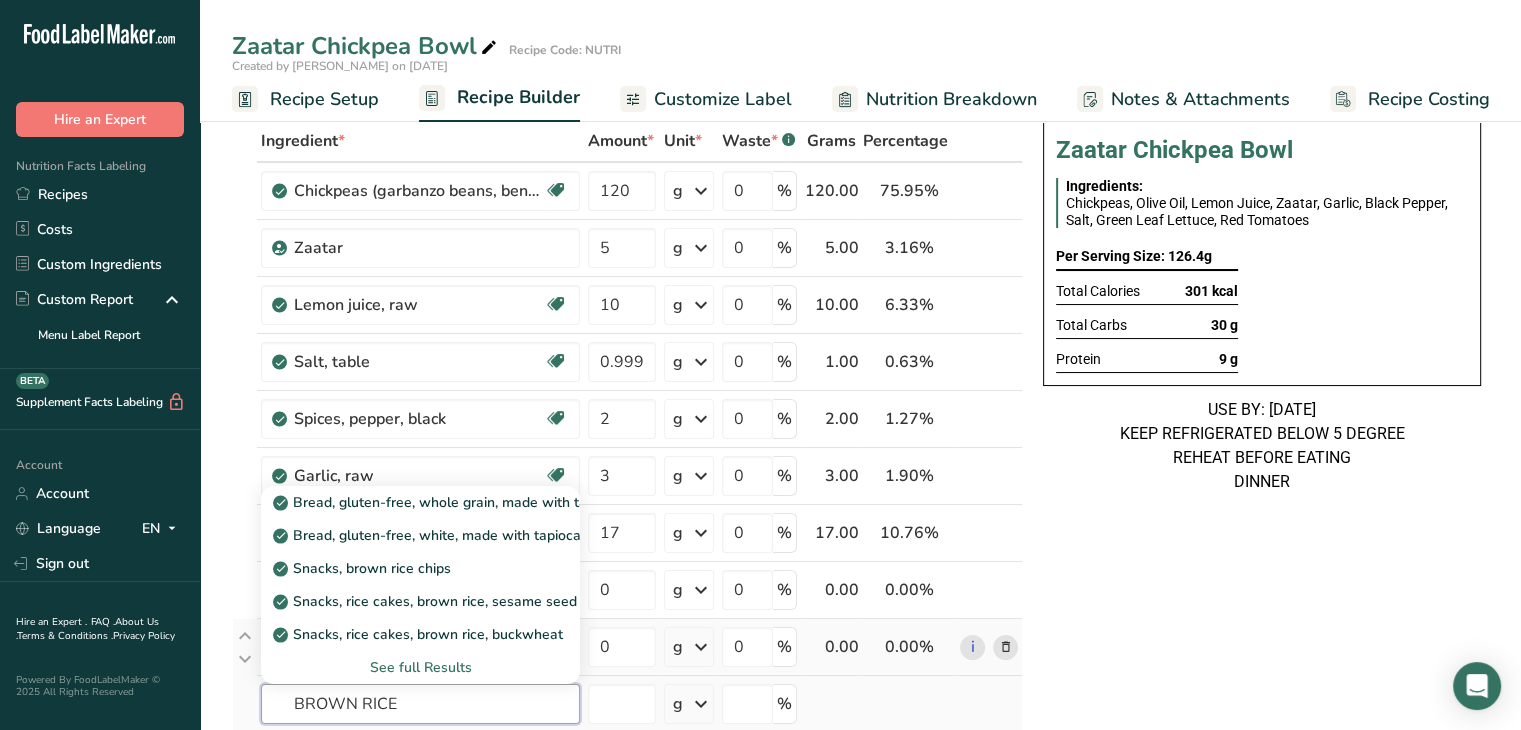 type on "BROWN RICE" 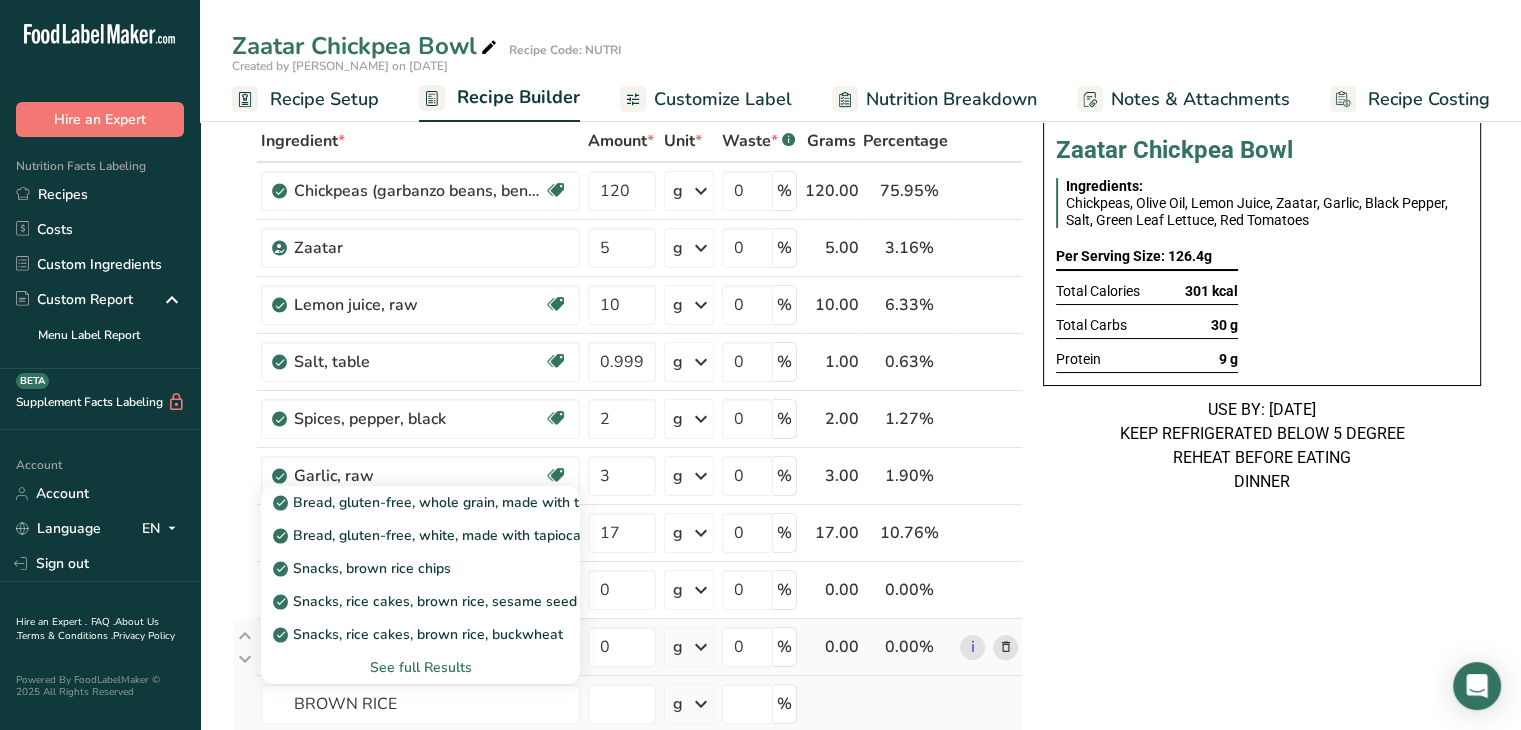 type 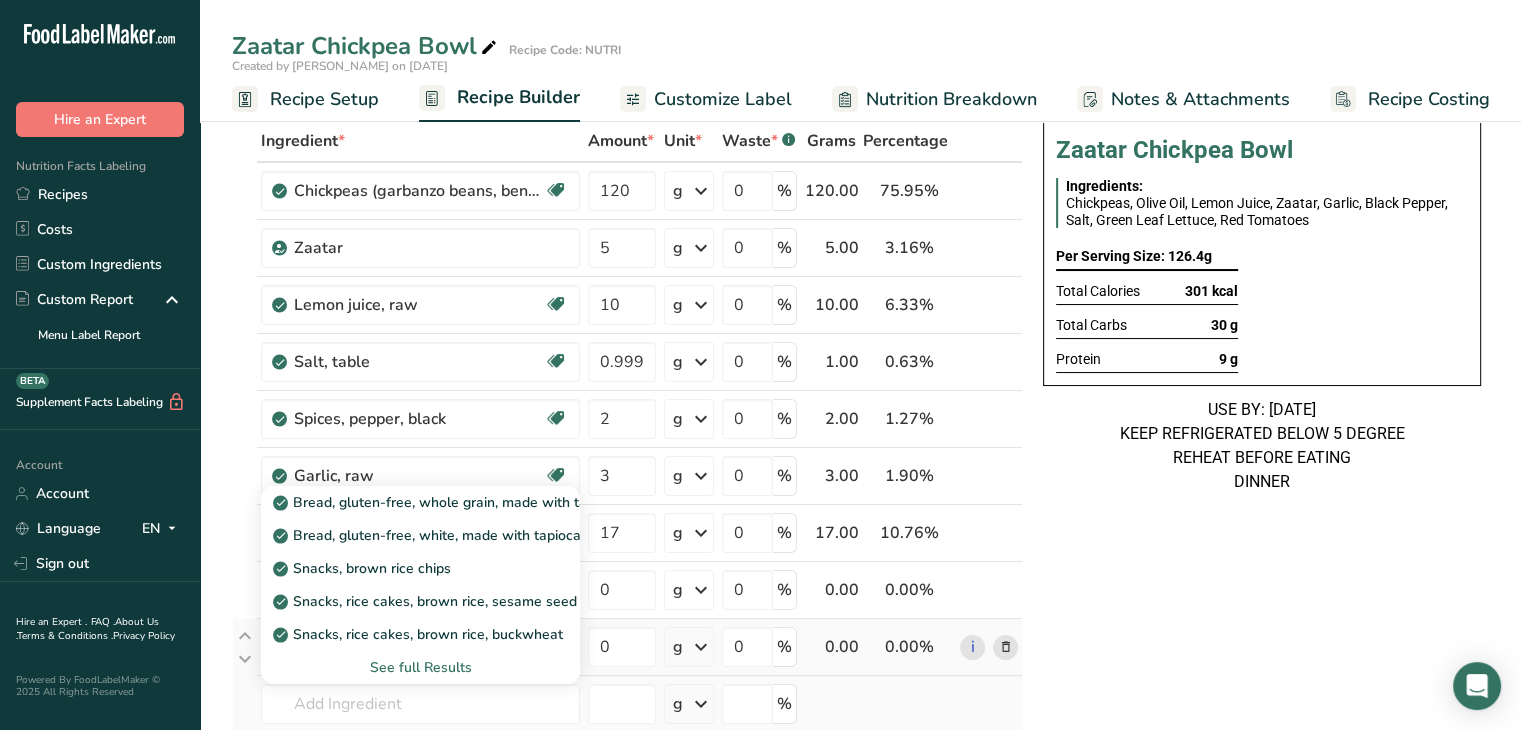 click on "See full Results" at bounding box center (420, 667) 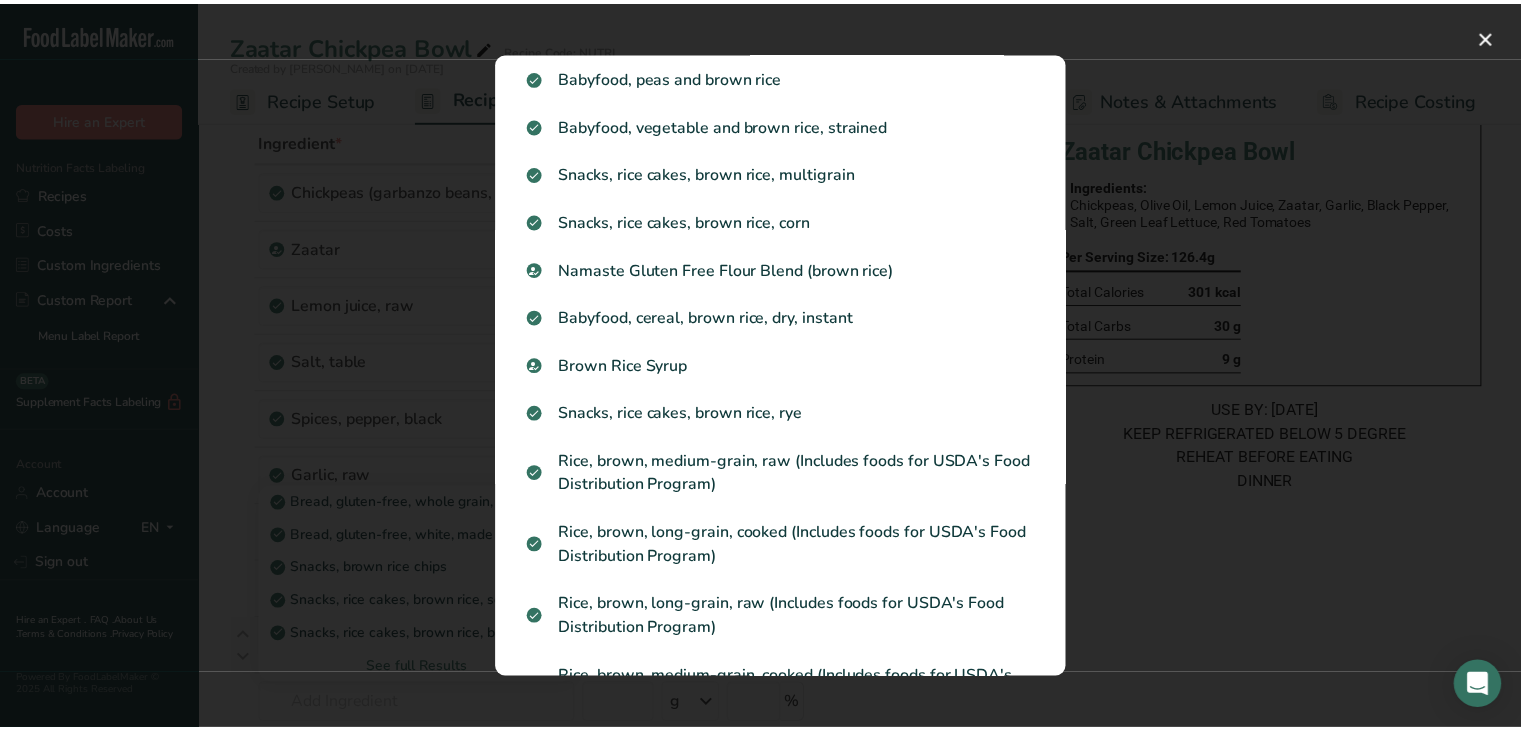 scroll, scrollTop: 864, scrollLeft: 0, axis: vertical 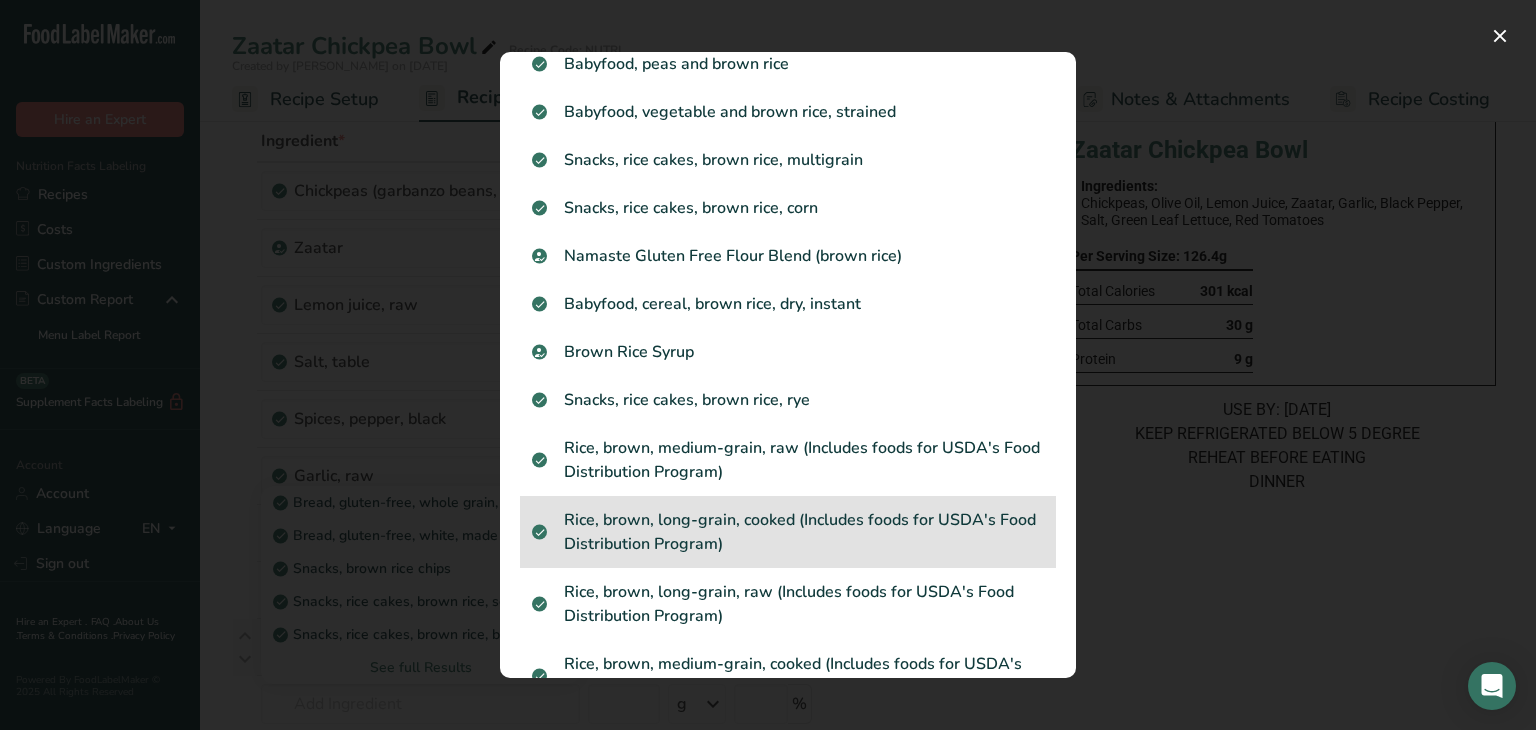 click on "Rice, brown, long-grain, cooked (Includes foods for USDA's Food Distribution Program)" at bounding box center (788, 532) 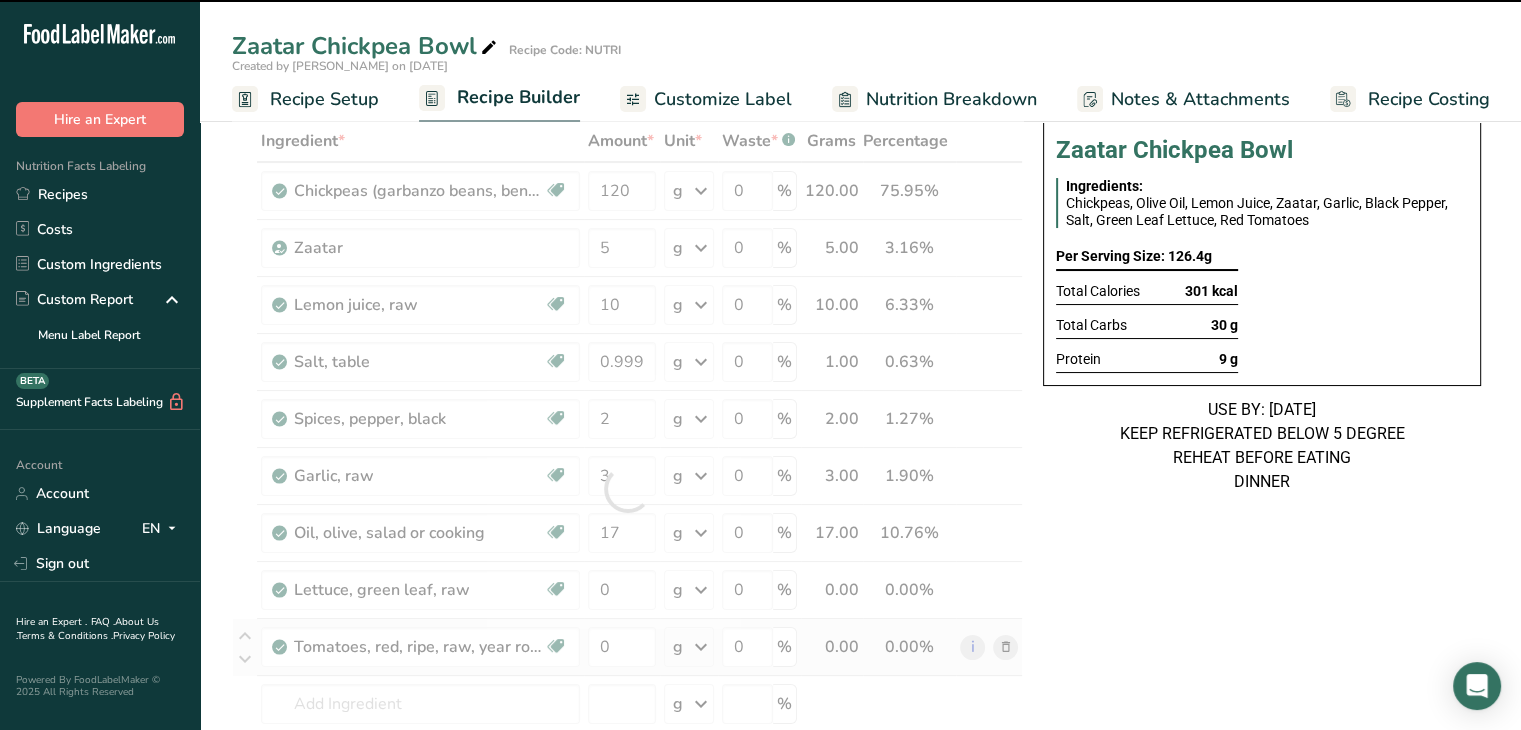 type on "0" 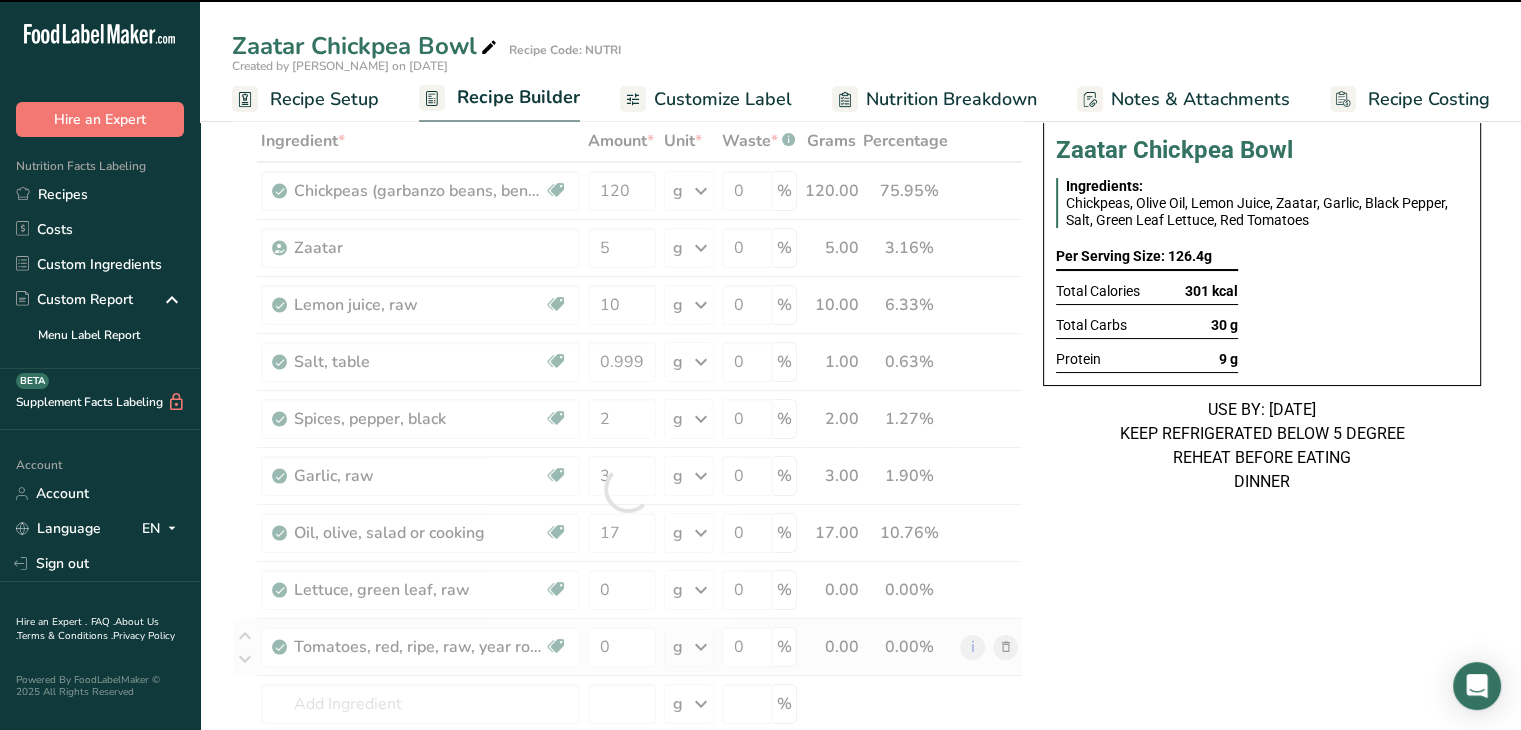 type on "0" 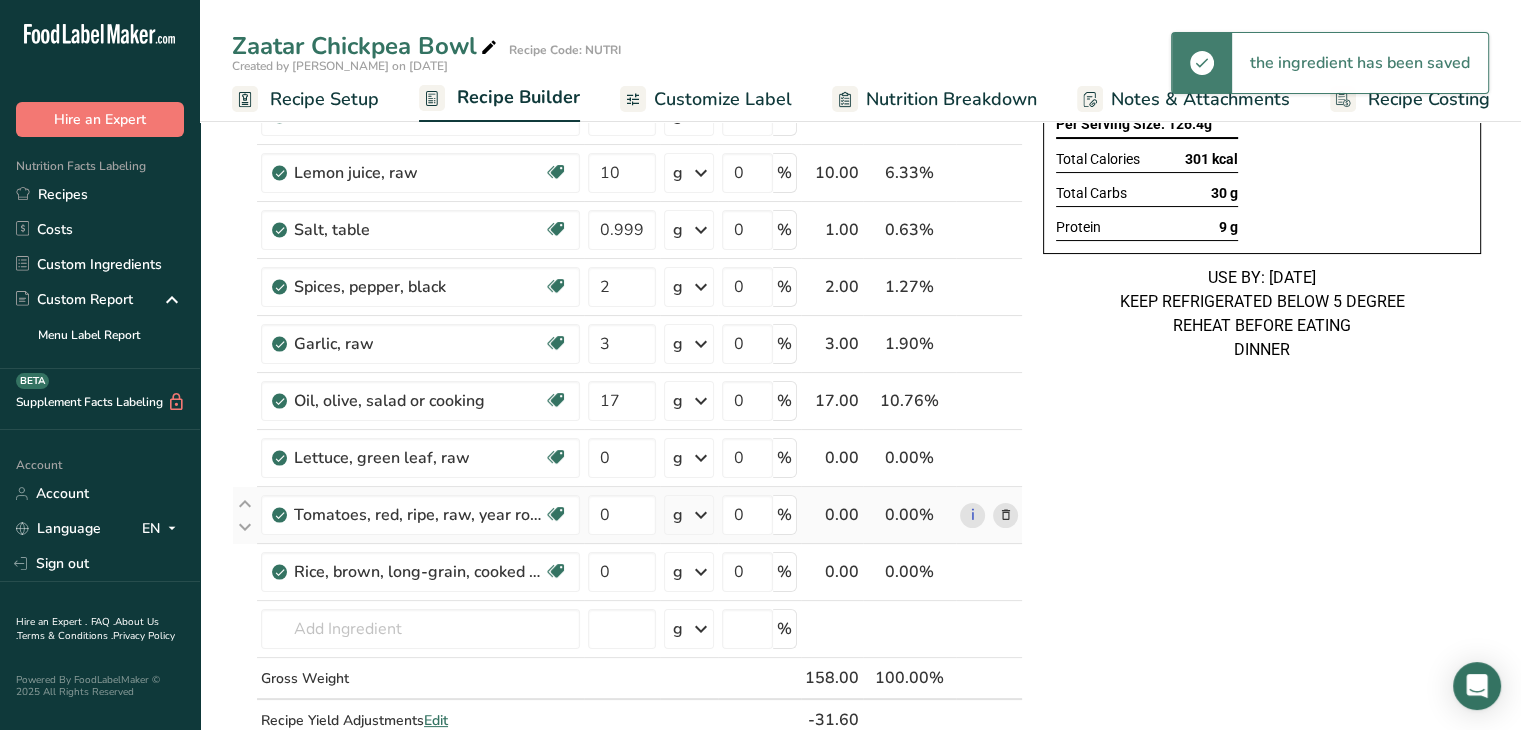 scroll, scrollTop: 276, scrollLeft: 0, axis: vertical 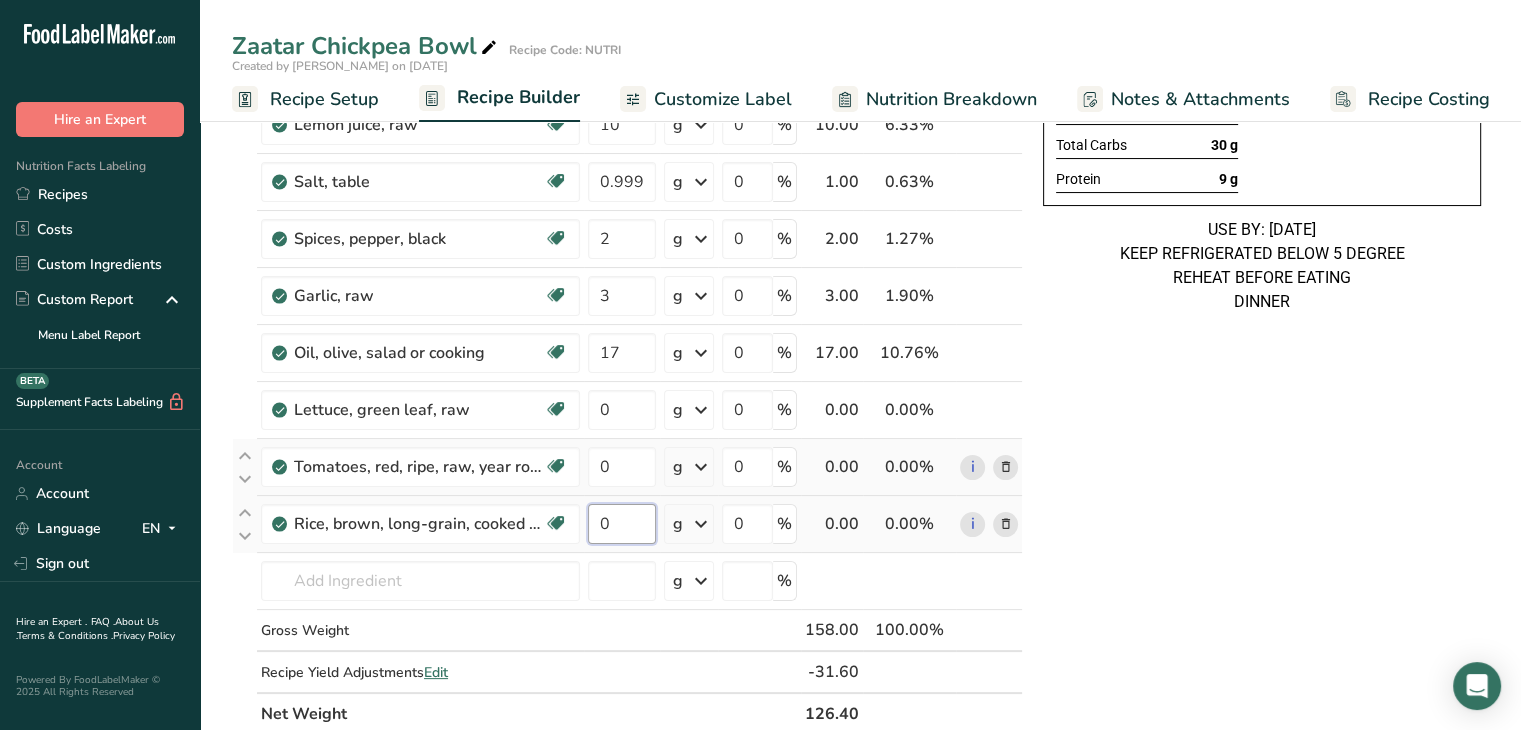 click on "0" at bounding box center (622, 524) 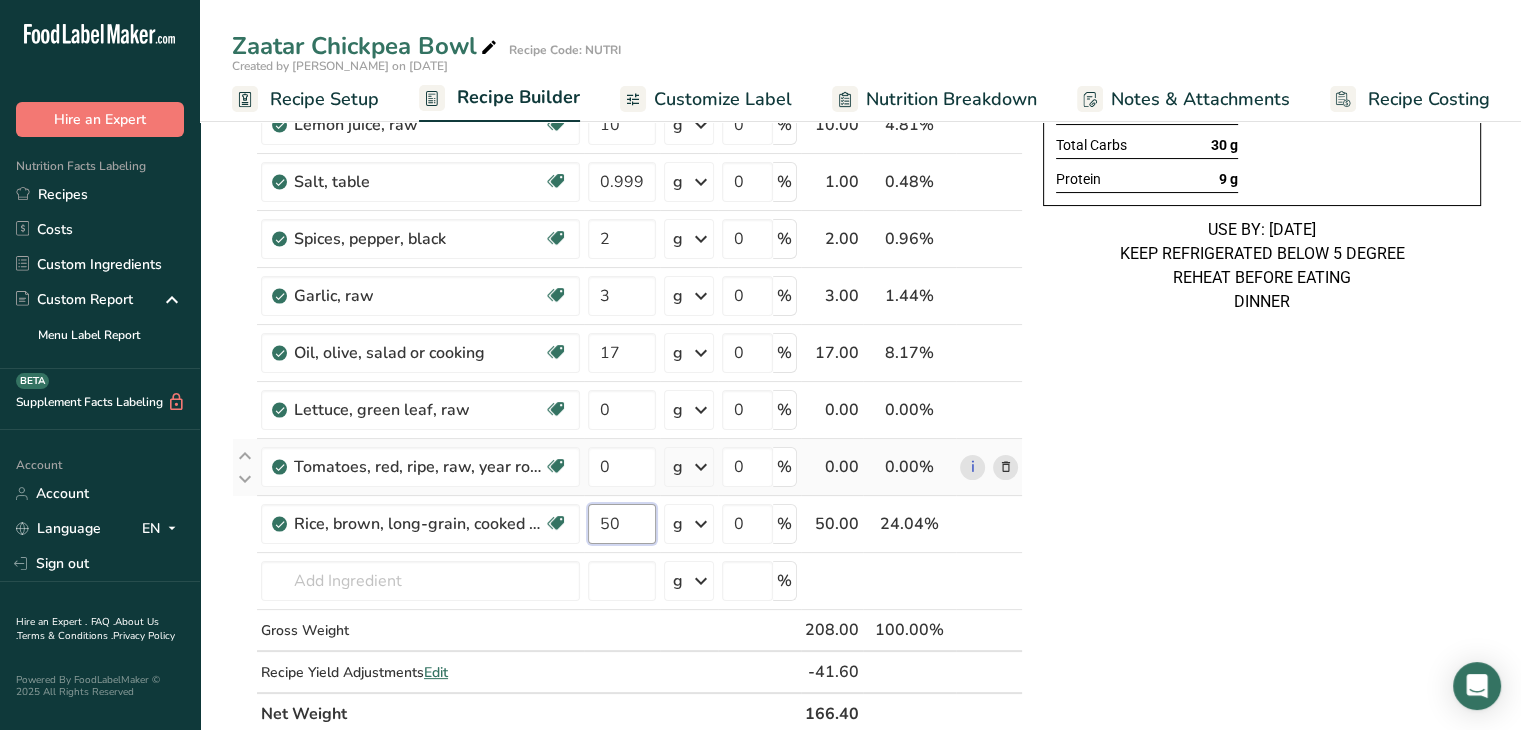 type on "50" 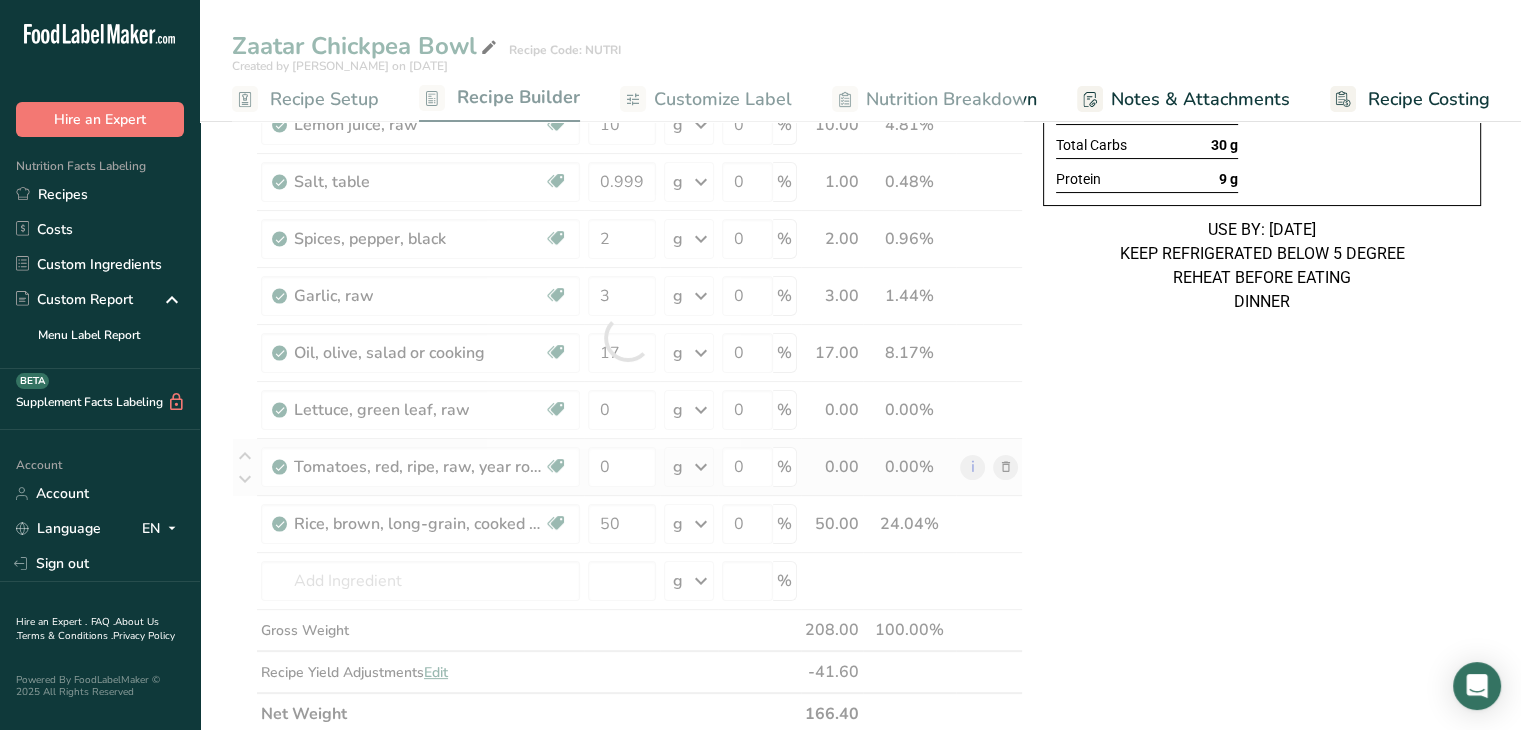 click on "Zaatar Chickpea Bowl
Ingredients:
Chickpeas, Olive Oil, Lemon Juice, Zaatar, Garlic, Black Pepper, Salt, Green Leaf Lettuce, Red Tomatoes, Brown Rice
Per Serving Size:
126.4g
Total Calories
301 kcal
Total Carbs
30 g
Protein
9 g
USE BY: 18/07/2025
KEEP REFRIGERATED BELOW 5 DEGREE
REHEAT BEFORE EATING
DINNER" at bounding box center (1262, 675) 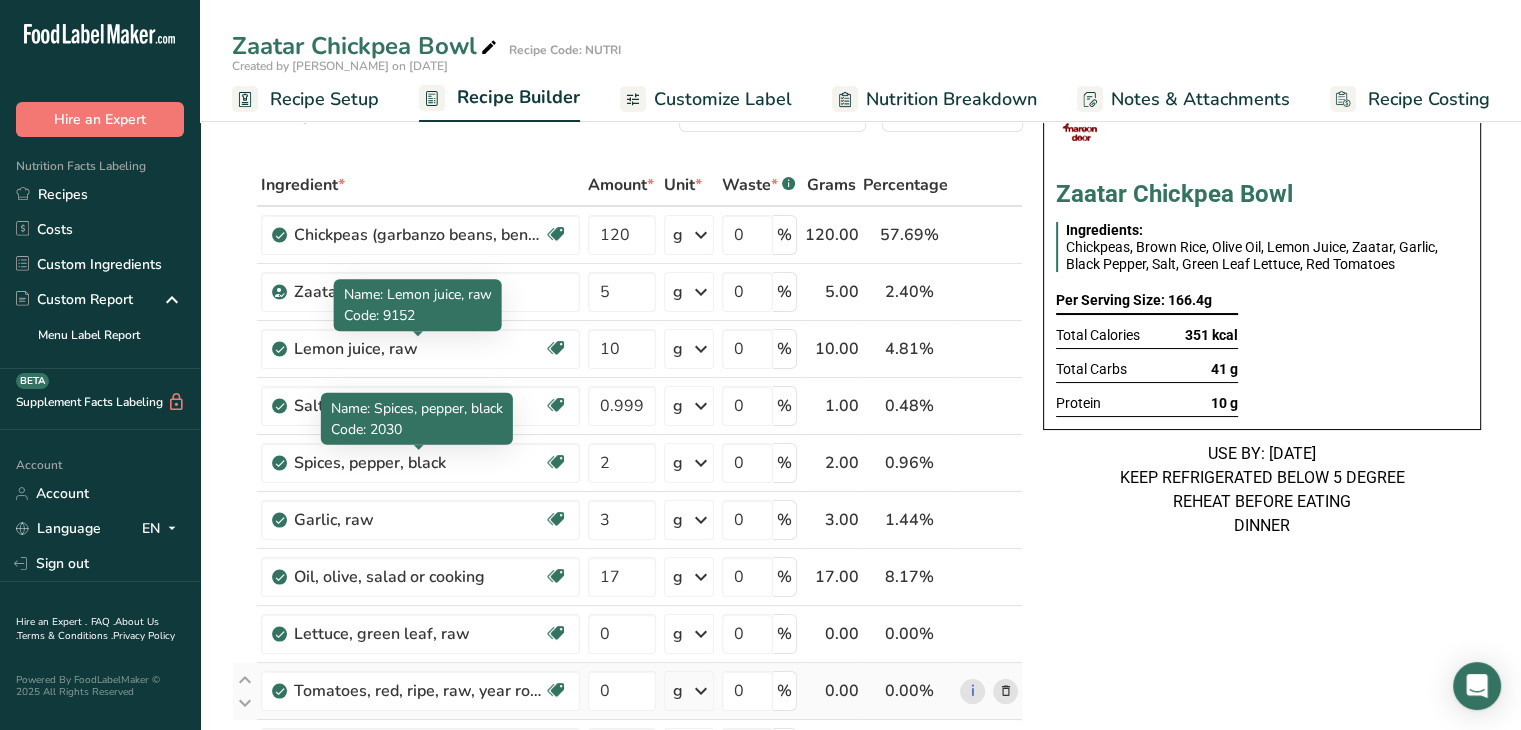 scroll, scrollTop: 50, scrollLeft: 0, axis: vertical 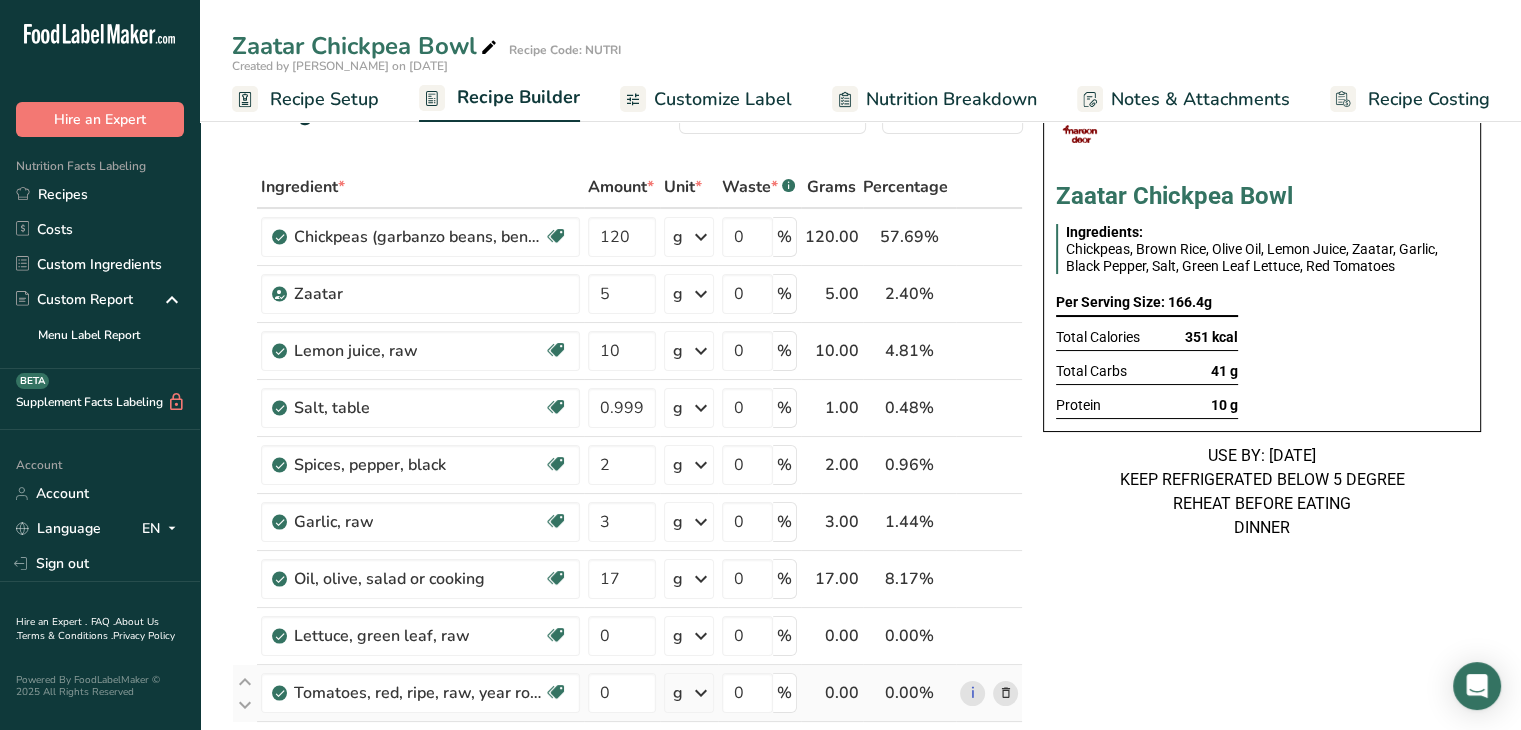 click on "Zaatar Chickpea Bowl
Ingredients:
Chickpeas, Brown Rice, Olive Oil, Lemon Juice, Zaatar, Garlic, Black Pepper, Salt, Green Leaf Lettuce, Red Tomatoes
Per Serving Size:
166.4g
Total Calories
351 kcal
Total Carbs
41 g
Protein
10 g
USE BY: 18/07/2025
KEEP REFRIGERATED BELOW 5 DEGREE
REHEAT BEFORE EATING
DINNER" at bounding box center [1262, 922] 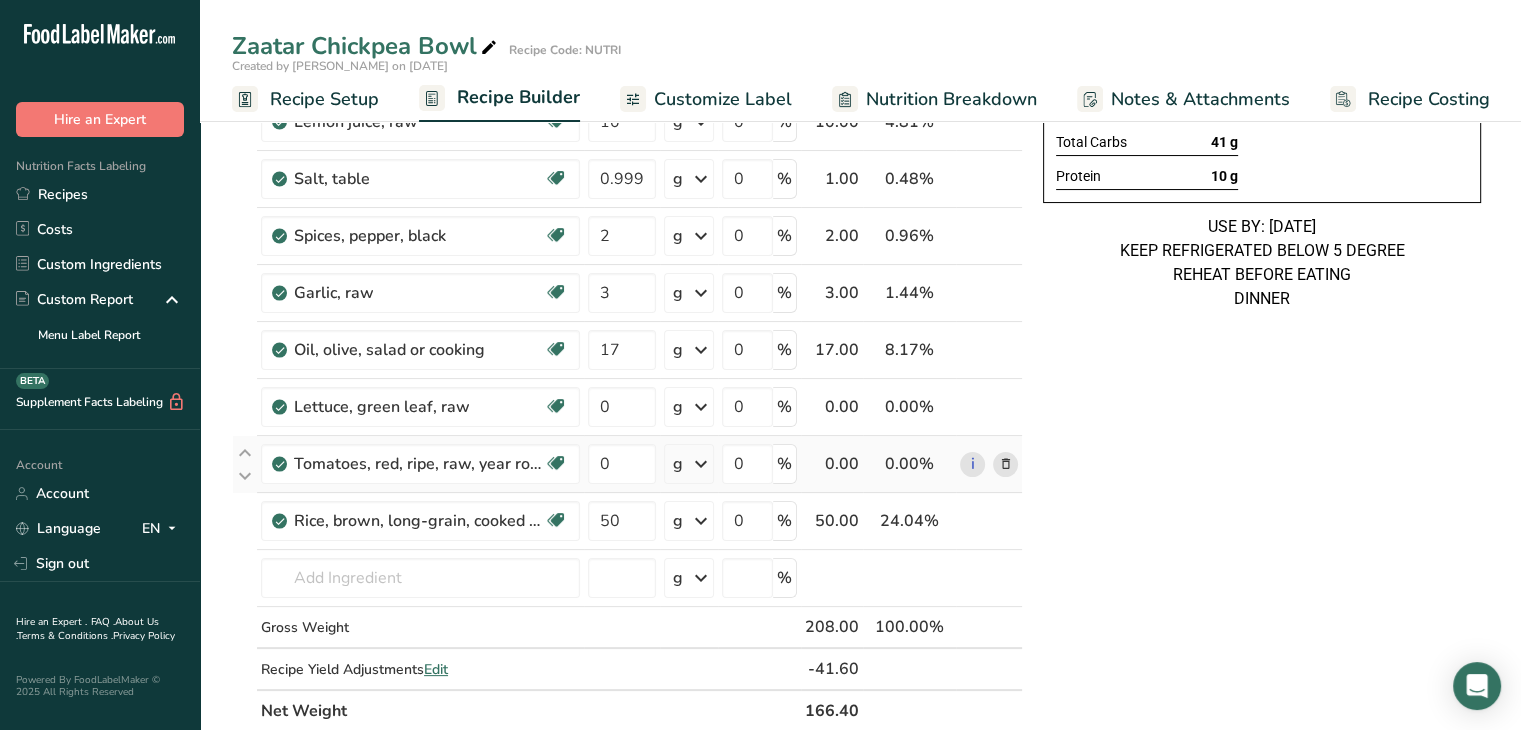 scroll, scrollTop: 280, scrollLeft: 0, axis: vertical 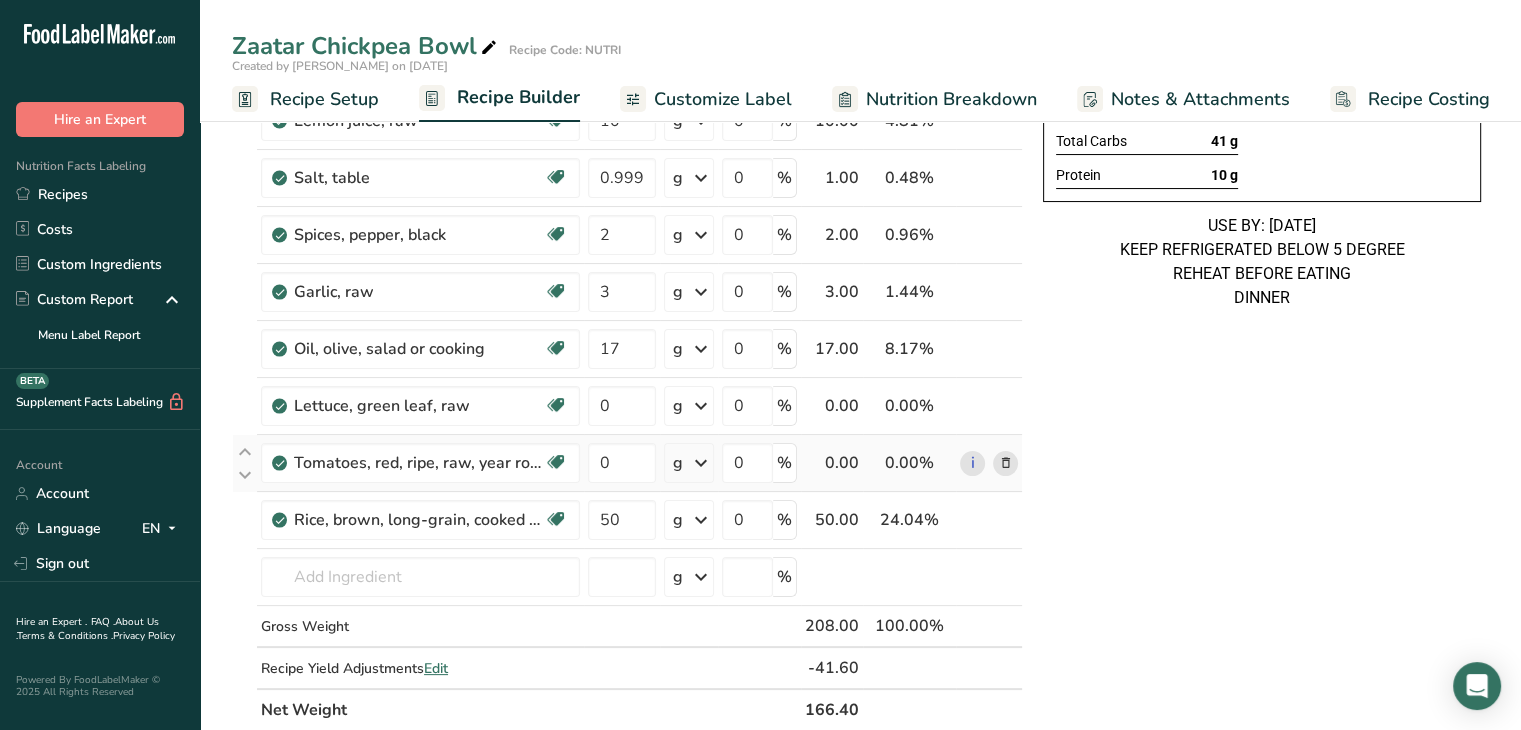click on "Recipe Setup" at bounding box center [324, 99] 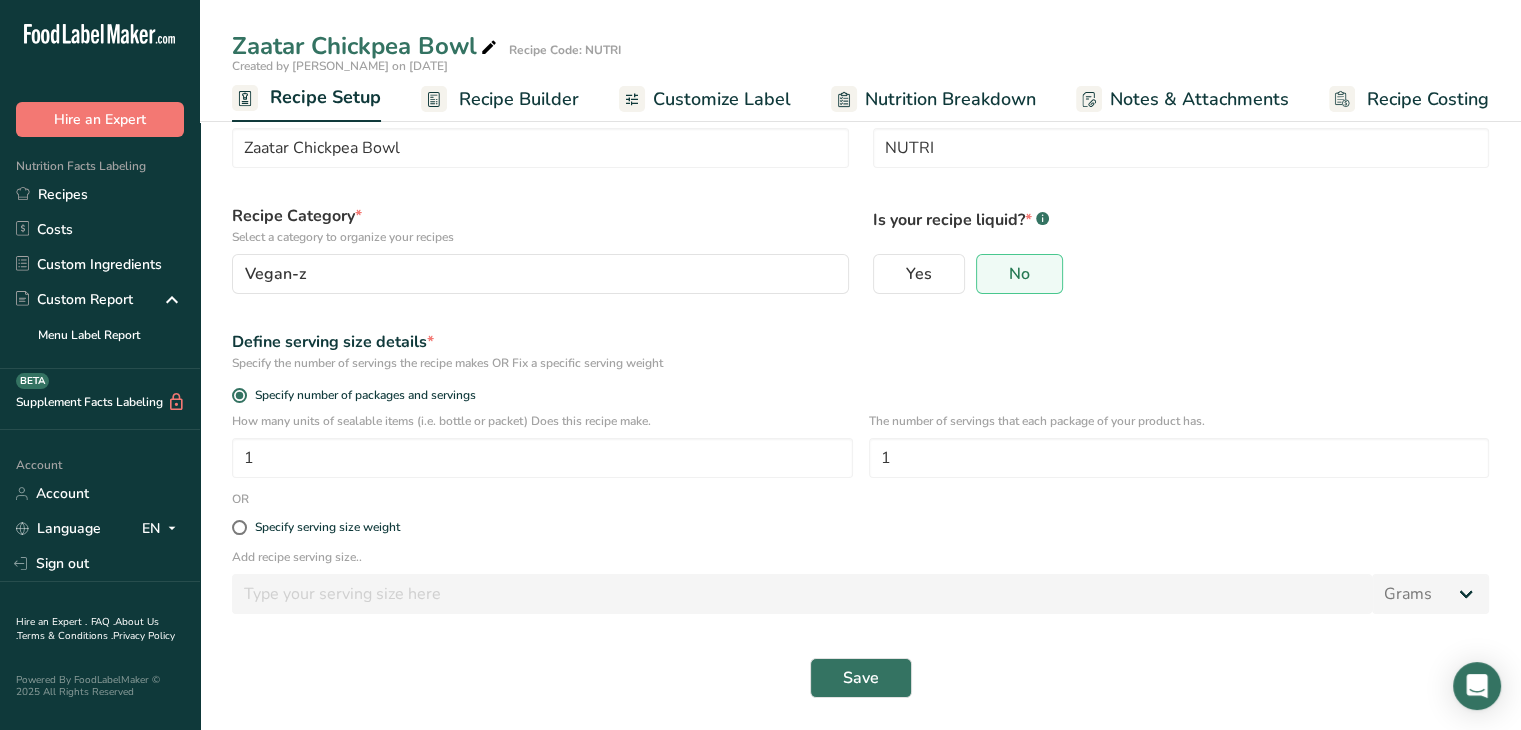 scroll, scrollTop: 0, scrollLeft: 0, axis: both 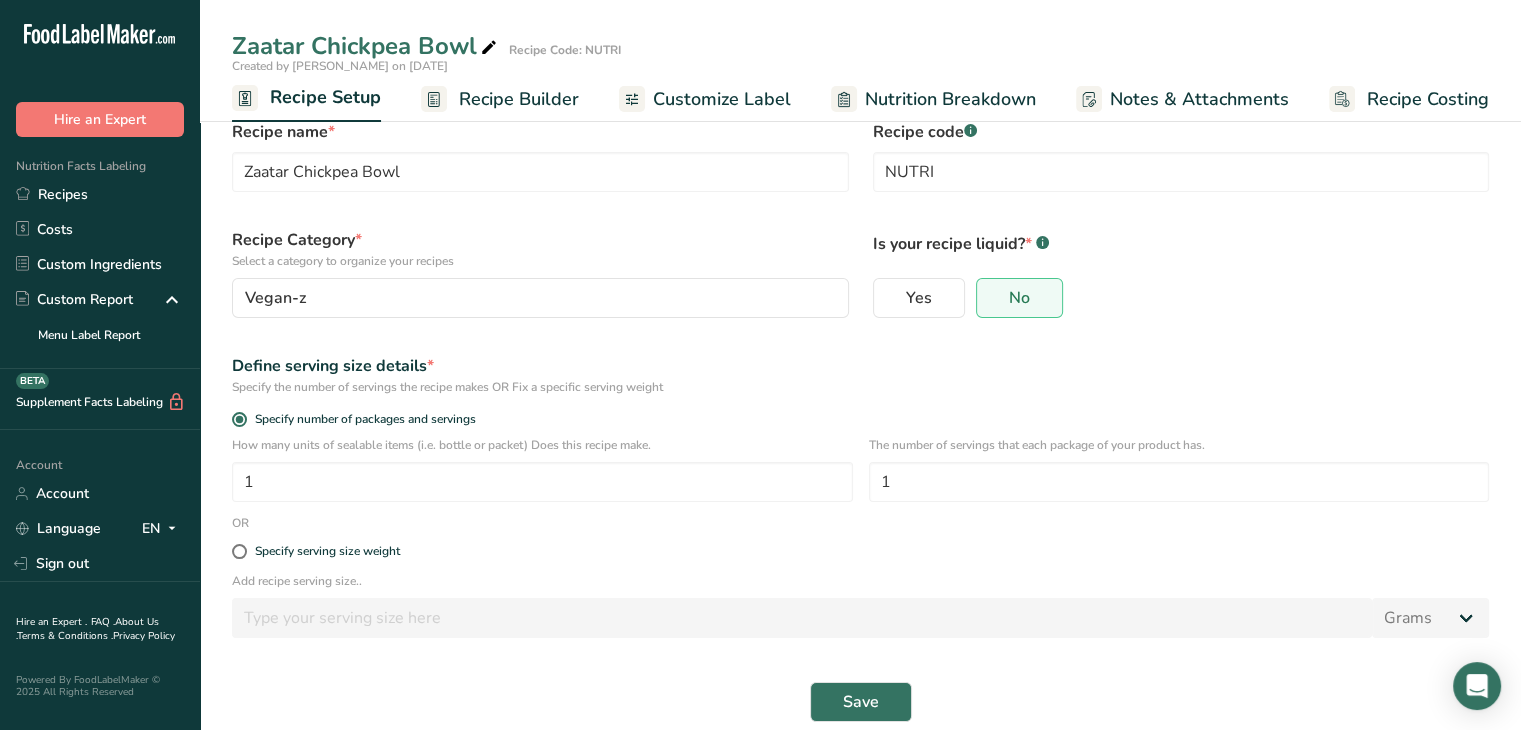 click on "Recipe Builder" at bounding box center (519, 99) 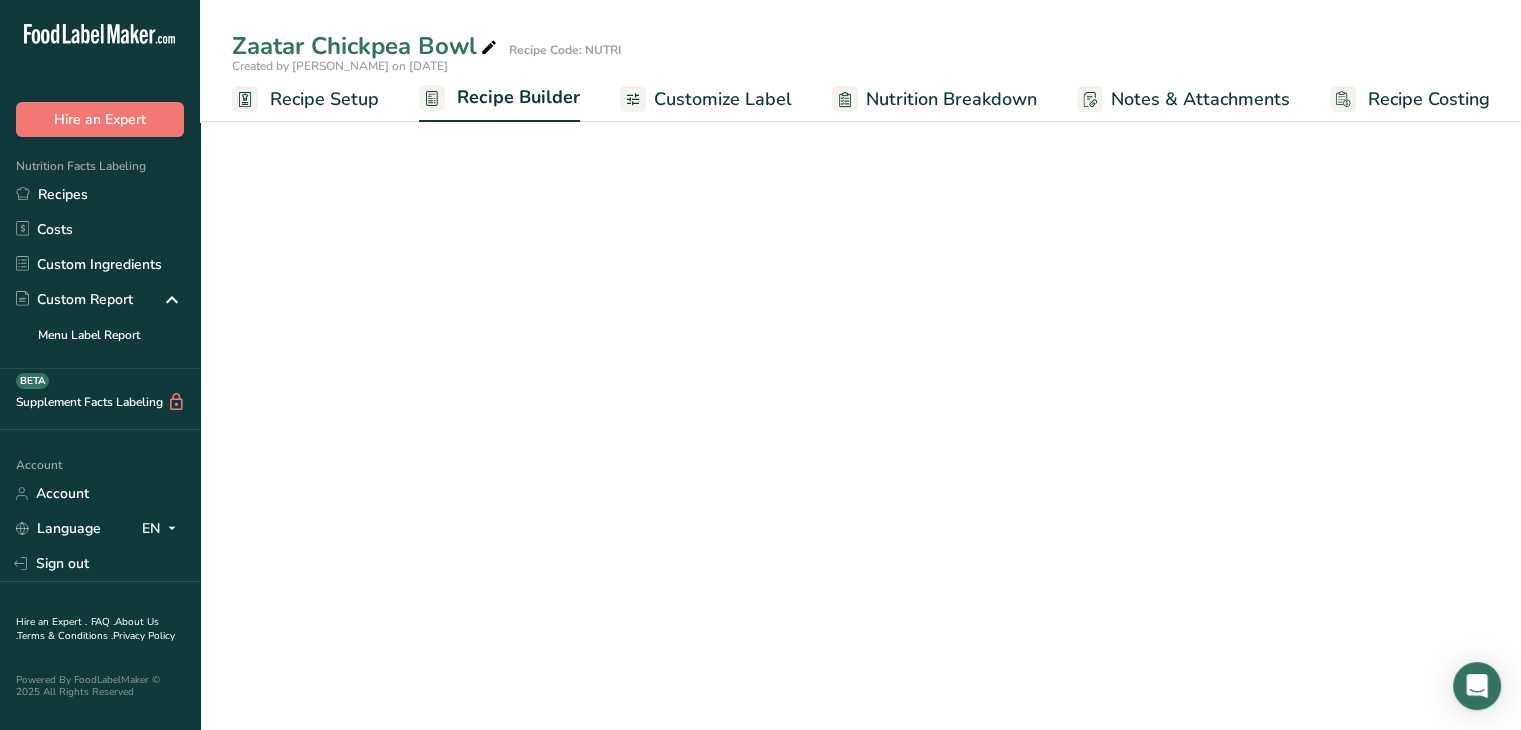 scroll, scrollTop: 0, scrollLeft: 0, axis: both 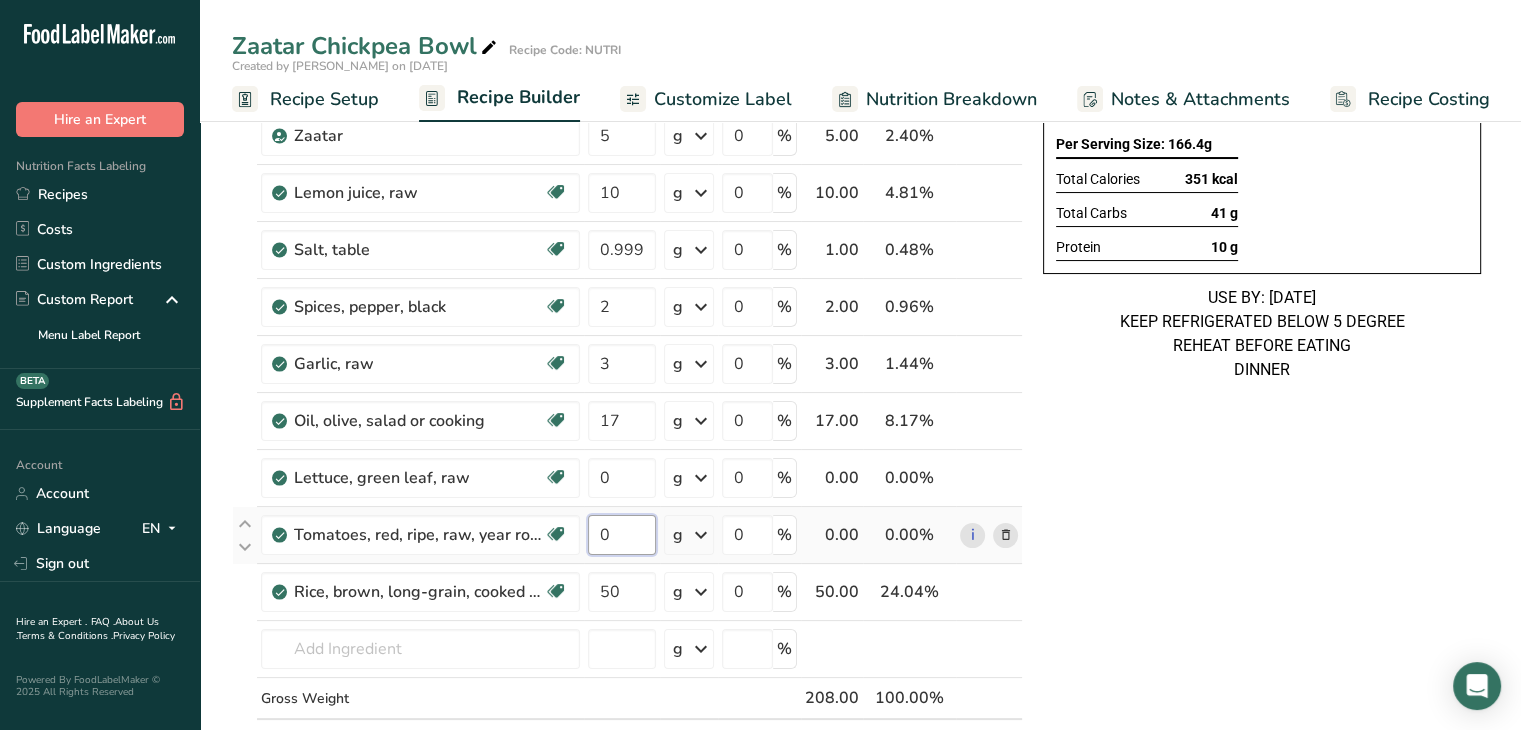 click on "0" at bounding box center (622, 535) 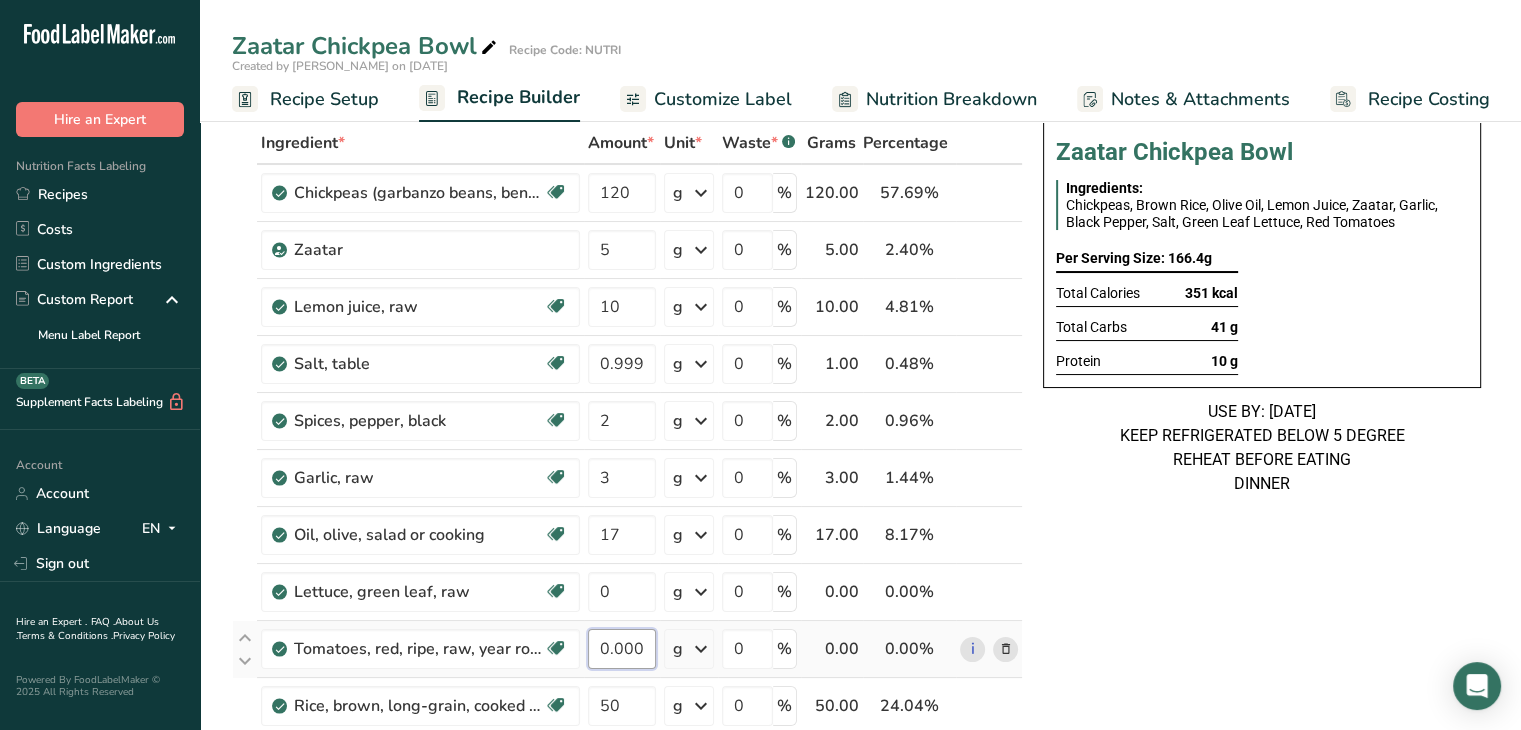 scroll, scrollTop: 0, scrollLeft: 0, axis: both 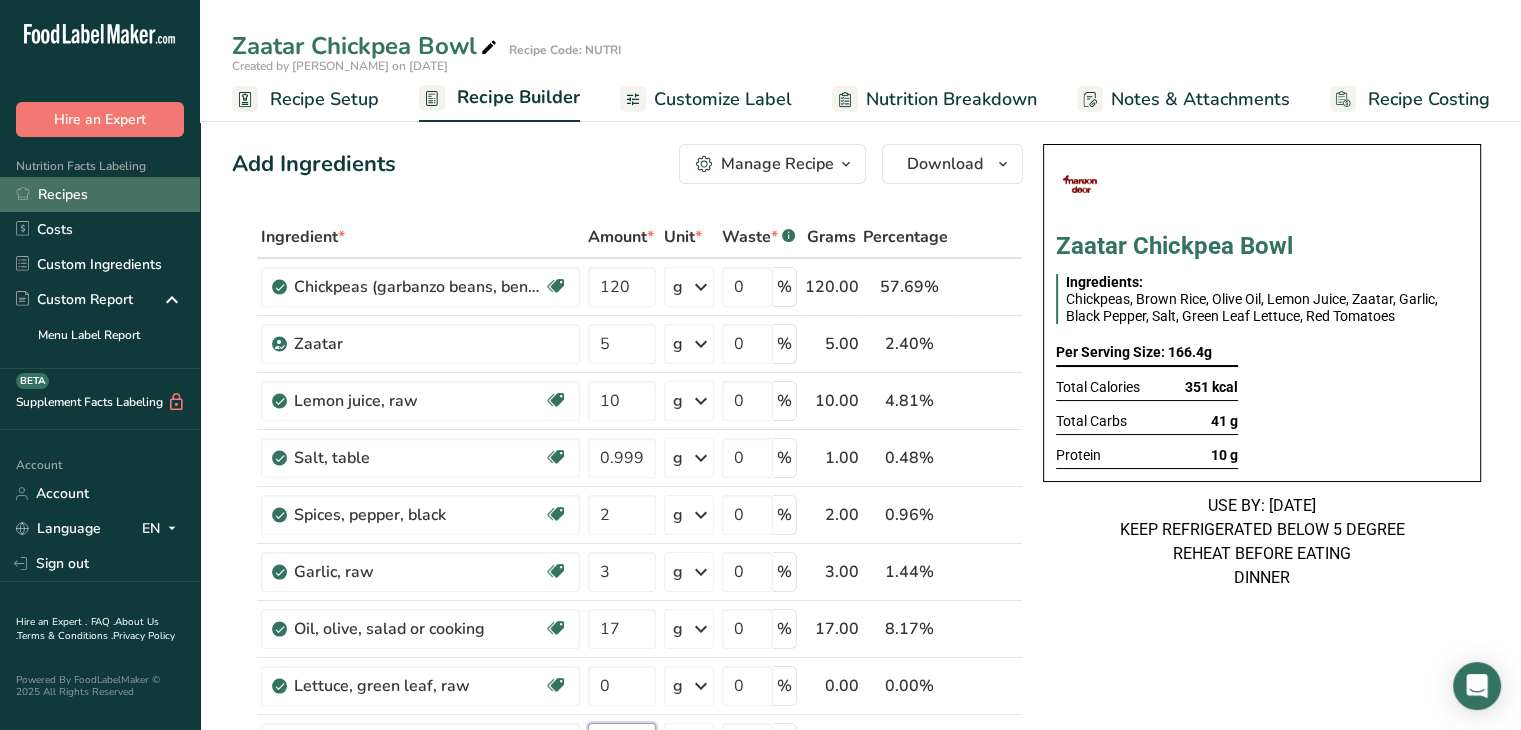 type on "0.000001" 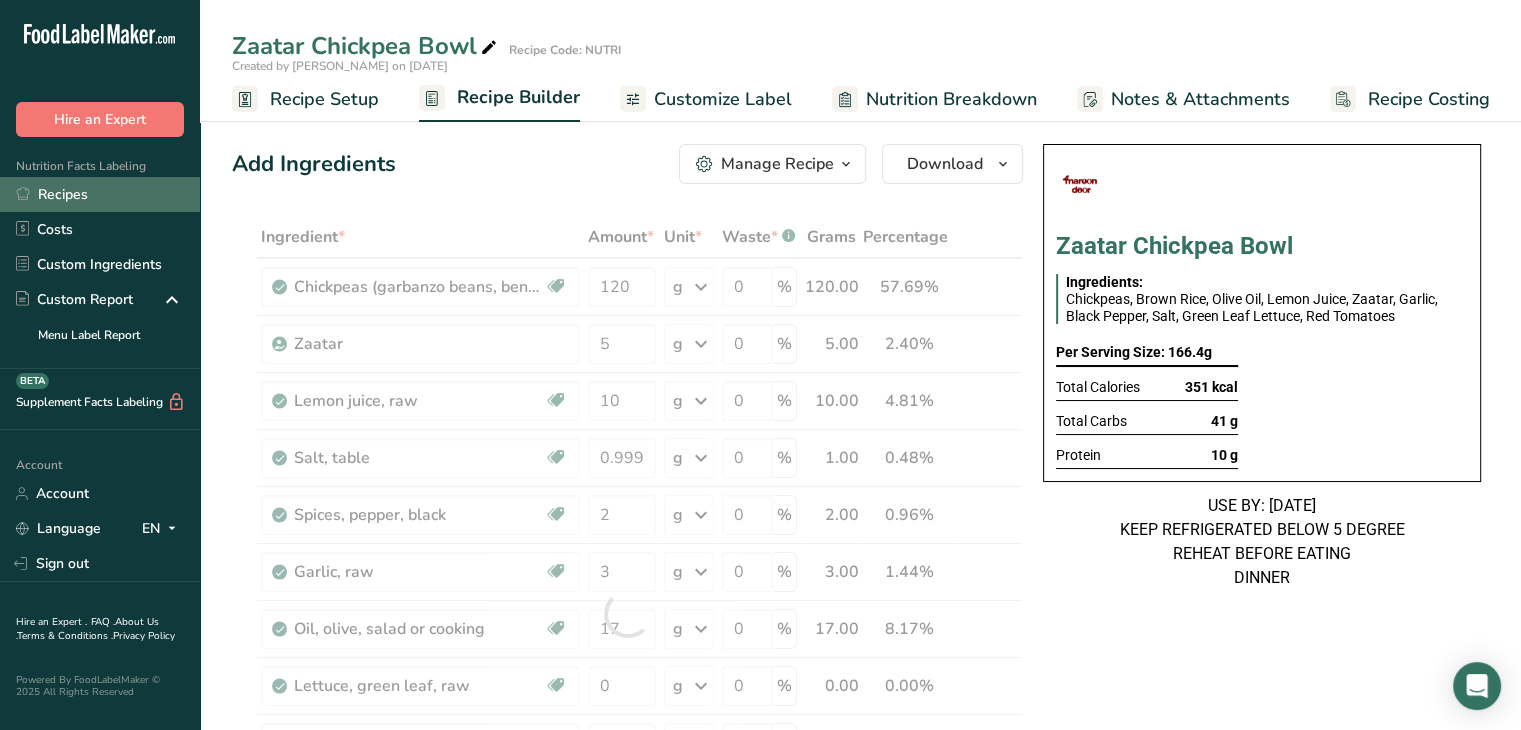 click on "Recipes" at bounding box center [100, 194] 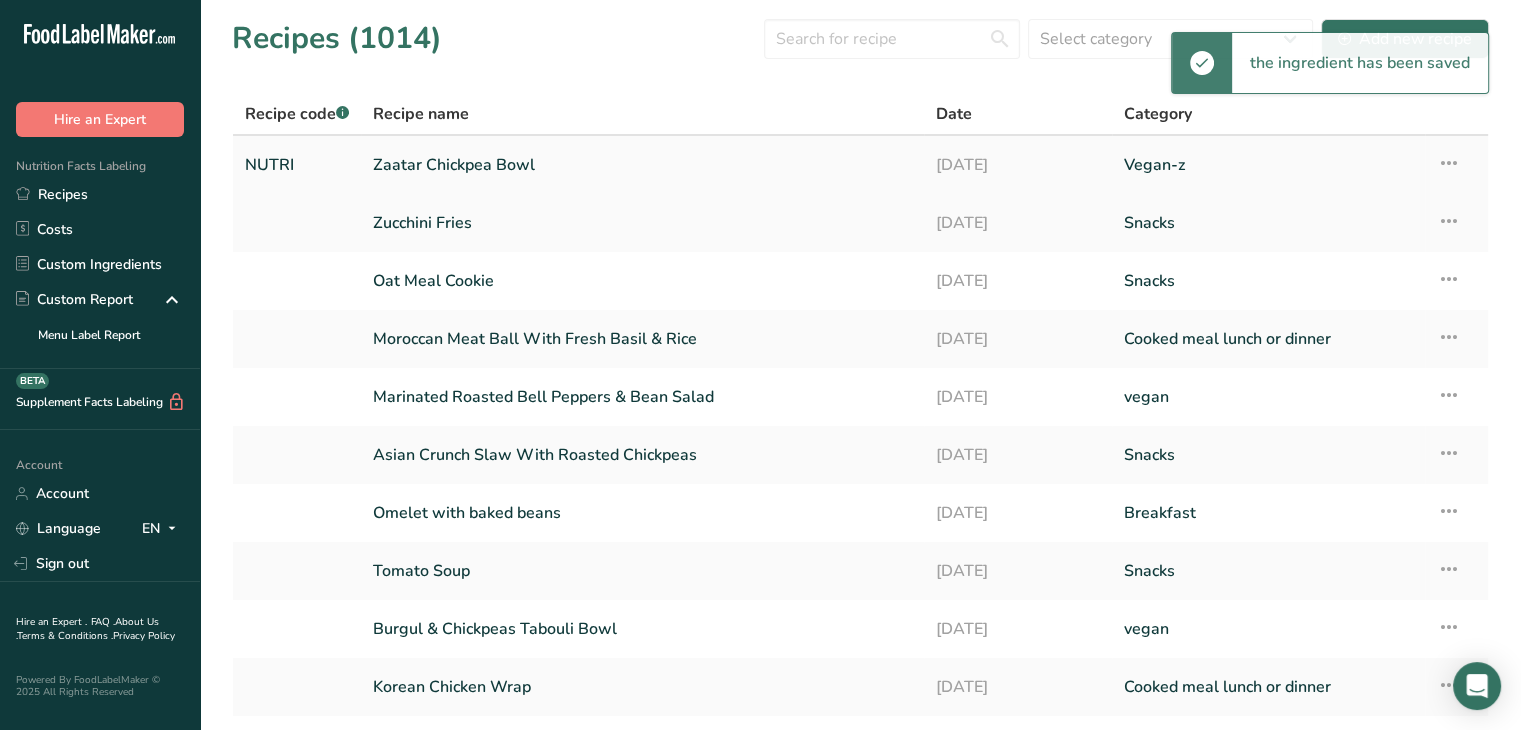 click on "Zaatar Chickpea Bowl" at bounding box center [642, 165] 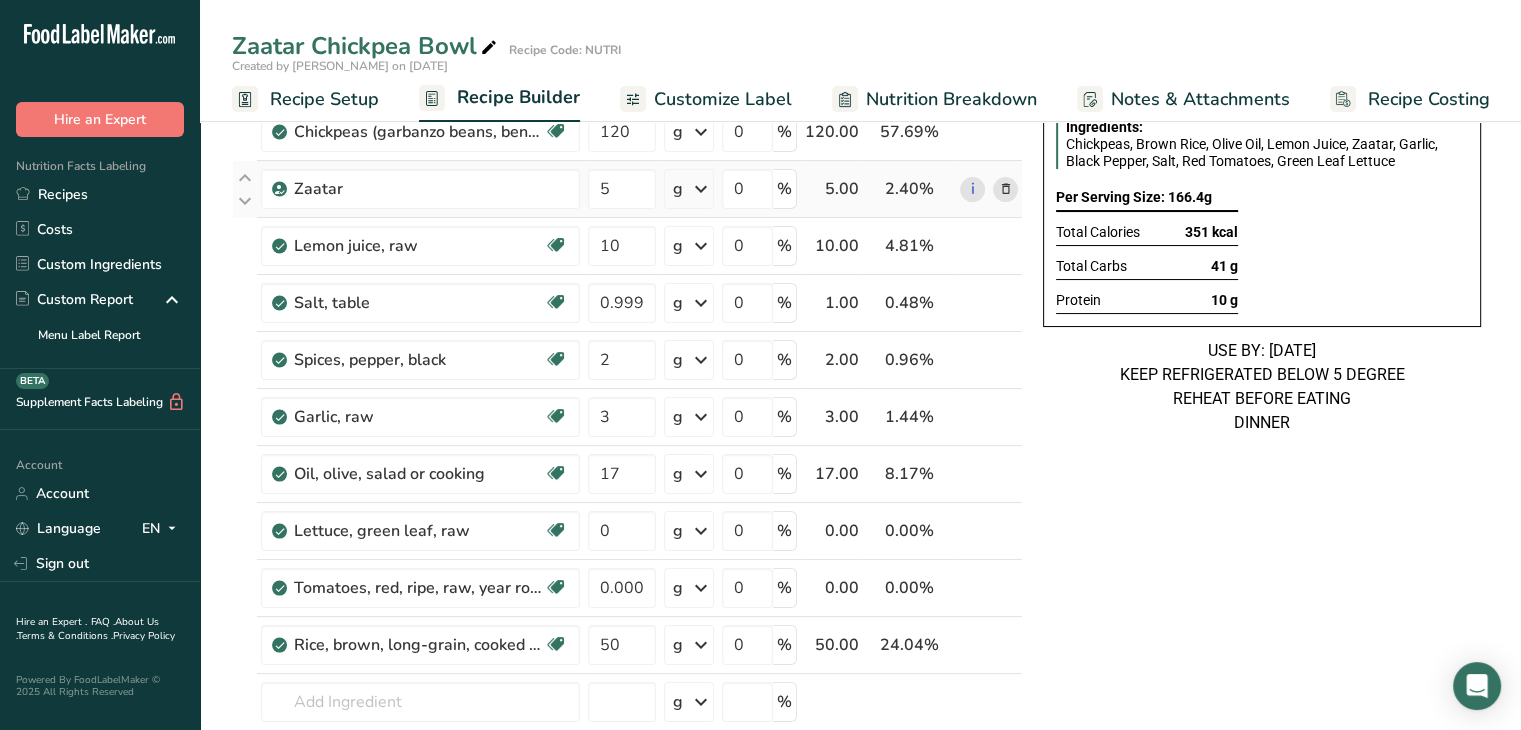 scroll, scrollTop: 0, scrollLeft: 0, axis: both 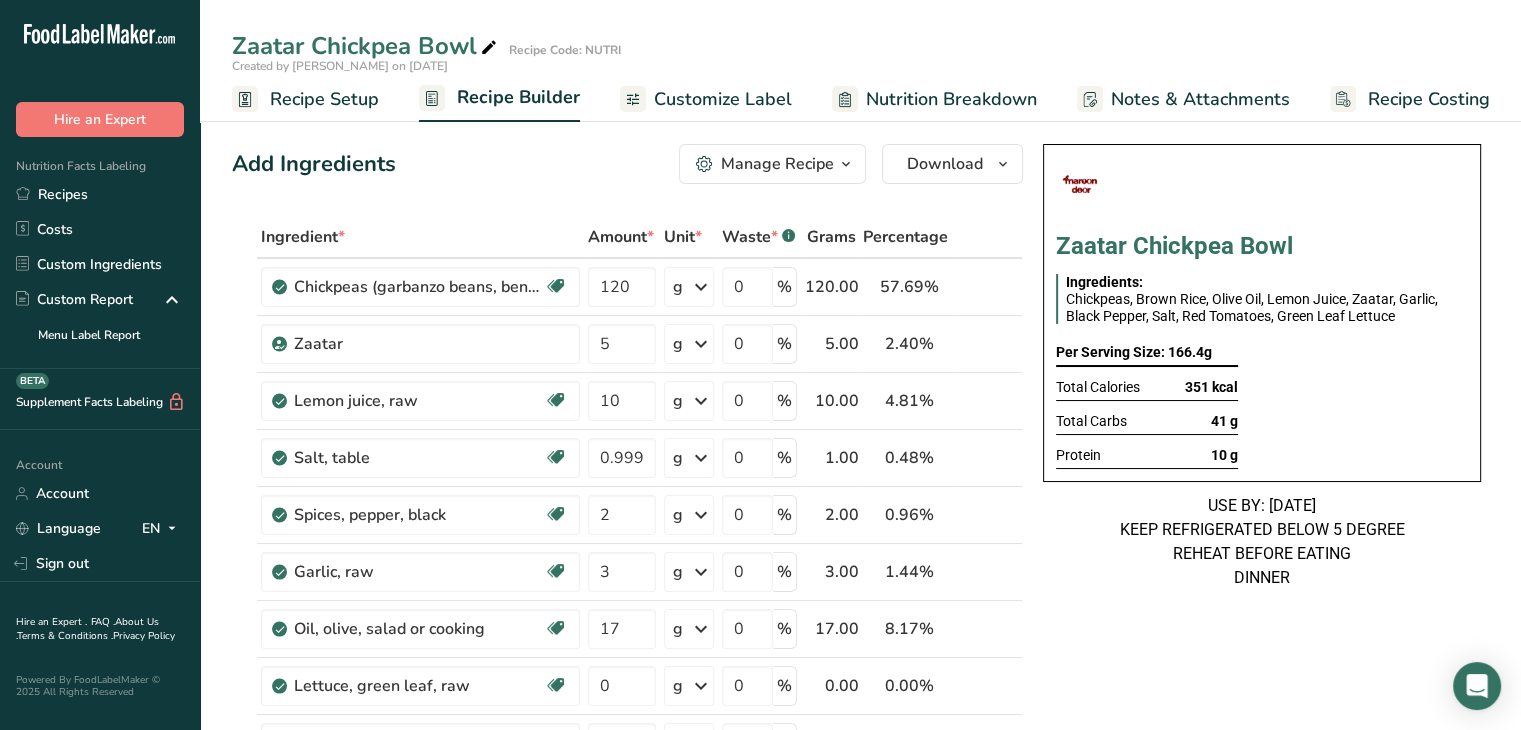 click at bounding box center (1081, 182) 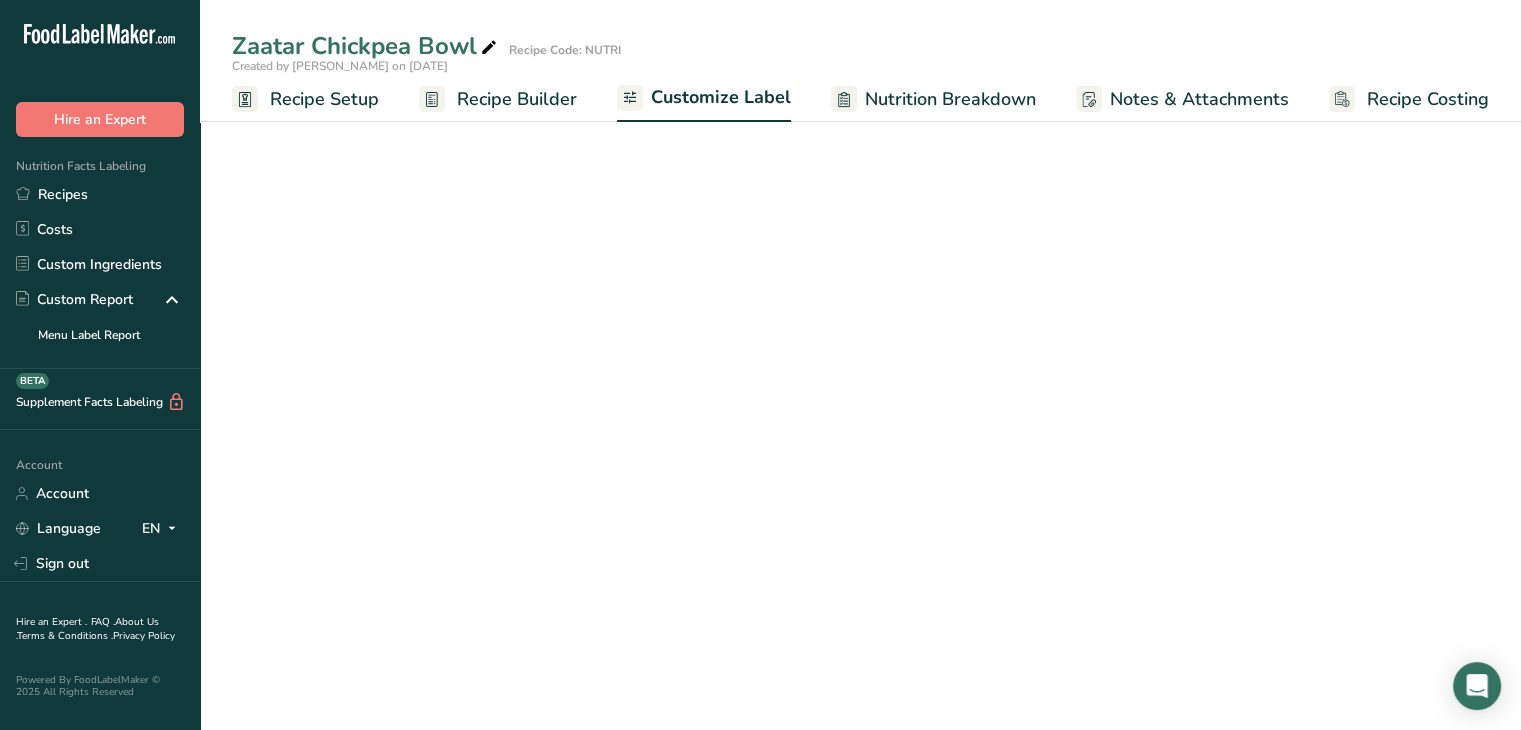 scroll, scrollTop: 0, scrollLeft: 0, axis: both 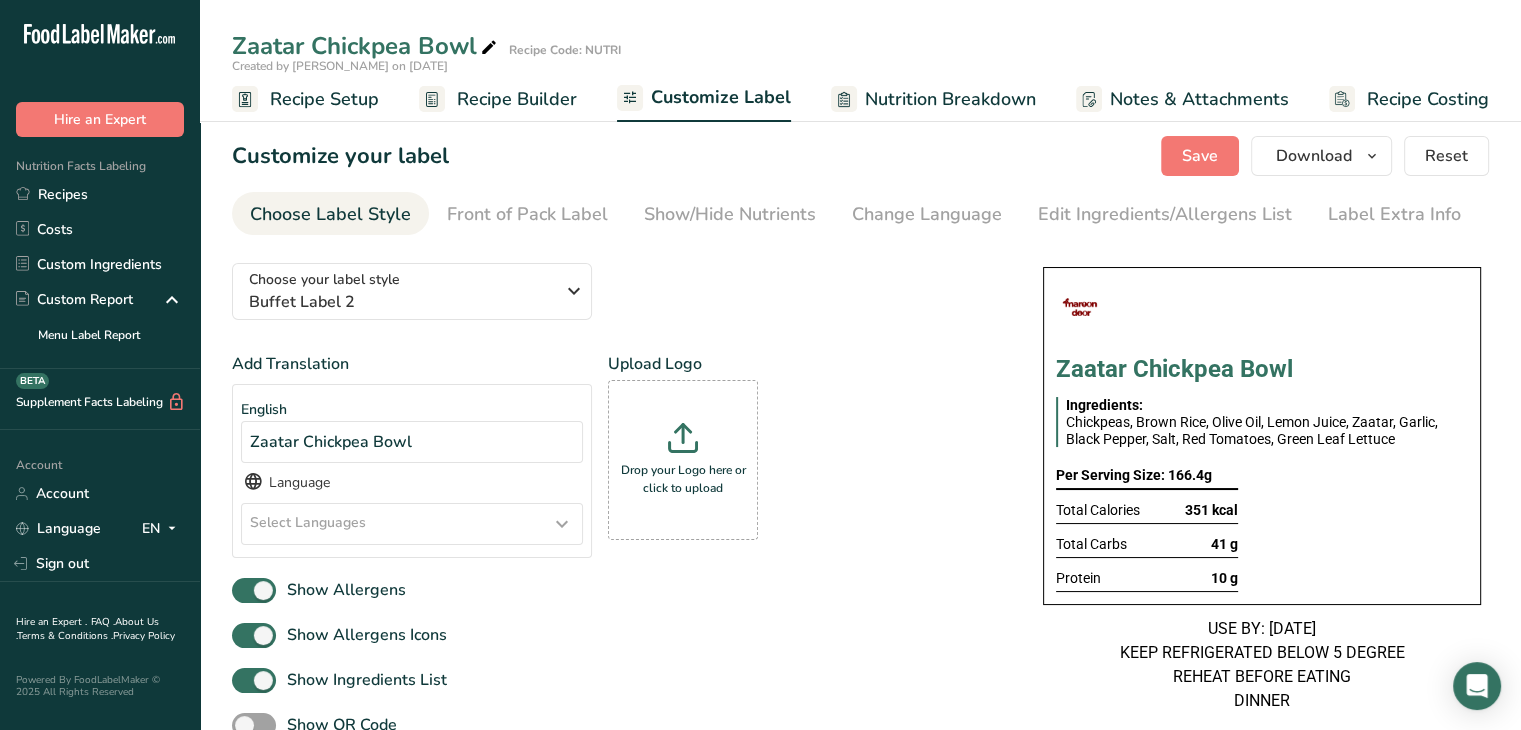 click at bounding box center [1081, 305] 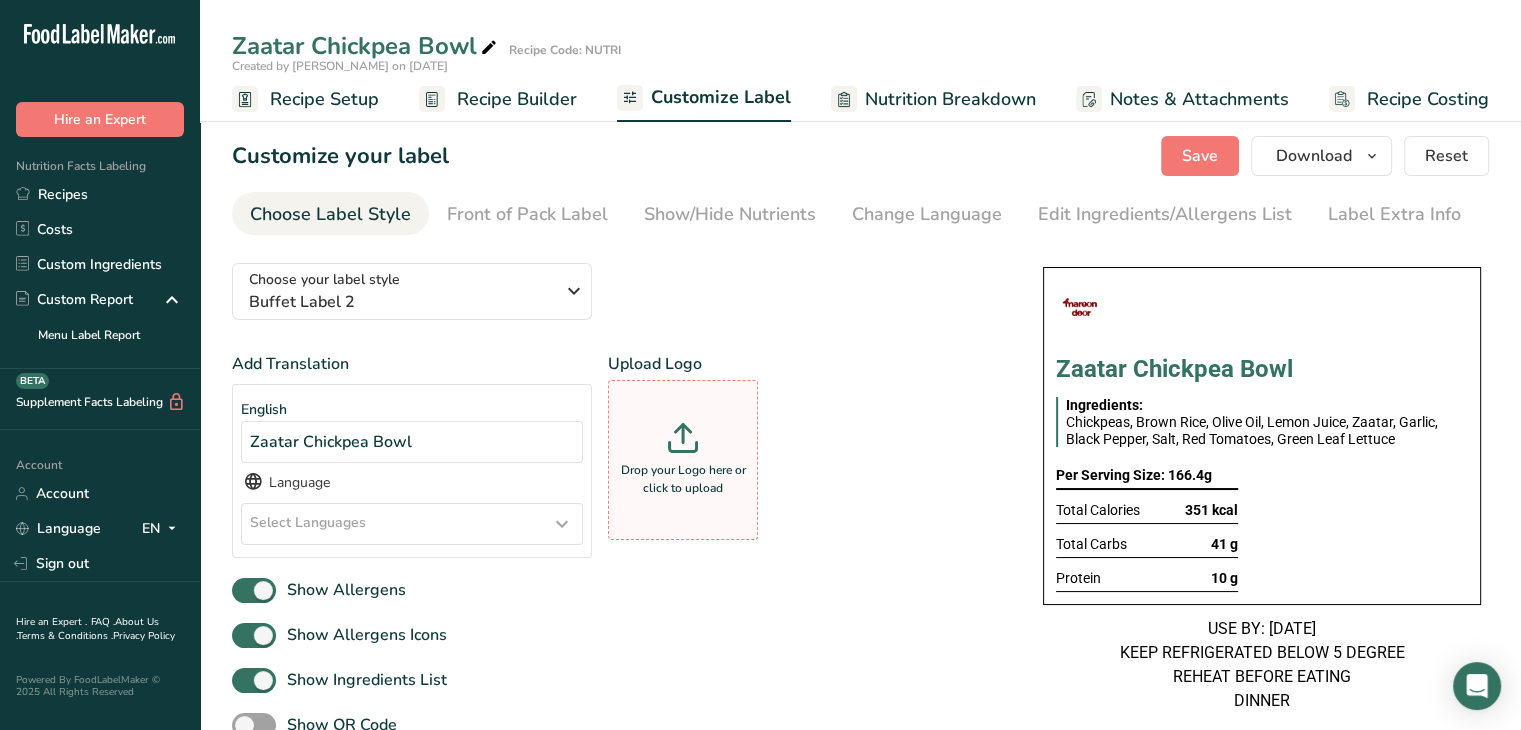 click 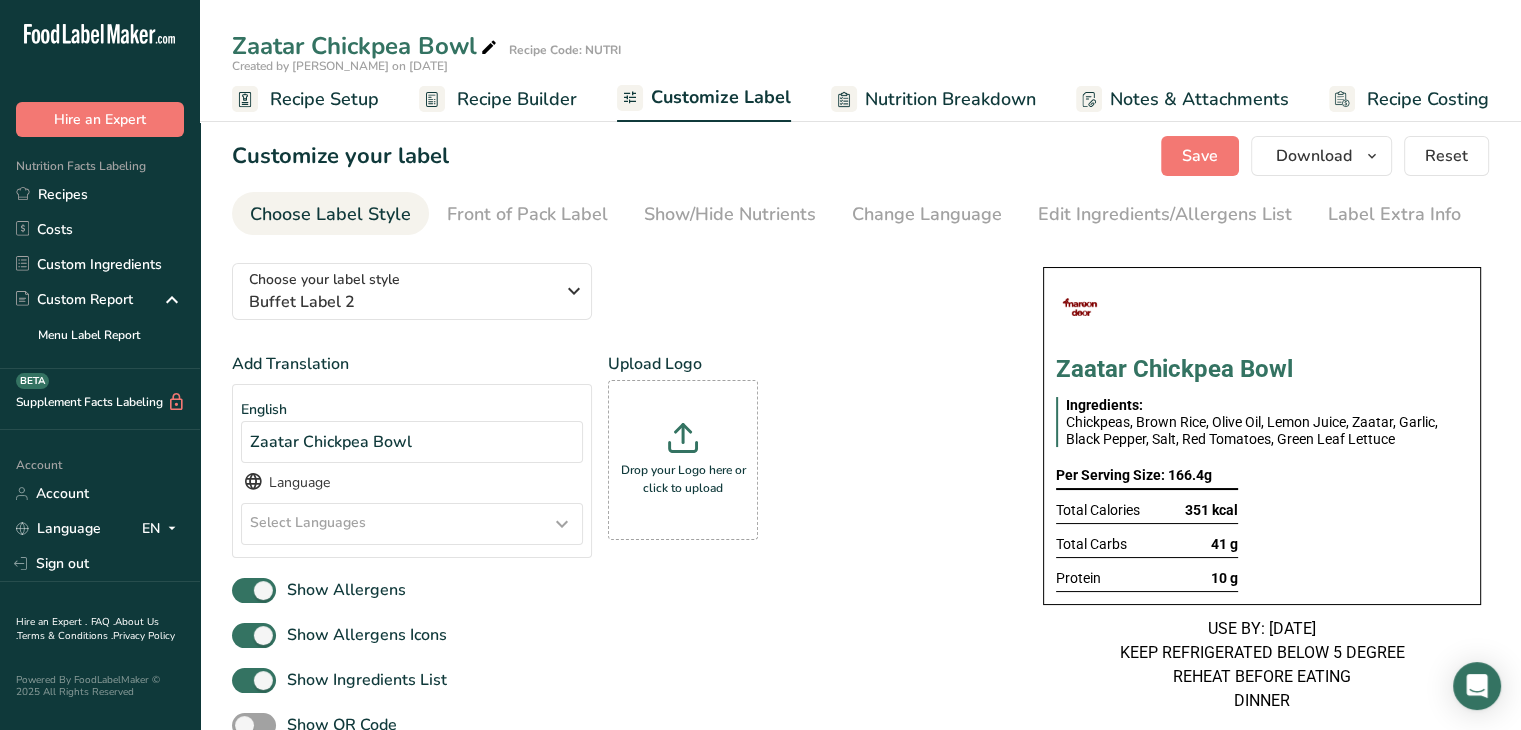 click at bounding box center [1081, 305] 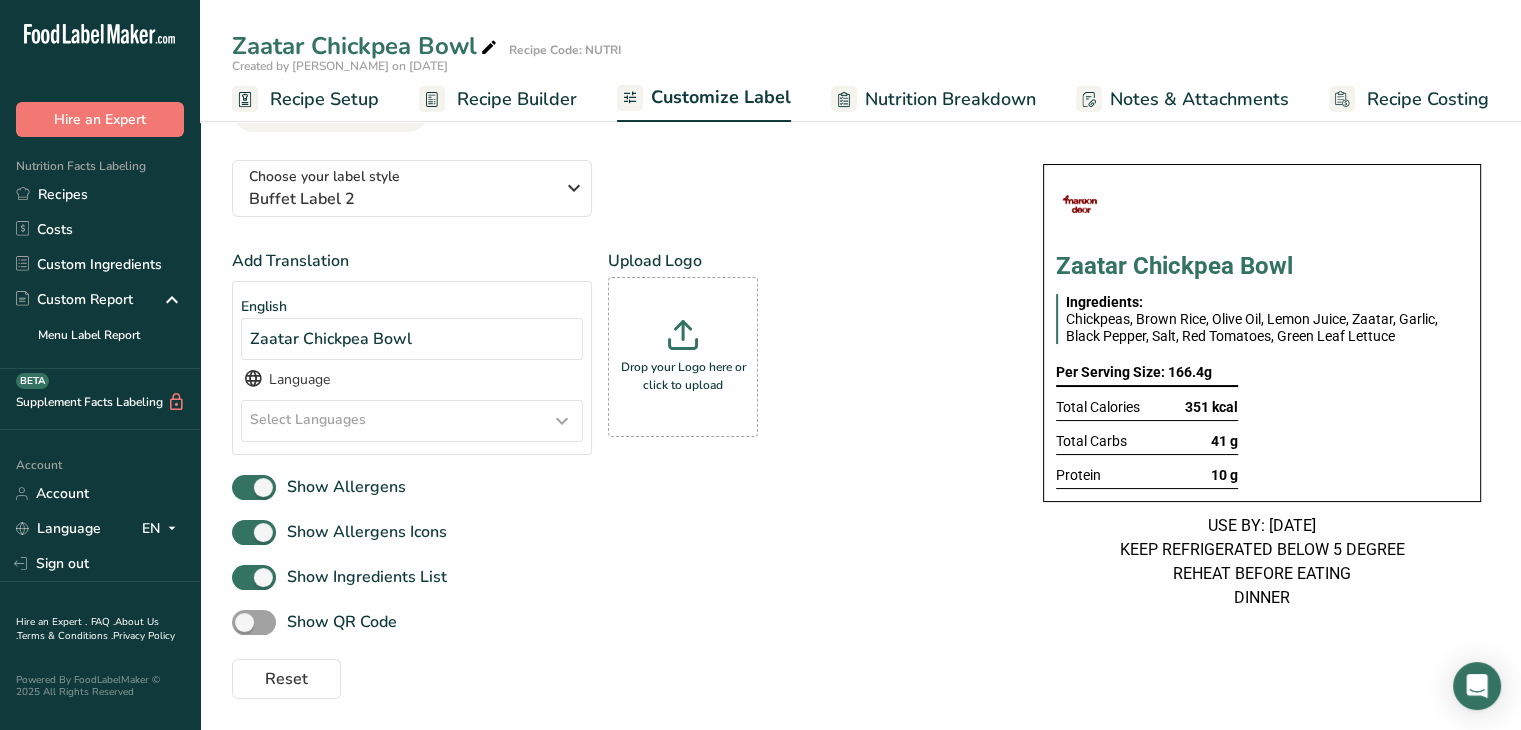 scroll, scrollTop: 0, scrollLeft: 0, axis: both 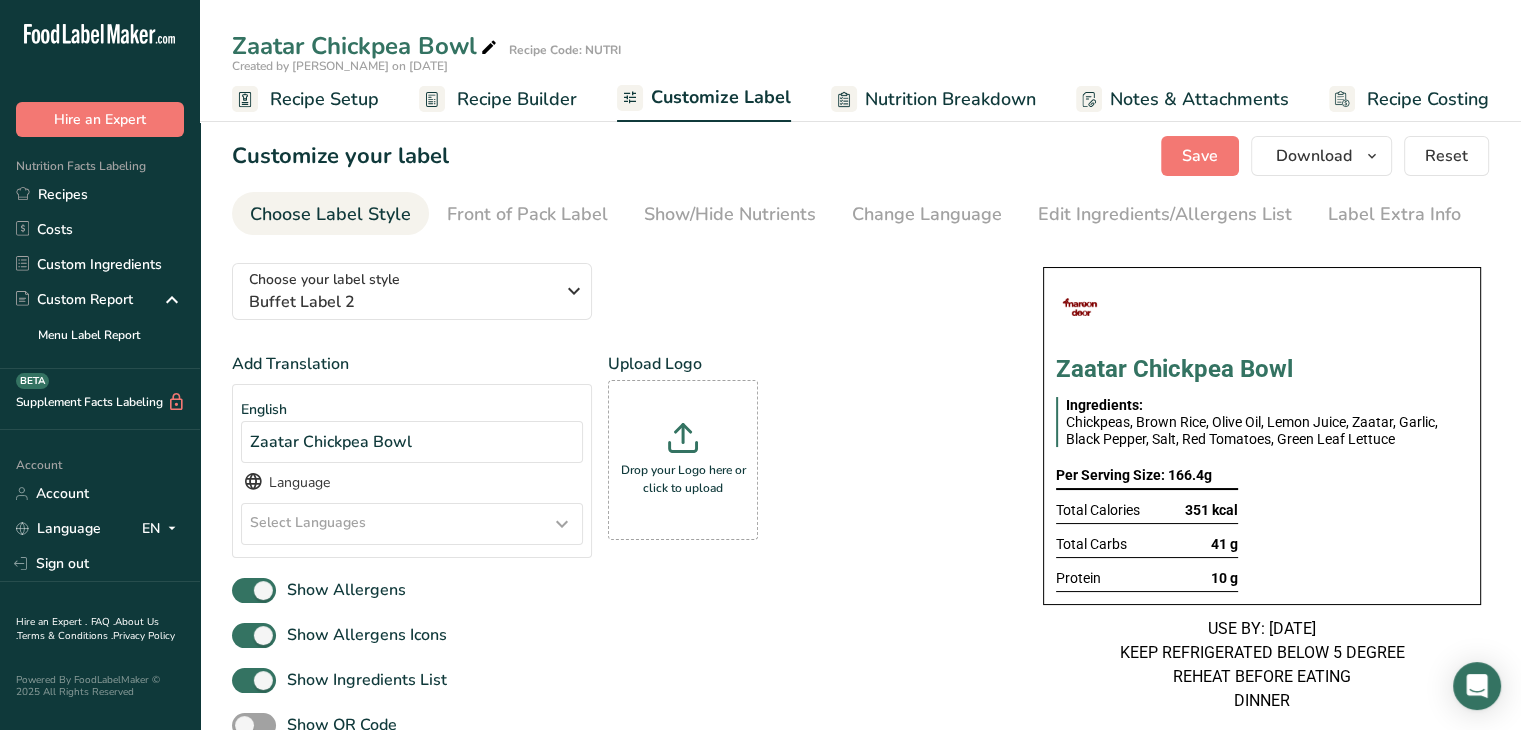 click at bounding box center [1081, 305] 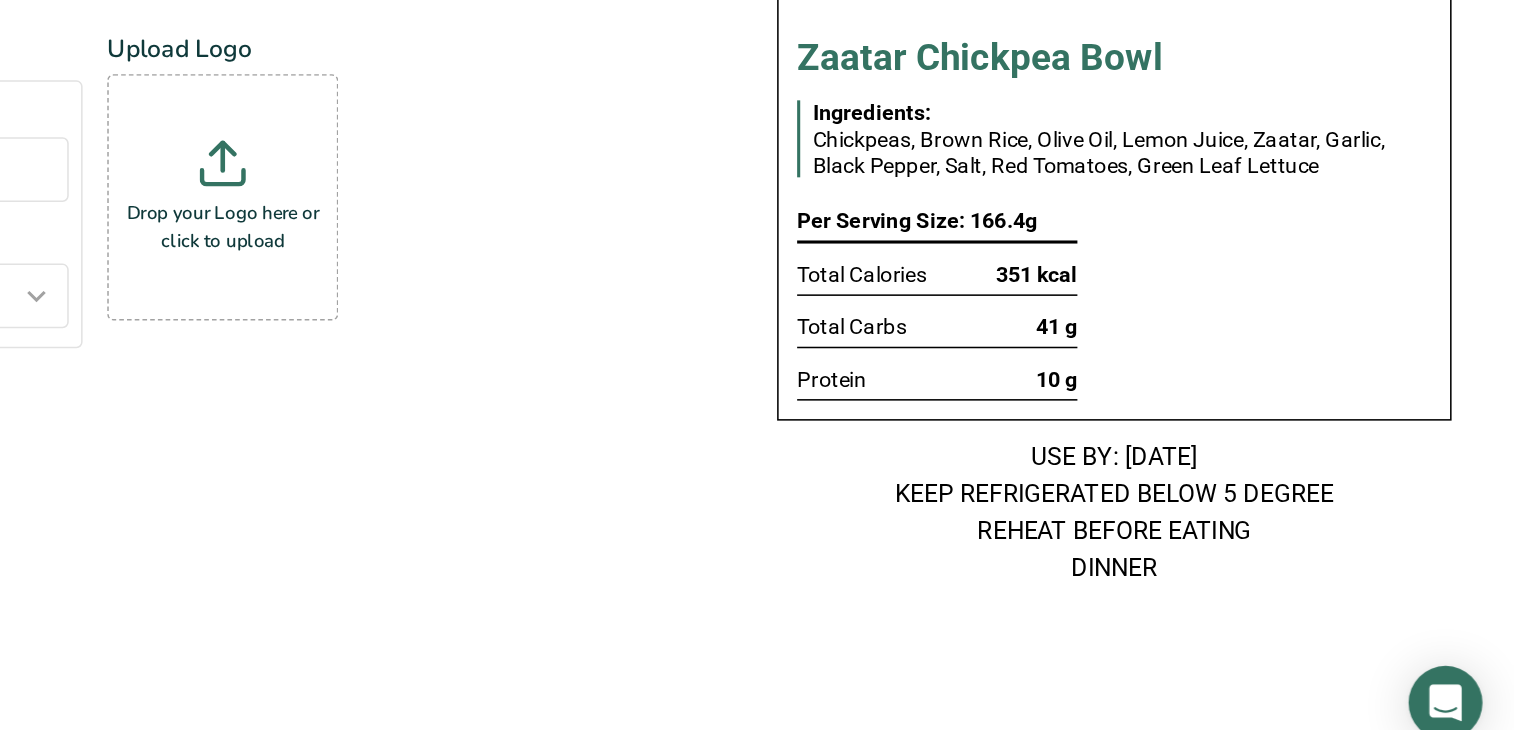 scroll, scrollTop: 102, scrollLeft: 0, axis: vertical 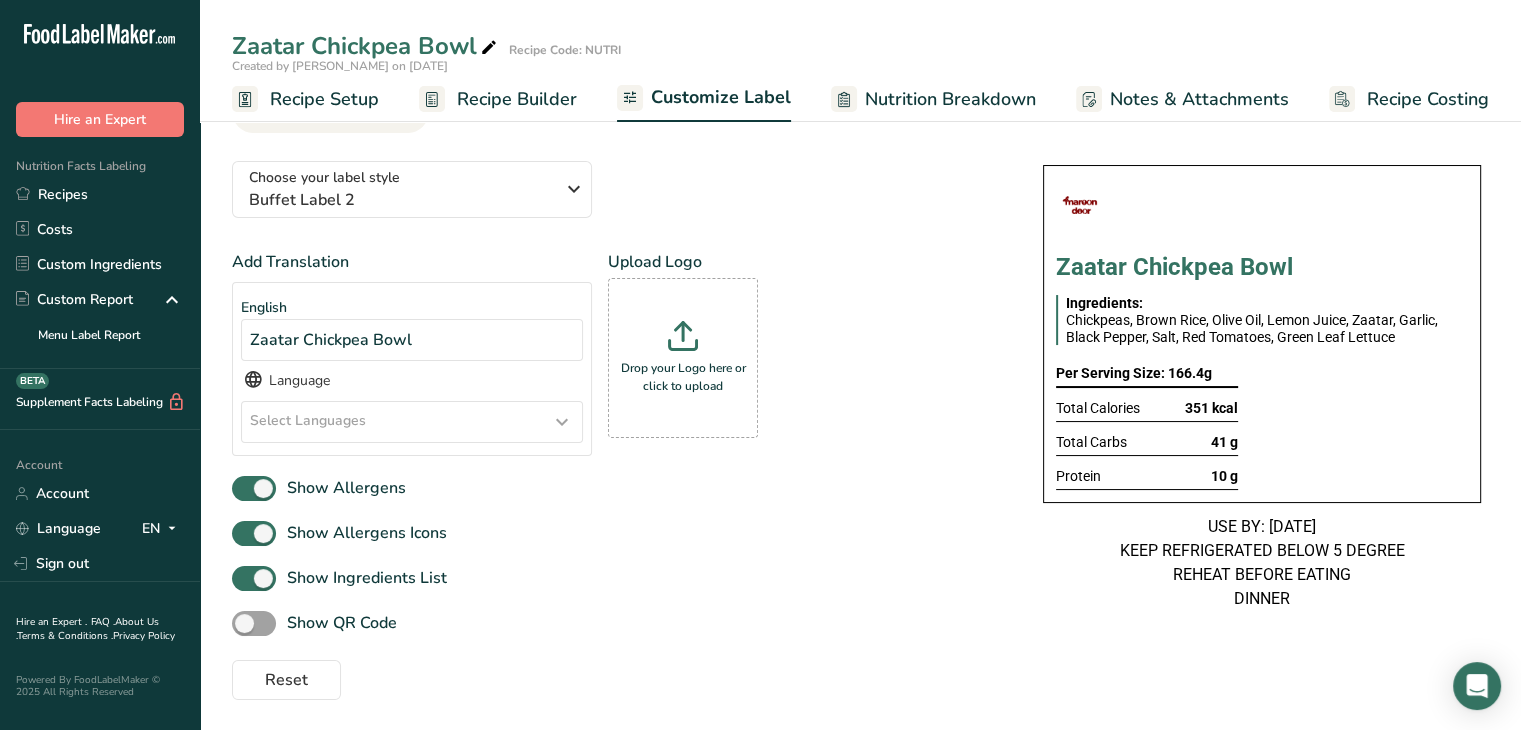click on "Recipe Setup" at bounding box center (324, 99) 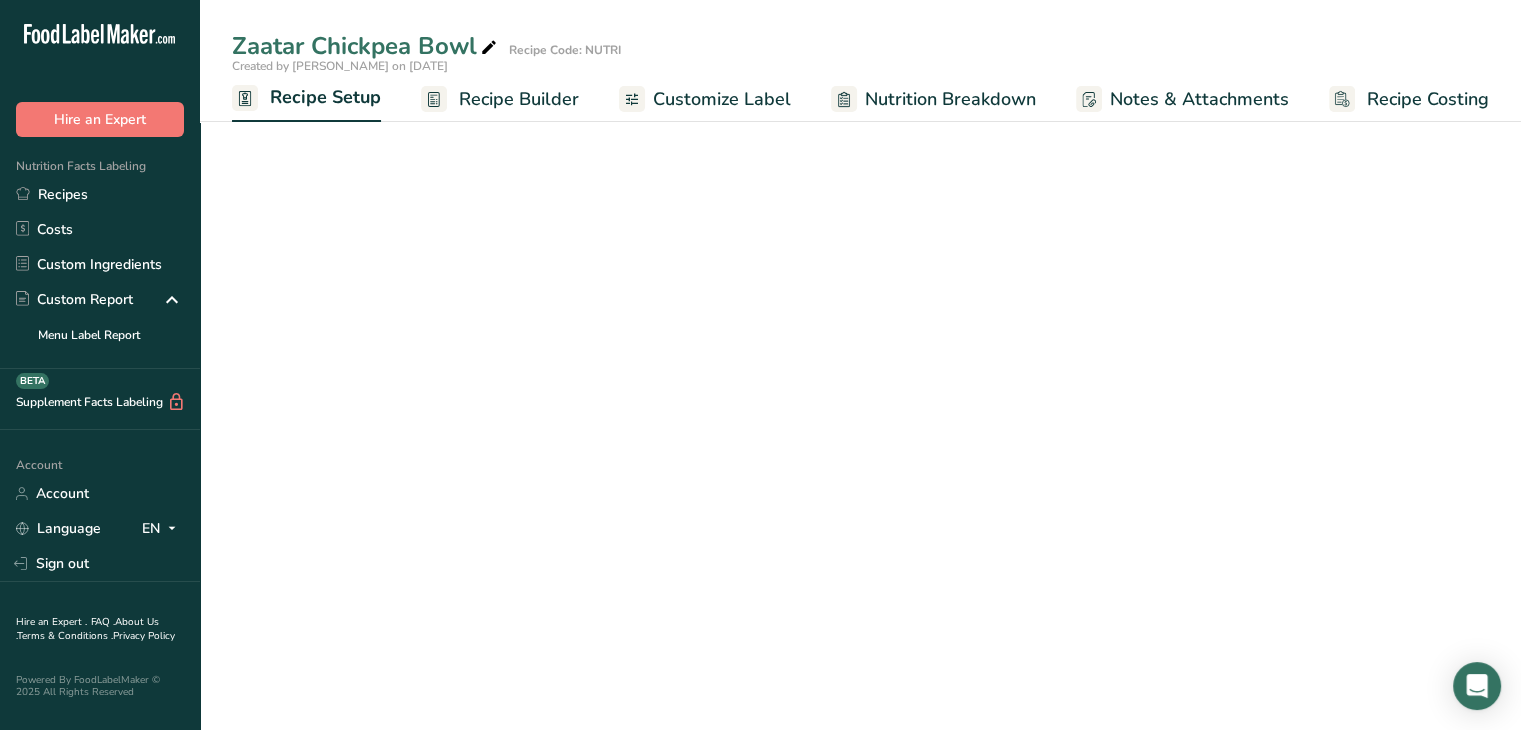 scroll, scrollTop: 0, scrollLeft: 0, axis: both 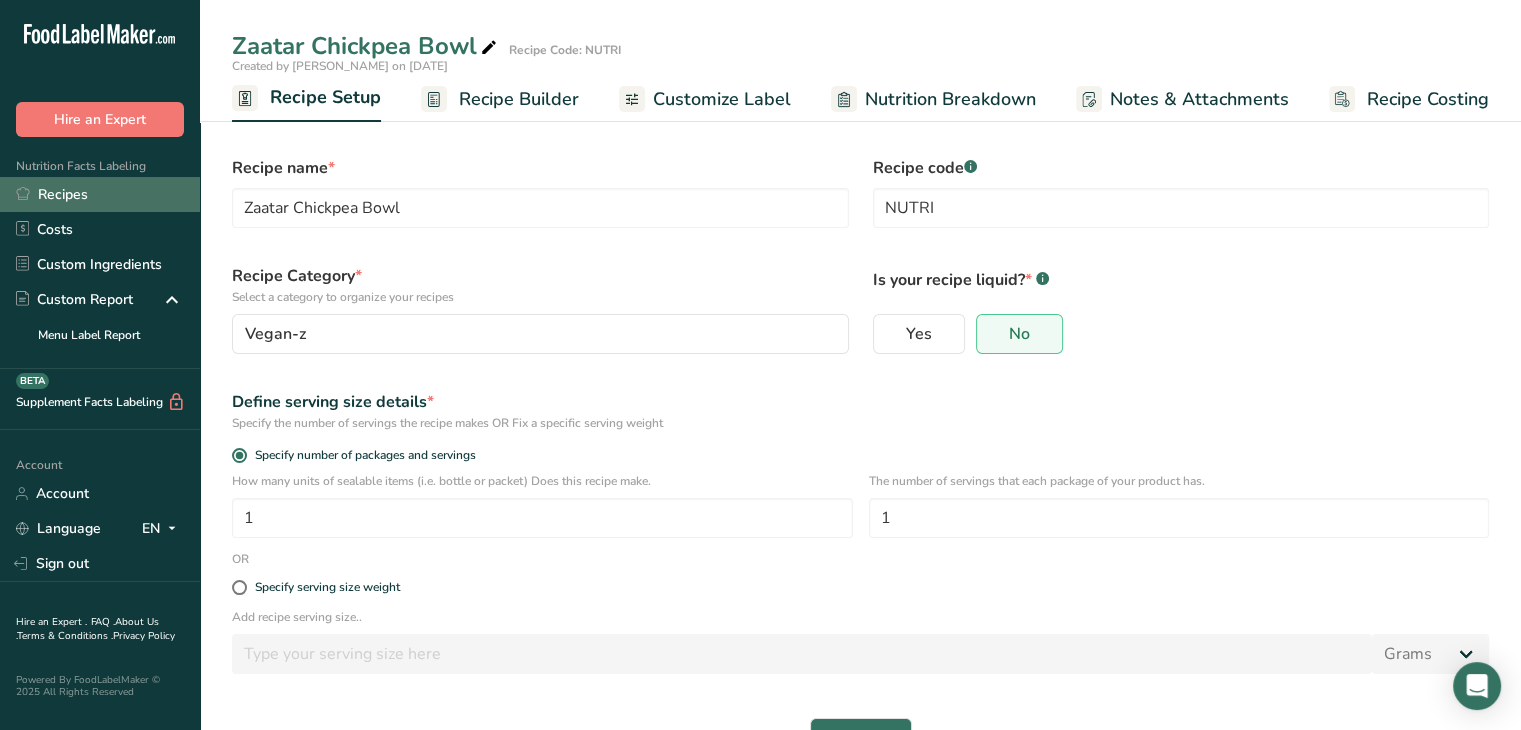click on "Recipes" at bounding box center (100, 194) 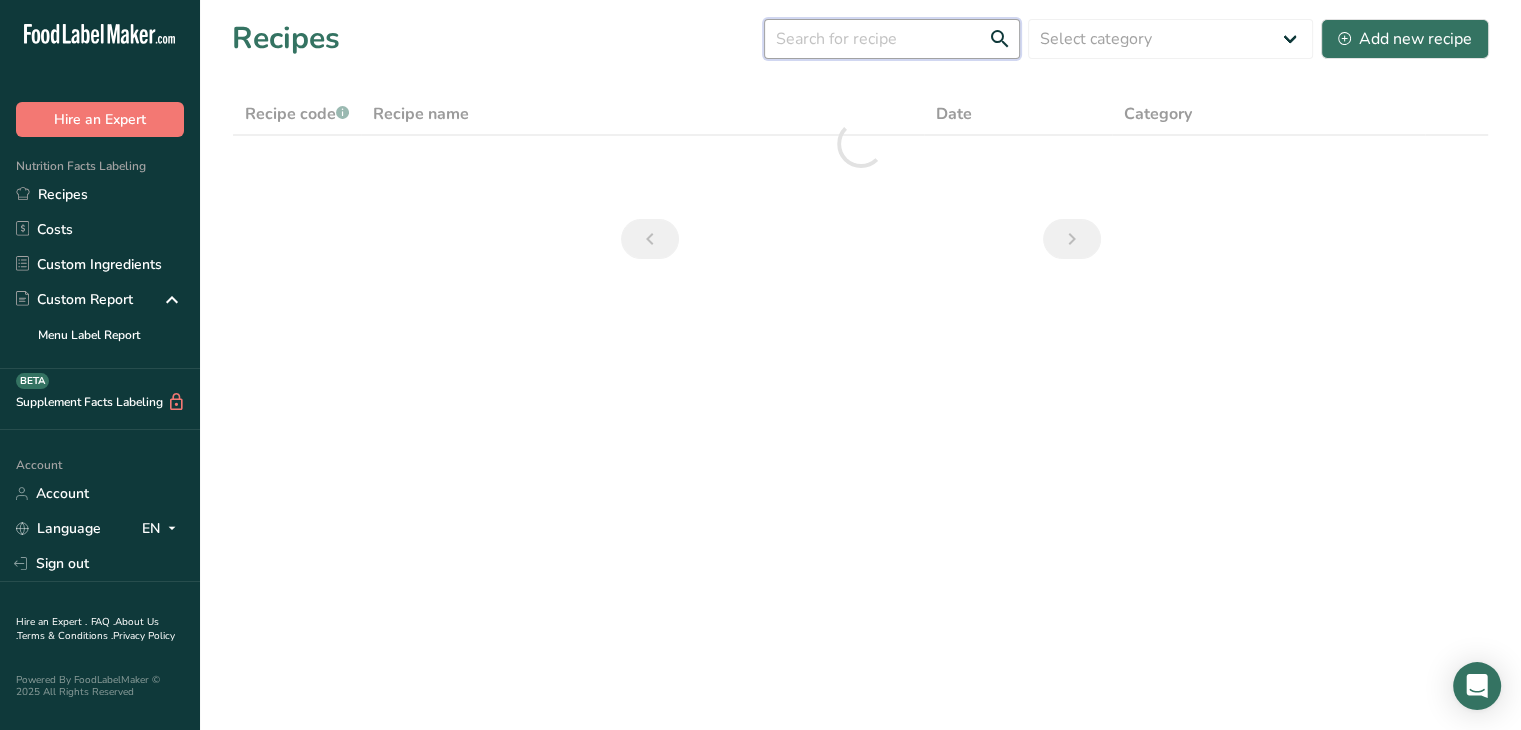 click at bounding box center (892, 39) 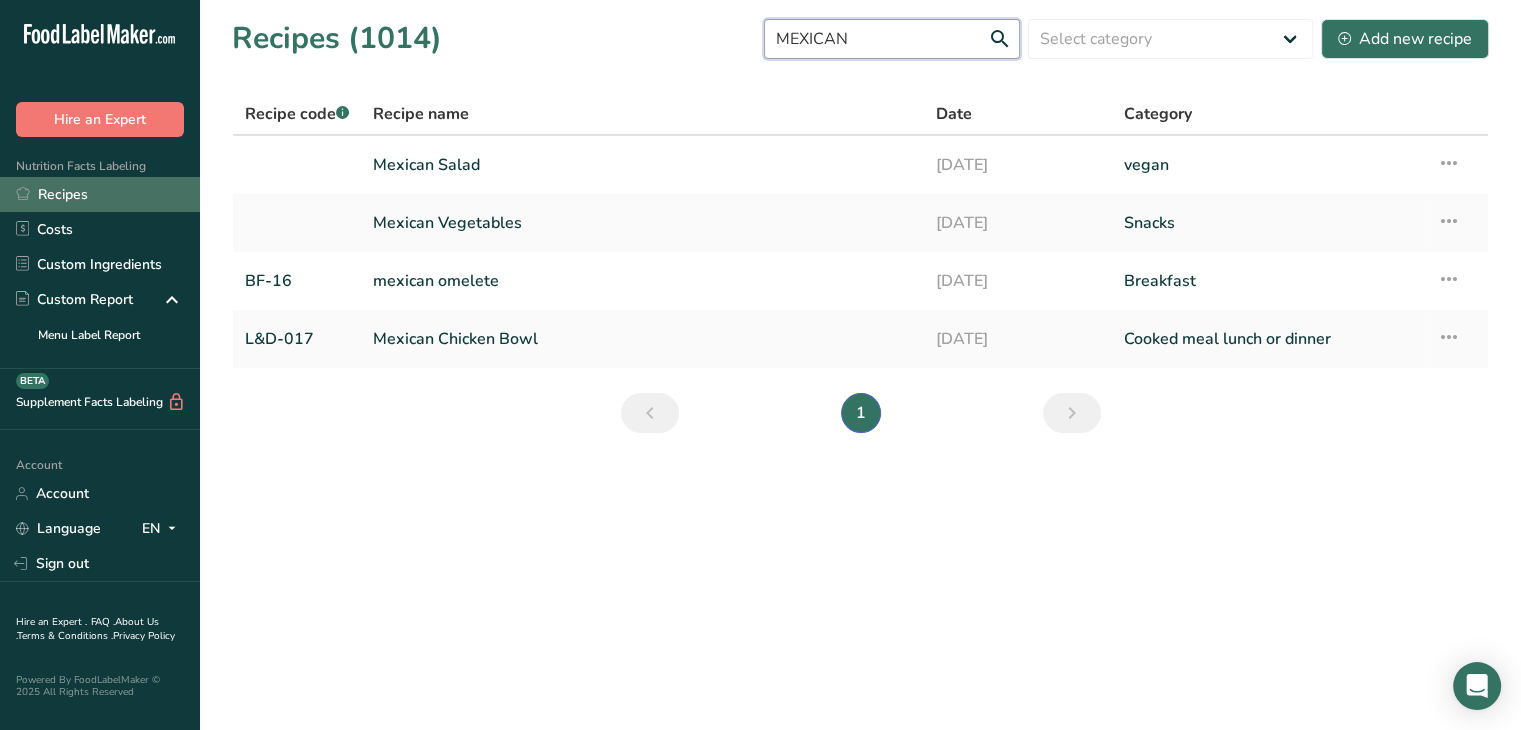 type on "MEXICAN" 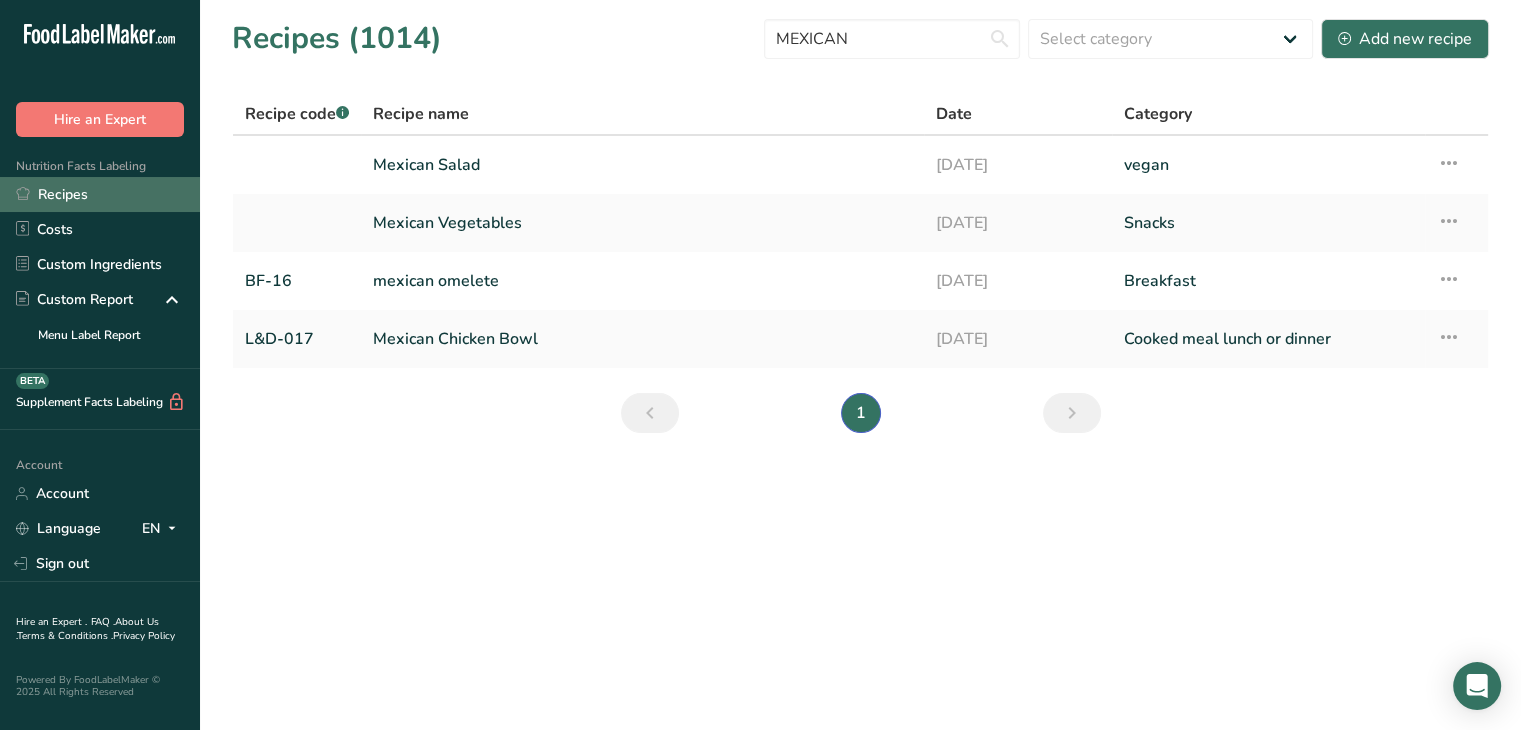 click on "Recipes" at bounding box center [100, 194] 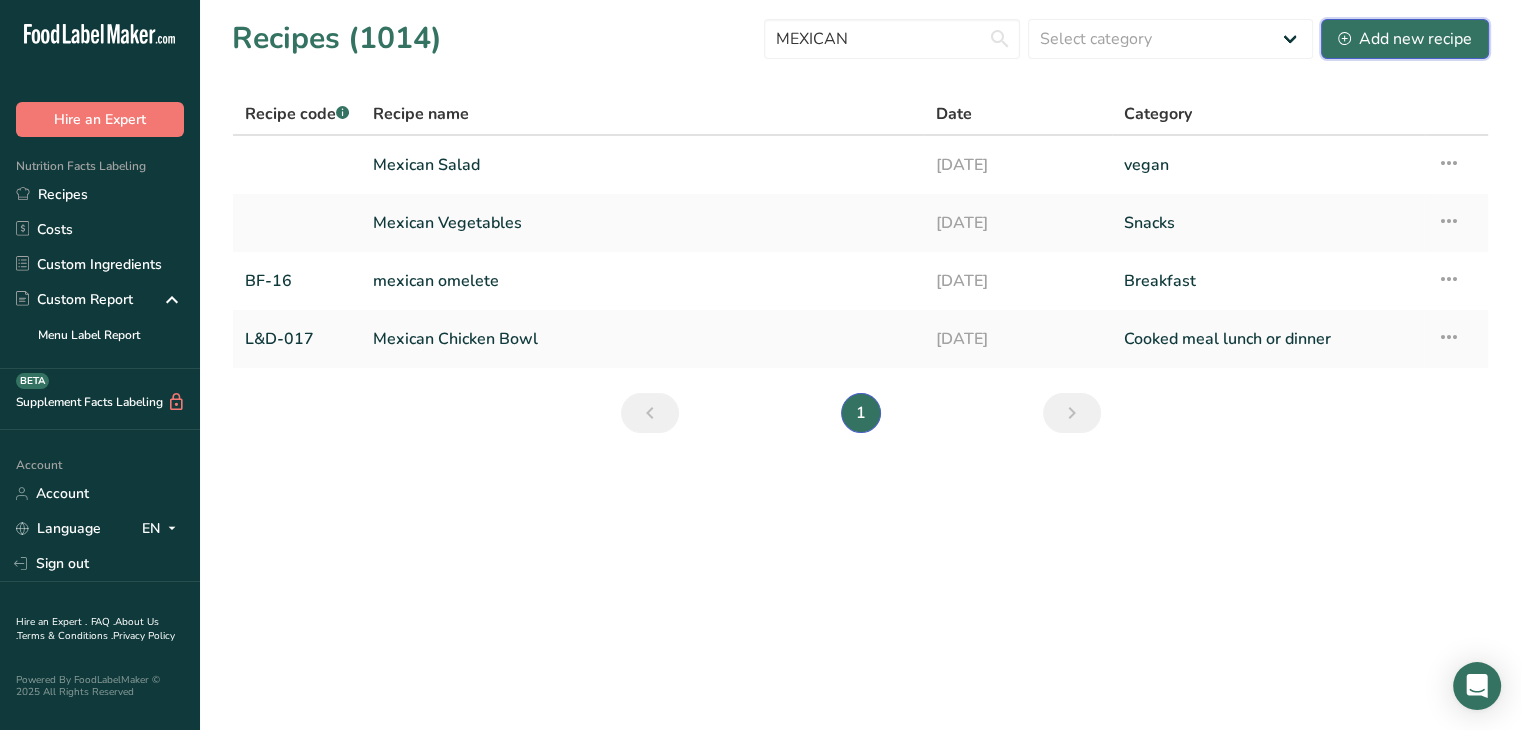 click on "Add new recipe" at bounding box center [1405, 39] 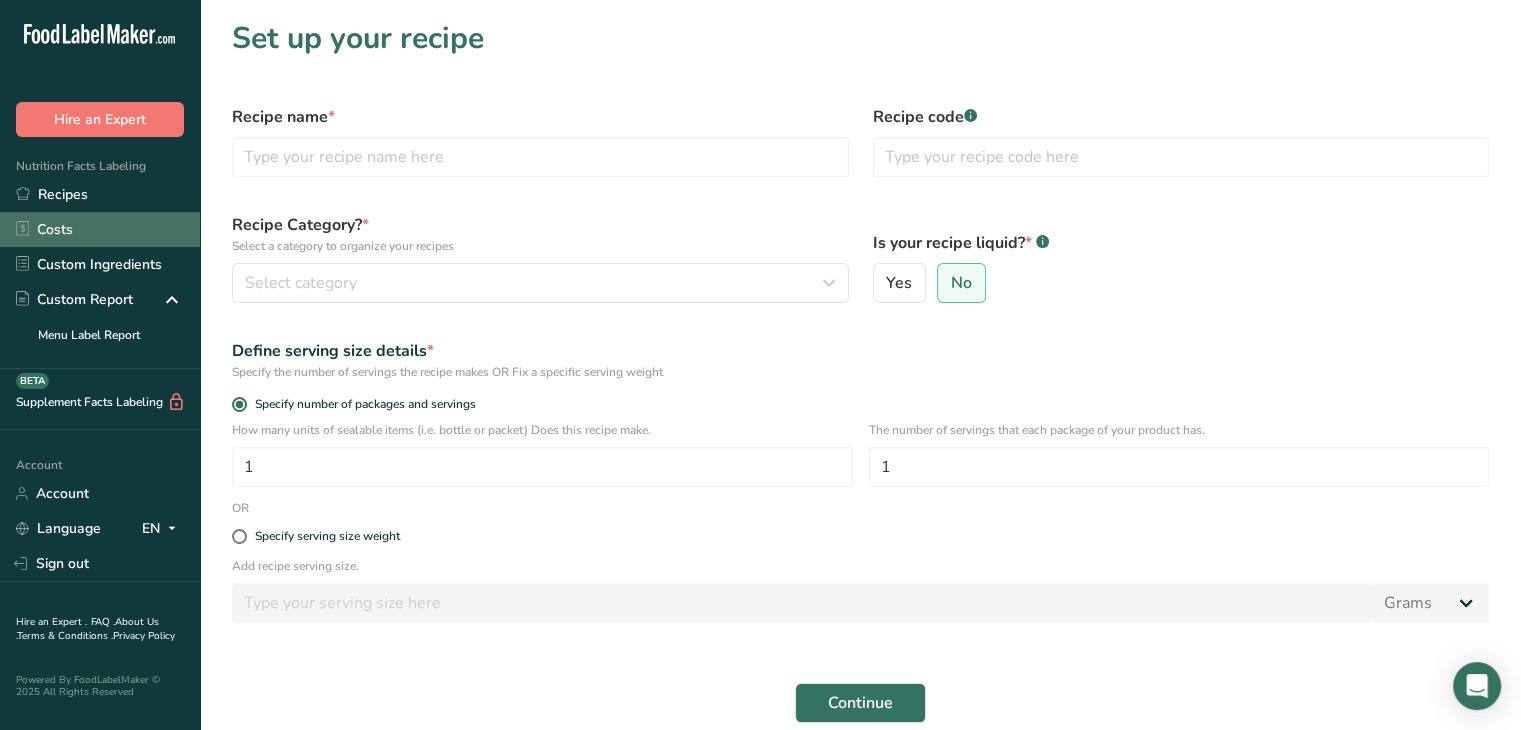 click on "Costs" at bounding box center [100, 229] 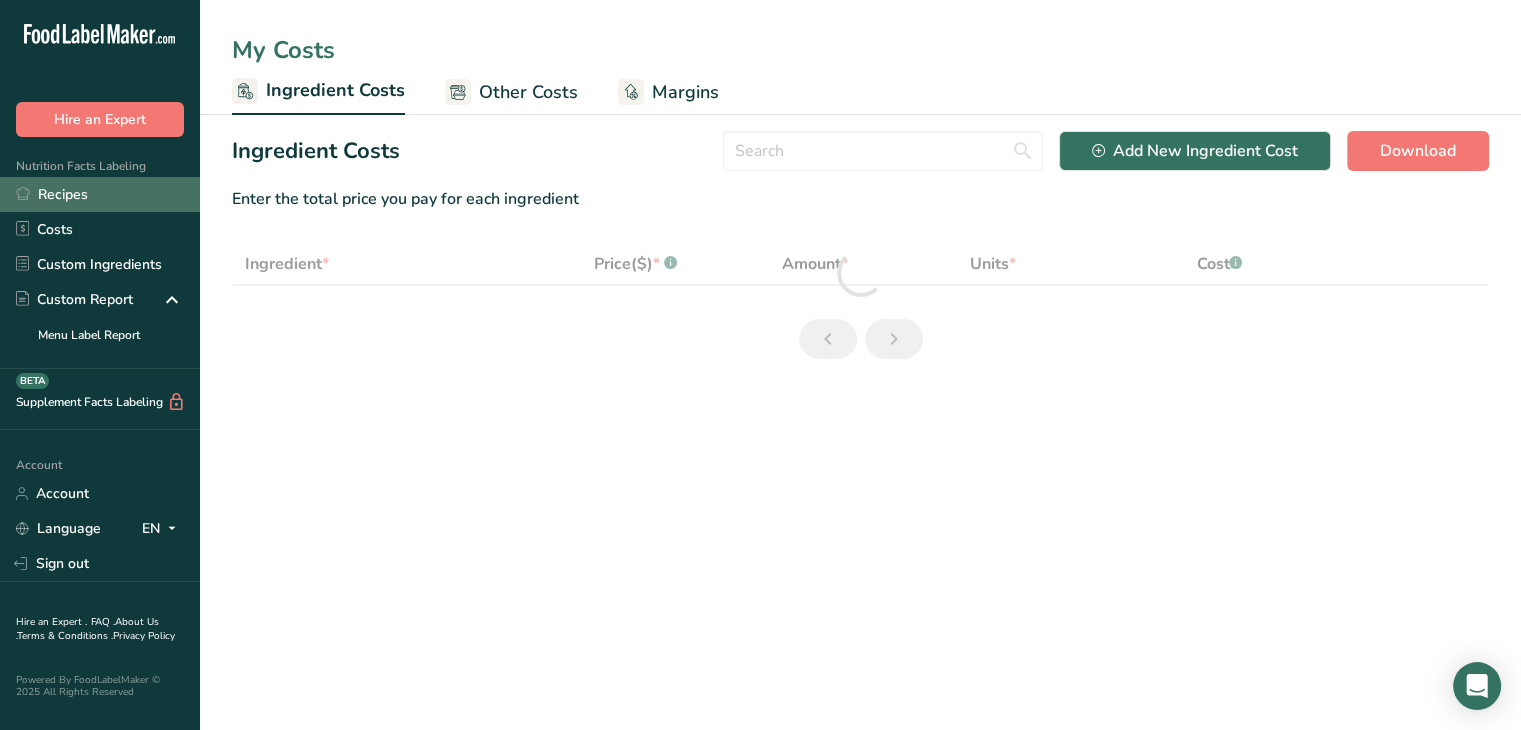 click on "Recipes" at bounding box center [100, 194] 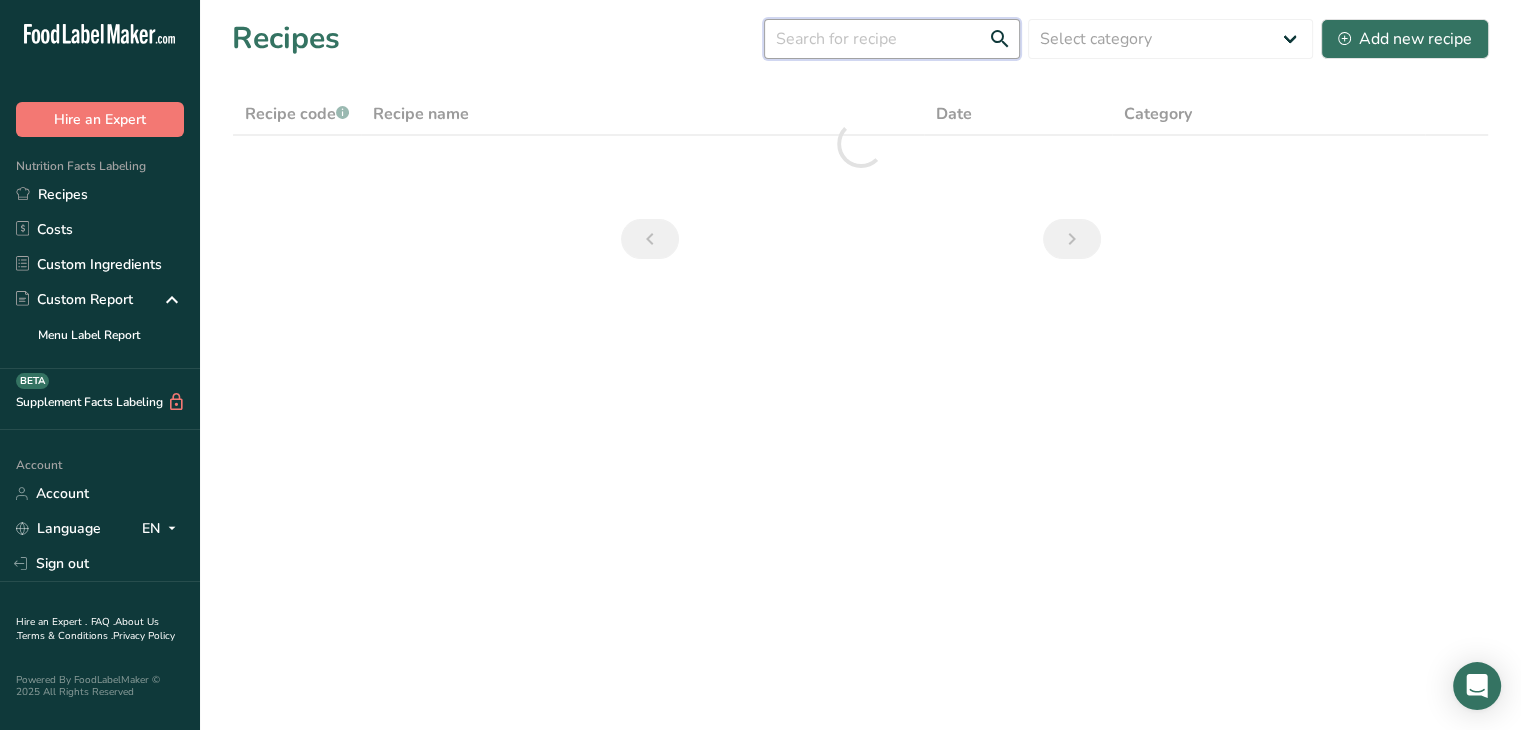 click at bounding box center [892, 39] 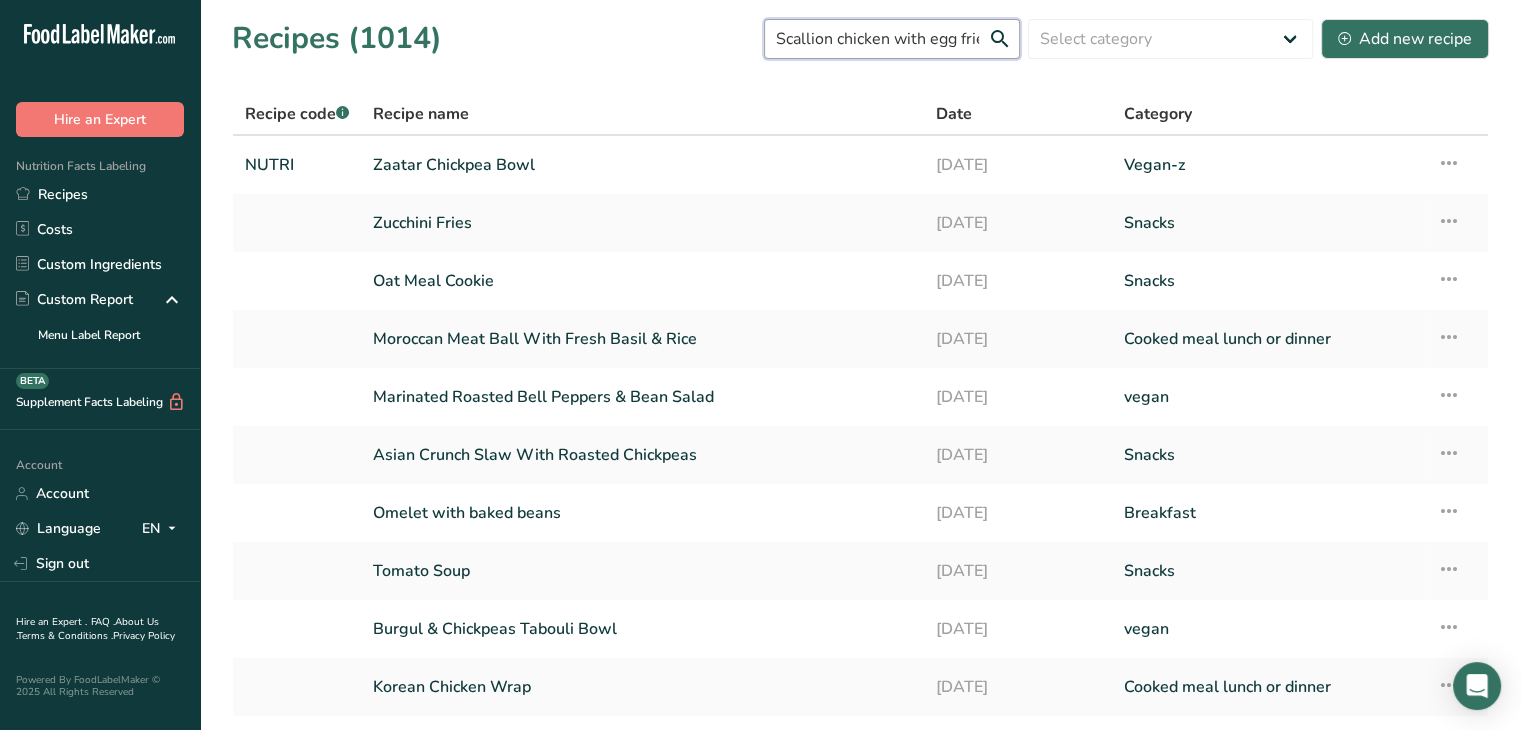 scroll, scrollTop: 0, scrollLeft: 53, axis: horizontal 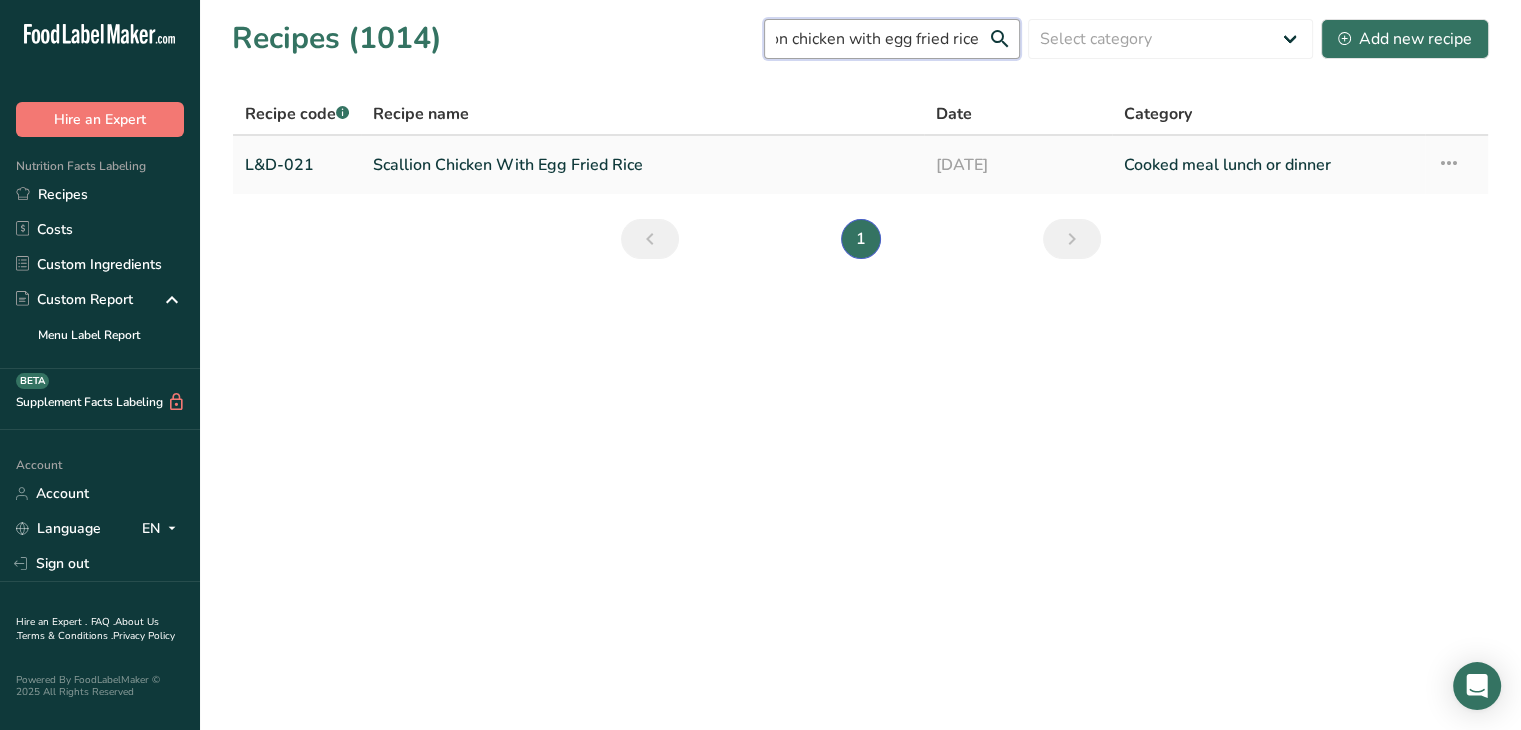 type on "Scallion chicken with egg fried rice" 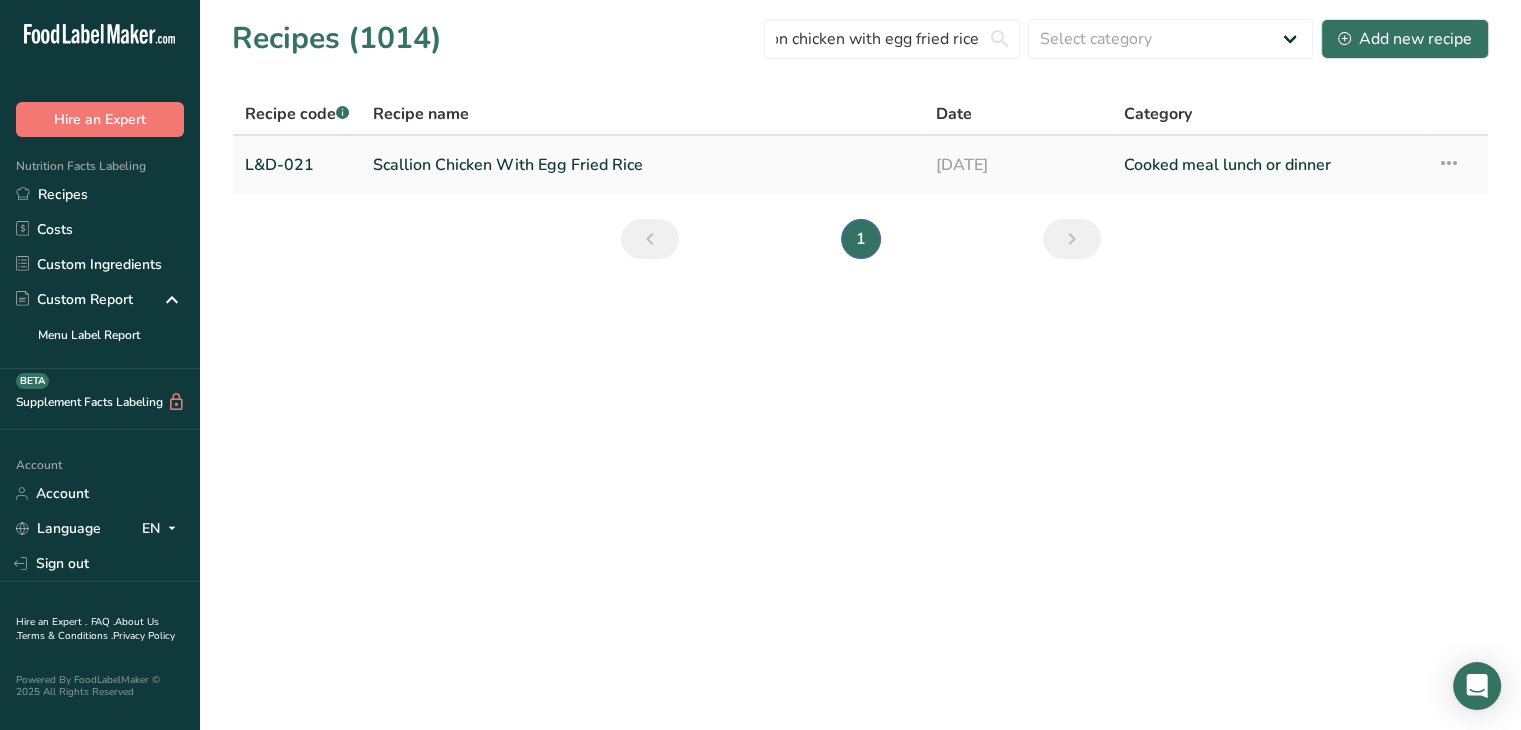 scroll, scrollTop: 0, scrollLeft: 0, axis: both 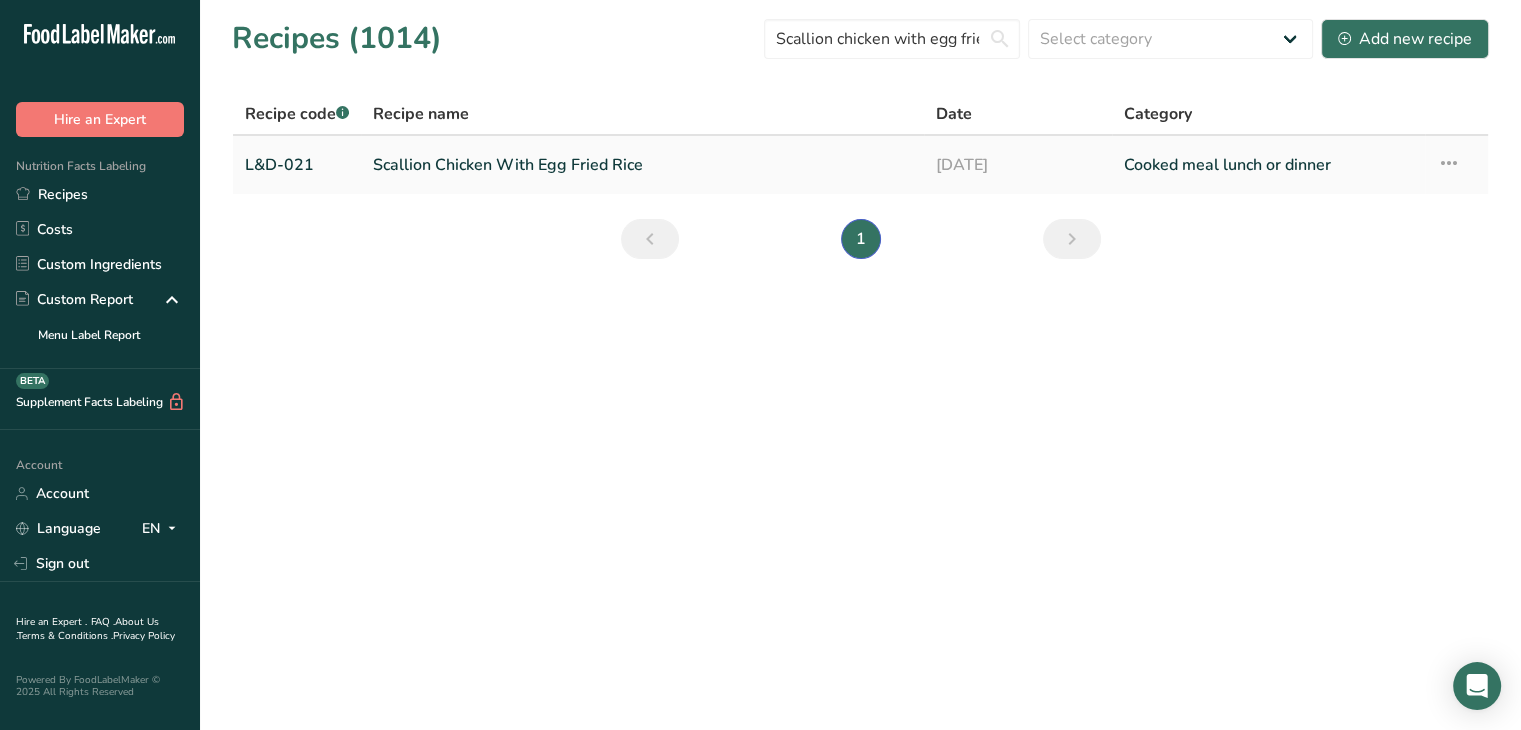 click on "Scallion Chicken With Egg Fried Rice" at bounding box center [642, 165] 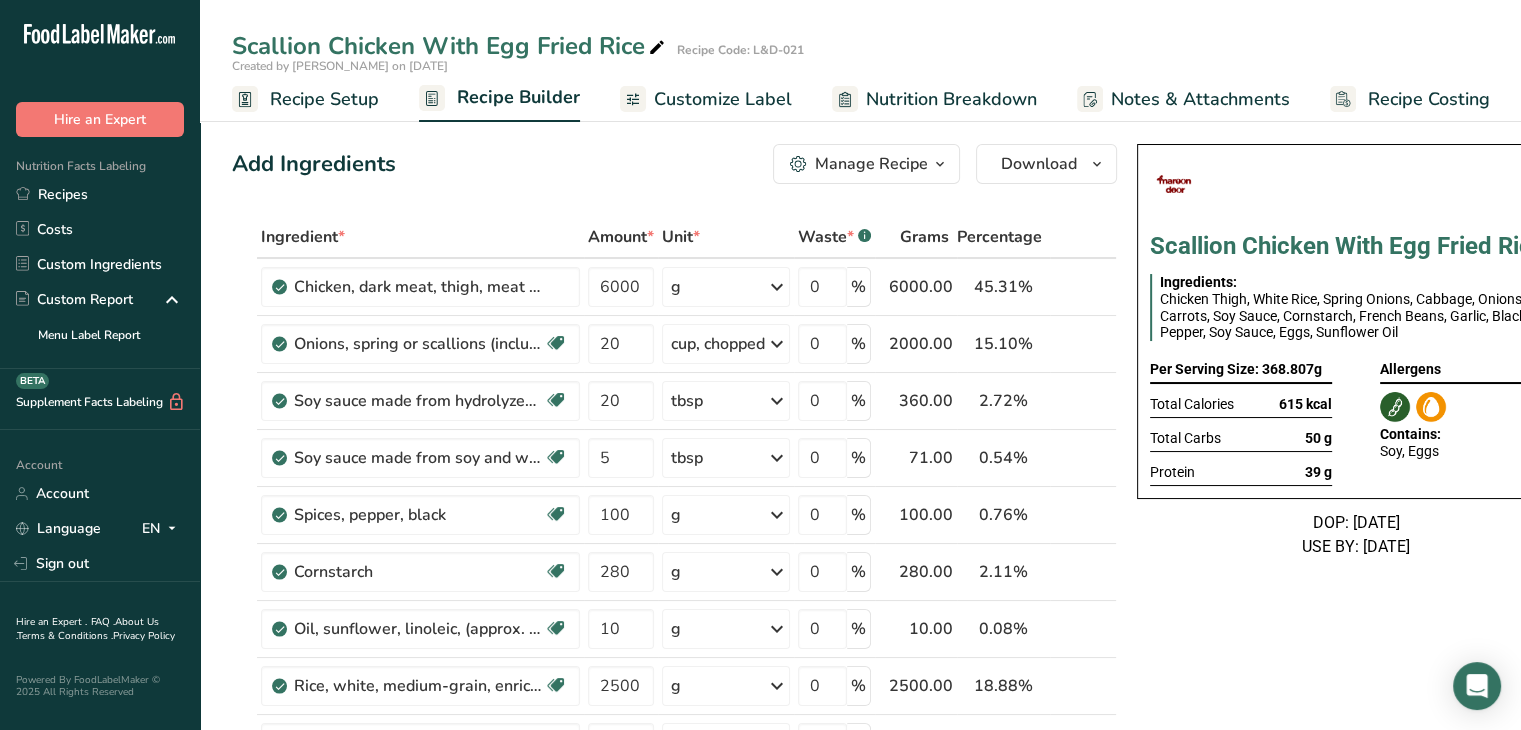 click on "Notes & Attachments" at bounding box center [1200, 99] 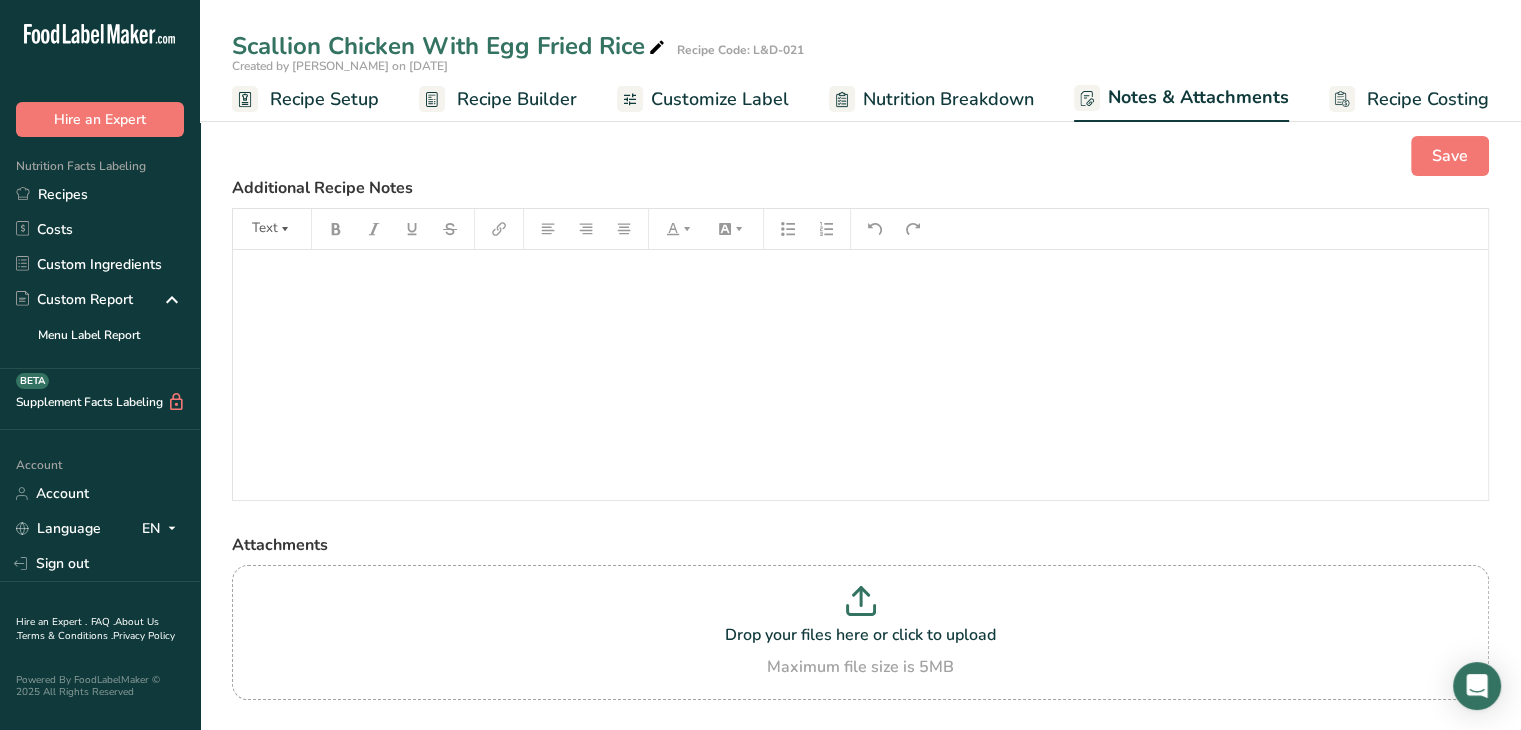 scroll, scrollTop: 0, scrollLeft: 1, axis: horizontal 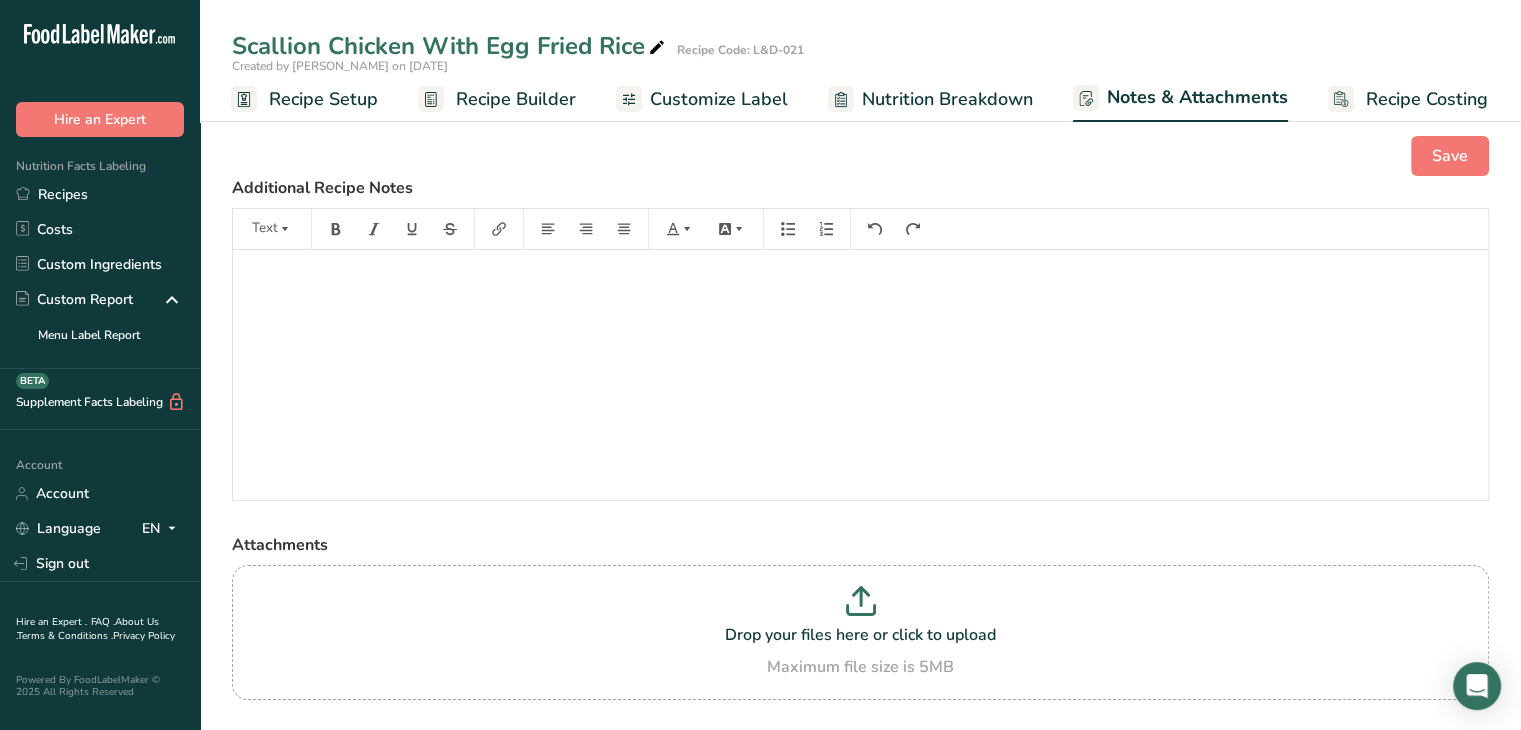 click on "Customize Label" at bounding box center [719, 99] 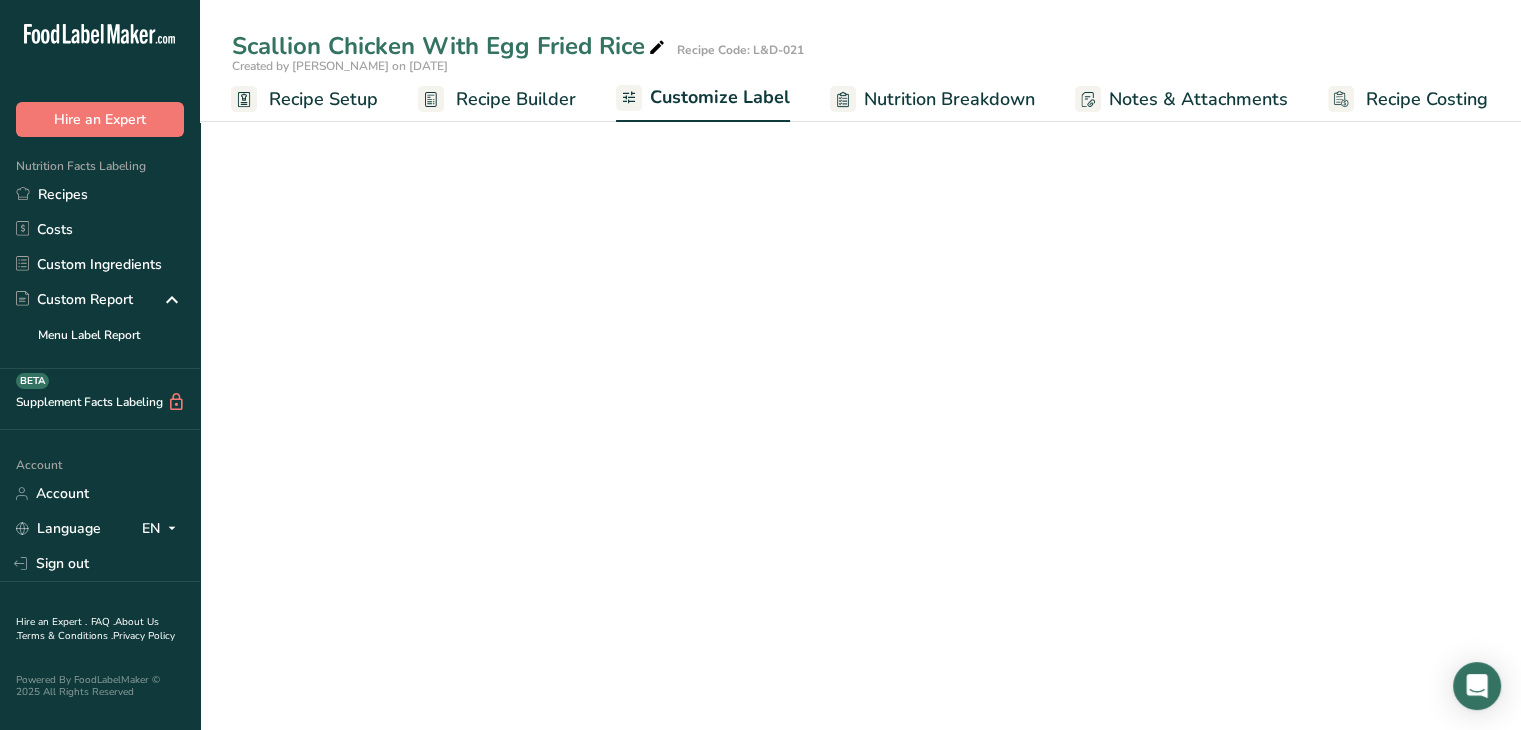 scroll, scrollTop: 0, scrollLeft: 0, axis: both 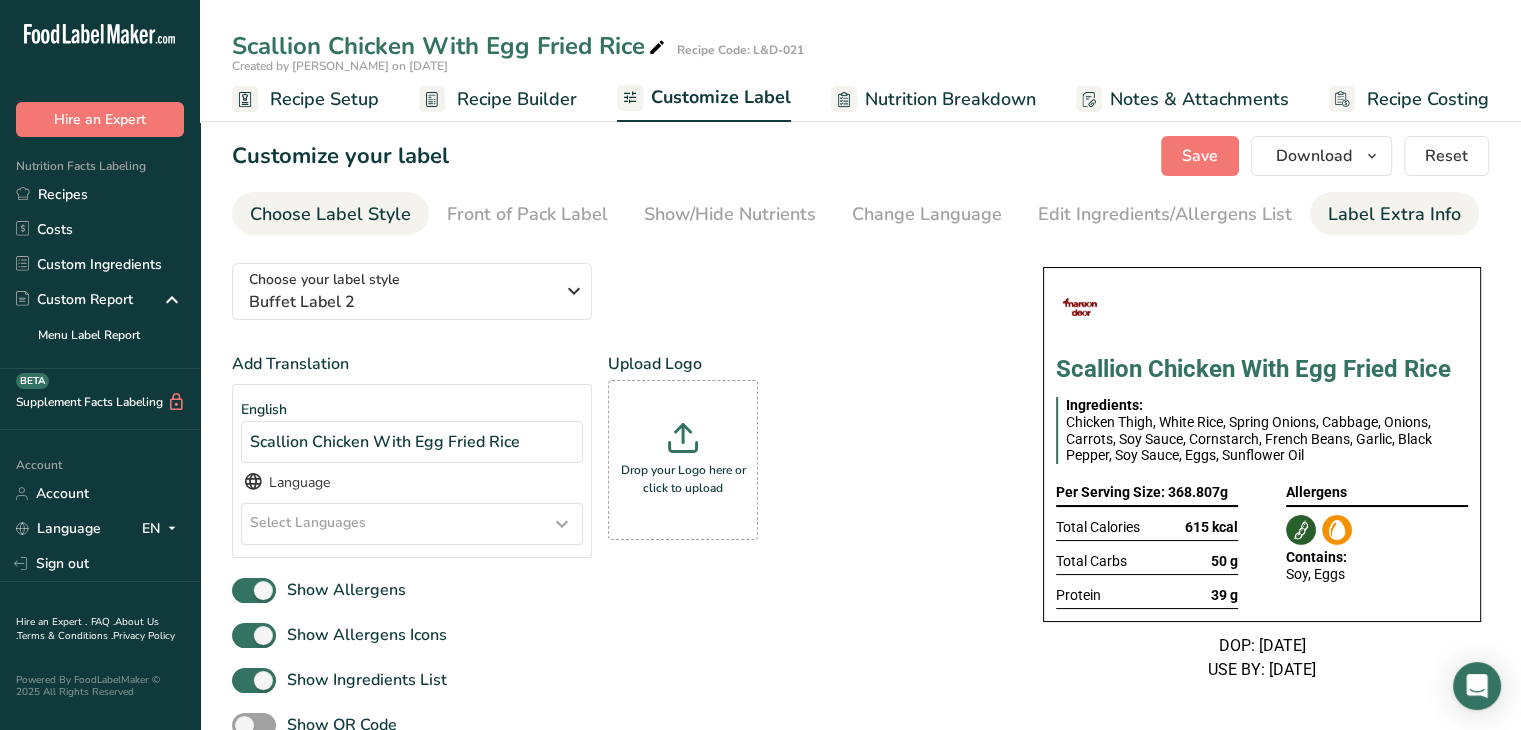 click on "Label Extra Info" at bounding box center (1394, 214) 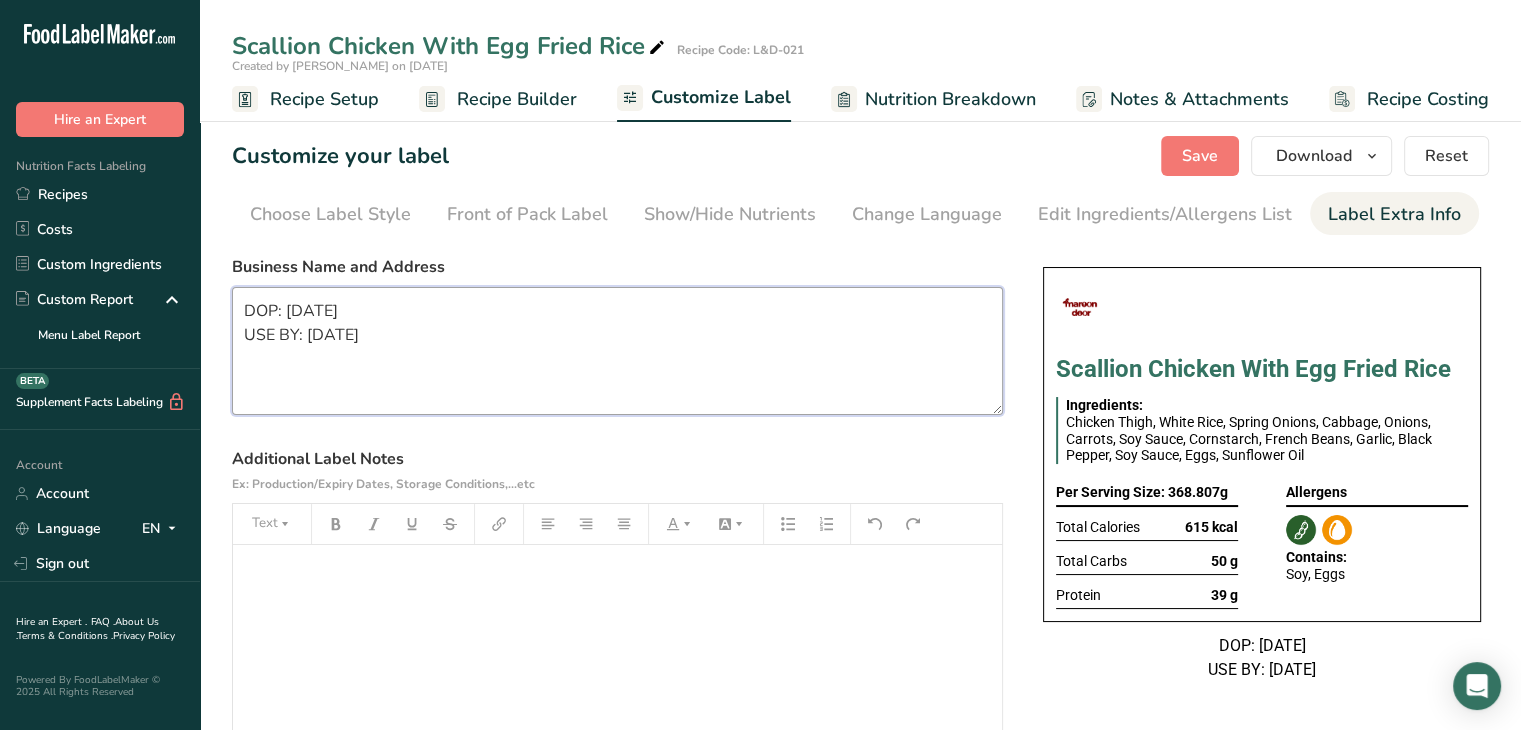 click on "DOP: 25/03/2025
USE BY: 24/03/2025" at bounding box center [617, 351] 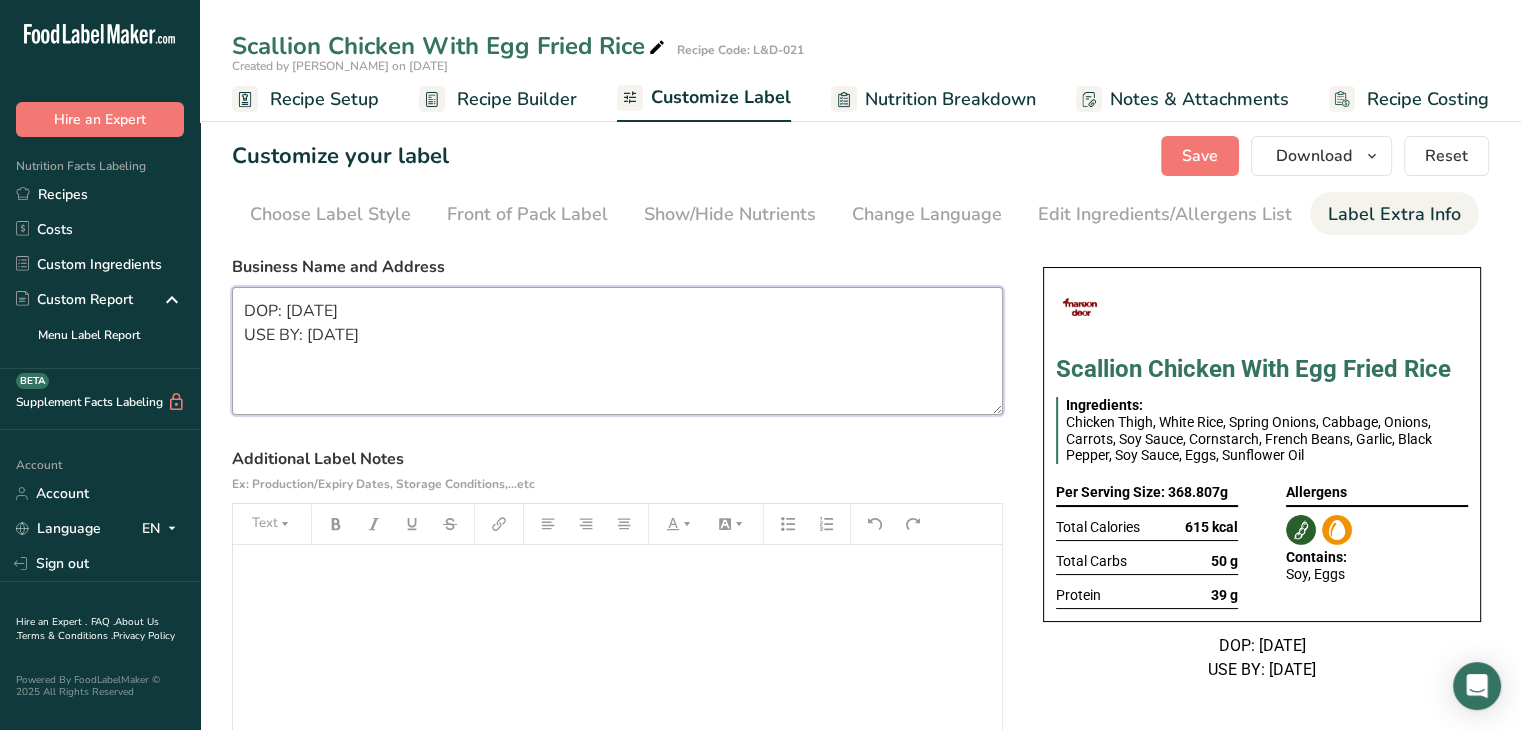 paste on "USE BY: [DATE]
KEEP REFRIGERATED BELOW 5 DEGREE
REHEAT BEFORE EATING
DINNER" 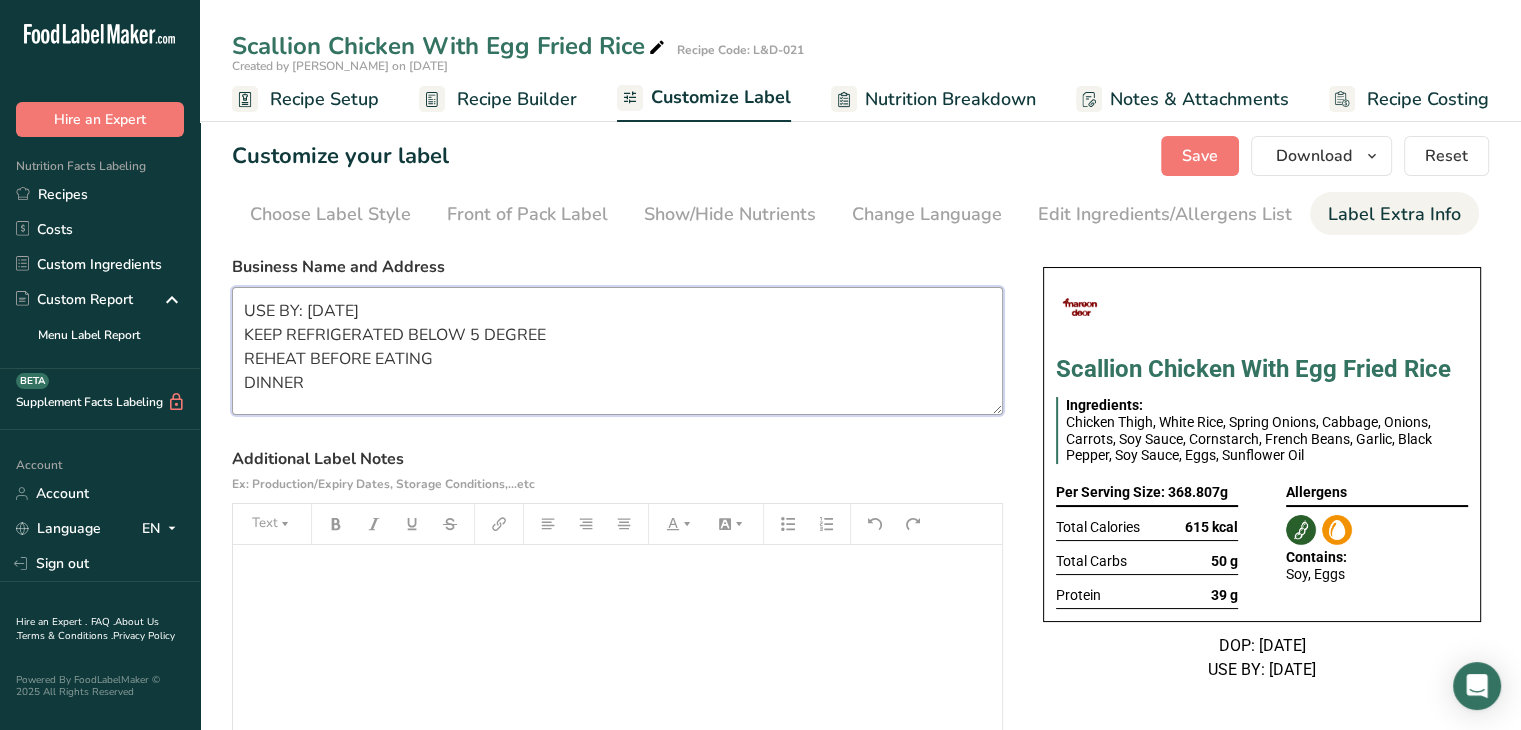 click on "USE BY: [DATE]
KEEP REFRIGERATED BELOW 5 DEGREE
REHEAT BEFORE EATING
DINNER" at bounding box center (617, 351) 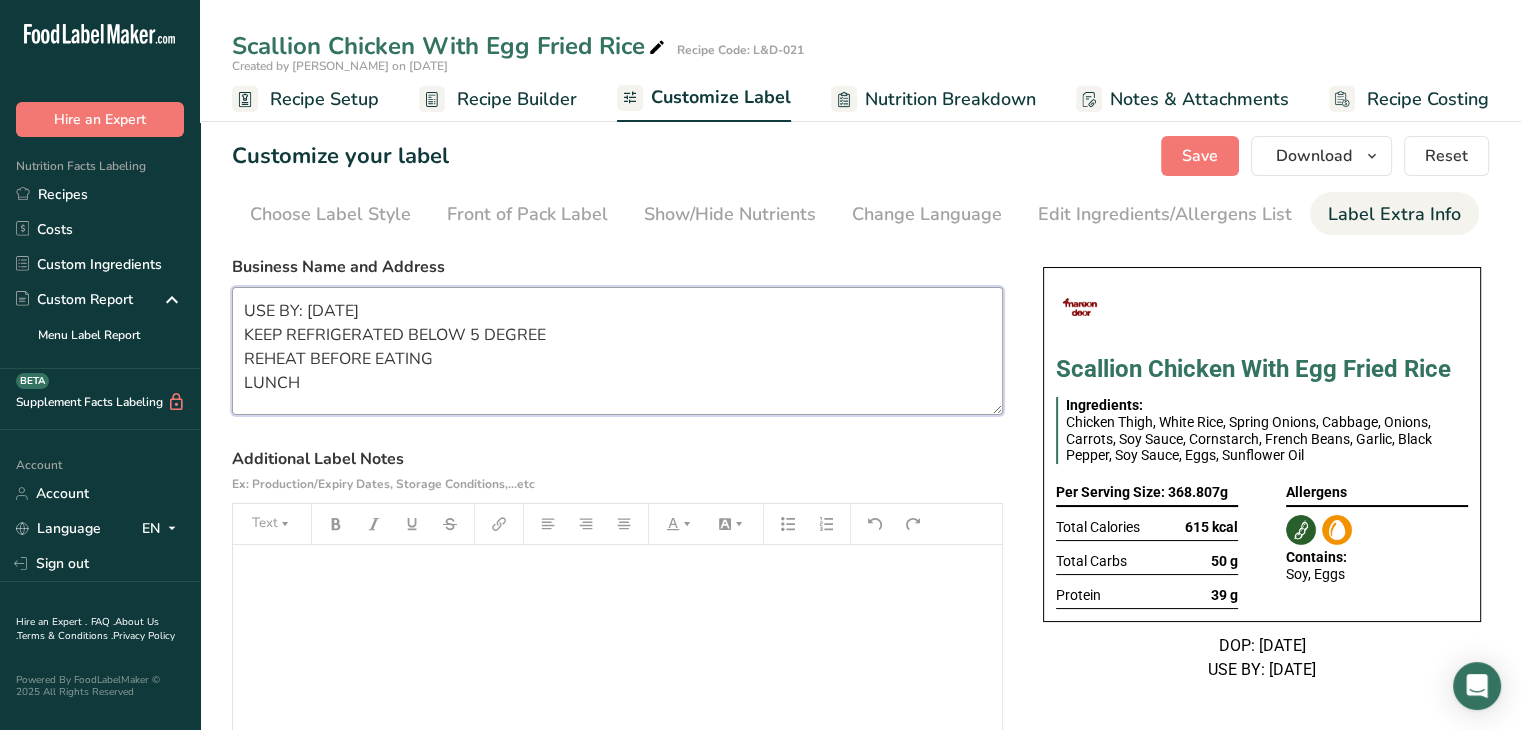 click on "USE BY: [DATE]
KEEP REFRIGERATED BELOW 5 DEGREE
REHEAT BEFORE EATING
LUNCH" at bounding box center [617, 351] 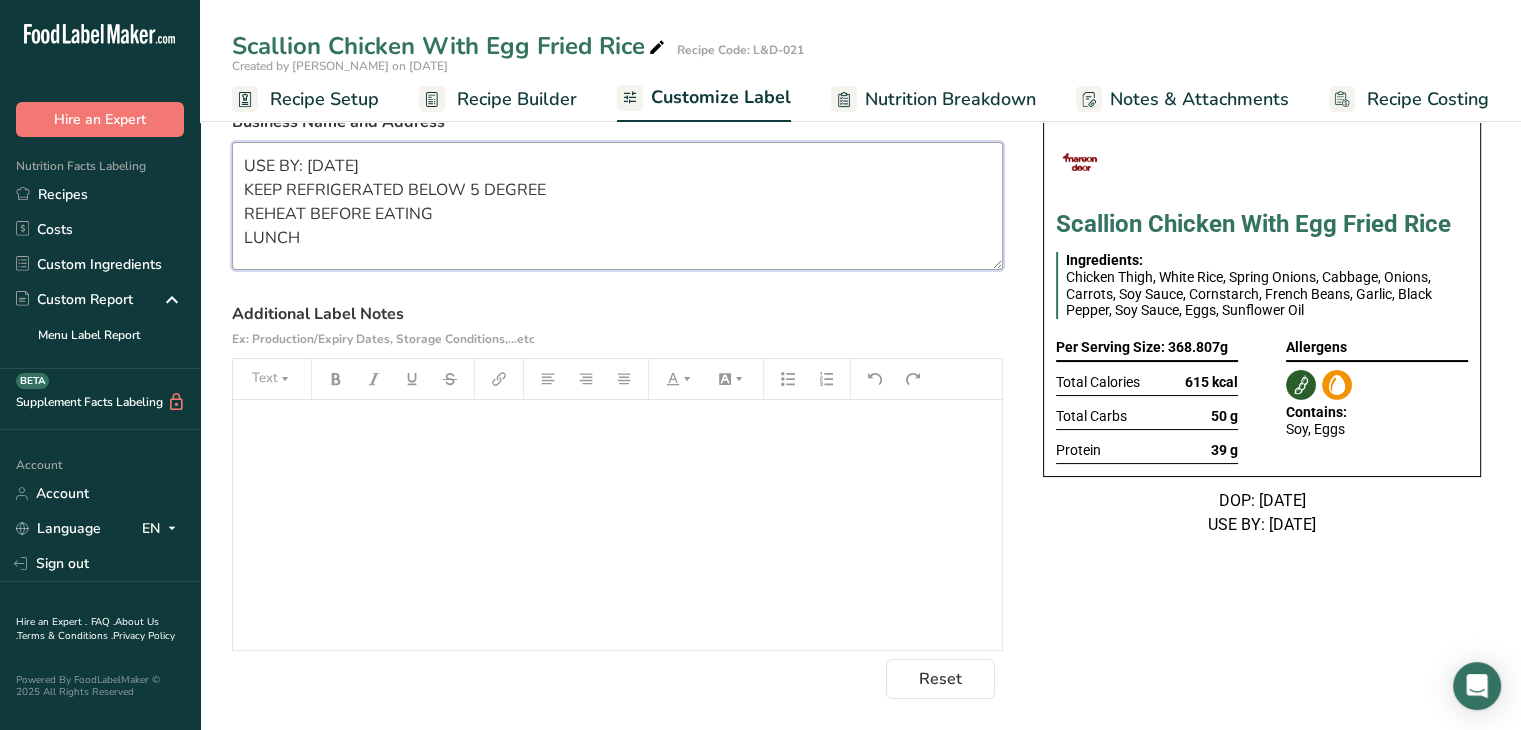 scroll, scrollTop: 0, scrollLeft: 0, axis: both 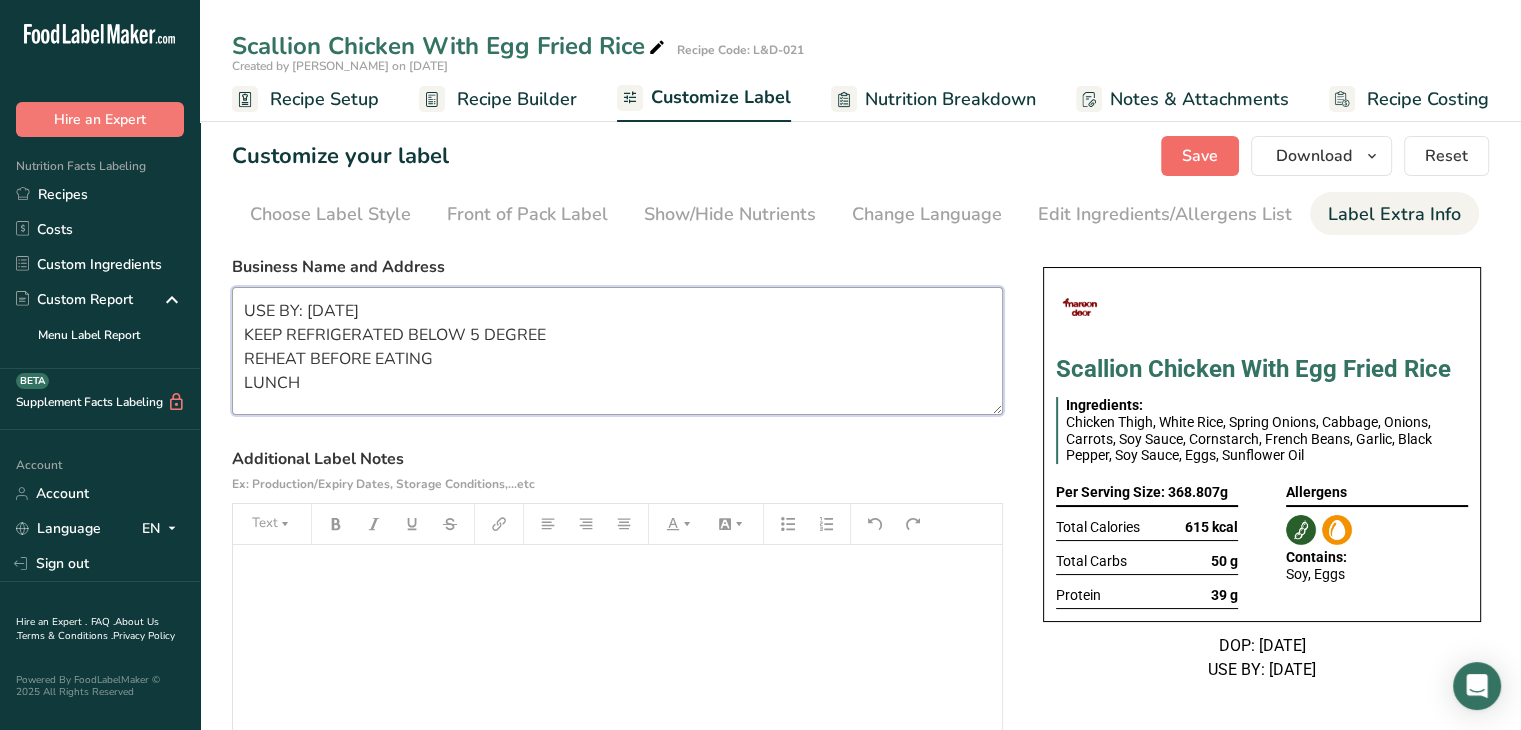 type on "USE BY: [DATE]
KEEP REFRIGERATED BELOW 5 DEGREE
REHEAT BEFORE EATING
LUNCH" 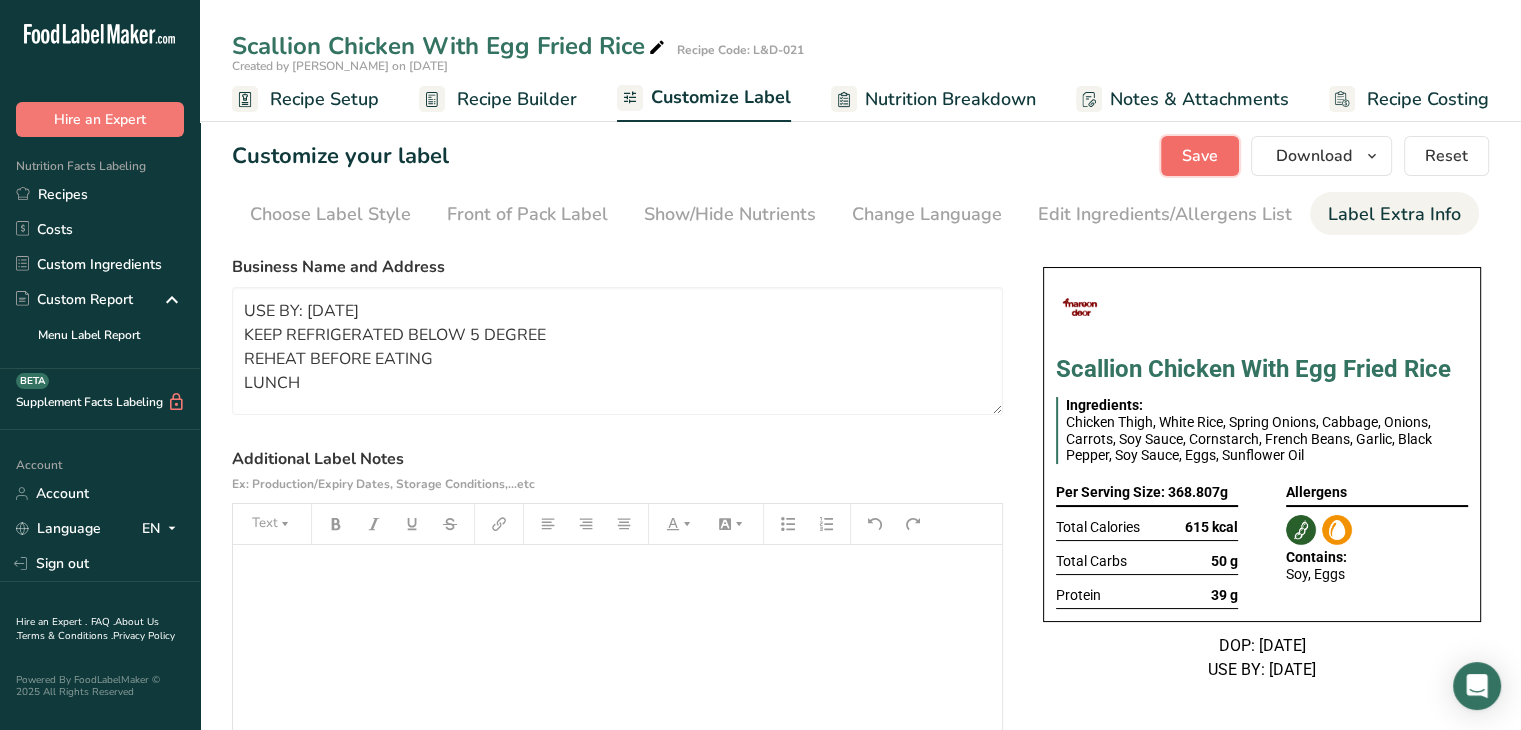 click on "Save" at bounding box center (1200, 156) 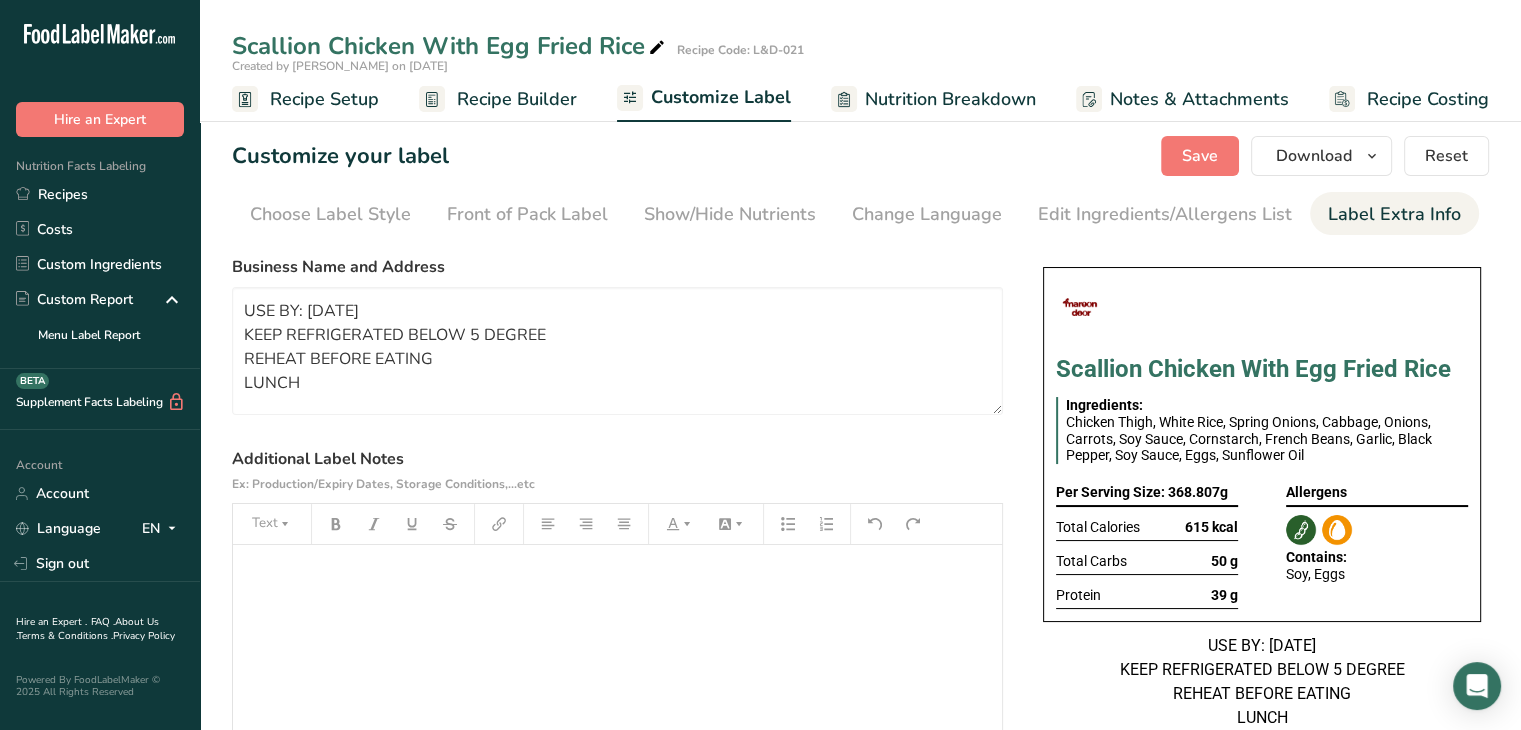click on "Recipe Setup" at bounding box center (324, 99) 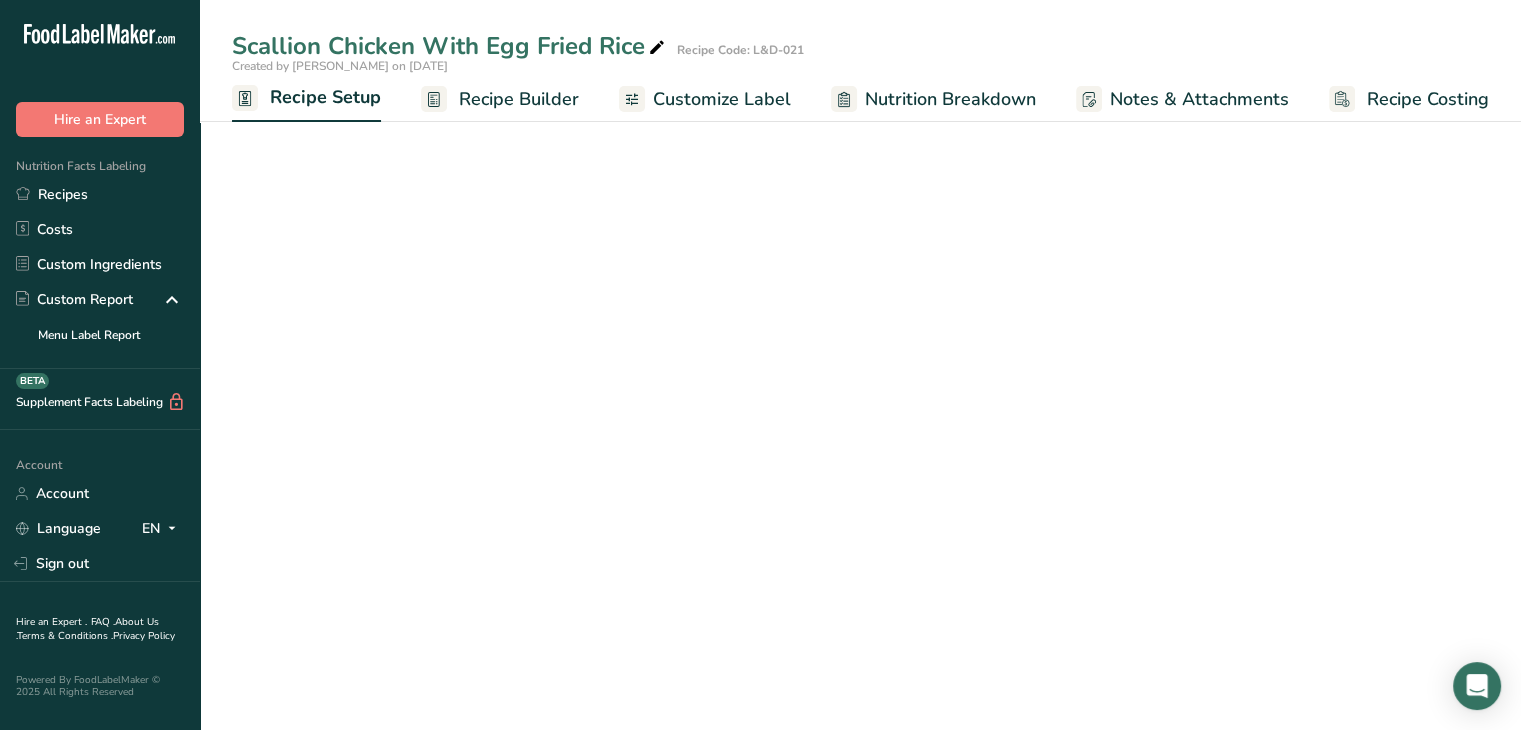 scroll, scrollTop: 0, scrollLeft: 0, axis: both 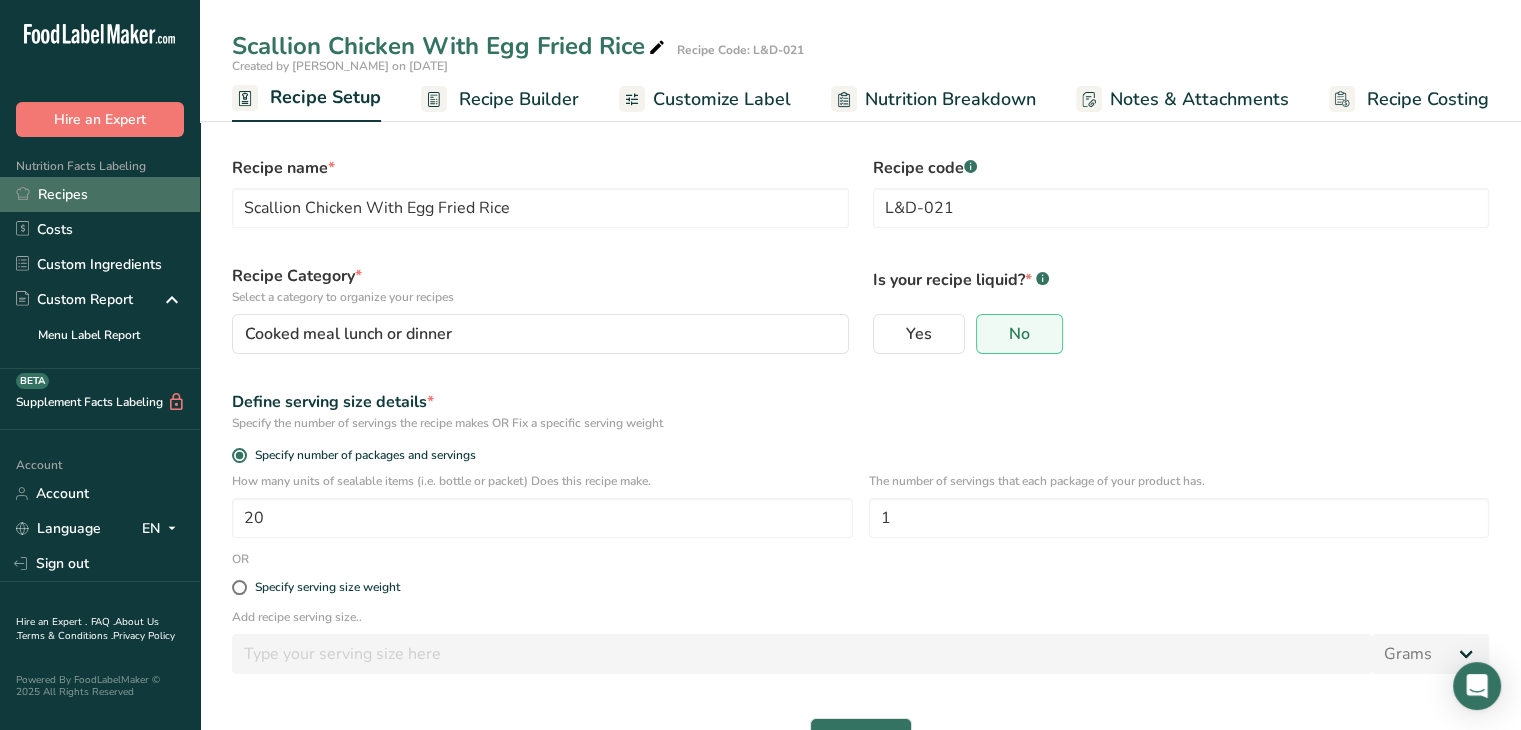 click on "Recipes" at bounding box center (100, 194) 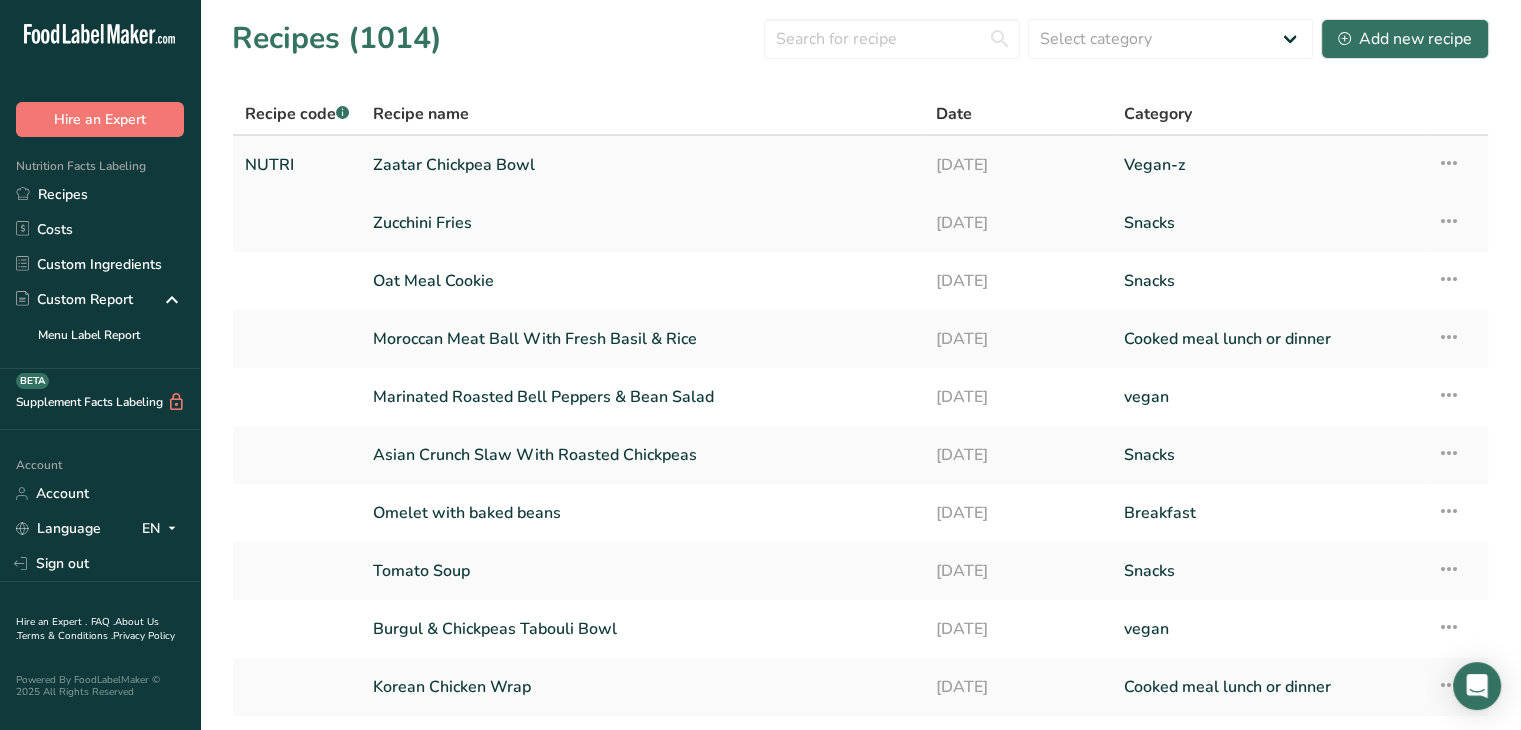 click on "Zaatar Chickpea Bowl" at bounding box center [642, 165] 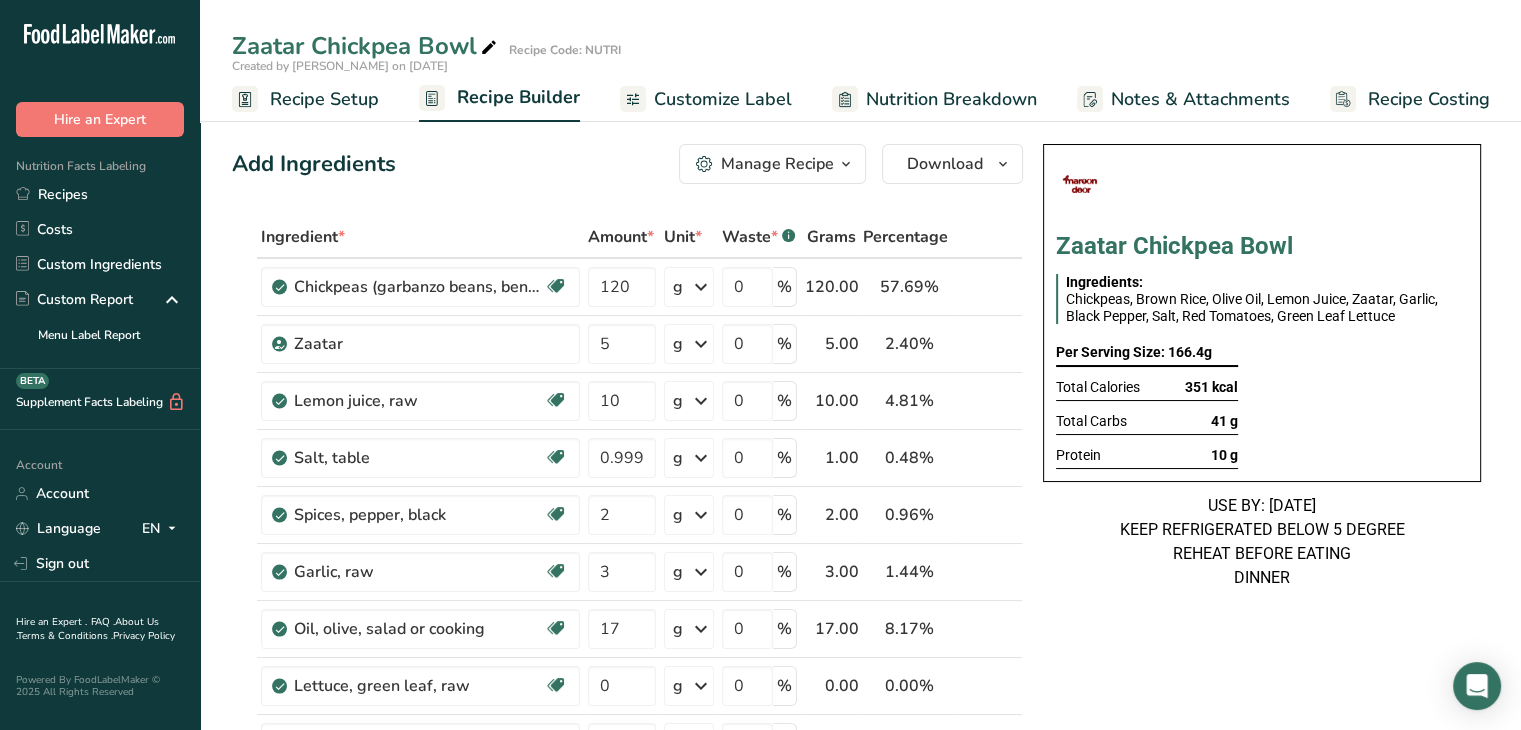click on "Recipe Setup" at bounding box center [324, 99] 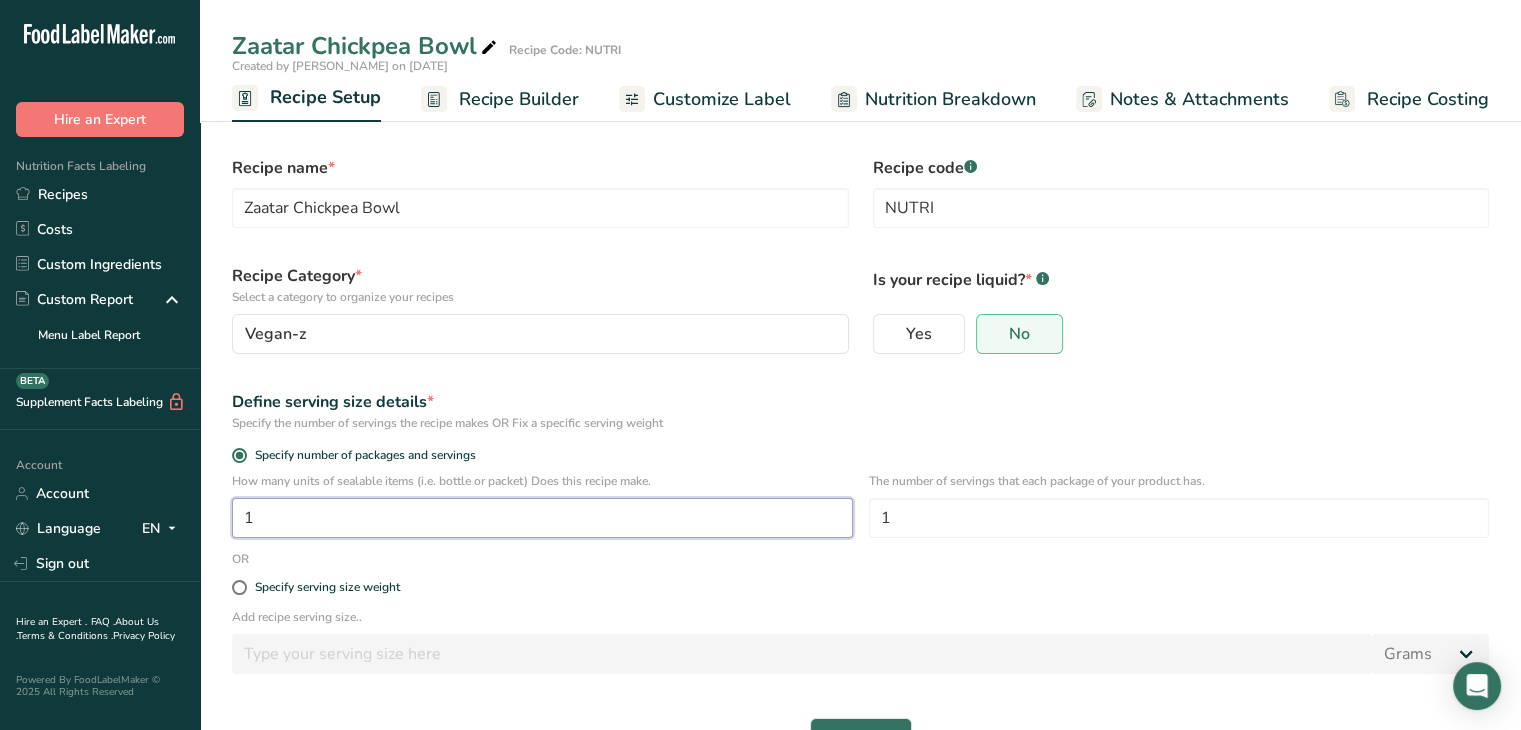 click on "1" at bounding box center (542, 518) 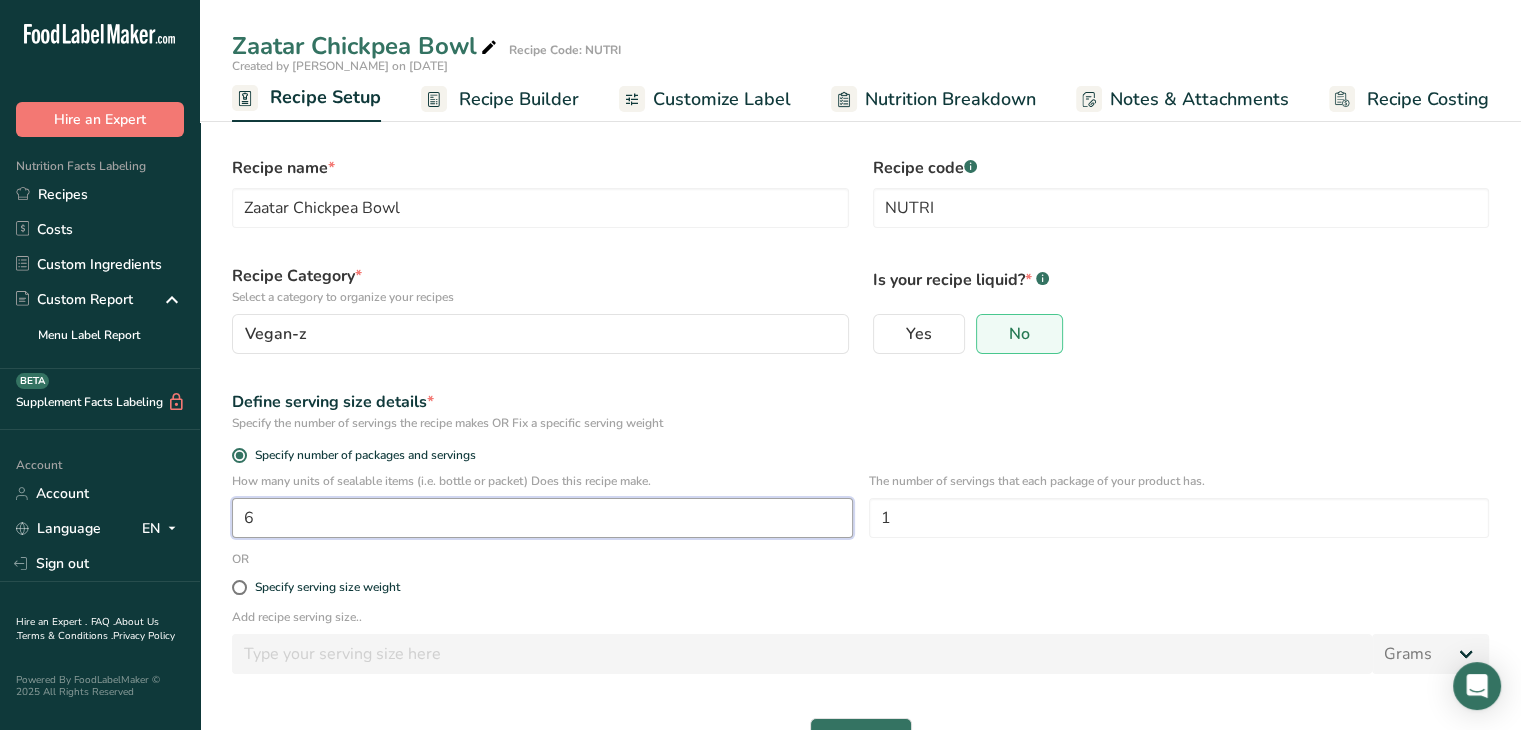 type on "6" 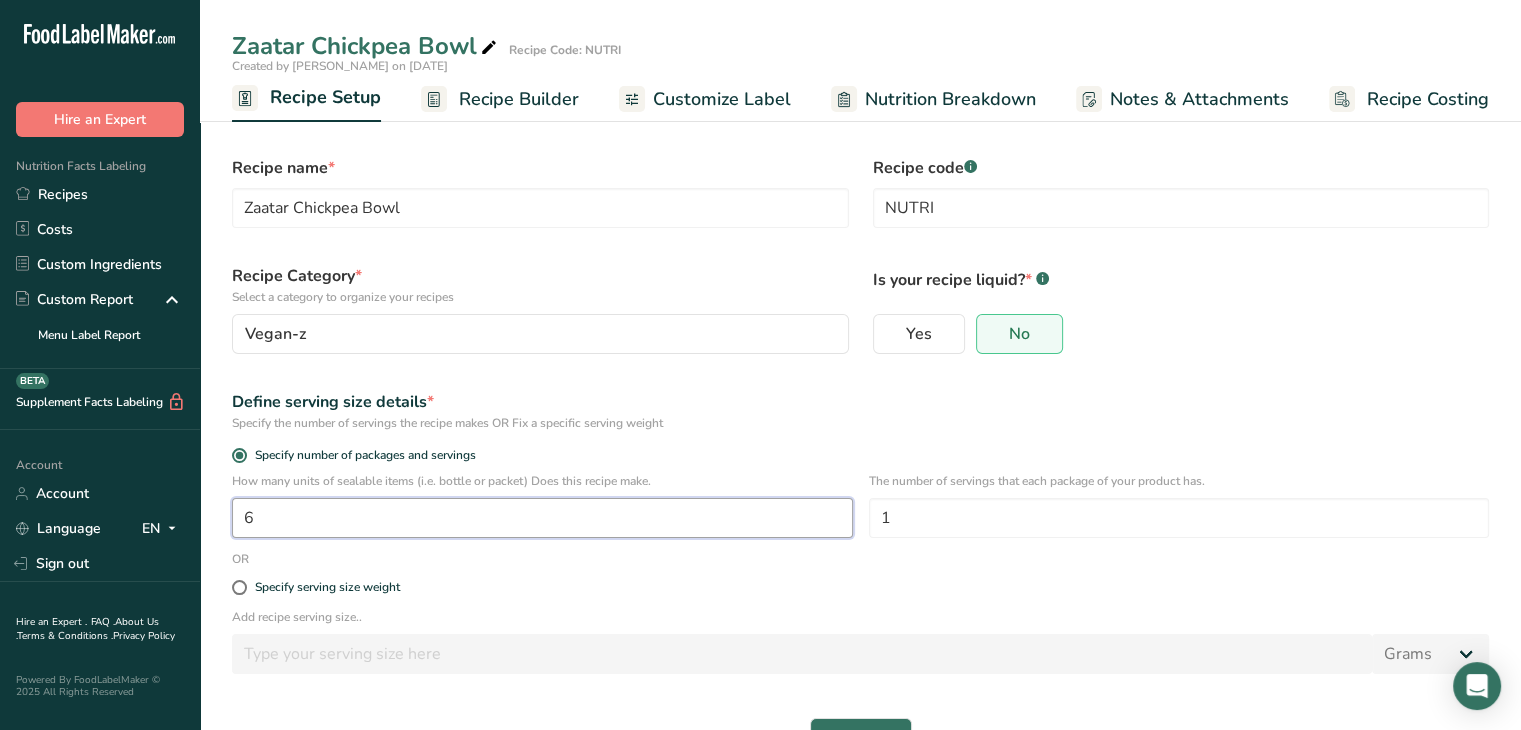 click on "Save" at bounding box center (861, 738) 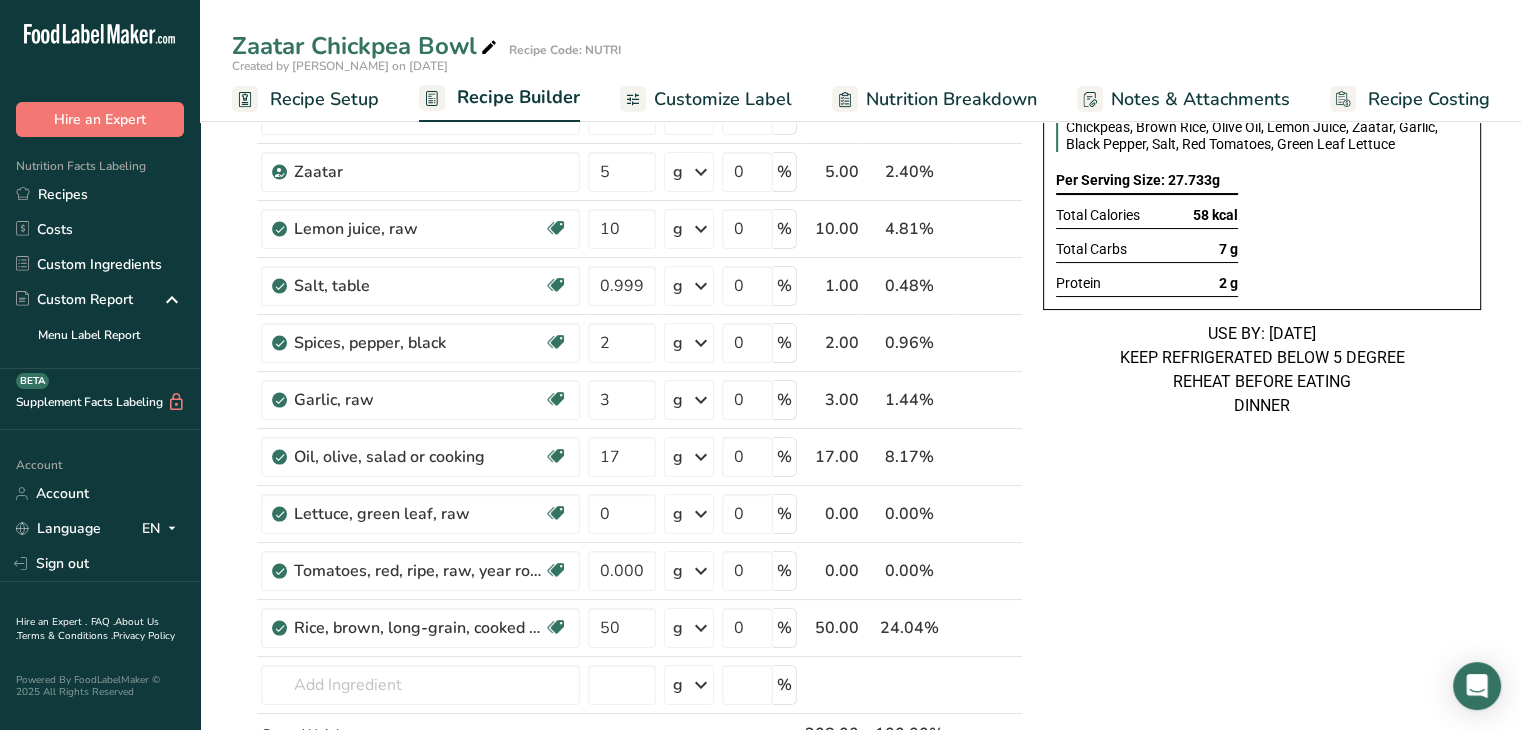 scroll, scrollTop: 0, scrollLeft: 0, axis: both 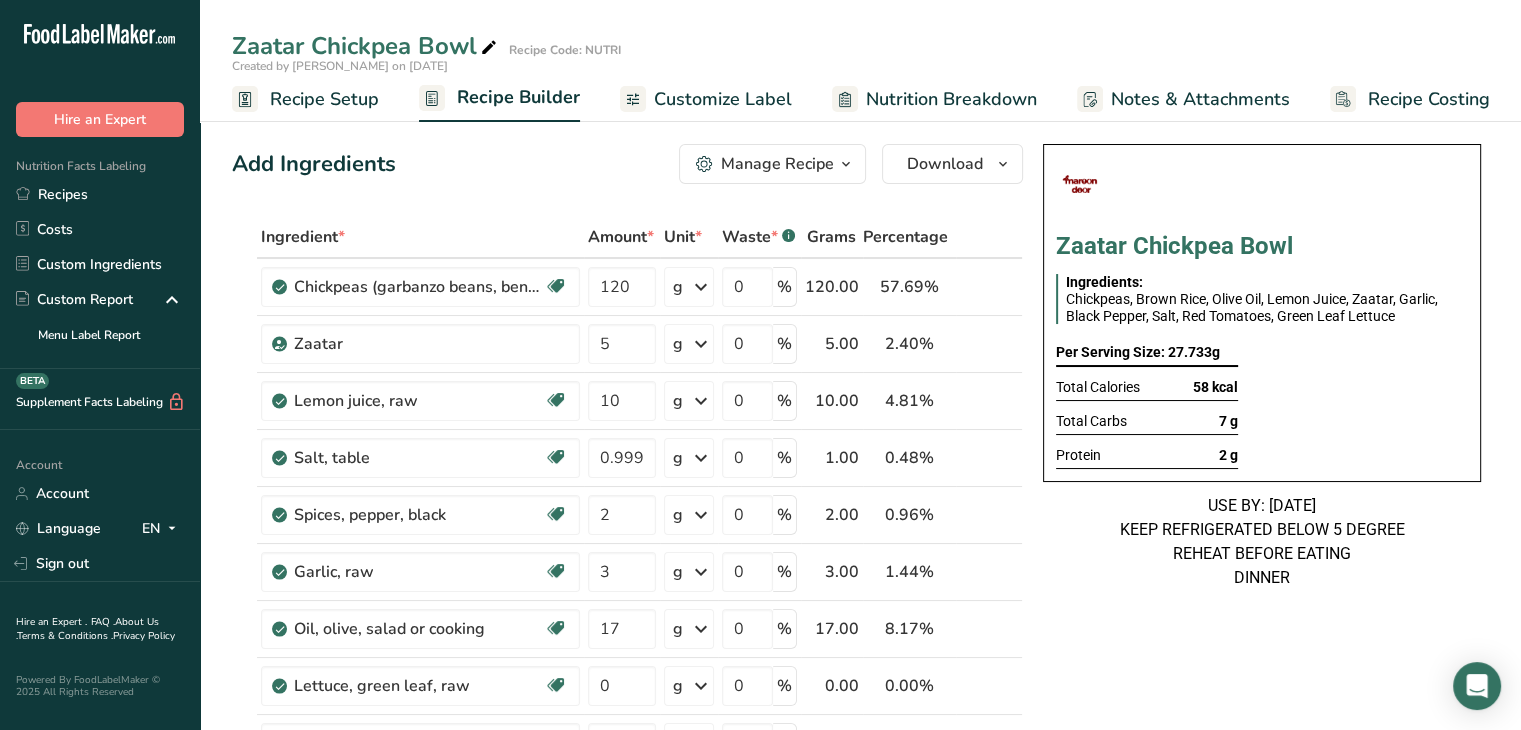 click on "Recipe Setup" at bounding box center [324, 99] 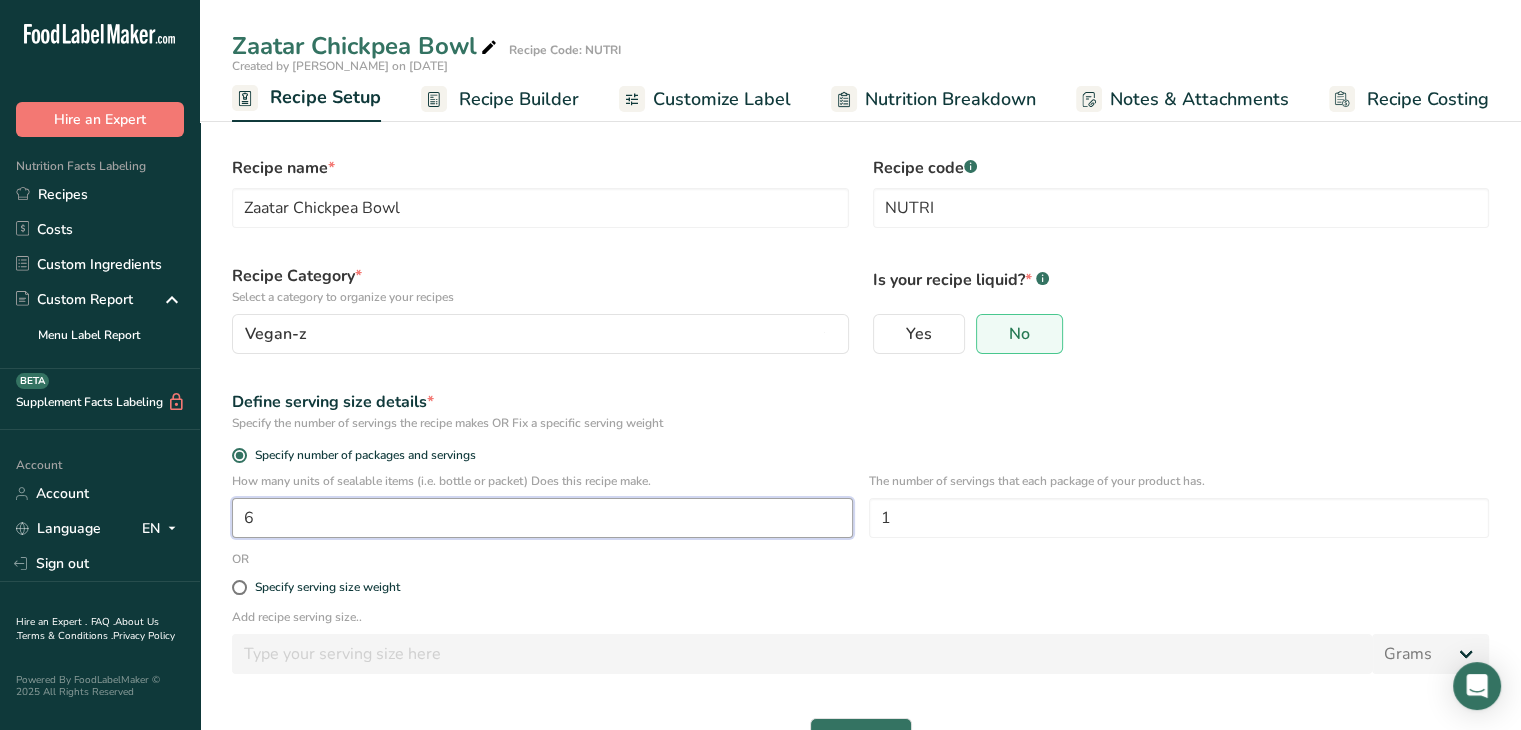 click on "6" at bounding box center [542, 518] 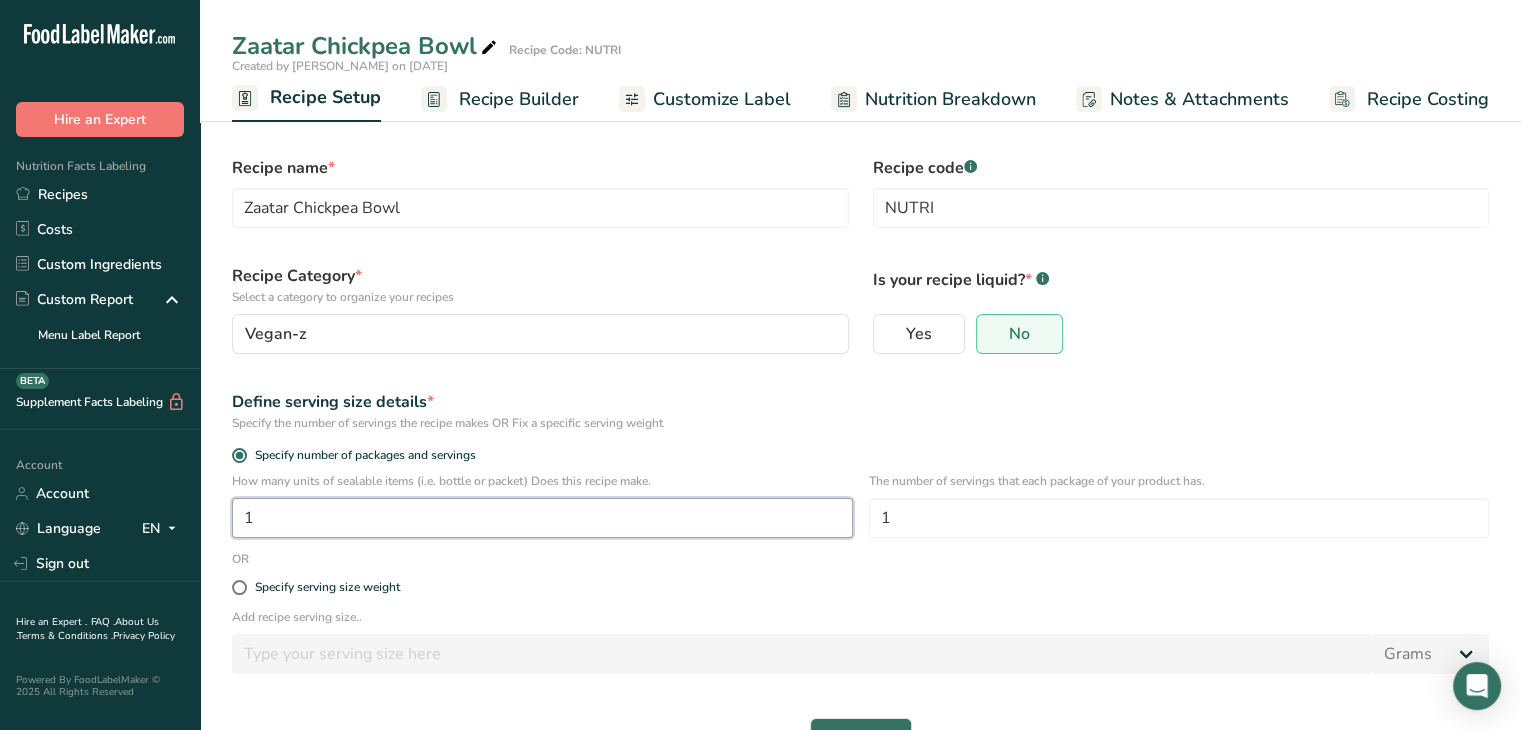 type on "1" 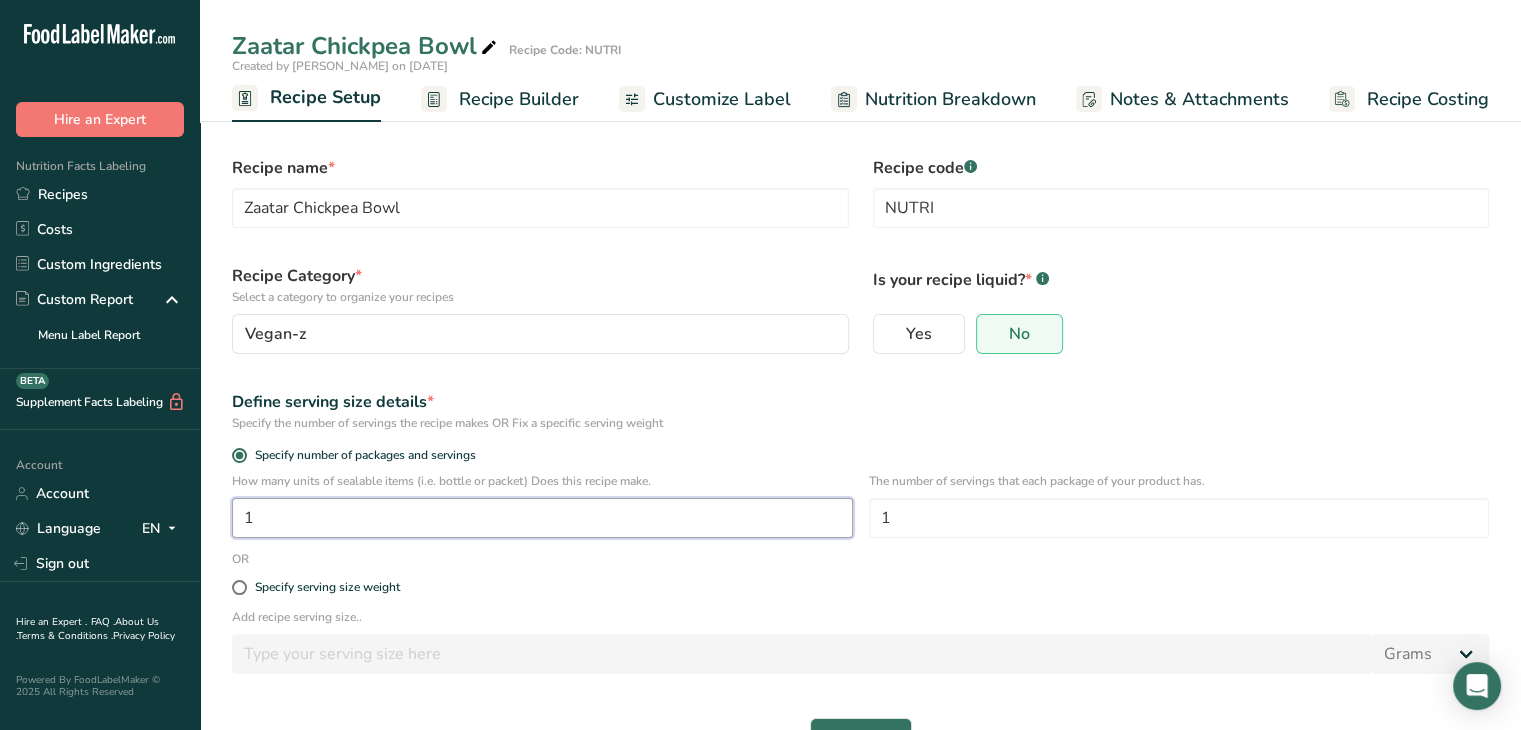 click on "Save" at bounding box center [861, 738] 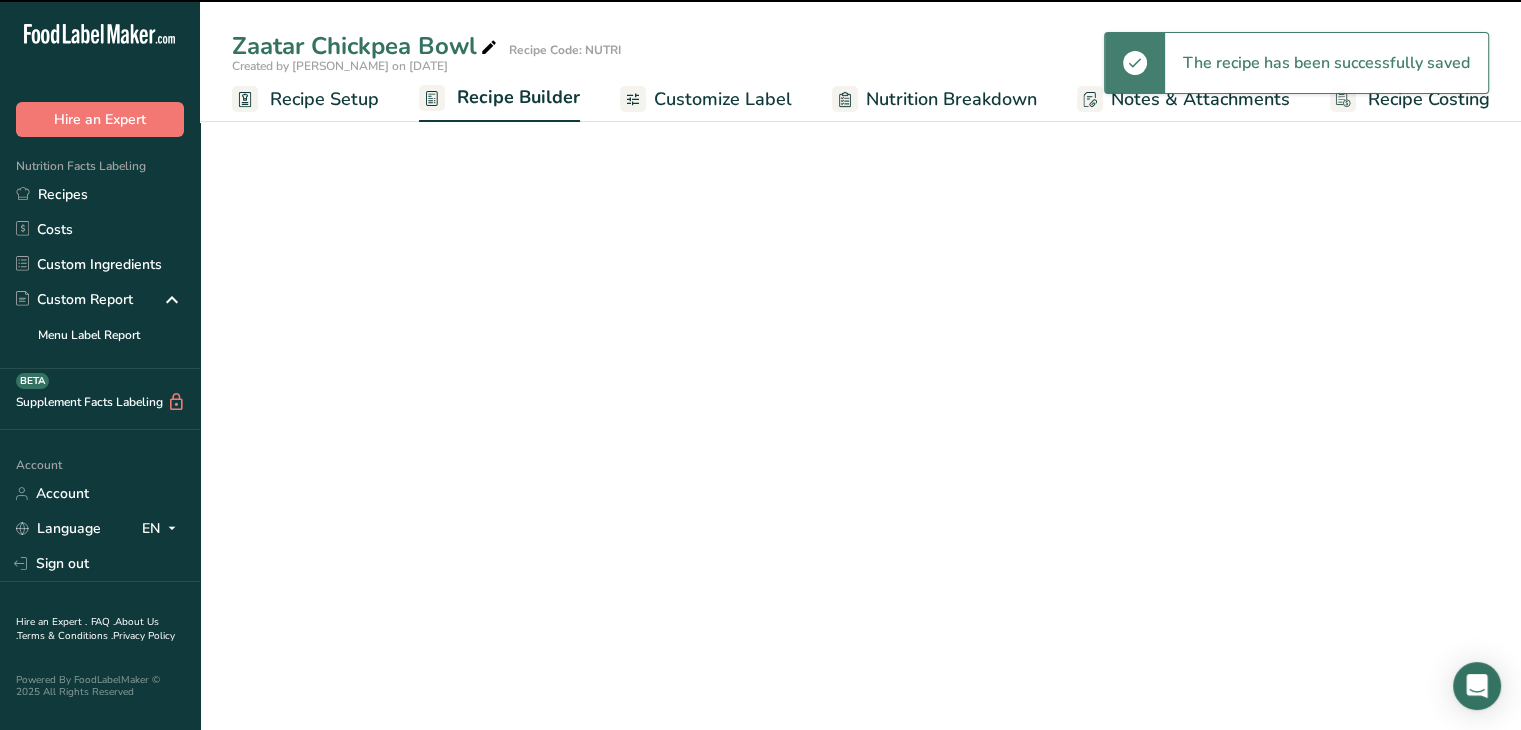 click on "Customize Label" at bounding box center [723, 99] 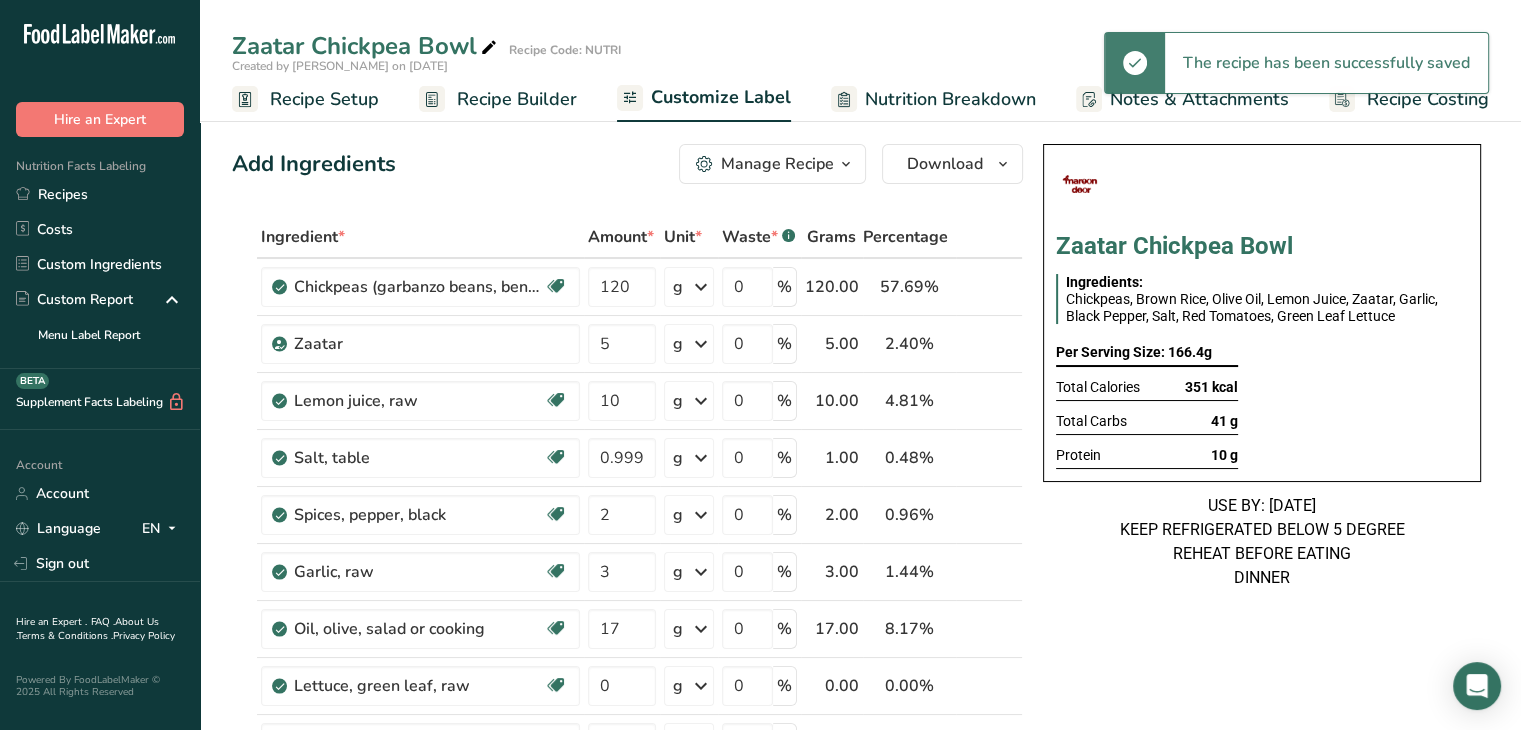 scroll, scrollTop: 0, scrollLeft: 0, axis: both 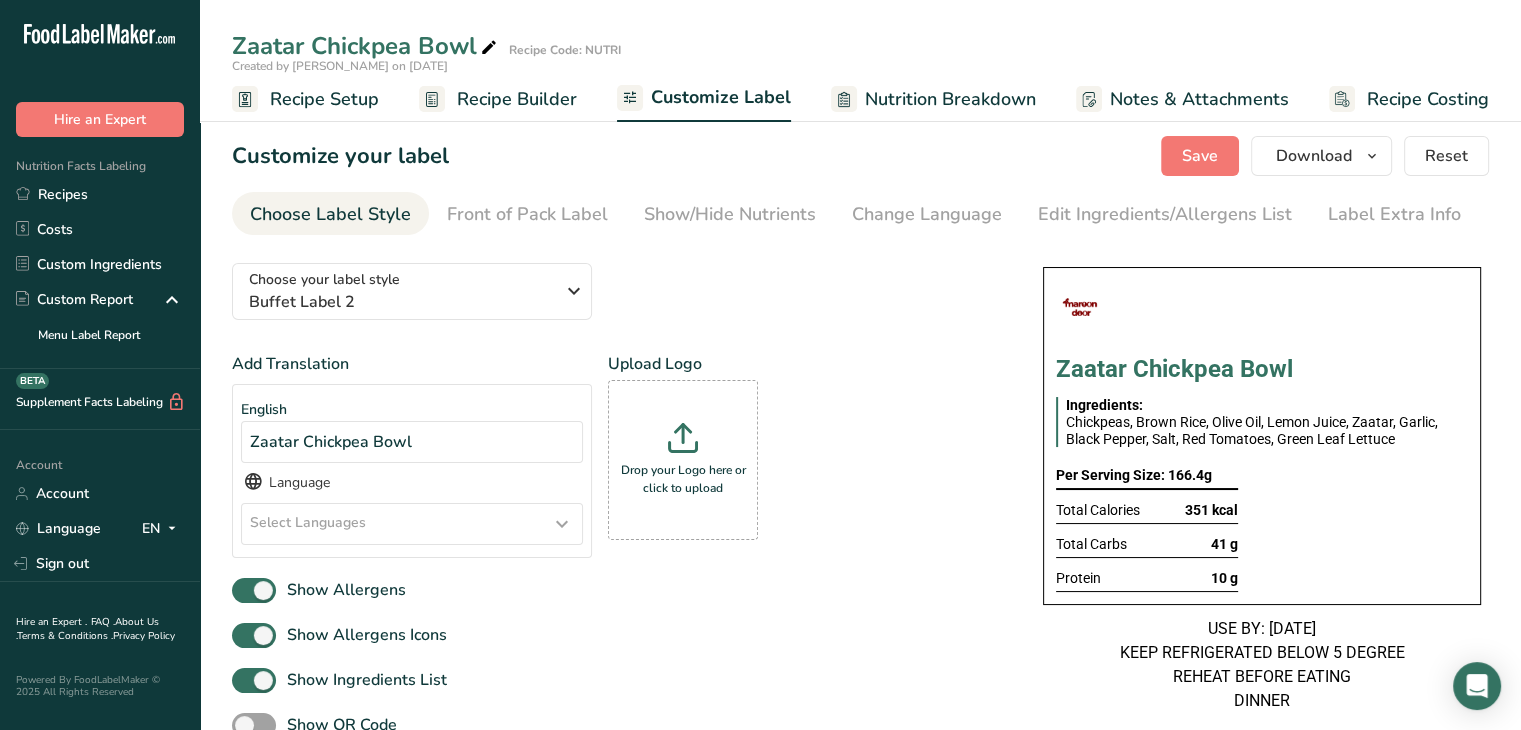 click on "Recipe Builder" at bounding box center [517, 99] 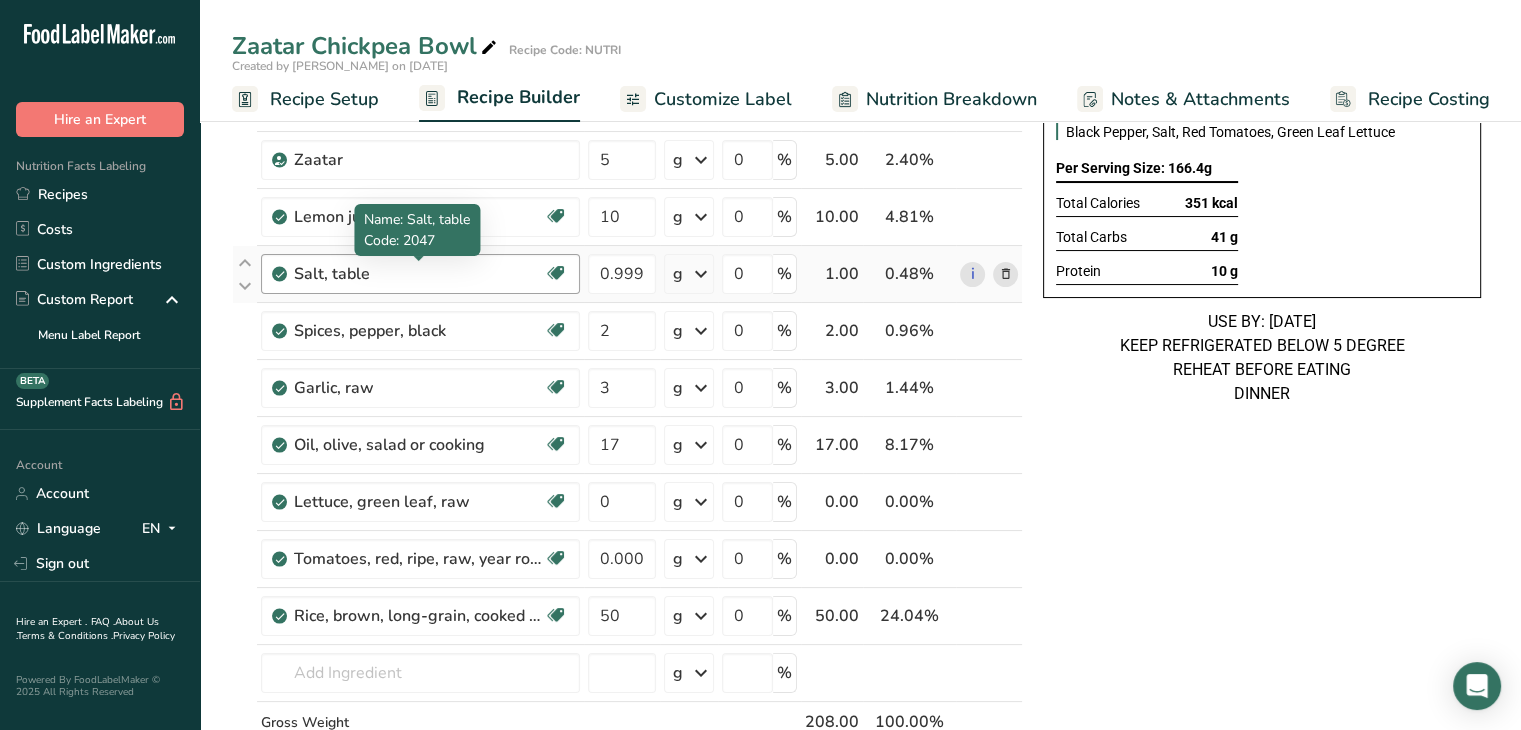 scroll, scrollTop: 199, scrollLeft: 0, axis: vertical 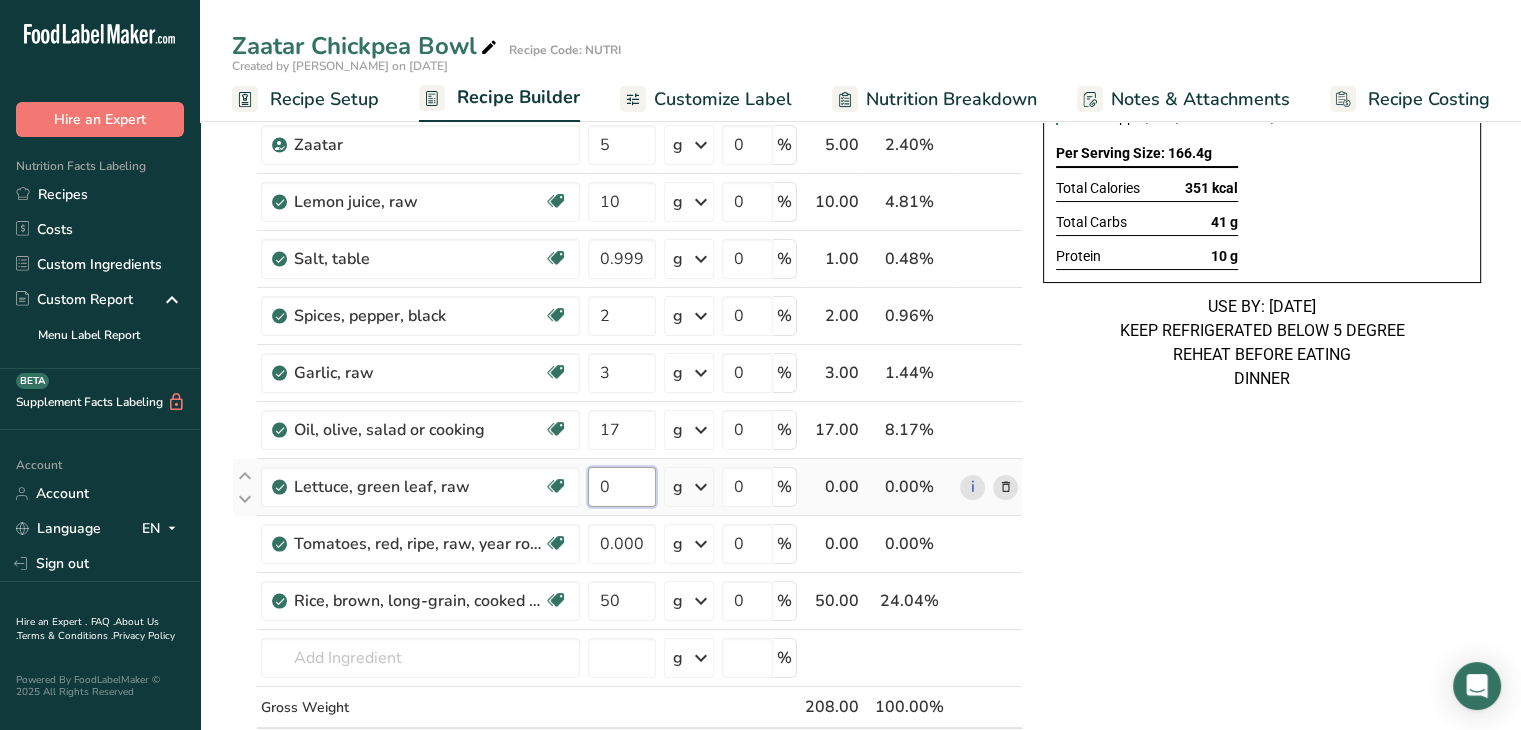 click on "0" at bounding box center (622, 487) 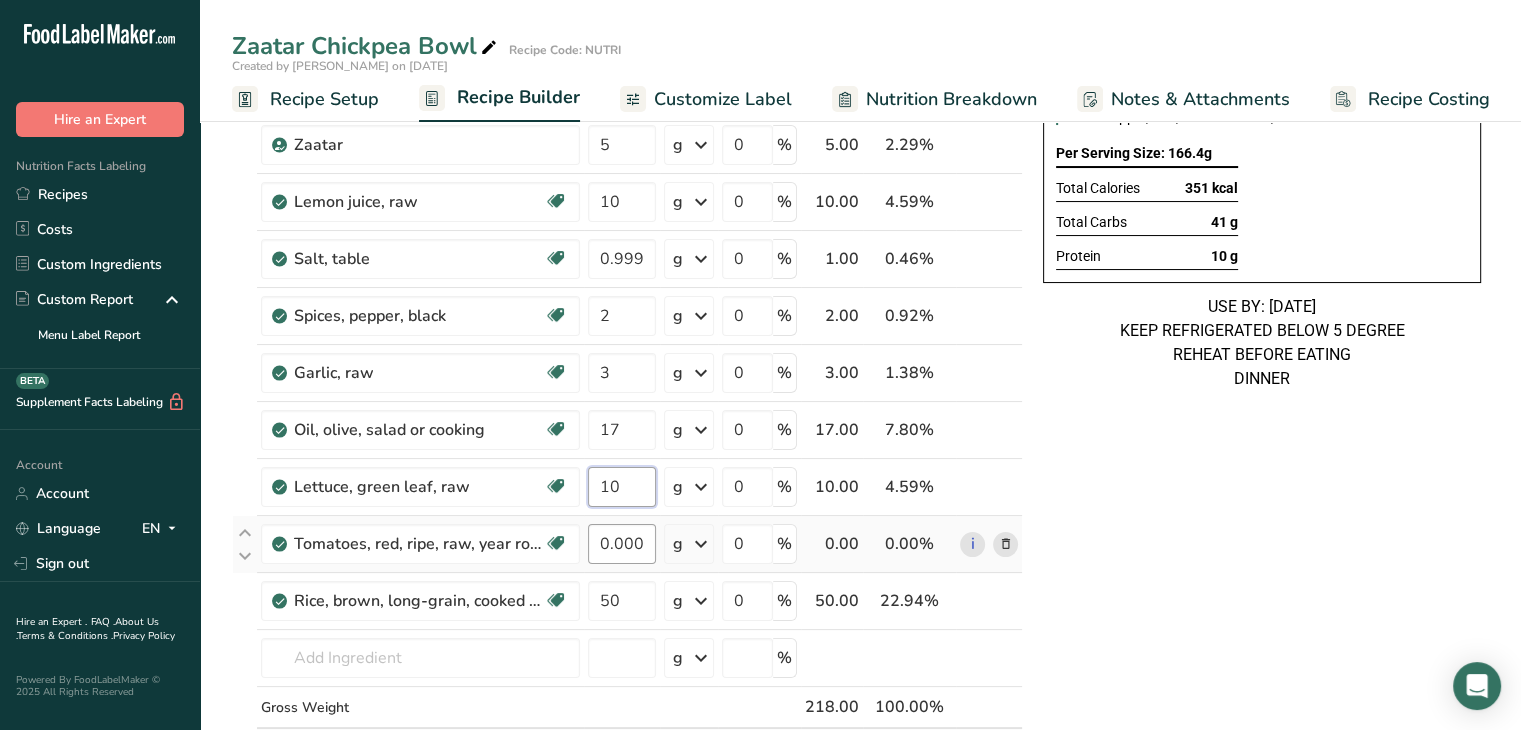 type on "10" 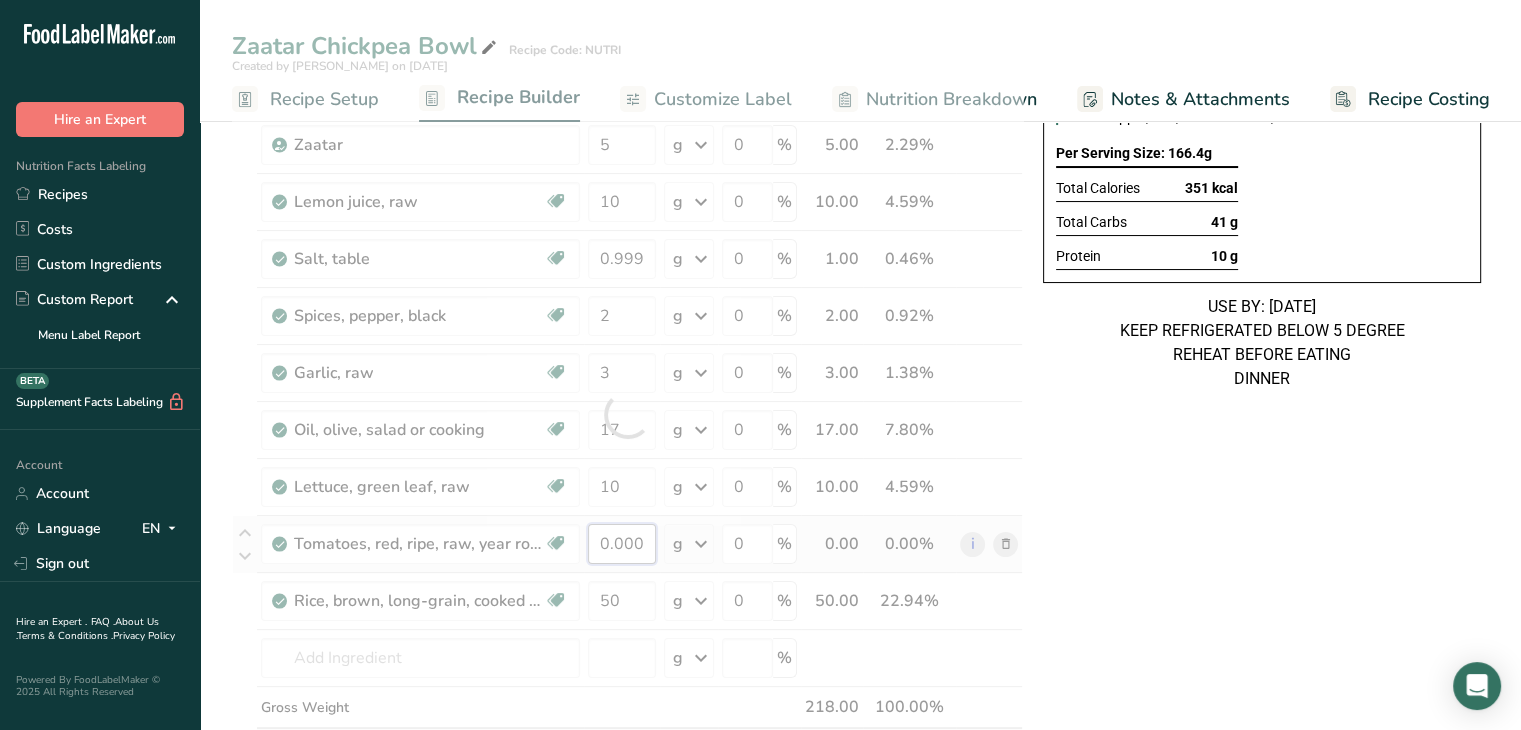 click on "Ingredient *
Amount *
Unit *
Waste *   .a-a{fill:#347362;}.b-a{fill:#fff;}          Grams
Percentage
Chickpeas (garbanzo beans, bengal gram), mature seeds, cooked, boiled, with salt
Plant-based Protein
Dairy free
Gluten free
Vegan
Vegetarian
Soy free
120
g
Portions
1 cup
Weight Units
g
kg
mg
See more
Volume Units
l
Volume units require a density conversion. If you know your ingredient's density enter it below. Otherwise, click on "RIA" our AI Regulatory bot - she will be able to help you
lb/ft3
g/cm3
Confirm" at bounding box center [627, 414] 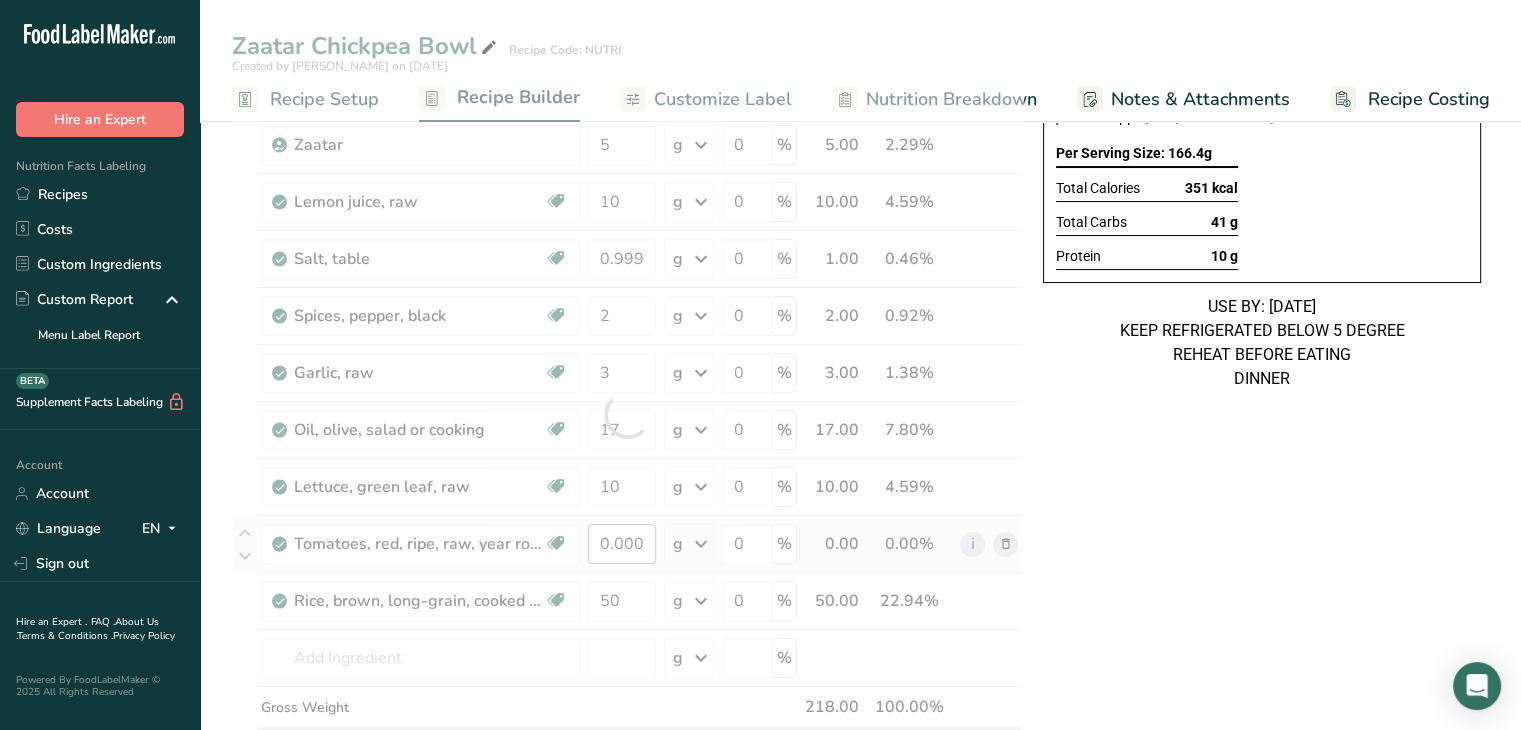 click at bounding box center (627, 414) 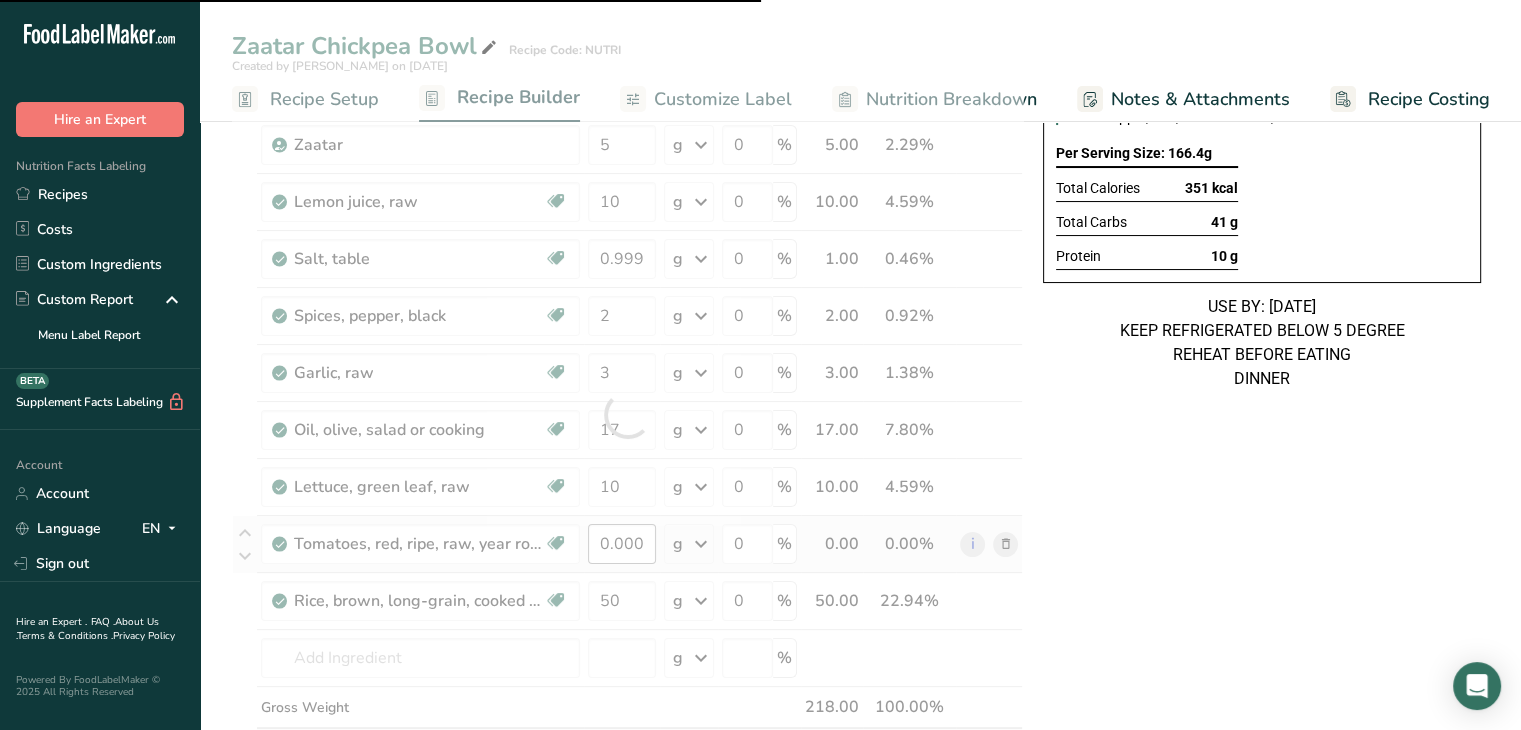 click at bounding box center [627, 414] 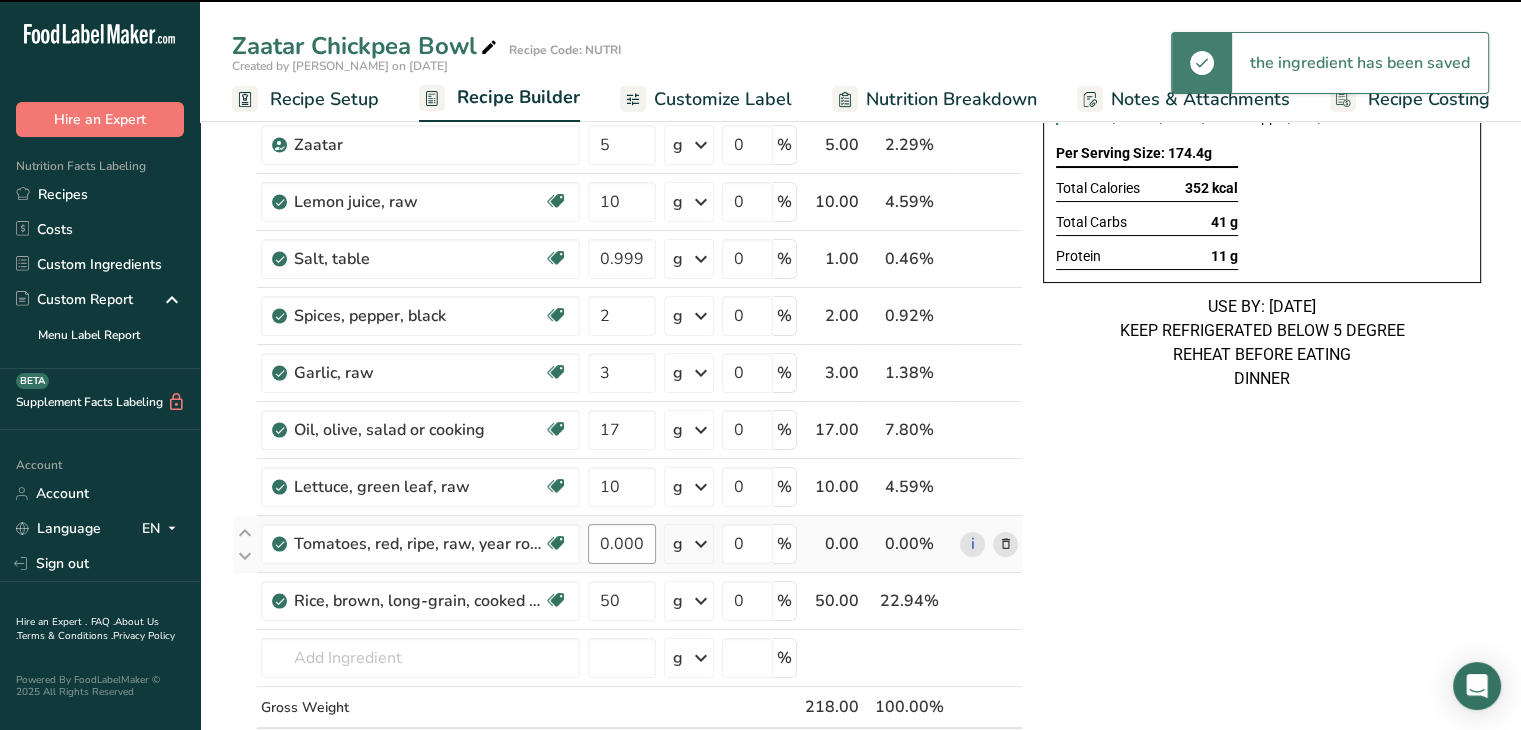 scroll, scrollTop: 194, scrollLeft: 0, axis: vertical 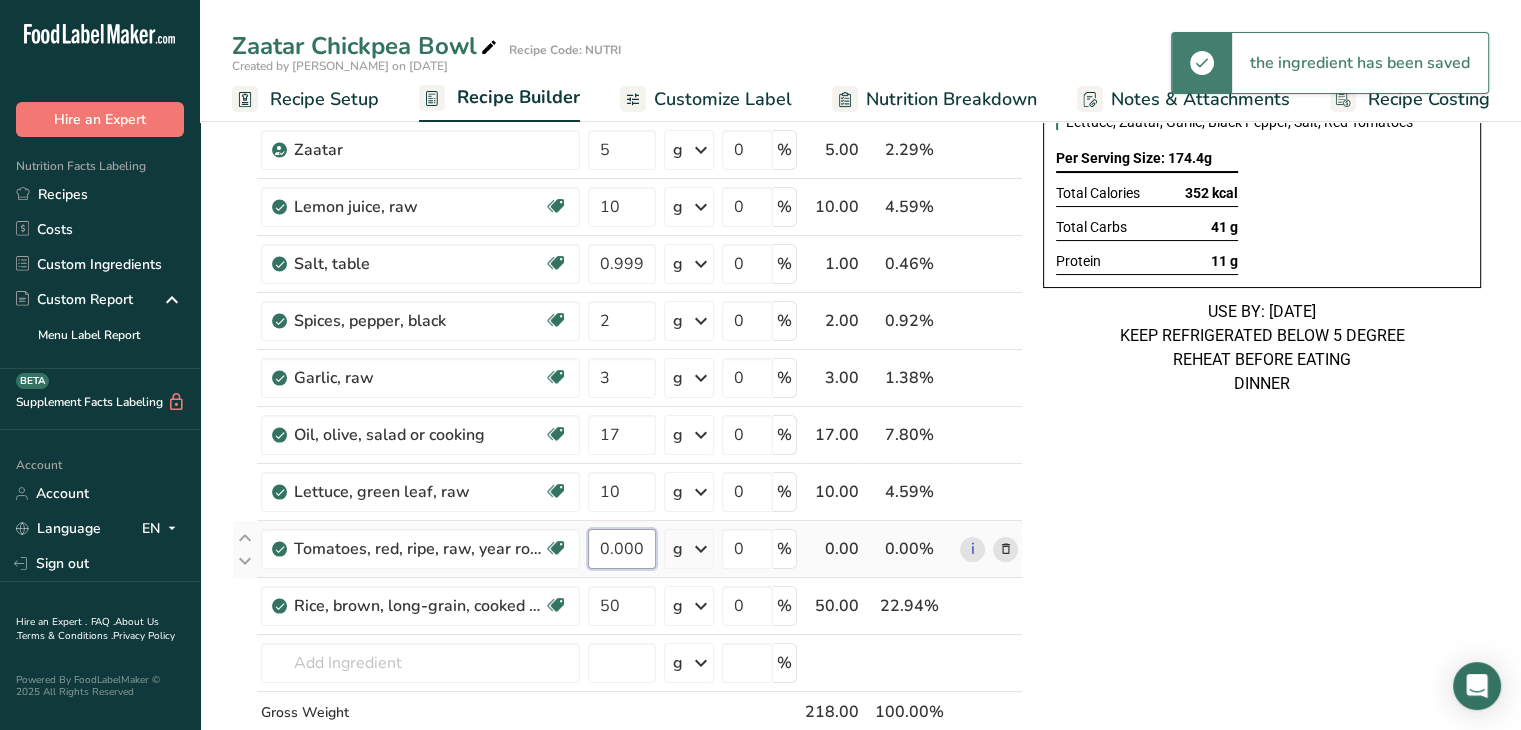 click on "0.000001" at bounding box center [622, 549] 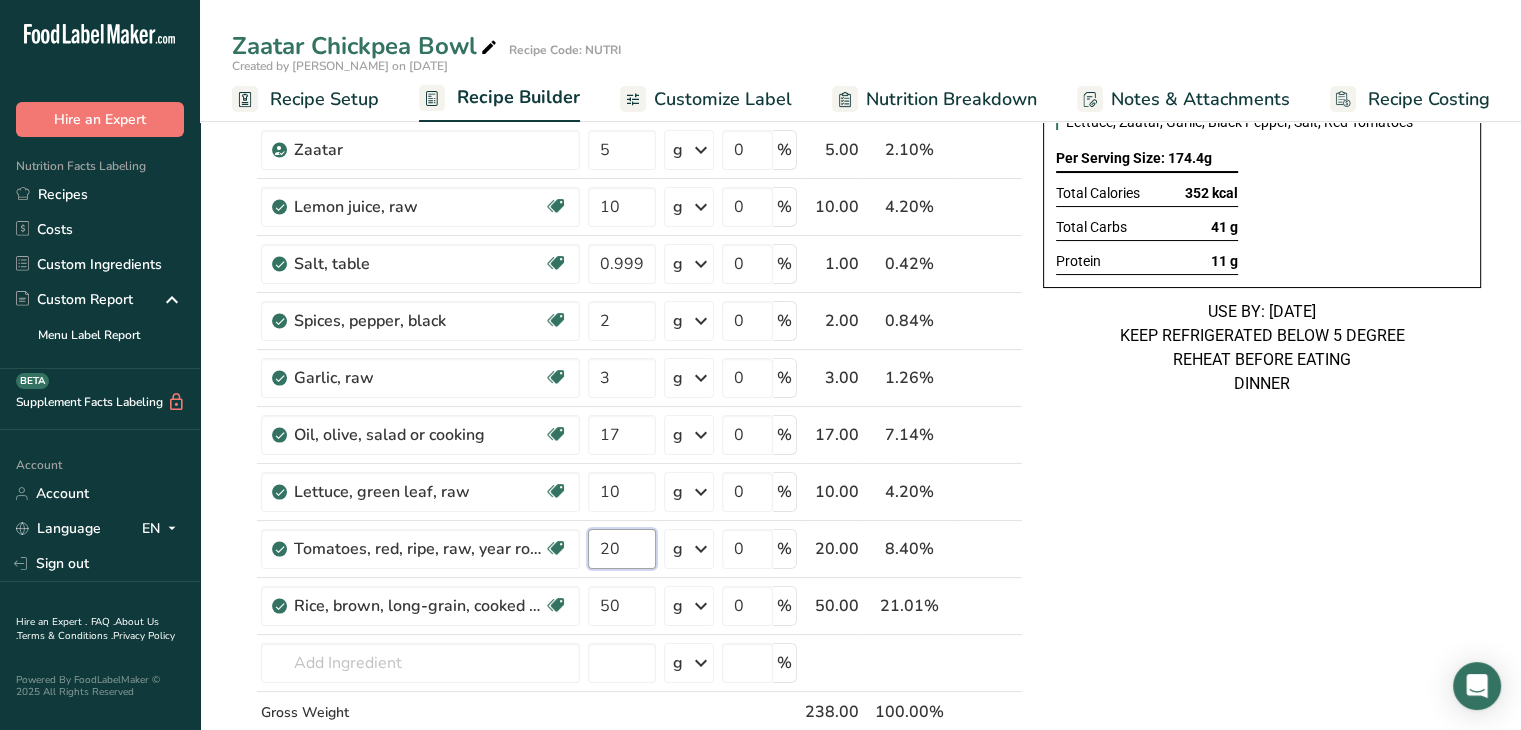 type on "20" 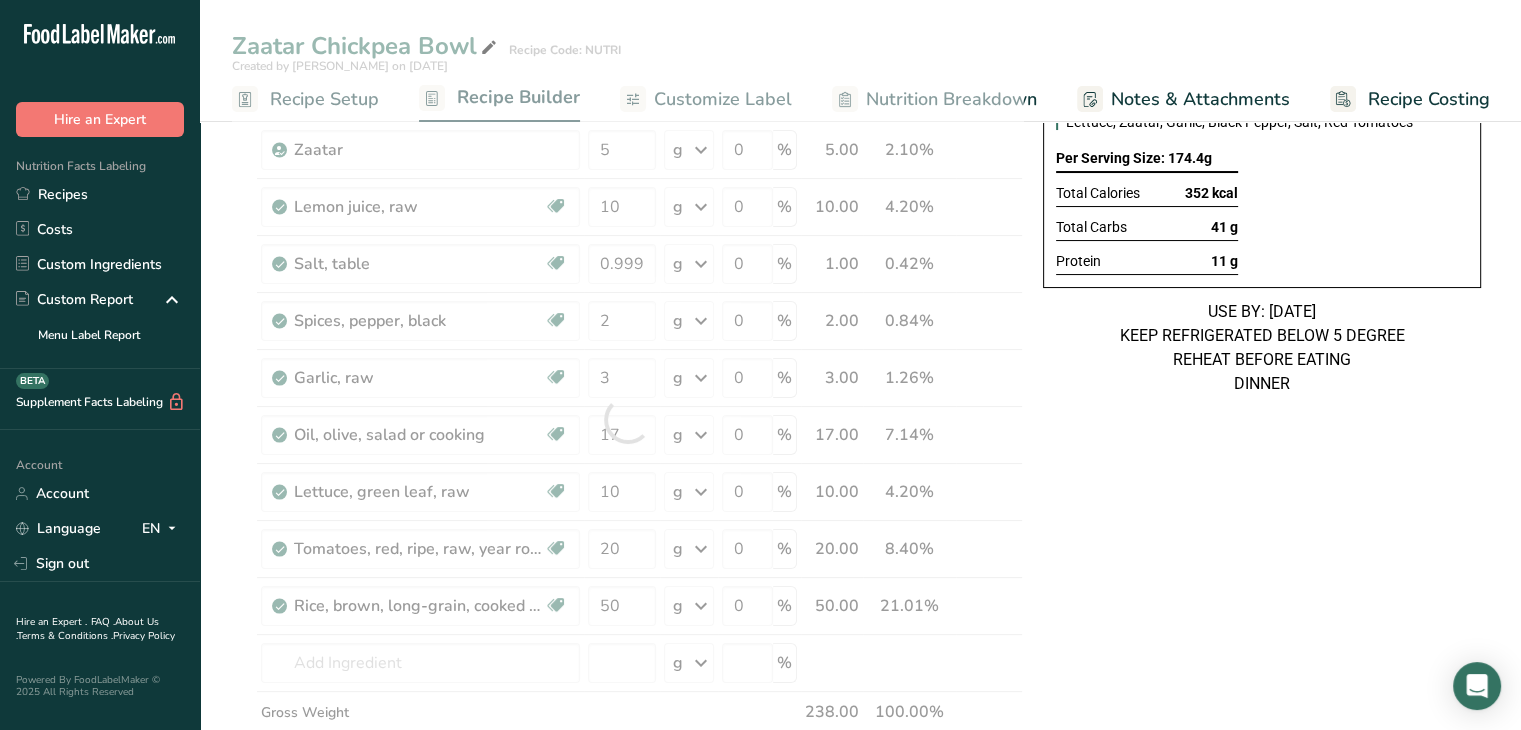 click on "Zaatar Chickpea Bowl
Ingredients:
Chickpeas, Brown Rice, Olive Oil, Lemon Juice, Green Leaf Lettuce, Zaatar, Garlic, Black Pepper, Salt, Red Tomatoes
Per Serving Size:
174.4g
Total Calories
352 kcal
Total Carbs
41 g
Protein
11 g
USE BY: 18/07/2025
KEEP REFRIGERATED BELOW 5 DEGREE
REHEAT BEFORE EATING
DINNER" at bounding box center [1262, 778] 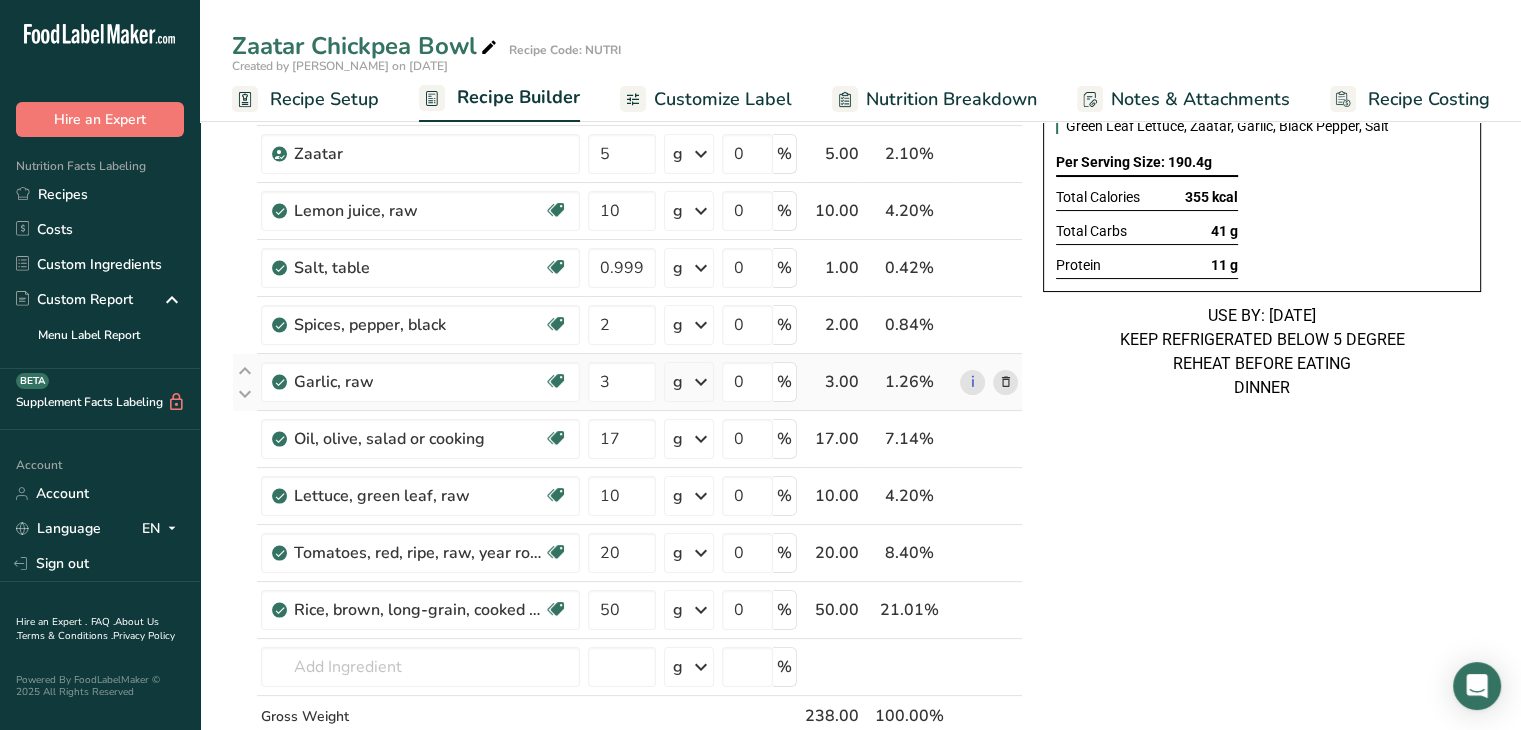 scroll, scrollTop: 195, scrollLeft: 0, axis: vertical 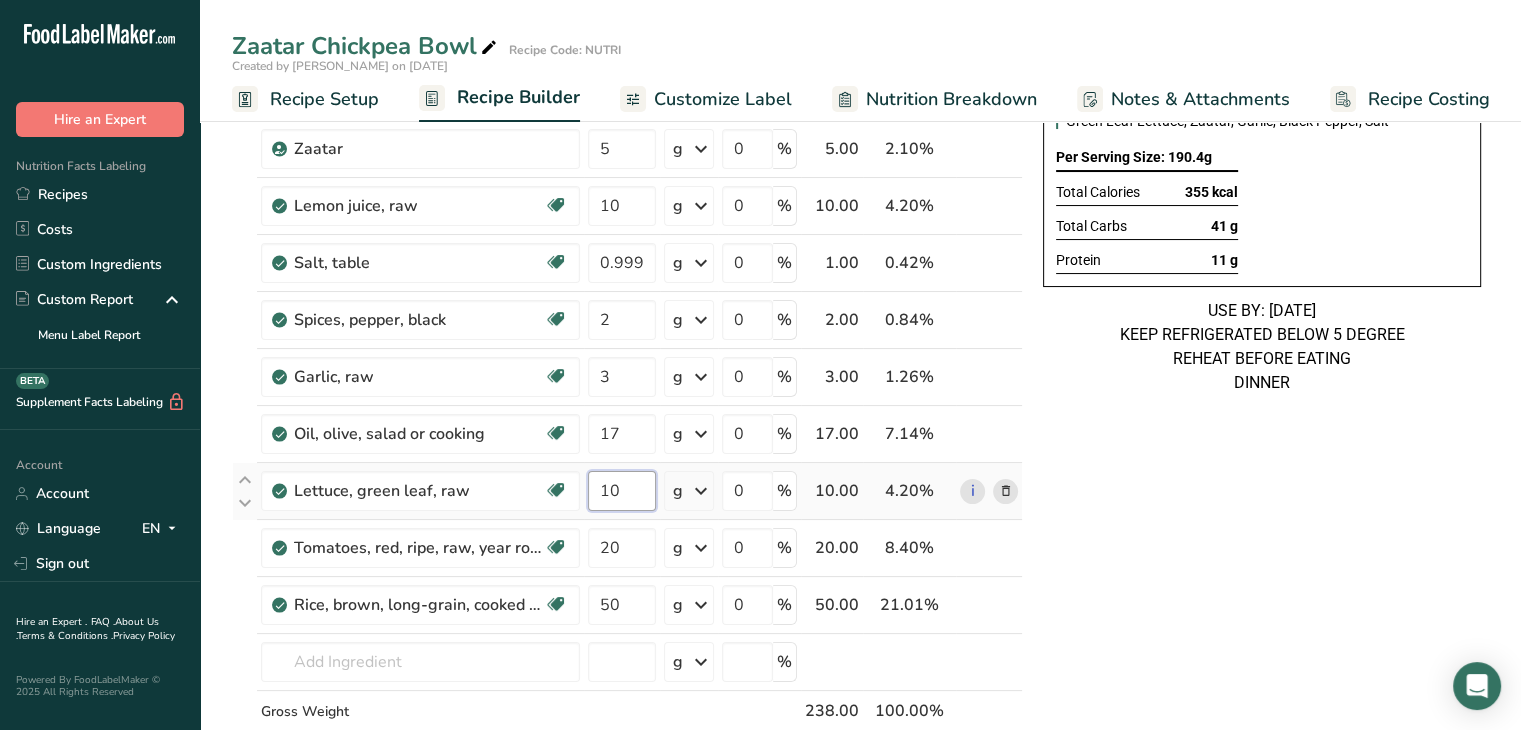 click on "10" at bounding box center (622, 491) 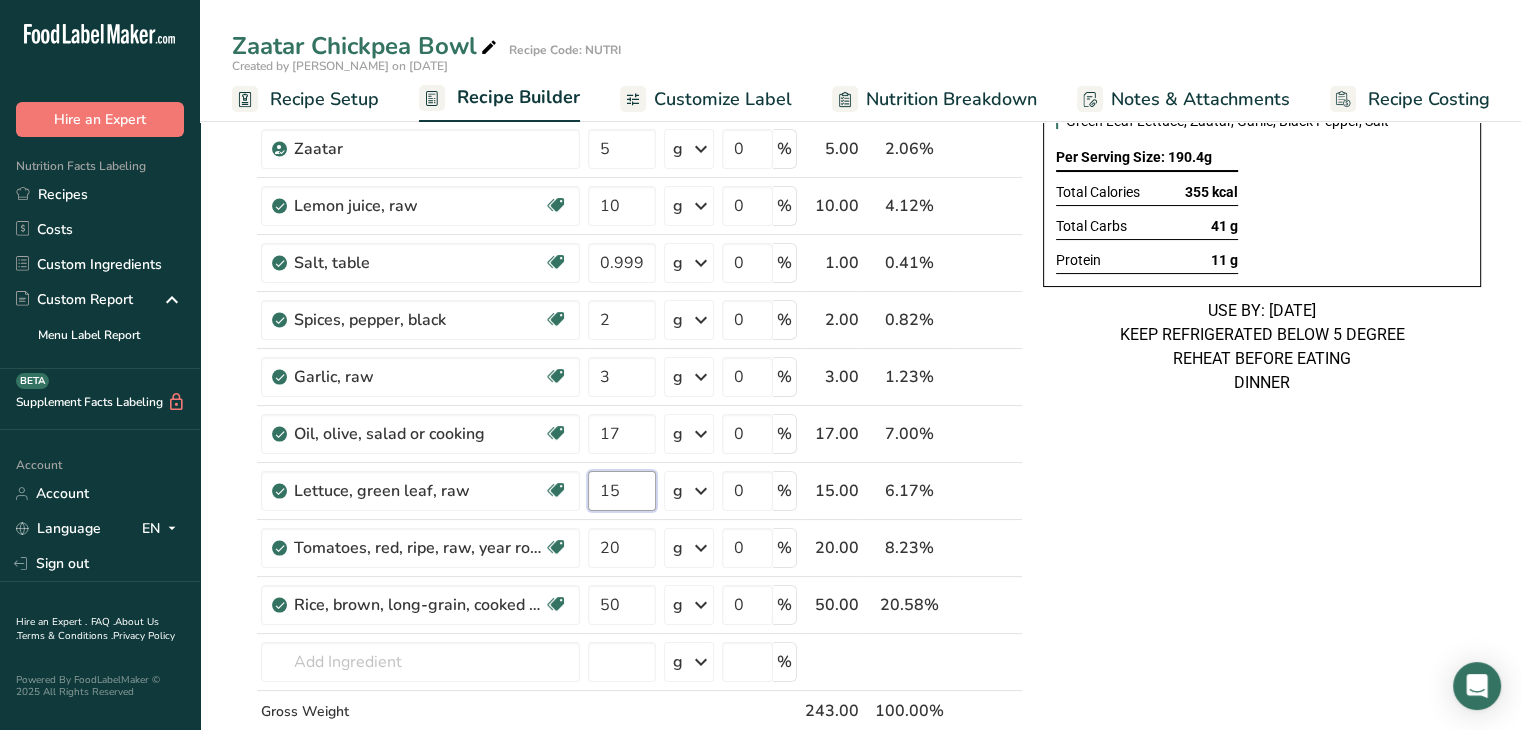 type on "15" 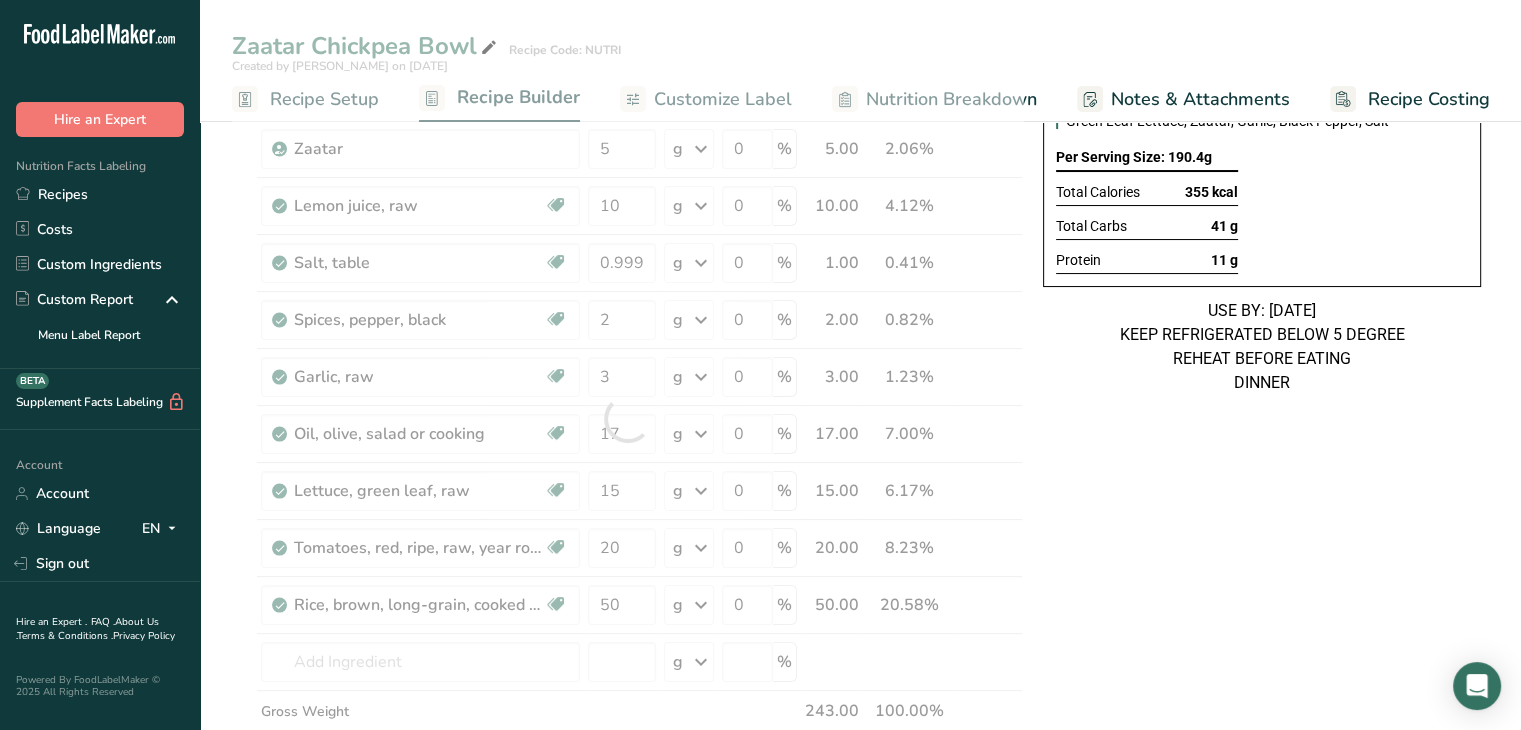 click on "Zaatar Chickpea Bowl
Ingredients:
Chickpeas, Brown Rice, Red Tomatoes, Olive Oil, Lemon Juice, Green Leaf Lettuce, Zaatar, Garlic, Black Pepper, Salt
Per Serving Size:
190.4g
Total Calories
355 kcal
Total Carbs
41 g
Protein
11 g
USE BY: 18/07/2025
KEEP REFRIGERATED BELOW 5 DEGREE
REHEAT BEFORE EATING
DINNER" at bounding box center [1262, 777] 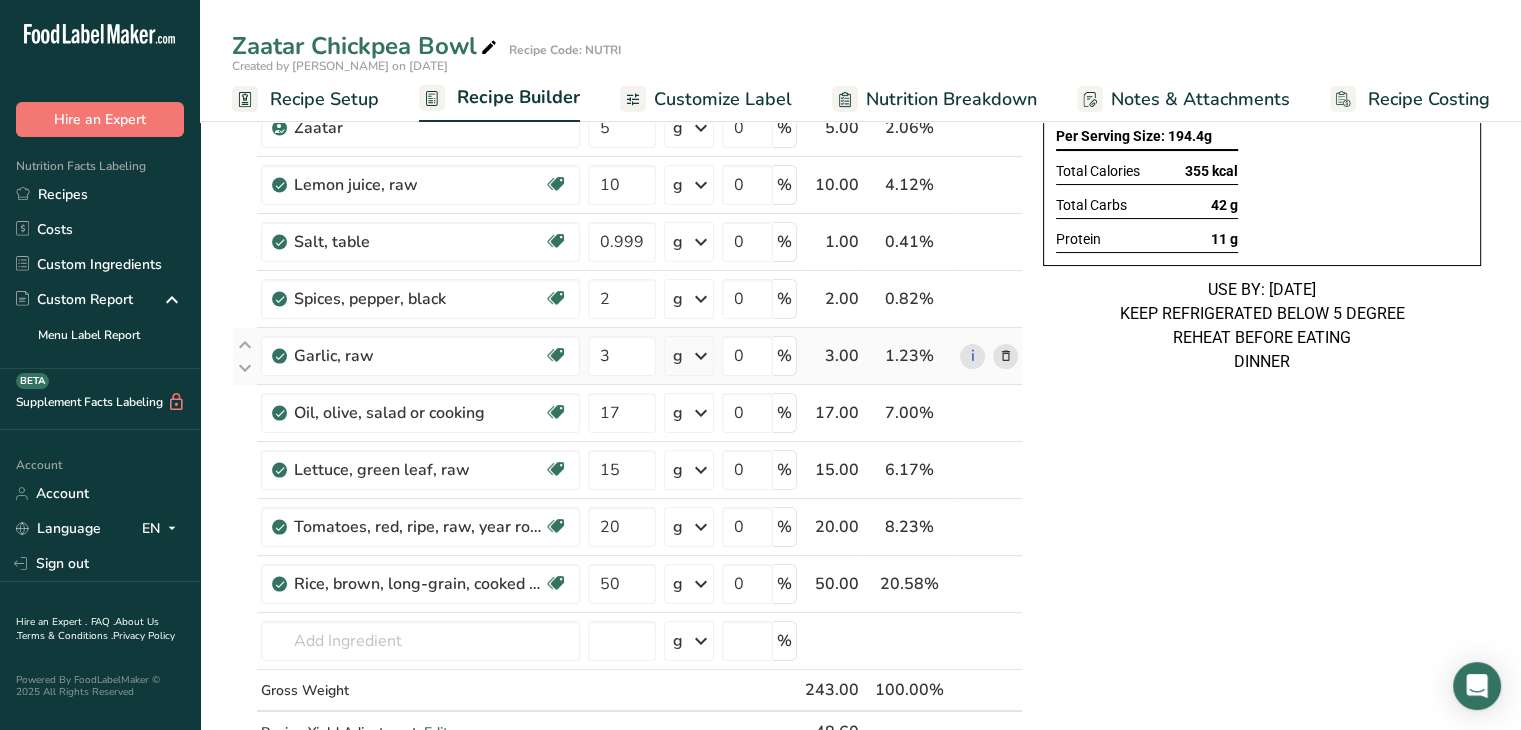 scroll, scrollTop: 0, scrollLeft: 0, axis: both 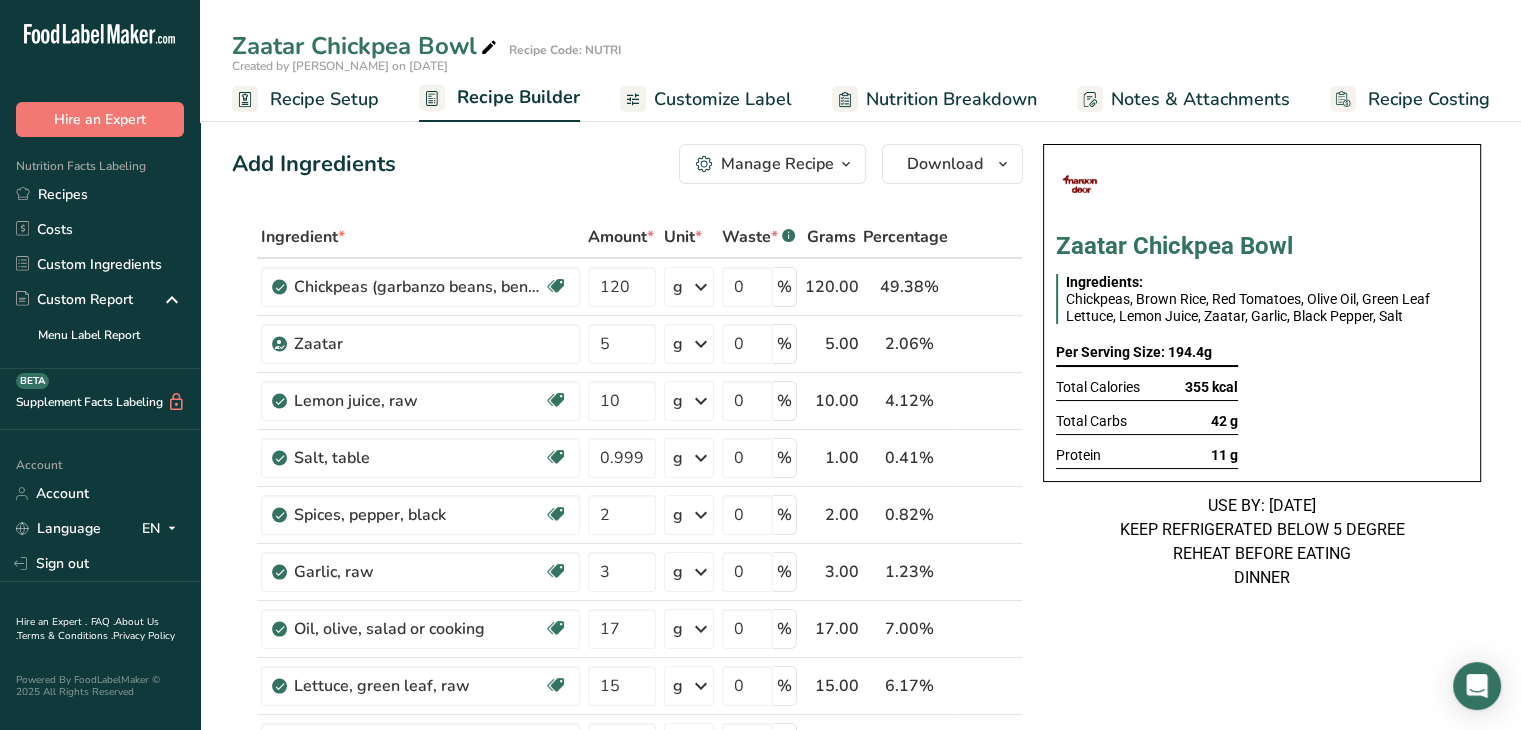 click on "Customize Label" at bounding box center (723, 99) 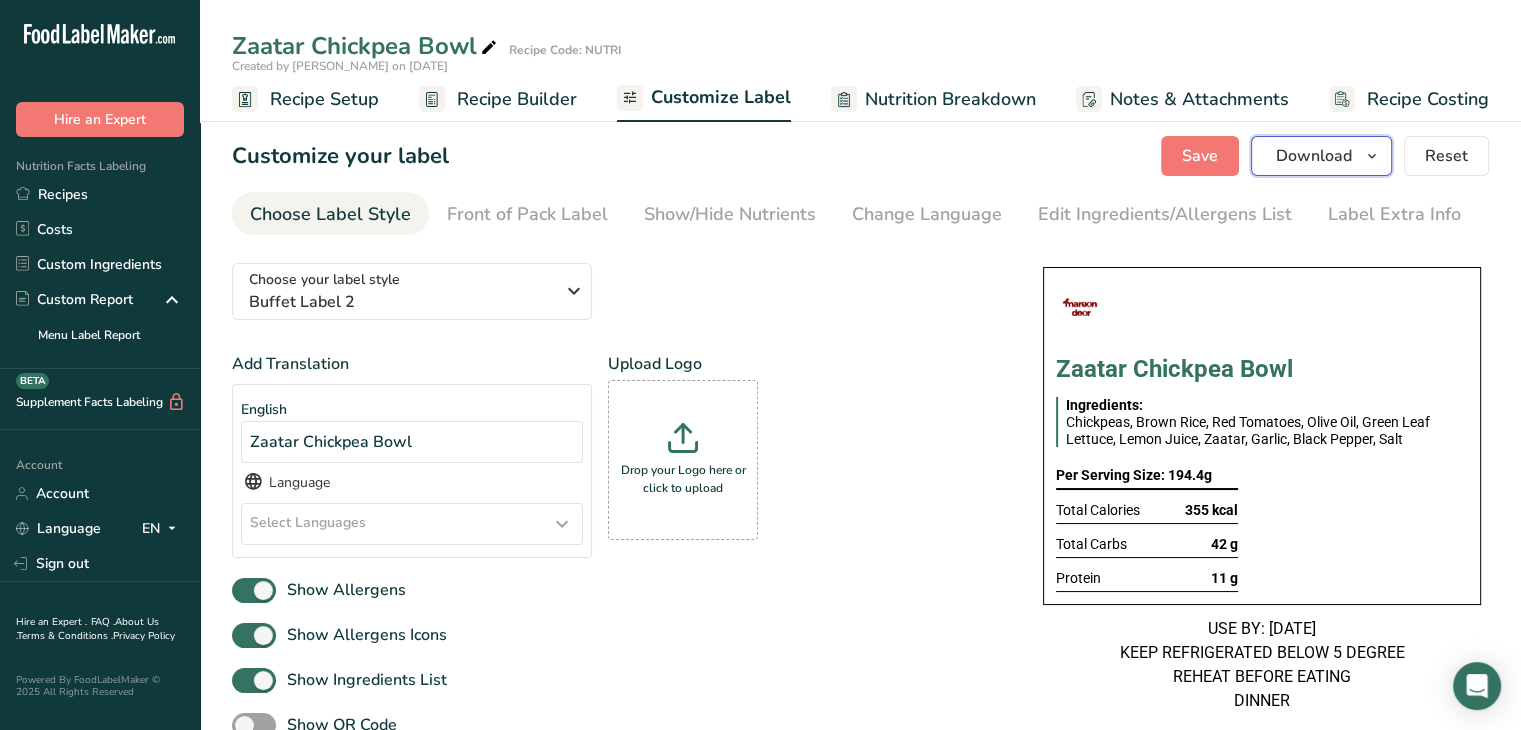 click on "Download" at bounding box center (1314, 156) 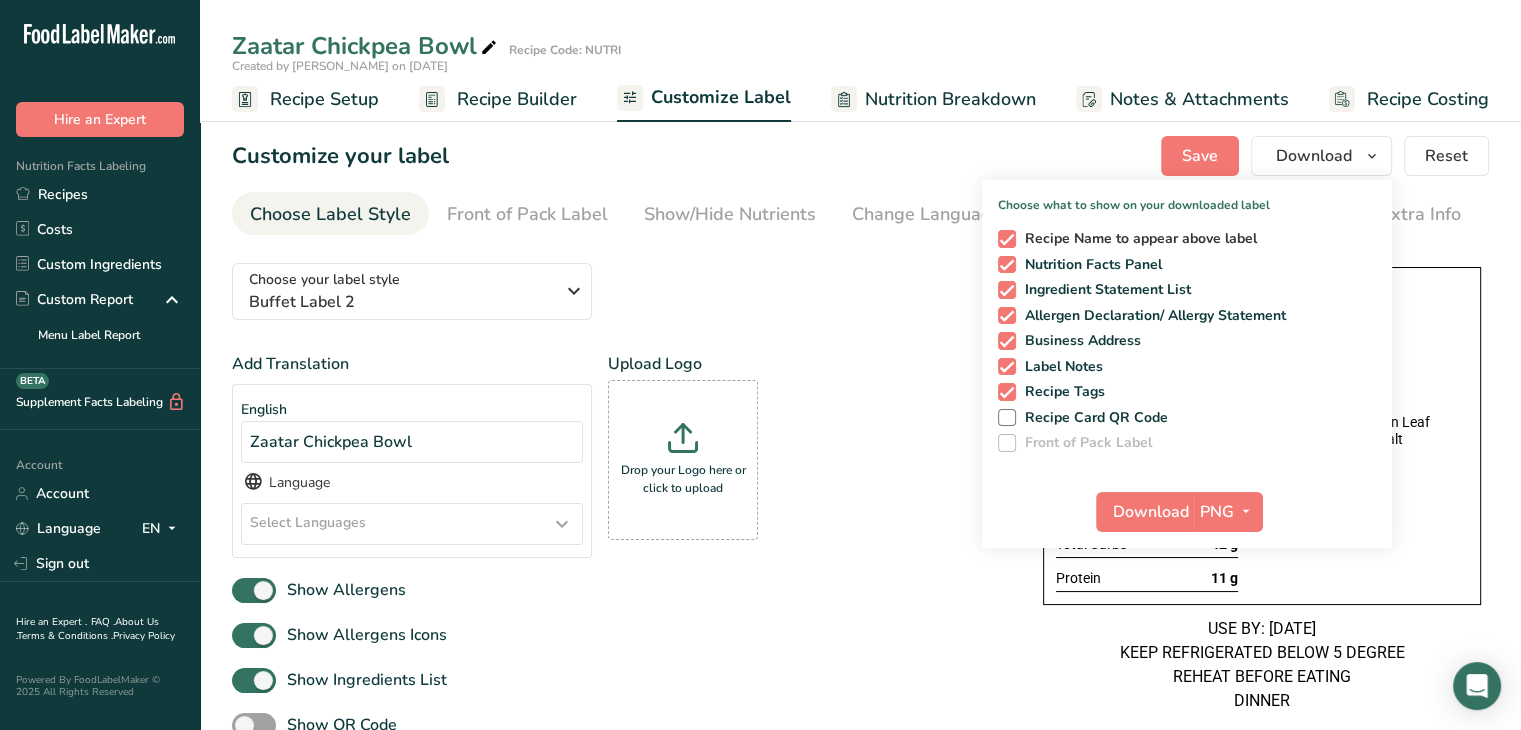 click on "Recipe Name to appear above label" at bounding box center (1137, 239) 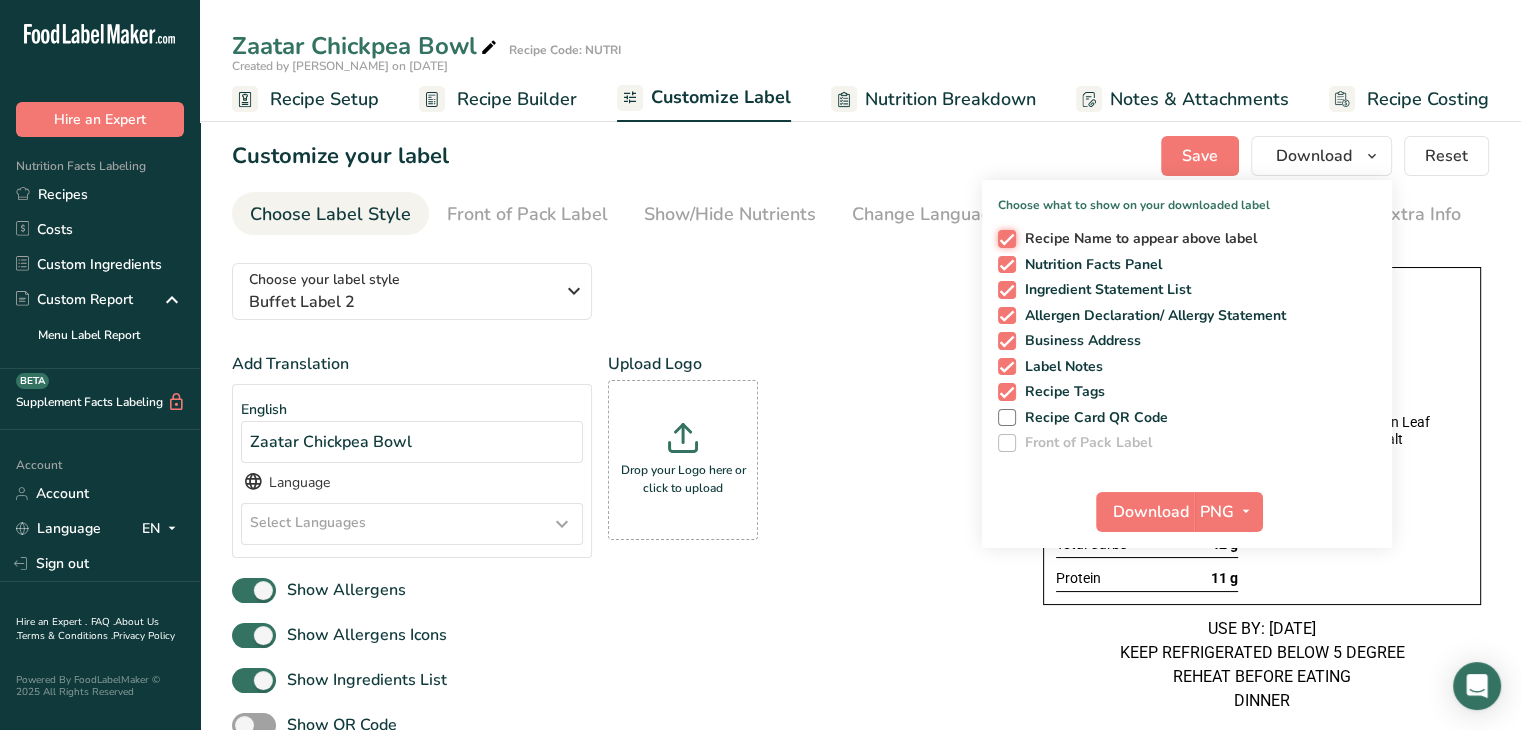 click on "Recipe Name to appear above label" at bounding box center [1004, 238] 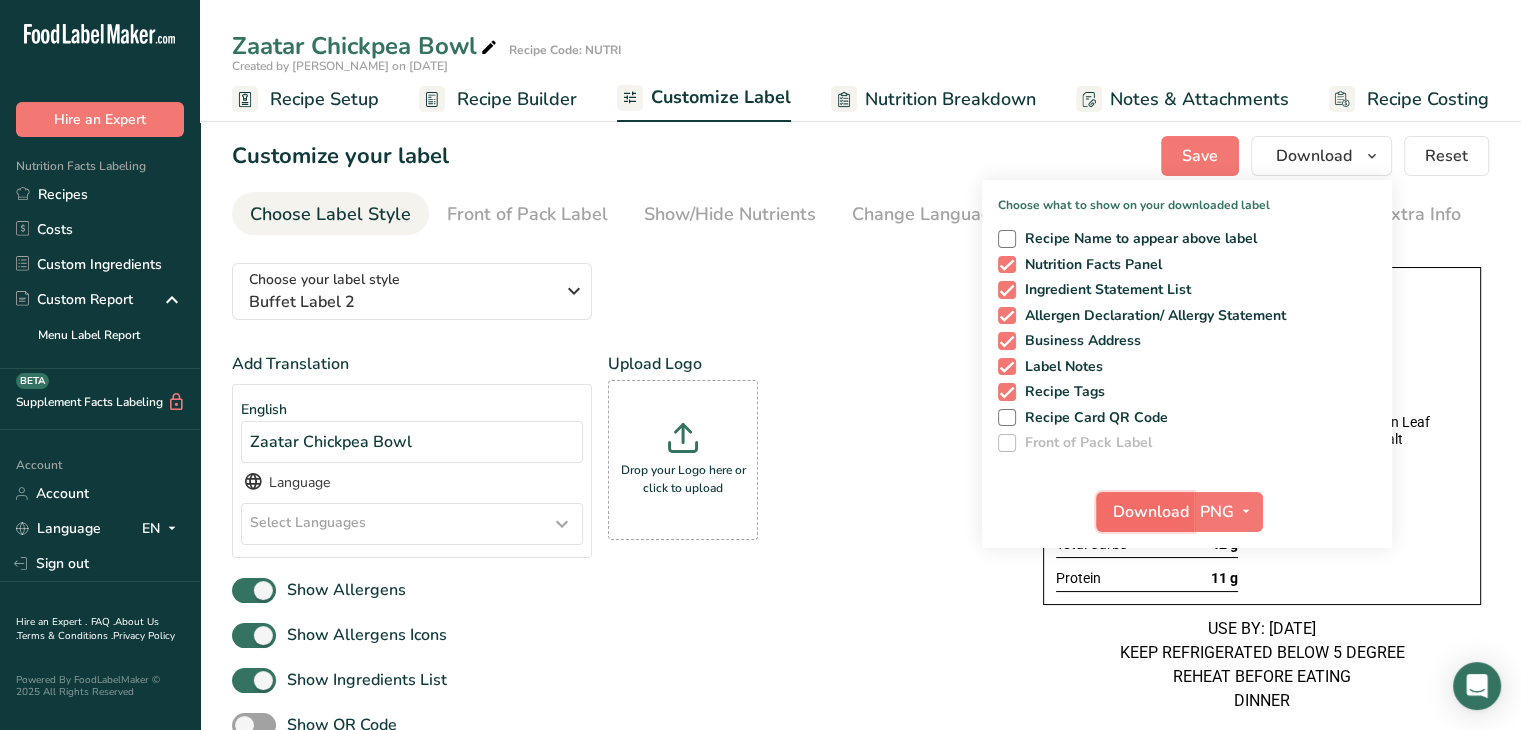 click on "Download" at bounding box center [1151, 512] 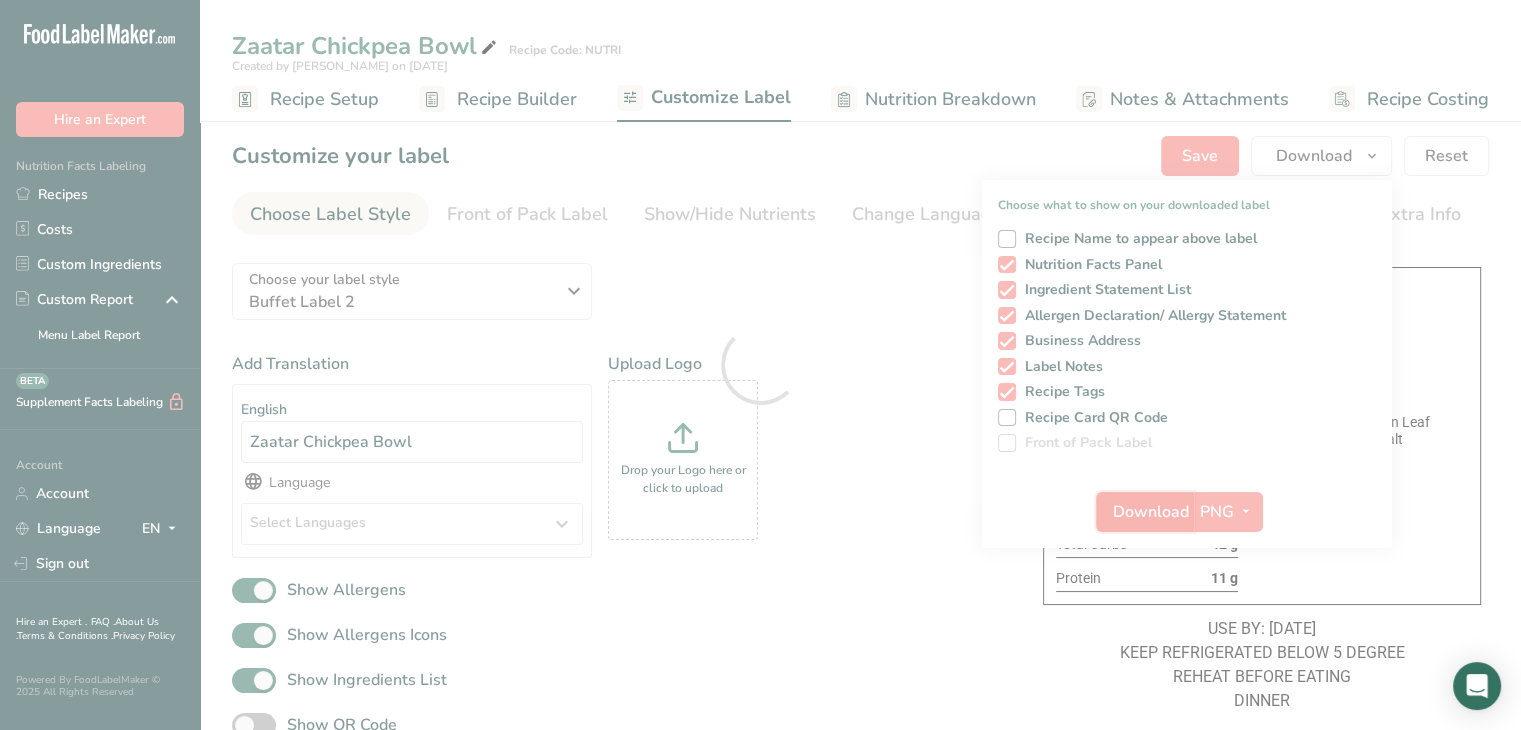 scroll, scrollTop: 0, scrollLeft: 0, axis: both 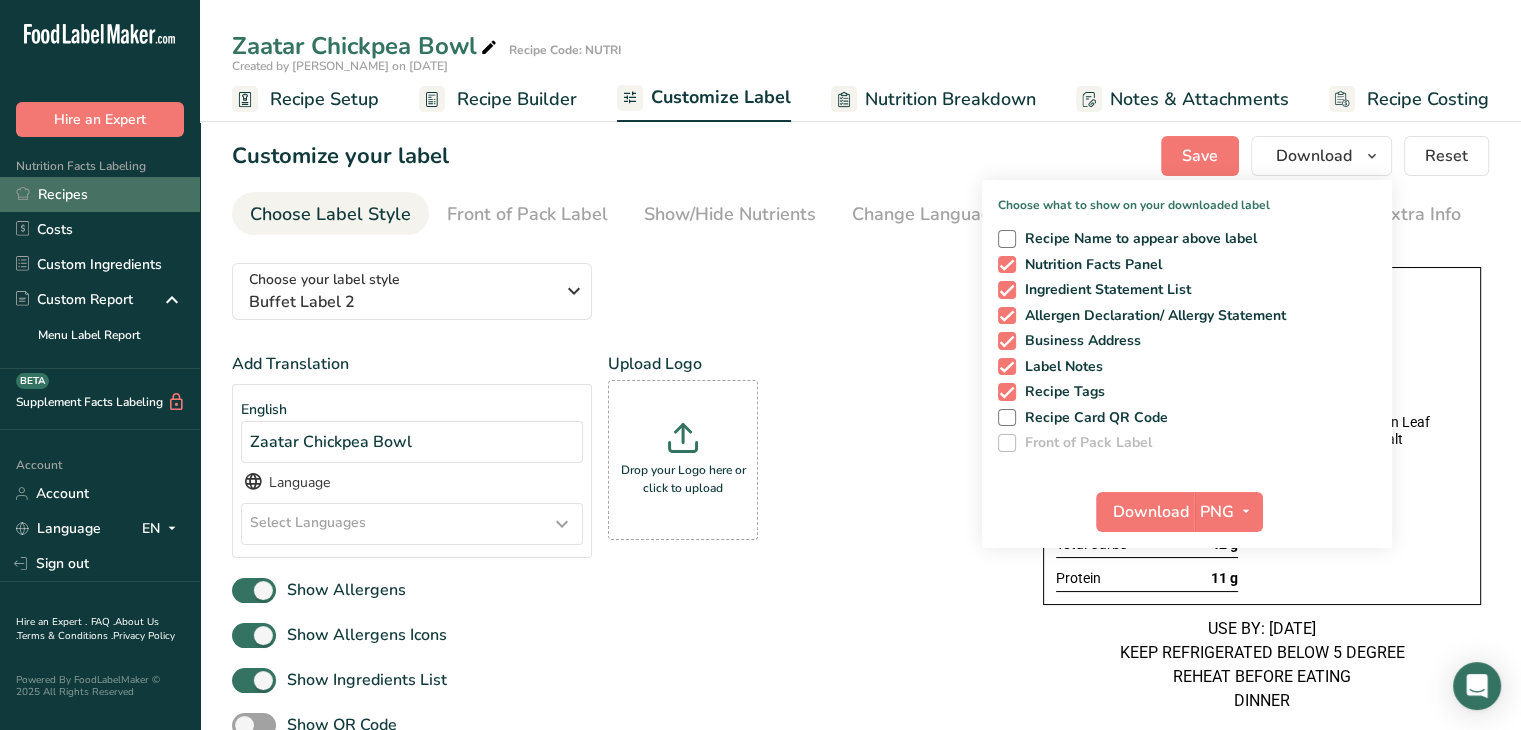 click on "Recipes" at bounding box center (100, 194) 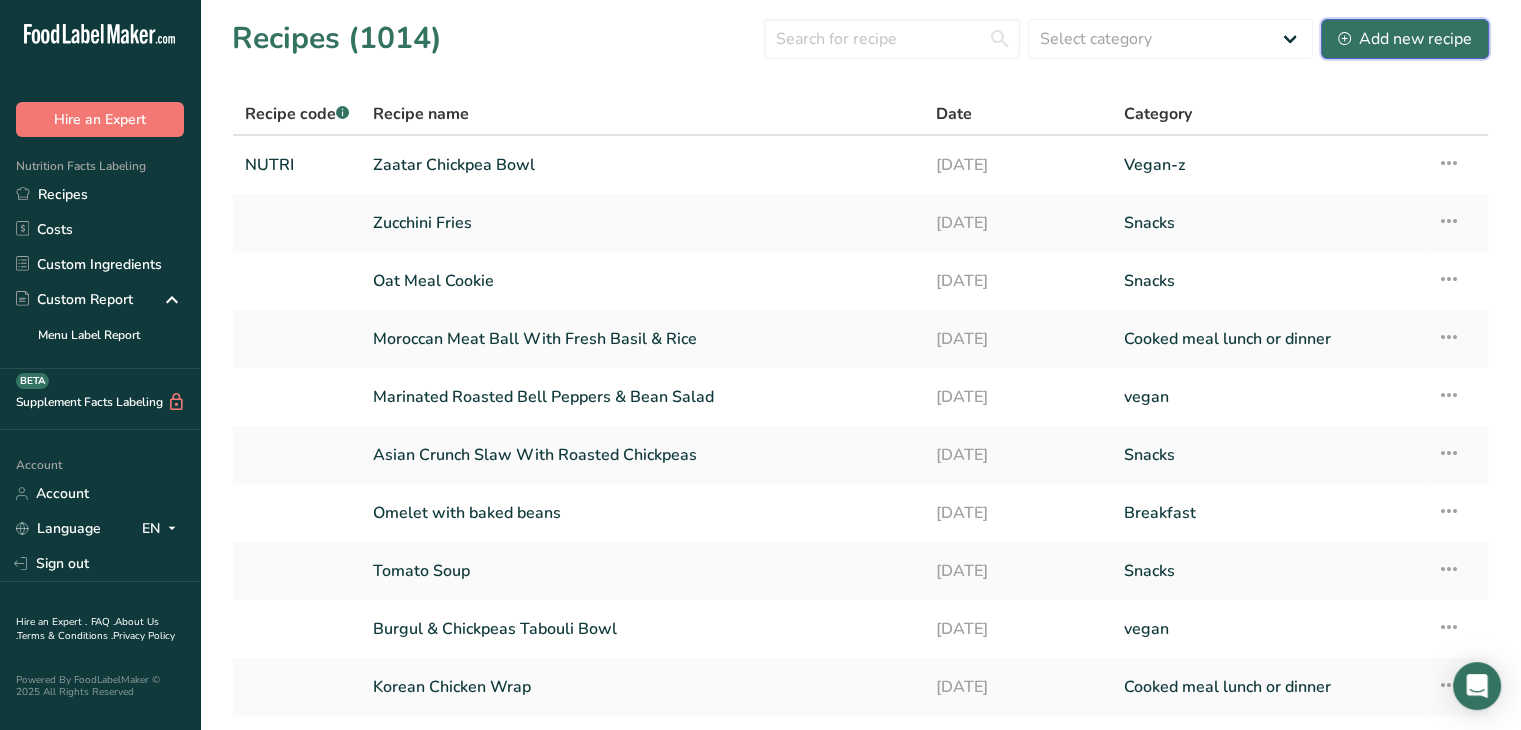 click on "Add new recipe" at bounding box center (1405, 39) 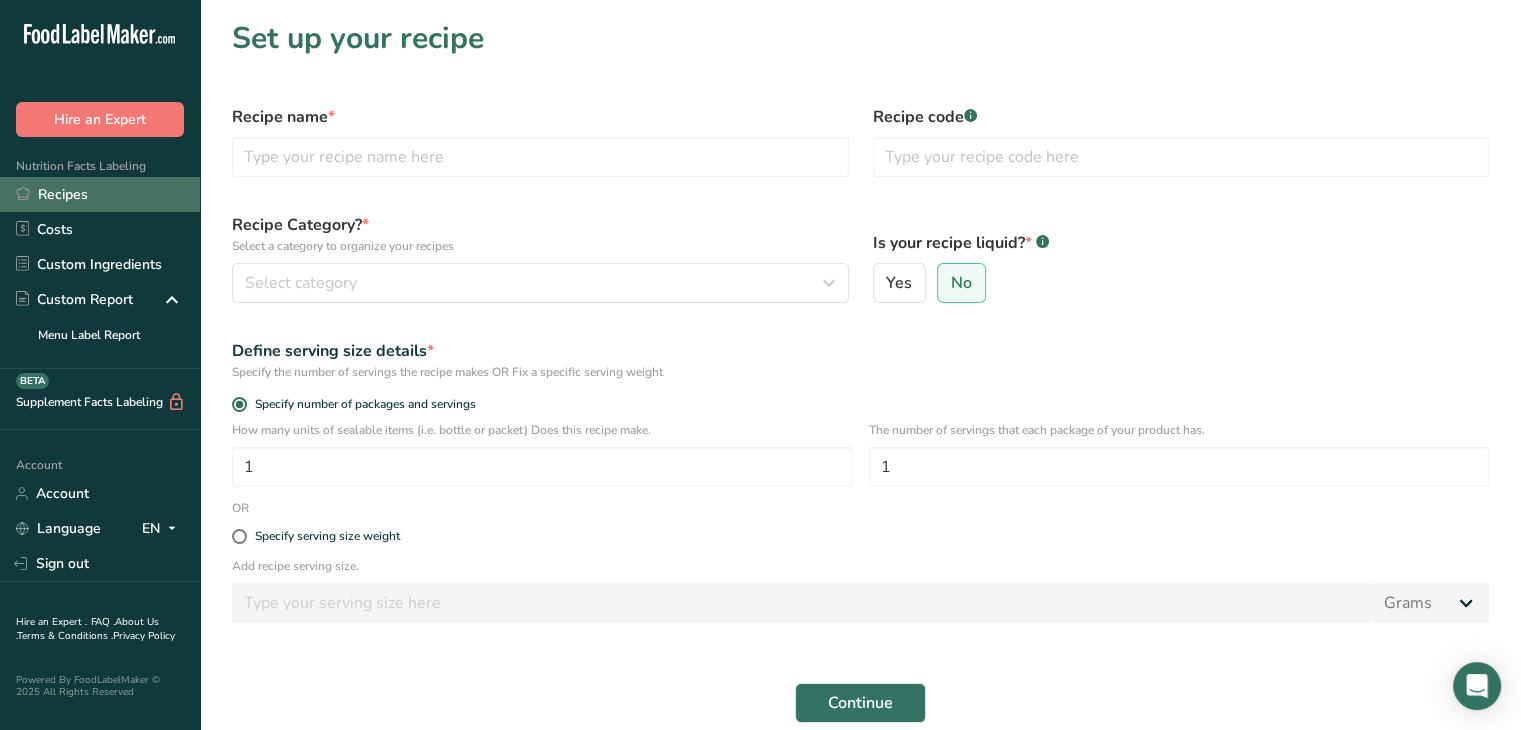 click on "Recipes" at bounding box center (100, 194) 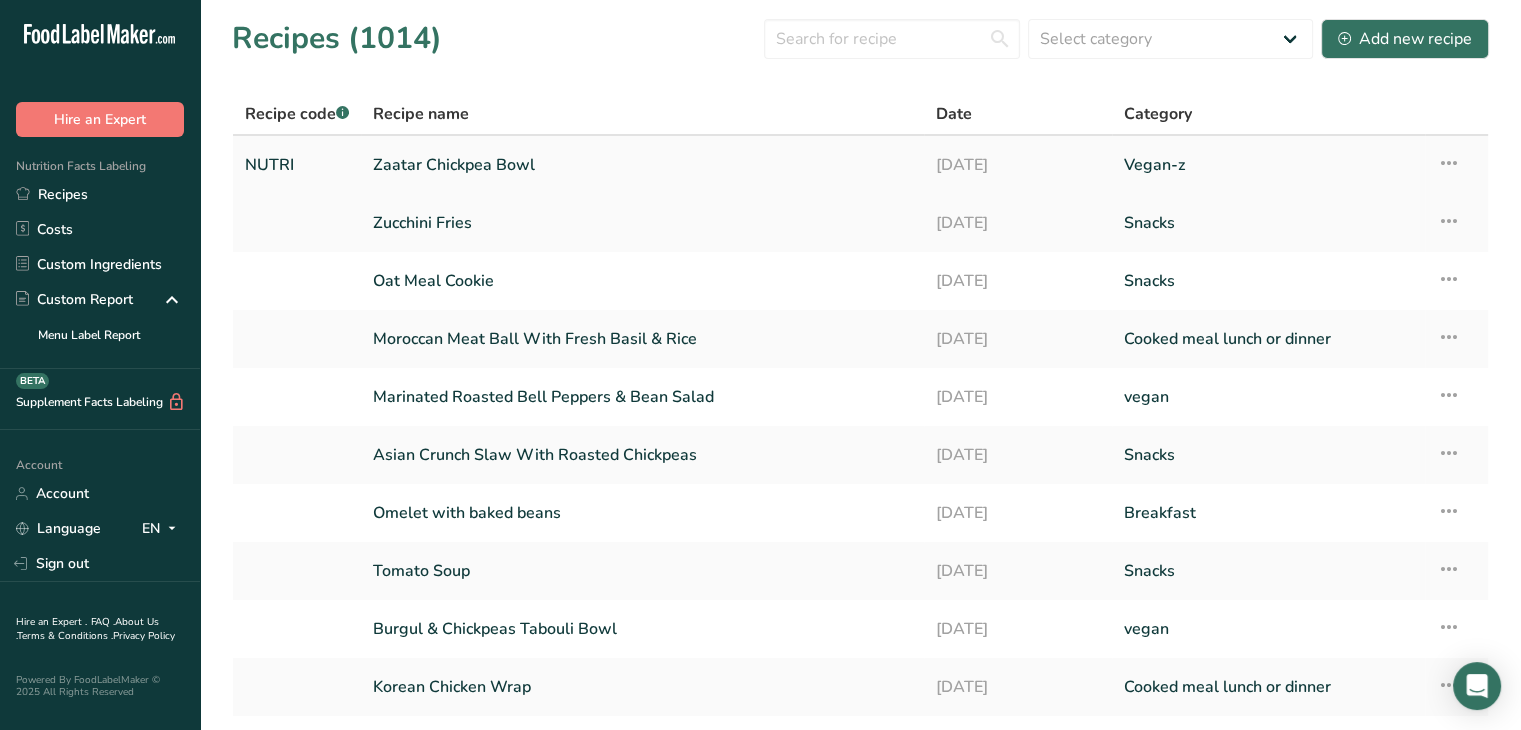 click on "Zaatar Chickpea Bowl" at bounding box center [642, 165] 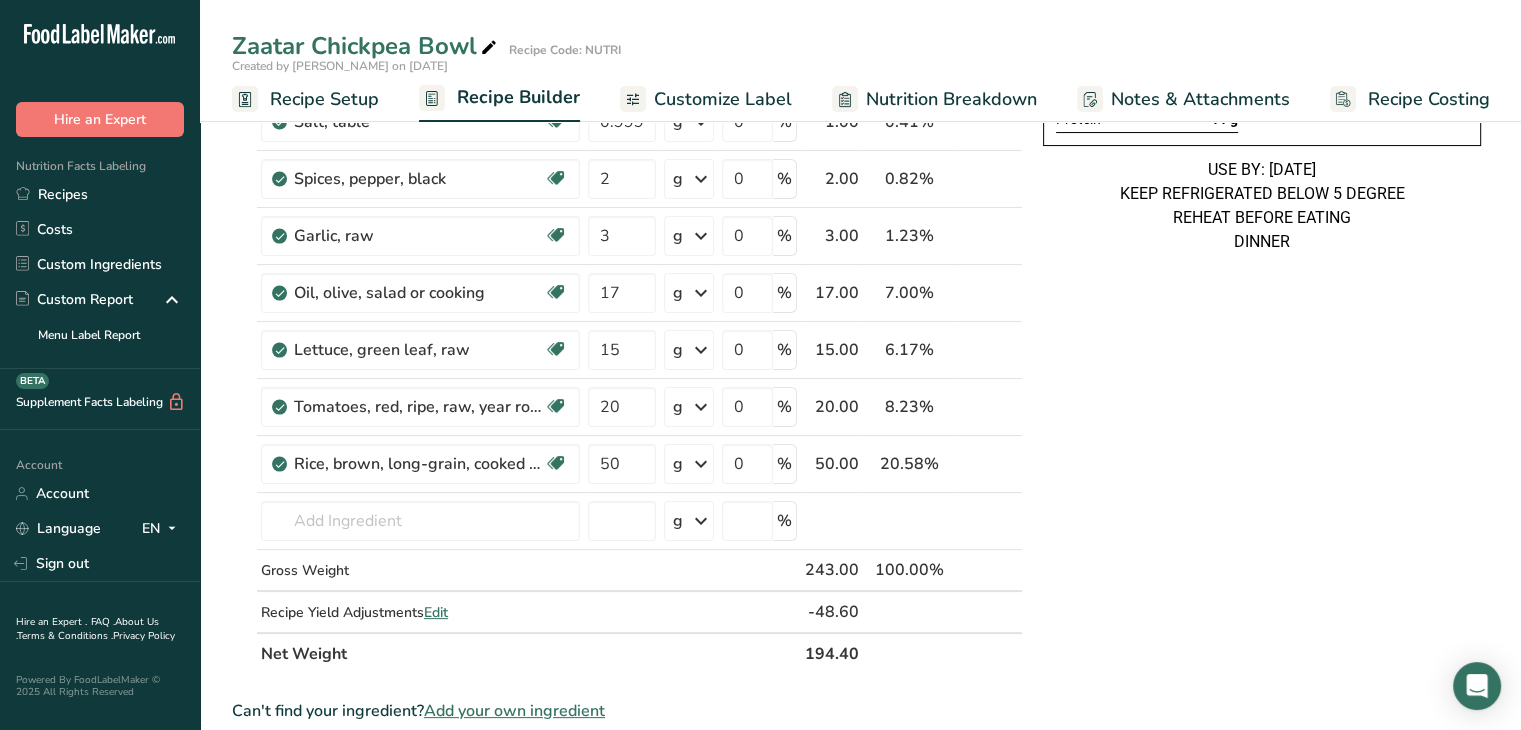 scroll, scrollTop: 354, scrollLeft: 0, axis: vertical 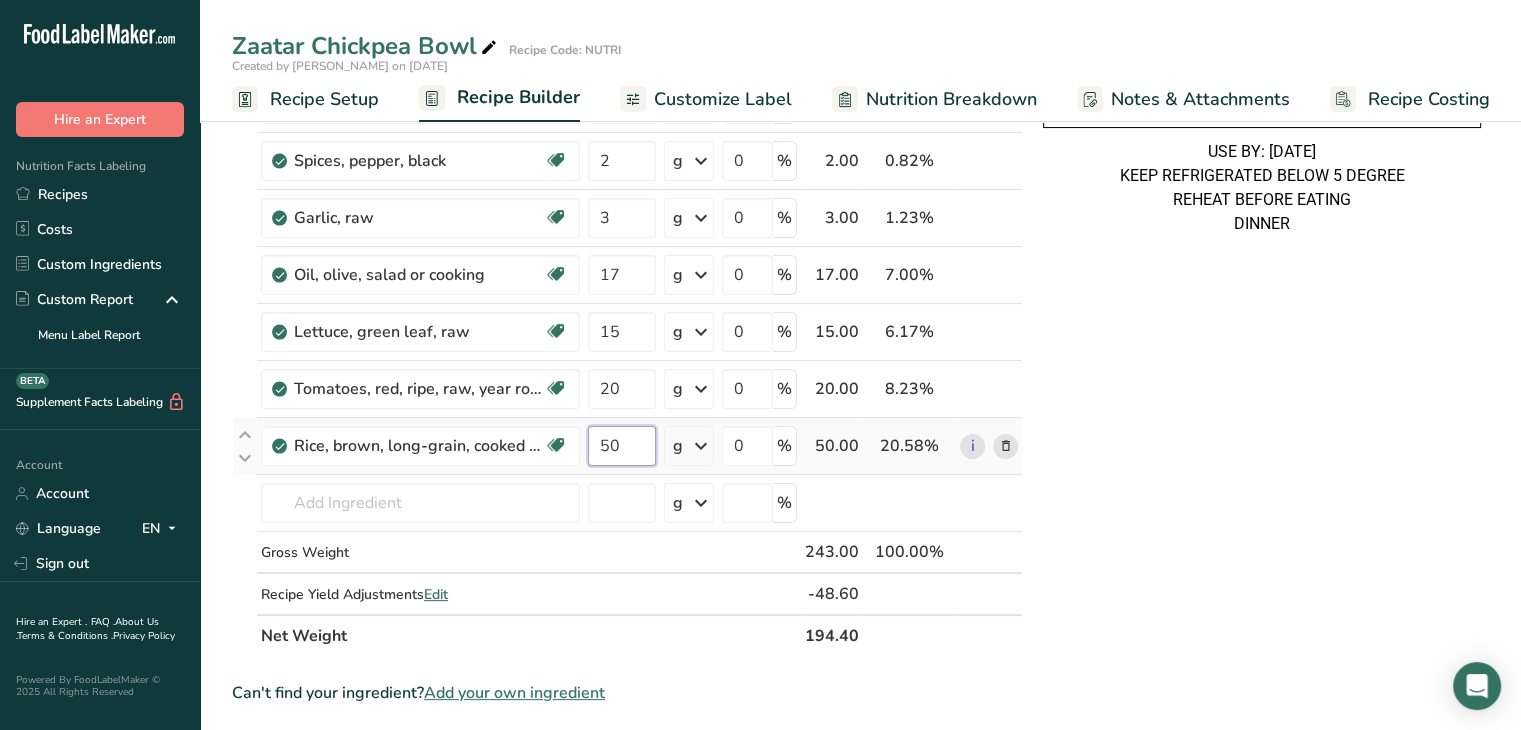 click on "50" at bounding box center (622, 446) 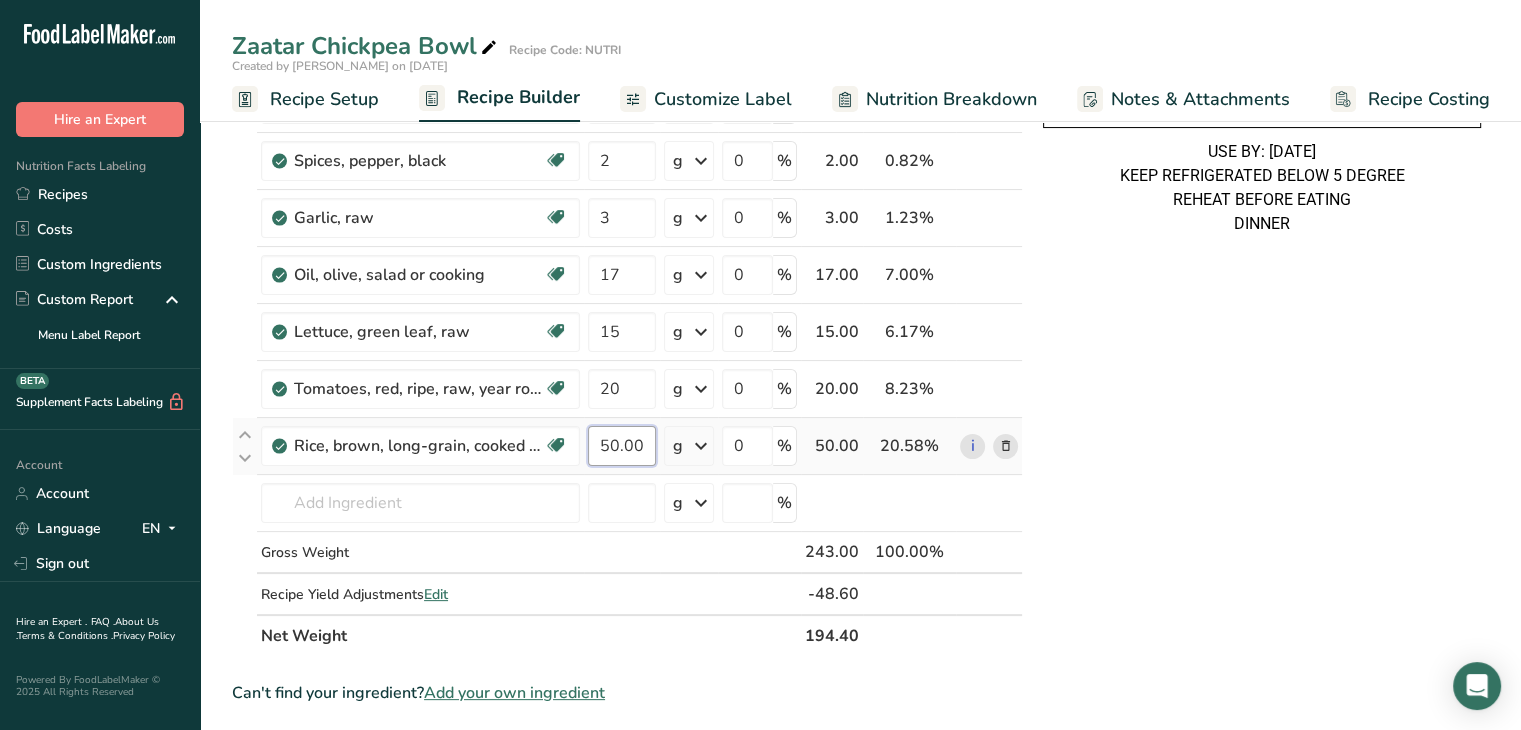 scroll, scrollTop: 0, scrollLeft: 0, axis: both 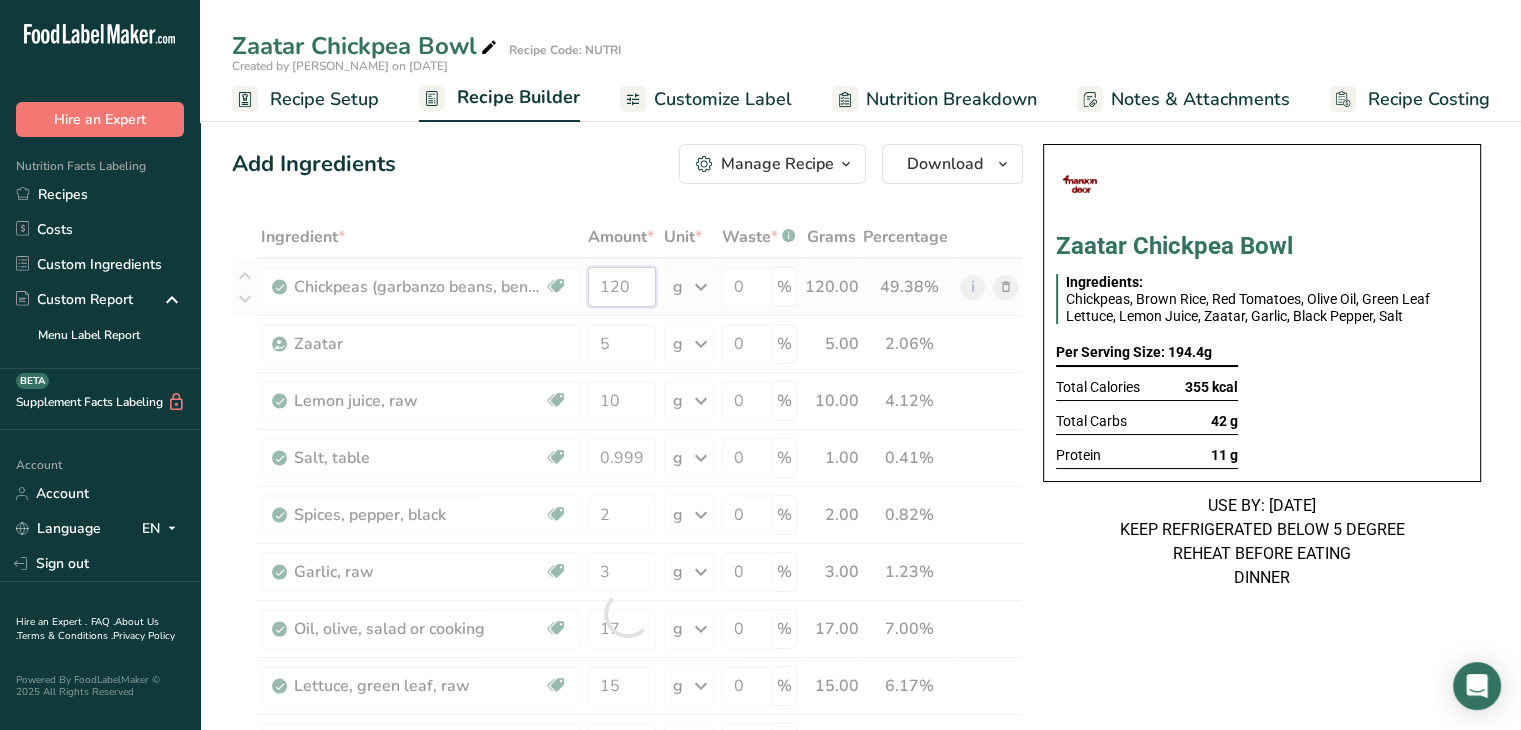 click on "Ingredient *
Amount *
Unit *
Waste *   .a-a{fill:#347362;}.b-a{fill:#fff;}          Grams
Percentage
Chickpeas (garbanzo beans, bengal gram), mature seeds, cooked, boiled, with salt
Plant-based Protein
Dairy free
Gluten free
Vegan
Vegetarian
Soy free
120
g
Portions
1 cup
Weight Units
g
kg
mg
See more
Volume Units
l
Volume units require a density conversion. If you know your ingredient's density enter it below. Otherwise, click on "RIA" our AI Regulatory bot - she will be able to help you
lb/ft3
g/cm3
Confirm" at bounding box center [627, 613] 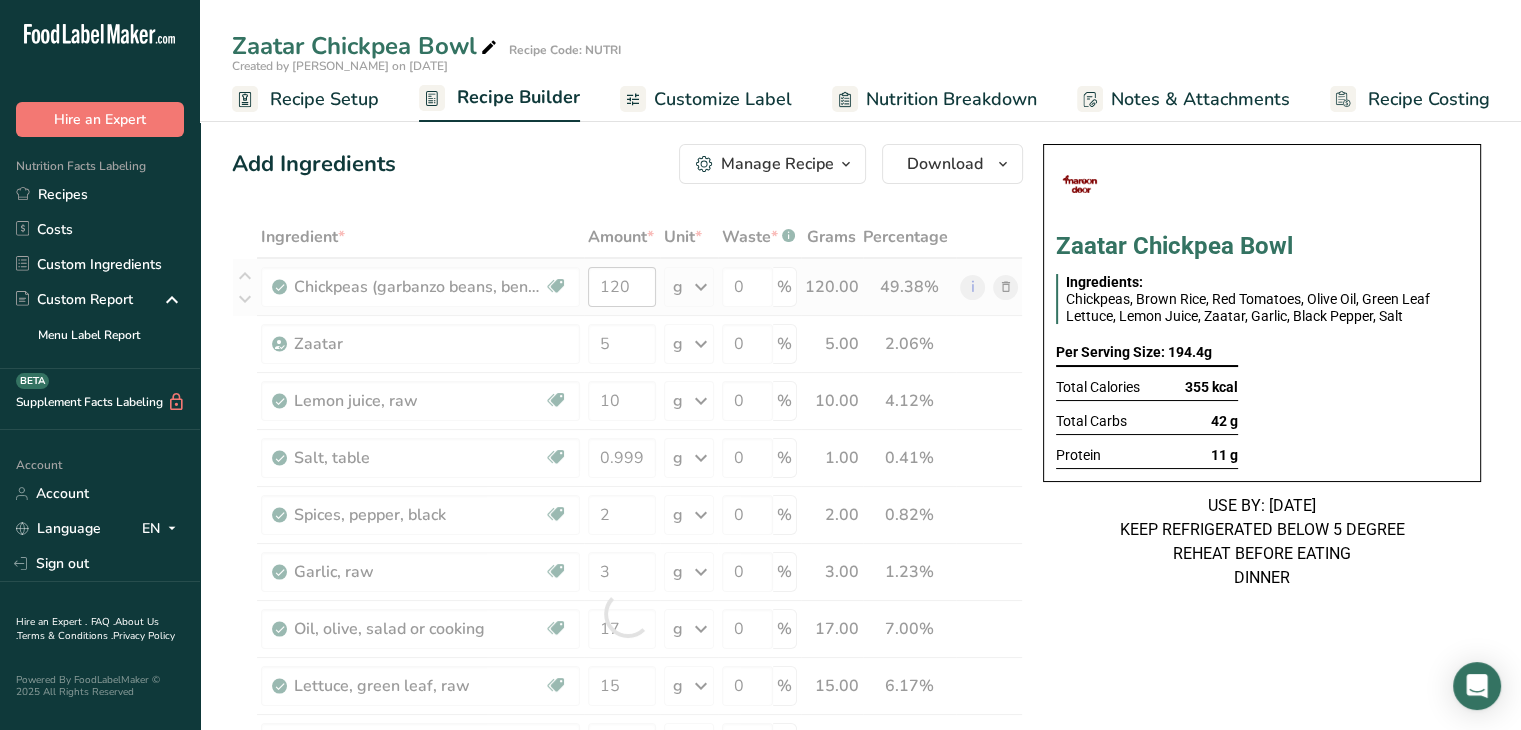 click at bounding box center [627, 613] 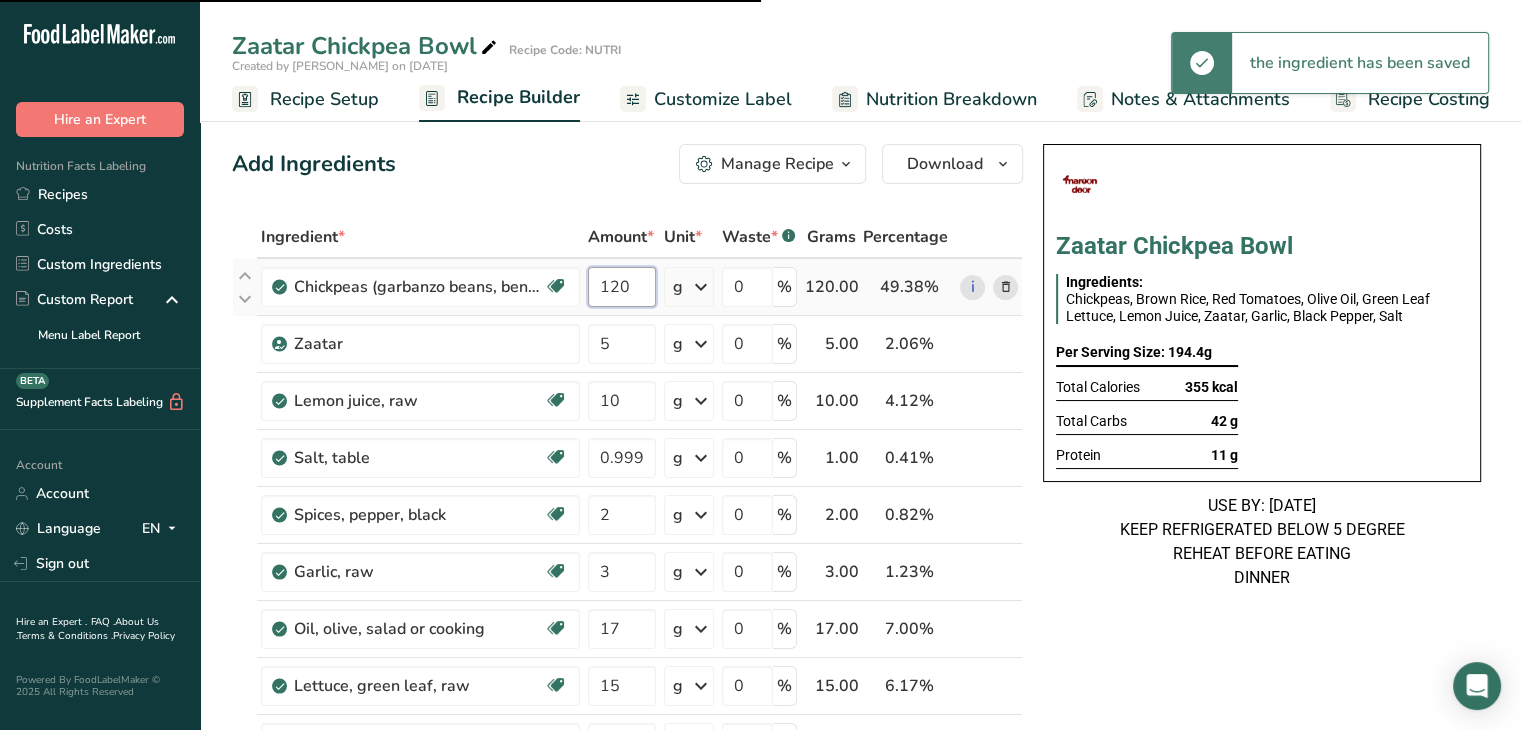 click on "120" at bounding box center (622, 287) 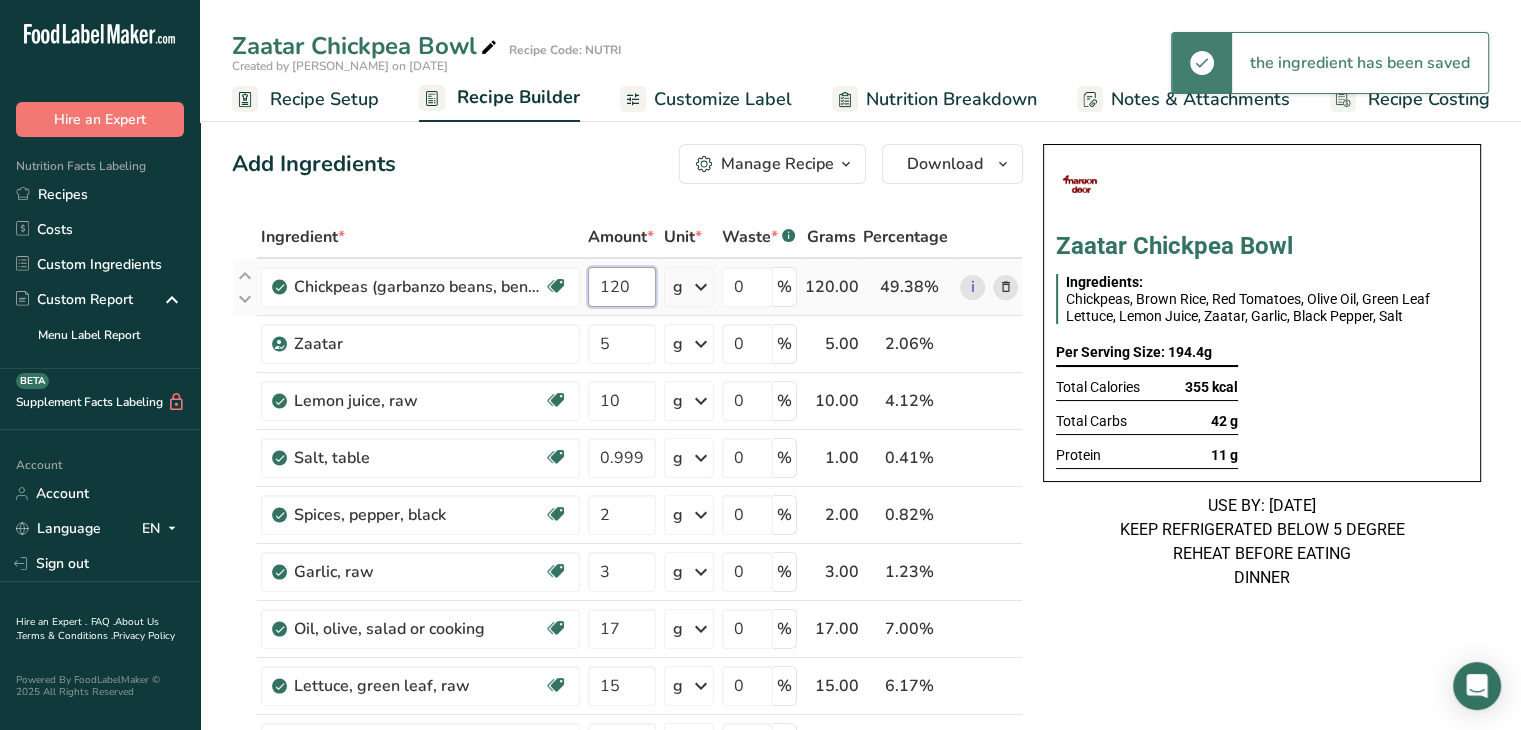 click on "120" at bounding box center [622, 287] 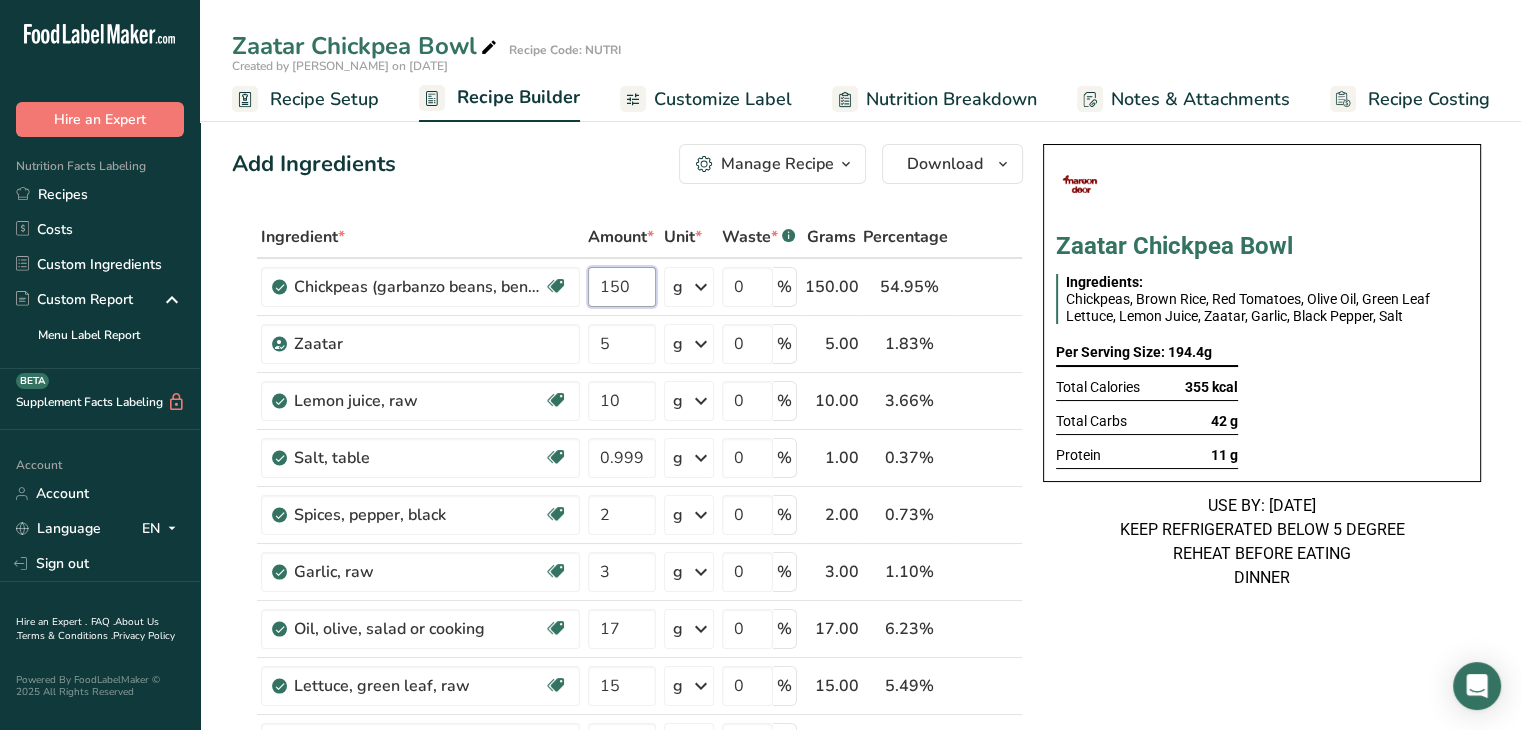 type on "150" 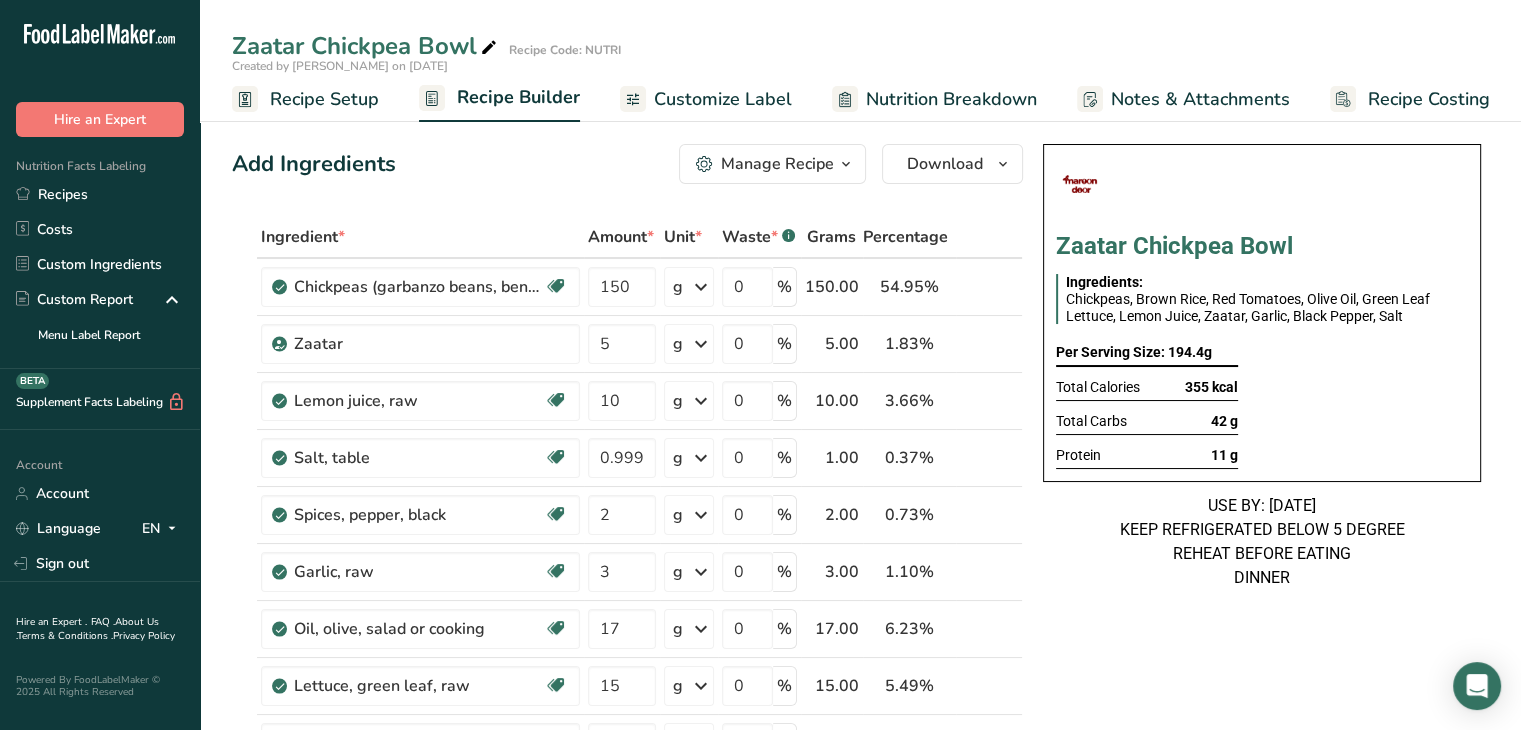 click on "Add Ingredients
Manage Recipe         Delete Recipe           Duplicate Recipe             Scale Recipe             Save as Sub-Recipe   .a-a{fill:#347362;}.b-a{fill:#fff;}                               Nutrition Breakdown                 Recipe Card
NEW
[MEDICAL_DATA] Pattern Report           Activity History
Download
Choose your preferred label style
Standard FDA label
Standard FDA label
The most common format for nutrition facts labels in compliance with the FDA's typeface, style and requirements
Tabular FDA label
A label format compliant with the FDA regulations presented in a tabular (horizontal) display.
Linear FDA label
A simple linear display for small sized packages.
Simplified FDA label" at bounding box center [627, 164] 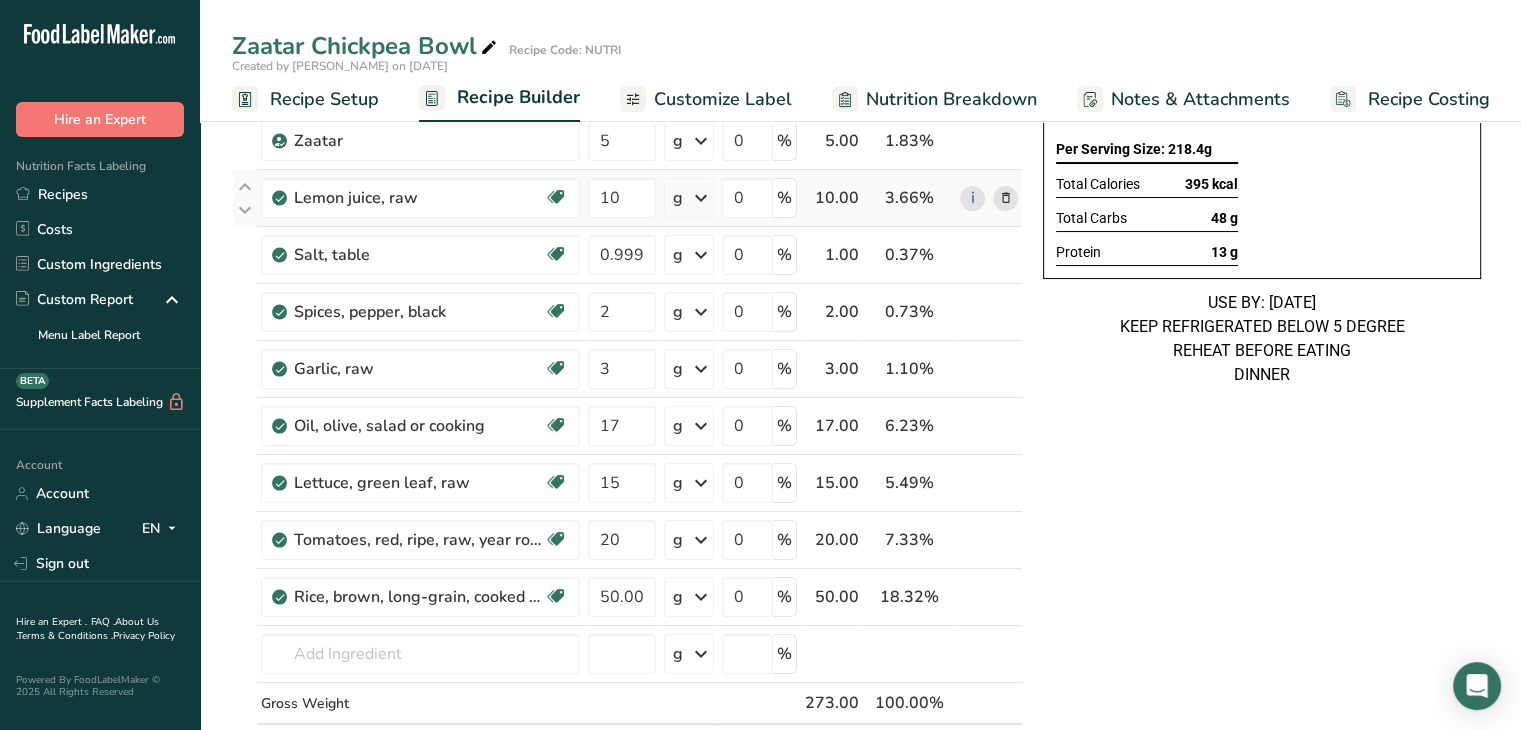 scroll, scrollTop: 204, scrollLeft: 0, axis: vertical 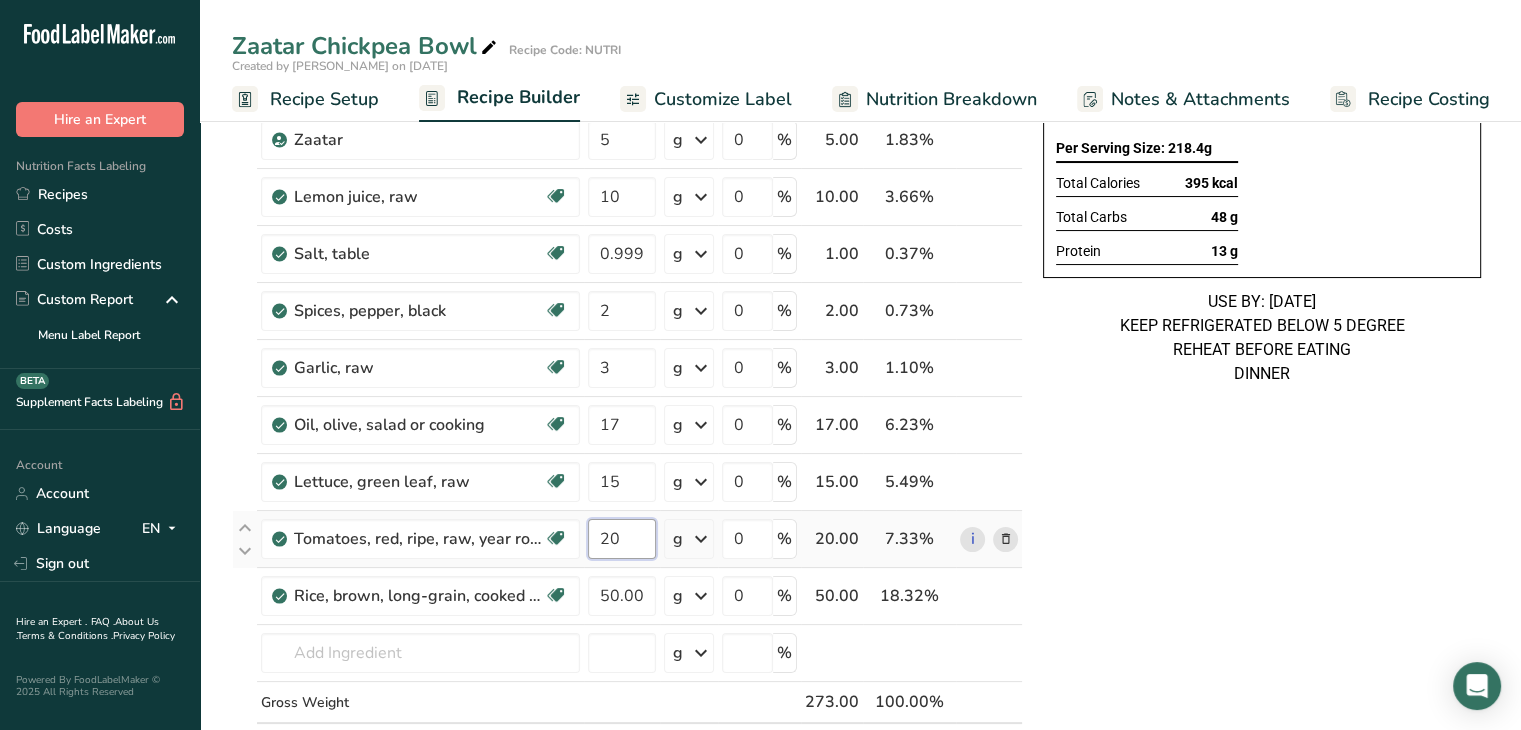 click on "20" at bounding box center (622, 539) 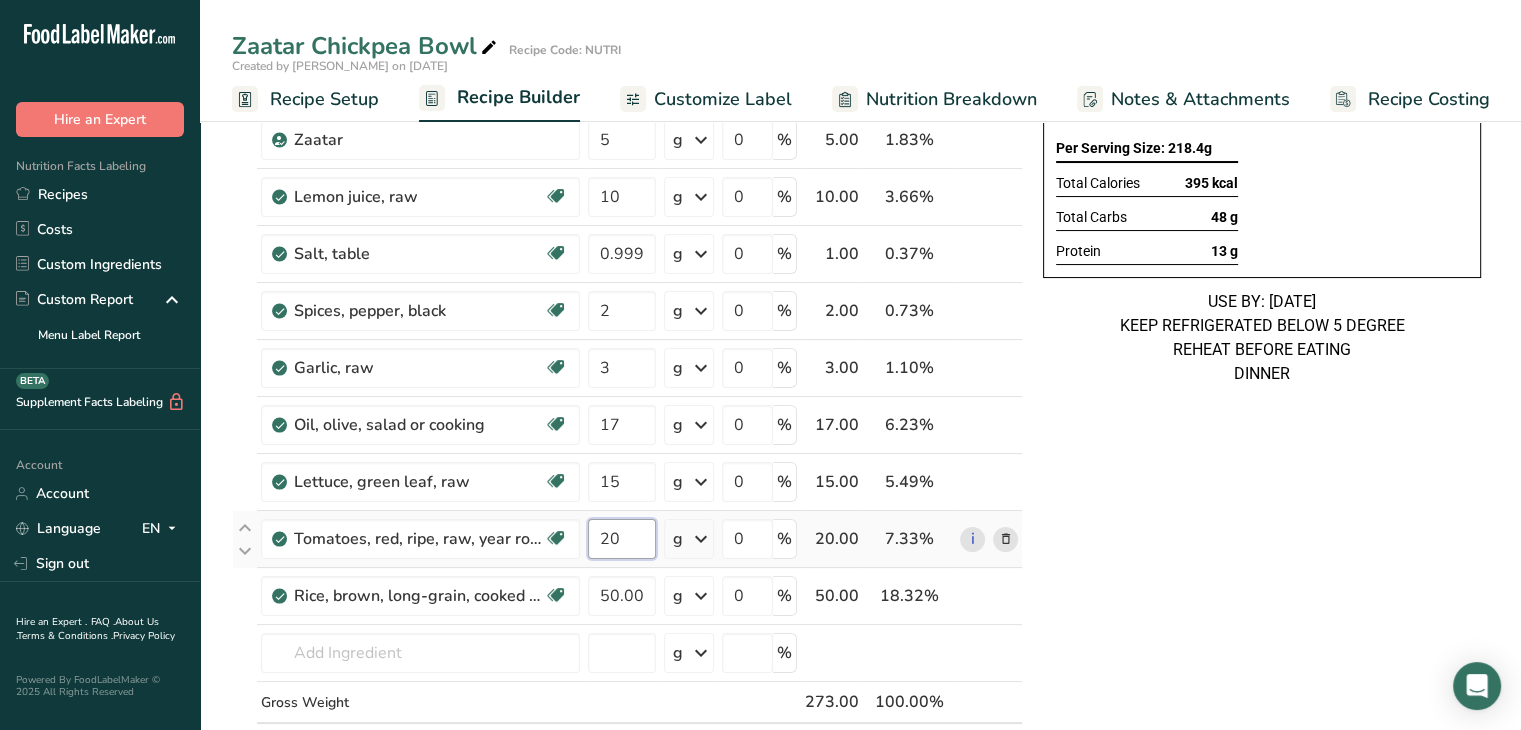 click on "20" at bounding box center [622, 539] 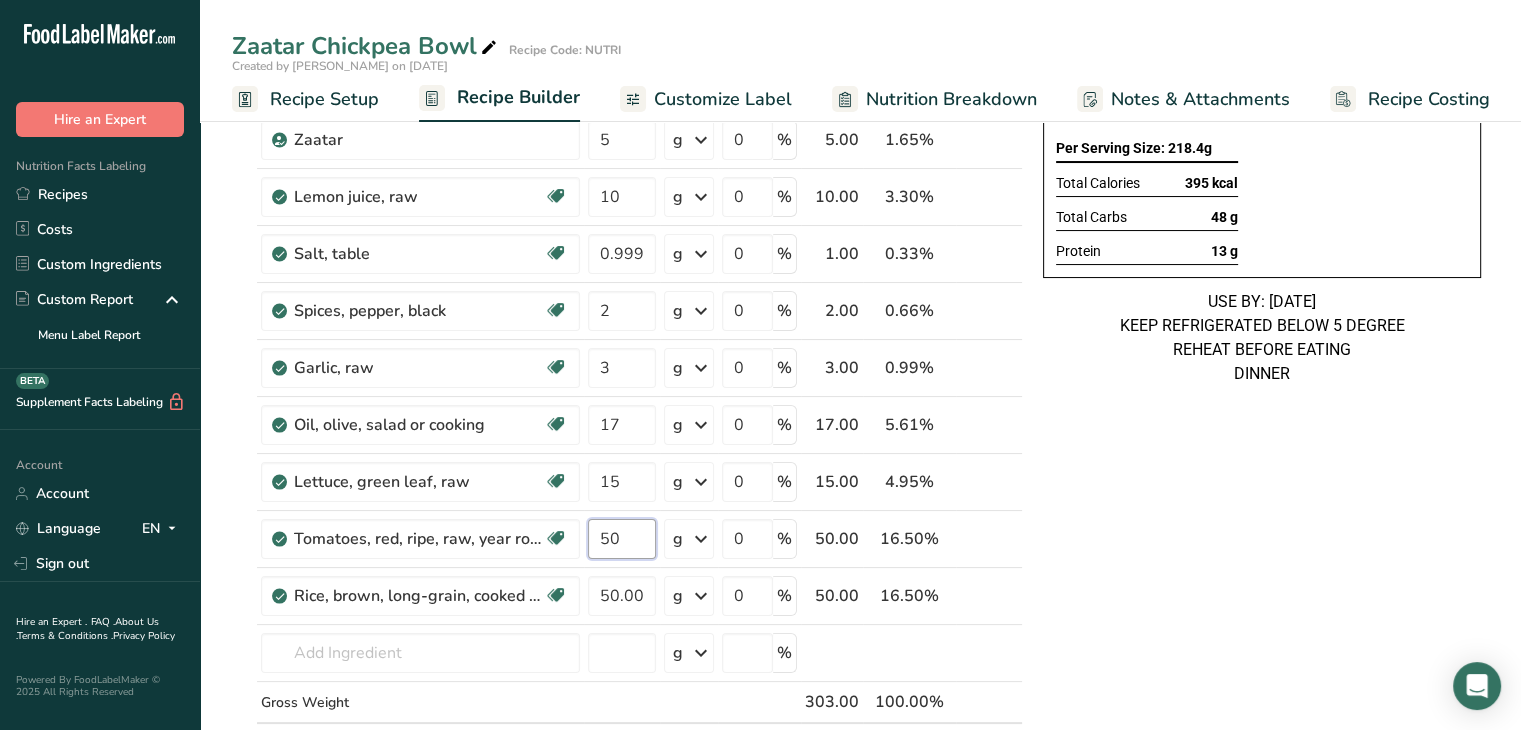 type on "50" 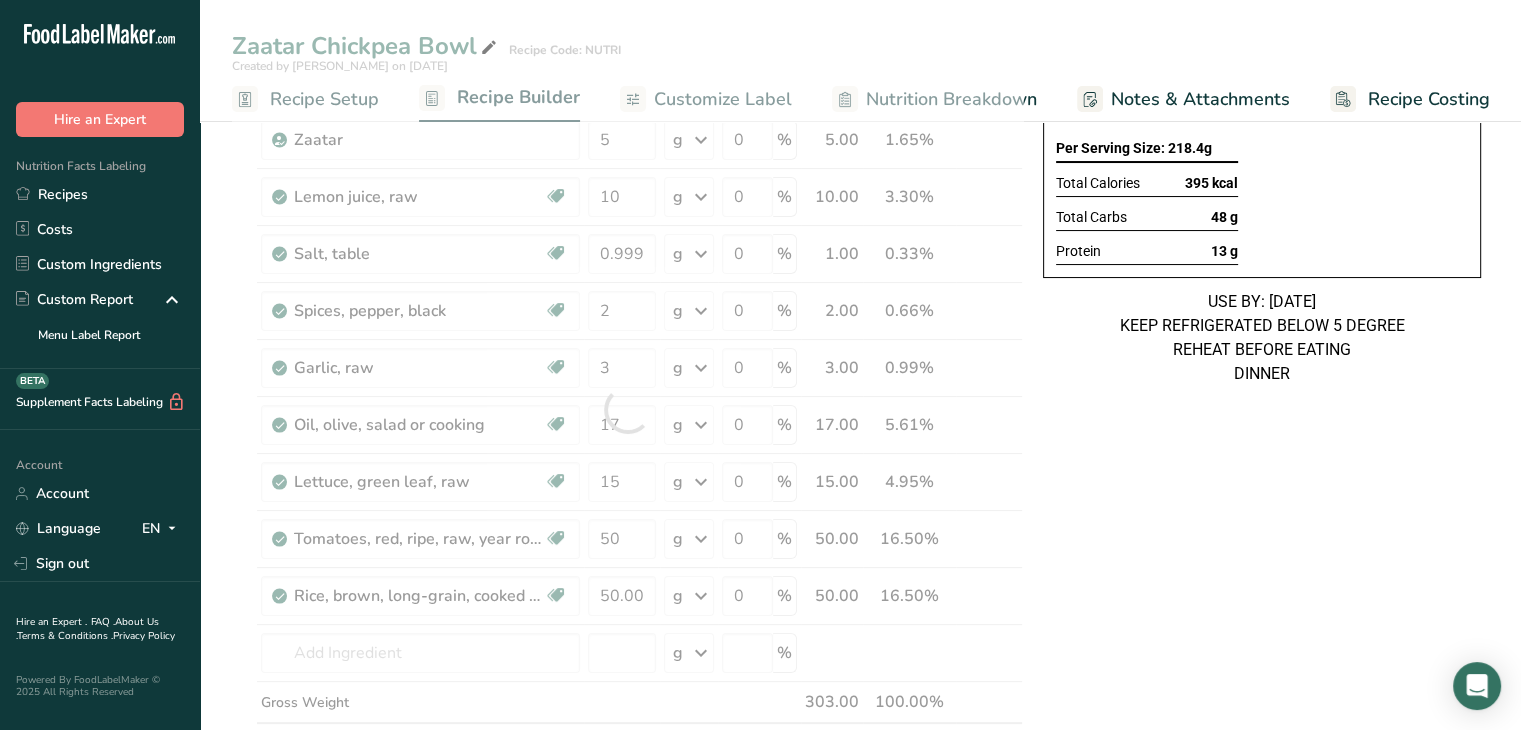 click on "Zaatar Chickpea Bowl
Ingredients:
Chickpeas, Brown Rice, Red Tomatoes, Olive Oil, Green Leaf Lettuce, Lemon Juice, Zaatar, Garlic, Black Pepper, Salt
Per Serving Size:
218.4g
Total Calories
395 kcal
Total Carbs
48 g
Protein
13 g
USE BY: 18/07/2025
KEEP REFRIGERATED BELOW 5 DEGREE
REHEAT BEFORE EATING
DINNER" at bounding box center (1262, 768) 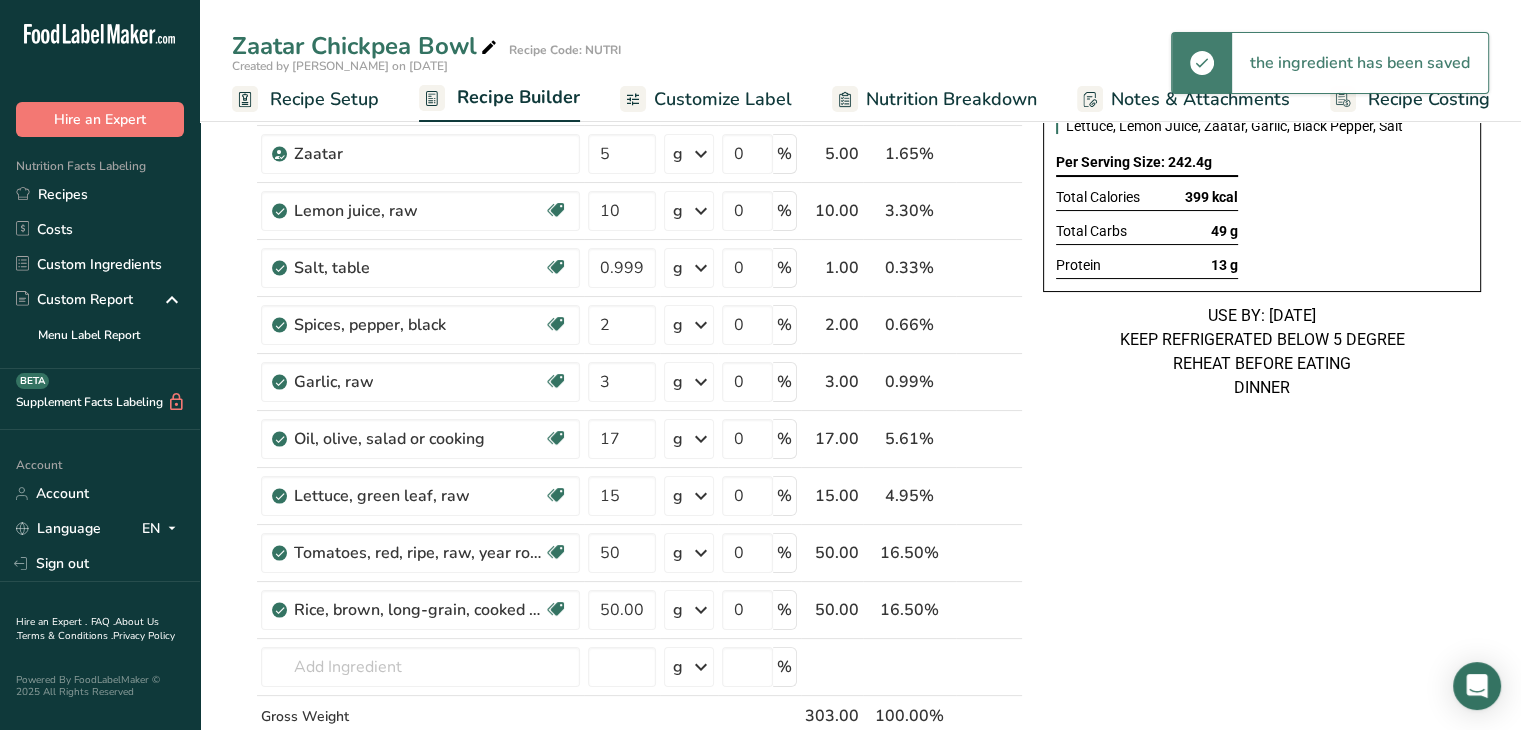 scroll, scrollTop: 204, scrollLeft: 0, axis: vertical 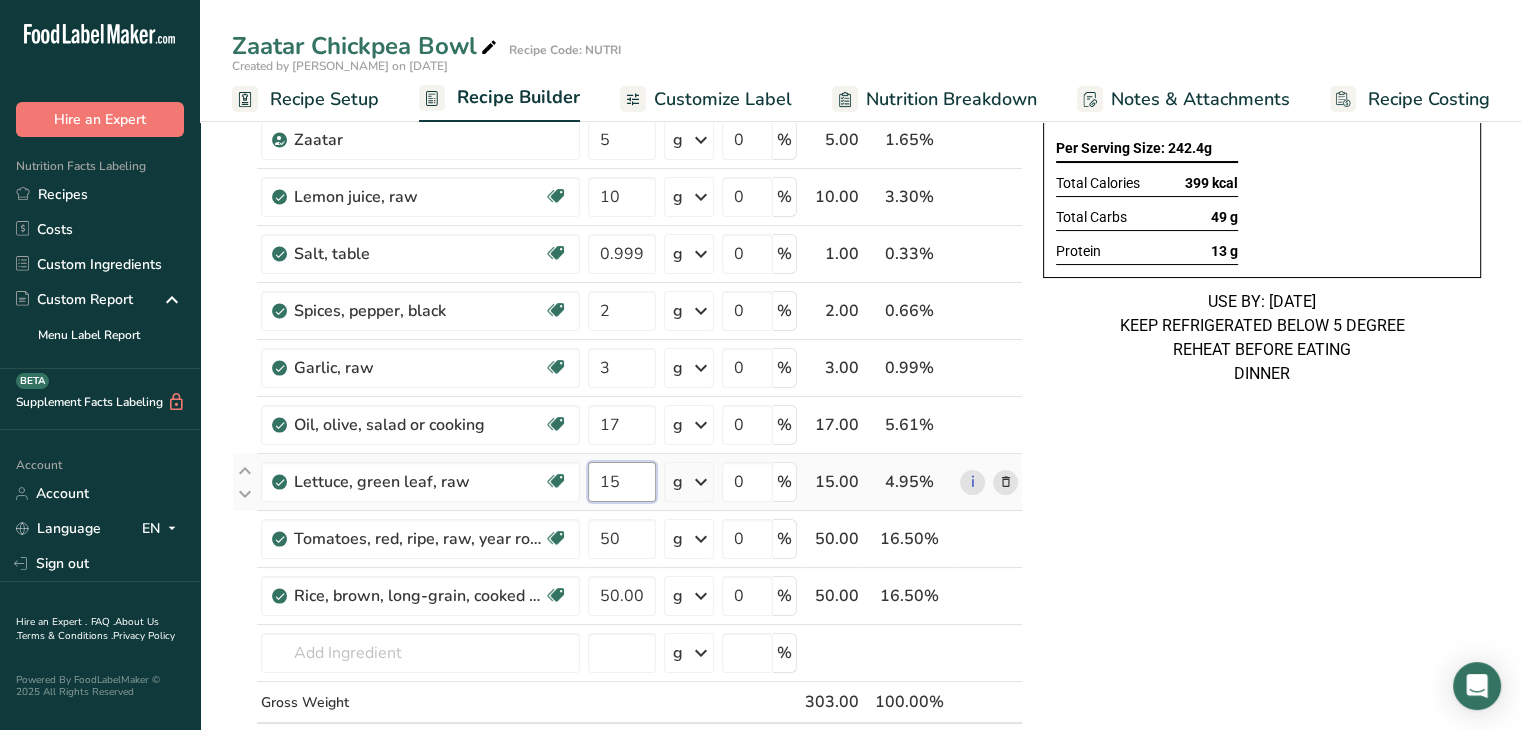 click on "15" at bounding box center [622, 482] 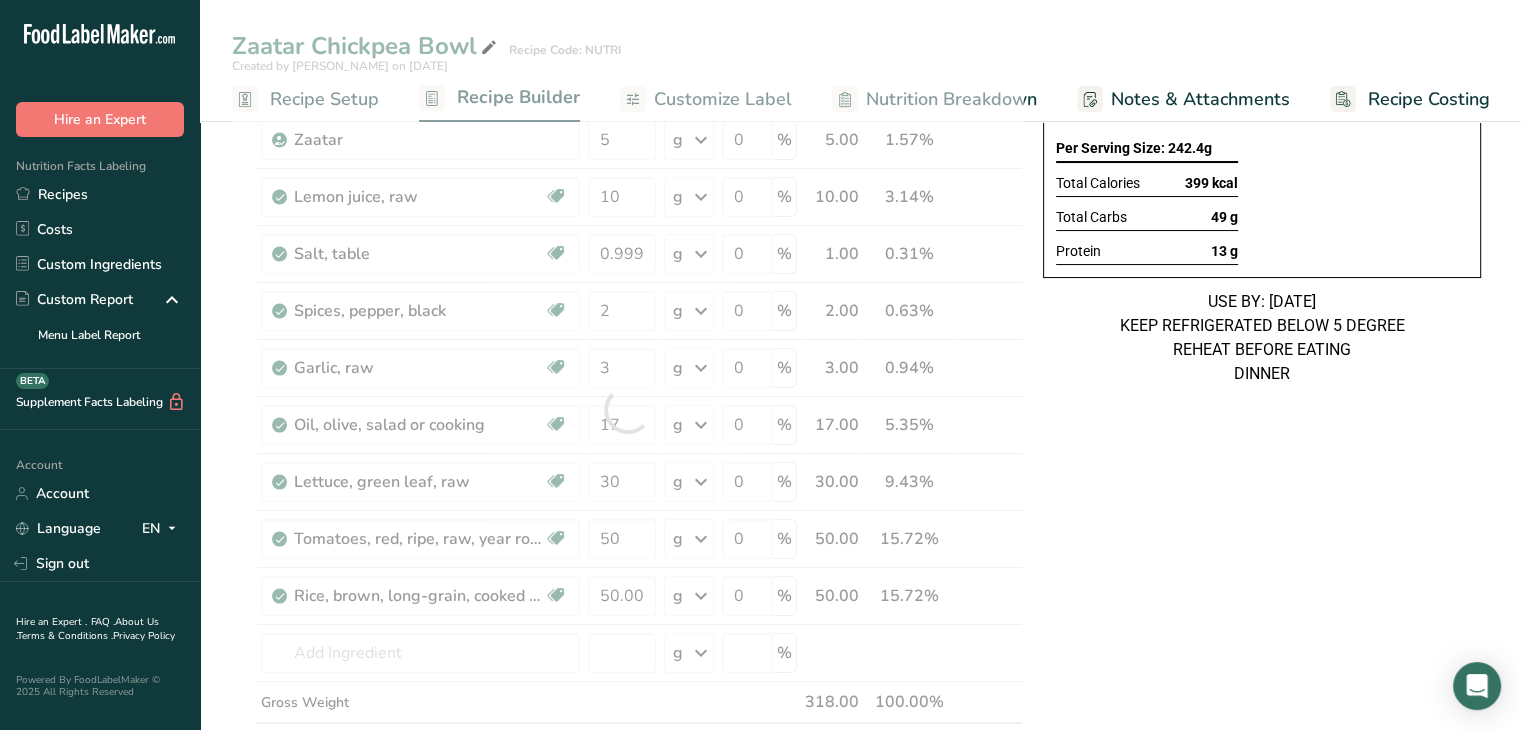 click on "Zaatar Chickpea Bowl
Ingredients:
Chickpeas, Brown Rice, Red Tomatoes, Olive Oil, Green Leaf Lettuce, Lemon Juice, Zaatar, Garlic, Black Pepper, Salt
Per Serving Size:
242.4g
Total Calories
399 kcal
Total Carbs
49 g
Protein
13 g
USE BY: 18/07/2025
KEEP REFRIGERATED BELOW 5 DEGREE
REHEAT BEFORE EATING
DINNER" at bounding box center (1262, 768) 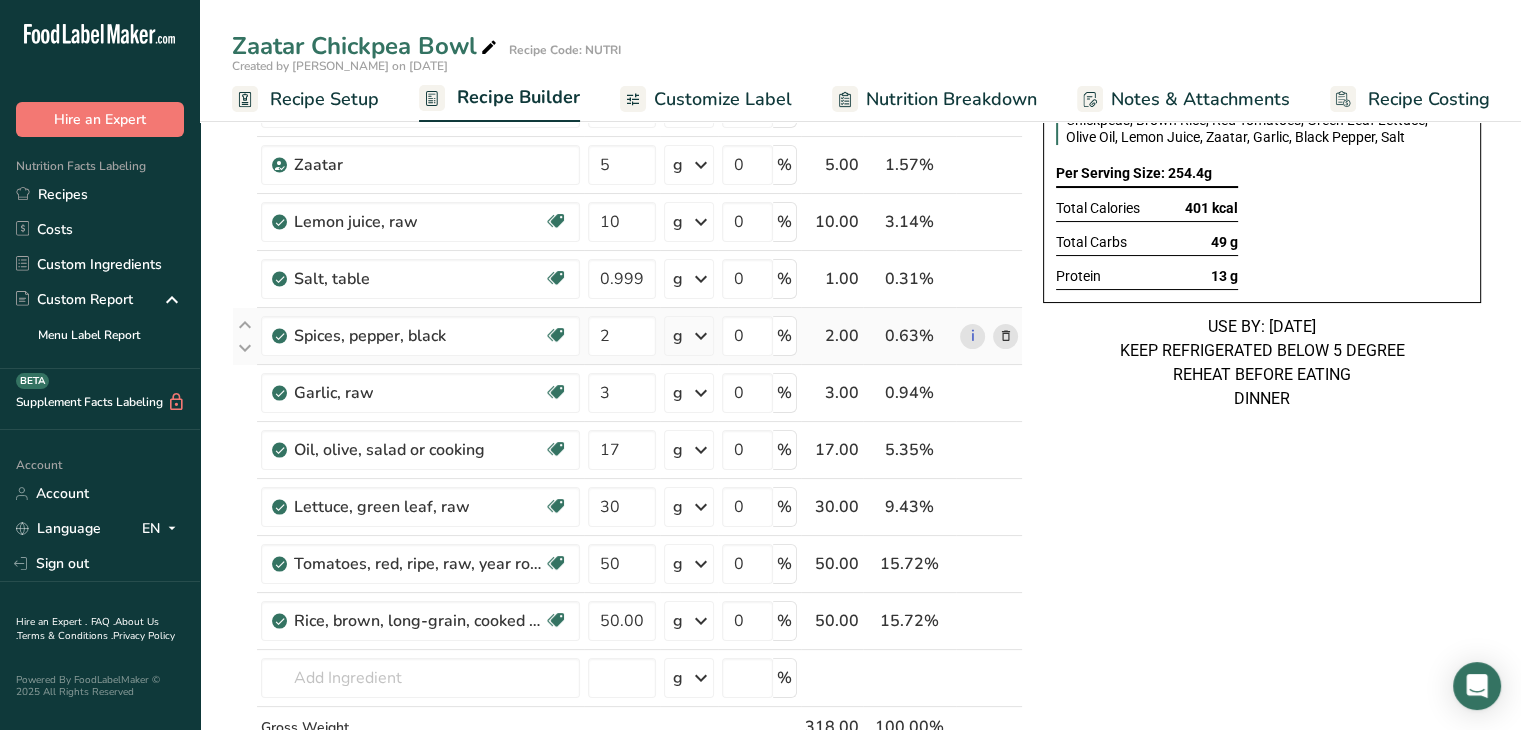 scroll, scrollTop: 180, scrollLeft: 0, axis: vertical 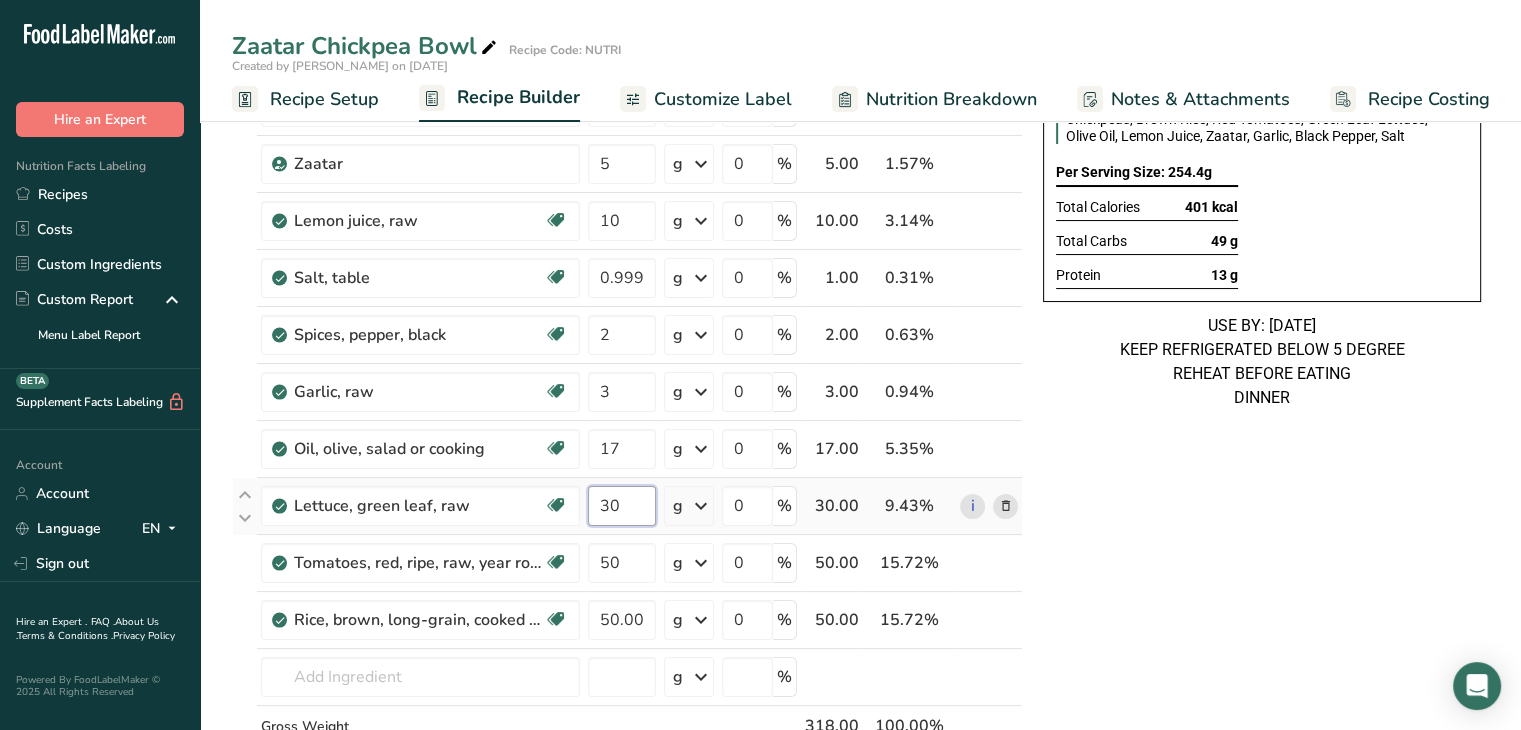click on "30" at bounding box center (622, 506) 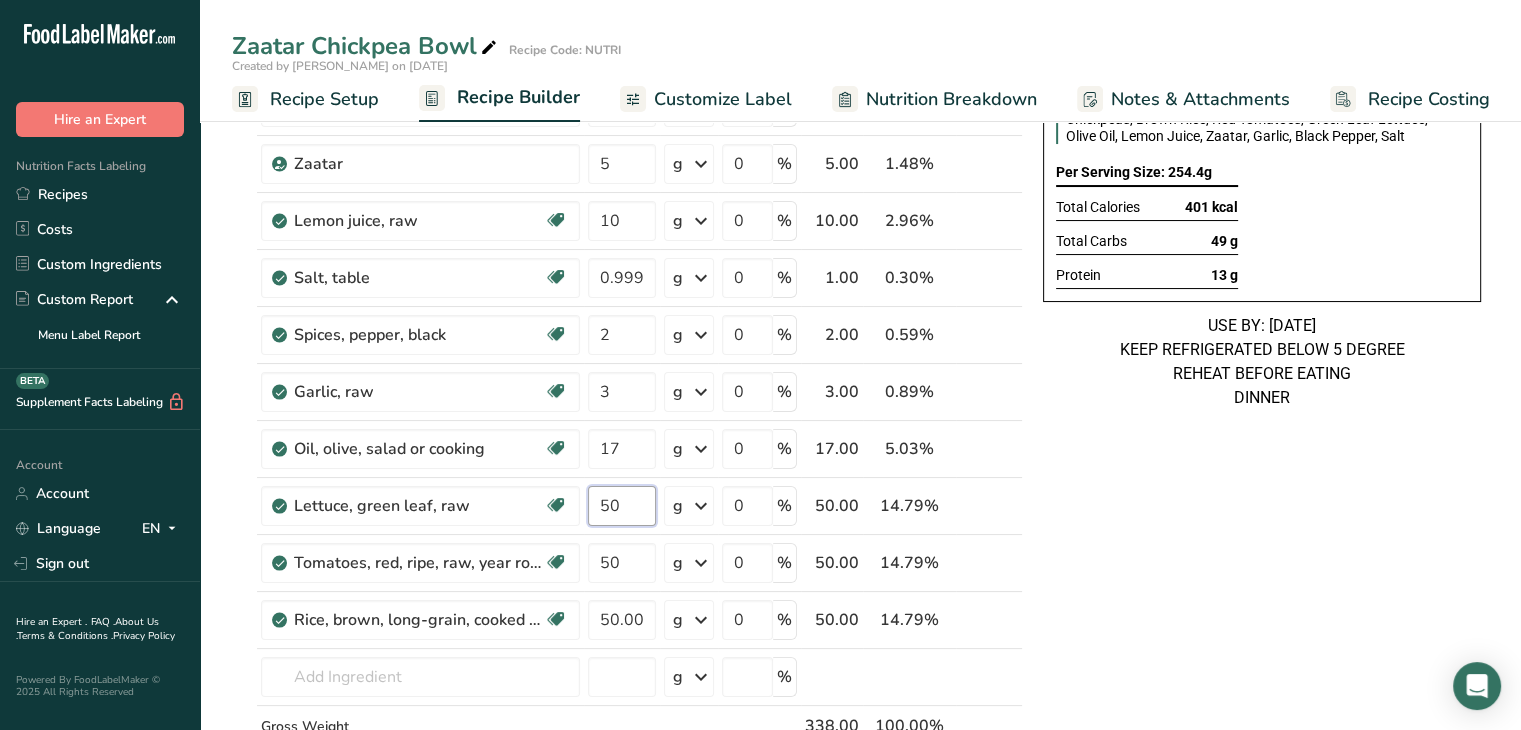 type on "50" 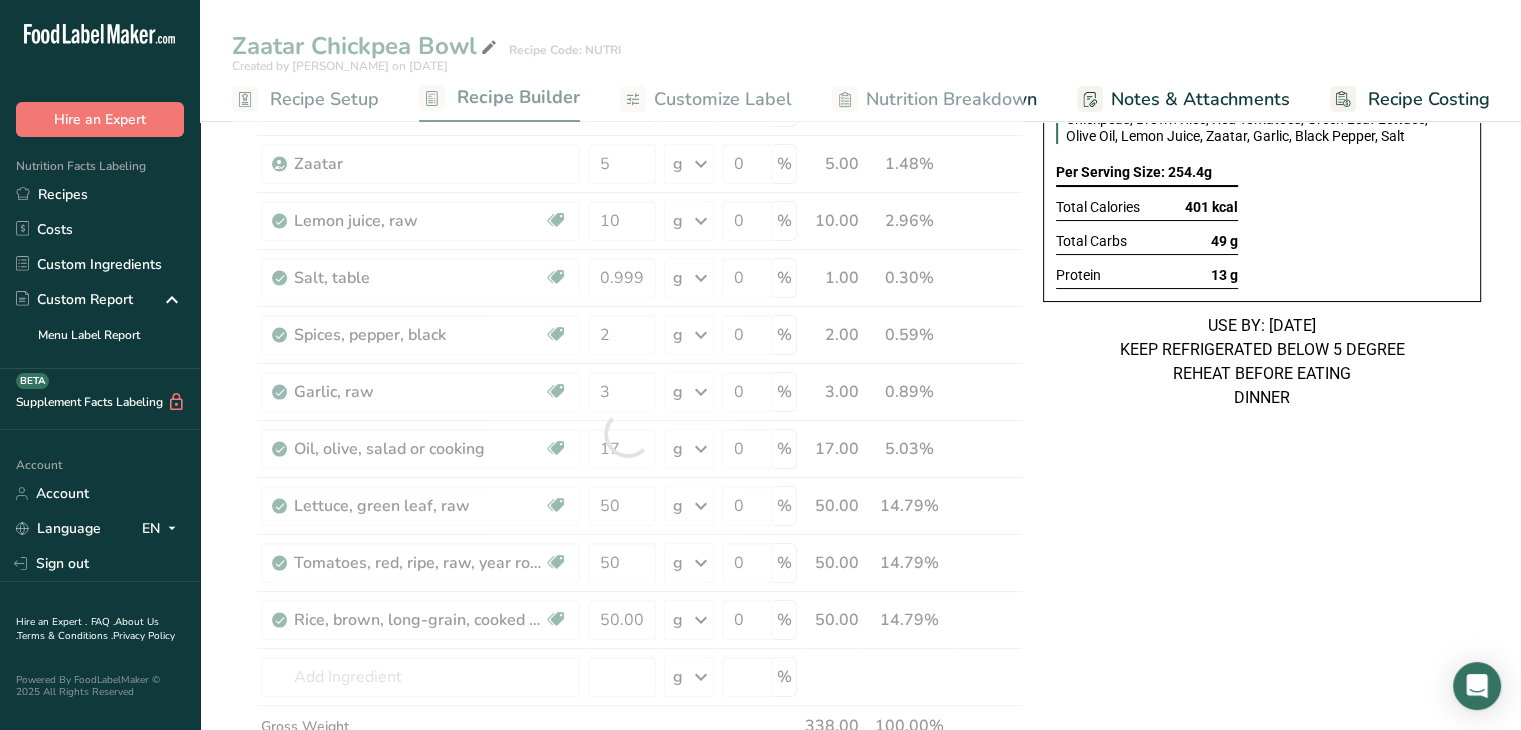 click on "Zaatar Chickpea Bowl
Ingredients:
Chickpeas, Brown Rice, Red Tomatoes, Green Leaf Lettuce, Olive Oil, Lemon Juice, Zaatar, Garlic, Black Pepper, Salt
Per Serving Size:
254.4g
Total Calories
401 kcal
Total Carbs
49 g
Protein
13 g
USE BY: 18/07/2025
KEEP REFRIGERATED BELOW 5 DEGREE
REHEAT BEFORE EATING
DINNER" at bounding box center (1262, 792) 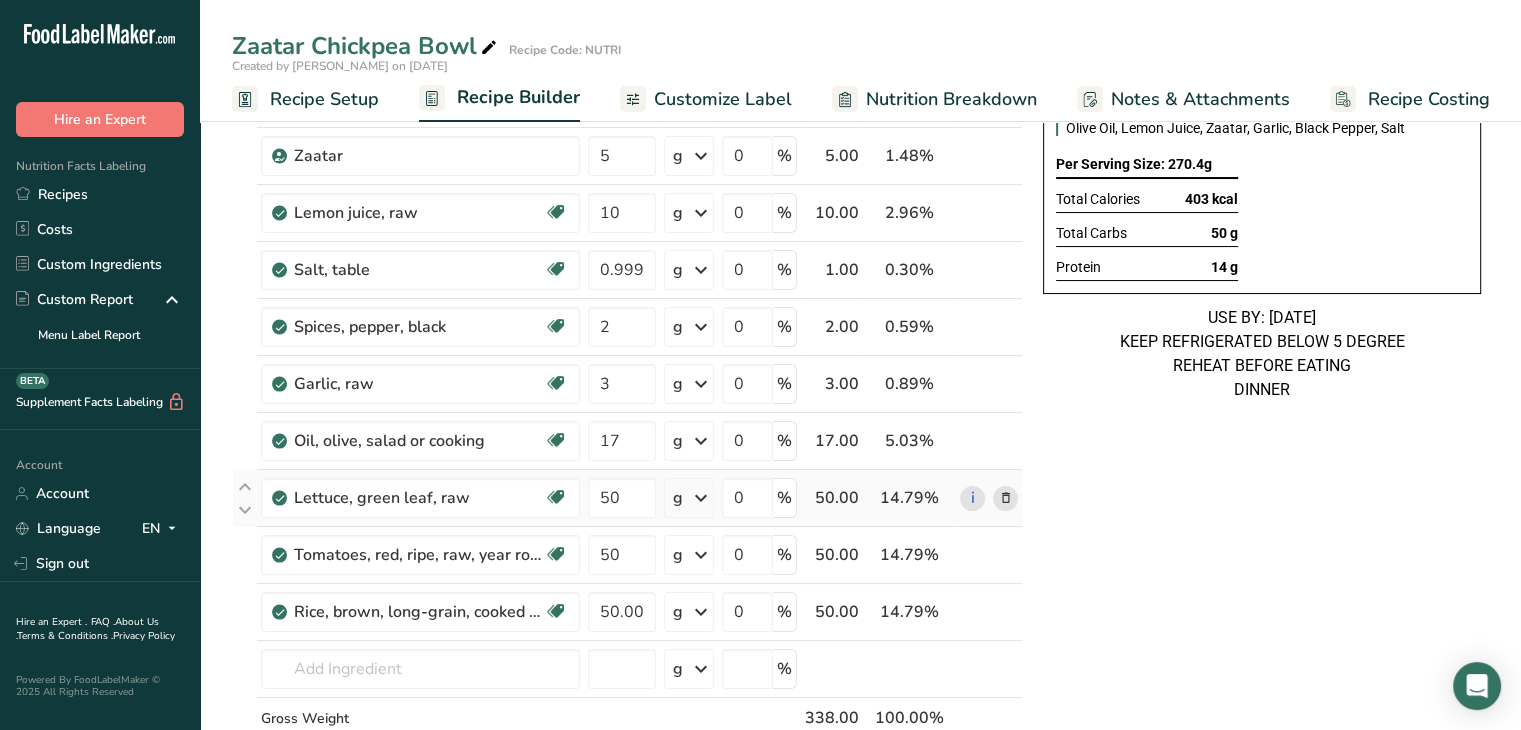 scroll, scrollTop: 190, scrollLeft: 0, axis: vertical 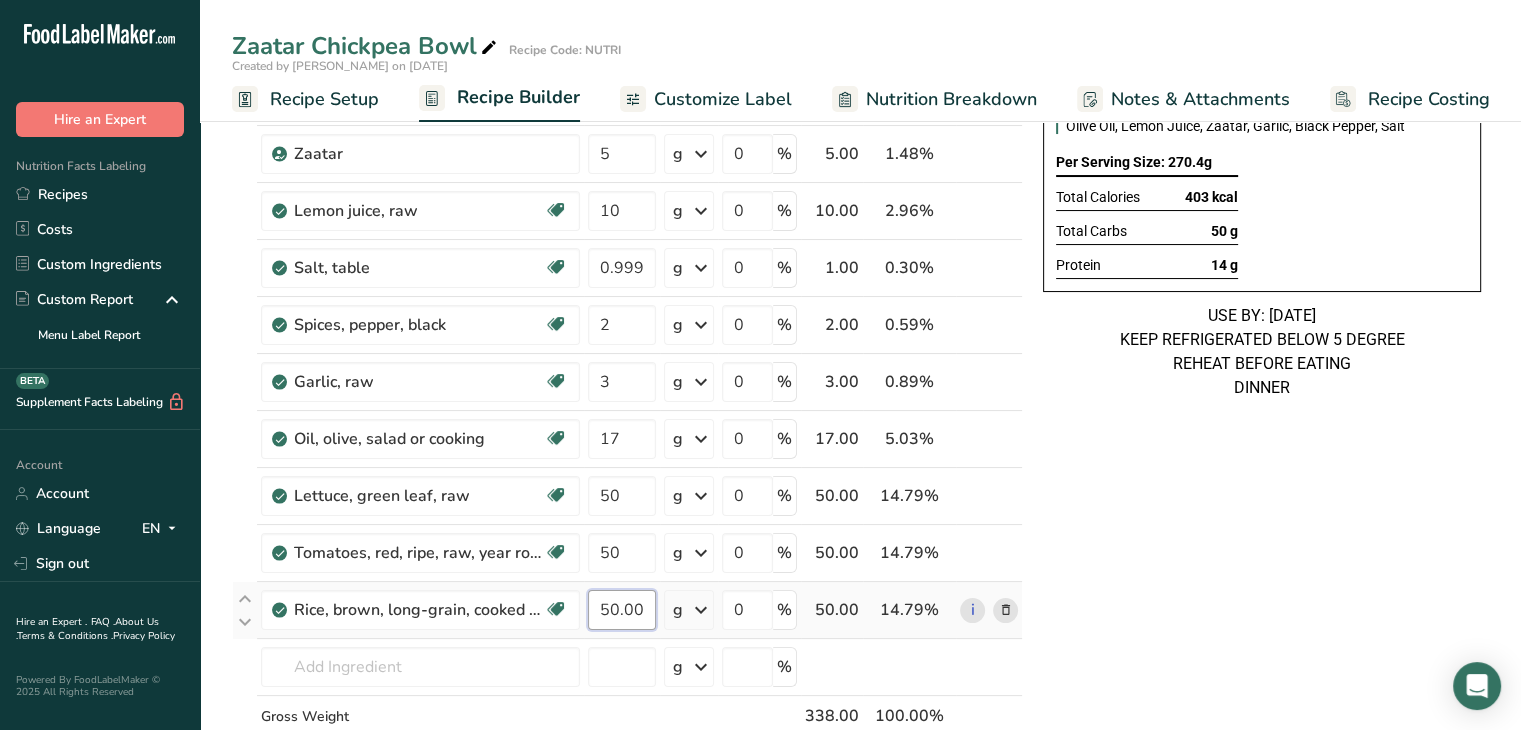 click on "50.000001" at bounding box center (622, 610) 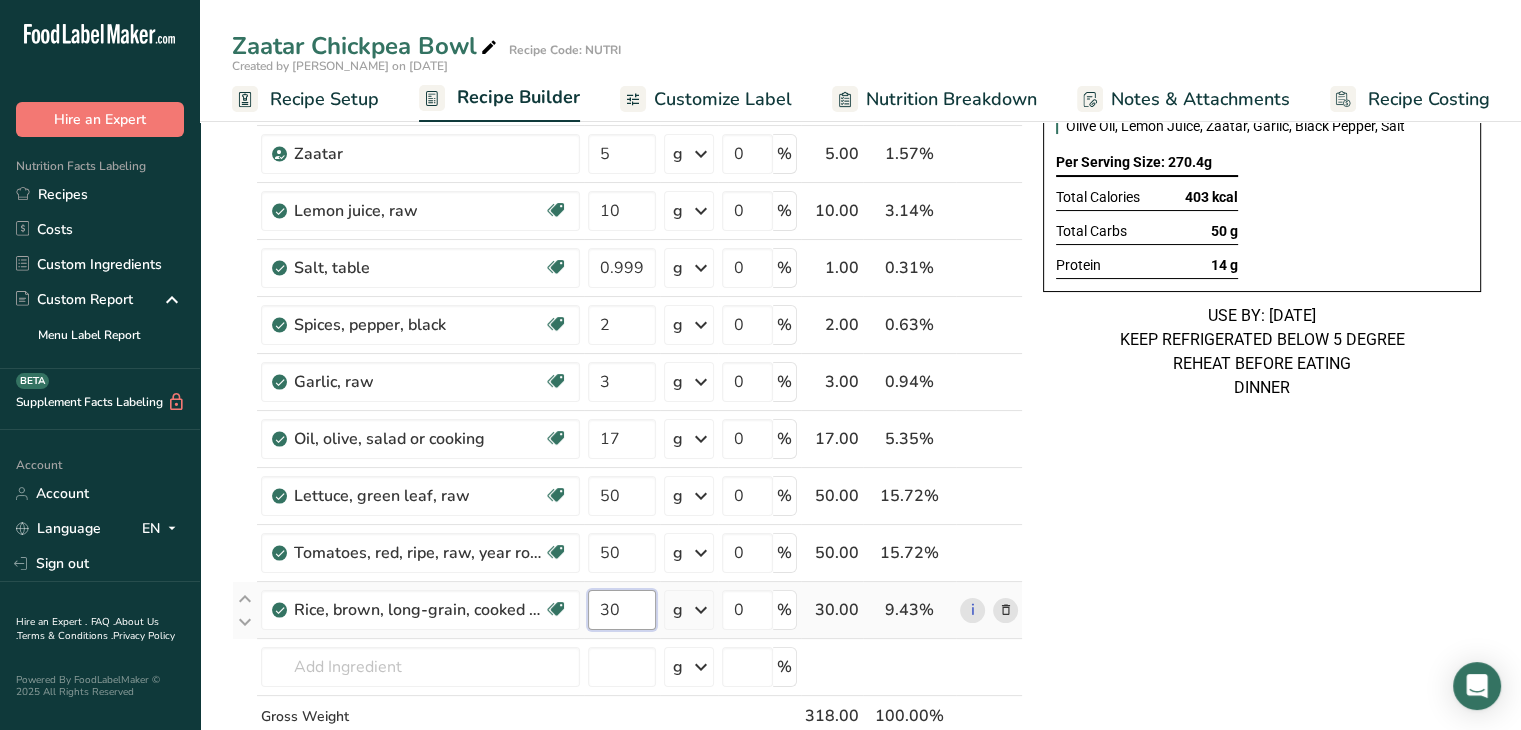 type on "30" 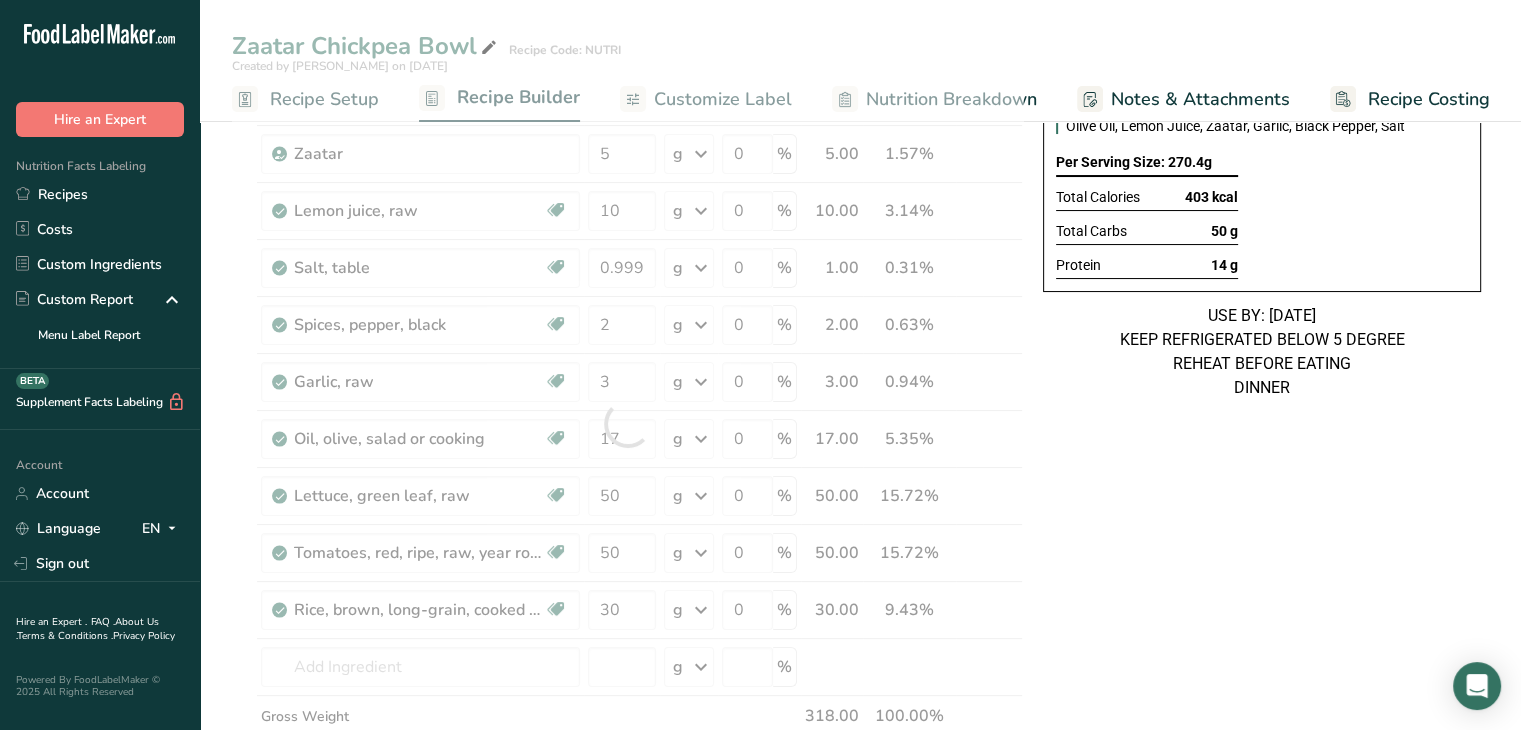 click on "Zaatar Chickpea Bowl
Ingredients:
Chickpeas, Brown Rice, Green Leaf Lettuce, Red Tomatoes, Olive Oil, Lemon Juice, Zaatar, Garlic, Black Pepper, Salt
Per Serving Size:
270.4g
Total Calories
403 kcal
Total Carbs
50 g
Protein
14 g
USE BY: 18/07/2025
KEEP REFRIGERATED BELOW 5 DEGREE
REHEAT BEFORE EATING
DINNER" at bounding box center (1262, 803) 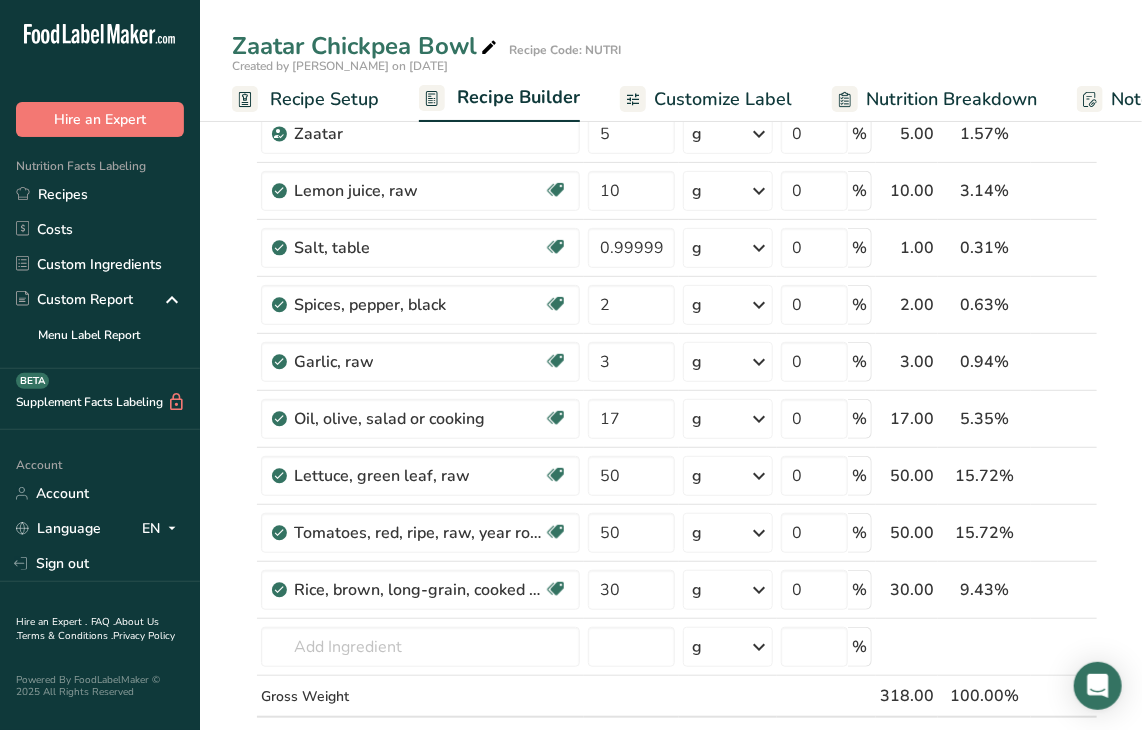 scroll, scrollTop: 244, scrollLeft: 0, axis: vertical 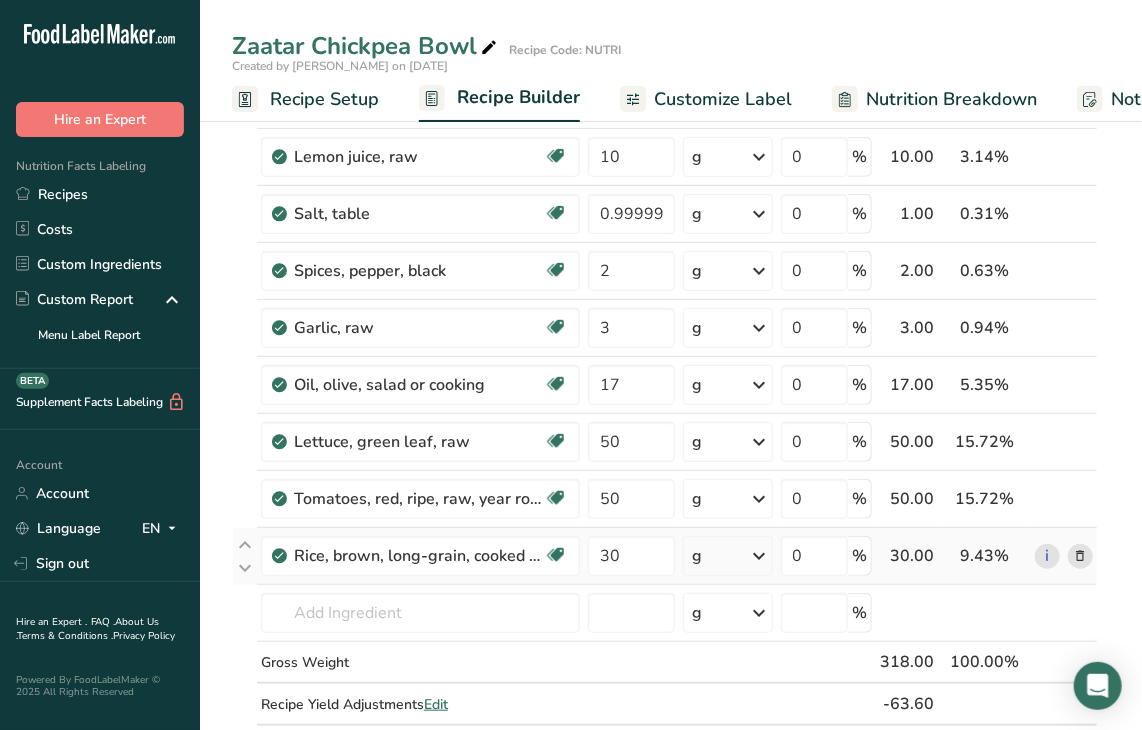 click at bounding box center (1080, 556) 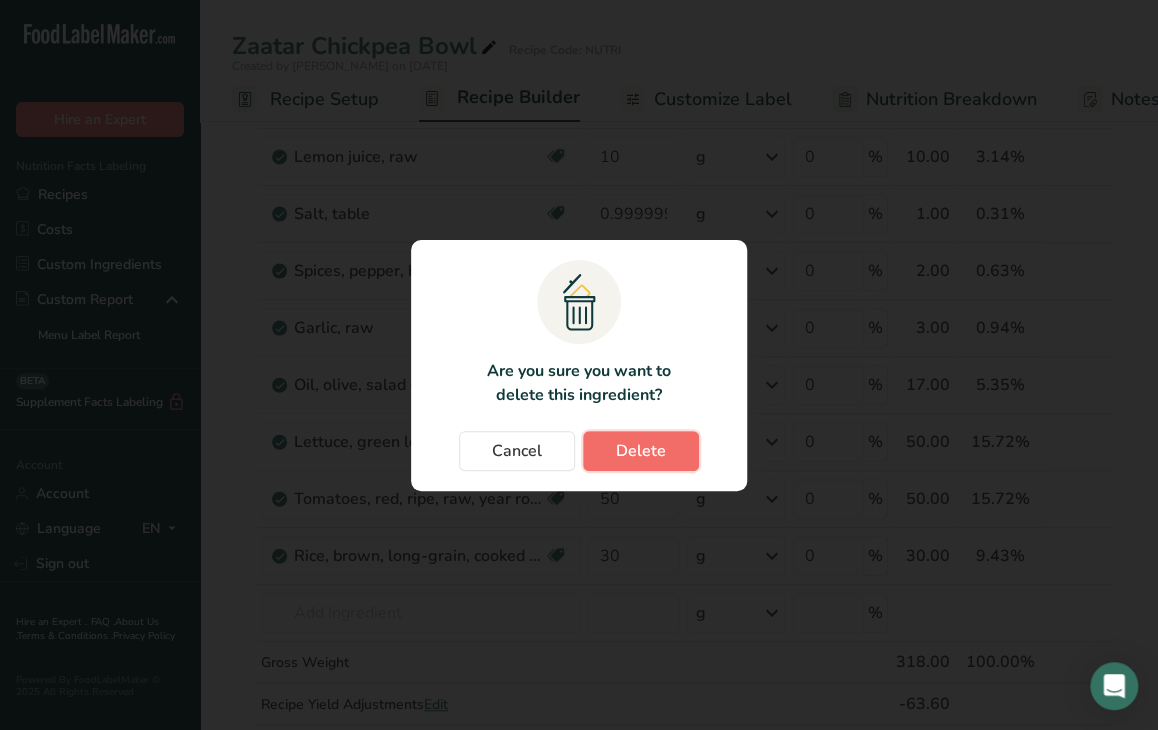 click on "Delete" at bounding box center (641, 451) 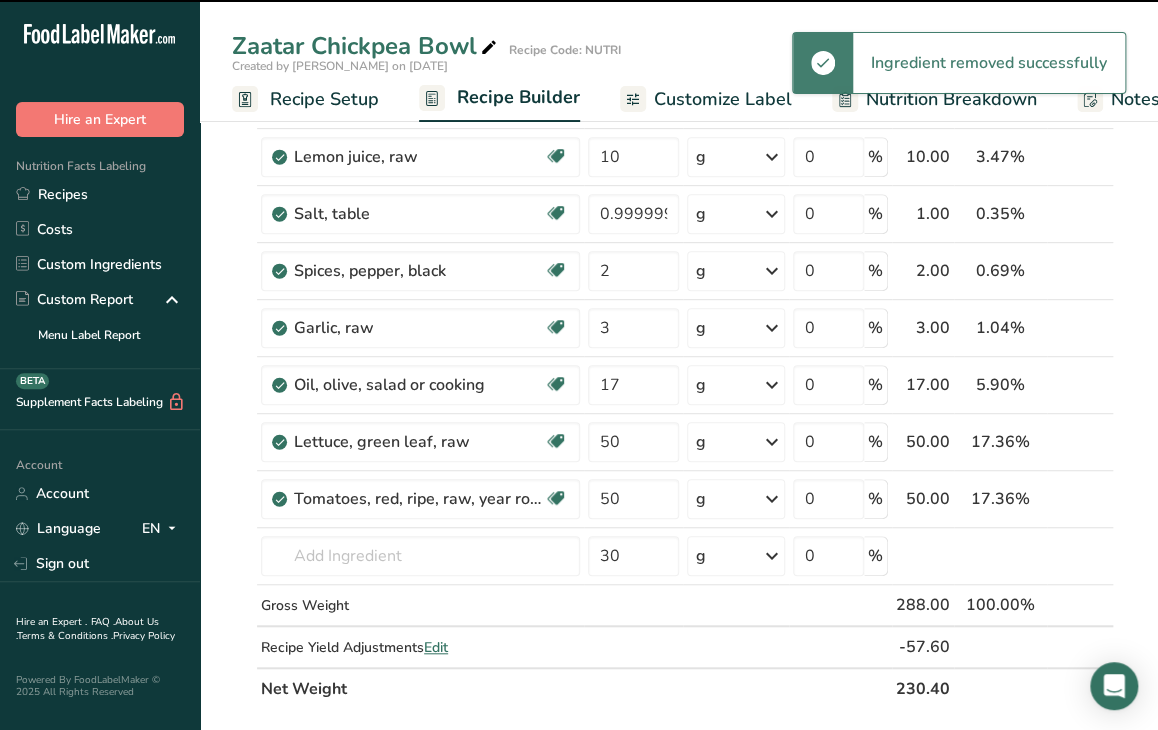 type 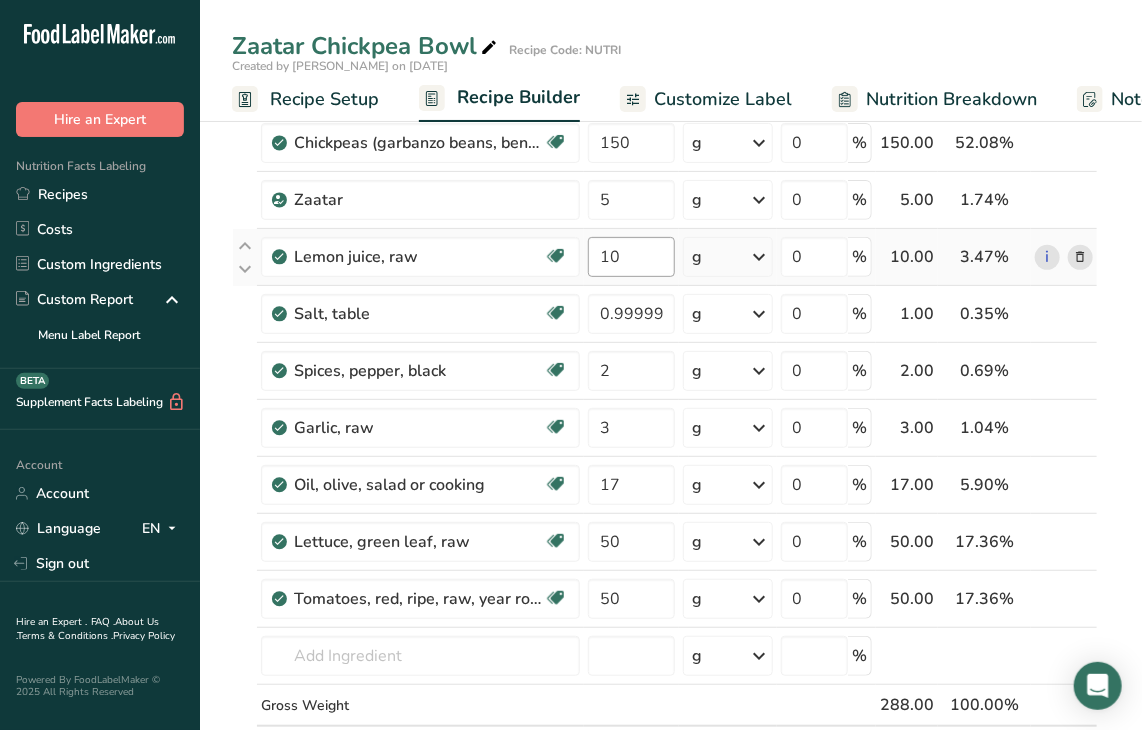scroll, scrollTop: 164, scrollLeft: 0, axis: vertical 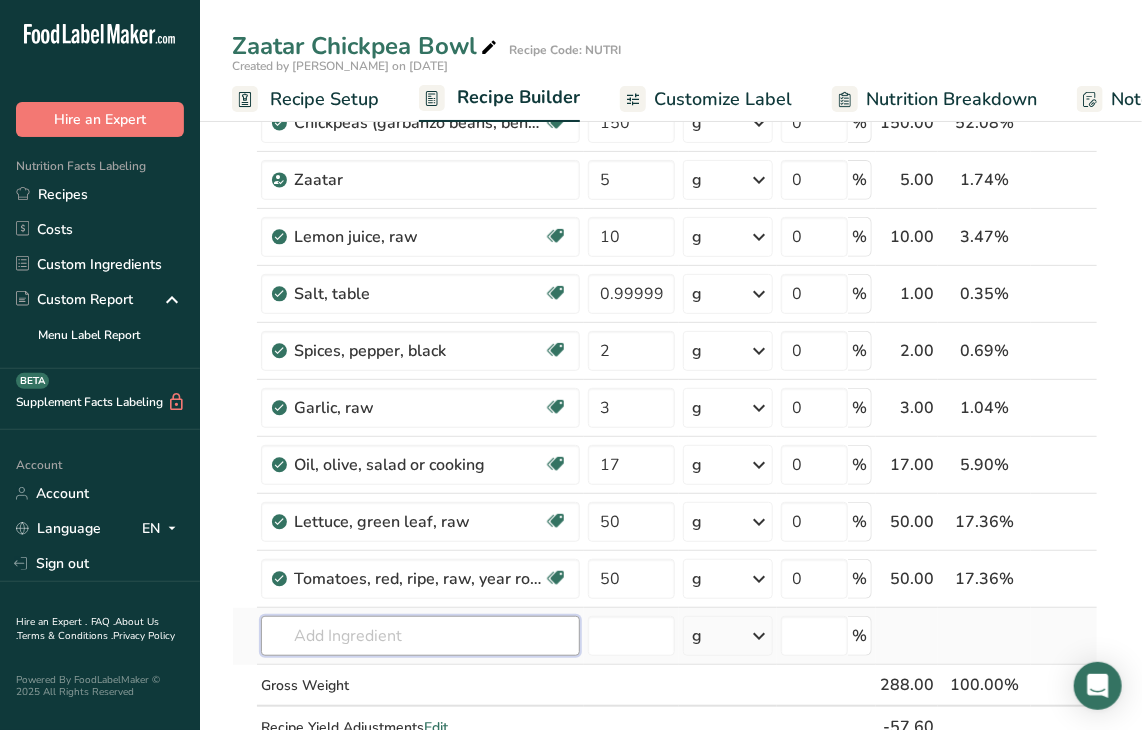 click at bounding box center (420, 636) 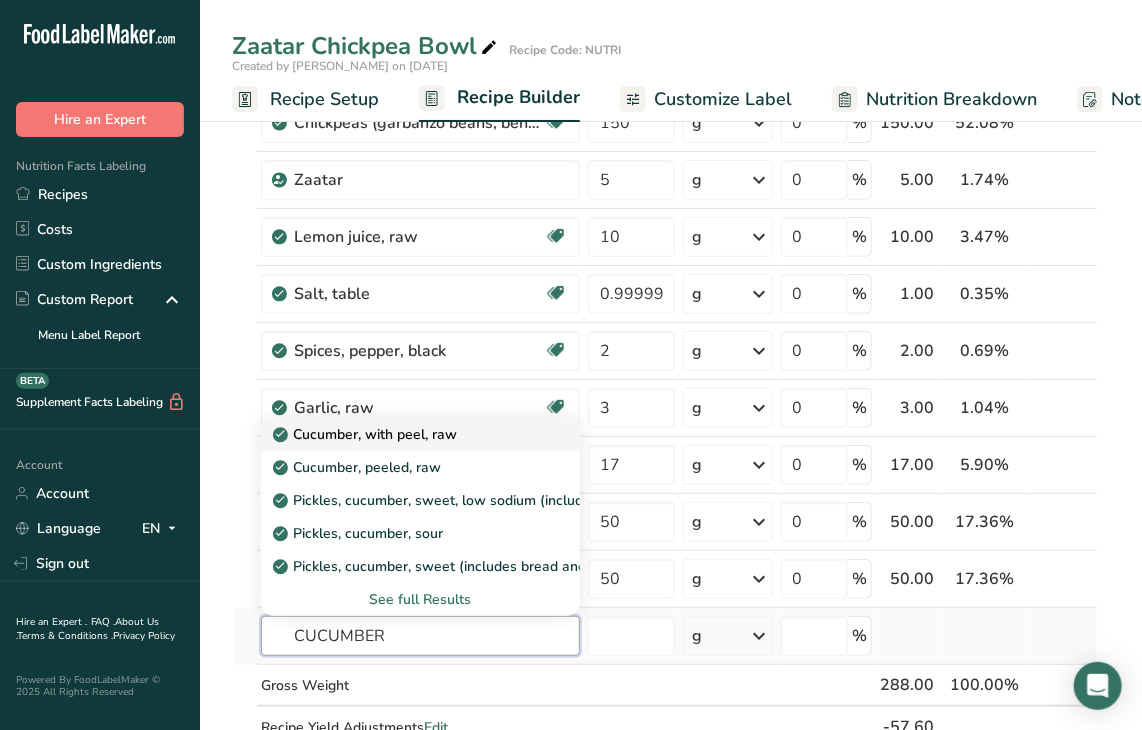 type on "CUCUMBER" 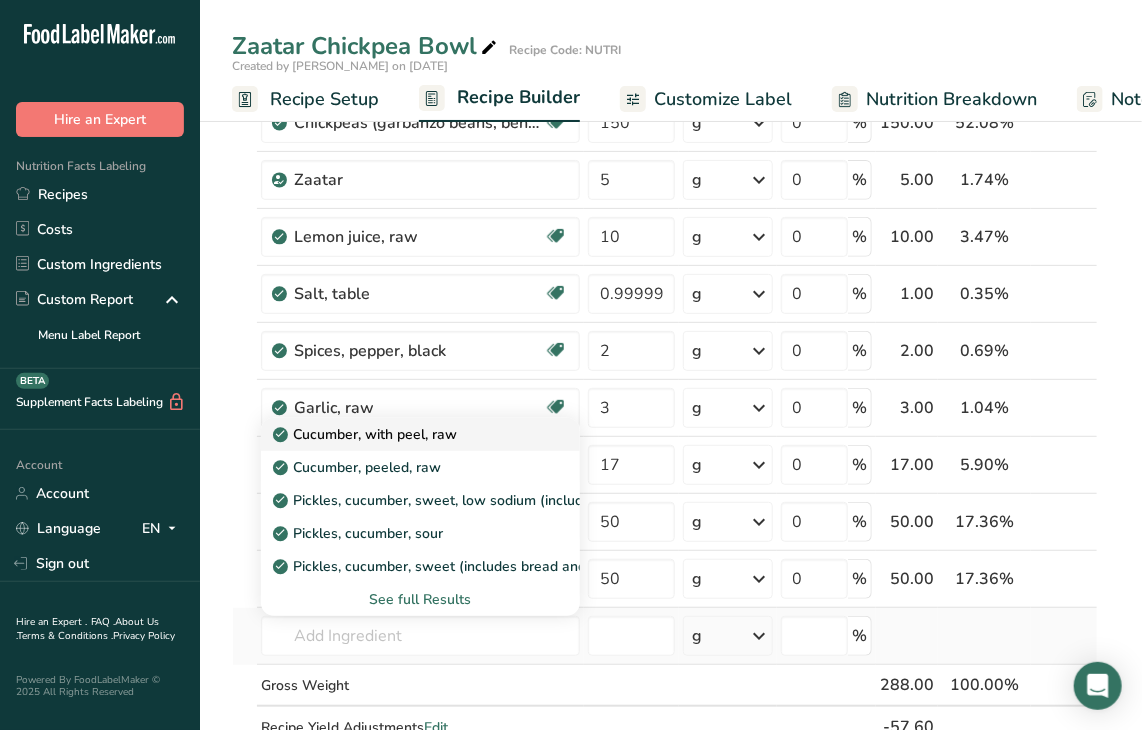 click on "Cucumber, with peel, raw" at bounding box center [367, 434] 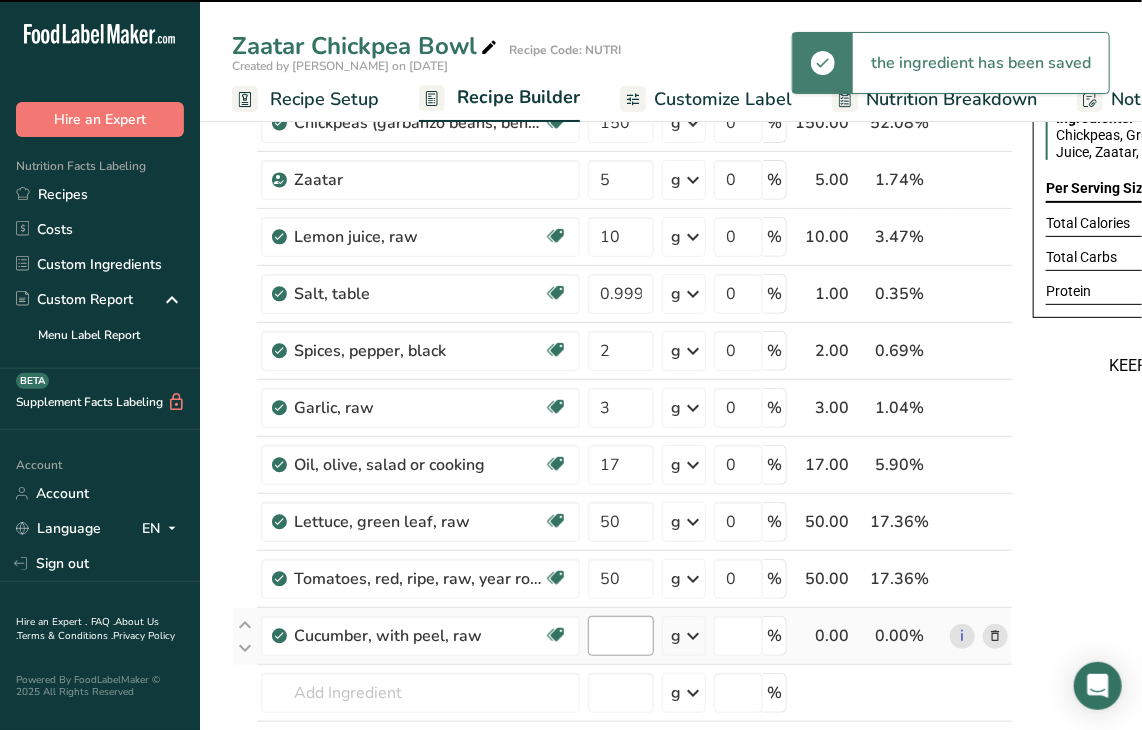 type on "0" 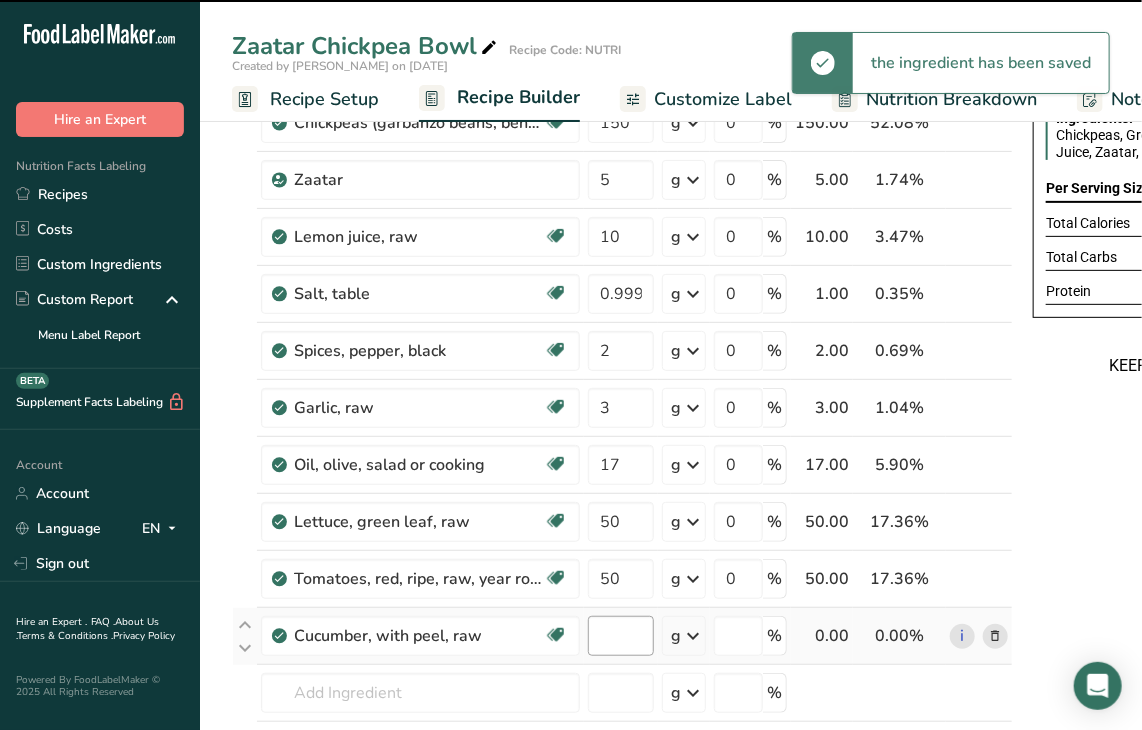 type on "0" 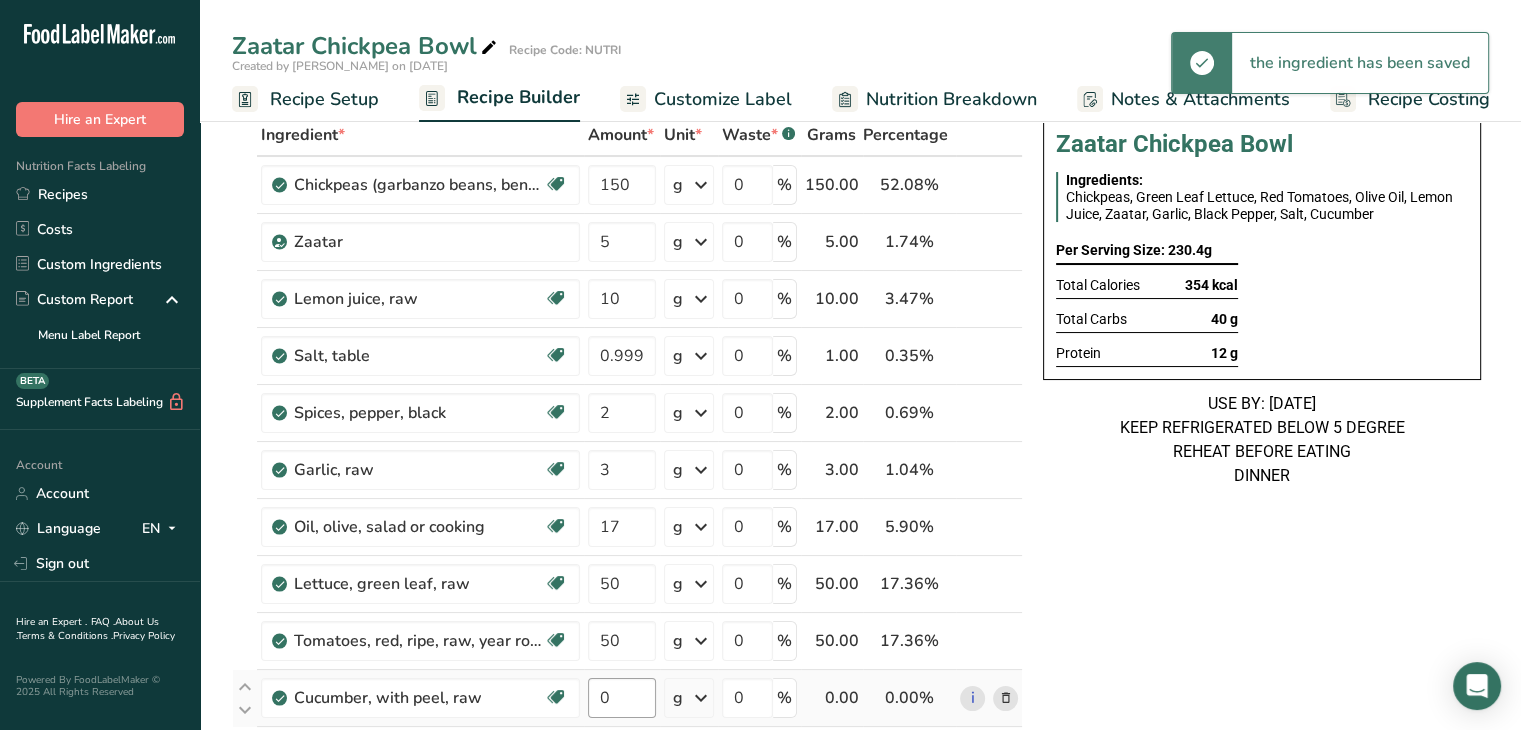scroll, scrollTop: 130, scrollLeft: 0, axis: vertical 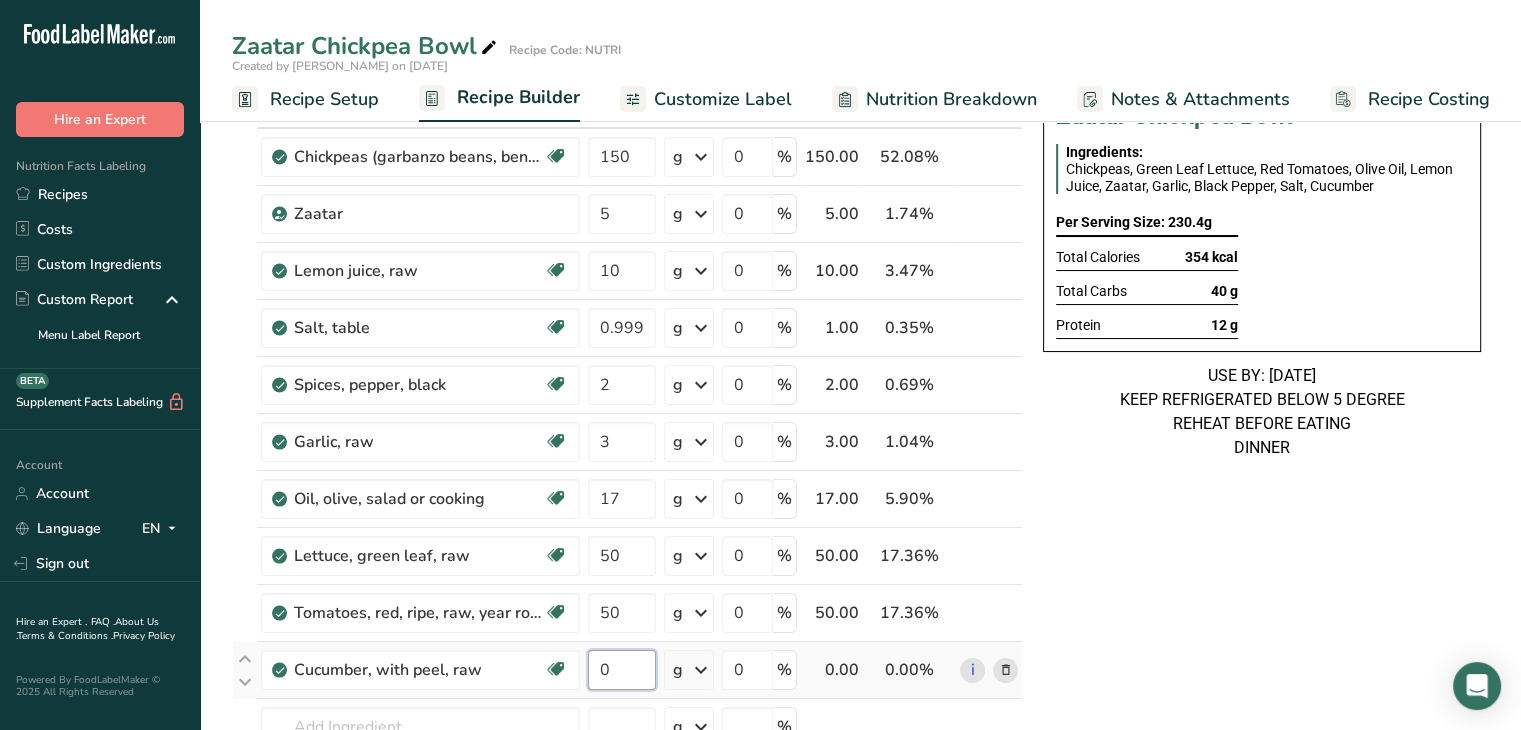 click on "0" at bounding box center (622, 670) 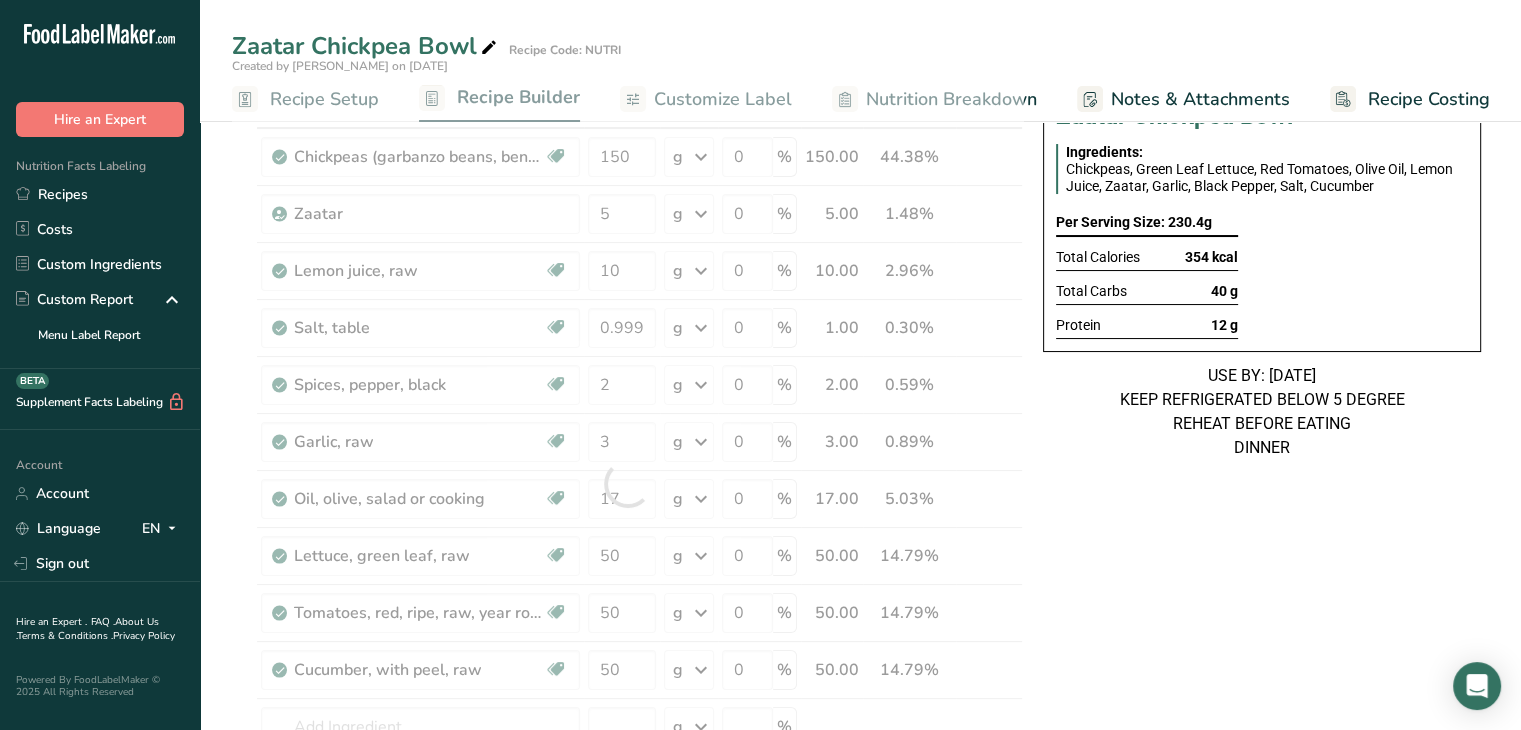 click on "Zaatar Chickpea Bowl
Ingredients:
Chickpeas, Green Leaf Lettuce, Red Tomatoes, Olive Oil, Lemon Juice, Zaatar, Garlic, Black Pepper, Salt, Cucumber
Per Serving Size:
230.4g
Total Calories
354 kcal
Total Carbs
40 g
Protein
12 g
USE BY: 18/07/2025
KEEP REFRIGERATED BELOW 5 DEGREE
REHEAT BEFORE EATING
DINNER" at bounding box center [1262, 863] 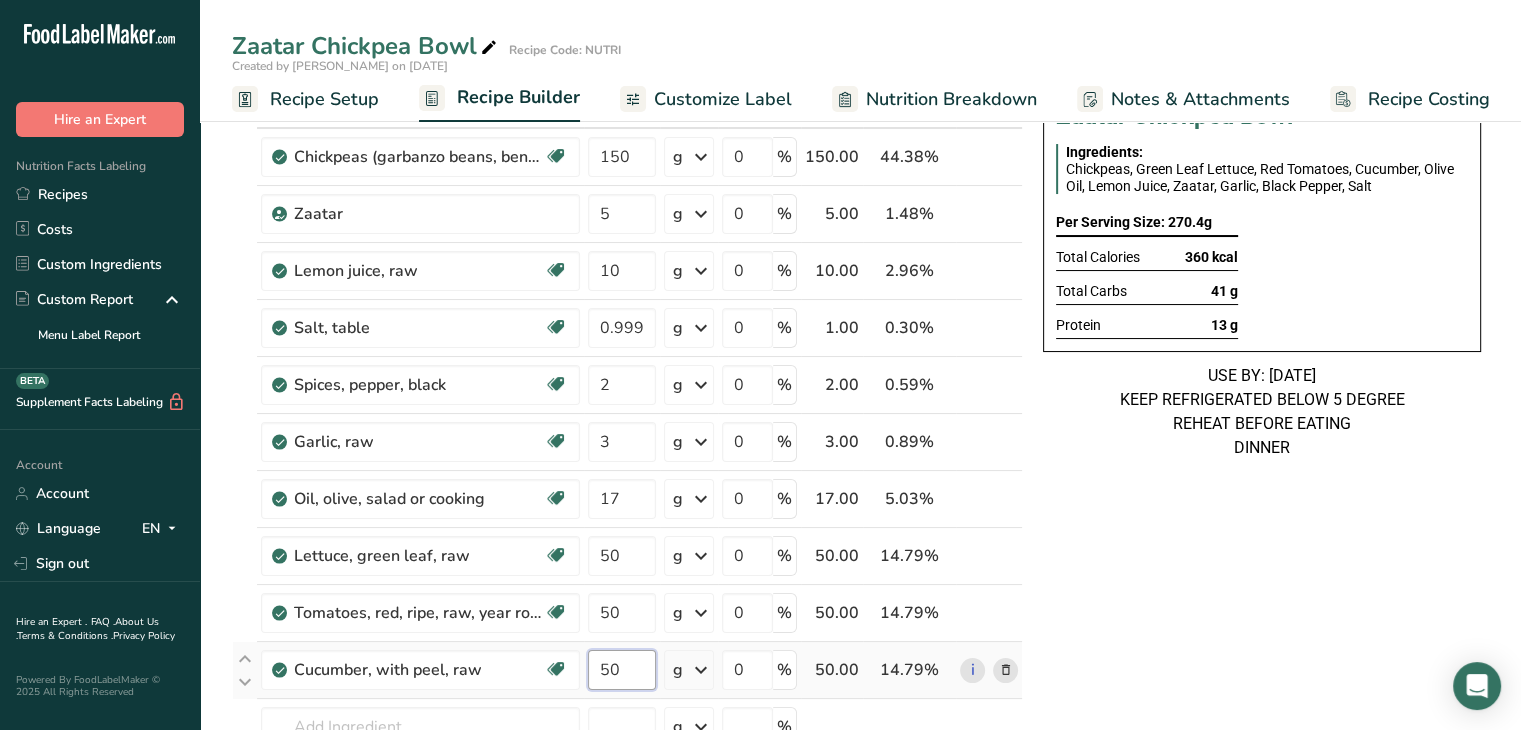 click on "50" at bounding box center (622, 670) 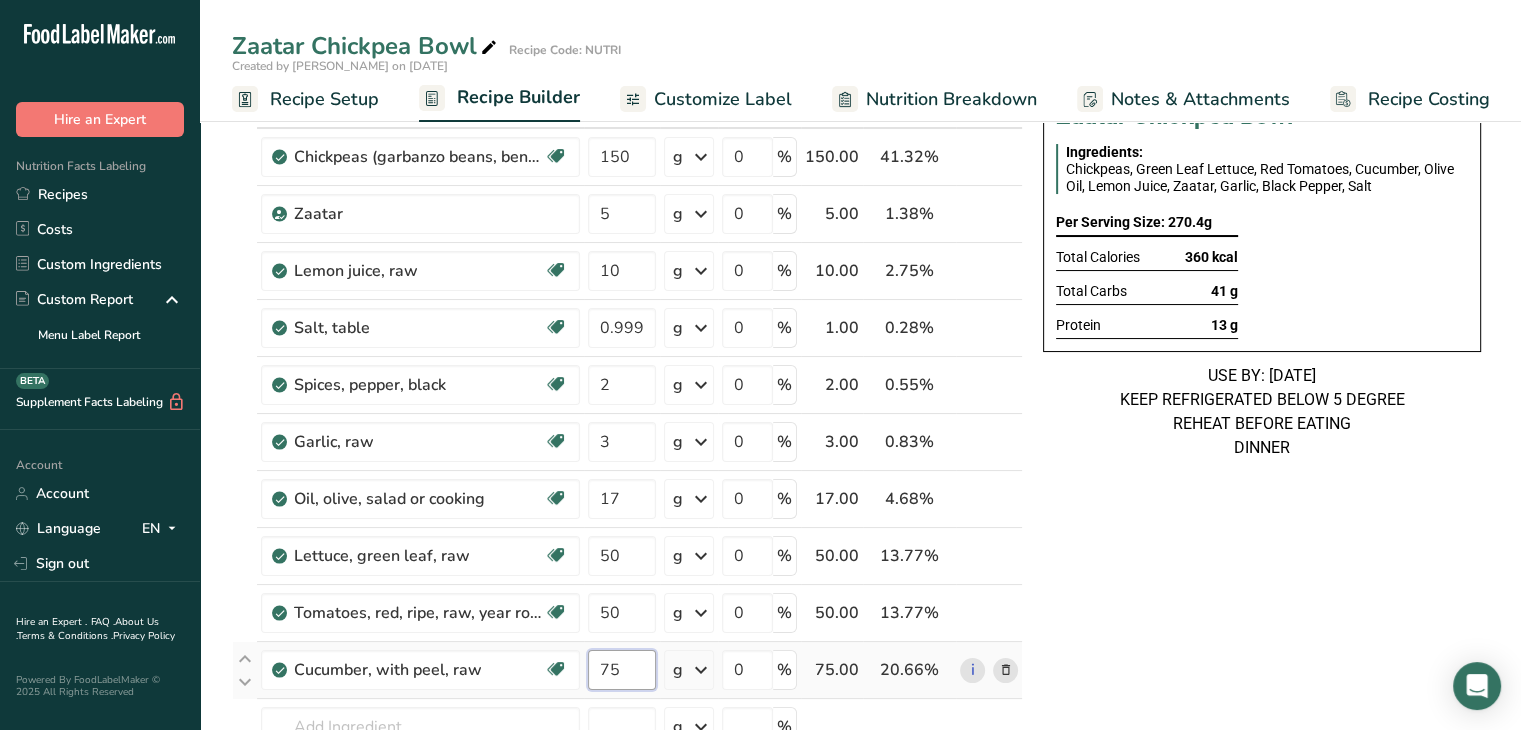 type on "75" 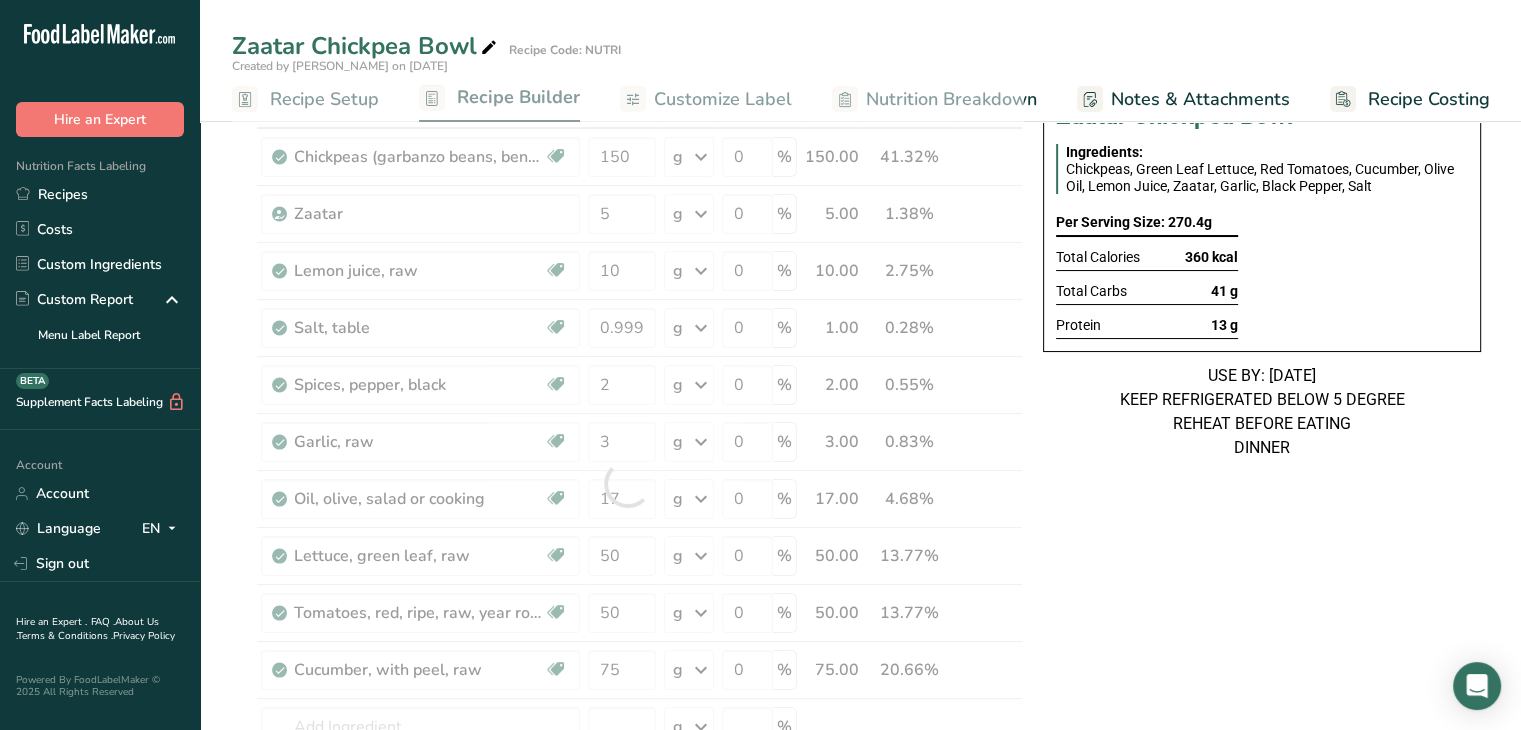 click on "Zaatar Chickpea Bowl
Ingredients:
Chickpeas, Green Leaf Lettuce, Red Tomatoes, Cucumber, Olive Oil, Lemon Juice, Zaatar, Garlic, Black Pepper, Salt
Per Serving Size:
270.4g
Total Calories
360 kcal
Total Carbs
41 g
Protein
13 g
USE BY: 18/07/2025
KEEP REFRIGERATED BELOW 5 DEGREE
REHEAT BEFORE EATING
DINNER" at bounding box center (1262, 863) 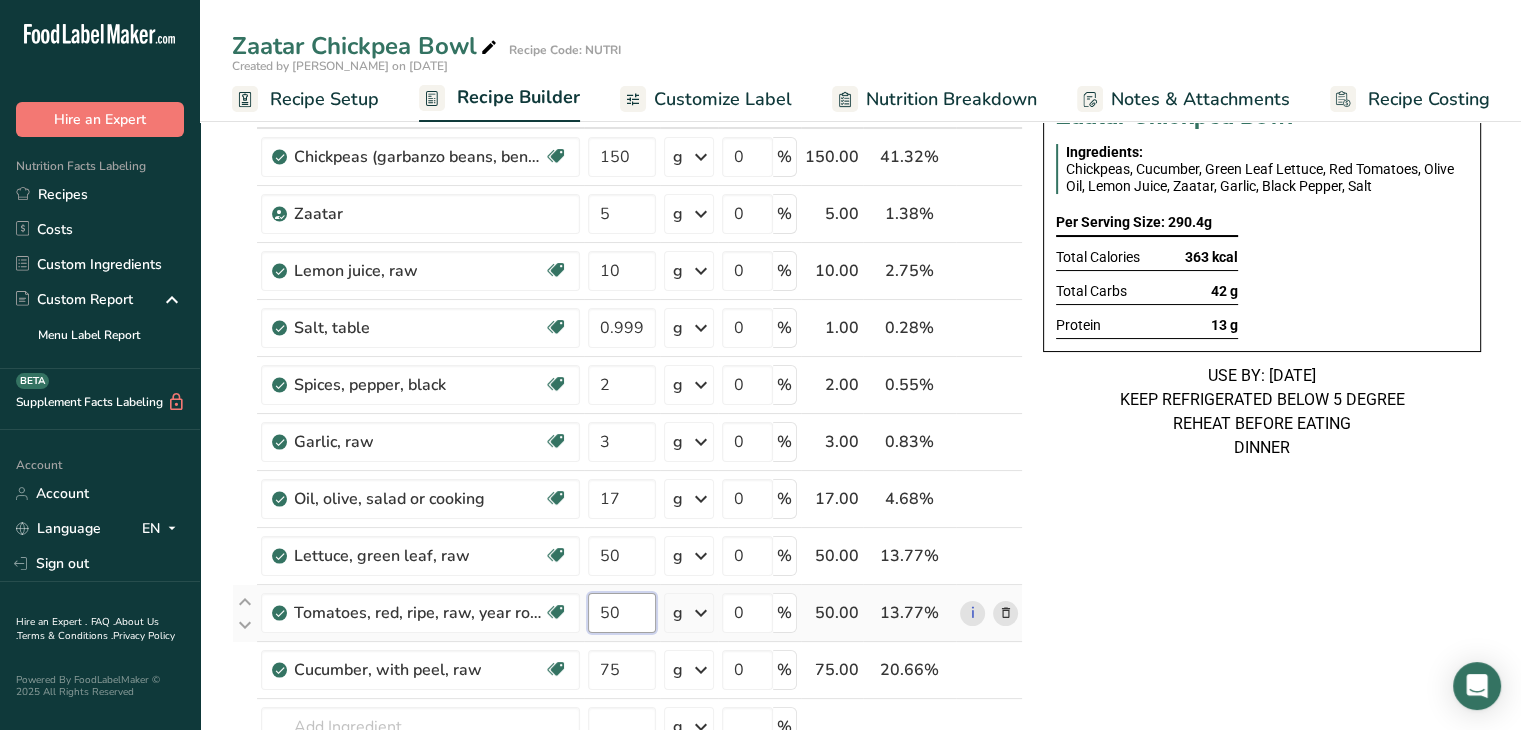 click on "50" at bounding box center (622, 613) 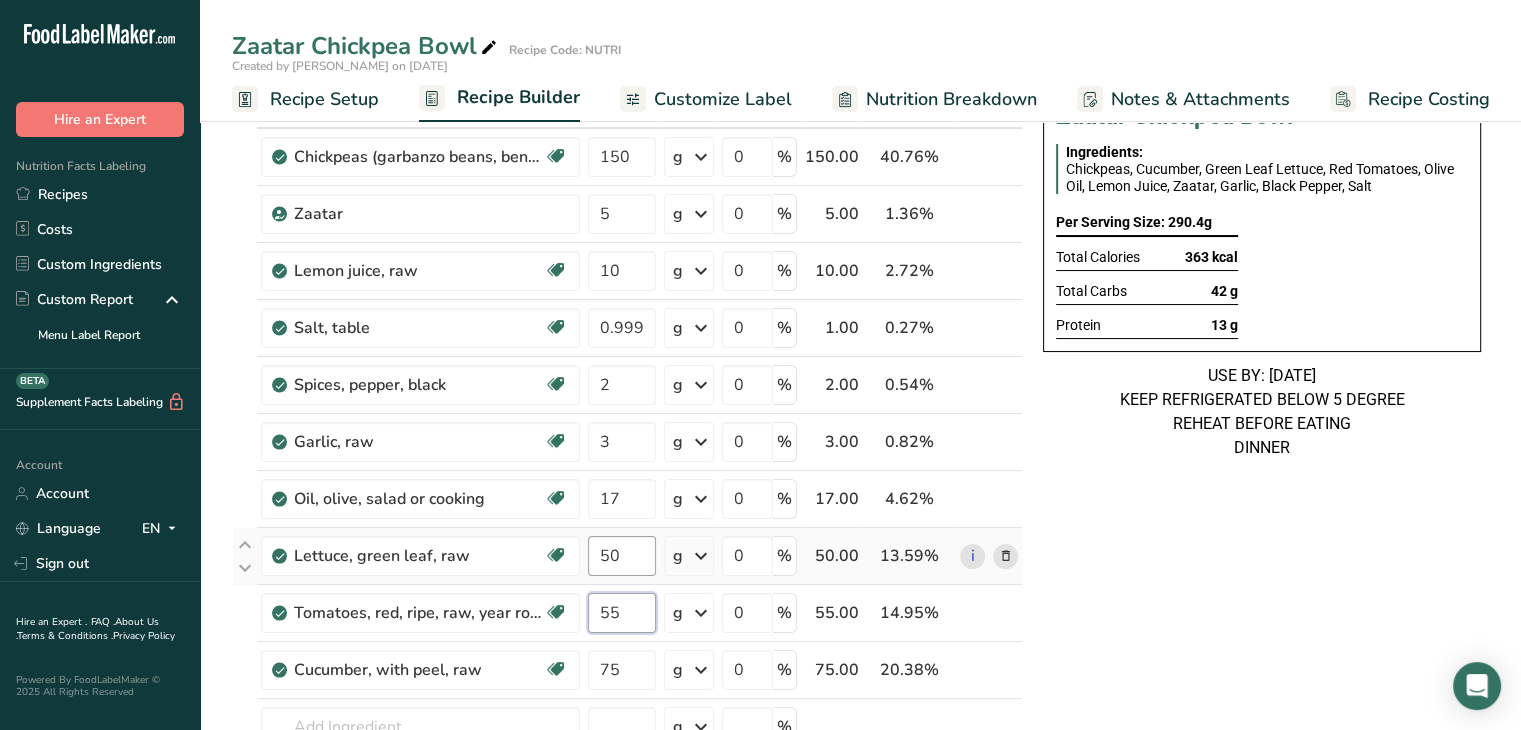 type on "55" 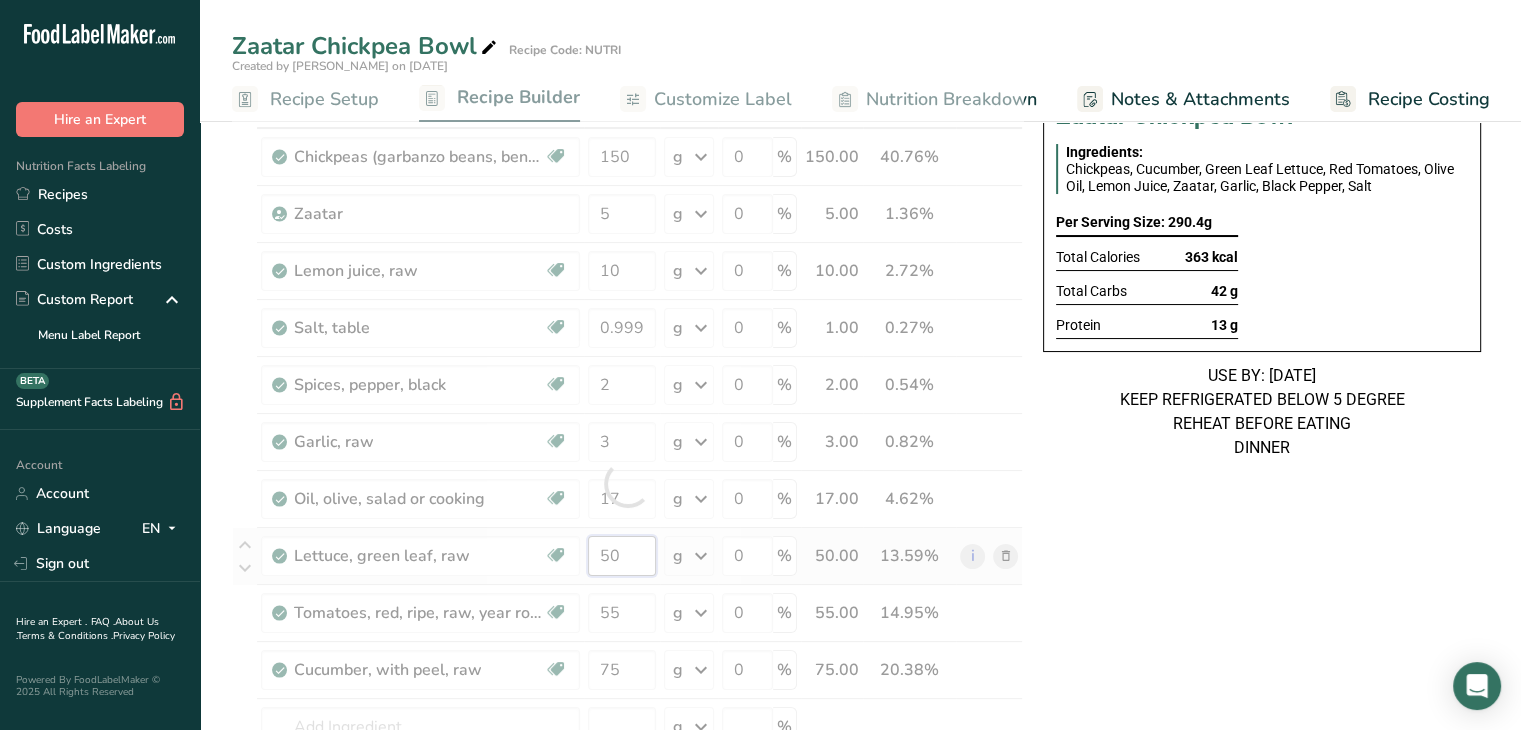 click on "Ingredient *
Amount *
Unit *
Waste *   .a-a{fill:#347362;}.b-a{fill:#fff;}          Grams
Percentage
Chickpeas (garbanzo beans, bengal gram), mature seeds, cooked, boiled, with salt
Plant-based Protein
Dairy free
Gluten free
Vegan
Vegetarian
Soy free
150
g
Portions
1 cup
Weight Units
g
kg
mg
See more
Volume Units
l
Volume units require a density conversion. If you know your ingredient's density enter it below. Otherwise, click on "RIA" our AI Regulatory bot - she will be able to help you
lb/ft3
g/cm3
Confirm" at bounding box center (627, 483) 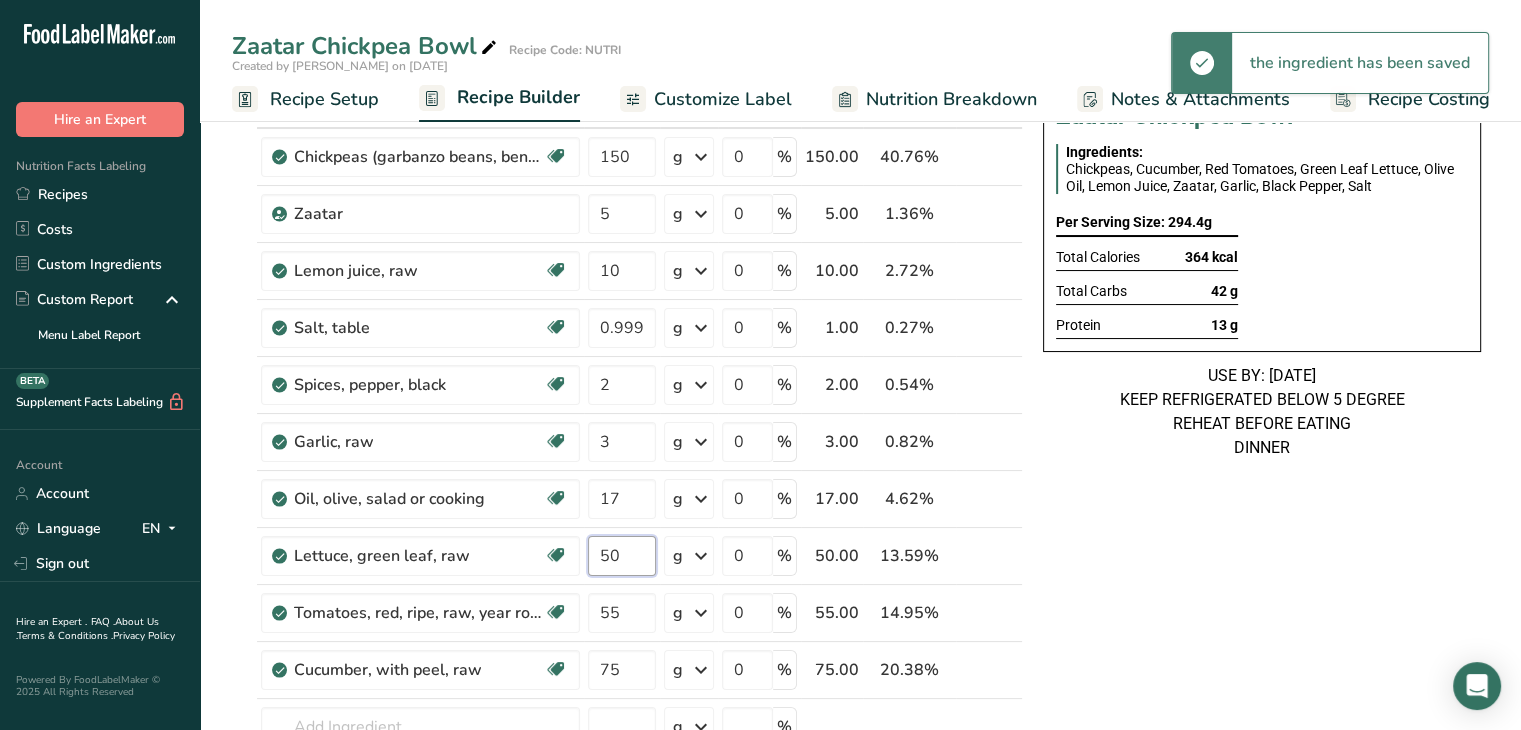 click on "50" at bounding box center (622, 556) 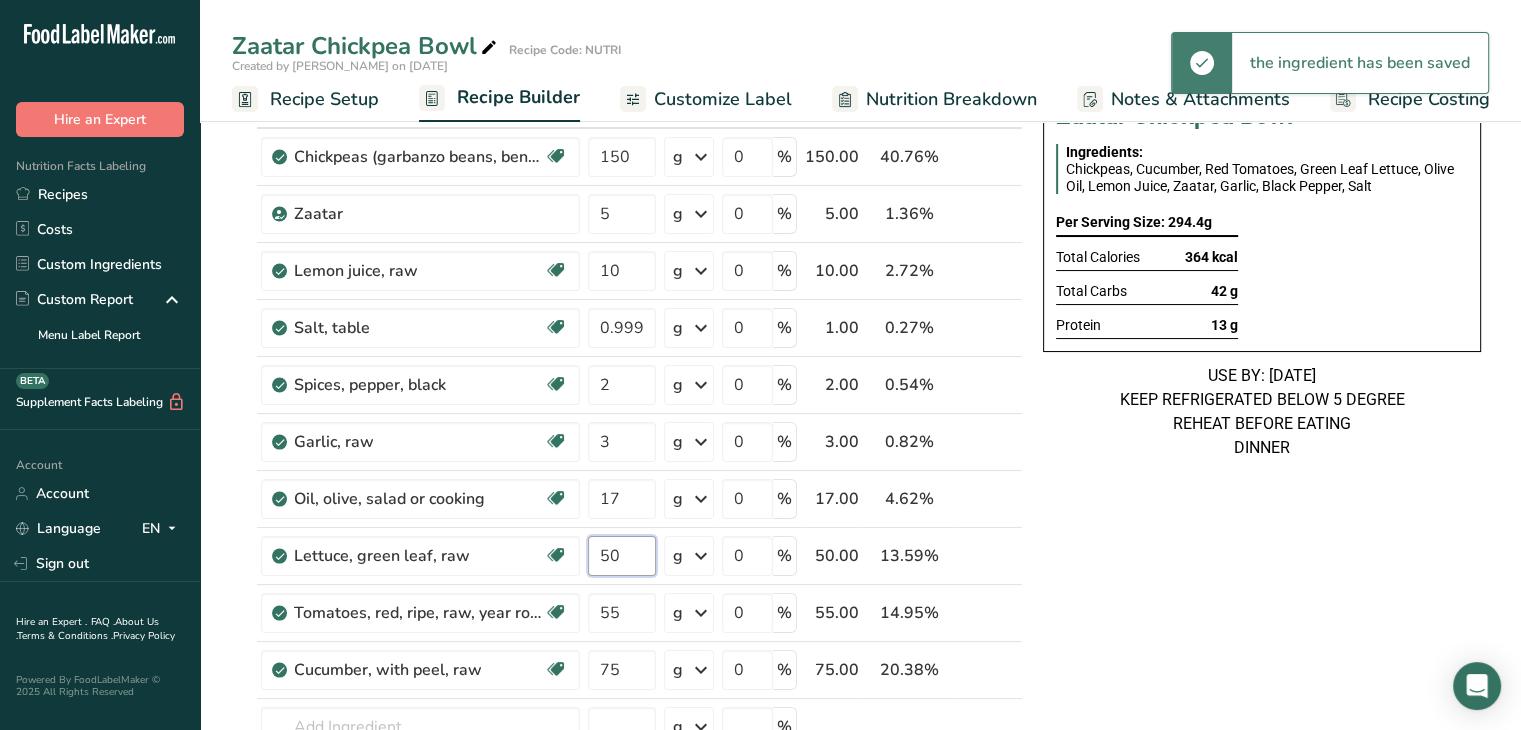 click on "50" at bounding box center (622, 556) 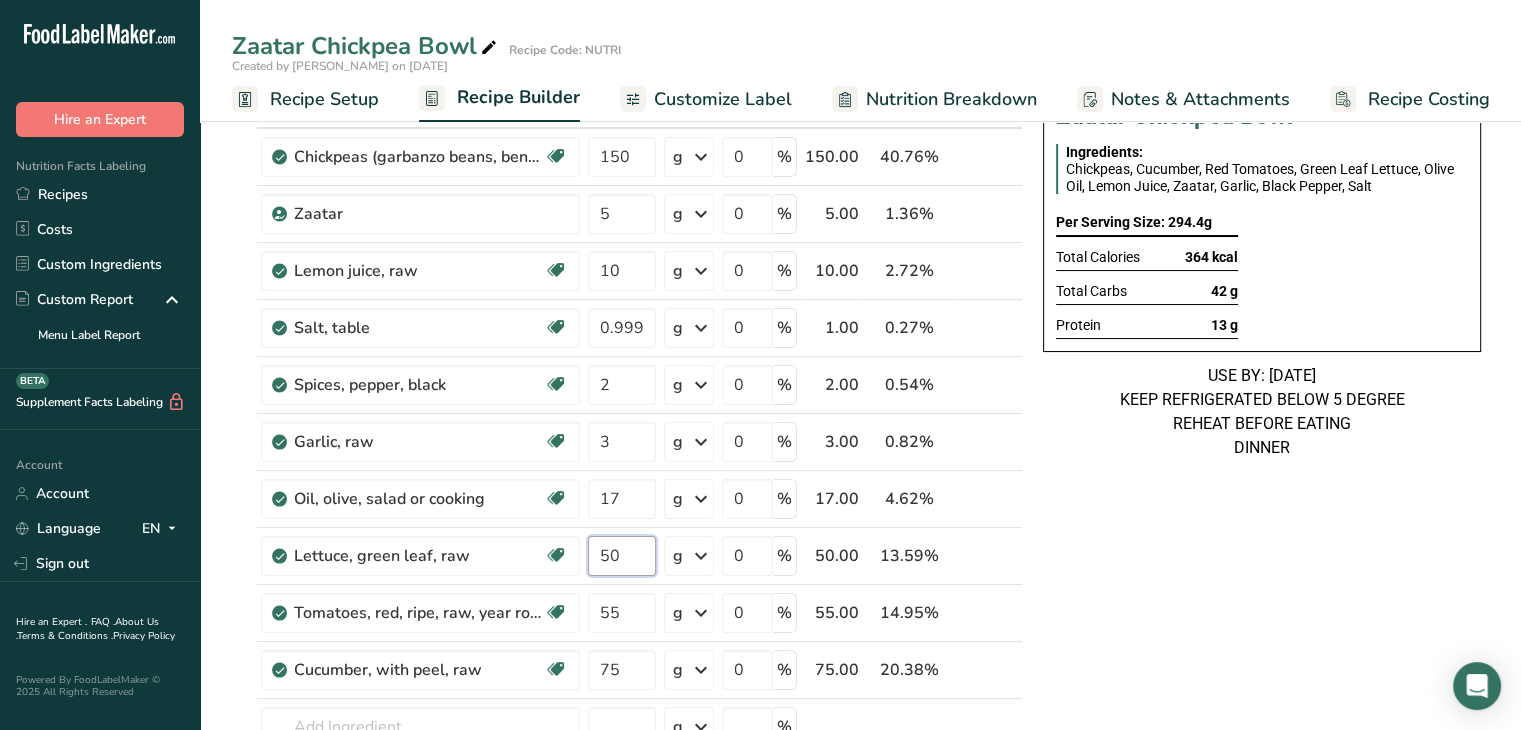 click on "50" at bounding box center [622, 556] 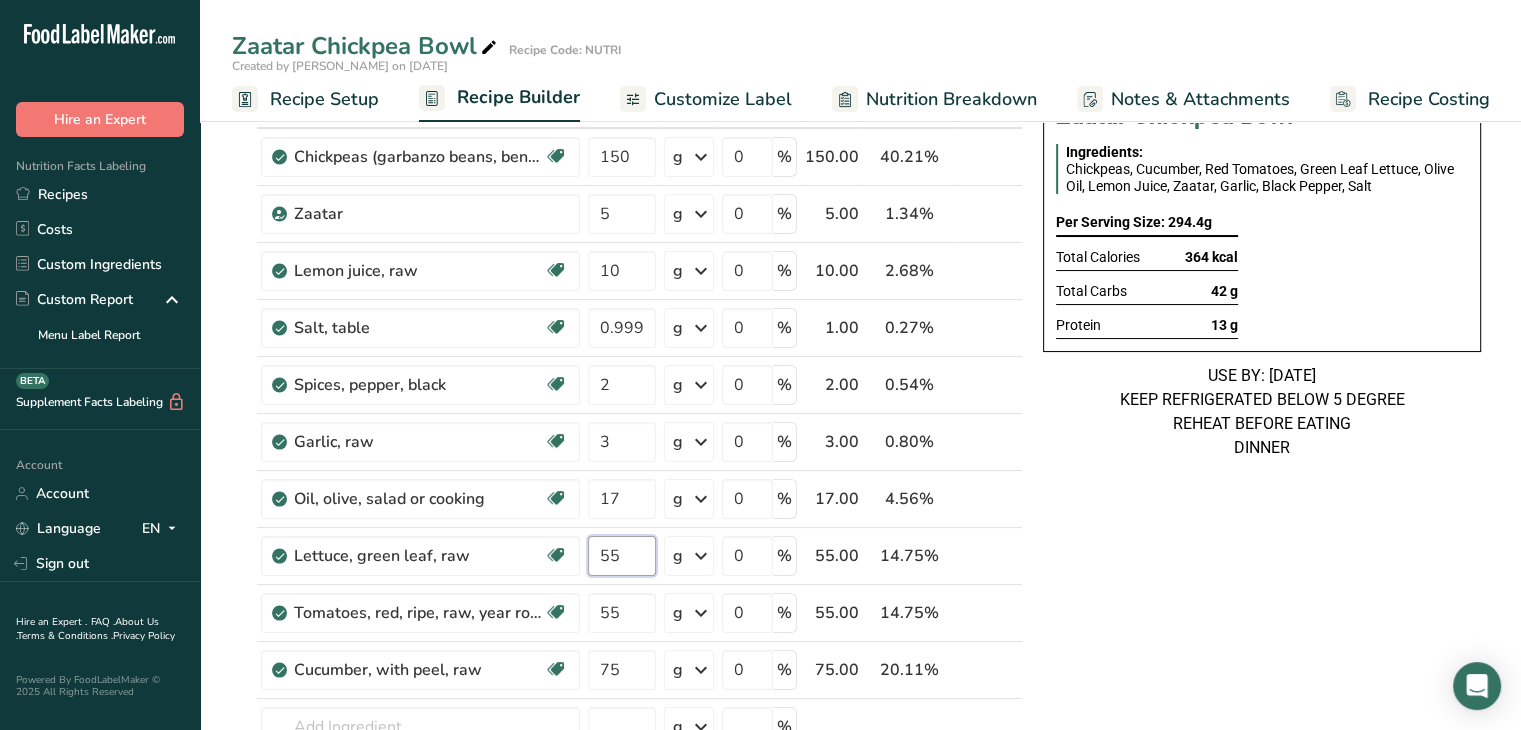 type on "55" 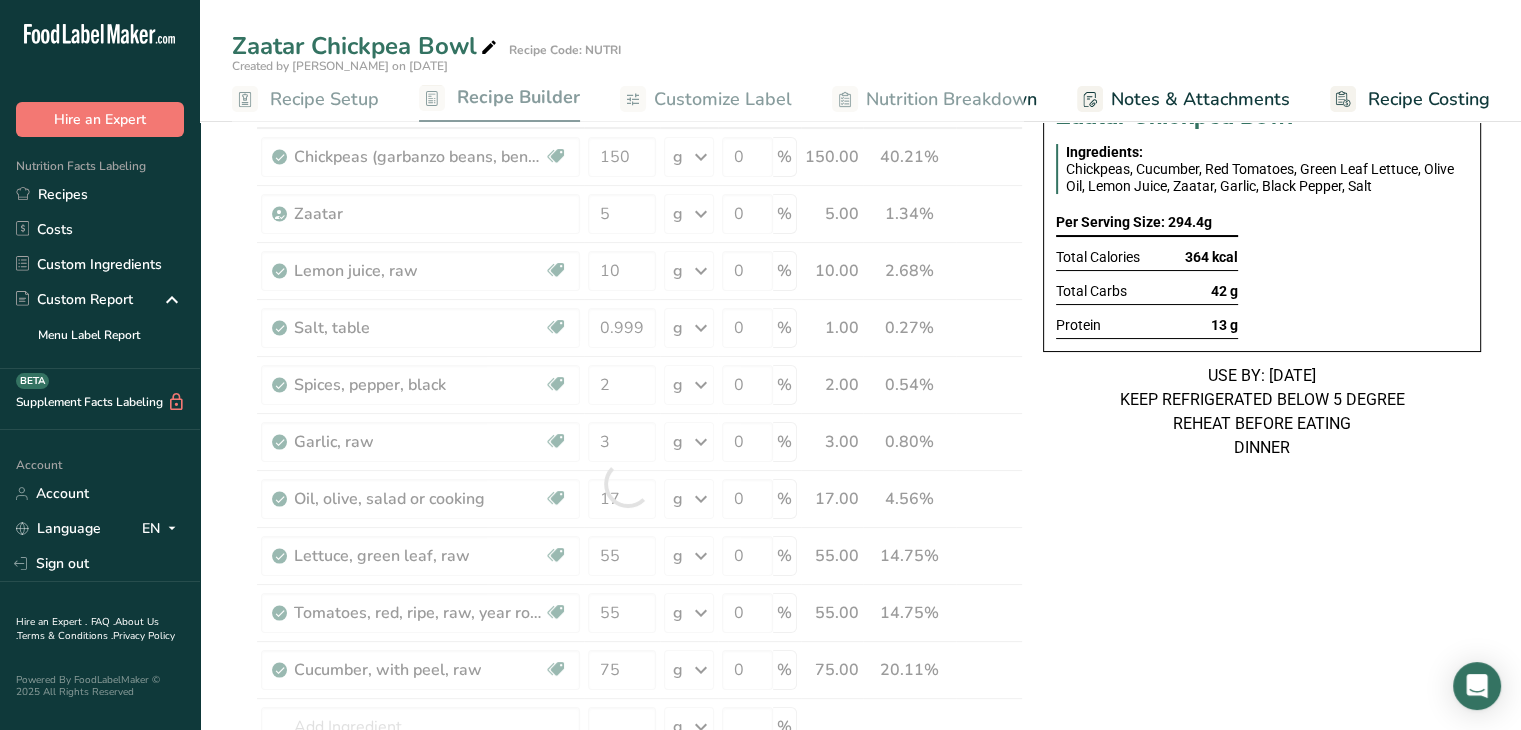 click on "Zaatar Chickpea Bowl
Ingredients:
Chickpeas, Cucumber, Red Tomatoes, Green Leaf Lettuce, Olive Oil, Lemon Juice, Zaatar, Garlic, Black Pepper, Salt
Per Serving Size:
294.4g
Total Calories
364 kcal
Total Carbs
42 g
Protein
13 g
USE BY: 18/07/2025
KEEP REFRIGERATED BELOW 5 DEGREE
REHEAT BEFORE EATING
DINNER" at bounding box center (1262, 863) 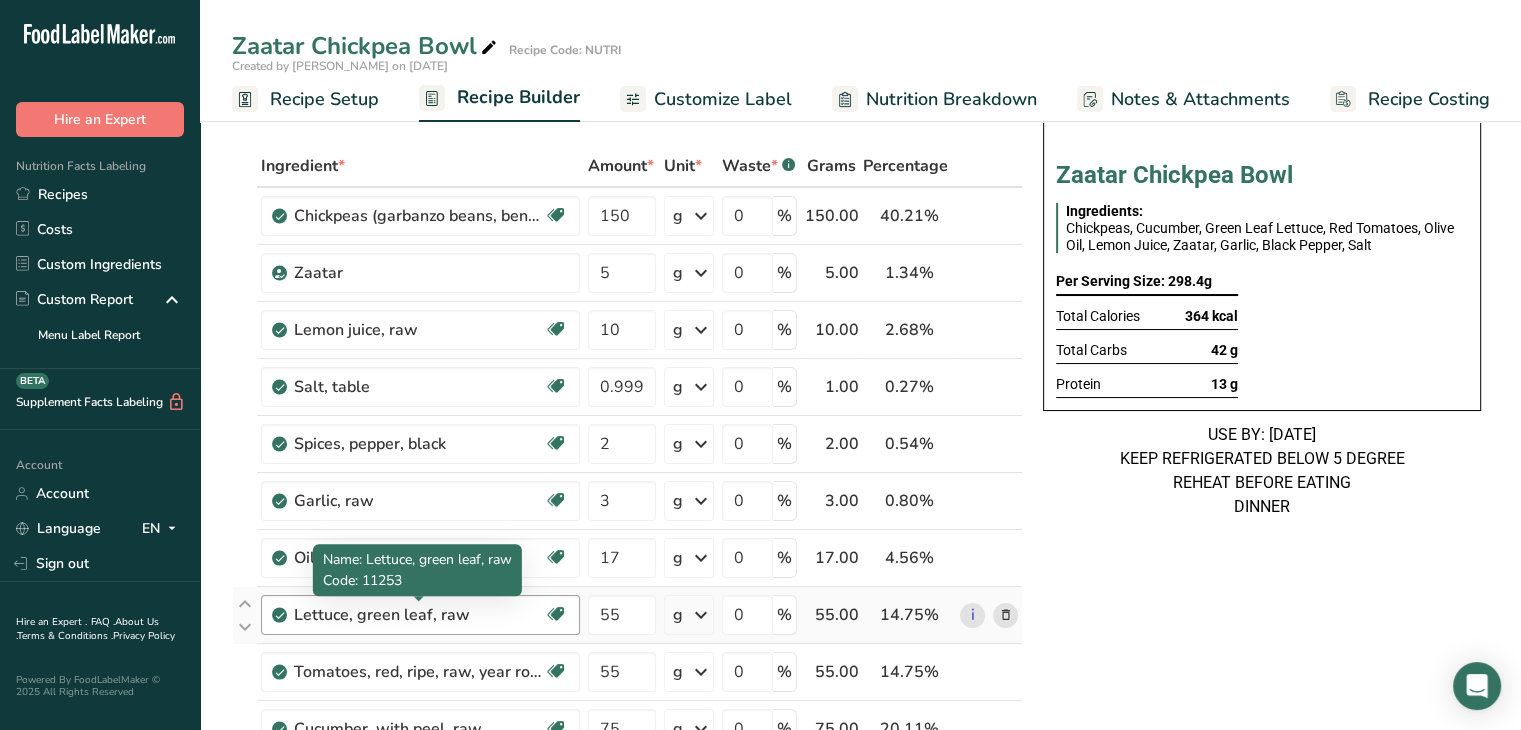 scroll, scrollTop: 66, scrollLeft: 0, axis: vertical 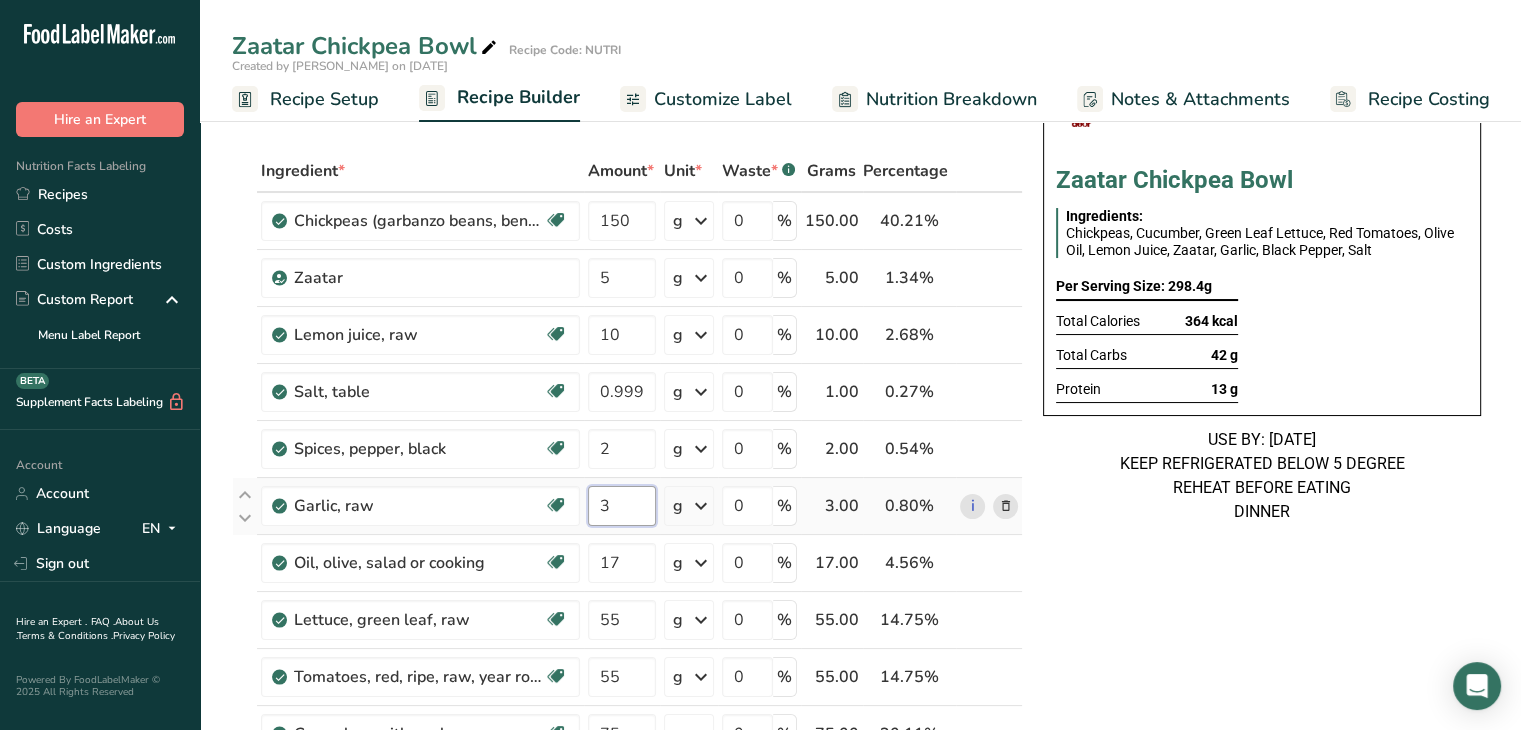 click on "3" at bounding box center [622, 506] 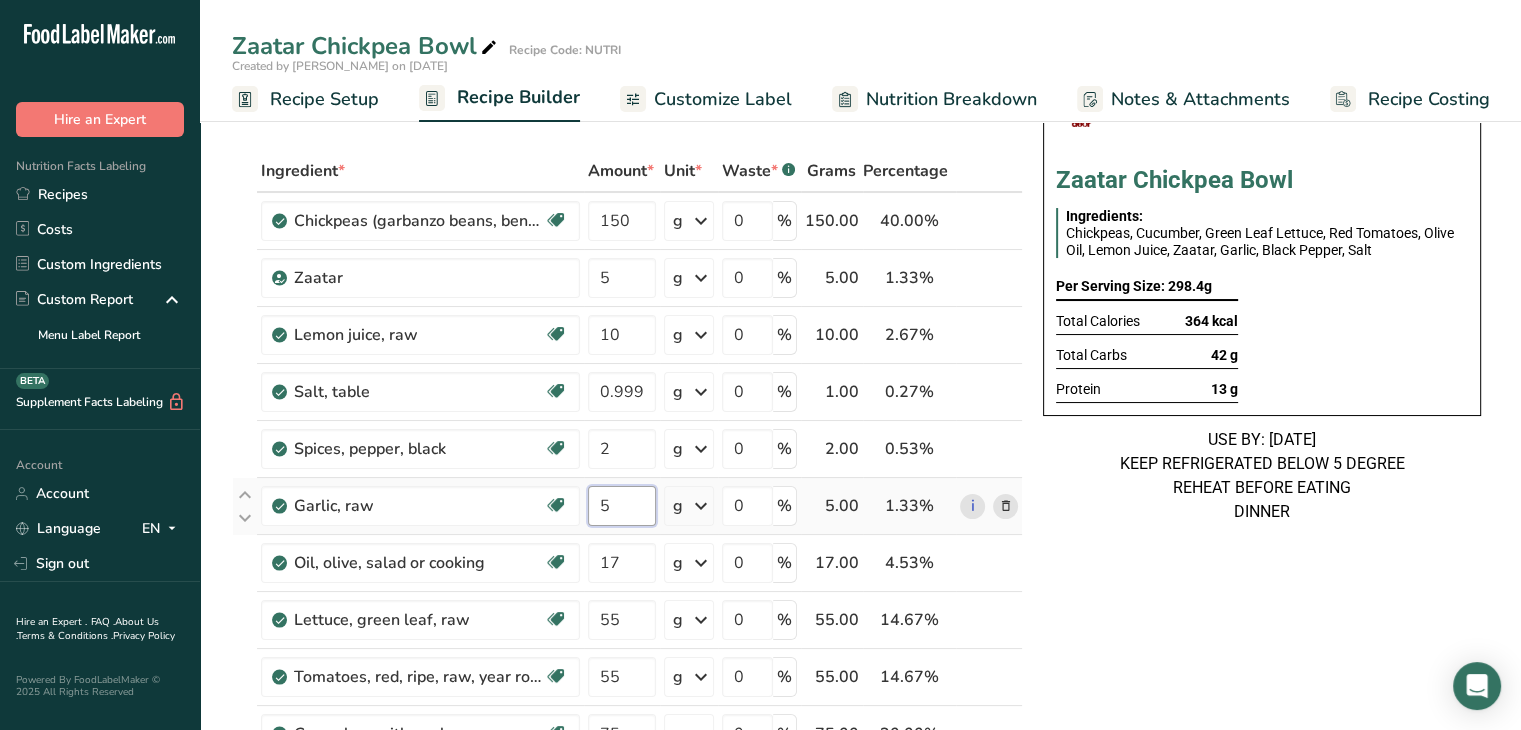 type on "5" 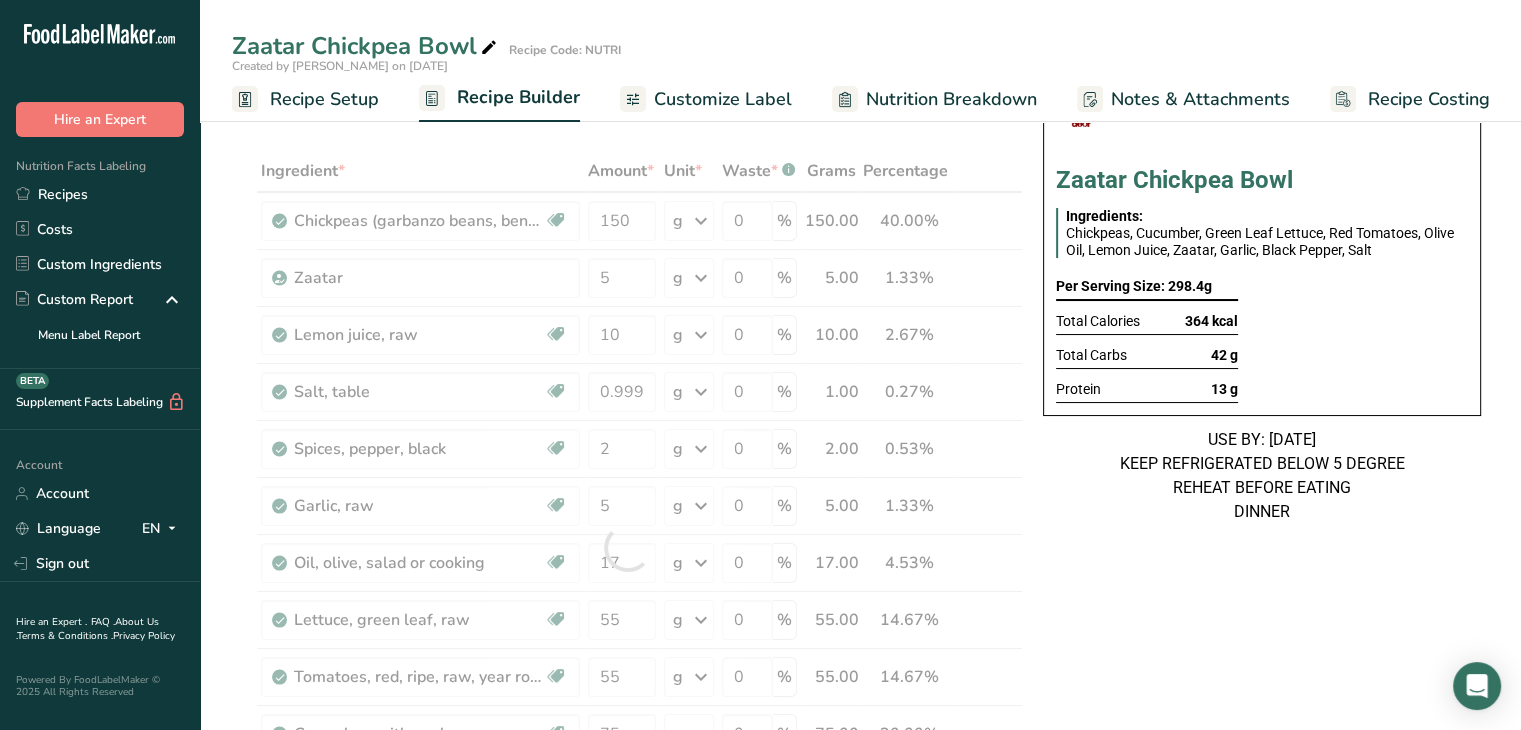 click on "USE BY: [DATE]
KEEP REFRIGERATED BELOW 5 DEGREE
REHEAT BEFORE EATING
DINNER" at bounding box center (1262, 476) 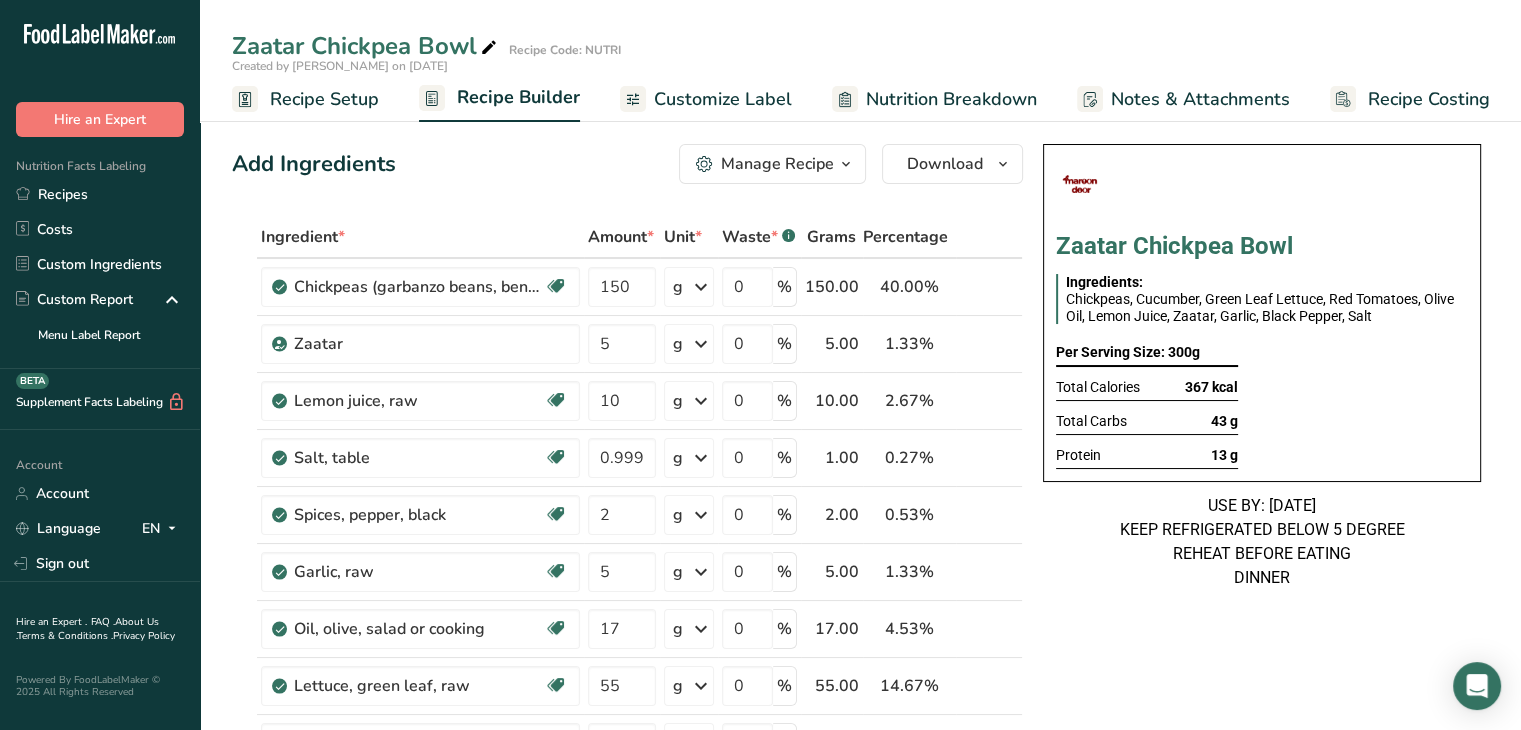 scroll, scrollTop: 0, scrollLeft: 0, axis: both 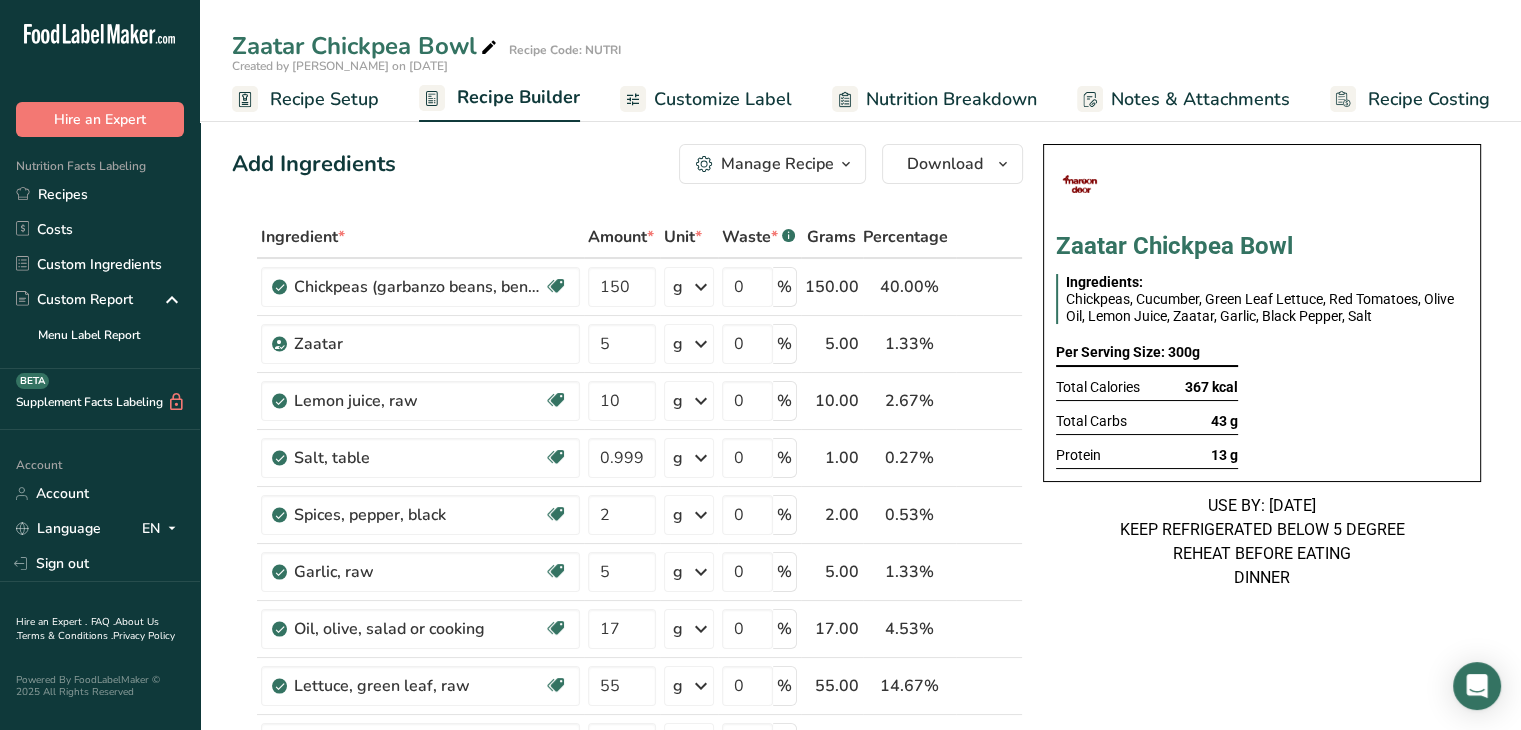 click on "Manage Recipe" at bounding box center [772, 164] 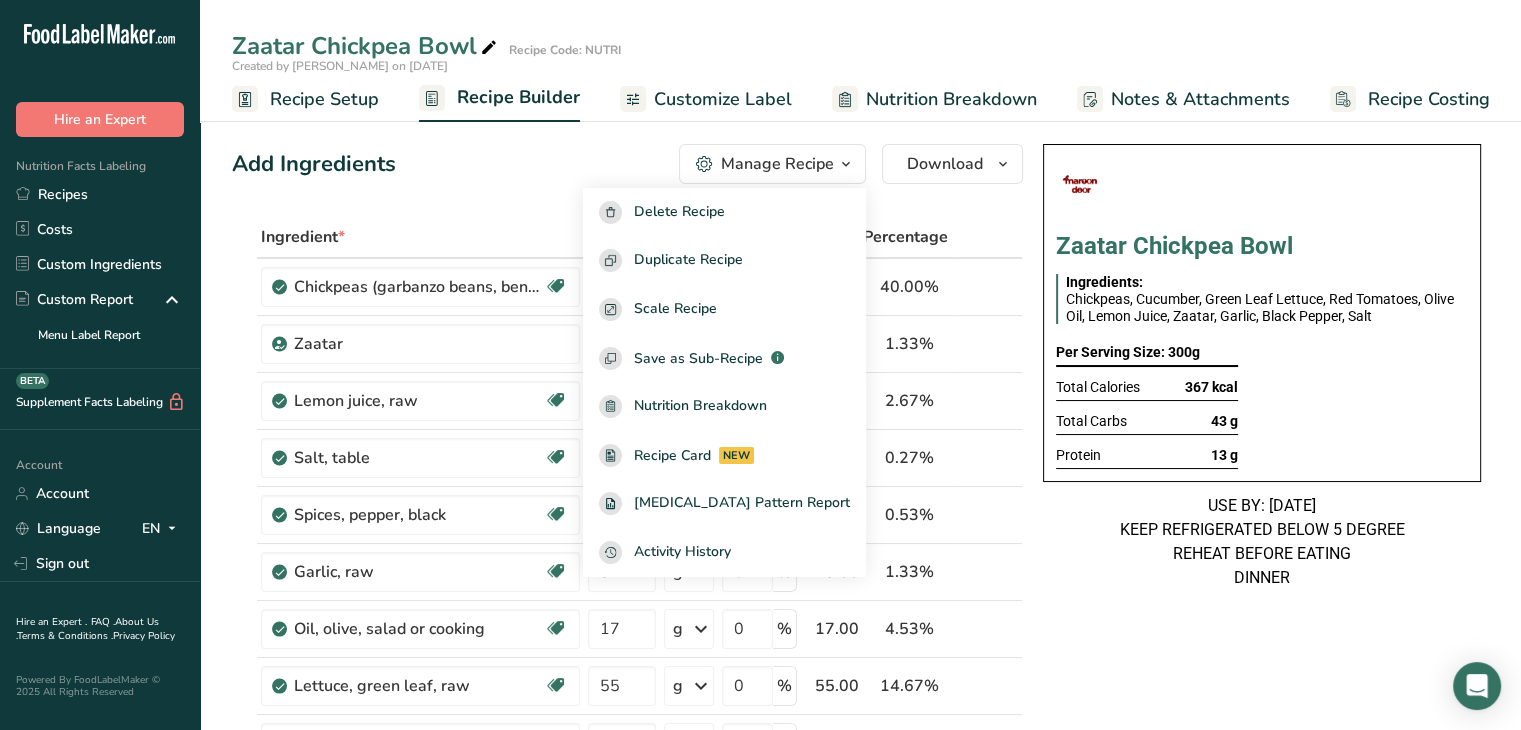 click on "Customize Label" at bounding box center [723, 99] 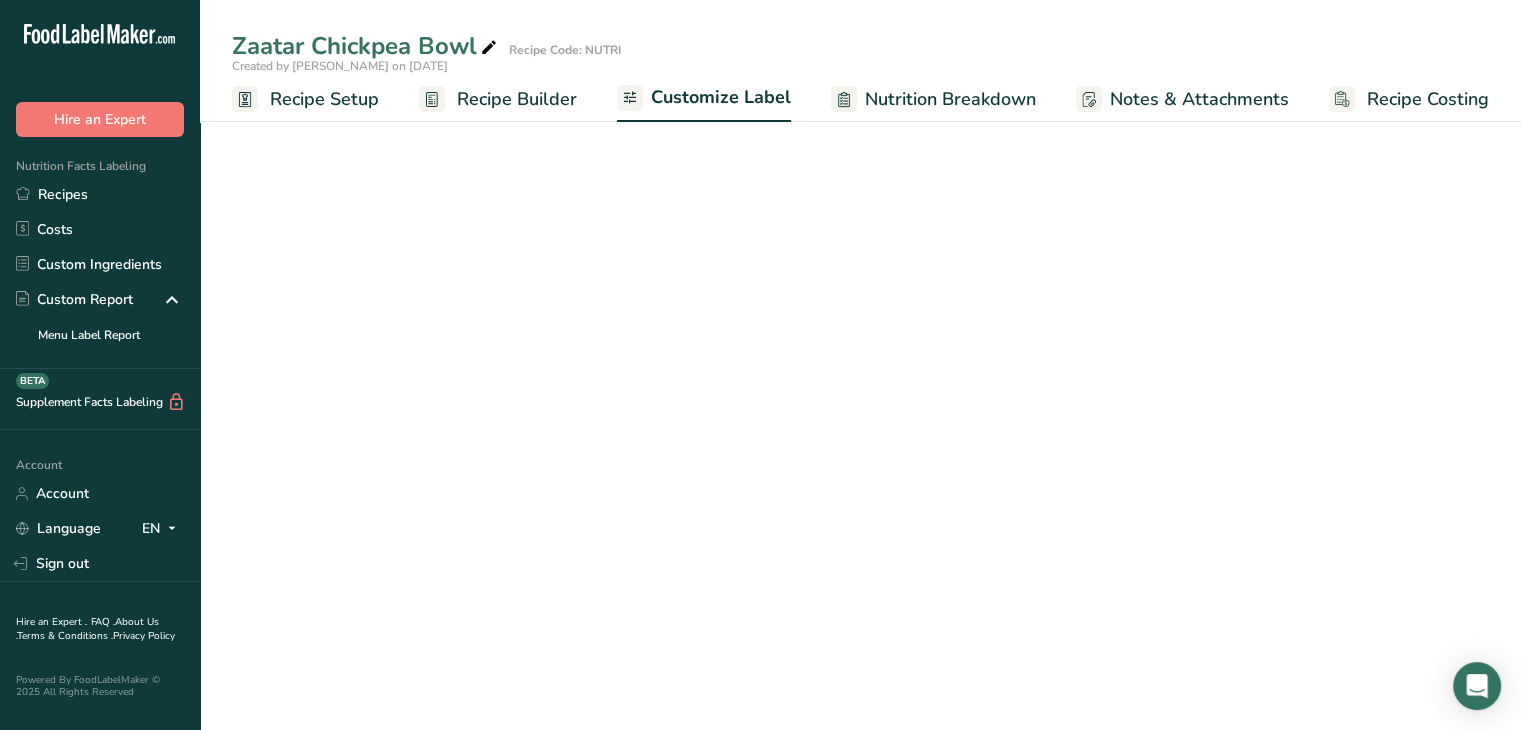 scroll, scrollTop: 0, scrollLeft: 0, axis: both 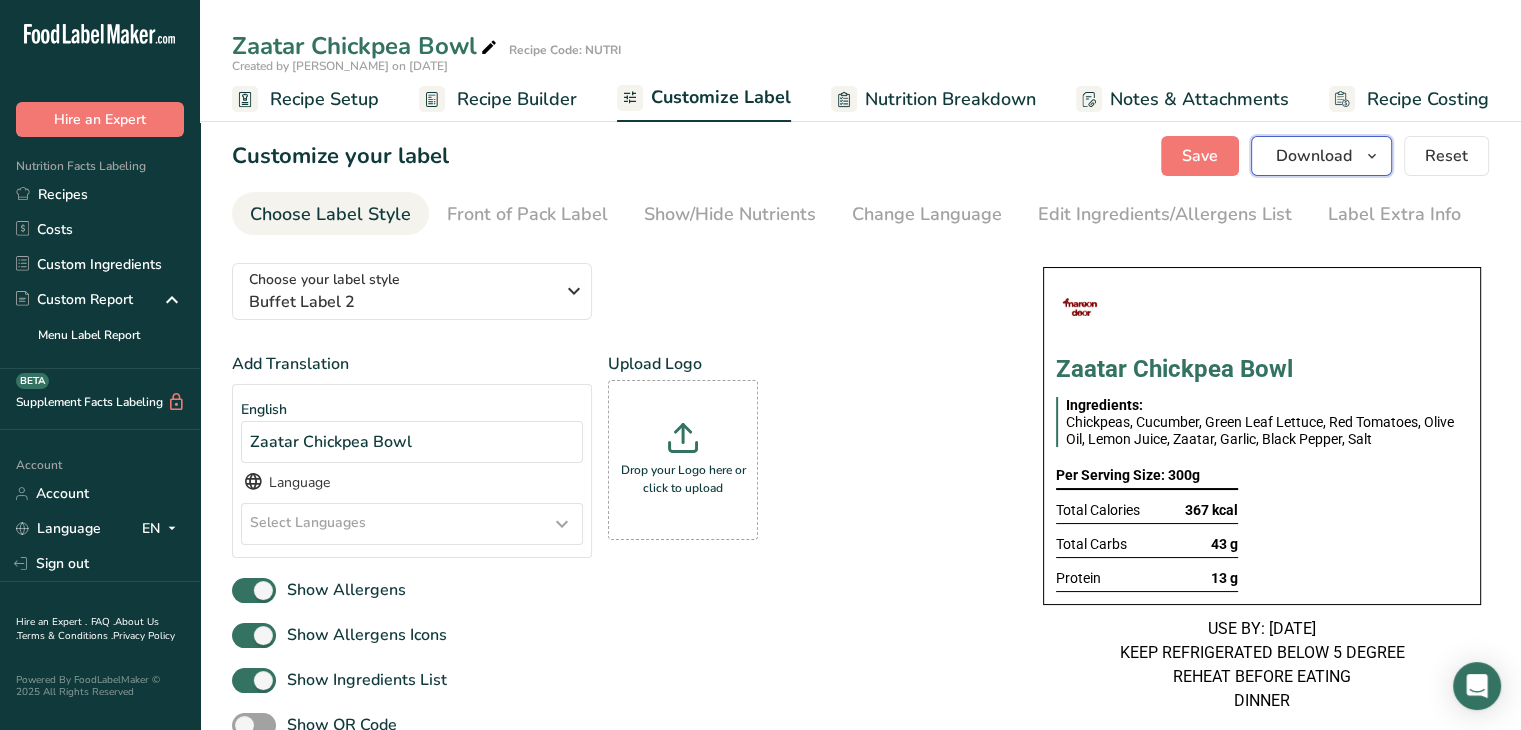 click on "Download" at bounding box center (1321, 156) 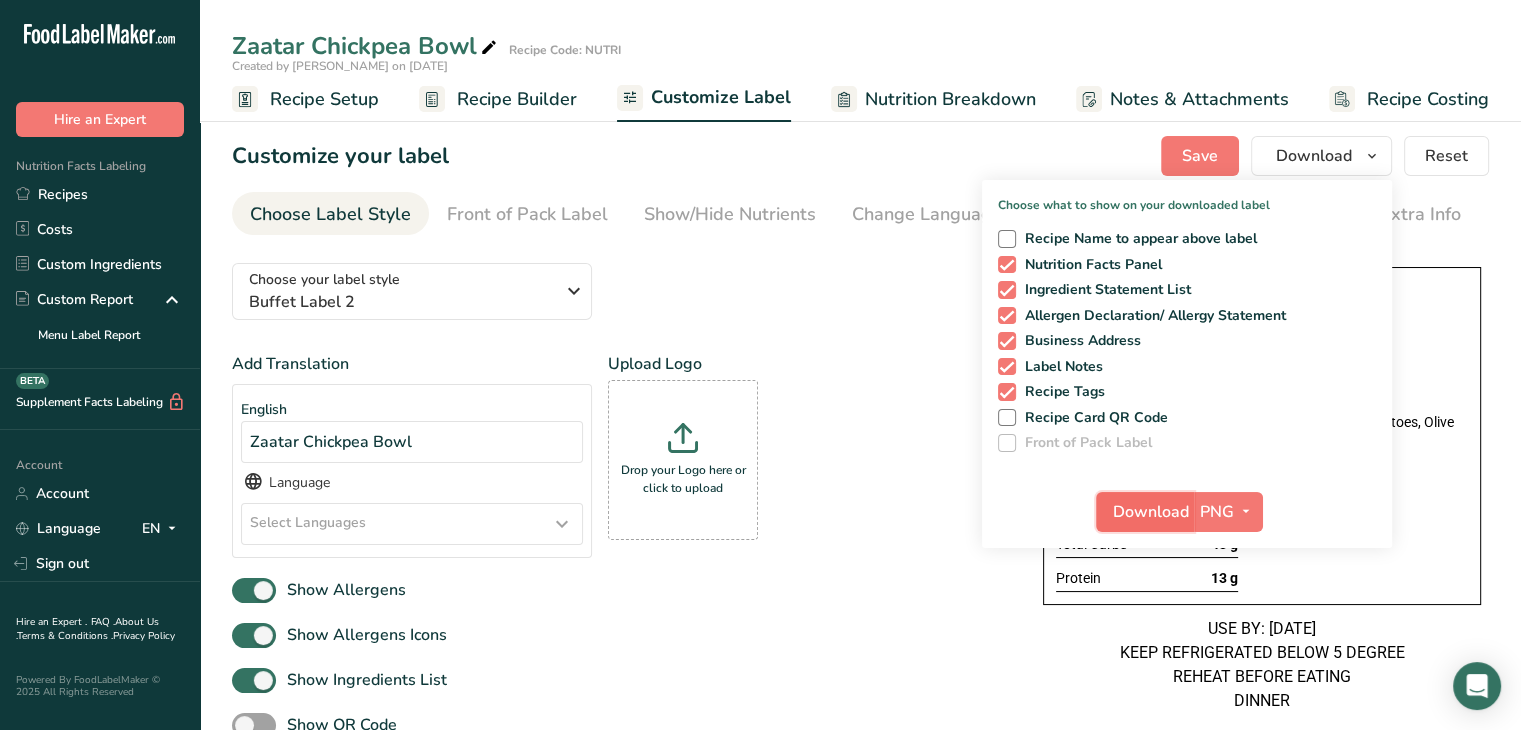 click on "Download" at bounding box center [1151, 512] 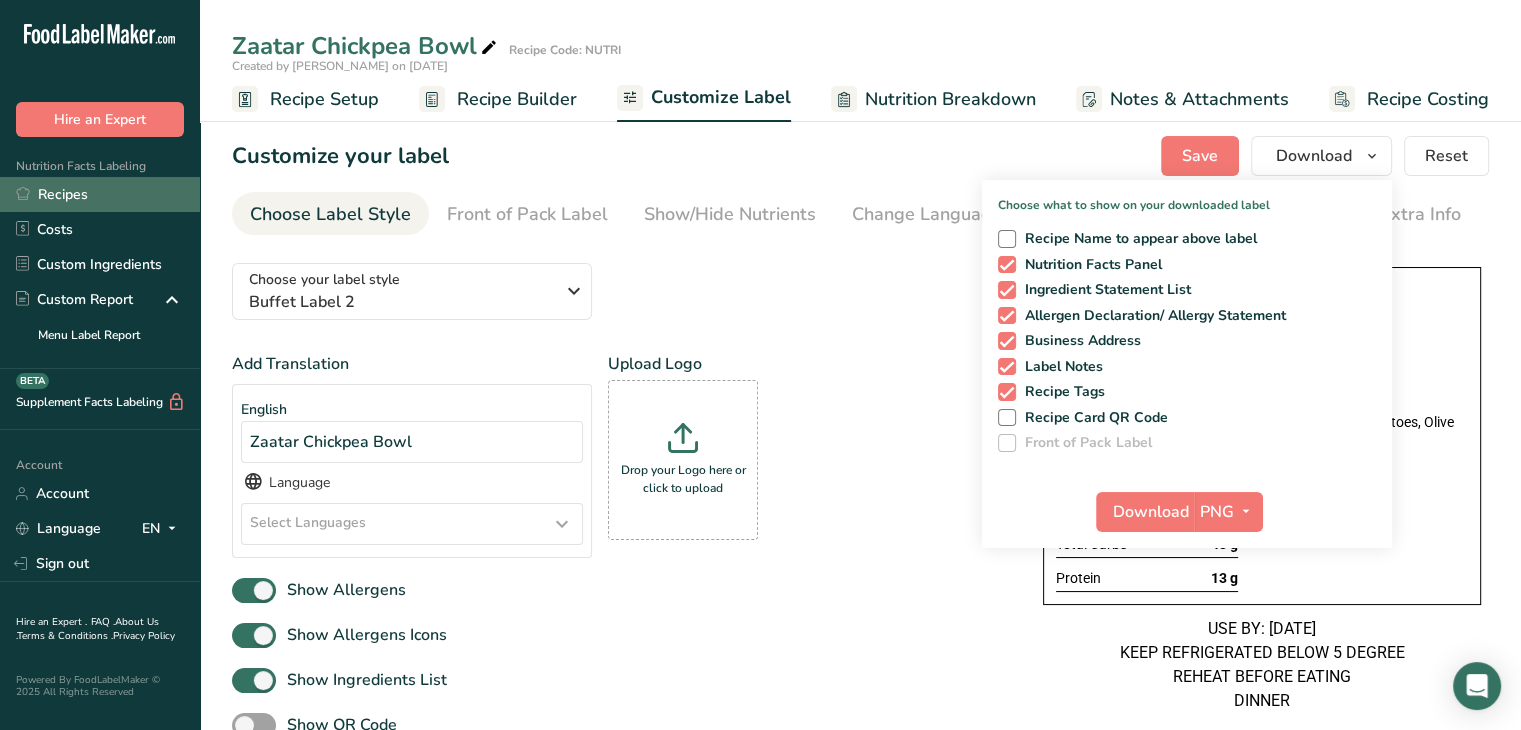 click on "Recipes" at bounding box center [100, 194] 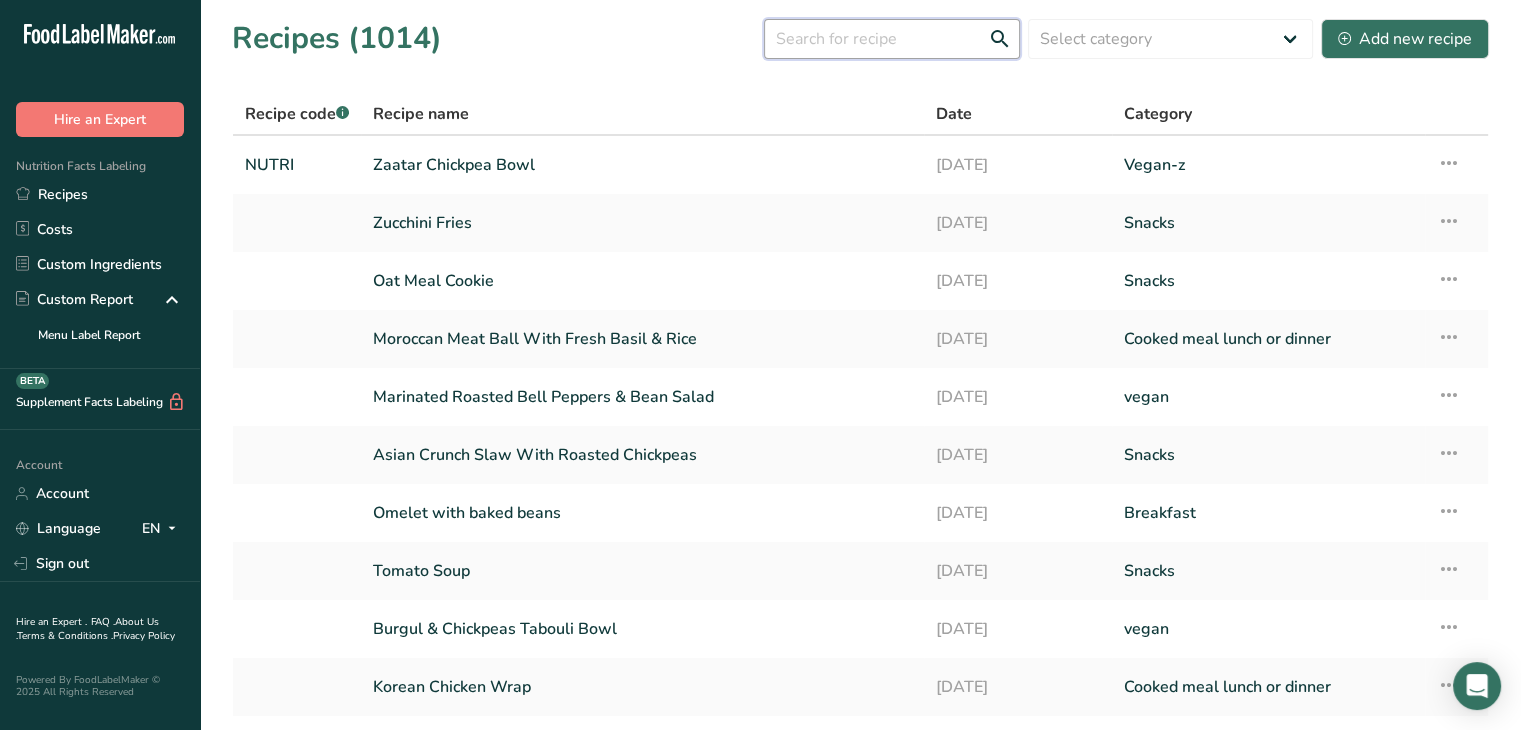 click at bounding box center (892, 39) 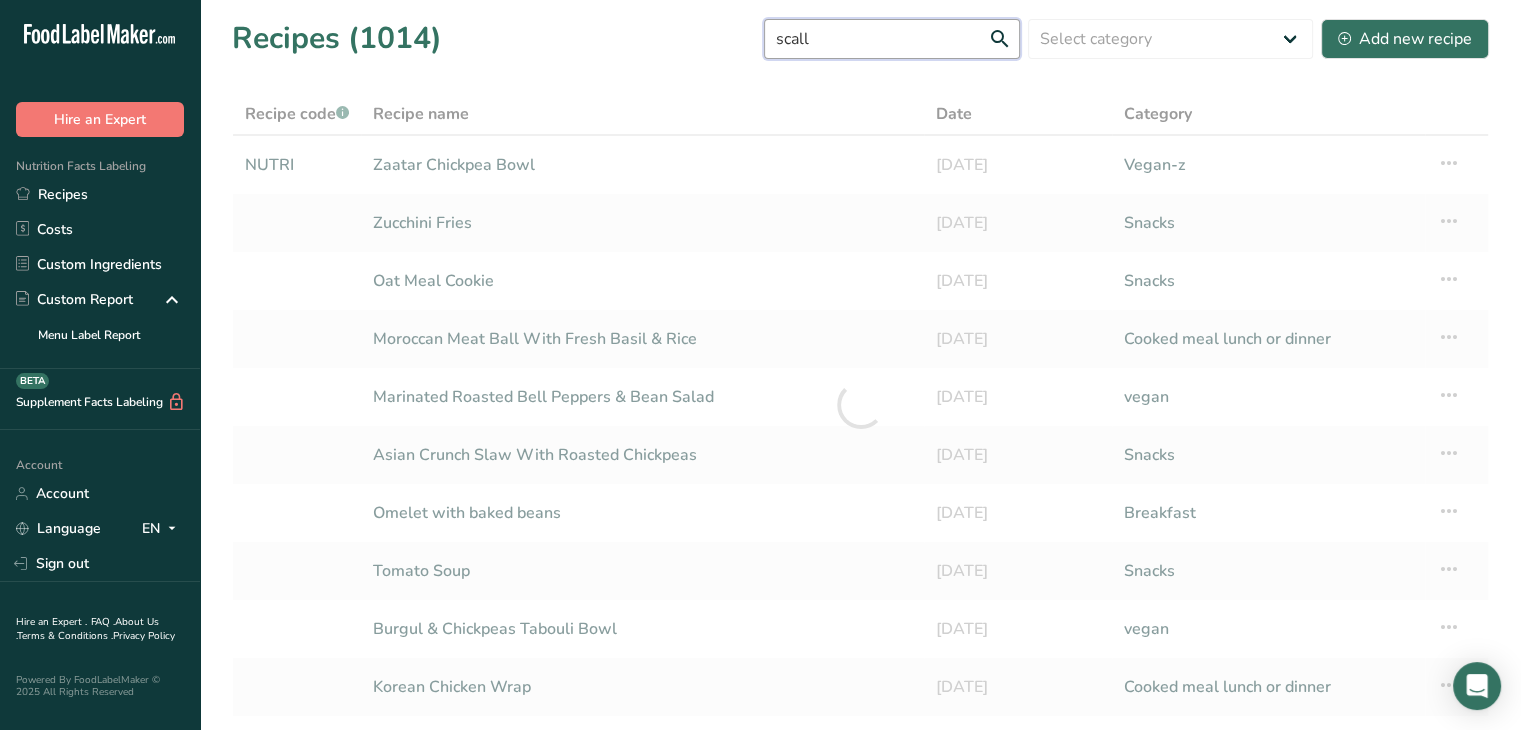 type on "scall" 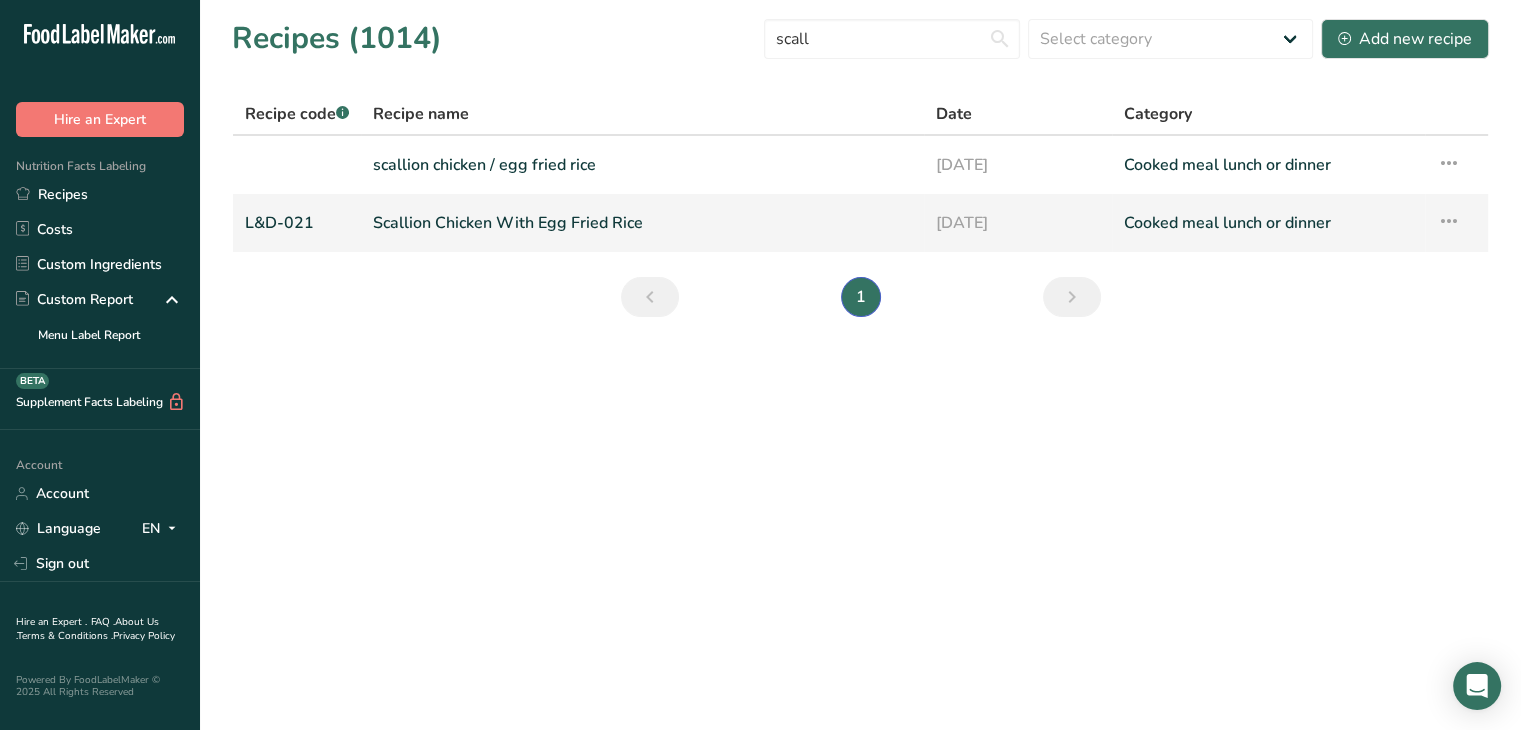click on "Scallion Chicken With Egg Fried Rice" at bounding box center [642, 223] 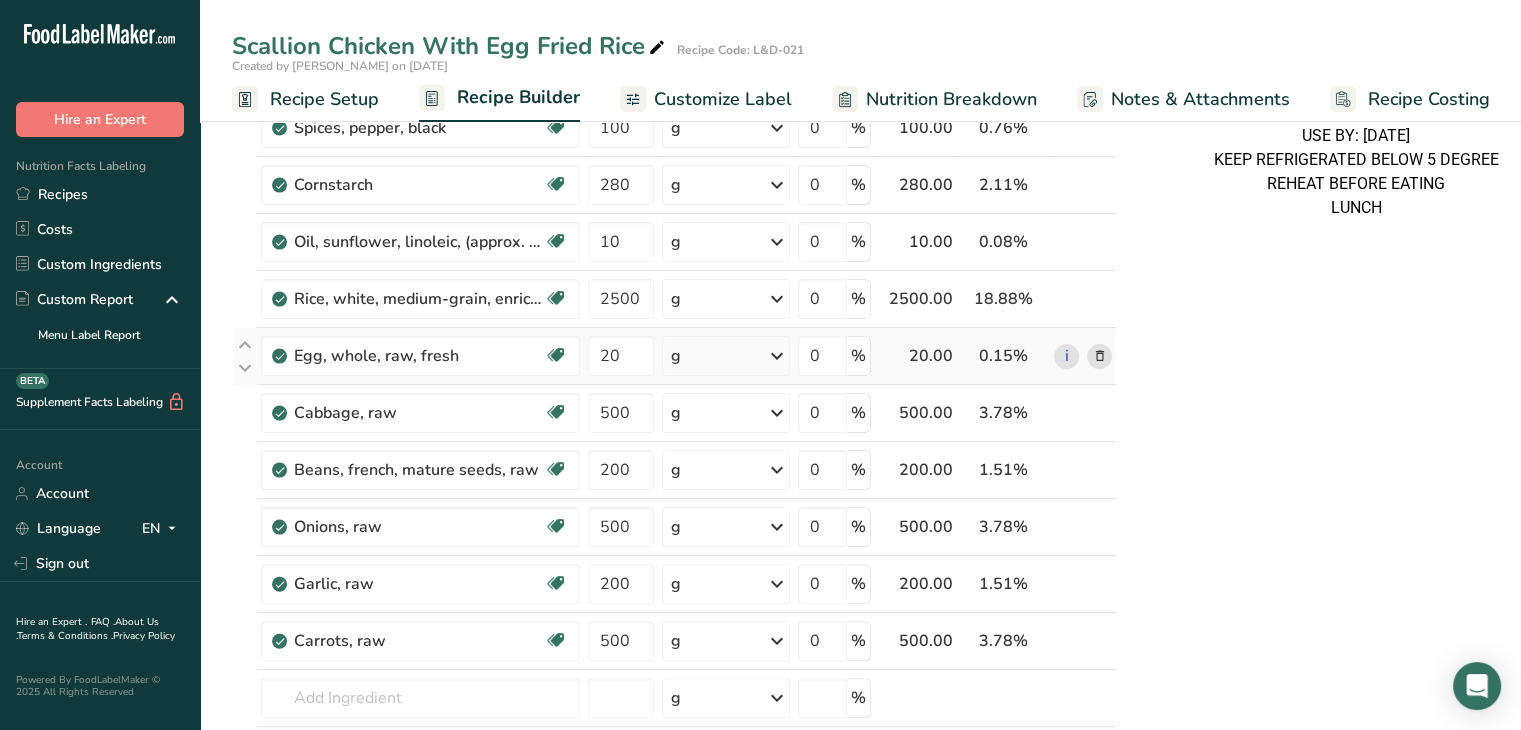 scroll, scrollTop: 0, scrollLeft: 0, axis: both 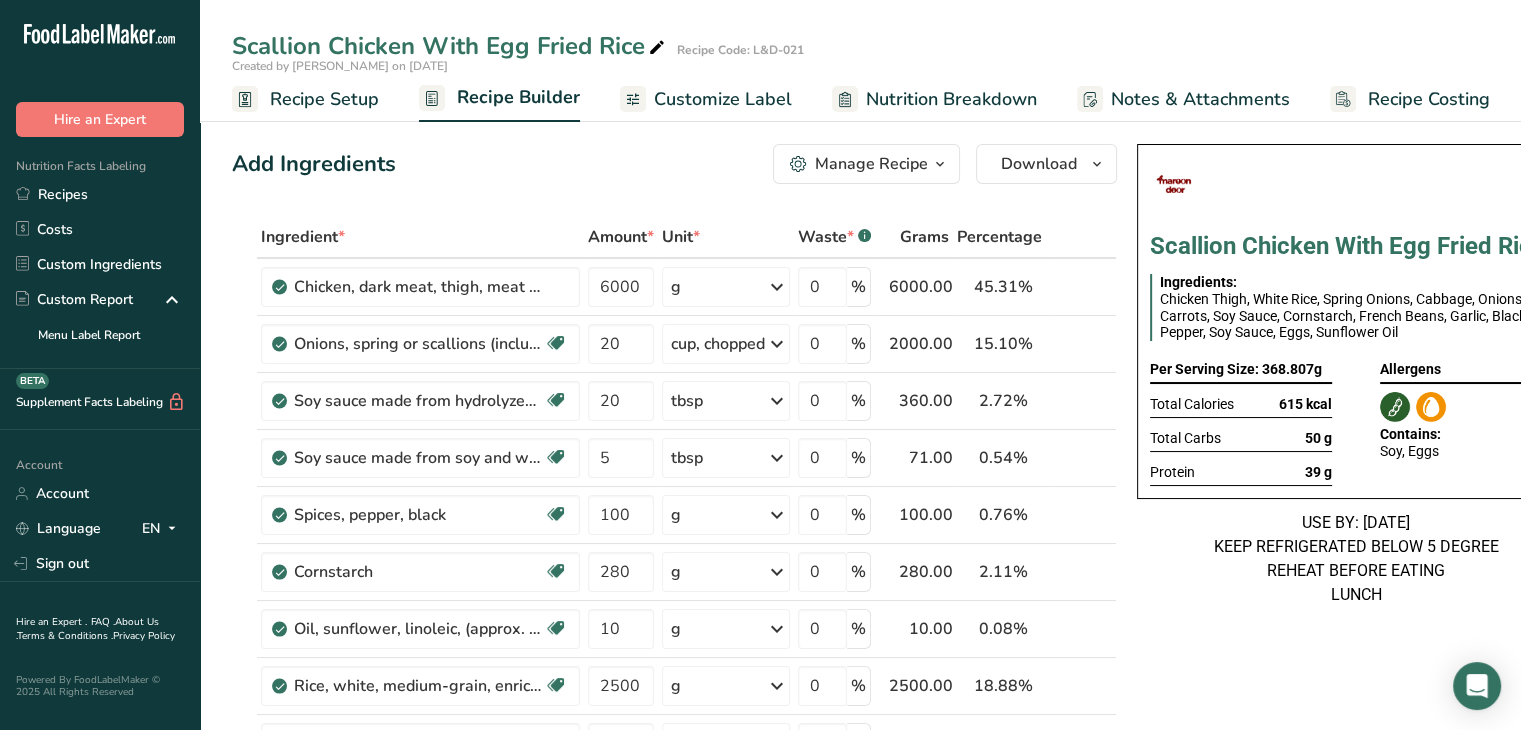 click at bounding box center (940, 164) 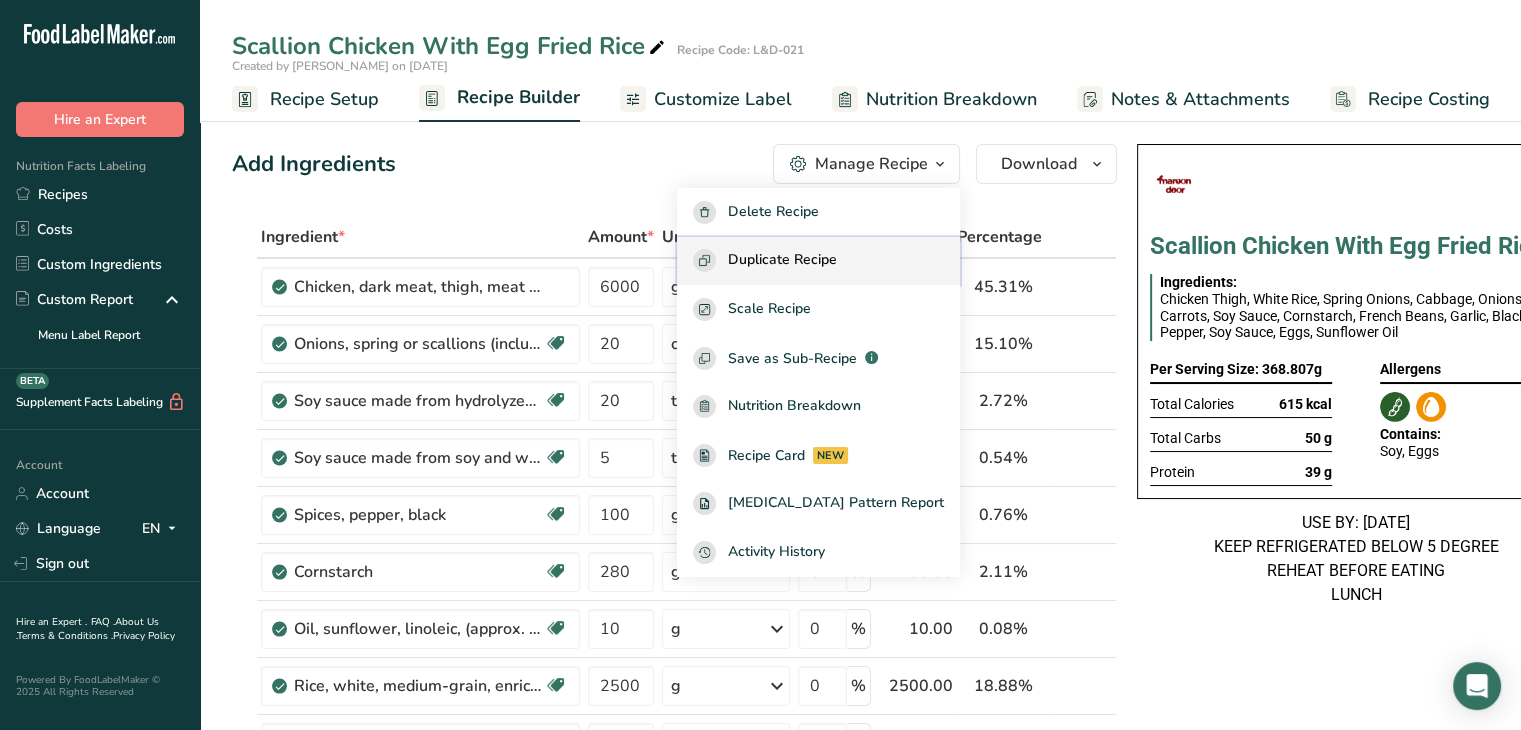 click on "Duplicate Recipe" at bounding box center [782, 260] 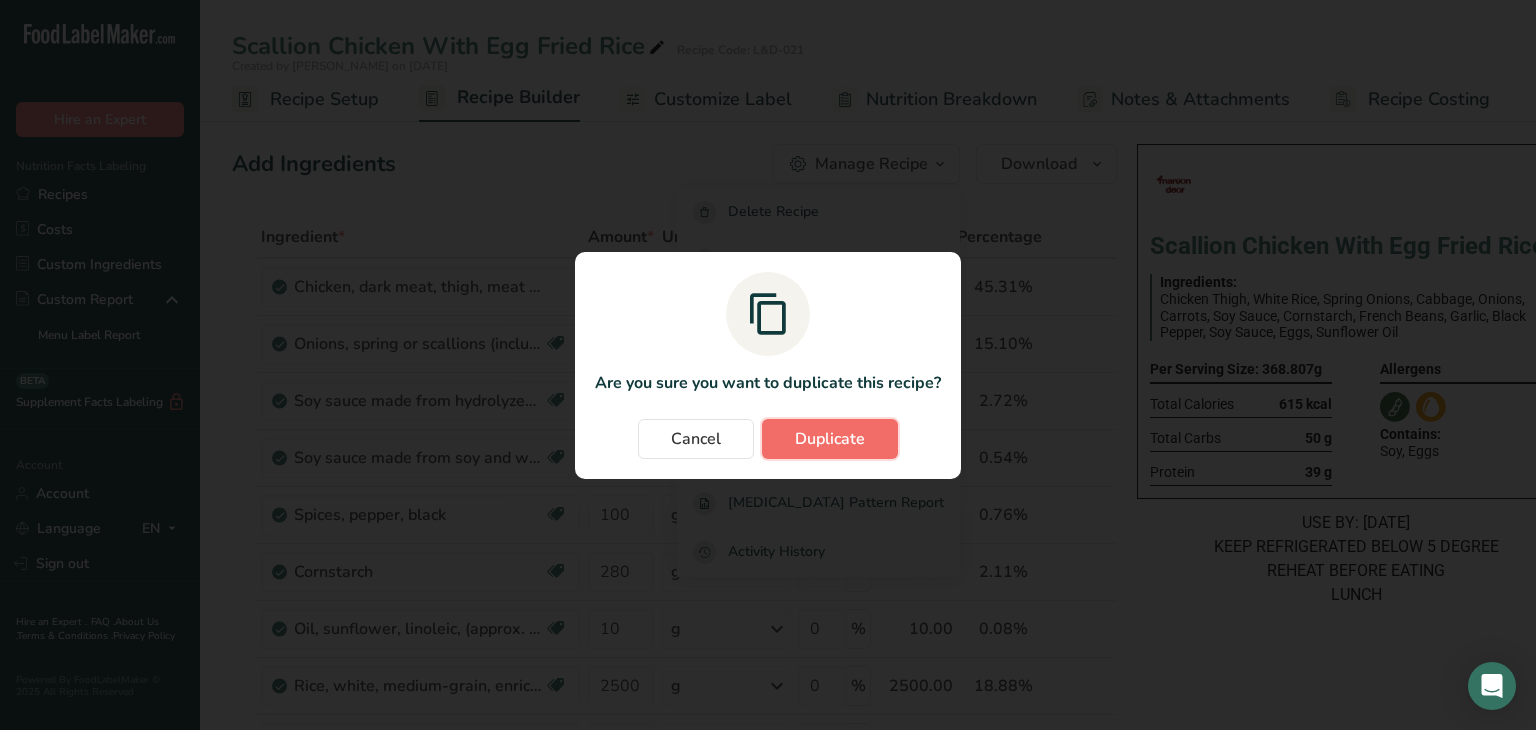 click on "Duplicate" at bounding box center [830, 439] 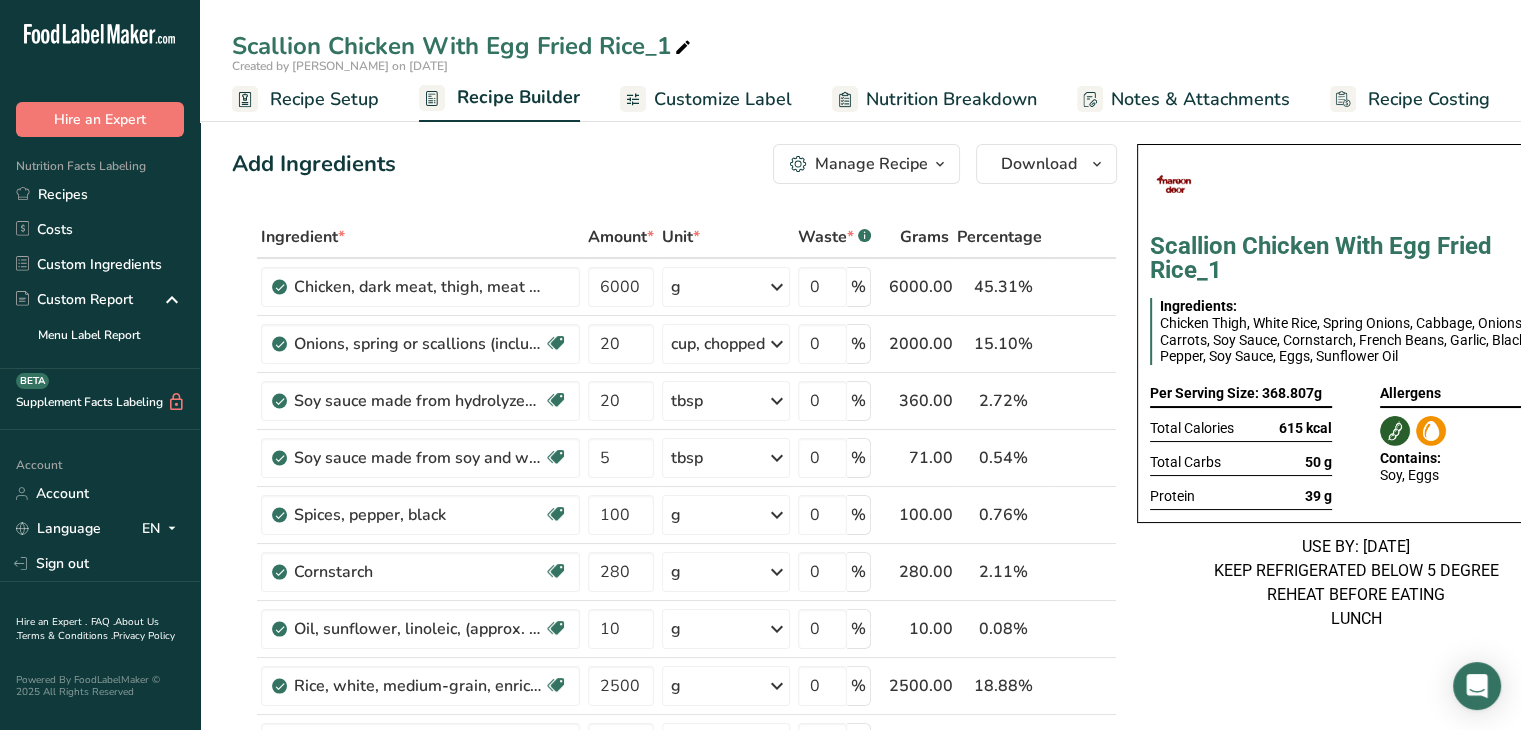 click at bounding box center [683, 48] 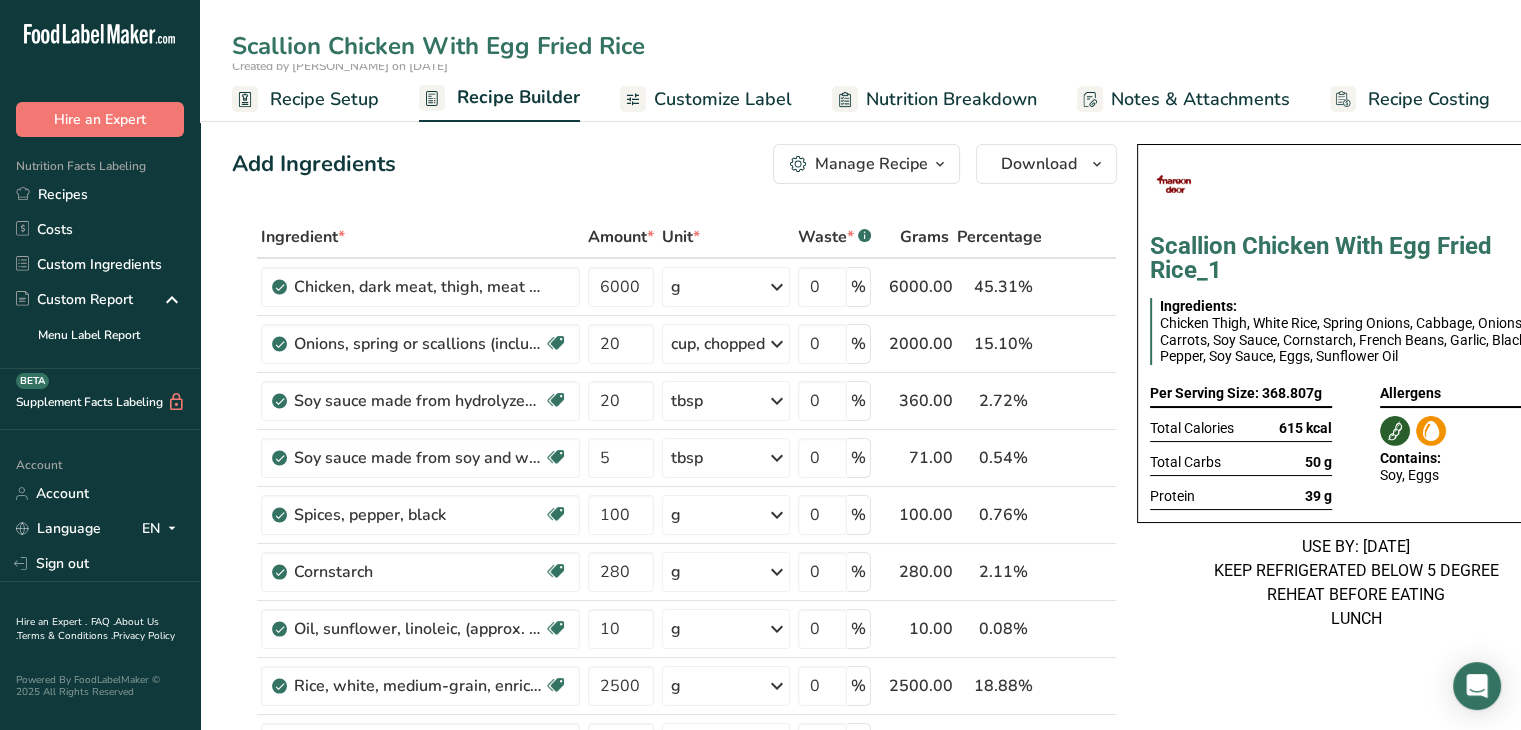 type on "Scallion Chicken With Egg Fried Rice" 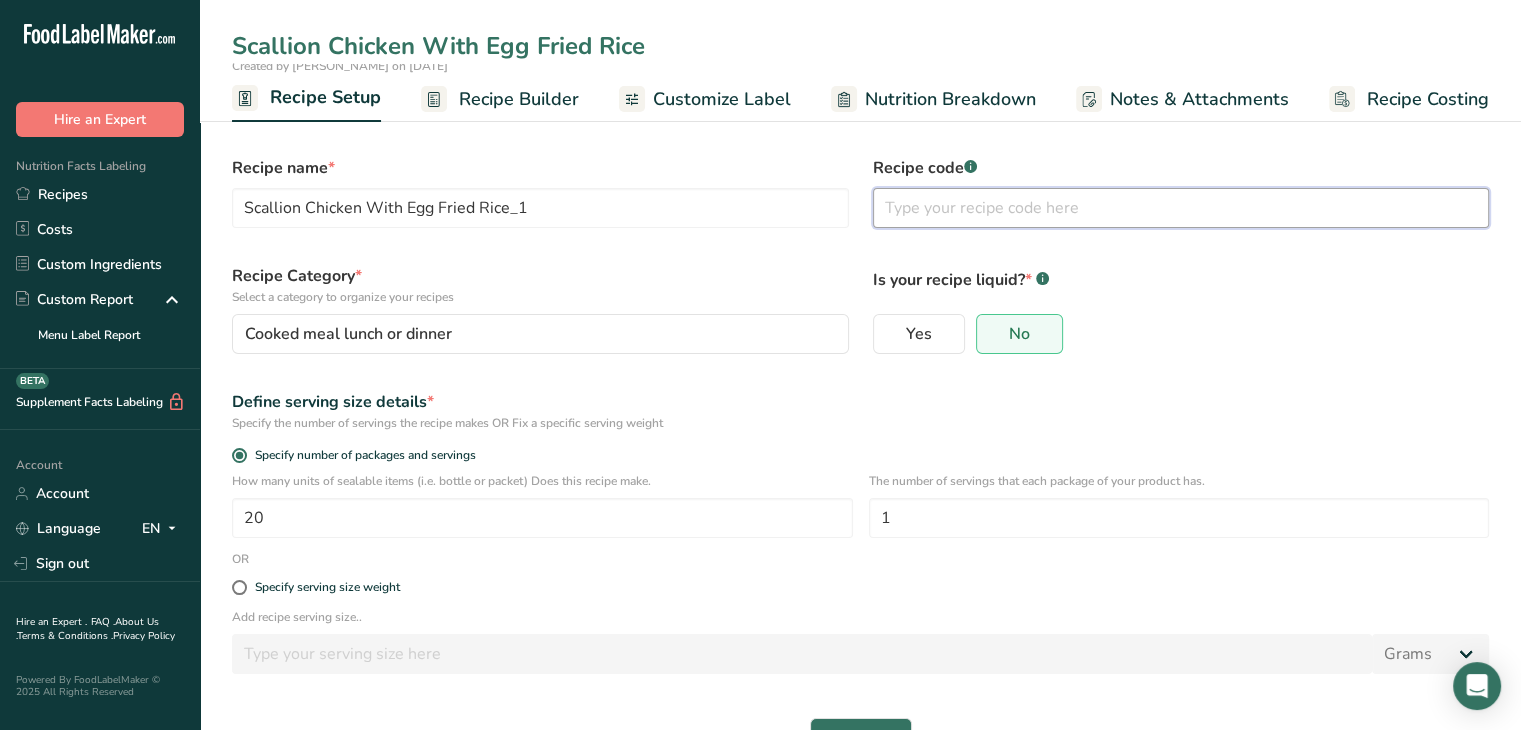 click at bounding box center (1181, 208) 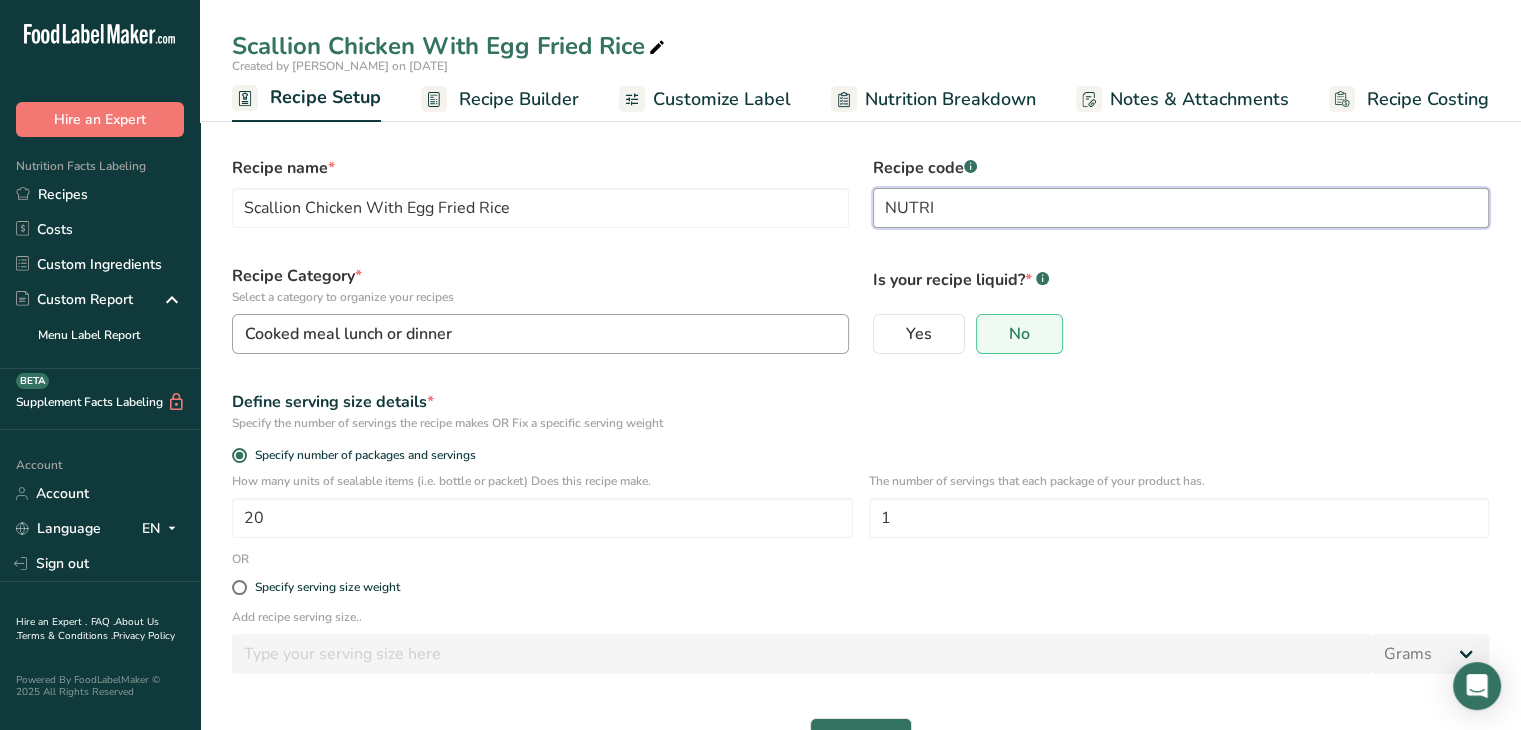type on "NUTRI" 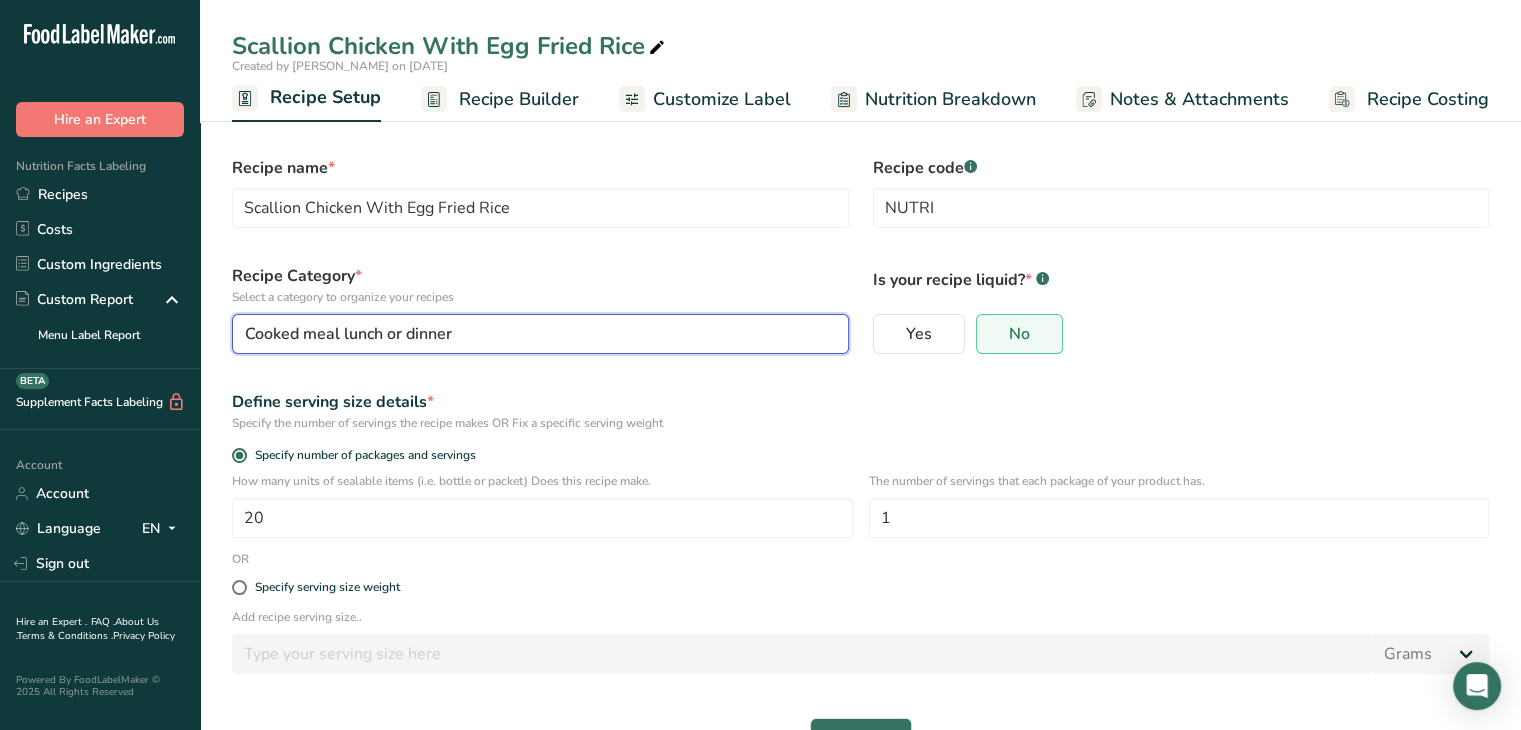 click on "Cooked meal lunch or dinner" at bounding box center [534, 334] 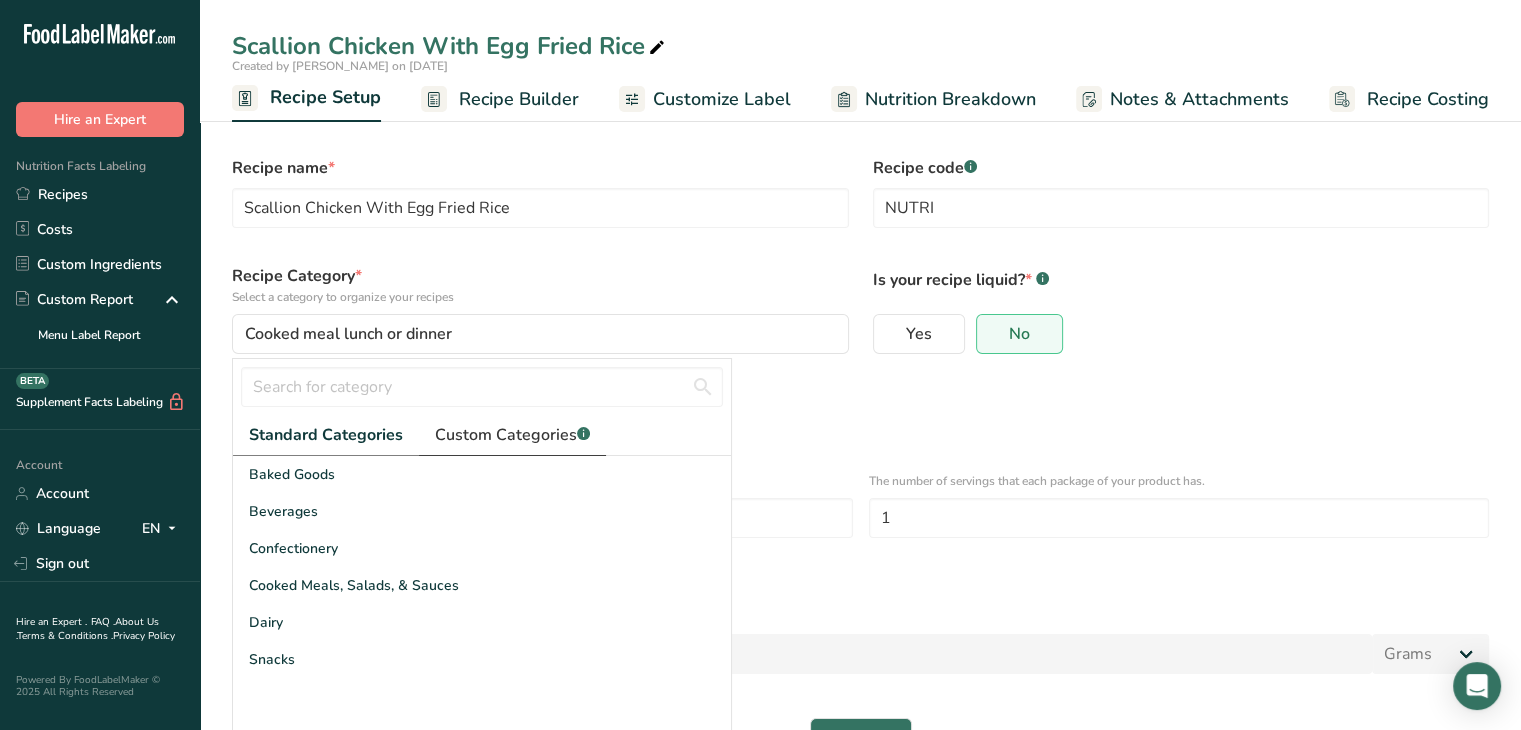 click on "Custom Categories
.a-a{fill:#347362;}.b-a{fill:#fff;}" at bounding box center (512, 435) 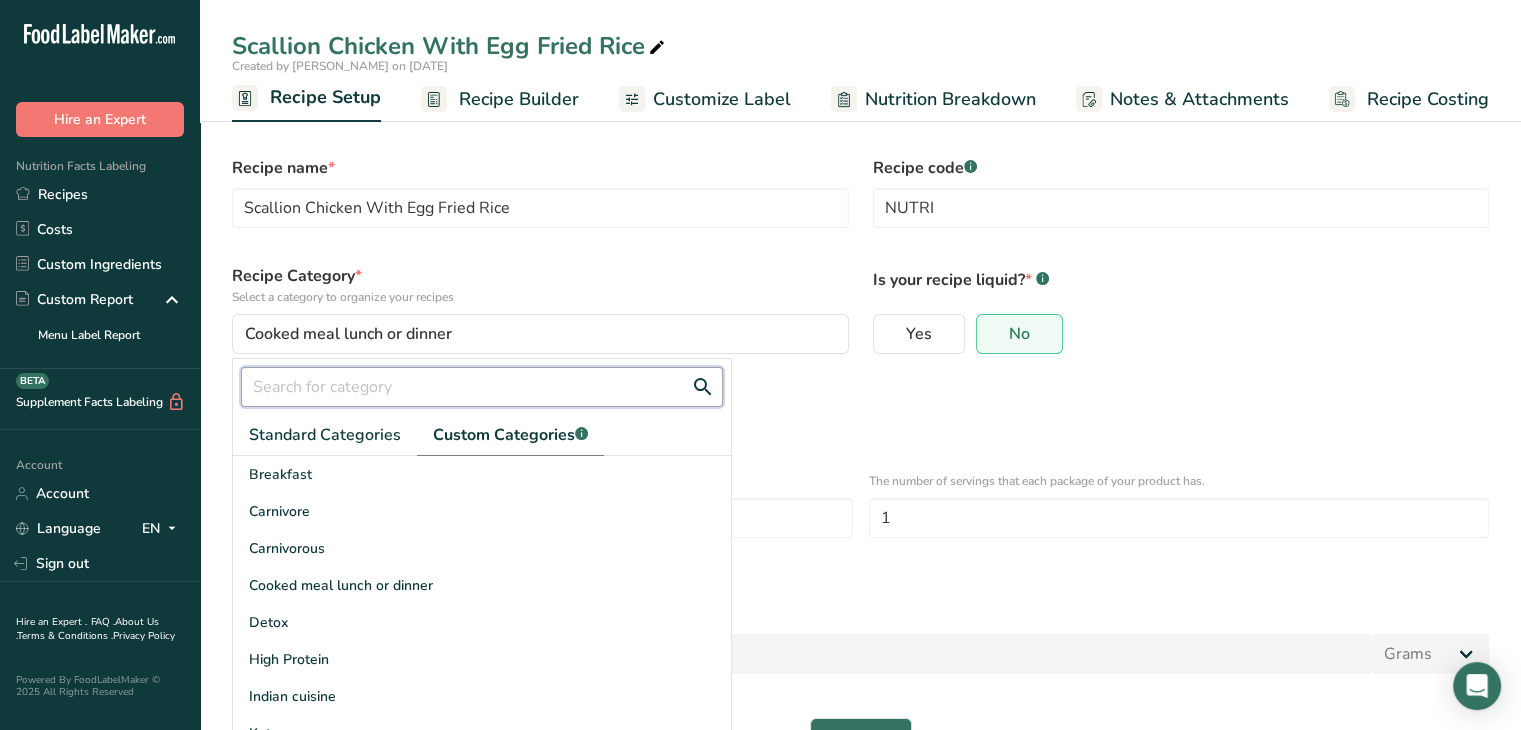 click at bounding box center [482, 387] 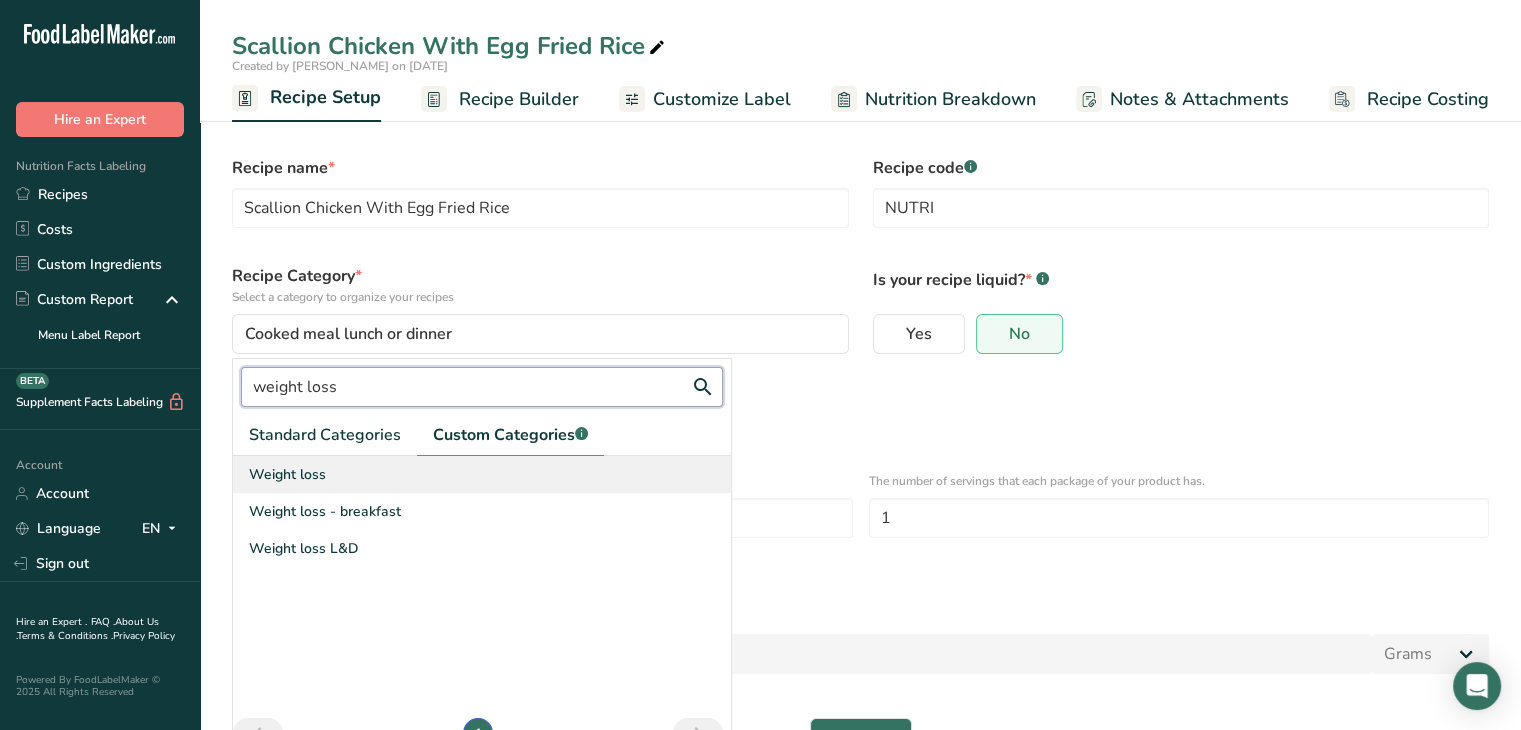 type on "weight loss" 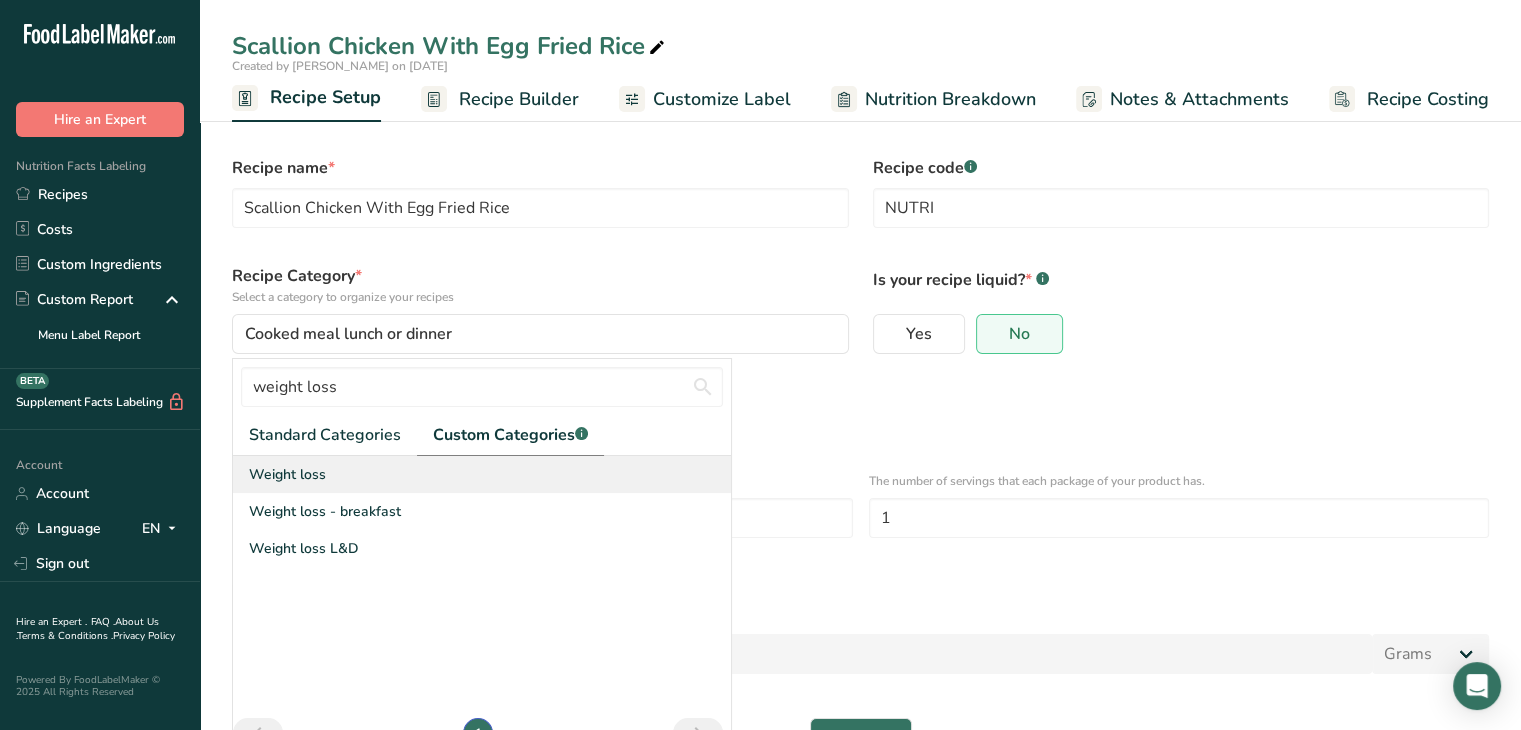 click on "Weight loss" at bounding box center [482, 474] 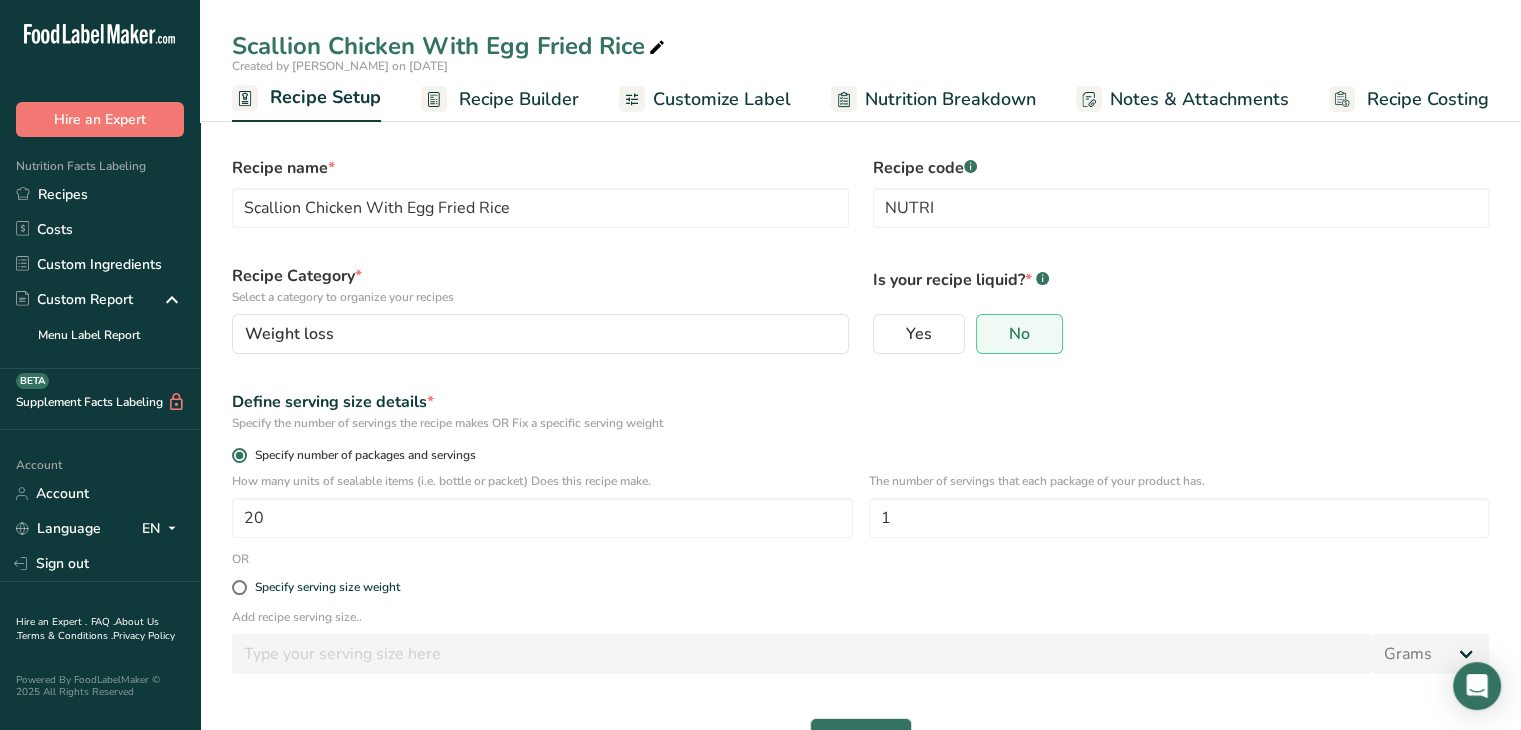 scroll, scrollTop: 60, scrollLeft: 0, axis: vertical 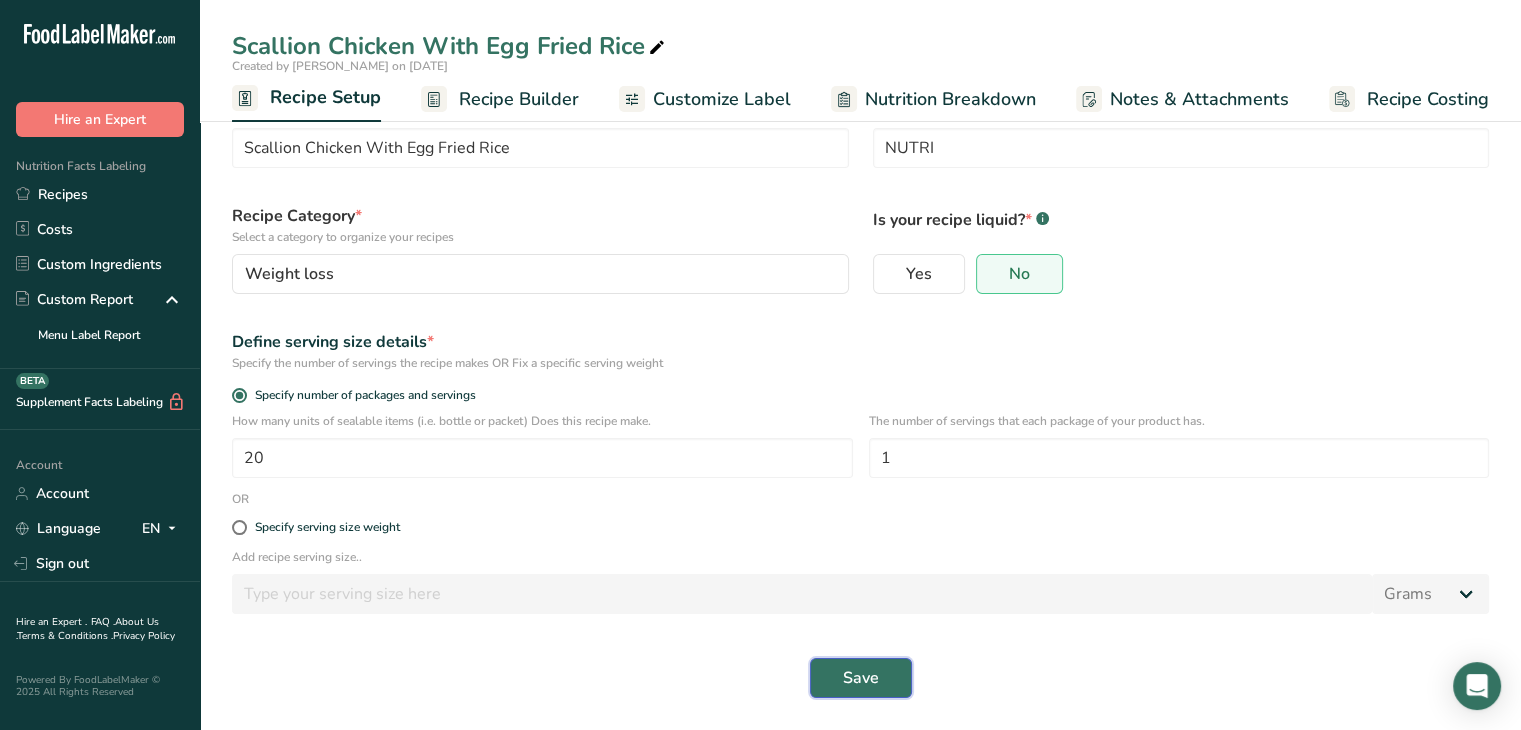 click on "Save" at bounding box center (861, 678) 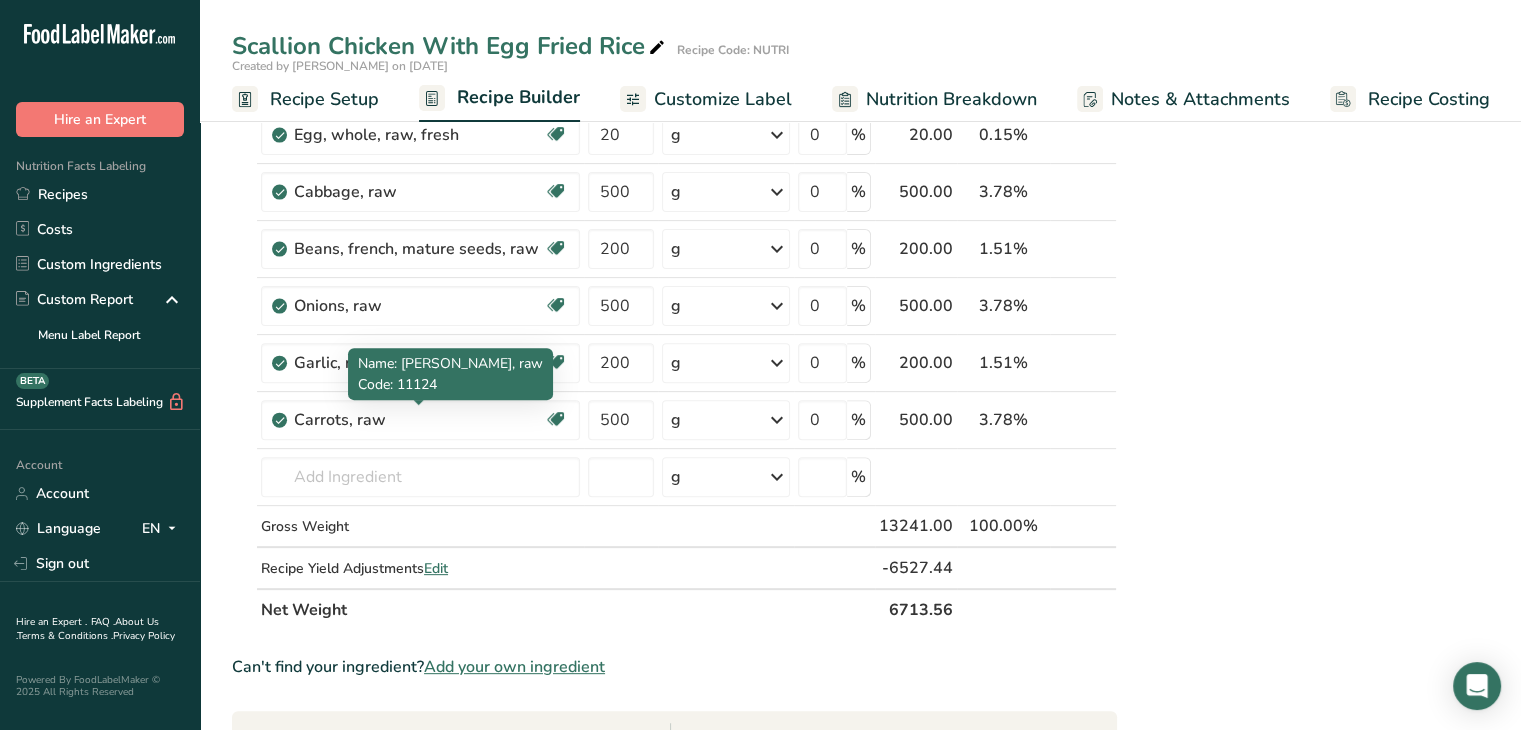 scroll, scrollTop: 608, scrollLeft: 0, axis: vertical 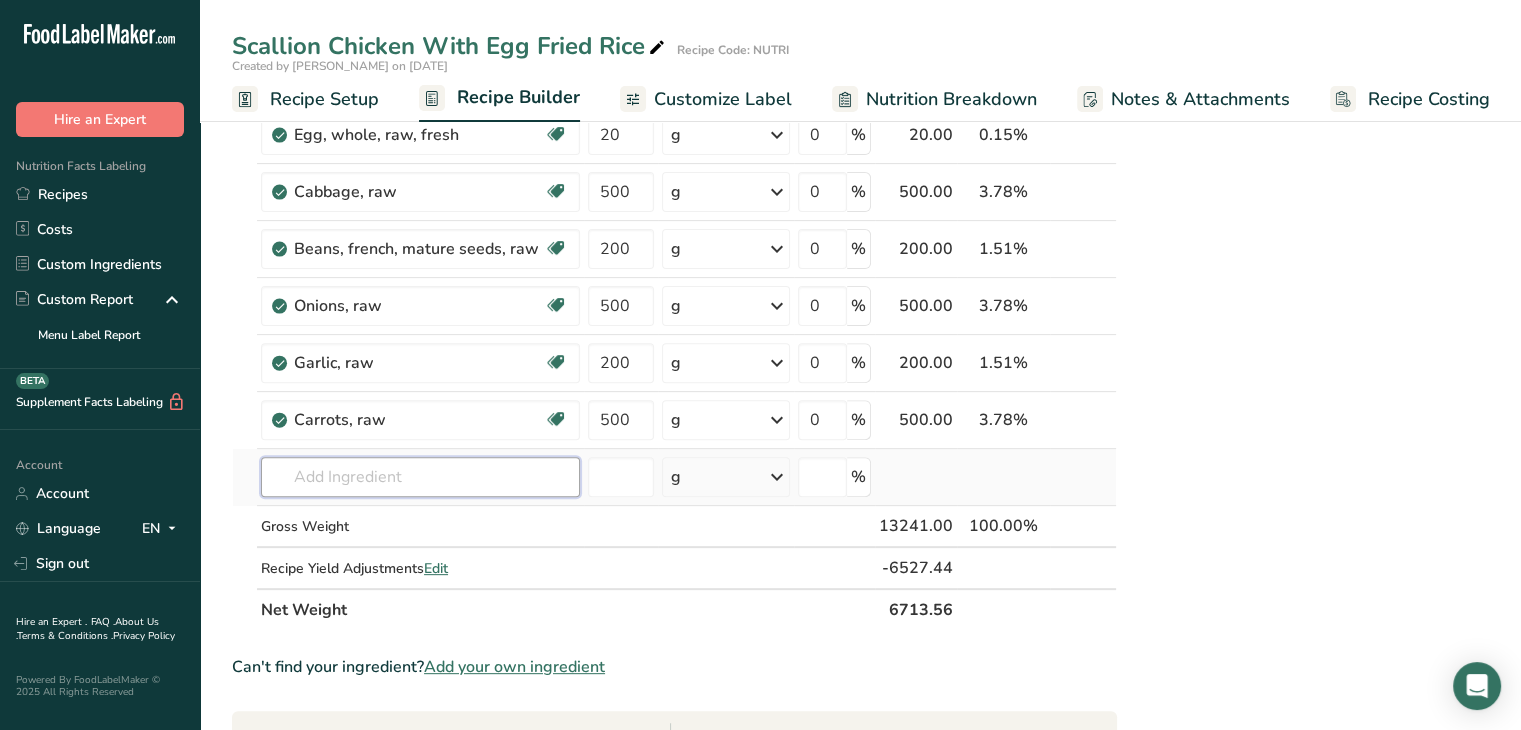 click at bounding box center [420, 477] 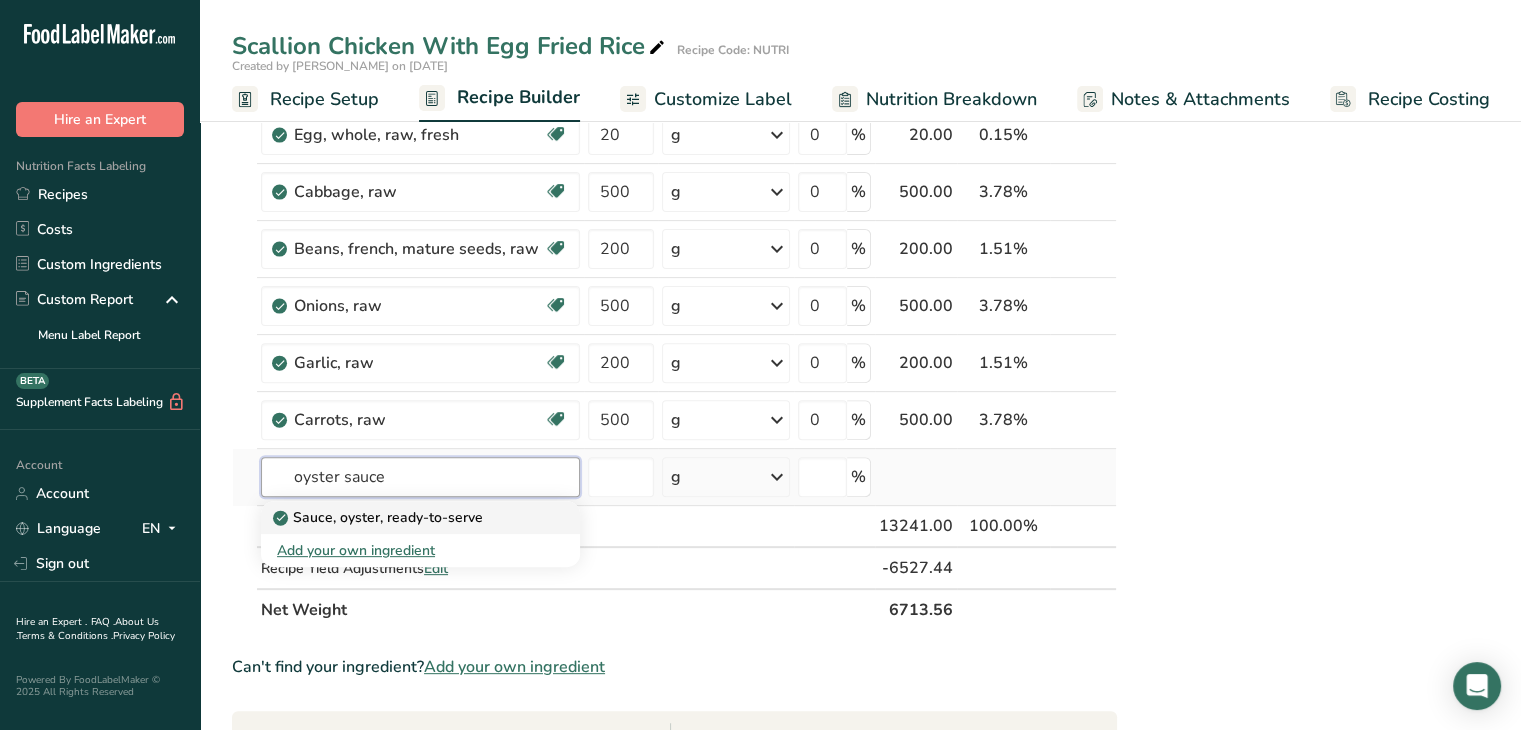 type on "oyster sauce" 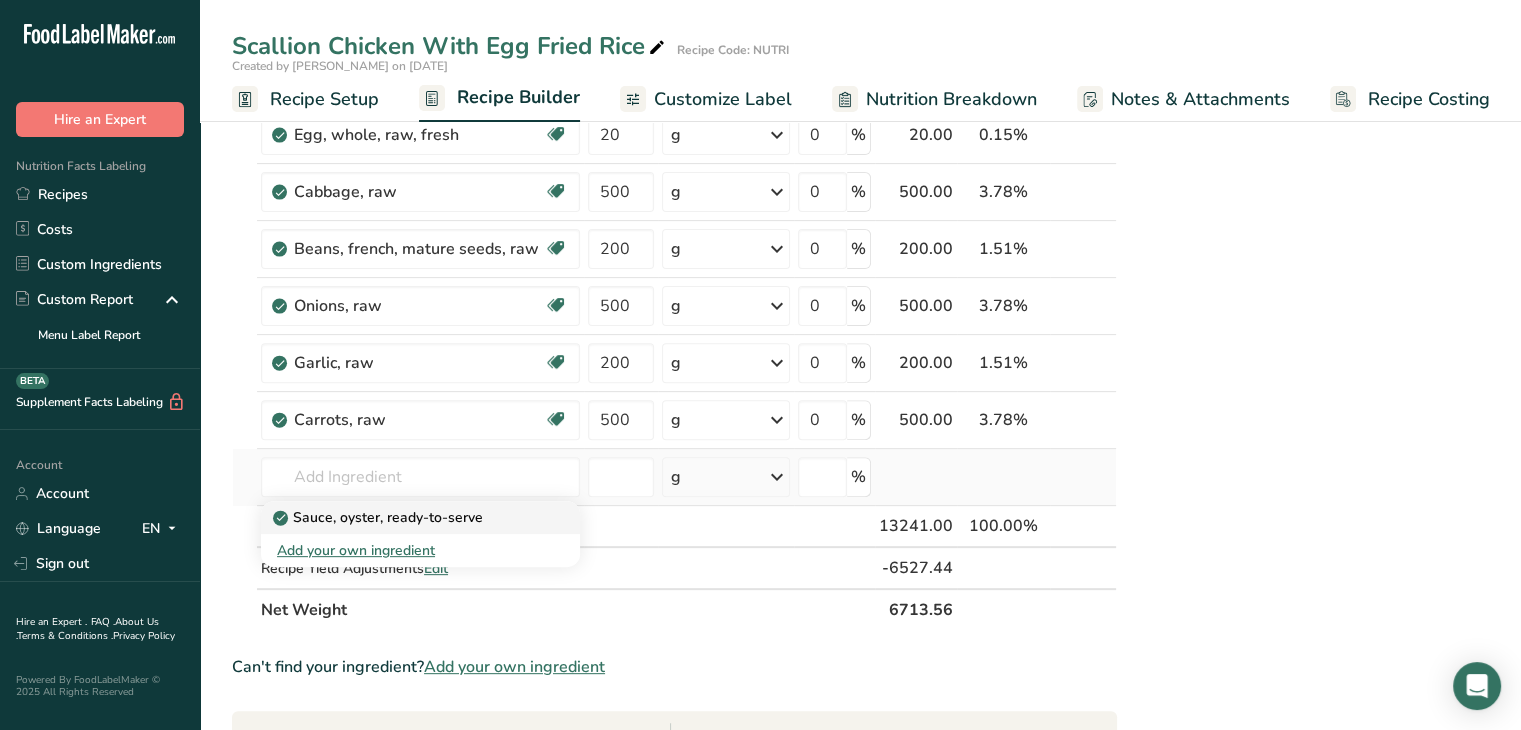 click on "Sauce, oyster, ready-to-serve" at bounding box center (380, 517) 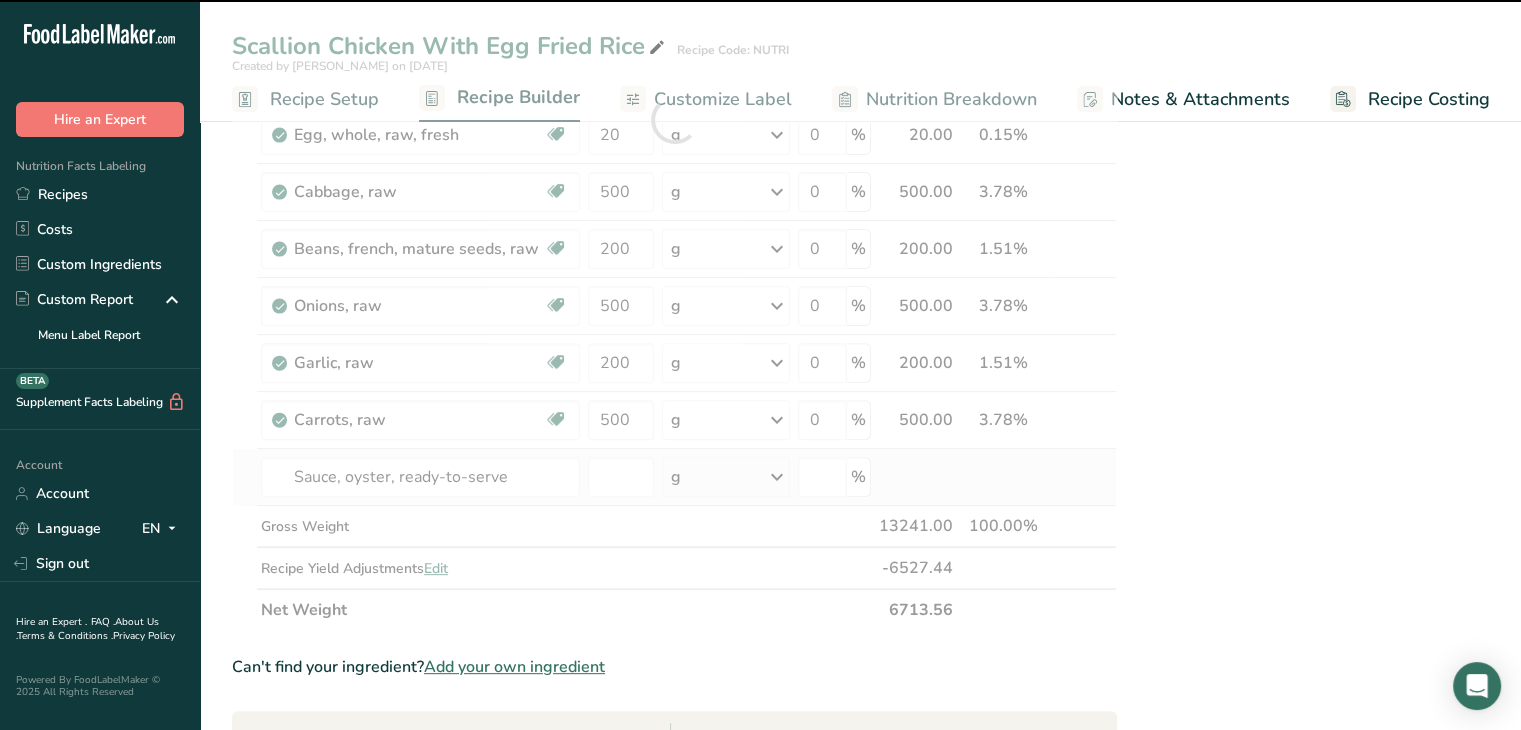 type on "0" 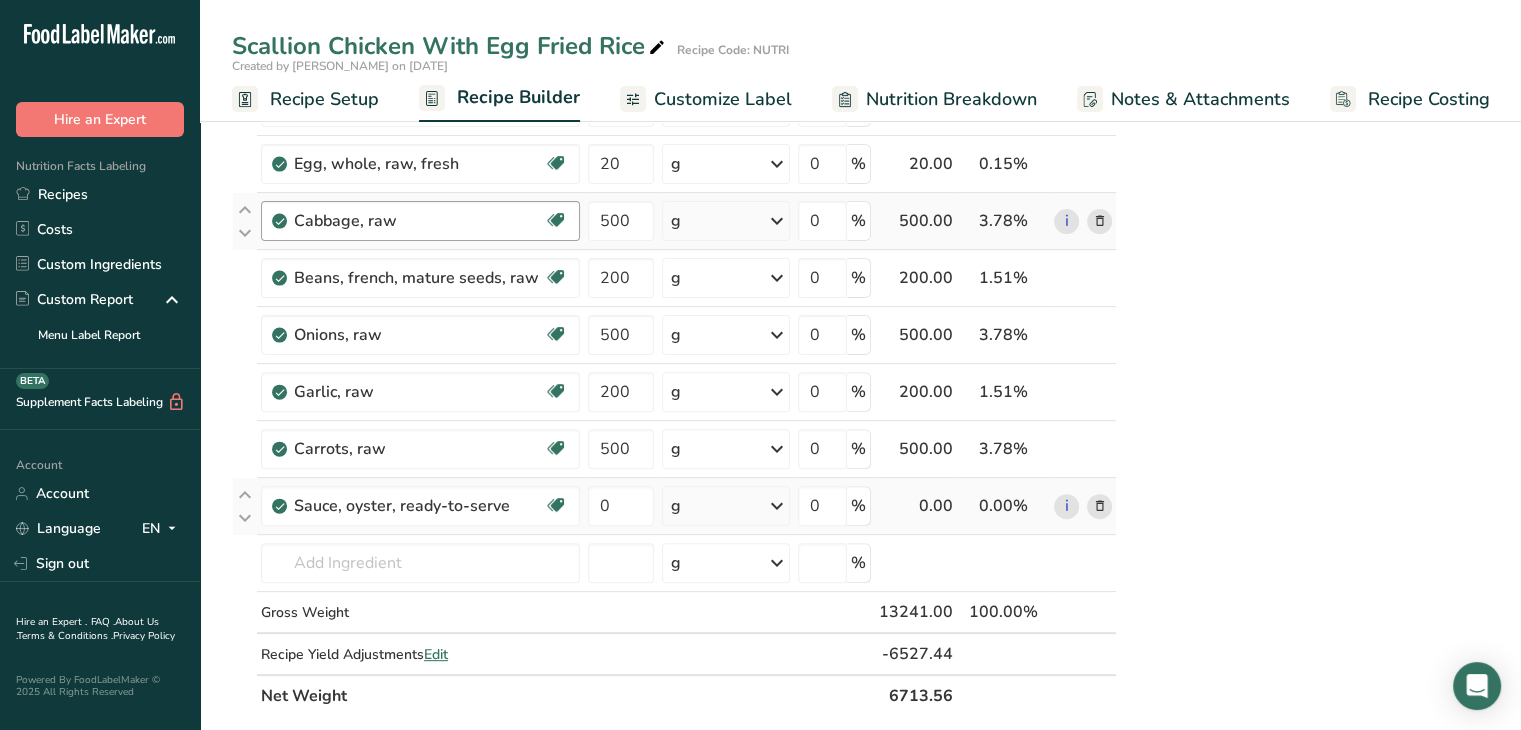 scroll, scrollTop: 582, scrollLeft: 0, axis: vertical 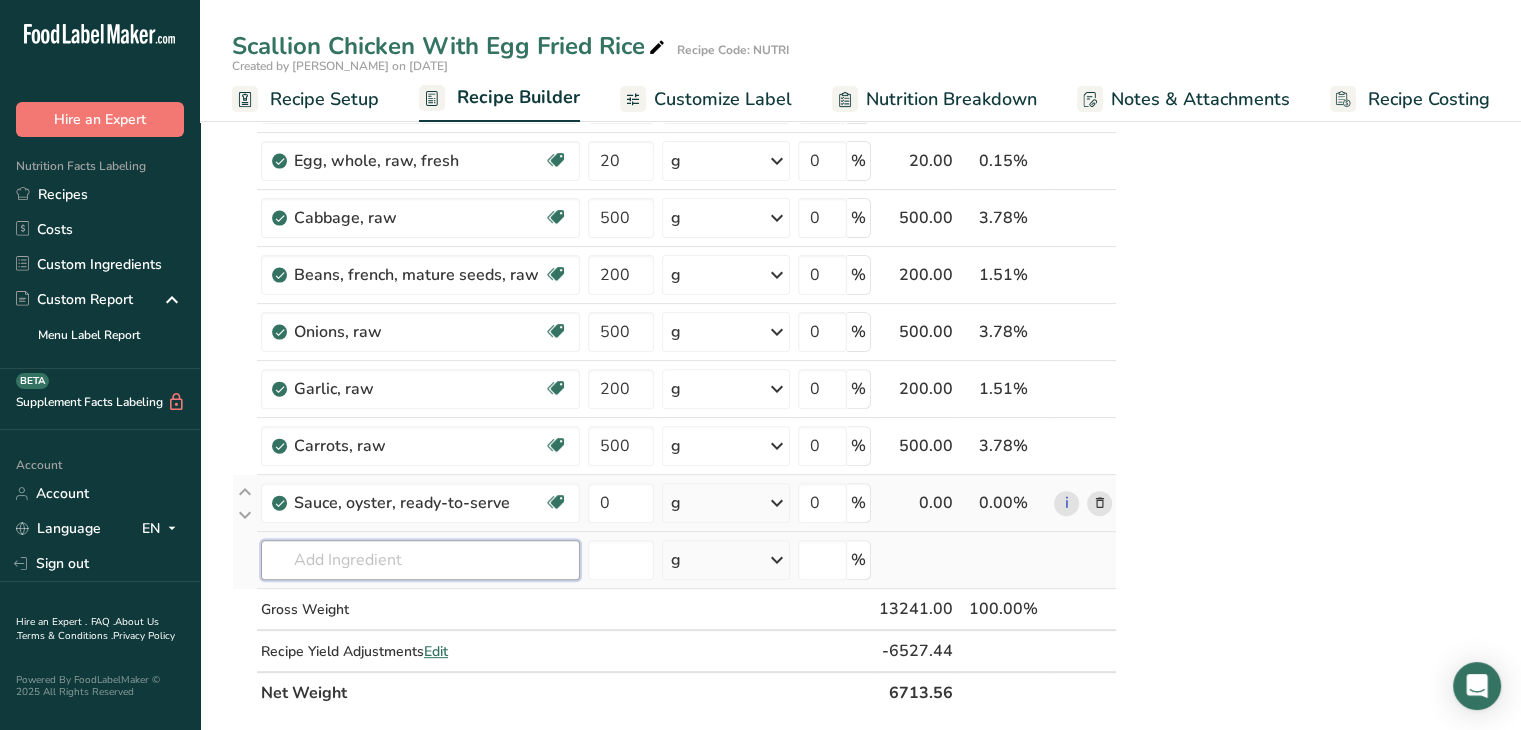 click at bounding box center (420, 560) 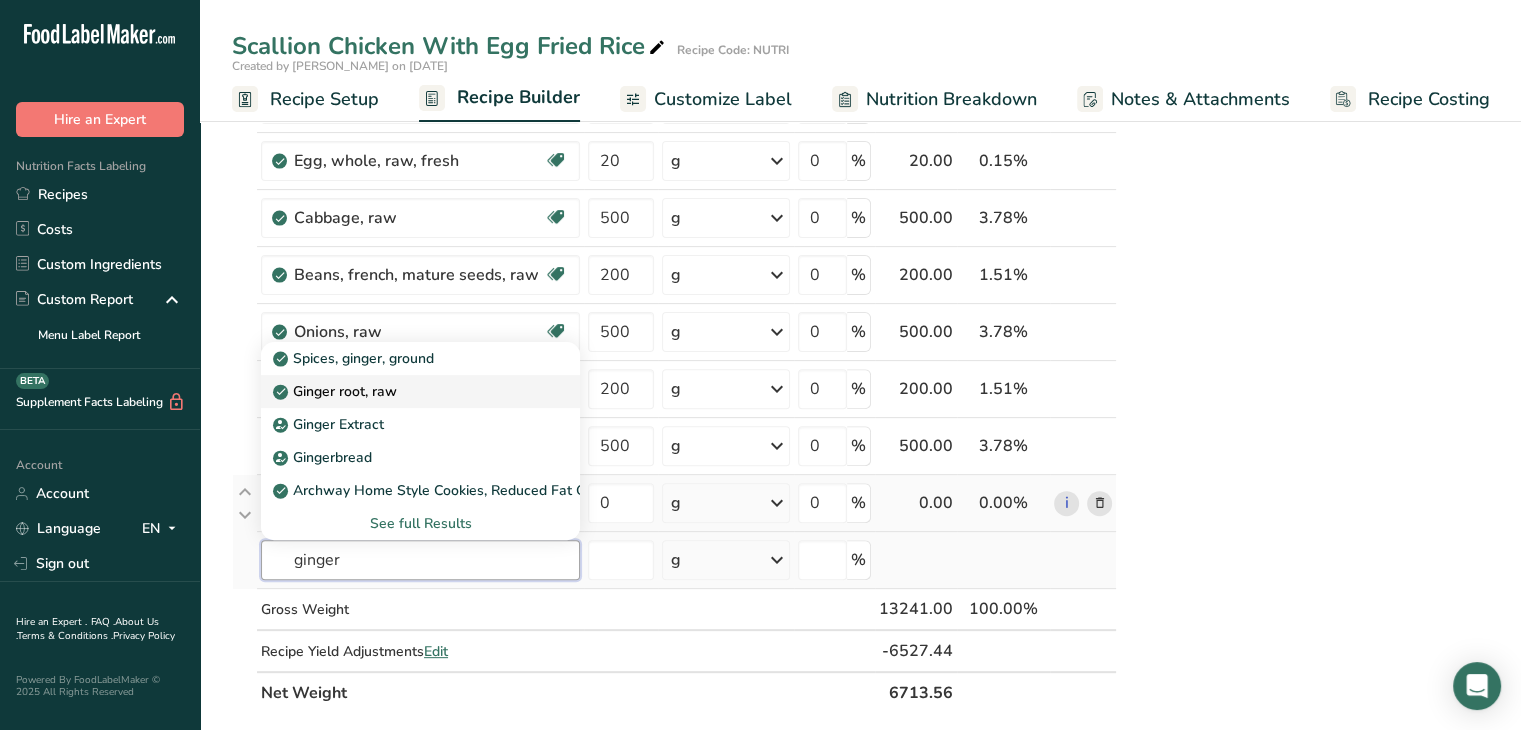 type on "ginger" 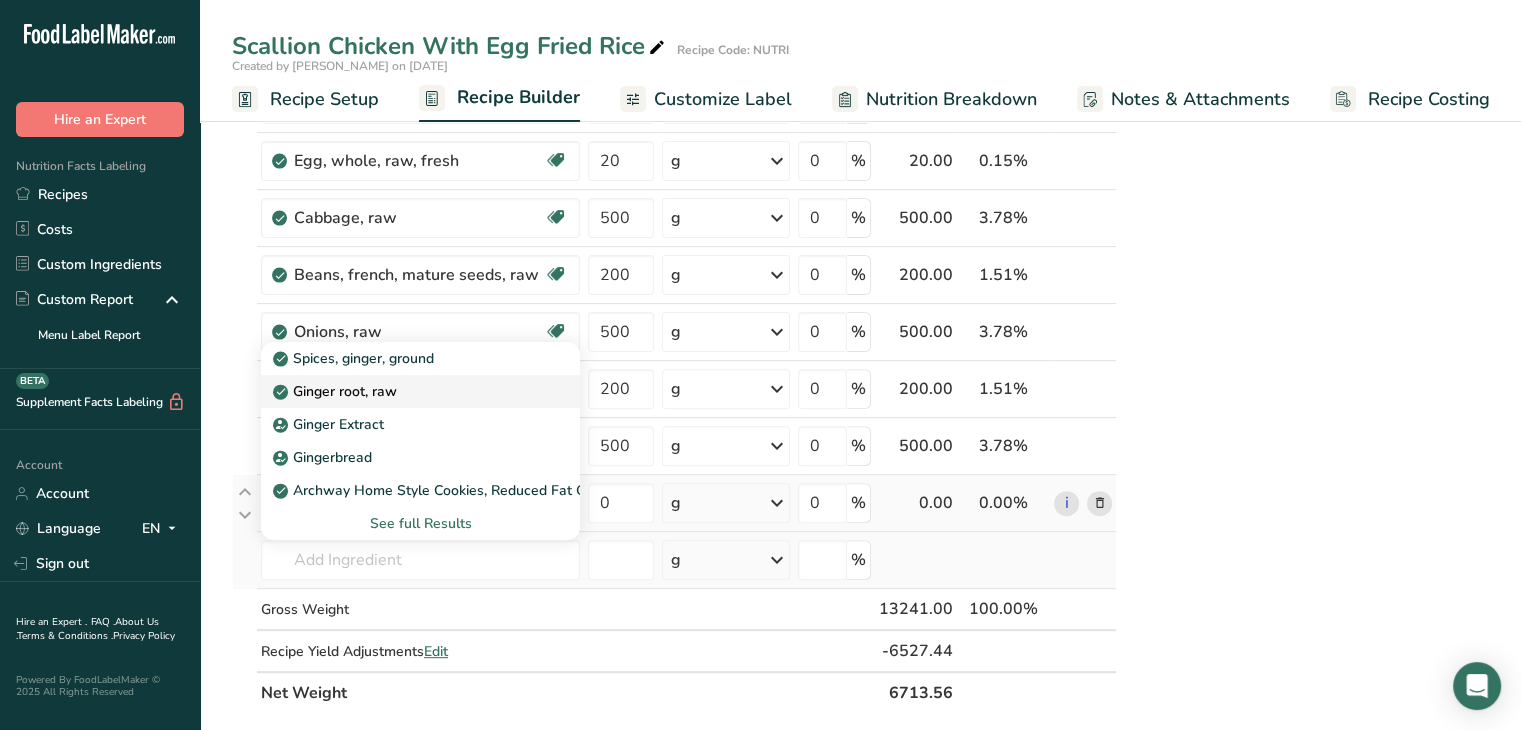 click on "Ginger root, raw" at bounding box center (337, 391) 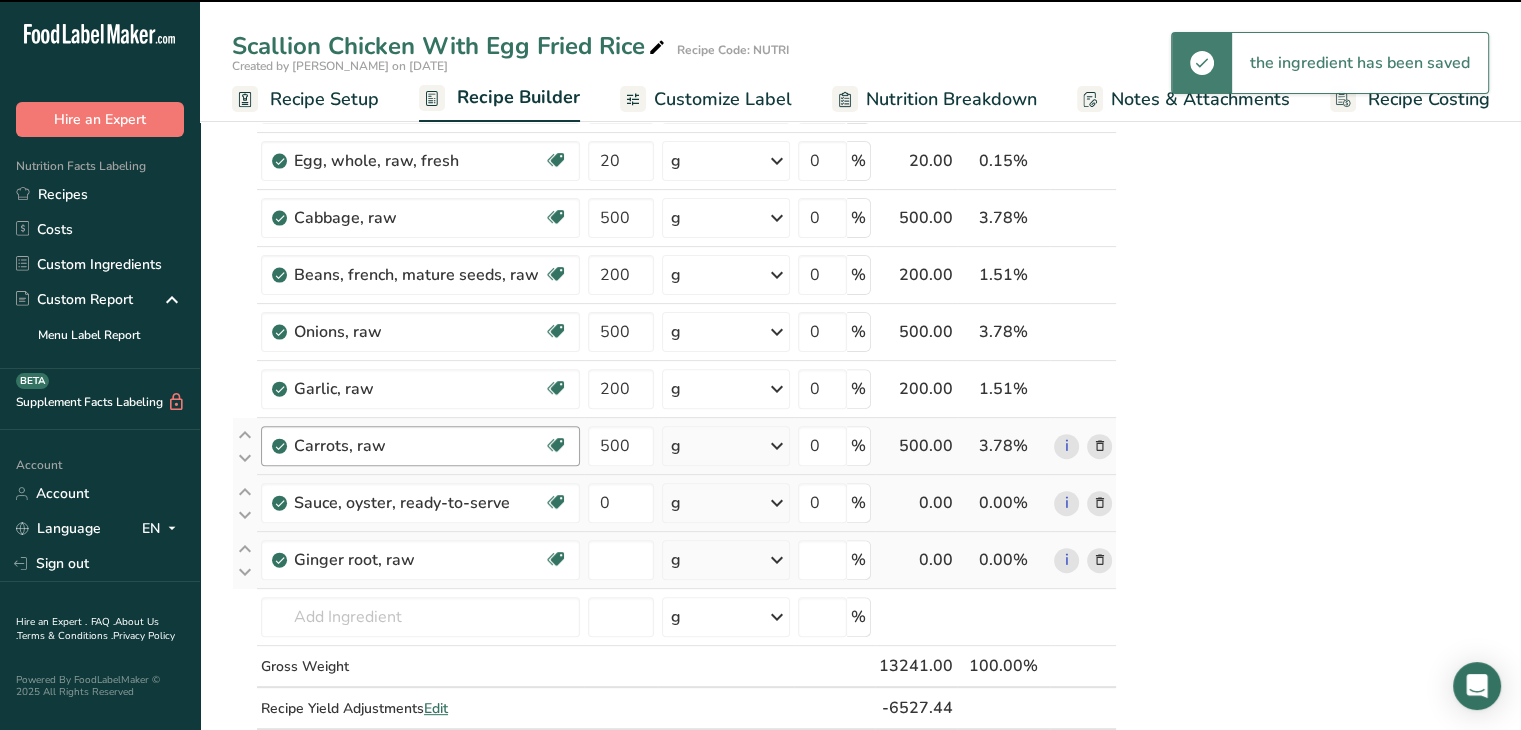 type on "0" 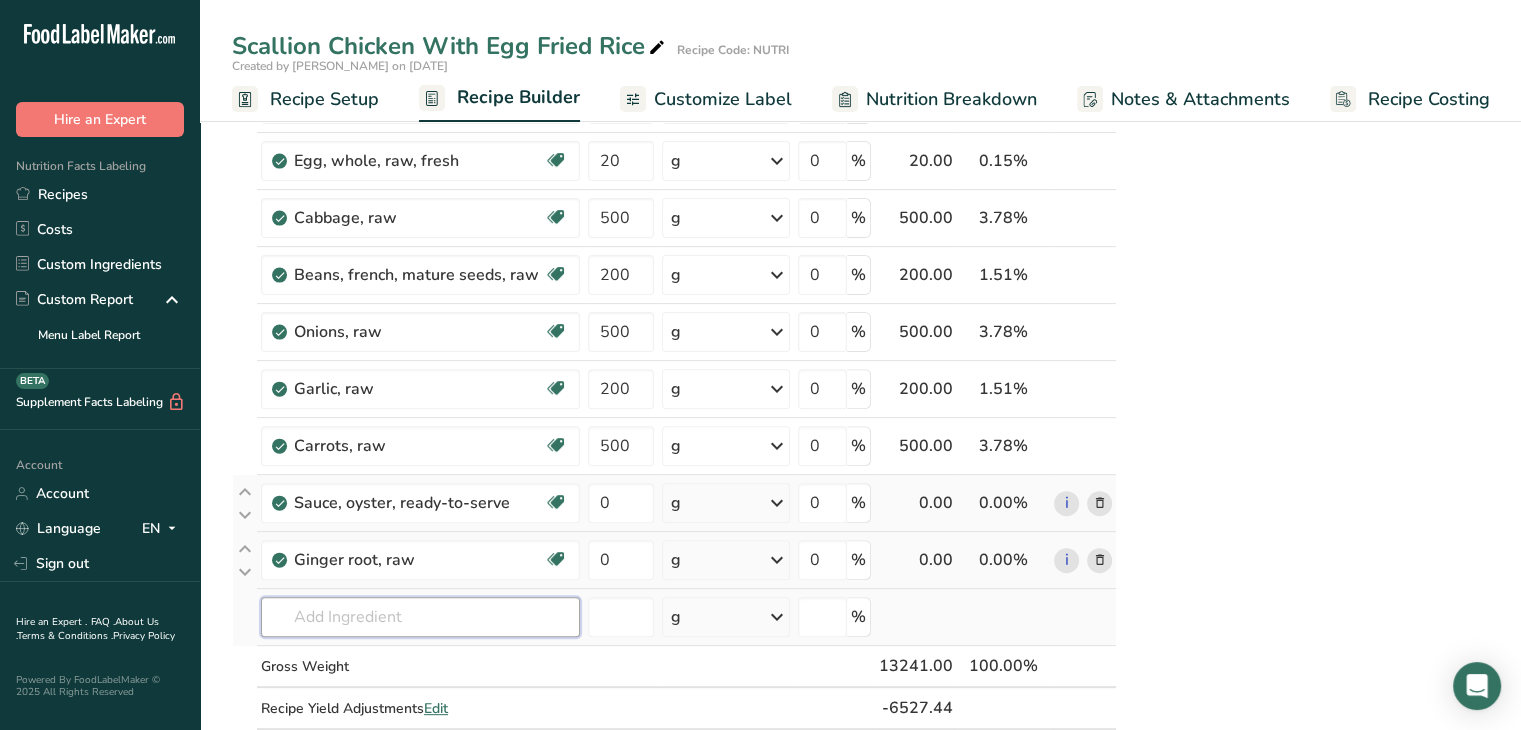 click at bounding box center [420, 617] 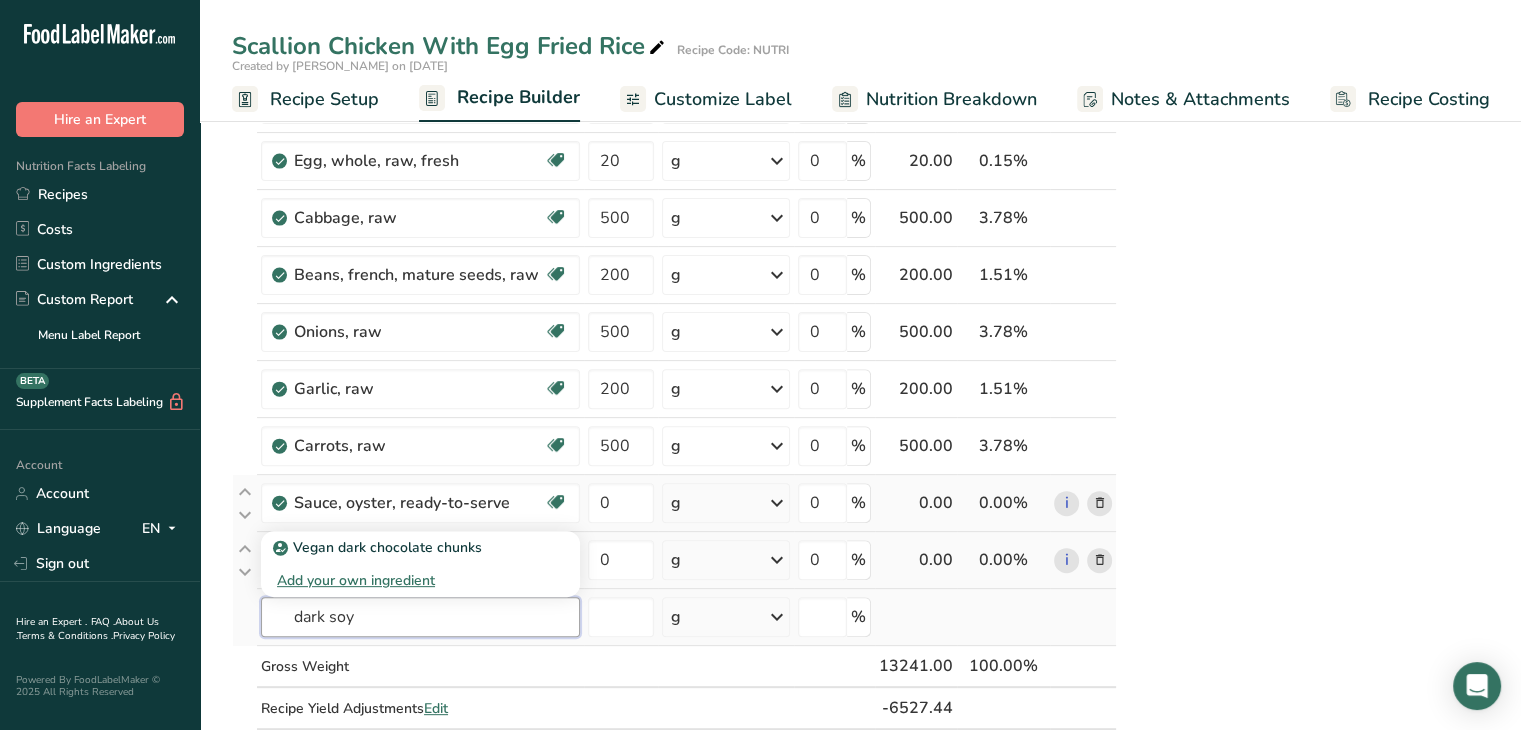 type on "dark soy" 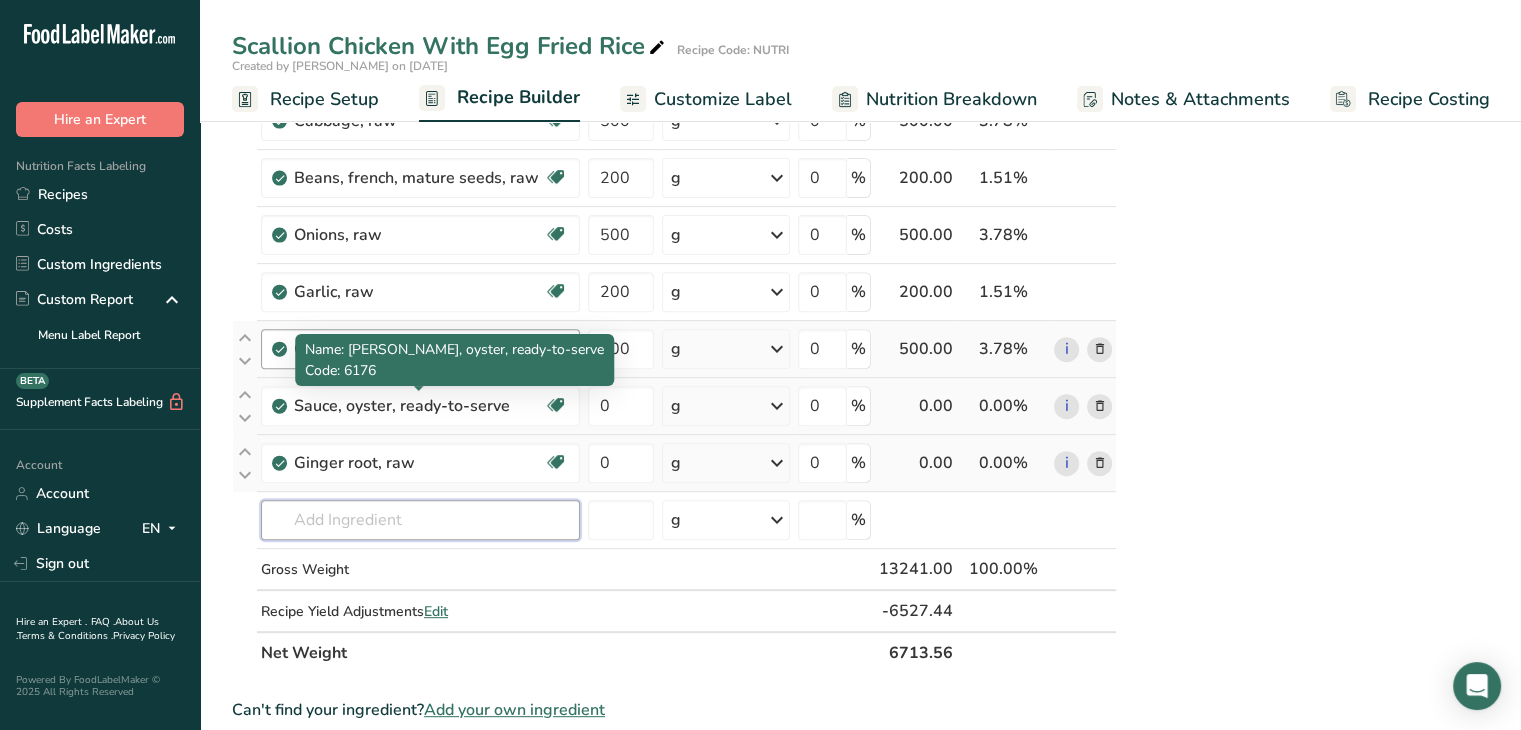 scroll, scrollTop: 686, scrollLeft: 0, axis: vertical 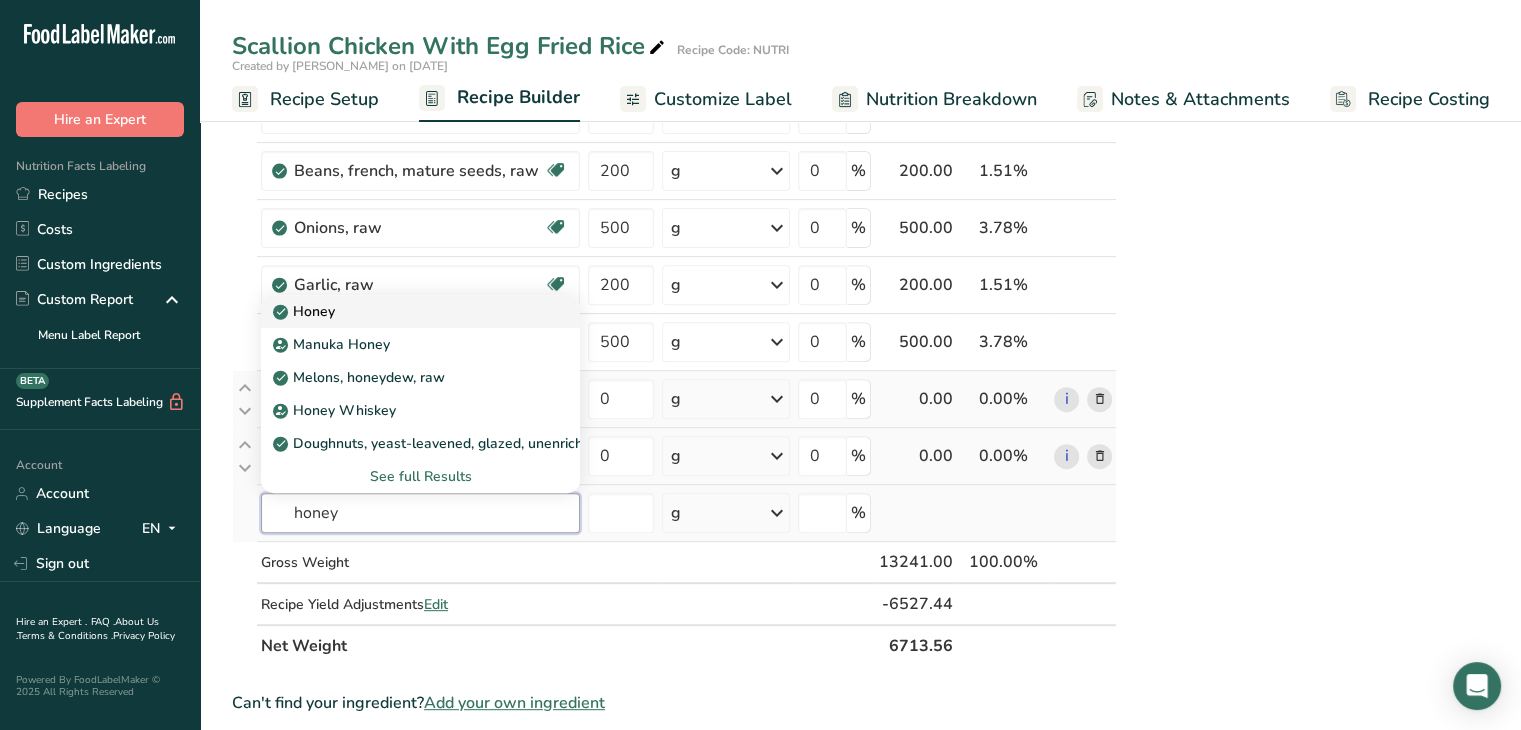 type on "honey" 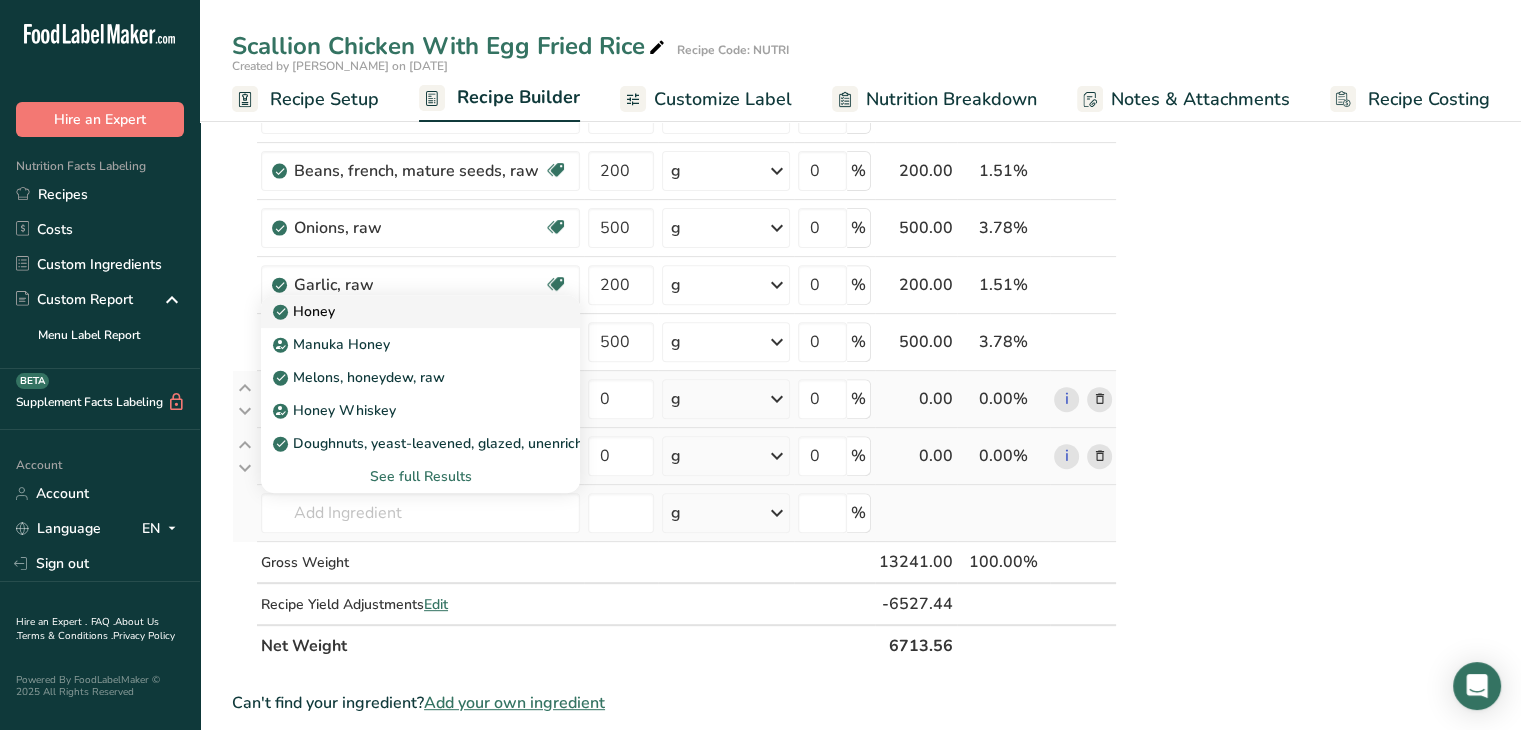 click on "Honey" at bounding box center (404, 311) 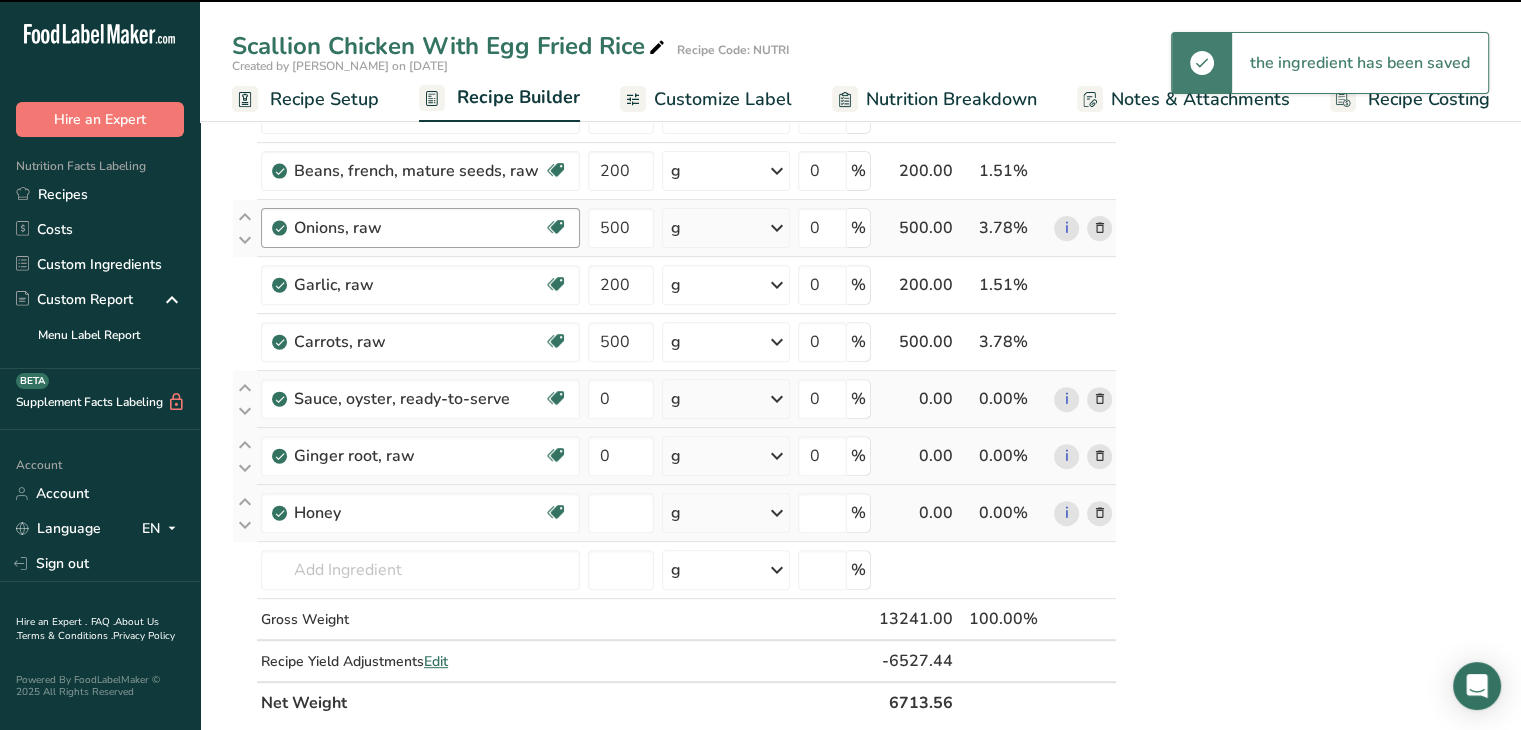 type on "0" 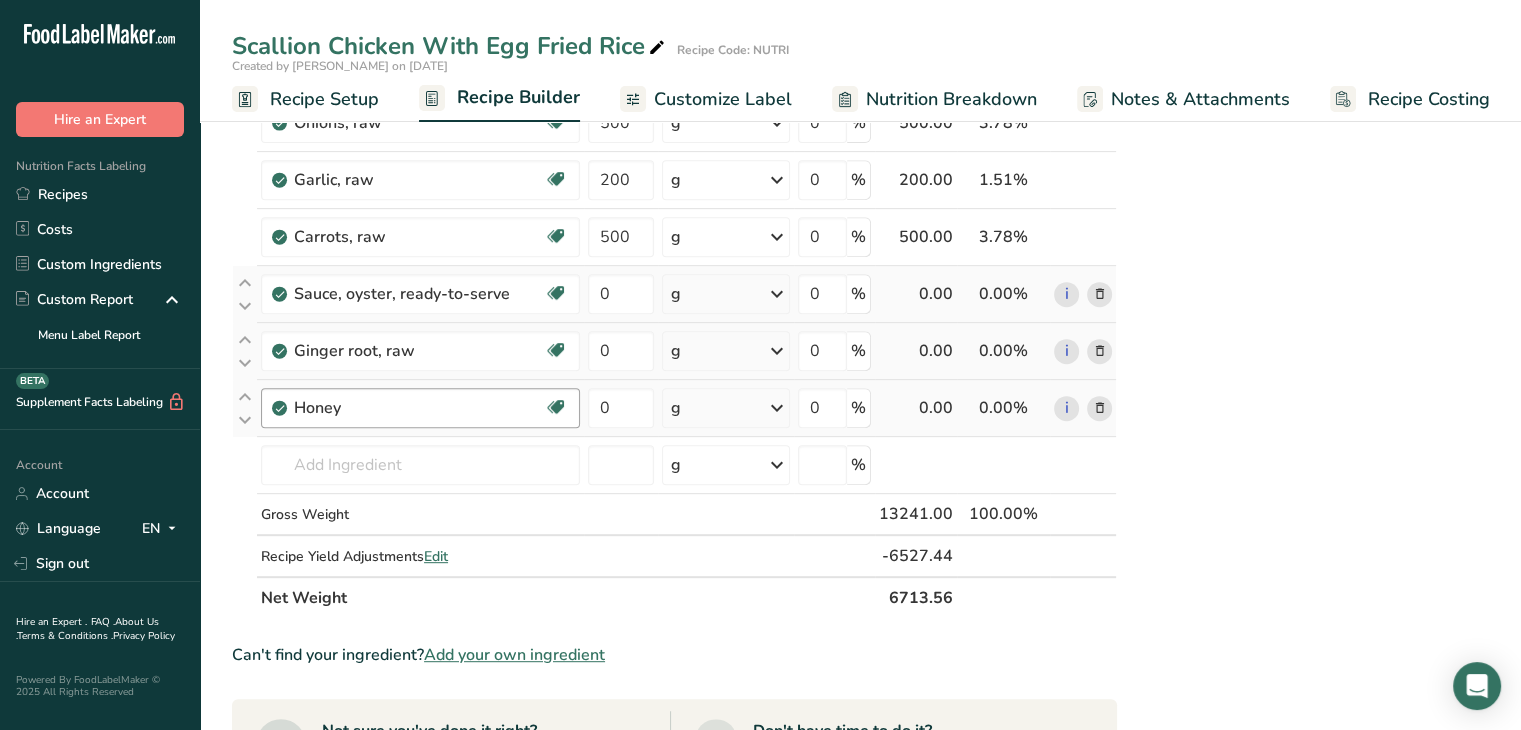 scroll, scrollTop: 804, scrollLeft: 0, axis: vertical 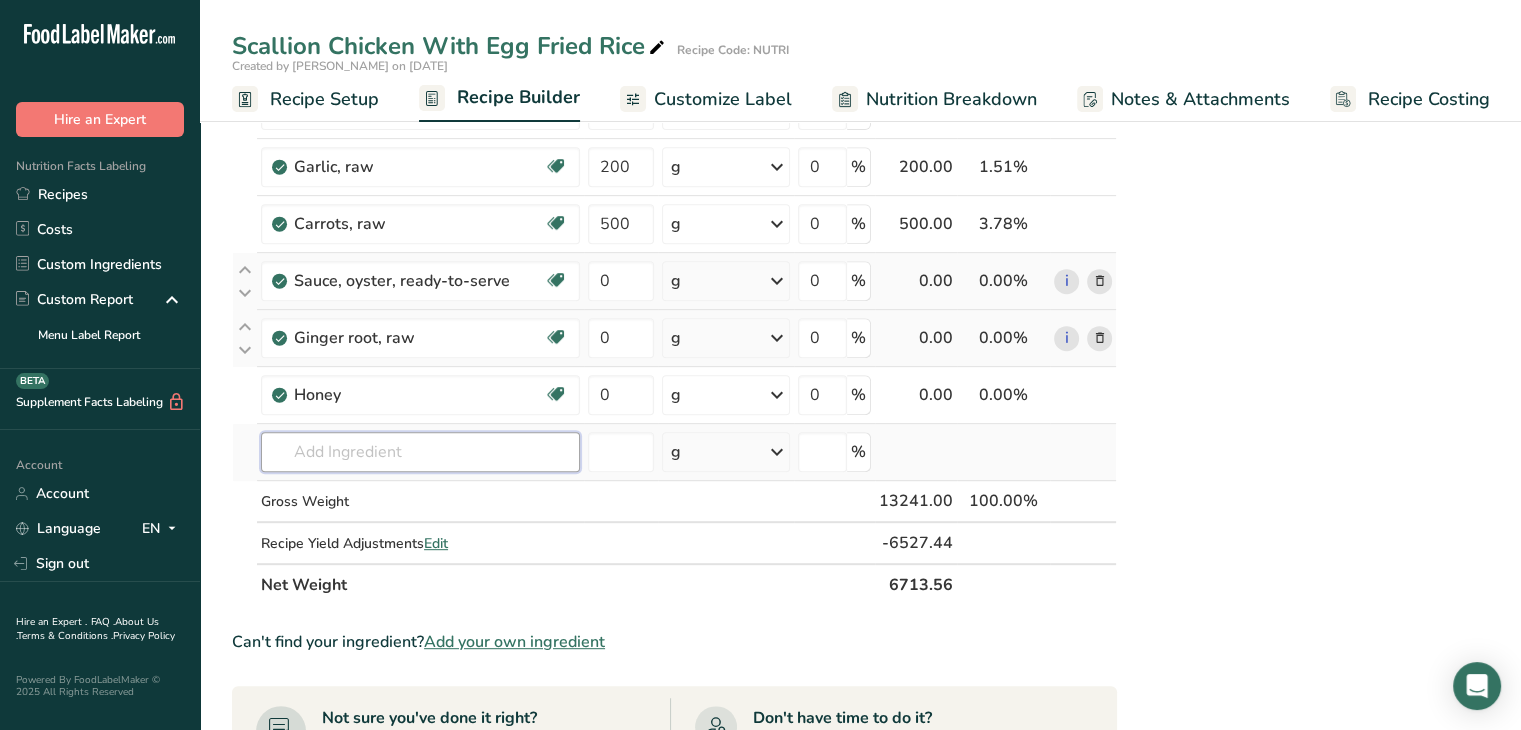 click at bounding box center [420, 452] 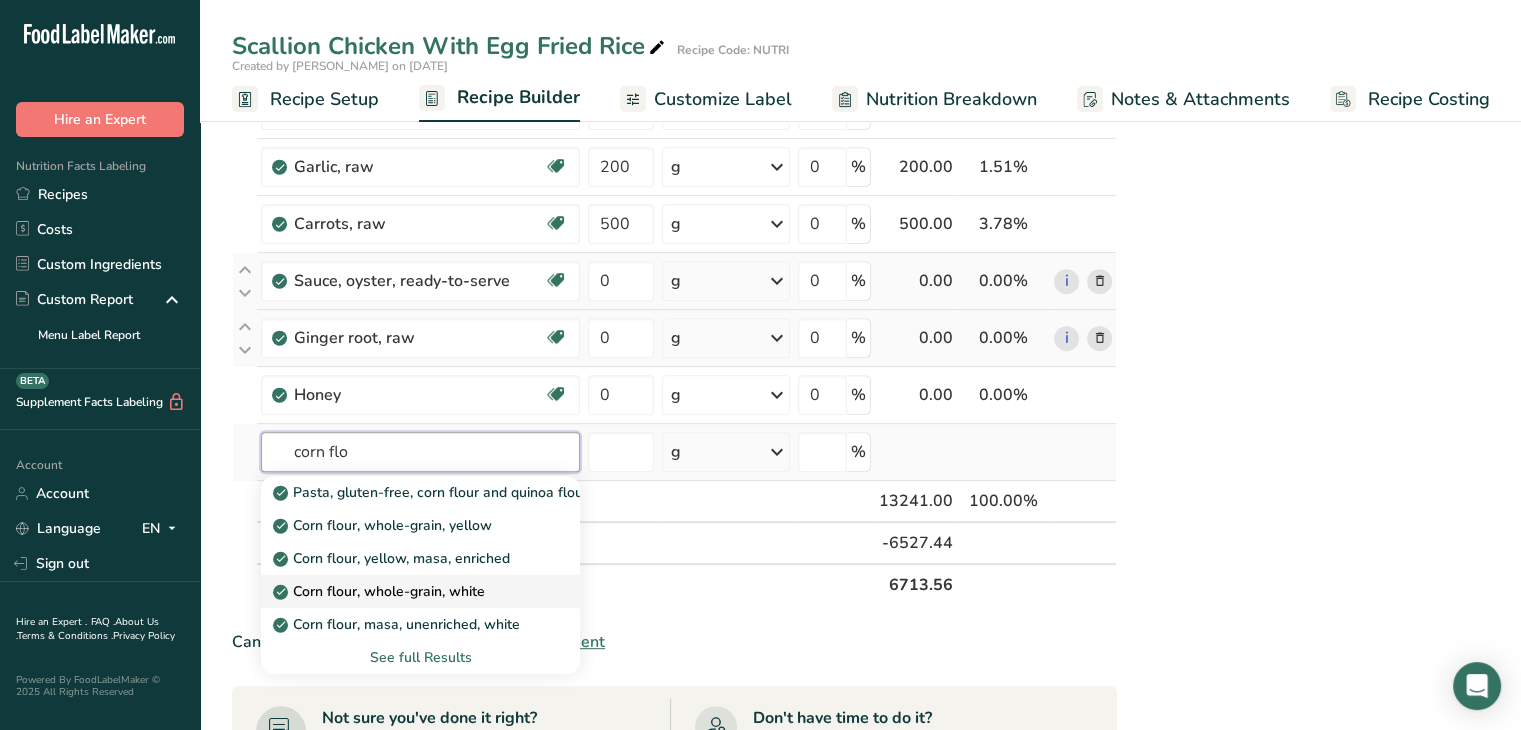 type on "corn flo" 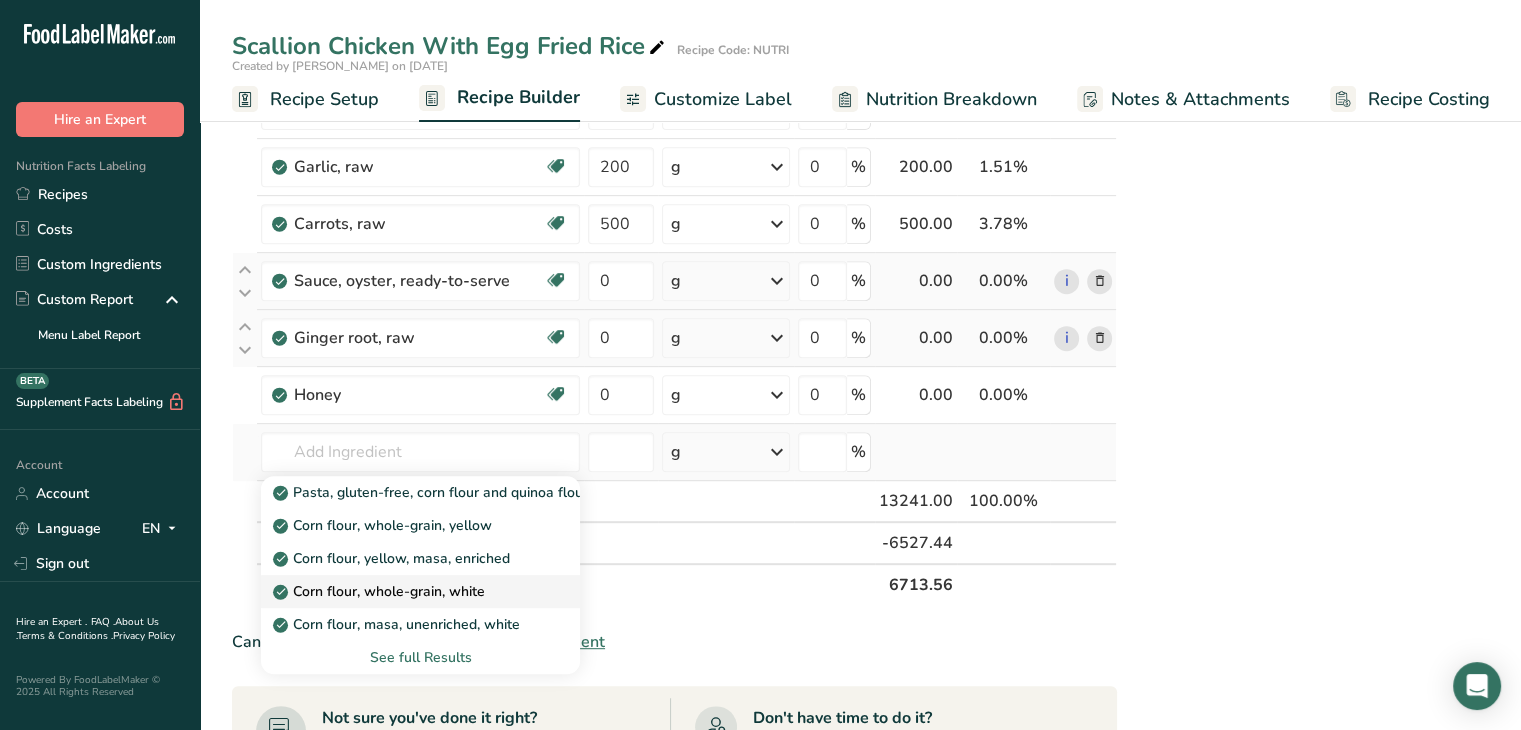 click on "Corn flour, whole-grain, white" at bounding box center (420, 591) 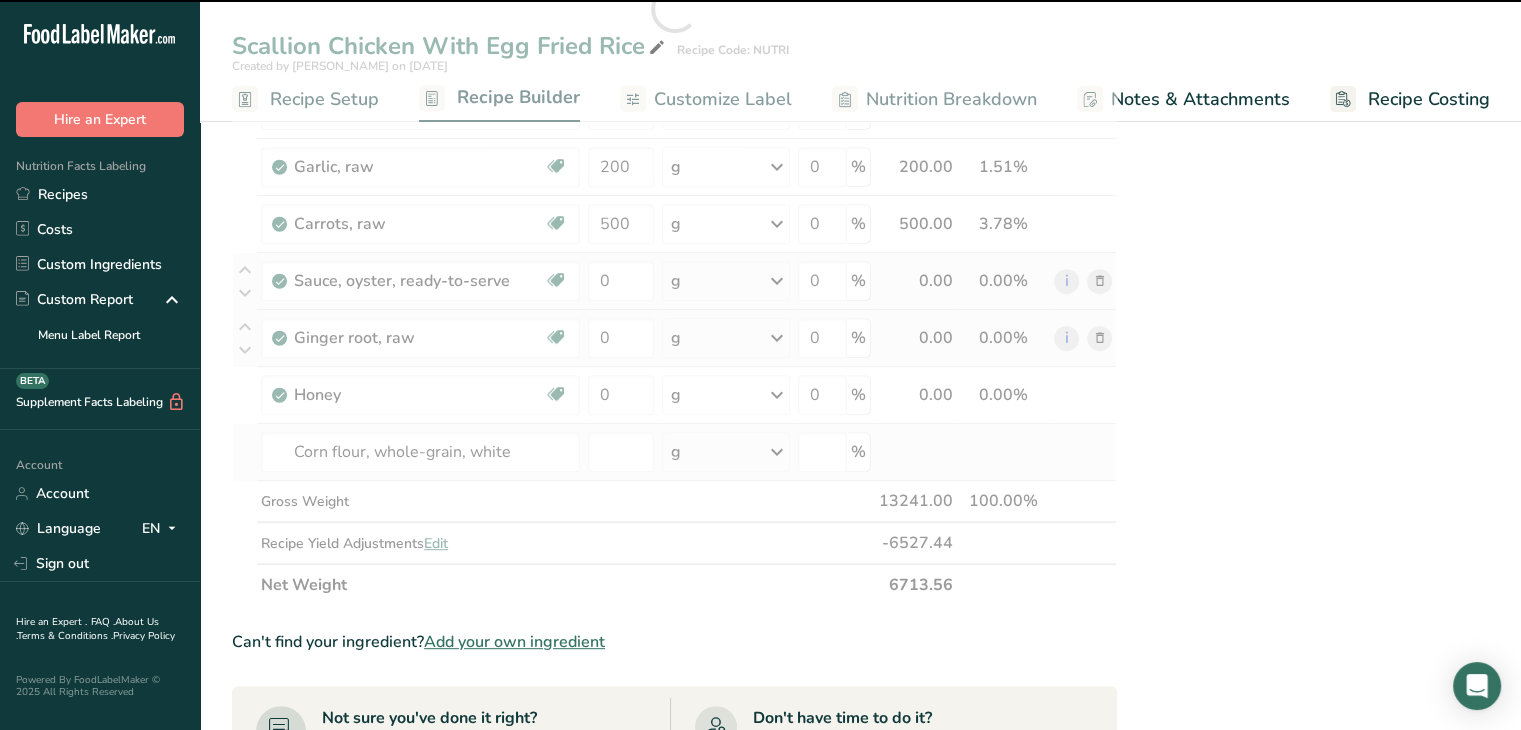 type on "0" 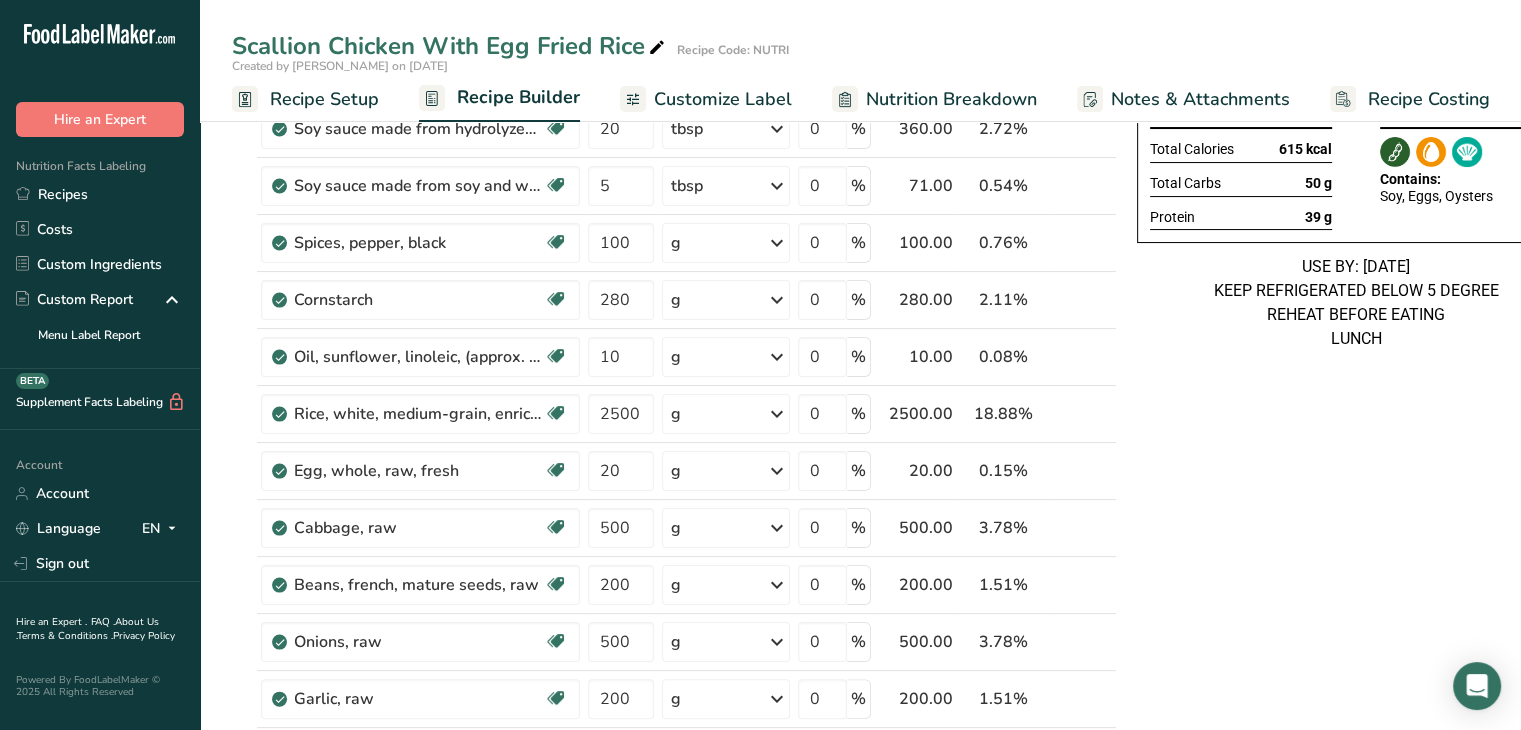 scroll, scrollTop: 270, scrollLeft: 0, axis: vertical 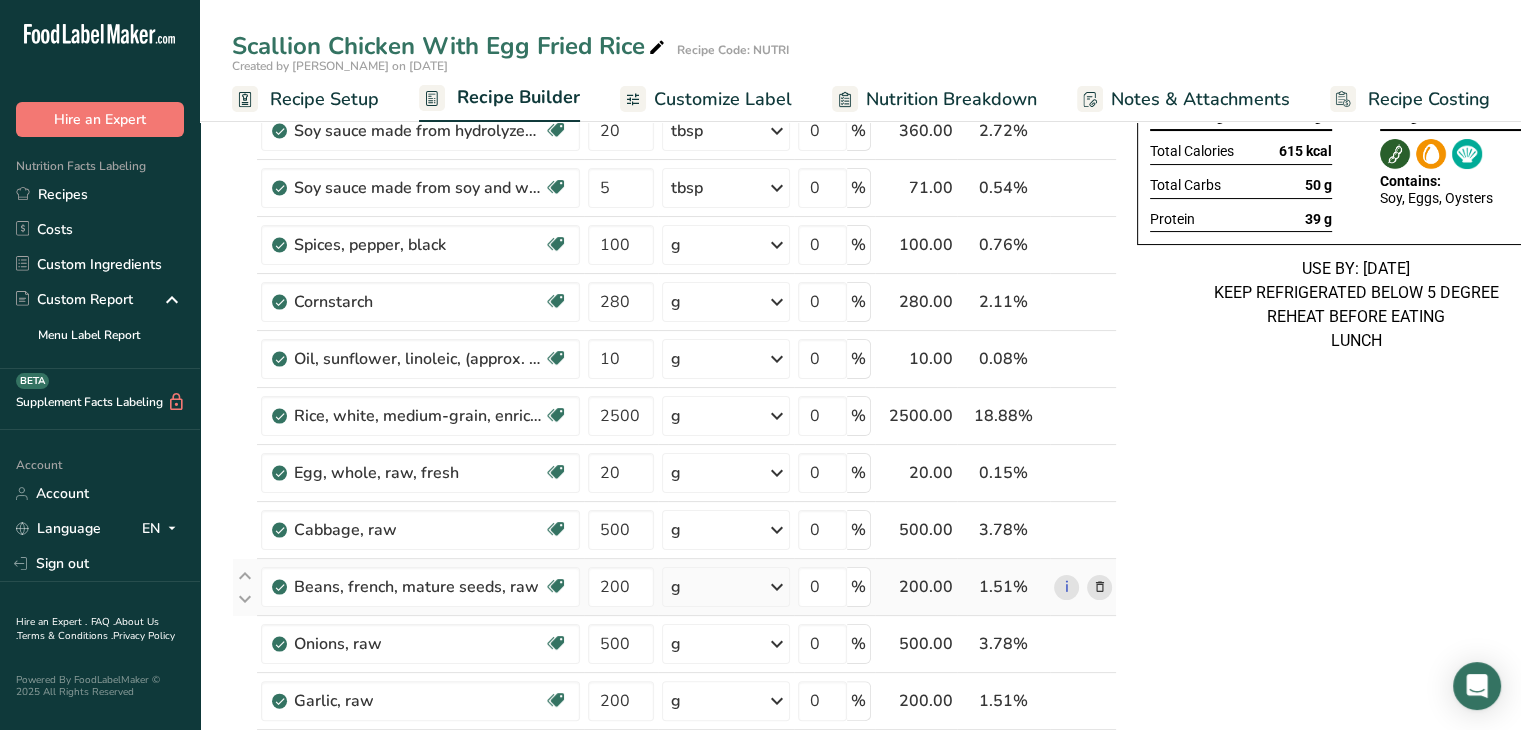 click at bounding box center [1100, 587] 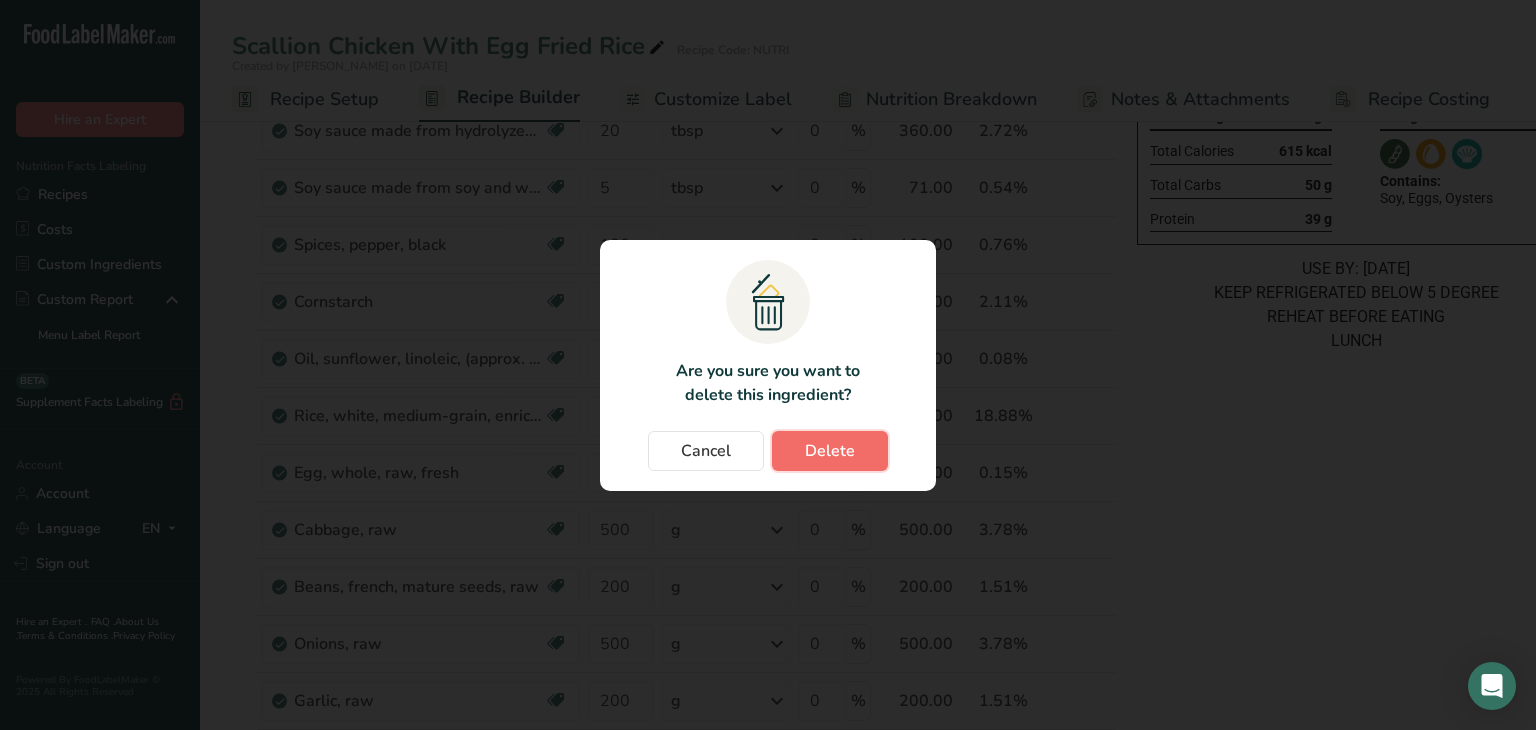 click on "Delete" at bounding box center [830, 451] 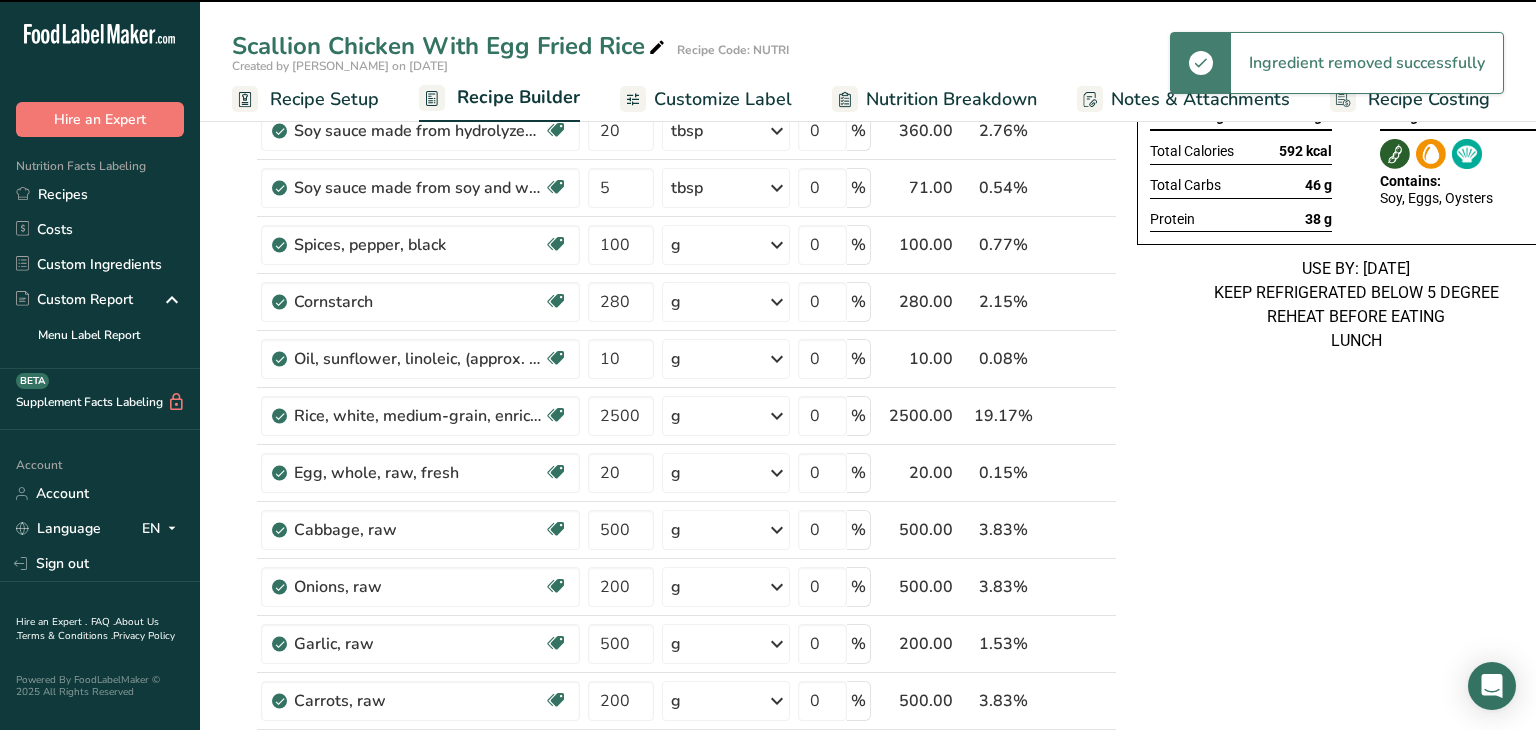 type on "500" 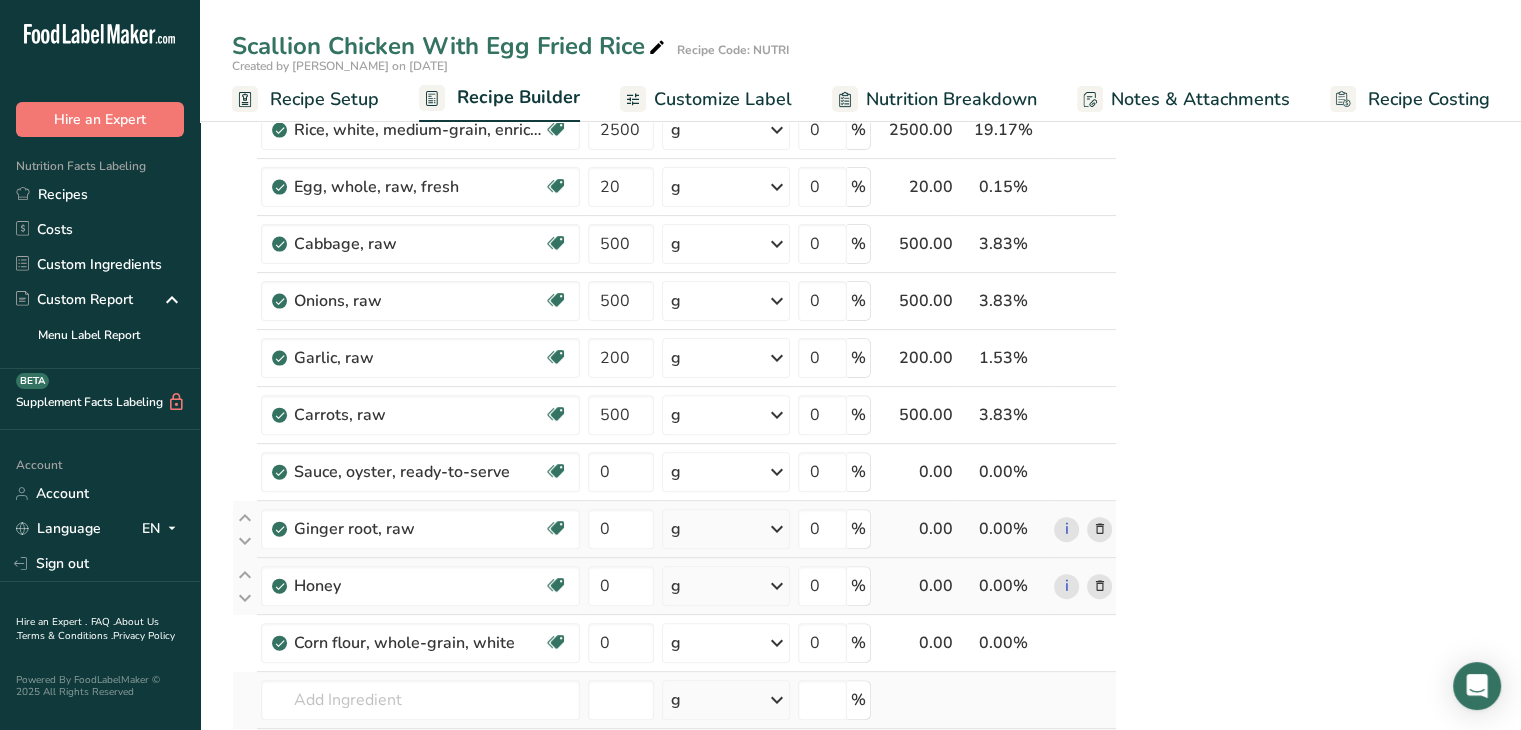 scroll, scrollTop: 556, scrollLeft: 0, axis: vertical 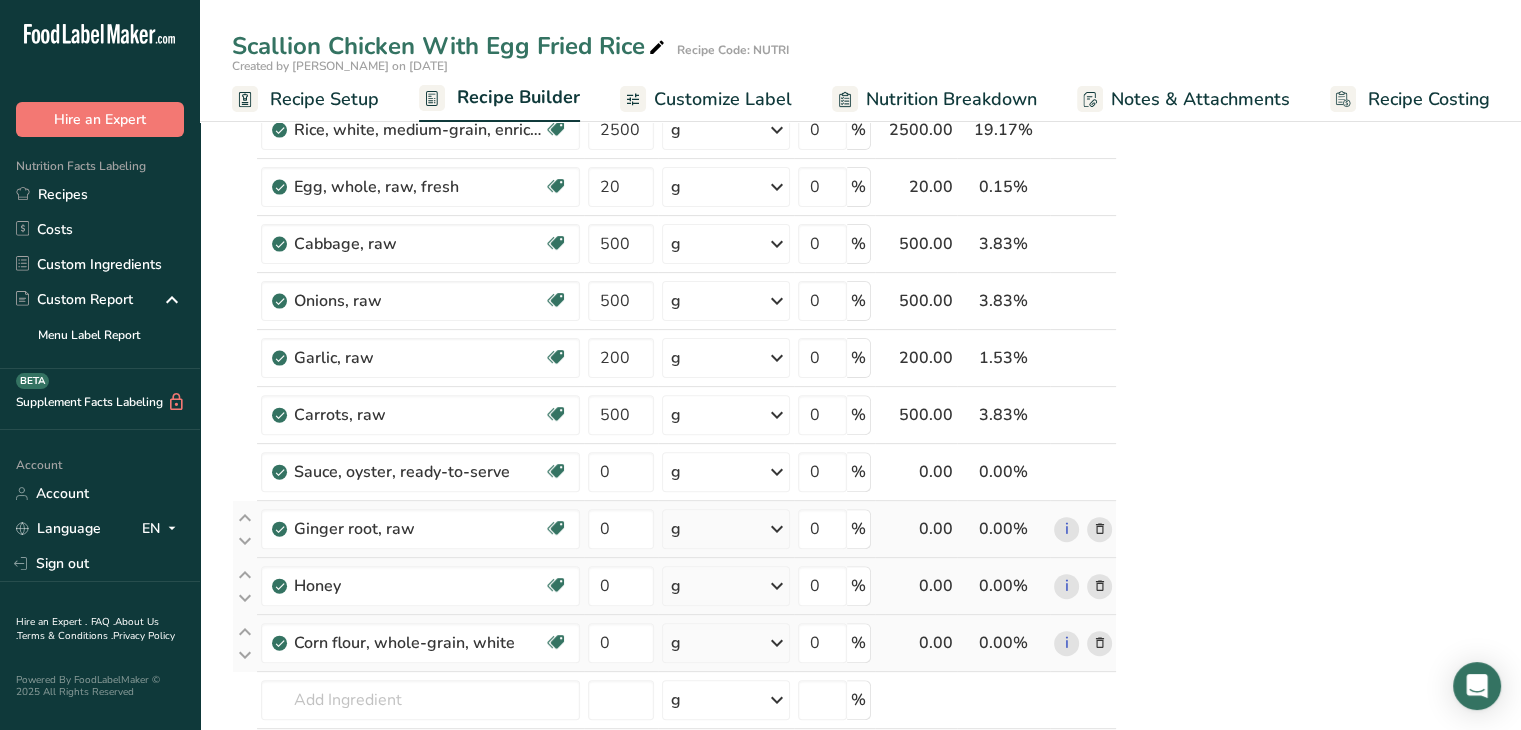 click at bounding box center (1100, 643) 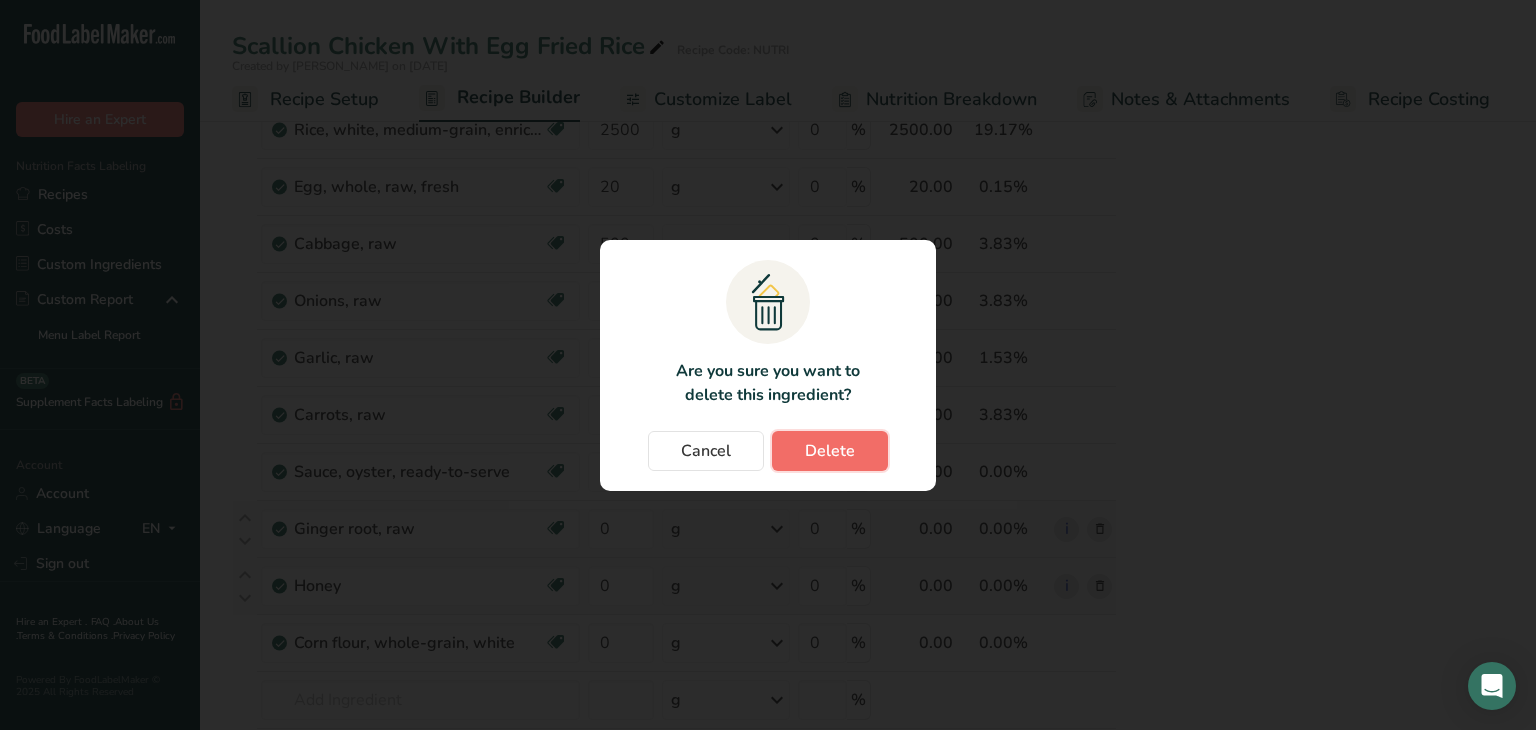 click on "Delete" at bounding box center [830, 451] 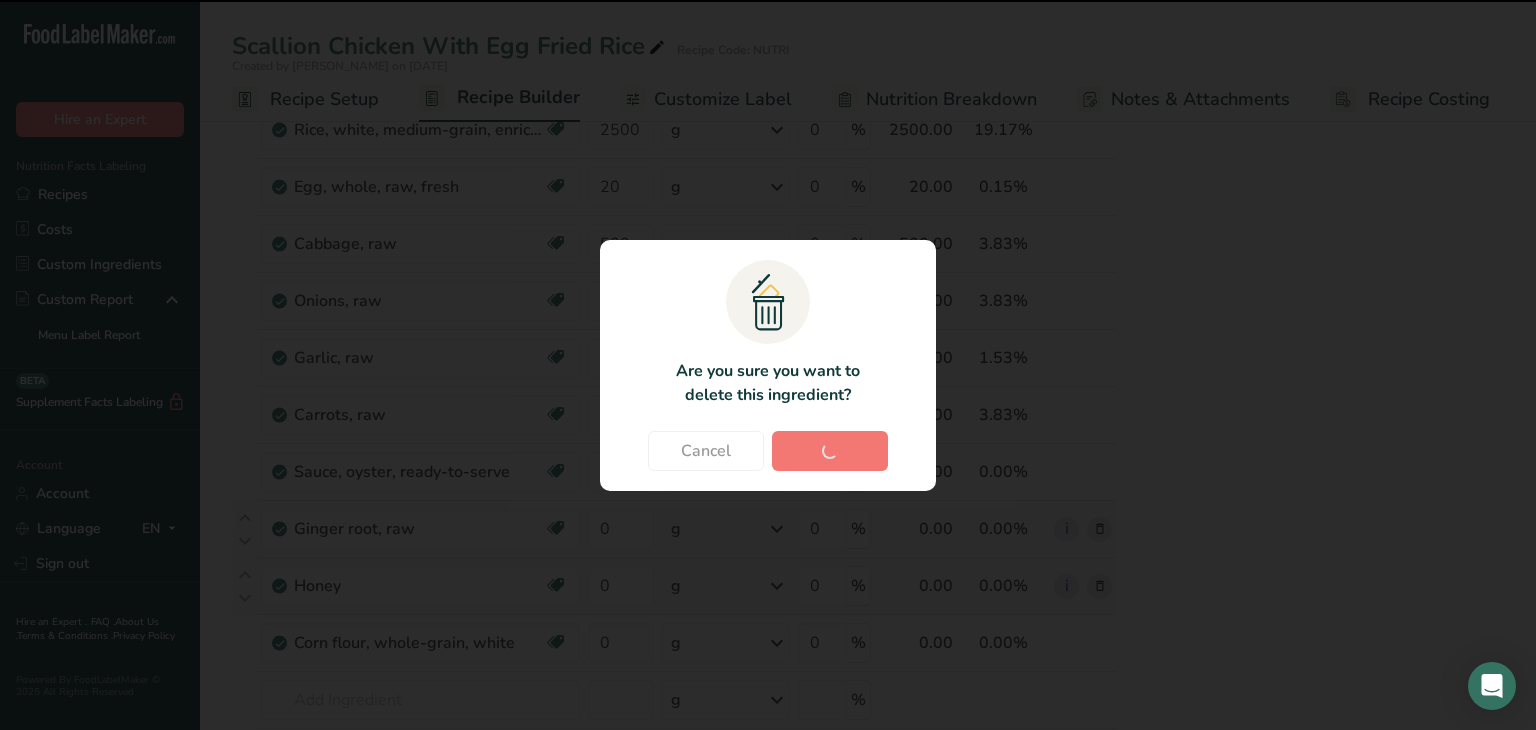 type 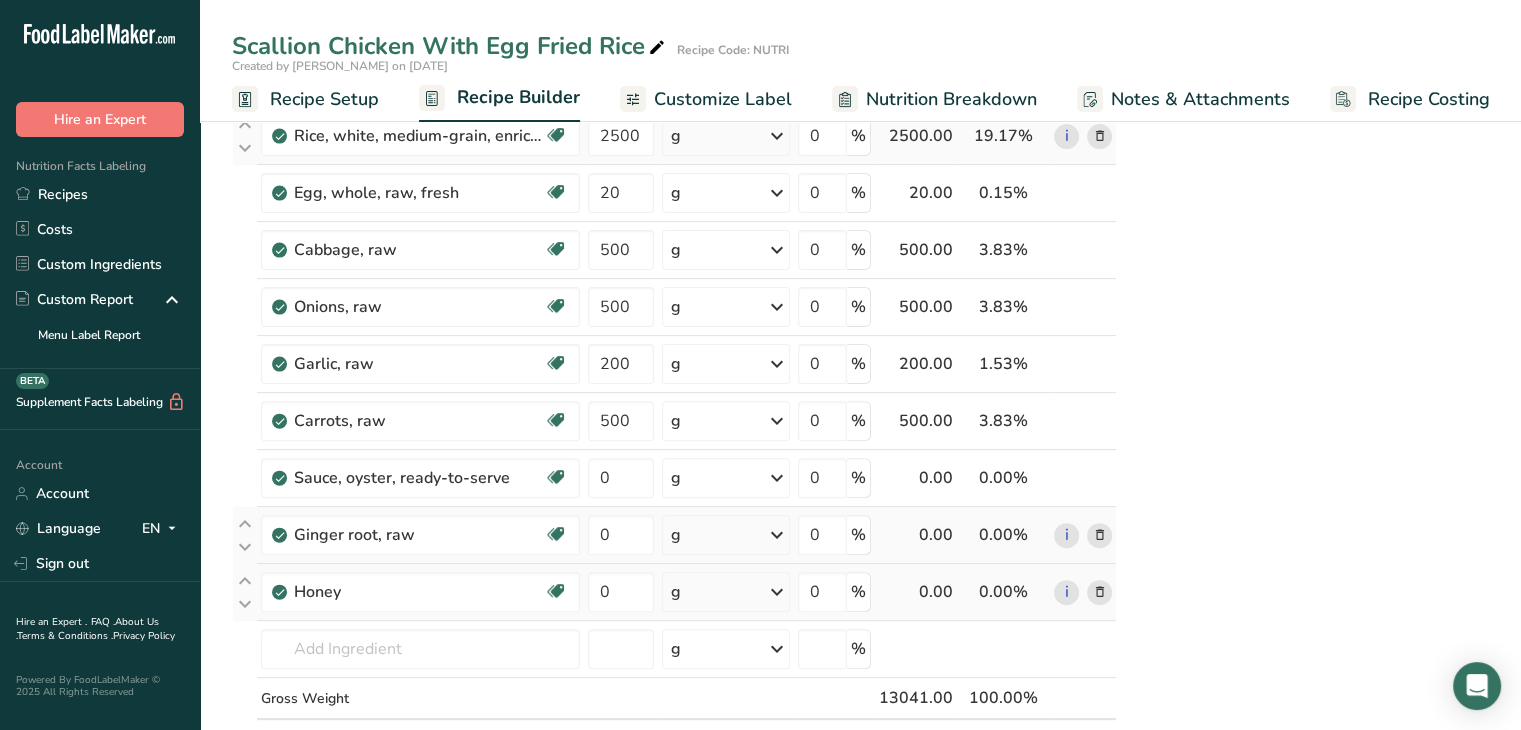 scroll, scrollTop: 603, scrollLeft: 0, axis: vertical 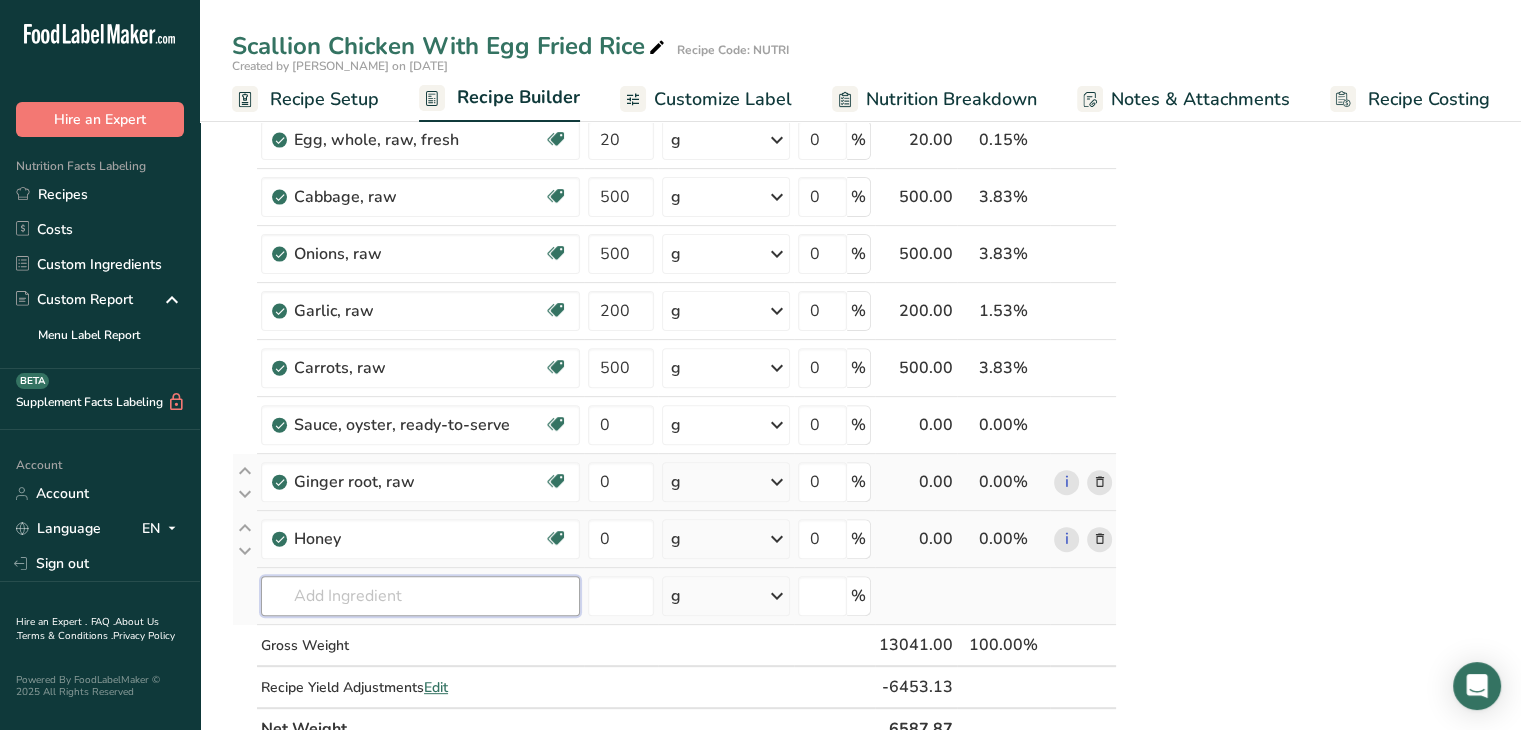 click at bounding box center [420, 596] 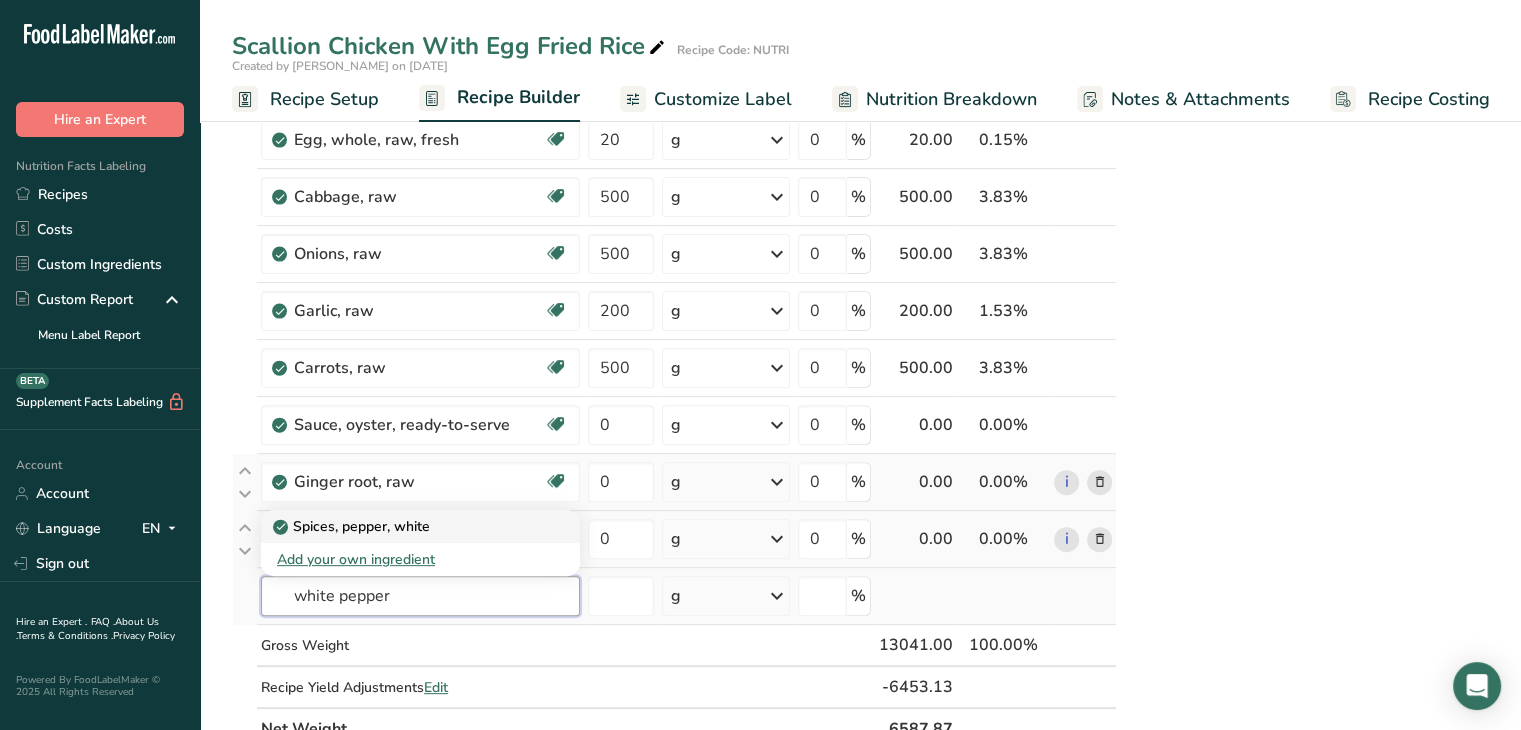 type on "white pepper" 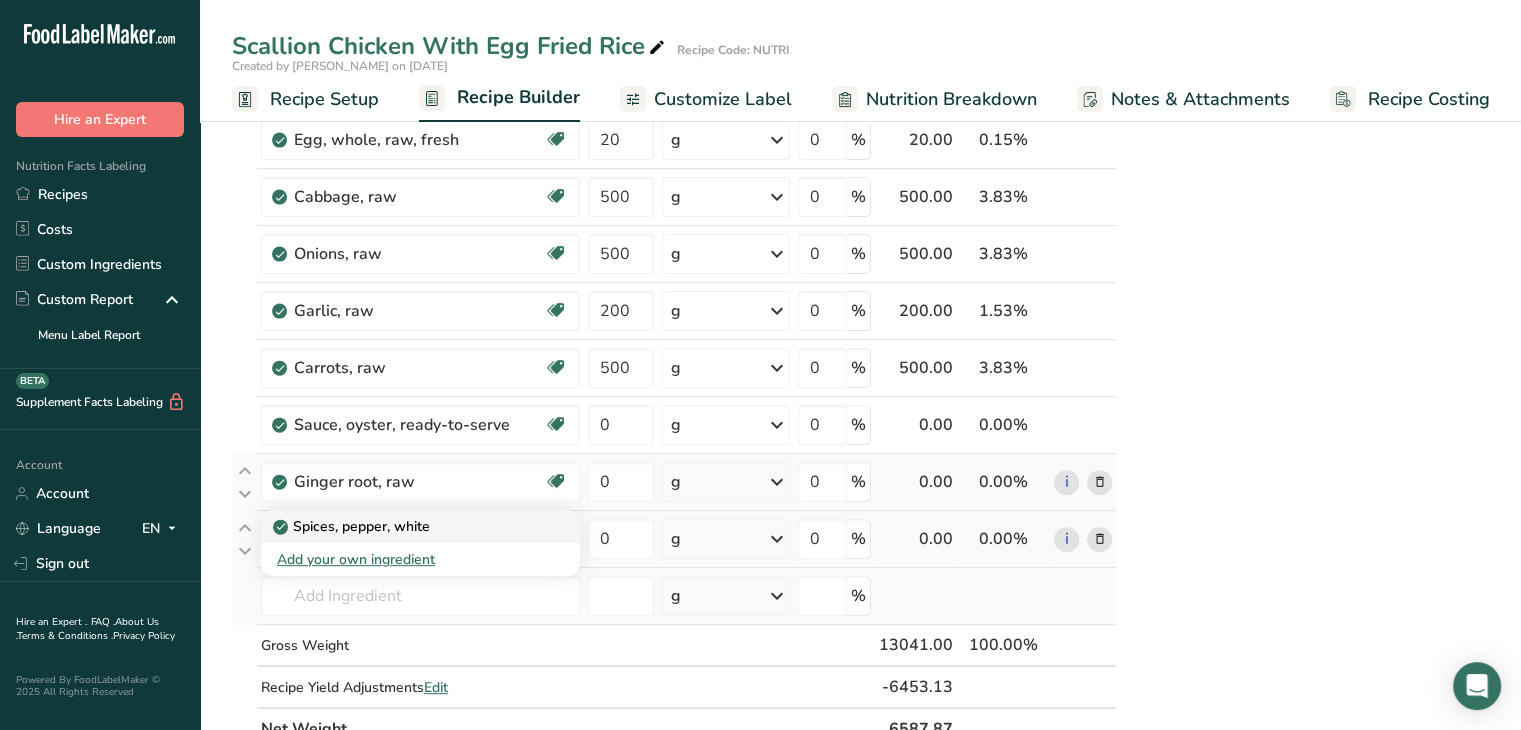 click on "Spices, pepper, white" at bounding box center (353, 526) 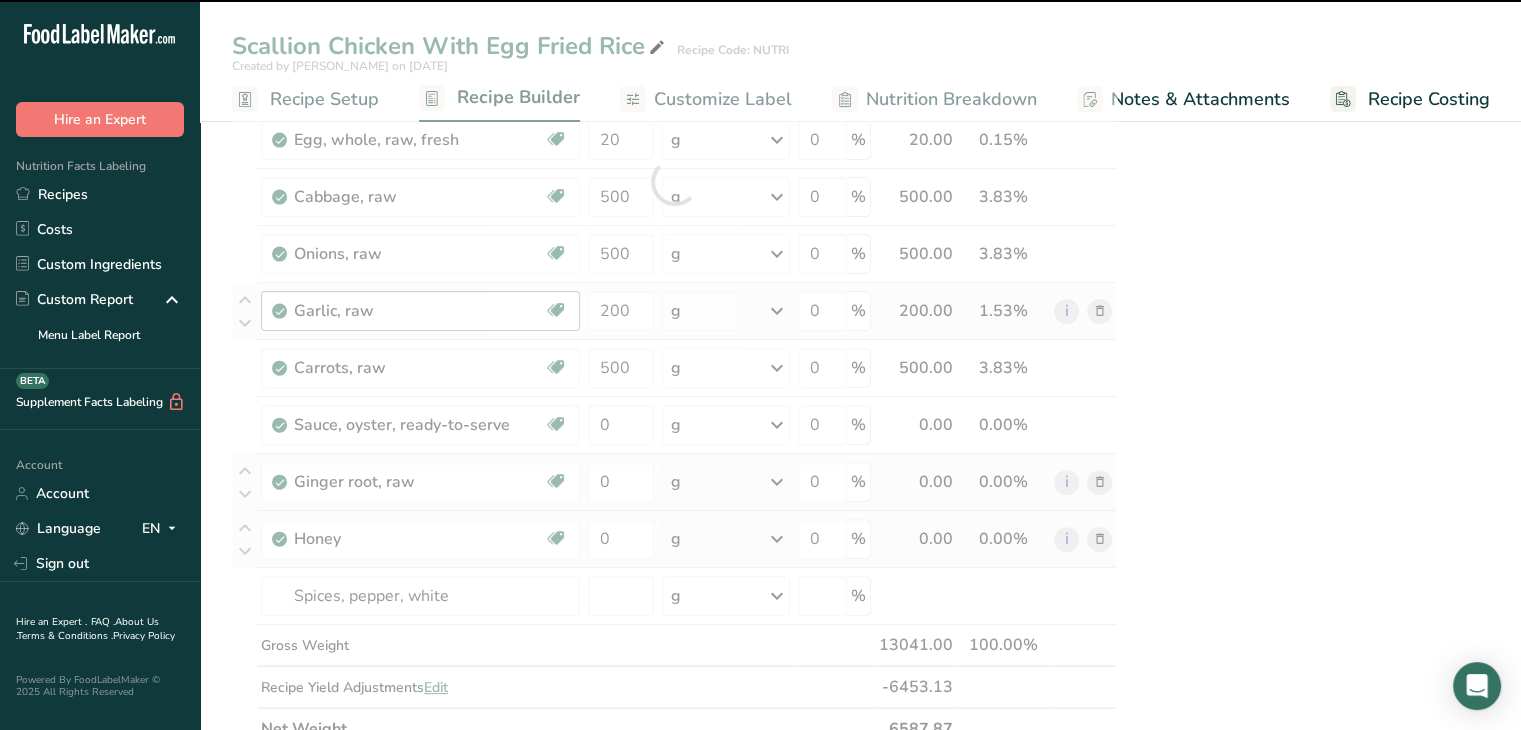 type on "0" 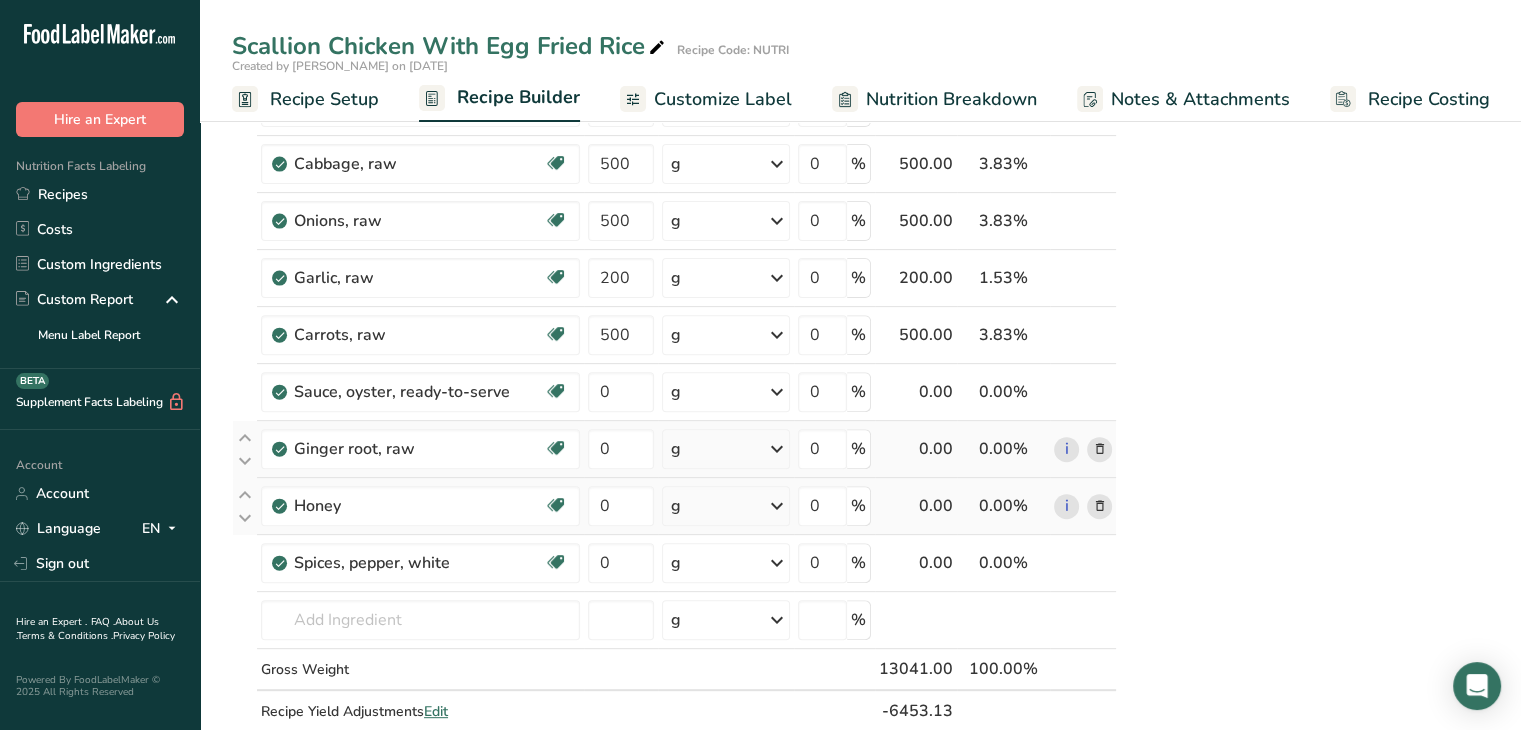 scroll, scrollTop: 638, scrollLeft: 0, axis: vertical 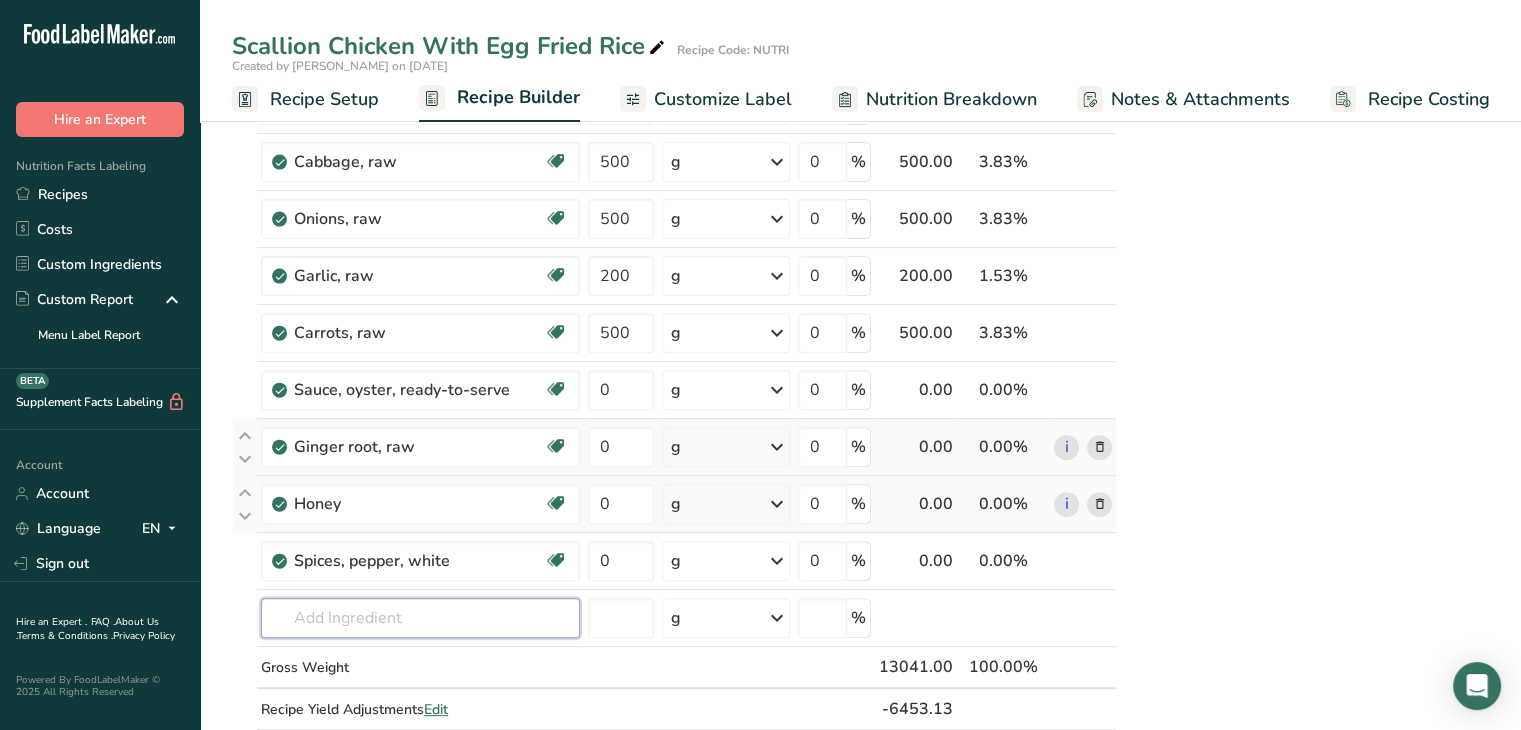 click at bounding box center [420, 618] 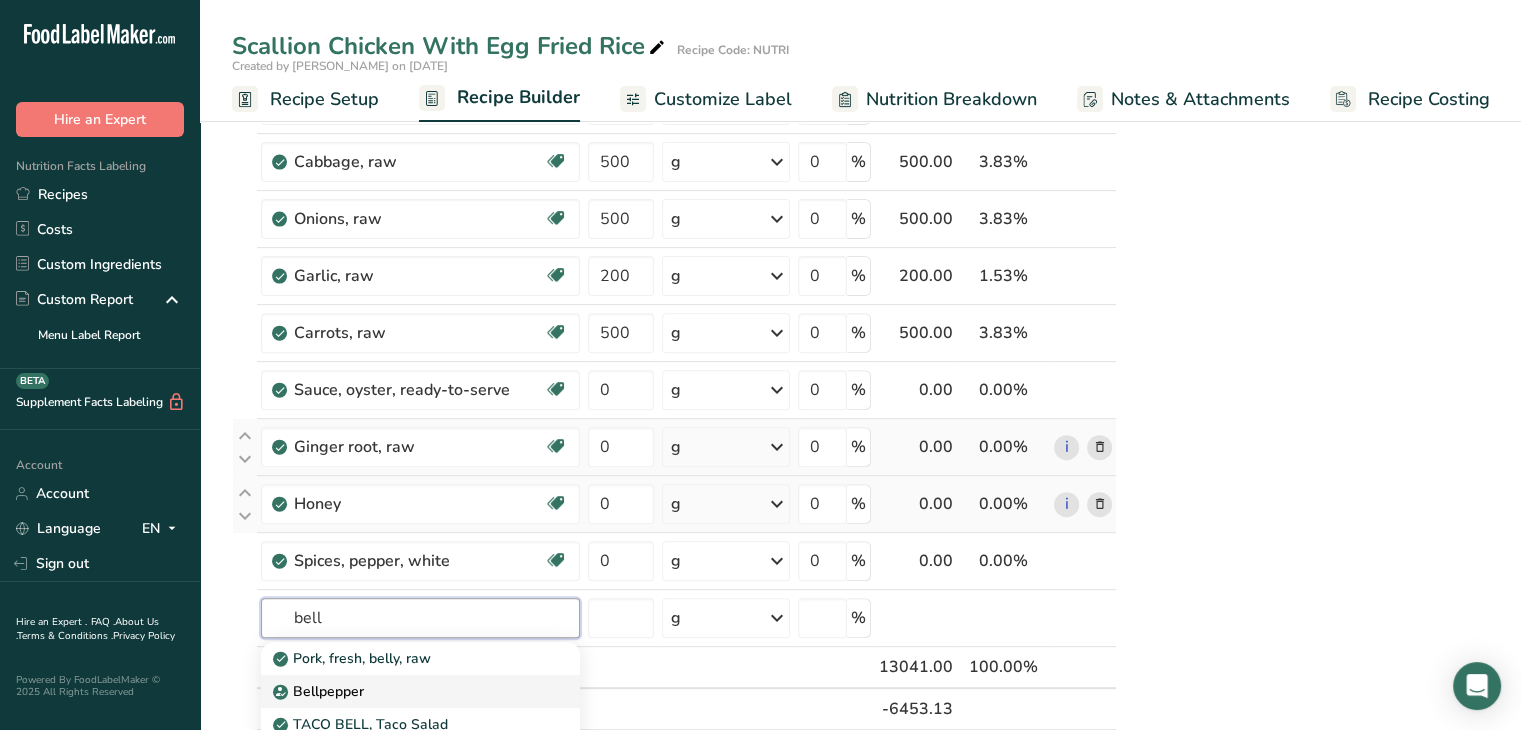 type on "bell" 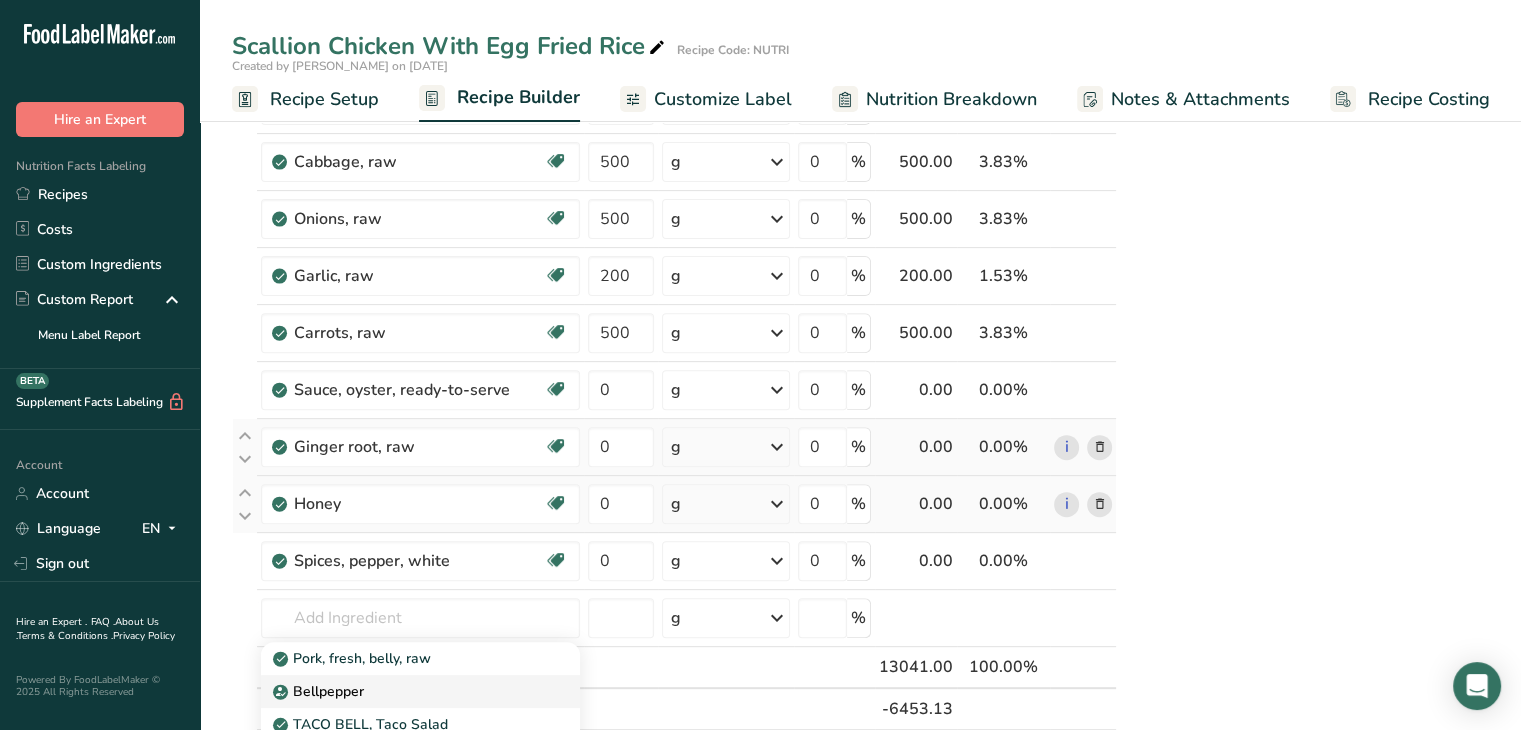 click on "Bellpepper" at bounding box center [320, 691] 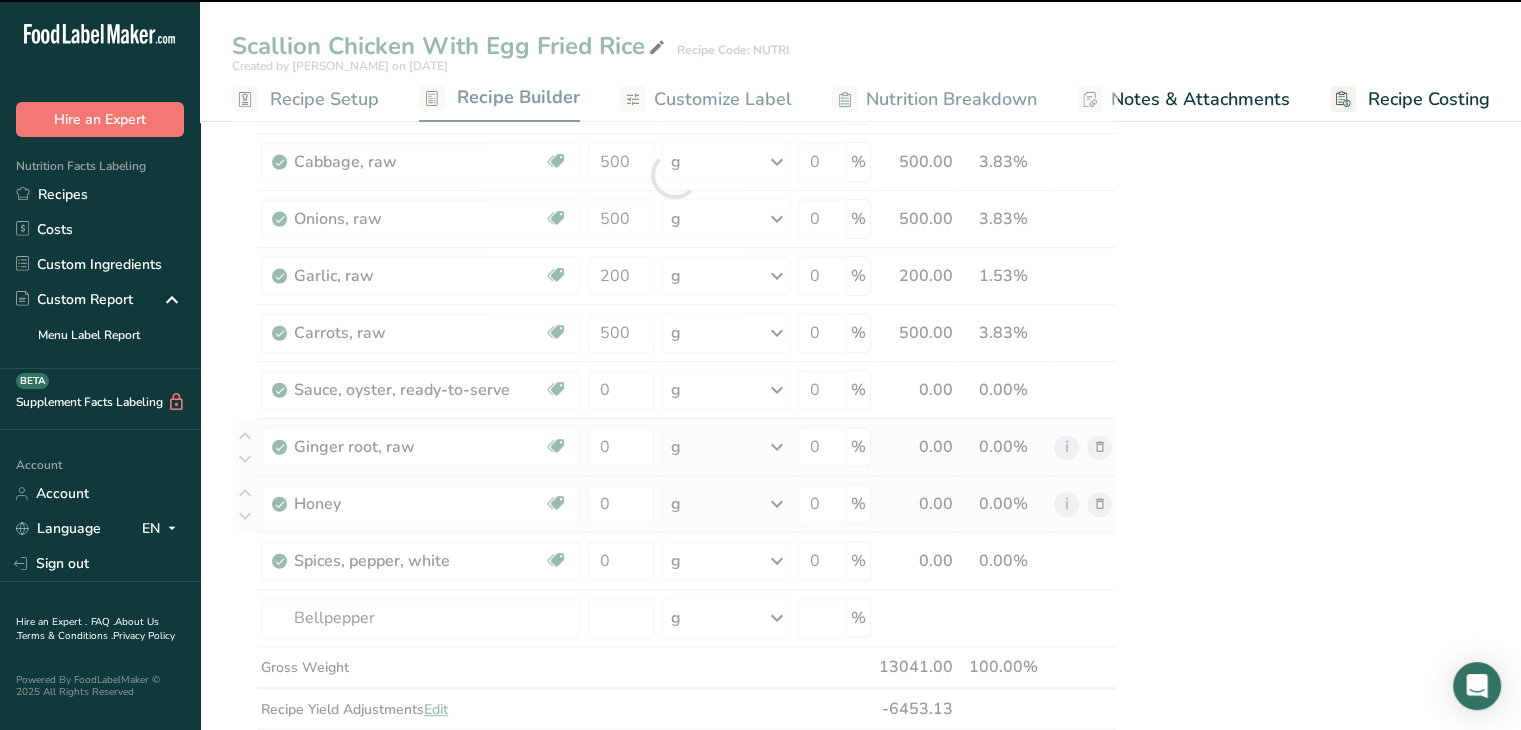 type on "0" 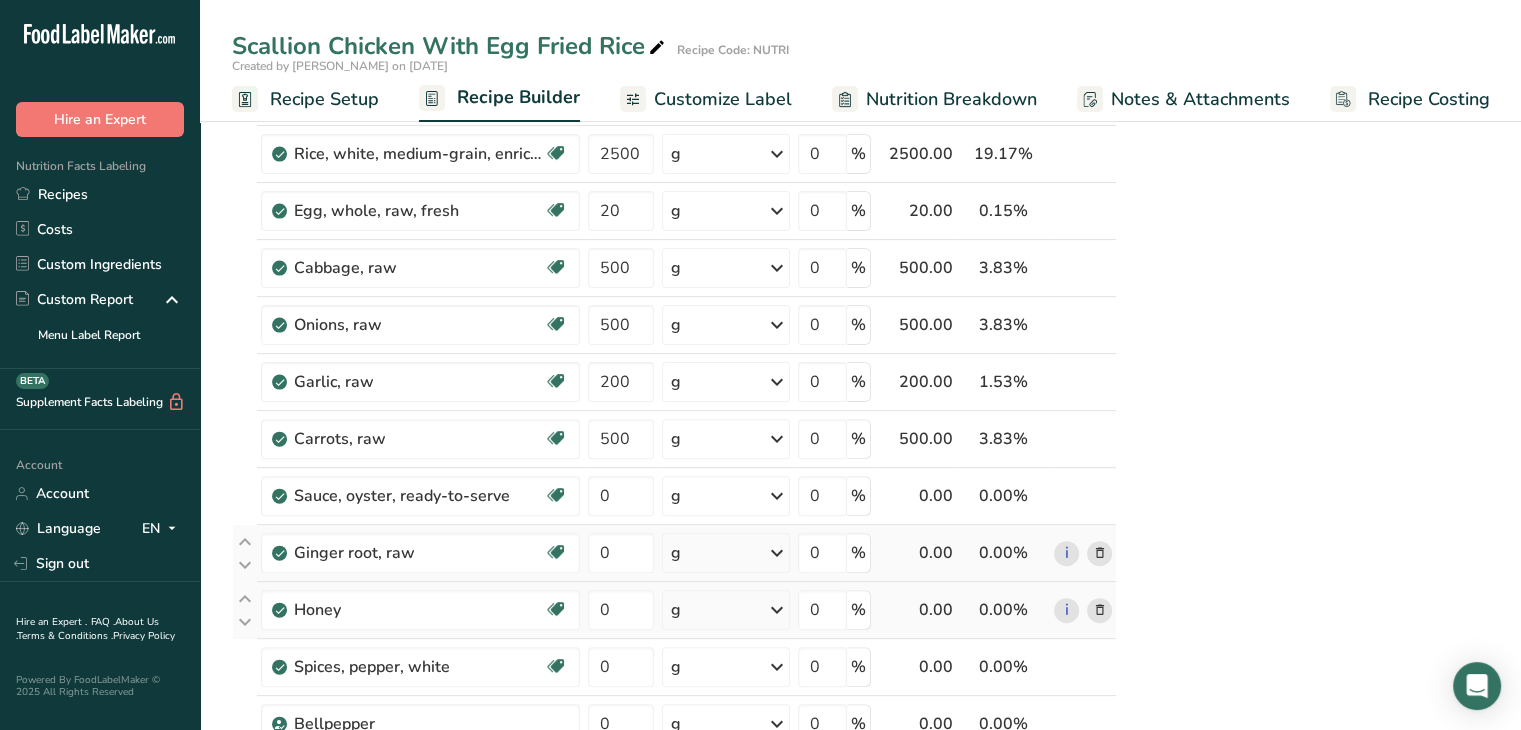 scroll, scrollTop: 528, scrollLeft: 0, axis: vertical 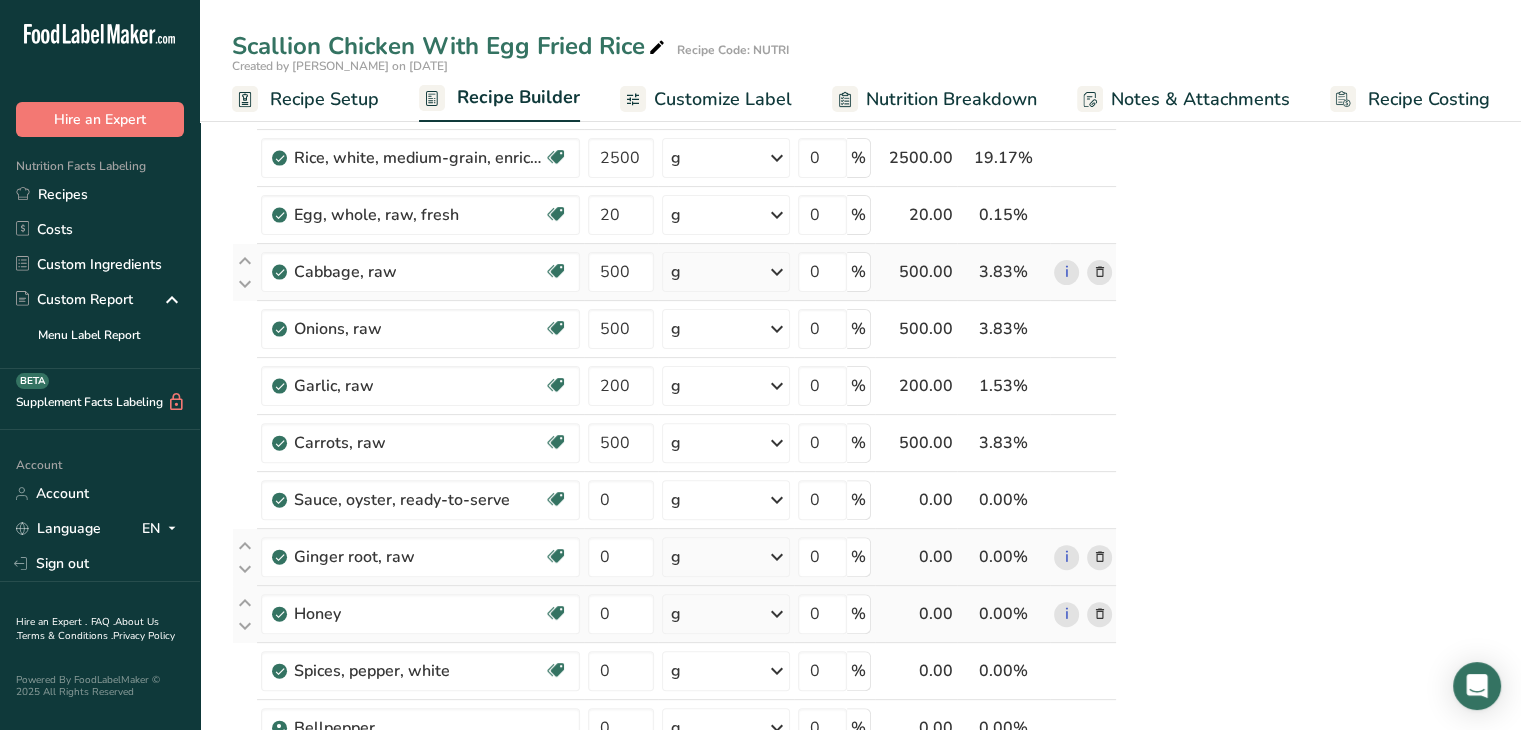 click at bounding box center [1100, 272] 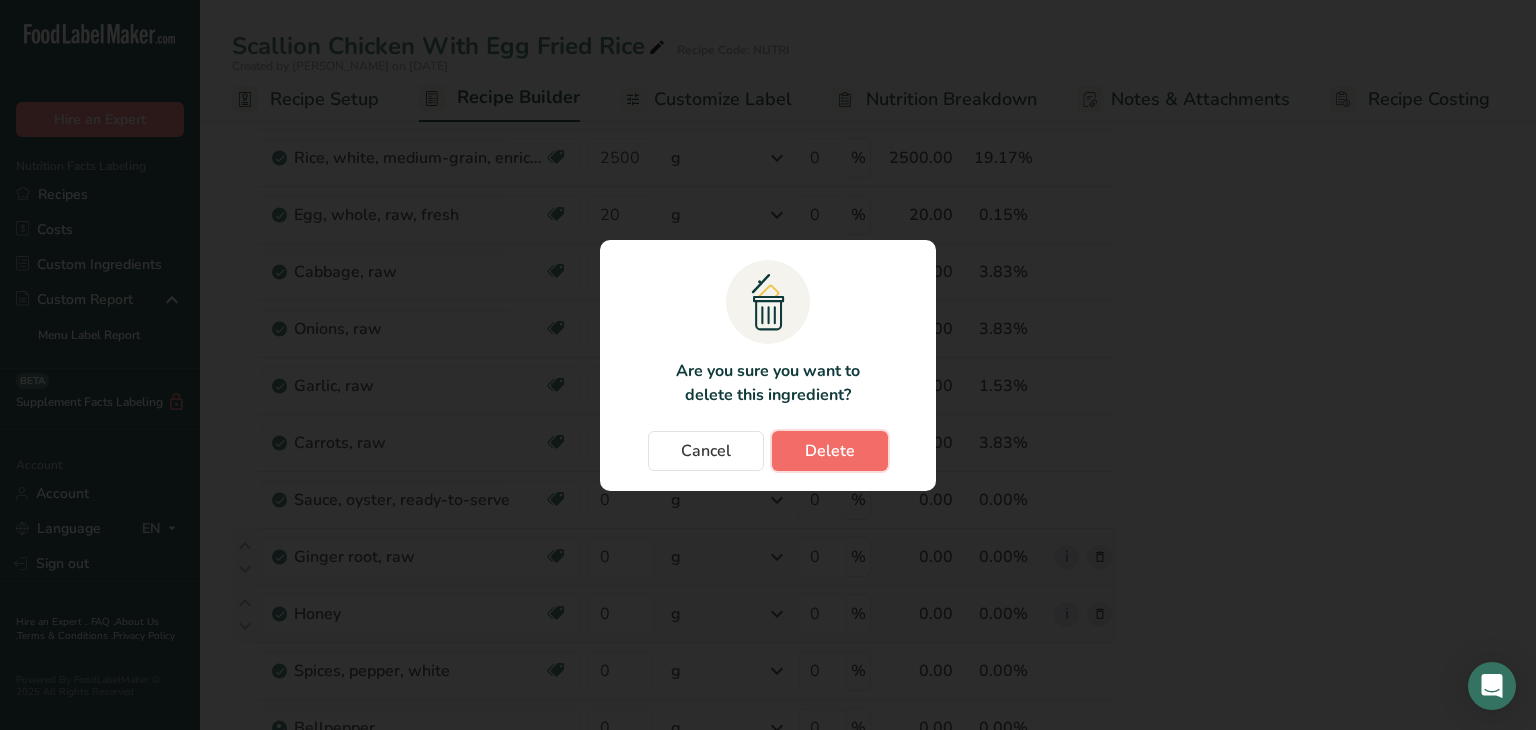 click on "Delete" at bounding box center [830, 451] 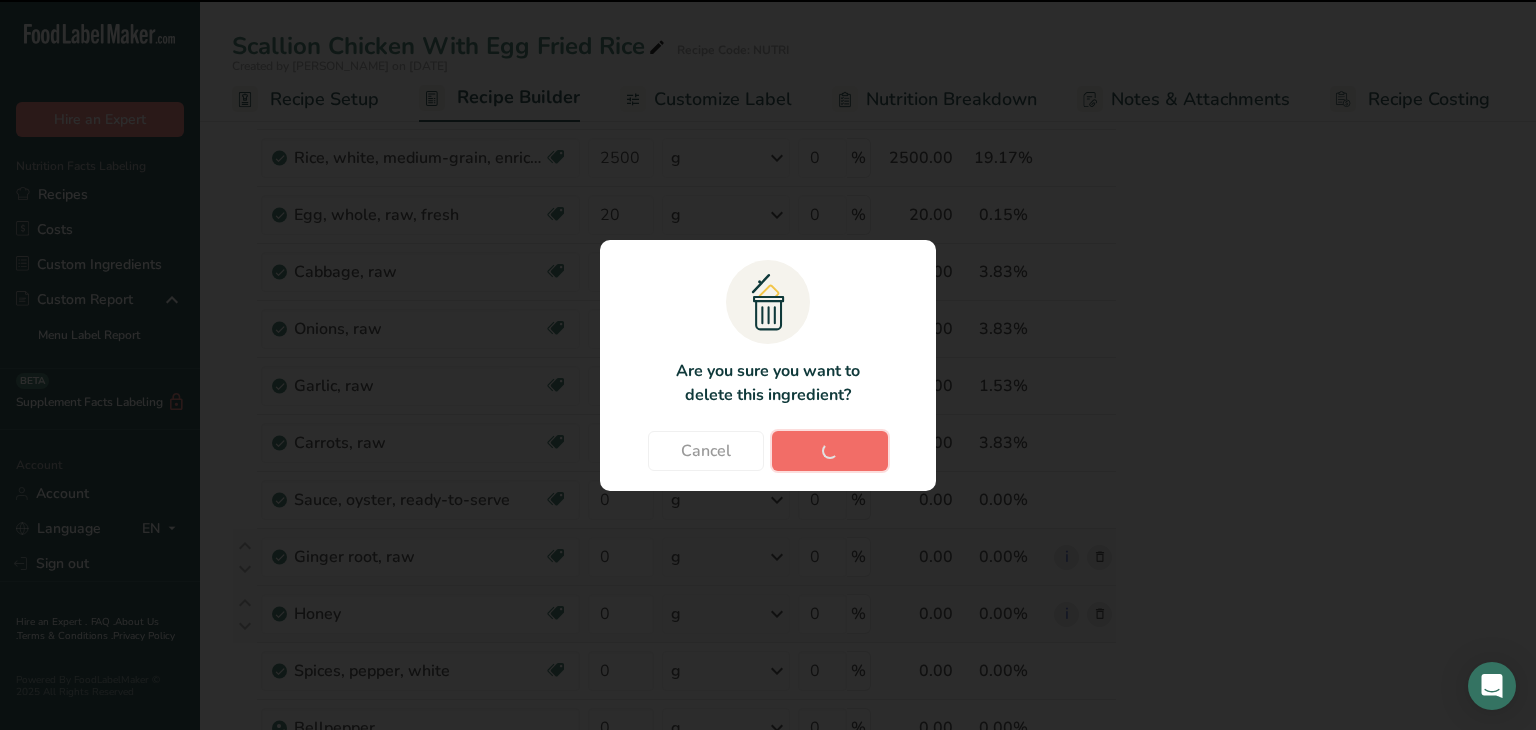 type on "200" 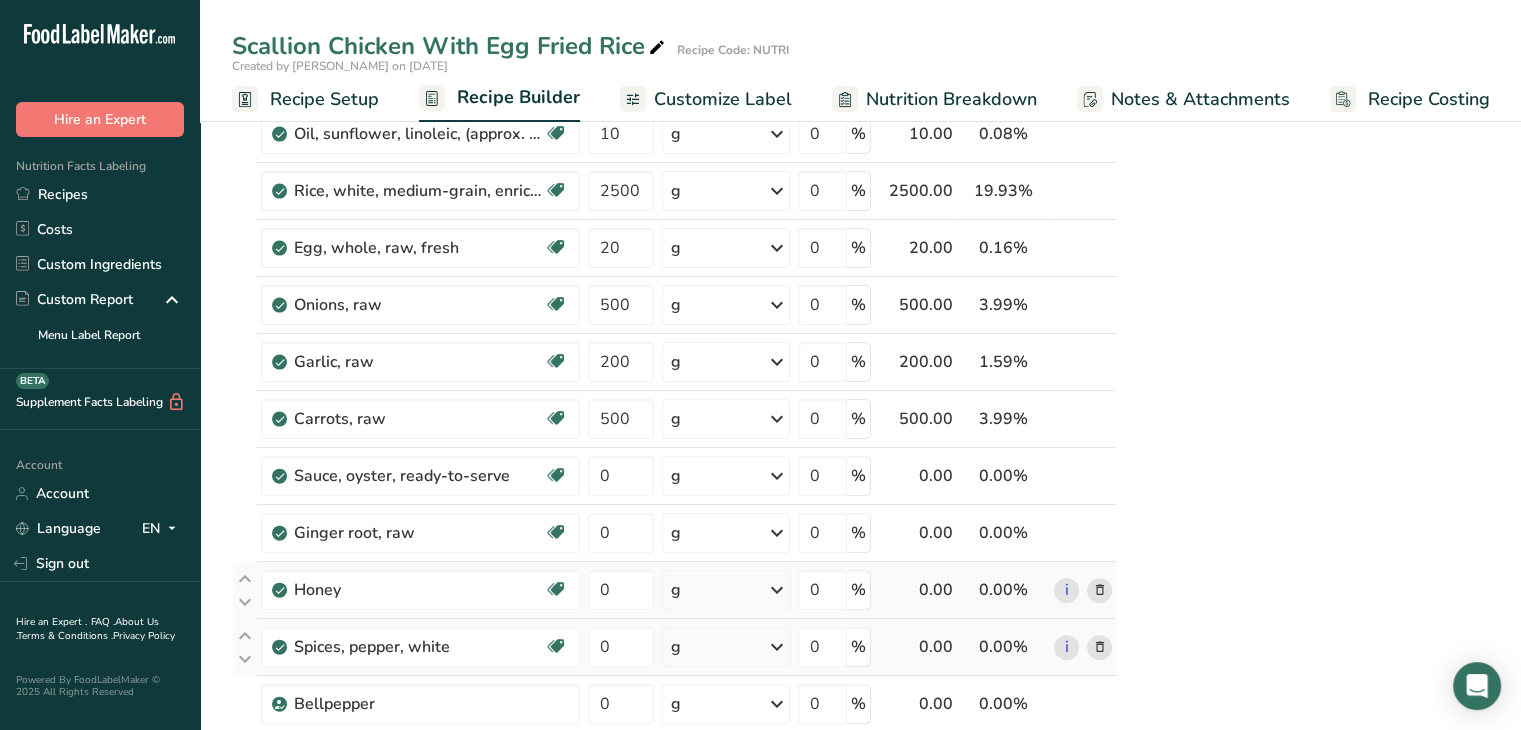 scroll, scrollTop: 512, scrollLeft: 0, axis: vertical 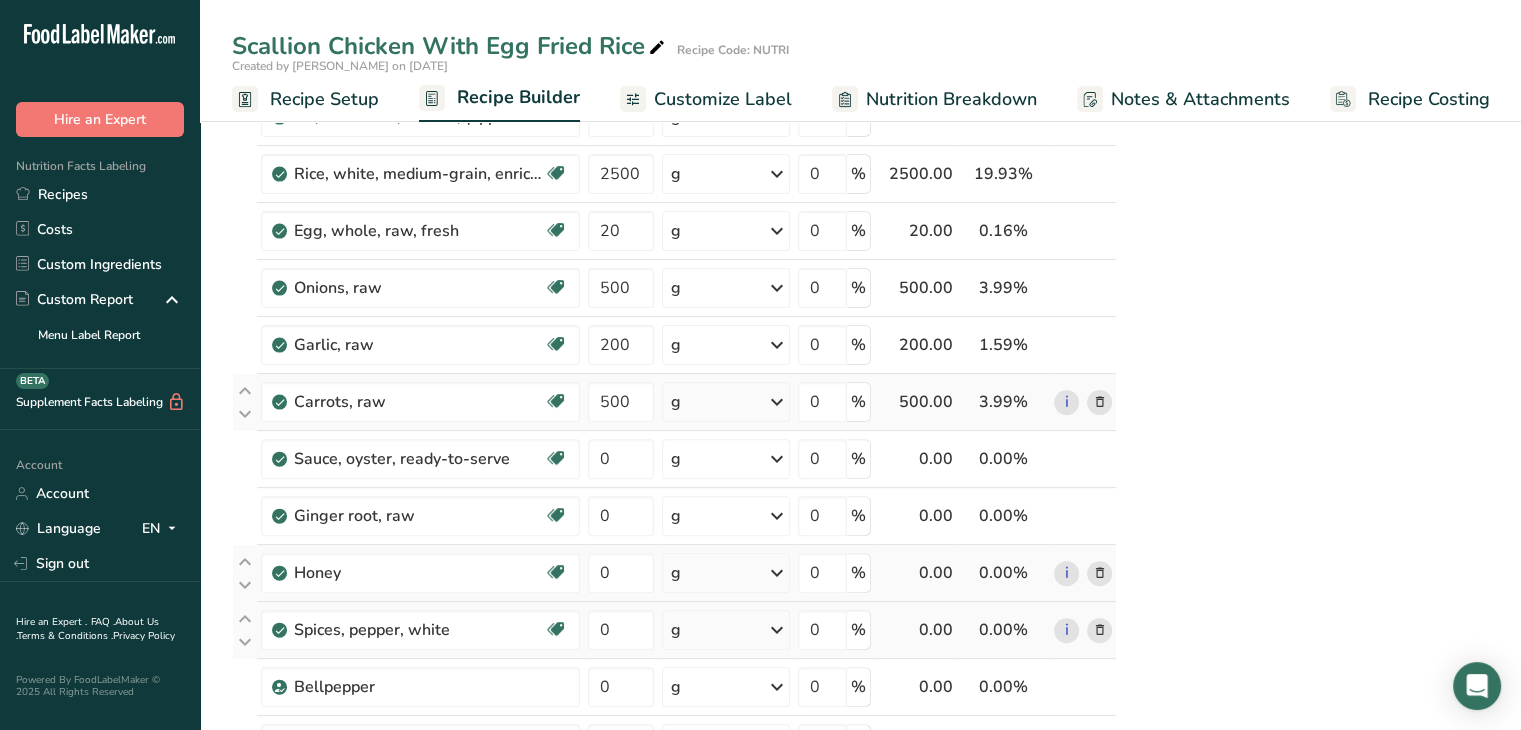 click at bounding box center (1100, 402) 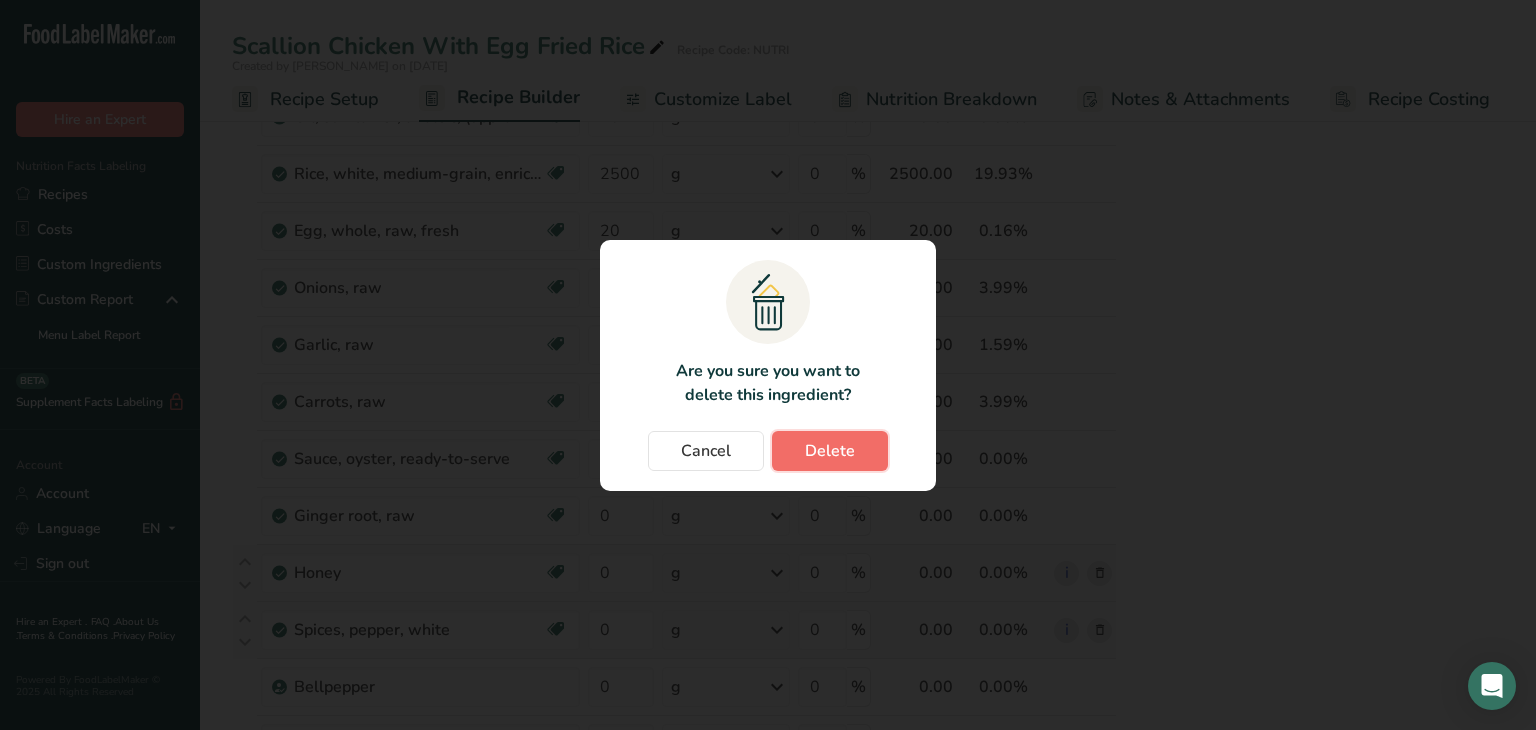 click on "Delete" at bounding box center (830, 451) 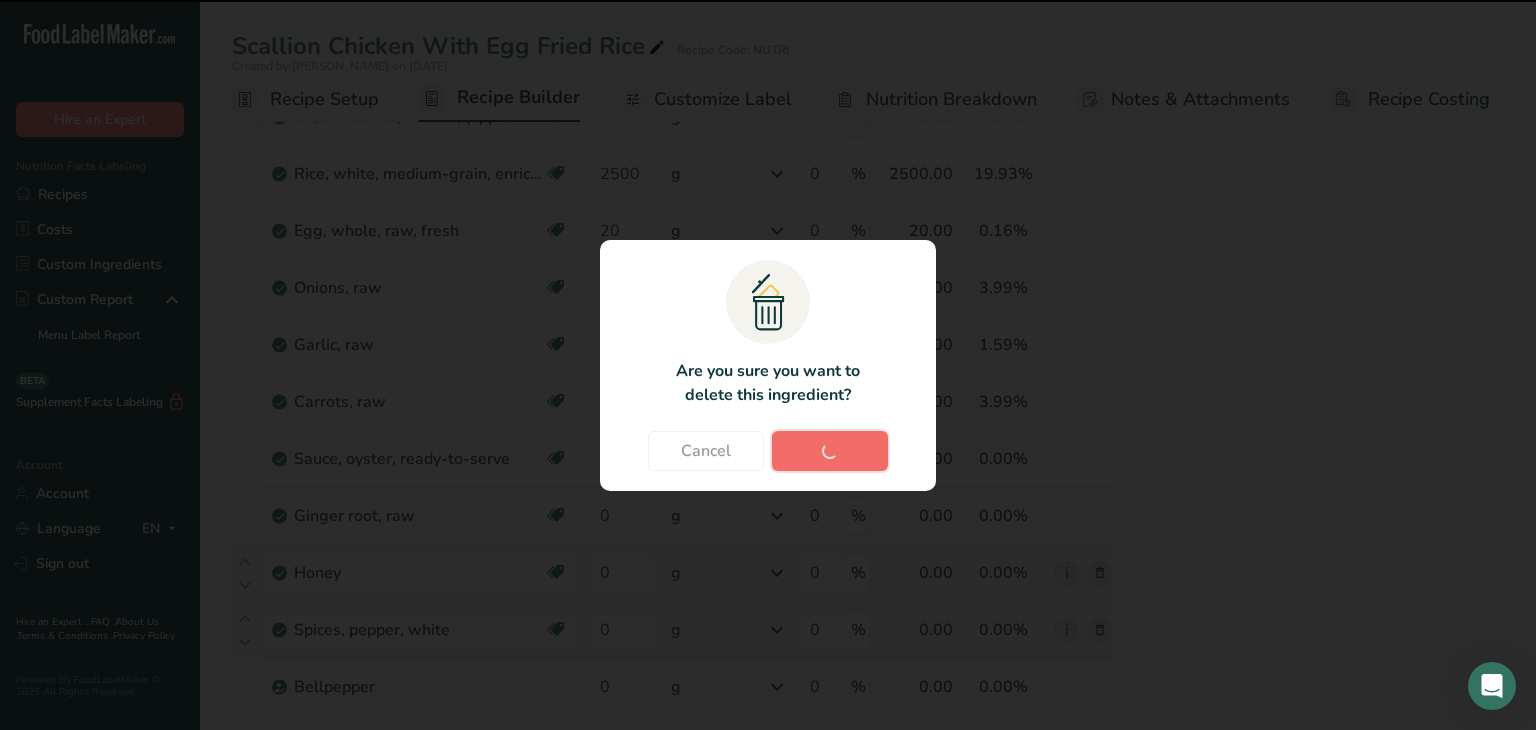 type on "0" 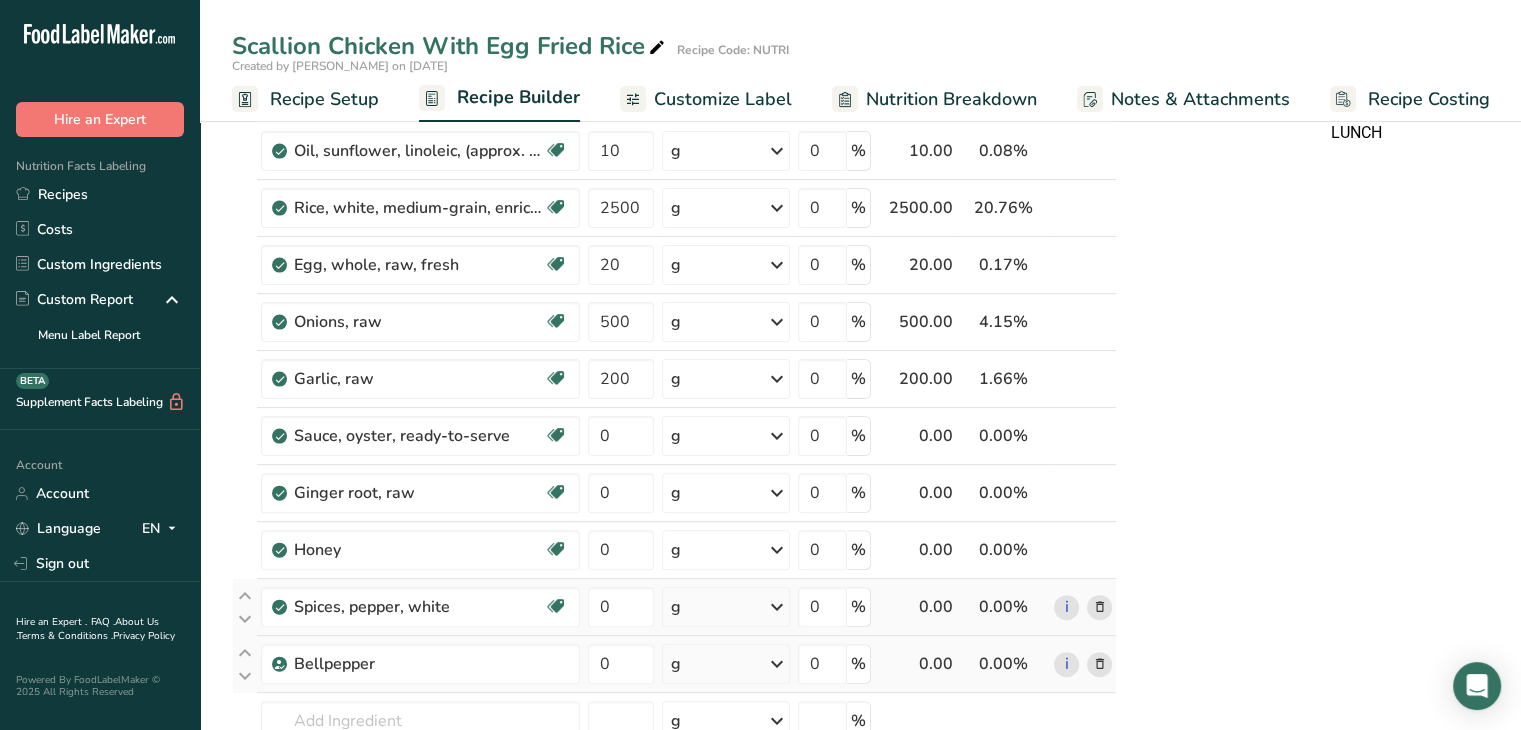 scroll, scrollTop: 487, scrollLeft: 0, axis: vertical 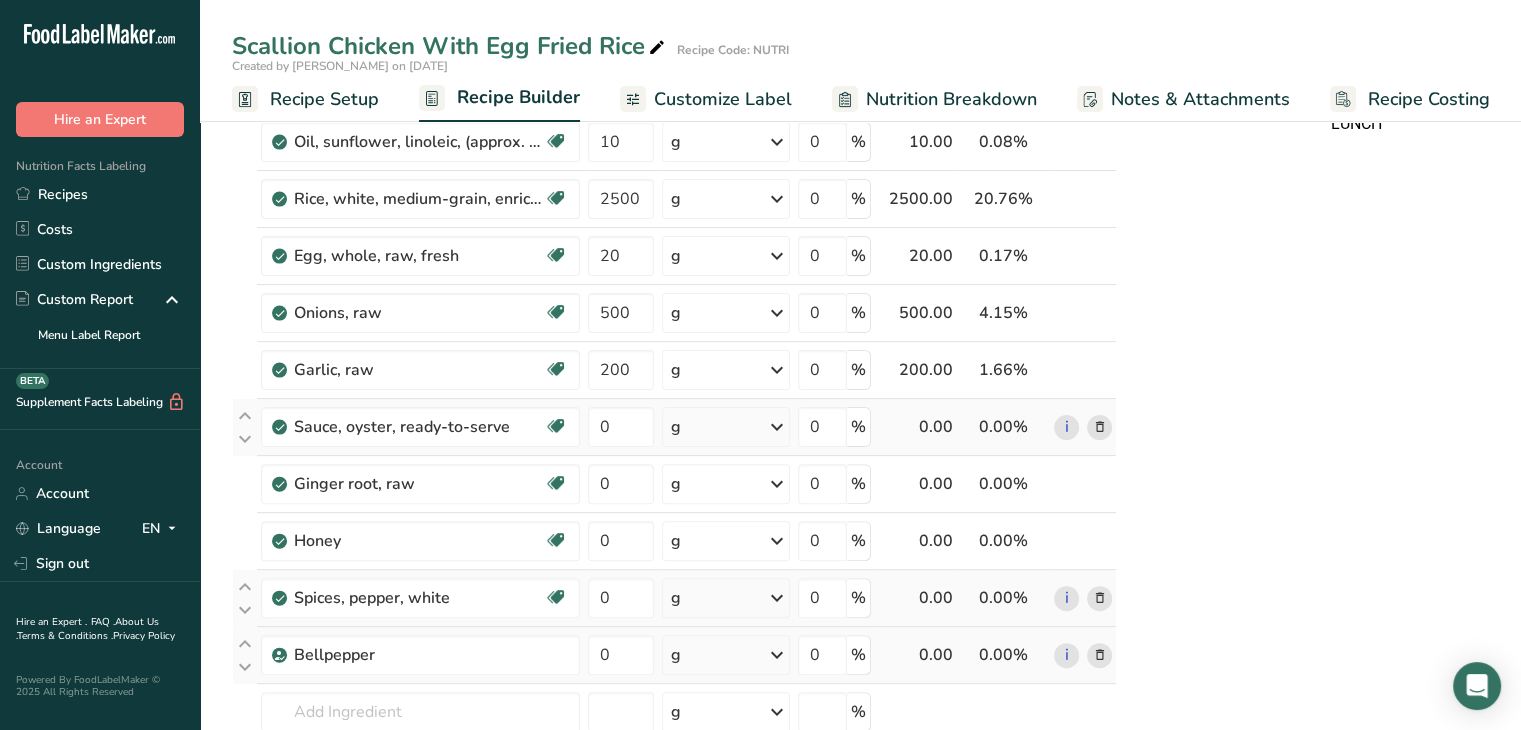 click on "g" at bounding box center (726, 427) 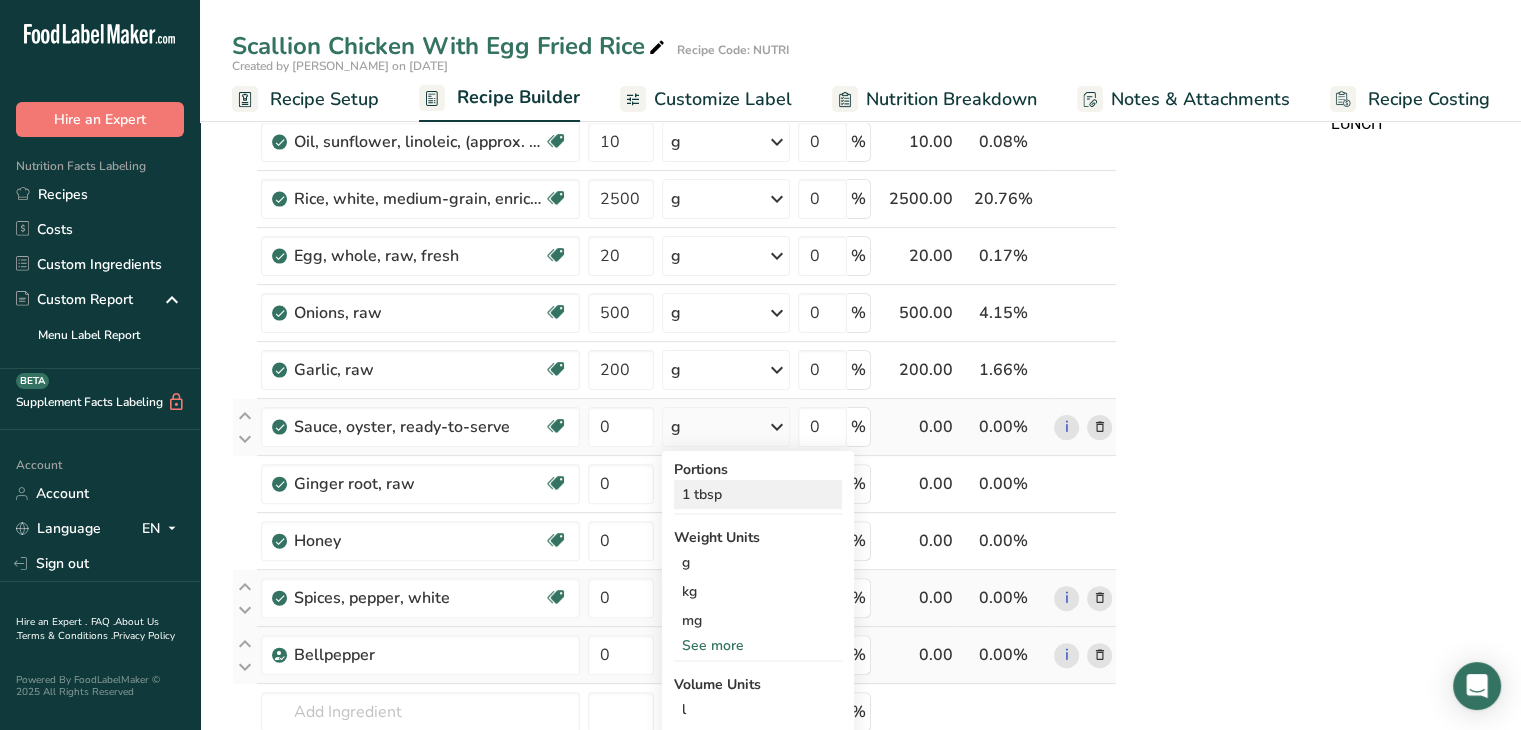click on "1 tbsp" at bounding box center [758, 494] 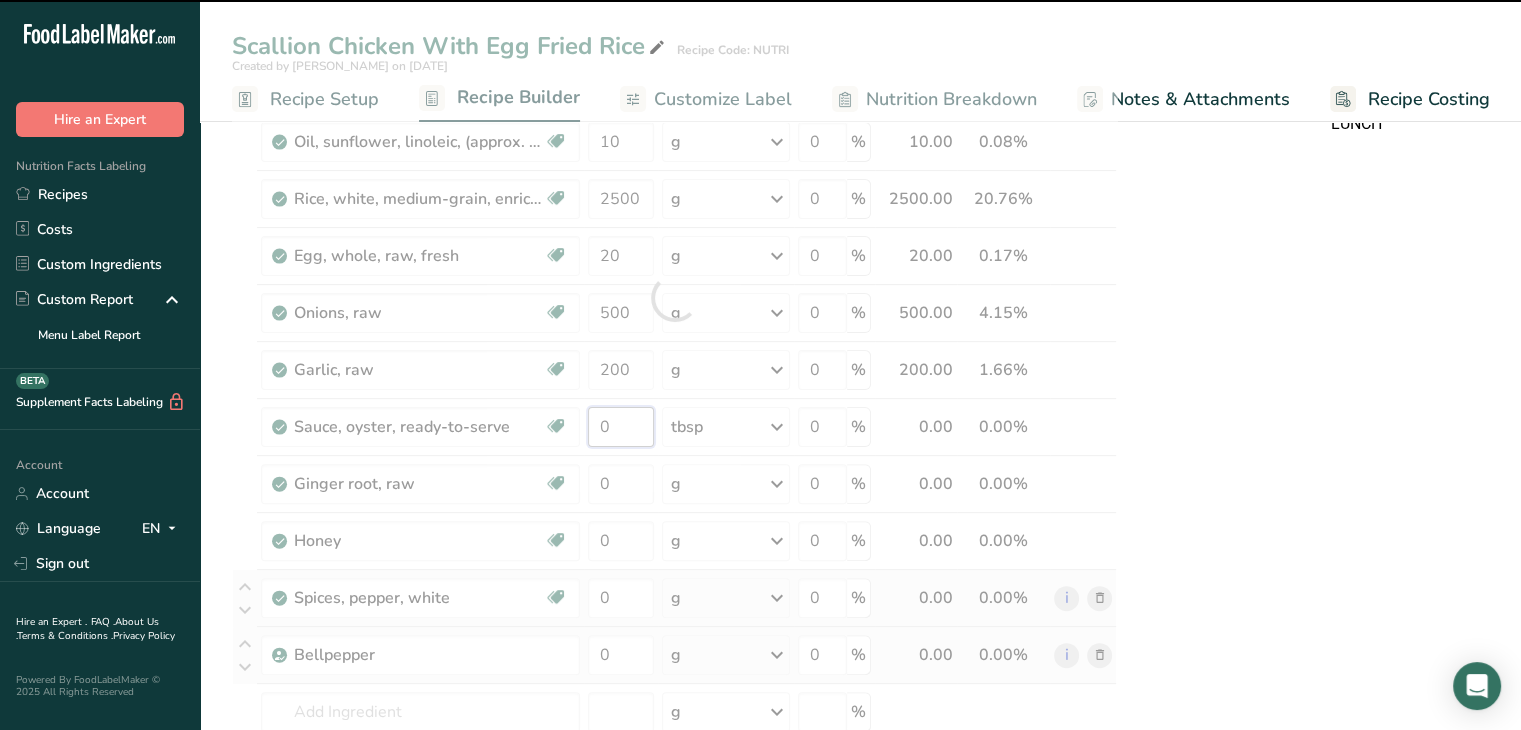 click on "0" at bounding box center [621, 427] 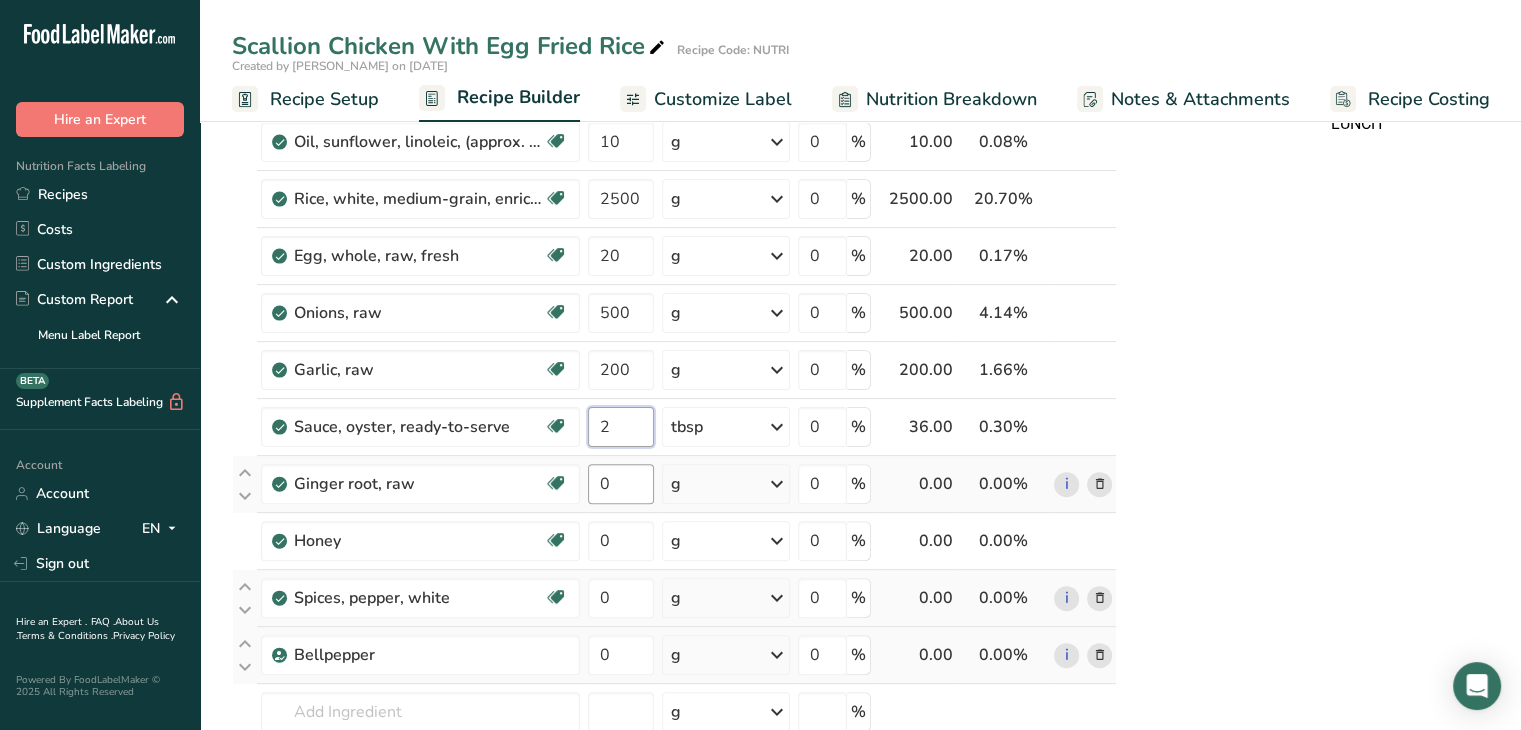 type on "2" 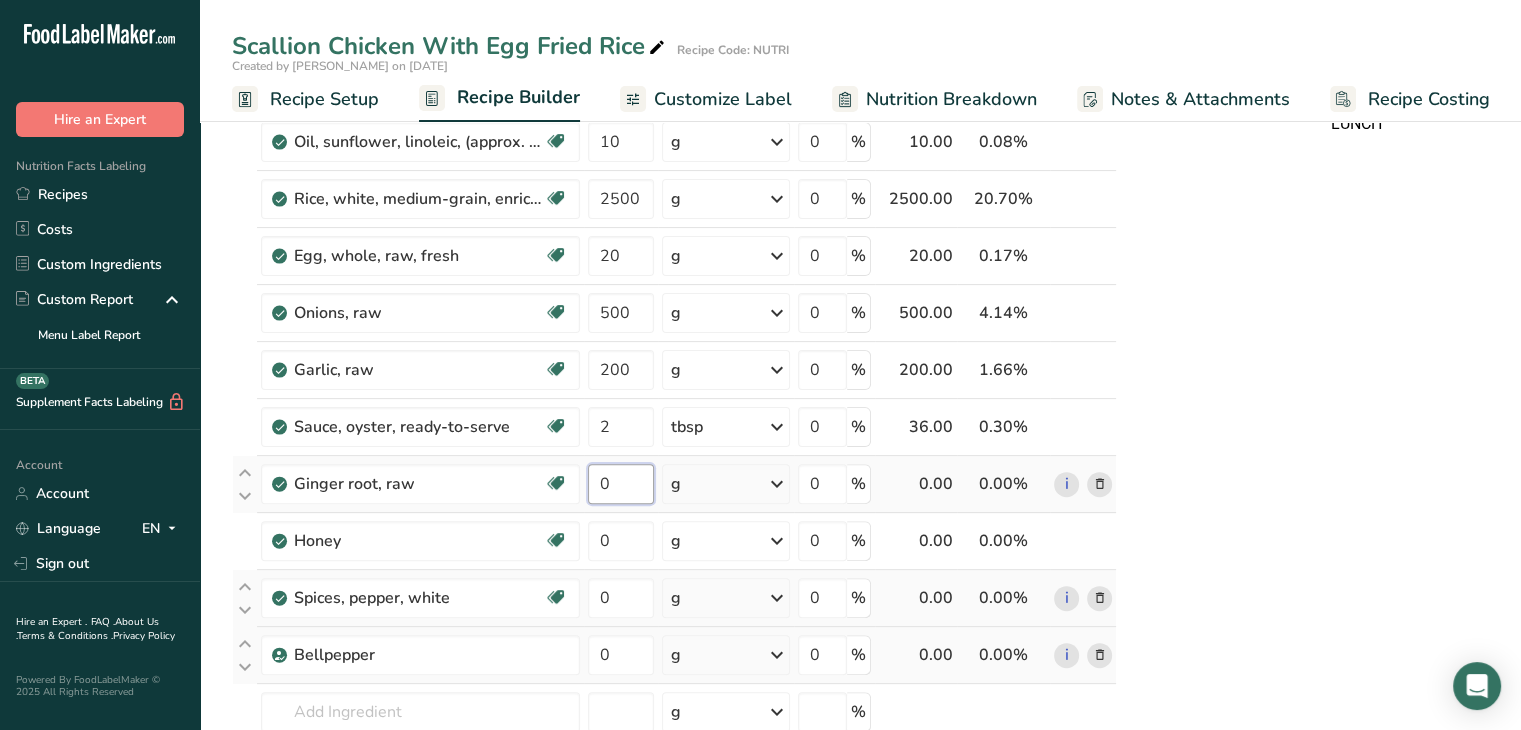 click on "Ingredient *
Amount *
Unit *
Waste *   .a-a{fill:#347362;}.b-a{fill:#fff;}          Grams
Percentage
Chicken, dark meat, thigh, meat and skin, with added solution, raw
6000
g
Portions
4 oz
1 thigh without skin
1 thigh
Weight Units
g
kg
mg
See more
Volume Units
l
Volume units require a density conversion. If you know your ingredient's density enter it below. Otherwise, click on "RIA" our AI Regulatory bot - she will be able to help you
lb/ft3
g/cm3
Confirm
mL
lb/ft3
g/cm3
0" at bounding box center [674, 297] 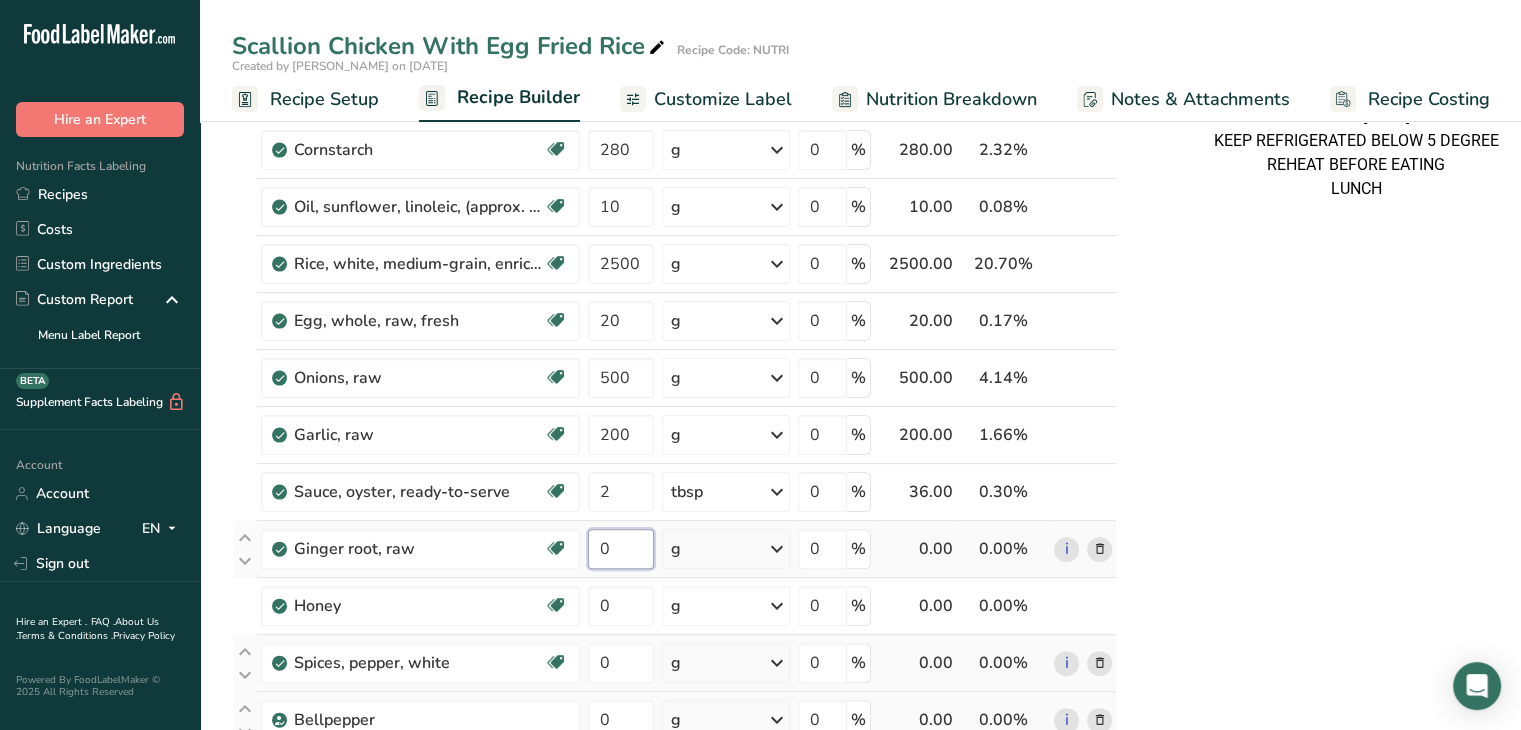 scroll, scrollTop: 439, scrollLeft: 0, axis: vertical 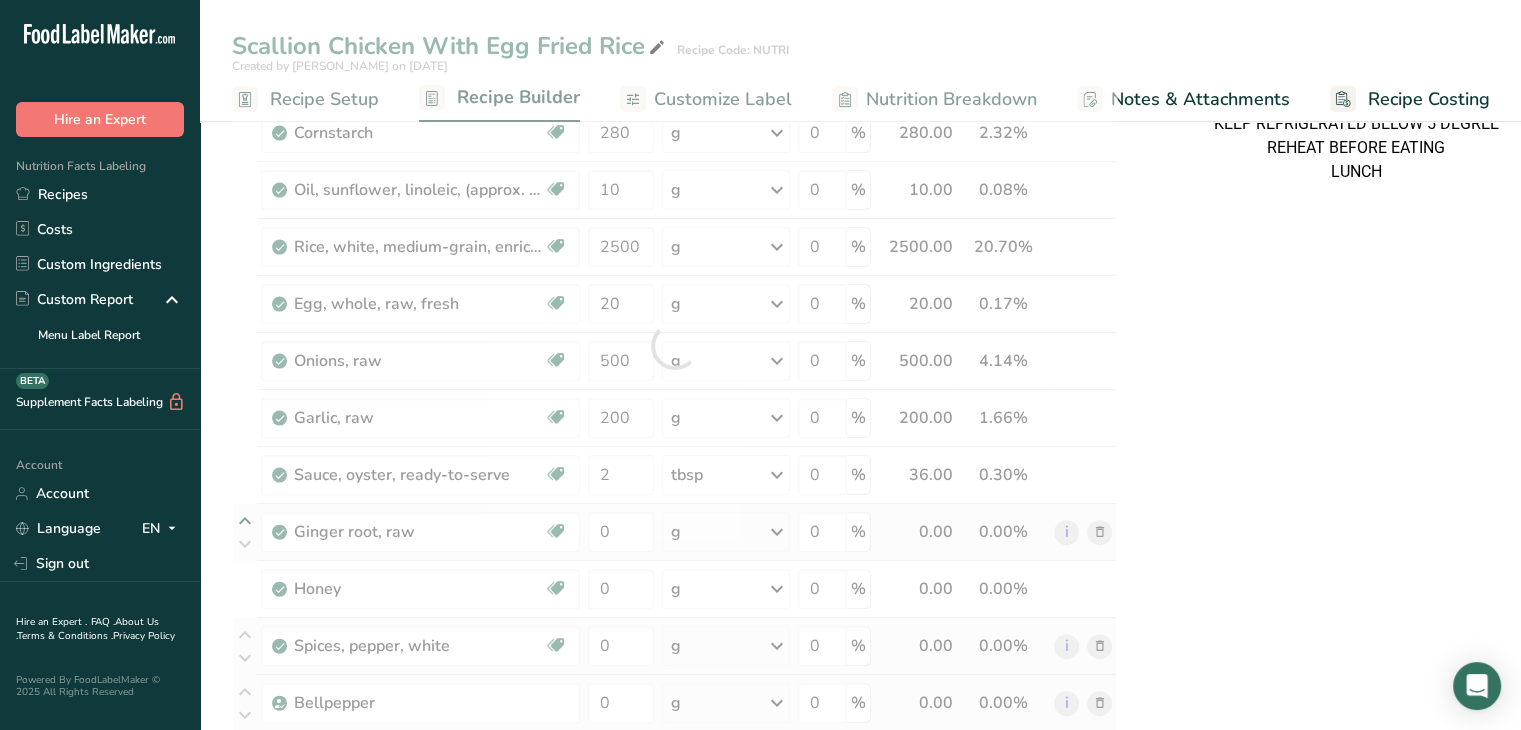 click on "Ingredient *
Amount *
Unit *
Waste *   .a-a{fill:#347362;}.b-a{fill:#fff;}          Grams
Percentage
Chicken, dark meat, thigh, meat and skin, with added solution, raw
6000
g
Portions
4 oz
1 thigh without skin
1 thigh
Weight Units
g
kg
mg
See more
Volume Units
l
Volume units require a density conversion. If you know your ingredient's density enter it below. Otherwise, click on "RIA" our AI Regulatory bot - she will be able to help you
lb/ft3
g/cm3
Confirm
mL
lb/ft3
g/cm3
0" at bounding box center [674, 345] 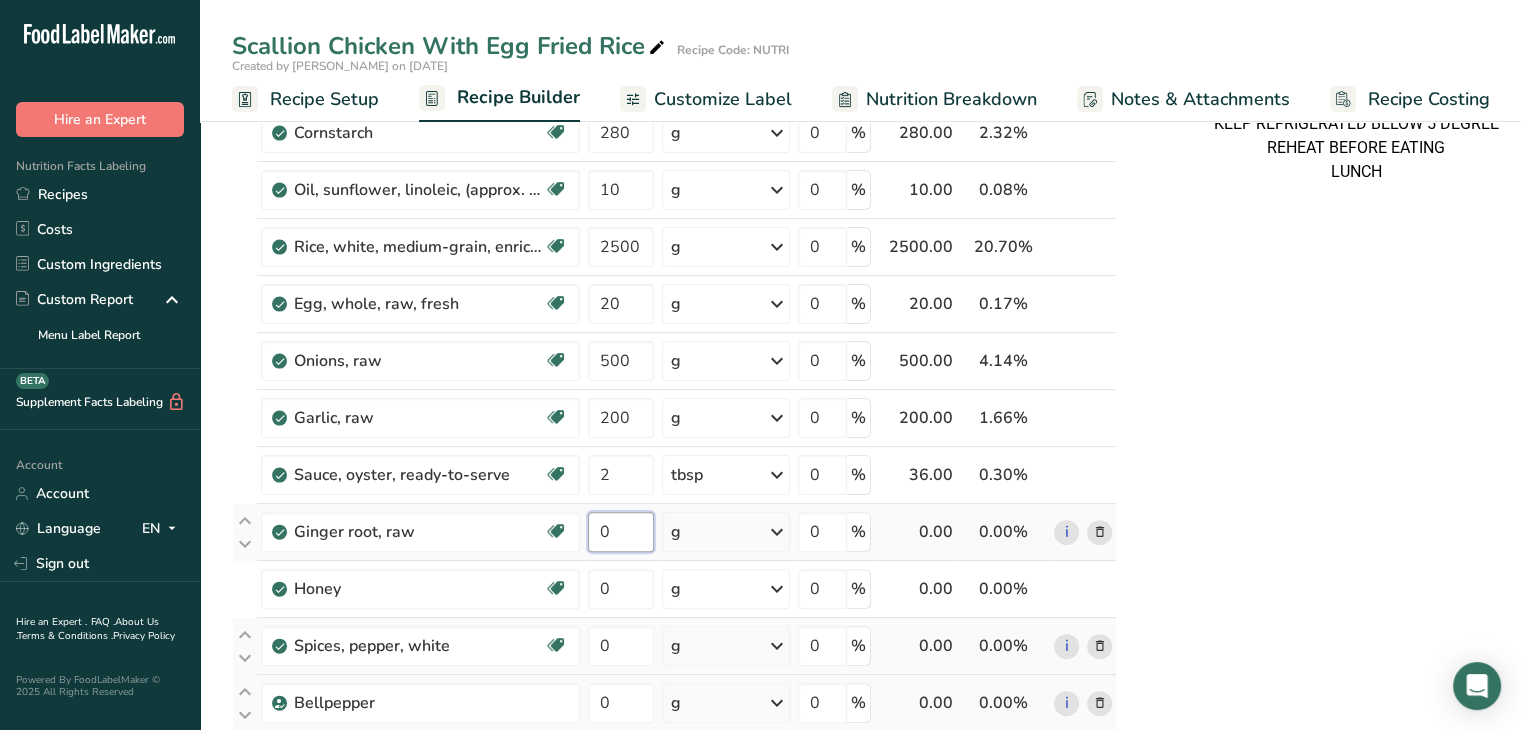 click on "0" at bounding box center [621, 532] 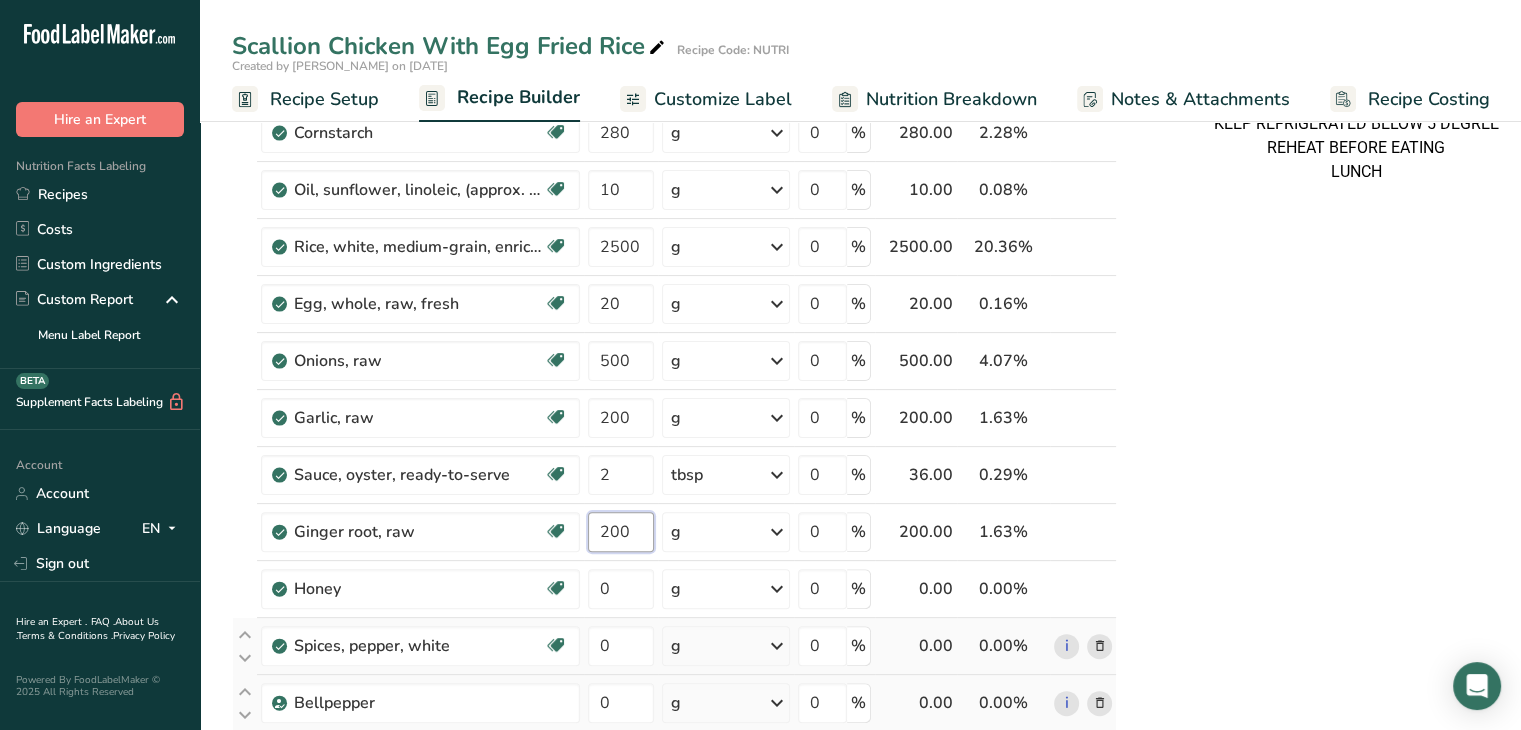 type on "200" 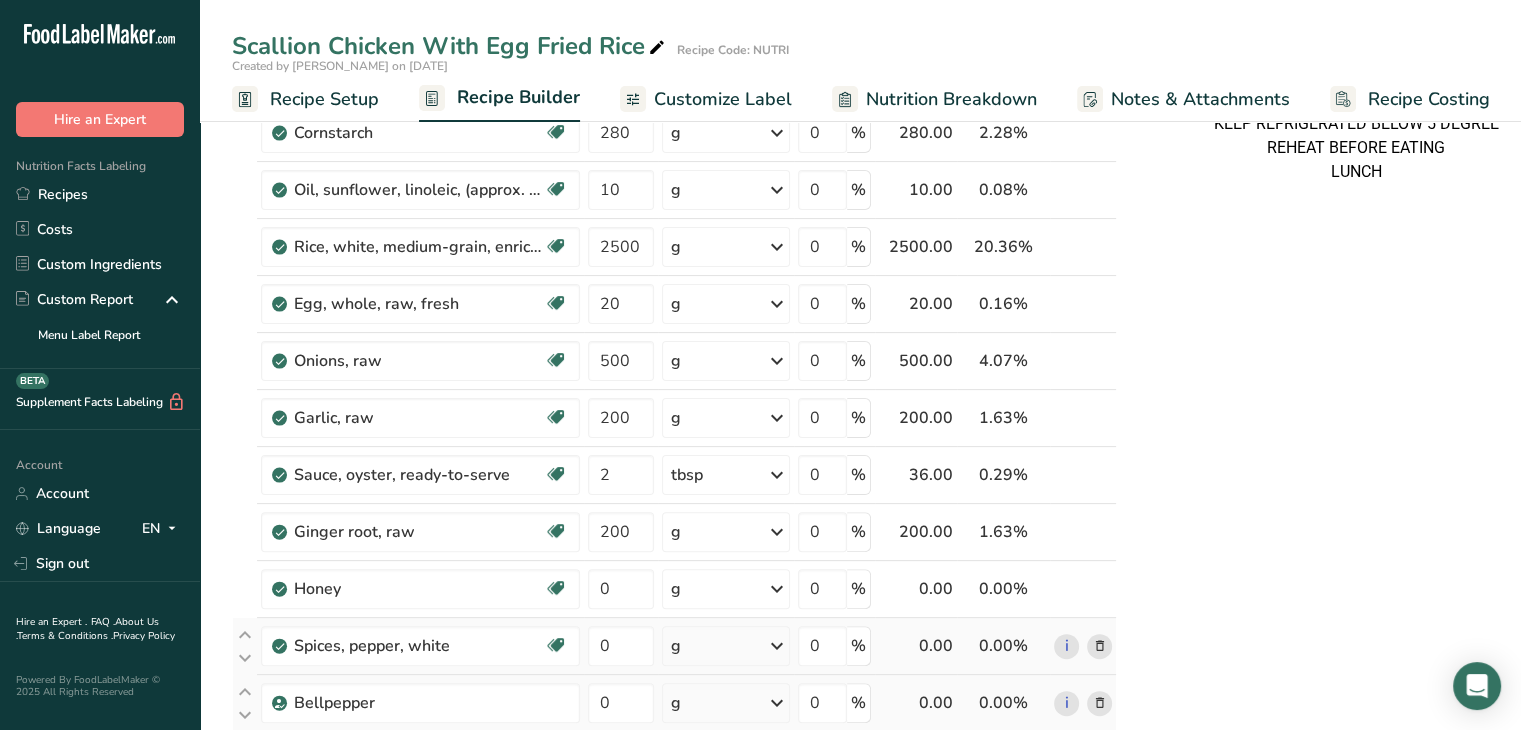 click on "Scallion Chicken With Egg Fried Rice
Ingredients:
Chicken Thigh, White Rice, Spring Onions, Onions, Soy Sauce, Cornstarch, Garlic, Black Pepper, Soy Sauce, Oyster Sauce, Eggs, Sunflower Oil, Ginger root, Honey, White pepper, Bellpepper
Per Serving Size:
336.795g
Total Calories
582 kcal
Total Carbs
43 g
Protein
37 g
Allergens
Contains:
Soy, Oysters, Eggs
USE BY: 18/07/2025
KEEP REFRIGERATED BELOW 5 DEGREE
REHEAT BEFORE EATING
LUNCH" at bounding box center (1356, 671) 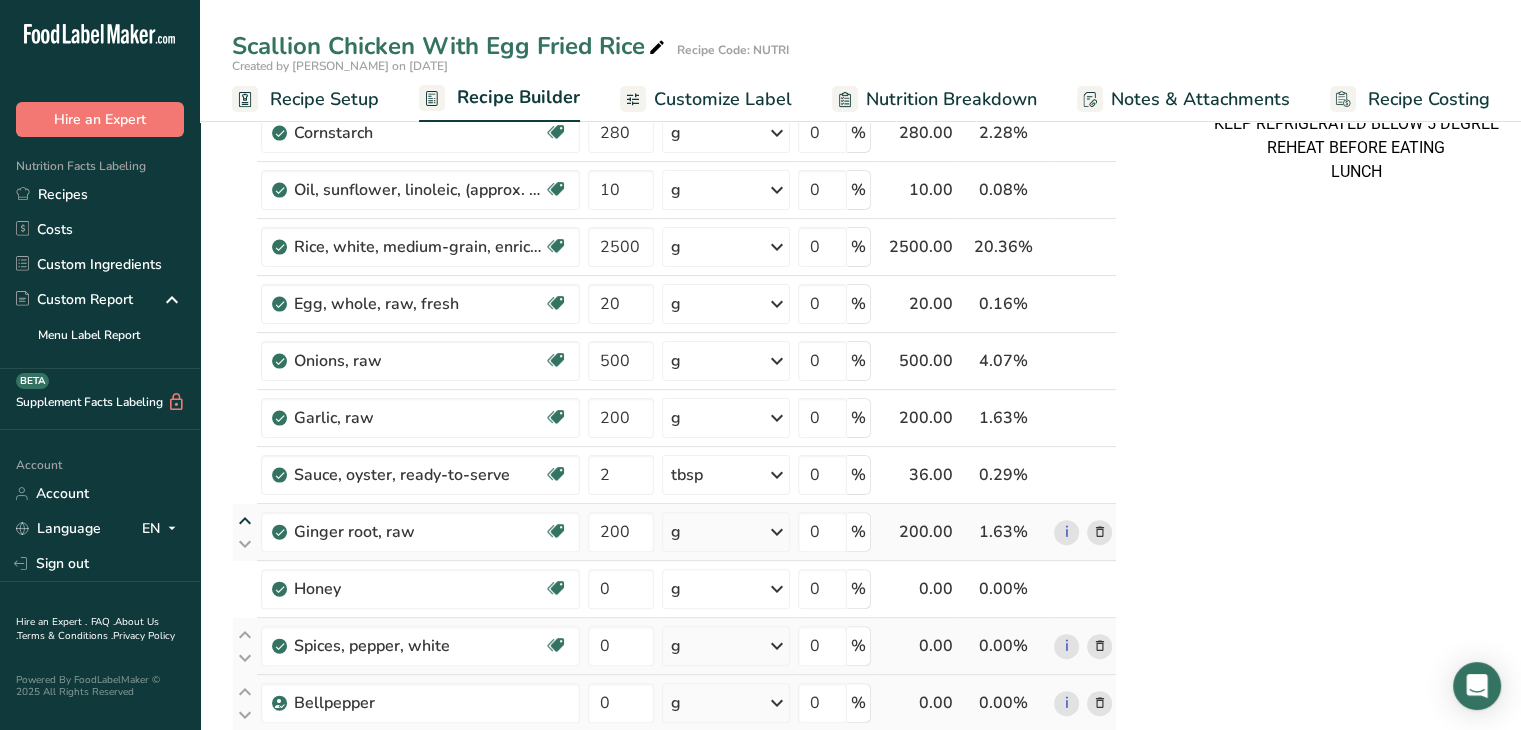 click at bounding box center (245, 521) 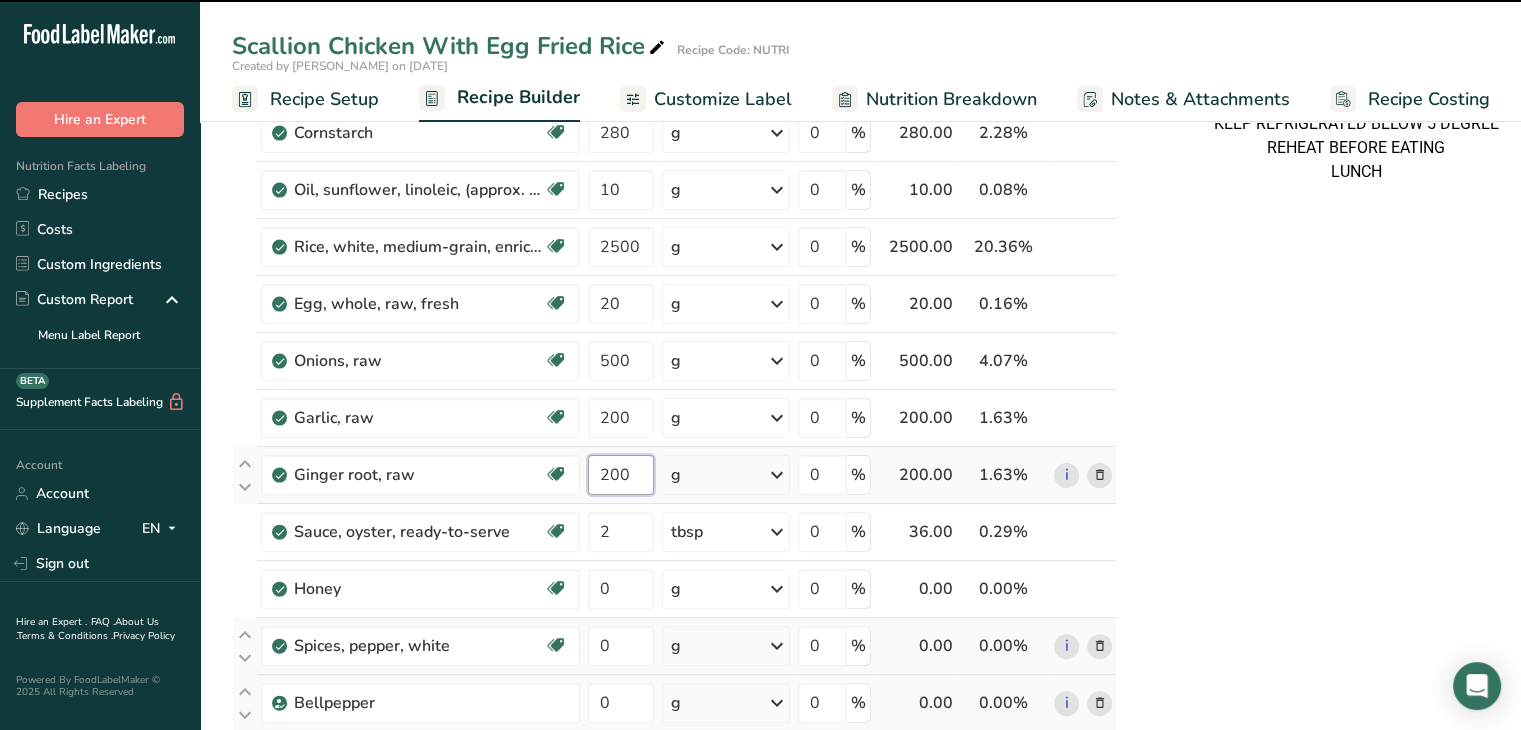 click on "200" at bounding box center (621, 475) 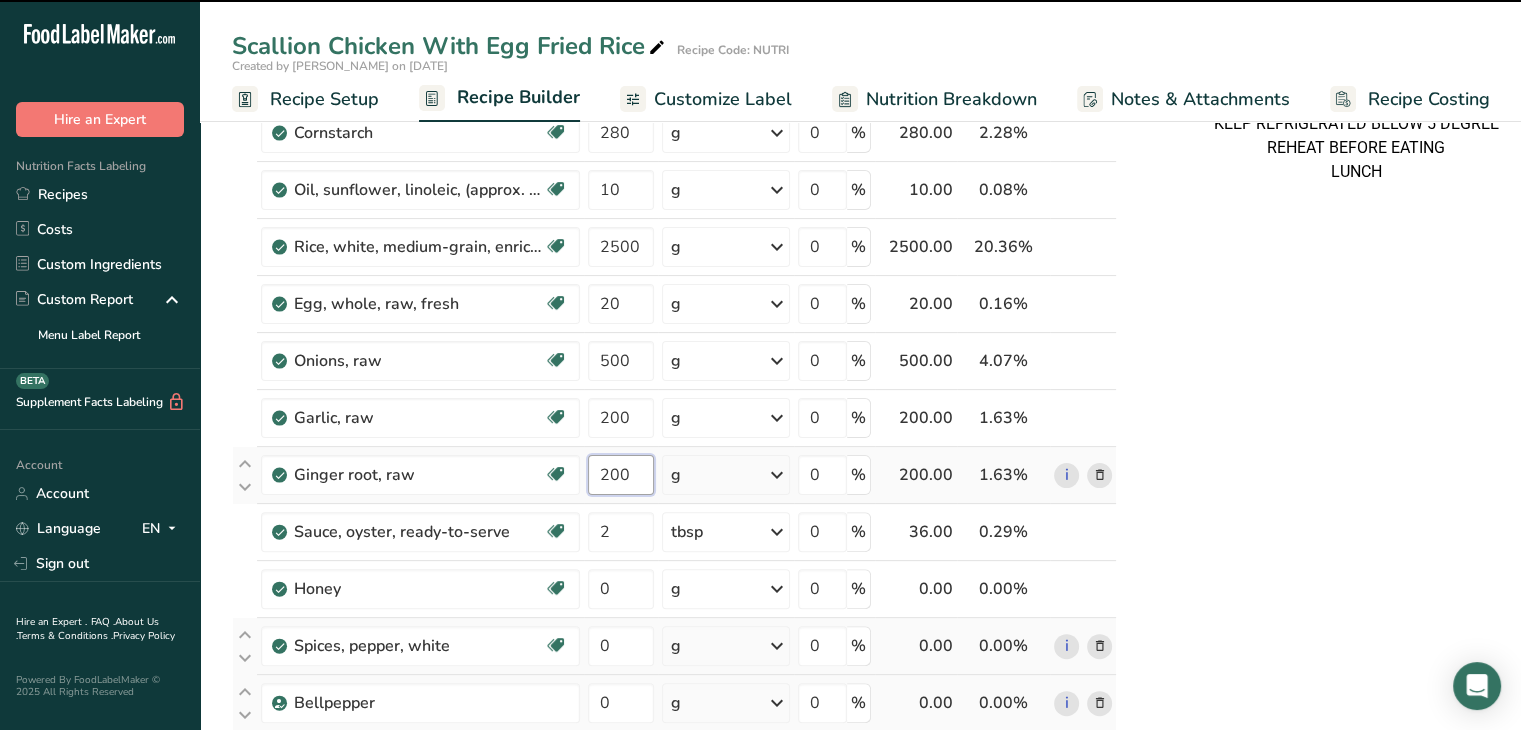 click on "200" at bounding box center (621, 475) 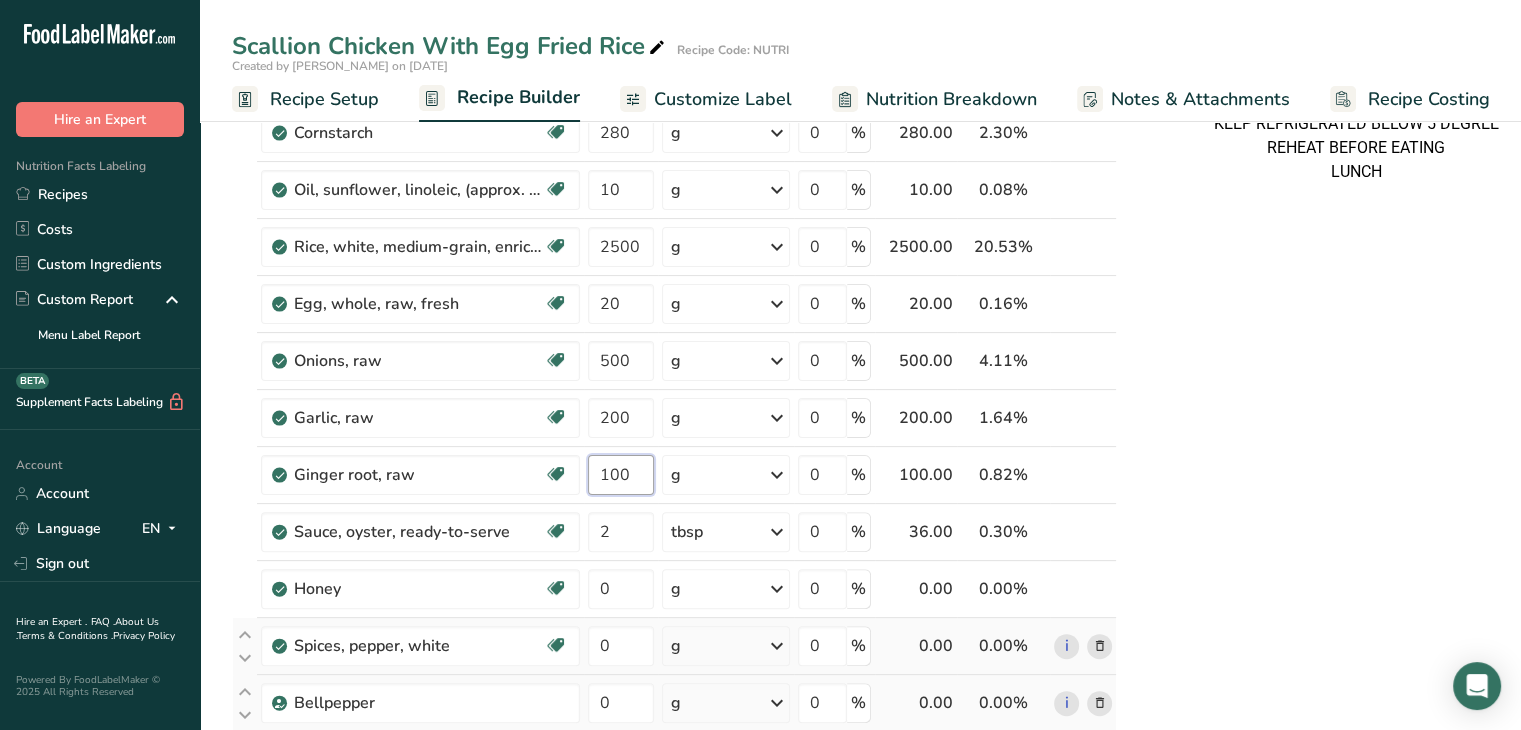 type on "100" 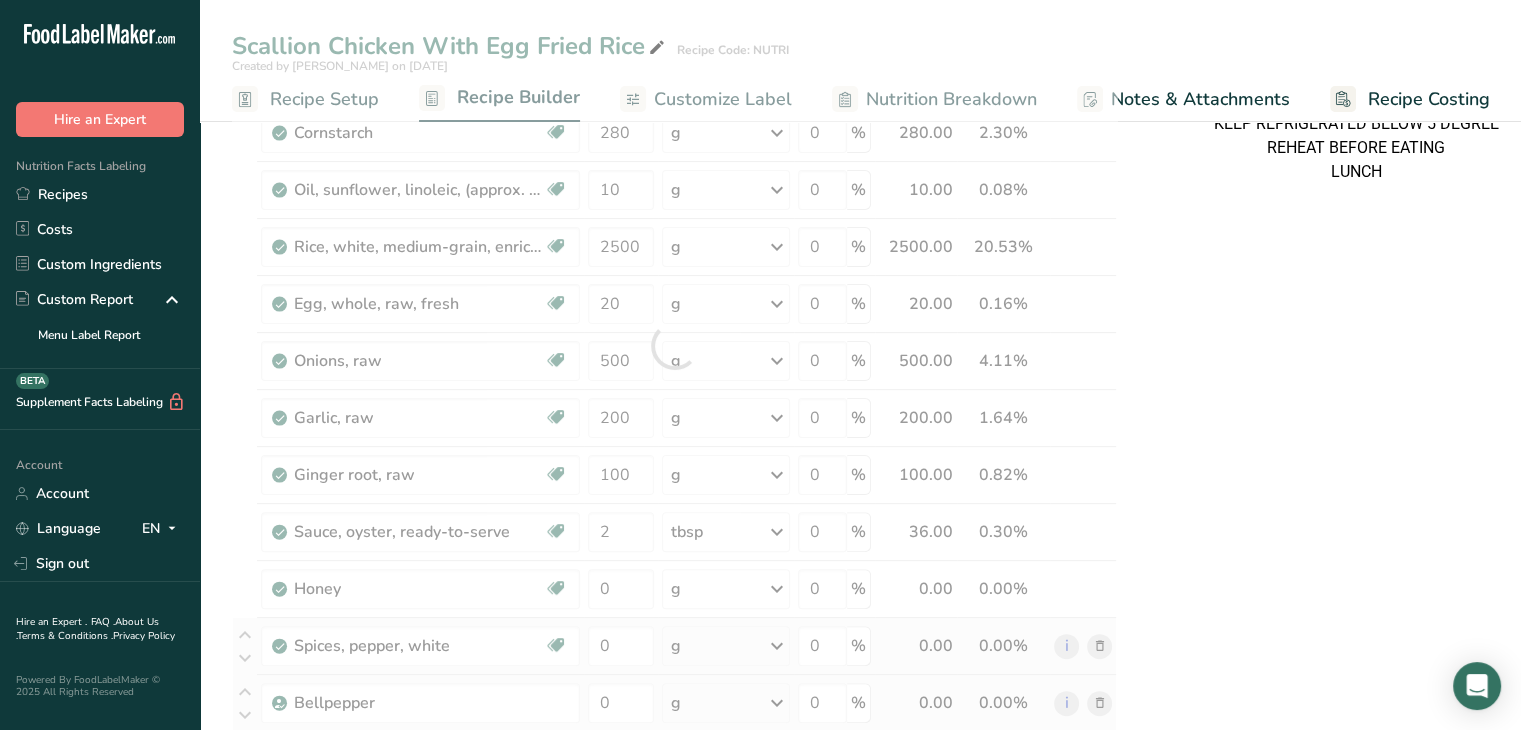 click on "Scallion Chicken With Egg Fried Rice
Ingredients:
Chicken Thigh, White Rice, Spring Onions, Onions, Soy Sauce, Cornstarch, Garlic, Ginger root, Black Pepper, Soy Sauce, Oyster Sauce, Eggs, Sunflower Oil, Honey, White pepper, Bellpepper
Per Serving Size:
342.27g
Total Calories
588 kcal
Total Carbs
44 g
Protein
38 g
Allergens
Contains:
Soy, Oysters, Eggs
USE BY: 18/07/2025
KEEP REFRIGERATED BELOW 5 DEGREE
REHEAT BEFORE EATING
LUNCH" at bounding box center [1356, 671] 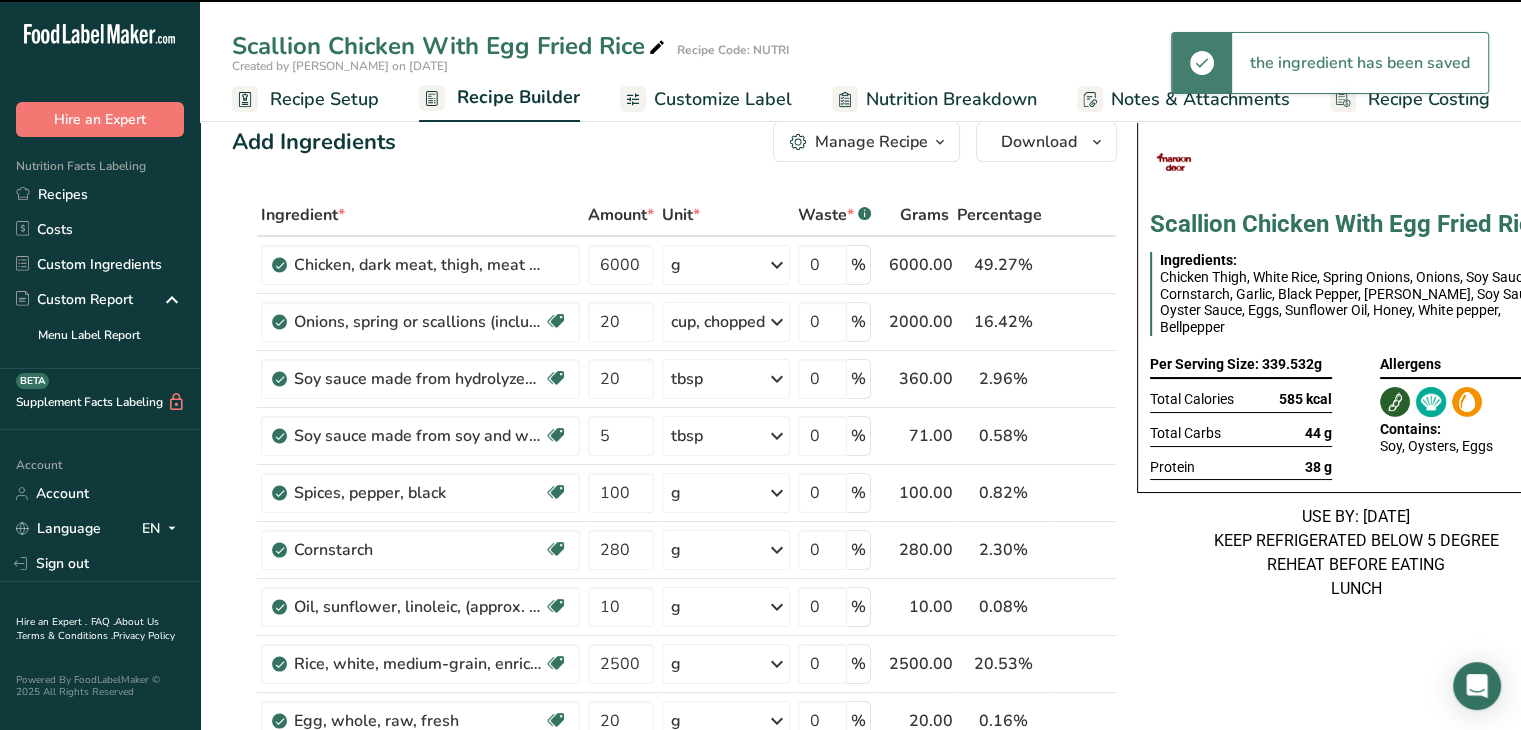 scroll, scrollTop: 376, scrollLeft: 0, axis: vertical 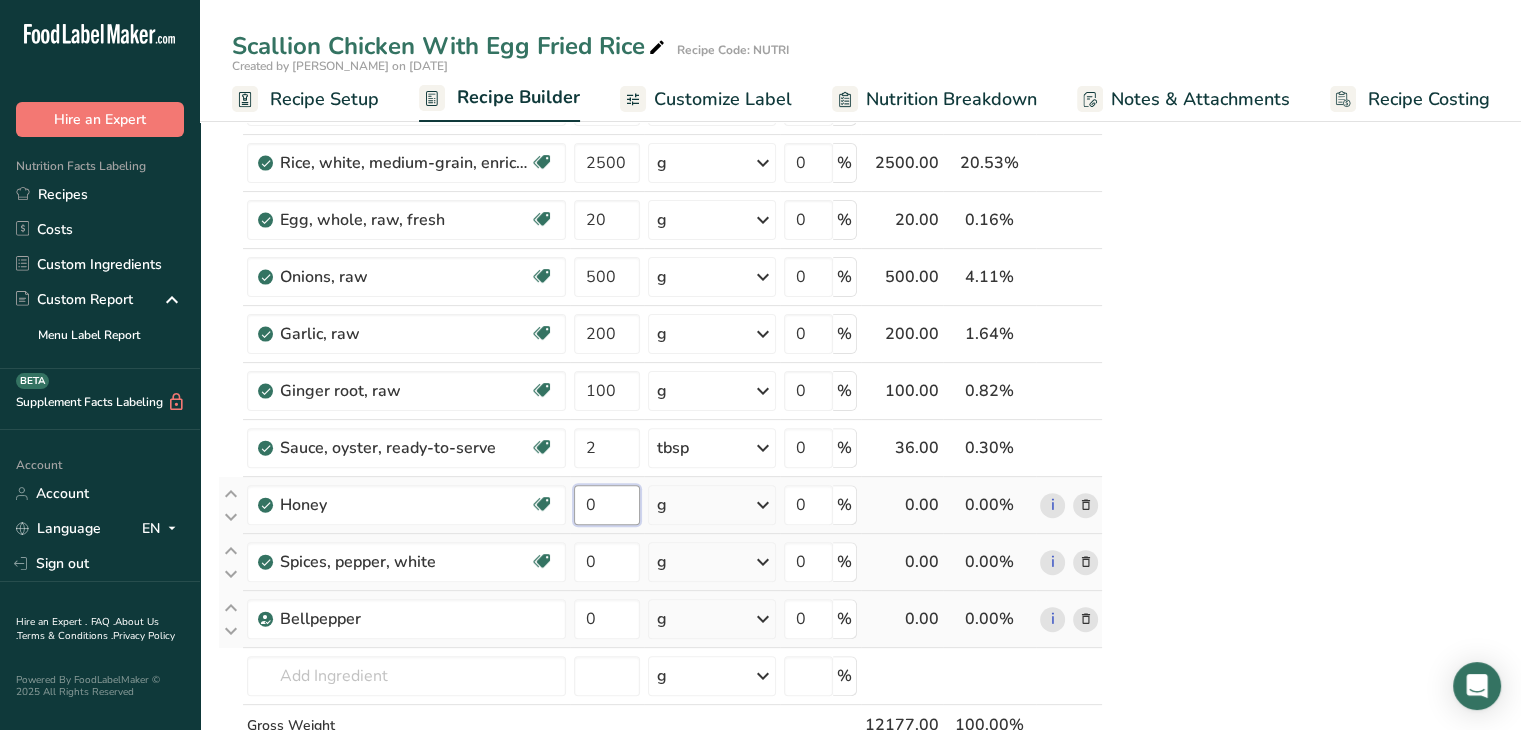 click on "0" at bounding box center [607, 505] 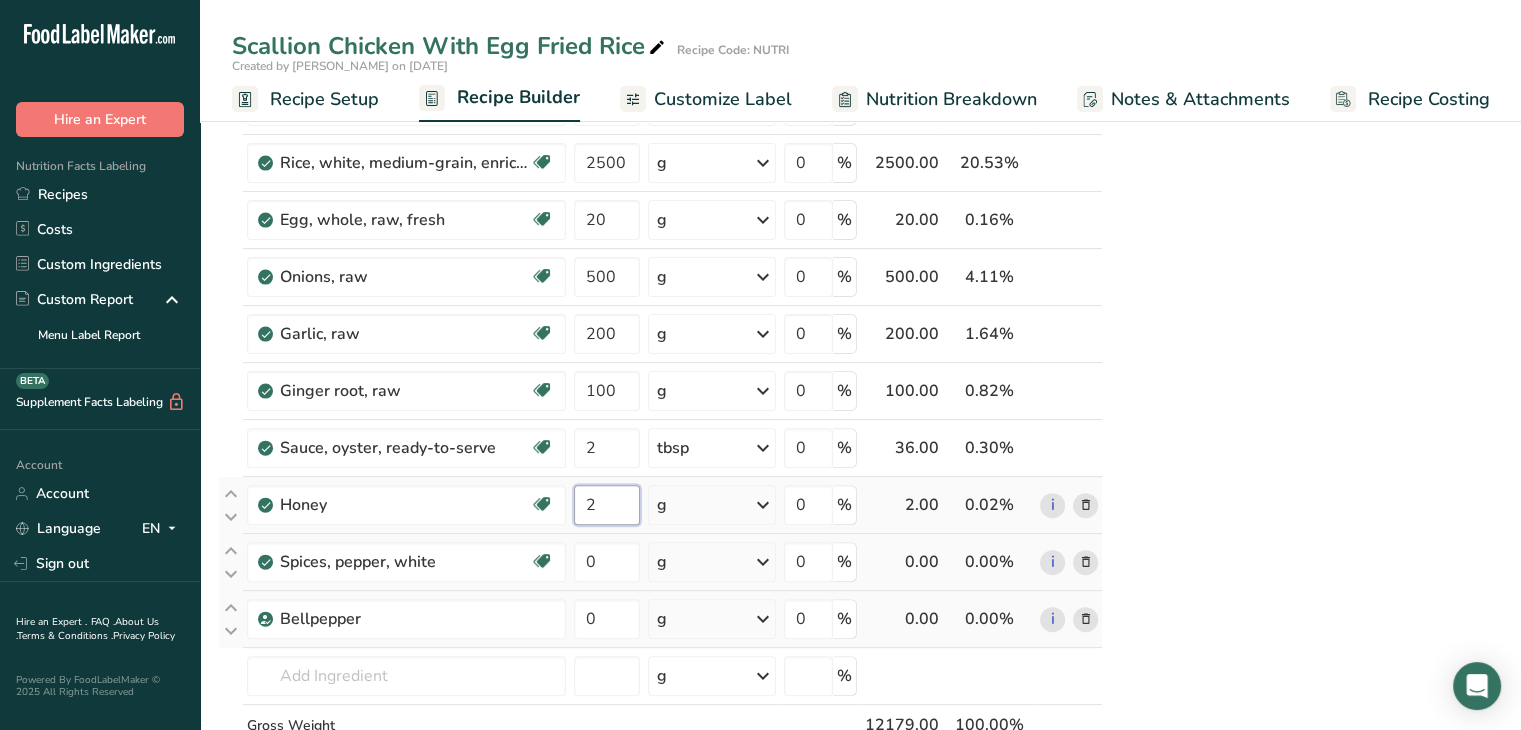 type on "2" 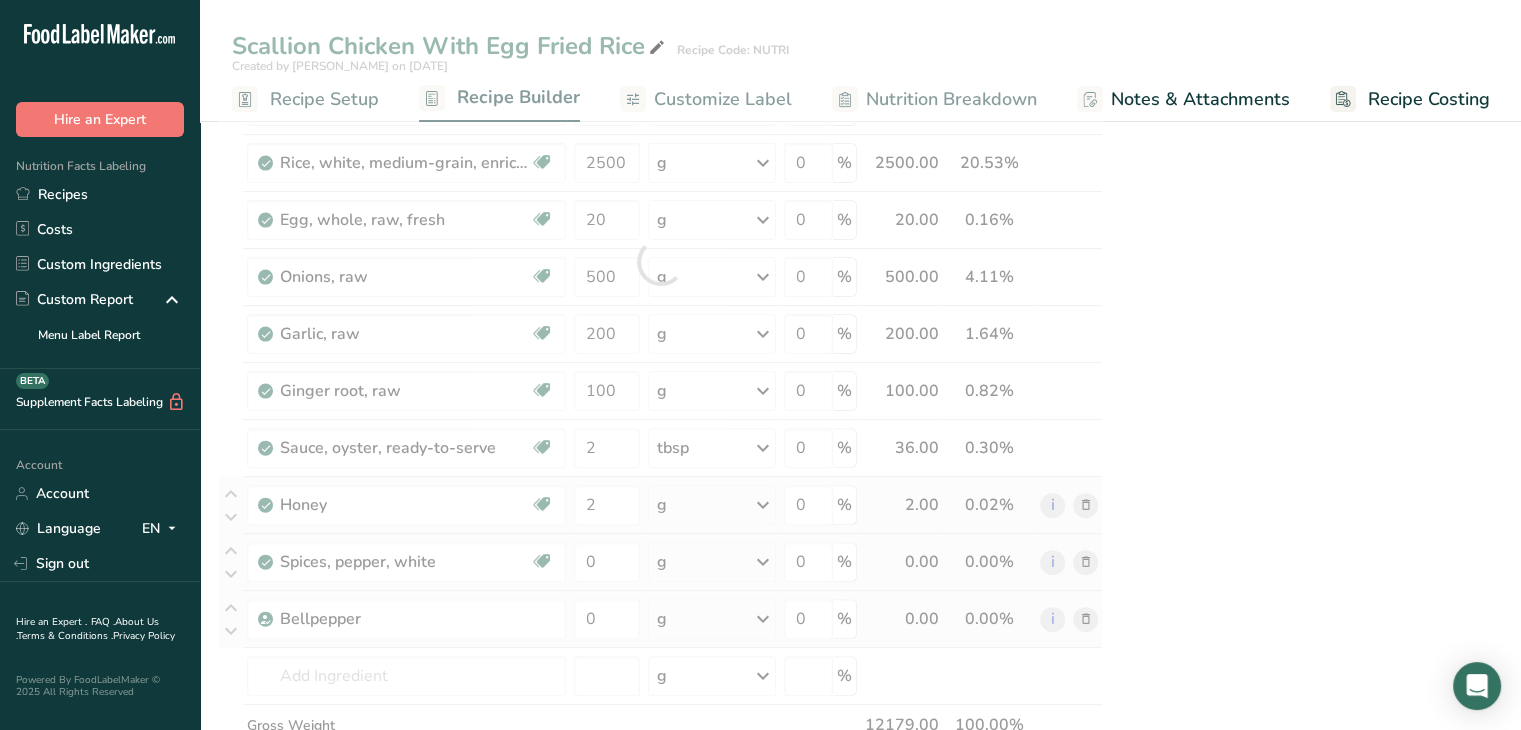 click on "Ingredient *
Amount *
Unit *
Waste *   .a-a{fill:#347362;}.b-a{fill:#fff;}          Grams
Percentage
Chicken, dark meat, thigh, meat and skin, with added solution, raw
6000
g
Portions
4 oz
1 thigh without skin
1 thigh
Weight Units
g
kg
mg
See more
Volume Units
l
Volume units require a density conversion. If you know your ingredient's density enter it below. Otherwise, click on "RIA" our AI Regulatory bot - she will be able to help you
lb/ft3
g/cm3
Confirm
mL
lb/ft3
g/cm3
0" at bounding box center (660, 261) 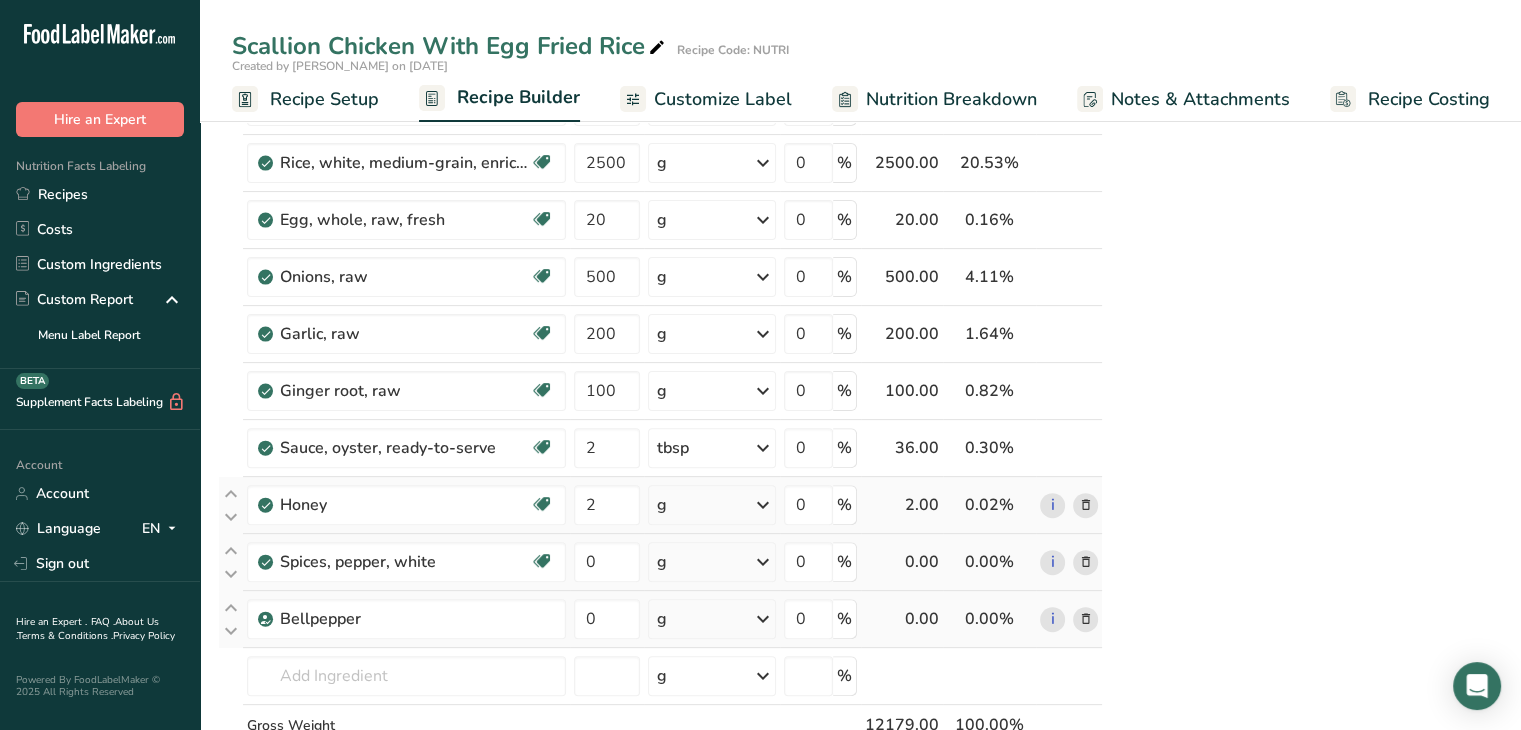 click on "g" at bounding box center (712, 505) 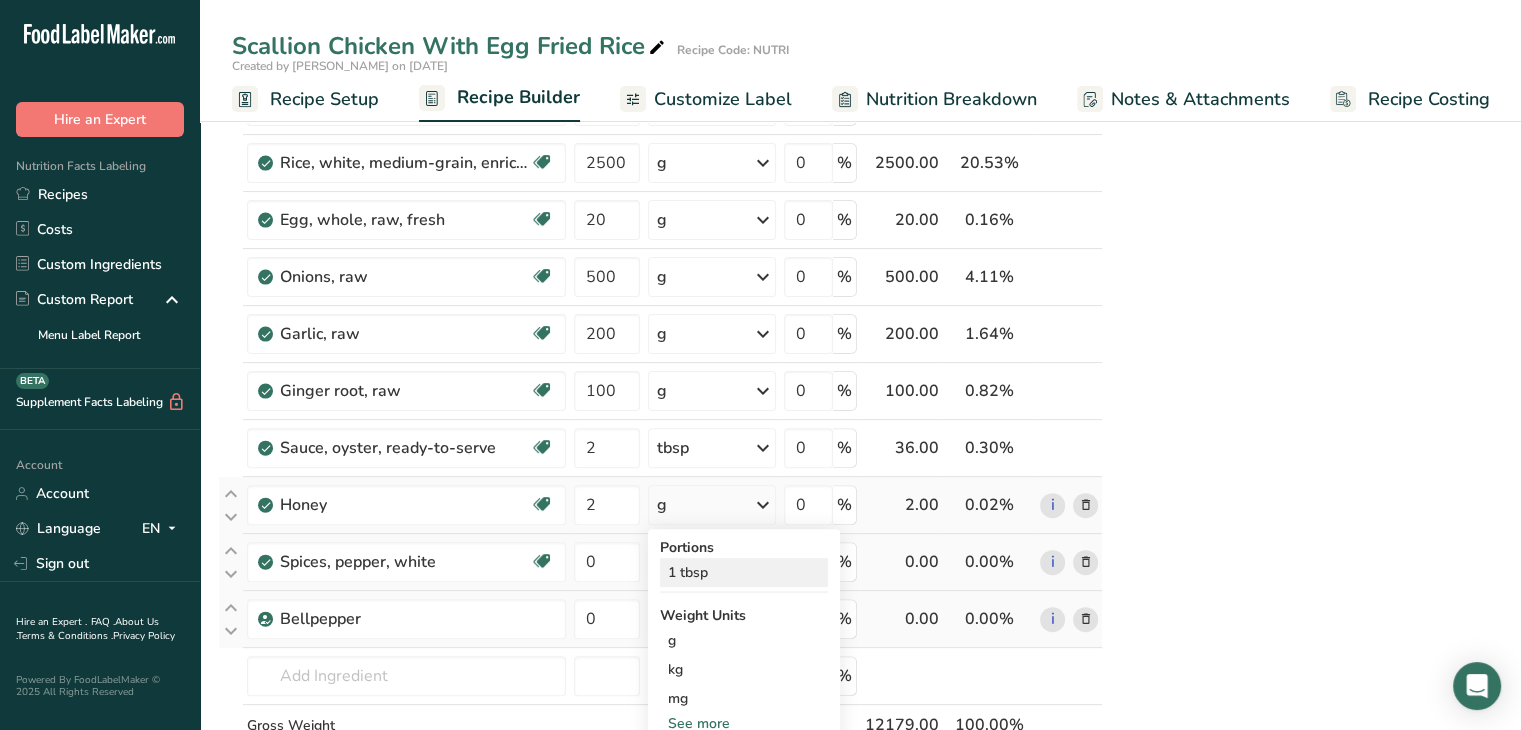 click on "1 tbsp" at bounding box center (744, 572) 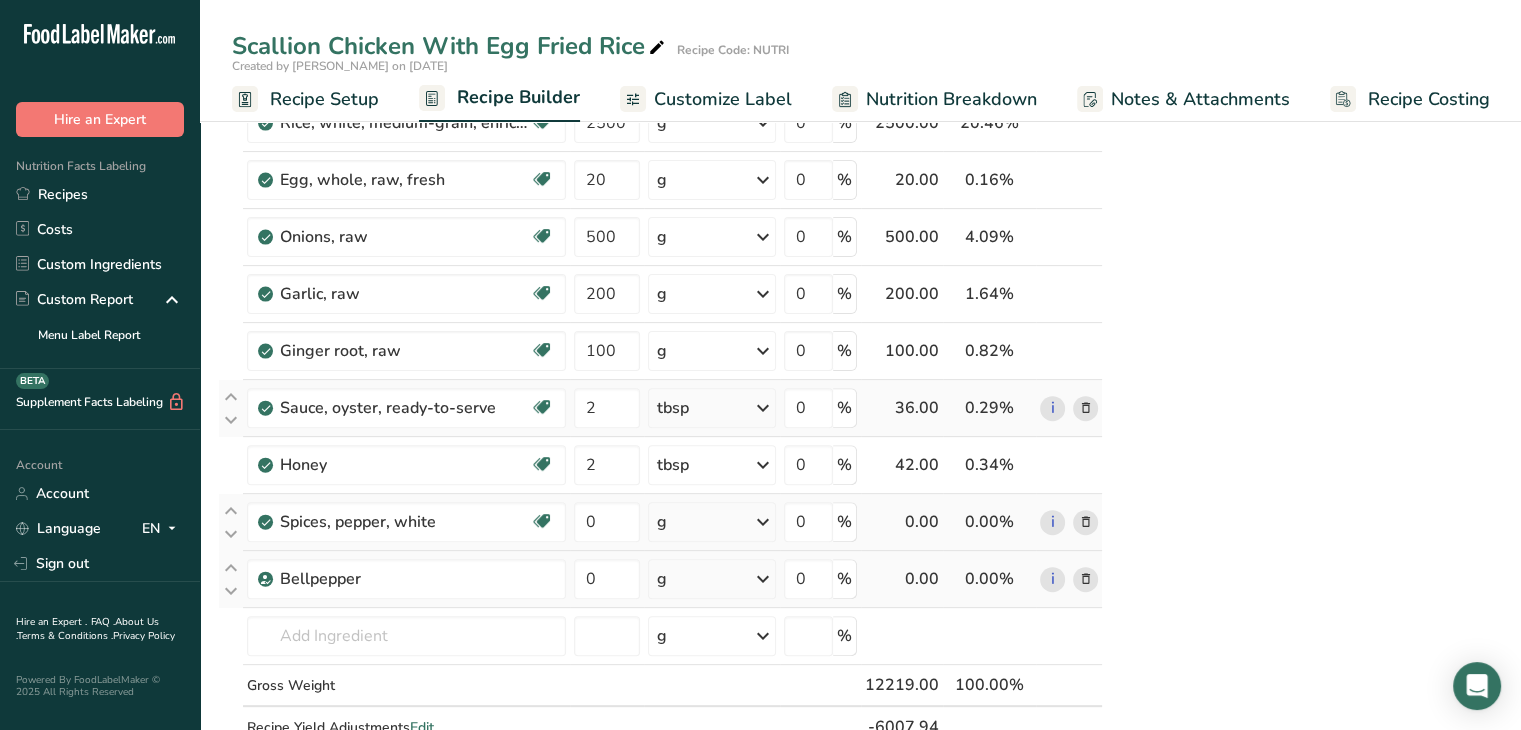 scroll, scrollTop: 579, scrollLeft: 0, axis: vertical 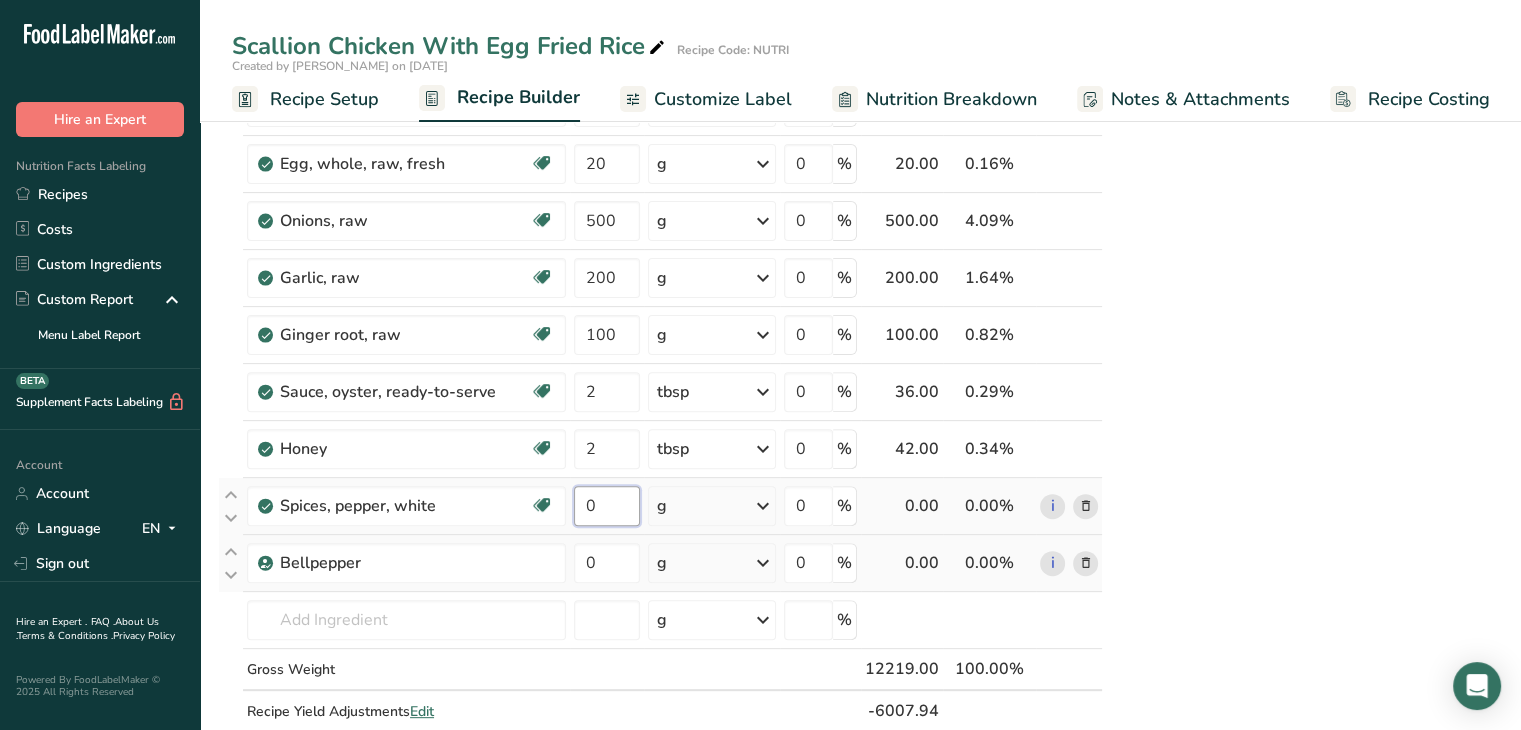 click on "0" at bounding box center (607, 506) 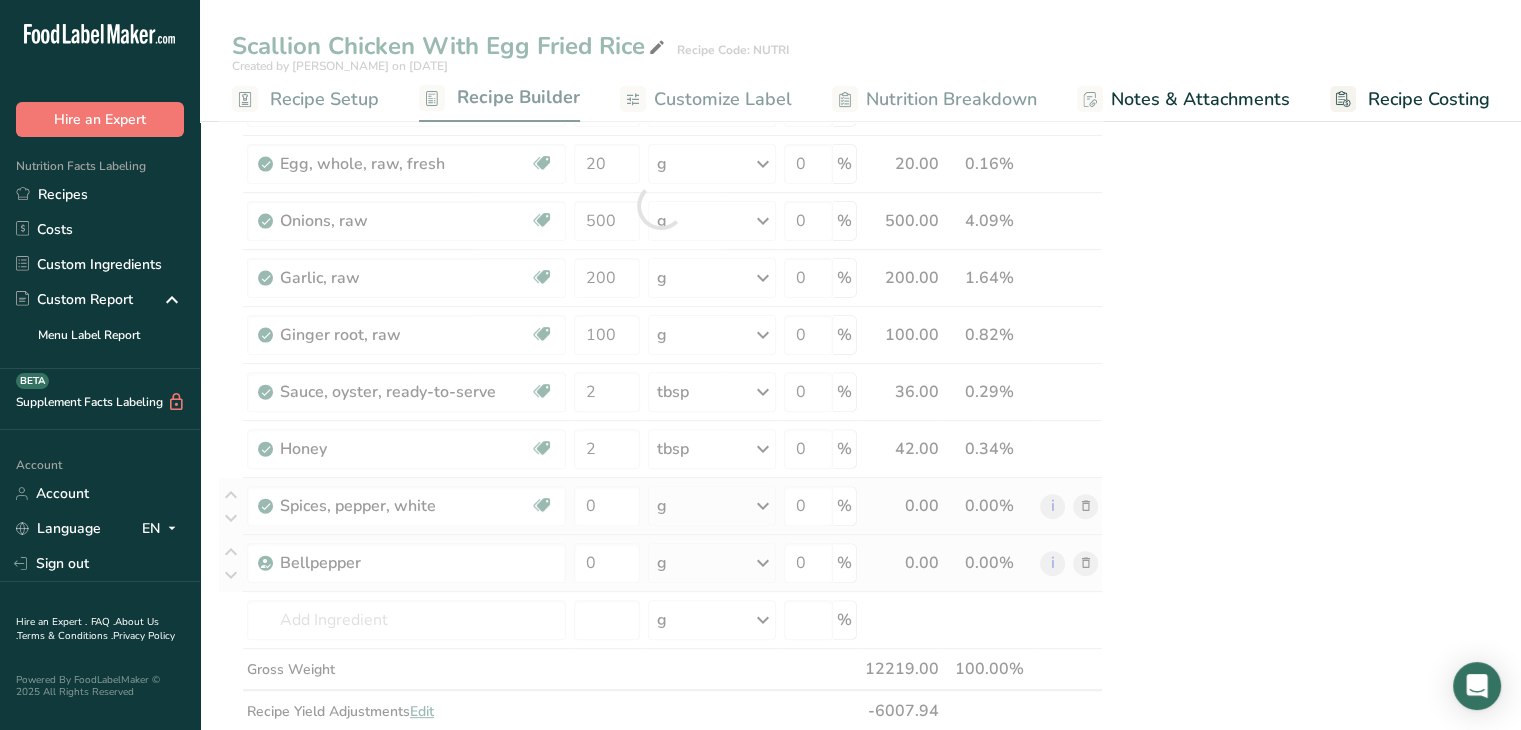 click on "Ingredient *
Amount *
Unit *
Waste *   .a-a{fill:#347362;}.b-a{fill:#fff;}          Grams
Percentage
Chicken, dark meat, thigh, meat and skin, with added solution, raw
6000
g
Portions
4 oz
1 thigh without skin
1 thigh
Weight Units
g
kg
mg
See more
Volume Units
l
Volume units require a density conversion. If you know your ingredient's density enter it below. Otherwise, click on "RIA" our AI Regulatory bot - she will be able to help you
lb/ft3
g/cm3
Confirm
mL
lb/ft3
g/cm3
0" at bounding box center (660, 205) 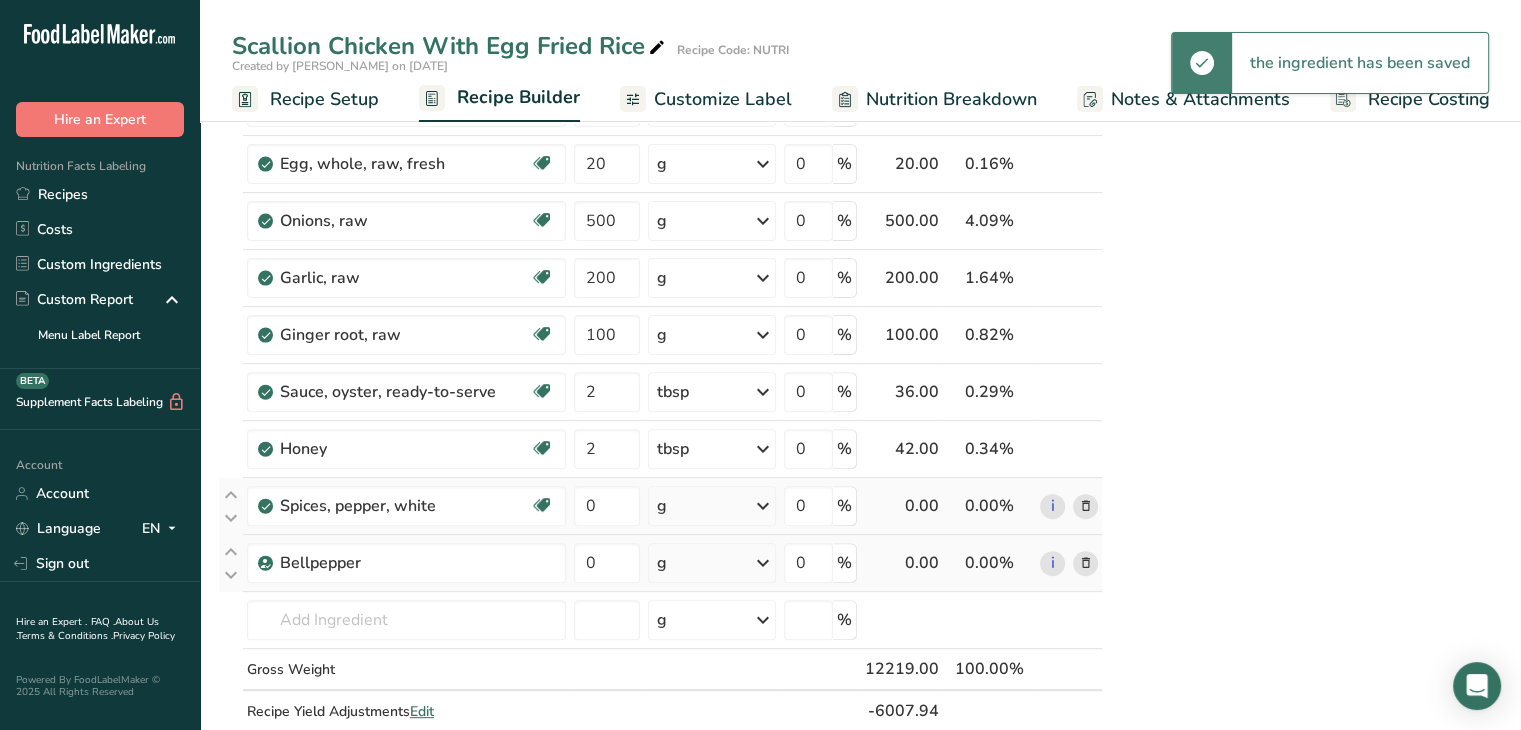 click on "g" at bounding box center (712, 506) 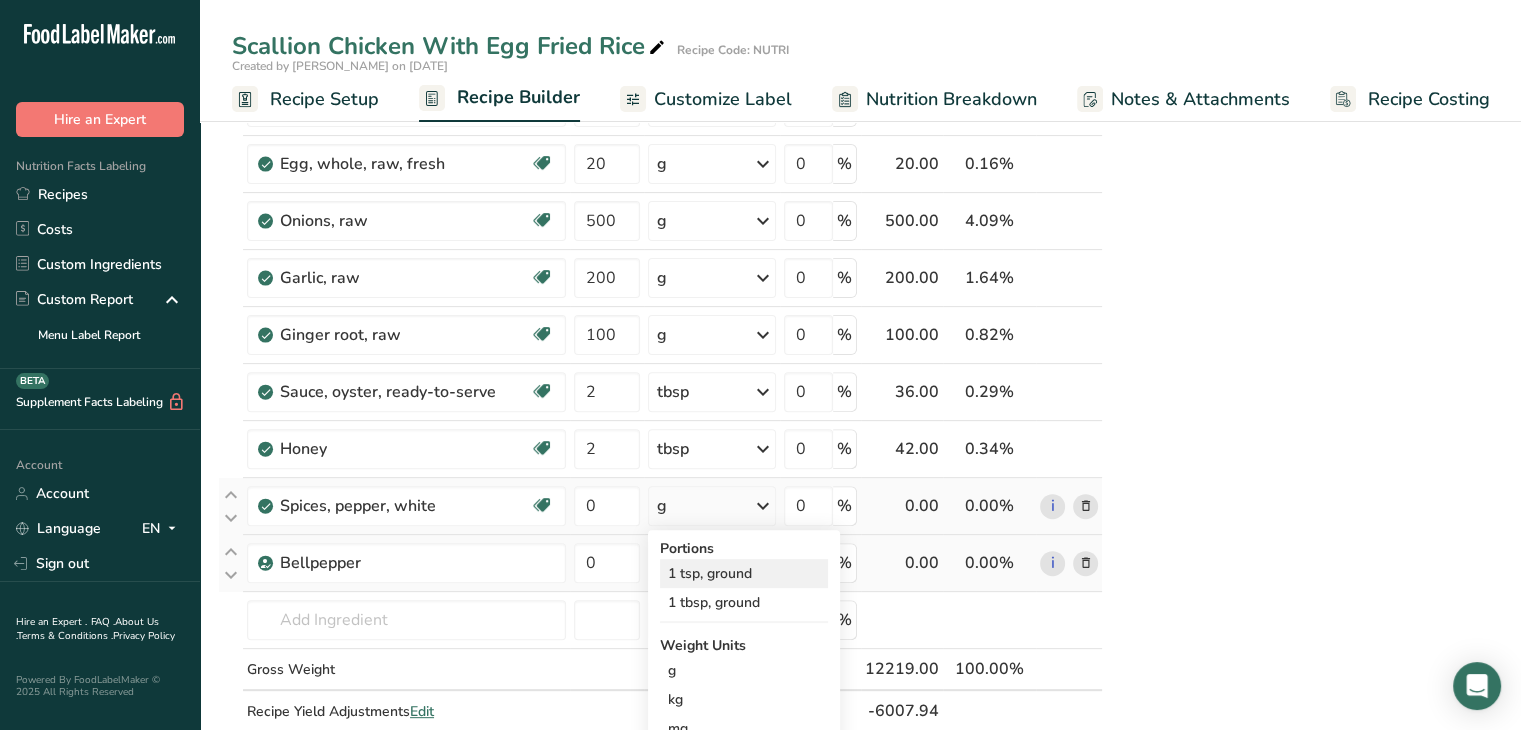 click on "1 tsp, ground" at bounding box center [744, 573] 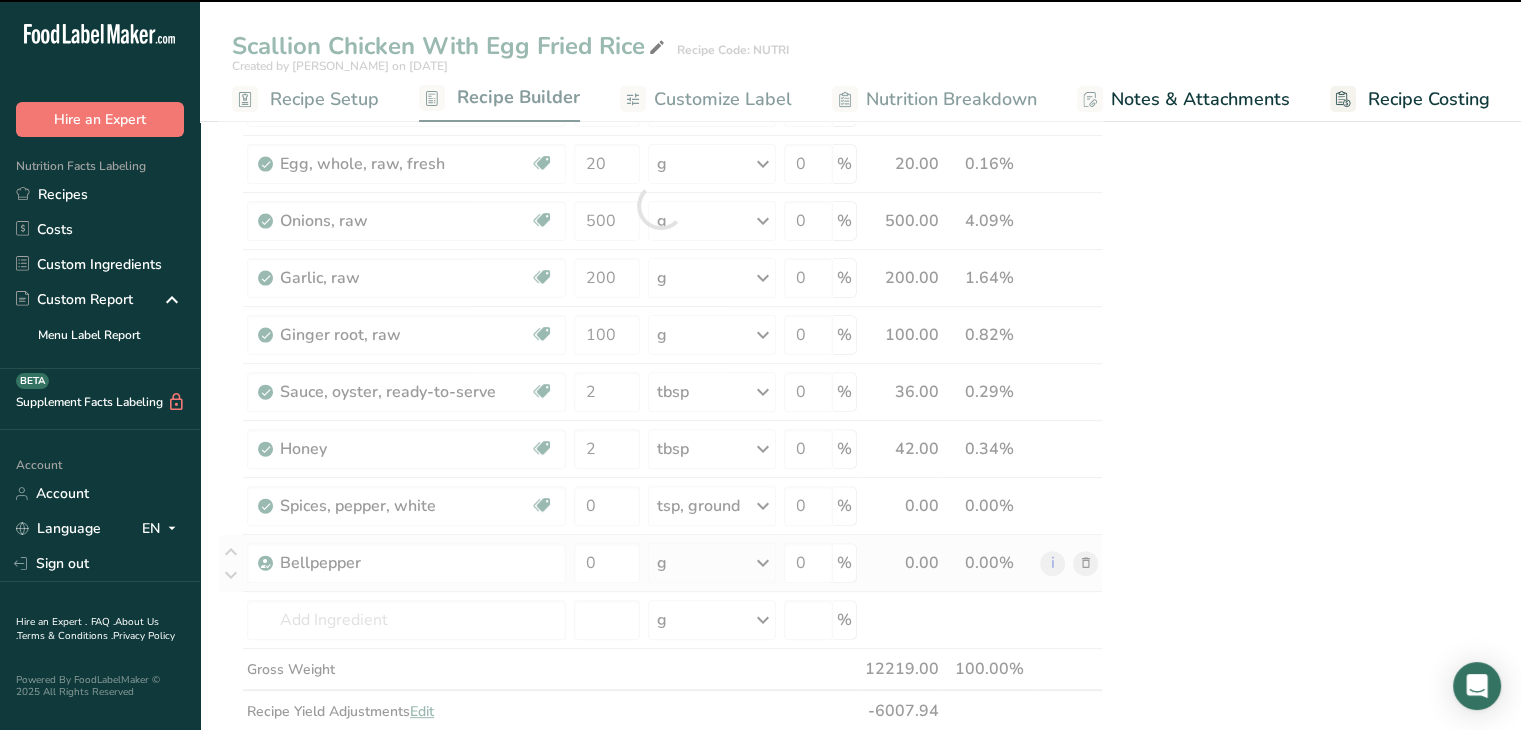click at bounding box center (660, 205) 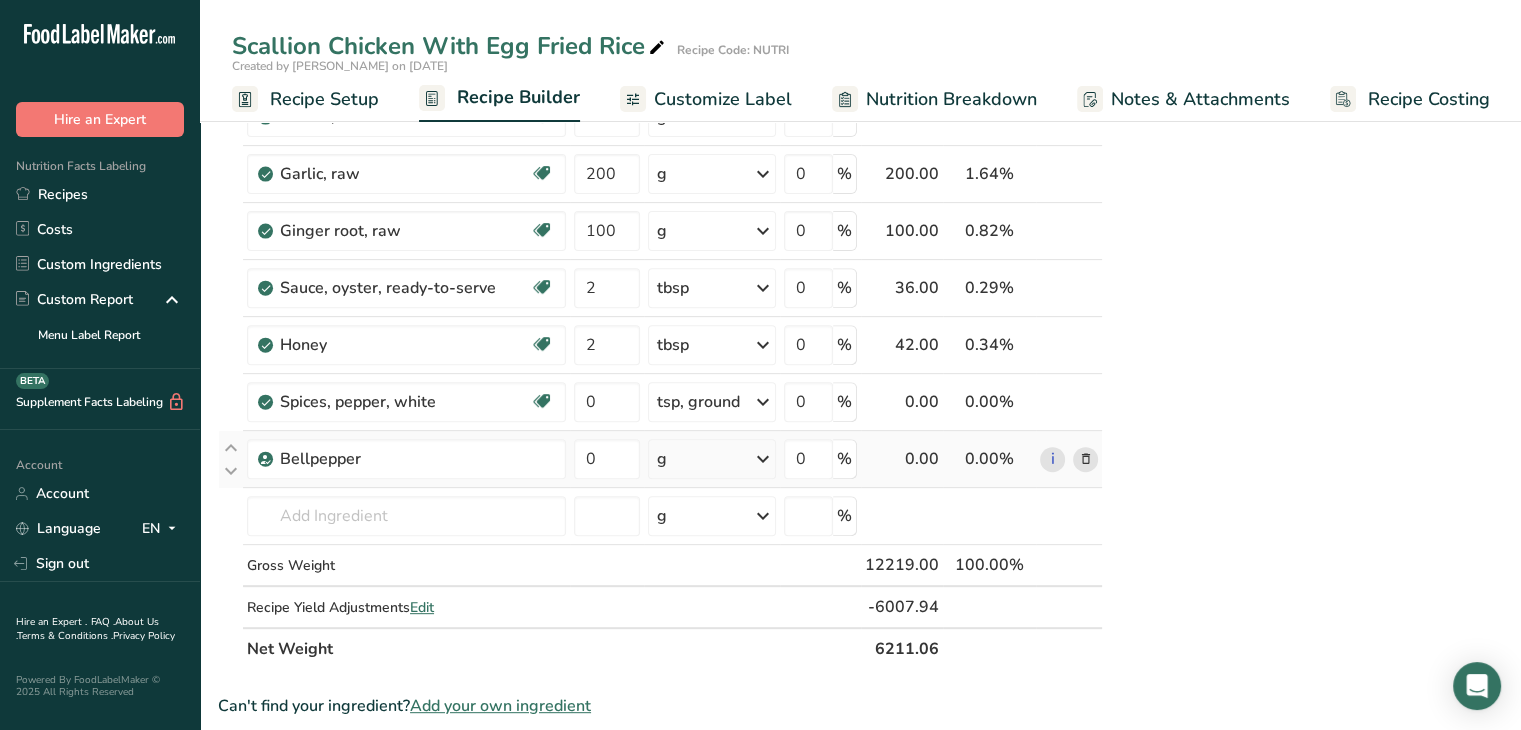scroll, scrollTop: 684, scrollLeft: 0, axis: vertical 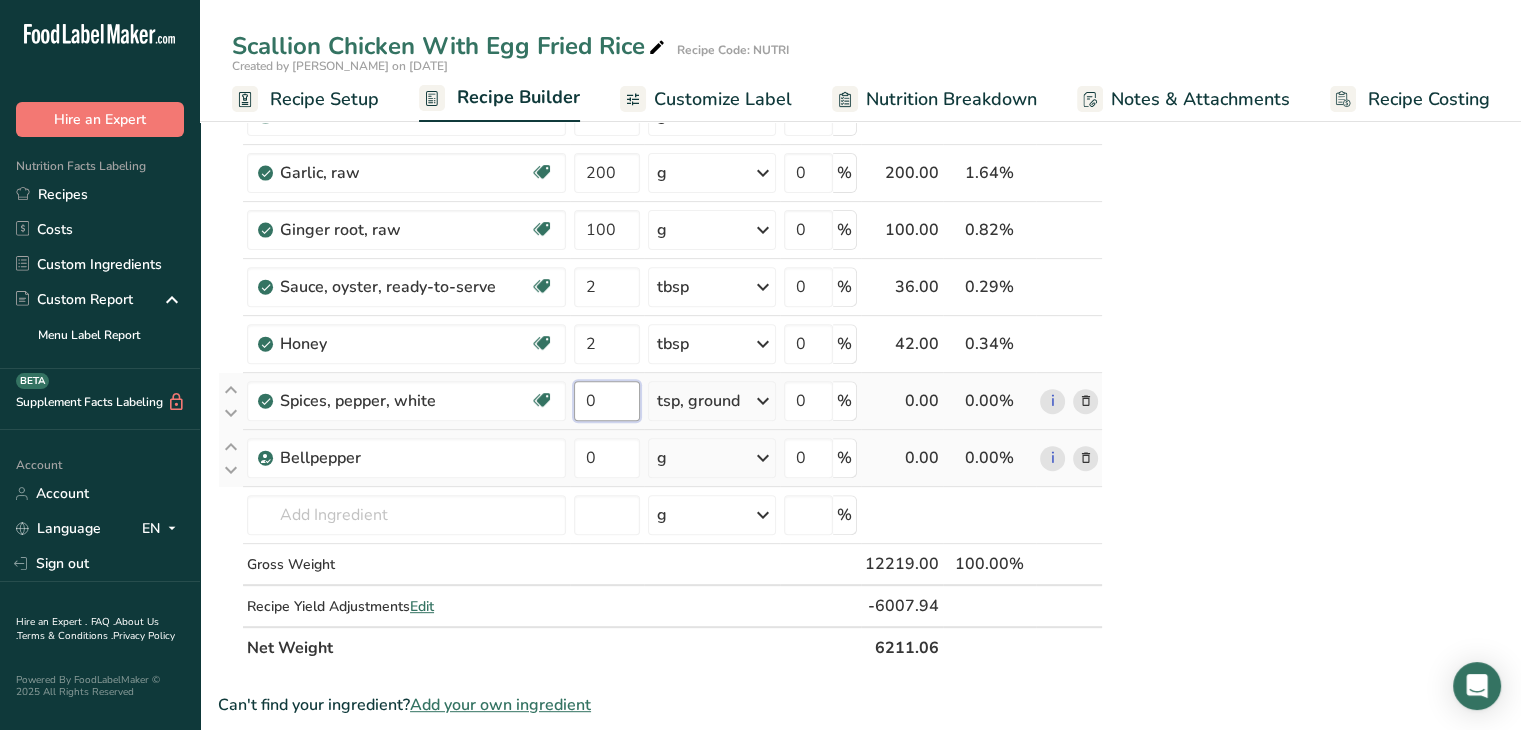click on "0" at bounding box center (607, 401) 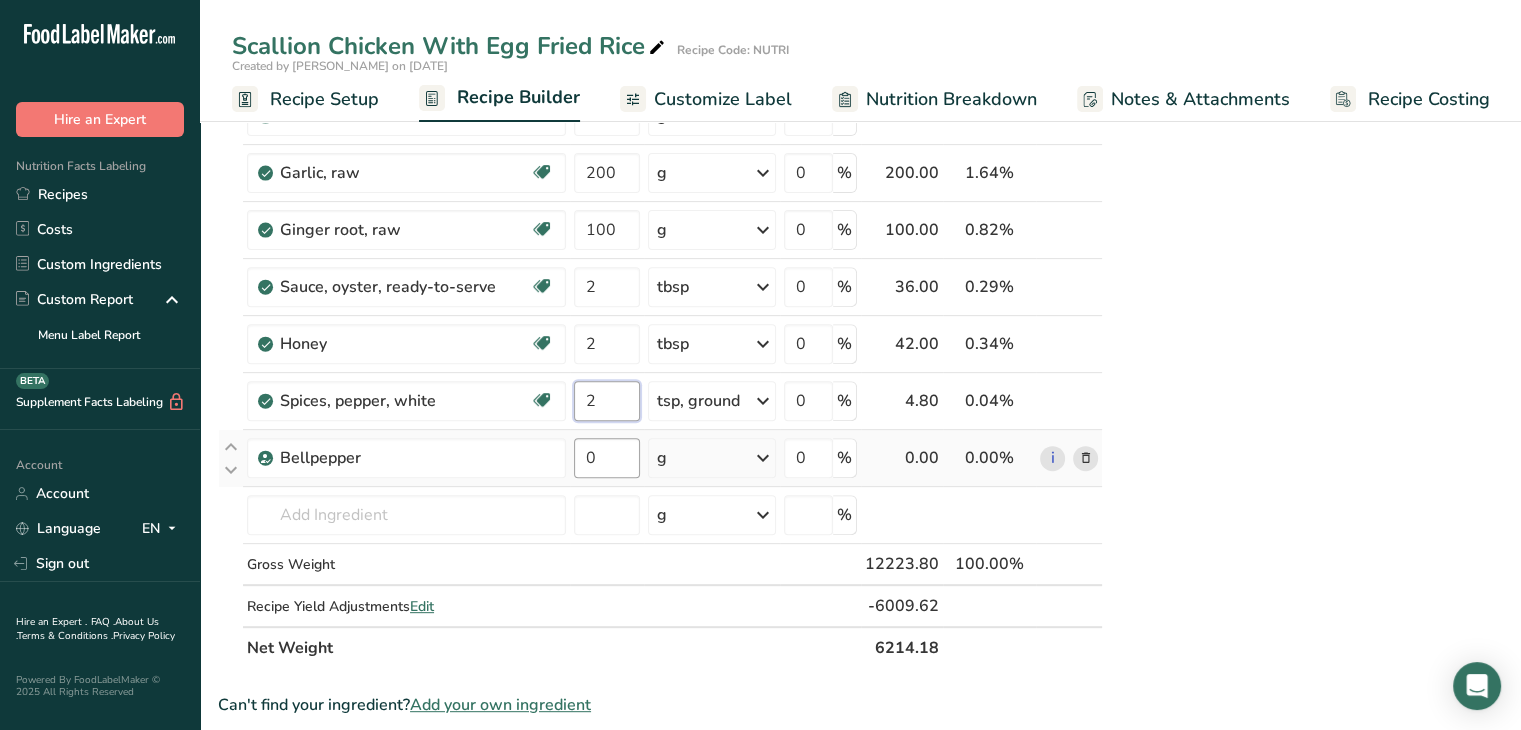 type on "2" 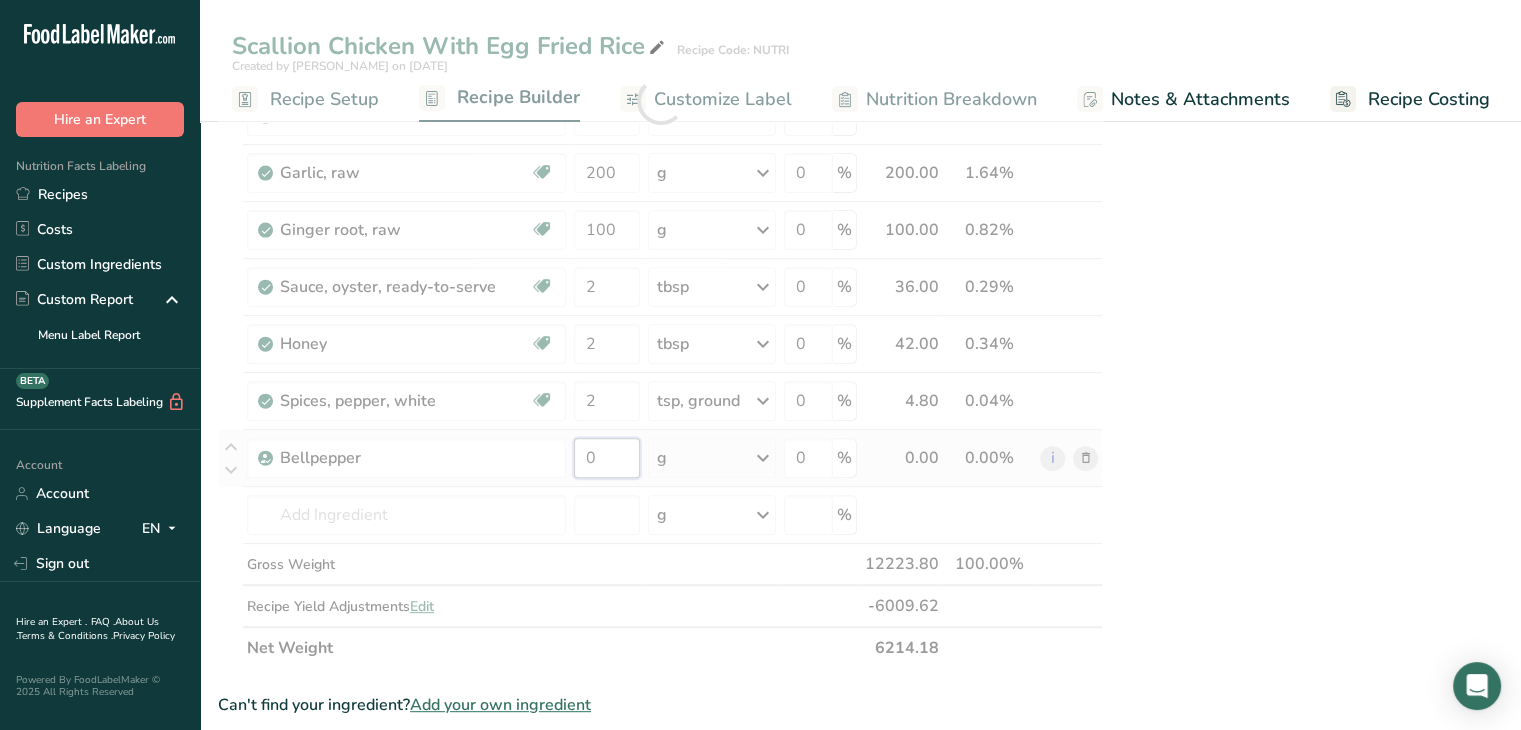 click on "Ingredient *
Amount *
Unit *
Waste *   .a-a{fill:#347362;}.b-a{fill:#fff;}          Grams
Percentage
Chicken, dark meat, thigh, meat and skin, with added solution, raw
6000
g
Portions
4 oz
1 thigh without skin
1 thigh
Weight Units
g
kg
mg
See more
Volume Units
l
Volume units require a density conversion. If you know your ingredient's density enter it below. Otherwise, click on "RIA" our AI Regulatory bot - she will be able to help you
lb/ft3
g/cm3
Confirm
mL
lb/ft3
g/cm3
0" at bounding box center [660, 100] 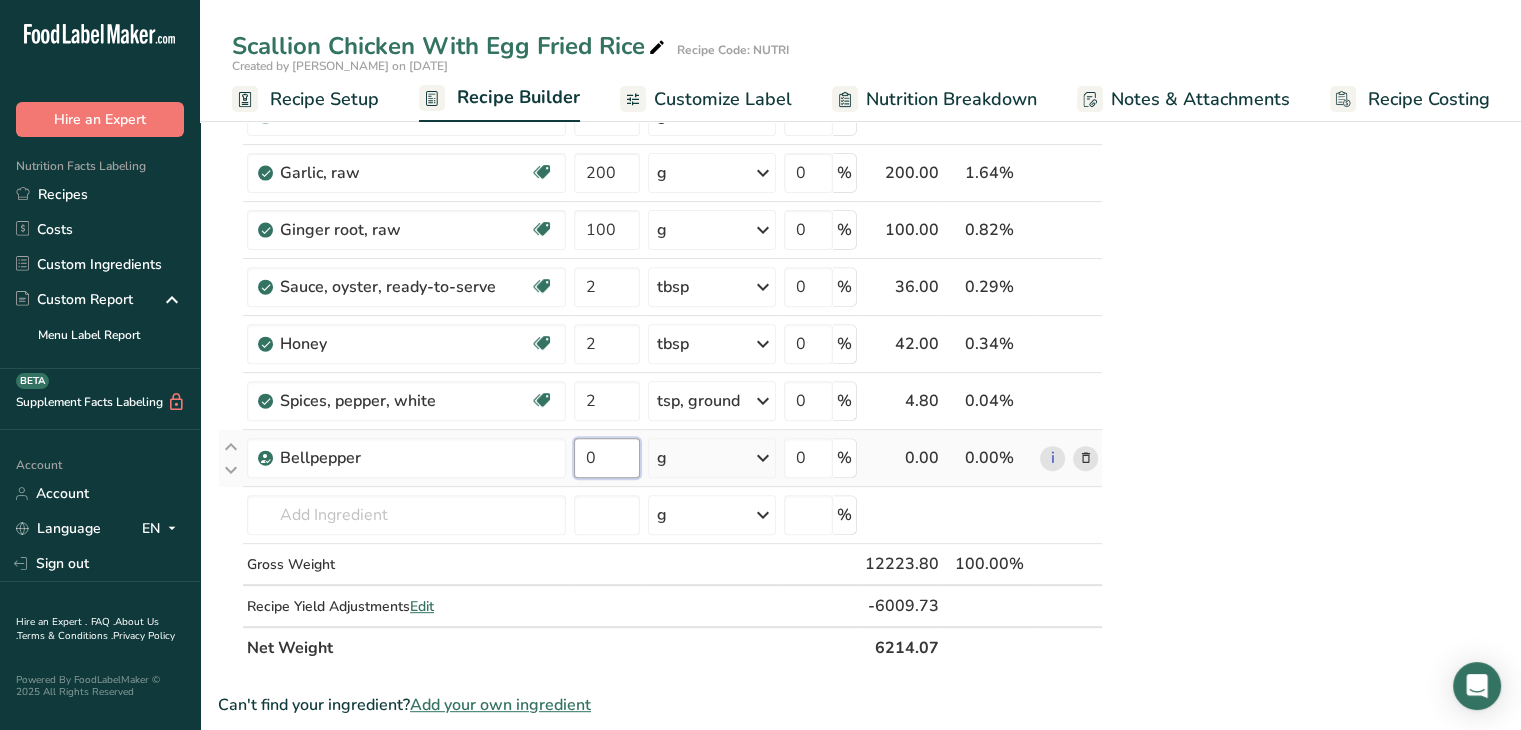 click on "0" at bounding box center [607, 458] 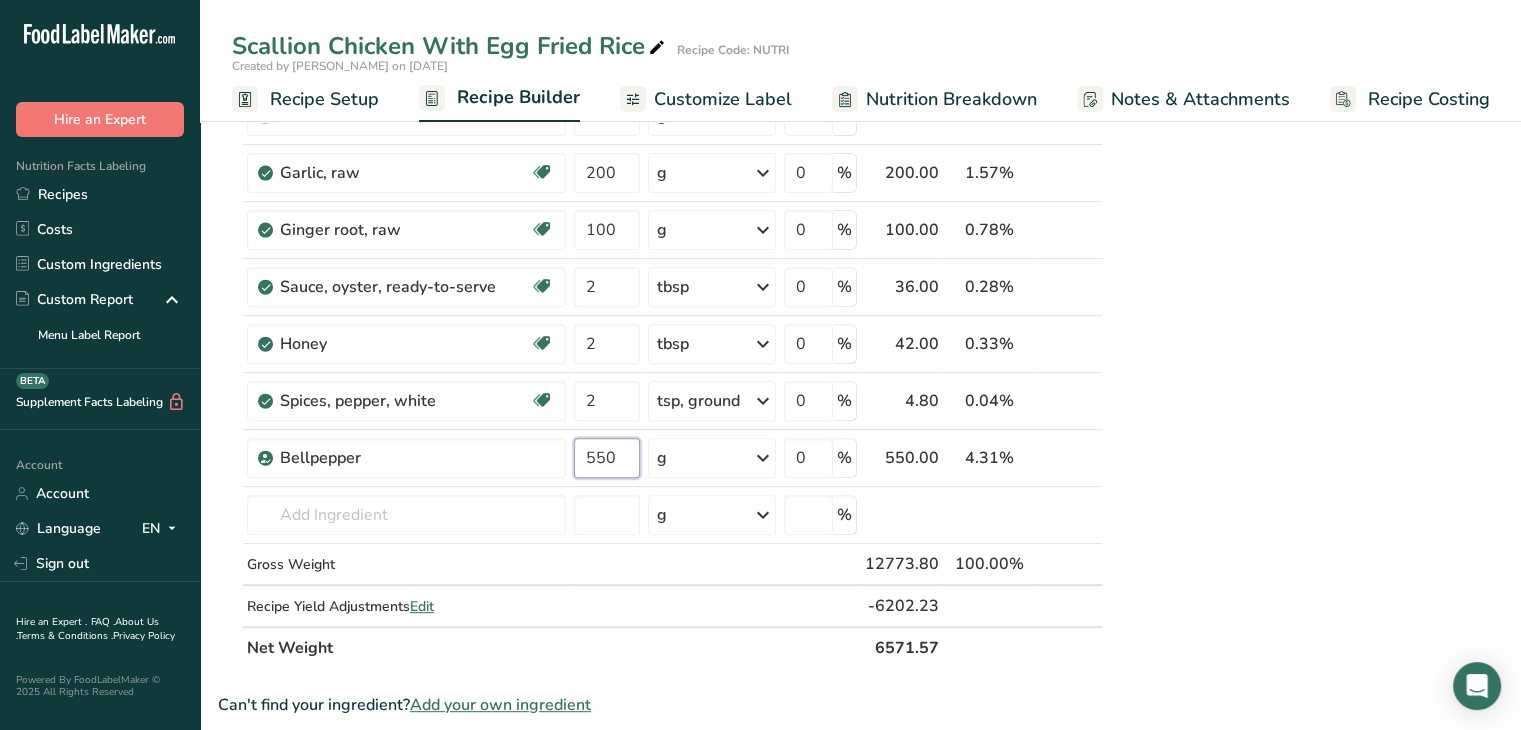 type on "550" 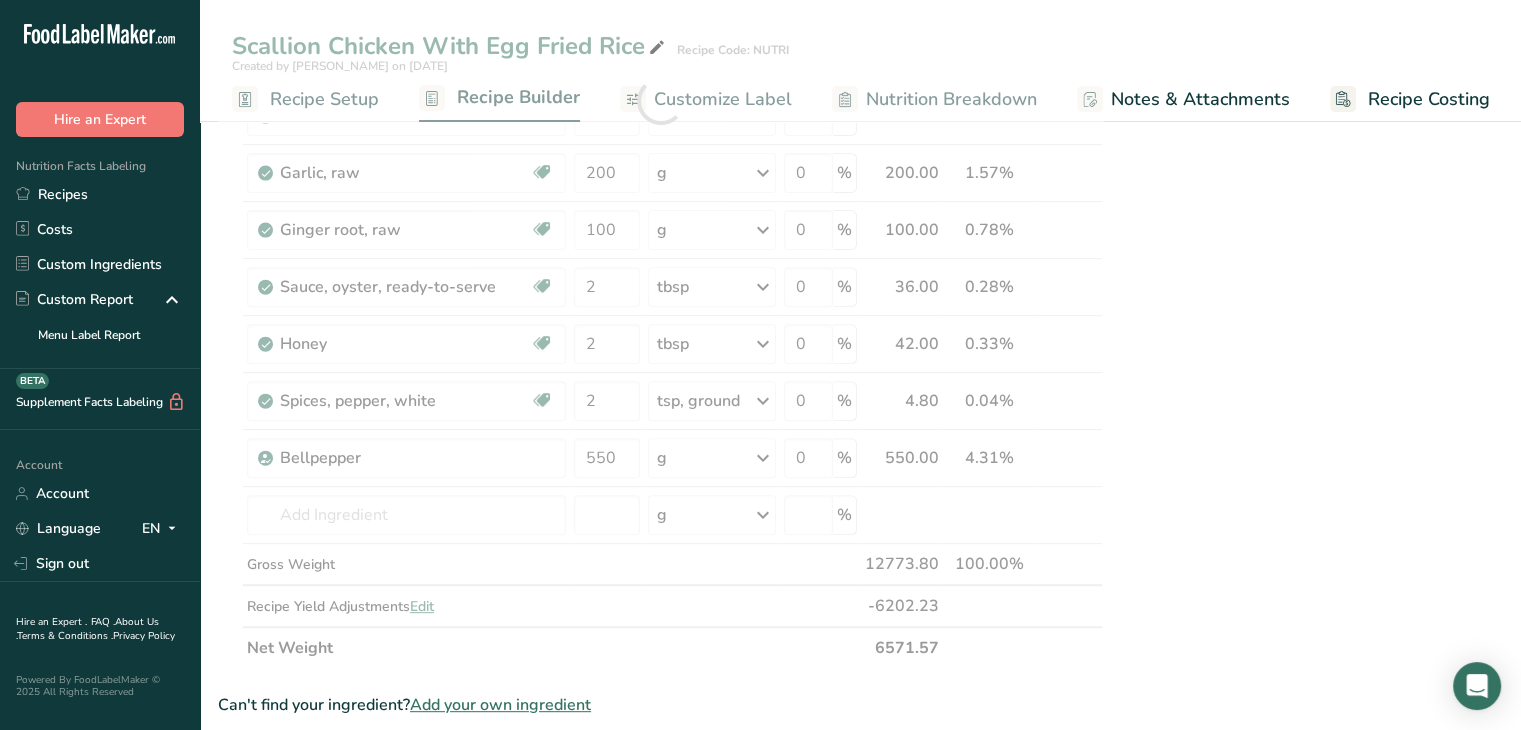 click on "Scallion Chicken With Egg Fried Rice
Ingredients:
Chicken Thigh, White Rice, Spring Onions, Onions, Soy Sauce, Cornstarch, Garlic, Black Pepper, Ginger root, Soy Sauce, Honey, Oyster Sauce, Eggs, Sunflower Oil, White pepper, Bellpepper
Per Serving Size:
341.003g
Total Calories
590 kcal
Total Carbs
45 g
Protein
38 g
Allergens
Contains:
Soy, Oysters, Eggs
USE BY: 18/07/2025
KEEP REFRIGERATED BELOW 5 DEGREE
REHEAT BEFORE EATING
LUNCH" at bounding box center (1342, 426) 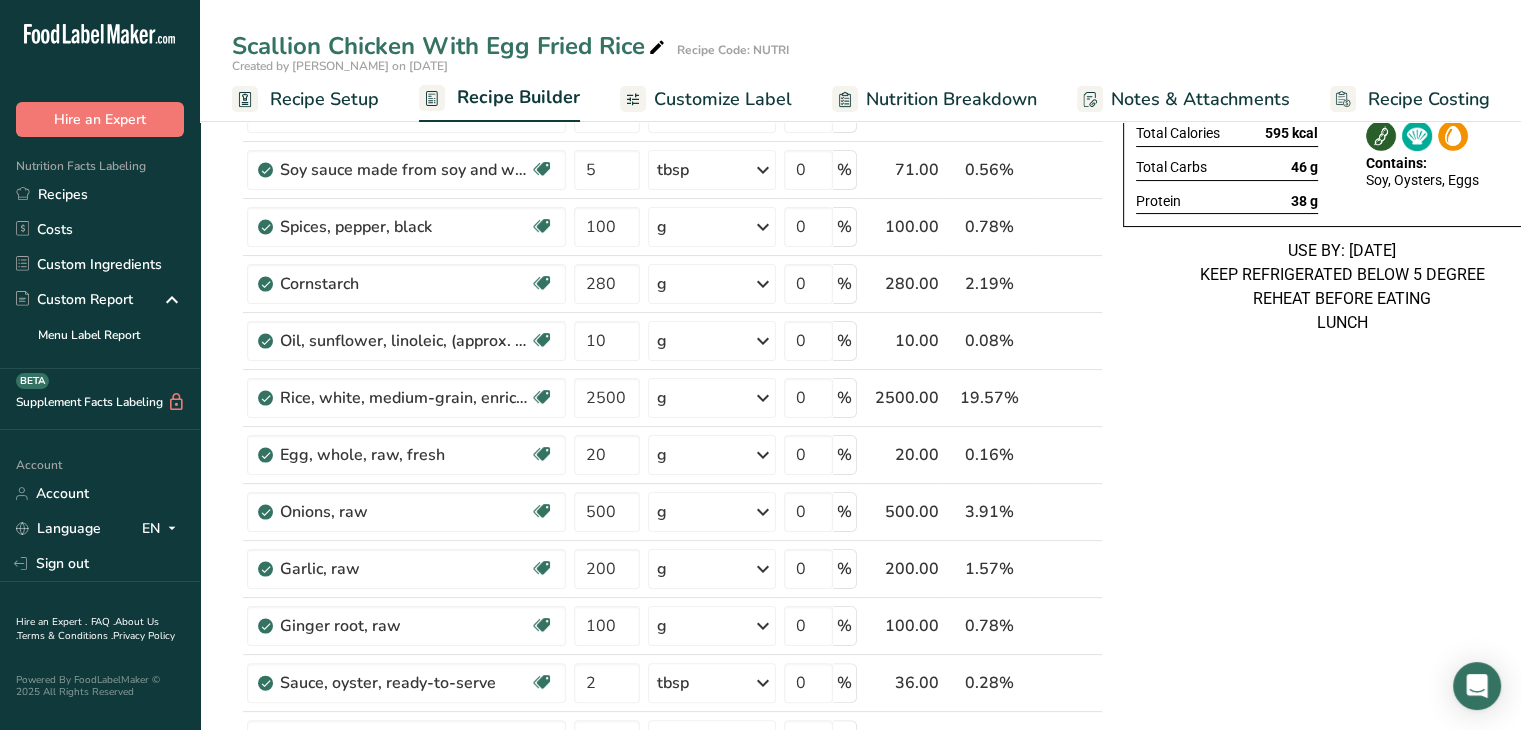 scroll, scrollTop: 292, scrollLeft: 0, axis: vertical 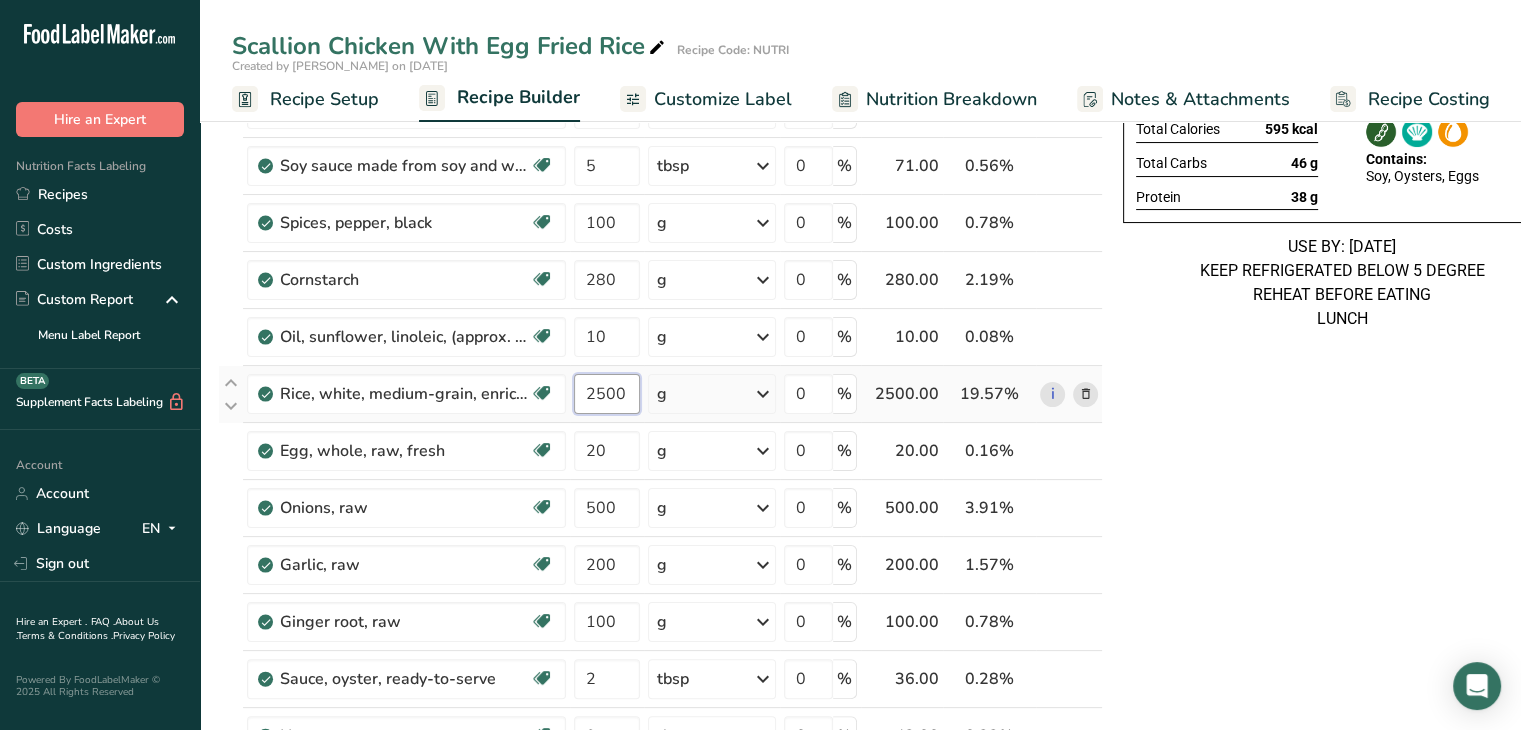 click on "2500" at bounding box center [607, 394] 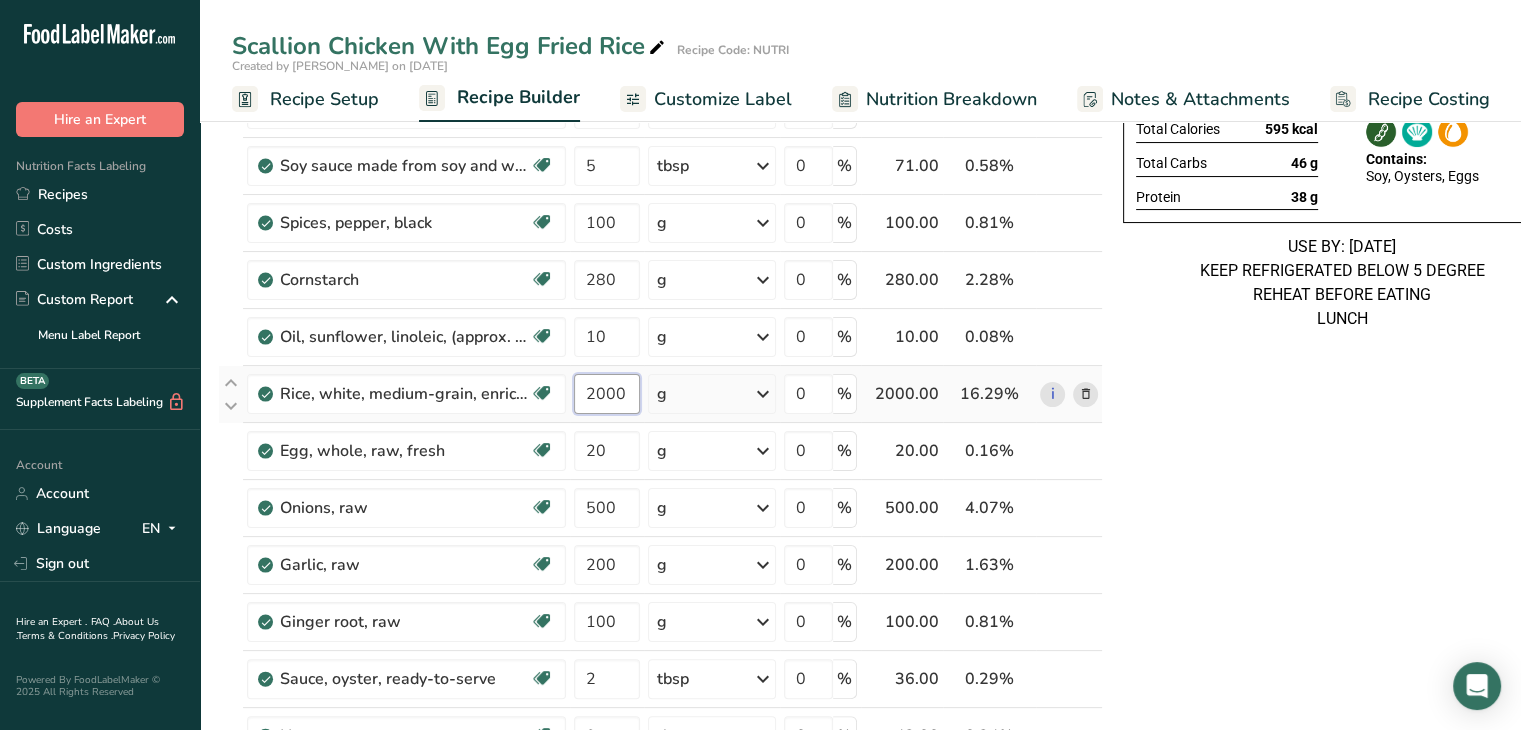 type on "2000" 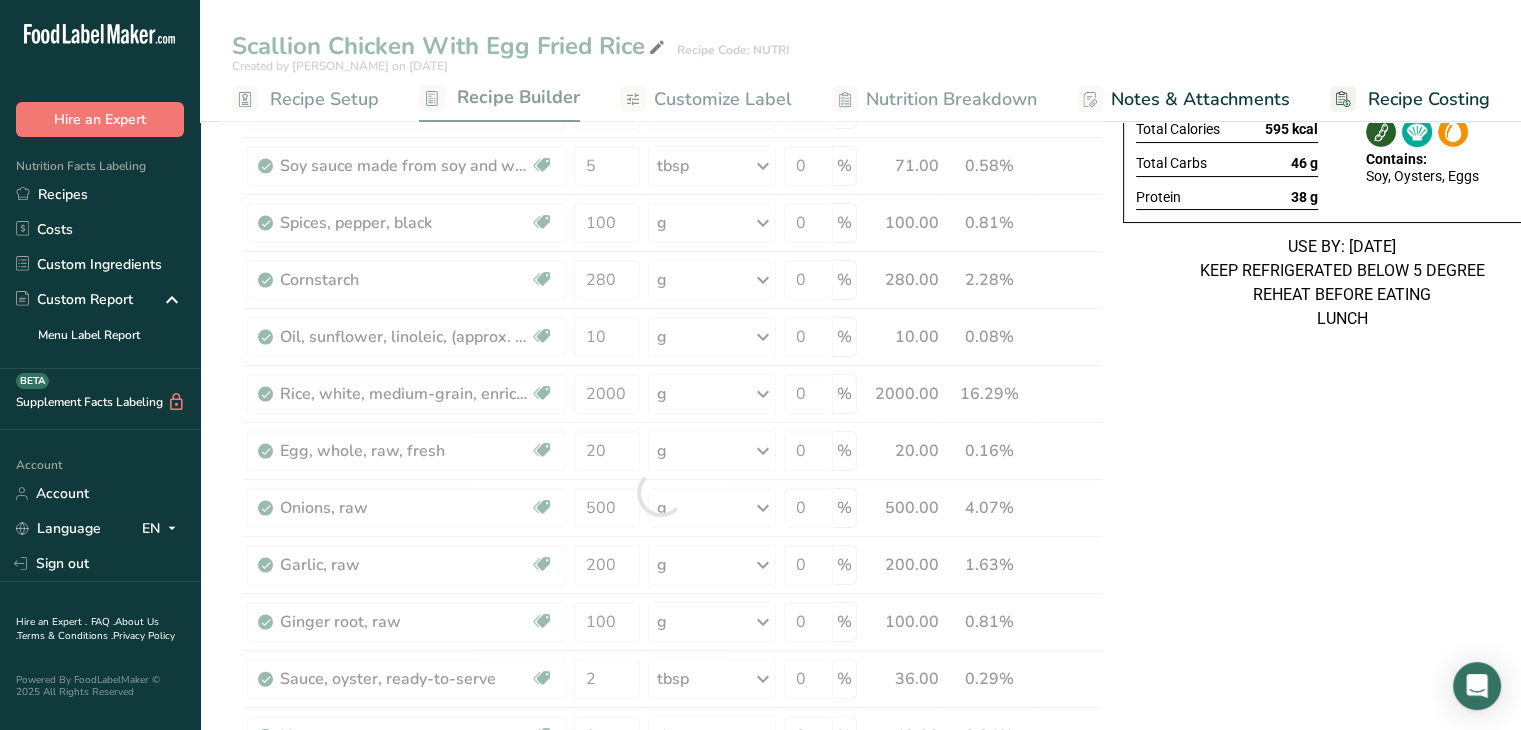 click on "Scallion Chicken With Egg Fried Rice
Ingredients:
Chicken Thigh, White Rice, Spring Onions, Bellpepper, Onions, Soy Sauce, Cornstarch, Garlic, Black Pepper, Ginger root, Soy Sauce, Honey, Oyster Sauce, Eggs, Sunflower Oil, White pepper
Per Serving Size:
358.878g
Total Calories
595 kcal
Total Carbs
46 g
Protein
38 g
Allergens
Contains:
Soy, Oysters, Eggs
USE BY: 18/07/2025
KEEP REFRIGERATED BELOW 5 DEGREE
REHEAT BEFORE EATING
LUNCH" at bounding box center [1342, 818] 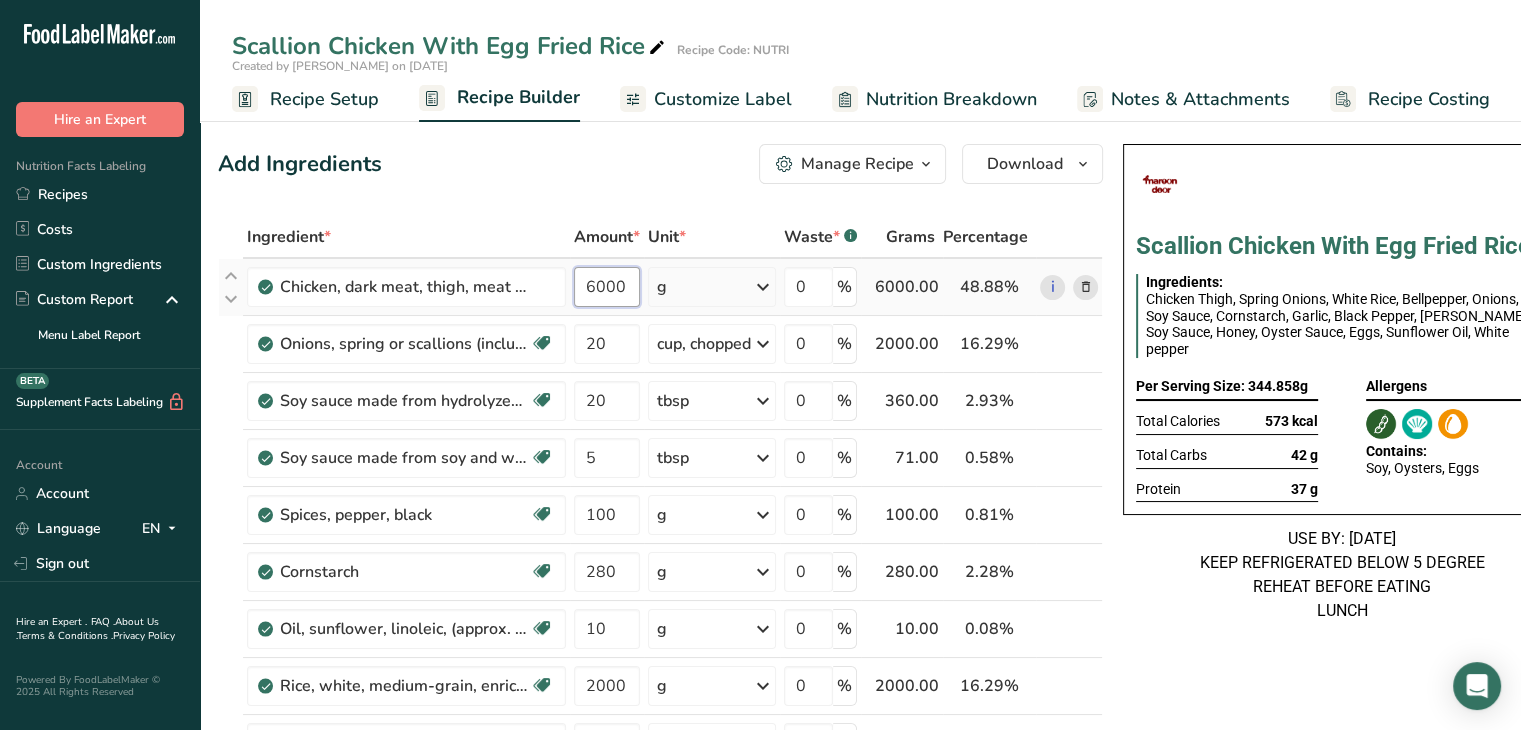 click on "6000" at bounding box center [607, 287] 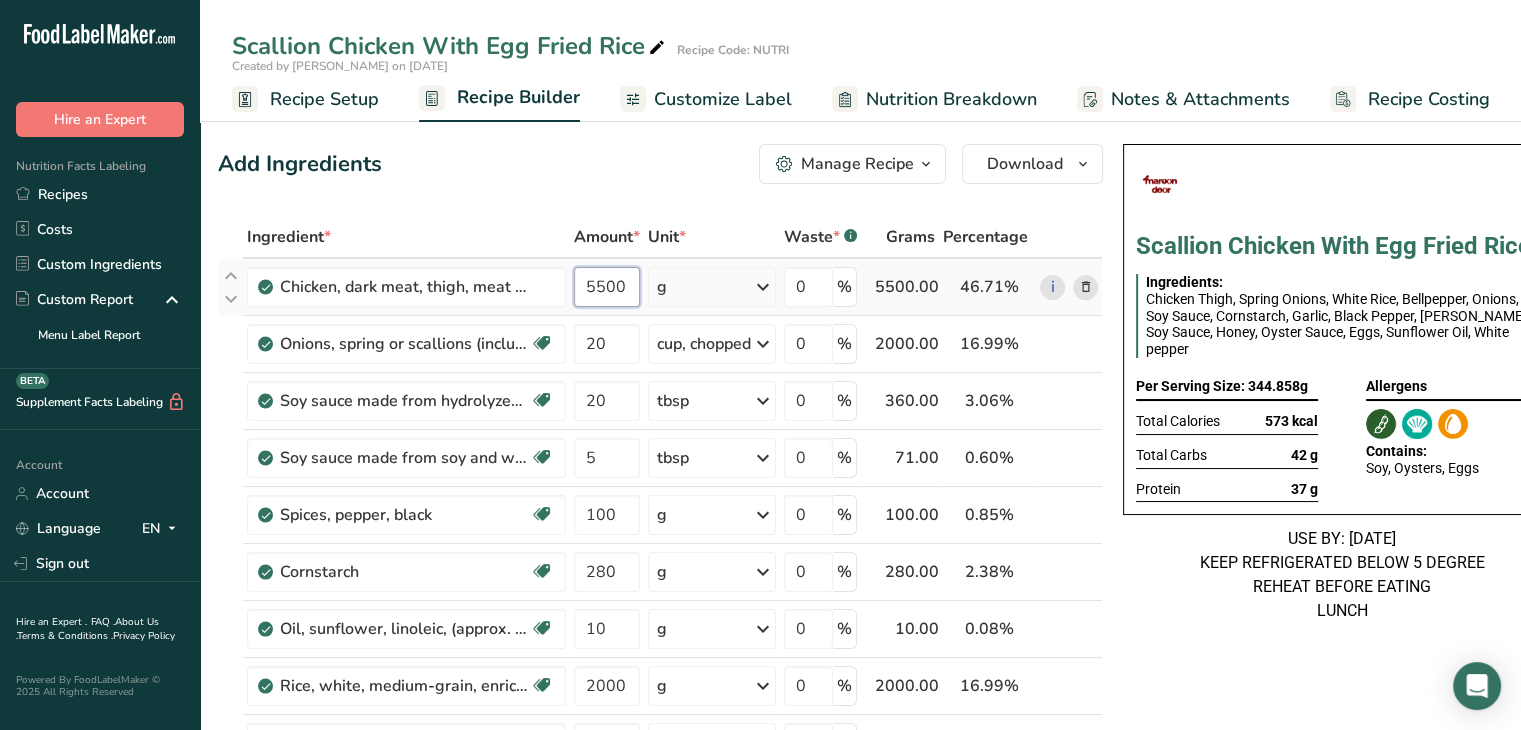 type on "5500" 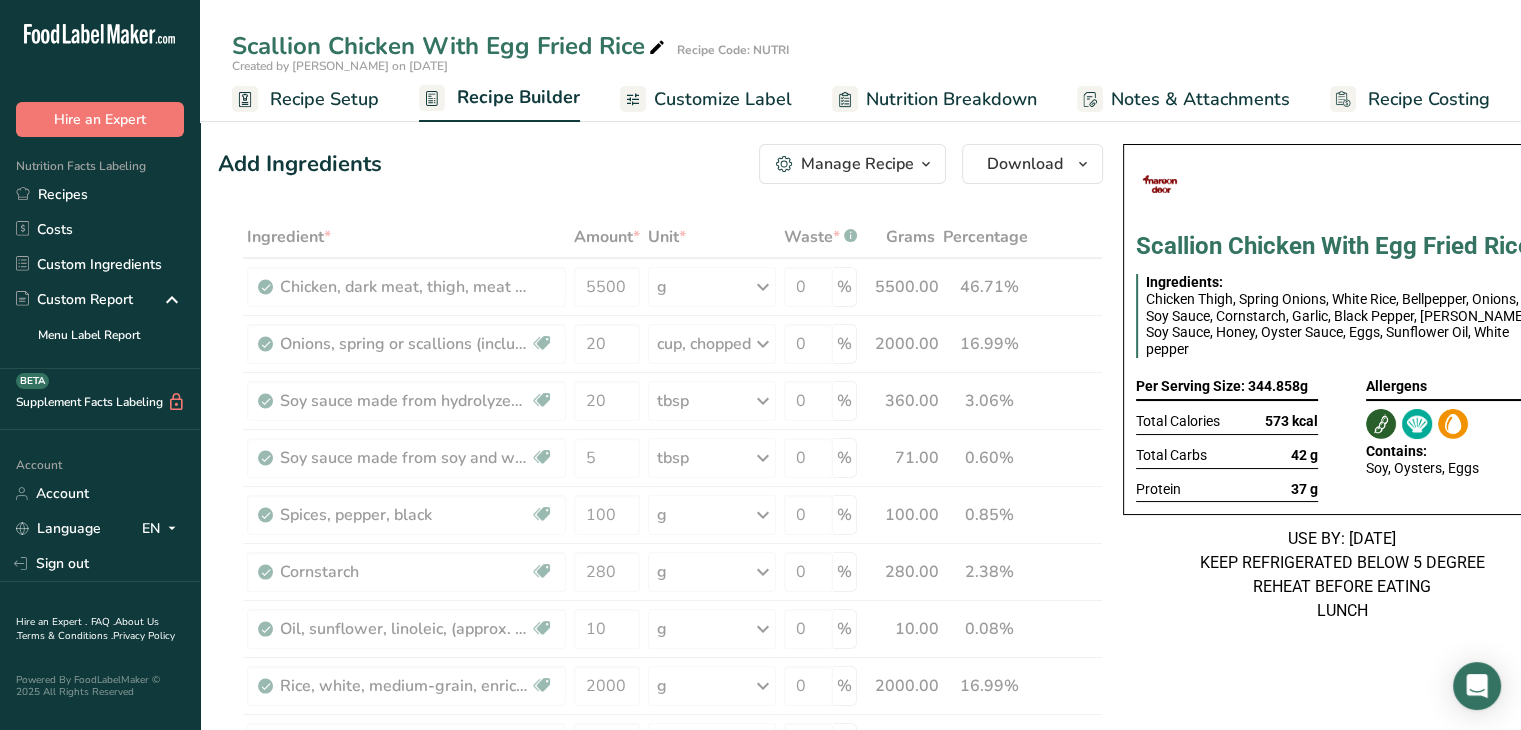 click on "USE BY: [DATE]
KEEP REFRIGERATED BELOW 5 DEGREE
REHEAT BEFORE EATING
LUNCH" at bounding box center [1342, 575] 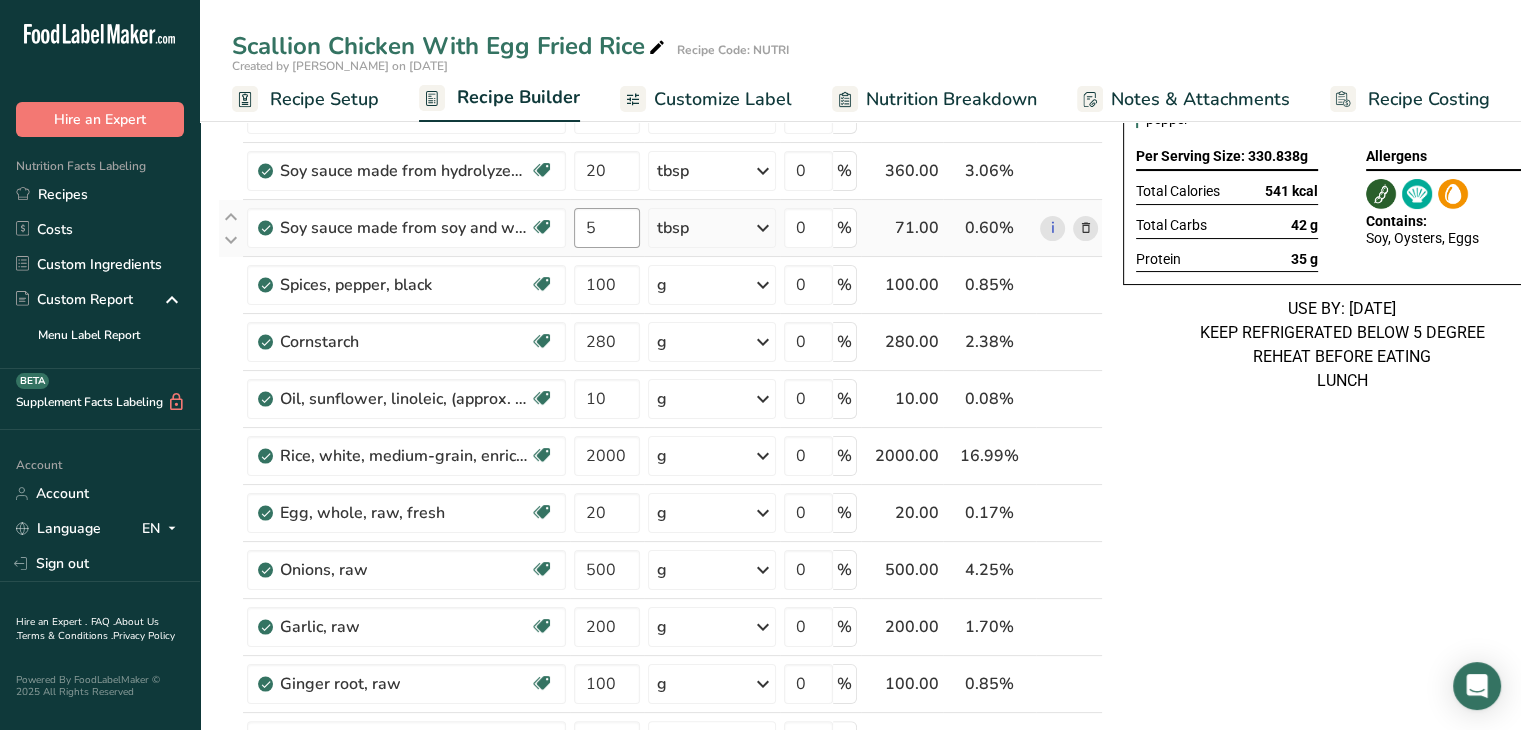 scroll, scrollTop: 280, scrollLeft: 0, axis: vertical 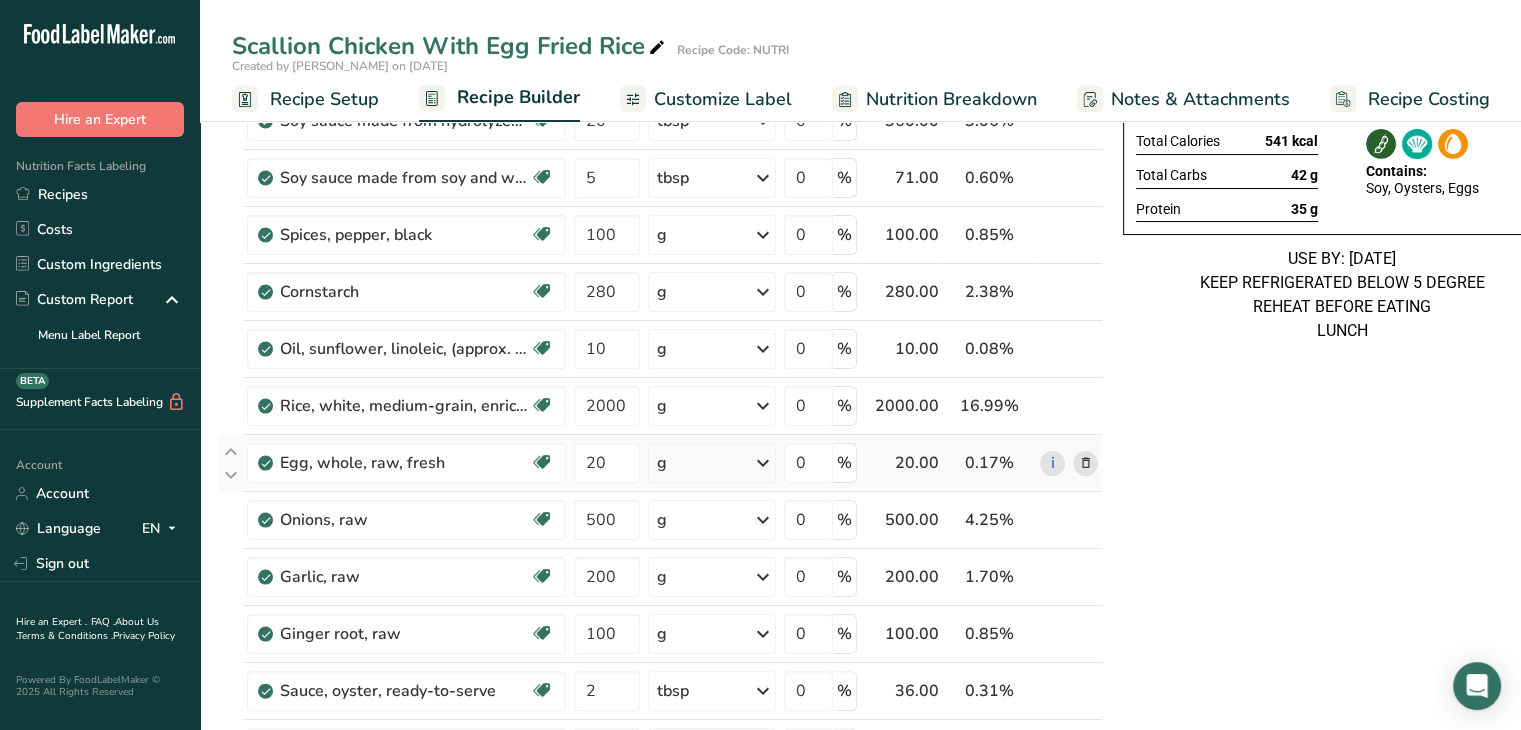 click on "g" at bounding box center (712, 463) 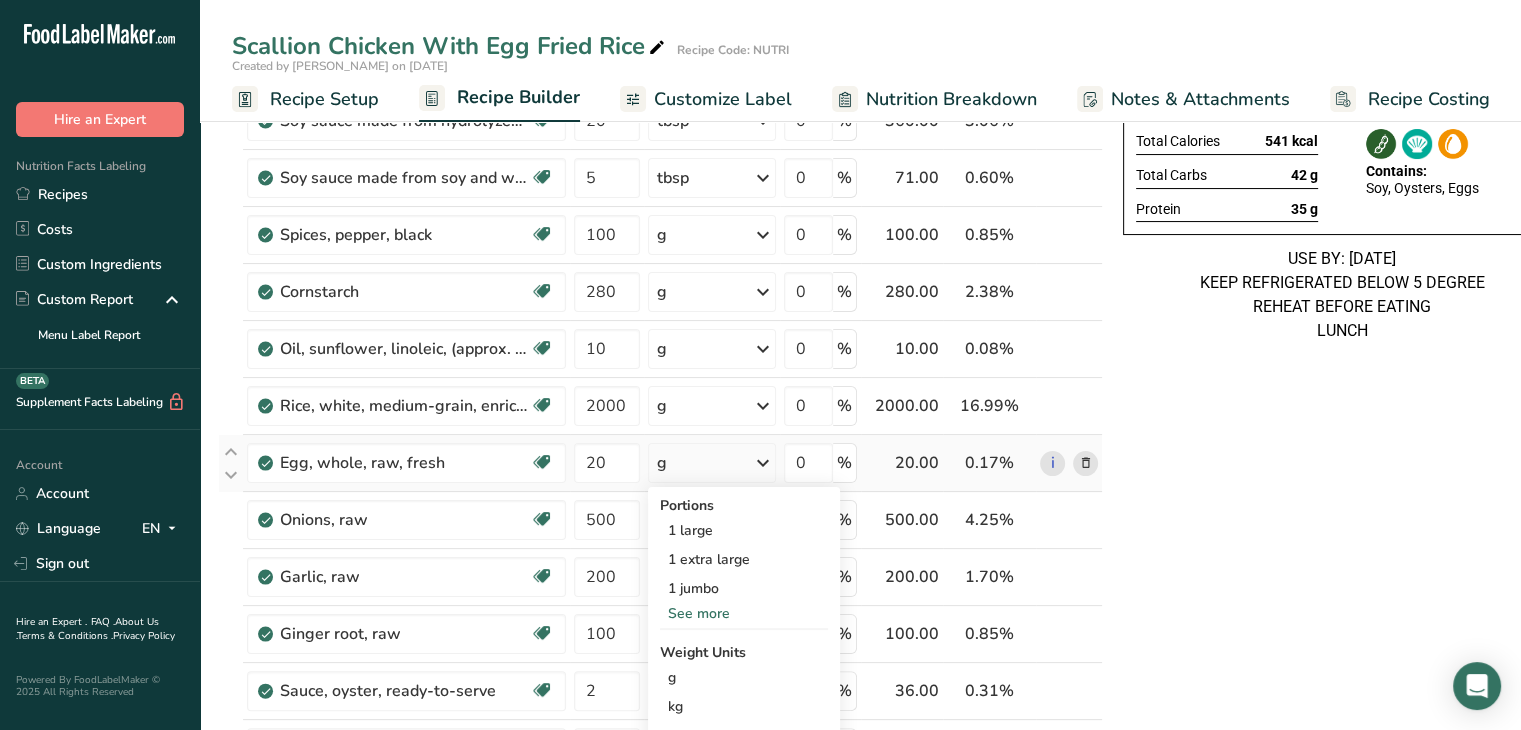click on "See more" at bounding box center (744, 613) 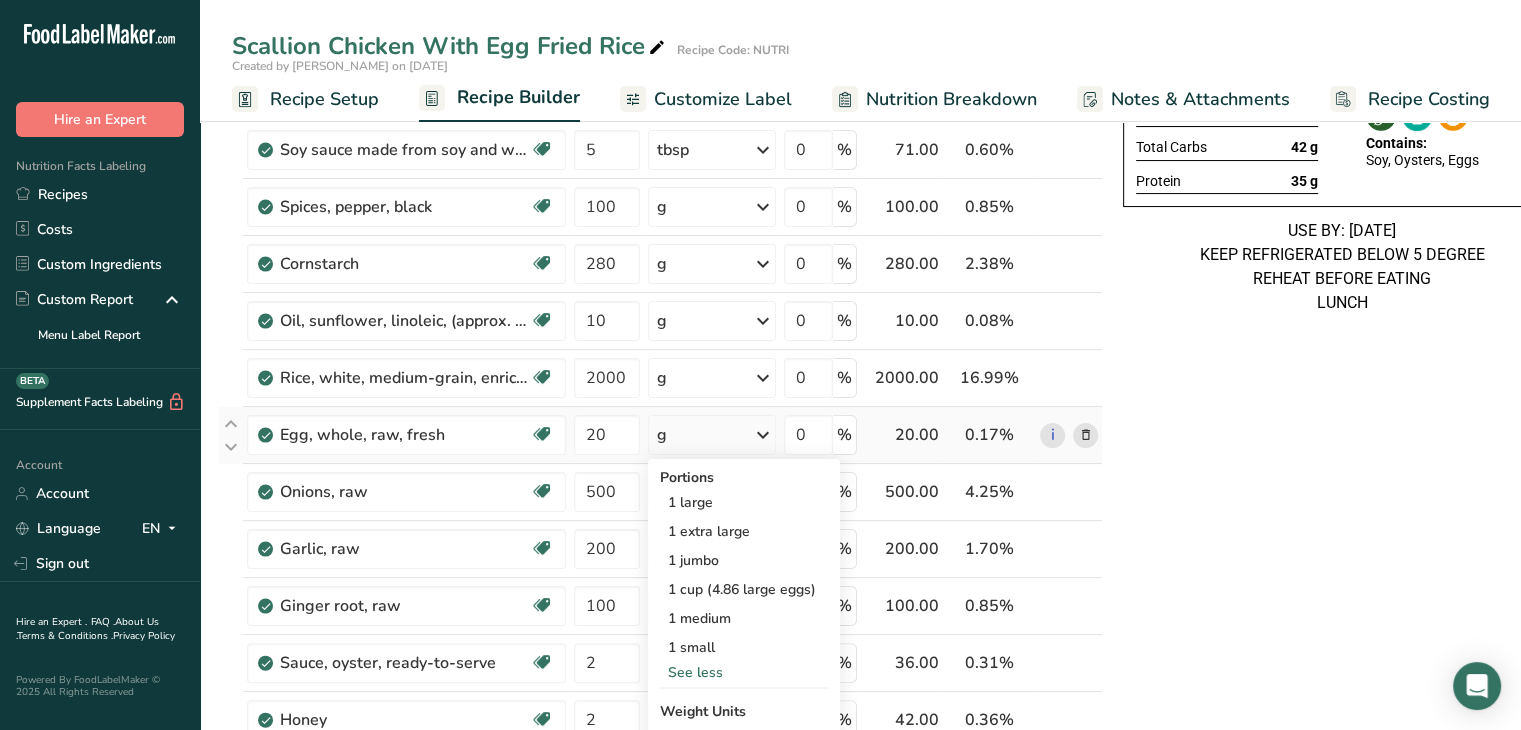 scroll, scrollTop: 312, scrollLeft: 0, axis: vertical 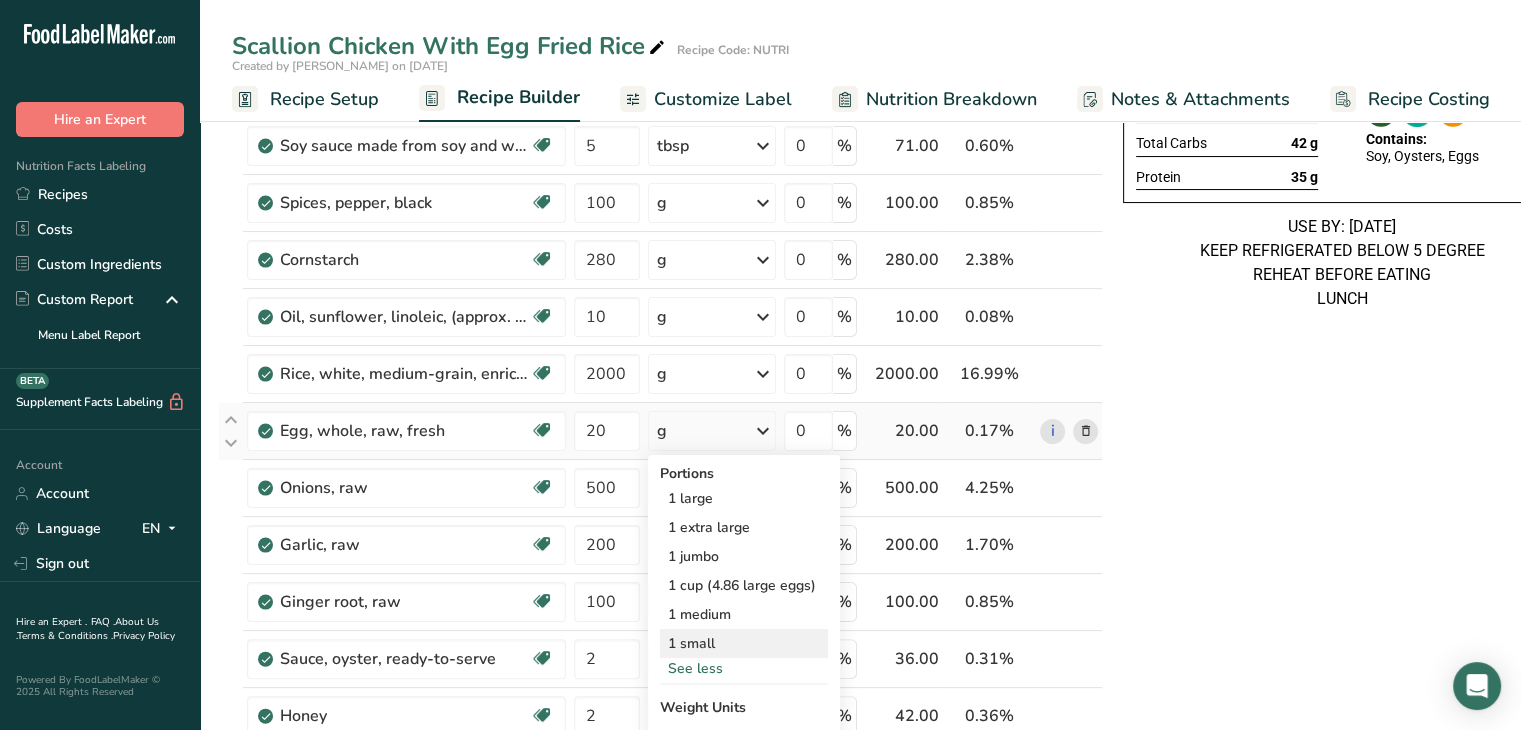 click on "1 small" at bounding box center (744, 643) 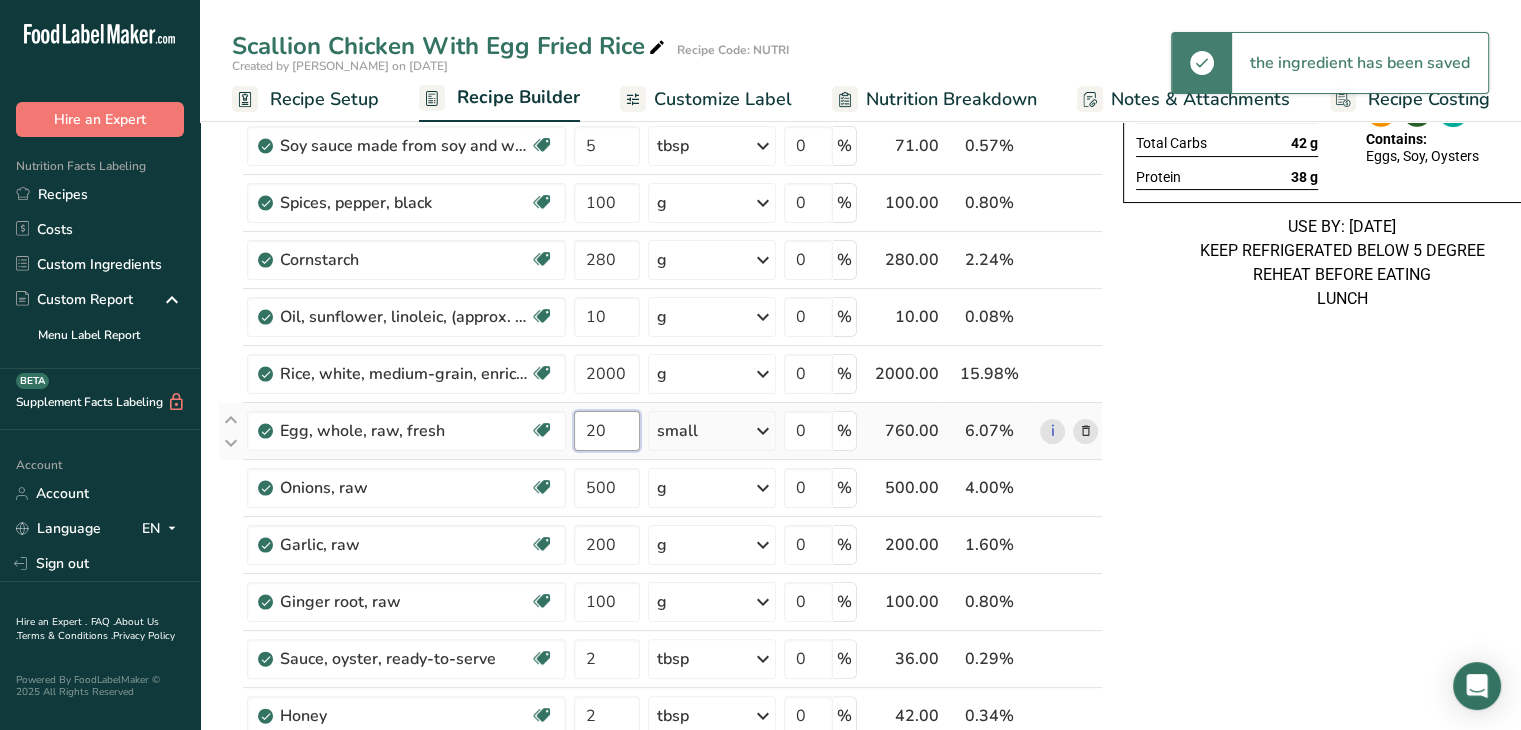 click on "20" at bounding box center (607, 431) 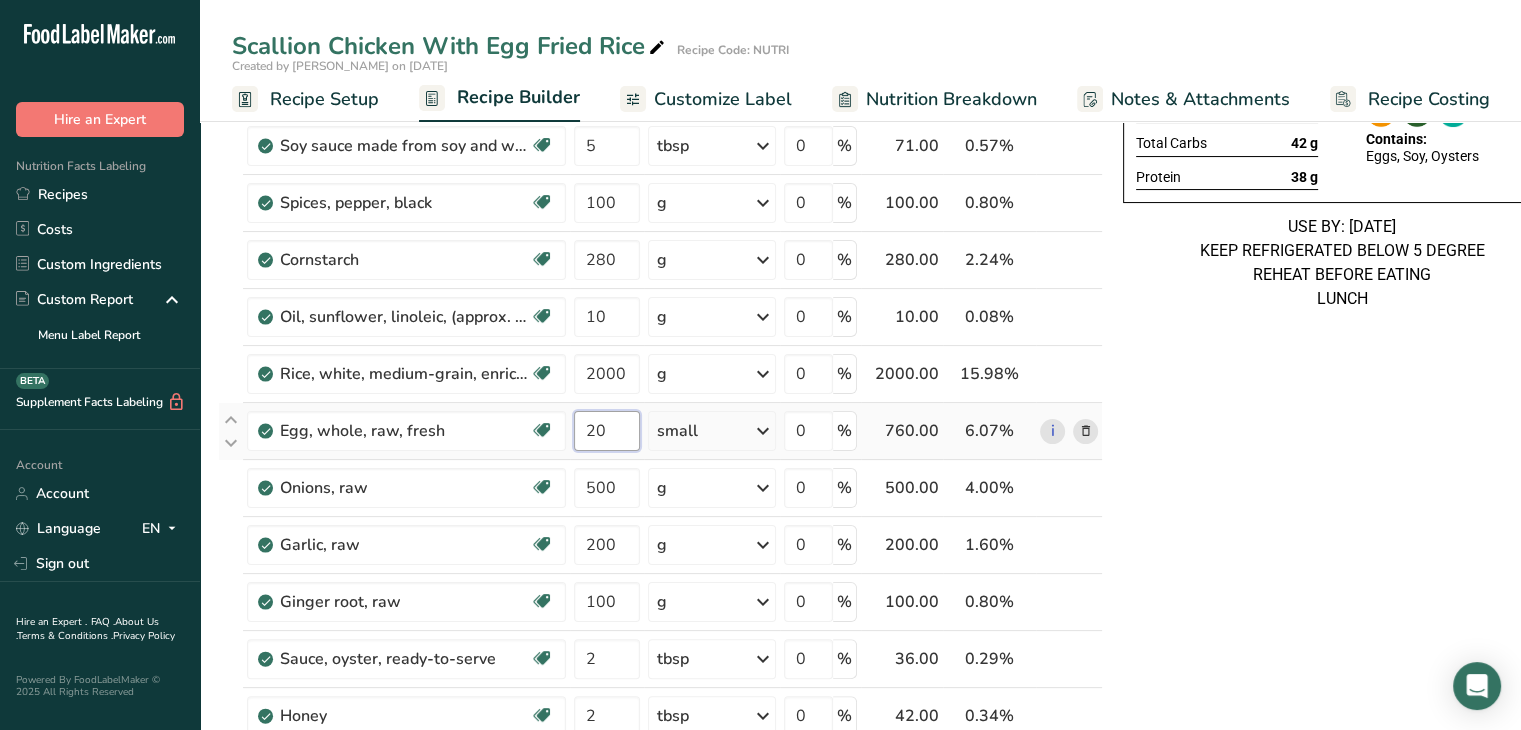 click on "20" at bounding box center [607, 431] 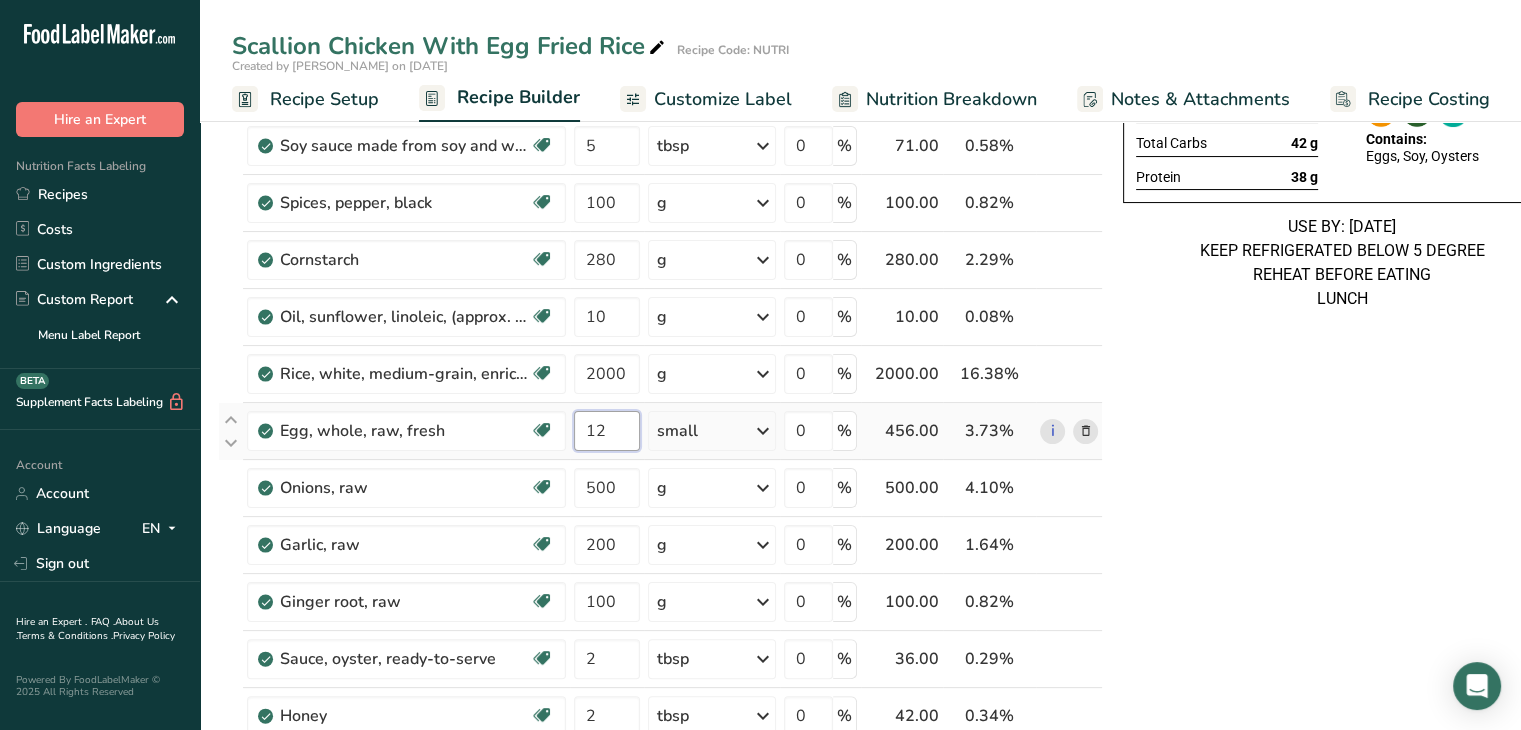 type on "12" 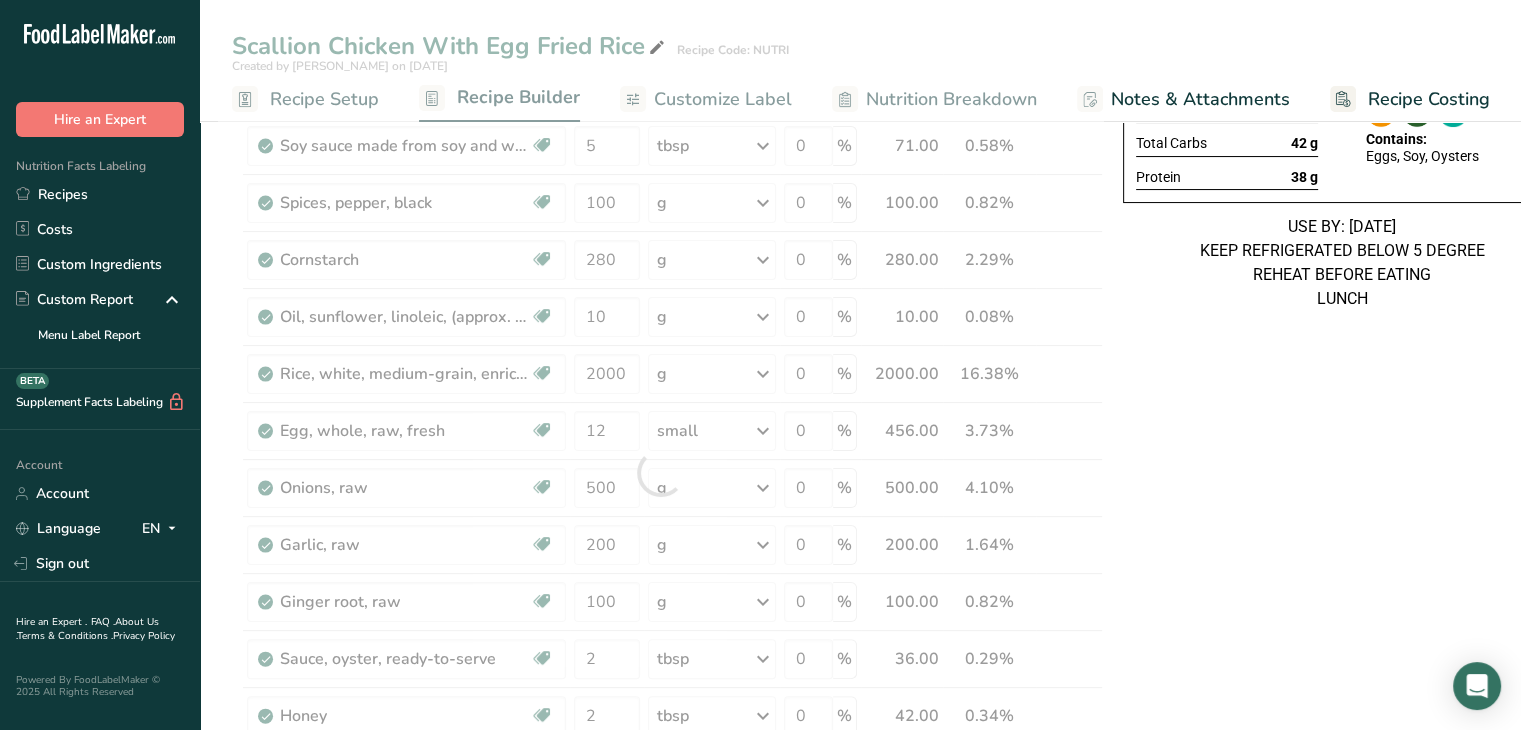 click on "Scallion Chicken With Egg Fried Rice
Ingredients:
Chicken Thigh, Spring Onions, White Rice, Eggs, Bellpepper, Onions, Soy Sauce, Cornstarch, Garlic, Black Pepper, Ginger root, Soy Sauce, Honey, Oyster Sauce, Sunflower Oil, White pepper
Per Serving Size:
351.226g
Total Calories
576 kcal
Total Carbs
42 g
Protein
38 g
Allergens
Contains:
Eggs, Soy, Oysters
USE BY: 18/07/2025
KEEP REFRIGERATED BELOW 5 DEGREE
REHEAT BEFORE EATING
LUNCH" at bounding box center [1342, 798] 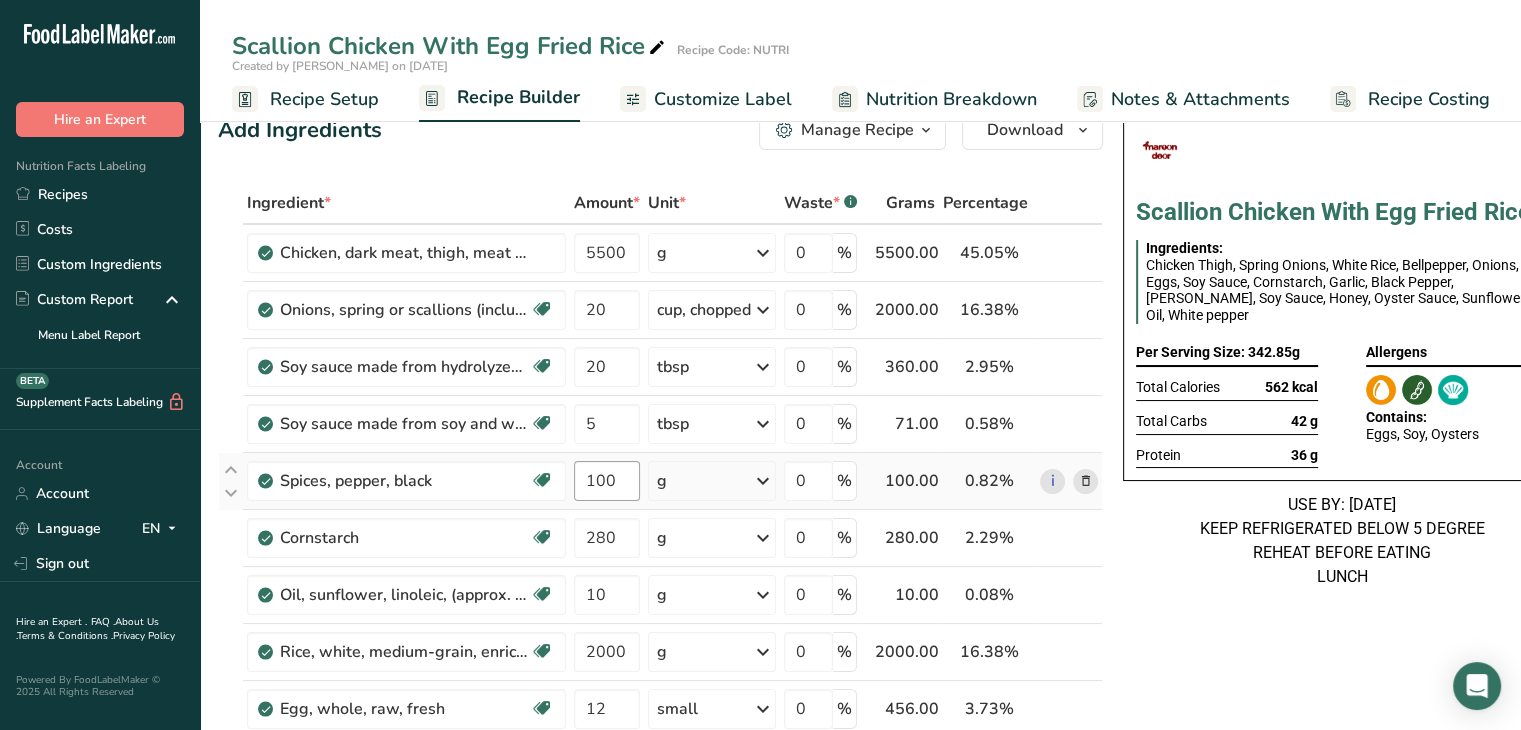 scroll, scrollTop: 0, scrollLeft: 0, axis: both 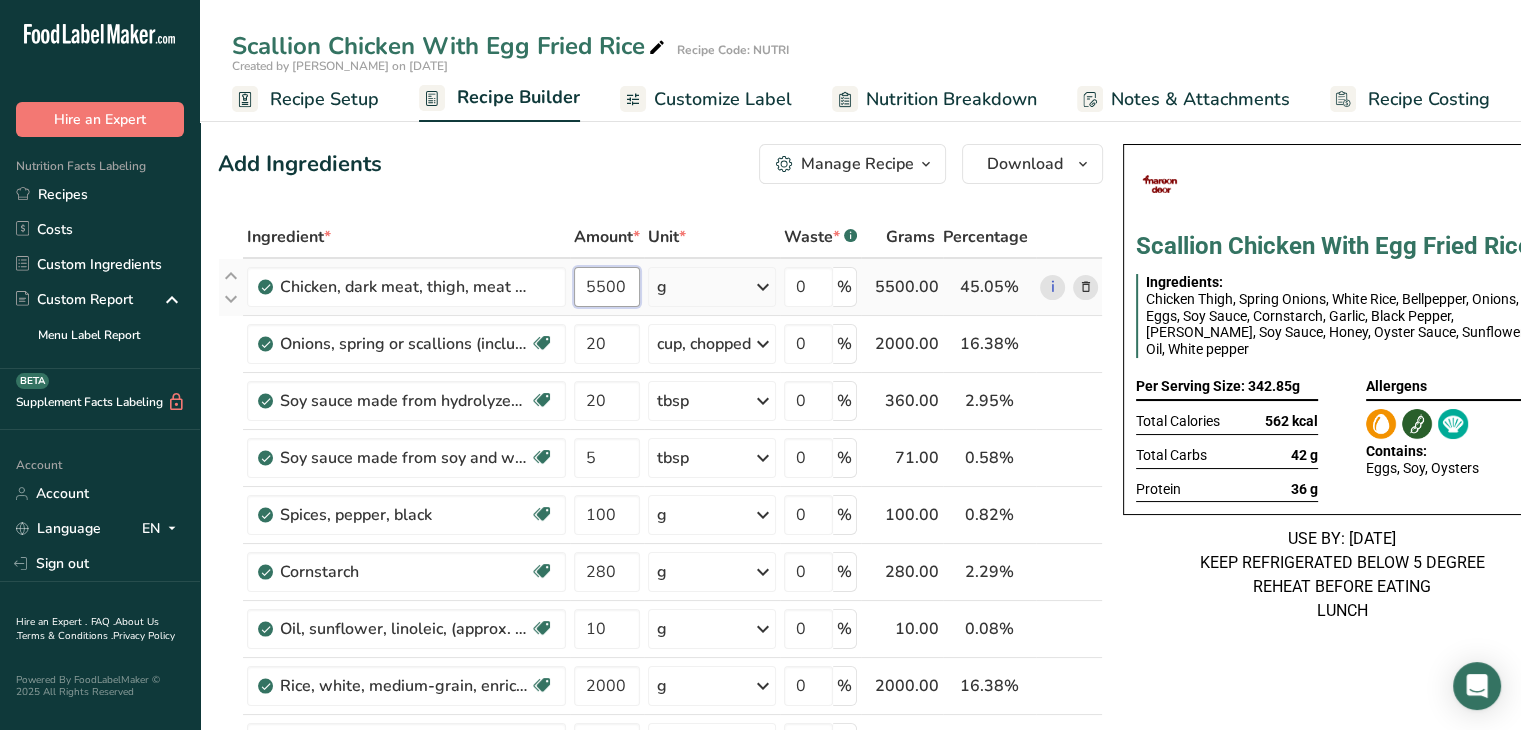 click on "5500" at bounding box center (607, 287) 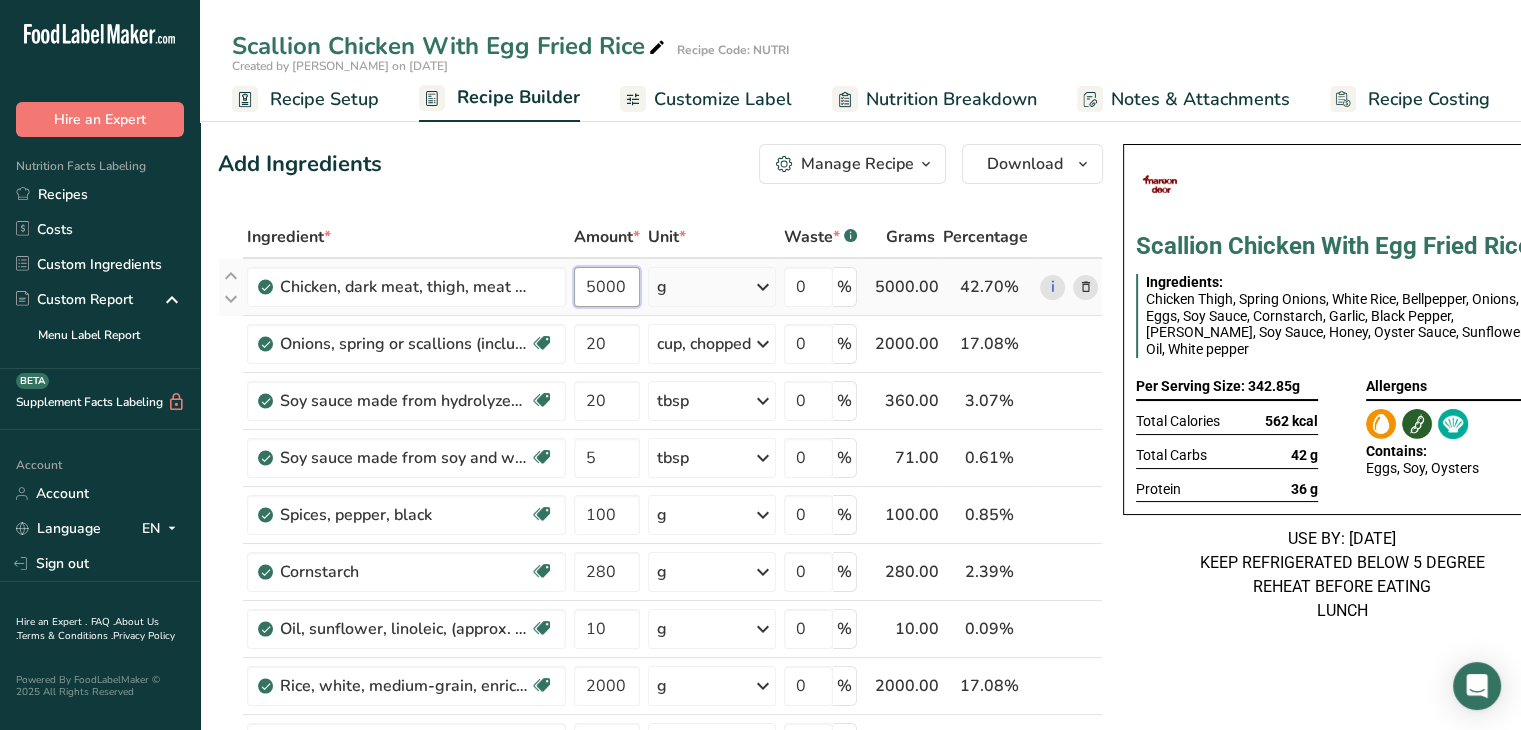 type on "5000" 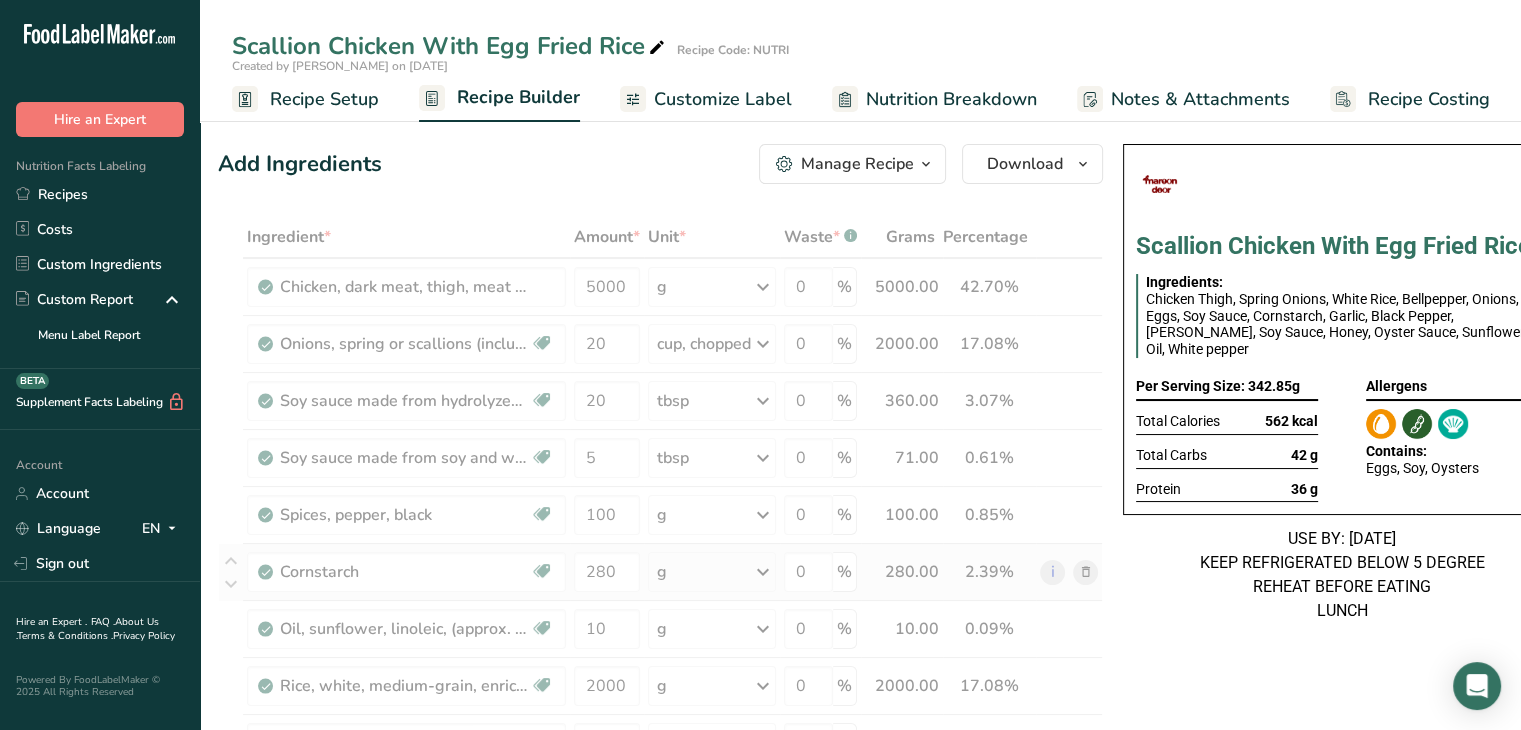 click on "Ingredient *
Amount *
Unit *
Waste *   .a-a{fill:#347362;}.b-a{fill:#fff;}          Grams
Percentage
Chicken, dark meat, thigh, meat and skin, with added solution, raw
5000
g
Portions
4 oz
1 thigh without skin
1 thigh
Weight Units
g
kg
mg
See more
Volume Units
l
Volume units require a density conversion. If you know your ingredient's density enter it below. Otherwise, click on "RIA" our AI Regulatory bot - she will be able to help you
lb/ft3
g/cm3
Confirm
mL
lb/ft3
g/cm3
0" at bounding box center [660, 784] 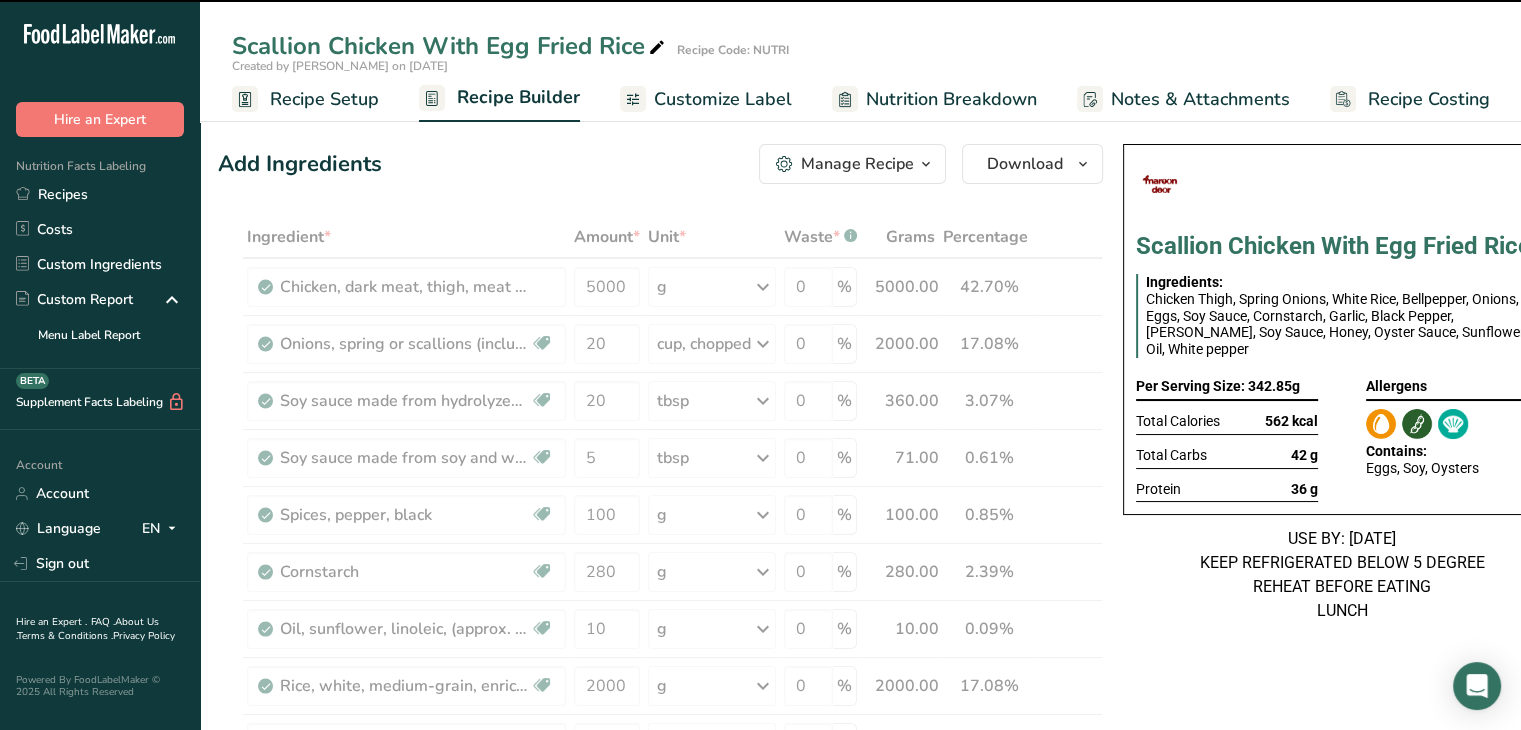click on "USE BY: [DATE]
KEEP REFRIGERATED BELOW 5 DEGREE
REHEAT BEFORE EATING
LUNCH" at bounding box center [1342, 575] 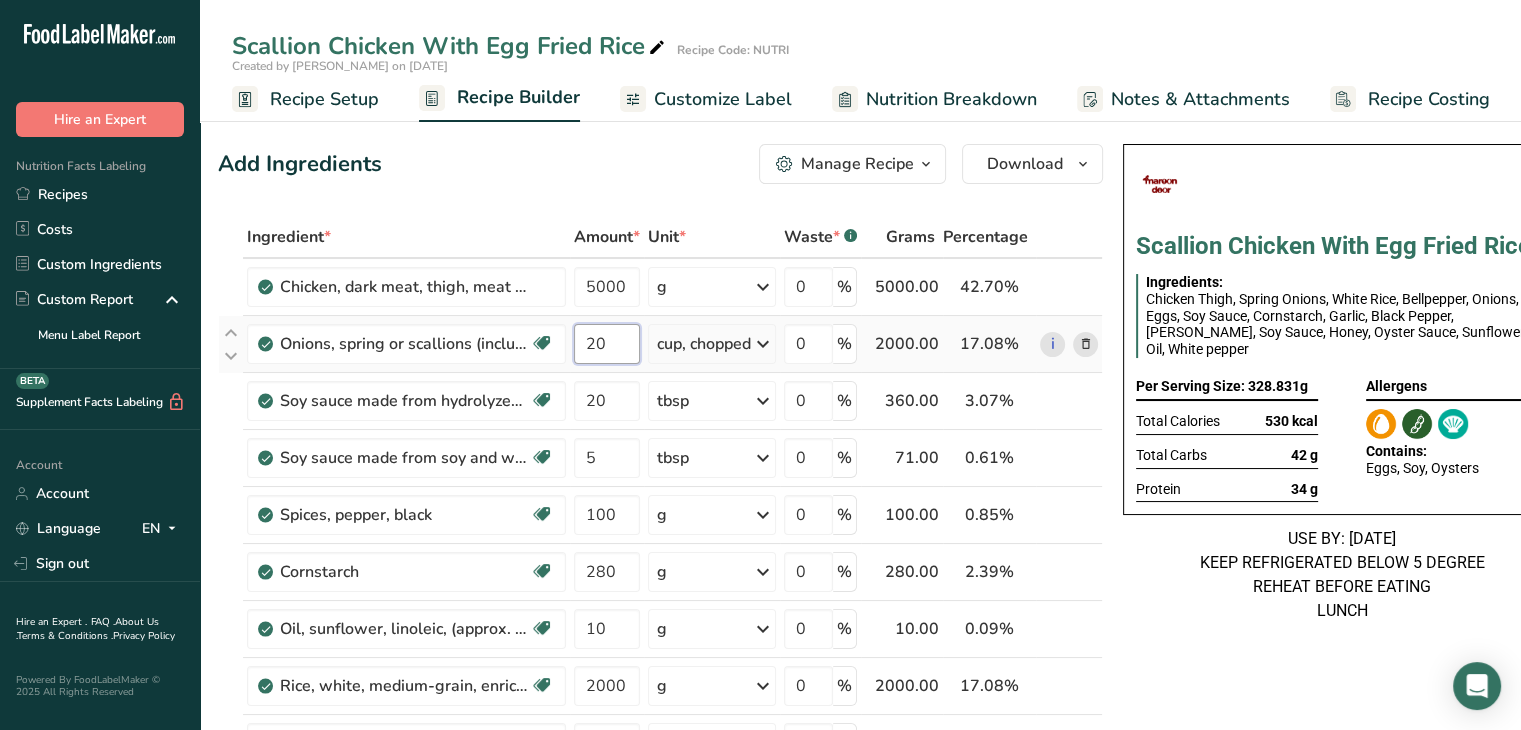 click on "20" at bounding box center [607, 344] 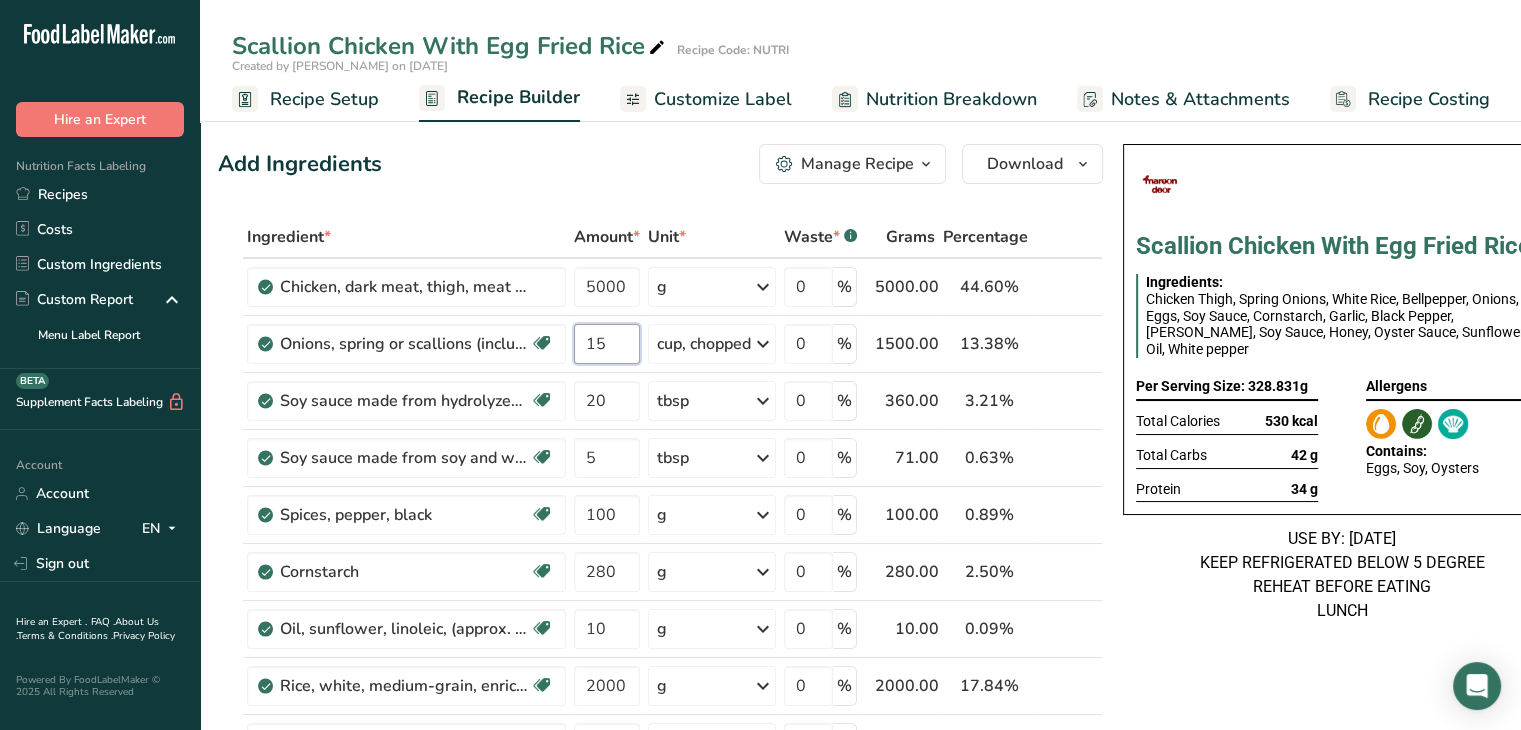 type on "15" 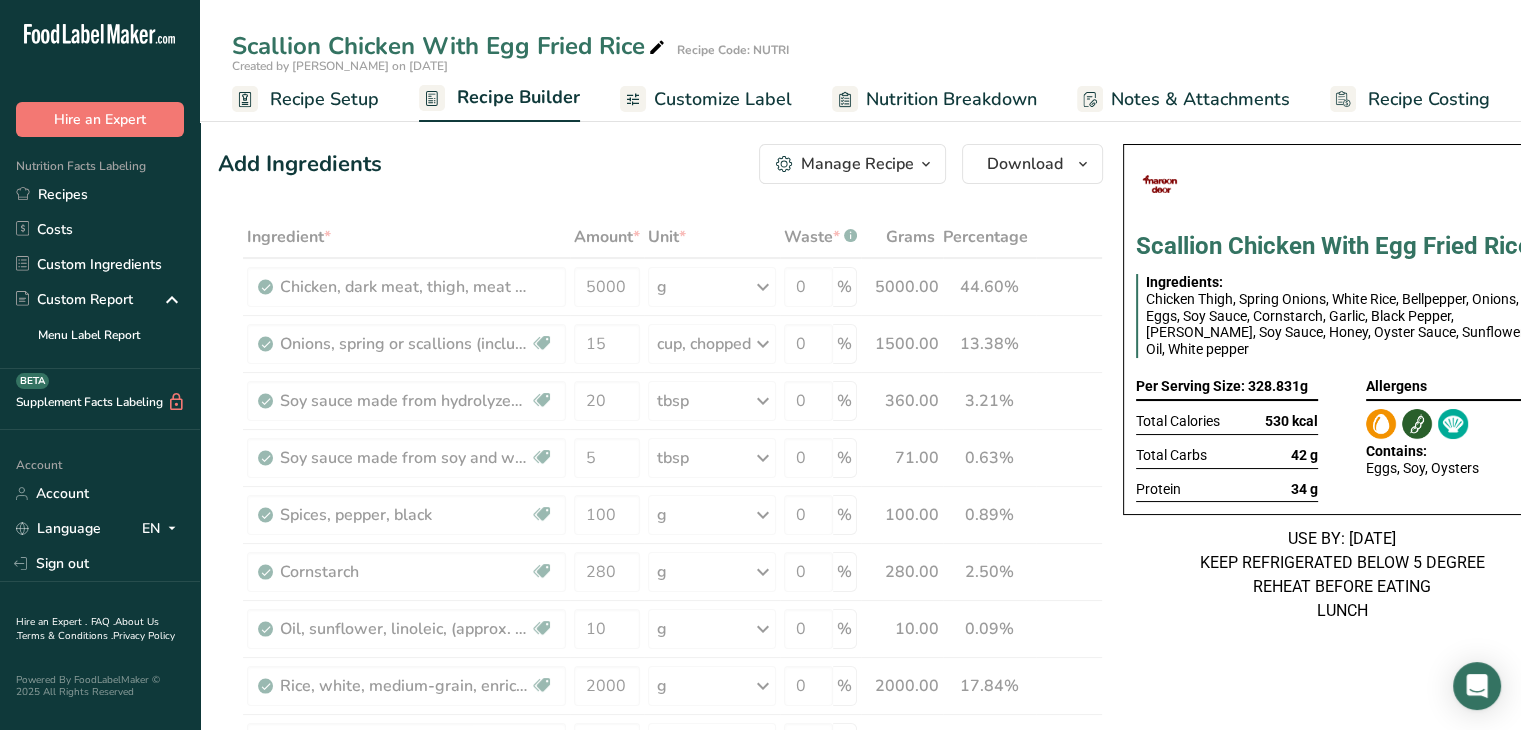 click on "USE BY: [DATE]
KEEP REFRIGERATED BELOW 5 DEGREE
REHEAT BEFORE EATING
LUNCH" at bounding box center [1342, 575] 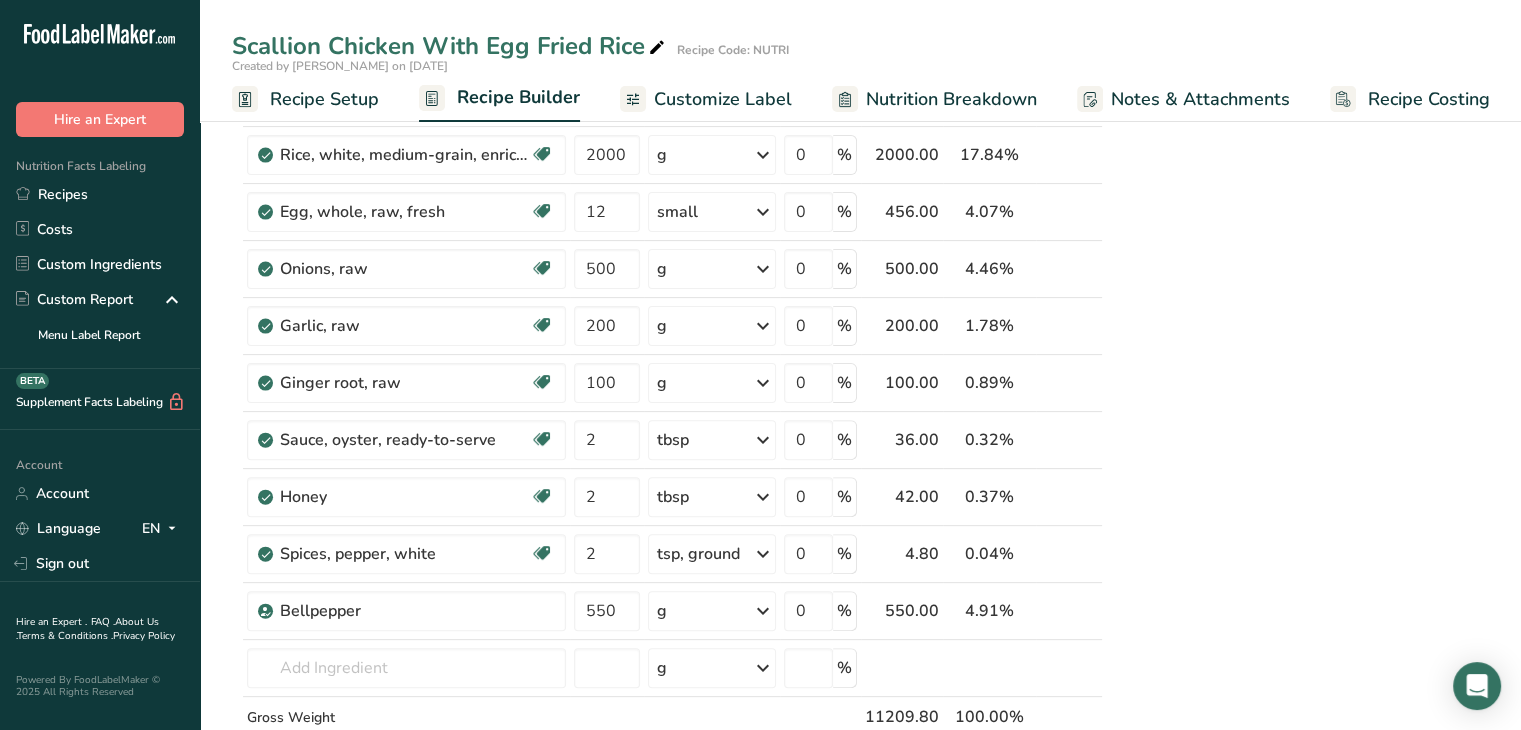 scroll, scrollTop: 540, scrollLeft: 0, axis: vertical 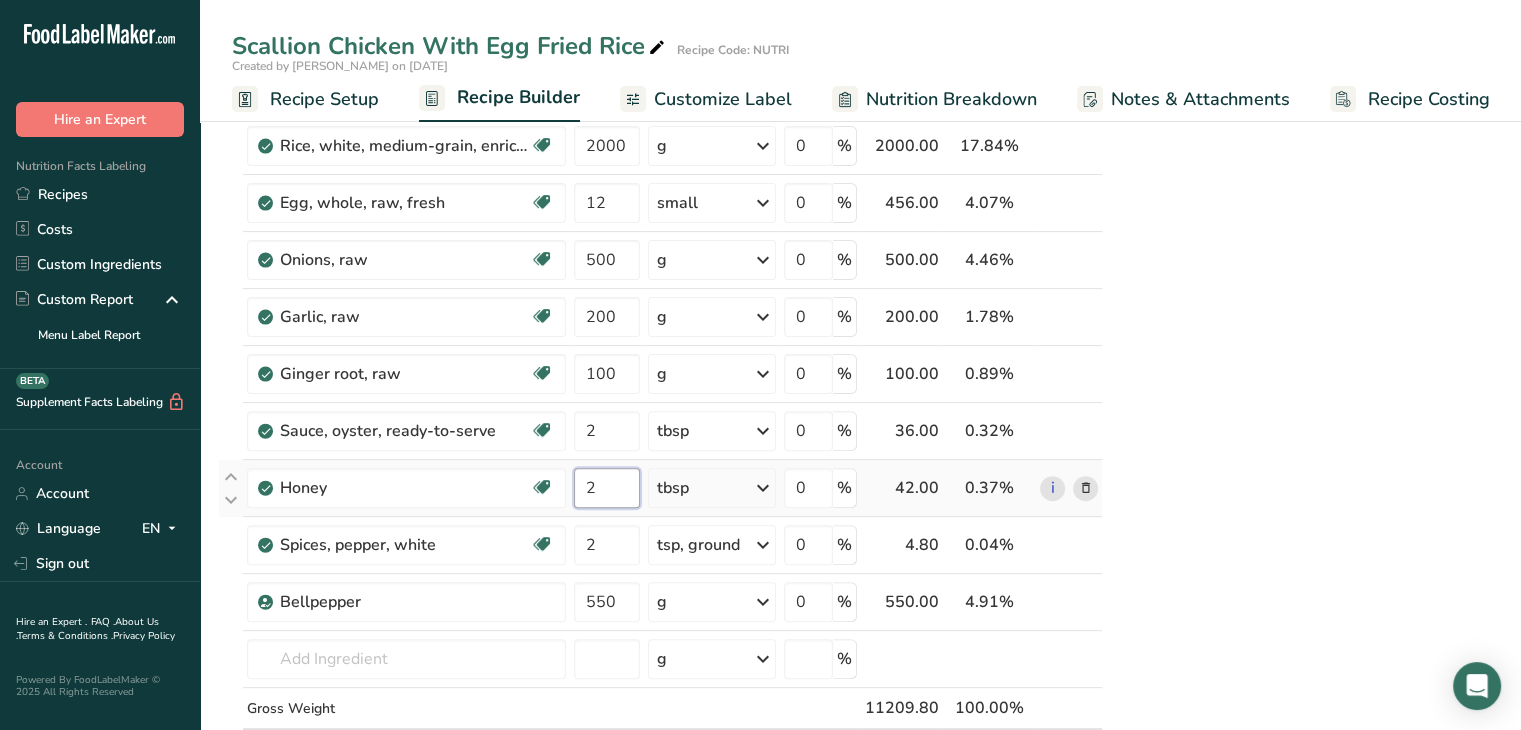 click on "2" at bounding box center (607, 488) 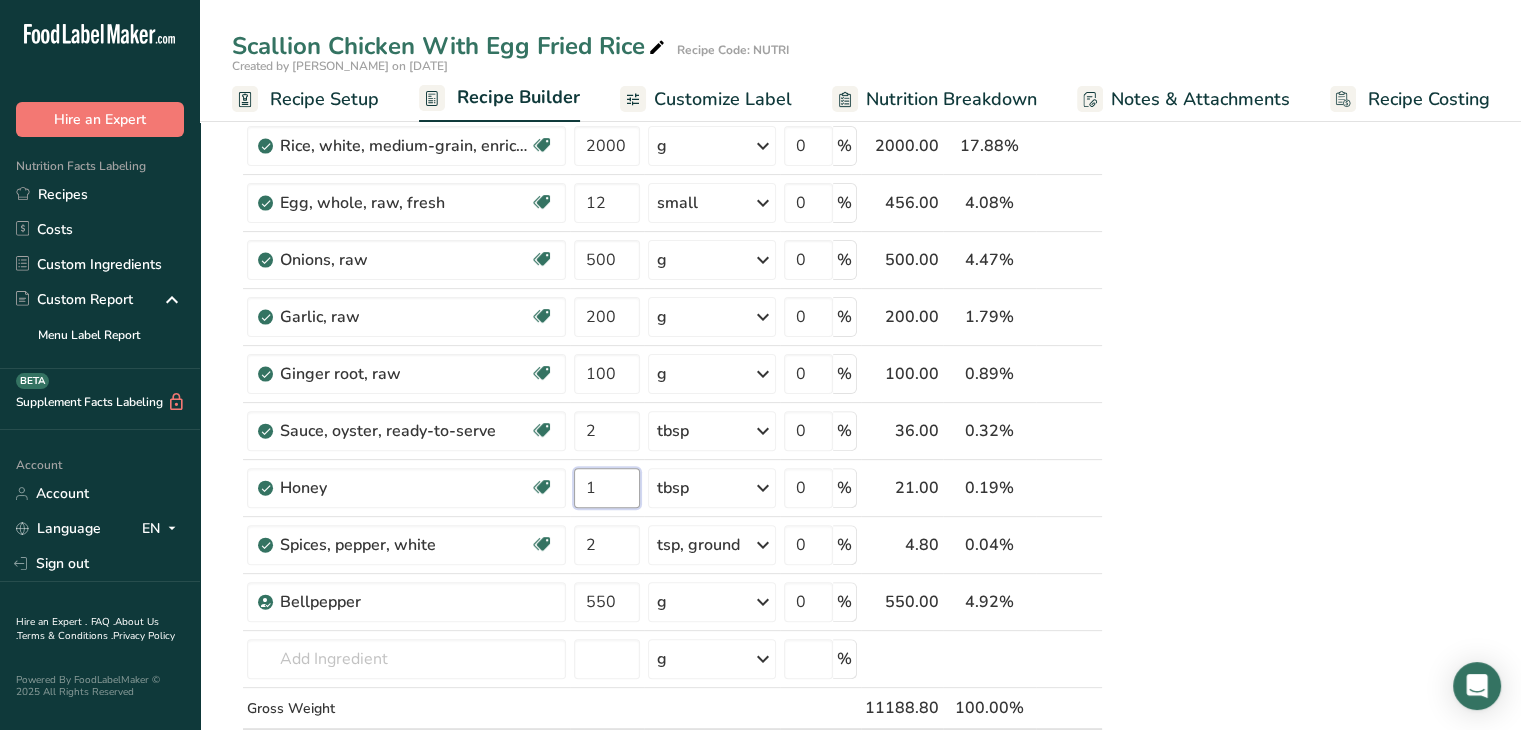 type on "1" 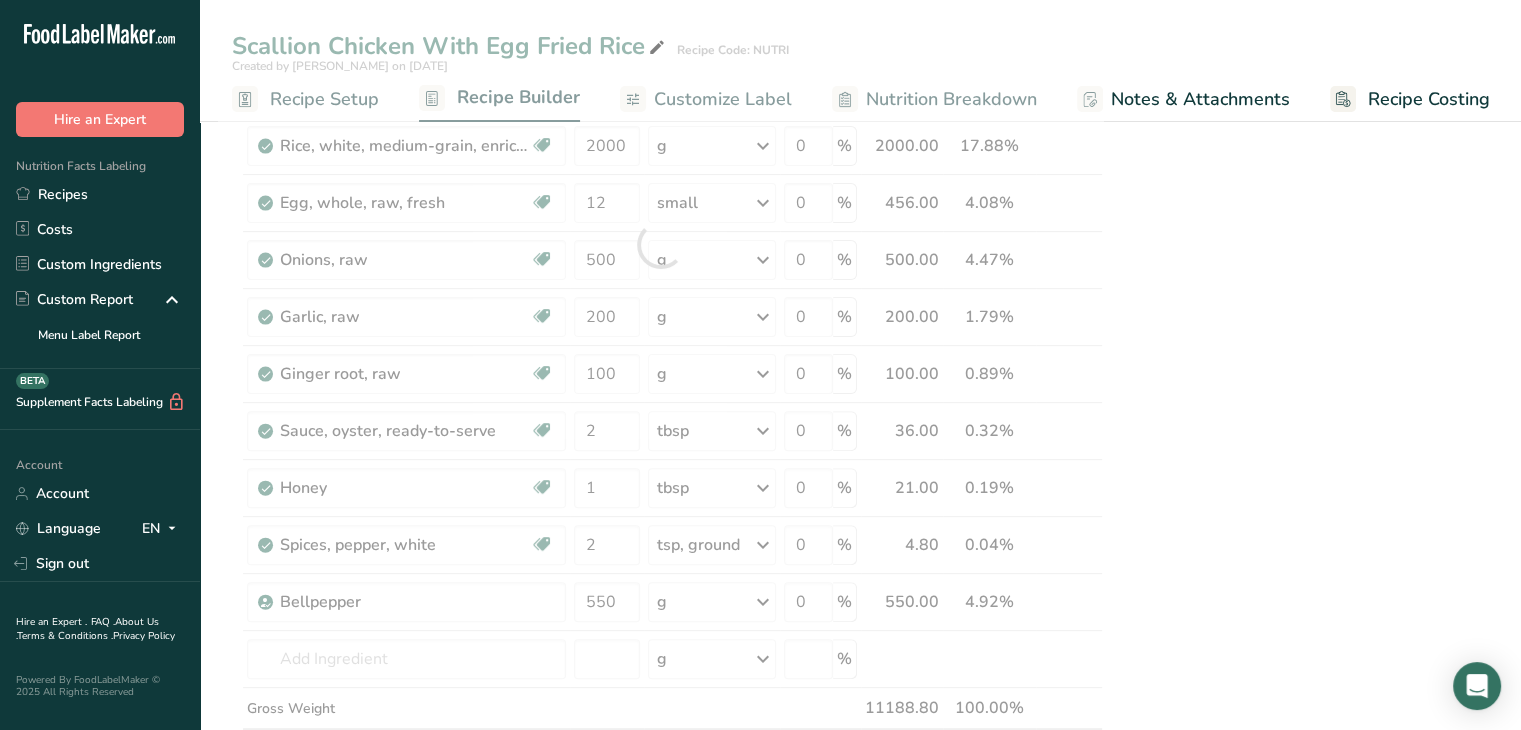 click on "Scallion Chicken With Egg Fried Rice
Ingredients:
Chicken Thigh, White Rice, Spring Onions, Bellpepper, Onions, Eggs, Soy Sauce, Cornstarch, Garlic, Black Pepper, Ginger root, Soy Sauce, Honey, Oyster Sauce, Sunflower Oil, White pepper
Per Serving Size:
315.5g
Total Calories
524 kcal
Total Carbs
40 g
Protein
33 g
Allergens
Contains:
Eggs, Soy, Oysters
USE BY: 18/07/2025
KEEP REFRIGERATED BELOW 5 DEGREE
REHEAT BEFORE EATING
LUNCH" at bounding box center (1342, 570) 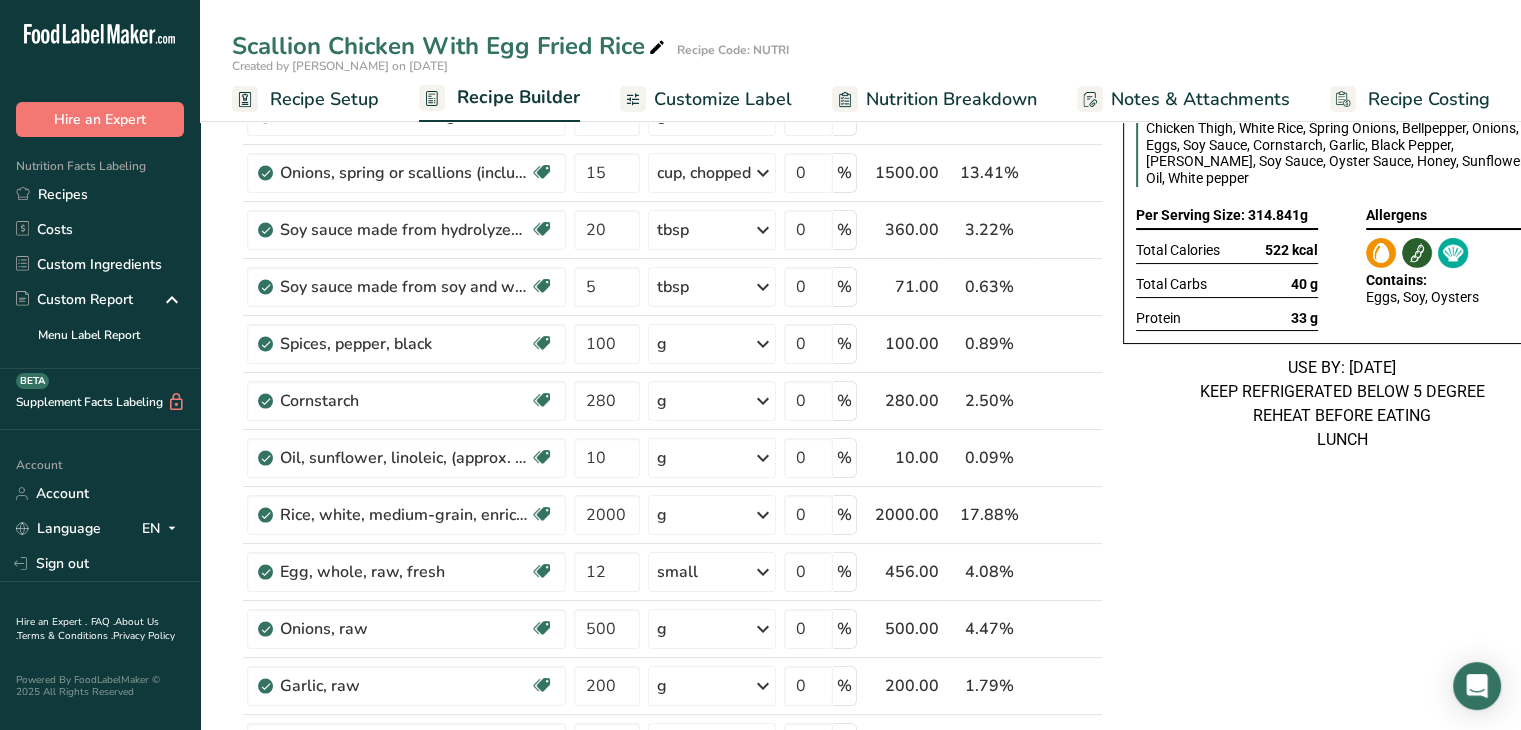 scroll, scrollTop: 0, scrollLeft: 0, axis: both 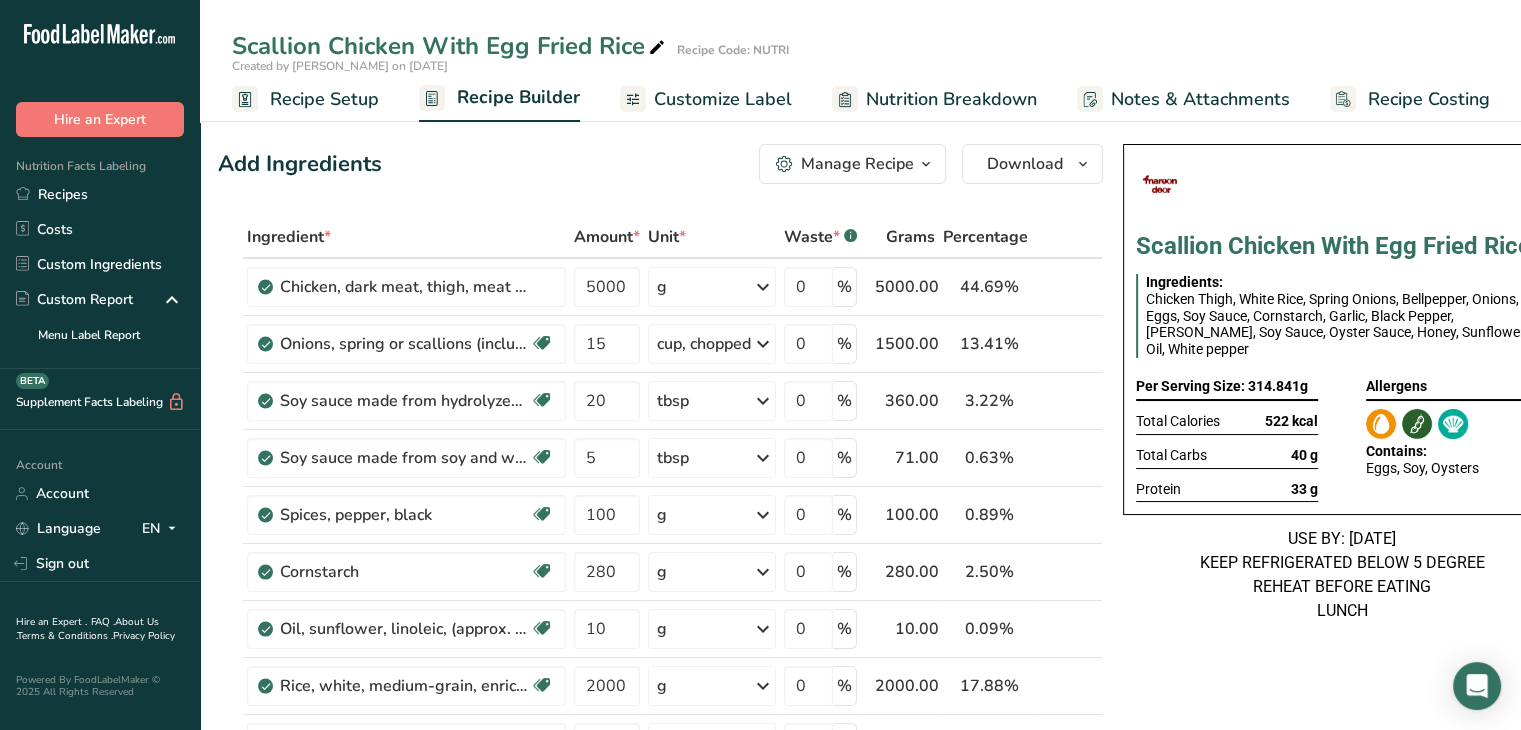 click on "Customize Label" at bounding box center [723, 99] 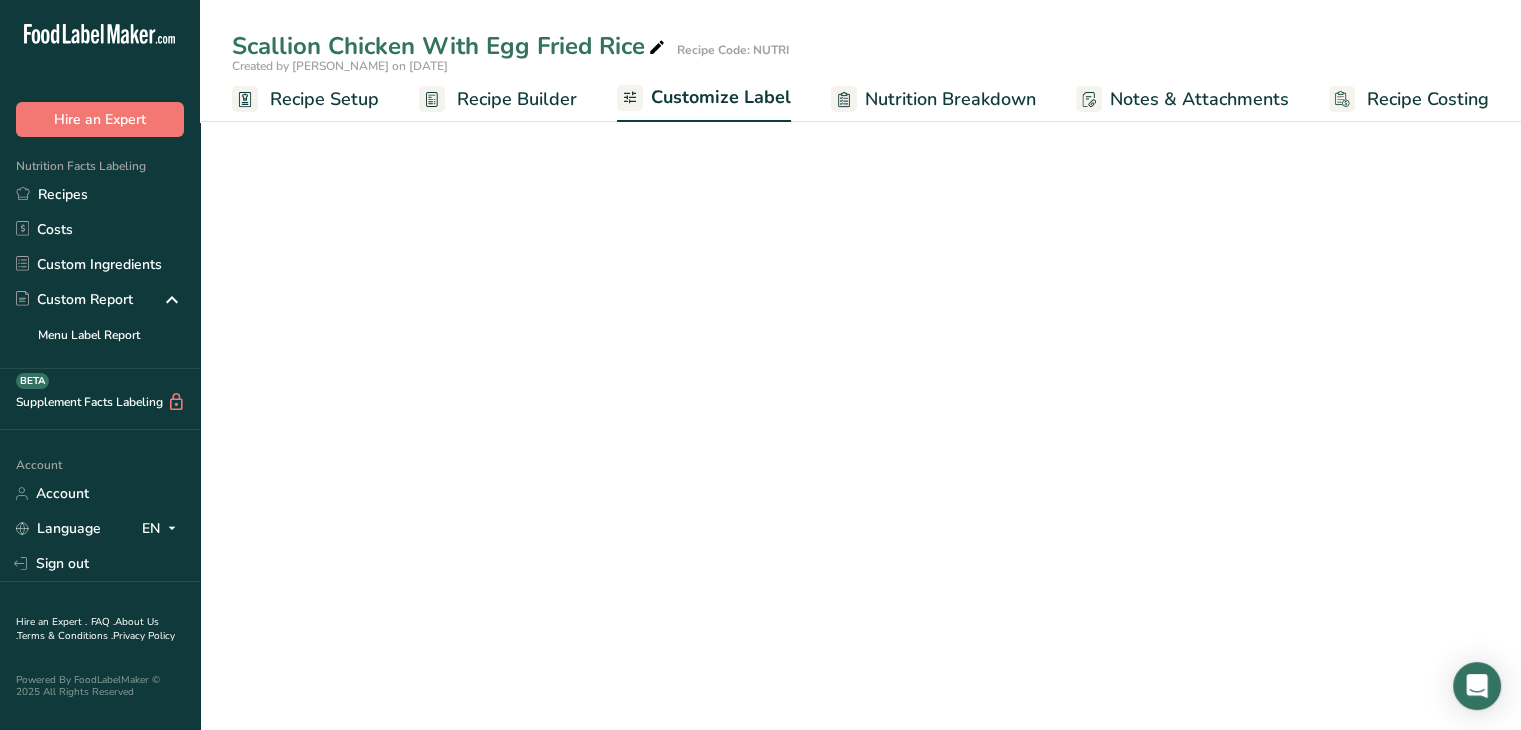 scroll, scrollTop: 0, scrollLeft: 0, axis: both 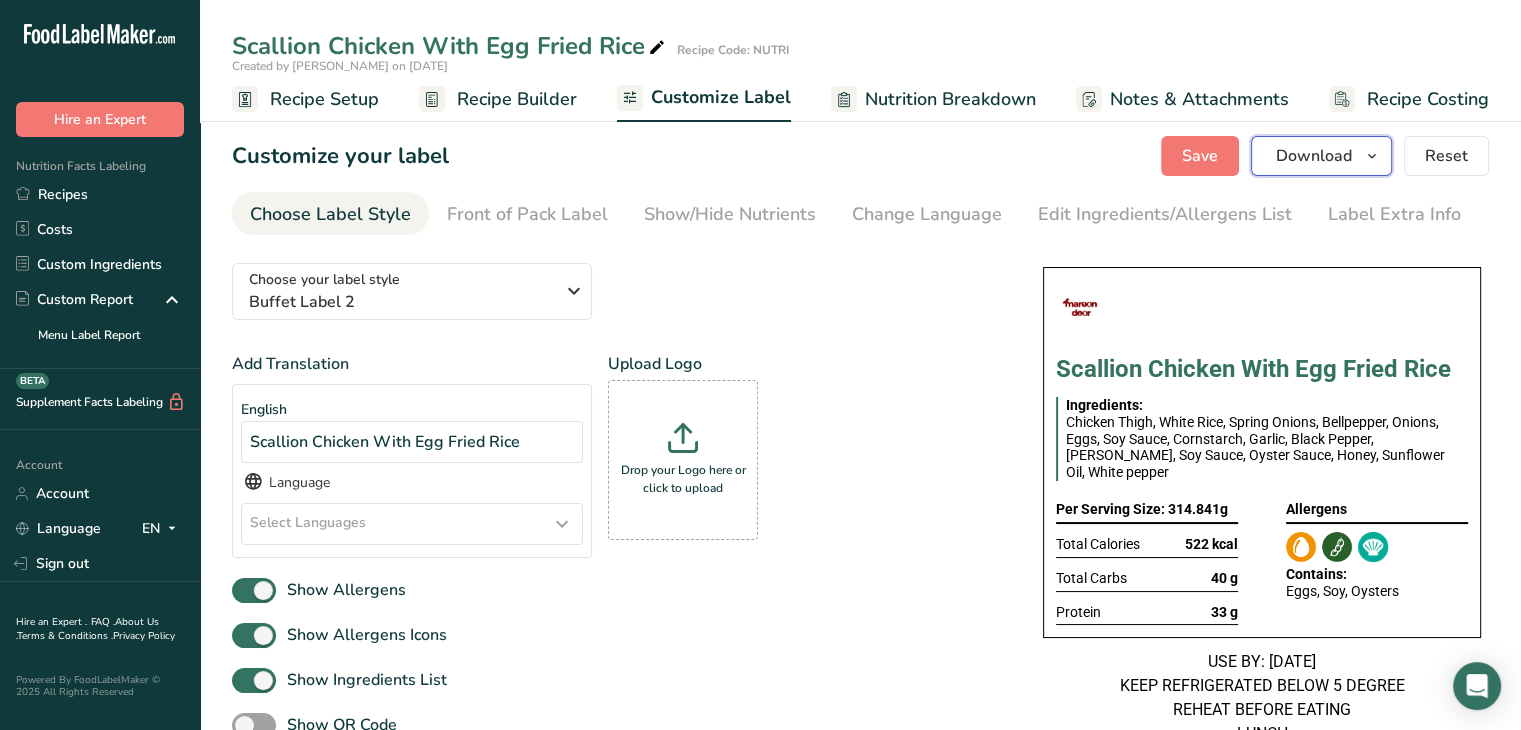 click on "Download" at bounding box center [1314, 156] 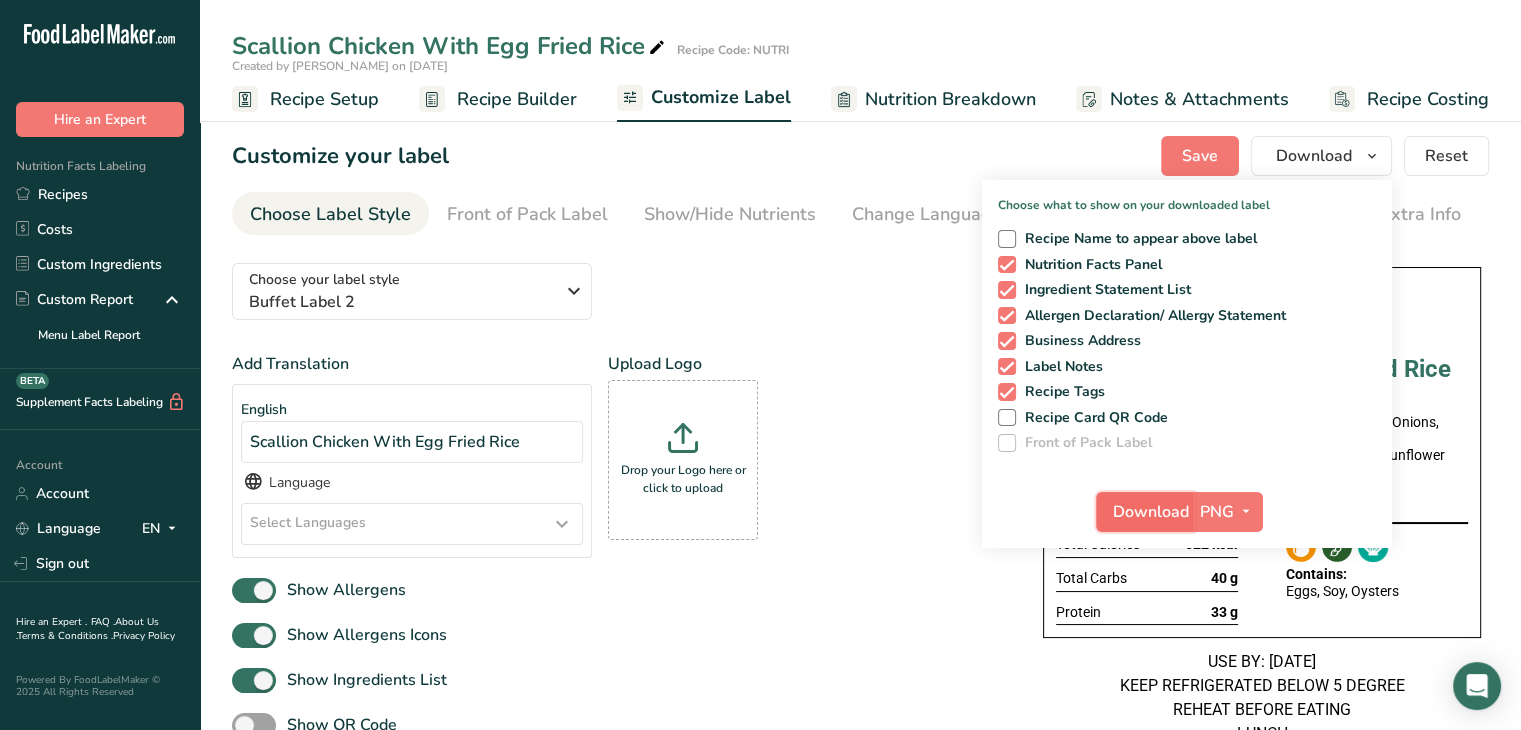 click on "Download" at bounding box center (1151, 512) 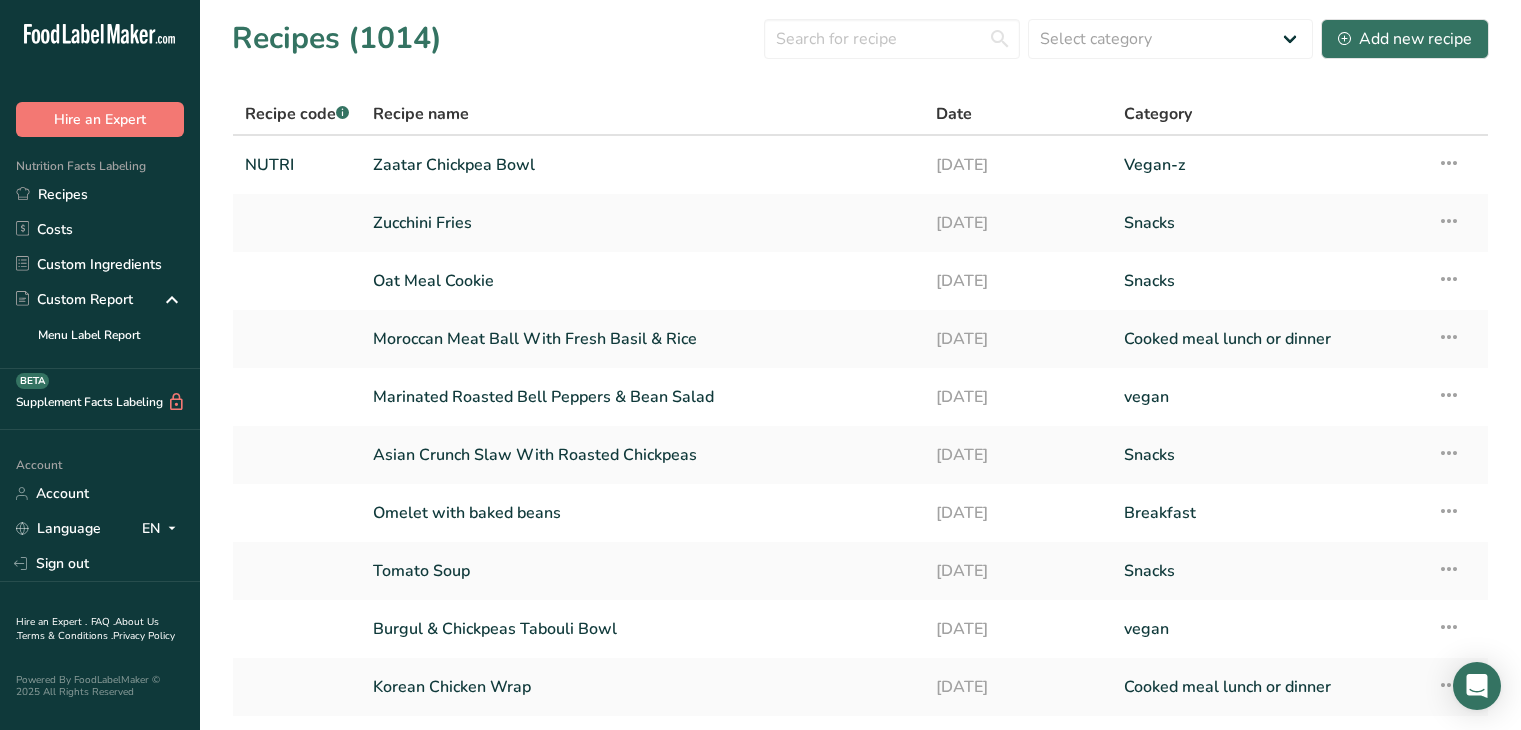 scroll, scrollTop: 0, scrollLeft: 0, axis: both 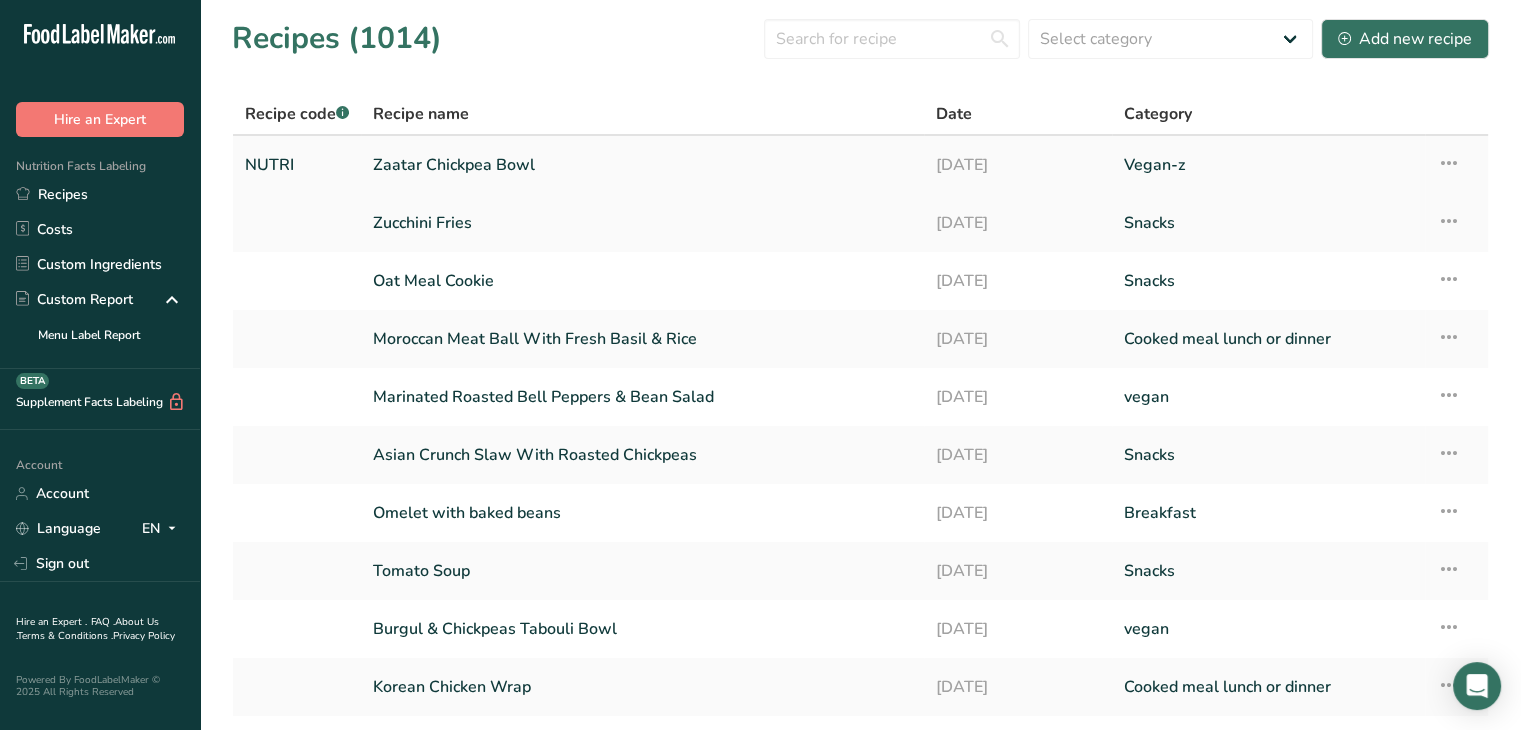 click on "Zaatar Chickpea Bowl" at bounding box center [642, 165] 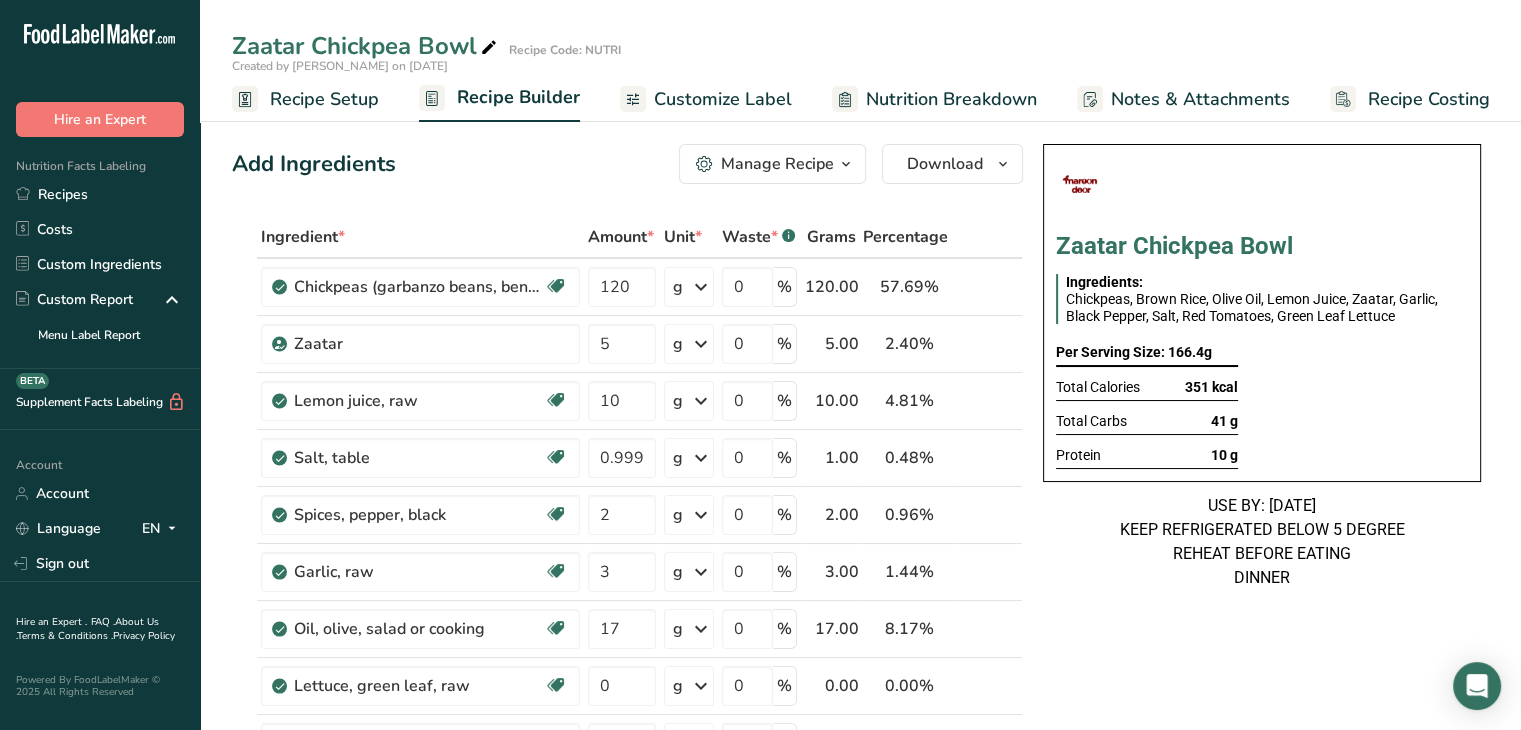 click on "Customize Label" at bounding box center [723, 99] 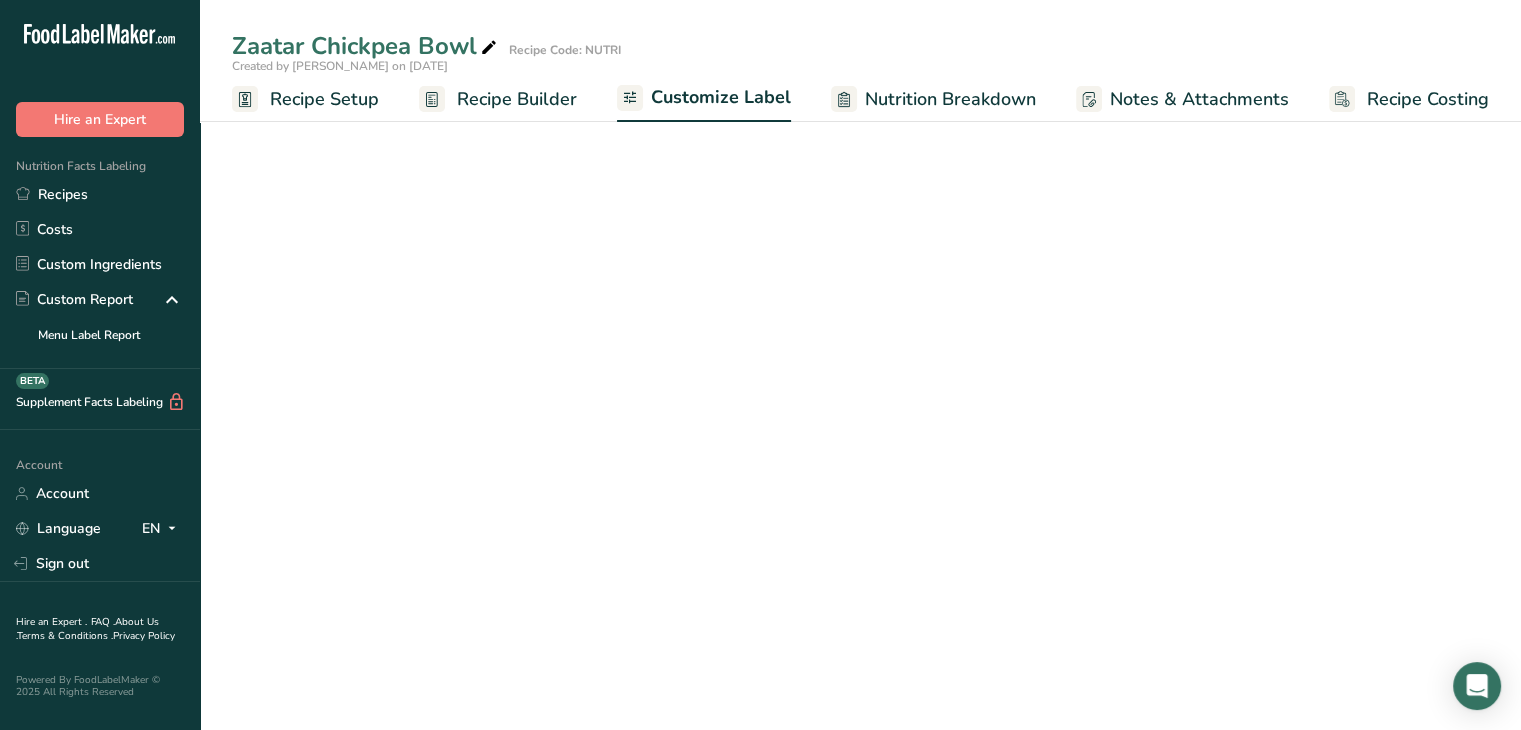 scroll, scrollTop: 0, scrollLeft: 0, axis: both 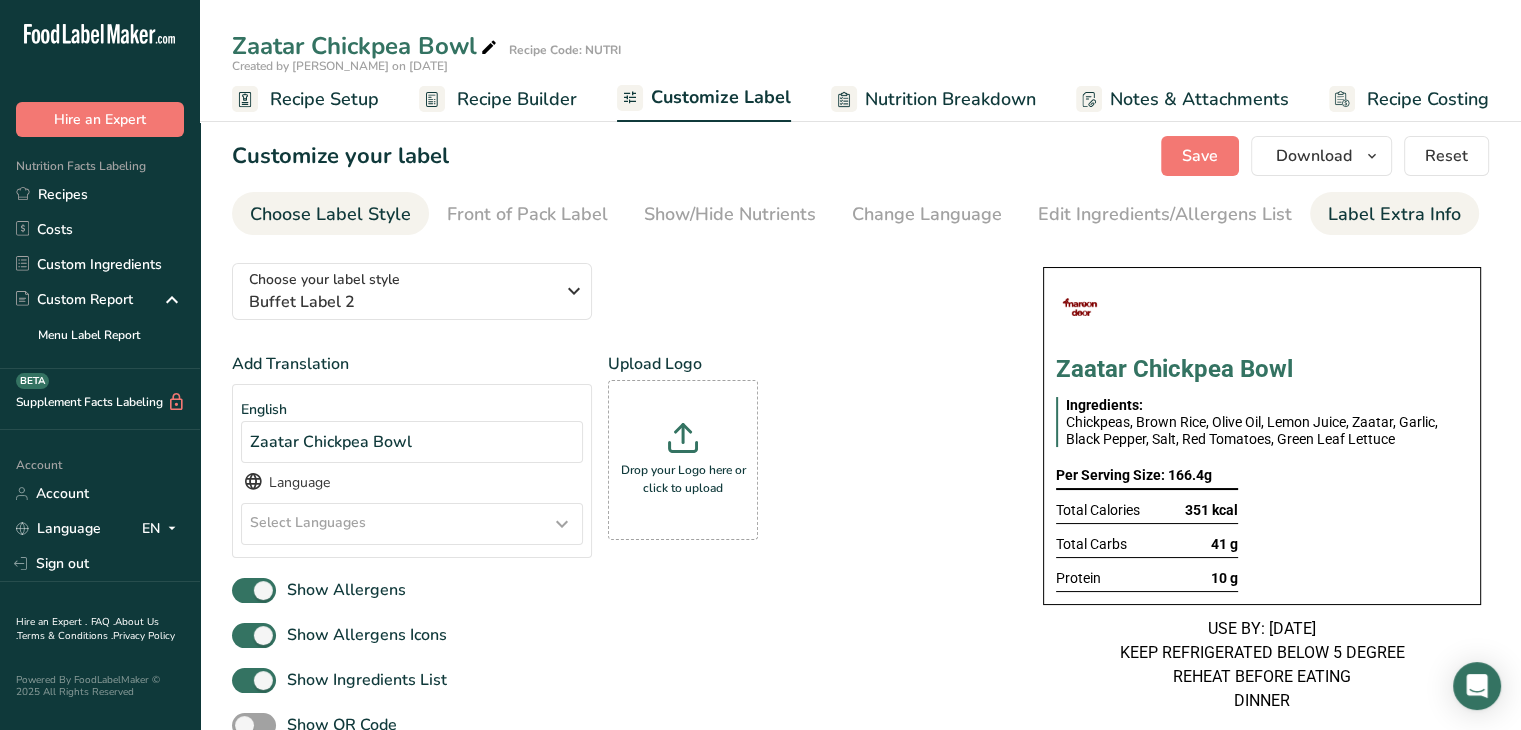 click on "Label Extra Info" at bounding box center [1394, 214] 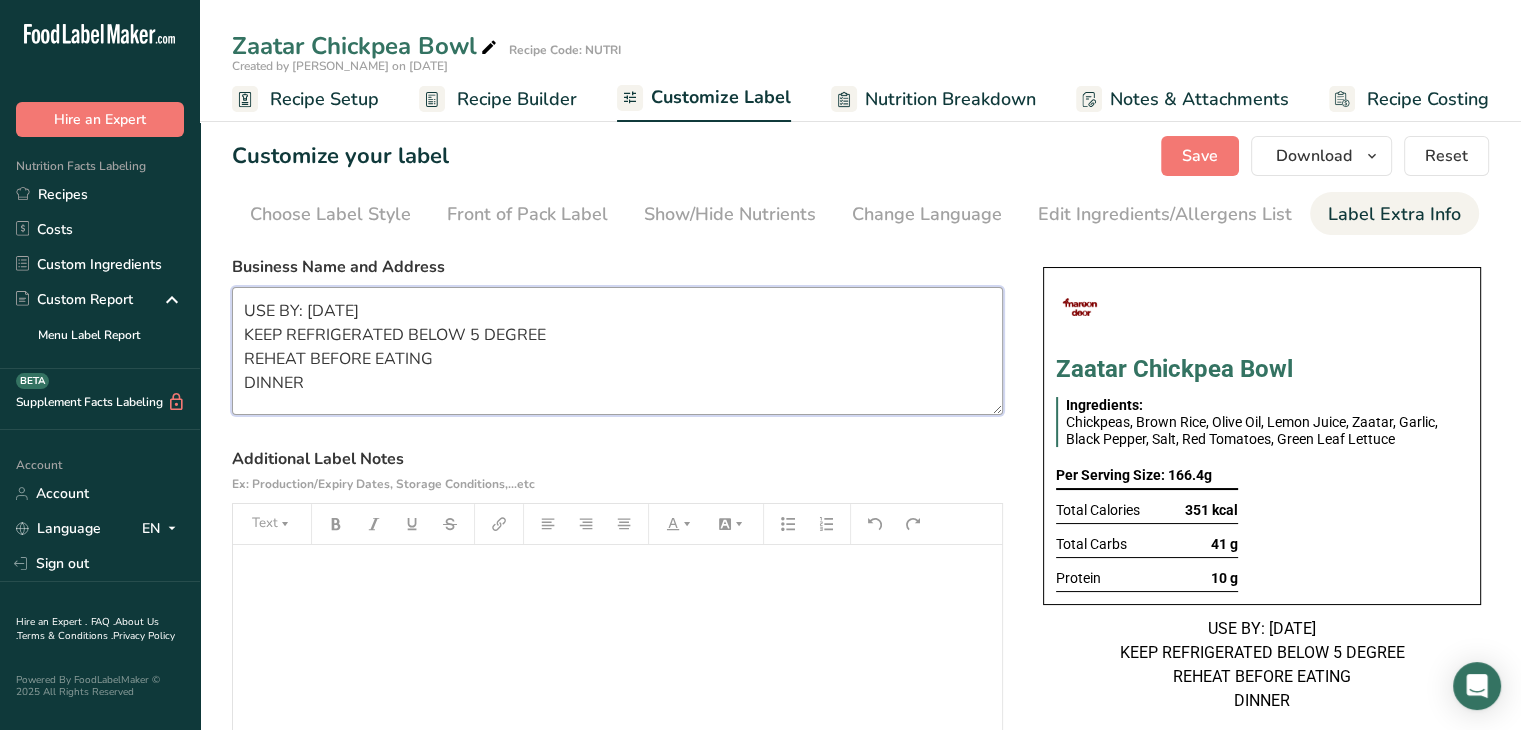 click on "USE BY: 18/07/2025
KEEP REFRIGERATED BELOW 5 DEGREE
REHEAT BEFORE EATING
DINNER" at bounding box center [617, 351] 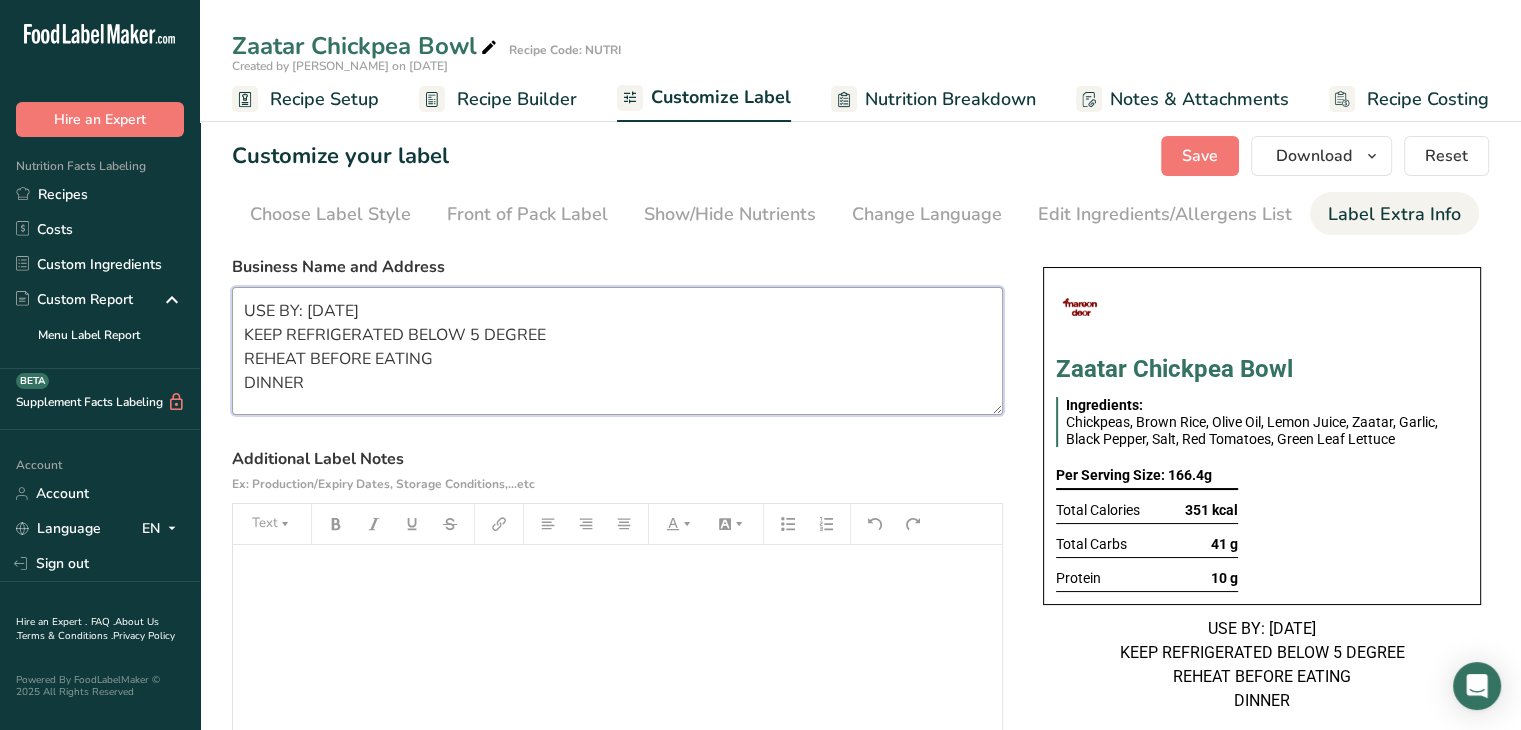 click on "USE BY: 18/07/2025
KEEP REFRIGERATED BELOW 5 DEGREE
REHEAT BEFORE EATING
DINNER" at bounding box center (617, 351) 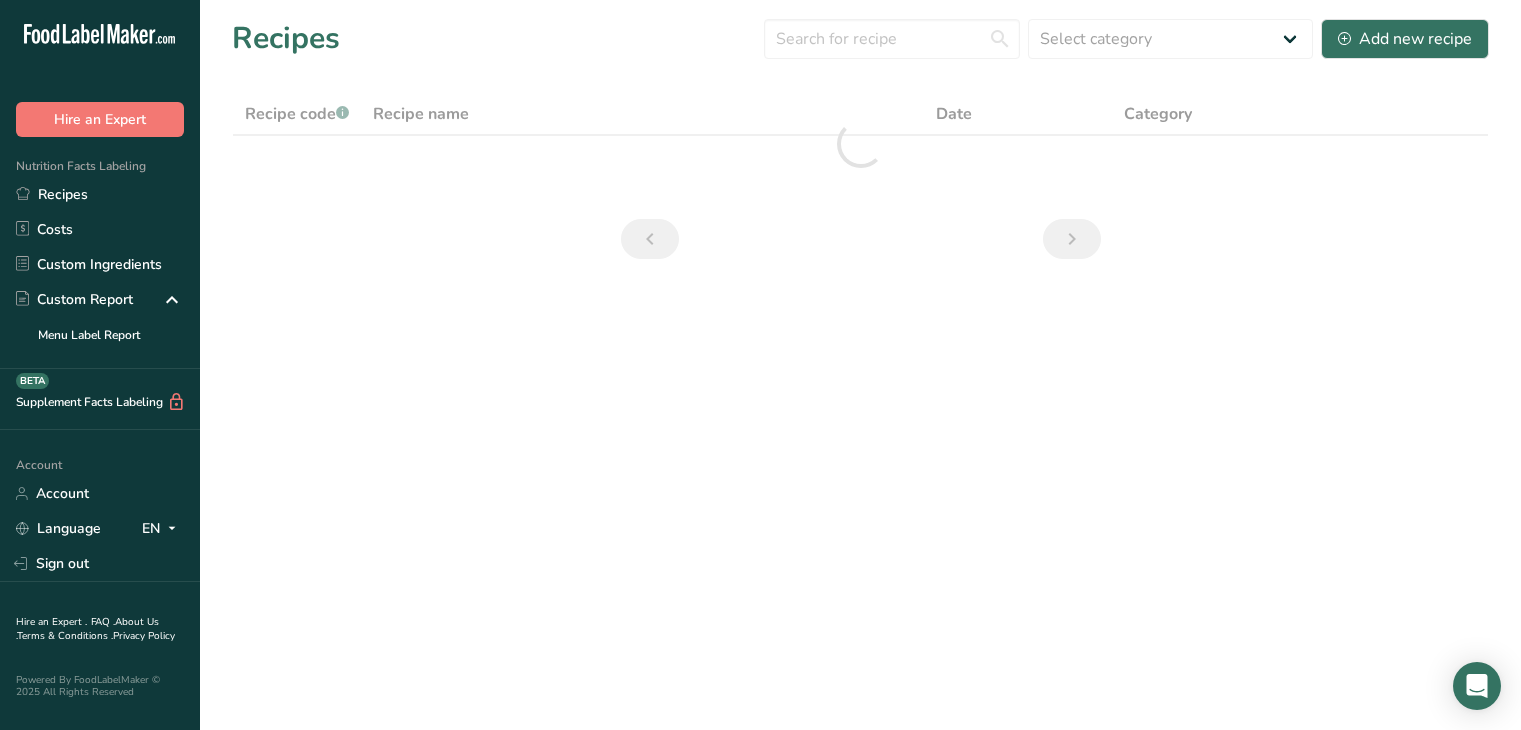scroll, scrollTop: 0, scrollLeft: 0, axis: both 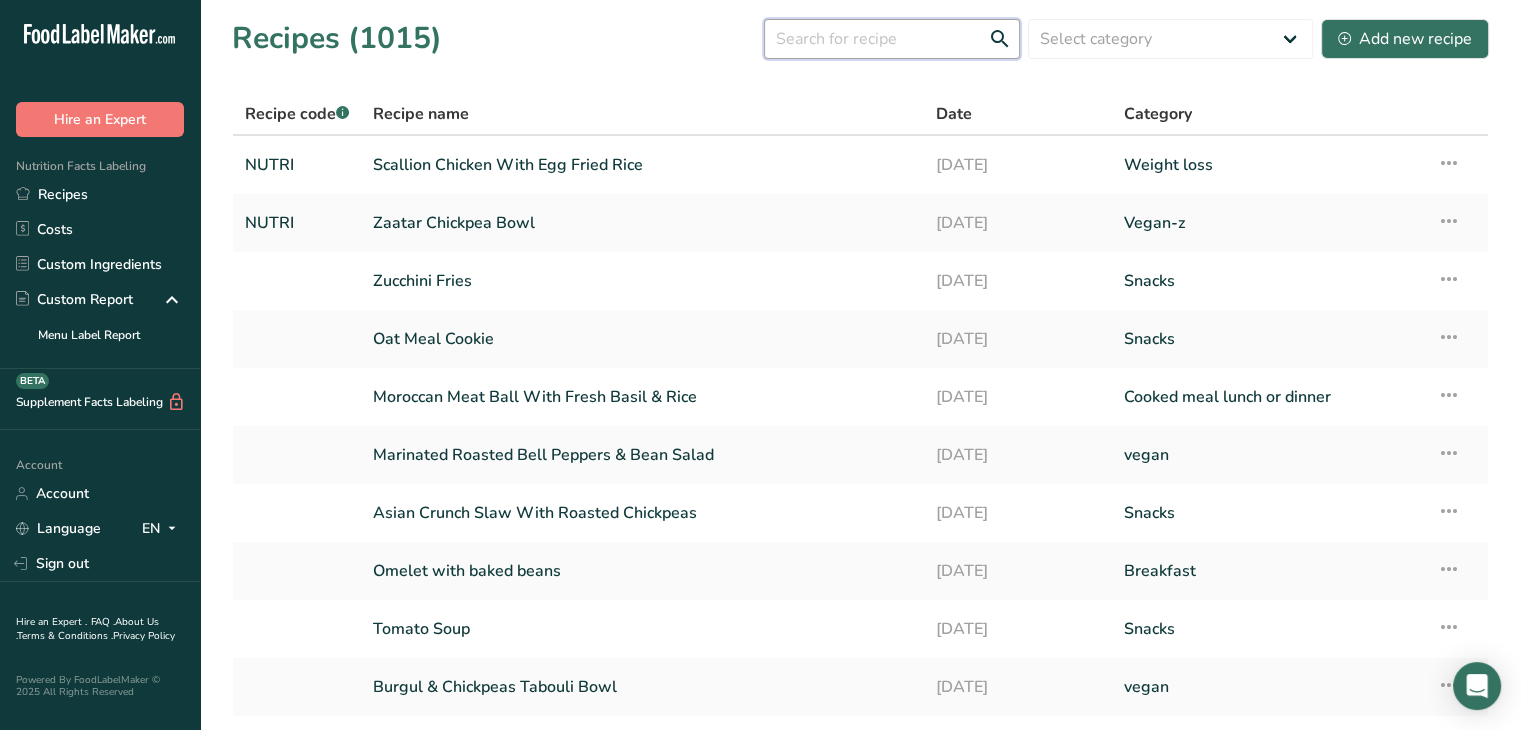 click at bounding box center [892, 39] 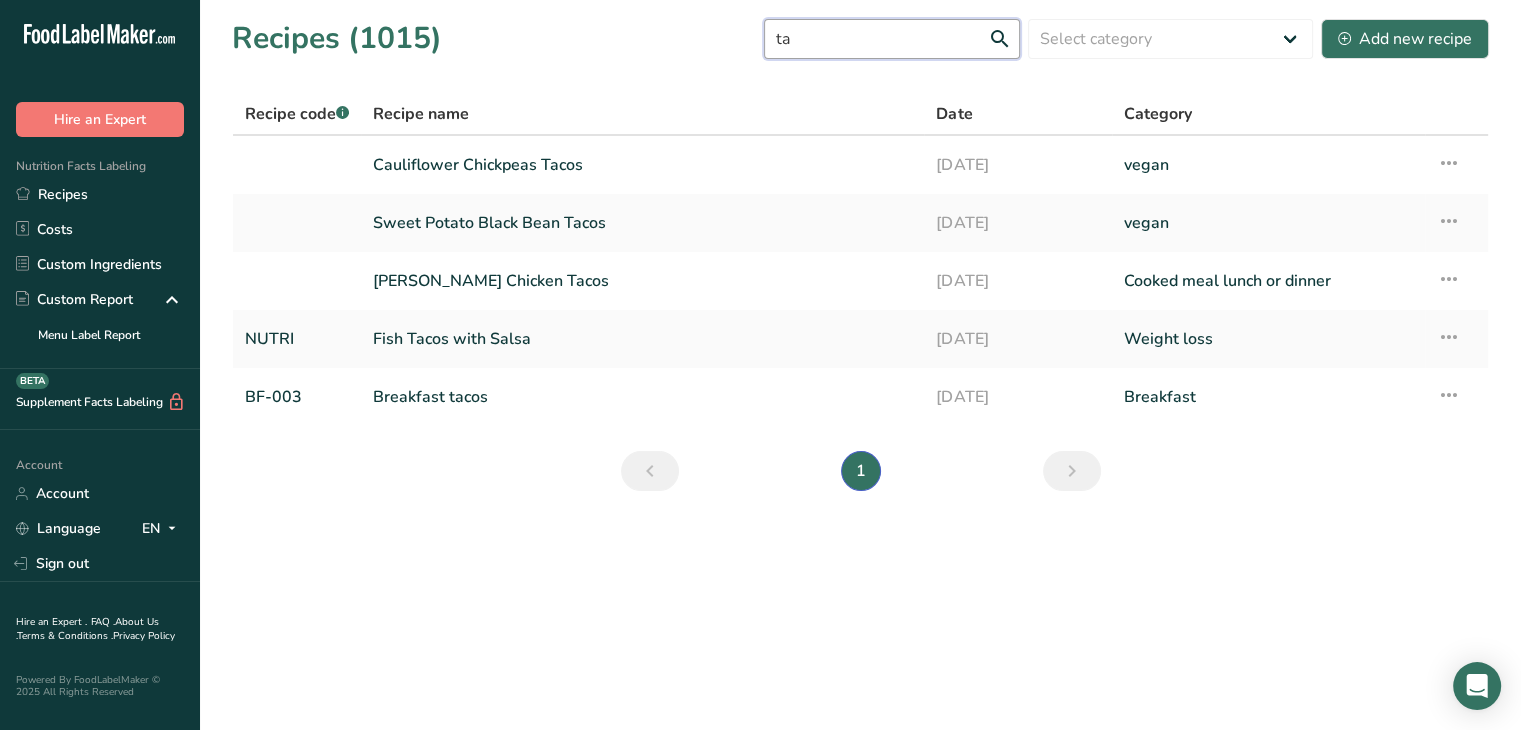 type on "t" 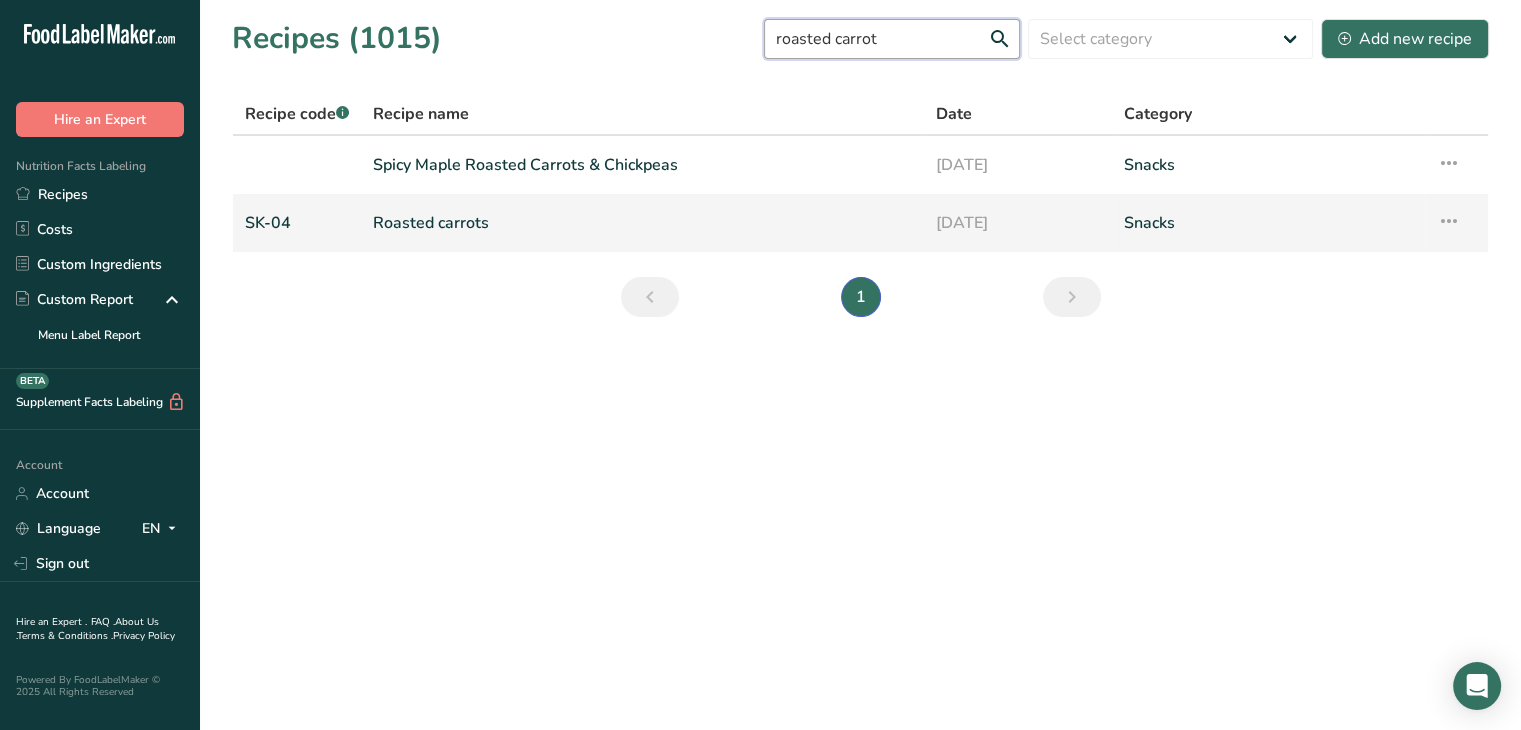 type on "roasted carrot" 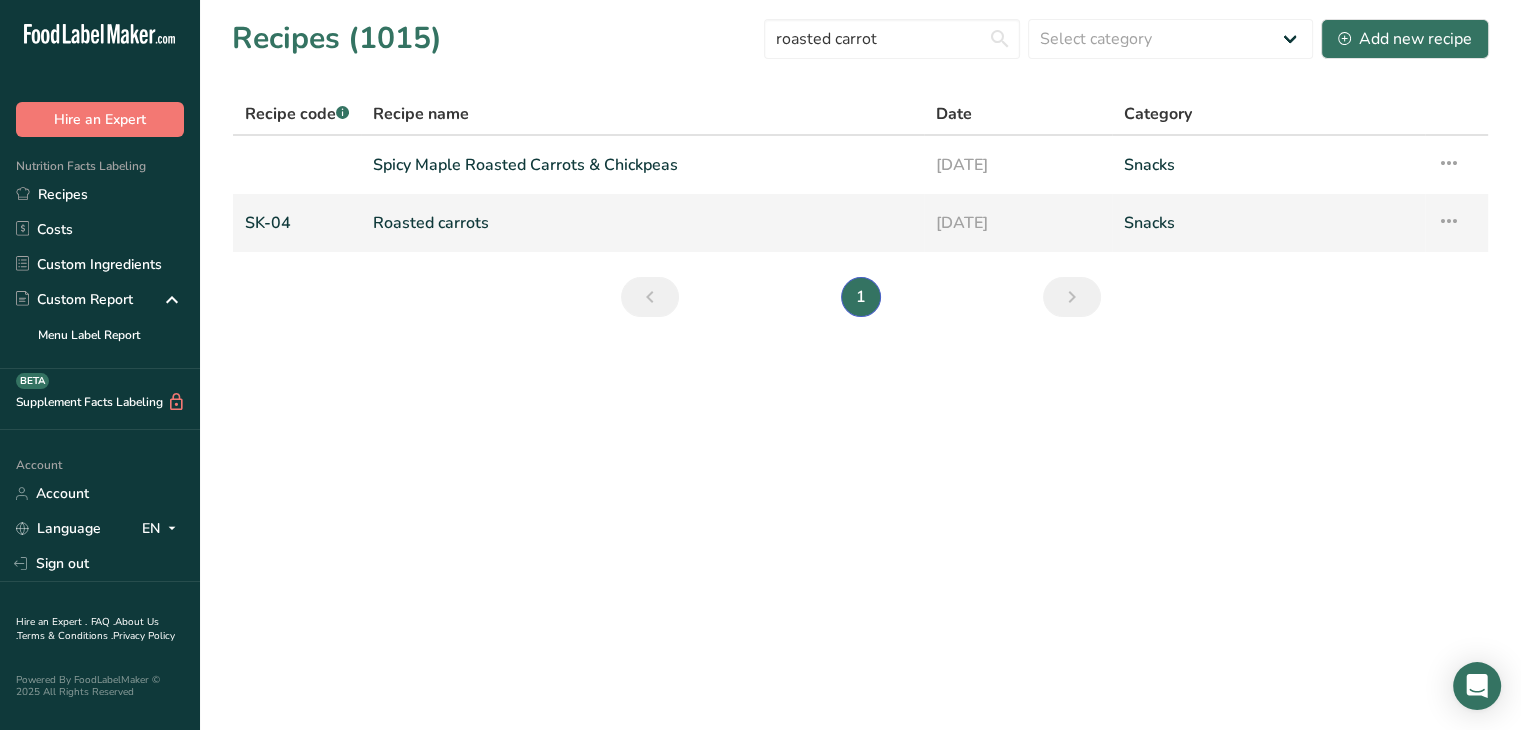 click at bounding box center [1449, 221] 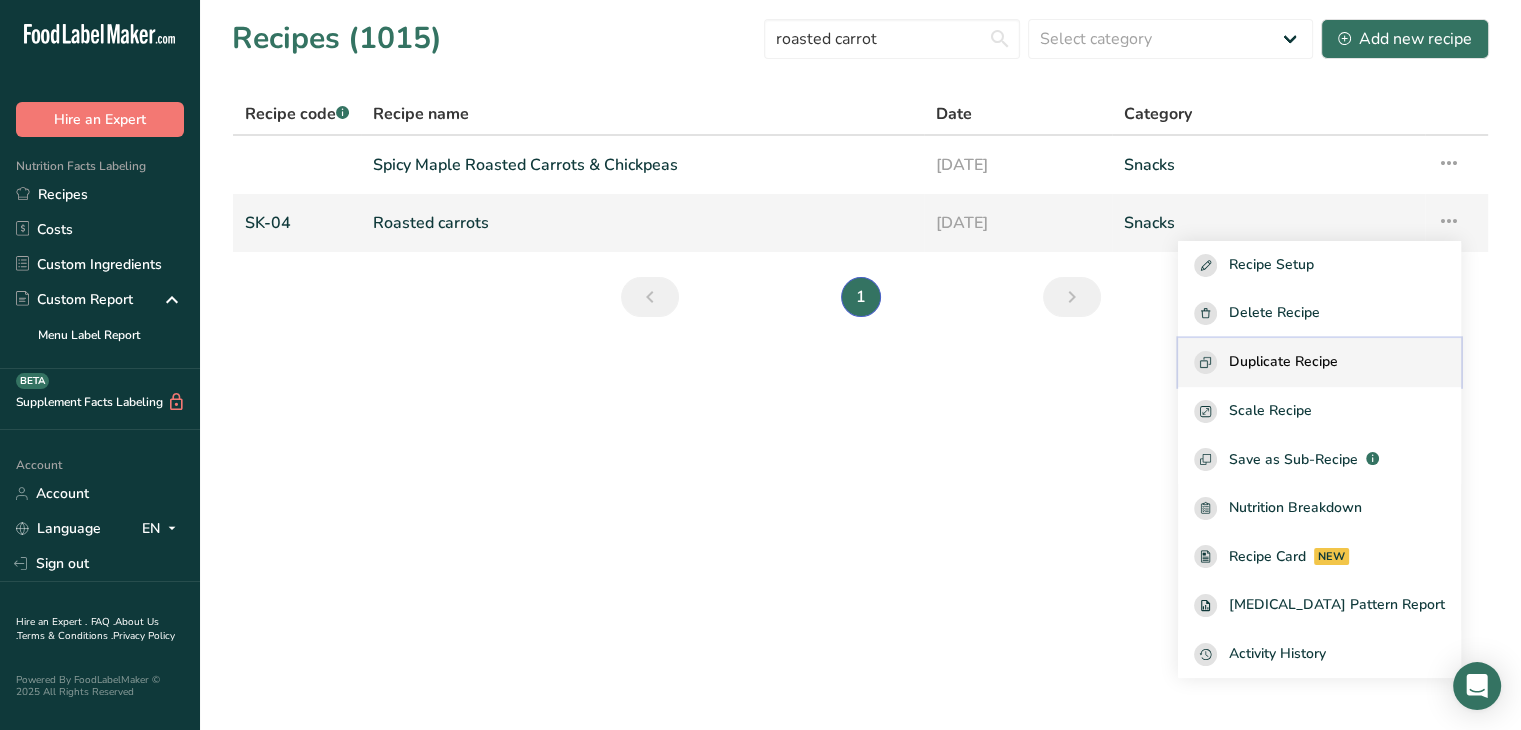 click on "Duplicate Recipe" at bounding box center (1283, 362) 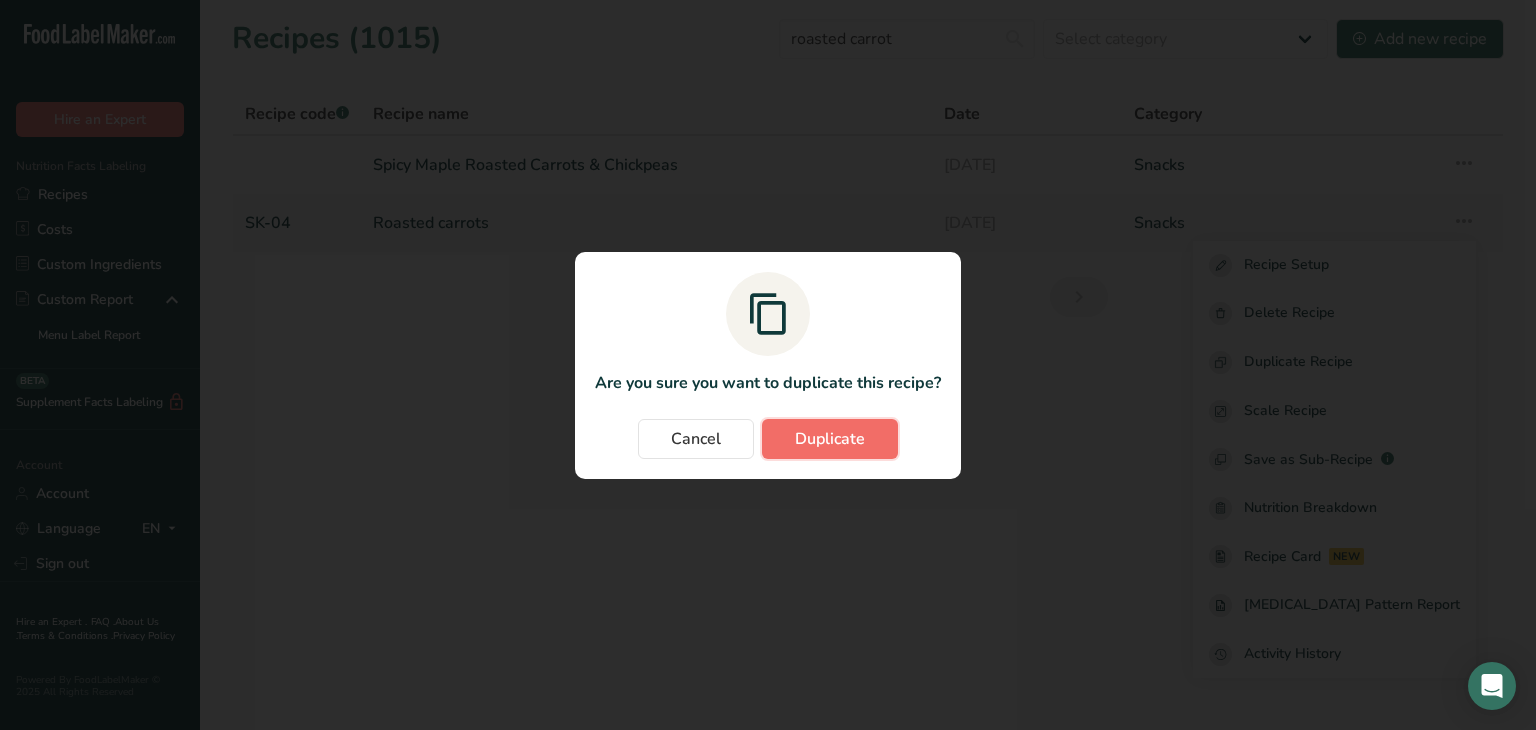 click on "Duplicate" at bounding box center (830, 439) 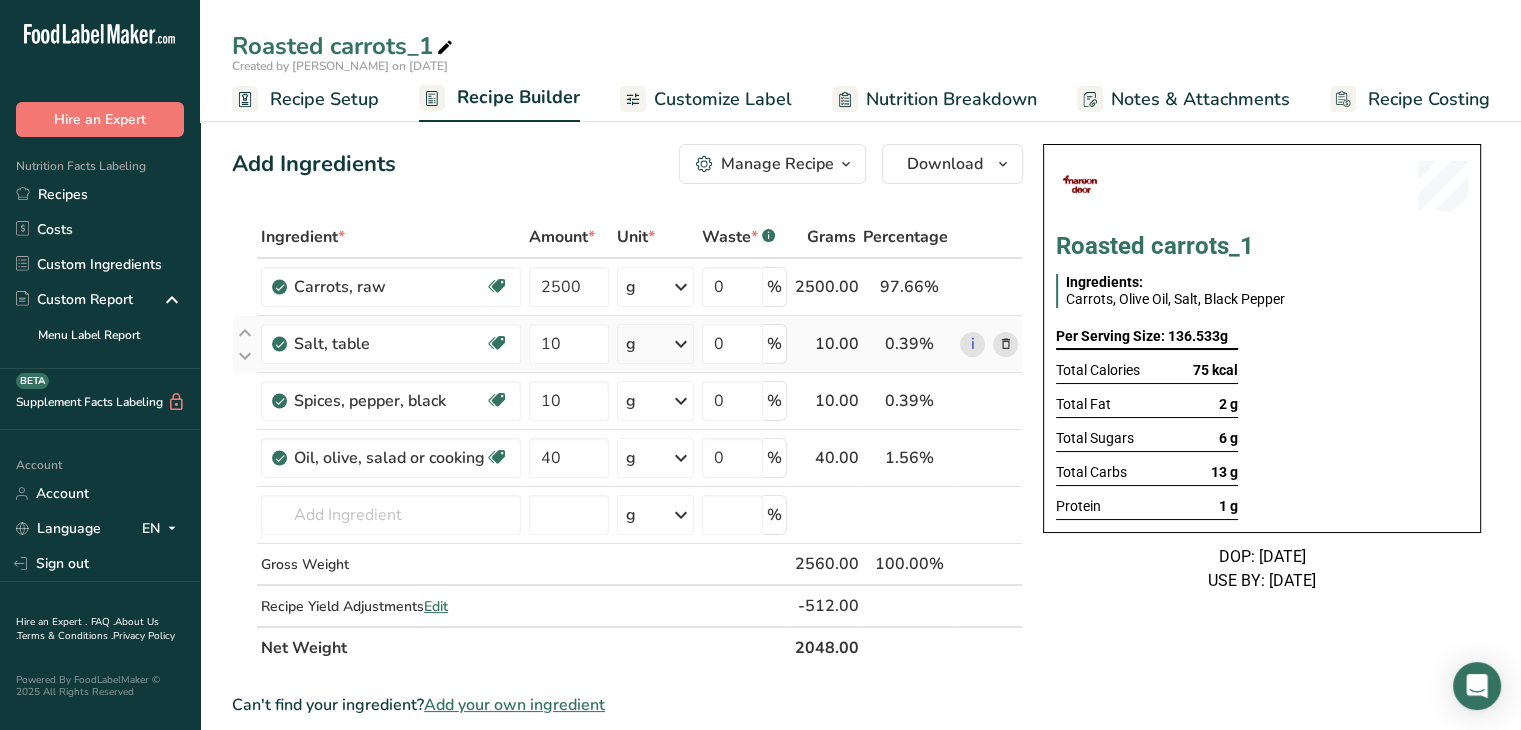 click at bounding box center [1005, 344] 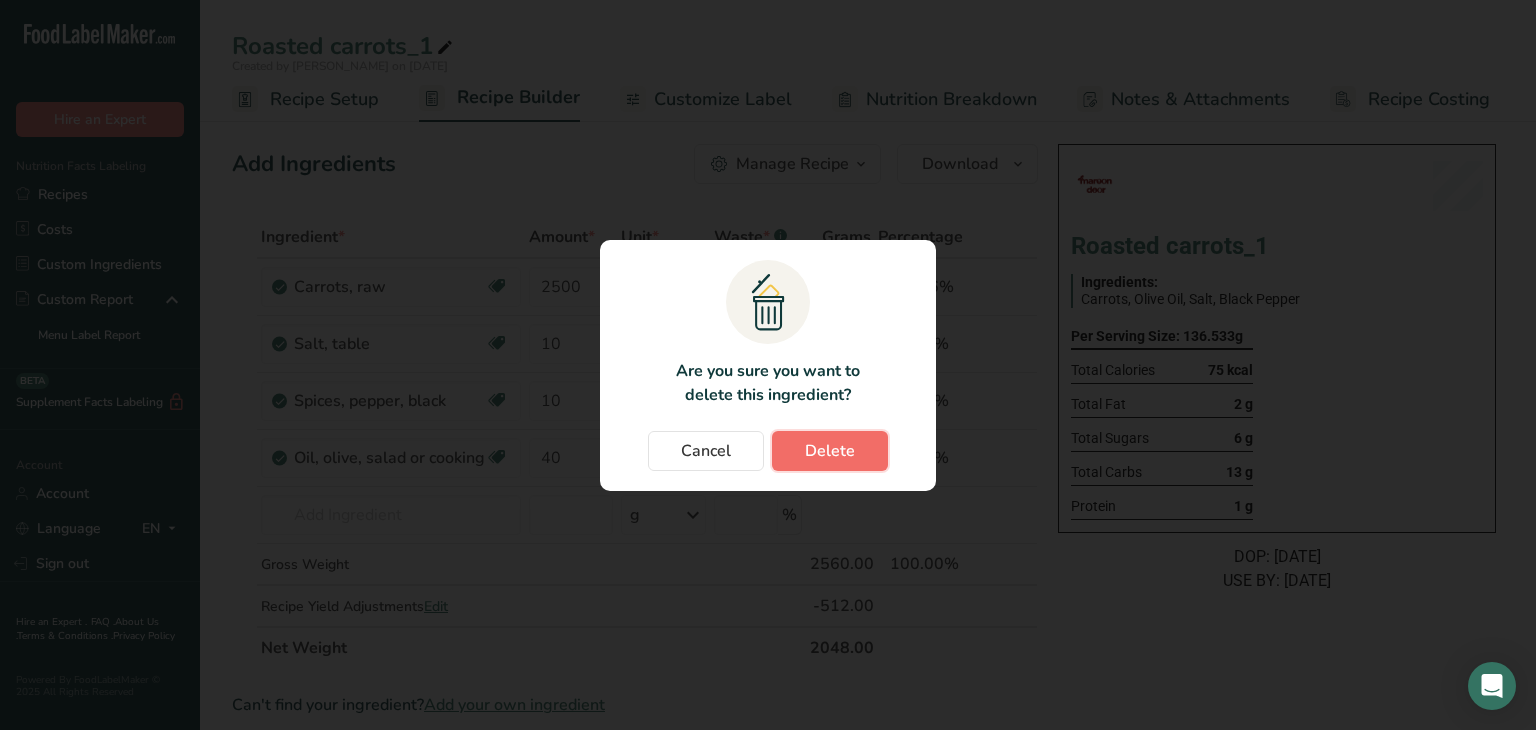 click on "Delete" at bounding box center [830, 451] 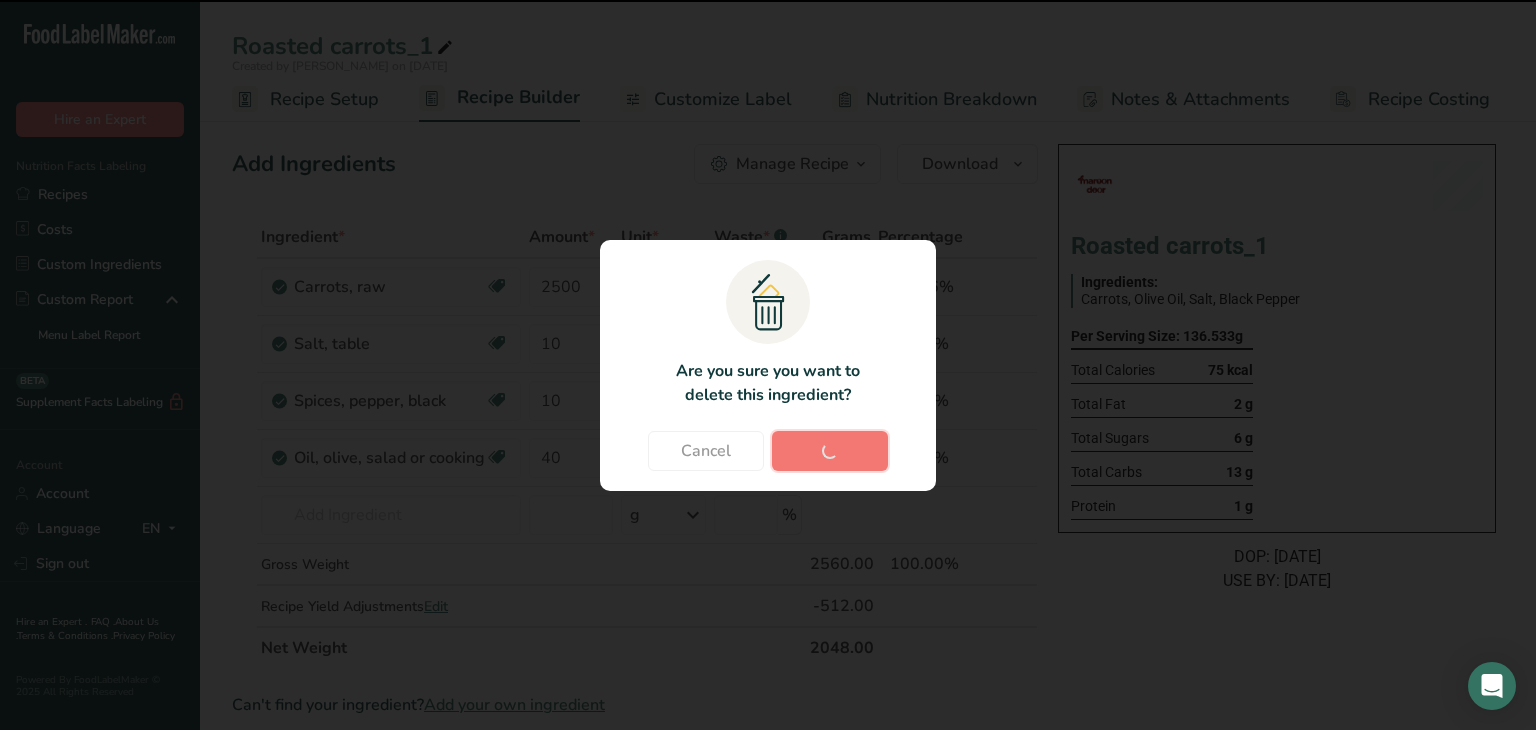 type on "40" 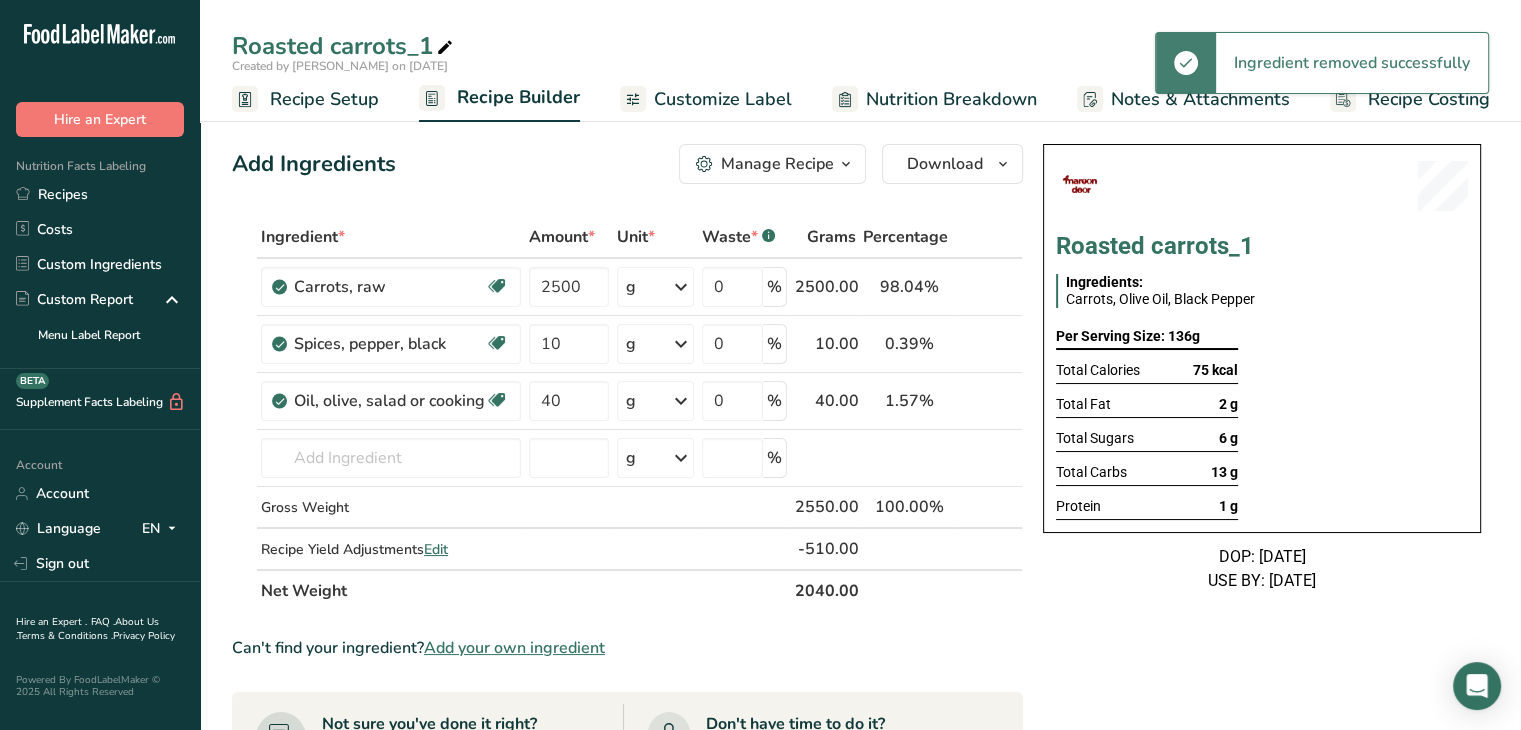 click at bounding box center [445, 48] 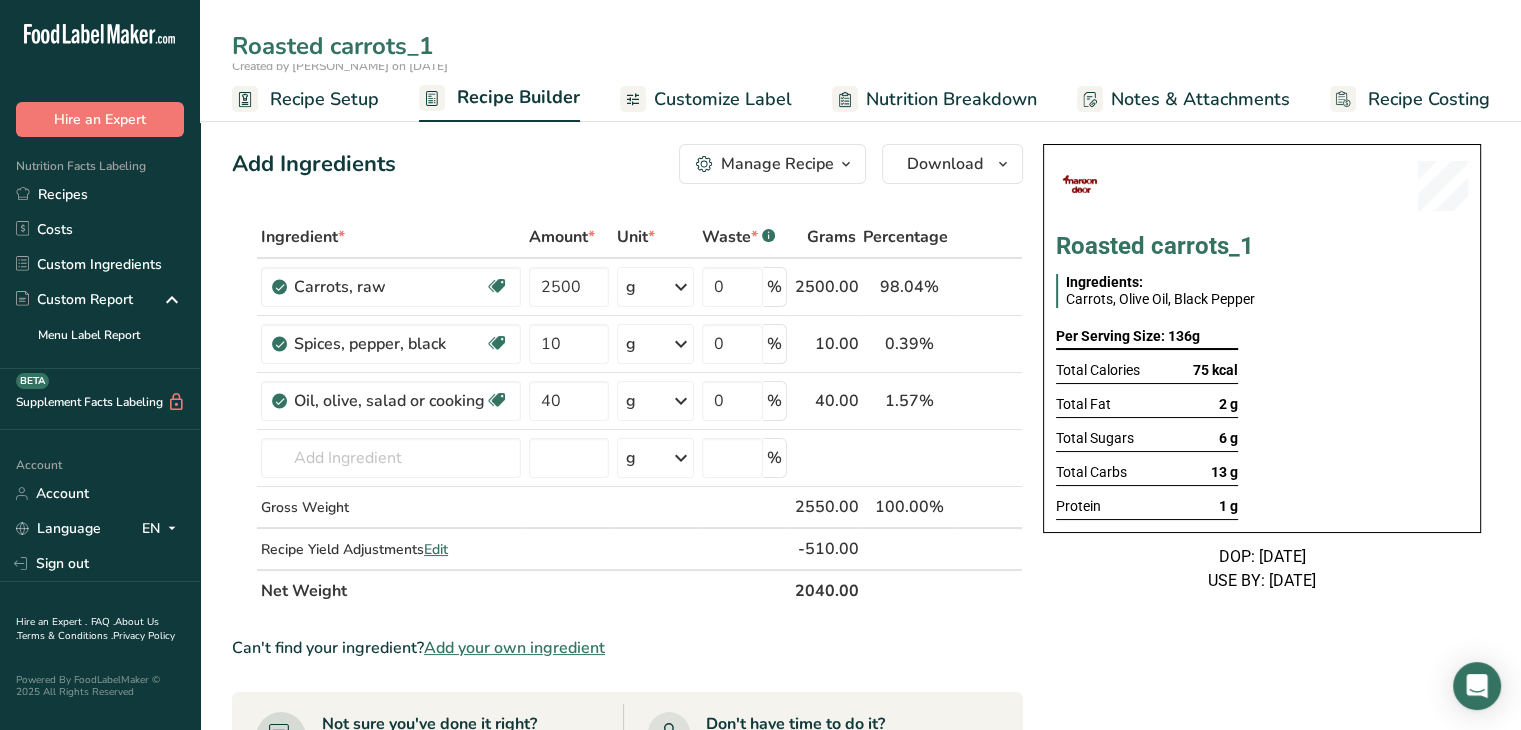 click on "Roasted carrots_1" at bounding box center [860, 46] 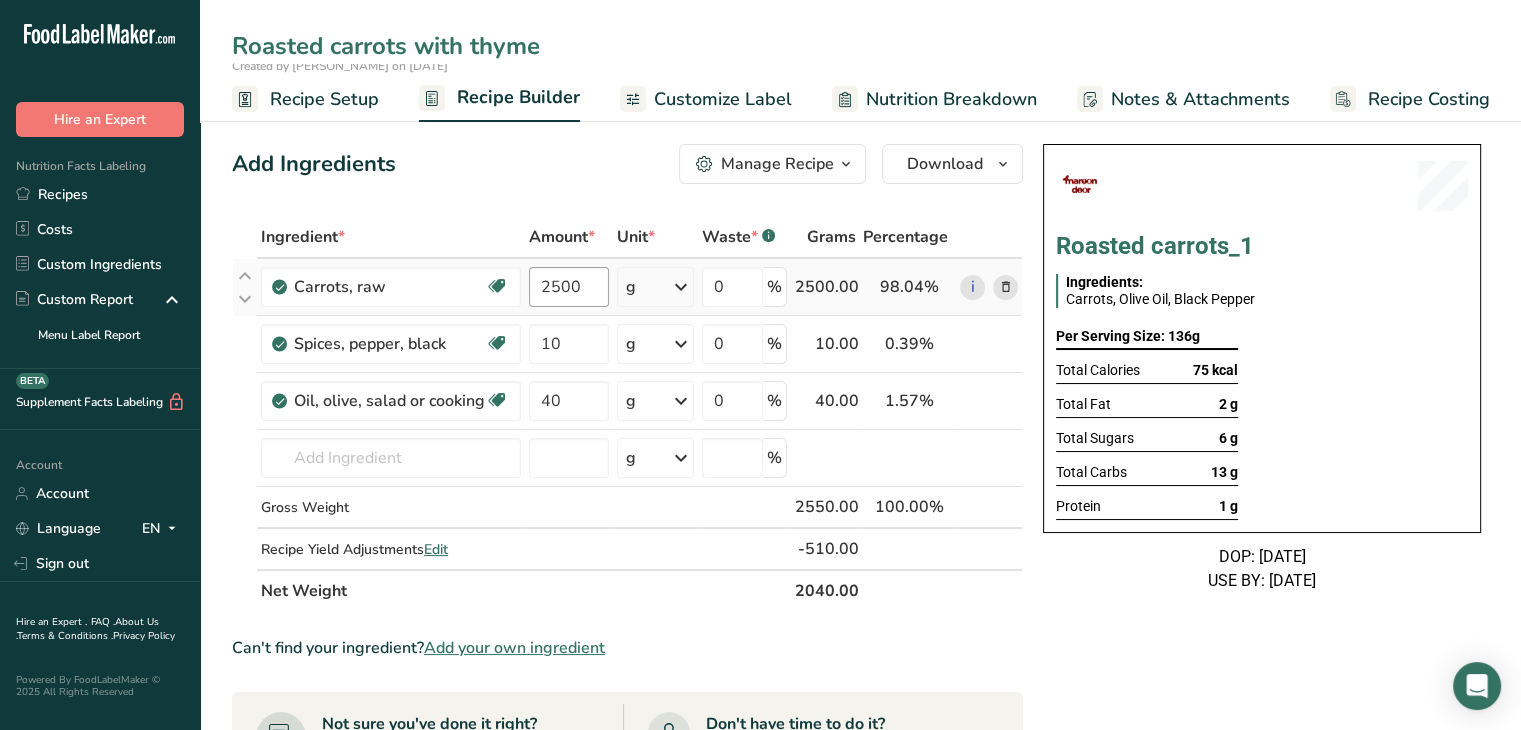 type on "Roasted carrots with thyme" 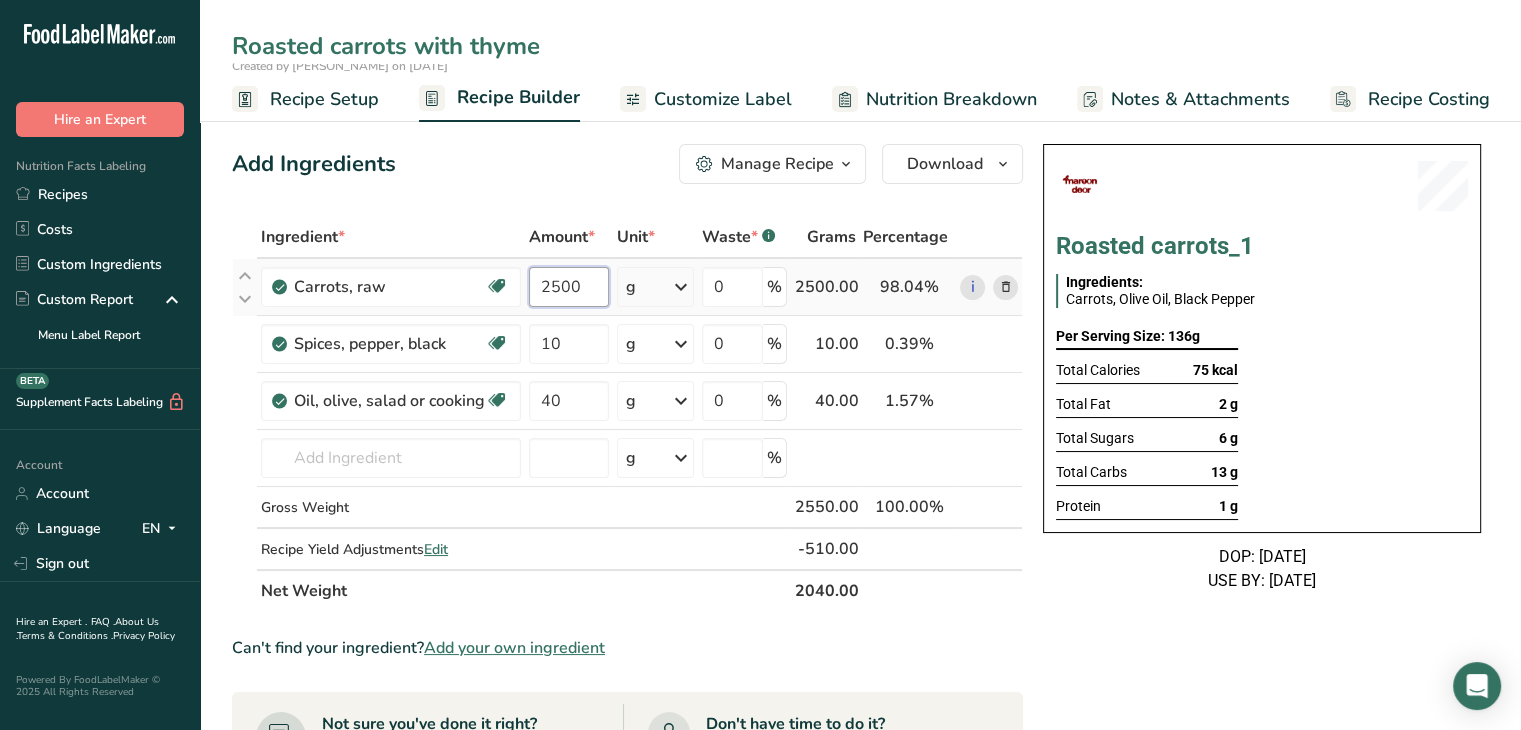 click on "2500" at bounding box center (569, 287) 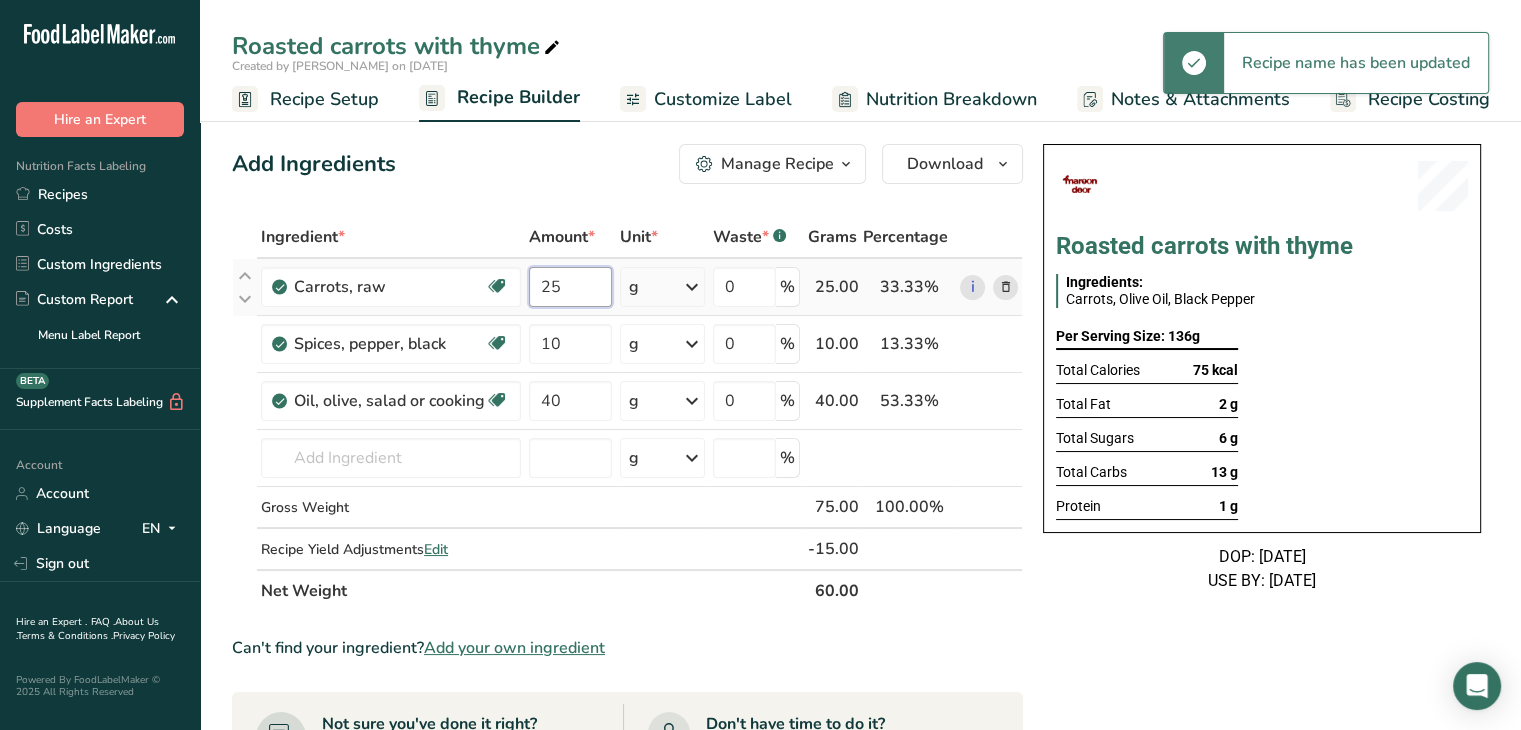 type on "2" 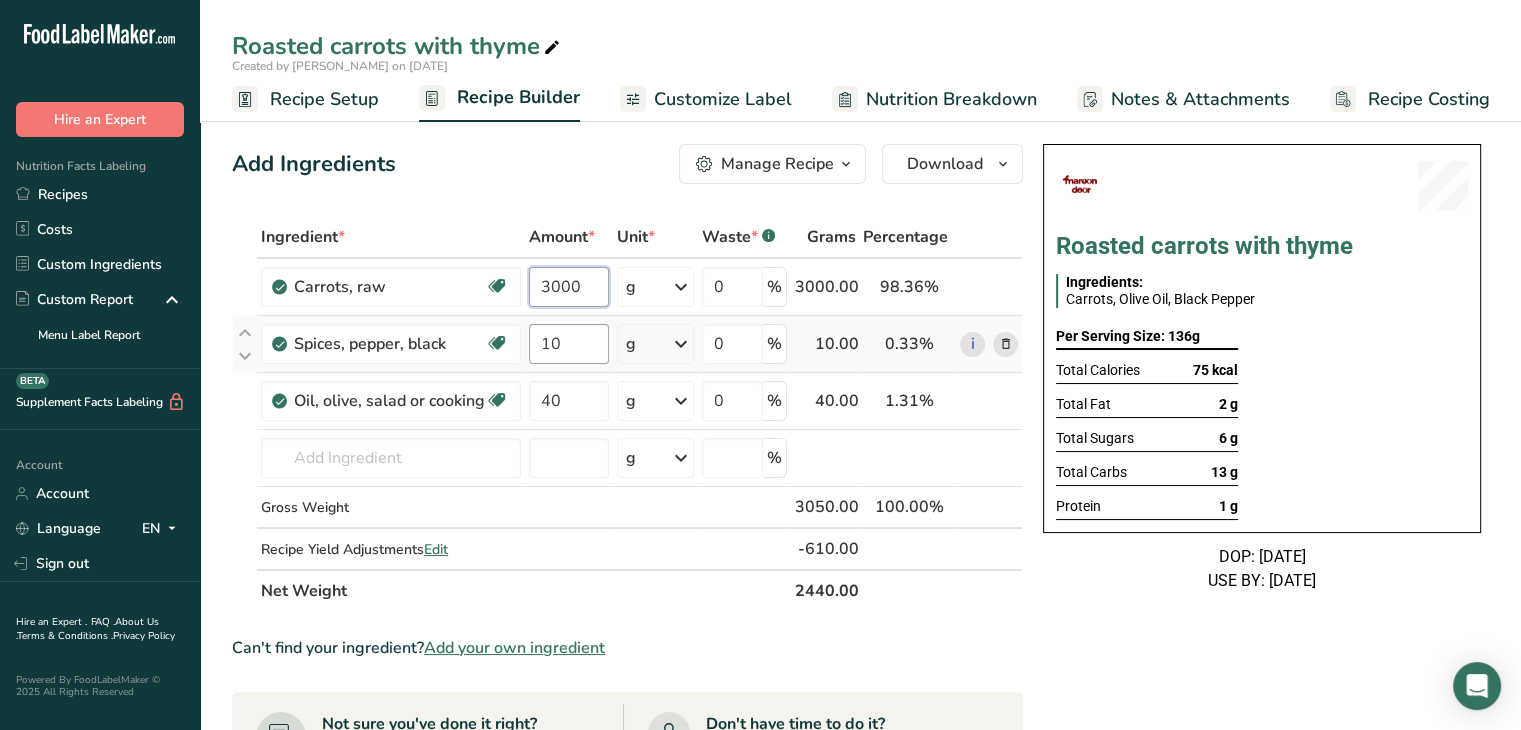type on "3000" 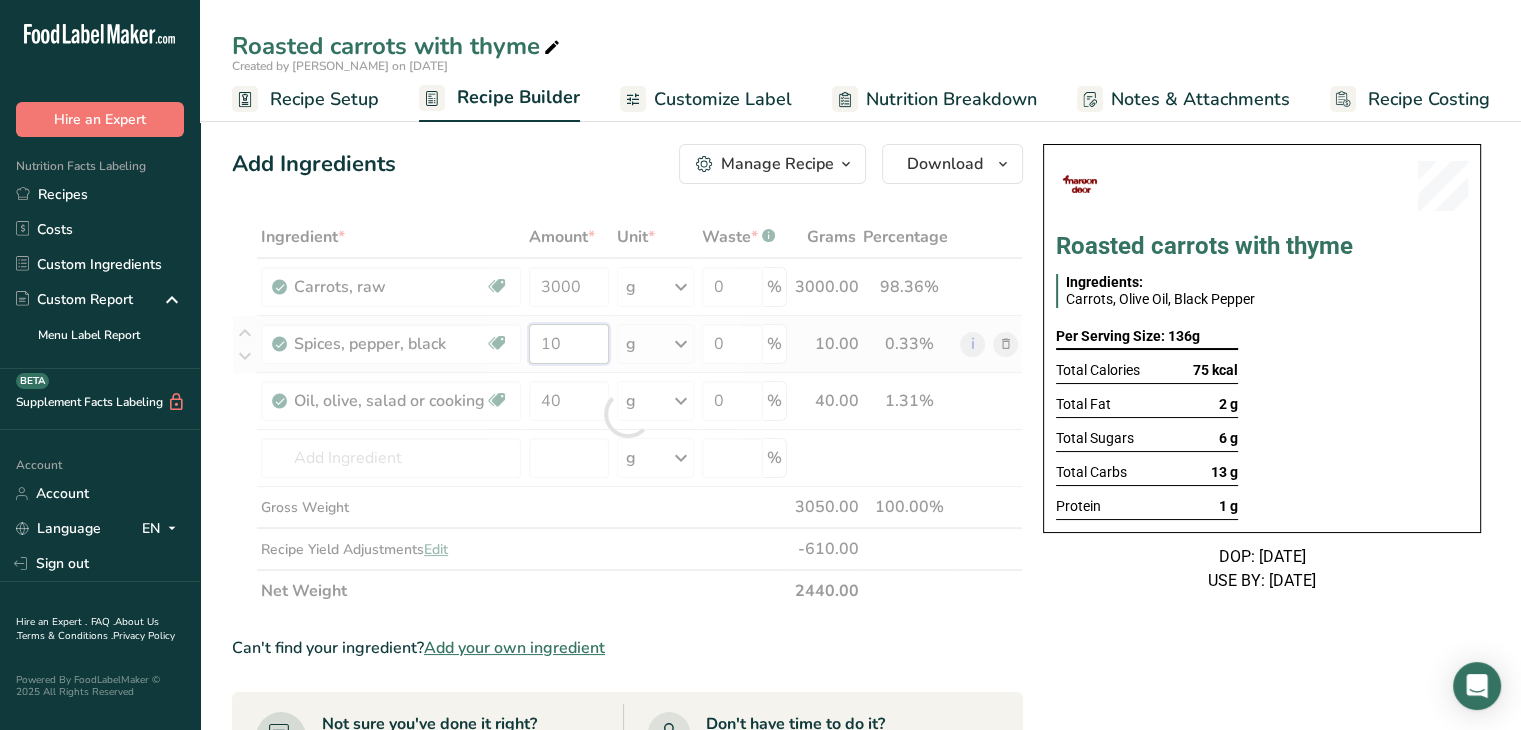 click on "Ingredient *
Amount *
Unit *
Waste *   .a-a{fill:#347362;}.b-a{fill:#fff;}          Grams
Percentage
Carrots, raw
Dairy free
Gluten free
Vegan
Vegetarian
Soy free
3000
g
Portions
1 large (7-1/4" to 8-/1/2" long)
1 medium
1 small (5-1/2" long)
See more
Weight Units
g
kg
mg
See more
Volume Units
l
Volume units require a density conversion. If you know your ingredient's density enter it below. Otherwise, click on "RIA" our AI Regulatory bot - she will be able to help you
lb/ft3
g/cm3
Confirm" at bounding box center [627, 414] 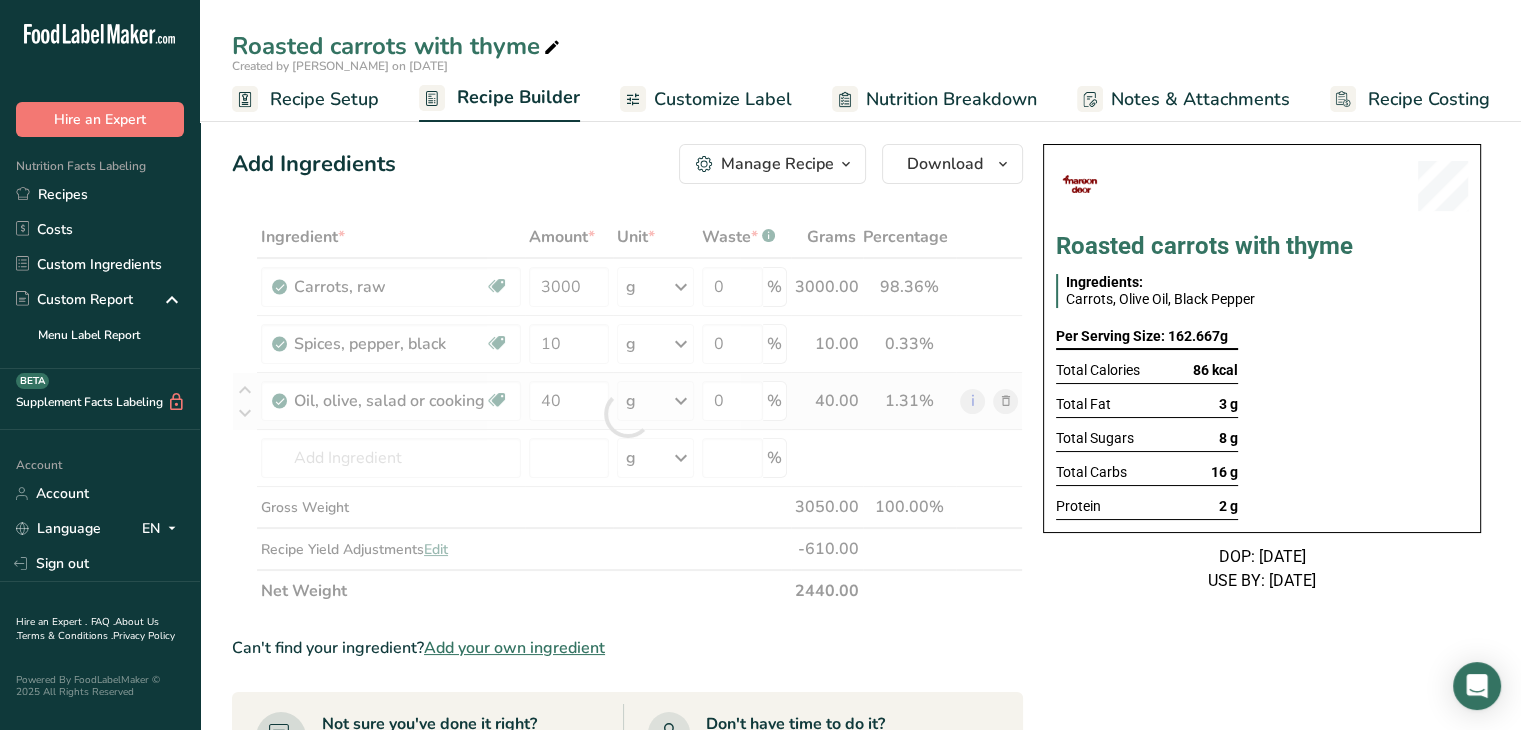 click on "Ingredient *
Amount *
Unit *
Waste *   .a-a{fill:#347362;}.b-a{fill:#fff;}          Grams
Percentage
Carrots, raw
Dairy free
Gluten free
Vegan
Vegetarian
Soy free
3000
g
Portions
1 large (7-1/4" to 8-/1/2" long)
1 medium
1 small (5-1/2" long)
See more
Weight Units
g
kg
mg
See more
Volume Units
l
Volume units require a density conversion. If you know your ingredient's density enter it below. Otherwise, click on "RIA" our AI Regulatory bot - she will be able to help you
lb/ft3
g/cm3
Confirm" at bounding box center [627, 414] 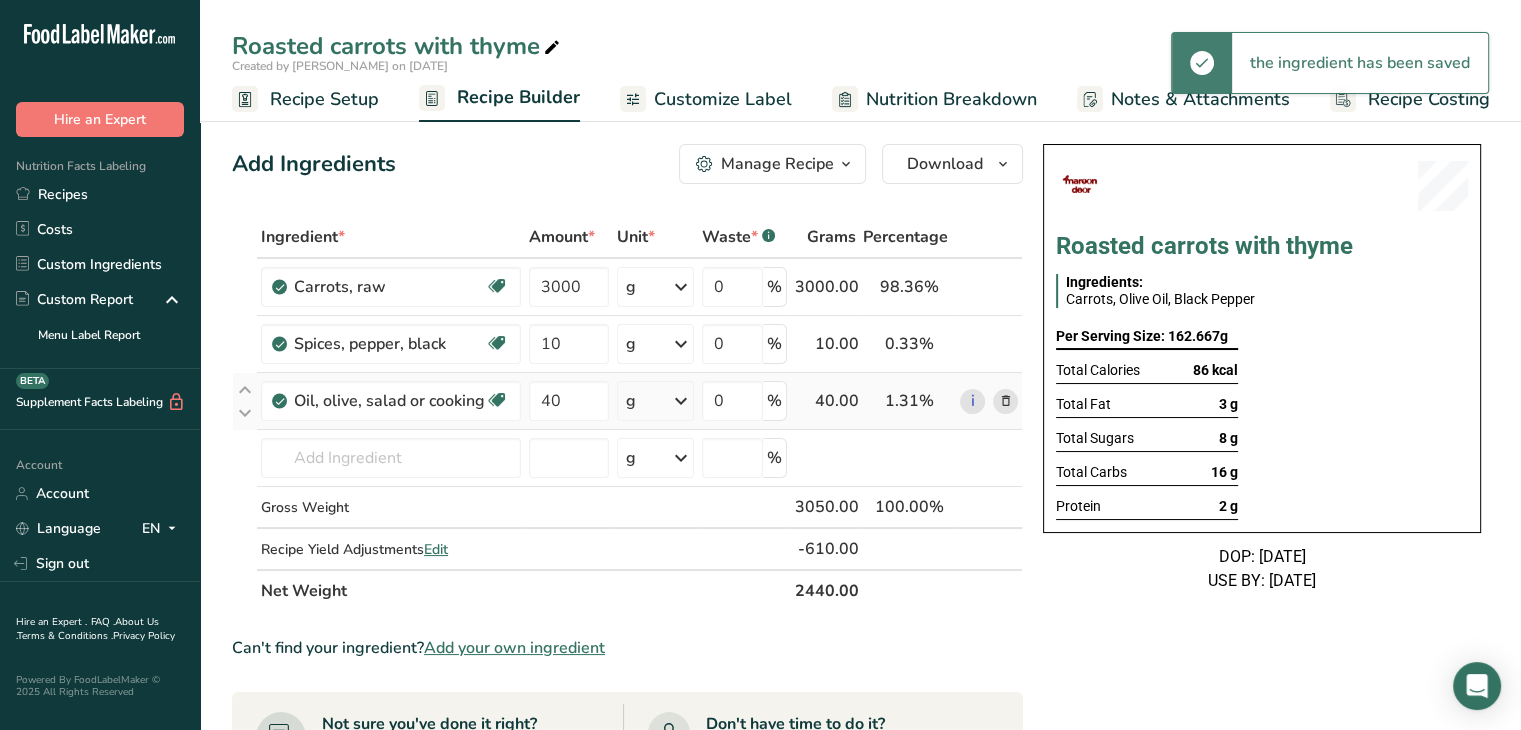 click on "g" at bounding box center (655, 401) 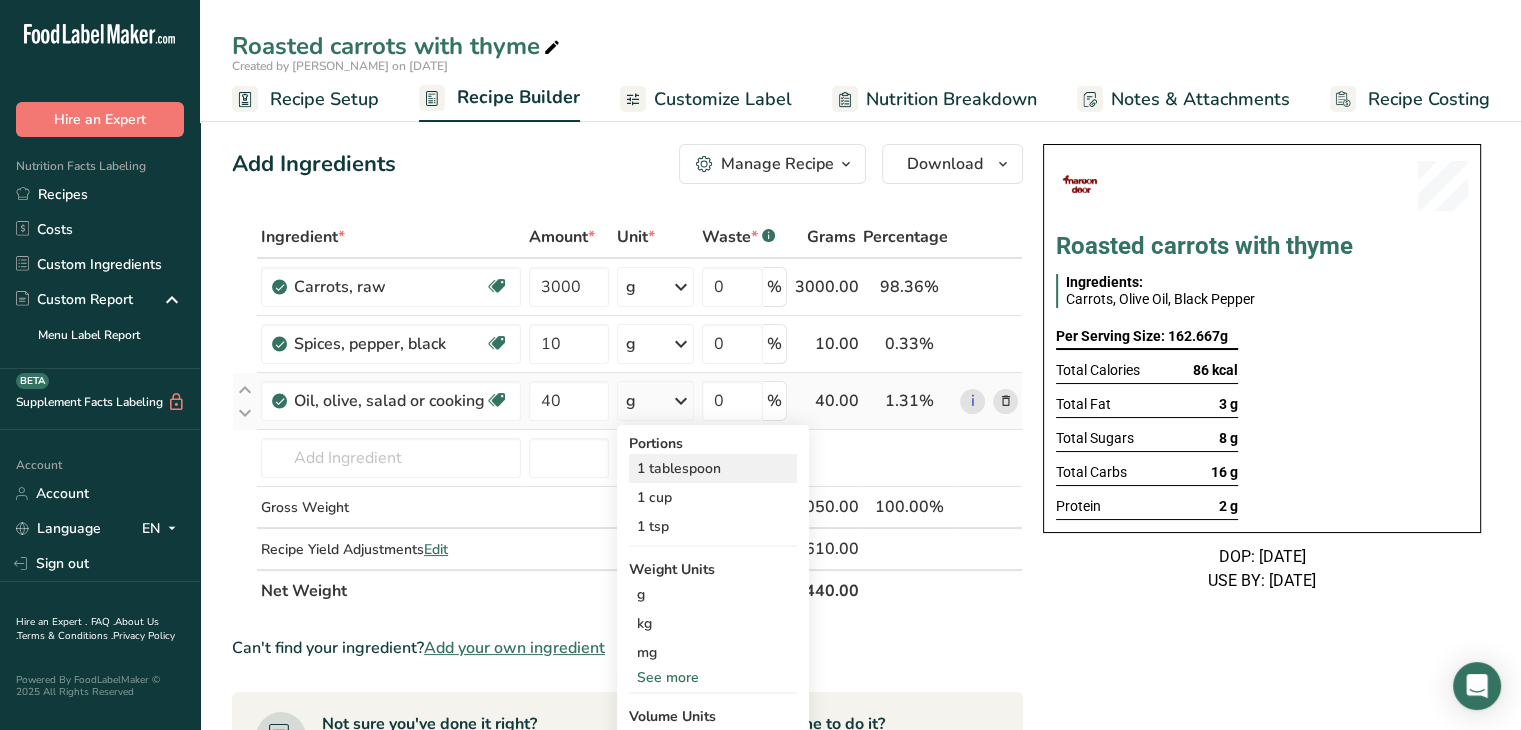 click on "1 tablespoon" at bounding box center [713, 468] 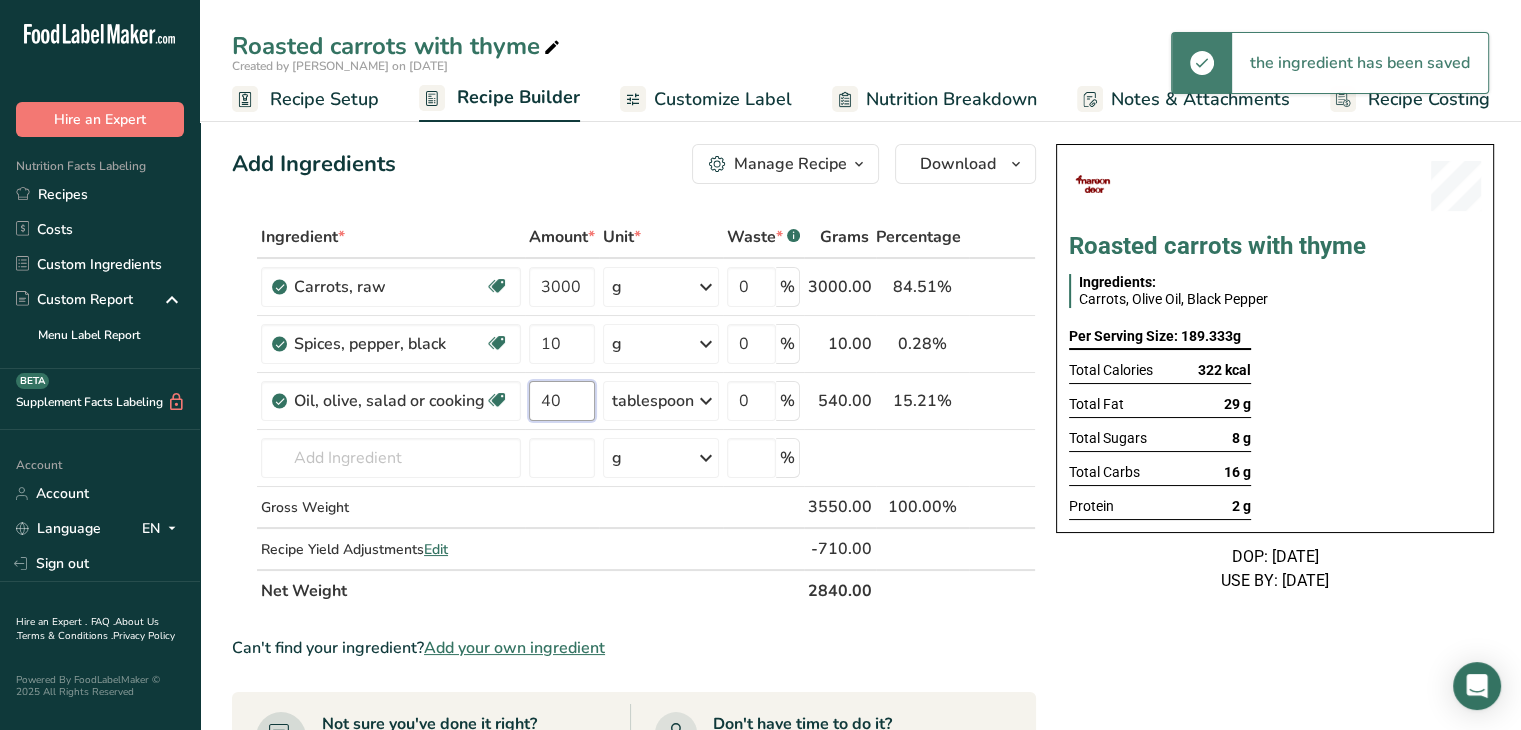 click on "40" at bounding box center (562, 401) 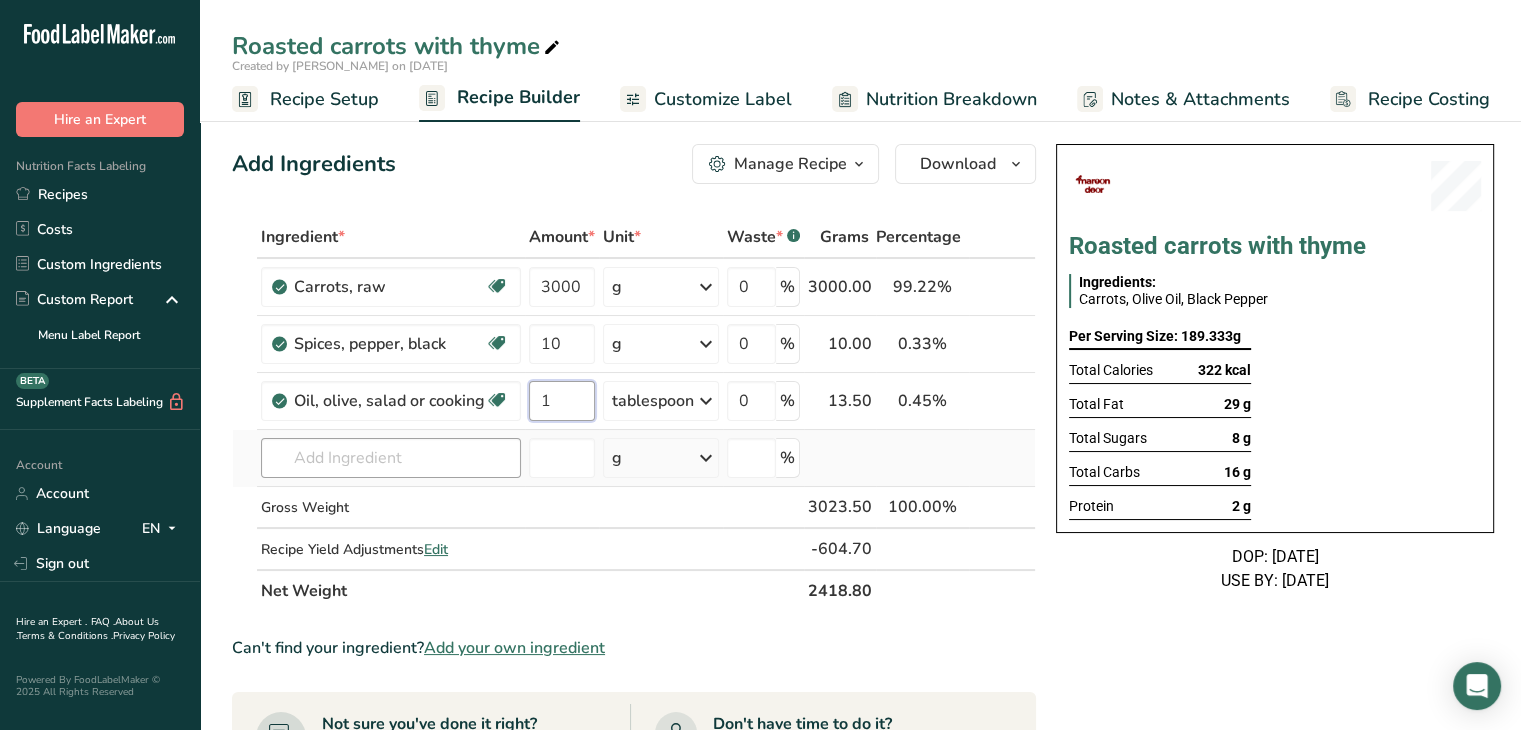type on "1" 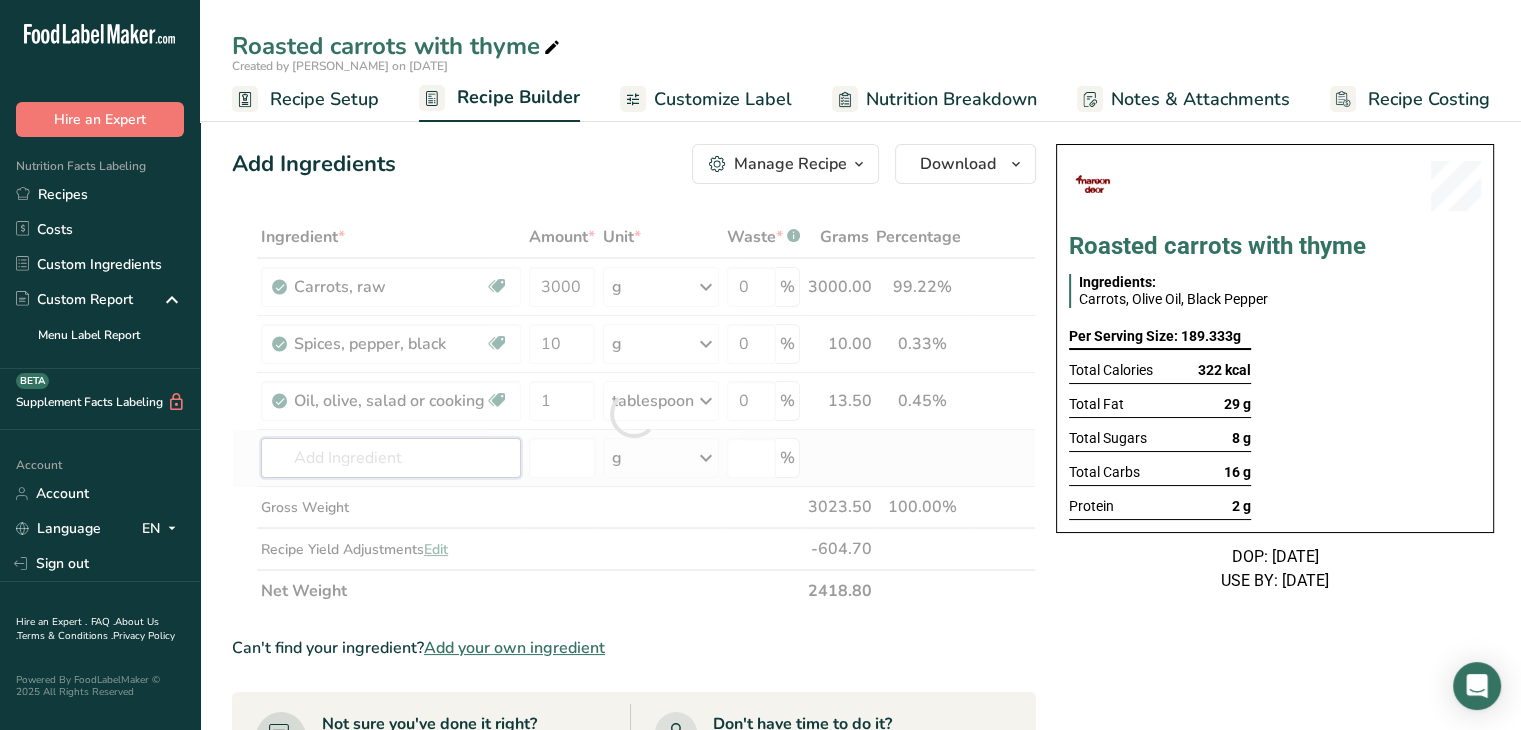 click on "Ingredient *
Amount *
Unit *
Waste *   .a-a{fill:#347362;}.b-a{fill:#fff;}          Grams
Percentage
Carrots, raw
Dairy free
Gluten free
Vegan
Vegetarian
Soy free
3000
g
Portions
1 large (7-1/4" to 8-/1/2" long)
1 medium
1 small (5-1/2" long)
See more
Weight Units
g
kg
mg
See more
Volume Units
l
Volume units require a density conversion. If you know your ingredient's density enter it below. Otherwise, click on "RIA" our AI Regulatory bot - she will be able to help you
lb/ft3
g/cm3
Confirm" at bounding box center [634, 414] 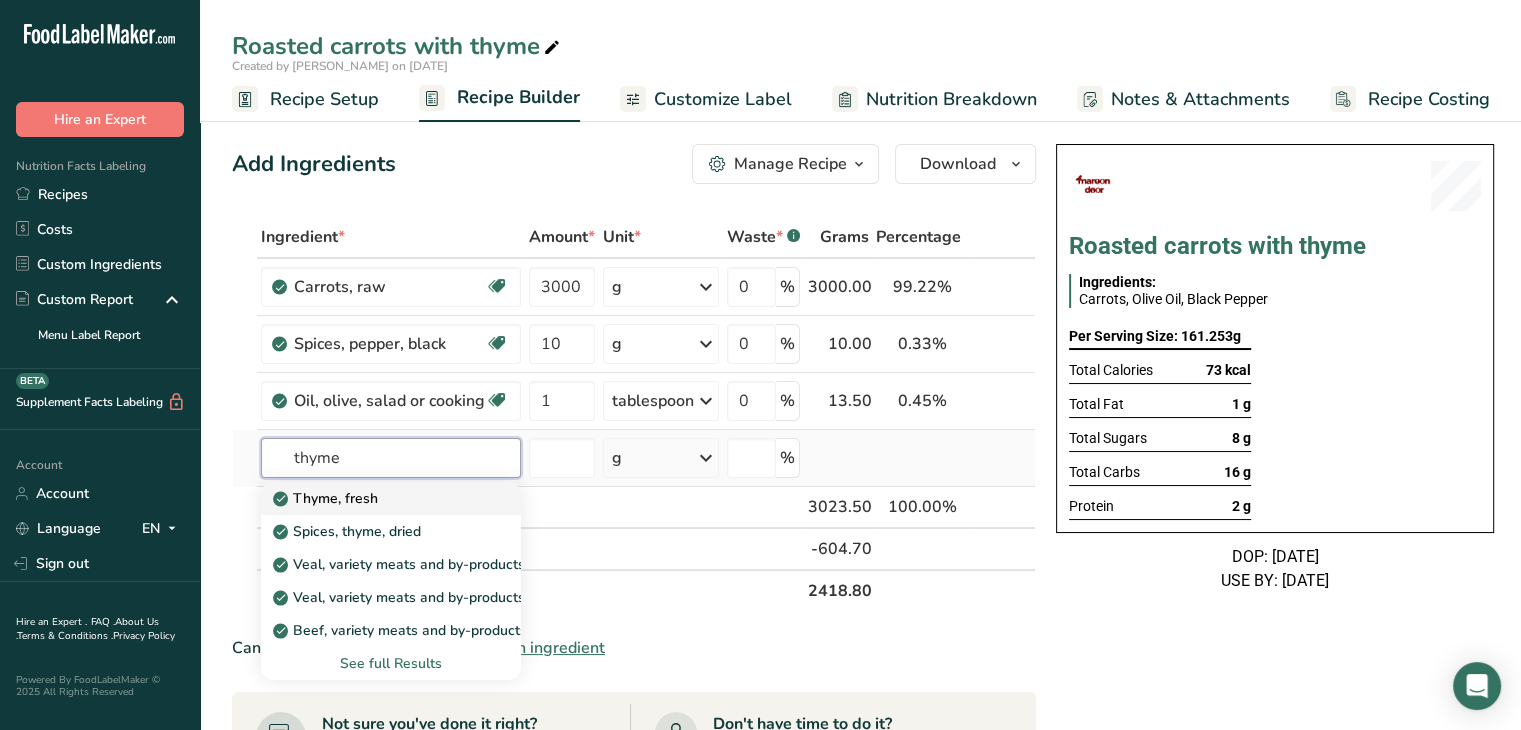 type on "thyme" 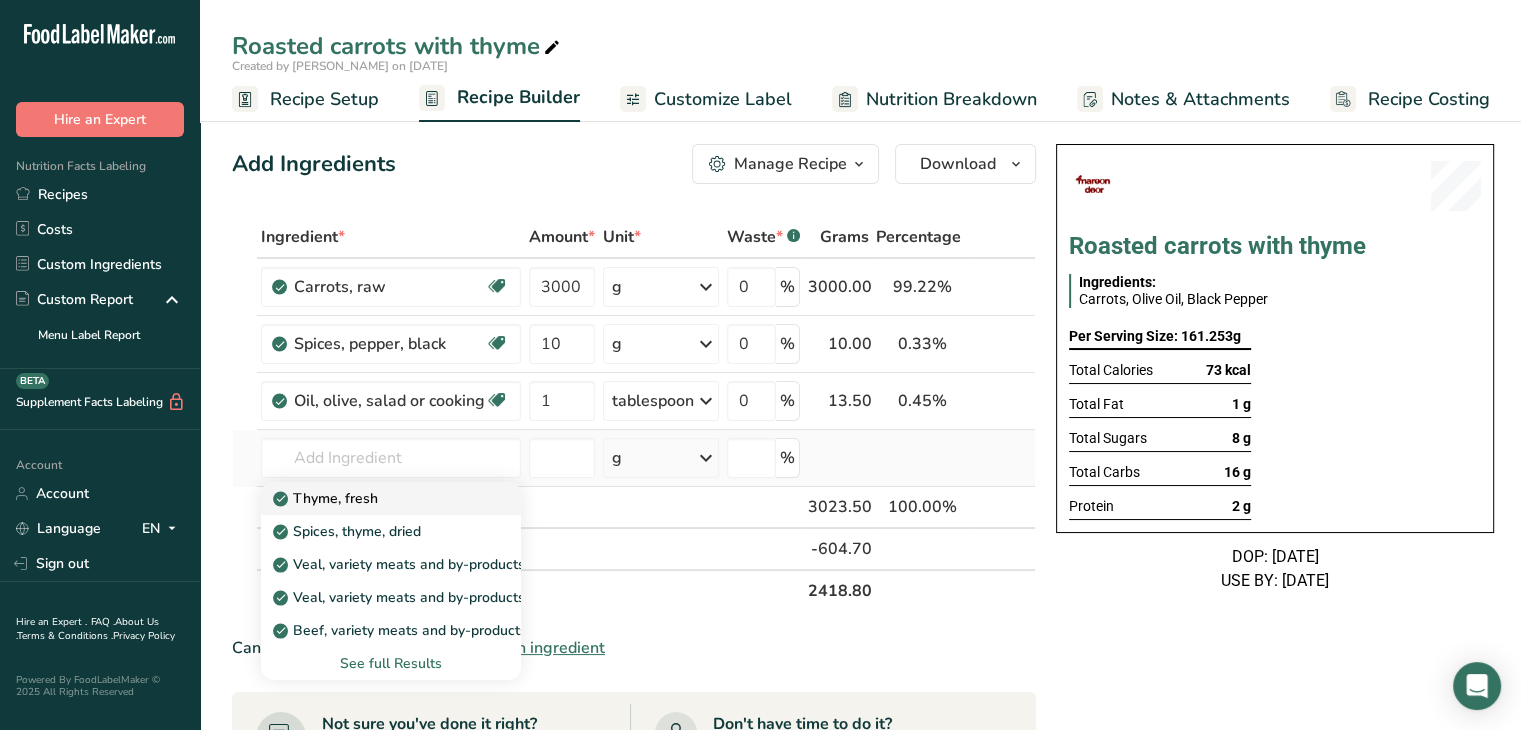 click on "Thyme, fresh" at bounding box center [391, 498] 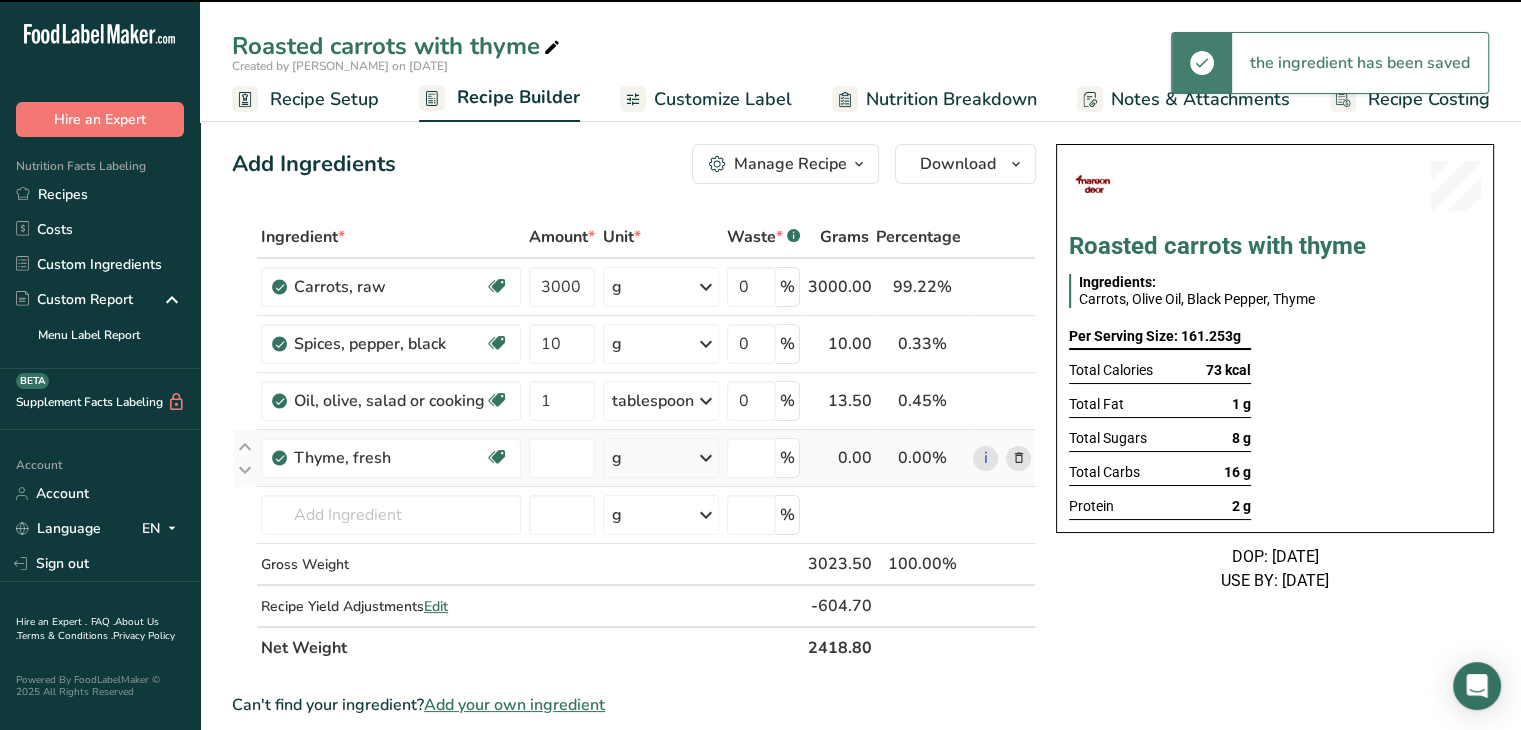 type on "0" 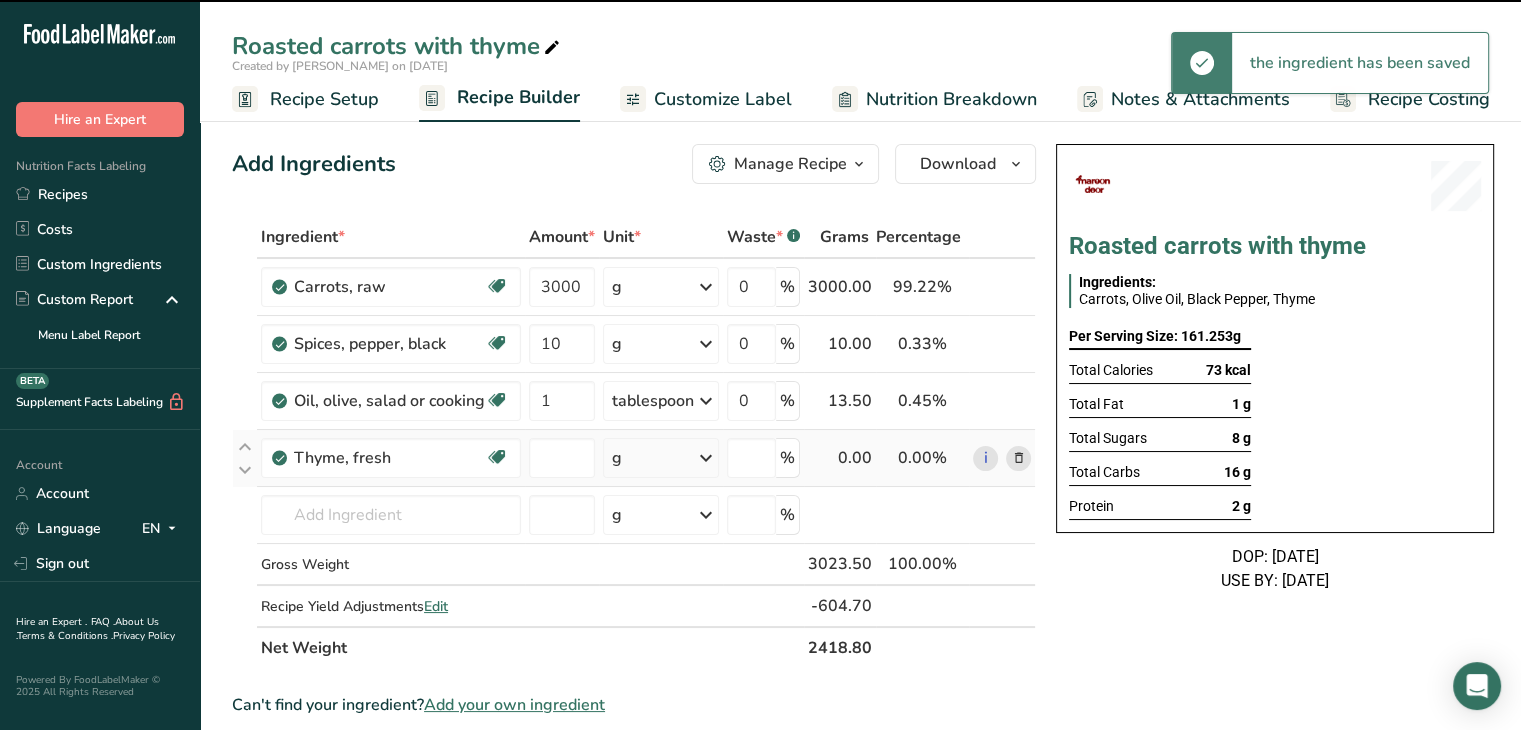 type on "0" 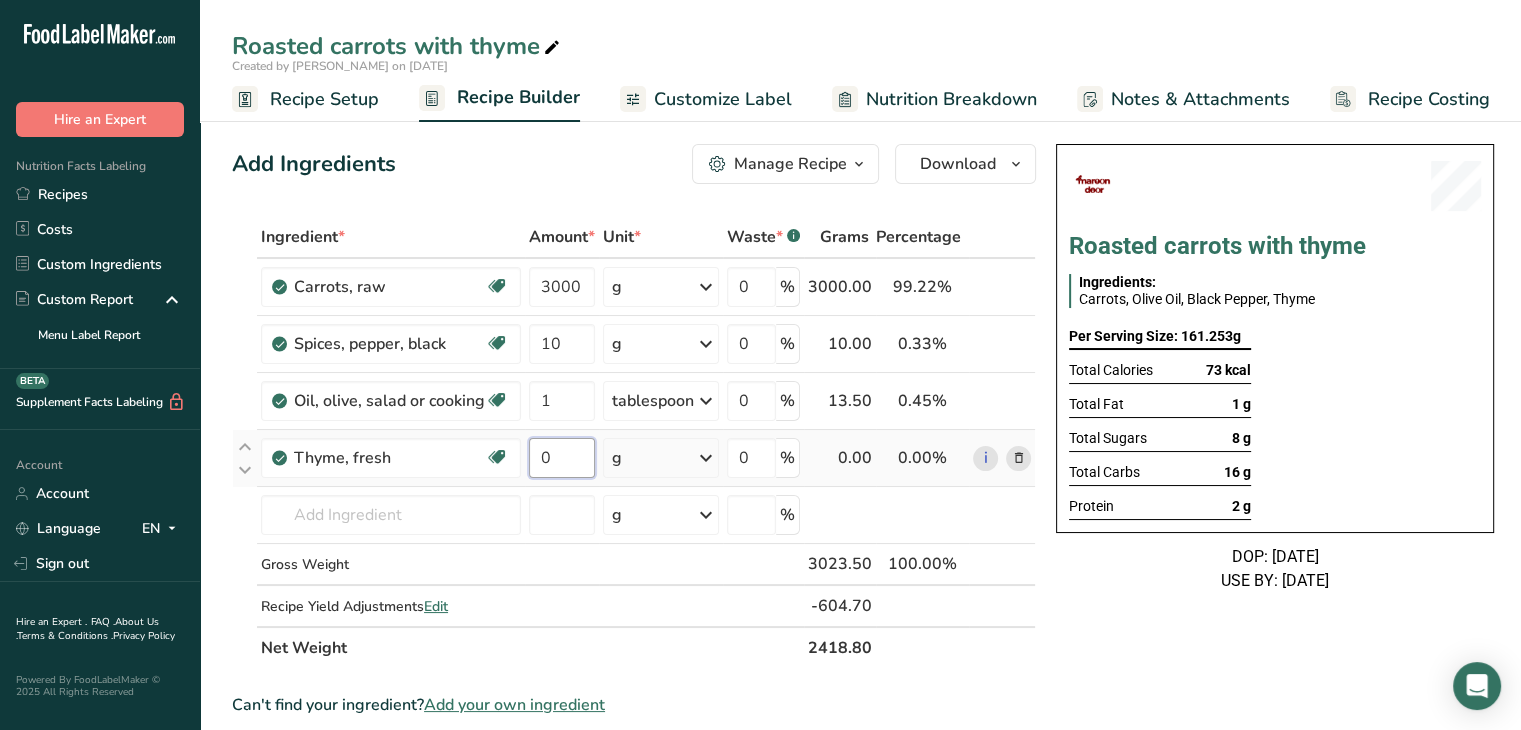 click on "0" at bounding box center (562, 458) 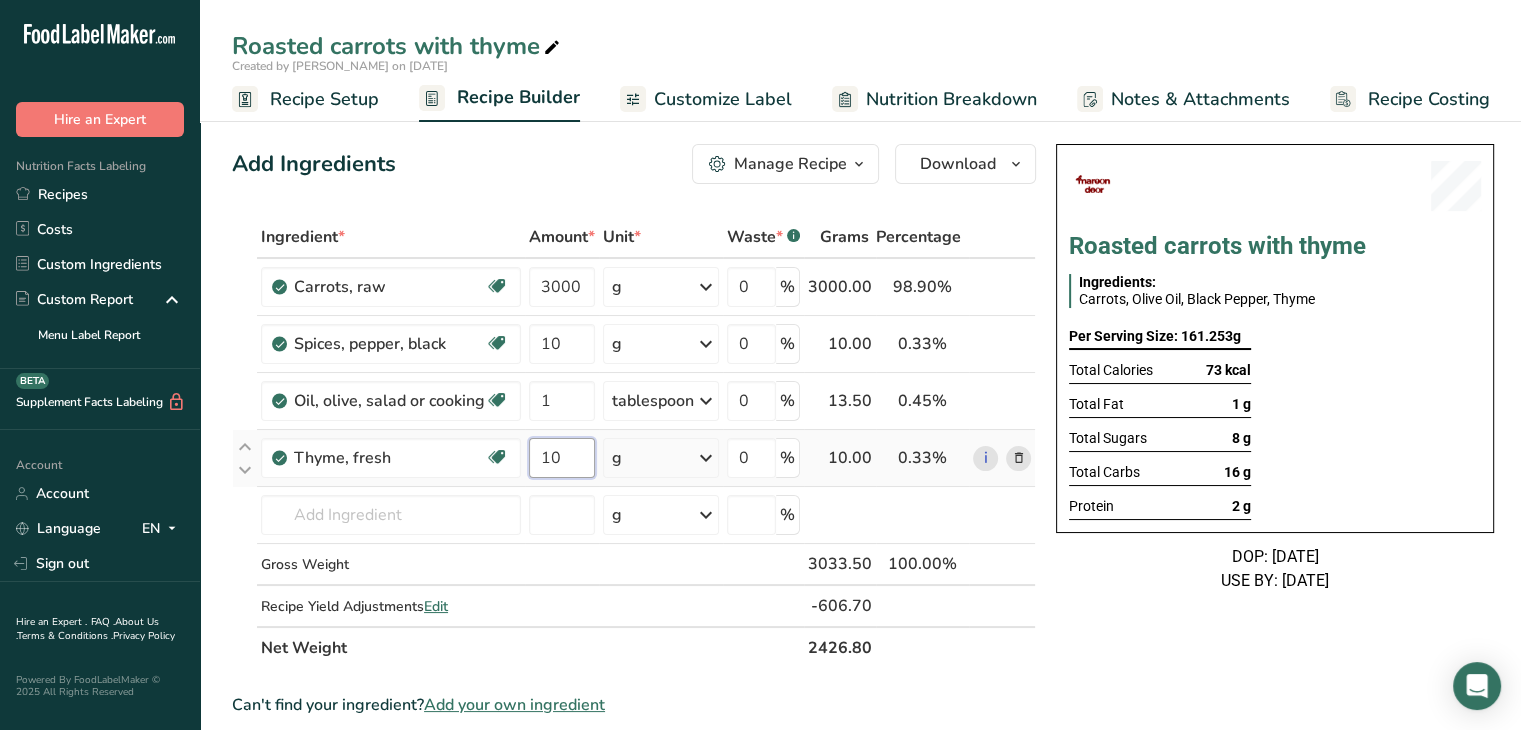 type on "10" 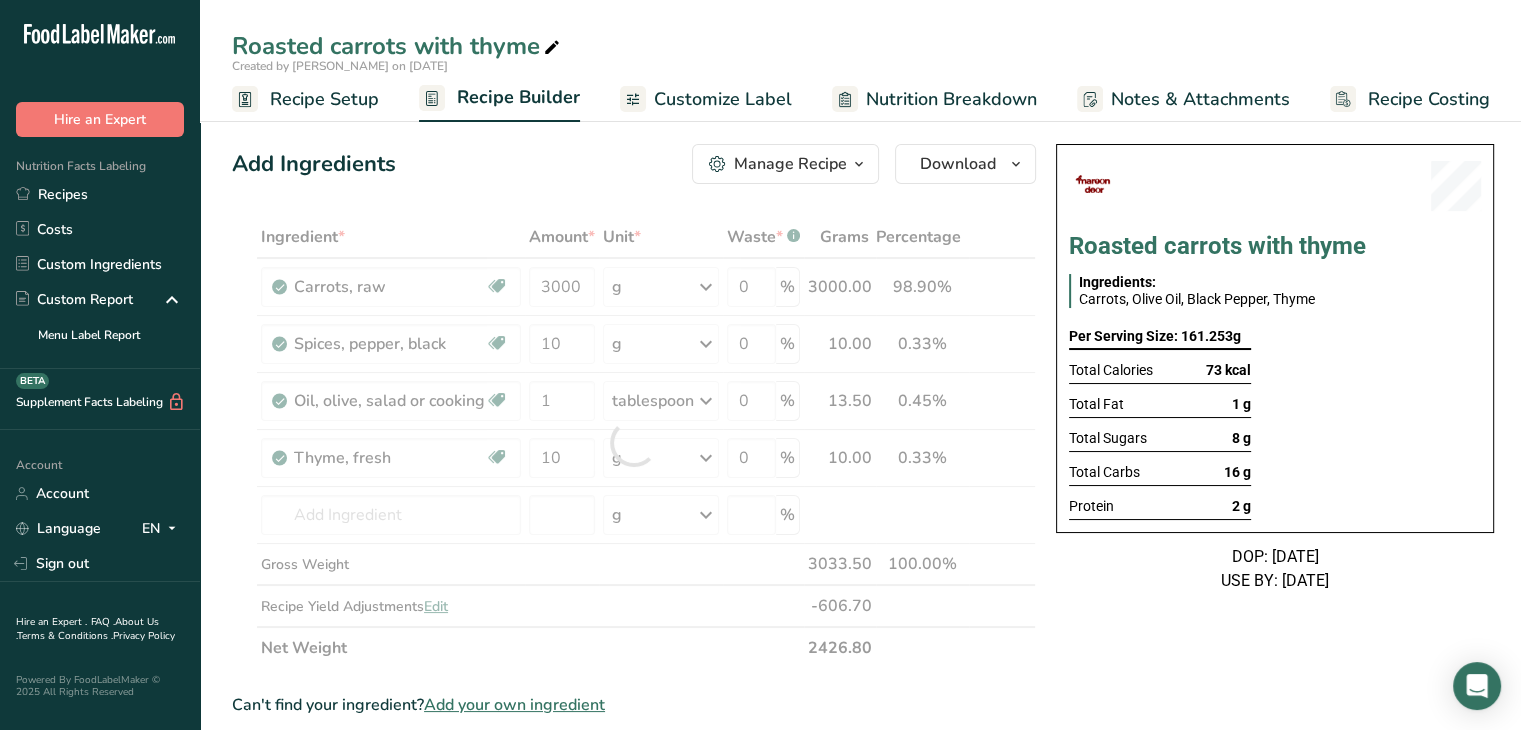 click on "DOP: 16/01/2025
USE  BY: 17/01/2025" at bounding box center [1275, 569] 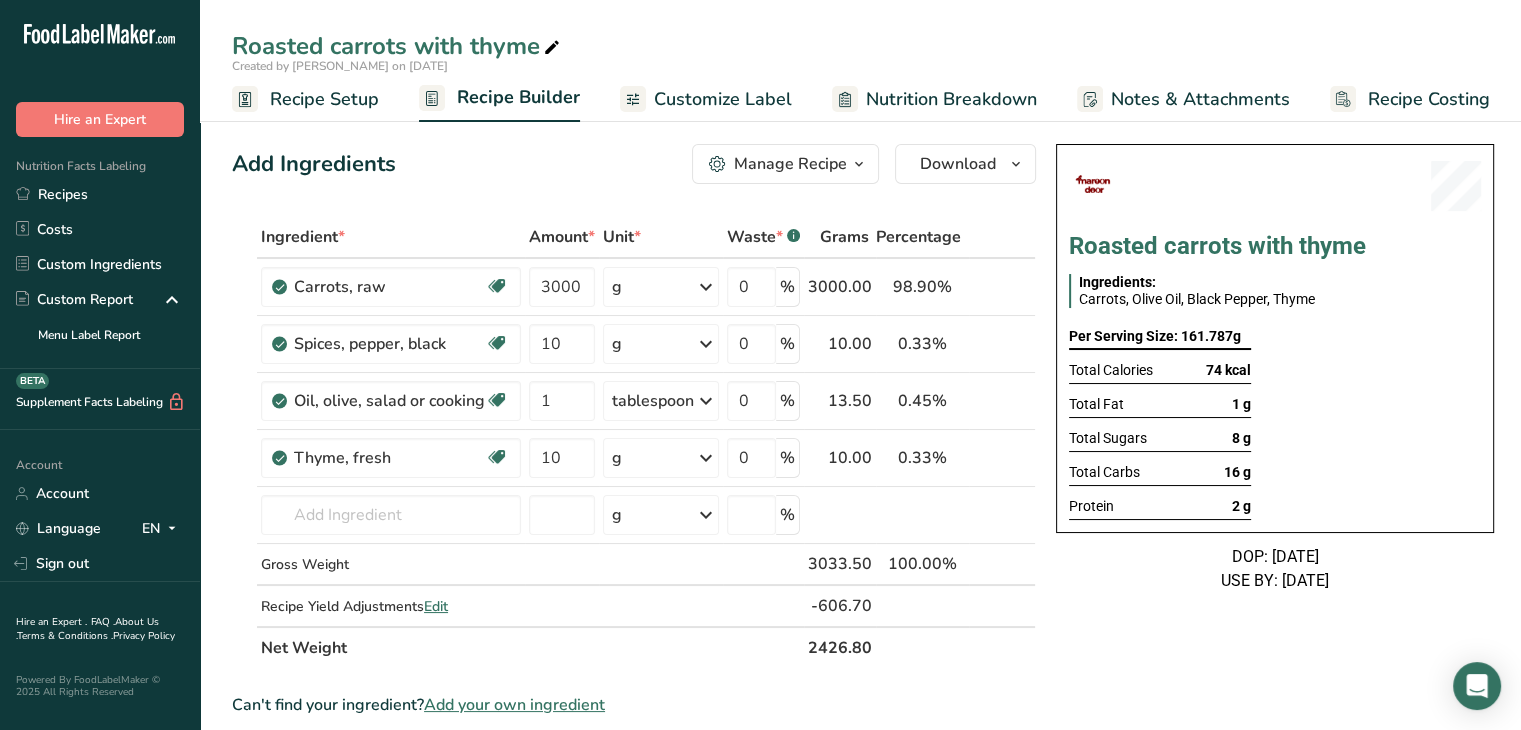 click on "Nutrition Breakdown" at bounding box center (951, 99) 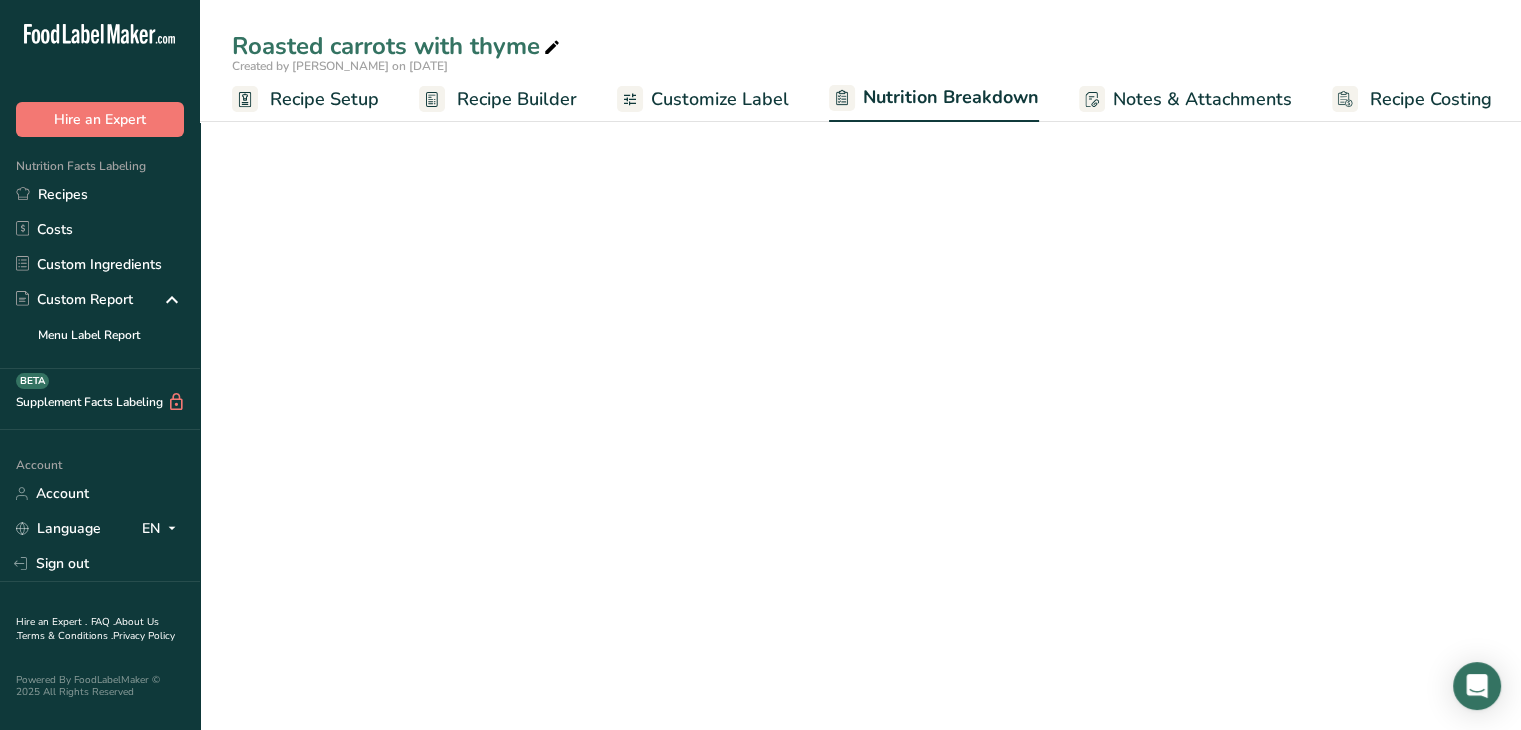 scroll, scrollTop: 0, scrollLeft: 2, axis: horizontal 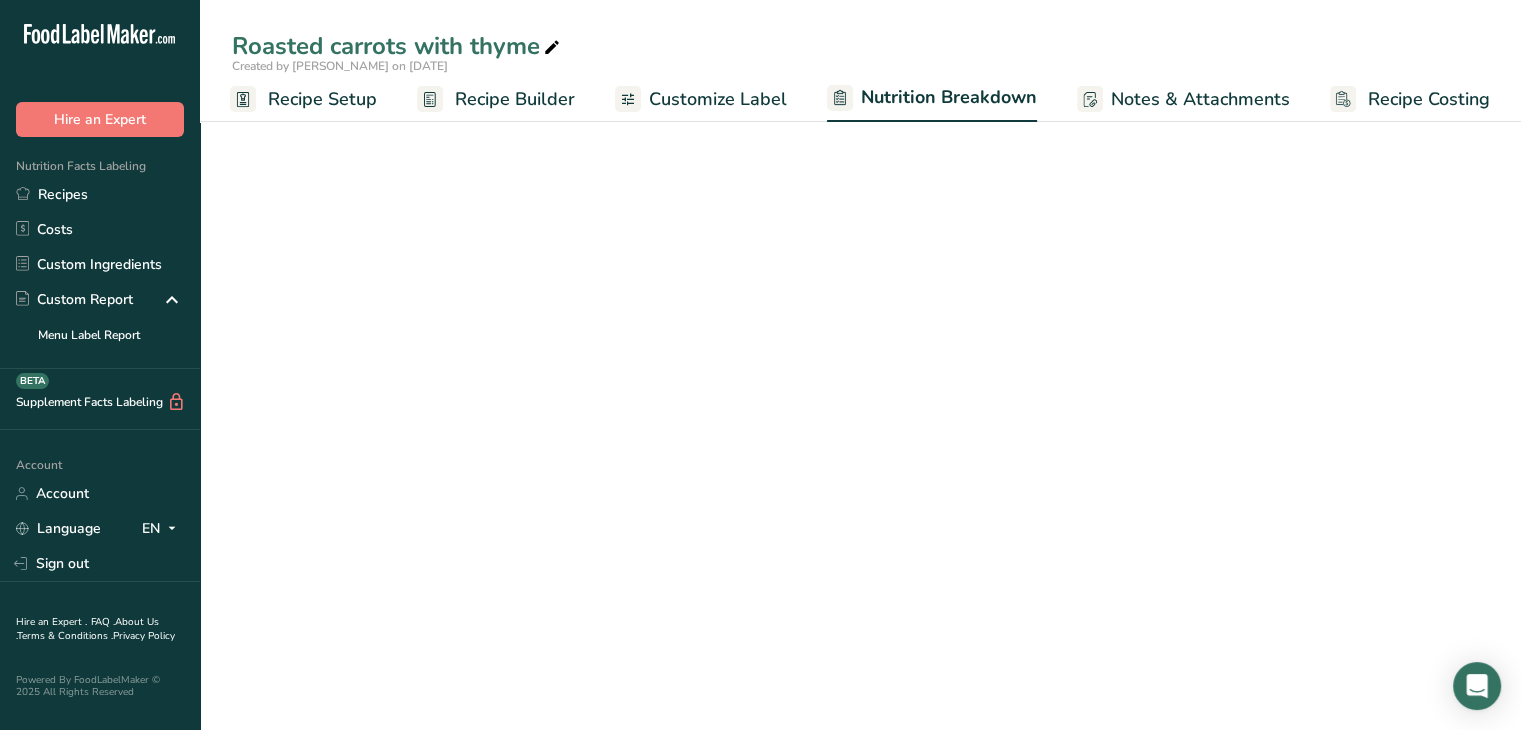 select on "Calories" 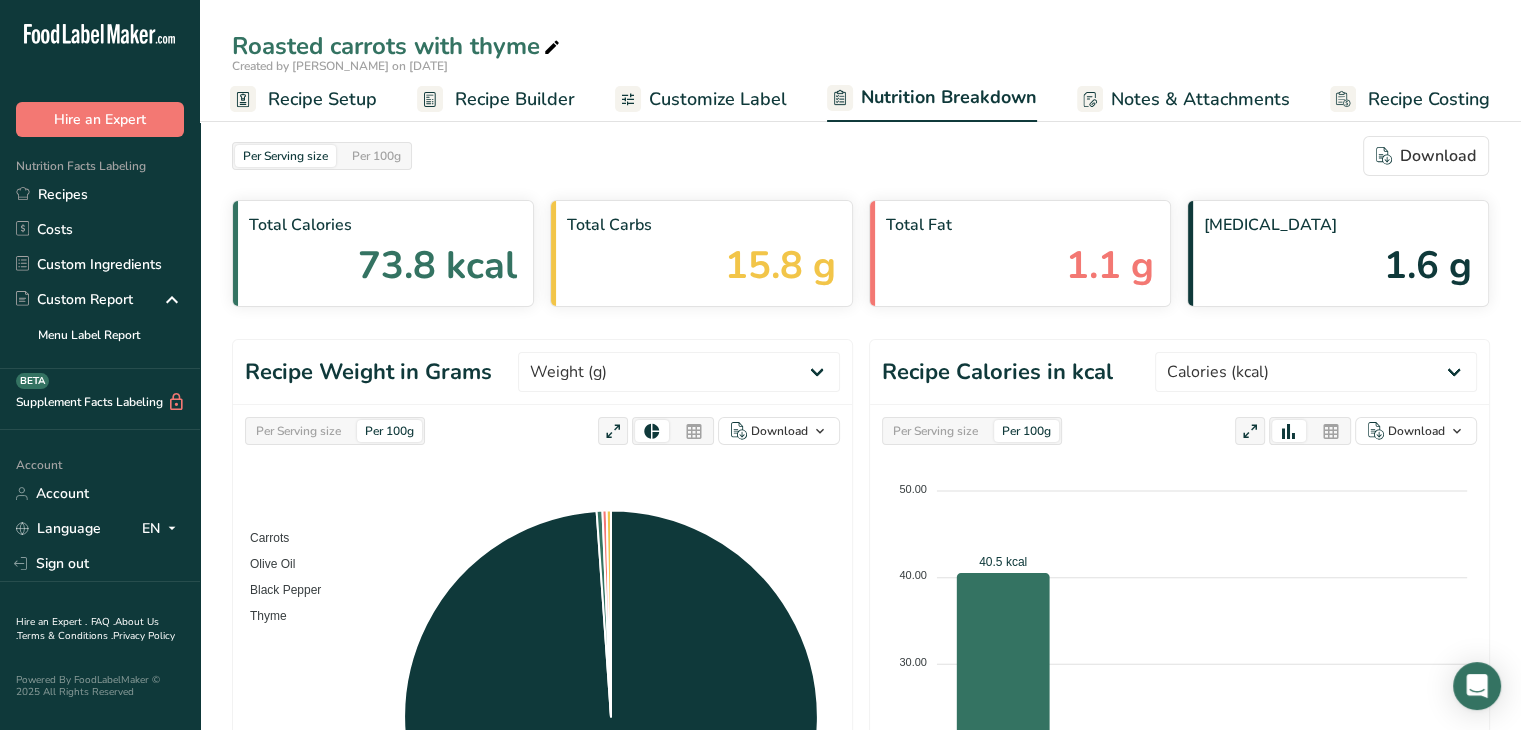 click on "Customize Label" at bounding box center [718, 99] 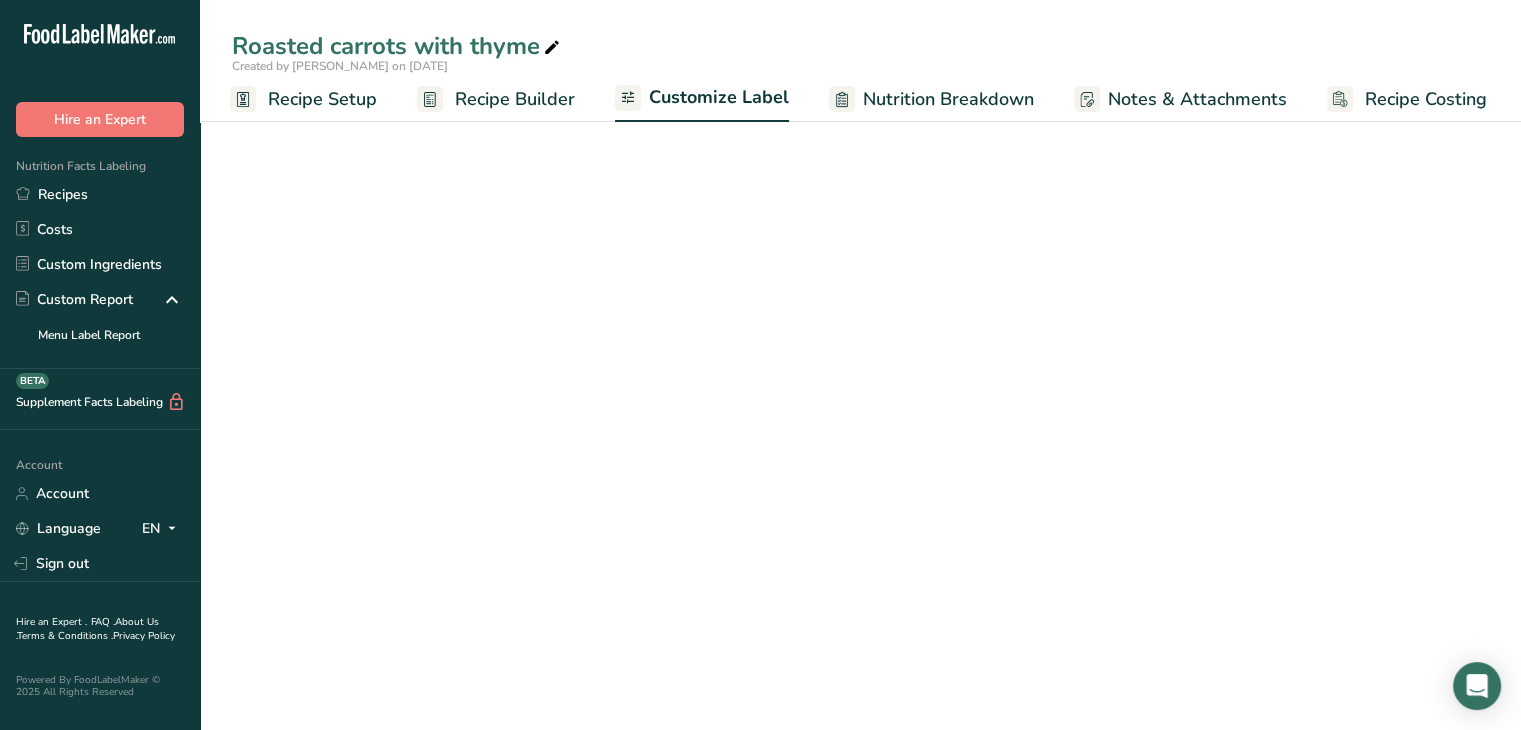 scroll, scrollTop: 0, scrollLeft: 0, axis: both 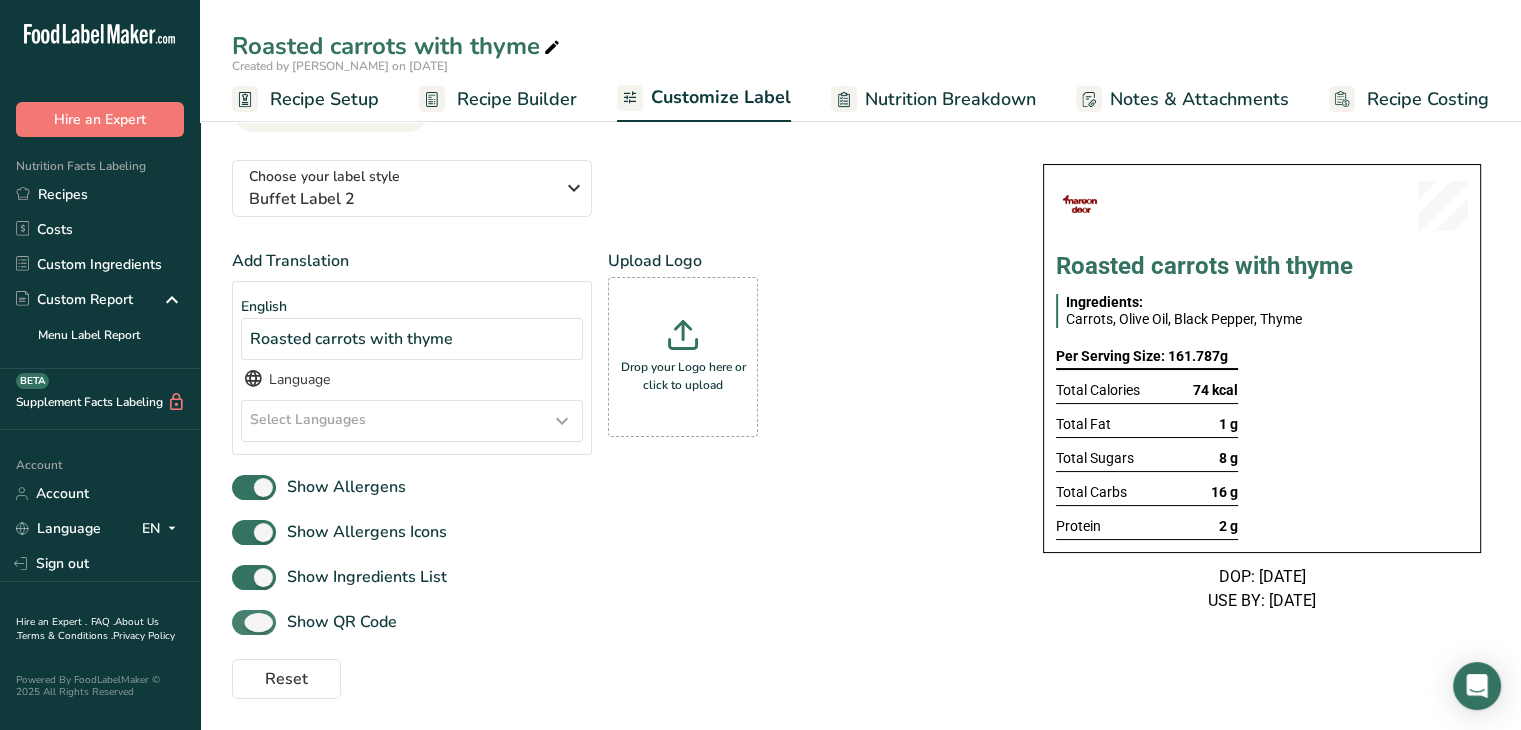 click at bounding box center [254, 622] 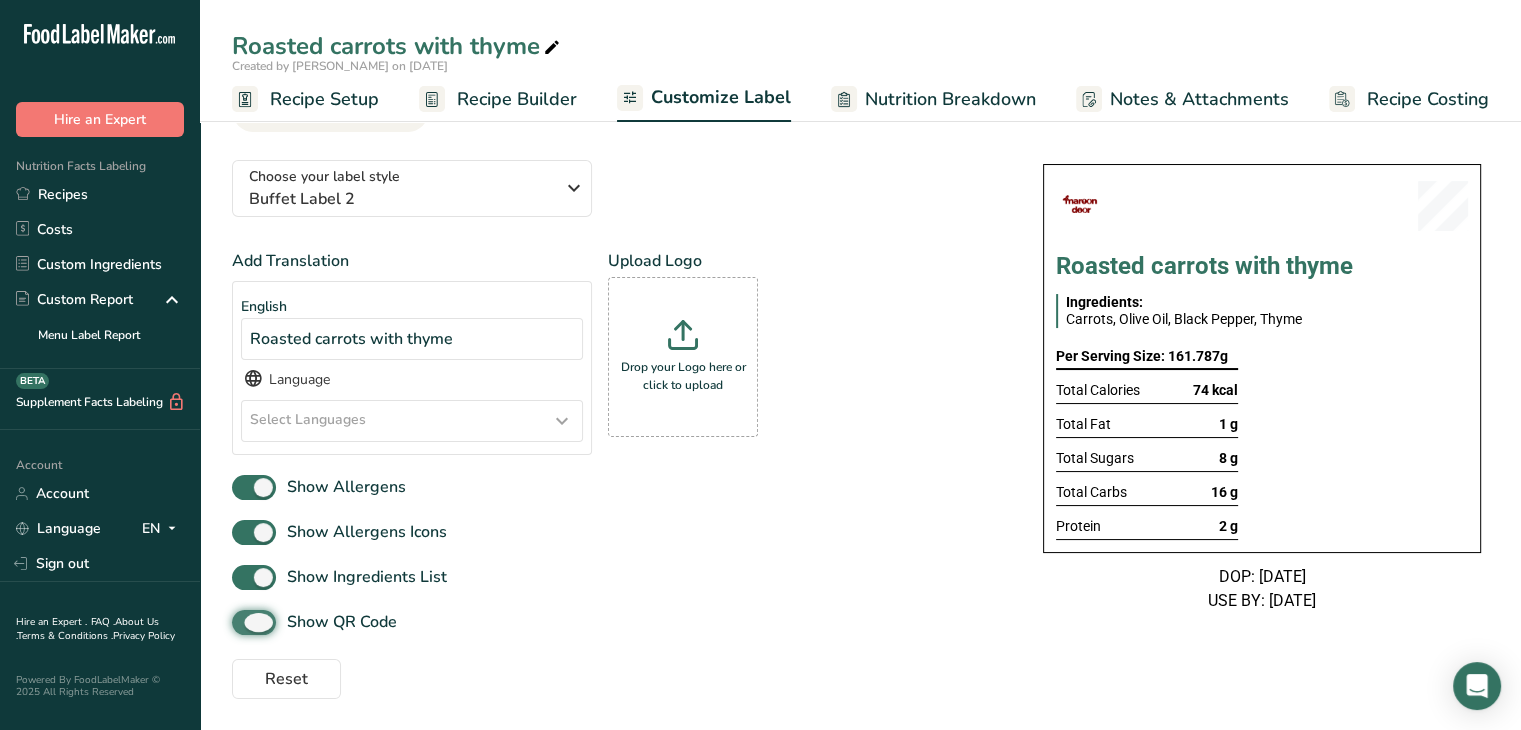 click on "Show QR Code" at bounding box center (238, 622) 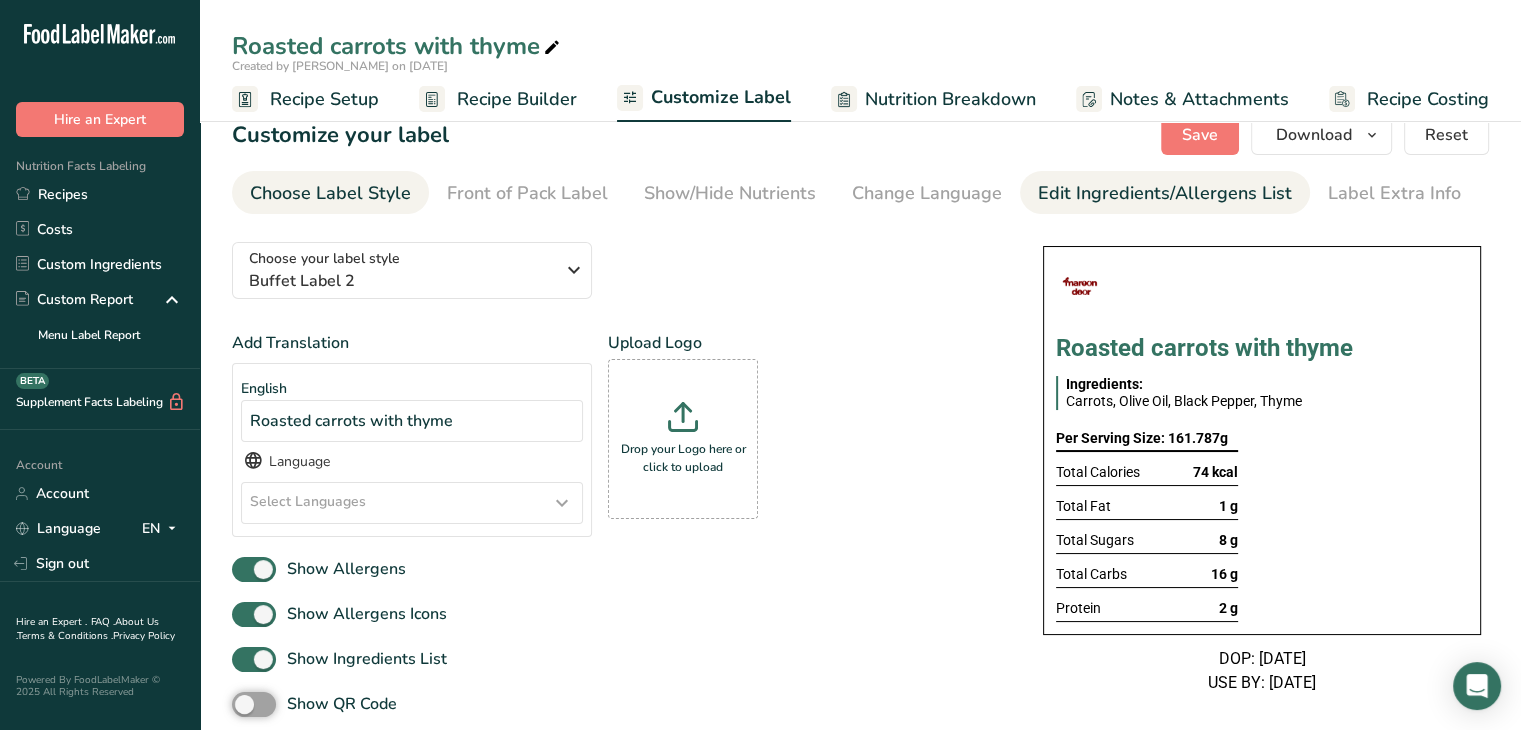 scroll, scrollTop: 0, scrollLeft: 0, axis: both 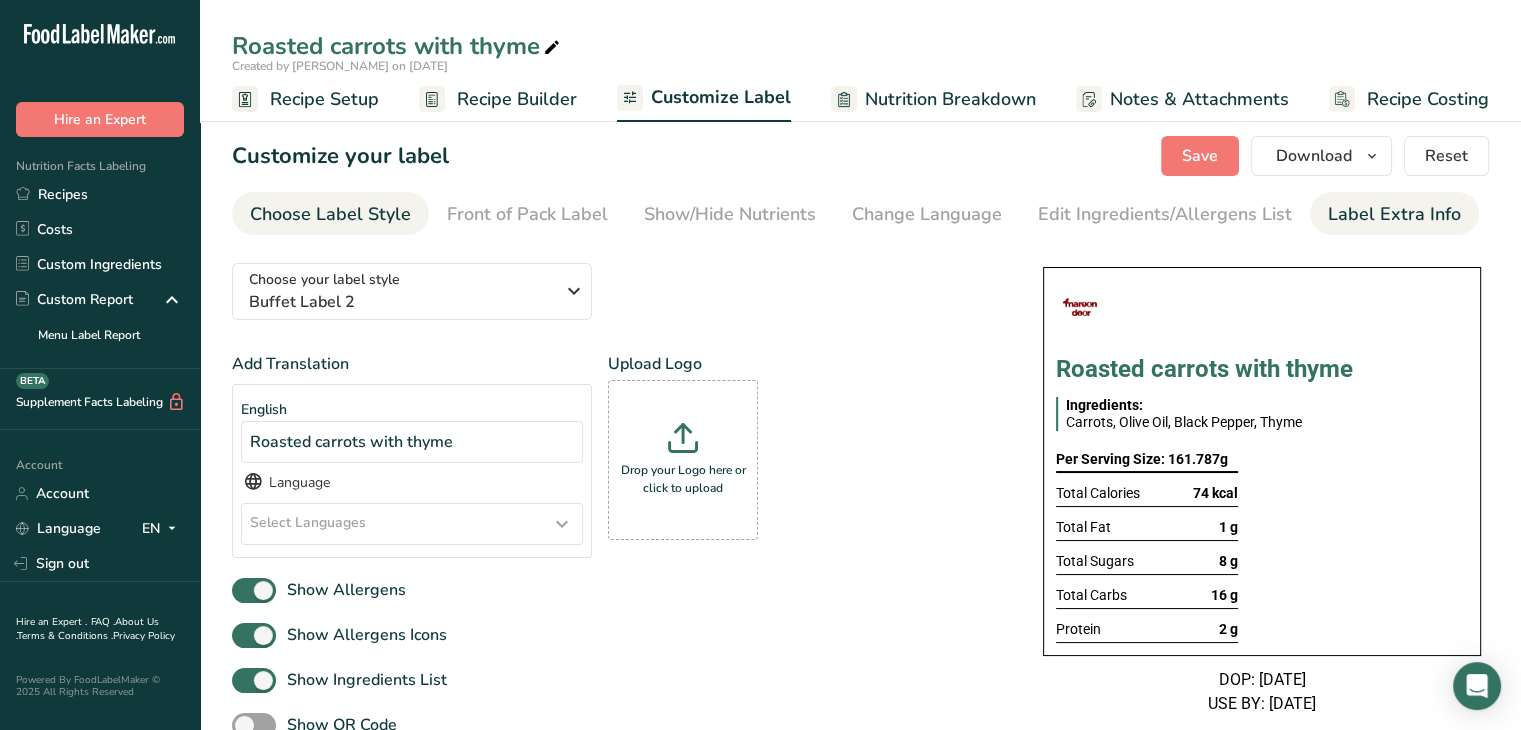 click on "Label Extra Info" at bounding box center (1394, 214) 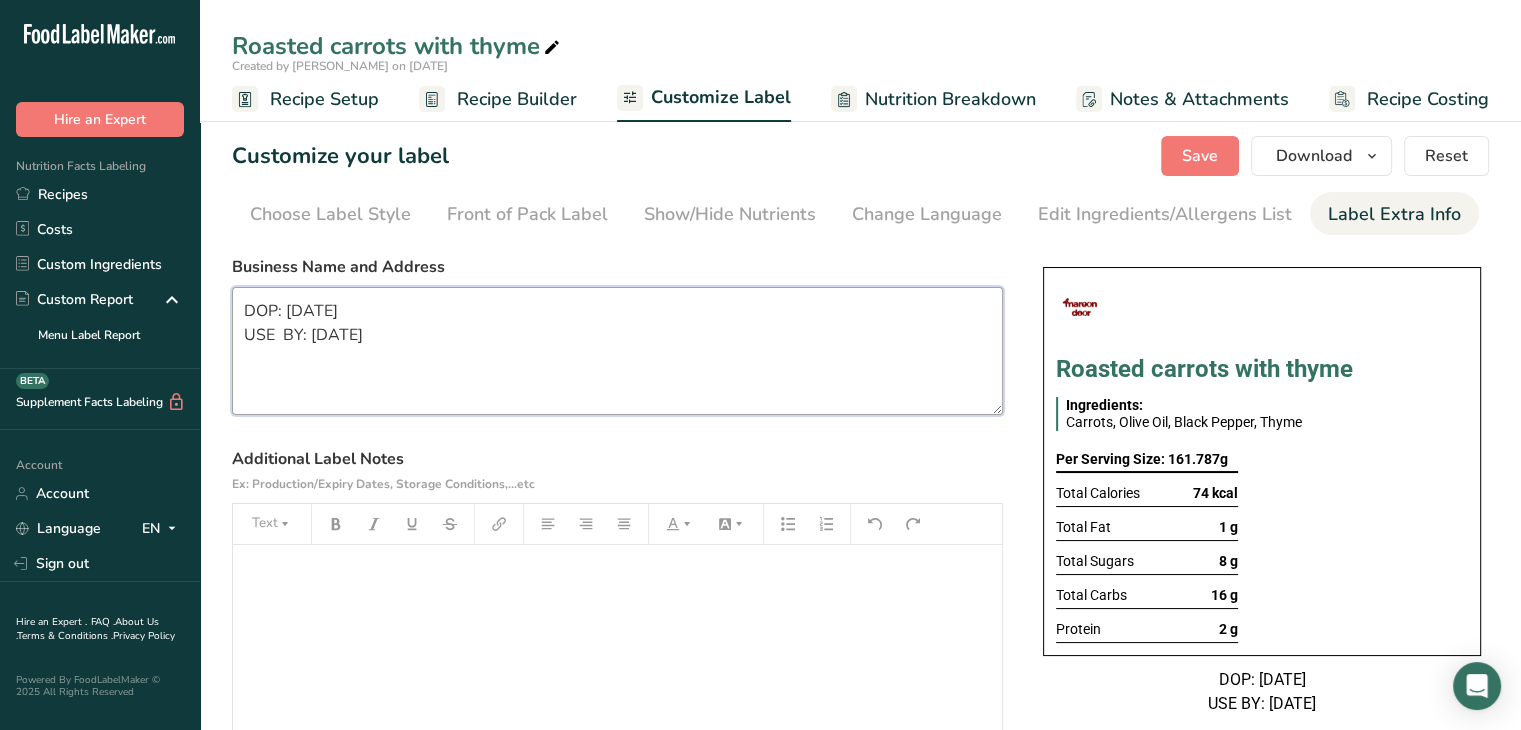click on "DOP: 16/01/2025
USE  BY: 17/01/2025" at bounding box center (617, 351) 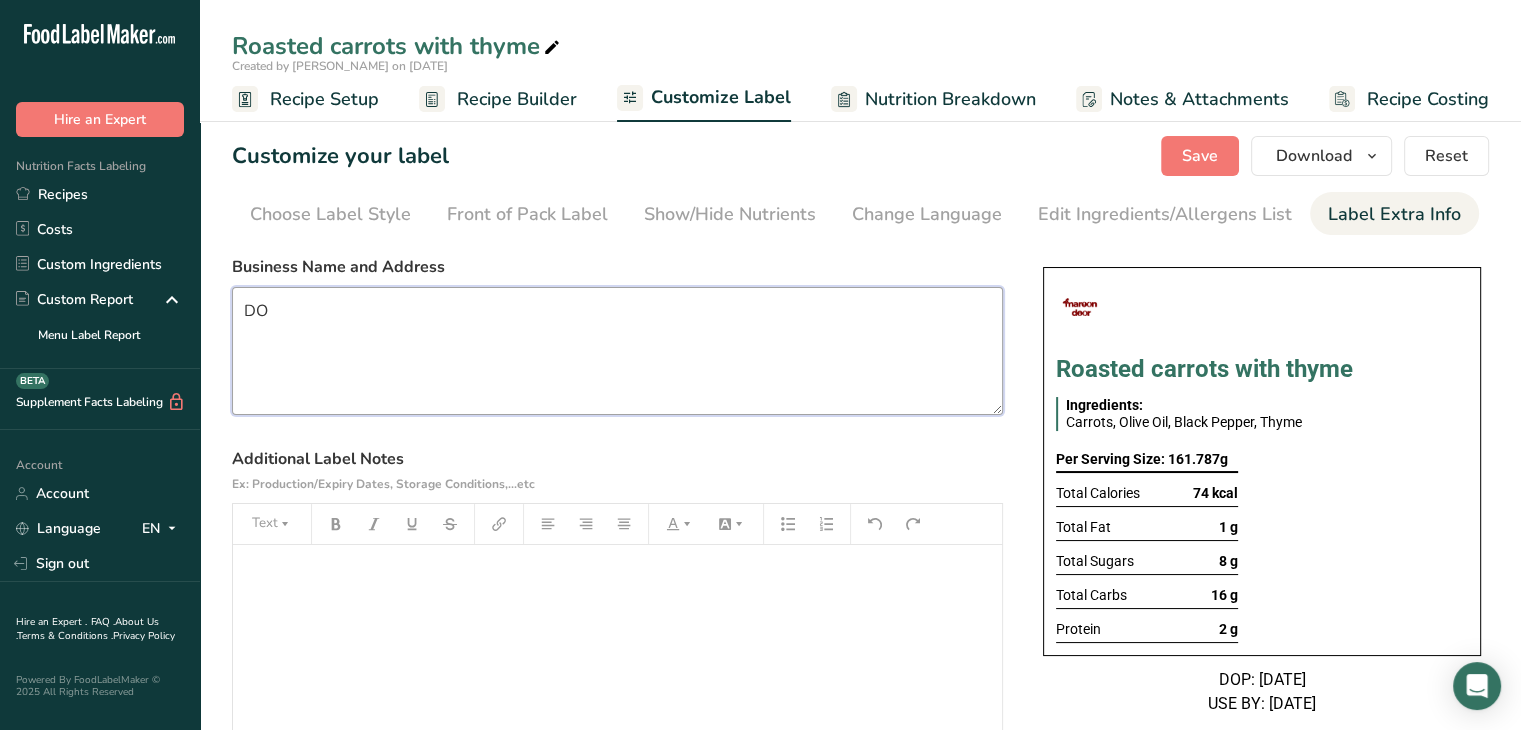type on "D" 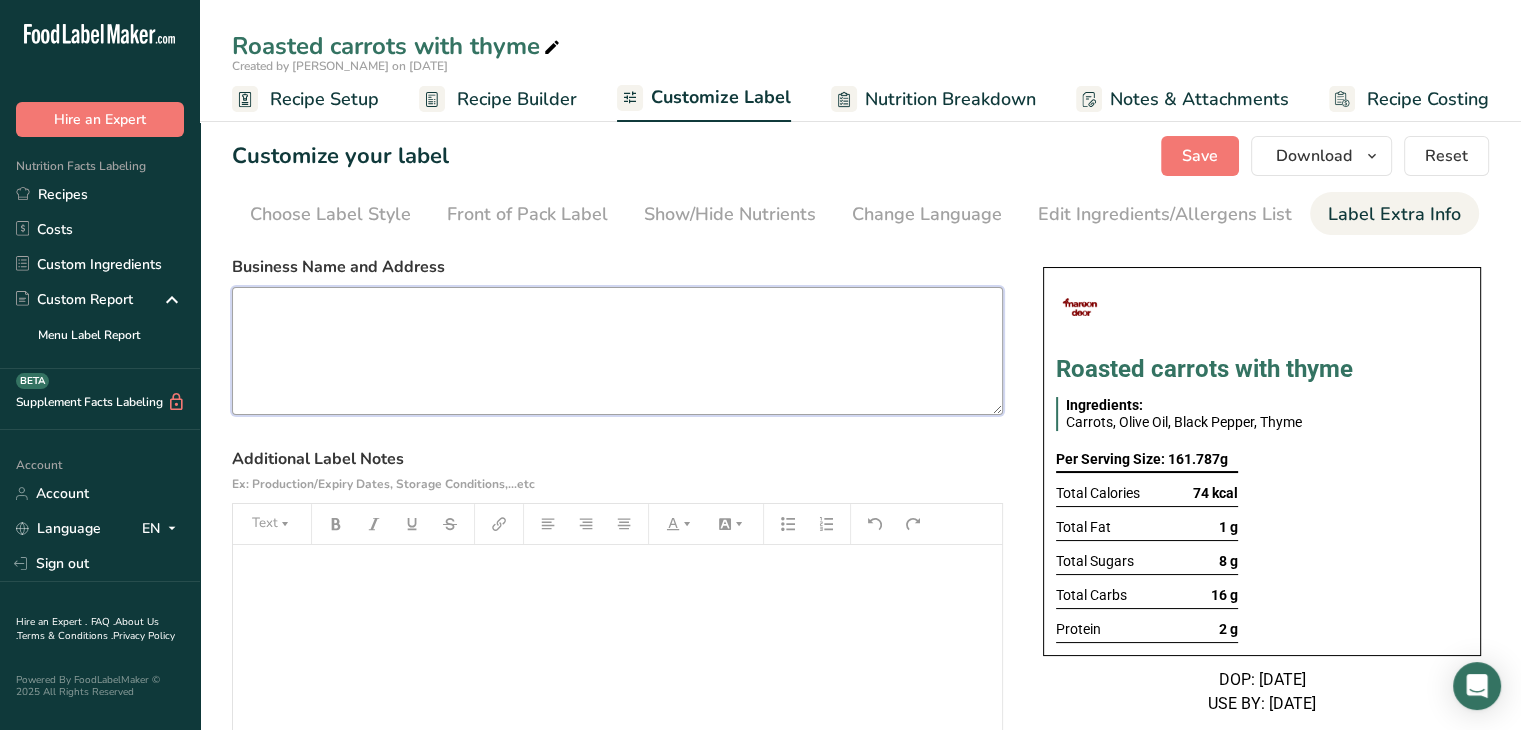 paste on "sorry bare with me for a while - still learning" 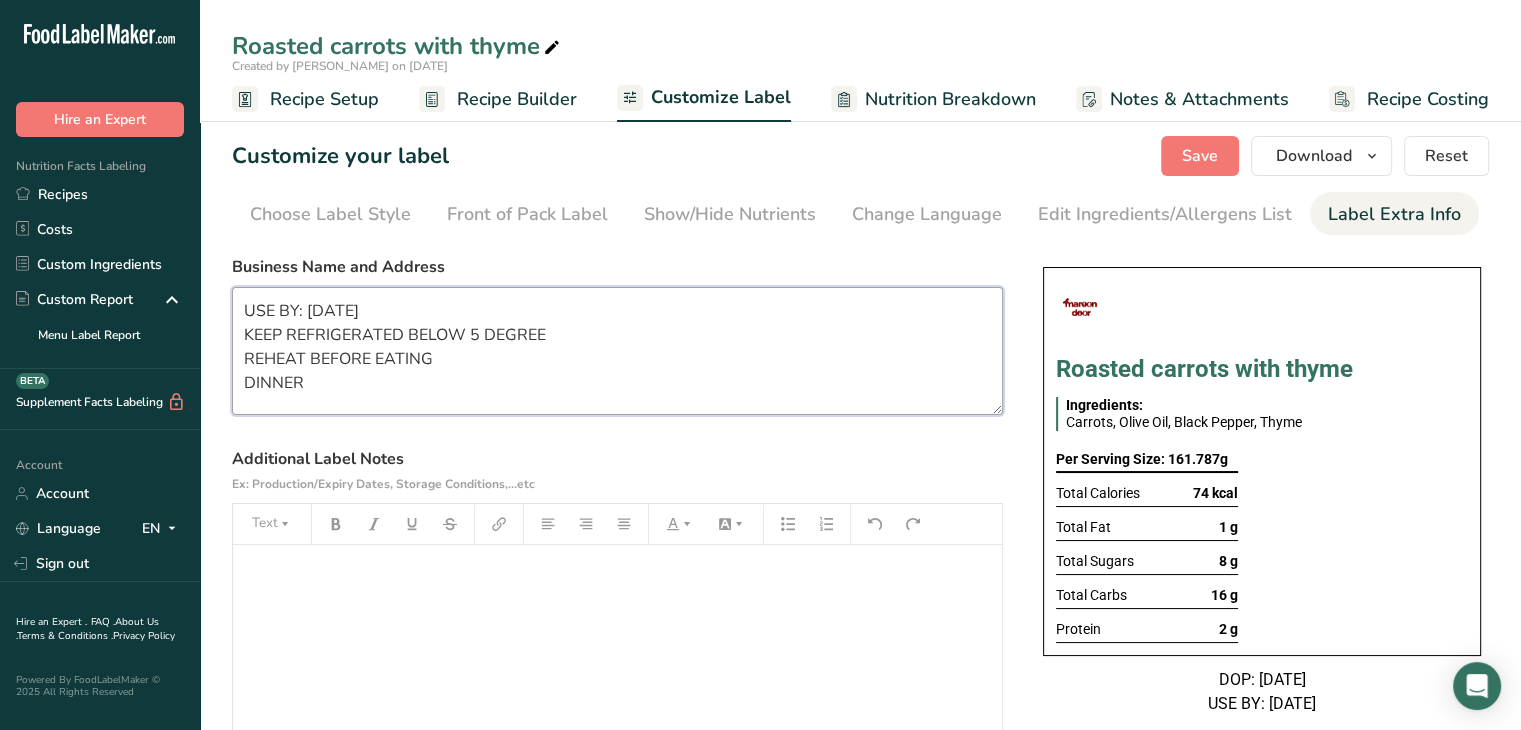 click on "USE BY: [DATE]
KEEP REFRIGERATED BELOW 5 DEGREE
REHEAT BEFORE EATING
DINNER" at bounding box center (617, 351) 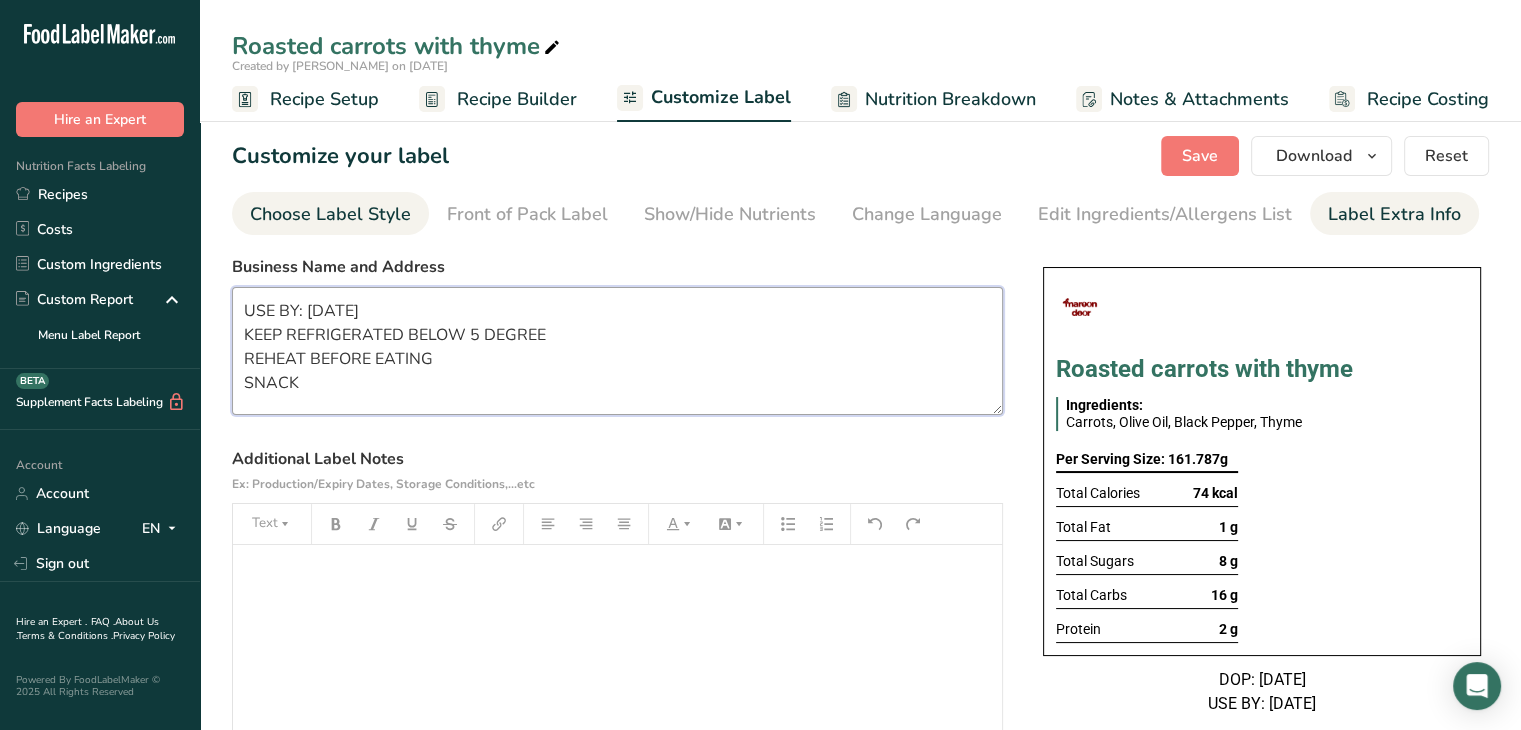 type on "USE BY: 18/07/2025
KEEP REFRIGERATED BELOW 5 DEGREE
REHEAT BEFORE EATING
SNACK" 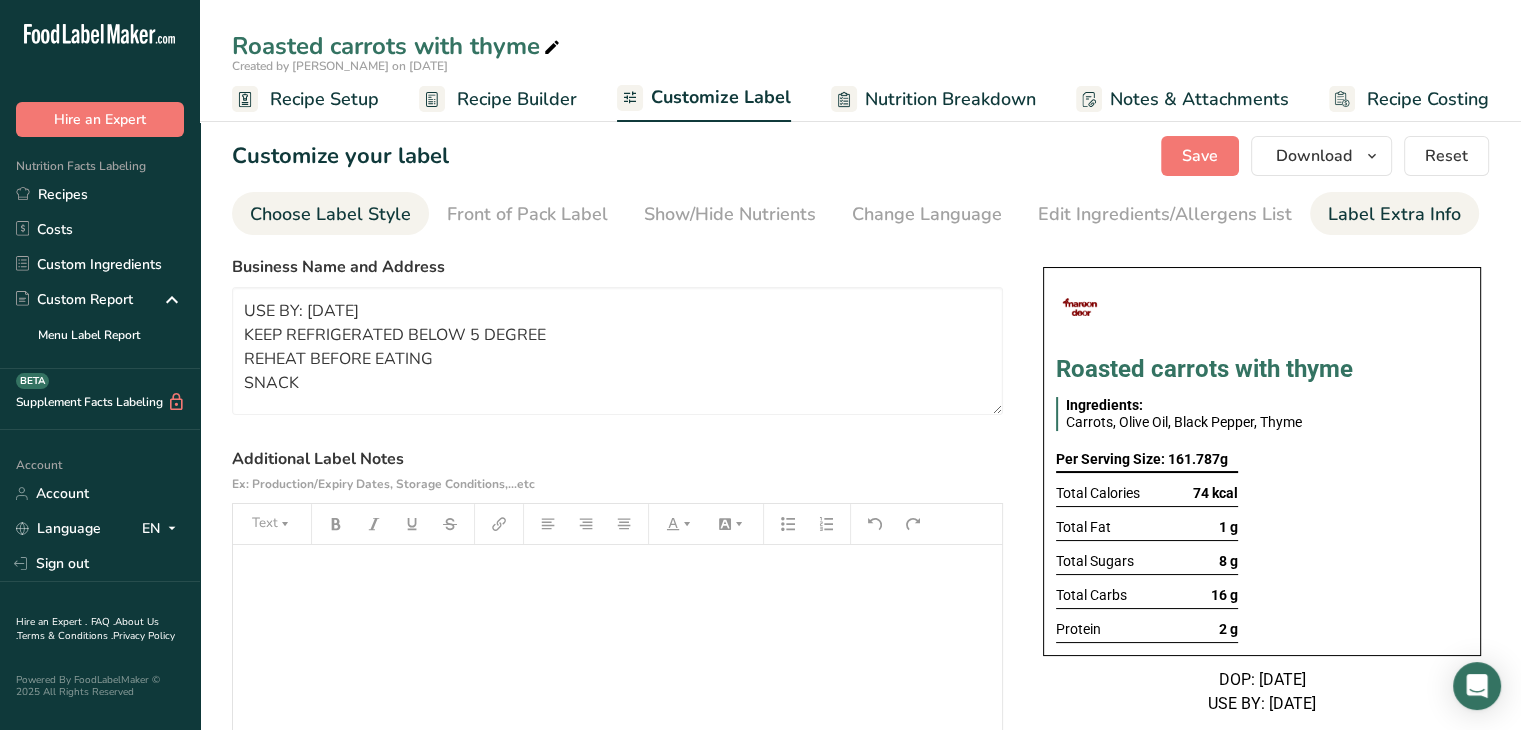 click on "Choose Label Style" at bounding box center [330, 214] 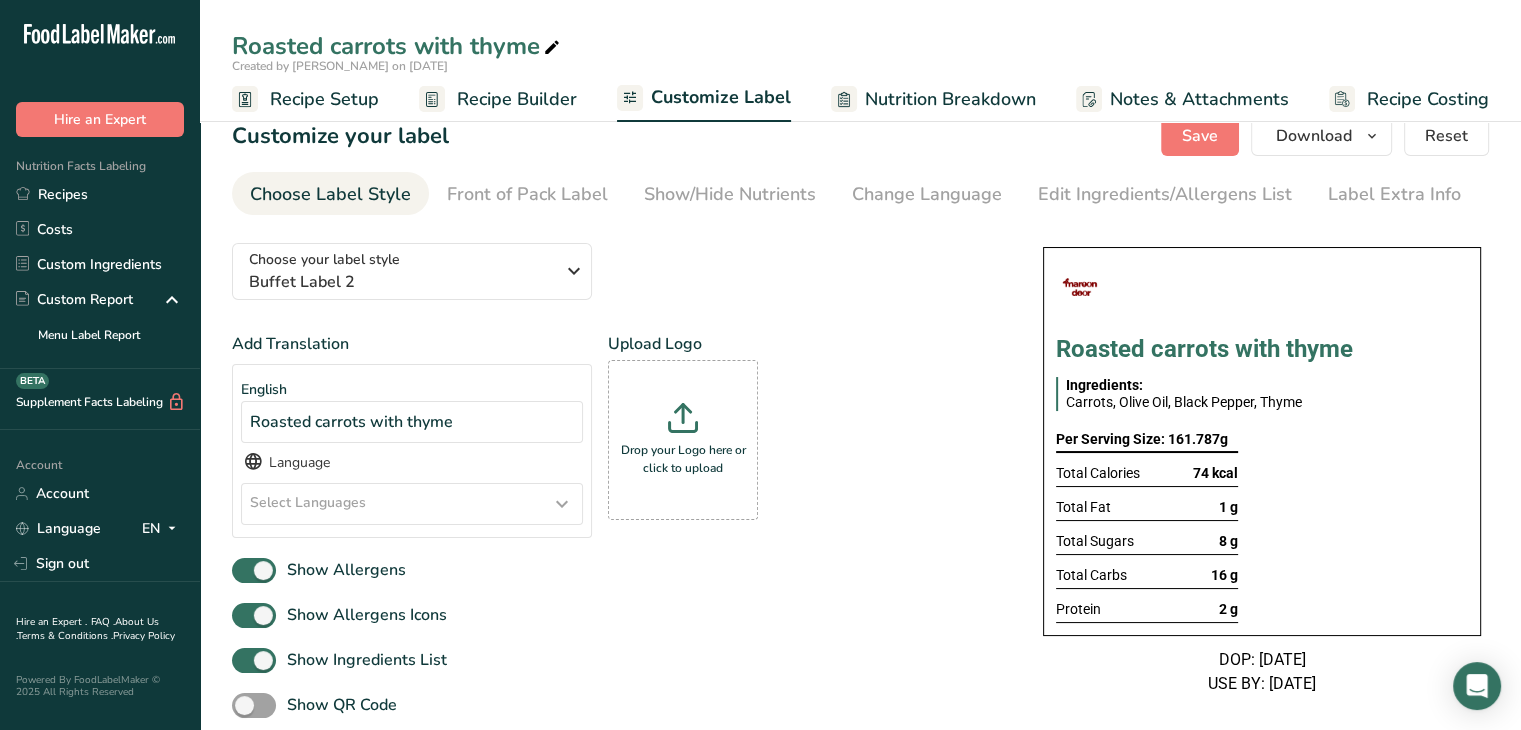 scroll, scrollTop: 19, scrollLeft: 0, axis: vertical 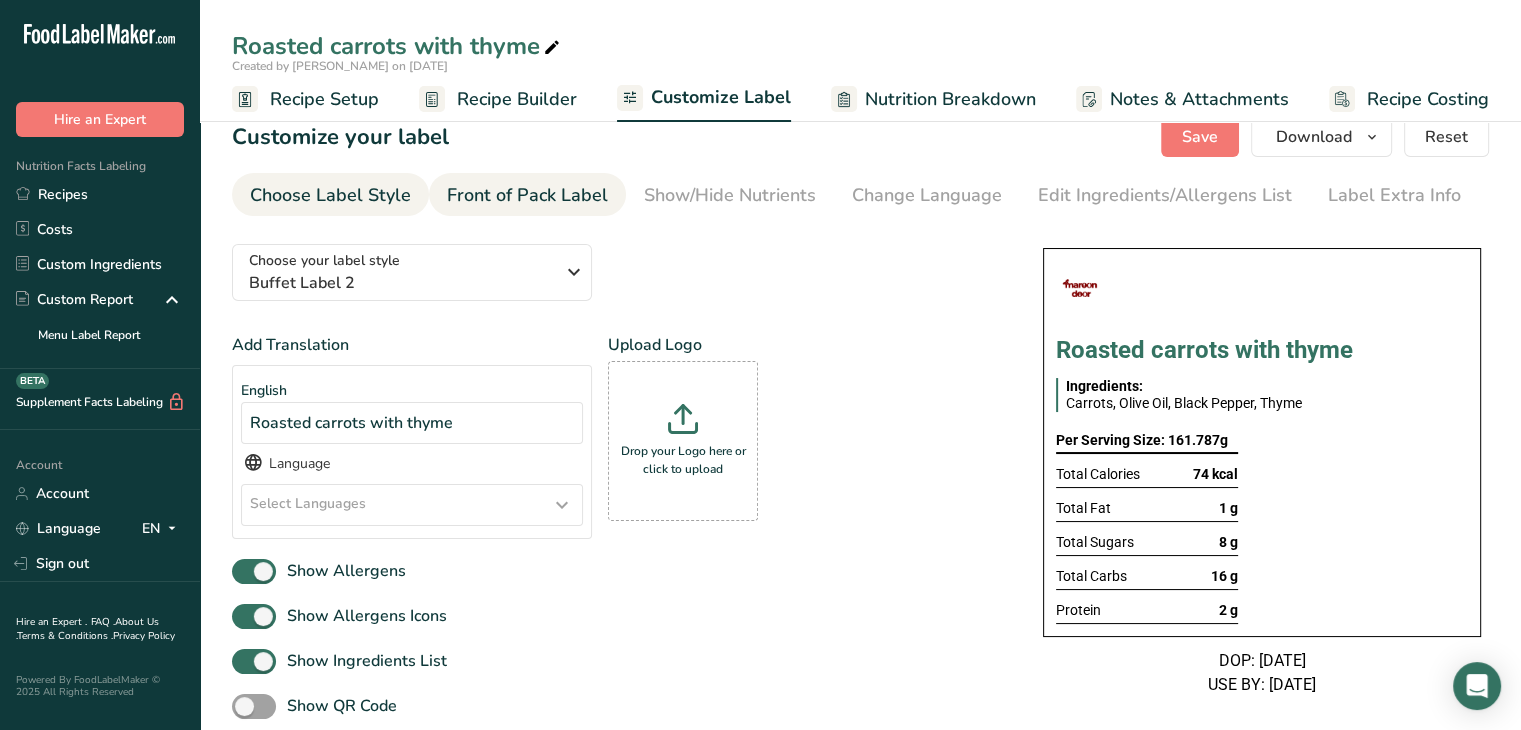 click on "Front of Pack Label" at bounding box center (527, 195) 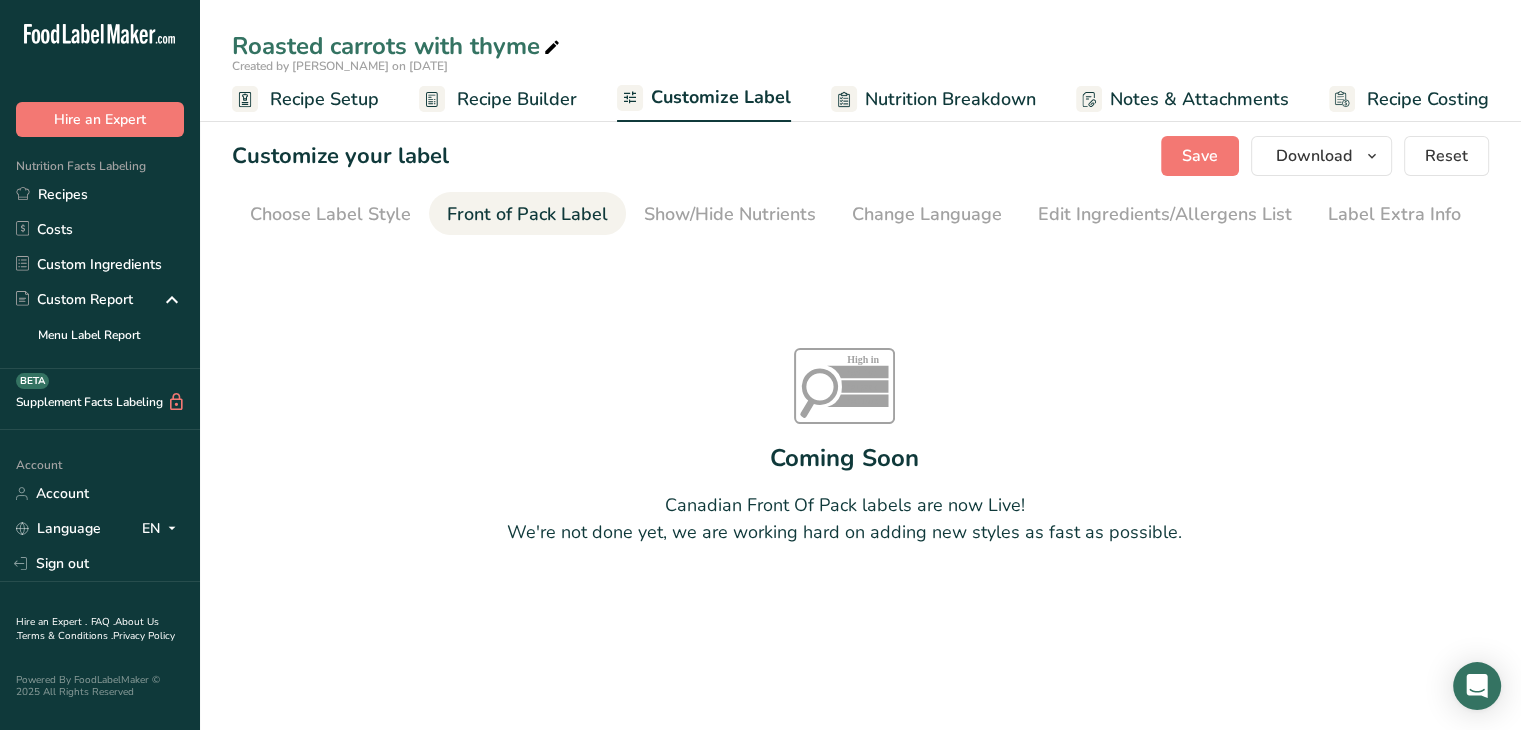 scroll, scrollTop: 0, scrollLeft: 0, axis: both 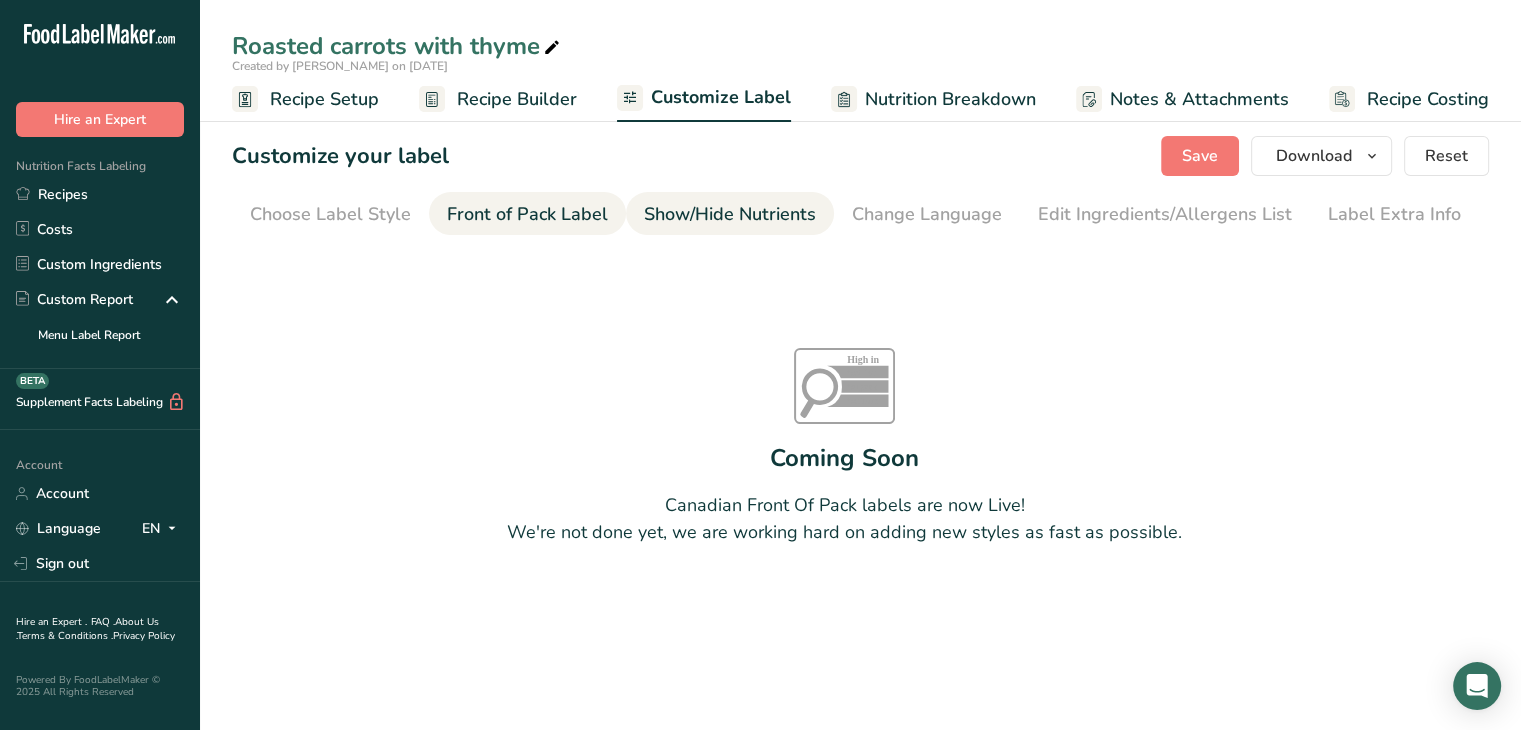 click on "Show/Hide Nutrients" at bounding box center [730, 213] 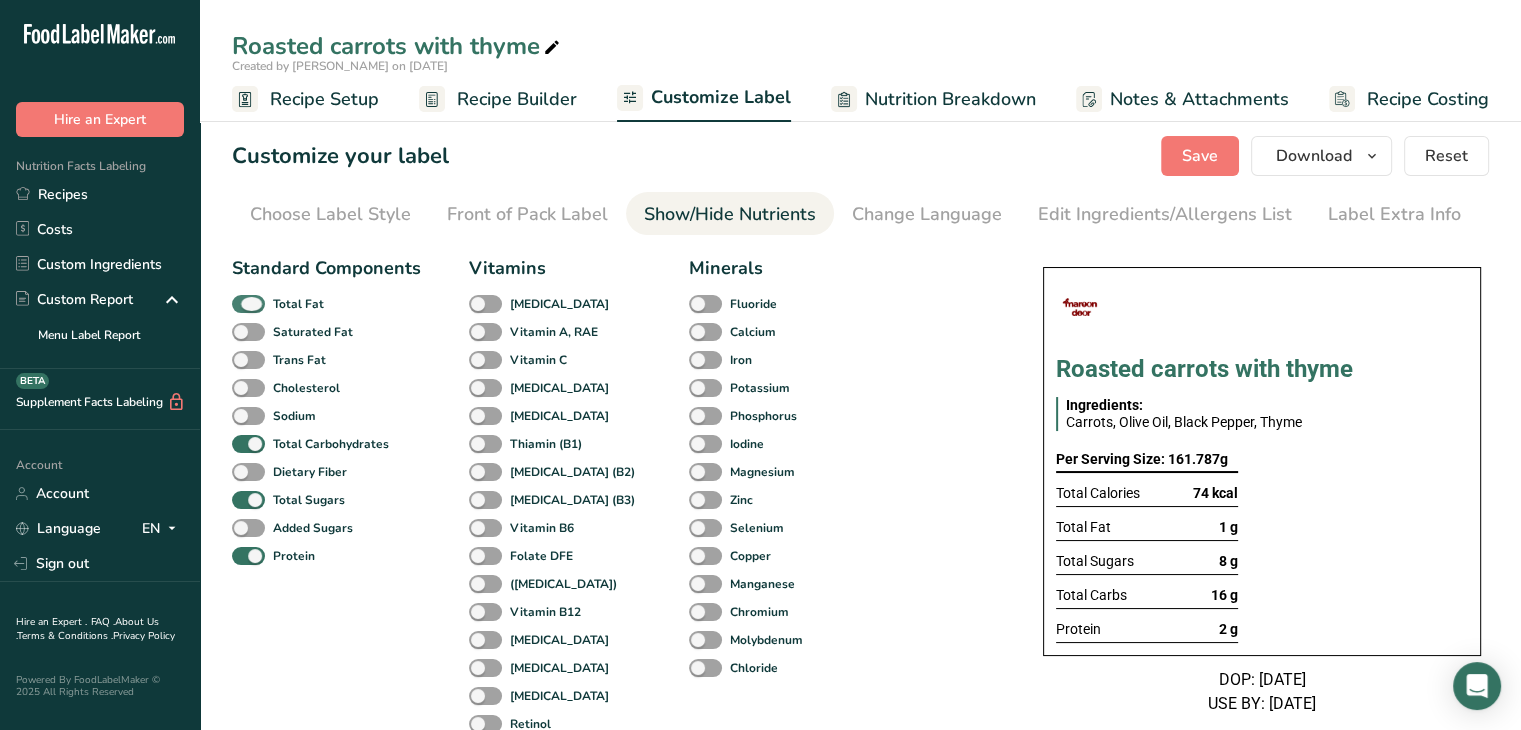 click at bounding box center (248, 304) 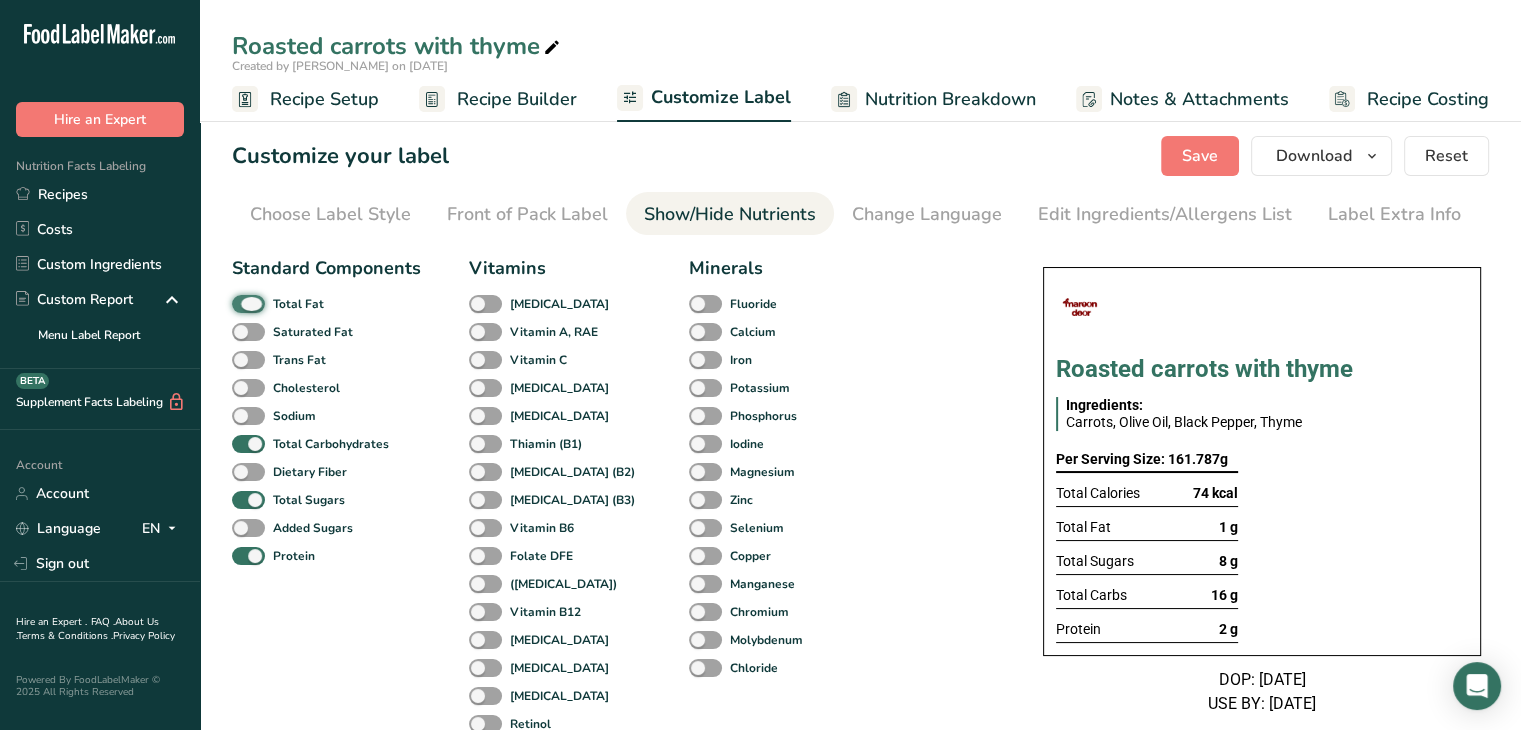 click on "Total Fat" at bounding box center [238, 303] 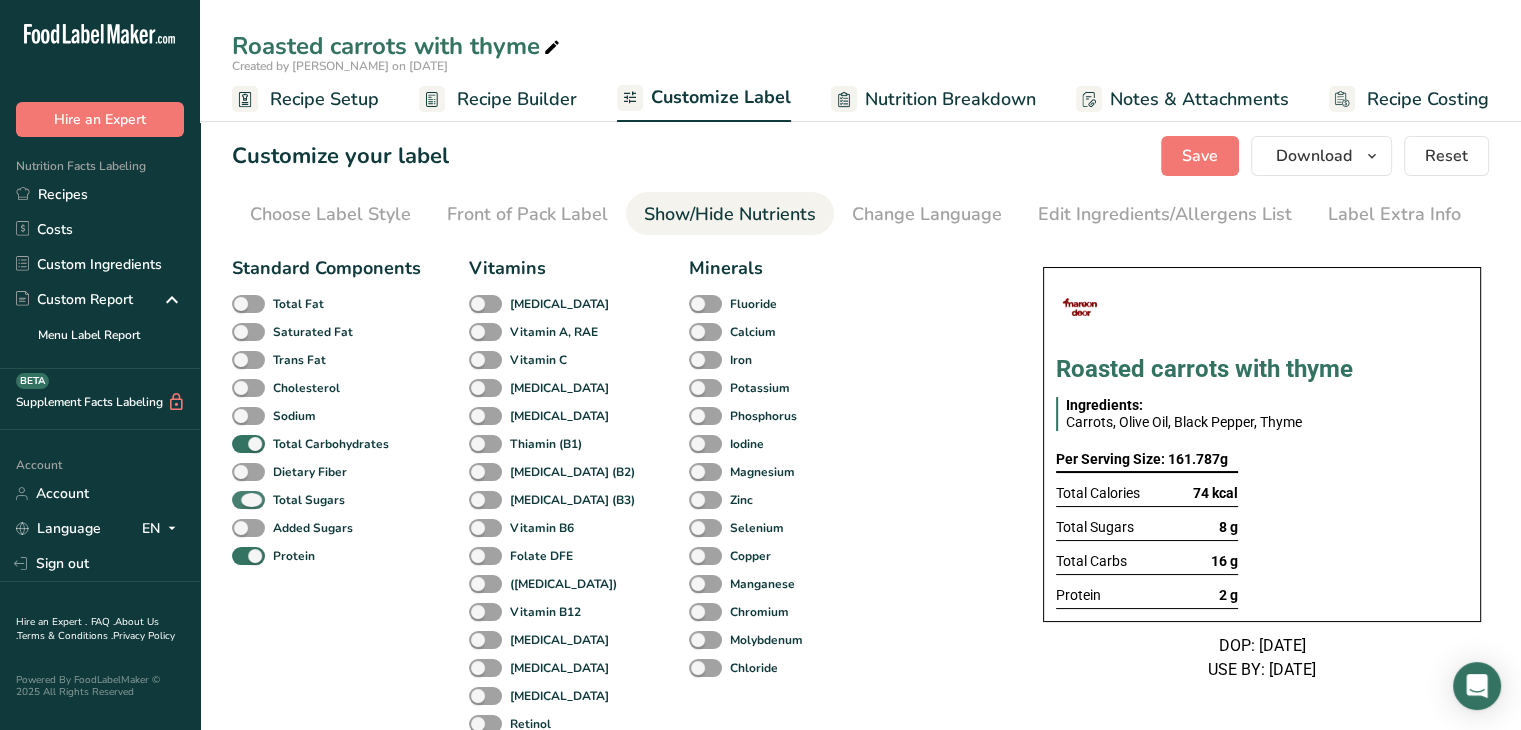 click at bounding box center [248, 500] 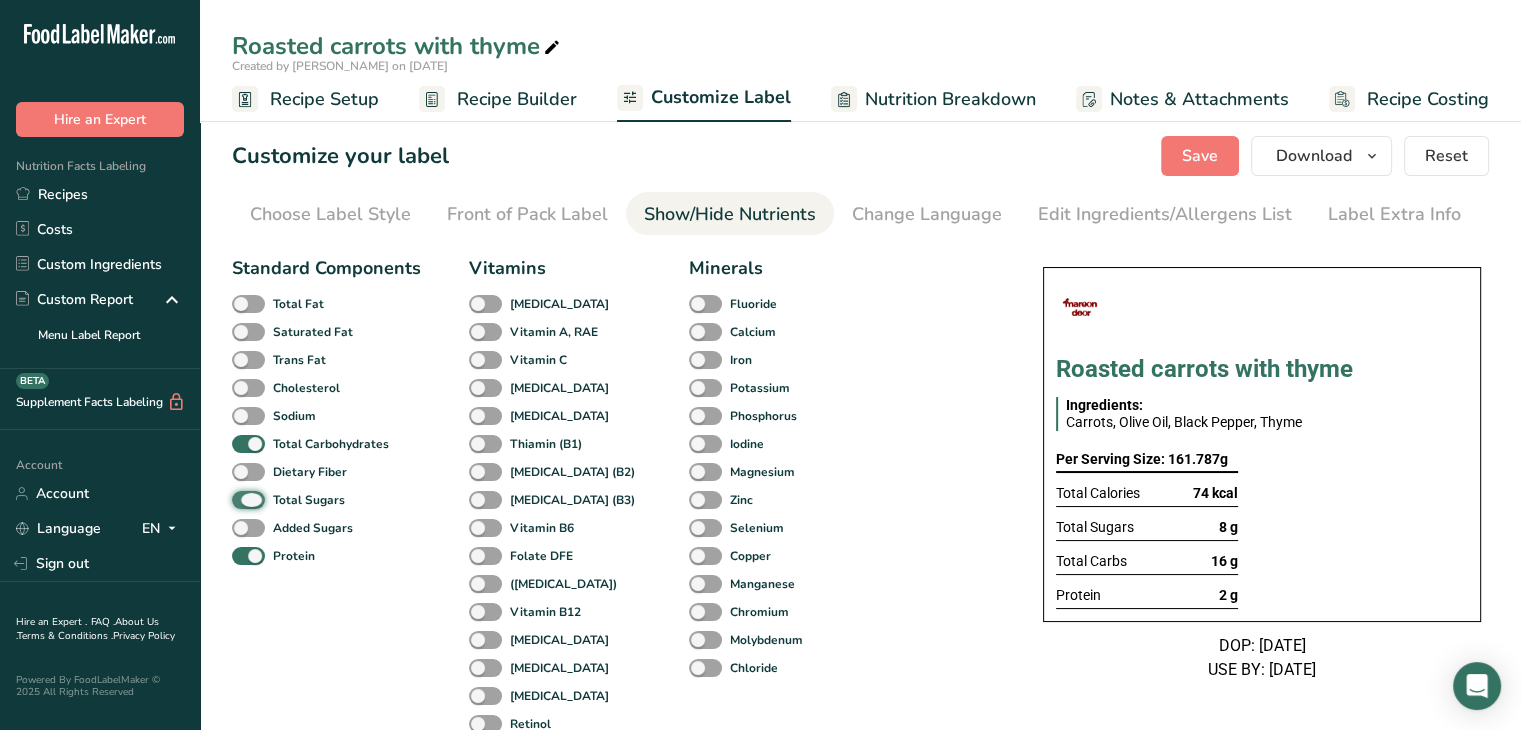 click on "Total Sugars" at bounding box center (238, 499) 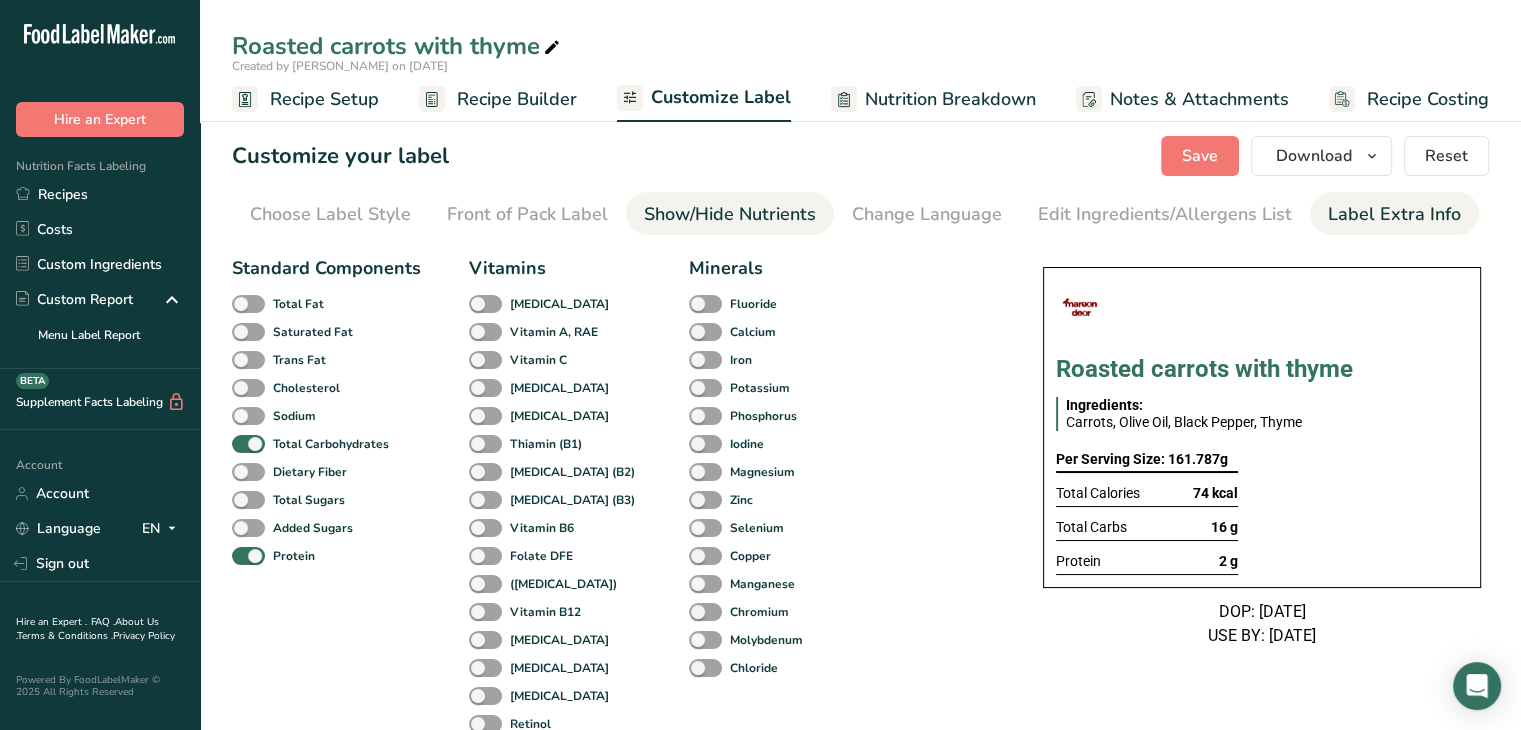 click on "Label Extra Info" at bounding box center [1394, 214] 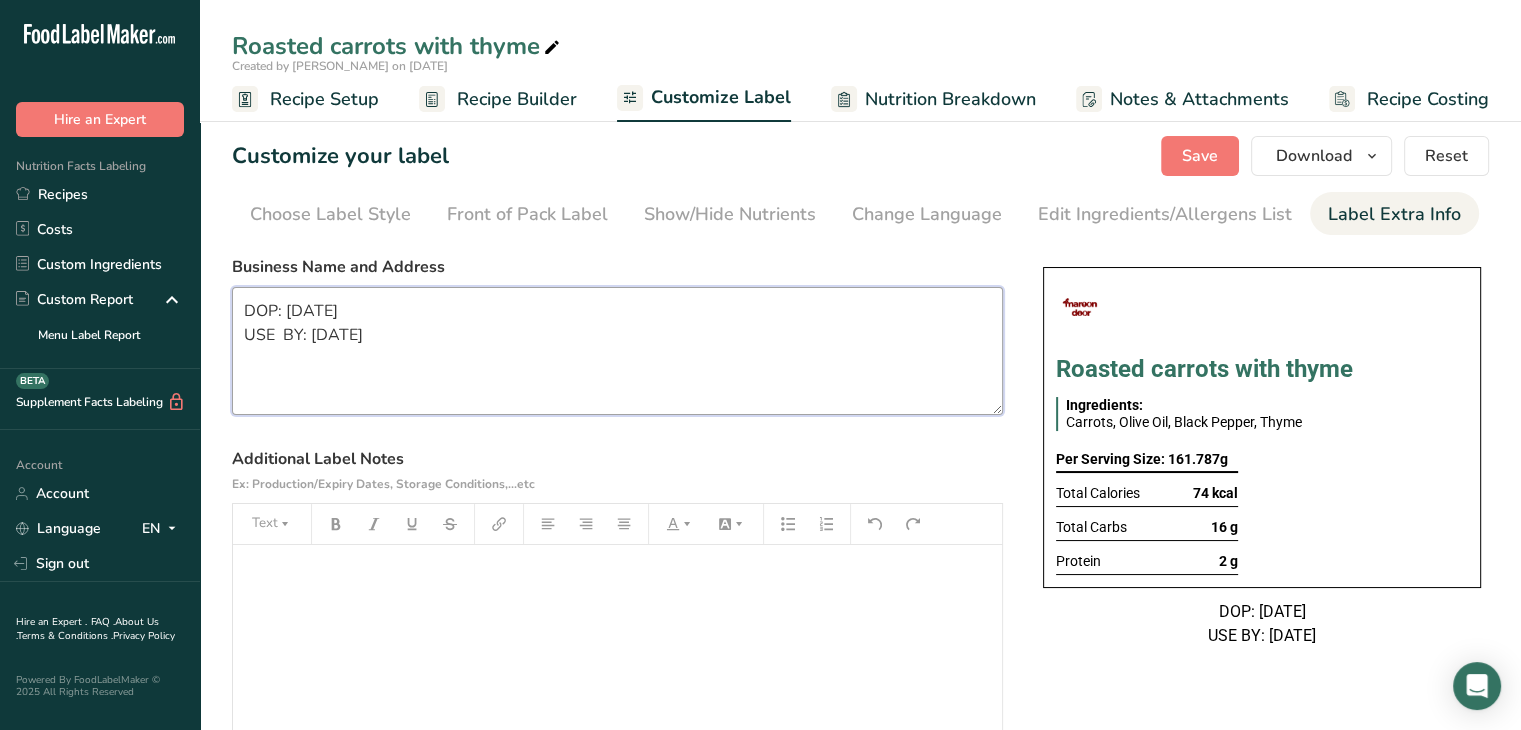 click on "DOP: 16/01/2025
USE  BY: 17/01/2025" at bounding box center [617, 351] 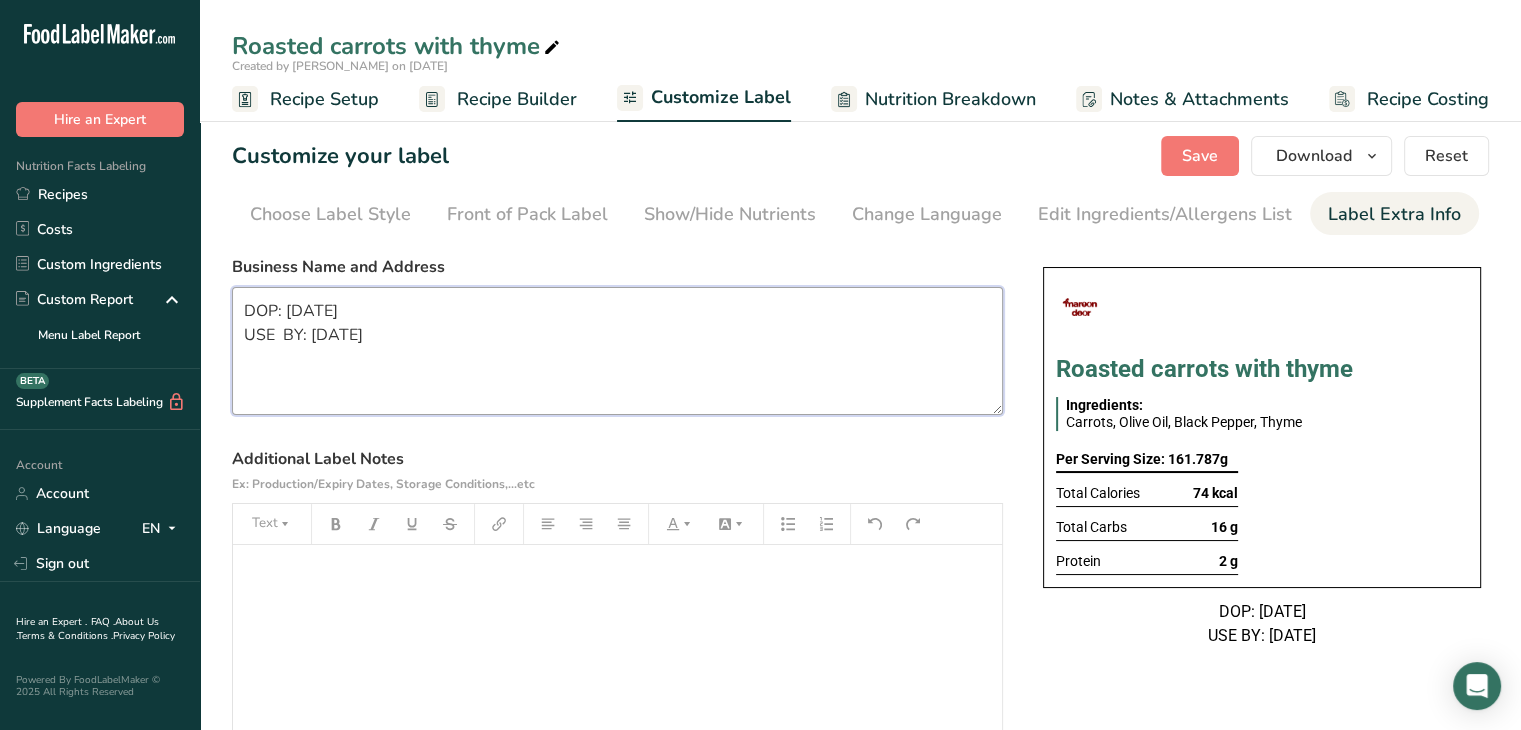 paste on "USE BY: [DATE]
KEEP REFRIGERATED BELOW 5 DEGREE
REHEAT BEFORE EATING
DINNER" 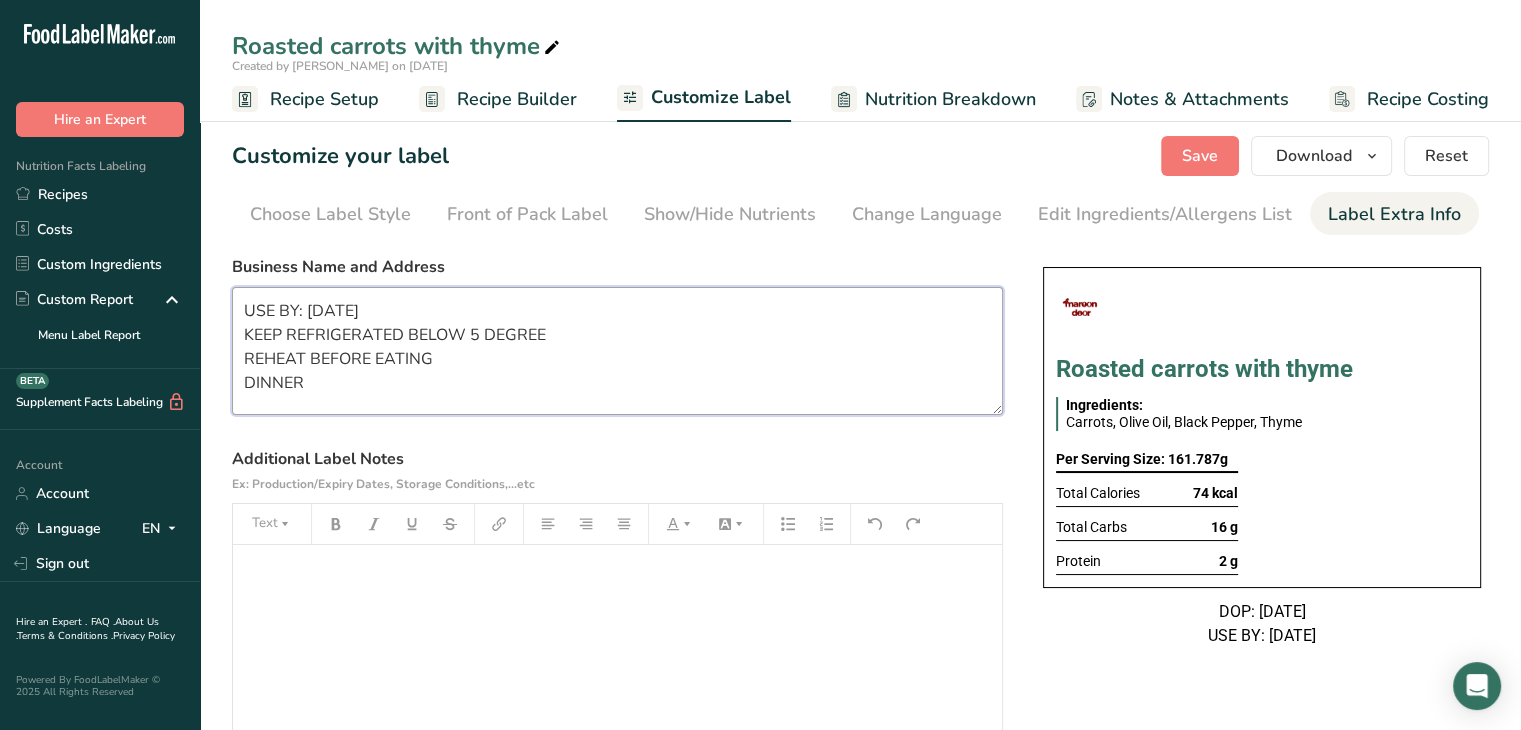 click on "USE BY: [DATE]
KEEP REFRIGERATED BELOW 5 DEGREE
REHEAT BEFORE EATING
DINNER" at bounding box center [617, 351] 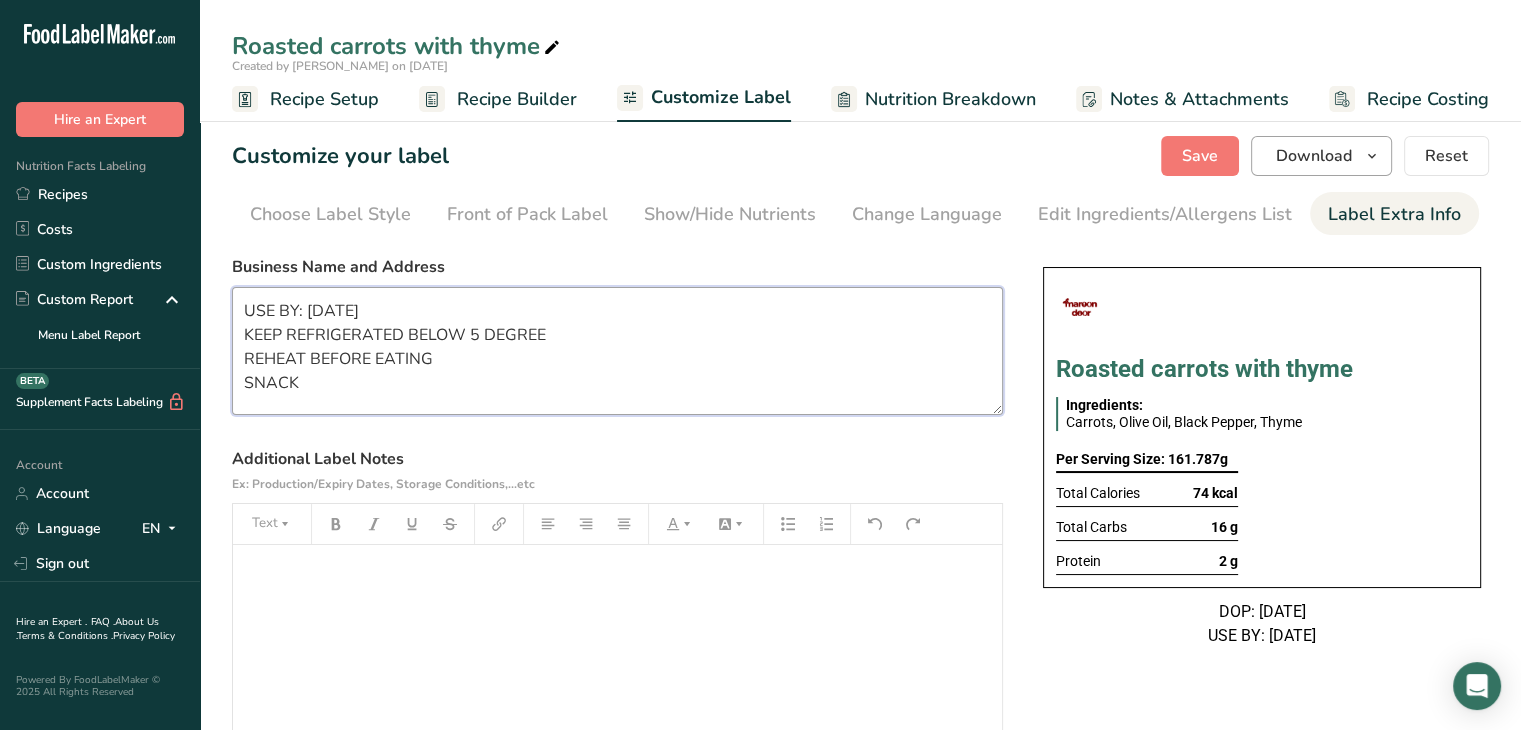 type on "USE BY: 18/07/2025
KEEP REFRIGERATED BELOW 5 DEGREE
REHEAT BEFORE EATING
SNACK" 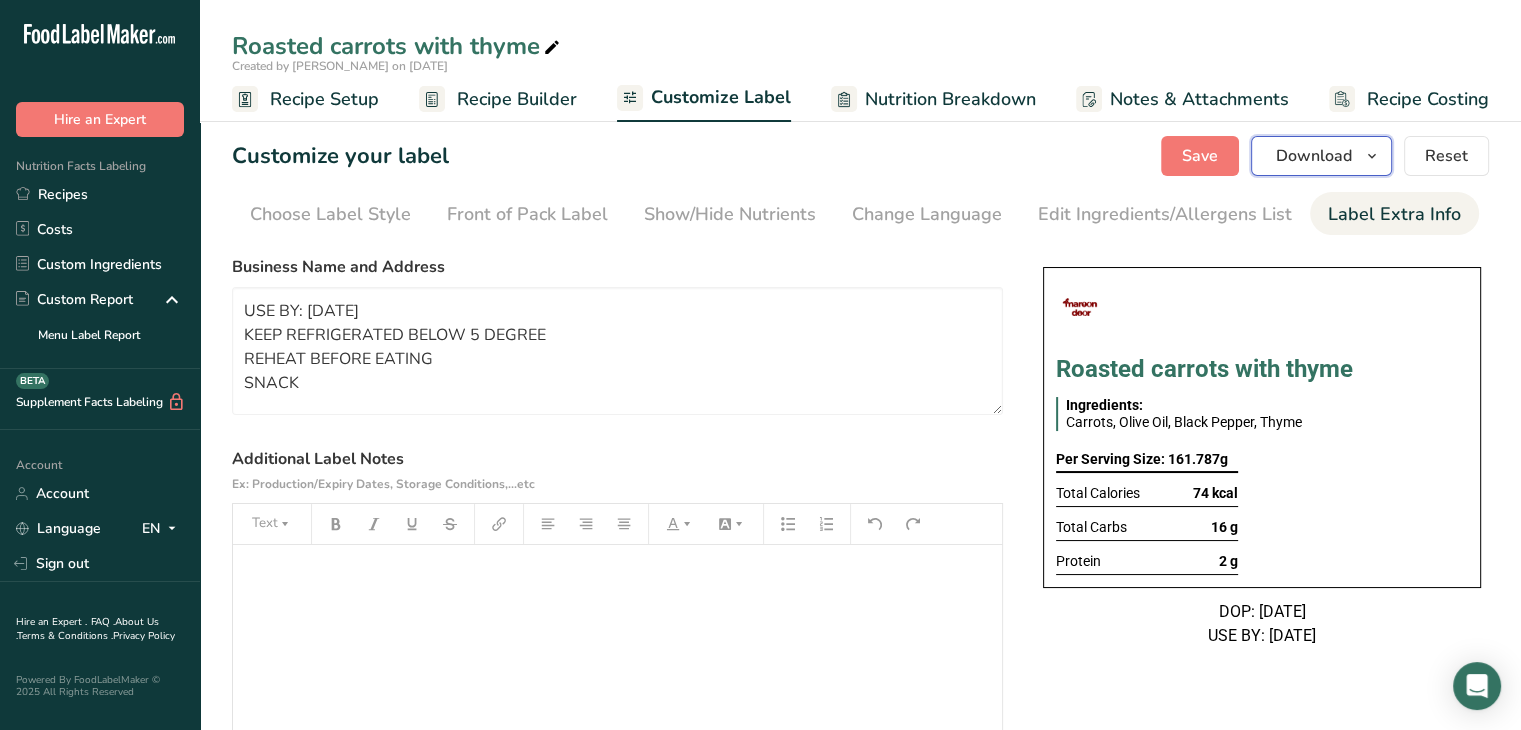 click on "Download" at bounding box center (1314, 156) 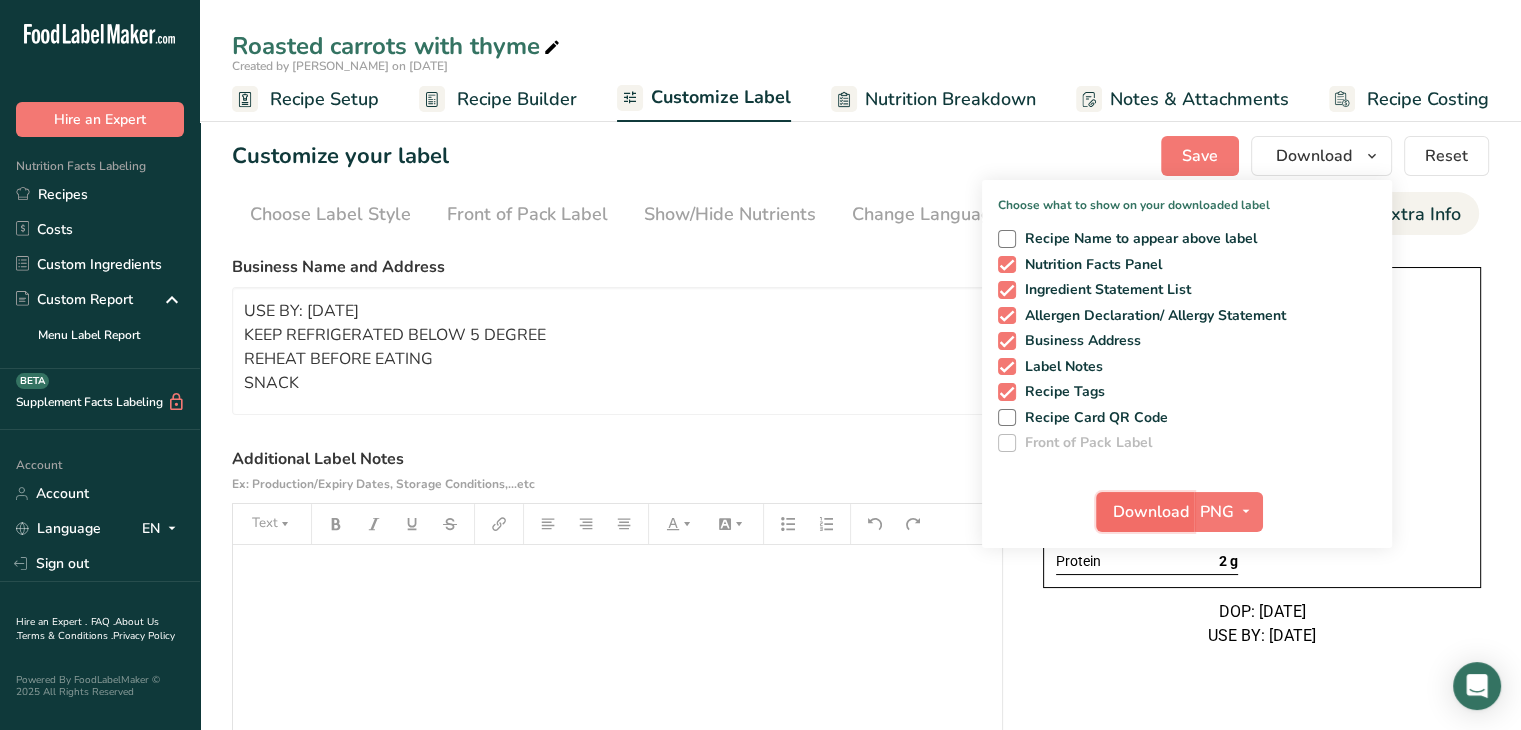 click on "Download" at bounding box center (1151, 512) 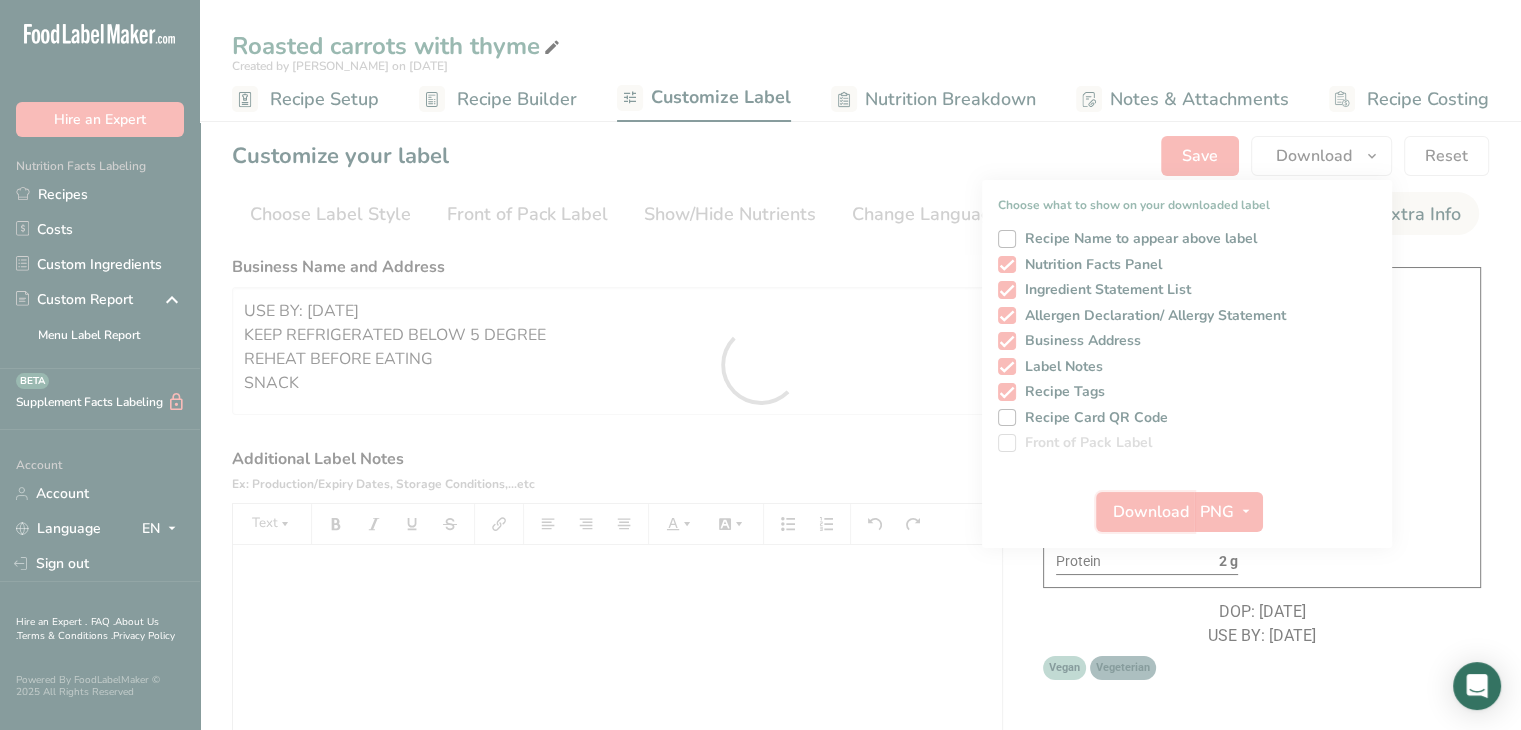 scroll, scrollTop: 0, scrollLeft: 0, axis: both 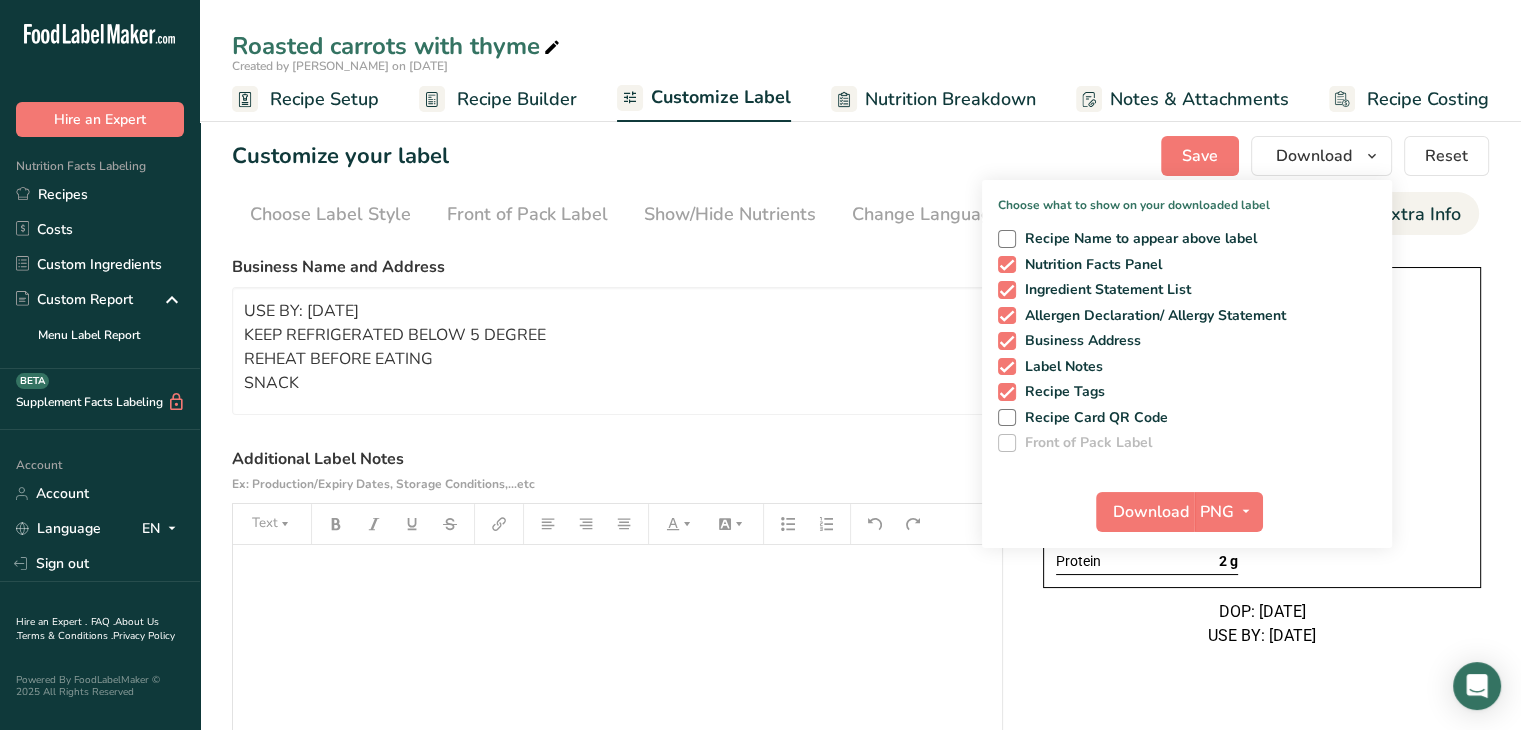 click on "Customize your label
Save
Download
Choose what to show on your downloaded label
Recipe Name to appear above label
Nutrition Facts Panel
Ingredient Statement List
Allergen Declaration/ Allergy Statement
Business Address
Label Notes
Recipe Tags
Recipe Card QR Code
Front of Pack Label
Download
PNG
PNG
BMP
SVG
PDF
Reset" at bounding box center [860, 156] 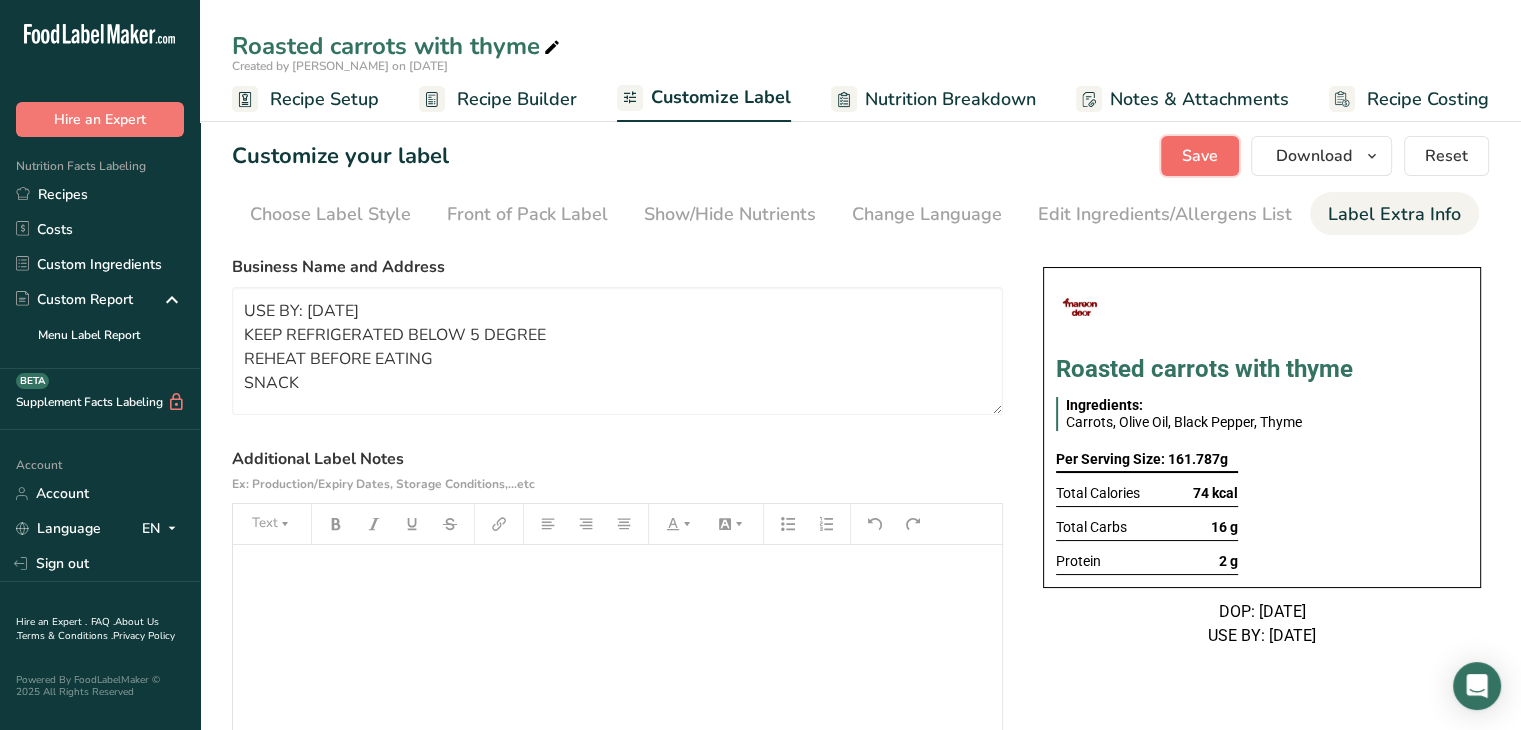 click on "Save" at bounding box center [1200, 156] 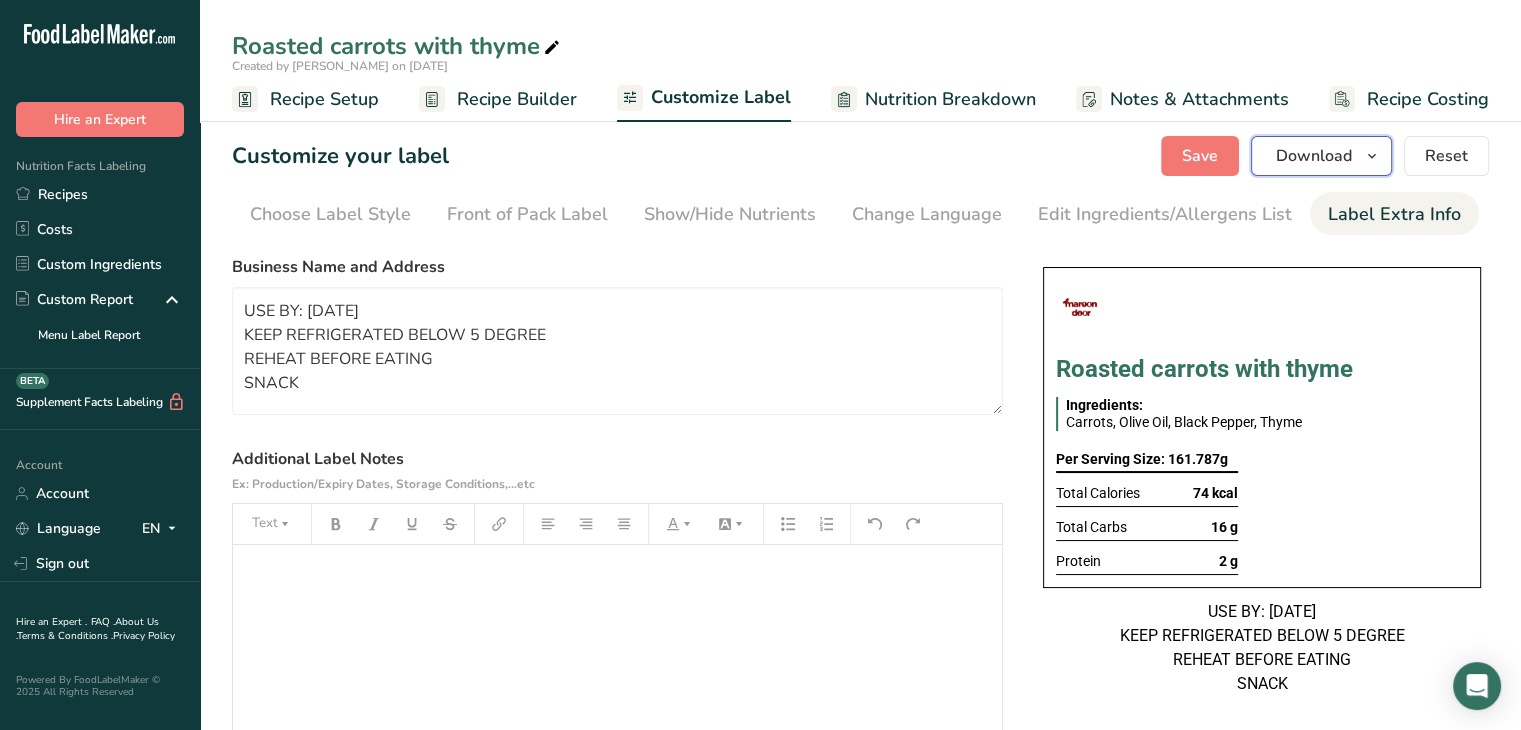 click on "Download" at bounding box center (1314, 156) 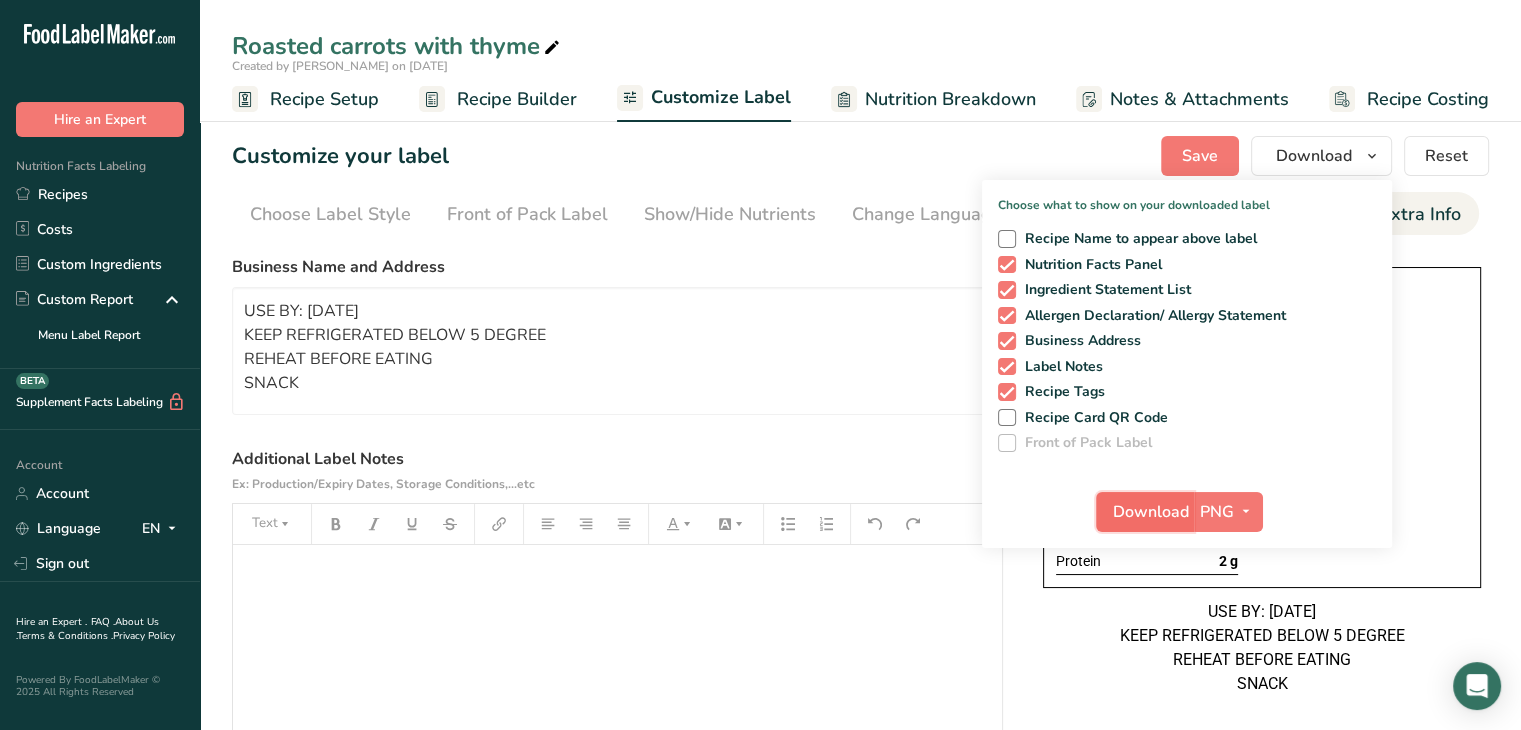 click on "Download" at bounding box center [1151, 512] 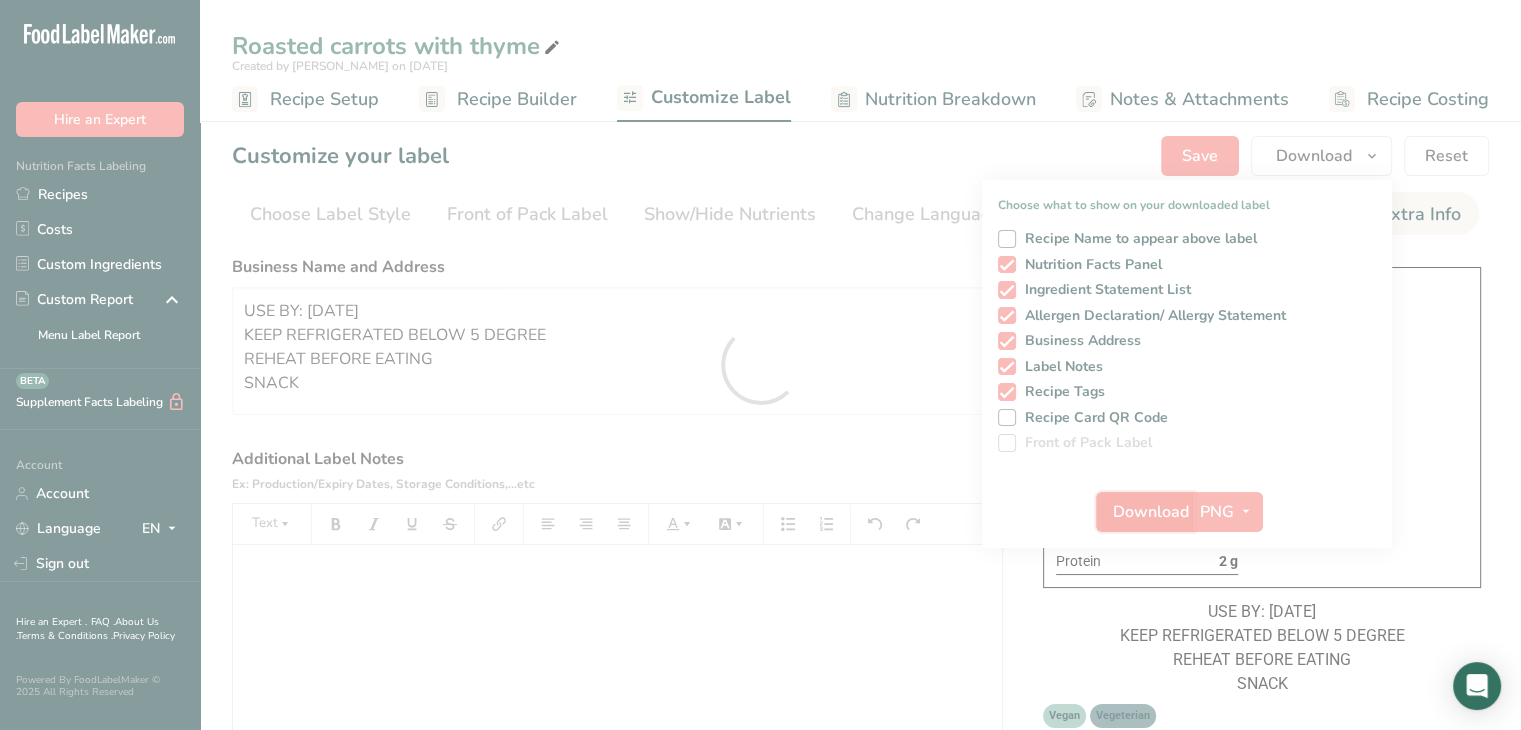 scroll, scrollTop: 0, scrollLeft: 0, axis: both 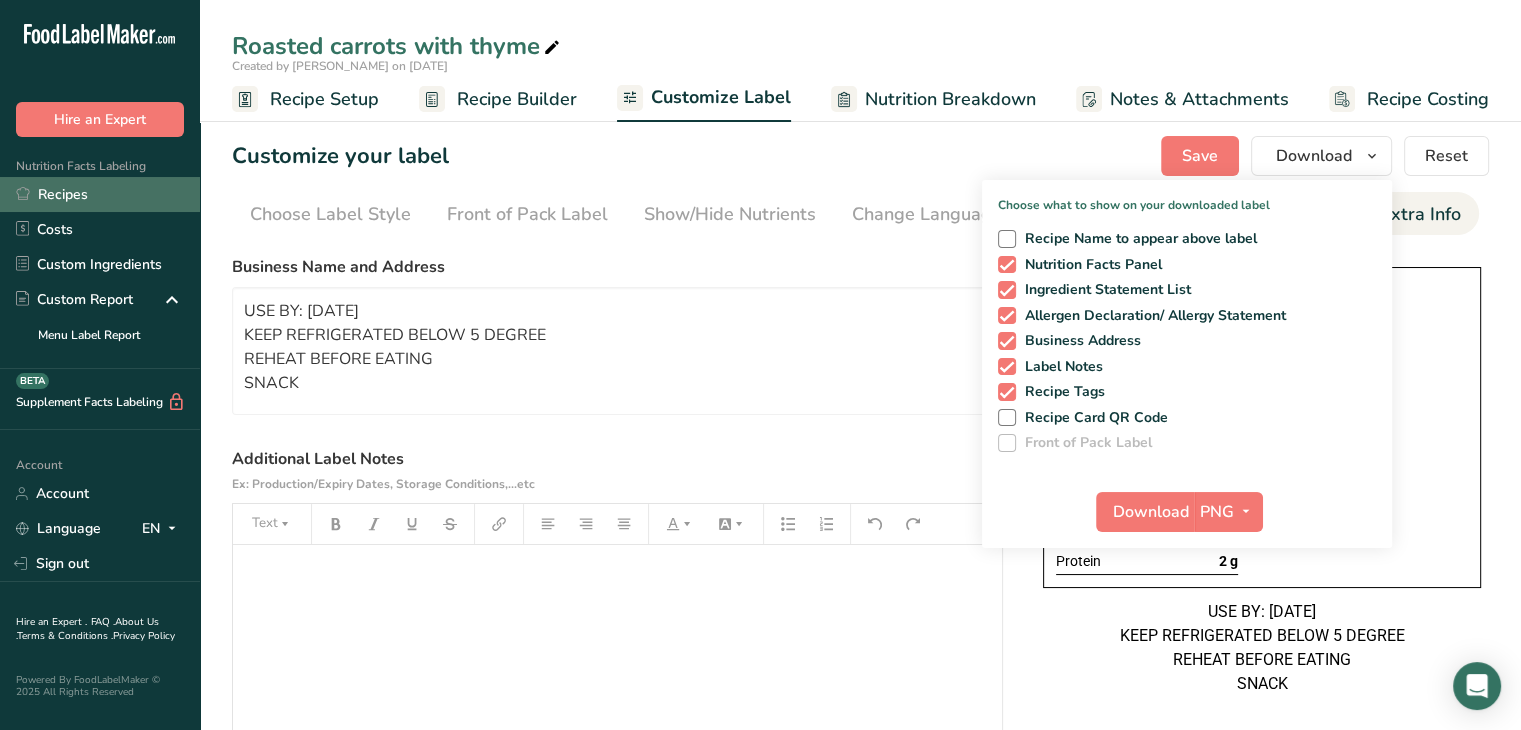 click on "Recipes" at bounding box center [100, 194] 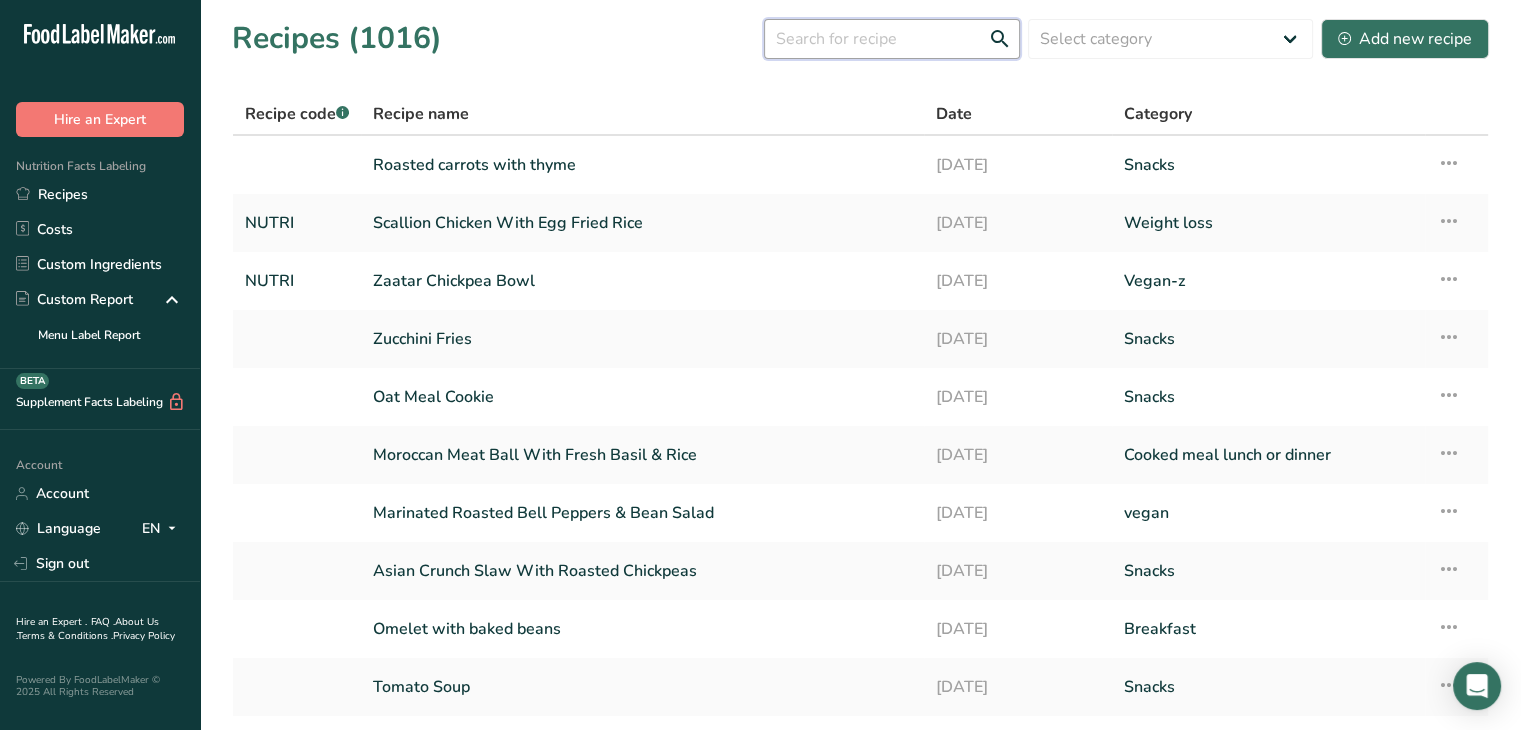 click at bounding box center (892, 39) 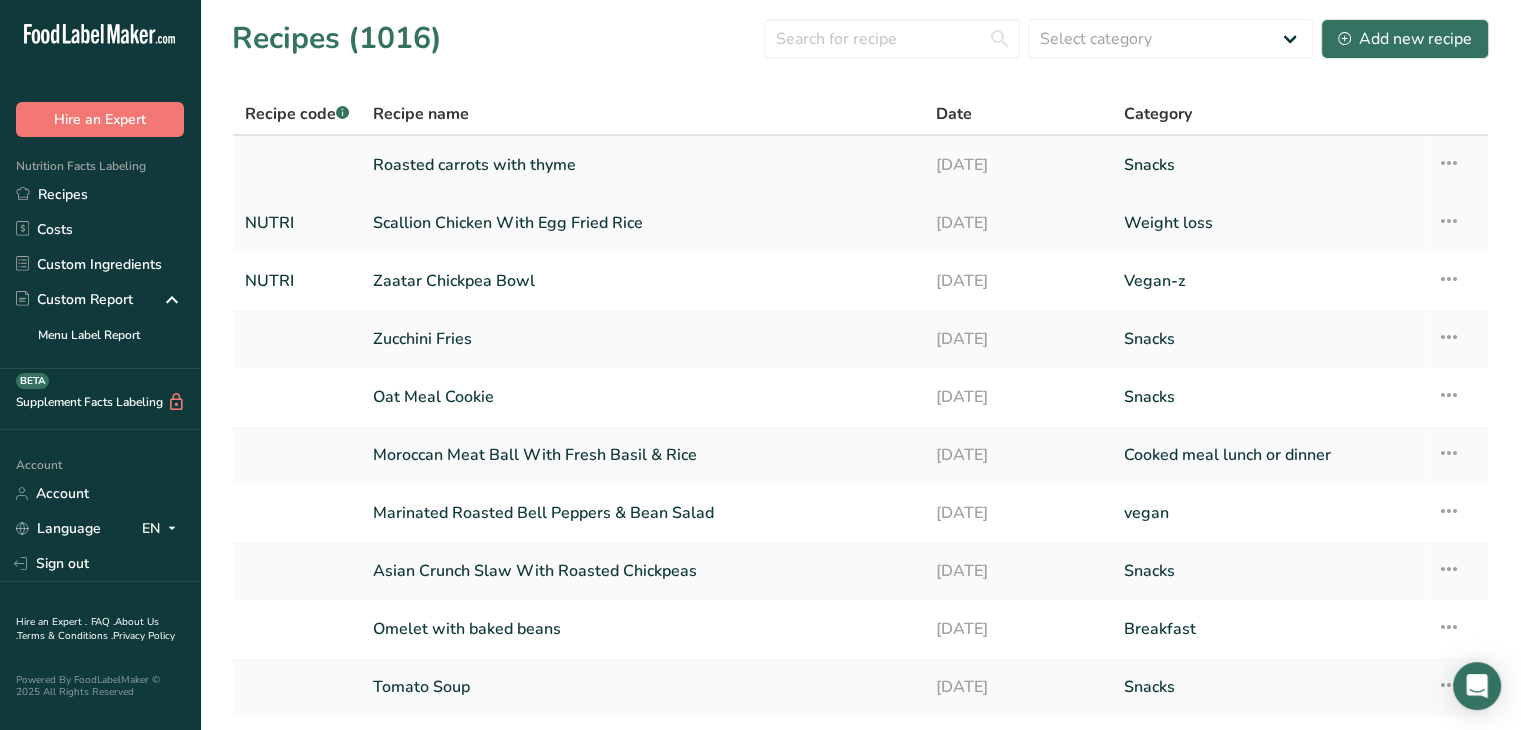 click at bounding box center [1449, 163] 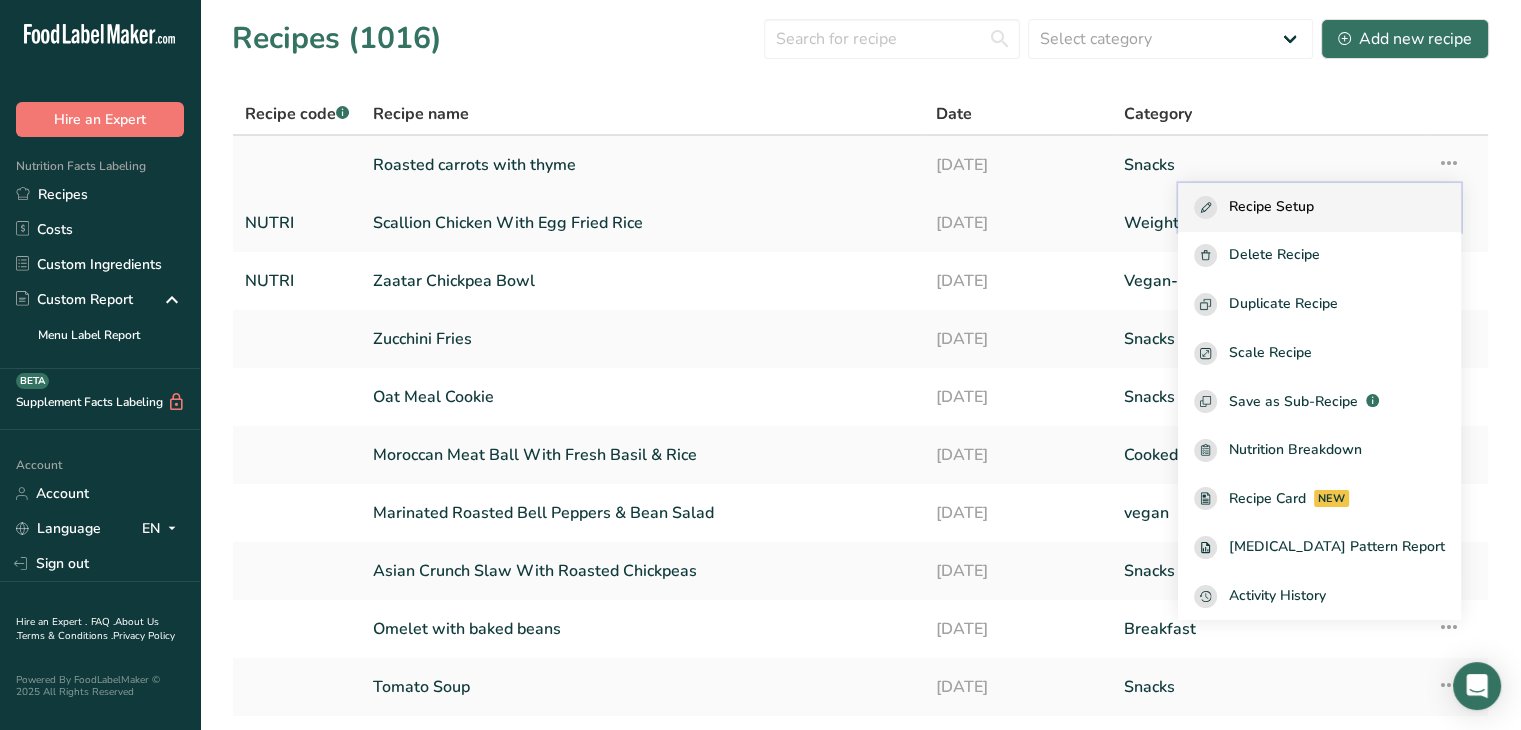 click on "Recipe Setup" at bounding box center (1319, 207) 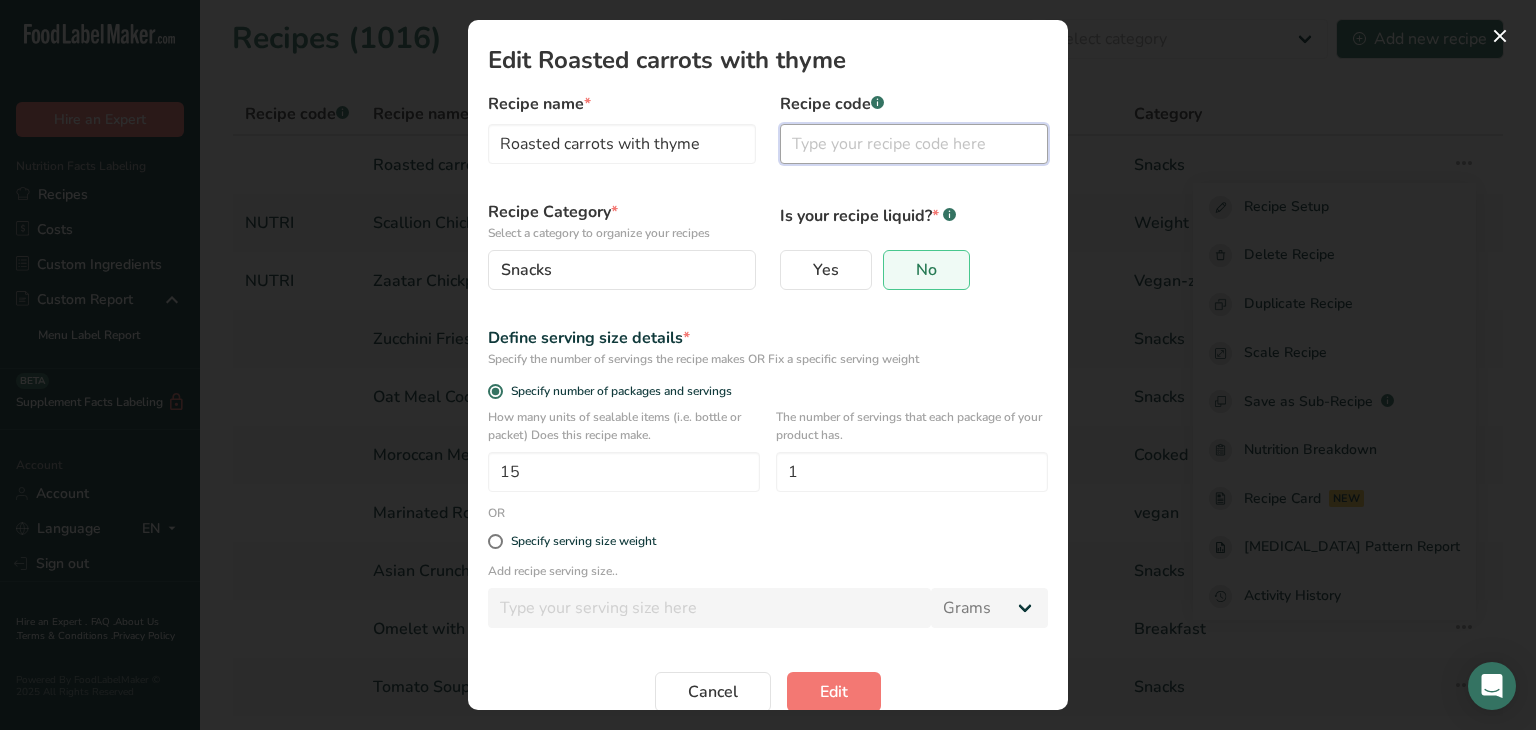 click at bounding box center [914, 144] 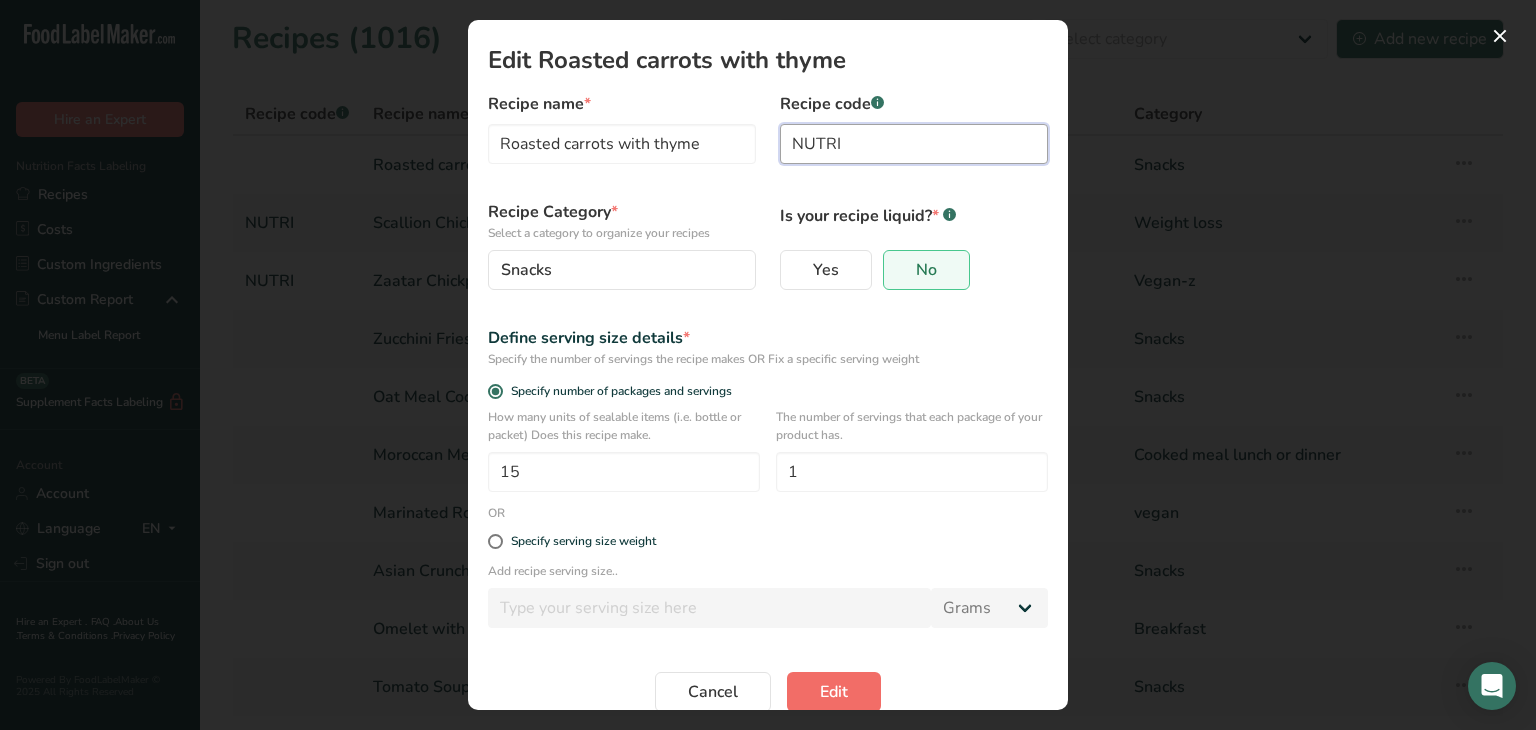 type on "NUTRI" 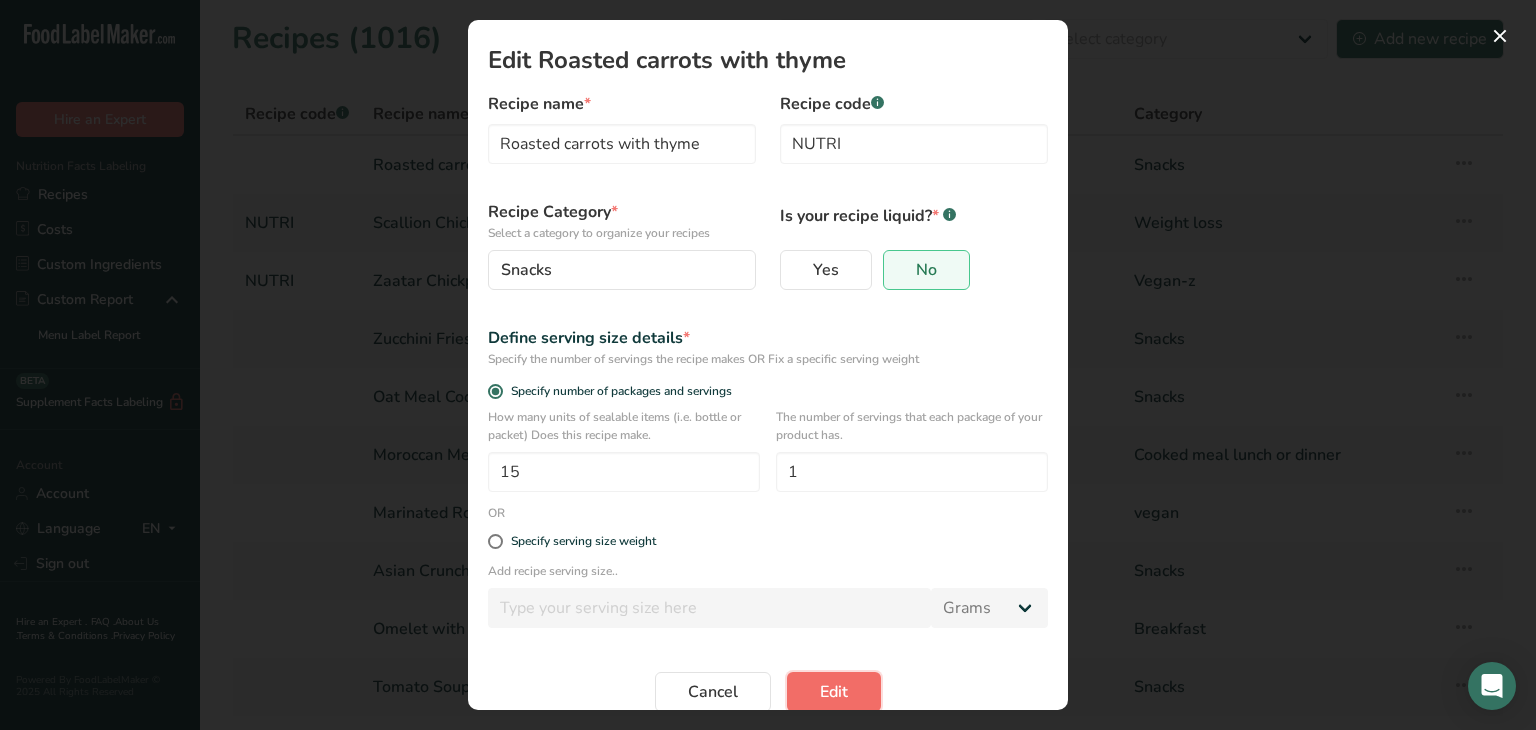 click on "Edit" at bounding box center (834, 692) 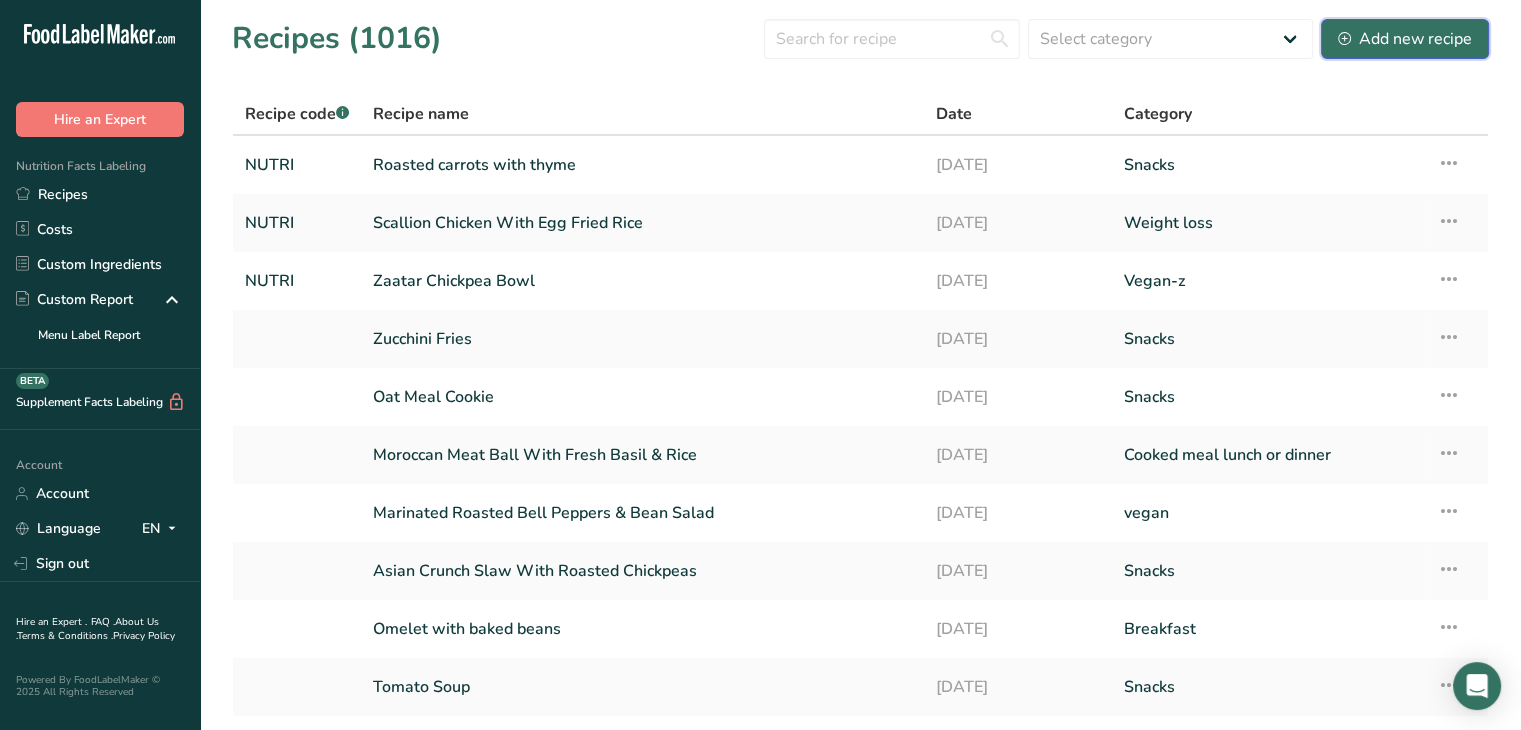 click on "Add new recipe" at bounding box center (1405, 39) 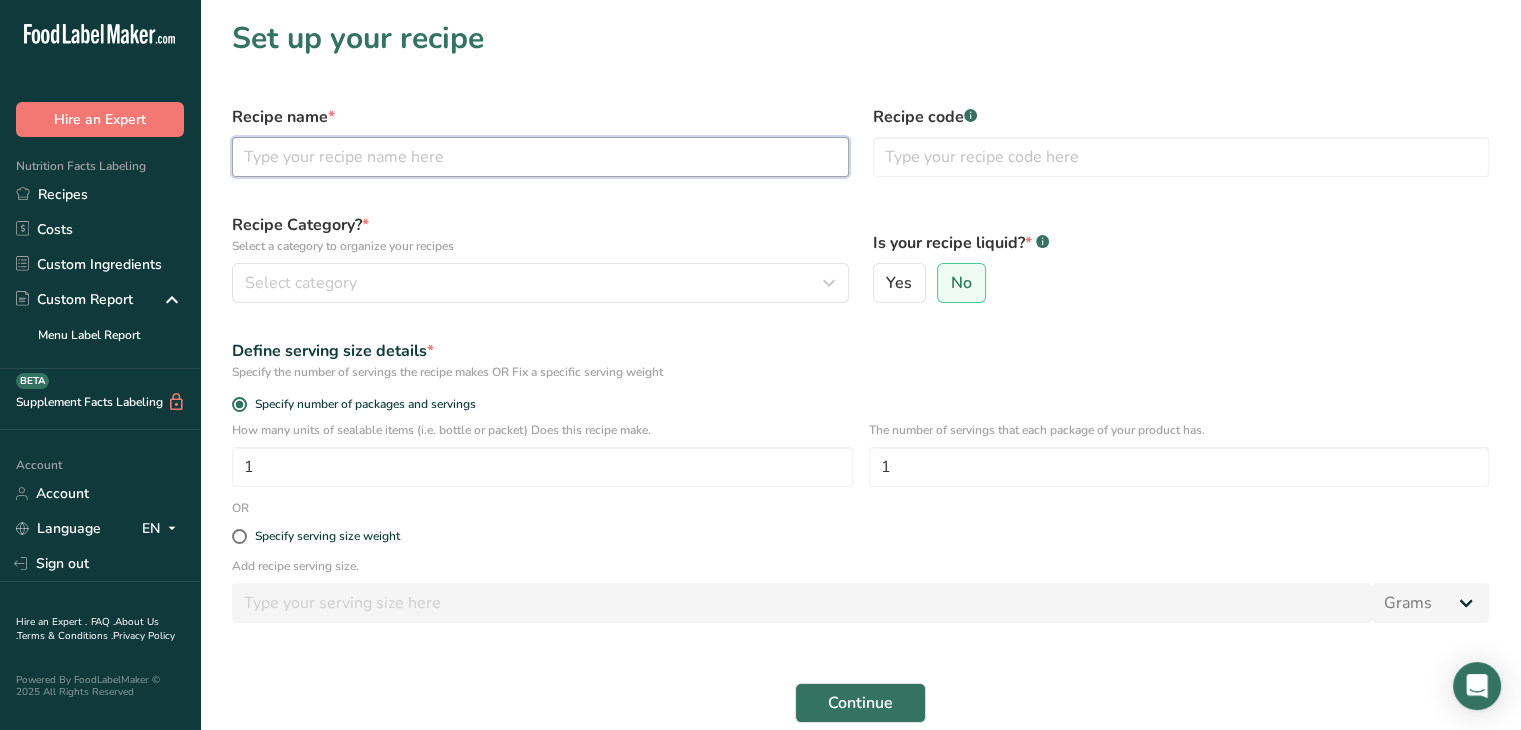 click at bounding box center [540, 157] 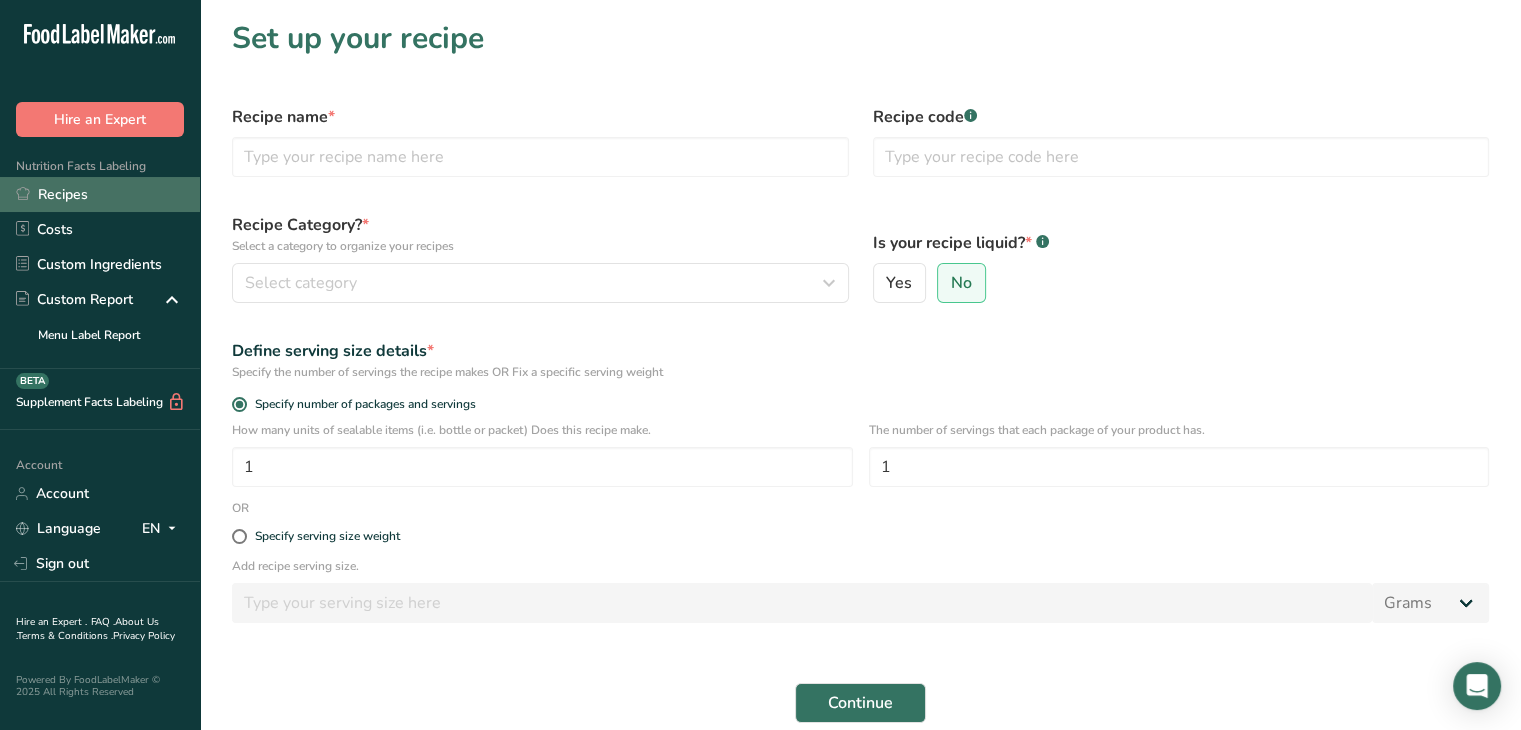 click on "Recipes" at bounding box center [100, 194] 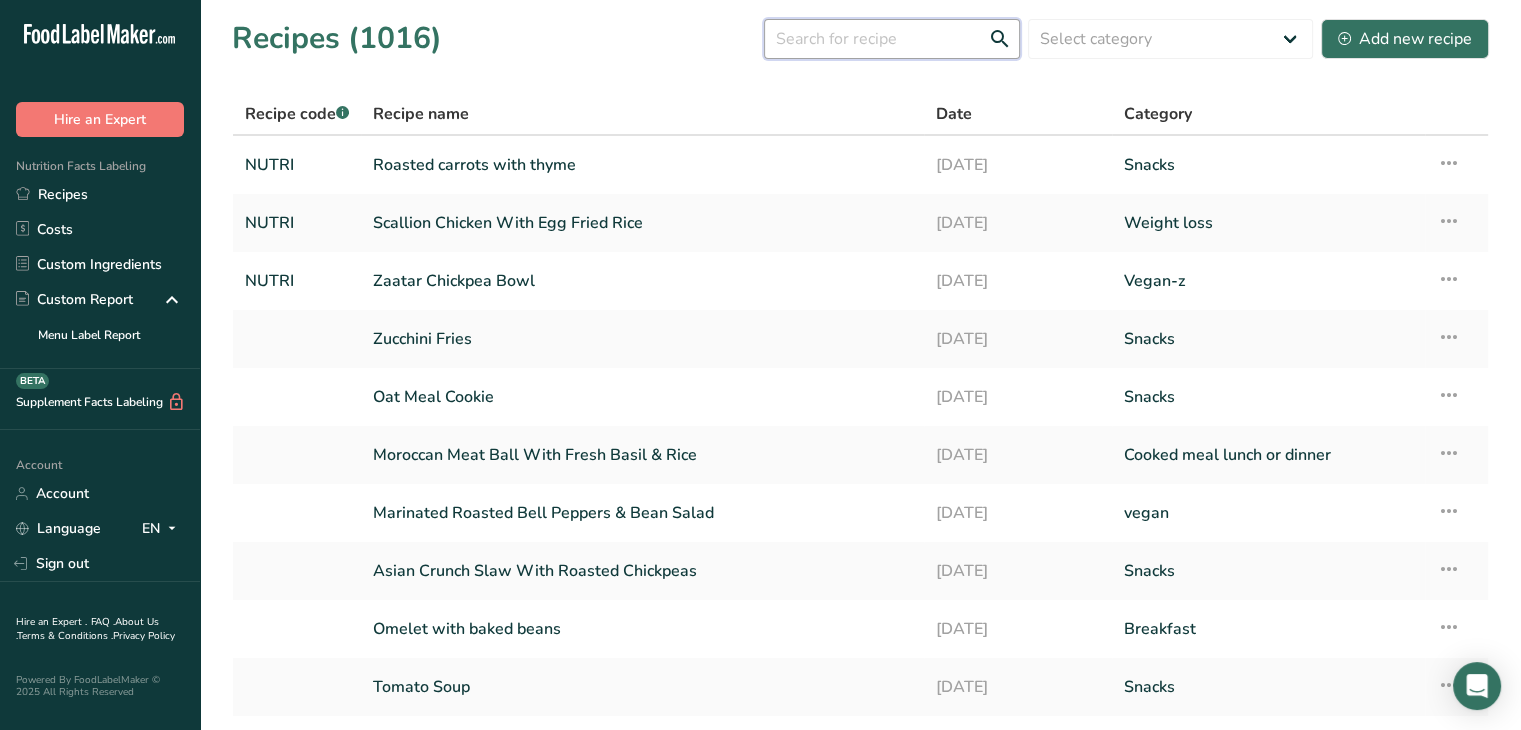click at bounding box center (892, 39) 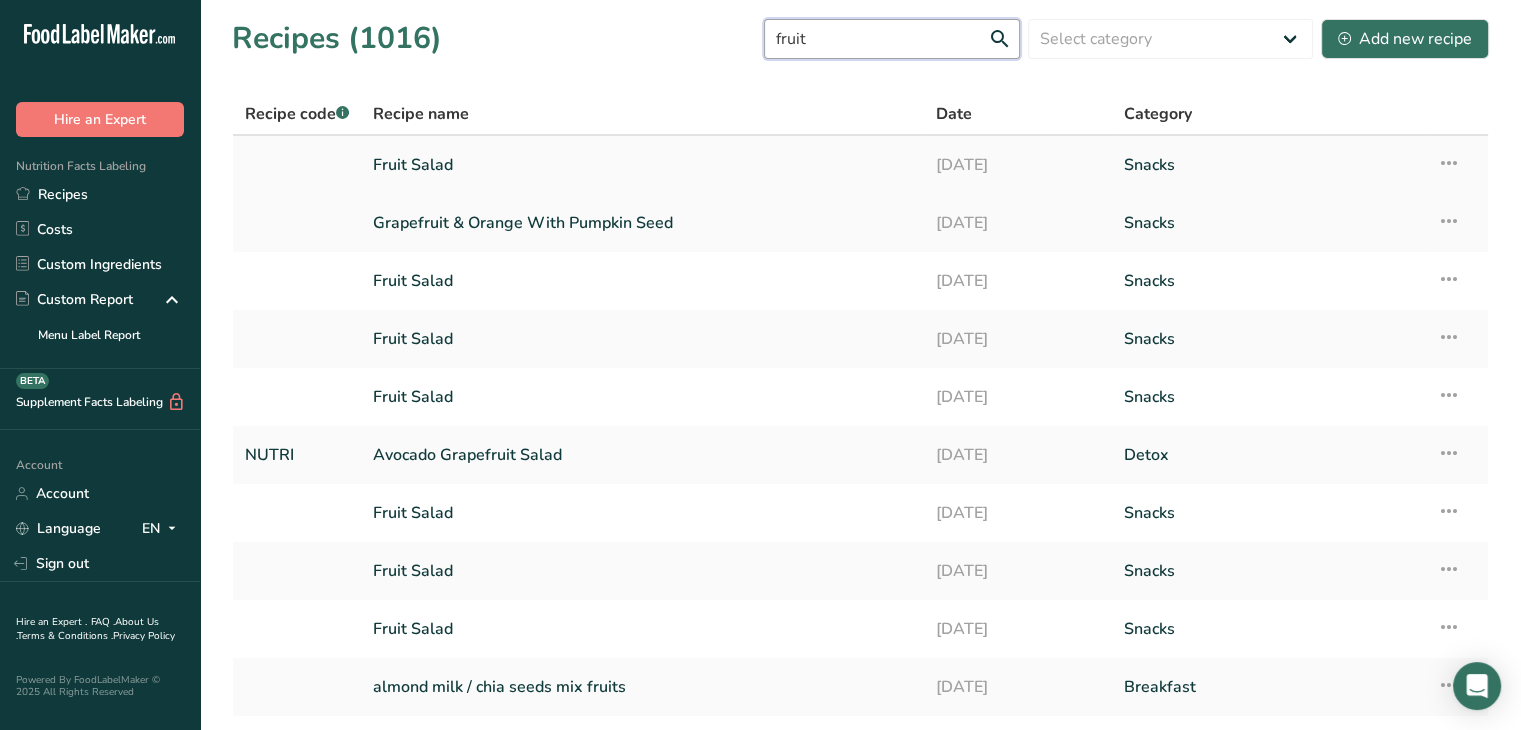 type on "fruit" 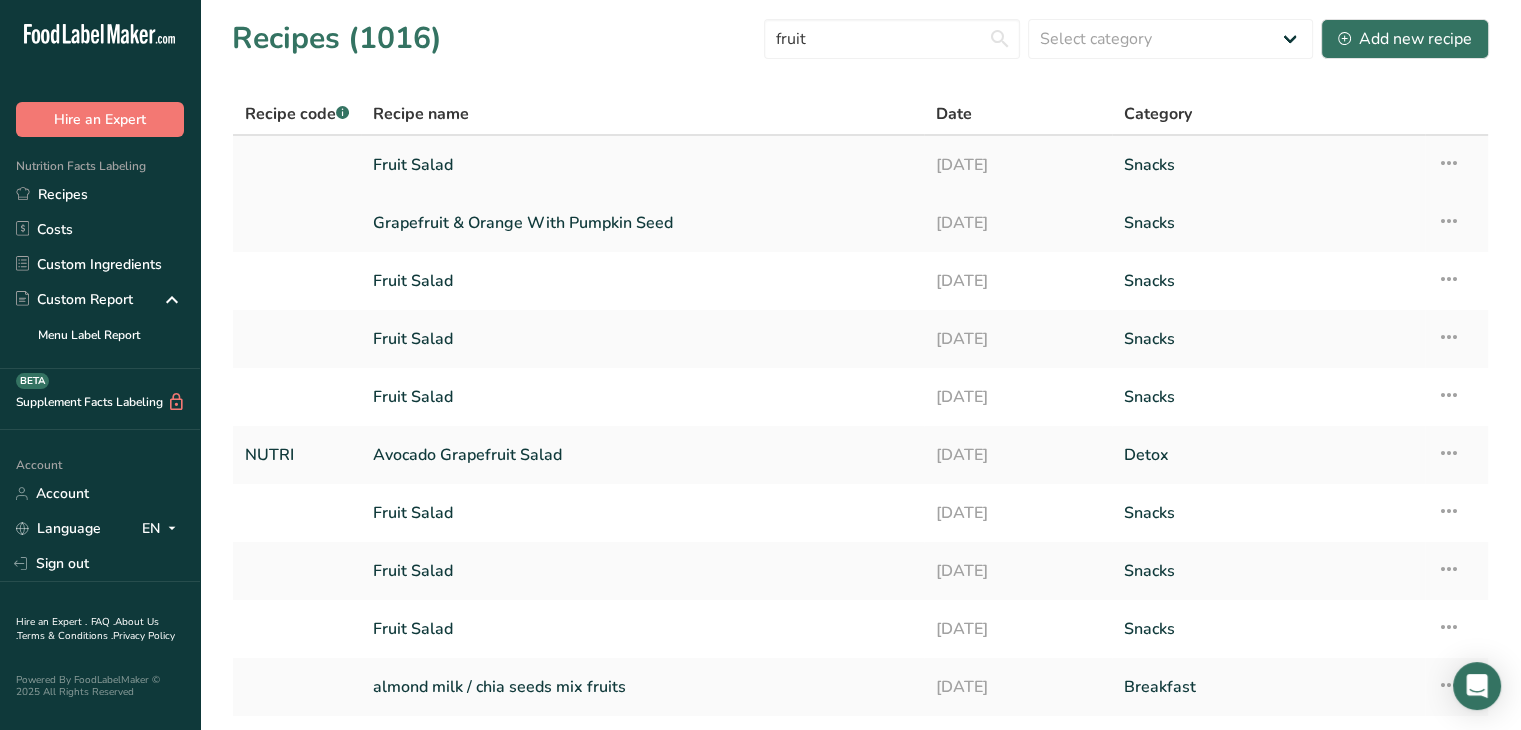 click on "Fruit Salad" at bounding box center (642, 165) 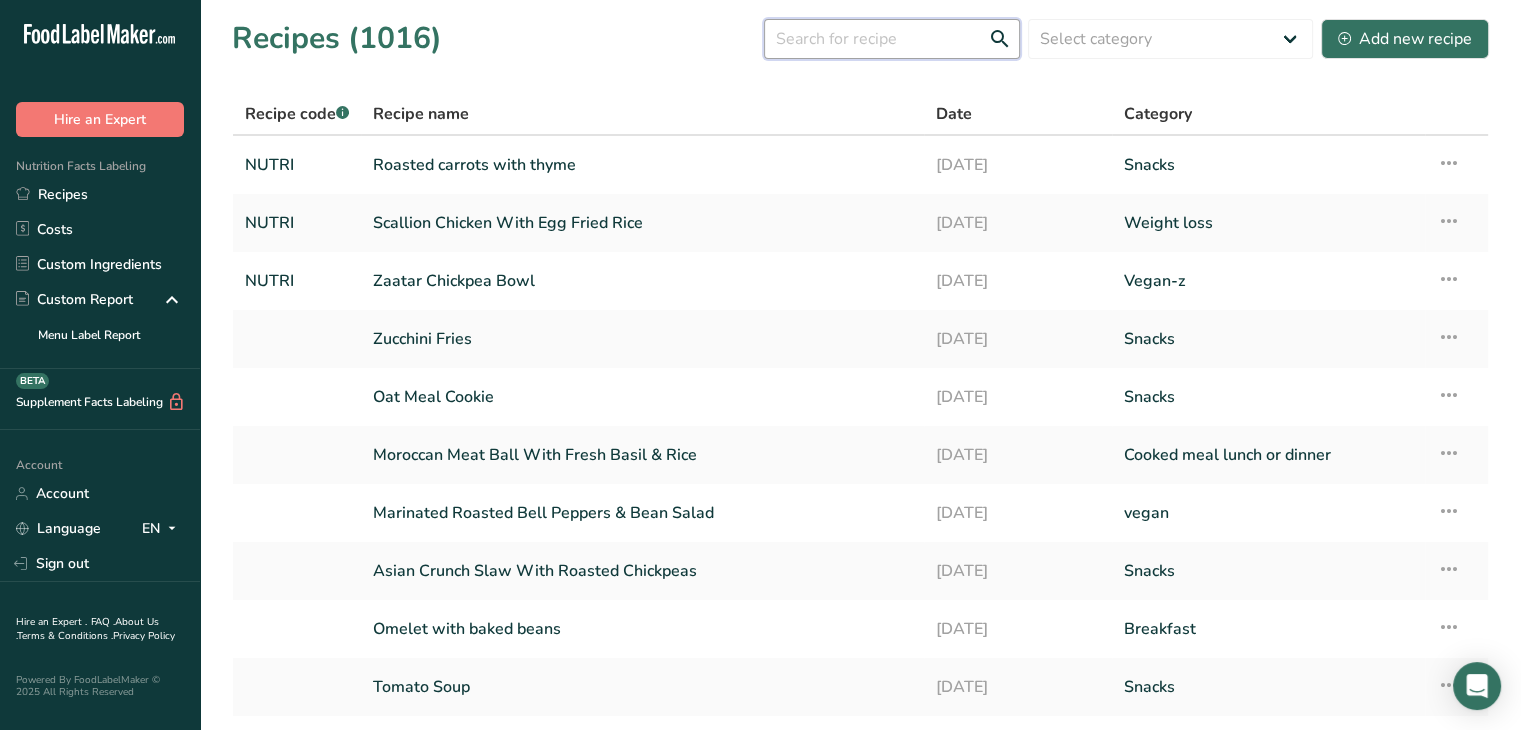 click at bounding box center (892, 39) 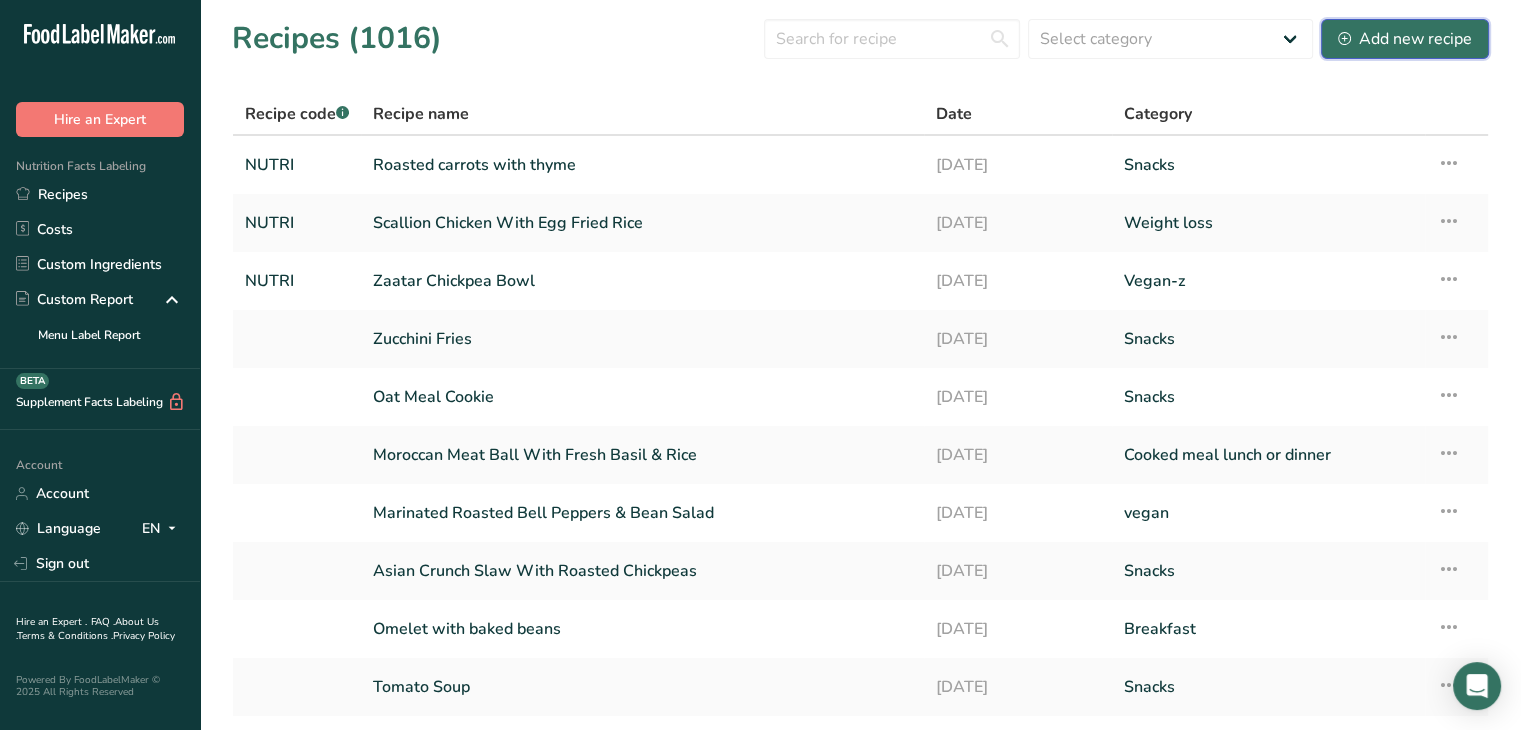 click on "Add new recipe" at bounding box center [1405, 39] 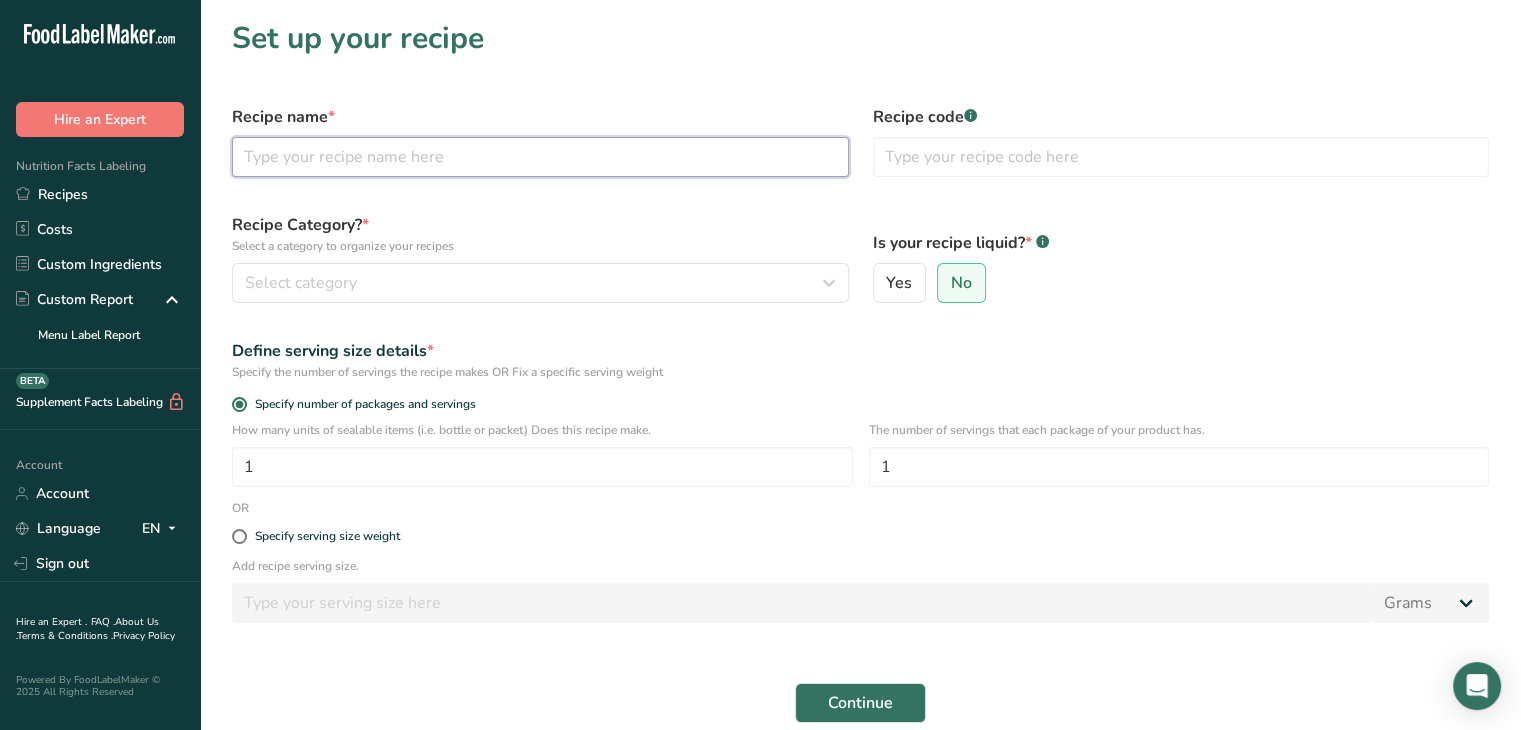 click at bounding box center [540, 157] 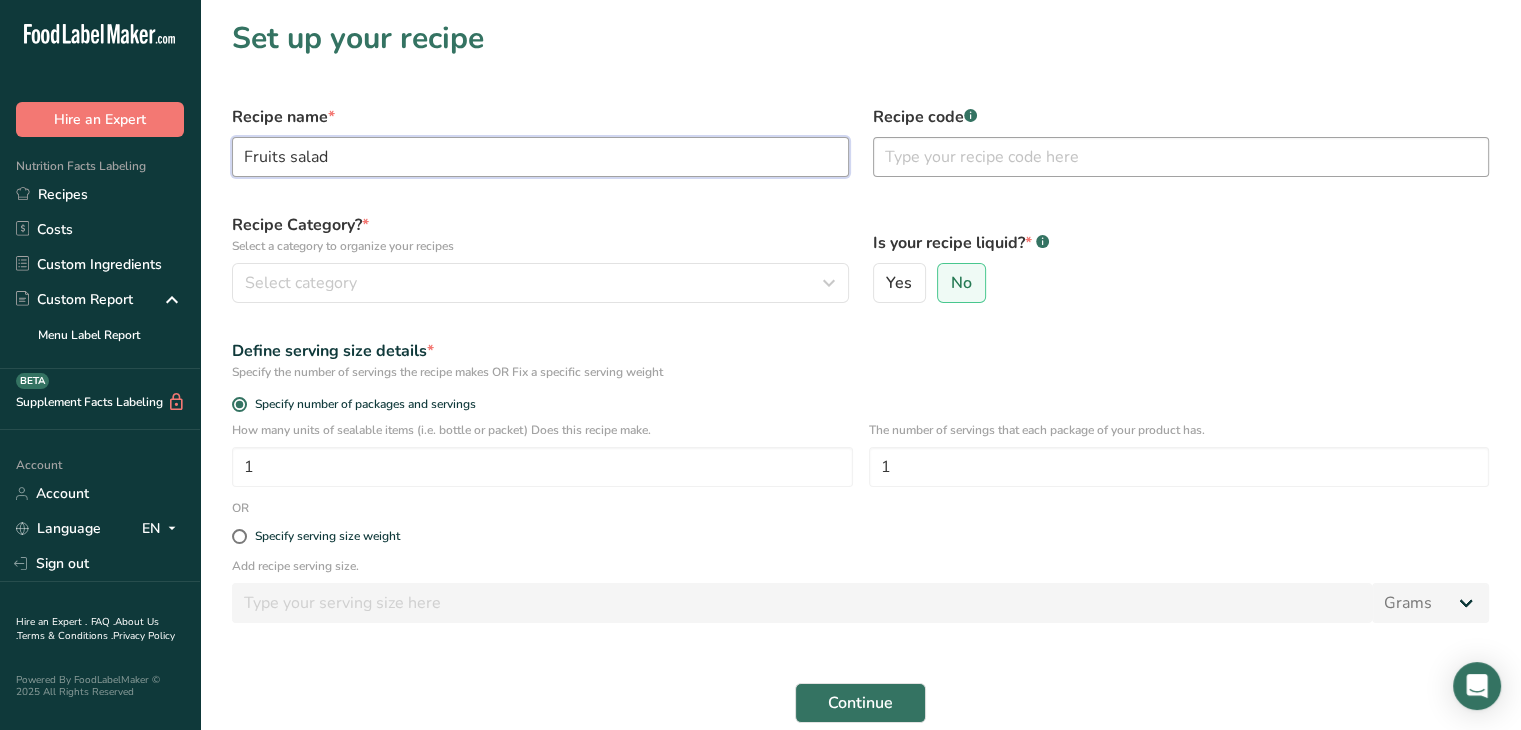 type on "Fruits salad" 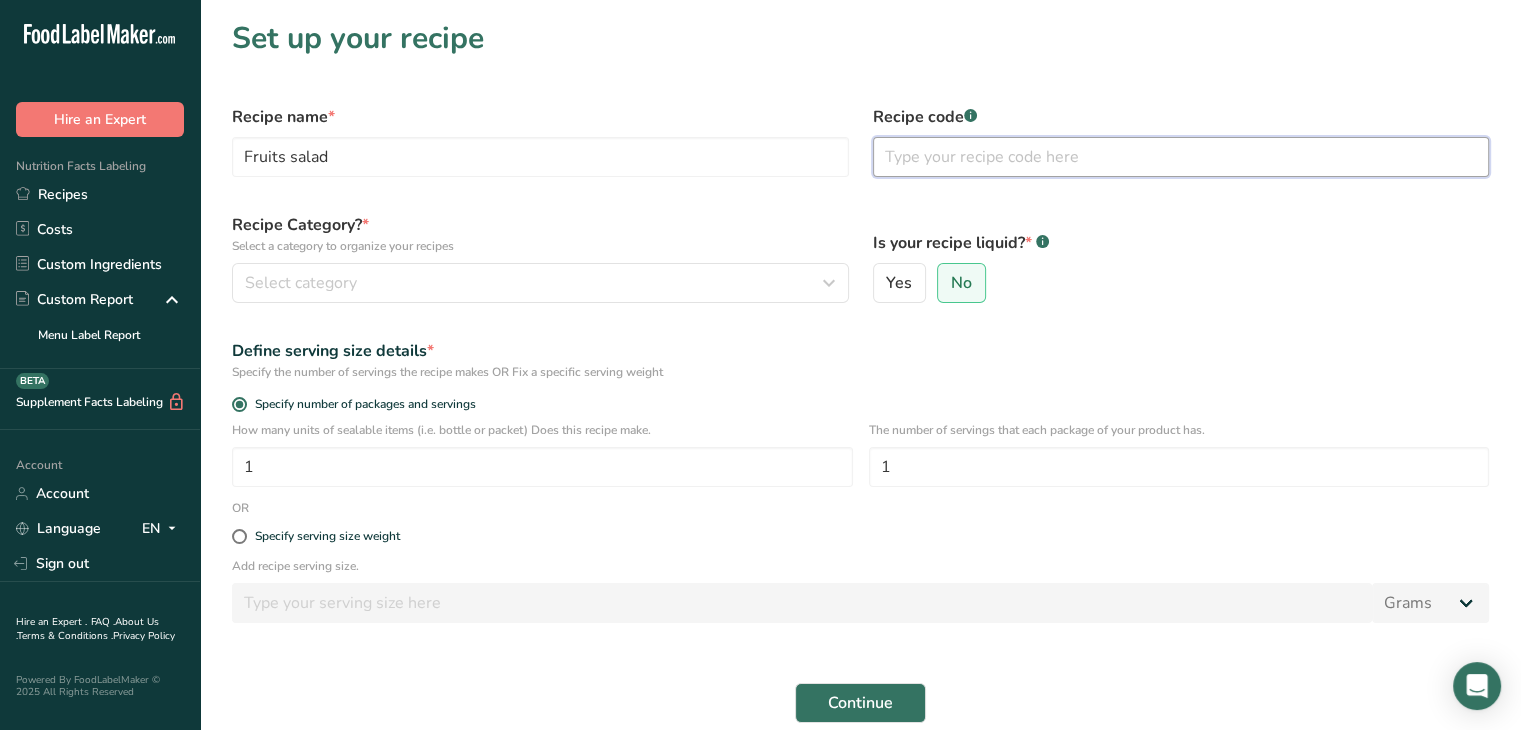 click at bounding box center [1181, 157] 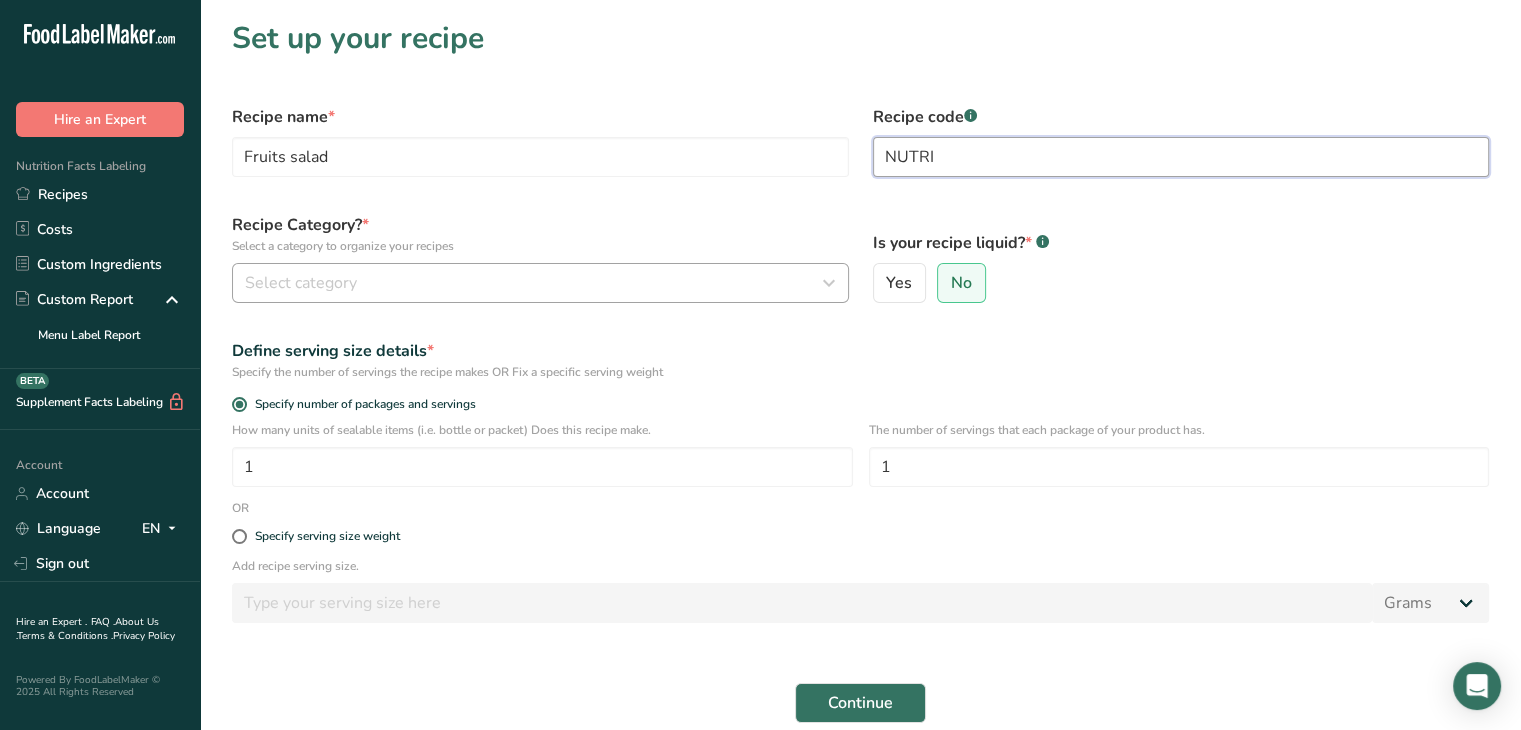 type on "NUTRI" 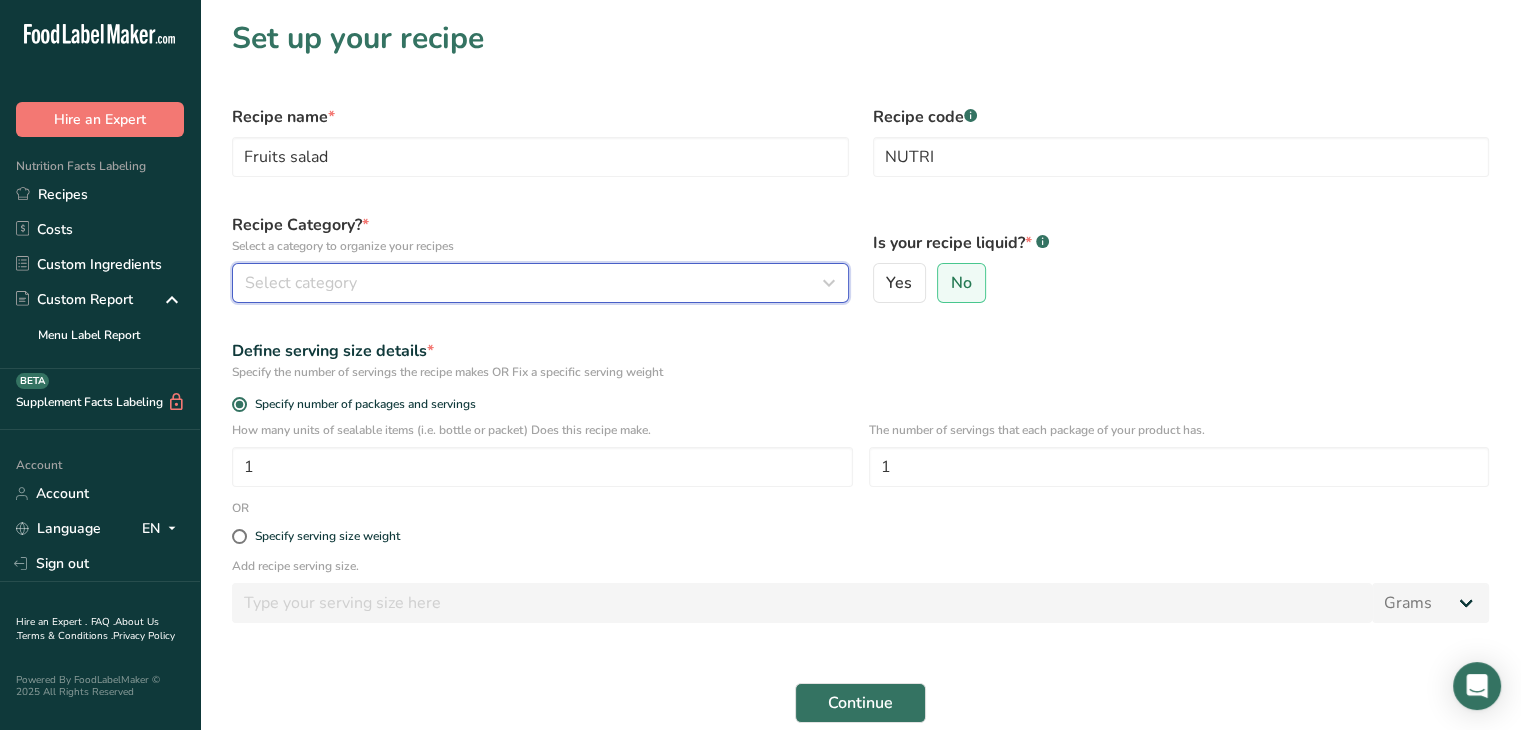 click on "Select category" at bounding box center [301, 283] 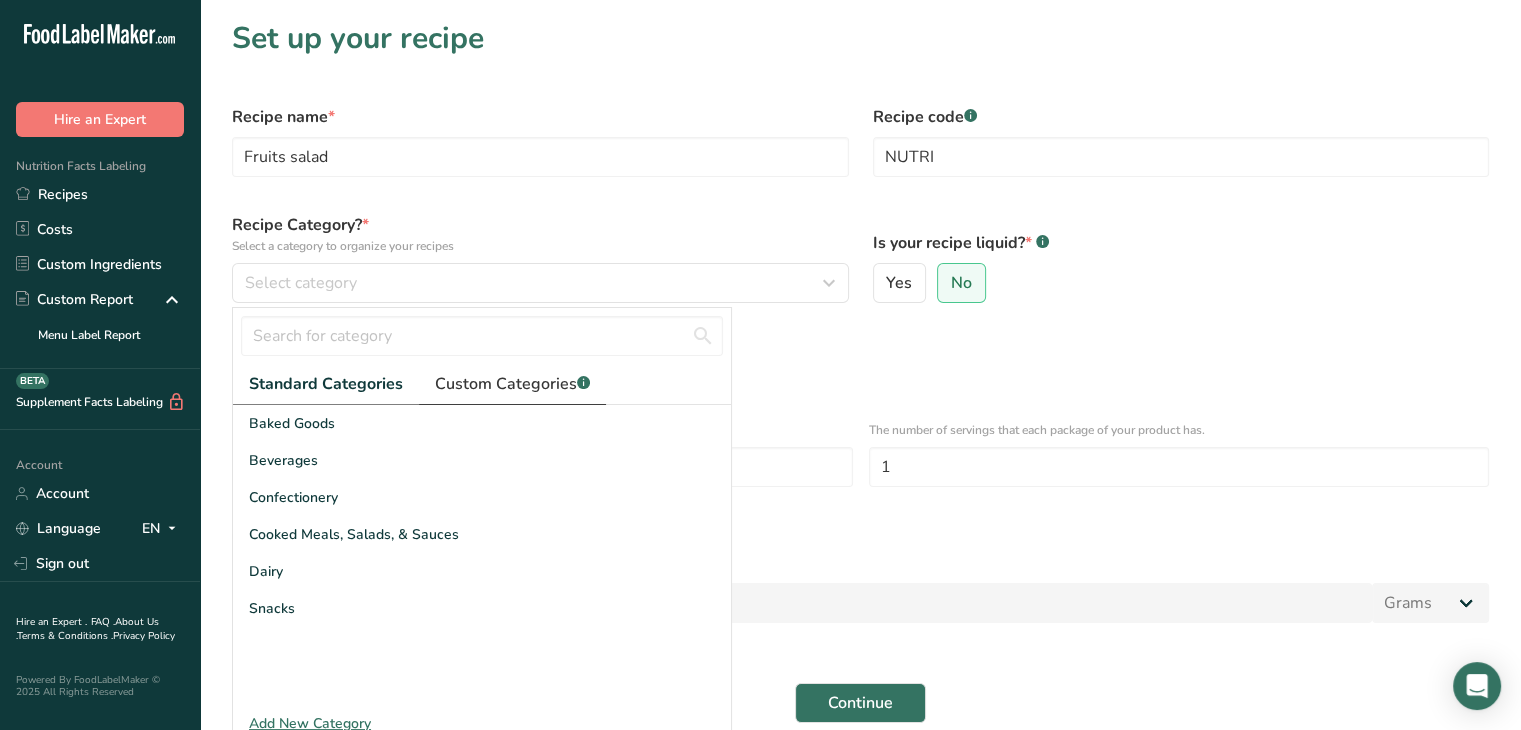 click on "Custom Categories
.a-a{fill:#347362;}.b-a{fill:#fff;}" at bounding box center [512, 384] 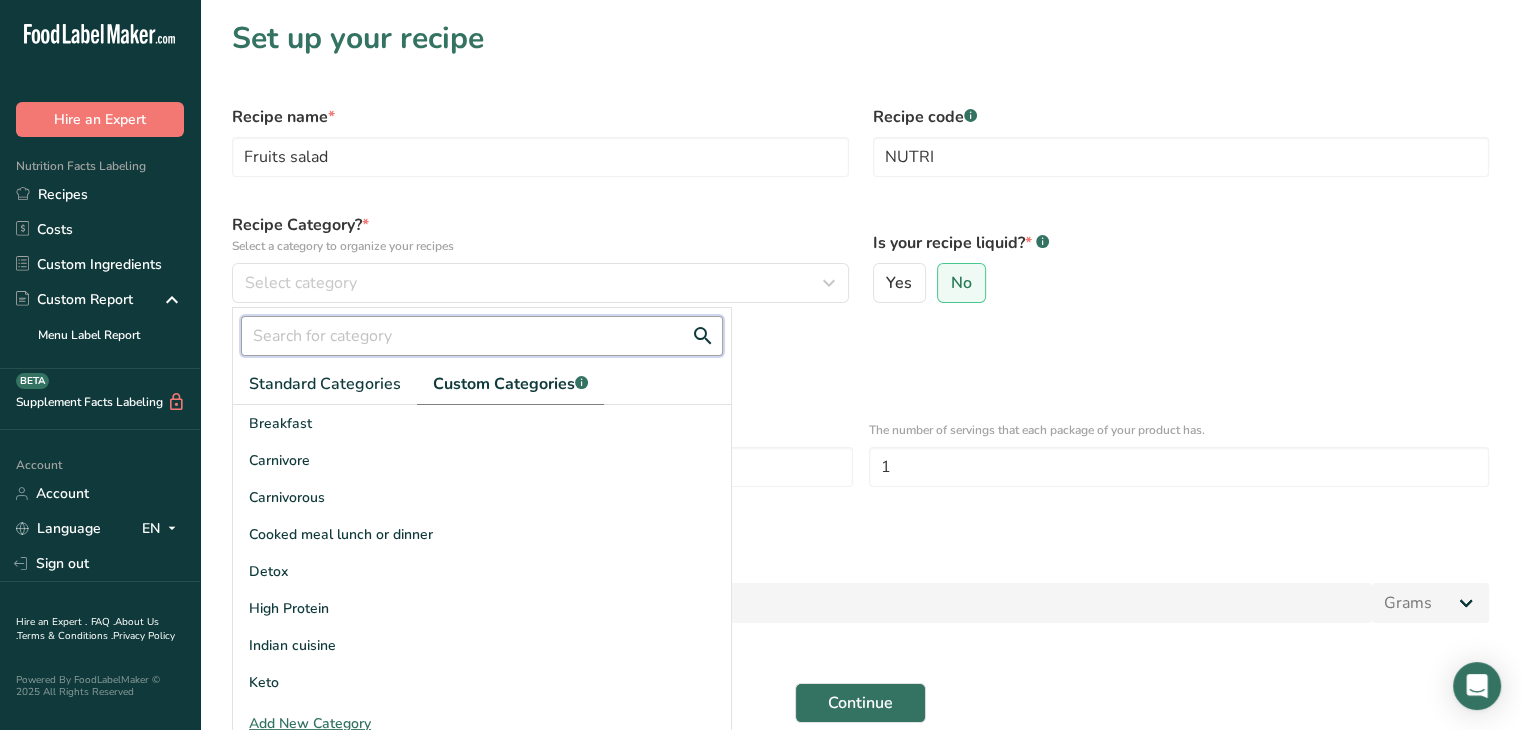 click at bounding box center (482, 336) 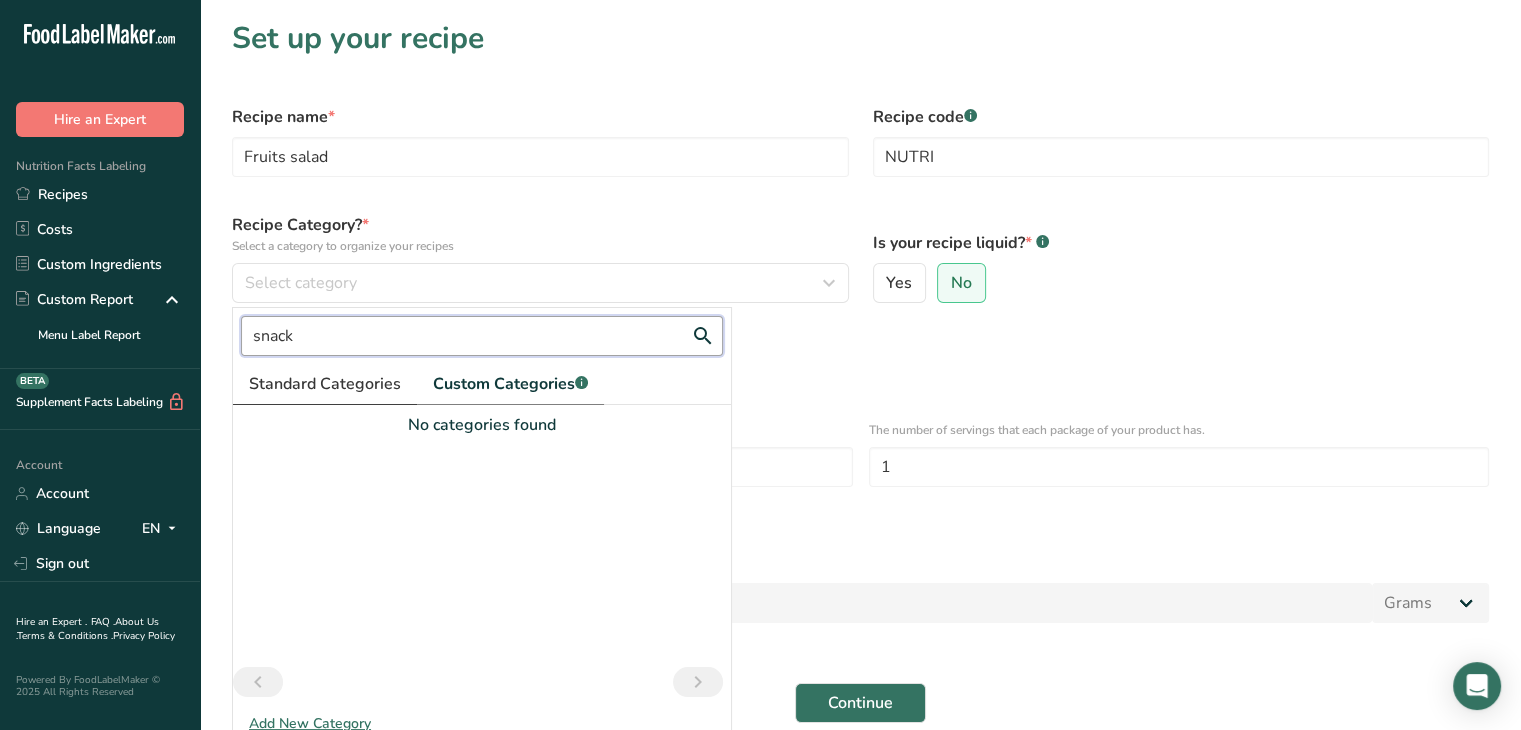 type on "snack" 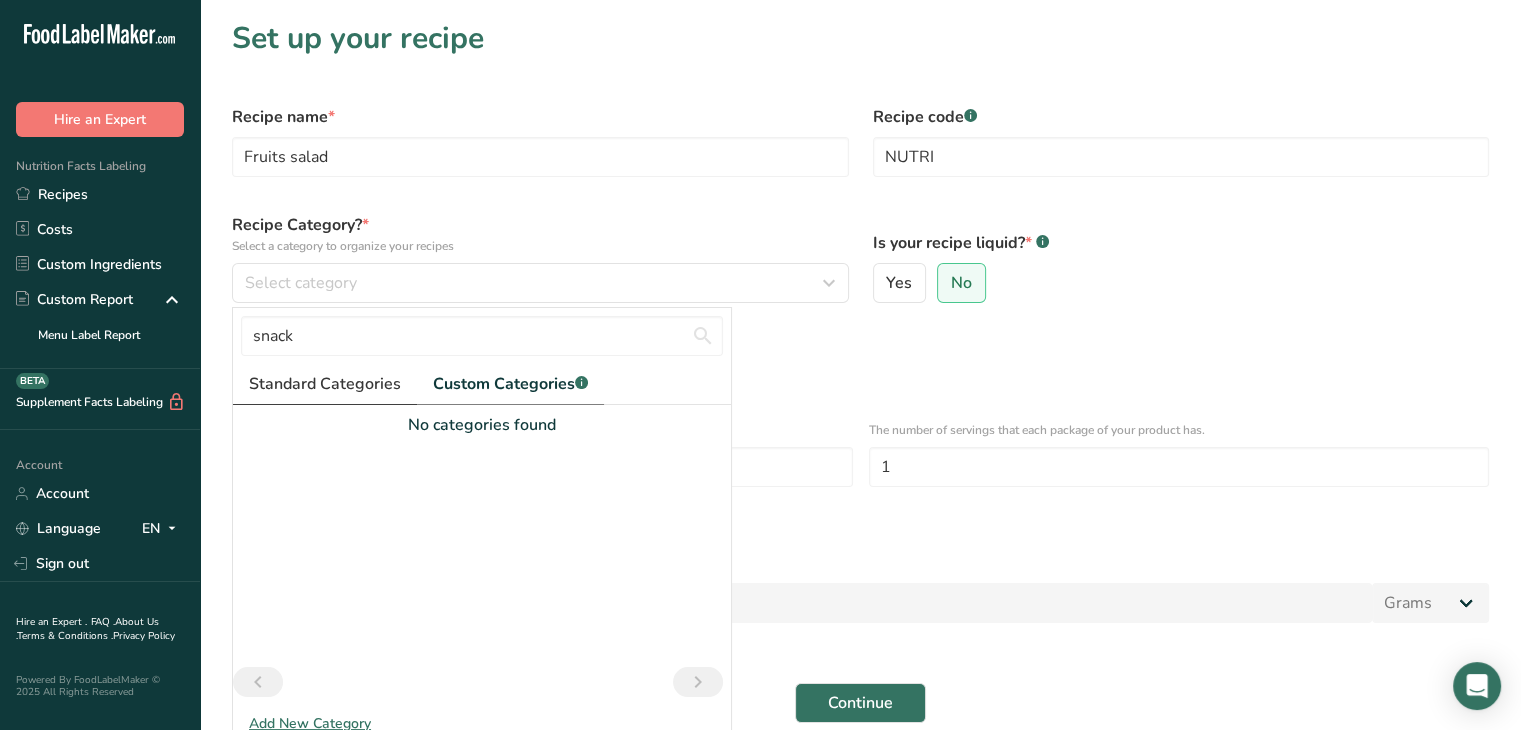 click on "Standard Categories" at bounding box center (325, 384) 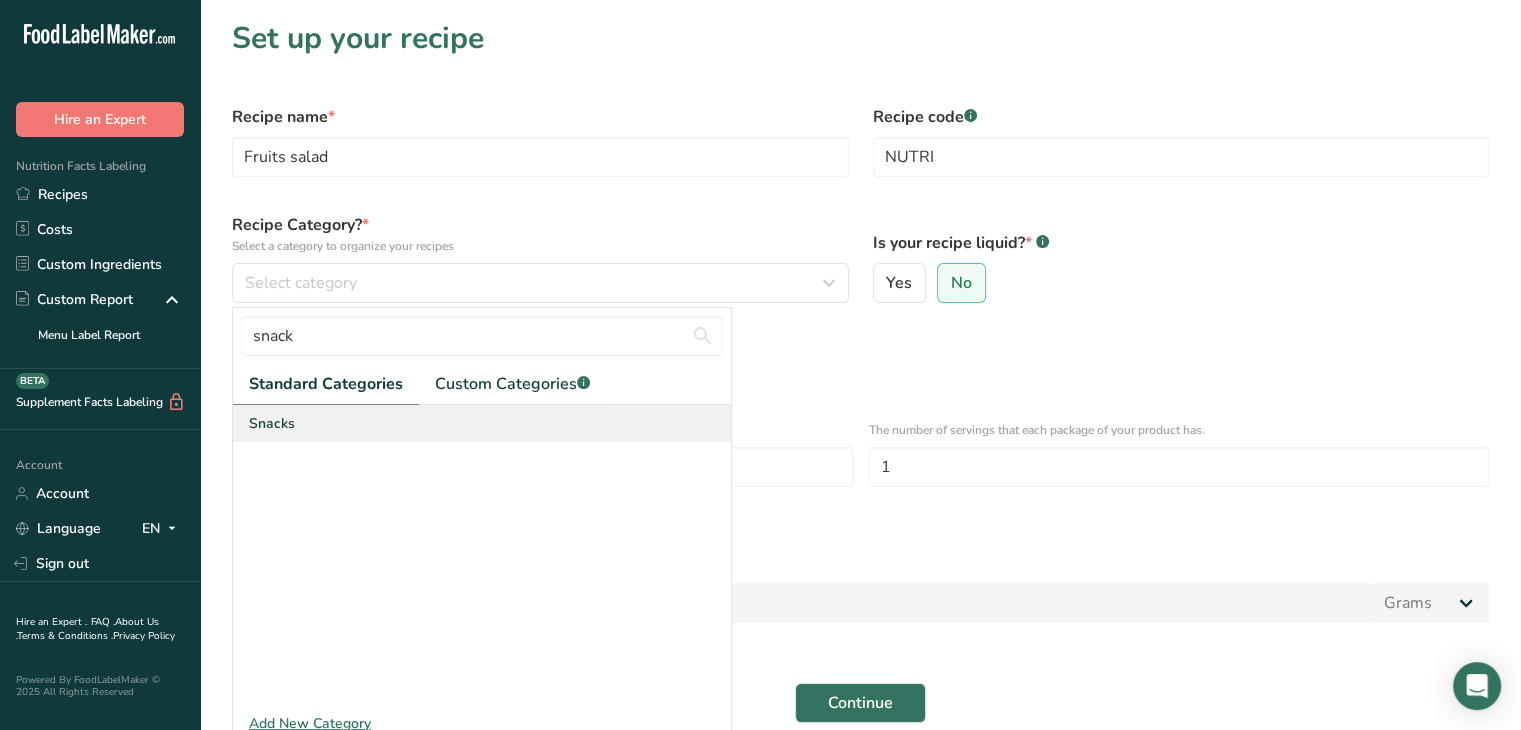 click on "Snacks" at bounding box center [272, 423] 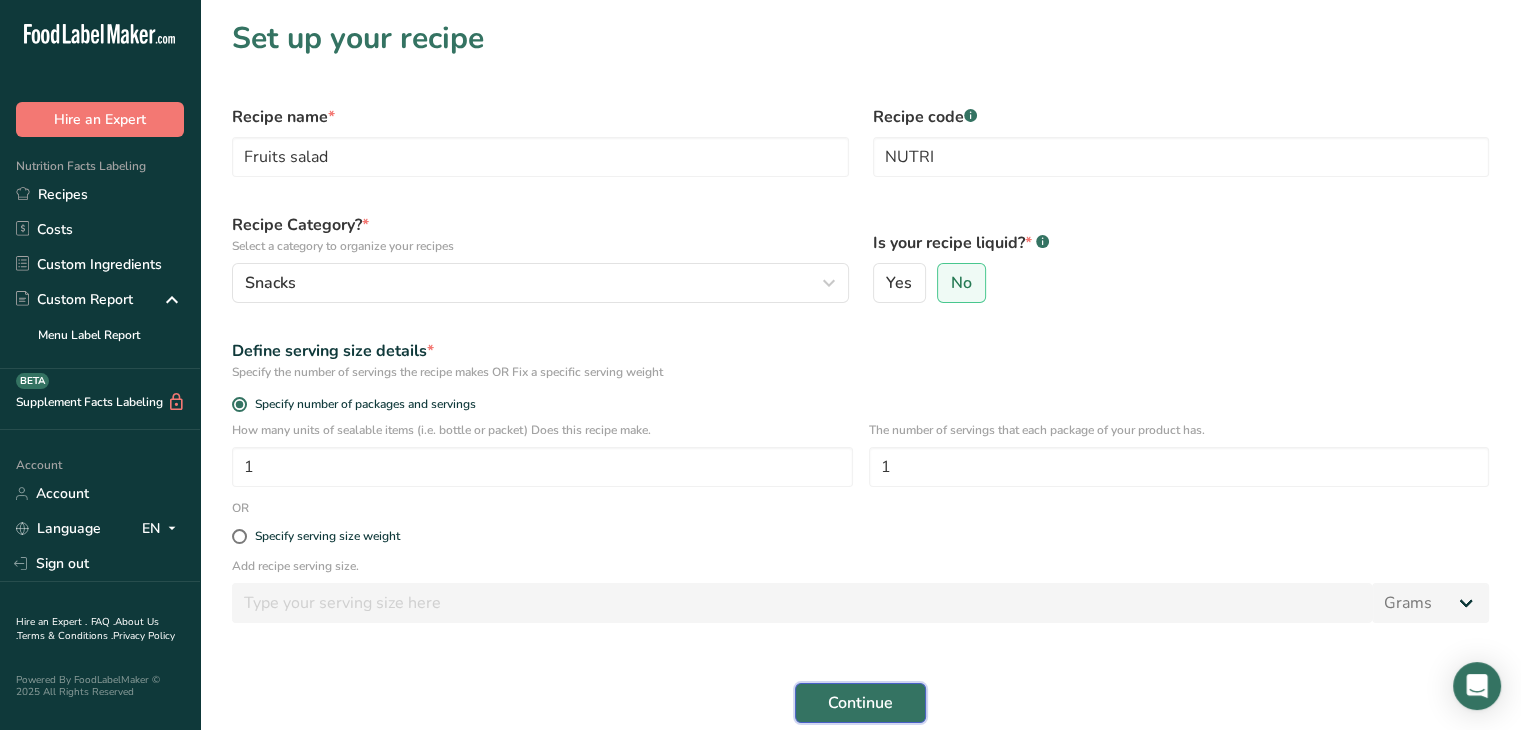 click on "Continue" at bounding box center (860, 703) 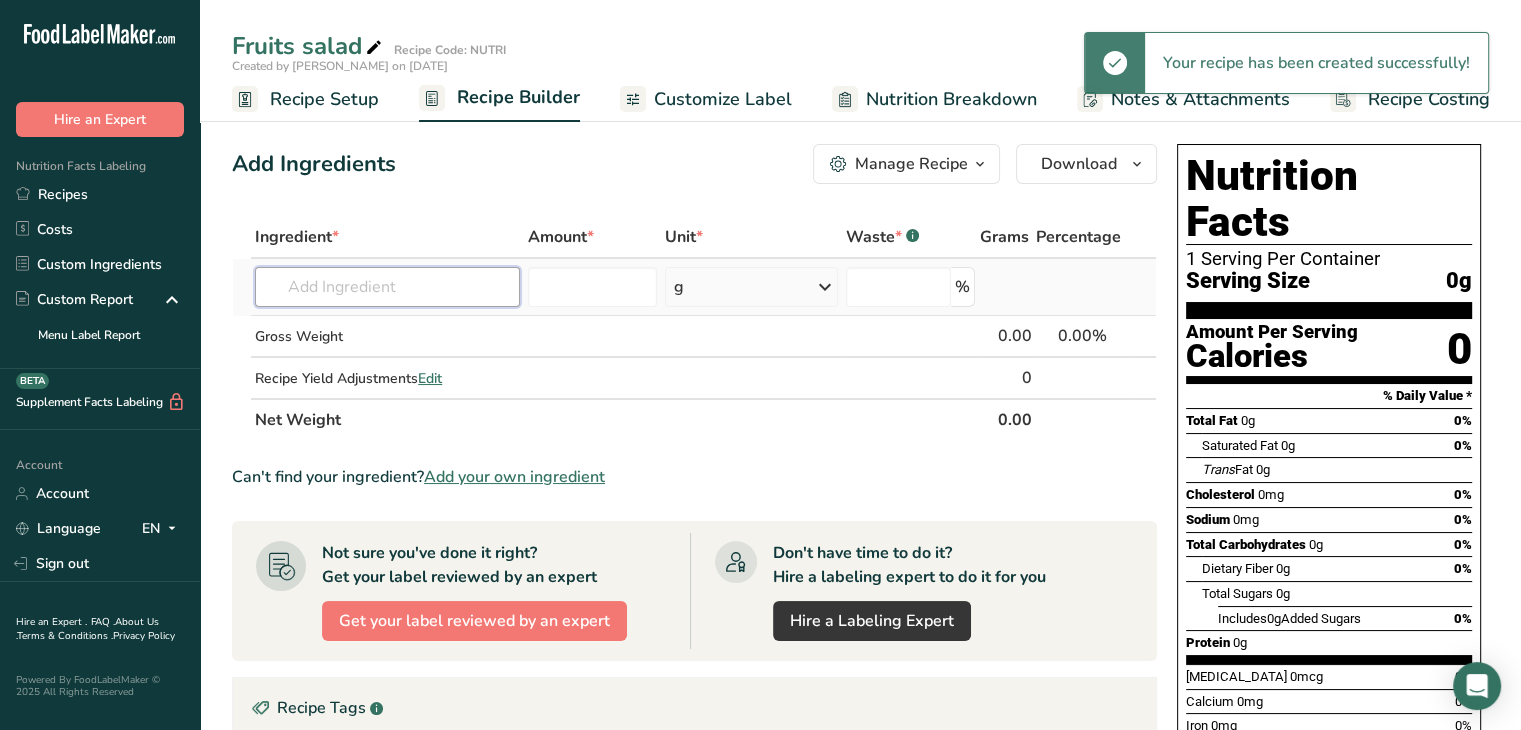 click at bounding box center (387, 287) 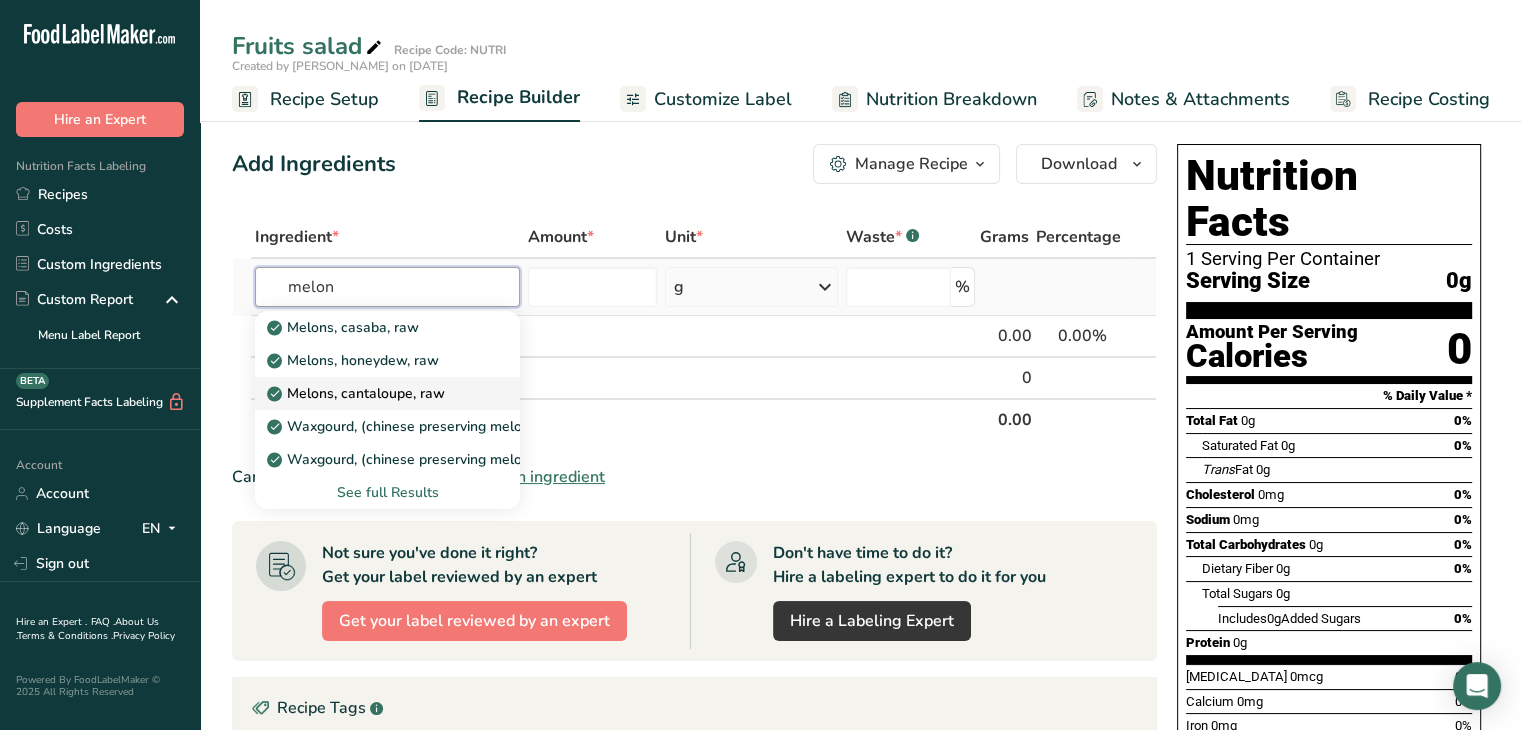 type on "melon" 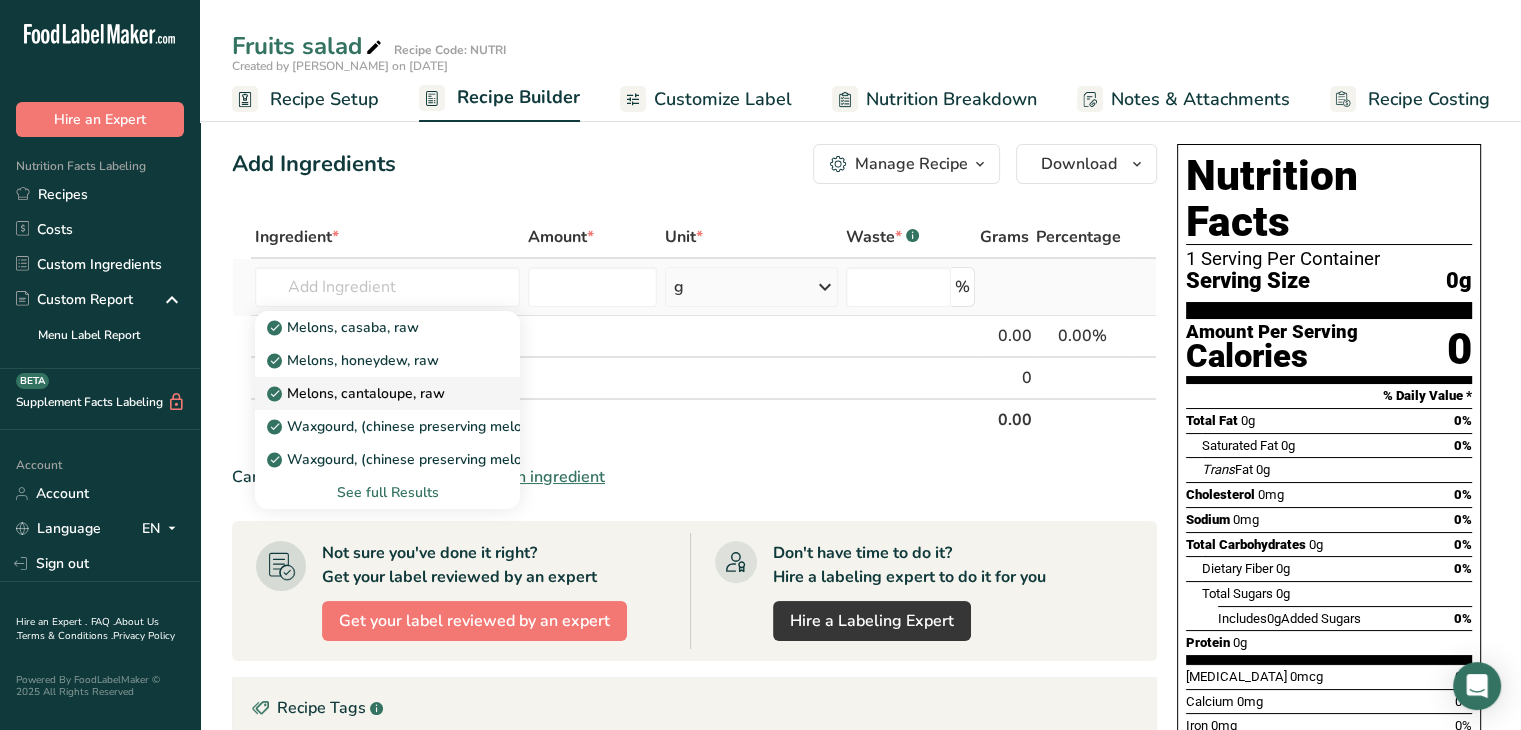 click on "Melons, cantaloupe, raw" at bounding box center [358, 393] 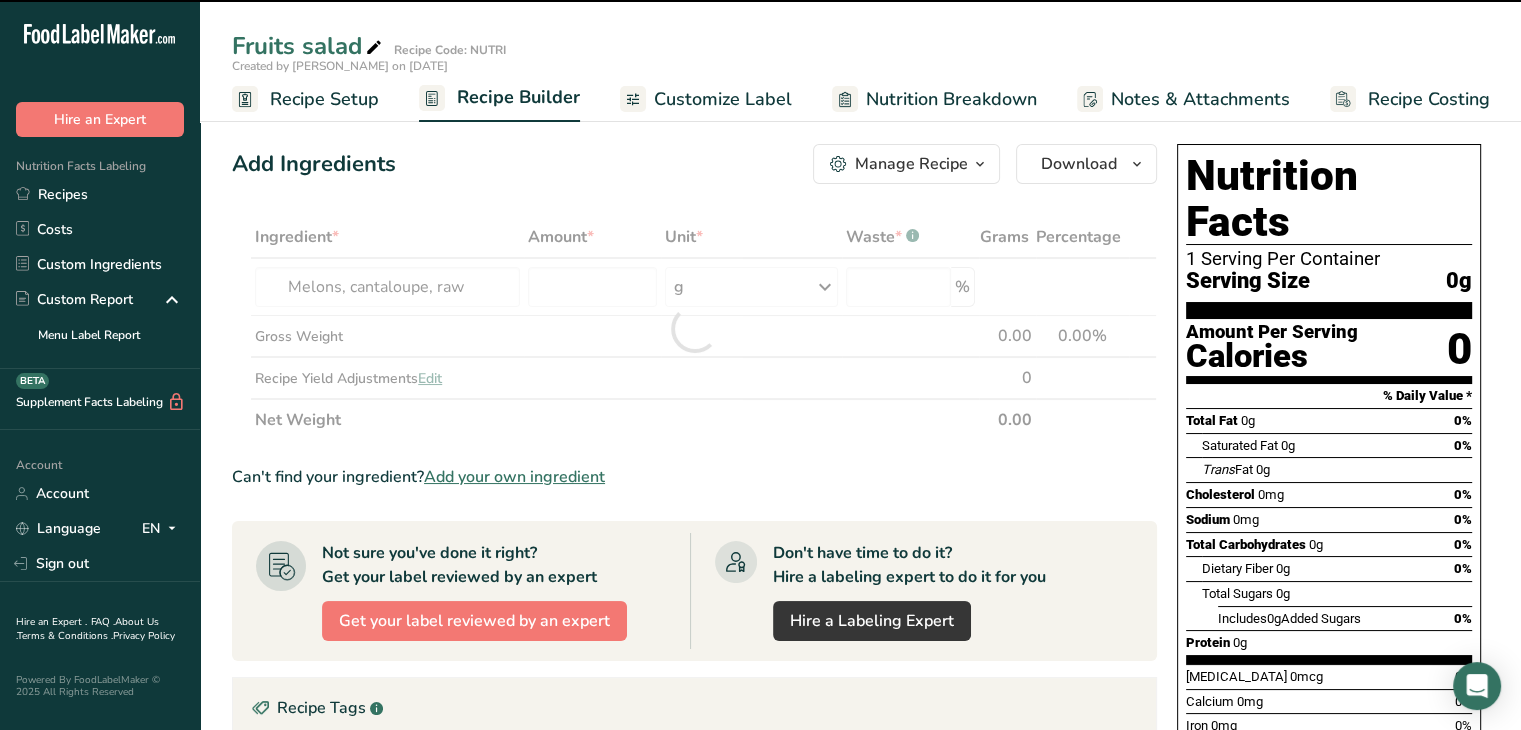 type on "0" 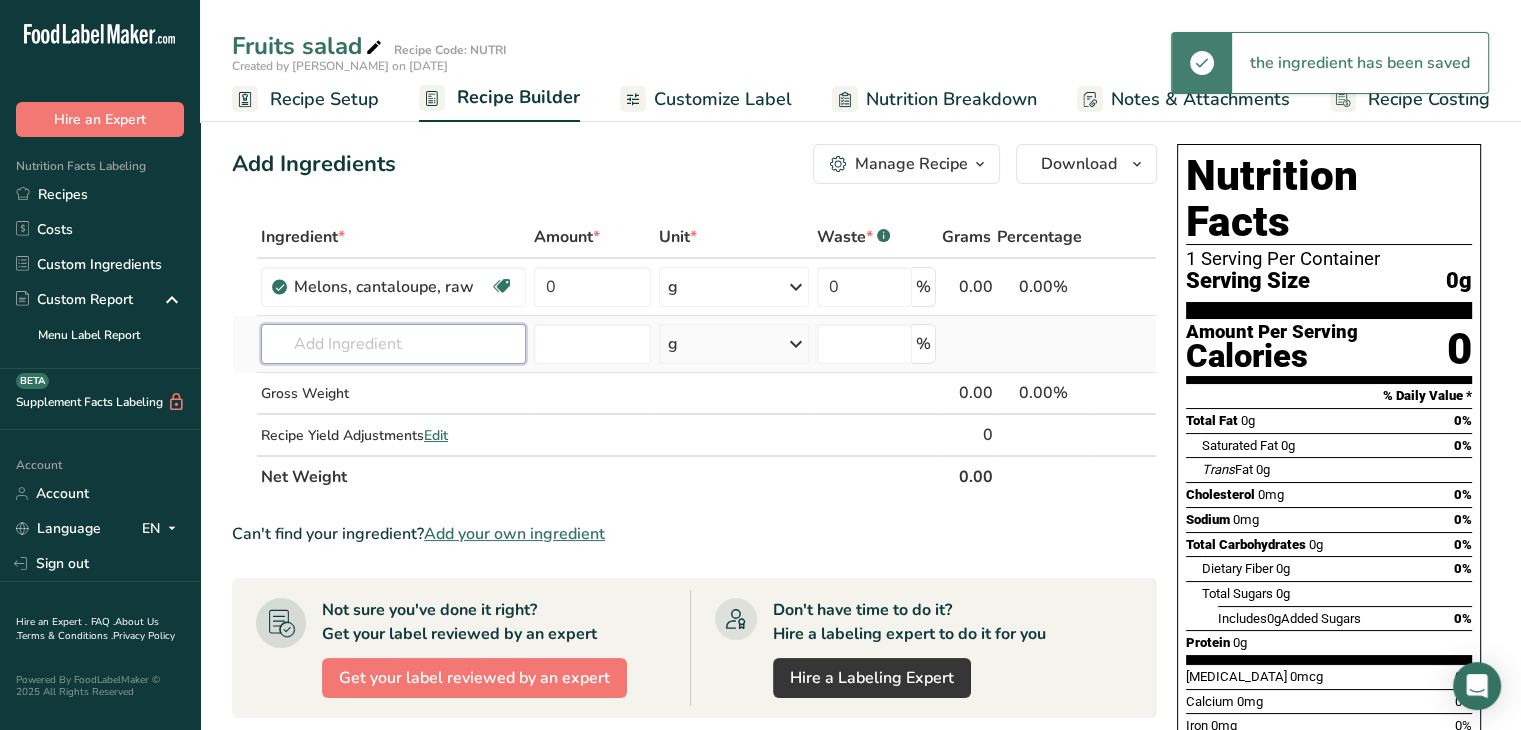 click at bounding box center [393, 344] 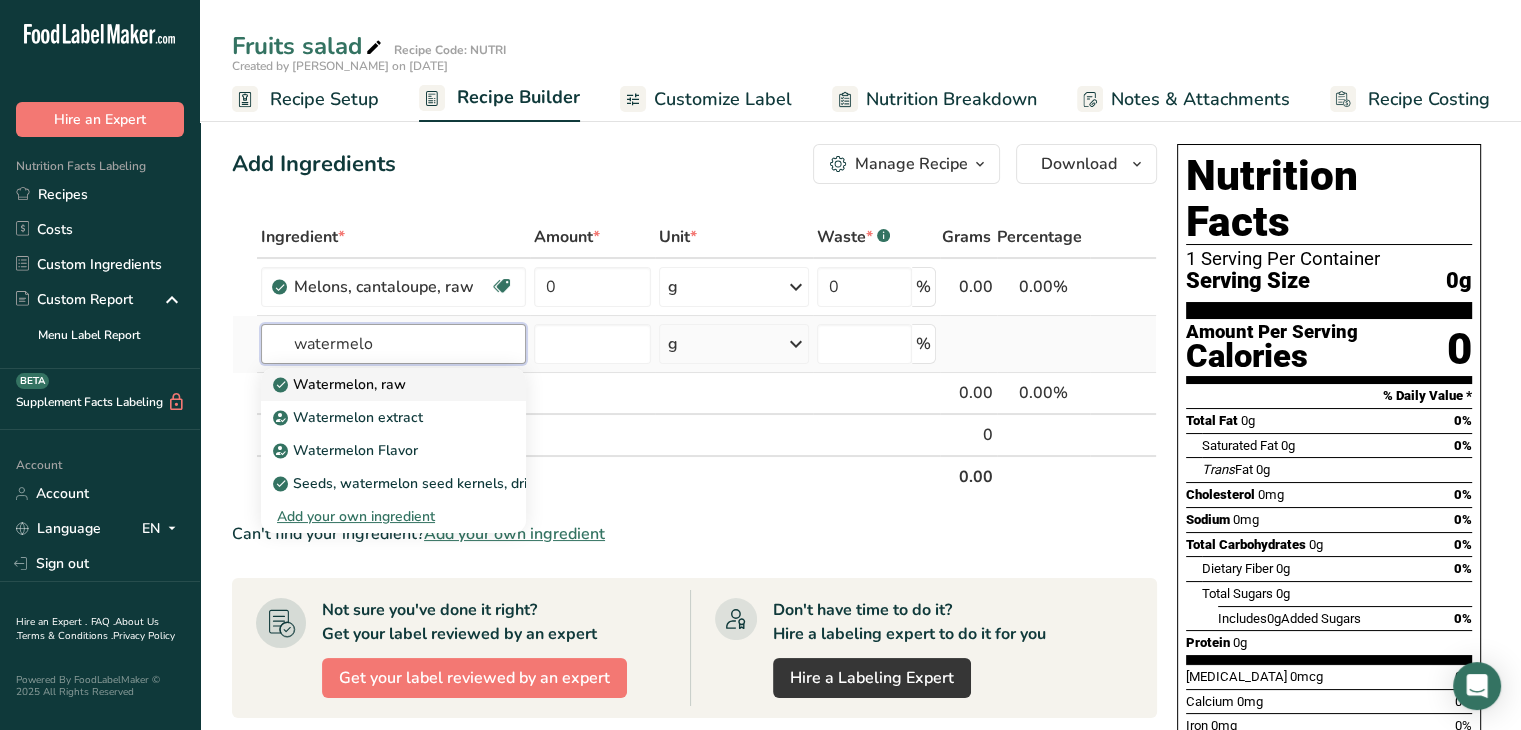 type on "watermelo" 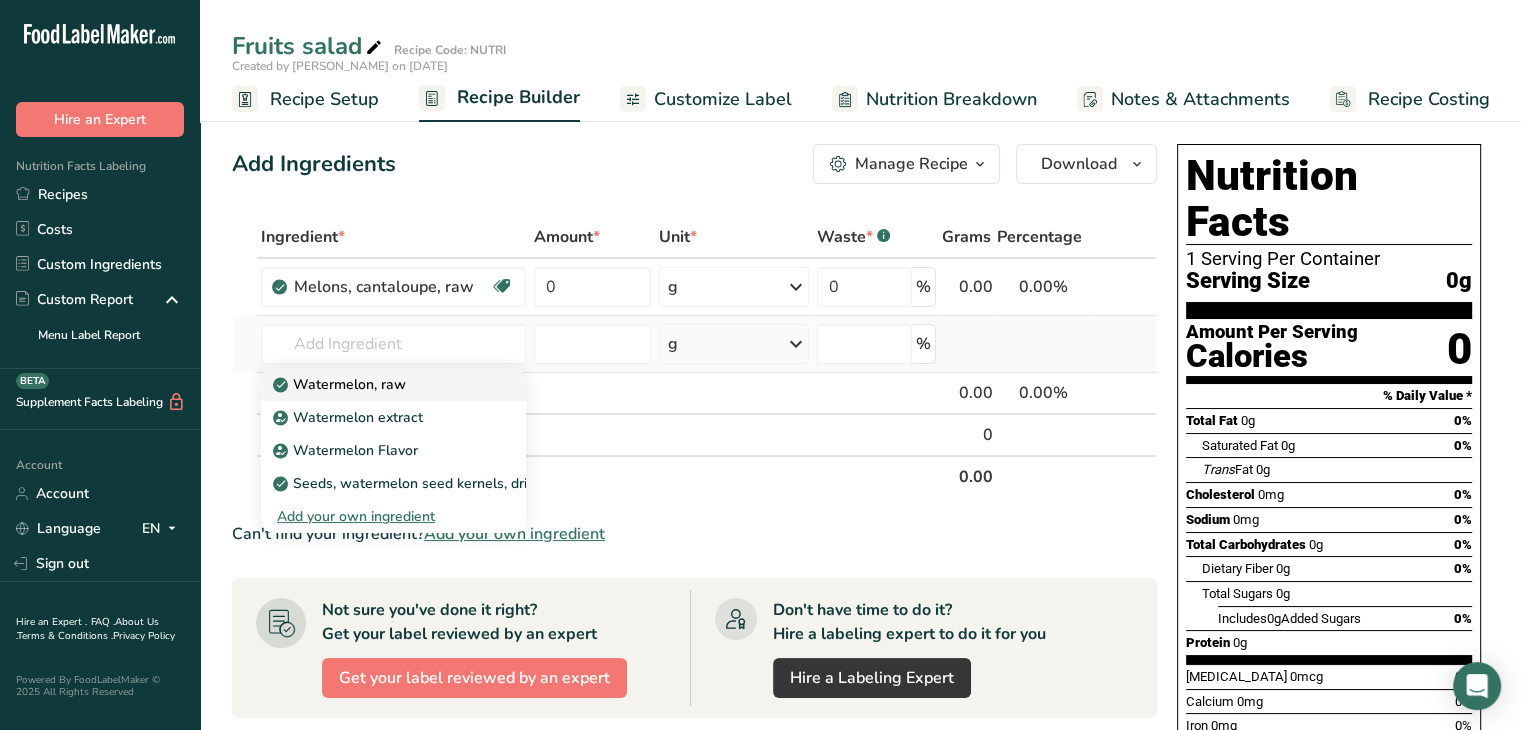 click on "Watermelon, raw" at bounding box center (393, 384) 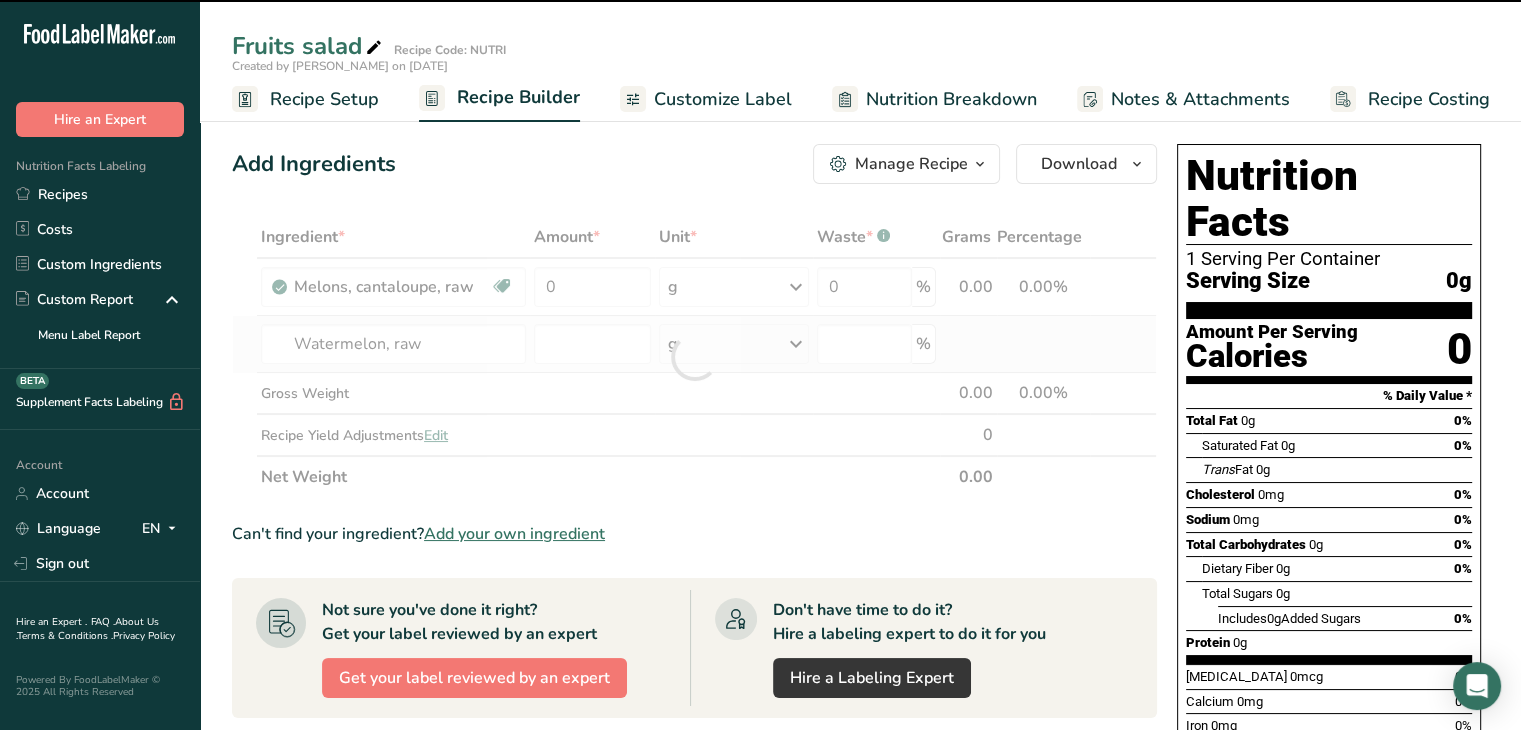 type on "0" 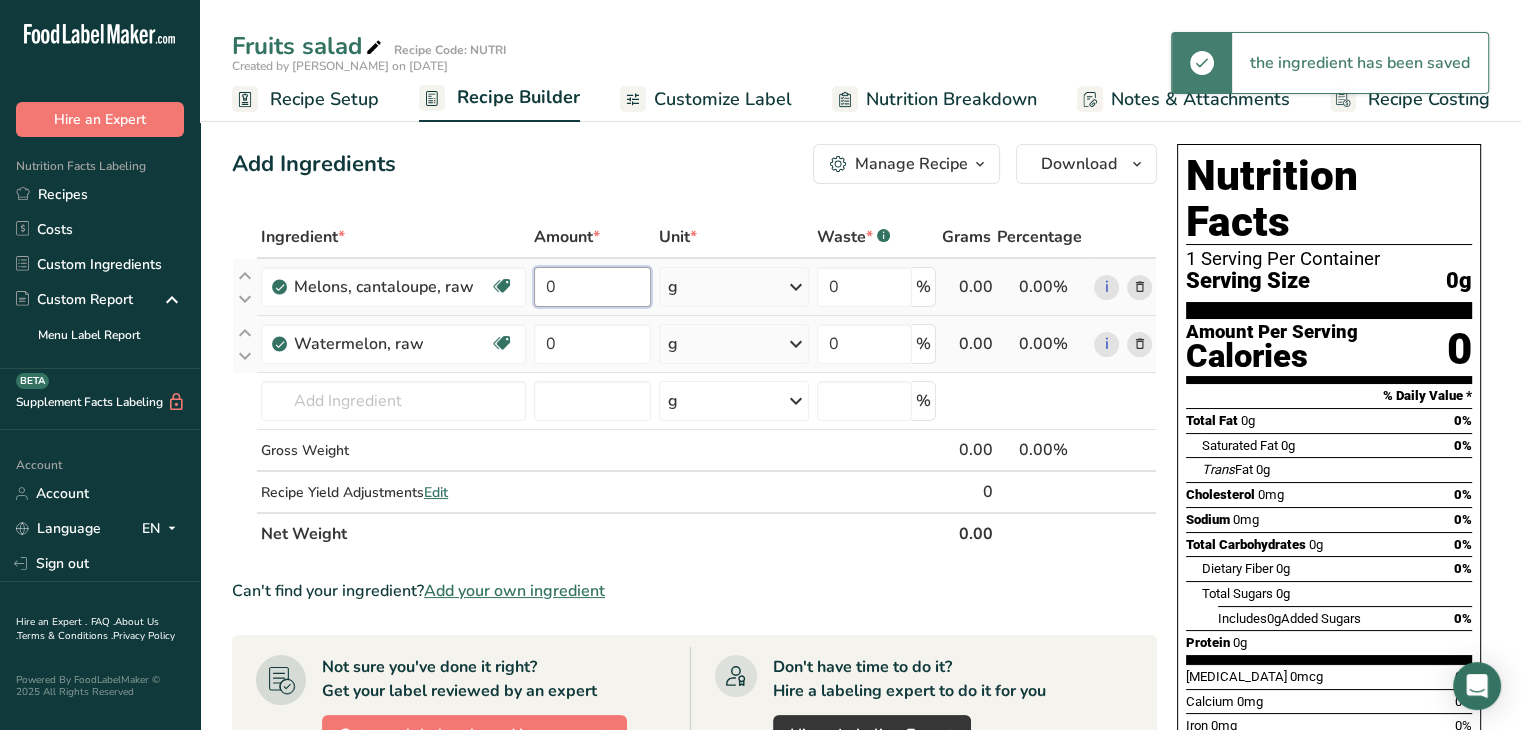 click on "0" at bounding box center (592, 287) 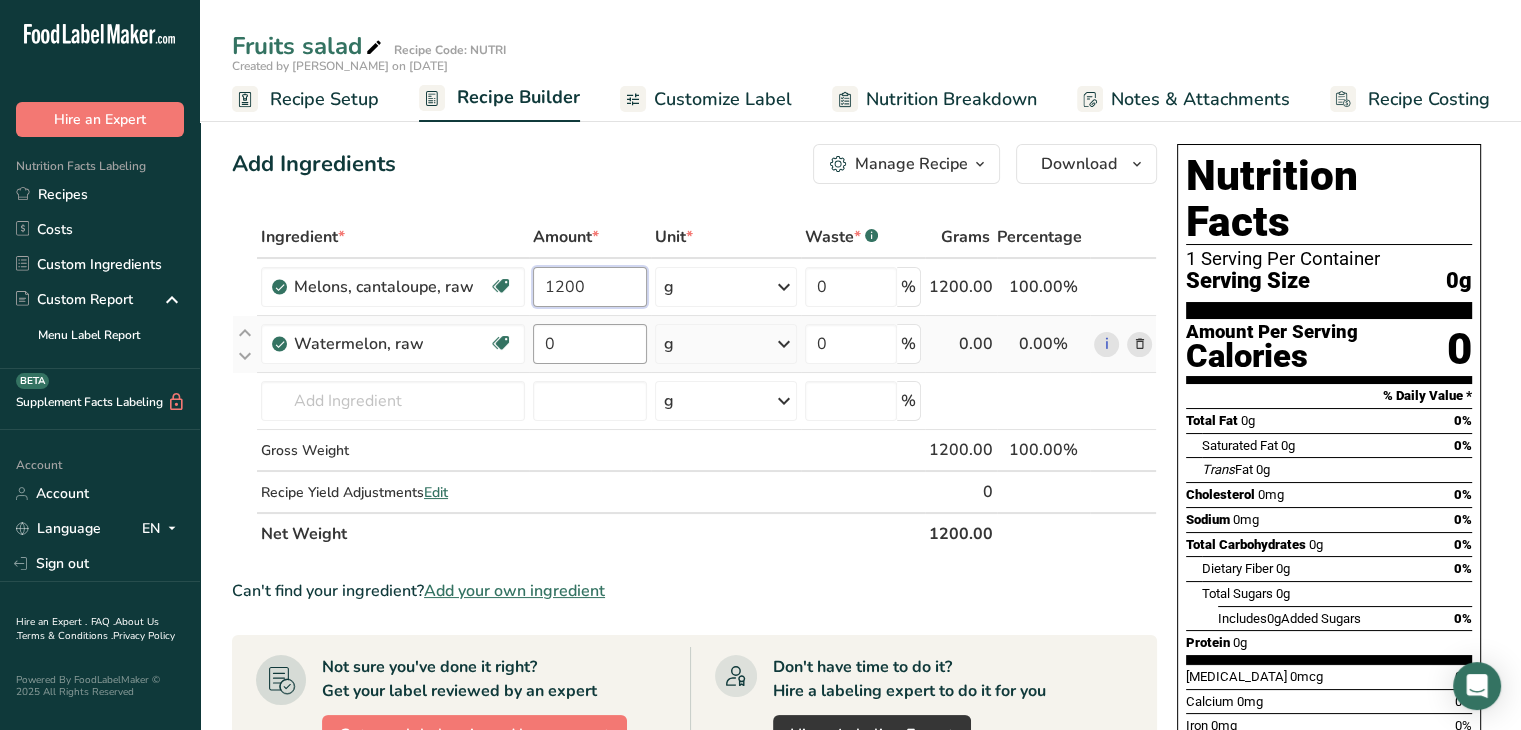 type on "1200" 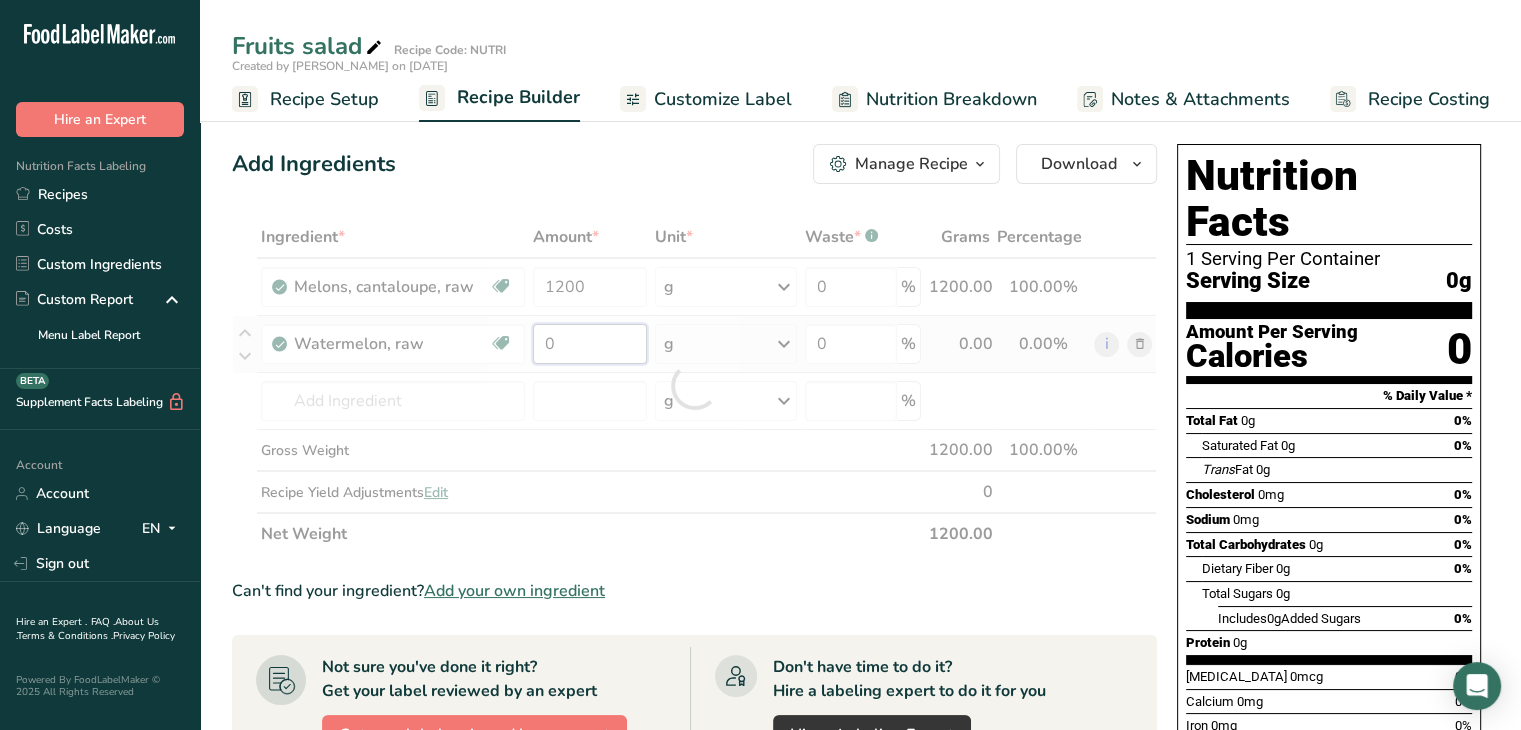 click on "Ingredient *
Amount *
Unit *
Waste *   .a-a{fill:#347362;}.b-a{fill:#fff;}          Grams
Percentage
Melons, cantaloupe, raw
Source of Antioxidants
Dairy free
Gluten free
Vegan
Vegetarian
Soy free
1200
g
Portions
1 cup, balls
1 cup, cubes
1 cup, diced
See more
Weight Units
g
kg
mg
See more
Volume Units
l
Volume units require a density conversion. If you know your ingredient's density enter it below. Otherwise, click on "RIA" our AI Regulatory bot - she will be able to help you
lb/ft3
g/cm3
mL" at bounding box center [694, 385] 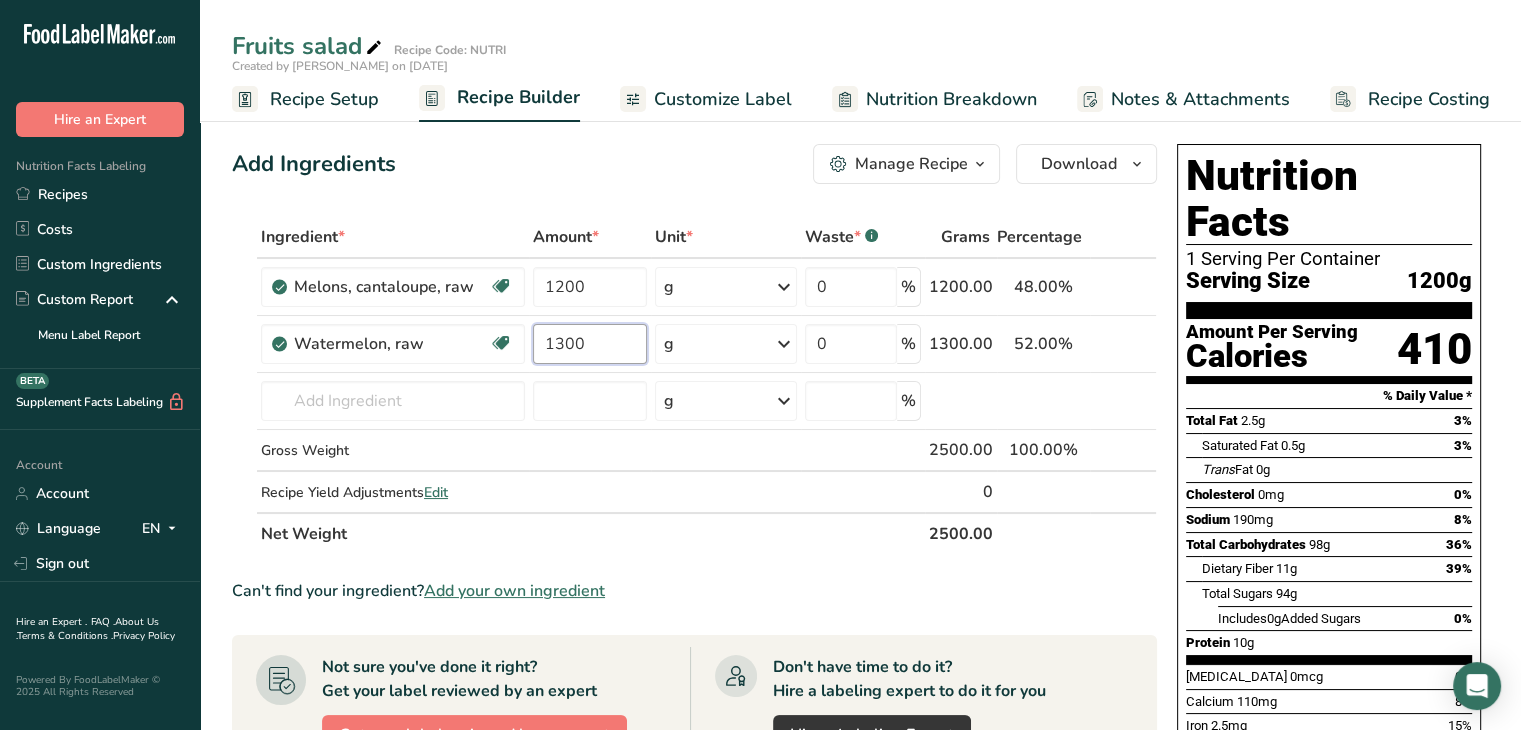 type on "1300" 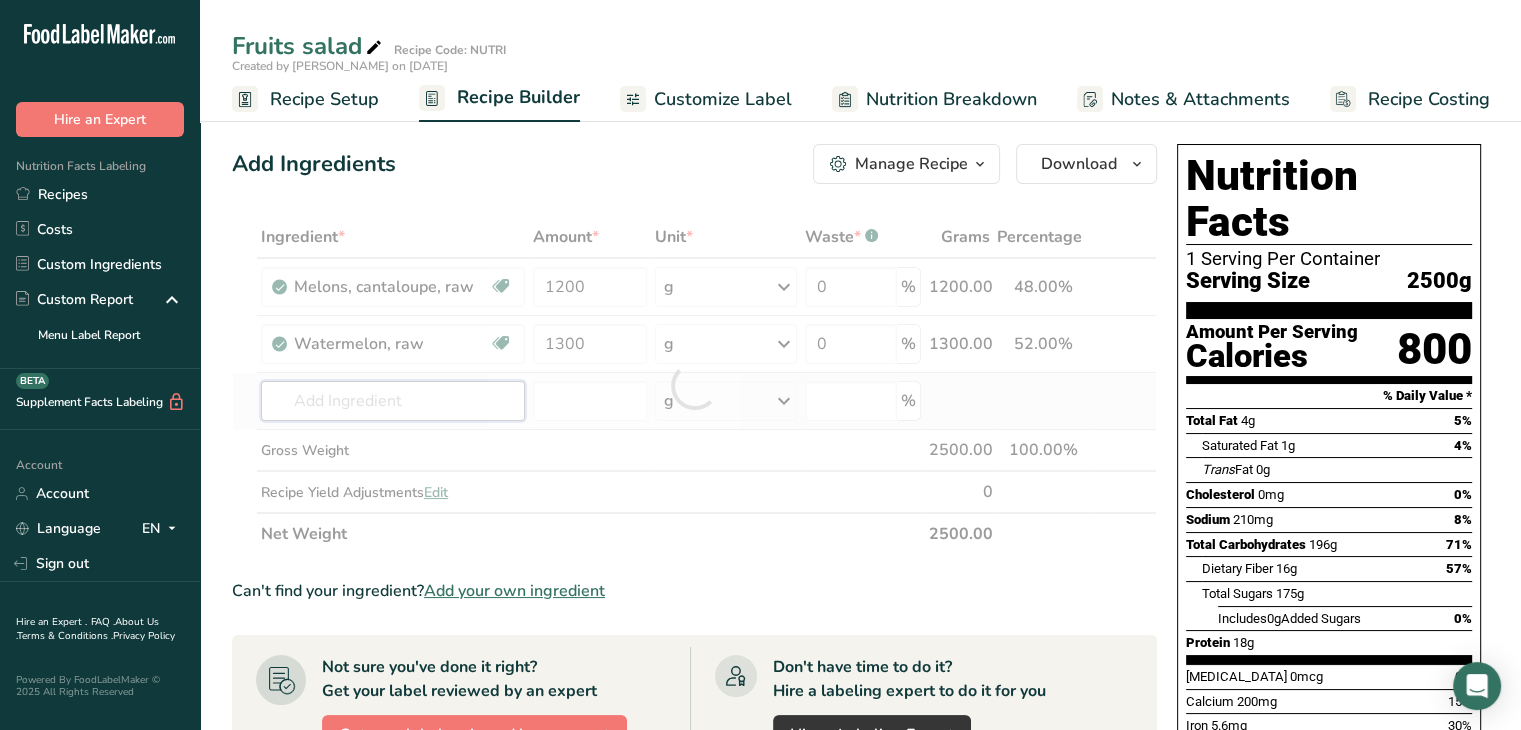 click on "Ingredient *
Amount *
Unit *
Waste *   .a-a{fill:#347362;}.b-a{fill:#fff;}          Grams
Percentage
Melons, cantaloupe, raw
Source of Antioxidants
Dairy free
Gluten free
Vegan
Vegetarian
Soy free
1200
g
Portions
1 cup, balls
1 cup, cubes
1 cup, diced
See more
Weight Units
g
kg
mg
See more
Volume Units
l
Volume units require a density conversion. If you know your ingredient's density enter it below. Otherwise, click on "RIA" our AI Regulatory bot - she will be able to help you
lb/ft3
g/cm3
mL" at bounding box center (694, 385) 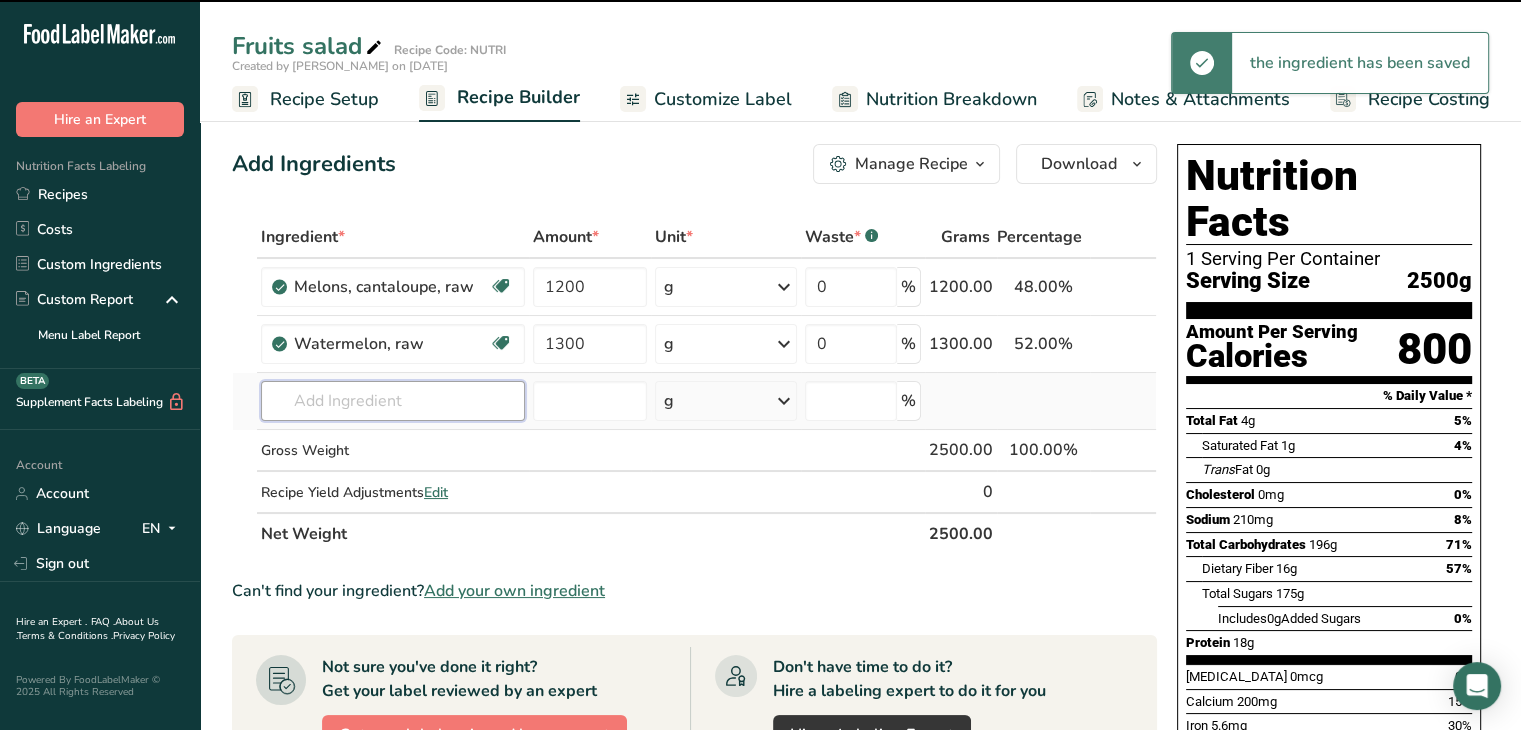 type on "o" 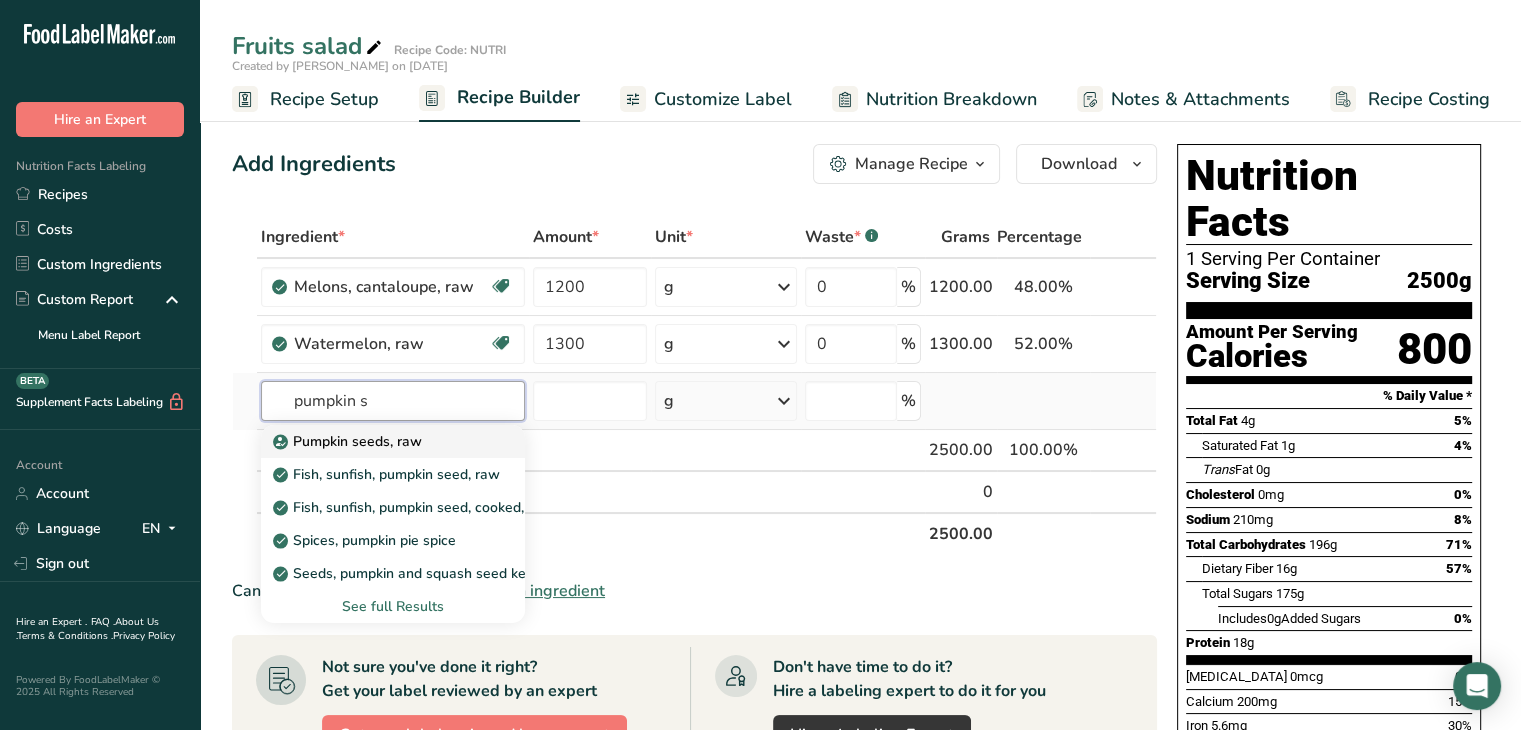 type on "pumpkin s" 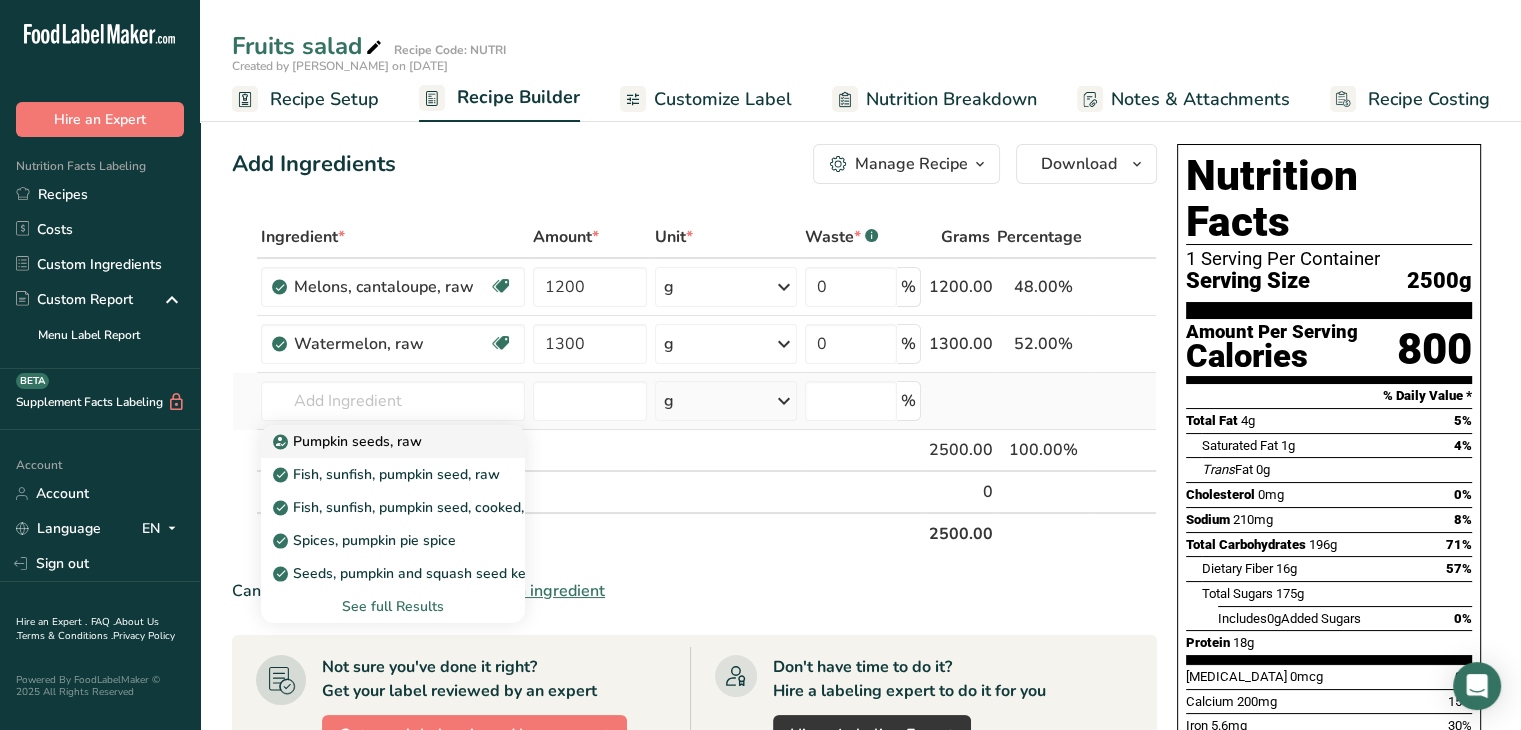 click on "Pumpkin seeds, raw" at bounding box center (393, 441) 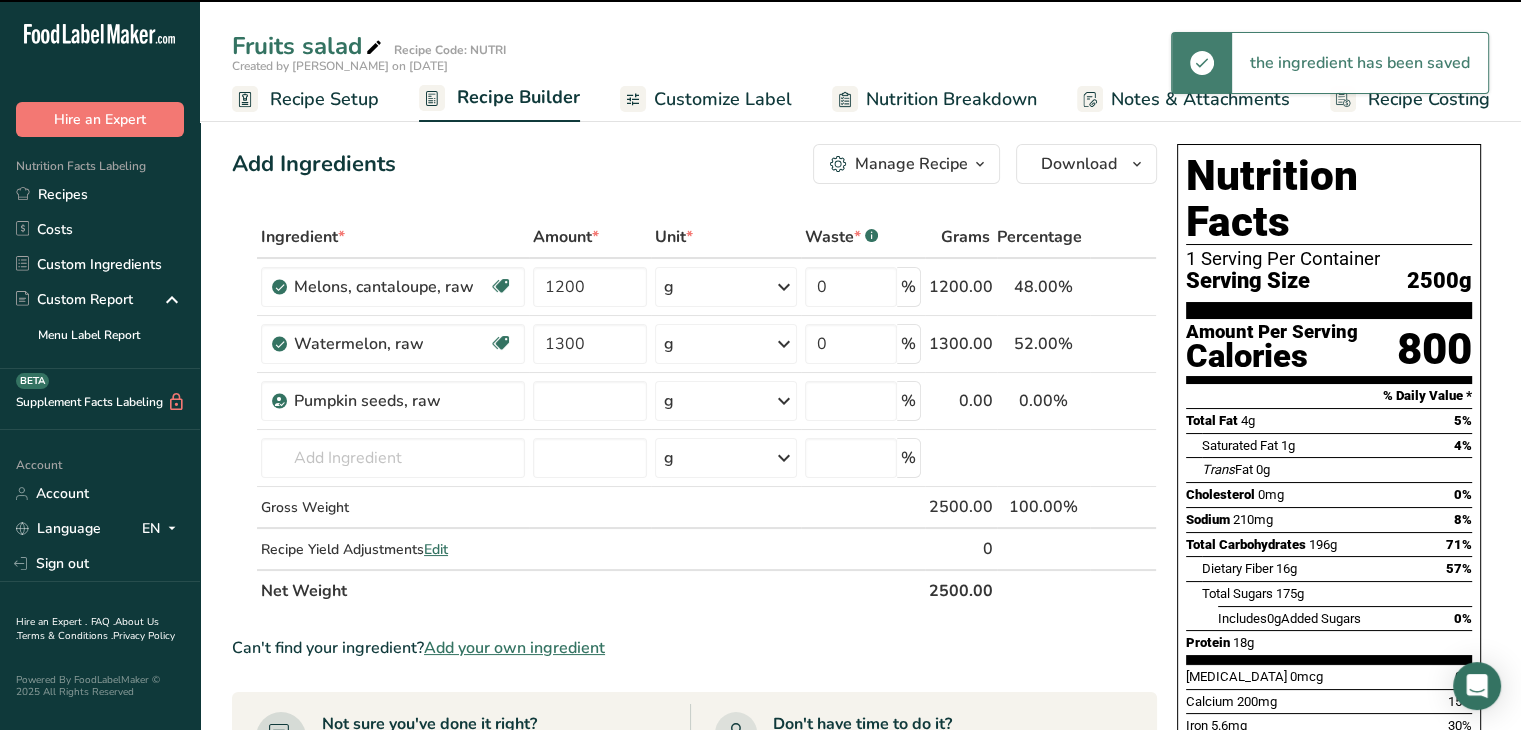 type on "0" 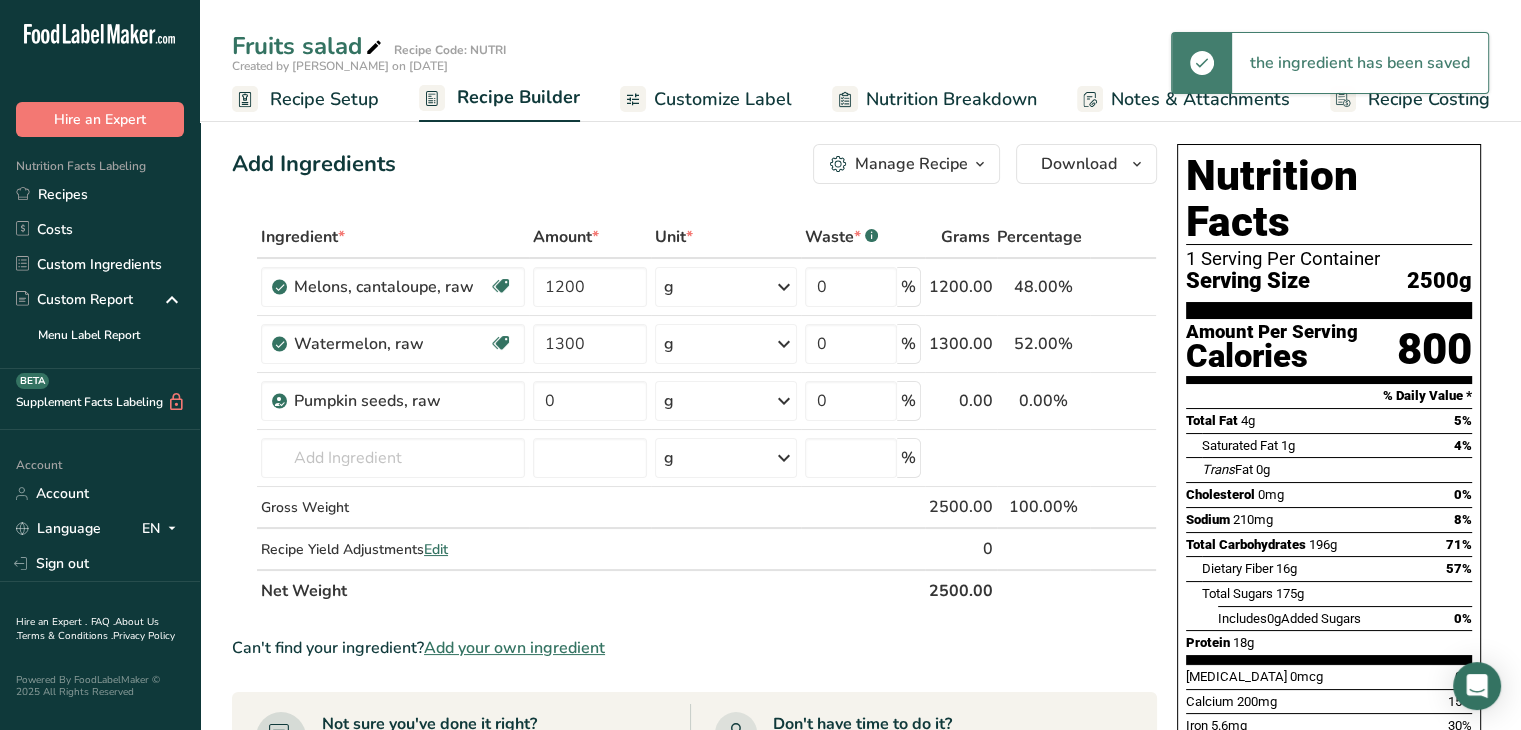 click on "g" at bounding box center (726, 401) 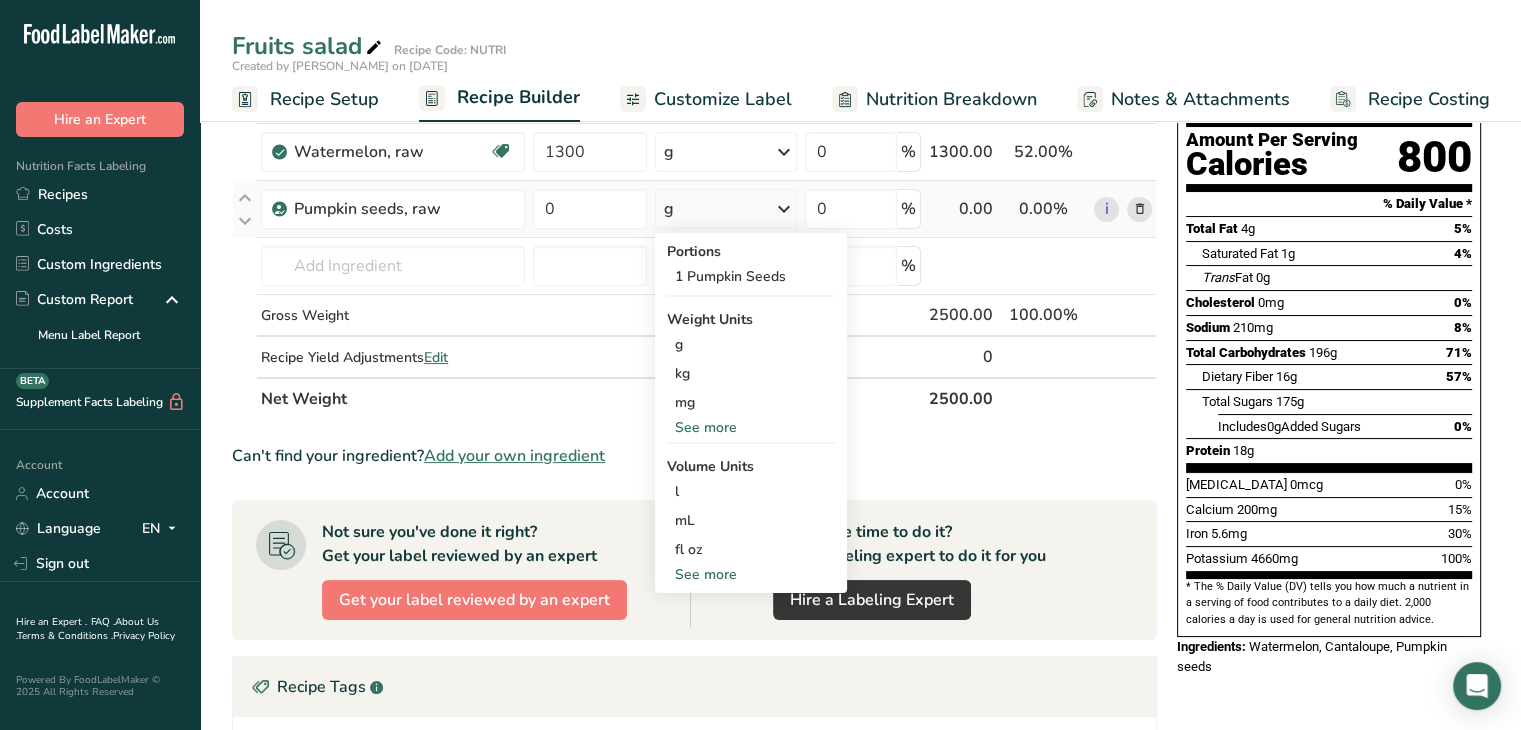 scroll, scrollTop: 0, scrollLeft: 0, axis: both 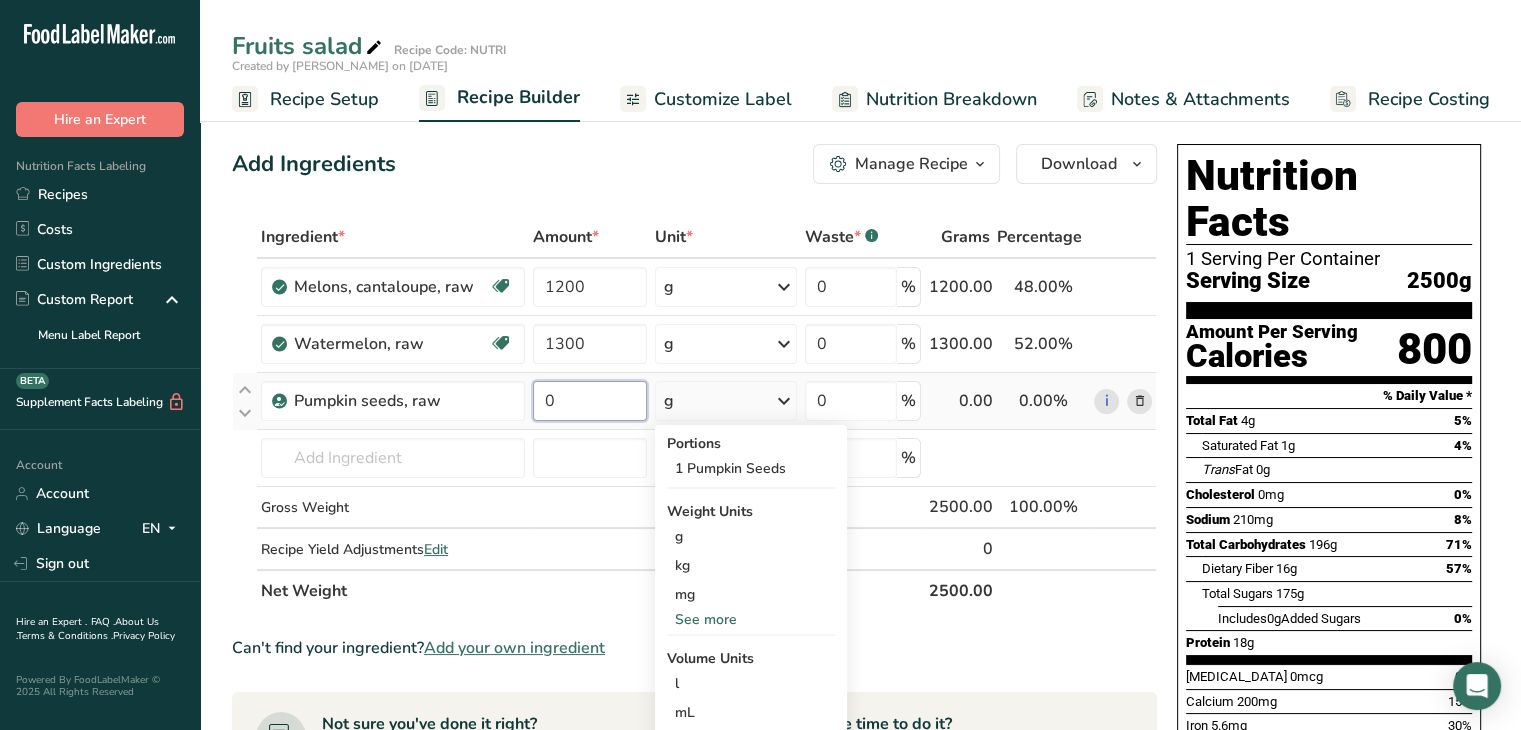 click on "0" at bounding box center [590, 401] 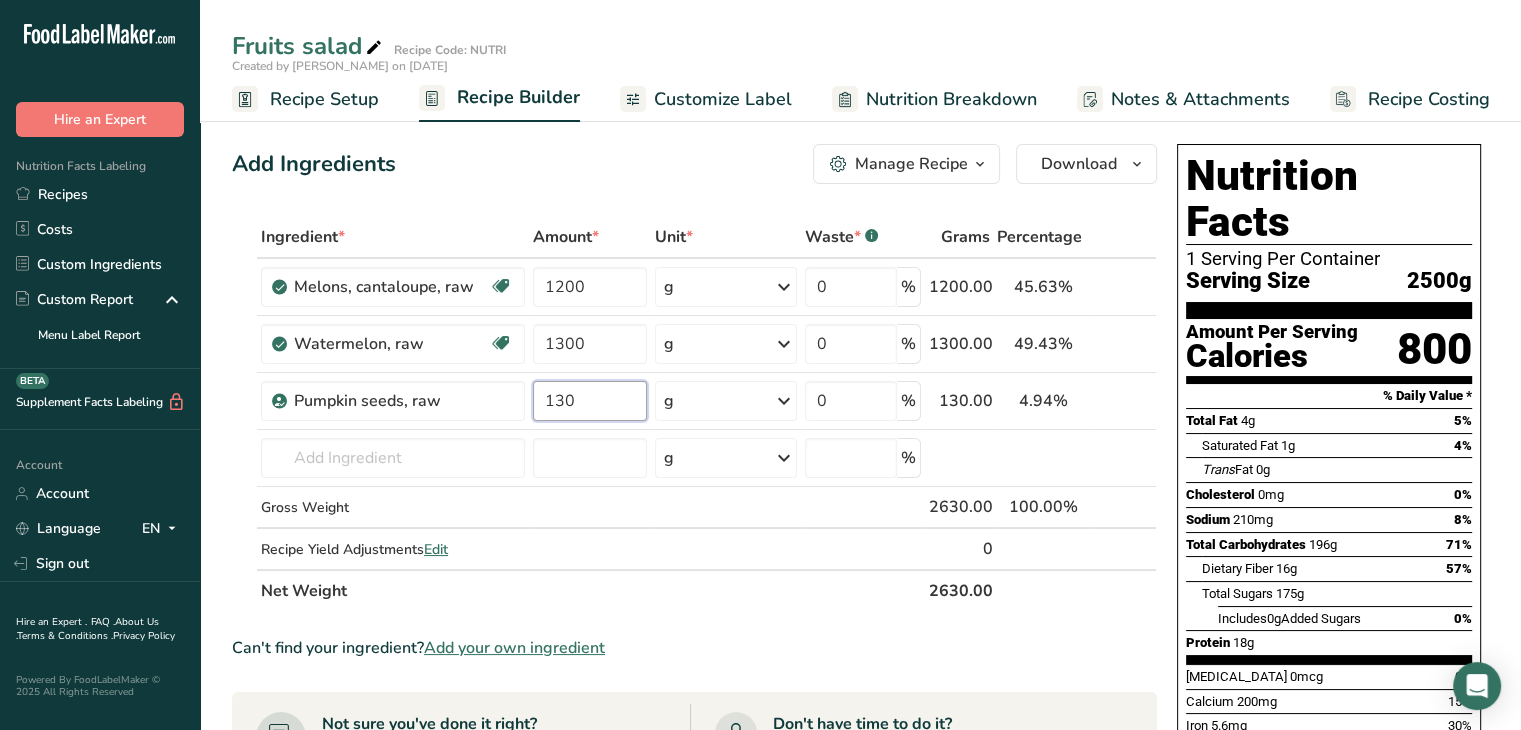 type on "130" 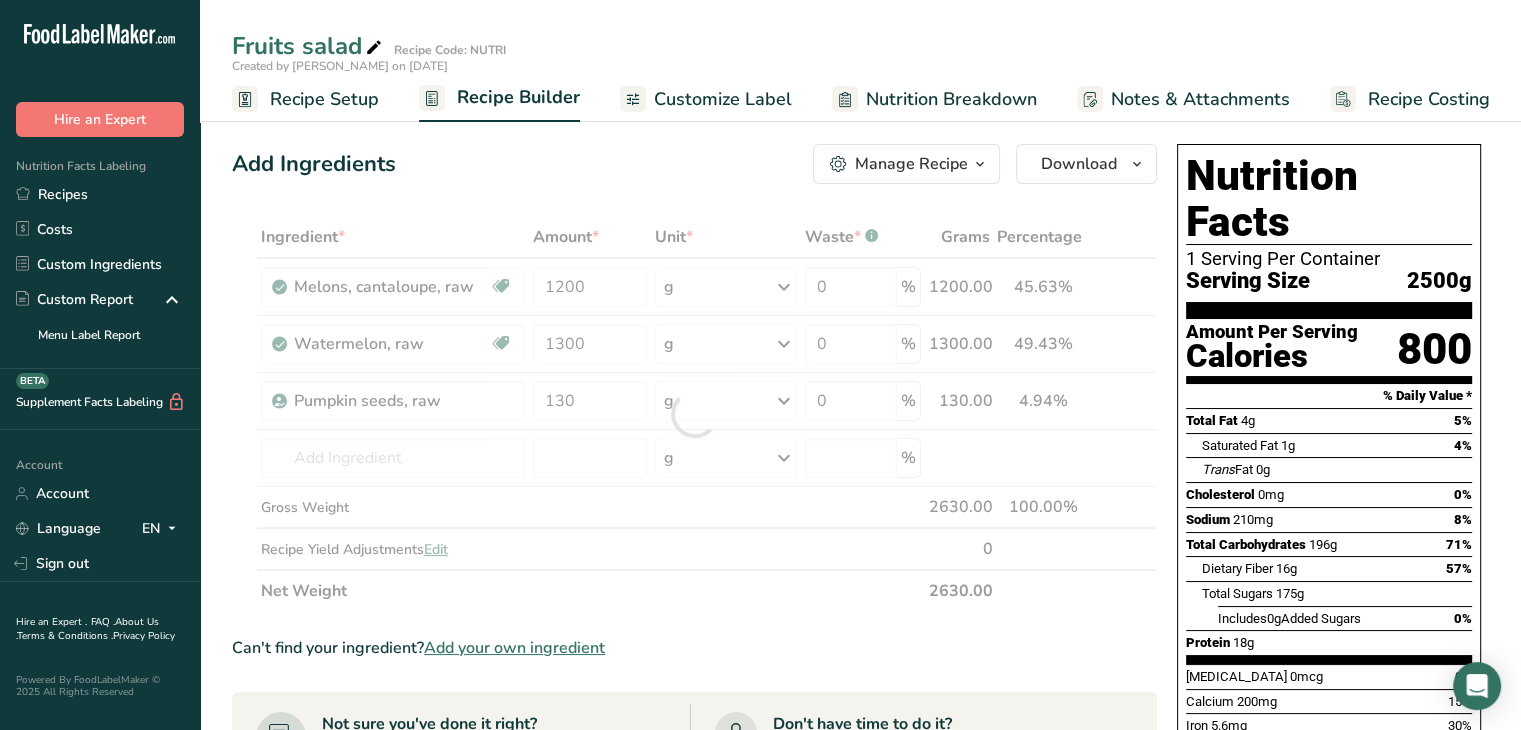 click on "Nutrition Facts
1 Serving Per Container
Serving Size
2500g
Amount Per Serving
Calories
800
% Daily Value *
Total Fat
4g
5%
Saturated Fat
1g
4%
Trans  Fat
0g
Cholesterol
0mg
0%
Sodium
210mg
8%
Total Carbohydrates
196g
71%
Dietary Fiber
16g
57%" at bounding box center [1329, 506] 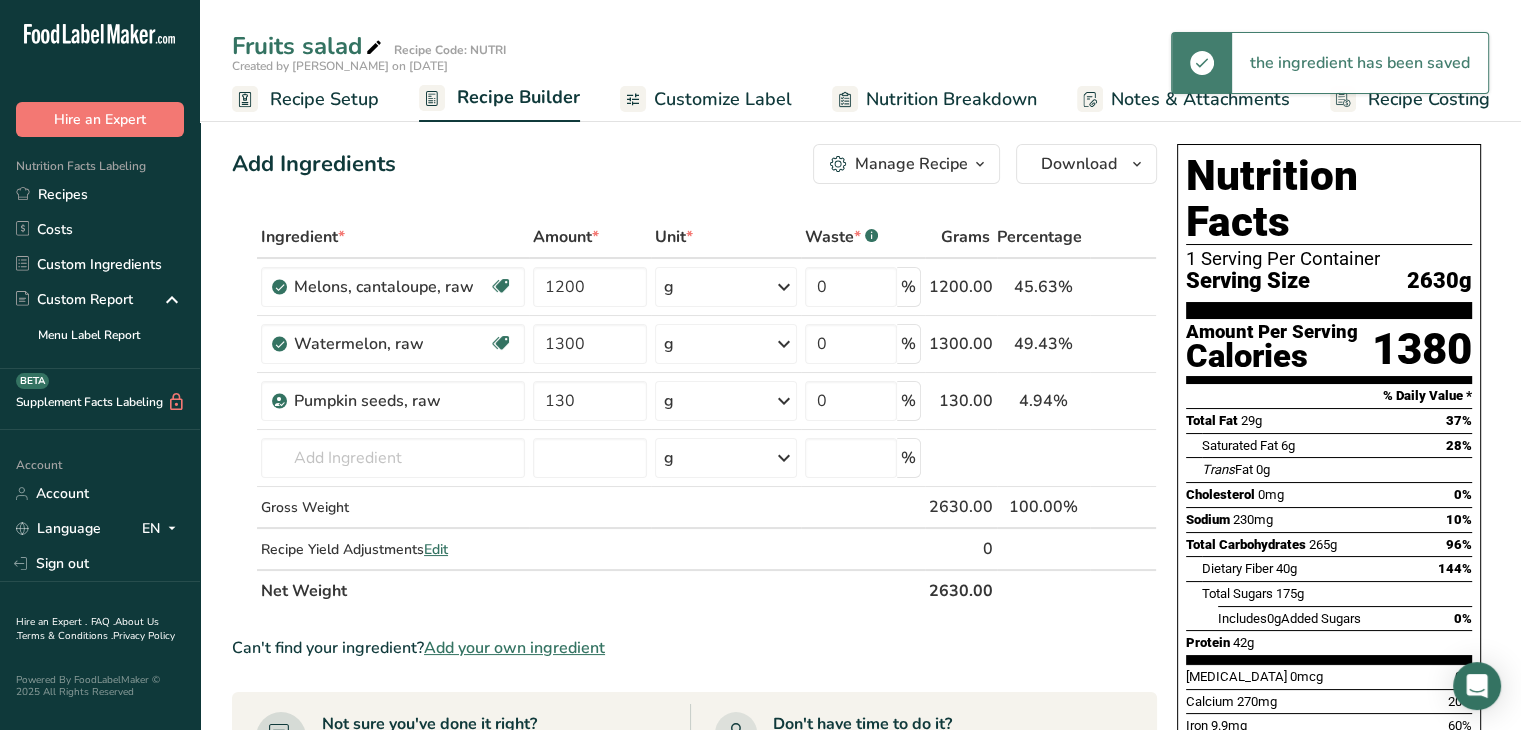 click on "Recipe Setup" at bounding box center (305, 99) 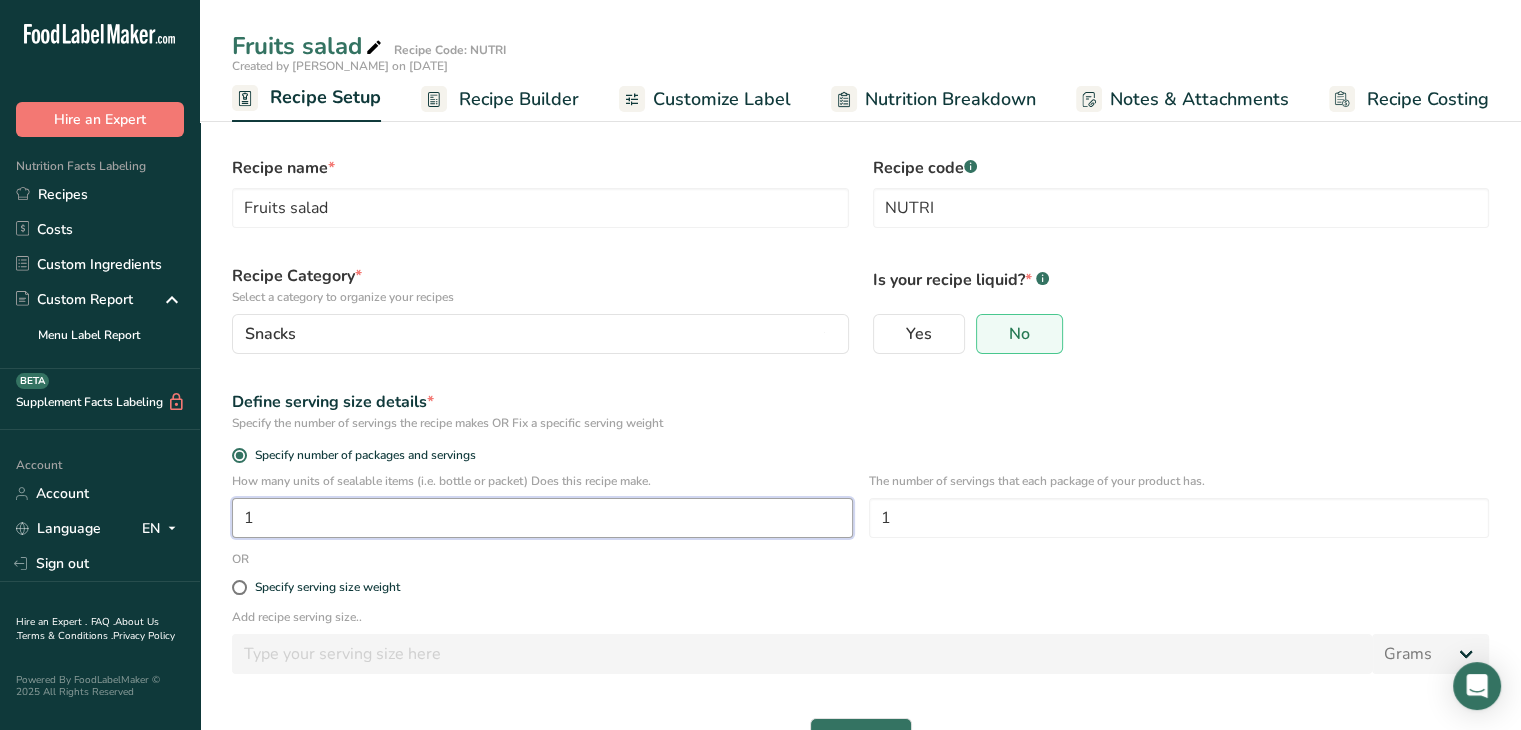 click on "1" at bounding box center [542, 518] 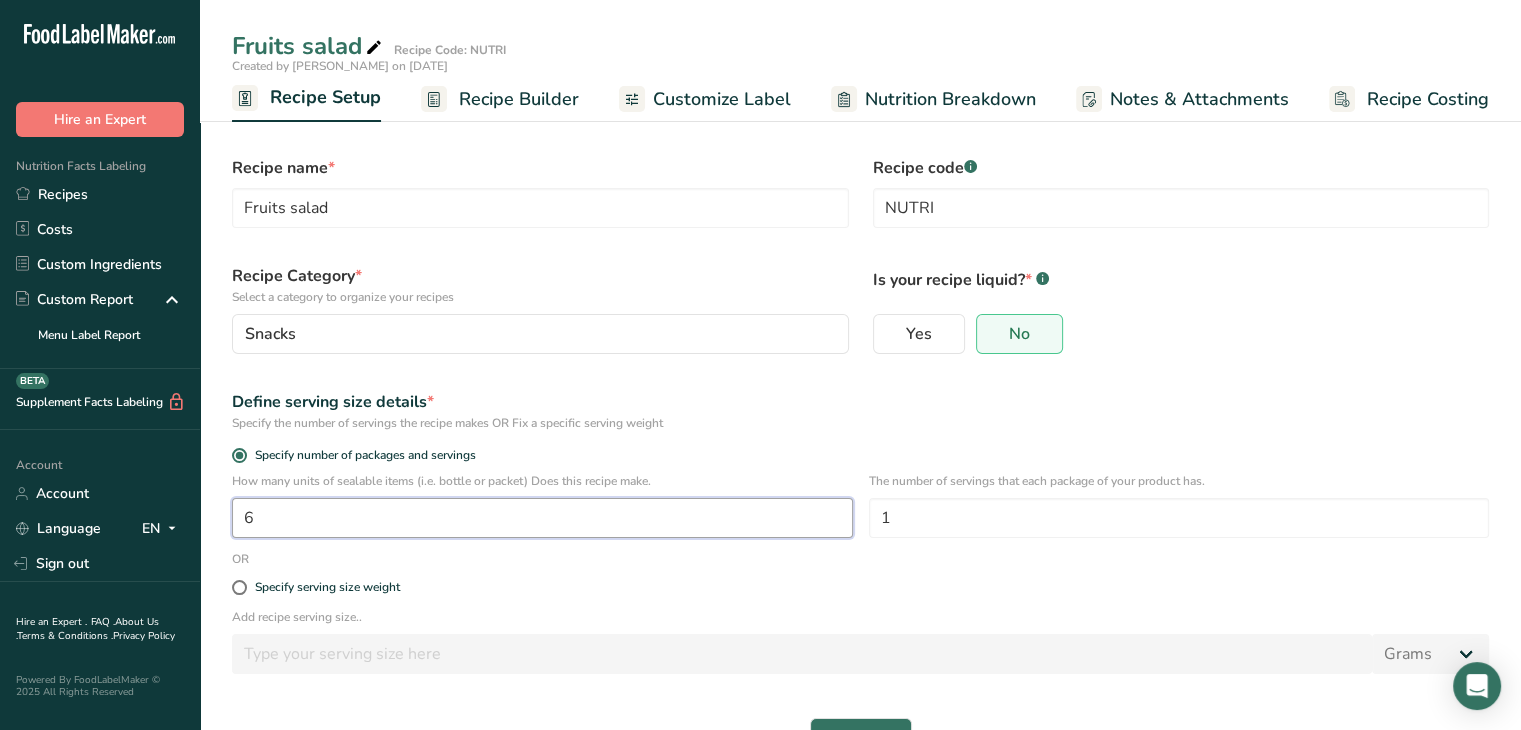 type on "6" 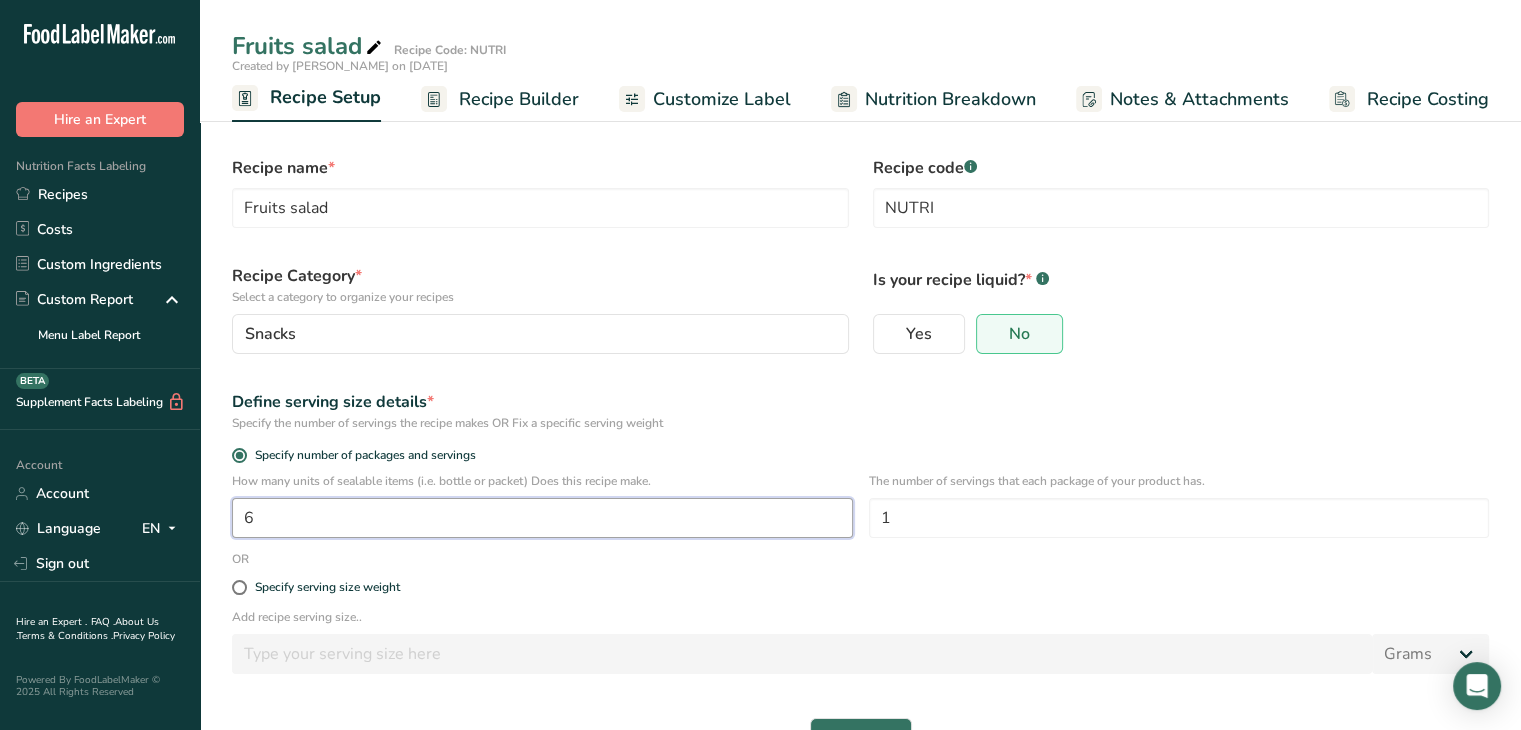 click on "Save" at bounding box center (861, 738) 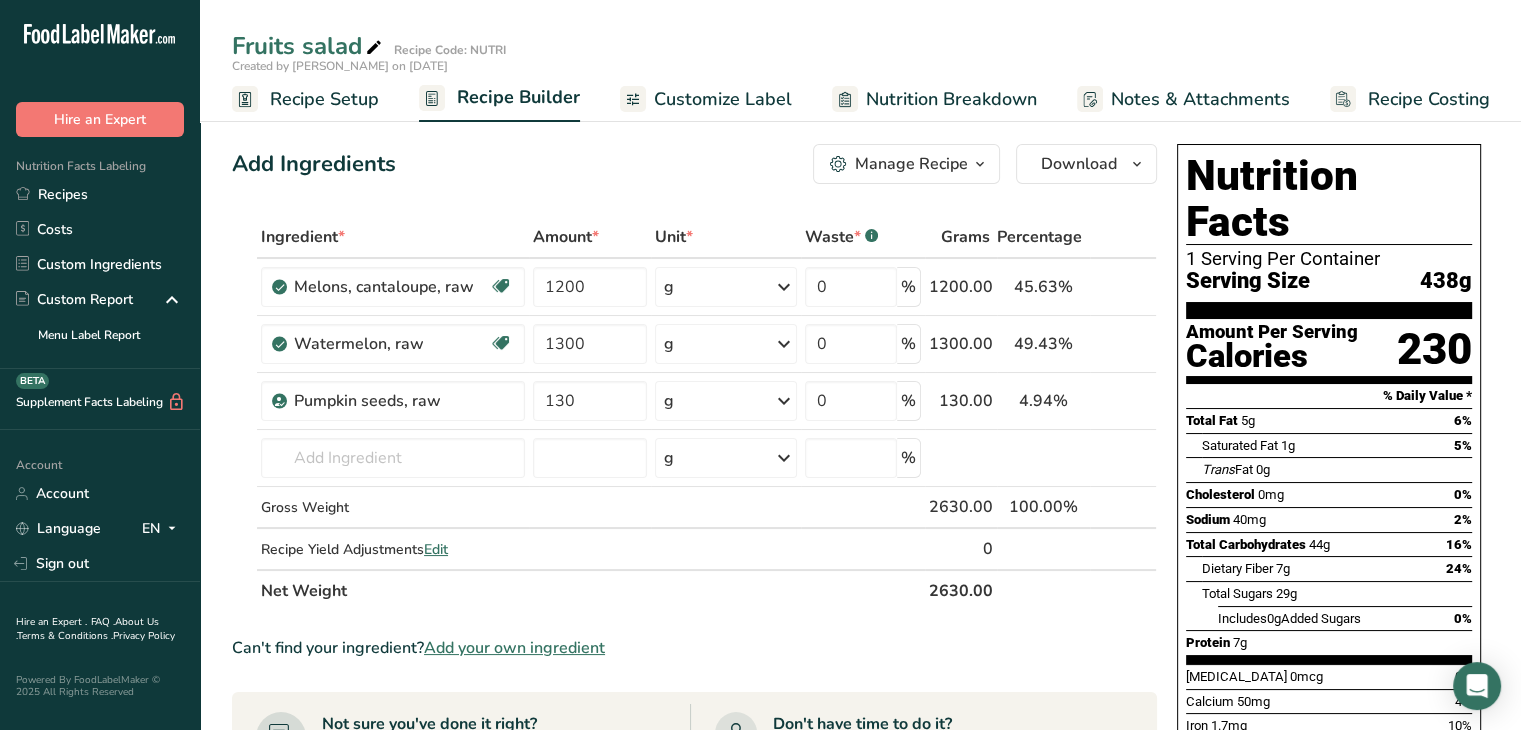 click on "Recipe Setup" at bounding box center (305, 99) 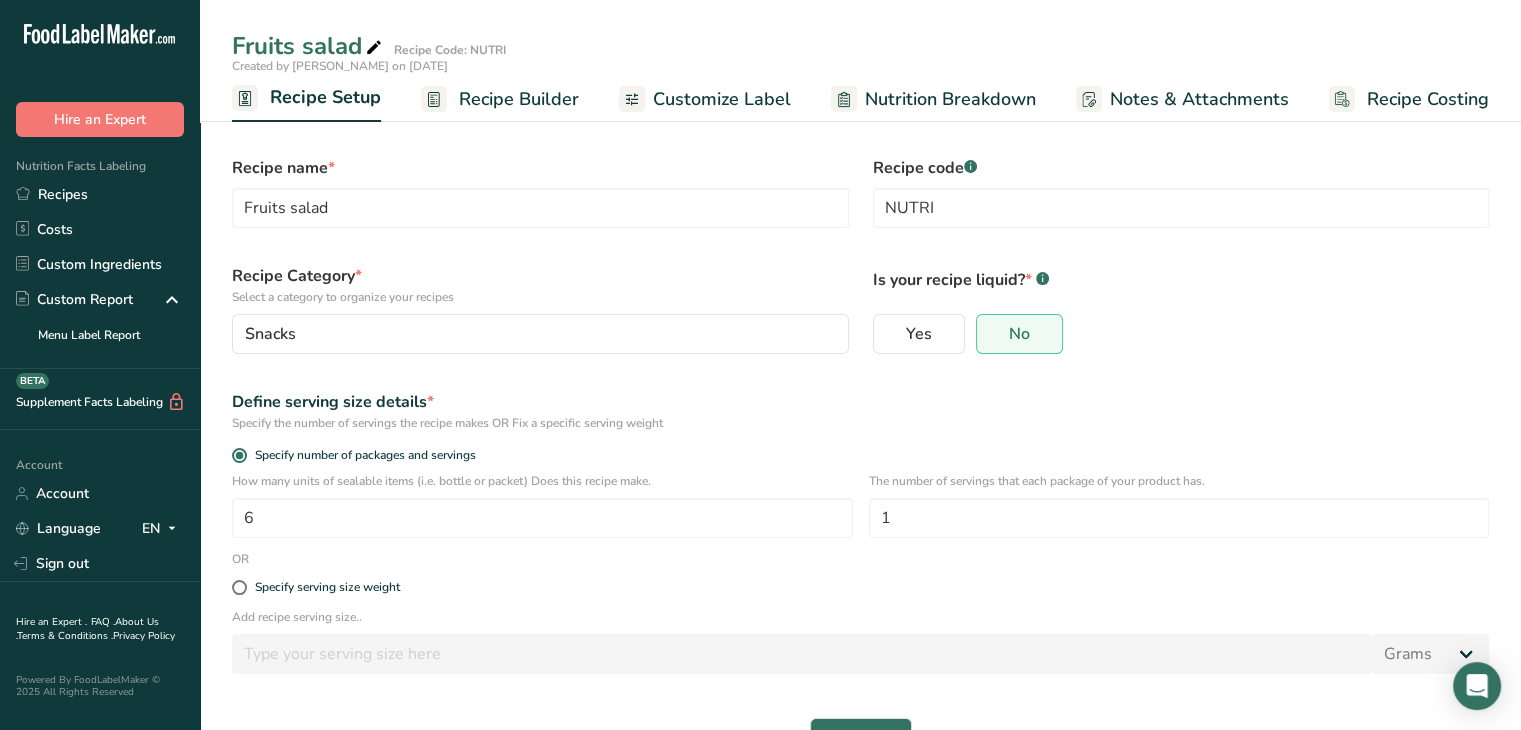 click on "Customize Label" at bounding box center (722, 99) 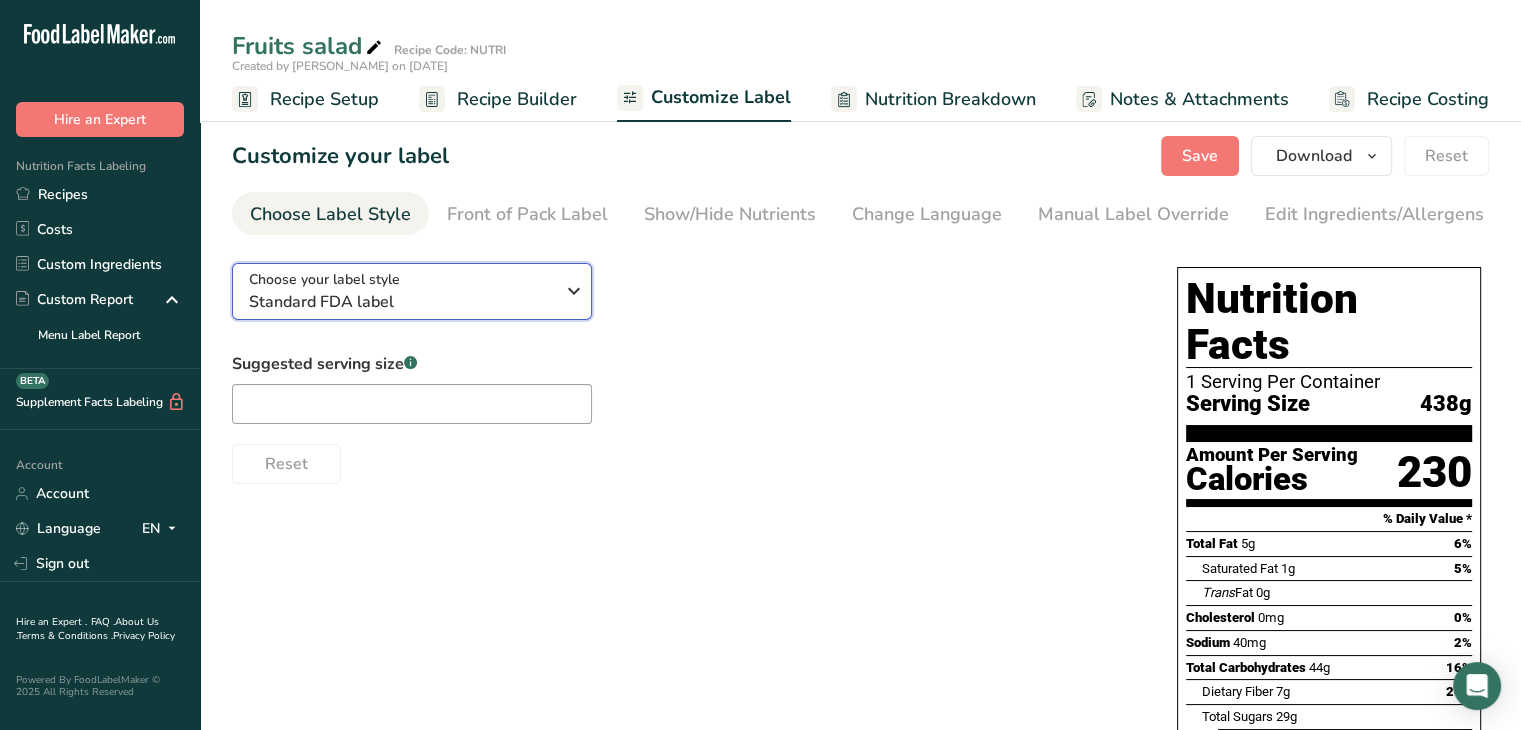 click on "Standard FDA label" at bounding box center [401, 302] 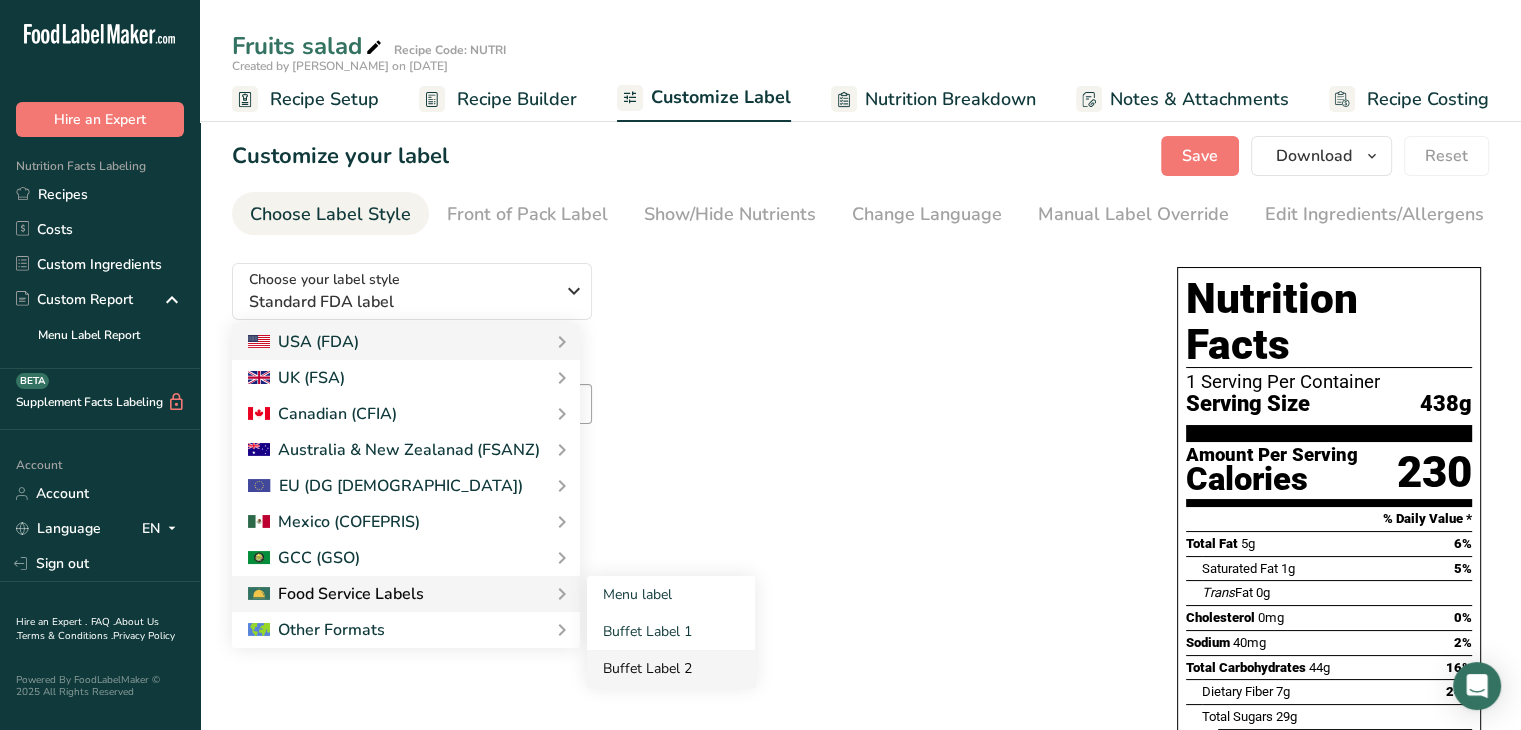 click on "Buffet Label 2" at bounding box center (671, 668) 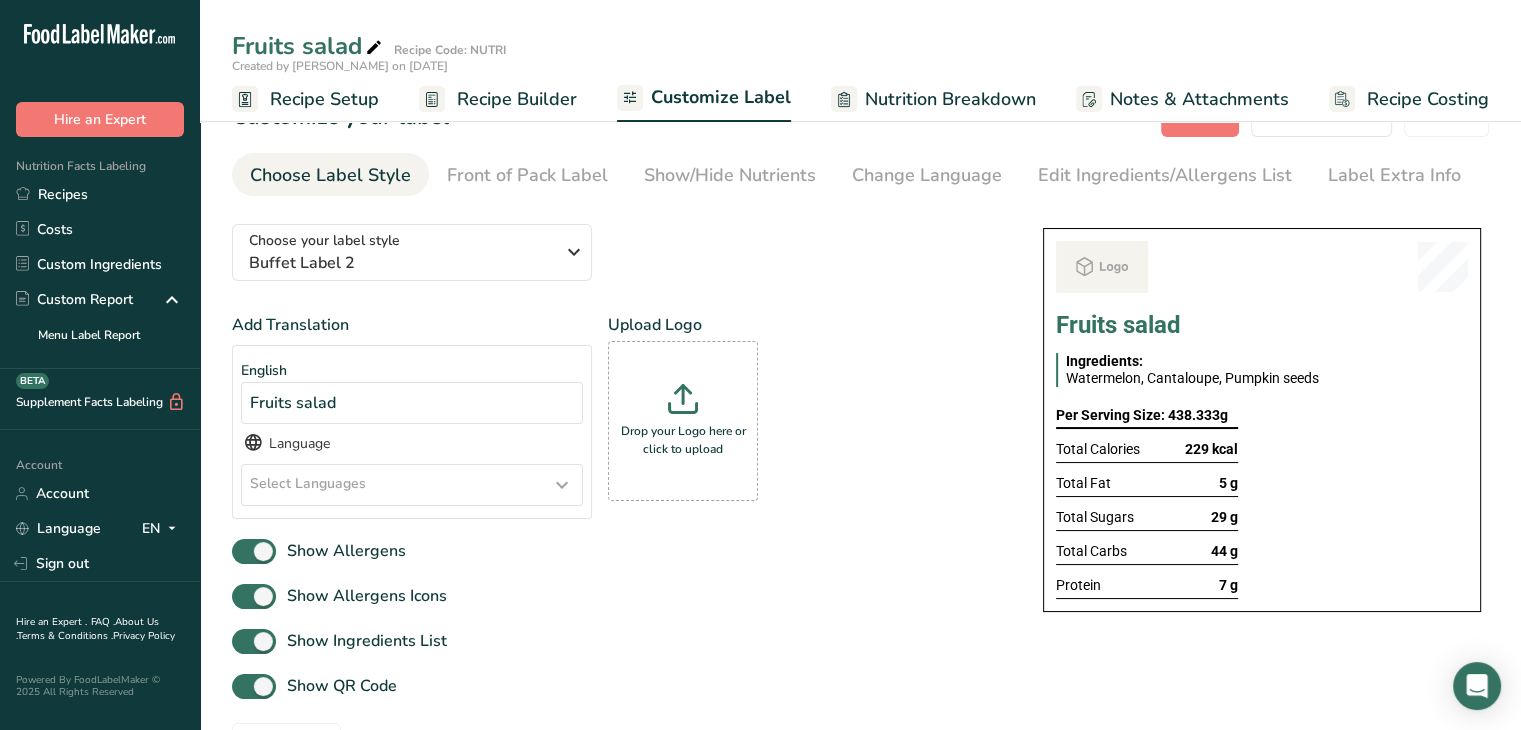 scroll, scrollTop: 103, scrollLeft: 0, axis: vertical 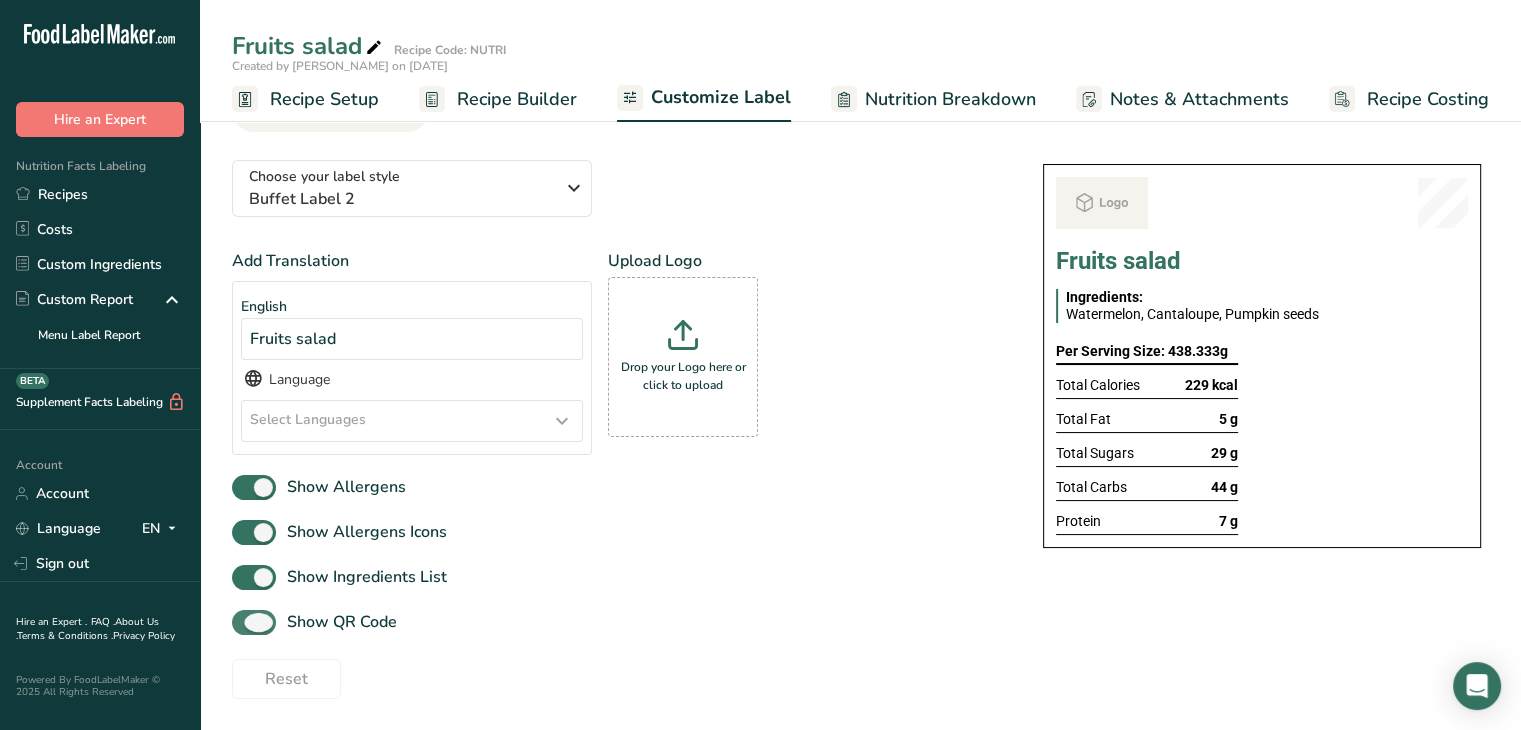 click at bounding box center (254, 622) 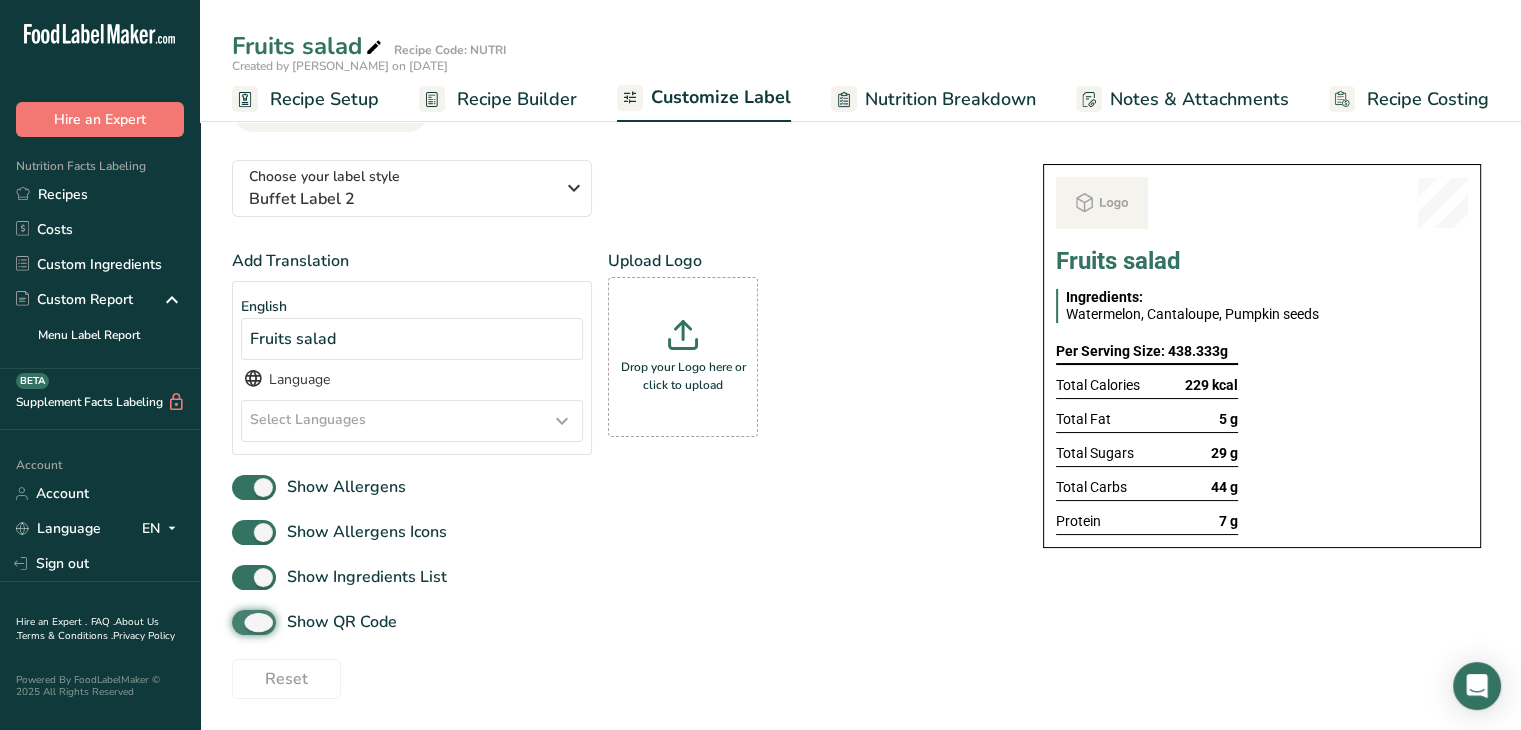 click on "Show QR Code" at bounding box center [238, 622] 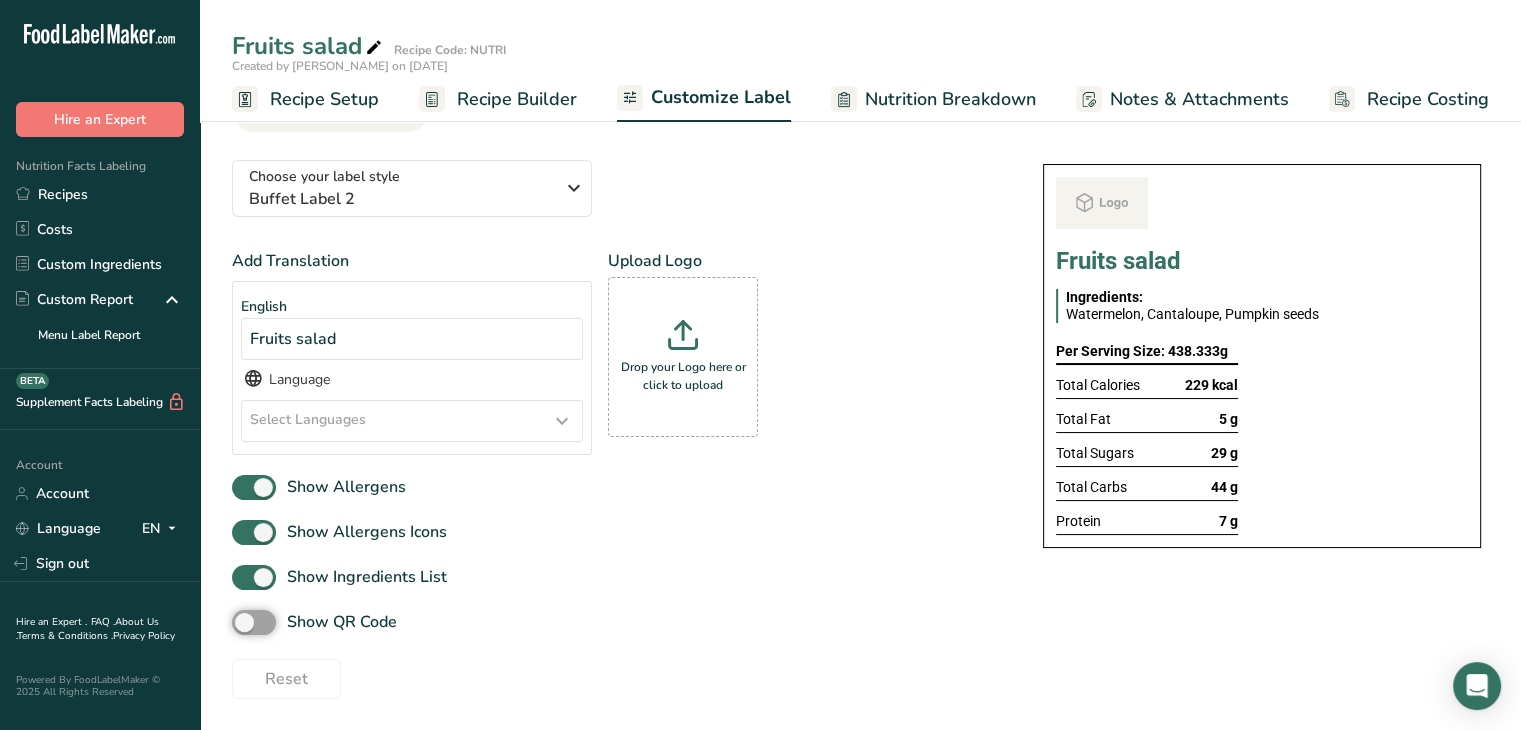scroll, scrollTop: 0, scrollLeft: 0, axis: both 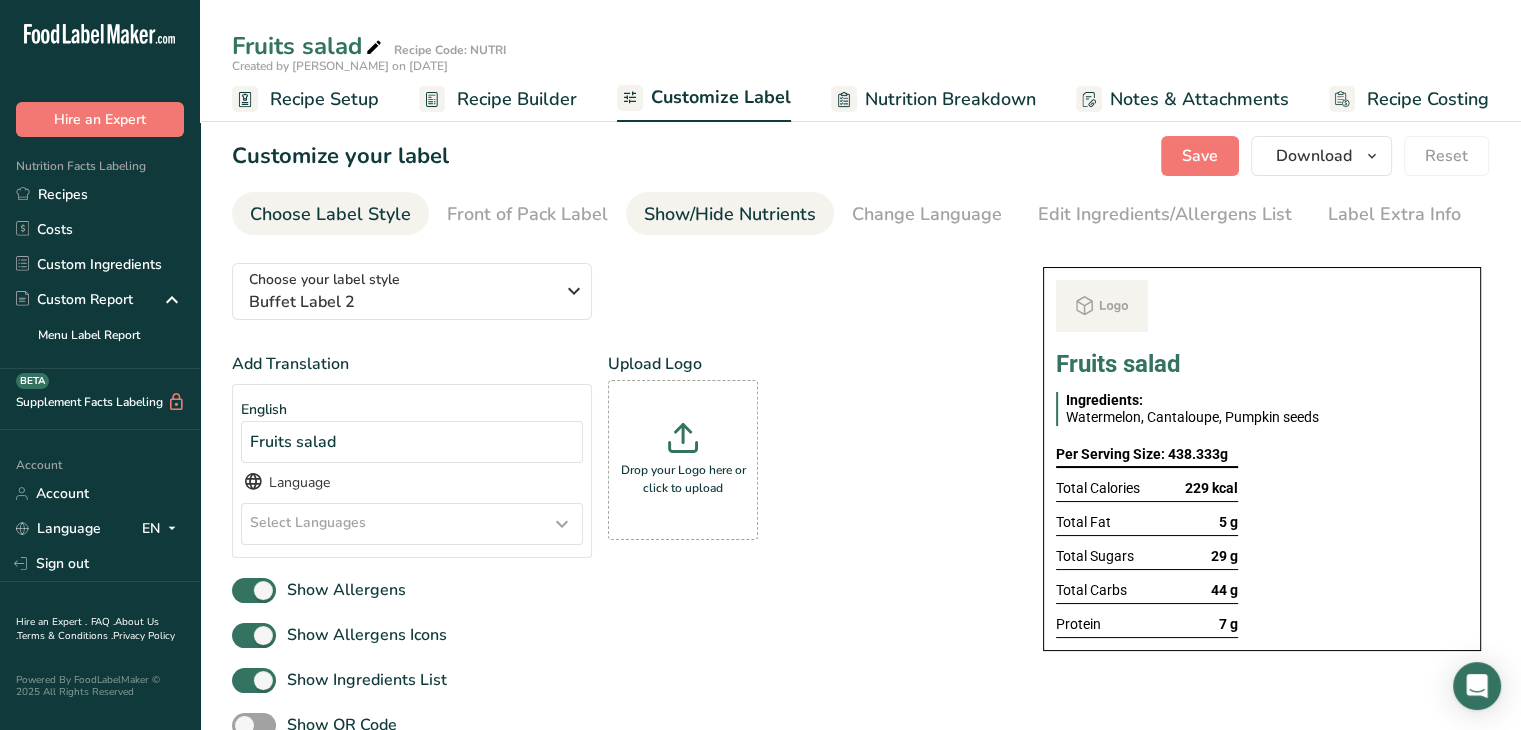 click on "Show/Hide Nutrients" at bounding box center [730, 214] 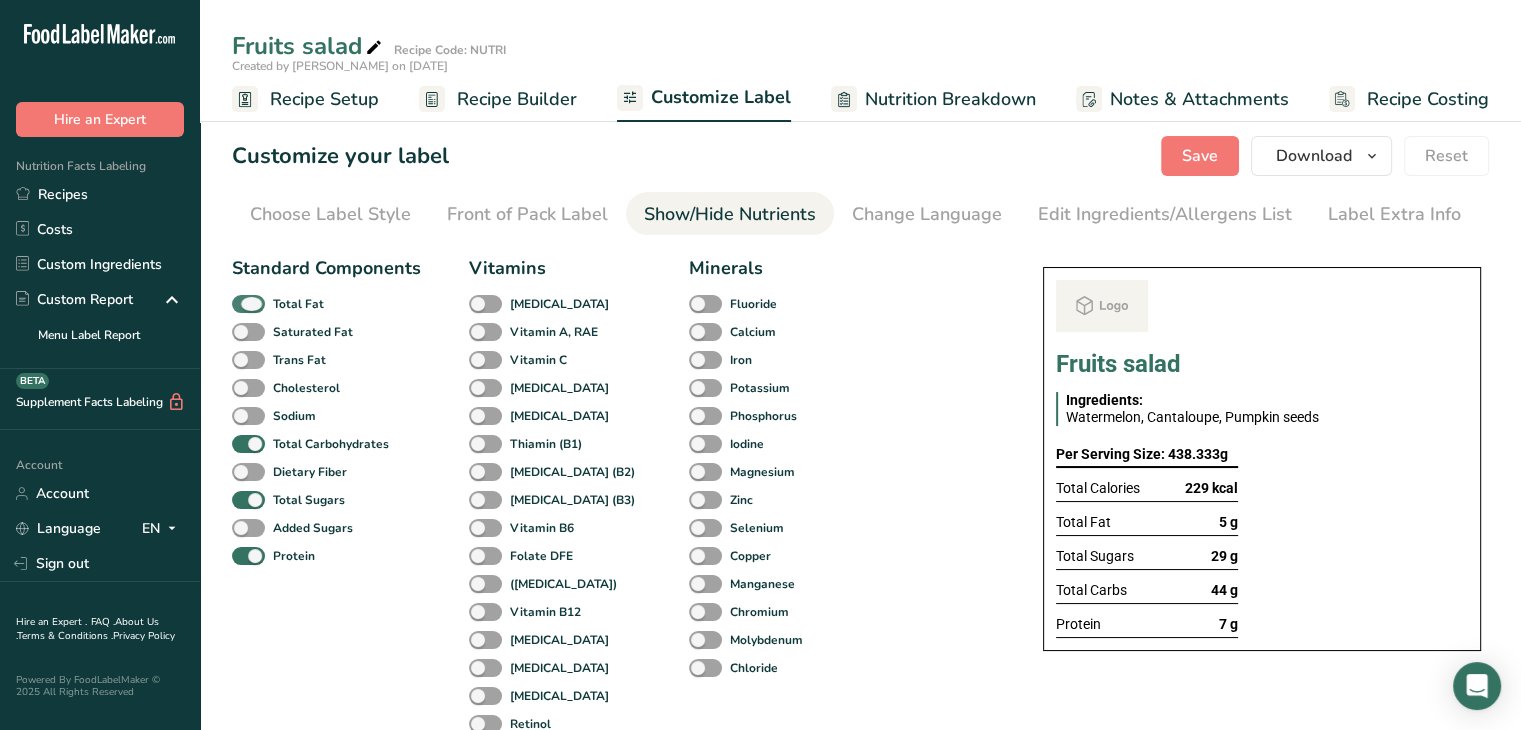 click at bounding box center [248, 304] 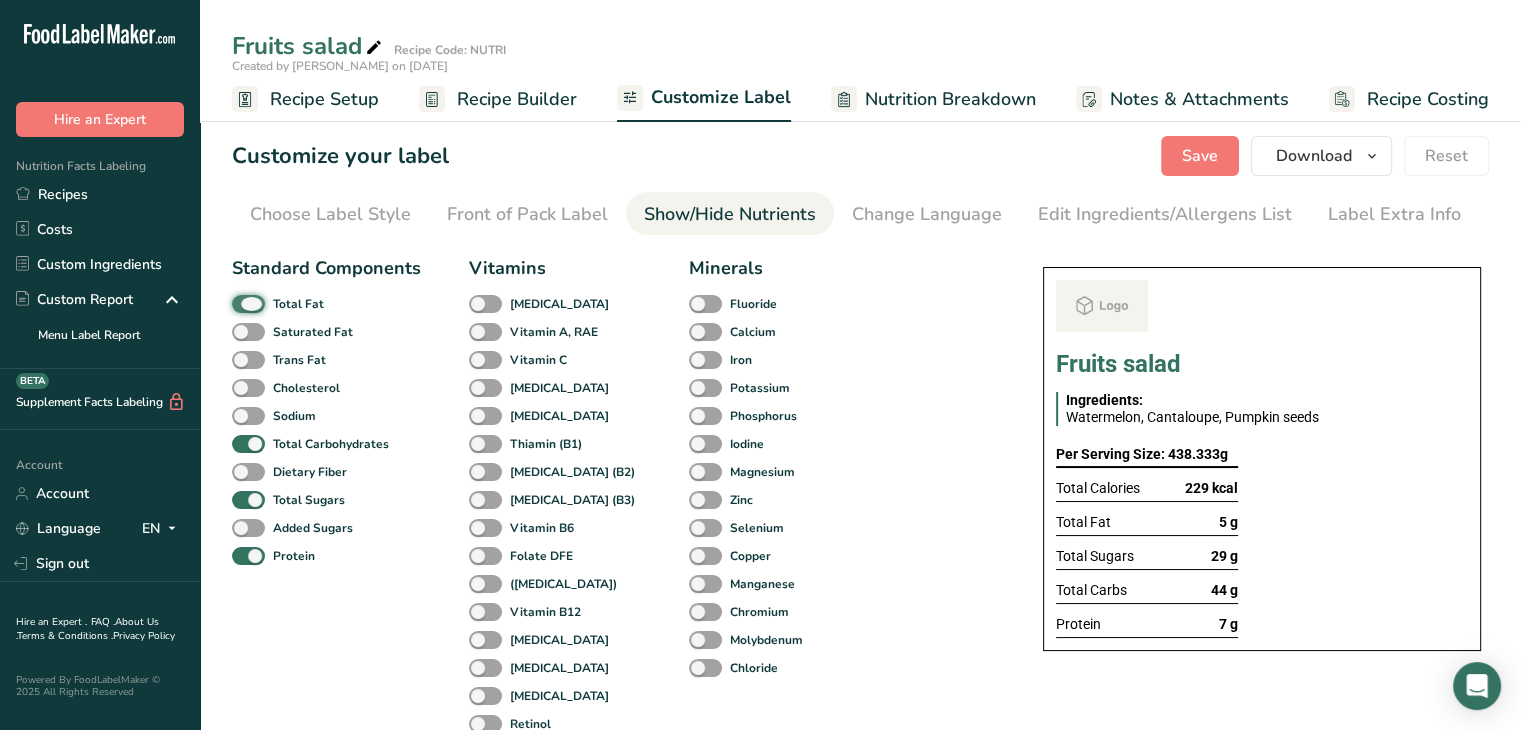 click on "Total Fat" at bounding box center (238, 303) 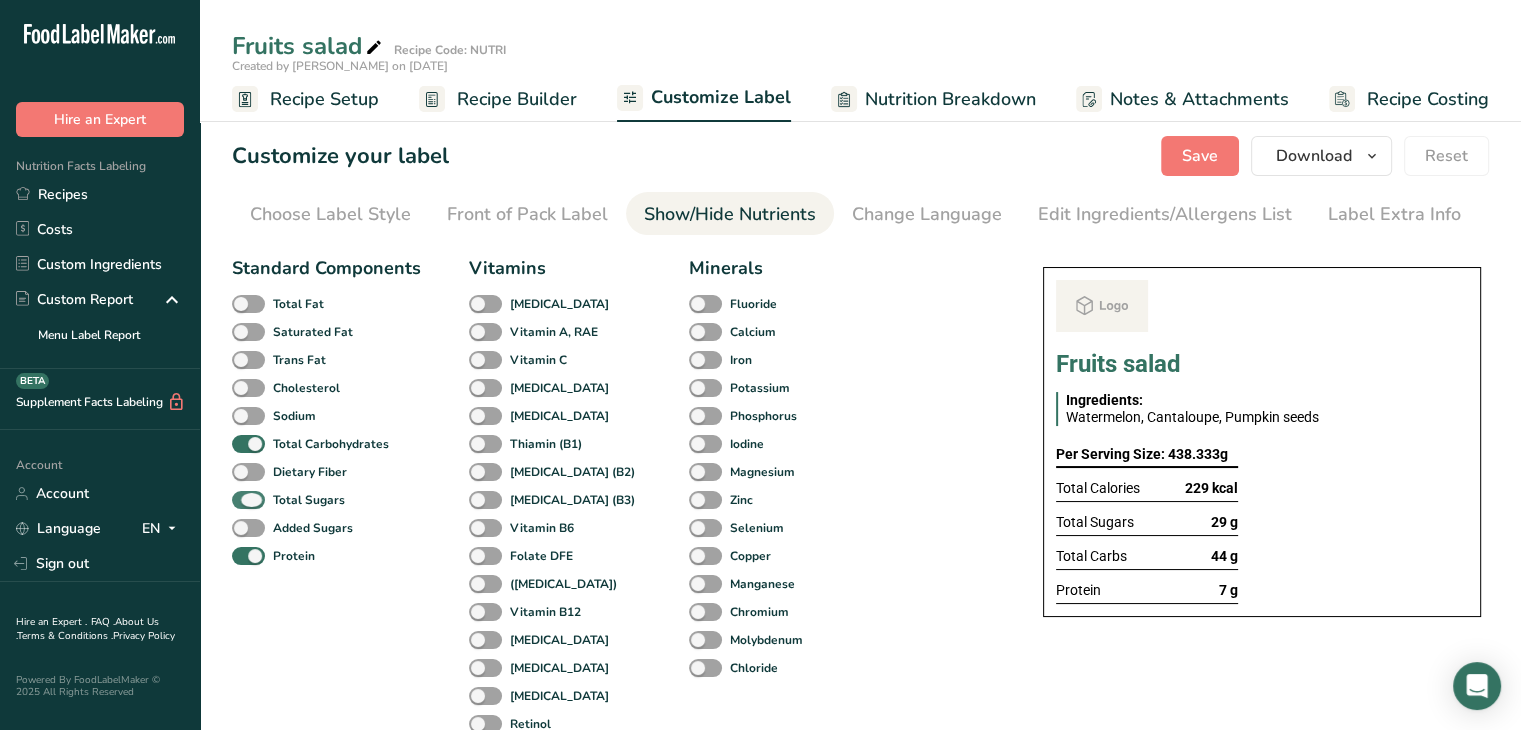 click at bounding box center (248, 500) 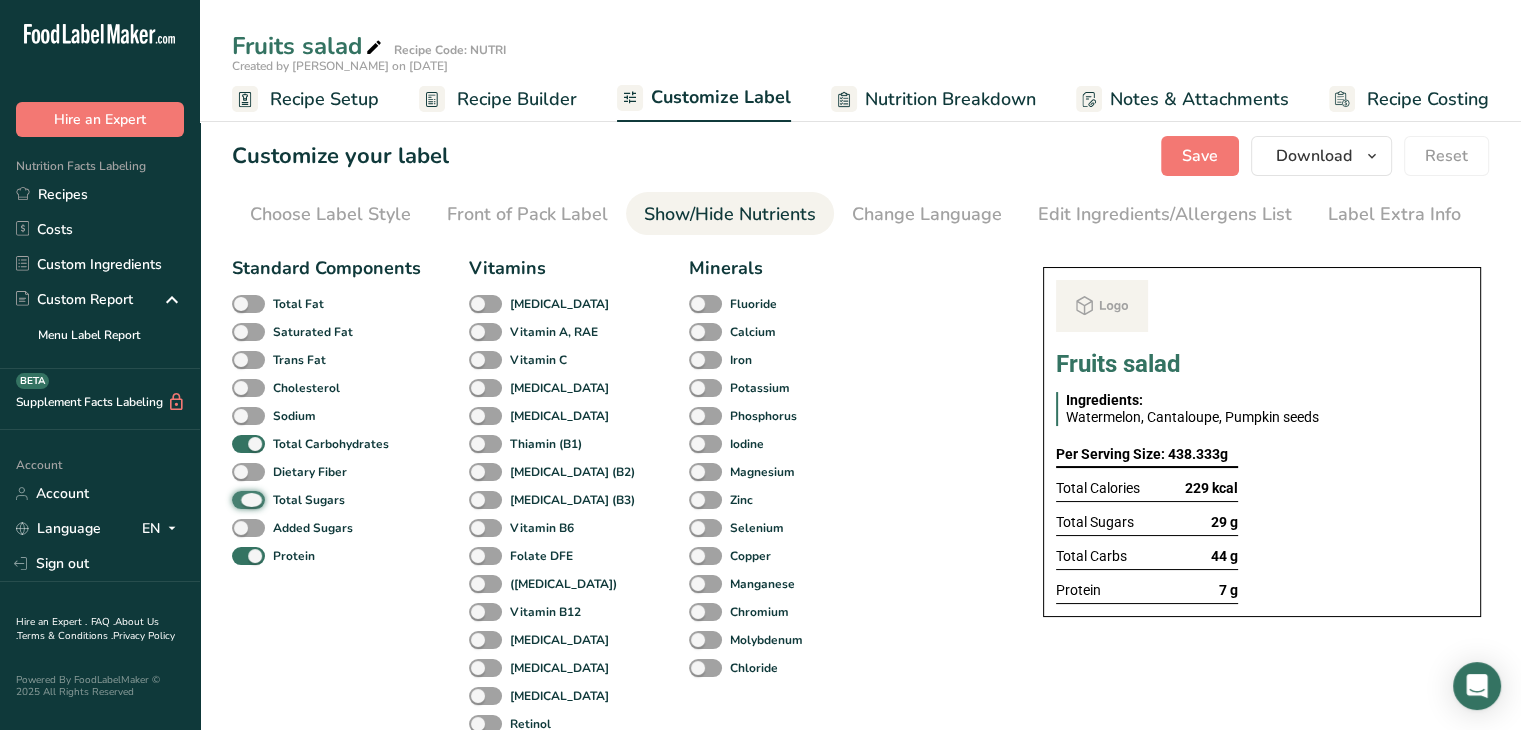 click on "Total Sugars" at bounding box center [238, 499] 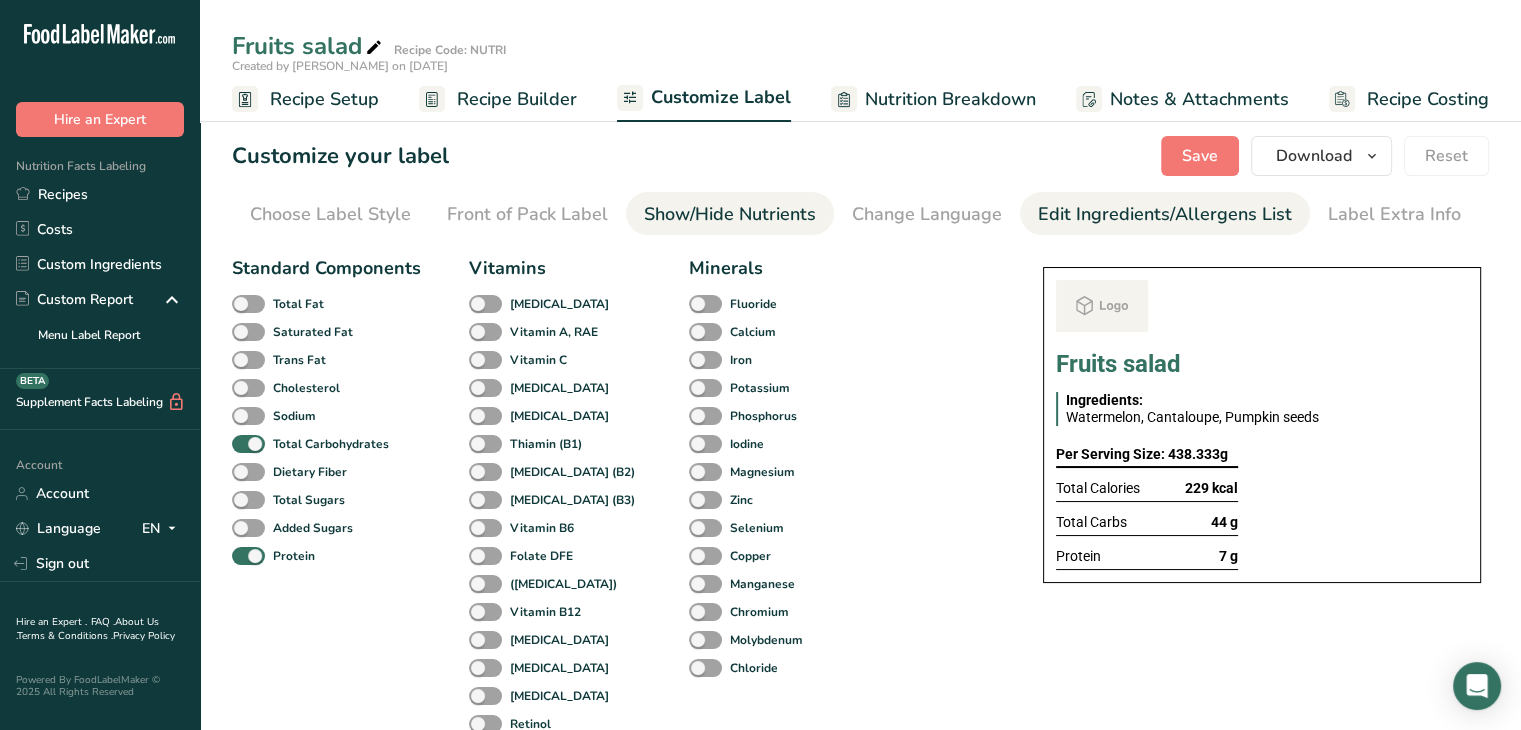 click on "Edit Ingredients/Allergens List" at bounding box center [1165, 214] 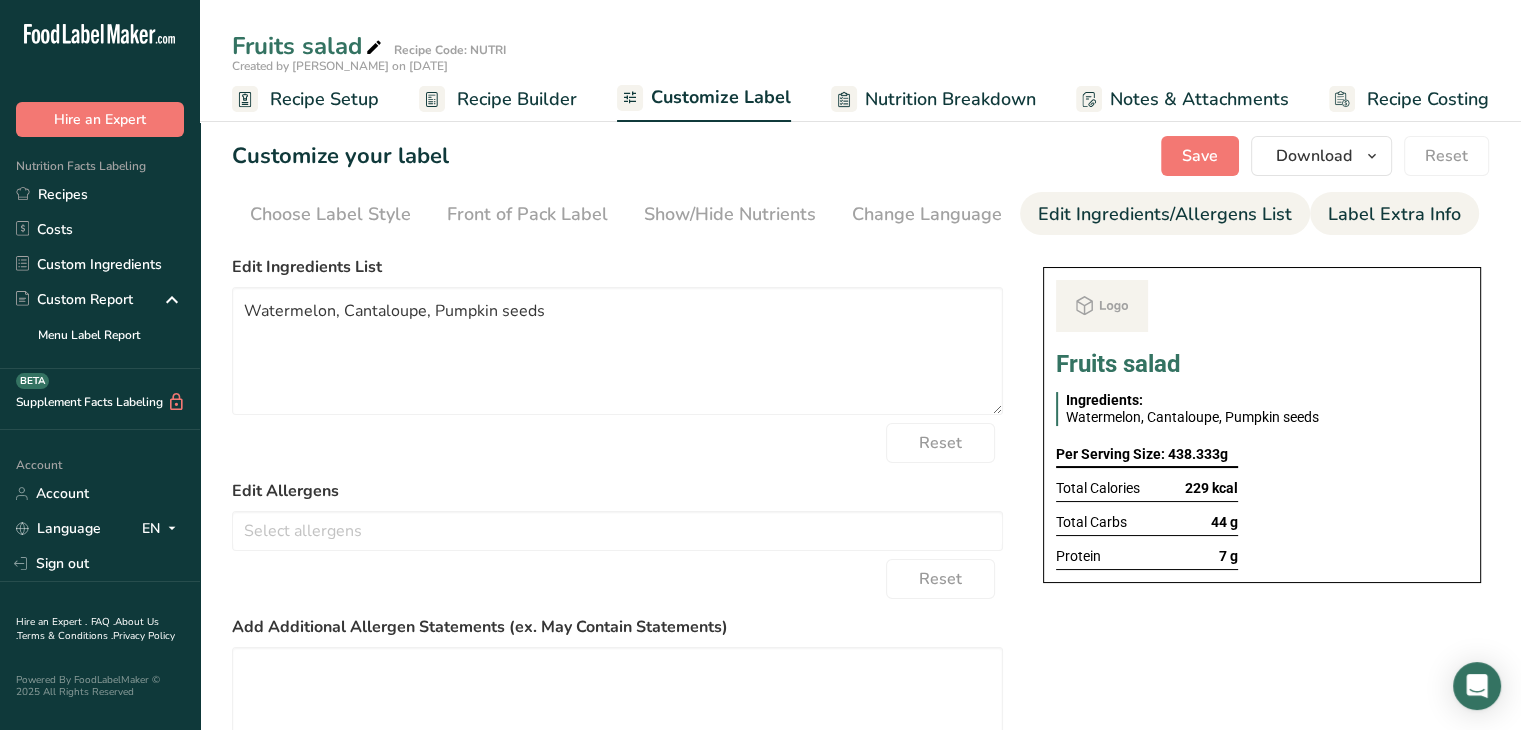 click on "Label Extra Info" at bounding box center (1394, 214) 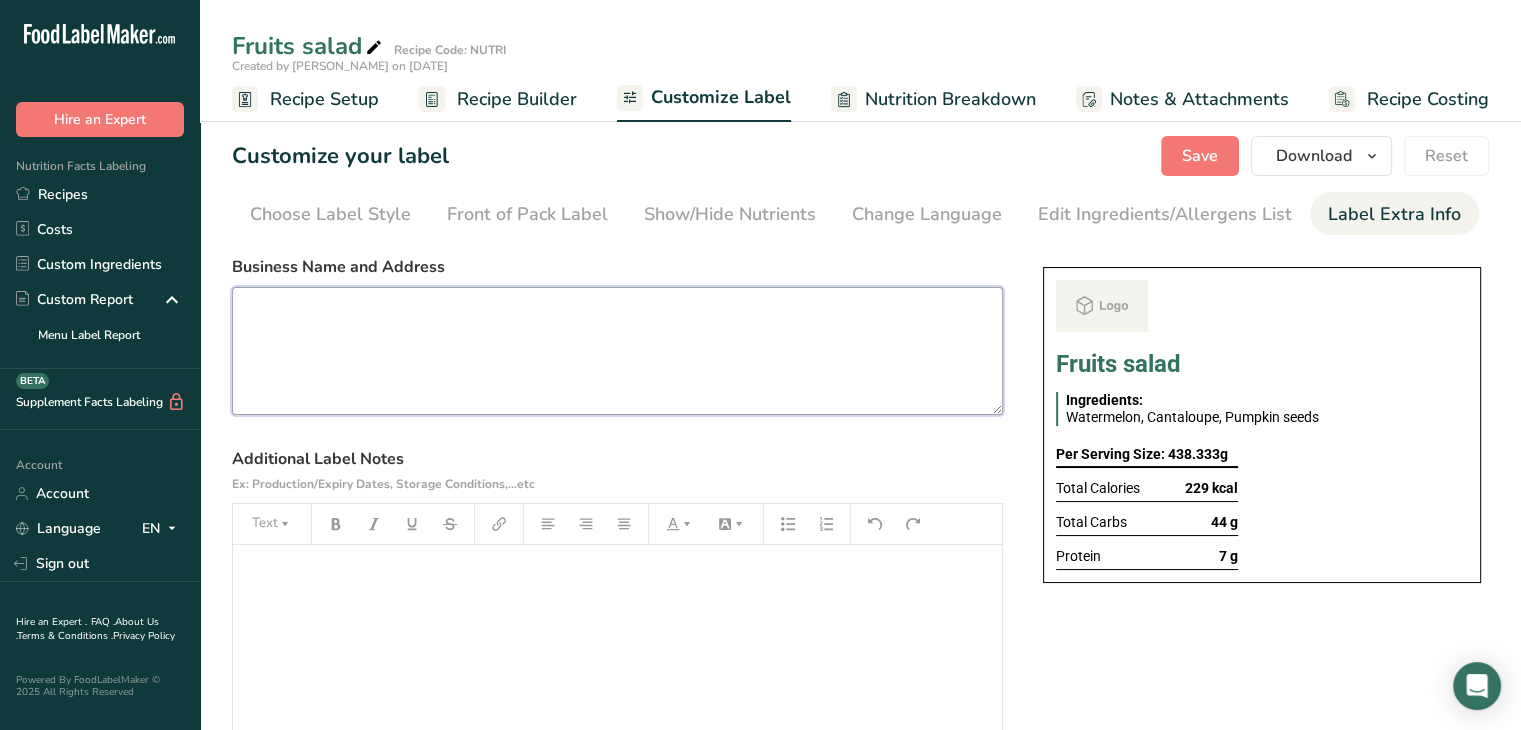 click at bounding box center [617, 351] 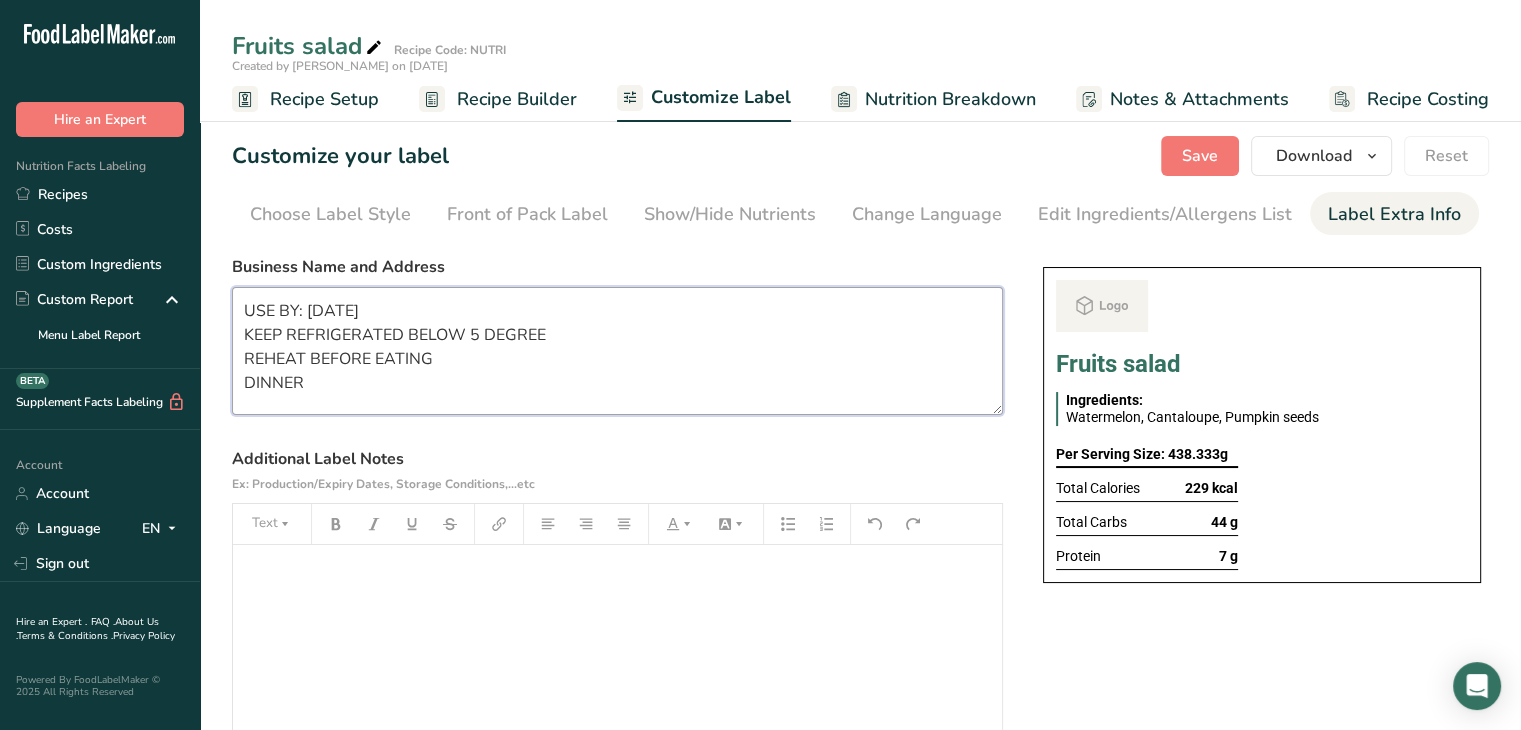 click on "USE BY: [DATE]
KEEP REFRIGERATED BELOW 5 DEGREE
REHEAT BEFORE EATING
DINNER" at bounding box center [617, 351] 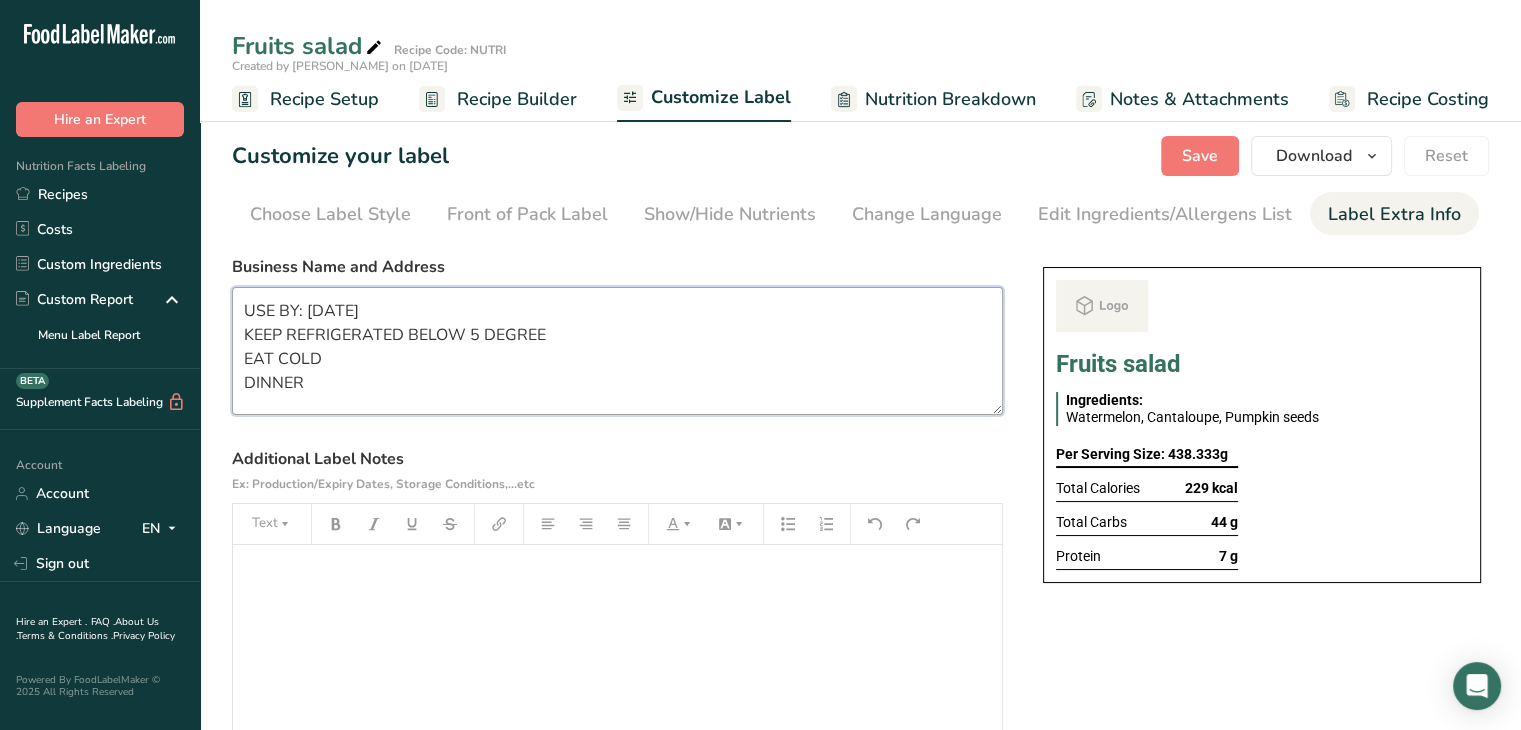 click on "USE BY: 18/07/2025
KEEP REFRIGERATED BELOW 5 DEGREE
EAT COLD
DINNER" at bounding box center [617, 351] 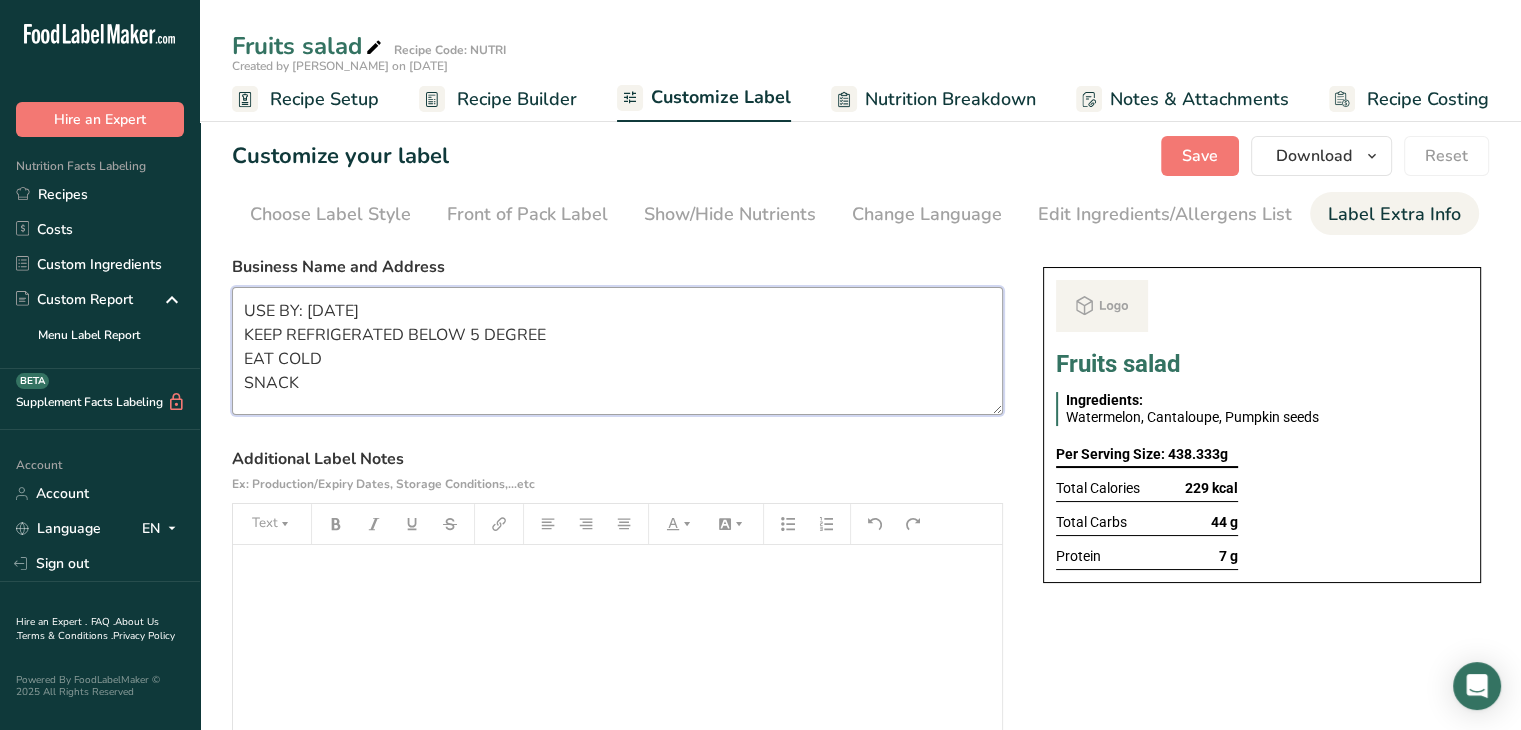 type on "USE BY: 18/07/2025
KEEP REFRIGERATED BELOW 5 DEGREE
EAT COLD
SNACK" 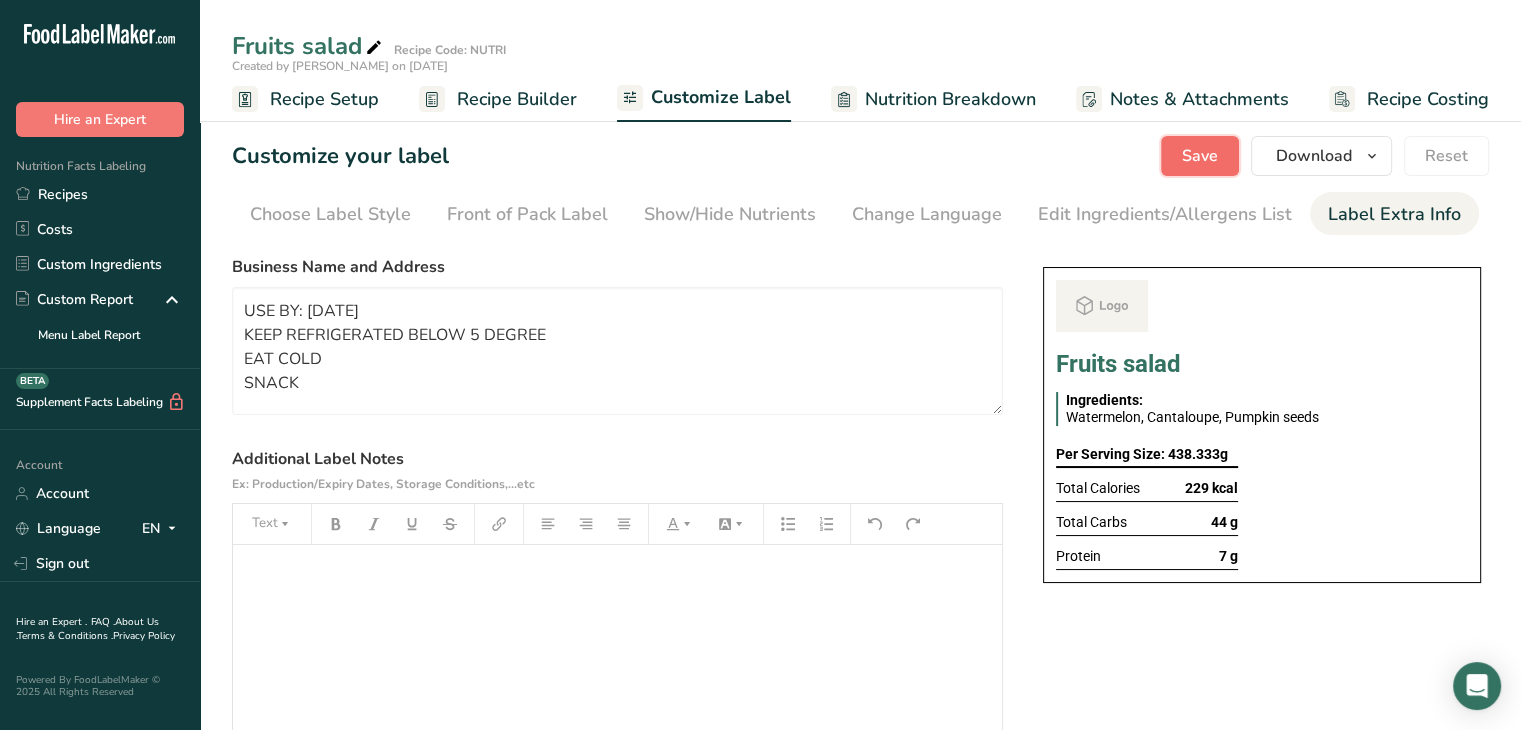 click on "Save" at bounding box center (1200, 156) 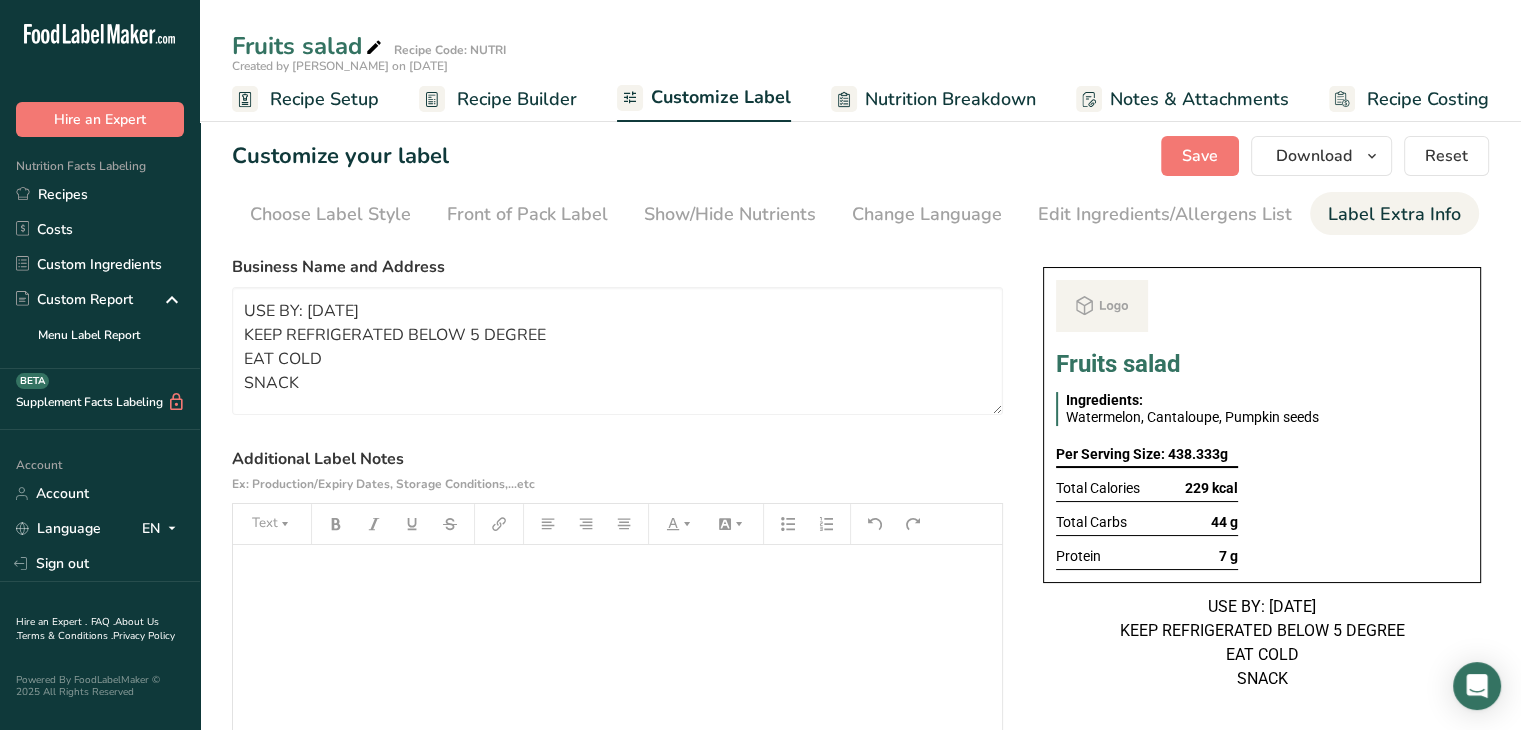 click on "Recipe Setup" at bounding box center (324, 99) 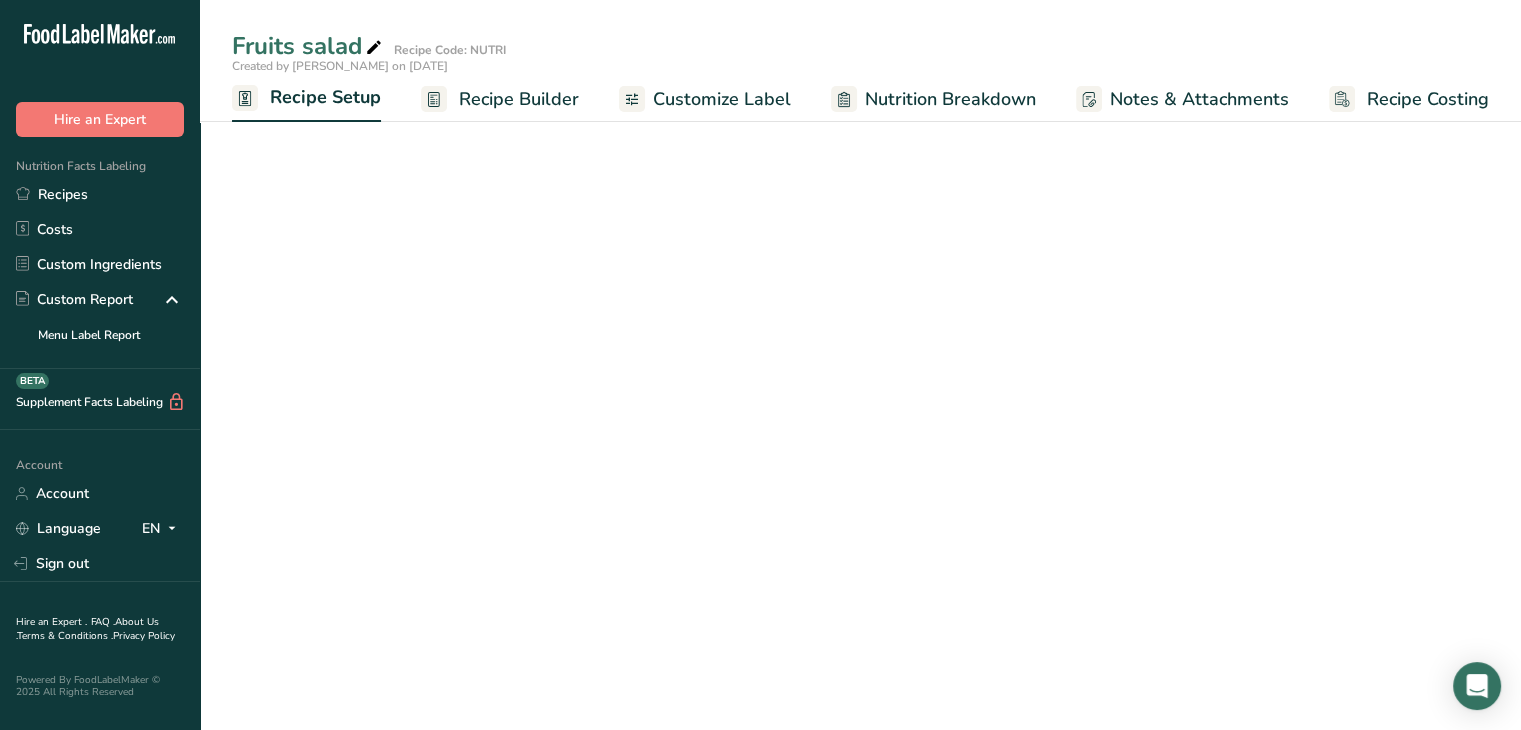 scroll, scrollTop: 0, scrollLeft: 0, axis: both 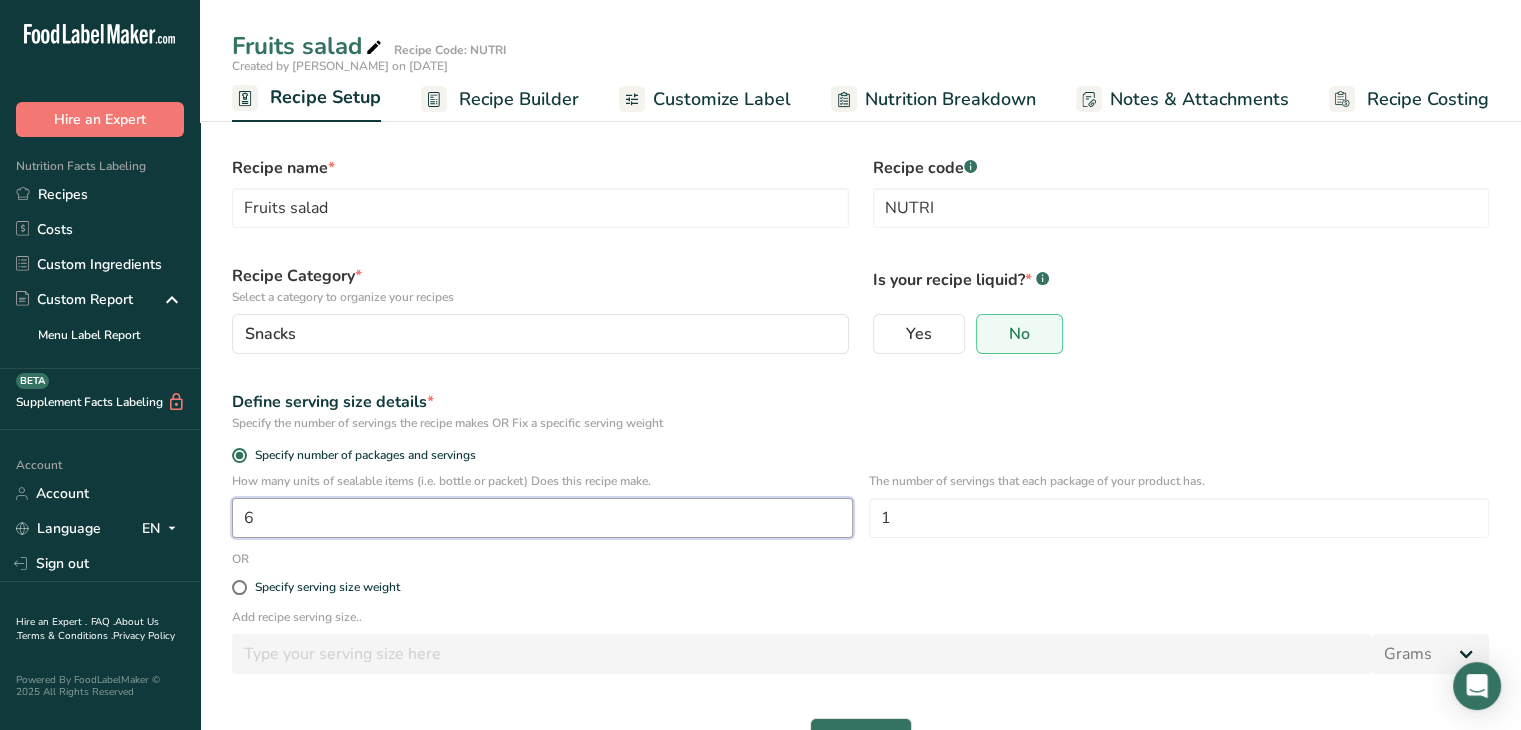 click on "6" at bounding box center (542, 518) 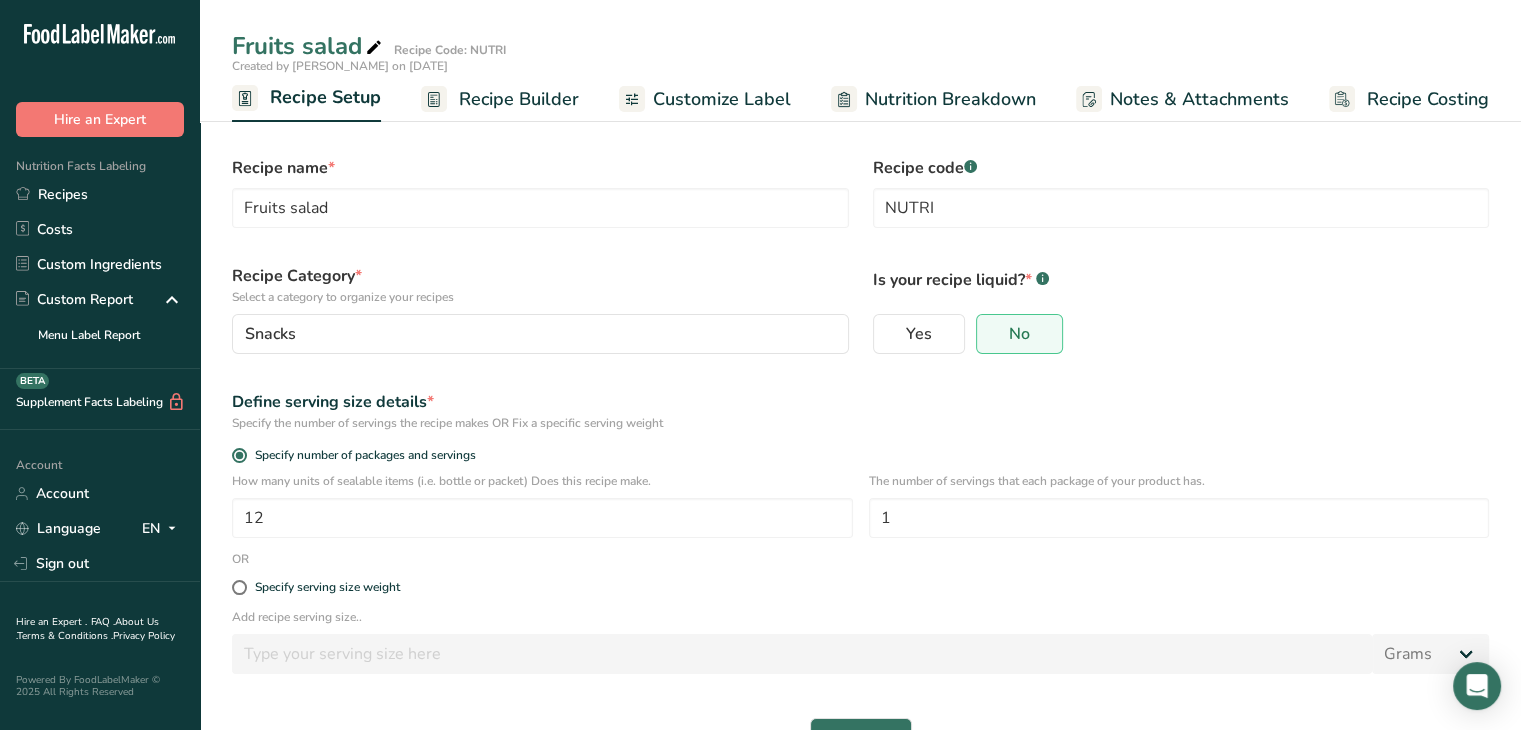 click on "Recipe name *   Fruits salad
Recipe code
.a-a{fill:#347362;}.b-a{fill:#fff;}           NUTRI
Recipe Category *
Select a category to organize your recipes
Snacks
Standard Categories
Custom Categories
.a-a{fill:#347362;}.b-a{fill:#fff;}
Baked Goods
Beverages
Confectionery
Cooked Meals, Salads, & Sauces
Dairy
Snacks
Add New Category
Is your recipe liquid? *   .a-a{fill:#347362;}.b-a{fill:#fff;}           Yes   No
Define serving size details *
Specify the number of servings the recipe makes OR Fix a specific serving weight
Specify number of packages and servings
12     1
OR" at bounding box center (860, 457) 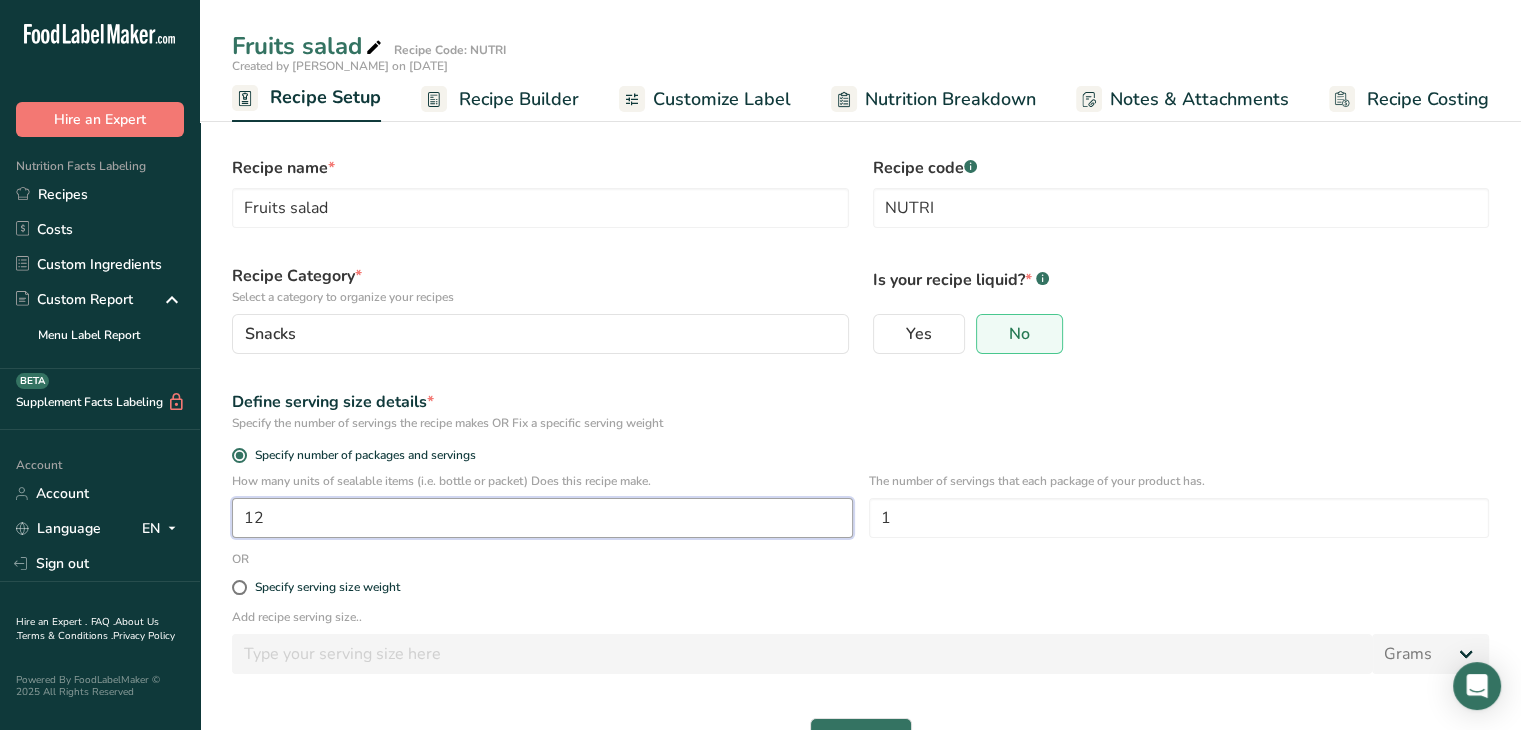 click on "12" at bounding box center [542, 518] 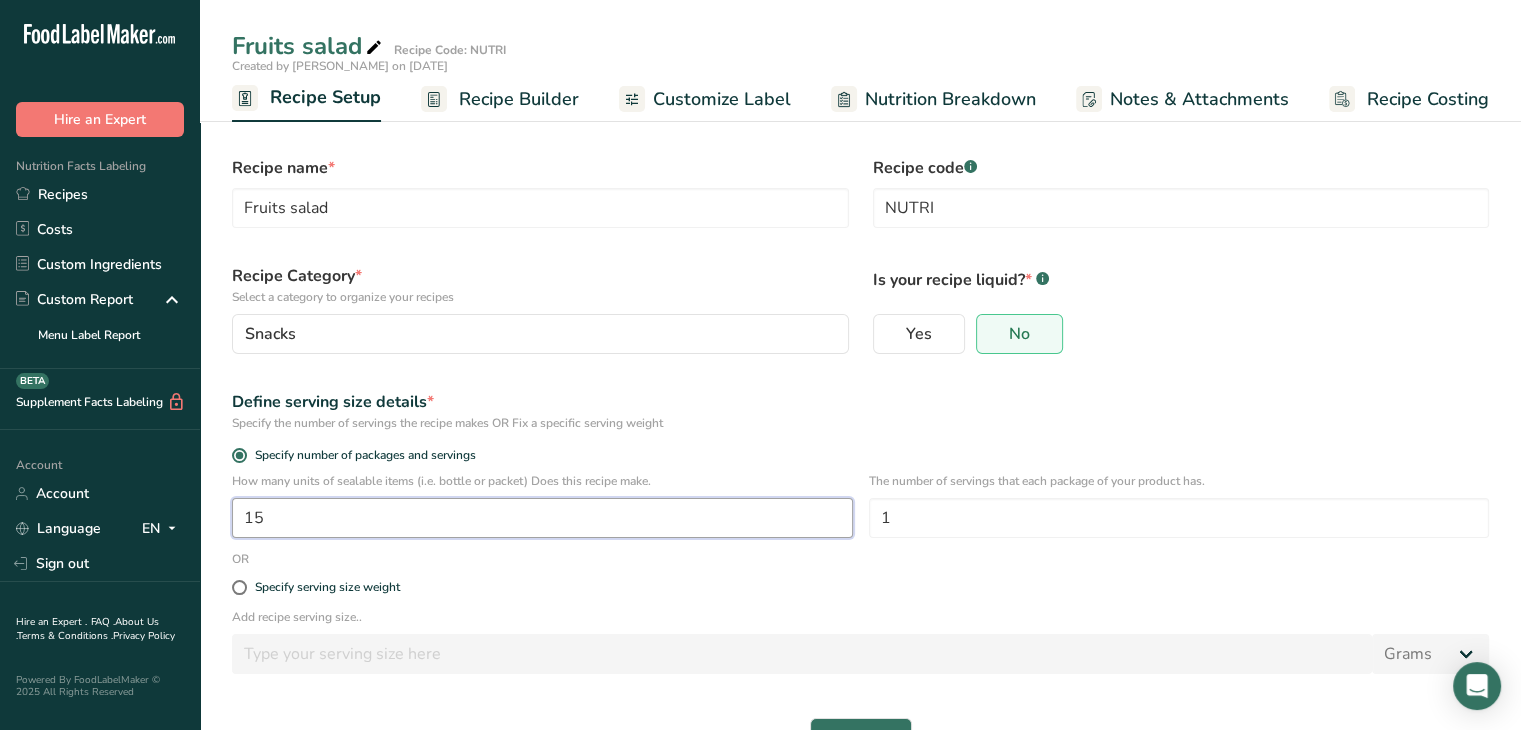 type on "15" 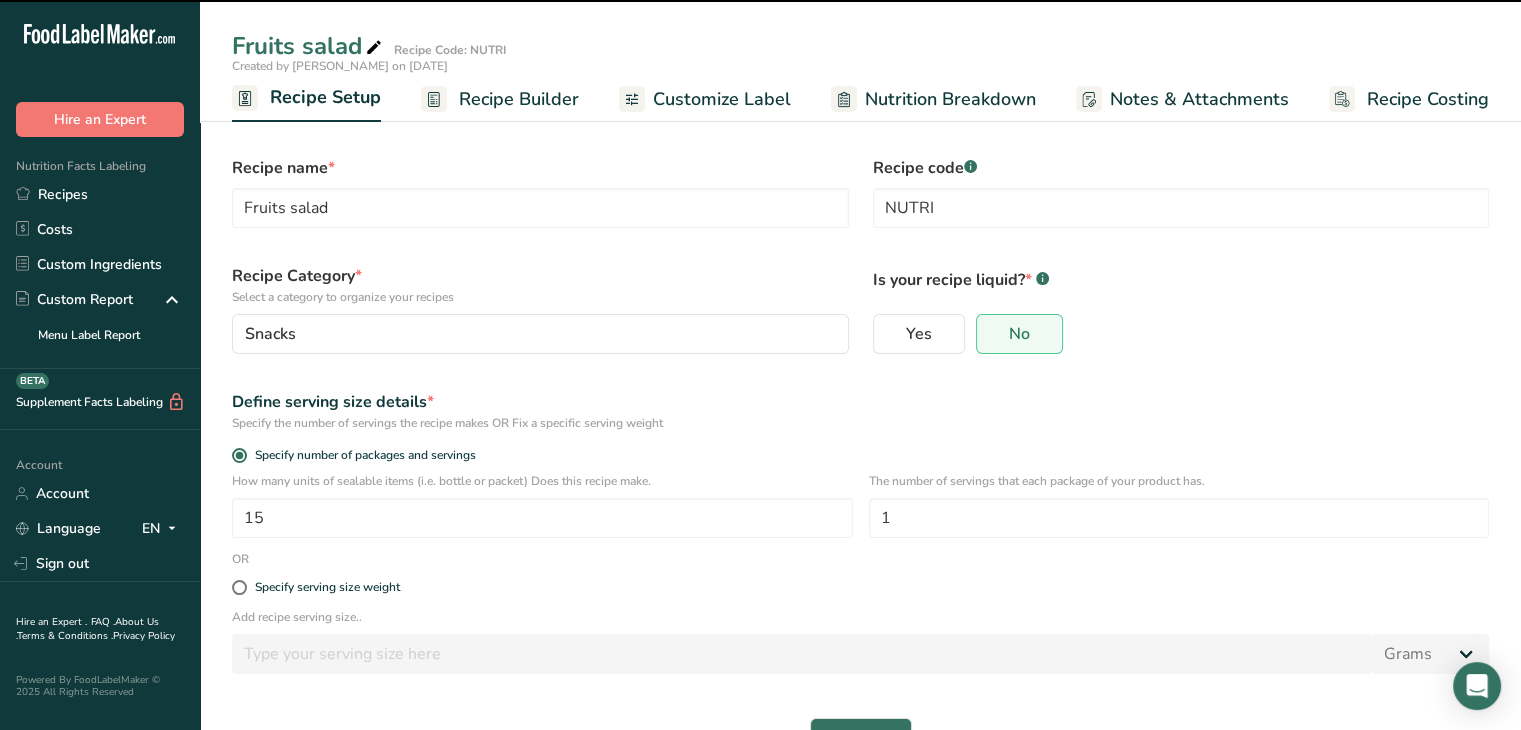 click on "Define serving size details *" at bounding box center (860, 402) 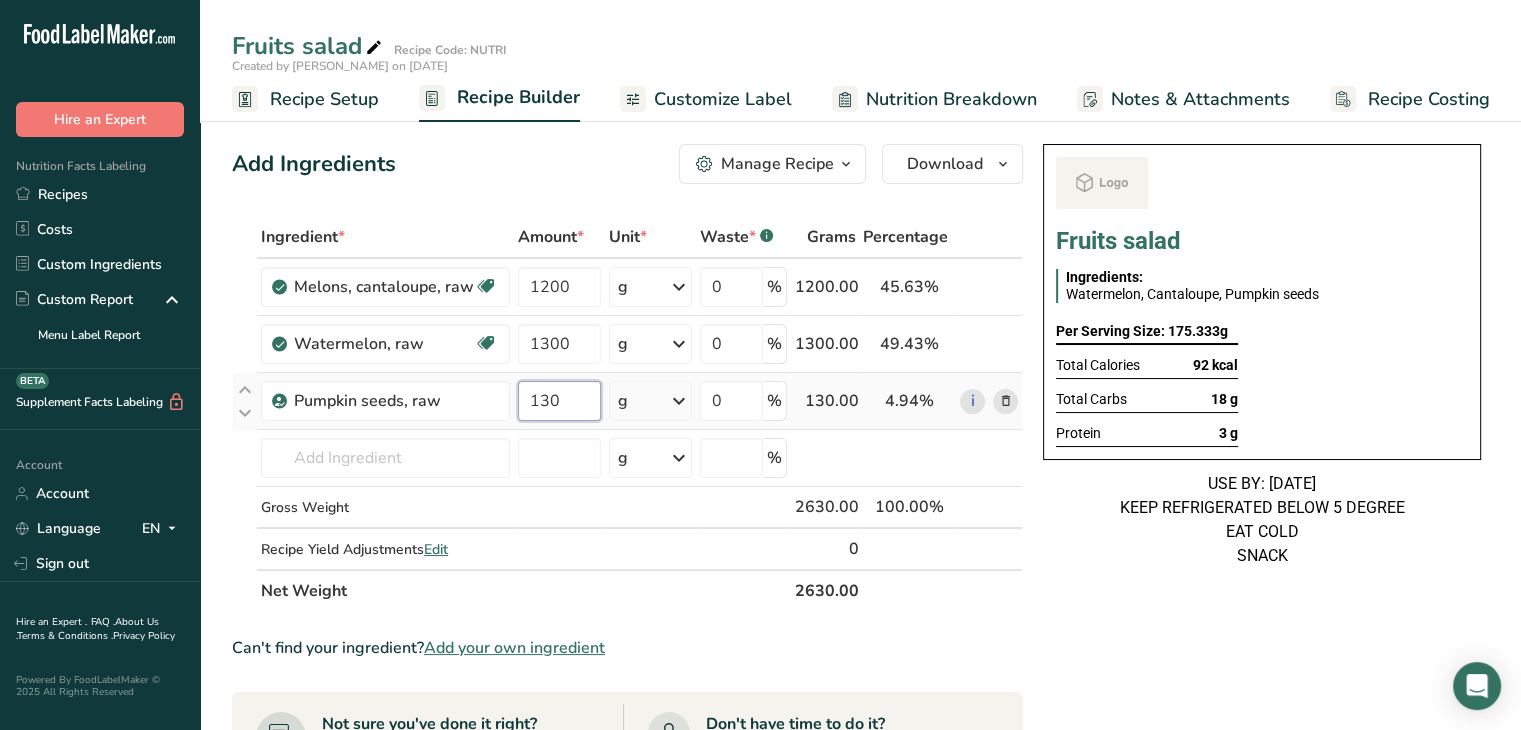 click on "130" at bounding box center [559, 401] 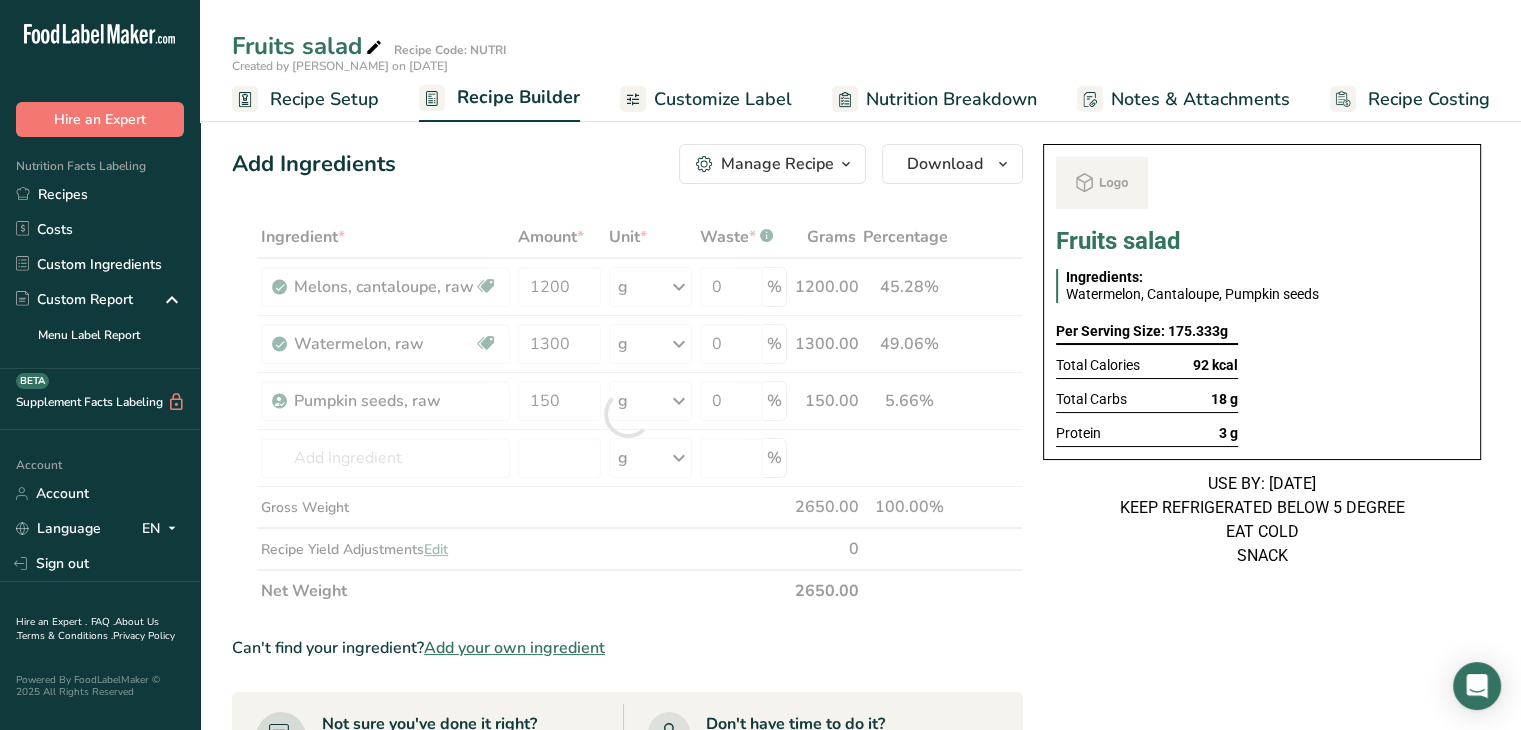 click on "USE BY: 18/07/2025
KEEP REFRIGERATED BELOW 5 DEGREE
EAT COLD
SNACK" at bounding box center [1262, 520] 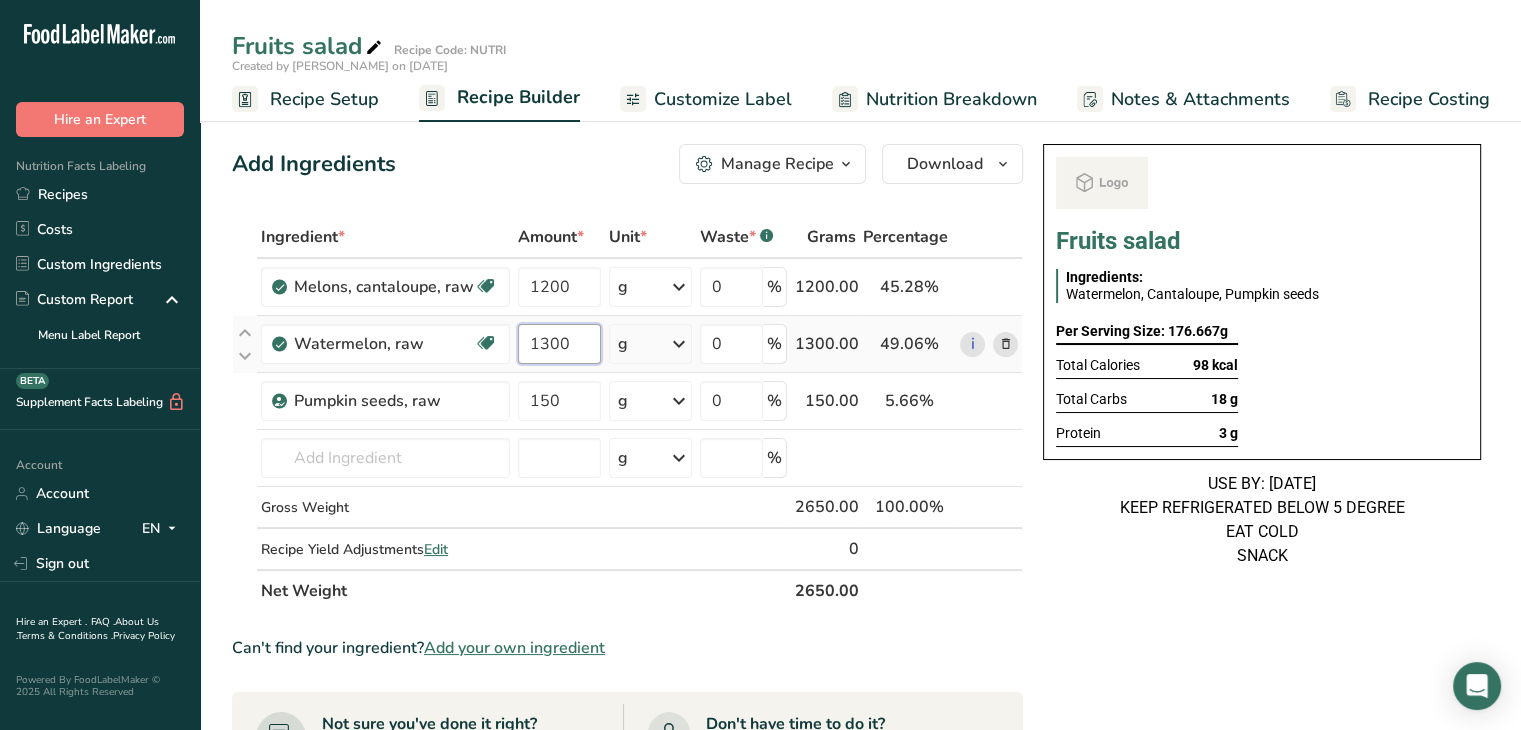 click on "1300" at bounding box center [559, 344] 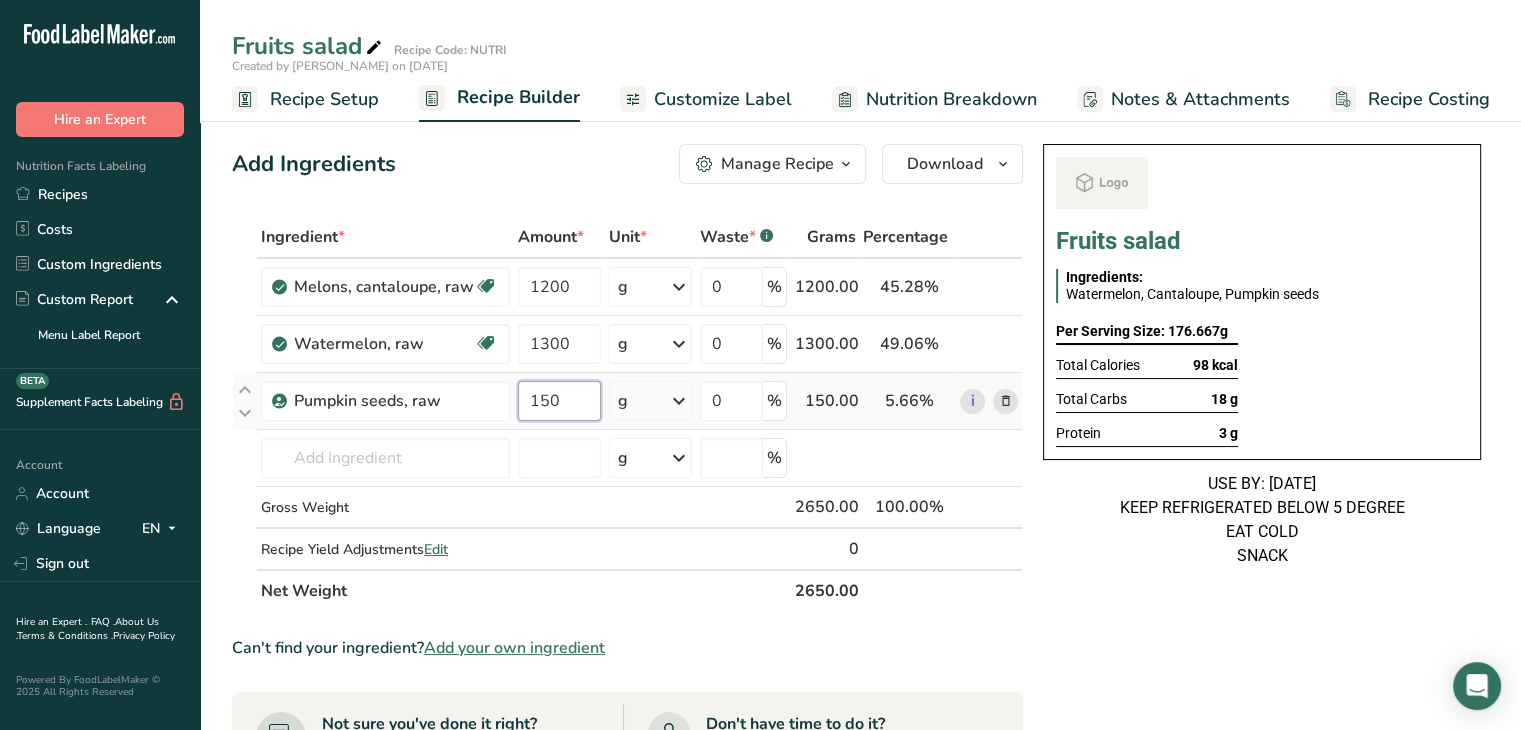 click on "Ingredient *
Amount *
Unit *
Waste *   .a-a{fill:#347362;}.b-a{fill:#fff;}          Grams
Percentage
Melons, cantaloupe, raw
Source of Antioxidants
Dairy free
Gluten free
Vegan
Vegetarian
Soy free
1200
g
Portions
1 cup, balls
1 cup, cubes
1 cup, diced
See more
Weight Units
g
kg
mg
See more
Volume Units
l
Volume units require a density conversion. If you know your ingredient's density enter it below. Otherwise, click on "RIA" our AI Regulatory bot - she will be able to help you
lb/ft3
g/cm3
mL" at bounding box center [627, 414] 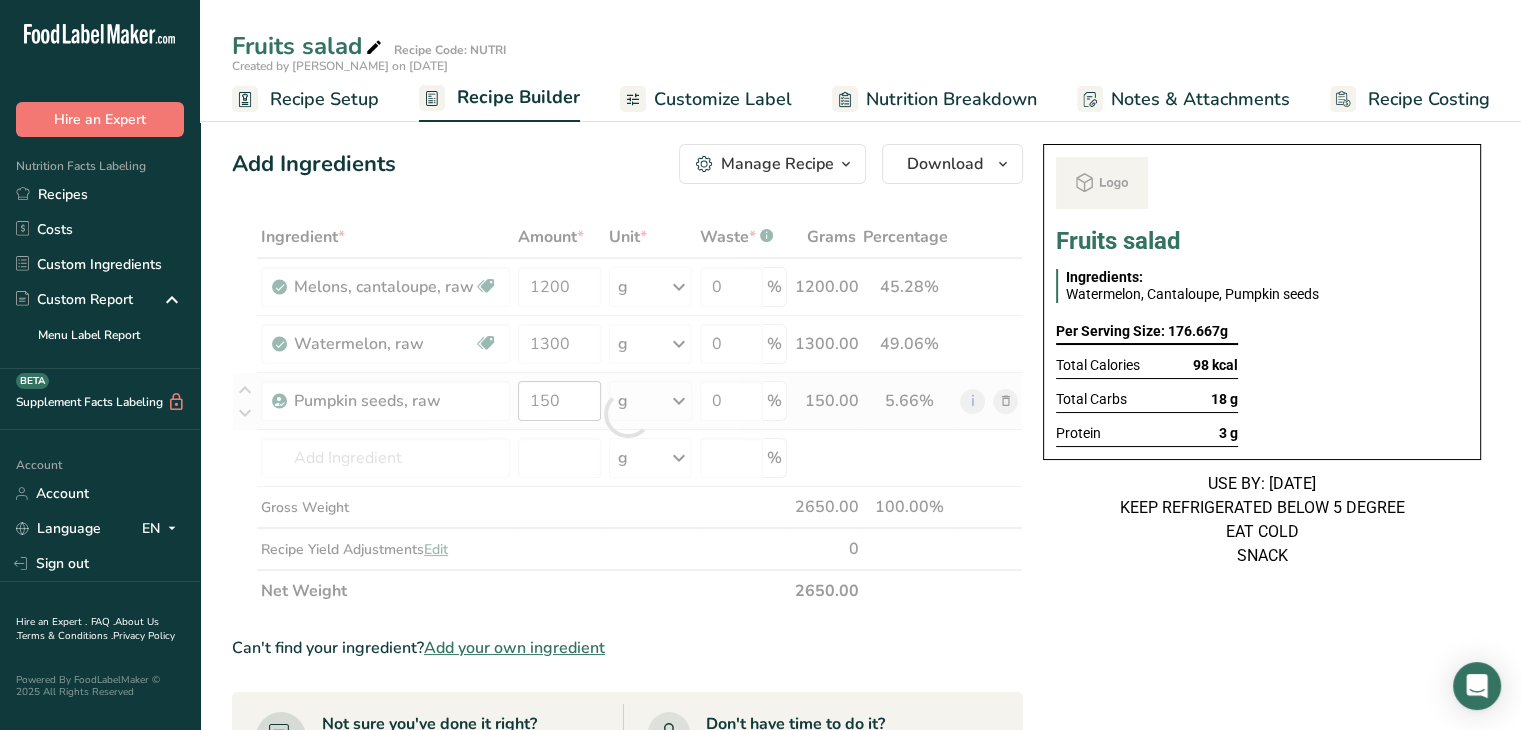 click at bounding box center (627, 414) 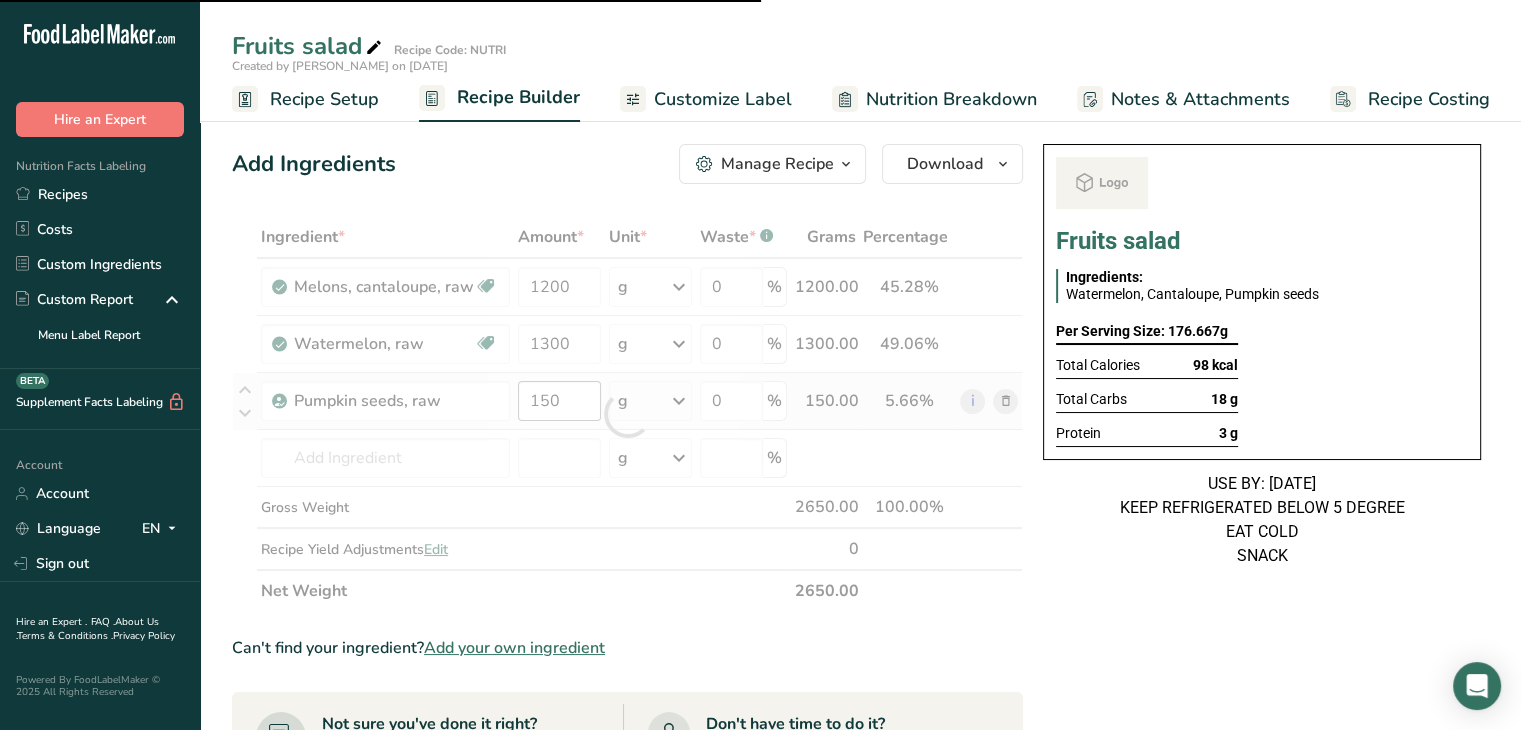 click at bounding box center (627, 414) 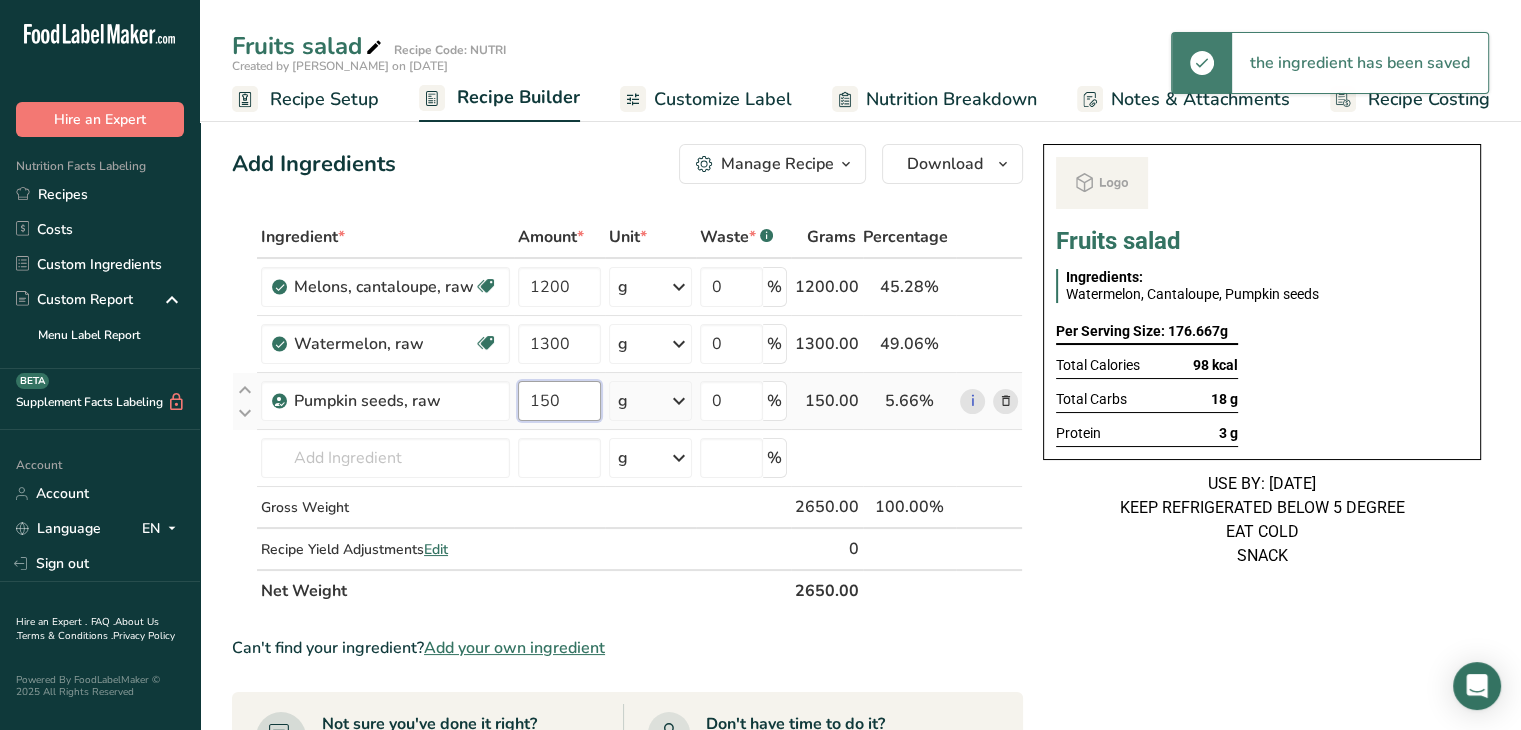 click on "150" at bounding box center (559, 401) 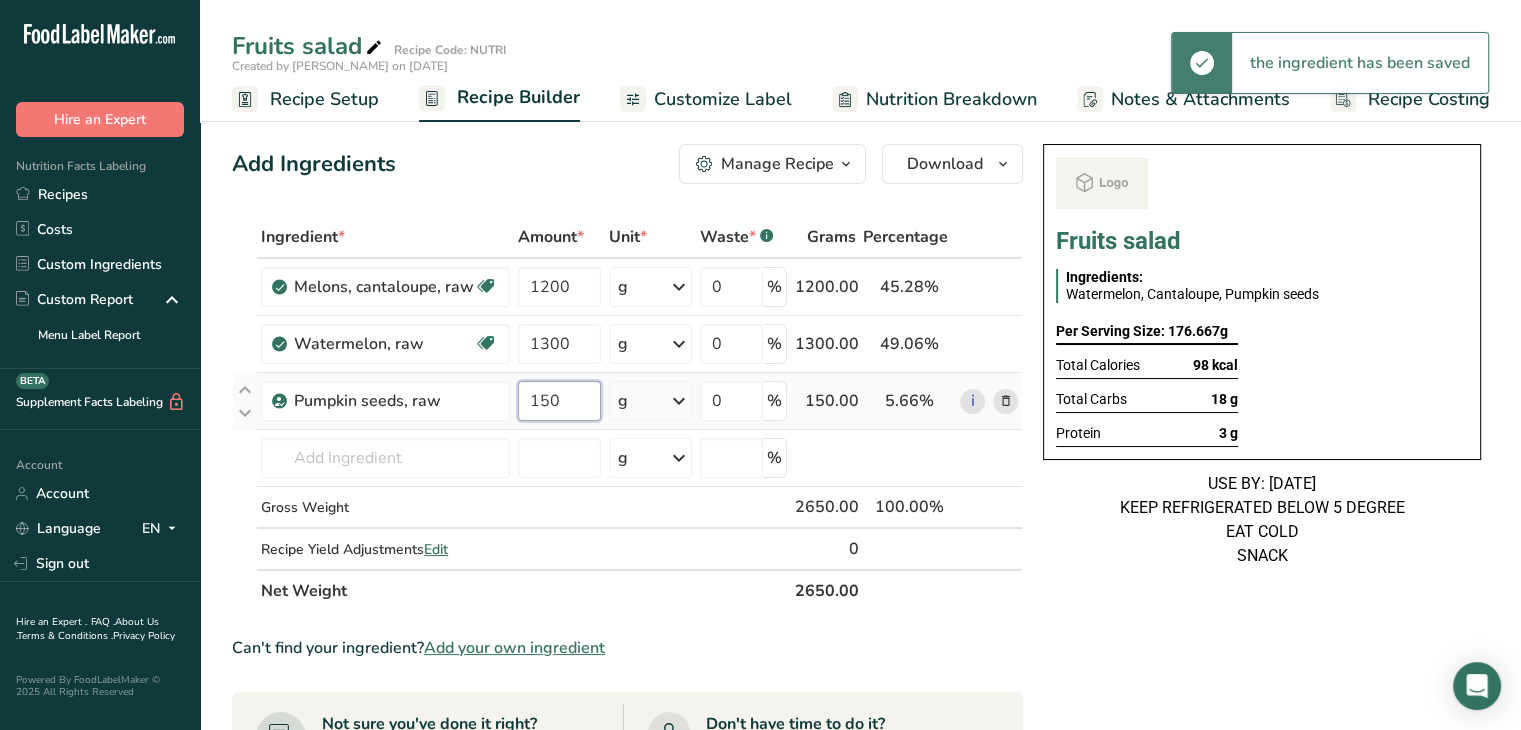 click on "150" at bounding box center (559, 401) 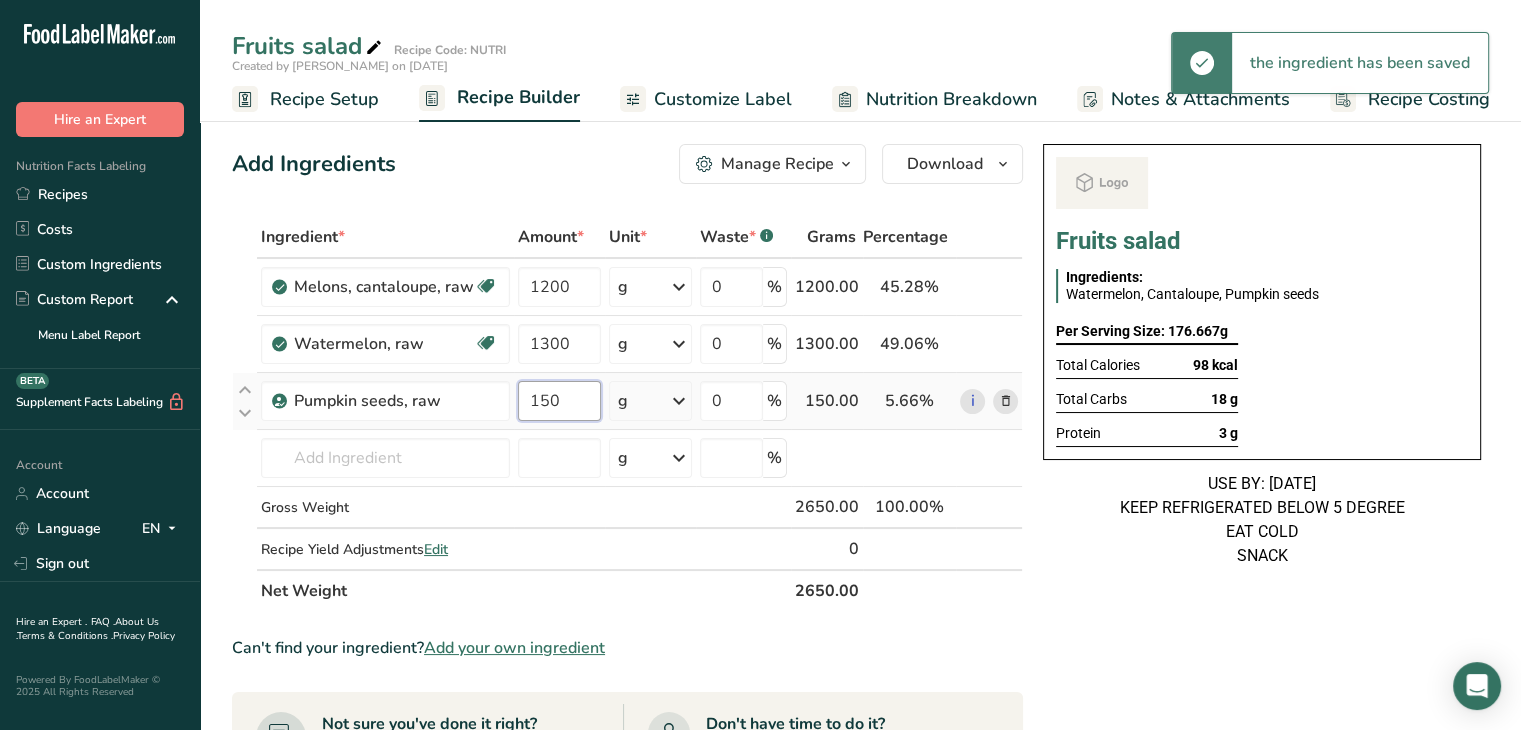 click on "150" at bounding box center (559, 401) 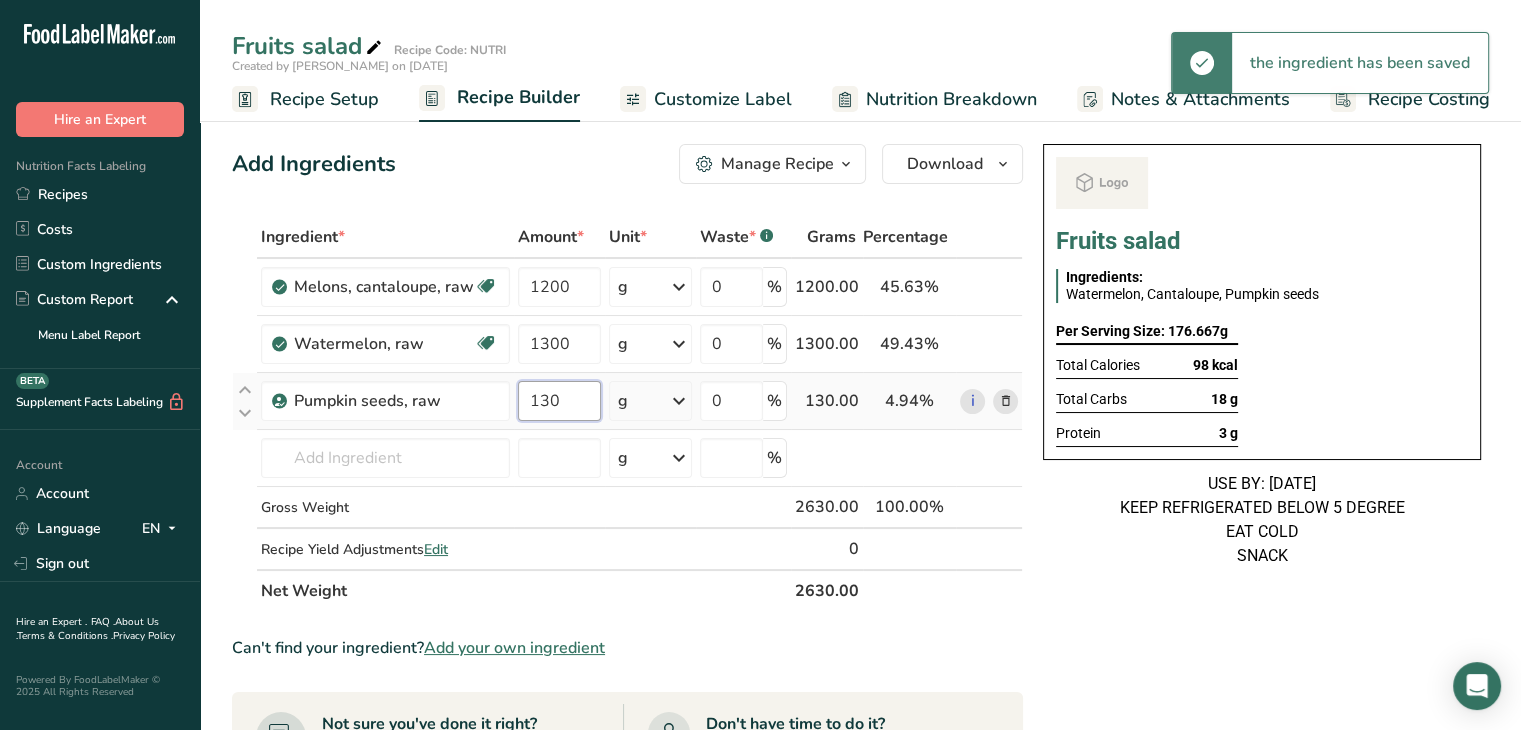 type on "130" 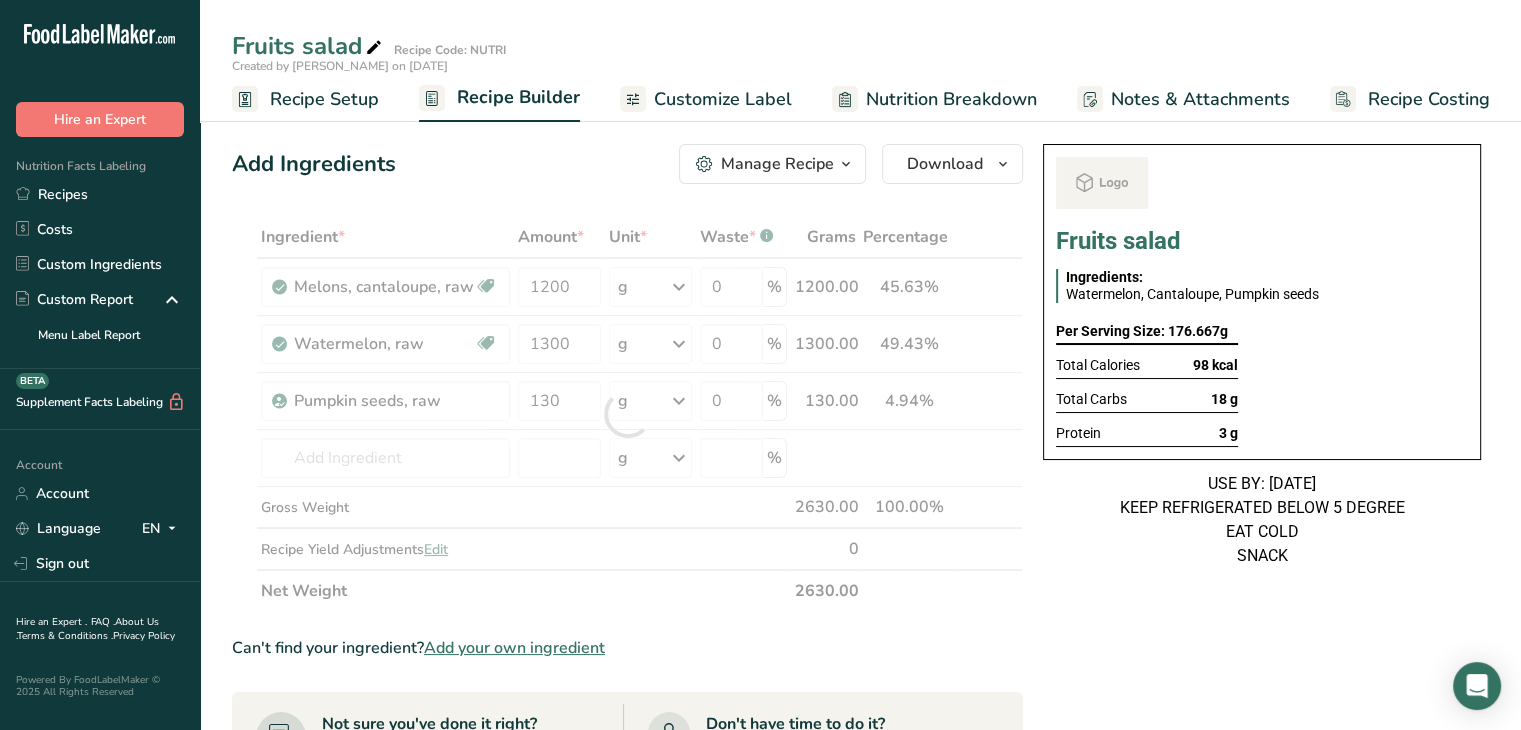 click on "Fruits salad
Ingredients:
Watermelon, Cantaloupe, Pumpkin seeds
Per Serving Size:
176.667g
Total Calories
98 kcal
Total Carbs
18 g
Protein
3 g
USE BY: 18/07/2025
KEEP REFRIGERATED BELOW 5 DEGREE
EAT COLD
SNACK" at bounding box center [1262, 752] 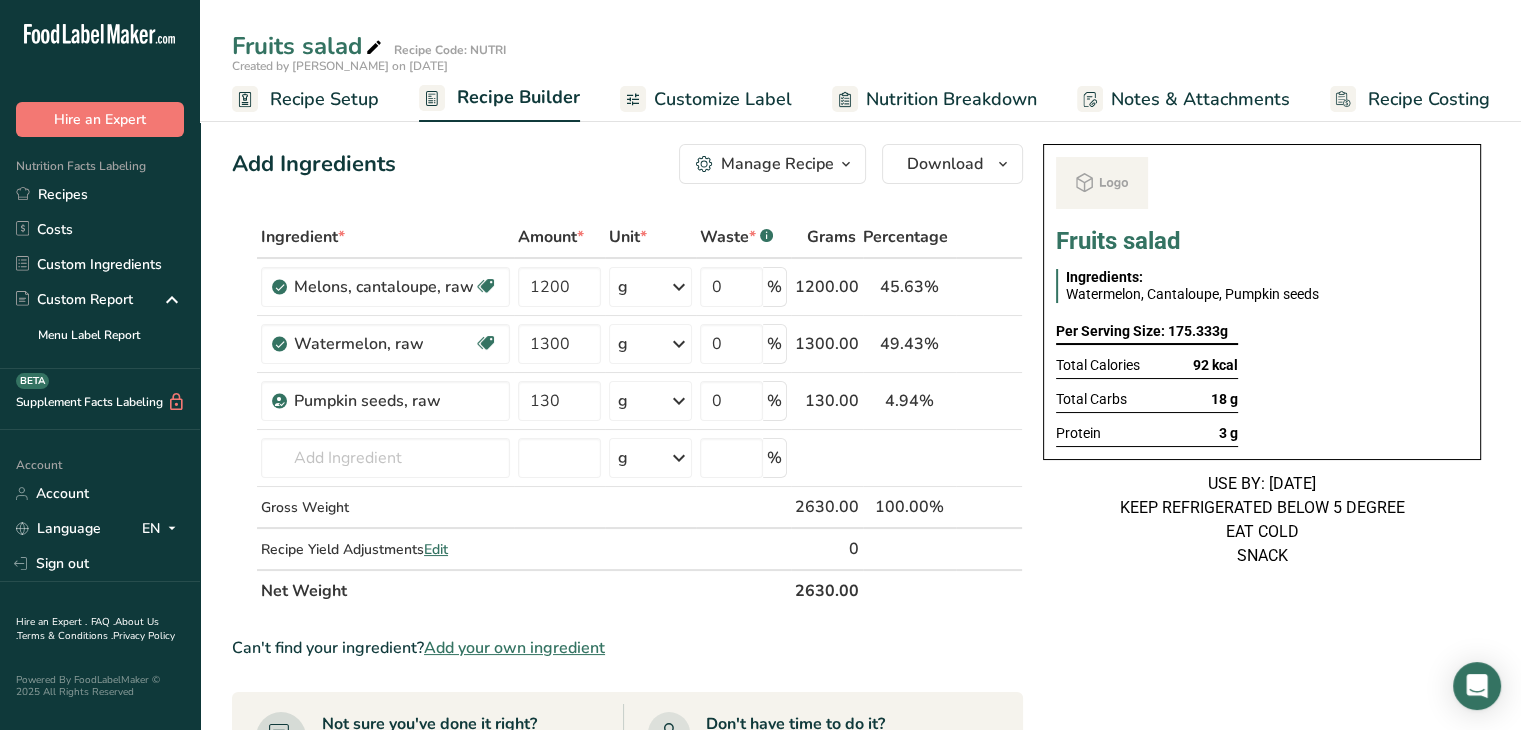 click on "Manage Recipe" at bounding box center (777, 164) 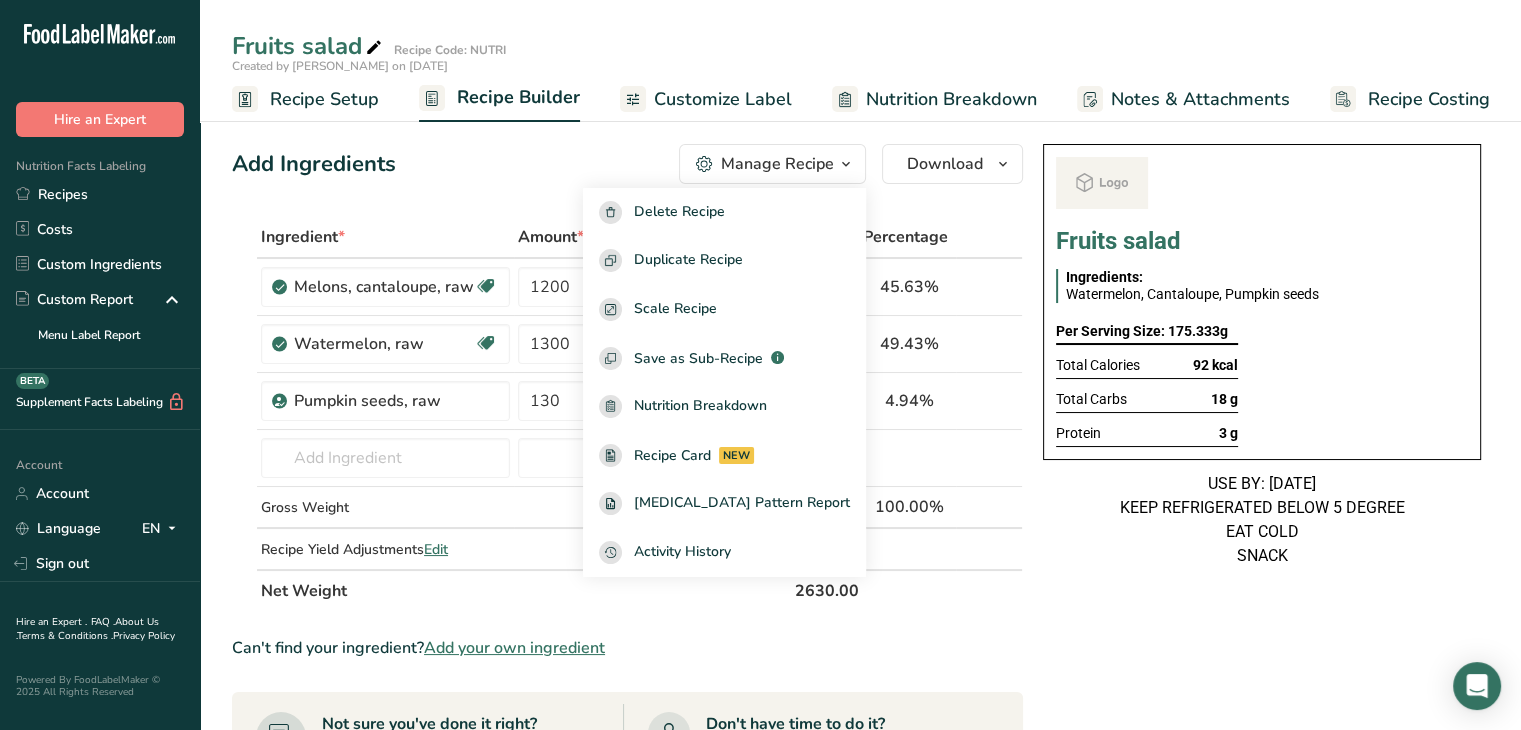 click on "Customize Label" at bounding box center (723, 99) 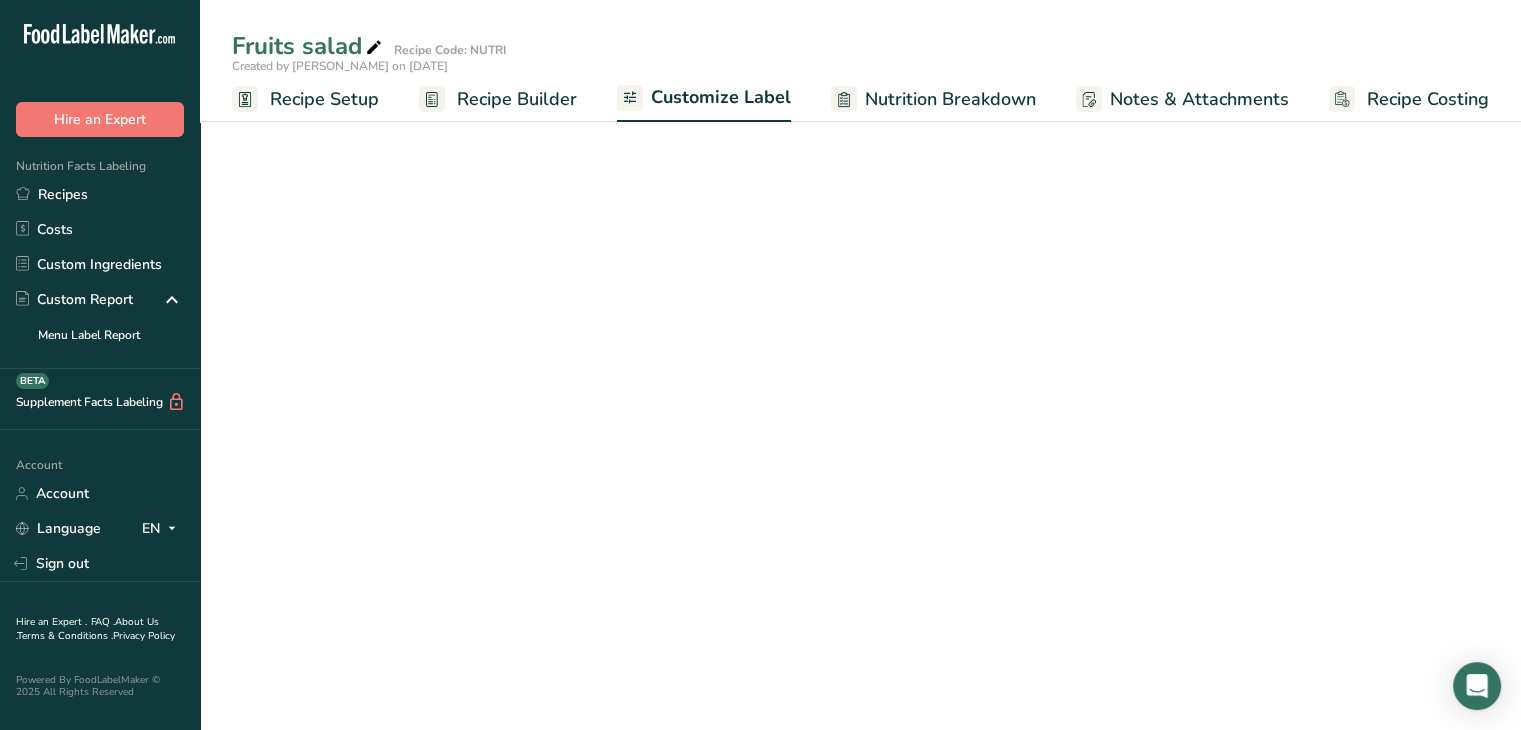 scroll, scrollTop: 0, scrollLeft: 0, axis: both 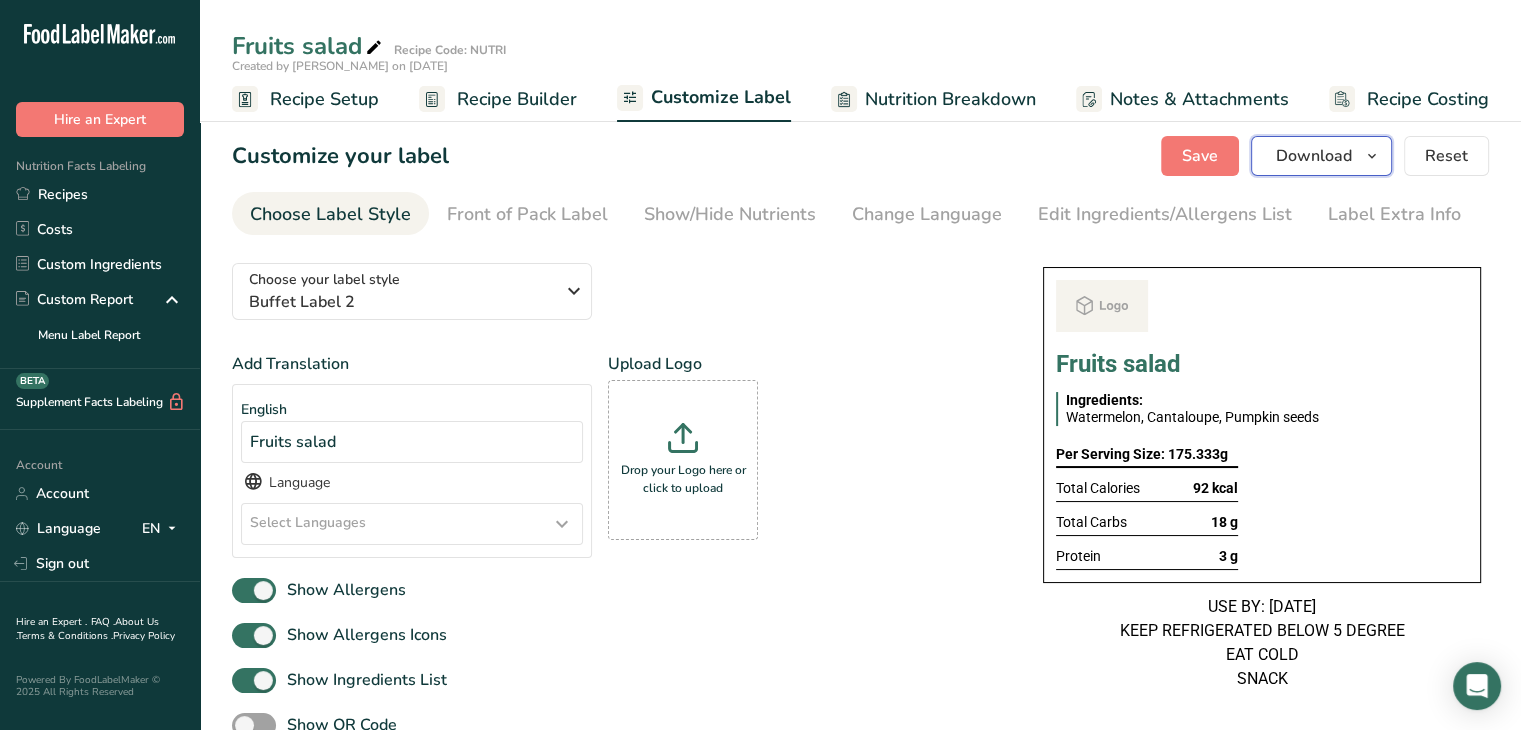 click on "Download" at bounding box center [1321, 156] 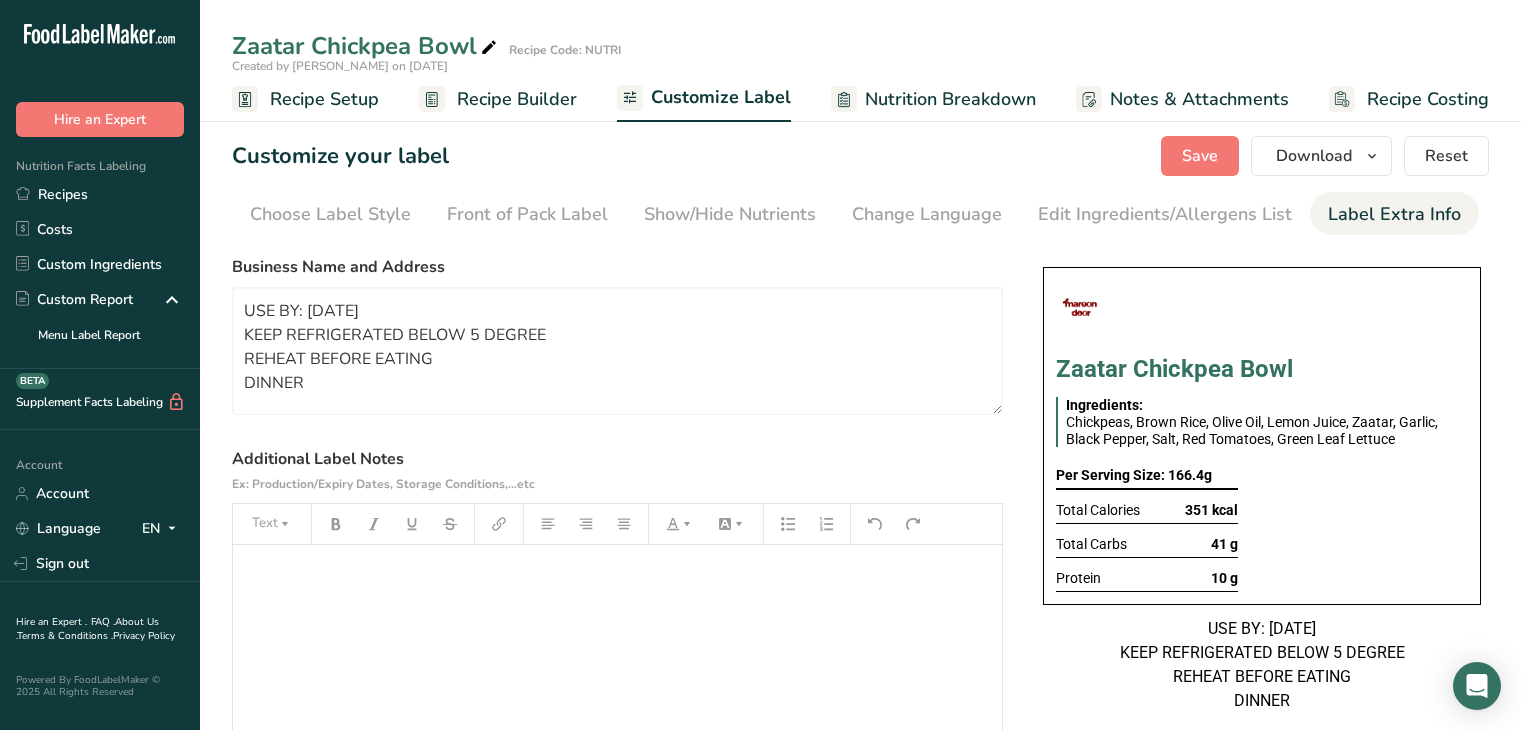 scroll, scrollTop: 0, scrollLeft: 0, axis: both 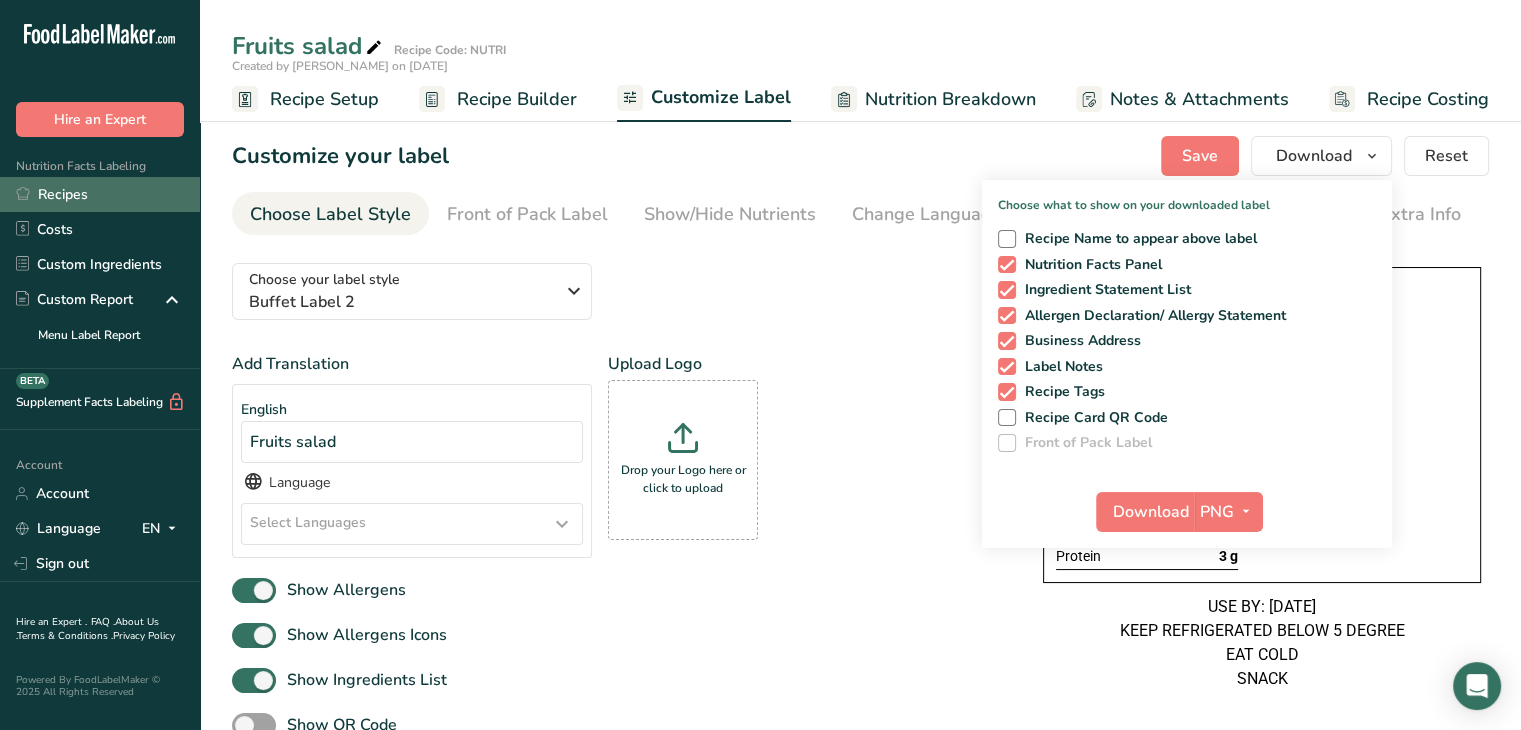 click on "Recipes" at bounding box center [100, 194] 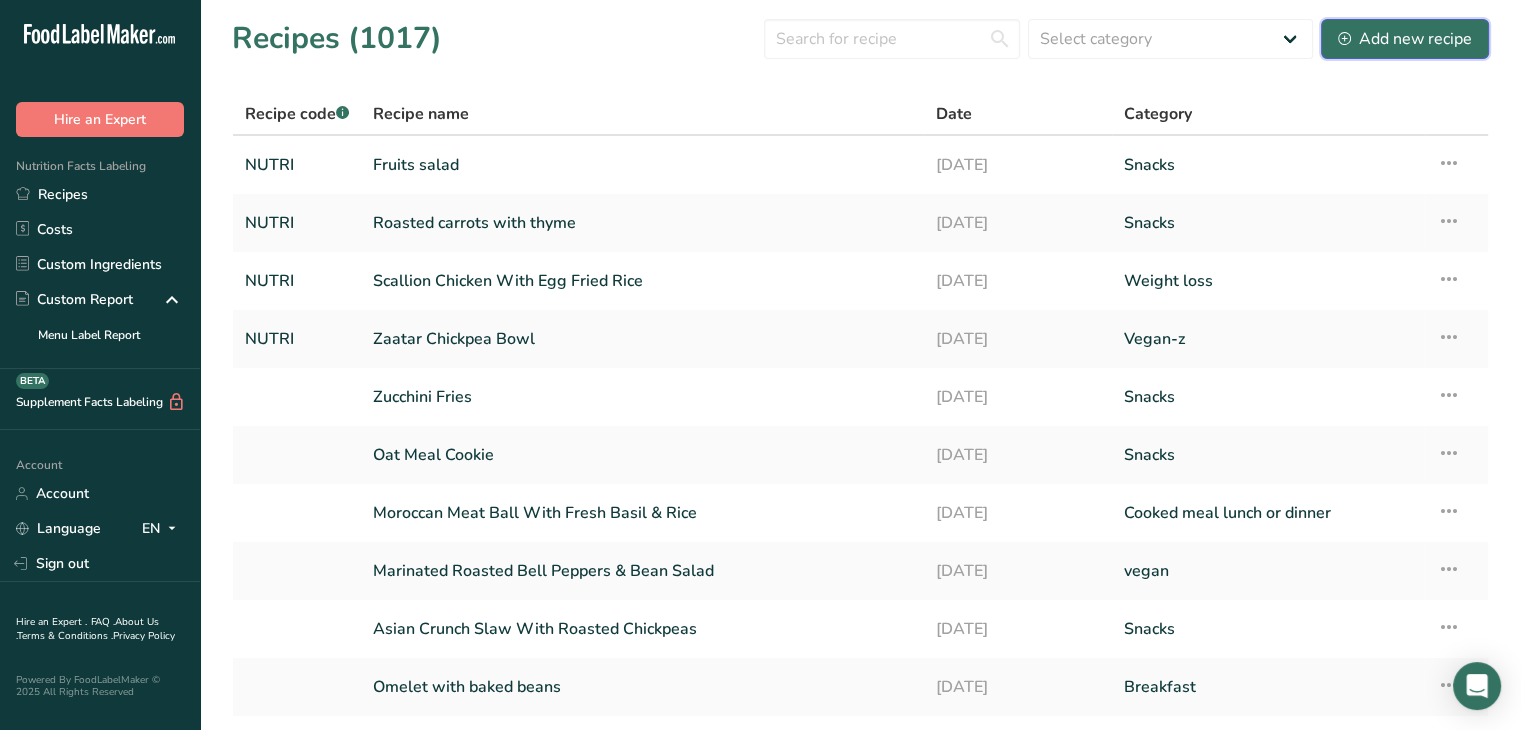 click on "Add new recipe" at bounding box center [1405, 39] 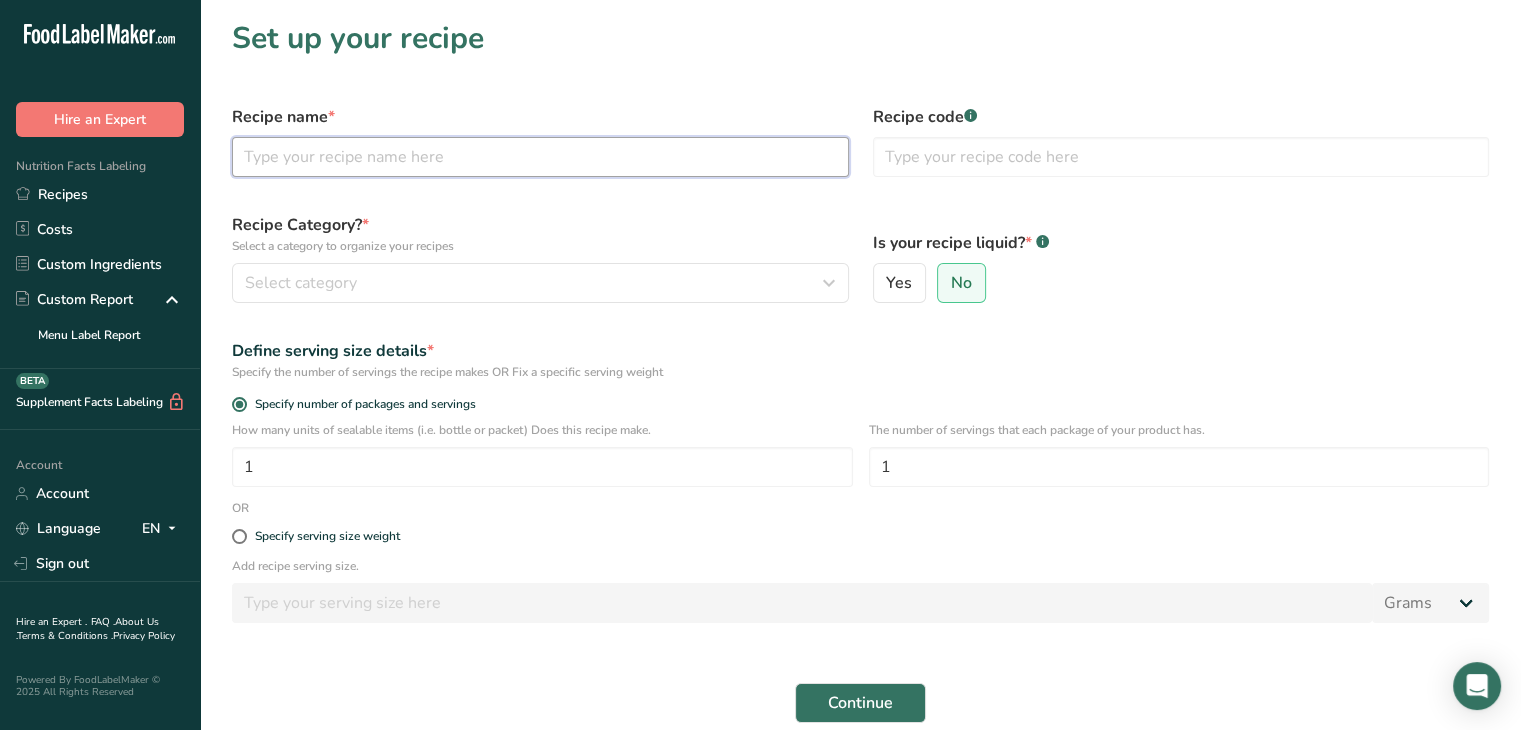 click at bounding box center (540, 157) 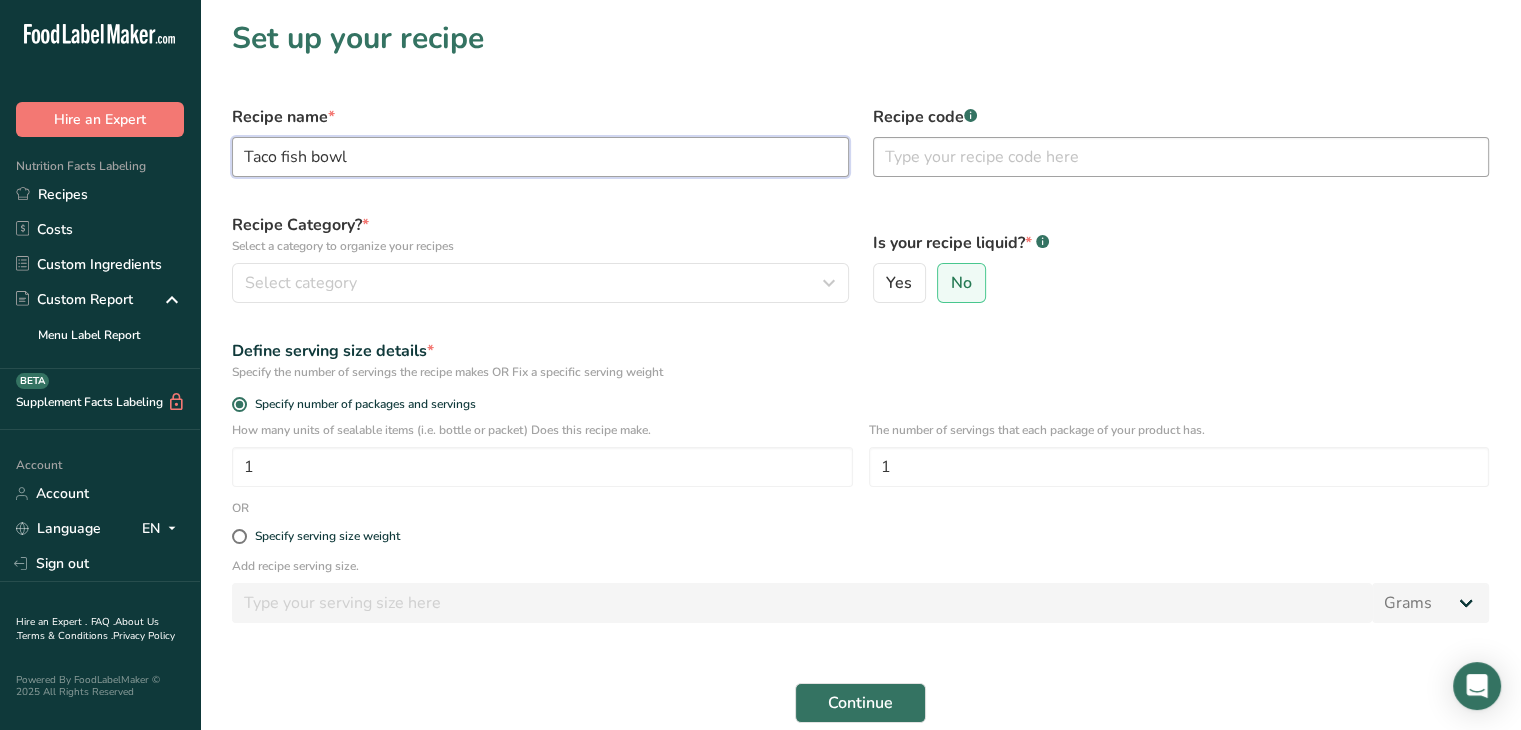 type on "Taco fish bowl" 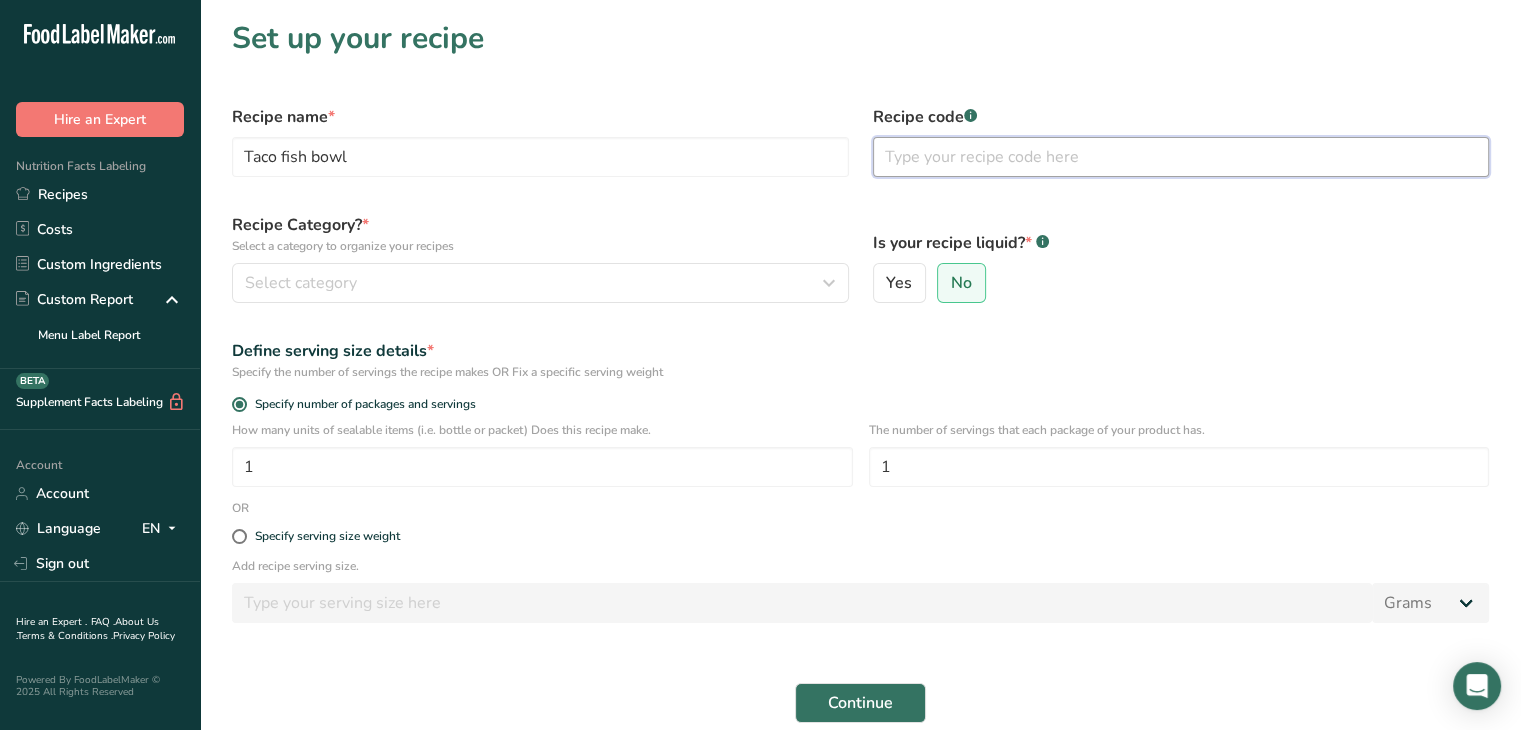 click at bounding box center (1181, 157) 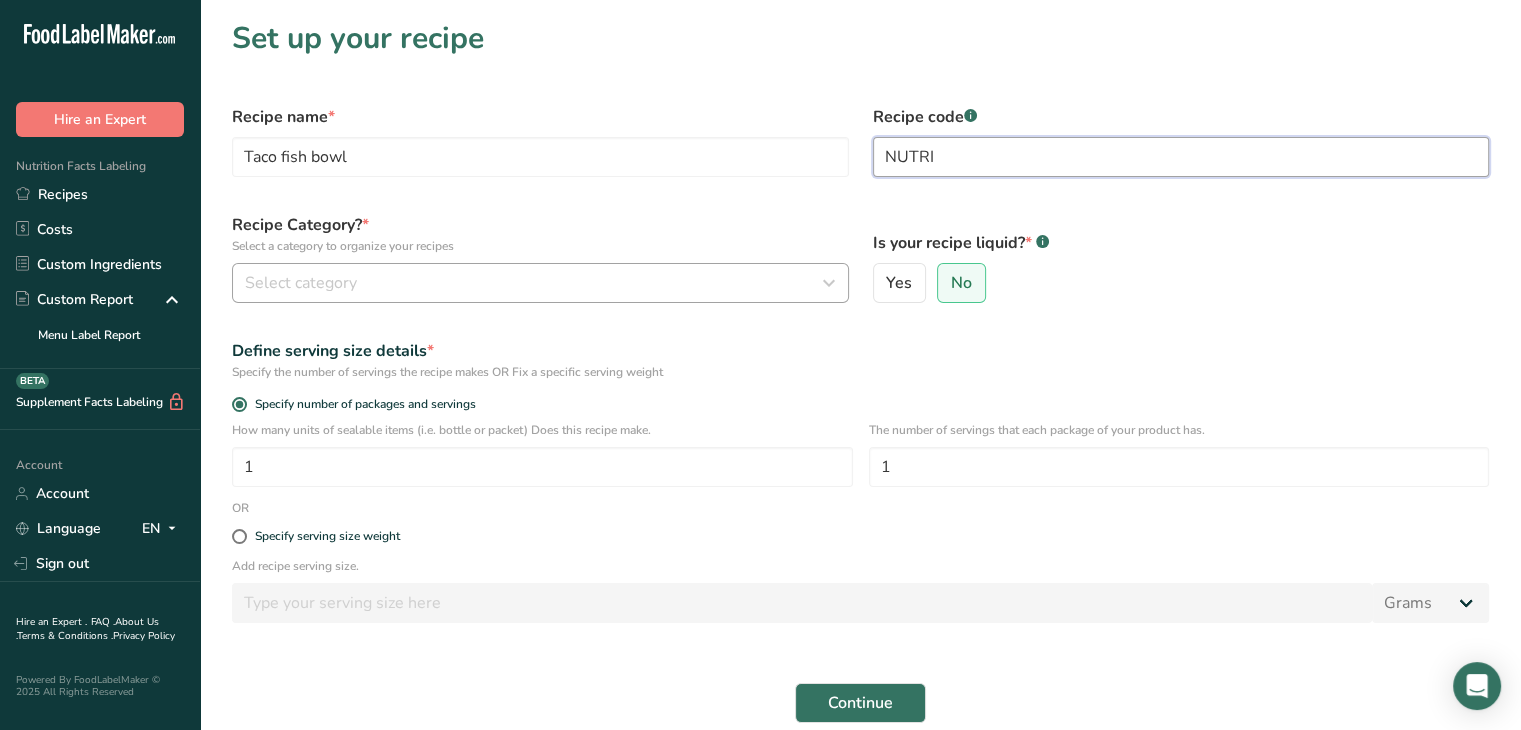 type on "NUTRI" 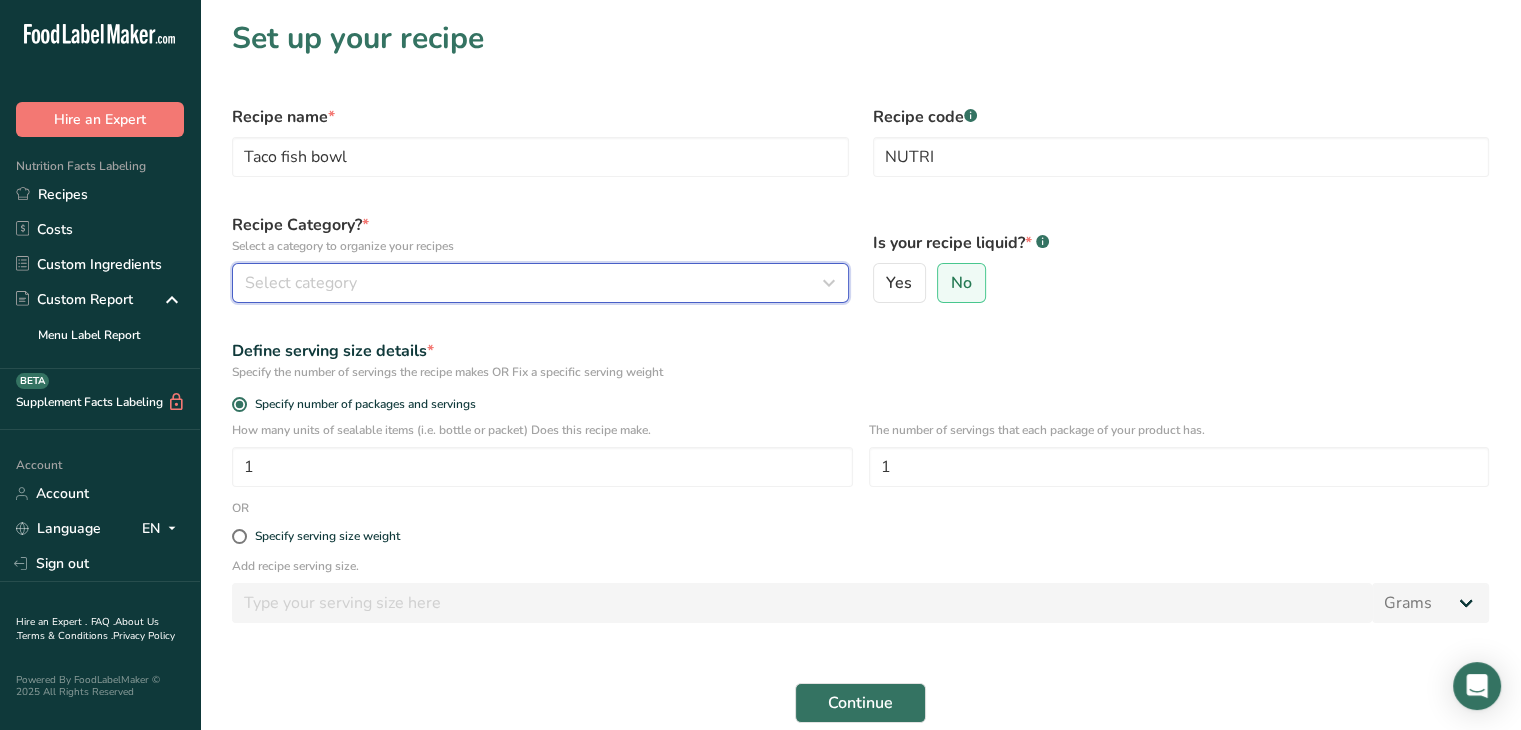 click on "Select category" at bounding box center [540, 283] 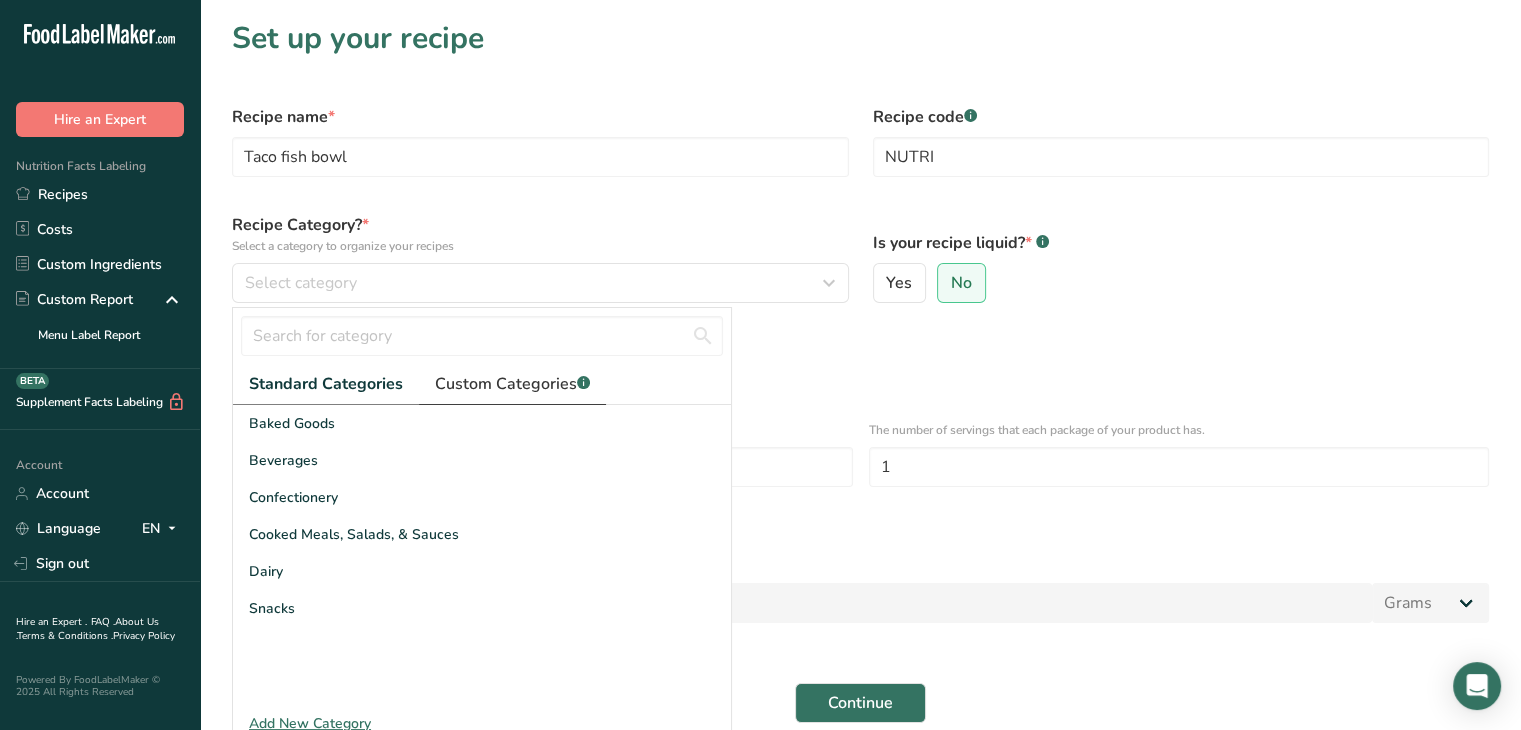 click on "Custom Categories
.a-a{fill:#347362;}.b-a{fill:#fff;}" at bounding box center [512, 384] 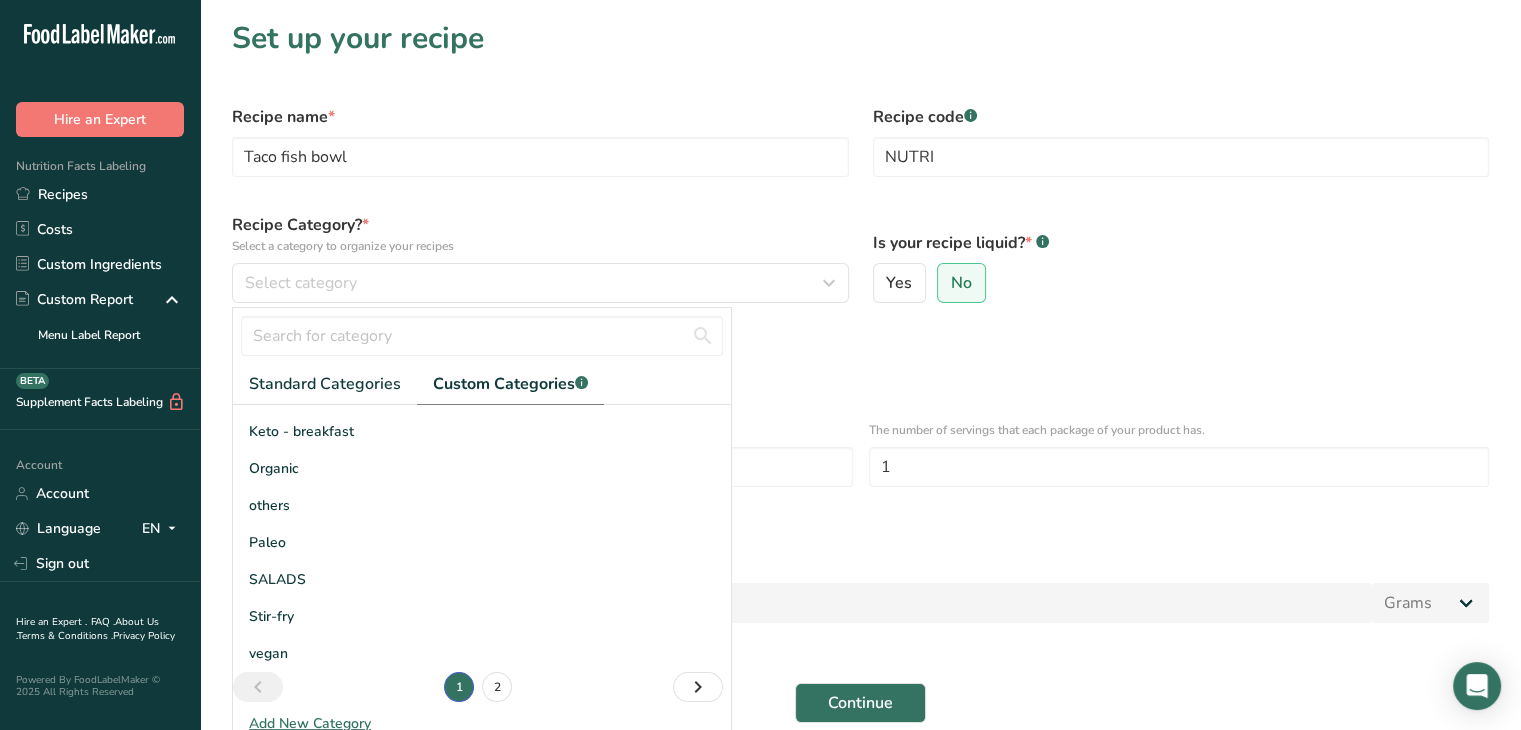 scroll, scrollTop: 292, scrollLeft: 0, axis: vertical 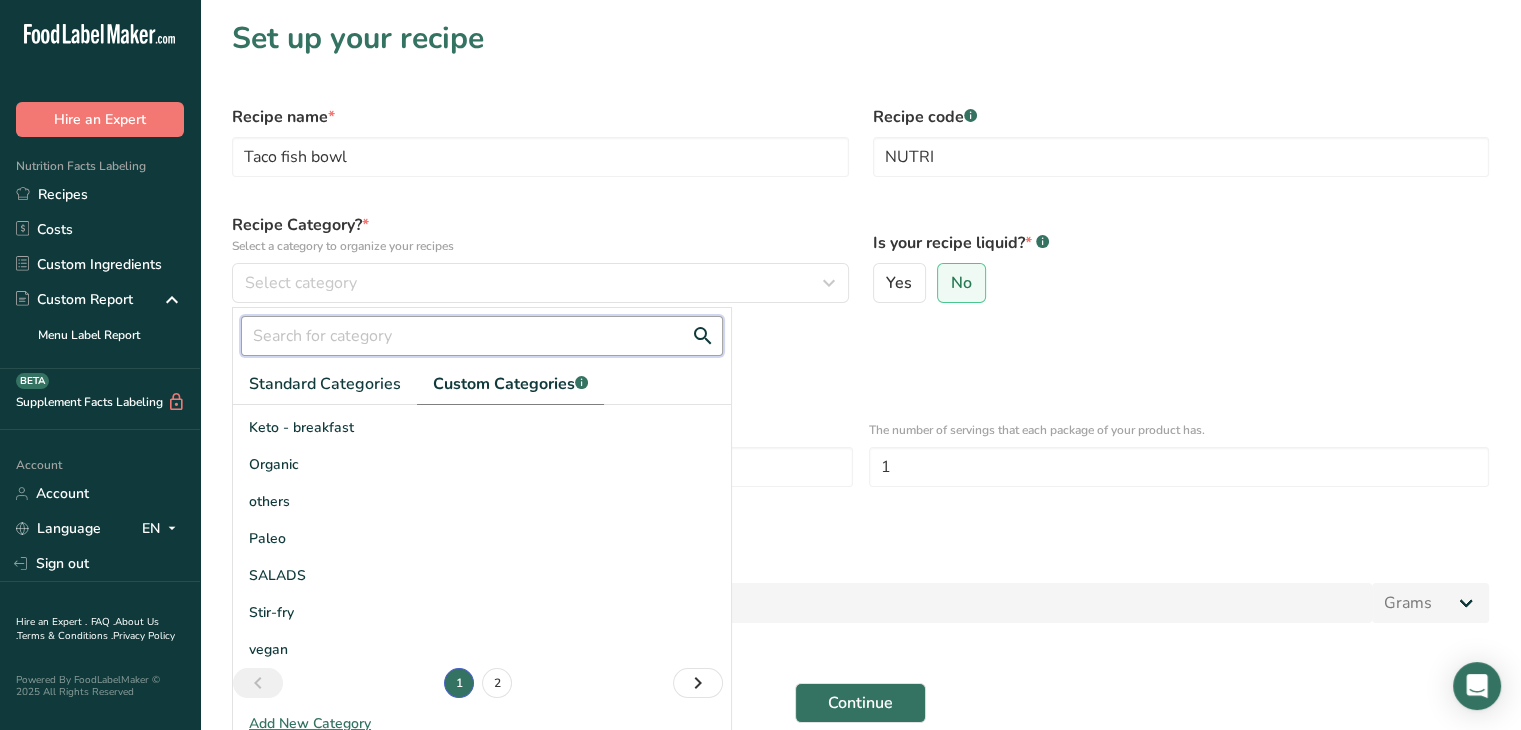 click at bounding box center [482, 336] 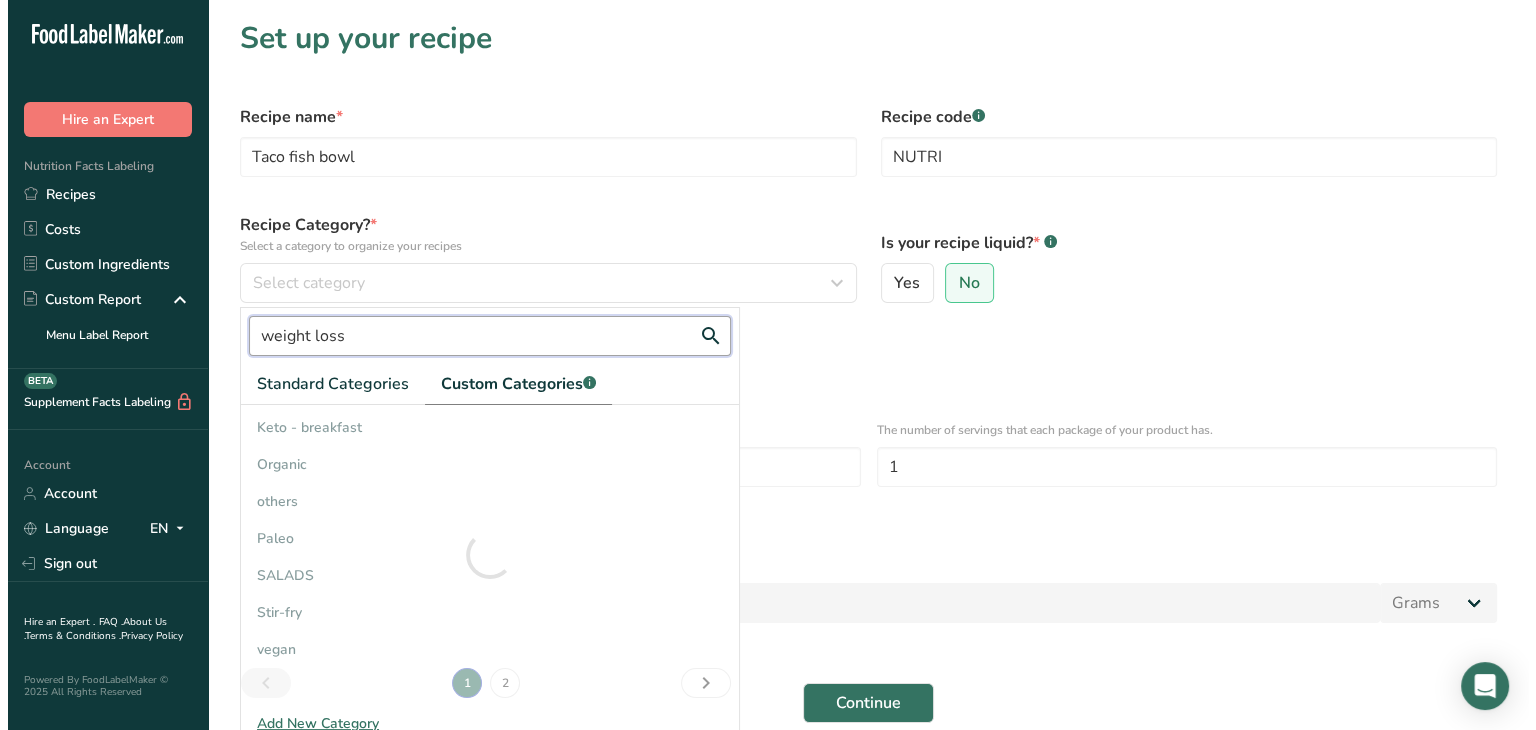 scroll, scrollTop: 0, scrollLeft: 0, axis: both 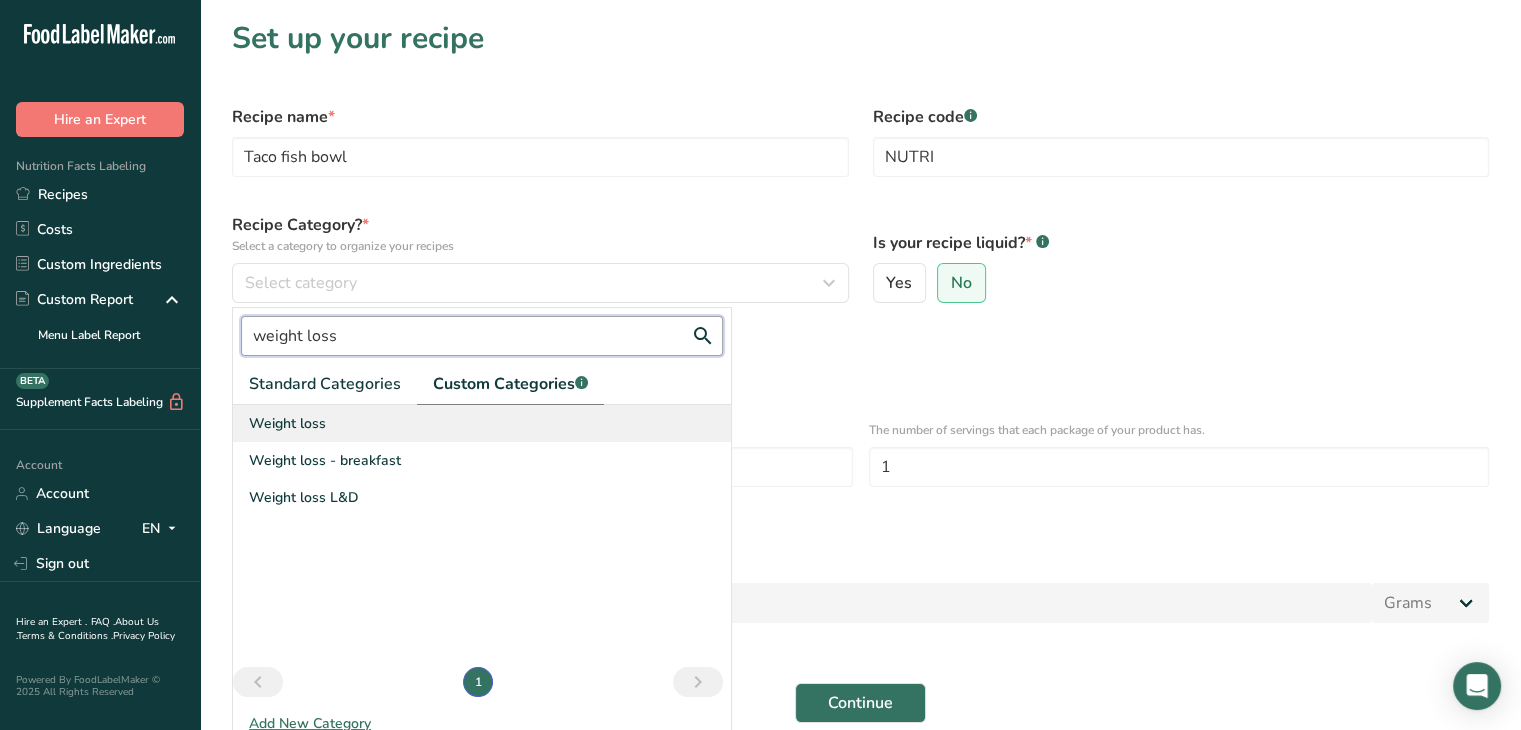 type on "weight loss" 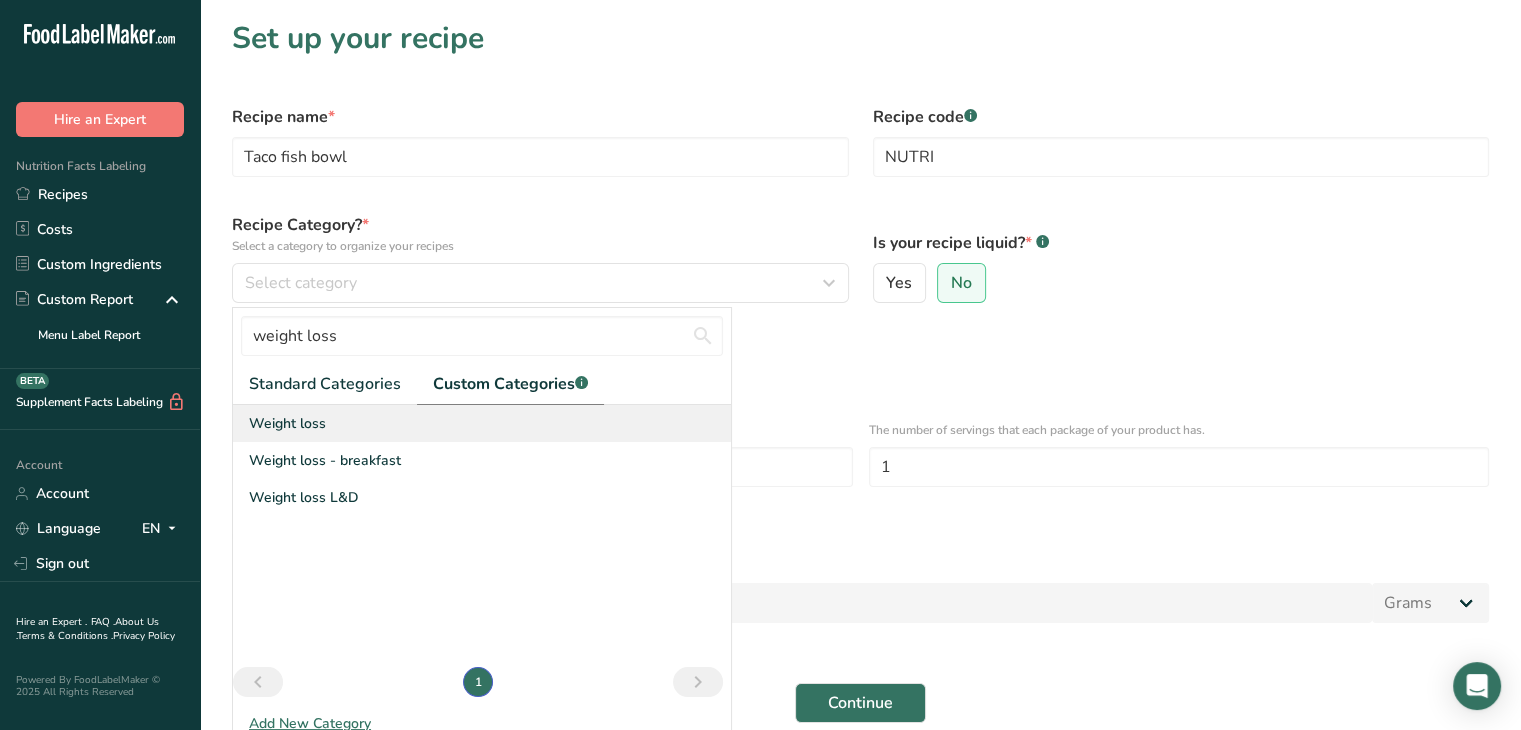 click on "Weight loss" at bounding box center [482, 423] 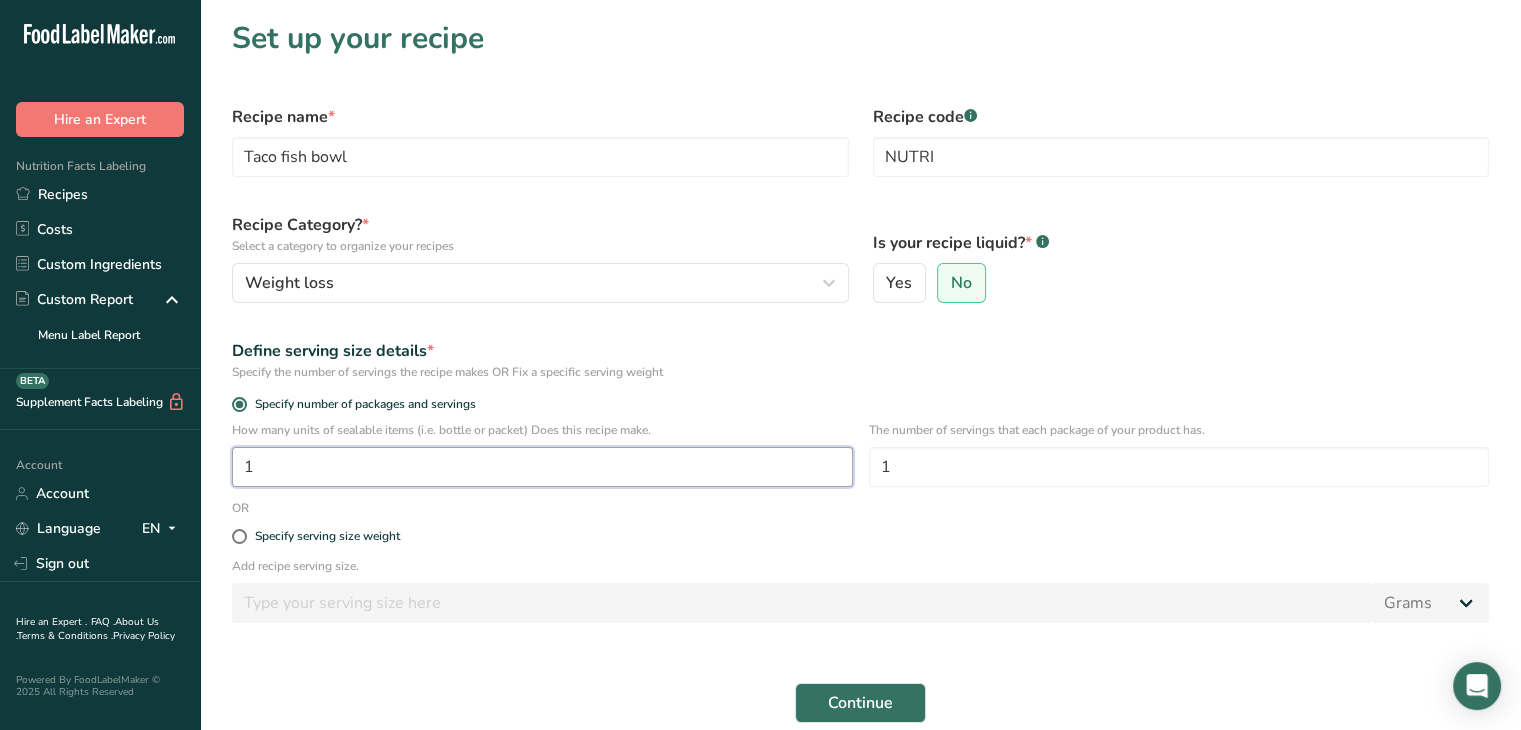 click on "1" at bounding box center (542, 467) 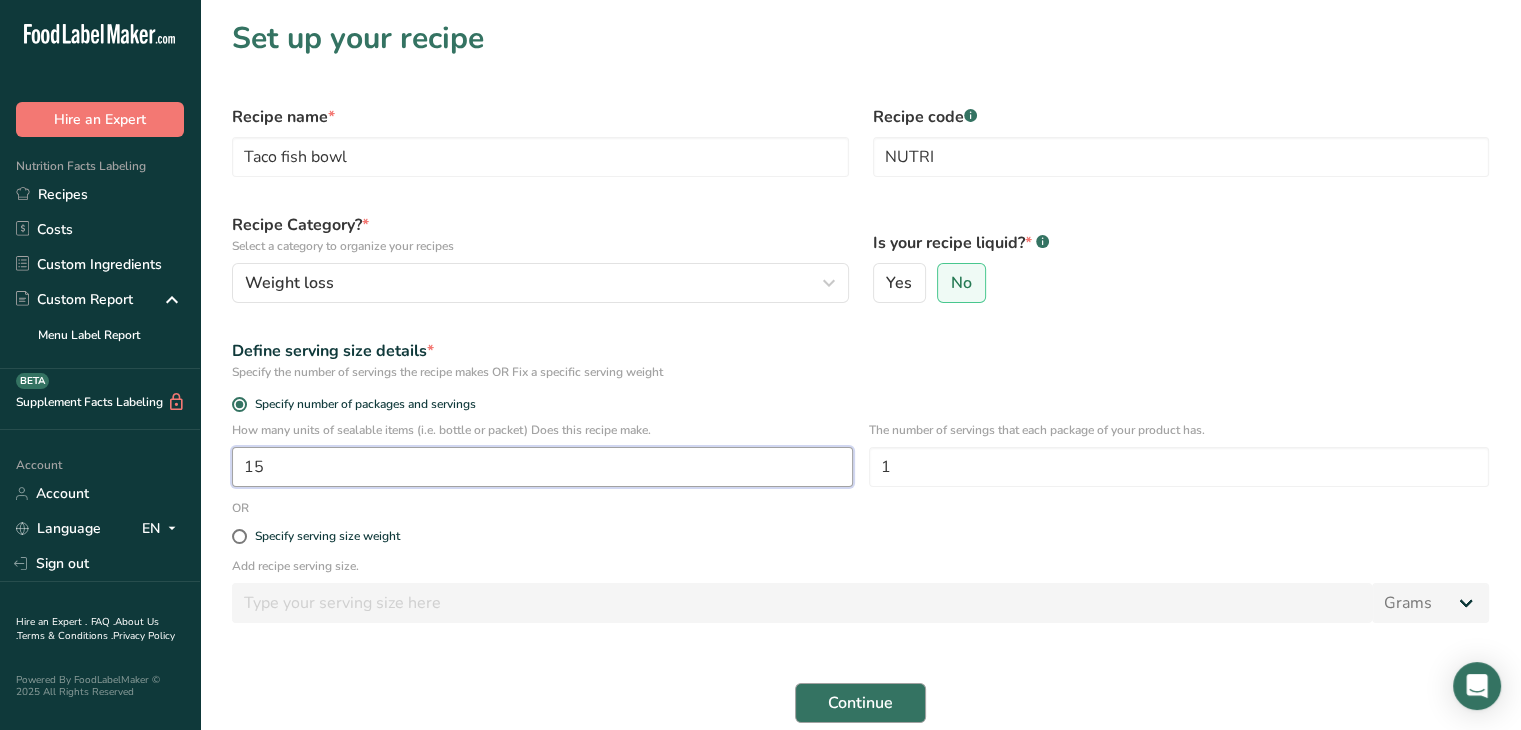 type on "15" 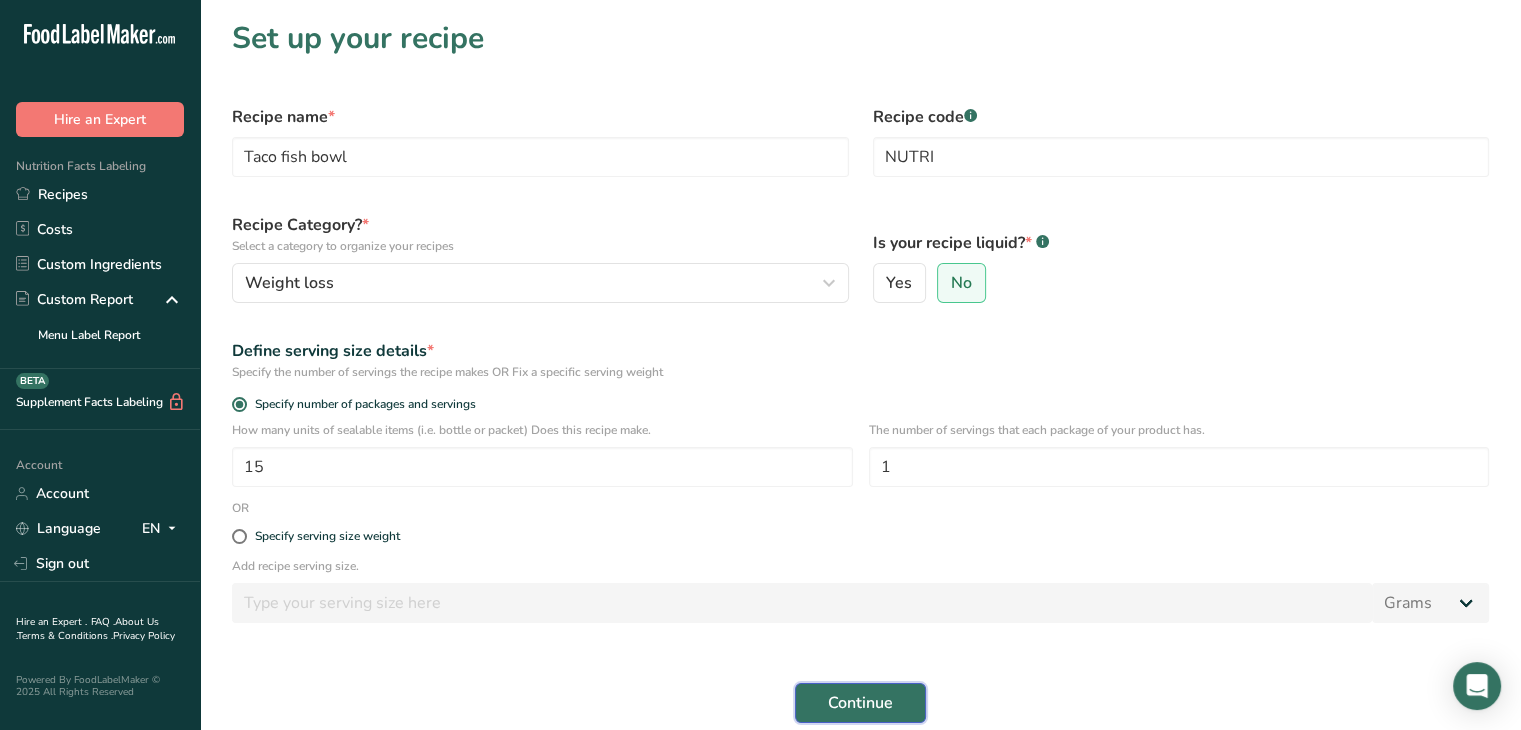 click on "Continue" at bounding box center [860, 703] 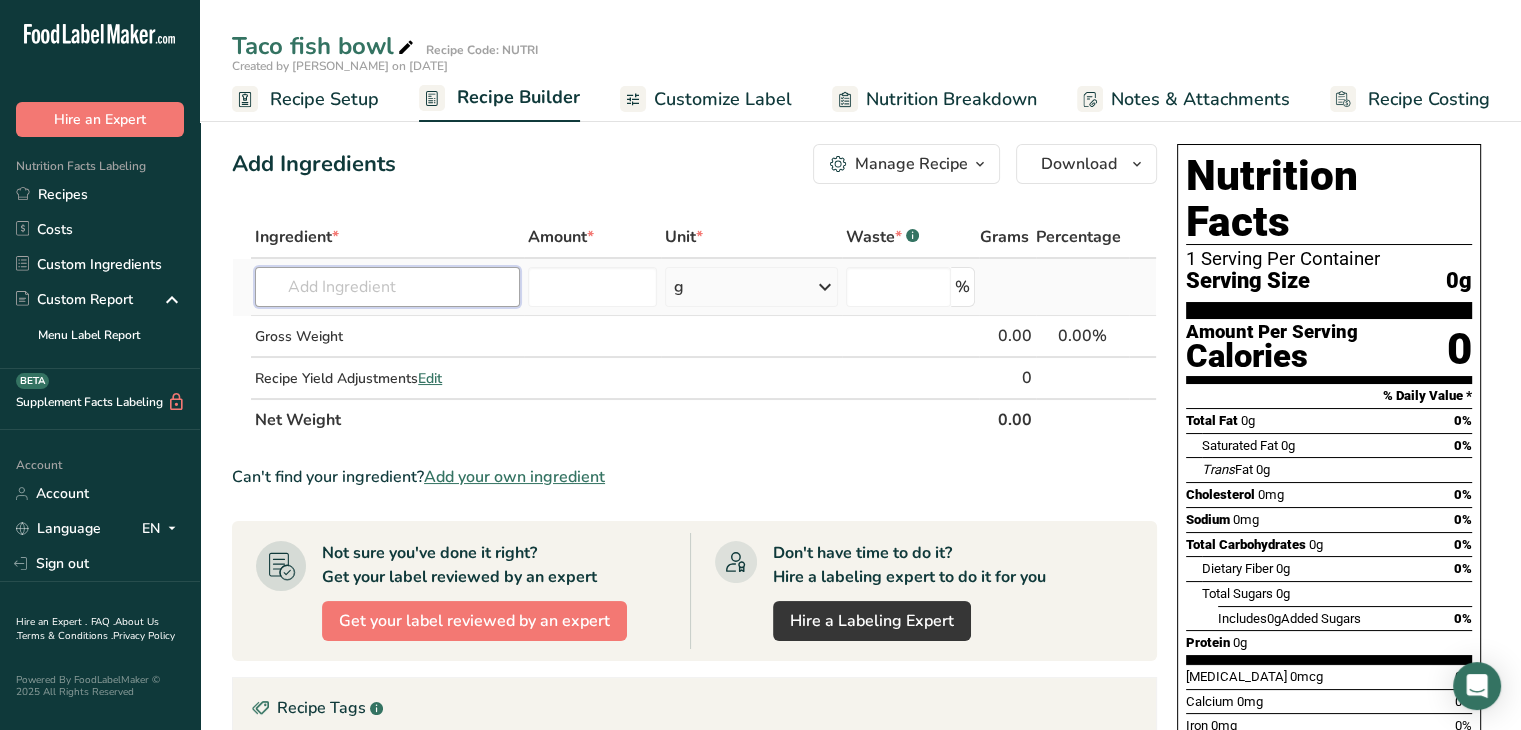 click at bounding box center [387, 287] 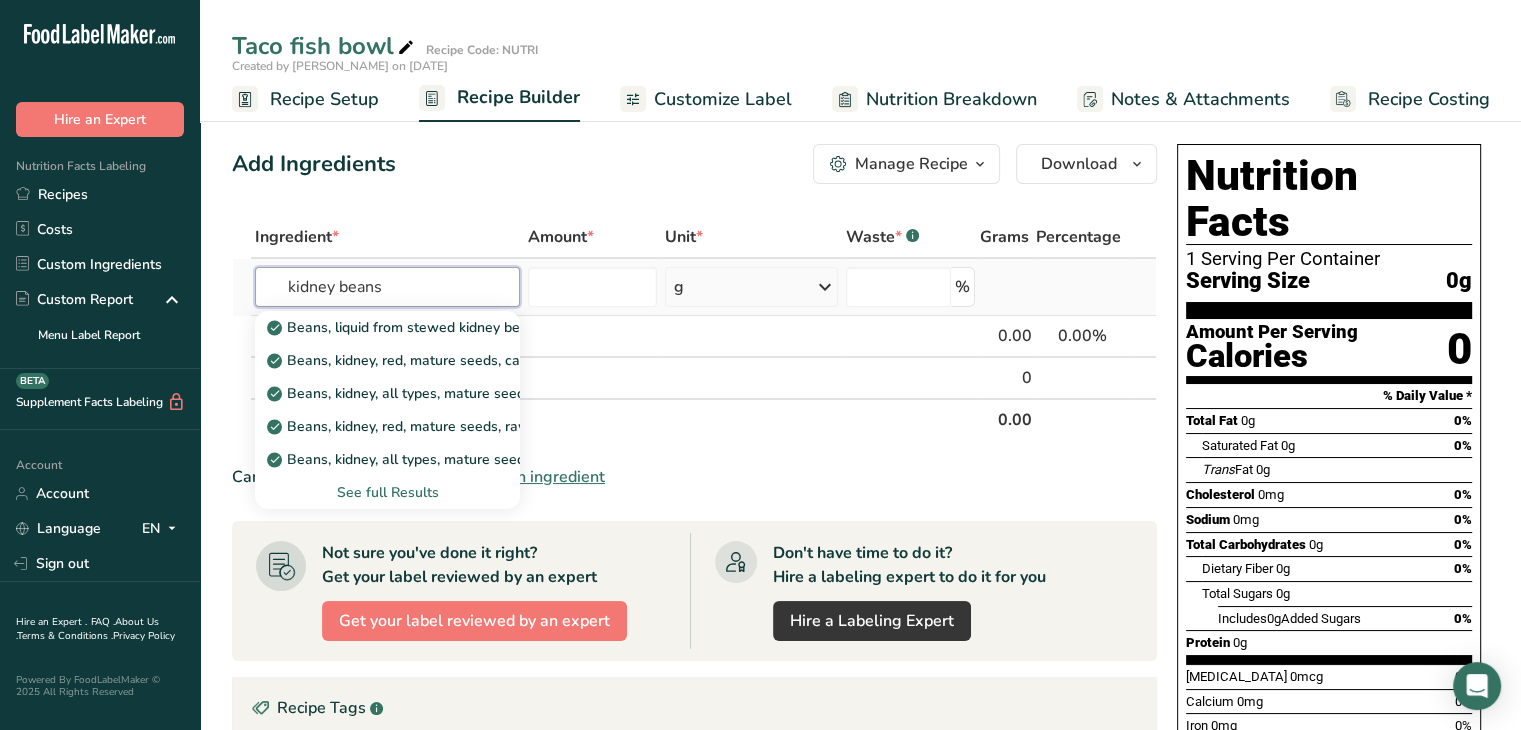 type on "kidney beans" 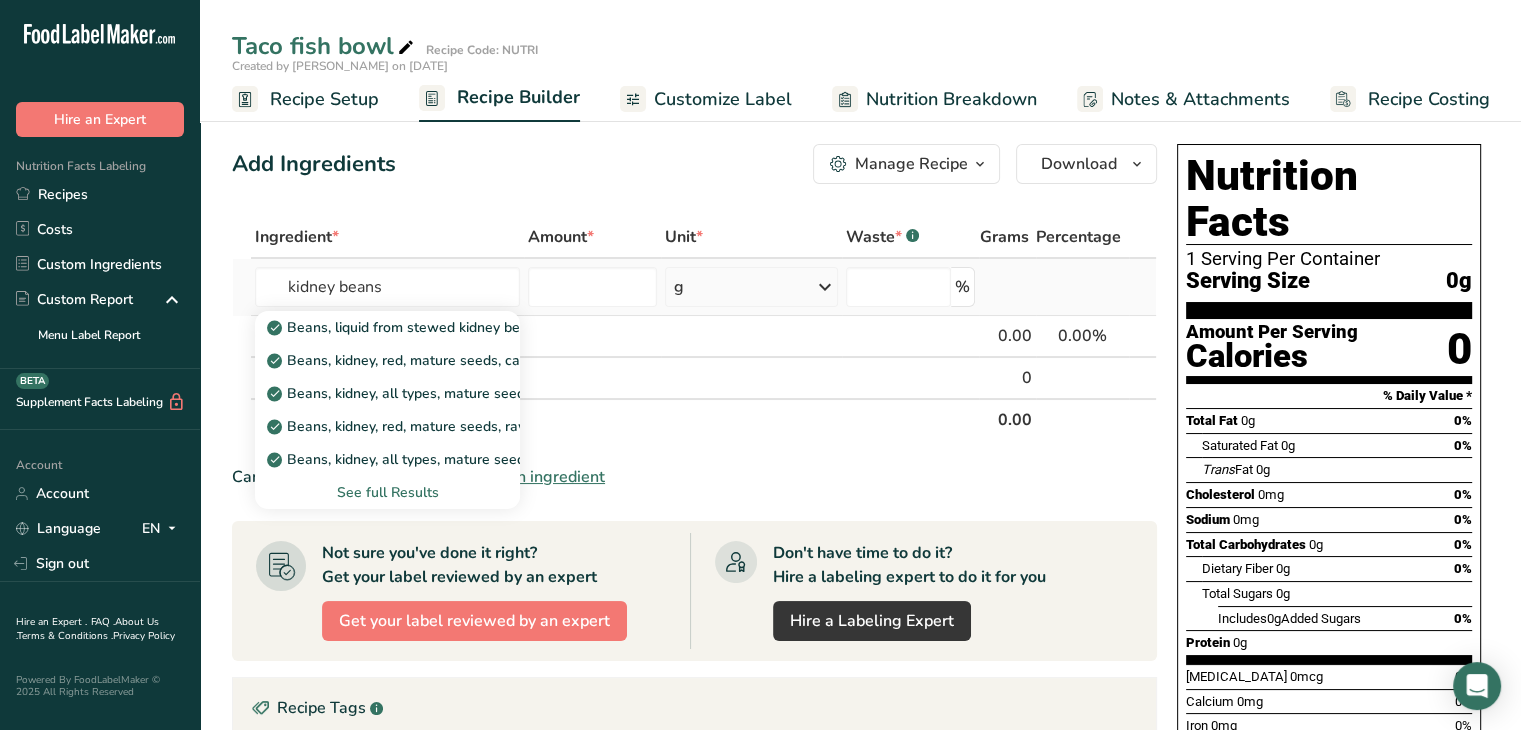 type 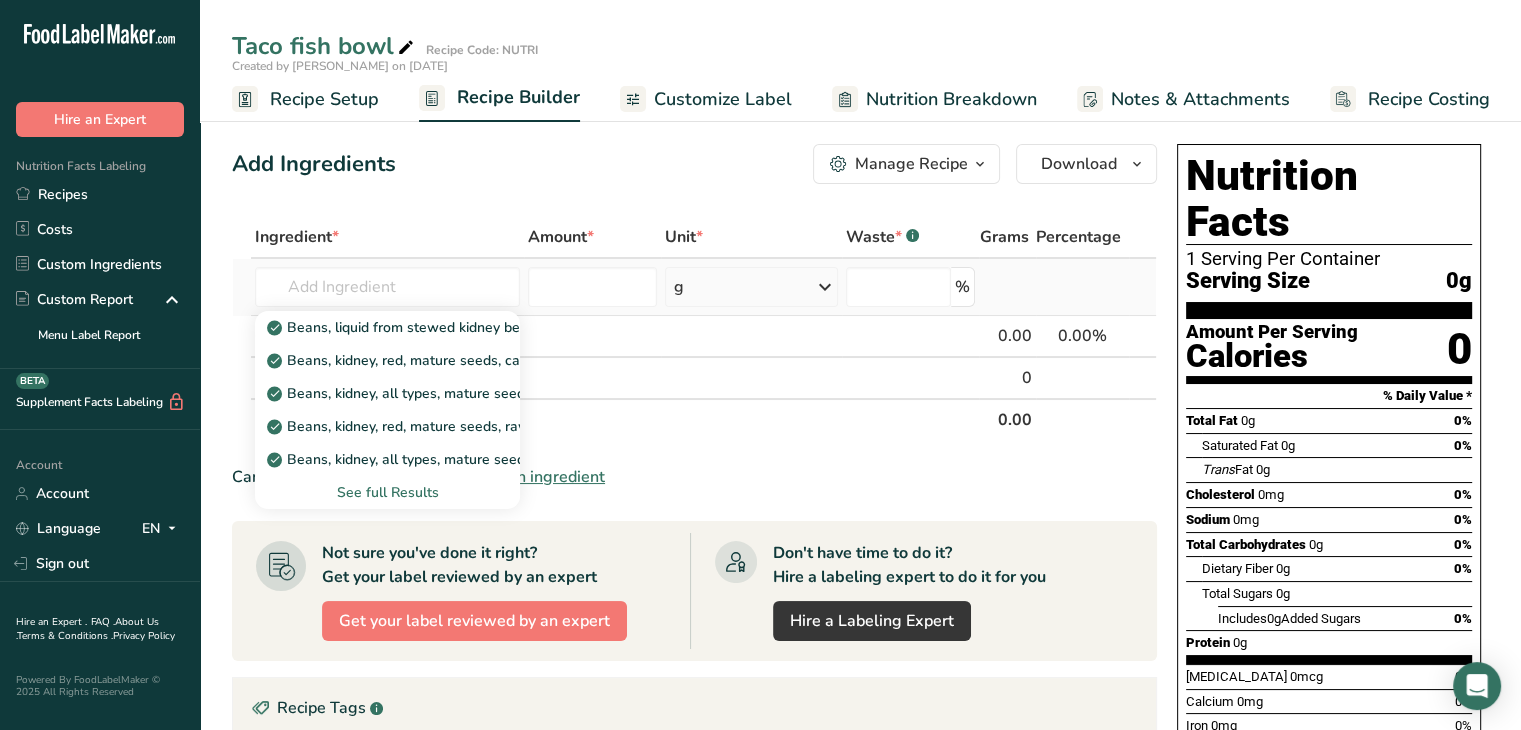click on "See full Results" at bounding box center [387, 492] 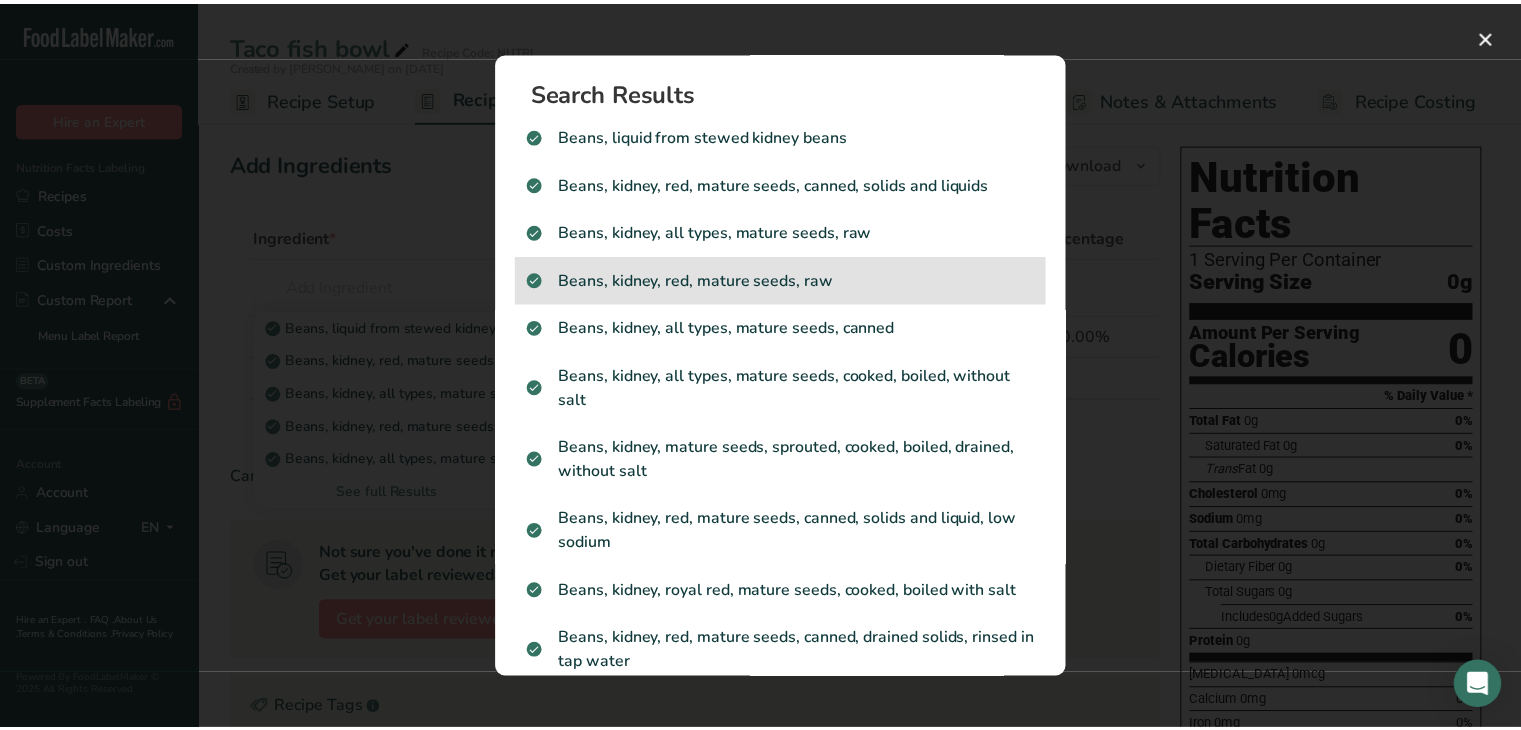 scroll, scrollTop: 0, scrollLeft: 0, axis: both 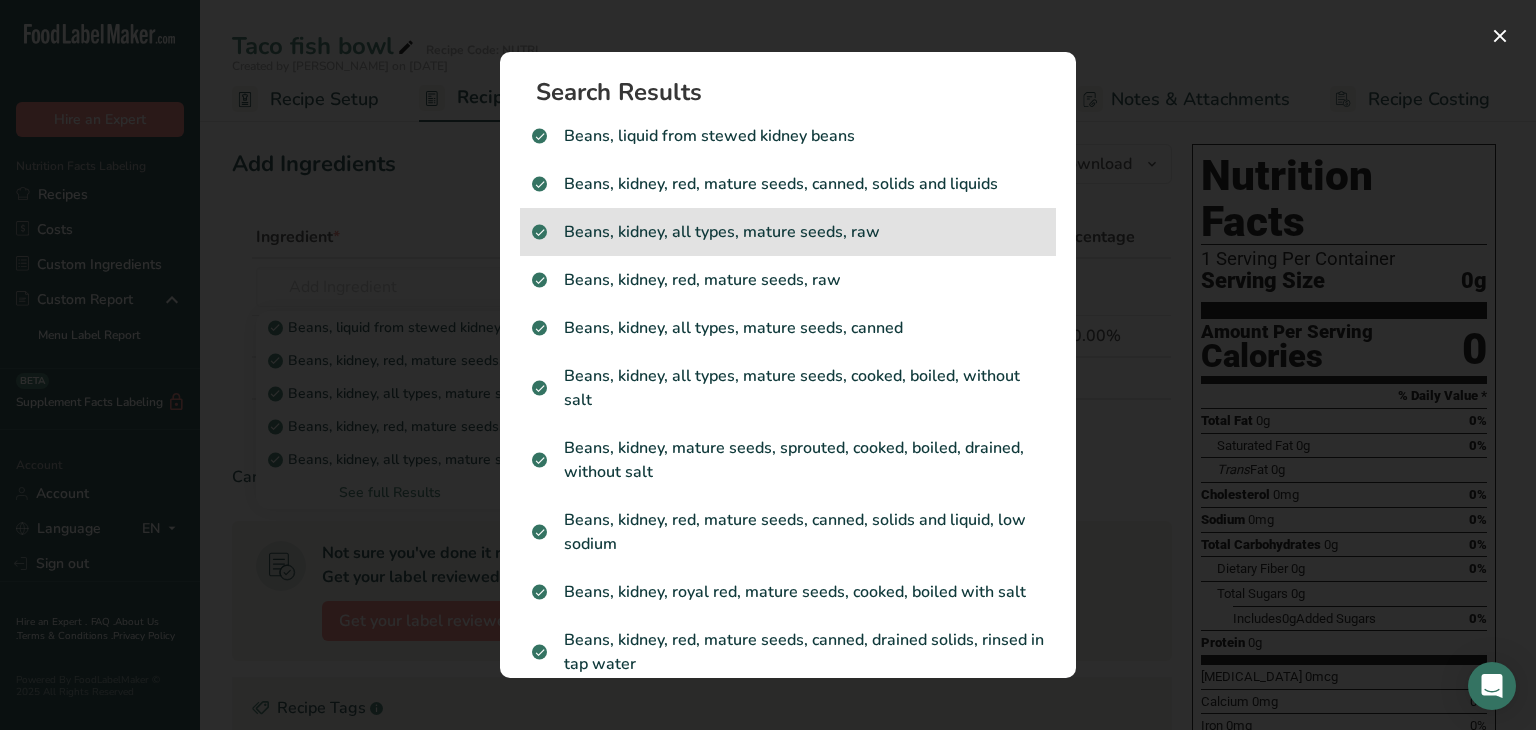 click on "Beans, kidney, all types, mature seeds, raw" at bounding box center (788, 232) 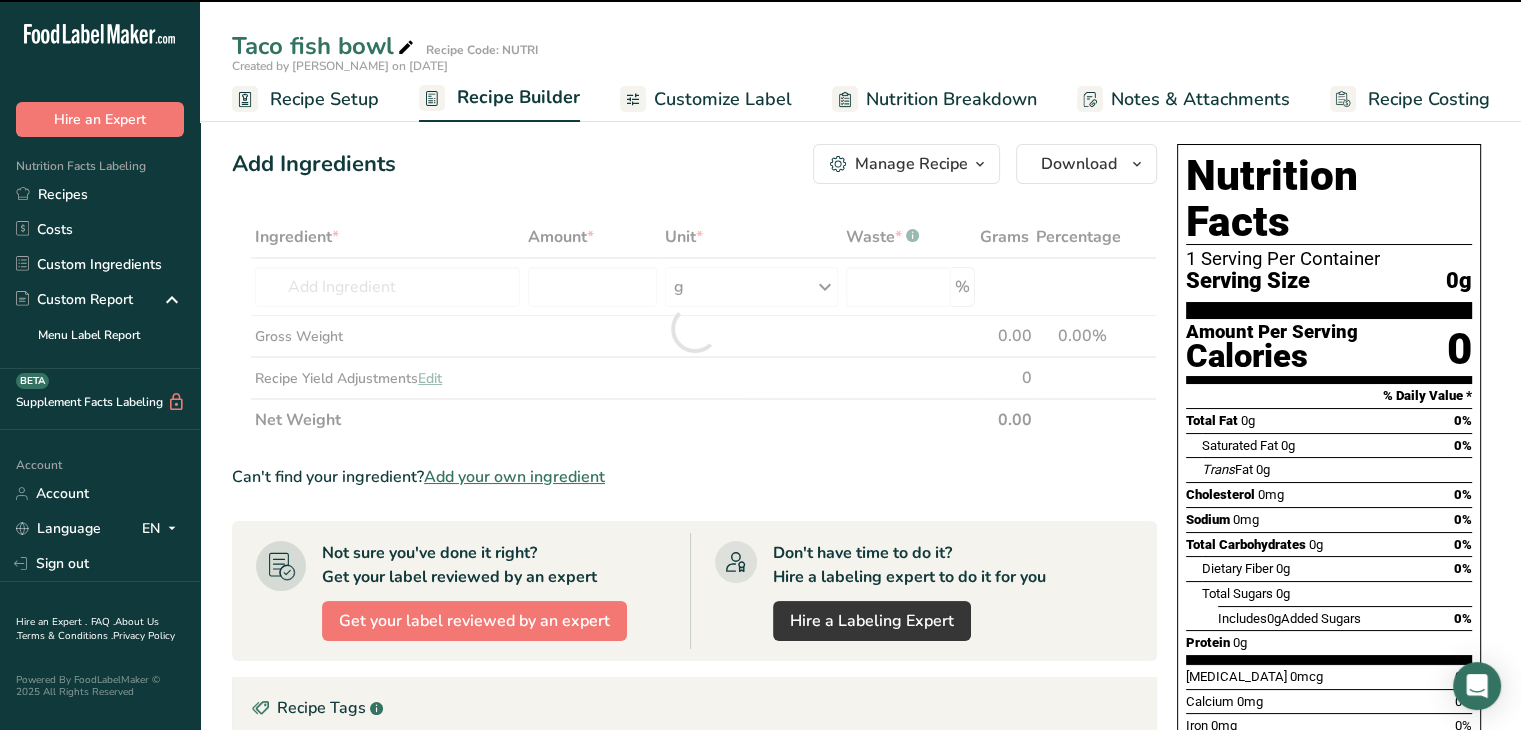 type on "0" 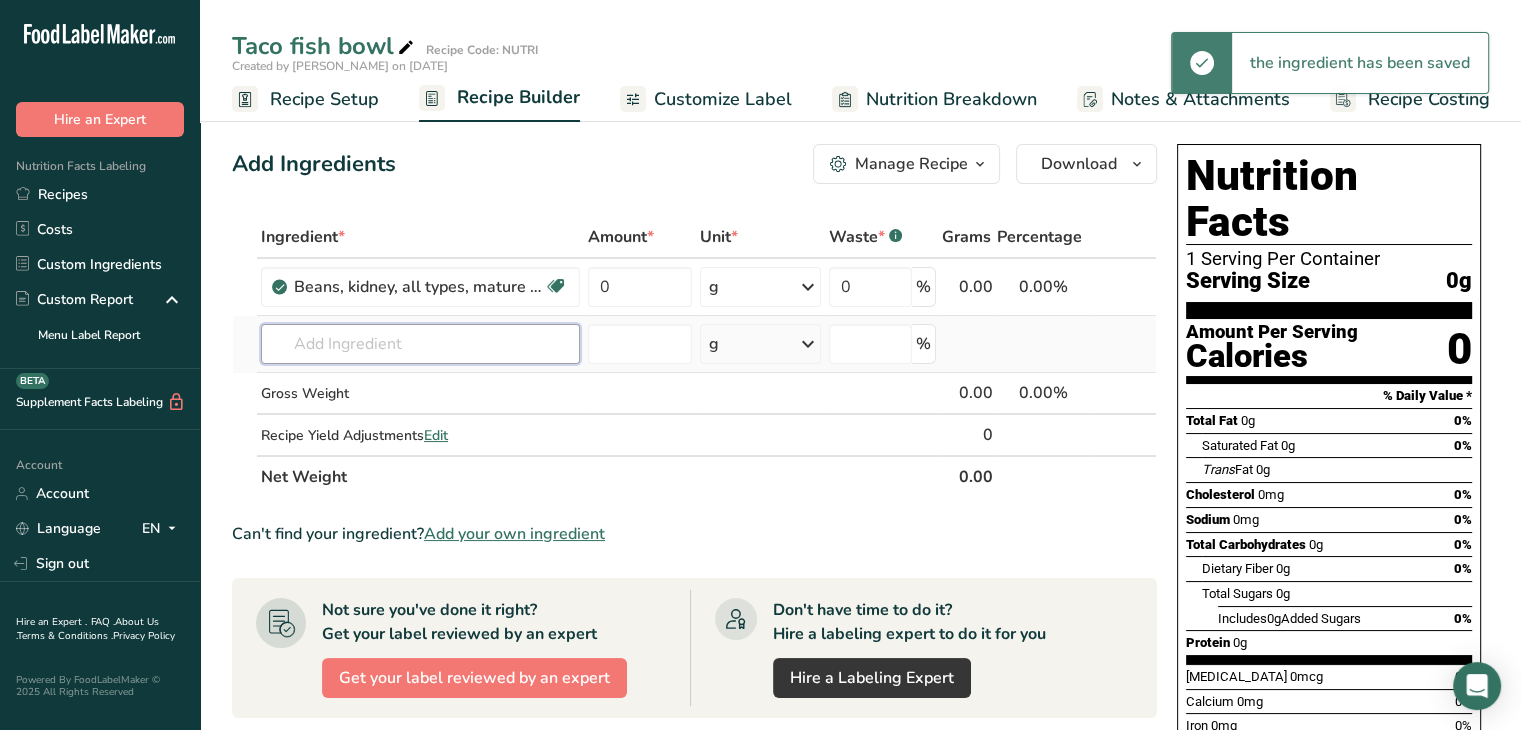 click at bounding box center (420, 344) 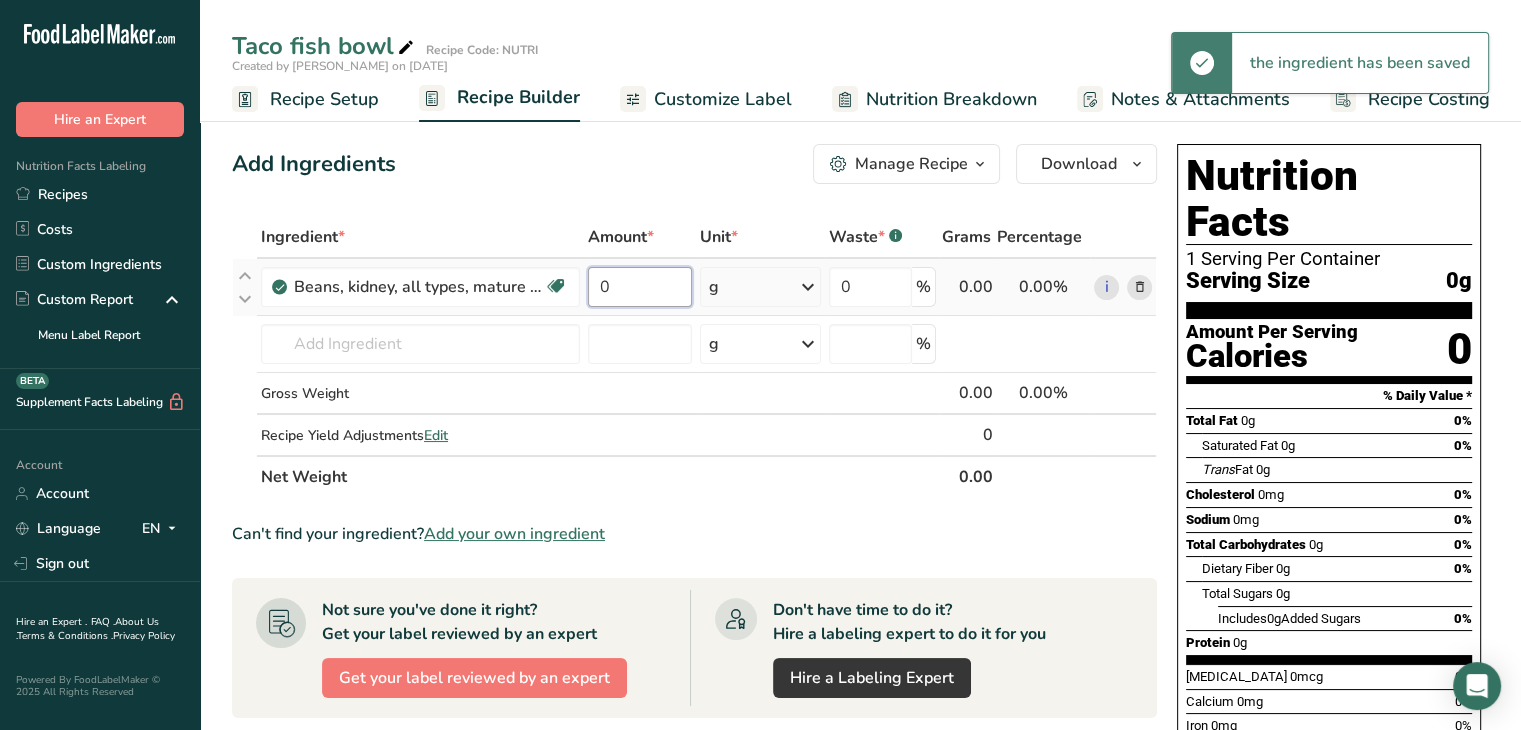 click on "0" at bounding box center (640, 287) 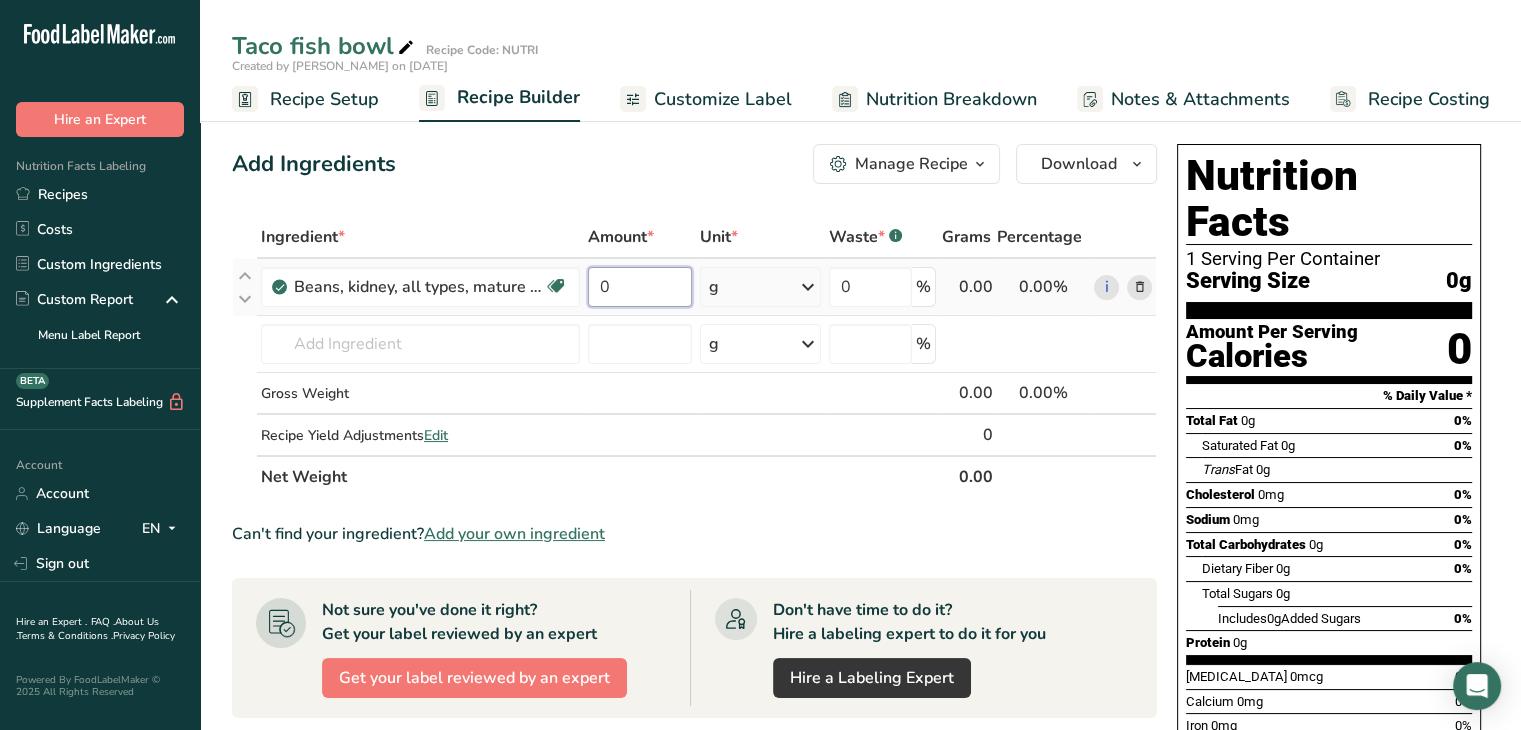 click on "0" at bounding box center (640, 287) 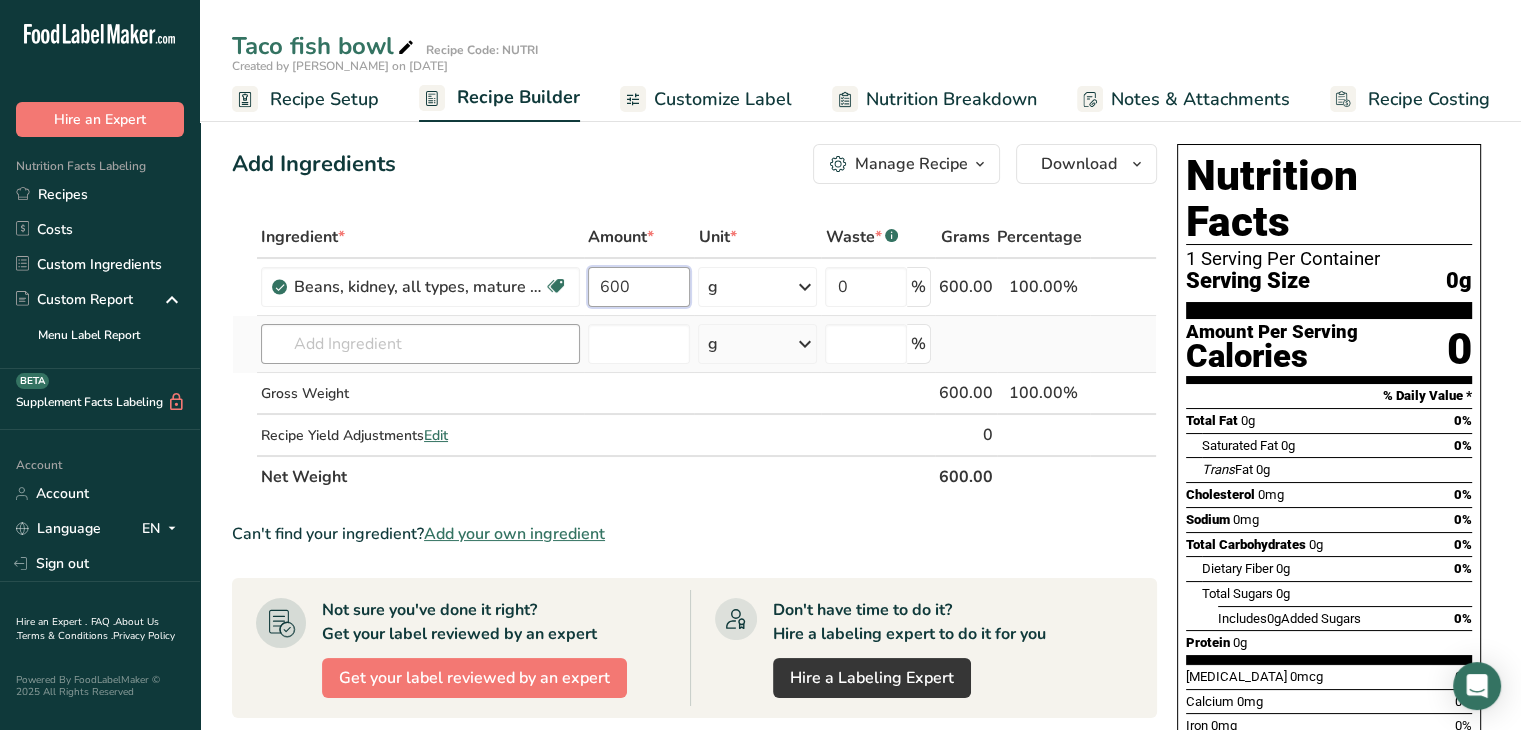 type on "600" 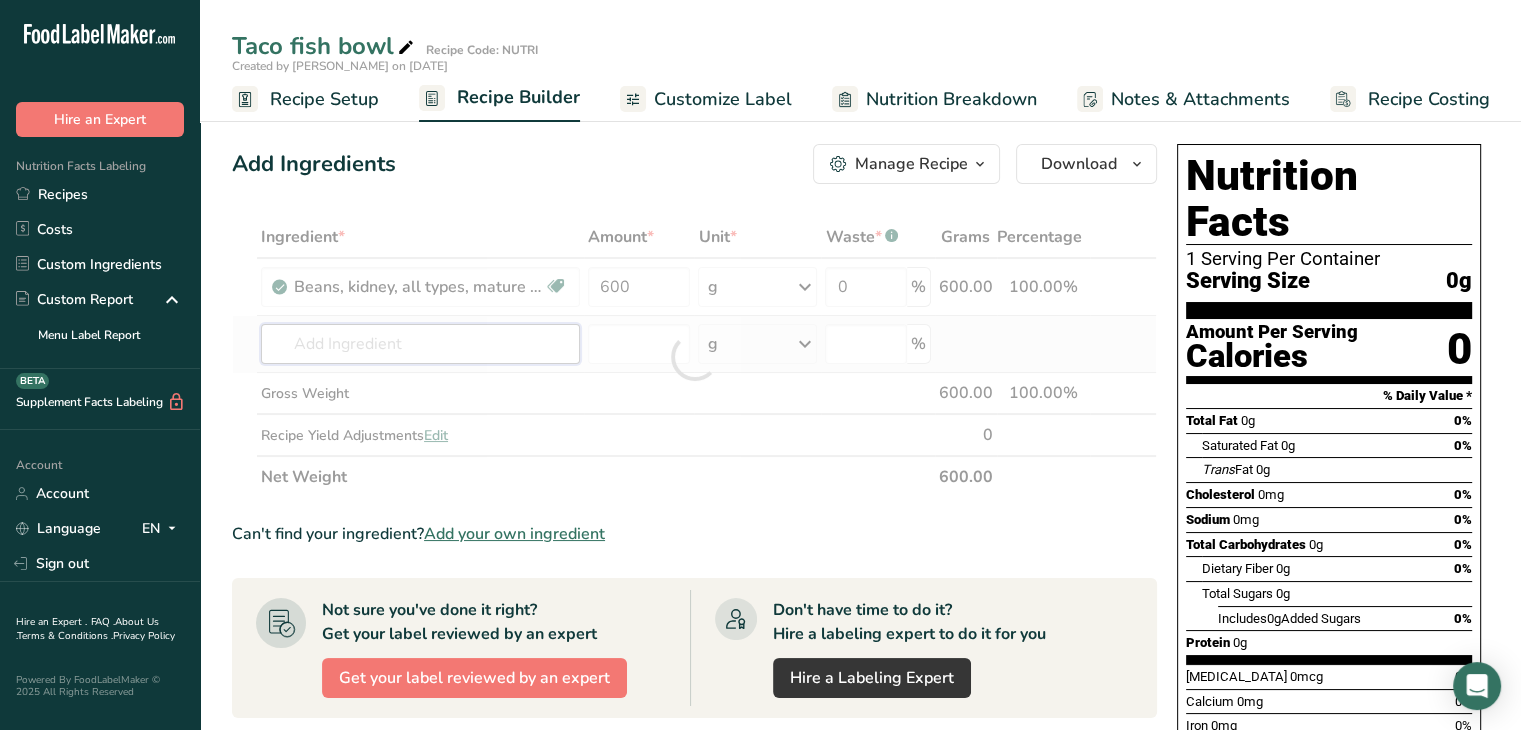 click on "Ingredient *
Amount *
Unit *
Waste *   .a-a{fill:#347362;}.b-a{fill:#fff;}          Grams
Percentage
Beans, kidney, all types, mature seeds, raw
Plant-based Protein
Dairy free
Gluten free
Vegan
Vegetarian
Soy free
600
g
Portions
1 cup
Weight Units
g
kg
mg
See more
Volume Units
l
Volume units require a density conversion. If you know your ingredient's density enter it below. Otherwise, click on "RIA" our AI Regulatory bot - she will be able to help you
lb/ft3
g/cm3
Confirm
mL" at bounding box center [694, 357] 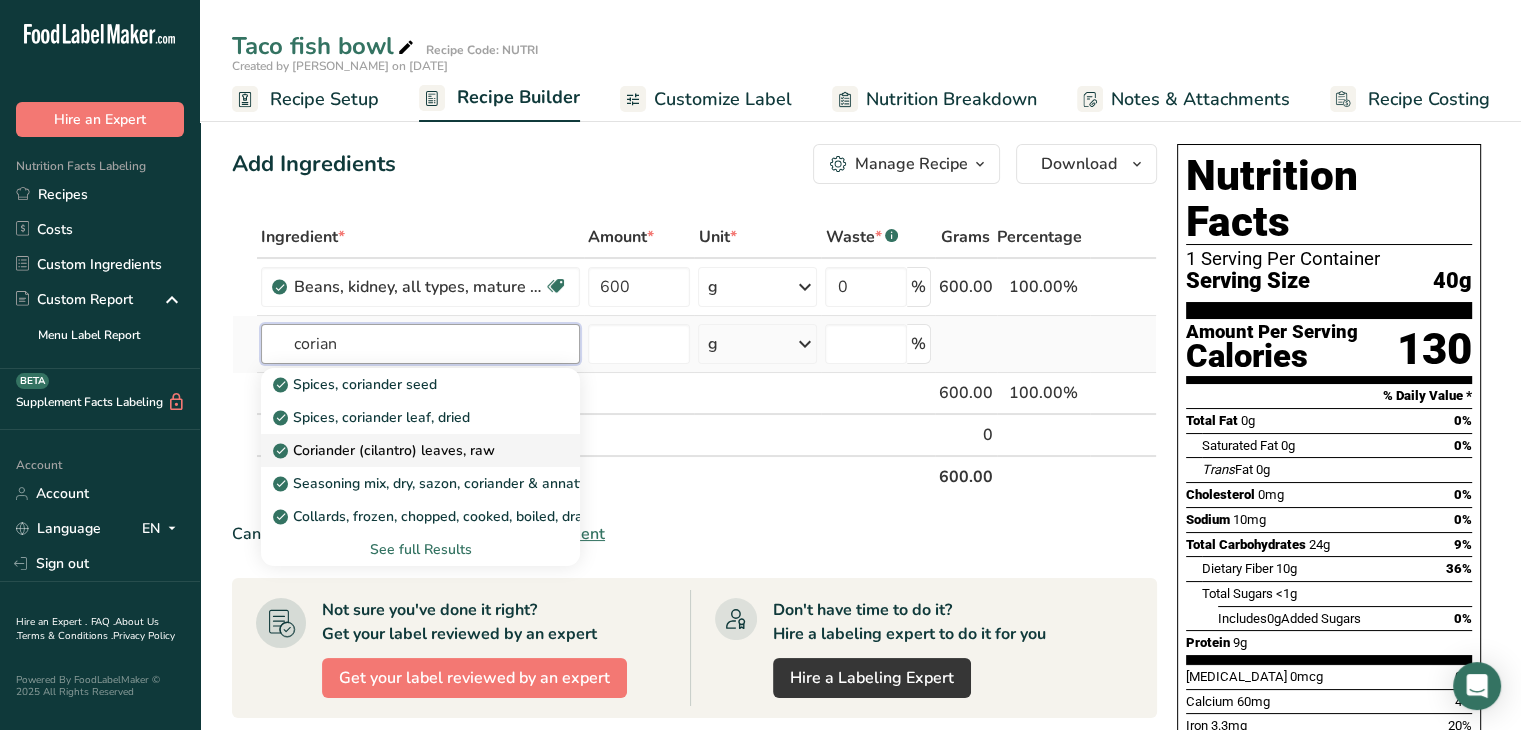 type on "corian" 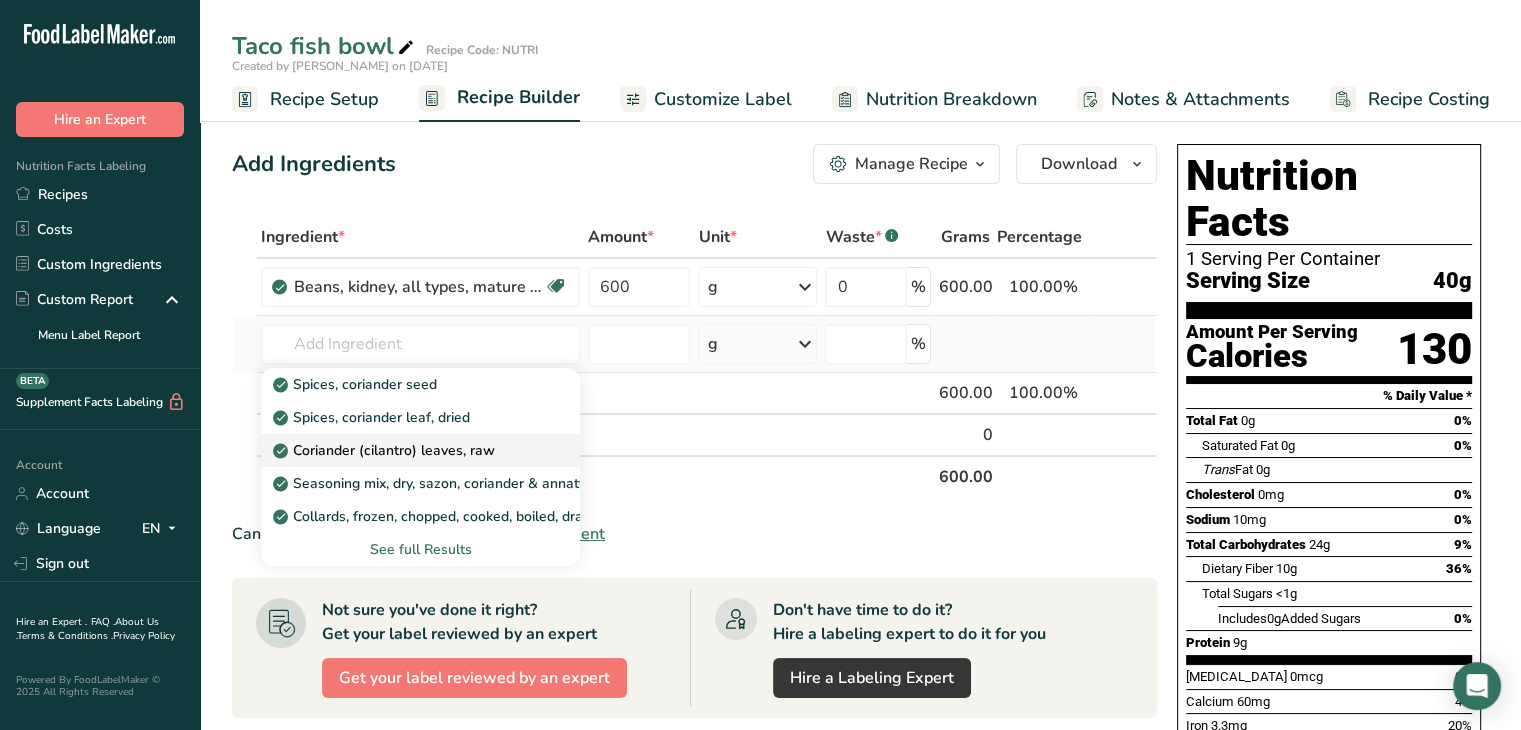 click on "Coriander (cilantro) leaves, raw" at bounding box center [386, 450] 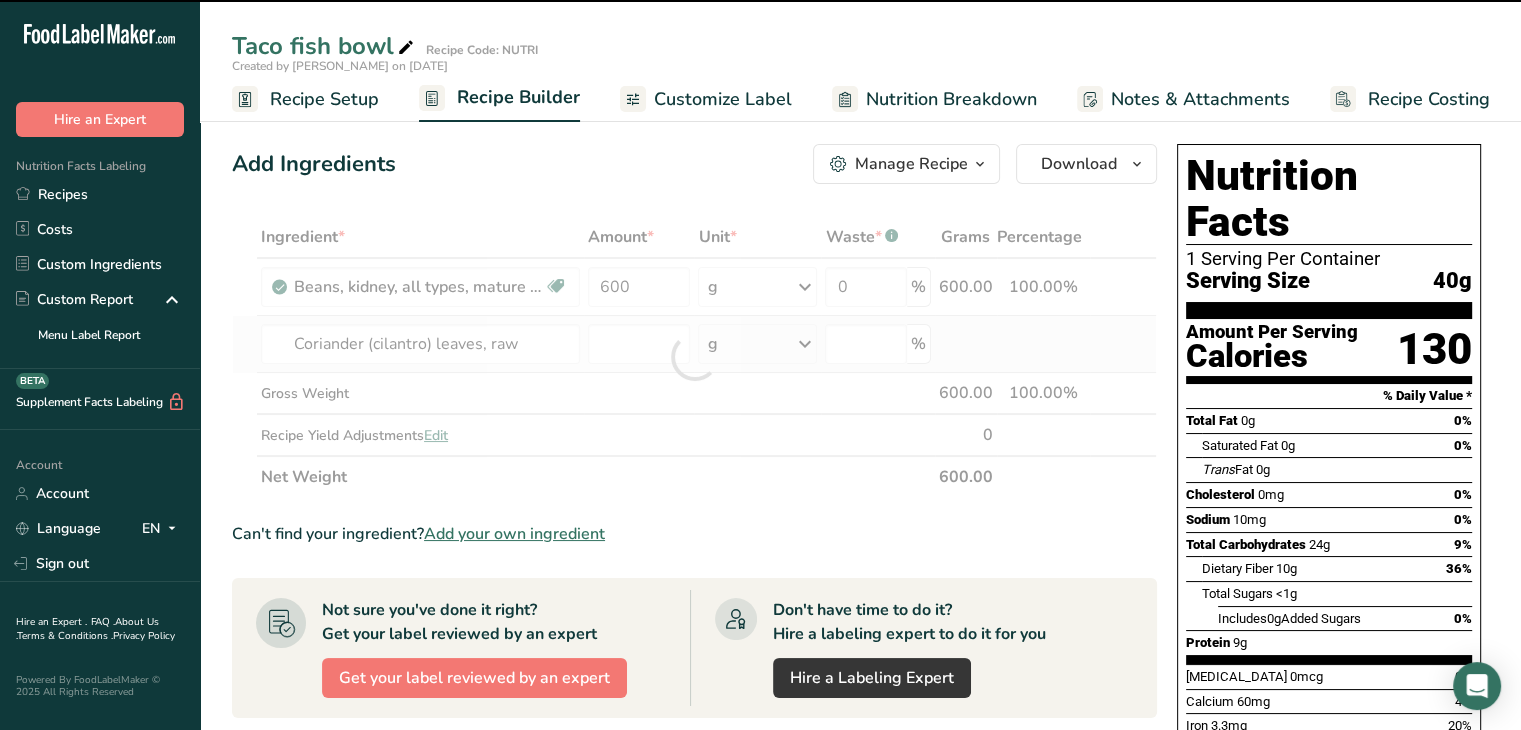 type on "0" 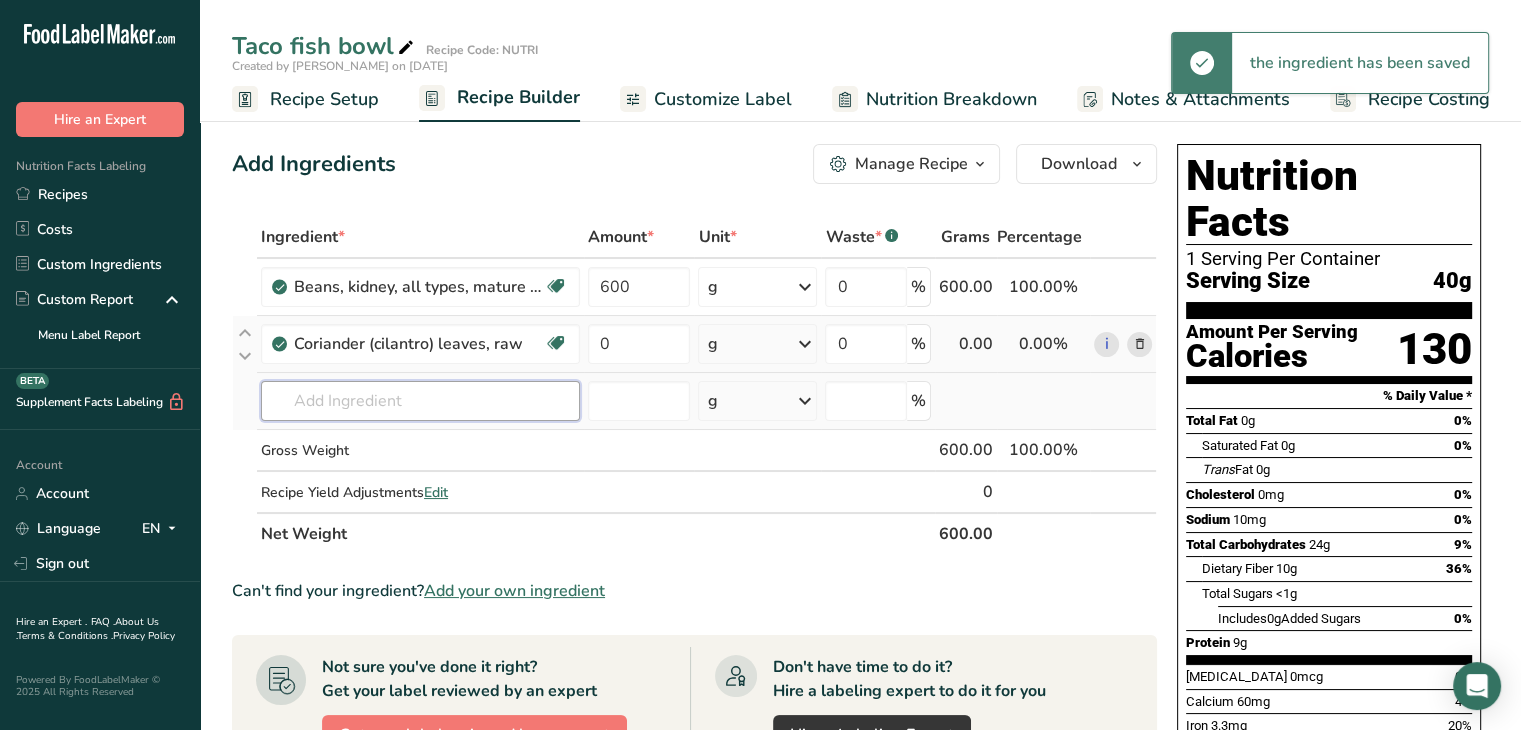 click at bounding box center [420, 401] 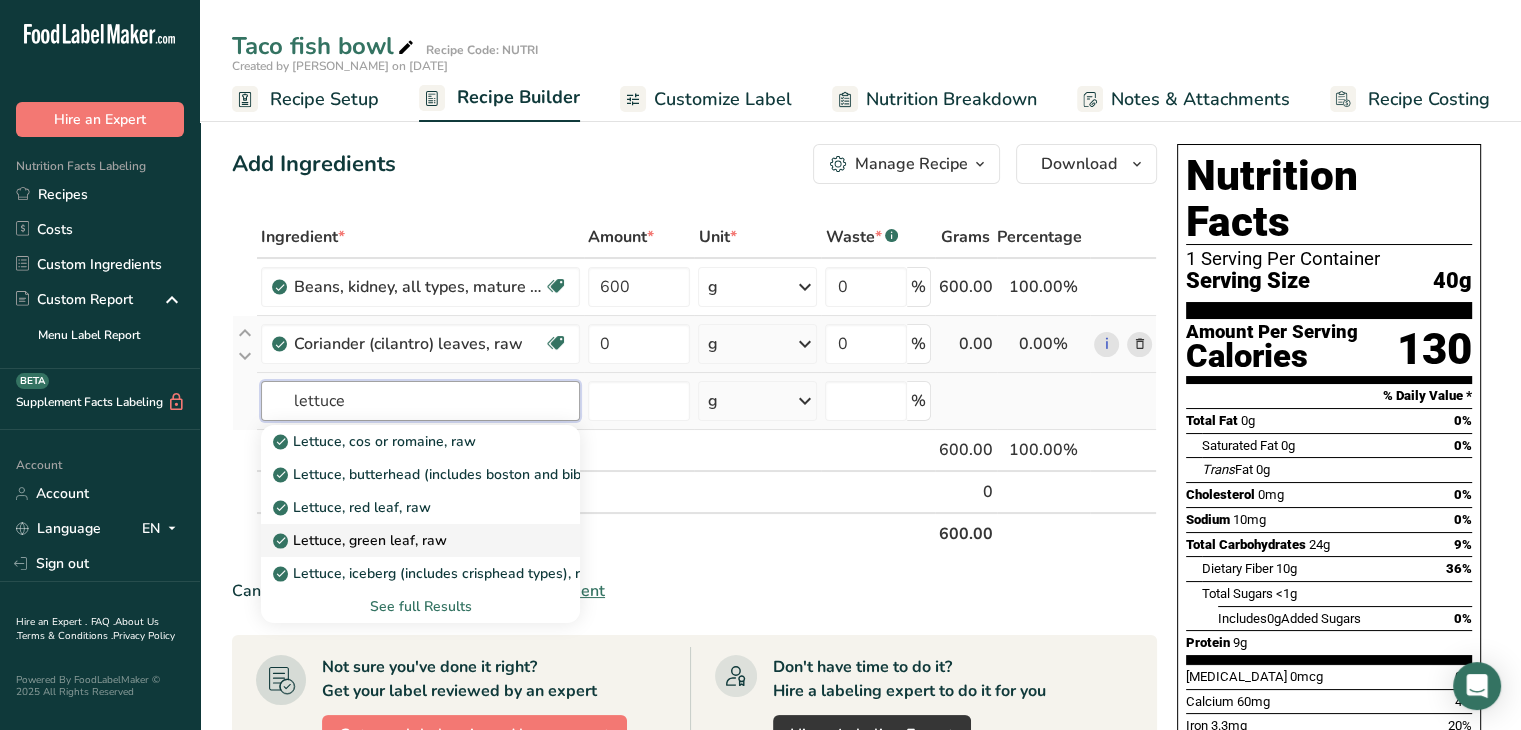 type on "lettuce" 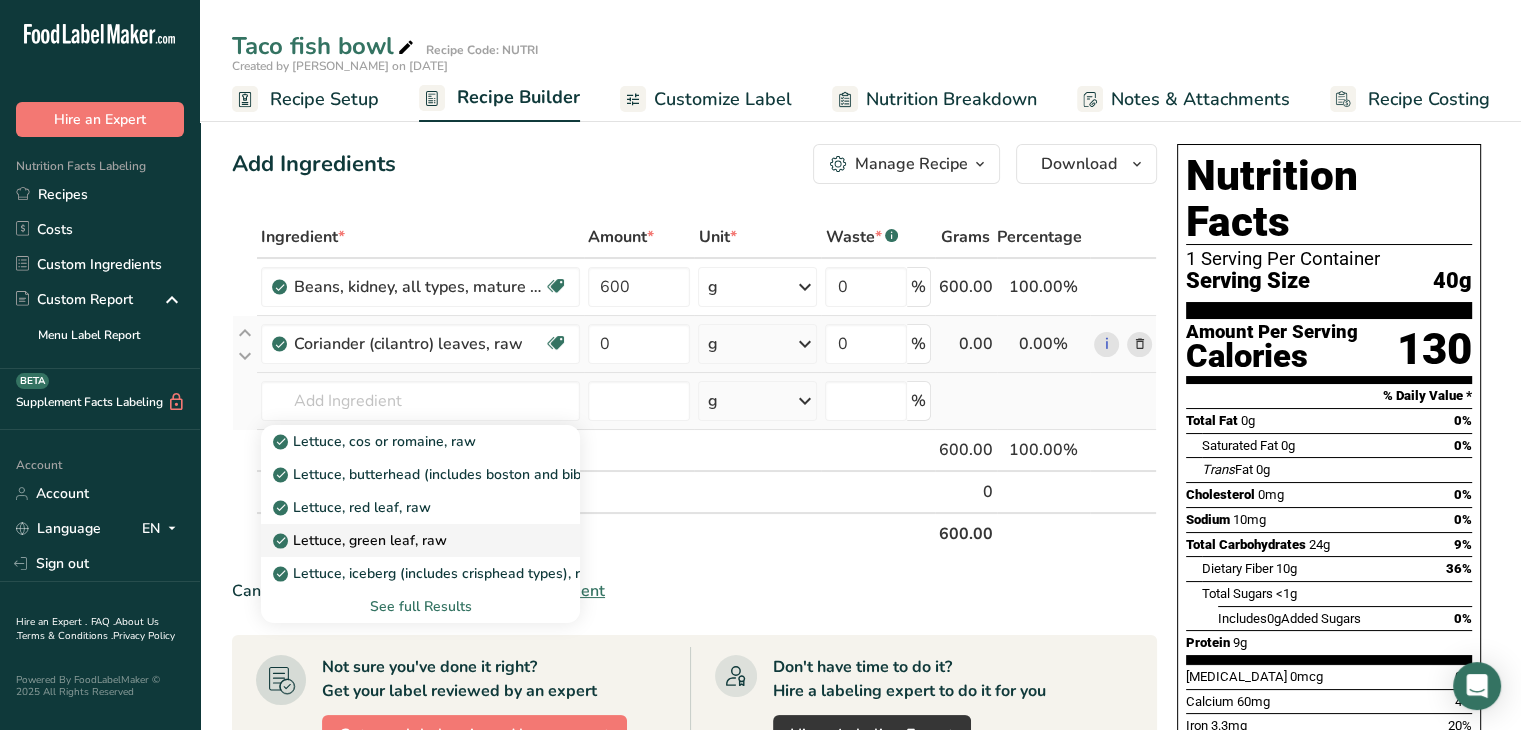 click on "Lettuce, green leaf, raw" at bounding box center (362, 540) 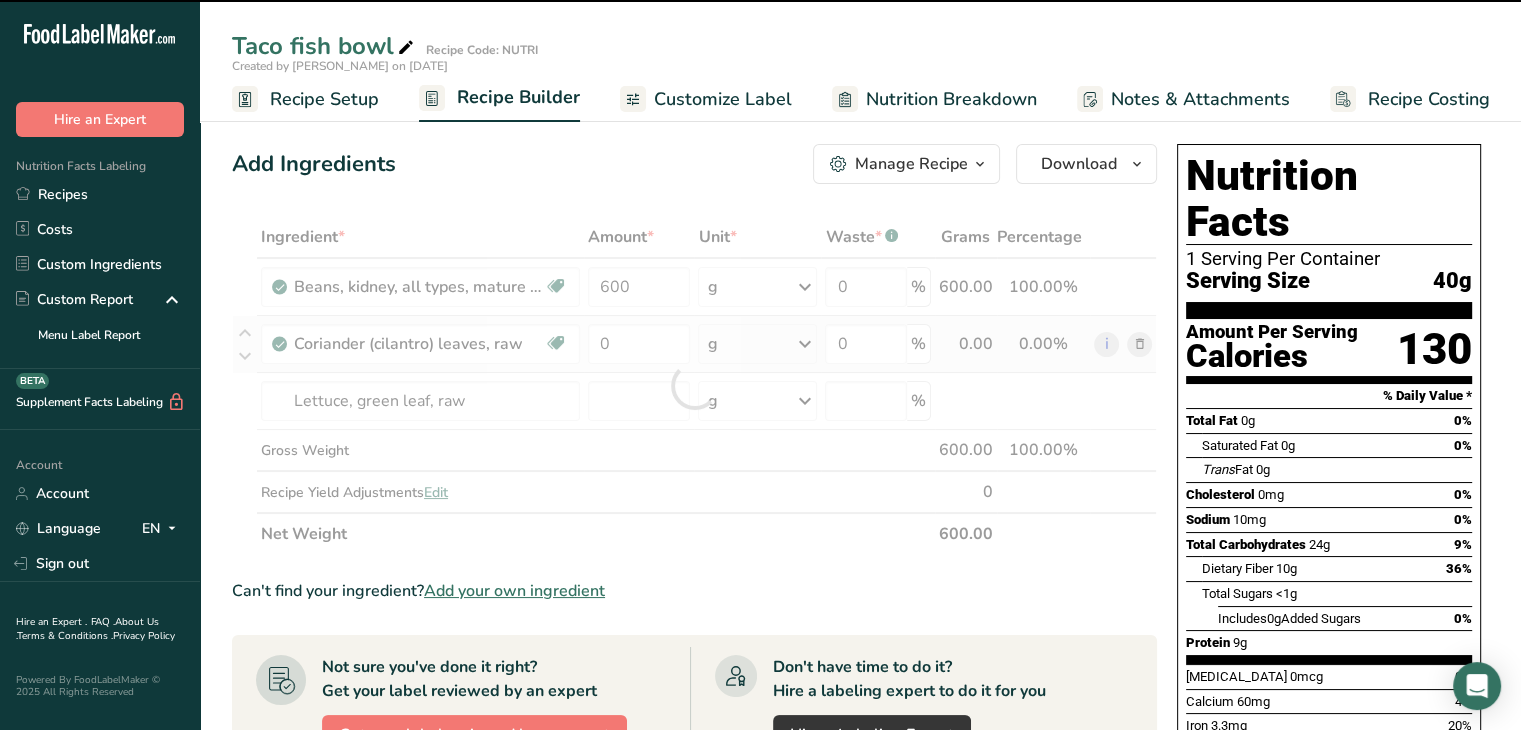 type on "0" 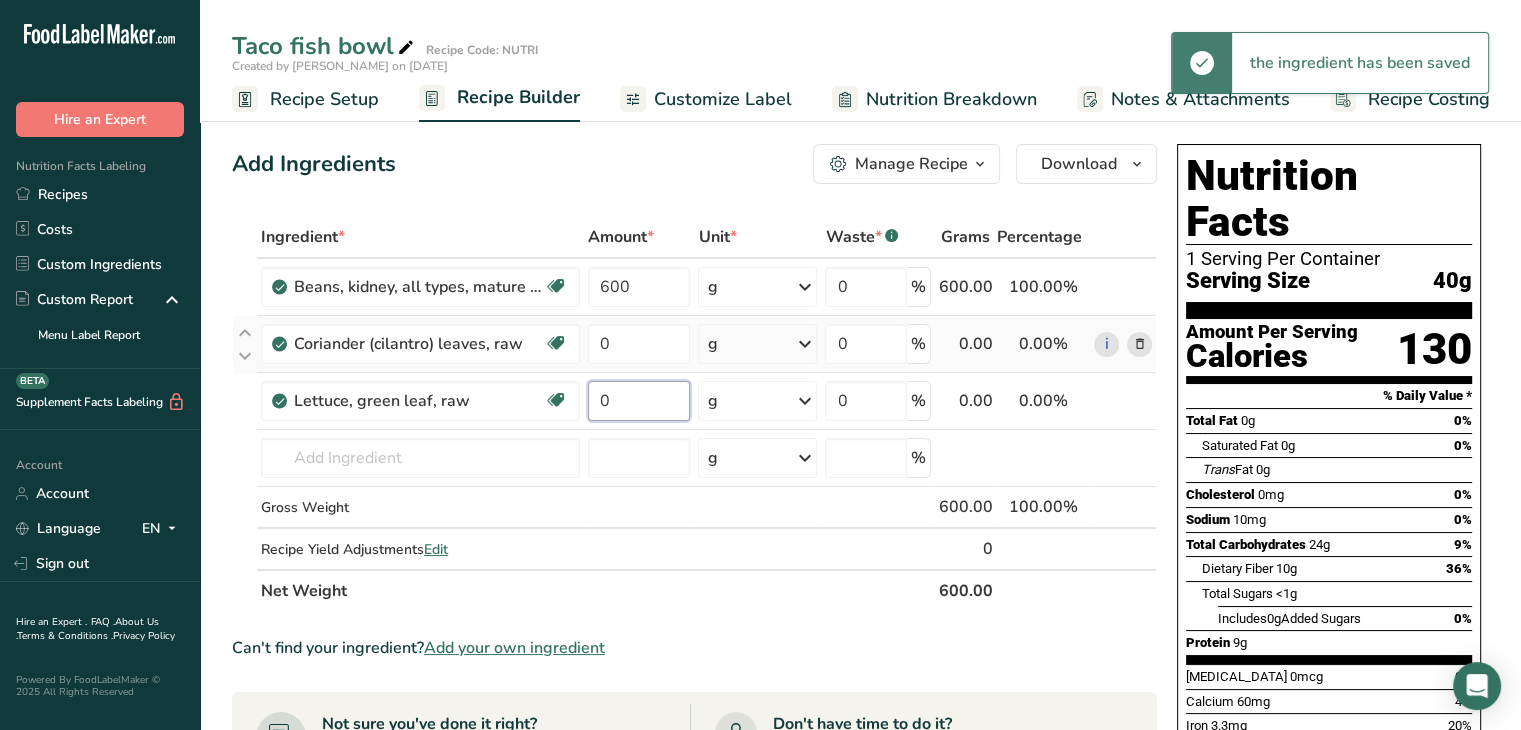 click on "0" at bounding box center [639, 401] 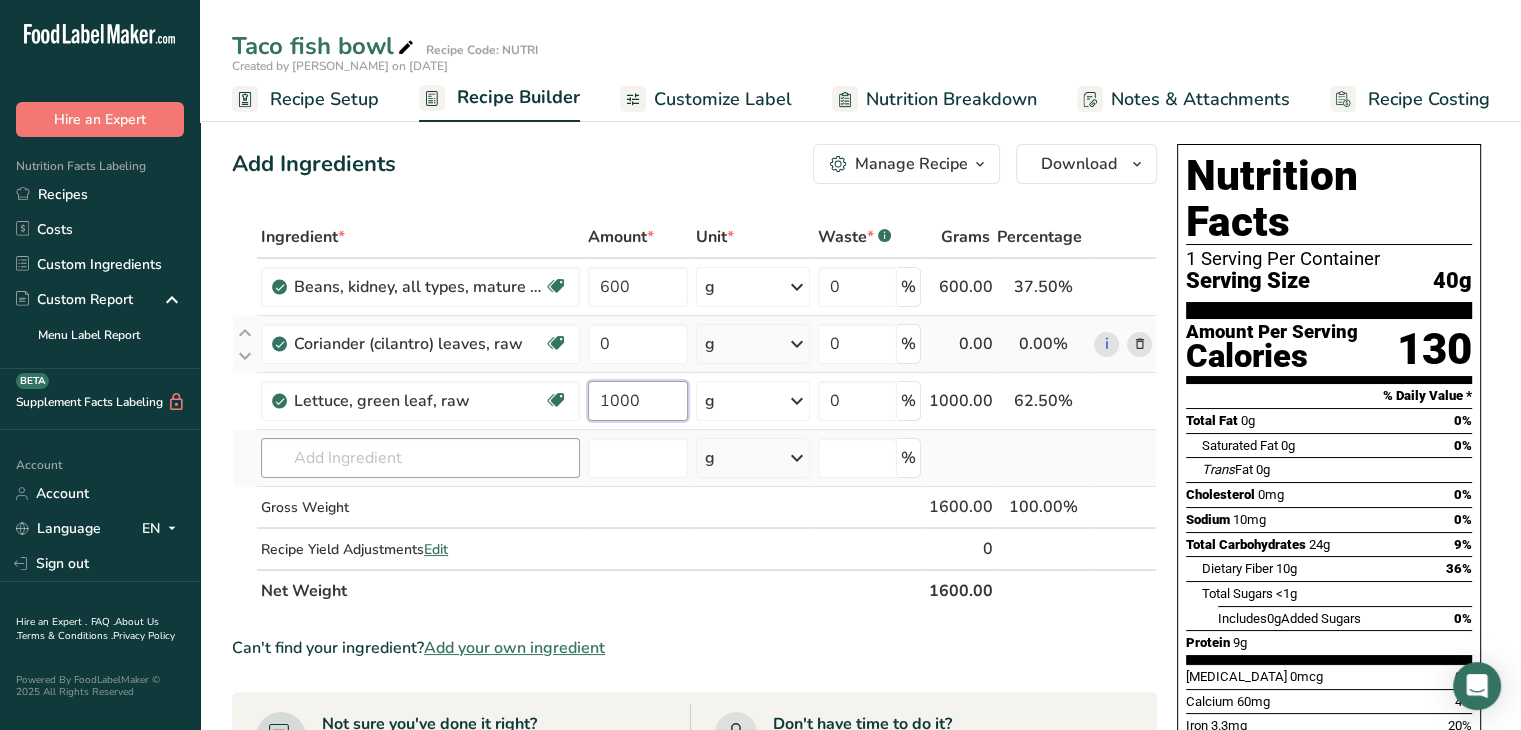 type on "1000" 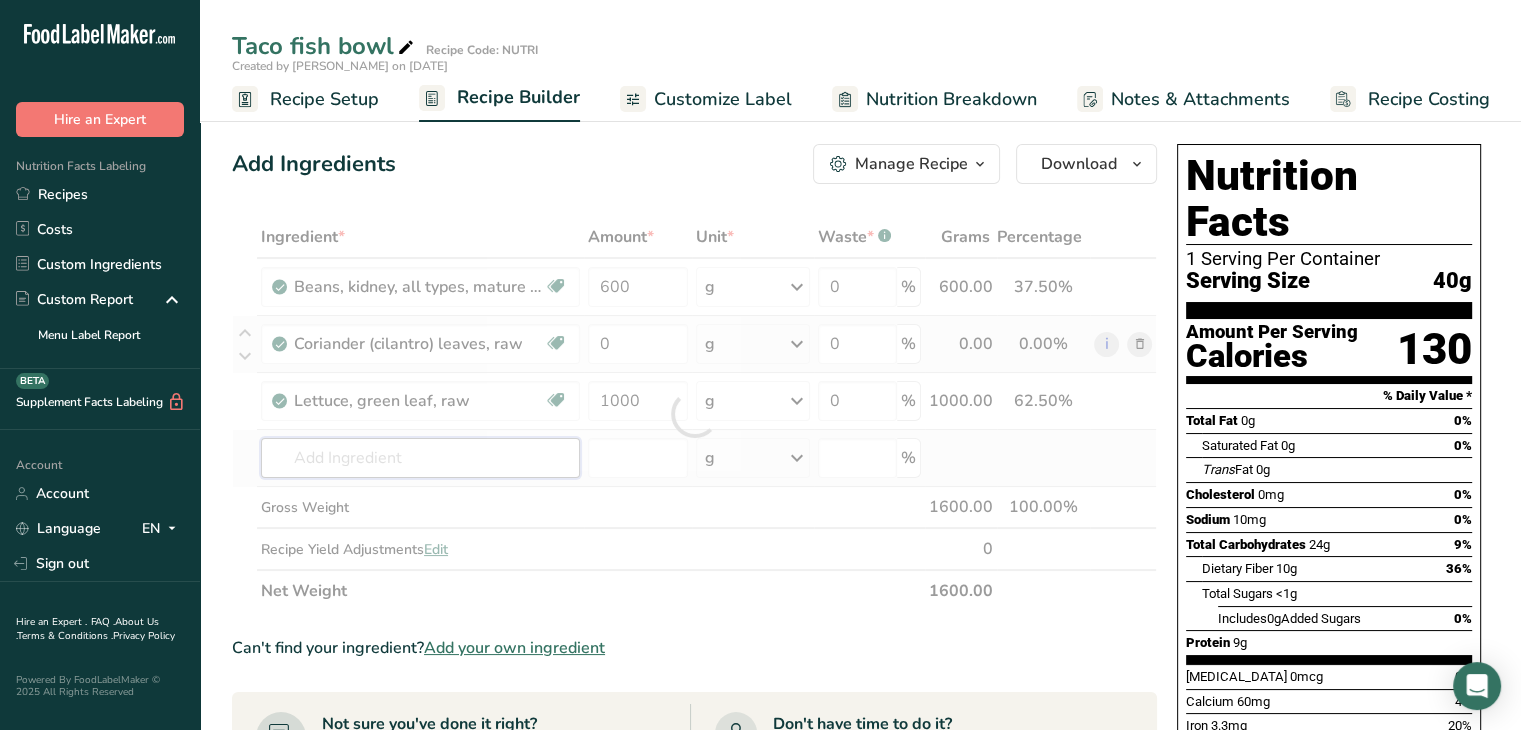 click on "Ingredient *
Amount *
Unit *
Waste *   .a-a{fill:#347362;}.b-a{fill:#fff;}          Grams
Percentage
Beans, kidney, all types, mature seeds, raw
Plant-based Protein
Dairy free
Gluten free
Vegan
Vegetarian
Soy free
600
g
Portions
1 cup
Weight Units
g
kg
mg
See more
Volume Units
l
Volume units require a density conversion. If you know your ingredient's density enter it below. Otherwise, click on "RIA" our AI Regulatory bot - she will be able to help you
lb/ft3
g/cm3
Confirm
mL" at bounding box center (694, 414) 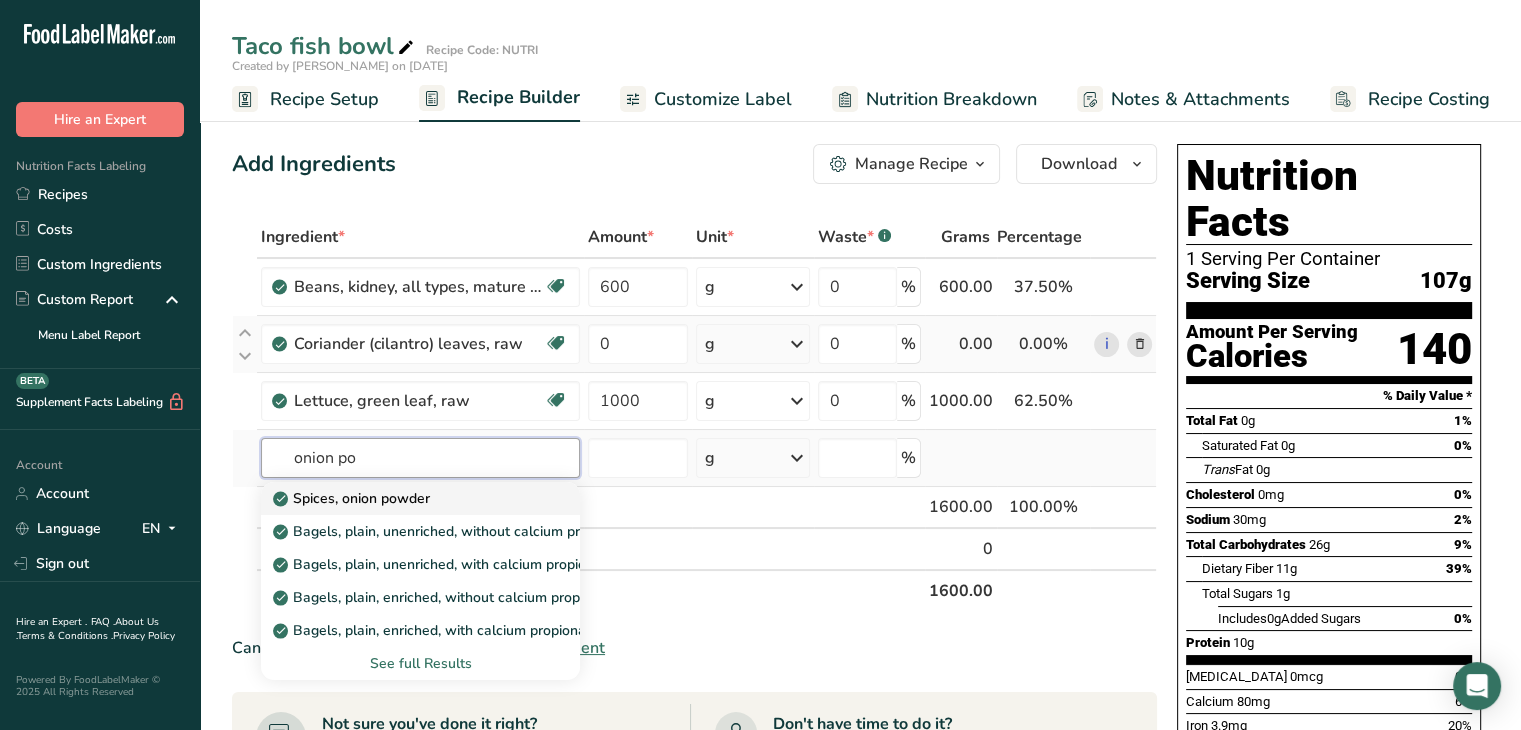 type on "onion po" 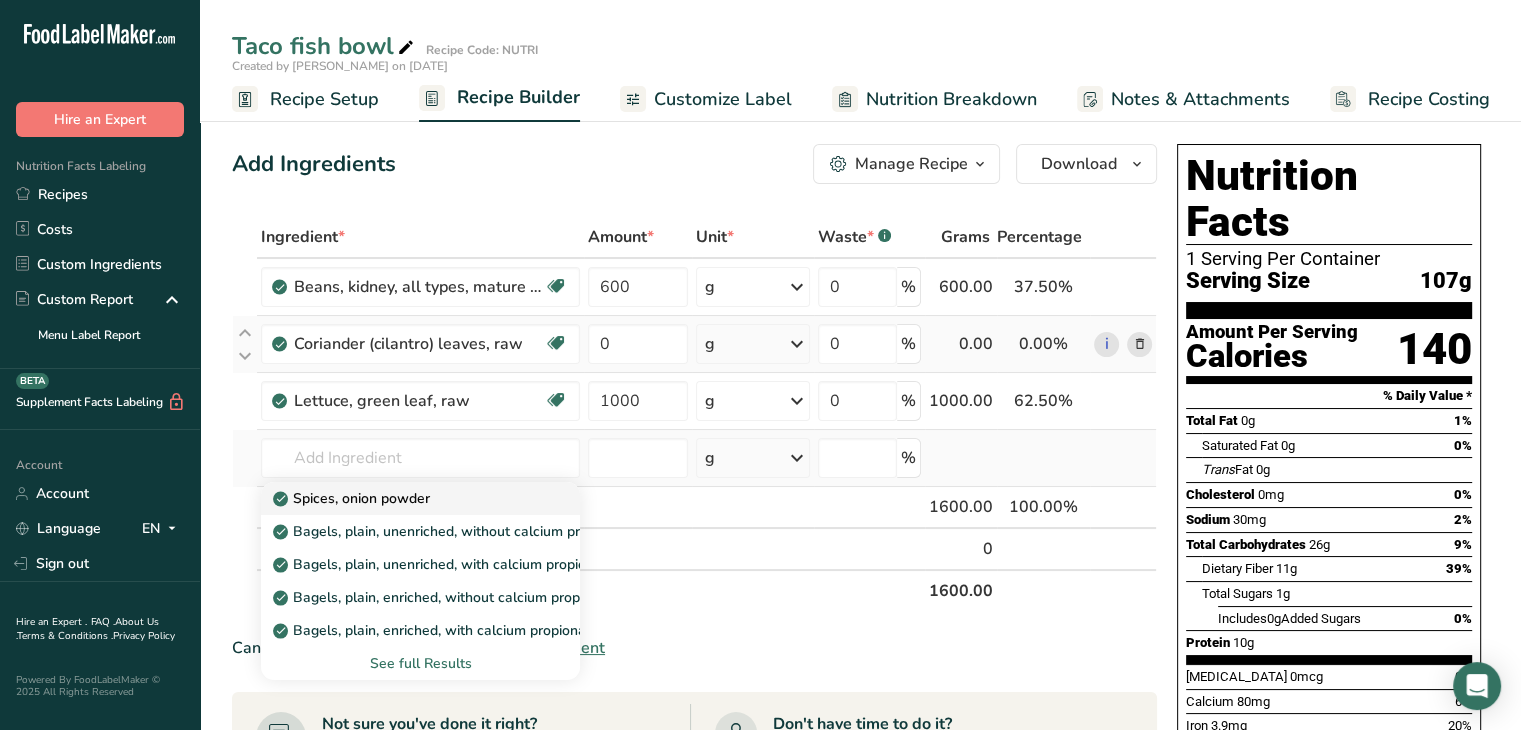 click on "Spices, onion powder" at bounding box center [404, 498] 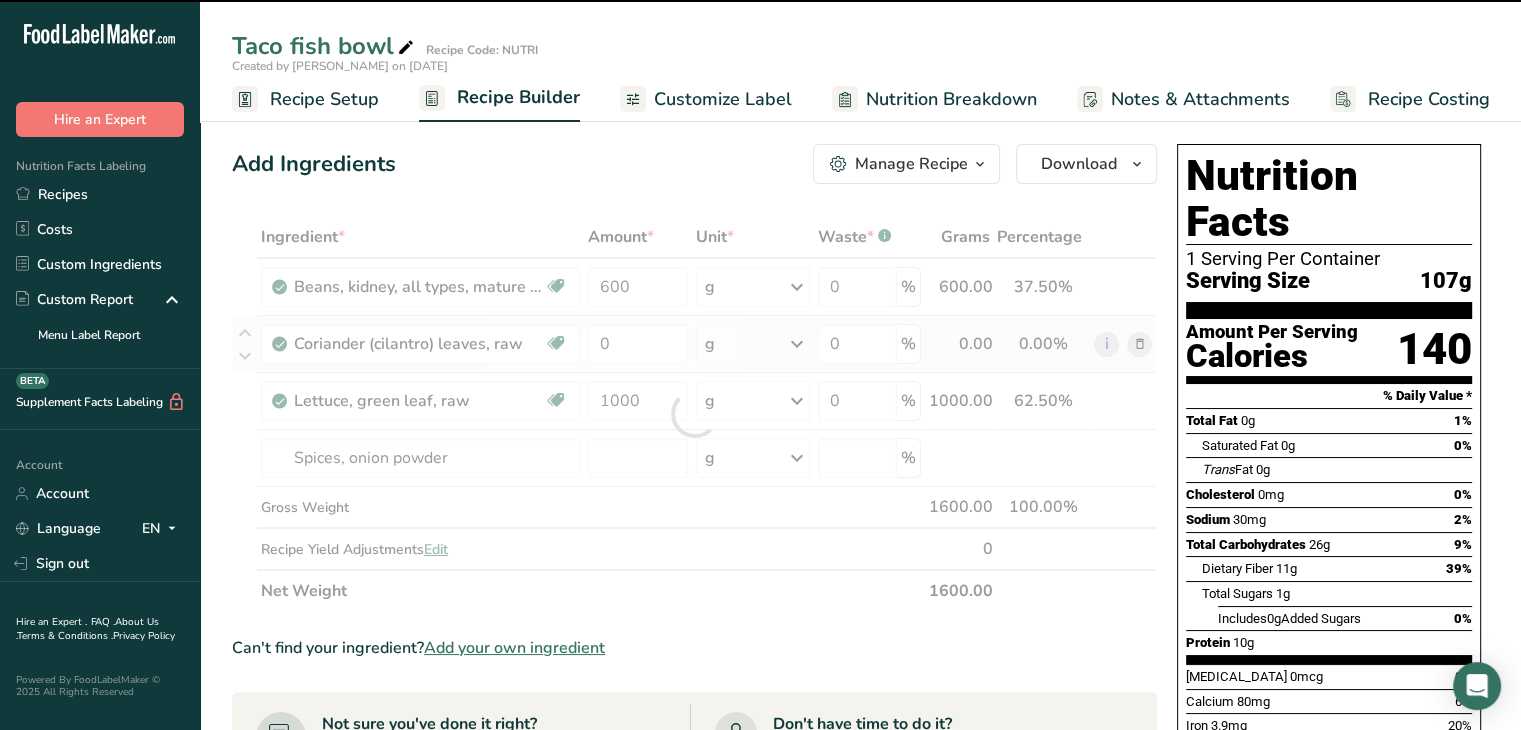 type on "0" 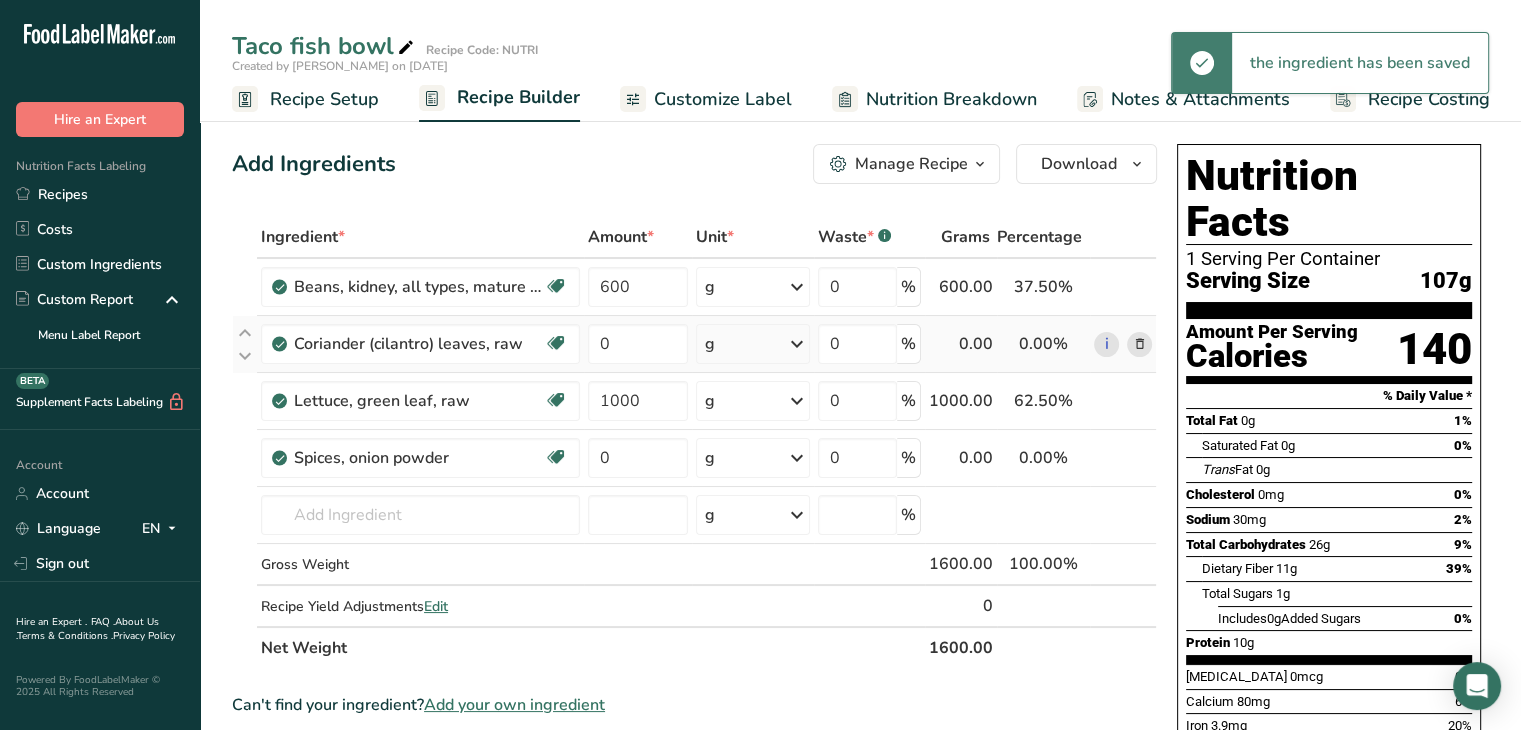click on "g" at bounding box center [753, 458] 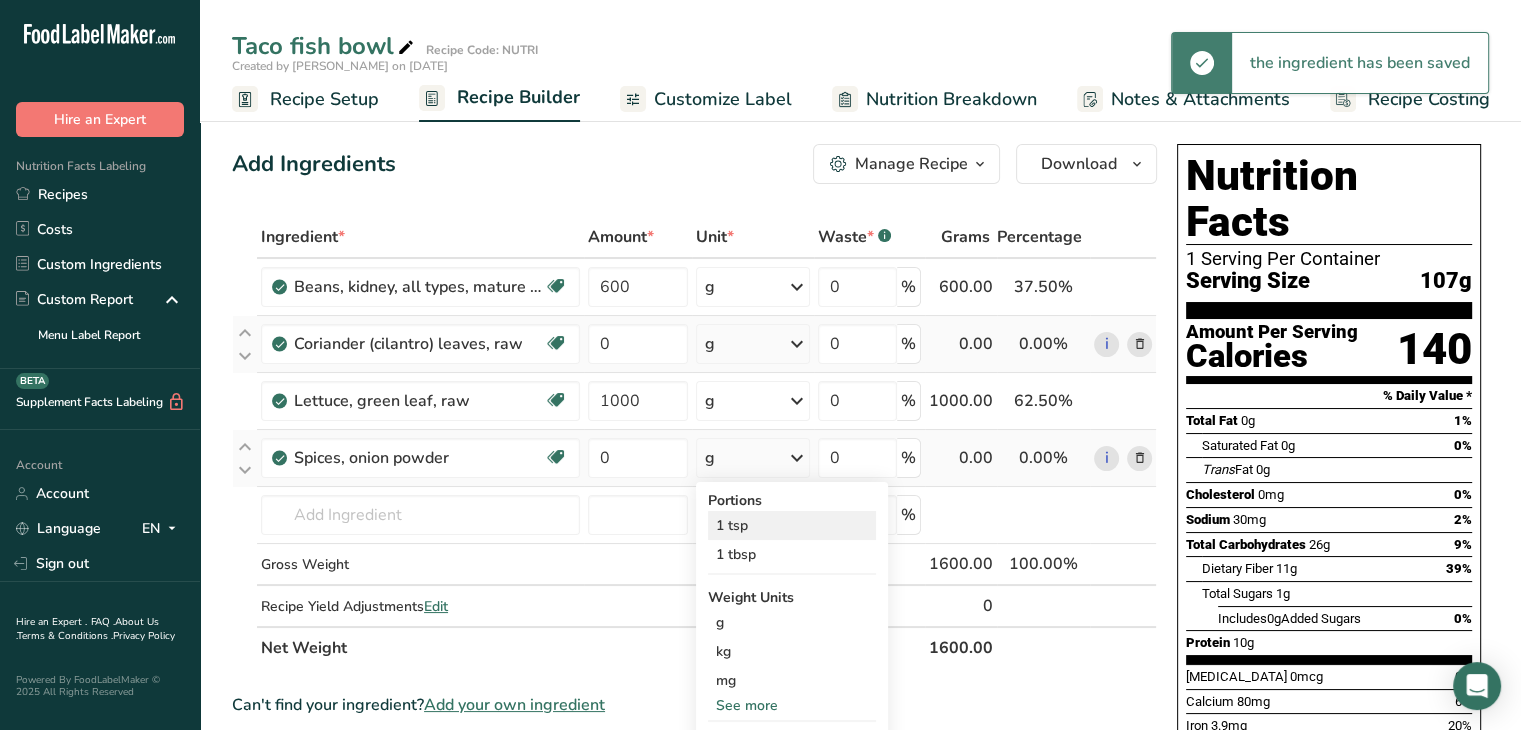 click on "1 tsp" at bounding box center (792, 525) 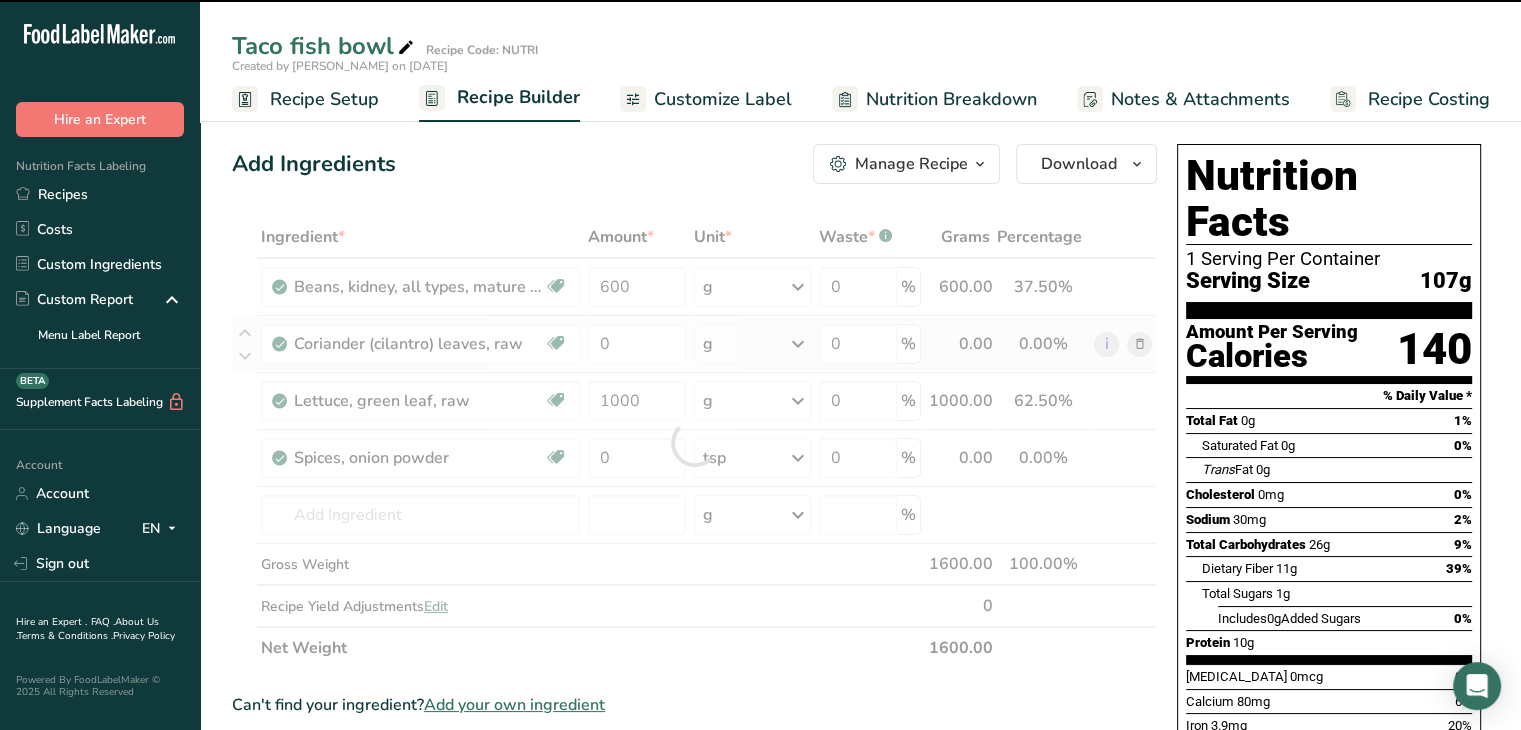 click at bounding box center [694, 442] 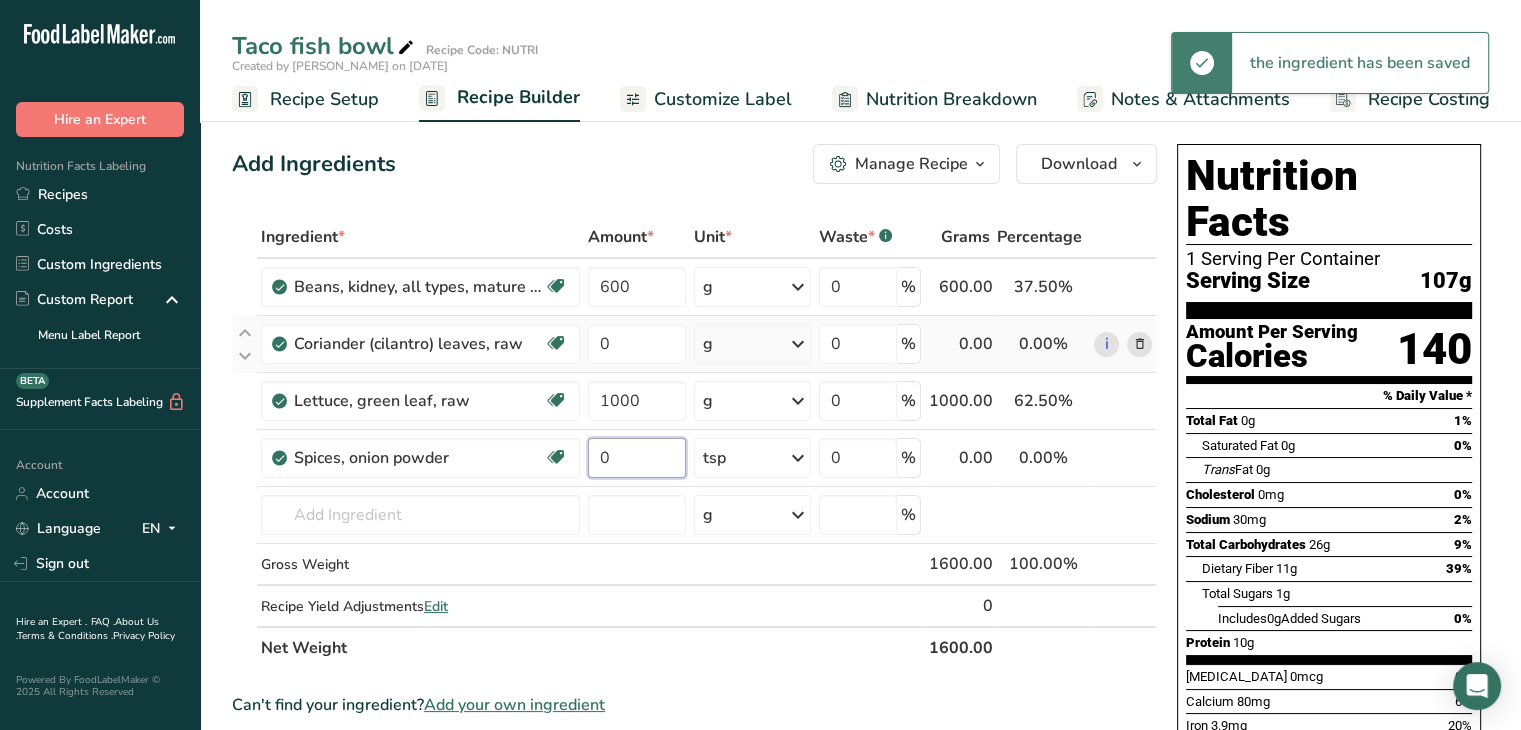 click on "0" at bounding box center (637, 458) 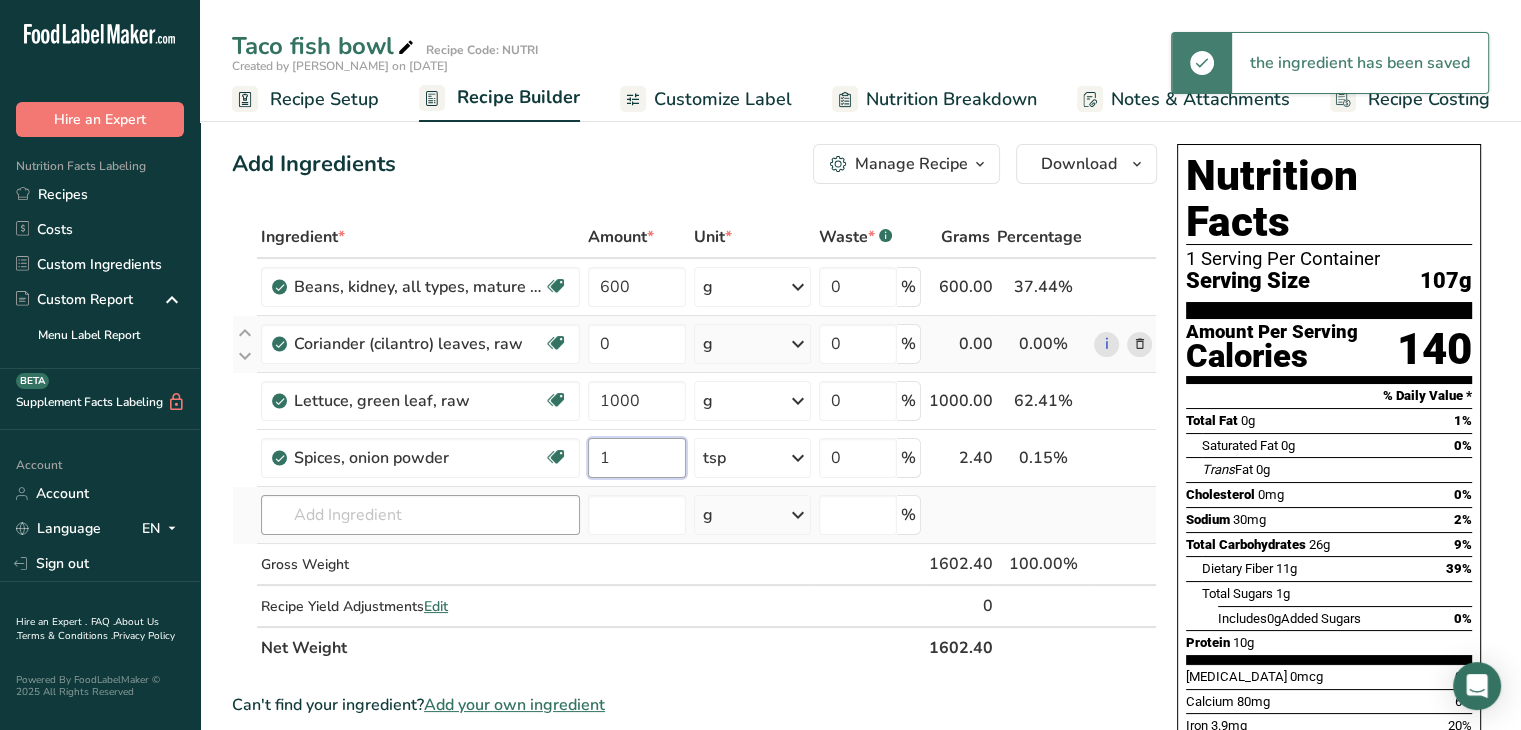 type on "1" 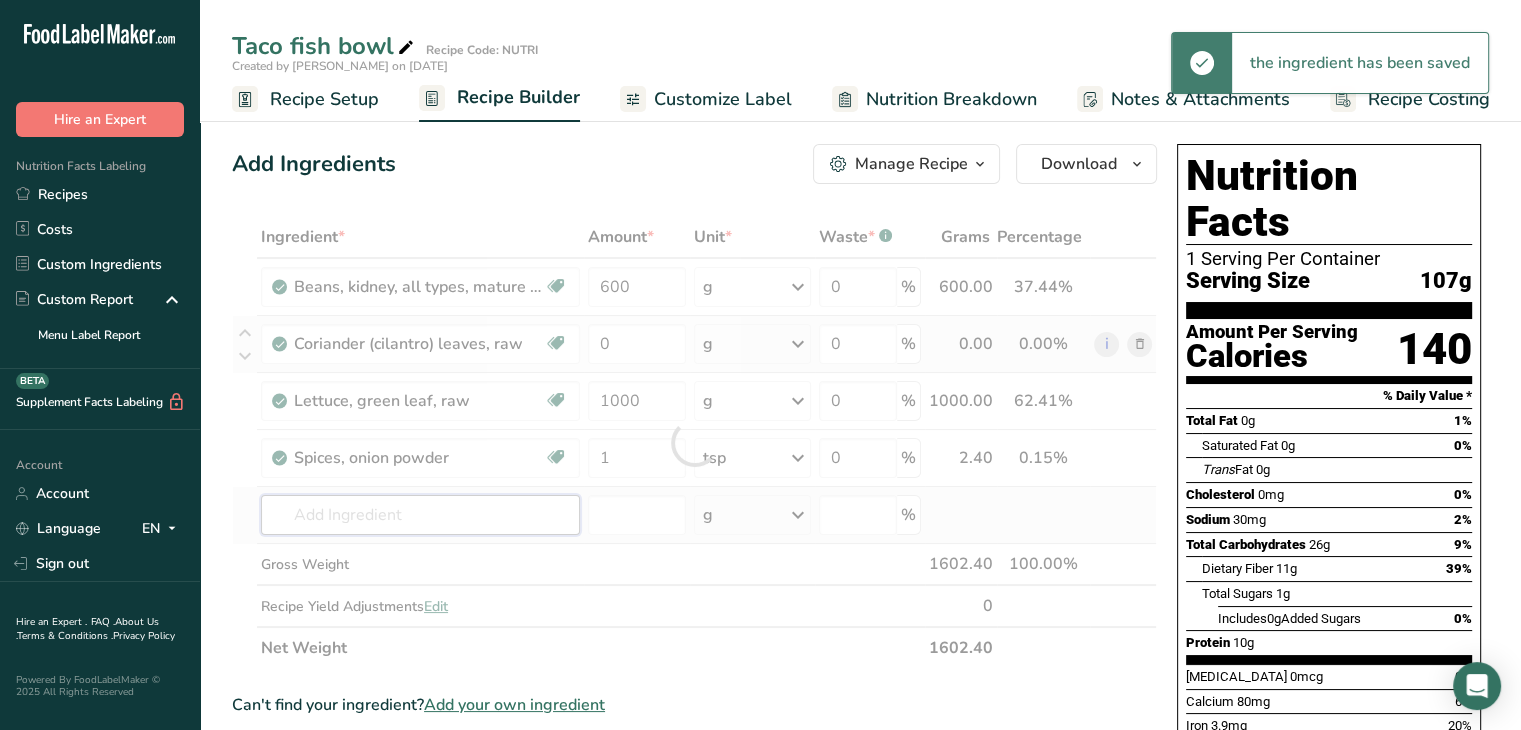 click on "Ingredient *
Amount *
Unit *
Waste *   .a-a{fill:#347362;}.b-a{fill:#fff;}          Grams
Percentage
Beans, kidney, all types, mature seeds, raw
Plant-based Protein
Dairy free
Gluten free
Vegan
Vegetarian
Soy free
600
g
Portions
1 cup
Weight Units
g
kg
mg
See more
Volume Units
l
Volume units require a density conversion. If you know your ingredient's density enter it below. Otherwise, click on "RIA" our AI Regulatory bot - she will be able to help you
lb/ft3
g/cm3
Confirm
mL" at bounding box center [694, 442] 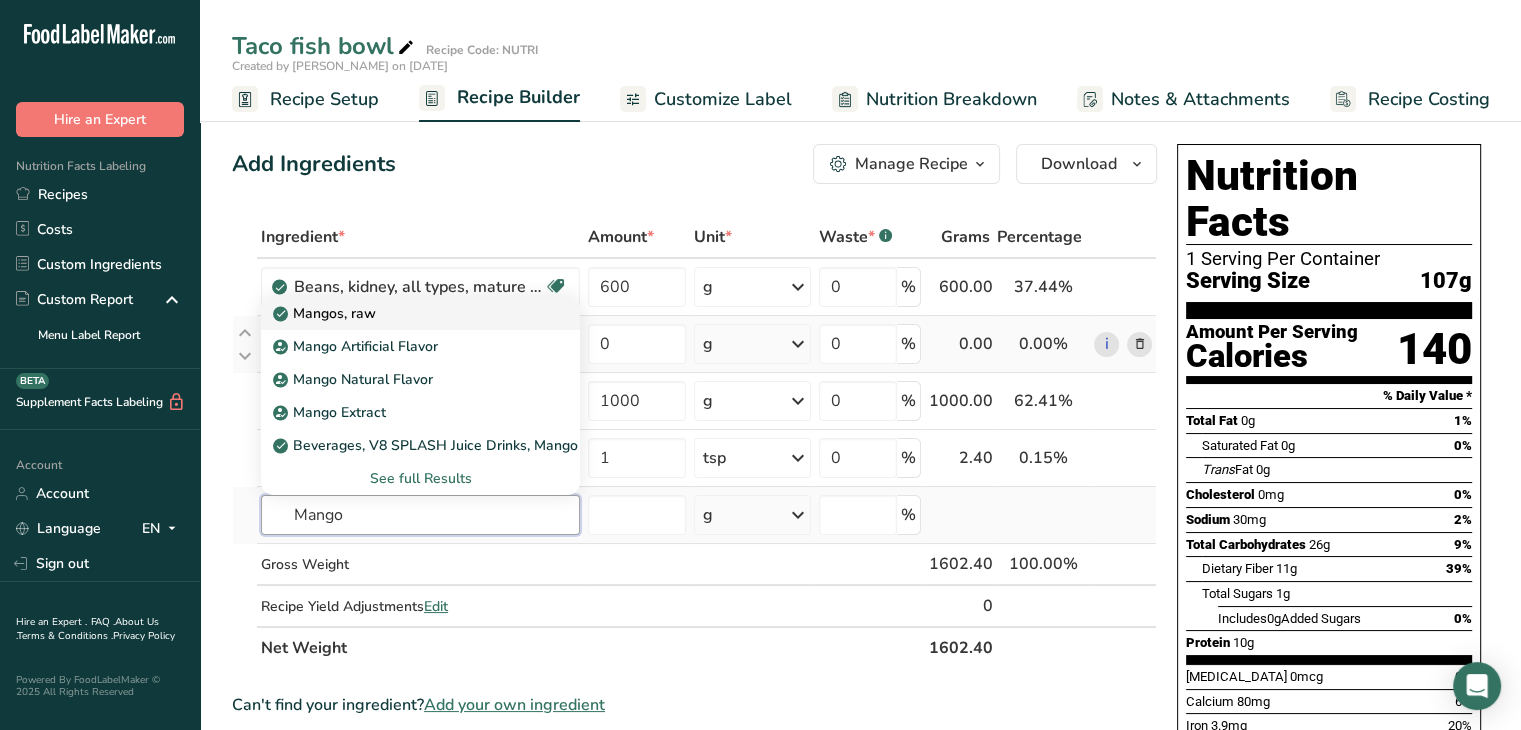 type on "Mango" 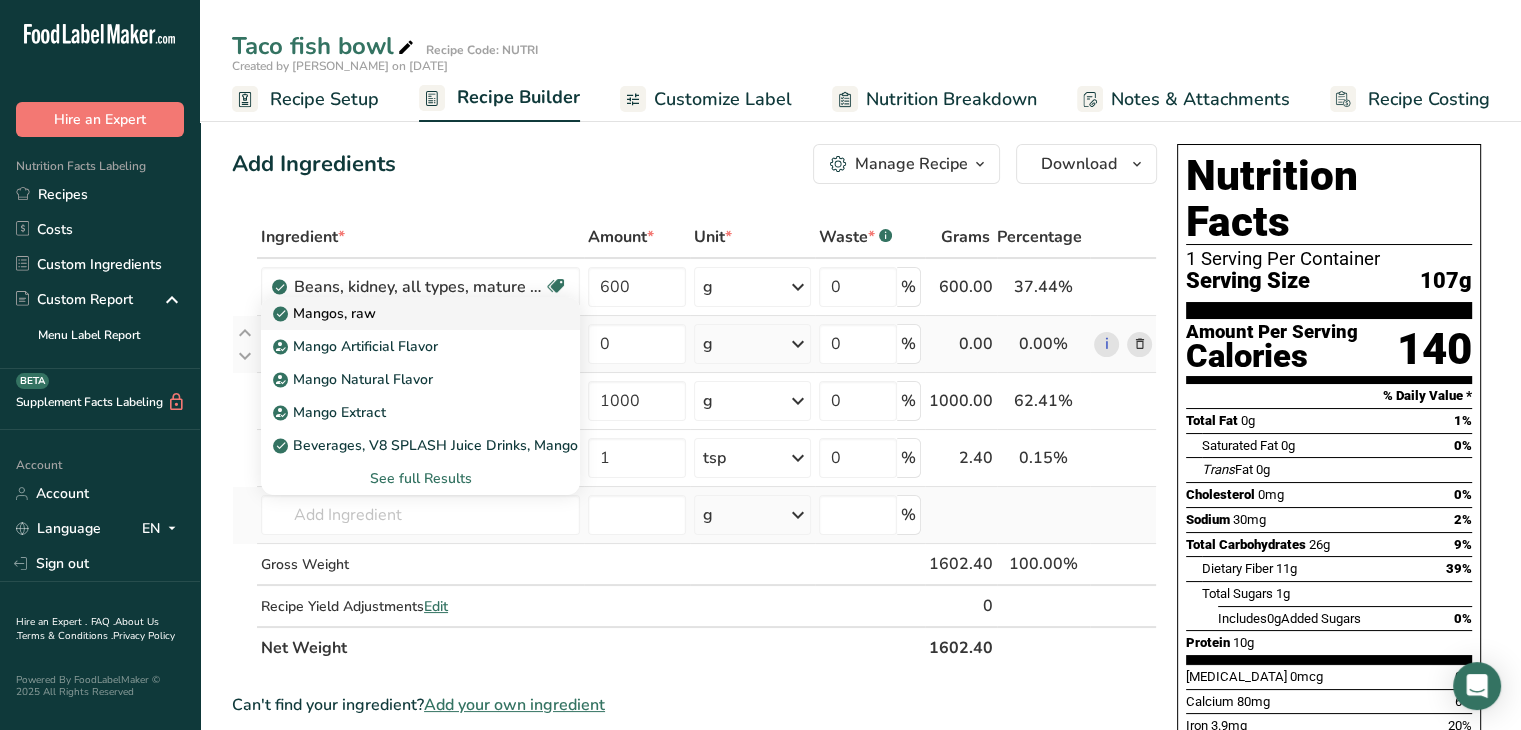 click on "Mangos, raw" at bounding box center [404, 313] 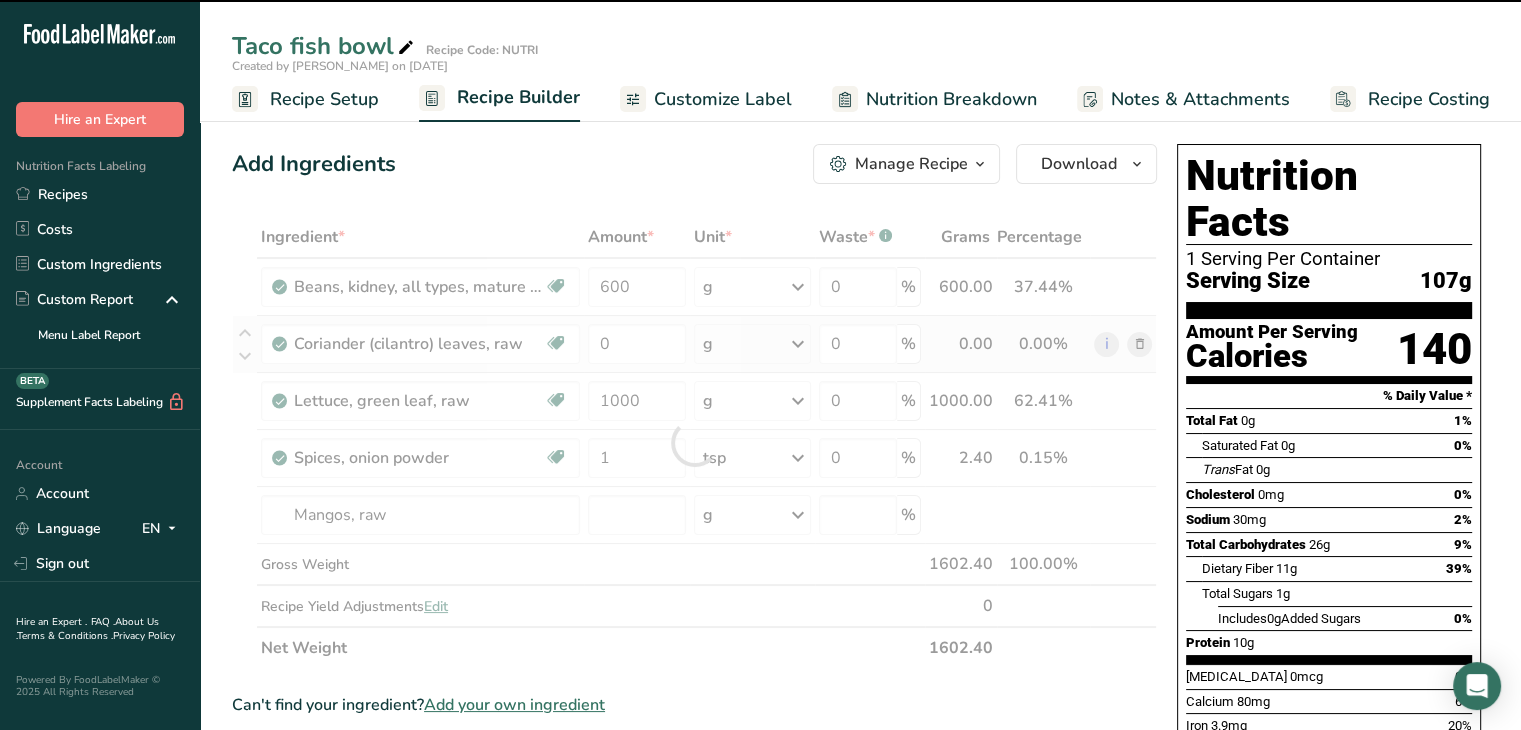 type on "0" 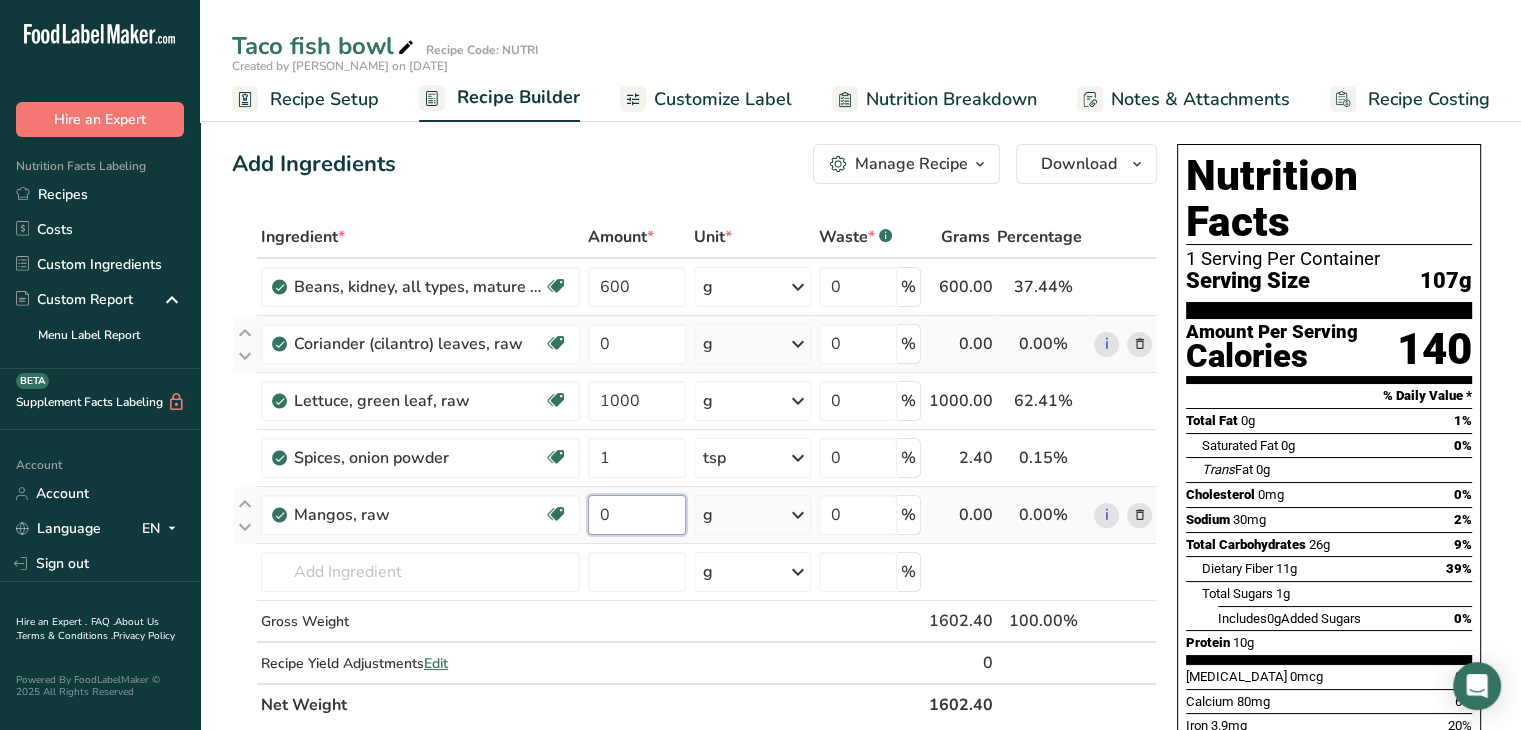 click on "0" at bounding box center (637, 515) 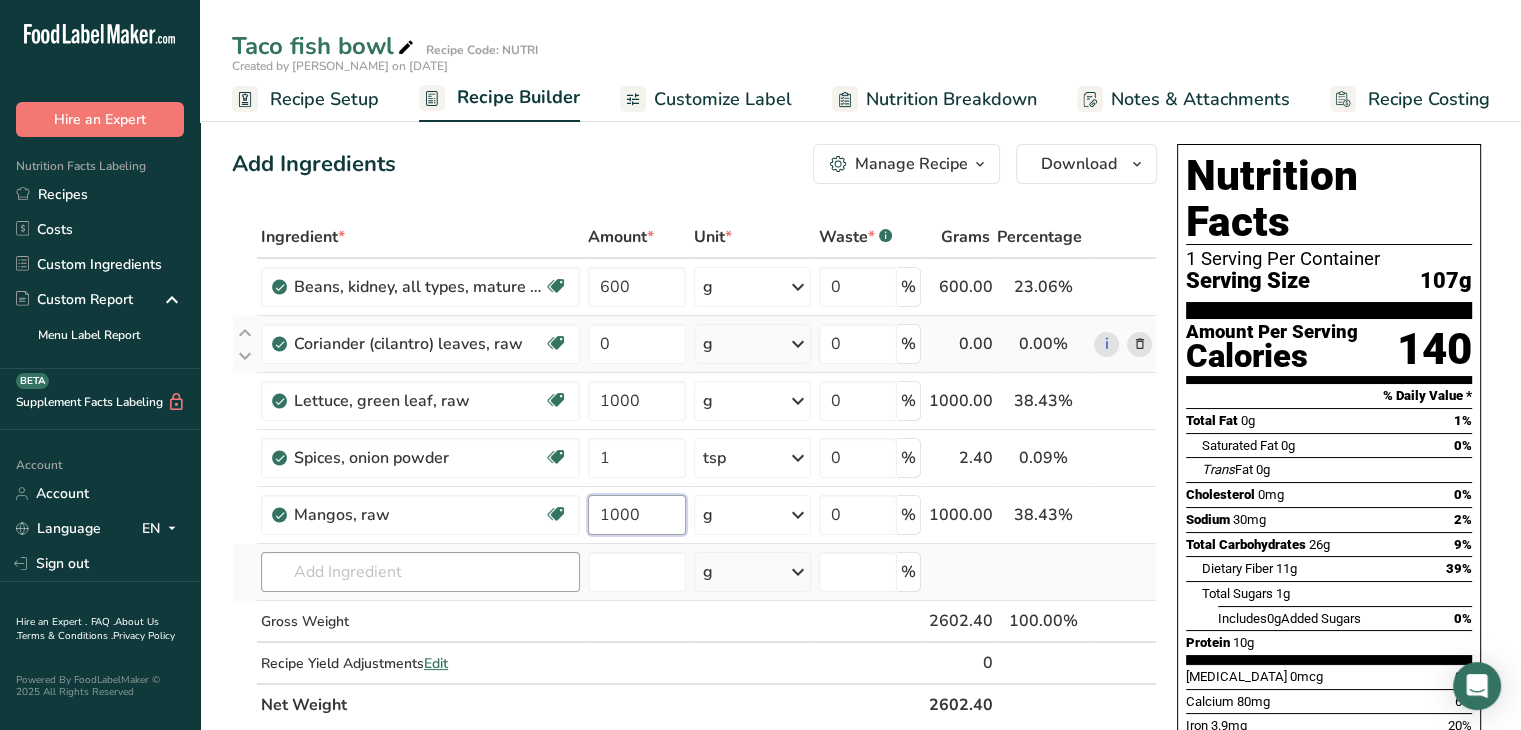 type on "1000" 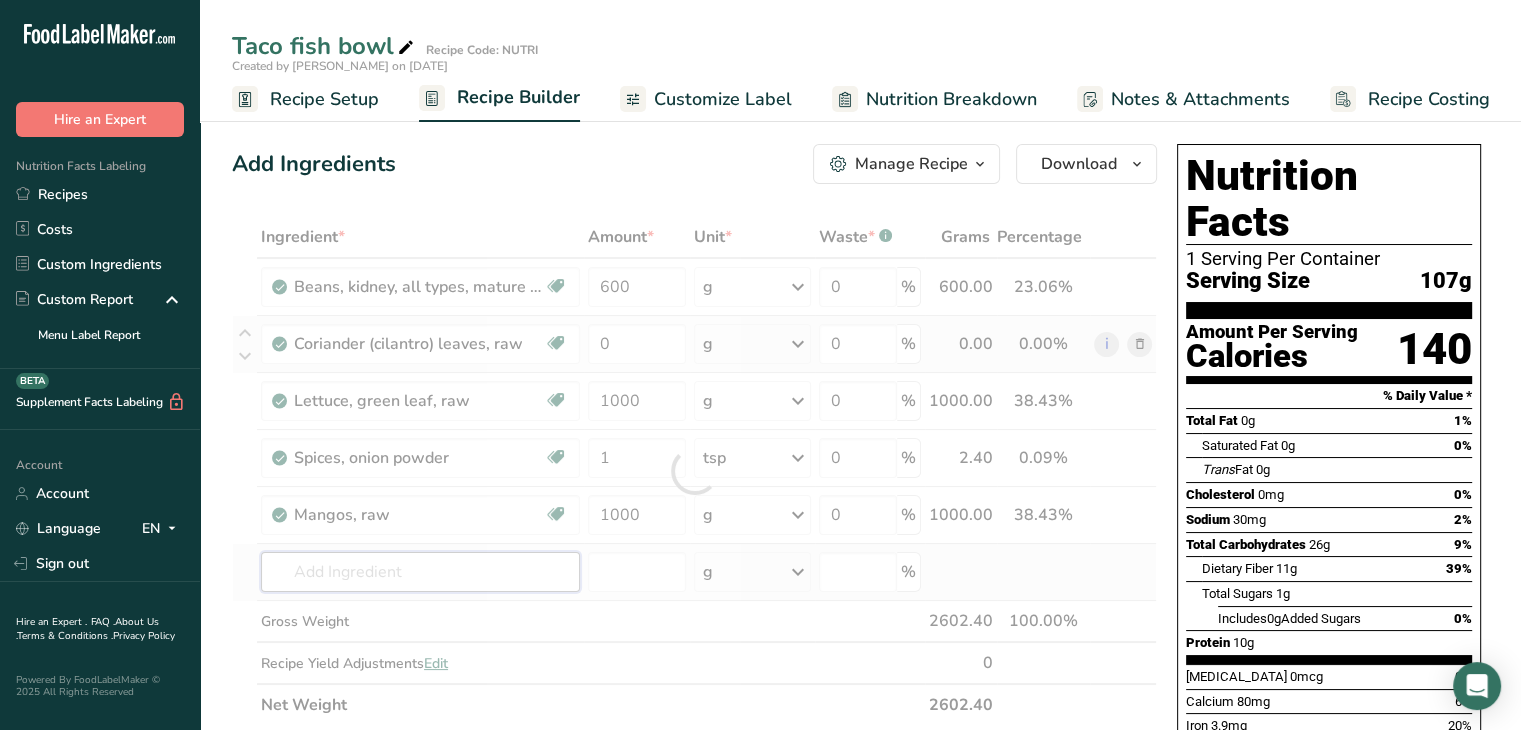 click on "Ingredient *
Amount *
Unit *
Waste *   .a-a{fill:#347362;}.b-a{fill:#fff;}          Grams
Percentage
Beans, kidney, all types, mature seeds, raw
Plant-based Protein
Dairy free
Gluten free
Vegan
Vegetarian
Soy free
600
g
Portions
1 cup
Weight Units
g
kg
mg
See more
Volume Units
l
Volume units require a density conversion. If you know your ingredient's density enter it below. Otherwise, click on "RIA" our AI Regulatory bot - she will be able to help you
lb/ft3
g/cm3
Confirm
mL" at bounding box center (694, 471) 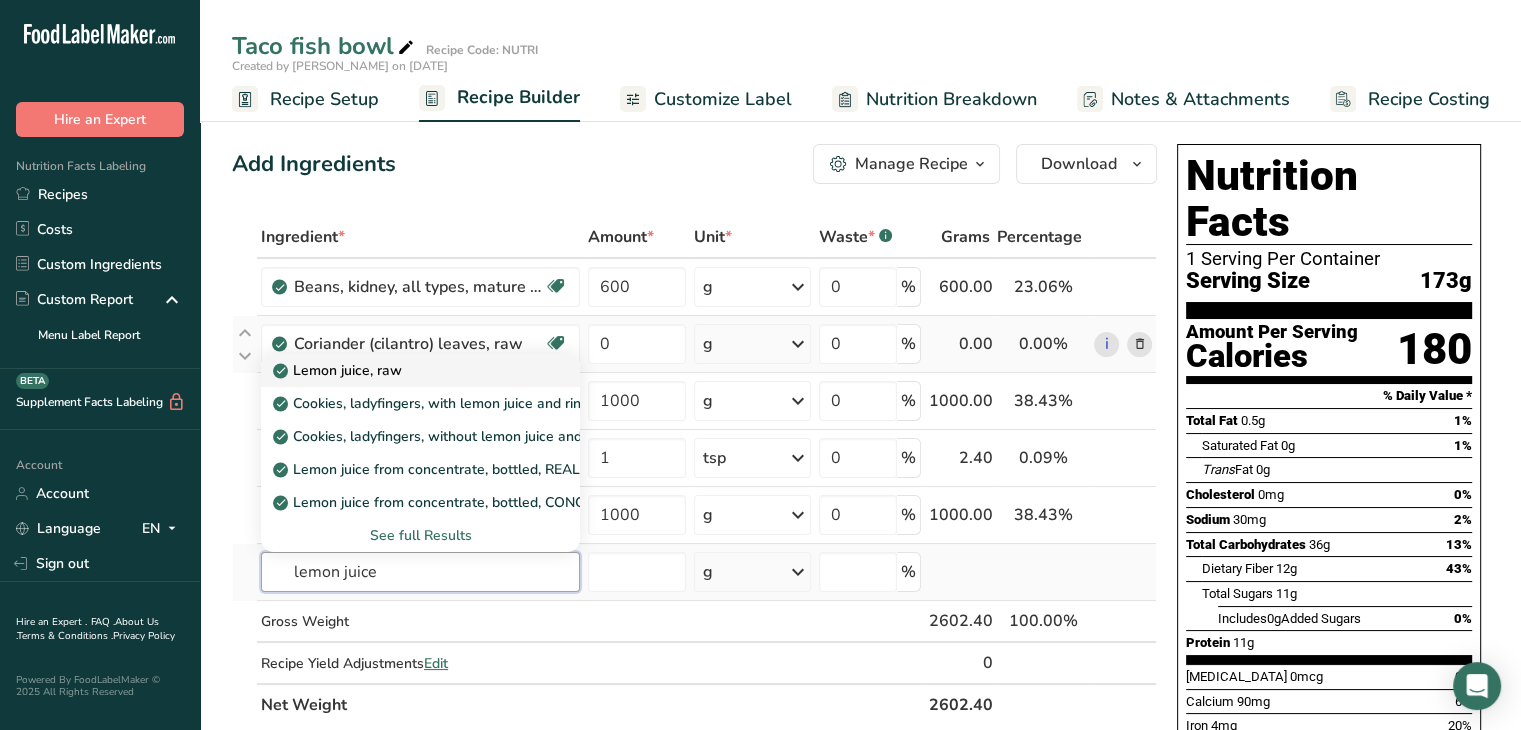 type on "lemon juice" 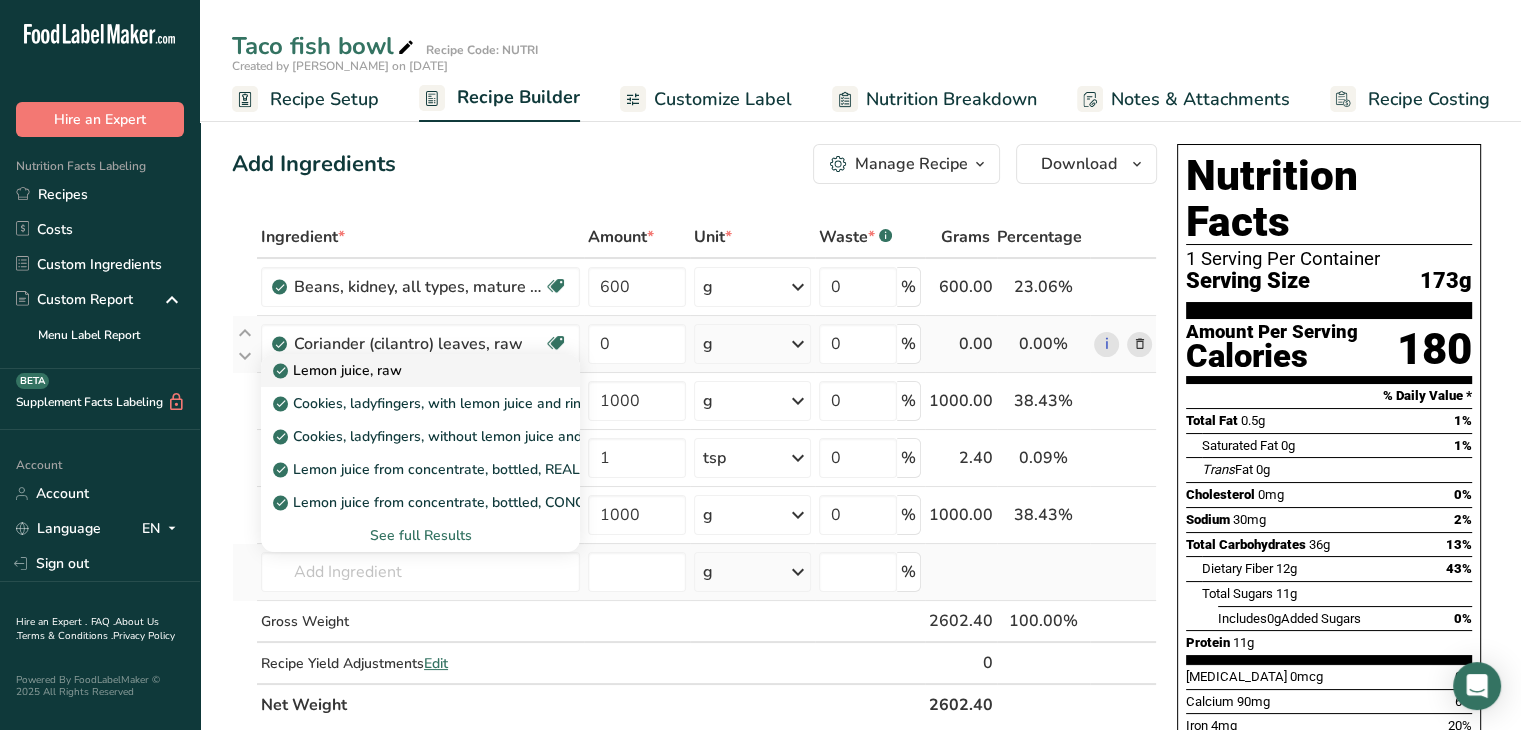 click on "Lemon juice, raw" at bounding box center [339, 370] 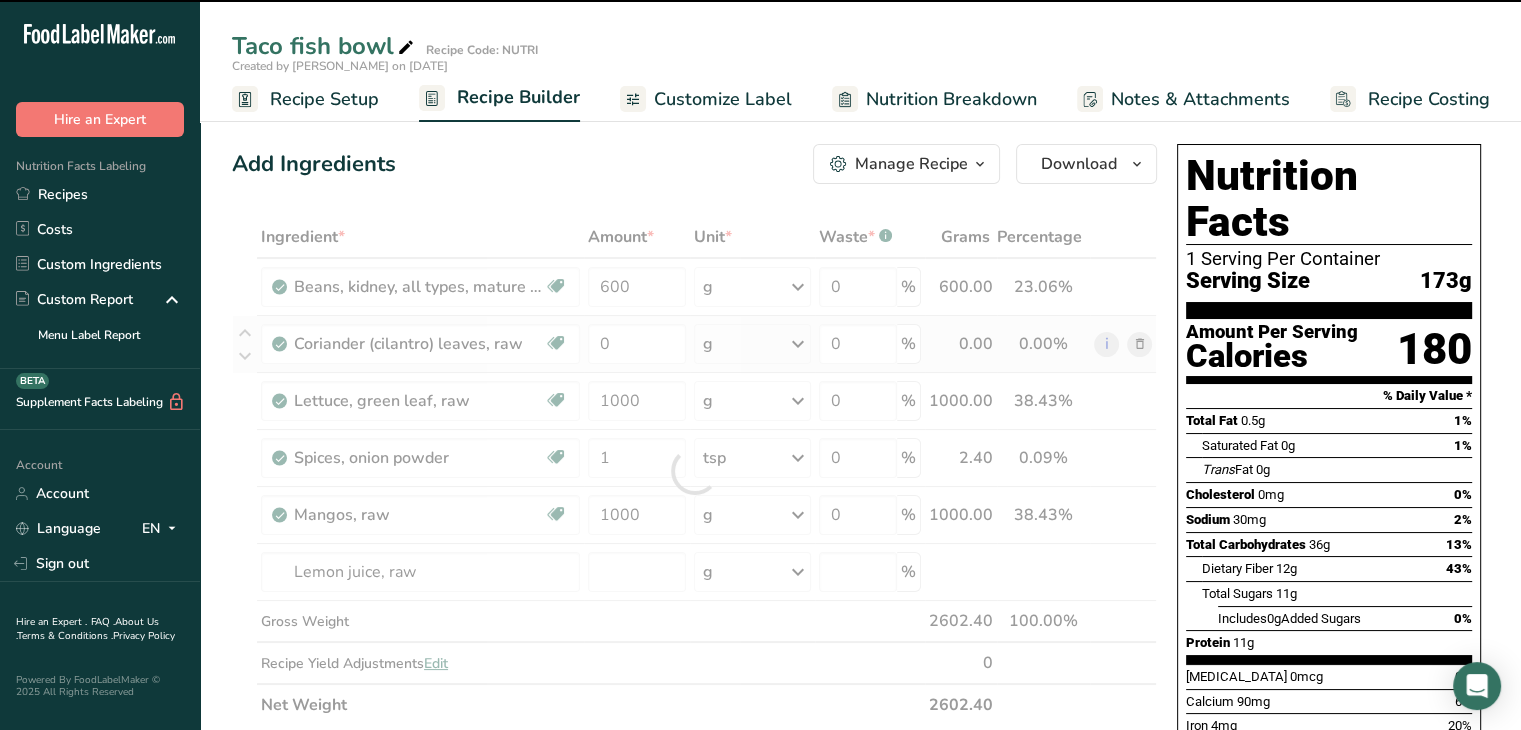 type on "0" 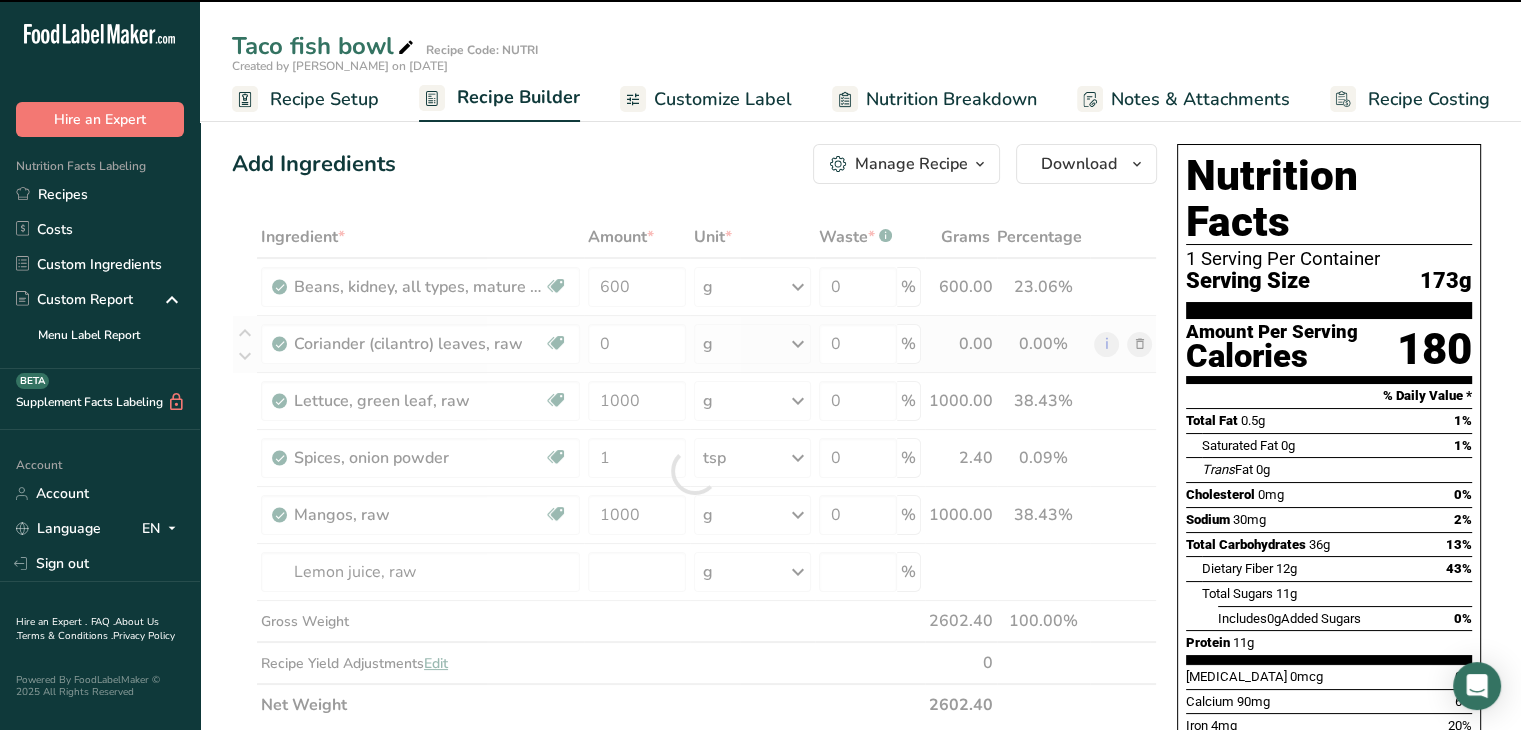type on "0" 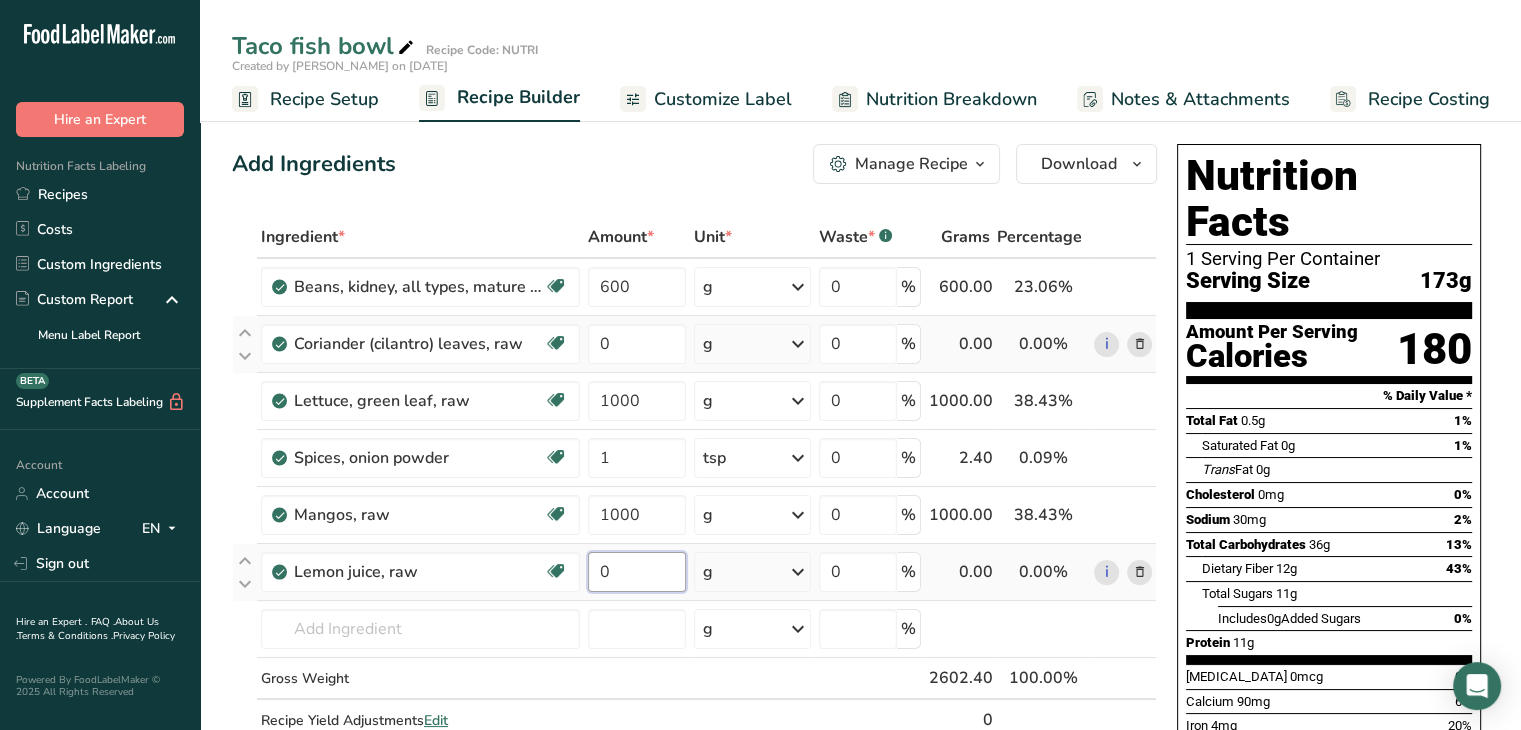 click on "0" at bounding box center [637, 572] 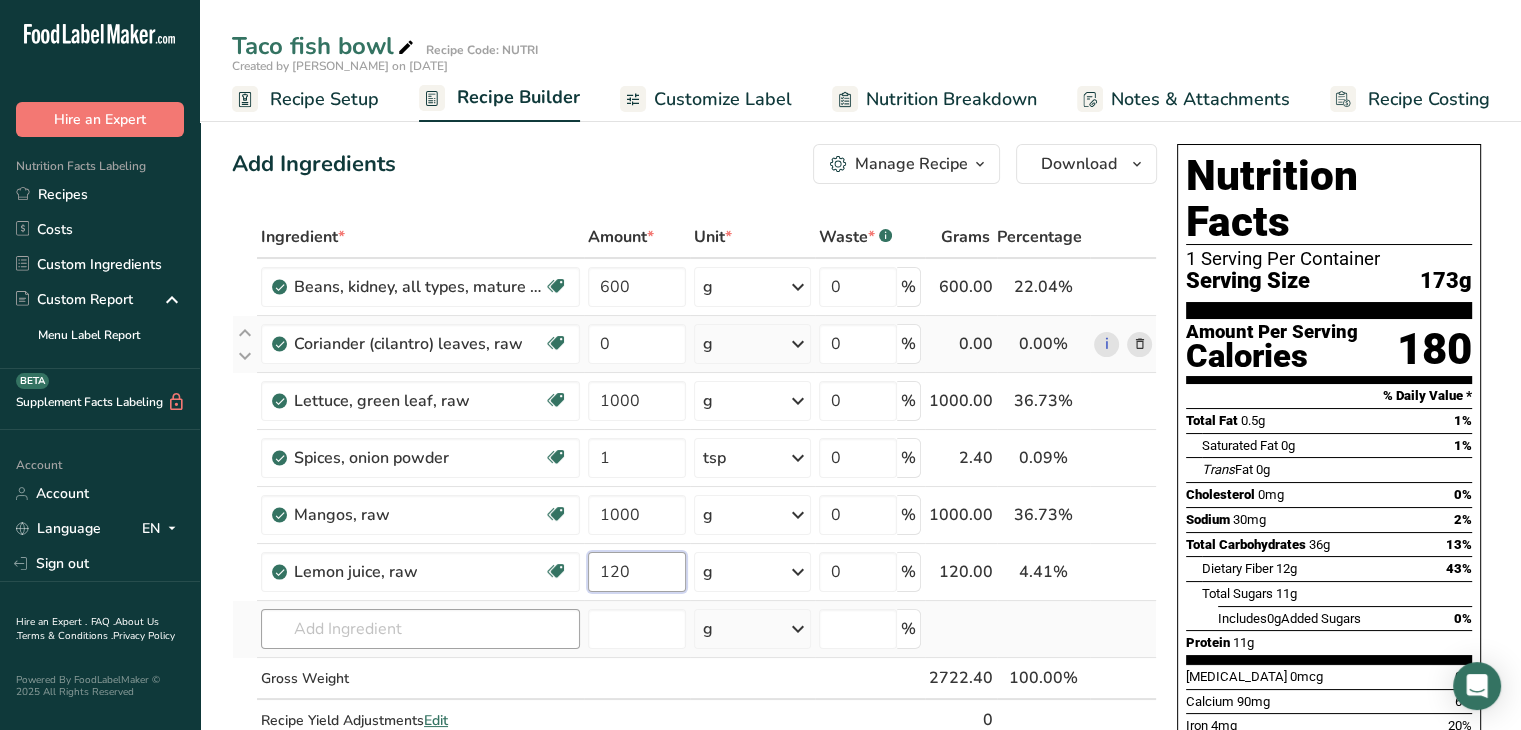 type on "120" 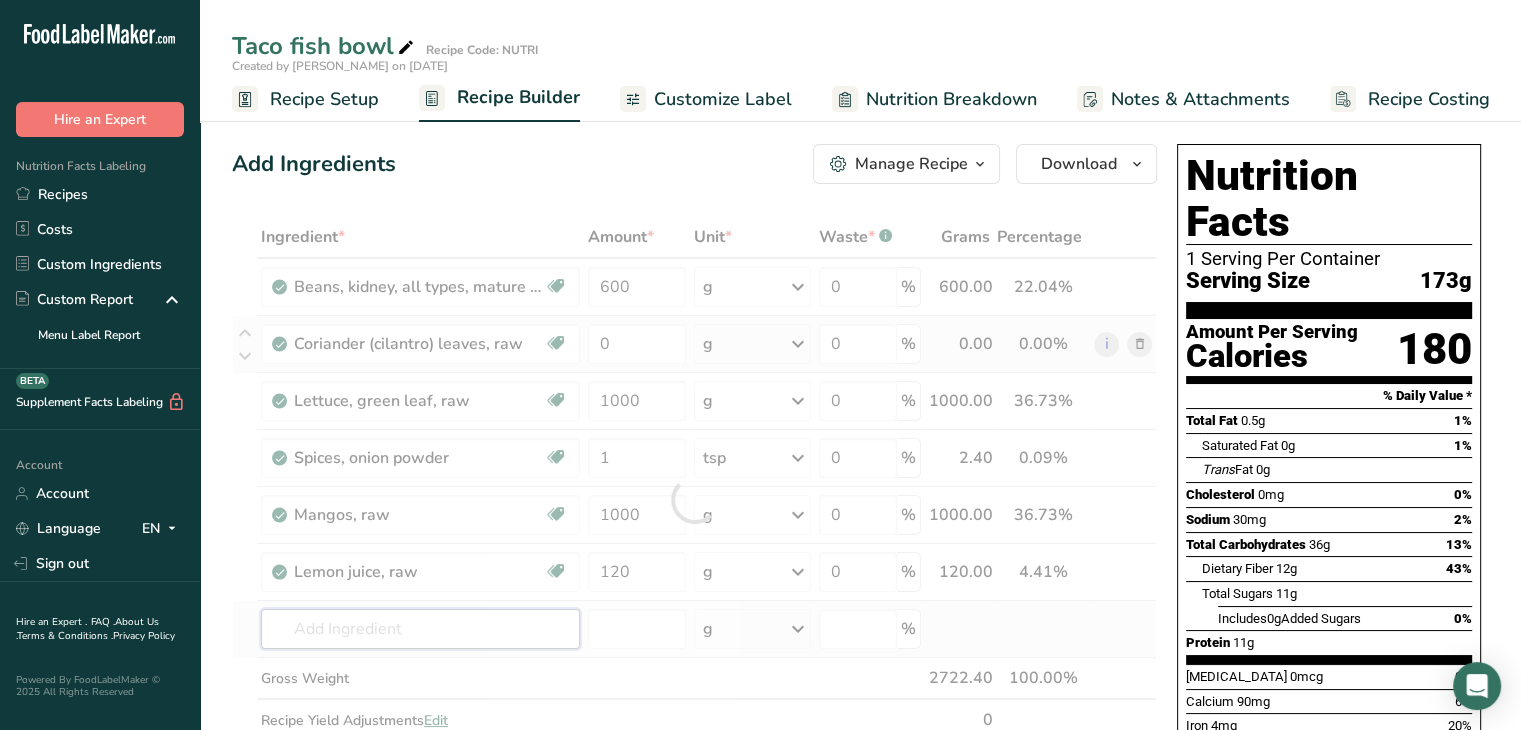 click on "Ingredient *
Amount *
Unit *
Waste *   .a-a{fill:#347362;}.b-a{fill:#fff;}          Grams
Percentage
Beans, kidney, all types, mature seeds, raw
Plant-based Protein
Dairy free
Gluten free
Vegan
Vegetarian
Soy free
600
g
Portions
1 cup
Weight Units
g
kg
mg
See more
Volume Units
l
Volume units require a density conversion. If you know your ingredient's density enter it below. Otherwise, click on "RIA" our AI Regulatory bot - she will be able to help you
lb/ft3
g/cm3
Confirm
mL" at bounding box center [694, 499] 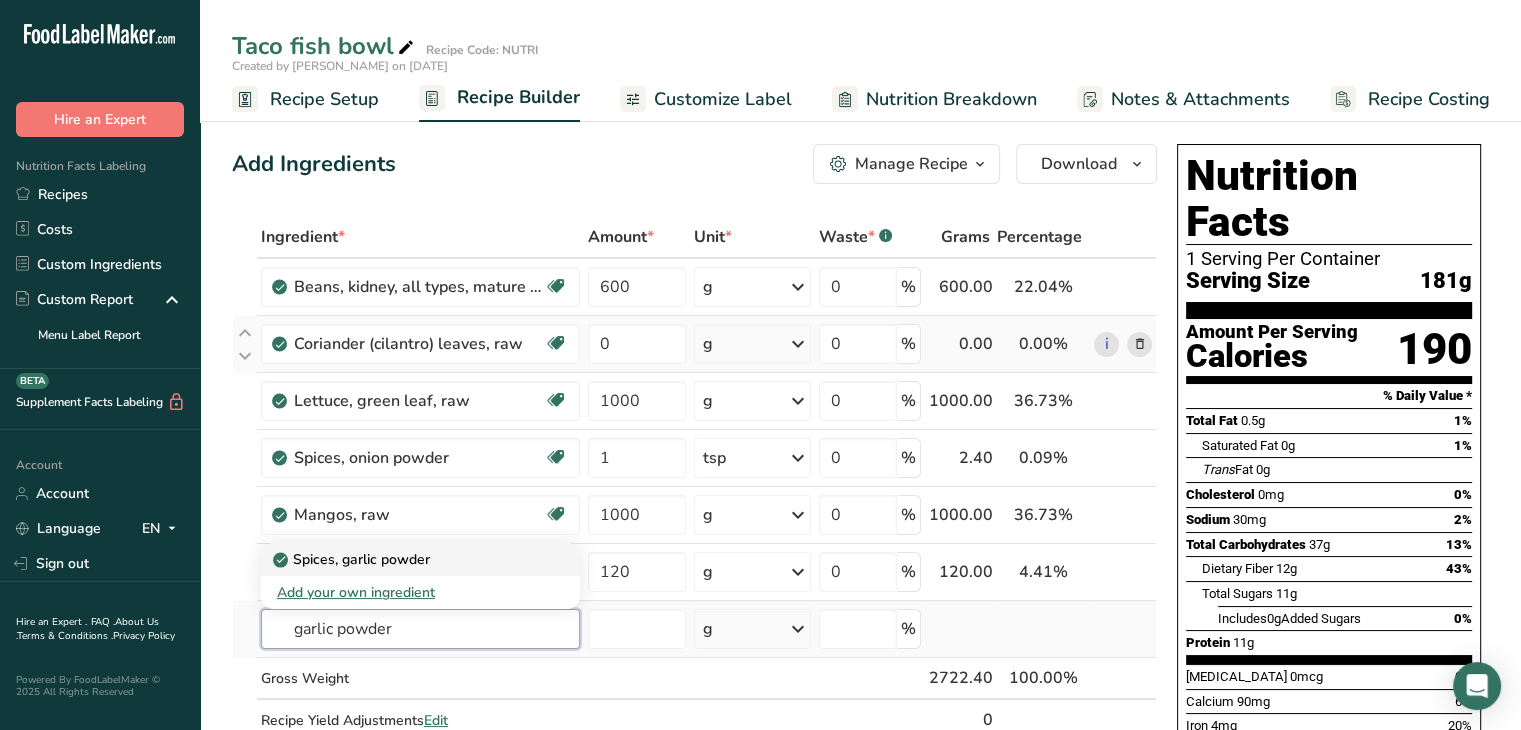 type on "garlic powder" 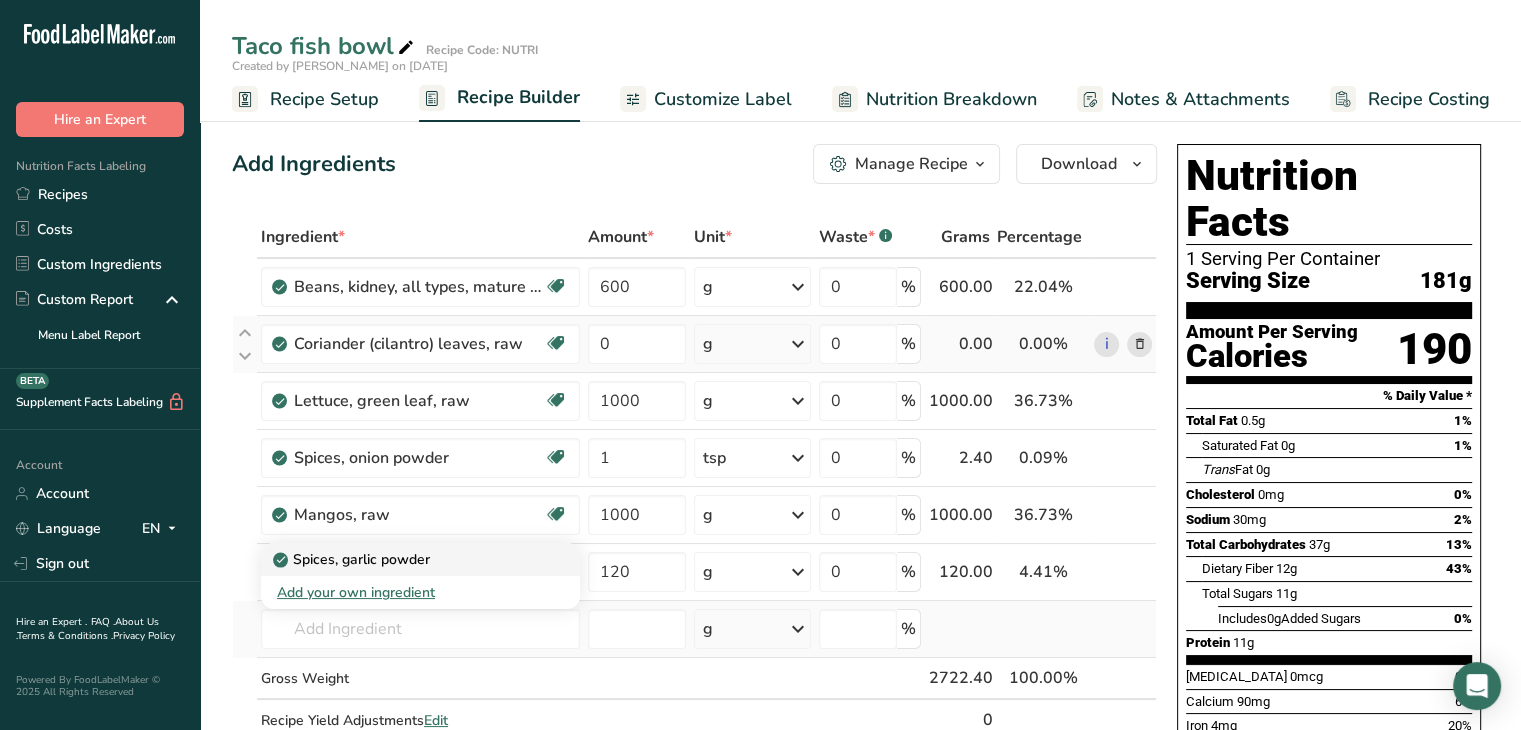 click on "Spices, garlic powder" at bounding box center (353, 559) 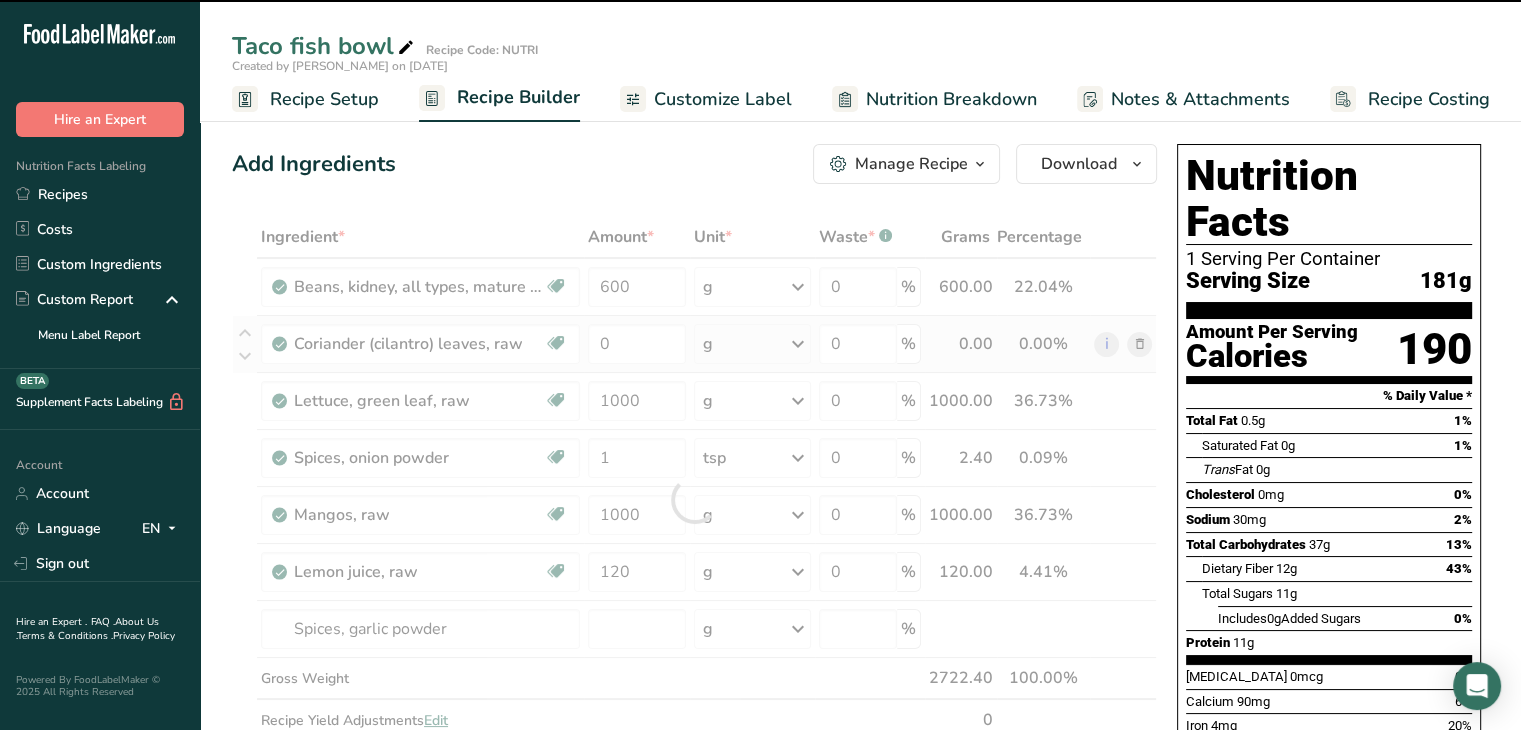 type on "0" 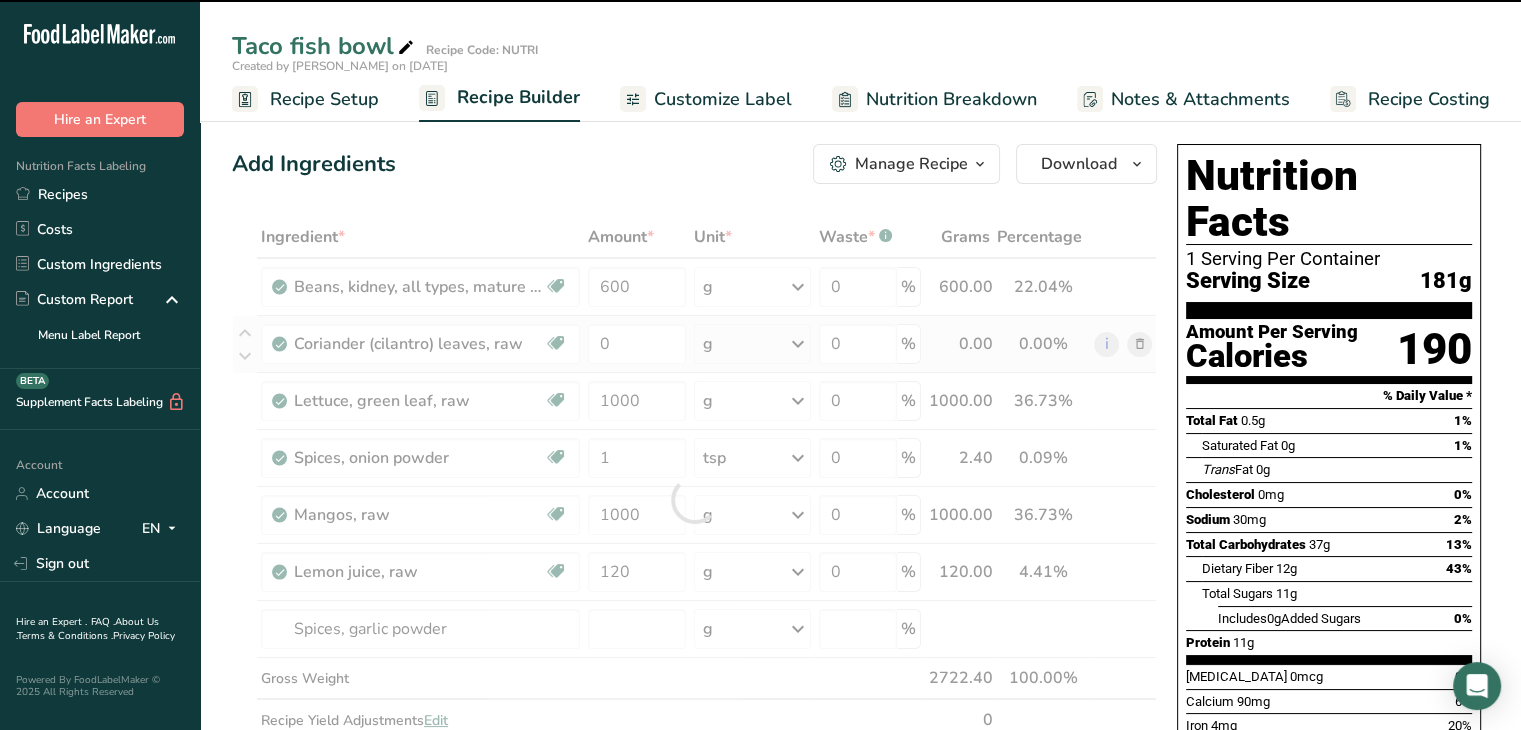 type on "0" 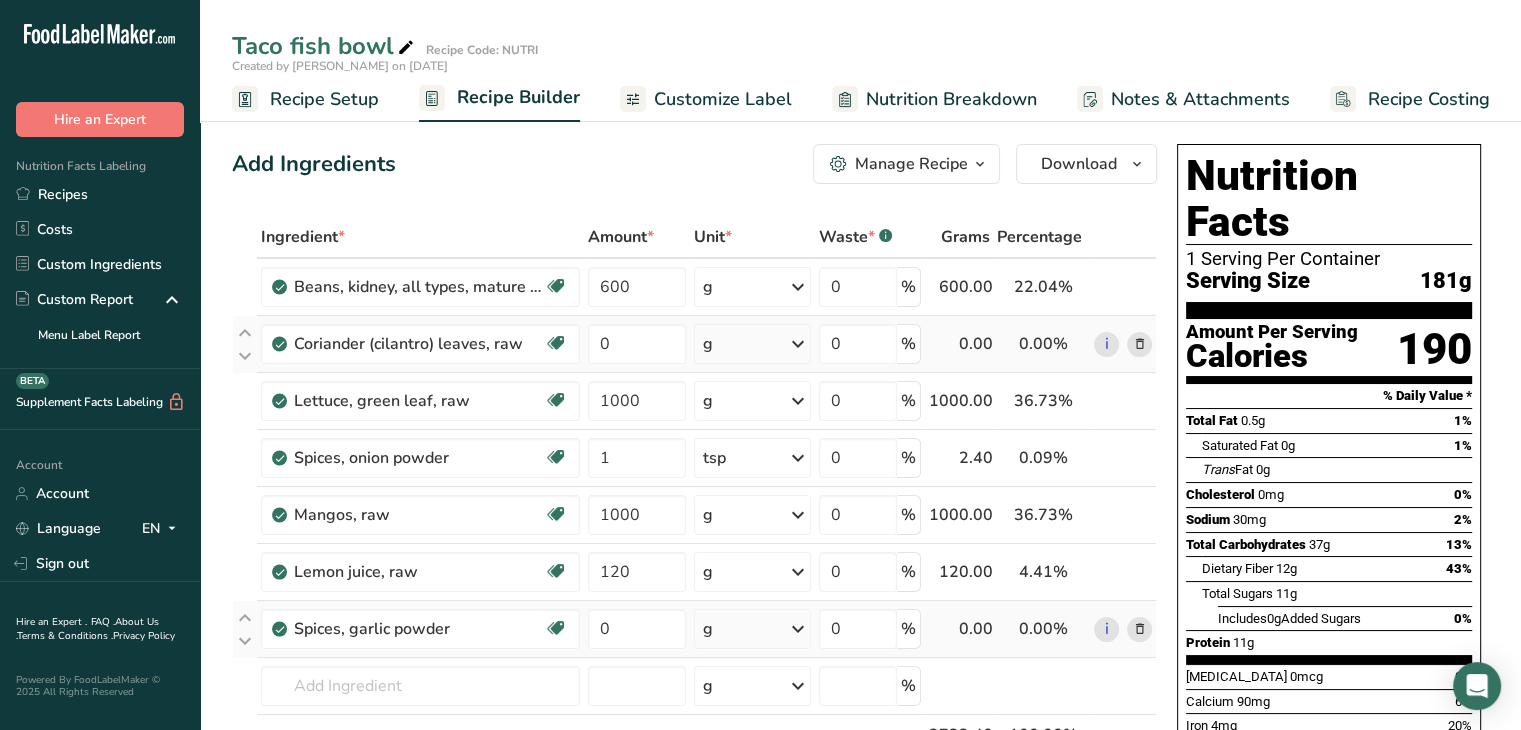 click on "g" at bounding box center (752, 629) 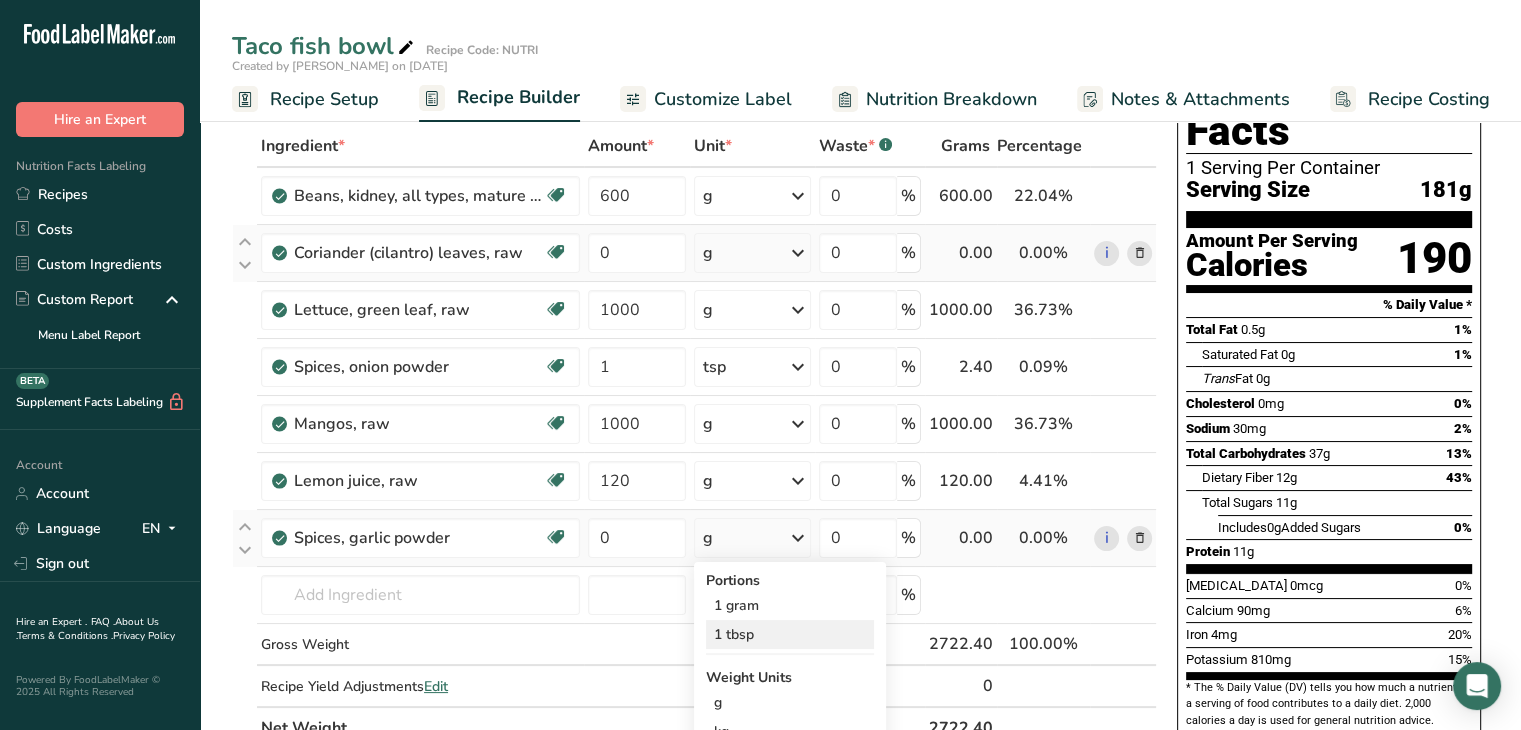 scroll, scrollTop: 92, scrollLeft: 0, axis: vertical 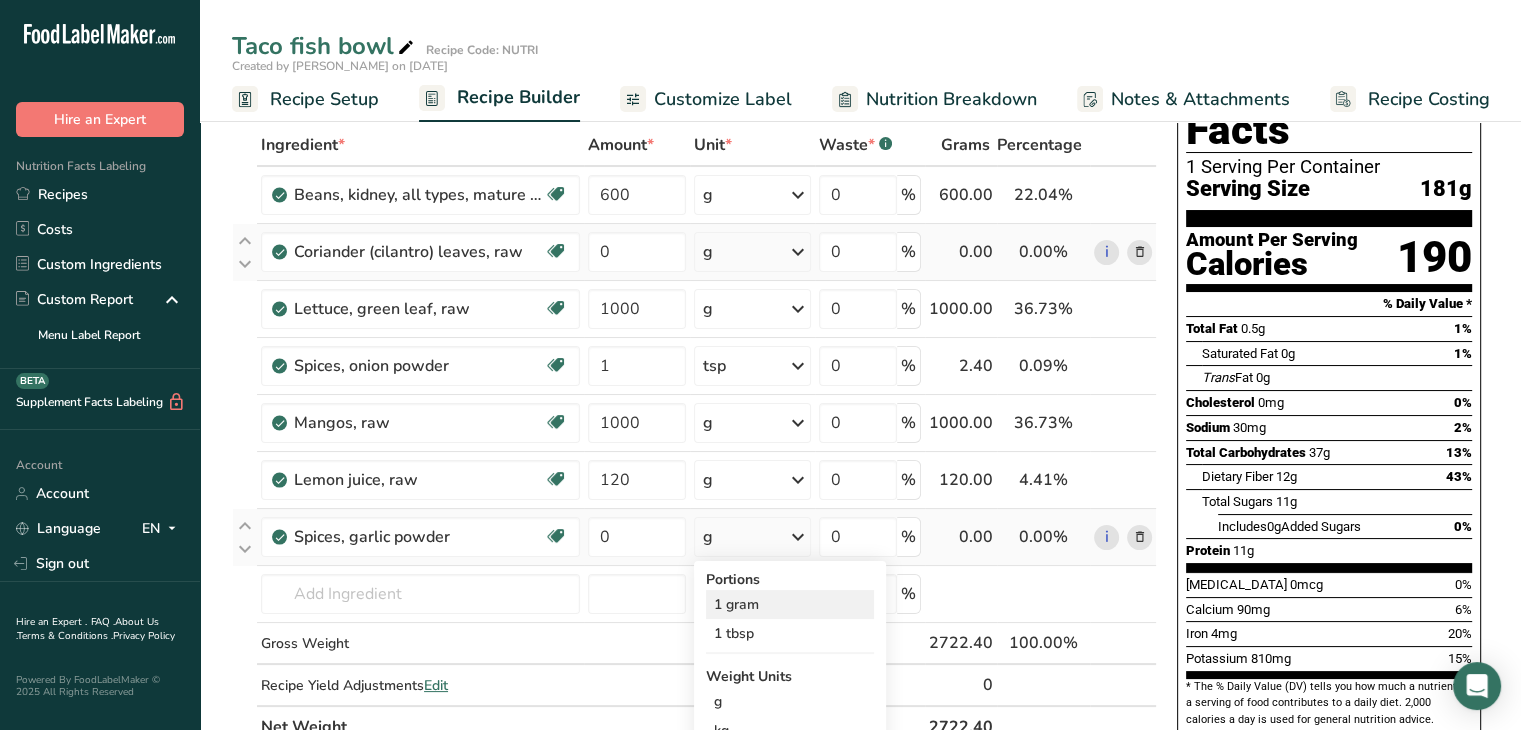 click on "1 gram" at bounding box center (790, 604) 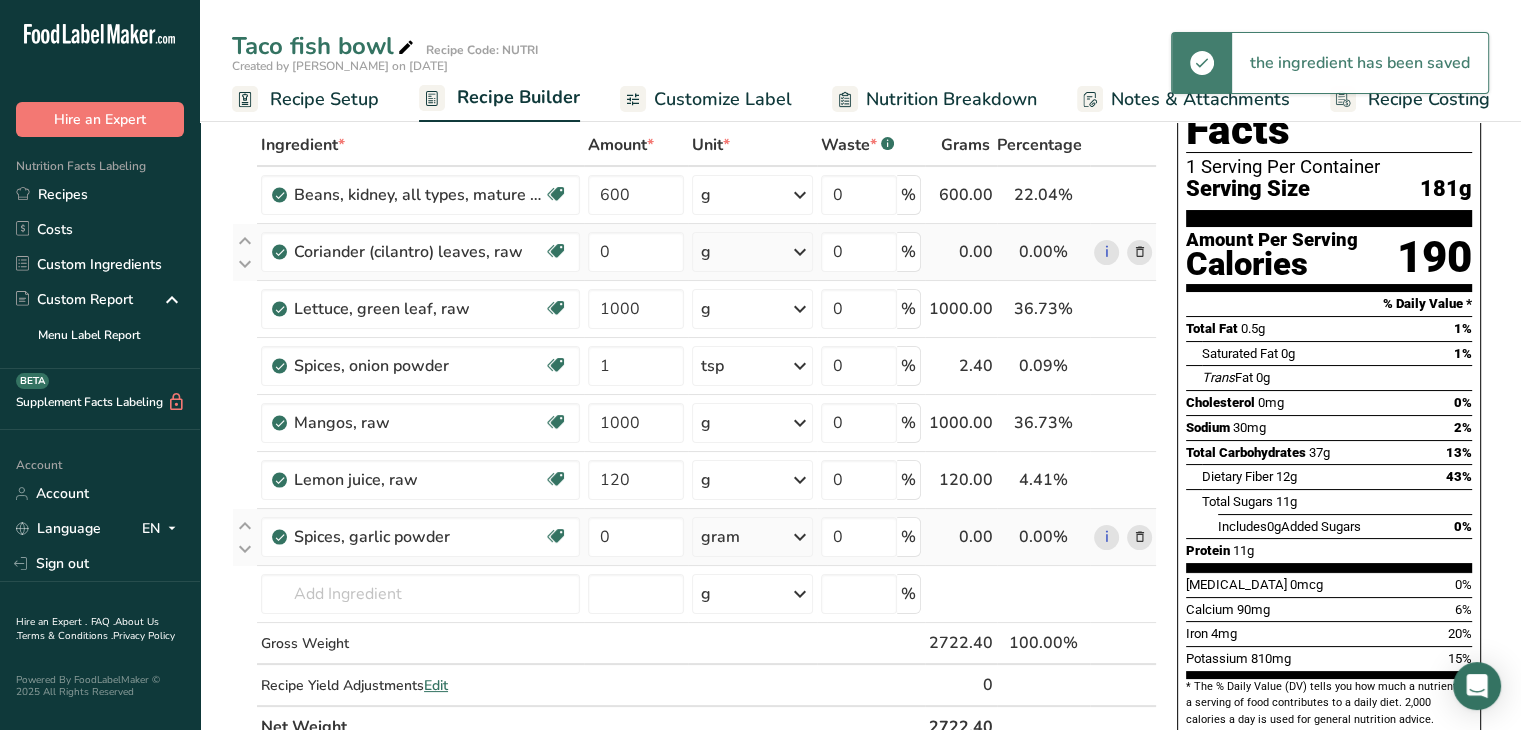 click on "gram" at bounding box center (752, 537) 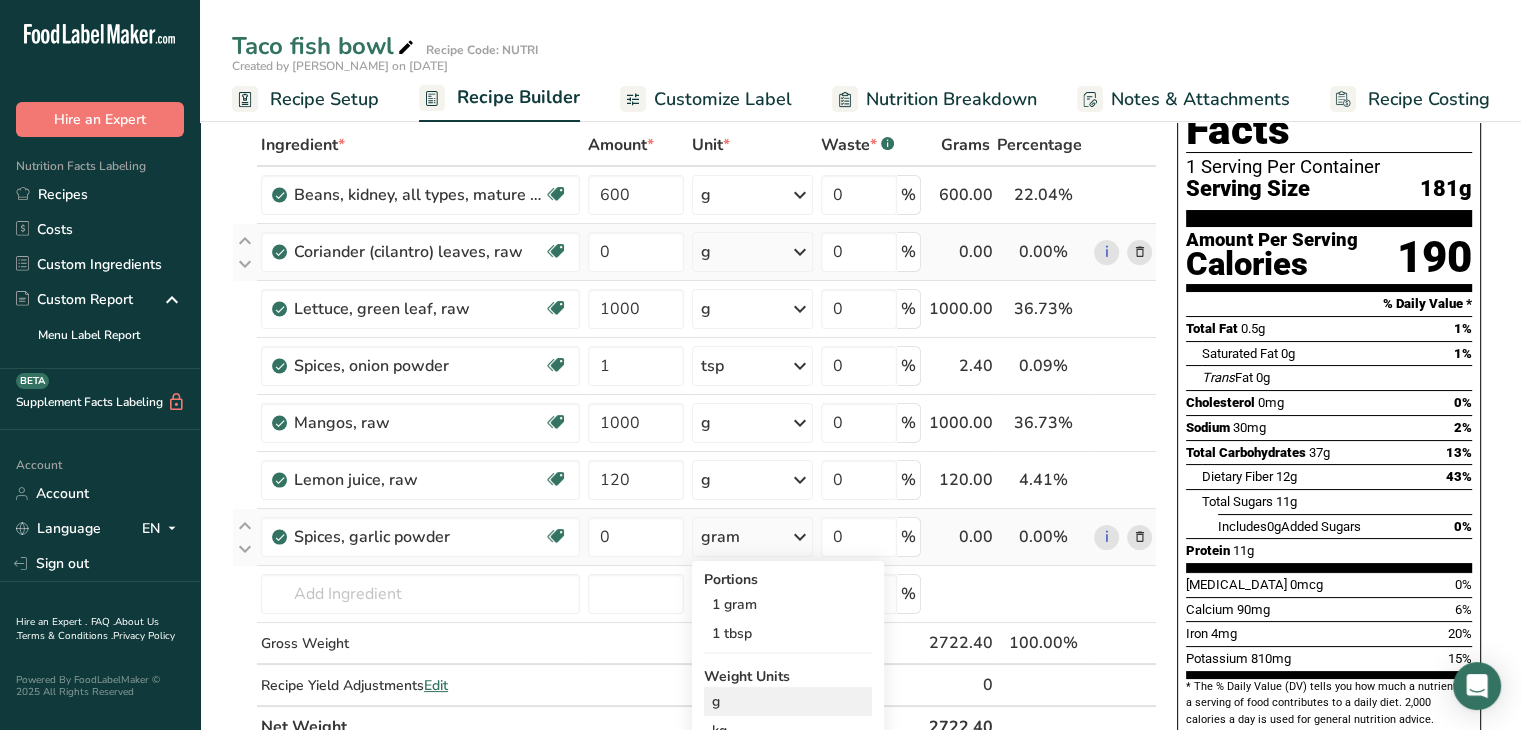 click on "g" at bounding box center [788, 701] 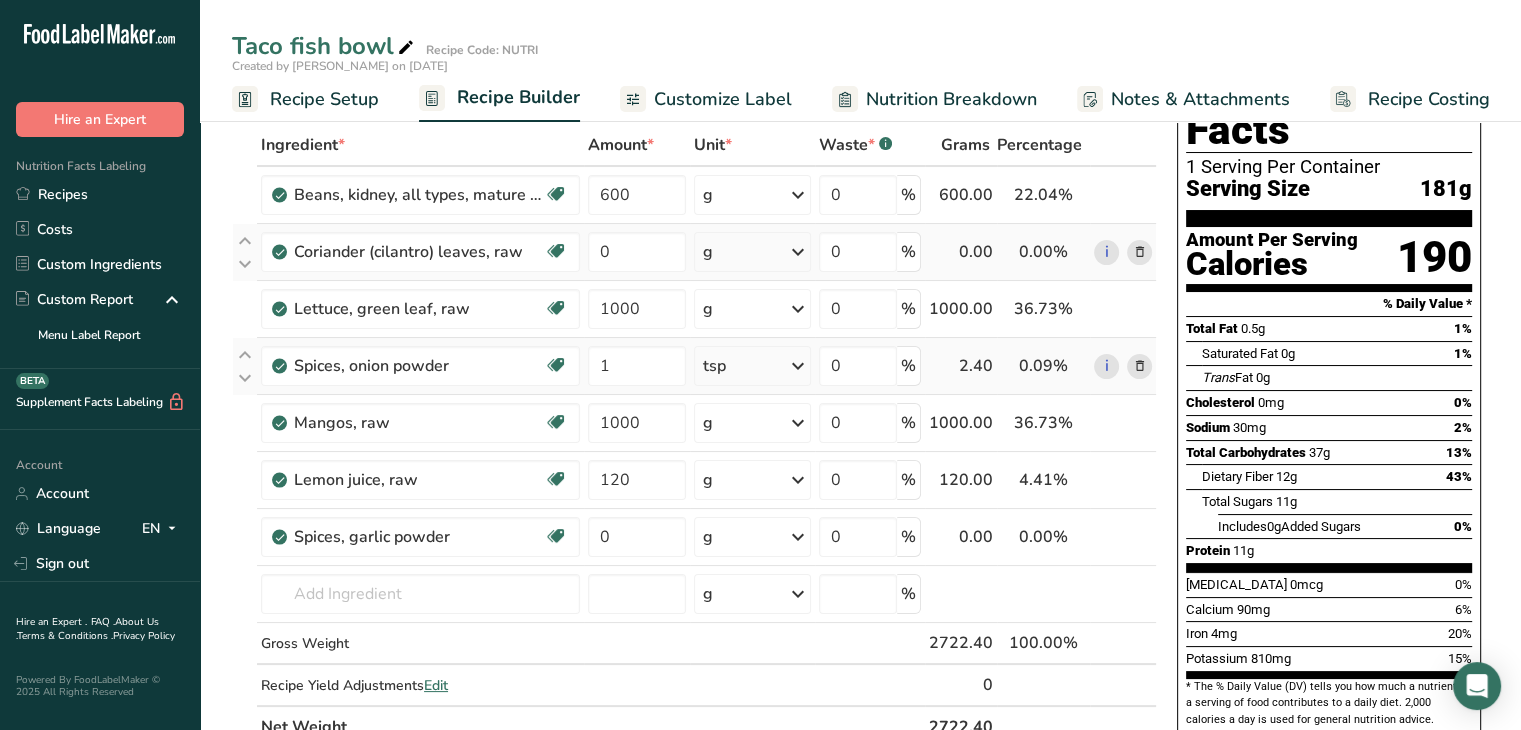 click on "tsp" at bounding box center [752, 366] 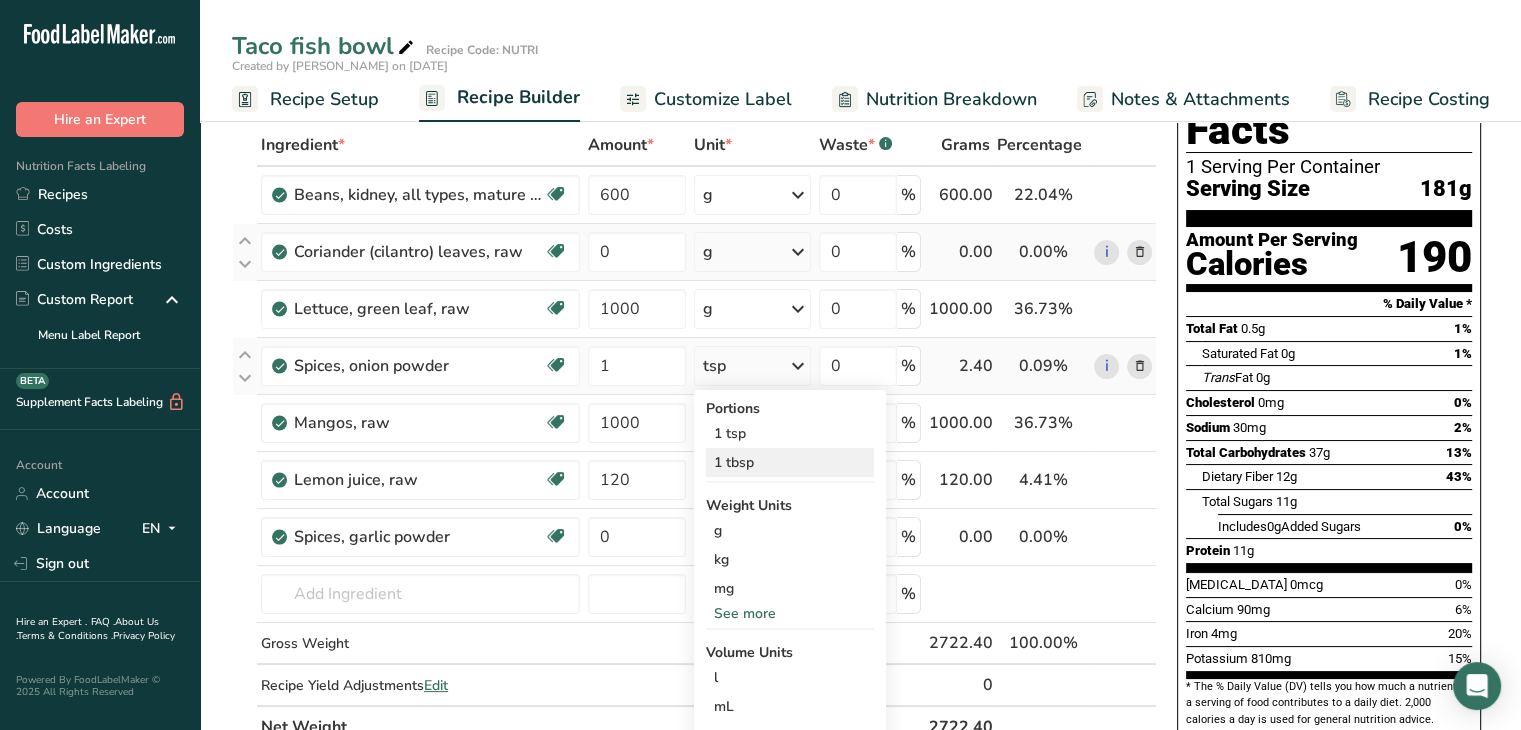 click on "1 tbsp" at bounding box center [790, 462] 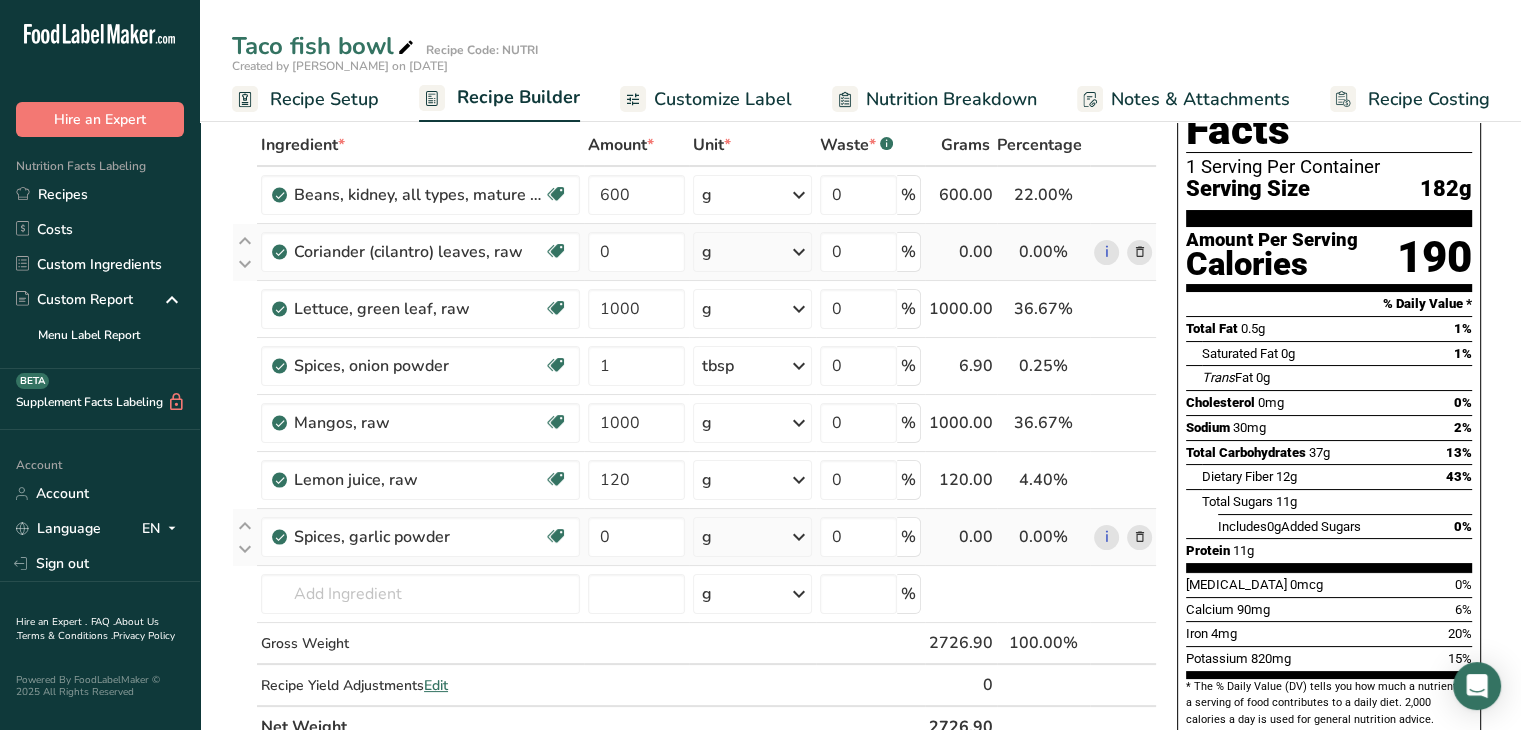 click on "g" at bounding box center [752, 537] 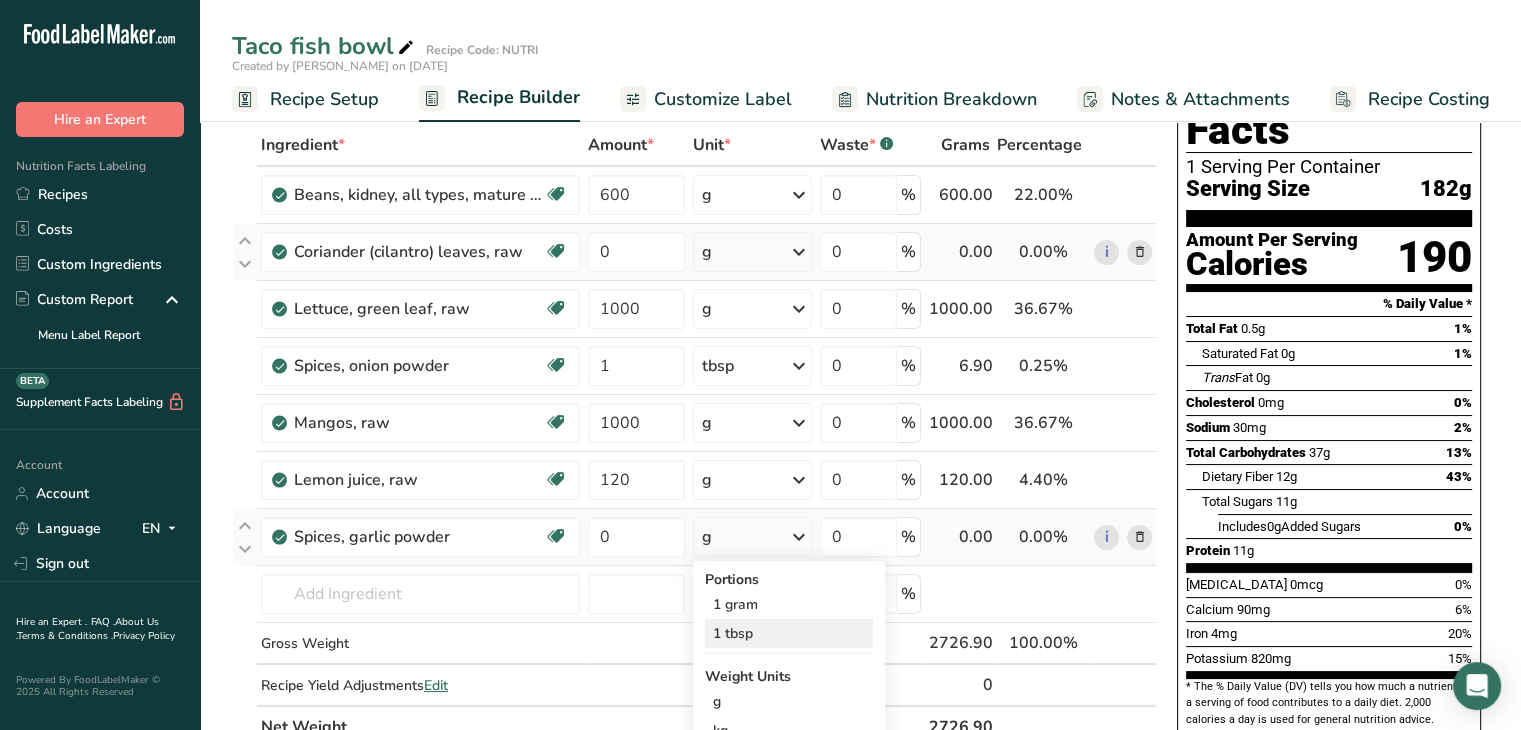 click on "1 tbsp" at bounding box center (789, 633) 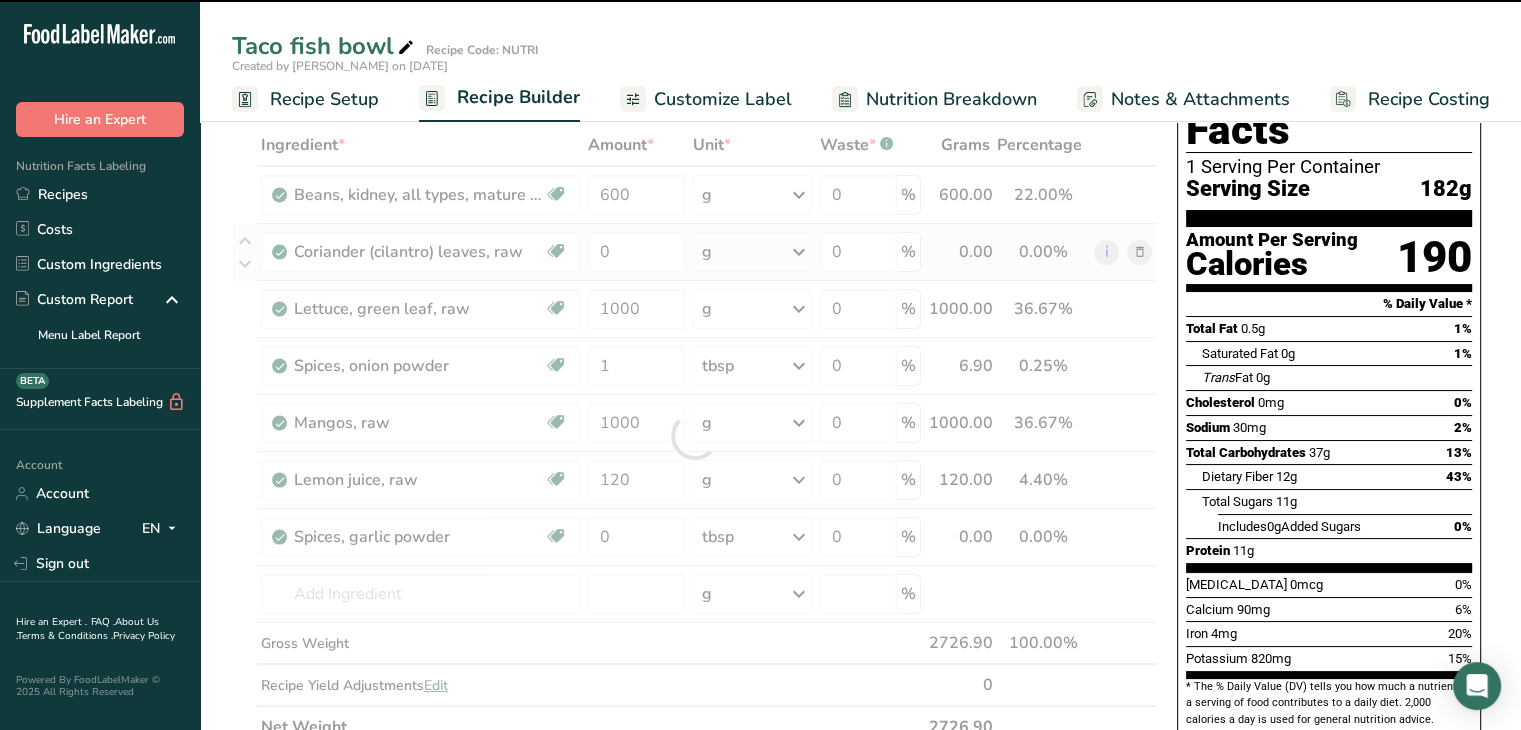 click at bounding box center (694, 436) 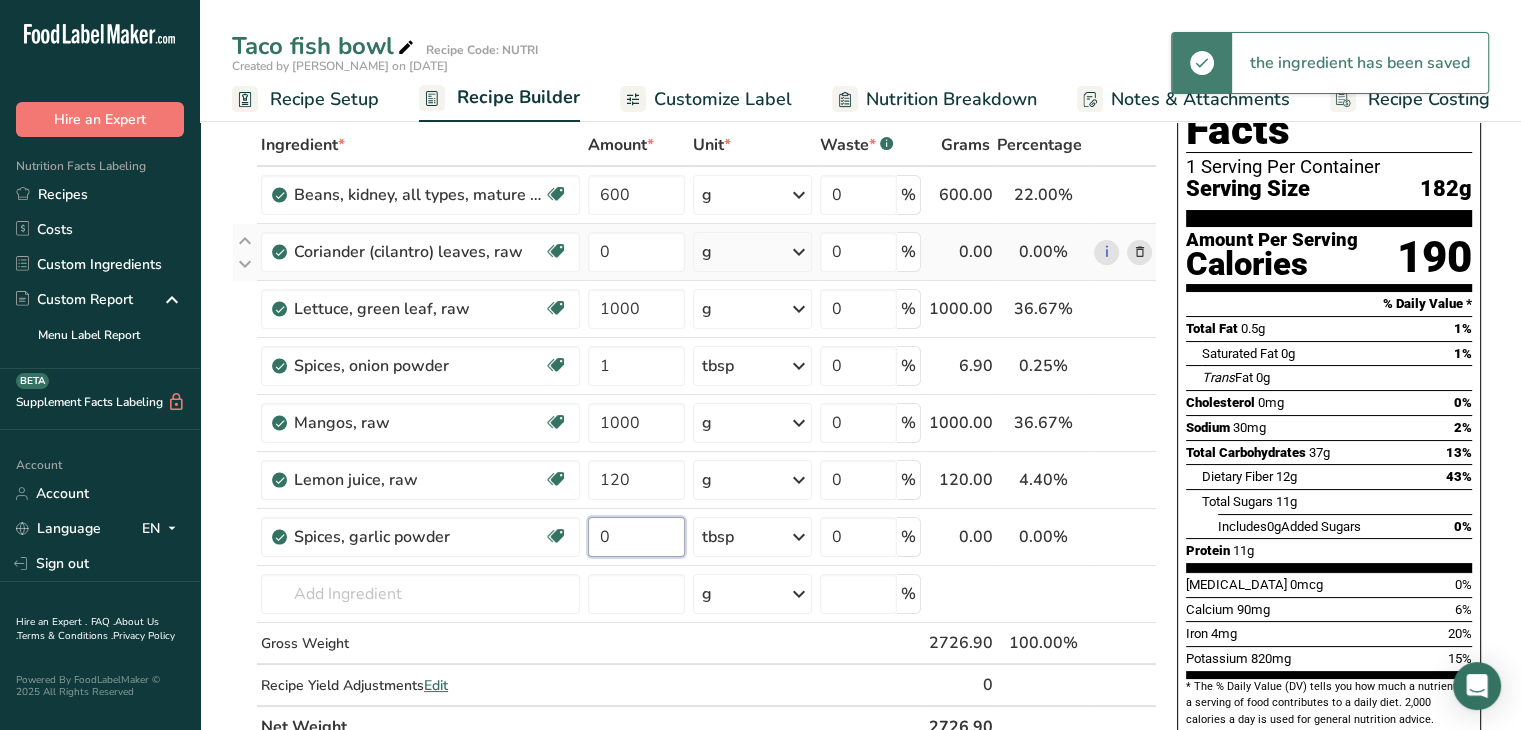 click on "0" at bounding box center [636, 537] 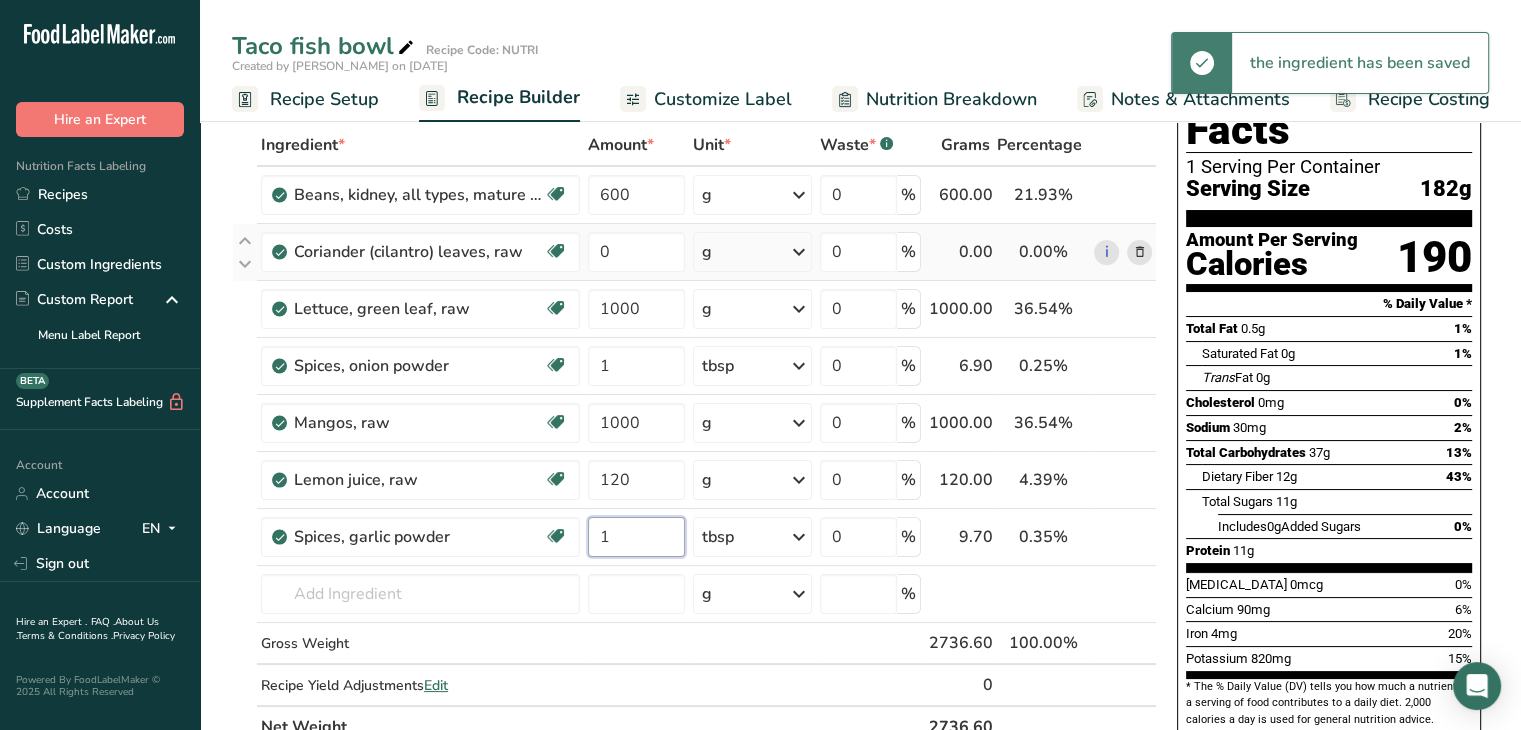 type on "1" 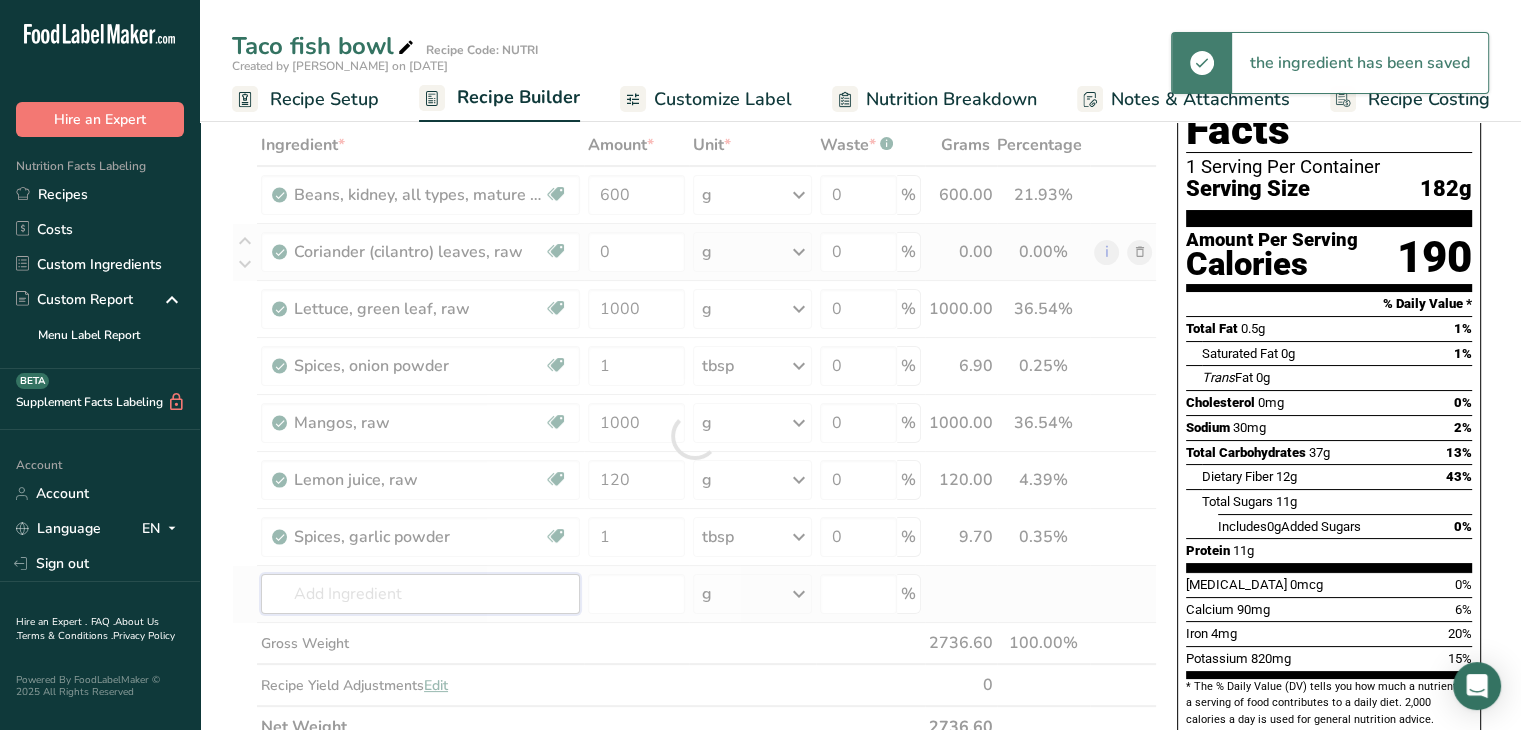 click on "Ingredient *
Amount *
Unit *
Waste *   .a-a{fill:#347362;}.b-a{fill:#fff;}          Grams
Percentage
Beans, kidney, all types, mature seeds, raw
Plant-based Protein
Dairy free
Gluten free
Vegan
Vegetarian
Soy free
600
g
Portions
1 cup
Weight Units
g
kg
mg
See more
Volume Units
l
Volume units require a density conversion. If you know your ingredient's density enter it below. Otherwise, click on "RIA" our AI Regulatory bot - she will be able to help you
lb/ft3
g/cm3
Confirm
mL" at bounding box center (694, 436) 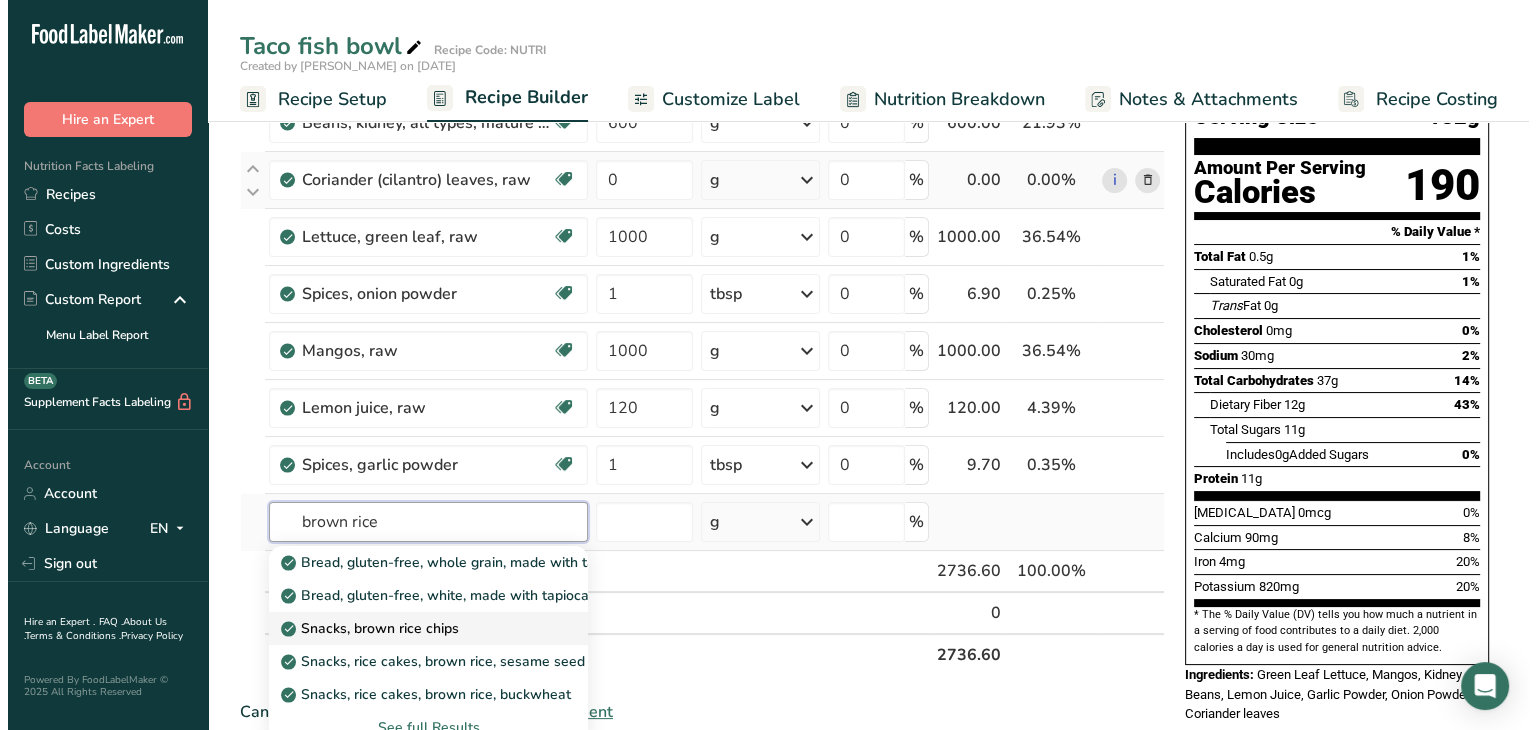 scroll, scrollTop: 168, scrollLeft: 0, axis: vertical 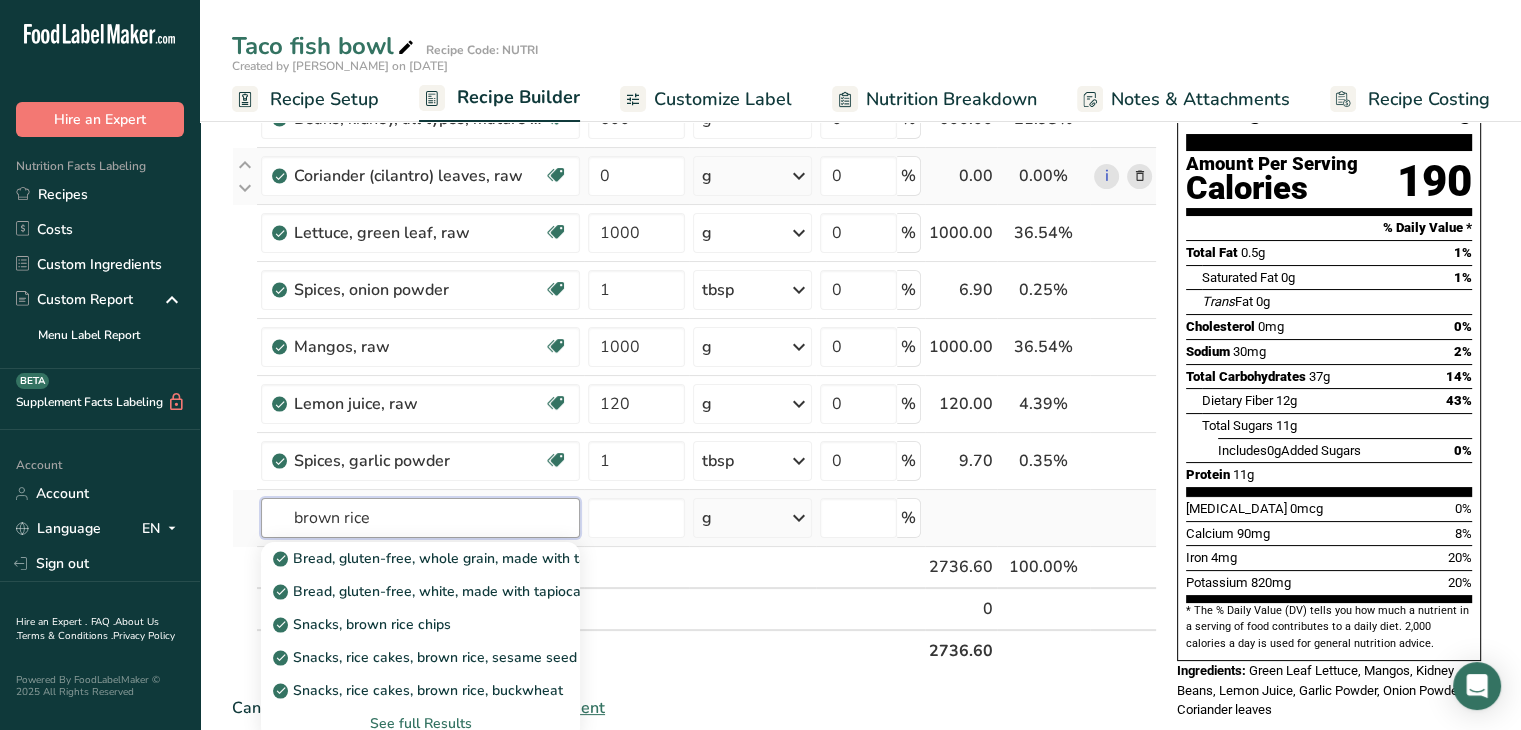 type on "brown rice" 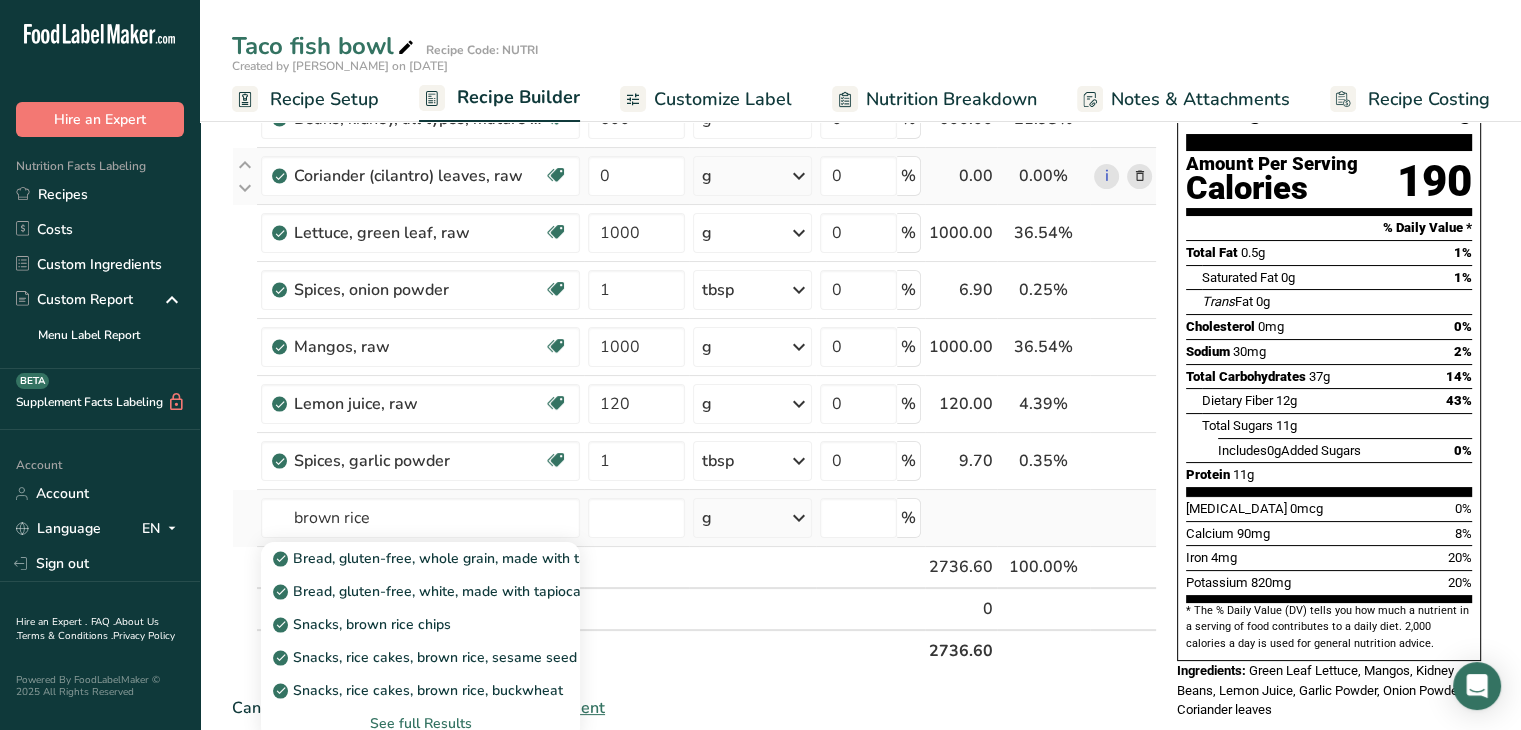 type 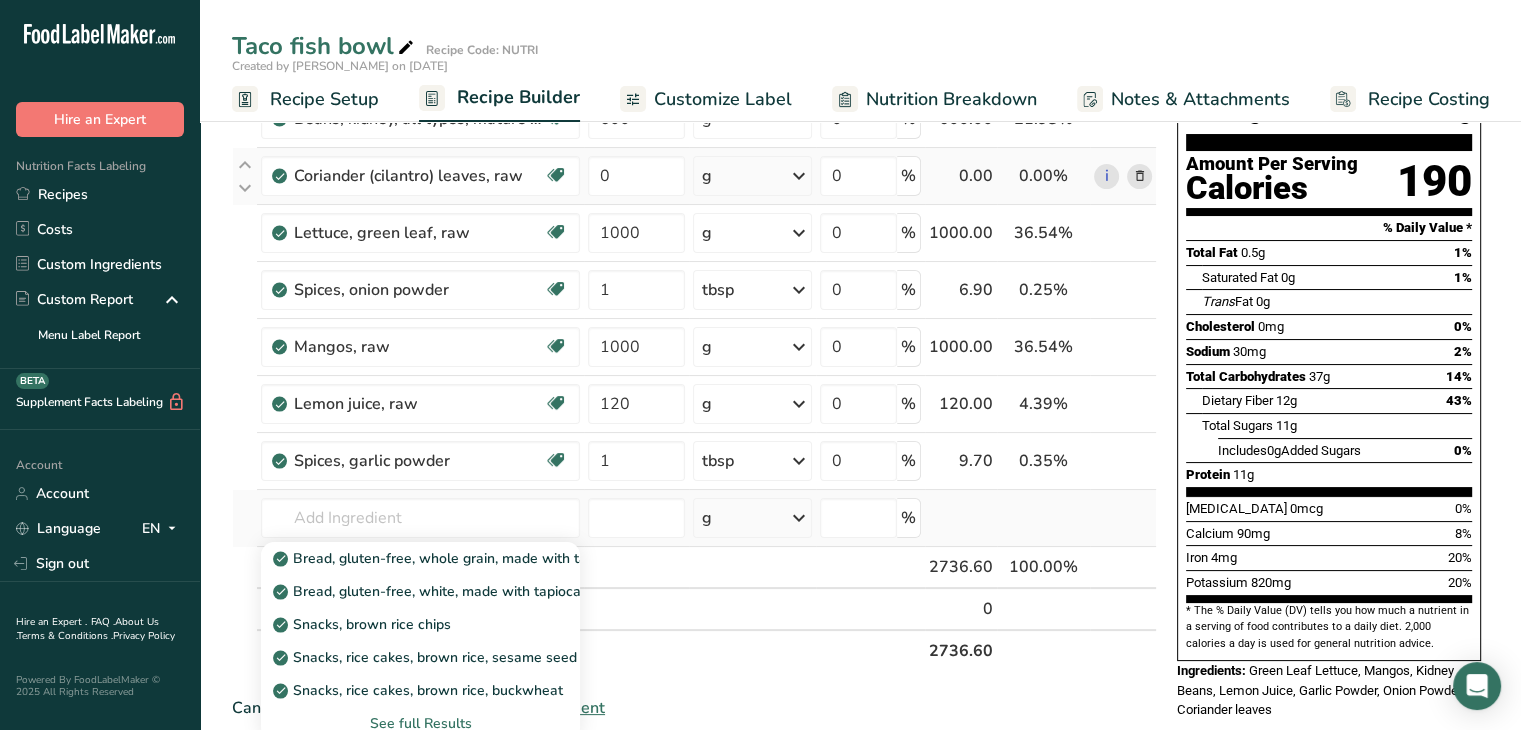 click on "See full Results" at bounding box center (420, 723) 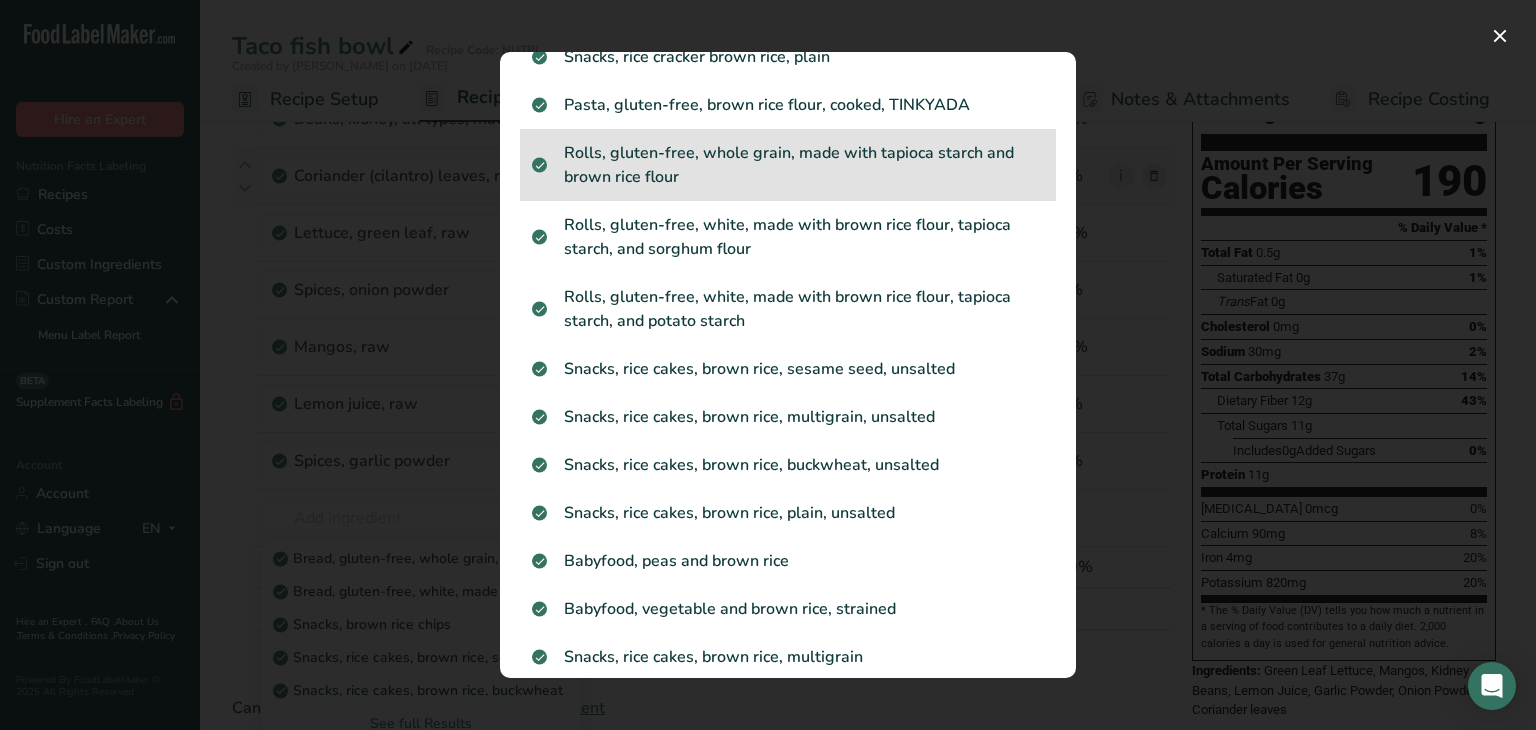 scroll, scrollTop: 376, scrollLeft: 0, axis: vertical 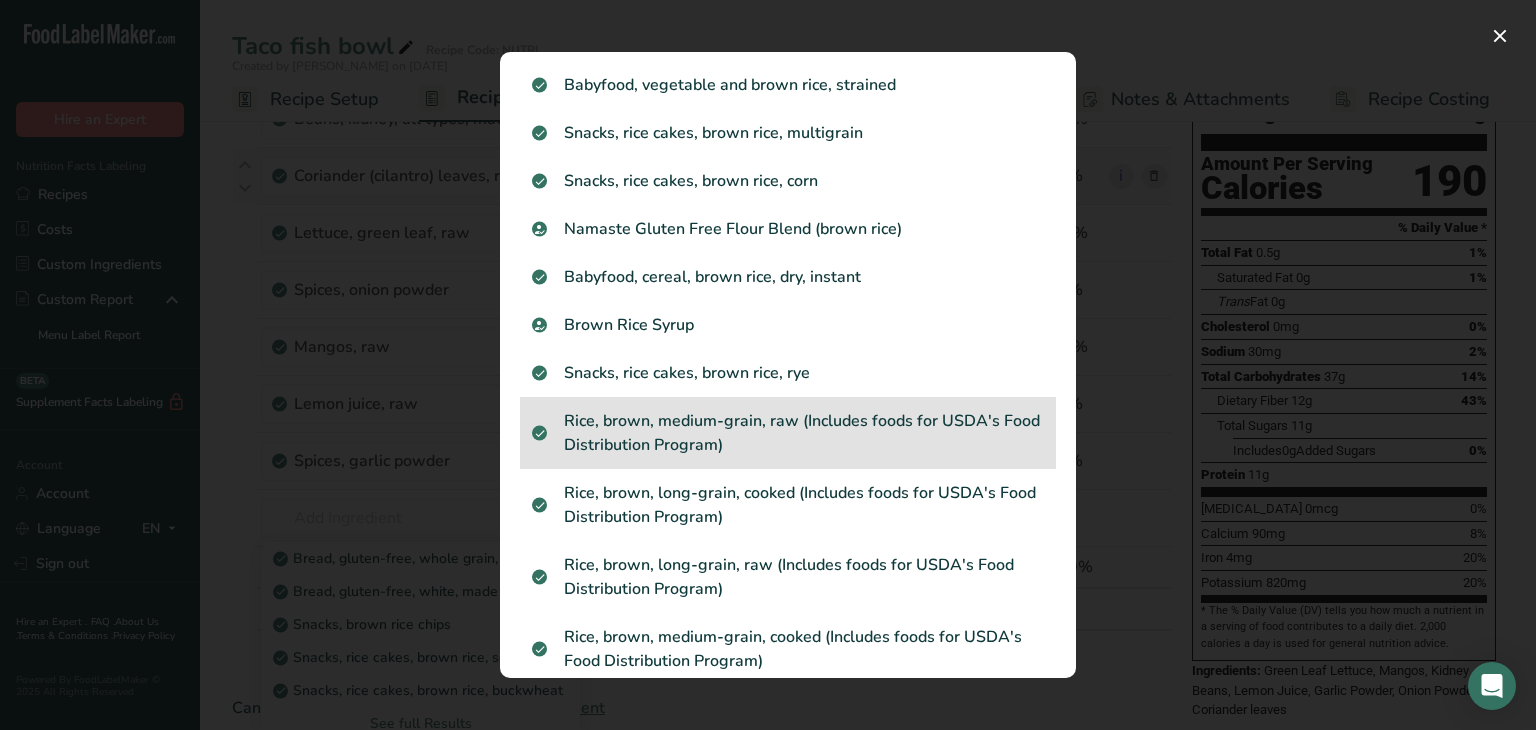 click on "Rice, brown, medium-grain, raw (Includes foods for USDA's Food Distribution Program)" at bounding box center (788, 433) 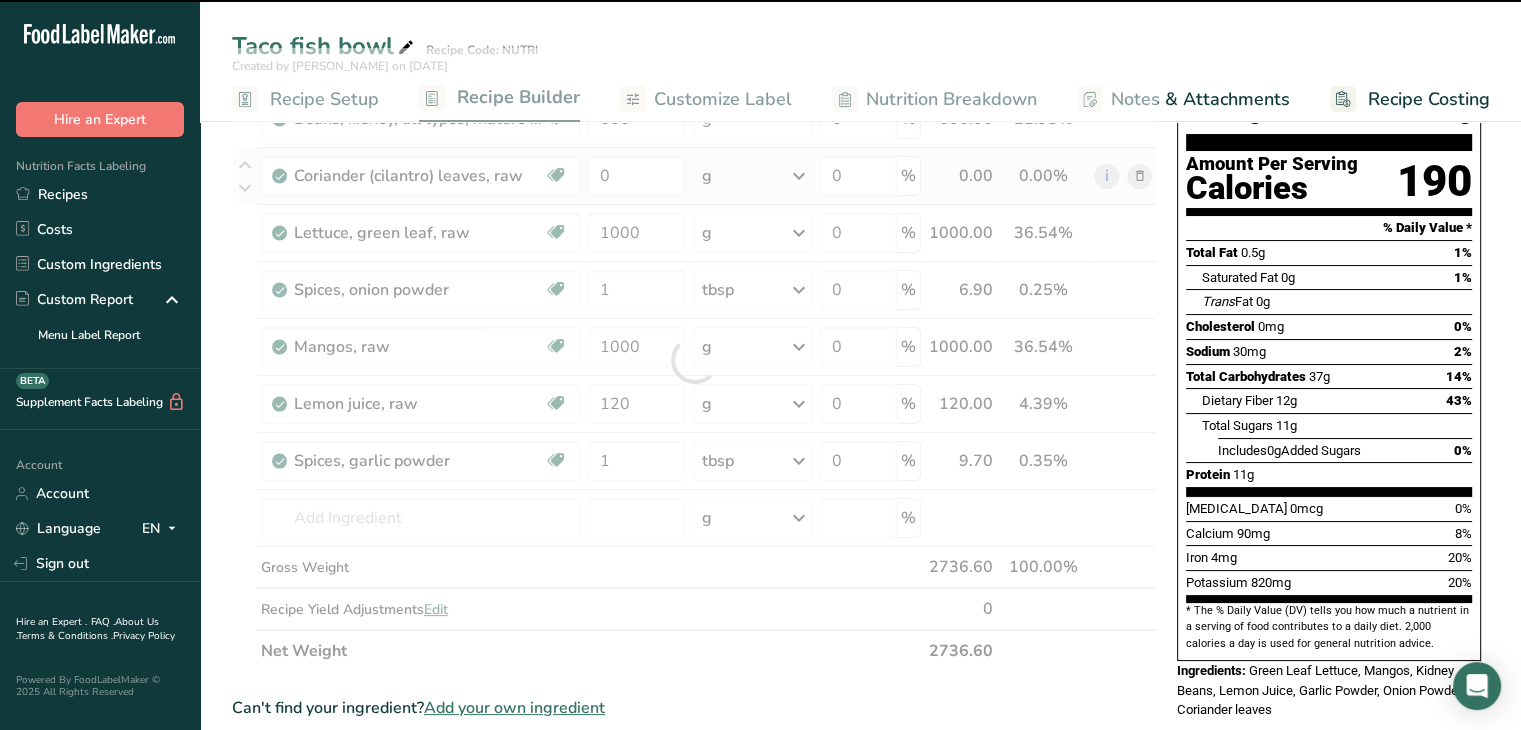 type on "0" 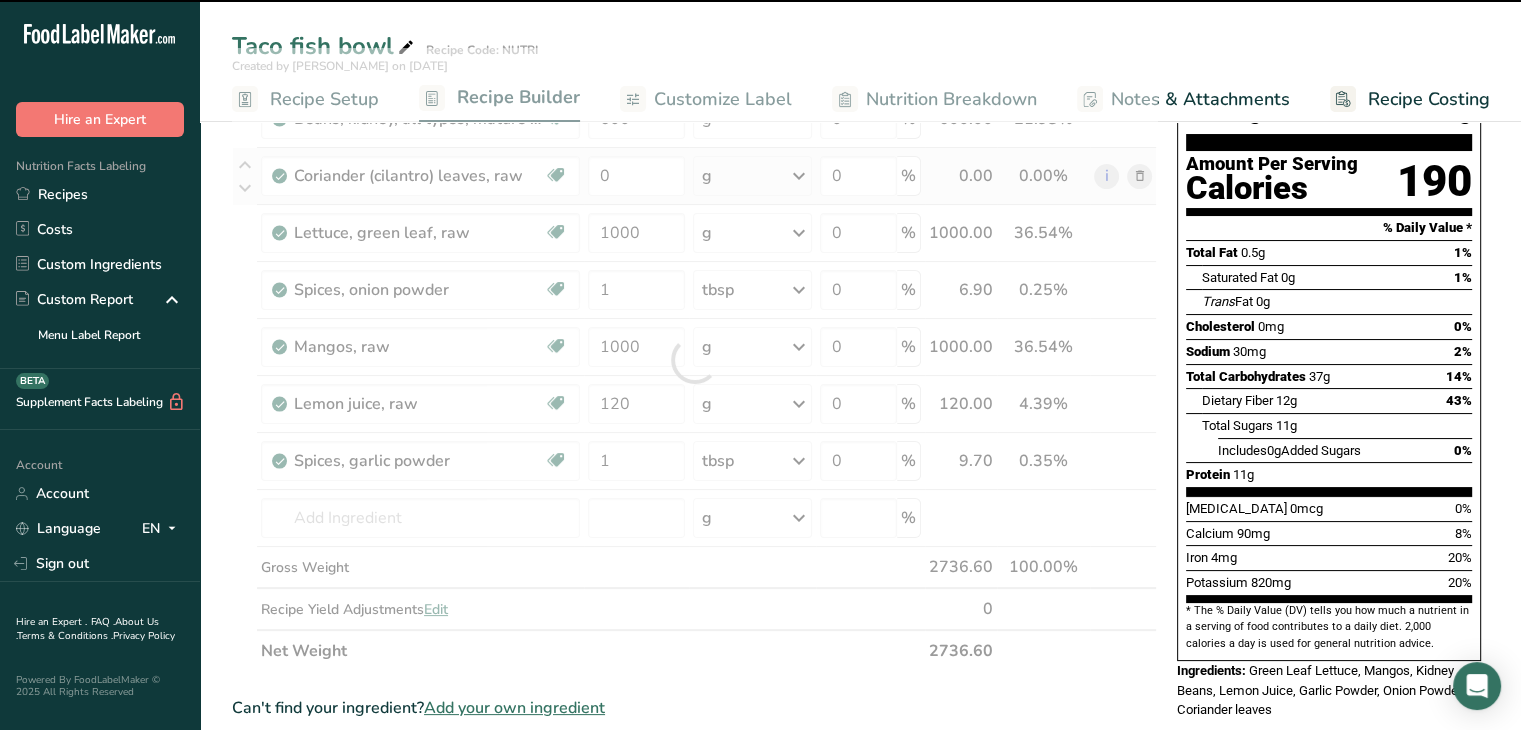 type on "0" 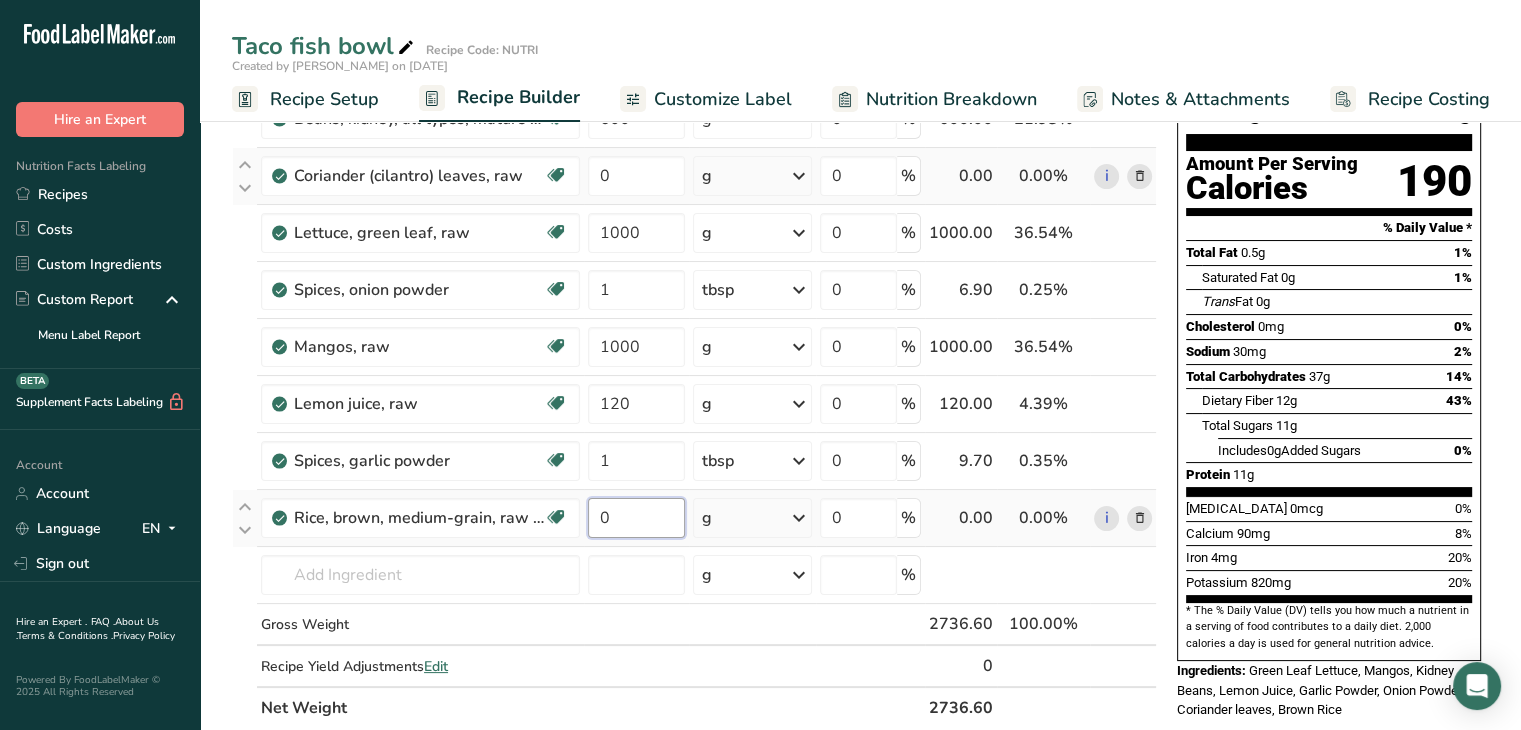 click on "0" at bounding box center [636, 518] 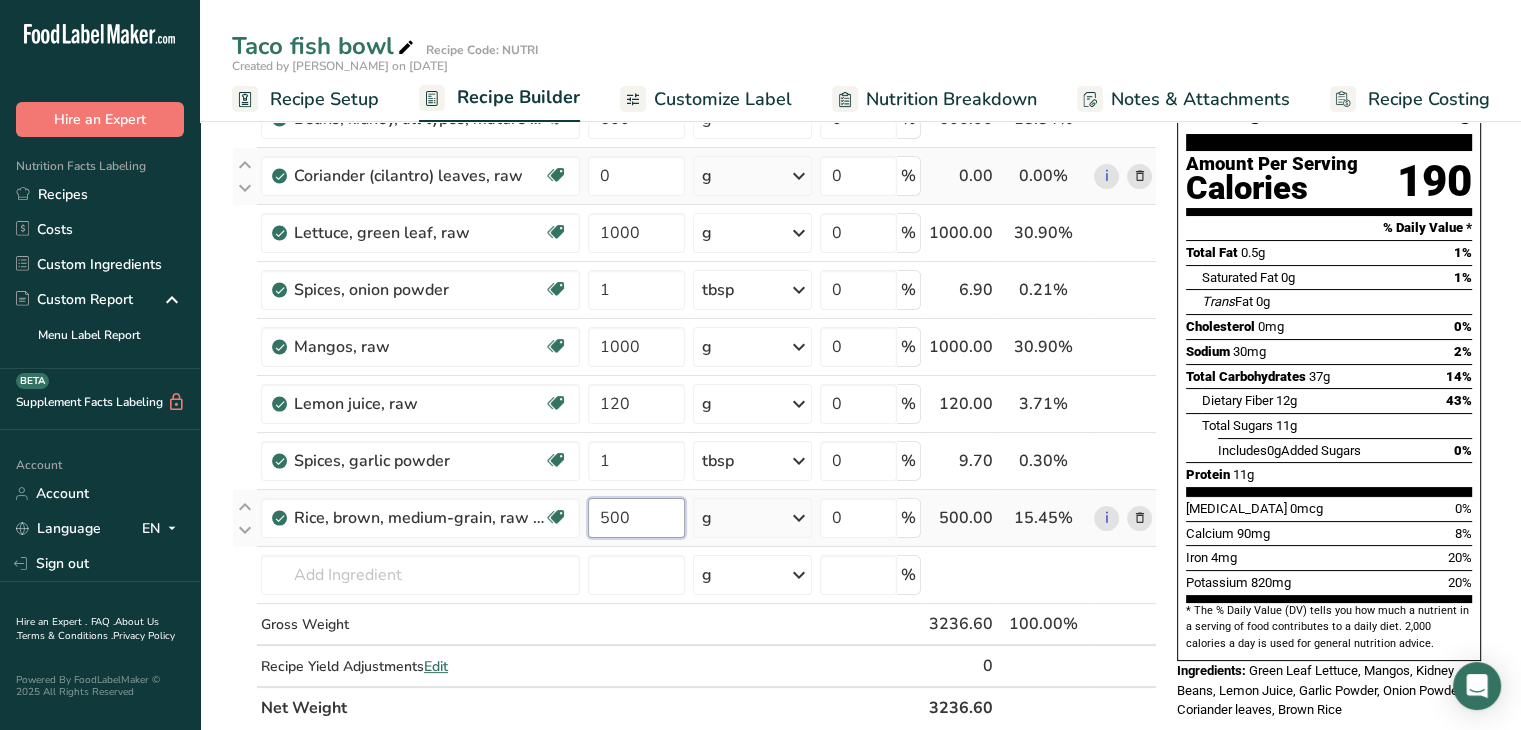 type on "500" 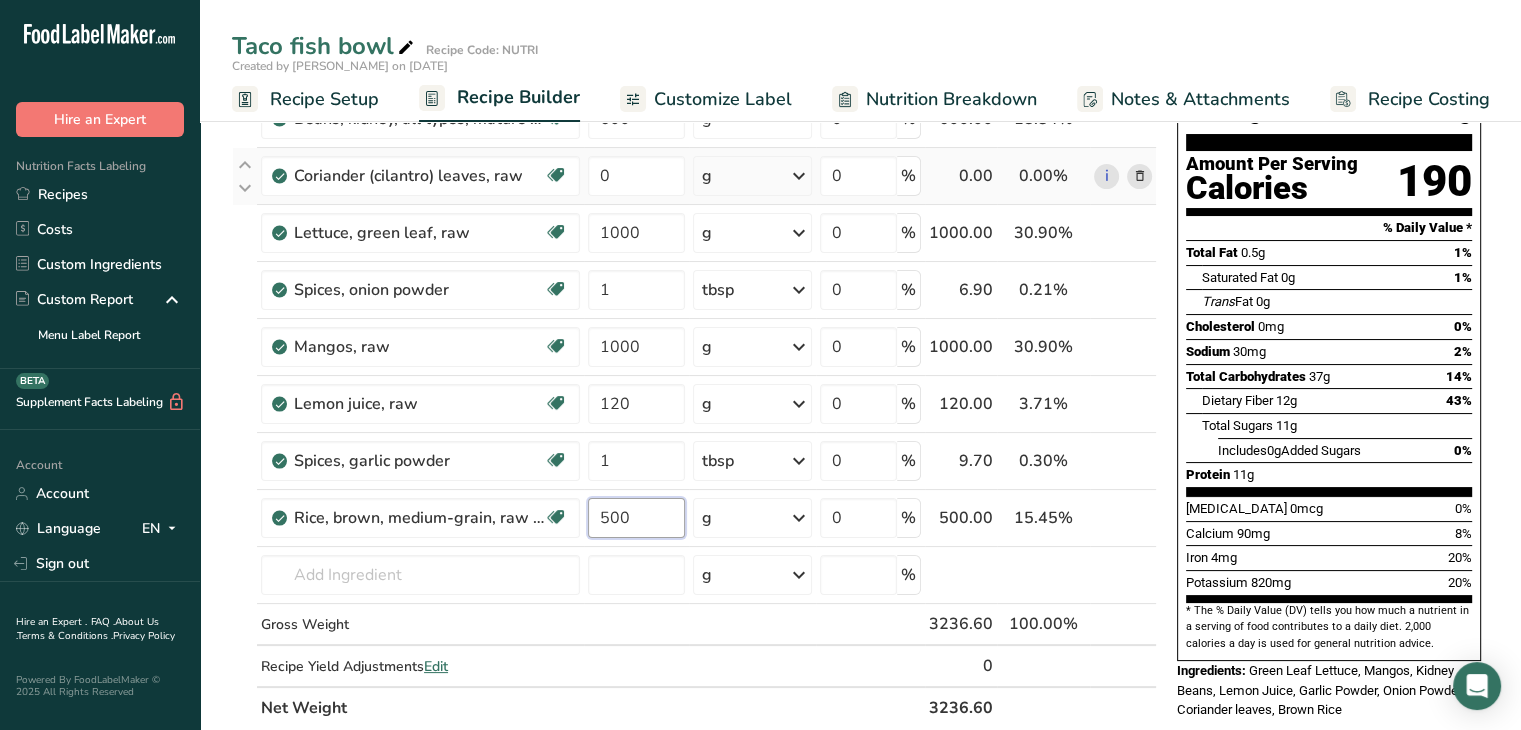 scroll, scrollTop: 0, scrollLeft: 0, axis: both 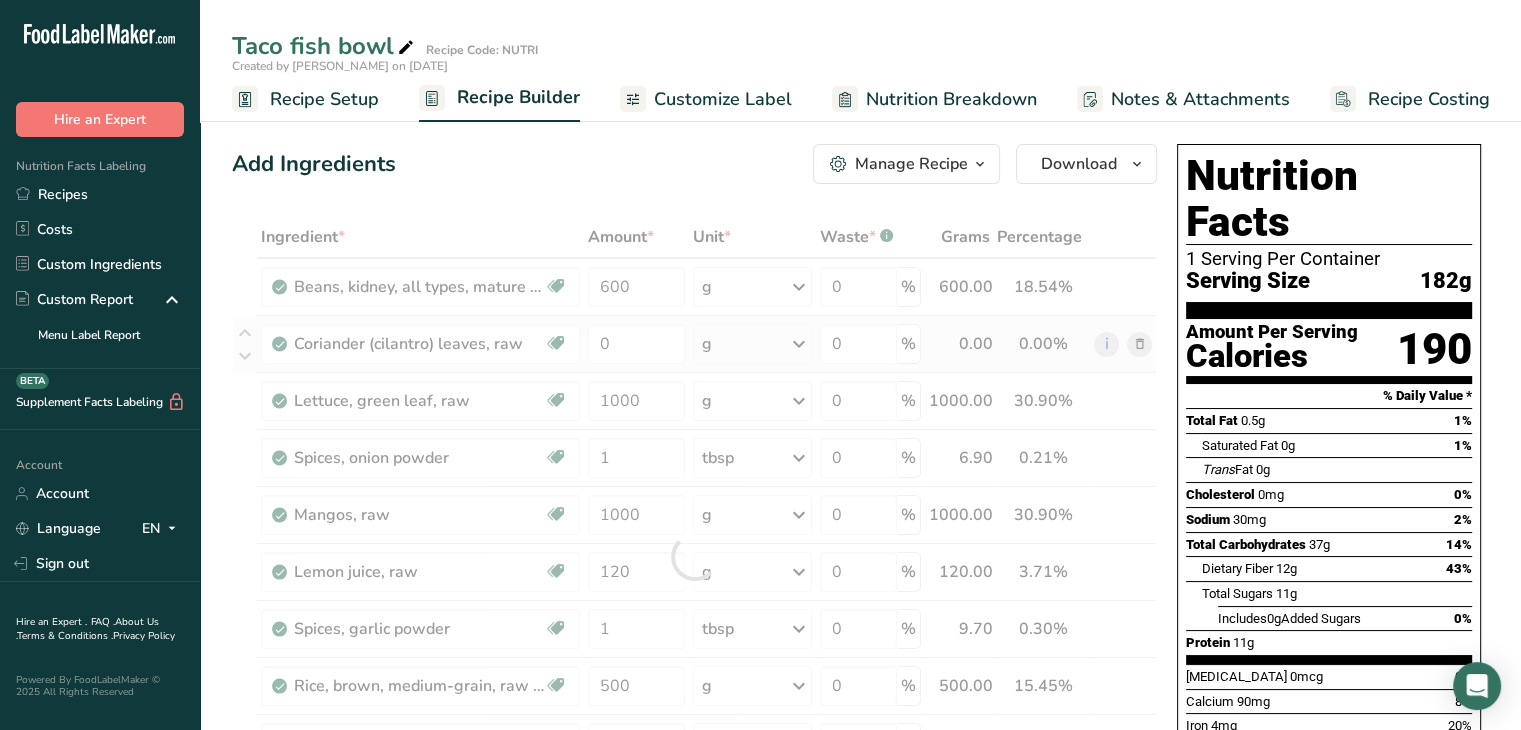click on "Customize Label" at bounding box center [723, 99] 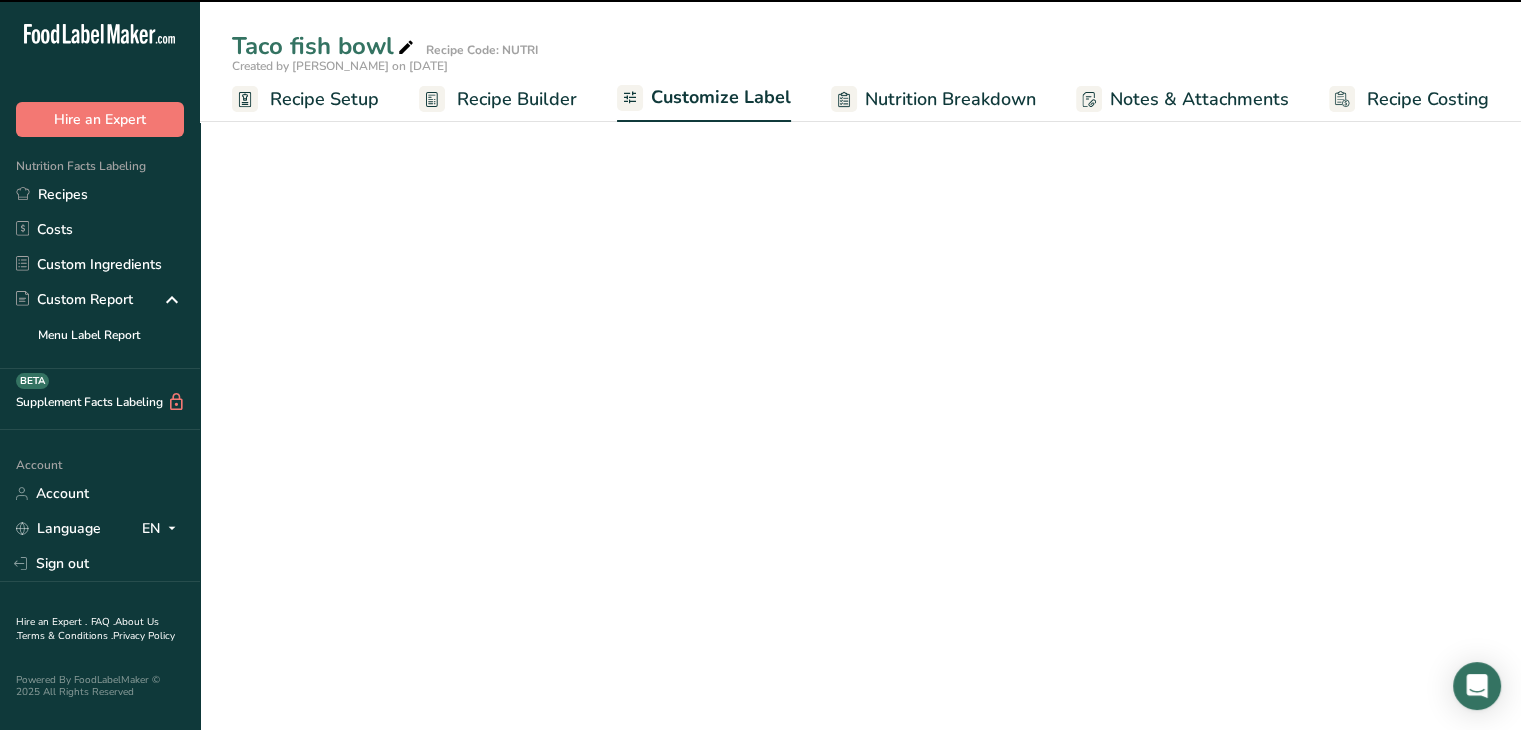 scroll, scrollTop: 0, scrollLeft: 0, axis: both 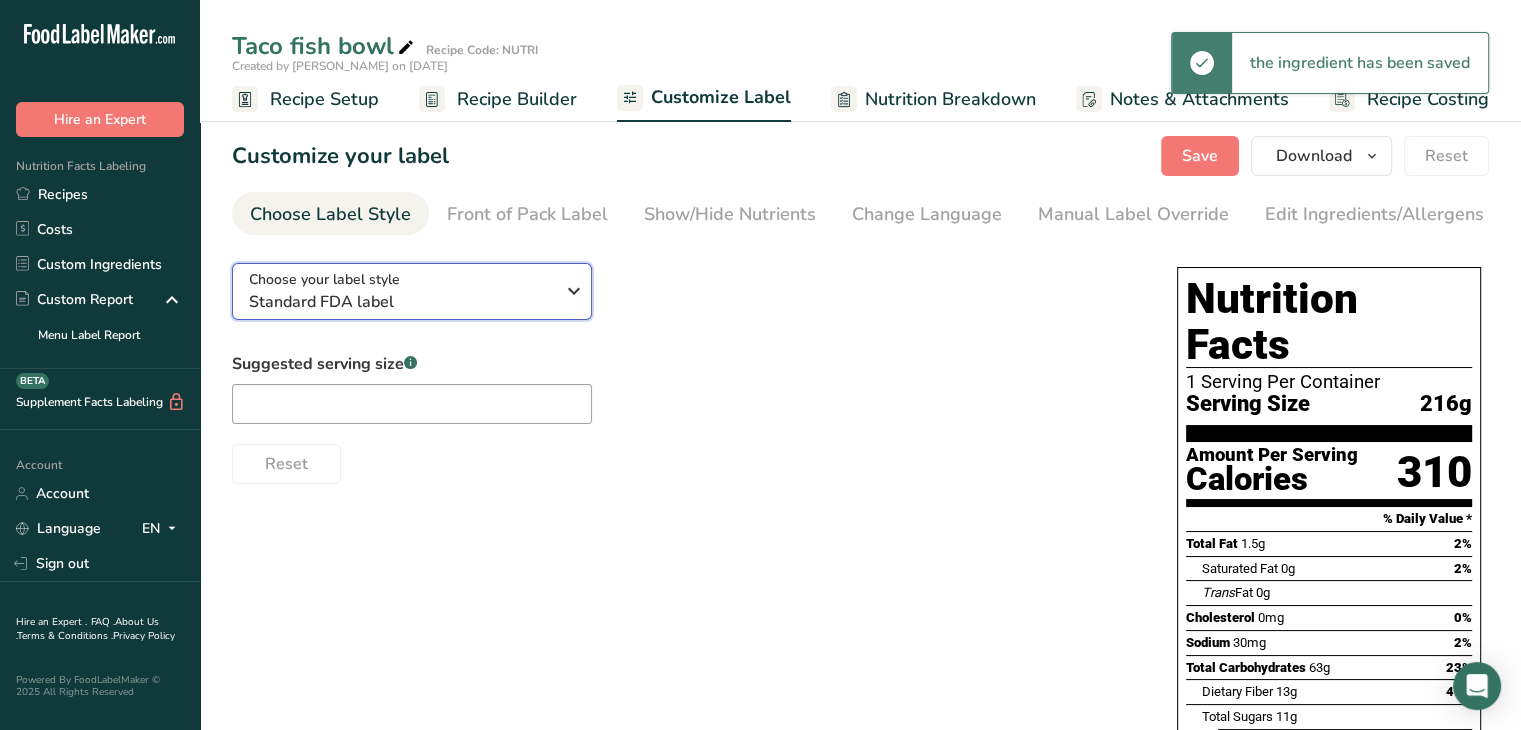 click on "Choose your label style" at bounding box center (324, 279) 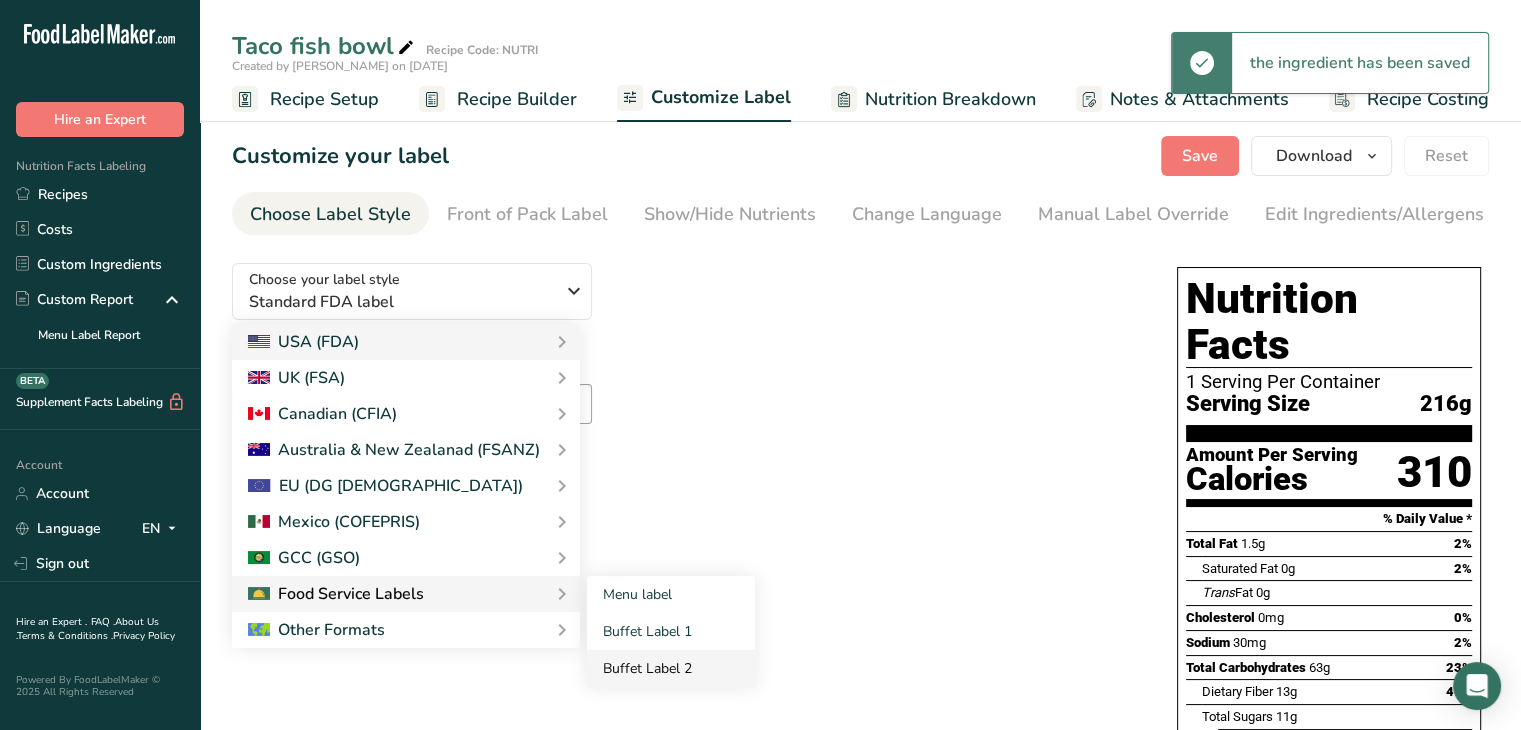 click on "Buffet Label 2" at bounding box center (671, 668) 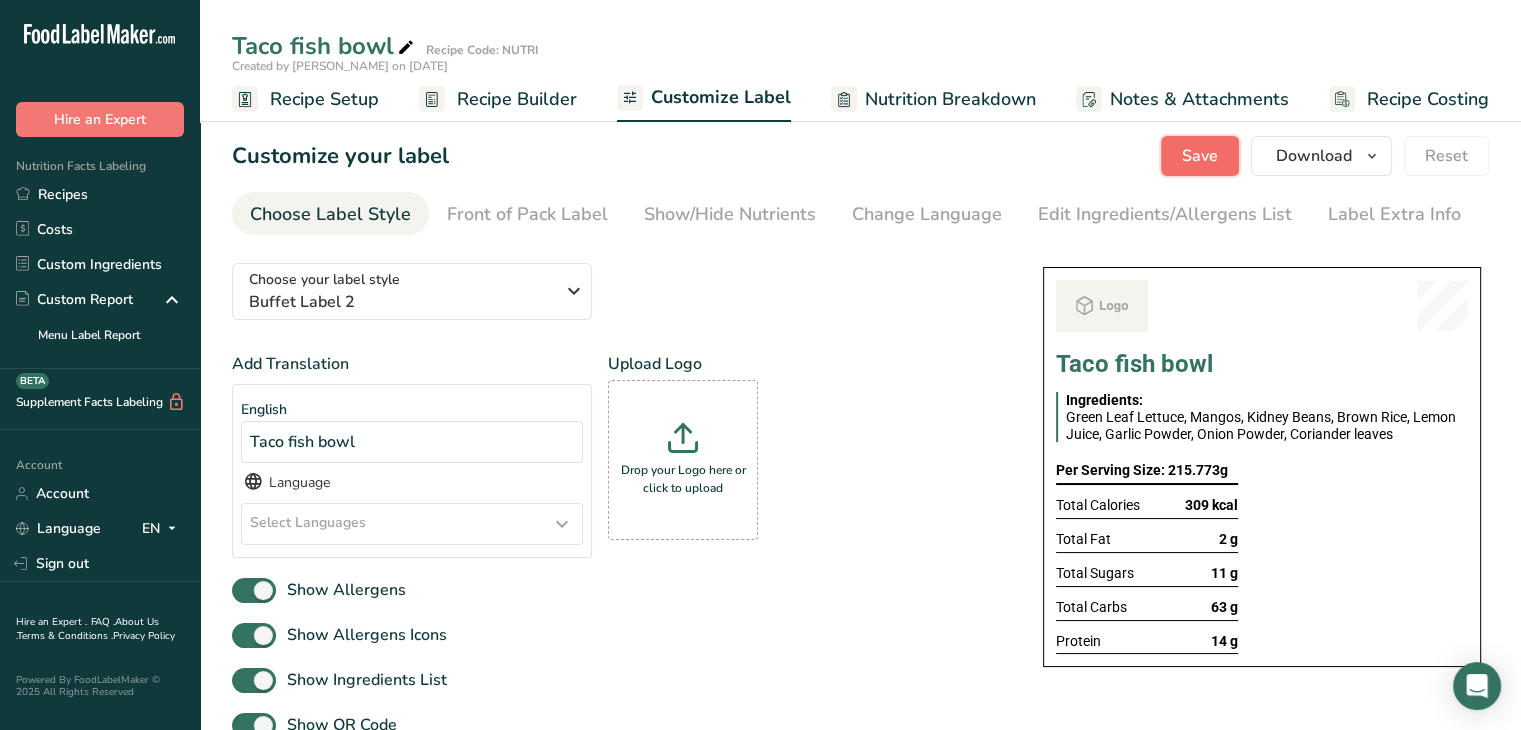 click on "Save" at bounding box center (1200, 156) 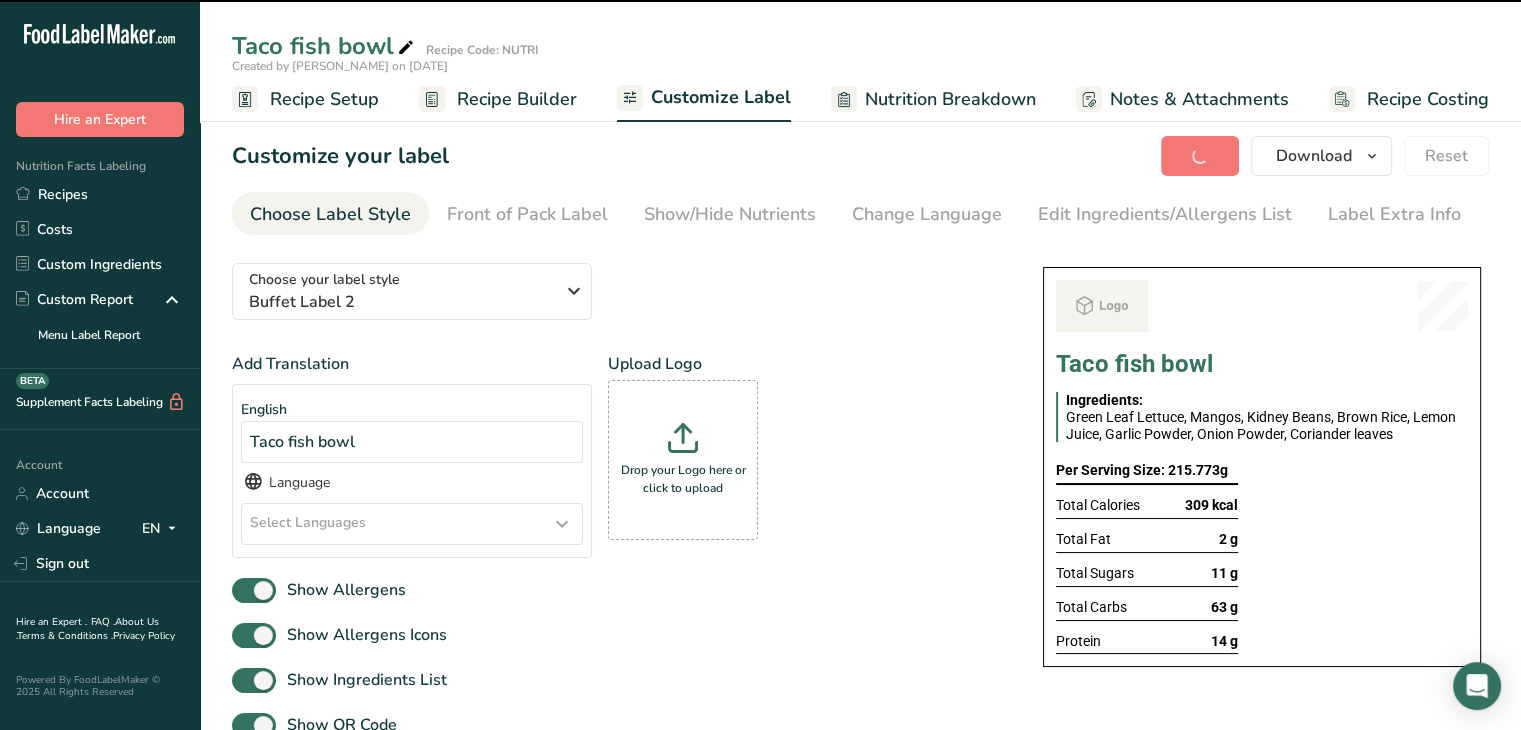 click on "Recipe Setup" at bounding box center (324, 99) 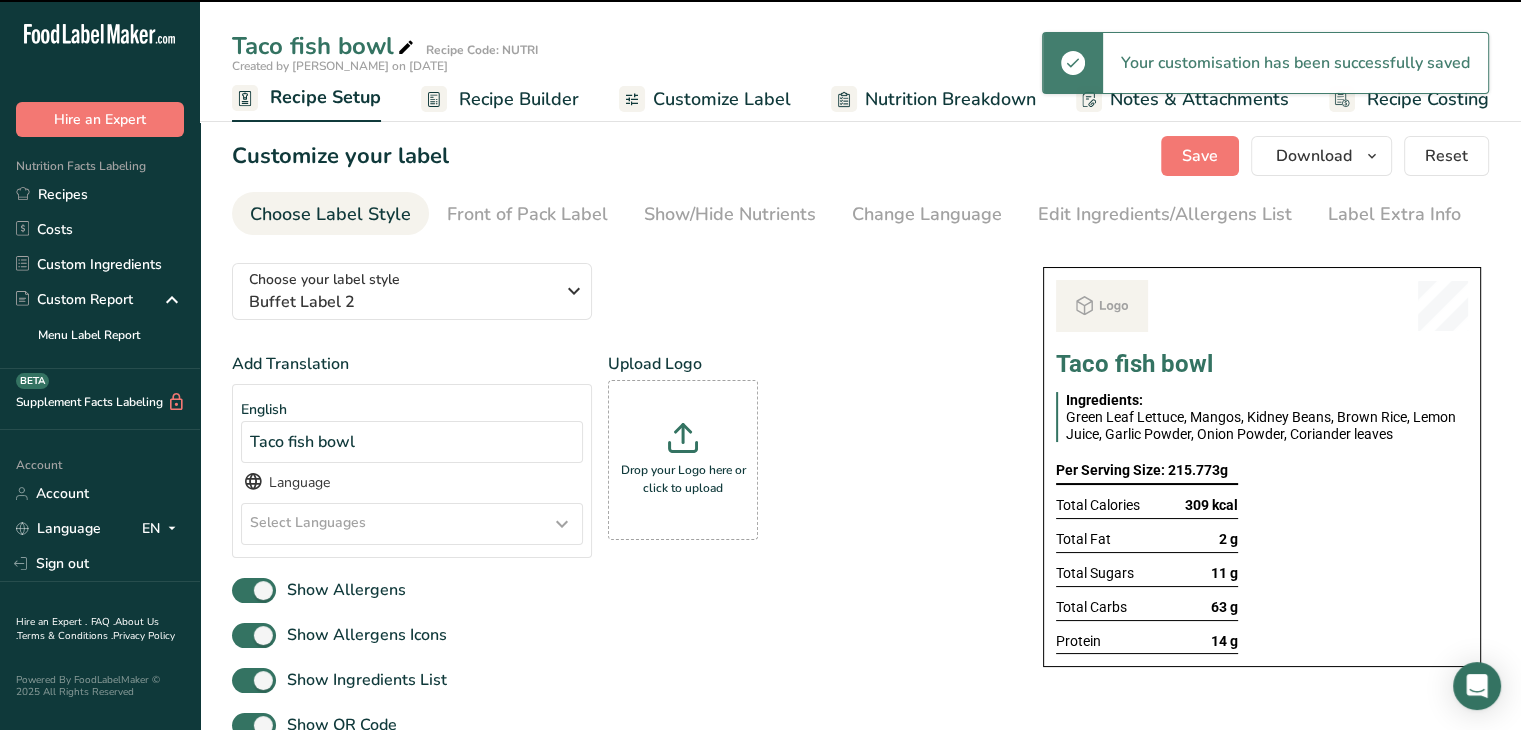 scroll, scrollTop: 0, scrollLeft: 0, axis: both 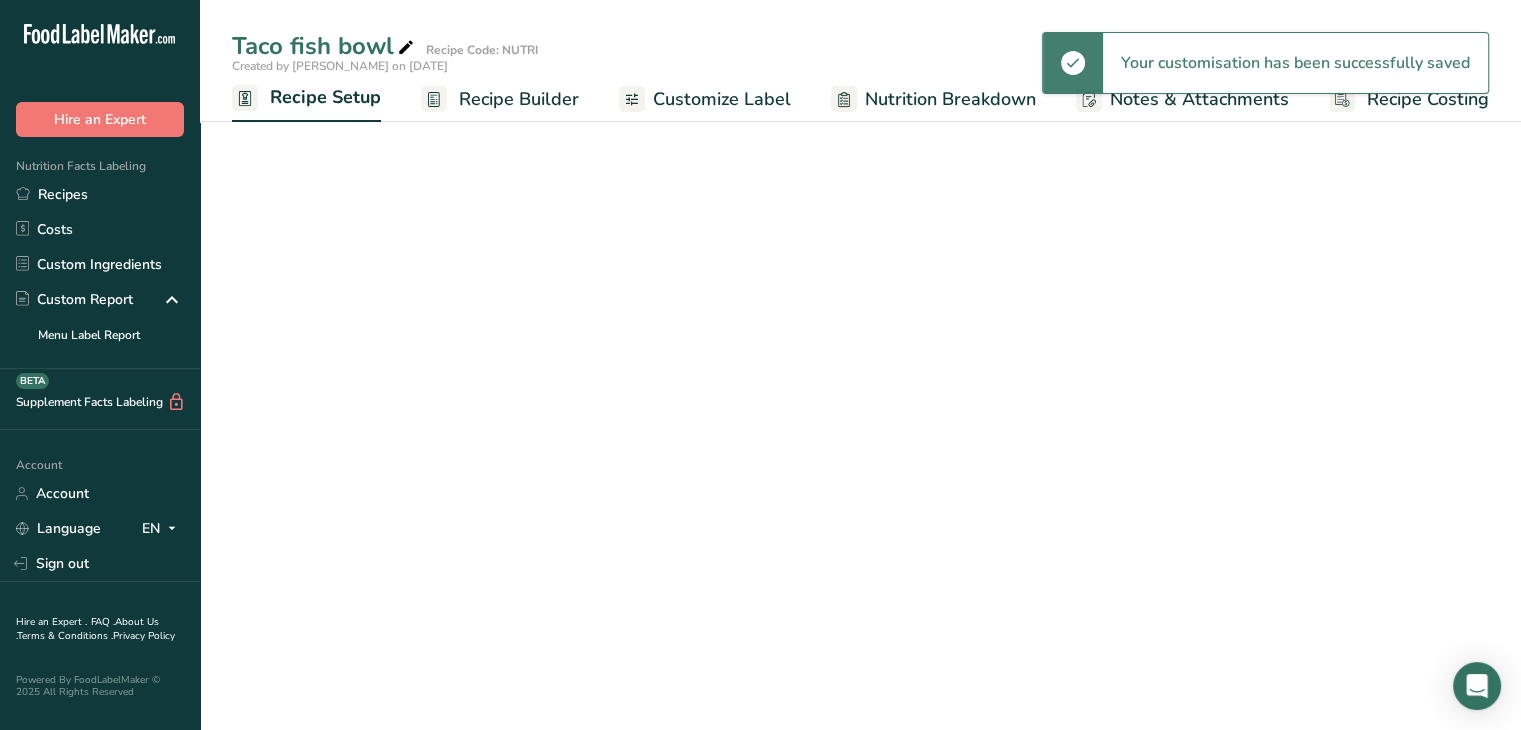 click on "Recipe Builder" at bounding box center [519, 99] 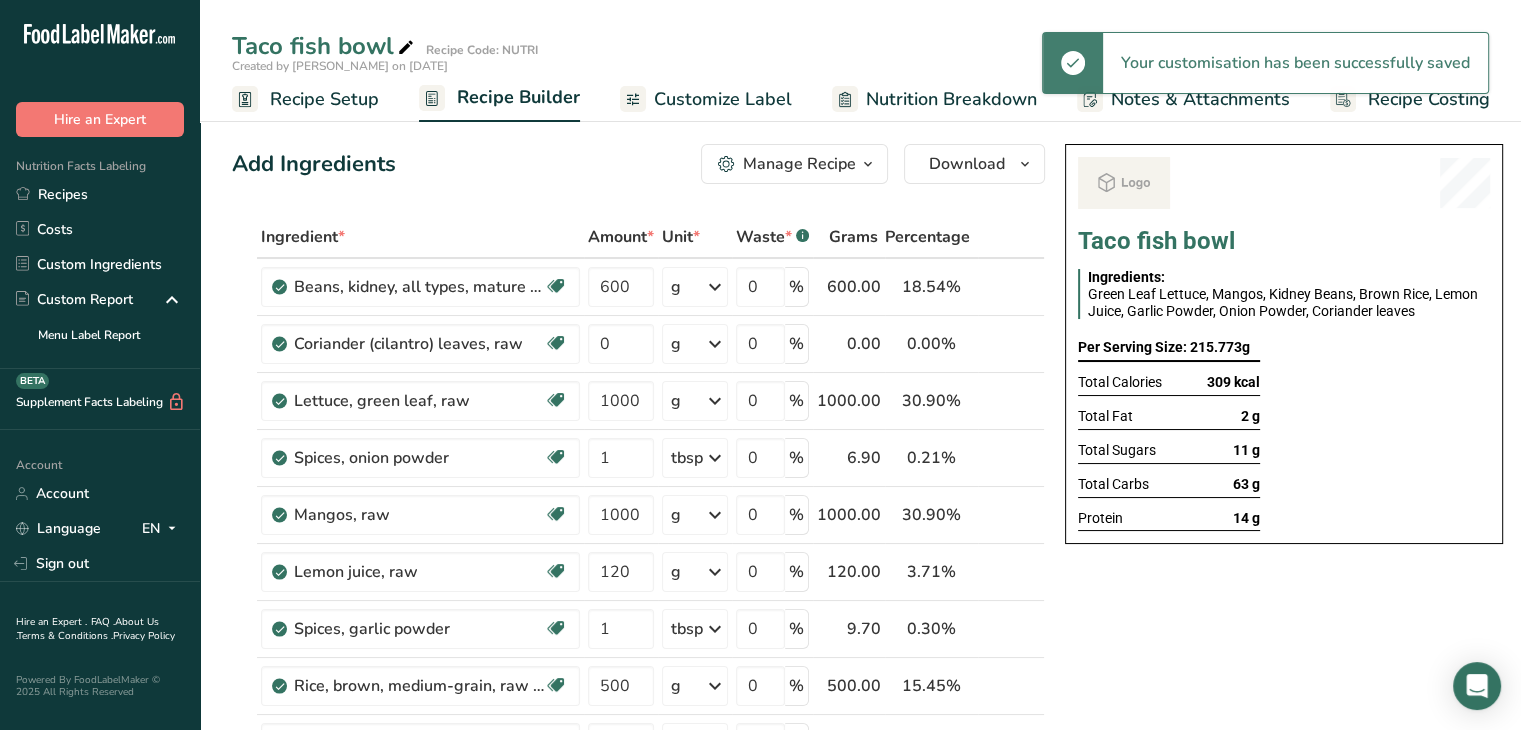 scroll, scrollTop: 0, scrollLeft: 0, axis: both 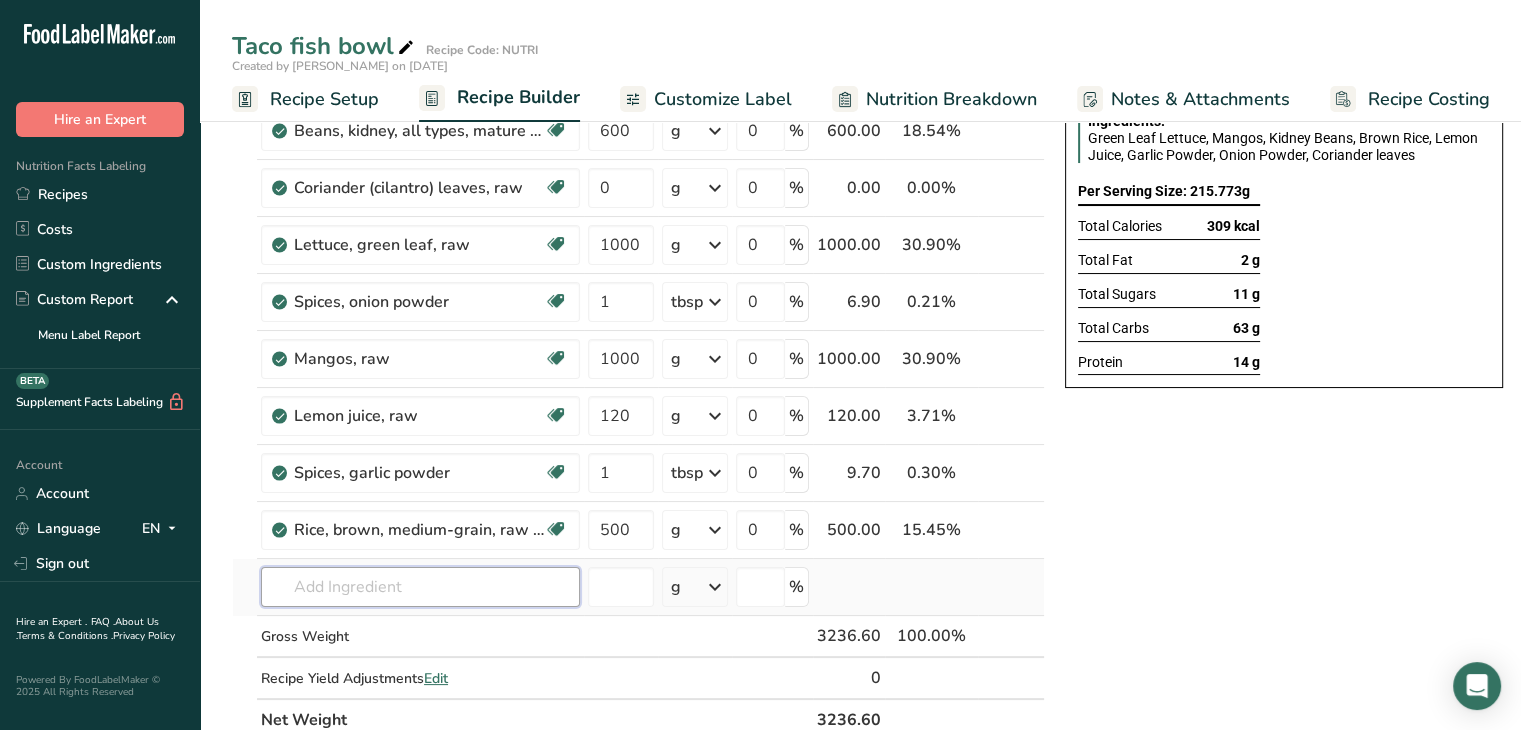 click at bounding box center [420, 587] 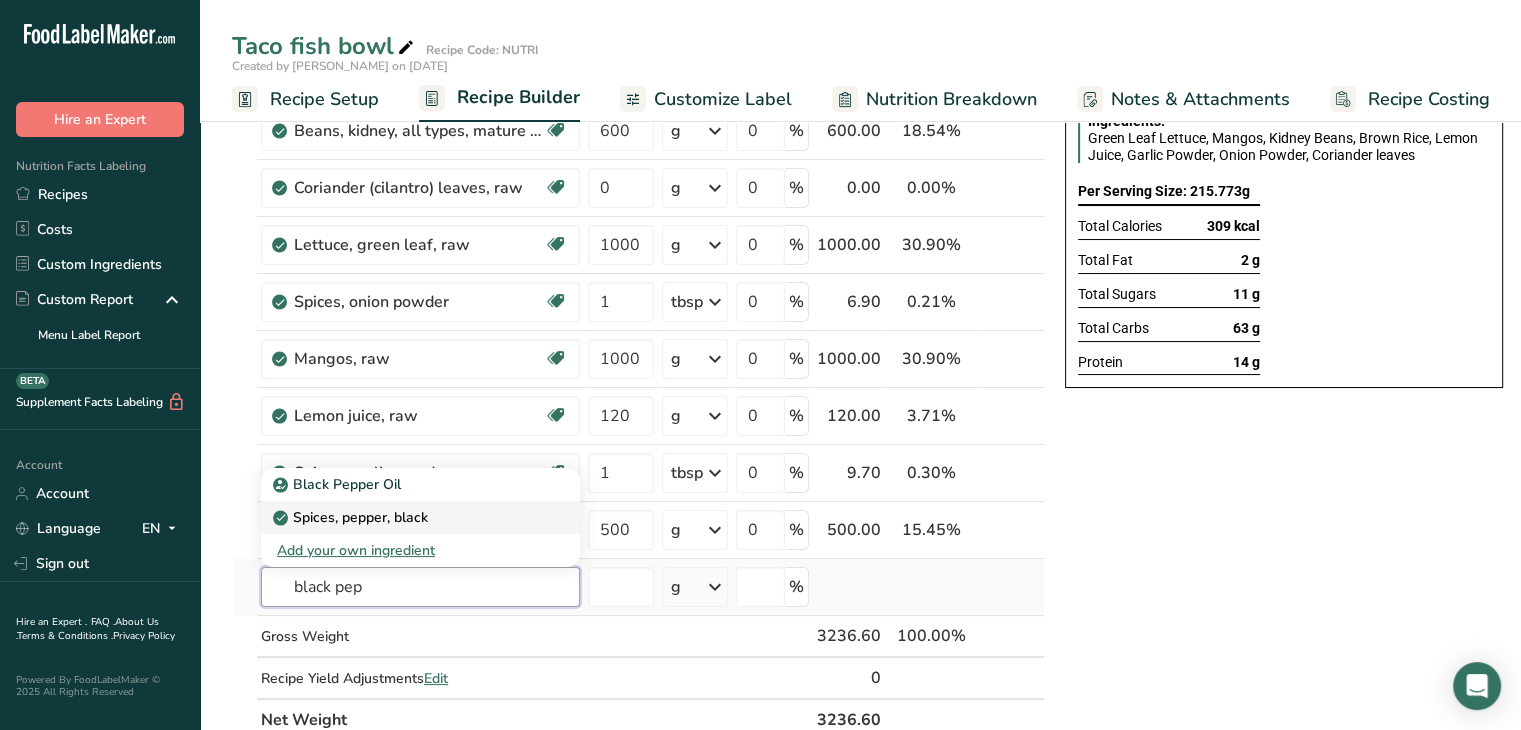 type on "black pep" 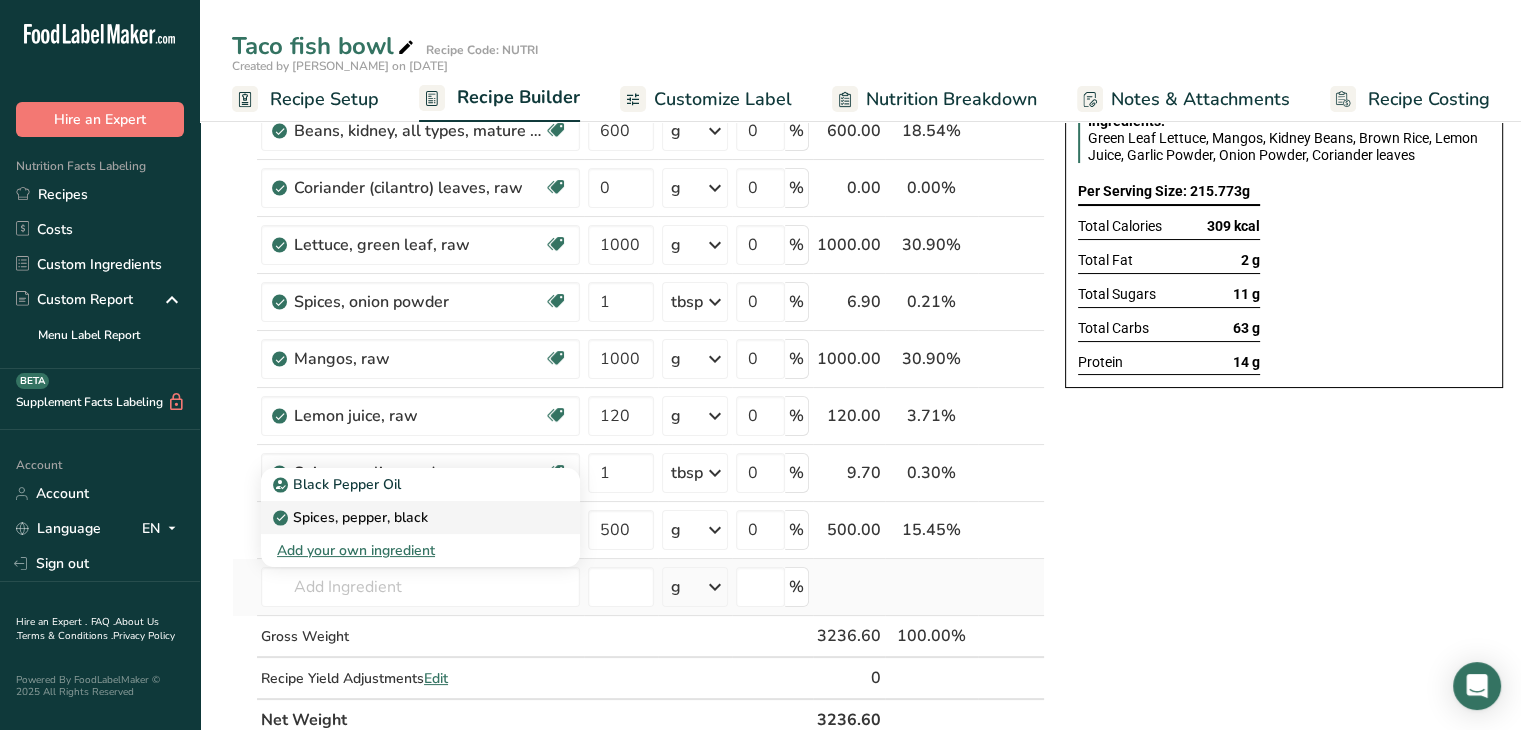 click on "Spices, pepper, black" at bounding box center [352, 517] 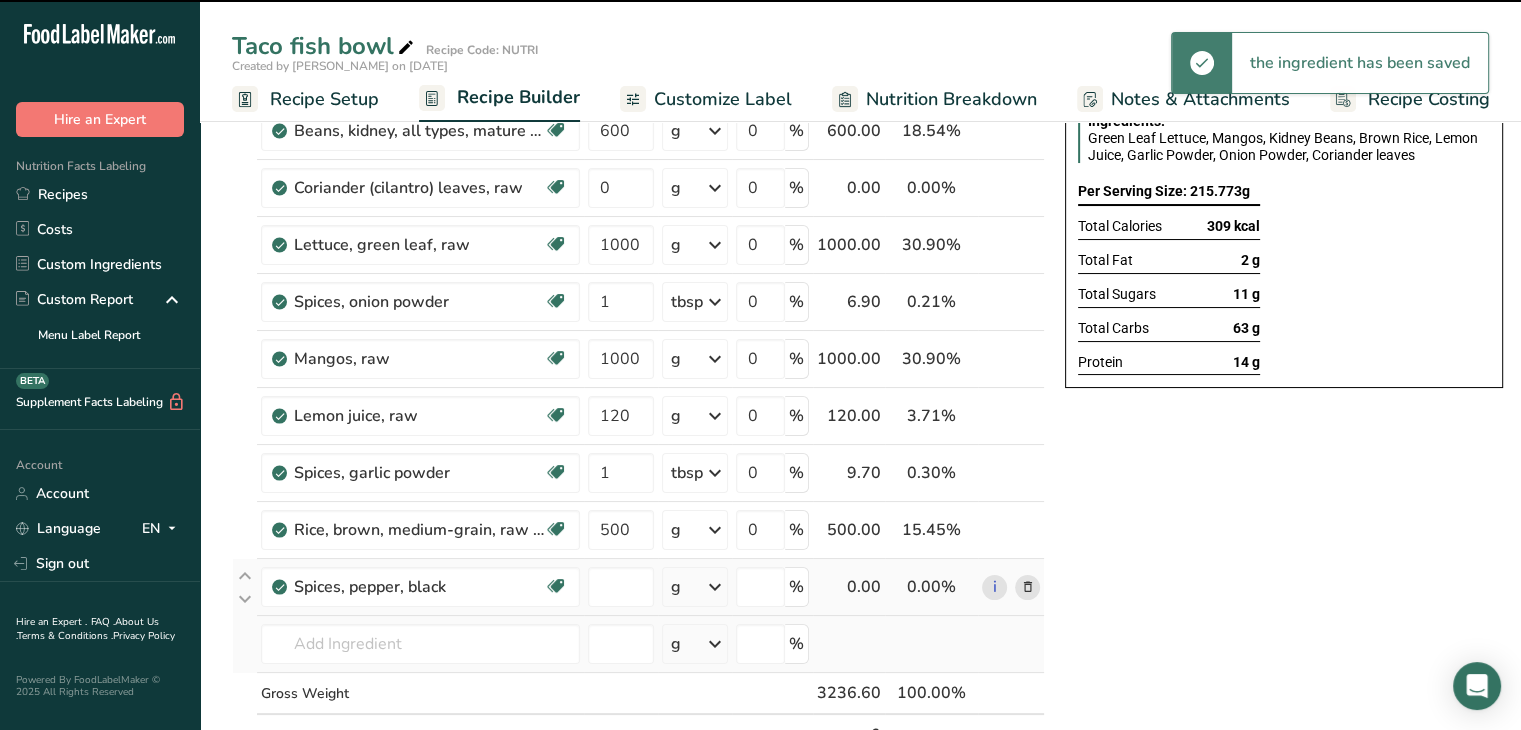 type on "0" 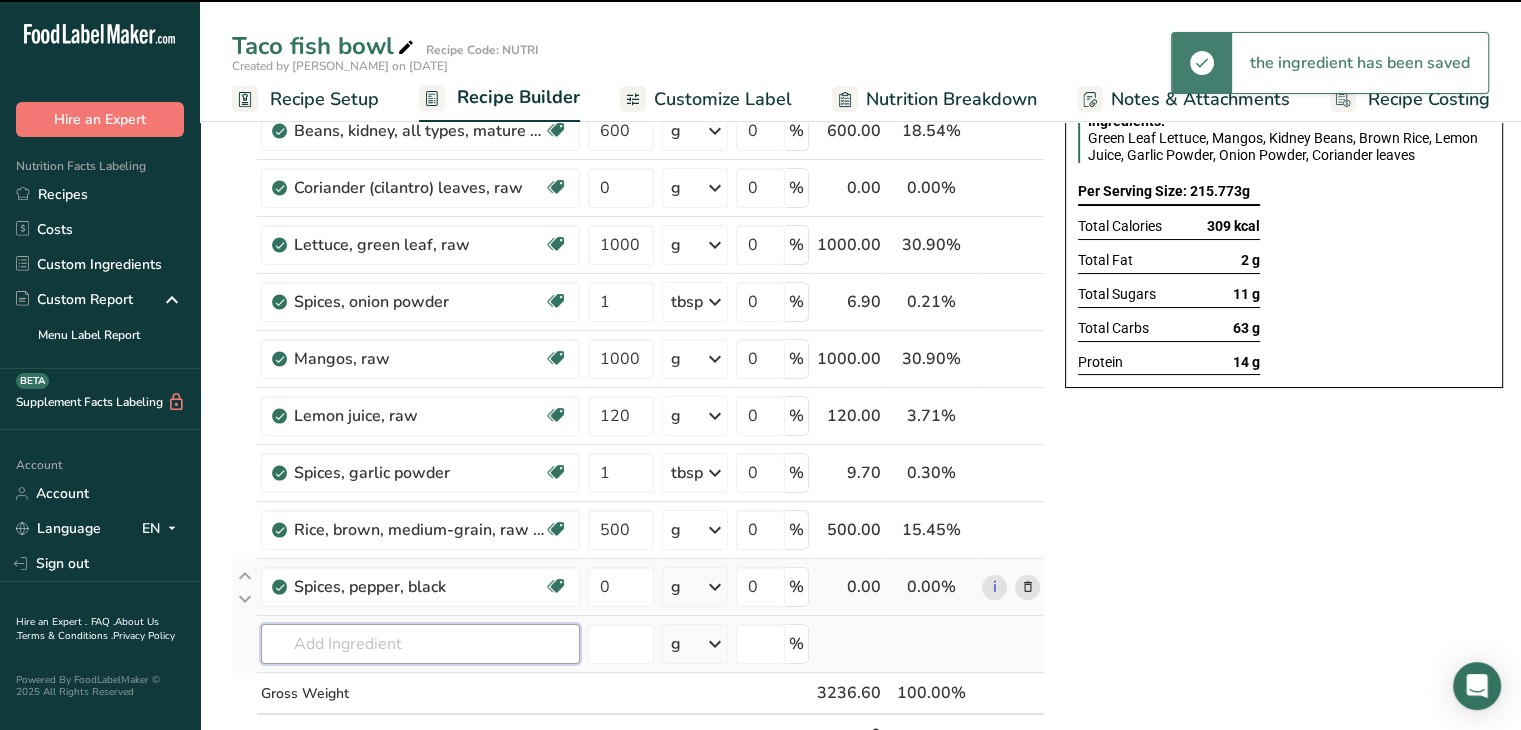 click at bounding box center [420, 644] 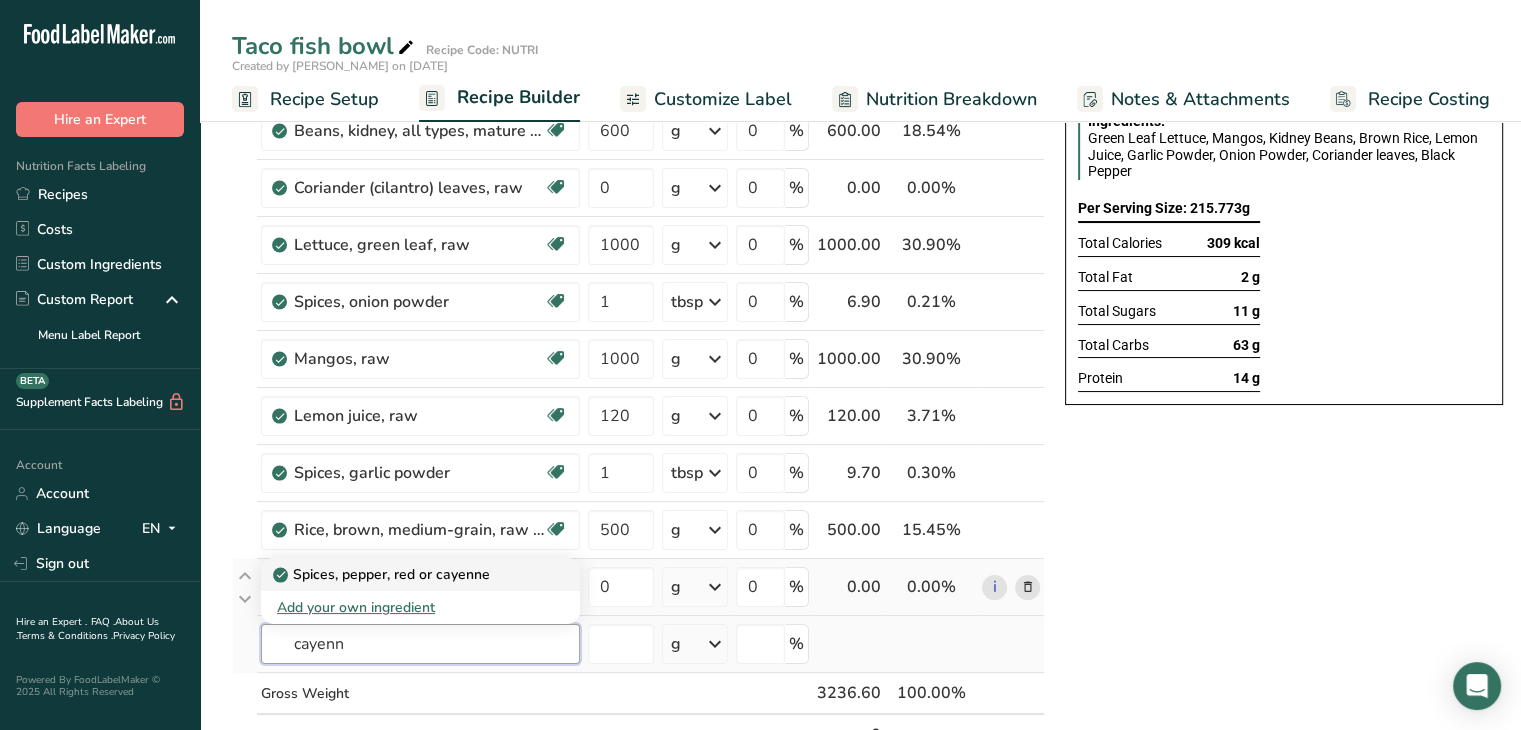 type on "cayenn" 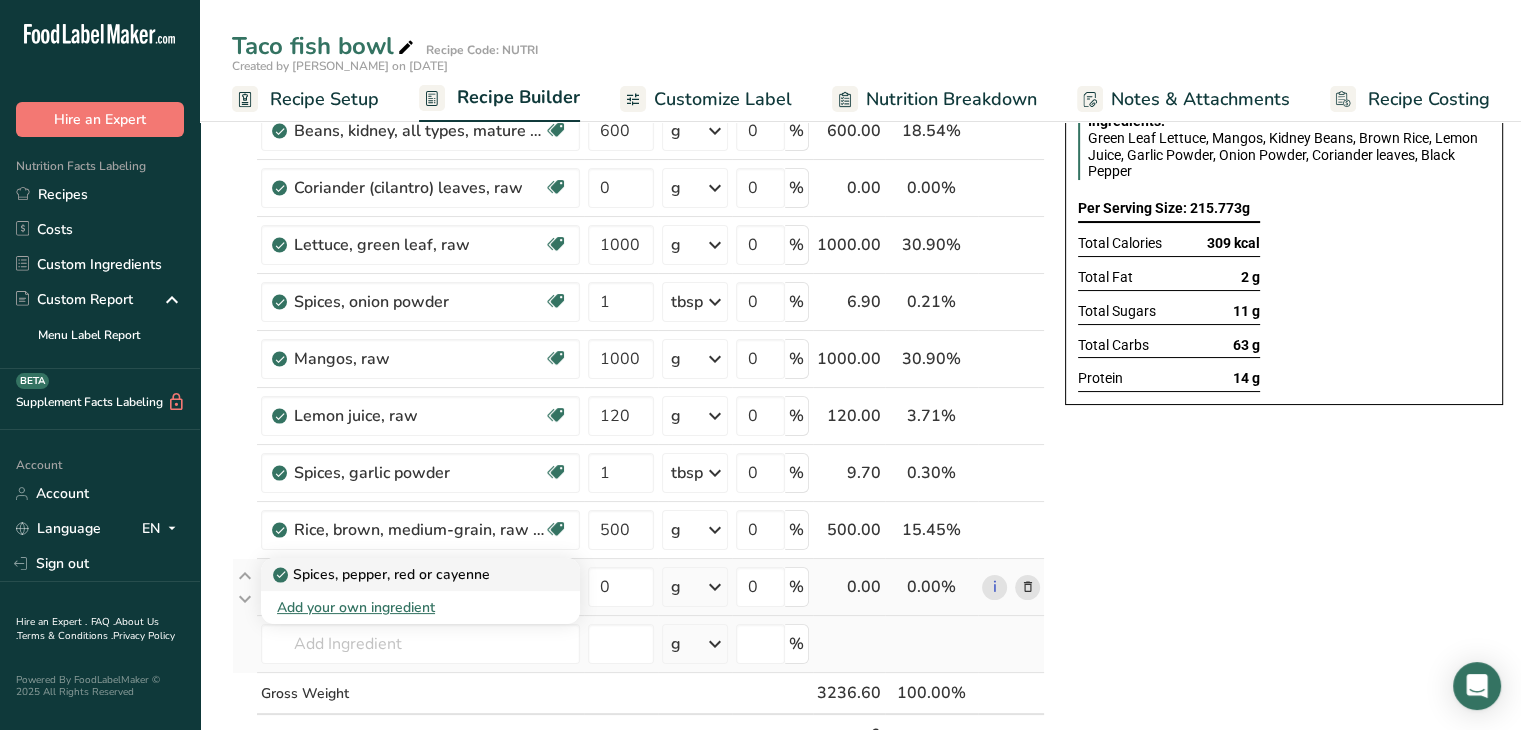 click on "Spices, pepper, red or cayenne" at bounding box center [383, 574] 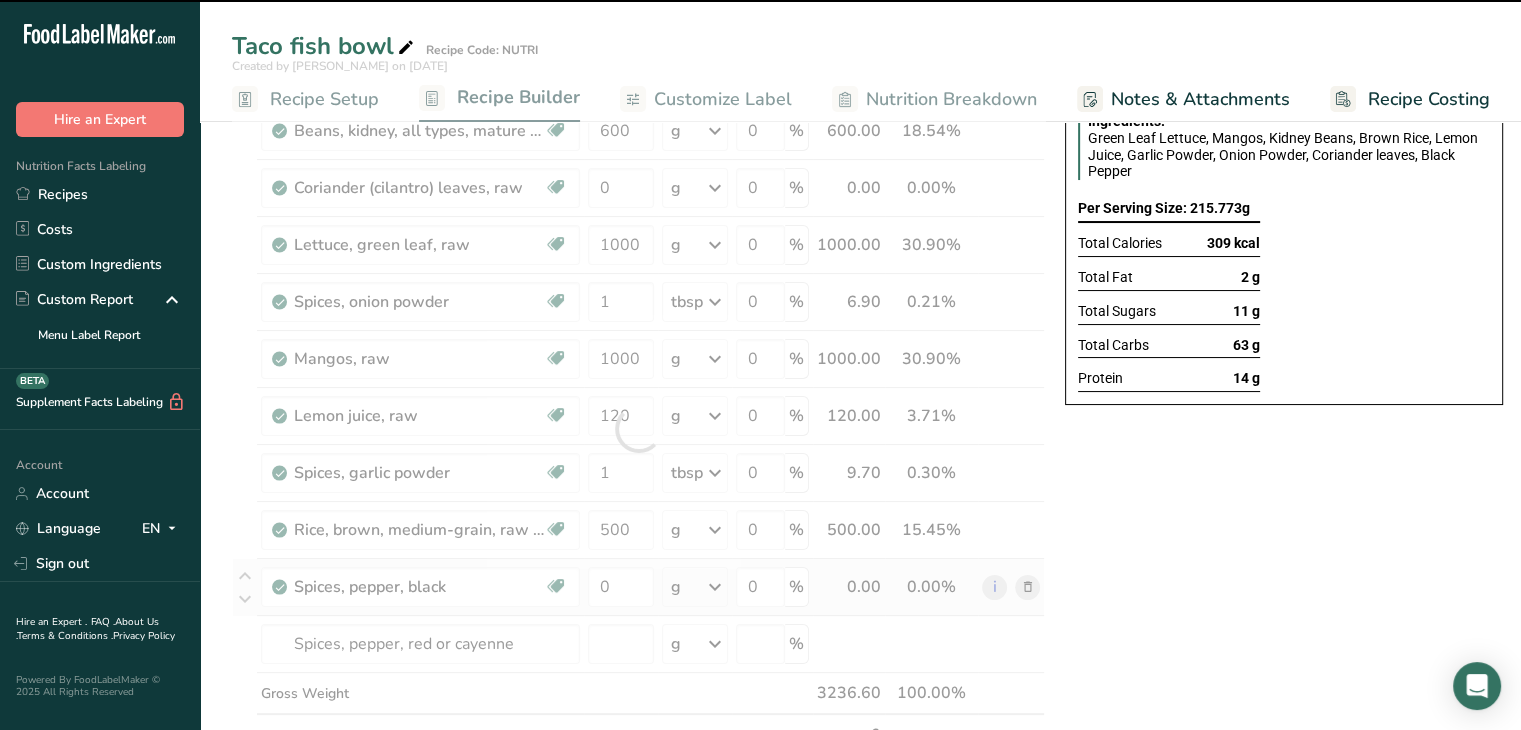 type on "0" 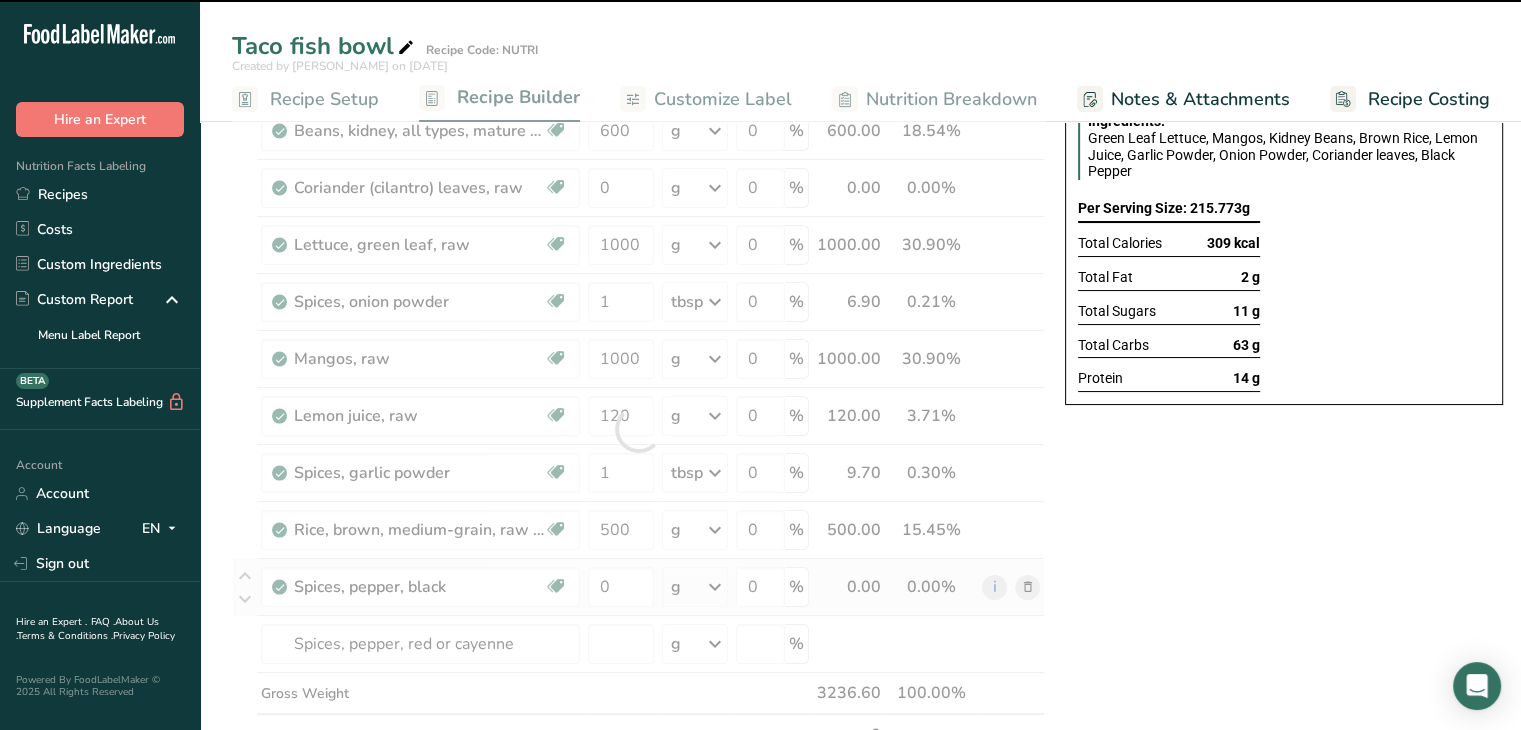 type on "0" 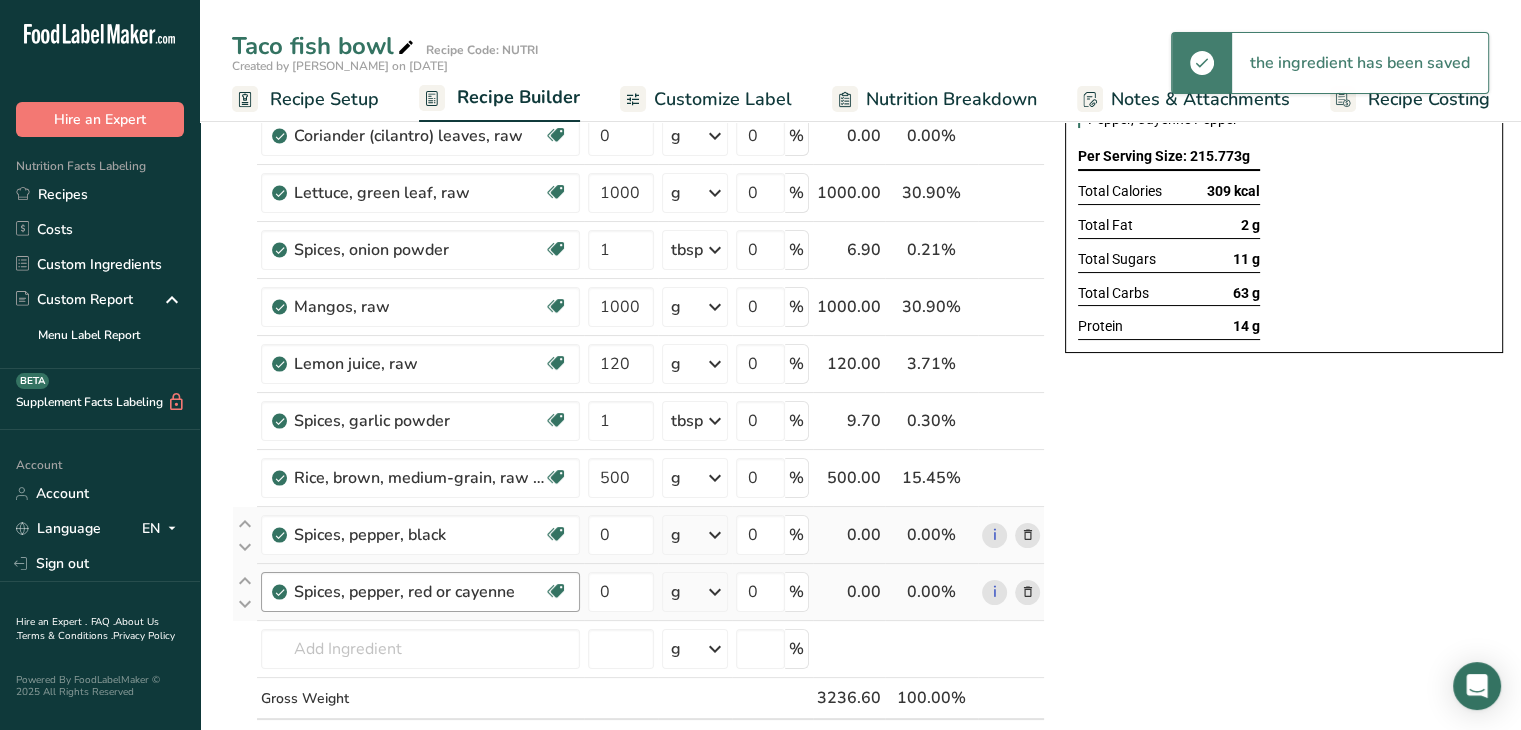 scroll, scrollTop: 208, scrollLeft: 0, axis: vertical 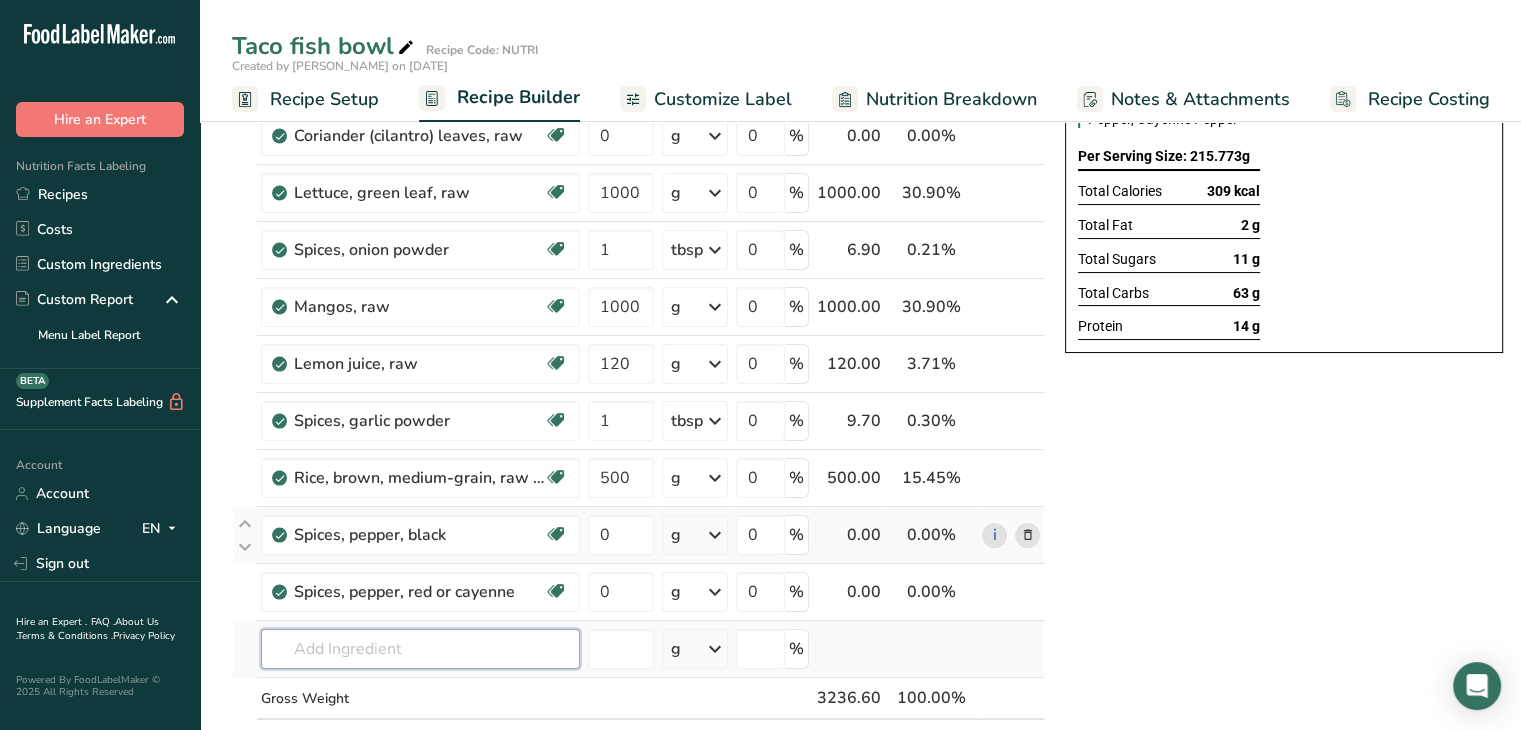click at bounding box center (420, 649) 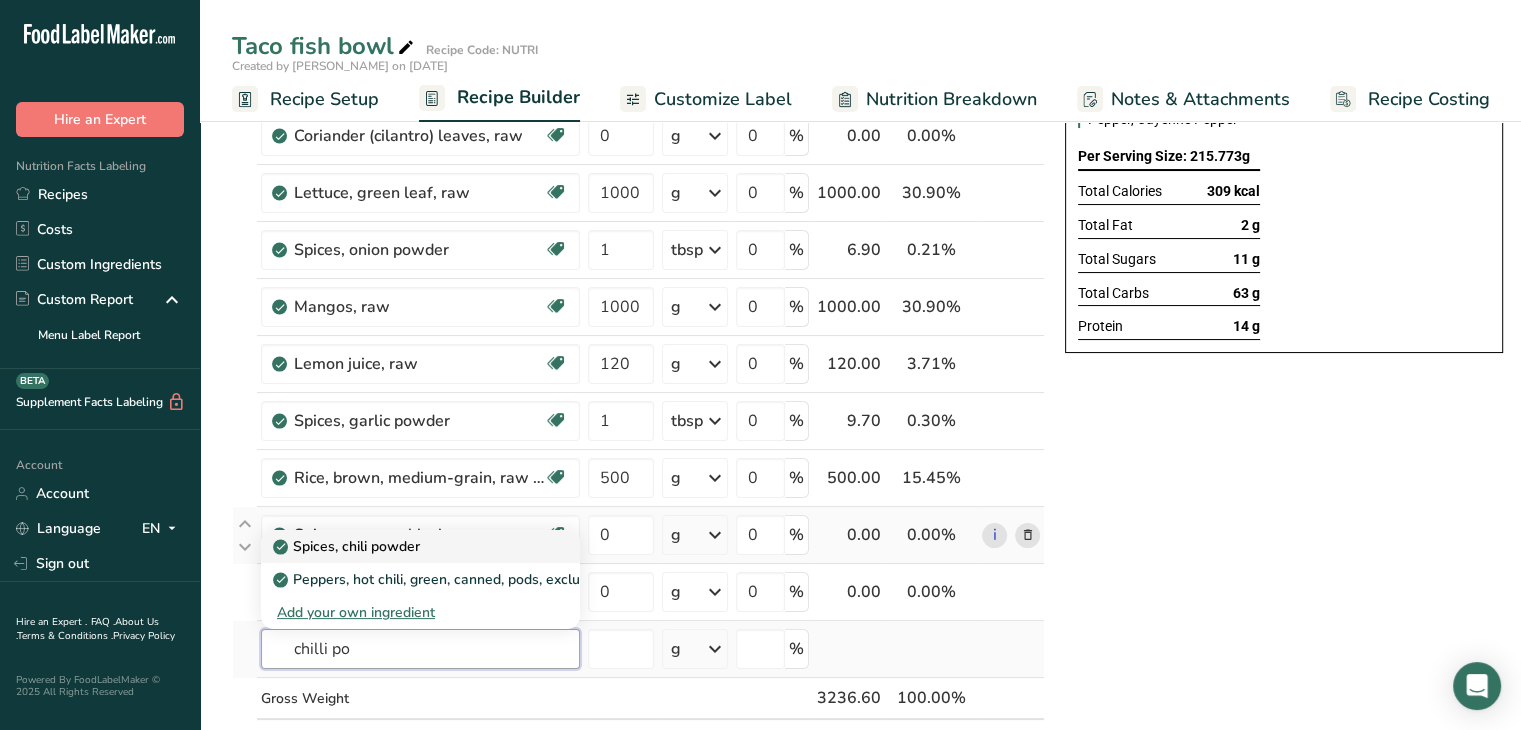 type on "chilli po" 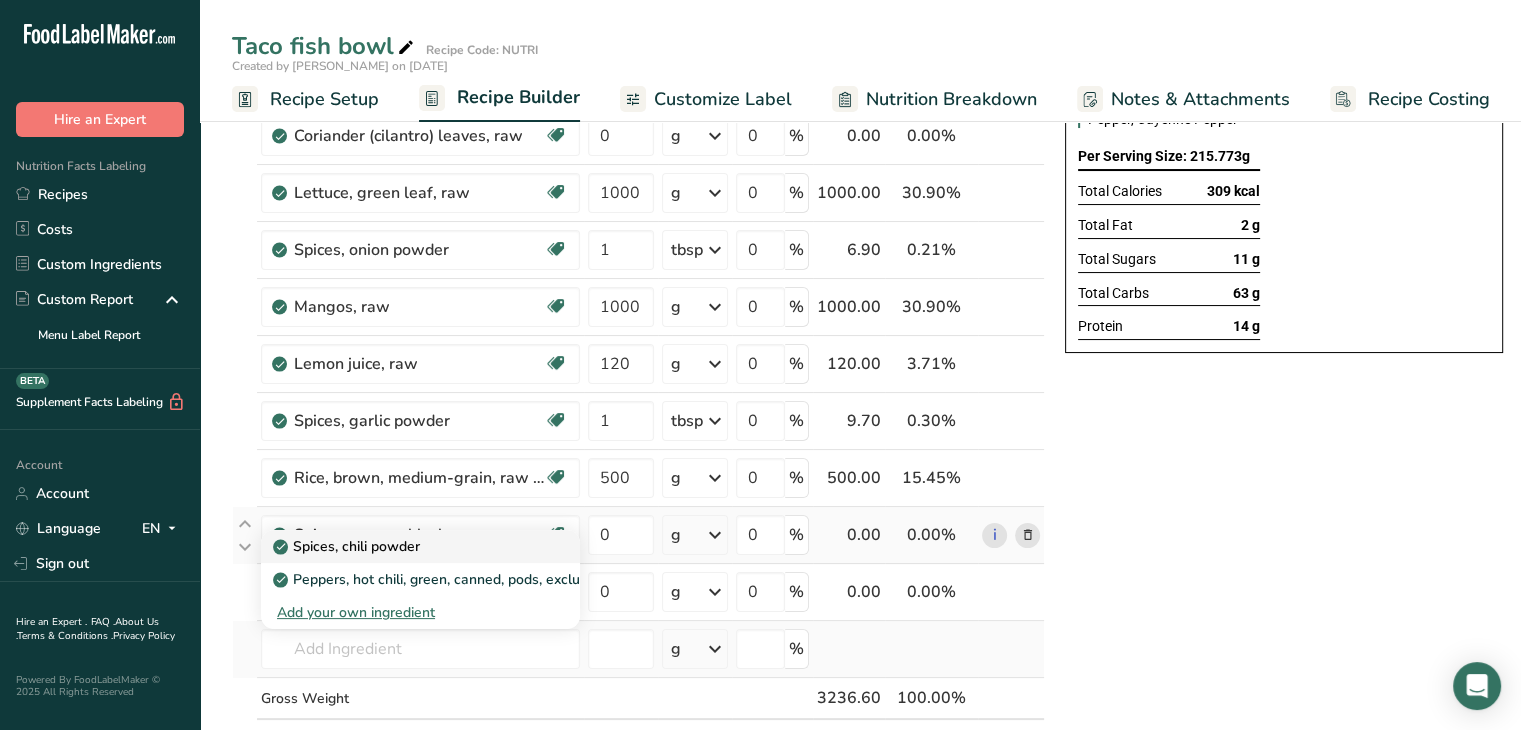 click on "Spices, chili powder" at bounding box center (404, 546) 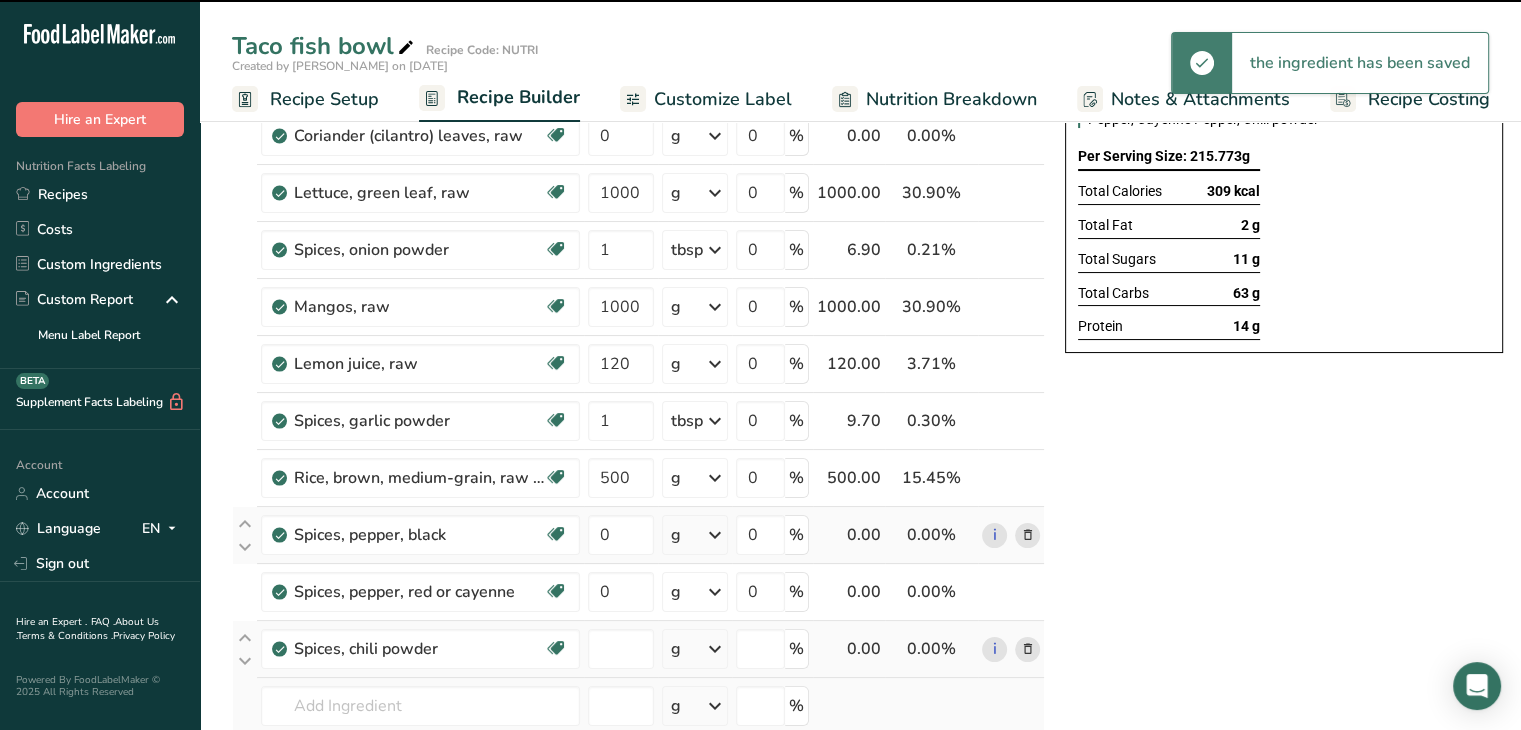 type on "0" 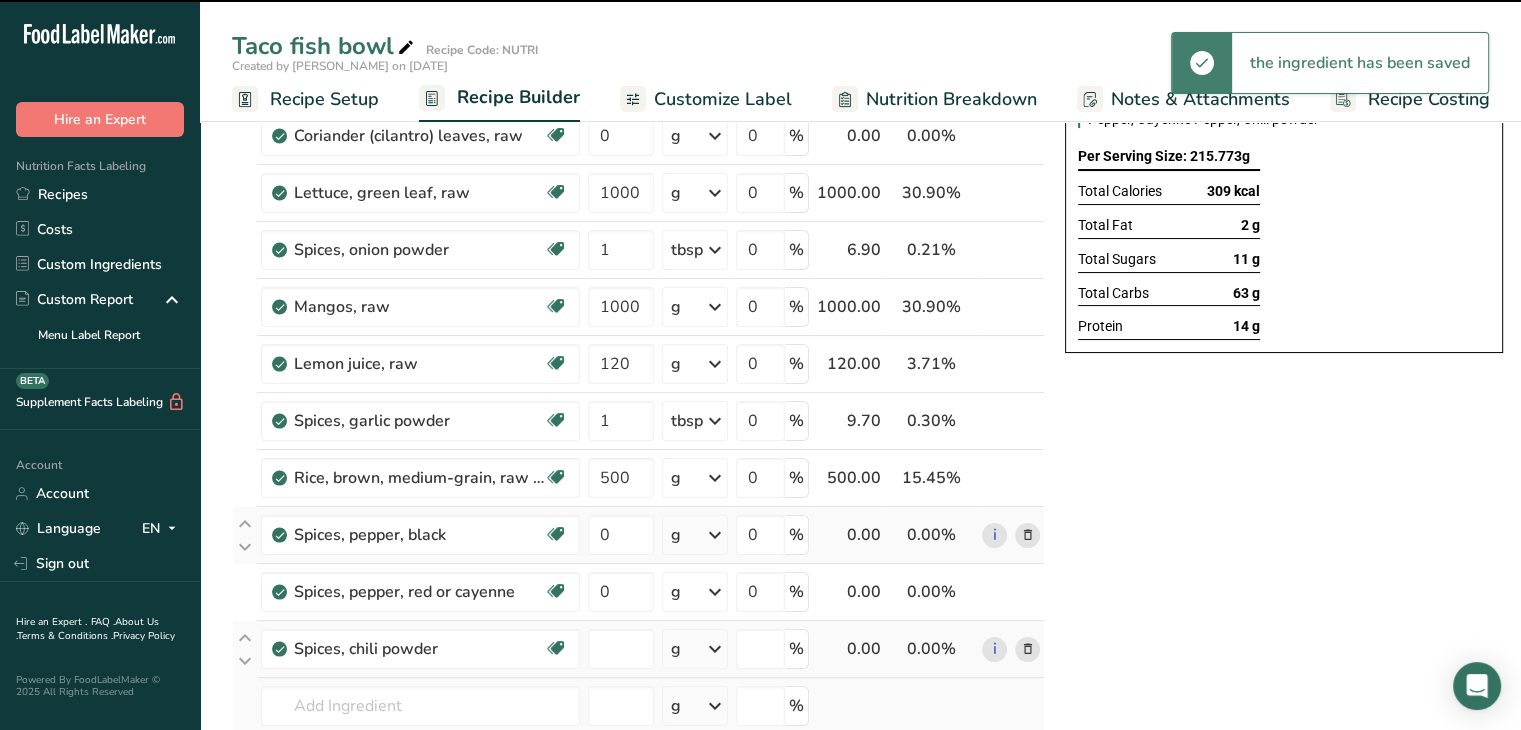 type on "0" 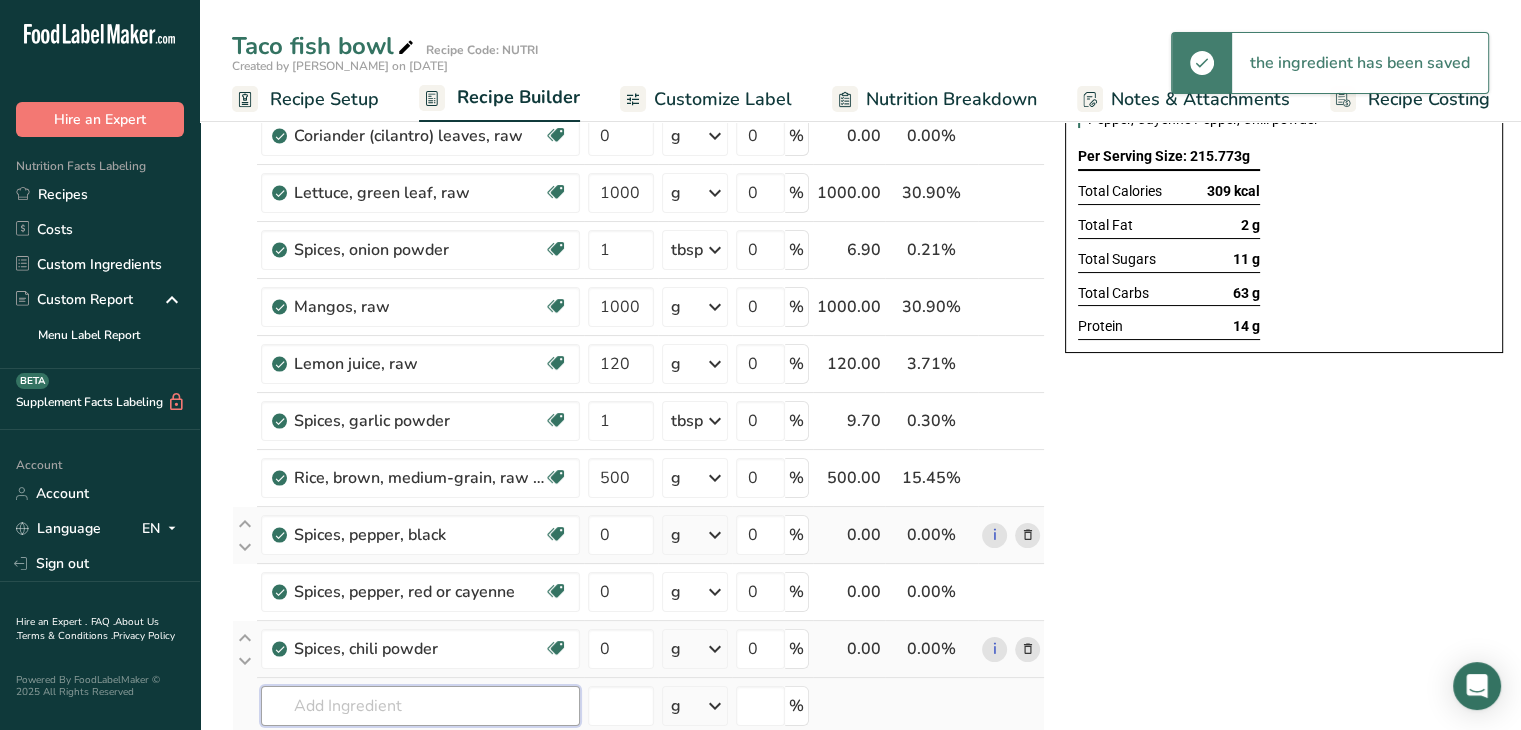 click at bounding box center [420, 706] 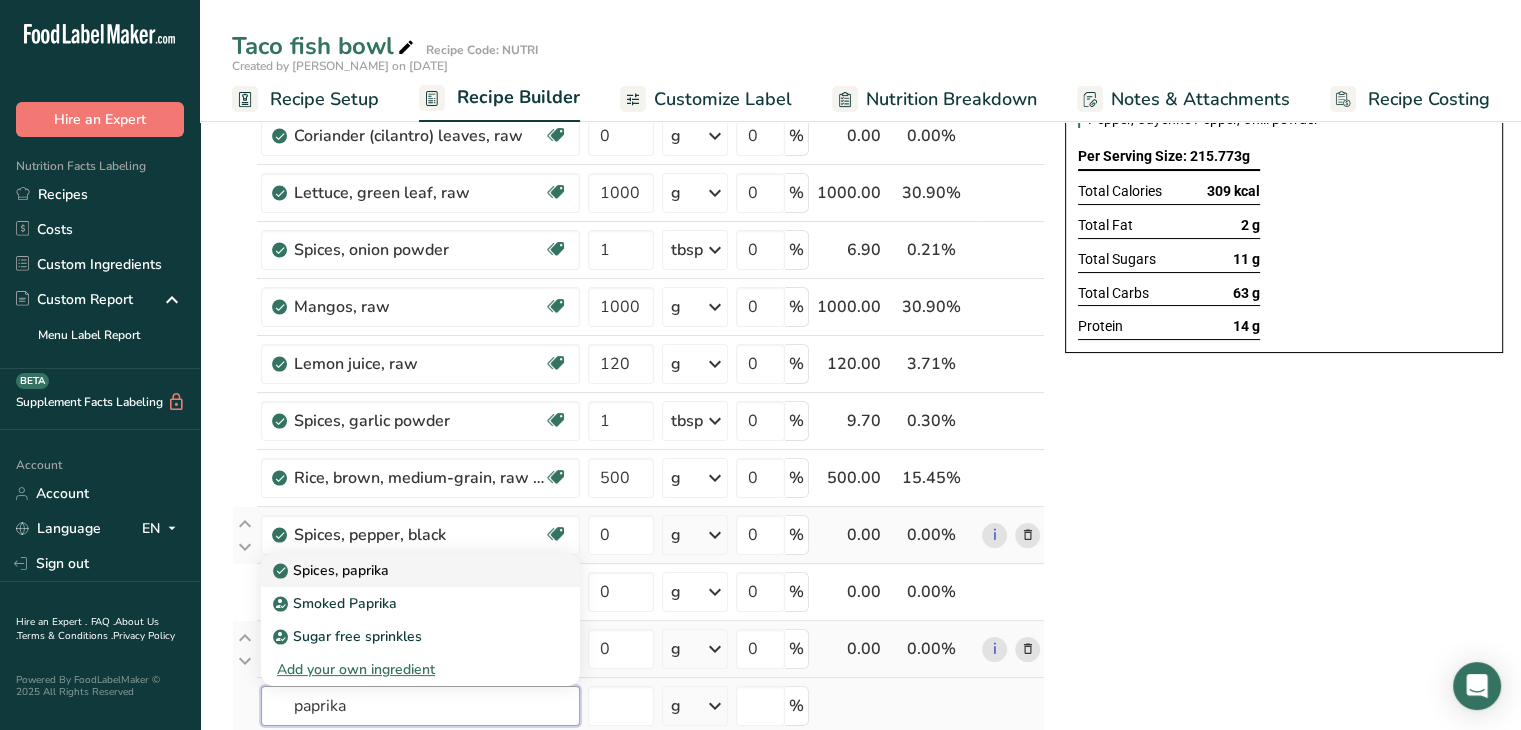 type on "paprika" 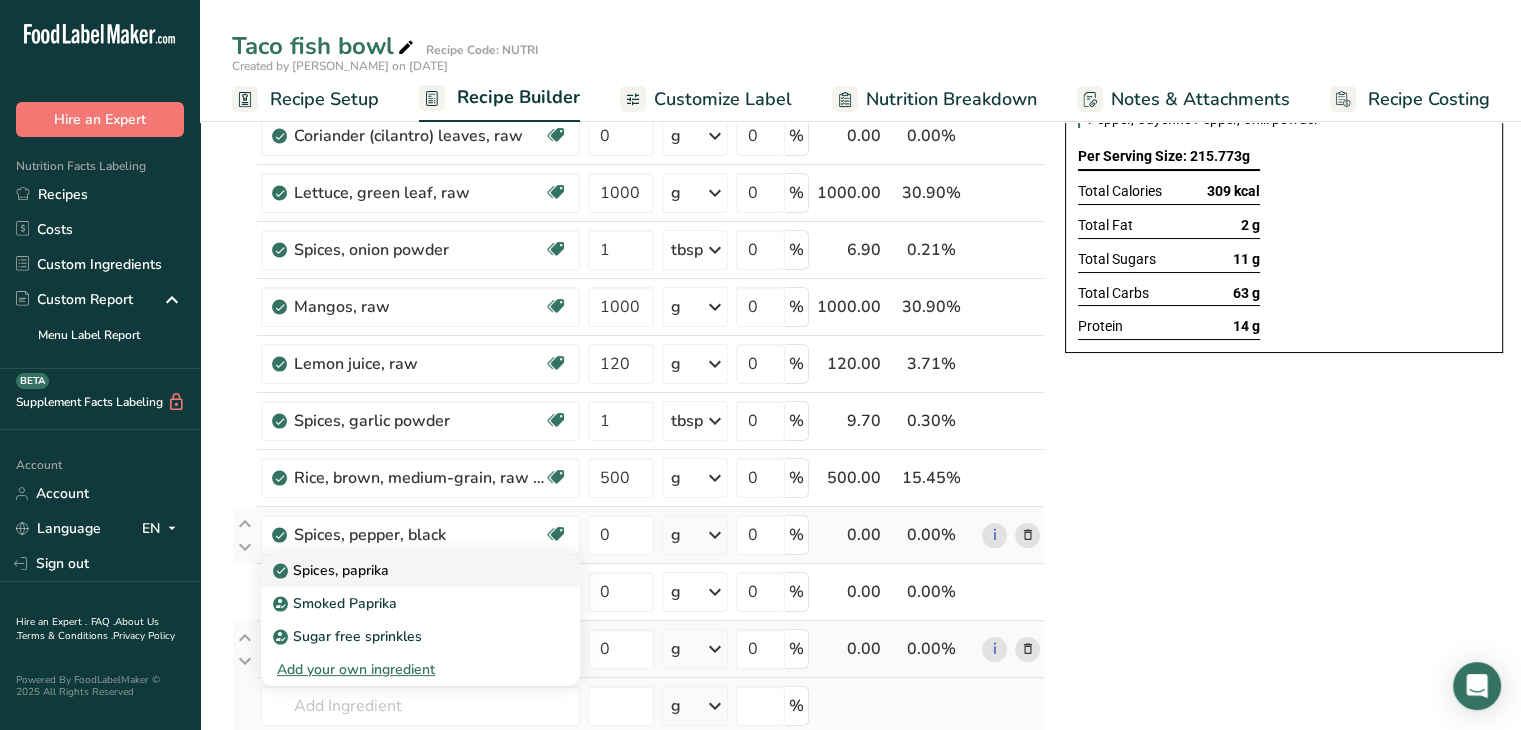 click on "Spices, paprika" at bounding box center (333, 570) 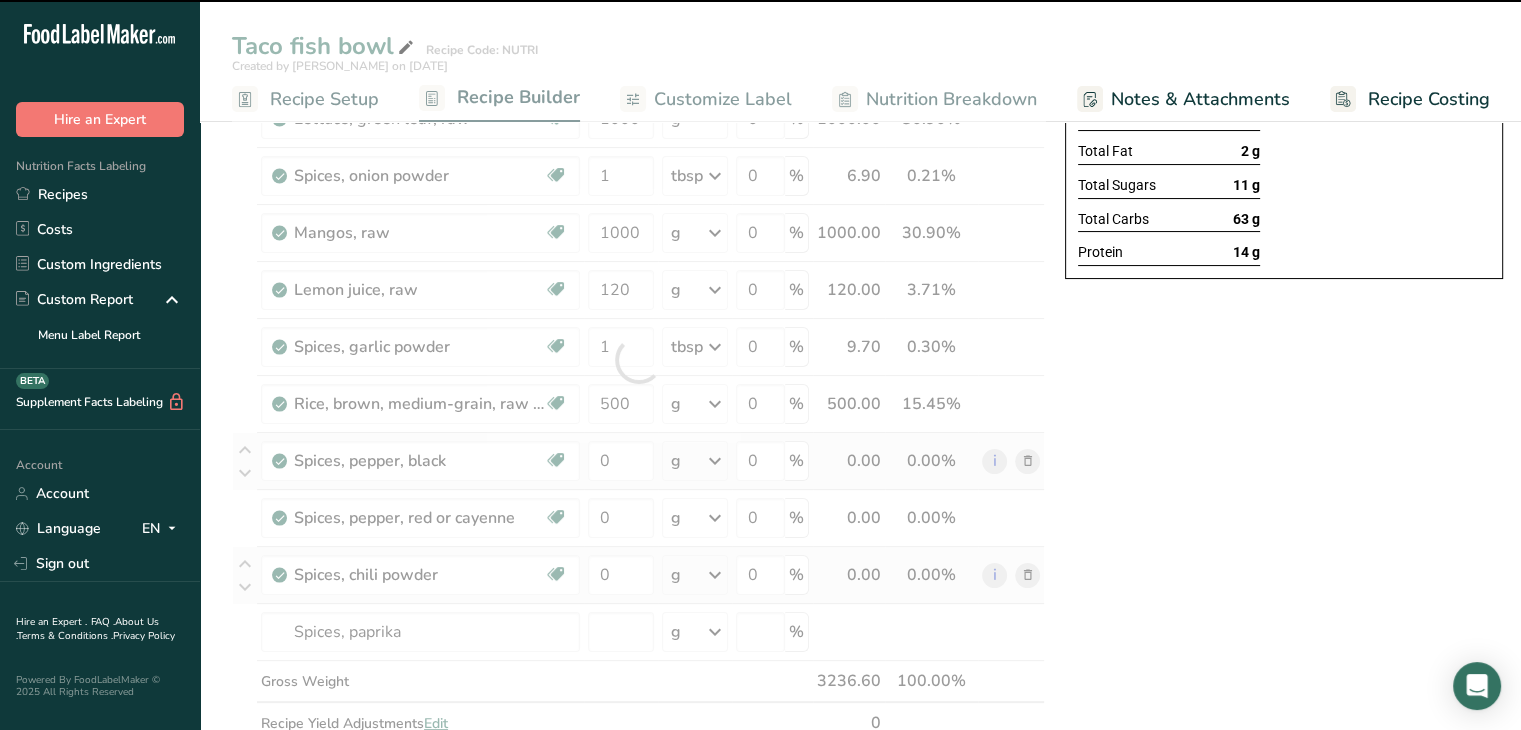 scroll, scrollTop: 286, scrollLeft: 0, axis: vertical 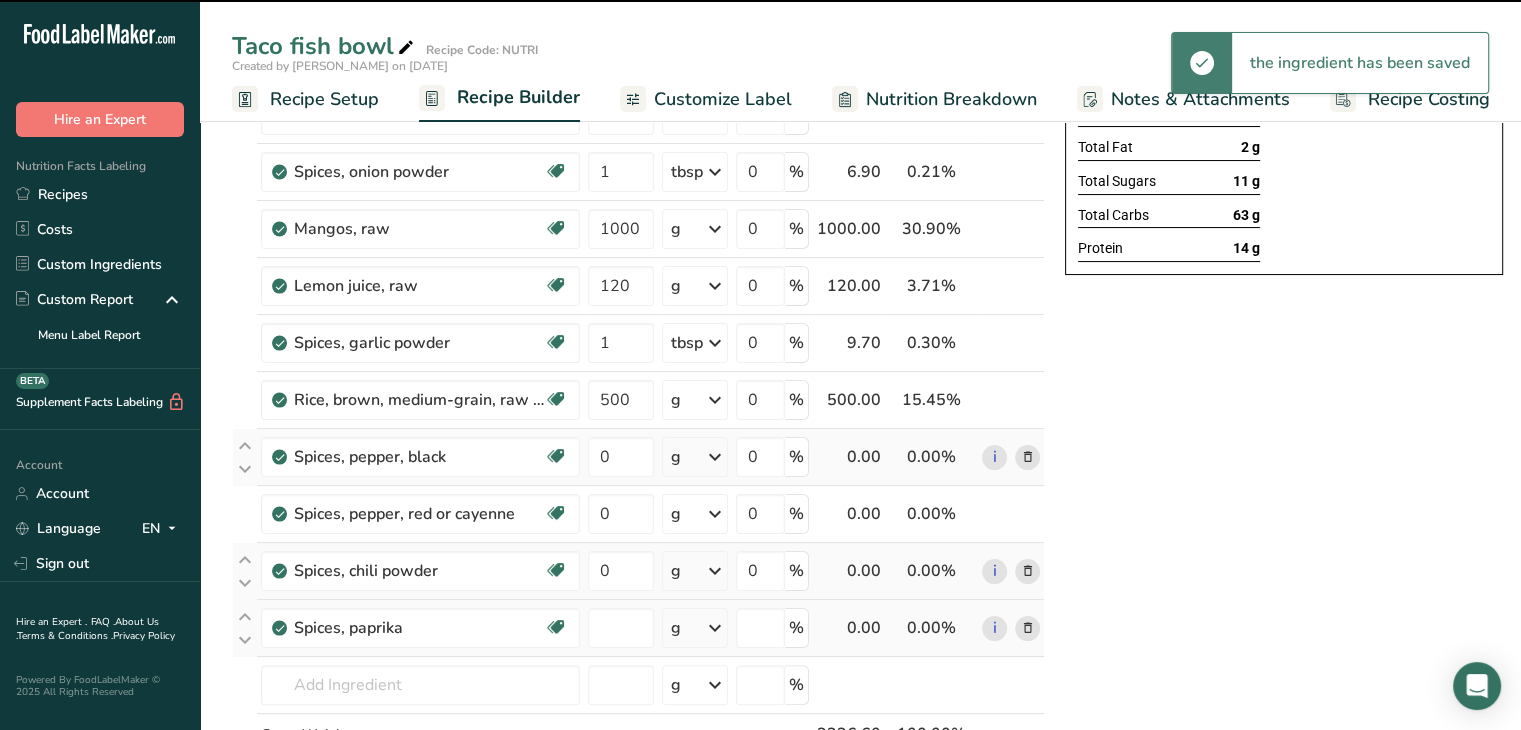 type on "0" 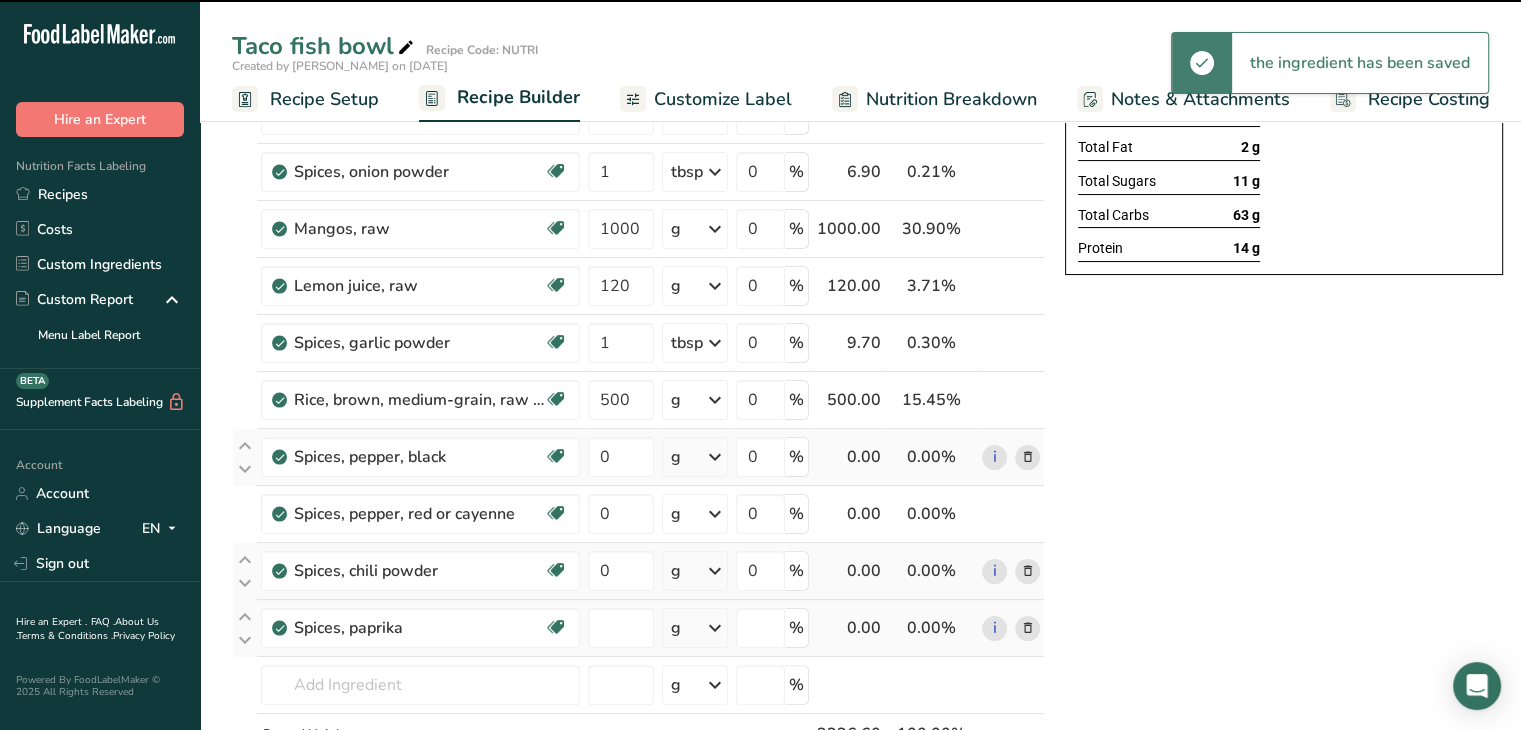 type on "0" 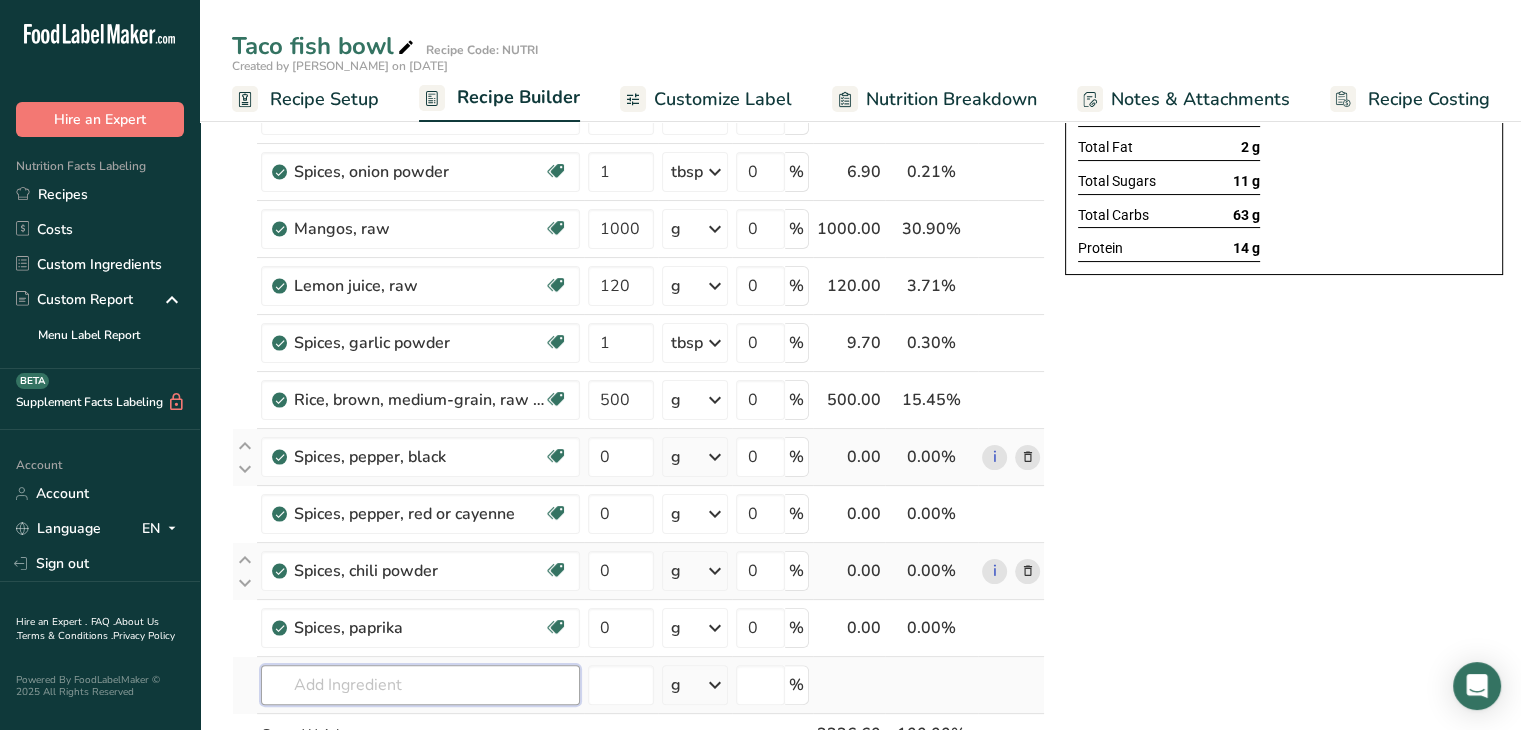 click at bounding box center [420, 685] 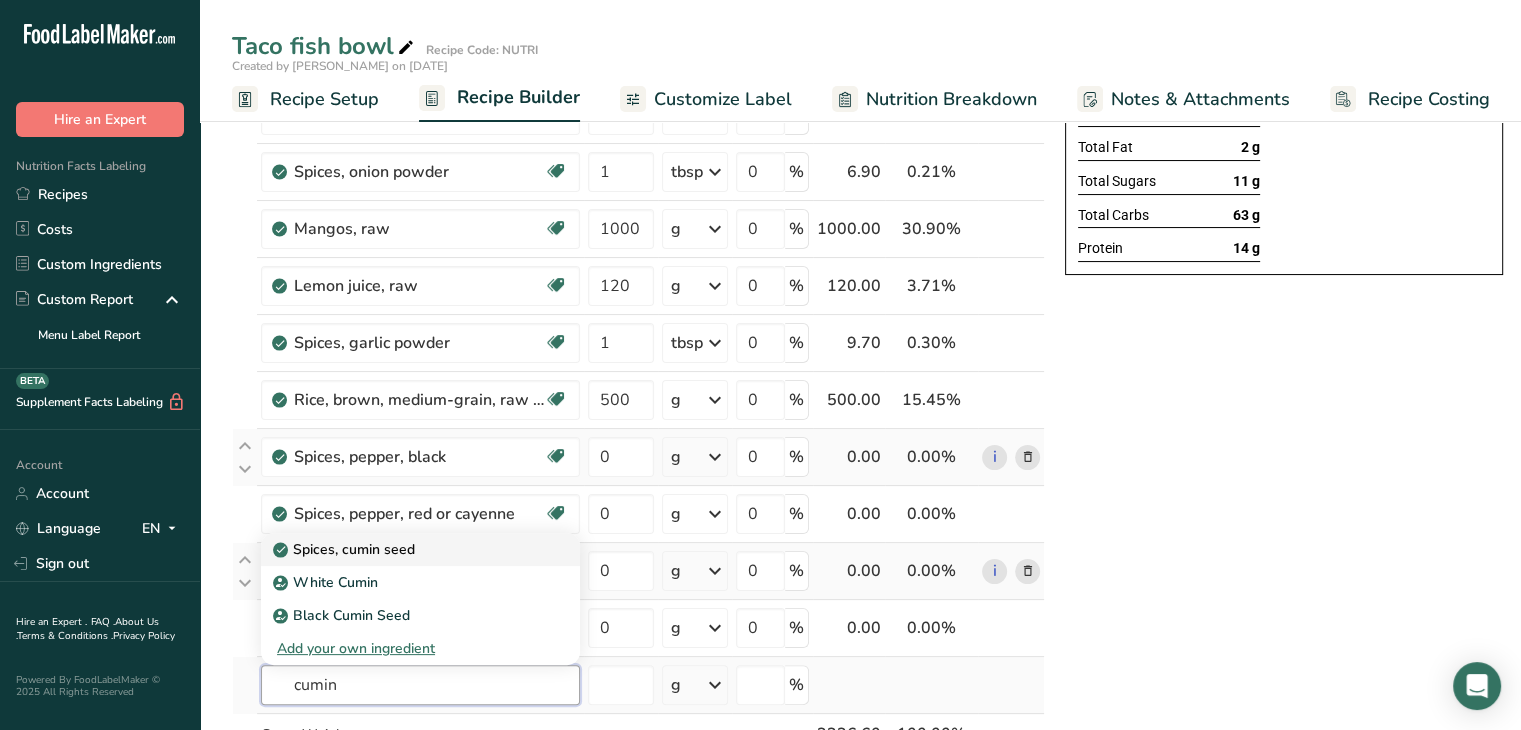 type on "cumin" 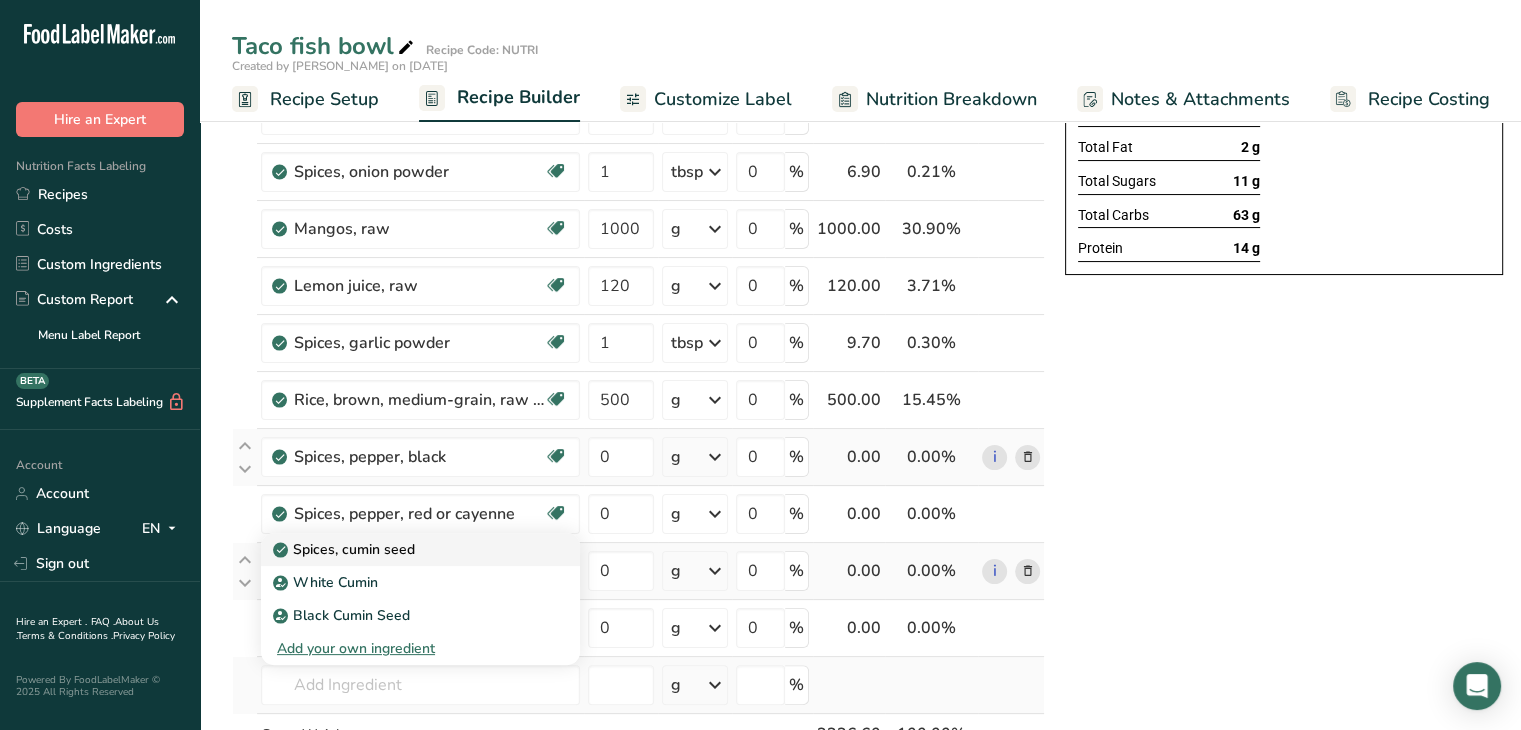 click on "Spices, cumin seed" at bounding box center (346, 549) 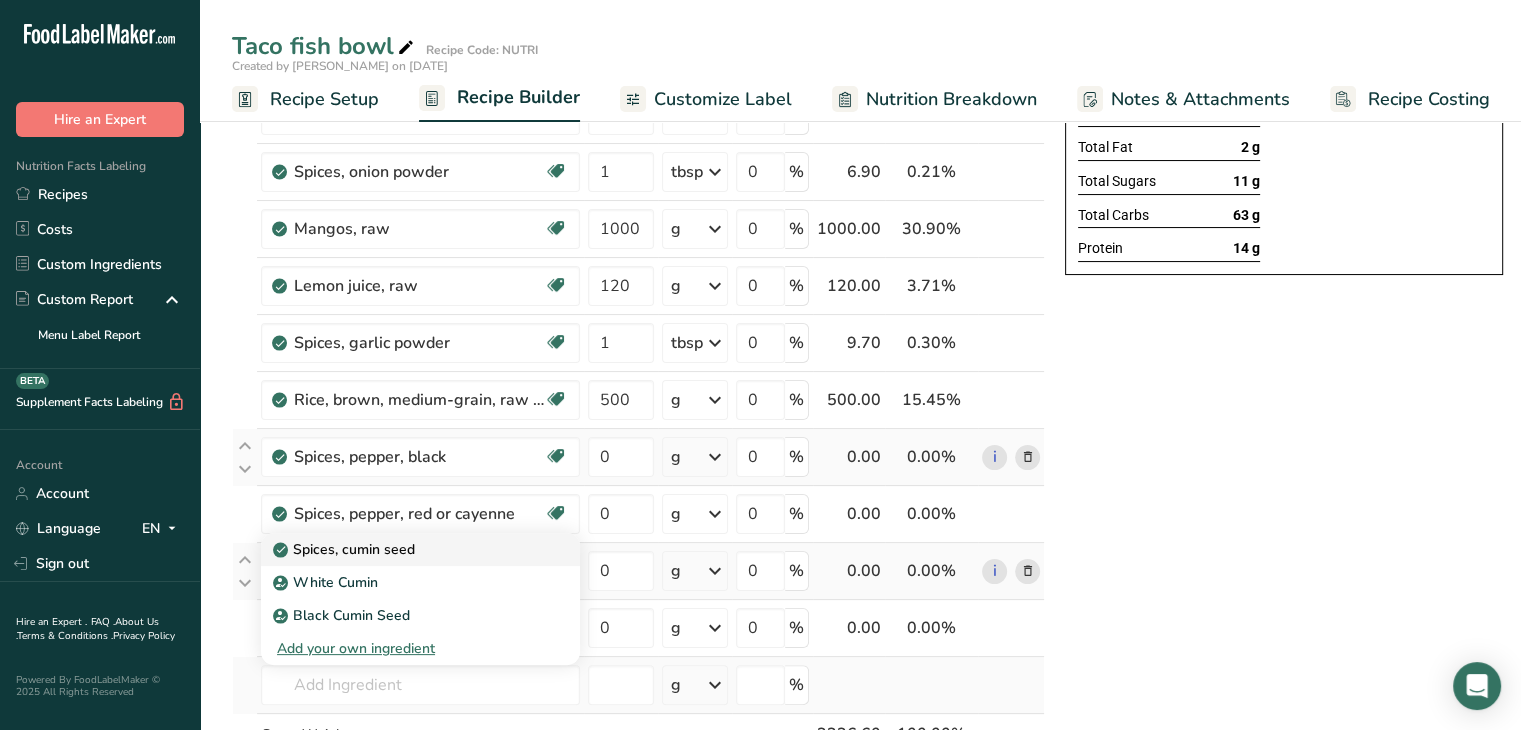 type on "Spices, cumin seed" 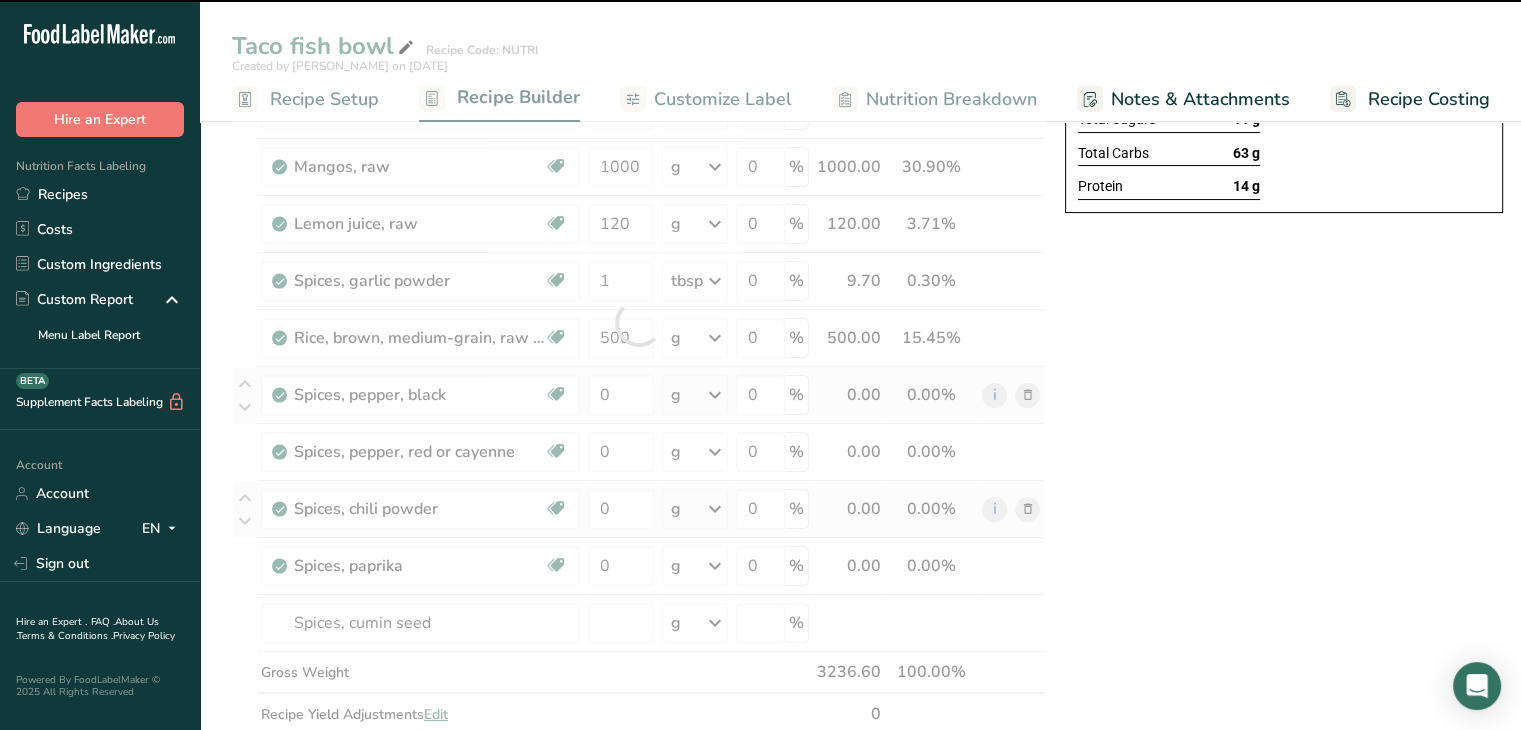 scroll, scrollTop: 351, scrollLeft: 0, axis: vertical 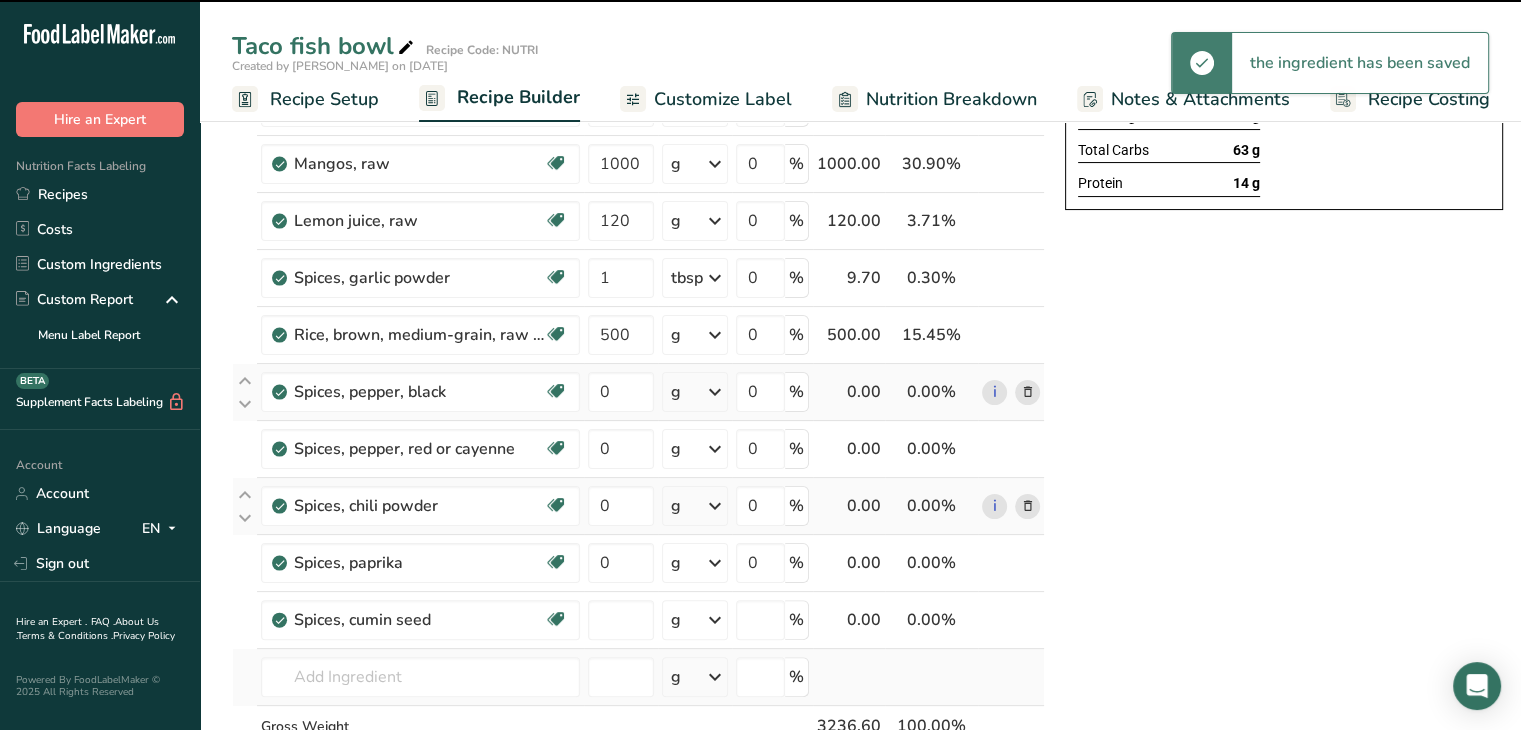 type on "0" 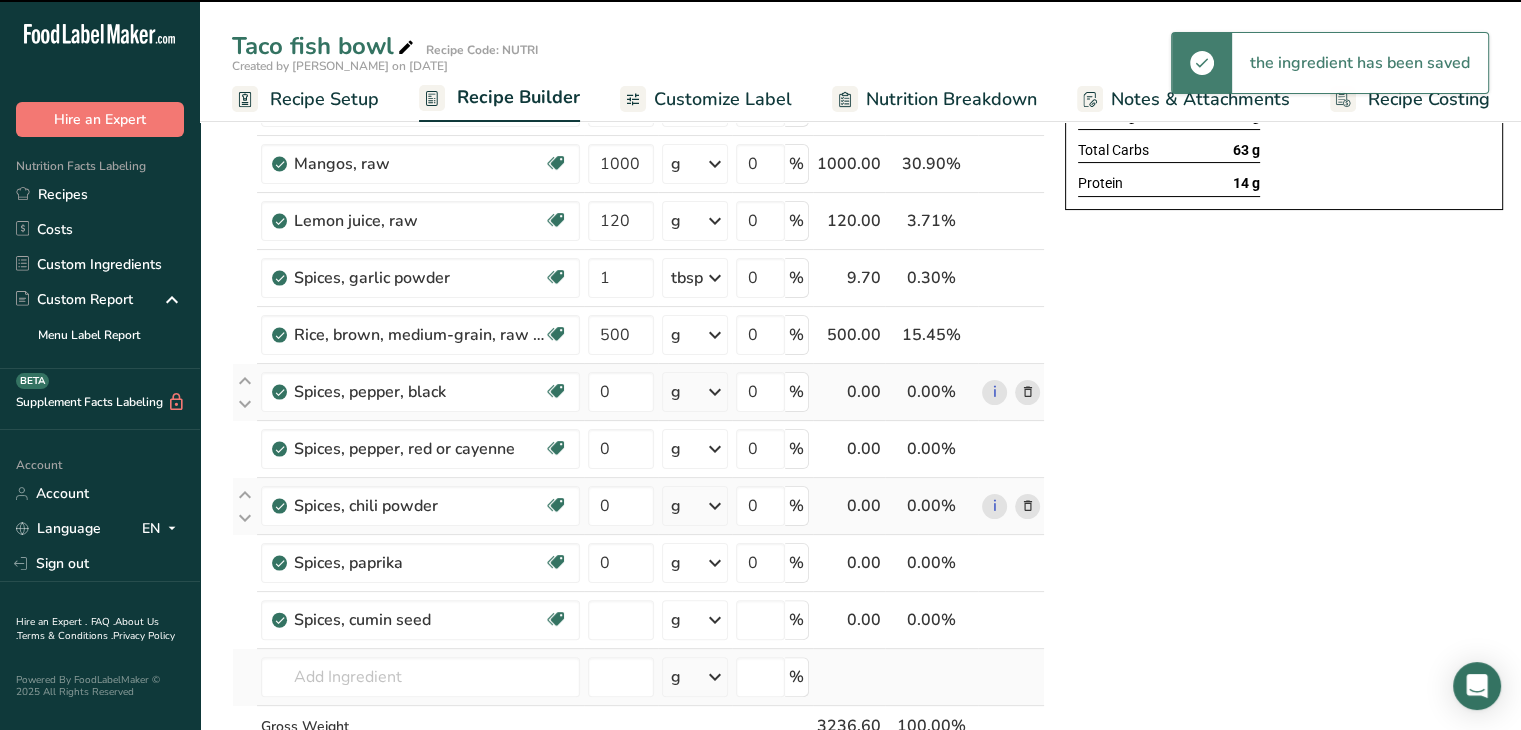 type on "0" 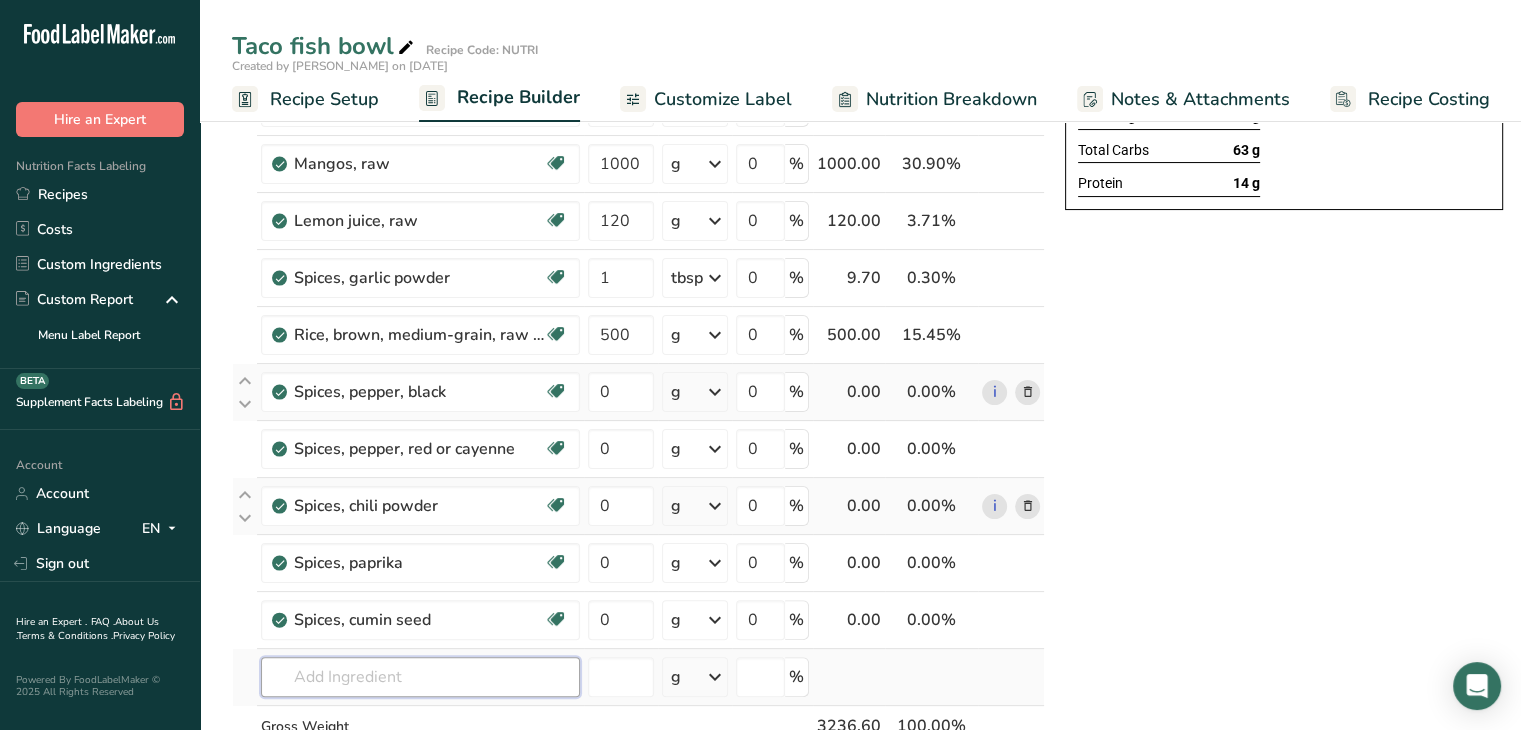 click at bounding box center [420, 677] 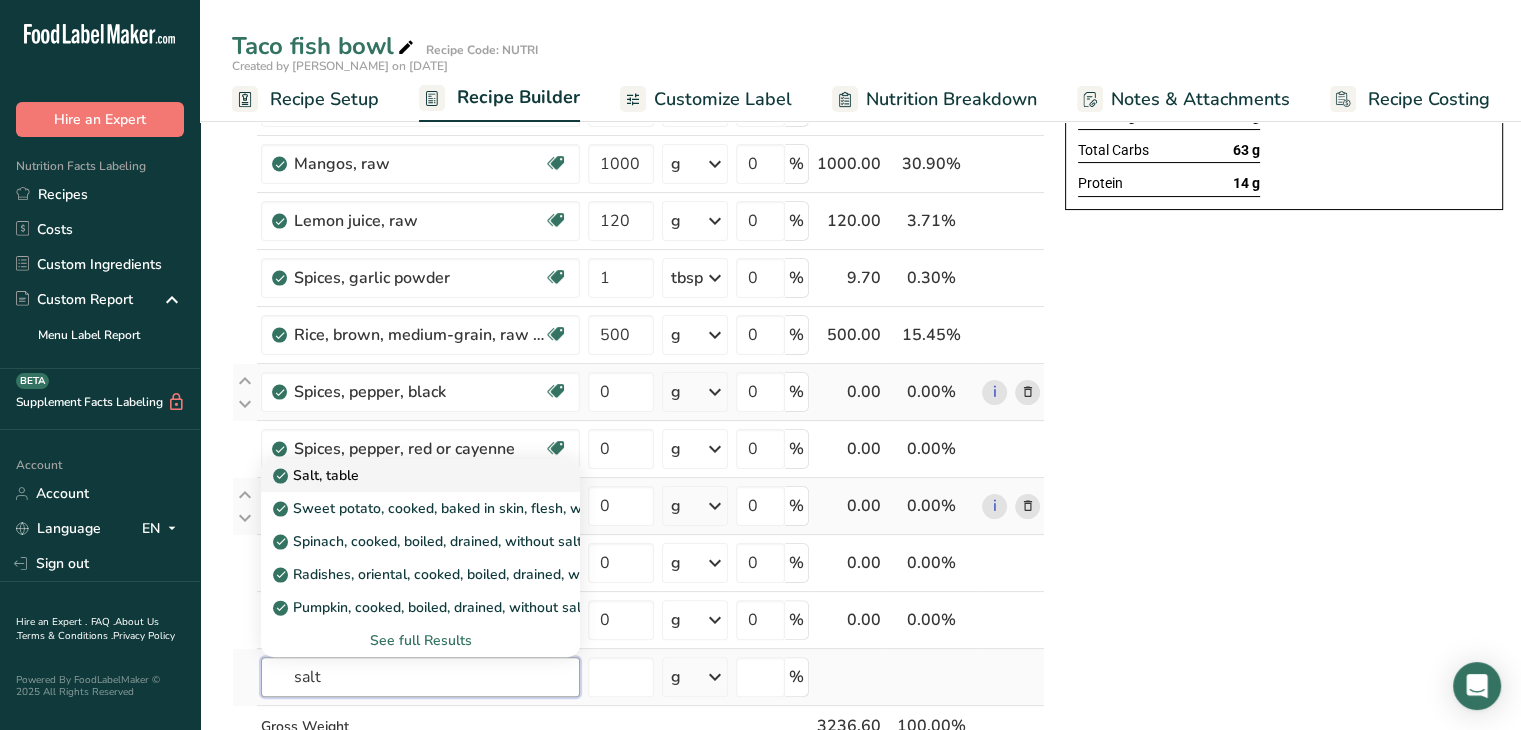 type on "salt" 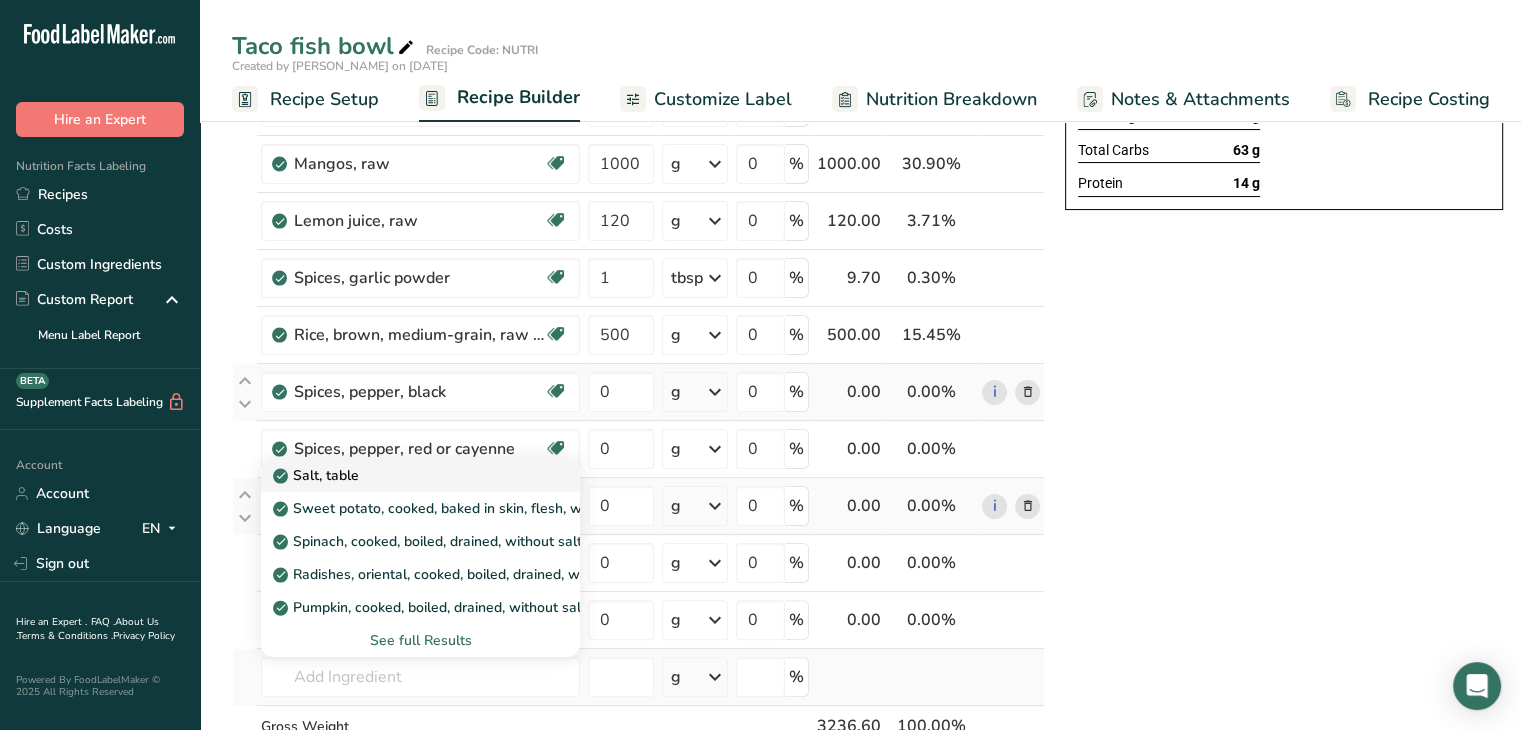 click on "Salt, table" at bounding box center [404, 475] 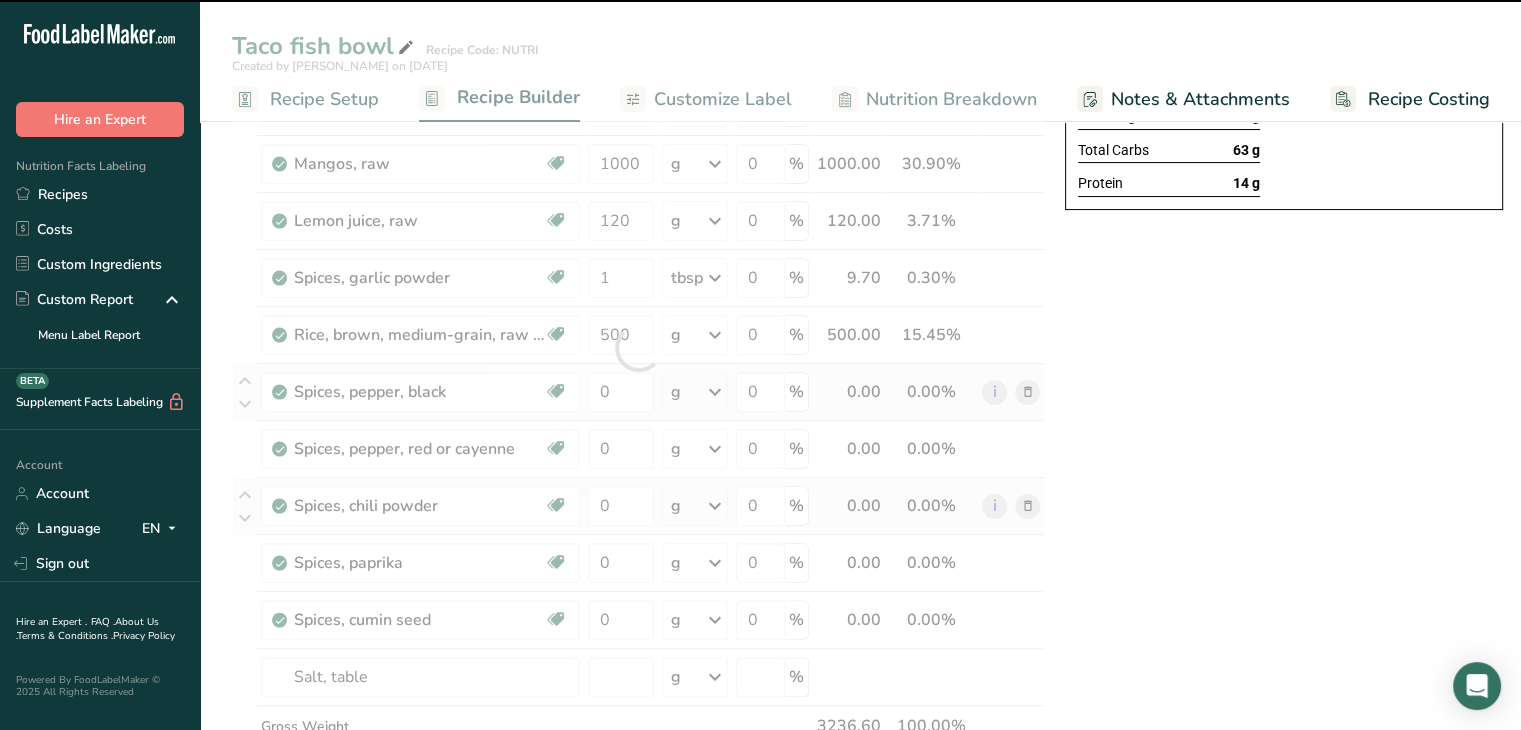 scroll, scrollTop: 382, scrollLeft: 0, axis: vertical 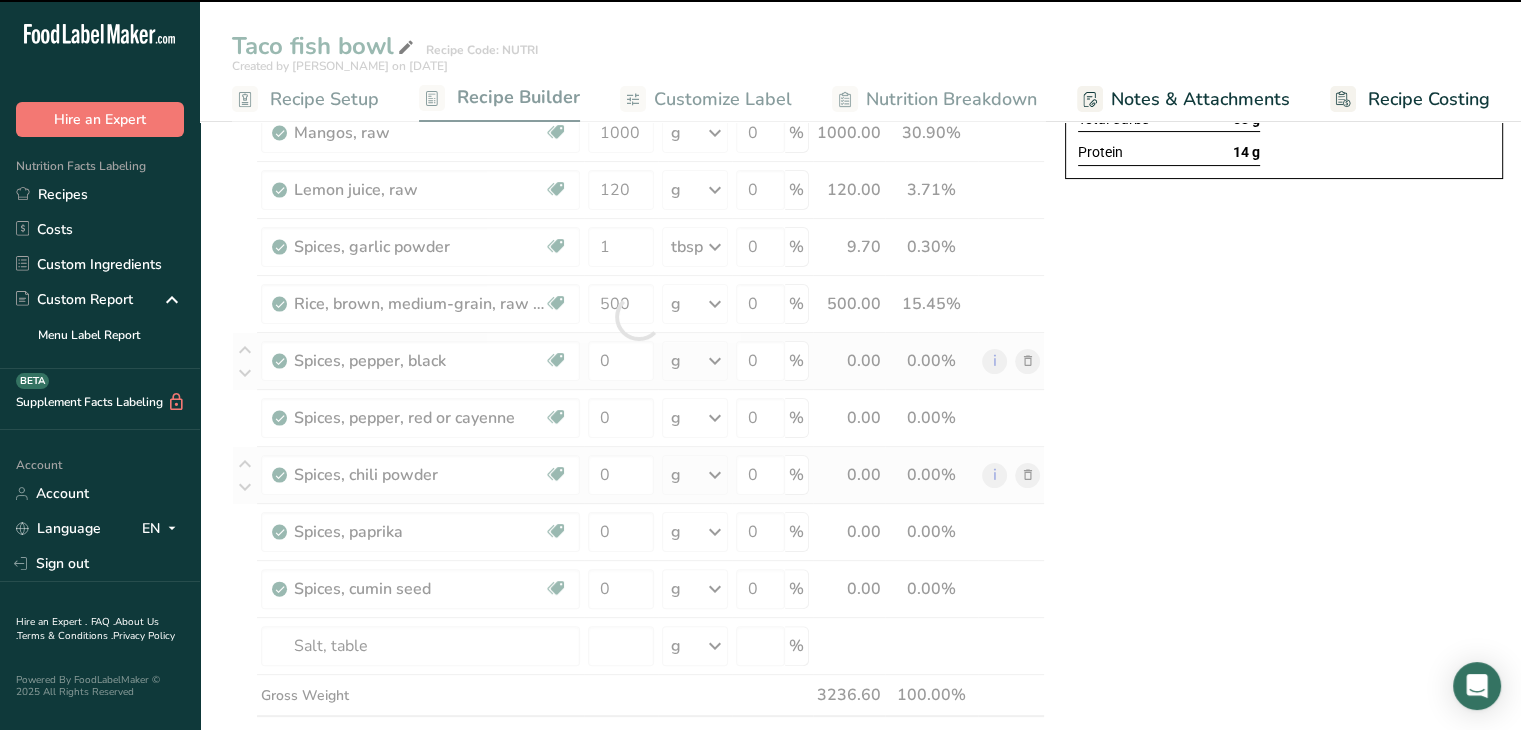 type on "0" 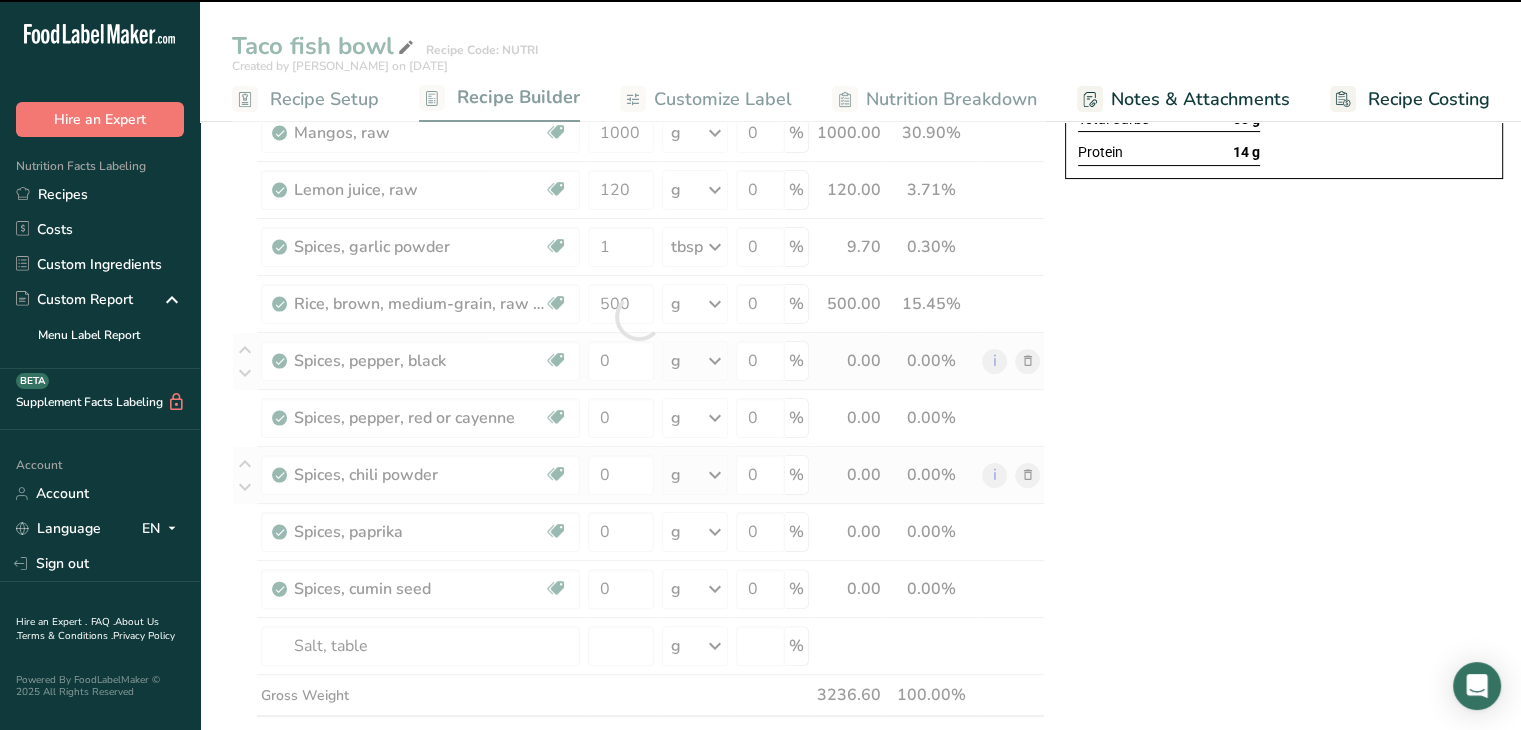 type on "0" 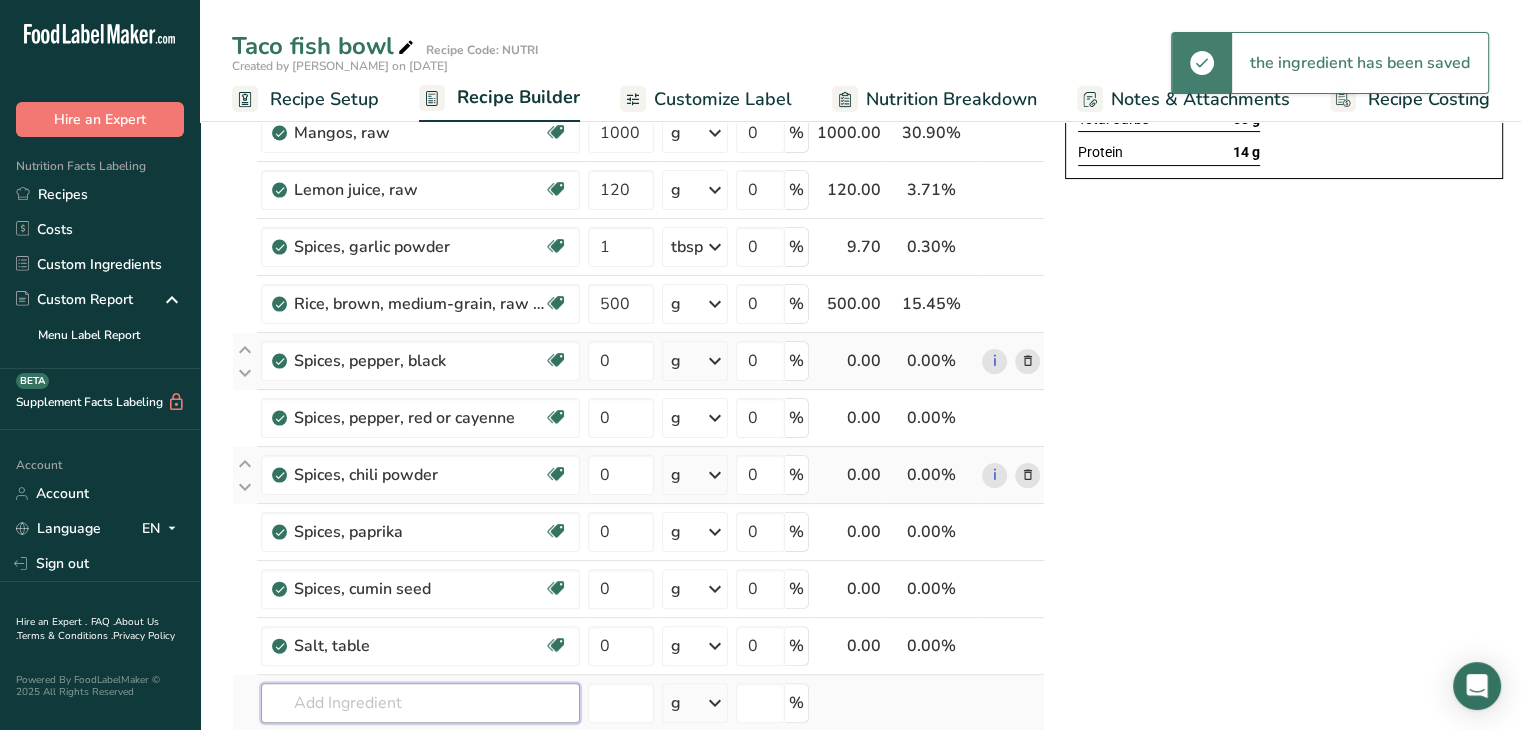 click at bounding box center [420, 703] 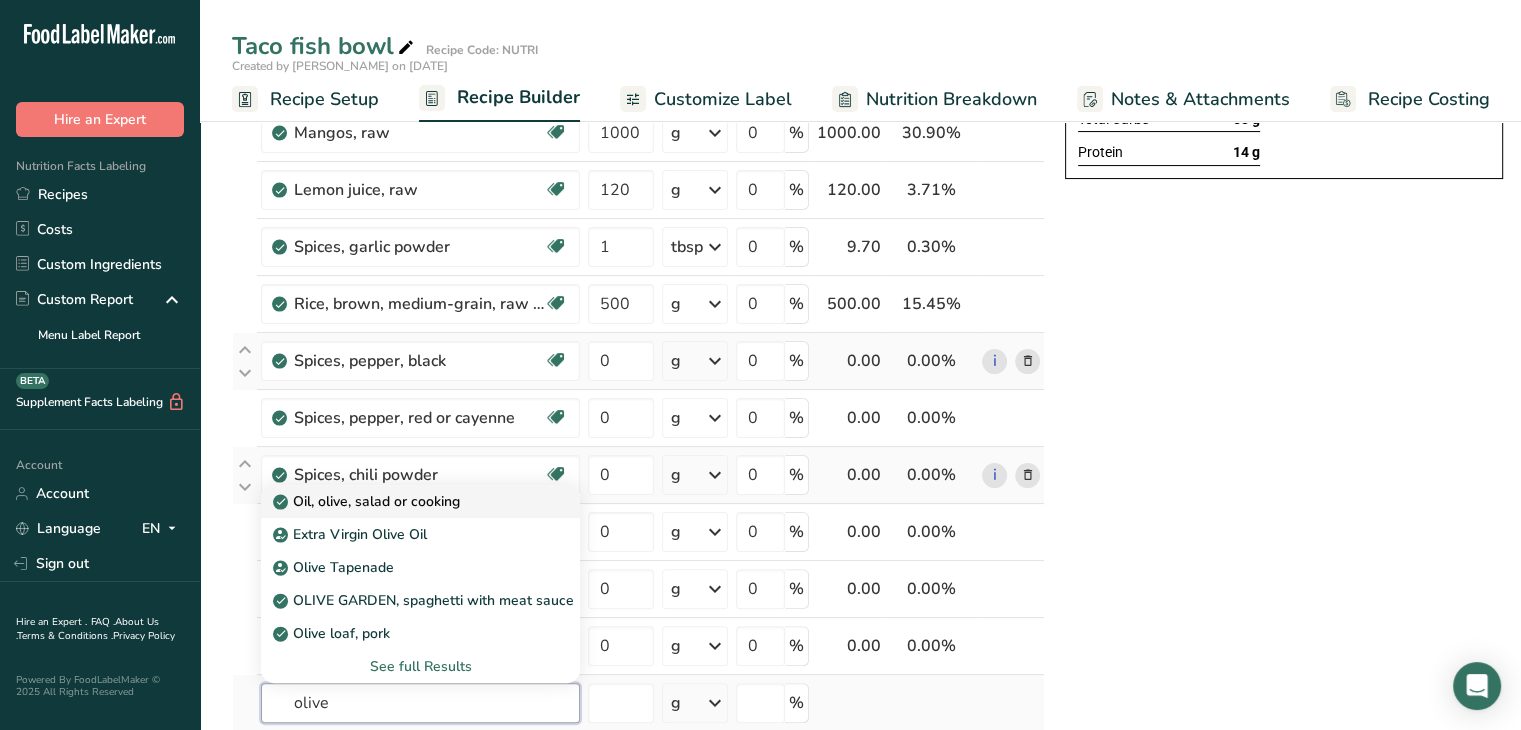 type on "olive" 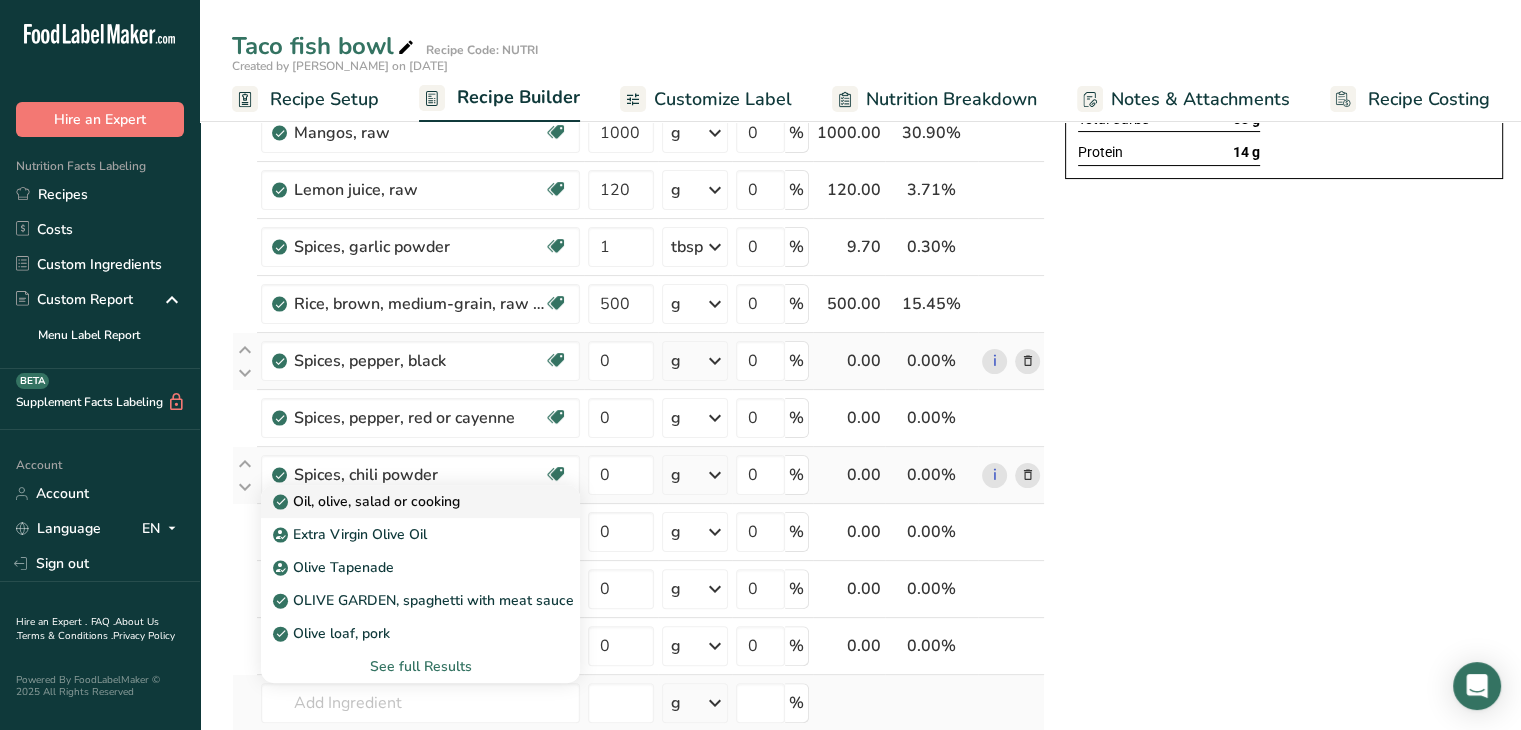click on "Oil, olive, salad or cooking" at bounding box center [368, 501] 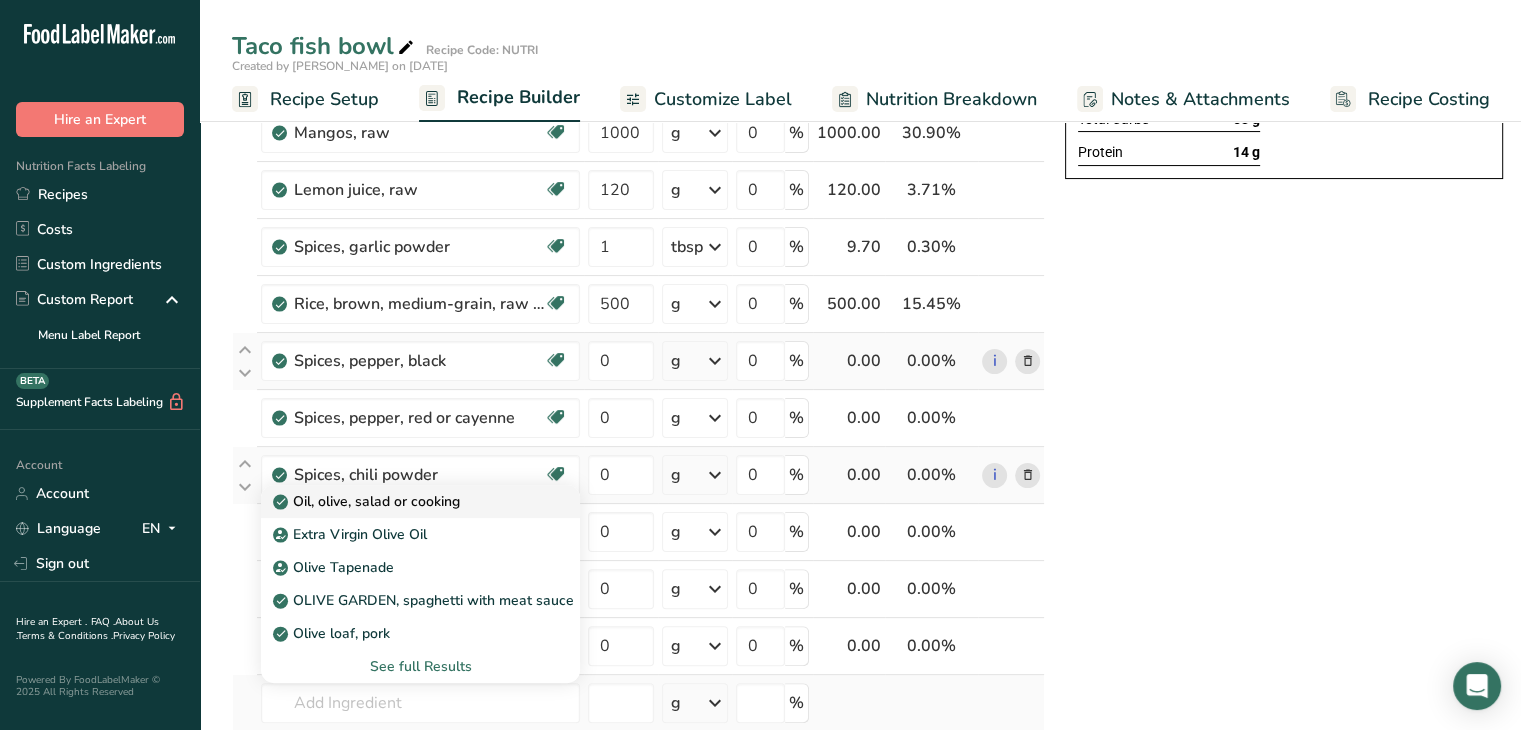 type on "Oil, olive, salad or cooking" 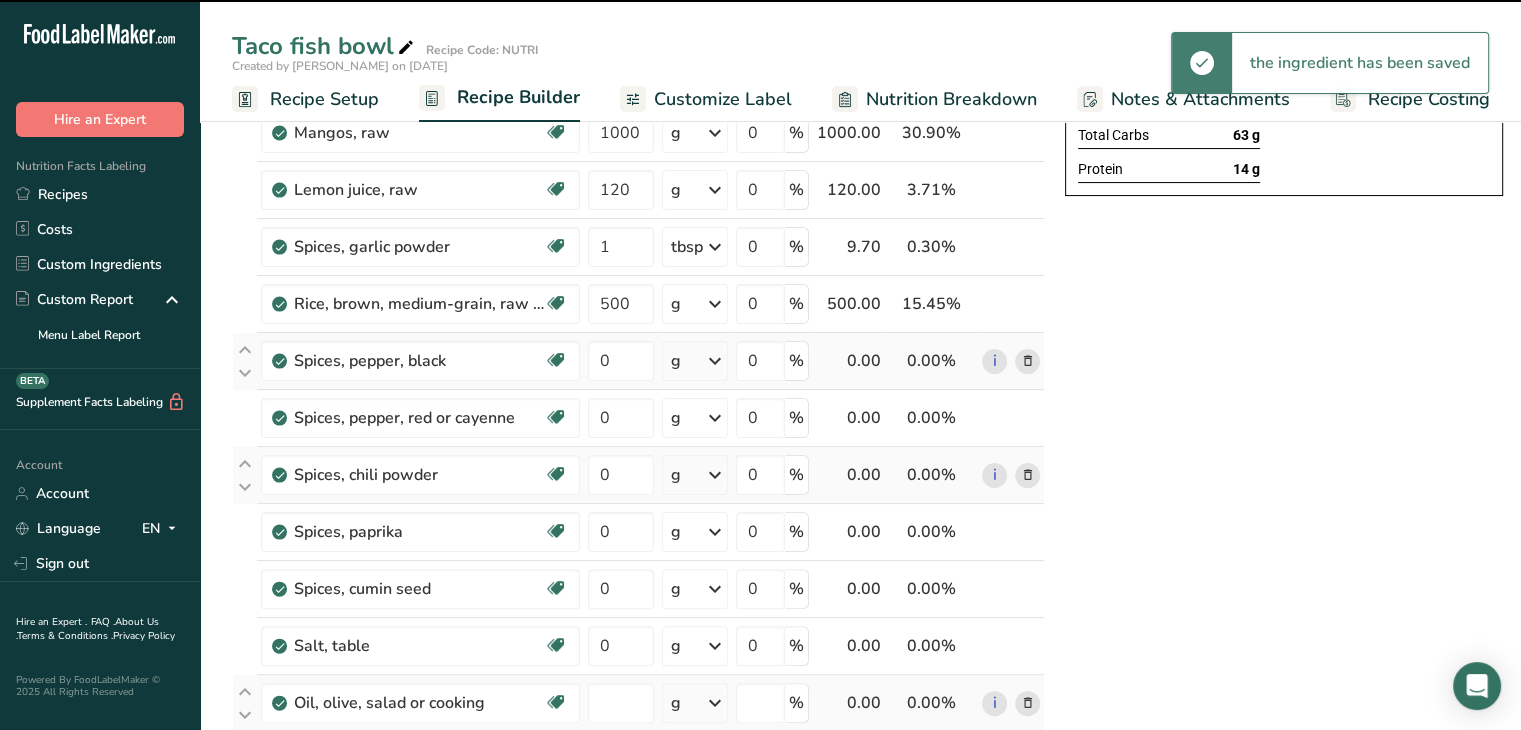 type on "0" 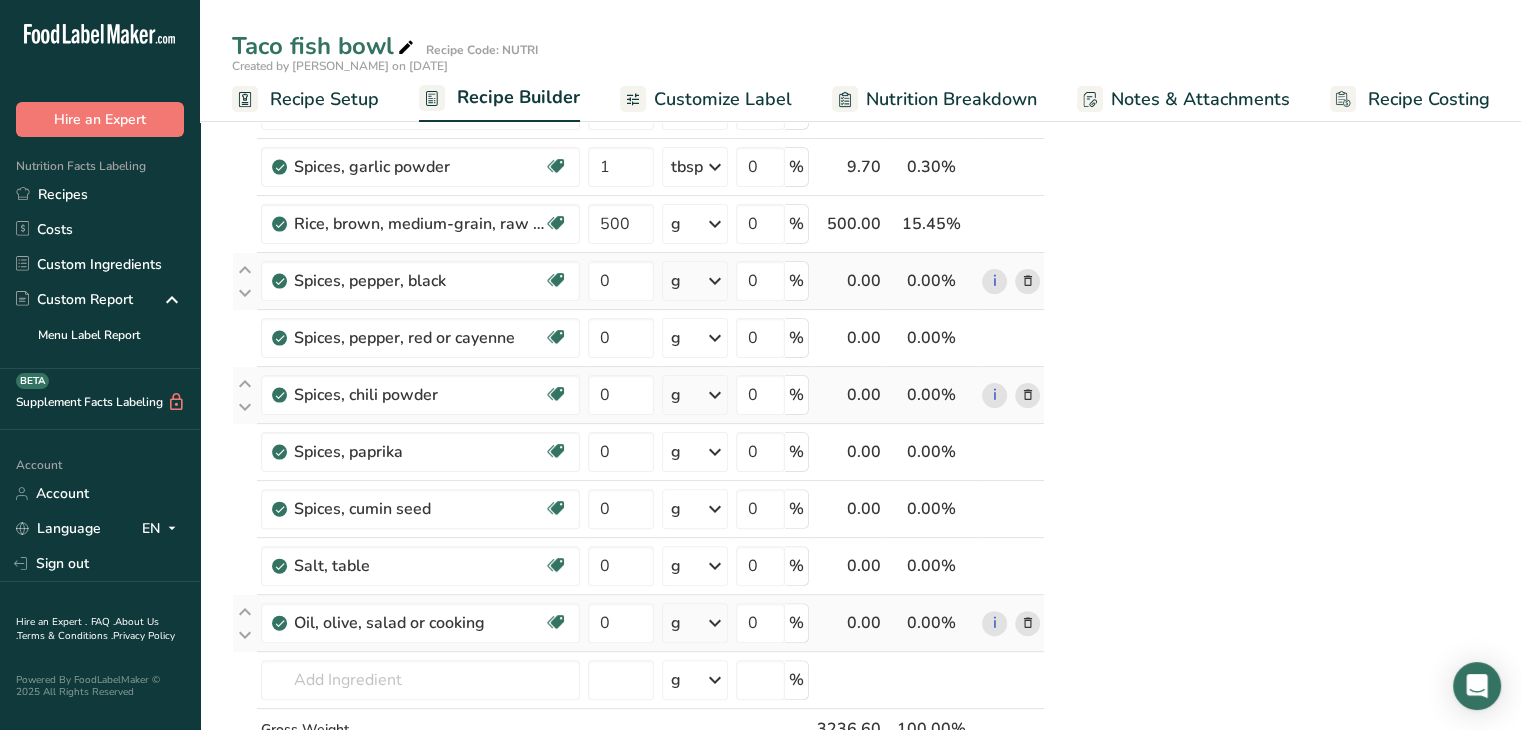 scroll, scrollTop: 464, scrollLeft: 0, axis: vertical 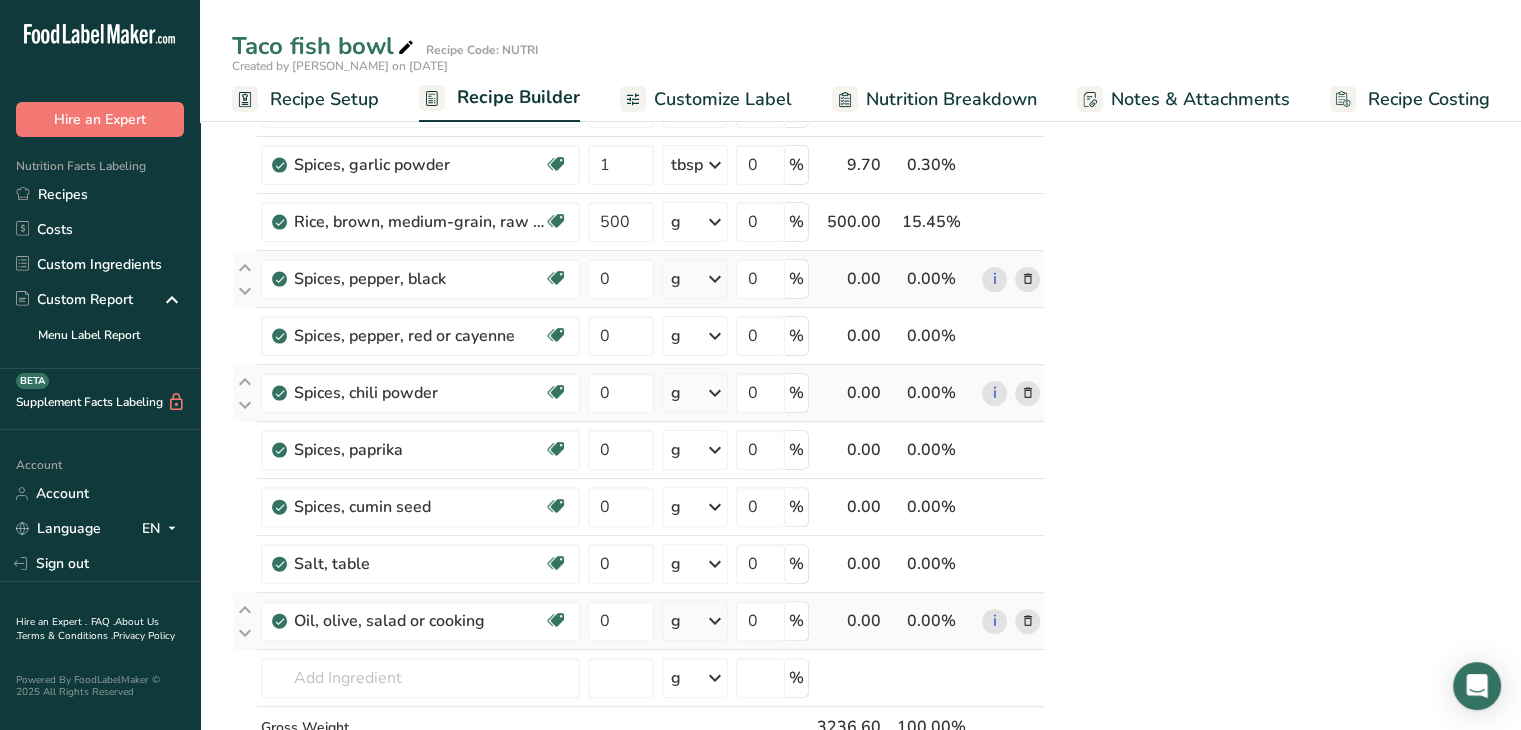 click on "g" at bounding box center [695, 621] 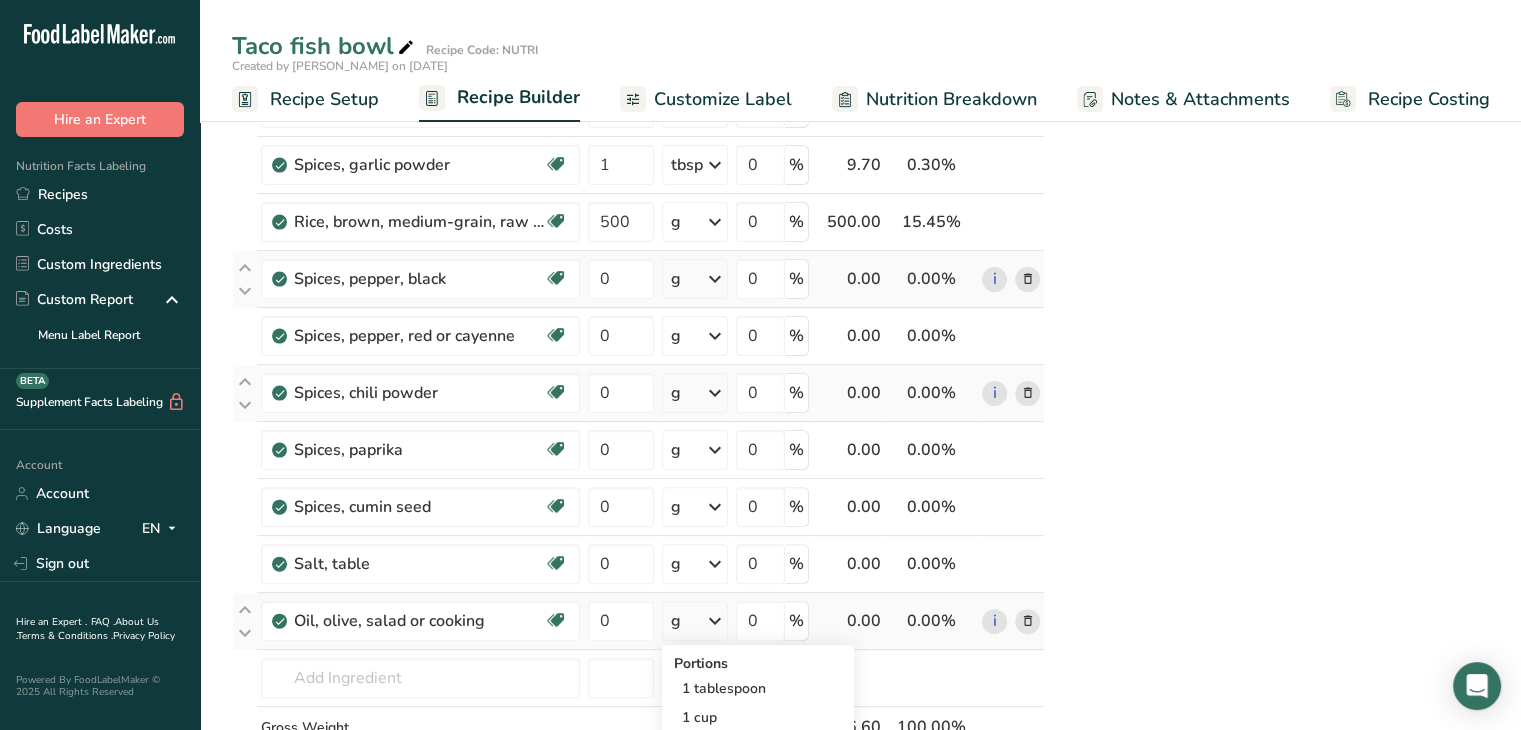 scroll, scrollTop: 528, scrollLeft: 0, axis: vertical 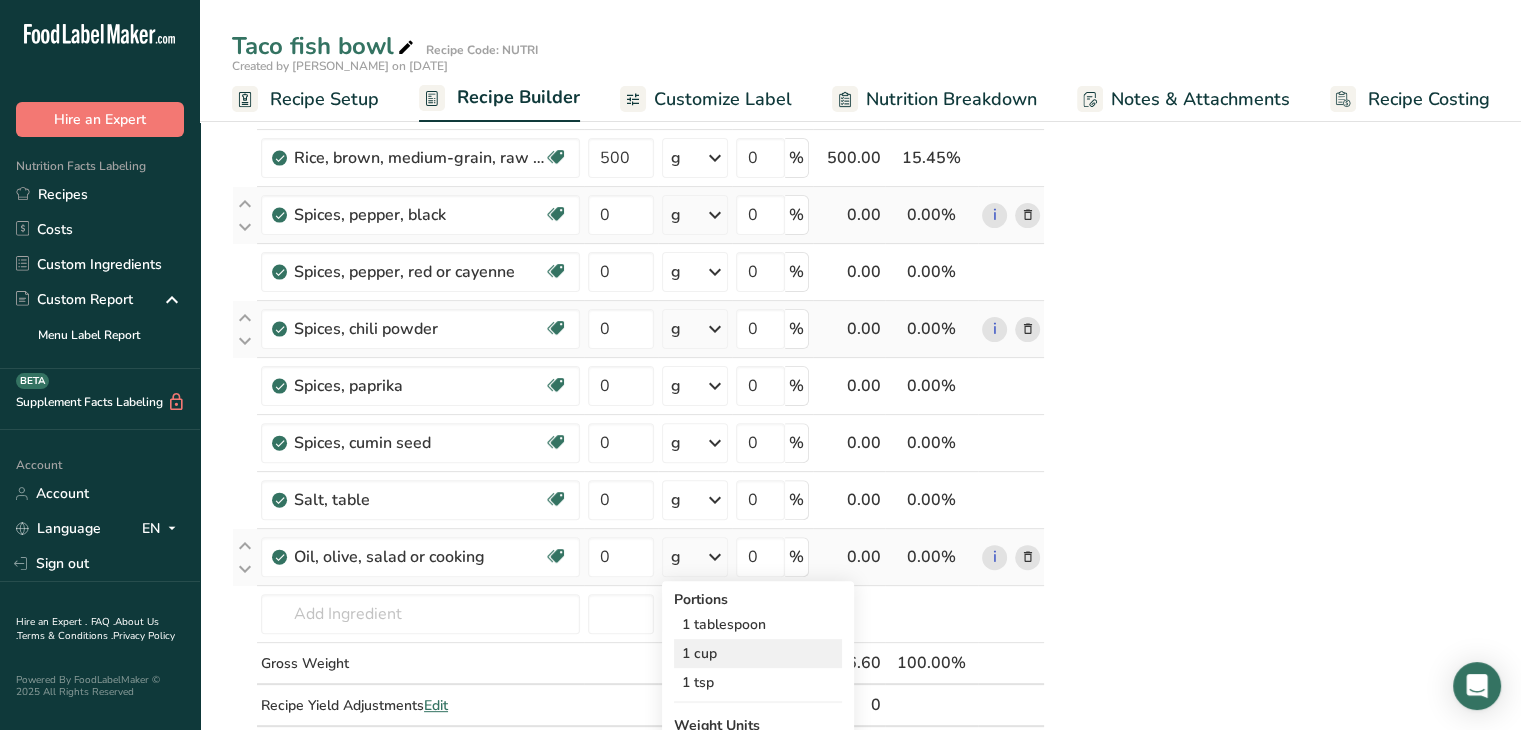 click on "1 cup" at bounding box center (758, 653) 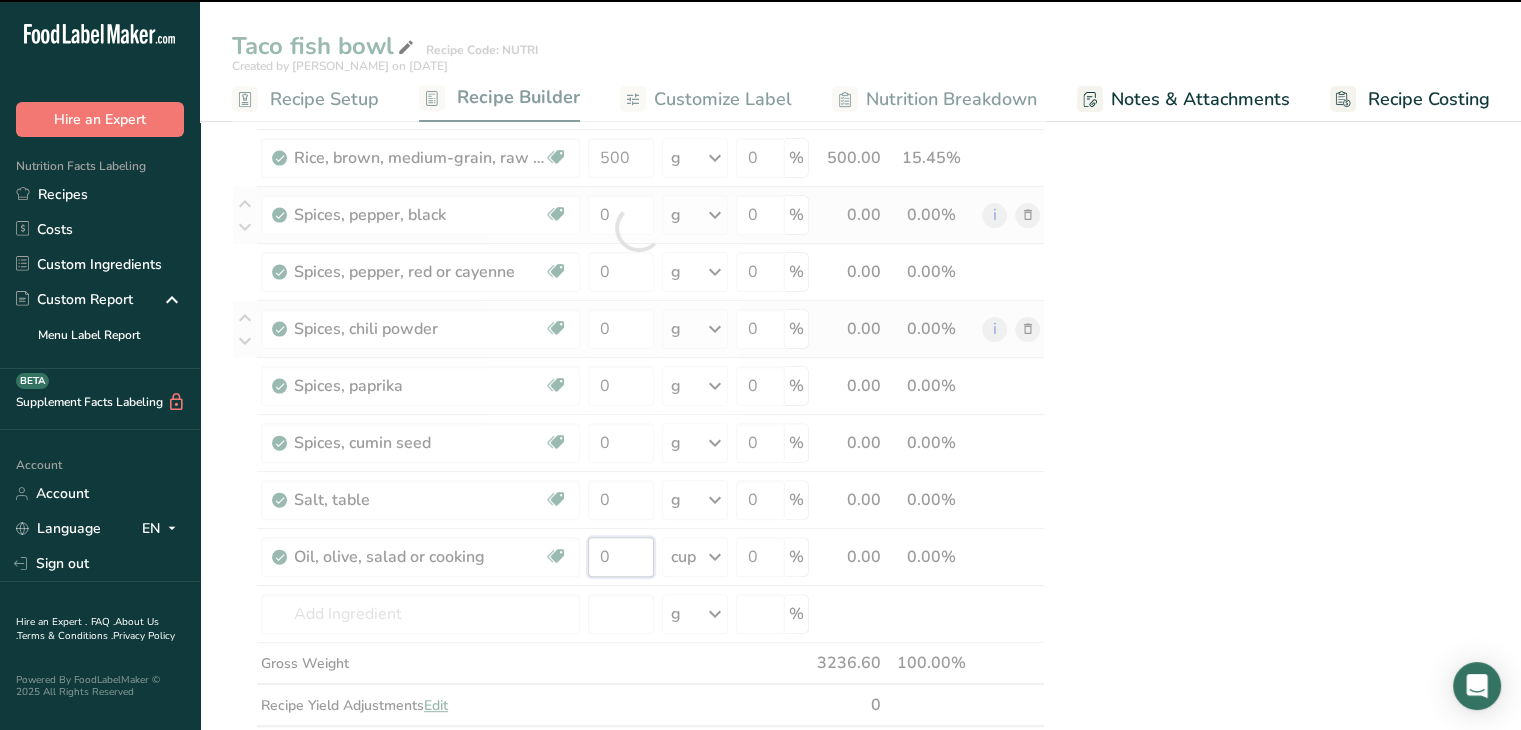 click on "0" at bounding box center [621, 557] 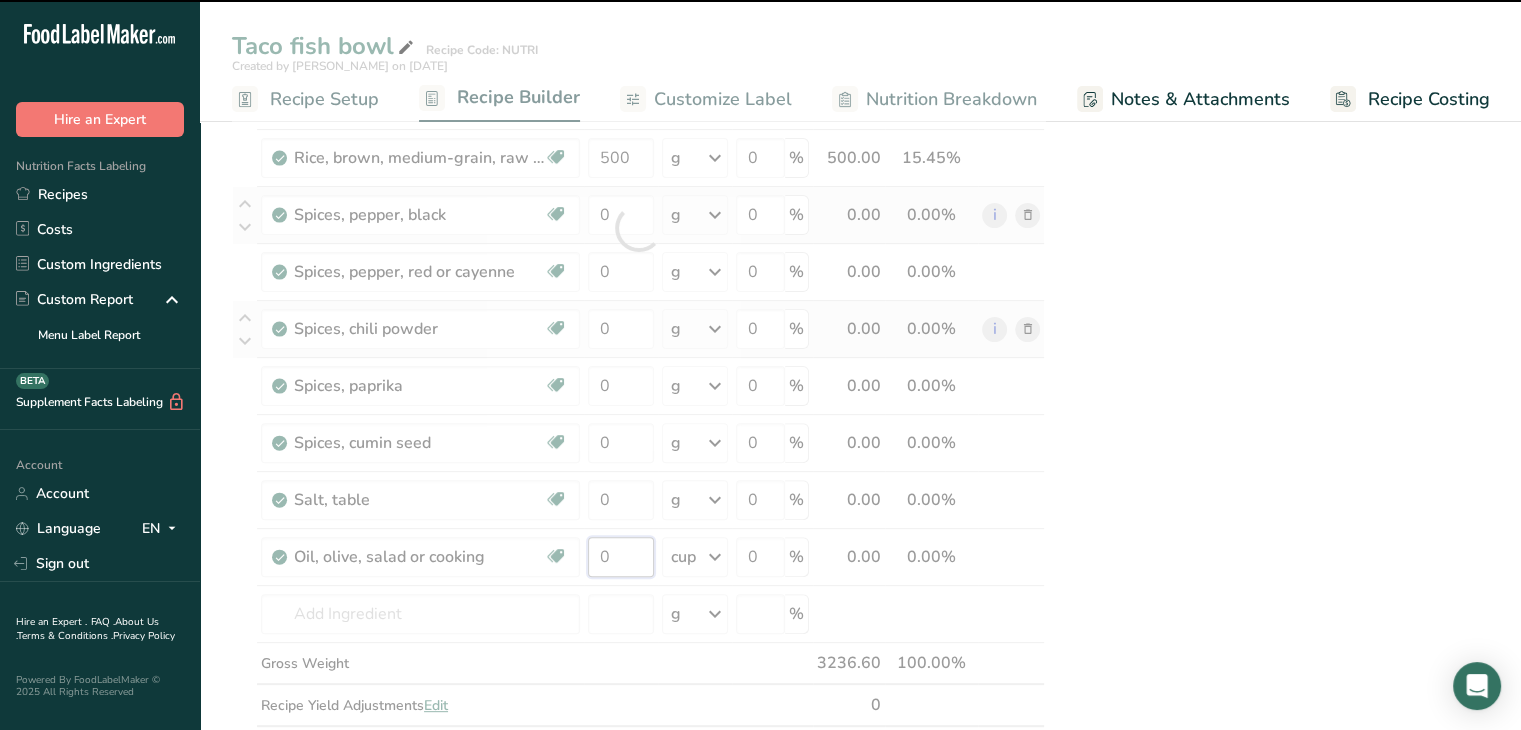 click on "0" at bounding box center (621, 557) 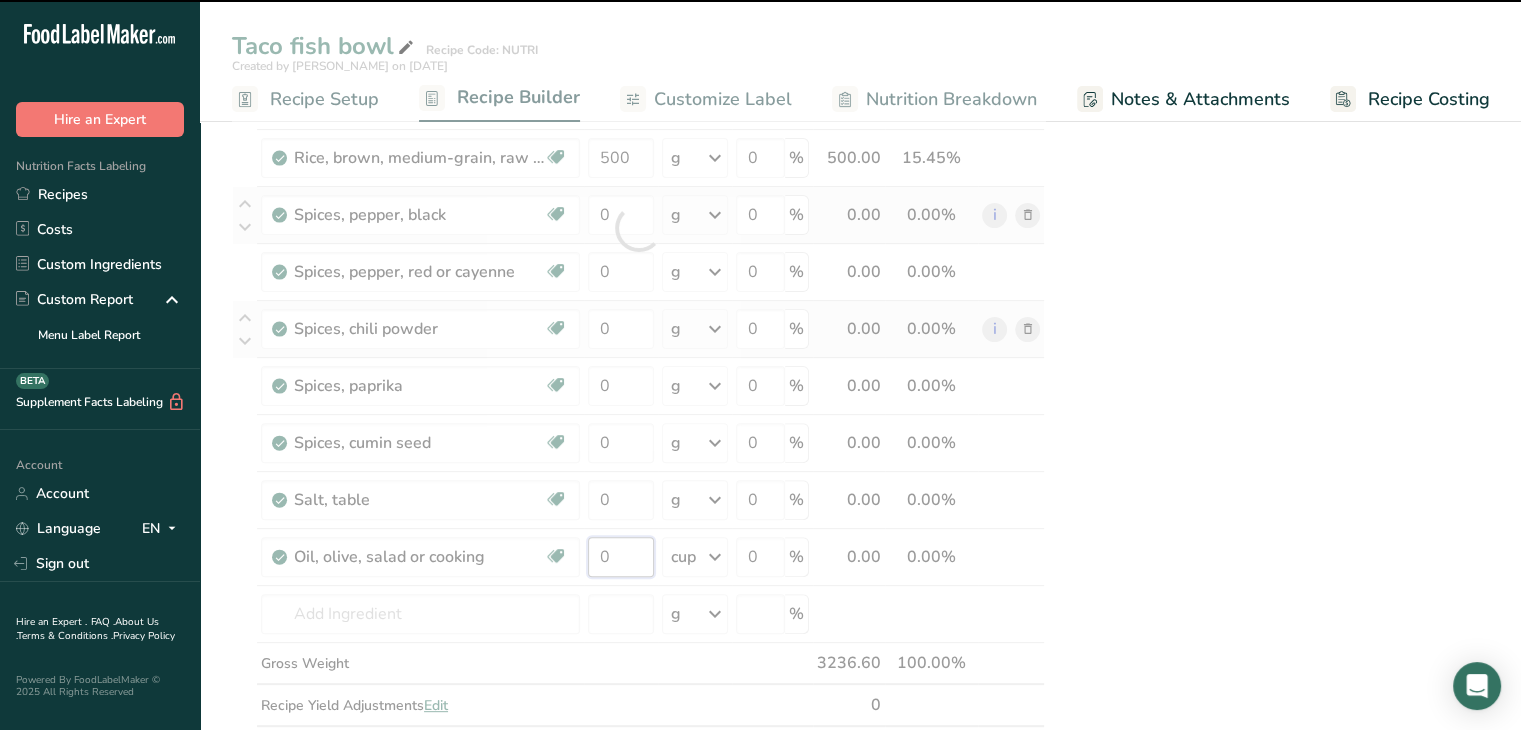 click on "0" at bounding box center (621, 557) 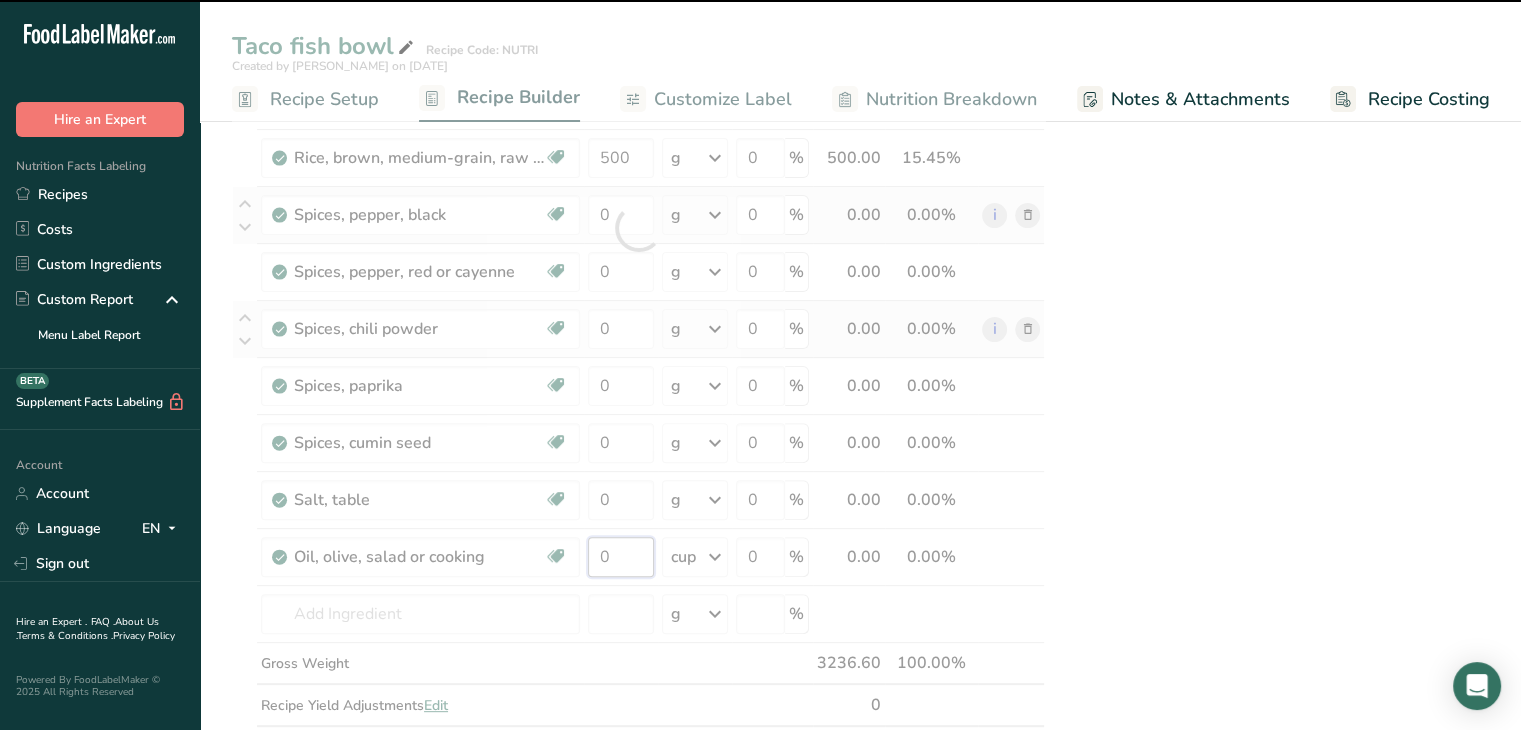 click on "0" at bounding box center (621, 557) 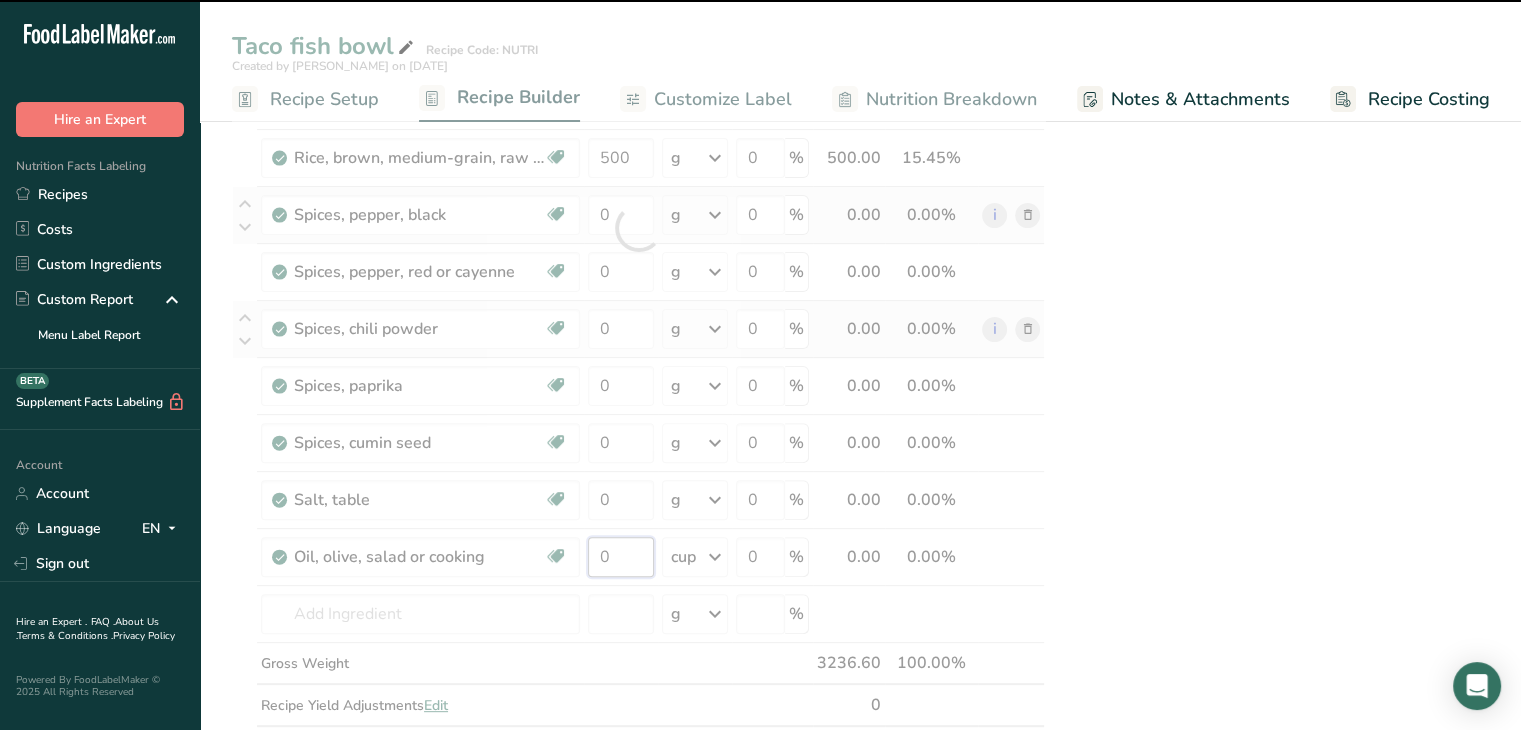 click on "0" at bounding box center [621, 557] 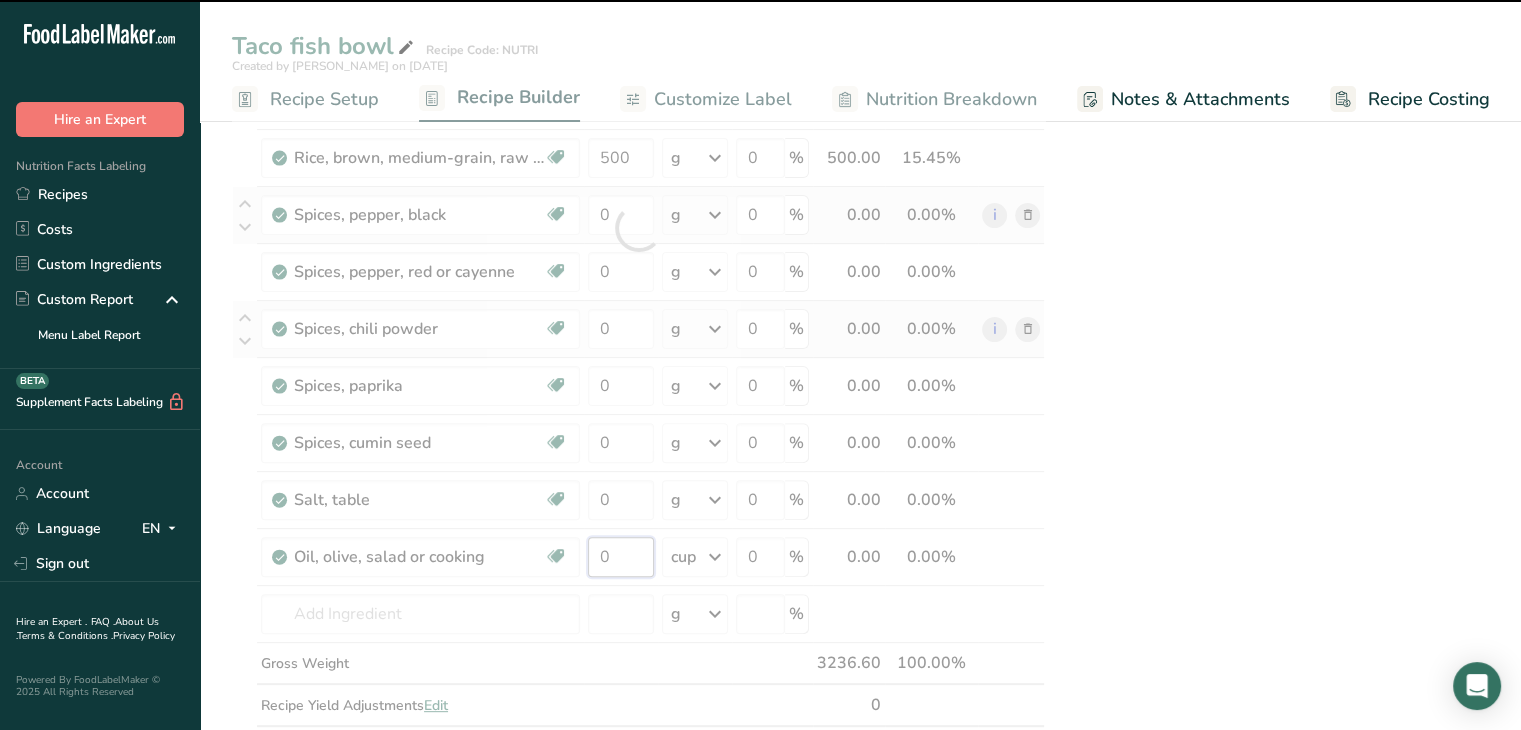 click on "0" at bounding box center (621, 557) 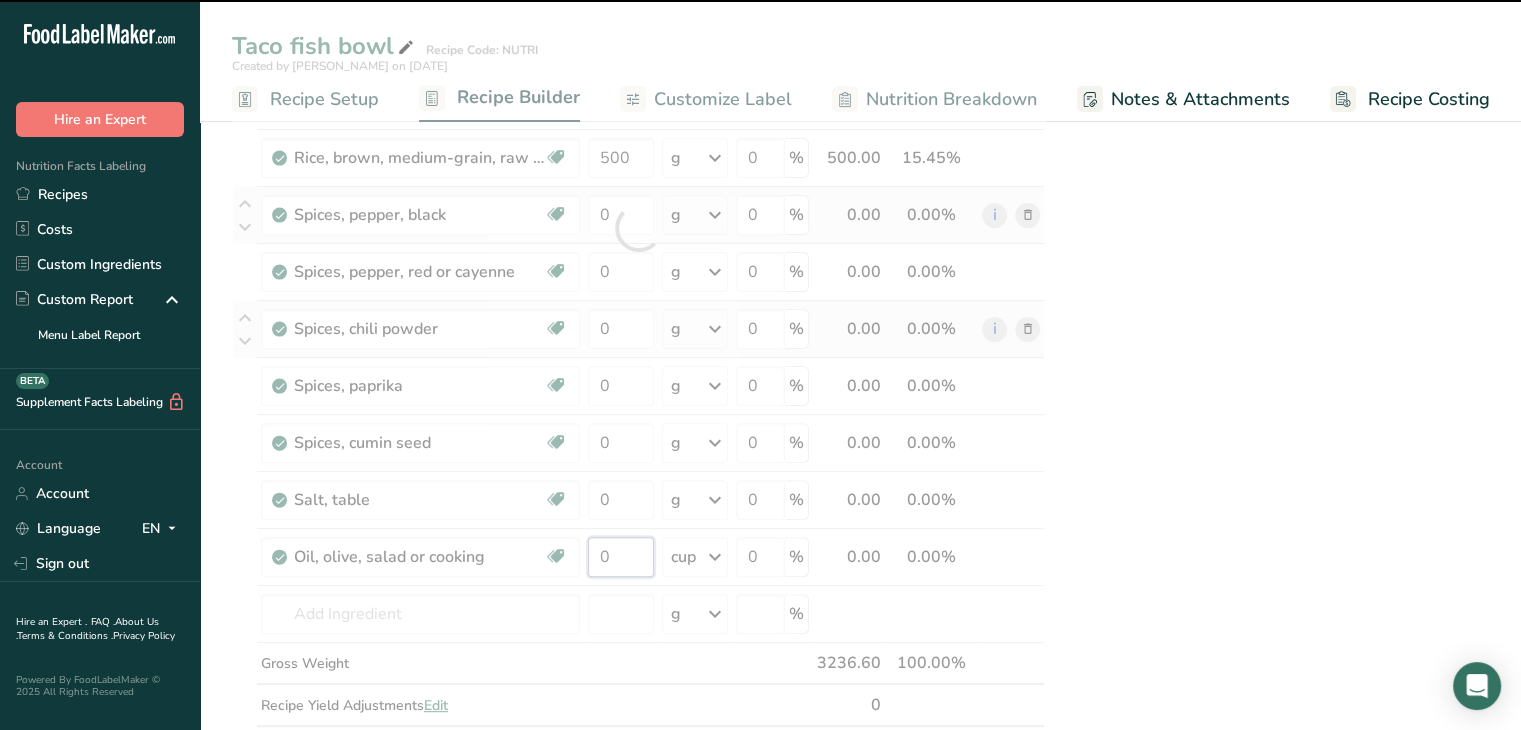 click on "0" at bounding box center (621, 557) 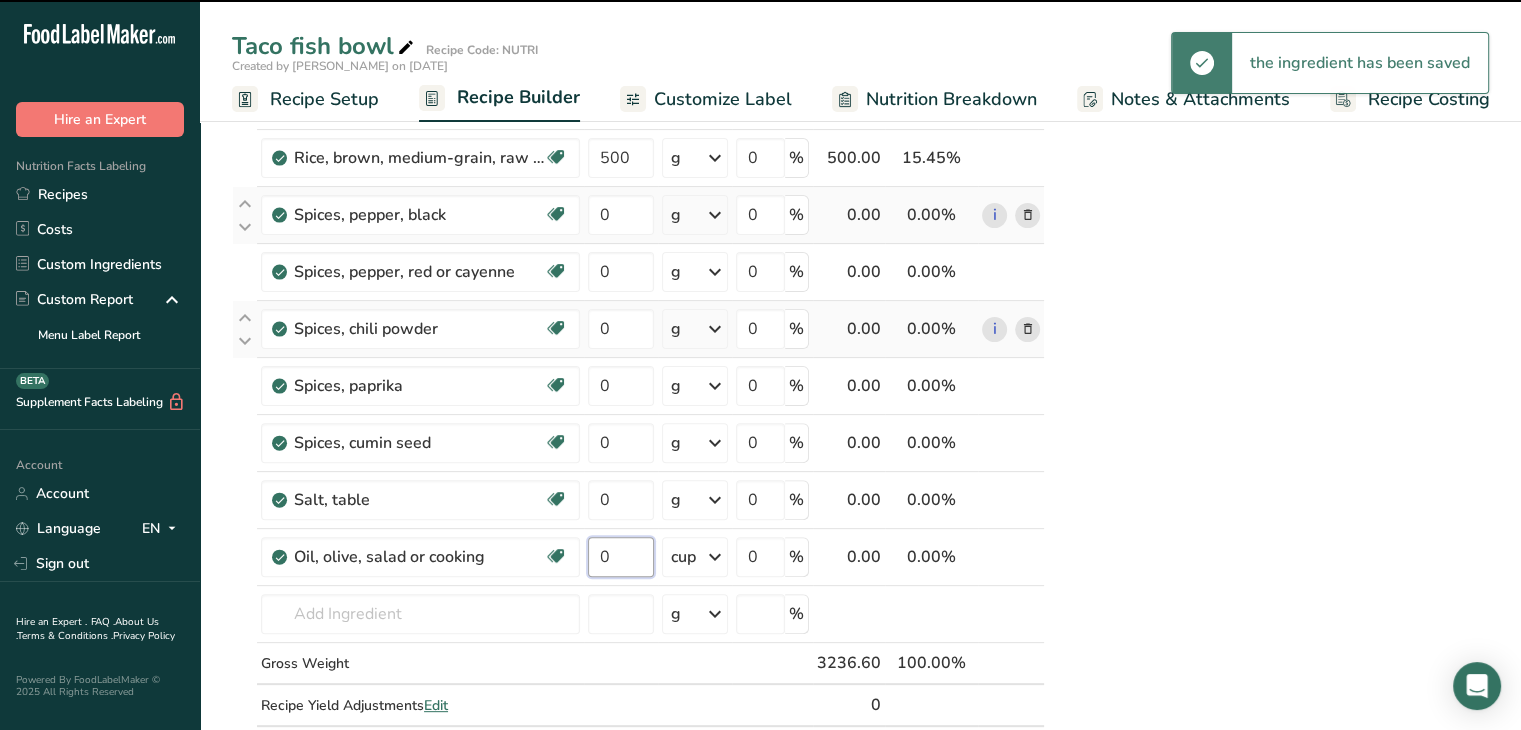 click on "0" at bounding box center [621, 557] 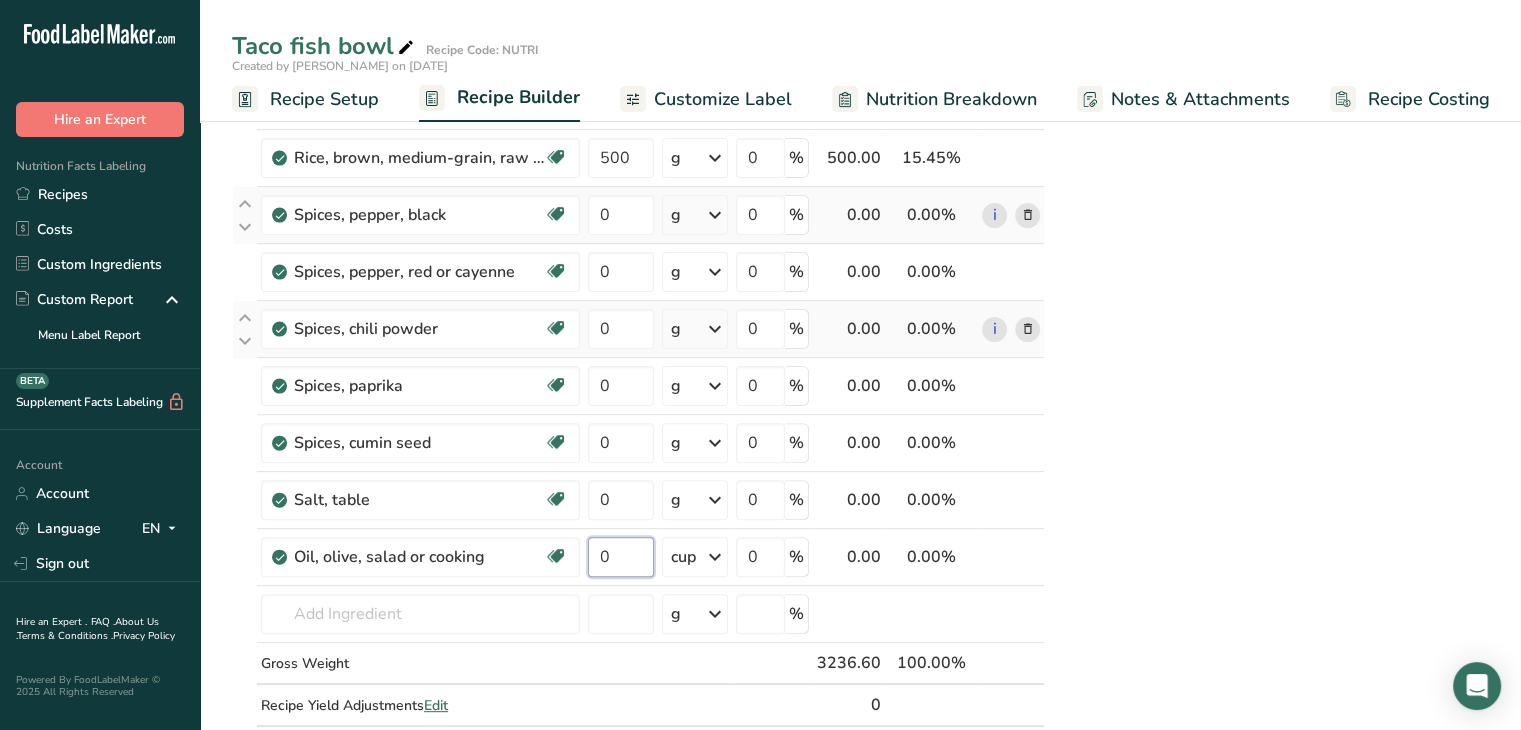 click on "0" at bounding box center (621, 557) 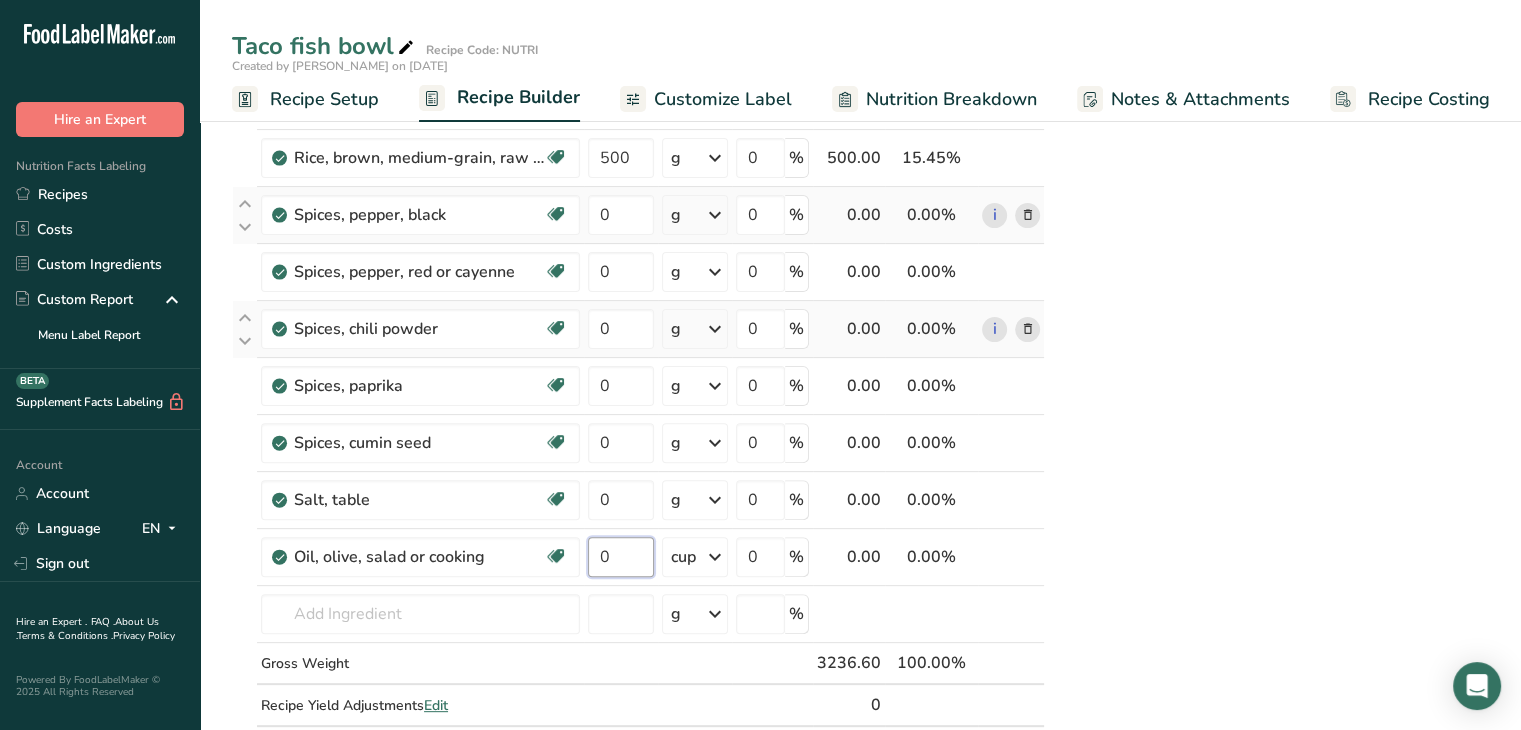 click on "0" at bounding box center (621, 557) 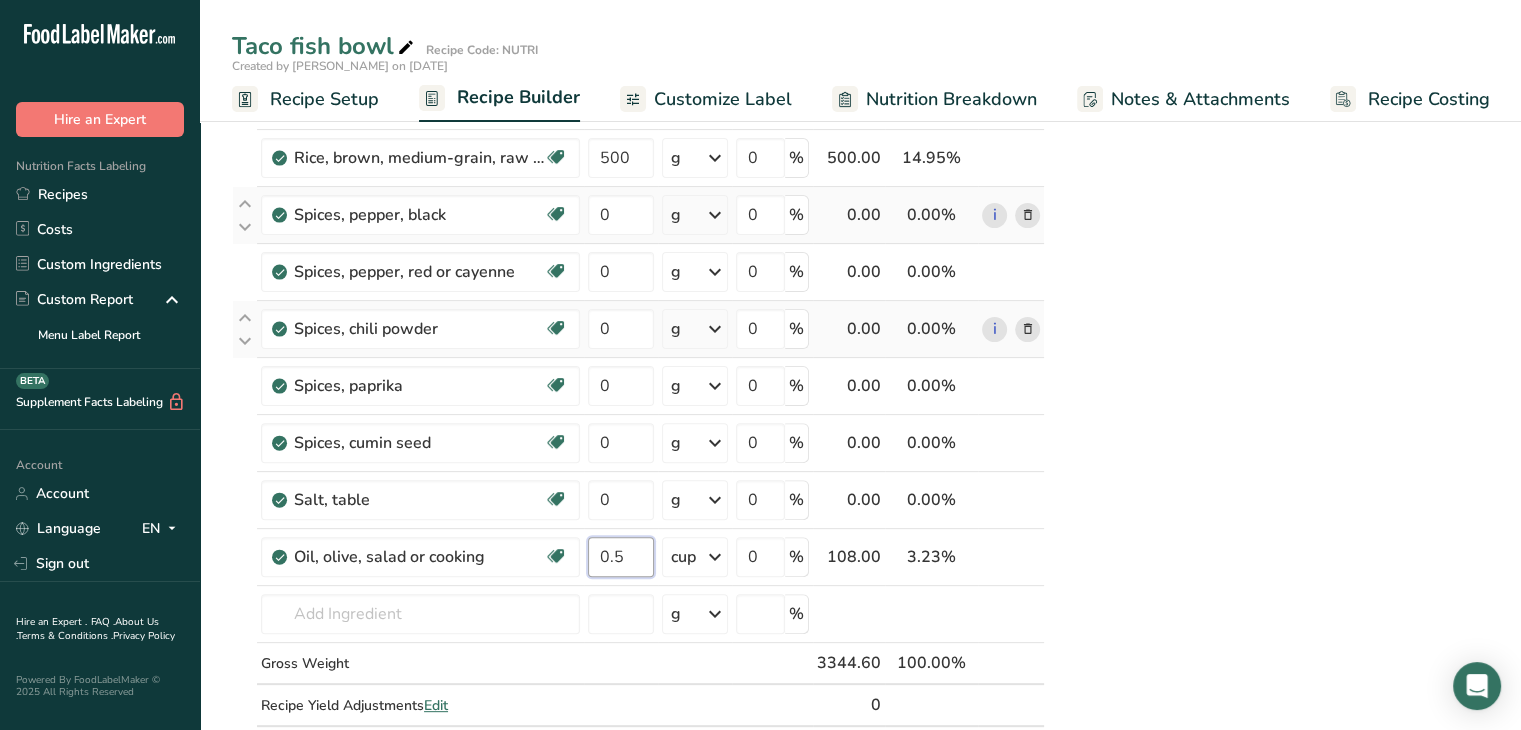 type on "0.5" 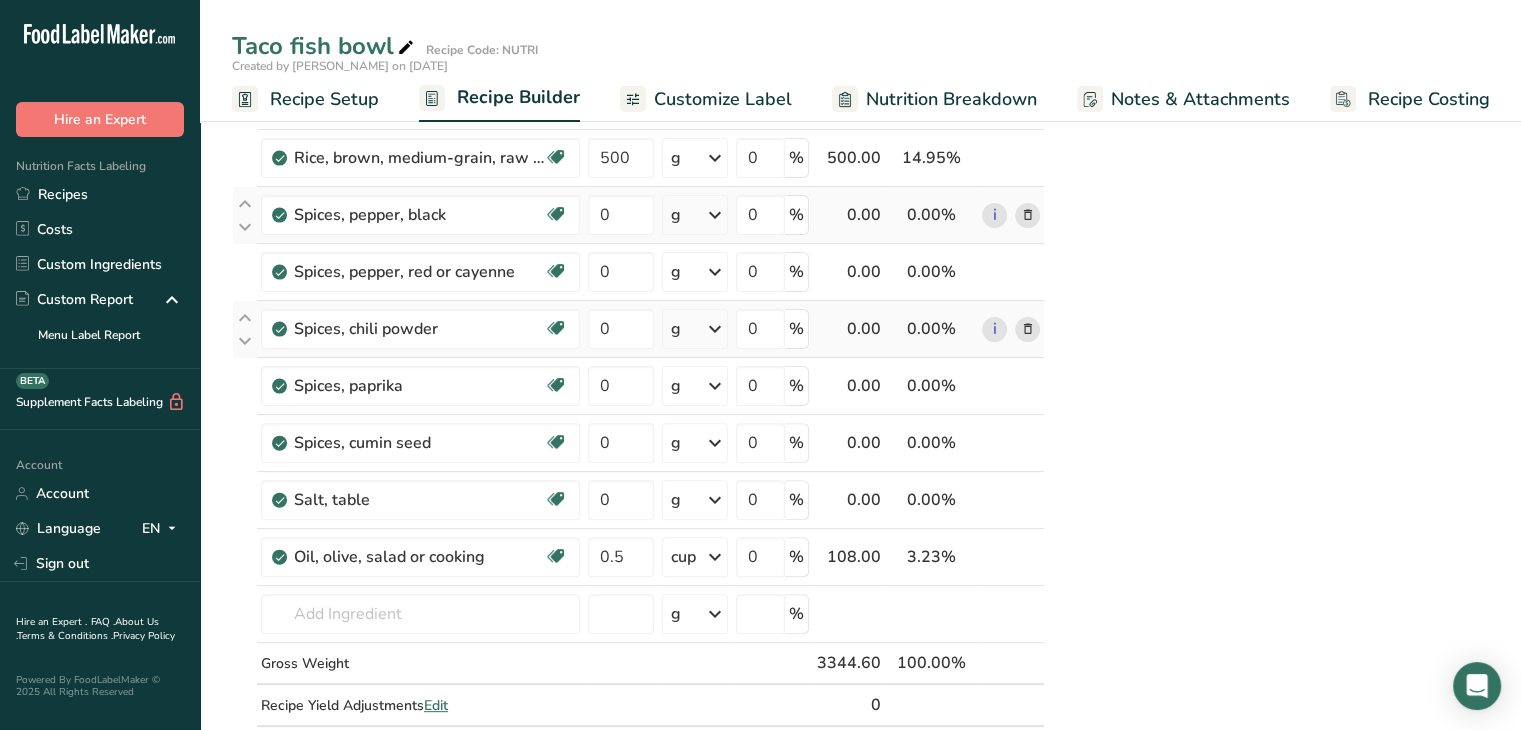 click on "Taco fish bowl
Ingredients:
Green Leaf Lettuce, Mangos, Kidney Beans, Brown Rice, Lemon Juice, Garlic Powder, Onion Powder, Coriander leaves, Black Pepper, Cayenne Pepper, Chili powder, Paprika, Cumin seed, Salt, Olive Oil
Per Serving Size:
215.773g
Total Calories
309 kcal
Total Fat
2 g
Total Sugars
11 g
Total Carbs
63 g
Protein
14 g" at bounding box center [1284, 609] 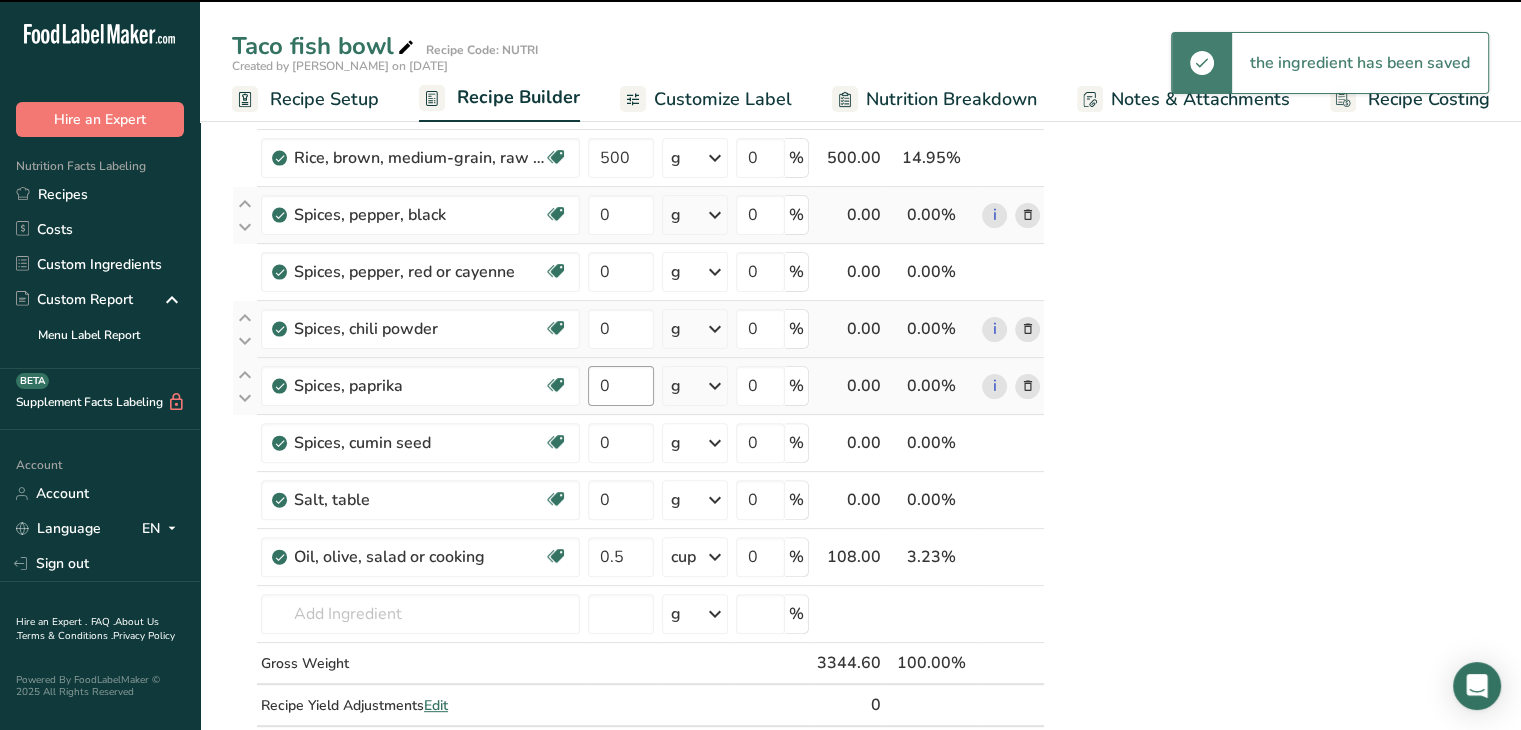 scroll, scrollTop: 486, scrollLeft: 0, axis: vertical 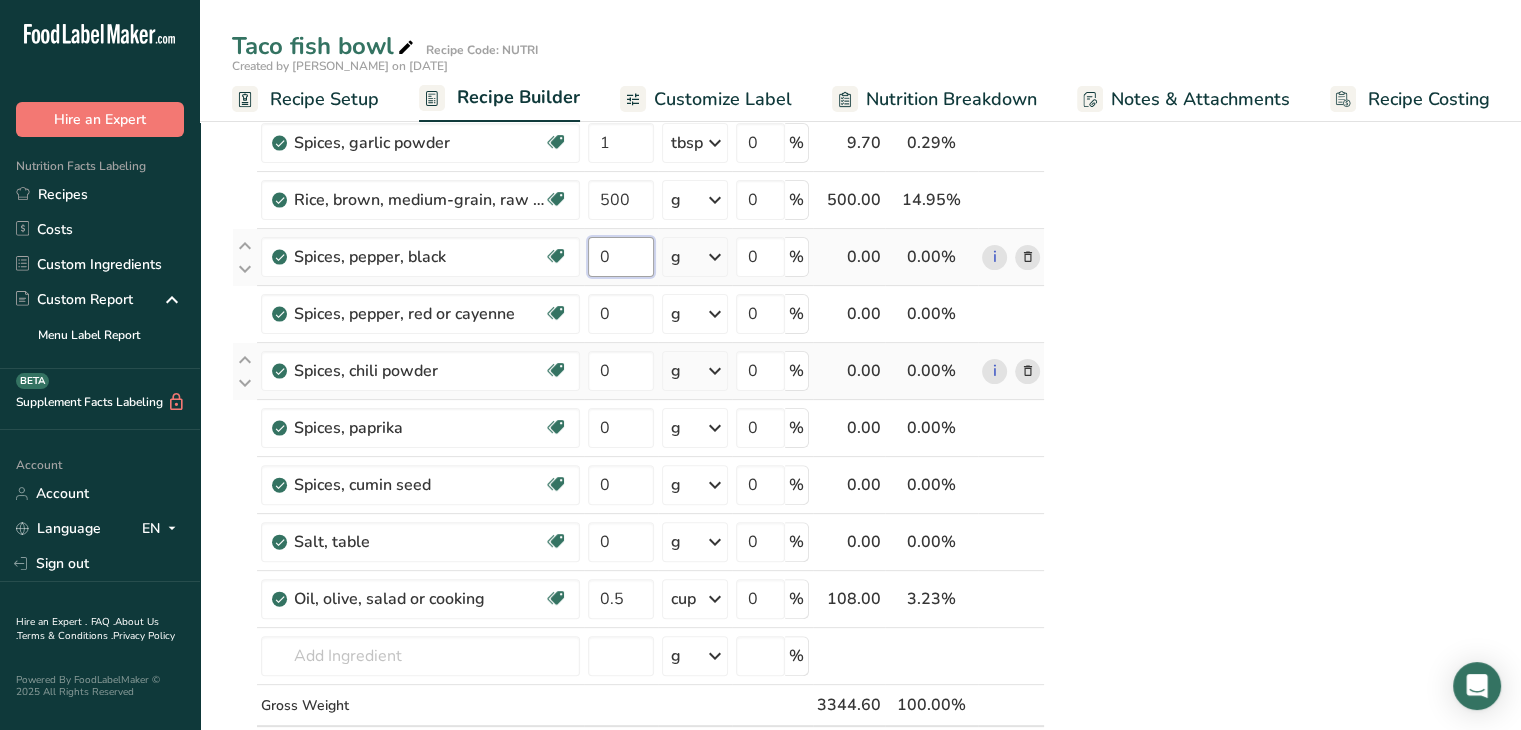 click on "0" at bounding box center [621, 257] 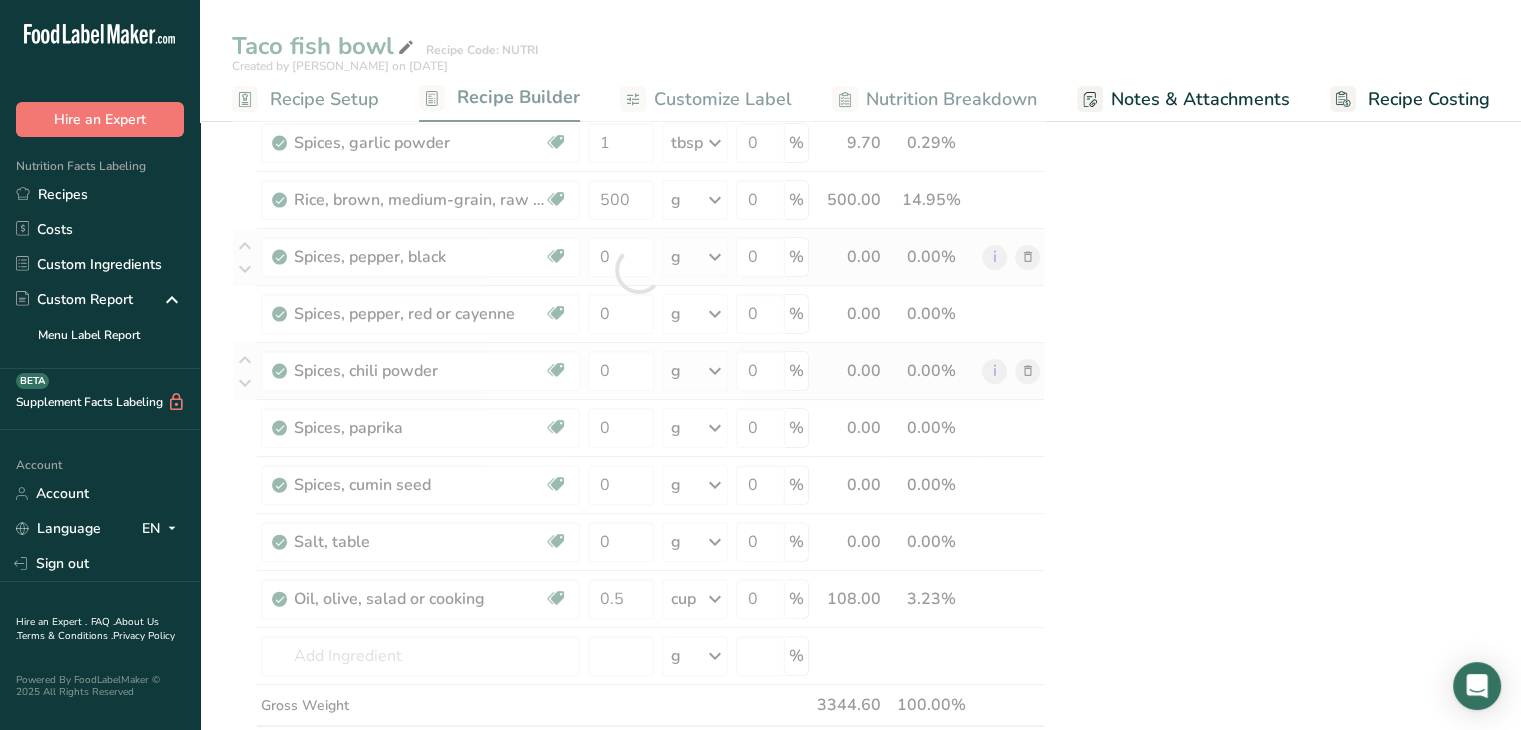 click on "Ingredient *
Amount *
Unit *
Waste *   .a-a{fill:#347362;}.b-a{fill:#fff;}          Grams
Percentage
Beans, kidney, all types, mature seeds, raw
Plant-based Protein
Dairy free
Gluten free
Vegan
Vegetarian
Soy free
600
g
Portions
1 cup
Weight Units
g
kg
mg
See more
Volume Units
l
Volume units require a density conversion. If you know your ingredient's density enter it below. Otherwise, click on "RIA" our AI Regulatory bot - she will be able to help you
lb/ft3
g/cm3
Confirm
mL" at bounding box center (638, 270) 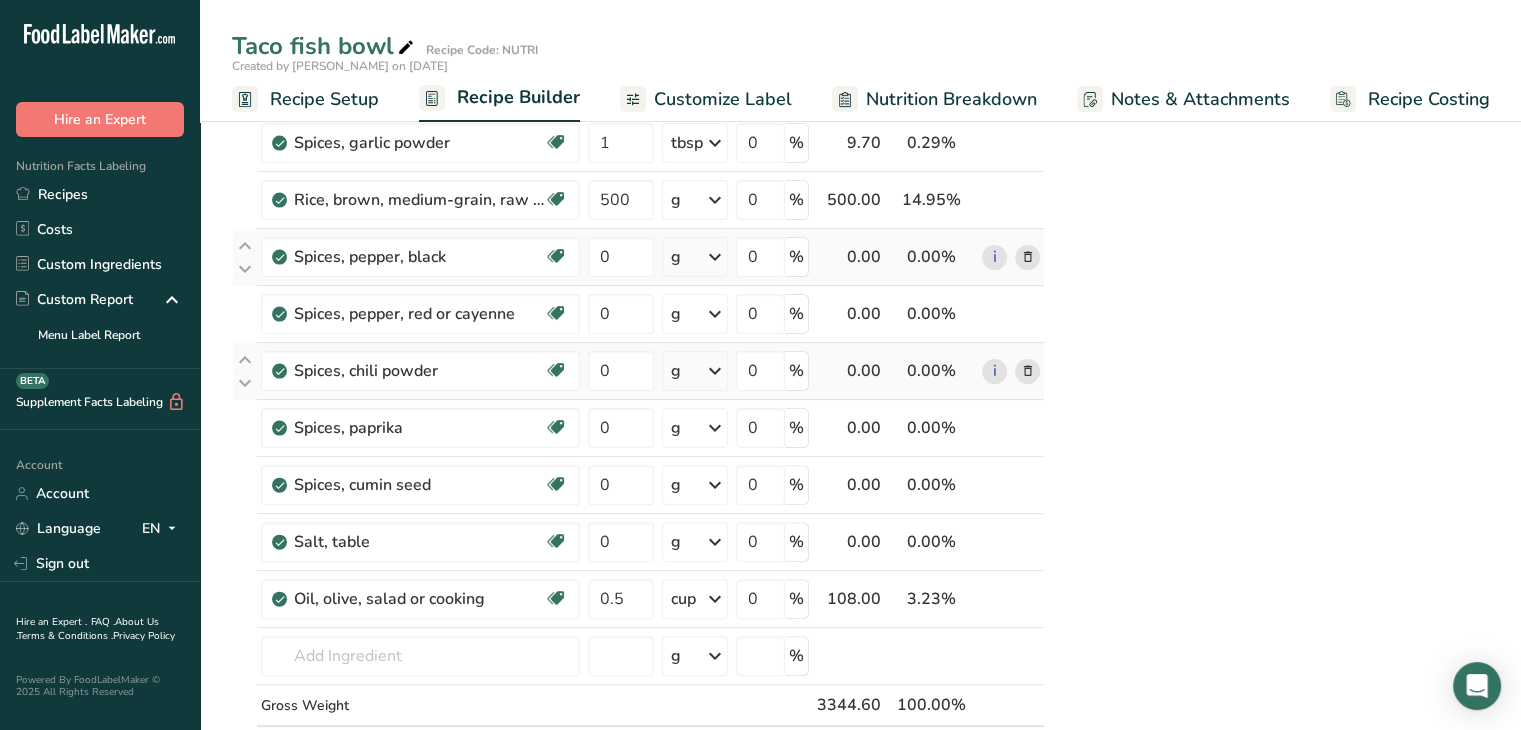 click on "g" at bounding box center (695, 257) 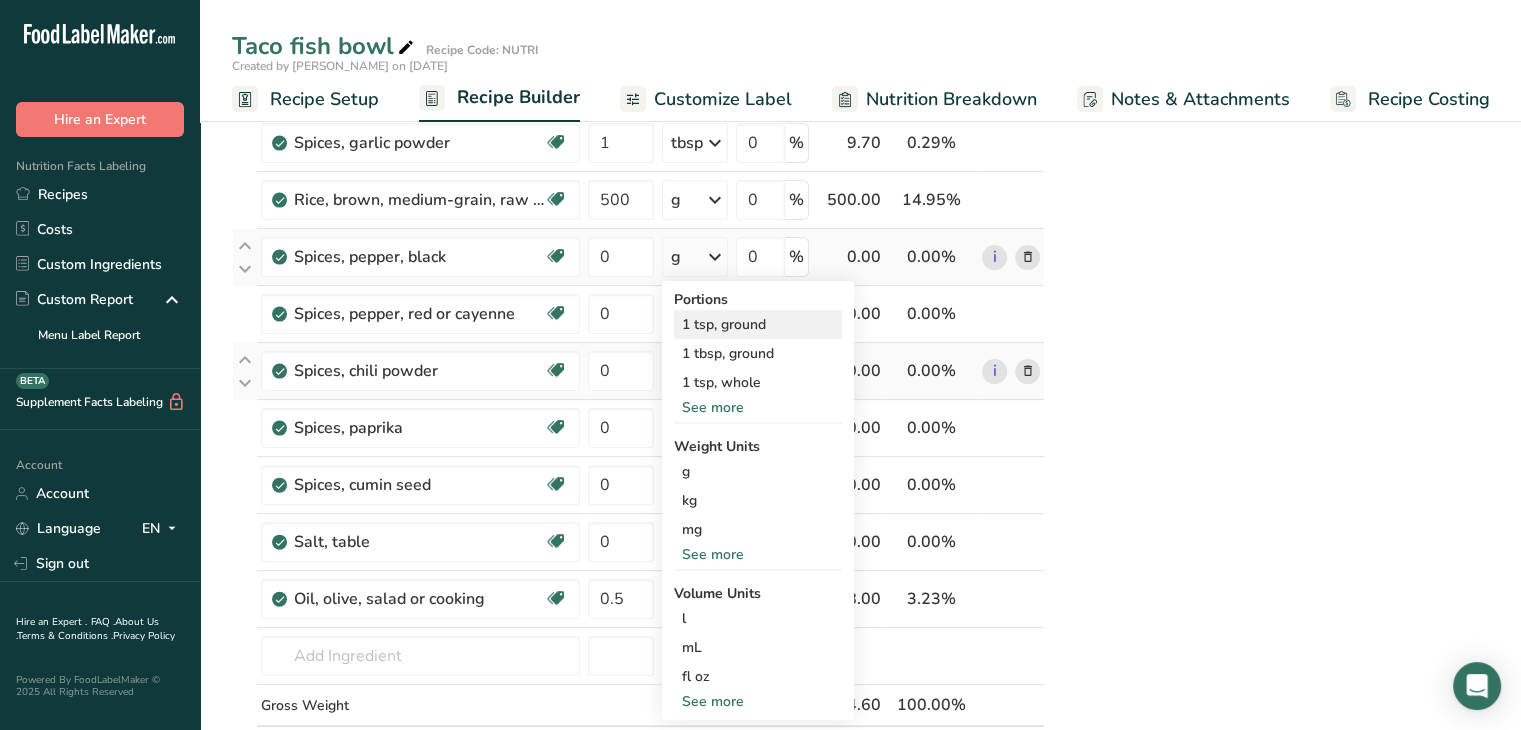 click on "1 tsp, ground" at bounding box center [758, 324] 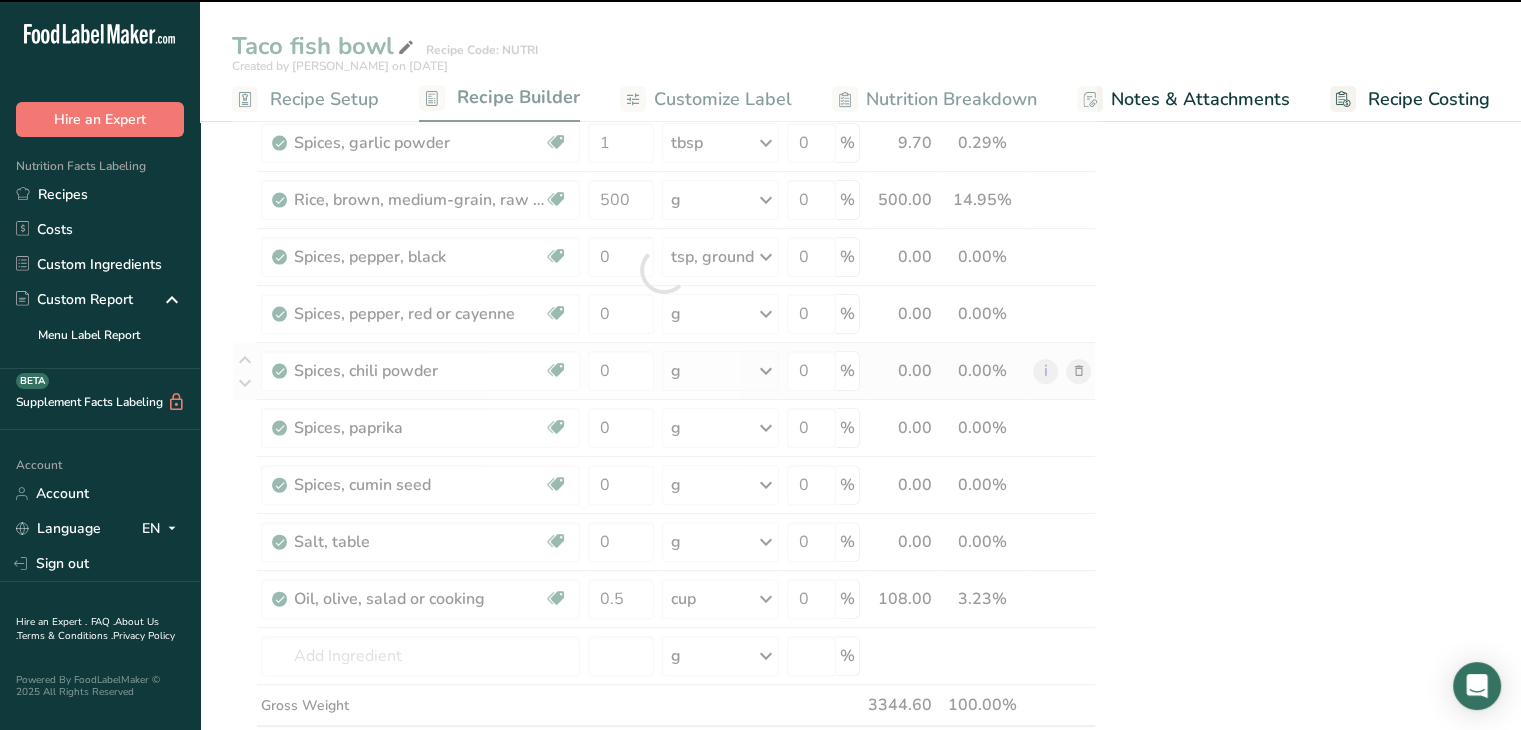 click at bounding box center (664, 270) 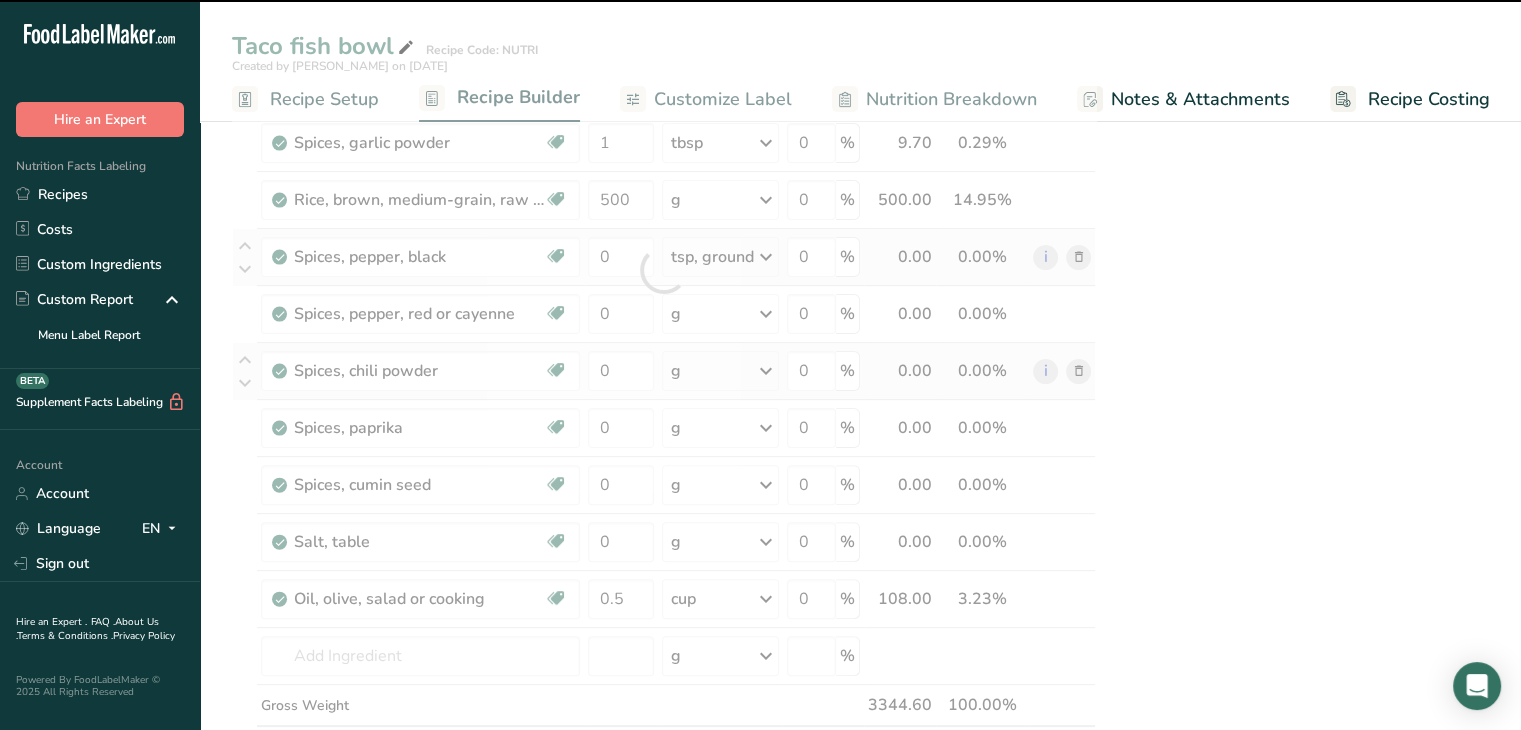 click on "tsp, ground" at bounding box center [712, 257] 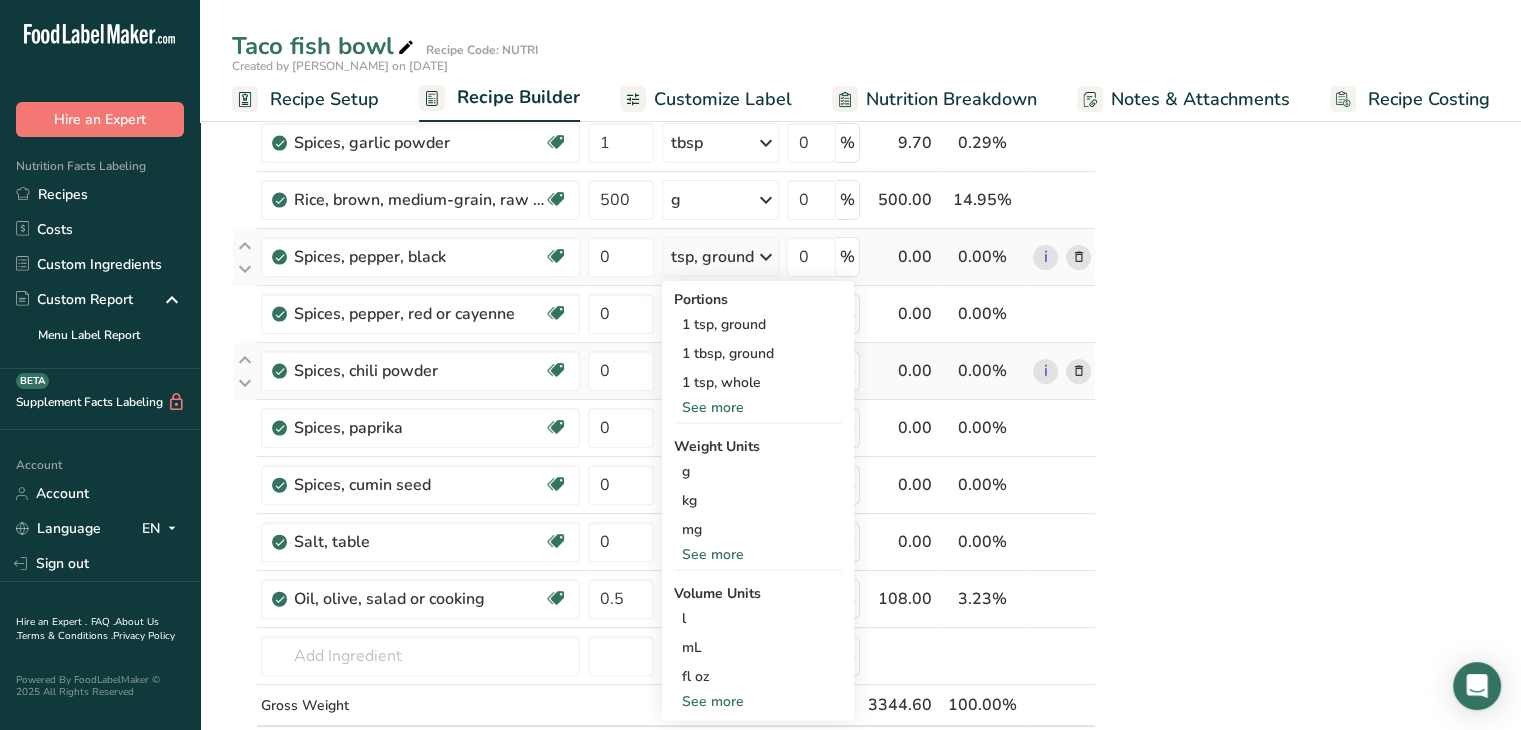 click on "tsp, ground" at bounding box center [712, 257] 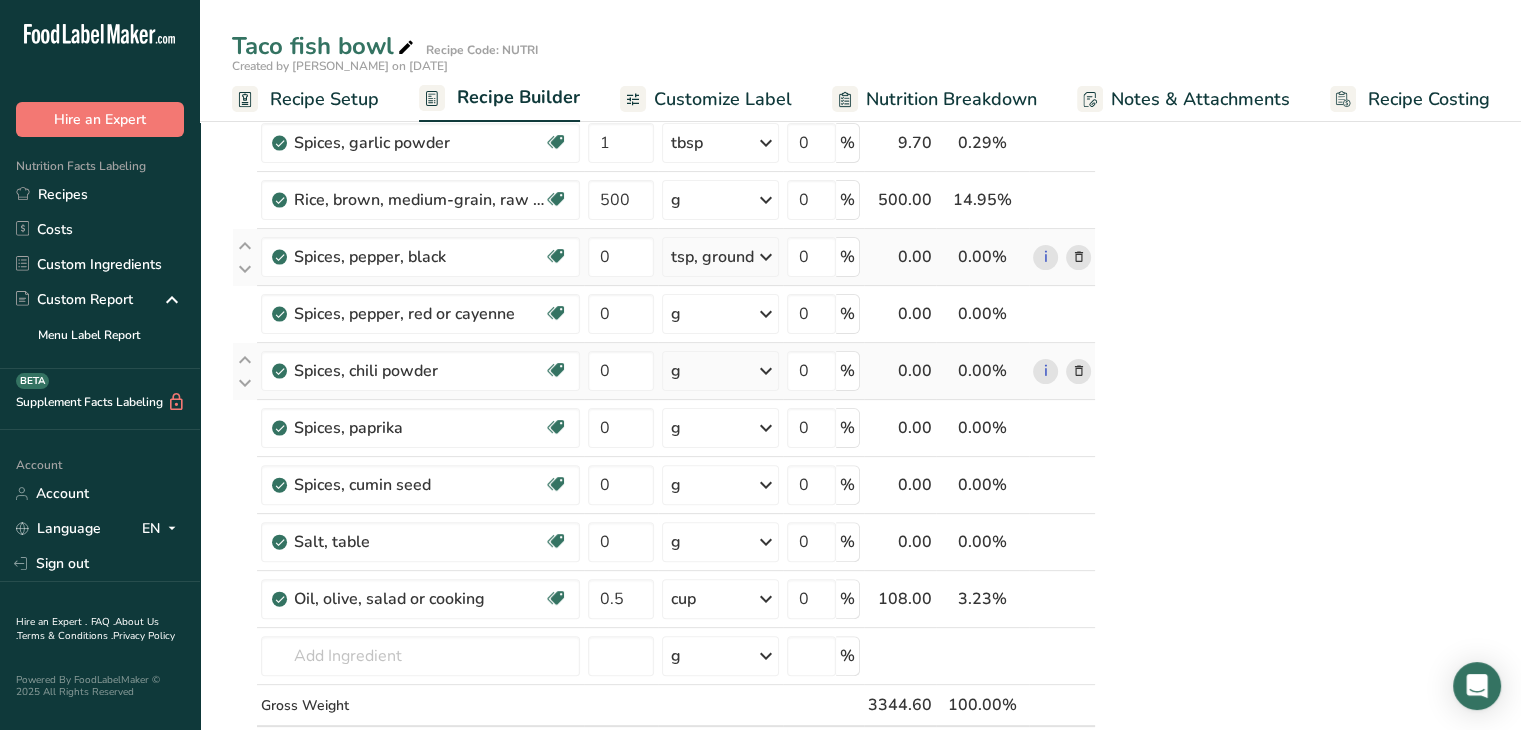 click on "tsp, ground" at bounding box center [712, 257] 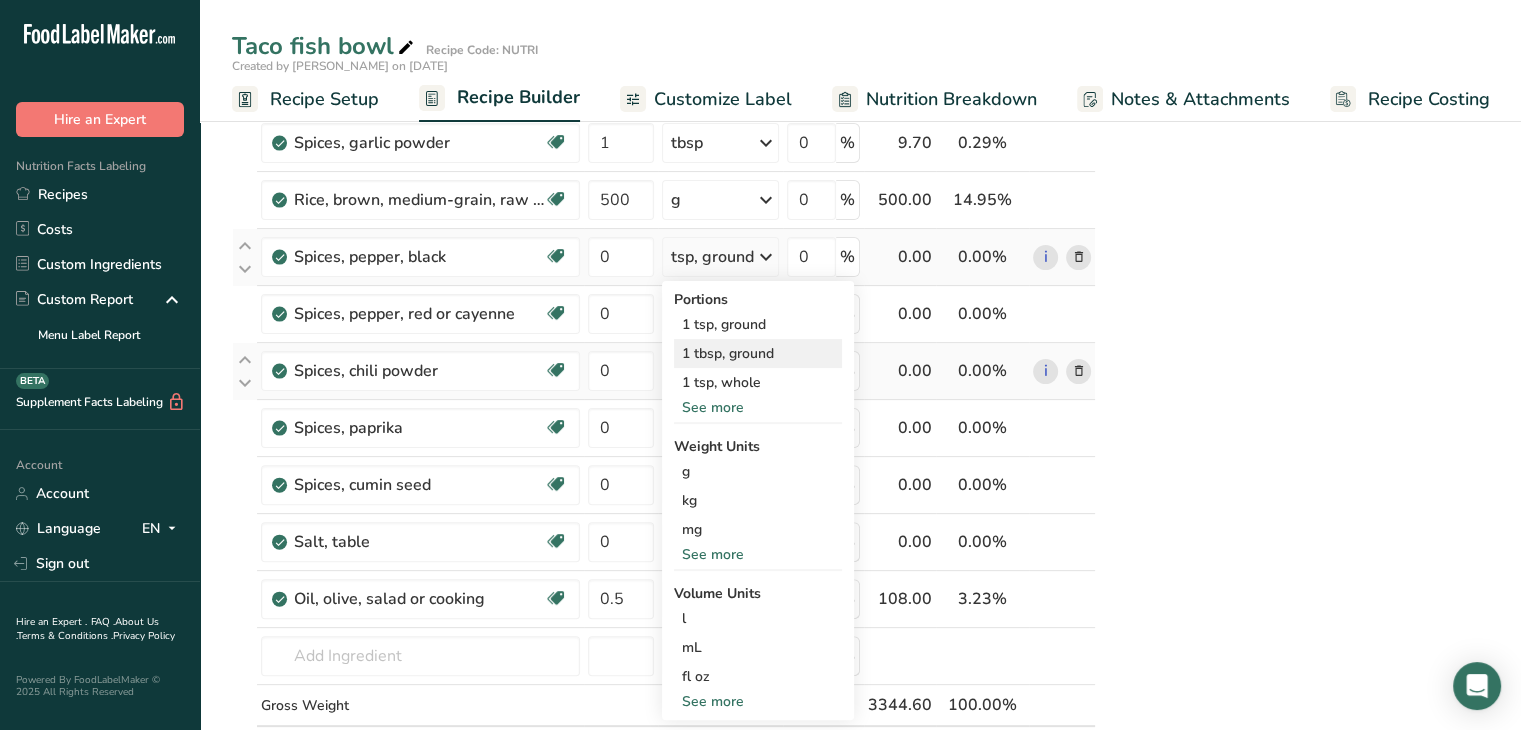 click on "1 tbsp, ground" at bounding box center [758, 353] 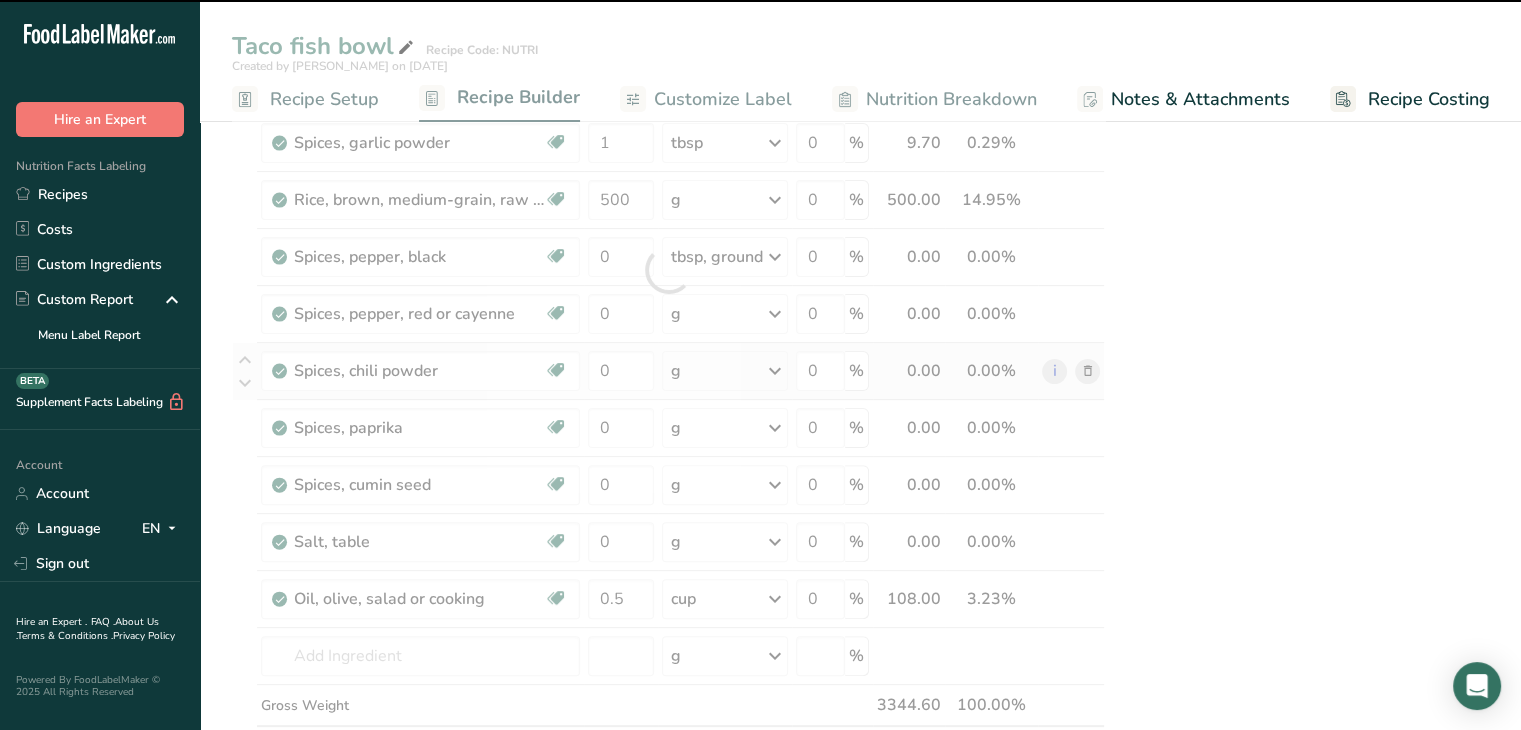 click at bounding box center [668, 270] 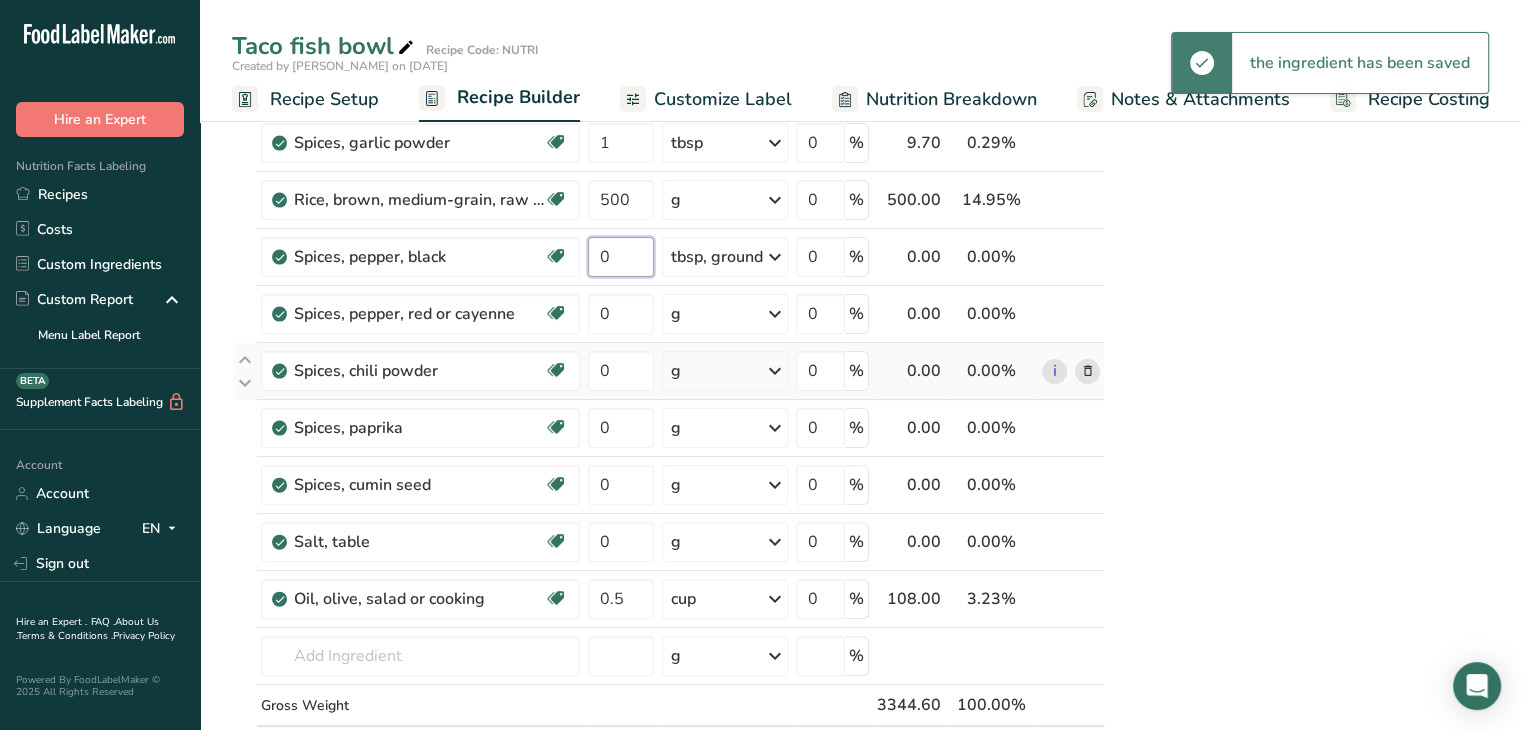 click on "0" at bounding box center [621, 257] 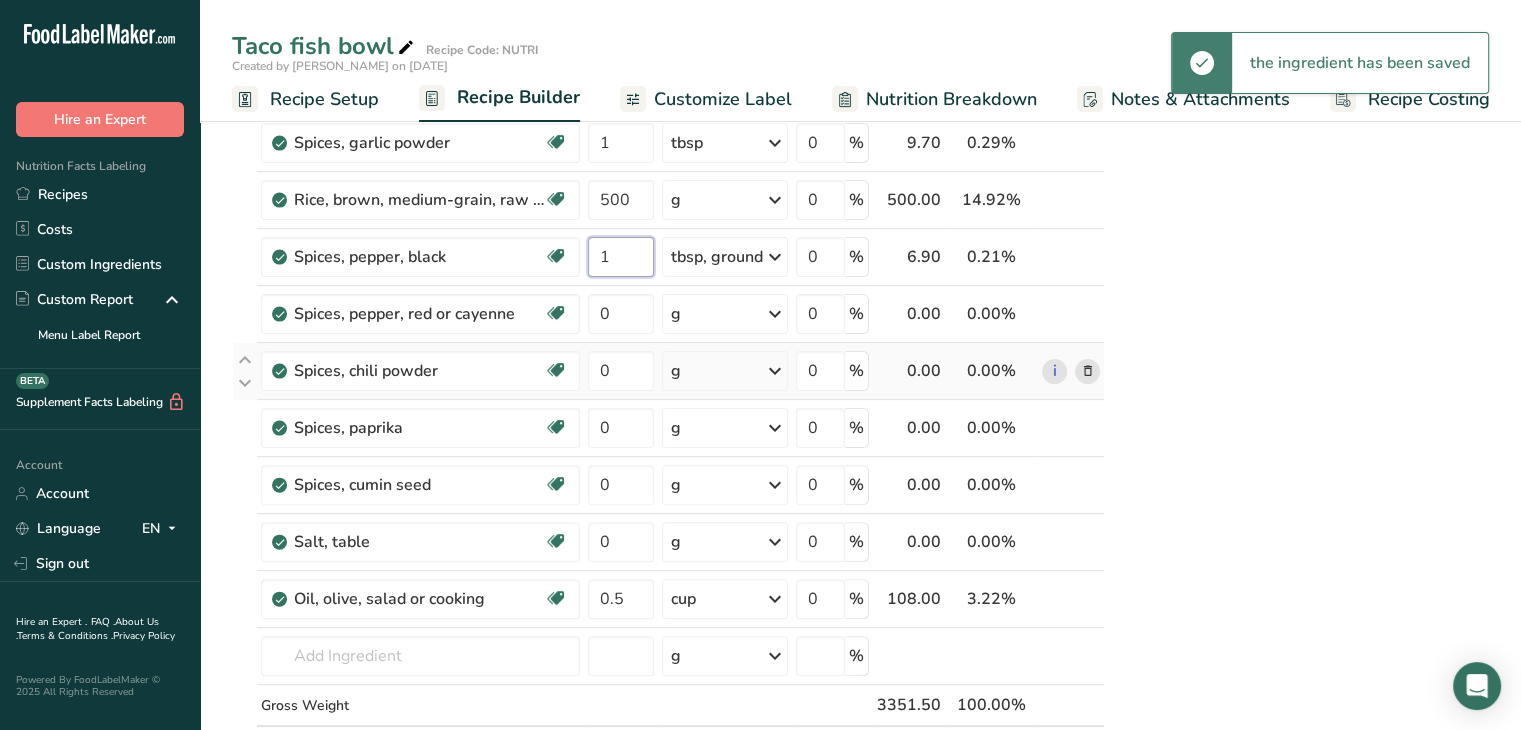 type on "1" 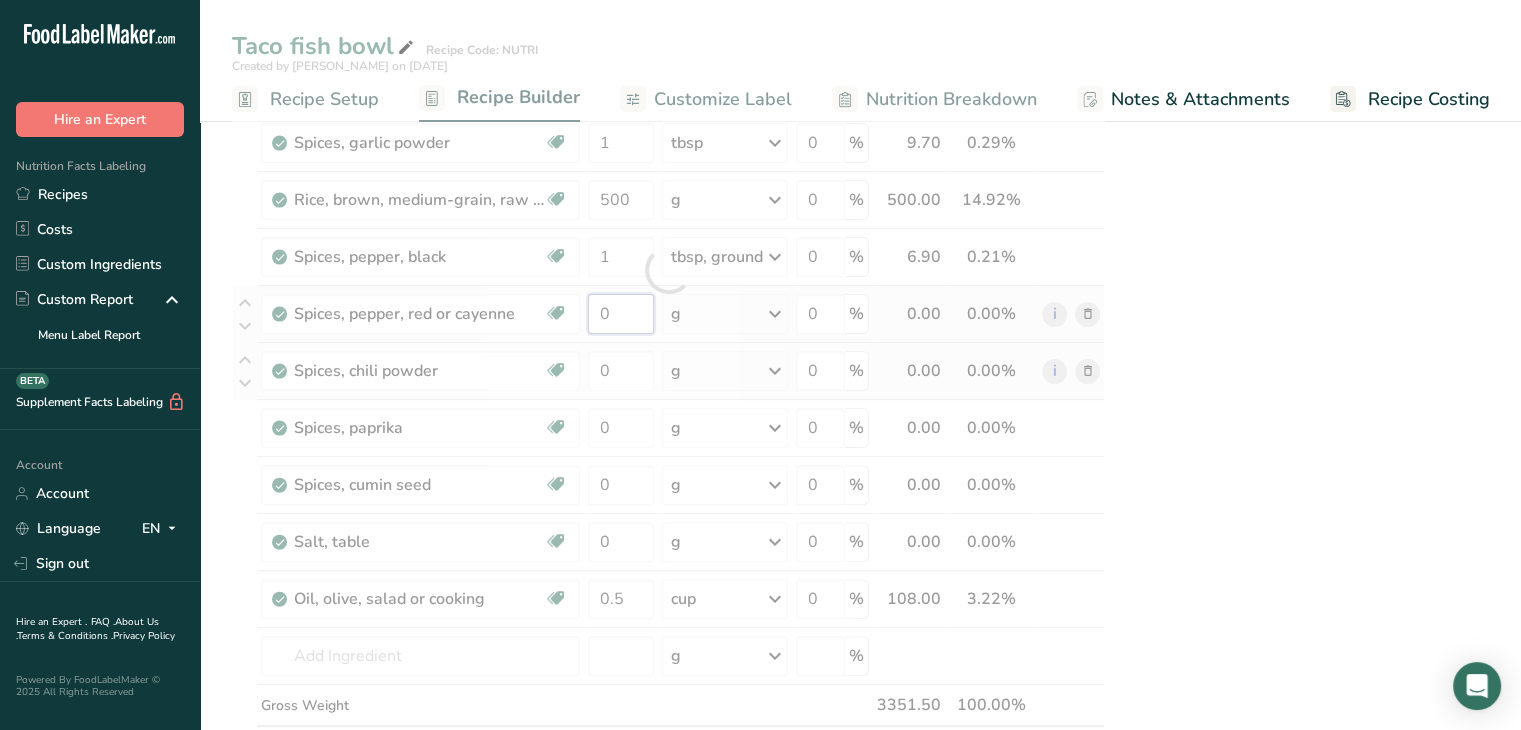 click on "Ingredient *
Amount *
Unit *
Waste *   .a-a{fill:#347362;}.b-a{fill:#fff;}          Grams
Percentage
Beans, kidney, all types, mature seeds, raw
Plant-based Protein
Dairy free
Gluten free
Vegan
Vegetarian
Soy free
600
g
Portions
1 cup
Weight Units
g
kg
mg
See more
Volume Units
l
Volume units require a density conversion. If you know your ingredient's density enter it below. Otherwise, click on "RIA" our AI Regulatory bot - she will be able to help you
lb/ft3
g/cm3
Confirm
mL" at bounding box center (668, 270) 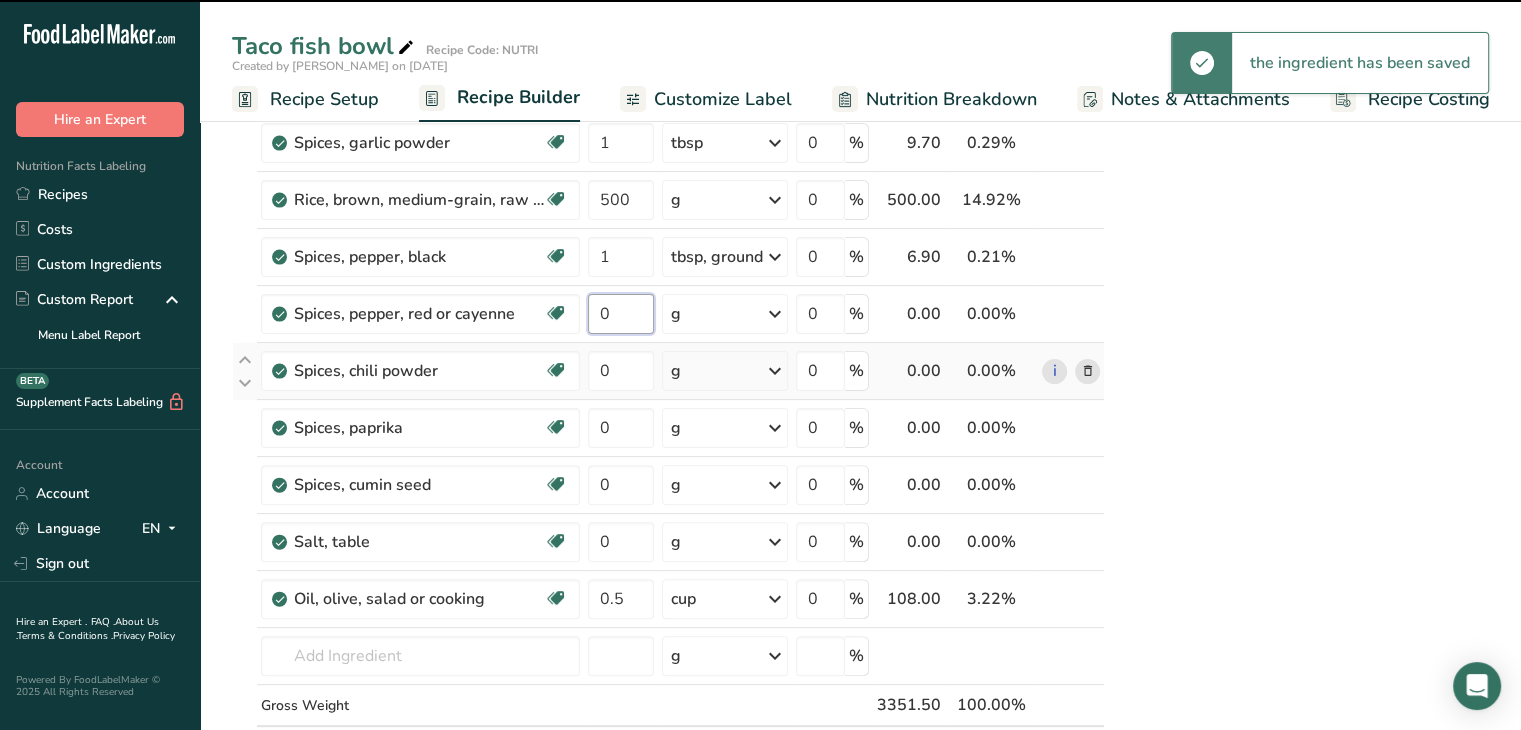 scroll, scrollTop: 271, scrollLeft: 0, axis: vertical 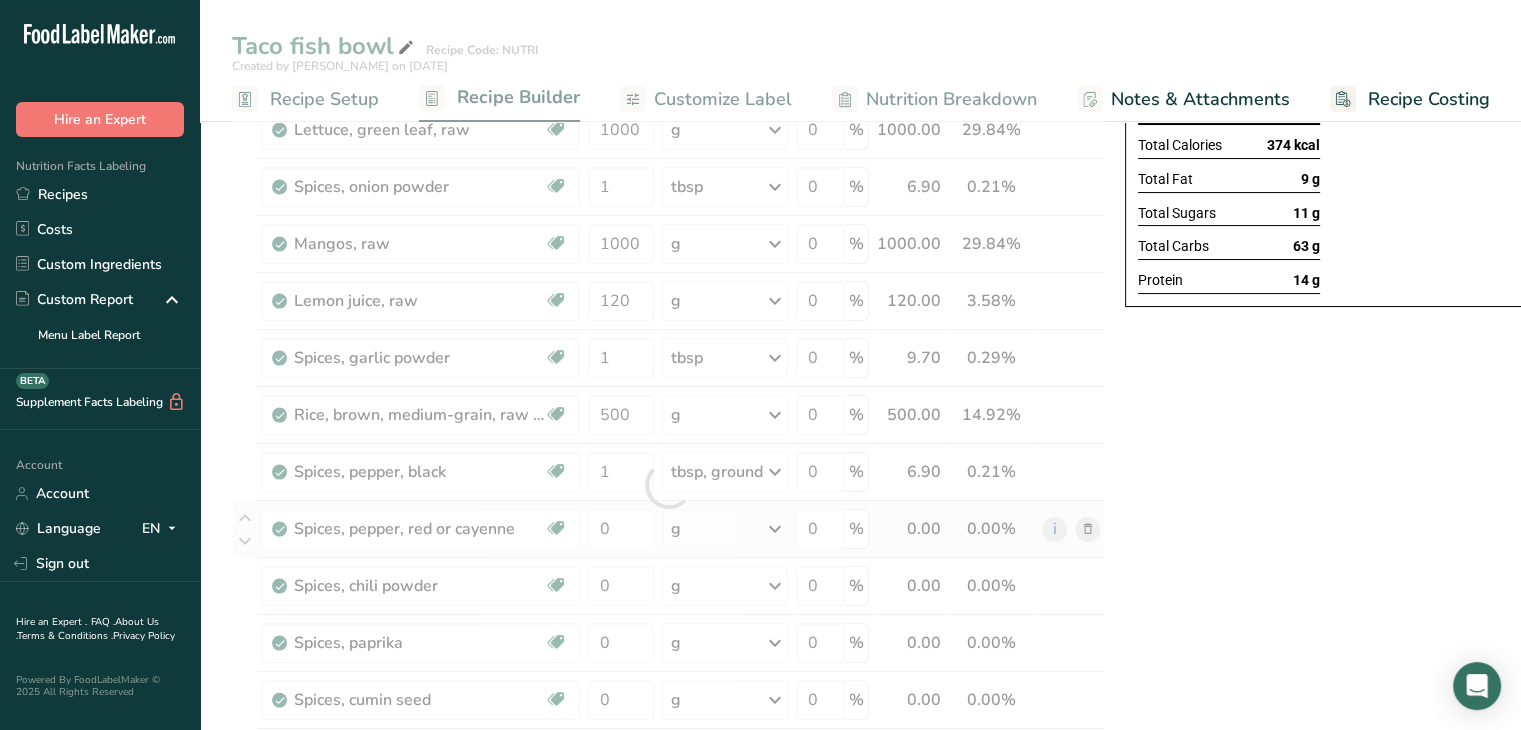 click on "Ingredient *
Amount *
Unit *
Waste *   .a-a{fill:#347362;}.b-a{fill:#fff;}          Grams
Percentage
Beans, kidney, all types, mature seeds, raw
Plant-based Protein
Dairy free
Gluten free
Vegan
Vegetarian
Soy free
600
g
Portions
1 cup
Weight Units
g
kg
mg
See more
Volume Units
l
Volume units require a density conversion. If you know your ingredient's density enter it below. Otherwise, click on "RIA" our AI Regulatory bot - she will be able to help you
lb/ft3
g/cm3
Confirm
mL" at bounding box center (668, 485) 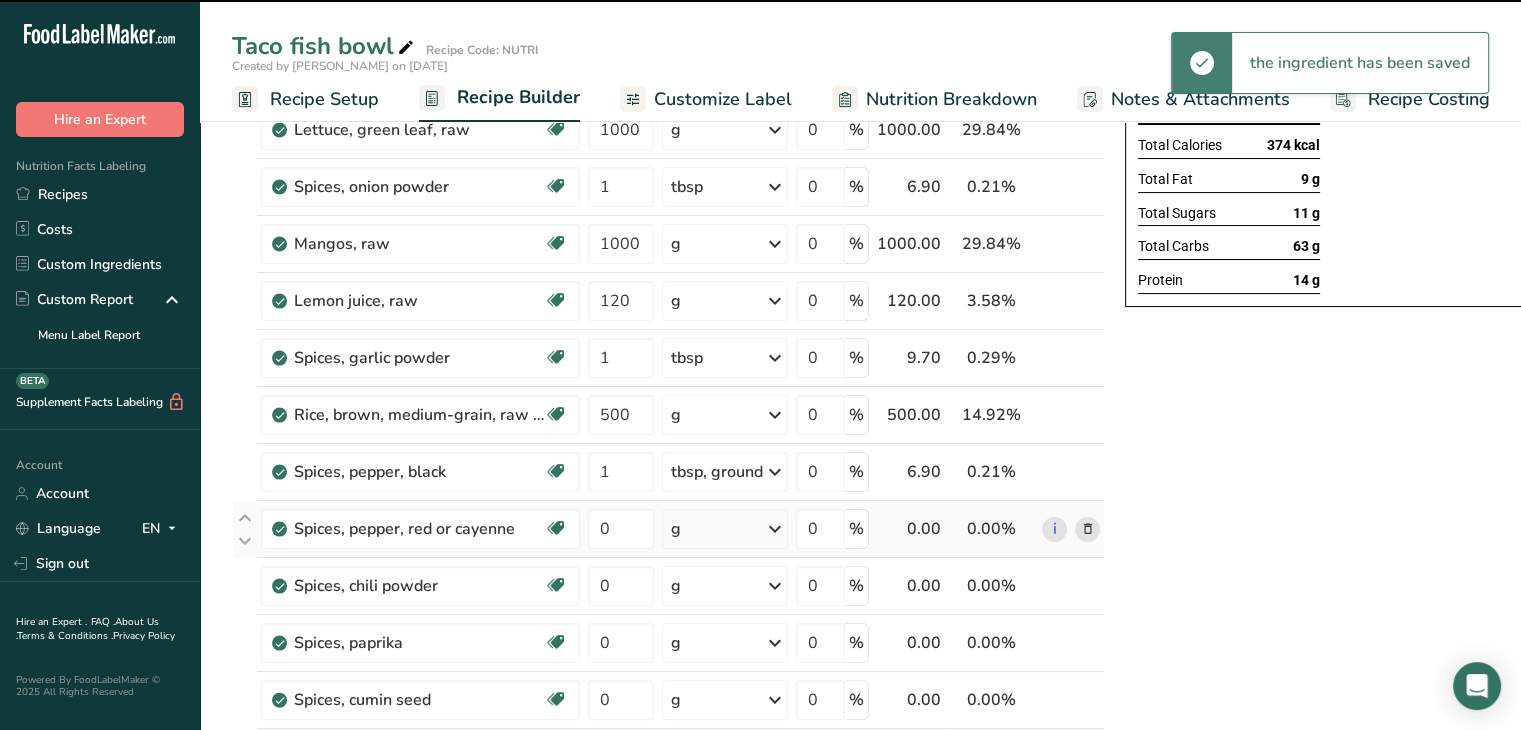 scroll, scrollTop: 339, scrollLeft: 0, axis: vertical 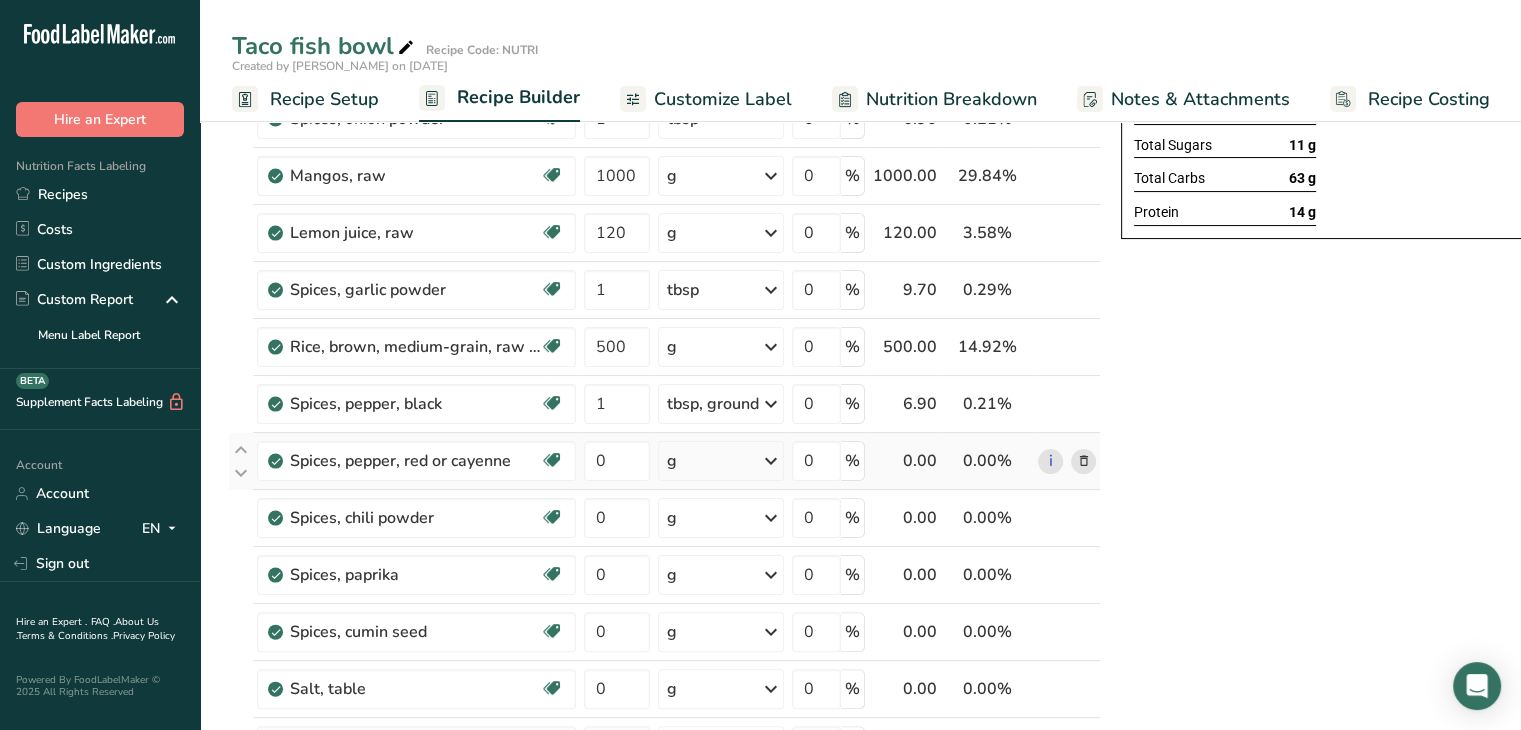 click on "g" at bounding box center [721, 461] 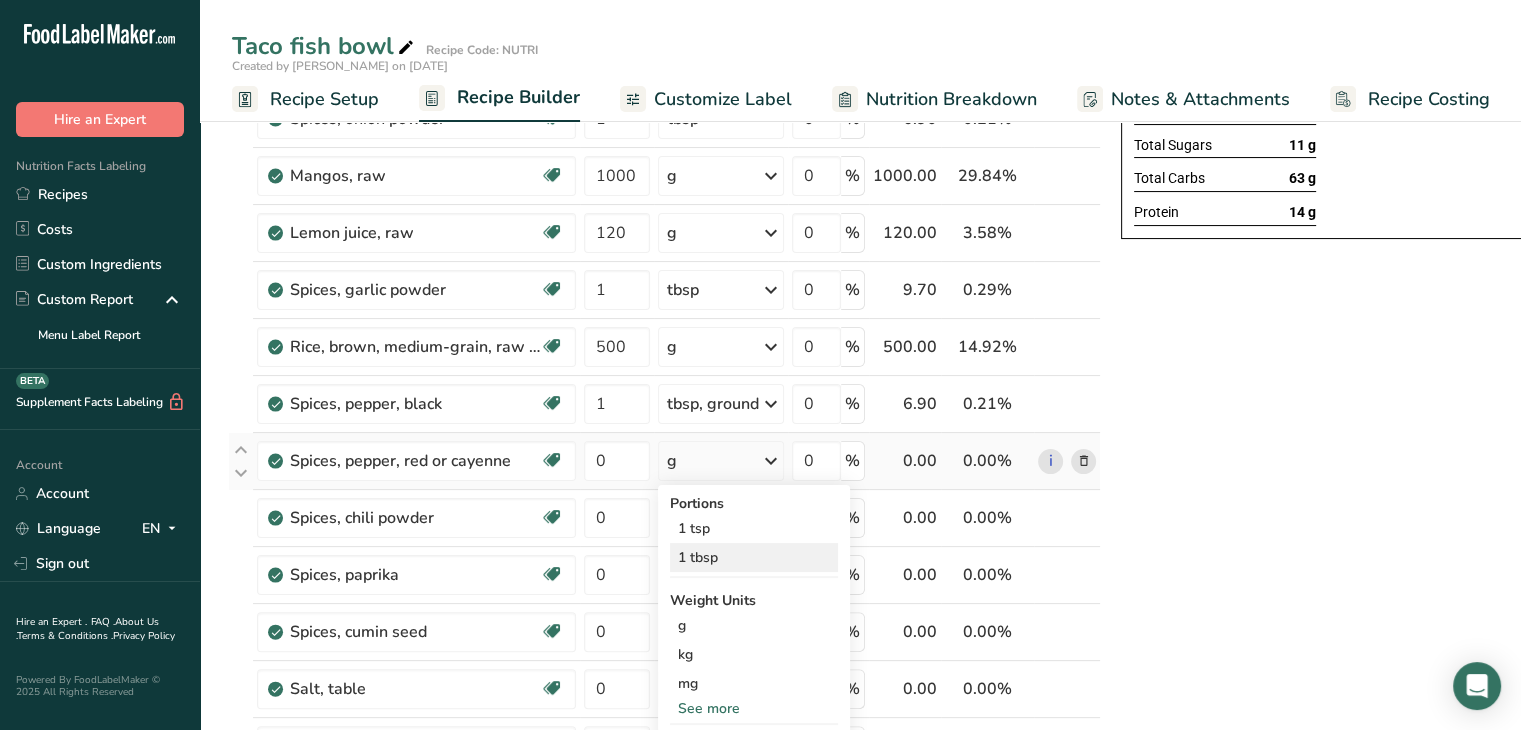 click on "1 tbsp" at bounding box center (754, 557) 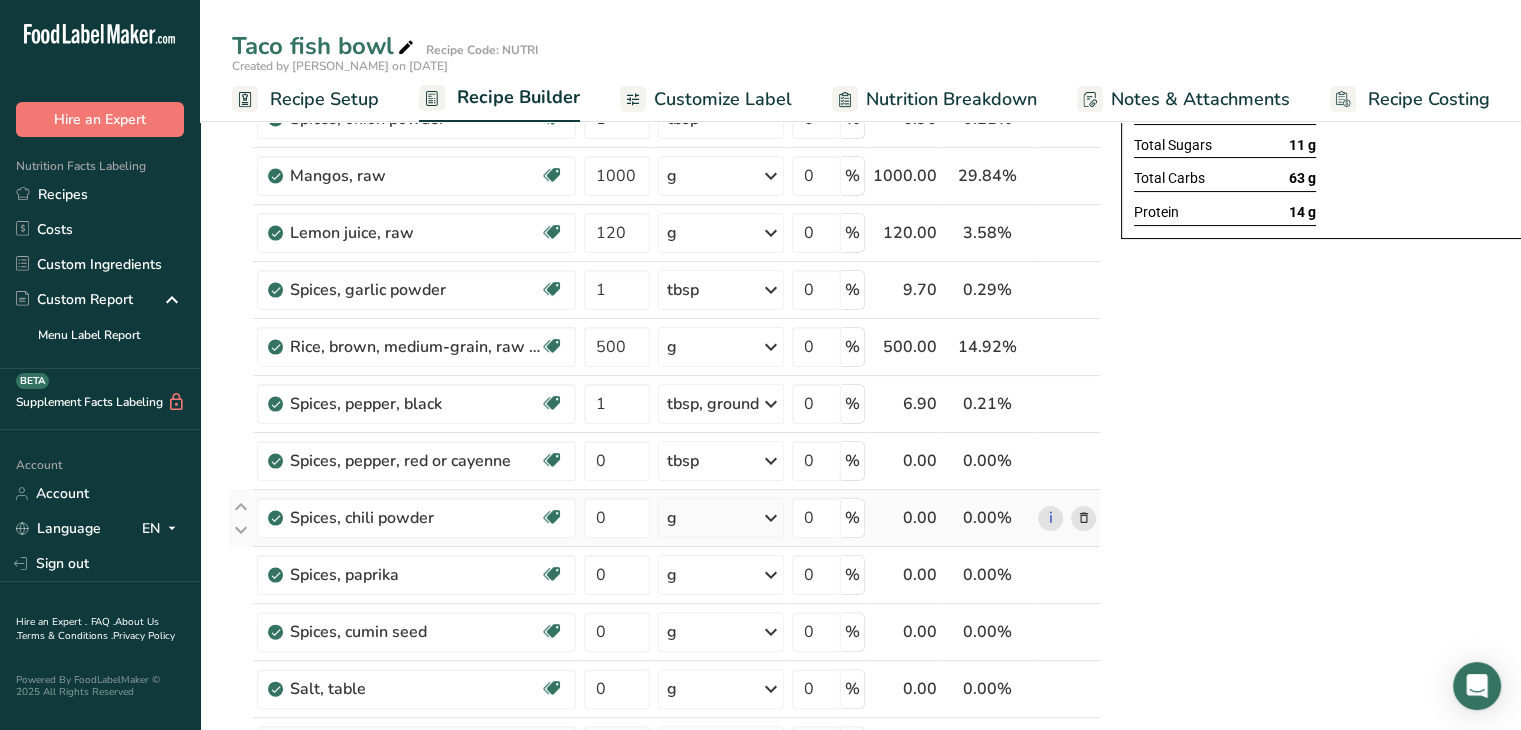 click on "g" at bounding box center [721, 518] 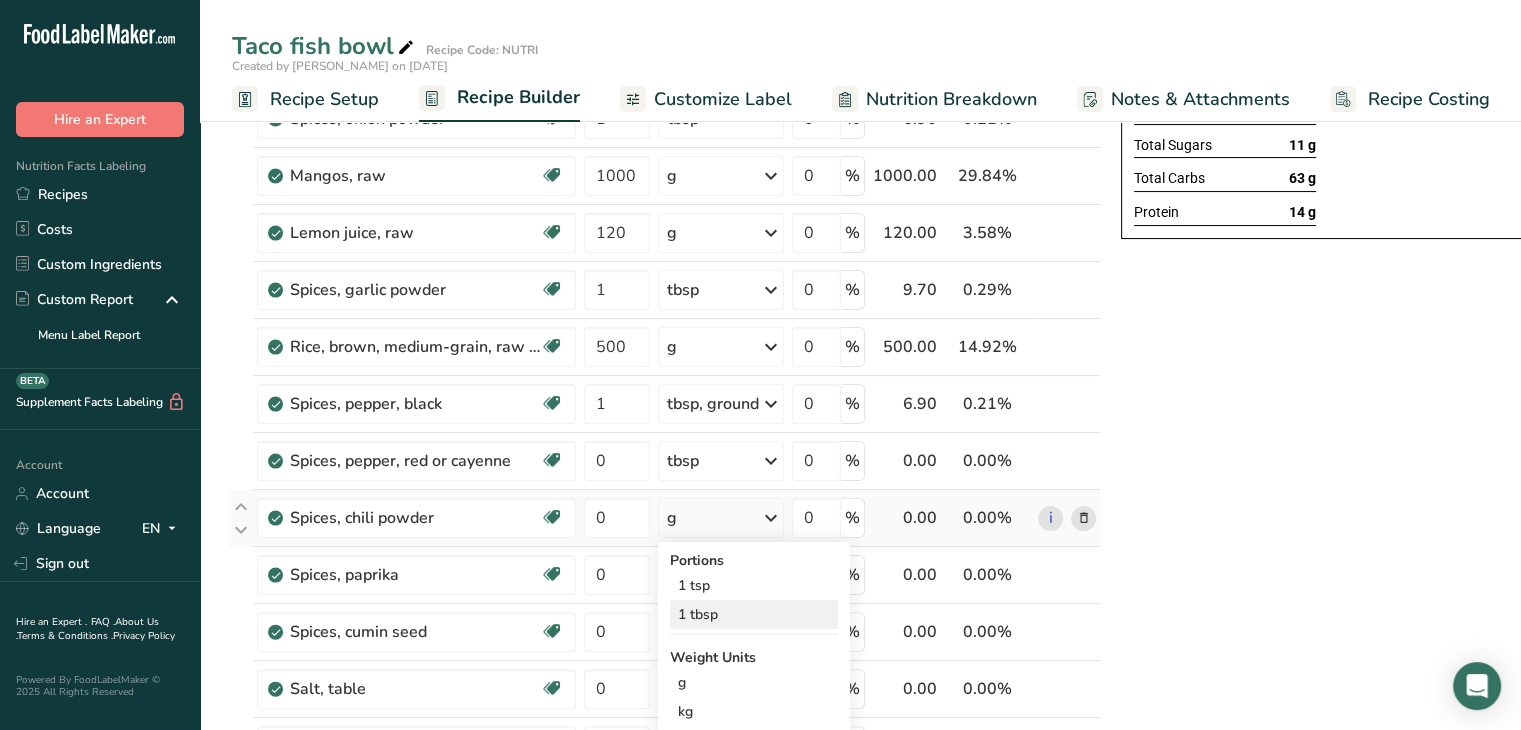 click on "1 tbsp" at bounding box center (754, 614) 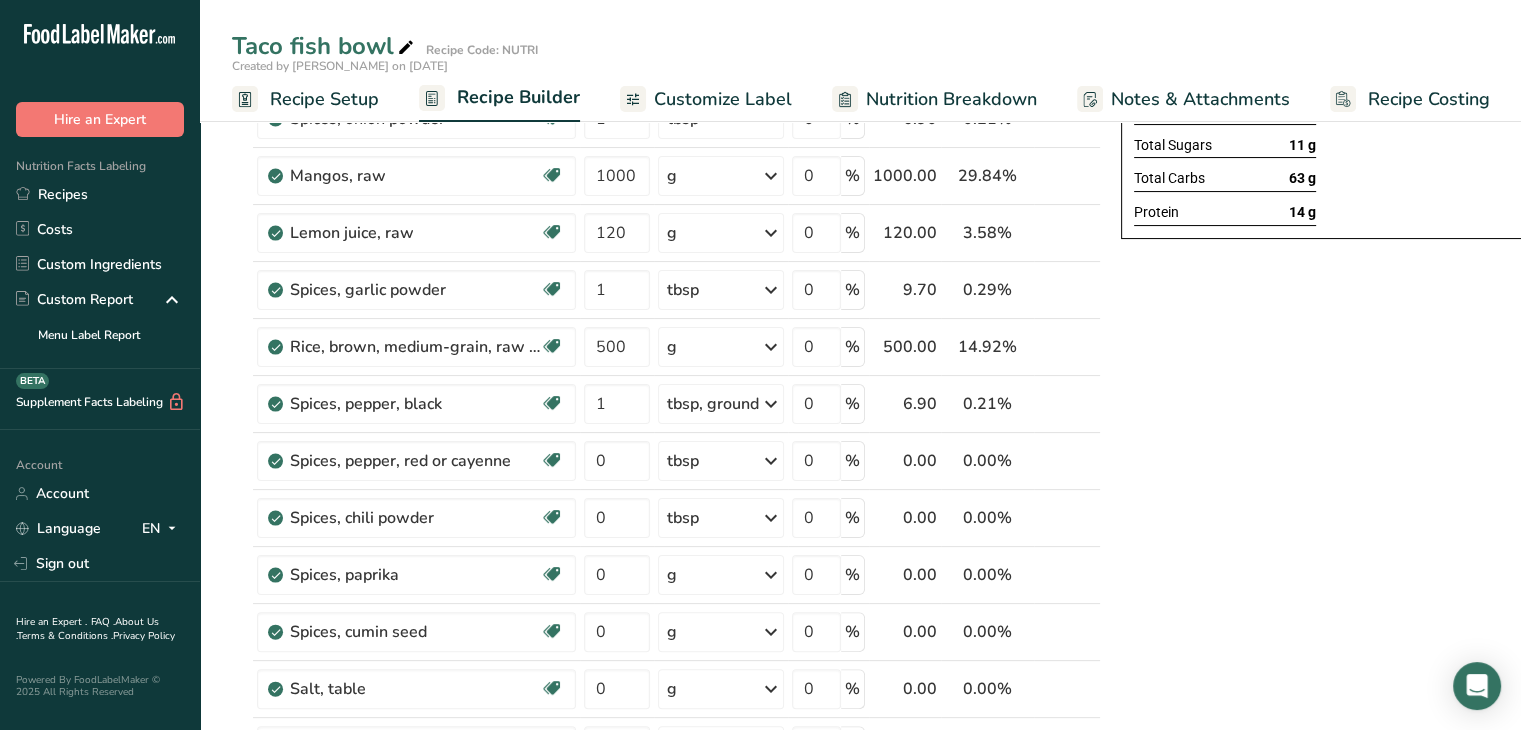 click on "g" at bounding box center (721, 575) 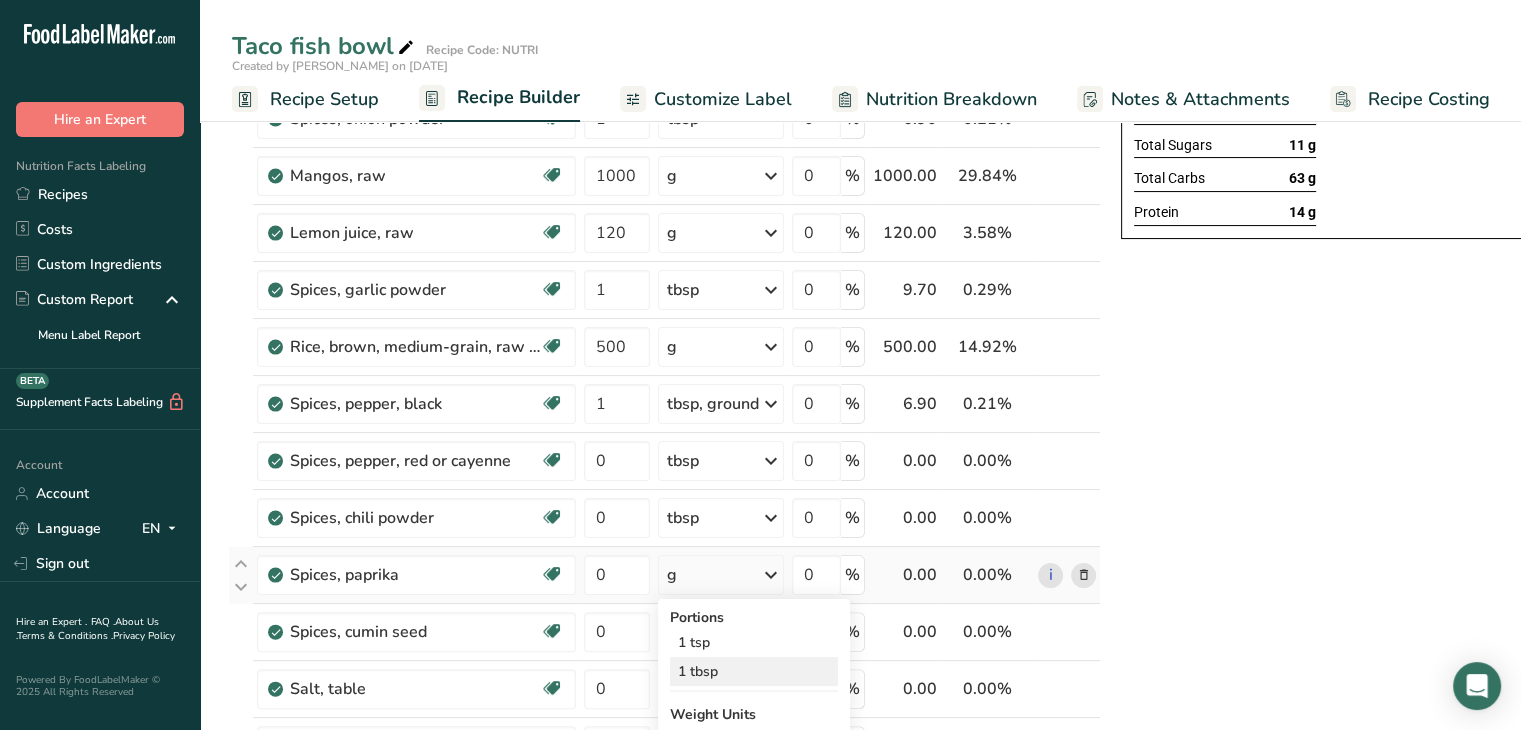 click on "1 tbsp" at bounding box center (754, 671) 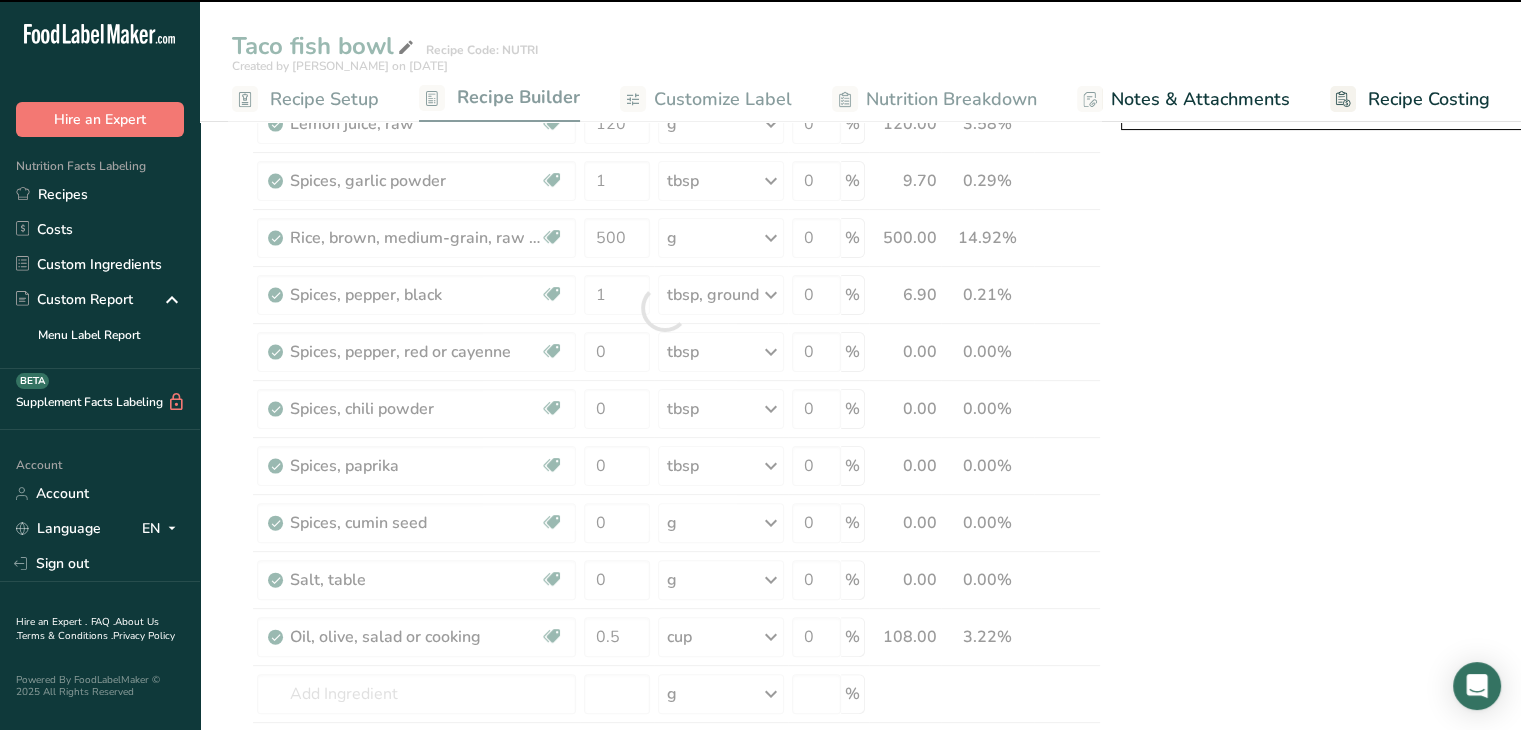 scroll, scrollTop: 451, scrollLeft: 0, axis: vertical 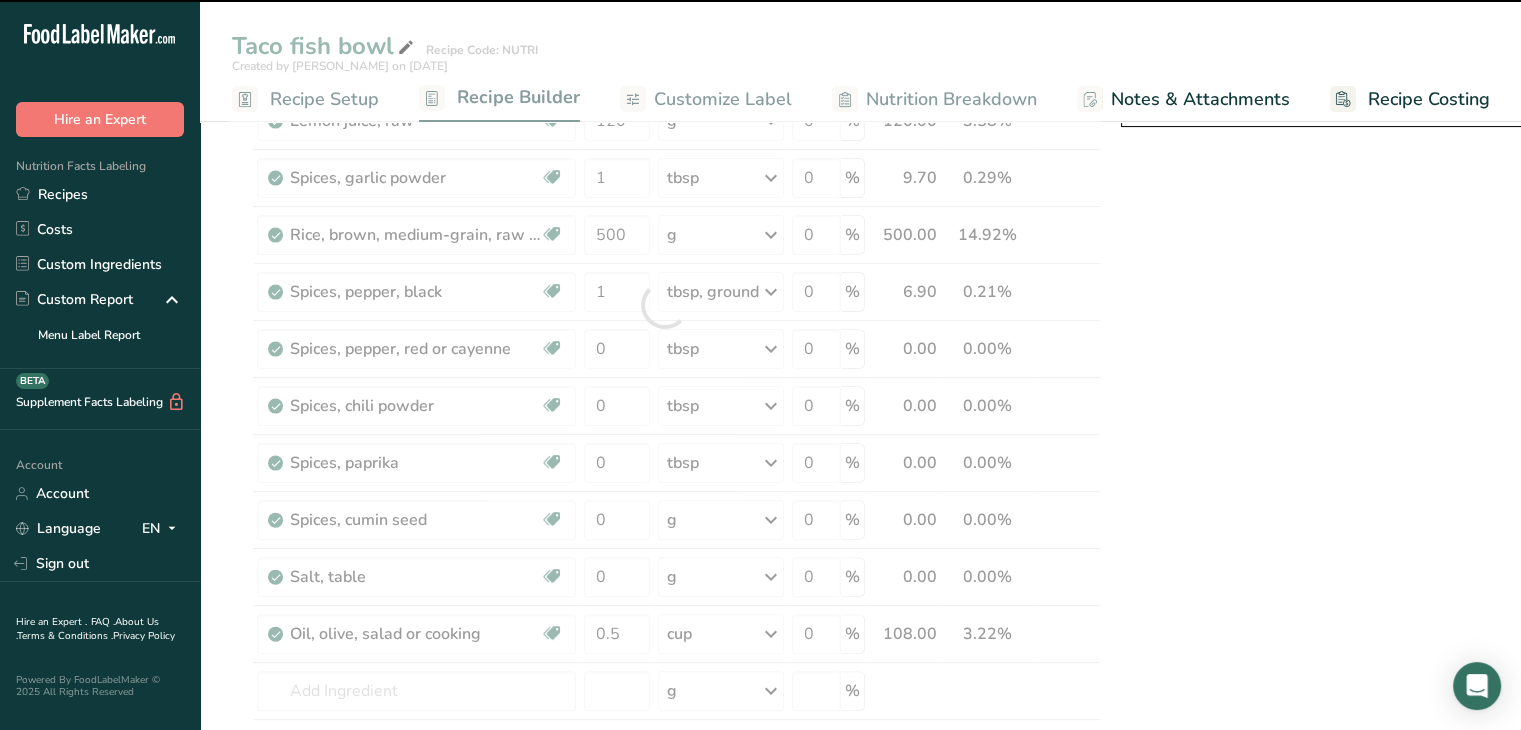 click on "g" at bounding box center (721, 520) 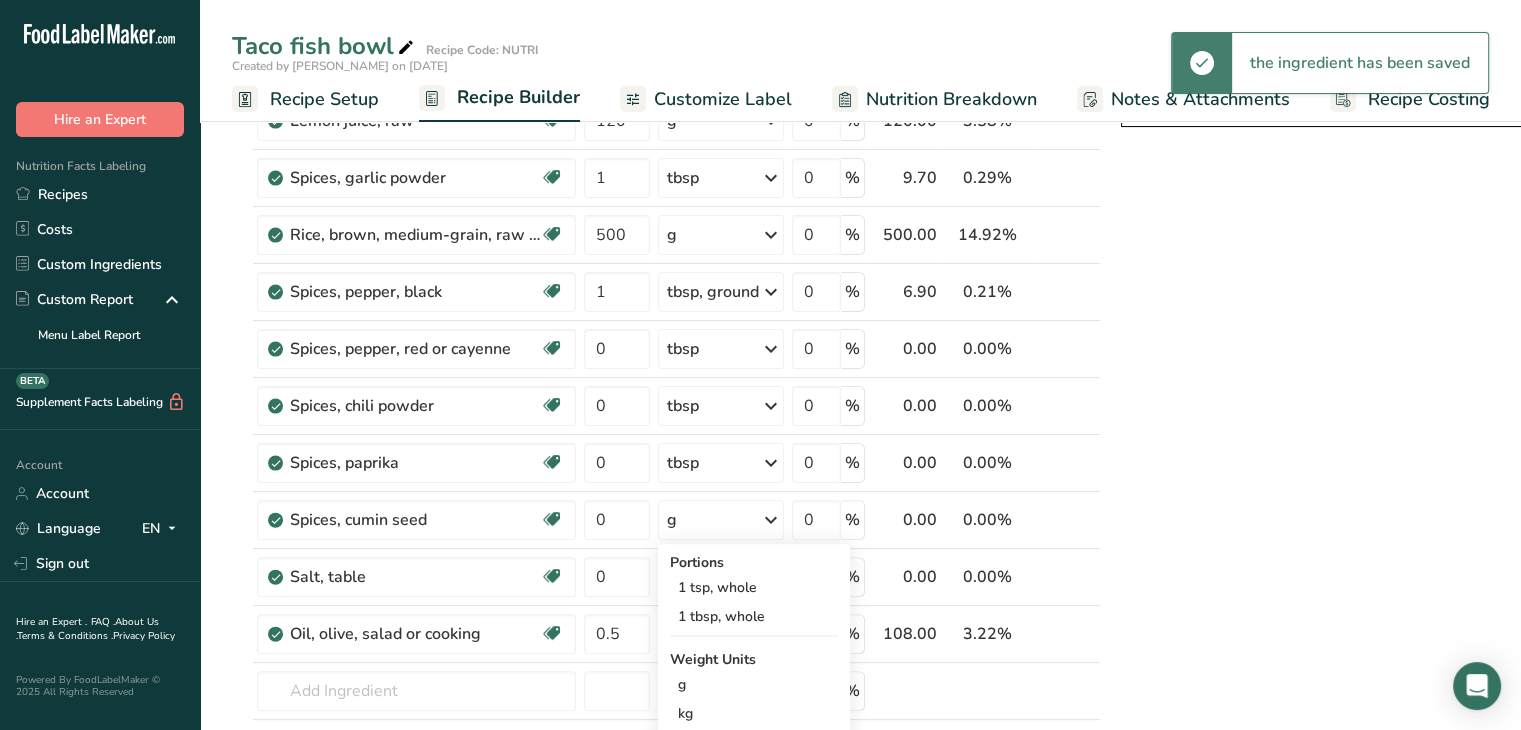 click on "g" at bounding box center [721, 520] 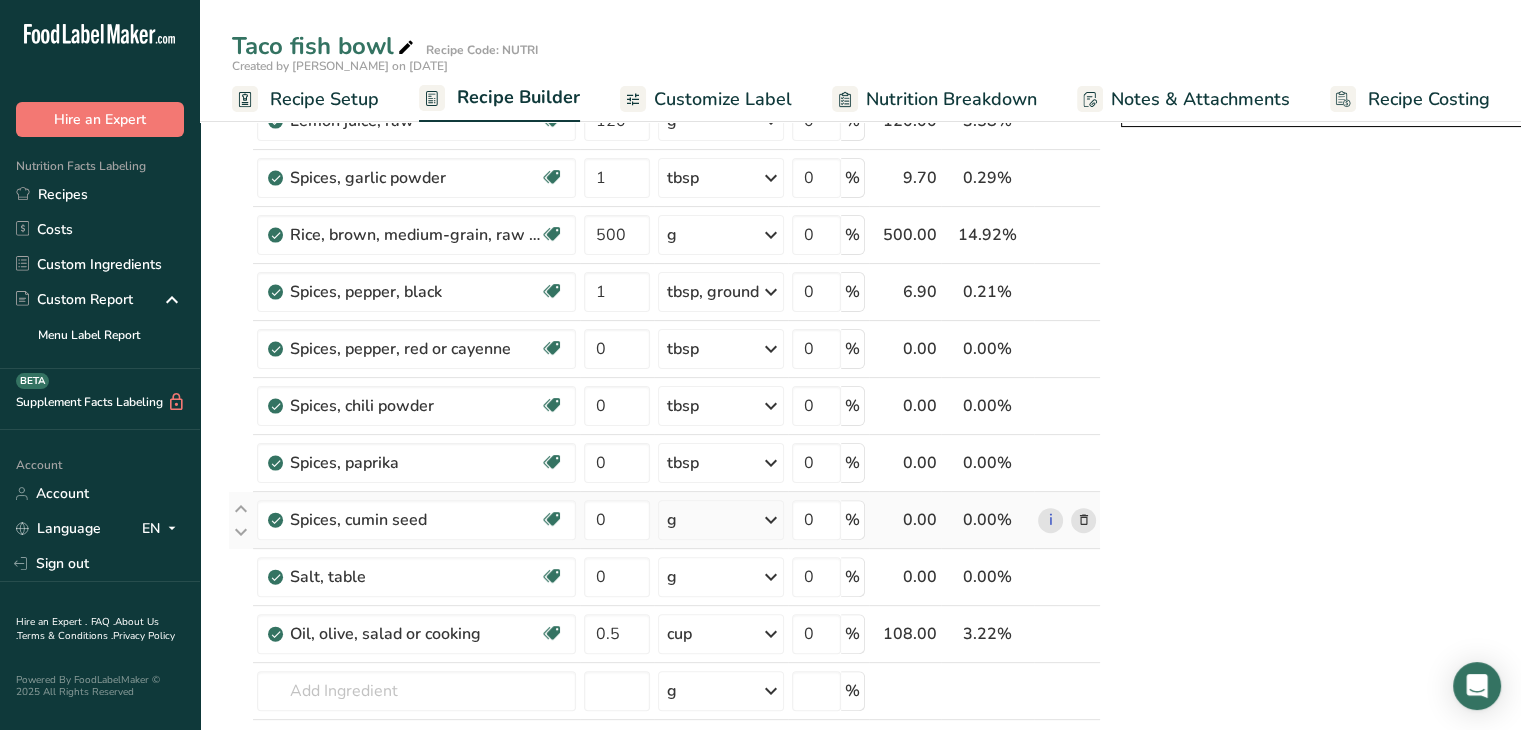 click on "g" at bounding box center (721, 520) 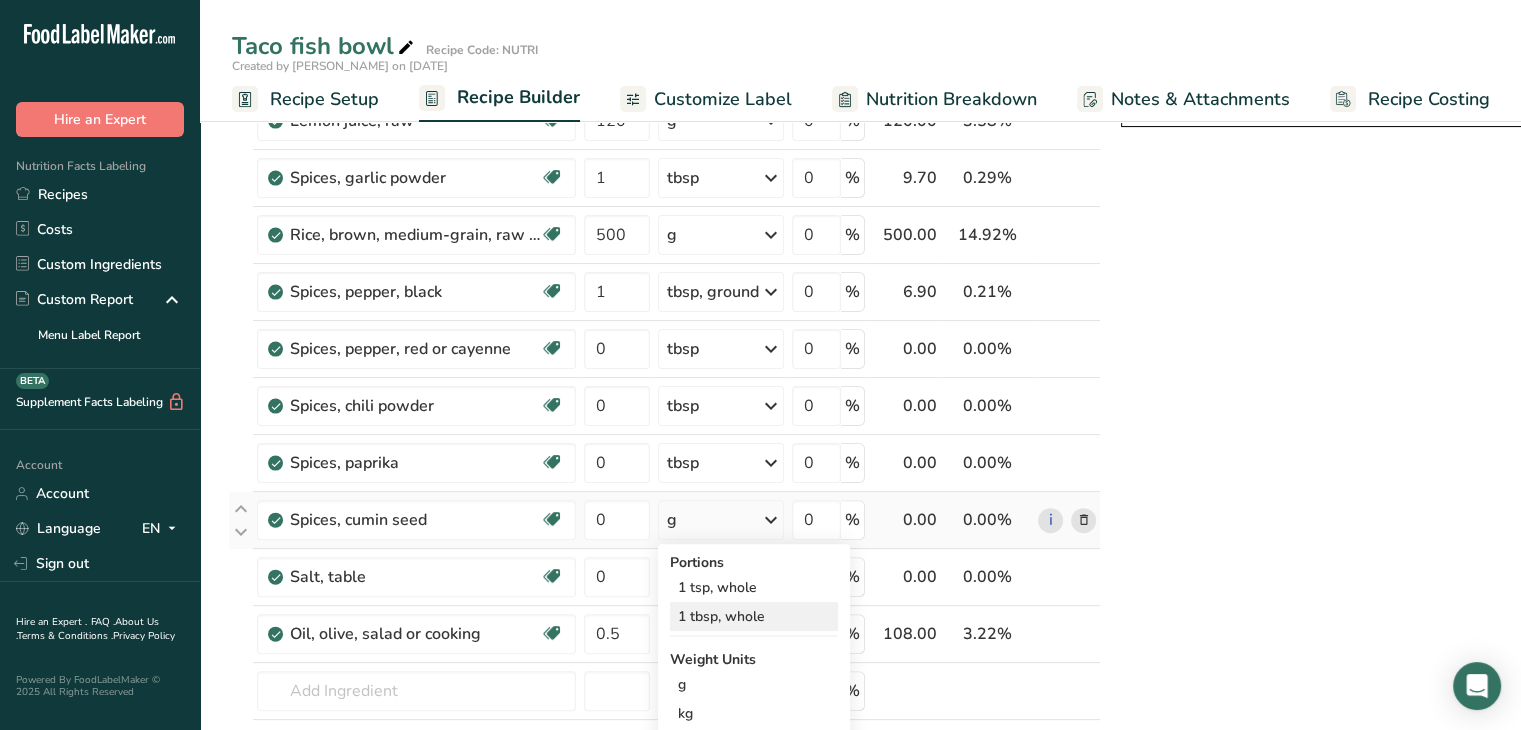 click on "1 tbsp, whole" at bounding box center (754, 616) 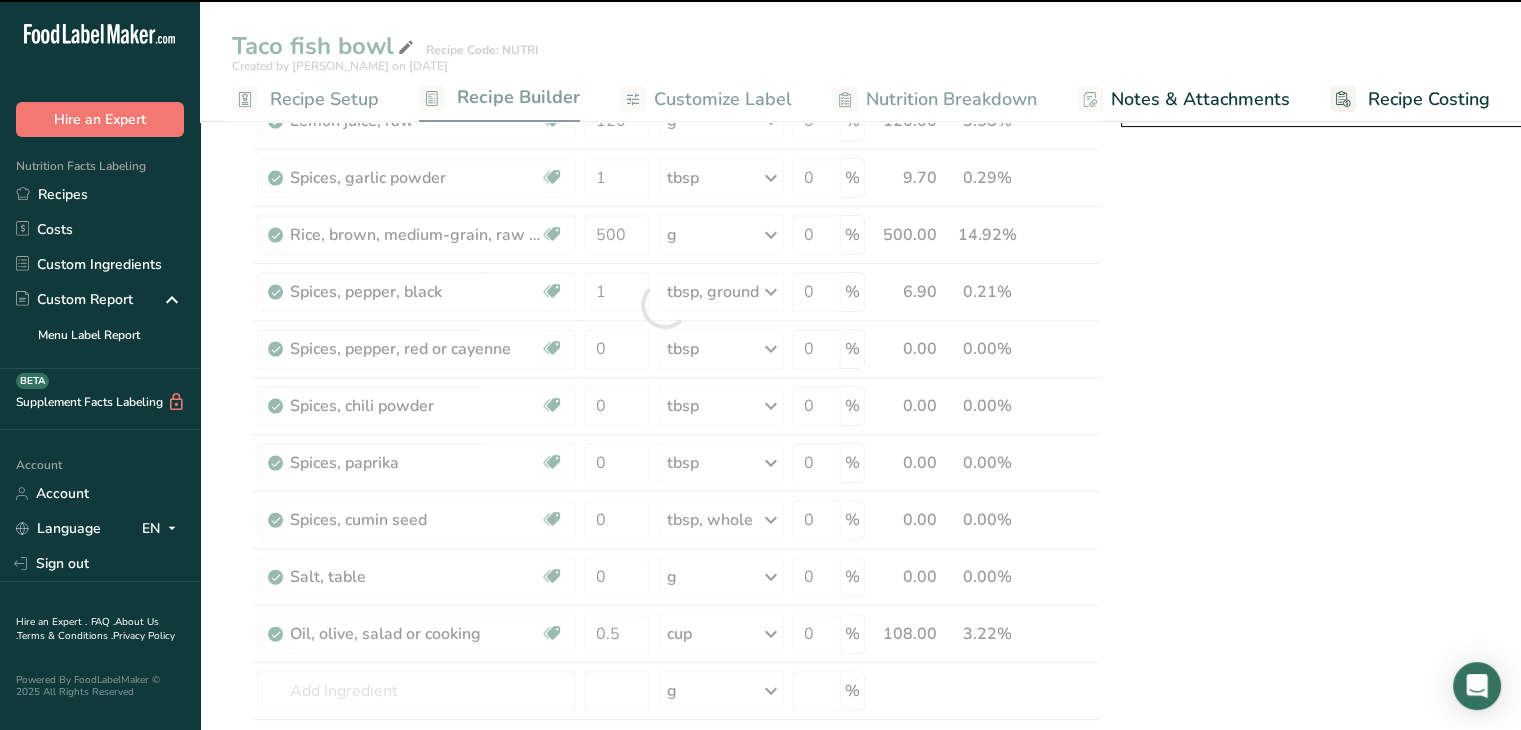 click at bounding box center (664, 305) 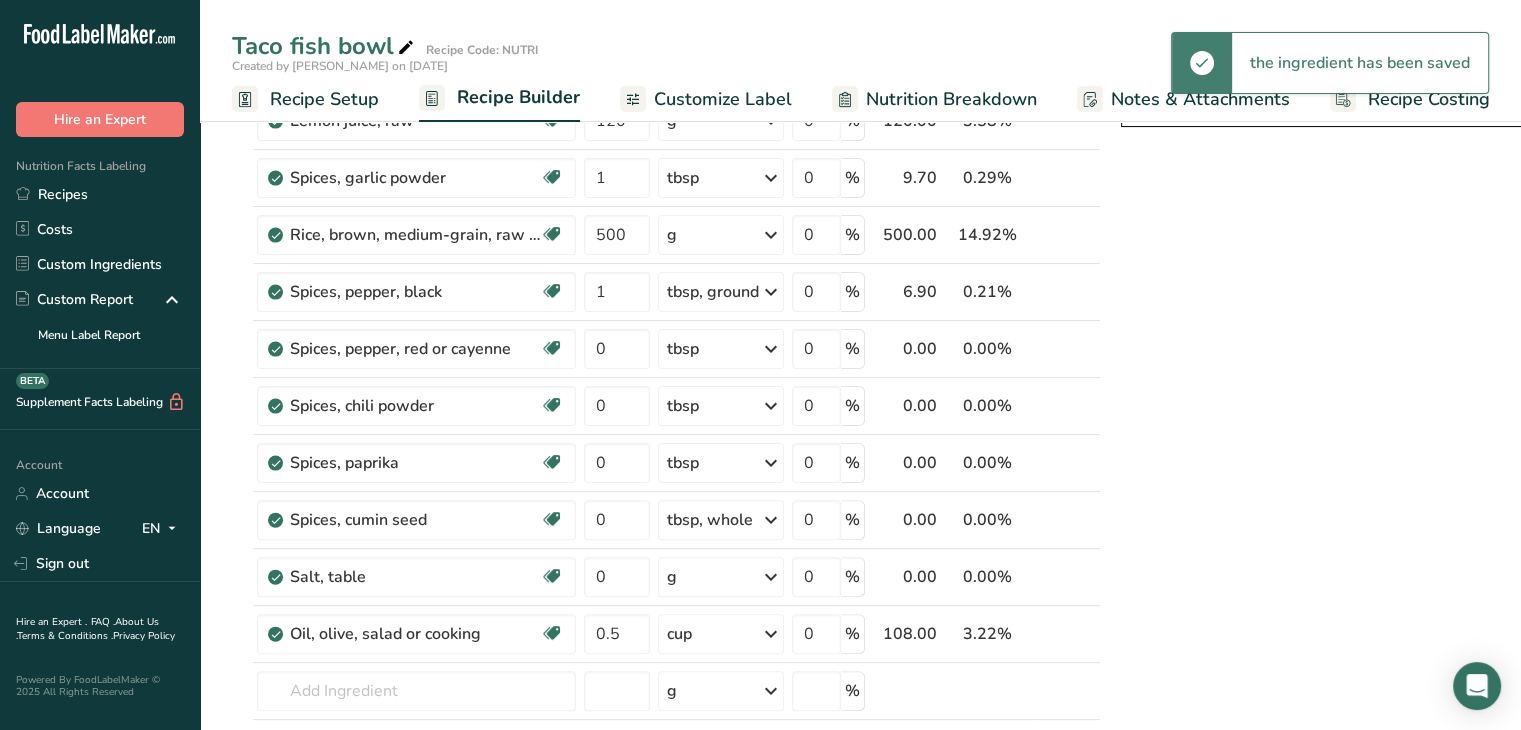 click on "g" at bounding box center [721, 577] 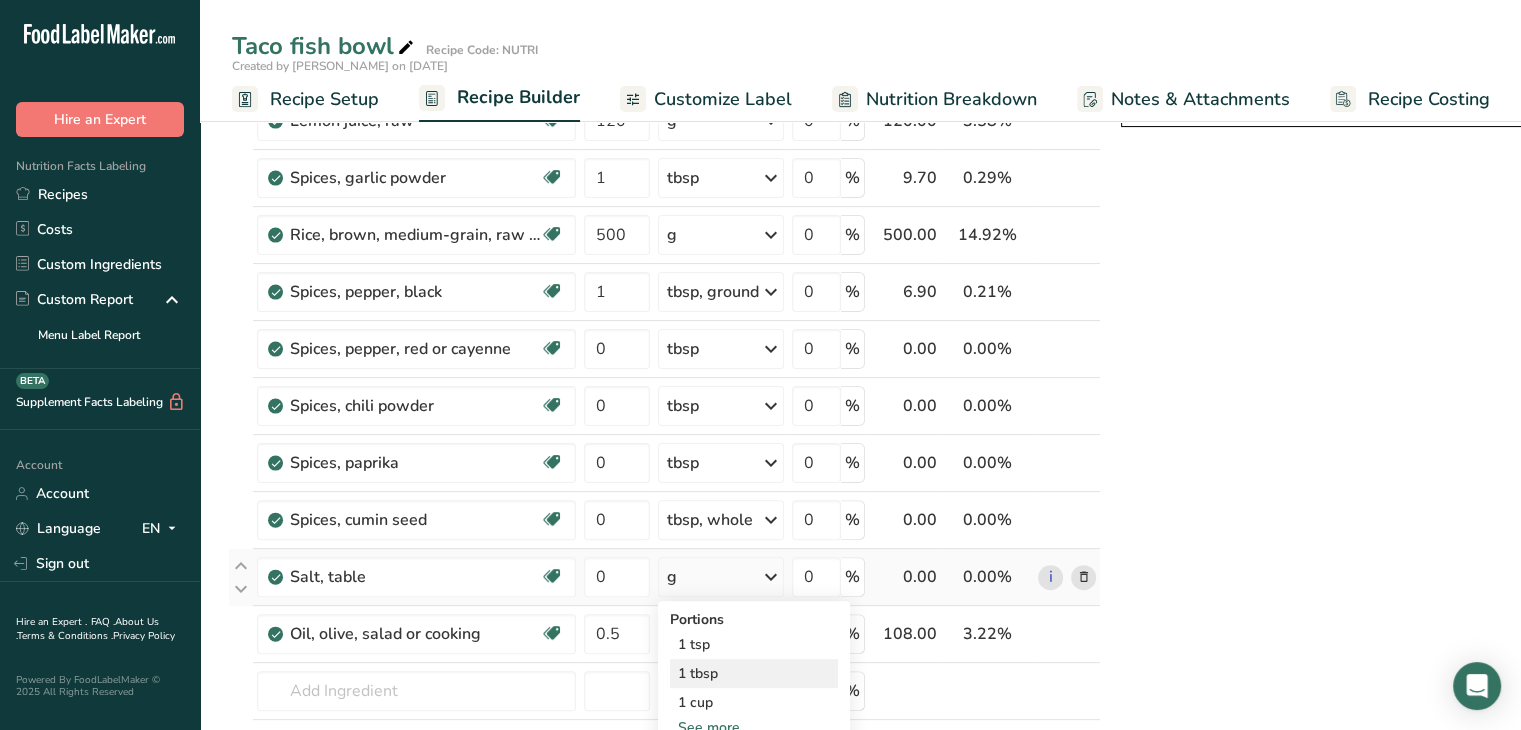 click on "1 tbsp" at bounding box center [754, 673] 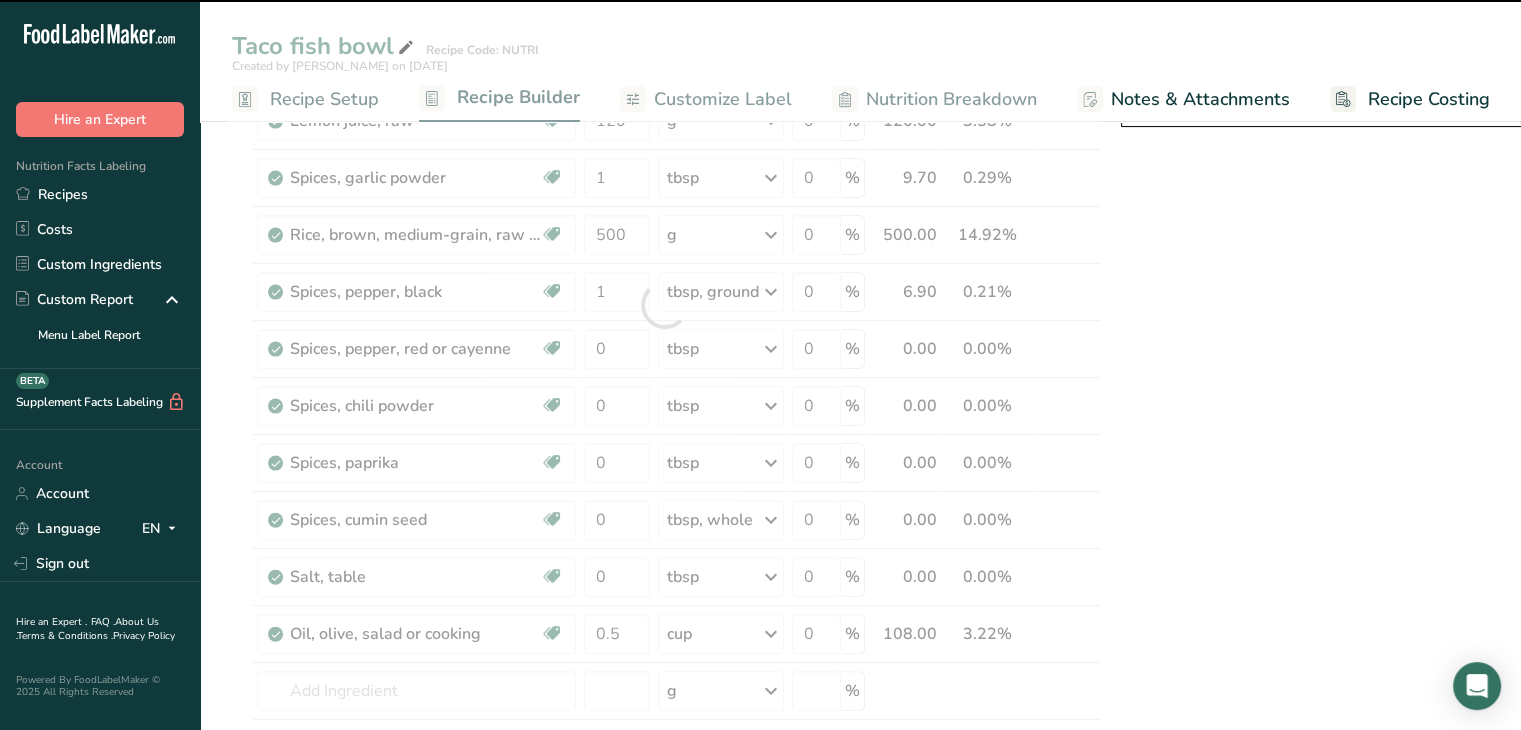 click at bounding box center [664, 305] 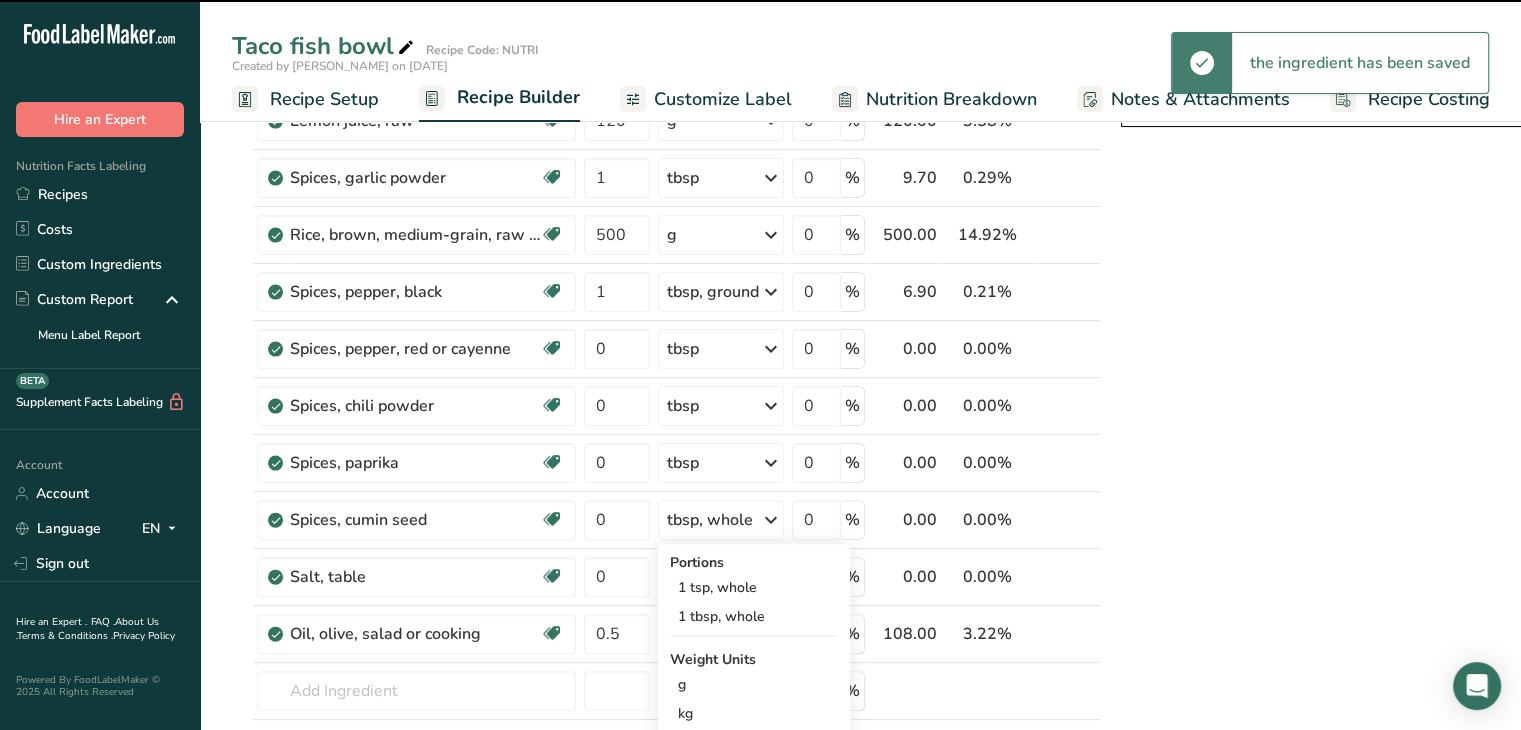 click on "tbsp, whole" at bounding box center (710, 520) 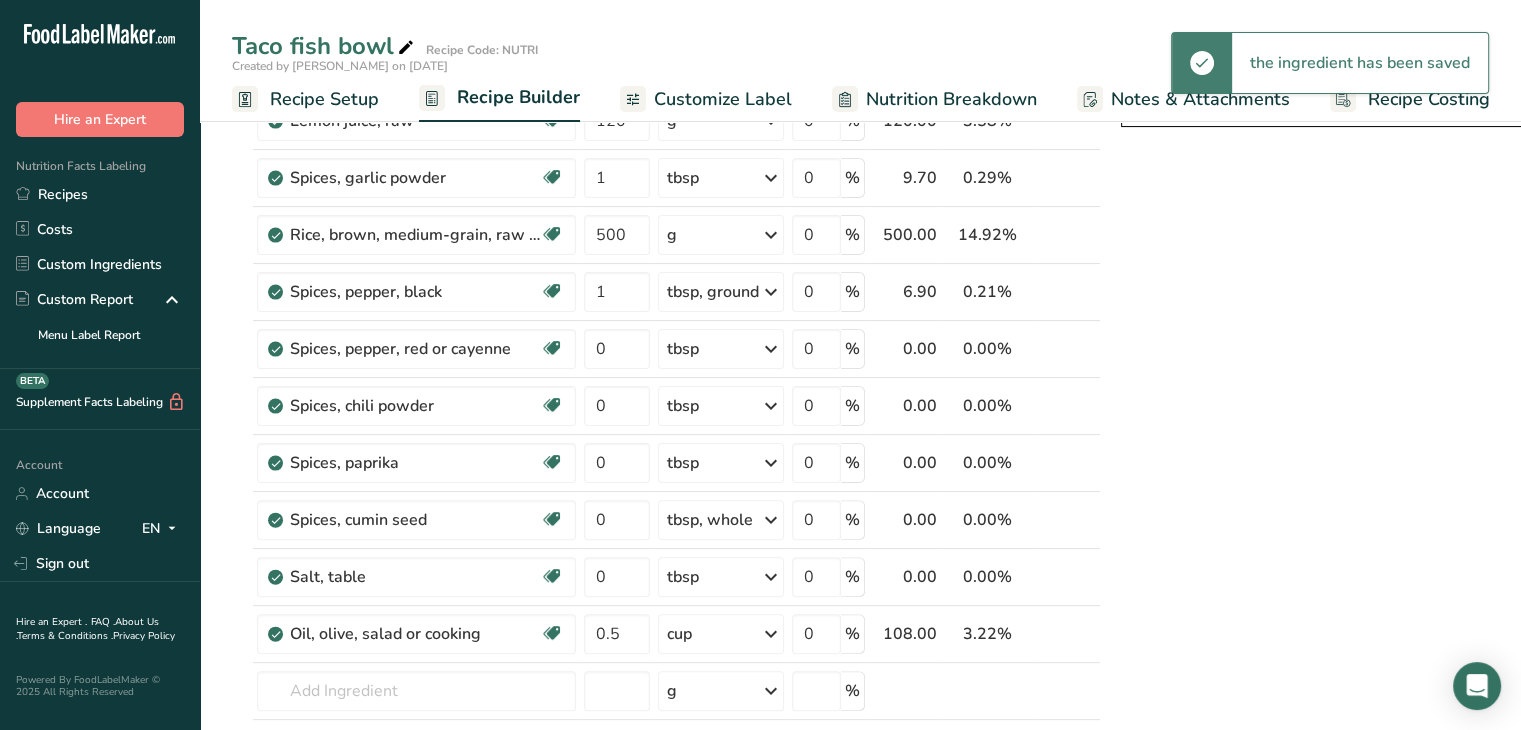 click on "tbsp, whole" at bounding box center (710, 520) 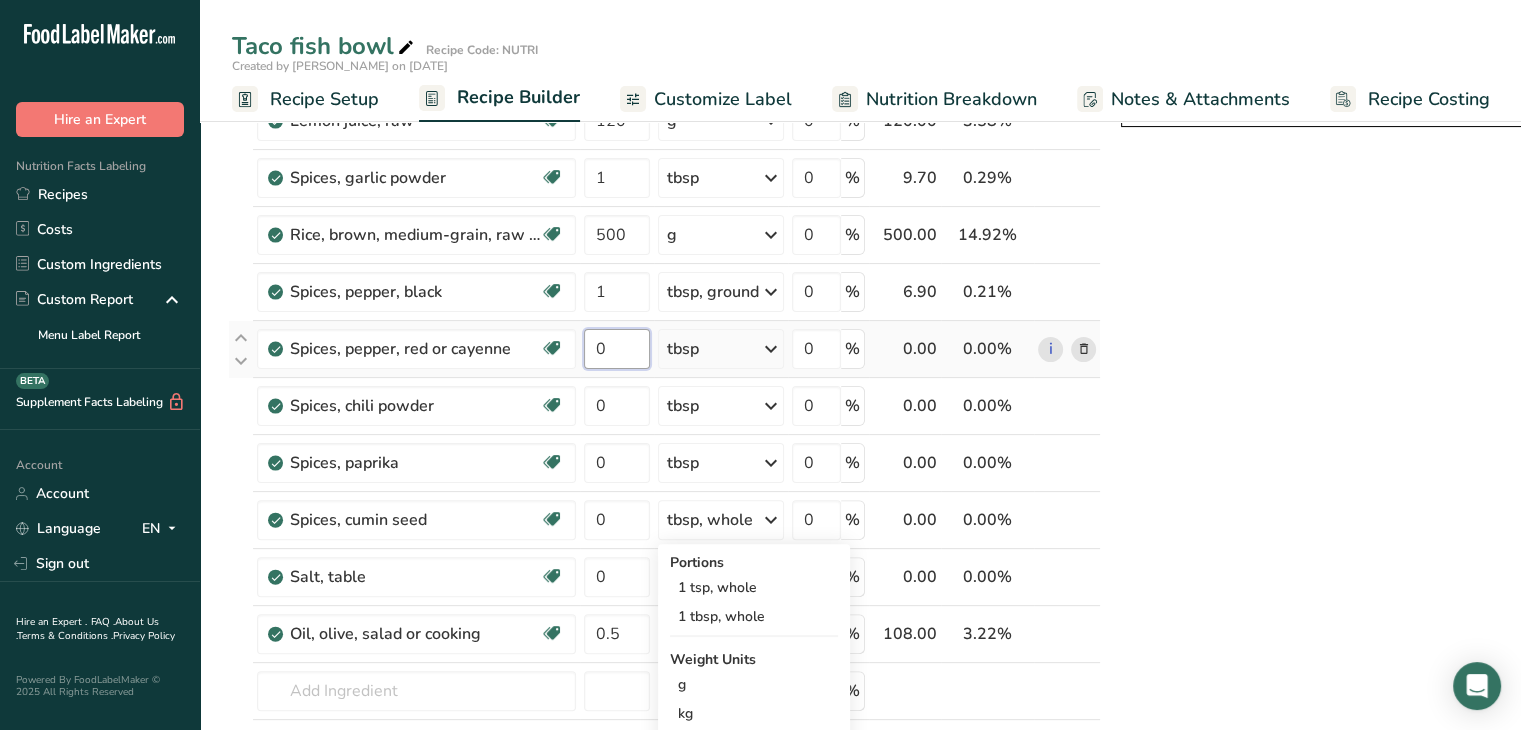 click on "0" at bounding box center [617, 349] 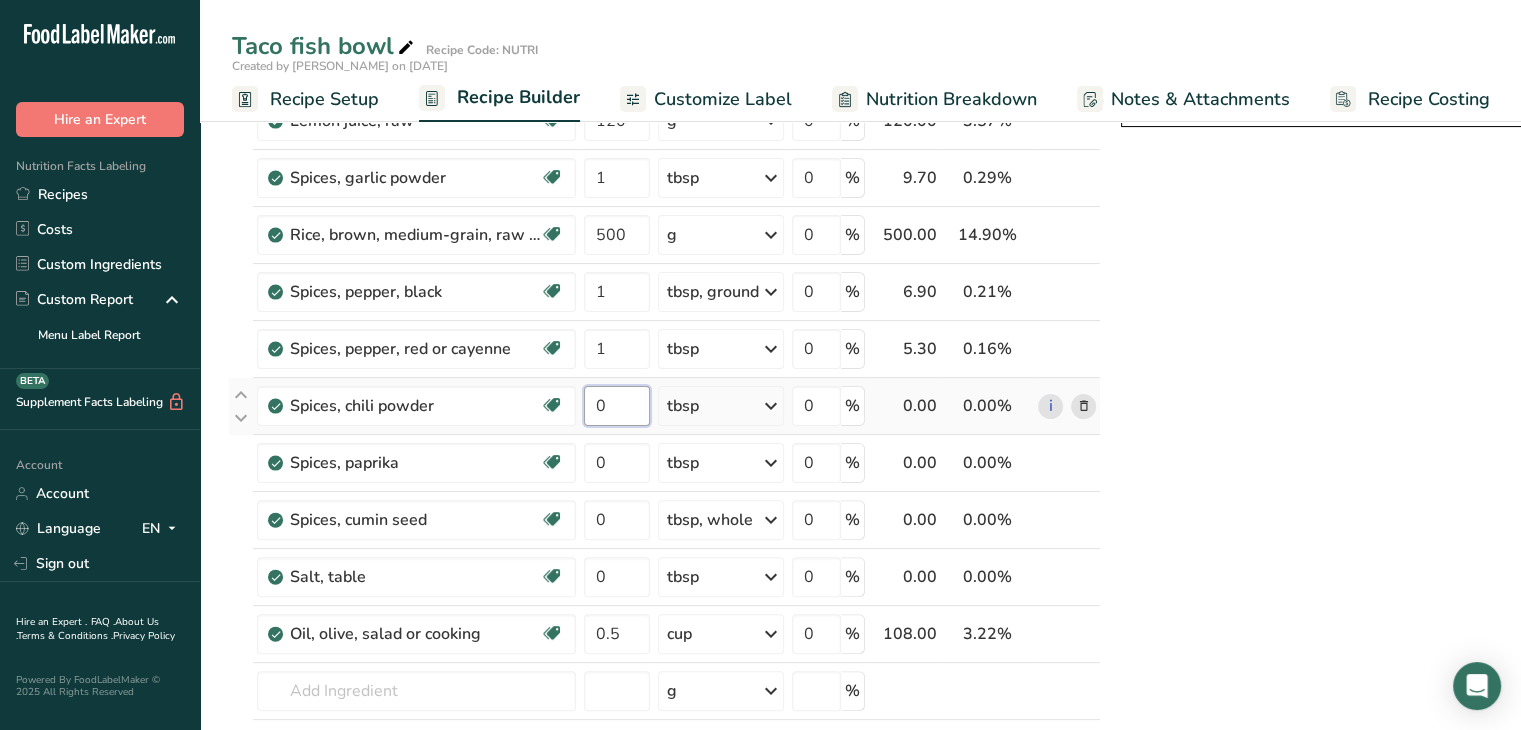 click on "Ingredient *
Amount *
Unit *
Waste *   .a-a{fill:#347362;}.b-a{fill:#fff;}          Grams
Percentage
Beans, kidney, all types, mature seeds, raw
Plant-based Protein
Dairy free
Gluten free
Vegan
Vegetarian
Soy free
600
g
Portions
1 cup
Weight Units
g
kg
mg
See more
Volume Units
l
Volume units require a density conversion. If you know your ingredient's density enter it below. Otherwise, click on "RIA" our AI Regulatory bot - she will be able to help you
lb/ft3
g/cm3
Confirm
mL" at bounding box center (664, 305) 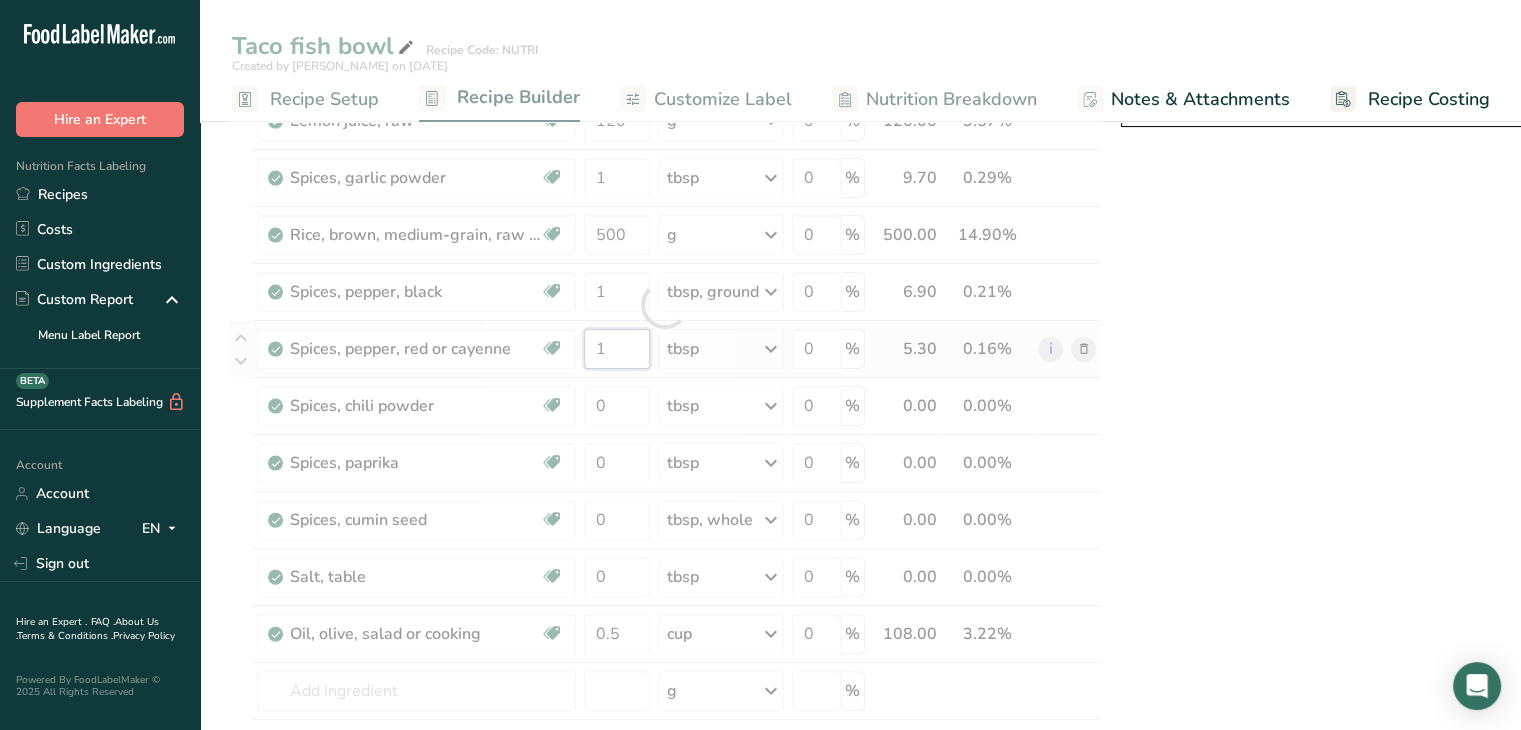 click on "Ingredient *
Amount *
Unit *
Waste *   .a-a{fill:#347362;}.b-a{fill:#fff;}          Grams
Percentage
Beans, kidney, all types, mature seeds, raw
Plant-based Protein
Dairy free
Gluten free
Vegan
Vegetarian
Soy free
600
g
Portions
1 cup
Weight Units
g
kg
mg
See more
Volume Units
l
Volume units require a density conversion. If you know your ingredient's density enter it below. Otherwise, click on "RIA" our AI Regulatory bot - she will be able to help you
lb/ft3
g/cm3
Confirm
mL" at bounding box center [664, 305] 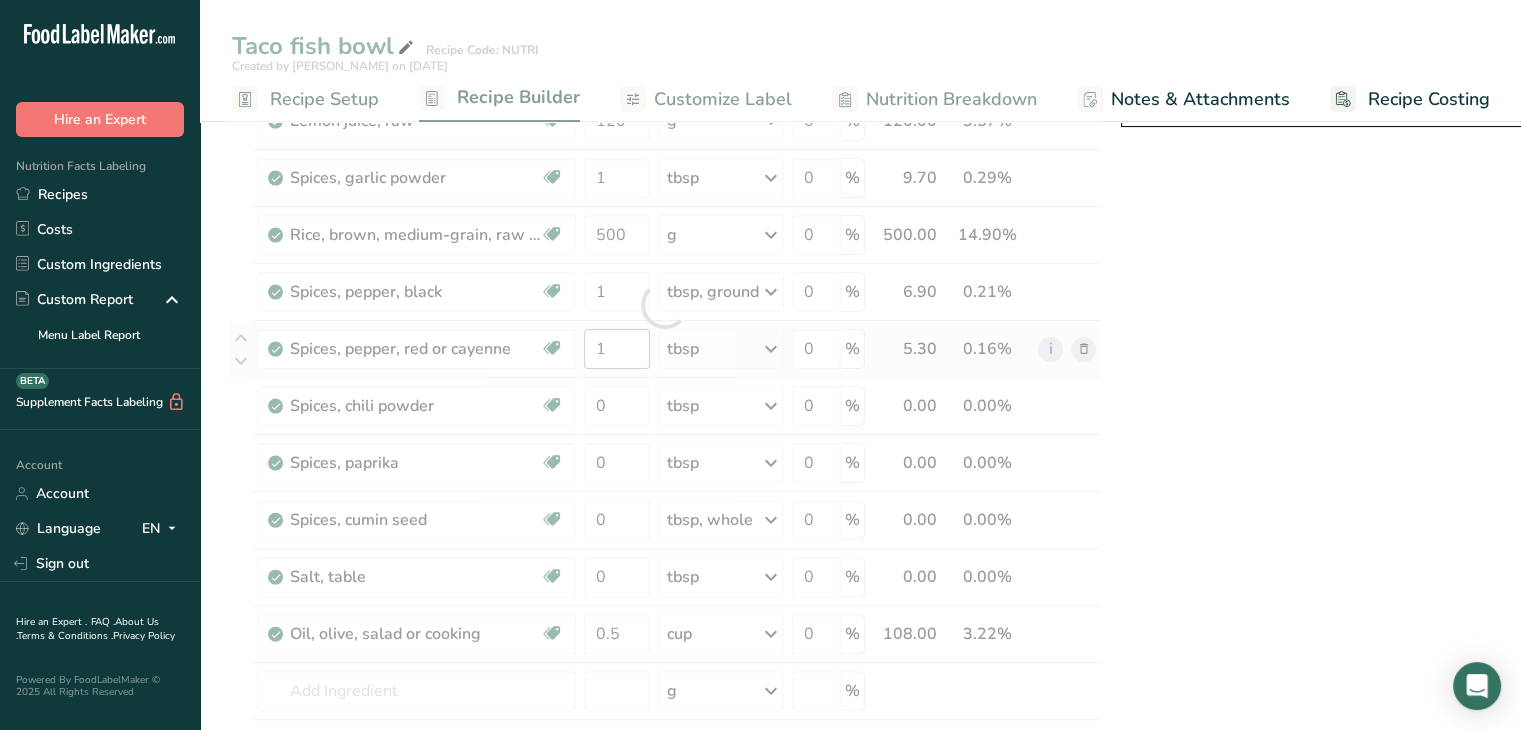 click at bounding box center (664, 305) 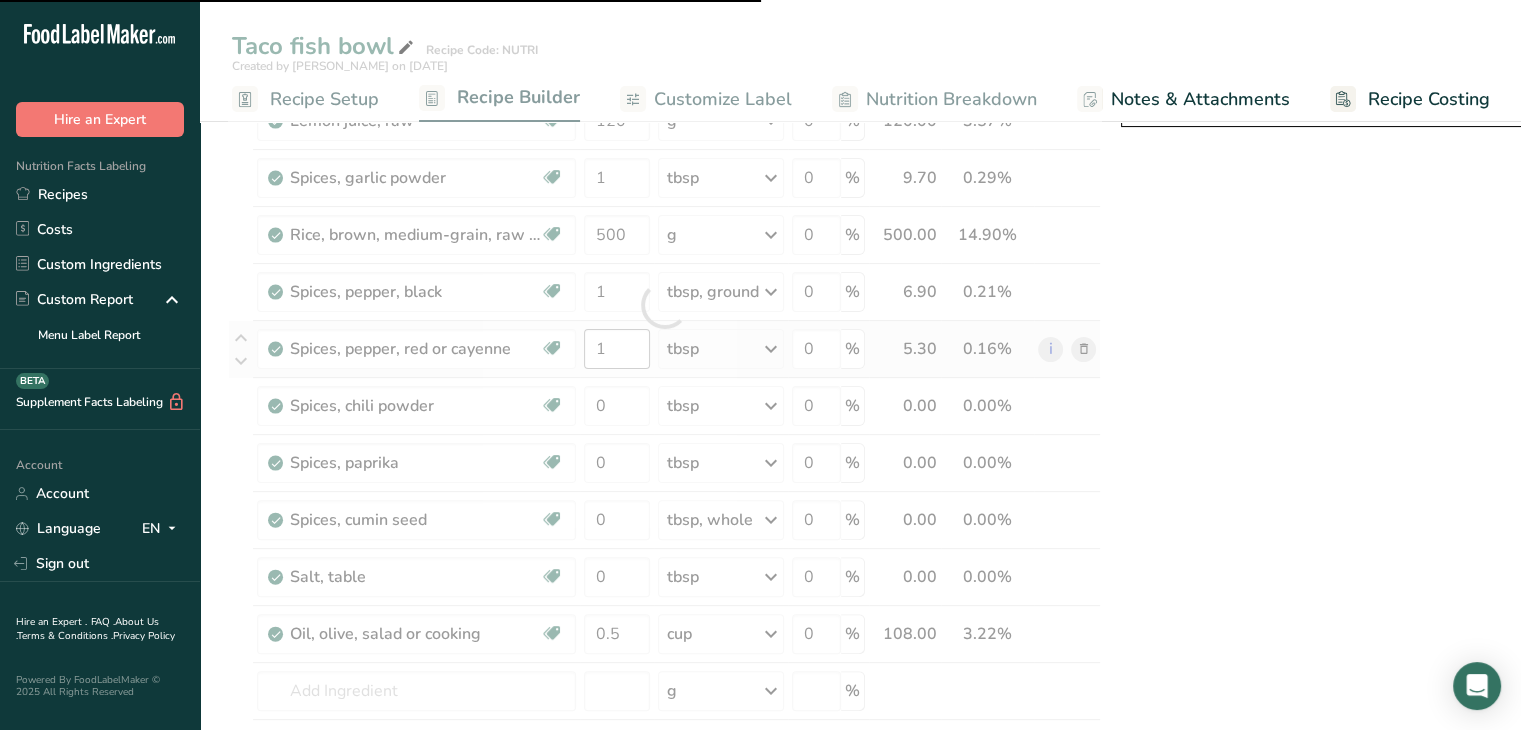 click at bounding box center (664, 305) 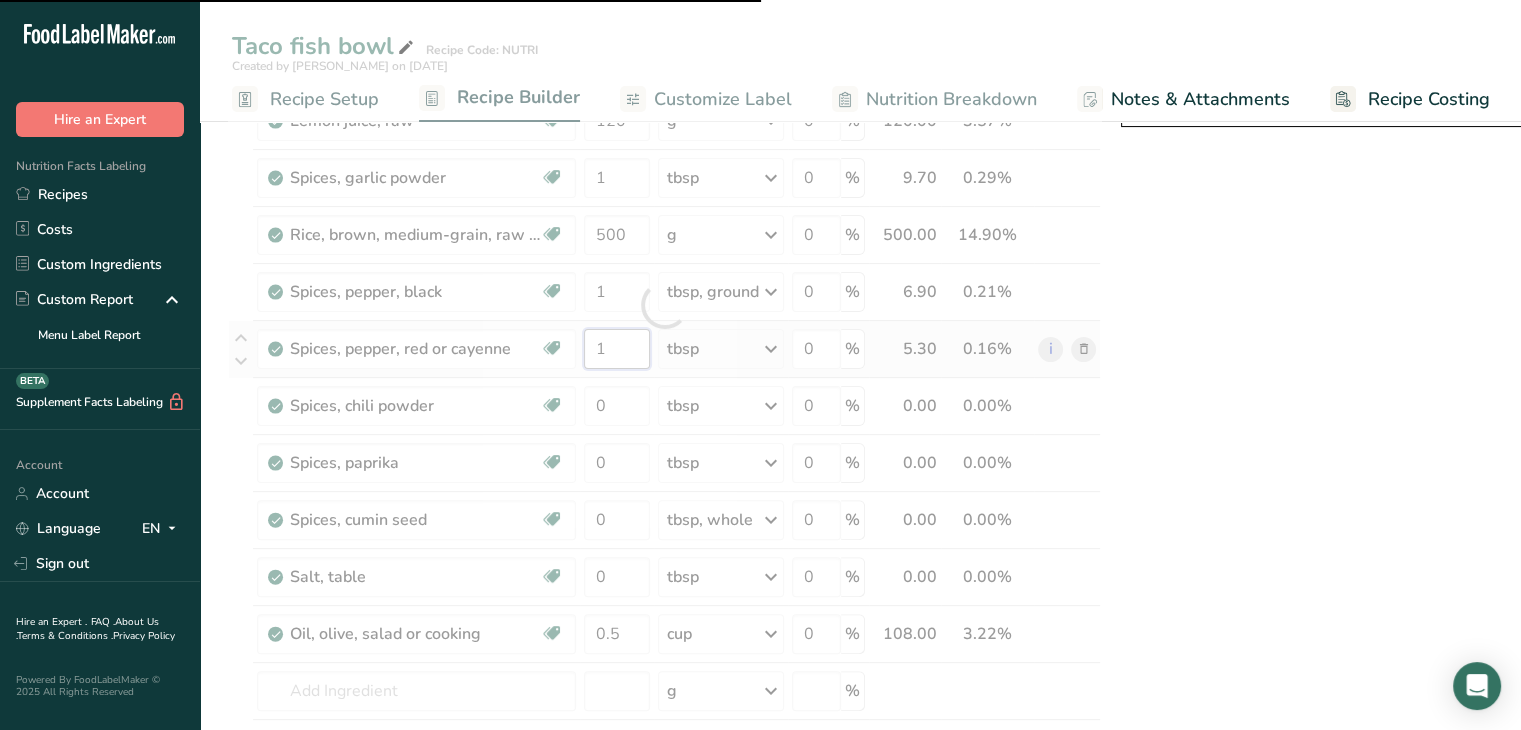 click on "1" at bounding box center [617, 349] 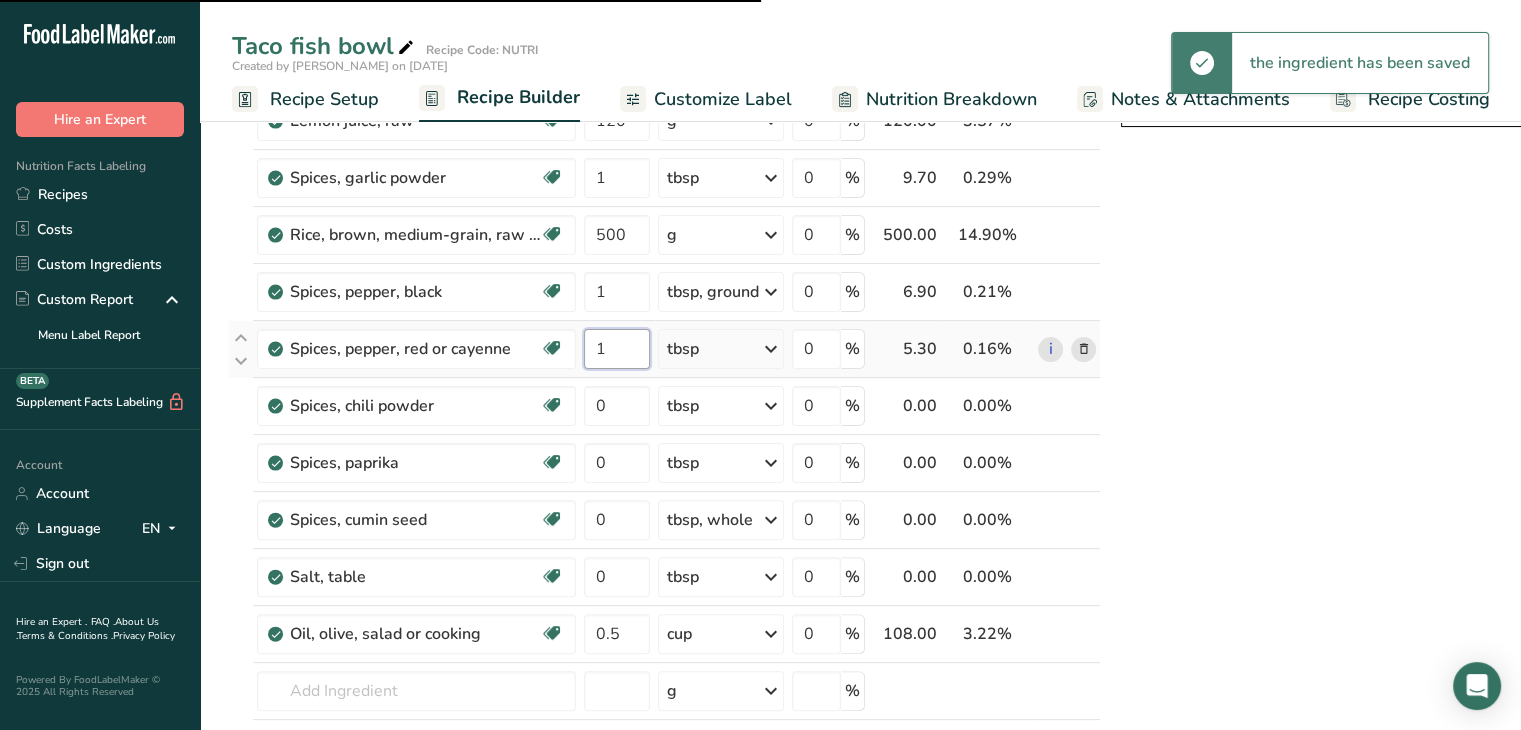 click on "1" at bounding box center (617, 349) 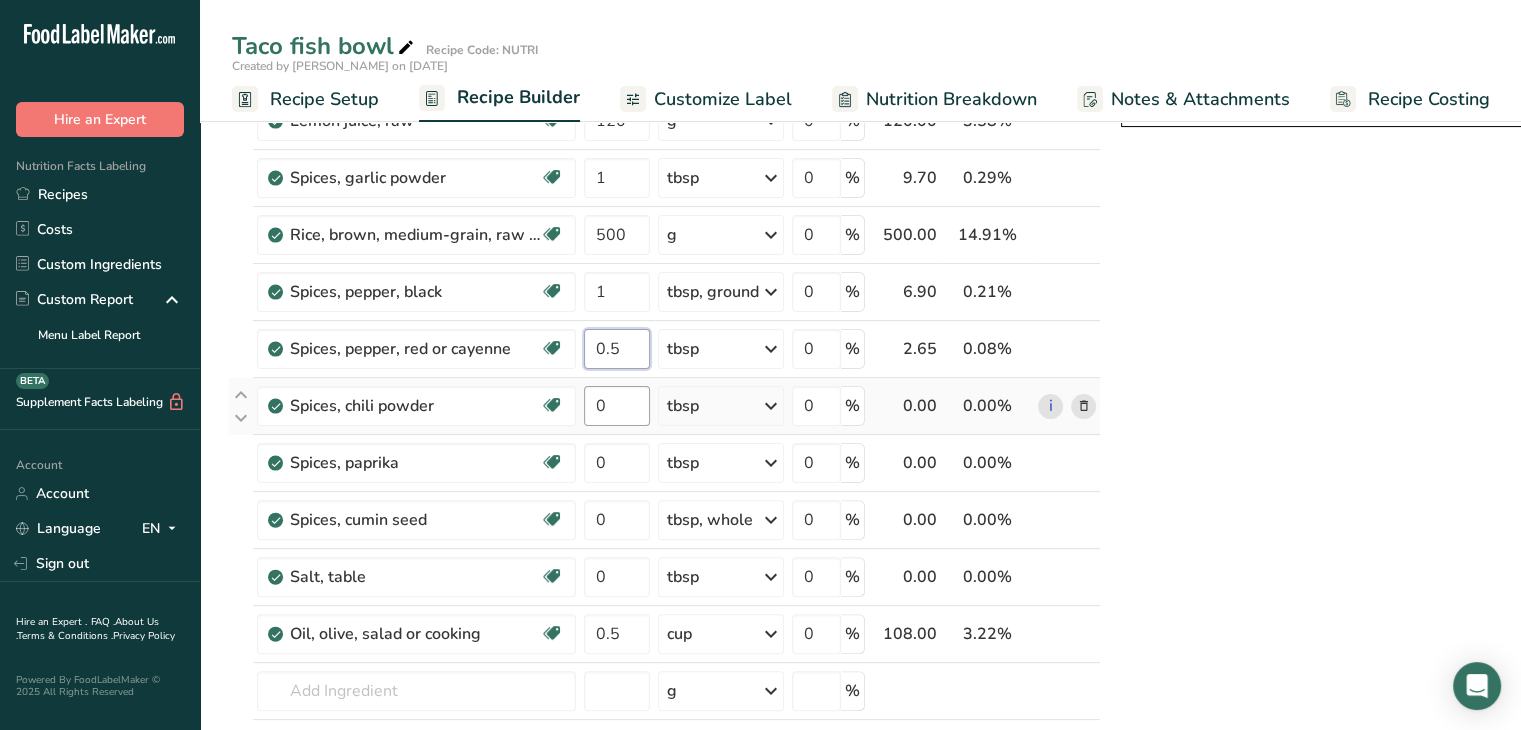 type on "0.5" 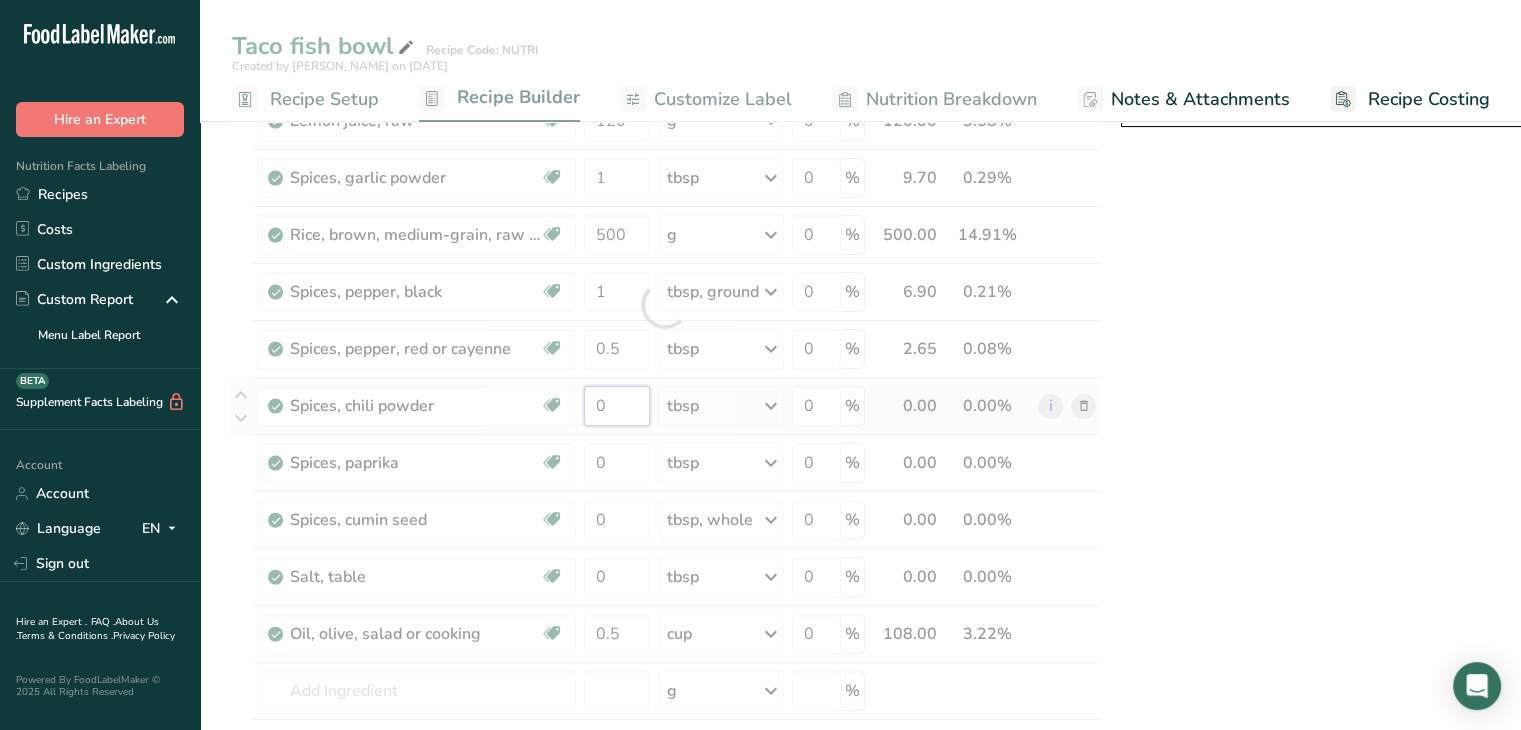 click on "Ingredient *
Amount *
Unit *
Waste *   .a-a{fill:#347362;}.b-a{fill:#fff;}          Grams
Percentage
Beans, kidney, all types, mature seeds, raw
Plant-based Protein
Dairy free
Gluten free
Vegan
Vegetarian
Soy free
600
g
Portions
1 cup
Weight Units
g
kg
mg
See more
Volume Units
l
Volume units require a density conversion. If you know your ingredient's density enter it below. Otherwise, click on "RIA" our AI Regulatory bot - she will be able to help you
lb/ft3
g/cm3
Confirm
mL" at bounding box center (664, 305) 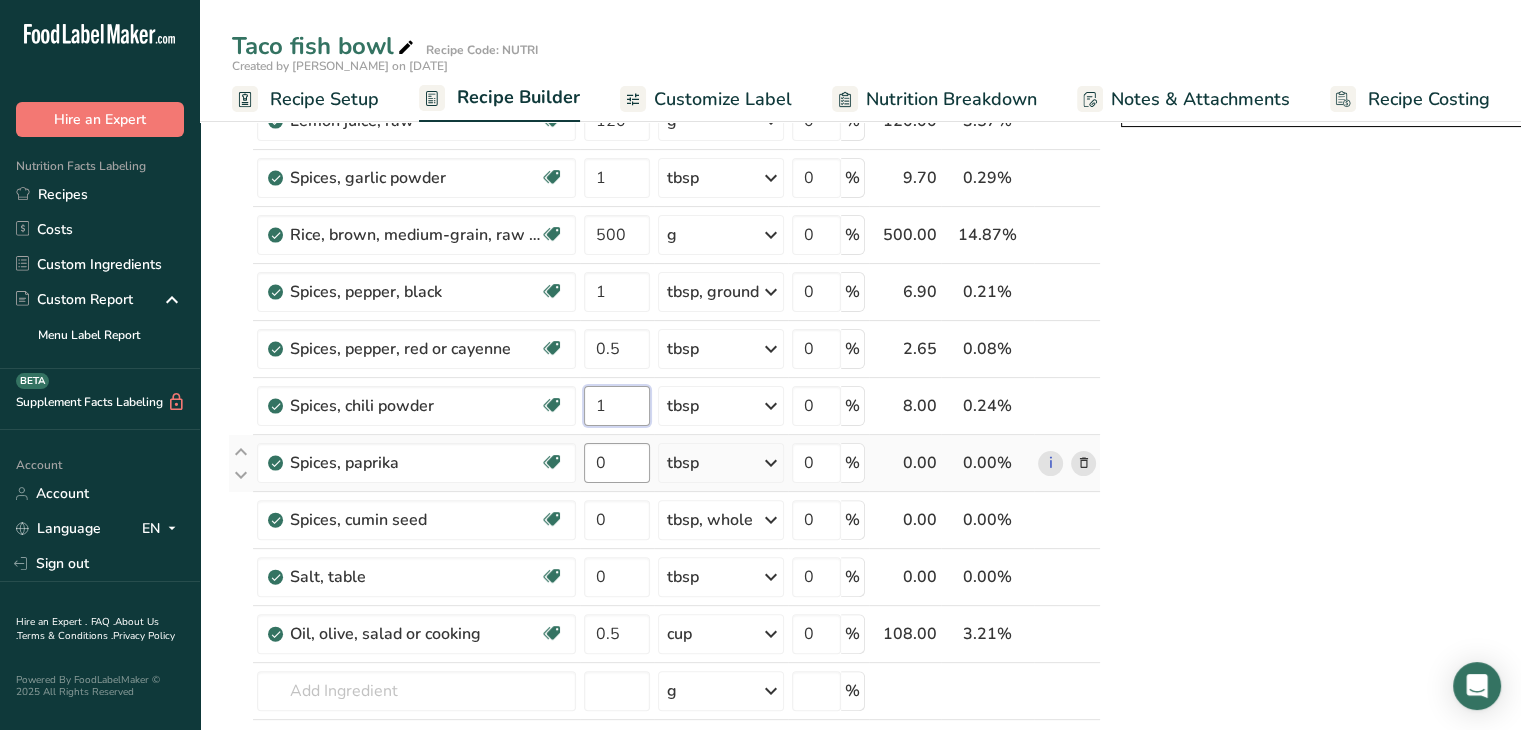 type on "1" 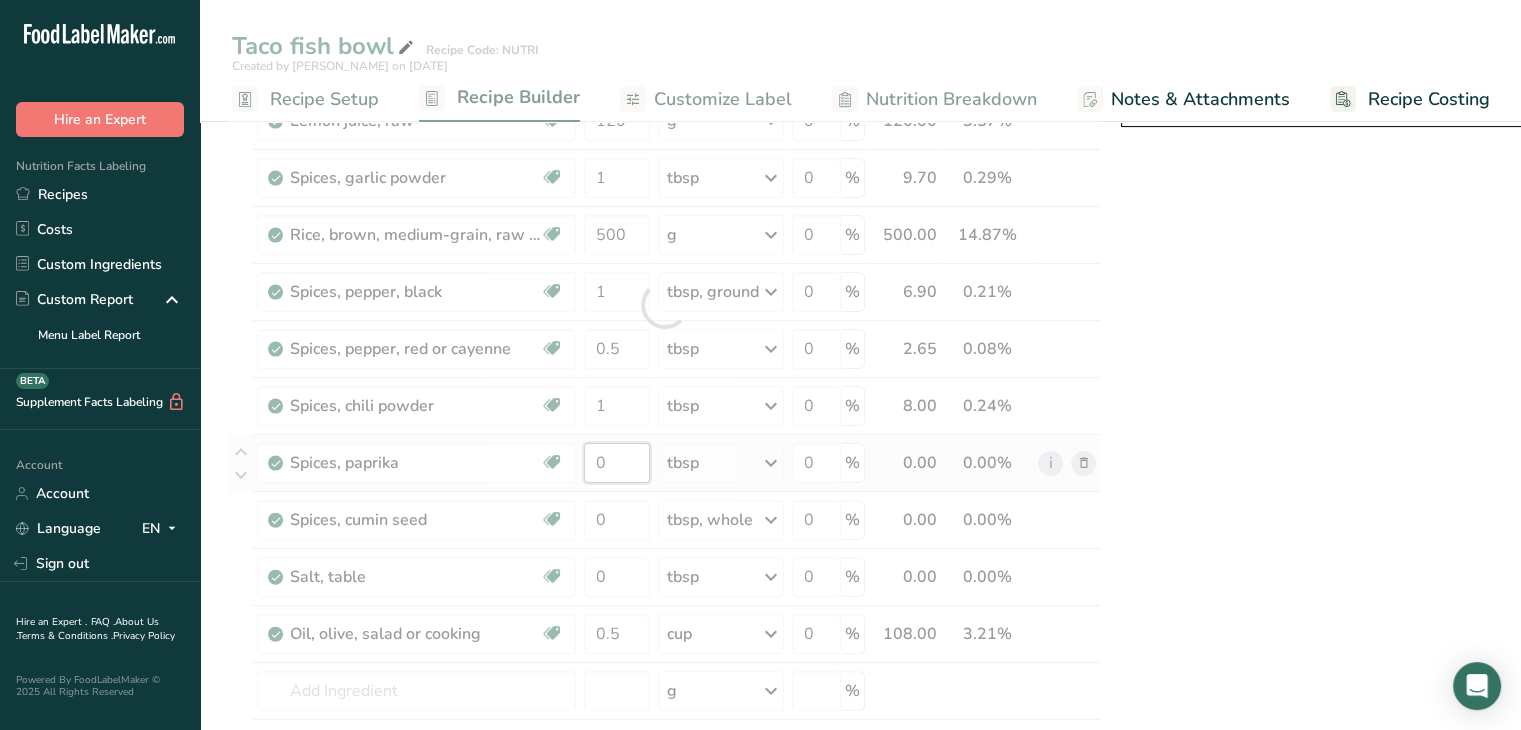 click on "Ingredient *
Amount *
Unit *
Waste *   .a-a{fill:#347362;}.b-a{fill:#fff;}          Grams
Percentage
Beans, kidney, all types, mature seeds, raw
Plant-based Protein
Dairy free
Gluten free
Vegan
Vegetarian
Soy free
600
g
Portions
1 cup
Weight Units
g
kg
mg
See more
Volume Units
l
Volume units require a density conversion. If you know your ingredient's density enter it below. Otherwise, click on "RIA" our AI Regulatory bot - she will be able to help you
lb/ft3
g/cm3
Confirm
mL" at bounding box center [664, 305] 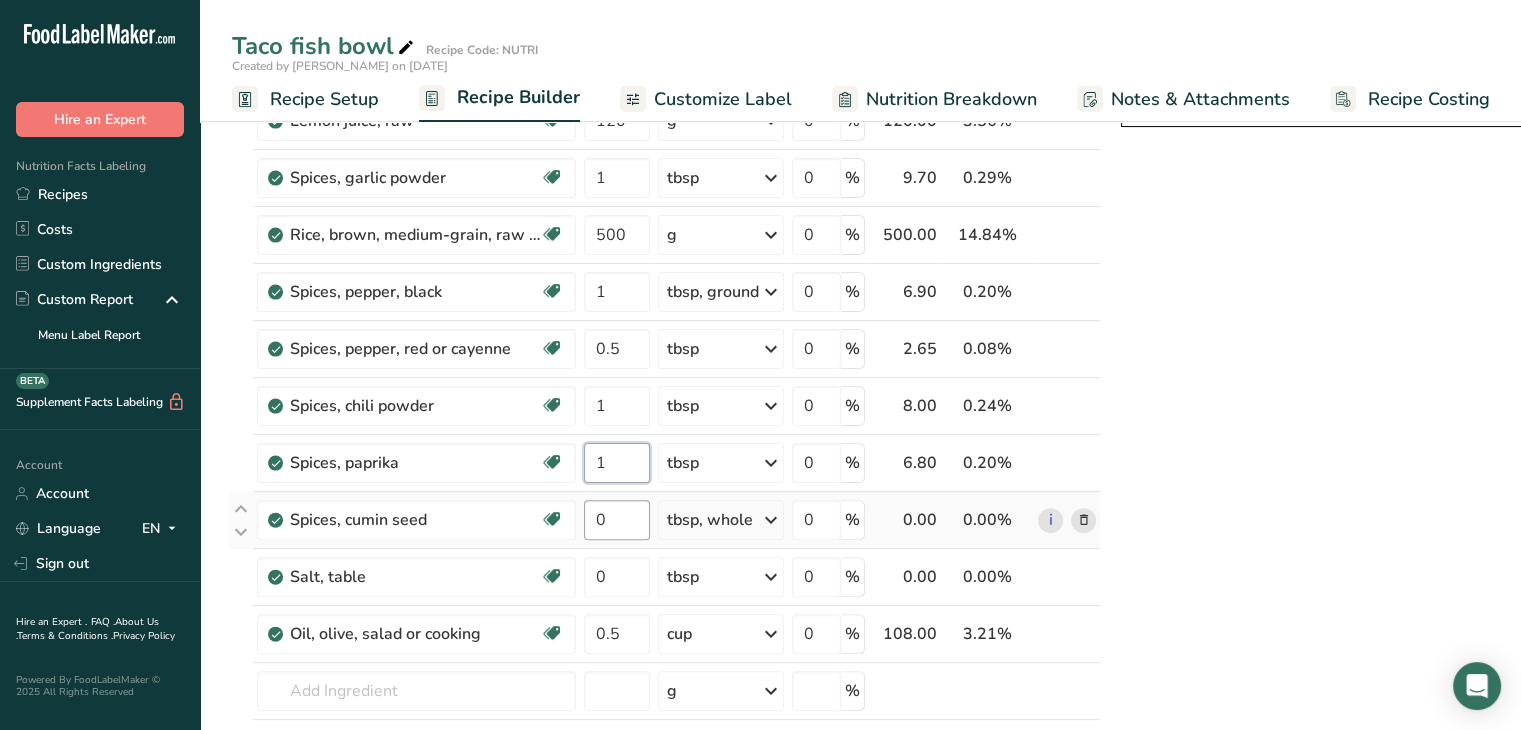 type on "1" 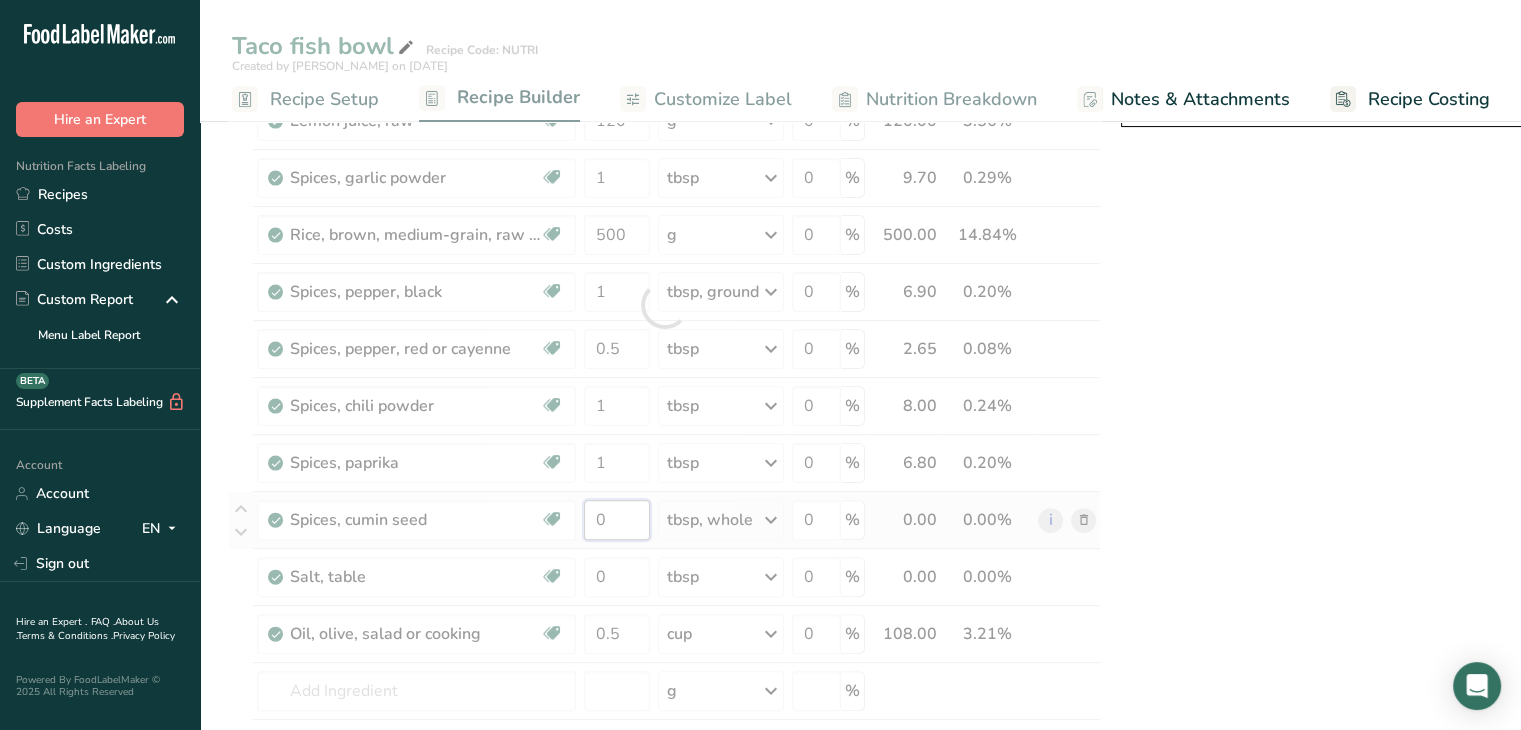 click on "Ingredient *
Amount *
Unit *
Waste *   .a-a{fill:#347362;}.b-a{fill:#fff;}          Grams
Percentage
Beans, kidney, all types, mature seeds, raw
Plant-based Protein
Dairy free
Gluten free
Vegan
Vegetarian
Soy free
600
g
Portions
1 cup
Weight Units
g
kg
mg
See more
Volume Units
l
Volume units require a density conversion. If you know your ingredient's density enter it below. Otherwise, click on "RIA" our AI Regulatory bot - she will be able to help you
lb/ft3
g/cm3
Confirm
mL" at bounding box center (664, 305) 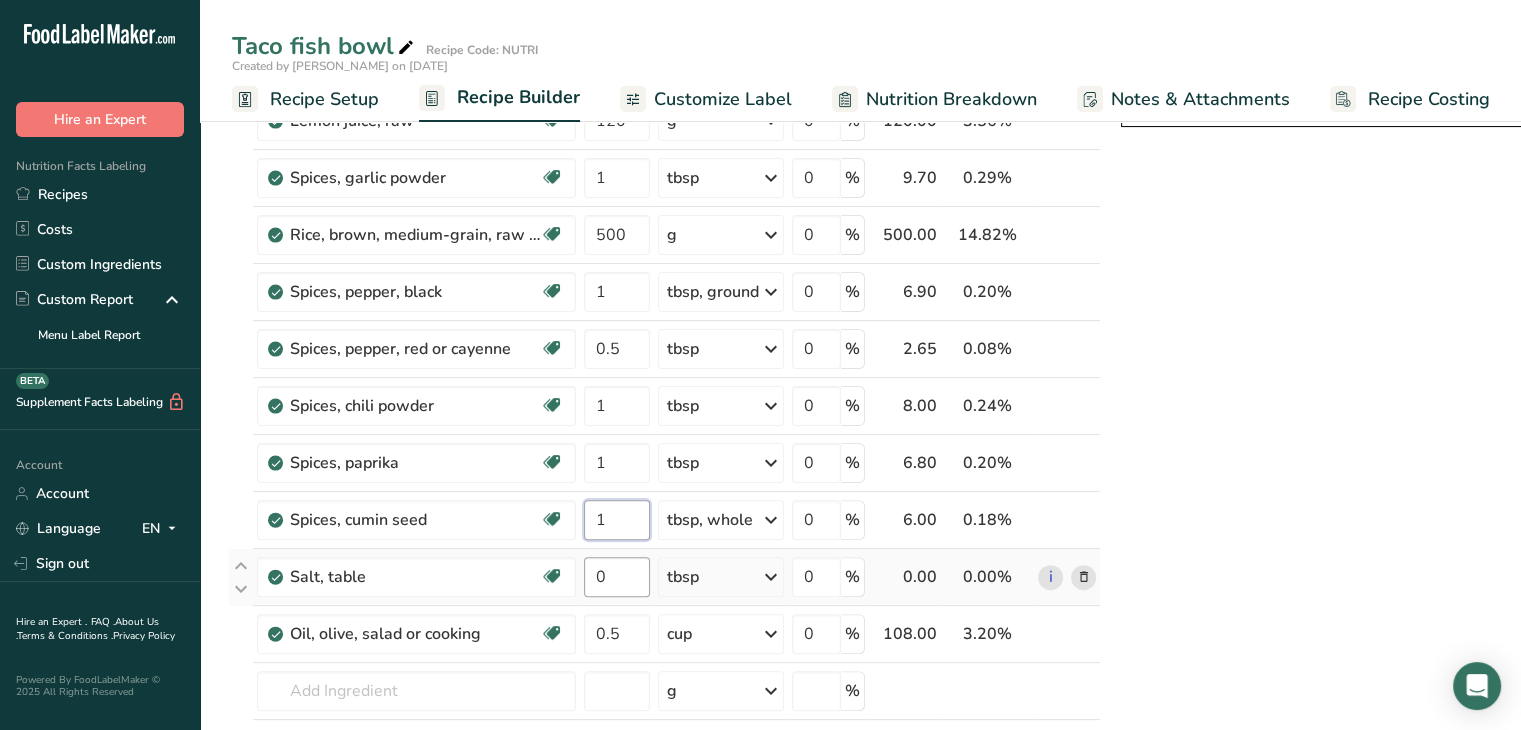 type on "1" 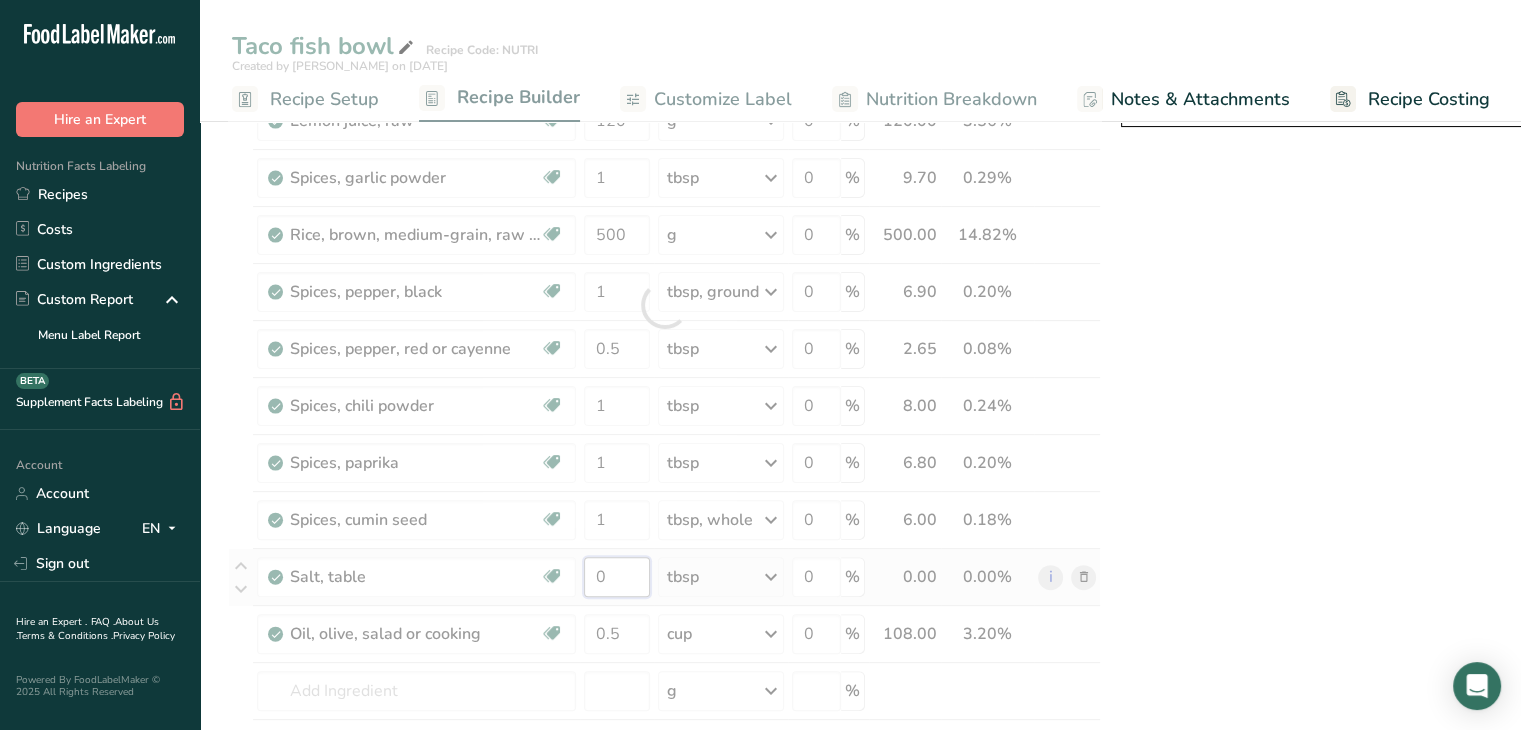 click on "Ingredient *
Amount *
Unit *
Waste *   .a-a{fill:#347362;}.b-a{fill:#fff;}          Grams
Percentage
Beans, kidney, all types, mature seeds, raw
Plant-based Protein
Dairy free
Gluten free
Vegan
Vegetarian
Soy free
600
g
Portions
1 cup
Weight Units
g
kg
mg
See more
Volume Units
l
Volume units require a density conversion. If you know your ingredient's density enter it below. Otherwise, click on "RIA" our AI Regulatory bot - she will be able to help you
lb/ft3
g/cm3
Confirm
mL" at bounding box center (664, 305) 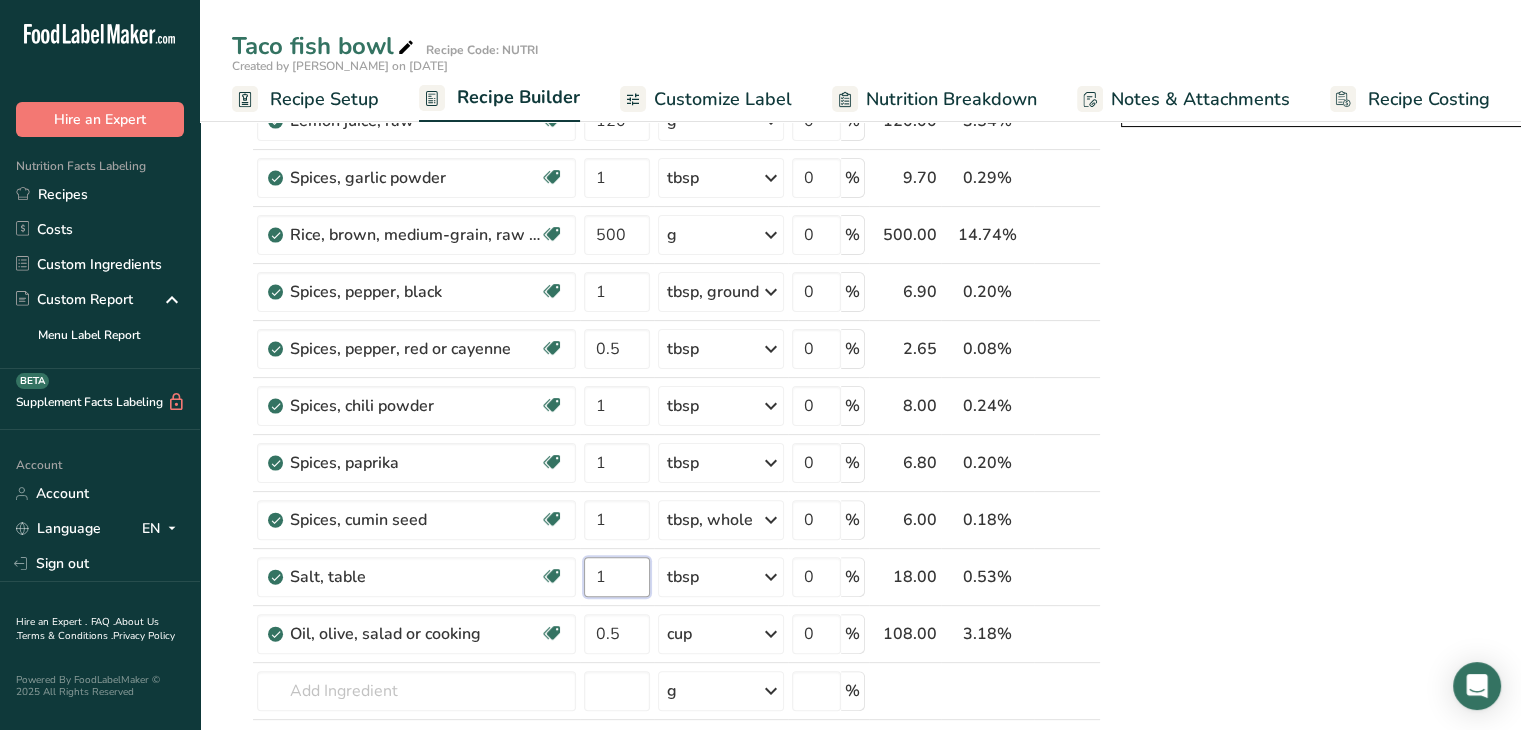 type on "1" 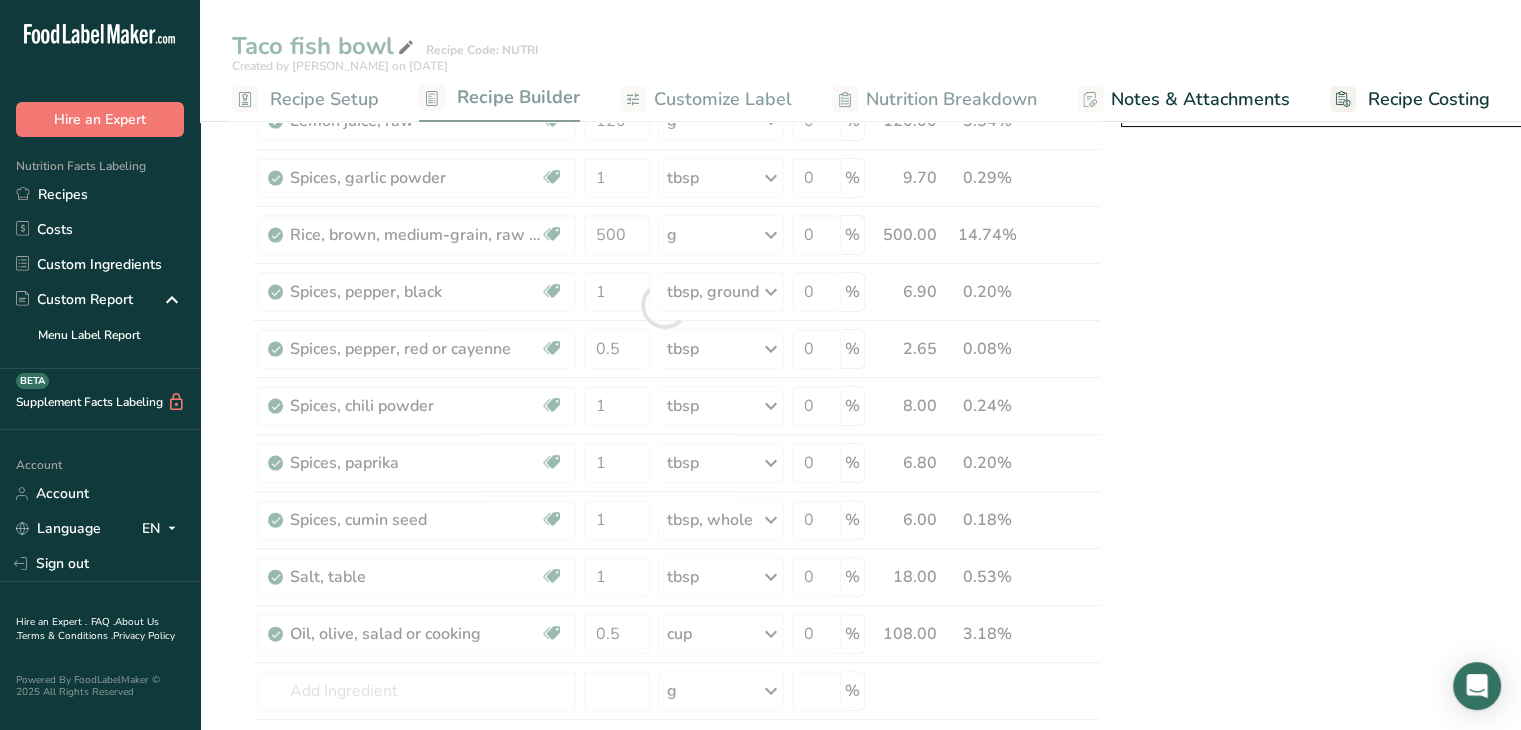 click on "Taco fish bowl
Ingredients:
Green Leaf Lettuce, Mangos, Kidney Beans, Brown Rice, Lemon Juice, Olive Oil, Garlic Powder, Chili powder, Onion Powder, Black Pepper, Paprika, Cumin seed, Cayenne Pepper, Coriander leaves, Salt
Per Serving Size:
224.997g
Total Calories
379 kcal
Total Fat
9 g
Total Sugars
11 g
Total Carbs
64 g
Protein
14 g" at bounding box center [1340, 674] 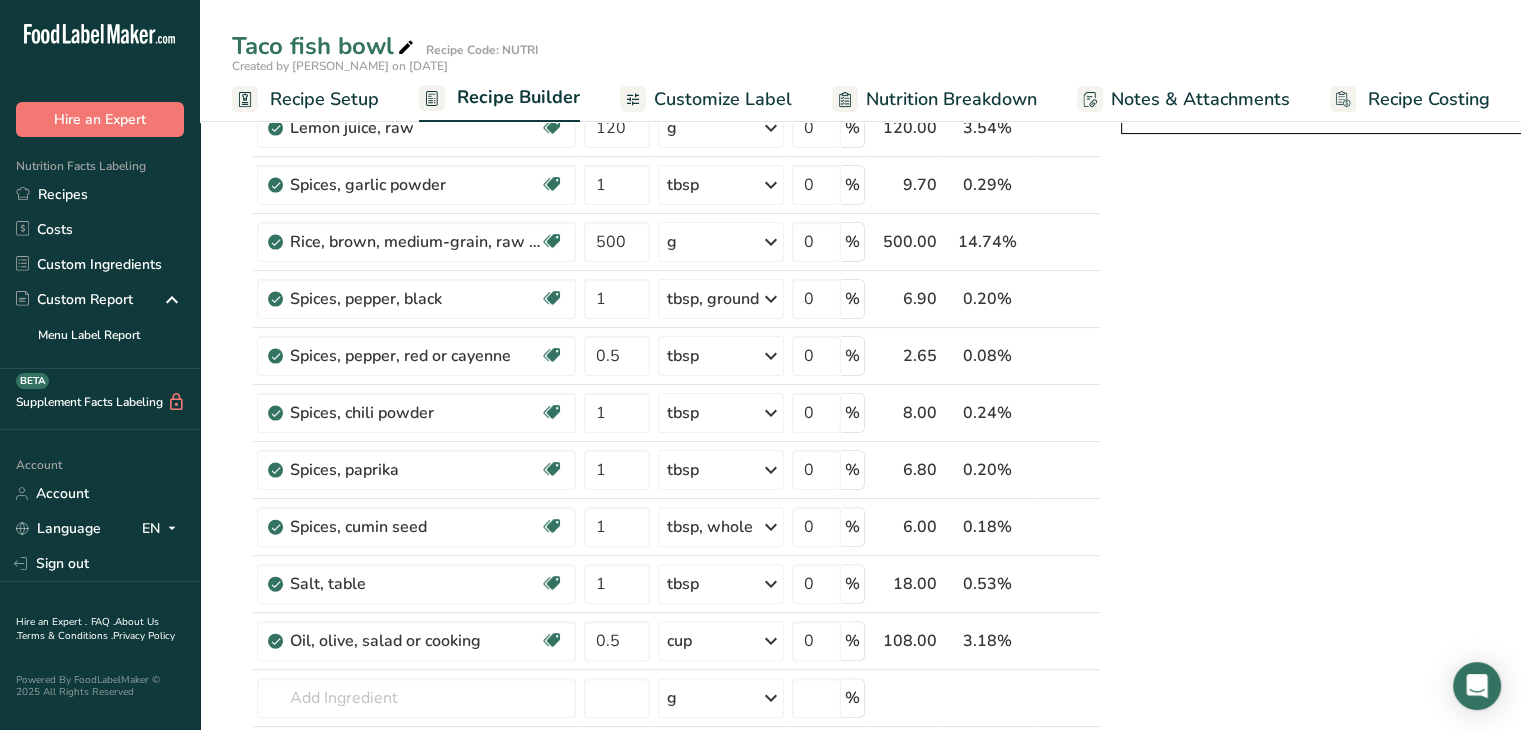 scroll, scrollTop: 484, scrollLeft: 0, axis: vertical 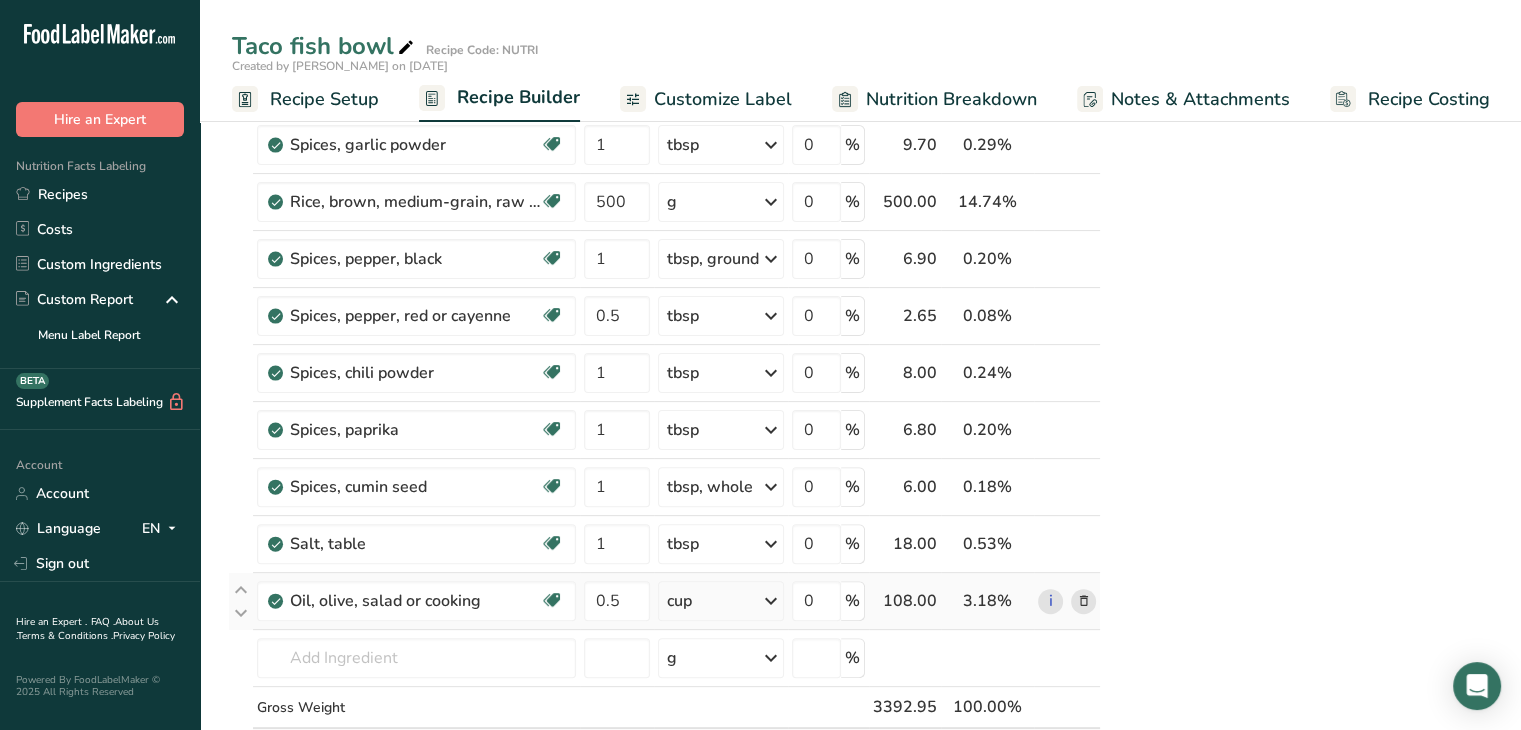 drag, startPoint x: 224, startPoint y: 38, endPoint x: 1015, endPoint y: 604, distance: 972.64435 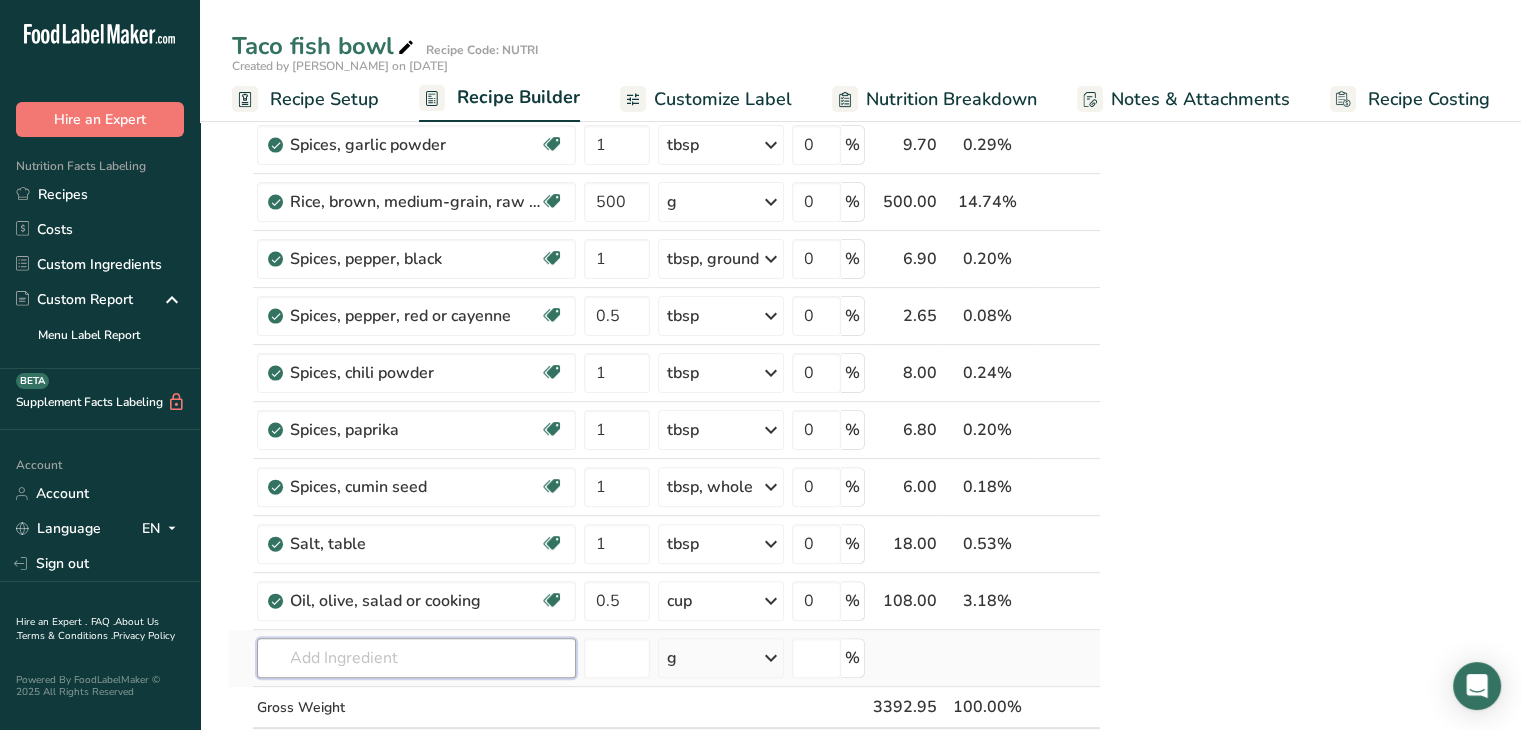 click at bounding box center (416, 658) 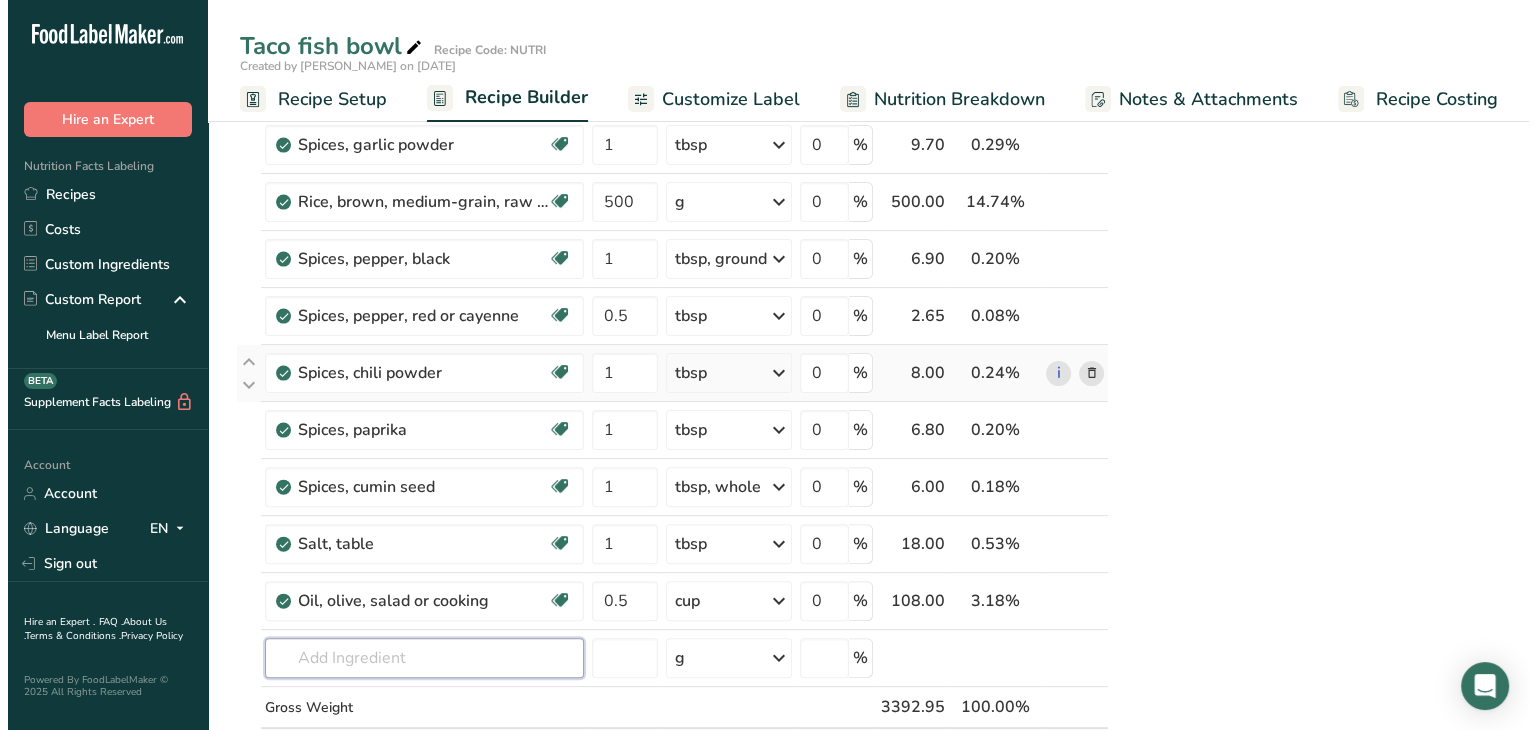 scroll, scrollTop: 0, scrollLeft: 0, axis: both 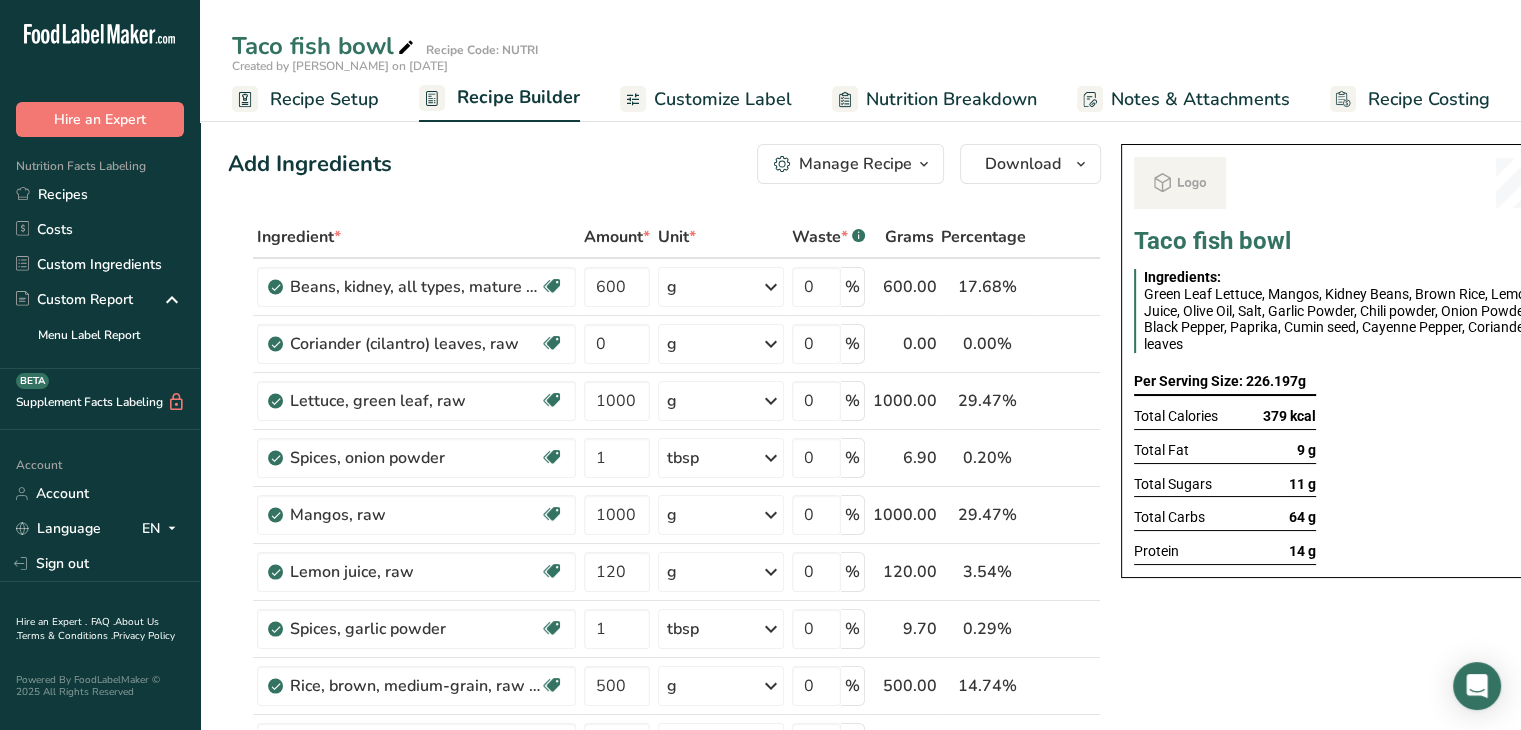 click on "Manage Recipe" at bounding box center [855, 164] 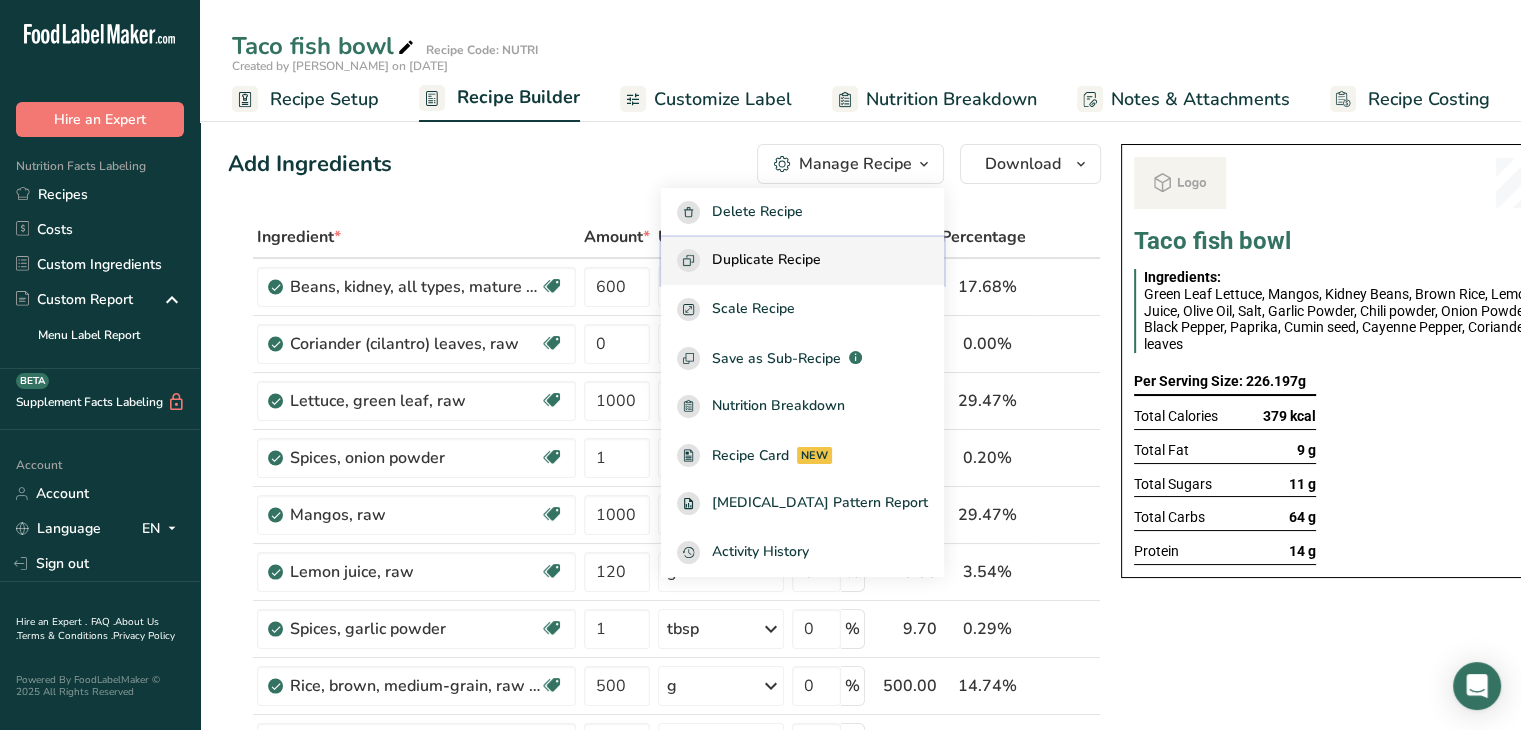 click on "Duplicate Recipe" at bounding box center (766, 260) 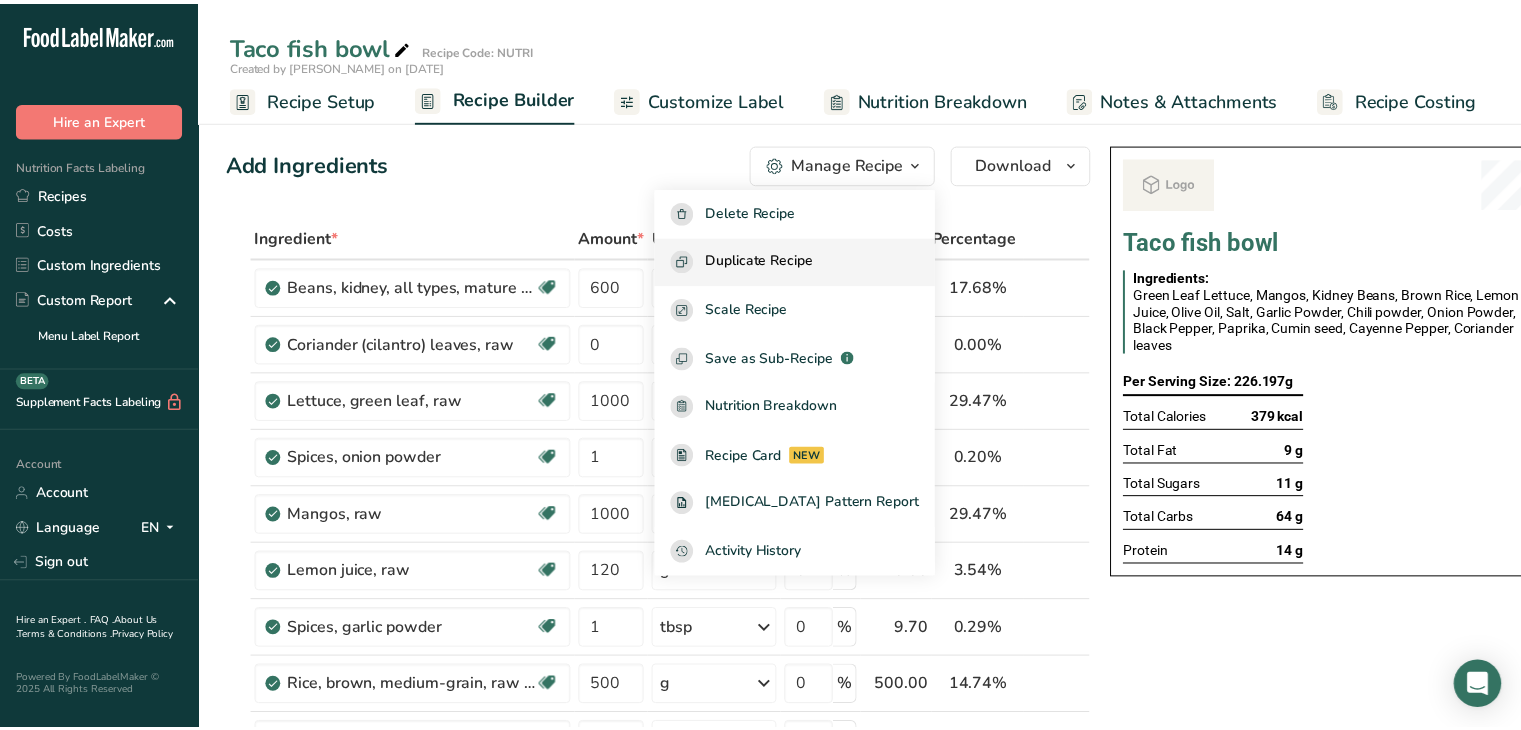 scroll, scrollTop: 0, scrollLeft: 0, axis: both 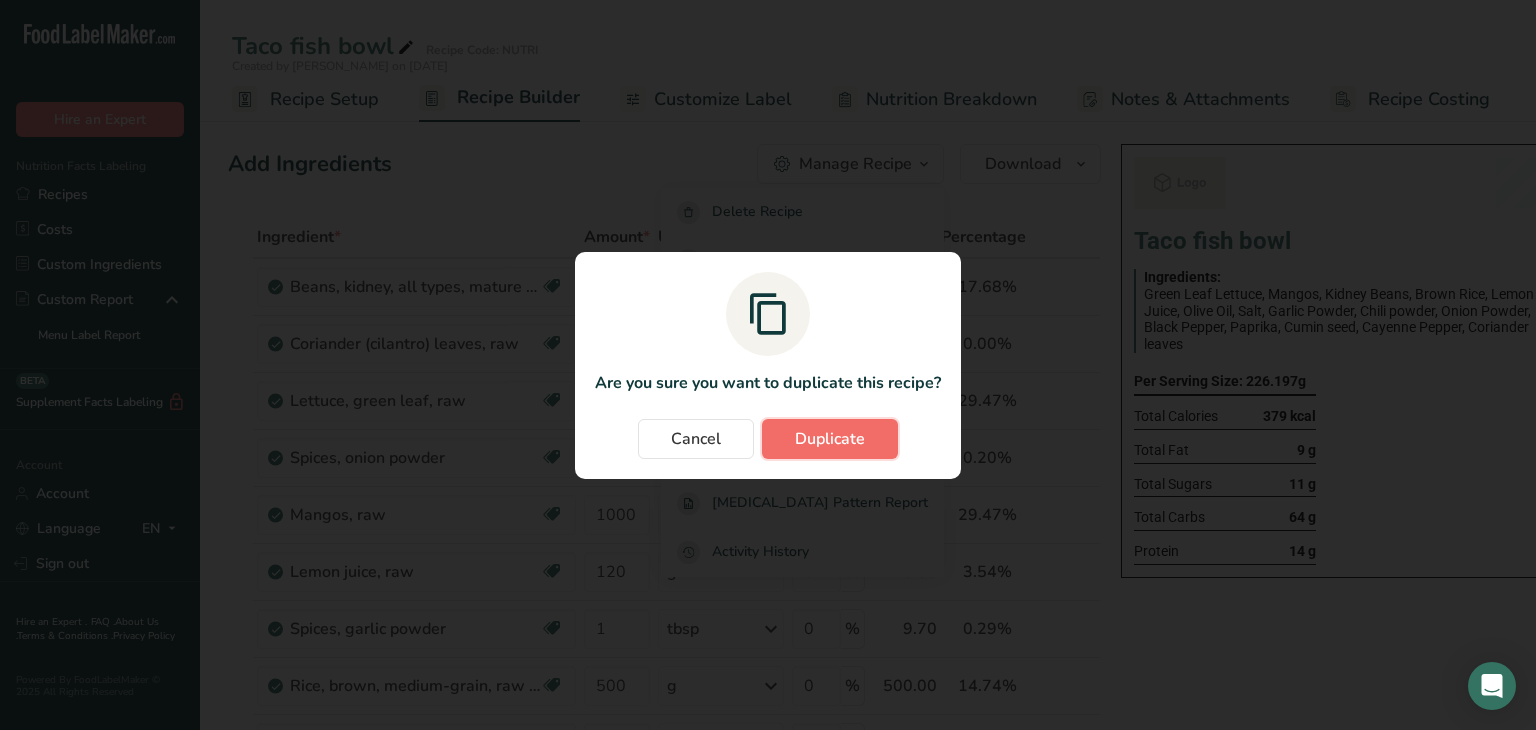click on "Duplicate" at bounding box center [830, 439] 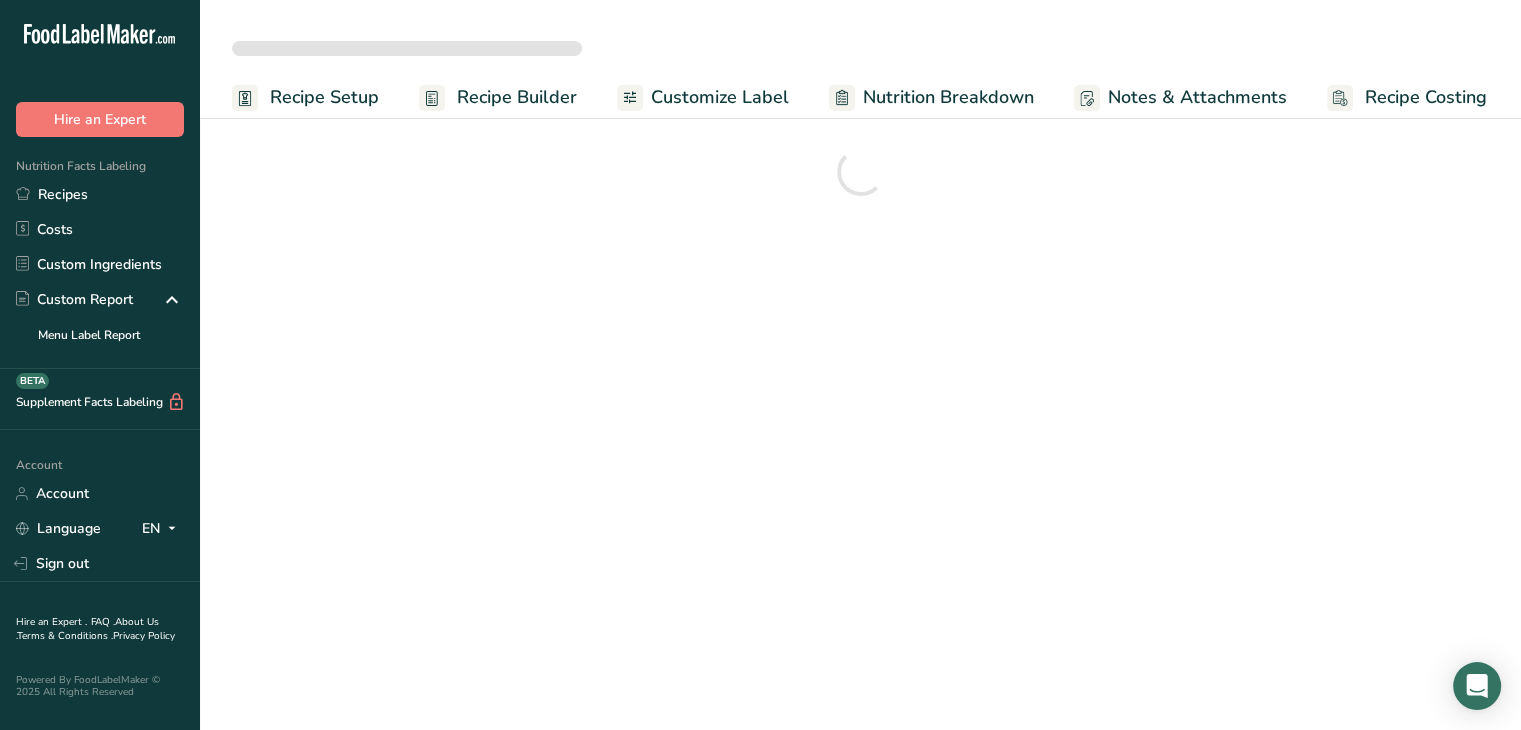 scroll, scrollTop: 0, scrollLeft: 0, axis: both 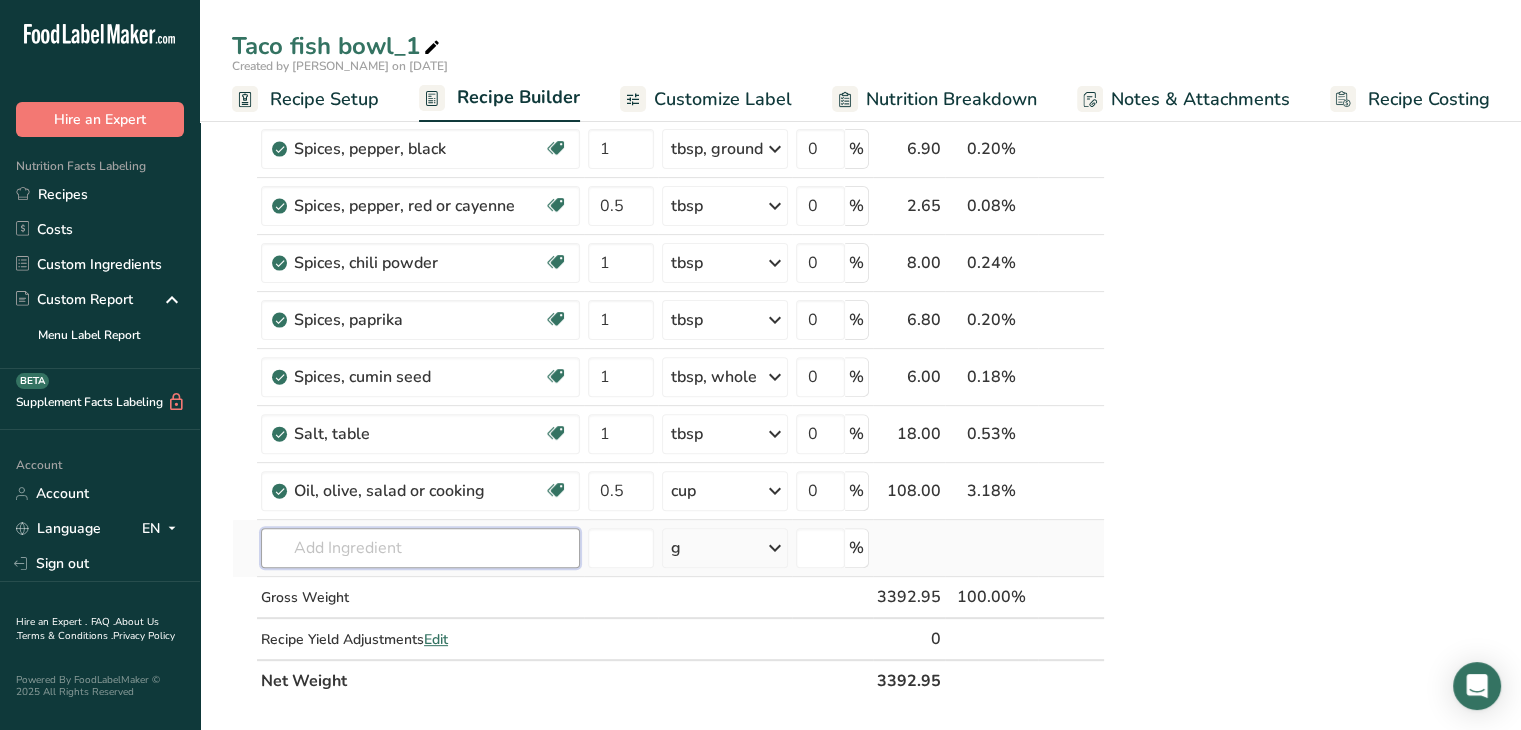 click at bounding box center [420, 548] 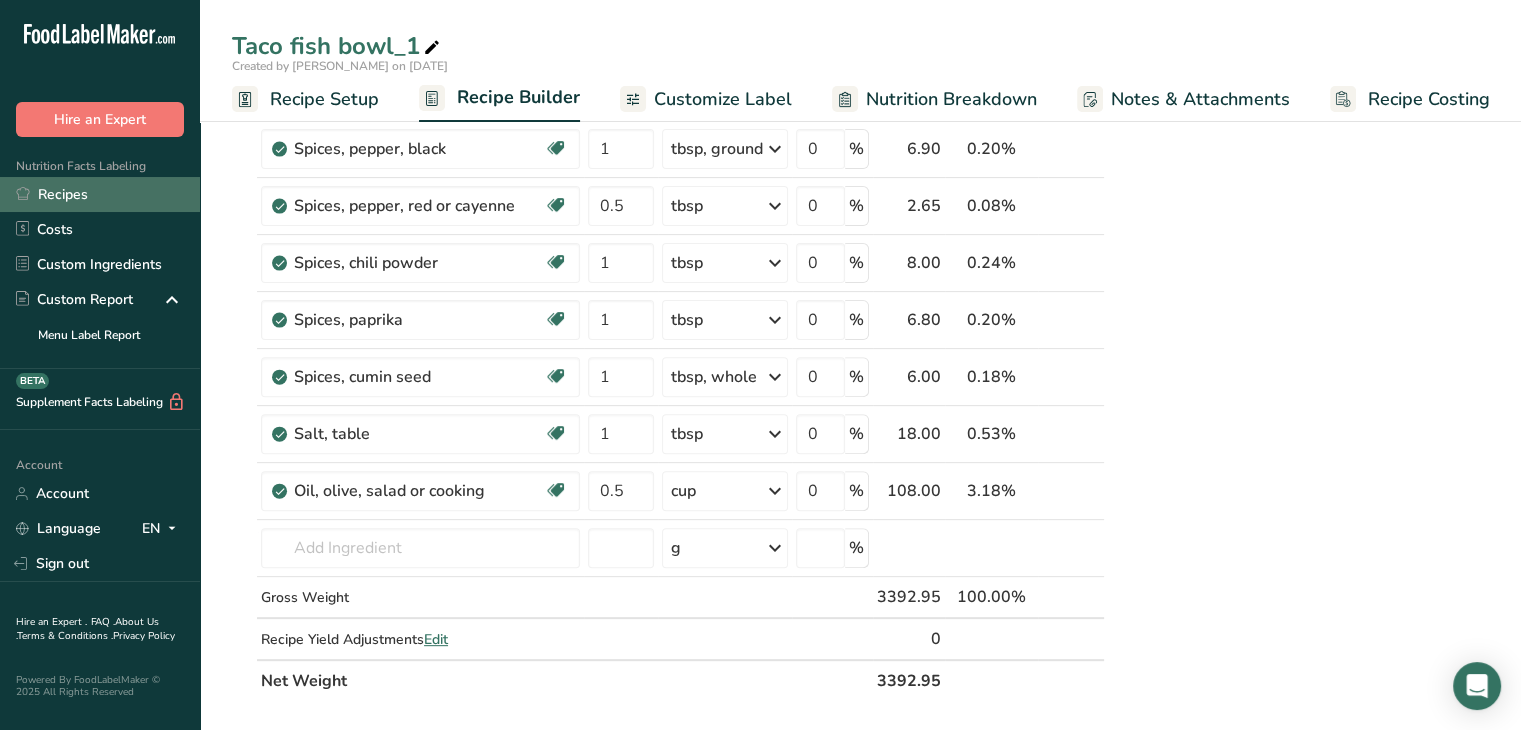 click on "Recipes" at bounding box center [100, 194] 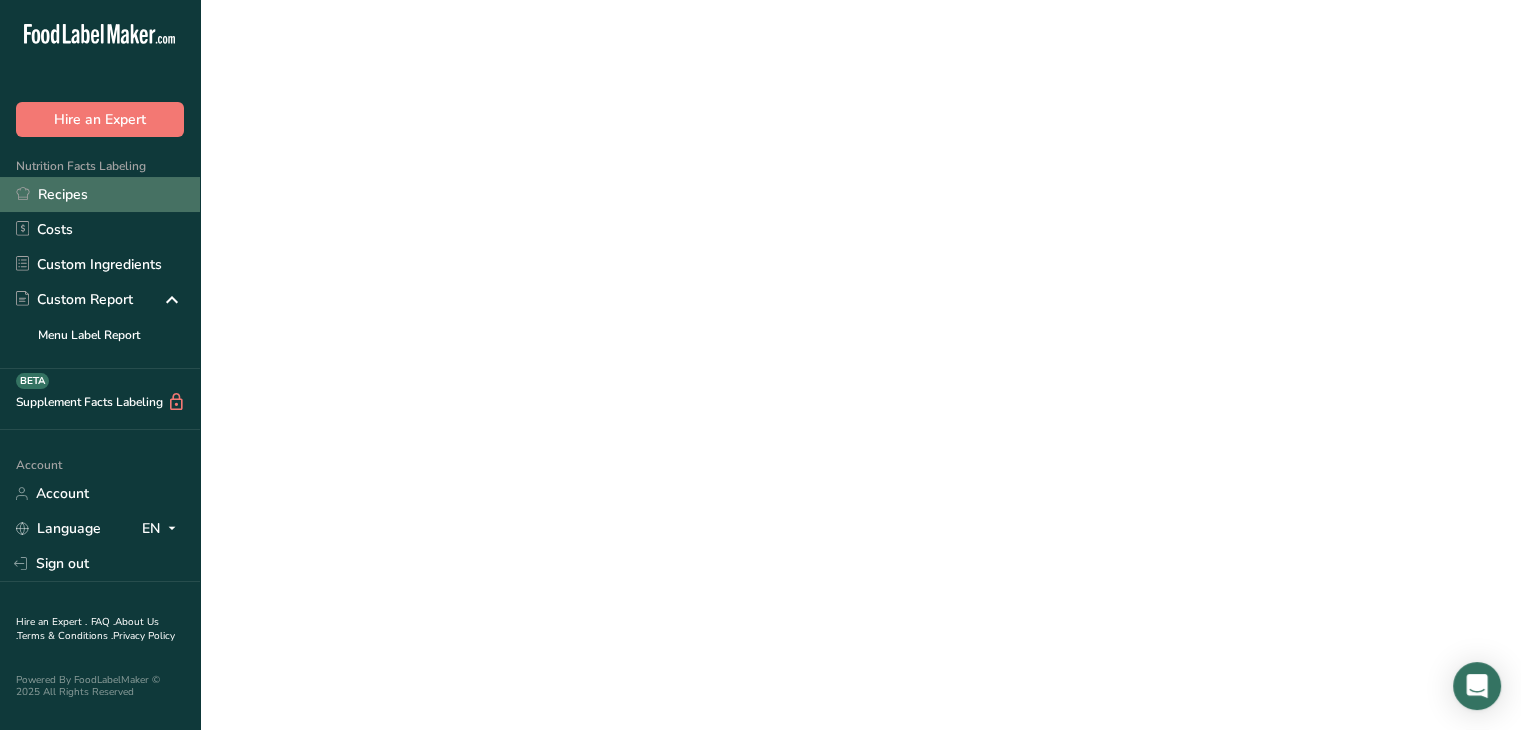scroll, scrollTop: 0, scrollLeft: 0, axis: both 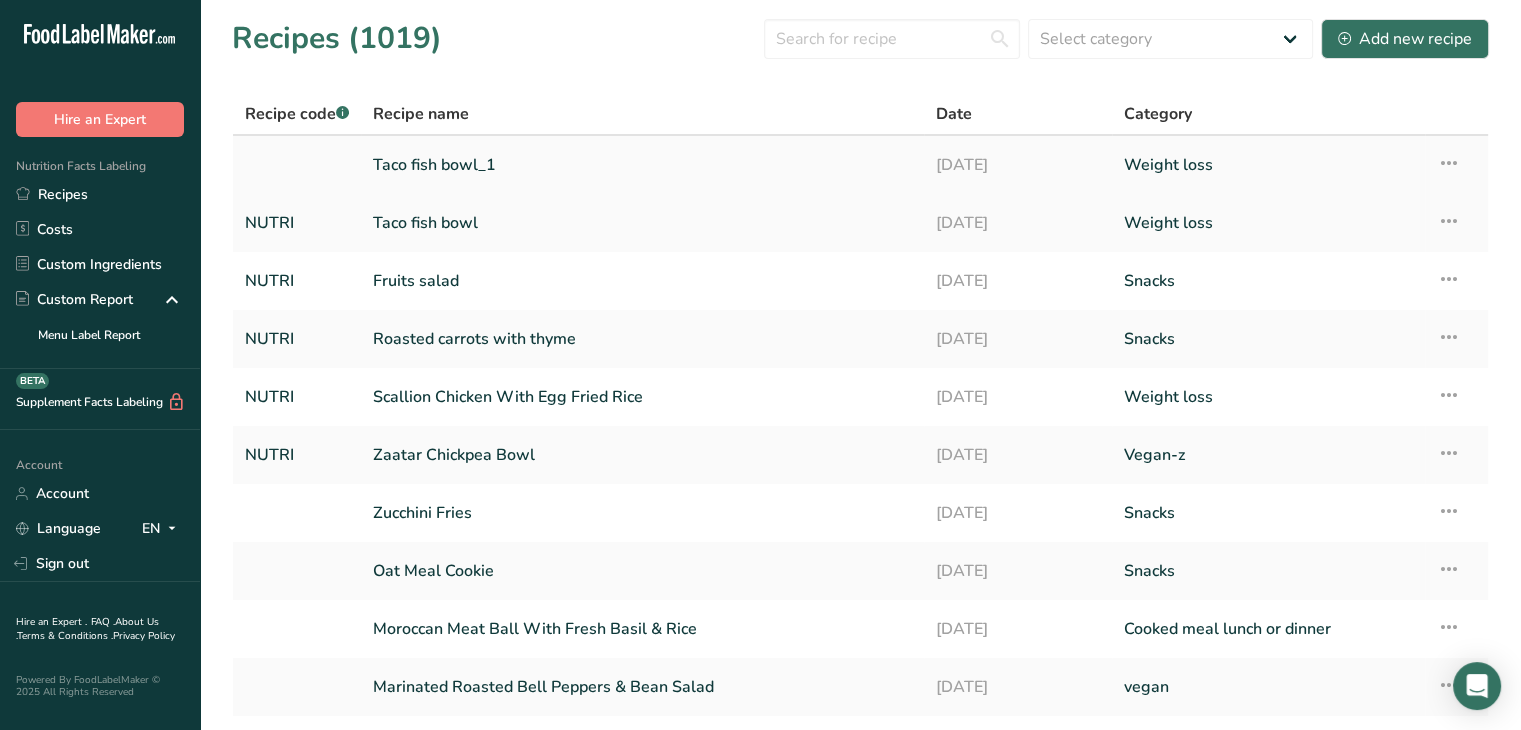 click at bounding box center (1449, 163) 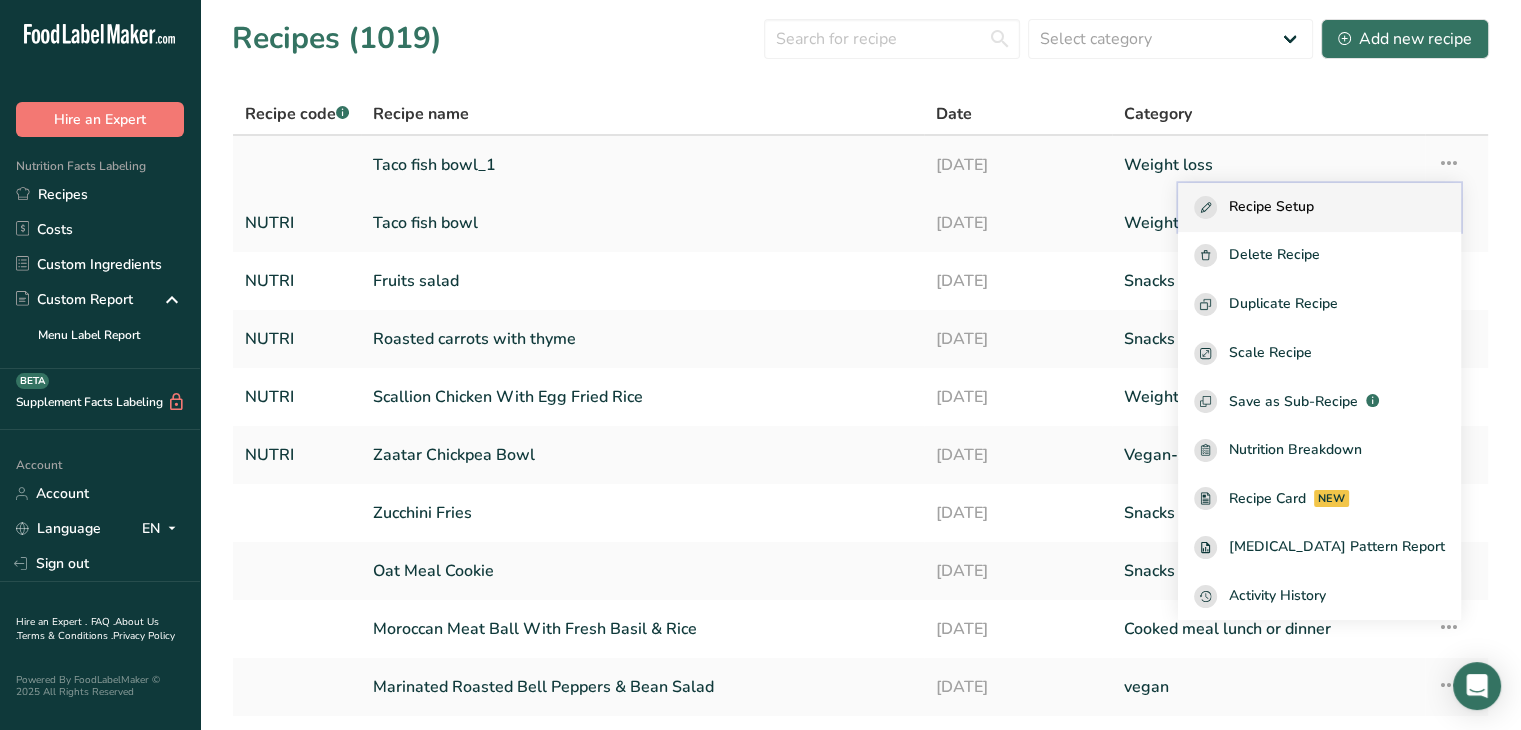 click on "Recipe Setup" at bounding box center (1319, 207) 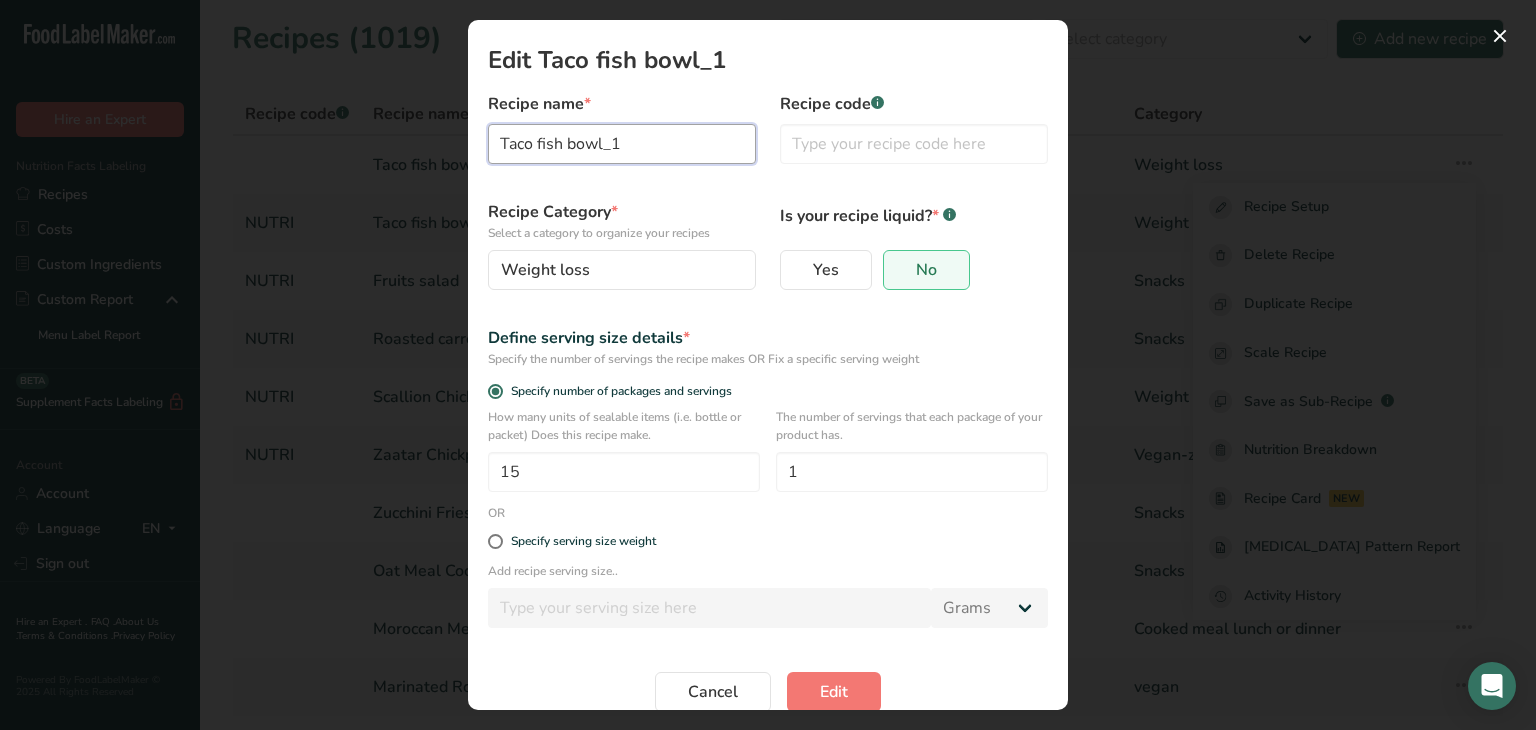 click on "Taco fish bowl_1" at bounding box center (622, 144) 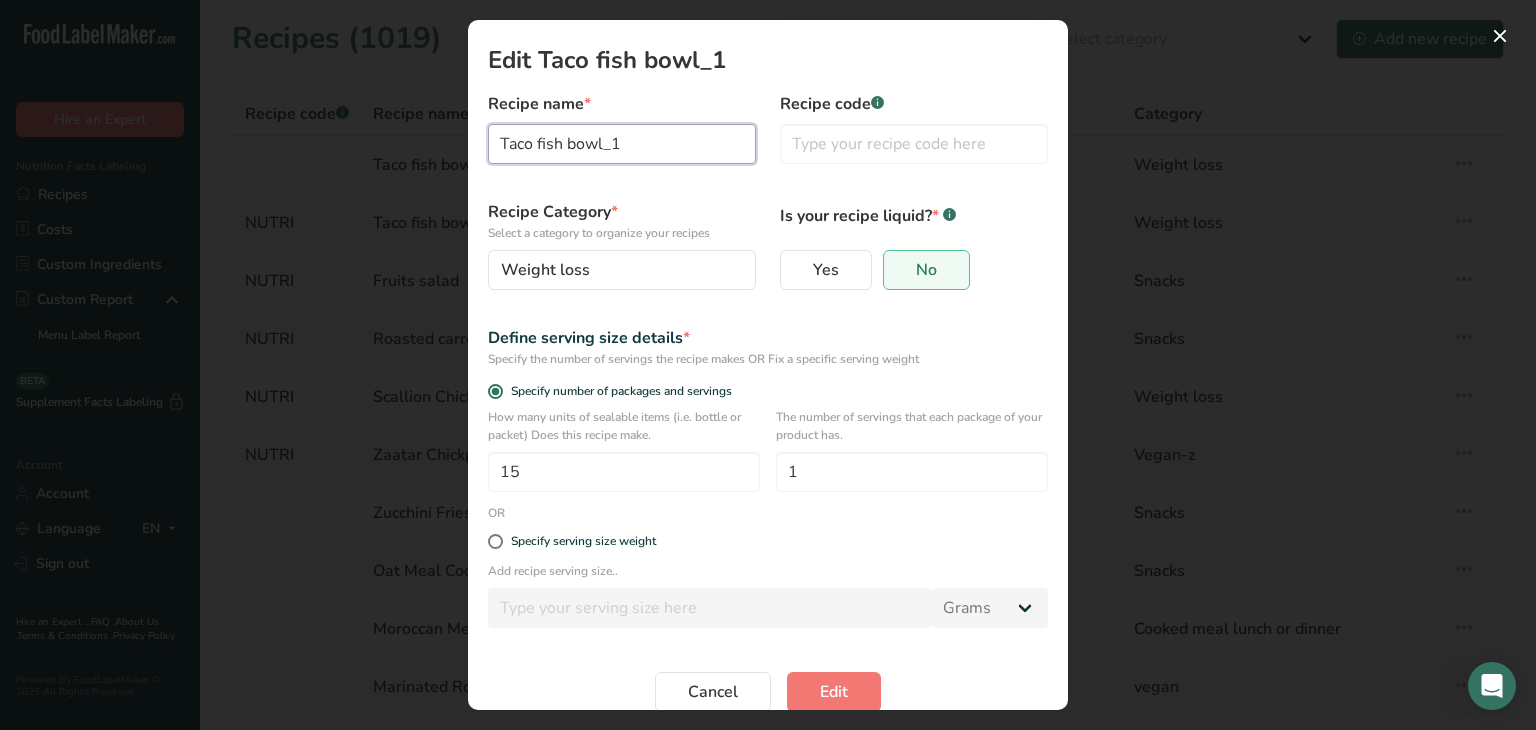 click on "Taco fish bowl_1" at bounding box center (622, 144) 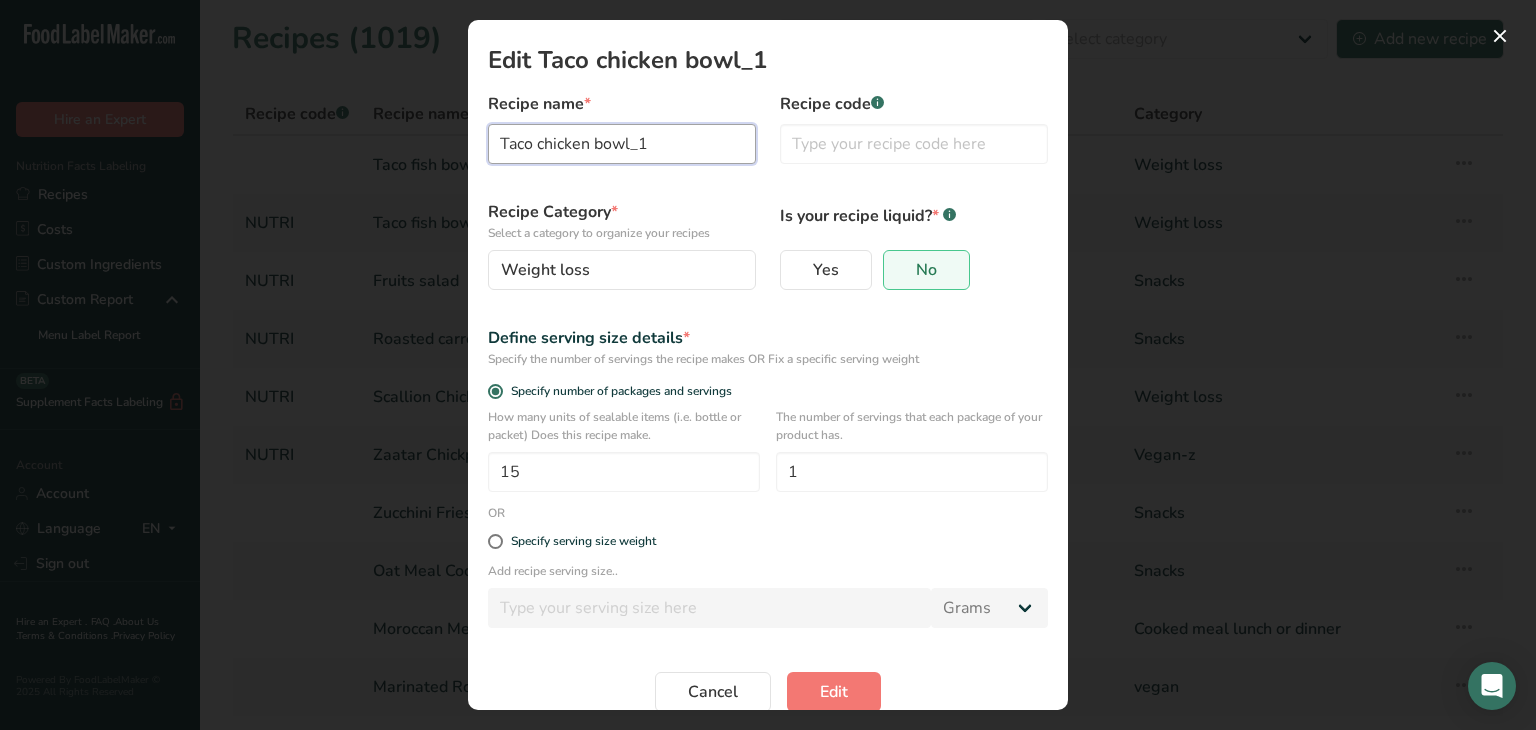 click on "Taco chicken bowl_1" at bounding box center (622, 144) 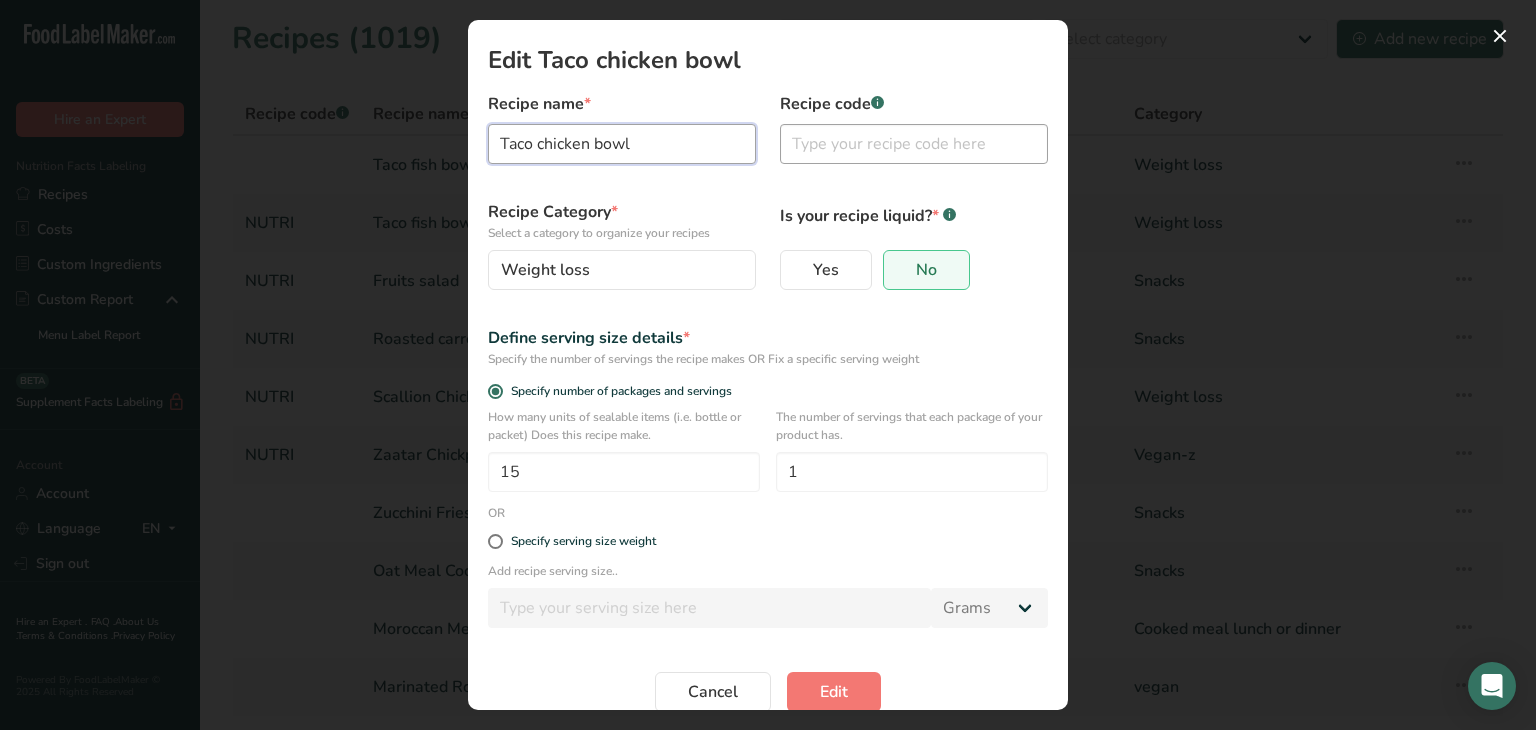 type on "Taco chicken bowl" 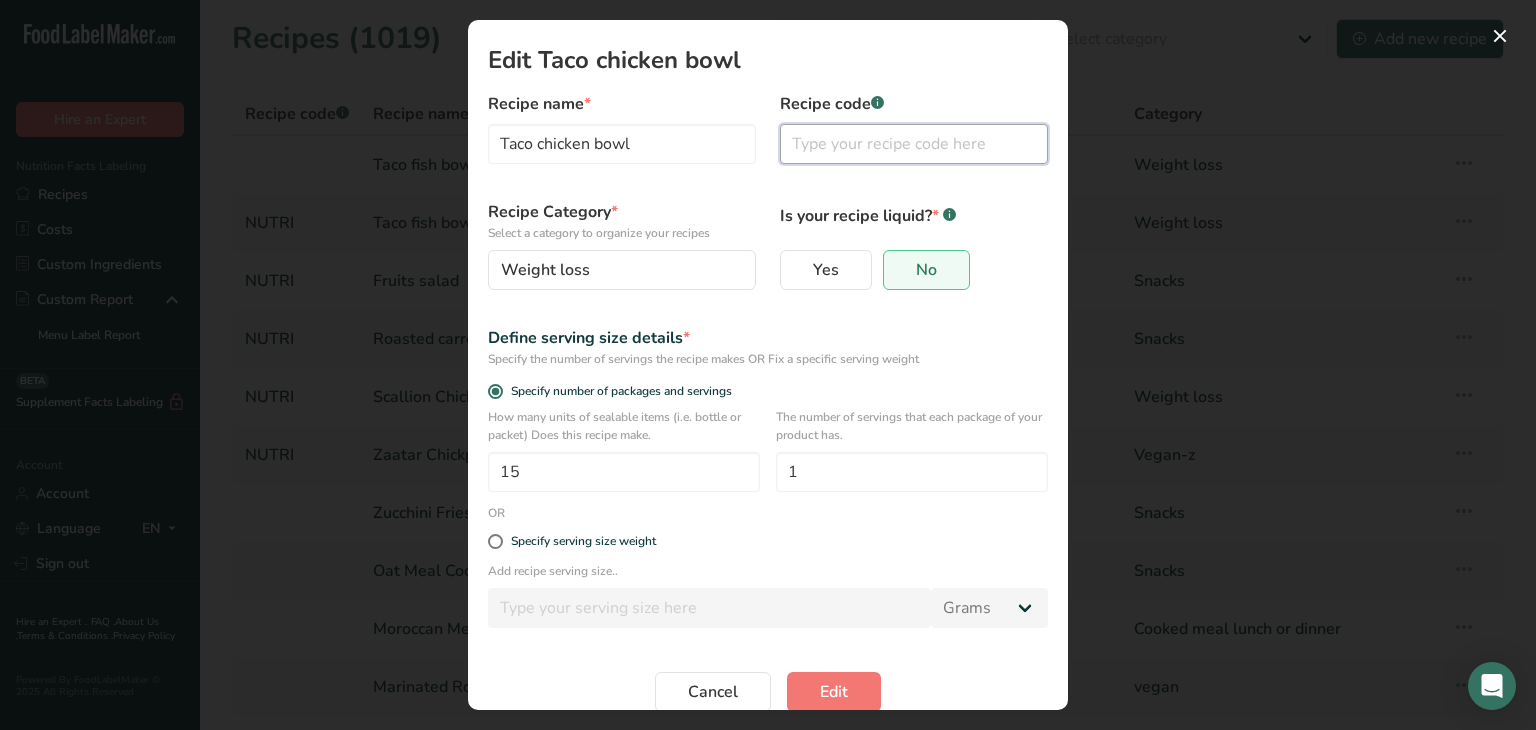 click at bounding box center (914, 144) 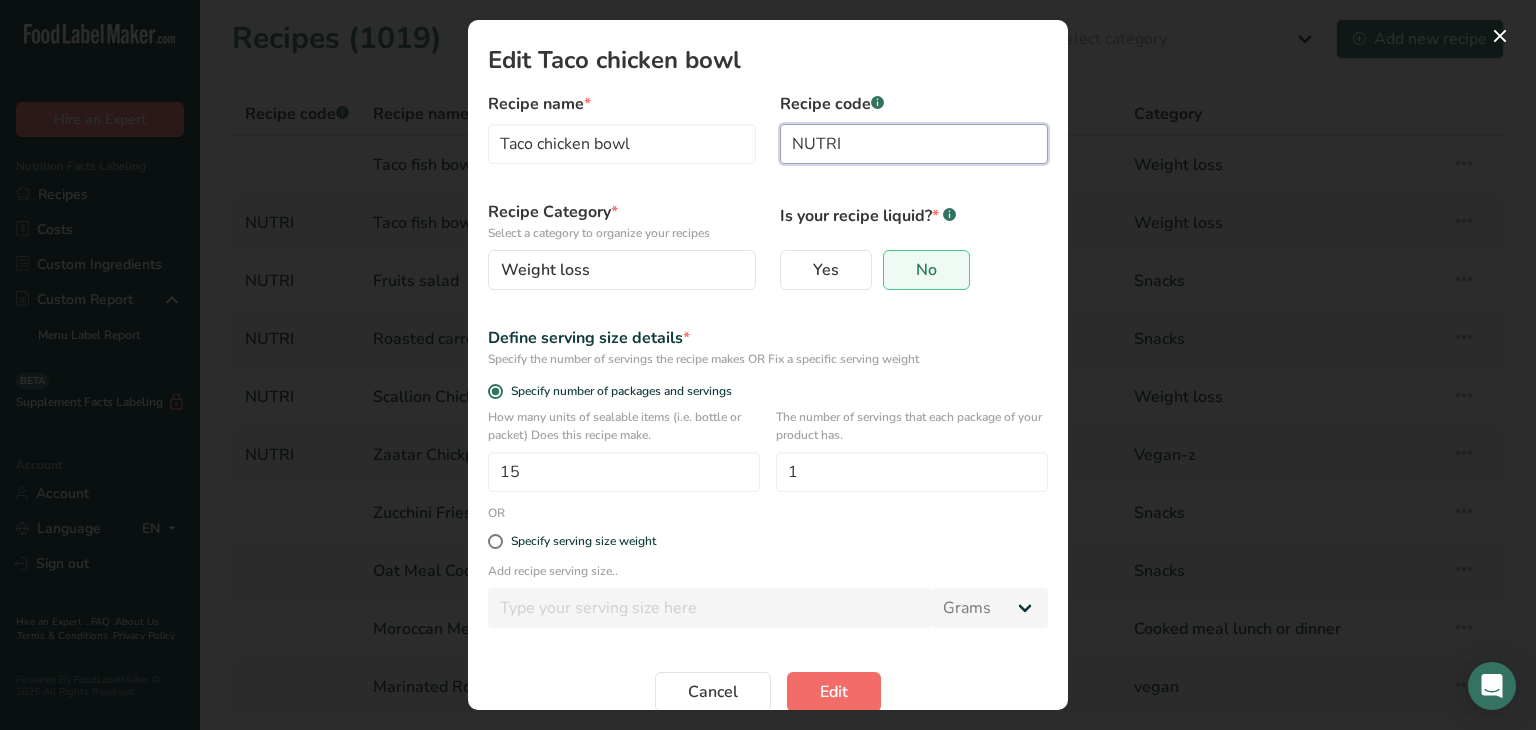 type on "NUTRI" 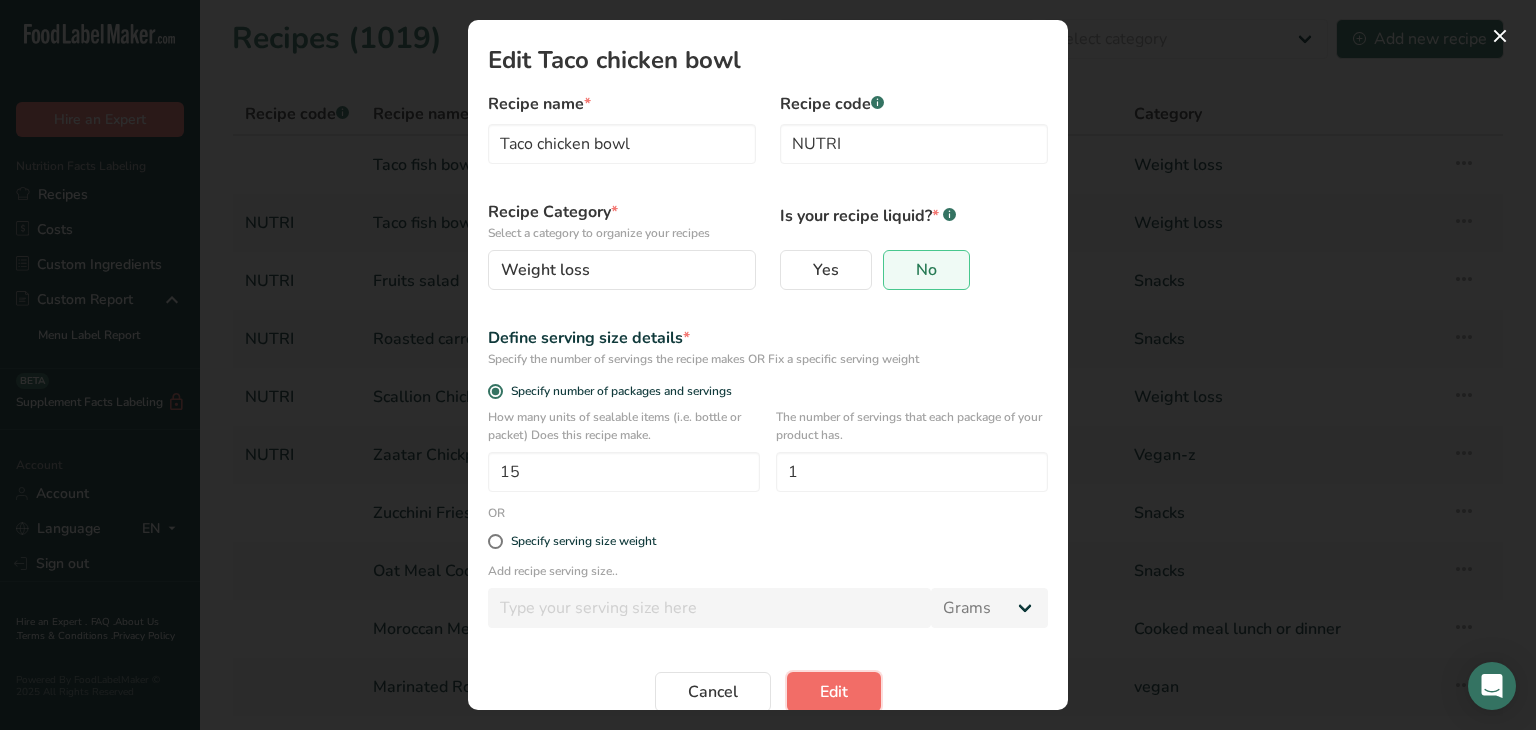 click on "Edit" at bounding box center (834, 692) 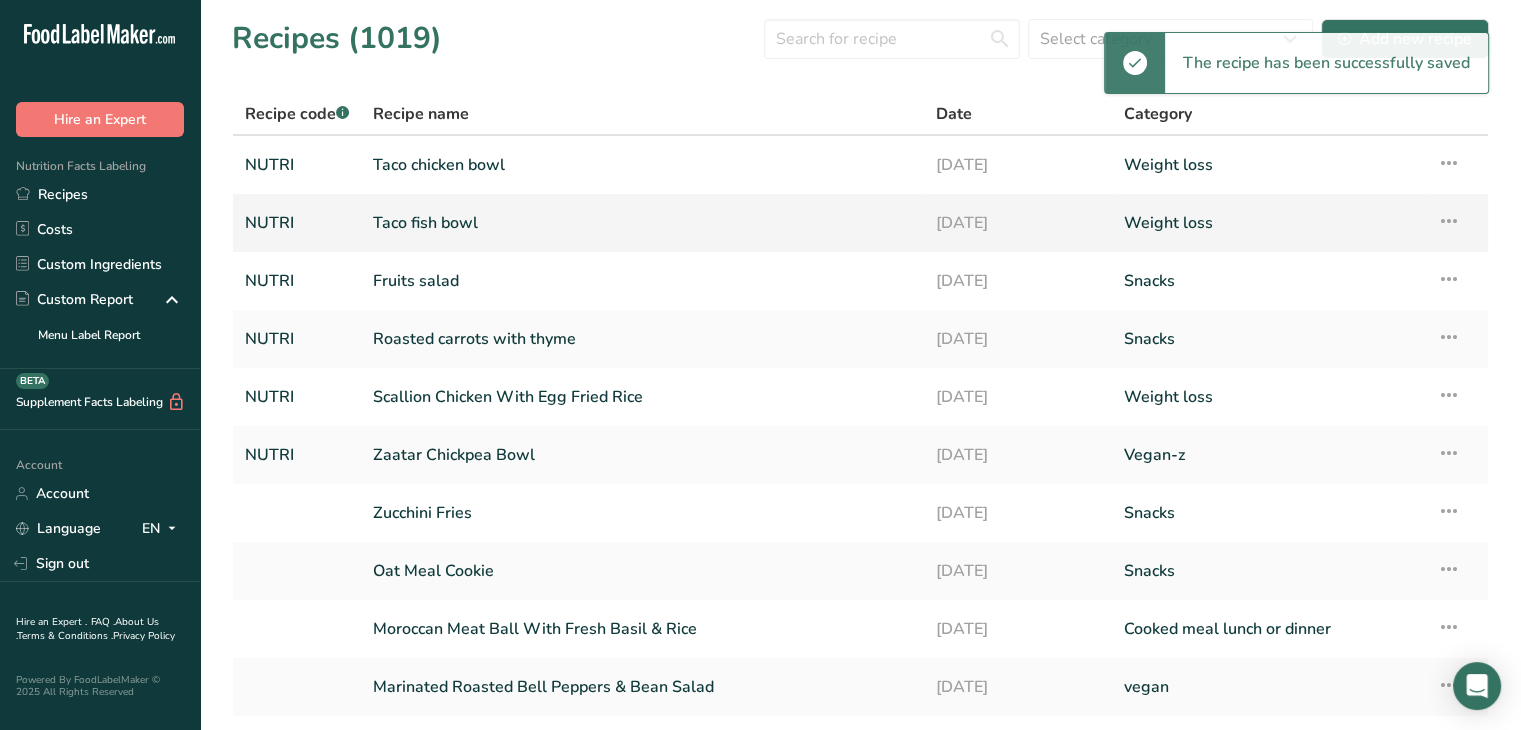 click on "Taco fish bowl" at bounding box center [642, 223] 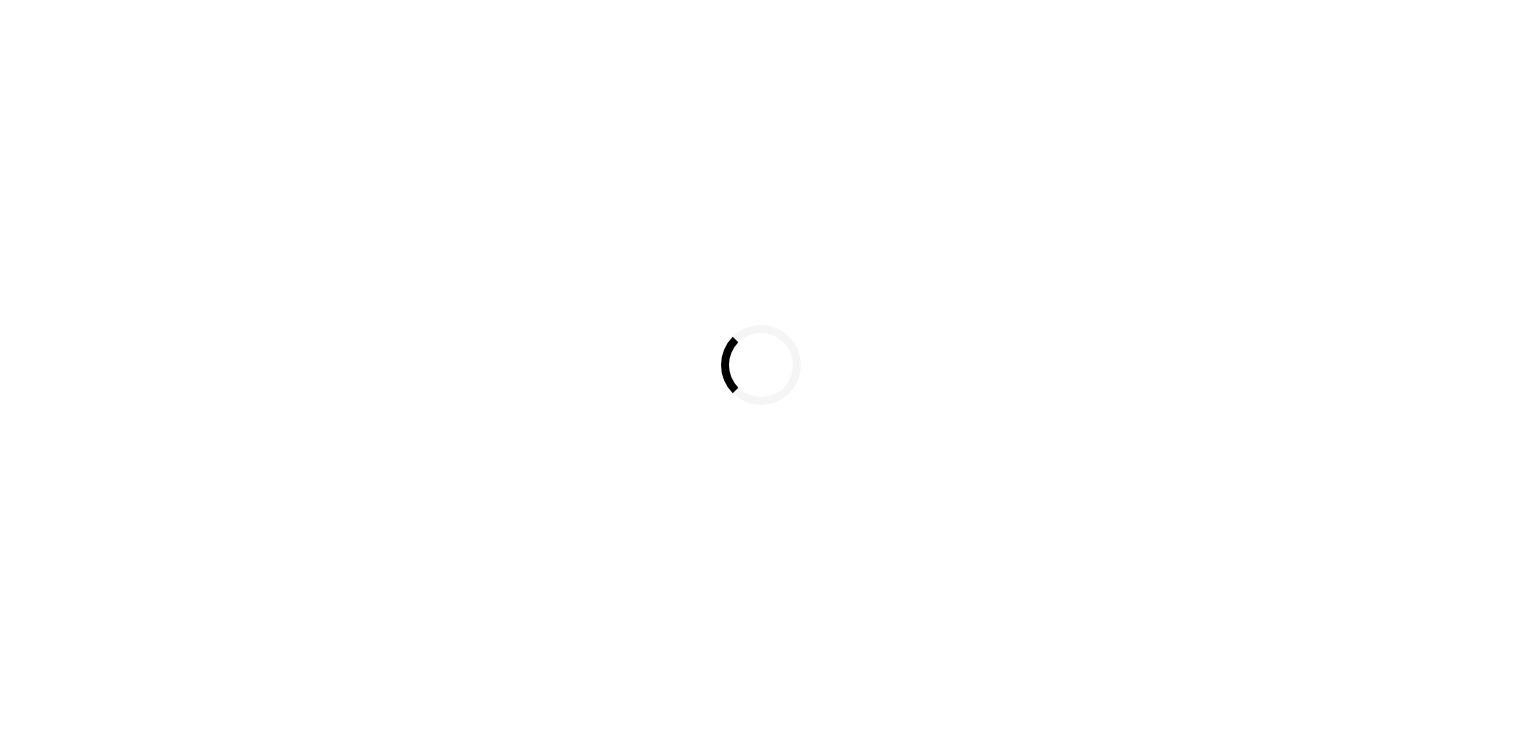 scroll, scrollTop: 0, scrollLeft: 0, axis: both 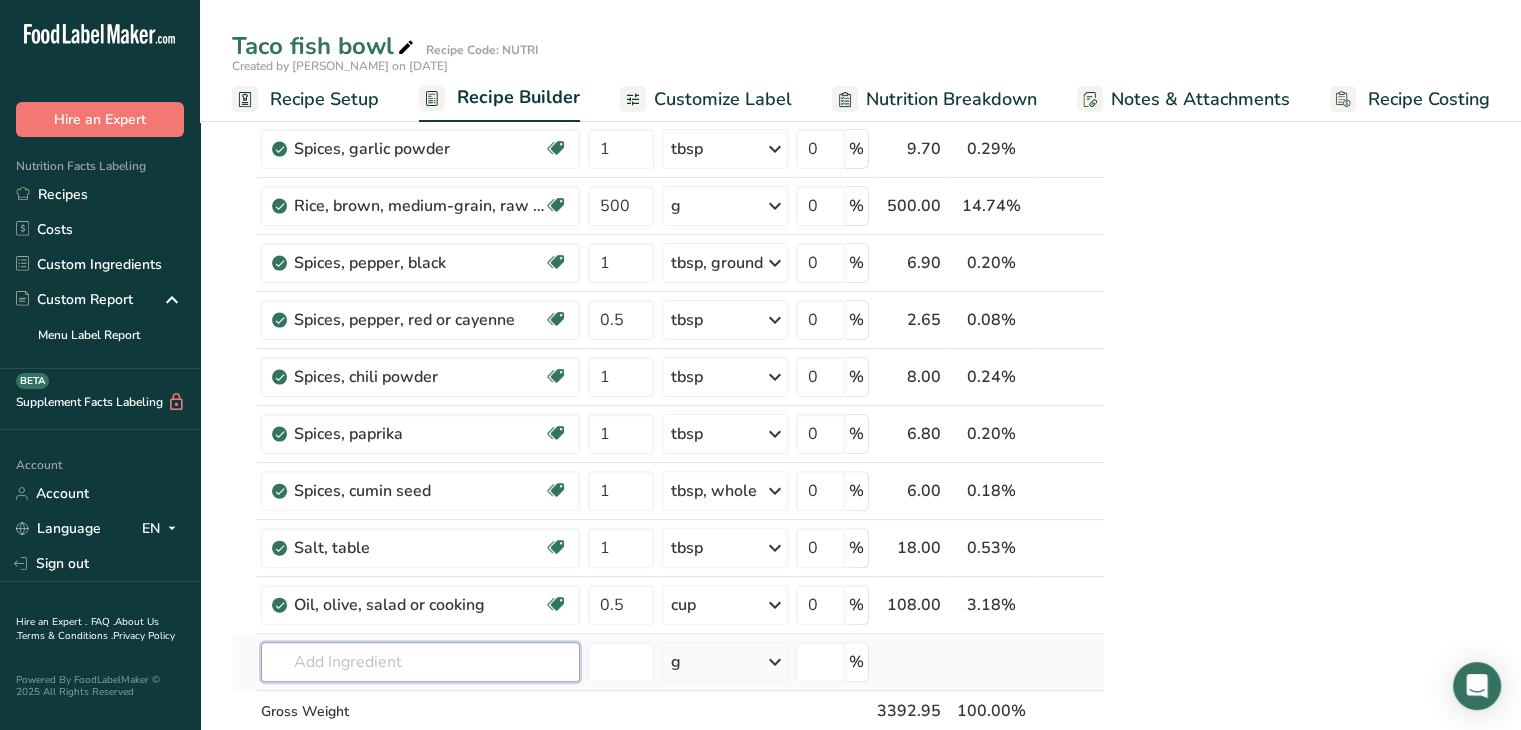 click at bounding box center (420, 662) 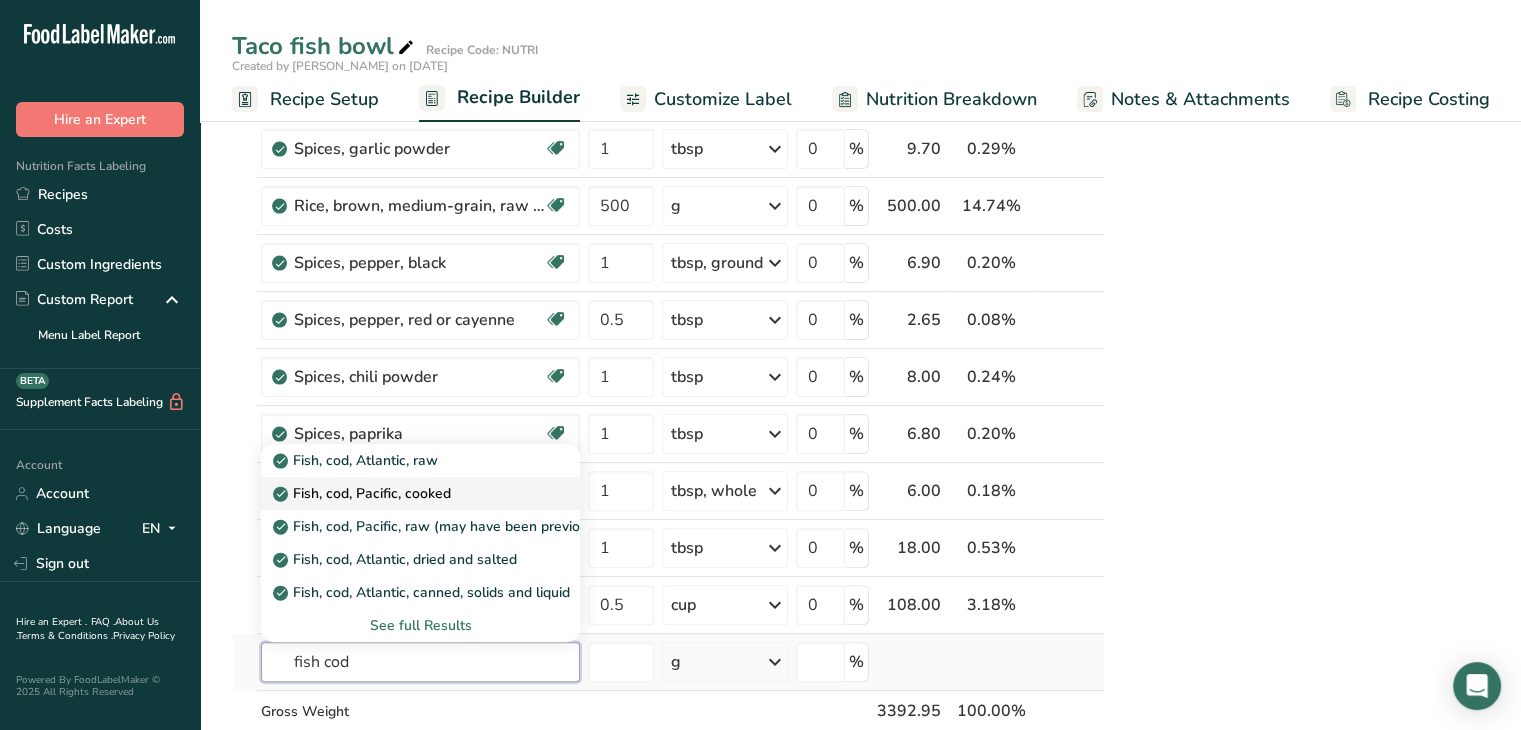 type on "fish cod" 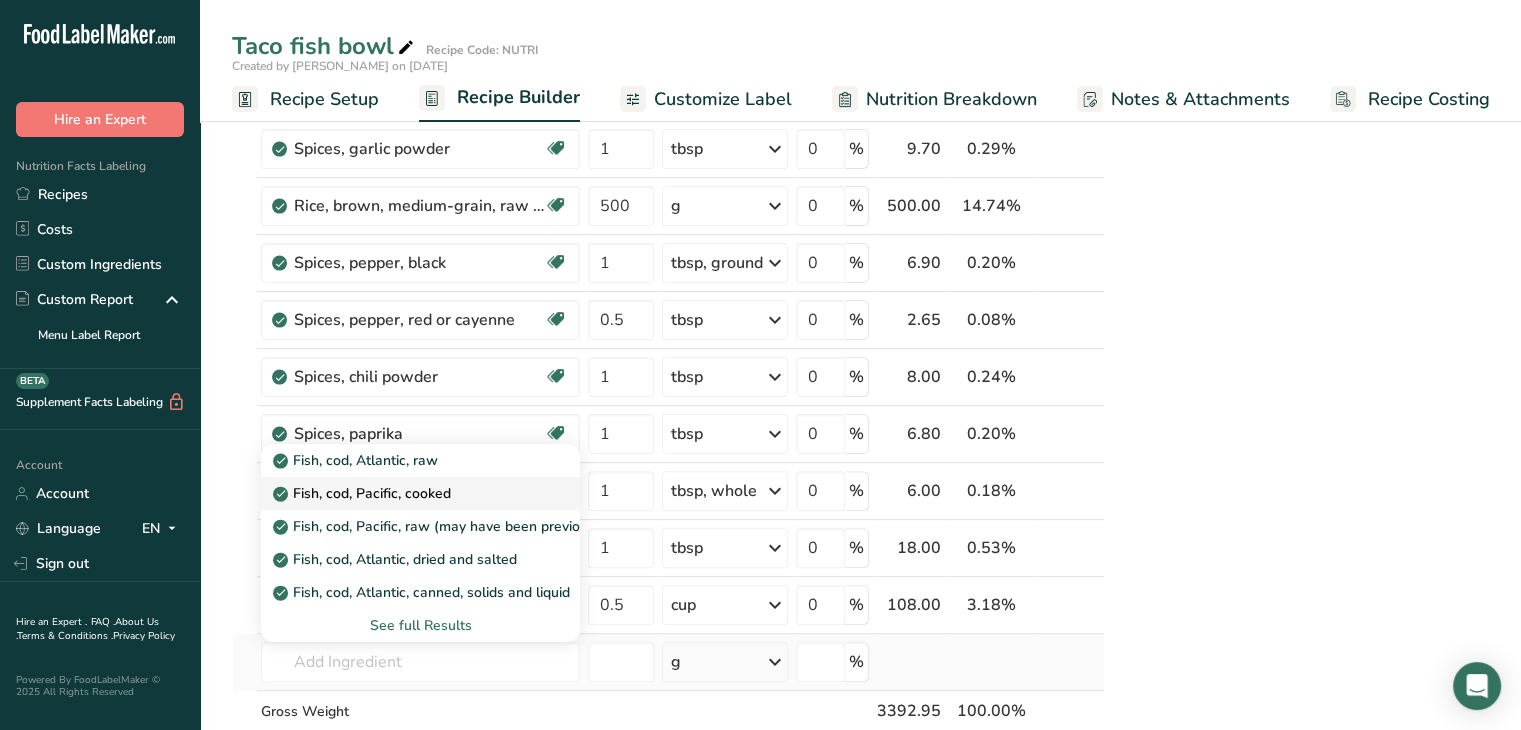 click on "Fish, cod, Pacific, cooked" at bounding box center (364, 493) 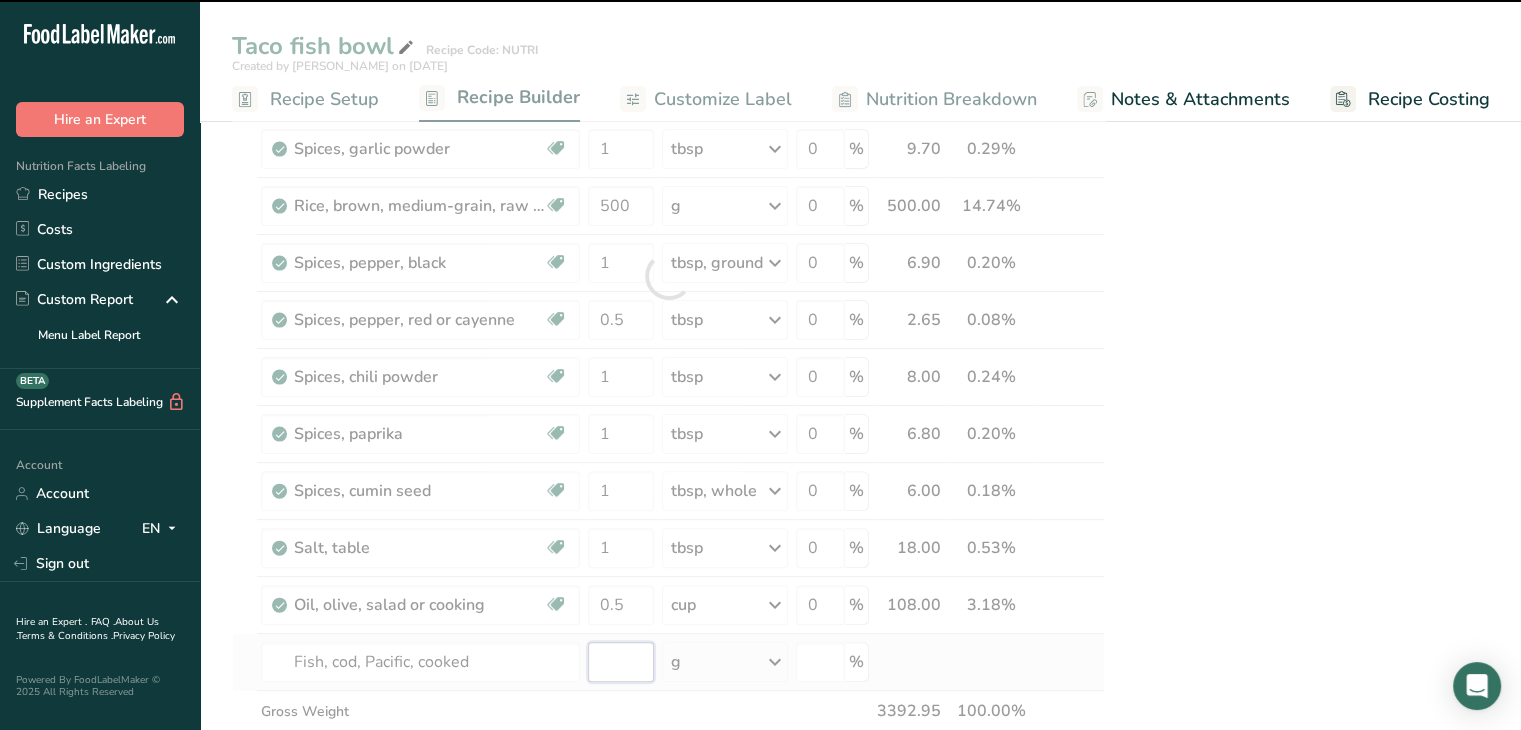 click at bounding box center (621, 662) 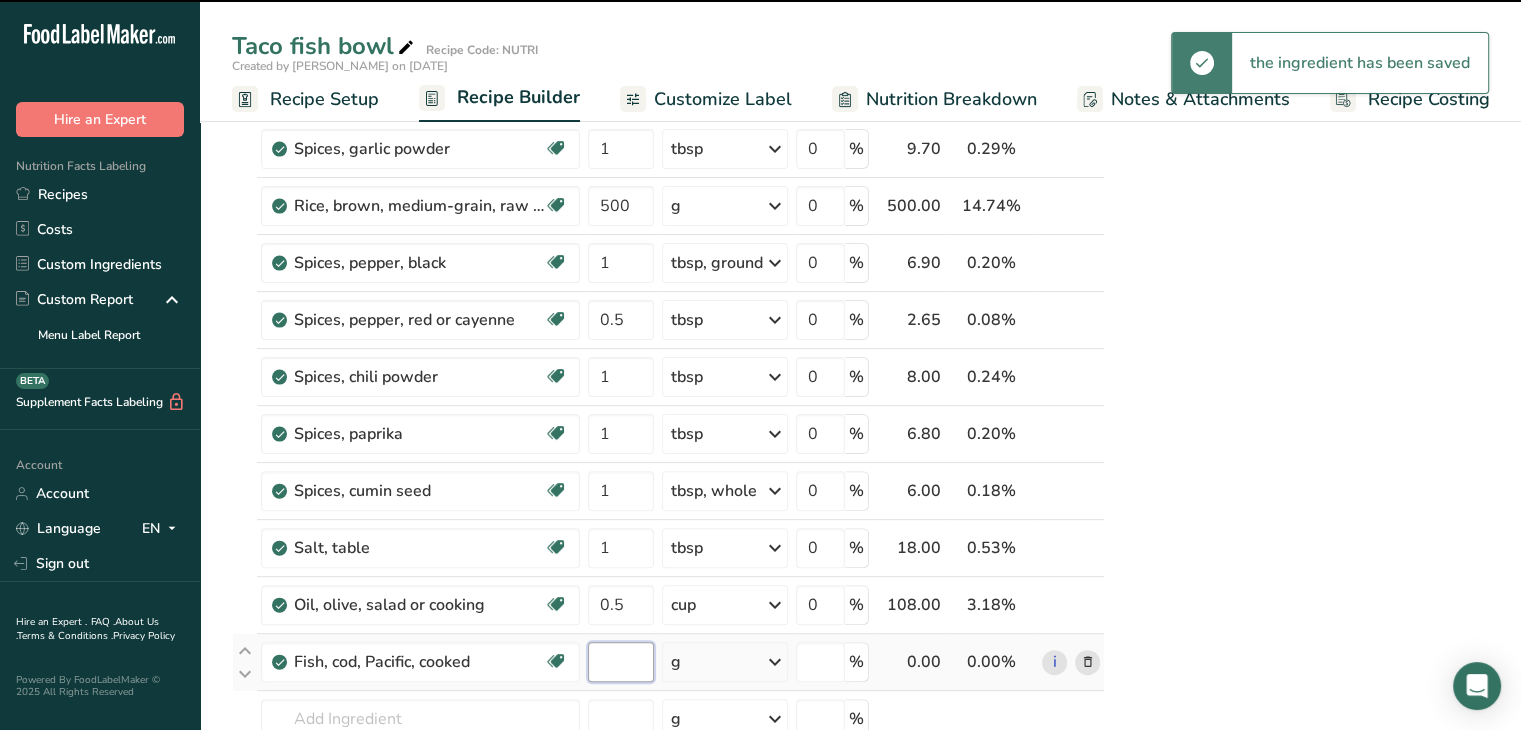 type on "0" 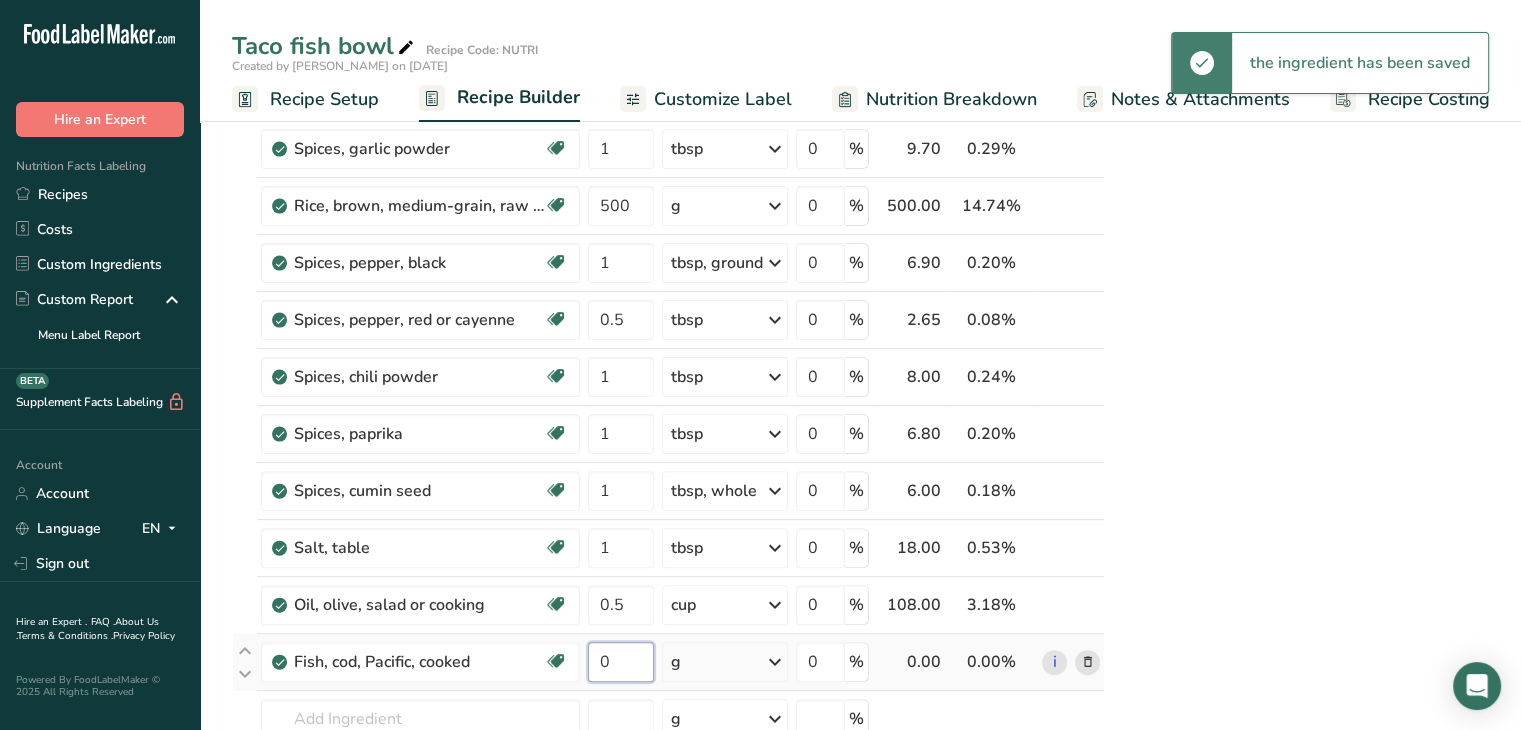 click on "0" at bounding box center (621, 662) 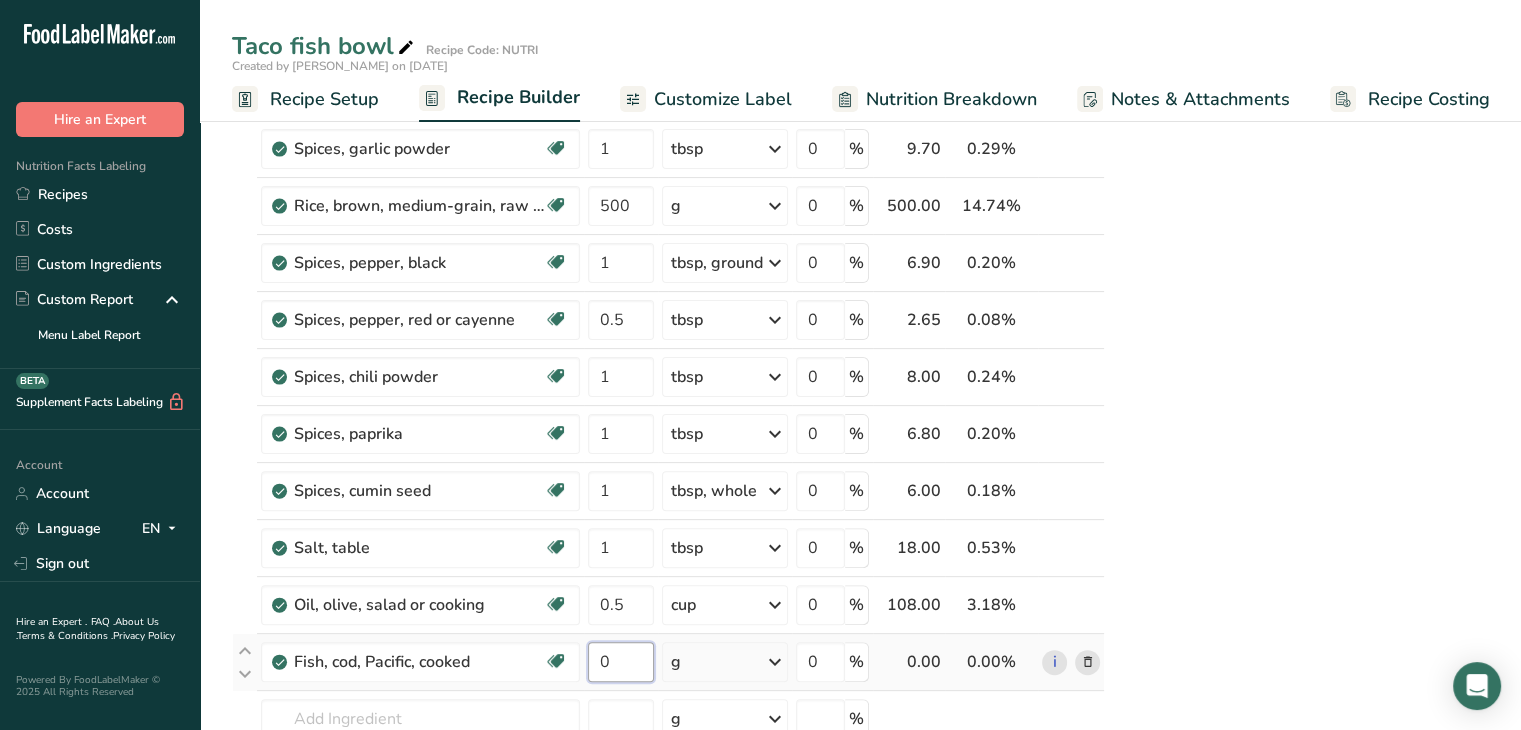 click on "0" at bounding box center [621, 662] 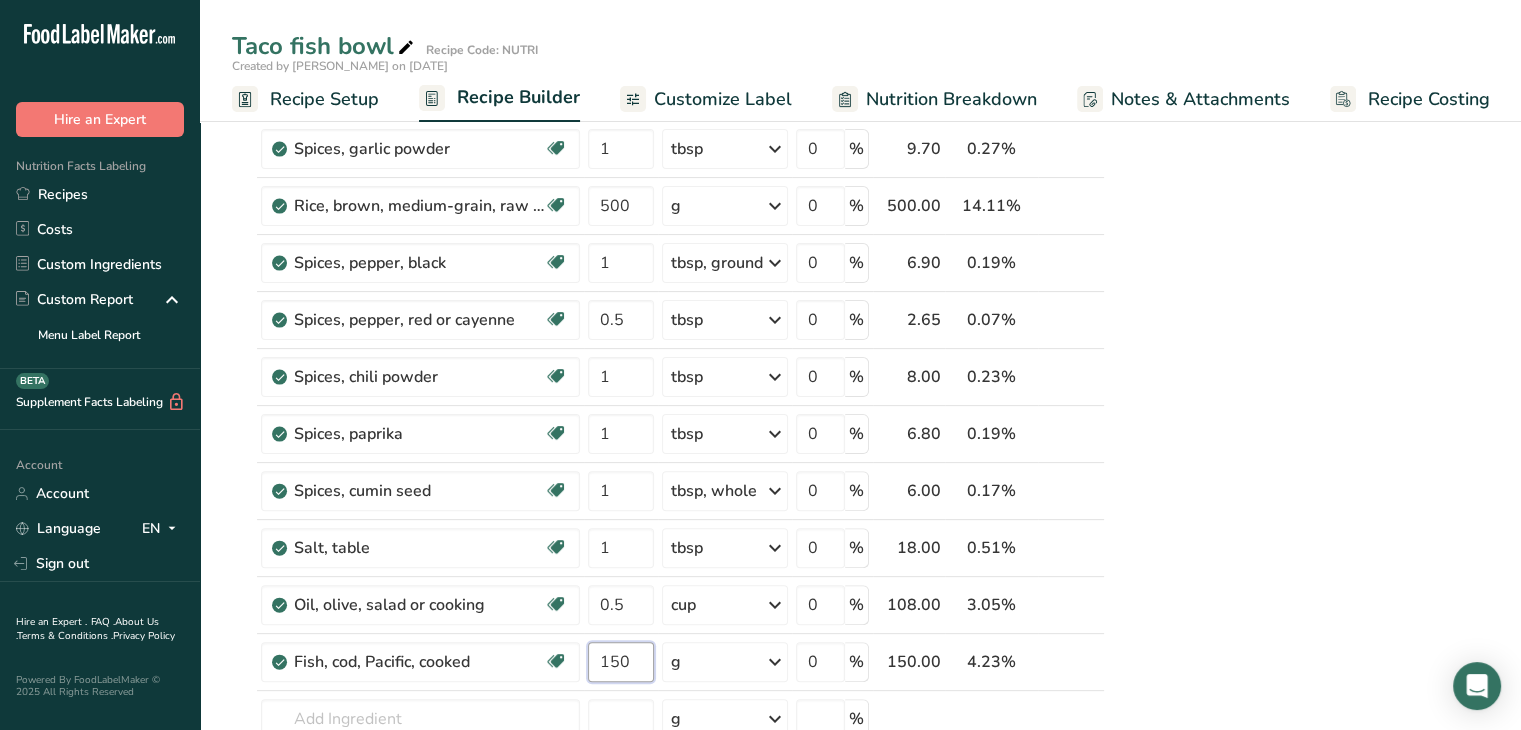 type on "150" 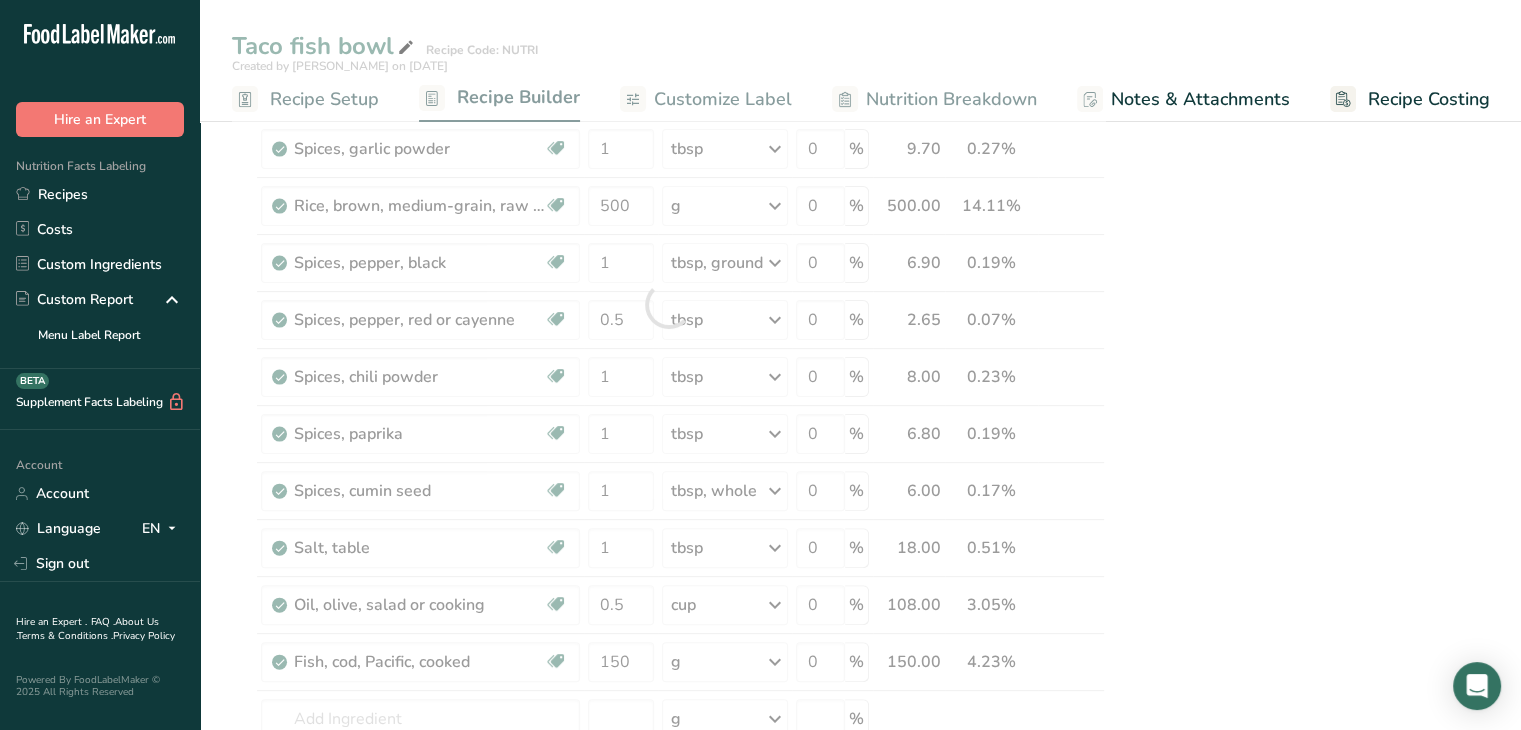 click on "Taco fish bowl
Ingredients:
Green Leaf Lettuce, Mangos, Kidney Beans, Brown Rice, Lemon Juice, Olive Oil, Salt, Garlic Powder, Chili powder, Onion Powder, Black Pepper, Paprika, Cumin seed, Cayenne Pepper, Coriander leaves, Cod Fish
Per Serving Size:
226.197g
Total Calories
379 kcal
Total Fat
9 g
Total Sugars
11 g
Total Carbs
64 g
Protein
14 g
Allergens
Contains:
Cod" at bounding box center (1344, 672) 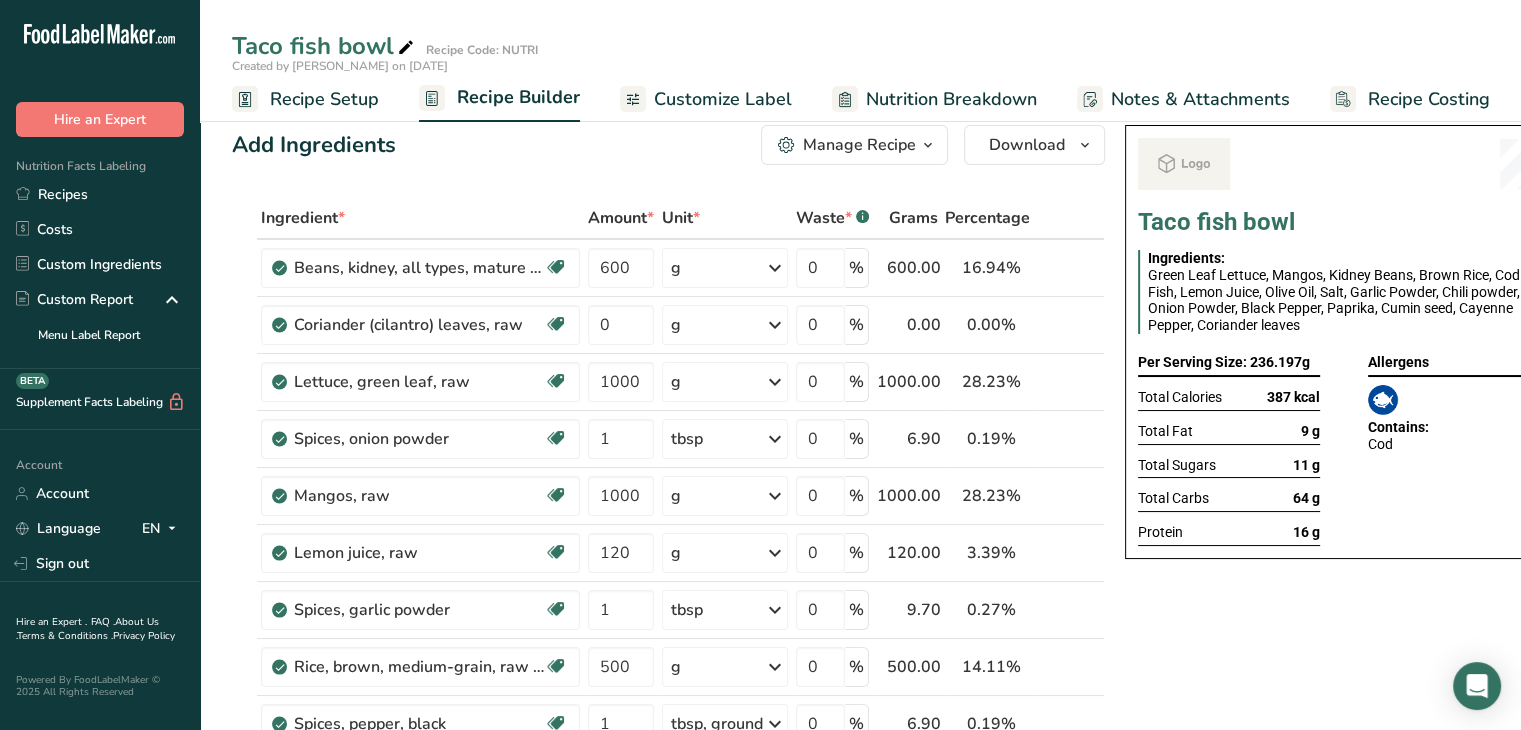 scroll, scrollTop: 20, scrollLeft: 0, axis: vertical 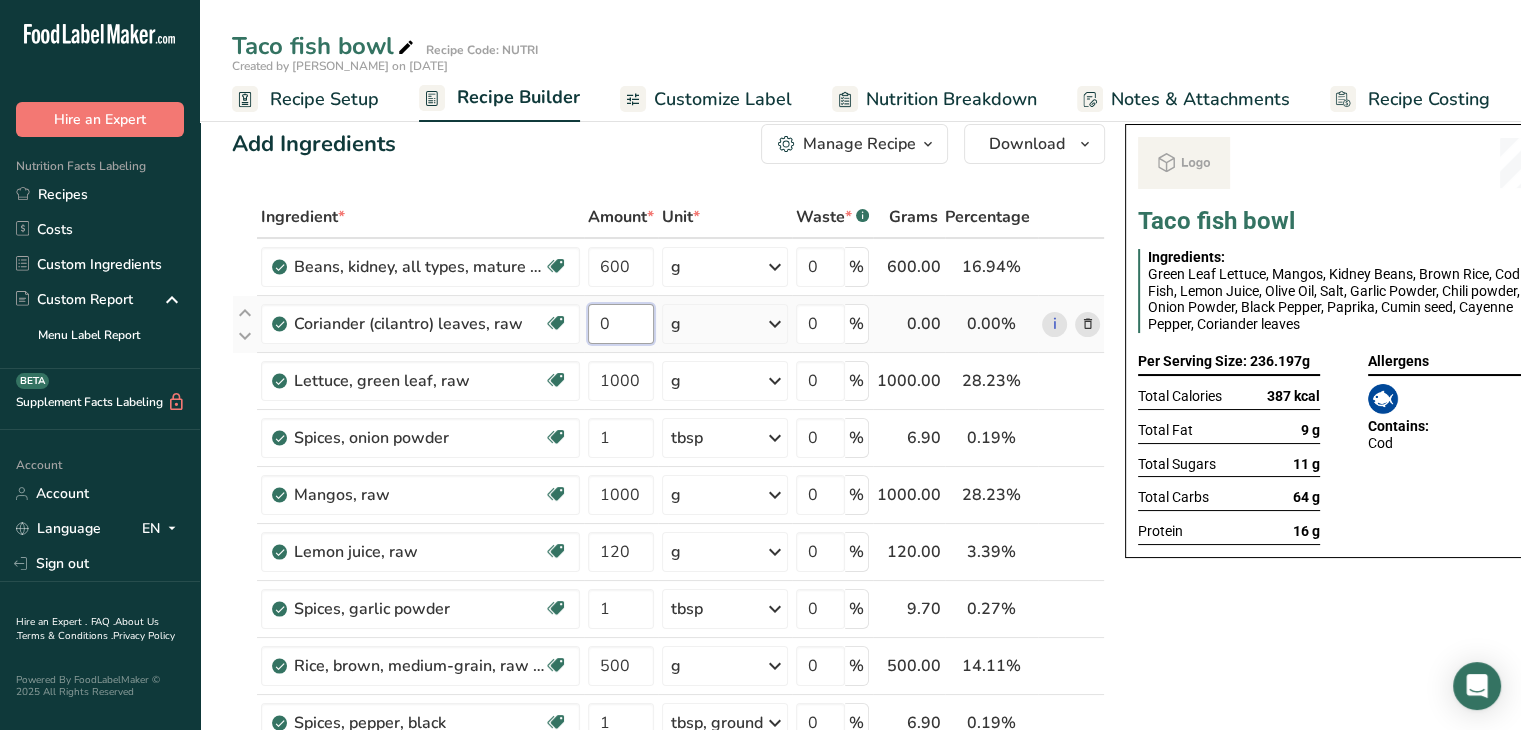 click on "0" at bounding box center (621, 324) 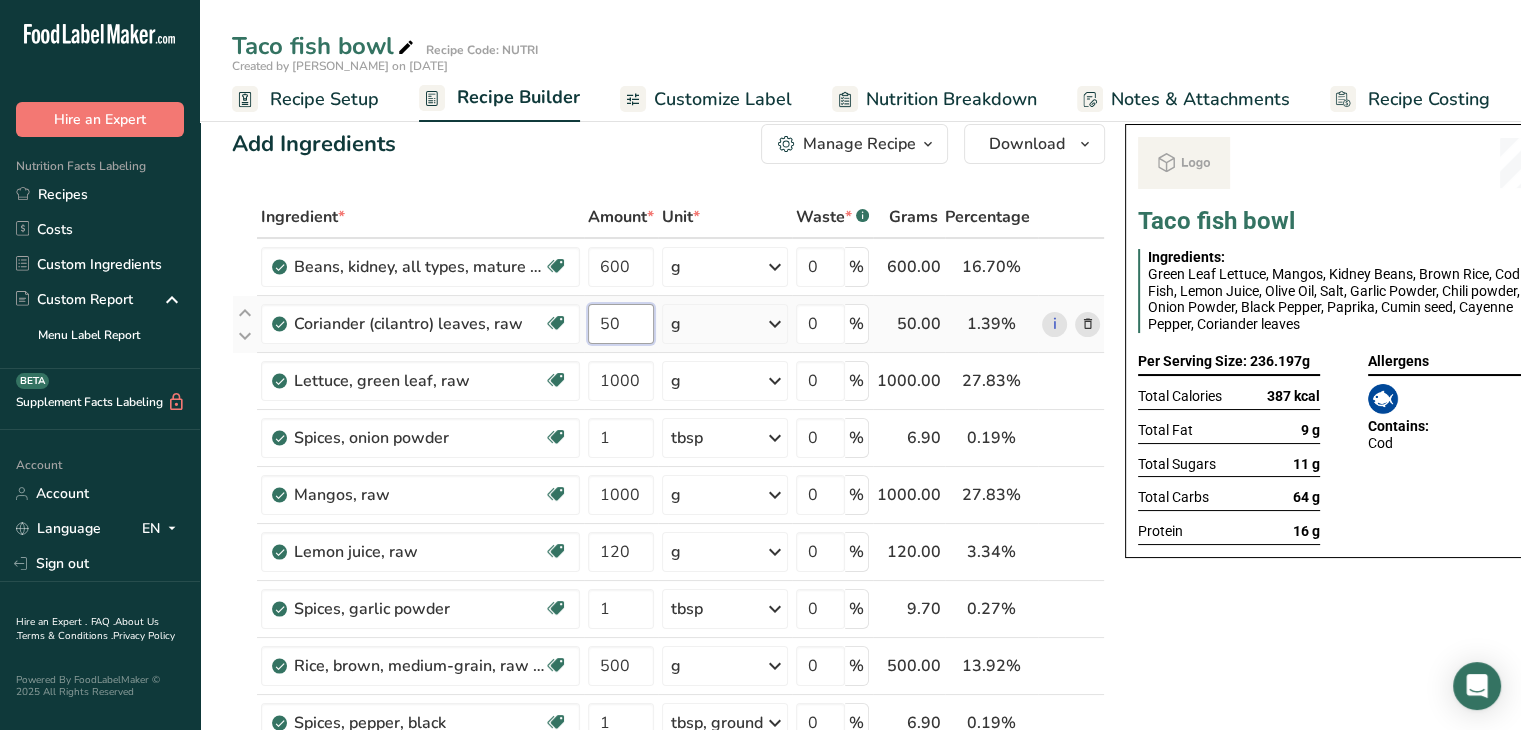 type on "50" 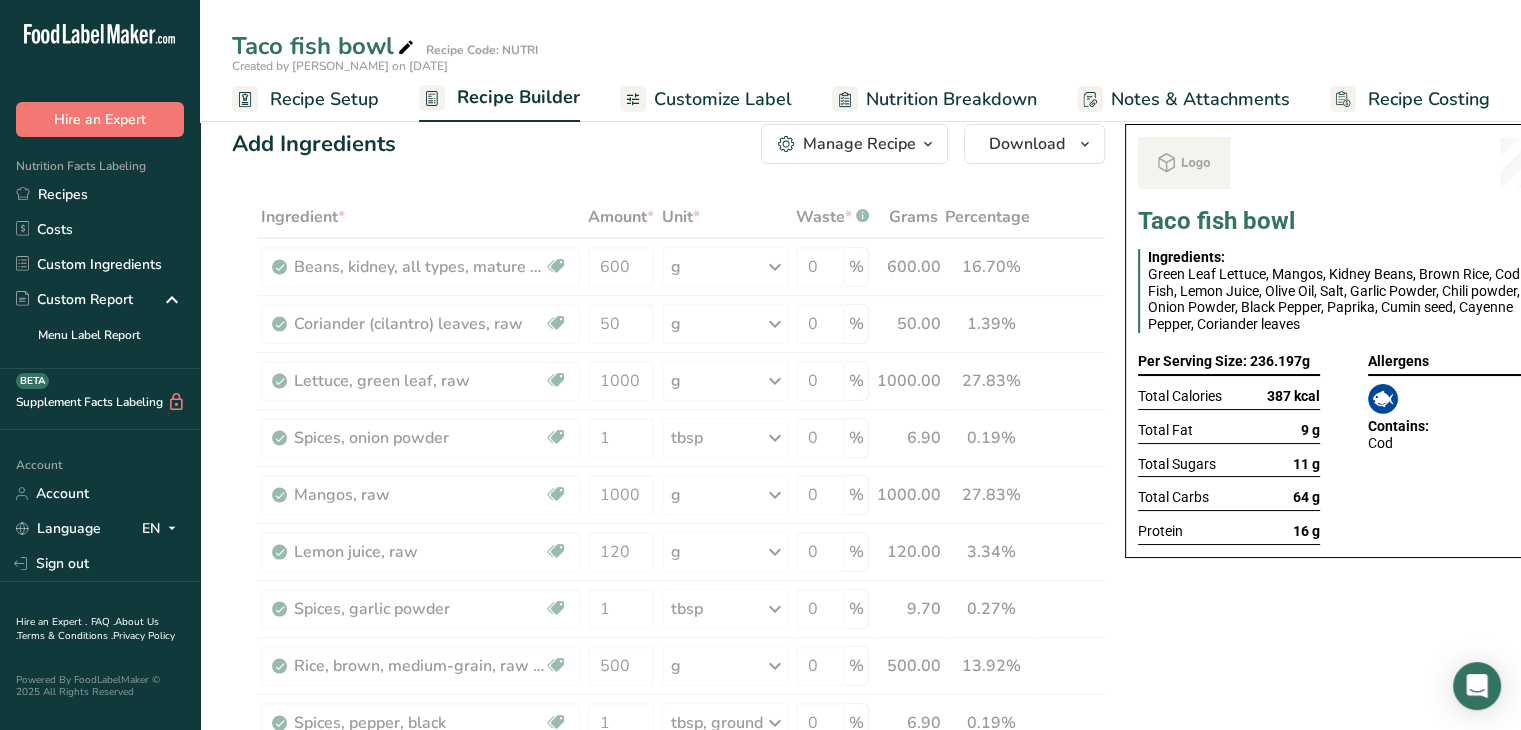 click on "Taco fish bowl
Ingredients:
Green Leaf Lettuce, Mangos, Kidney Beans, Brown Rice, Cod Fish, Lemon Juice, Olive Oil, Salt, Garlic Powder, Chili powder, Onion Powder, Black Pepper, Paprika, Cumin seed, Cayenne Pepper, Coriander leaves
Per Serving Size:
236.197g
Total Calories
387 kcal
Total Fat
9 g
Total Sugars
11 g
Total Carbs
64 g
Protein
16 g
Allergens
Contains:
Cod" at bounding box center [1344, 1132] 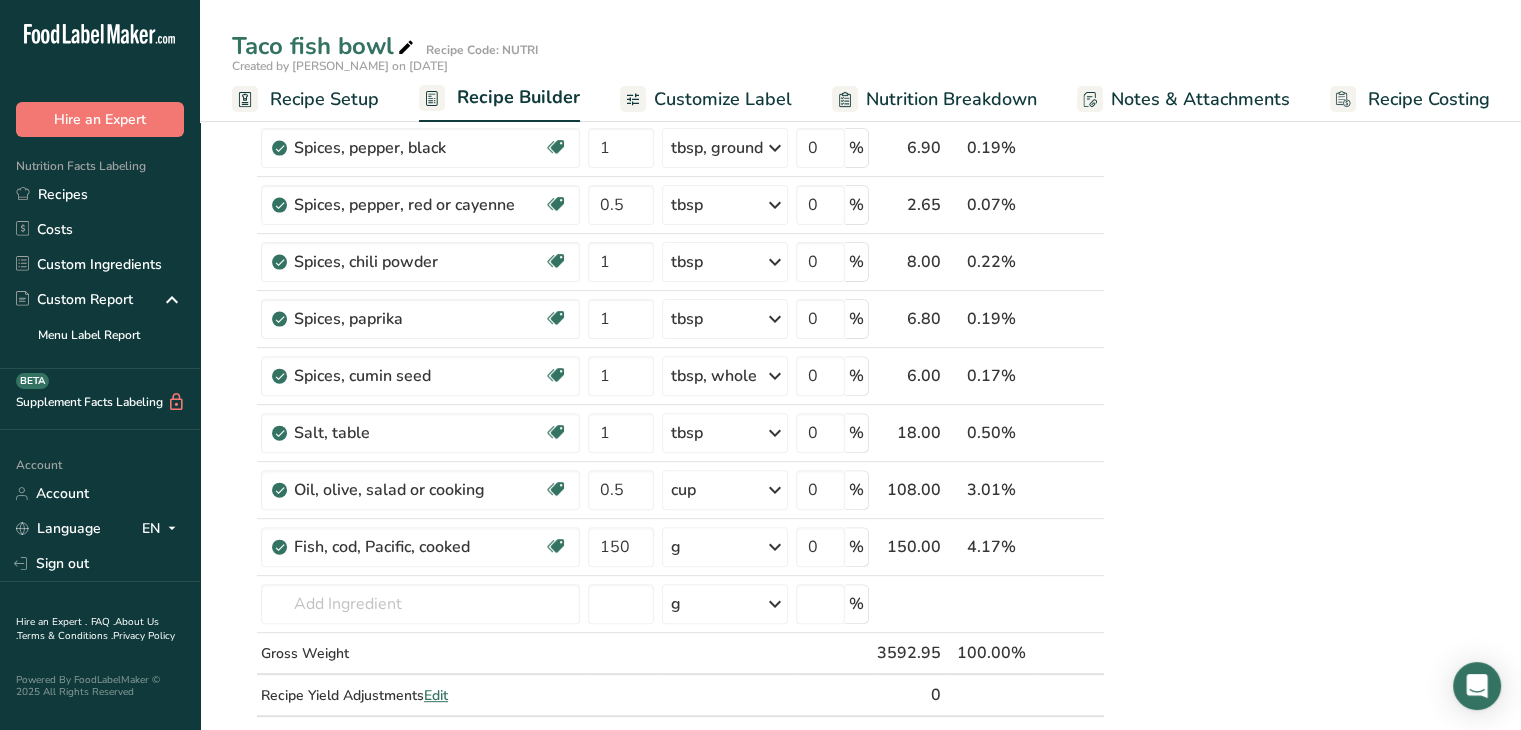 scroll, scrollTop: 0, scrollLeft: 0, axis: both 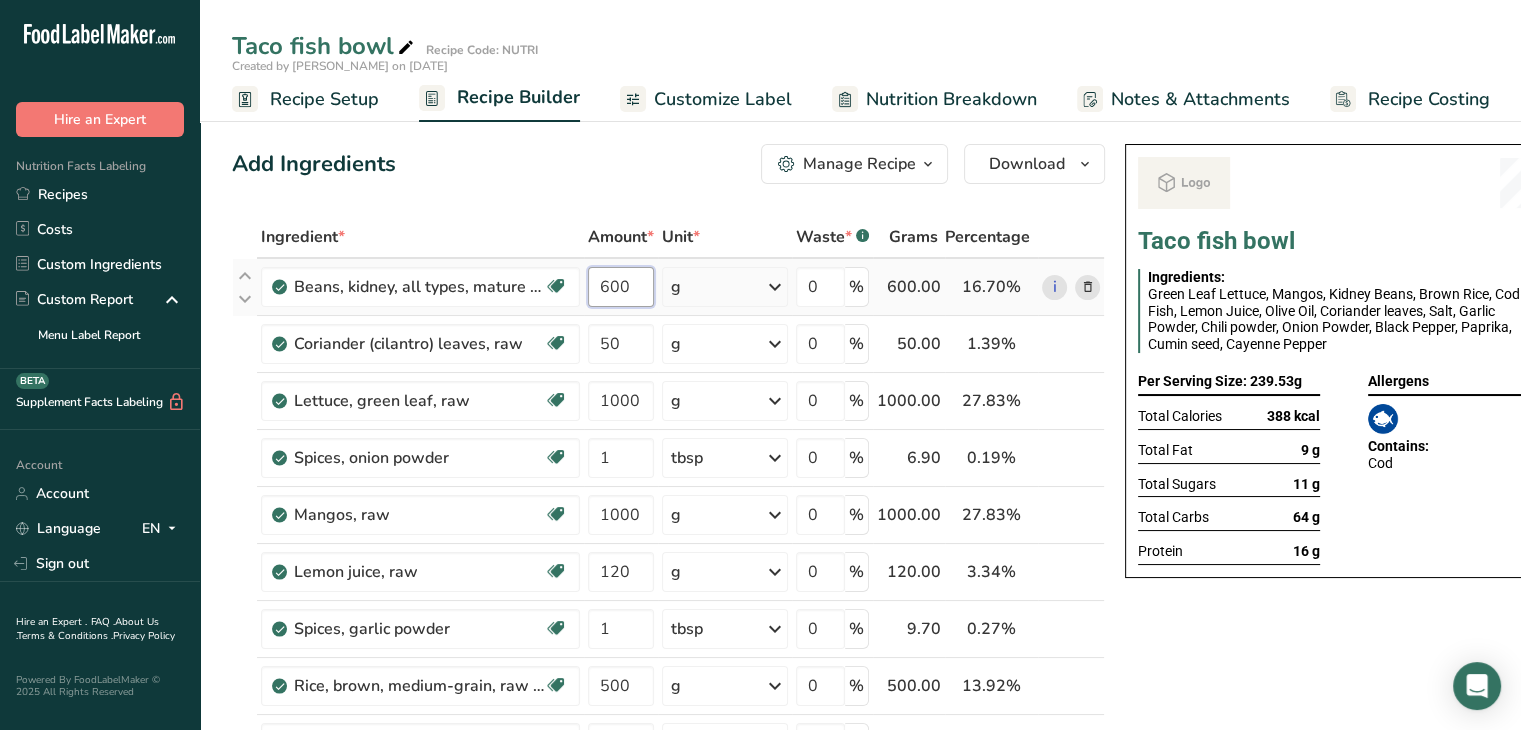 click on "600" at bounding box center [621, 287] 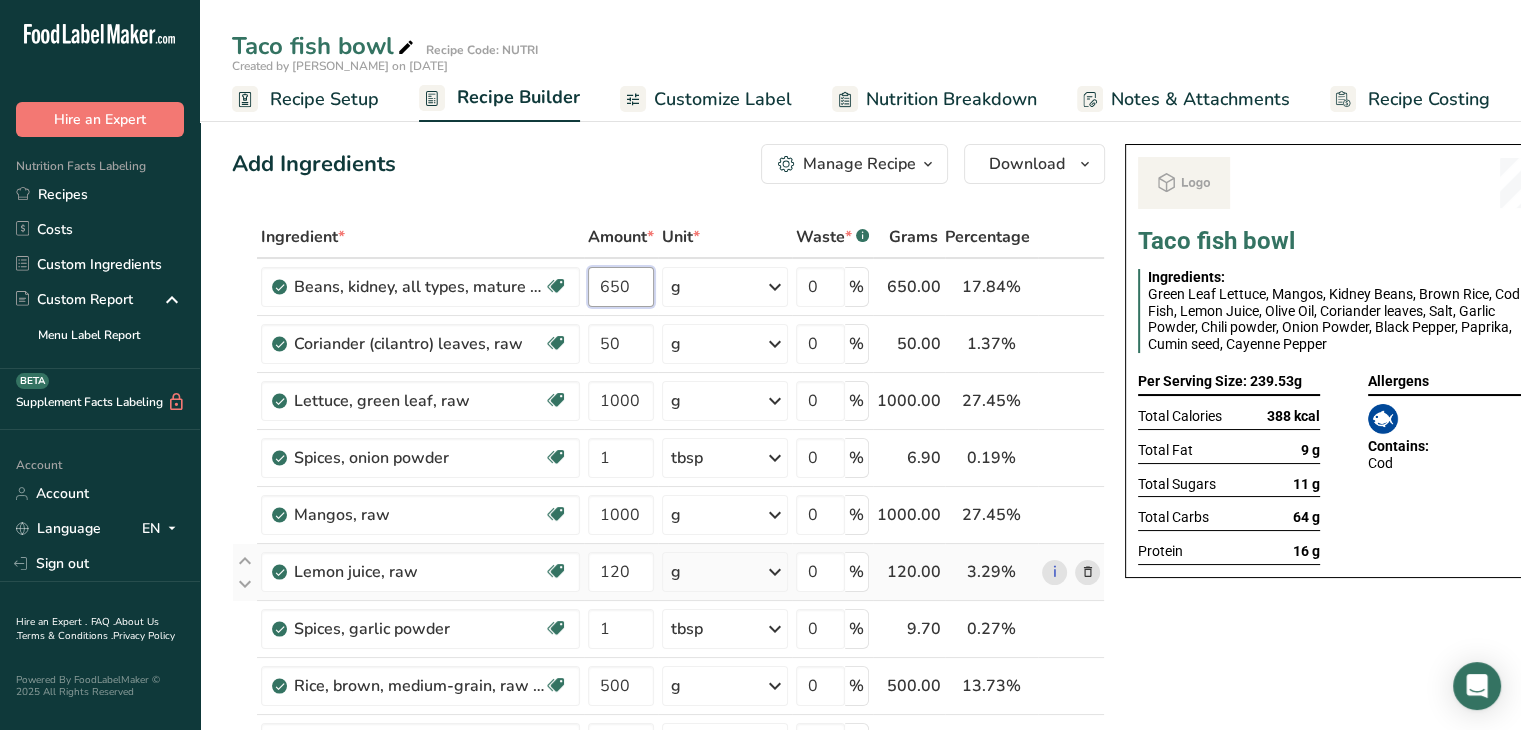 type on "650" 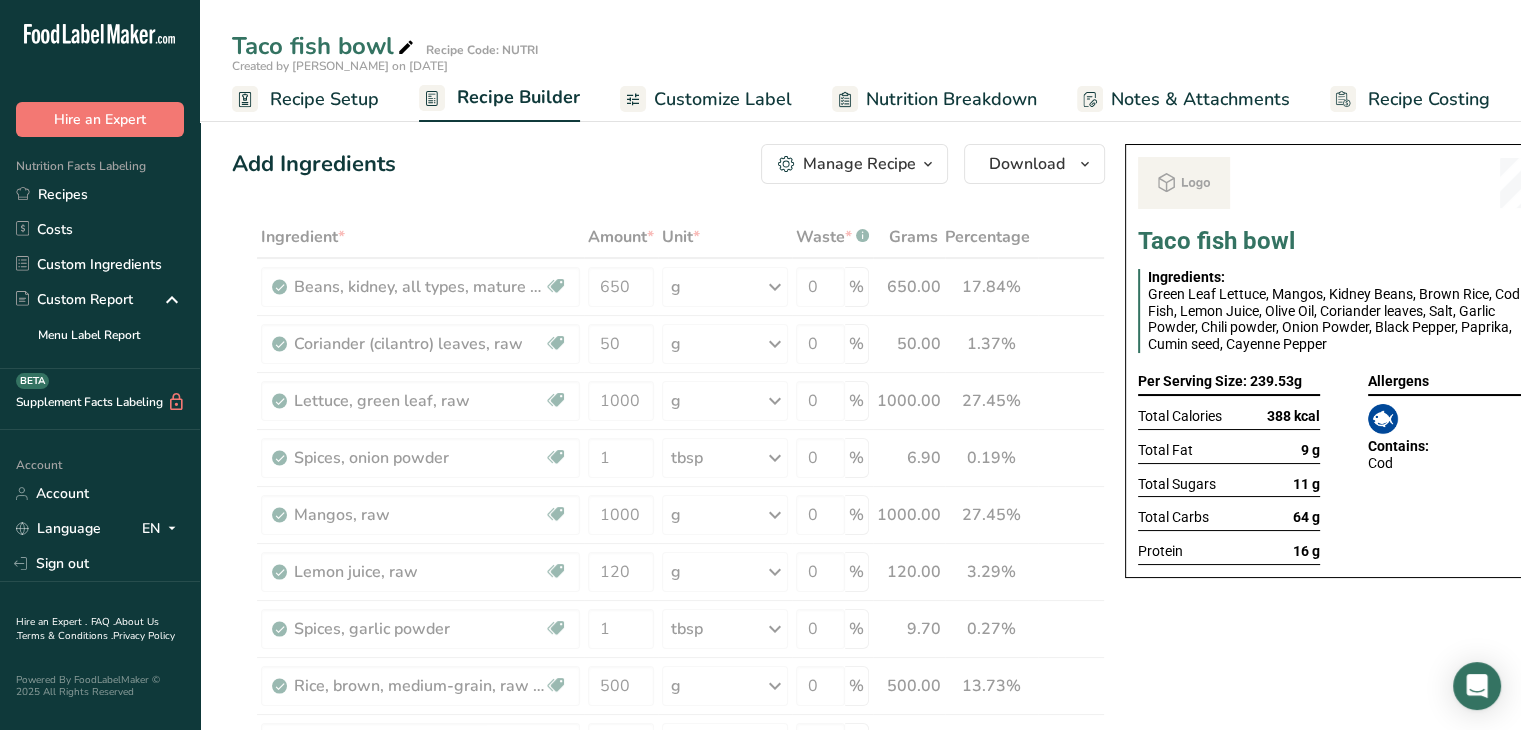 click on "Taco fish bowl
Ingredients:
Green Leaf Lettuce, Mangos, Kidney Beans, Brown Rice, Cod Fish, Lemon Juice, Olive Oil, Coriander leaves, Salt, Garlic Powder, Chili powder, Onion Powder, Black Pepper, Paprika, Cumin seed, Cayenne Pepper
Per Serving Size:
239.53g
Total Calories
388 kcal
Total Fat
9 g
Total Sugars
11 g
Total Carbs
64 g
Protein
16 g
Allergens
Contains:
Cod" at bounding box center (1344, 1152) 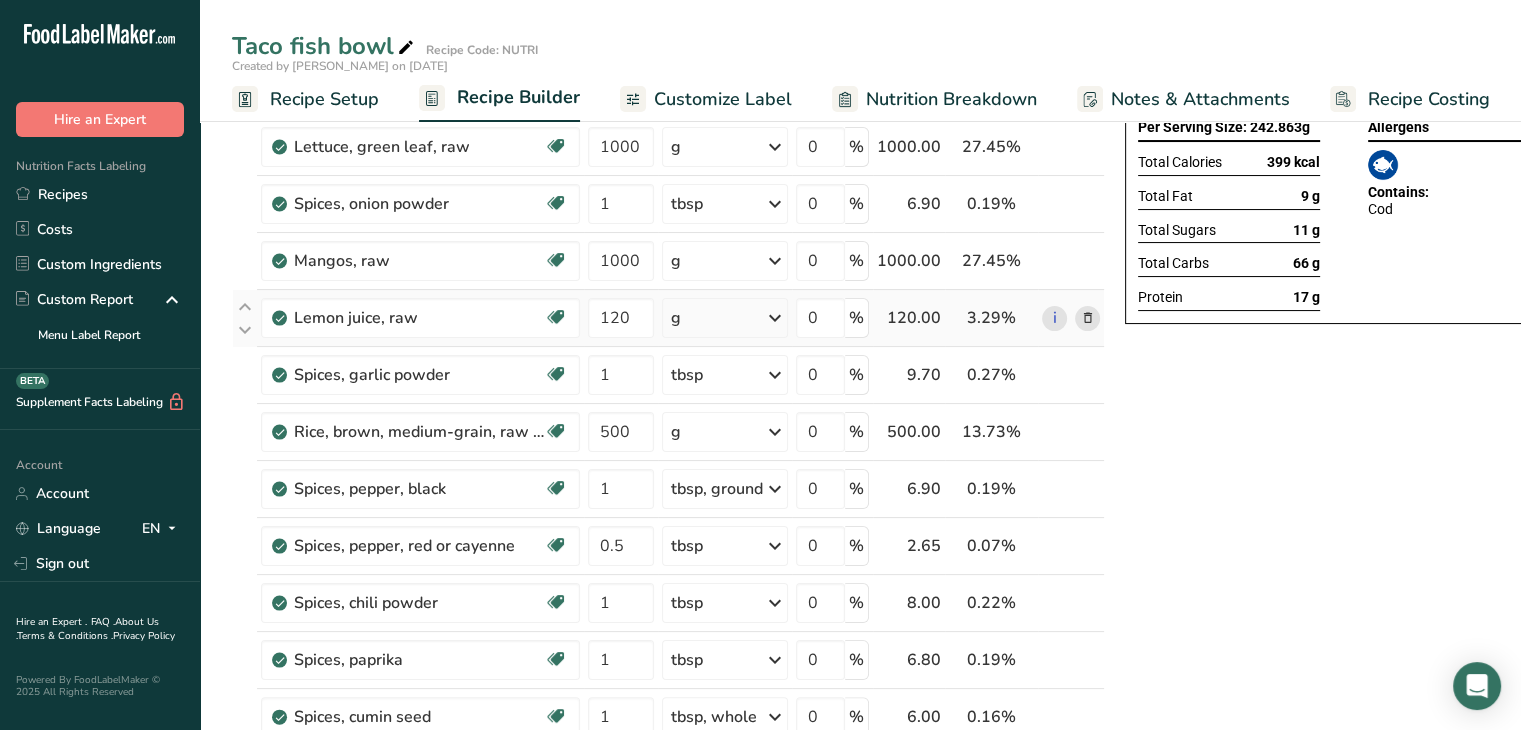 scroll, scrollTop: 260, scrollLeft: 0, axis: vertical 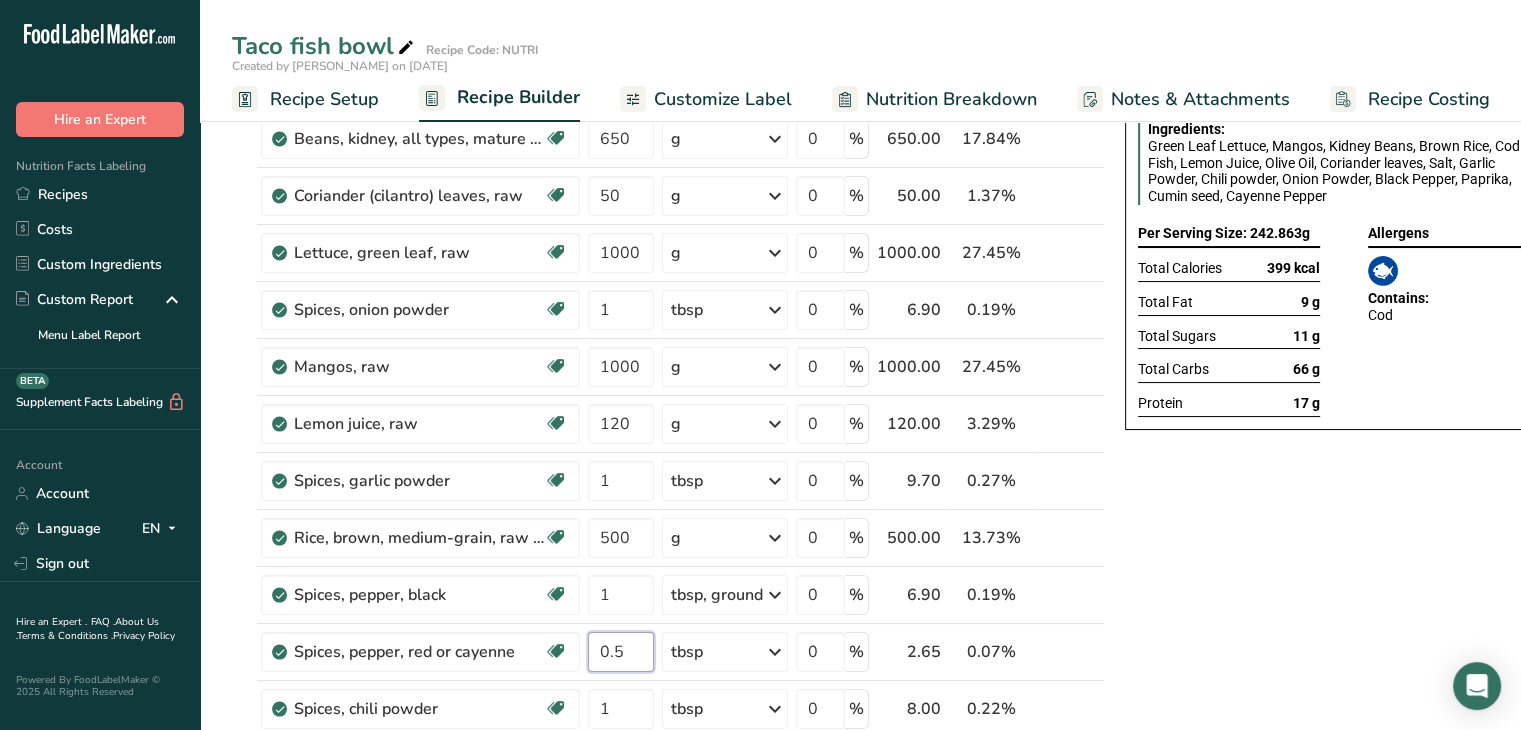 click on "0.5" at bounding box center (621, 652) 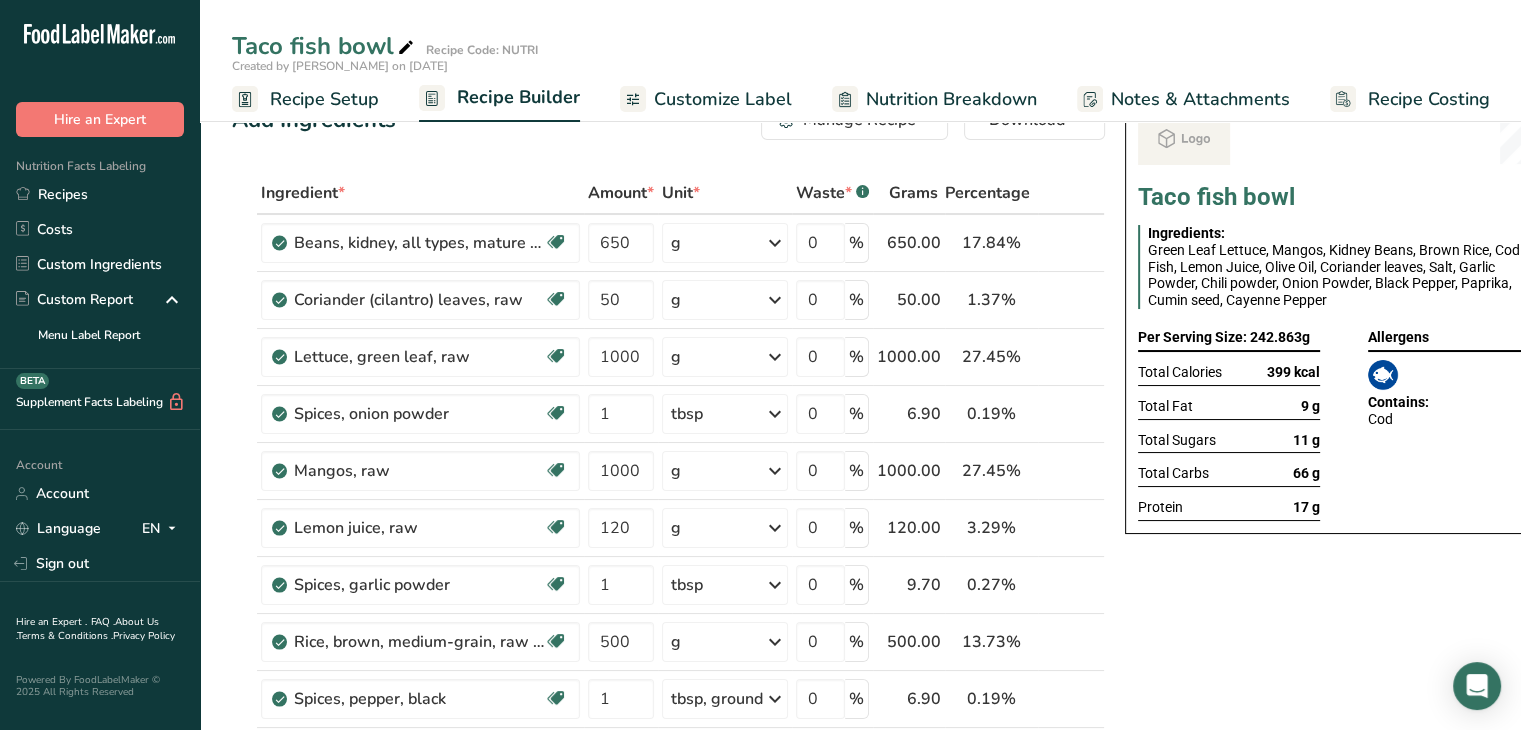 scroll, scrollTop: 28, scrollLeft: 0, axis: vertical 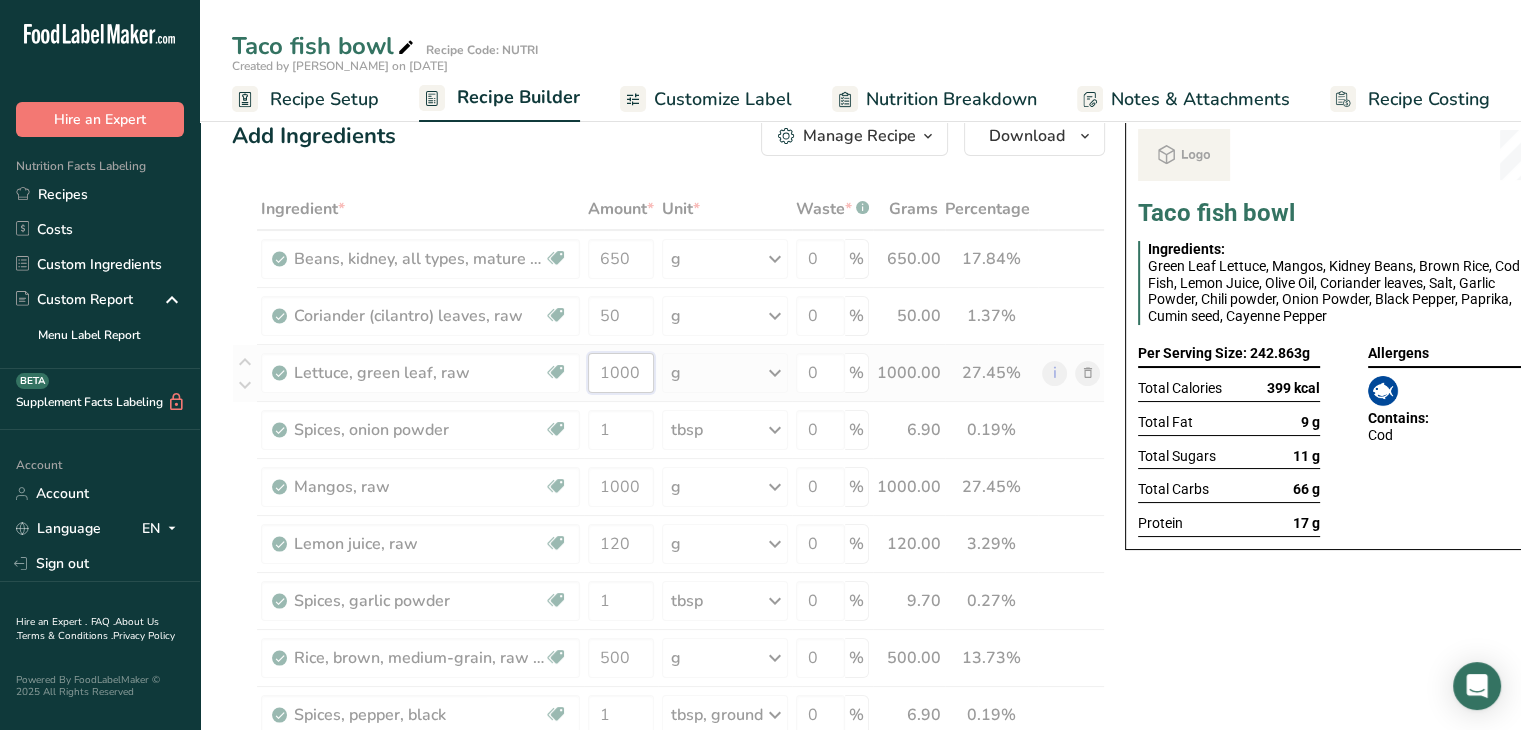 click on "Ingredient *
Amount *
Unit *
Waste *   .a-a{fill:#347362;}.b-a{fill:#fff;}          Grams
Percentage
Beans, kidney, all types, mature seeds, raw
Plant-based Protein
Dairy free
Gluten free
Vegan
Vegetarian
Soy free
650
g
Portions
1 cup
Weight Units
g
kg
mg
See more
Volume Units
l
Volume units require a density conversion. If you know your ingredient's density enter it below. Otherwise, click on "RIA" our AI Regulatory bot - she will be able to help you
lb/ft3
g/cm3
Confirm
mL" at bounding box center (668, 756) 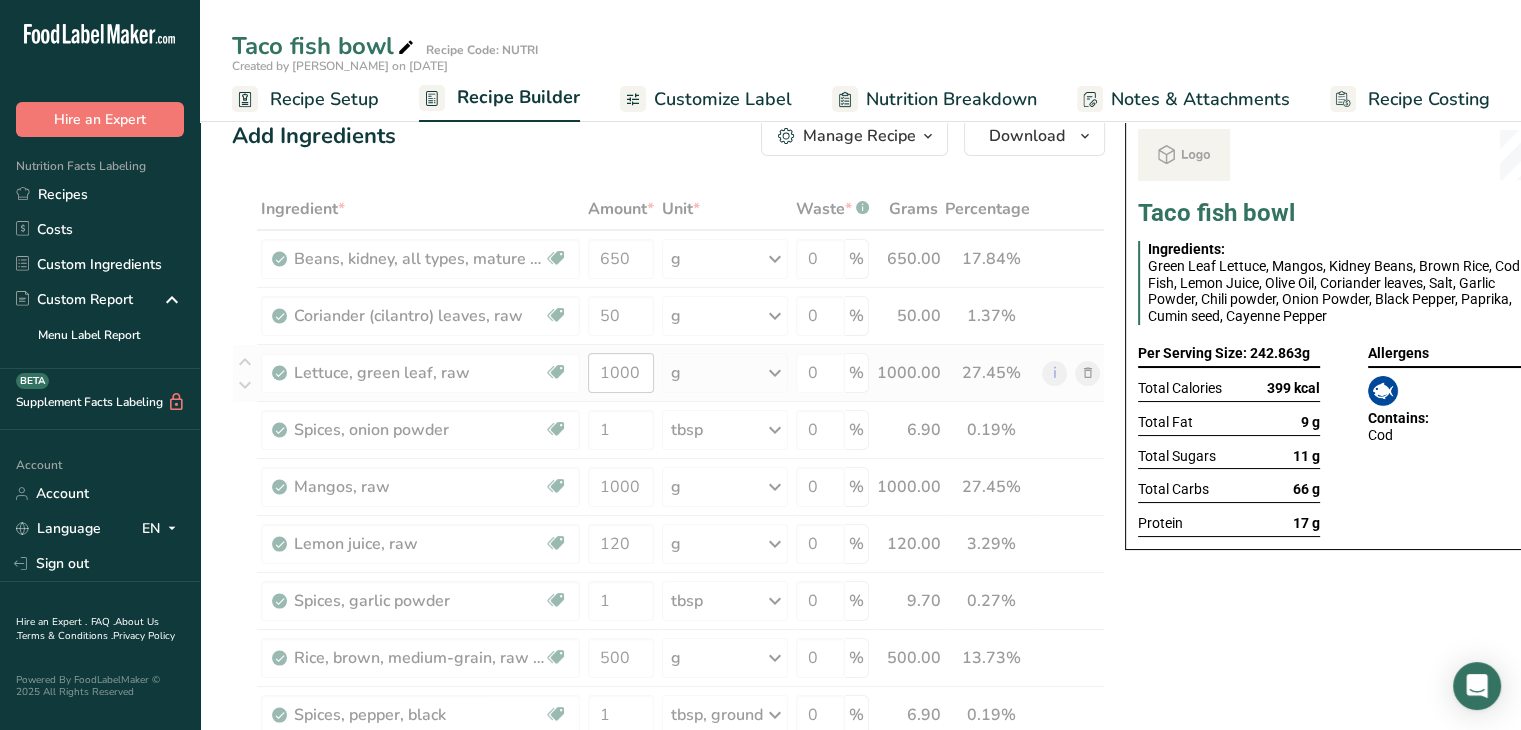click at bounding box center (668, 756) 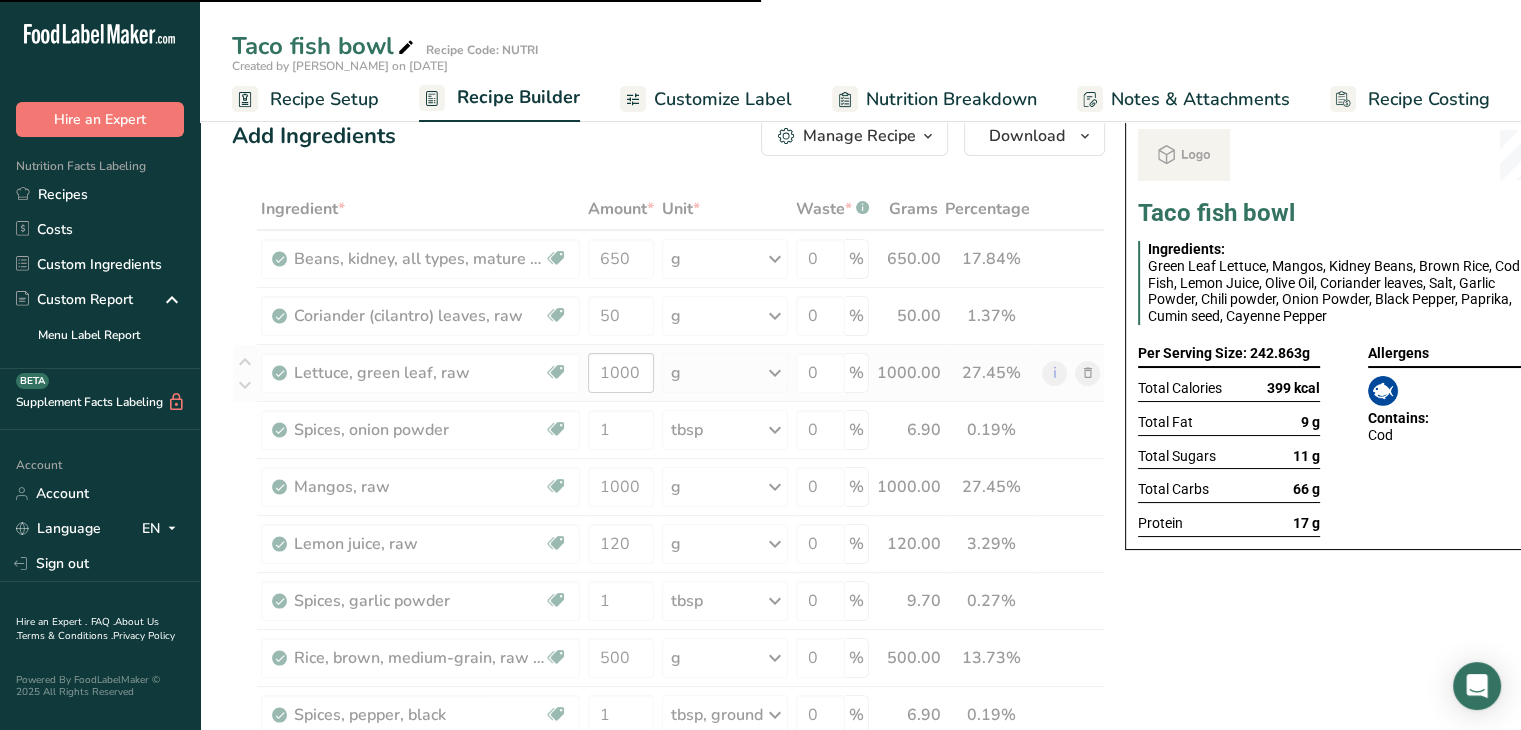 type on "0.500002" 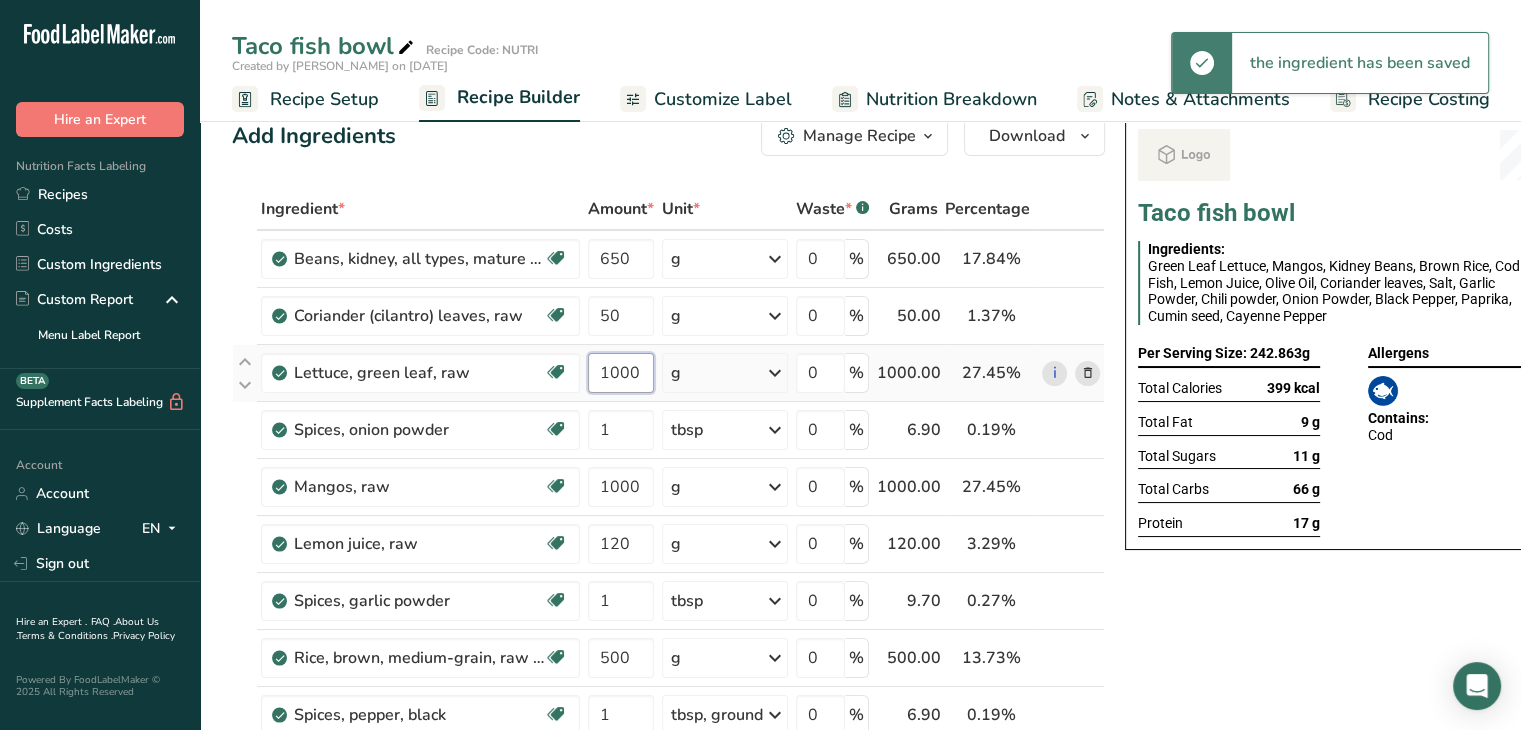 click on "1000" at bounding box center (621, 373) 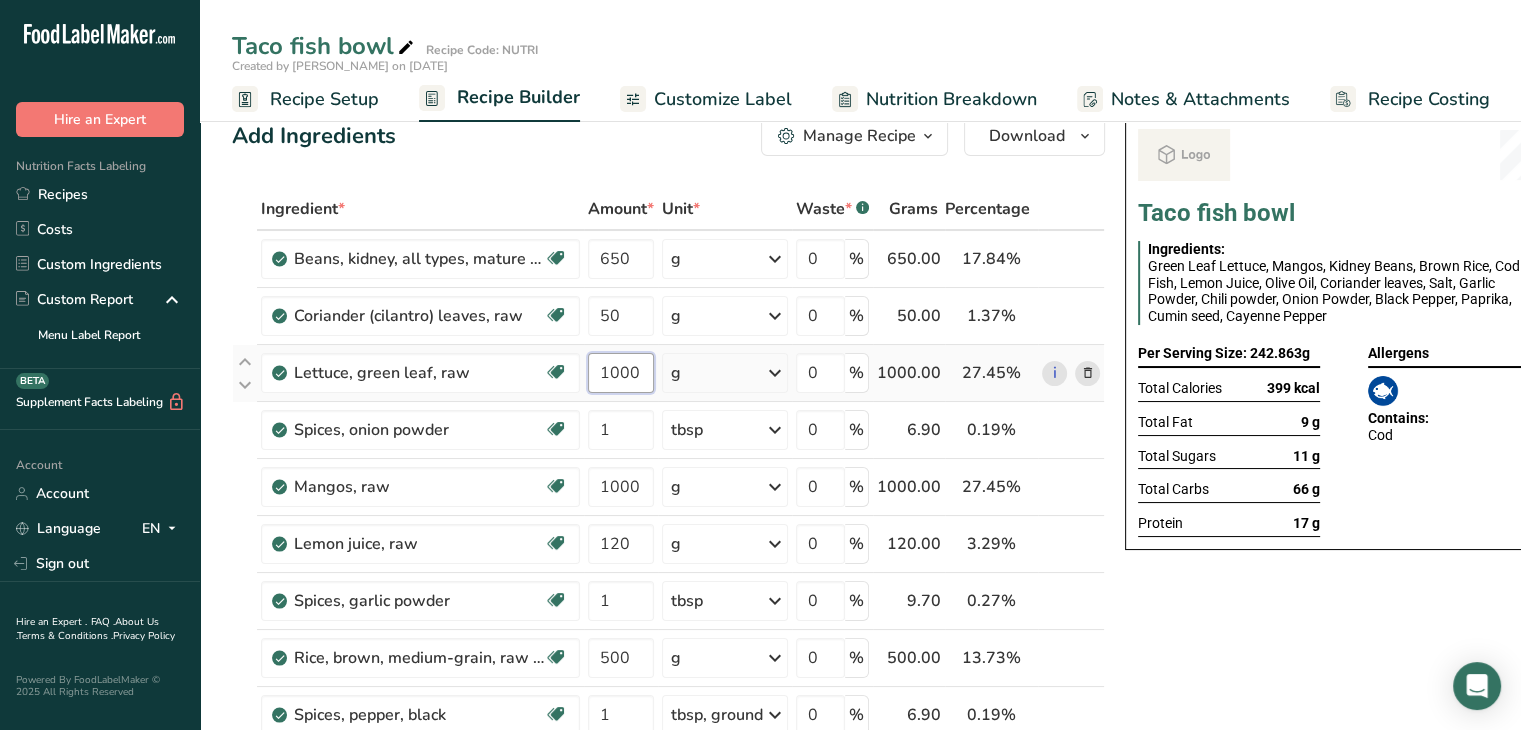 click on "1000" at bounding box center [621, 373] 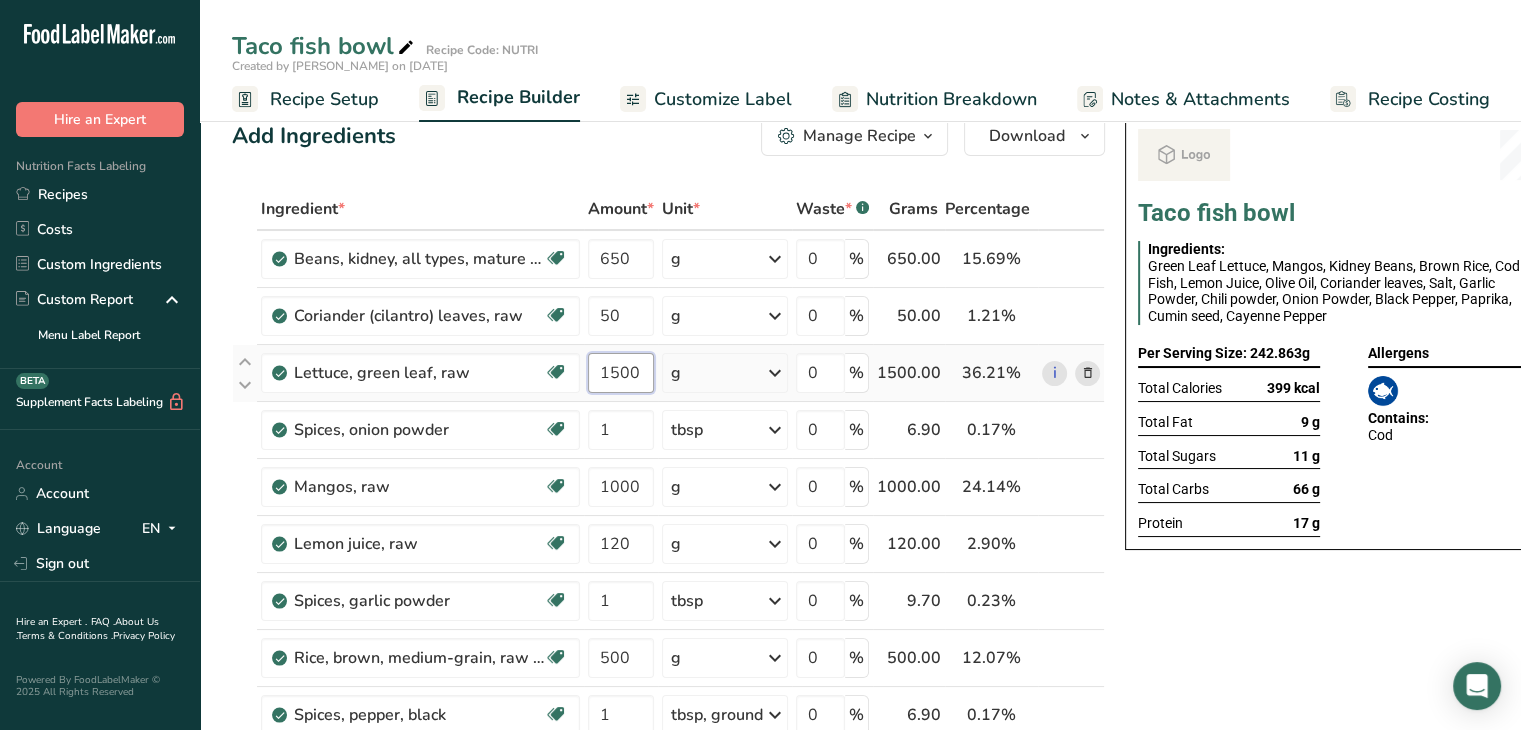 type on "1500" 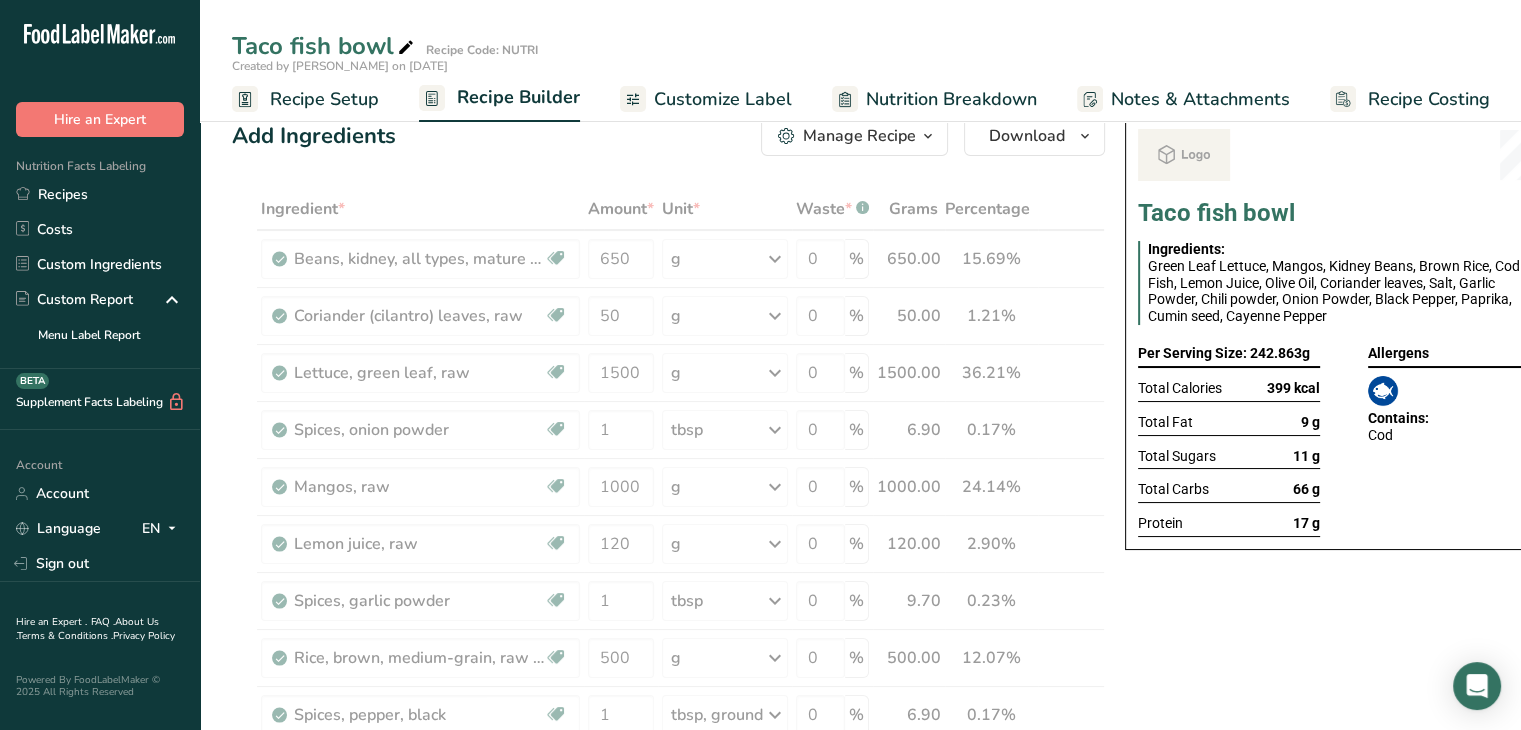 click on "Taco fish bowl
Ingredients:
Green Leaf Lettuce, Mangos, Kidney Beans, Brown Rice, Cod Fish, Lemon Juice, Olive Oil, Coriander leaves, Salt, Garlic Powder, Chili powder, Onion Powder, Black Pepper, Paprika, Cumin seed, Cayenne Pepper
Per Serving Size:
242.863g
Total Calories
399 kcal
Total Fat
9 g
Total Sugars
11 g
Total Carbs
66 g
Protein
17 g
Allergens
Contains:
Cod" at bounding box center [1344, 1124] 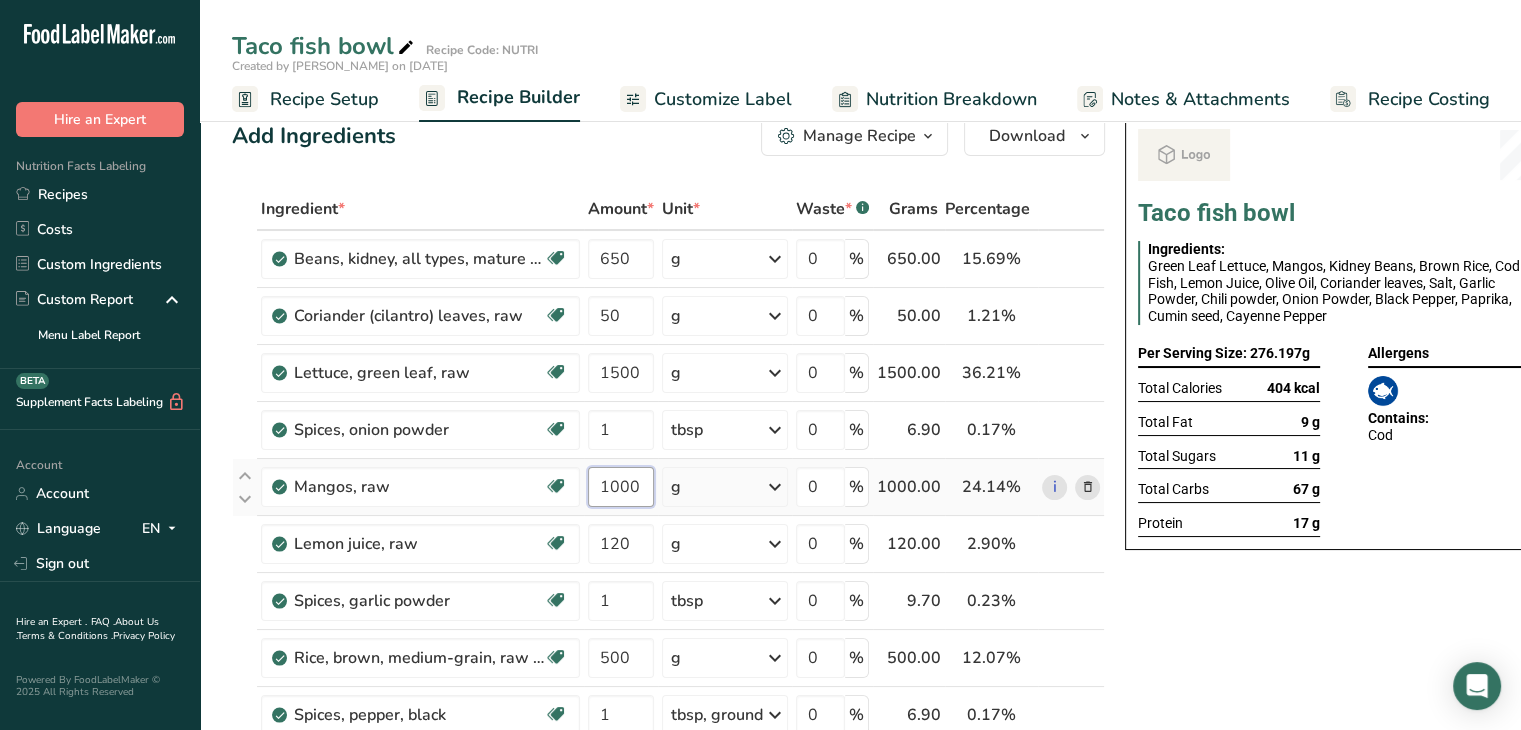click on "1000" at bounding box center [621, 487] 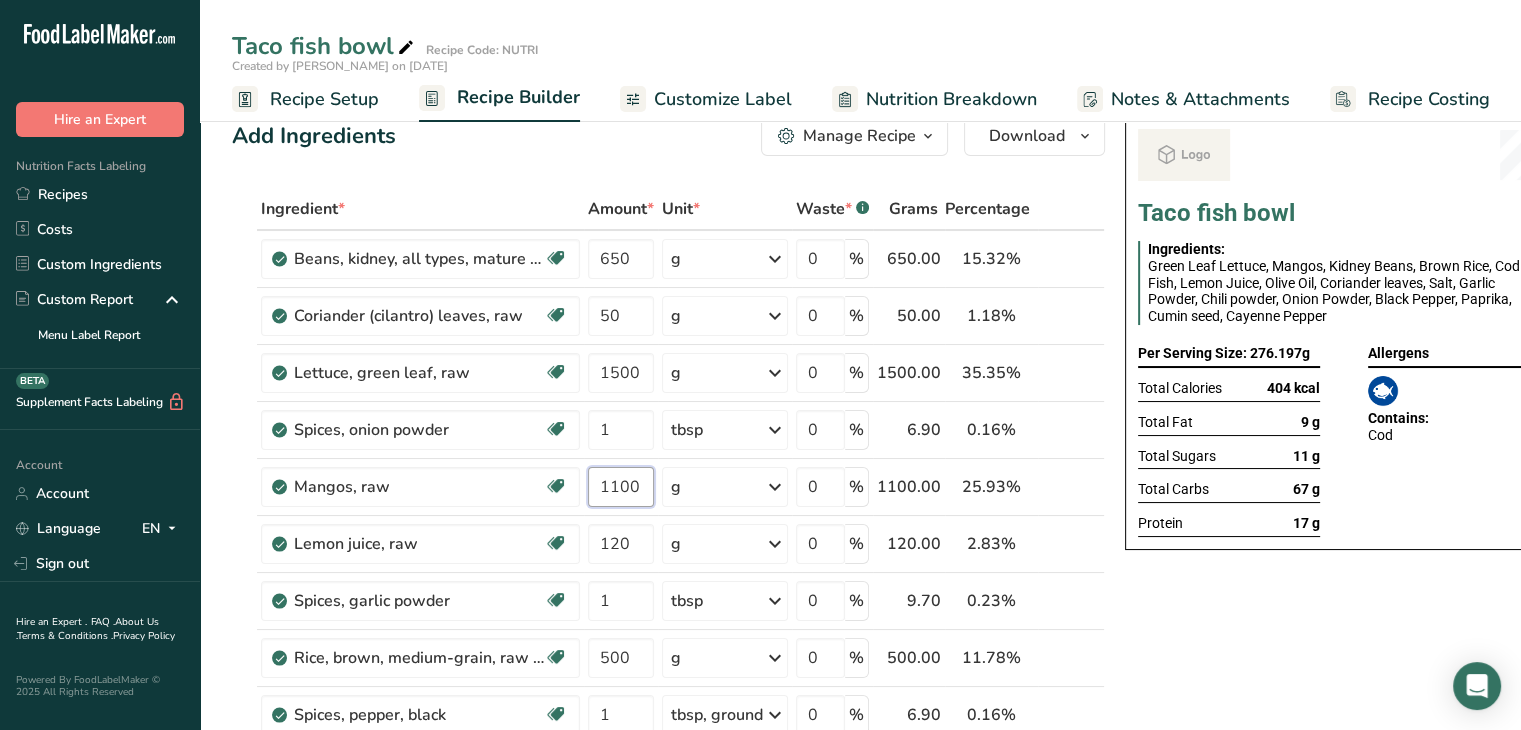 type on "1100" 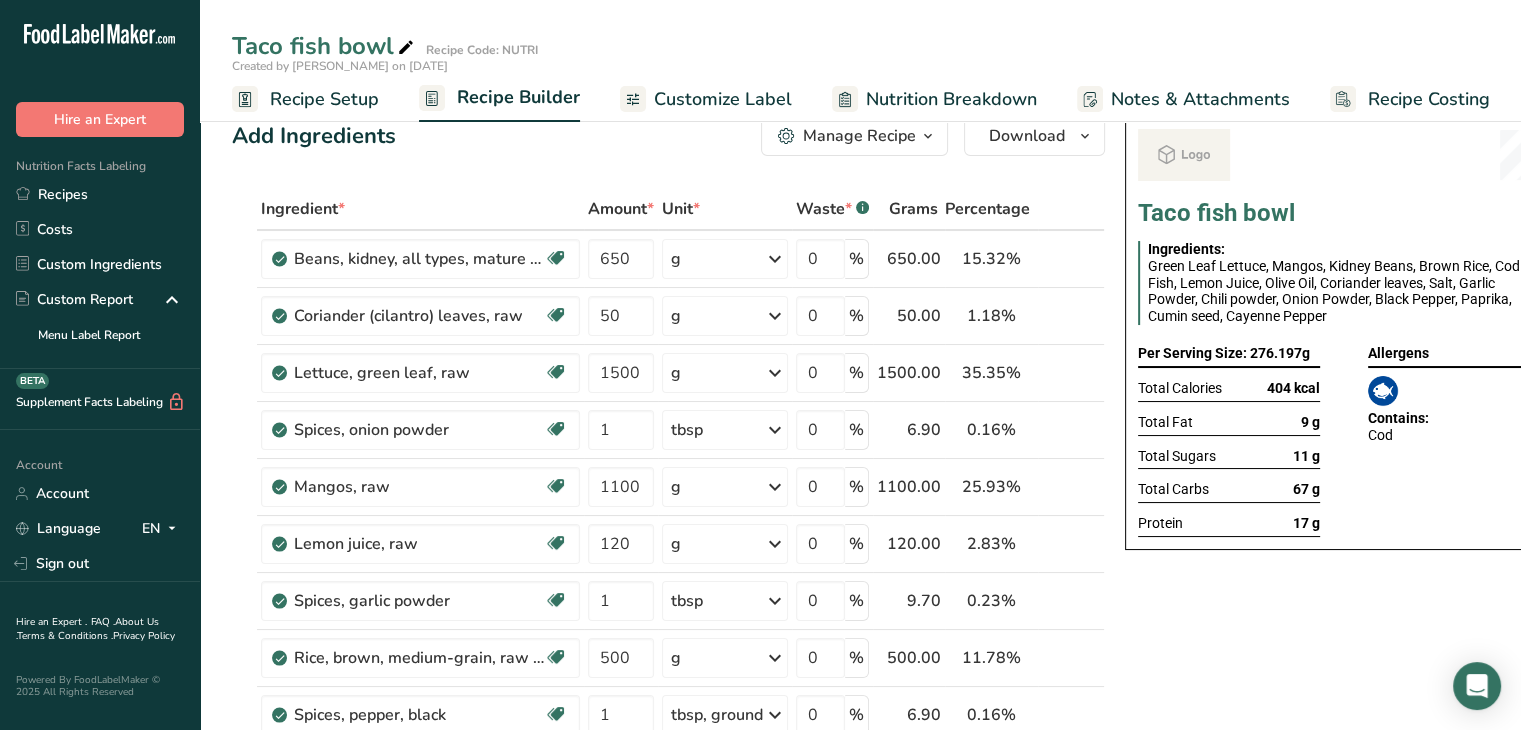 click on "Taco fish bowl
Ingredients:
Green Leaf Lettuce, Mangos, Kidney Beans, Brown Rice, Cod Fish, Lemon Juice, Olive Oil, Coriander leaves, Salt, Garlic Powder, Chili powder, Onion Powder, Black Pepper, Paprika, Cumin seed, Cayenne Pepper
Per Serving Size:
276.197g
Total Calories
404 kcal
Total Fat
9 g
Total Sugars
11 g
Total Carbs
67 g
Protein
17 g
Allergens
Contains:
Cod" at bounding box center [1344, 1124] 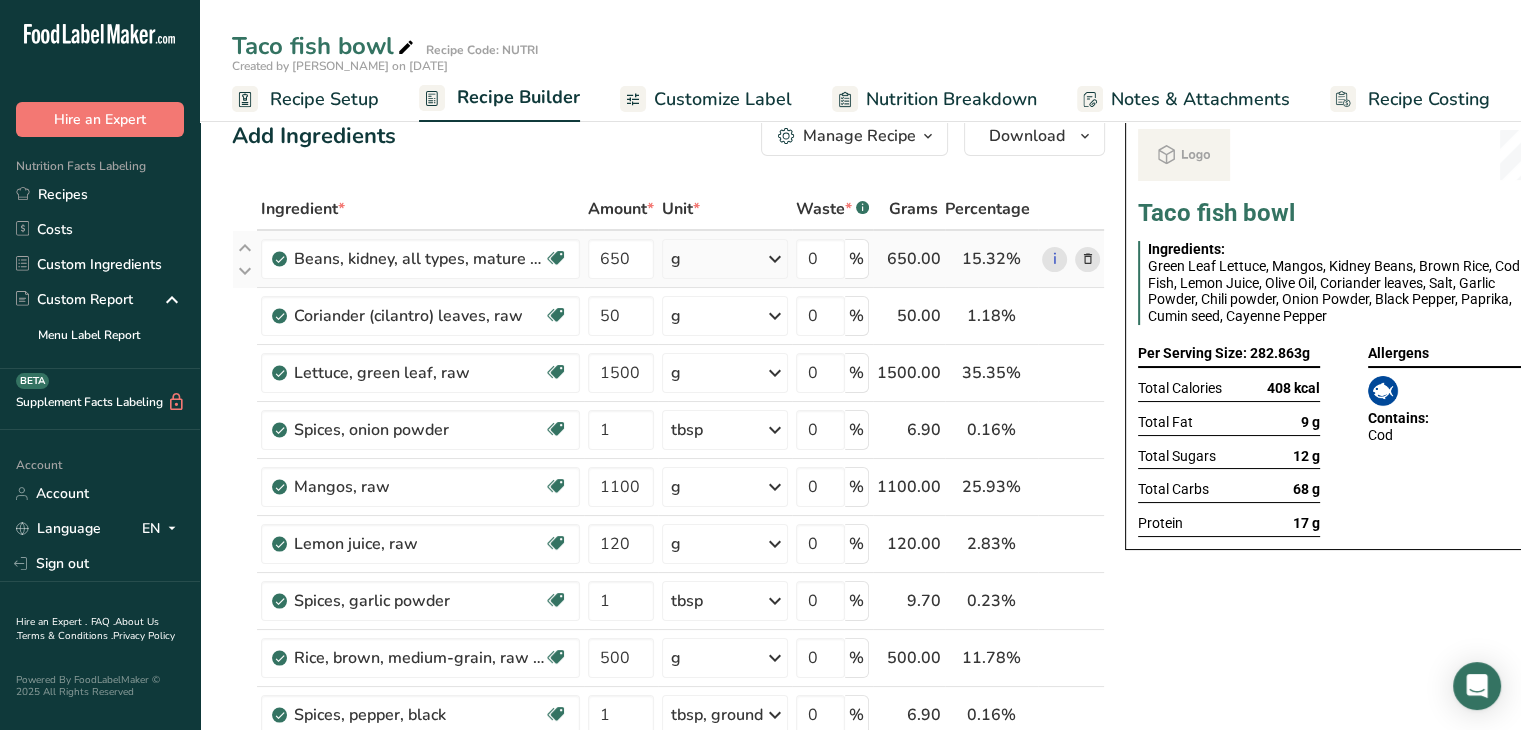 scroll, scrollTop: 0, scrollLeft: 0, axis: both 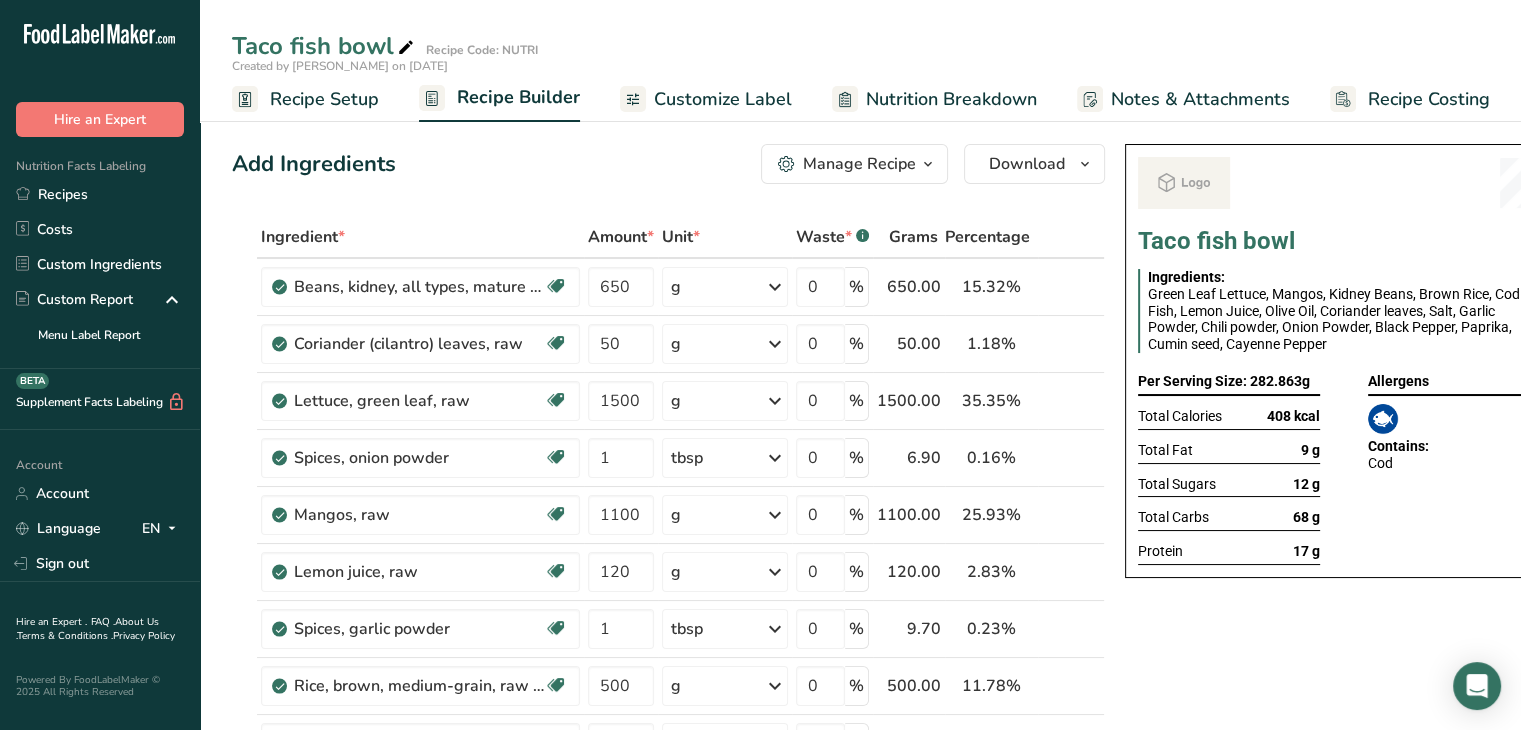 click on "Customize Label" at bounding box center (723, 99) 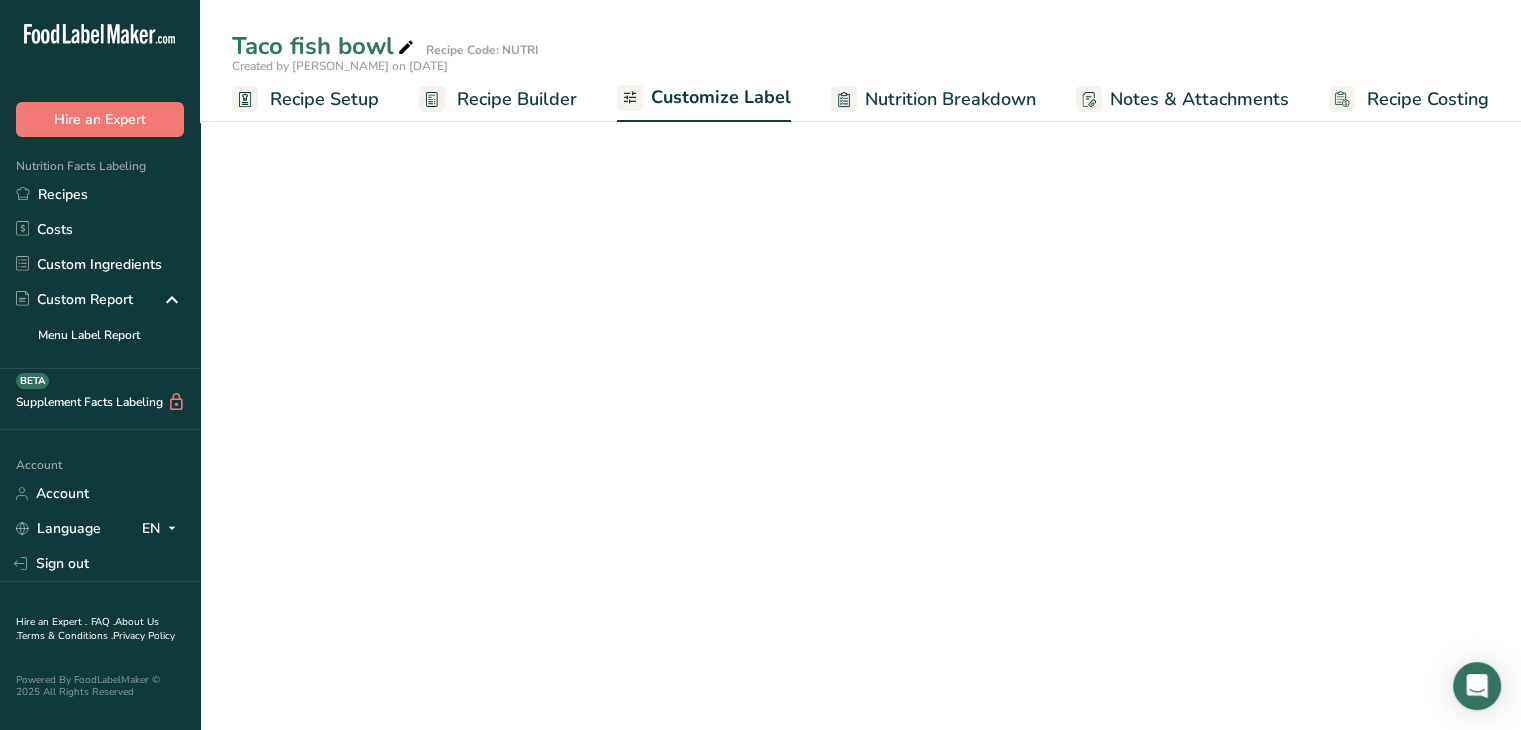 scroll, scrollTop: 0, scrollLeft: 0, axis: both 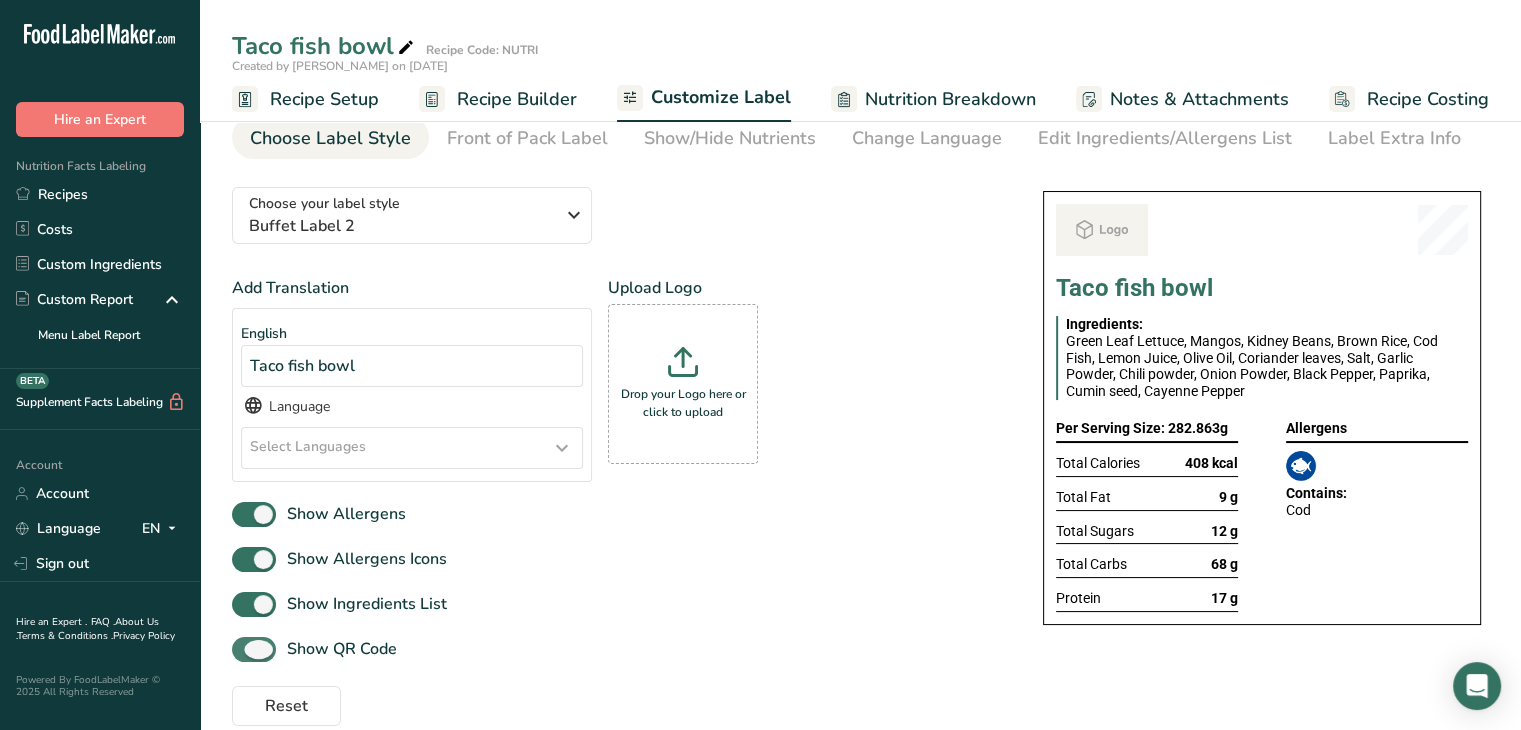 click at bounding box center [254, 649] 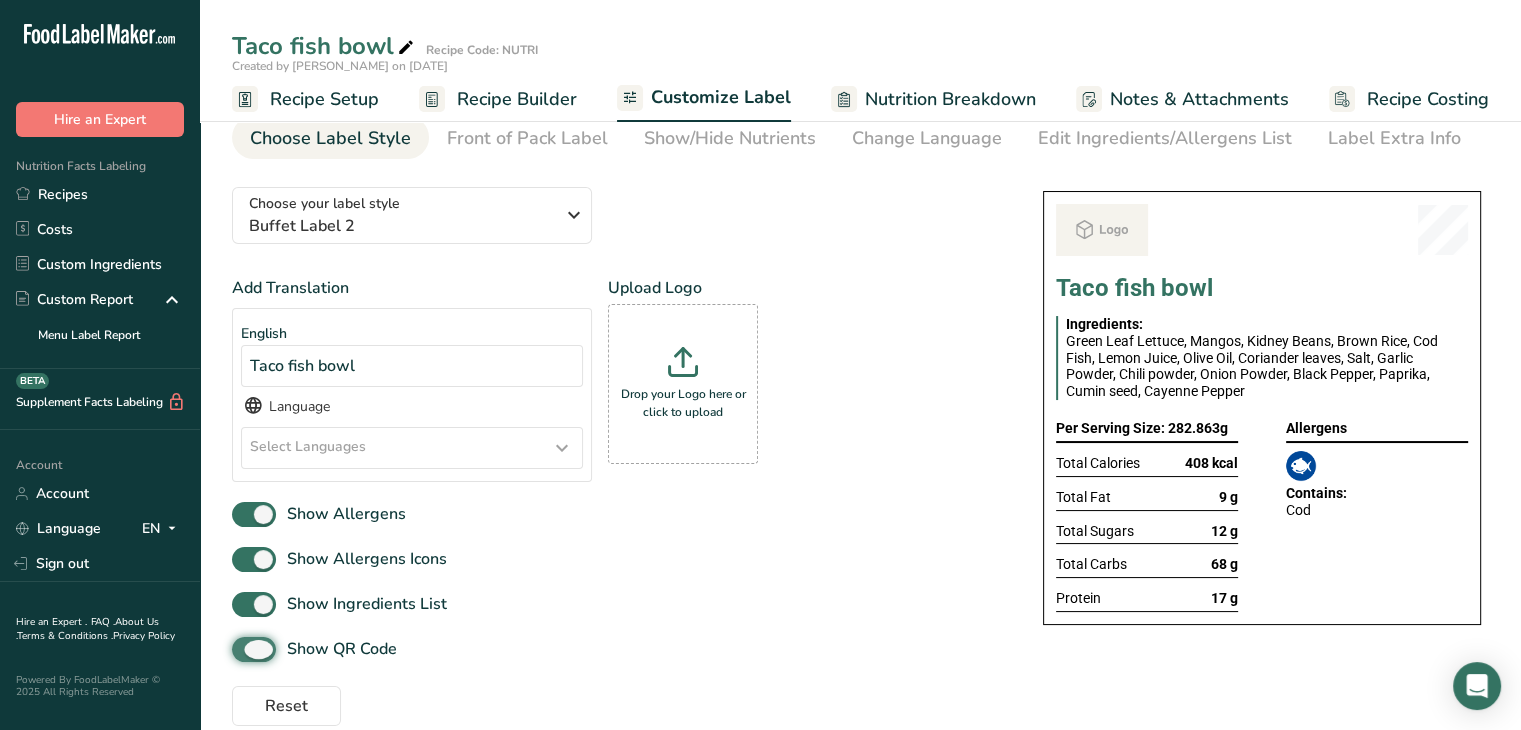 click on "Show QR Code" at bounding box center [238, 649] 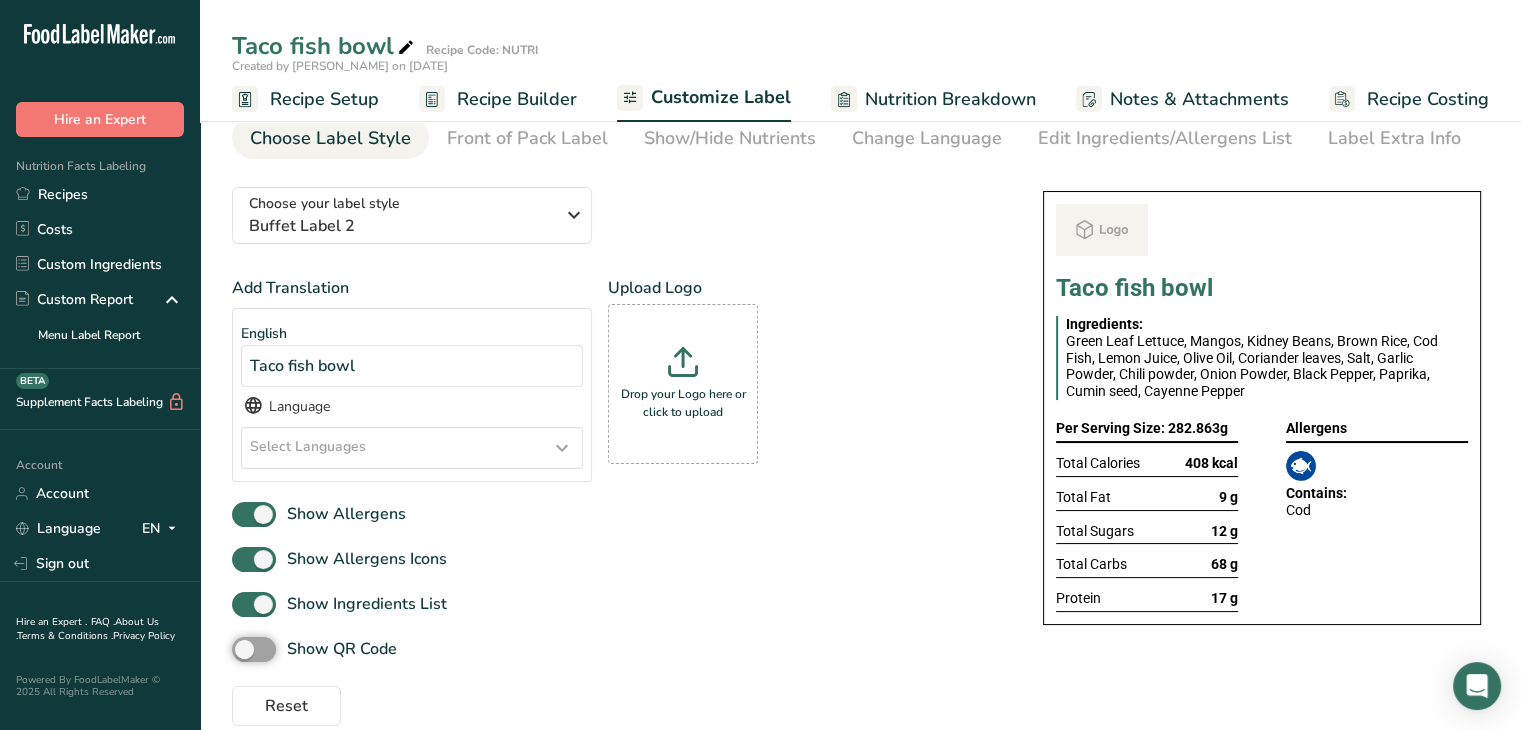 scroll, scrollTop: 0, scrollLeft: 0, axis: both 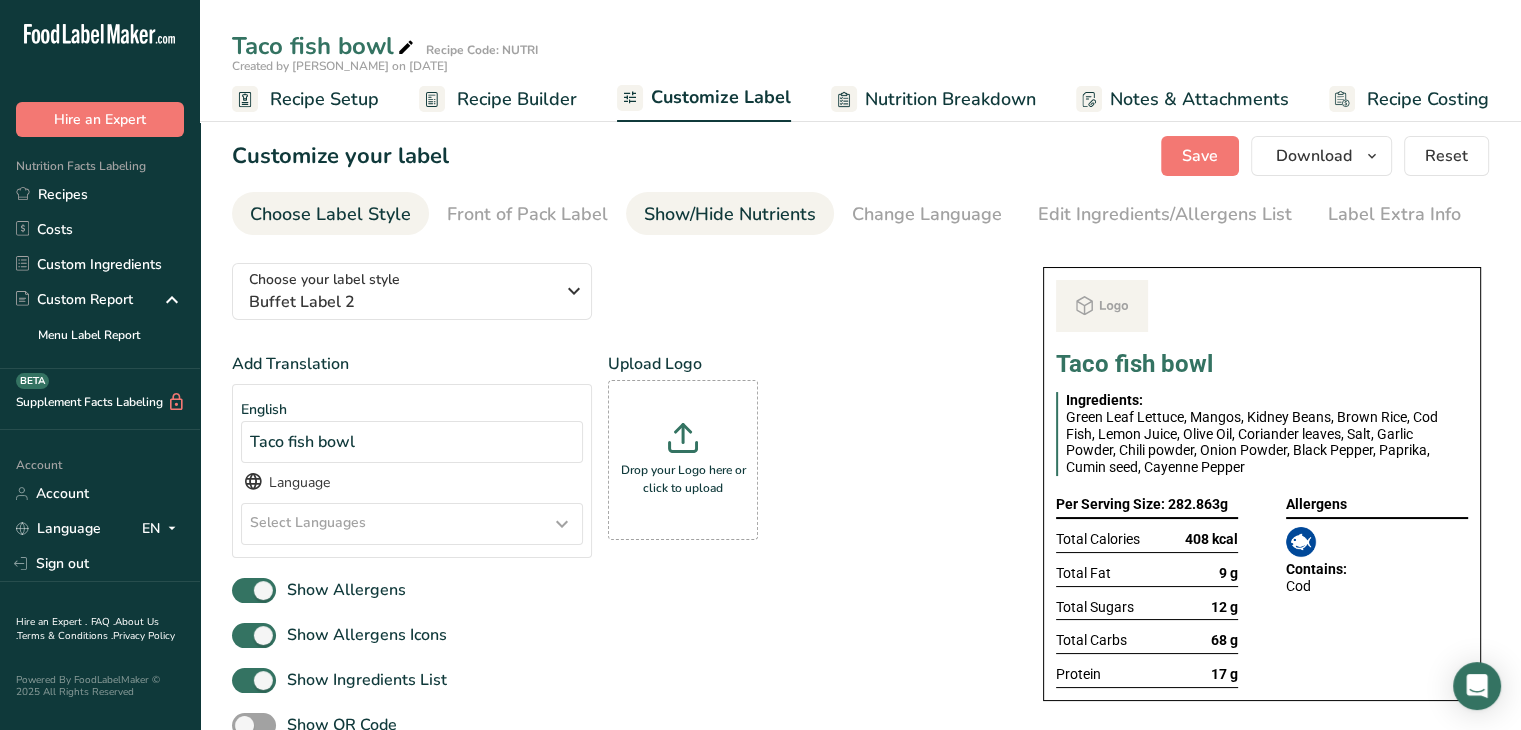 click on "Show/Hide Nutrients" at bounding box center [730, 214] 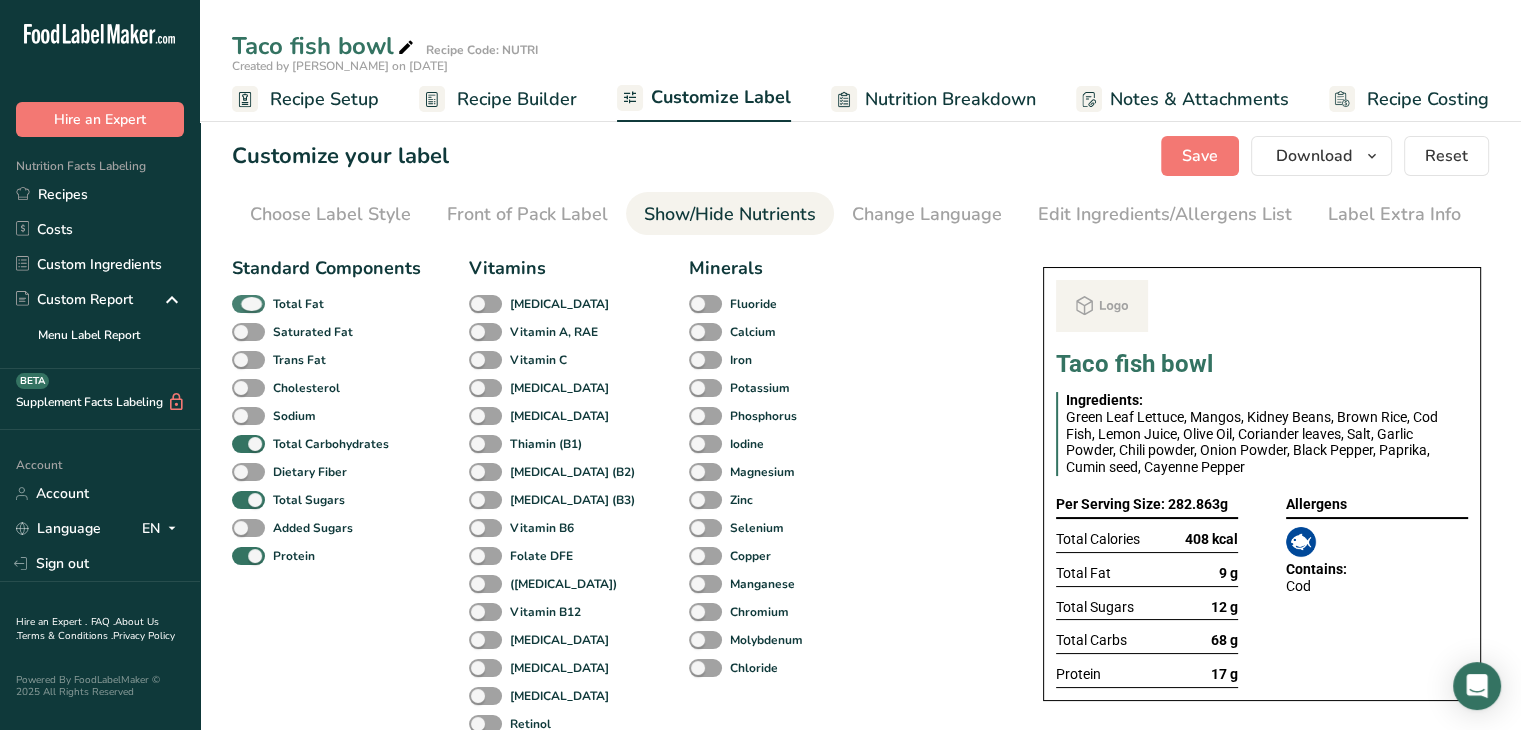click at bounding box center (248, 304) 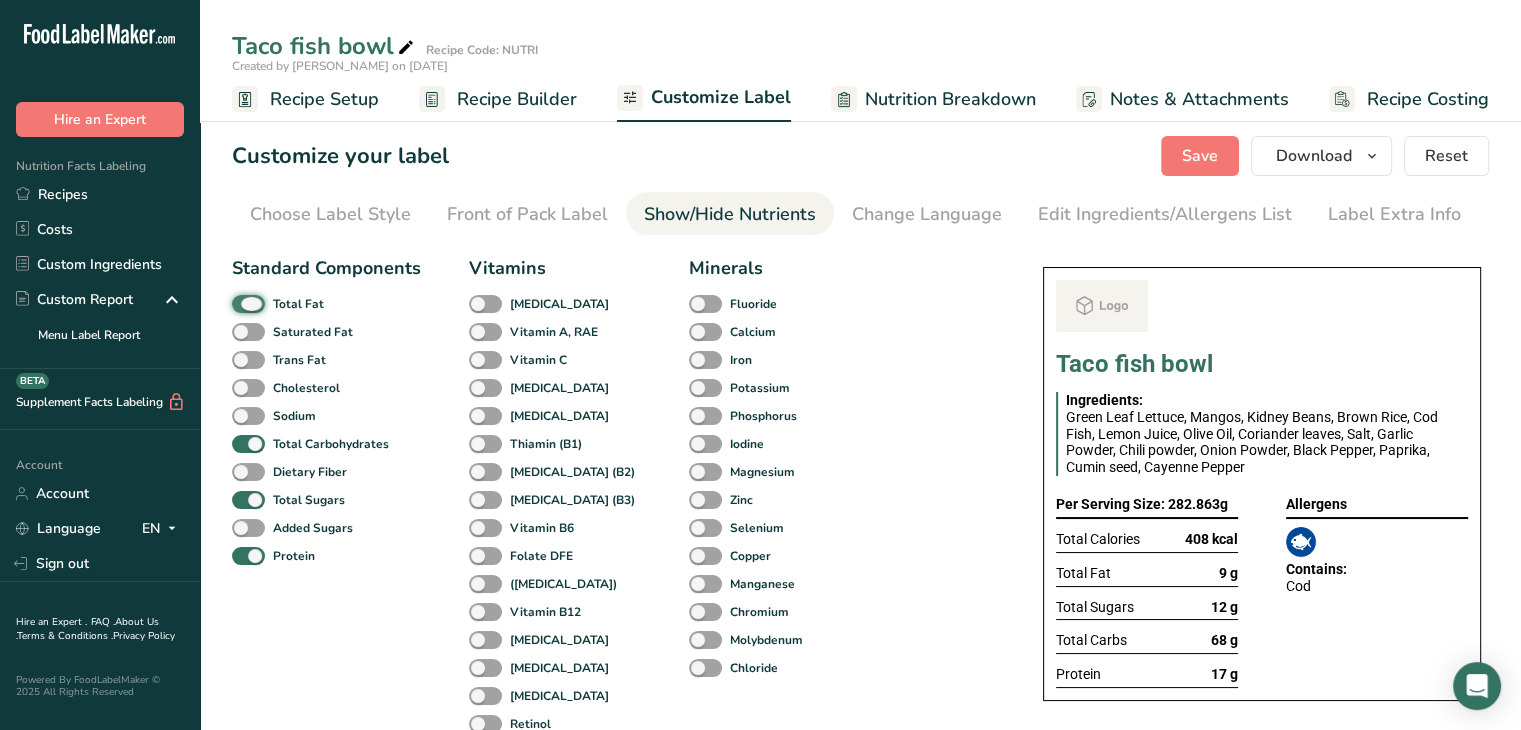click on "Total Fat" at bounding box center (238, 303) 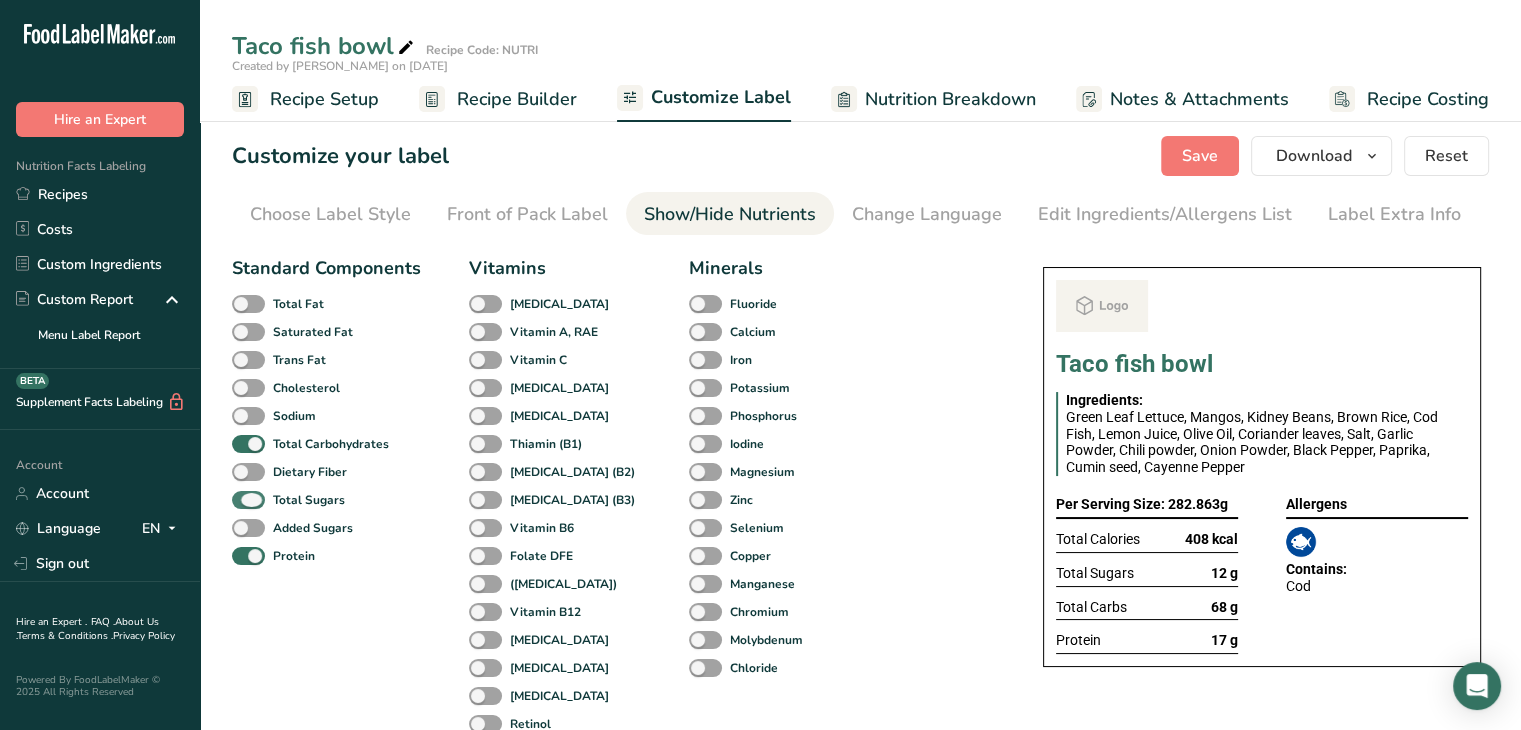 click at bounding box center [248, 500] 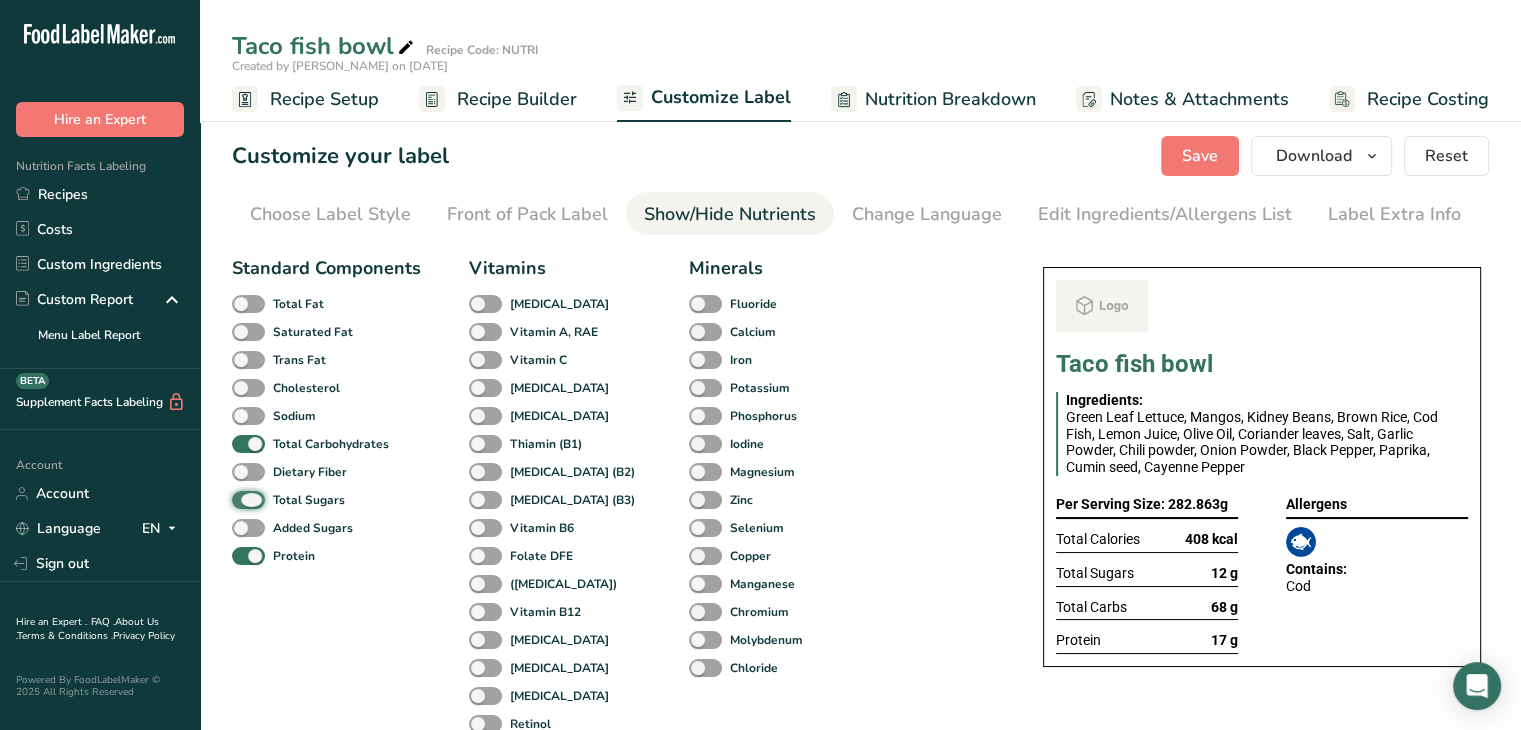 click on "Total Sugars" at bounding box center (238, 499) 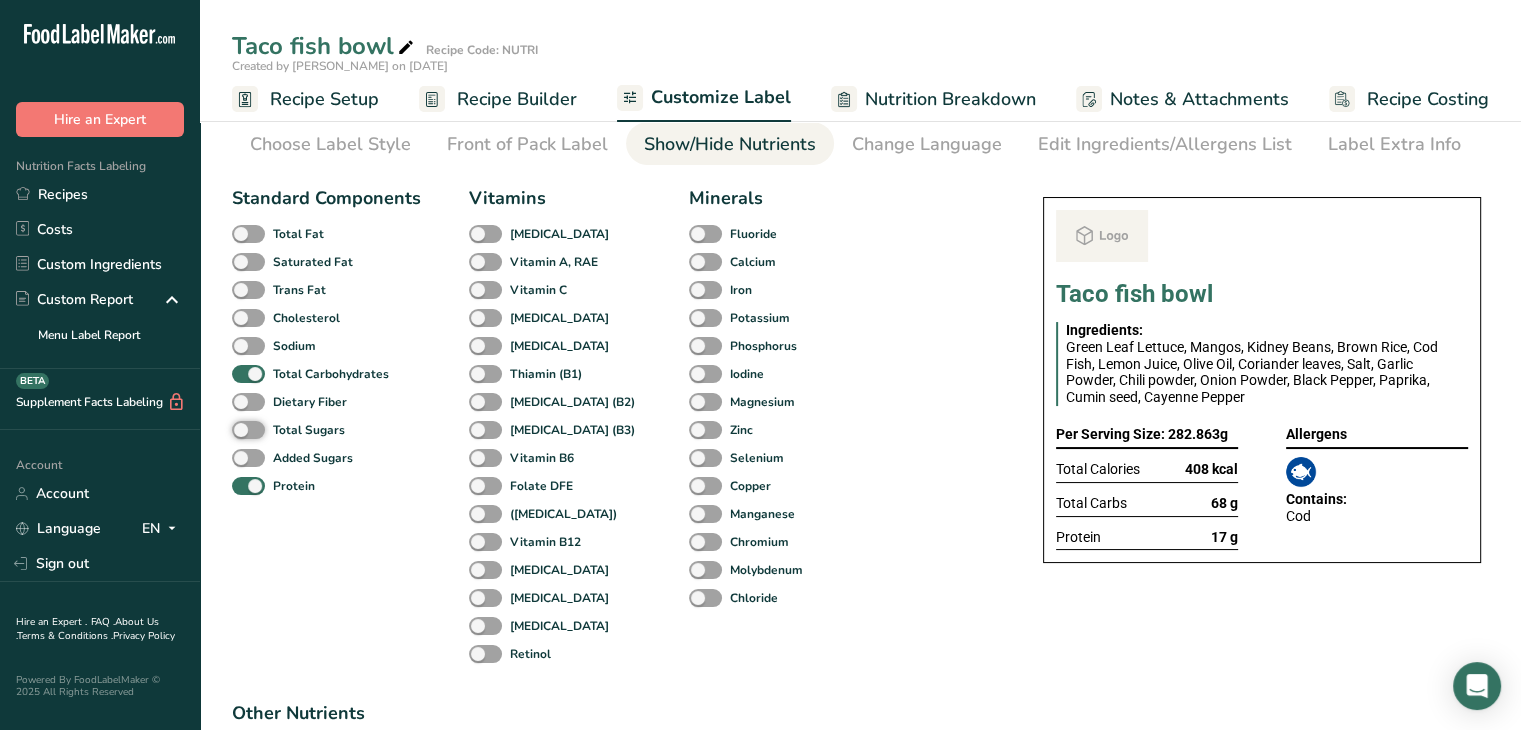 scroll, scrollTop: 0, scrollLeft: 0, axis: both 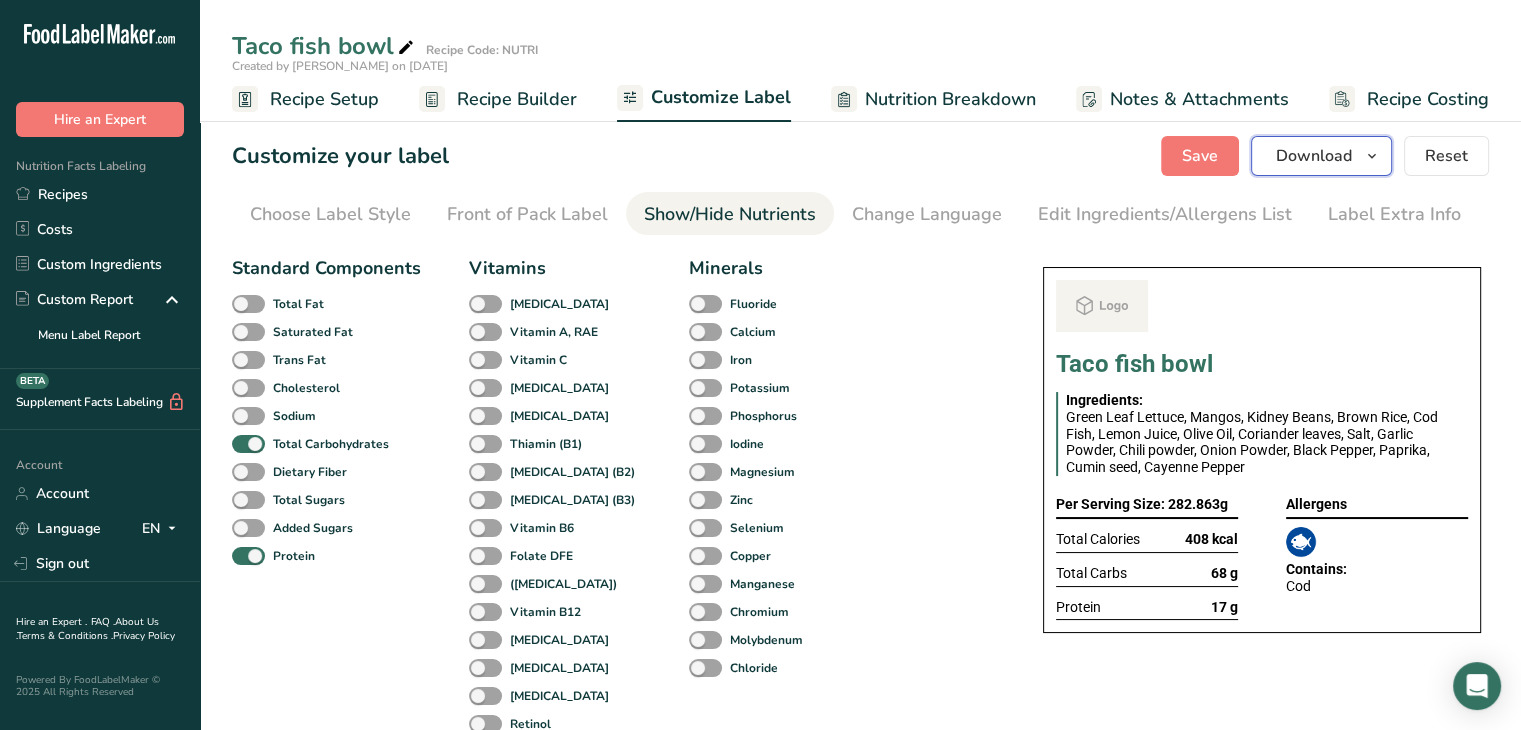 click on "Download" at bounding box center (1314, 156) 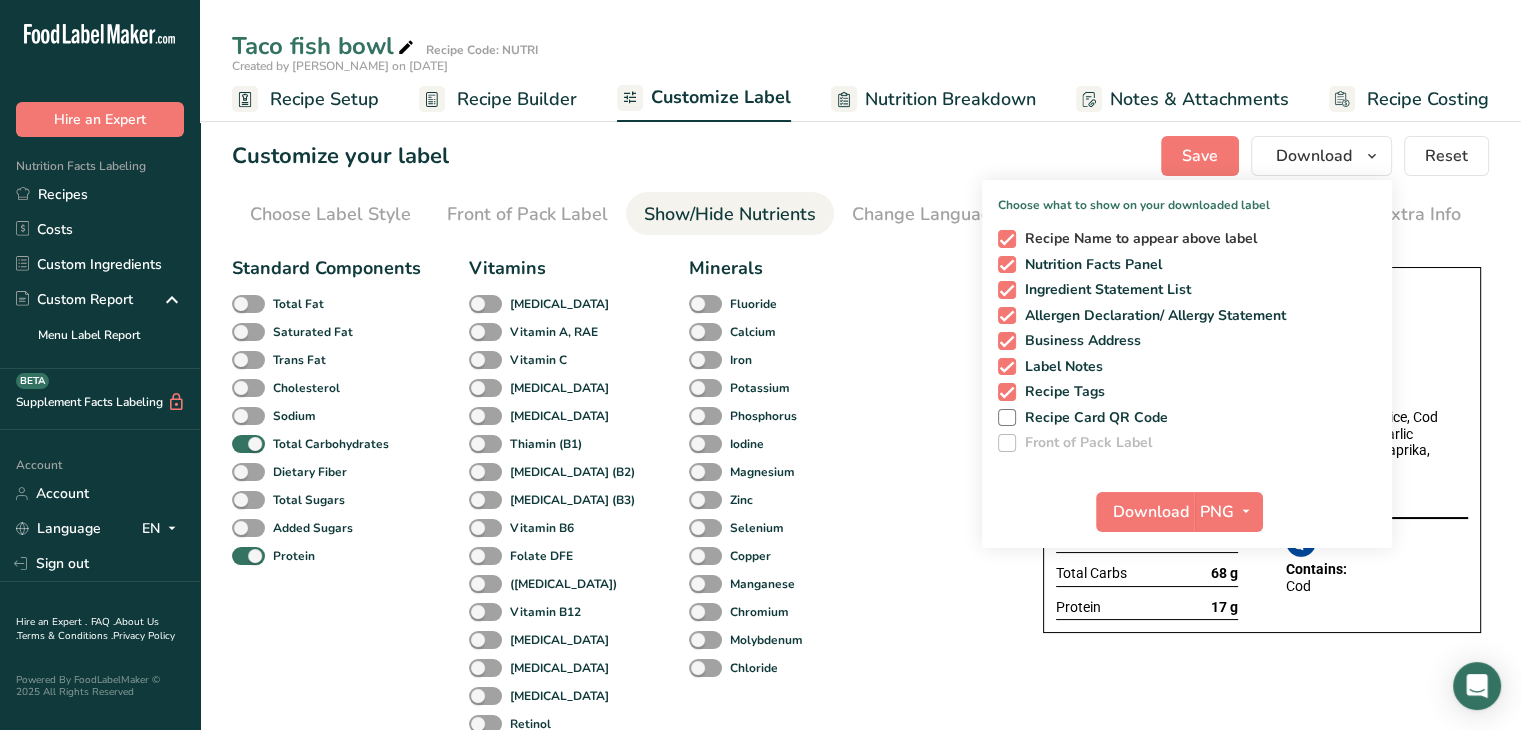 click on "Recipe Name to appear above label" at bounding box center [1137, 239] 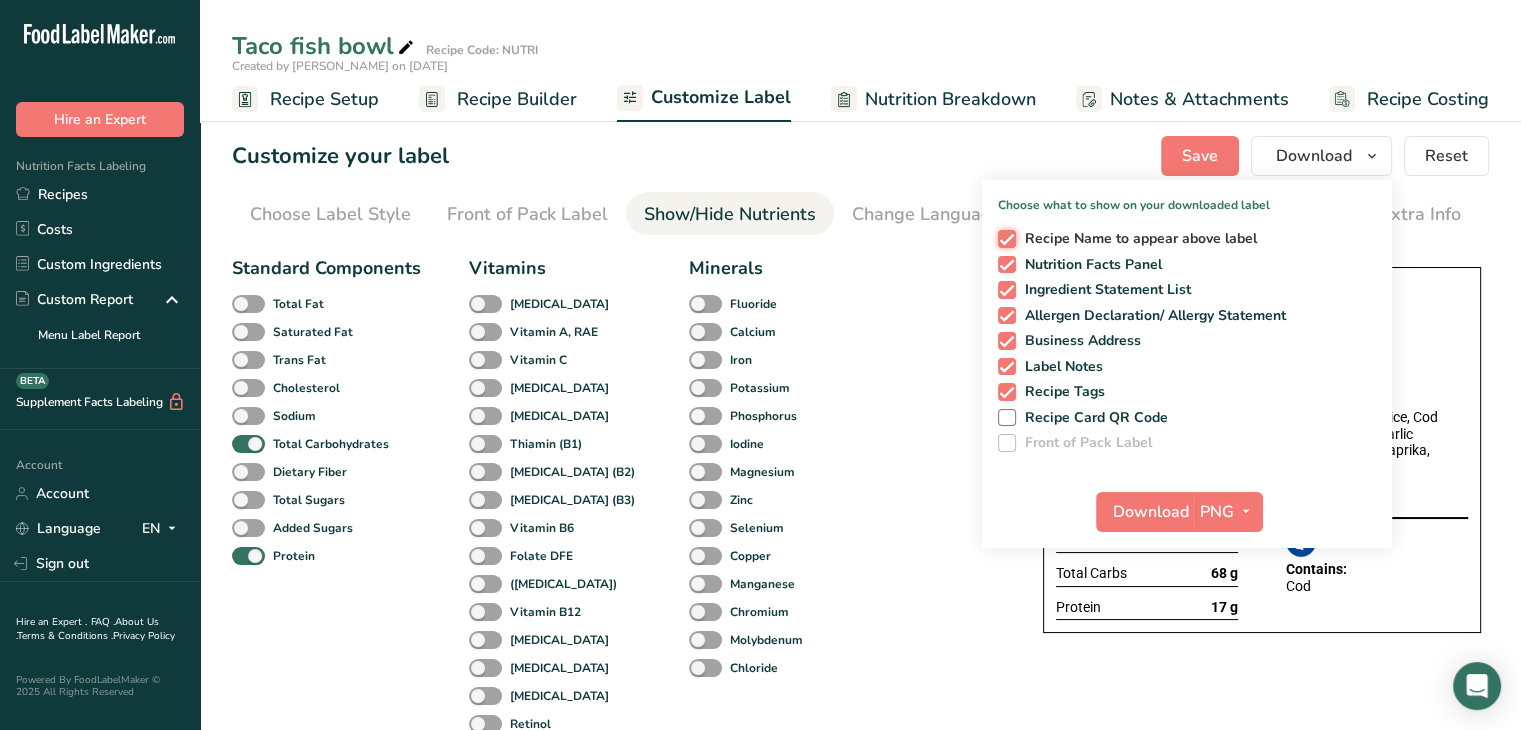 click on "Recipe Name to appear above label" at bounding box center [1004, 238] 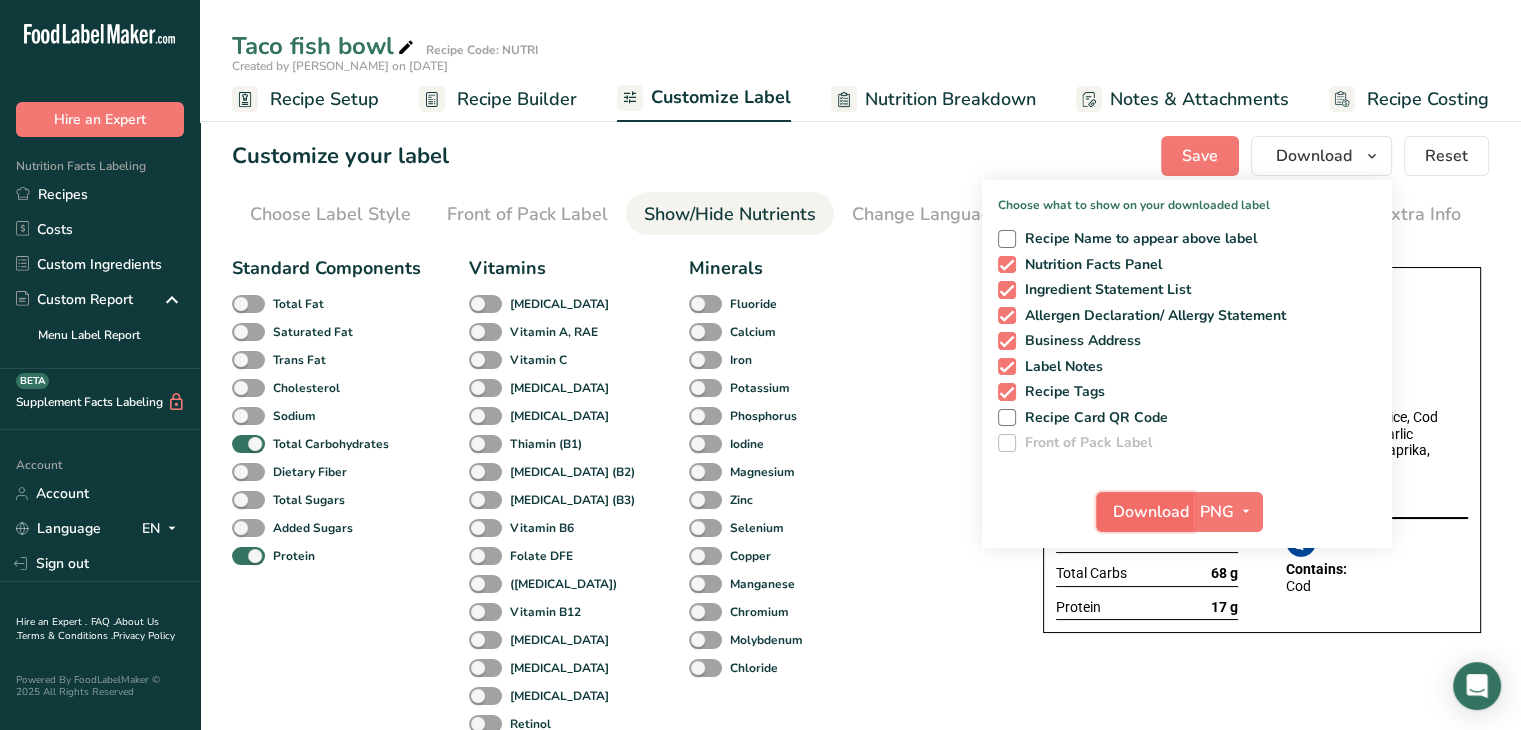 click on "Download" at bounding box center (1151, 512) 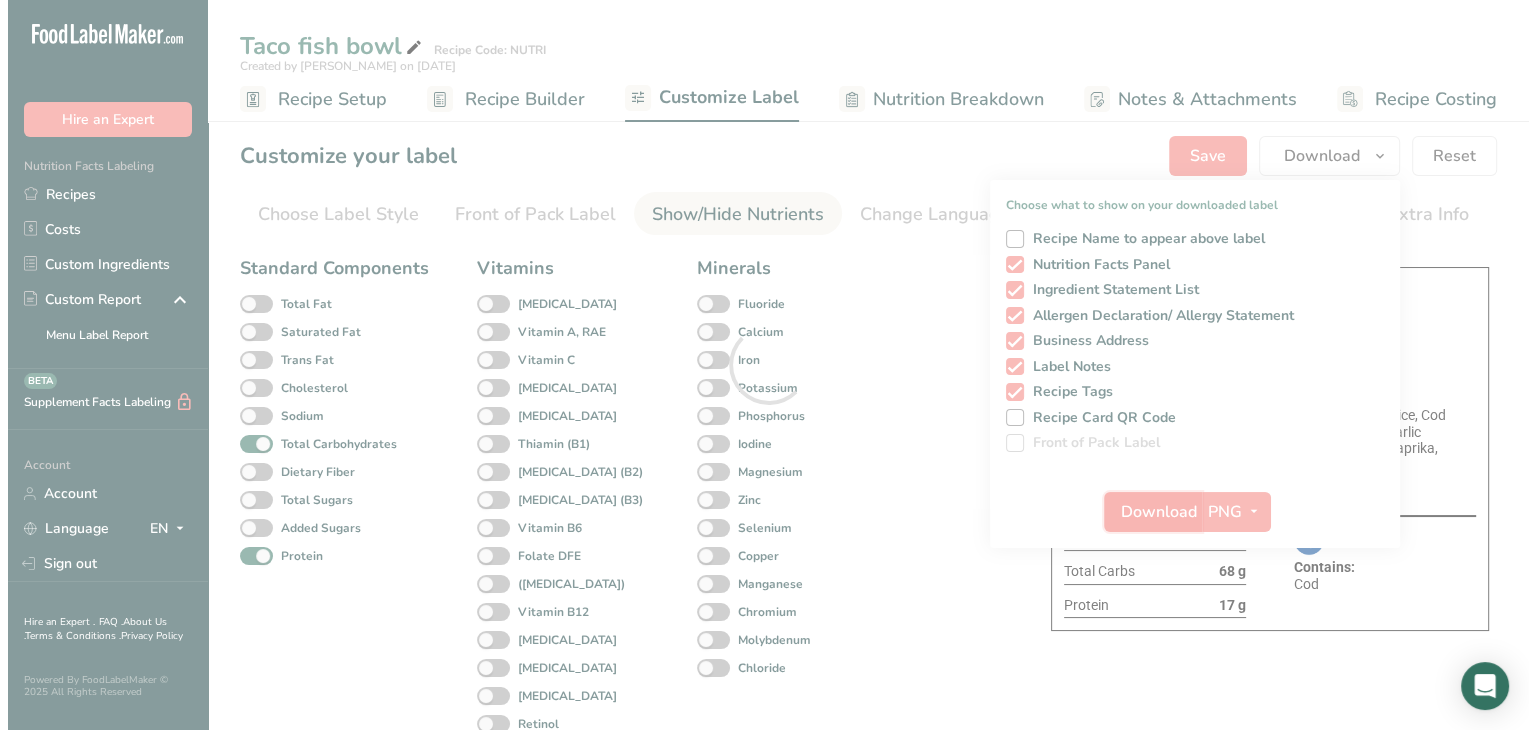 scroll, scrollTop: 0, scrollLeft: 0, axis: both 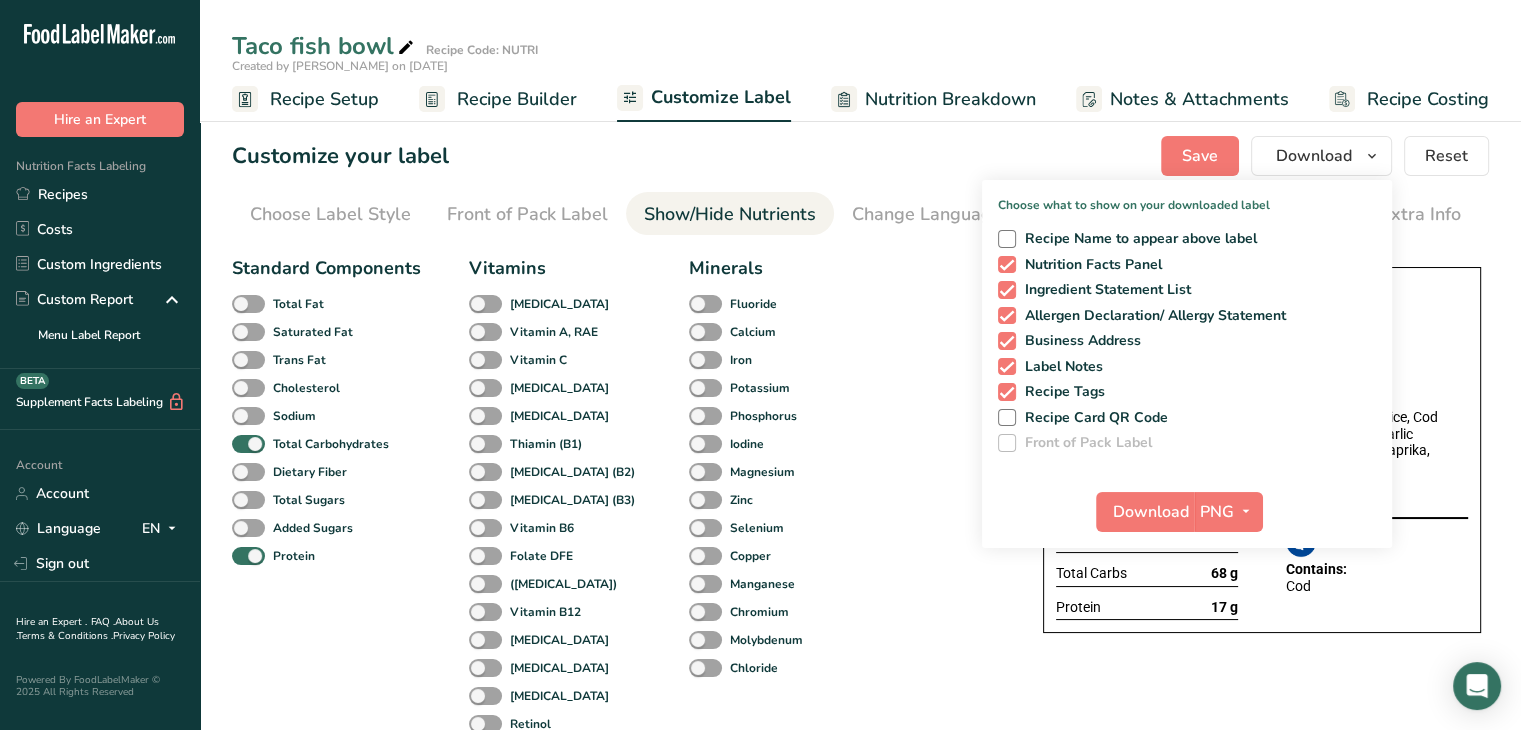 click on "Standard Components
Total Fat   Saturated Fat   Trans Fat   [MEDICAL_DATA]   Sodium   Total Carbohydrates   Dietary Fiber   Total Sugars   Added Sugars   Protein
Vitamins
[MEDICAL_DATA]   Vitamin A, RAE   Vitamin C   [MEDICAL_DATA]   [MEDICAL_DATA]   [MEDICAL_DATA] (B1)   [MEDICAL_DATA] (B2)   [MEDICAL_DATA] (B3)   Vitamin B6   Folate DFE   ([MEDICAL_DATA])   [MEDICAL_DATA]   [MEDICAL_DATA]   [MEDICAL_DATA]   [MEDICAL_DATA]   [MEDICAL_DATA]
Minerals
Fluoride   Calcium   Iron   Potassium   Phosphorus   Iodine   Magnesium   Zinc   Selenium   Copper   Manganese   Chromium   Molybdenum   Chloride
Other Nutrients
Calories from Fat   Calories from SatFat   Other Carbohydrates   Polyunsaturated Fat   Monounsaturated Fat   Insoluble Fiber   Soluble Fiber   Sugar Alcohol   .a-a{fill:#347362;}.b-a{fill:#fff;}         [MEDICAL_DATA]   [MEDICAL_DATA]   Caffeine   Water   Sucrose   Glucose   Fructose   Maltose   Galactose   Ash   Omega-3 Fatty Acids" at bounding box center (617, 867) 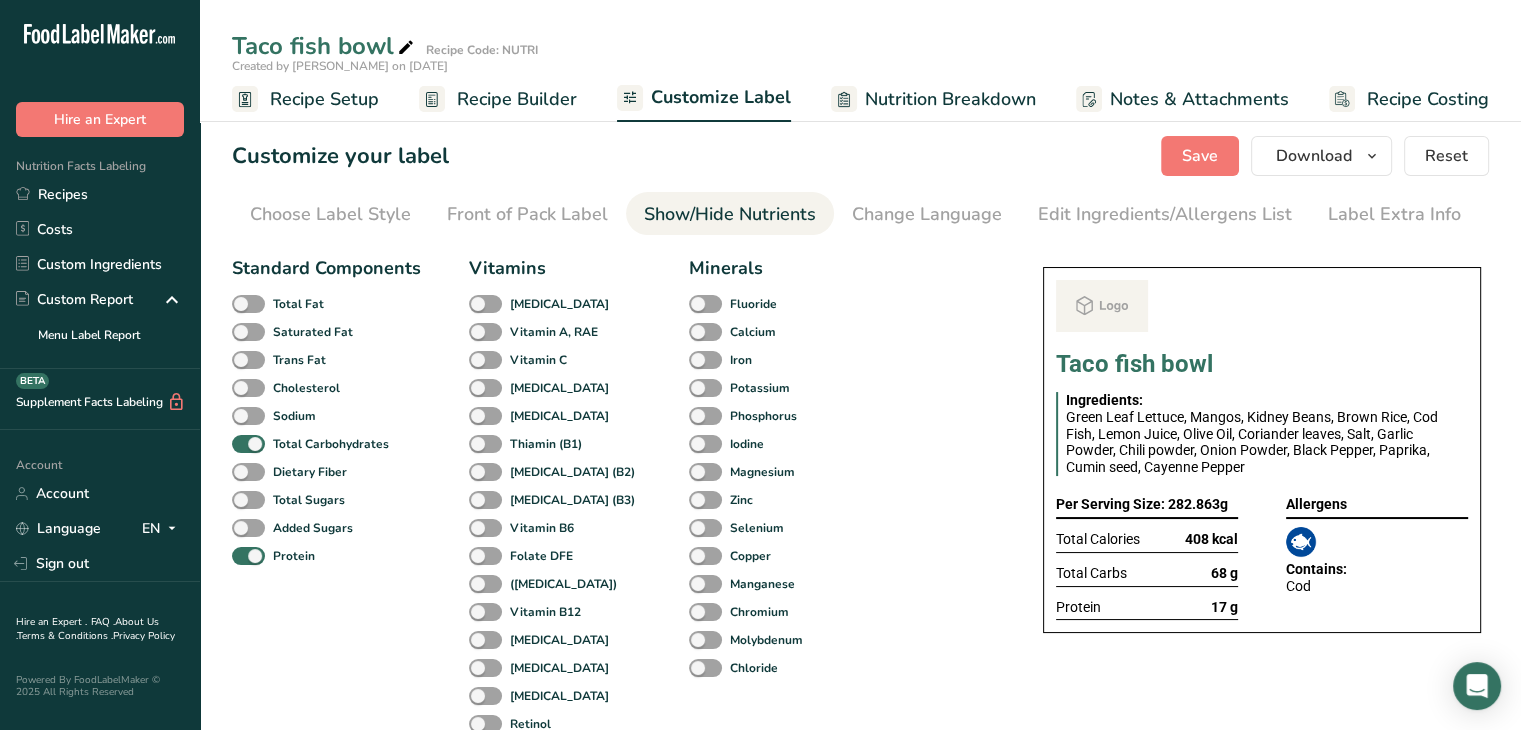 click on "Standard Components
Total Fat   Saturated Fat   Trans Fat   [MEDICAL_DATA]   Sodium   Total Carbohydrates   Dietary Fiber   Total Sugars   Added Sugars   Protein
Vitamins
[MEDICAL_DATA]   Vitamin A, RAE   Vitamin C   [MEDICAL_DATA]   [MEDICAL_DATA]   [MEDICAL_DATA] (B1)   [MEDICAL_DATA] (B2)   [MEDICAL_DATA] (B3)   Vitamin B6   Folate DFE   ([MEDICAL_DATA])   [MEDICAL_DATA]   [MEDICAL_DATA]   [MEDICAL_DATA]   [MEDICAL_DATA]   [MEDICAL_DATA]
Minerals
Fluoride   Calcium   Iron   Potassium   Phosphorus   Iodine   Magnesium   Zinc   Selenium   Copper   Manganese   Chromium   Molybdenum   Chloride
Other Nutrients
Calories from Fat   Calories from SatFat   Other Carbohydrates   Polyunsaturated Fat   Monounsaturated Fat   Insoluble Fiber   Soluble Fiber   Sugar Alcohol   .a-a{fill:#347362;}.b-a{fill:#fff;}         [MEDICAL_DATA]   [MEDICAL_DATA]   Caffeine   Water   Sucrose   Glucose   Fructose   Maltose   Galactose   Ash   Omega-3 Fatty Acids" at bounding box center (617, 867) 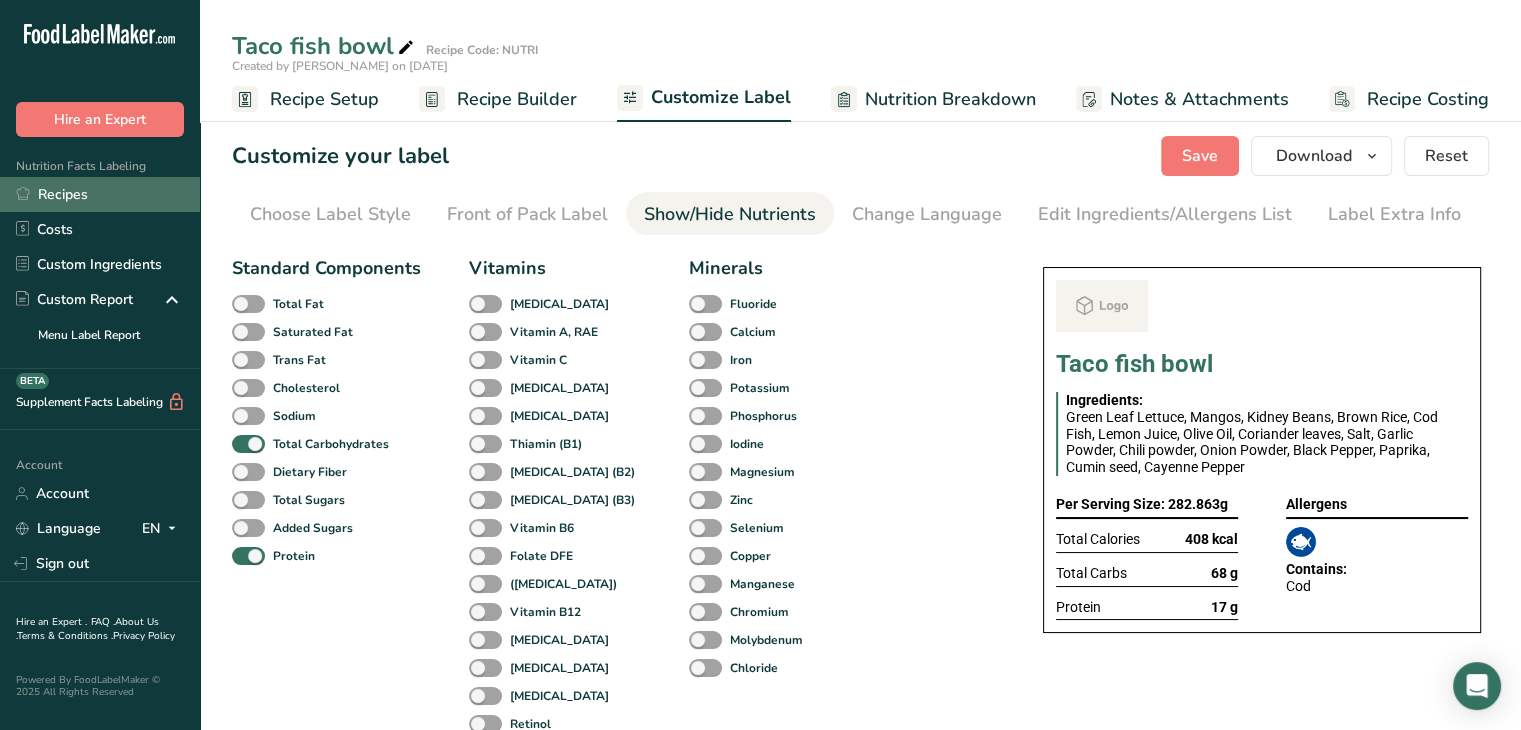 click on "Recipes" at bounding box center [100, 194] 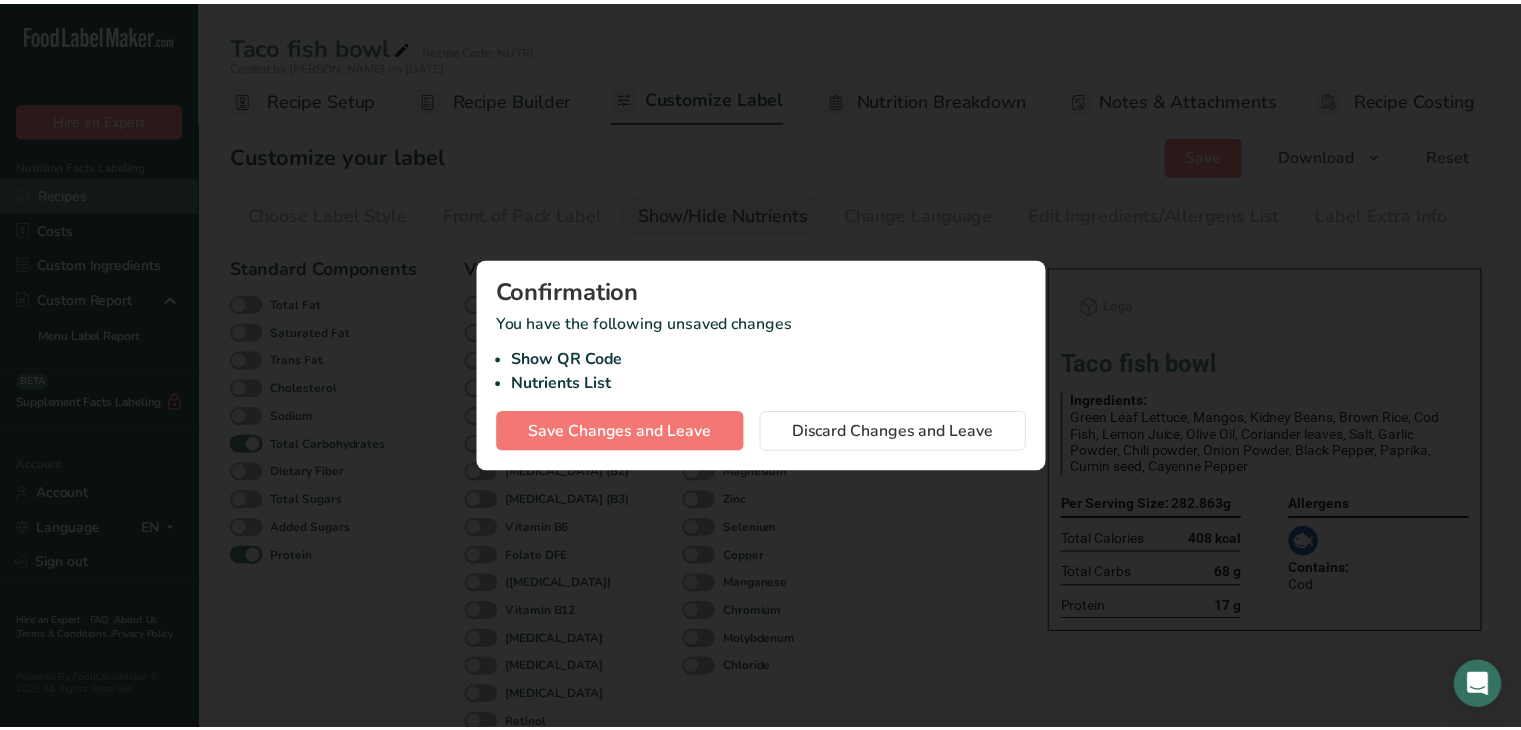 scroll, scrollTop: 0, scrollLeft: 0, axis: both 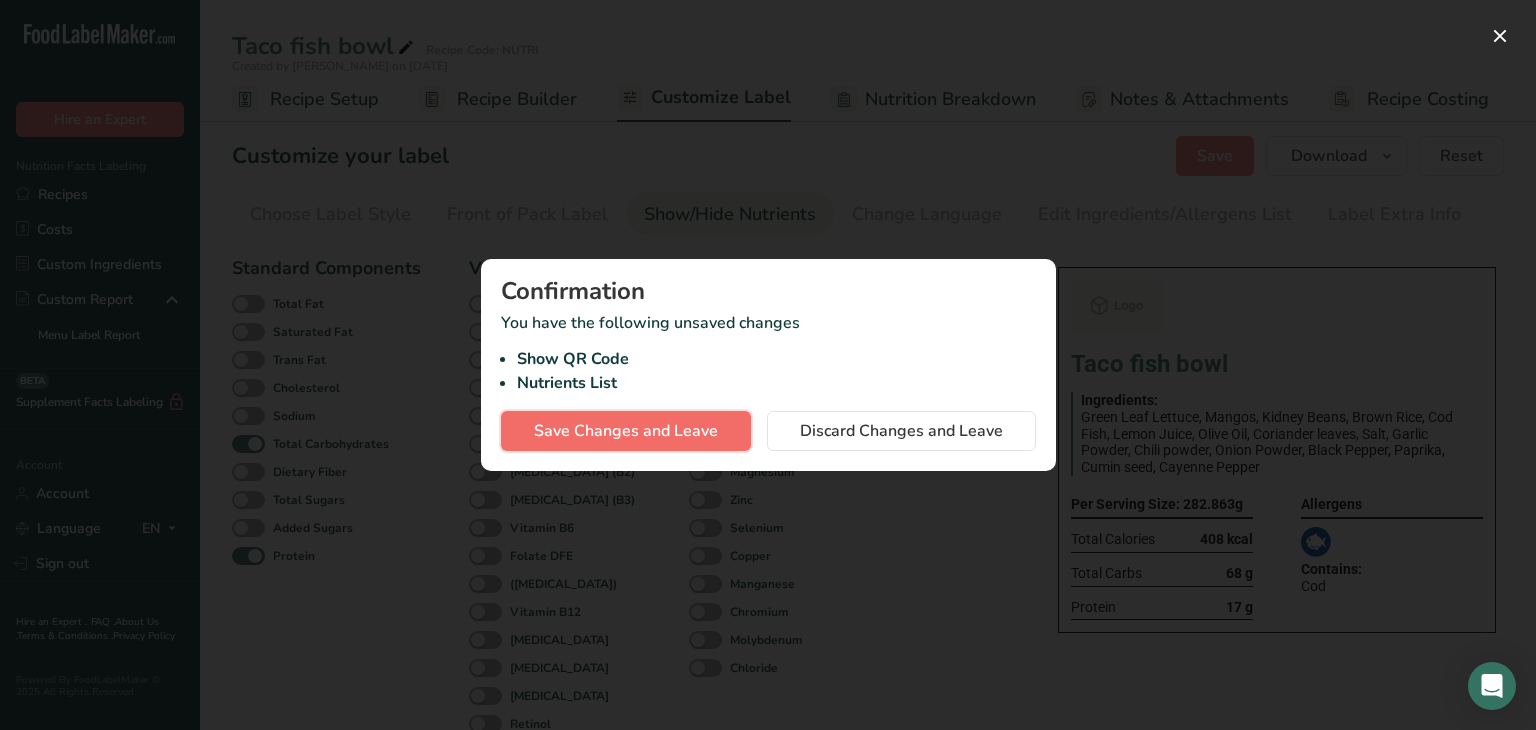 click on "Save Changes and Leave" at bounding box center (626, 431) 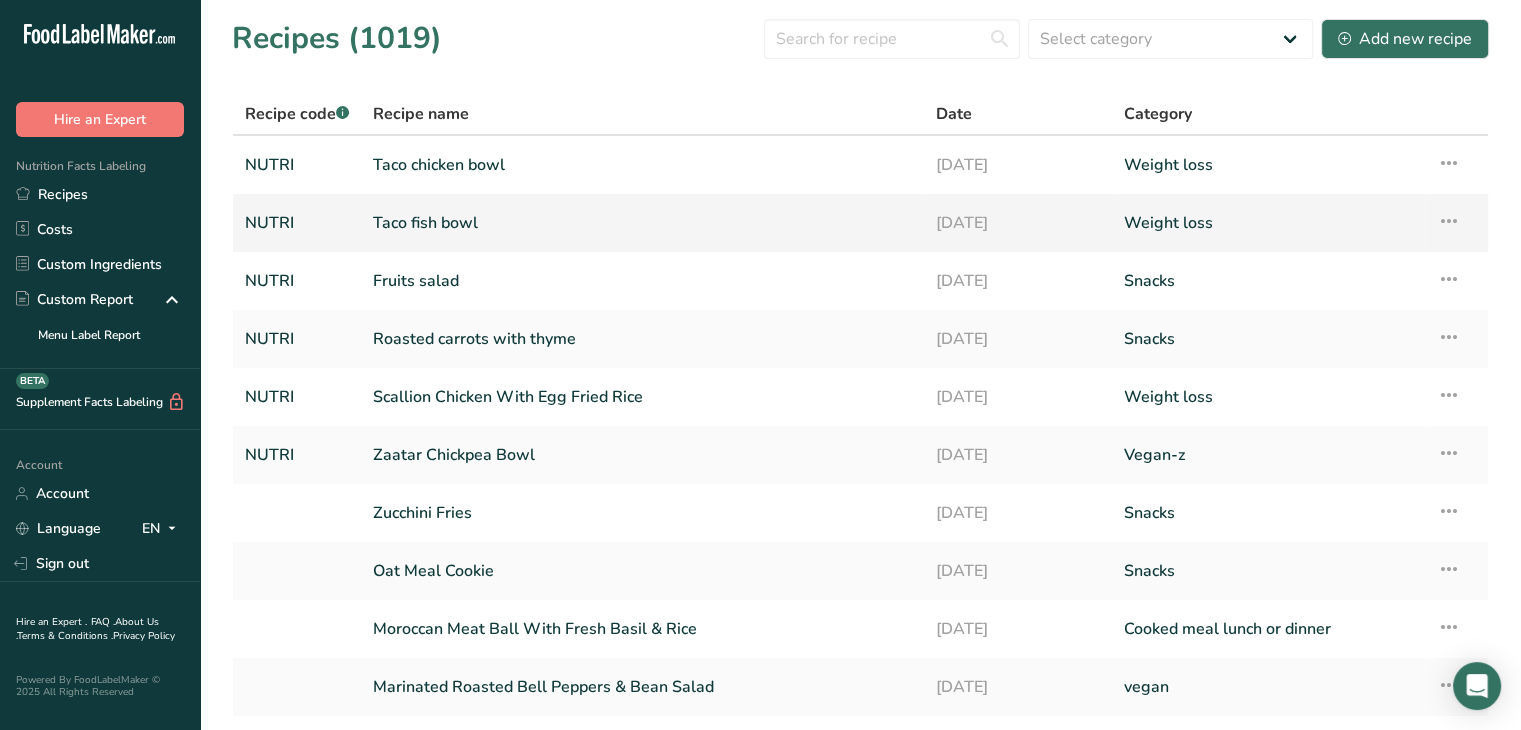 click on "Taco fish bowl" at bounding box center [642, 223] 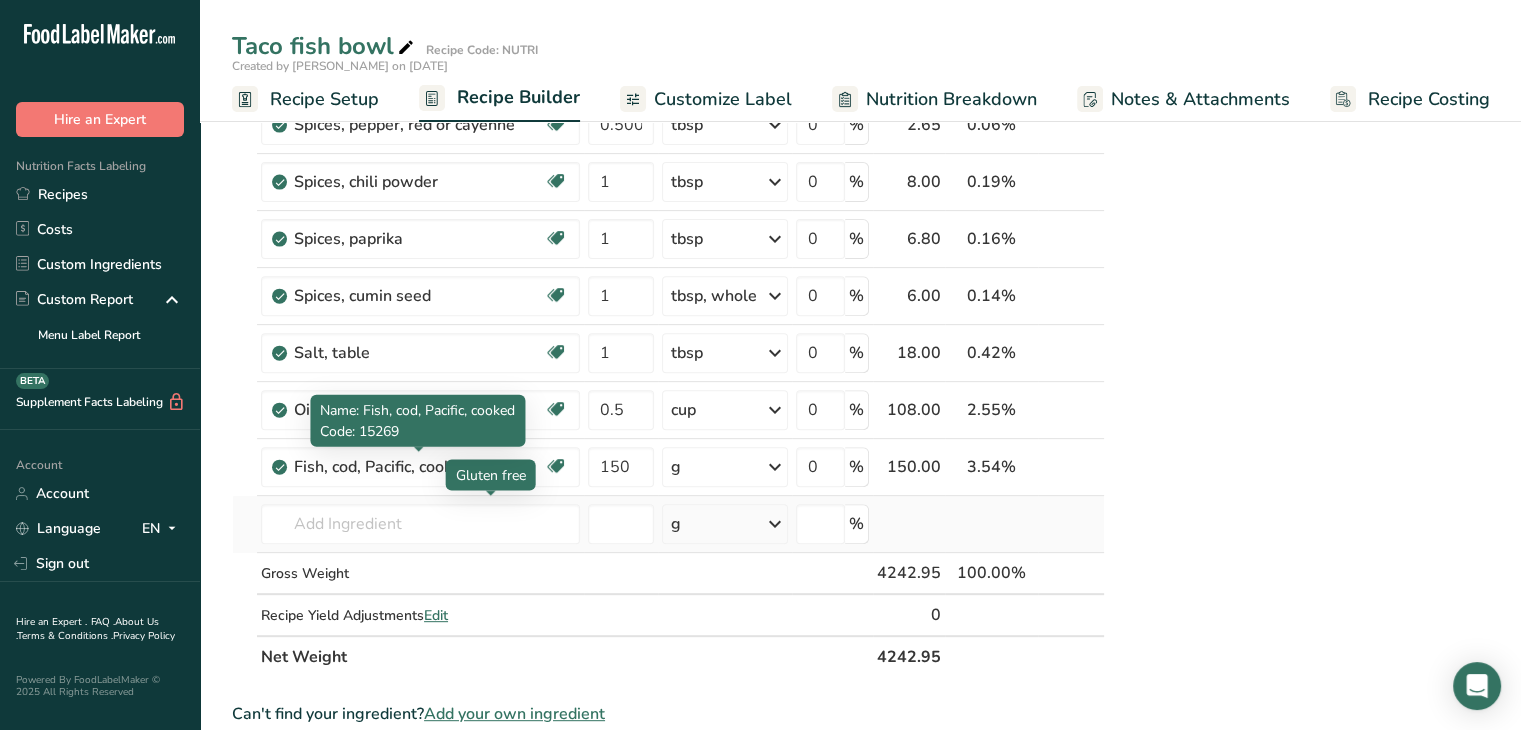 scroll, scrollTop: 676, scrollLeft: 0, axis: vertical 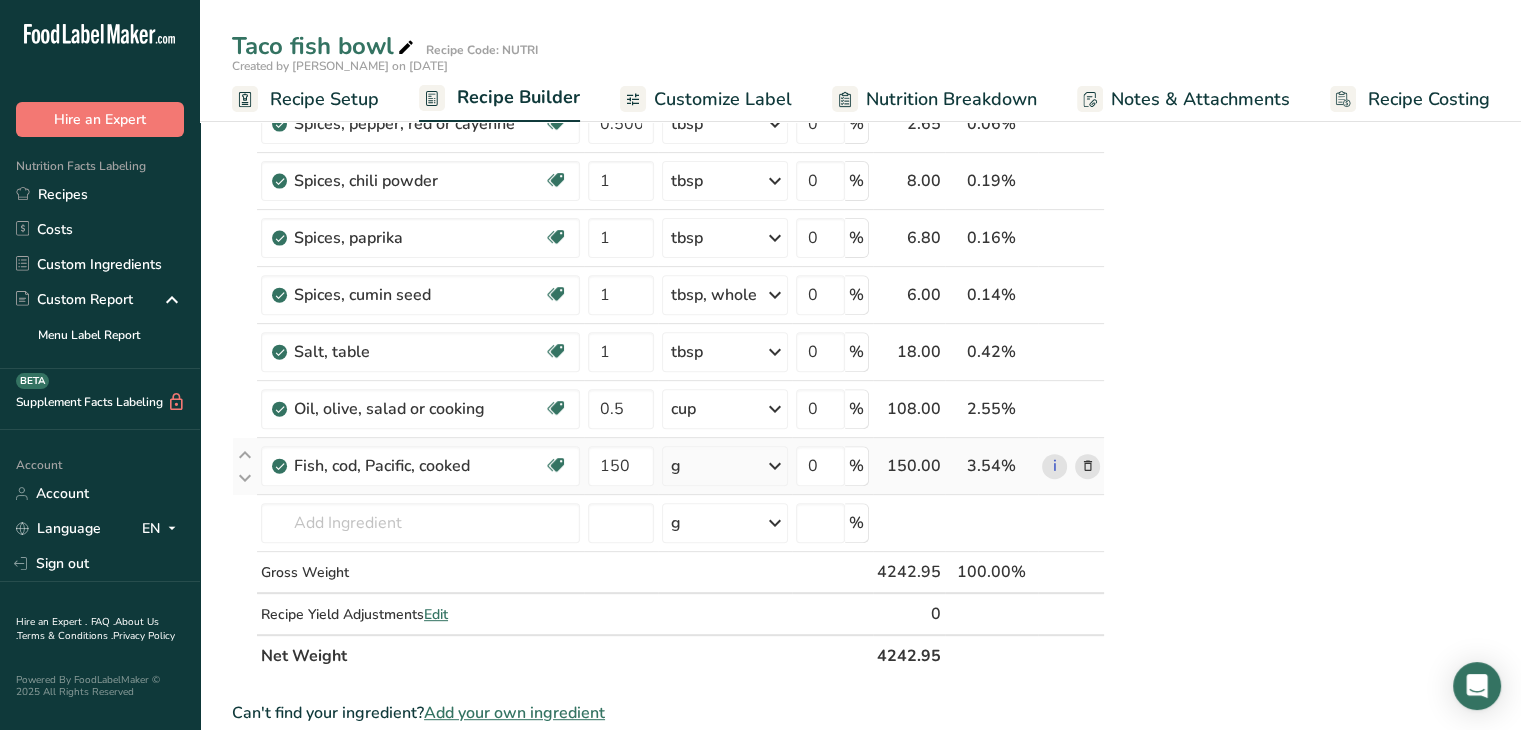 click at bounding box center [1088, 466] 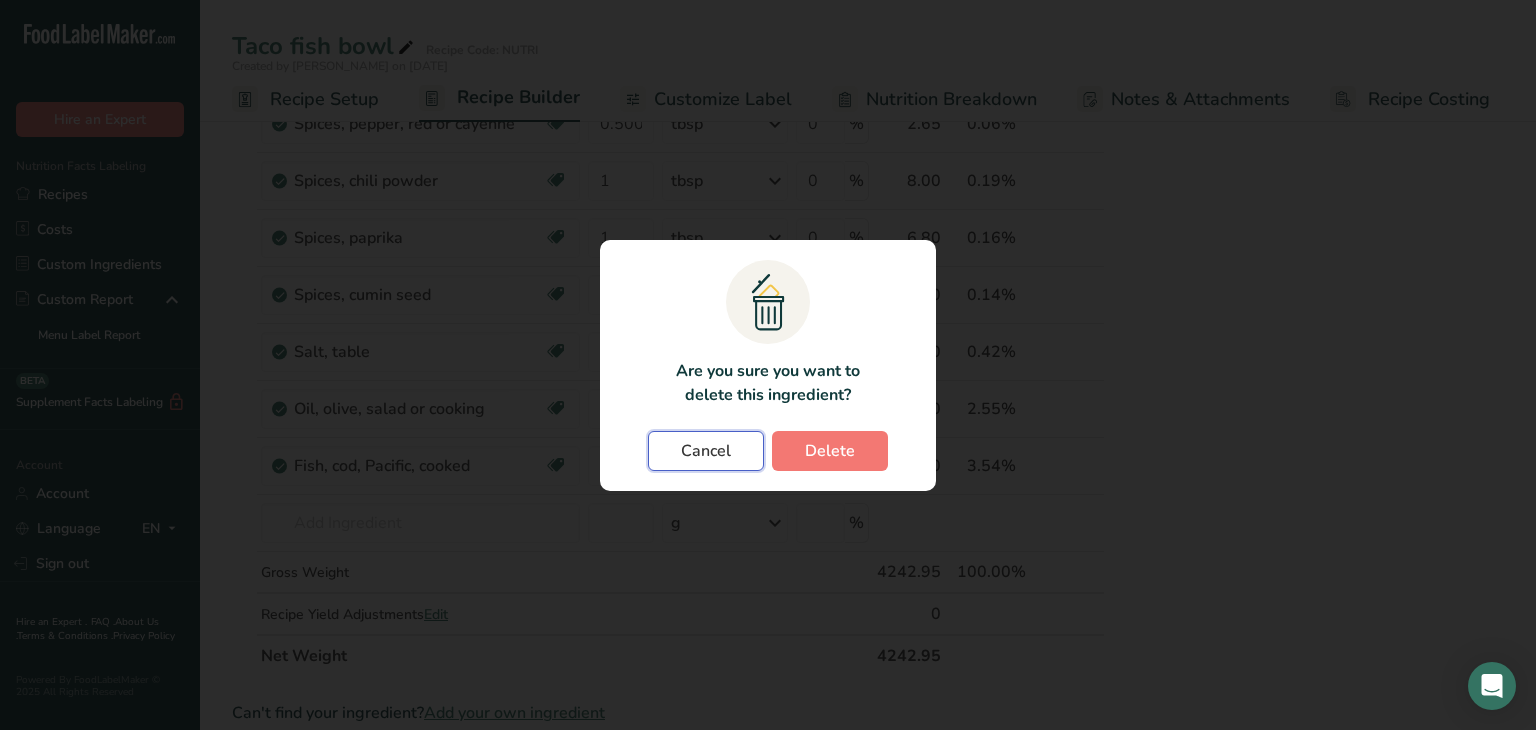 click on "Cancel" at bounding box center [706, 451] 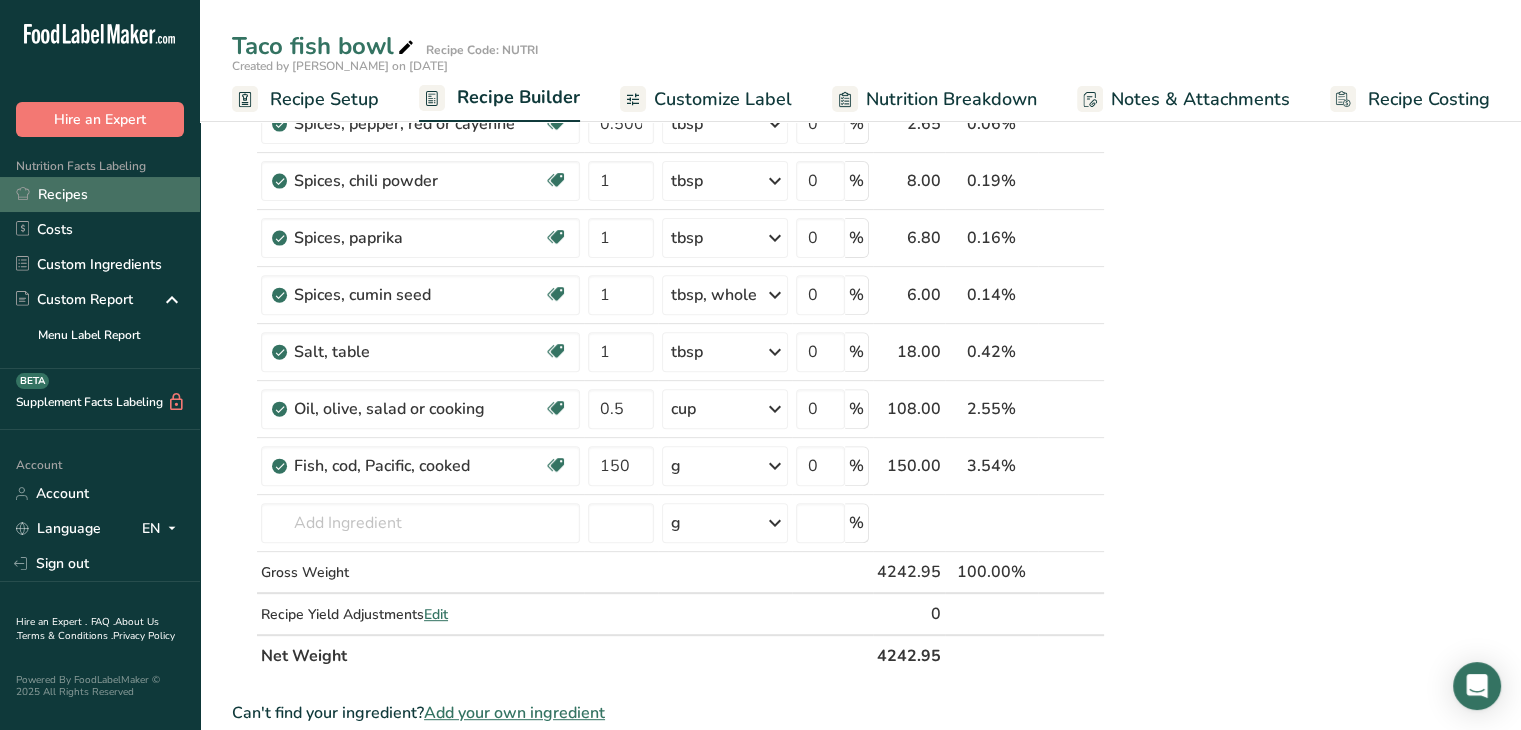click on "Recipes" at bounding box center [100, 194] 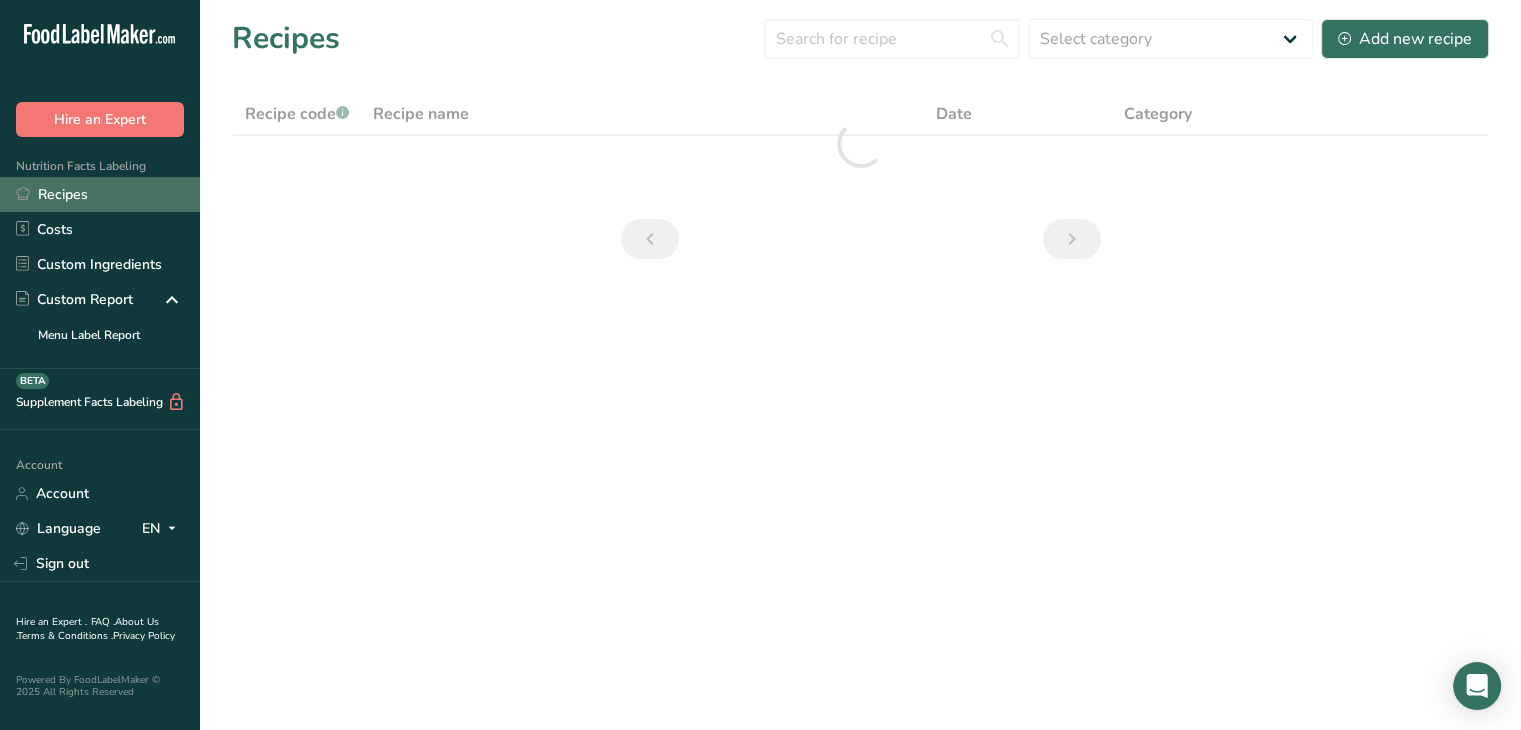 scroll, scrollTop: 0, scrollLeft: 0, axis: both 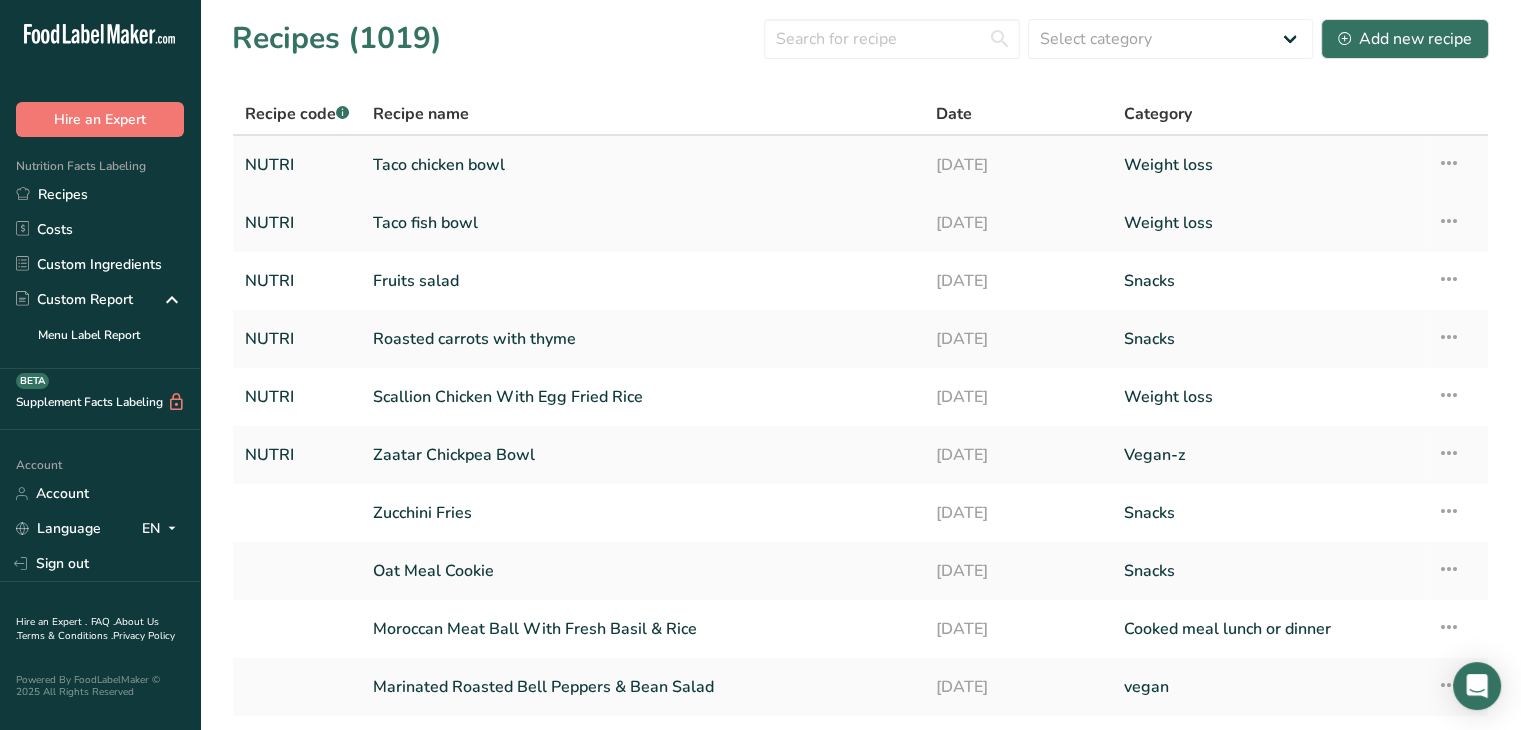 click on "Taco chicken bowl" at bounding box center (642, 165) 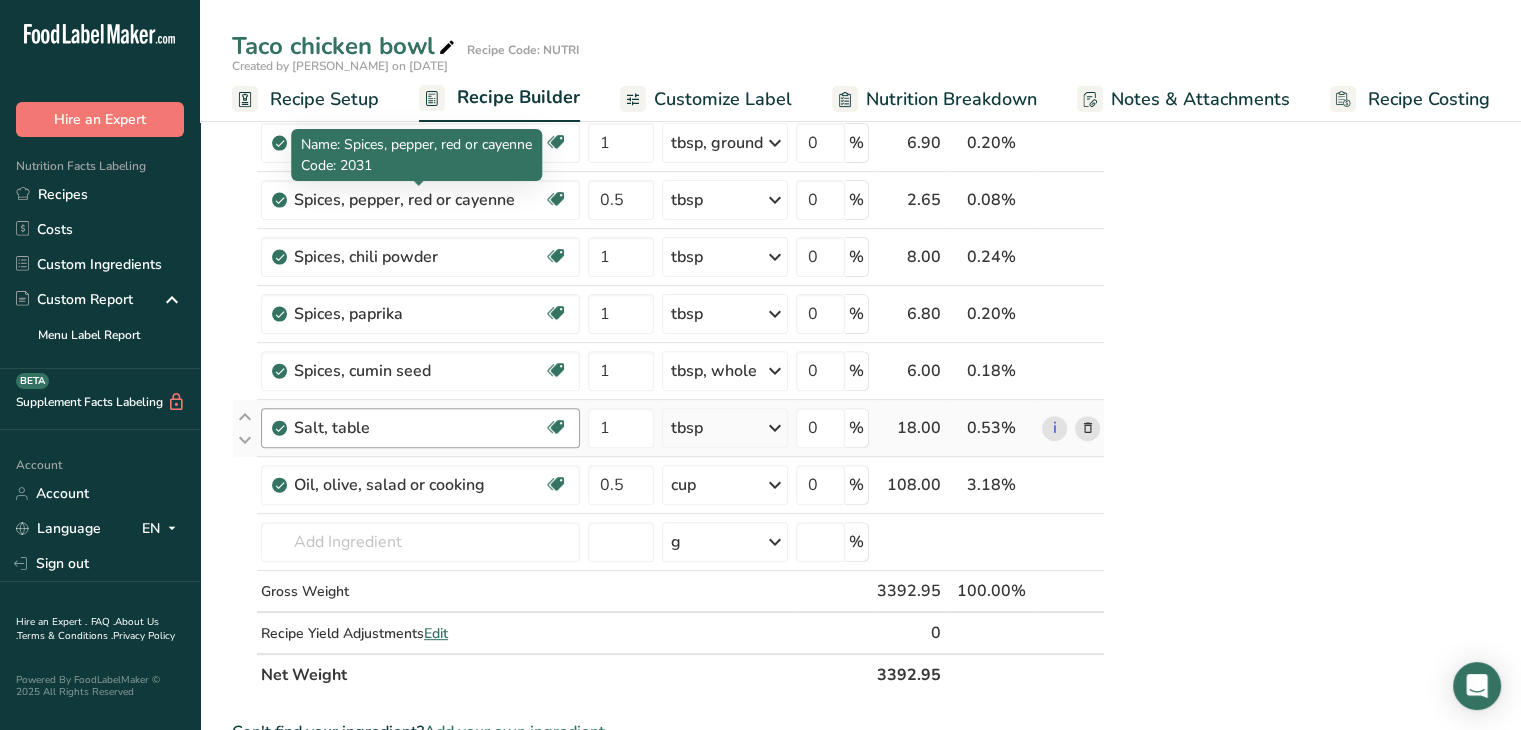 scroll, scrollTop: 728, scrollLeft: 0, axis: vertical 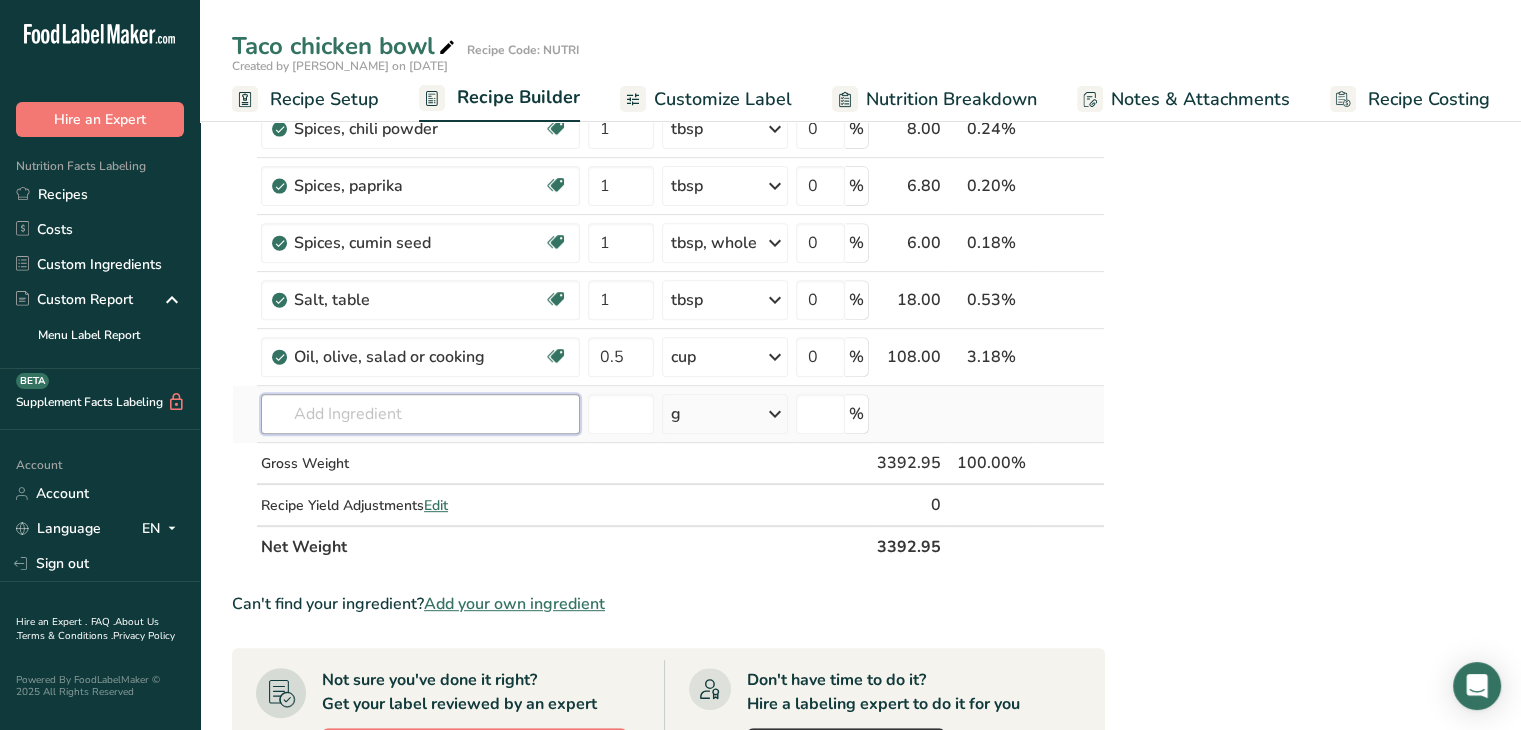 click at bounding box center (420, 414) 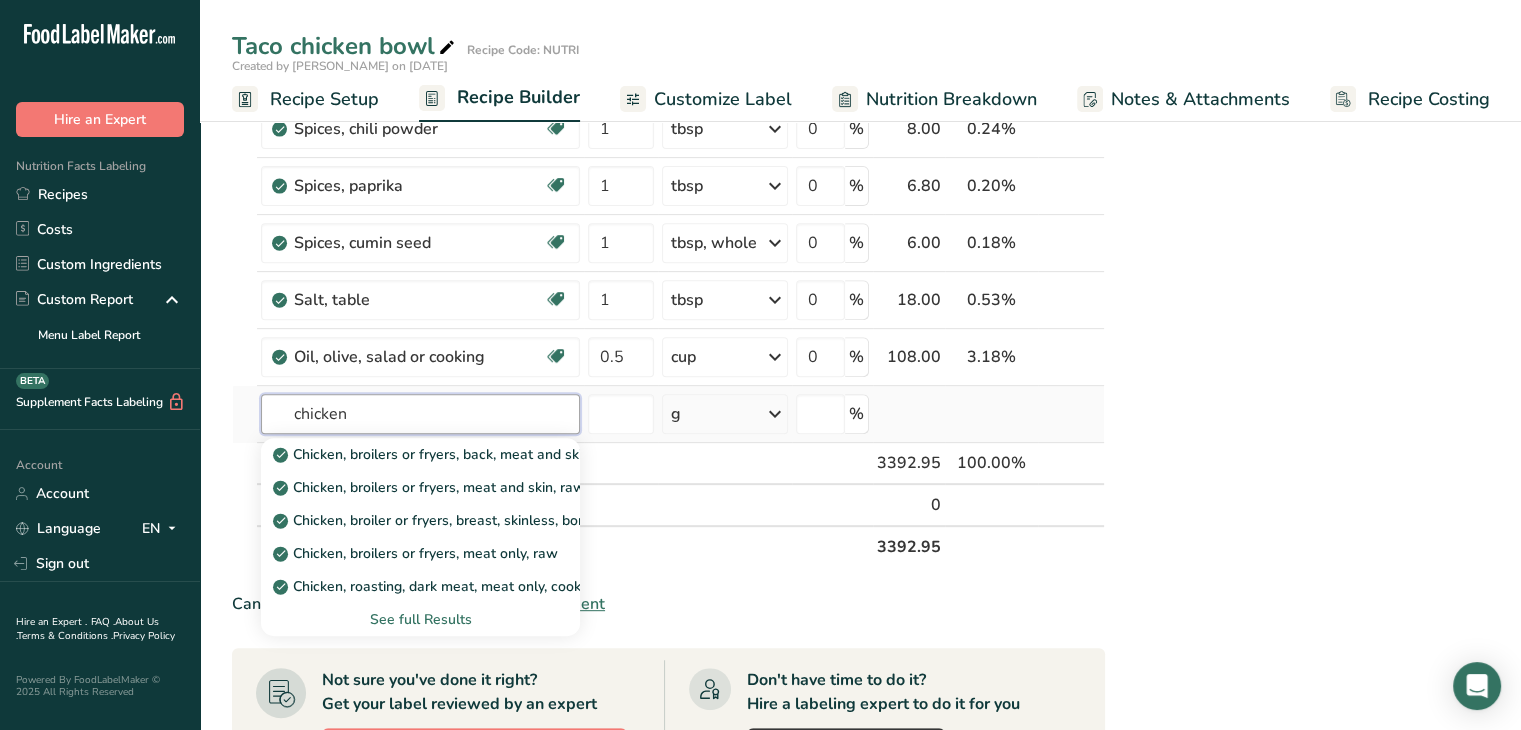 type on "chicken" 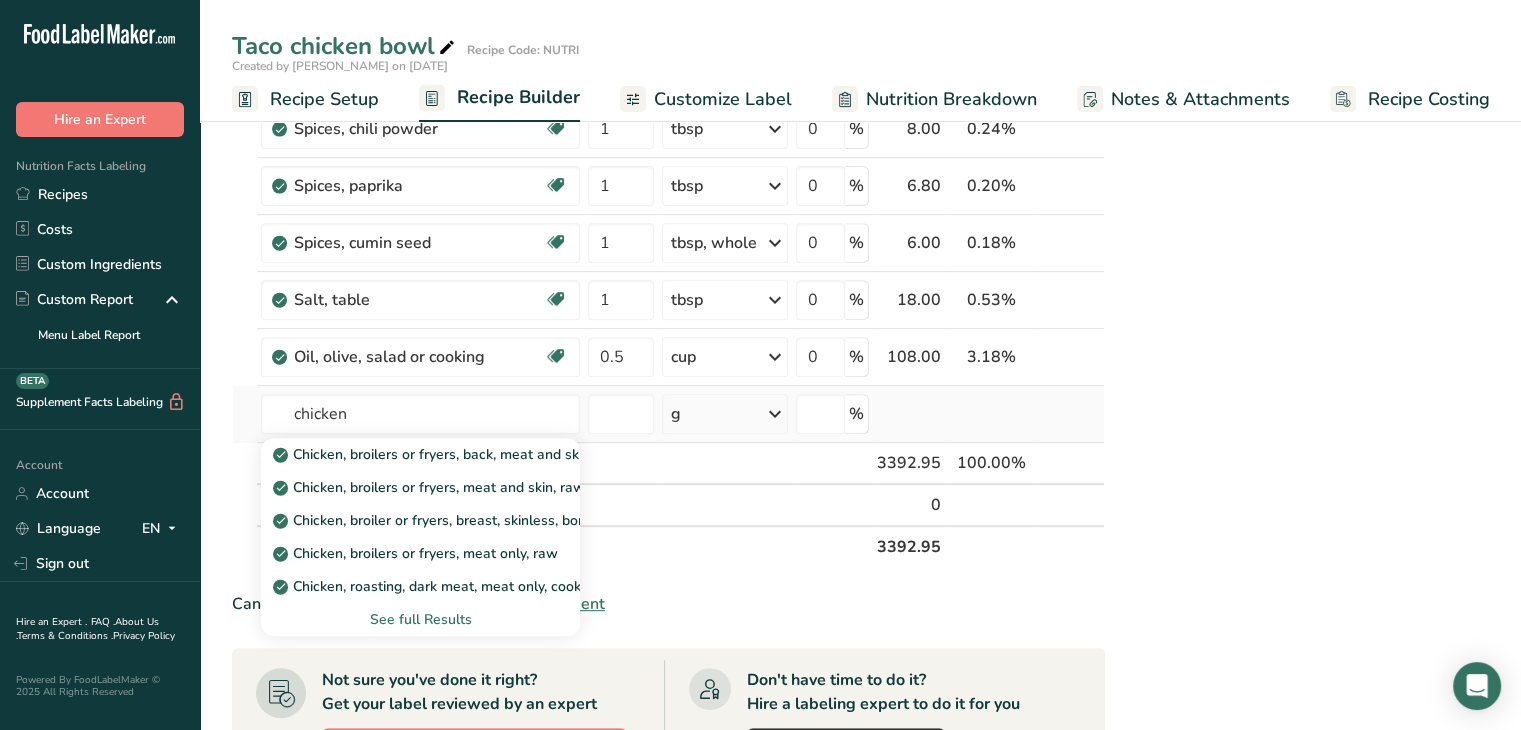type 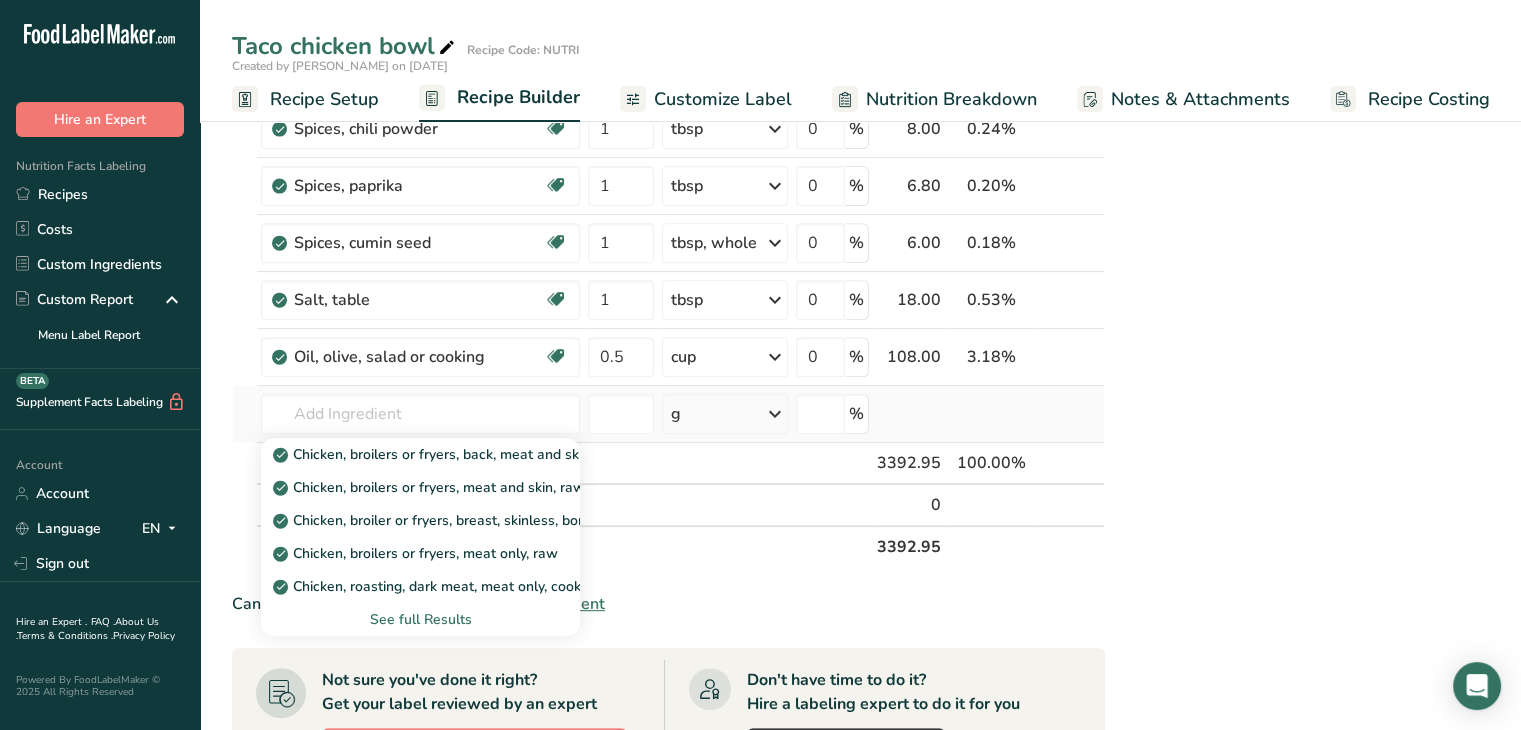 click on "See full Results" at bounding box center (420, 619) 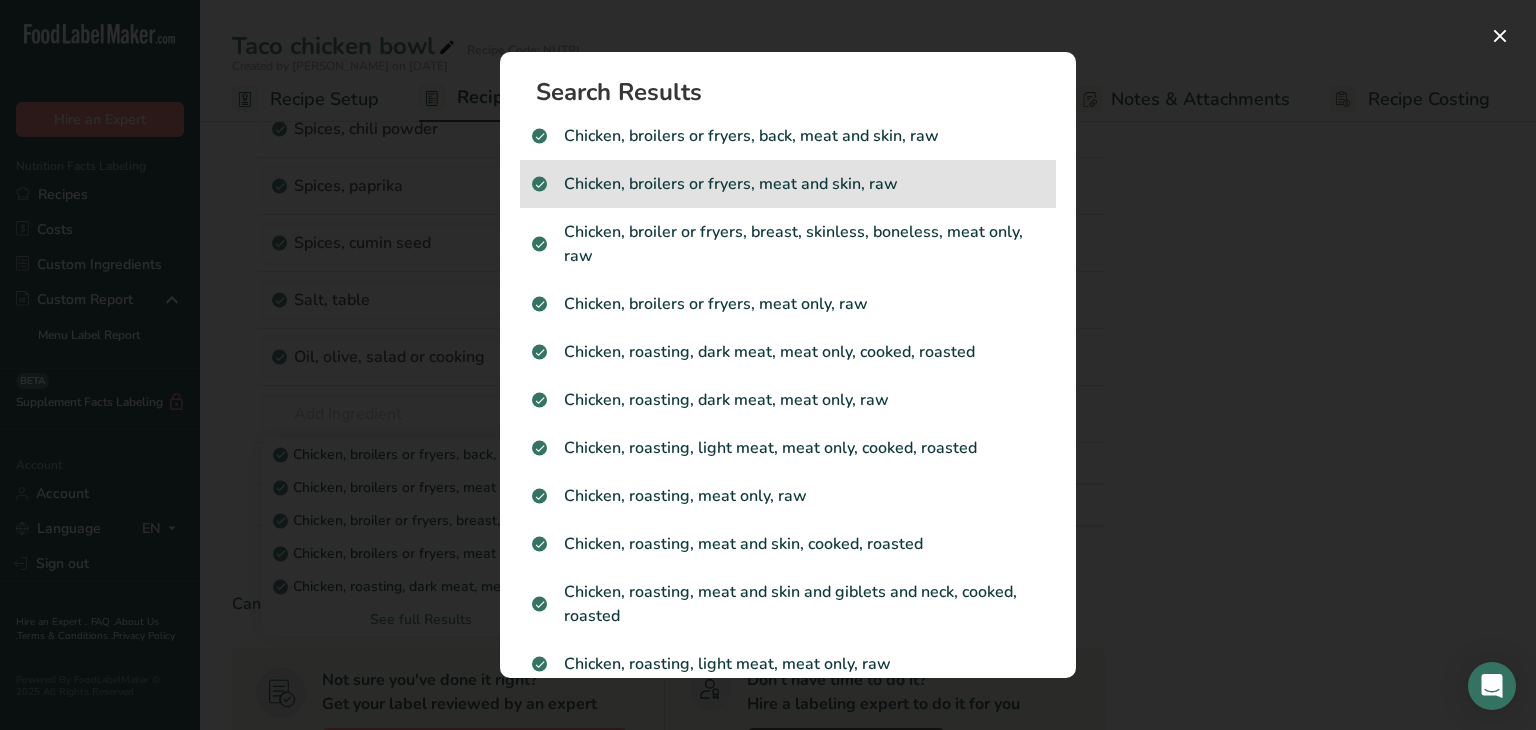 click on "Chicken, broilers or fryers, meat and skin, raw" at bounding box center [788, 184] 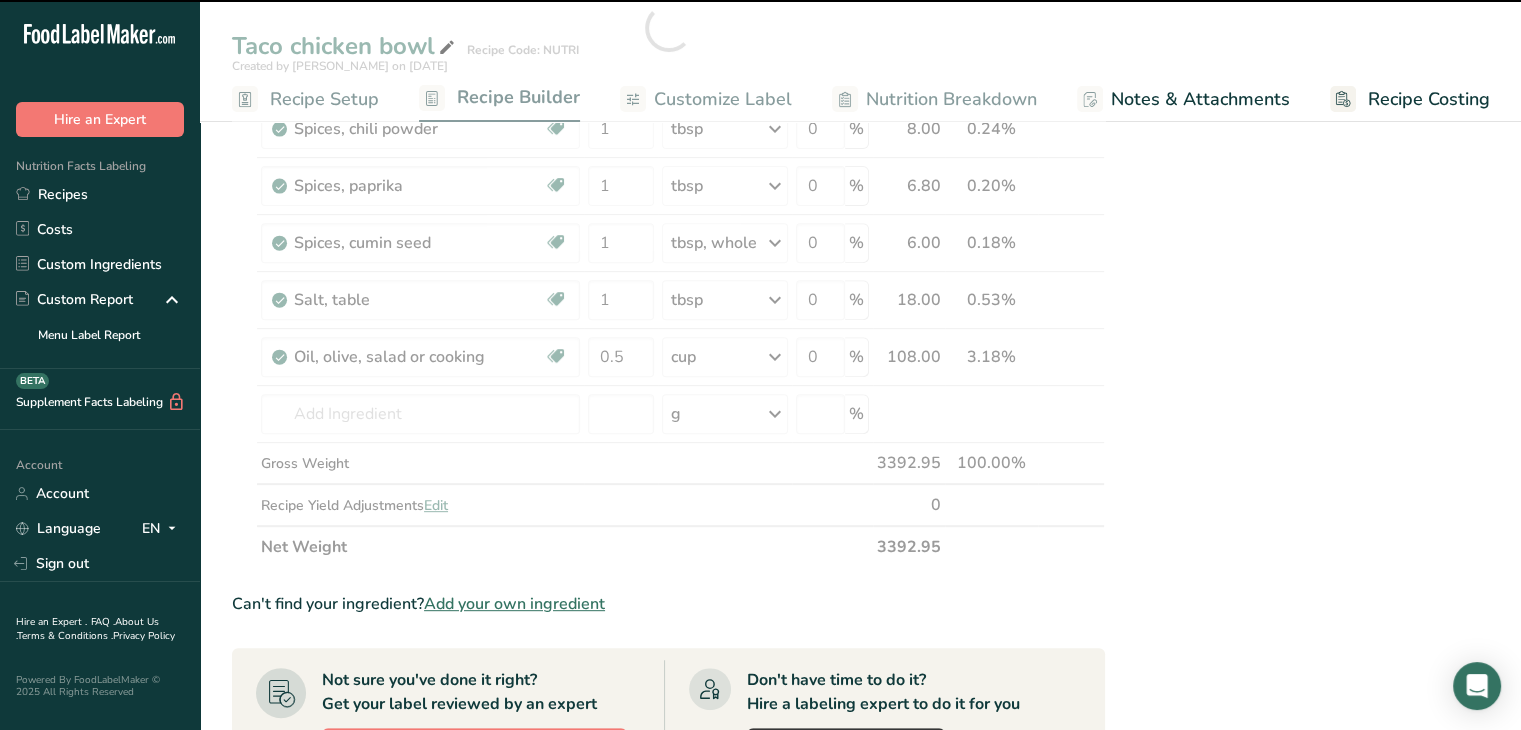 type on "0" 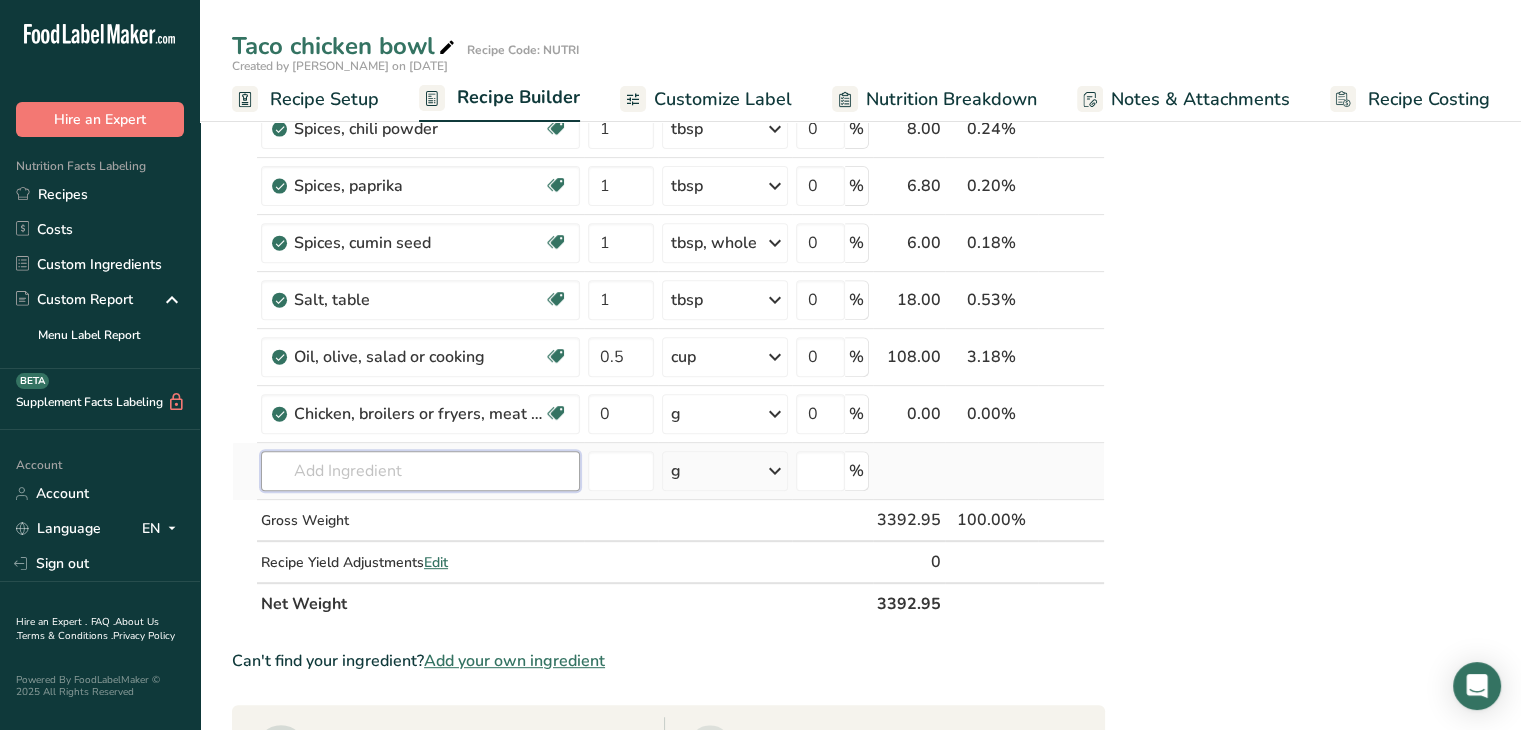 click at bounding box center (420, 471) 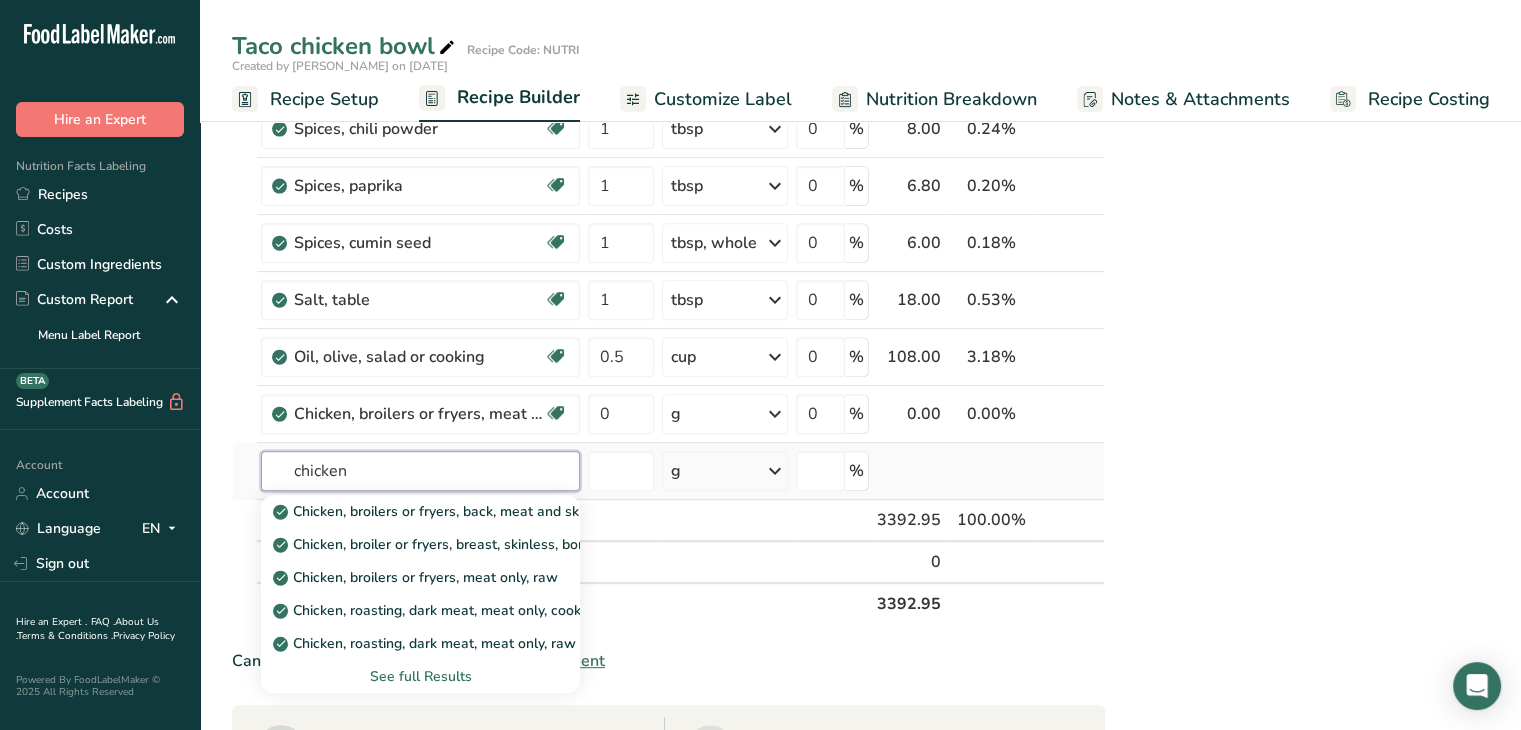type on "chicken" 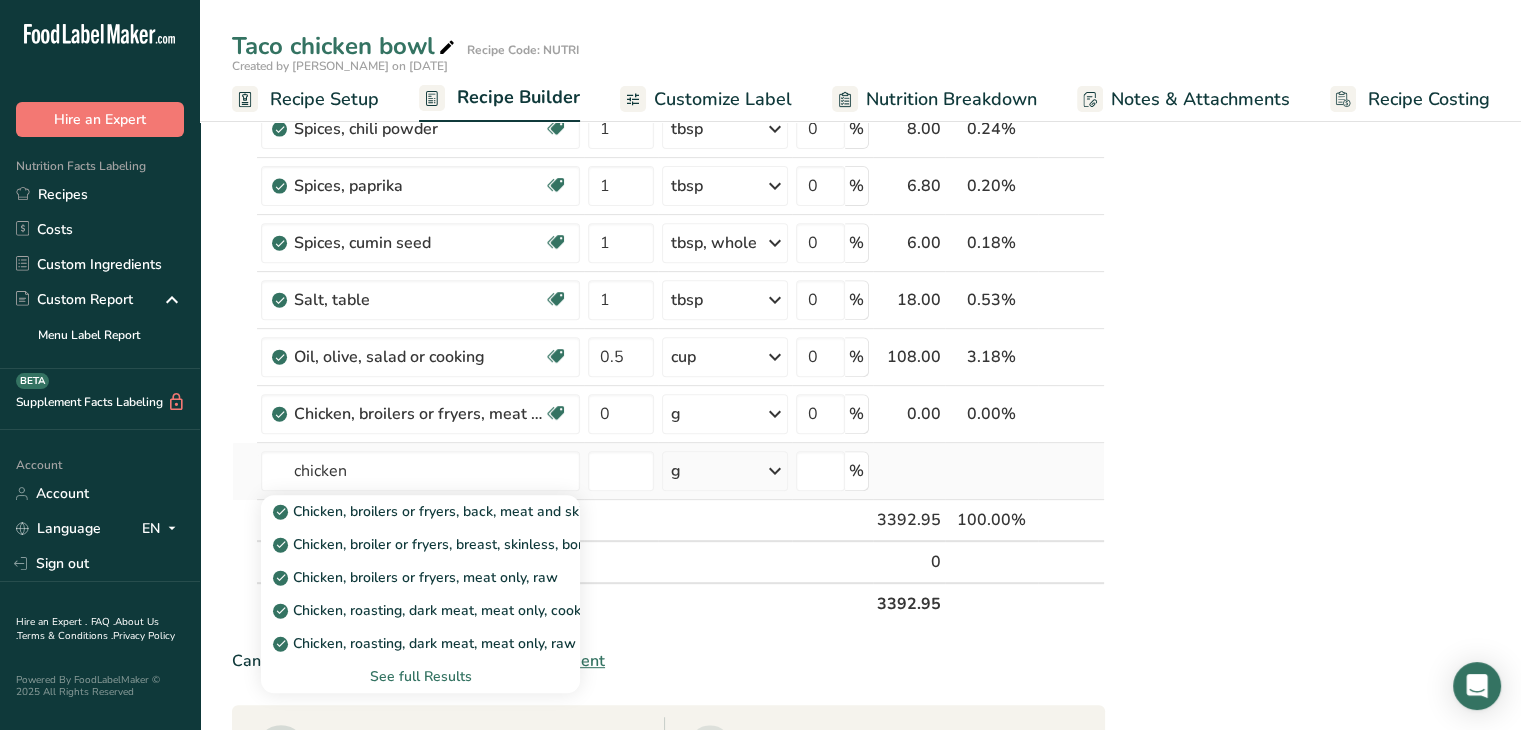 type 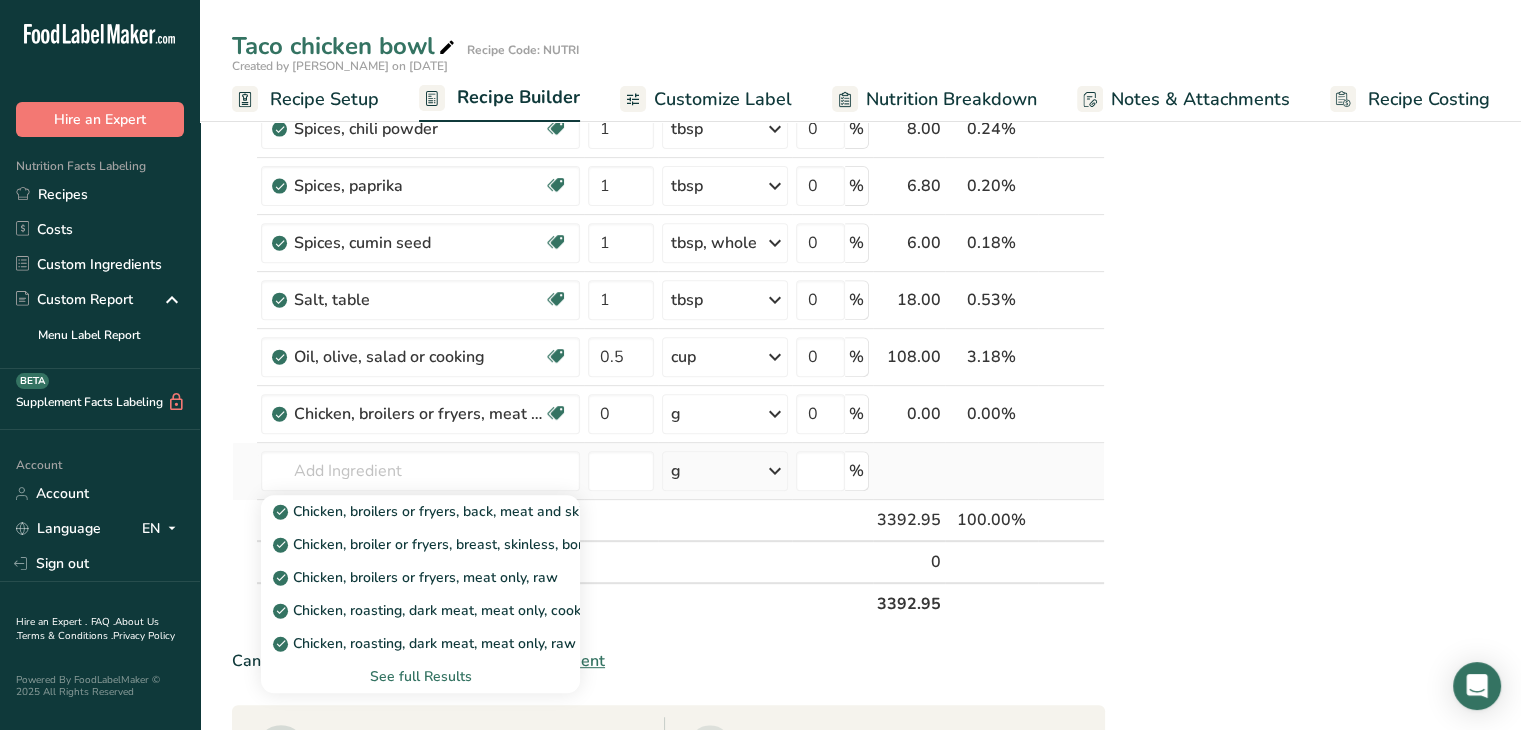 click on "See full Results" at bounding box center [420, 676] 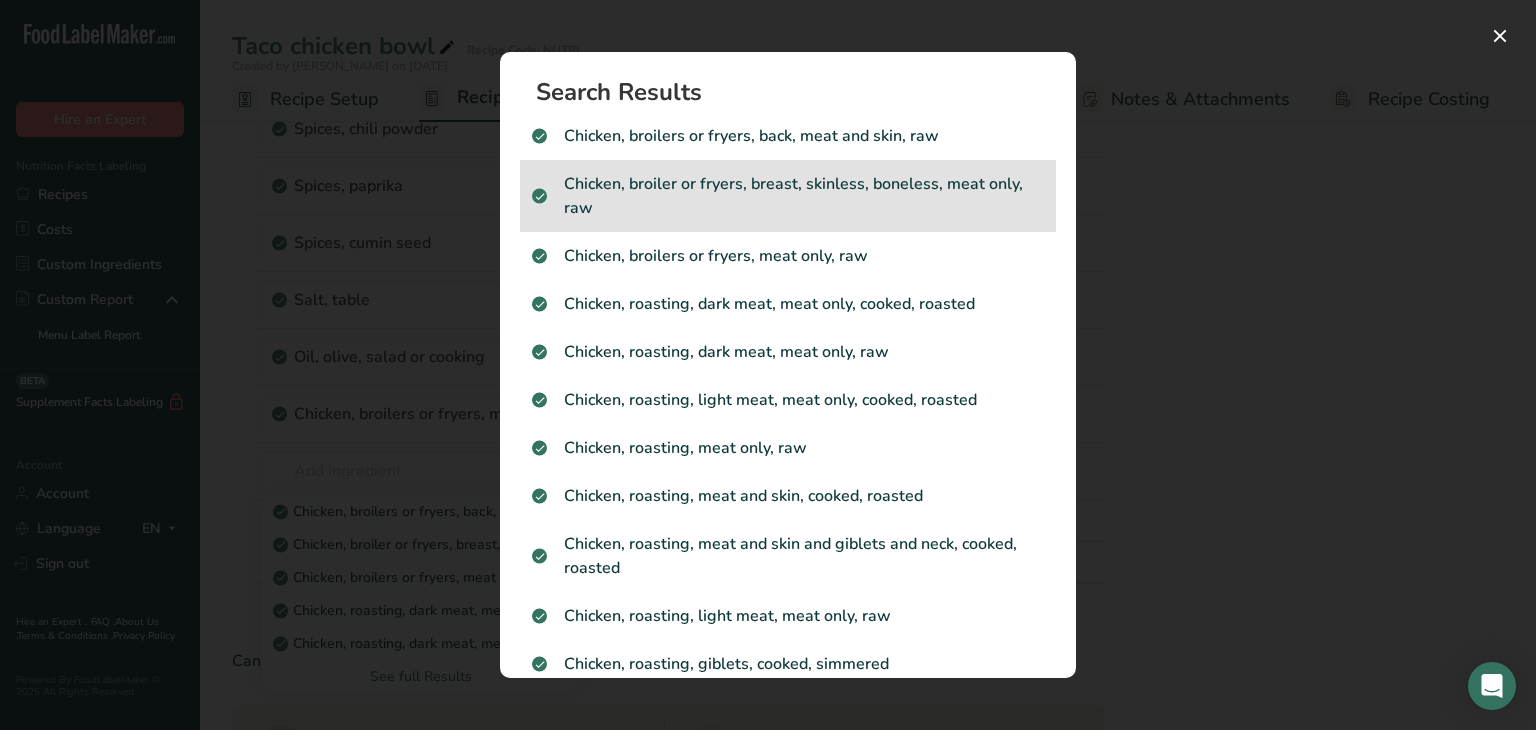 click on "Chicken, broiler or fryers, breast, skinless, boneless, meat only, raw" at bounding box center (788, 196) 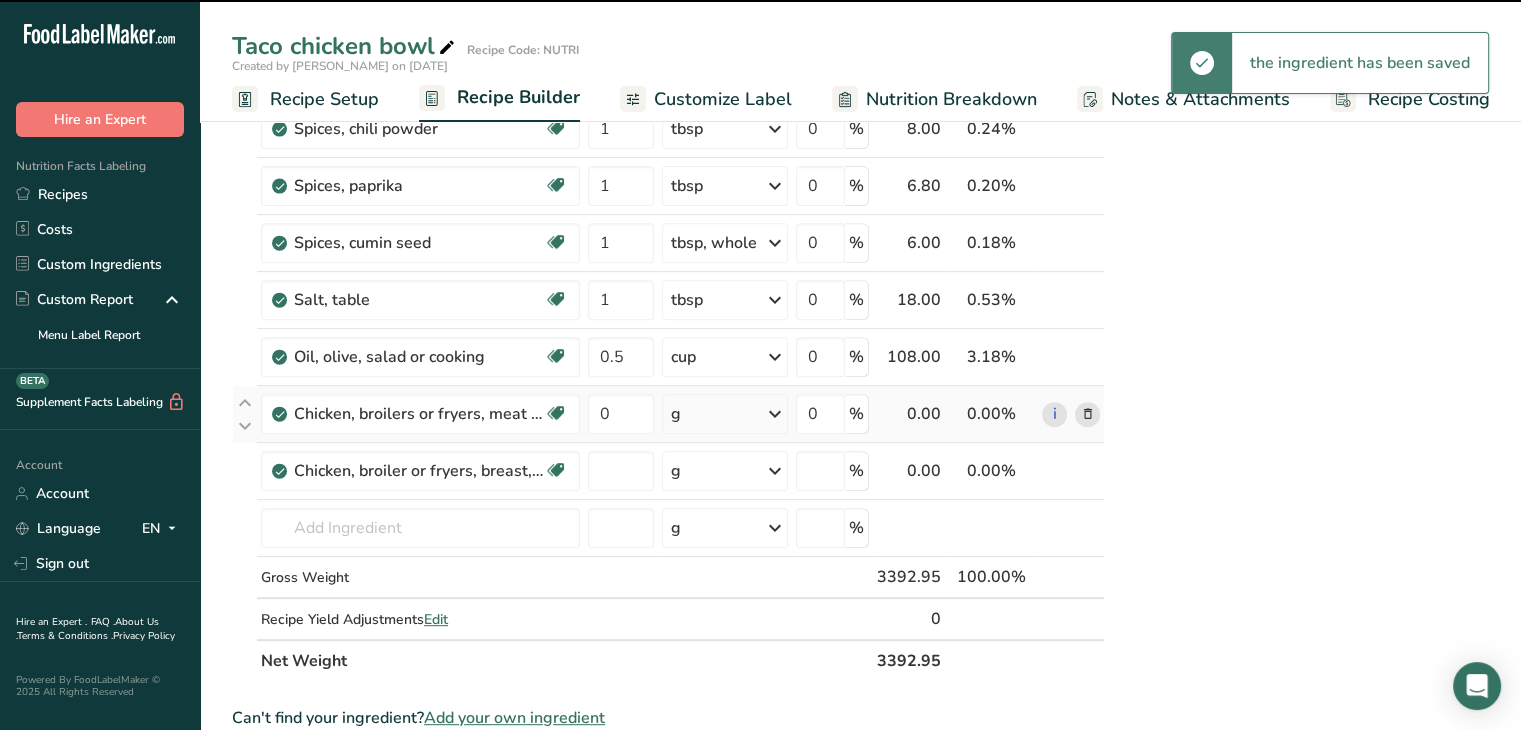 type on "0" 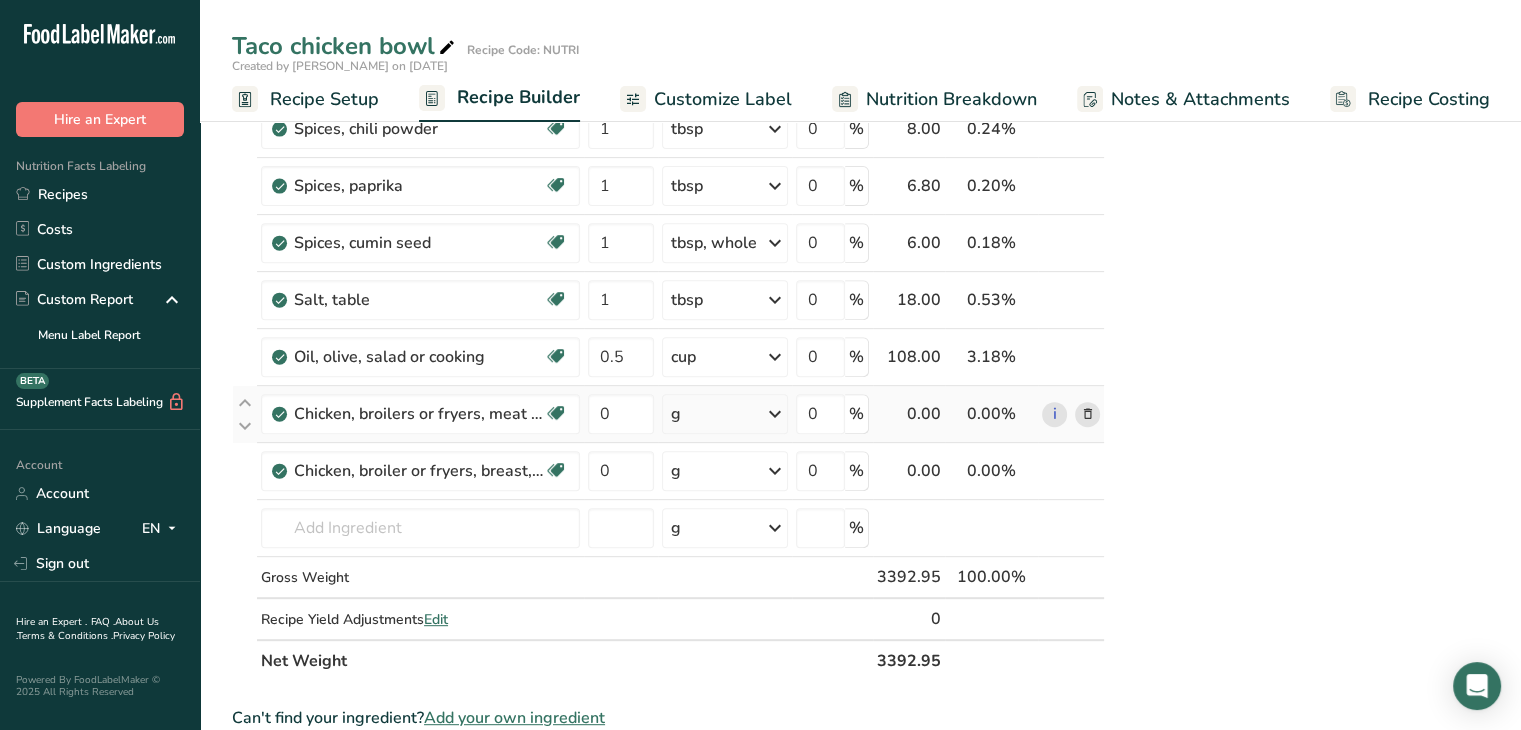 click at bounding box center (1088, 414) 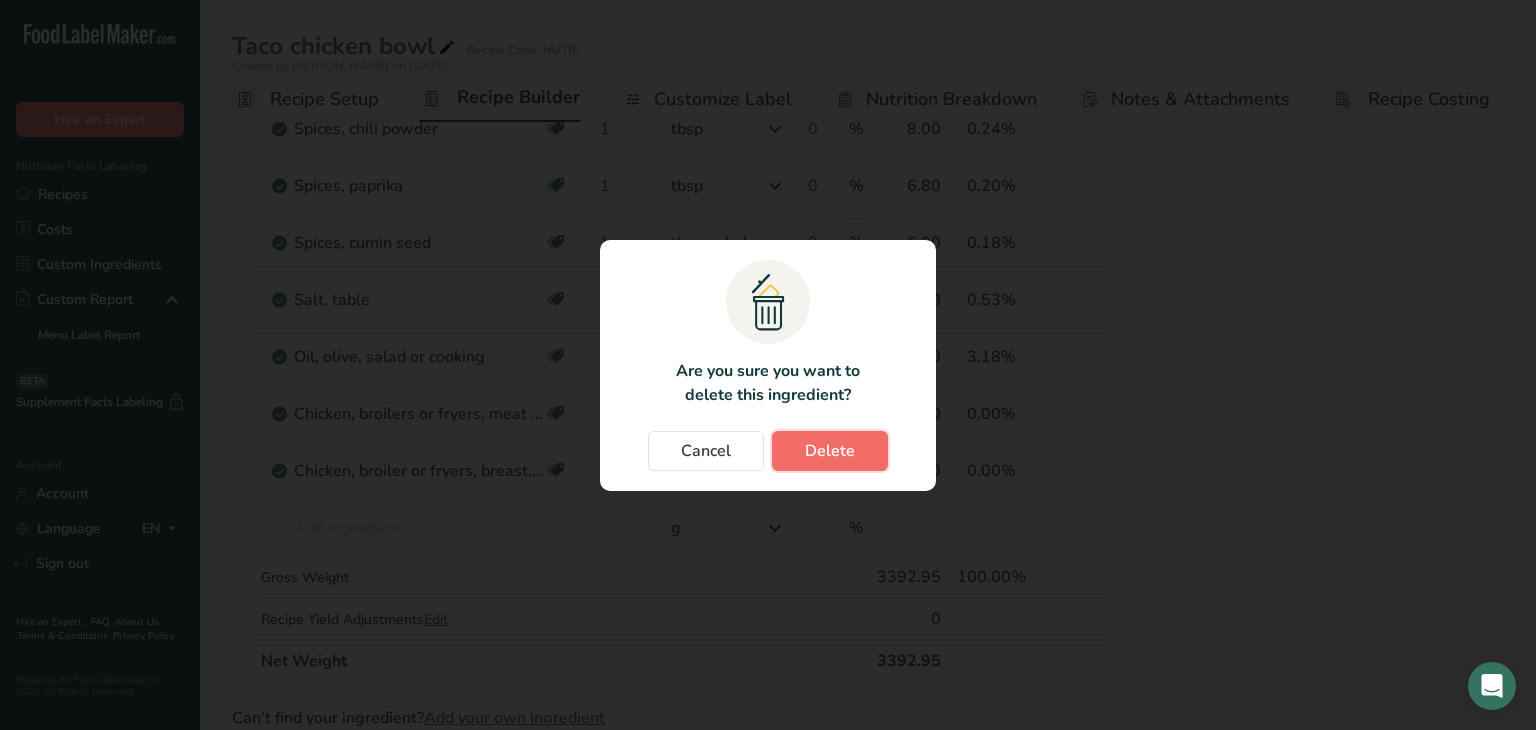 click on "Delete" at bounding box center (830, 451) 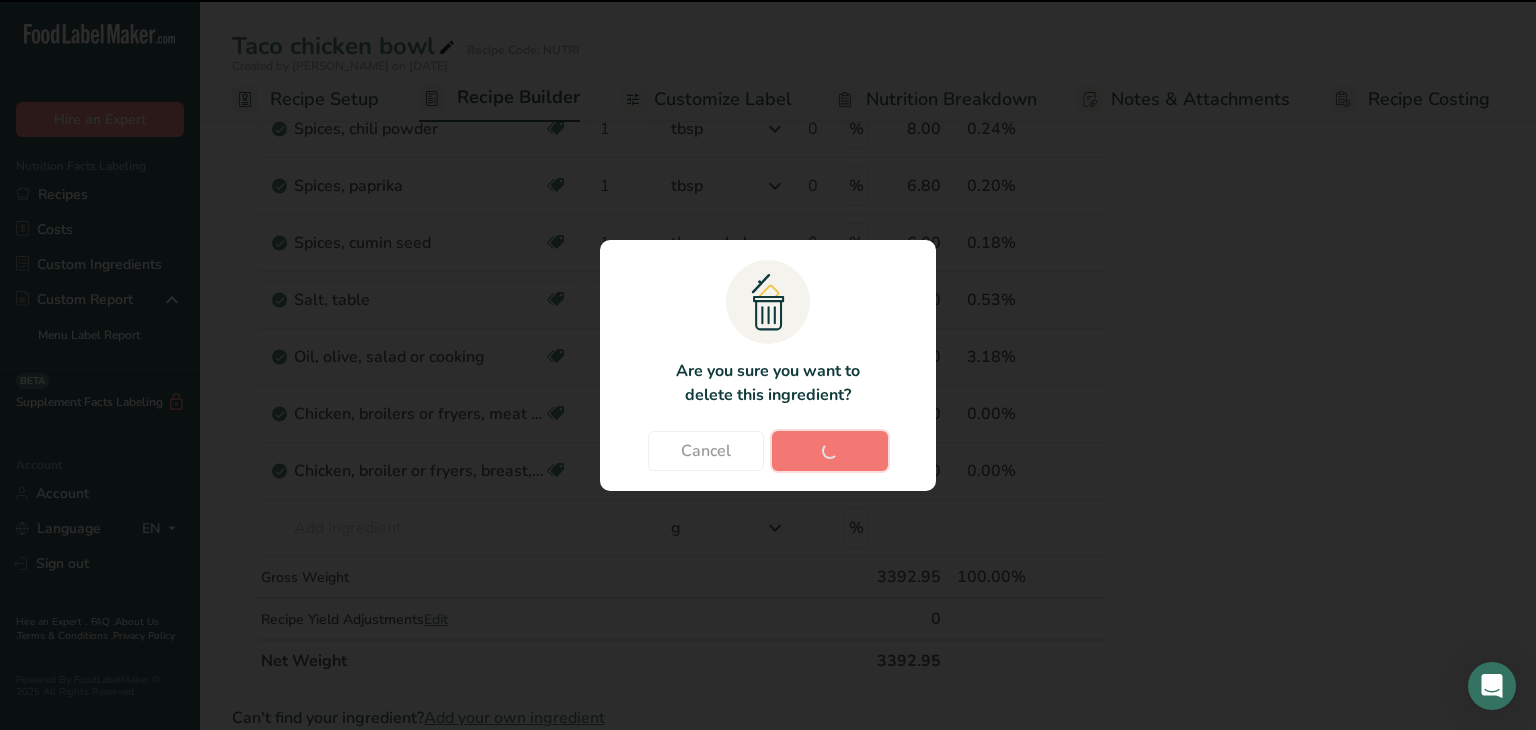 type 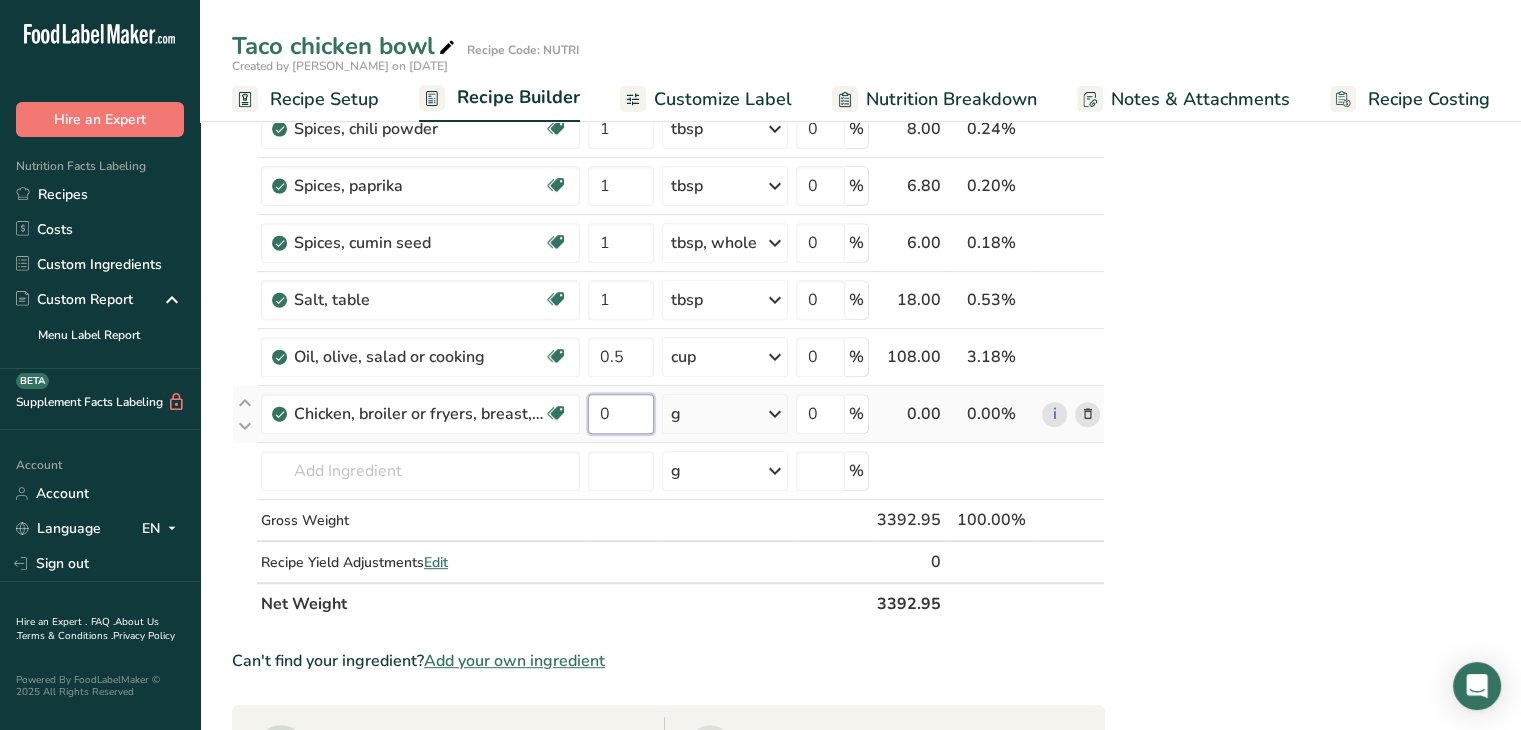 click on "0" at bounding box center (621, 414) 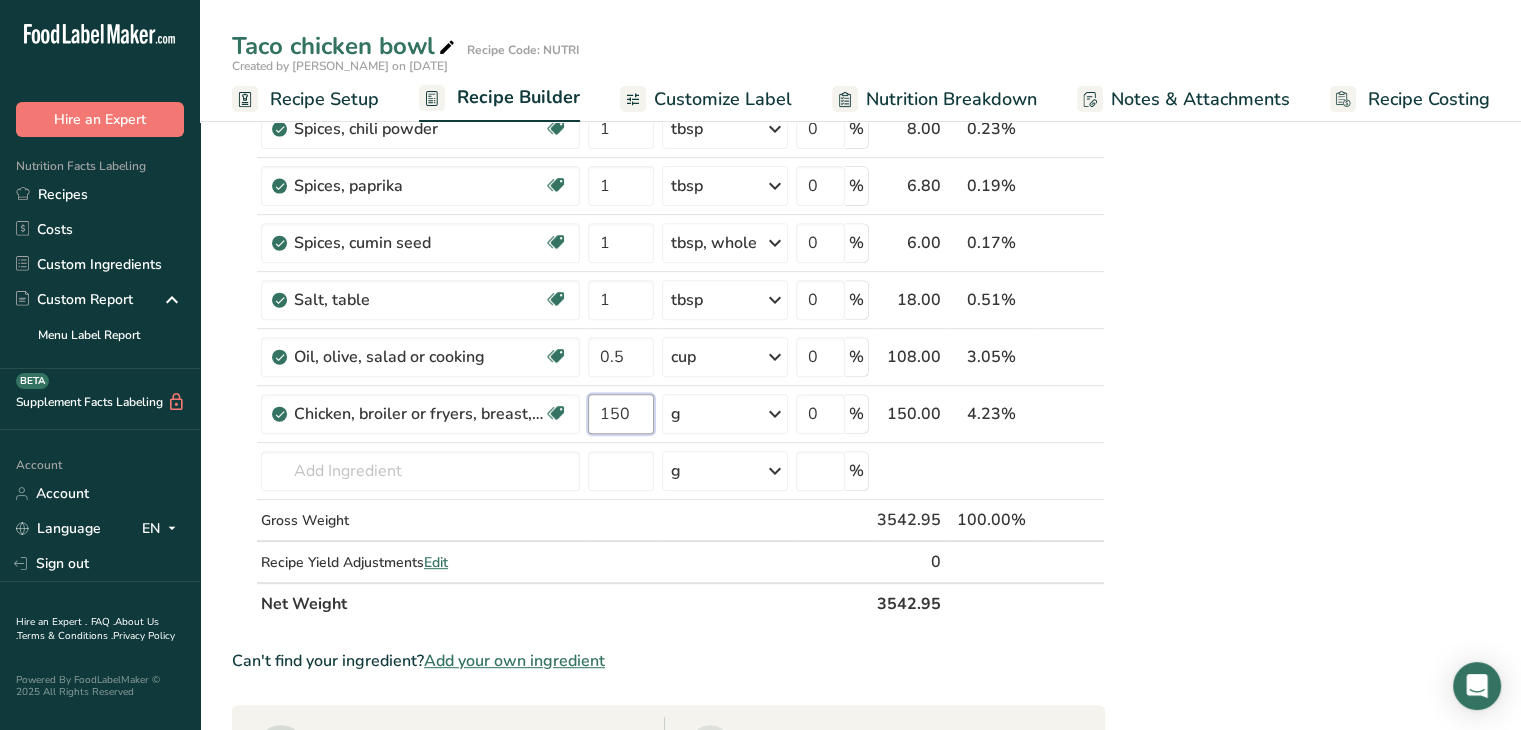 type on "150" 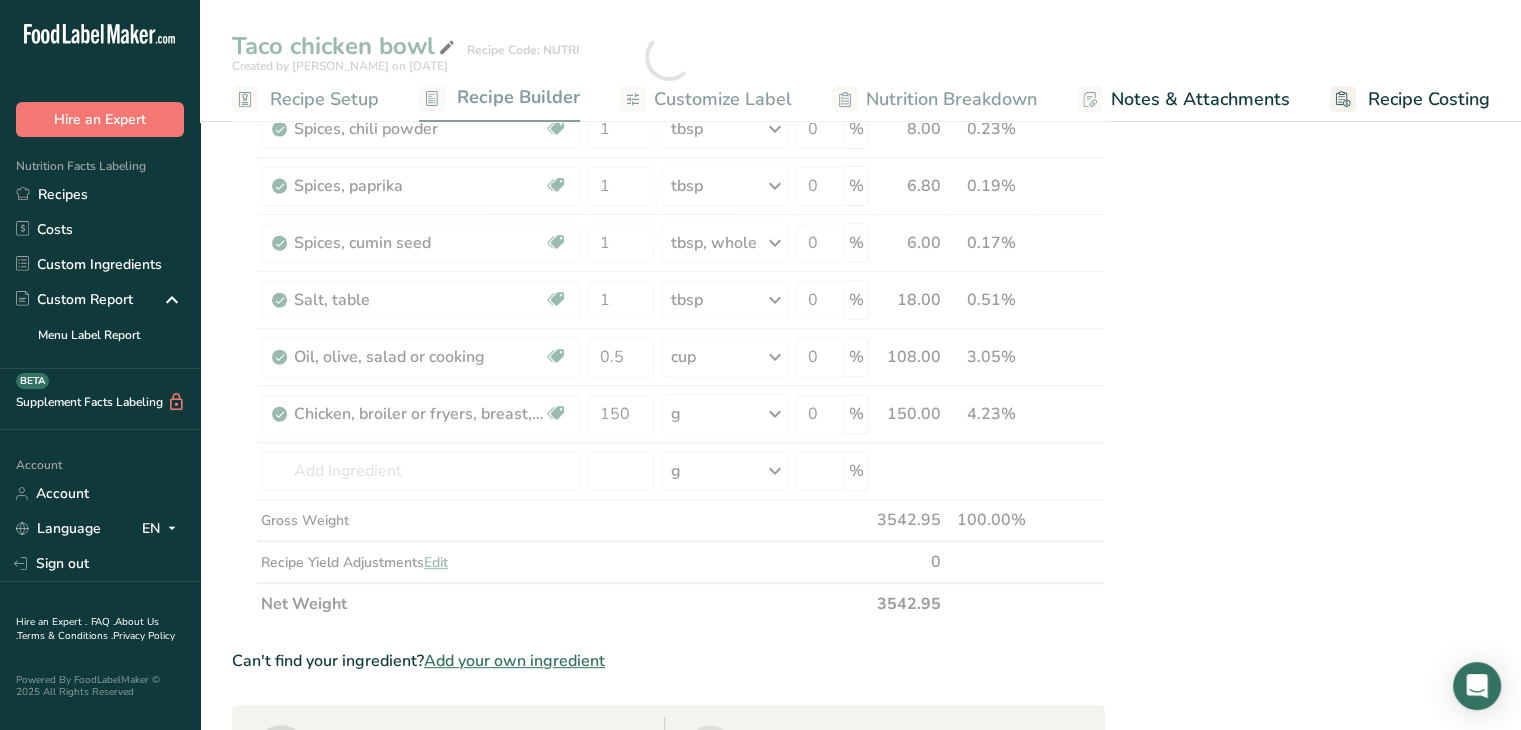 click on "Taco chicken bowl
Ingredients:
Green Leaf Lettuce, Mangos, Kidney Beans, Brown Rice, Lemon Juice, Olive Oil, Salt, Garlic Powder, Chili powder, Onion Powder, Black Pepper, Paprika, Cumin seed, Cayenne Pepper, Coriander leaves, Chicken
Per Serving Size:
226.197g
Total Calories
379 kcal
Total Fat
9 g
Total Sugars
11 g
Total Carbs
64 g
Protein
14 g" at bounding box center [1344, 424] 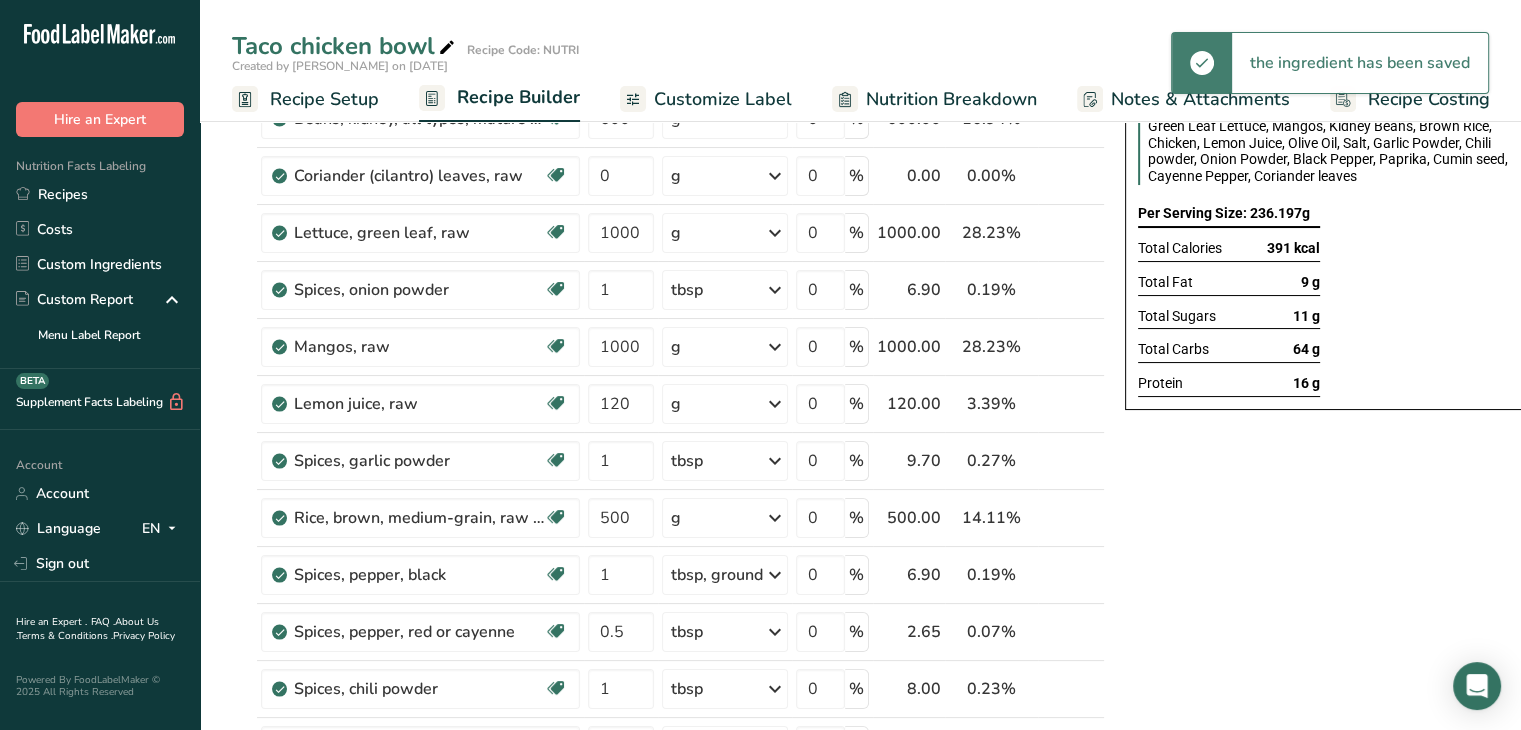 scroll, scrollTop: 0, scrollLeft: 0, axis: both 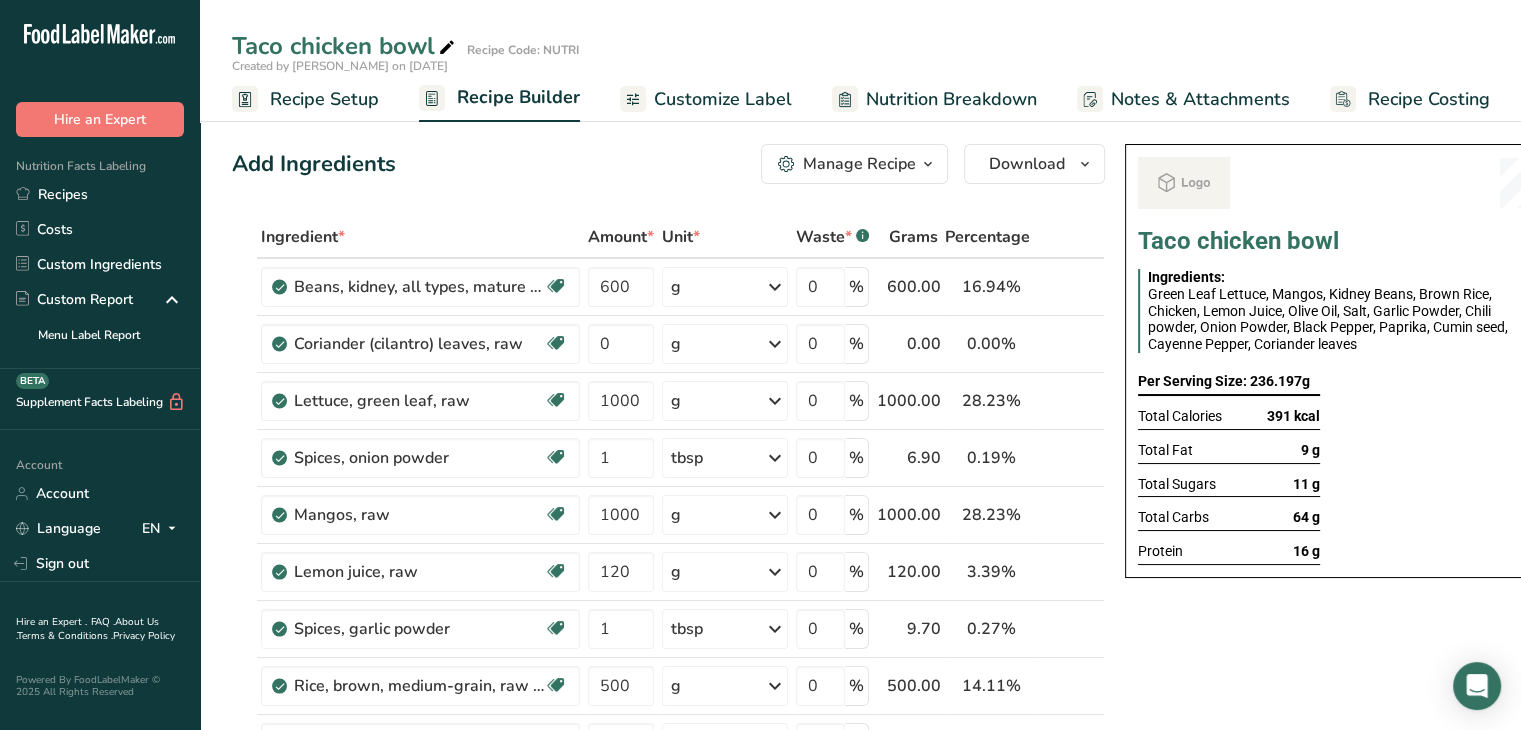 click on "Customize Label" at bounding box center [723, 99] 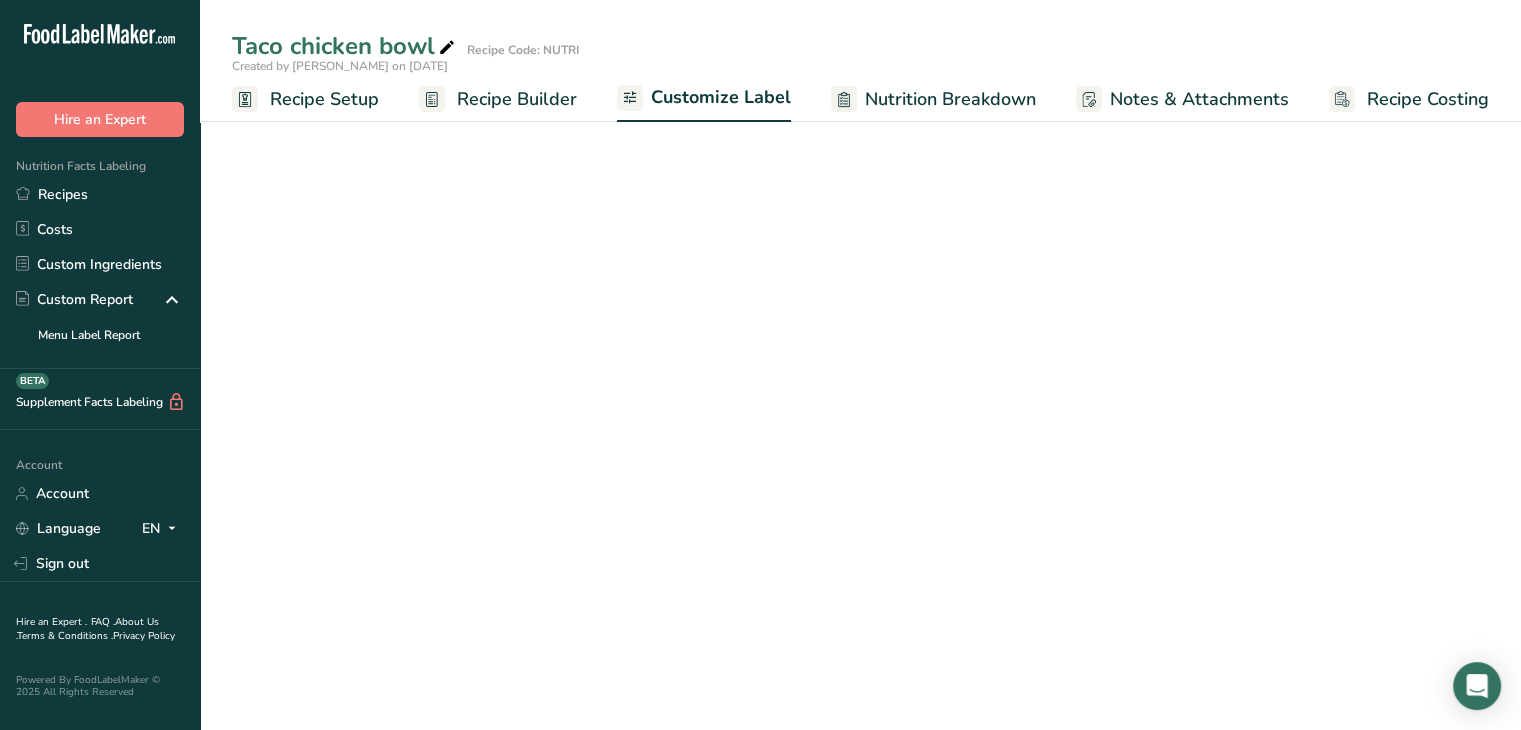 scroll, scrollTop: 0, scrollLeft: 0, axis: both 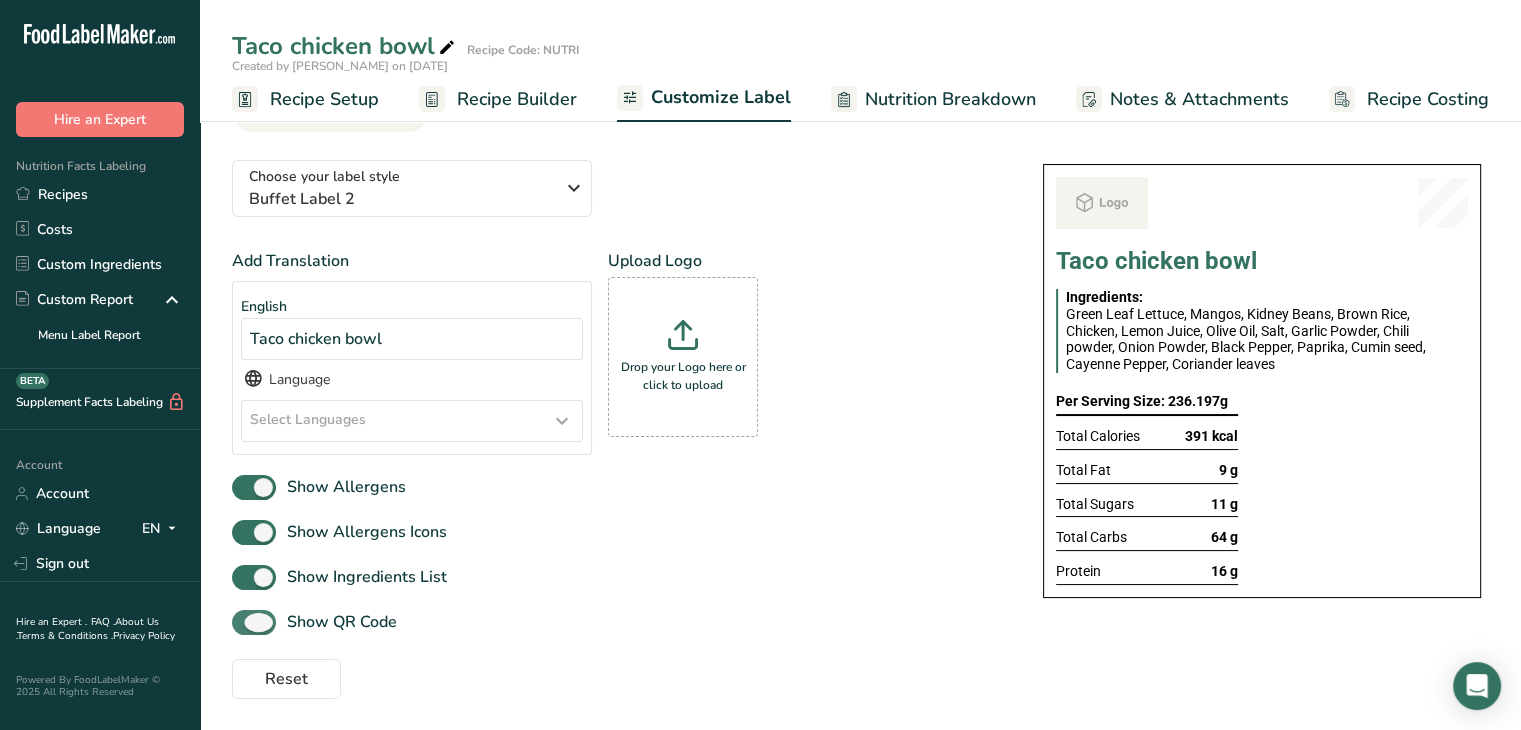 click on "Show QR Code" at bounding box center (336, 622) 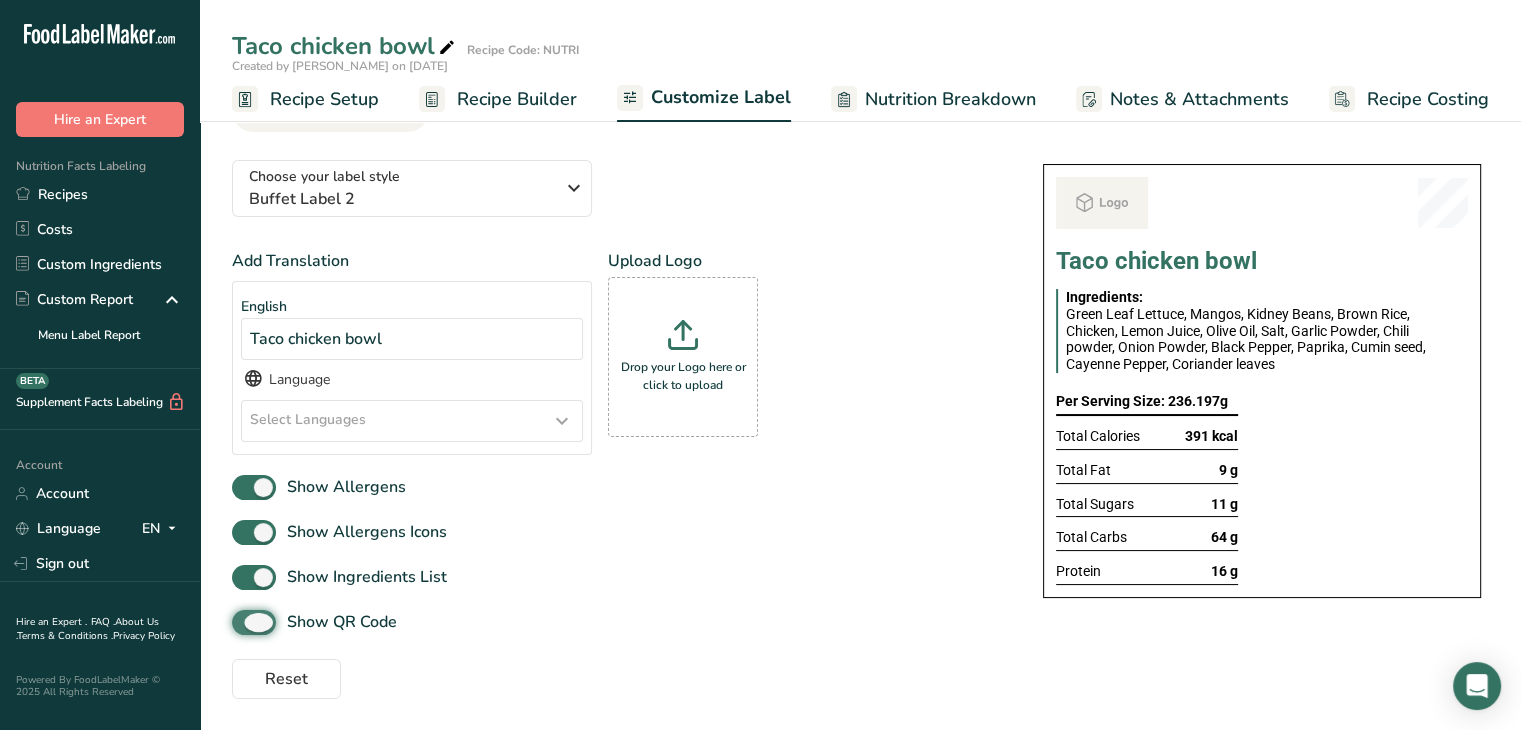 click on "Show QR Code" at bounding box center [238, 622] 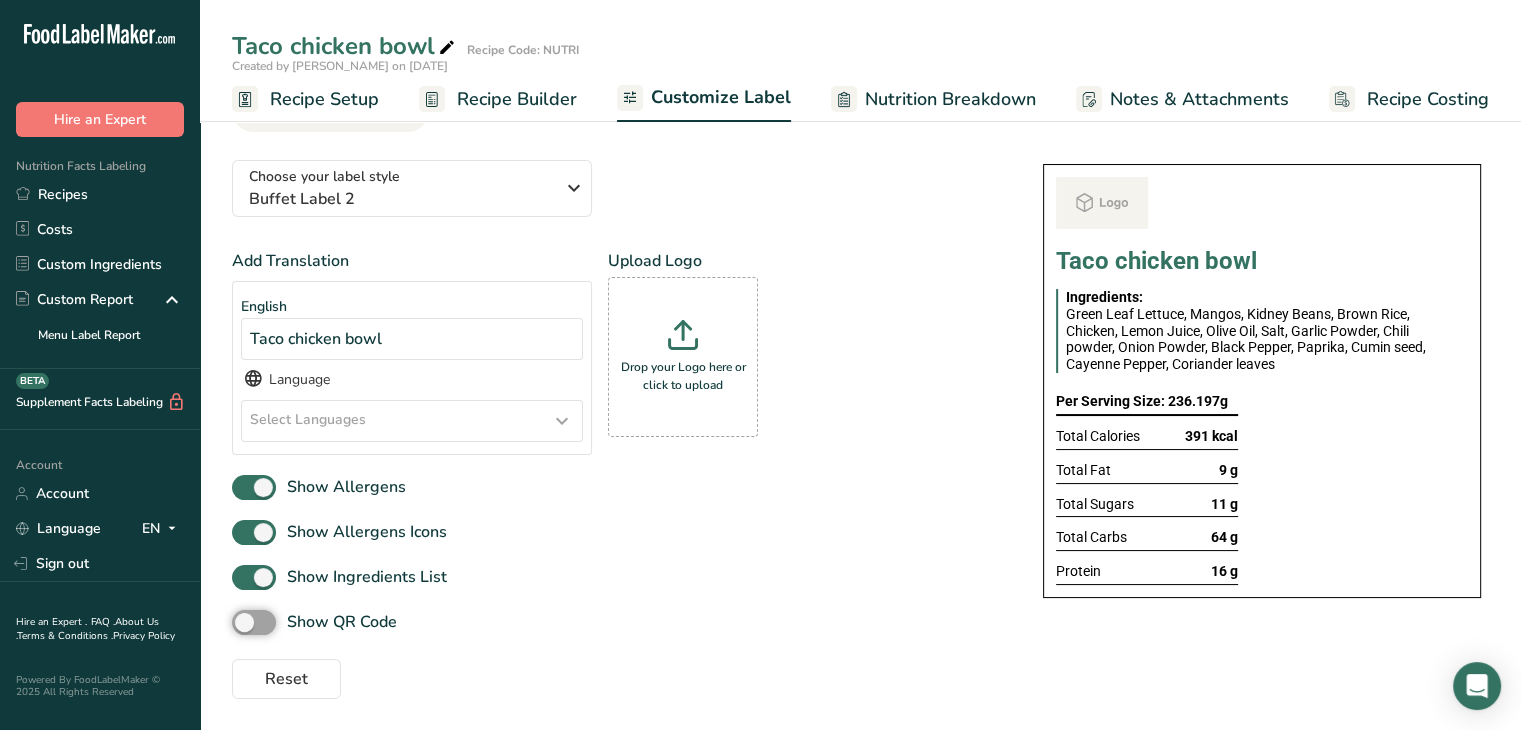scroll, scrollTop: 0, scrollLeft: 0, axis: both 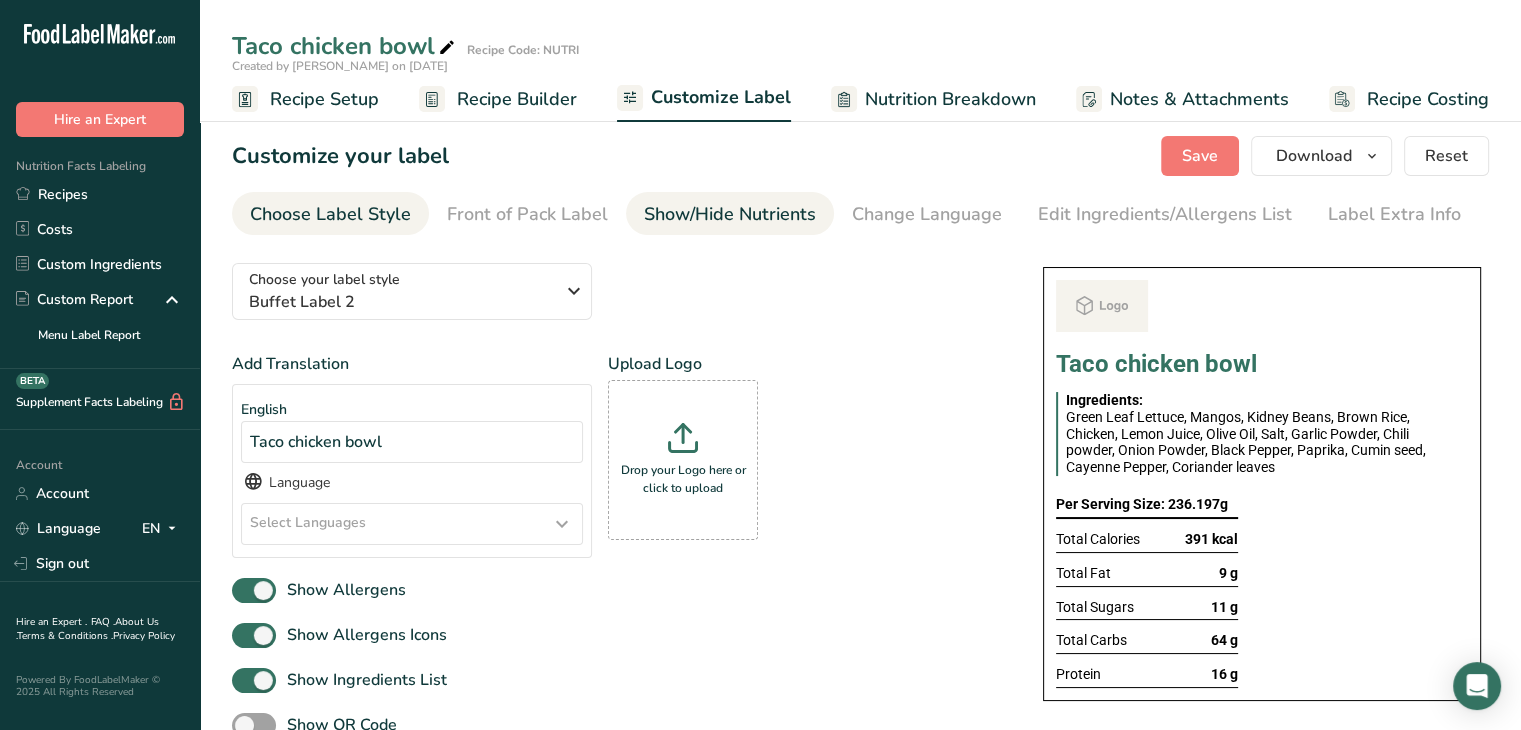 click on "Show/Hide Nutrients" at bounding box center (730, 214) 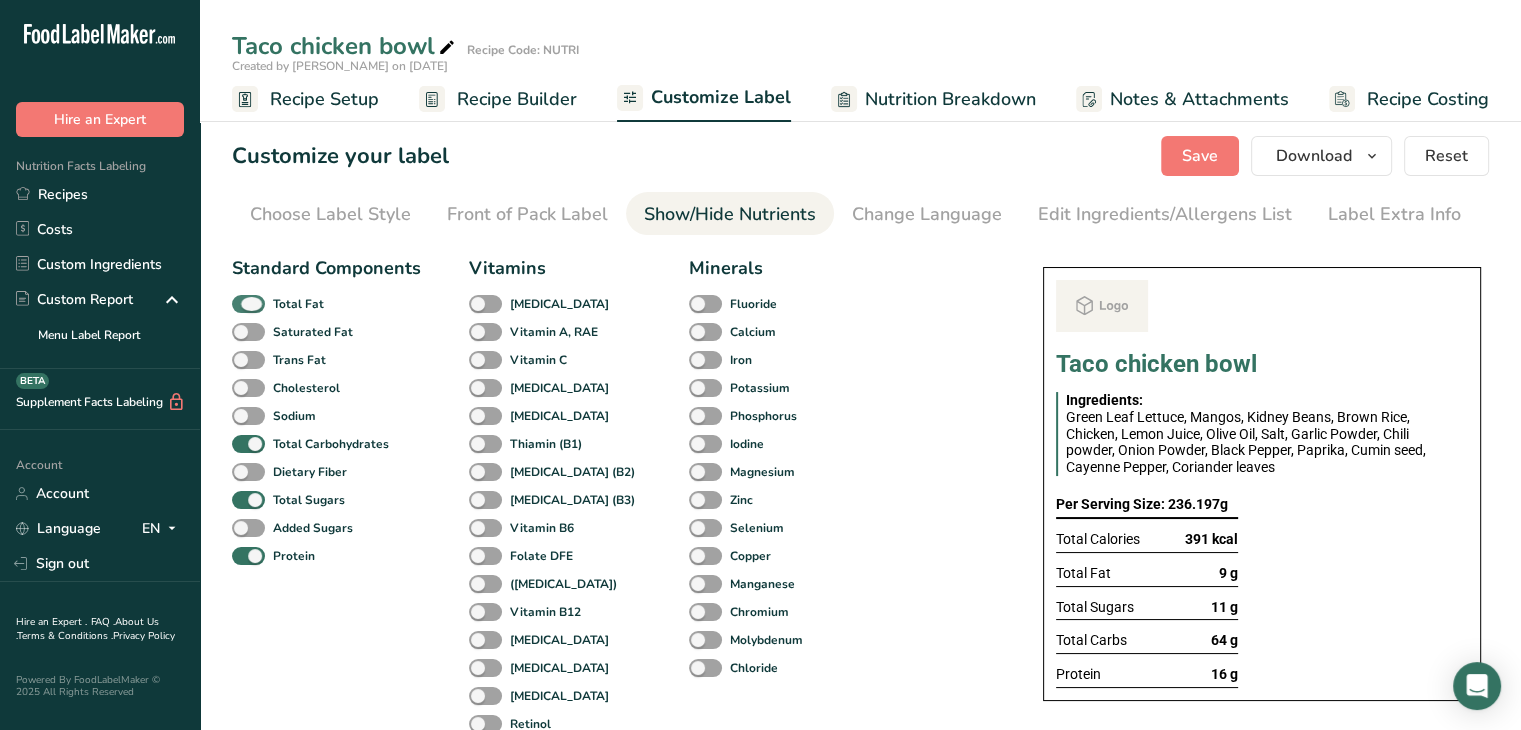 click at bounding box center (248, 304) 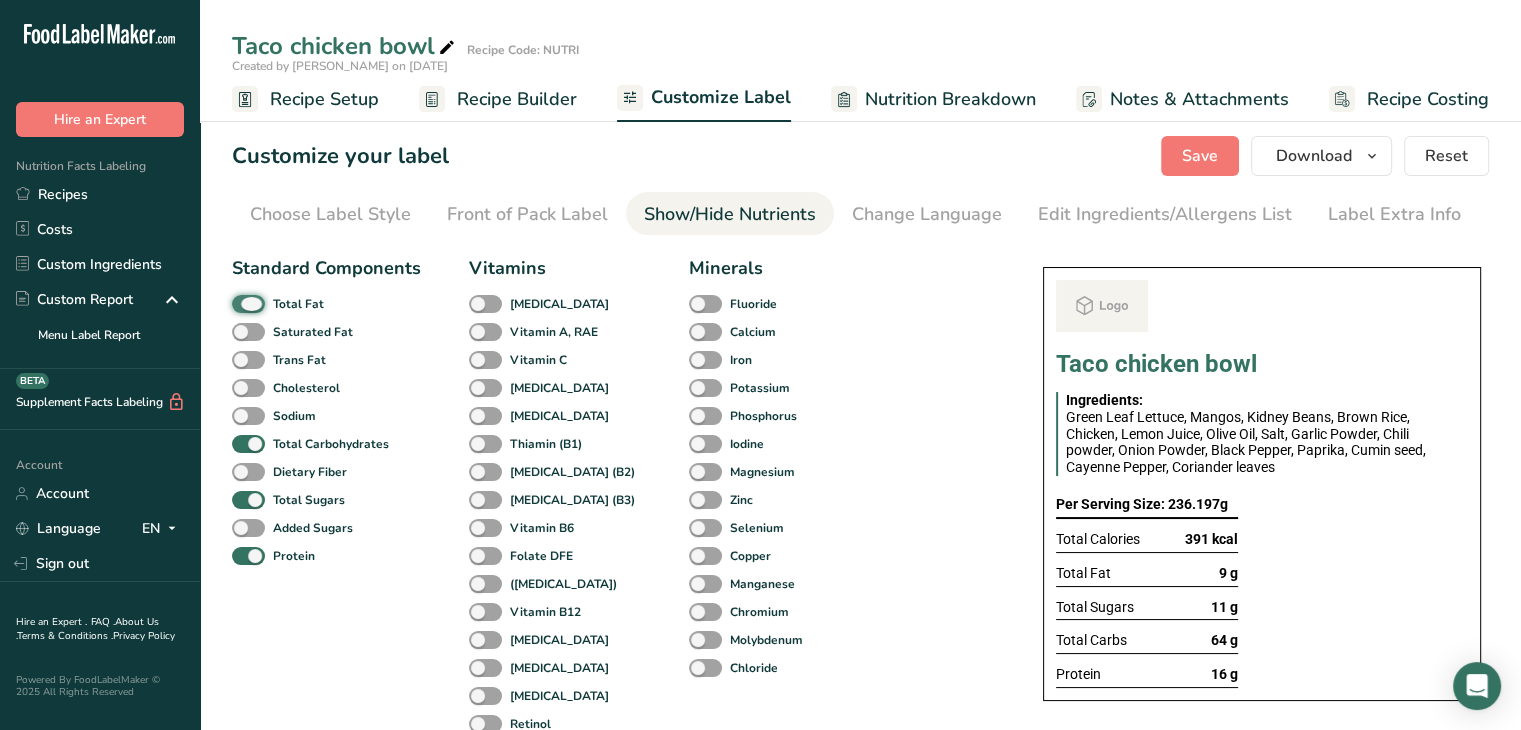 click on "Total Fat" at bounding box center [238, 303] 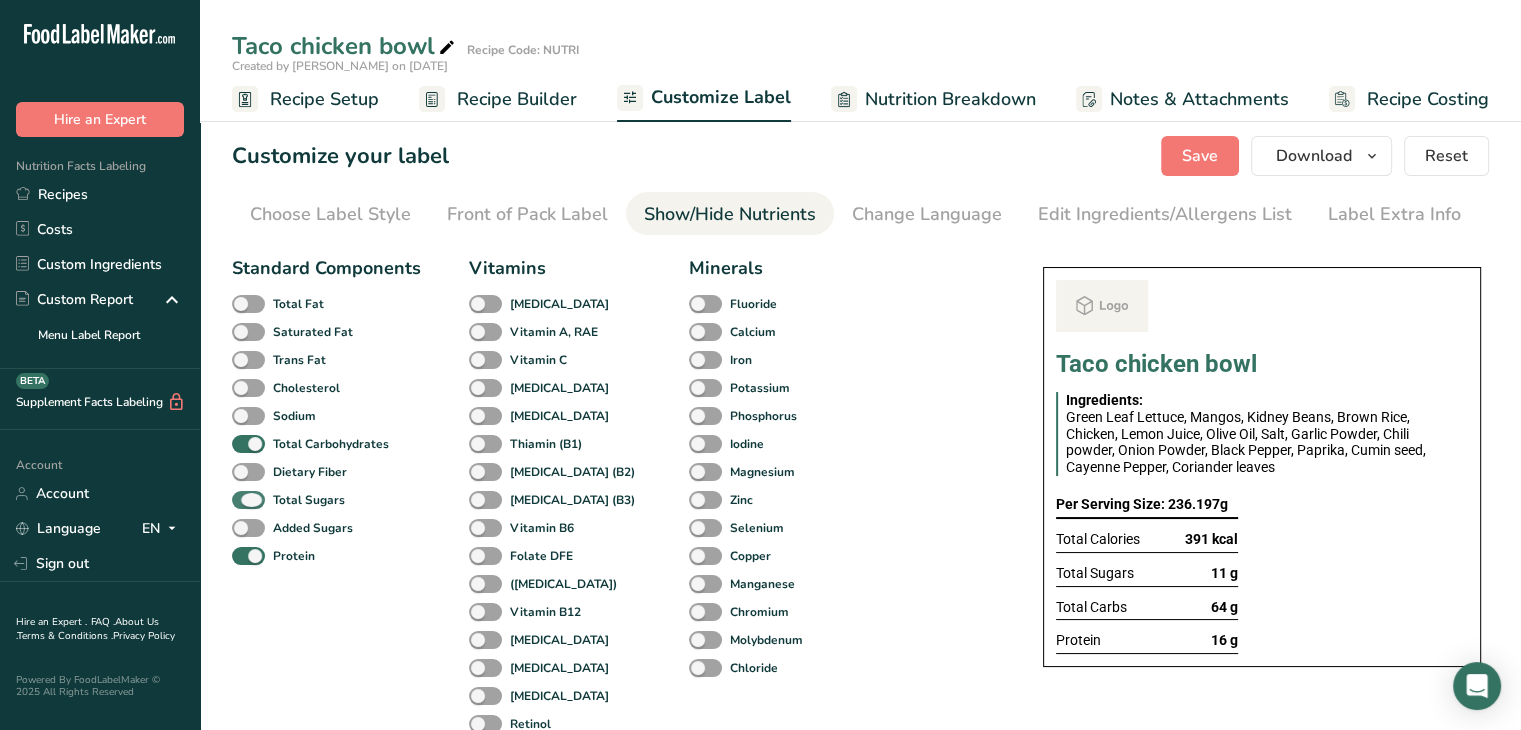 click at bounding box center (248, 500) 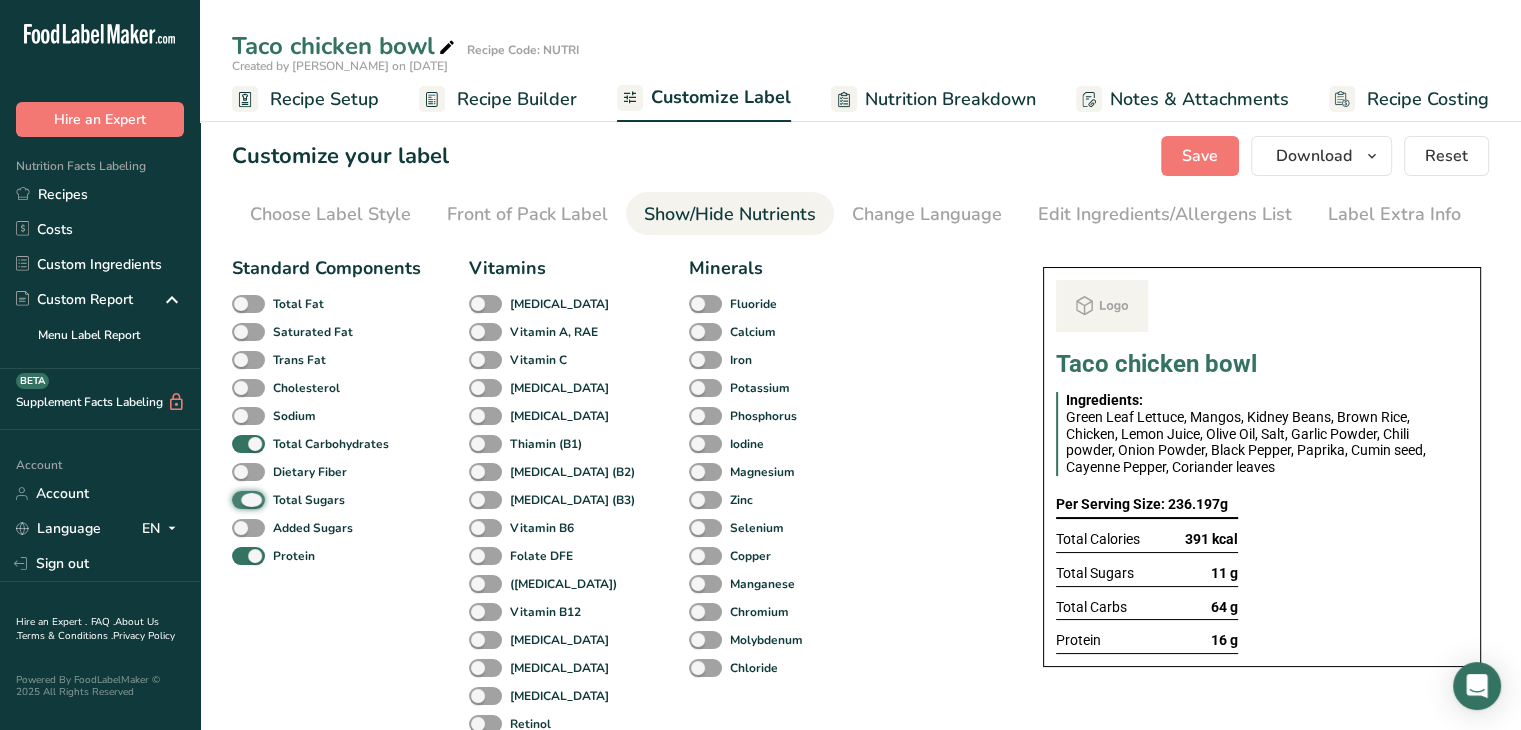 click on "Total Sugars" at bounding box center (238, 499) 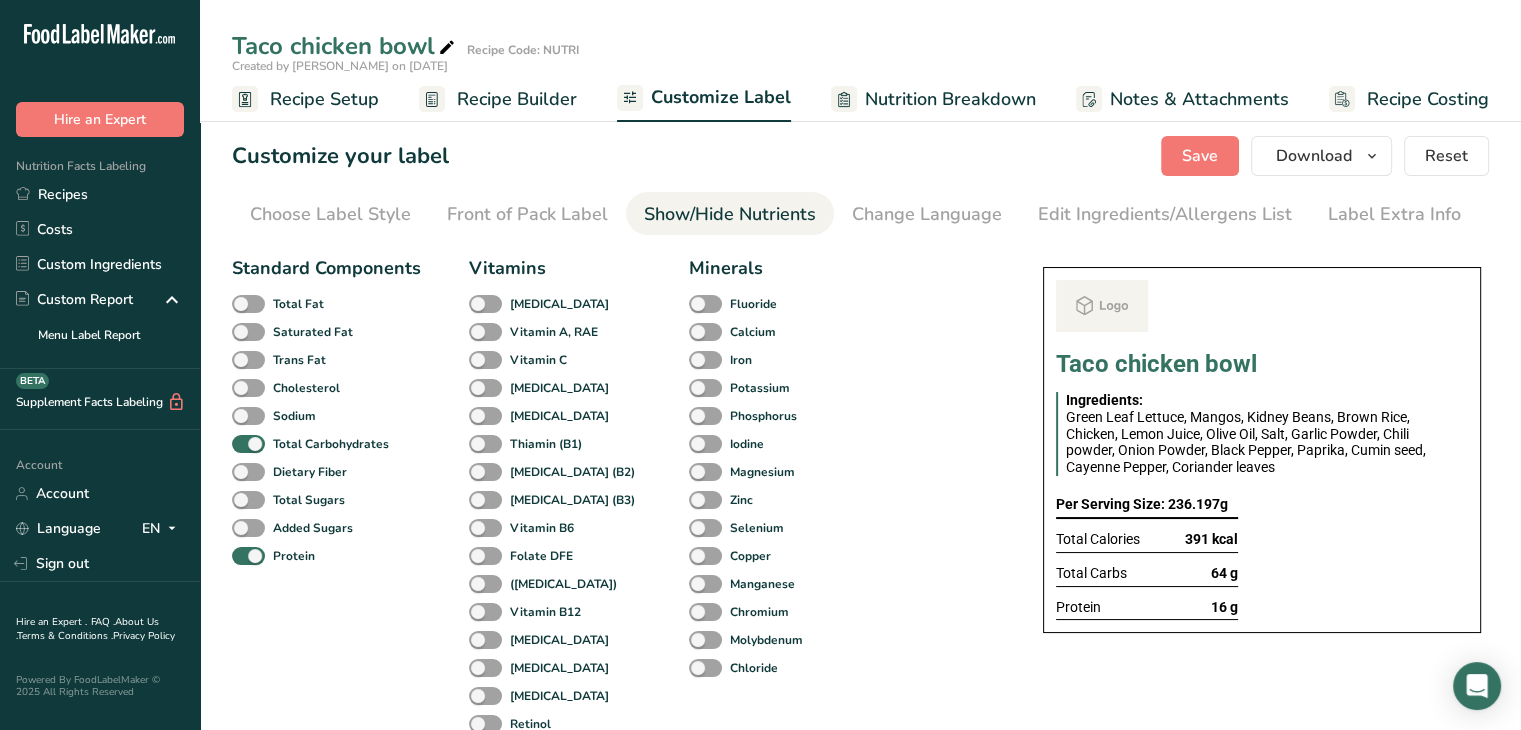 click on "Customize your label
Save
Download
Choose what to show on your downloaded label
Recipe Name to appear above label
Nutrition Facts Panel
Ingredient Statement List
Allergen Declaration/ Allergy Statement
Business Address
Label Notes
Recipe Tags
Recipe Card QR Code
Front of Pack Label
Download
PNG
PNG
BMP
SVG
PDF
Reset
Choose Label Style
Front of Pack Label
Show/Hide Nutrients
Change Language
Manual Label Override
Edit Ingredients/Allergens List
Label Extra Info" at bounding box center [860, 811] 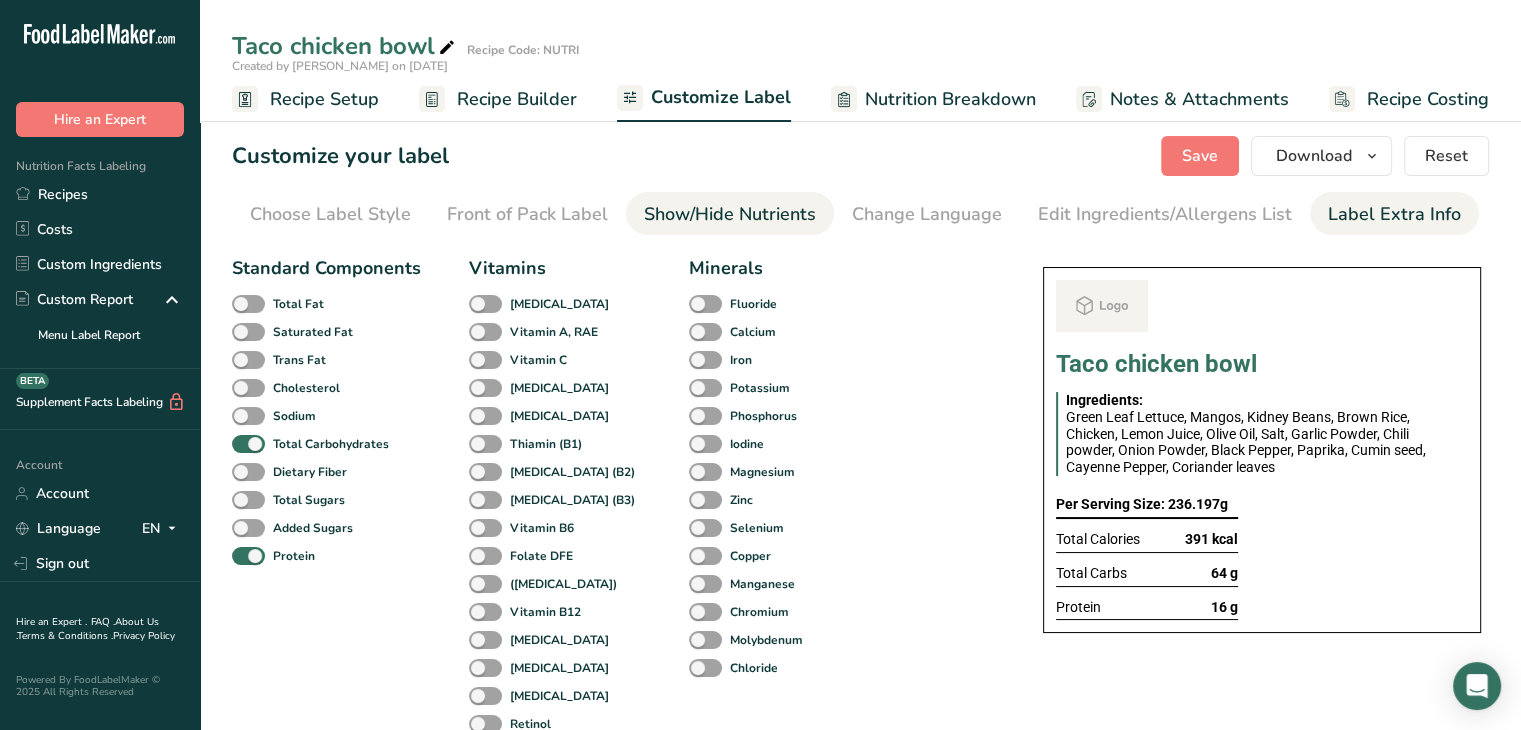 click on "Label Extra Info" at bounding box center [1394, 214] 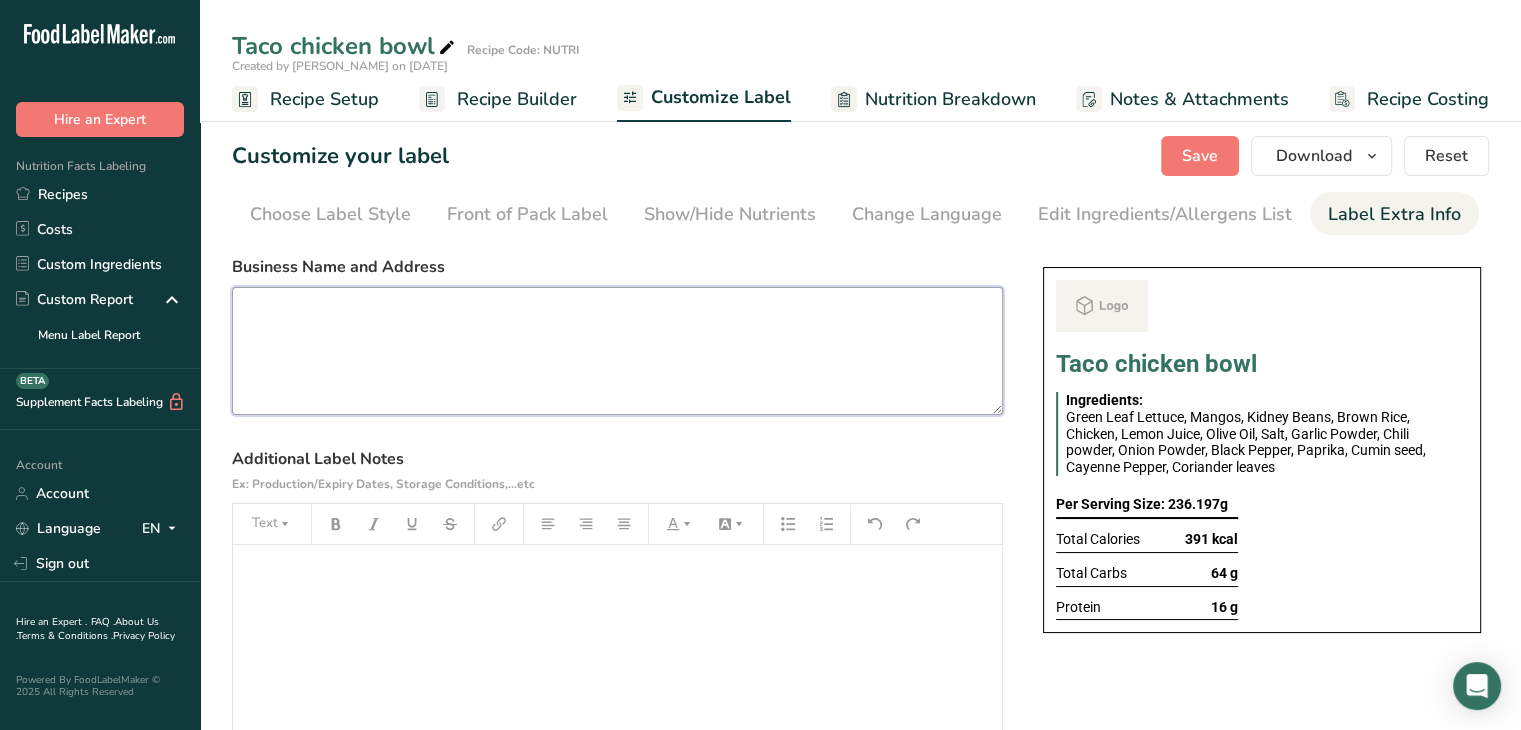 click at bounding box center (617, 351) 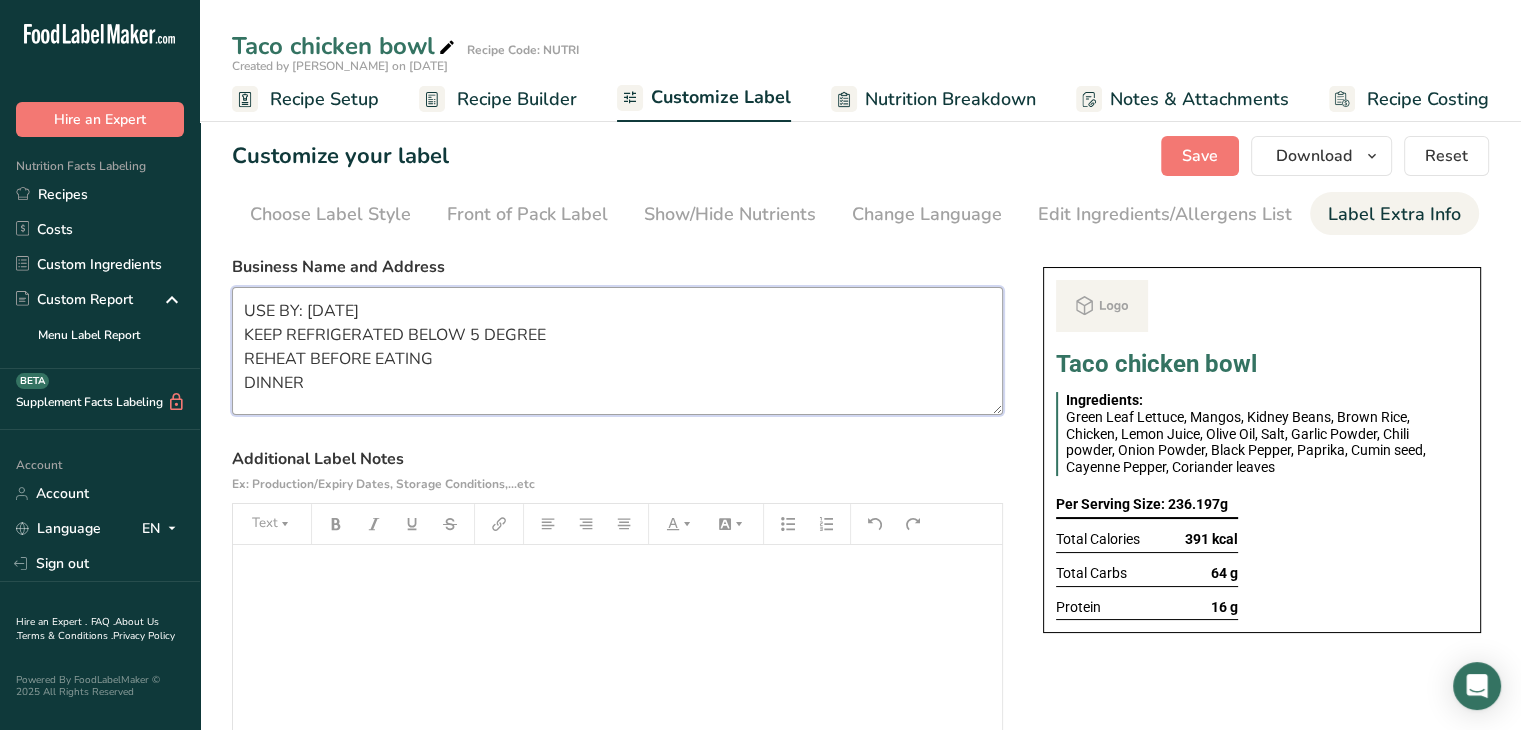 type on "USE BY: [DATE]
KEEP REFRIGERATED BELOW 5 DEGREE
REHEAT BEFORE EATING
DINNER" 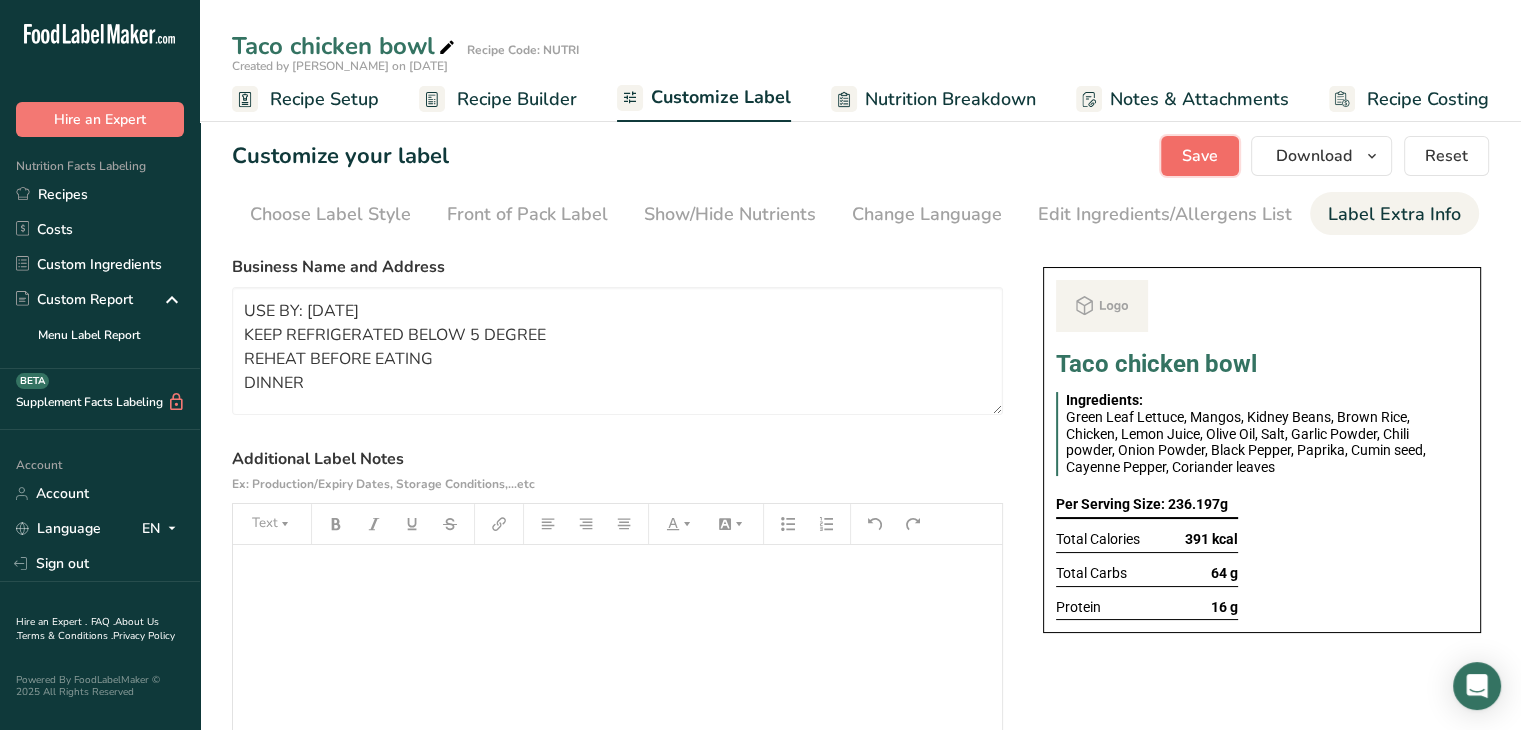 click on "Save" at bounding box center [1200, 156] 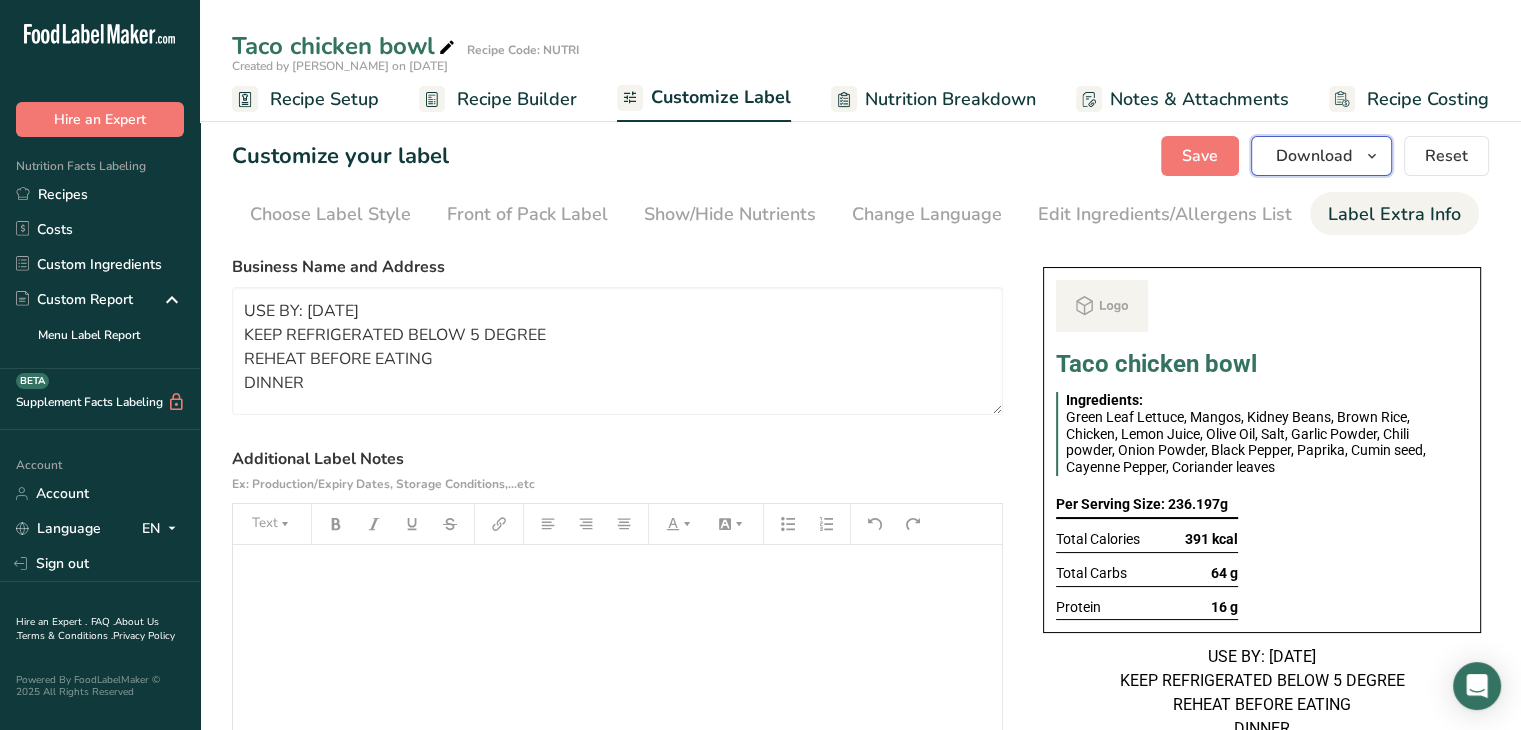 click on "Download" at bounding box center (1314, 156) 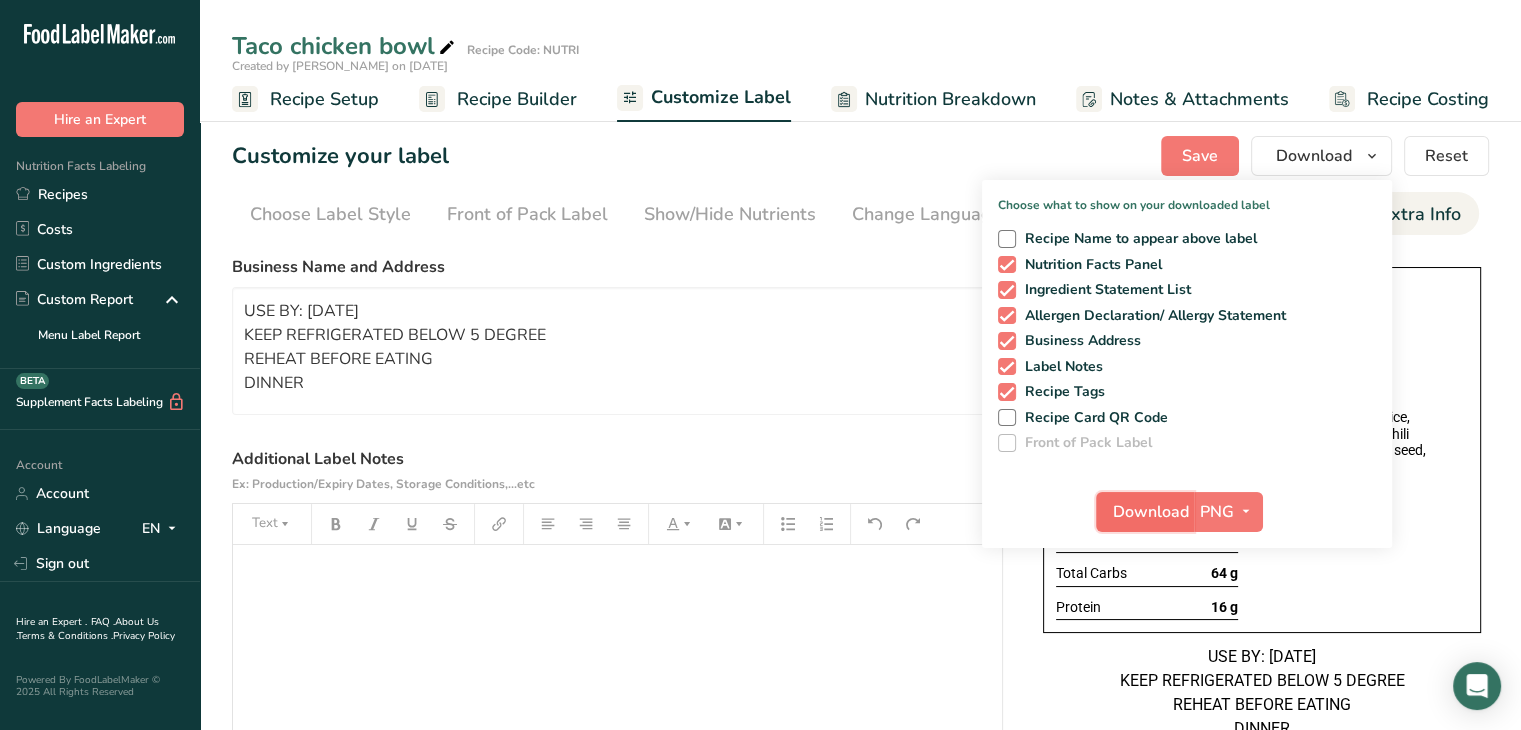 click on "Download" at bounding box center [1151, 512] 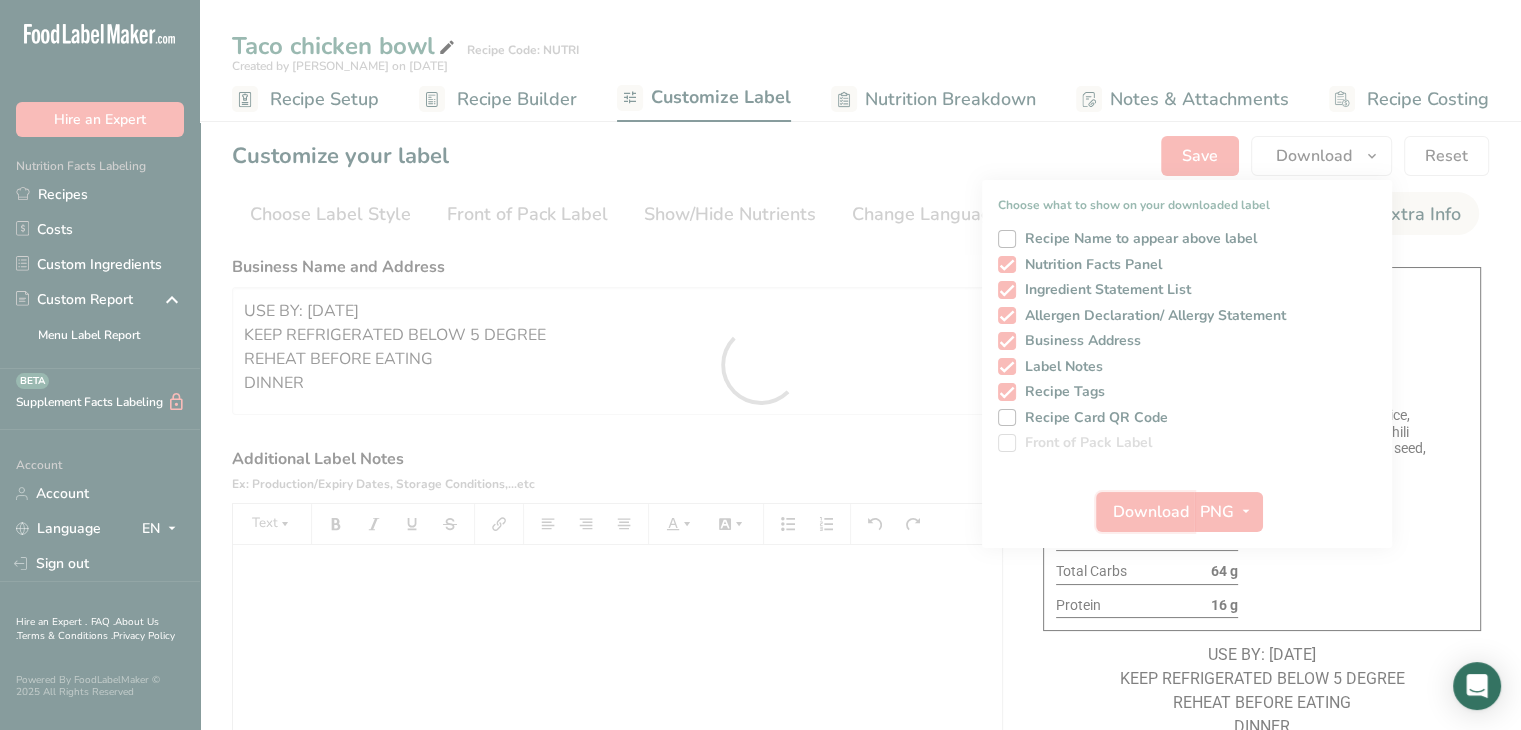 scroll, scrollTop: 0, scrollLeft: 0, axis: both 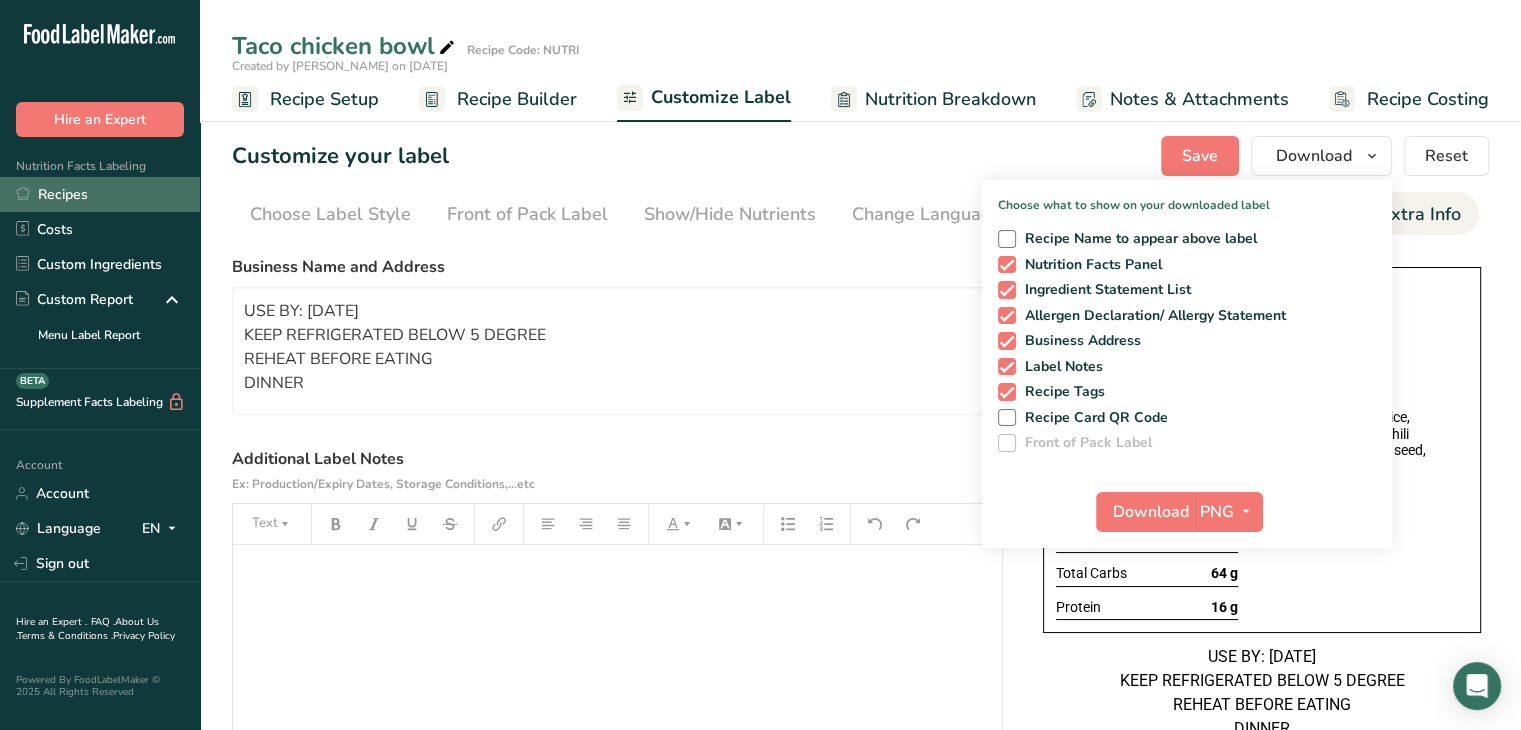 click on "Recipes" at bounding box center [100, 194] 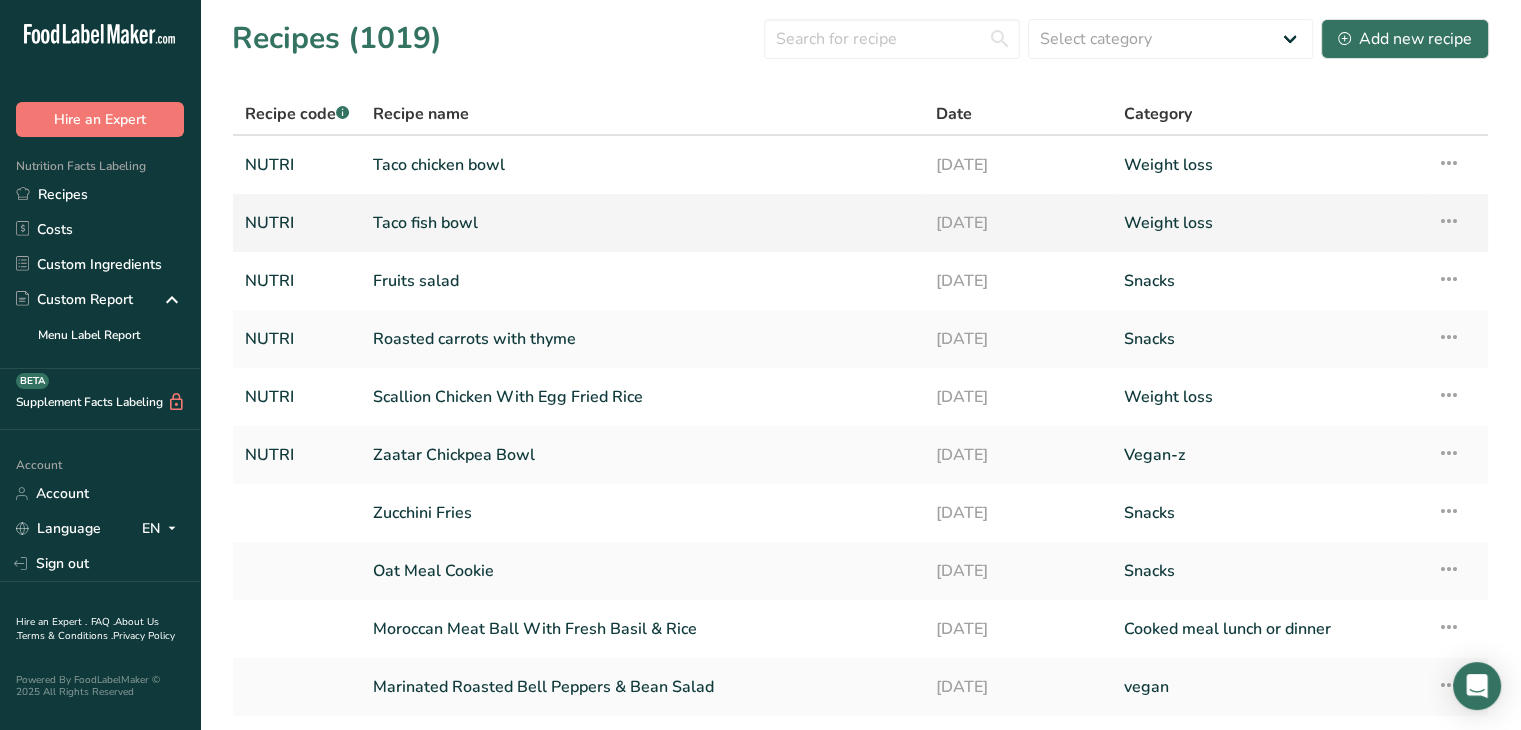 click on "Taco fish bowl" at bounding box center [642, 223] 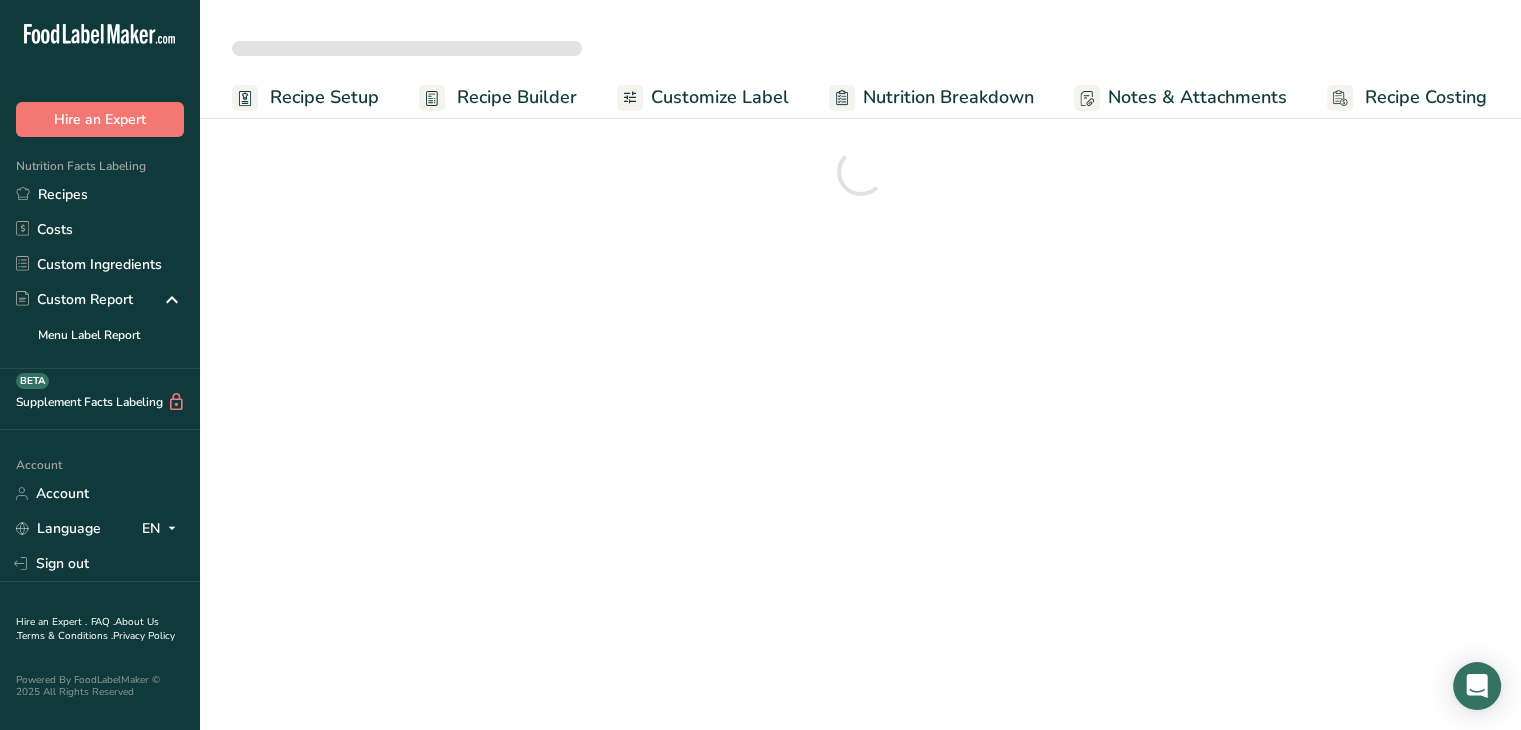 click on "Customize Label" at bounding box center [720, 97] 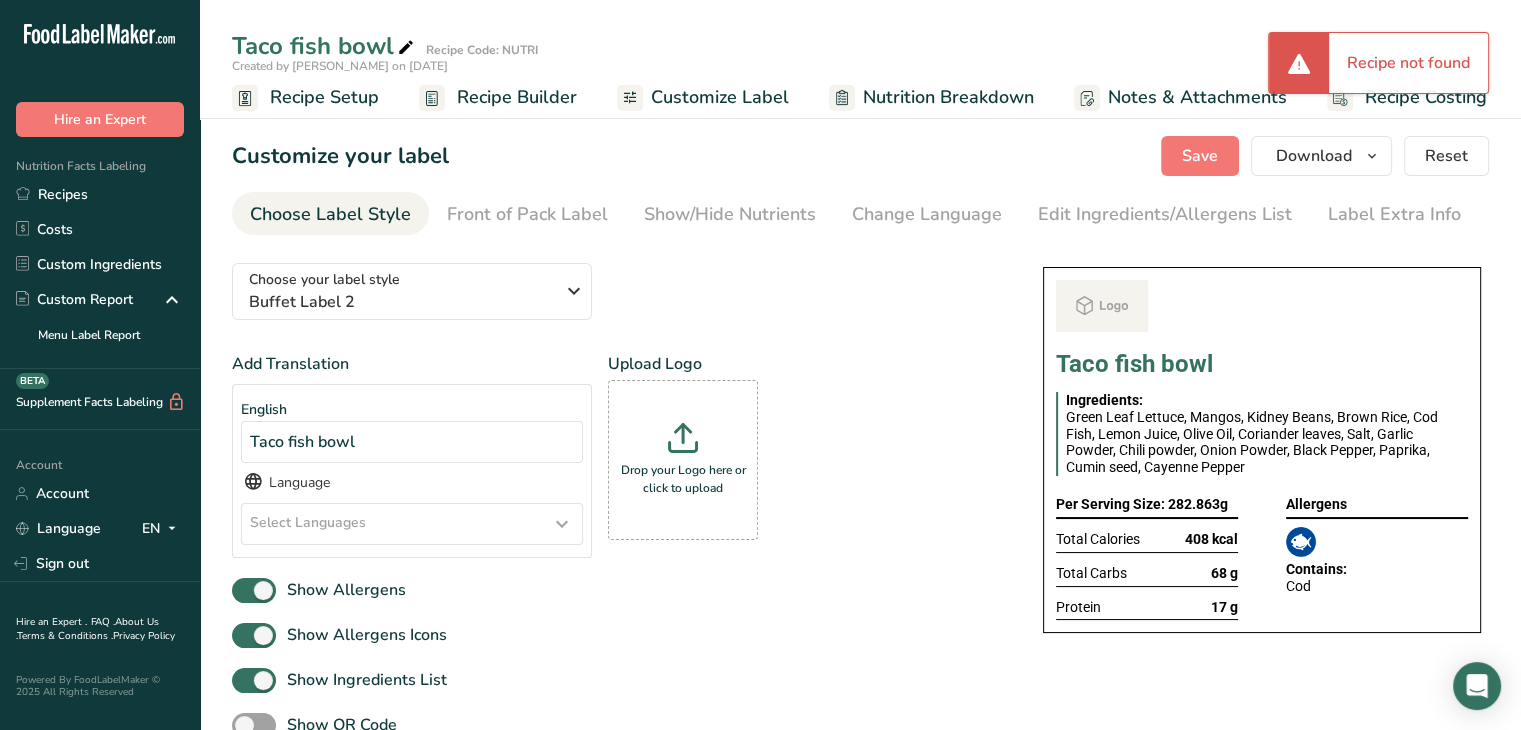 click at bounding box center (860, 469) 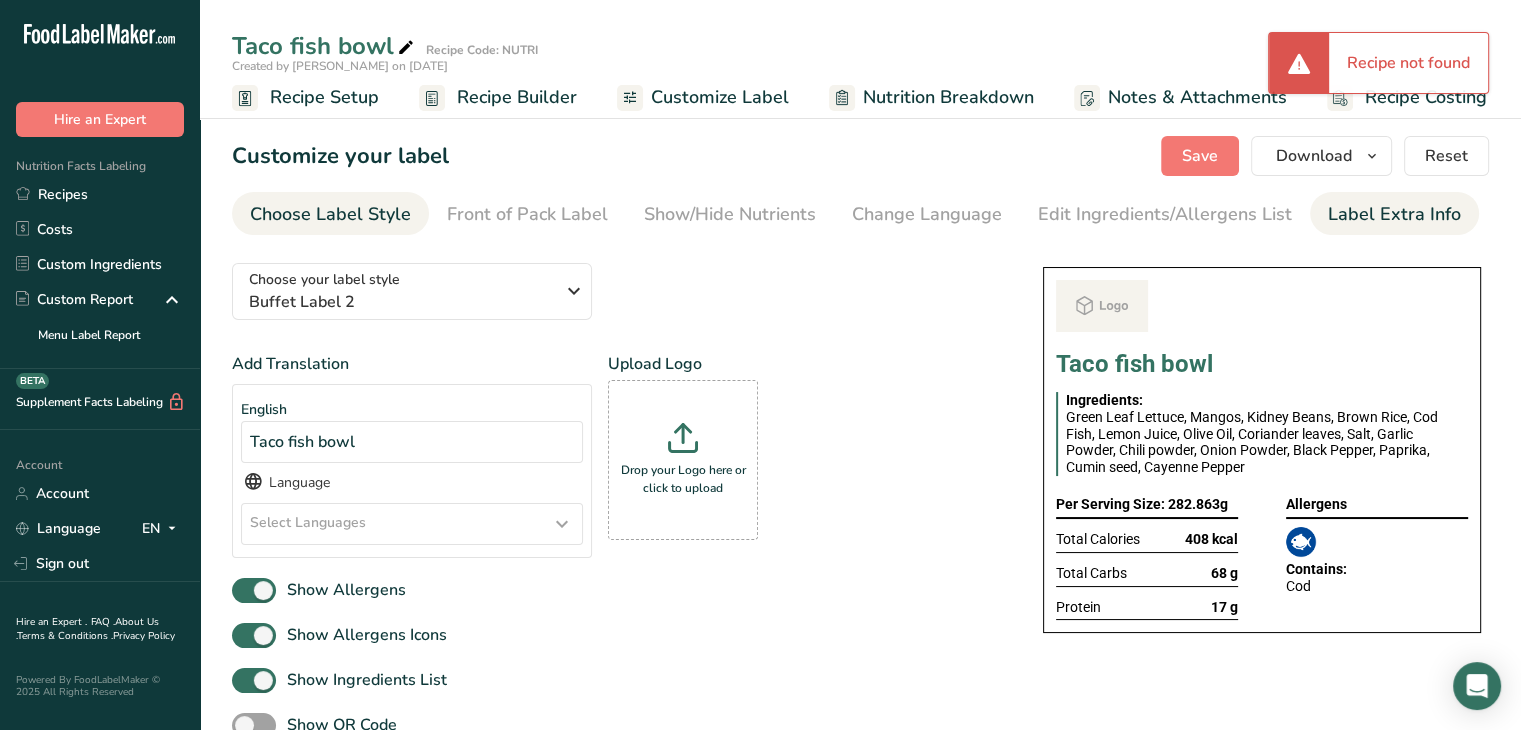 click on "Label Extra Info" at bounding box center [1394, 214] 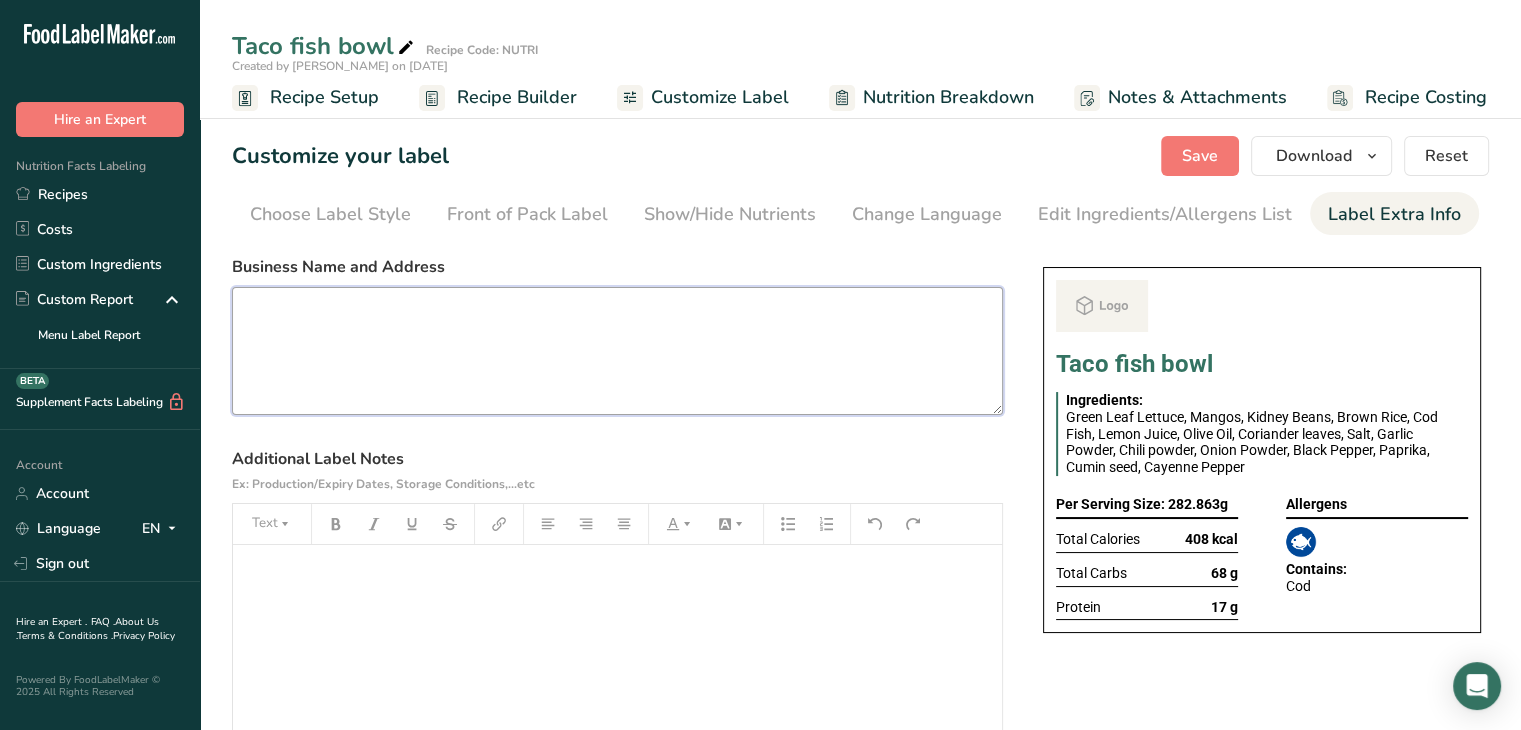 click at bounding box center [617, 351] 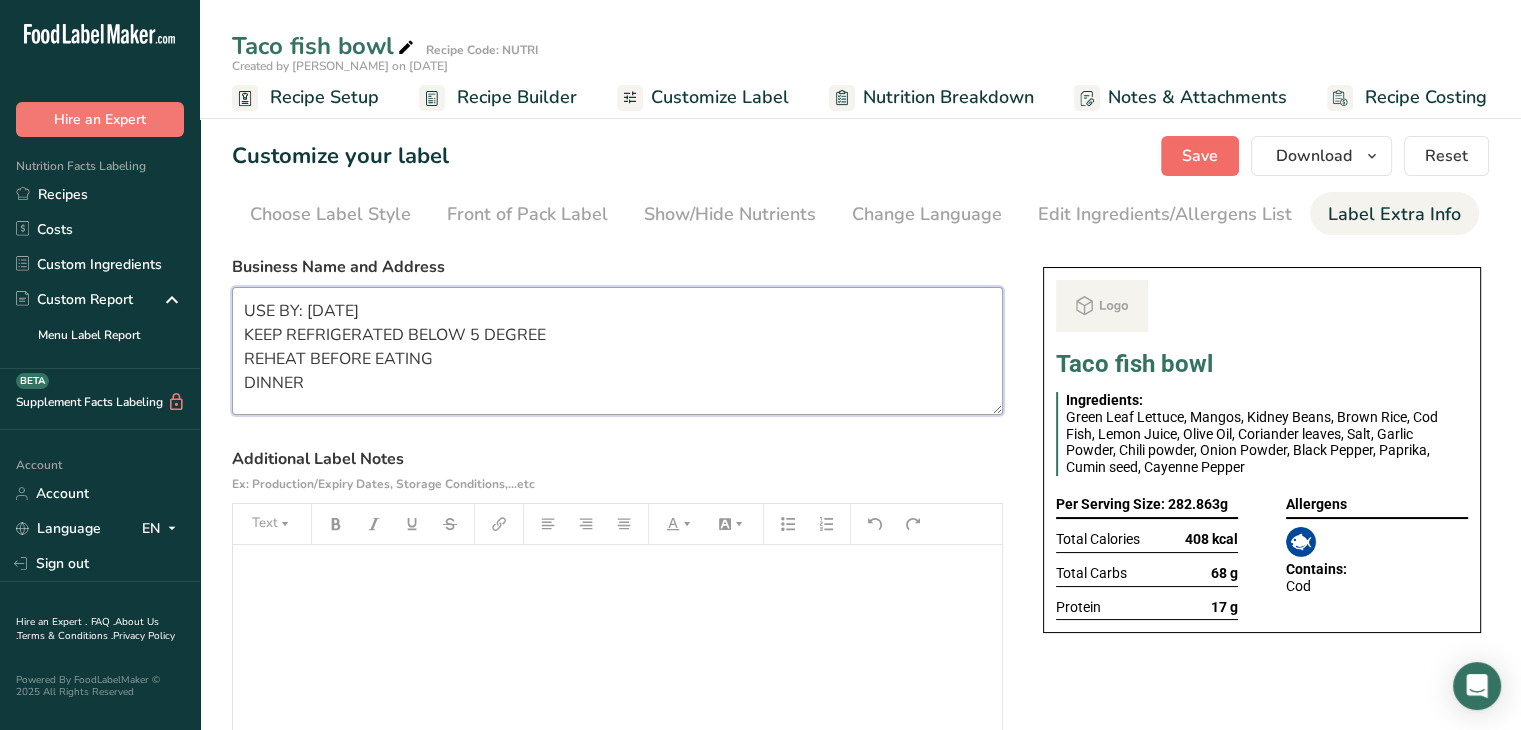 type on "USE BY: [DATE]
KEEP REFRIGERATED BELOW 5 DEGREE
REHEAT BEFORE EATING
DINNER" 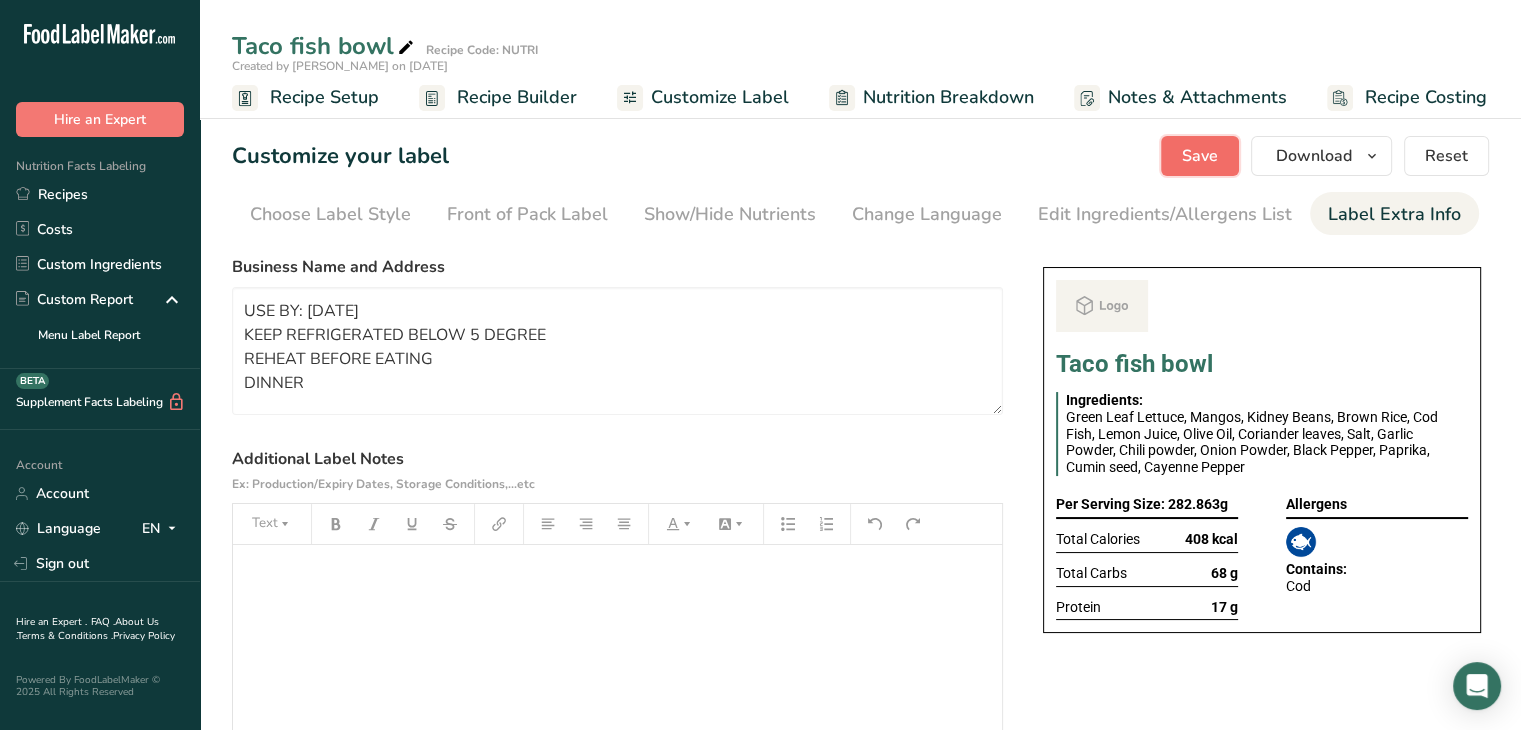 click on "Save" at bounding box center (1200, 156) 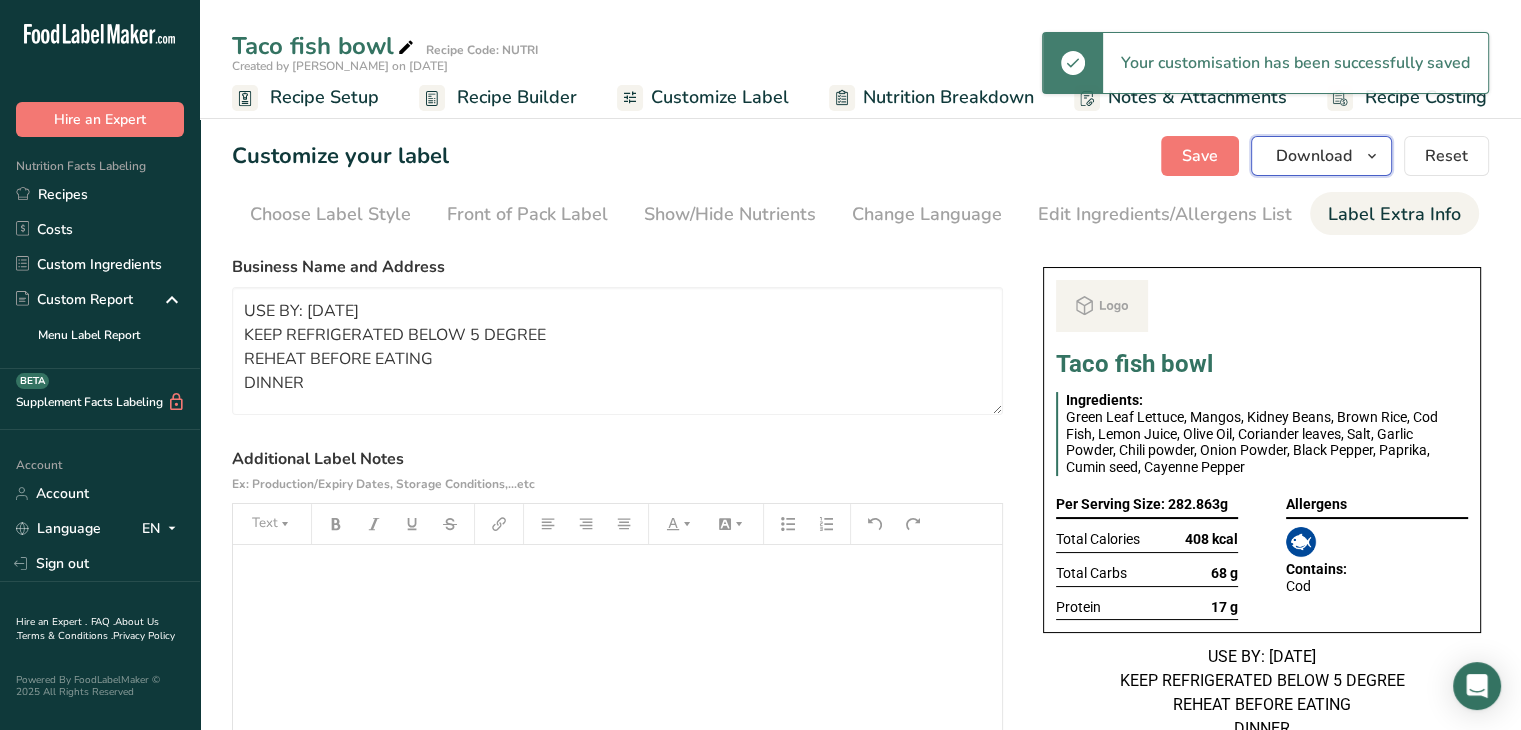 click on "Download" at bounding box center (1314, 156) 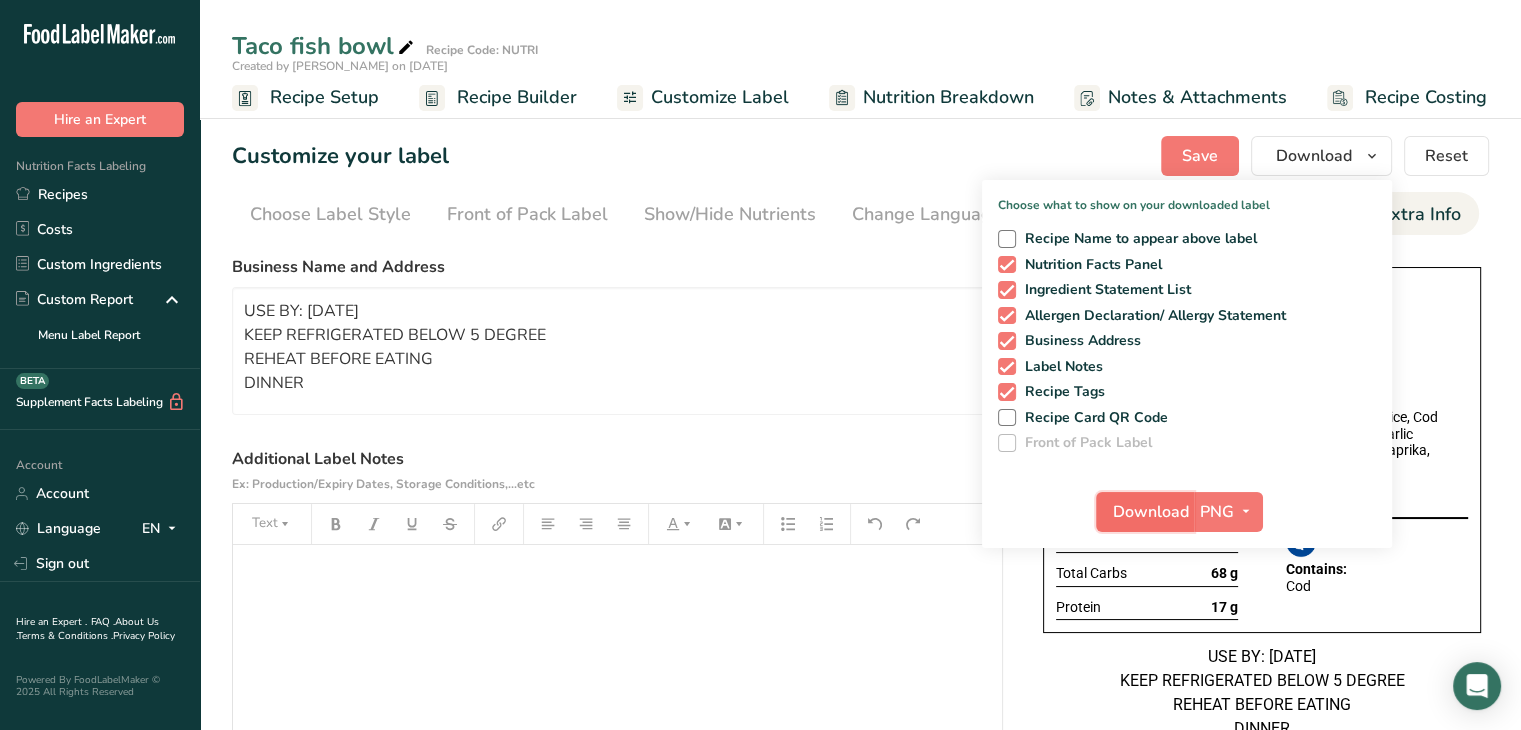 click on "Download" at bounding box center [1151, 512] 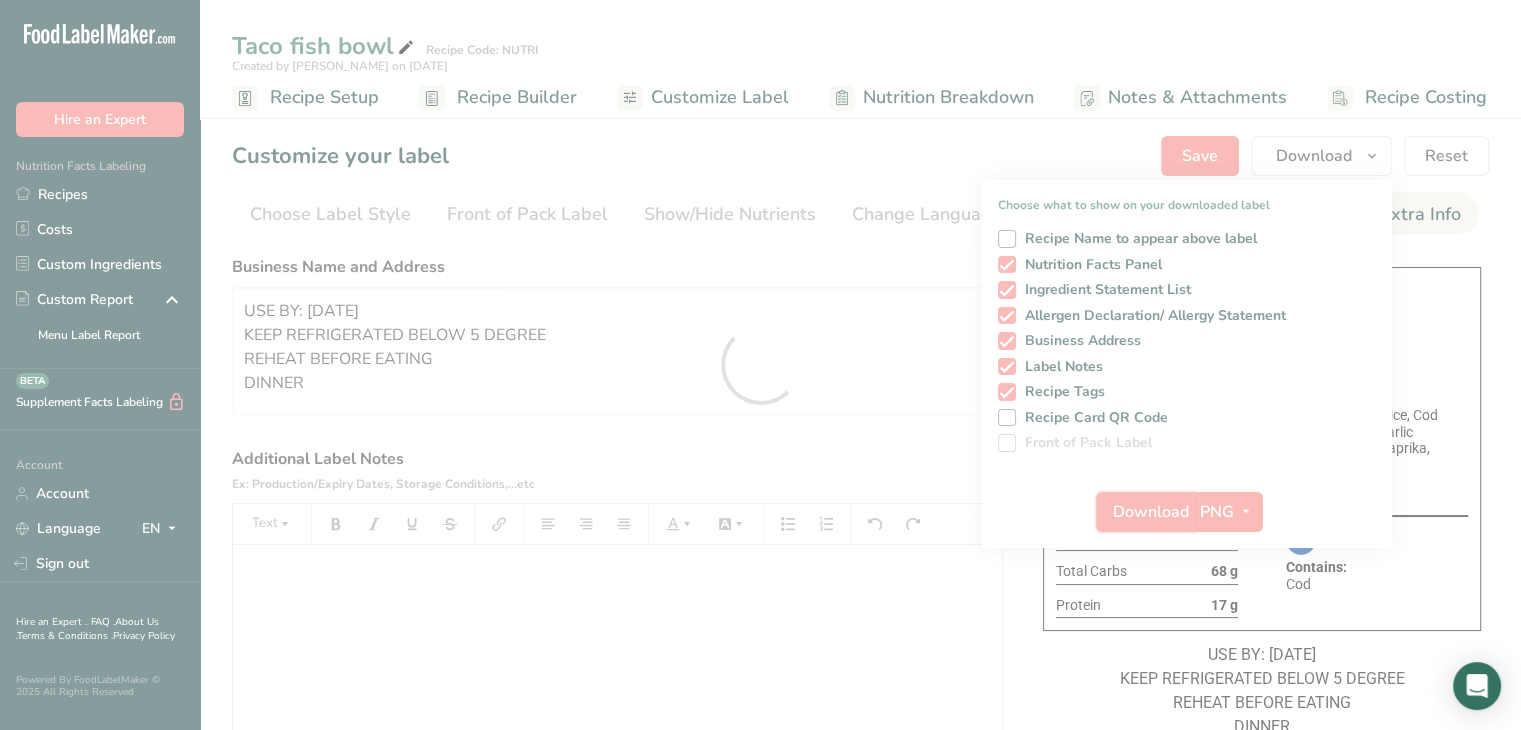 scroll, scrollTop: 0, scrollLeft: 0, axis: both 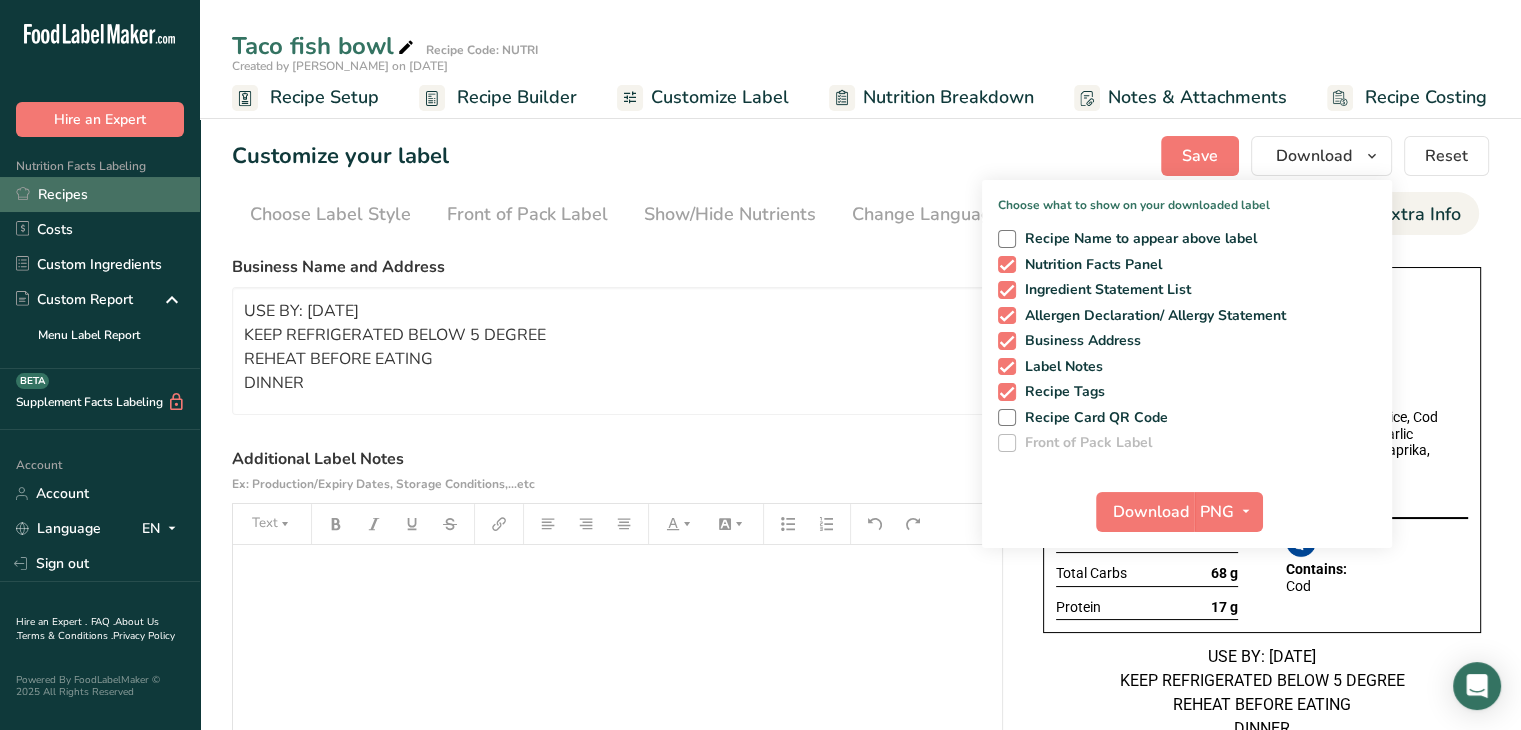 click on "Recipes" at bounding box center [100, 194] 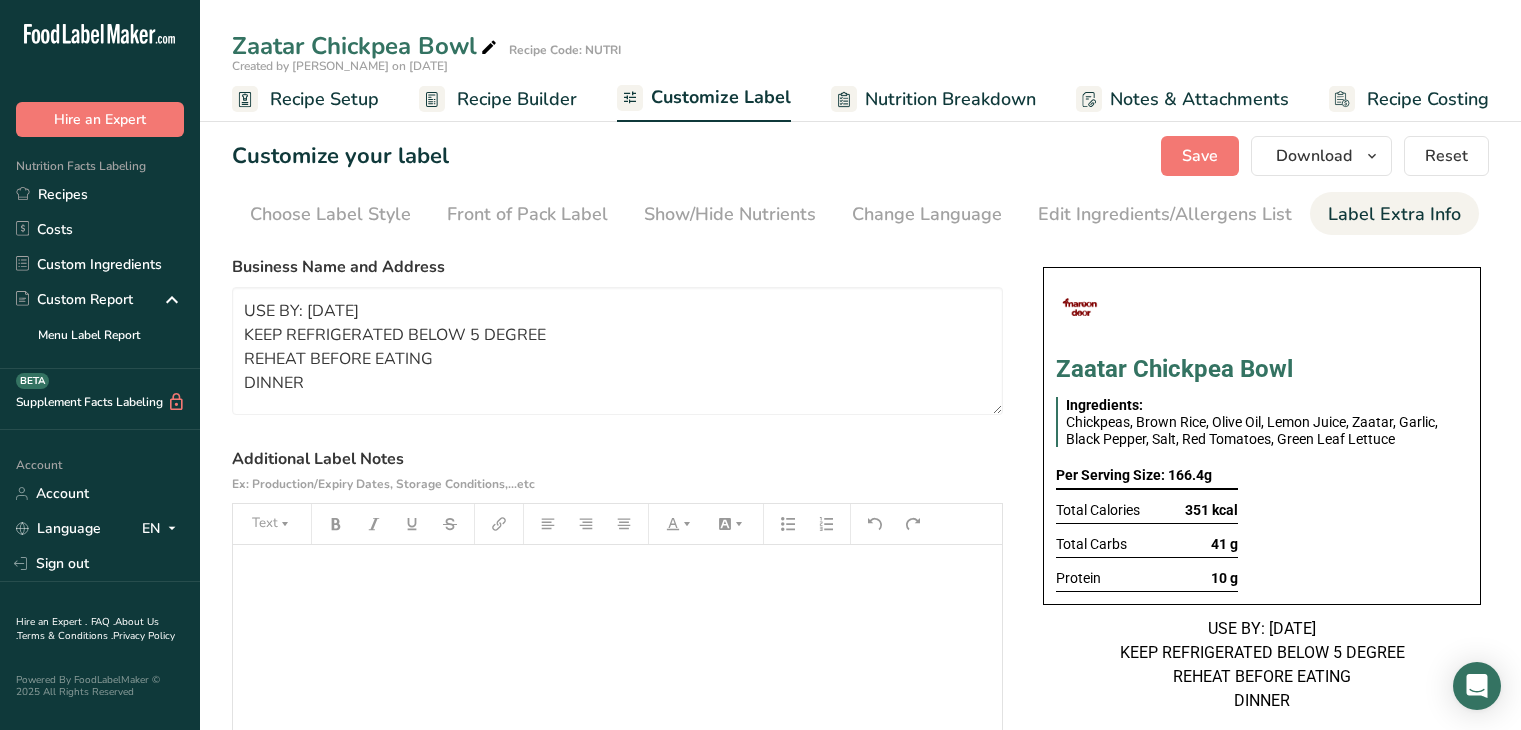 scroll, scrollTop: 0, scrollLeft: 0, axis: both 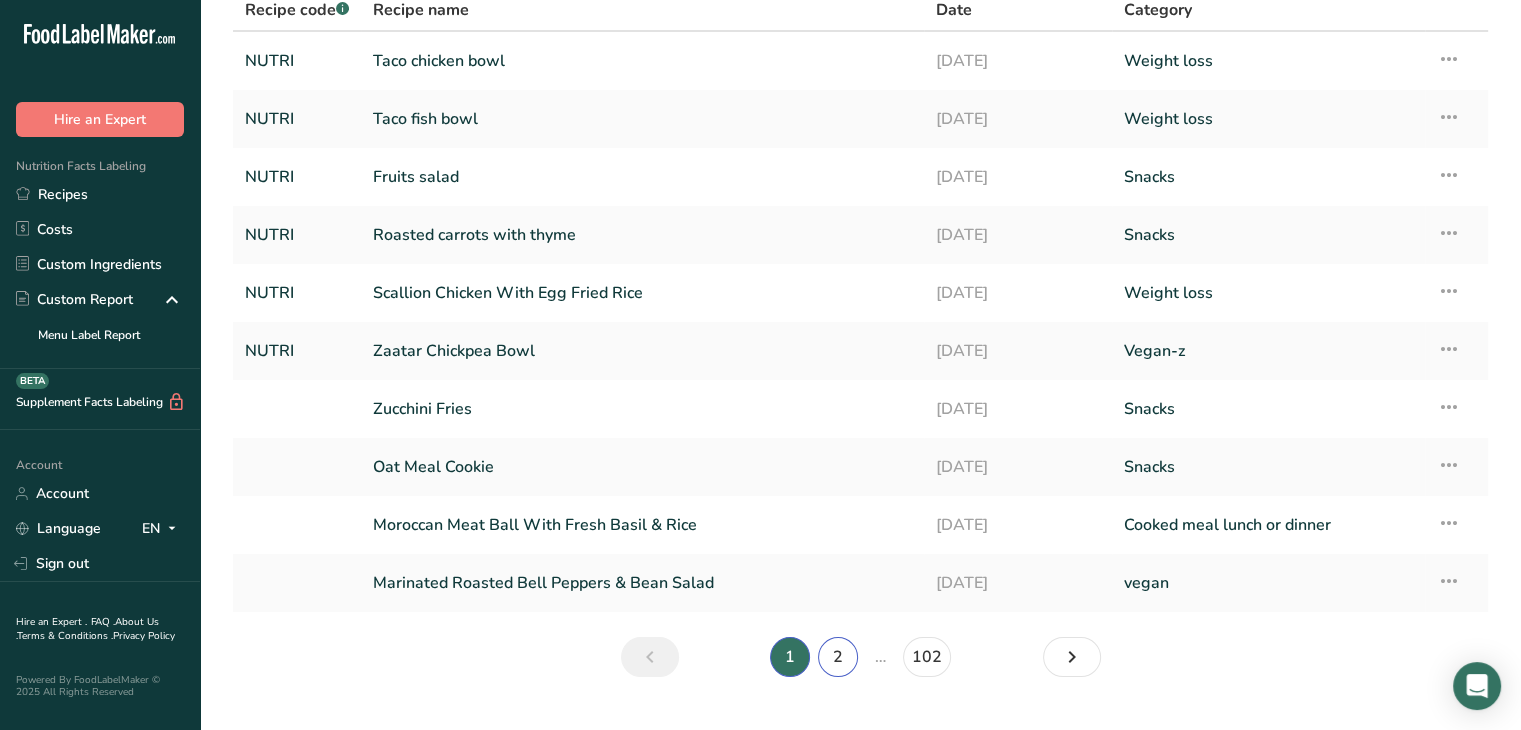 click on "2" at bounding box center [838, 657] 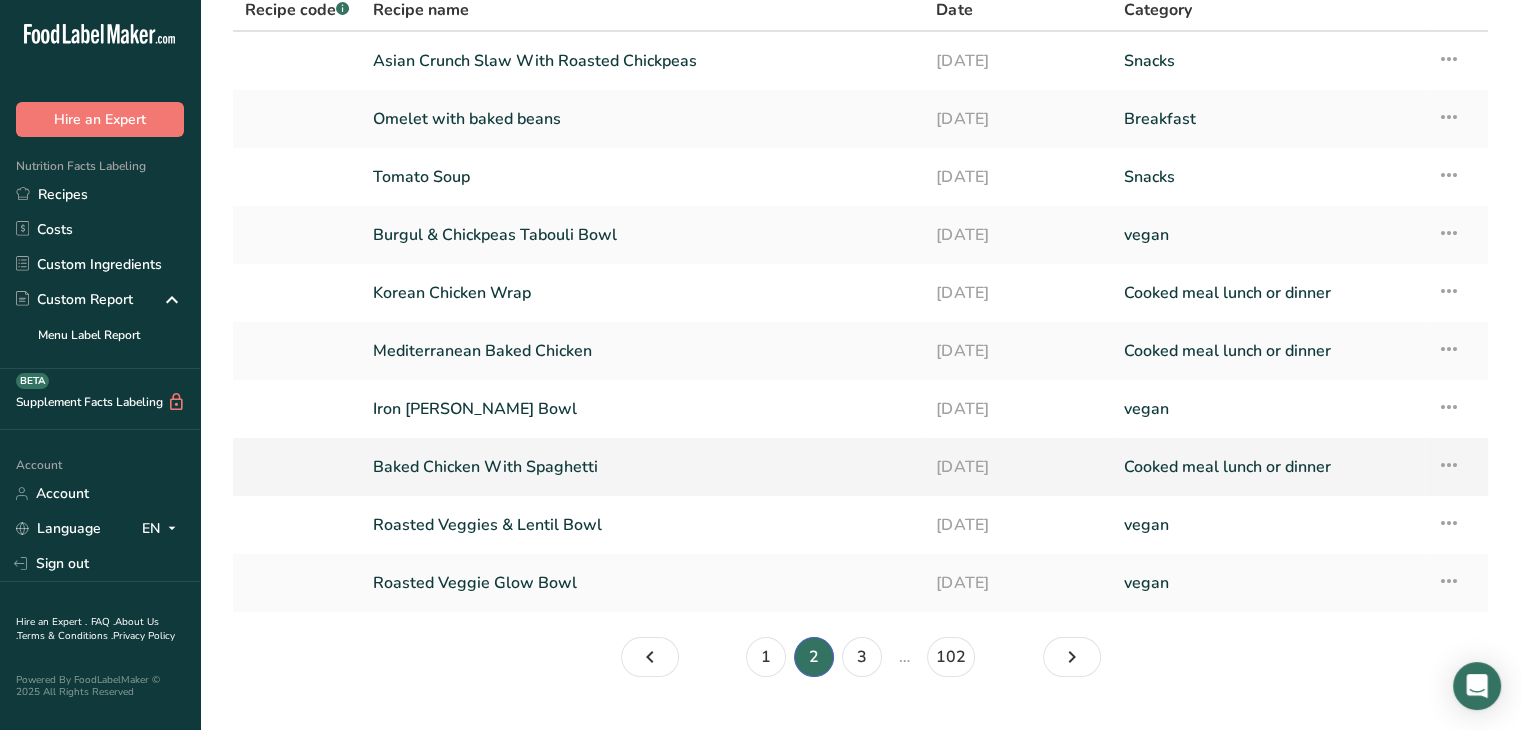 click on "Baked Chicken With Spaghetti" at bounding box center [642, 467] 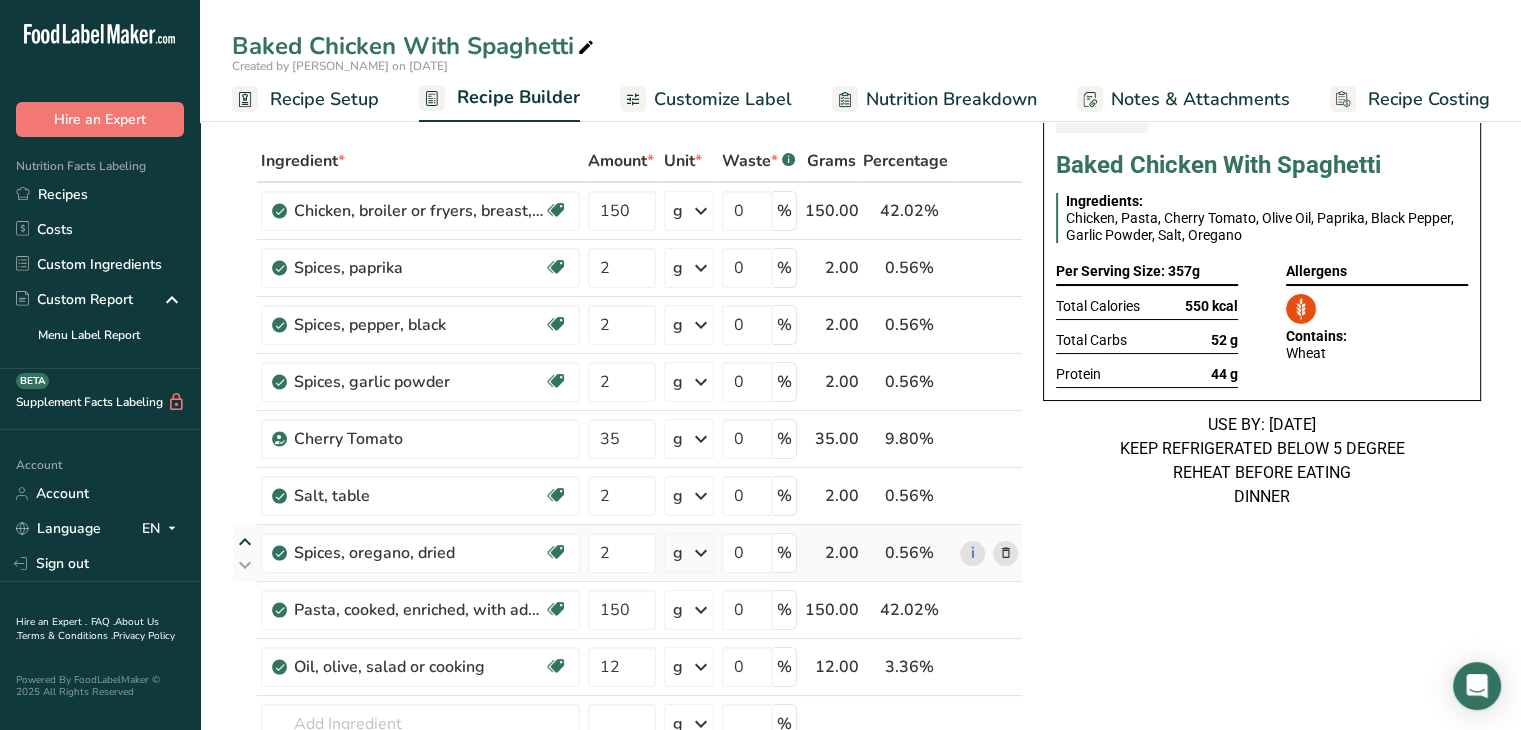 scroll, scrollTop: 76, scrollLeft: 0, axis: vertical 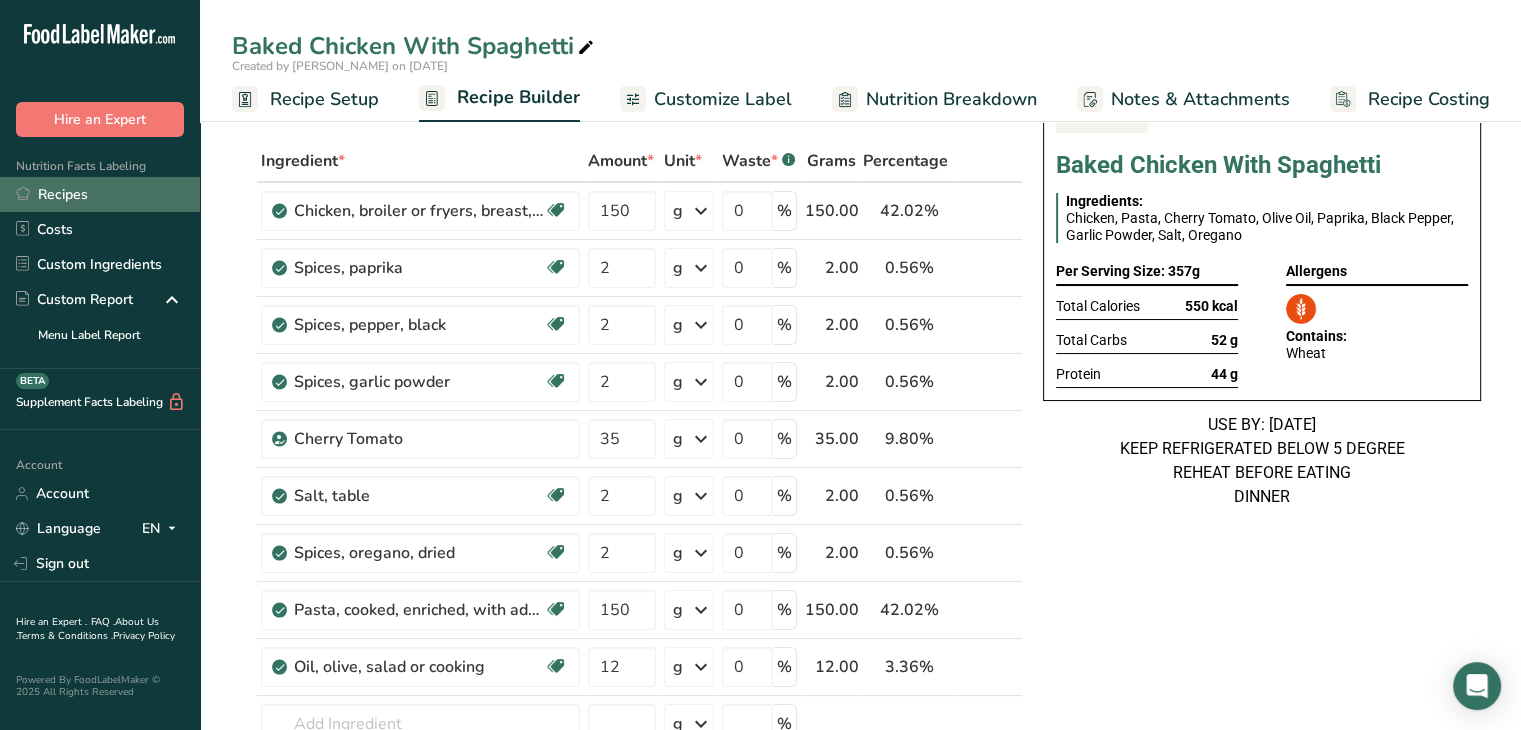 click on "Recipes" at bounding box center (100, 194) 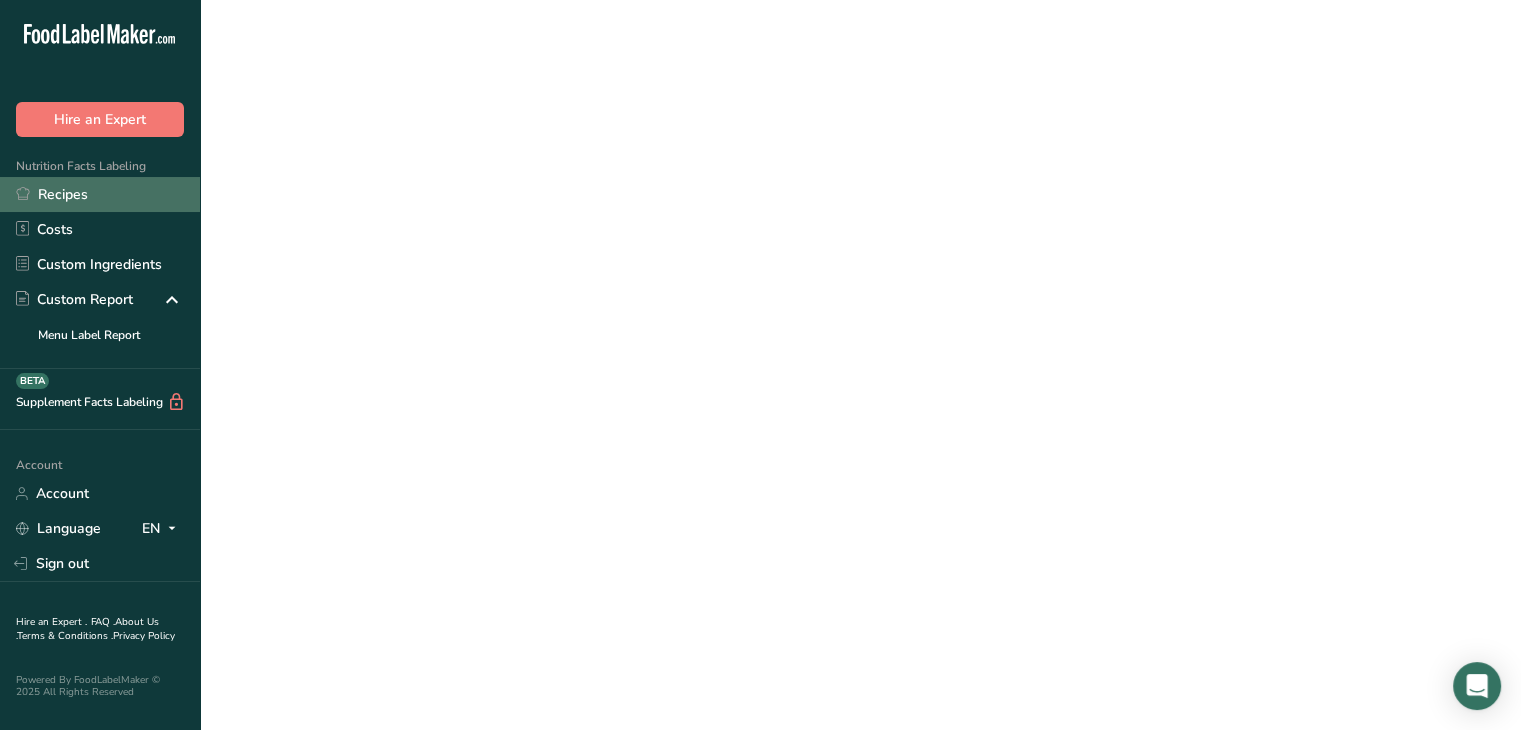 scroll, scrollTop: 0, scrollLeft: 0, axis: both 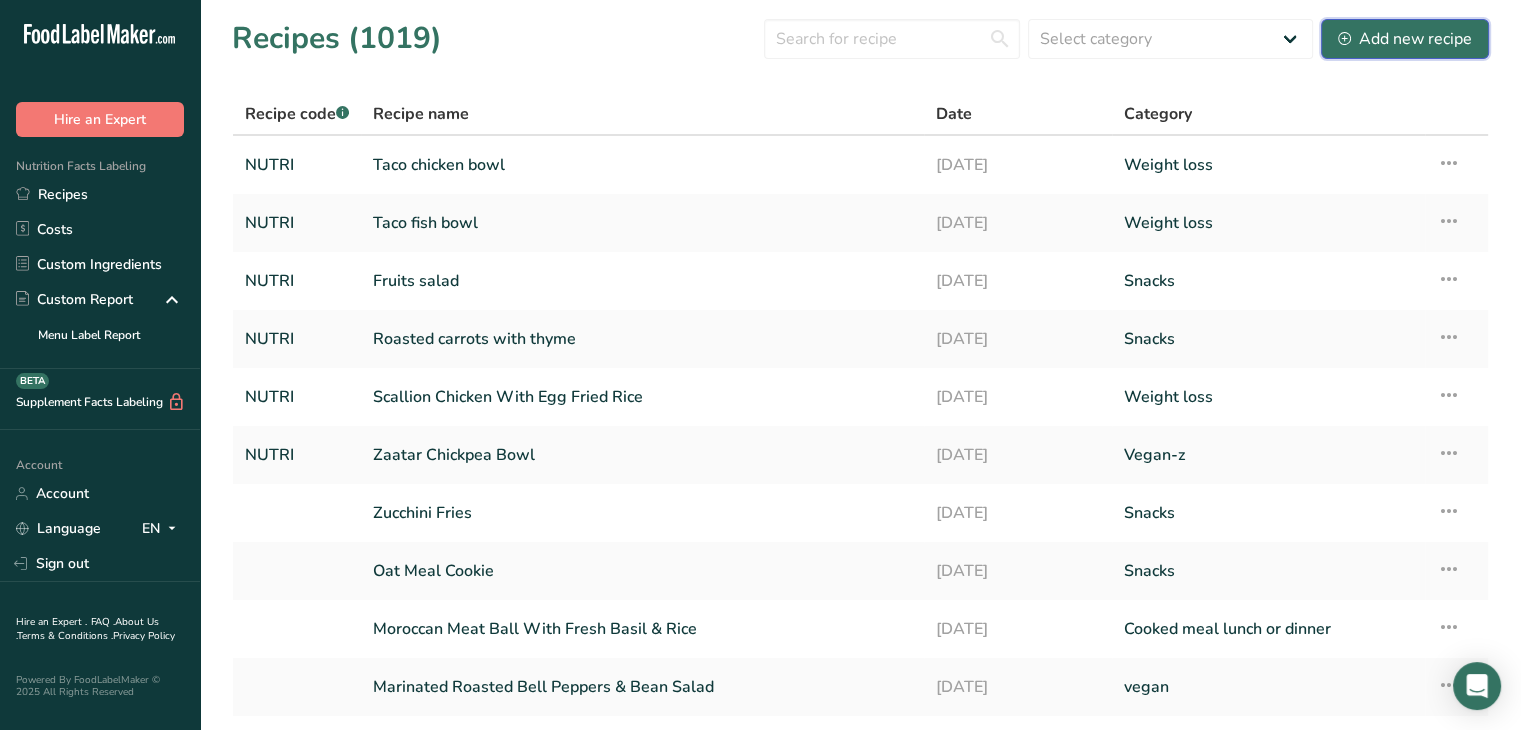 click on "Add new recipe" at bounding box center (1405, 39) 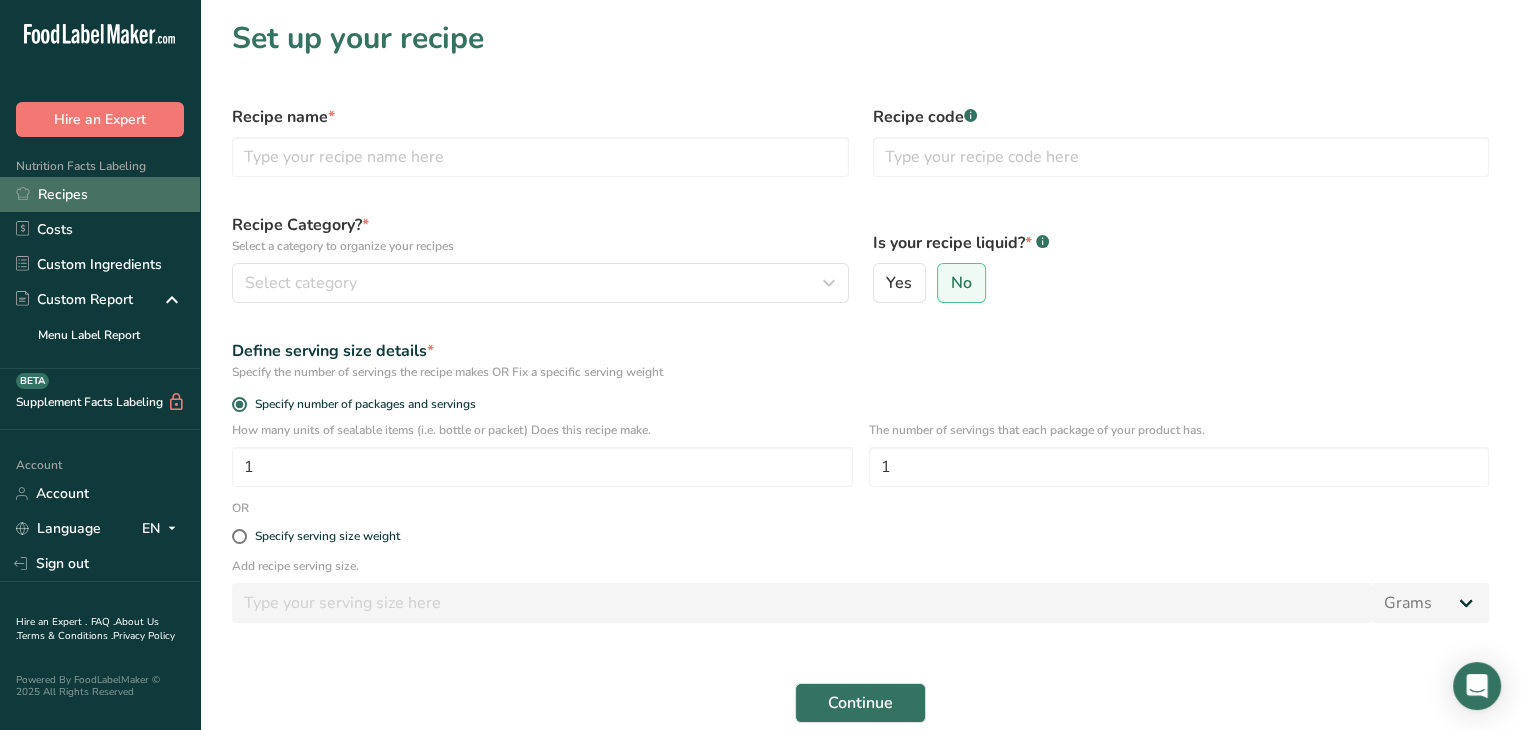 click on "Recipes" at bounding box center (100, 194) 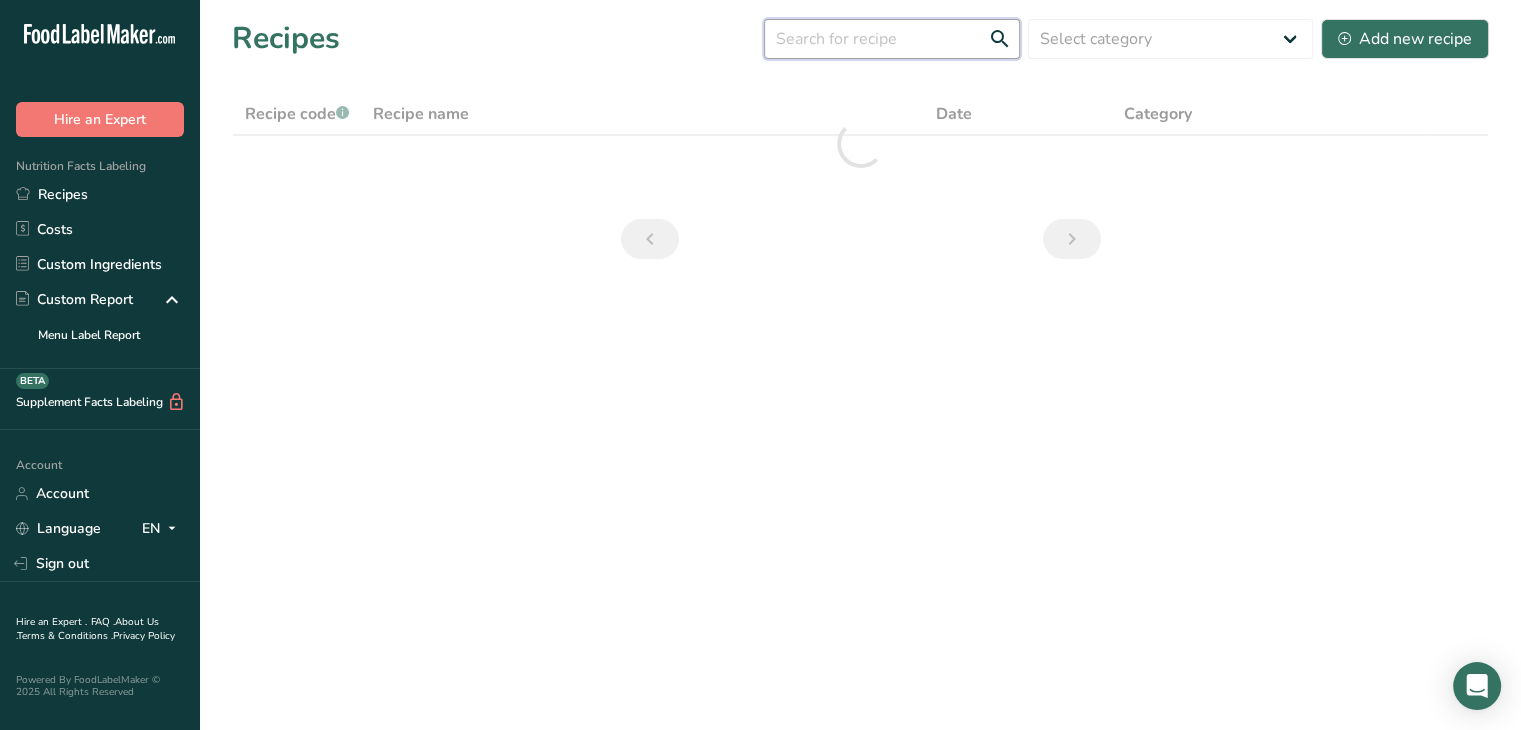click at bounding box center (892, 39) 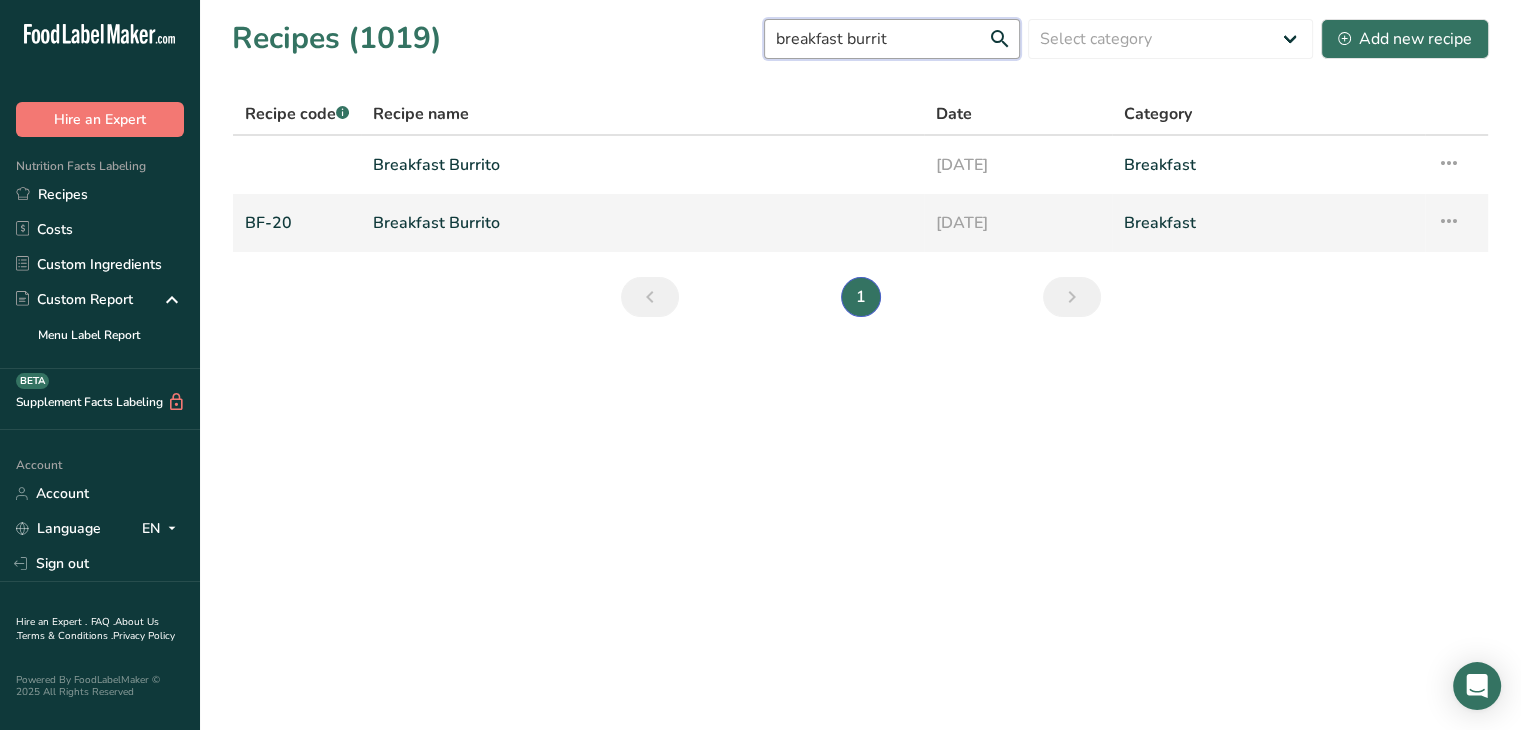 type on "breakfast burrit" 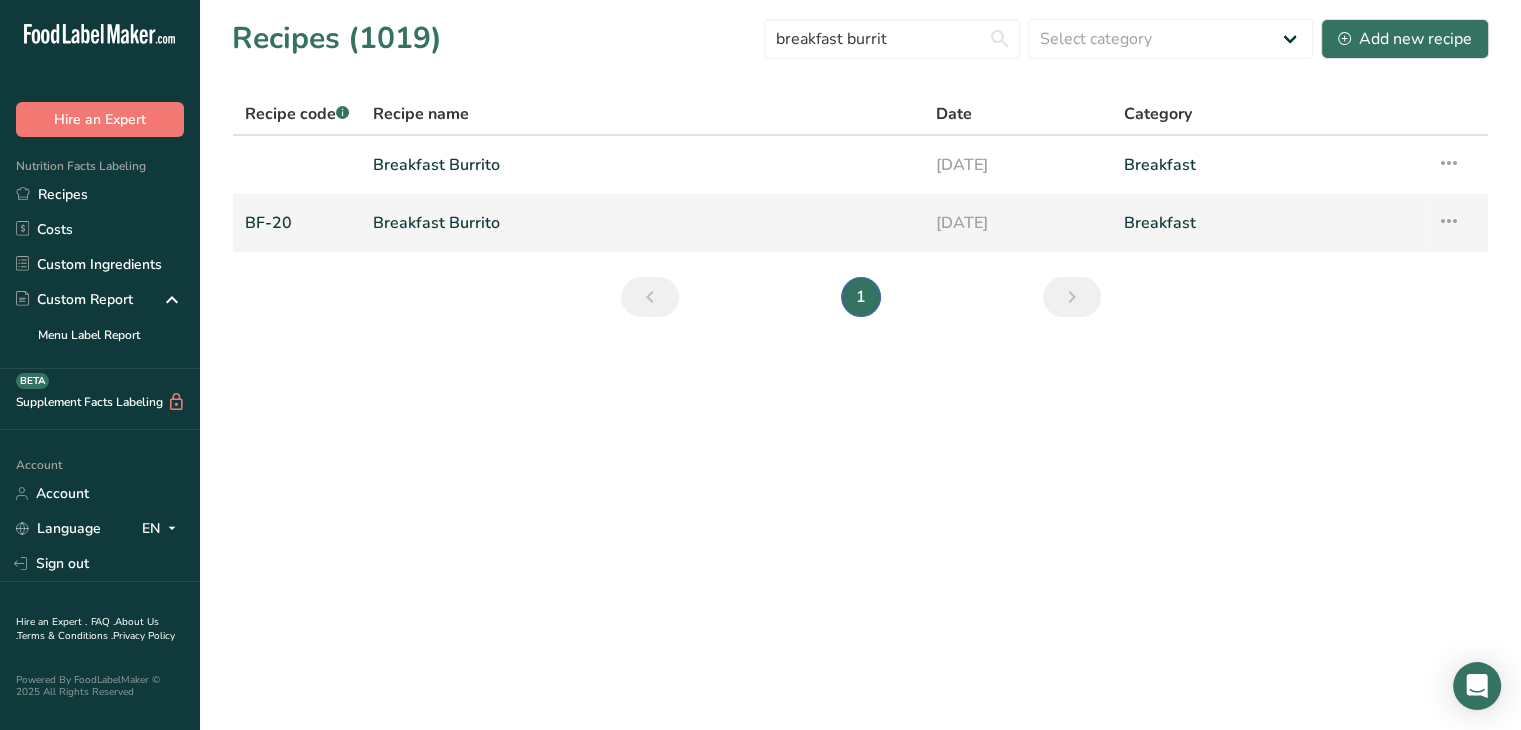 click on "Breakfast Burrito" at bounding box center [642, 223] 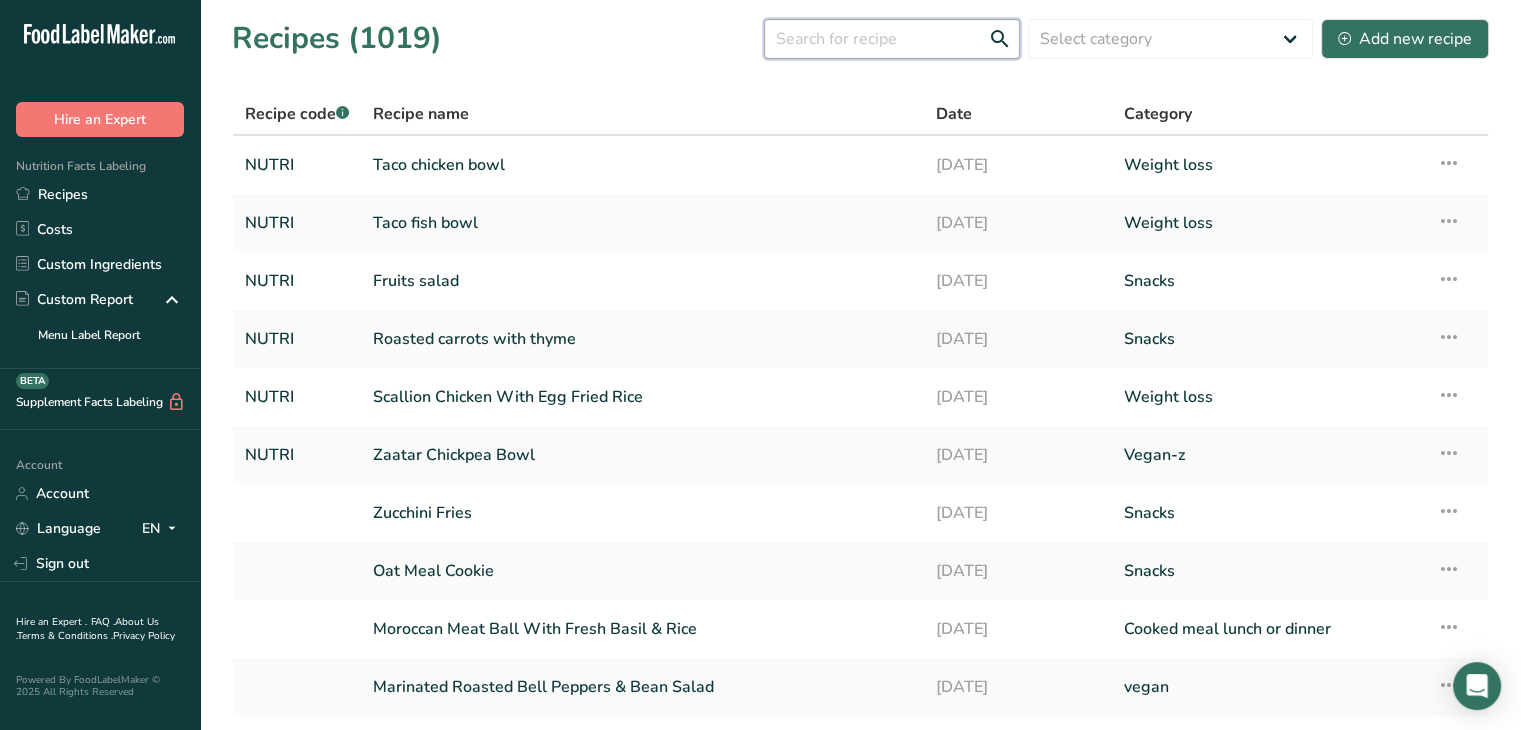 click at bounding box center [892, 39] 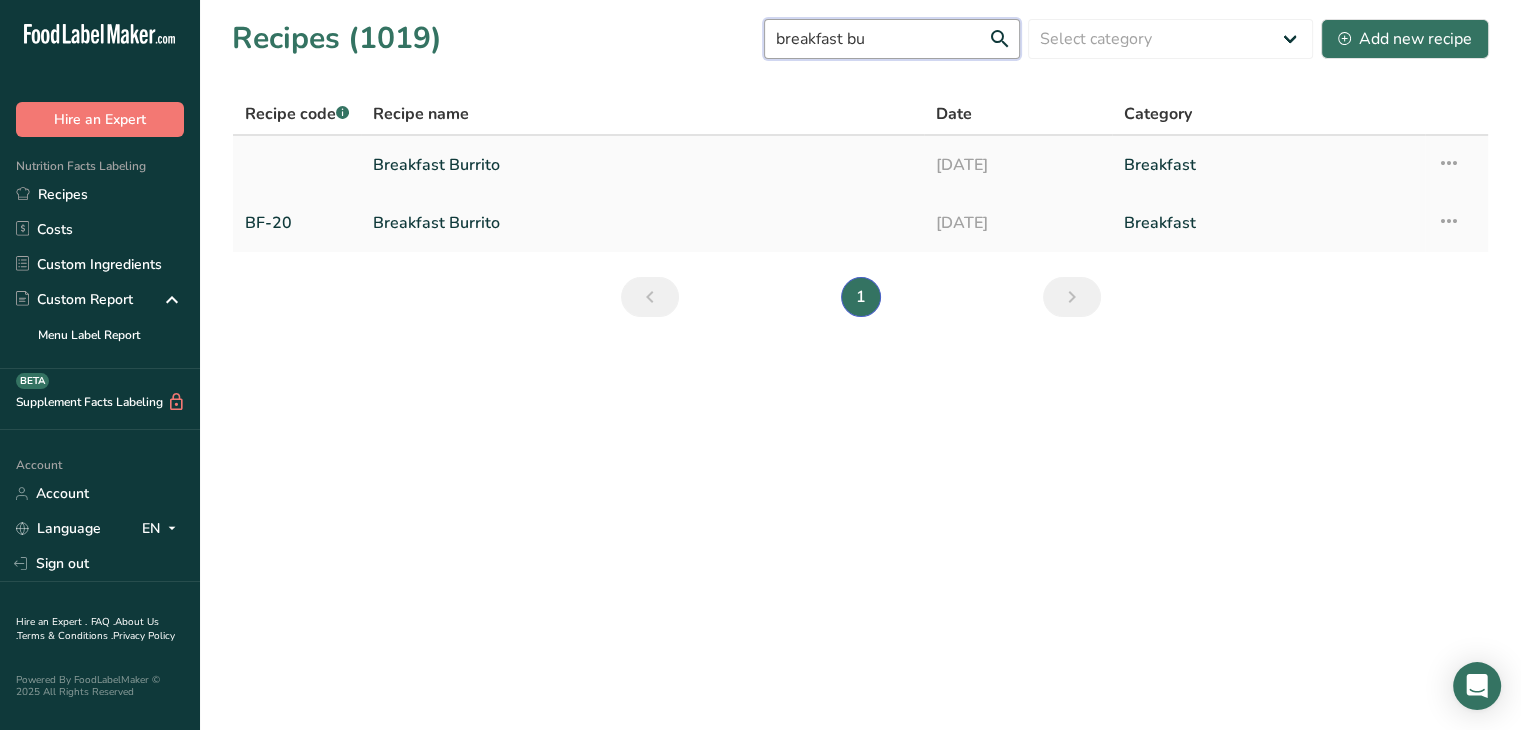 type on "breakfast bu" 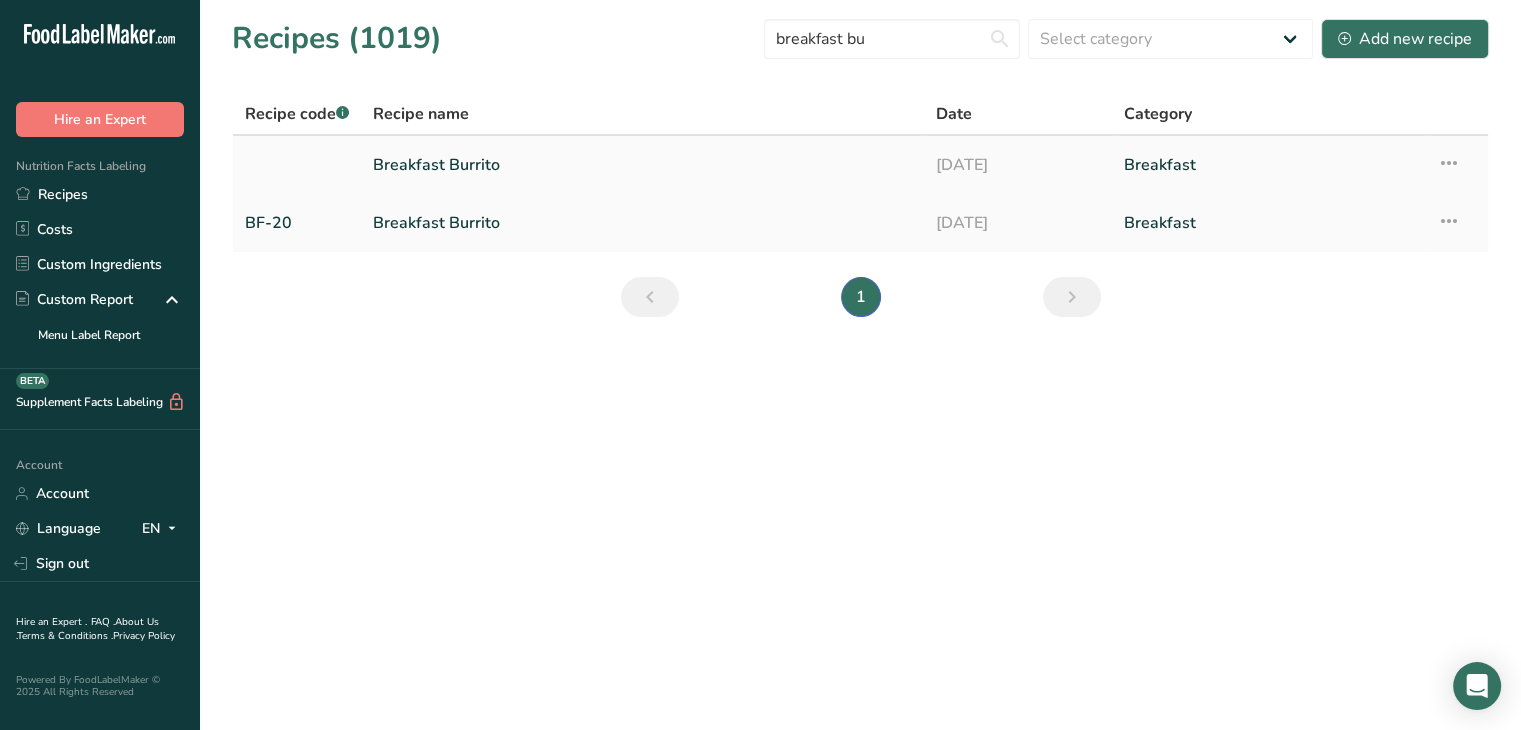click on "Breakfast Burrito" at bounding box center (642, 165) 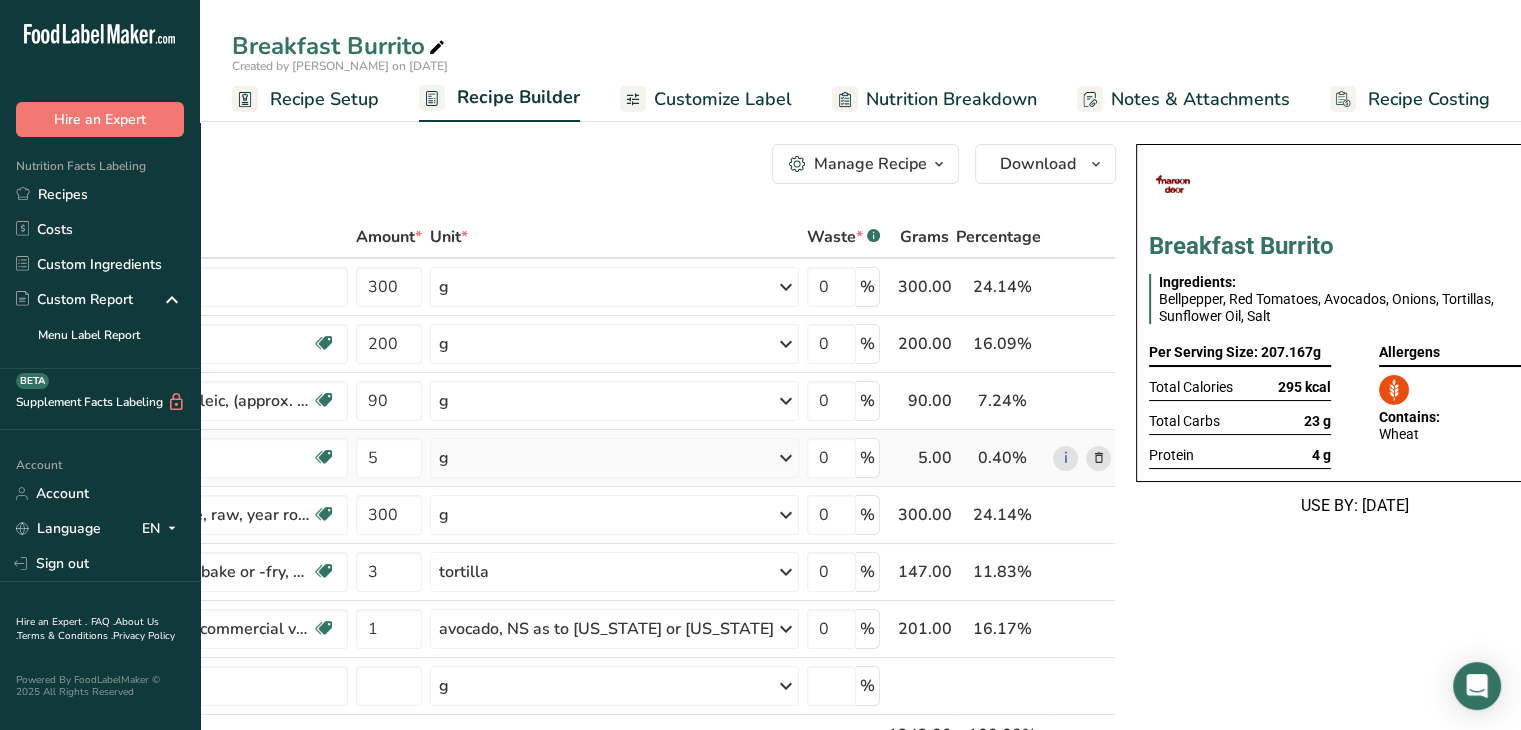 scroll, scrollTop: 0, scrollLeft: 0, axis: both 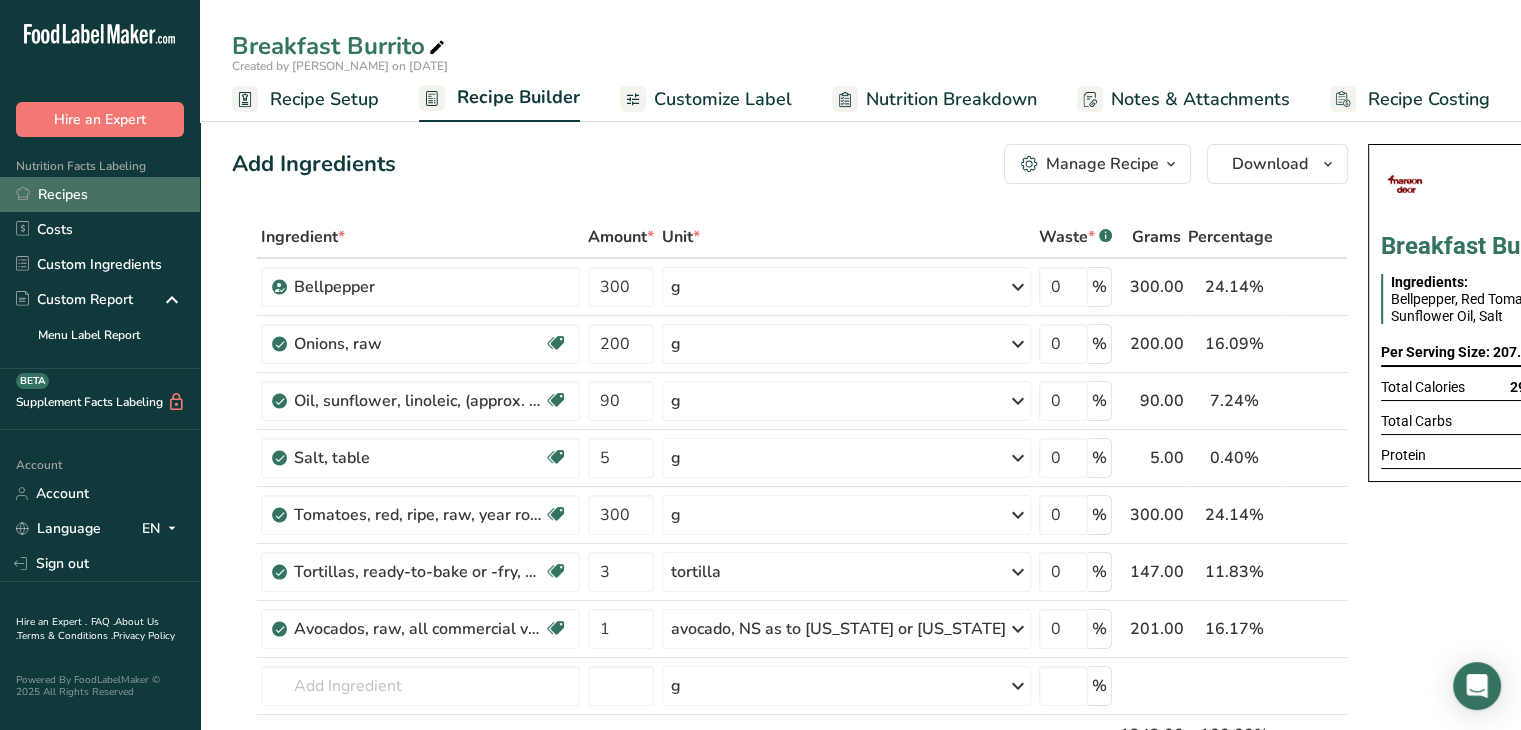 click on "Recipes" at bounding box center [100, 194] 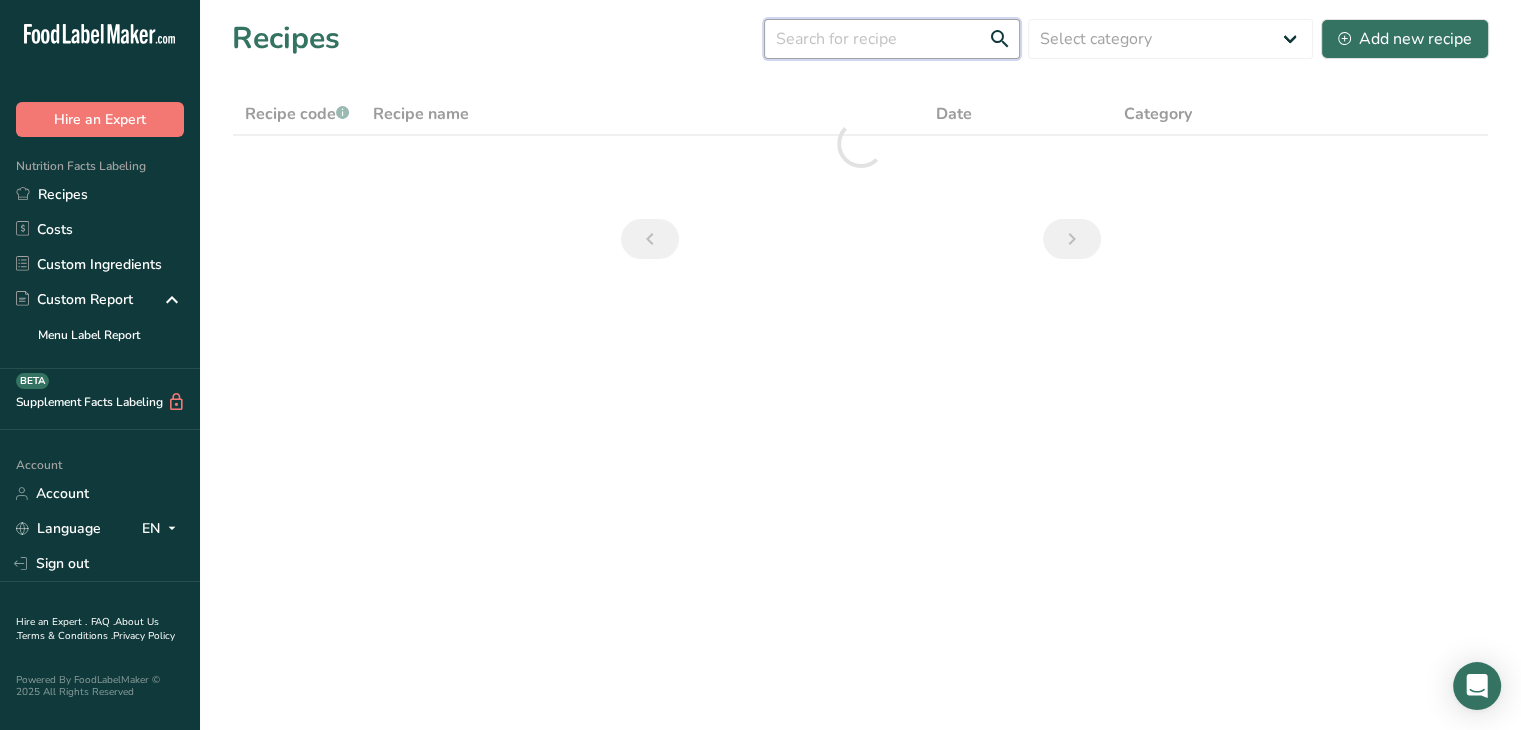 click at bounding box center [892, 39] 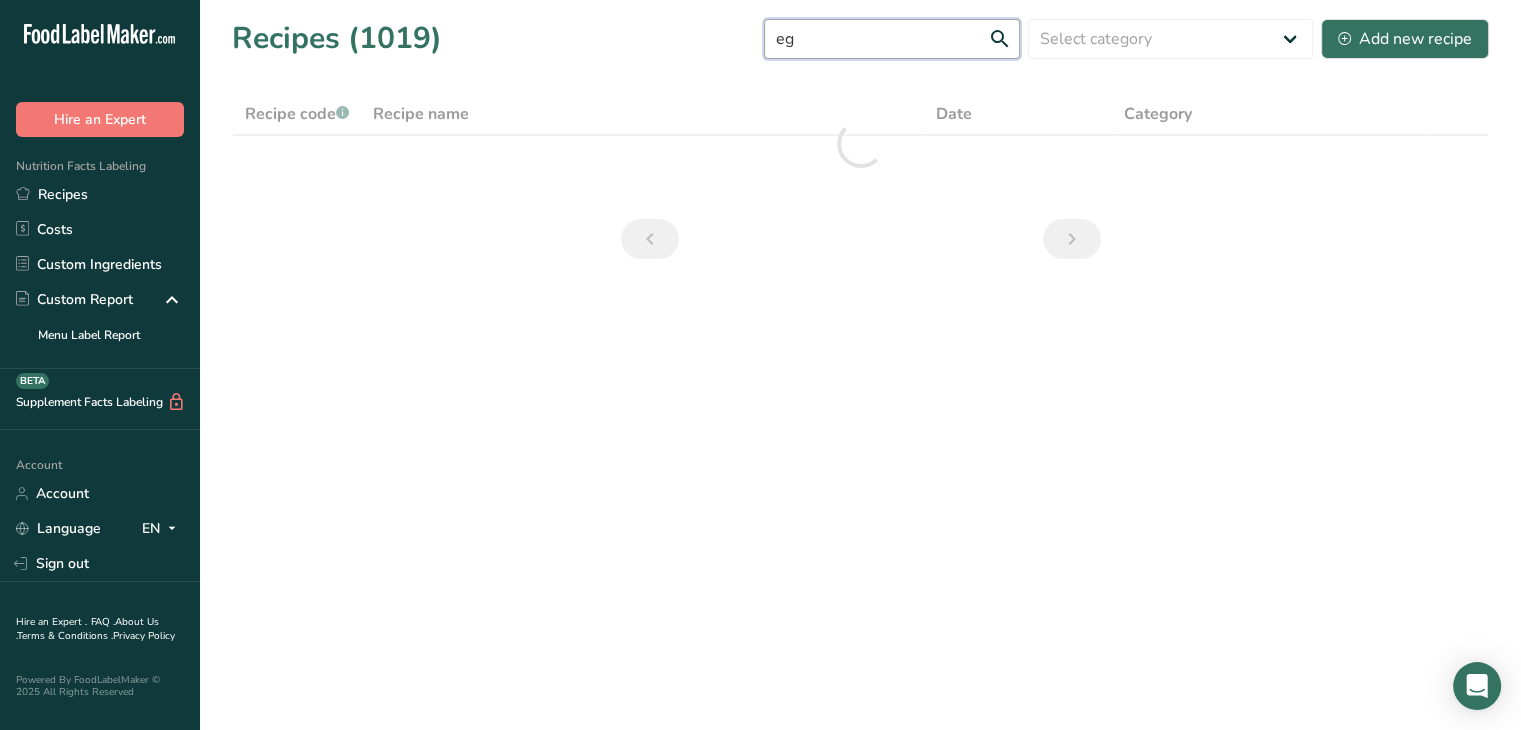 type on "e" 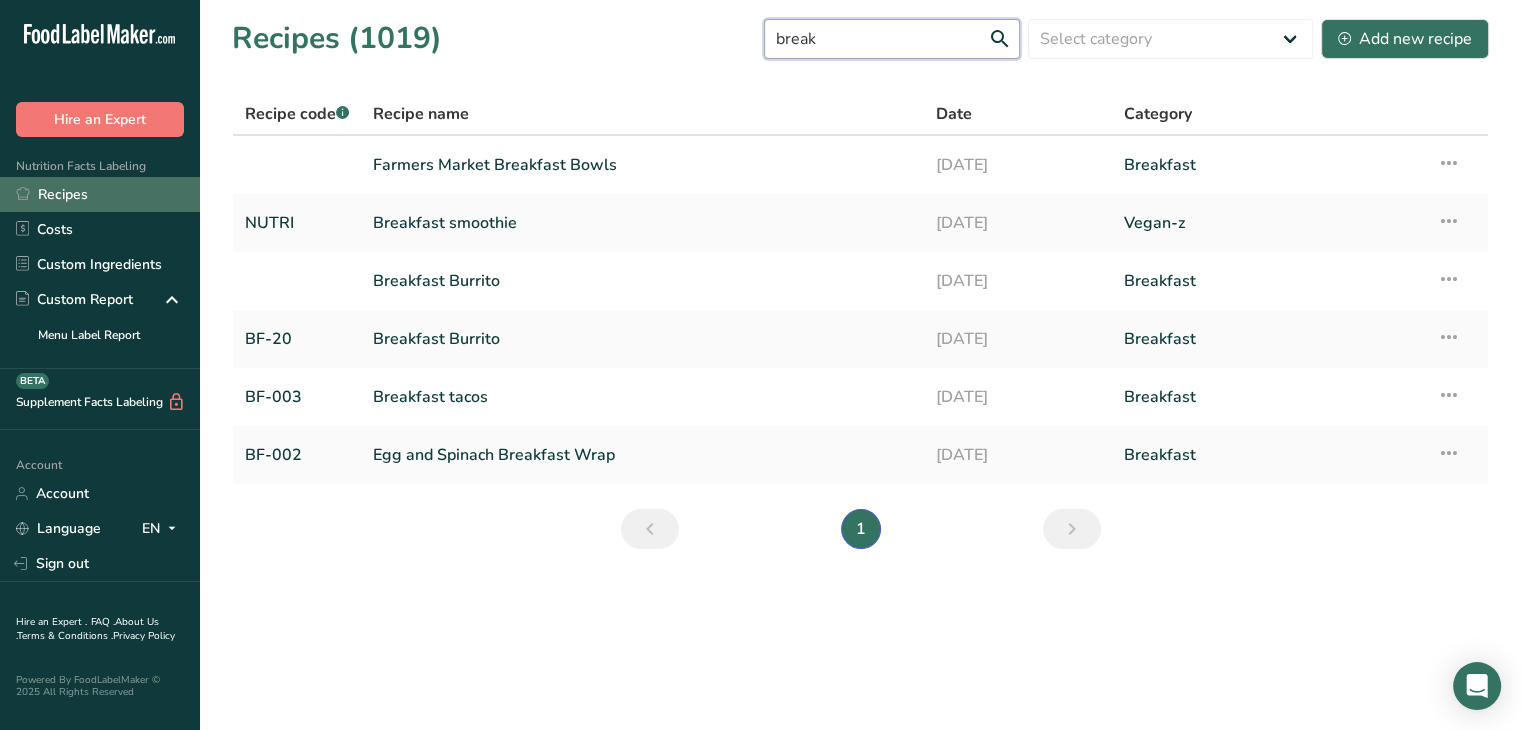 type on "break" 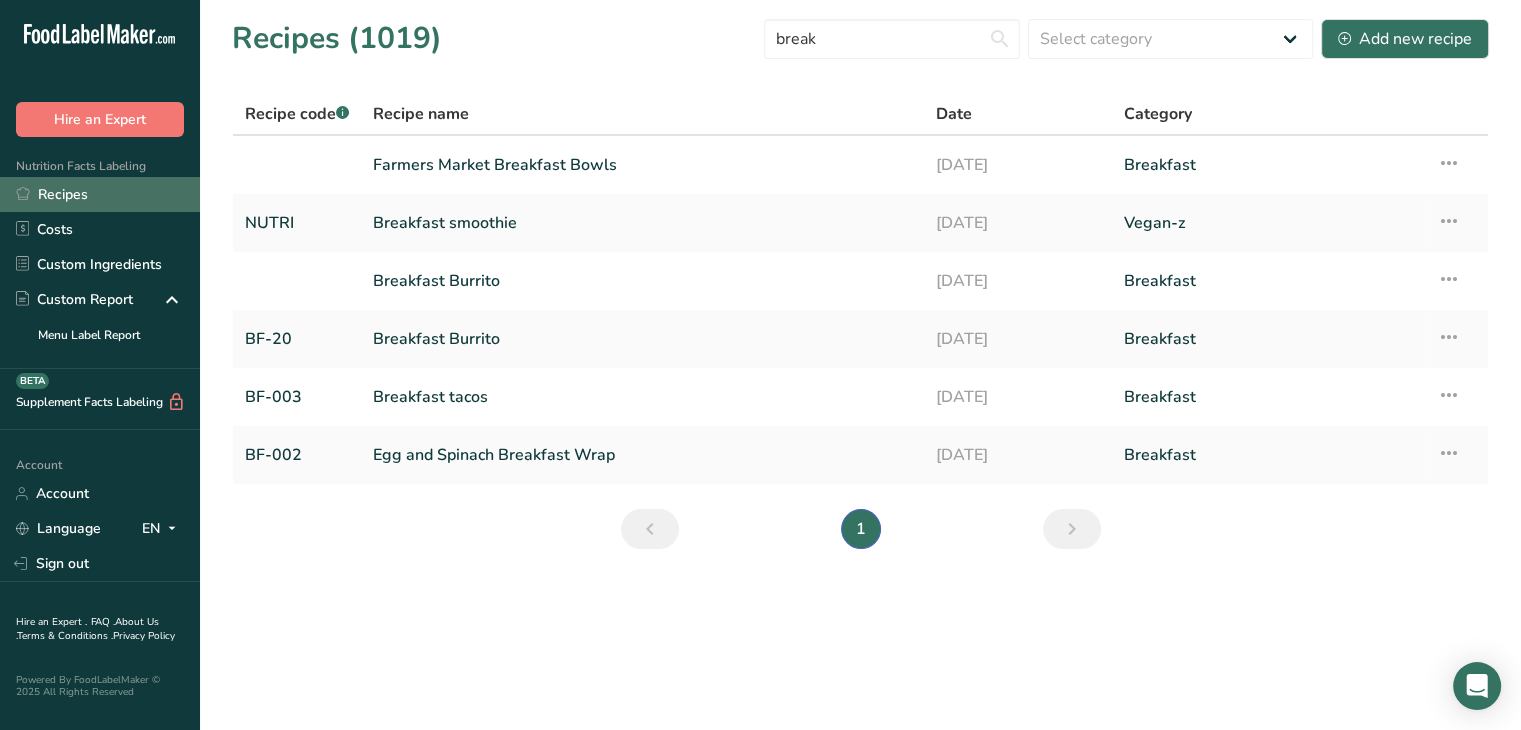 click on "Recipes" at bounding box center [100, 194] 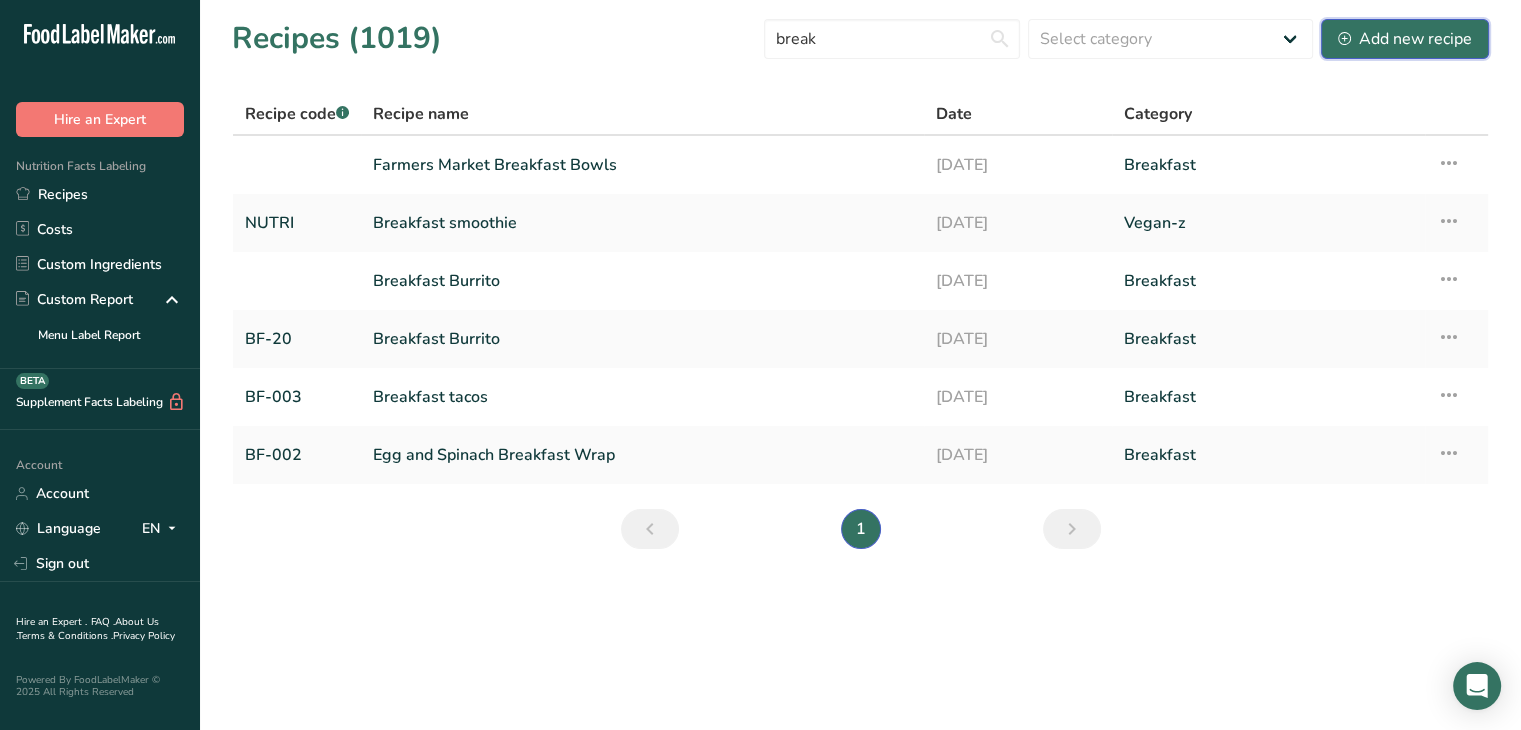 click on "Add new recipe" at bounding box center (1405, 39) 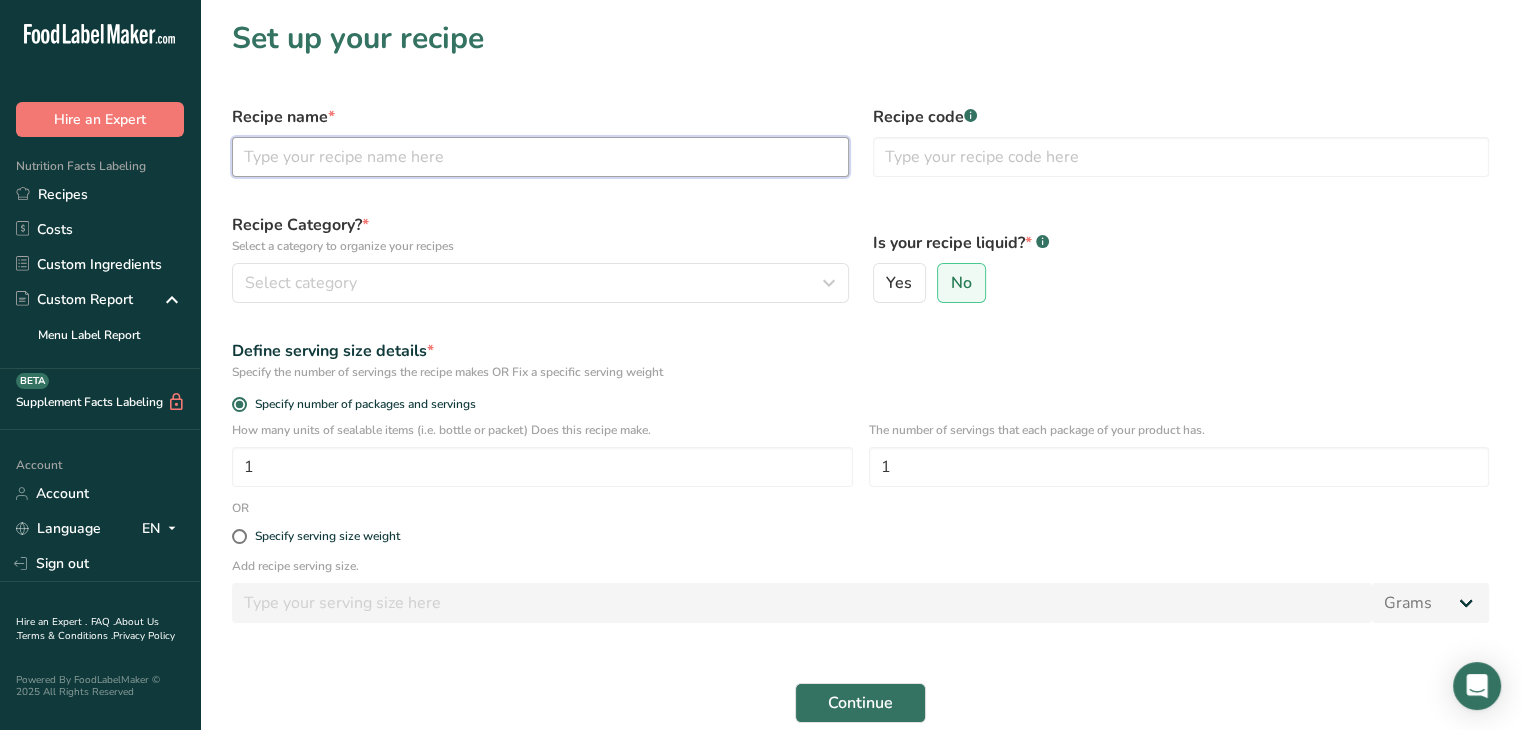 click at bounding box center [540, 157] 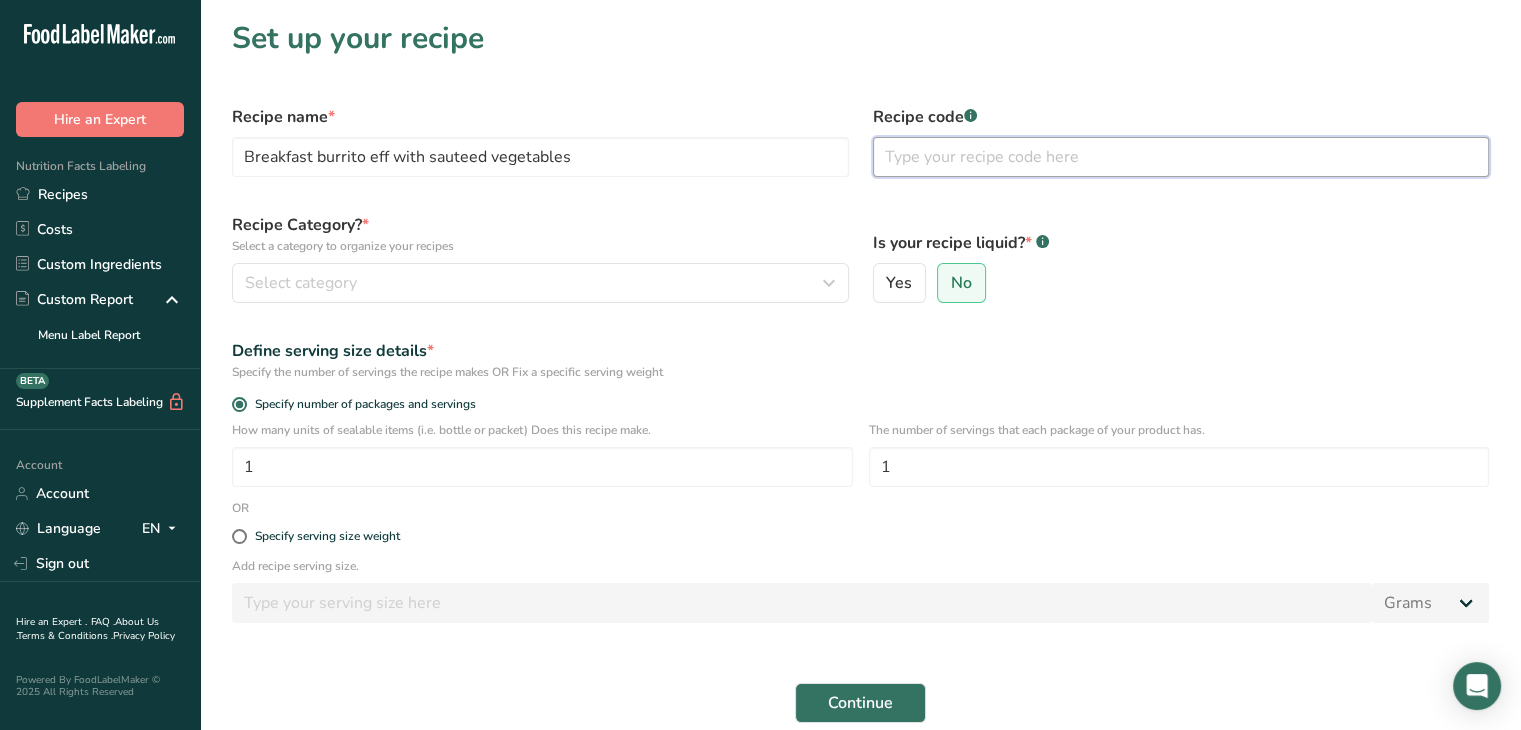 click at bounding box center (1181, 157) 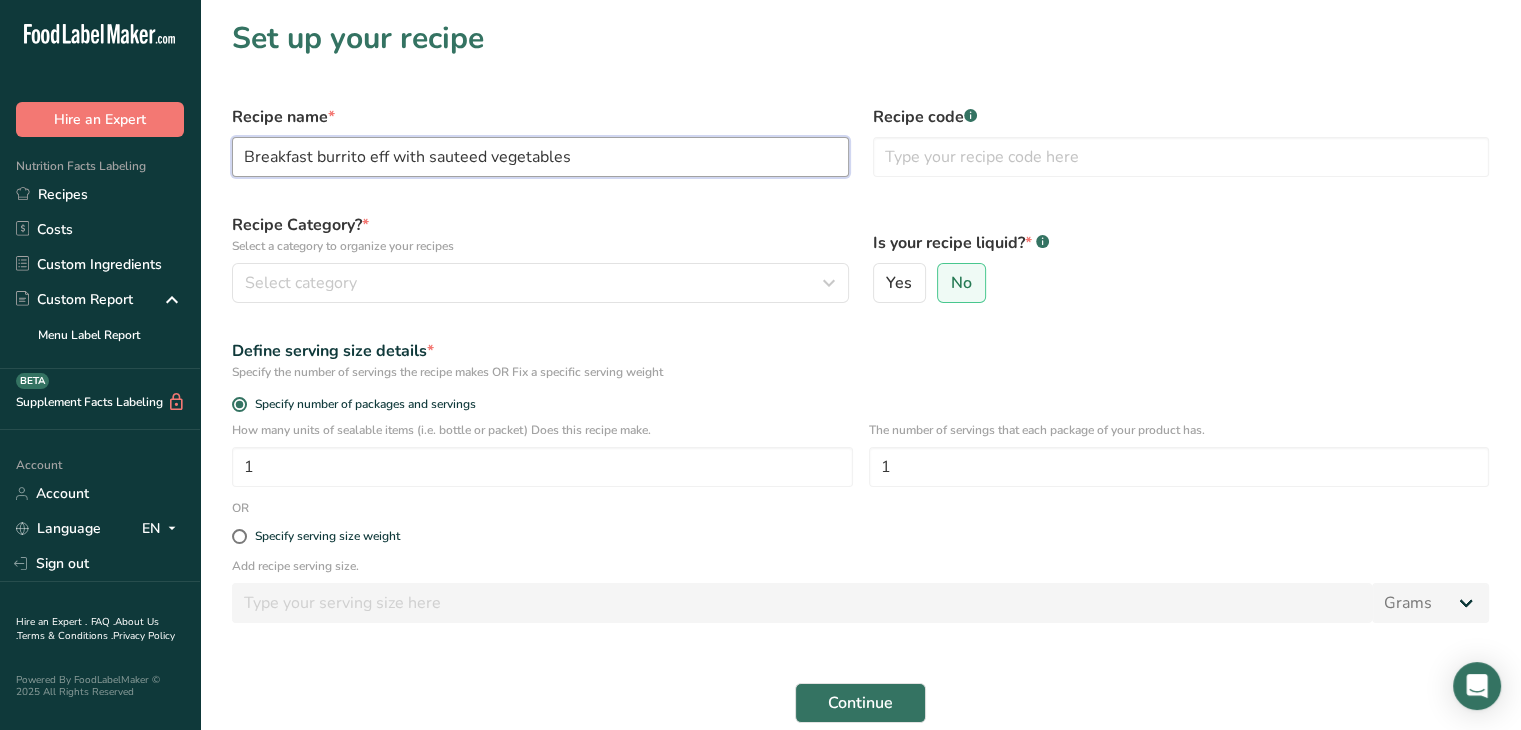click on "Breakfast burrito eff with sauteed vegetables" at bounding box center (540, 157) 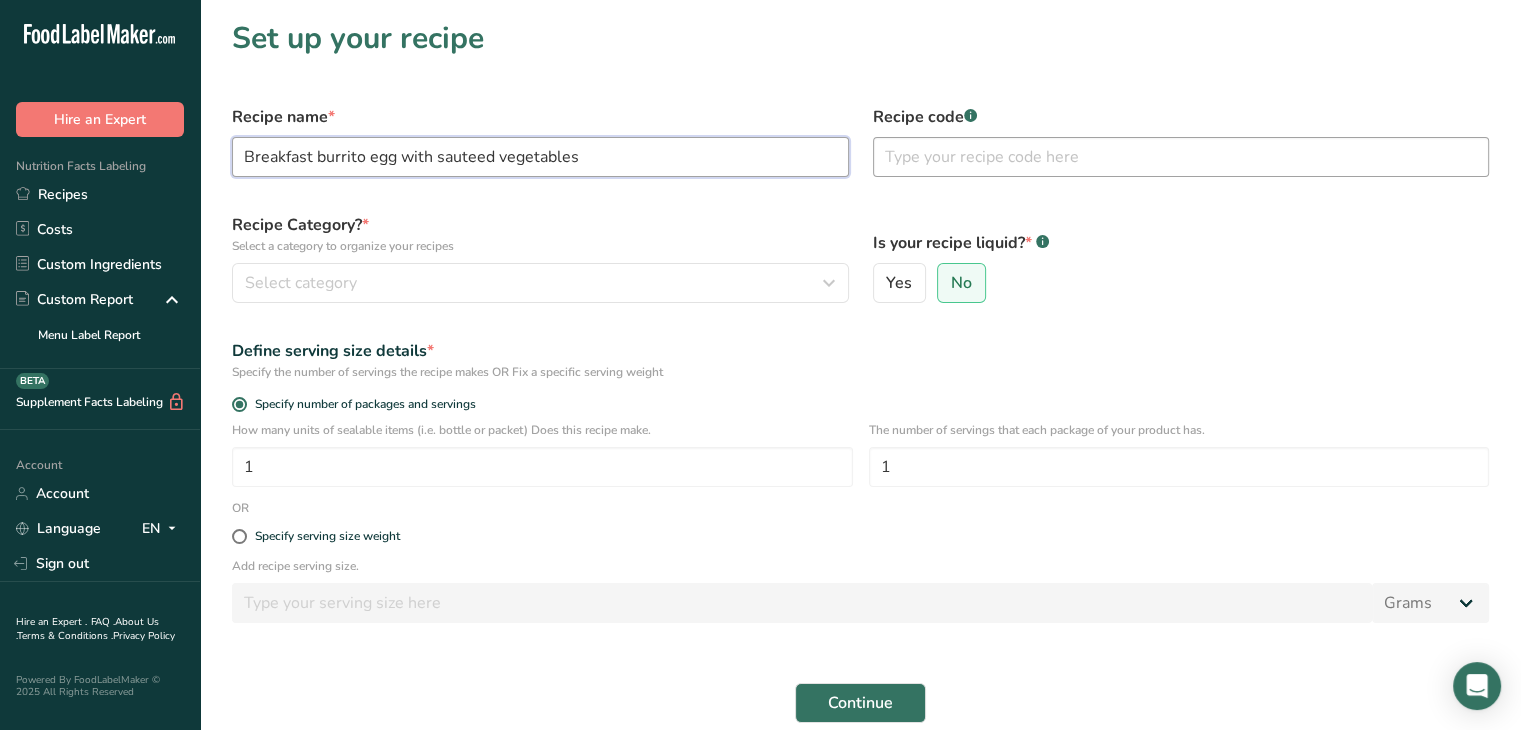 type on "Breakfast burrito egg with sauteed vegetables" 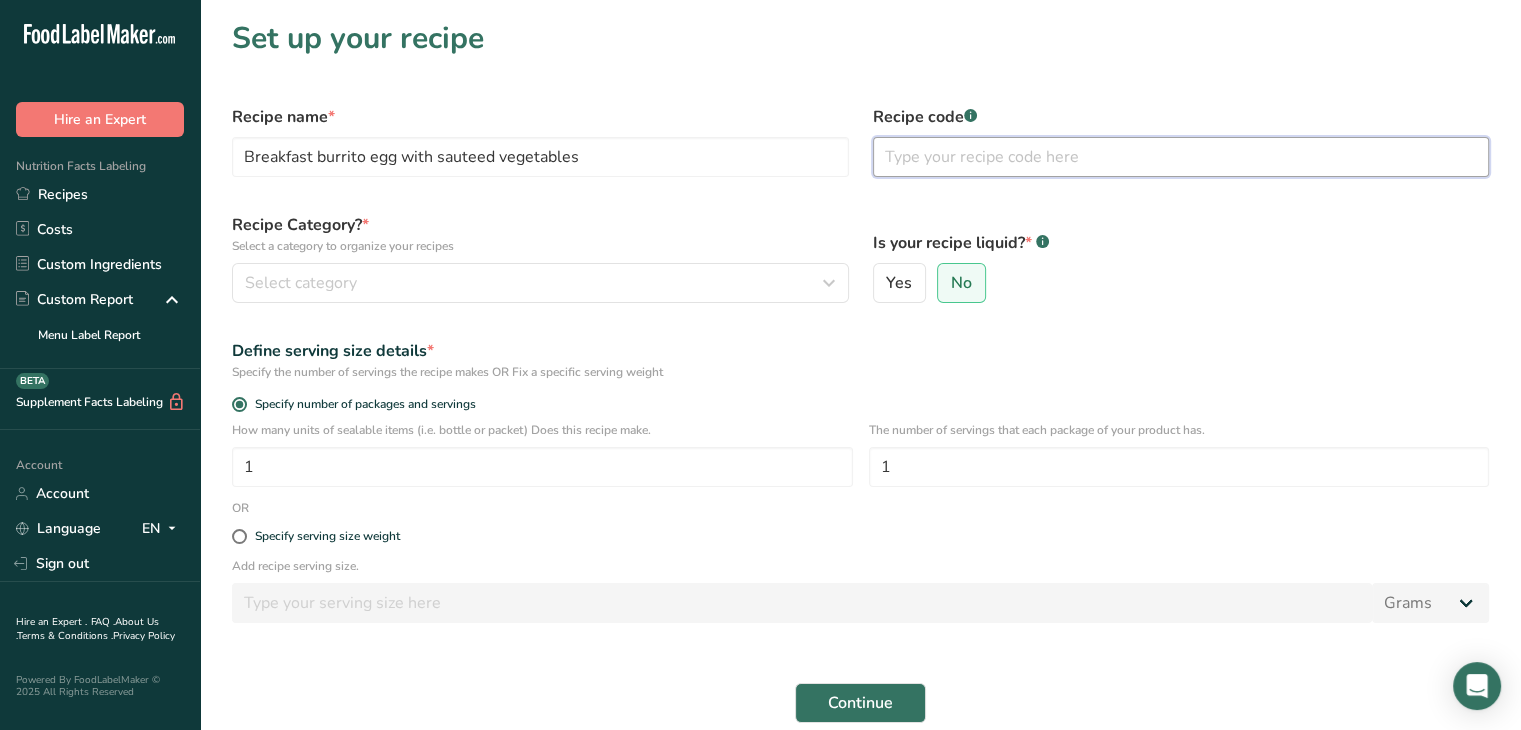 click at bounding box center (1181, 157) 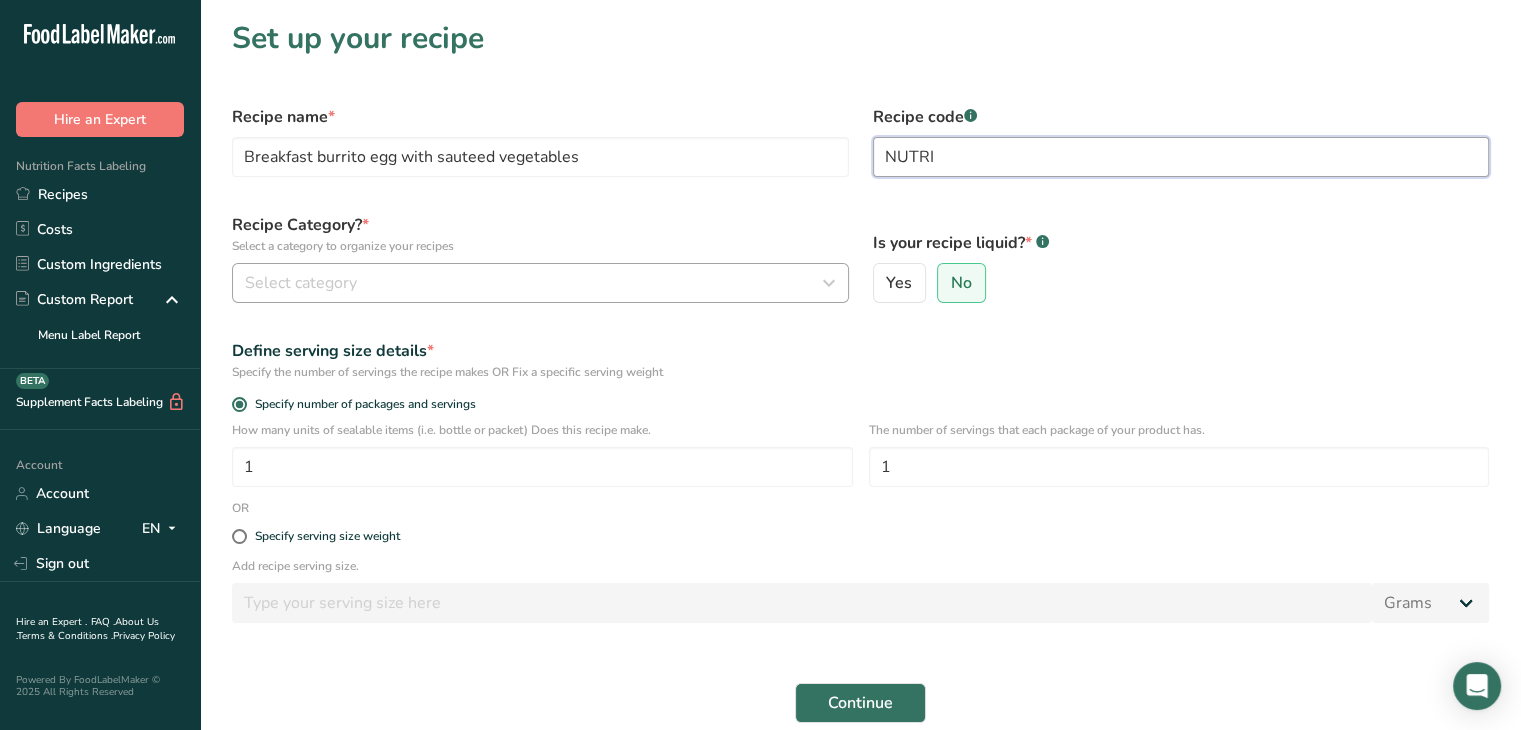 type on "NUTRI" 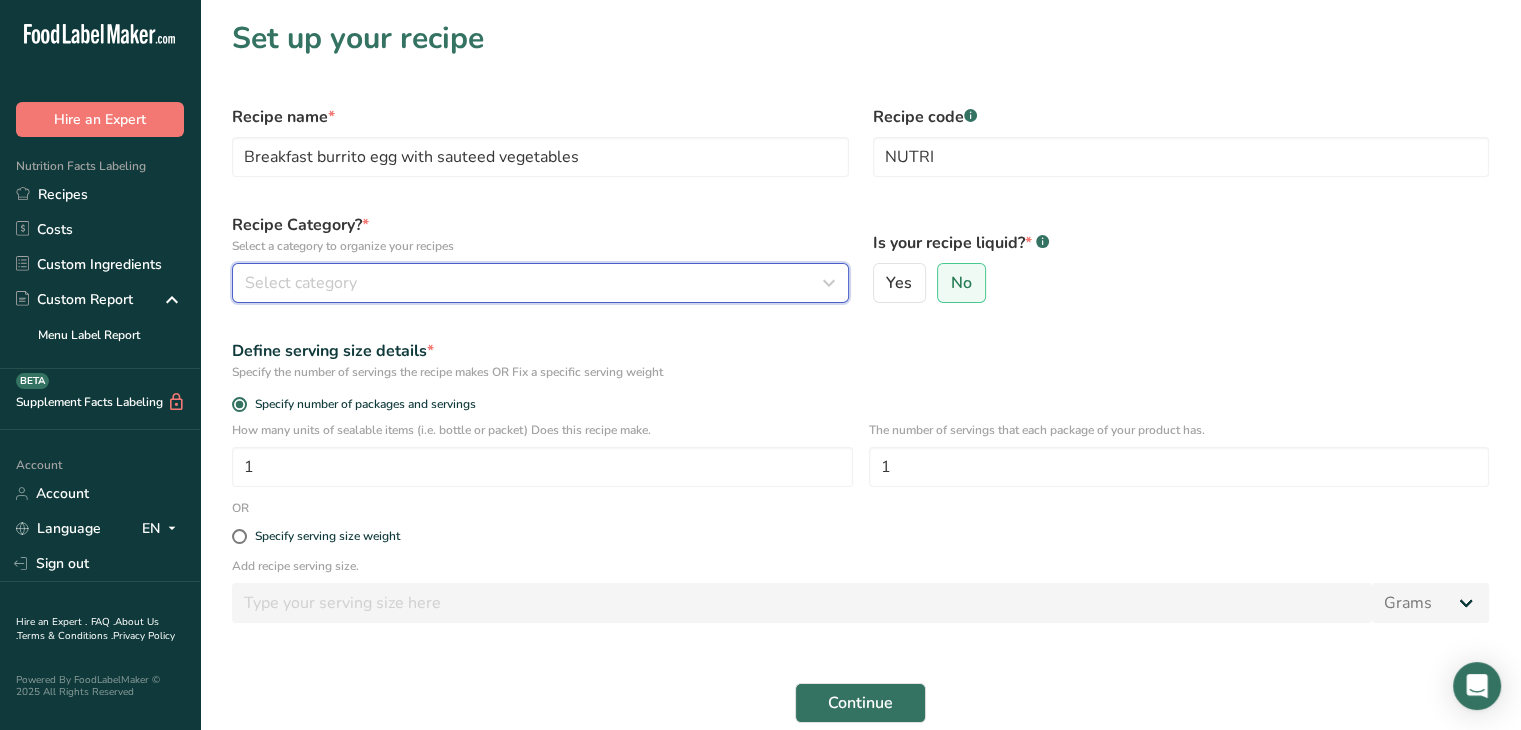 click on "Select category" at bounding box center (540, 283) 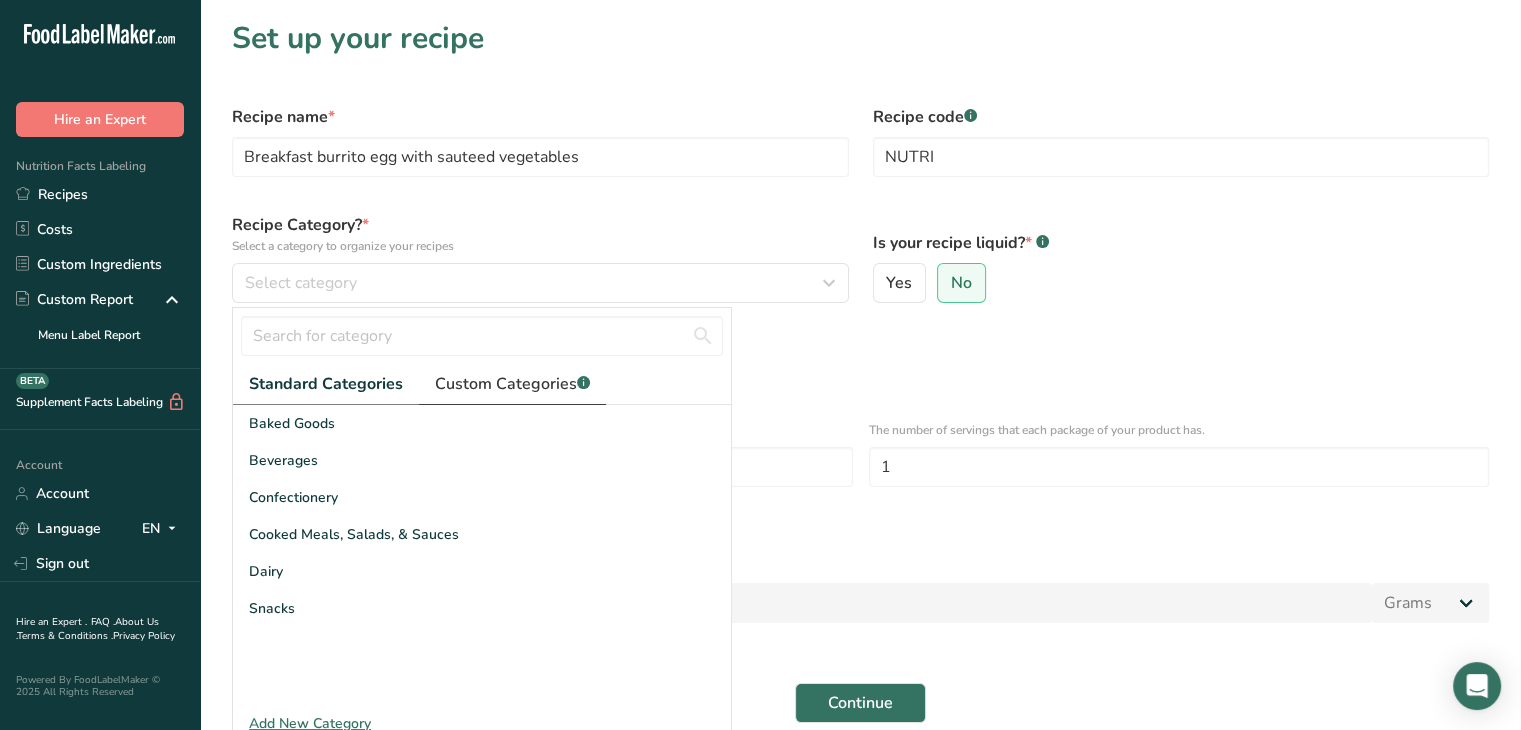 click on "Custom Categories
.a-a{fill:#347362;}.b-a{fill:#fff;}" at bounding box center (512, 384) 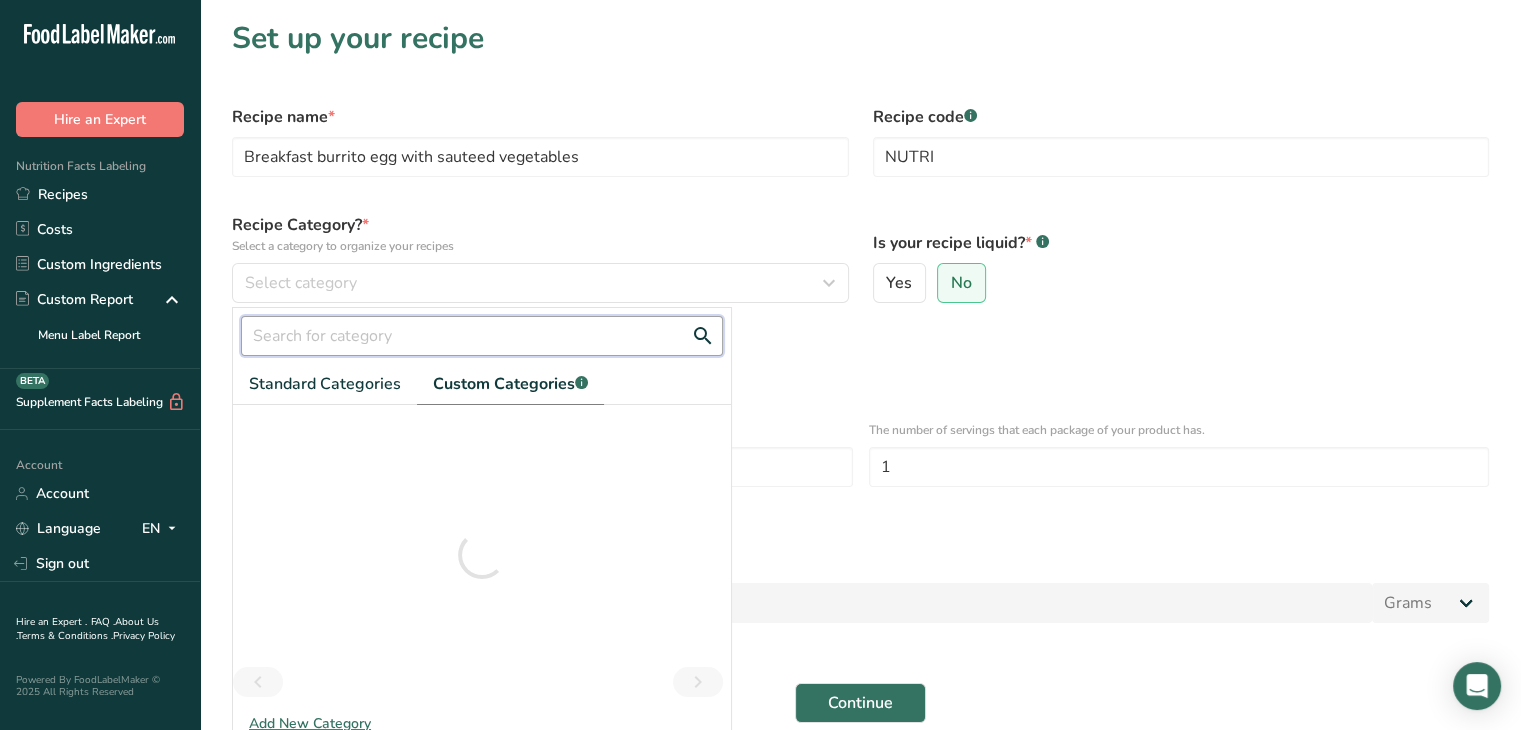 click at bounding box center (482, 336) 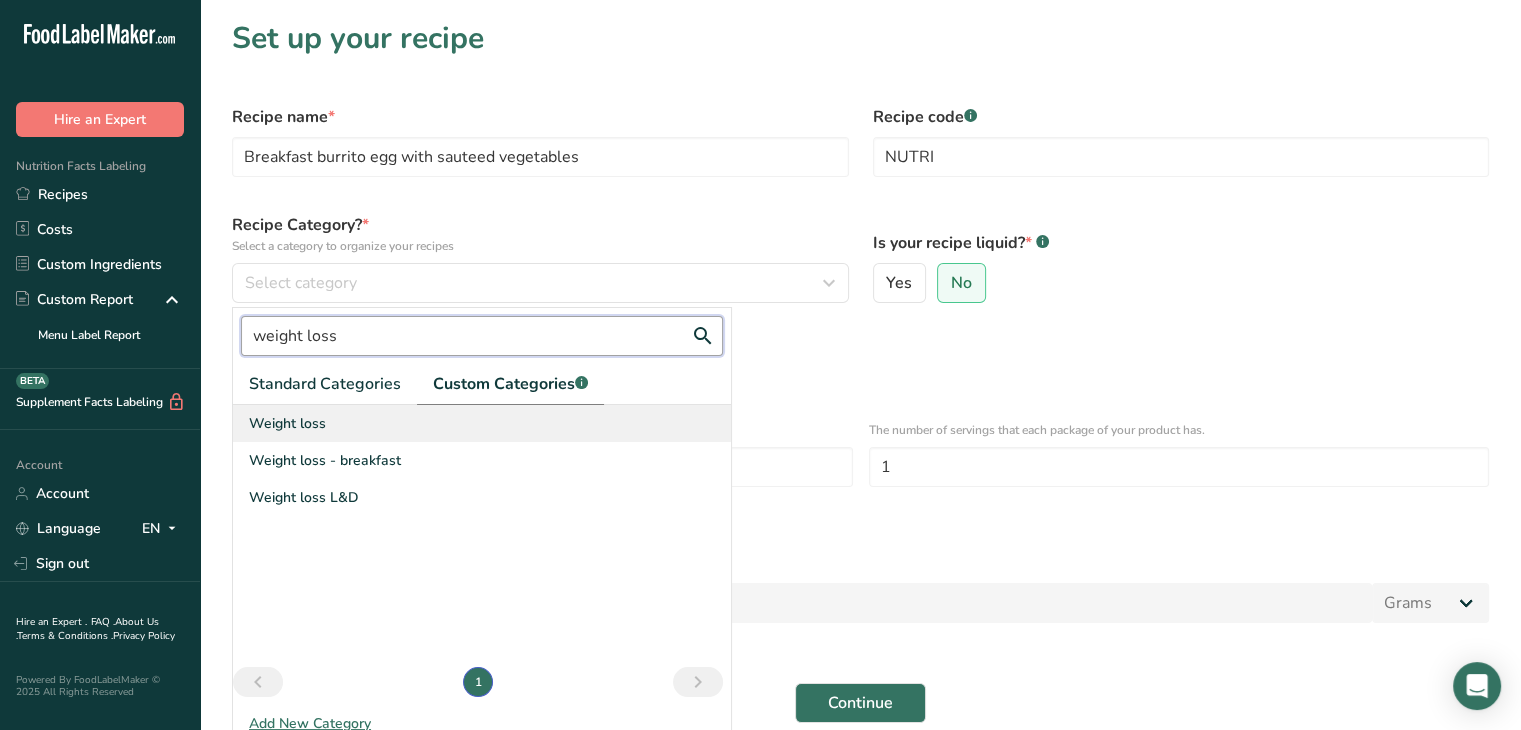 type on "weight loss" 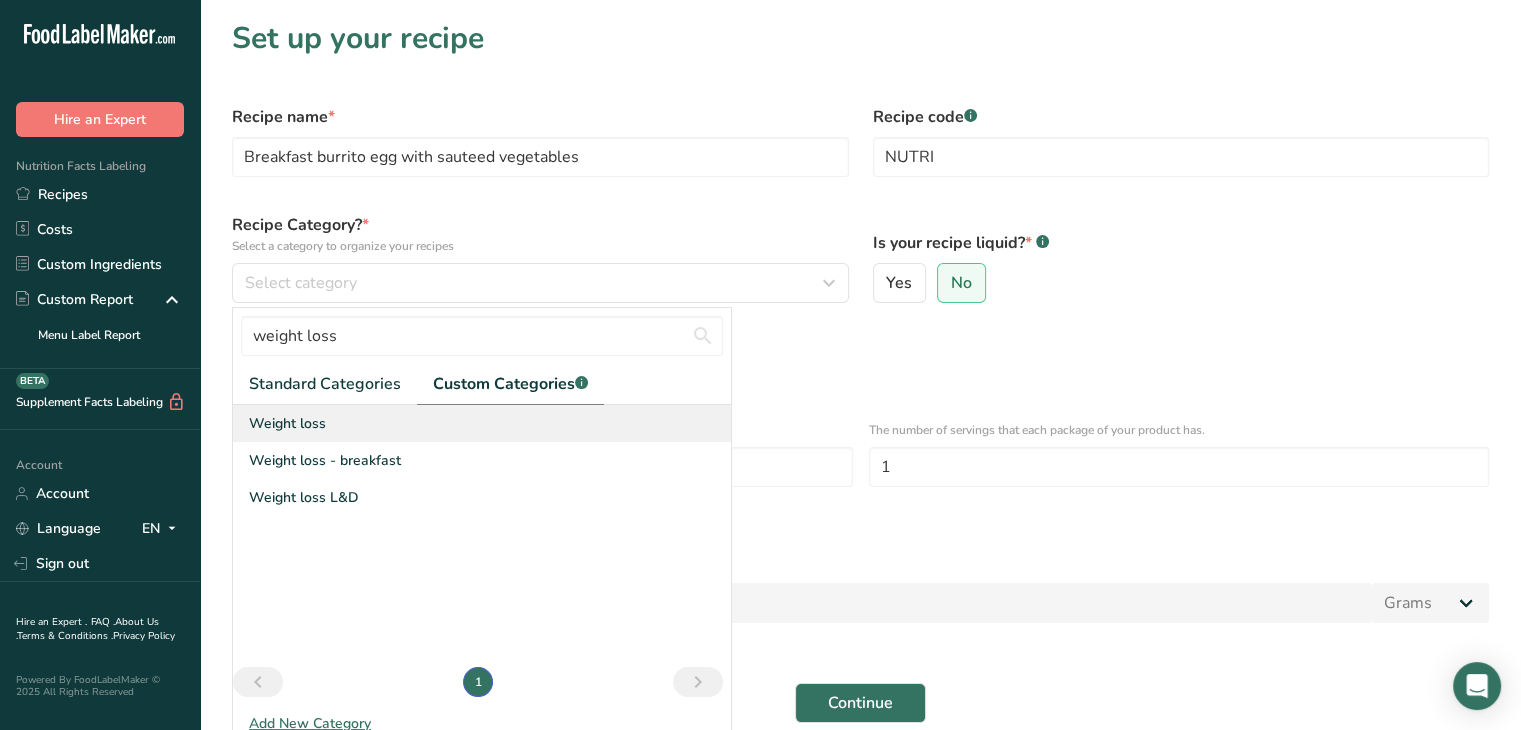 click on "Weight loss" at bounding box center [482, 423] 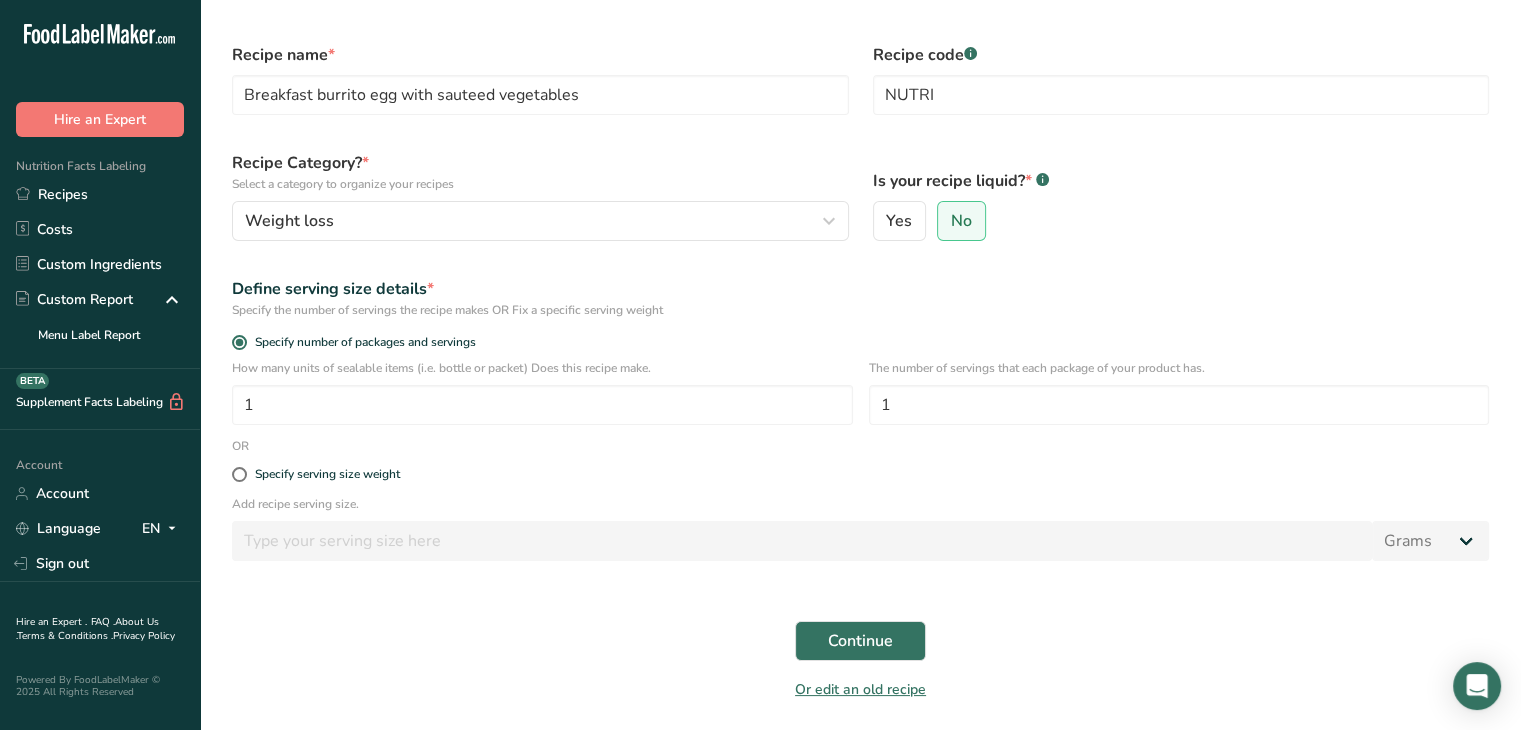 scroll, scrollTop: 64, scrollLeft: 0, axis: vertical 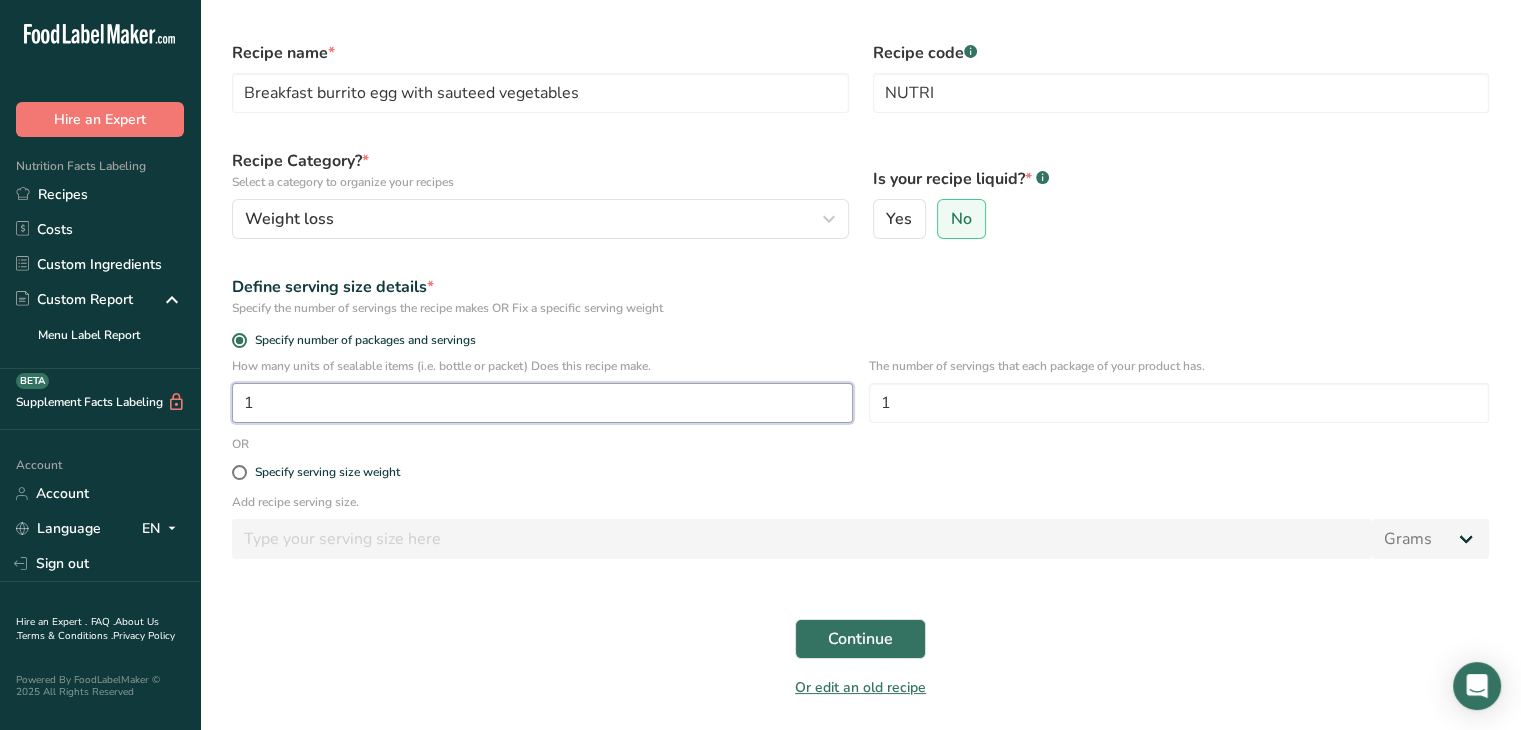 click on "1" at bounding box center (542, 403) 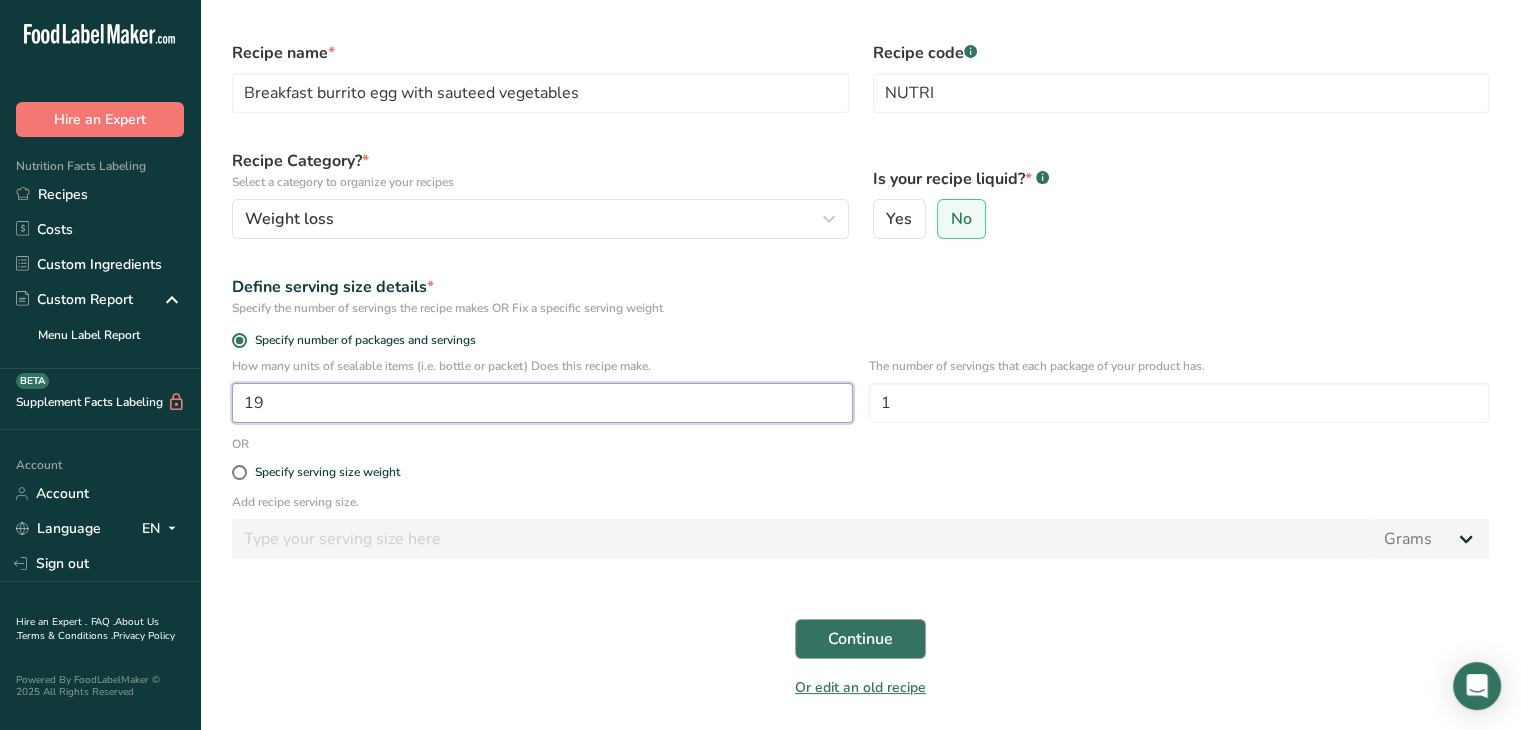 type on "19" 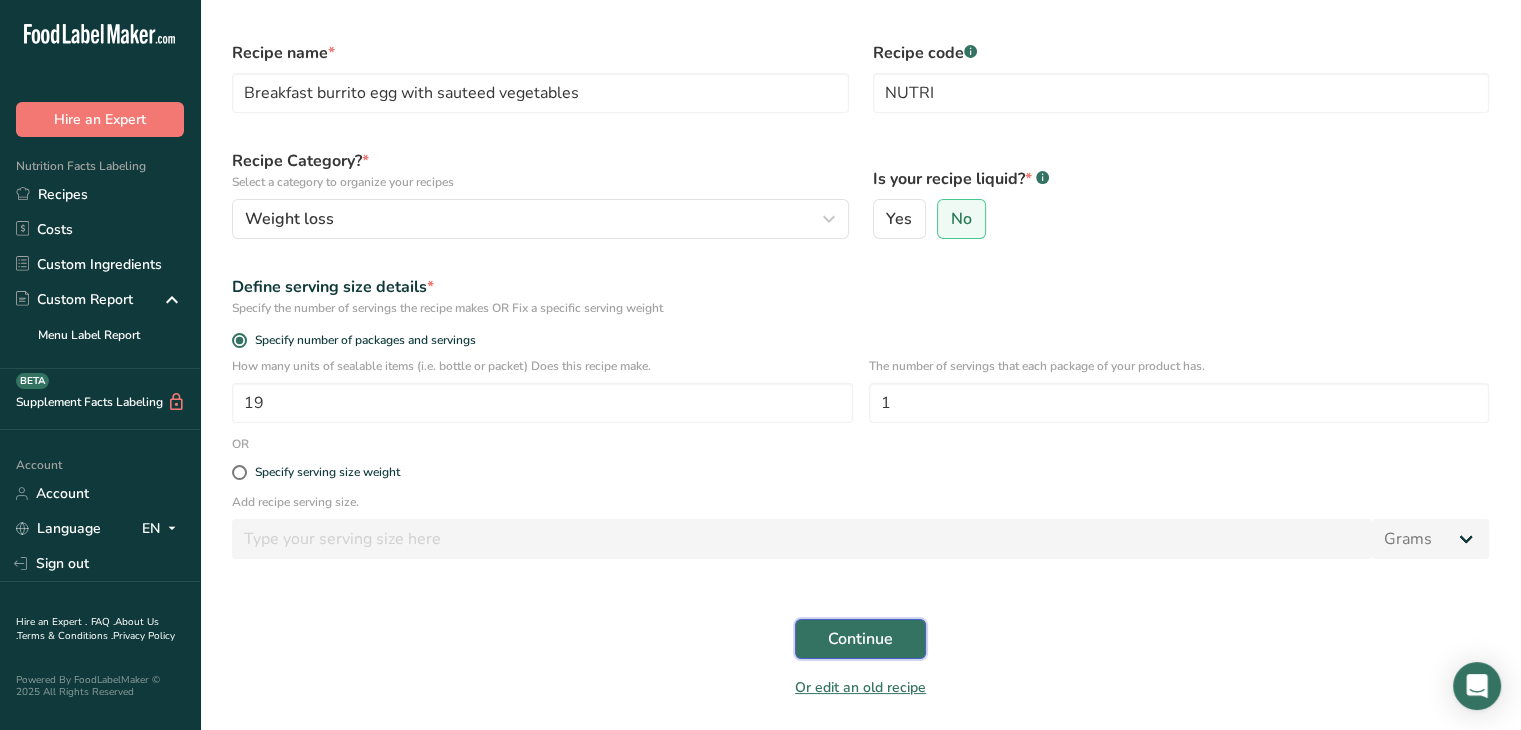 click on "Continue" at bounding box center [860, 639] 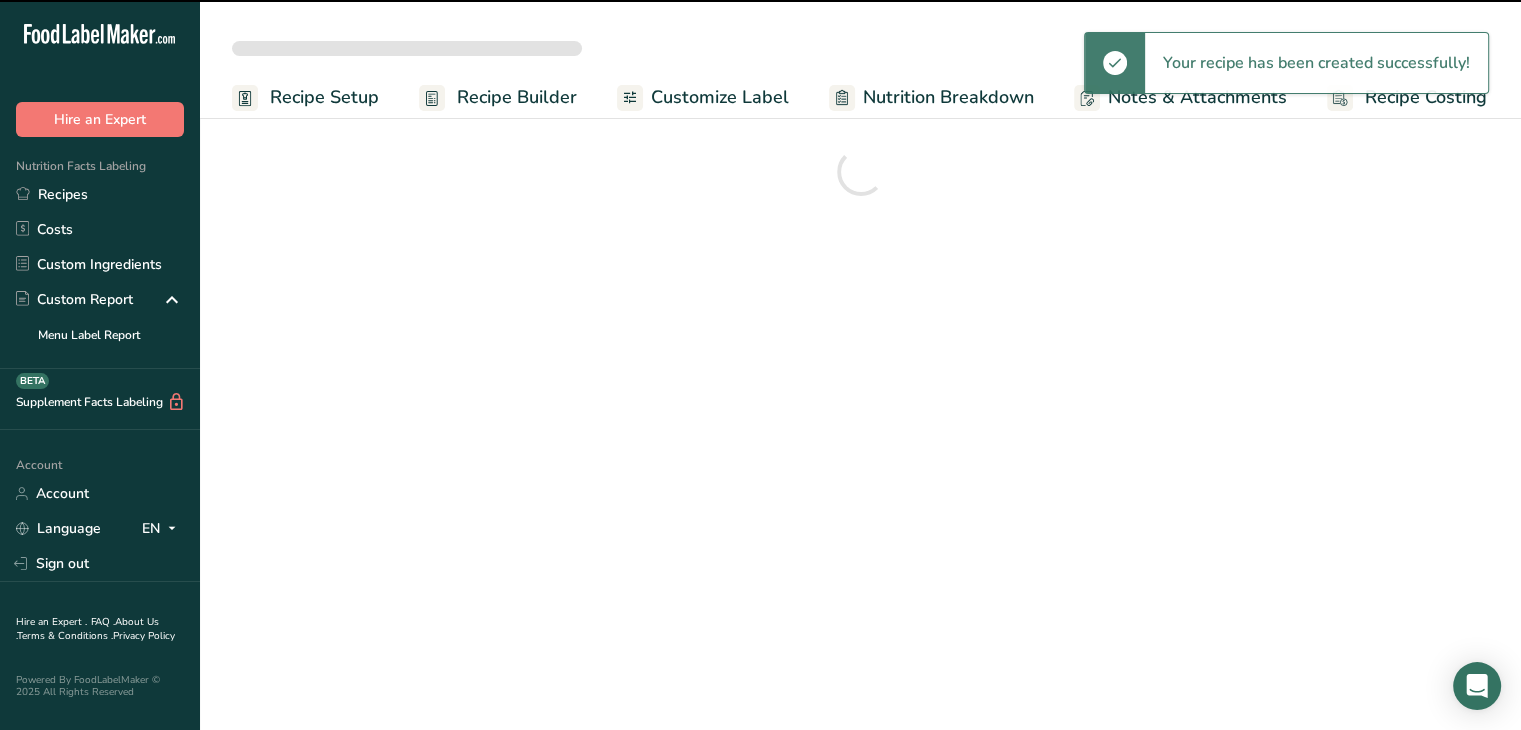 scroll, scrollTop: 0, scrollLeft: 0, axis: both 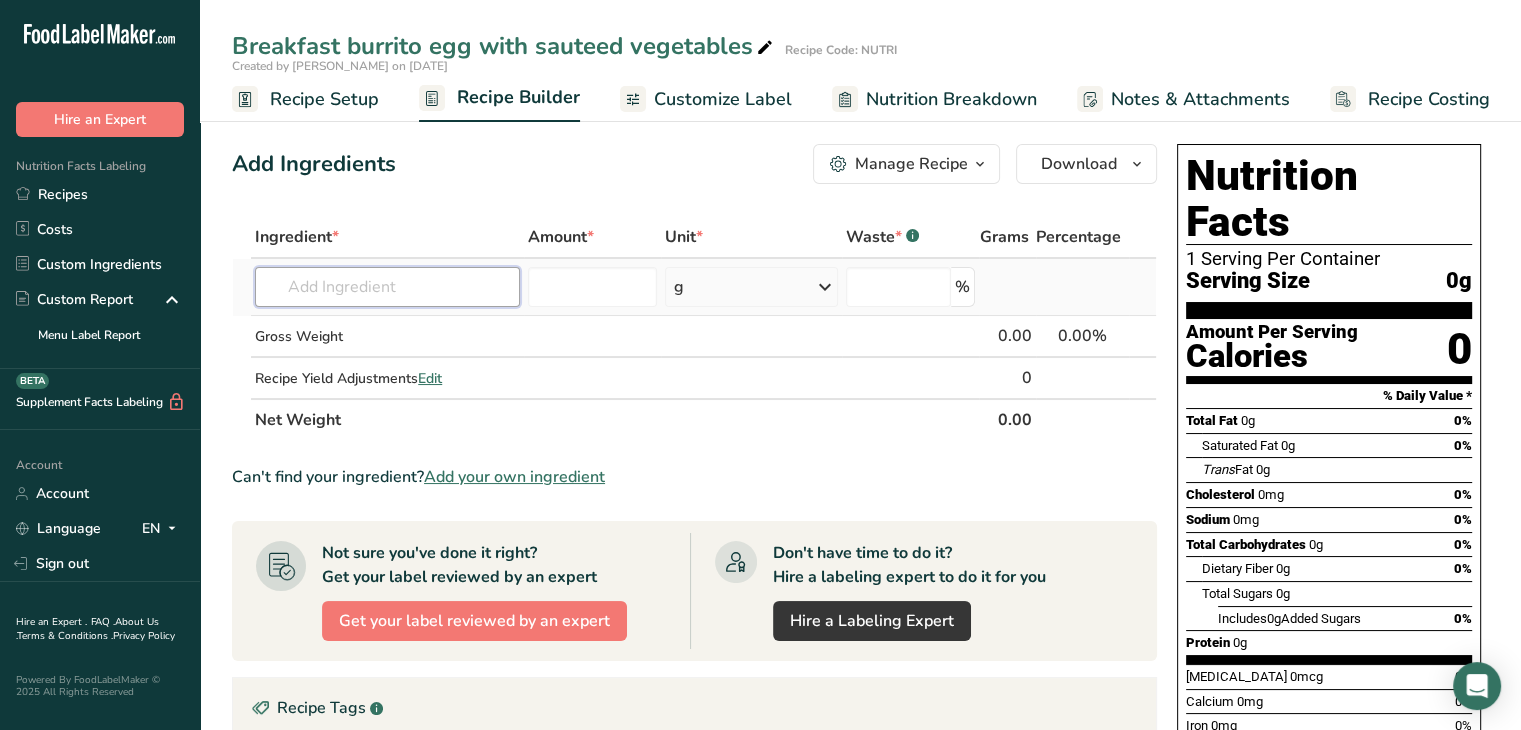 click at bounding box center [387, 287] 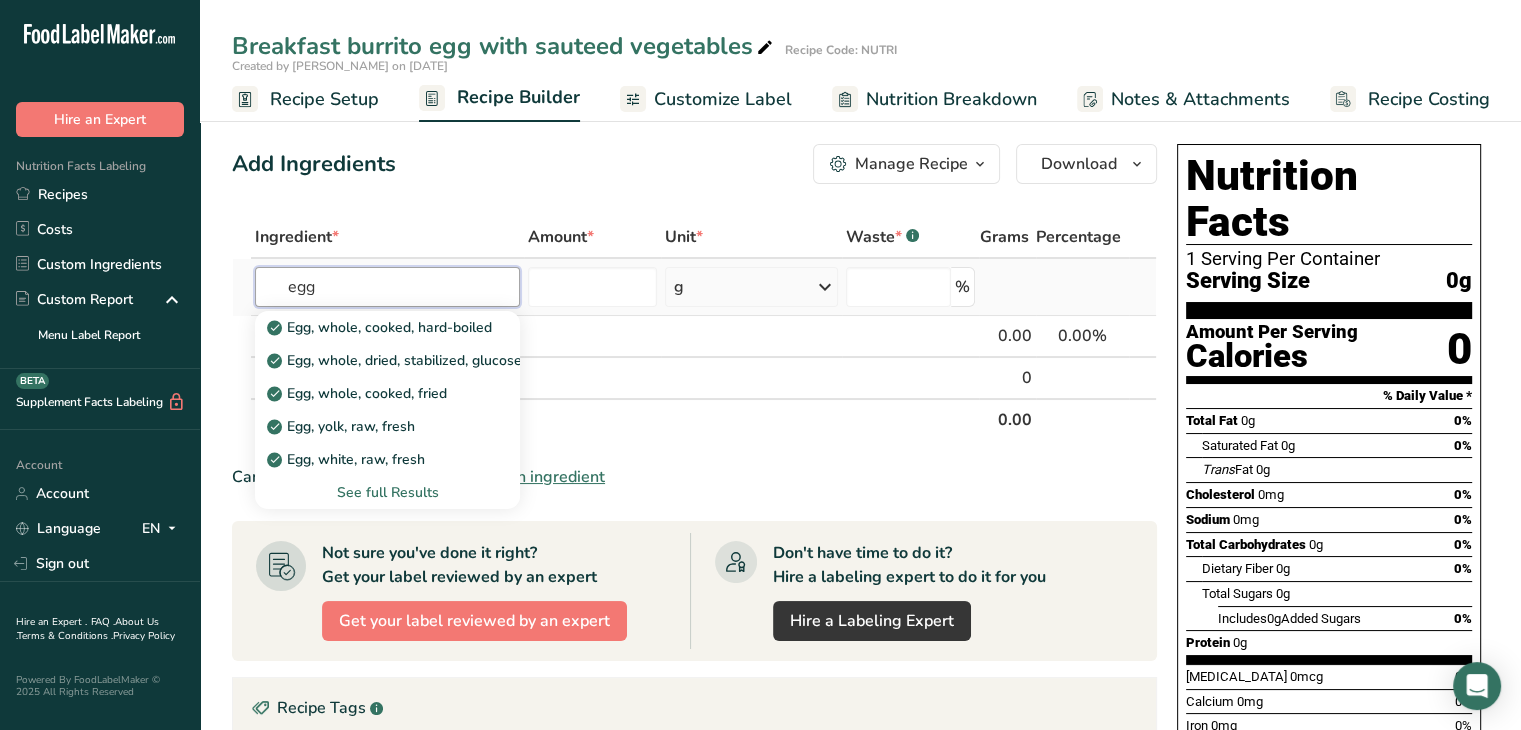 type on "egg" 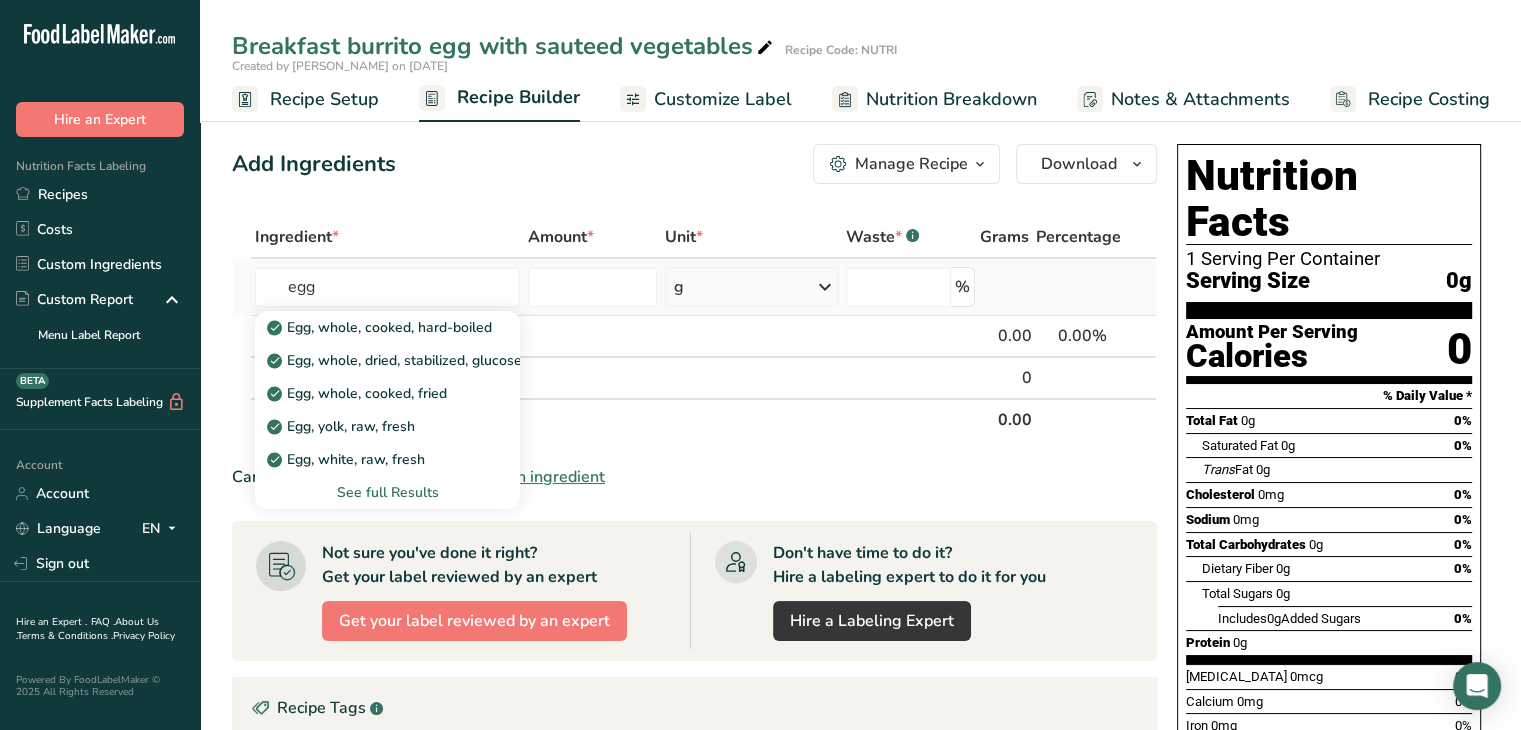 type 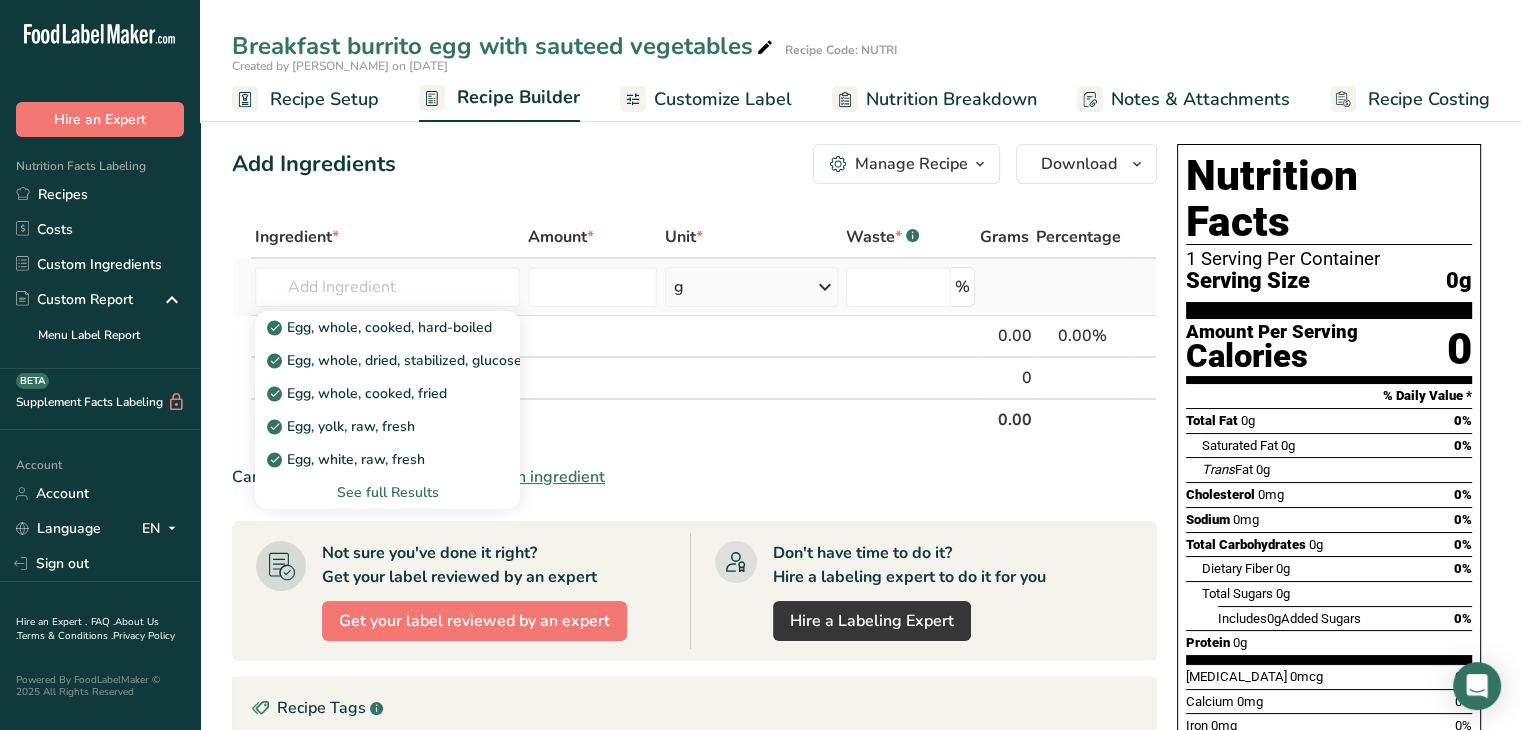 click on "See full Results" at bounding box center [387, 492] 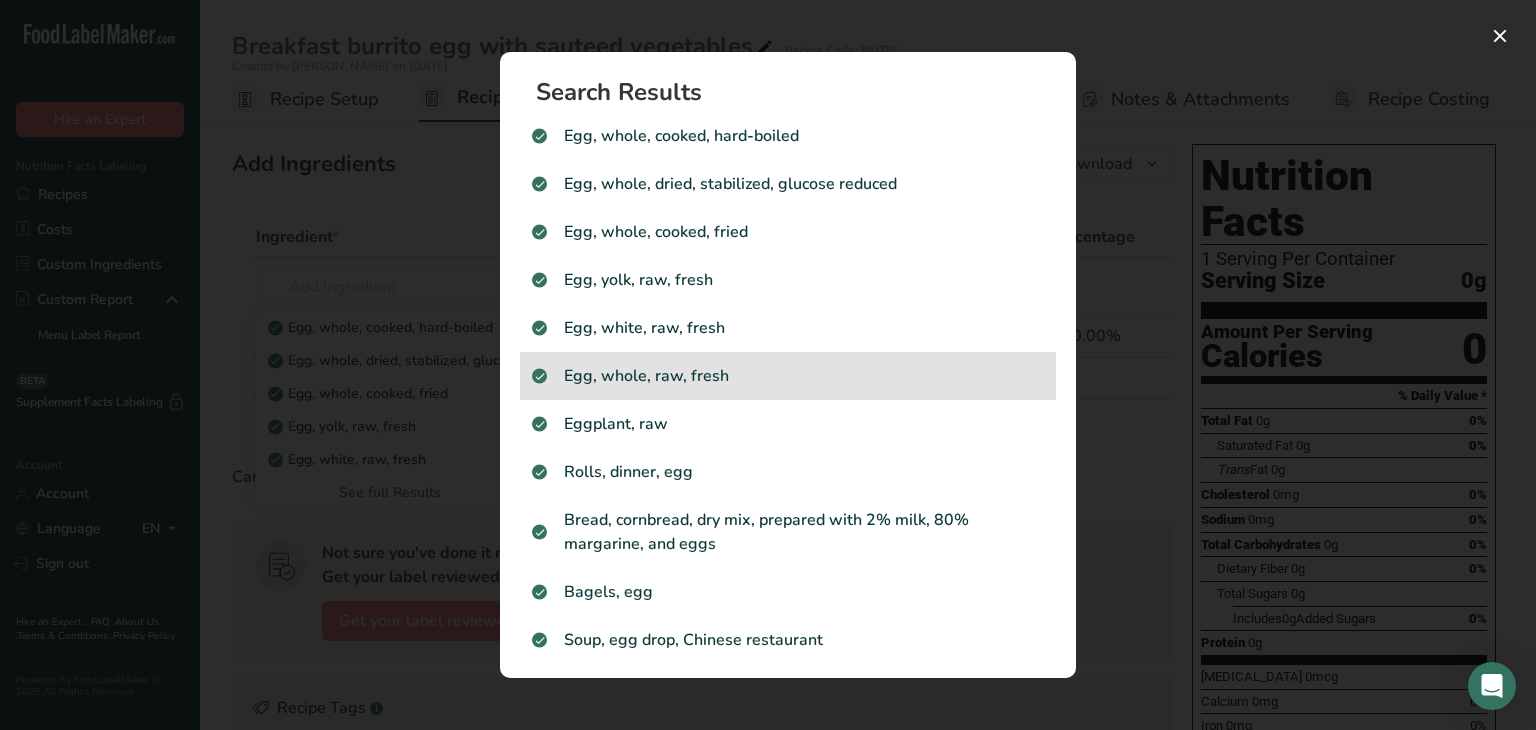 click on "Egg, whole, raw, fresh" at bounding box center (788, 376) 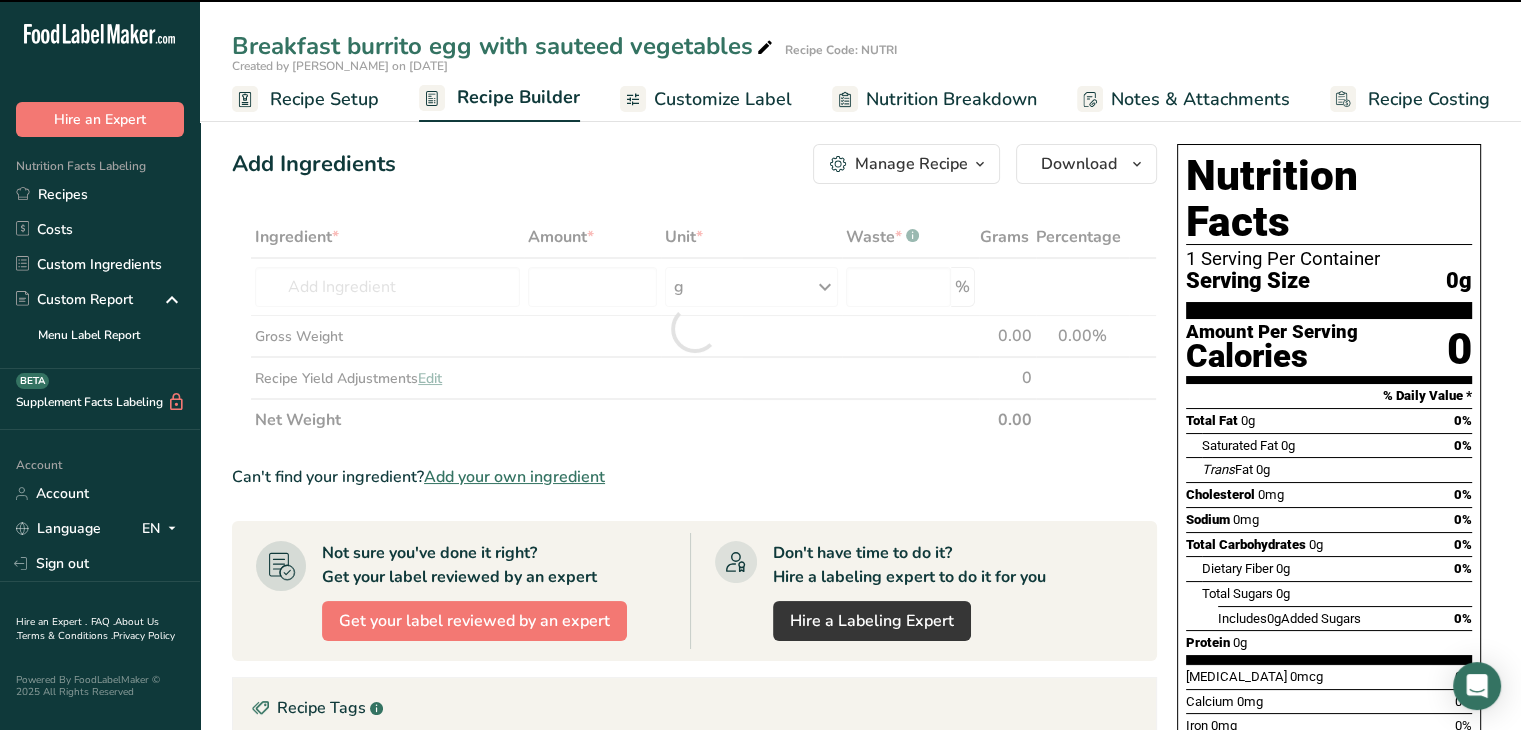 type on "0" 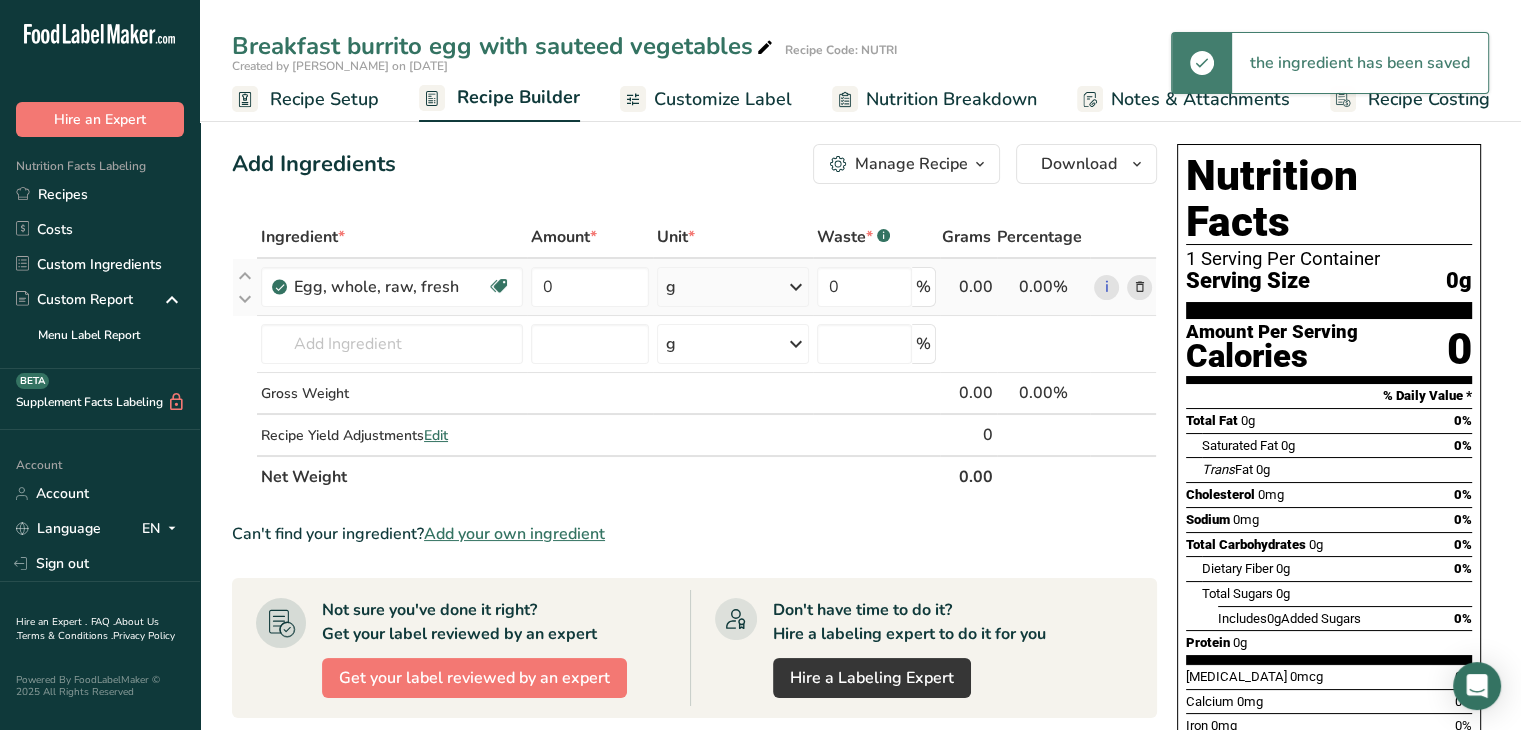 click on "g" at bounding box center (732, 287) 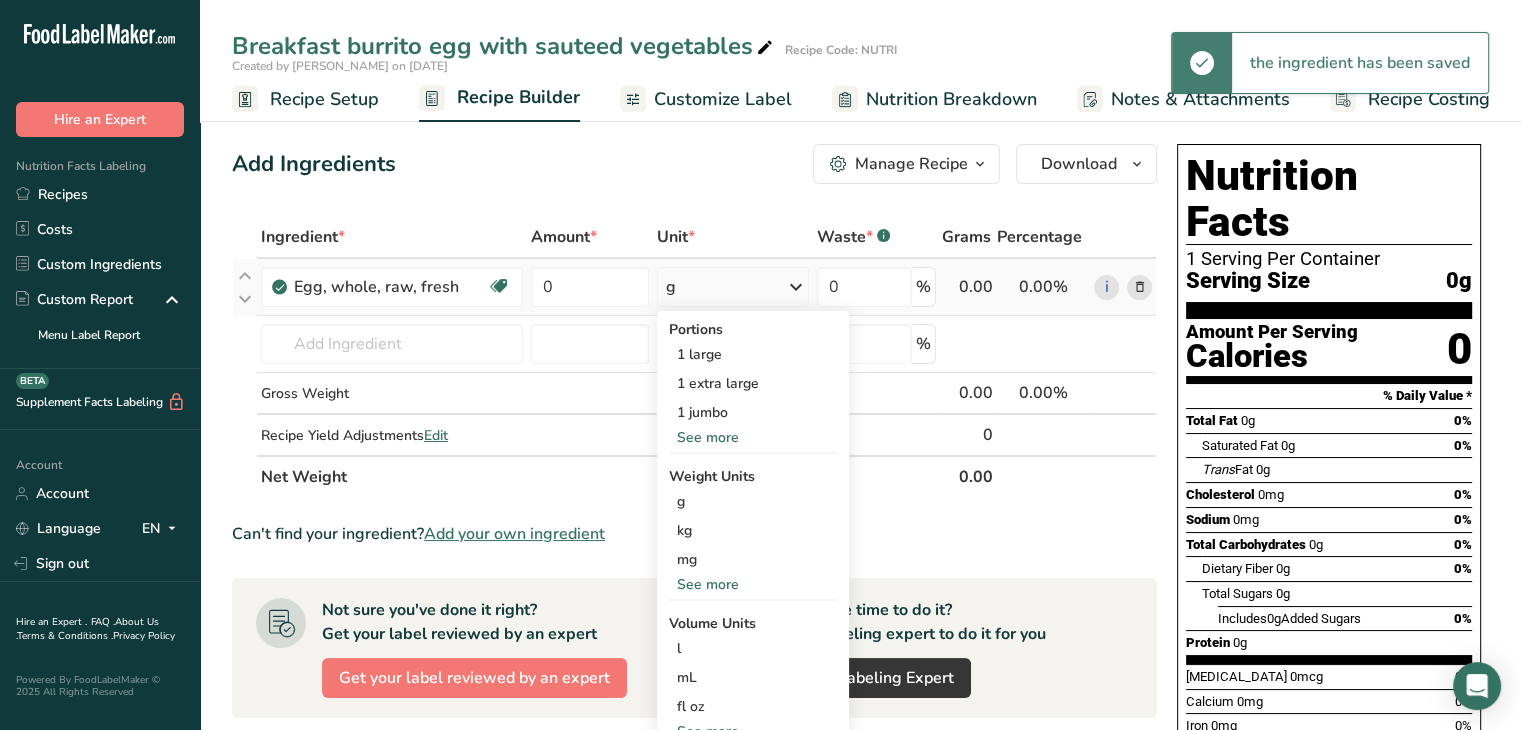 click on "See more" at bounding box center (753, 437) 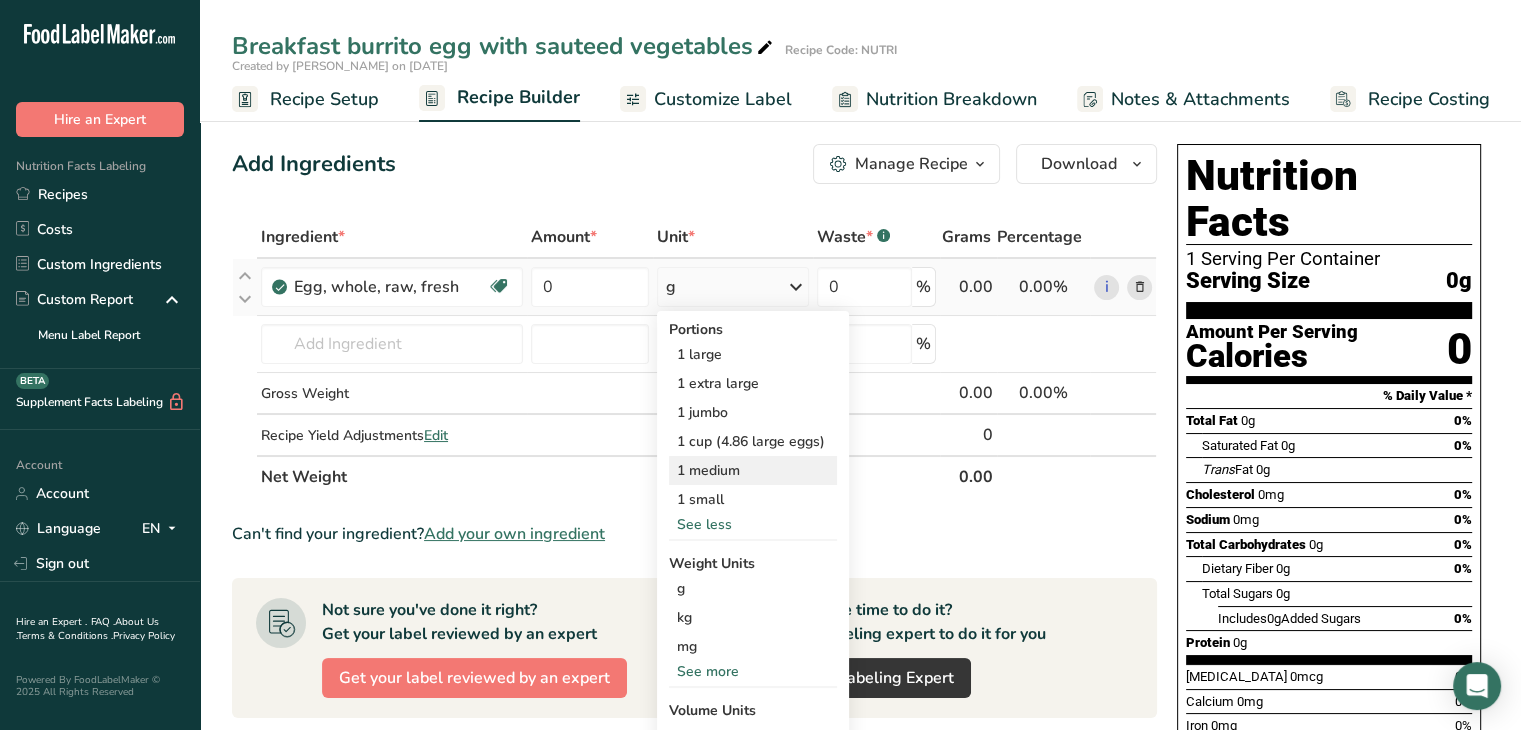 click on "1 medium" at bounding box center [753, 470] 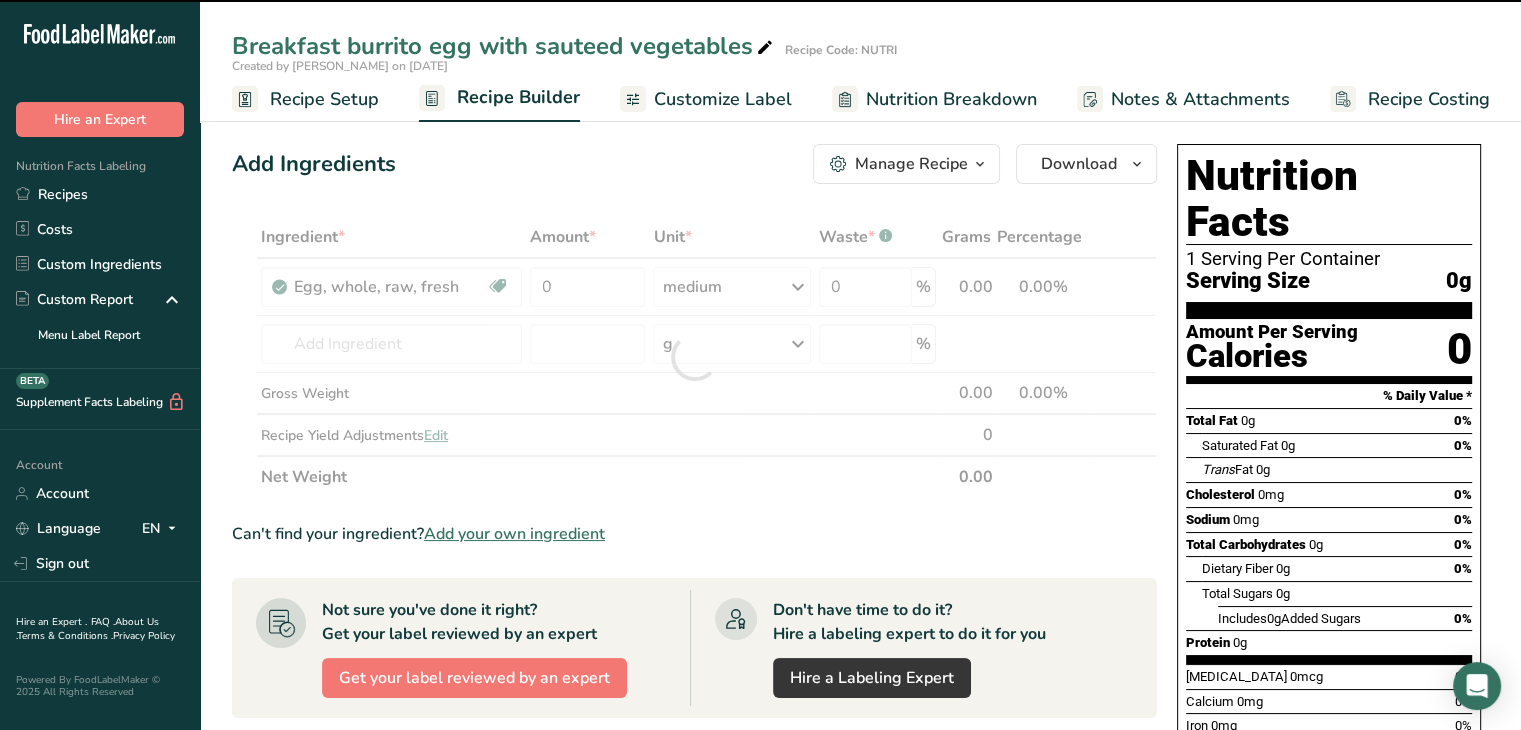 click at bounding box center [694, 357] 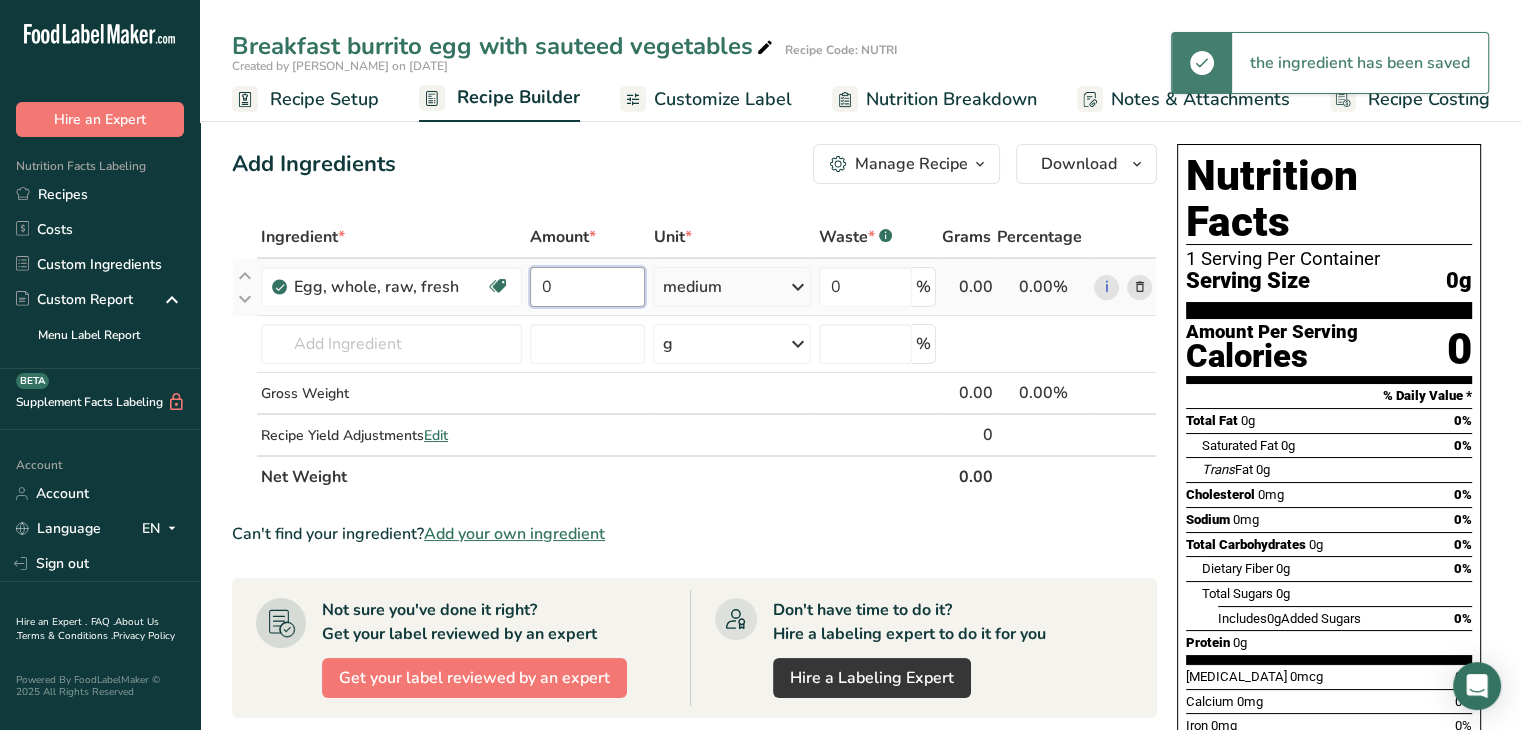 click on "0" at bounding box center [588, 287] 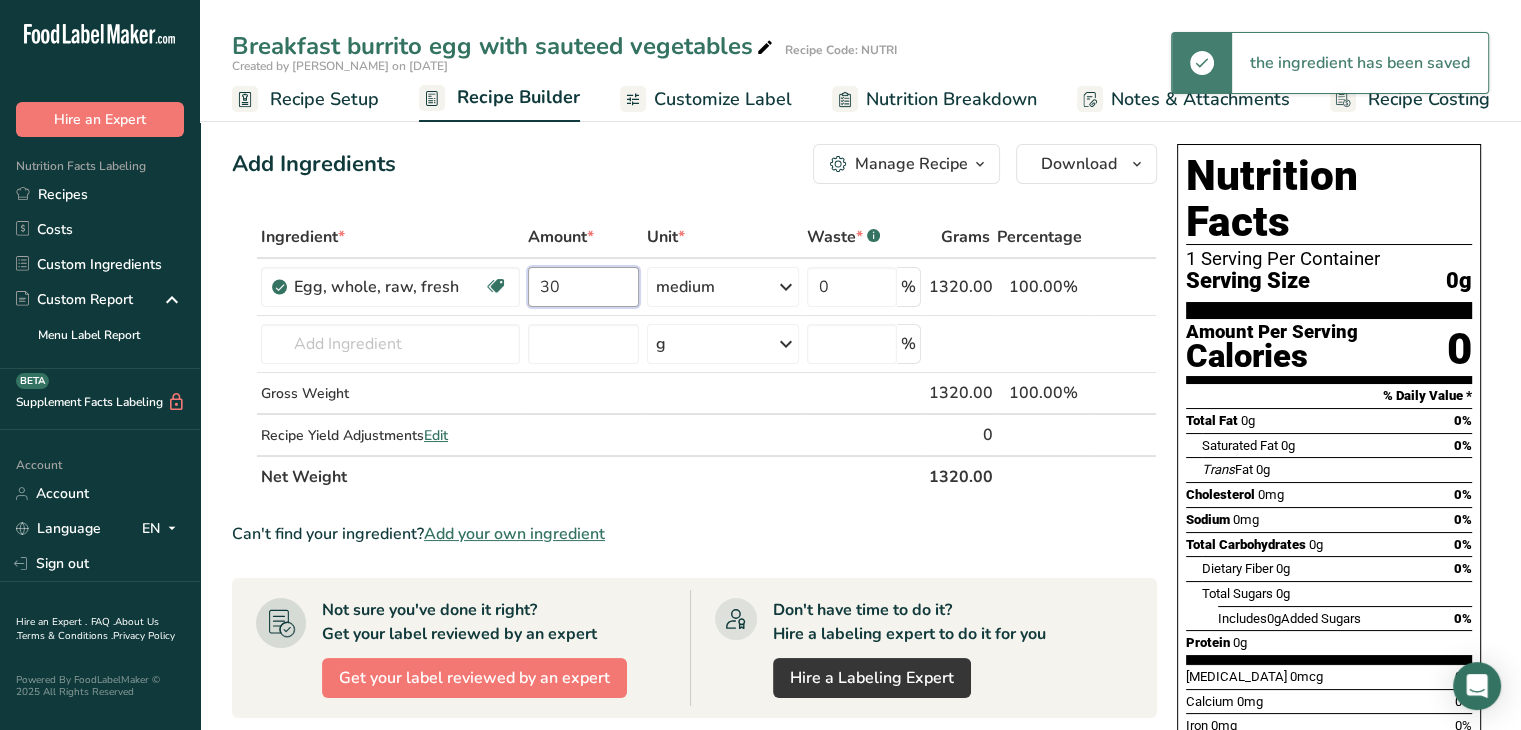 type on "30" 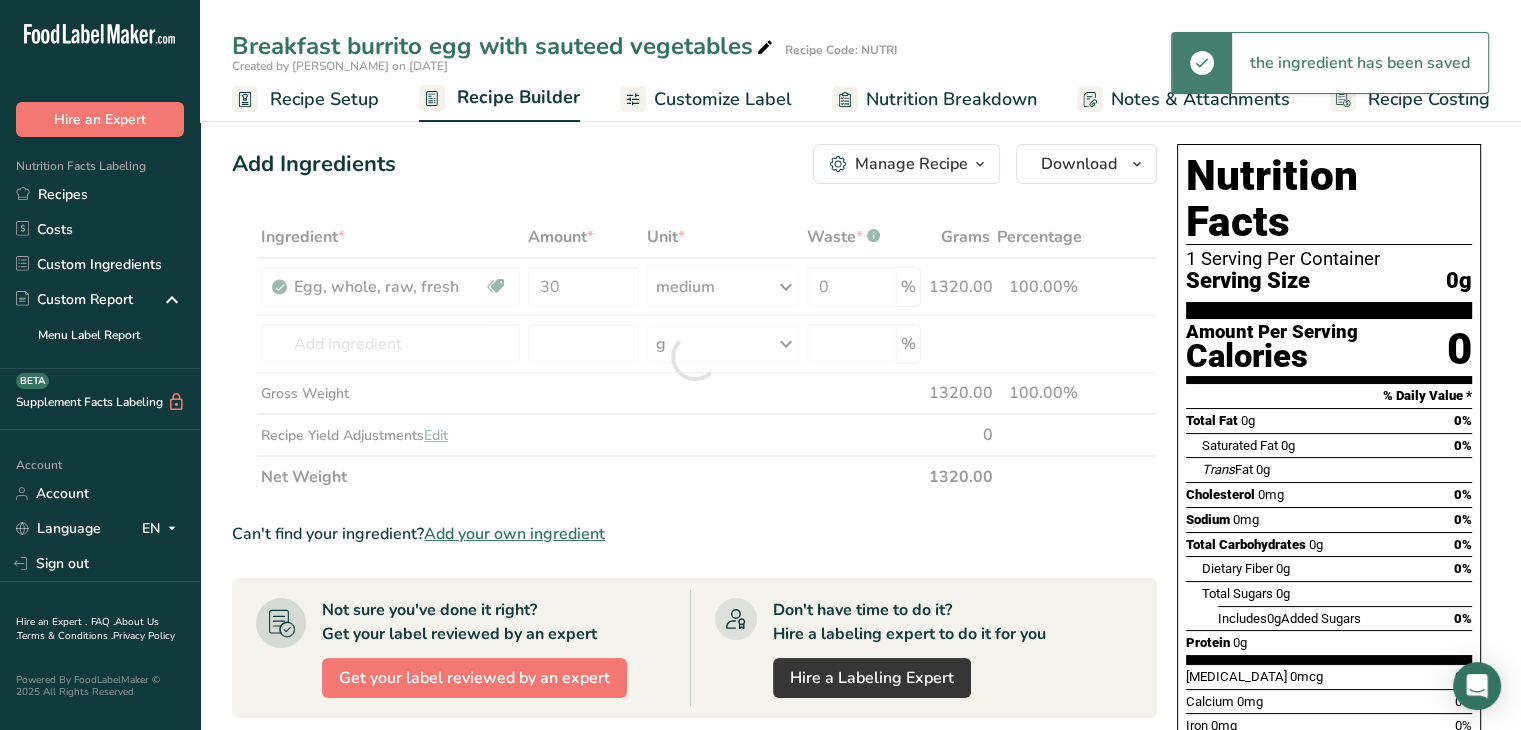 click on "Add Ingredients
Manage Recipe         Delete Recipe           Duplicate Recipe             Scale Recipe             Save as Sub-Recipe   .a-a{fill:#347362;}.b-a{fill:#fff;}                               Nutrition Breakdown                 Recipe Card
NEW
[MEDICAL_DATA] Pattern Report           Activity History
Download
Choose your preferred label style
Standard FDA label
Standard FDA label
The most common format for nutrition facts labels in compliance with the FDA's typeface, style and requirements
Tabular FDA label
A label format compliant with the FDA regulations presented in a tabular (horizontal) display.
Linear FDA label
A simple linear display for small sized packages.
Simplified FDA label" at bounding box center [694, 164] 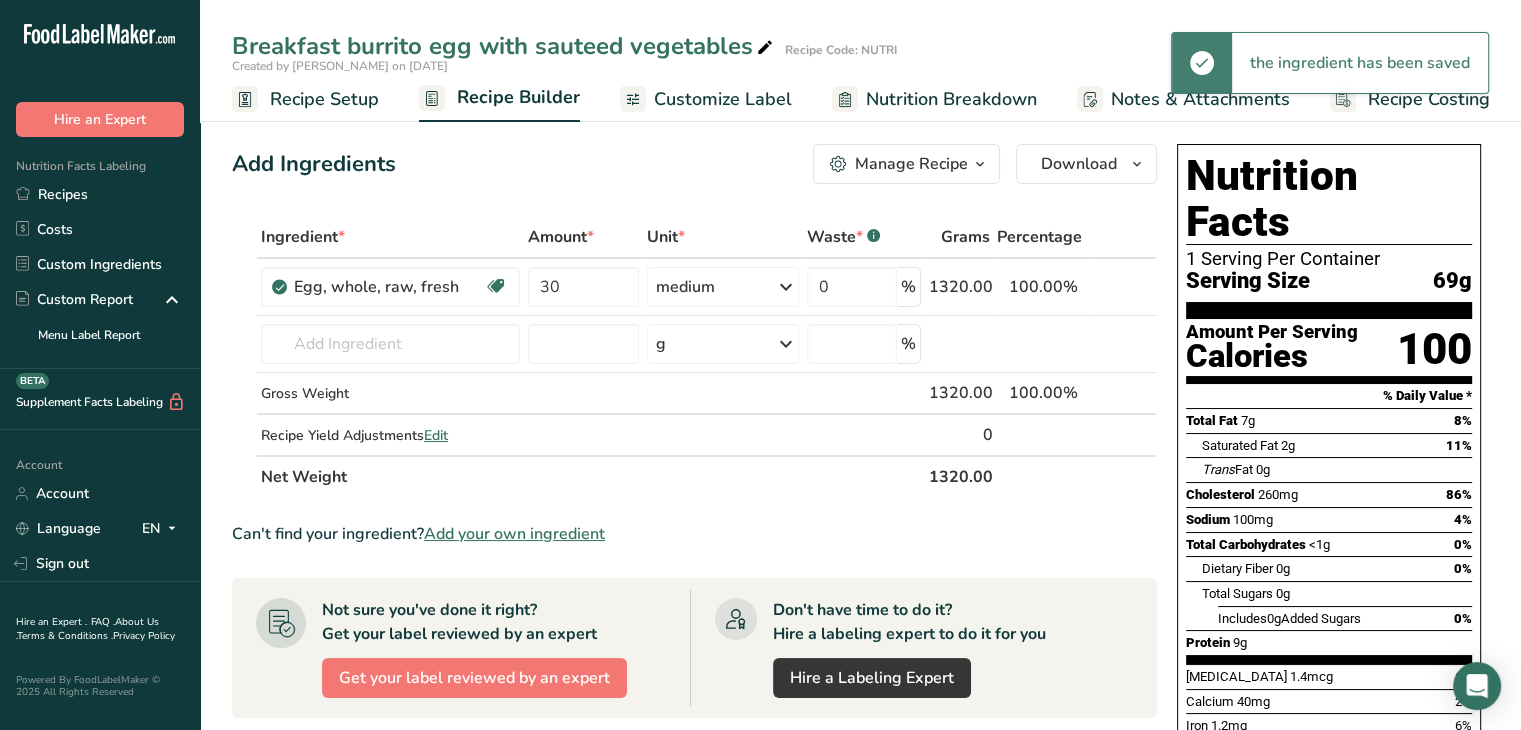 click on "Nutrition Breakdown" at bounding box center (951, 99) 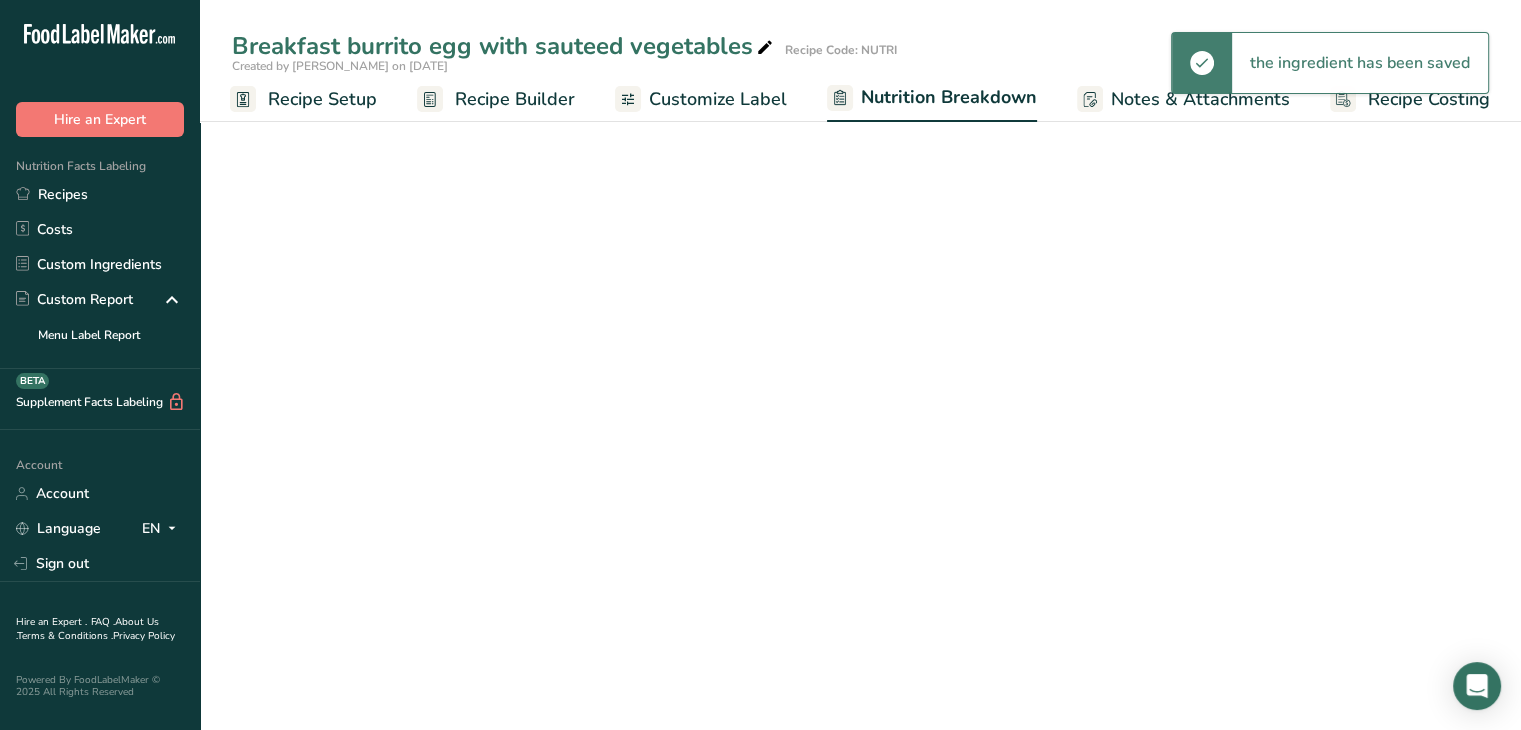 select on "Calories" 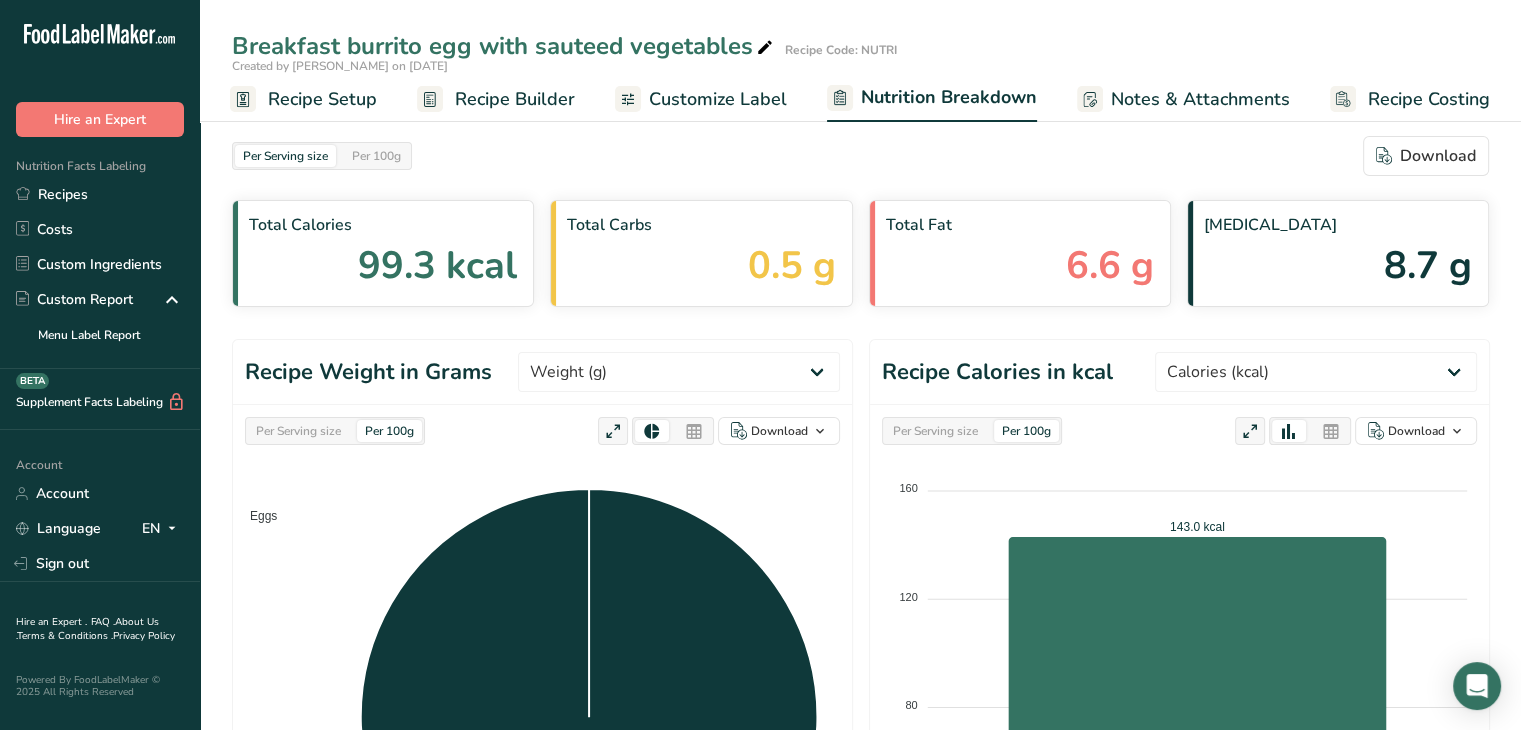 click on "Recipe Setup                       Recipe Builder   Customize Label               Nutrition Breakdown               Notes & Attachments                 Recipe Costing" at bounding box center (864, 98) 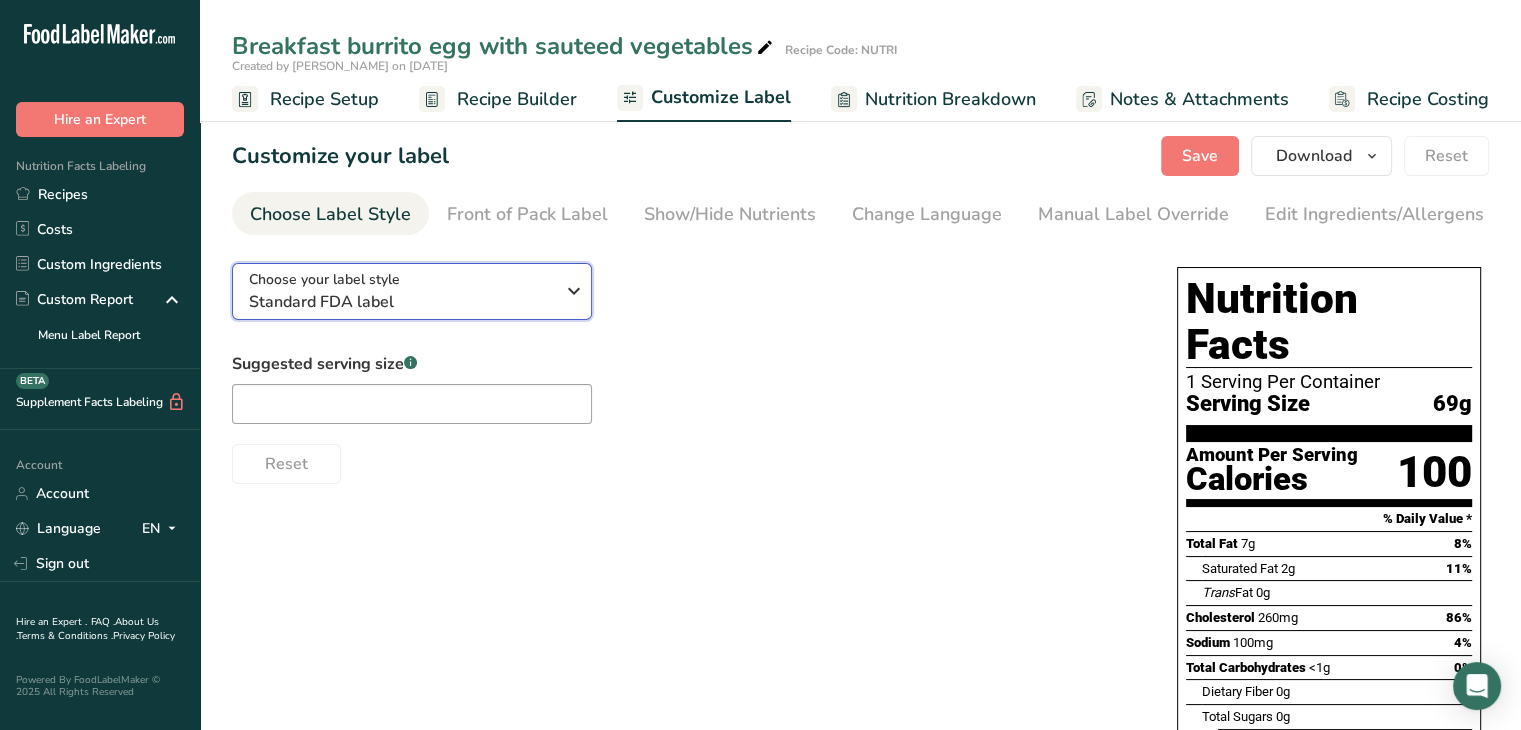 click on "Choose your label style
Standard FDA label" at bounding box center [401, 291] 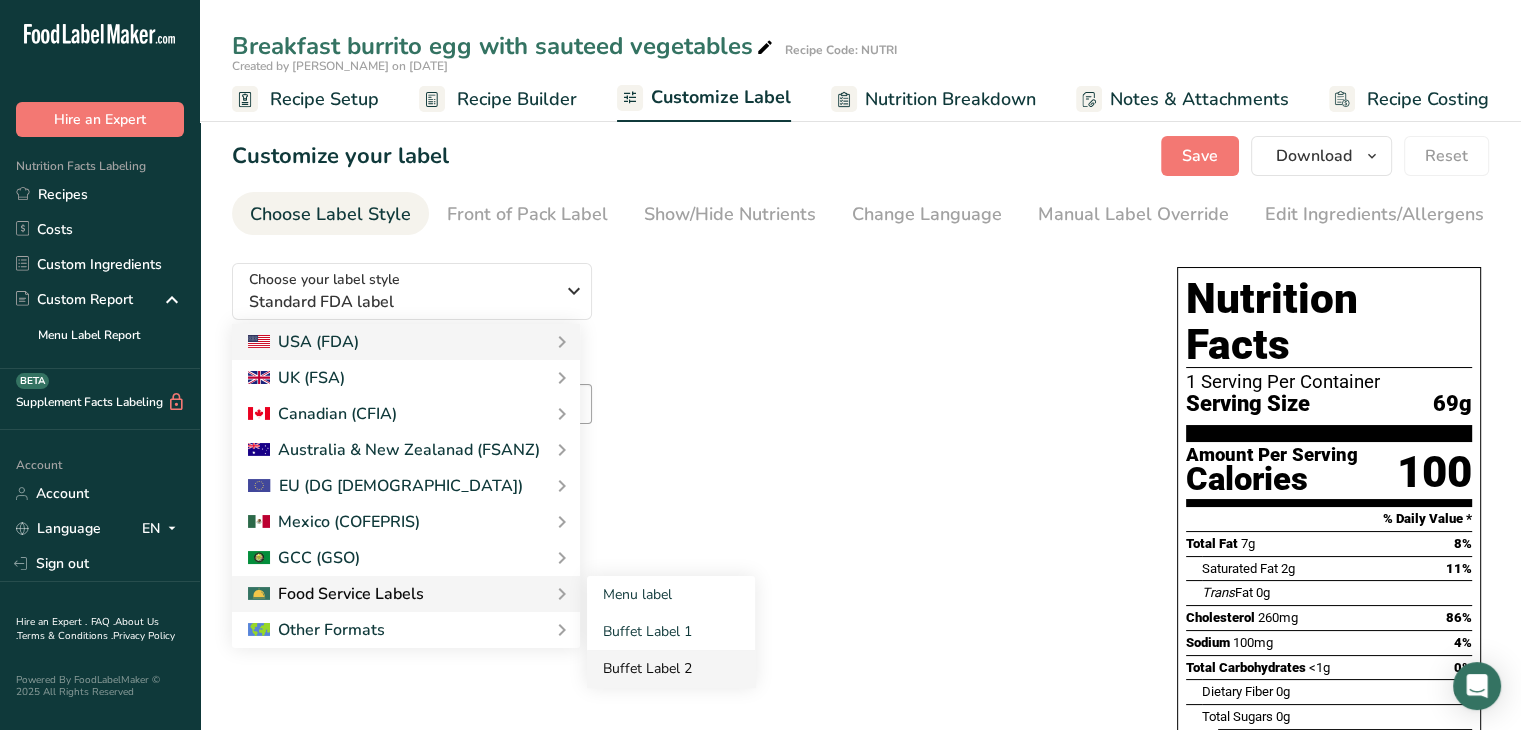 click on "Buffet Label 2" at bounding box center [671, 668] 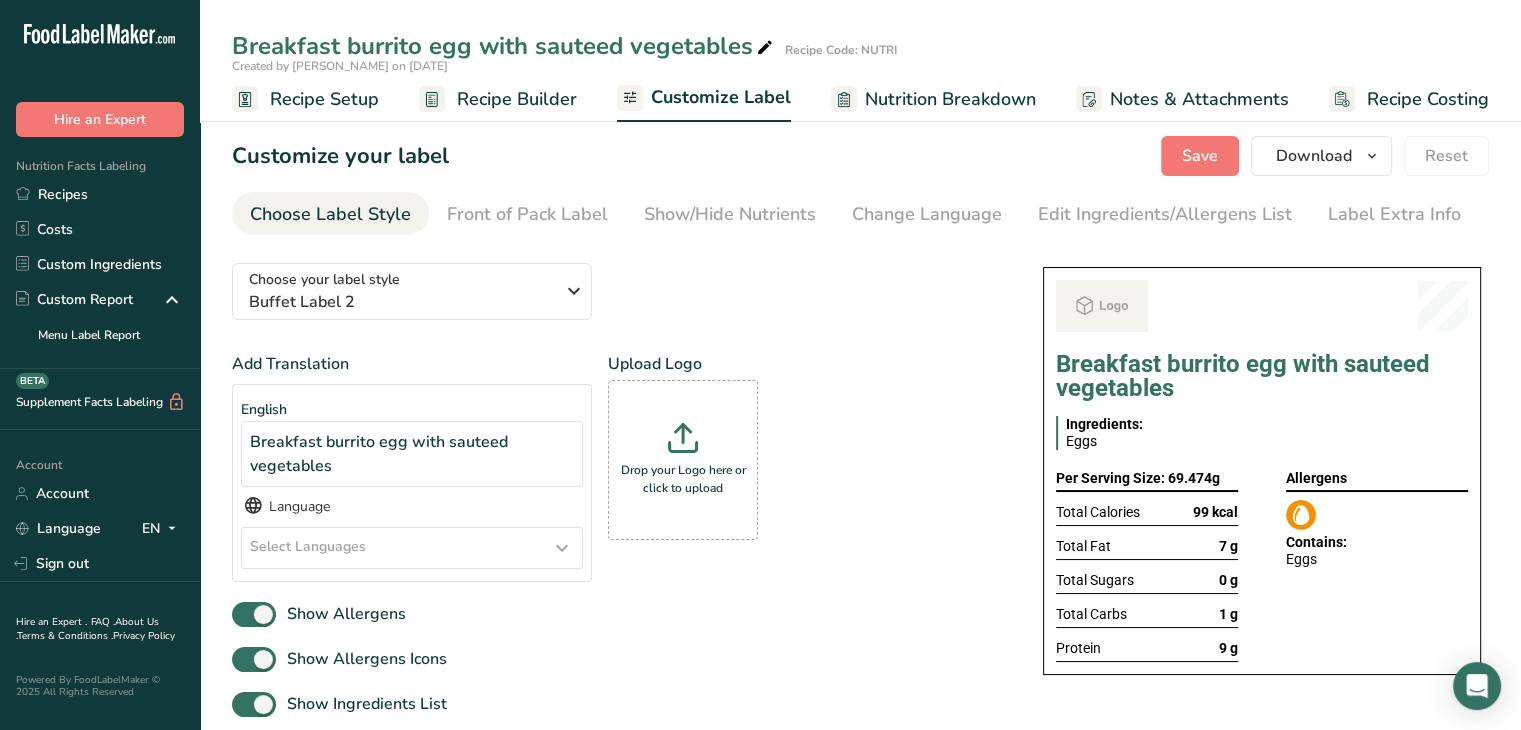 scroll, scrollTop: 127, scrollLeft: 0, axis: vertical 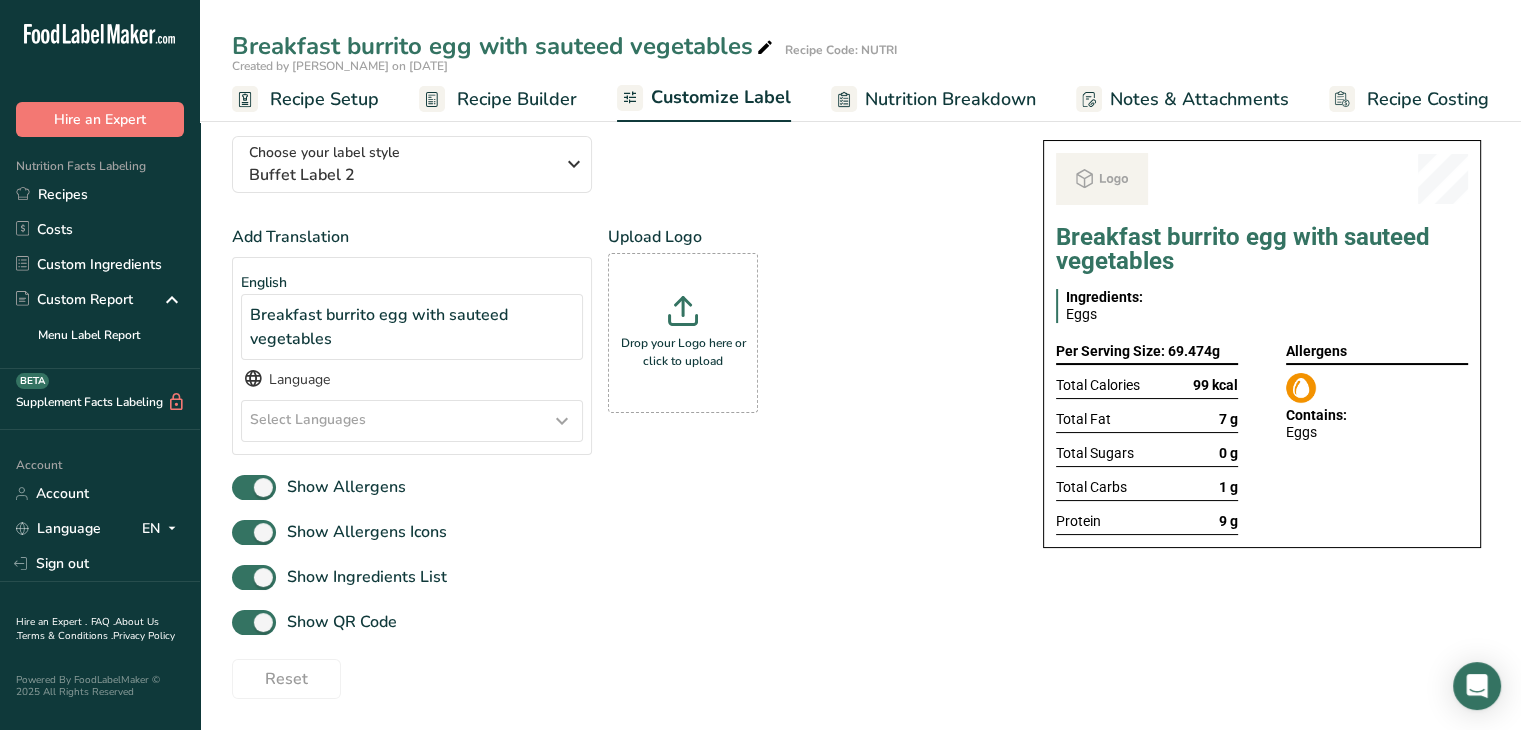 click on "Show QR Code" at bounding box center (617, 622) 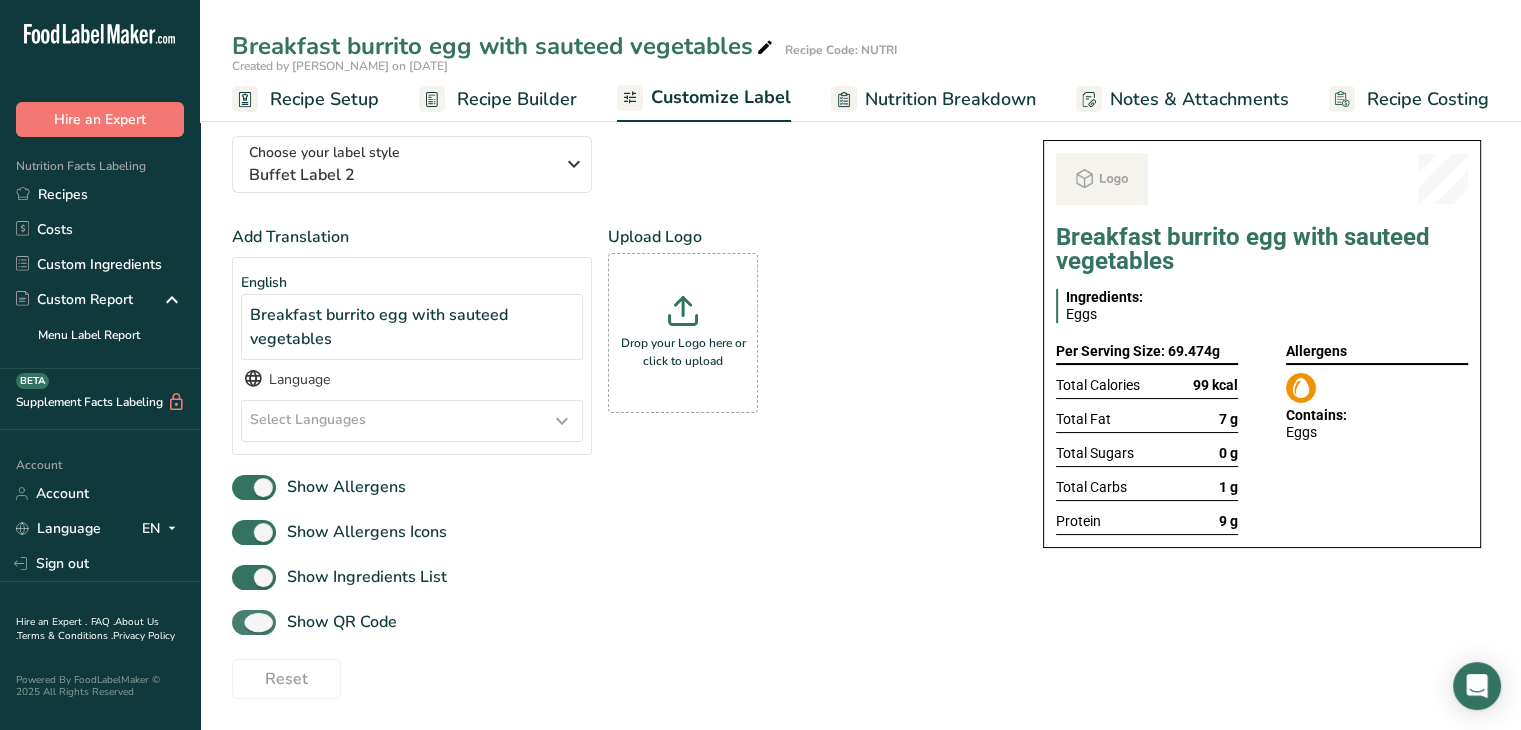 click on "Show QR Code" at bounding box center (336, 622) 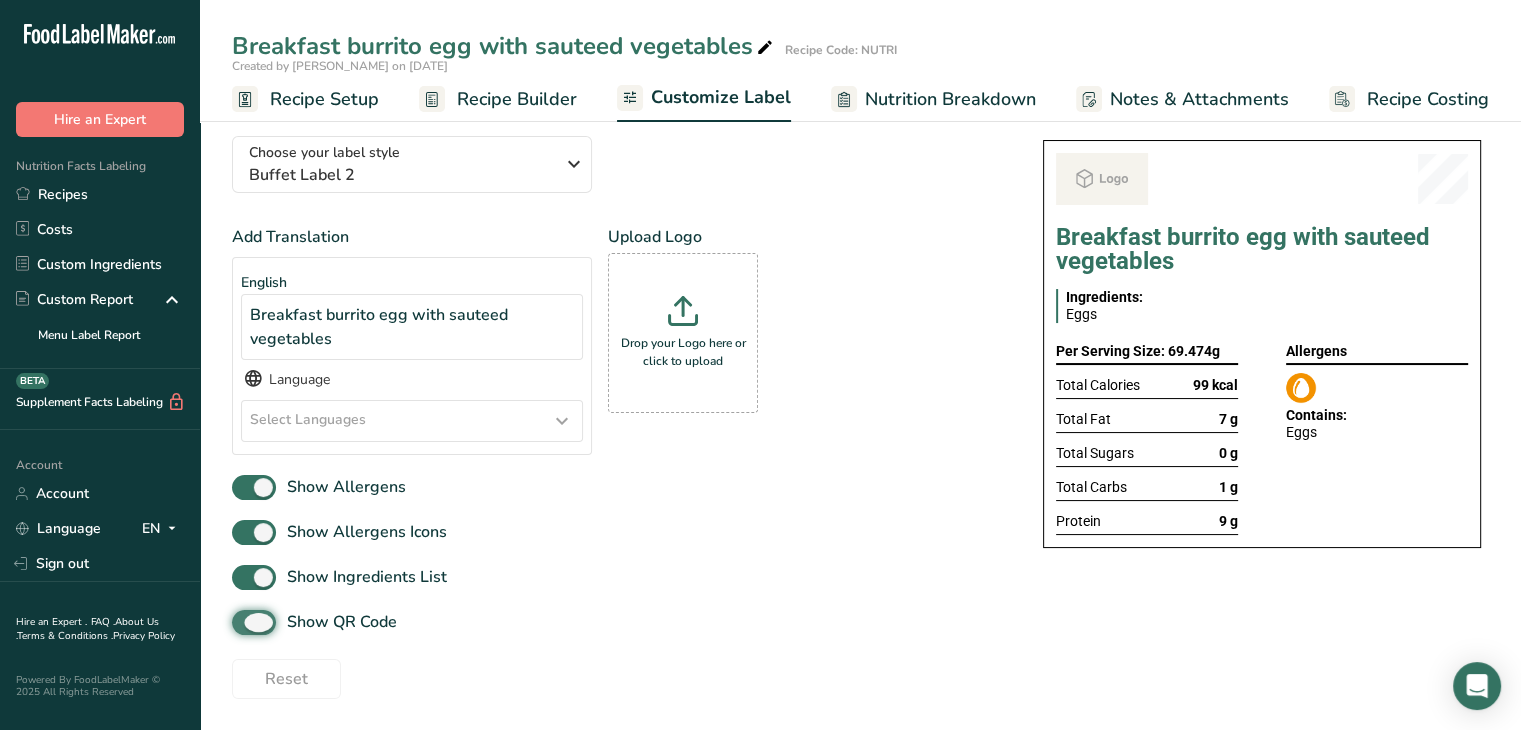 click on "Show QR Code" at bounding box center [238, 622] 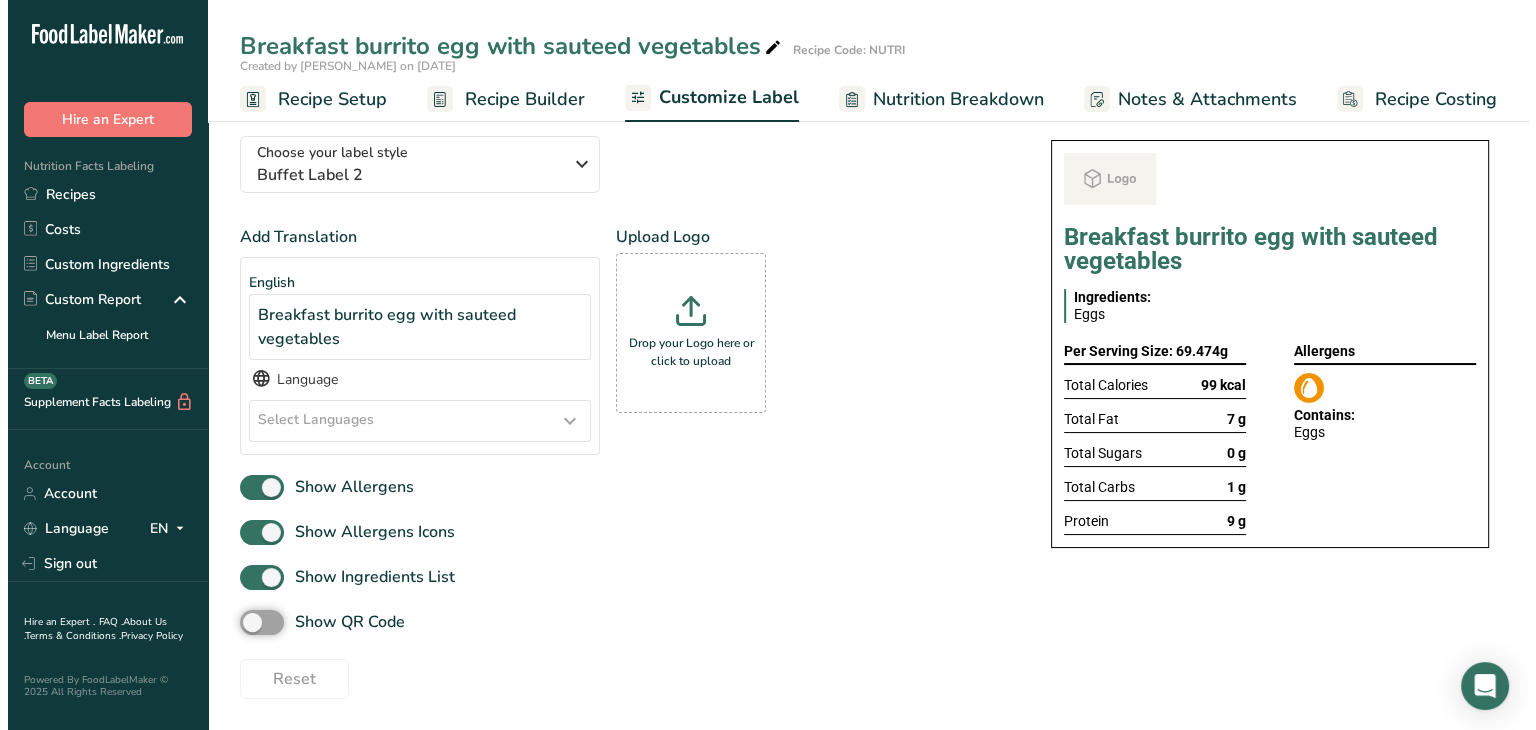 scroll, scrollTop: 0, scrollLeft: 0, axis: both 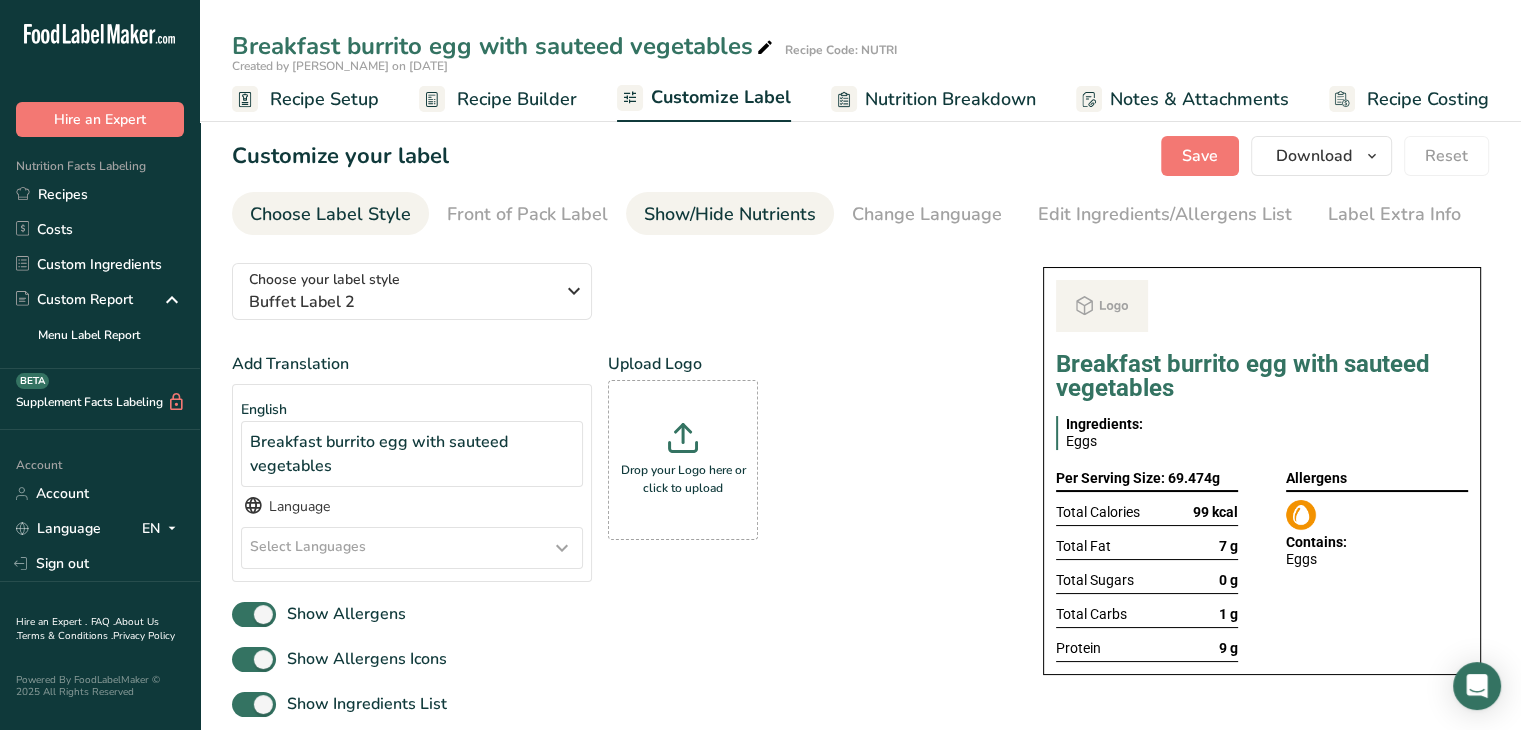 drag, startPoint x: 732, startPoint y: 235, endPoint x: 749, endPoint y: 219, distance: 23.345236 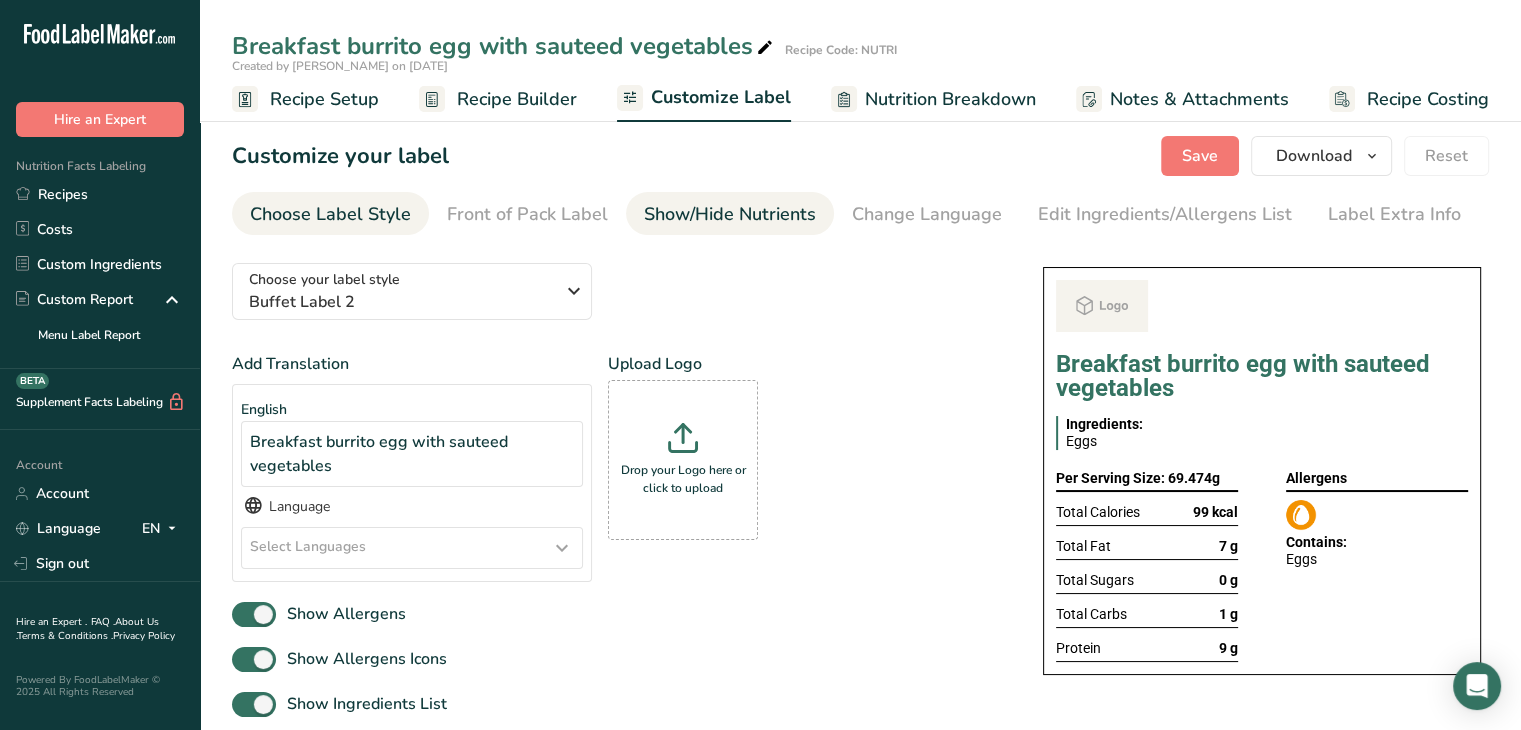 click on "Show/Hide Nutrients" at bounding box center [730, 214] 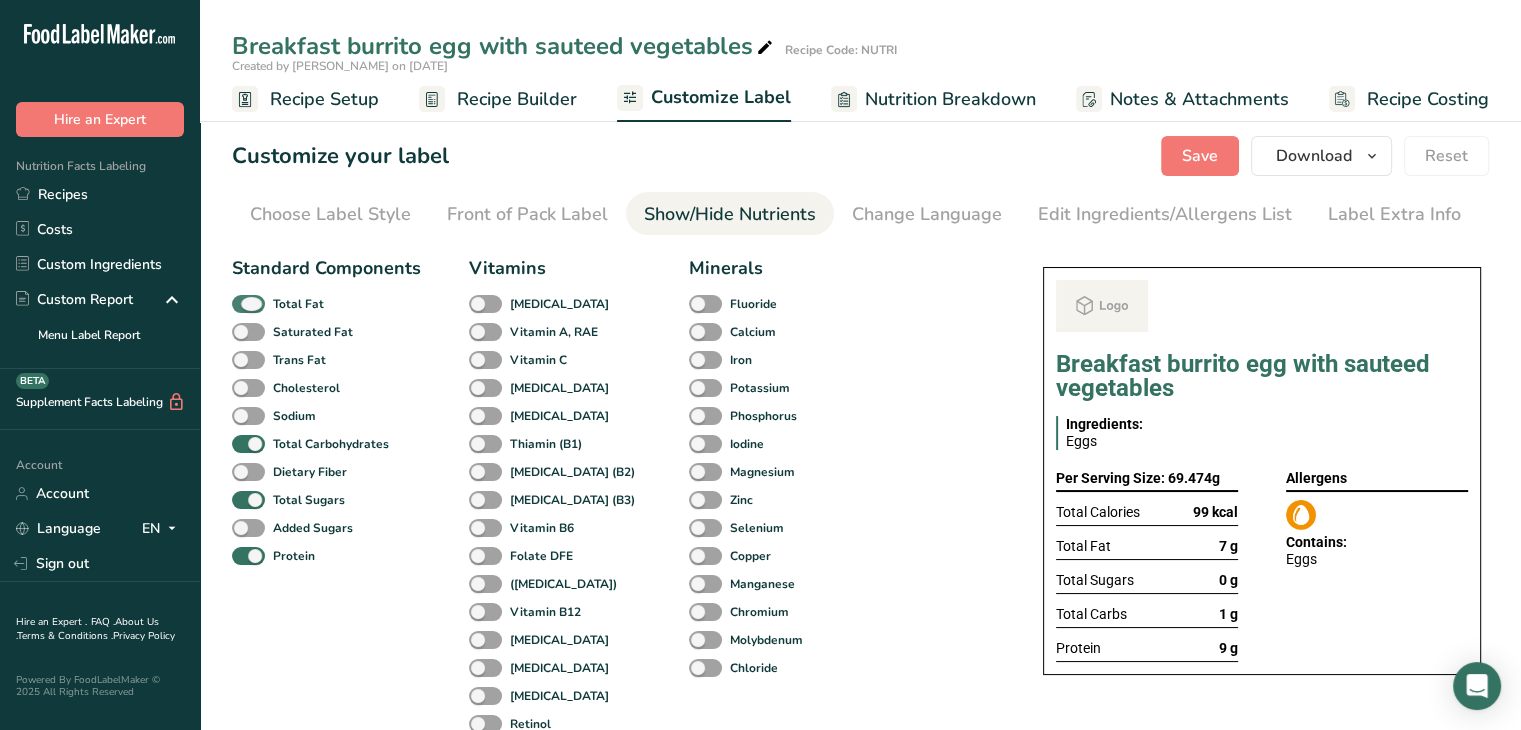 click on "Total Fat" at bounding box center [298, 304] 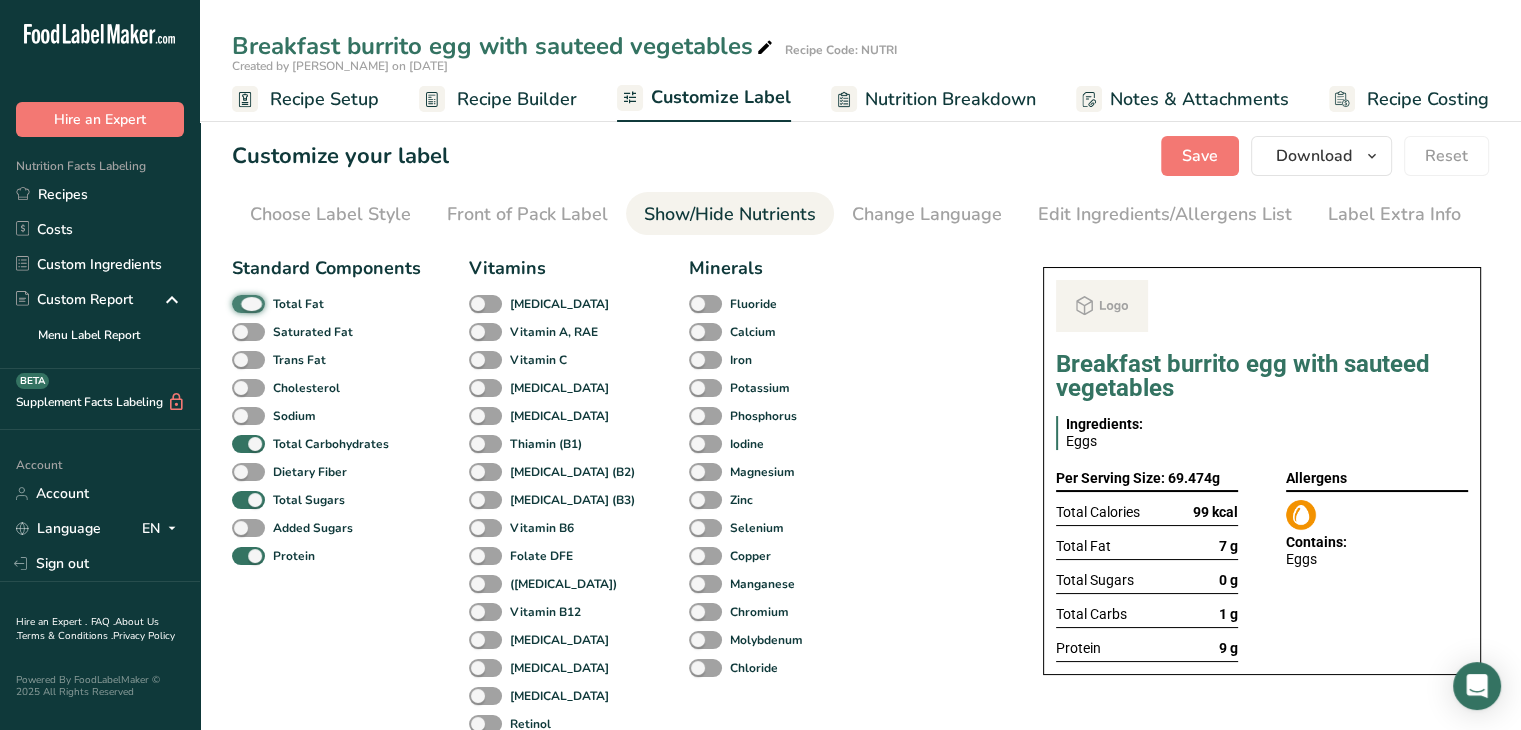 click on "Total Fat" at bounding box center (238, 303) 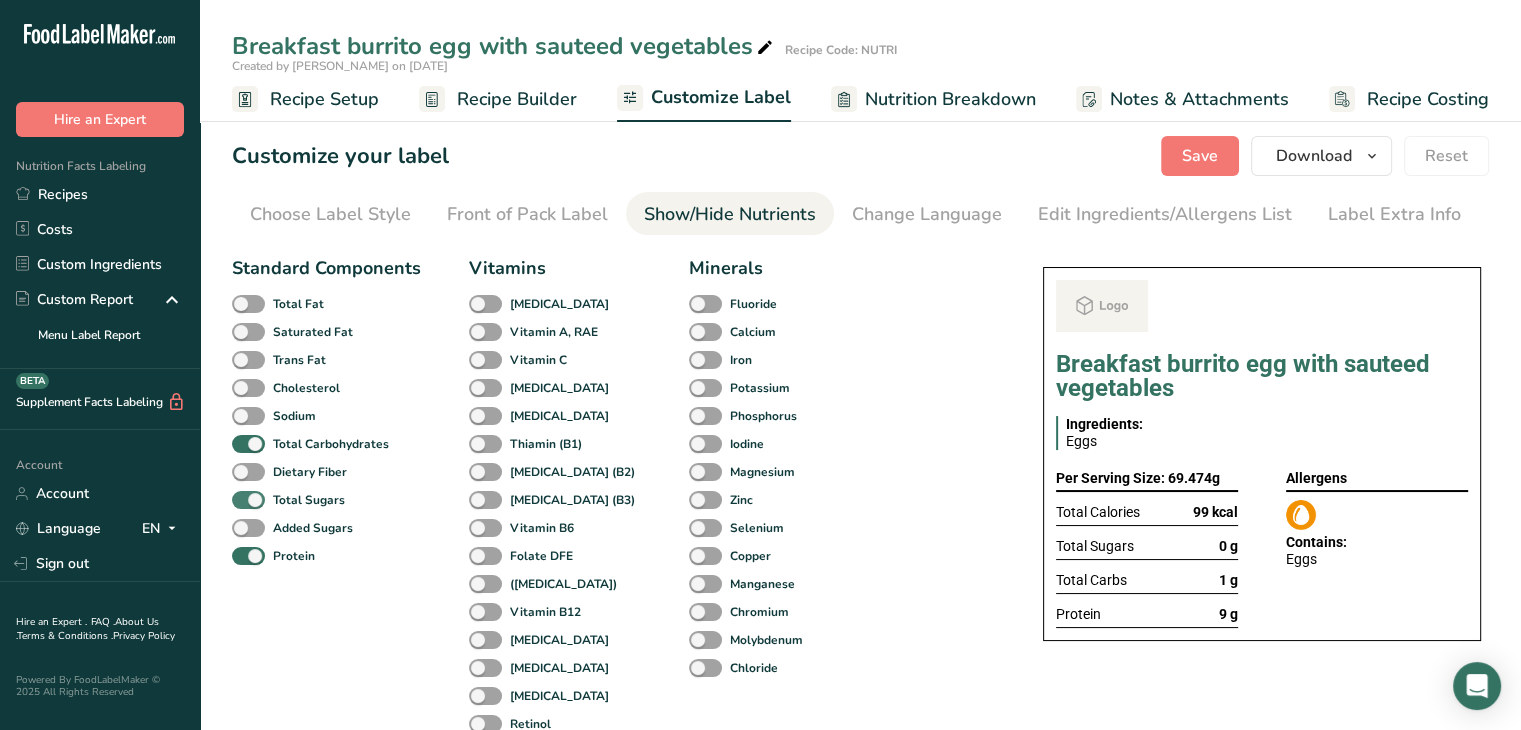 click on "Total Sugars" at bounding box center (309, 500) 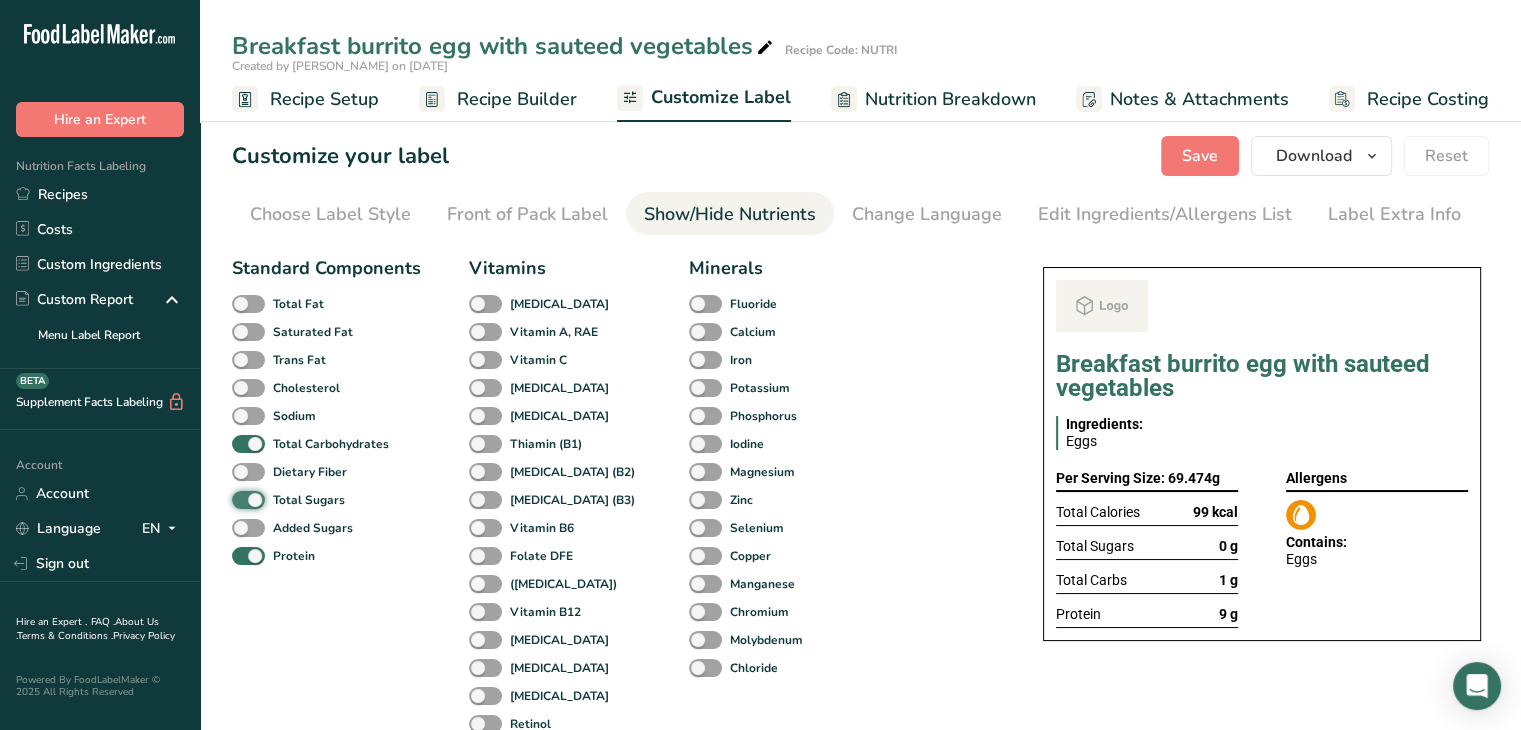 click on "Total Sugars" at bounding box center (238, 499) 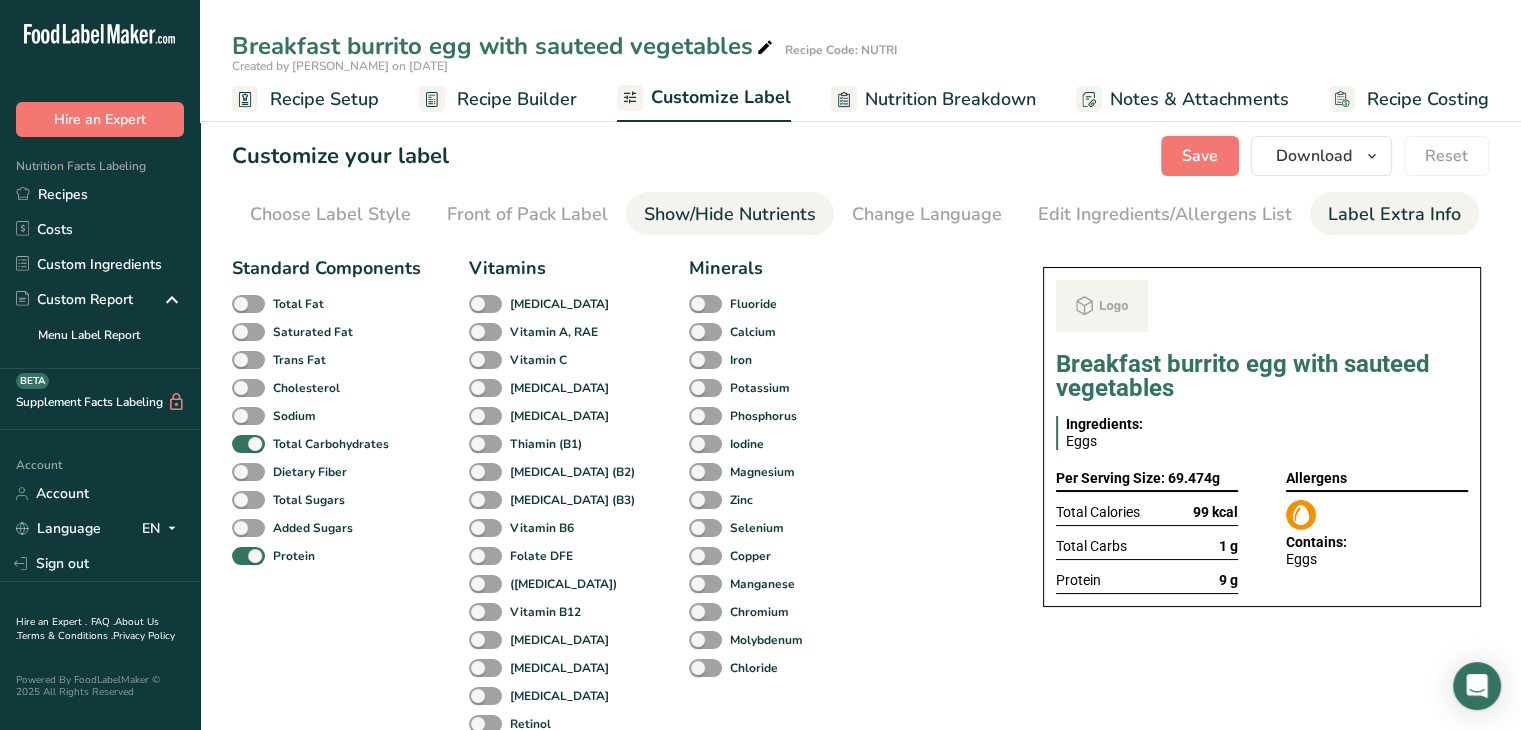 click on "Label Extra Info" at bounding box center (1394, 214) 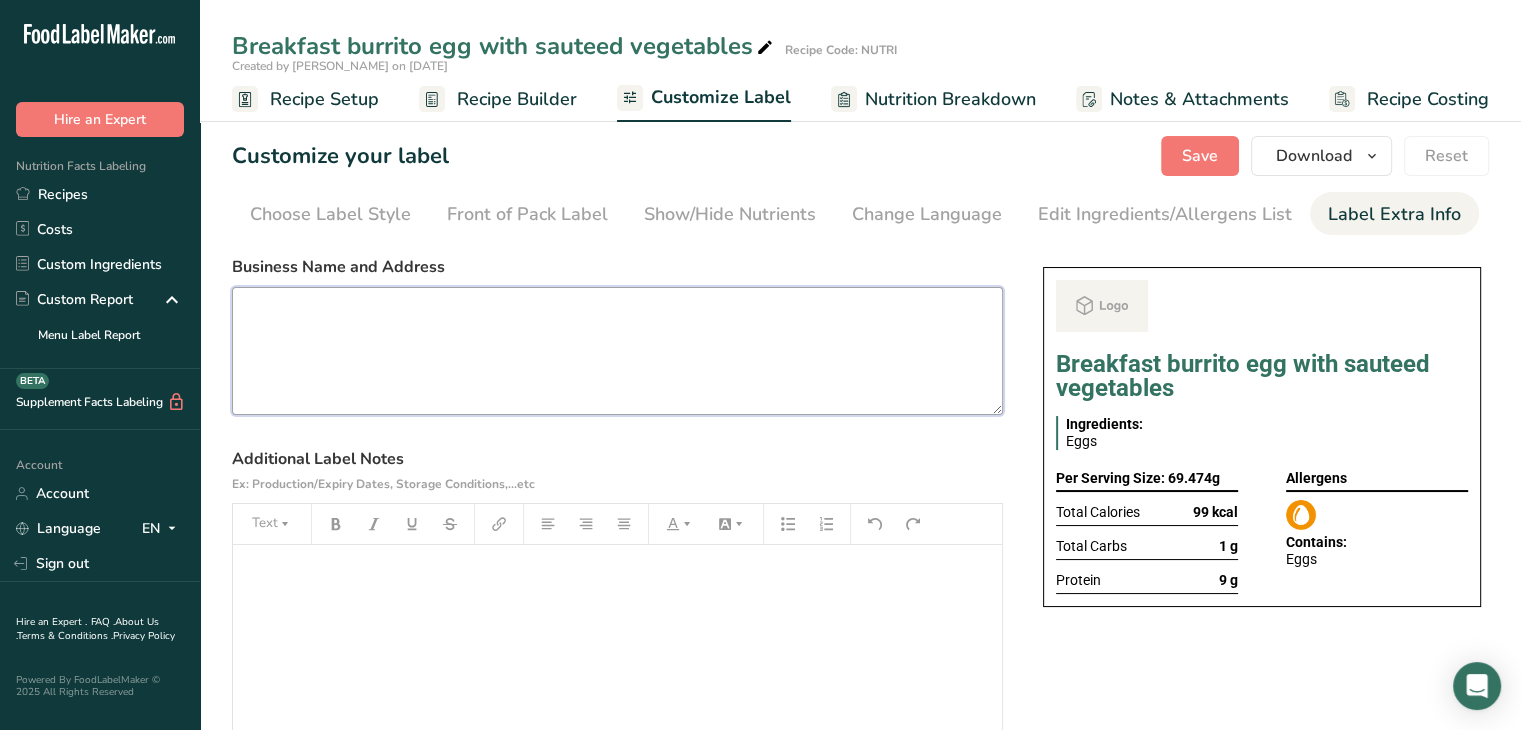 click at bounding box center [617, 351] 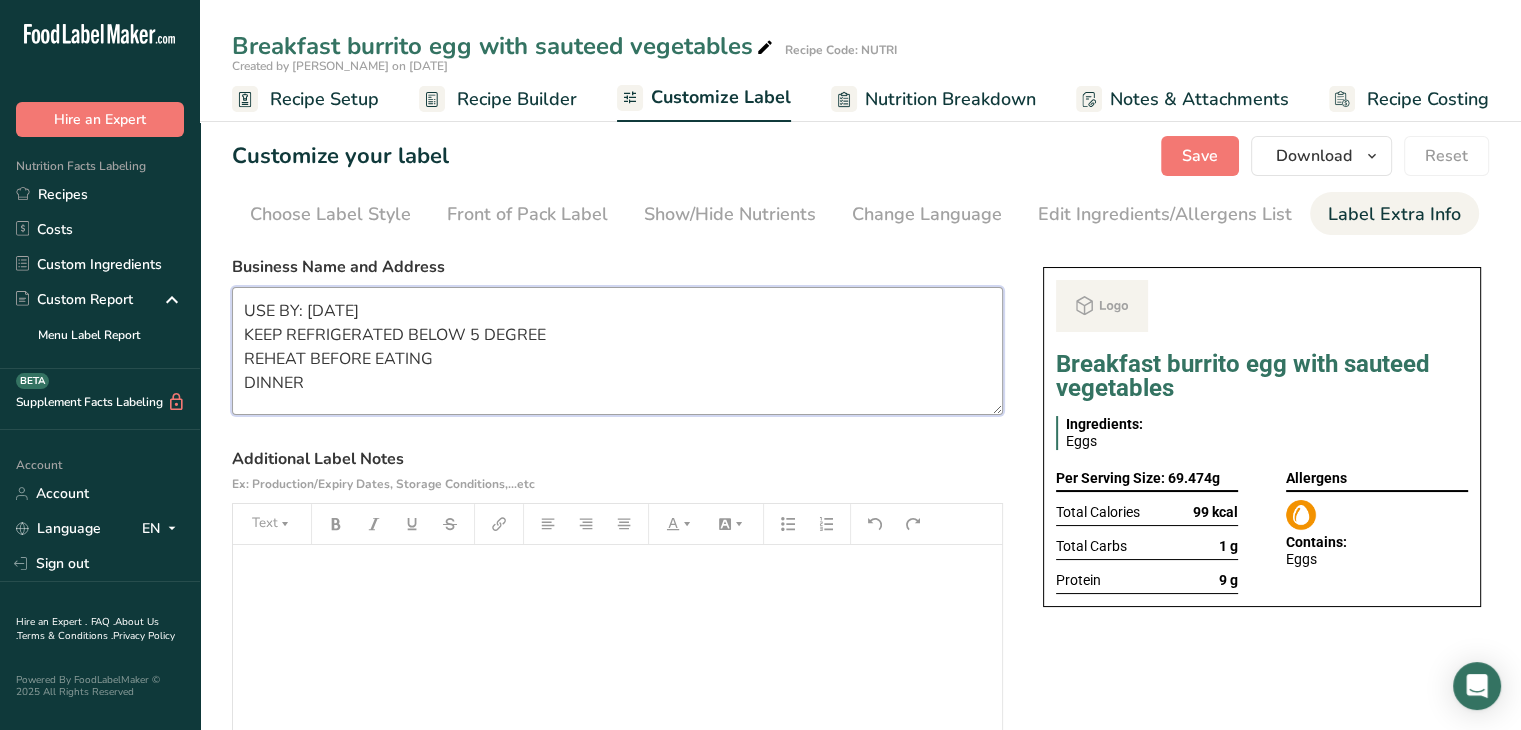 click on "USE BY: [DATE]
KEEP REFRIGERATED BELOW 5 DEGREE
REHEAT BEFORE EATING
DINNER" at bounding box center (617, 351) 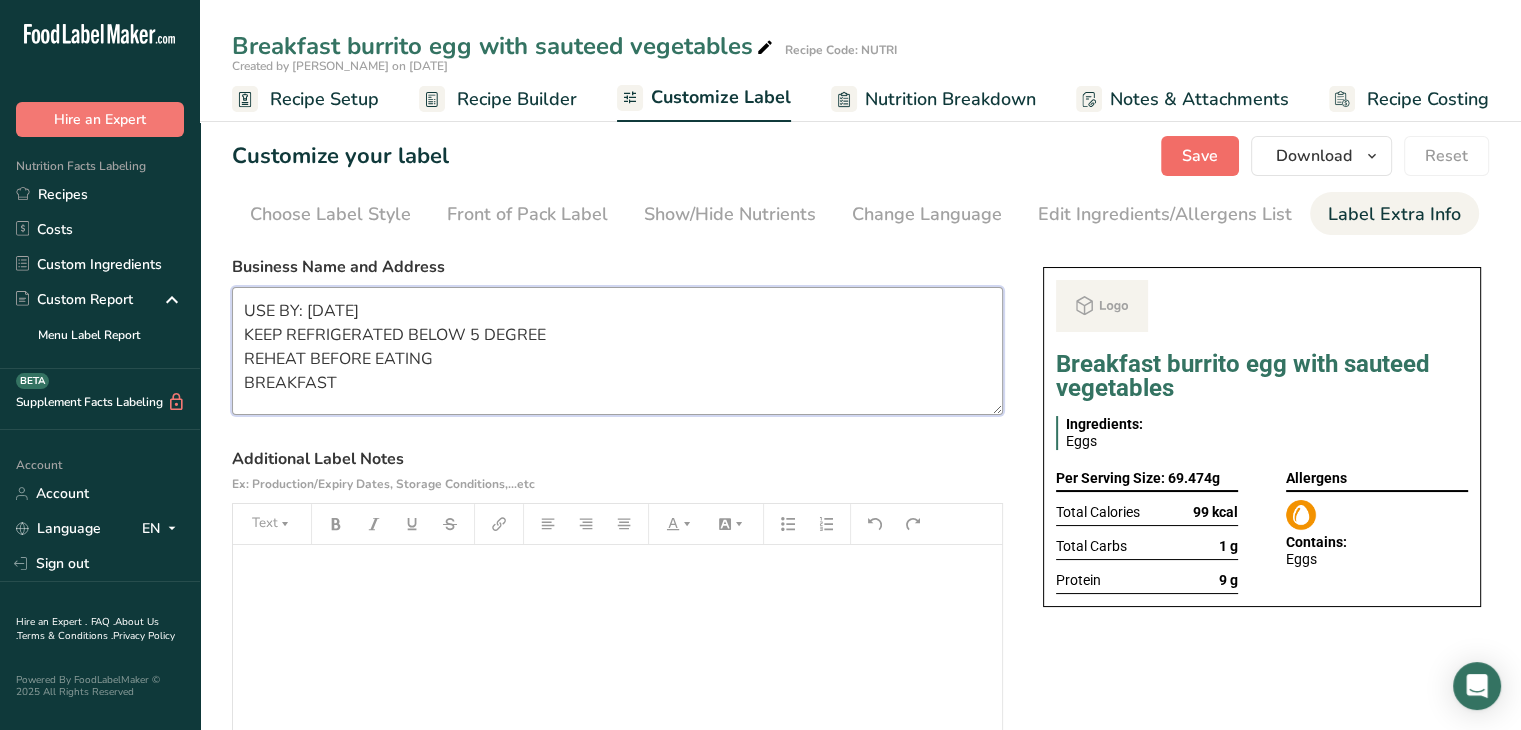 type on "USE BY: [DATE]
KEEP REFRIGERATED BELOW 5 DEGREE
REHEAT BEFORE EATING
BREAKFAST" 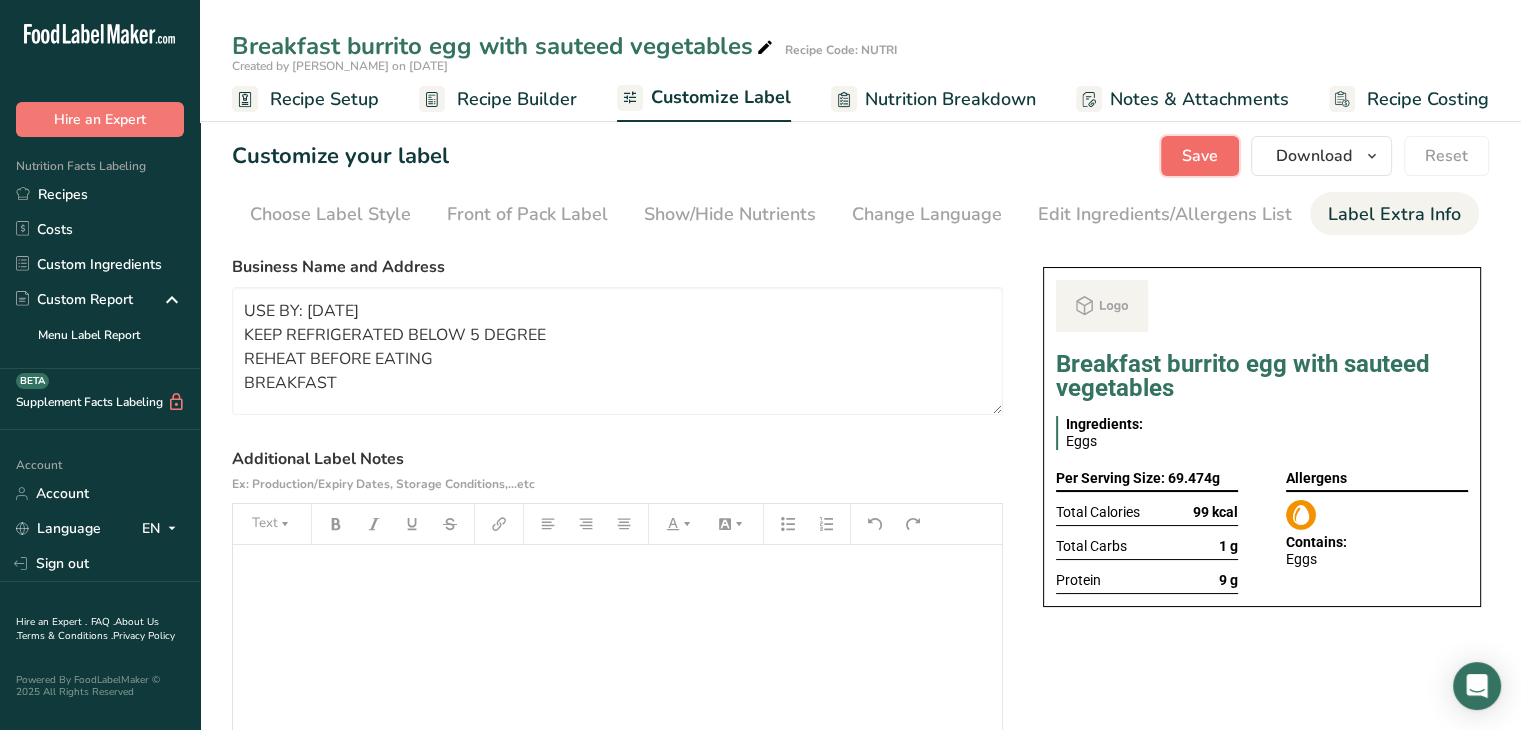 click on "Save" at bounding box center [1200, 156] 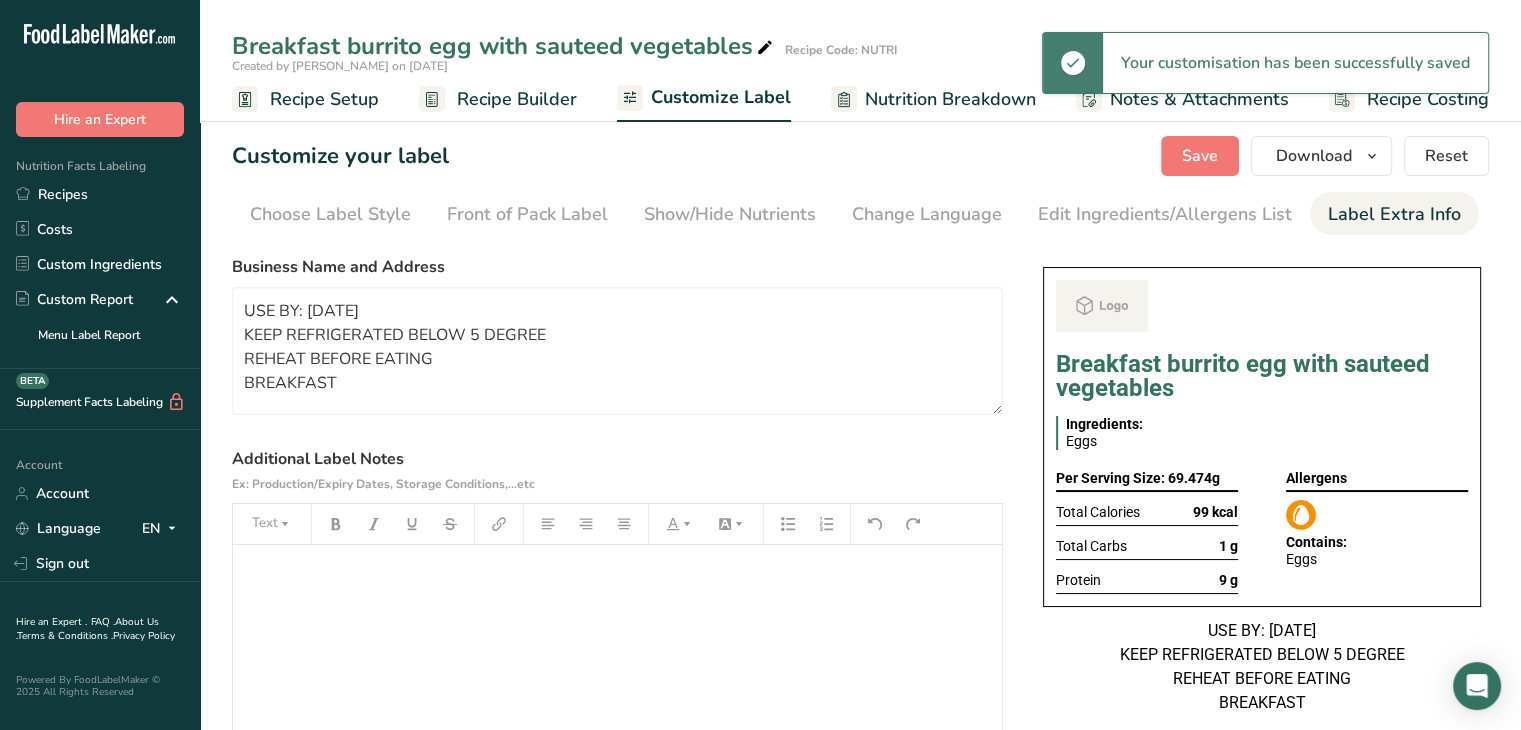 click on "Recipe Builder" at bounding box center [517, 99] 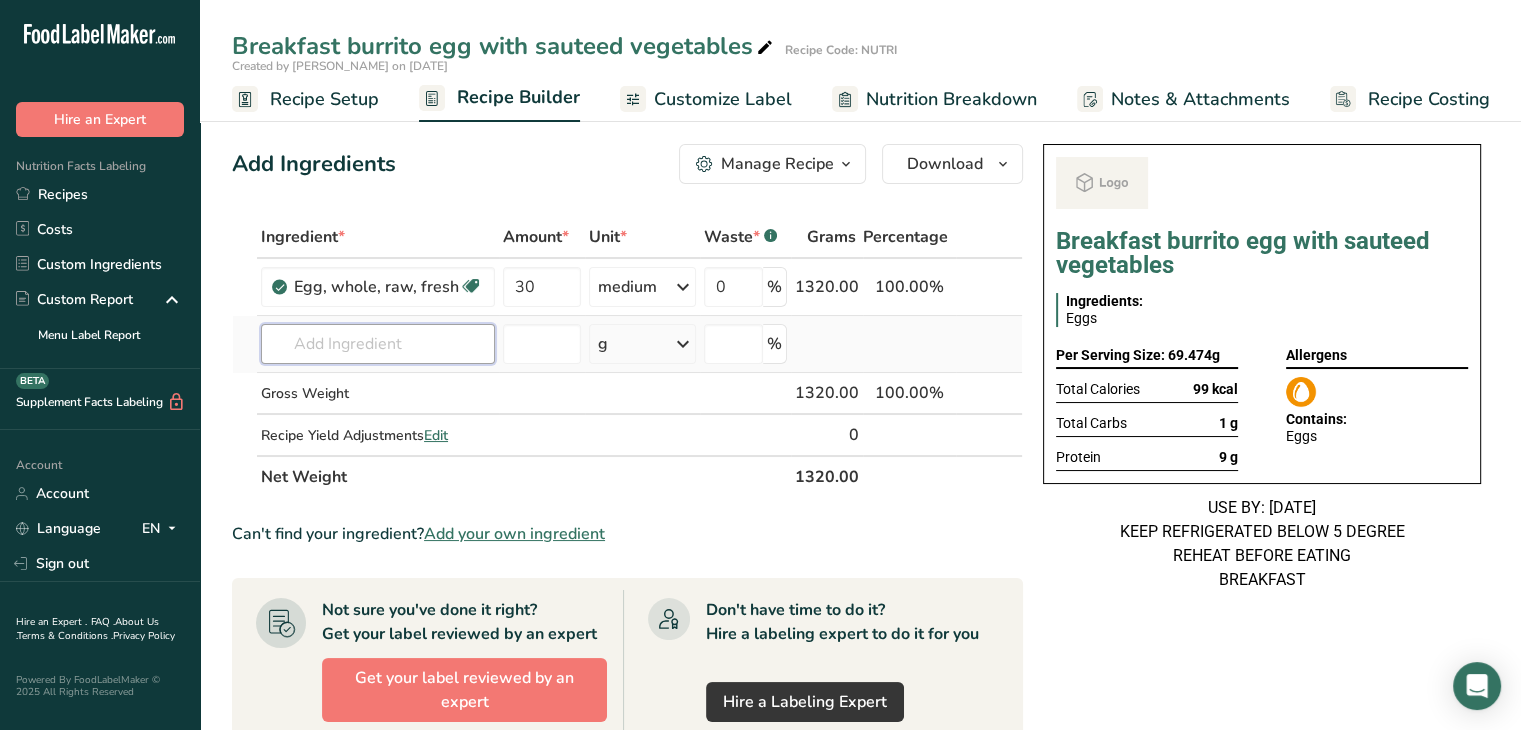 click at bounding box center [378, 344] 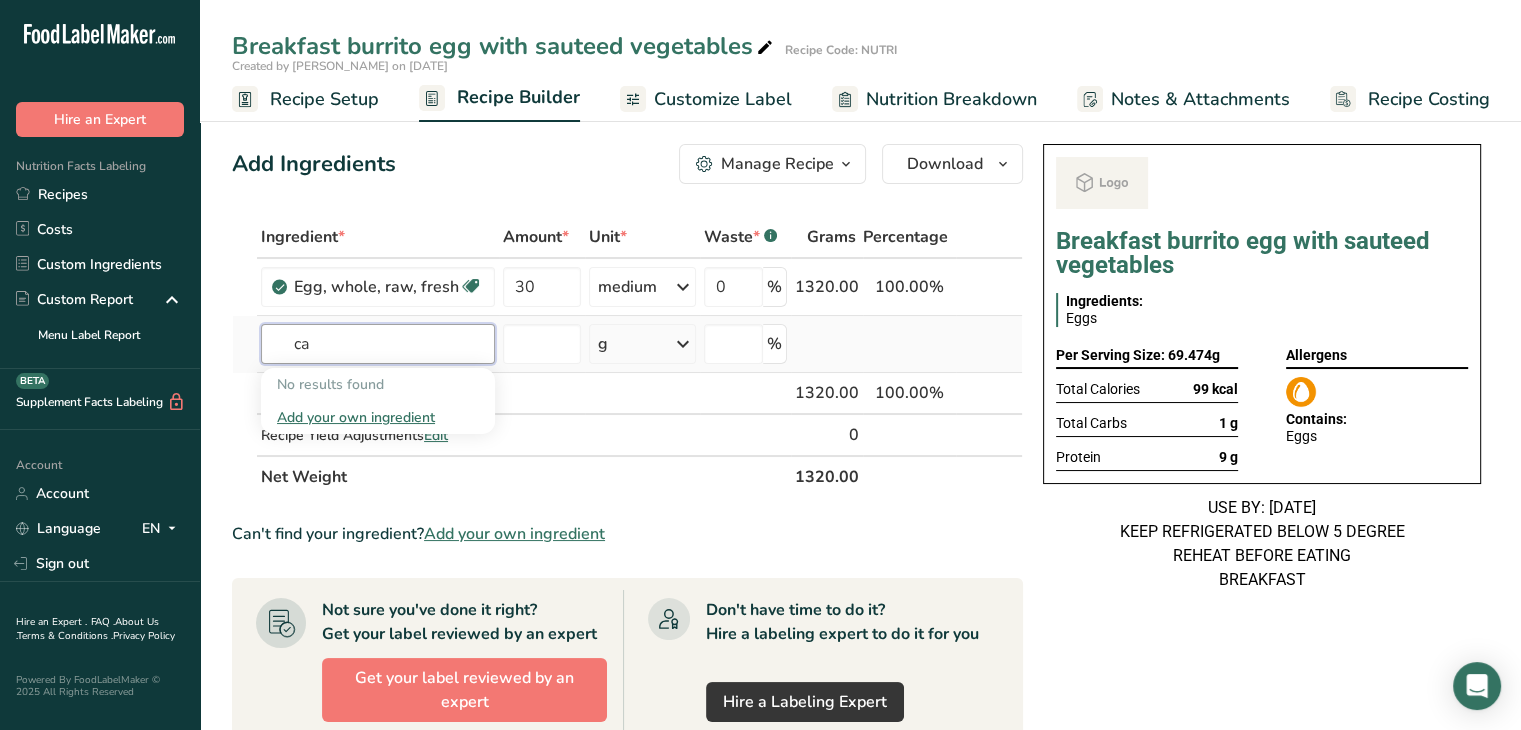 type on "c" 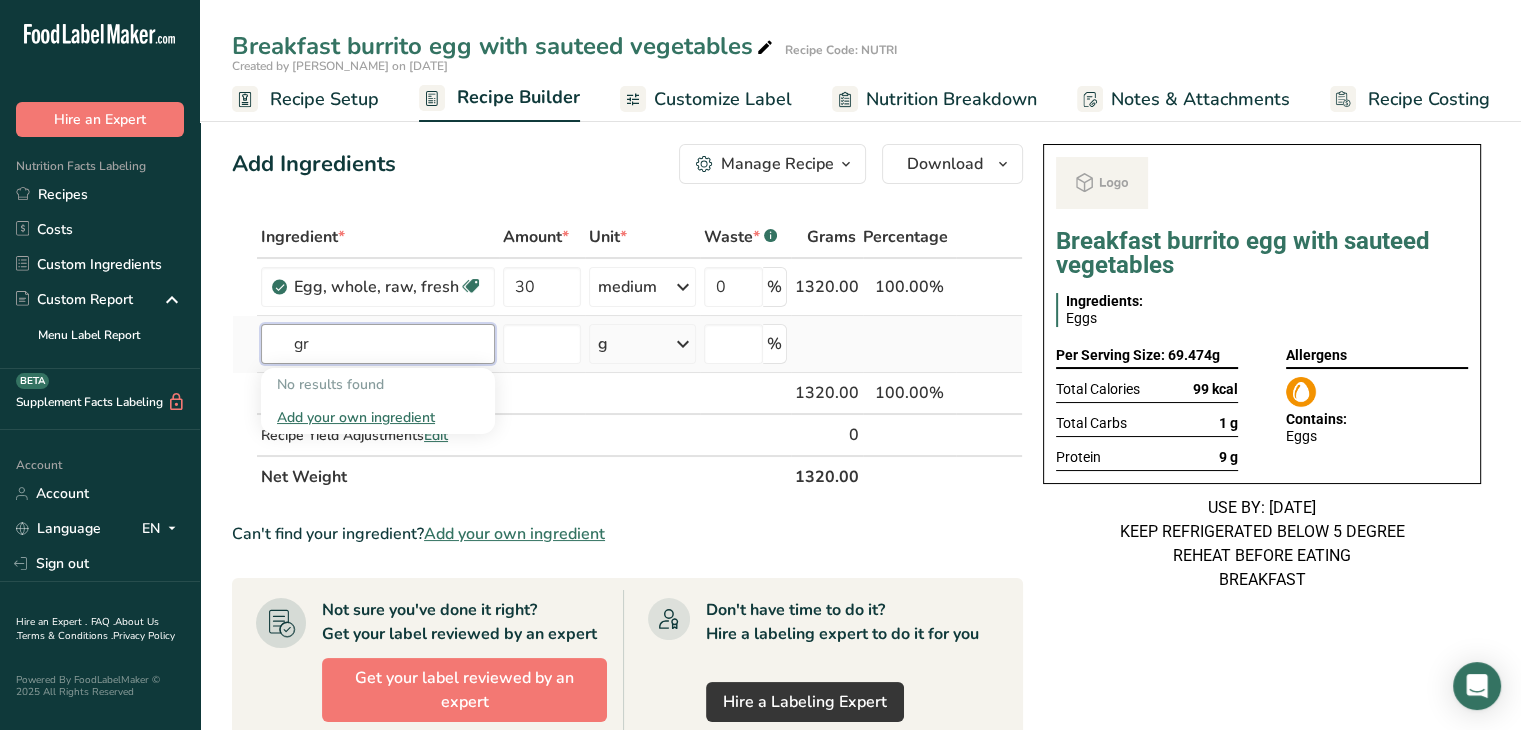 type on "g" 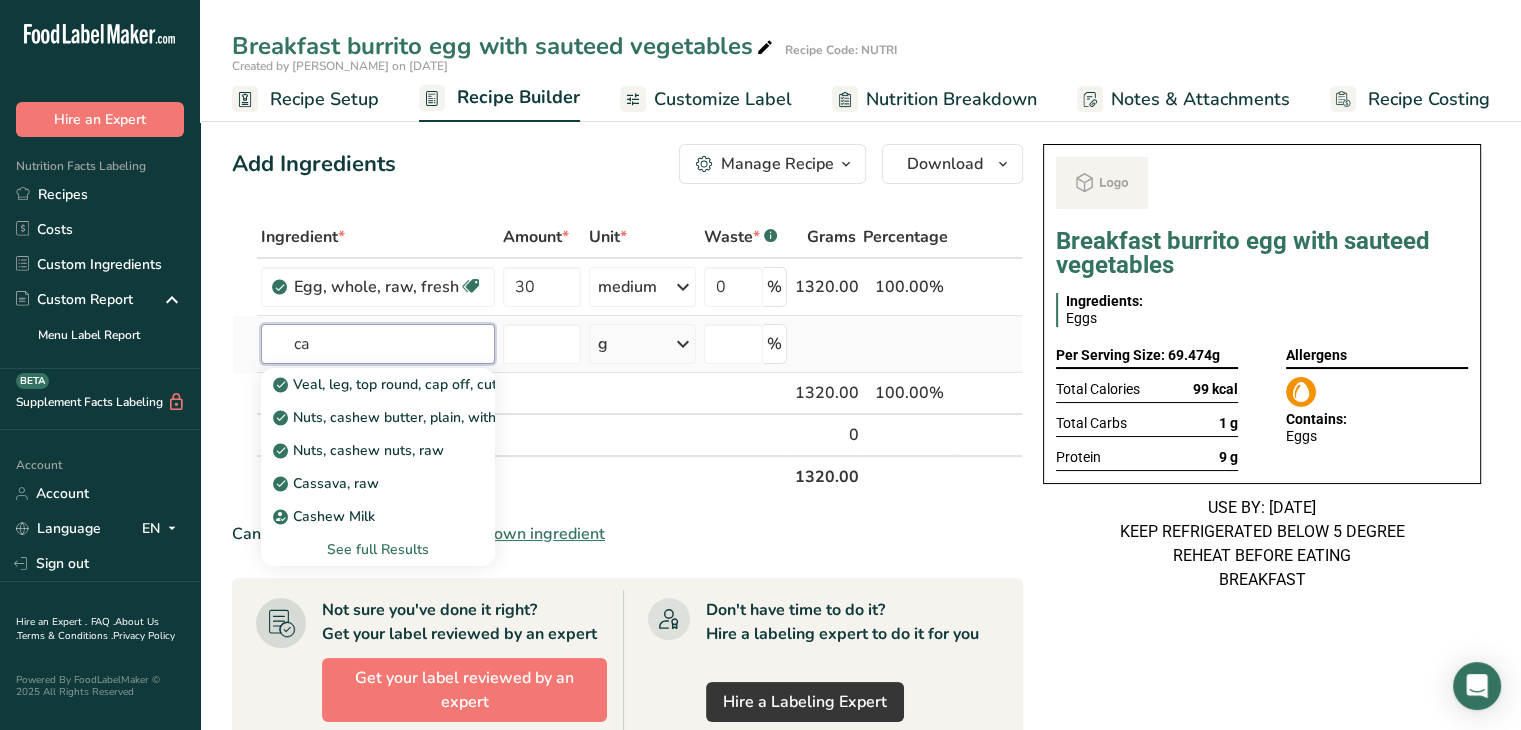 type on "c" 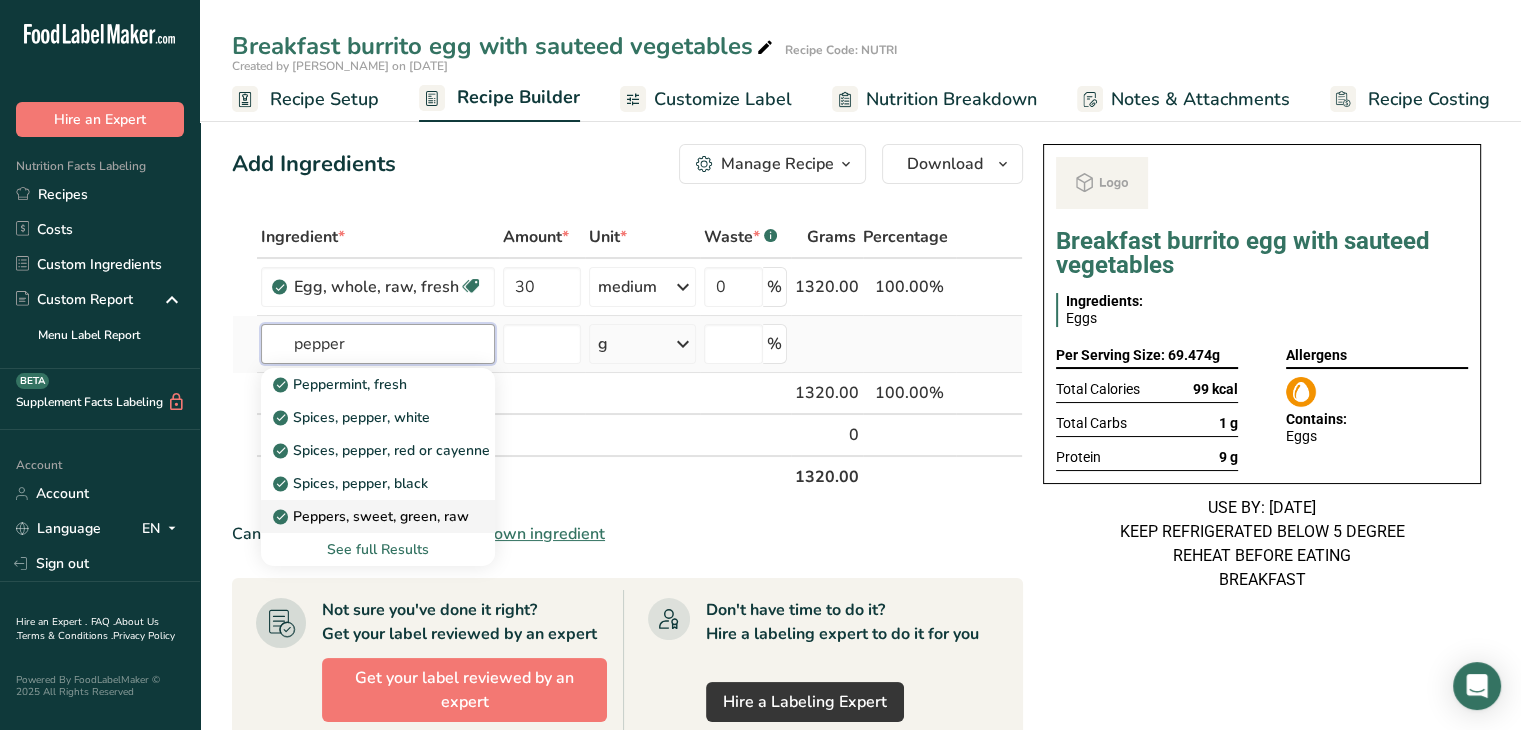 type on "pepper" 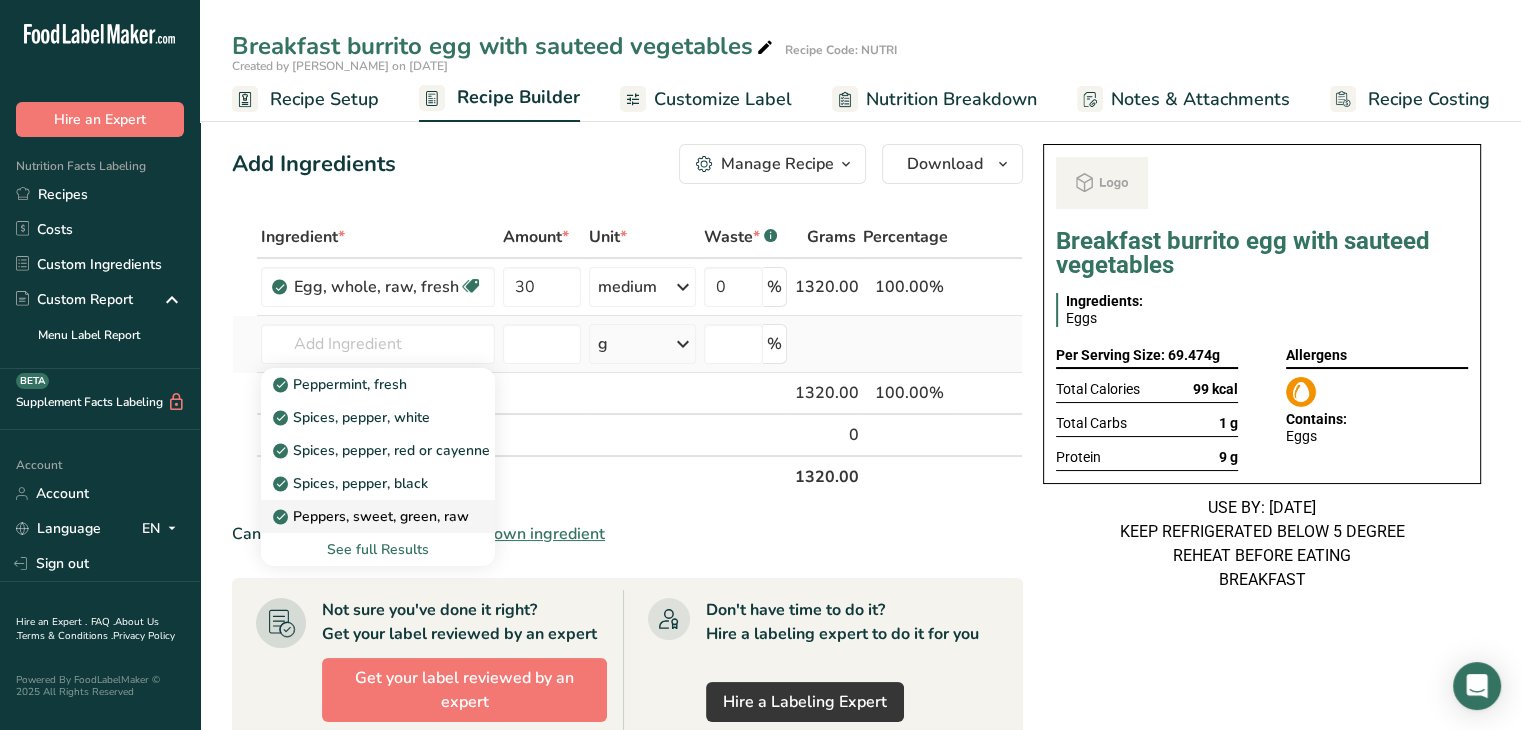 click on "Peppers, sweet, green, raw" at bounding box center [373, 516] 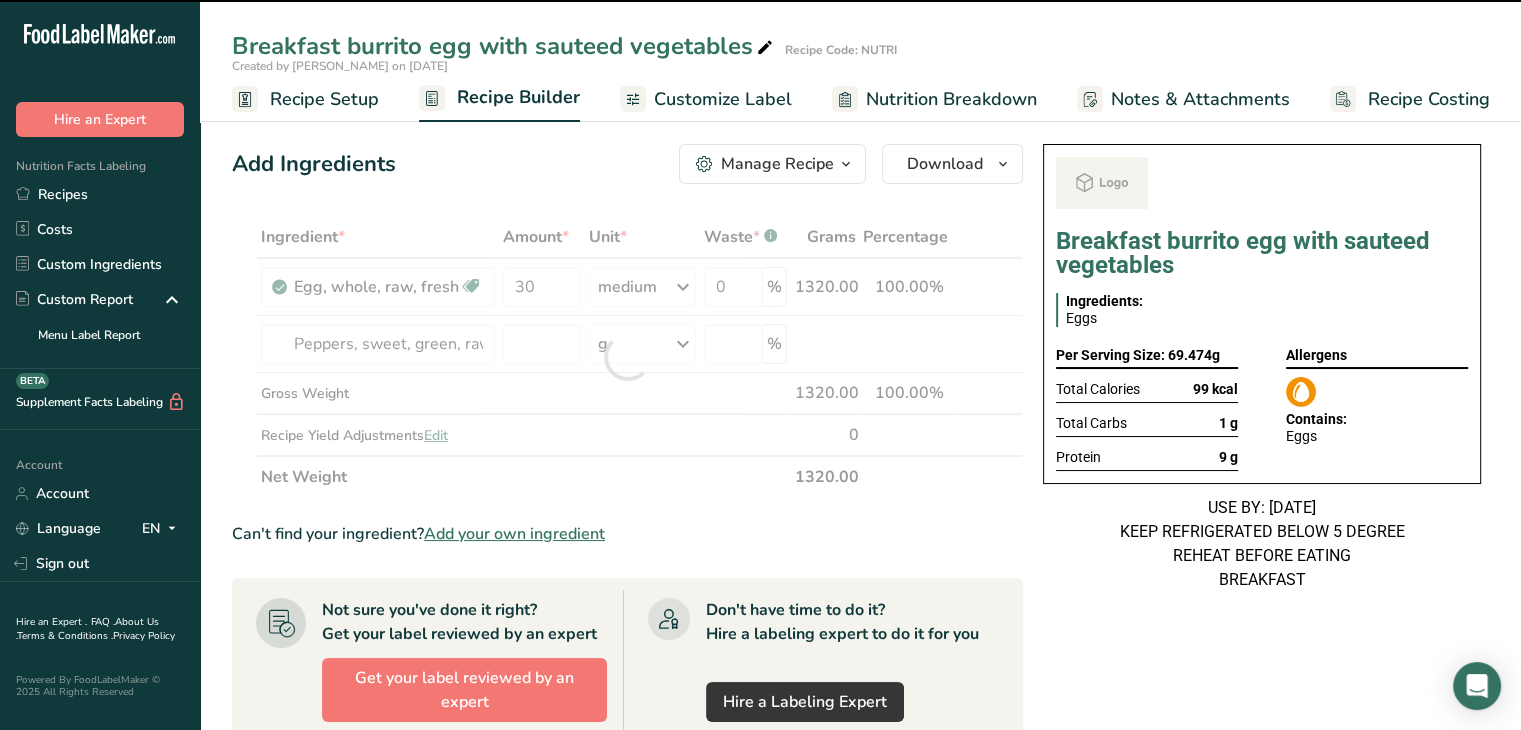 type on "0" 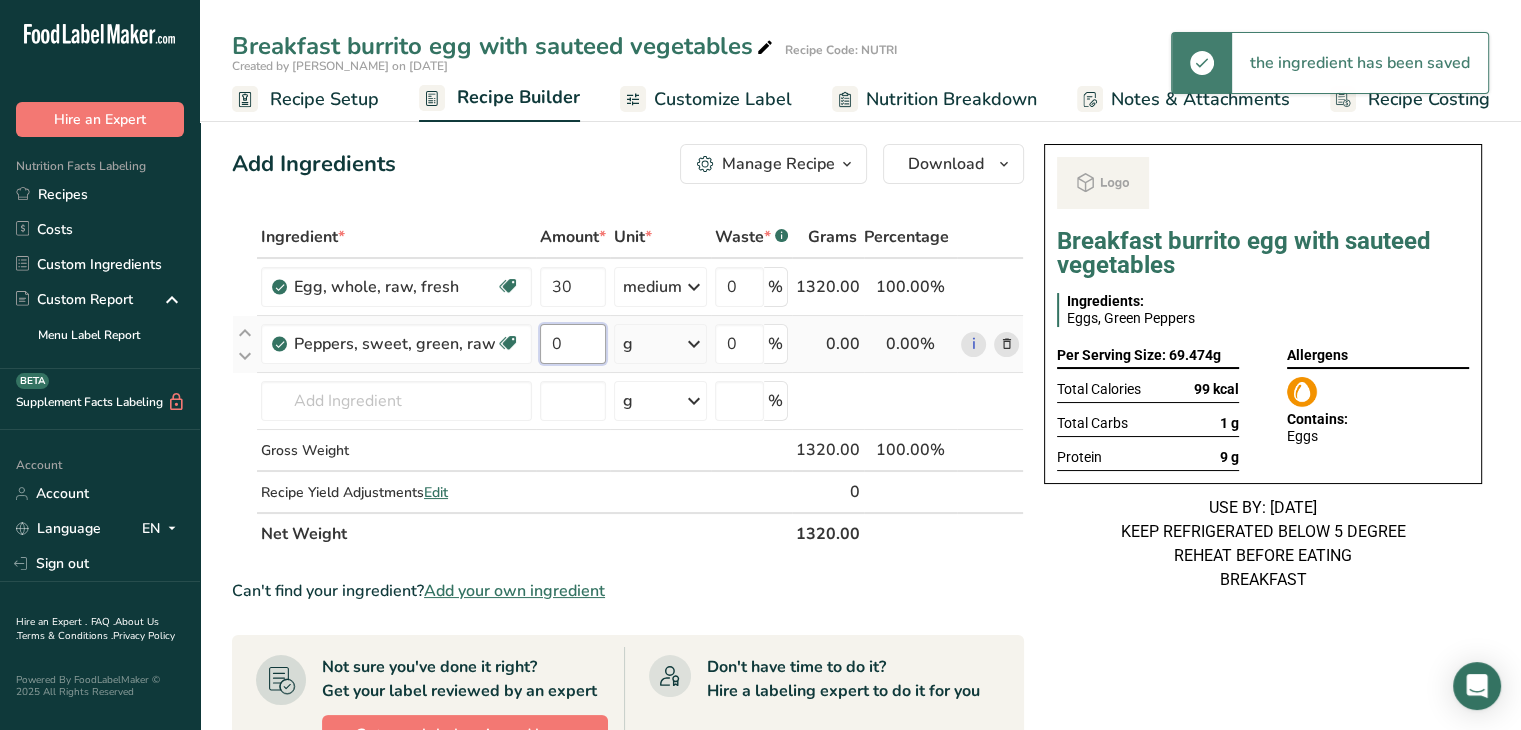 click on "0" at bounding box center [573, 344] 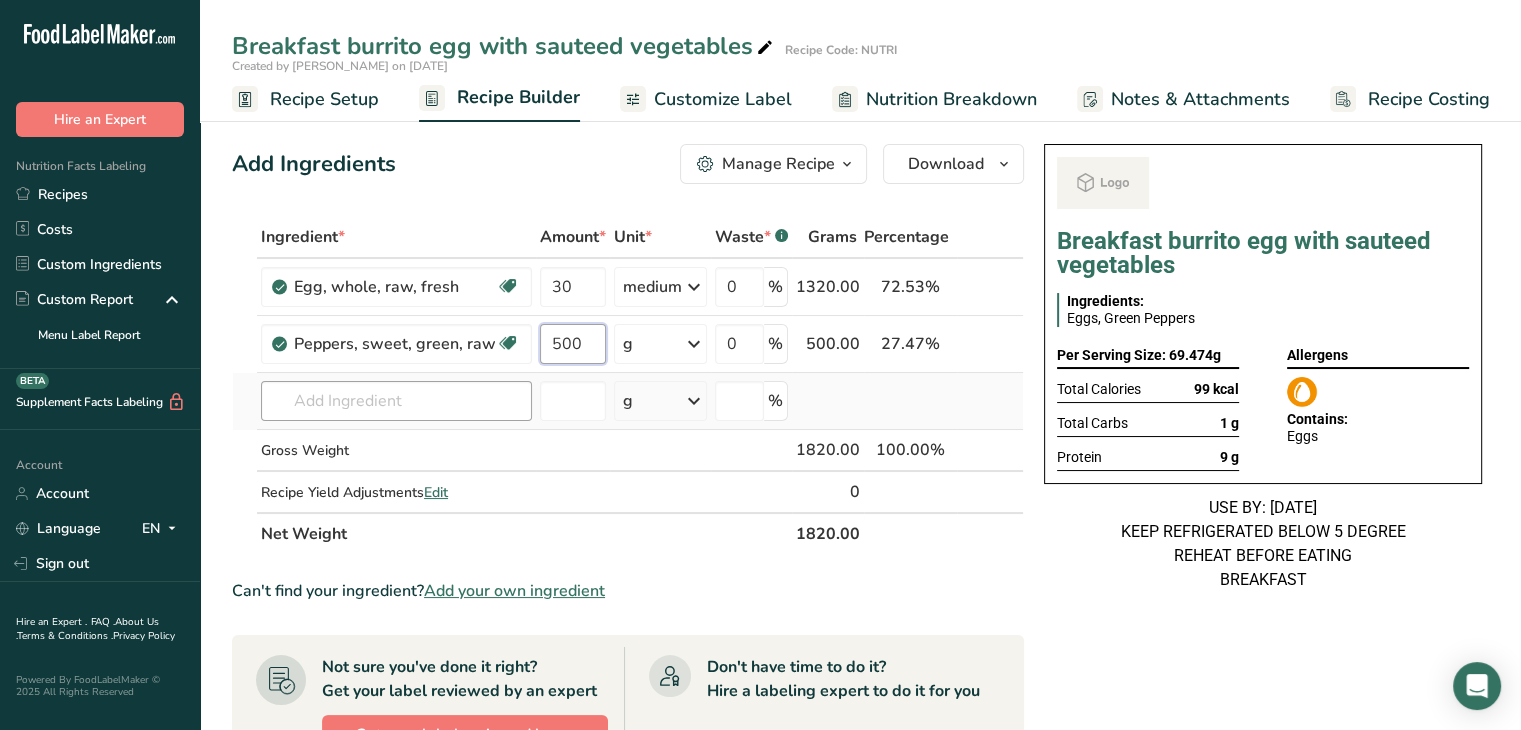 type on "500" 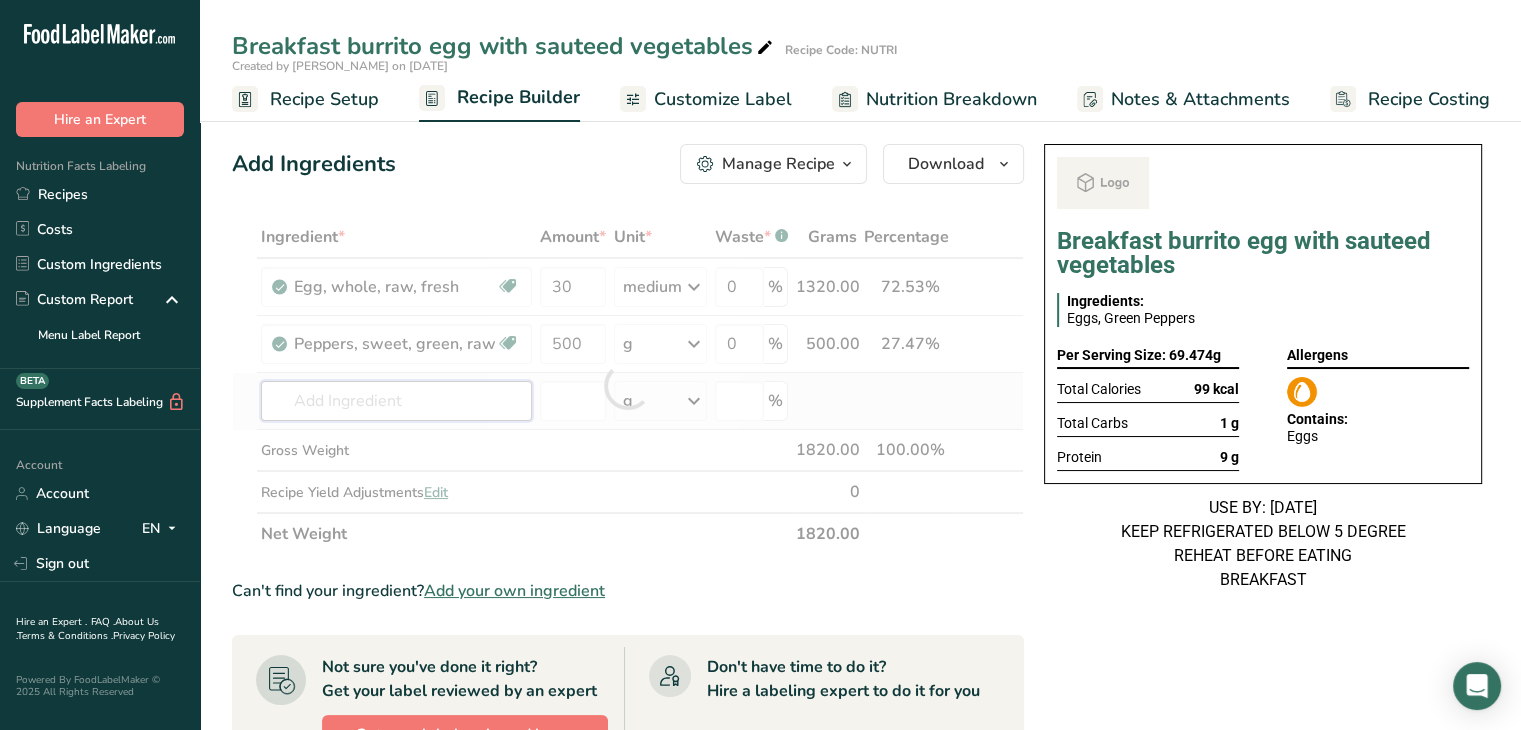 click on "Ingredient *
Amount *
Unit *
Waste *   .a-a{fill:#347362;}.b-a{fill:#fff;}          Grams
Percentage
Egg, whole, raw, fresh
Gluten free
Vegetarian
Soy free
30
medium
Portions
1 large
1 extra large
1 jumbo
See more
Weight Units
g
kg
mg
See more
Volume Units
l
Volume units require a density conversion. If you know your ingredient's density enter it below. Otherwise, click on "RIA" our AI Regulatory bot - she will be able to help you
lb/ft3
g/cm3
Confirm
mL
lb/ft3" at bounding box center [628, 385] 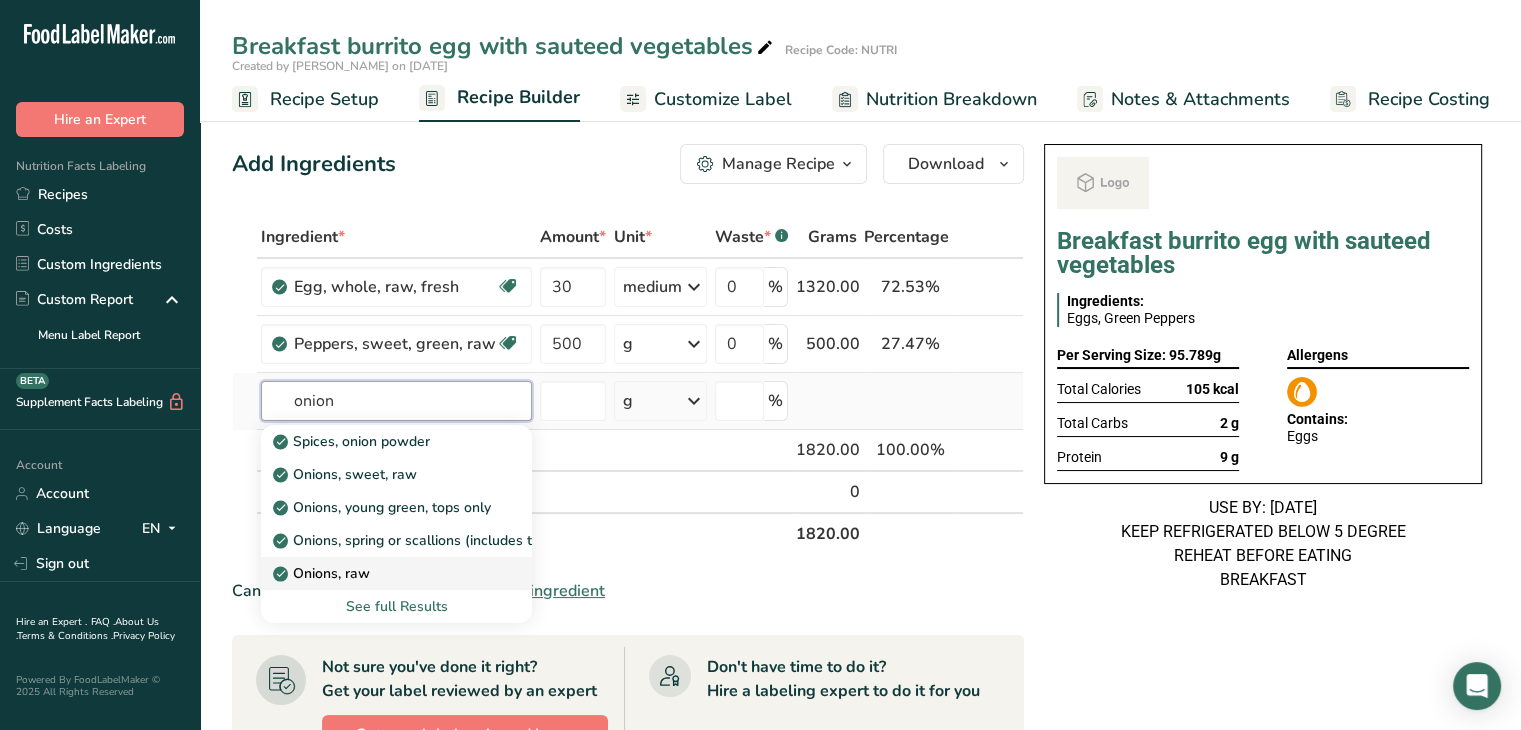 type on "onion" 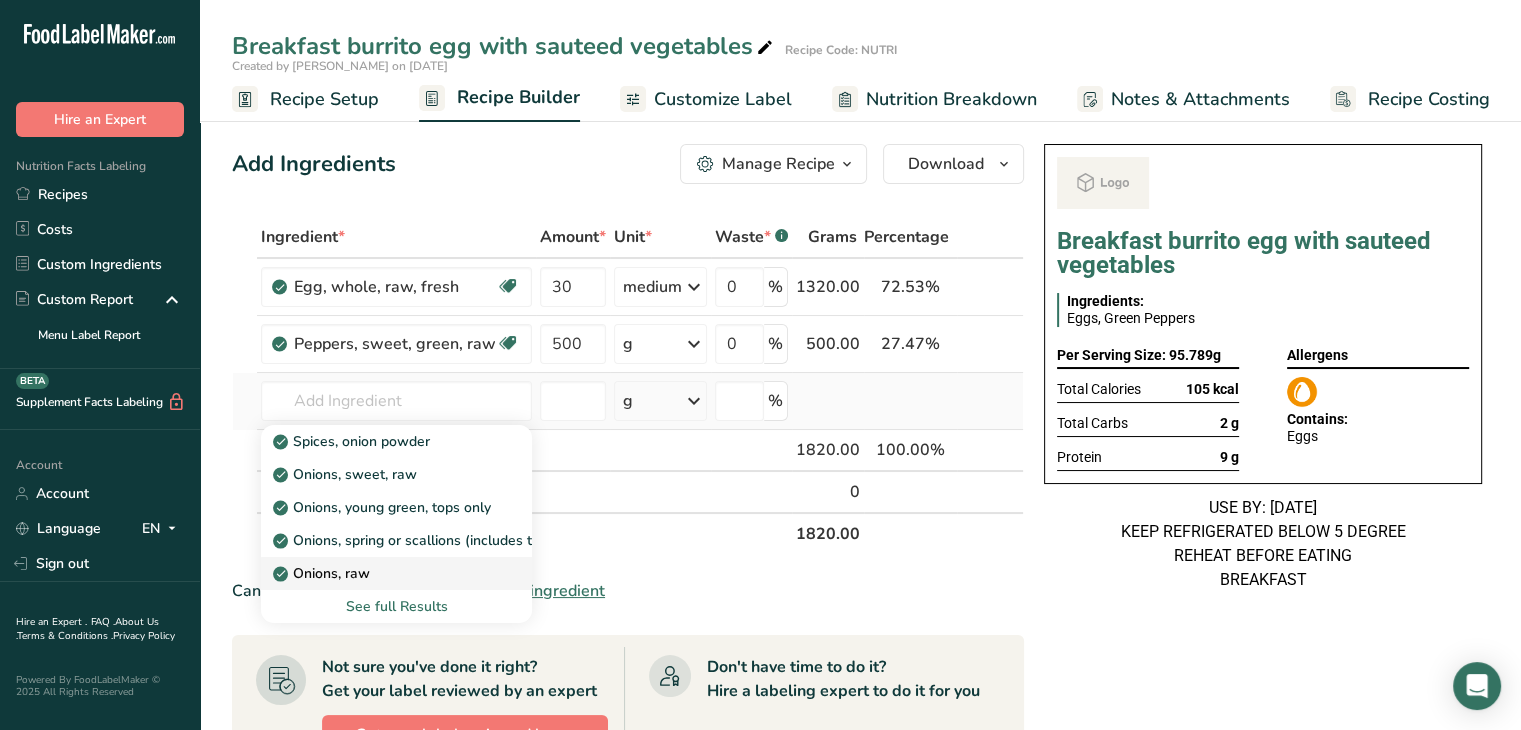 click on "Onions, raw" at bounding box center [323, 573] 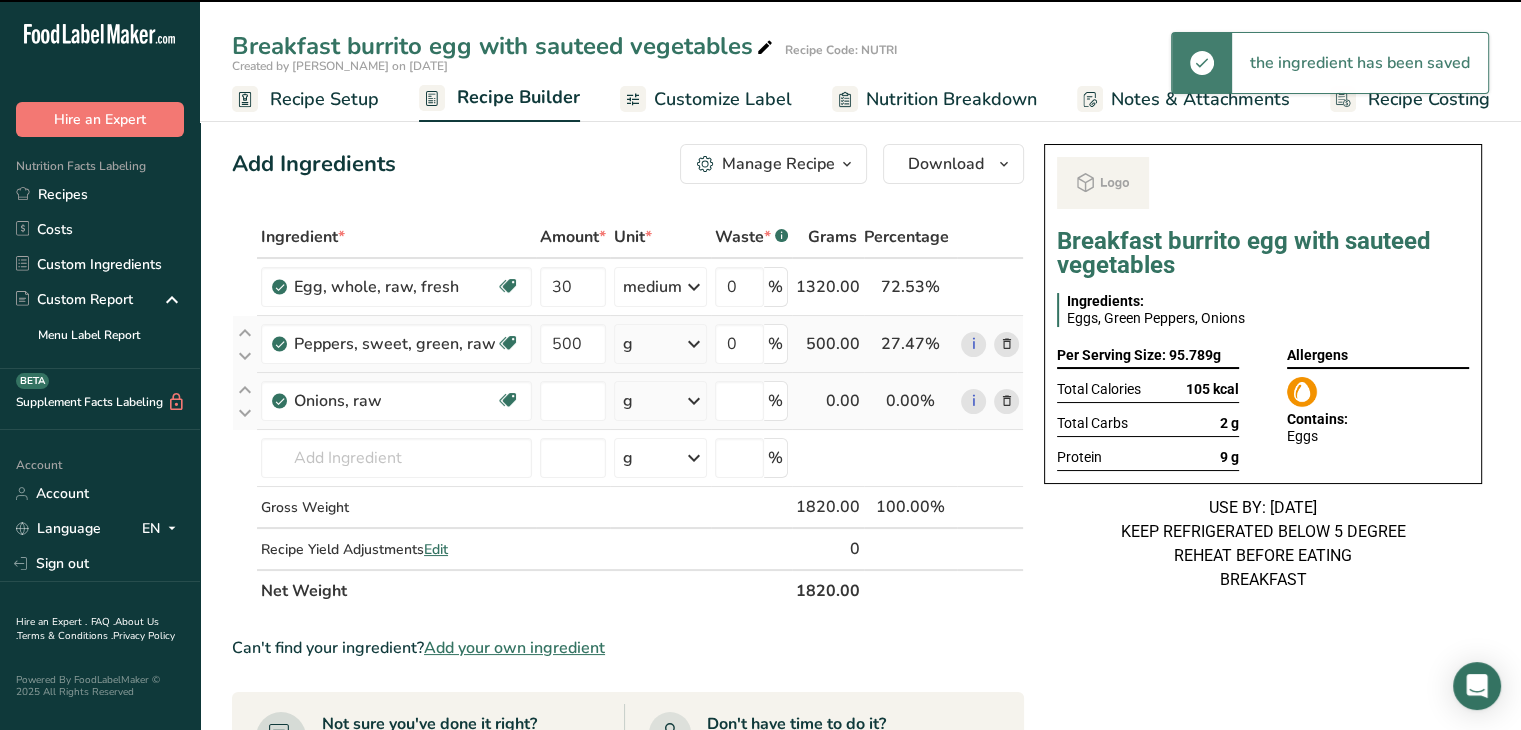 type on "0" 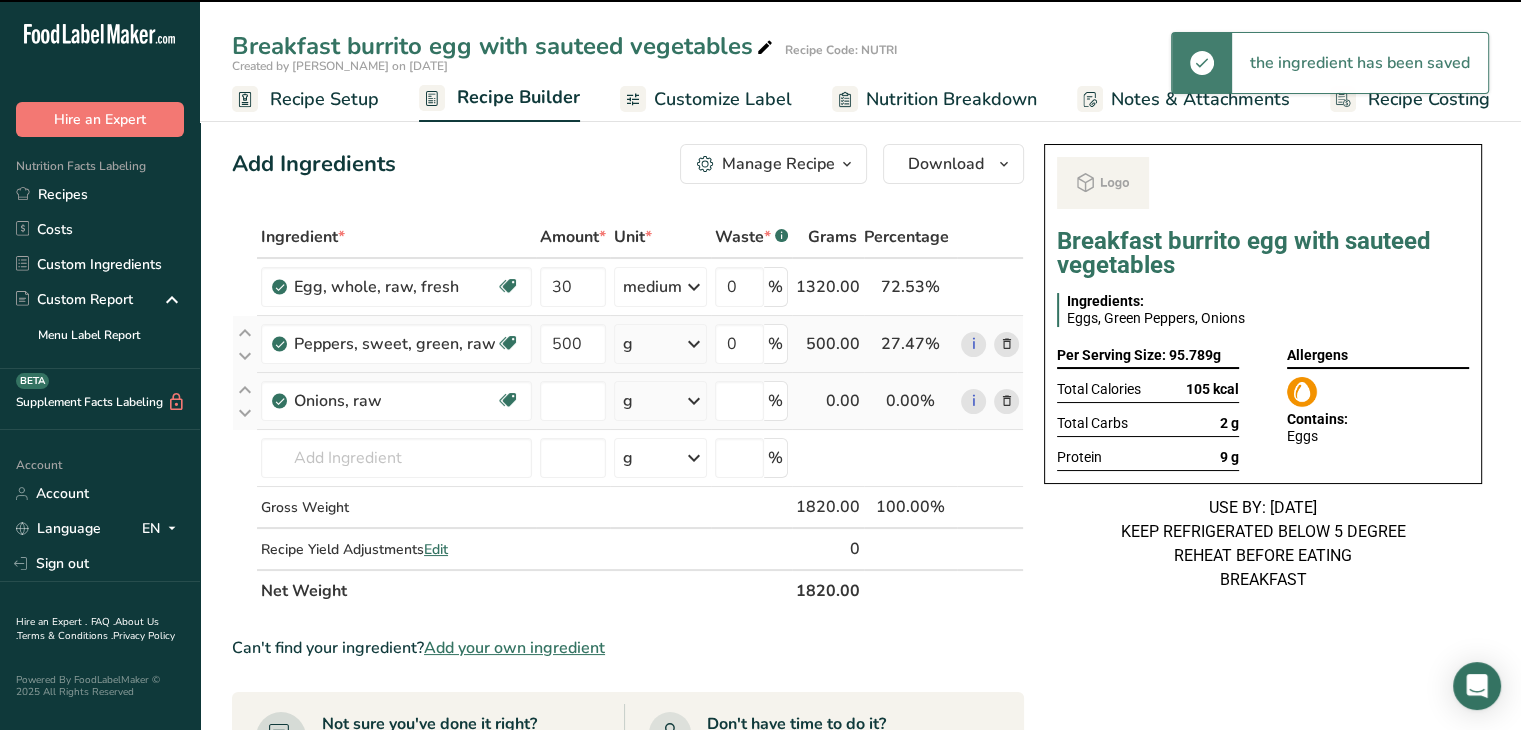 type on "0" 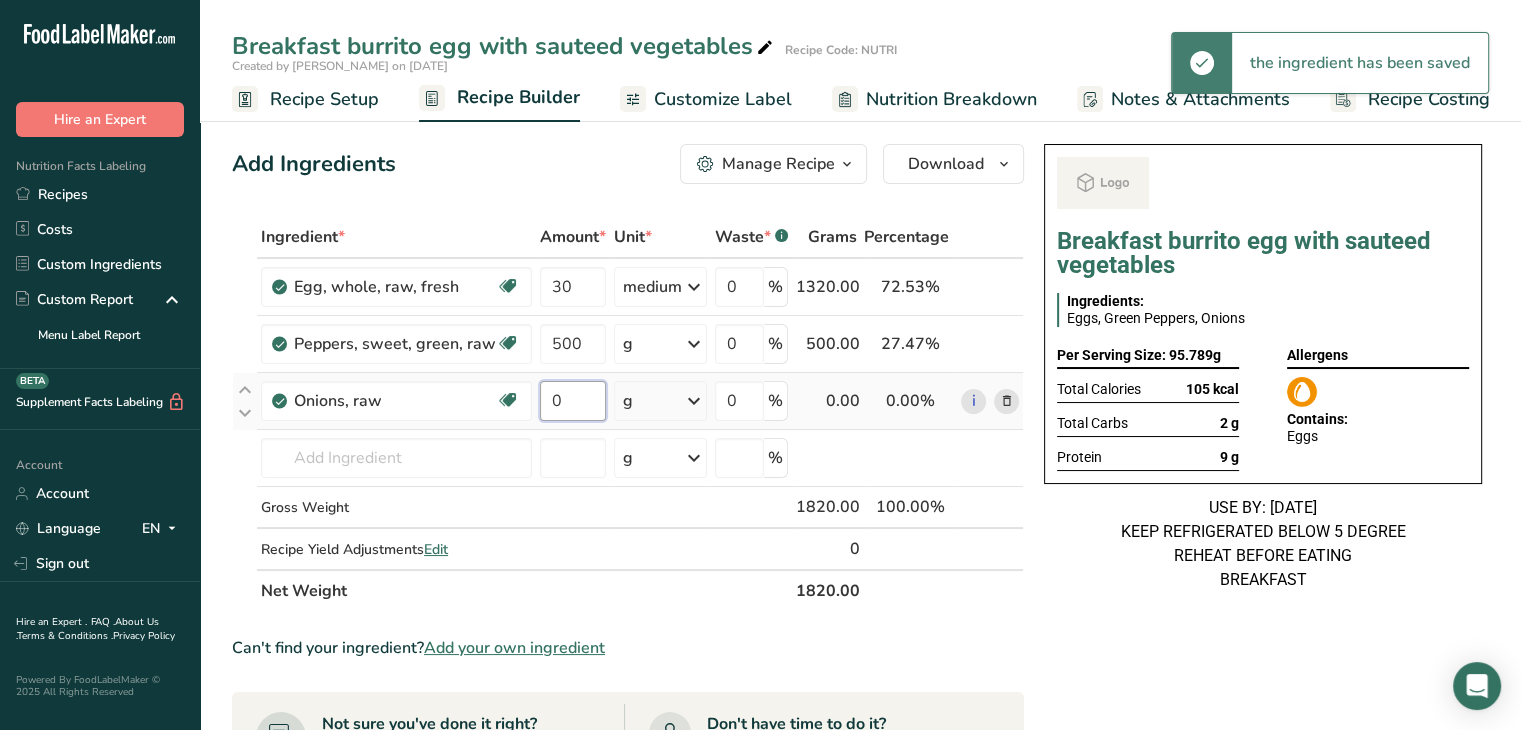 click on "0" at bounding box center [573, 401] 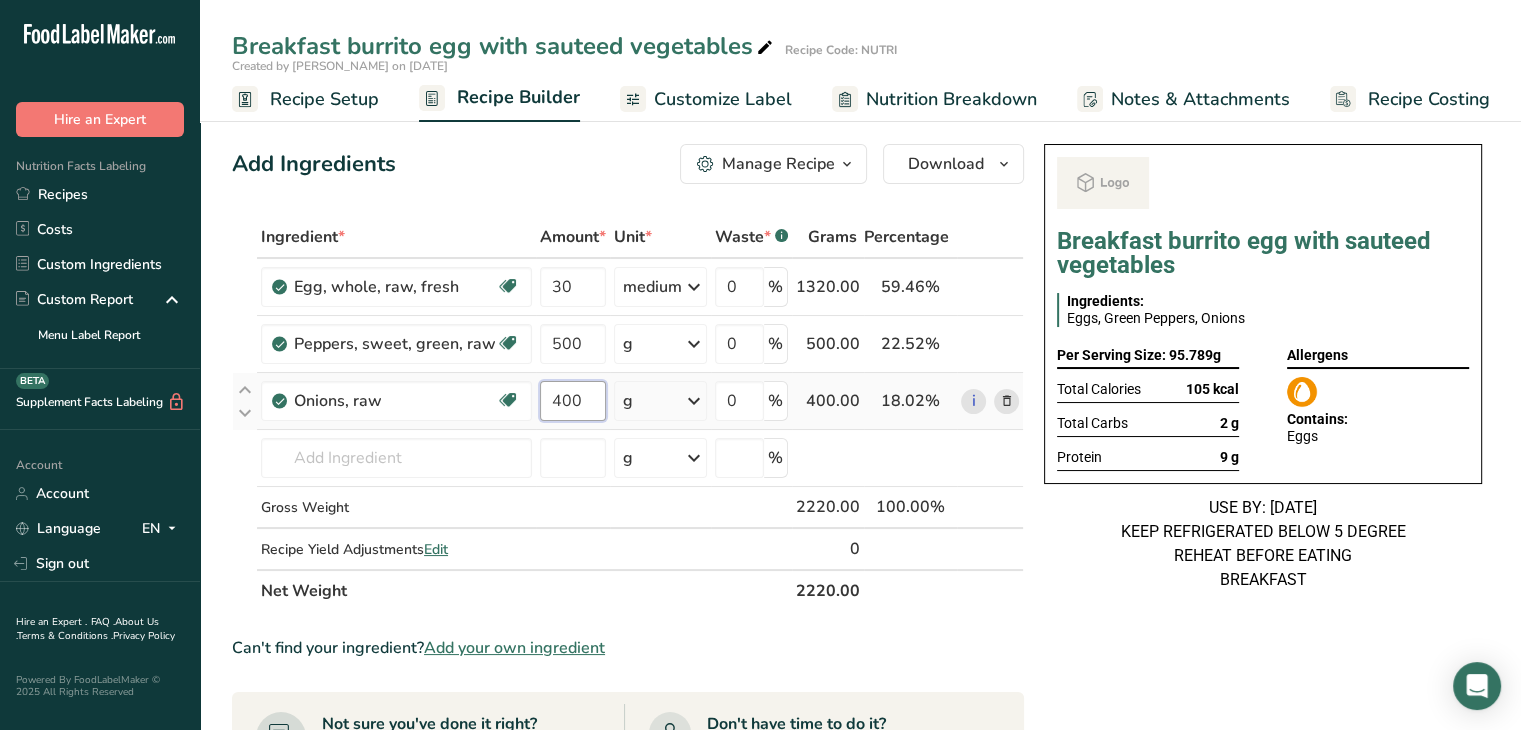 type on "400" 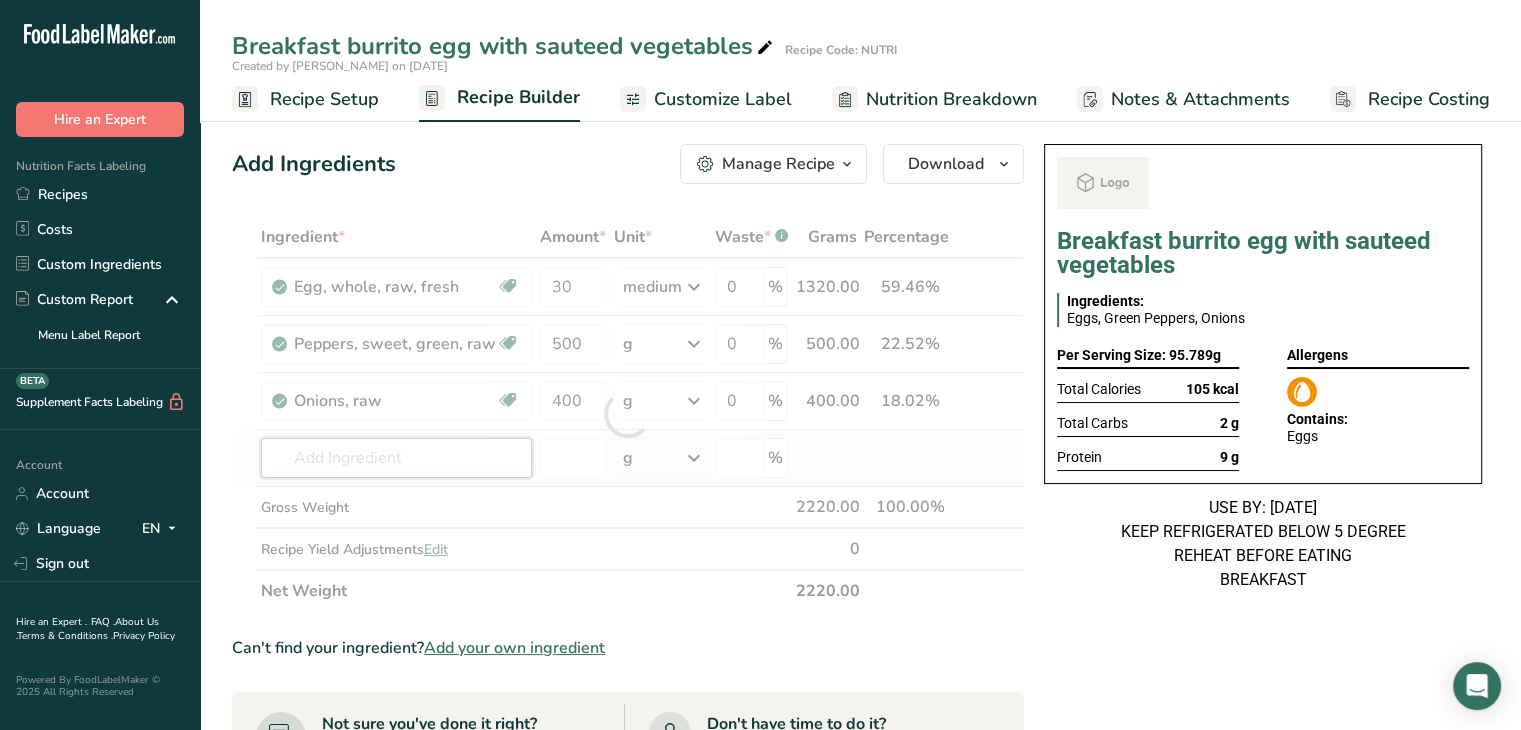 click on "Ingredient *
Amount *
Unit *
Waste *   .a-a{fill:#347362;}.b-a{fill:#fff;}          Grams
Percentage
Egg, whole, raw, fresh
Gluten free
Vegetarian
Soy free
30
medium
Portions
1 large
1 extra large
1 jumbo
See more
Weight Units
g
kg
mg
See more
Volume Units
l
Volume units require a density conversion. If you know your ingredient's density enter it below. Otherwise, click on "RIA" our AI Regulatory bot - she will be able to help you
lb/ft3
g/cm3
Confirm
mL
lb/ft3" at bounding box center [628, 414] 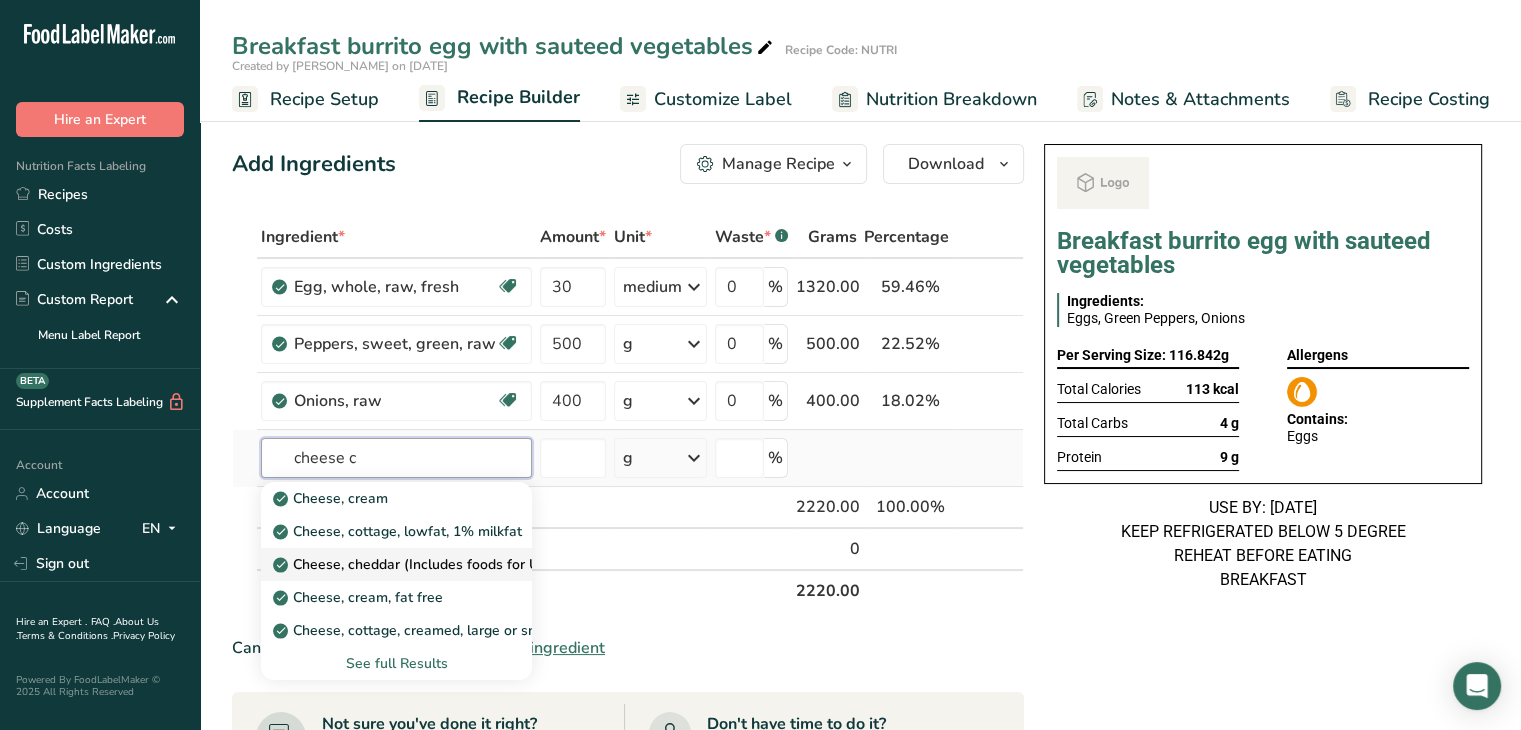 type on "cheese c" 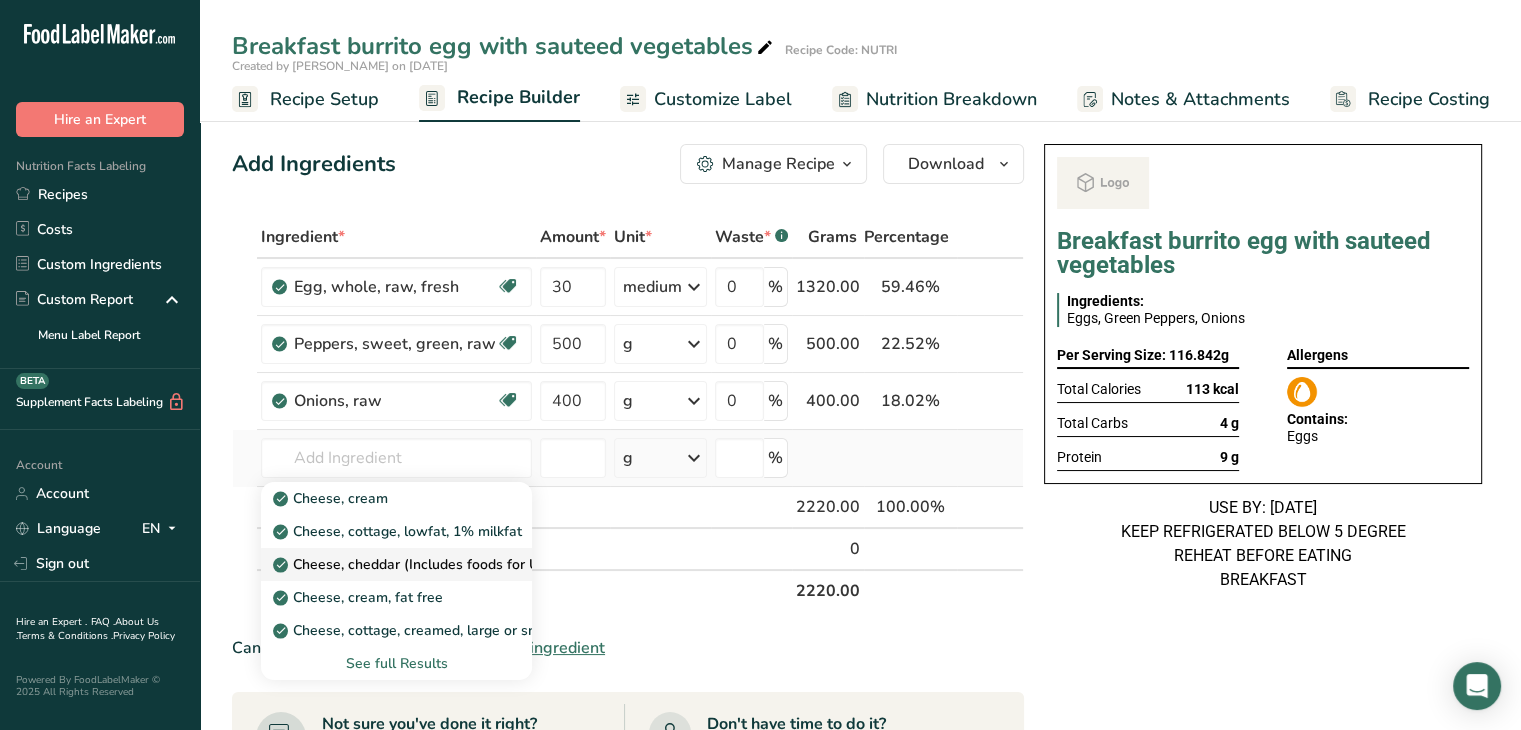click on "Cheese, cheddar (Includes foods for USDA's Food Distribution Program)" at bounding box center [517, 564] 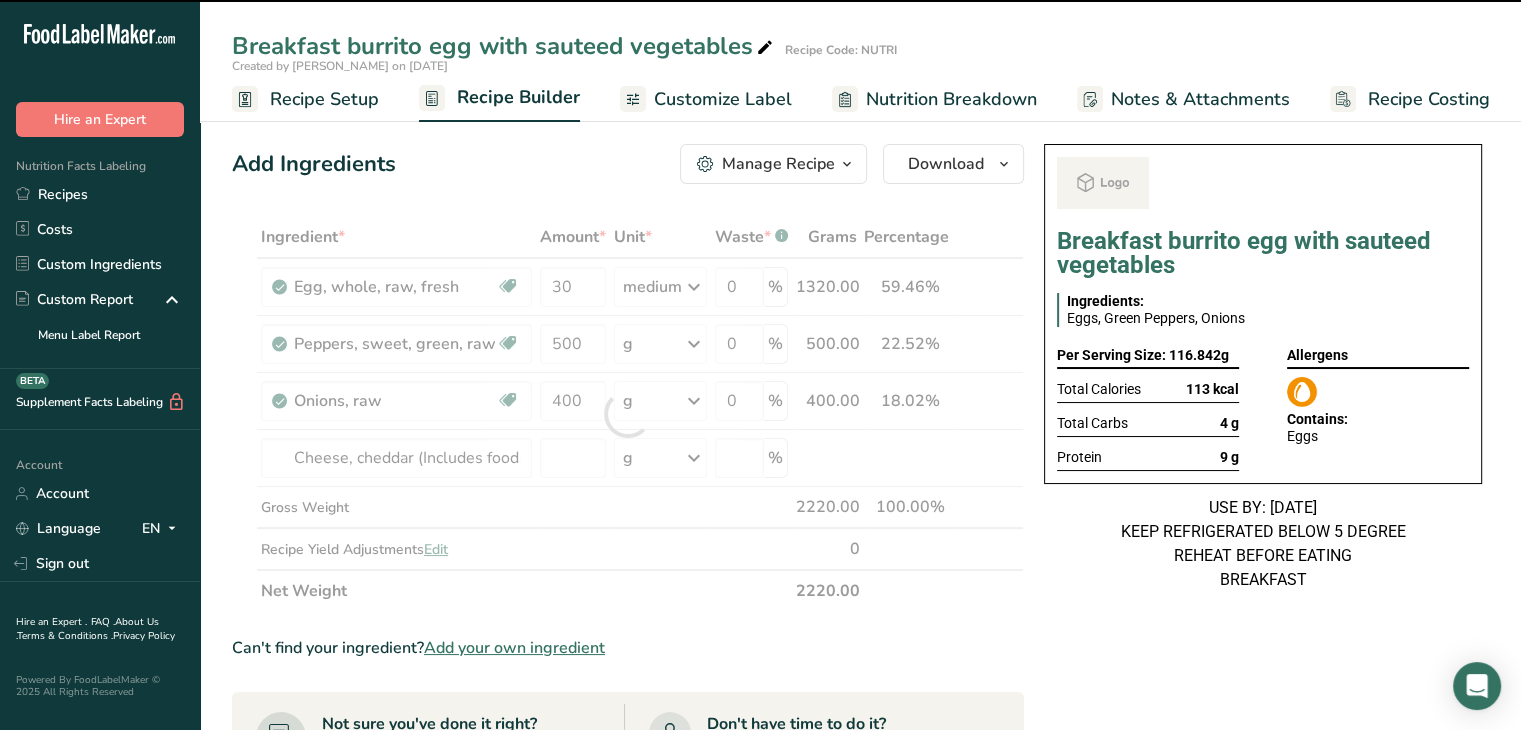 type on "0" 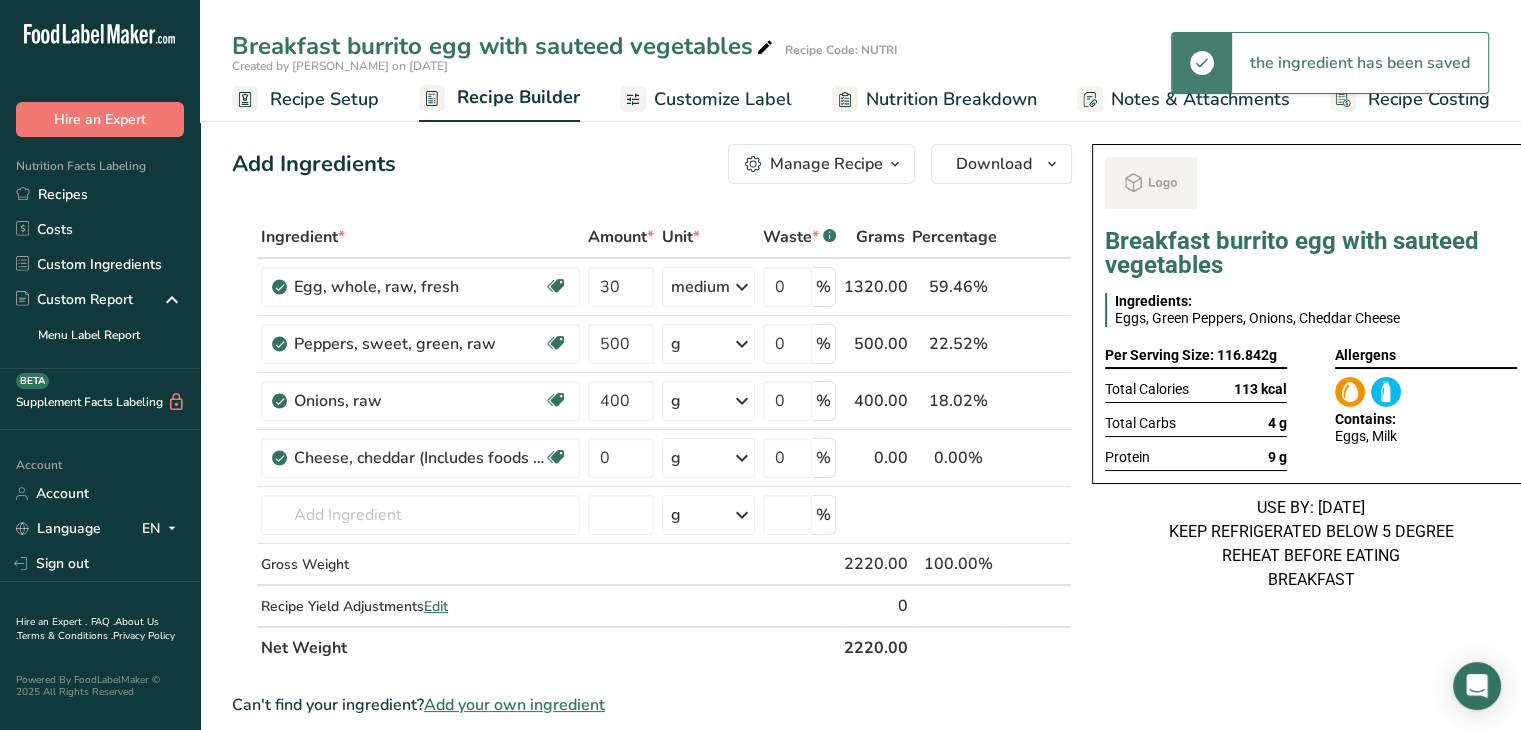 click on "Cheese, cheddar (Includes foods for USDA's Food Distribution Program)
Gluten free
Vegetarian
Soy free" at bounding box center [420, 458] 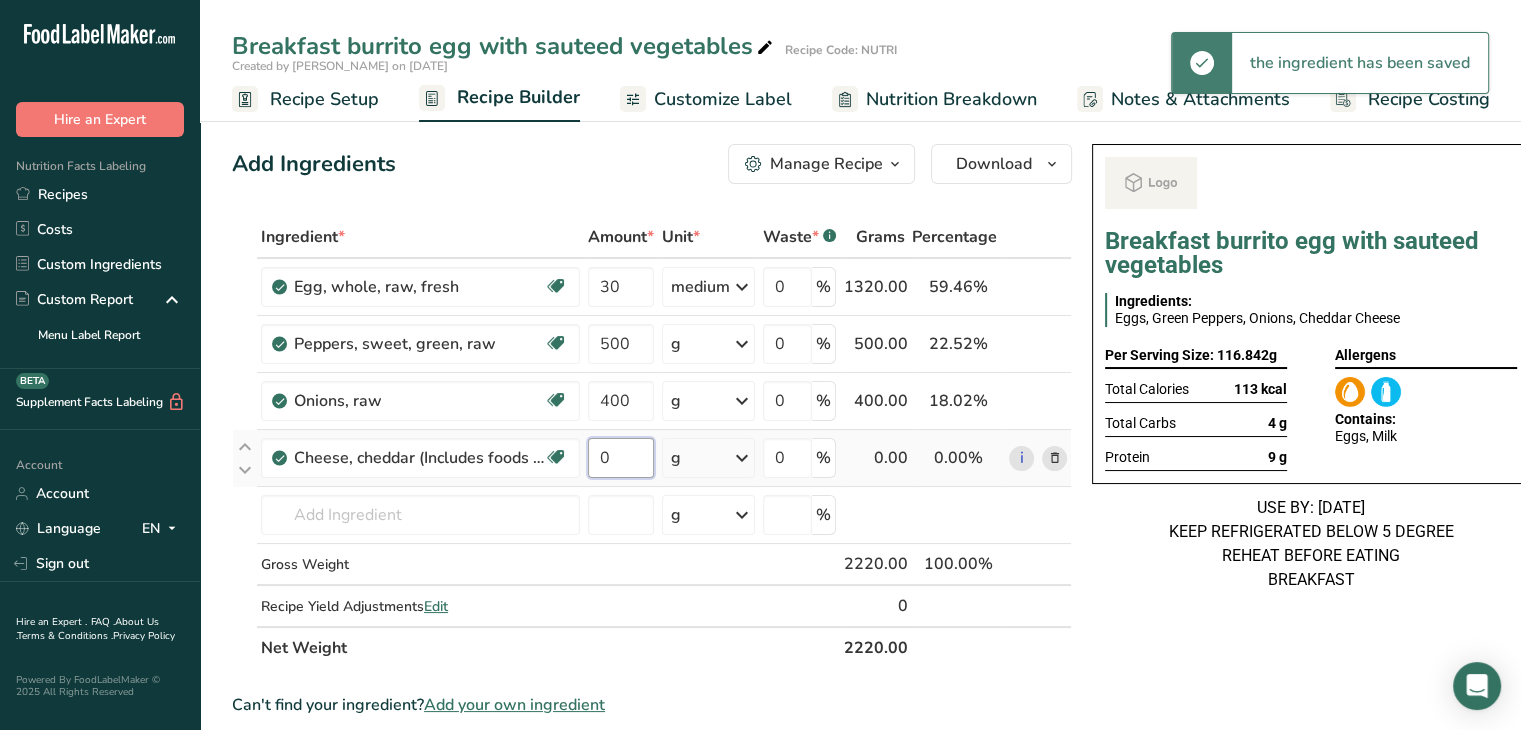 click on "0" at bounding box center [621, 458] 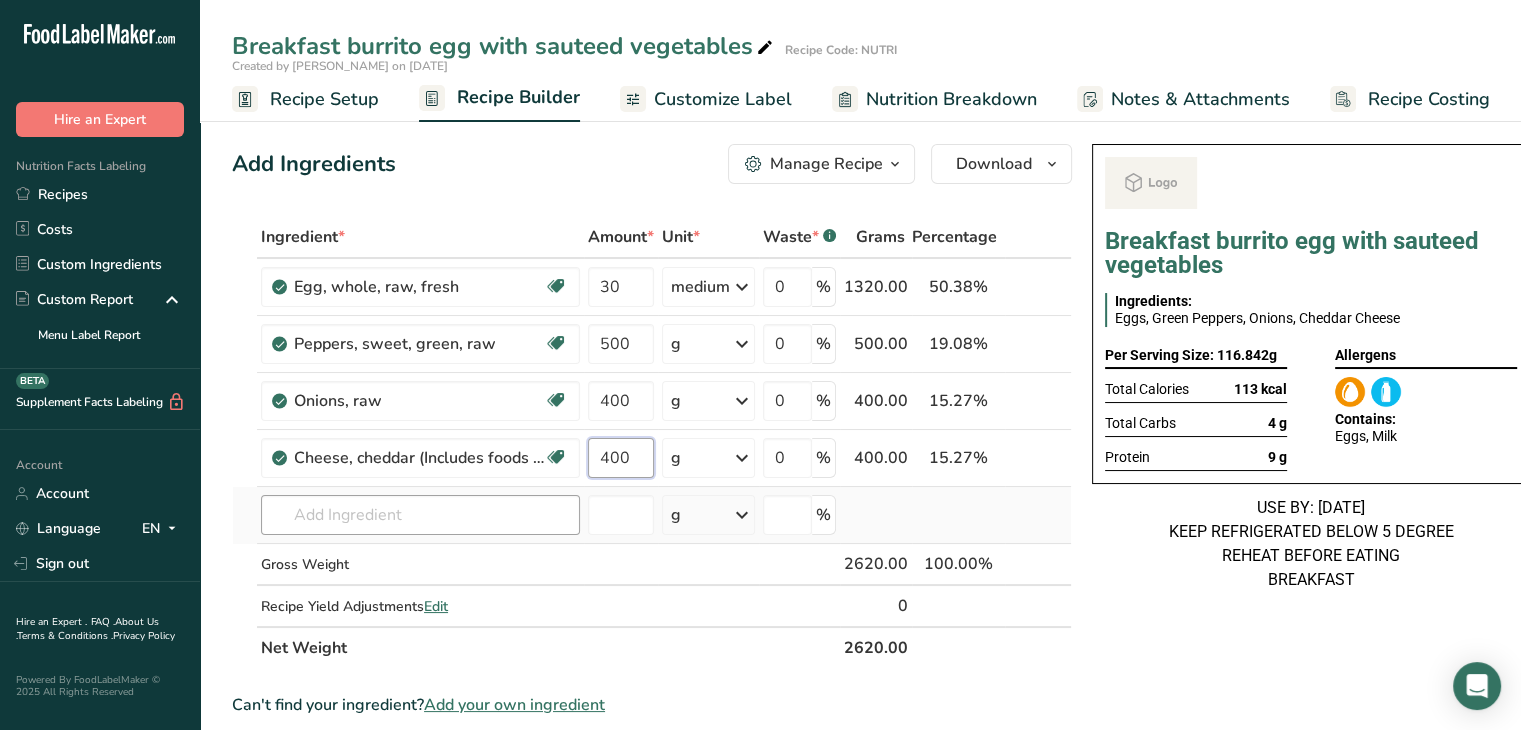 type on "400" 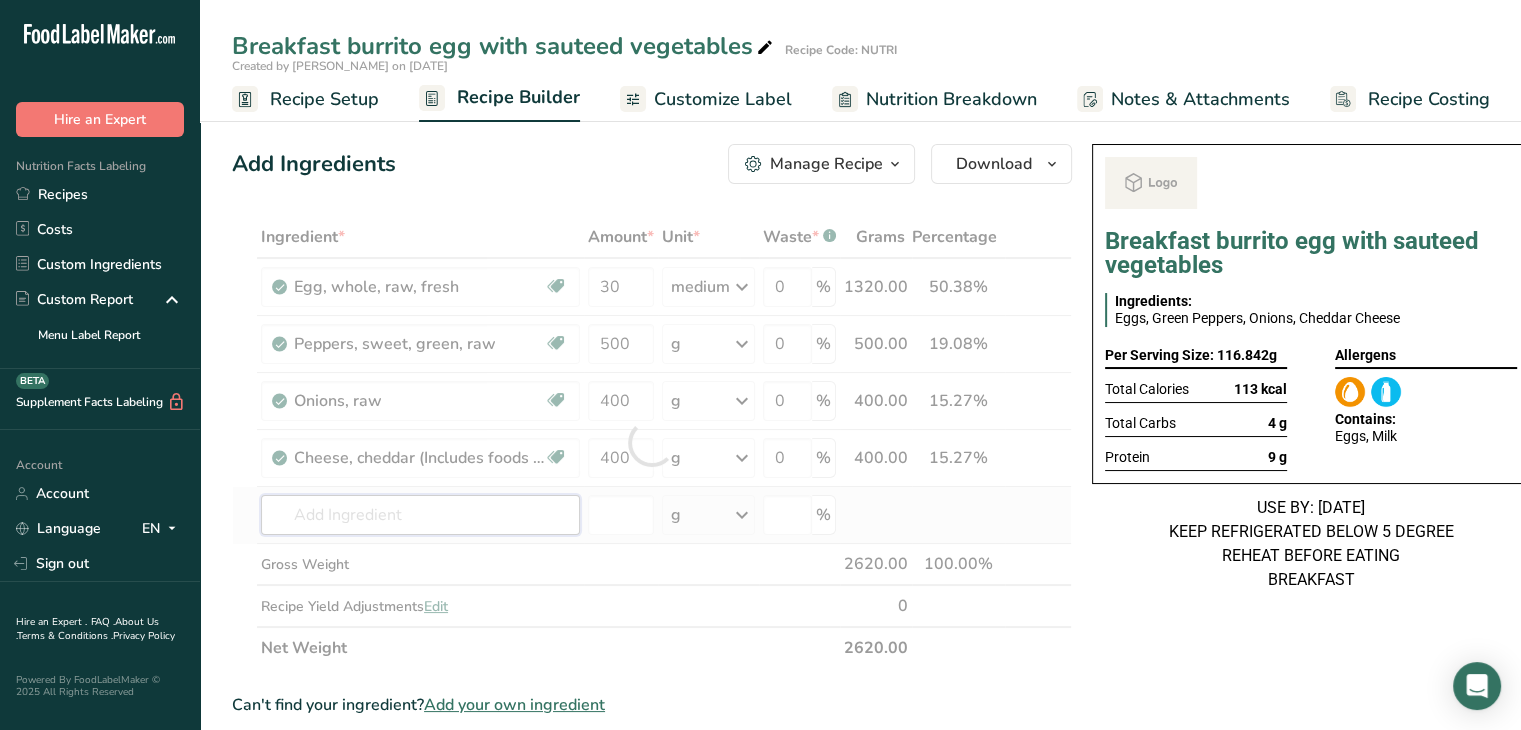 click on "Ingredient *
Amount *
Unit *
Waste *   .a-a{fill:#347362;}.b-a{fill:#fff;}          Grams
Percentage
Egg, whole, raw, fresh
Gluten free
Vegetarian
Soy free
30
medium
Portions
1 large
1 extra large
1 jumbo
See more
Weight Units
g
kg
mg
See more
Volume Units
l
Volume units require a density conversion. If you know your ingredient's density enter it below. Otherwise, click on "RIA" our AI Regulatory bot - she will be able to help you
lb/ft3
g/cm3
Confirm
mL
lb/ft3" at bounding box center [652, 442] 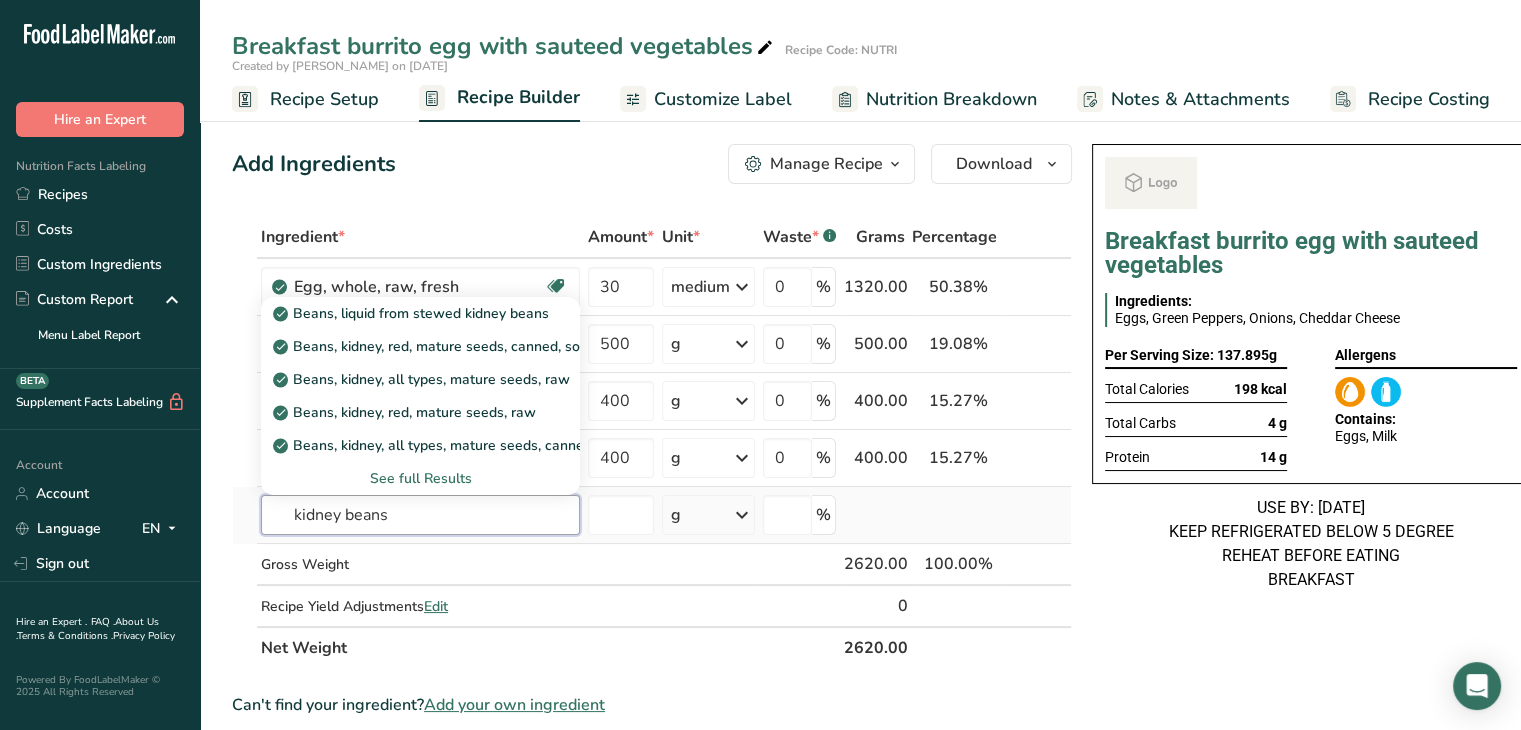 type on "kidney beans" 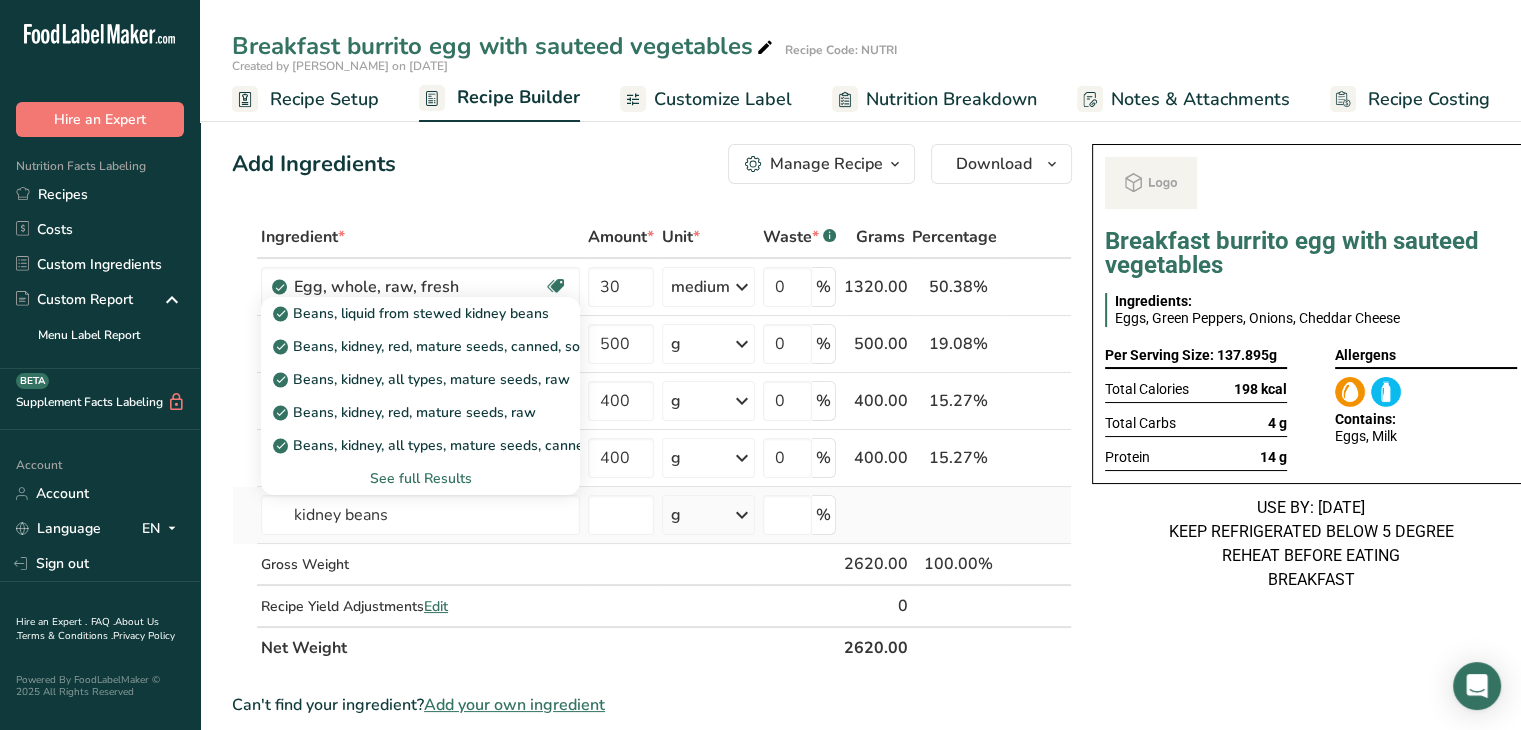 type 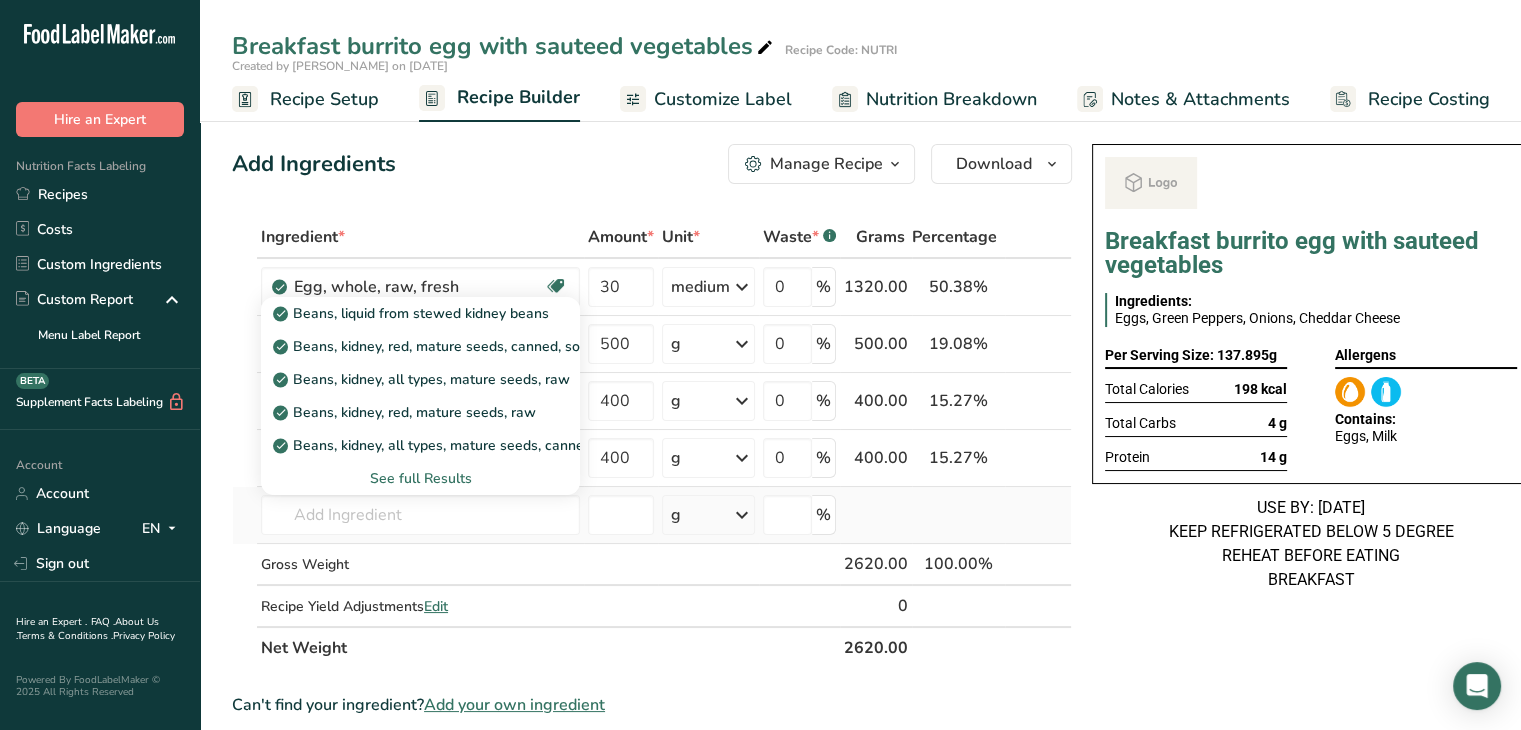 click on "See full Results" at bounding box center [420, 478] 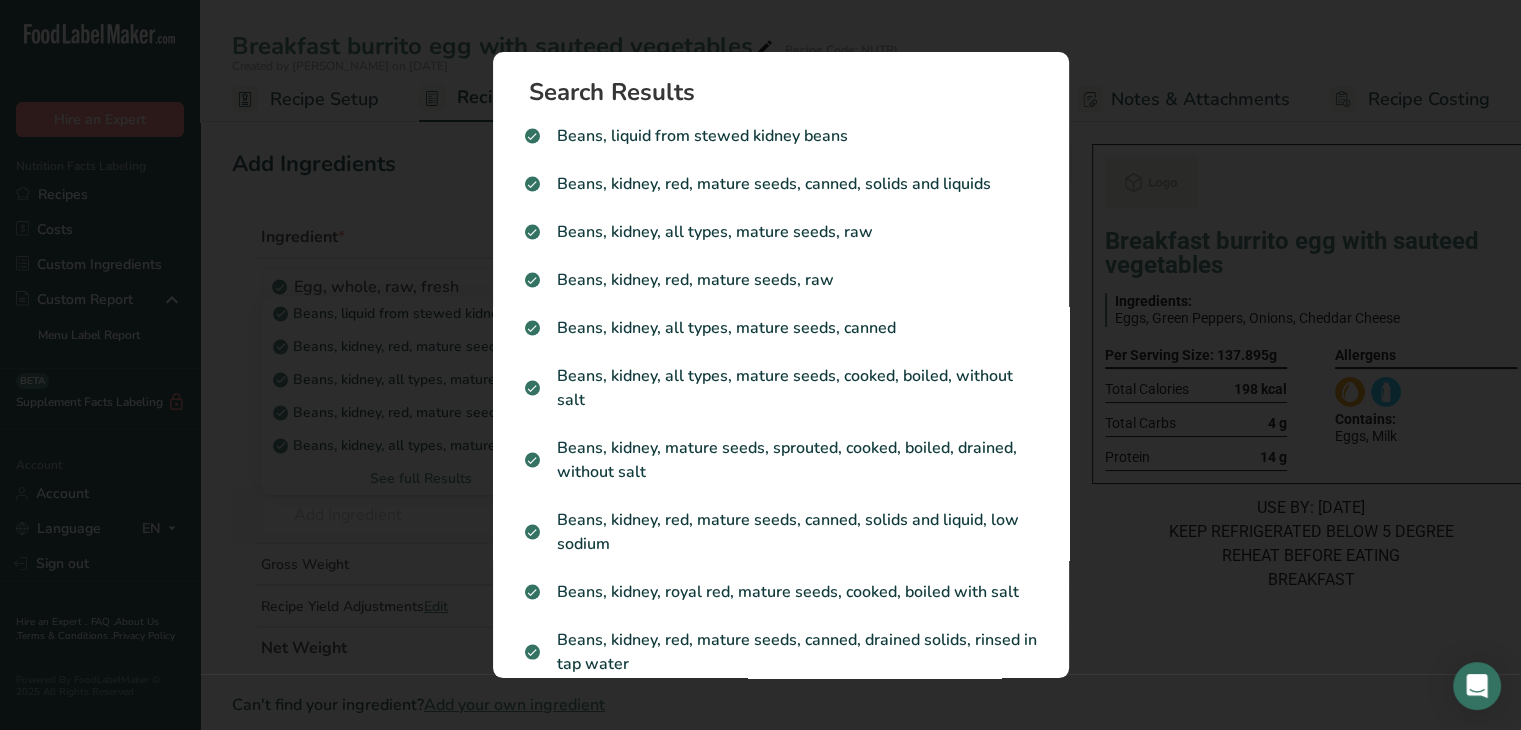scroll, scrollTop: 0, scrollLeft: 0, axis: both 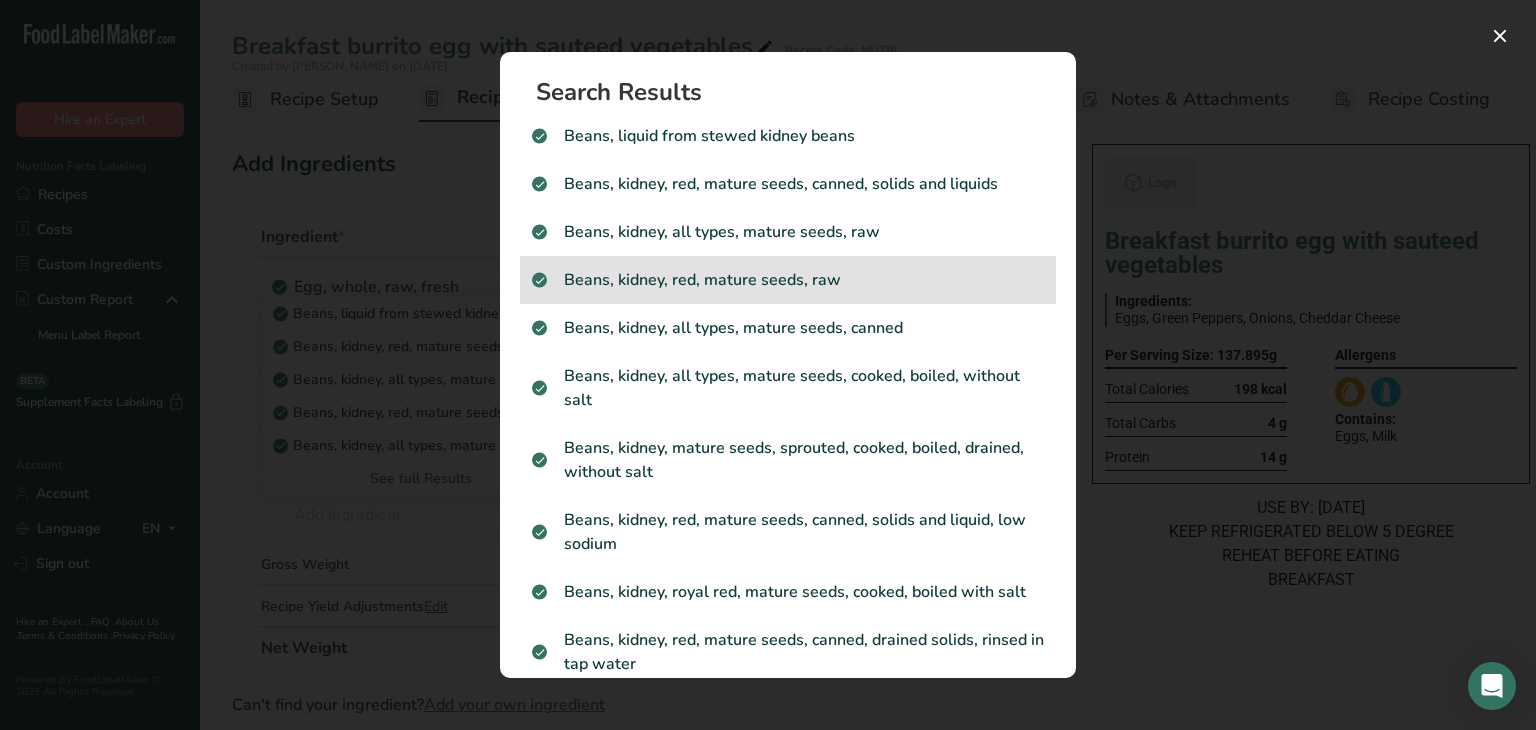click on "Beans, kidney, red, mature seeds, raw" at bounding box center [788, 280] 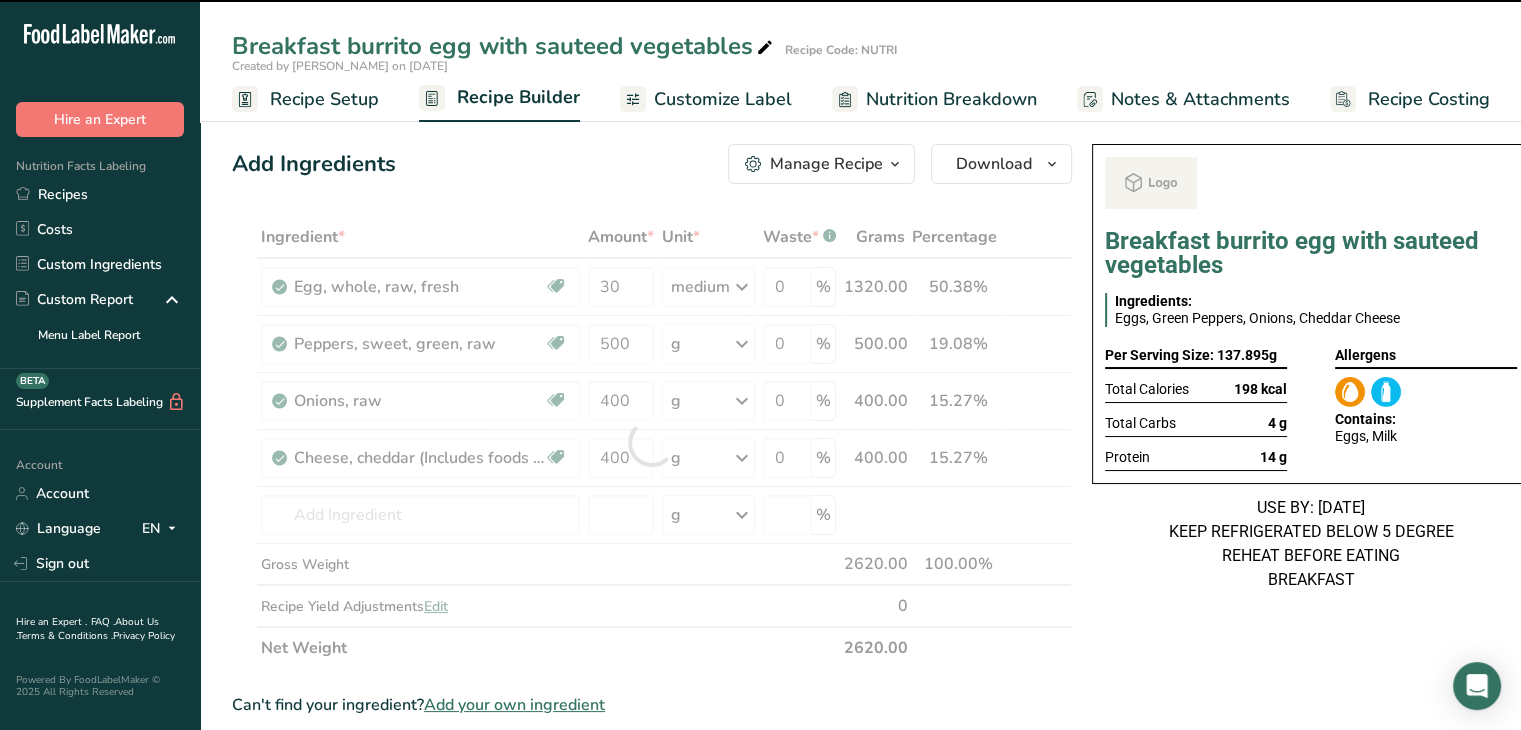 type on "0" 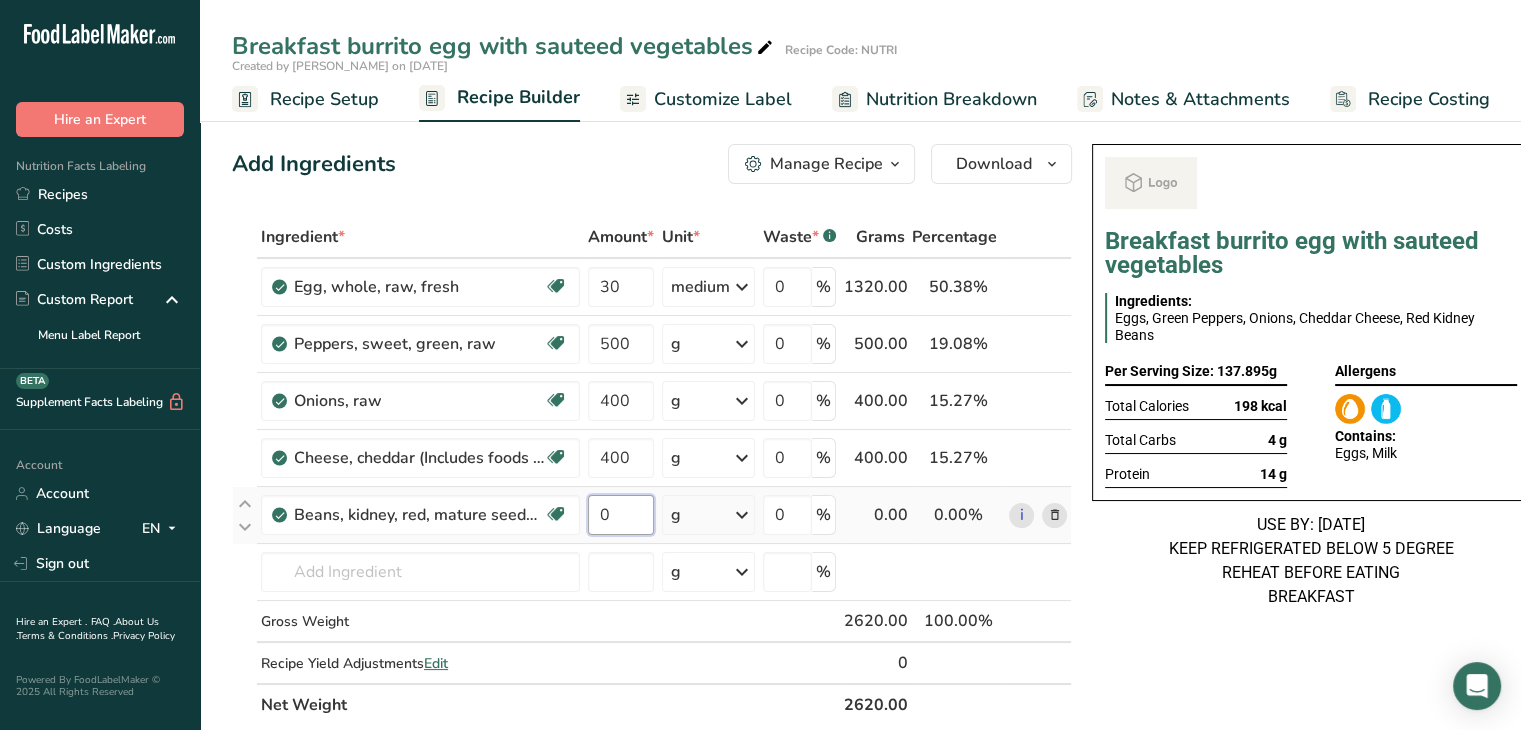 click on "0" at bounding box center (621, 515) 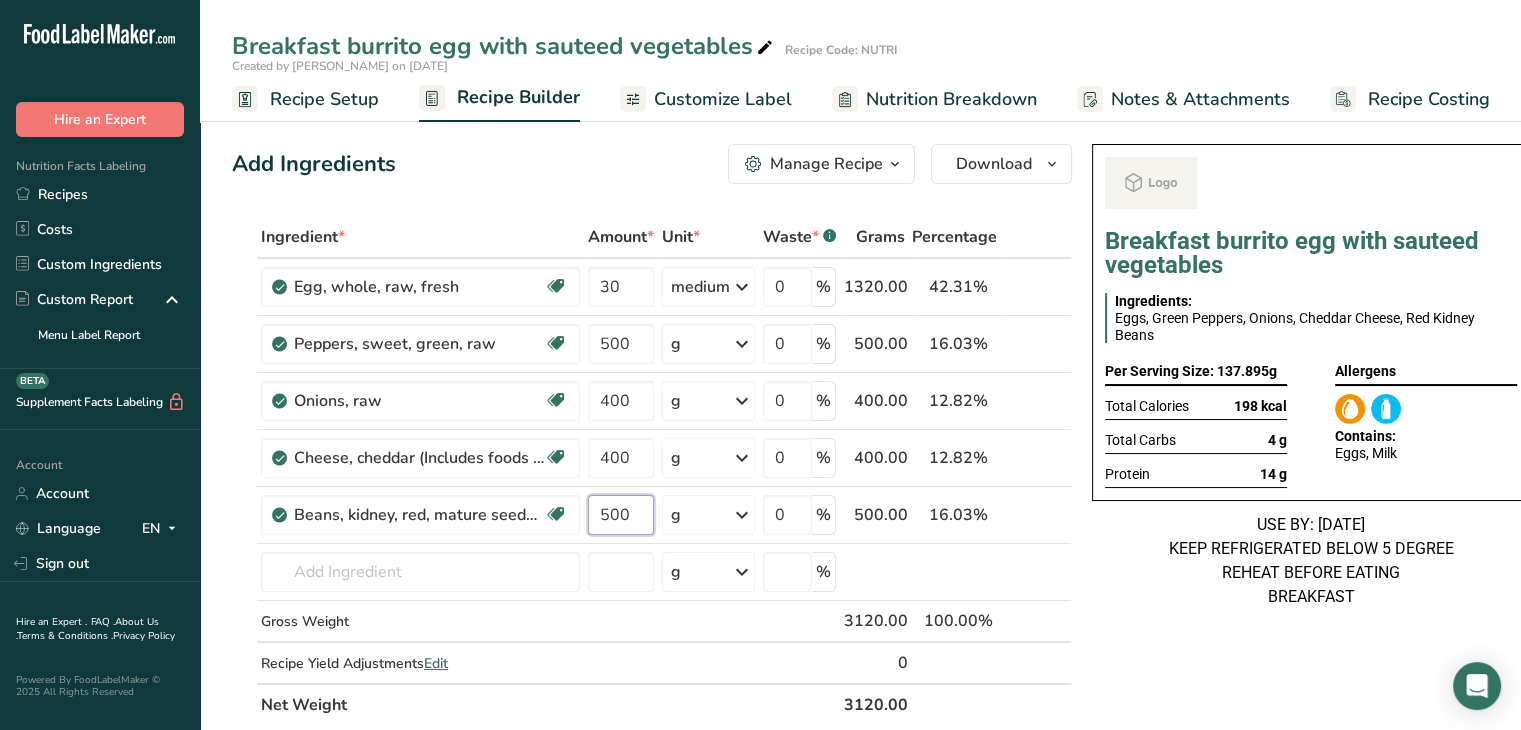 type on "500" 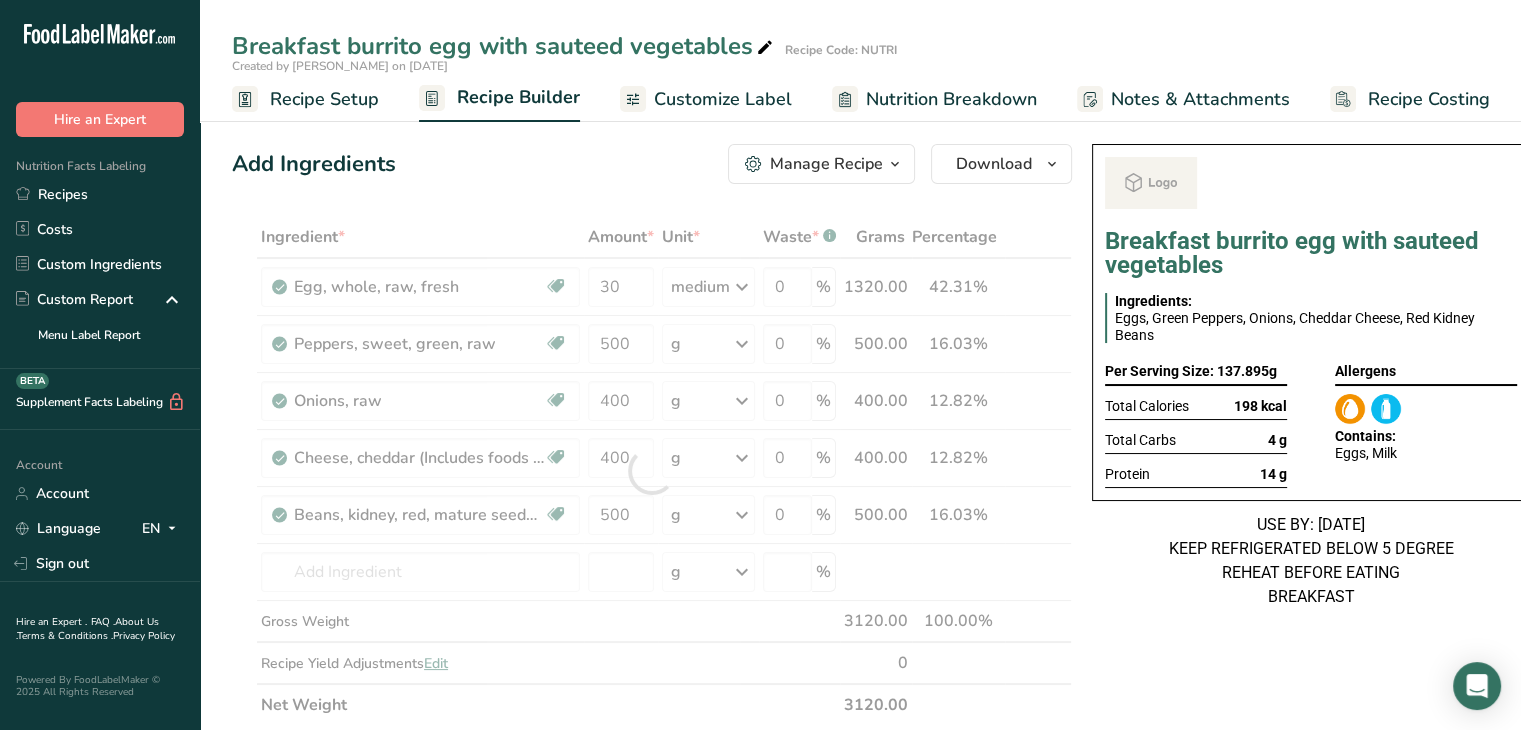 click on "USE BY: [DATE]
KEEP REFRIGERATED BELOW 5 DEGREE
REHEAT BEFORE EATING
BREAKFAST" at bounding box center [1311, 561] 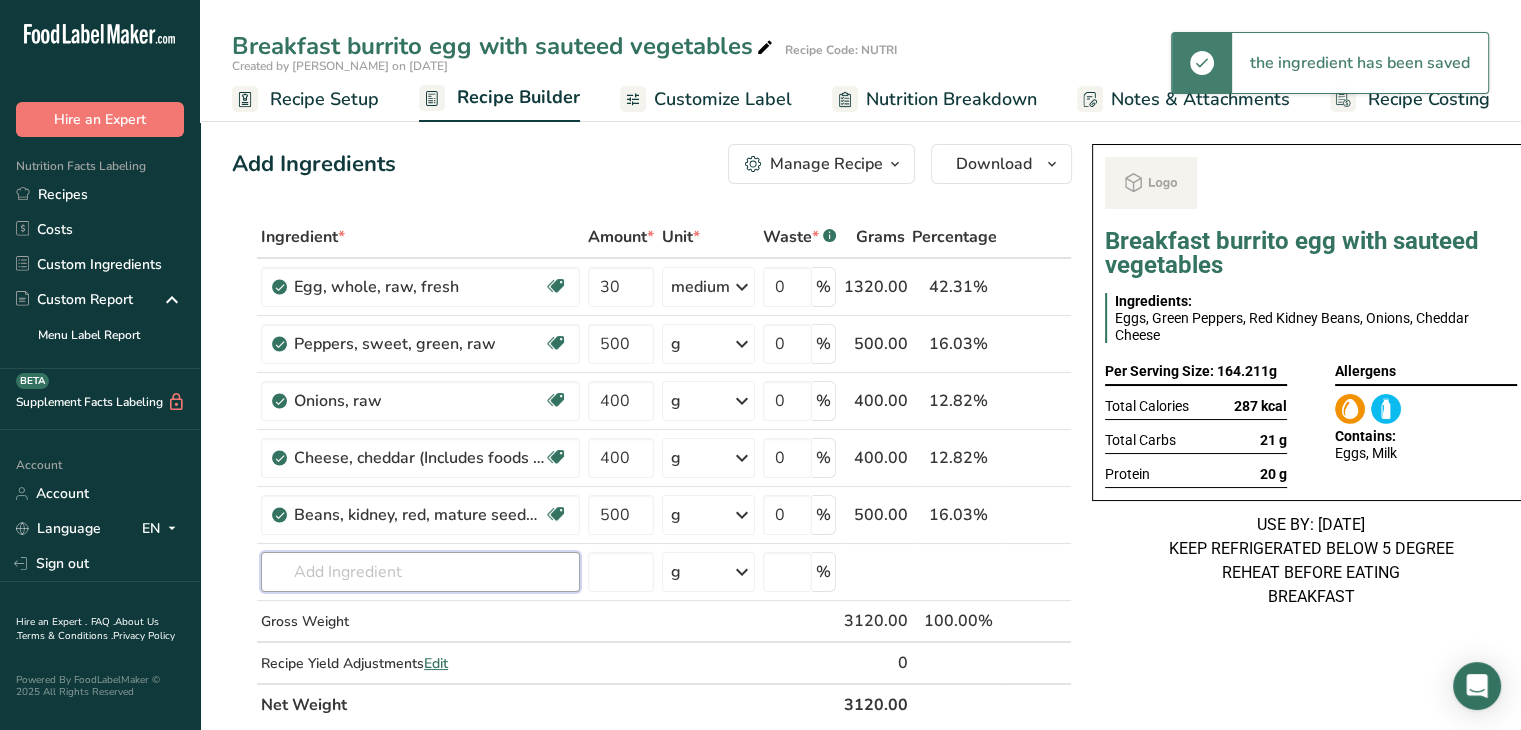 click at bounding box center [420, 572] 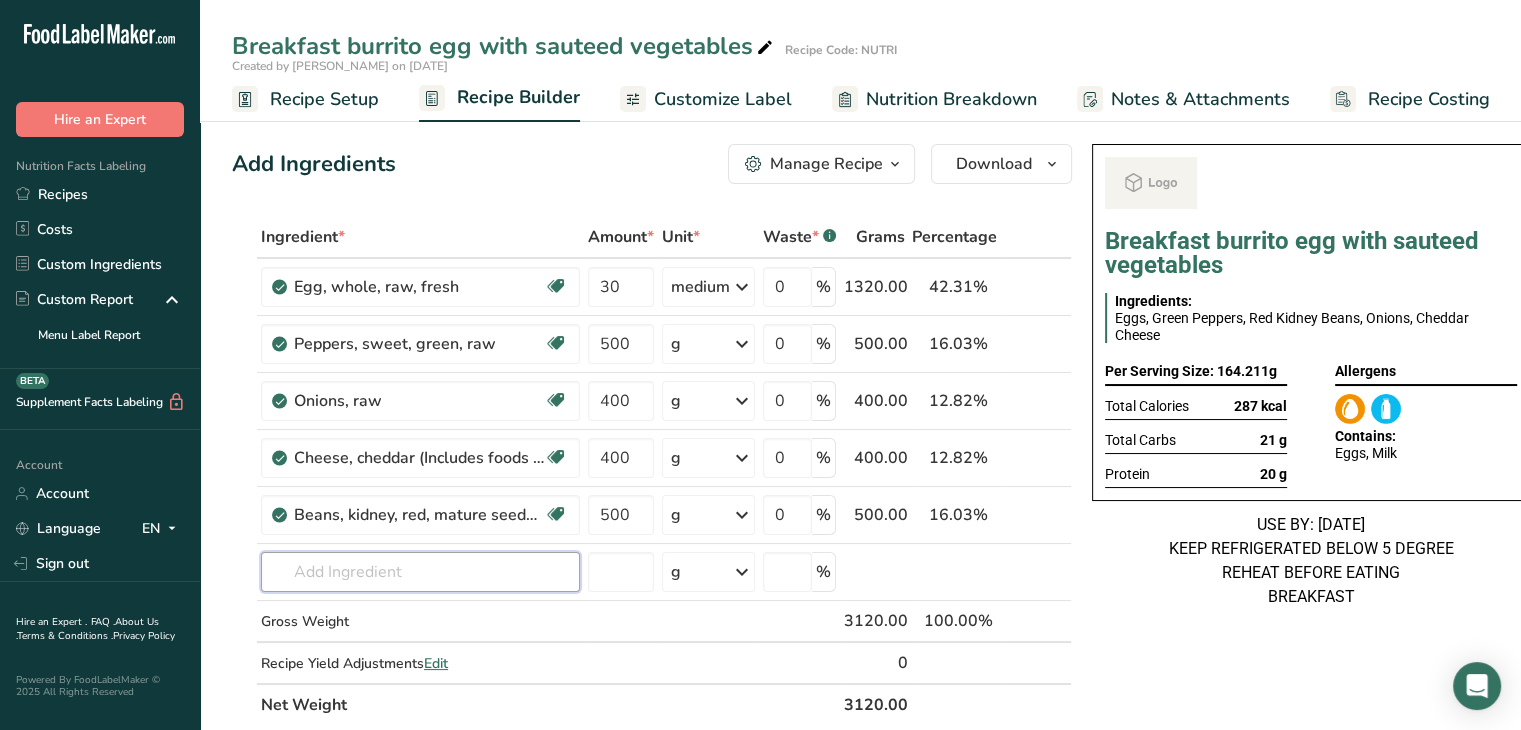 type on "v" 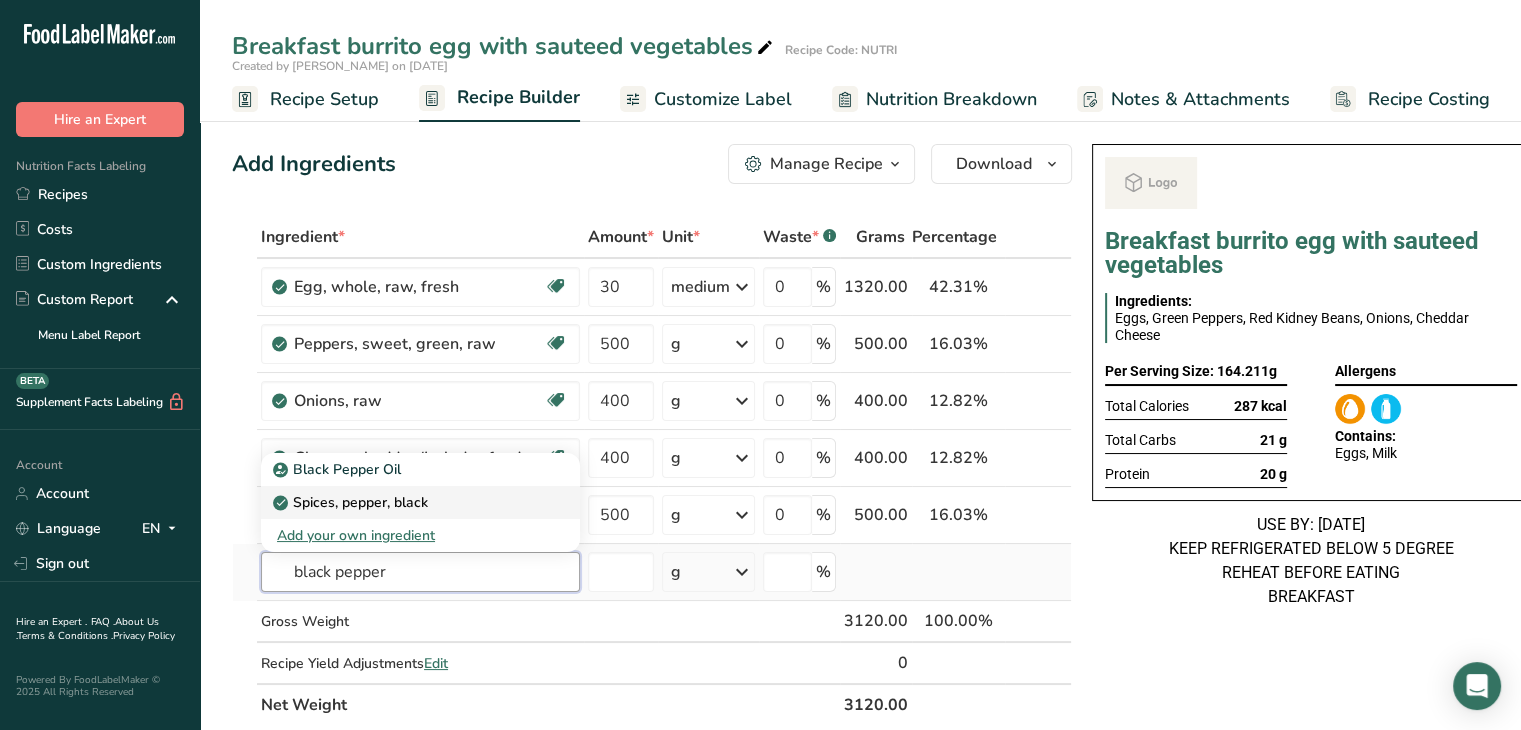 type on "black pepper" 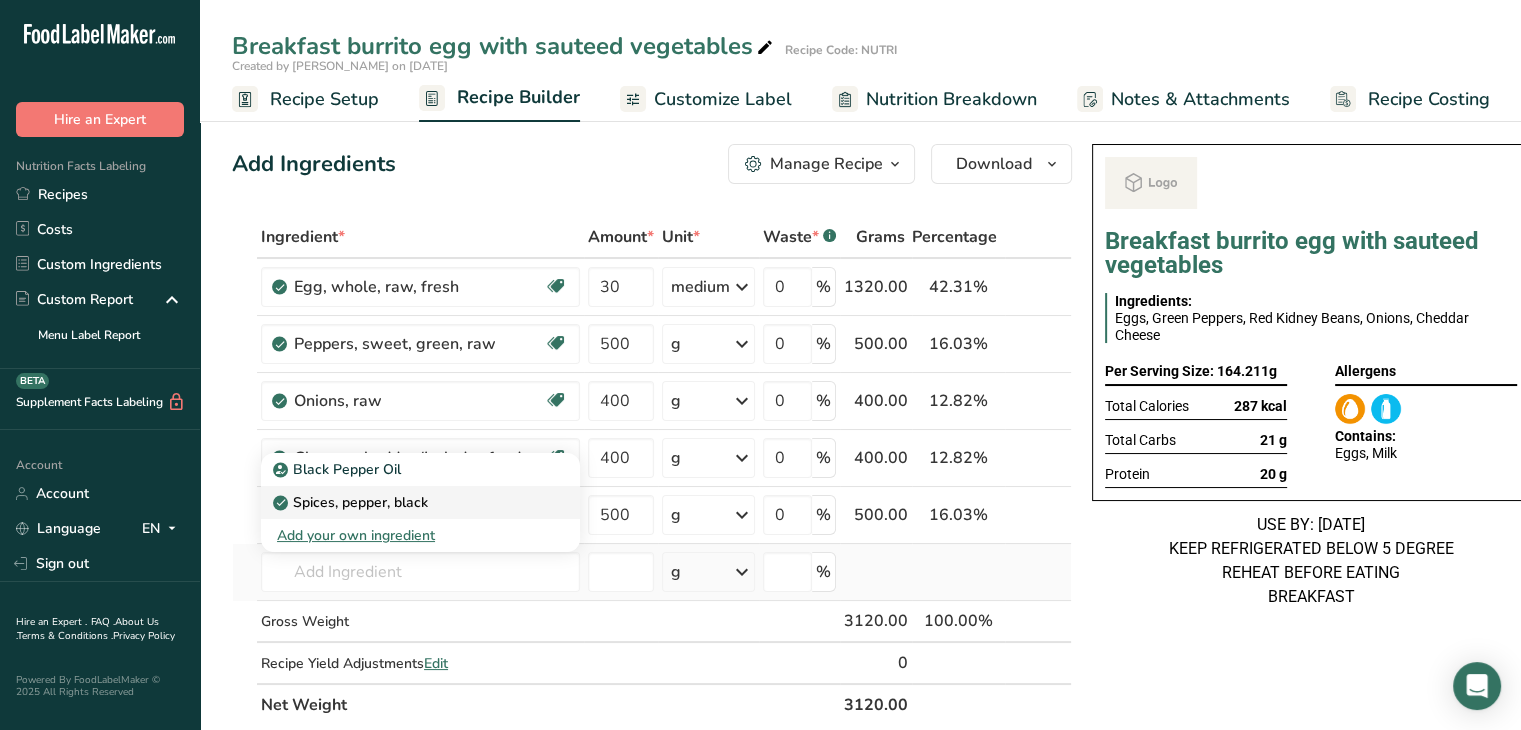 click on "Spices, pepper, black" at bounding box center (352, 502) 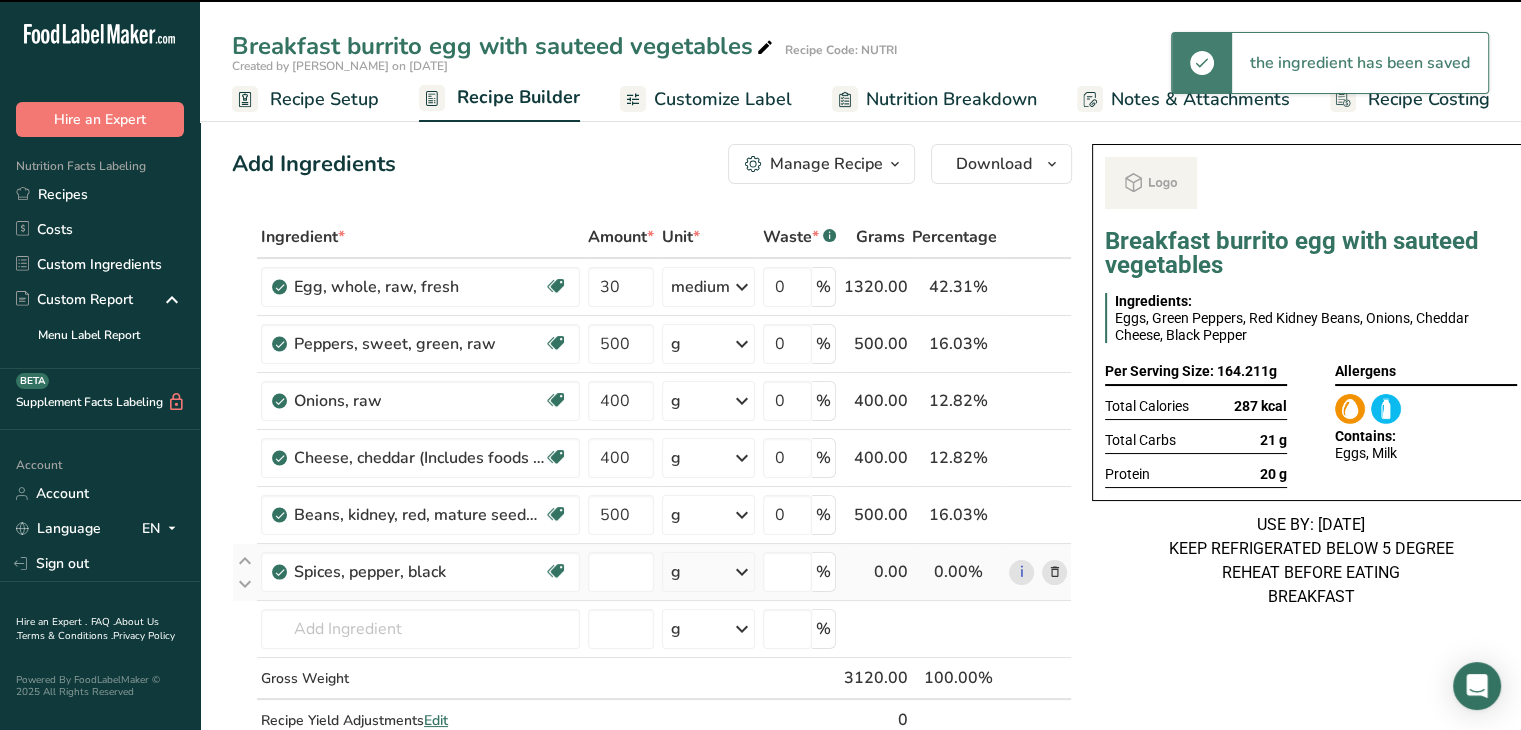 type on "0" 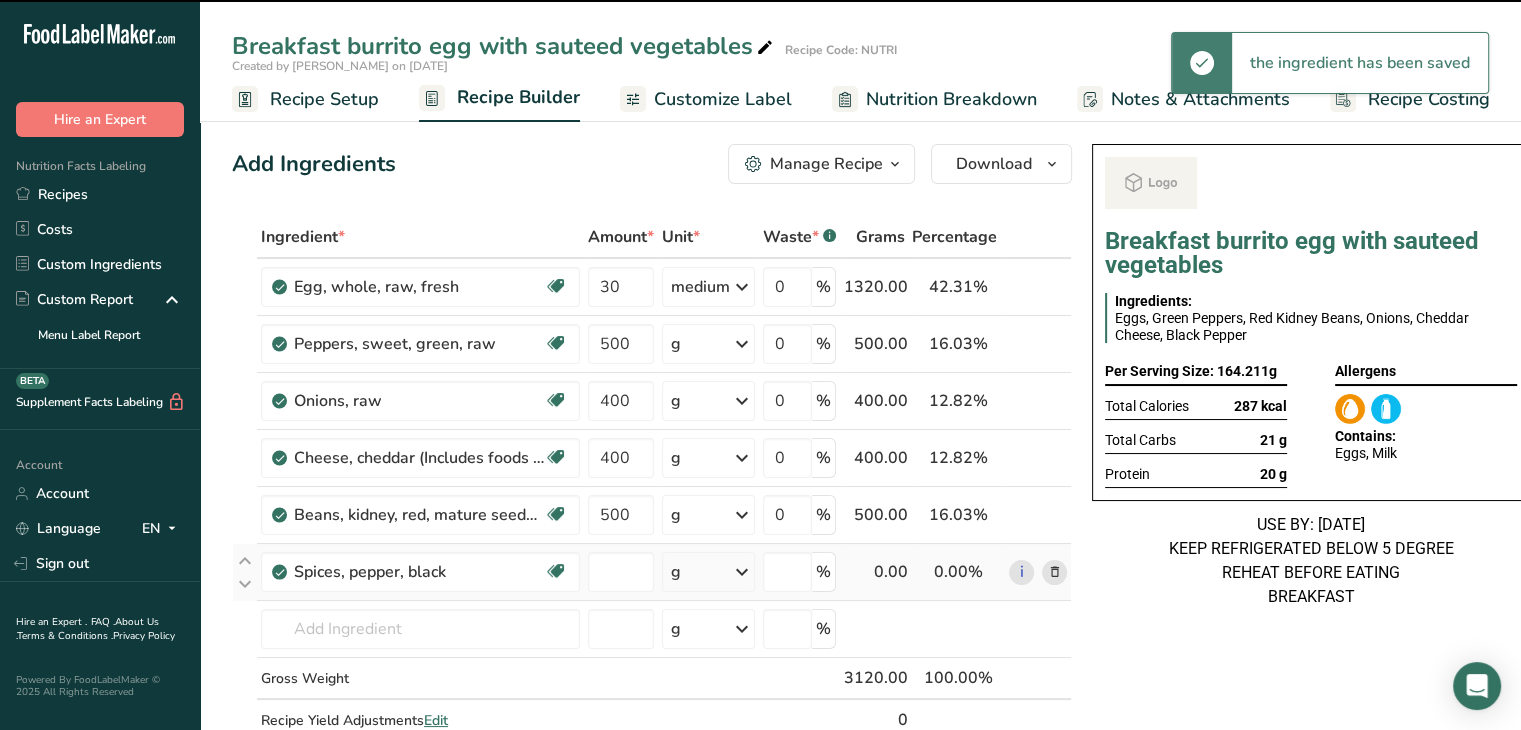 type on "0" 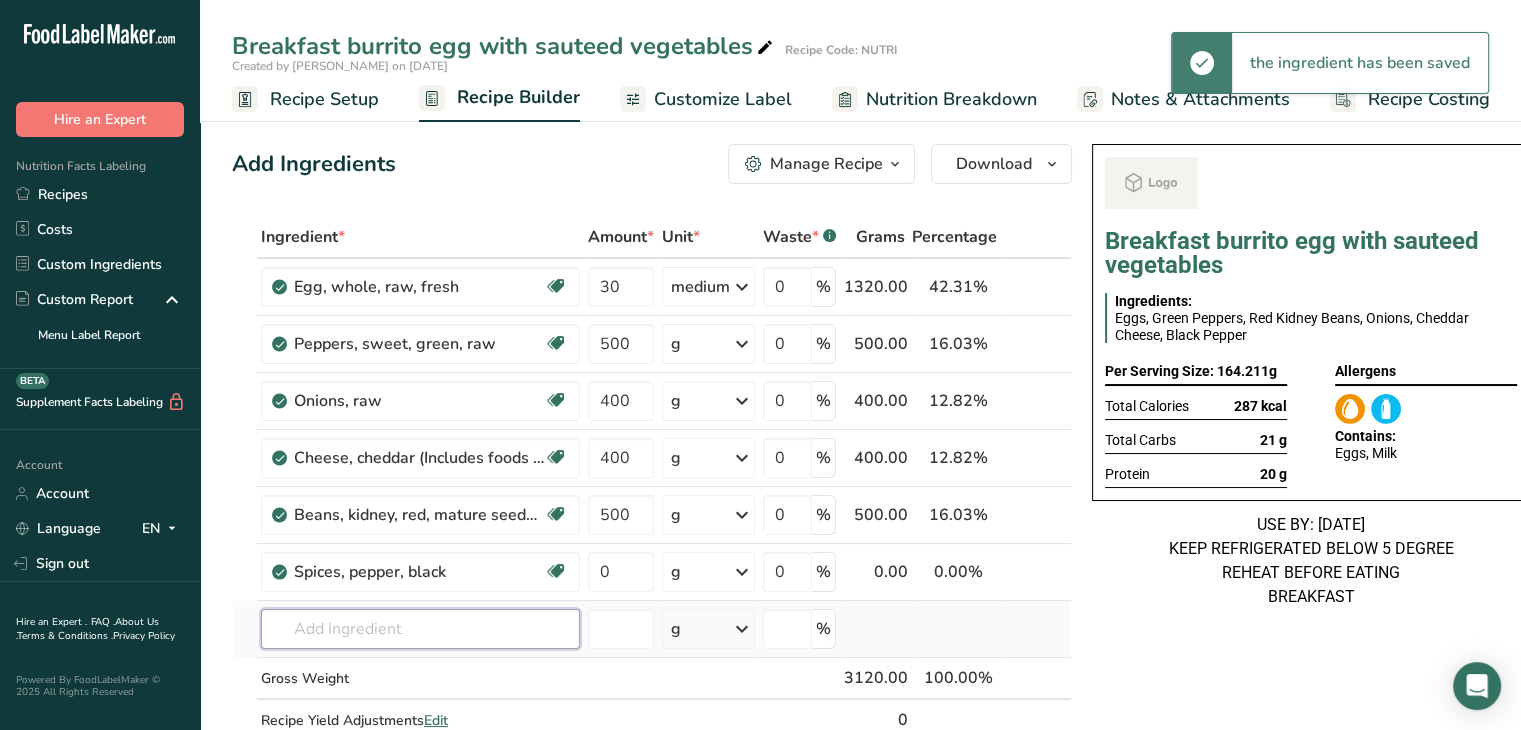 click at bounding box center (420, 629) 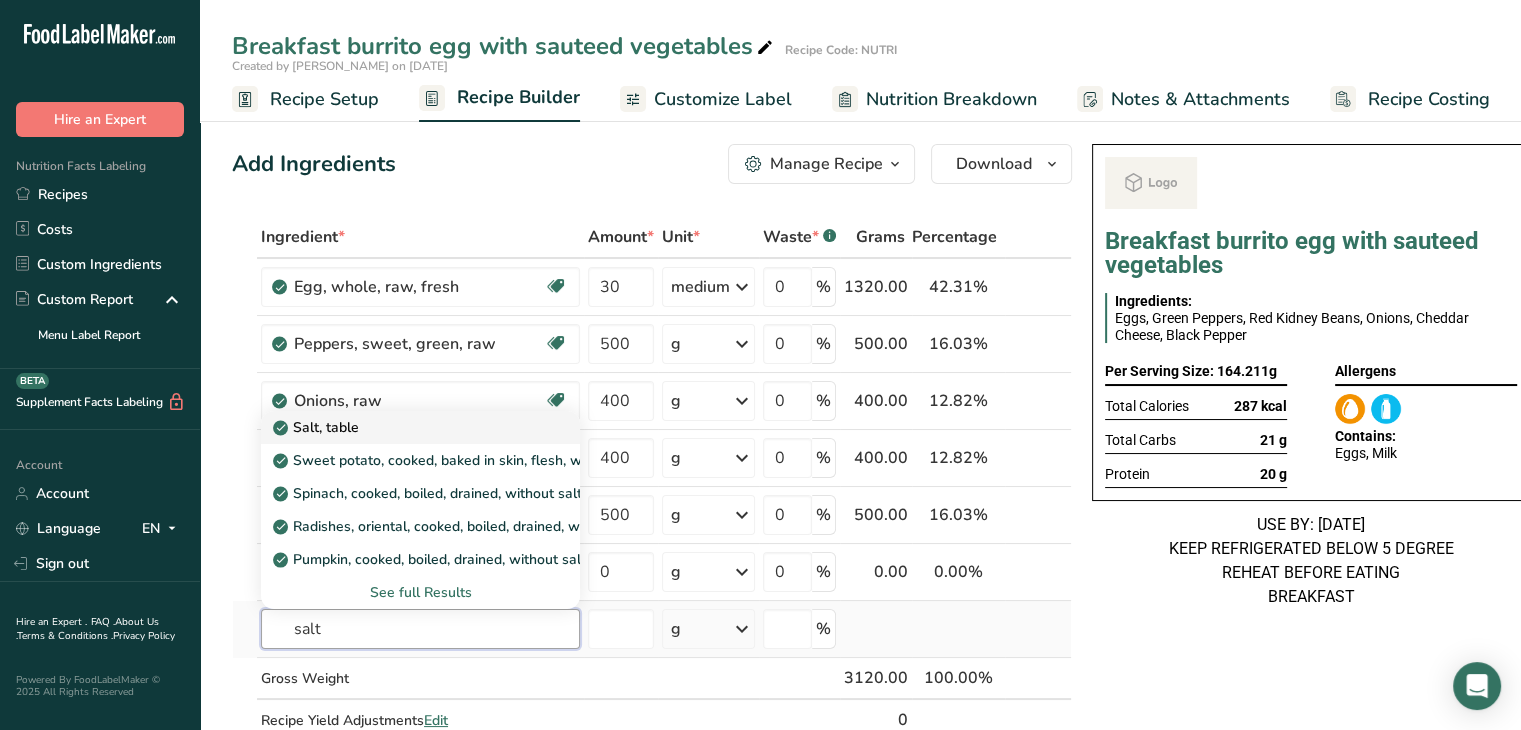 type on "salt" 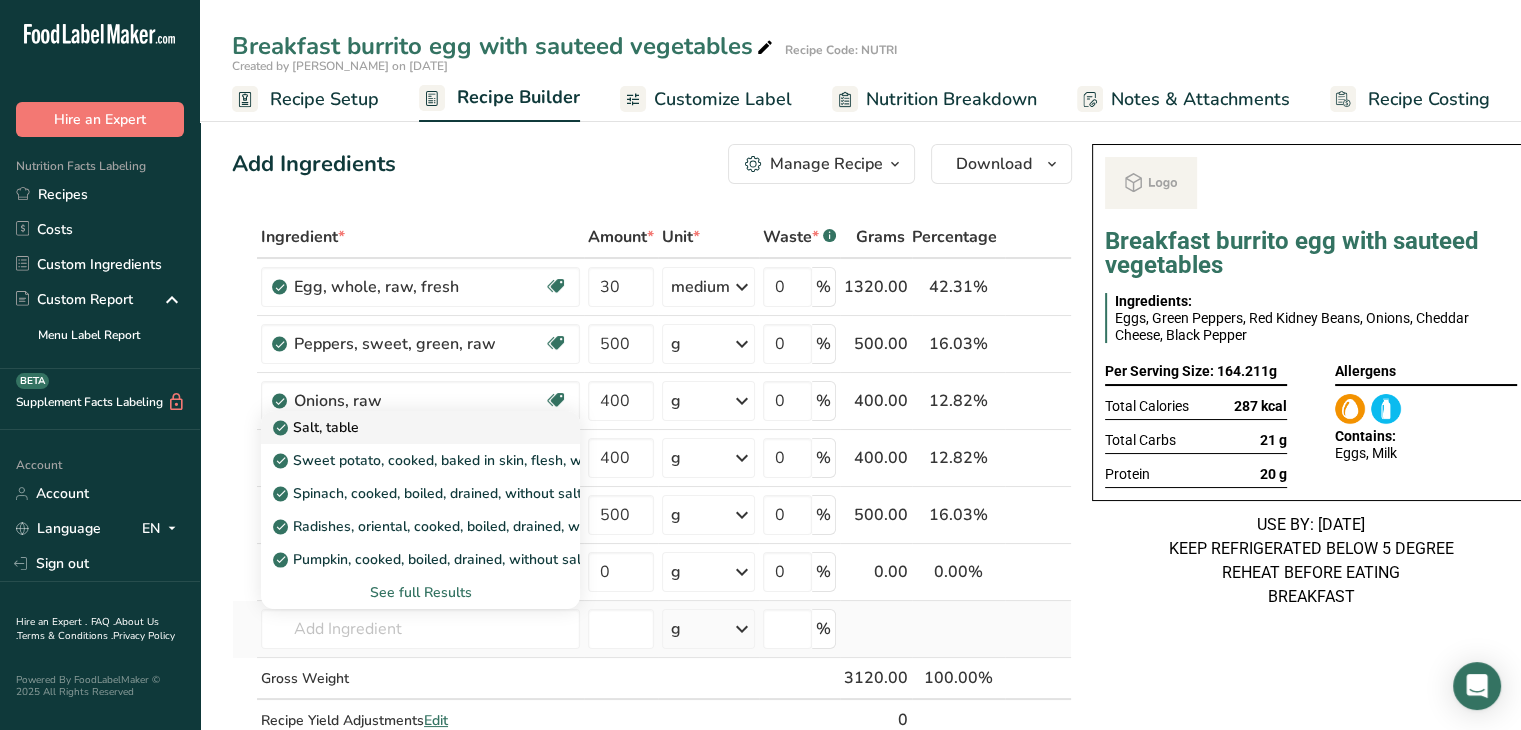 click on "Salt, table" at bounding box center (318, 427) 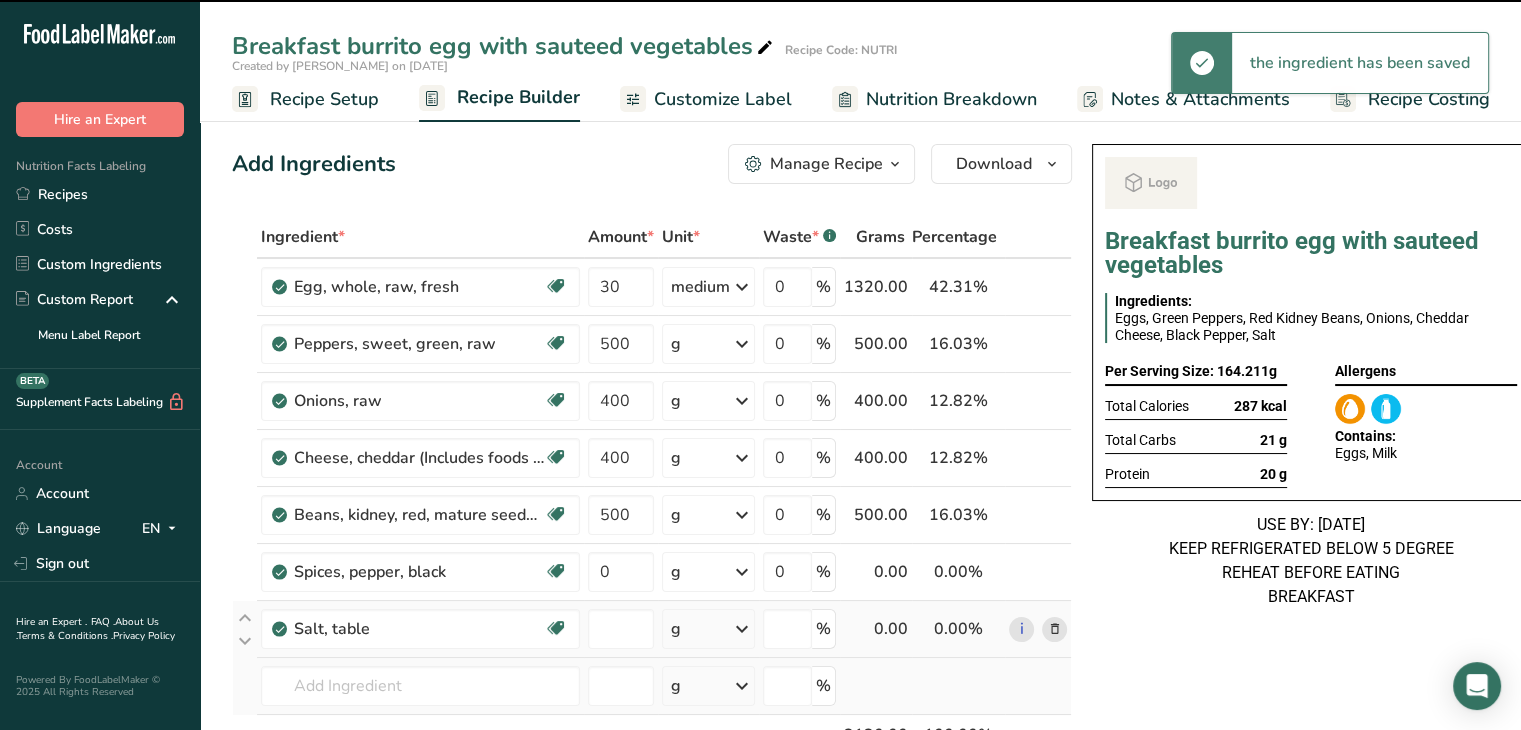 type on "0" 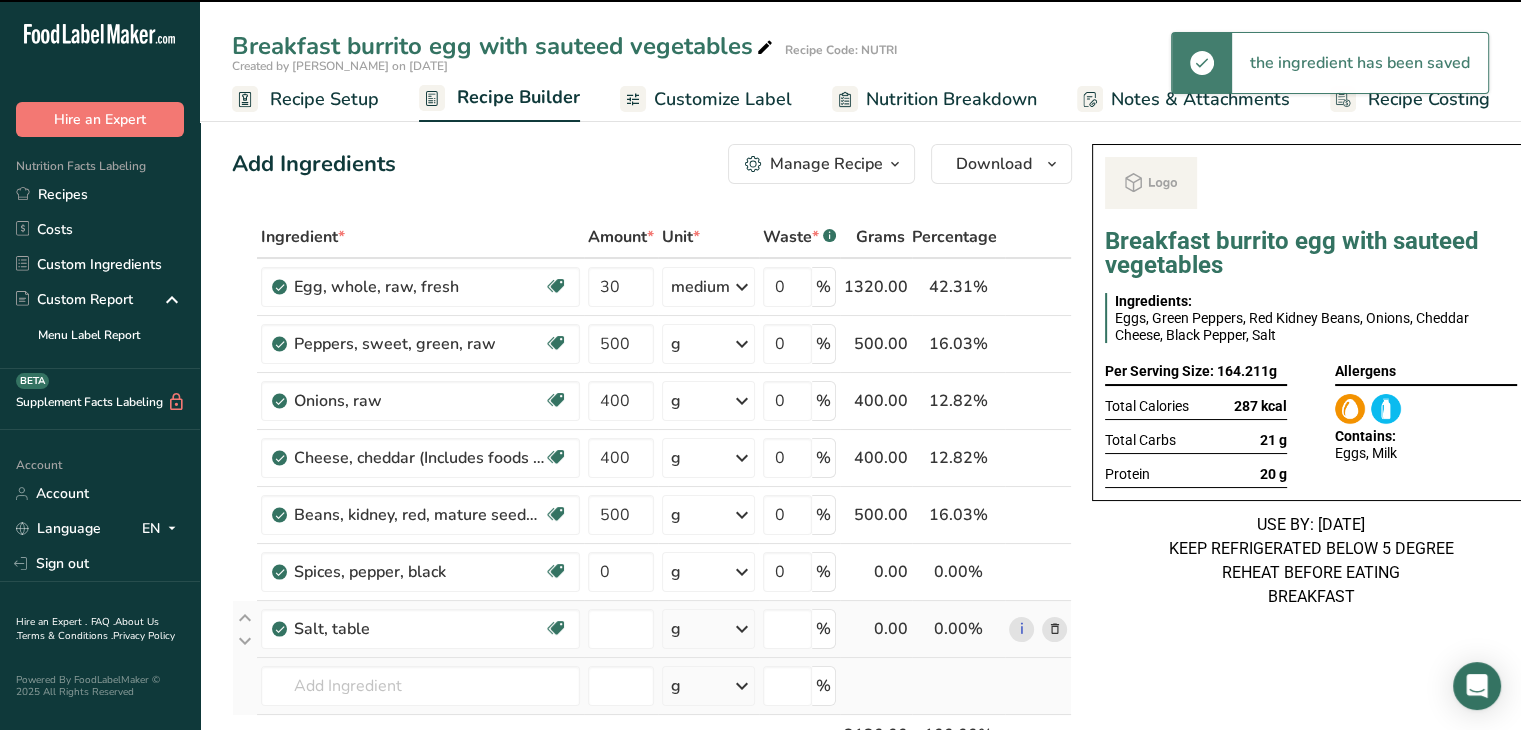 type on "0" 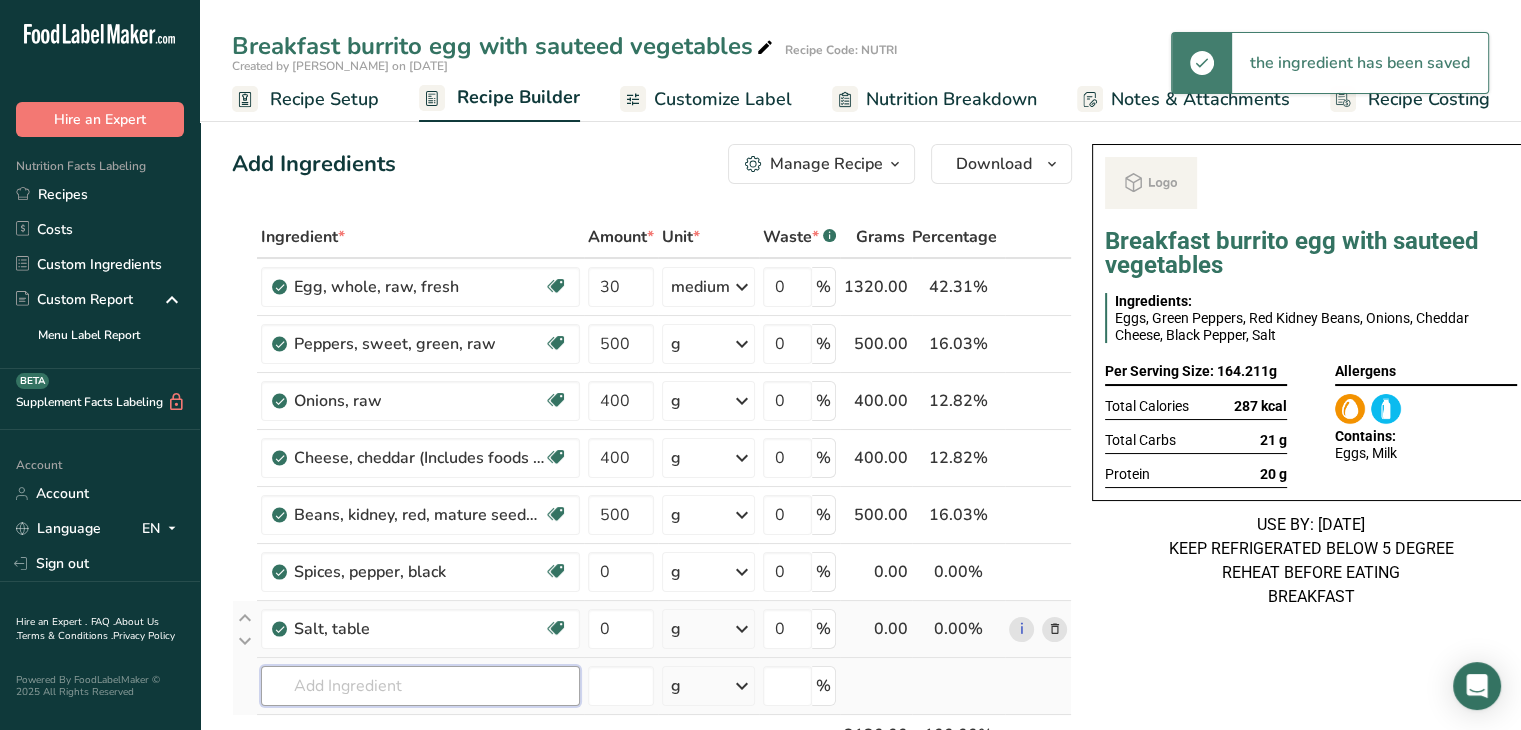 click at bounding box center (420, 686) 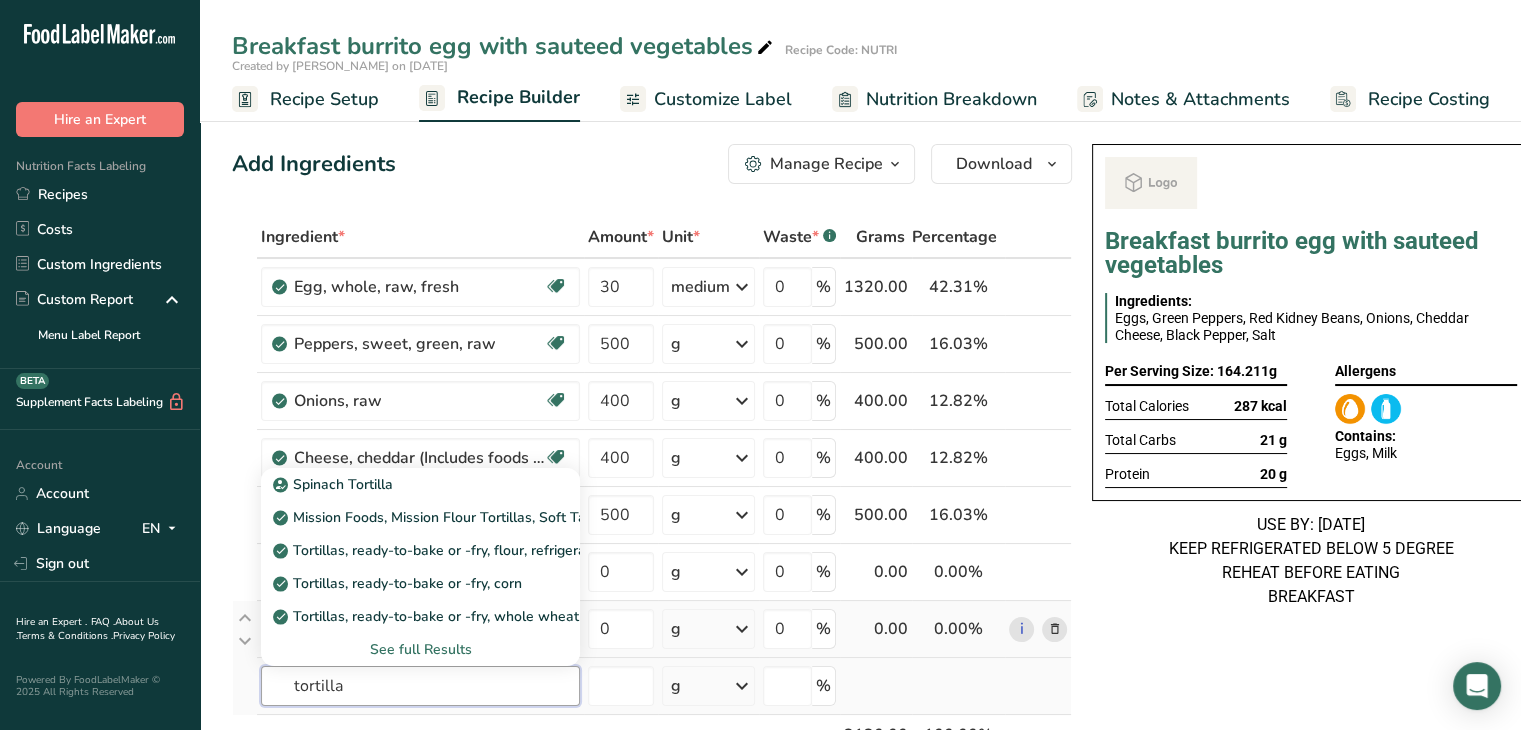 type on "tortilla" 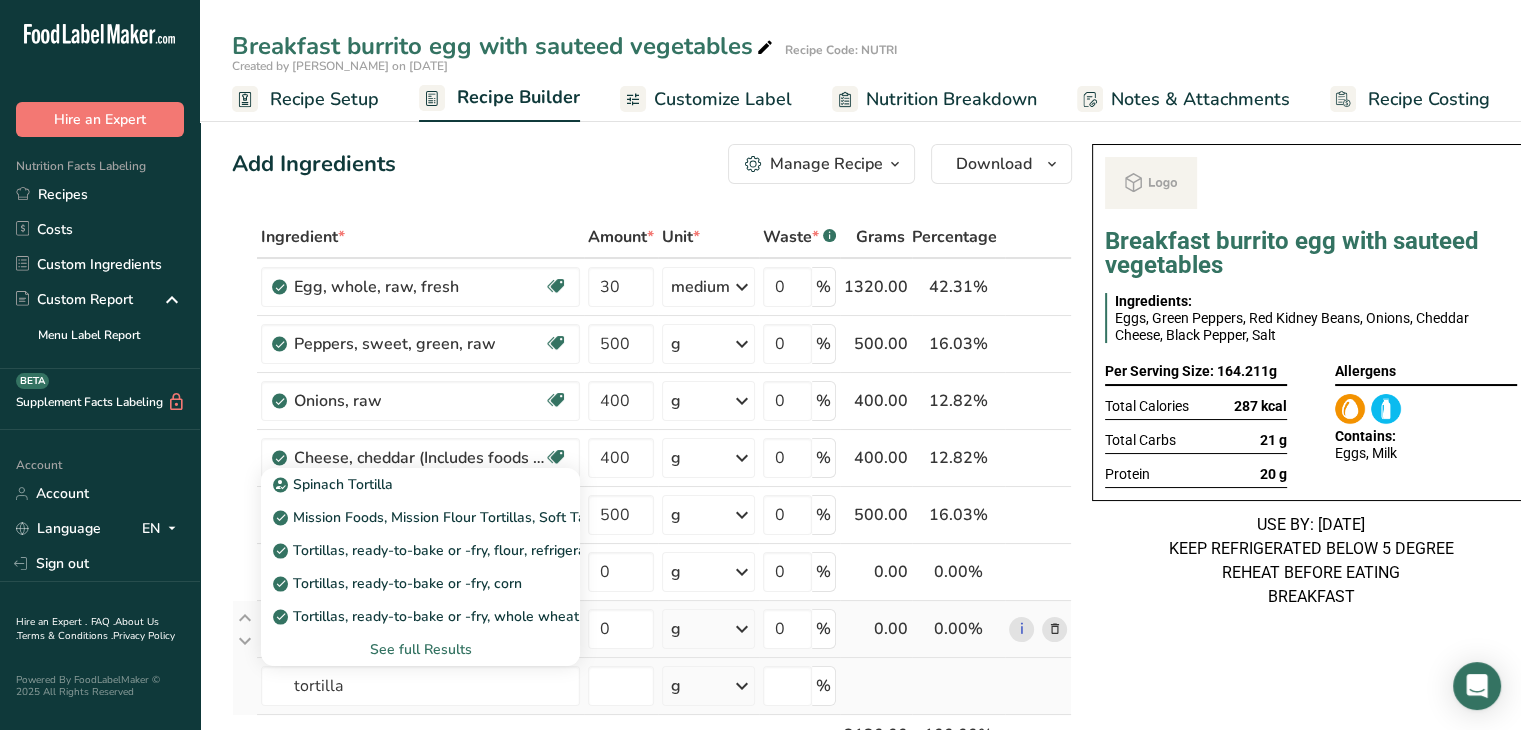 type 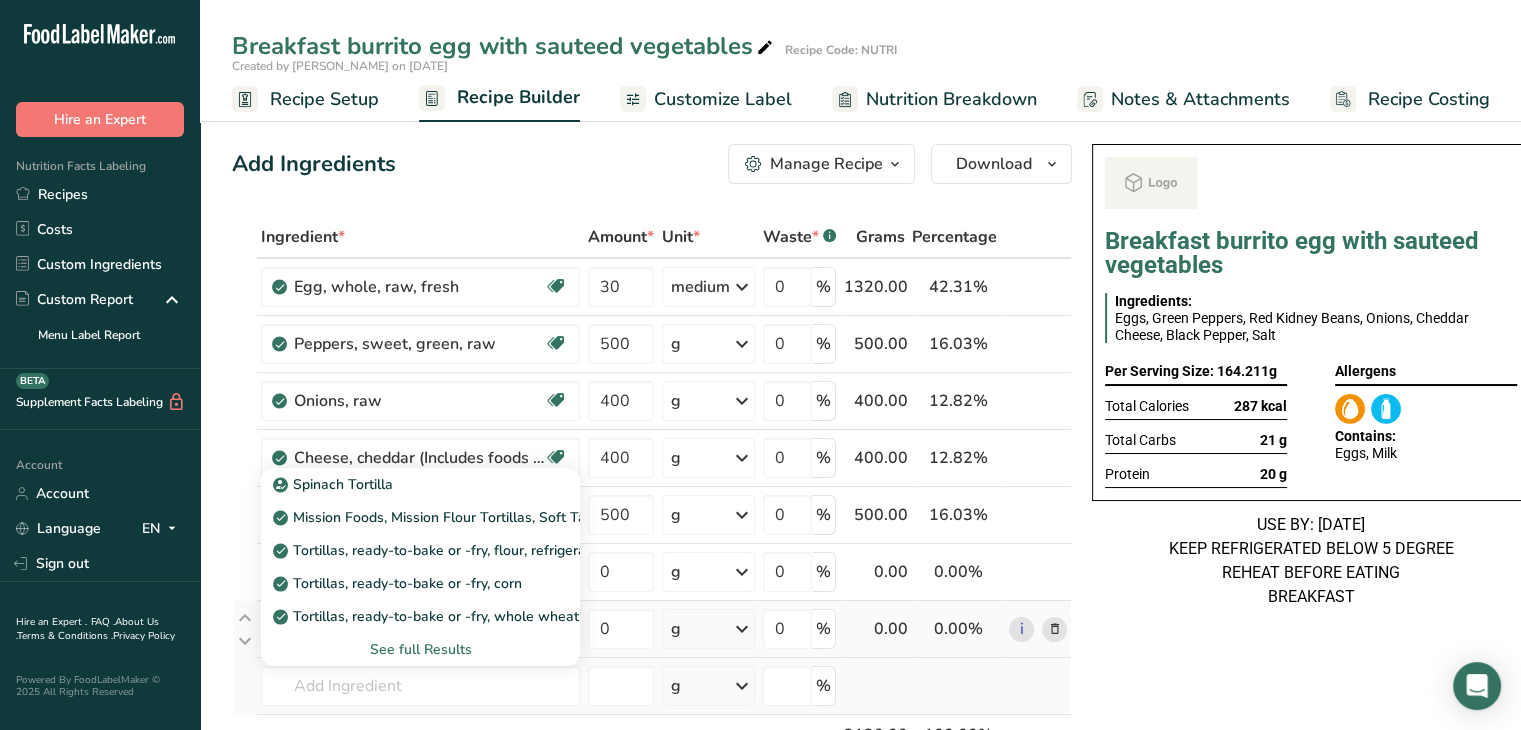 click on "See full Results" at bounding box center (420, 649) 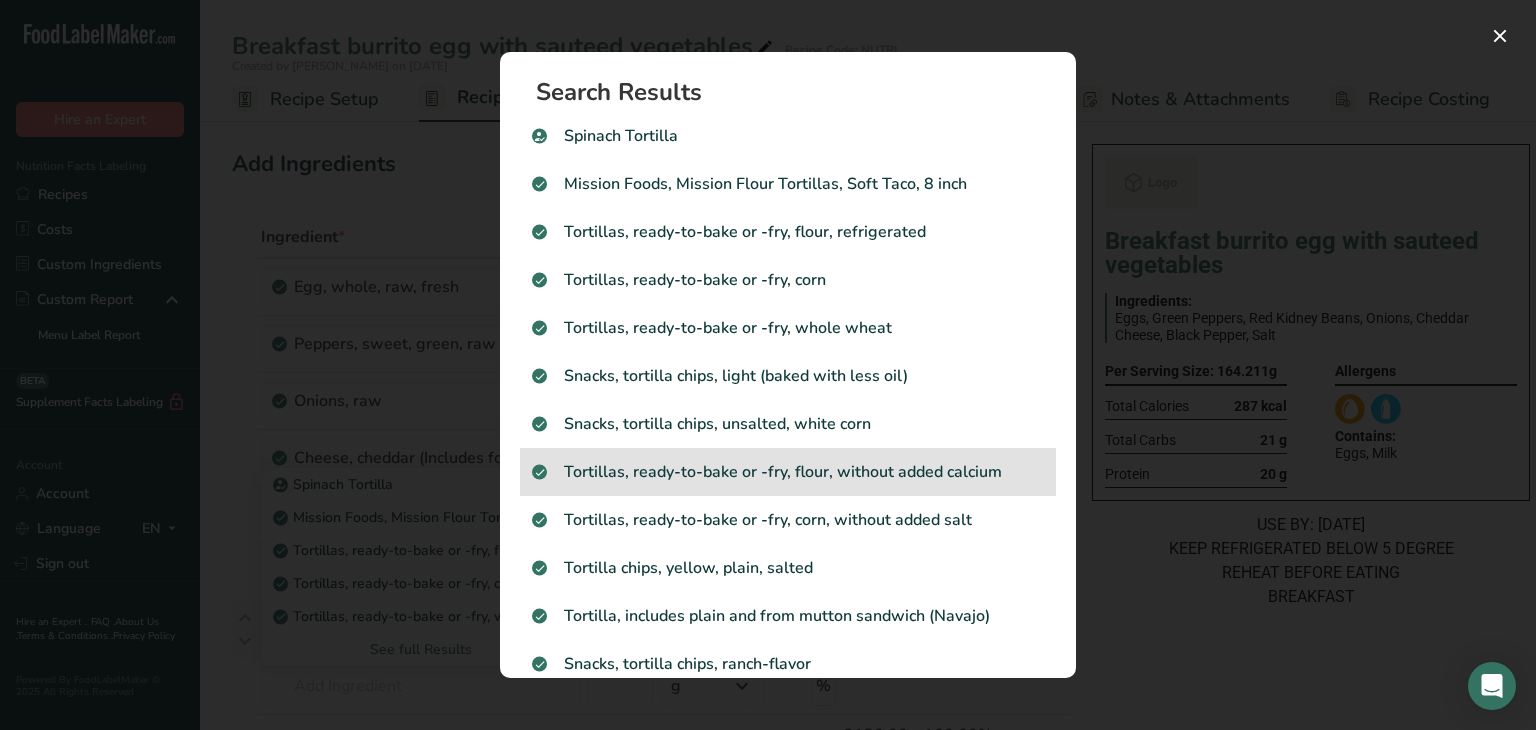 click on "Tortillas, ready-to-bake or -fry, flour, without added calcium" at bounding box center (788, 472) 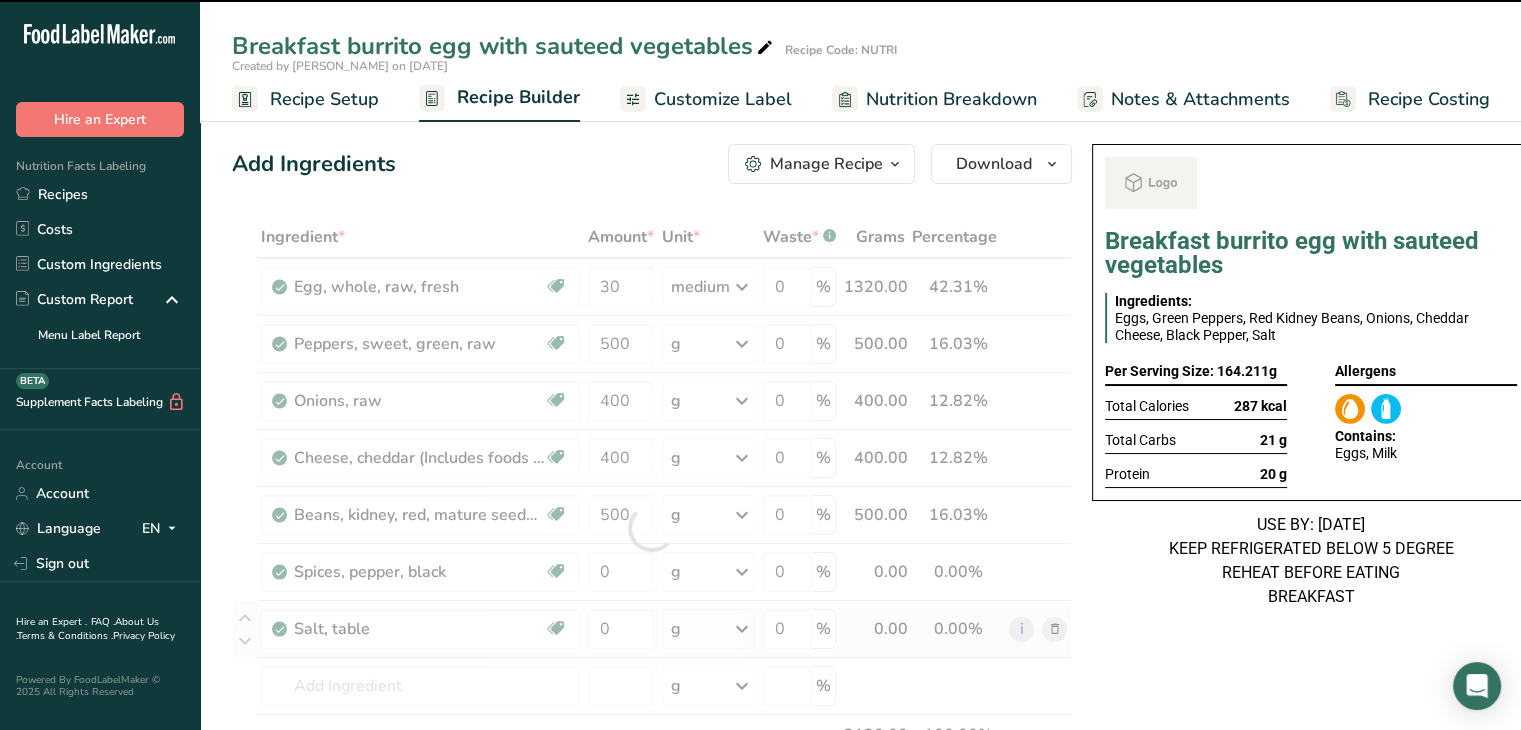 type on "0" 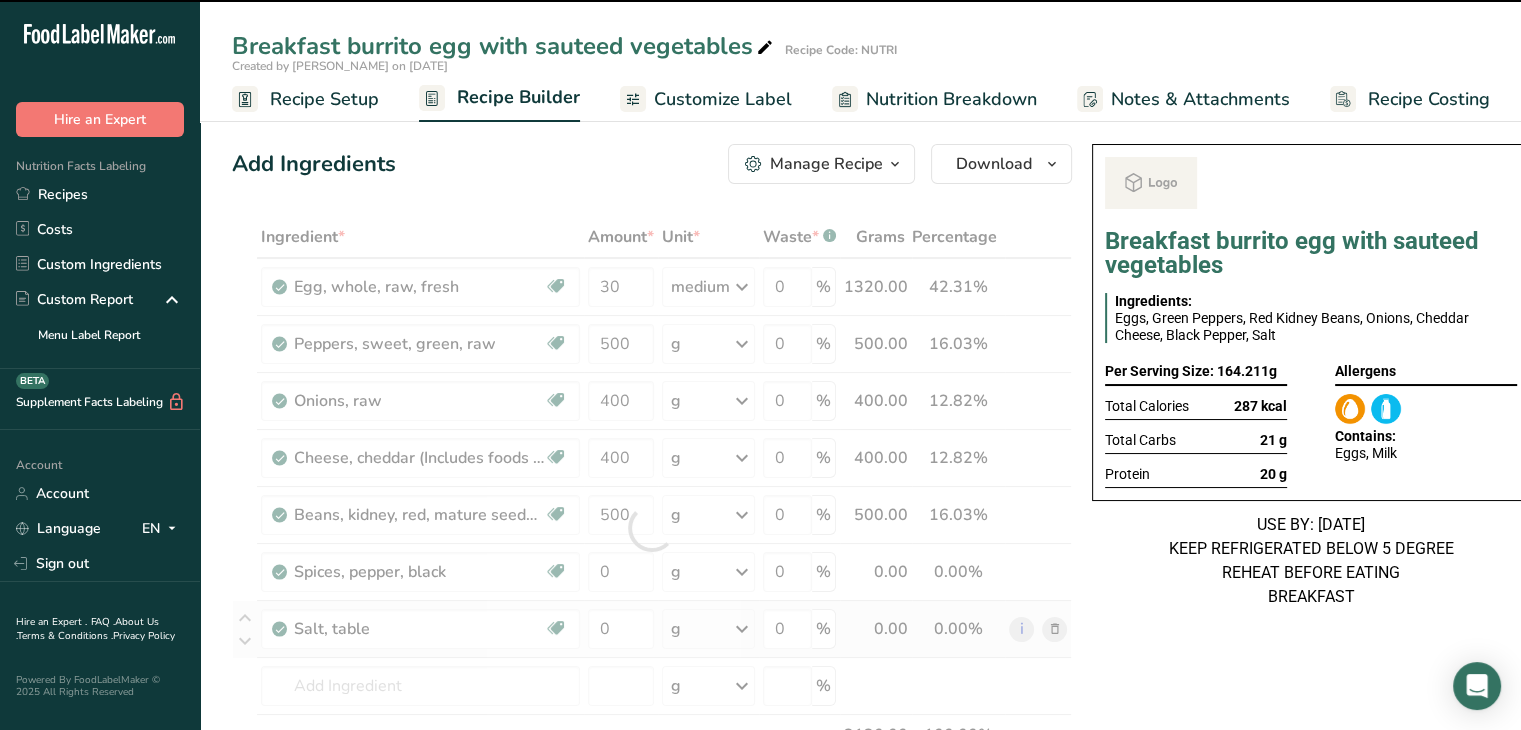 type on "0" 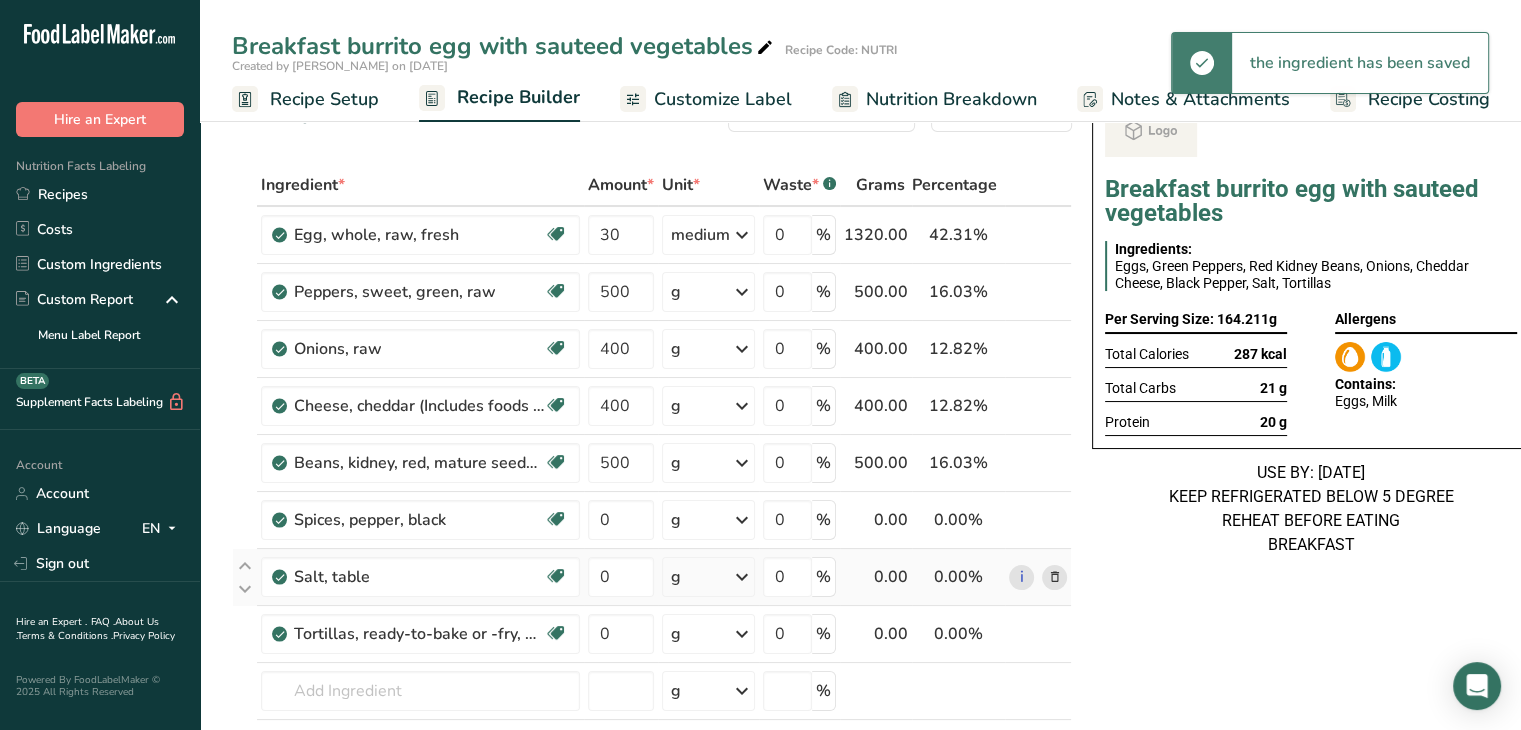 scroll, scrollTop: 55, scrollLeft: 0, axis: vertical 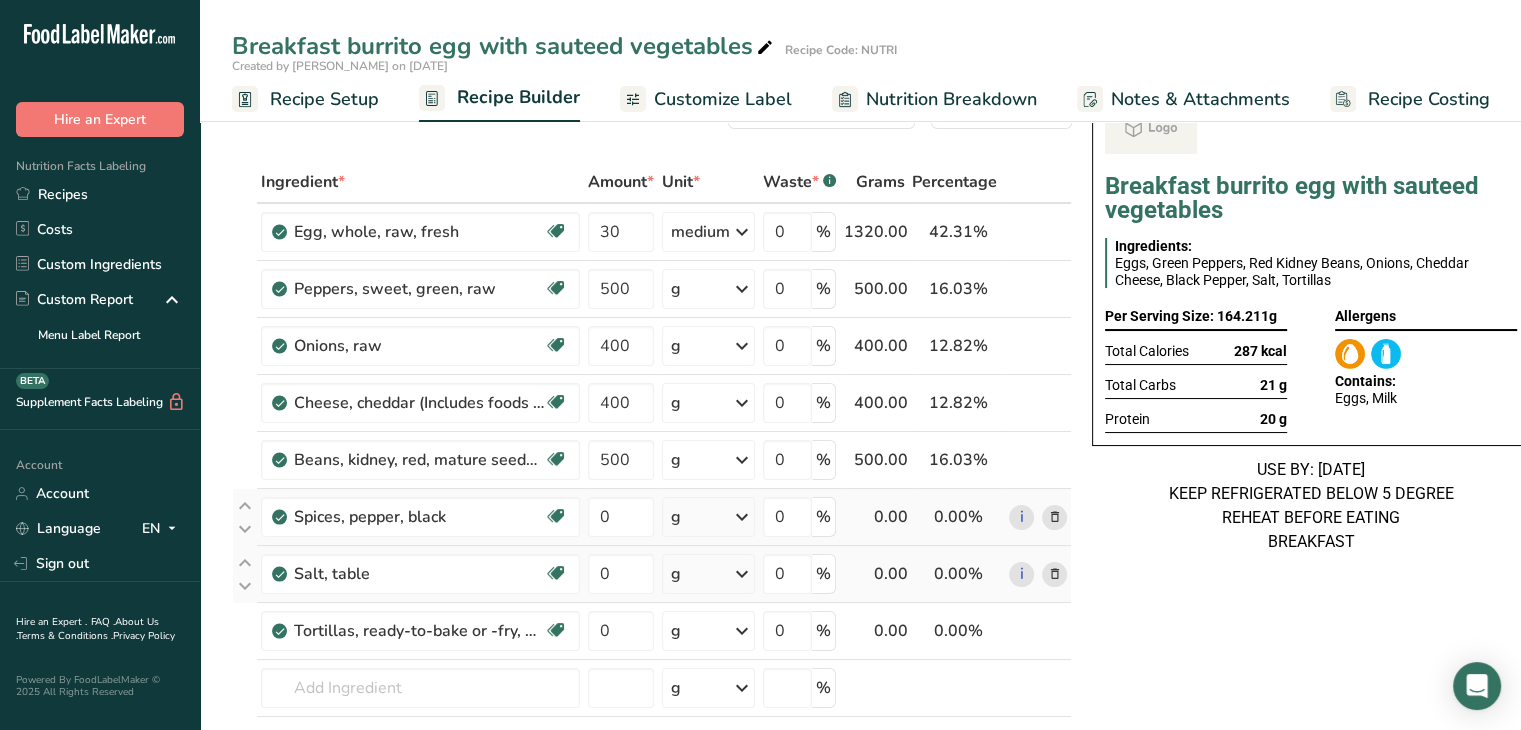 click on "g" at bounding box center (708, 517) 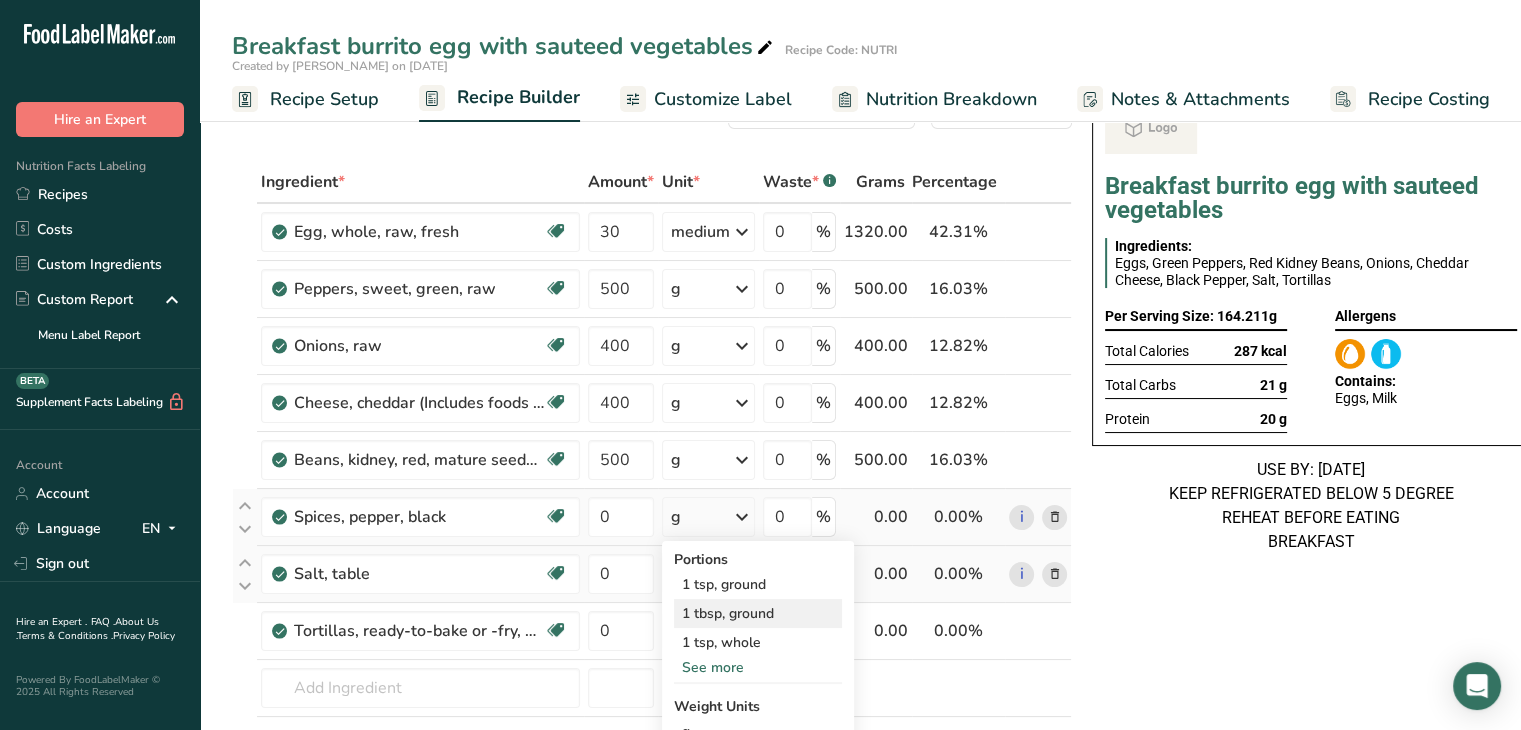 click on "1 tbsp, ground" at bounding box center [758, 613] 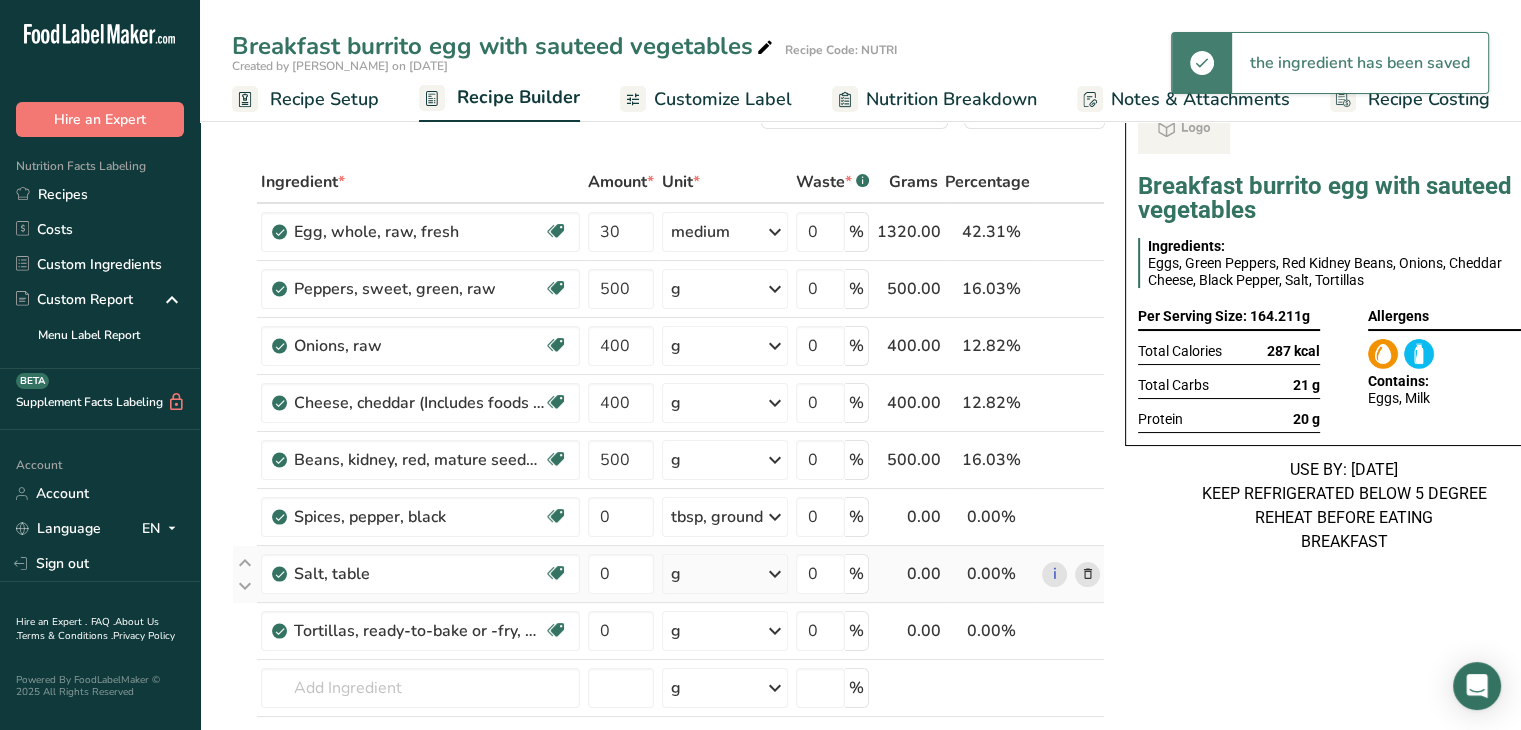 click on "g" at bounding box center (725, 574) 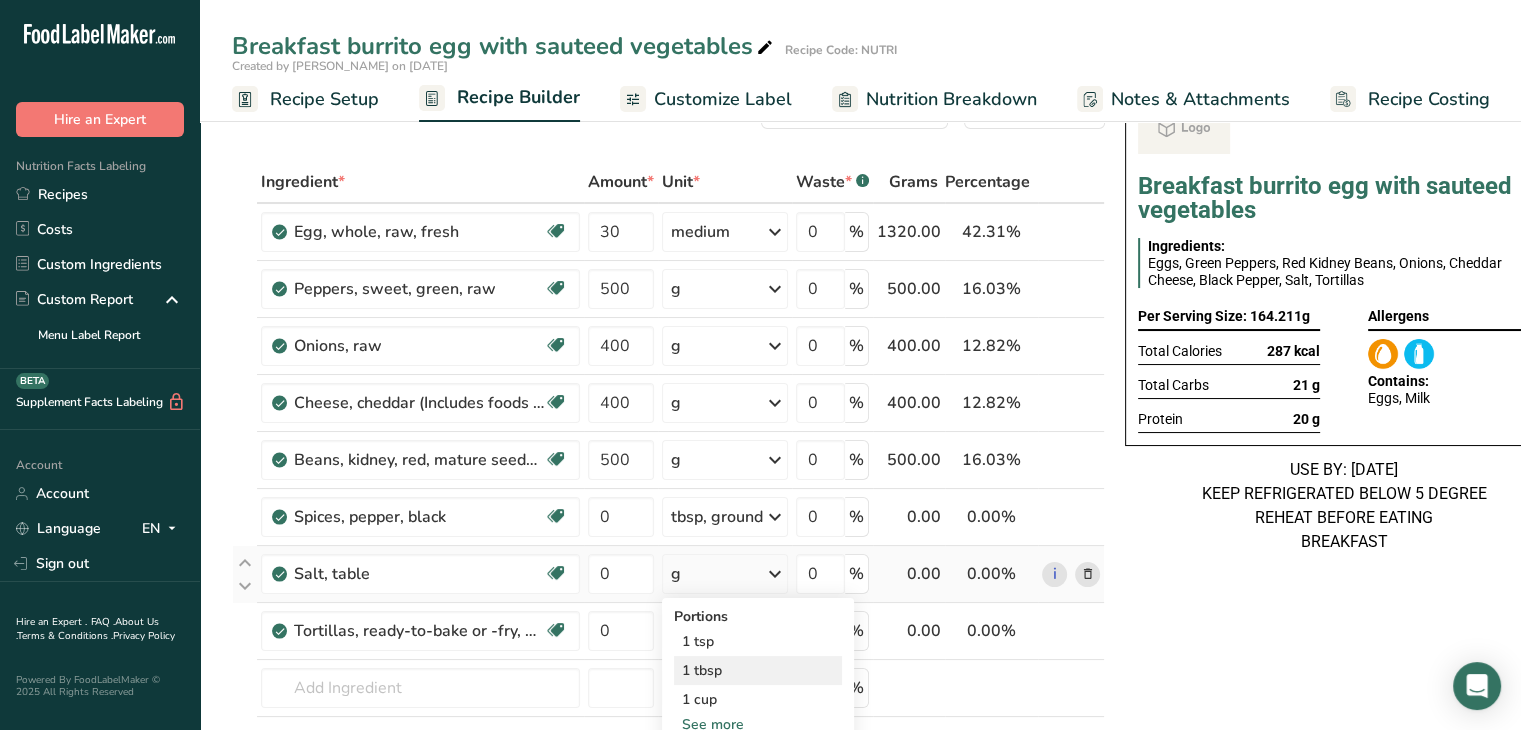 click on "1 tbsp" at bounding box center (758, 670) 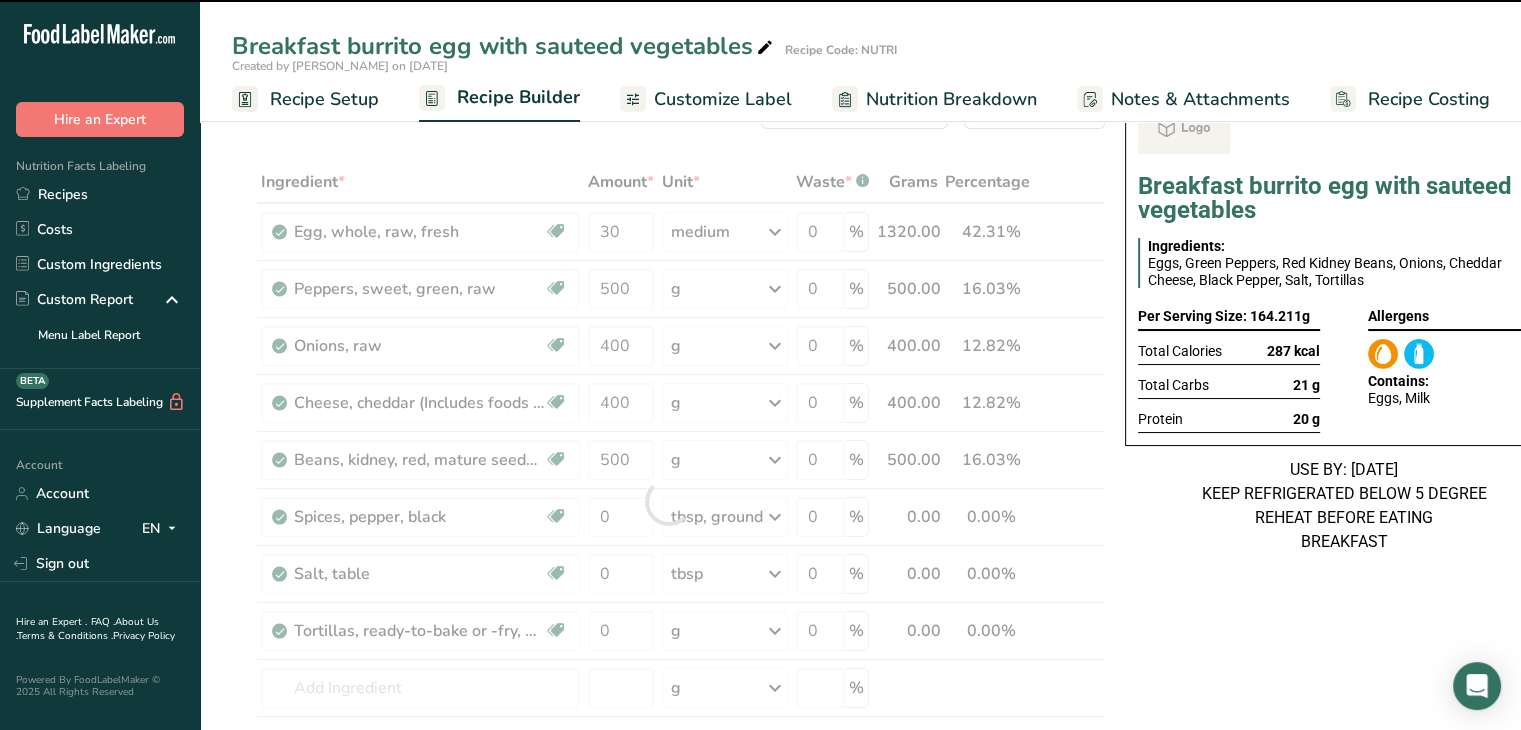 click at bounding box center [668, 501] 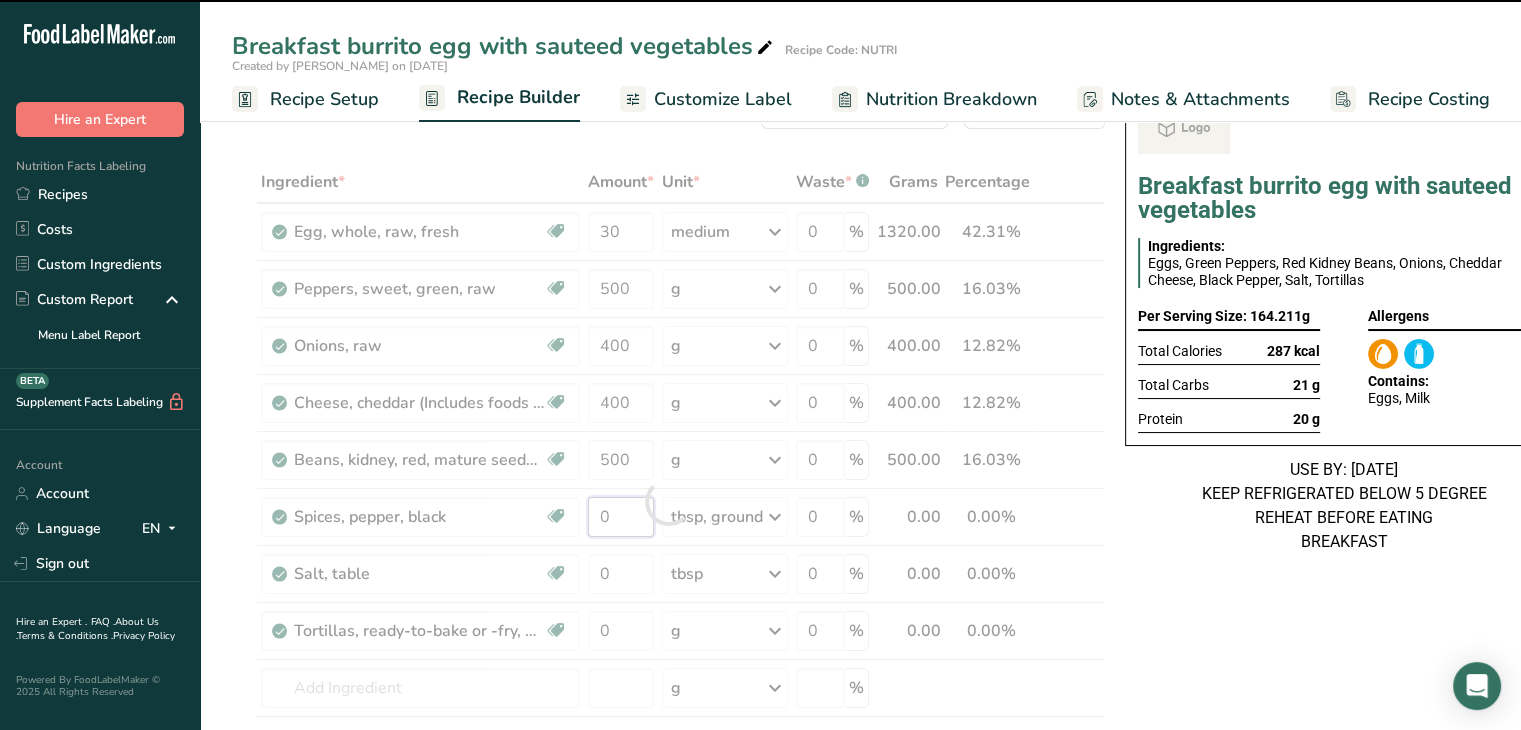 click on "0" at bounding box center (621, 517) 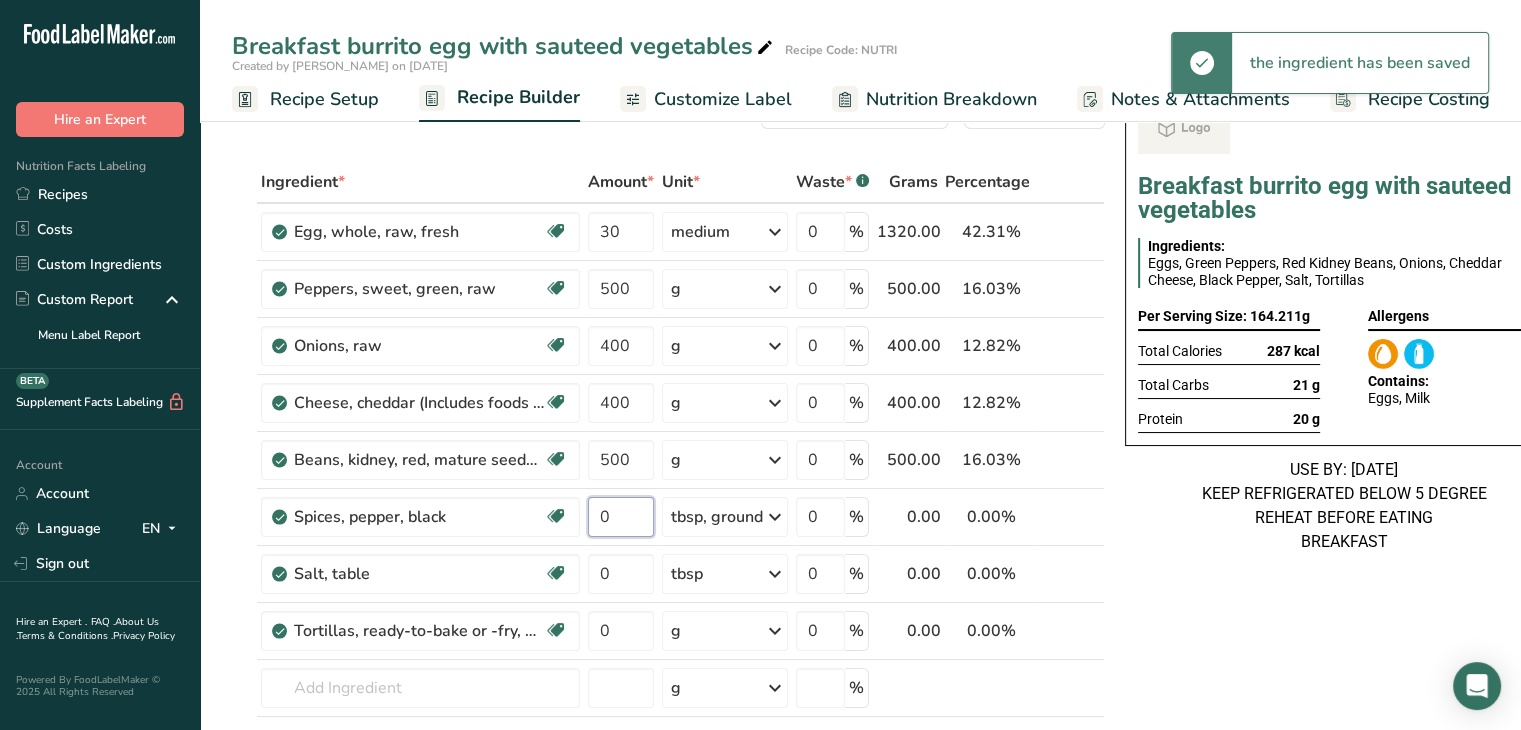click on "0" at bounding box center (621, 517) 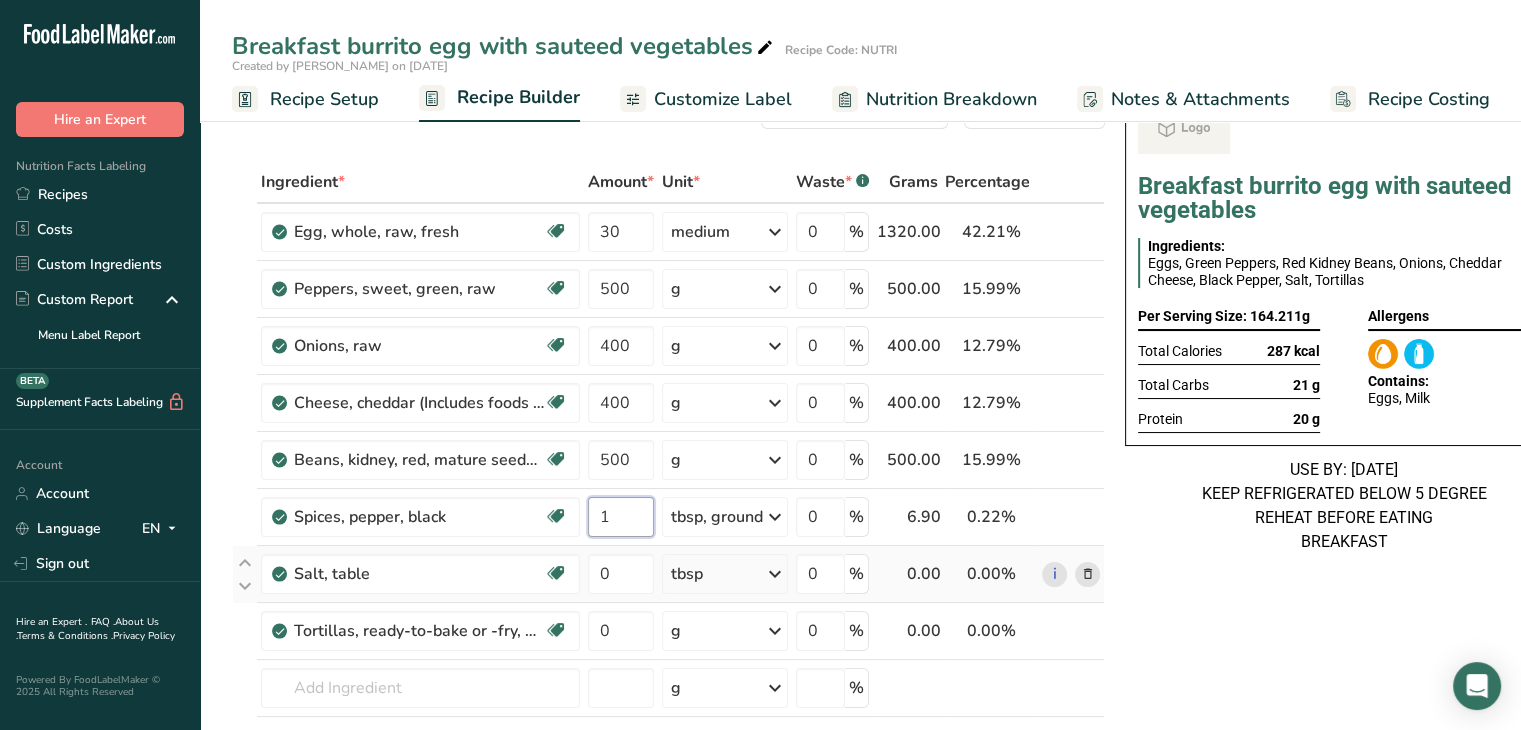 type on "1" 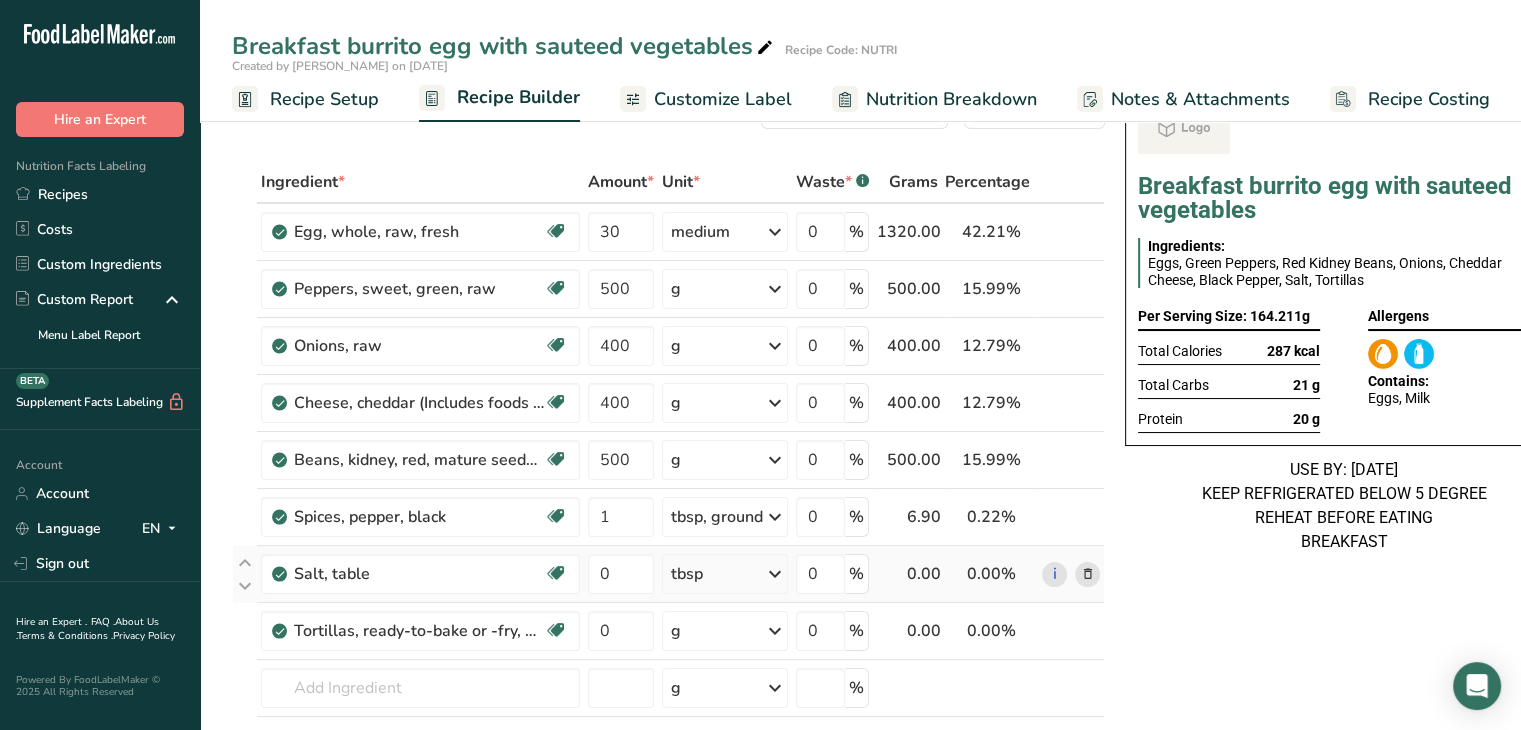 click on "Ingredient *
Amount *
Unit *
Waste *   .a-a{fill:#347362;}.b-a{fill:#fff;}          Grams
Percentage
Egg, whole, raw, fresh
Gluten free
Vegetarian
Soy free
30
medium
Portions
1 large
1 extra large
1 jumbo
See more
Weight Units
g
kg
mg
See more
Volume Units
l
Volume units require a density conversion. If you know your ingredient's density enter it below. Otherwise, click on "RIA" our AI Regulatory bot - she will be able to help you
lb/ft3
g/cm3
Confirm
mL
lb/ft3" at bounding box center (668, 501) 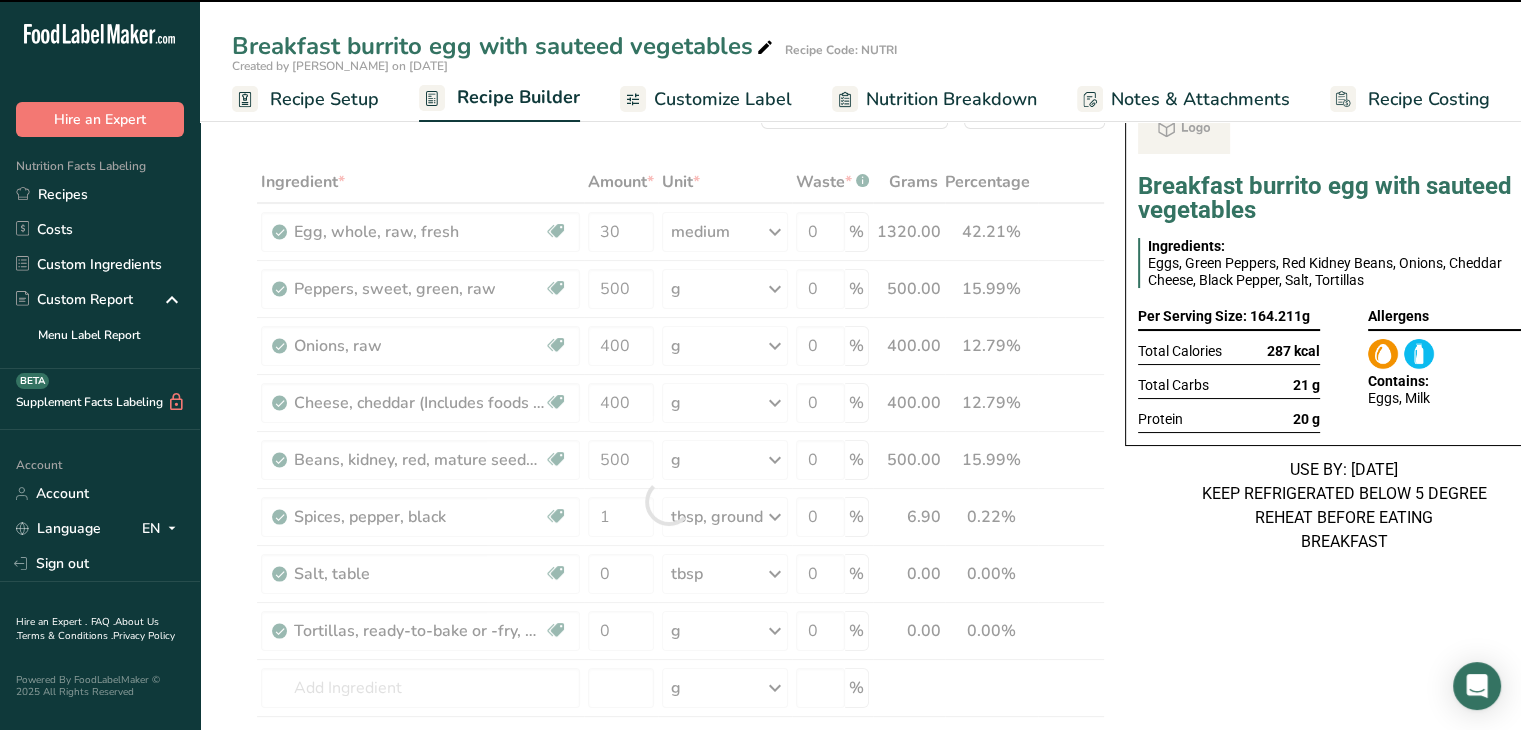 drag, startPoint x: 638, startPoint y: 550, endPoint x: 628, endPoint y: 569, distance: 21.470911 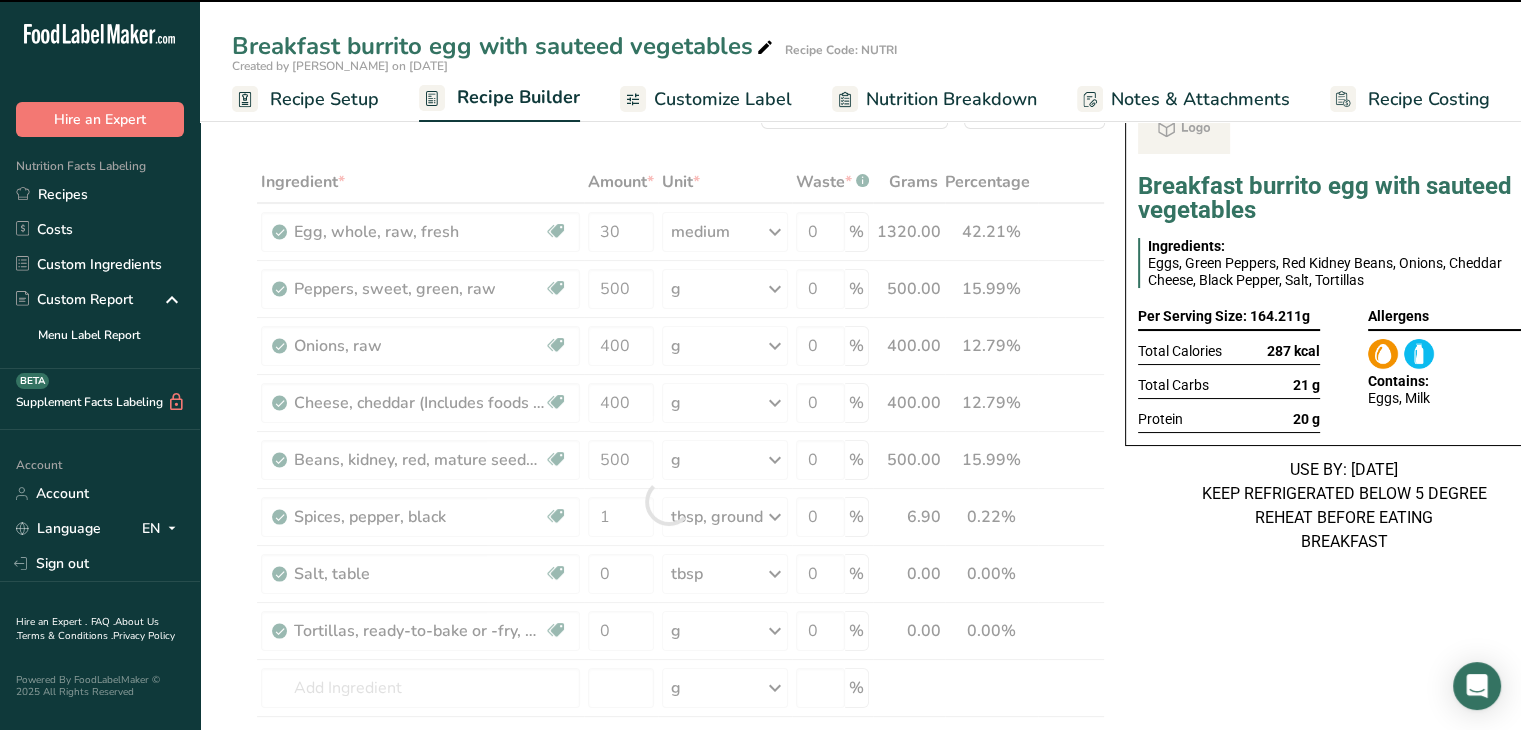 click at bounding box center (668, 501) 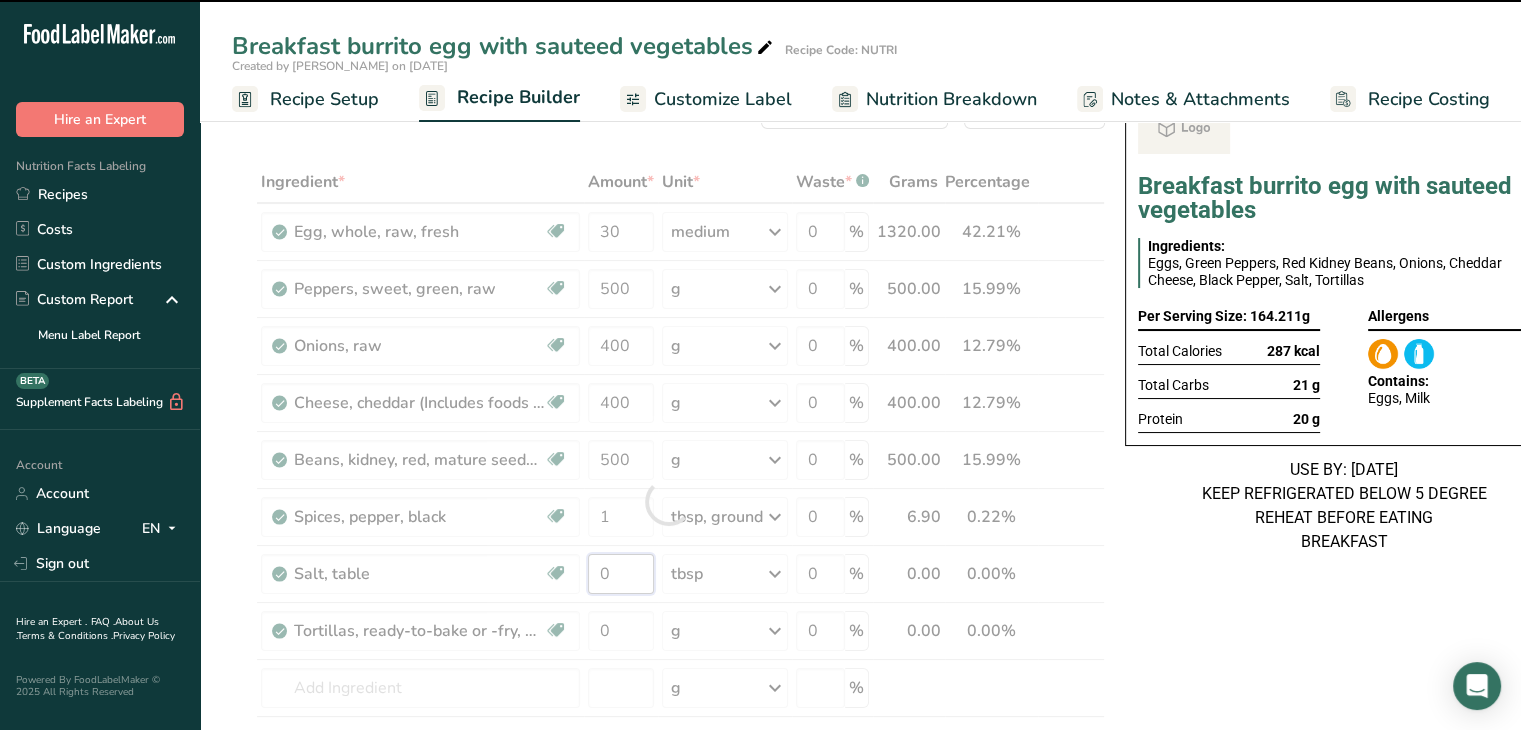 click on "0" at bounding box center (621, 574) 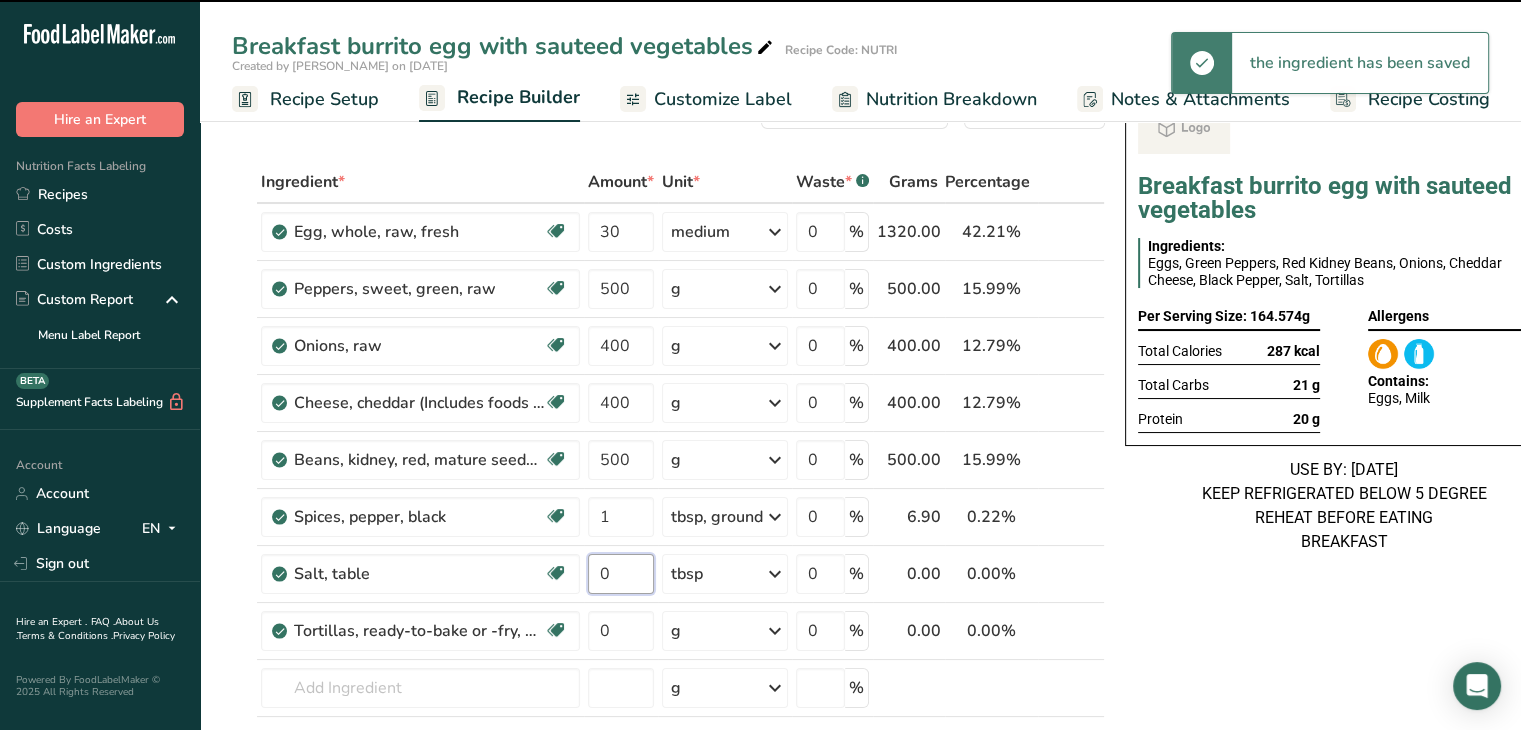 click on "0" at bounding box center [621, 574] 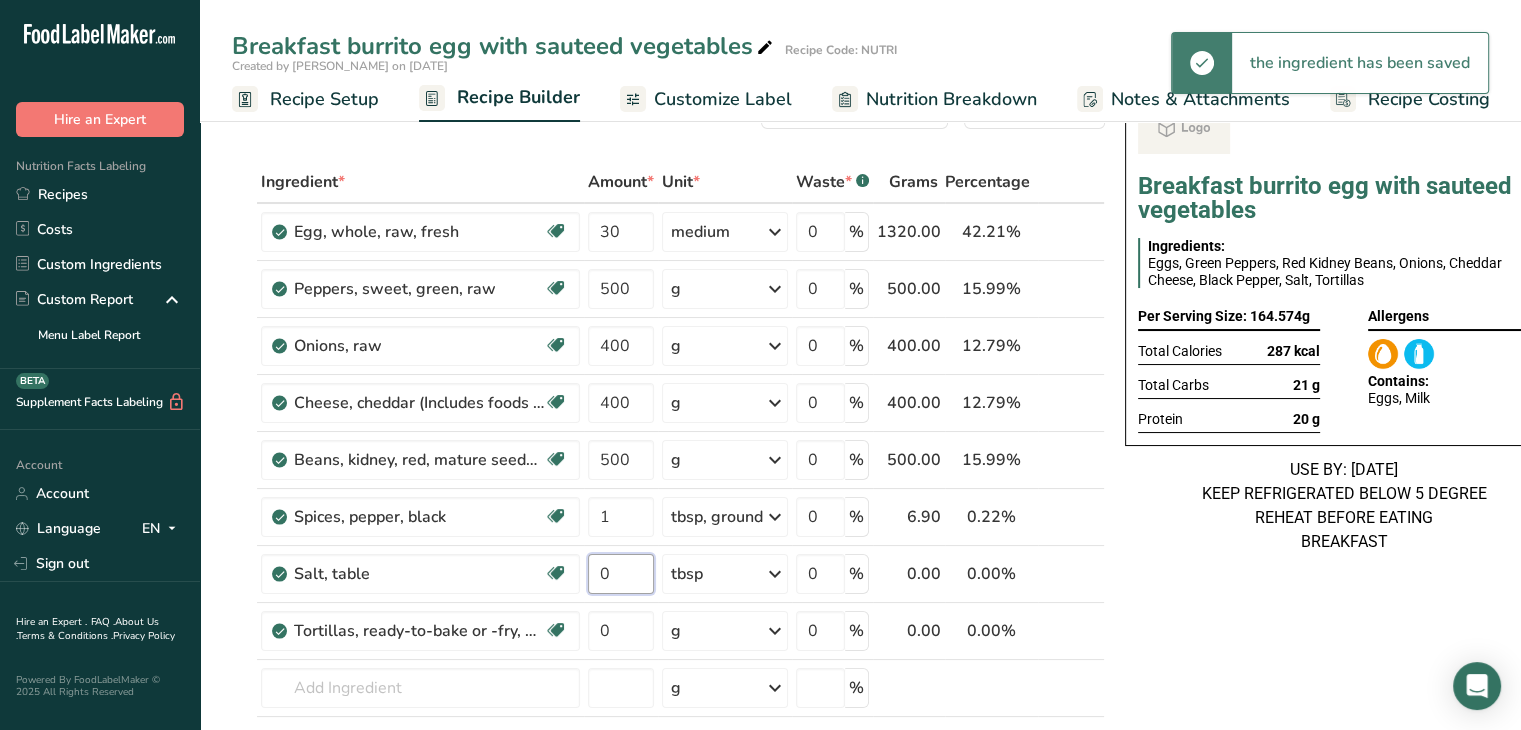 click on "0" at bounding box center [621, 574] 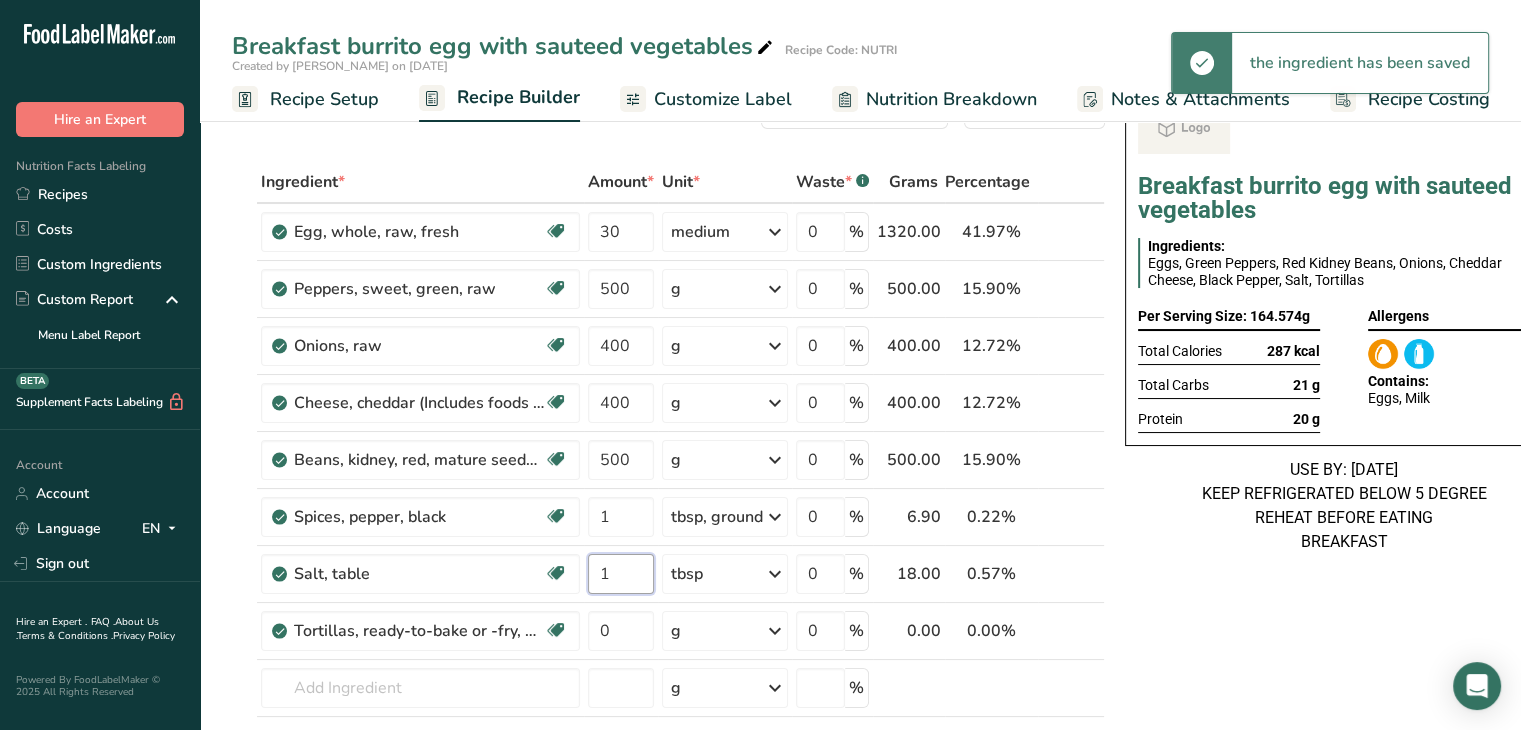 type on "1" 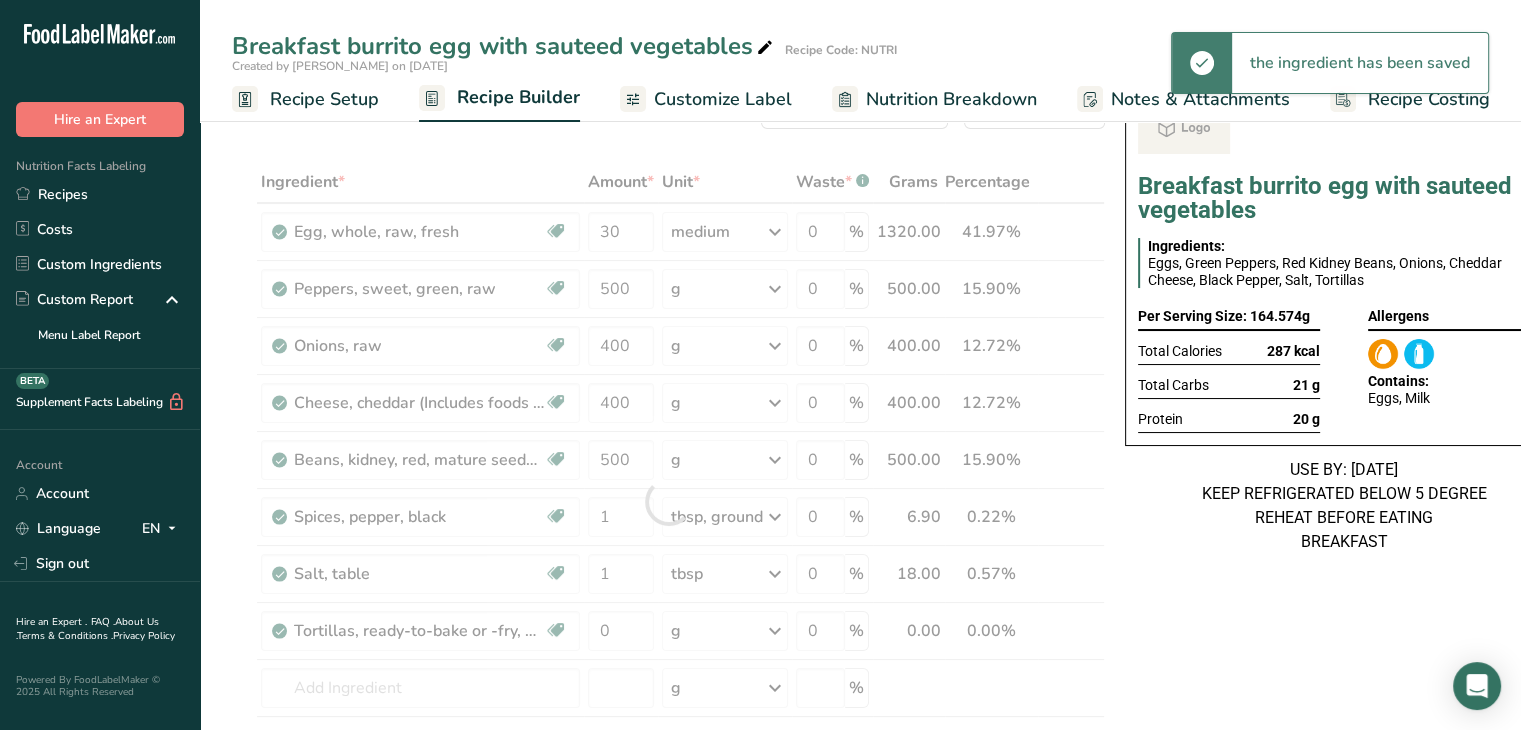 click on "Breakfast burrito egg with sauteed vegetables
Ingredients:
Eggs, Green Peppers, Red Kidney Beans, Onions, Cheddar Cheese, Black Pepper, Salt, Tortillas
Per Serving Size:
164.574g
Total Calories
287 kcal
Total Carbs
21 g
Protein
20 g
Allergens
Contains:
Eggs, Milk
USE BY: [DATE]
KEEP REFRIGERATED BELOW 5 DEGREE
REHEAT BEFORE EATING
BREAKFAST" at bounding box center [1344, 321] 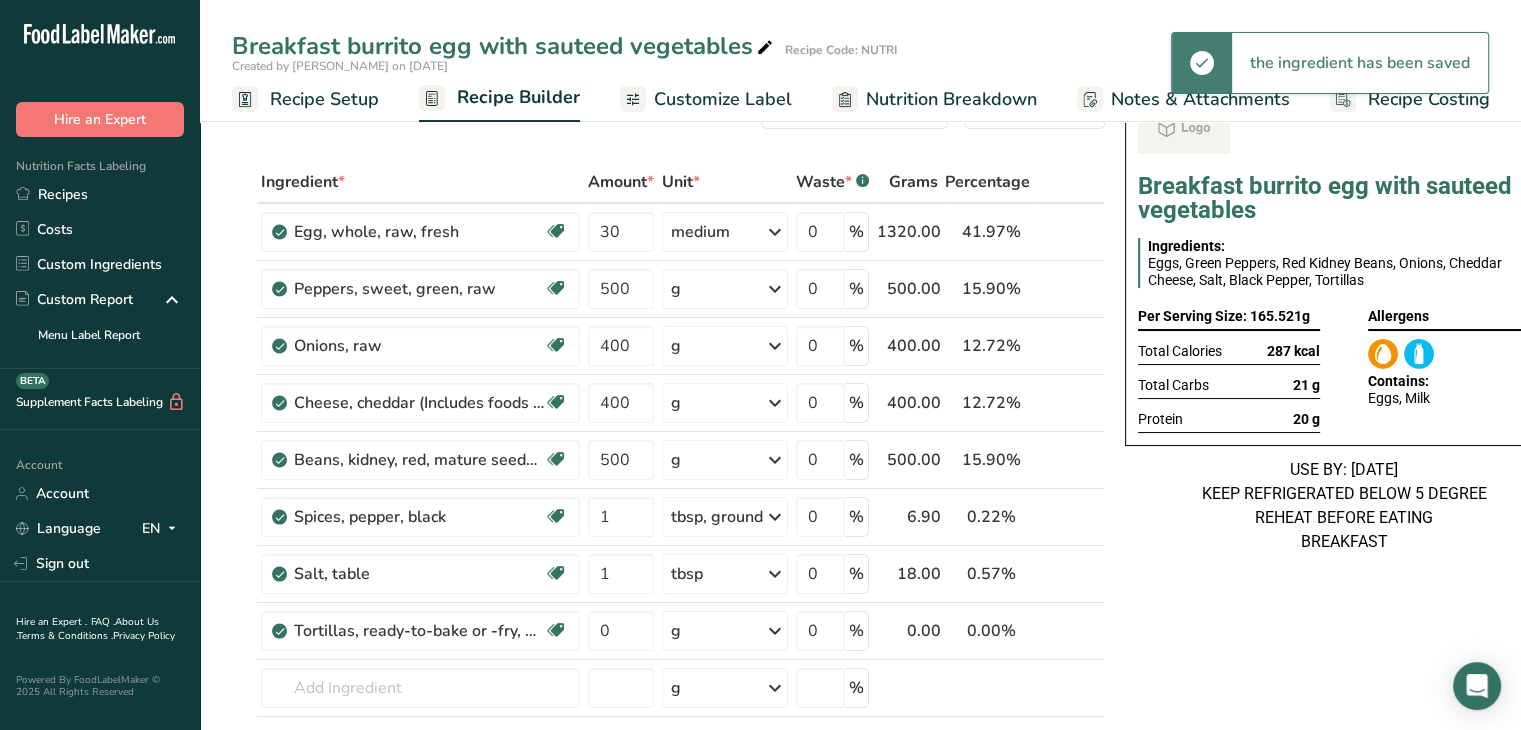 click on "Recipe Setup" at bounding box center (324, 99) 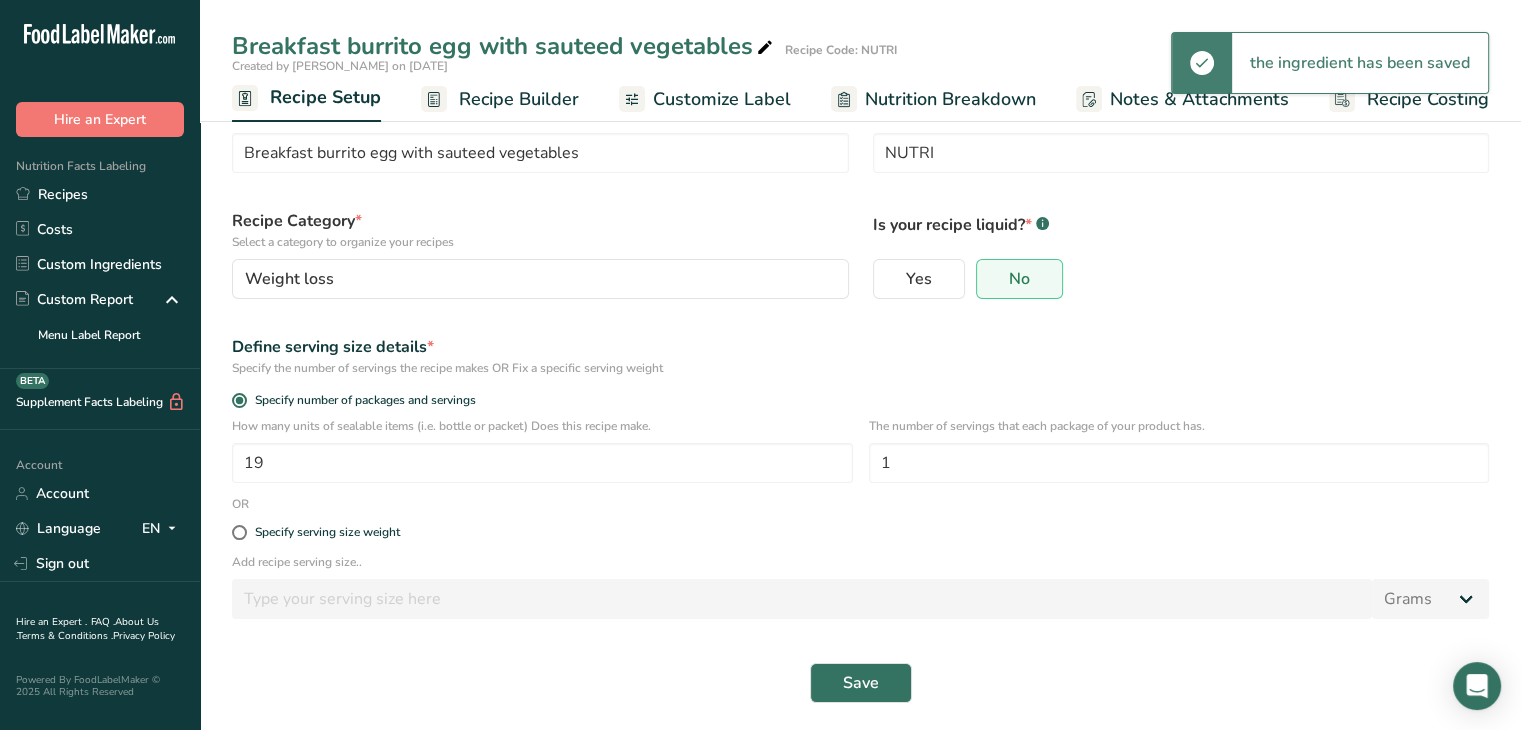 scroll, scrollTop: 0, scrollLeft: 0, axis: both 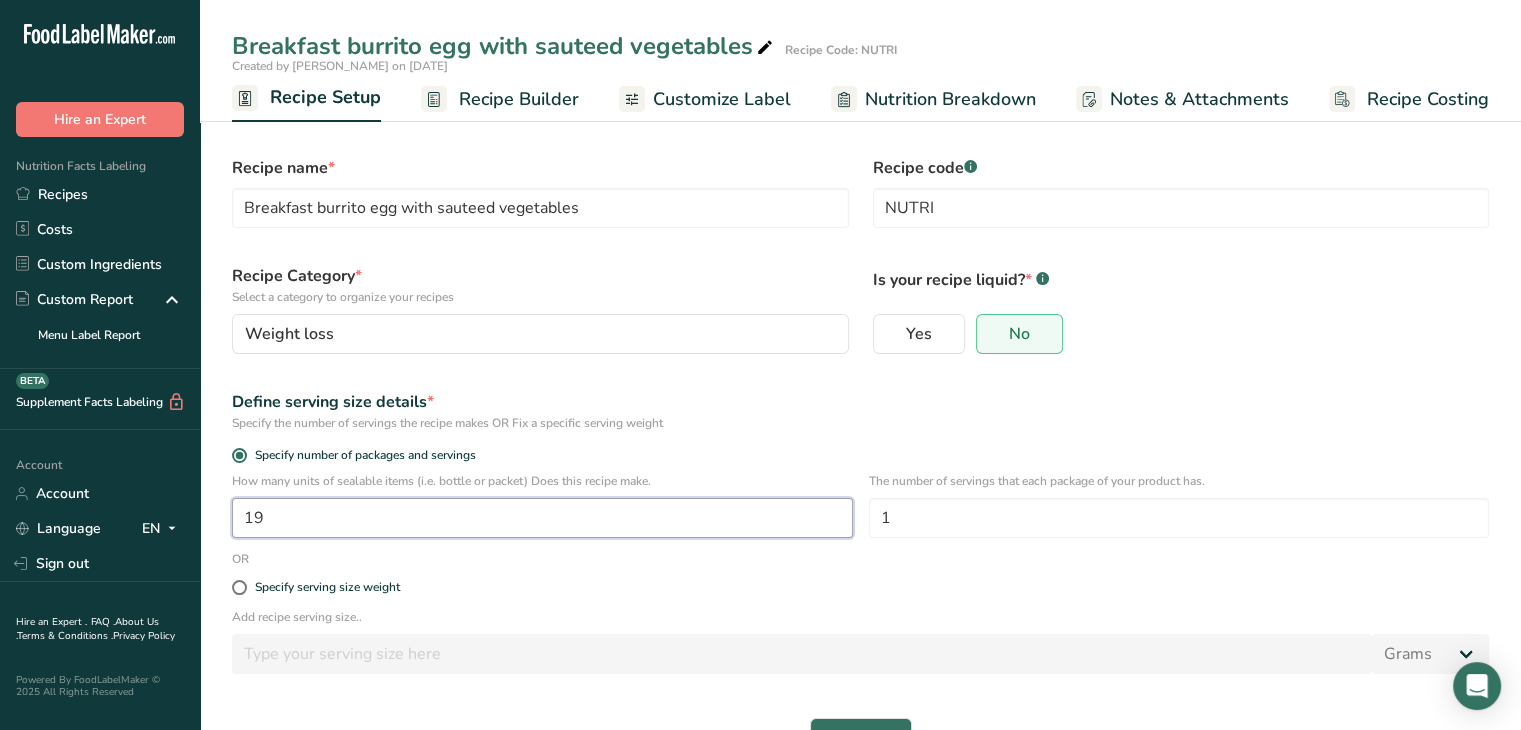 click on "19" at bounding box center (542, 518) 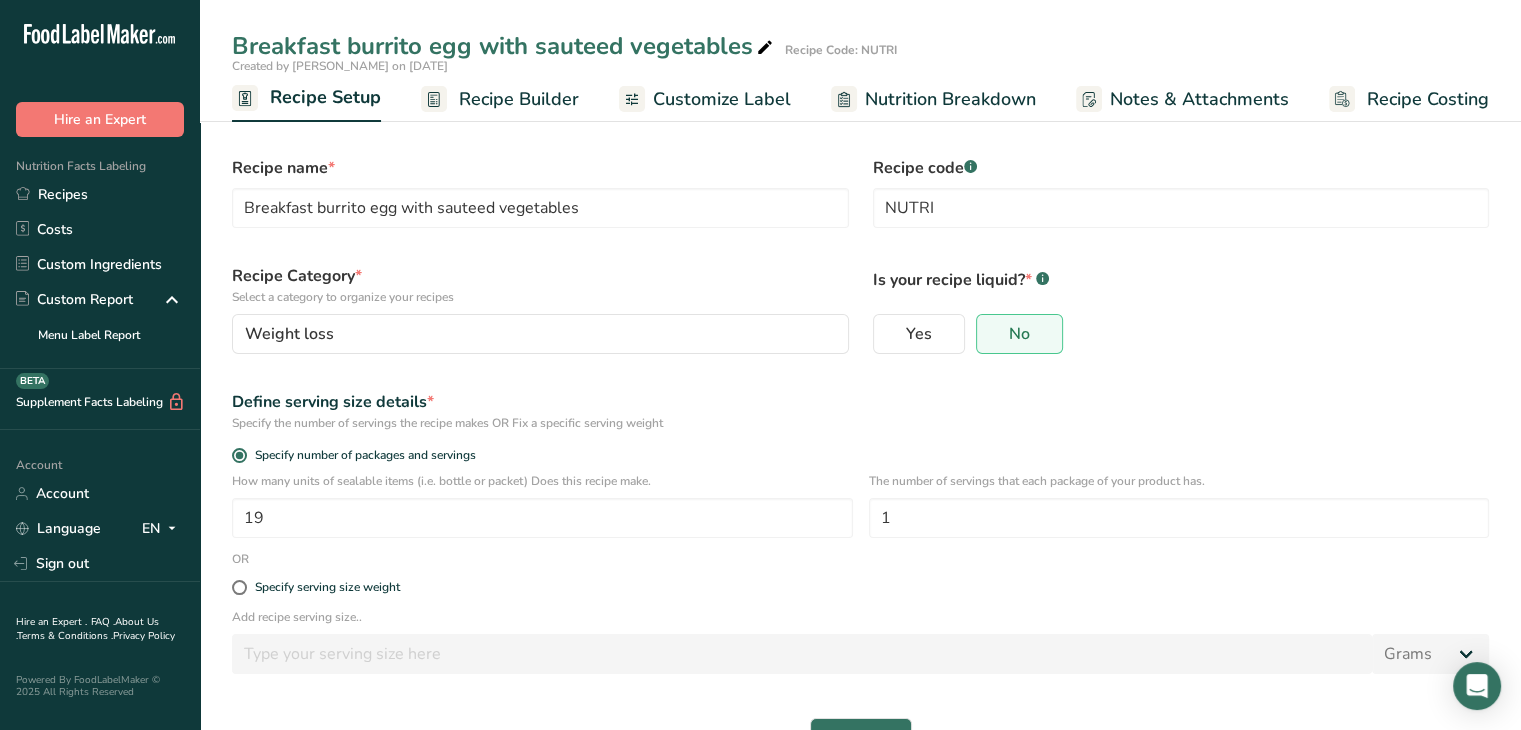 click on "Recipe Builder" at bounding box center (519, 99) 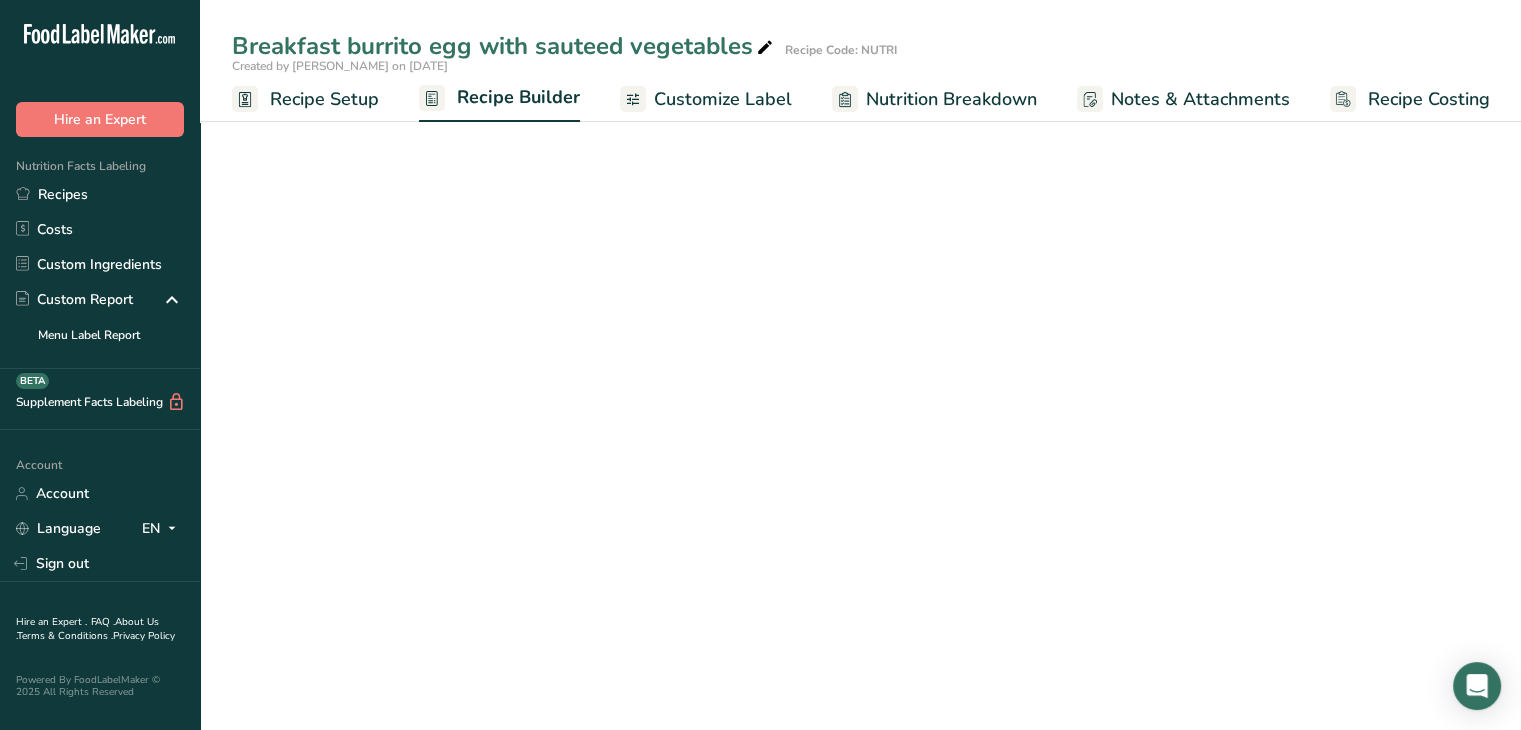 scroll, scrollTop: 0, scrollLeft: 0, axis: both 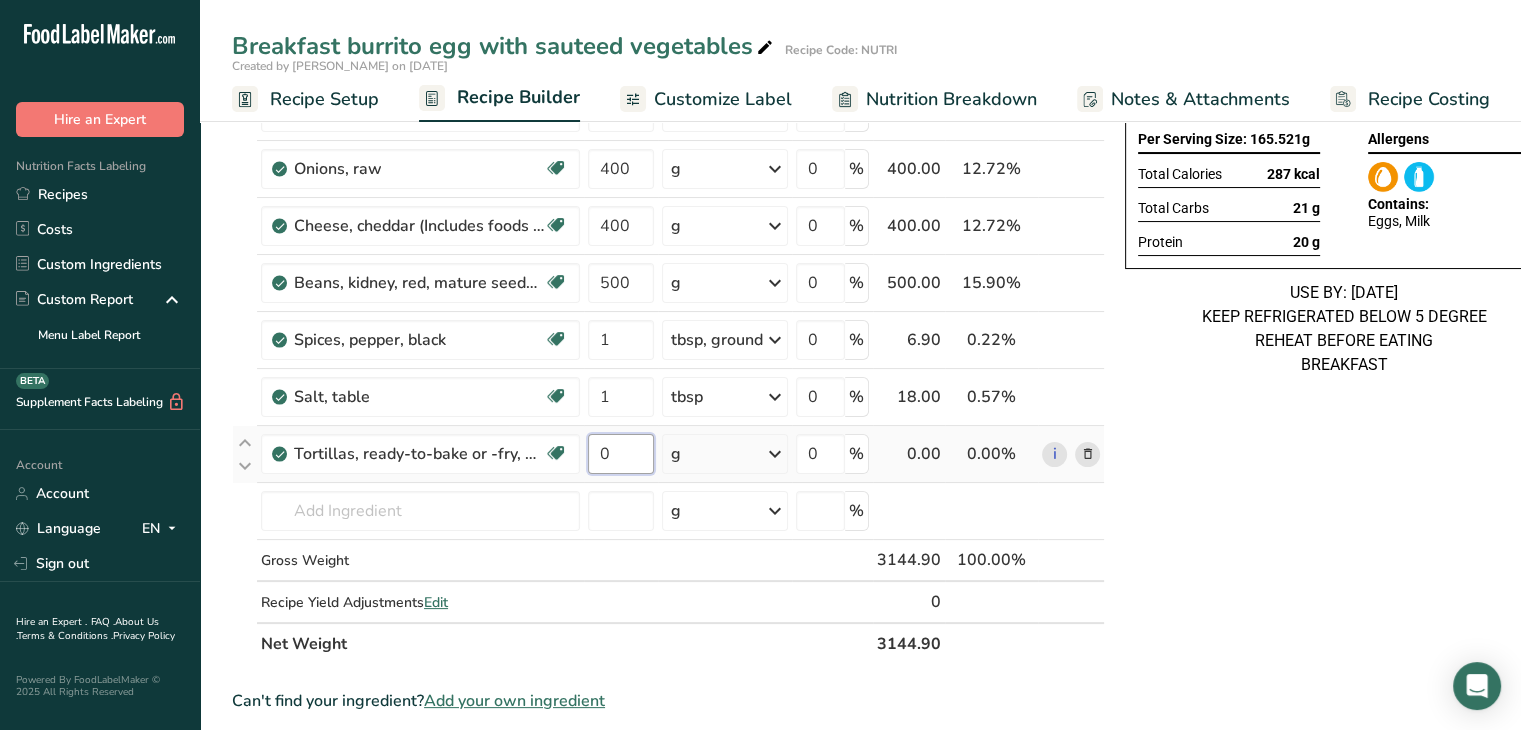 click on "0" at bounding box center [621, 454] 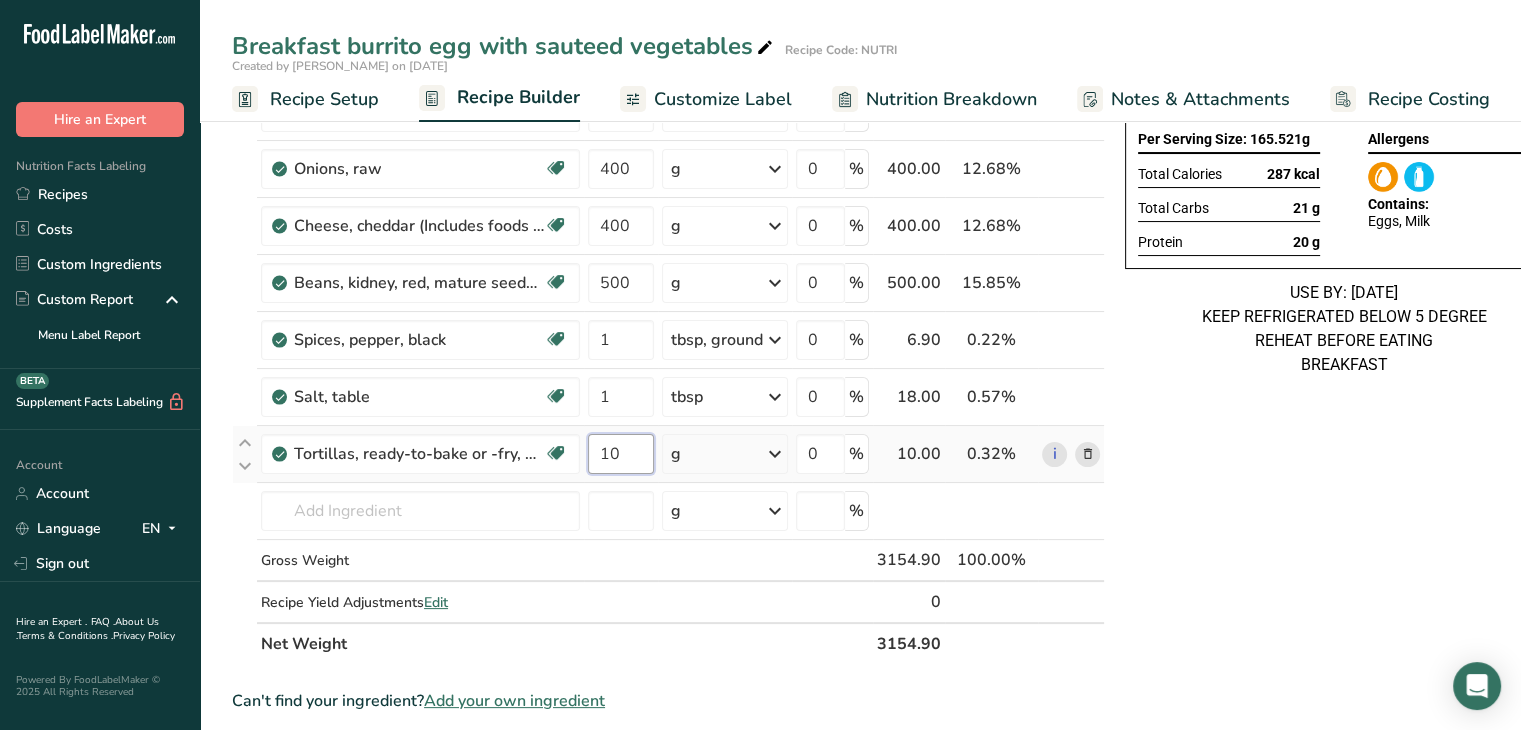type on "150" 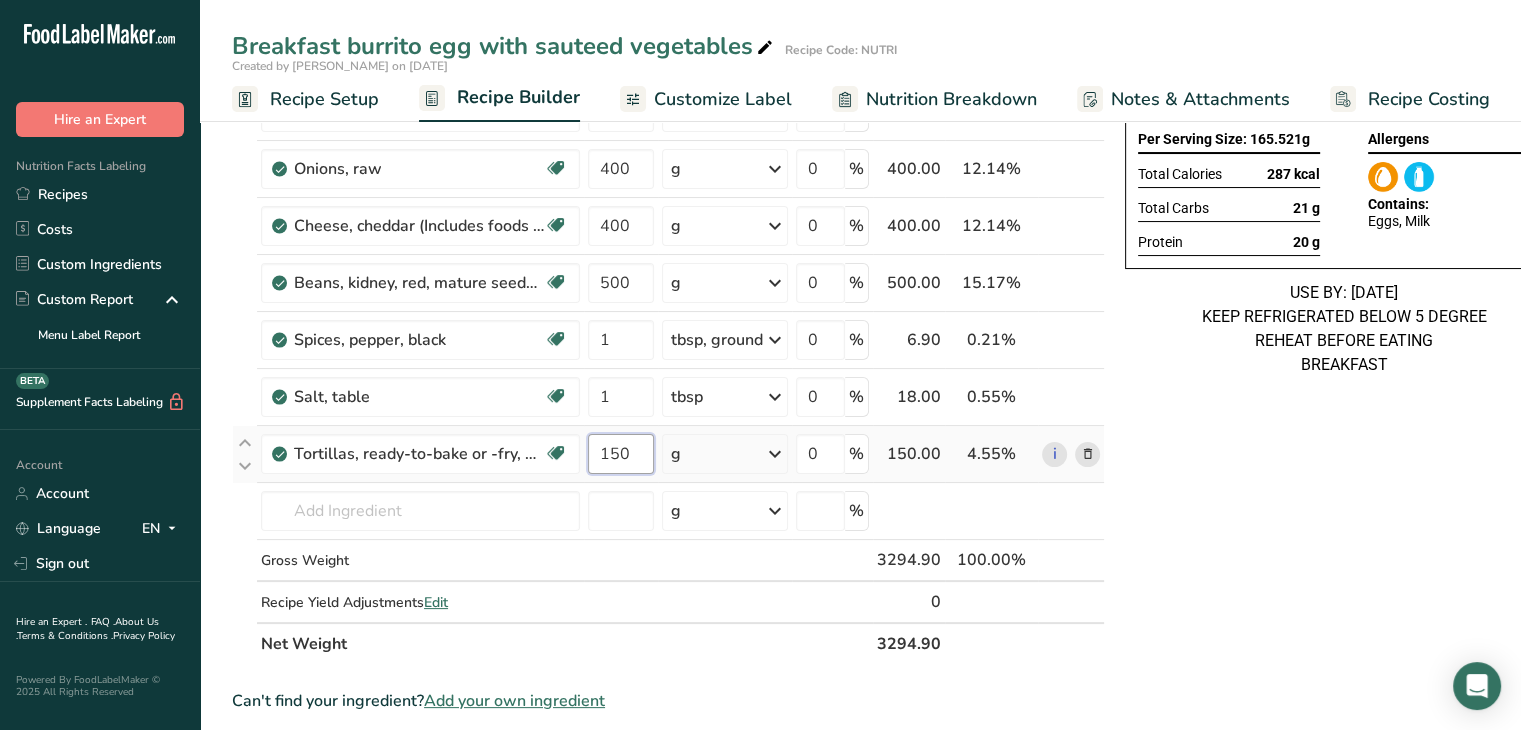 click on "150" at bounding box center (621, 454) 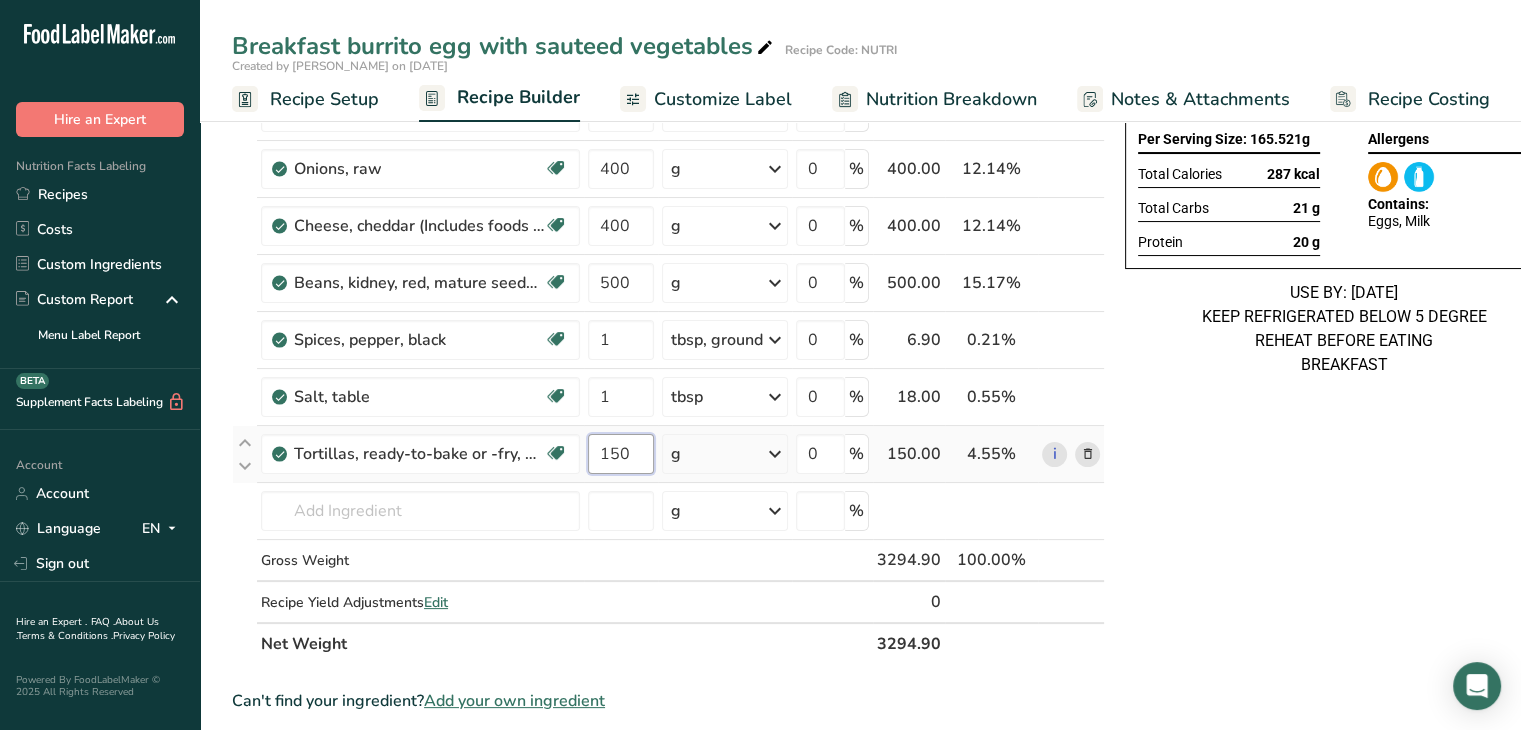 click on "150" at bounding box center (621, 454) 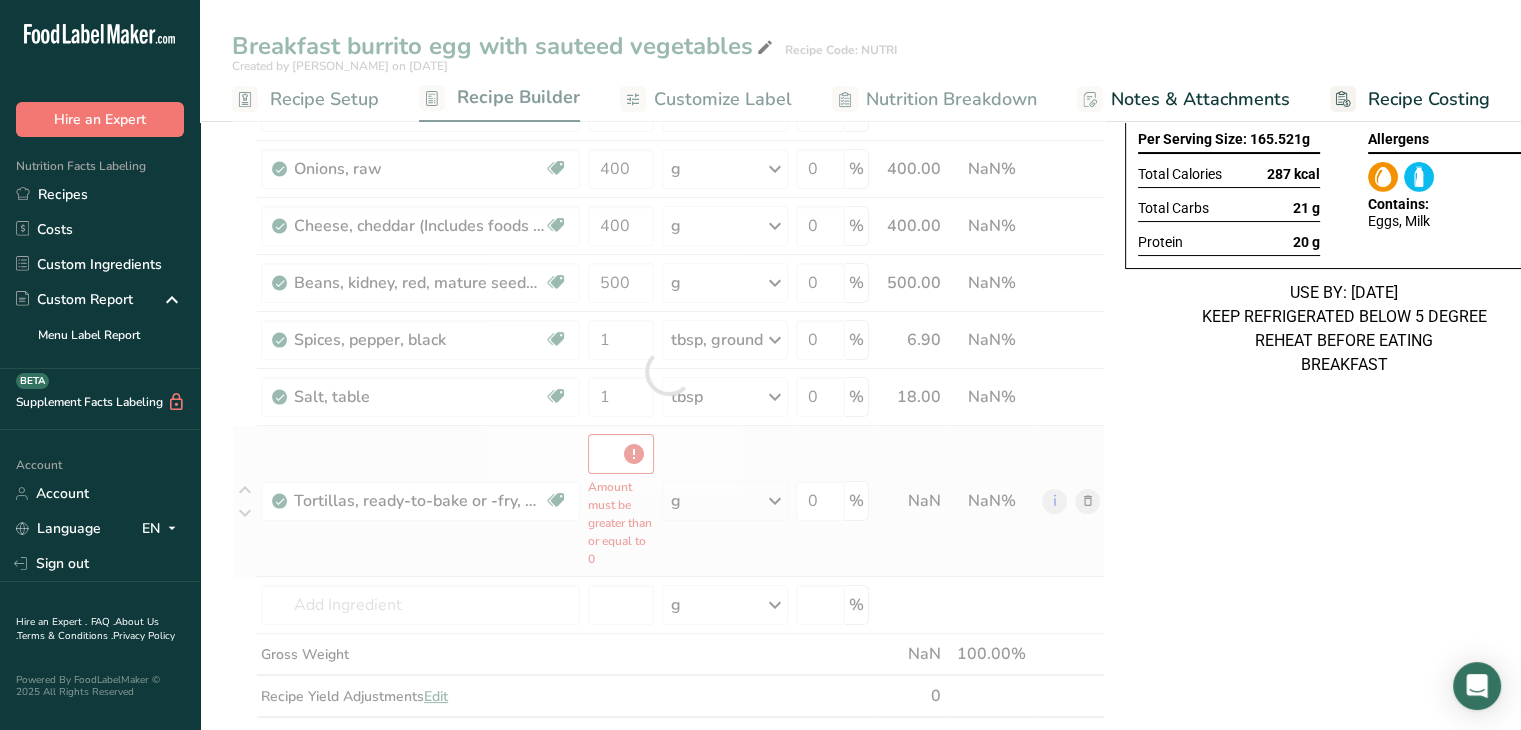 click on "Ingredient *
Amount *
Unit *
Waste *   .a-a{fill:#347362;}.b-a{fill:#fff;}          Grams
Percentage
Egg, whole, raw, fresh
Gluten free
Vegetarian
Soy free
30
medium
Portions
1 large
1 extra large
1 jumbo
See more
Weight Units
g
kg
mg
See more
Volume Units
l
Volume units require a density conversion. If you know your ingredient's density enter it below. Otherwise, click on "RIA" our AI Regulatory bot - she will be able to help you
lb/ft3
g/cm3
Confirm
mL
lb/ft3" at bounding box center [668, 371] 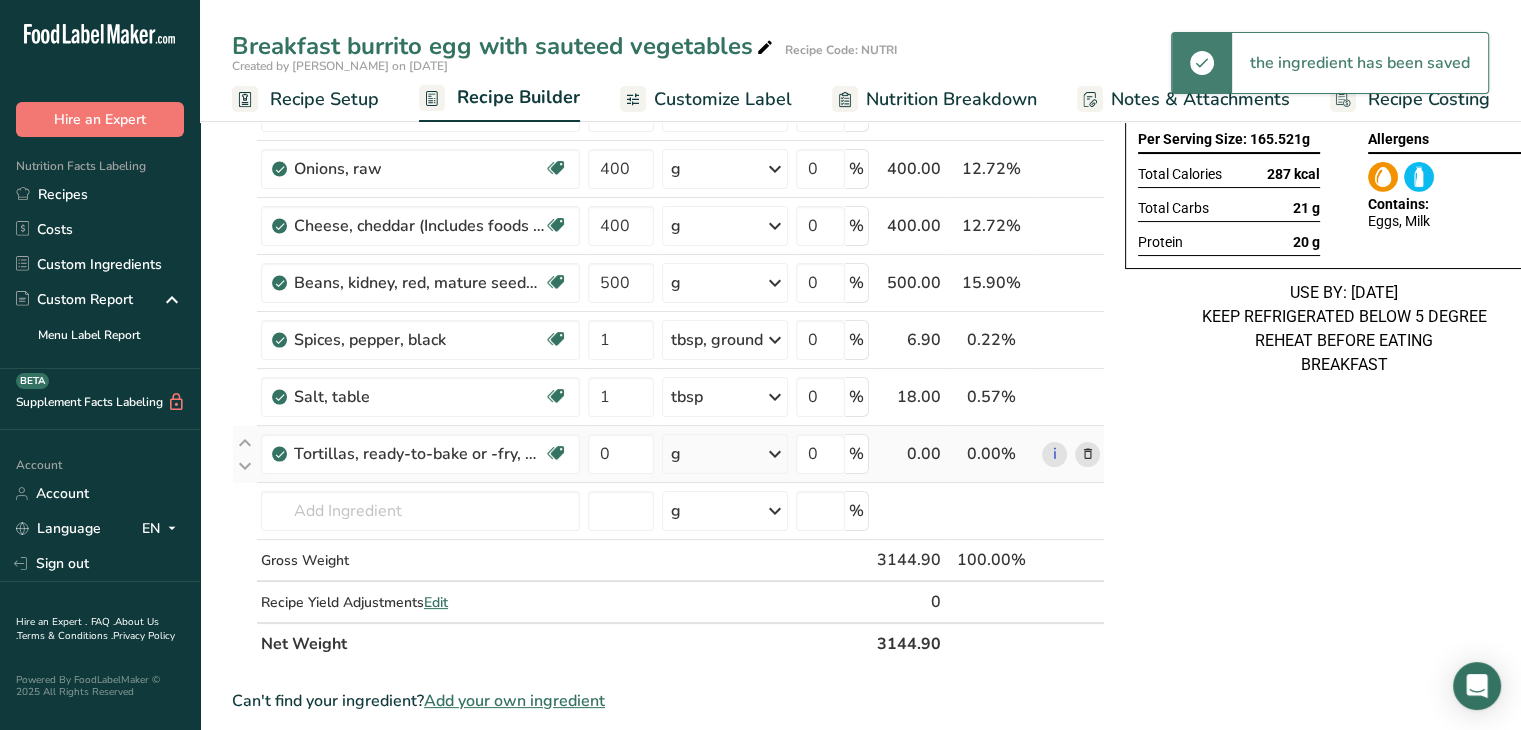 click on "g" at bounding box center (725, 454) 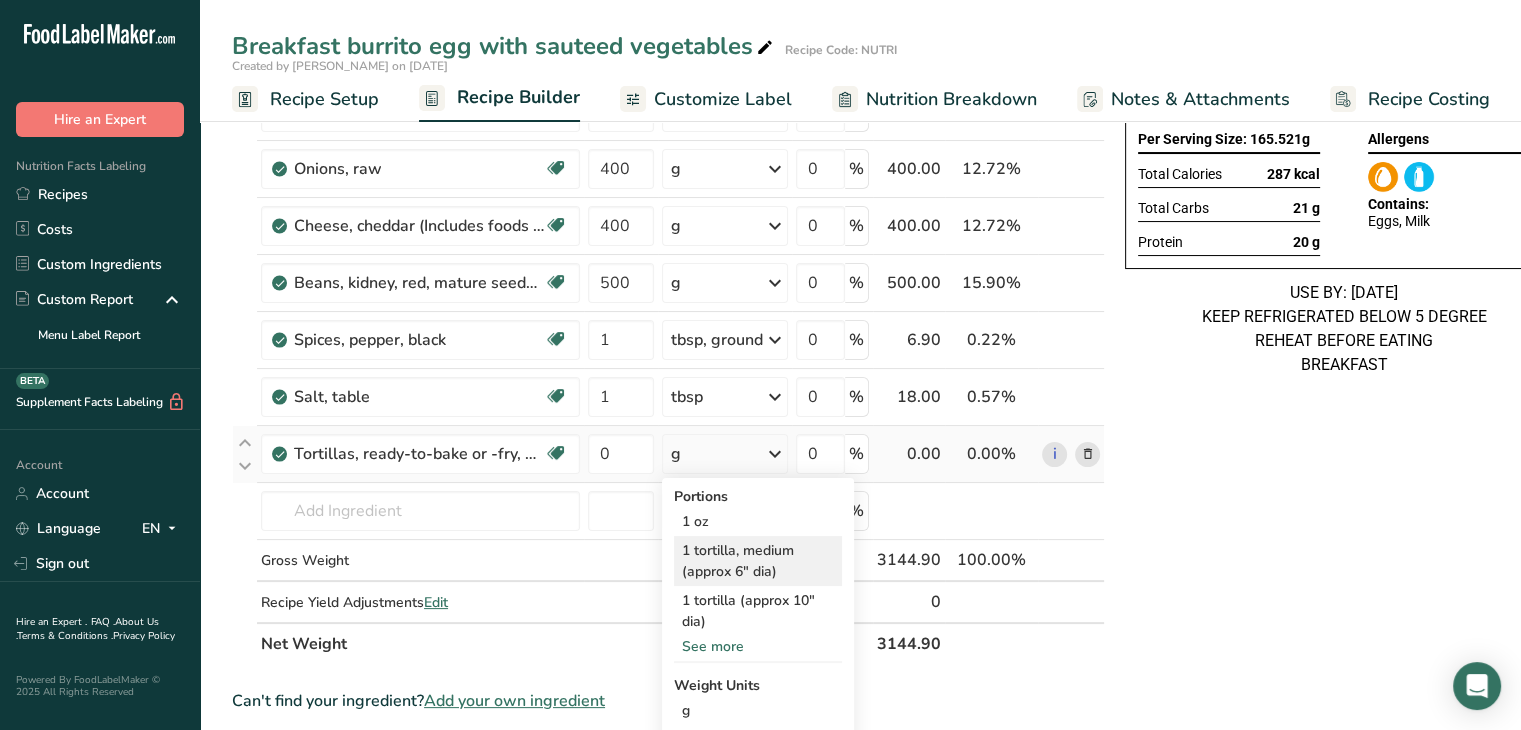 click on "1 tortilla, medium (approx 6" dia)" at bounding box center (758, 561) 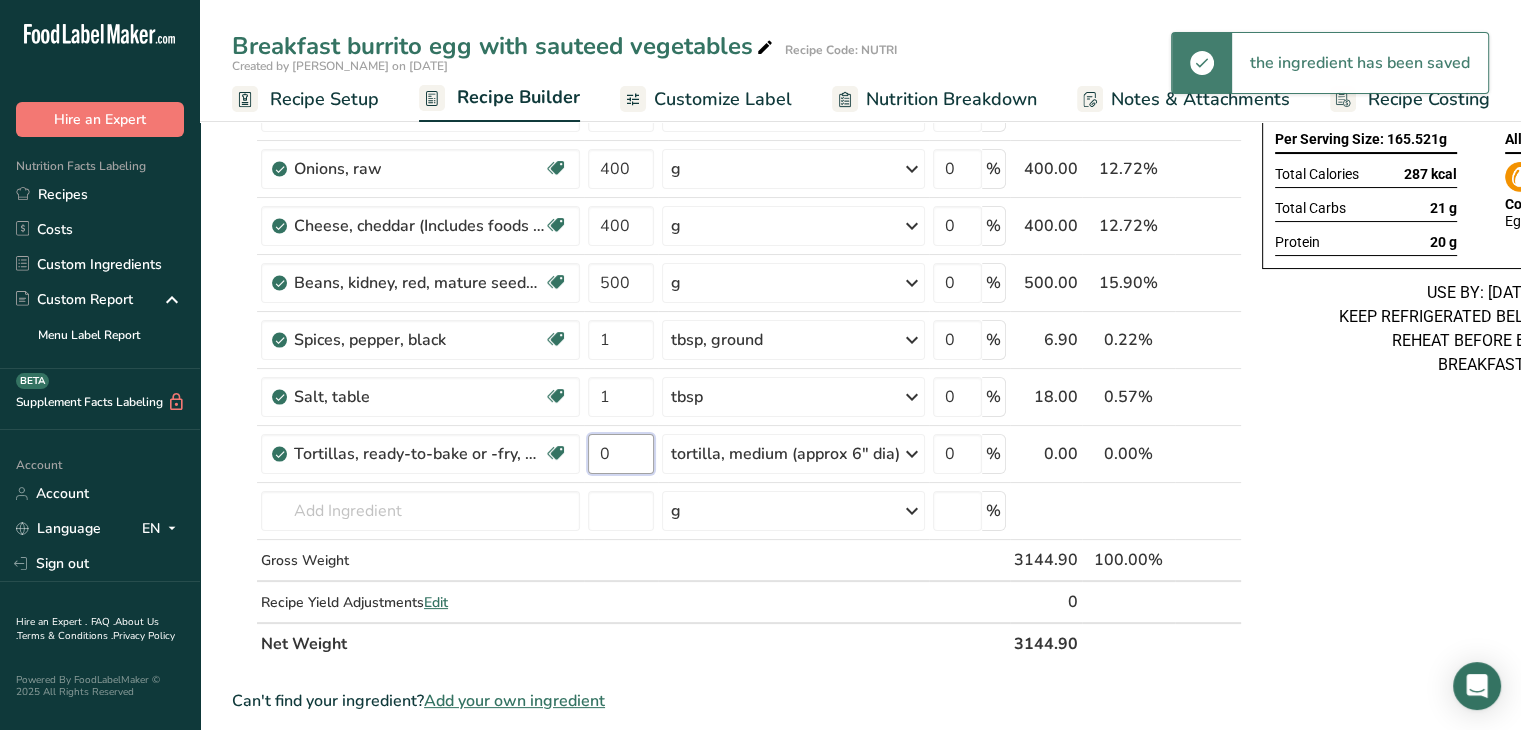 click on "0" at bounding box center [621, 454] 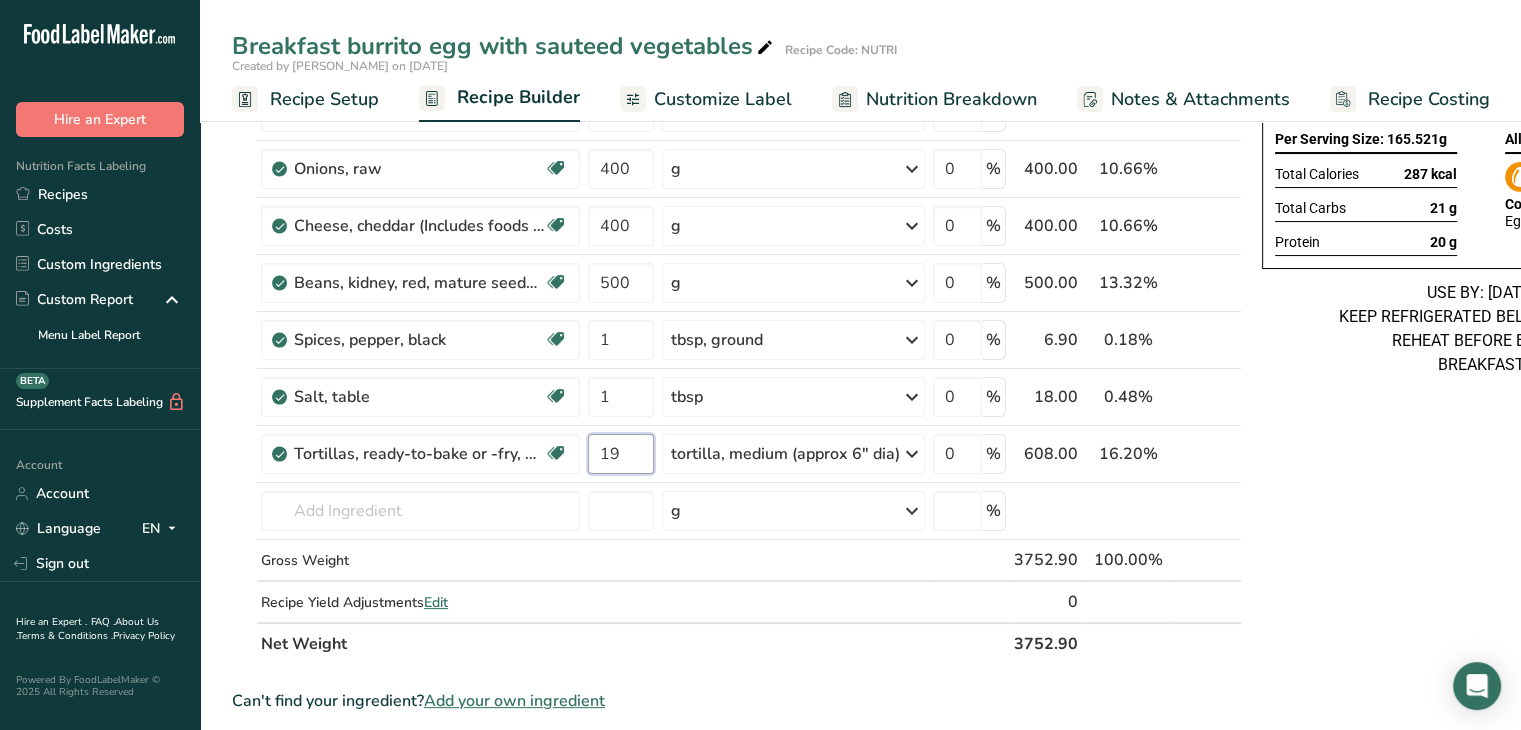 type on "19" 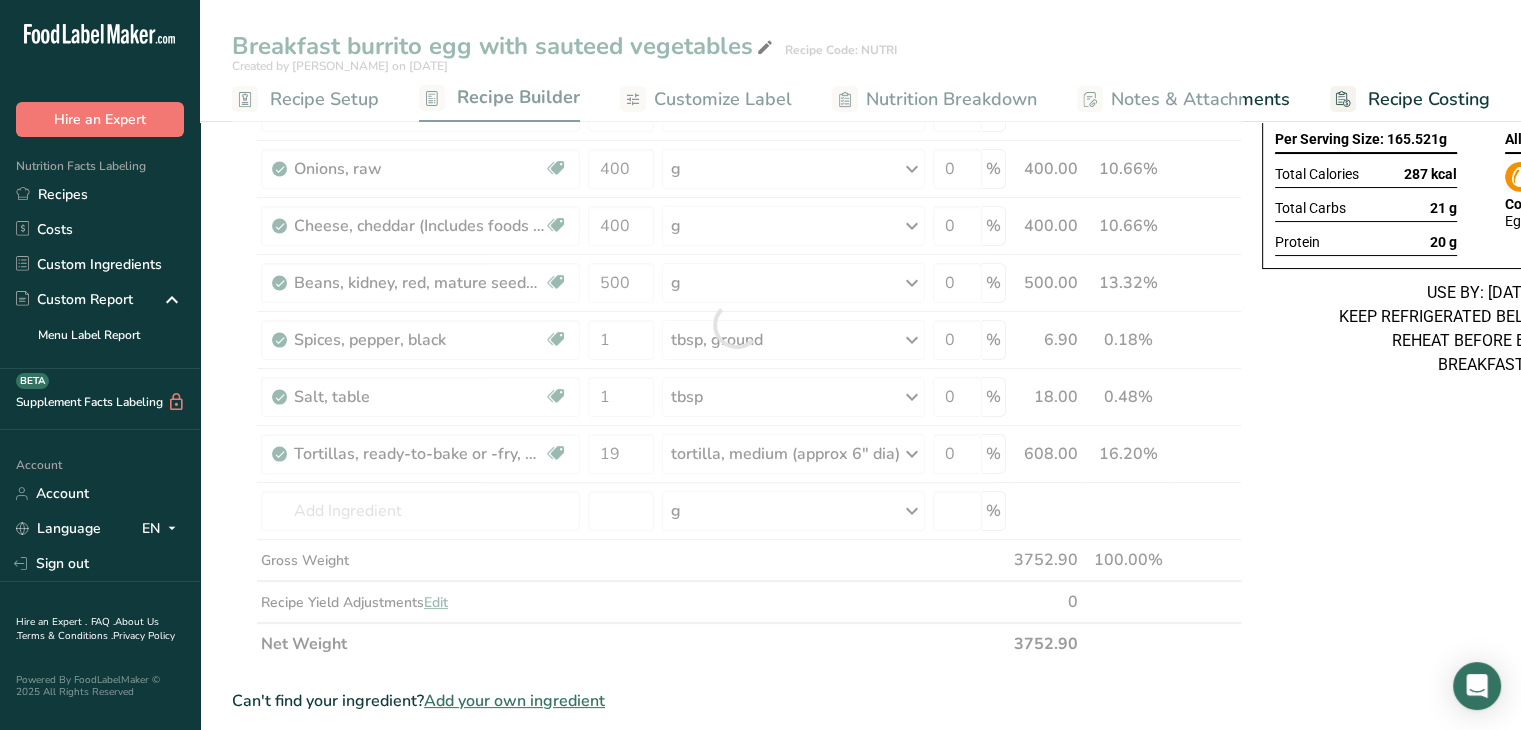 click on "Breakfast burrito egg with sauteed vegetables
Ingredients:
Eggs, Green Peppers, Red Kidney Beans, Onions, Cheddar Cheese, Salt, Black Pepper, Tortillas
Per Serving Size:
165.521g
Total Calories
287 kcal
Total Carbs
21 g
Protein
20 g
Allergens
Contains:
Eggs, Milk
USE BY: [DATE]
KEEP REFRIGERATED BELOW 5 DEGREE
REHEAT BEFORE EATING
BREAKFAST" at bounding box center [1481, 672] 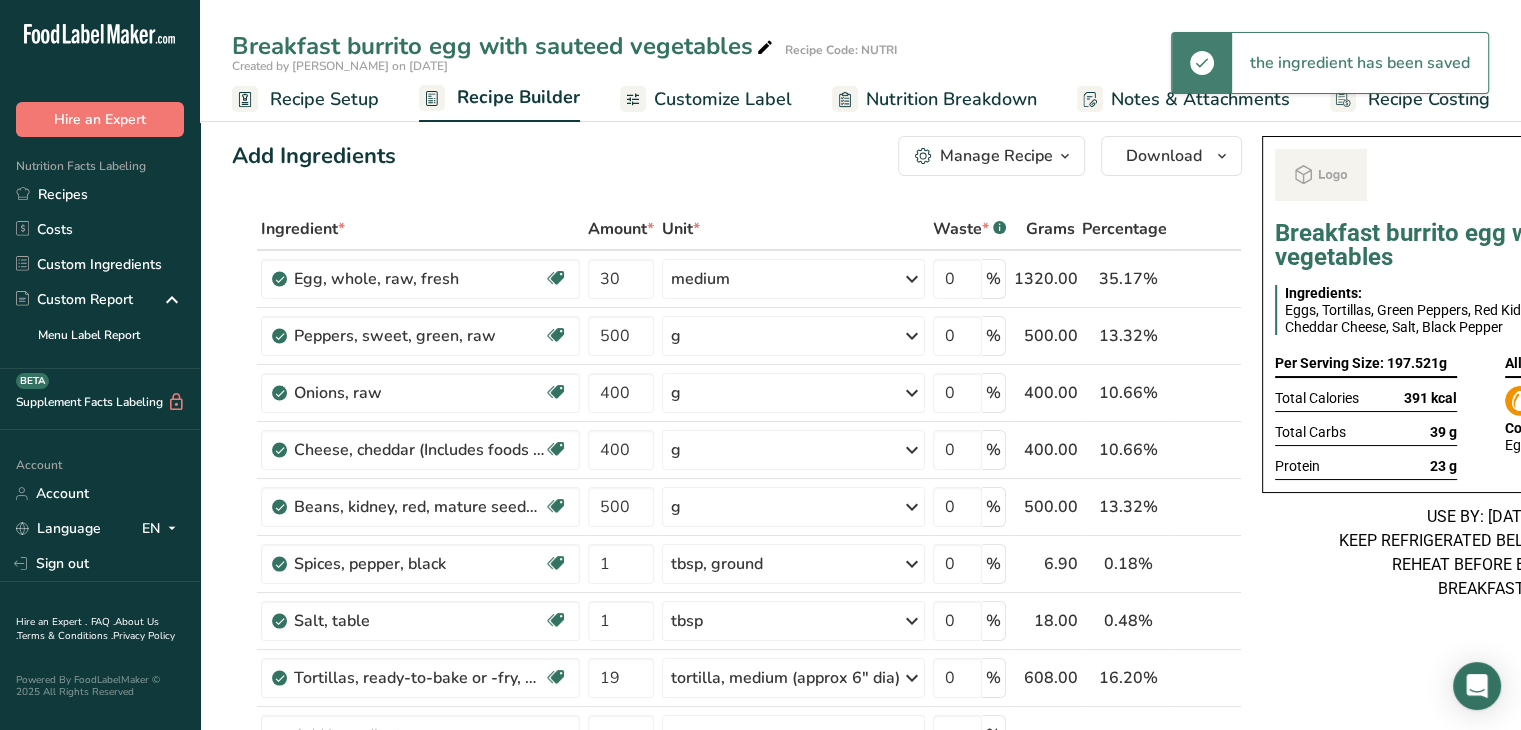 scroll, scrollTop: 8, scrollLeft: 0, axis: vertical 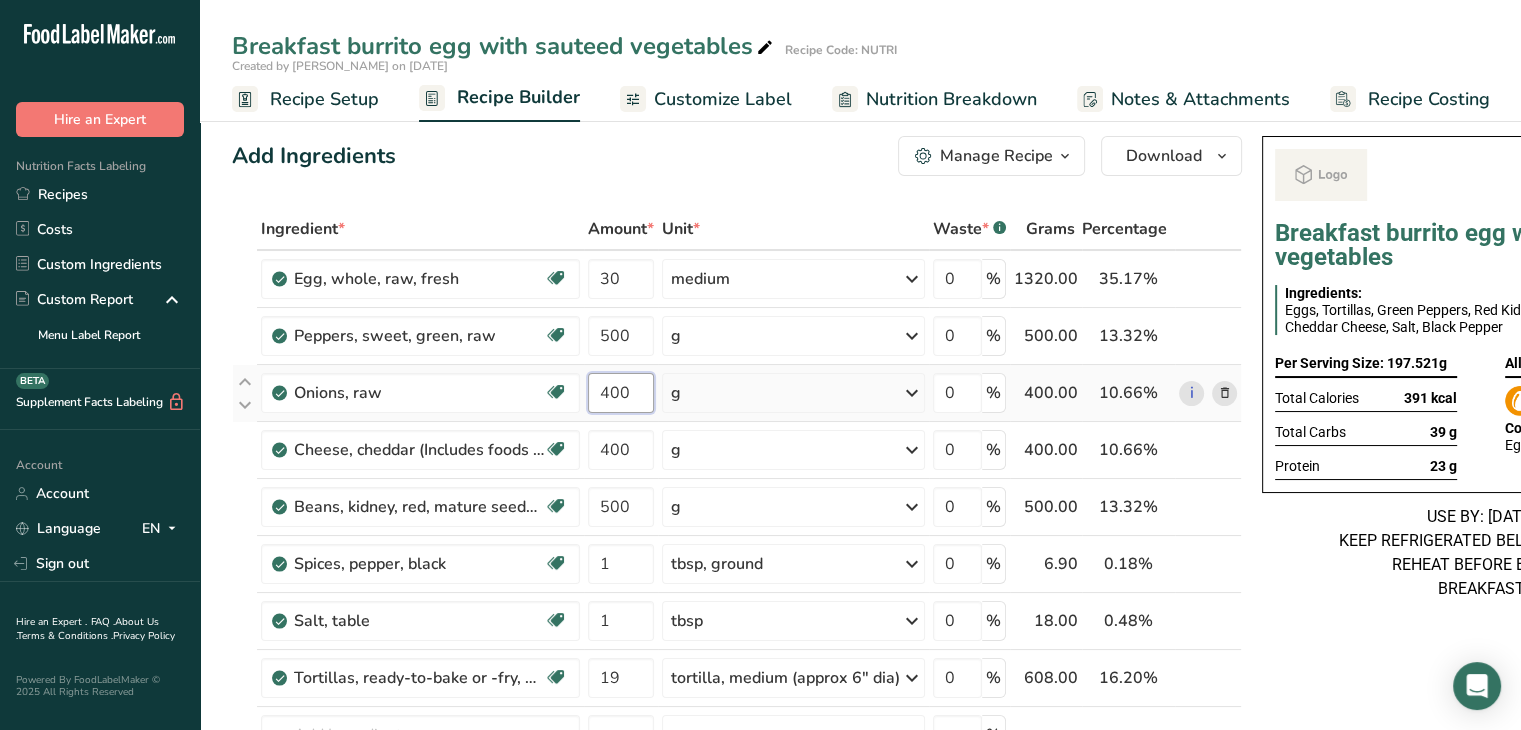 click on "400" at bounding box center (621, 393) 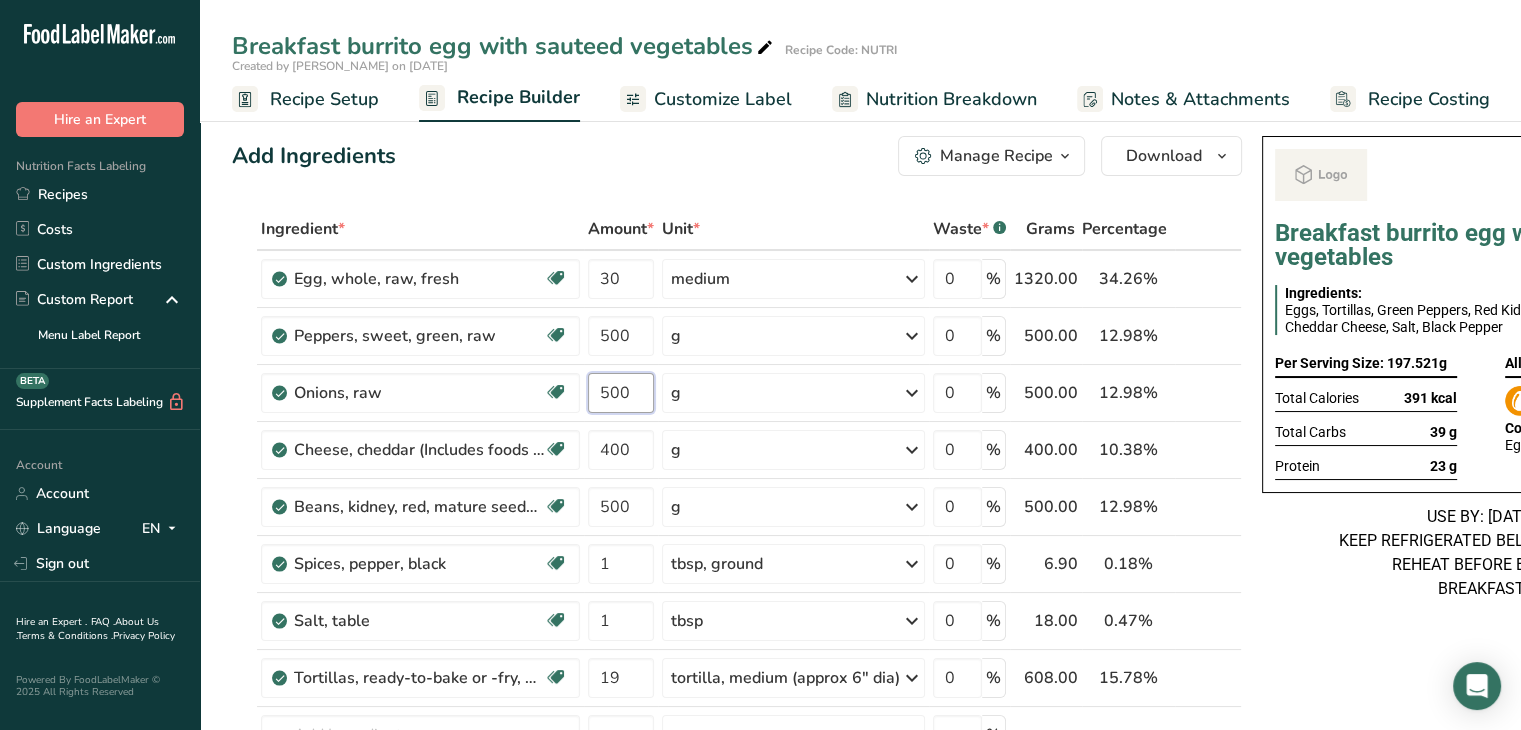type on "500" 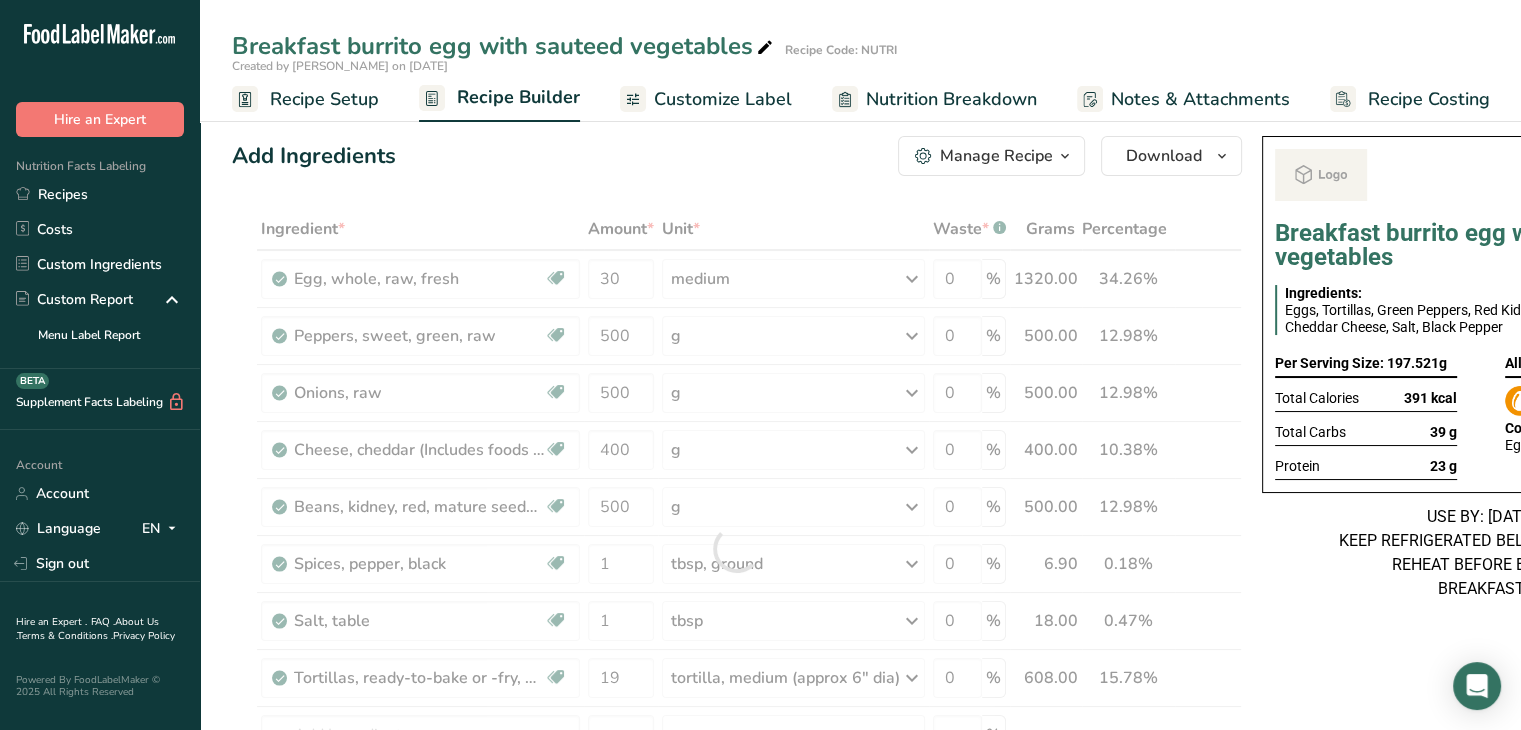 click on "USE BY: [DATE]
KEEP REFRIGERATED BELOW 5 DEGREE
REHEAT BEFORE EATING
BREAKFAST" at bounding box center [1481, 553] 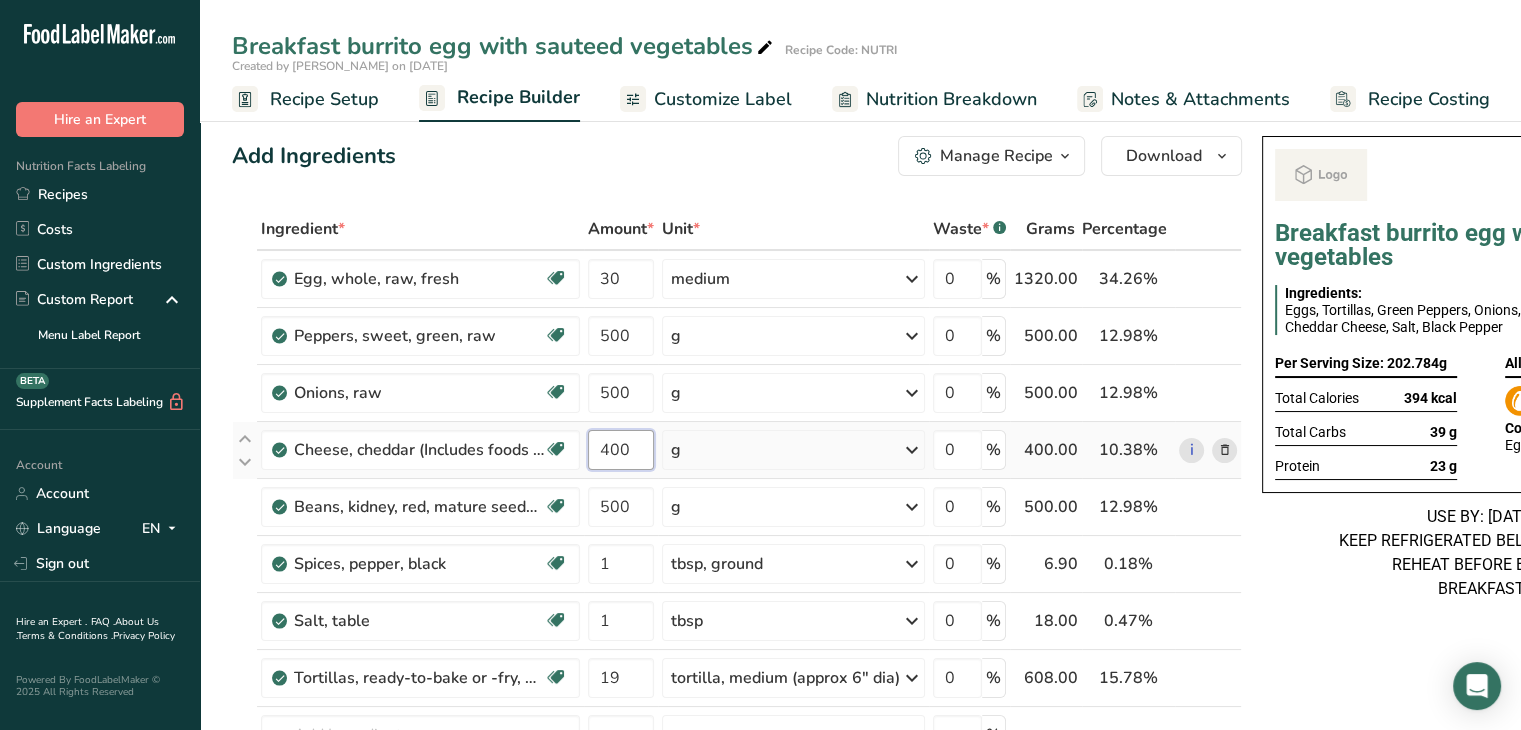 click on "400" at bounding box center (621, 450) 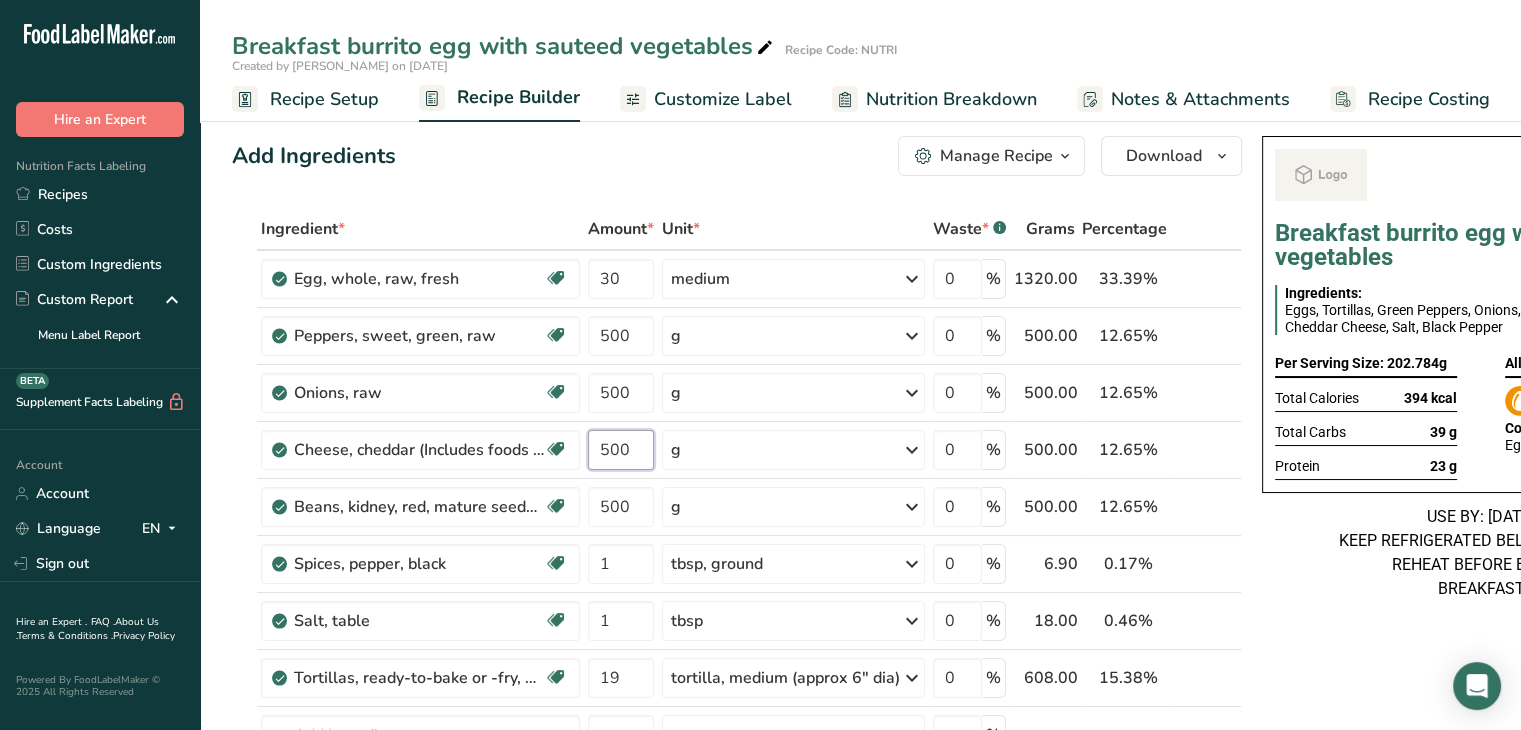 type on "500" 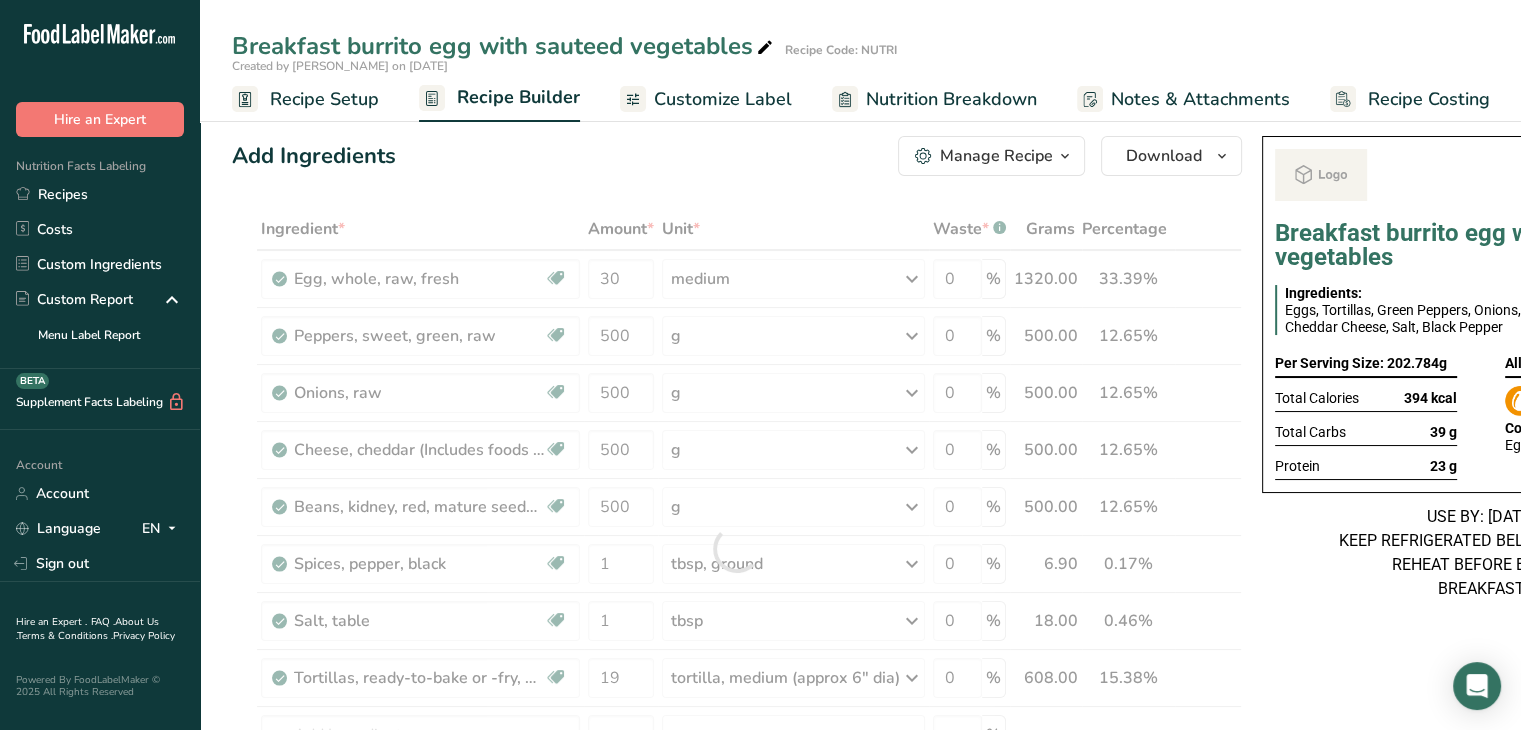 click on "USE BY: [DATE]
KEEP REFRIGERATED BELOW 5 DEGREE
REHEAT BEFORE EATING
BREAKFAST" at bounding box center (1481, 553) 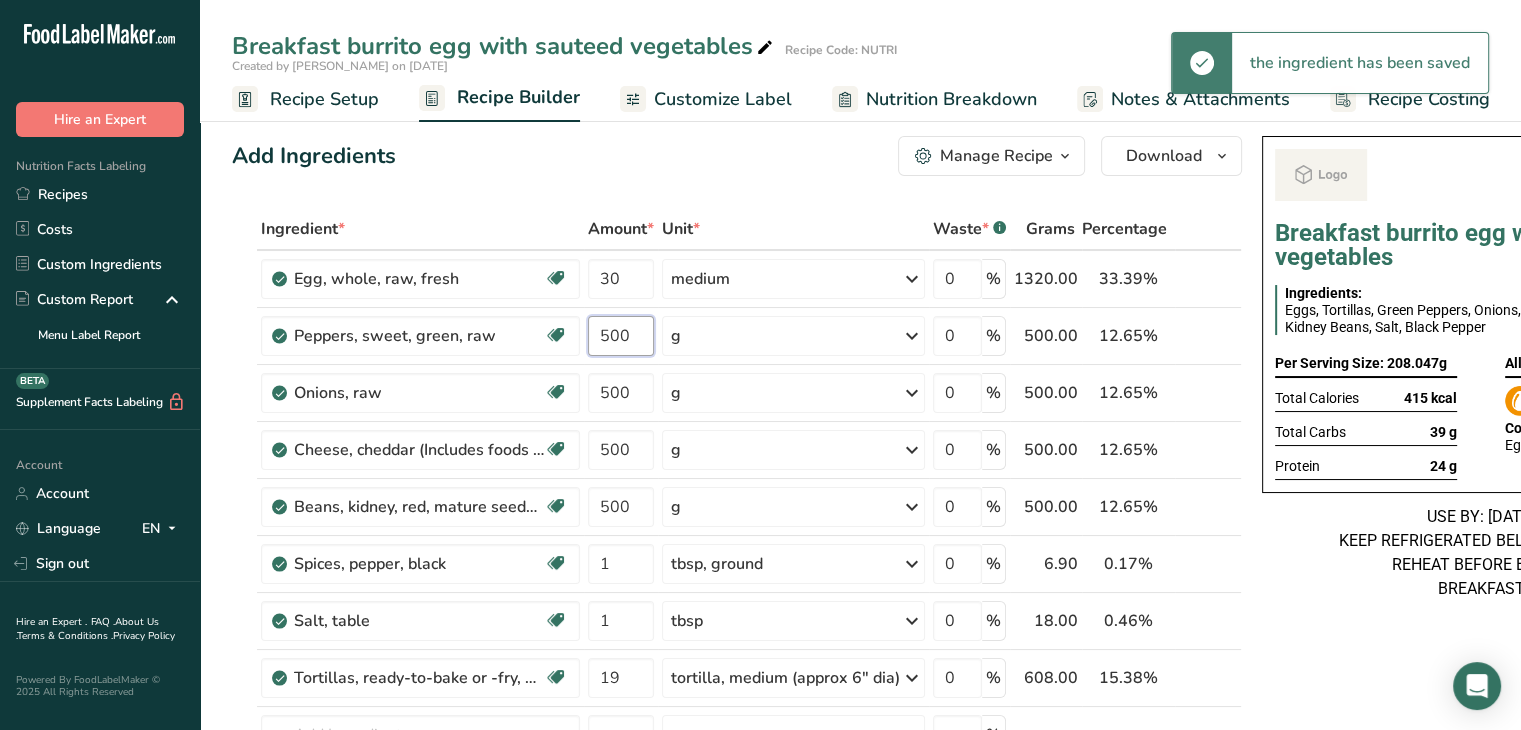 click on "500" at bounding box center [621, 336] 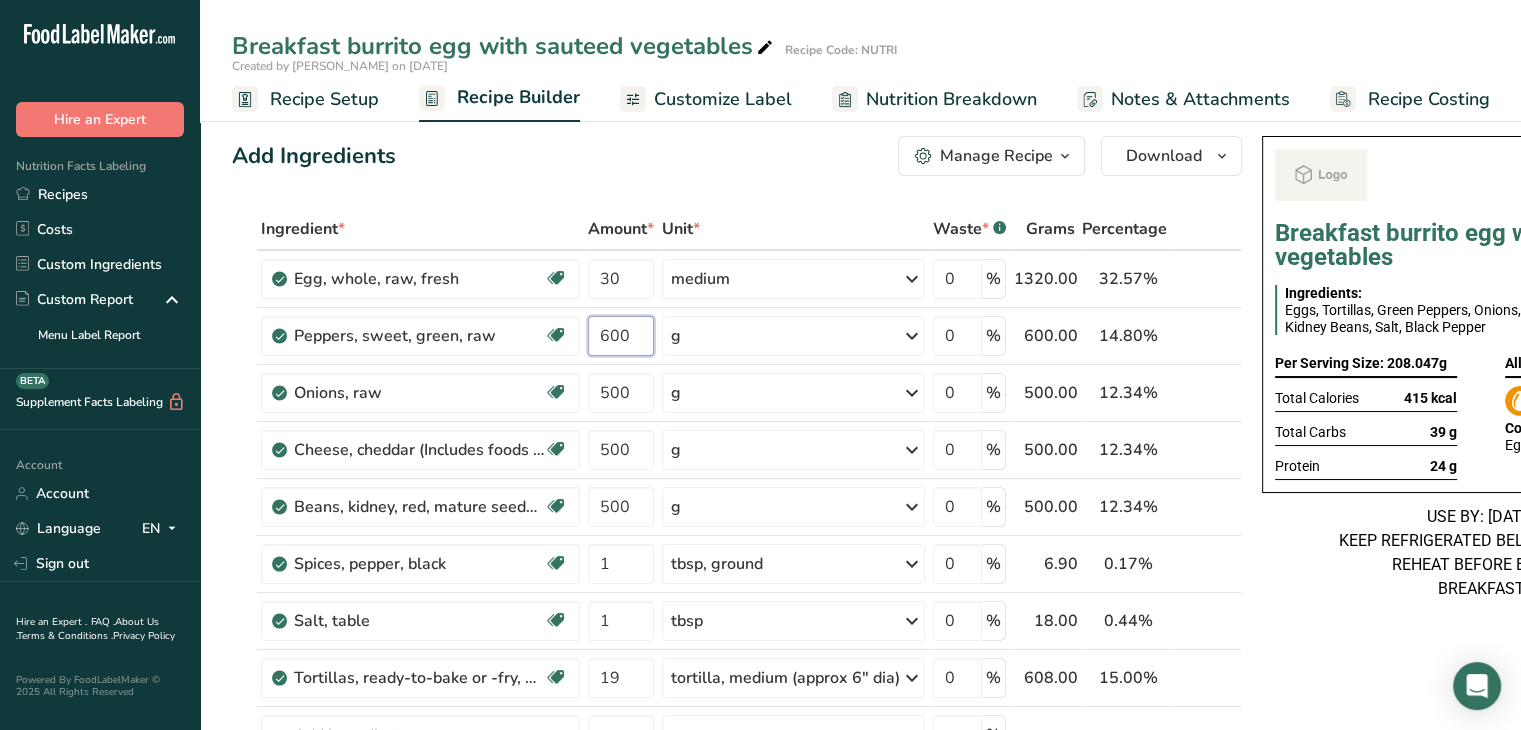 type on "600" 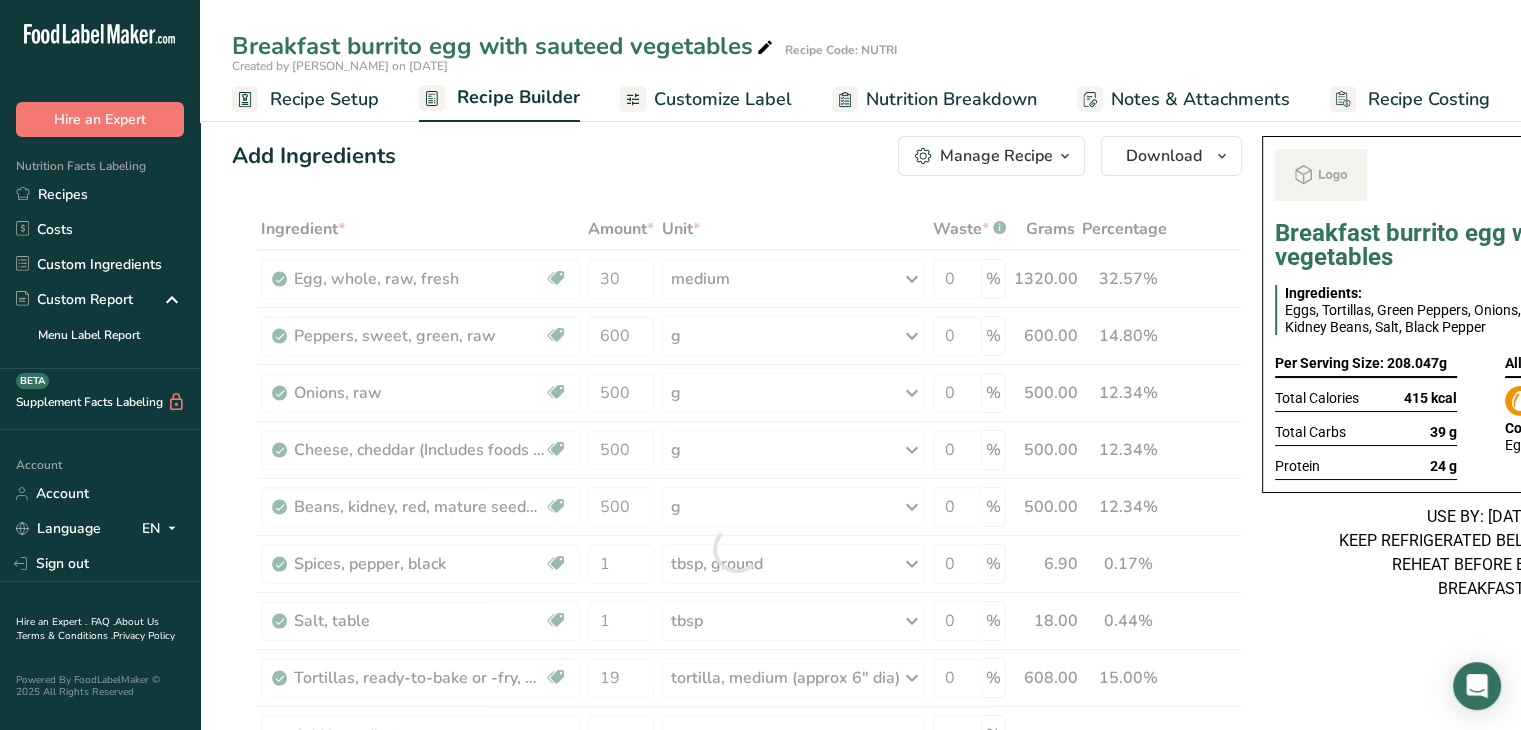 click on "USE BY: [DATE]
KEEP REFRIGERATED BELOW 5 DEGREE
REHEAT BEFORE EATING
BREAKFAST" at bounding box center (1481, 553) 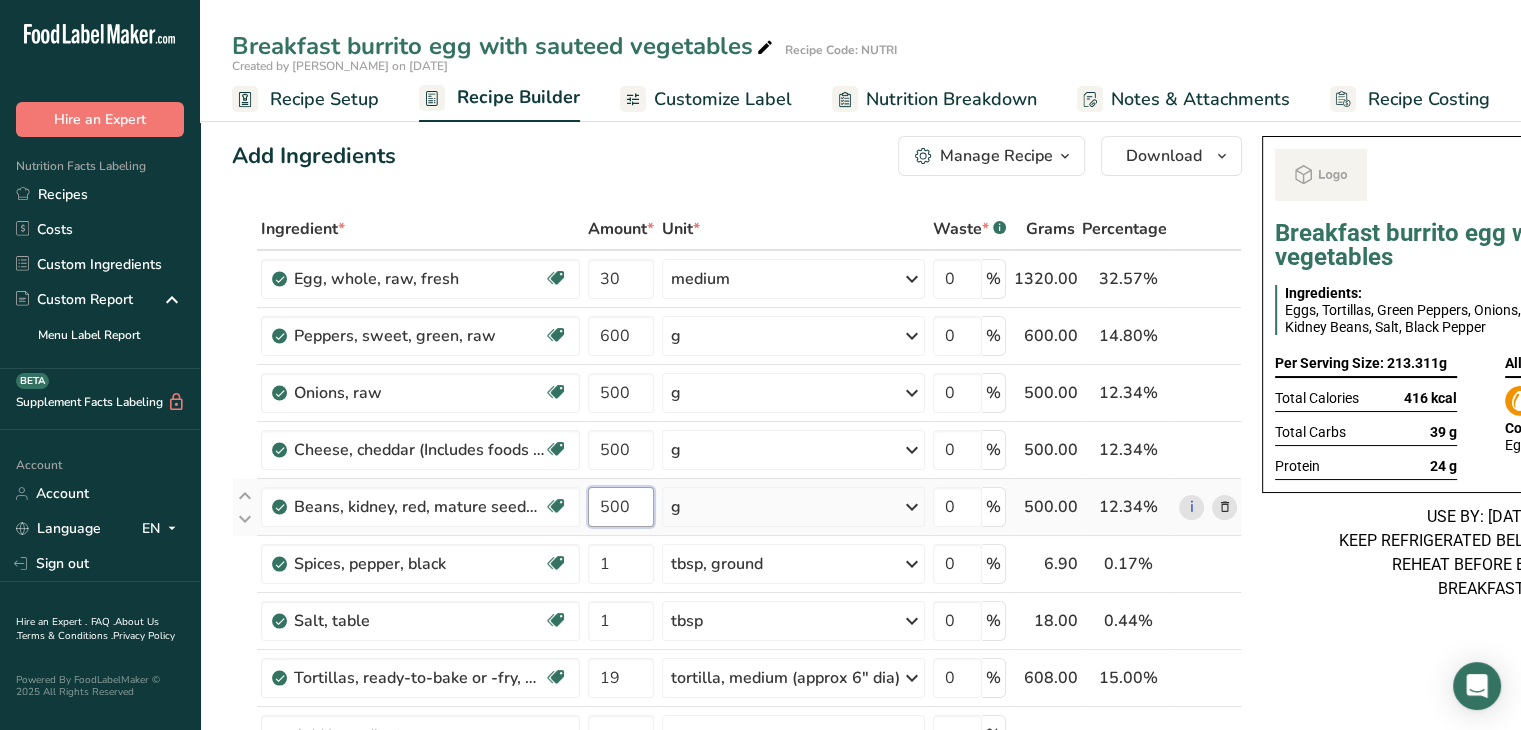 click on "500" at bounding box center (621, 507) 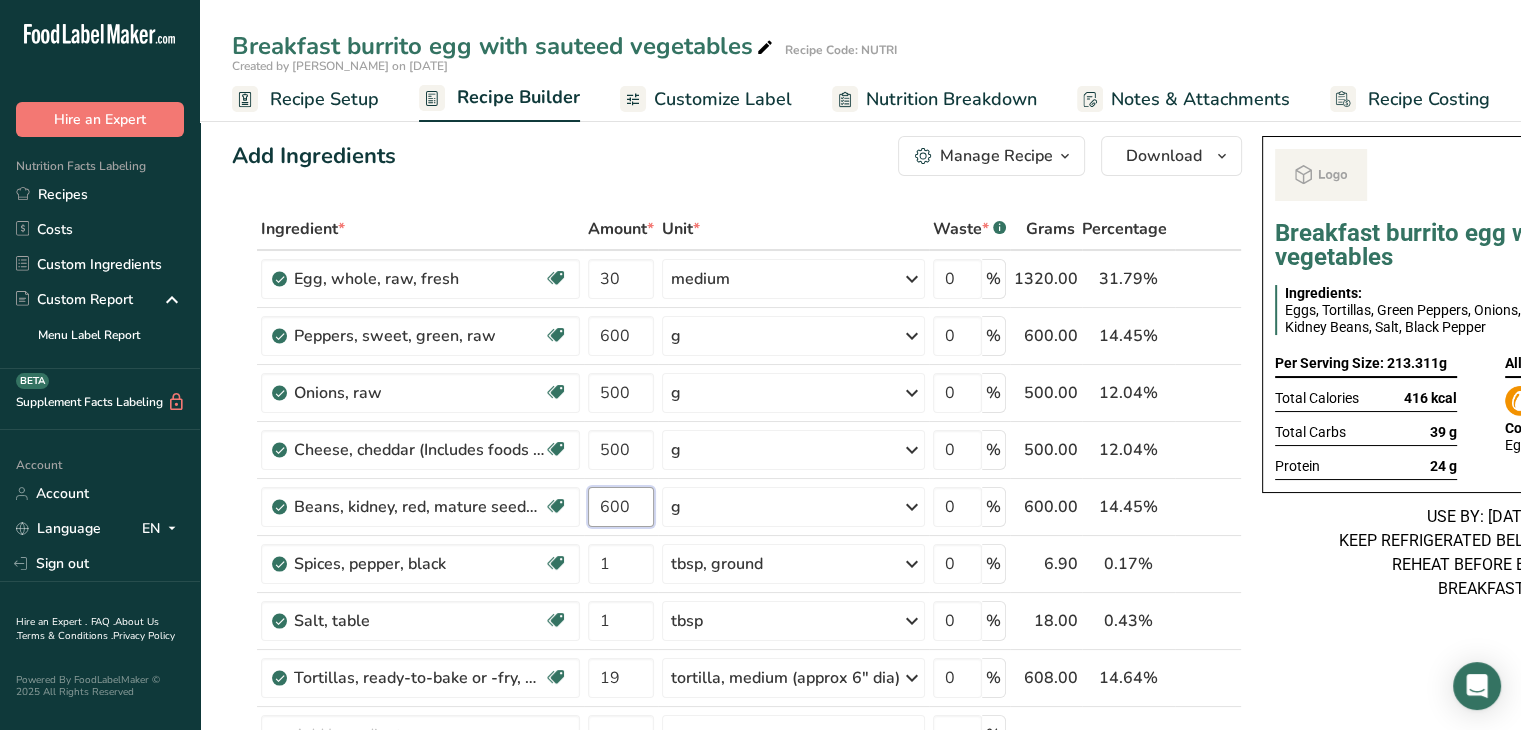 type on "600" 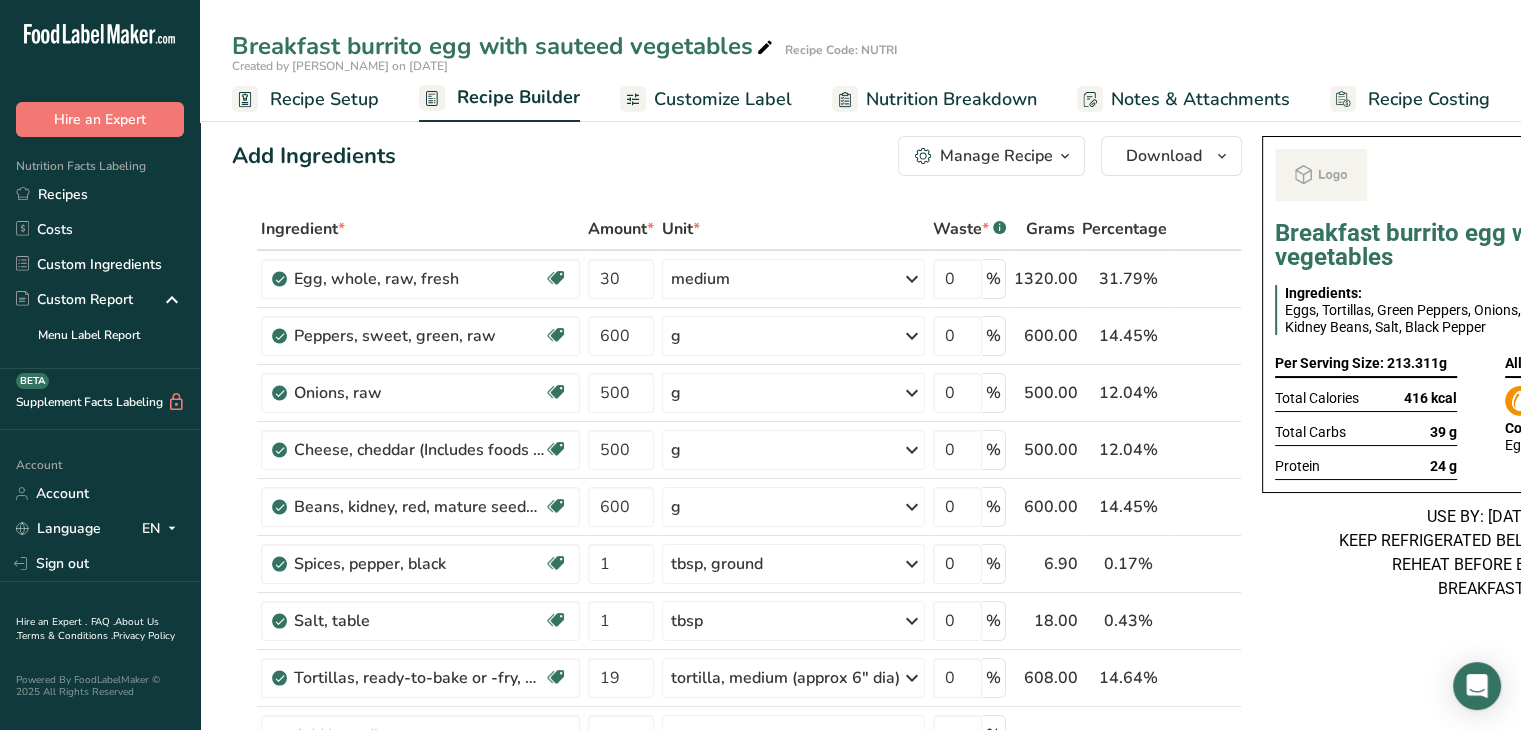 click on "USE BY: [DATE]
KEEP REFRIGERATED BELOW 5 DEGREE
REHEAT BEFORE EATING
BREAKFAST" at bounding box center [1481, 553] 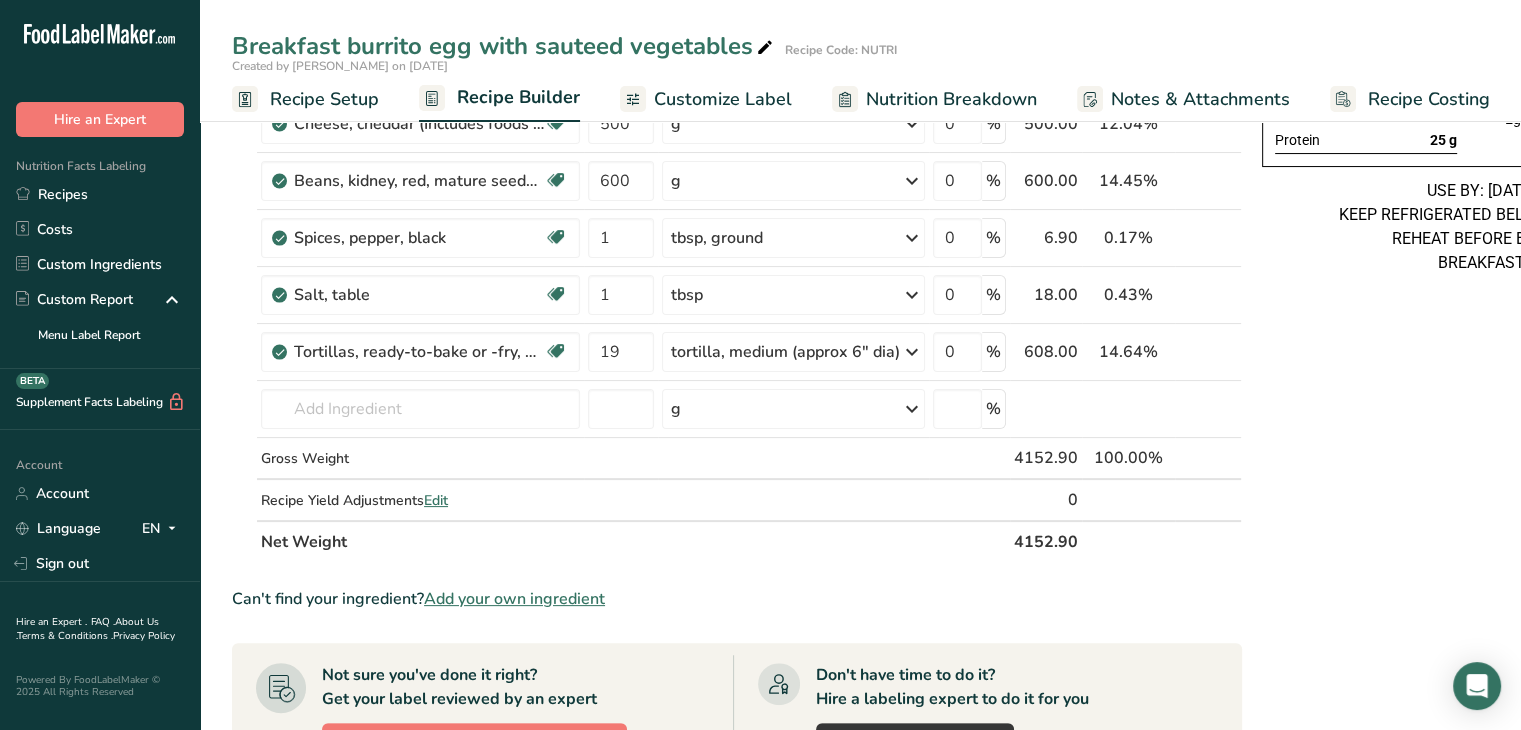scroll, scrollTop: 335, scrollLeft: 0, axis: vertical 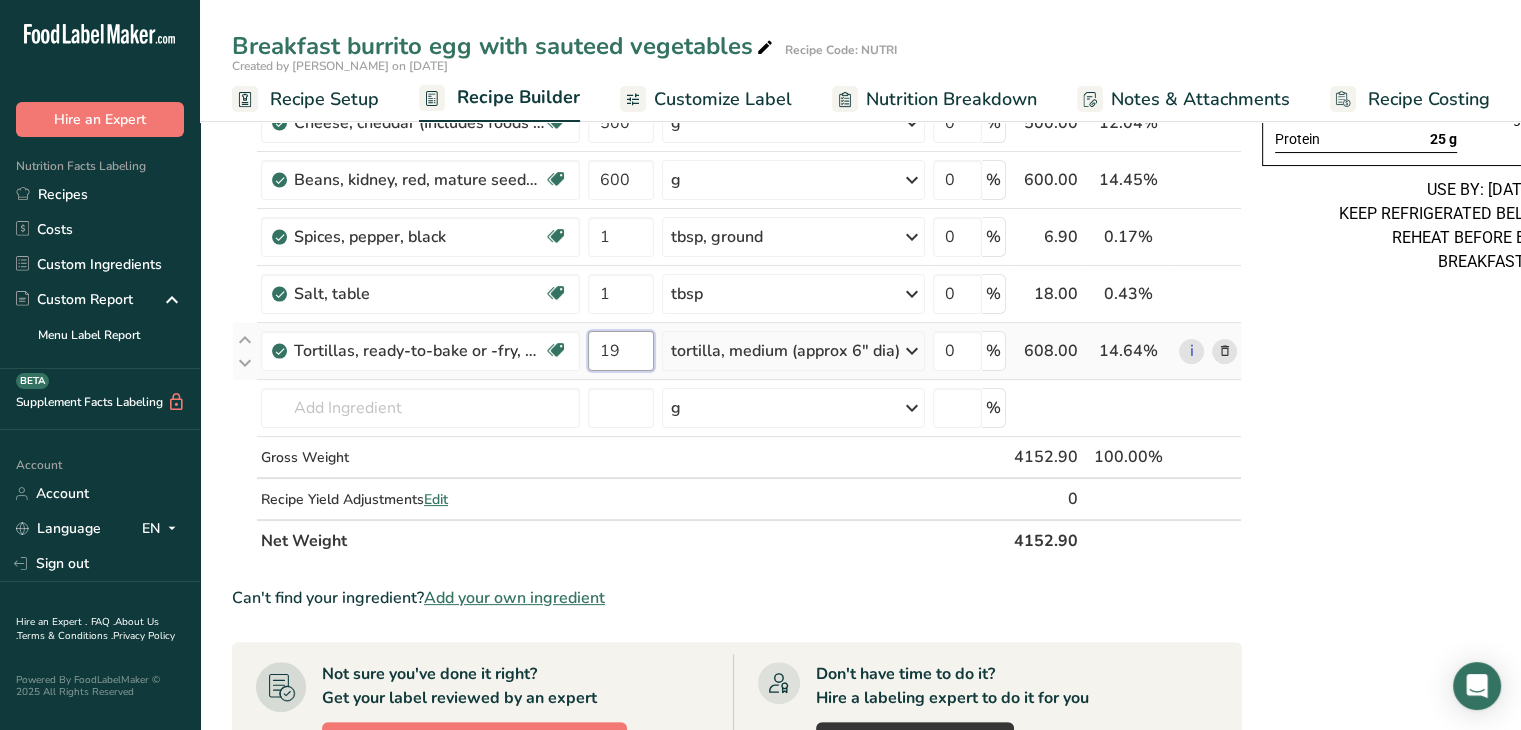 click on "19" at bounding box center (621, 351) 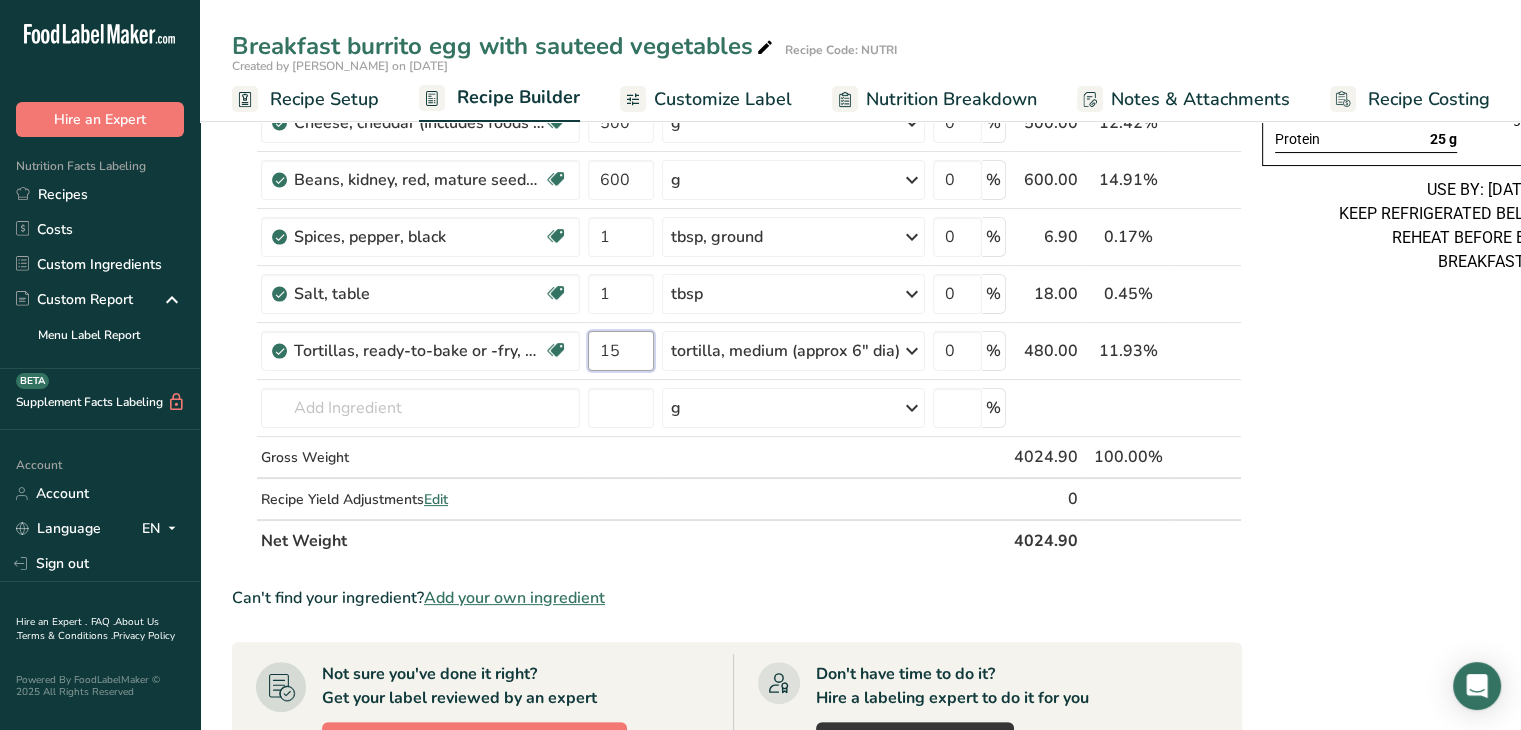 type on "15" 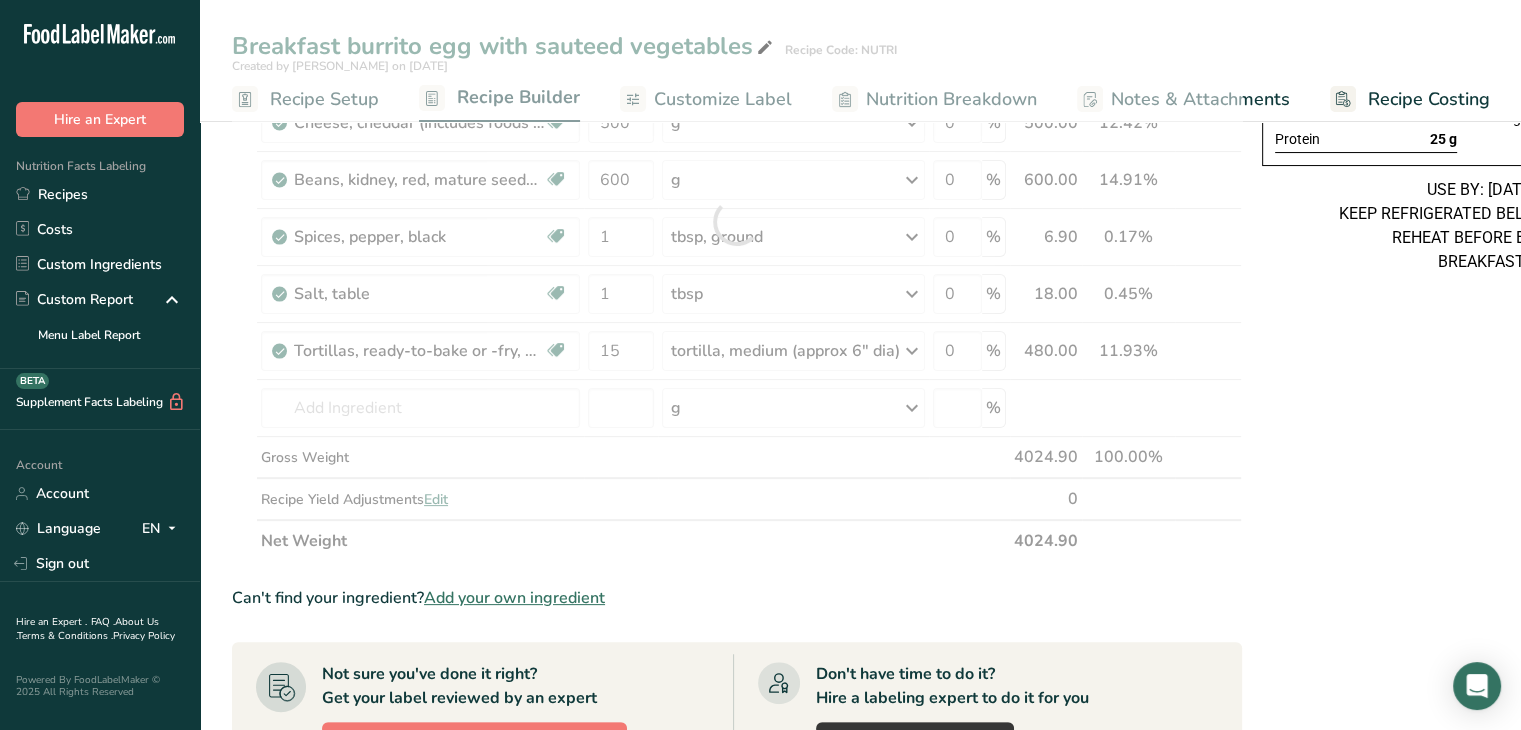 click on "Breakfast burrito egg with sauteed vegetables
Ingredients:
Eggs, Tortillas, Green Peppers, Red Kidney Beans, Onions, Cheddar Cheese, Salt, Black Pepper
Per Serving Size:
218.574g
Total Calories
434 kcal
Total Carbs
43 g
Protein
25 g
Allergens
Contains:
Eggs, Milk
USE BY: [DATE]
KEEP REFRIGERATED BELOW 5 DEGREE
REHEAT BEFORE EATING
BREAKFAST" at bounding box center (1481, 569) 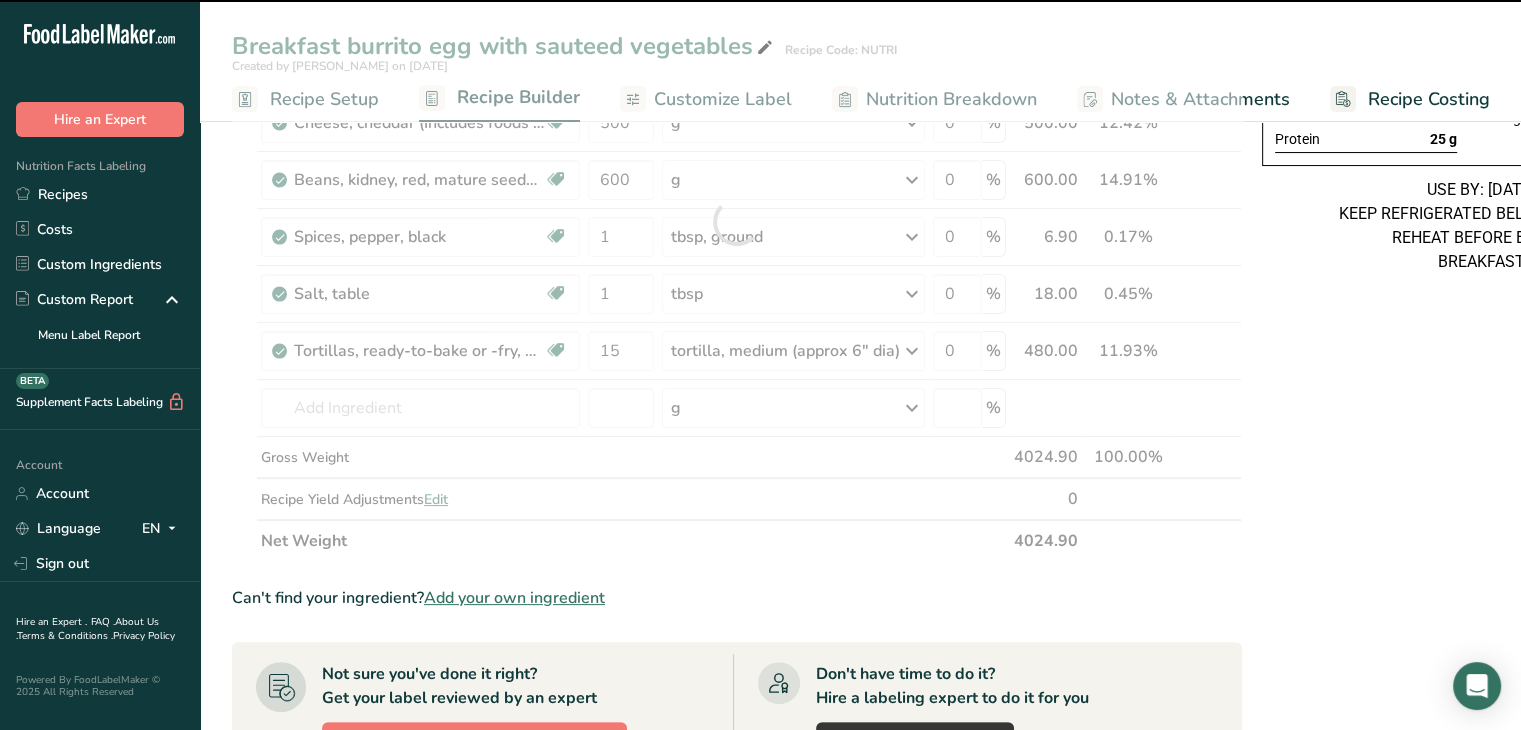 scroll, scrollTop: 0, scrollLeft: 0, axis: both 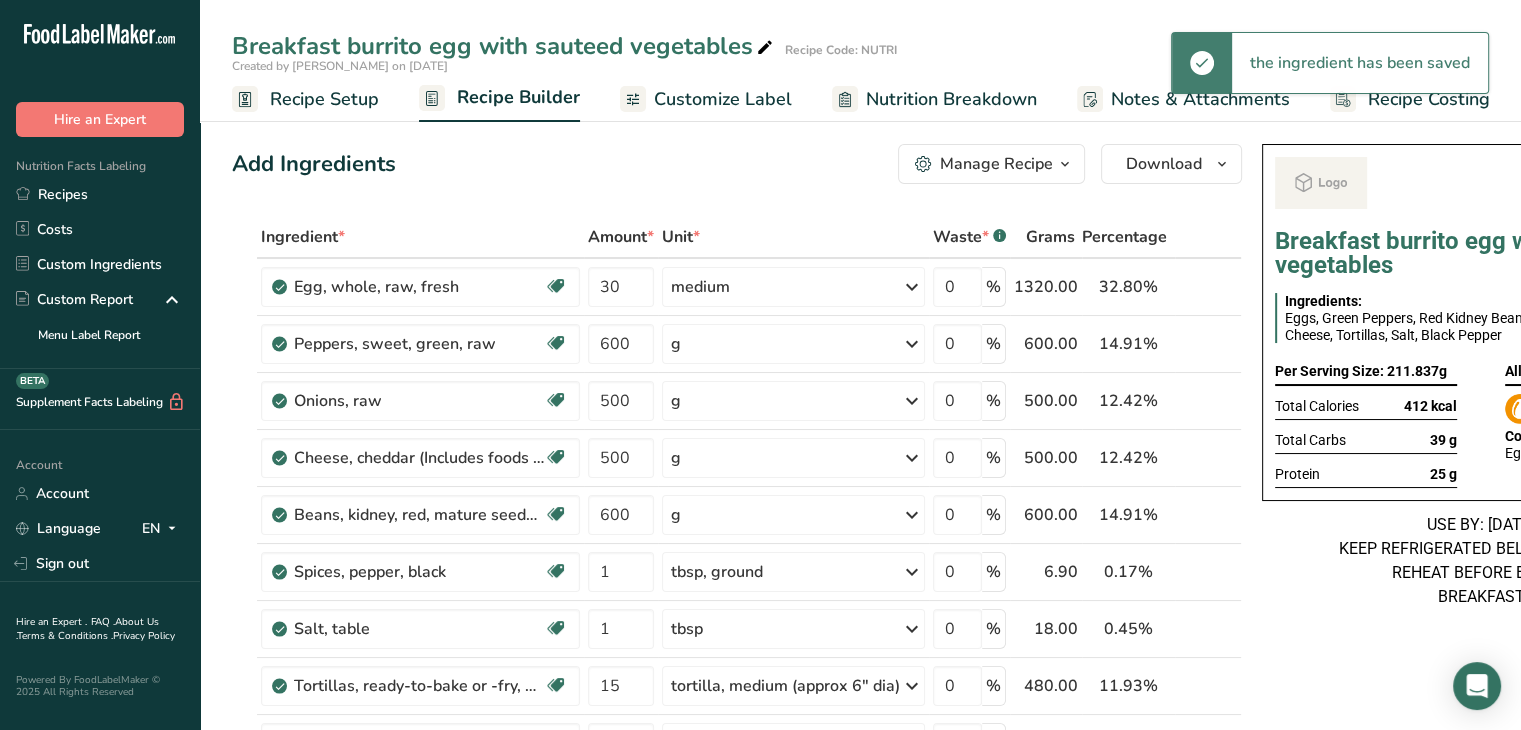 click on "Recipe Setup" at bounding box center [324, 99] 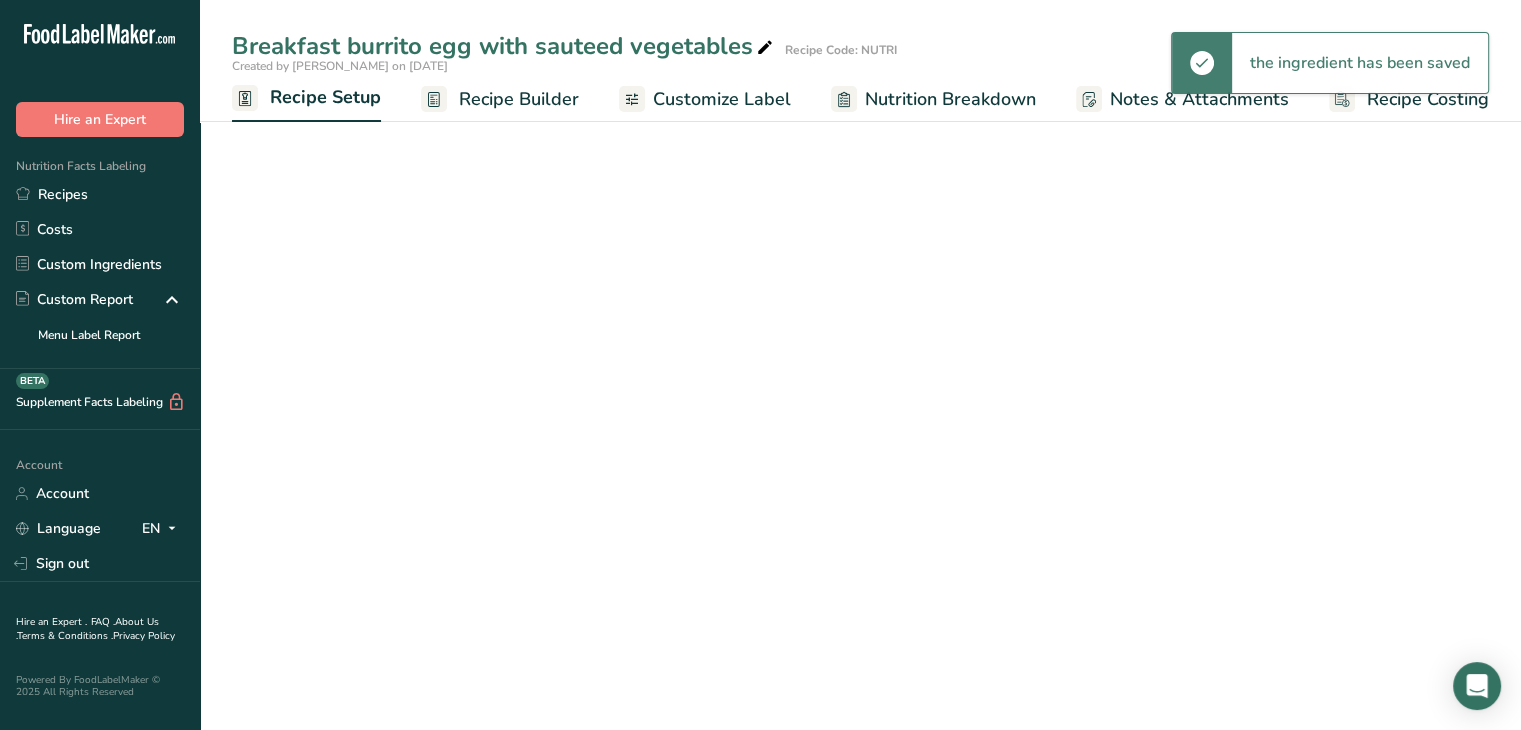 scroll, scrollTop: 0, scrollLeft: 0, axis: both 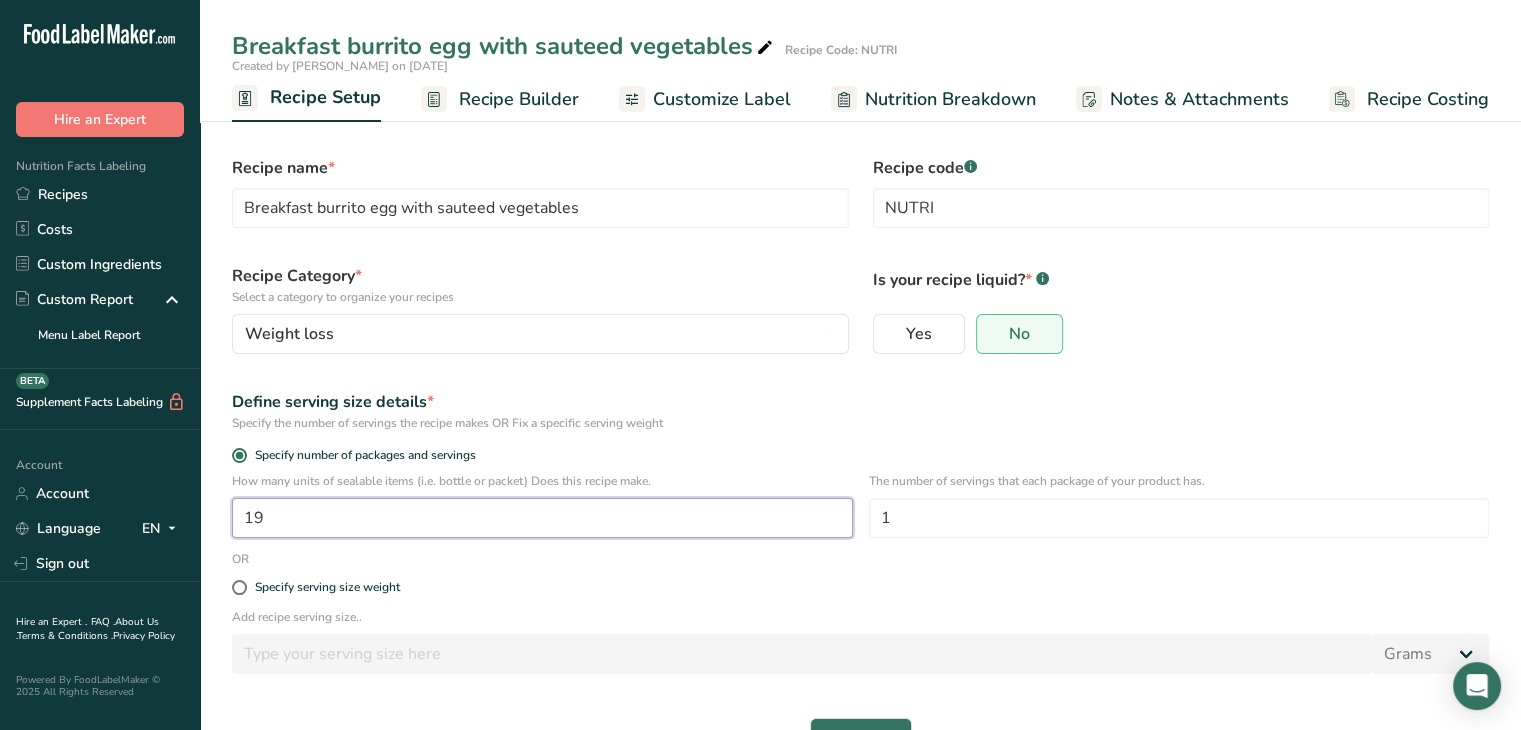 click on "19" at bounding box center [542, 518] 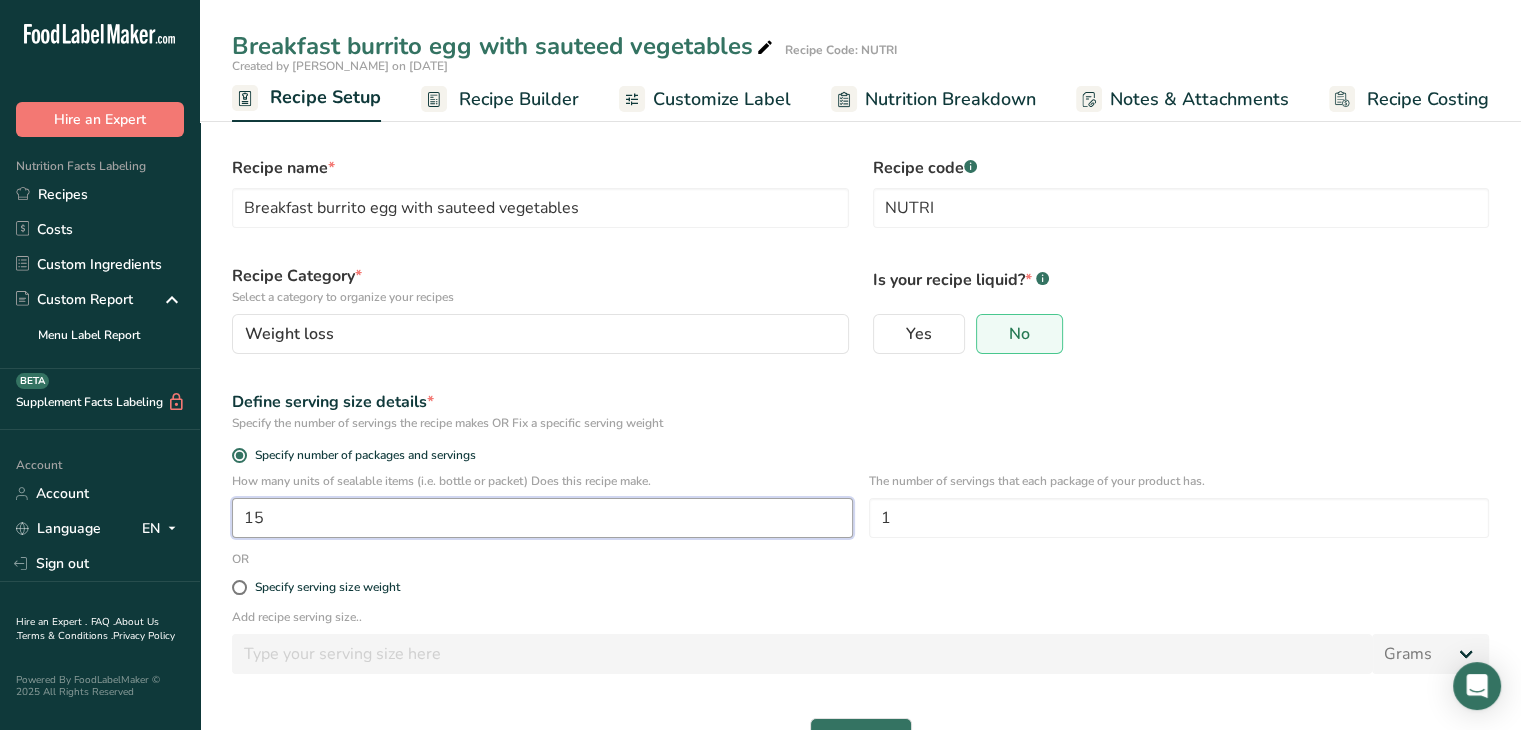 type on "15" 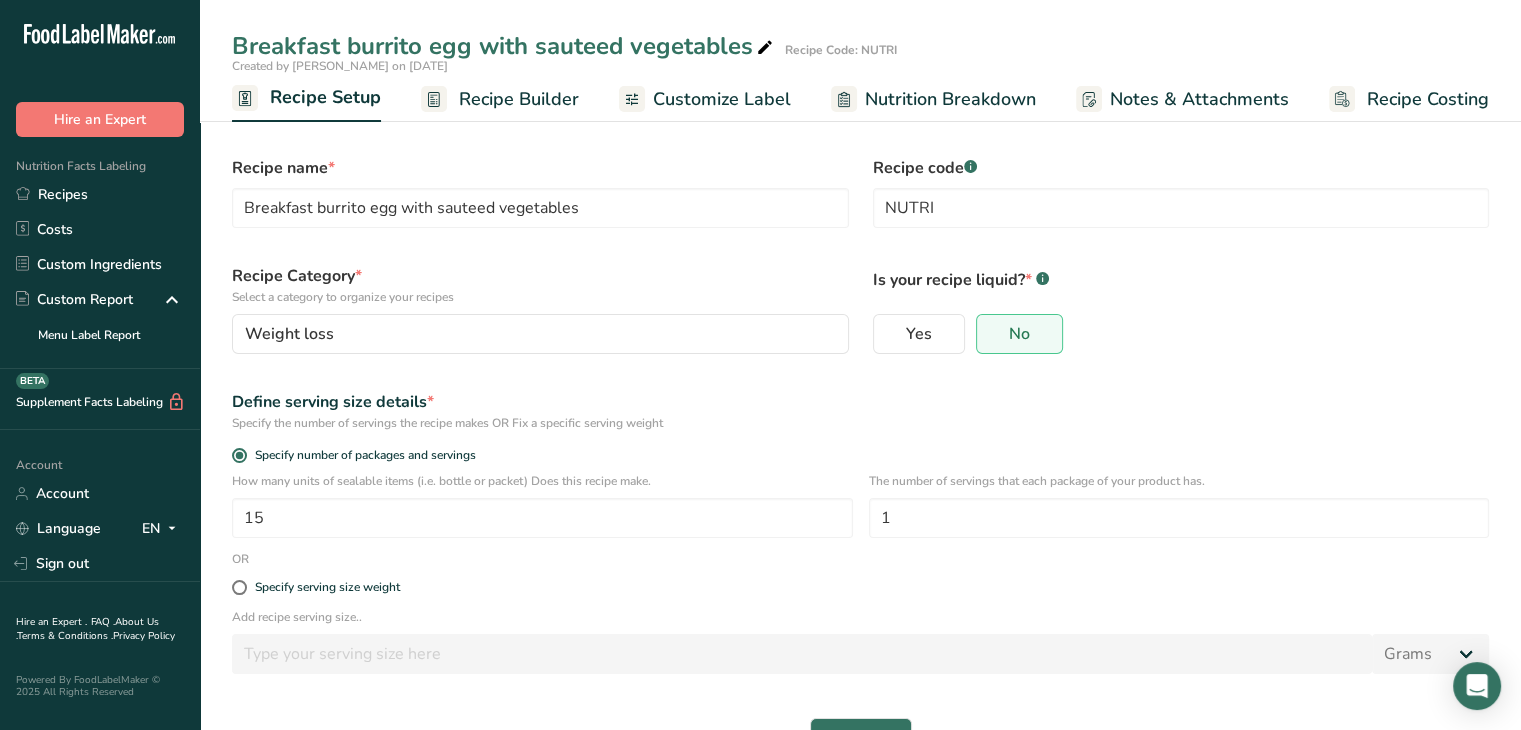 click on "Specify serving size weight" at bounding box center [860, 588] 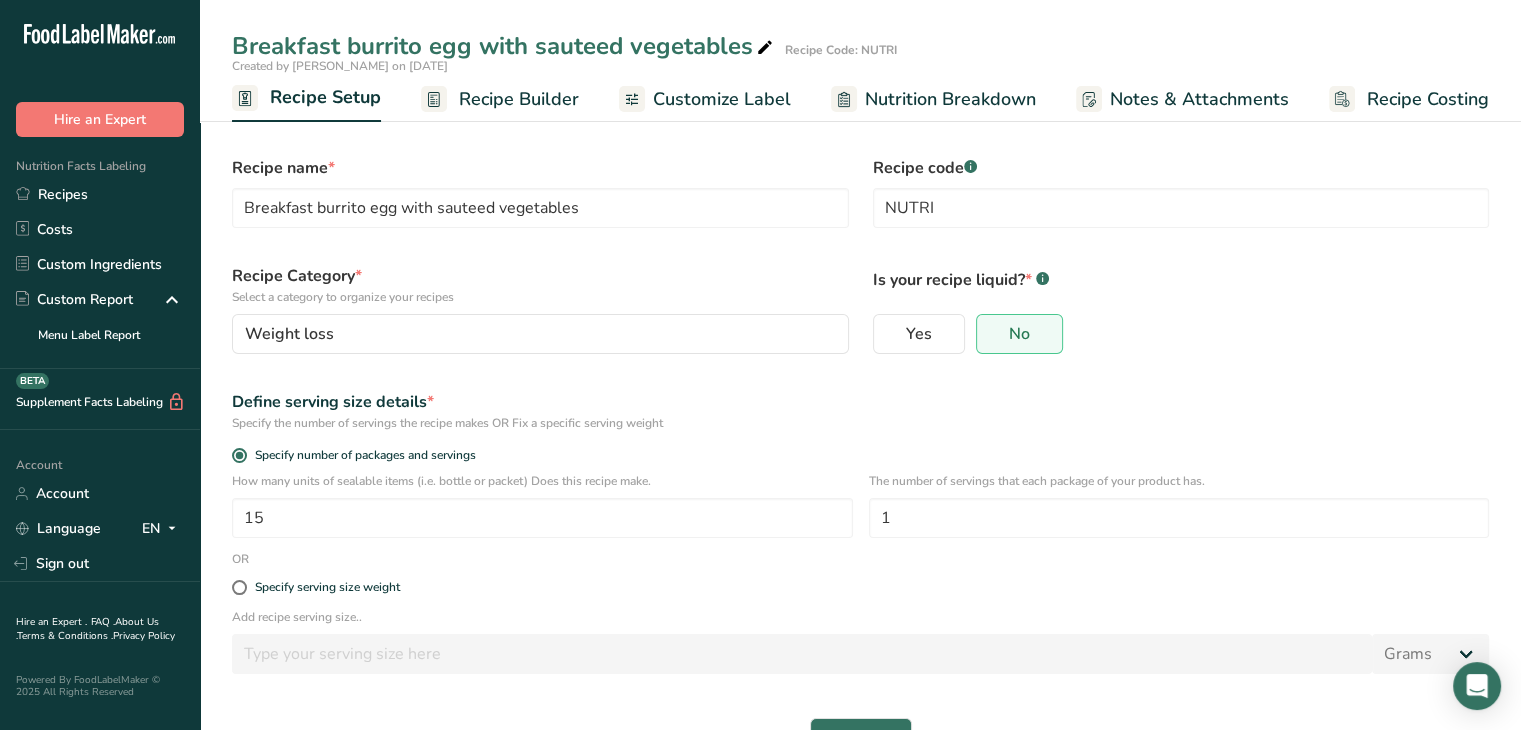 click on "Recipe Builder" at bounding box center (519, 99) 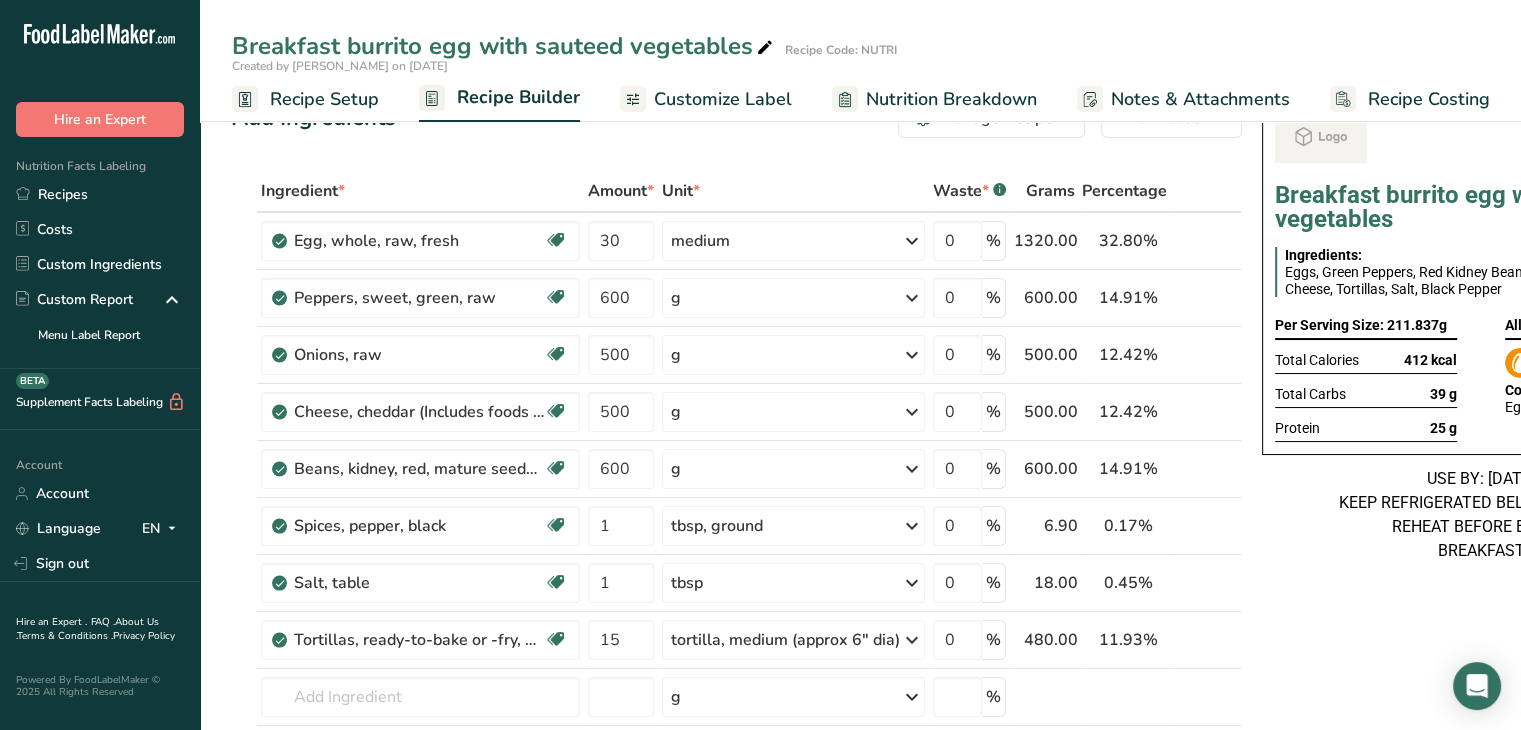 scroll, scrollTop: 44, scrollLeft: 0, axis: vertical 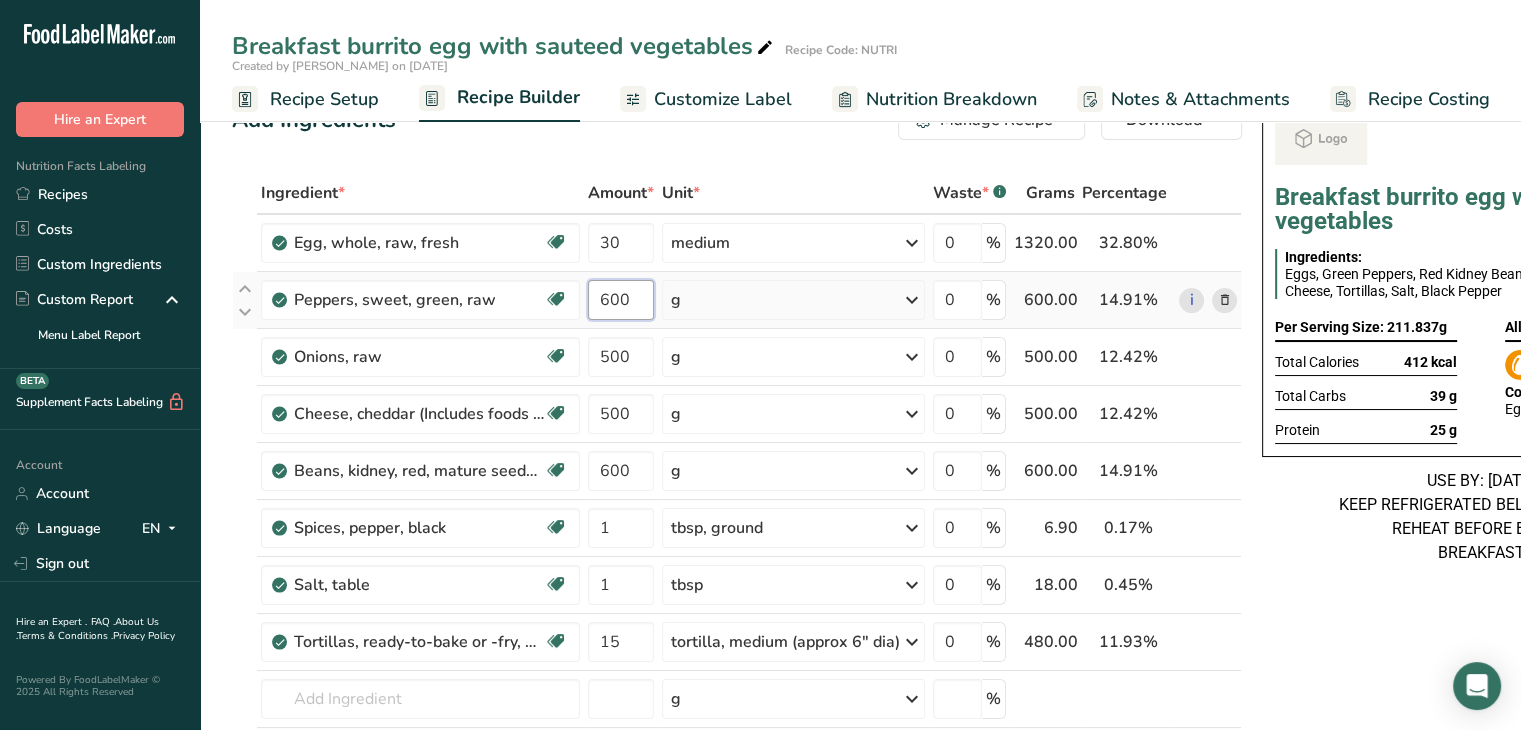 click on "600" at bounding box center (621, 300) 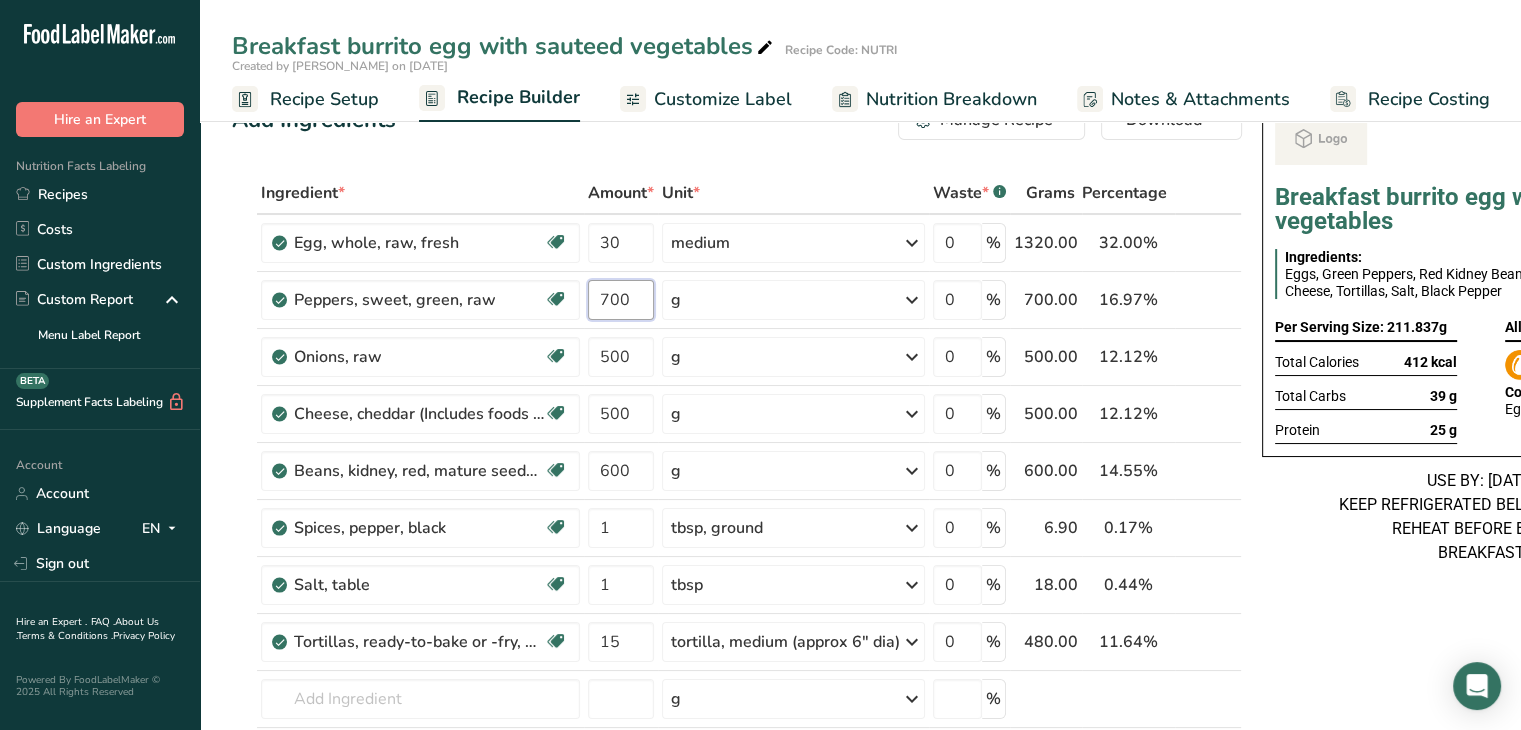 type on "700" 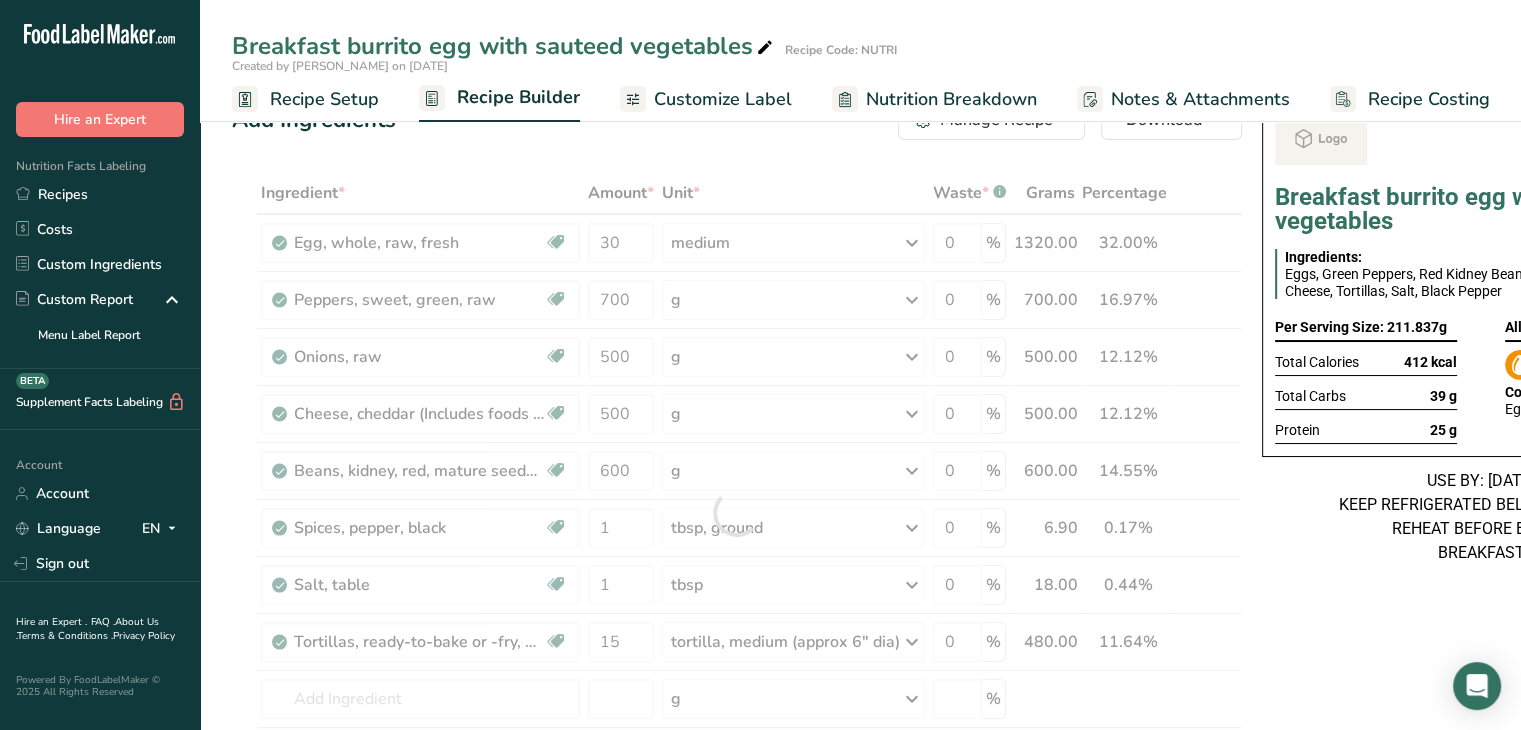 click on "USE BY: [DATE]
KEEP REFRIGERATED BELOW 5 DEGREE
REHEAT BEFORE EATING
BREAKFAST" at bounding box center [1481, 517] 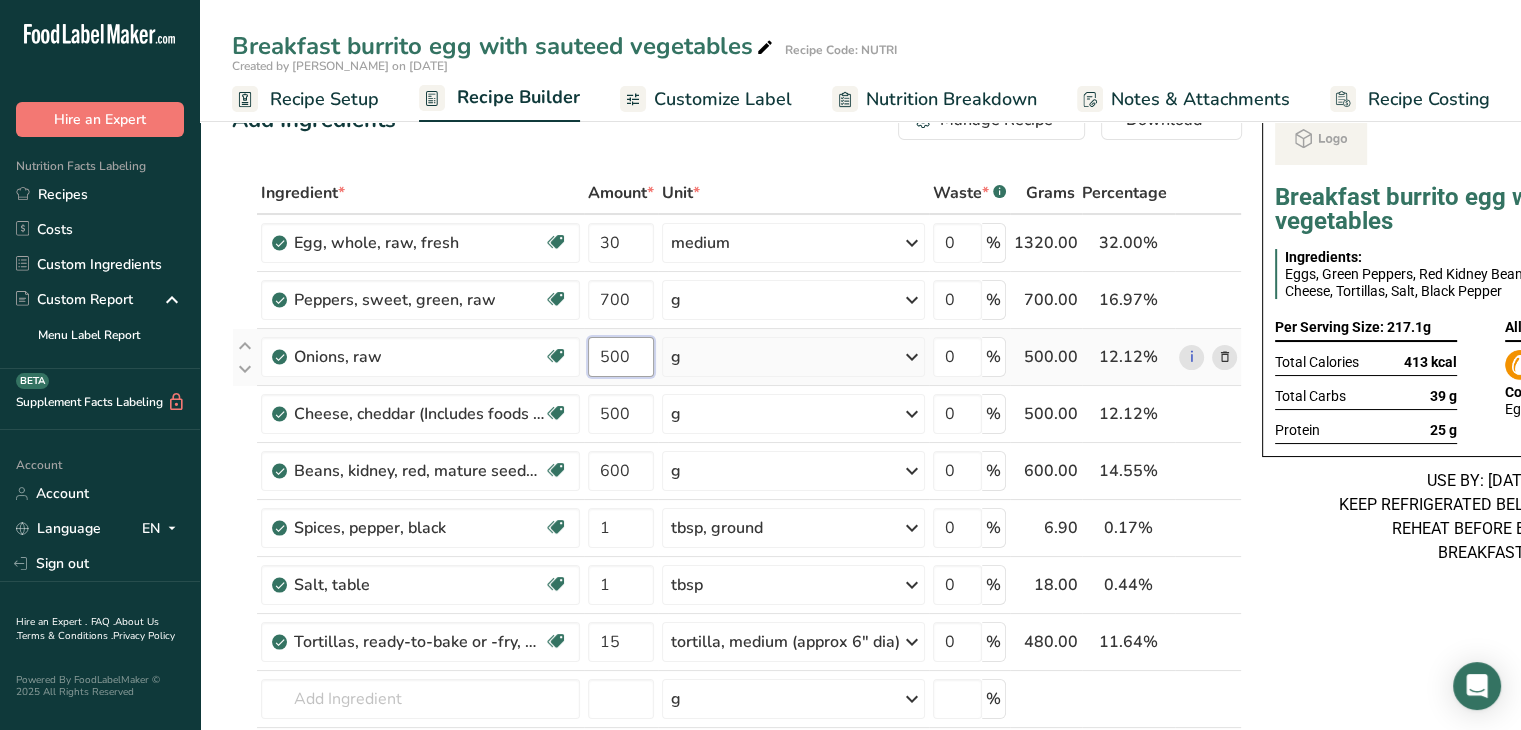 click on "500" at bounding box center [621, 357] 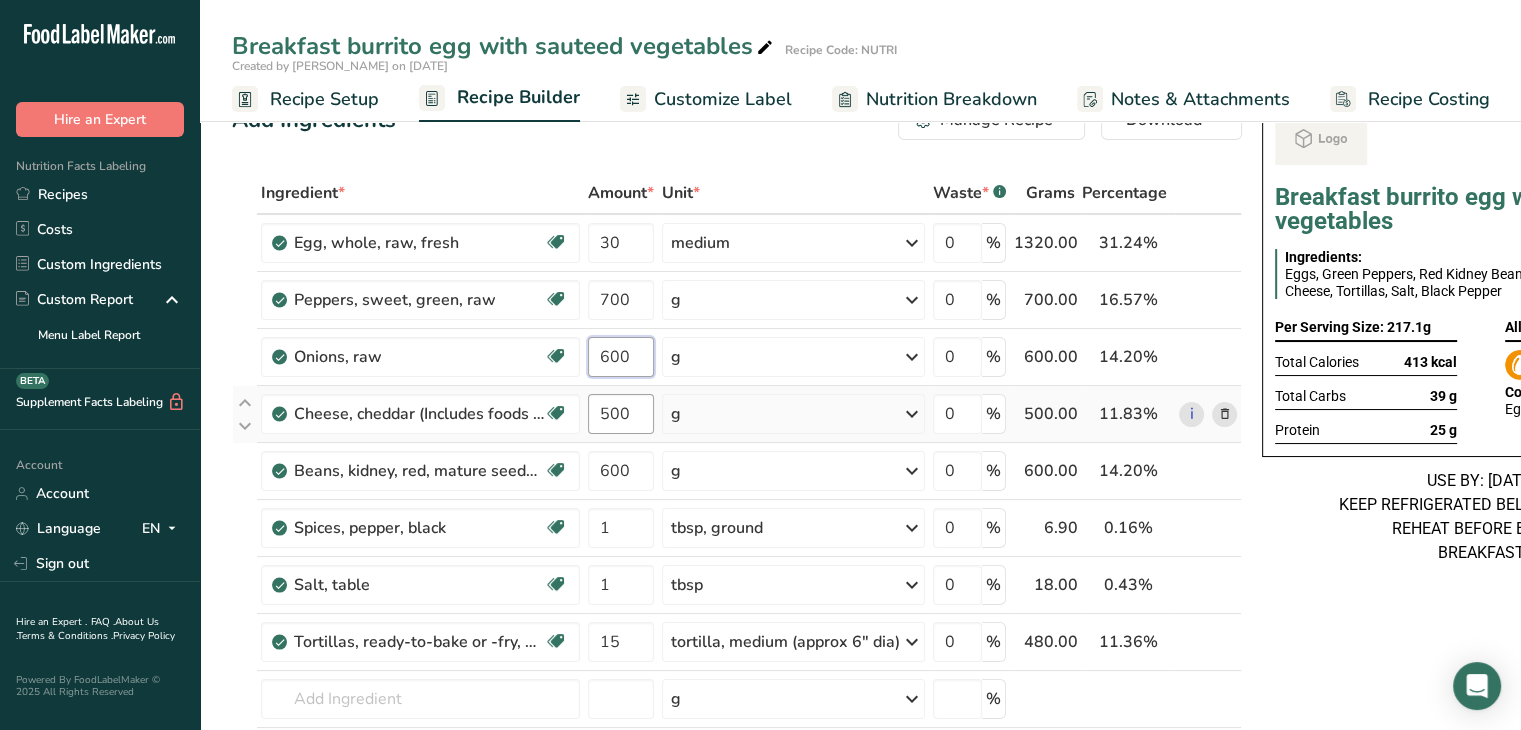 type on "600" 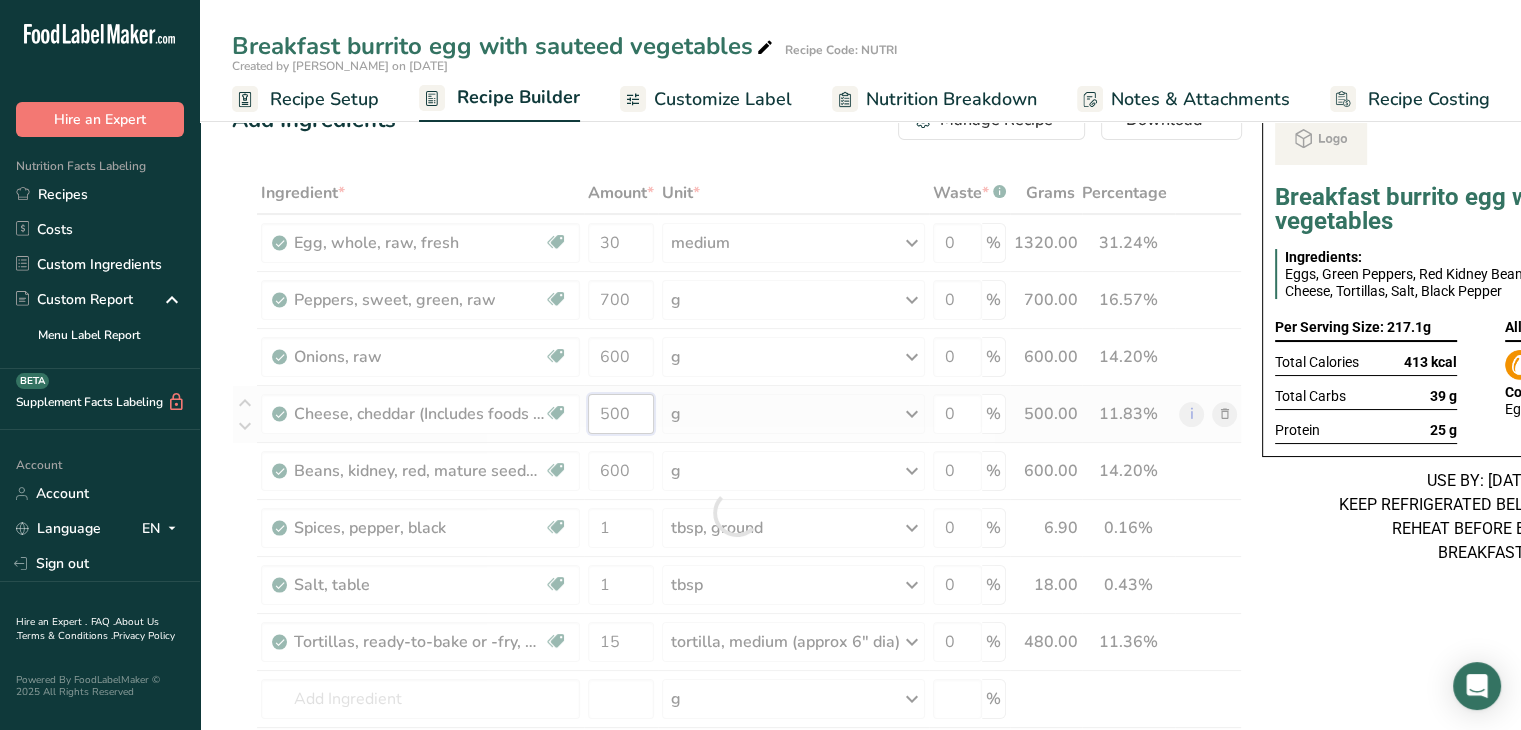 click on "Ingredient *
Amount *
Unit *
Waste *   .a-a{fill:#347362;}.b-a{fill:#fff;}          Grams
Percentage
Egg, whole, raw, fresh
Gluten free
Vegetarian
Soy free
30
medium
Portions
1 large
1 extra large
1 jumbo
See more
Weight Units
g
kg
mg
See more
Volume Units
l
Volume units require a density conversion. If you know your ingredient's density enter it below. Otherwise, click on "RIA" our AI Regulatory bot - she will be able to help you
lb/ft3
g/cm3
Confirm
mL
lb/ft3" at bounding box center [737, 512] 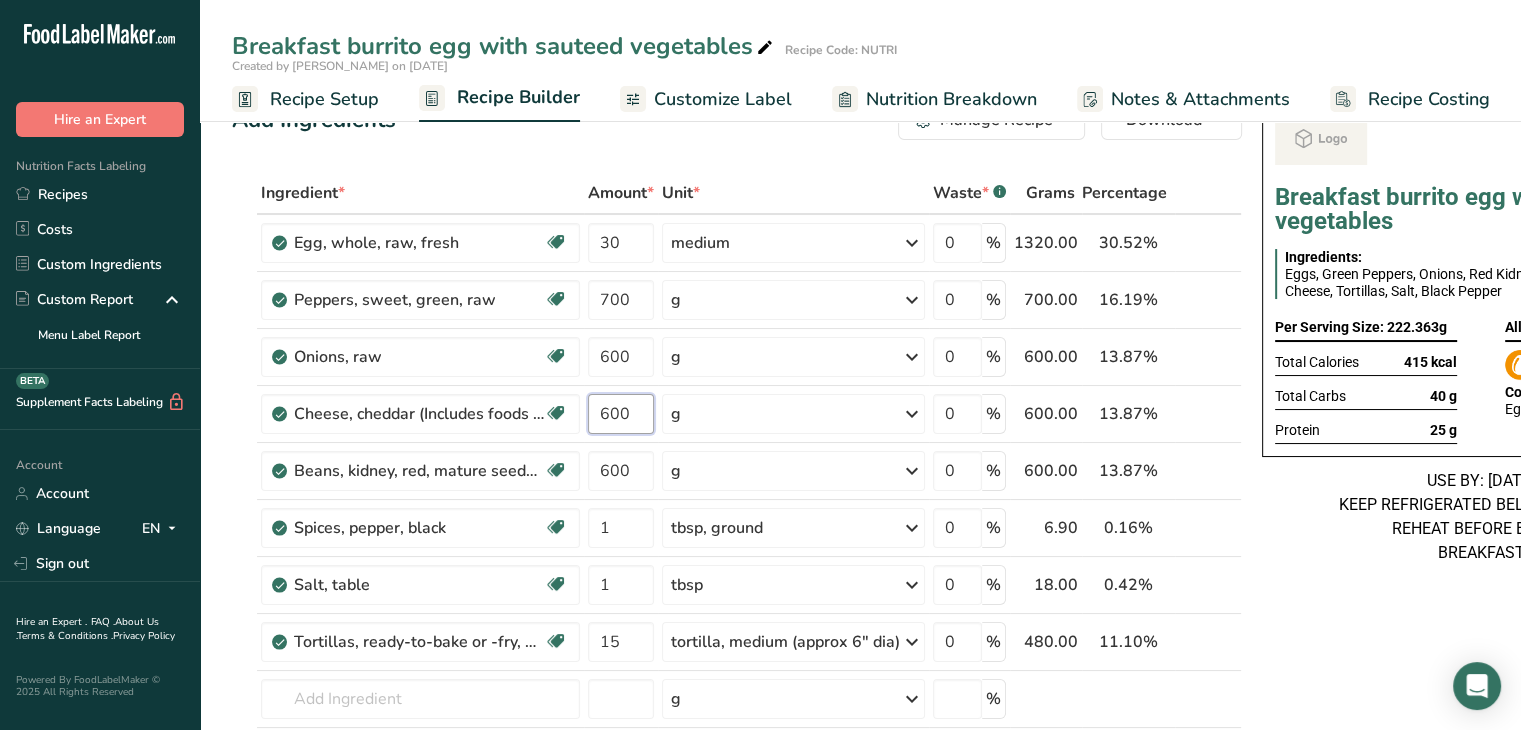 type on "600" 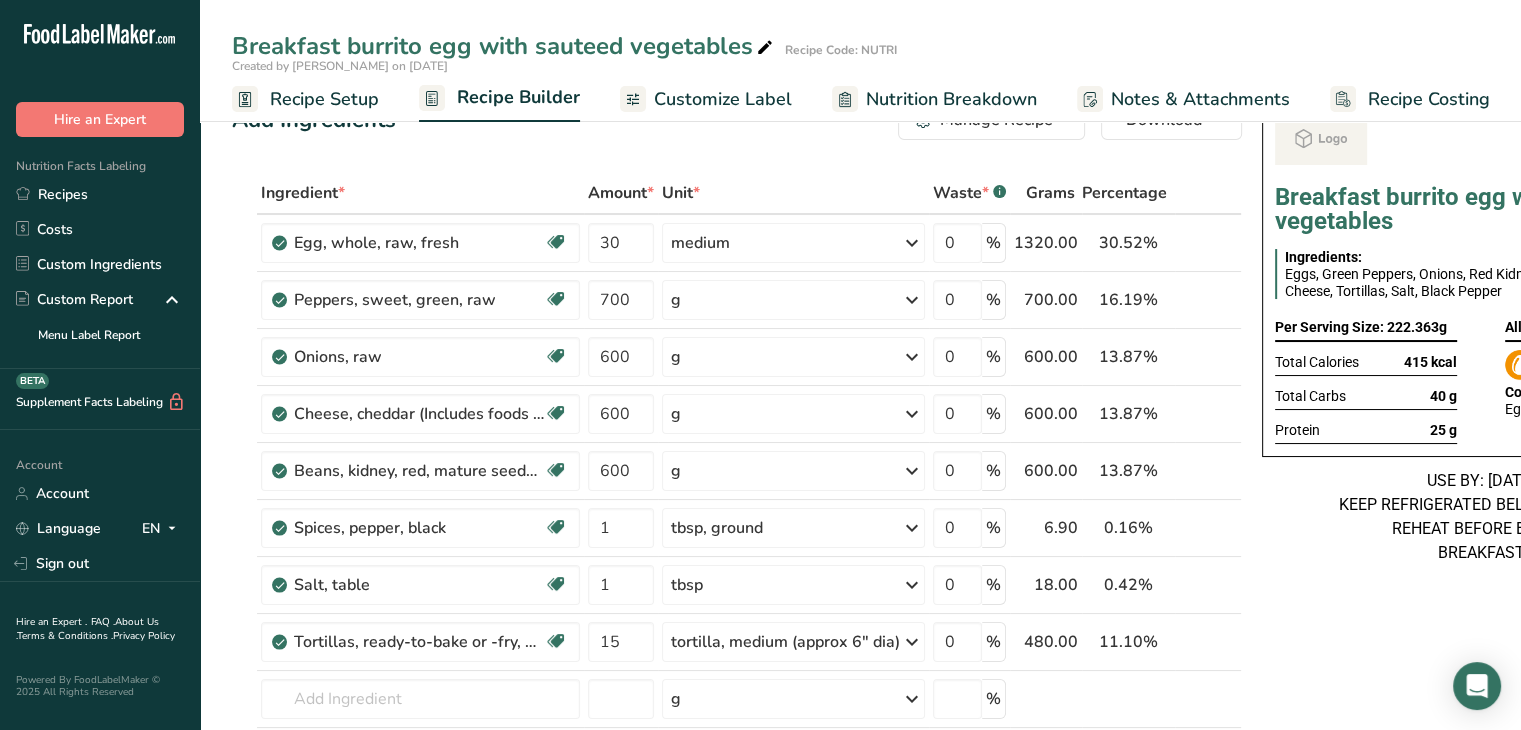 click on "USE BY: [DATE]
KEEP REFRIGERATED BELOW 5 DEGREE
REHEAT BEFORE EATING
BREAKFAST" at bounding box center [1481, 517] 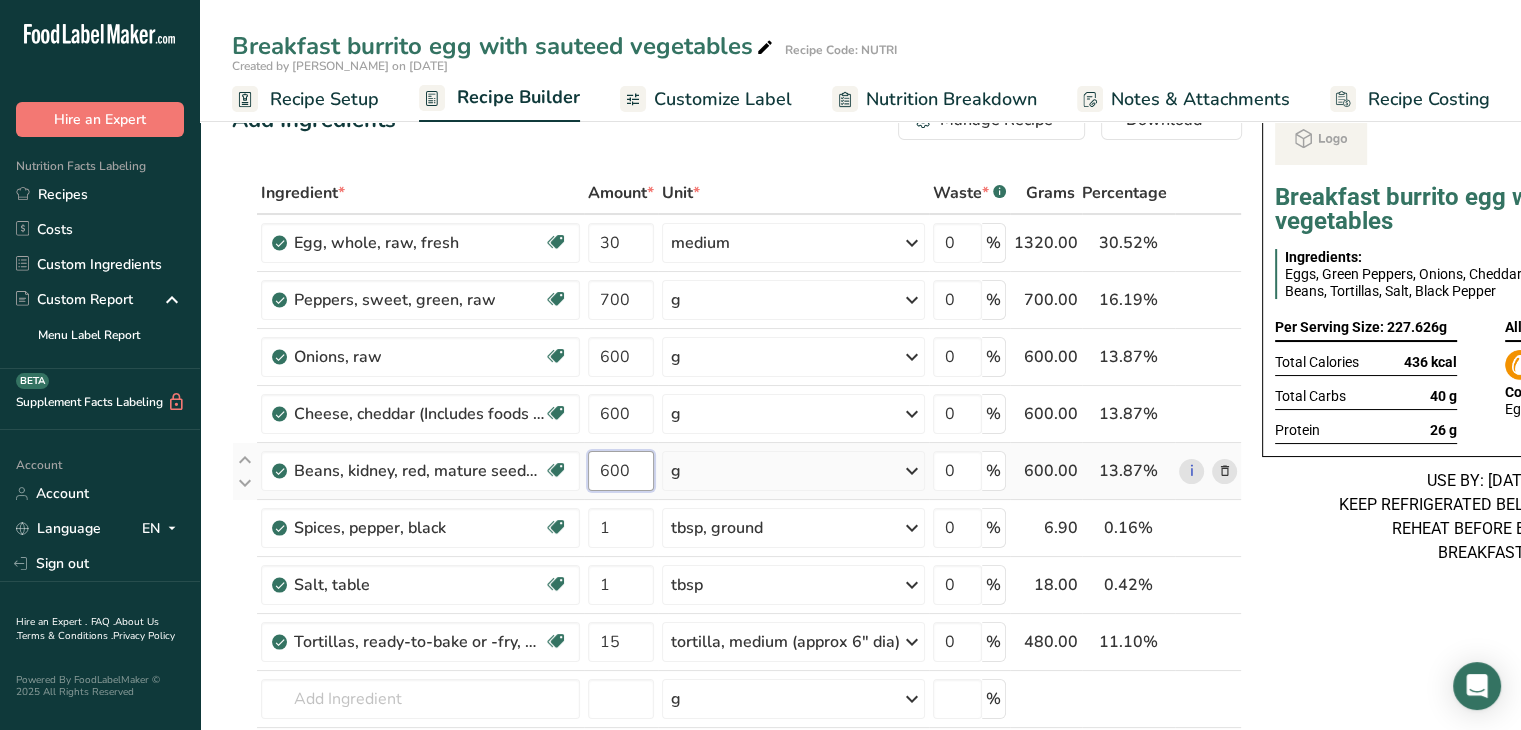 click on "600" at bounding box center [621, 471] 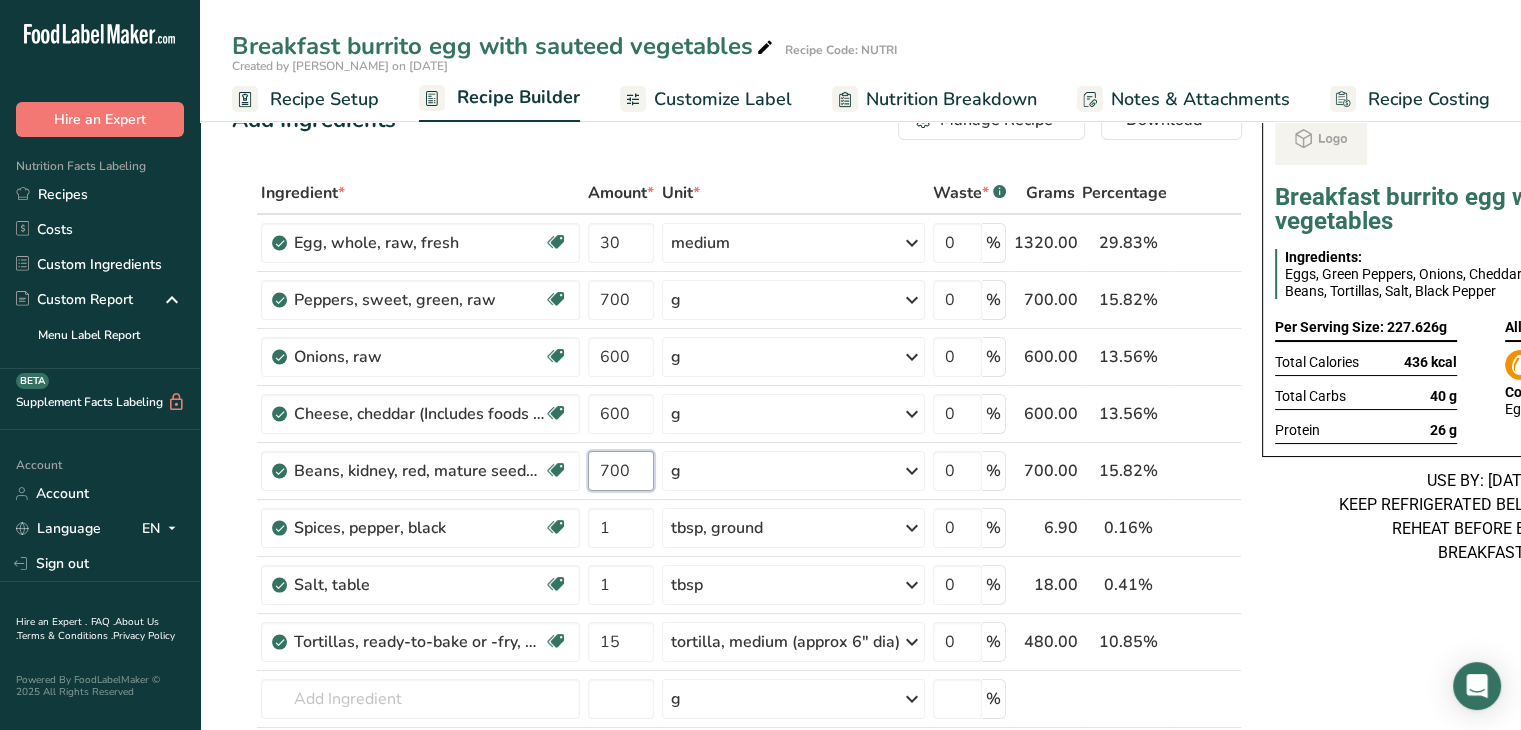 type on "700" 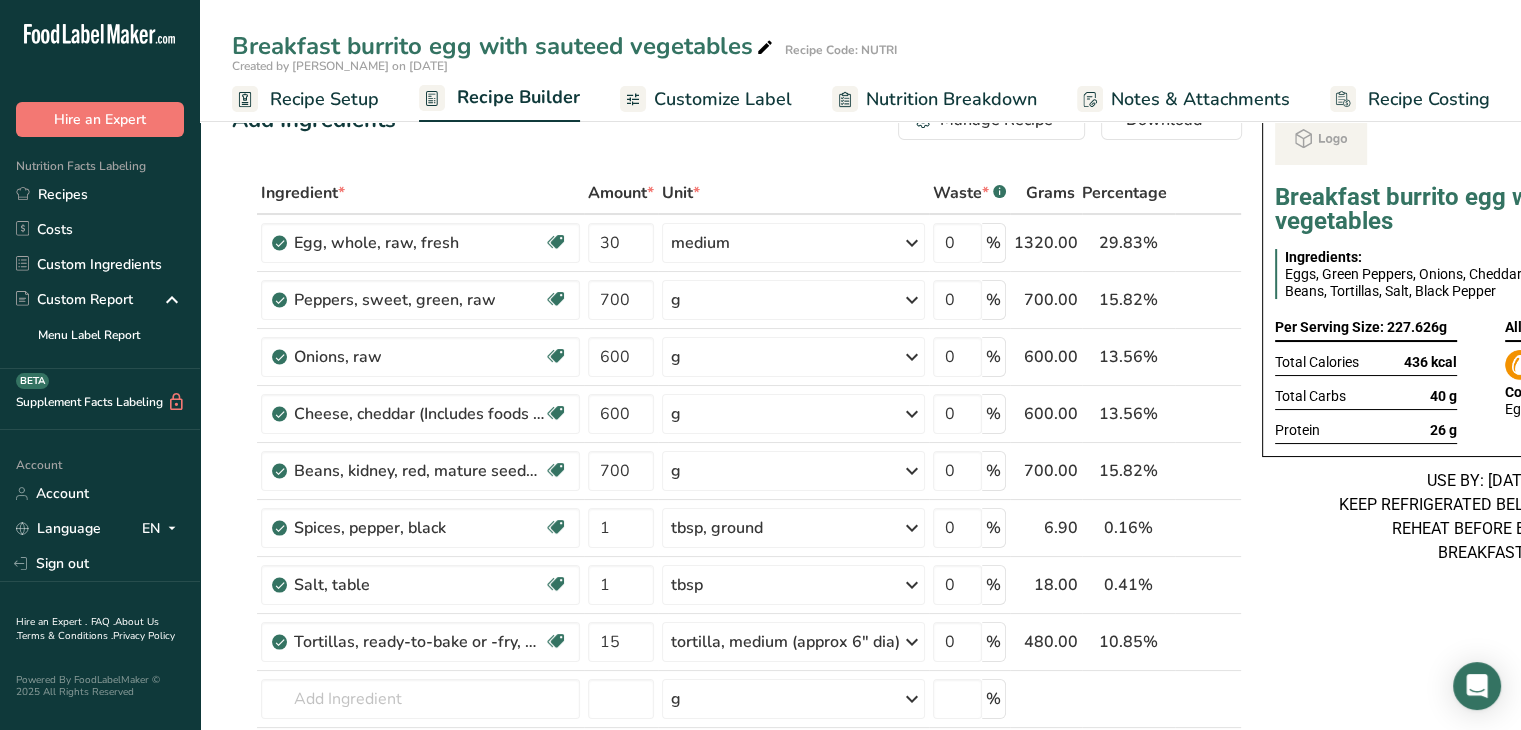 click on "Breakfast burrito egg with sauteed vegetables
Ingredients:
Eggs, Green Peppers, Onions, Cheddar Cheese, Red Kidney Beans, Tortillas, Salt, Black Pepper
Per Serving Size:
227.626g
Total Calories
436 kcal
Total Carbs
40 g
Protein
26 g
Allergens
Contains:
Eggs, Milk
USE BY: [DATE]
KEEP REFRIGERATED BELOW 5 DEGREE
REHEAT BEFORE EATING
BREAKFAST" at bounding box center (1481, 338) 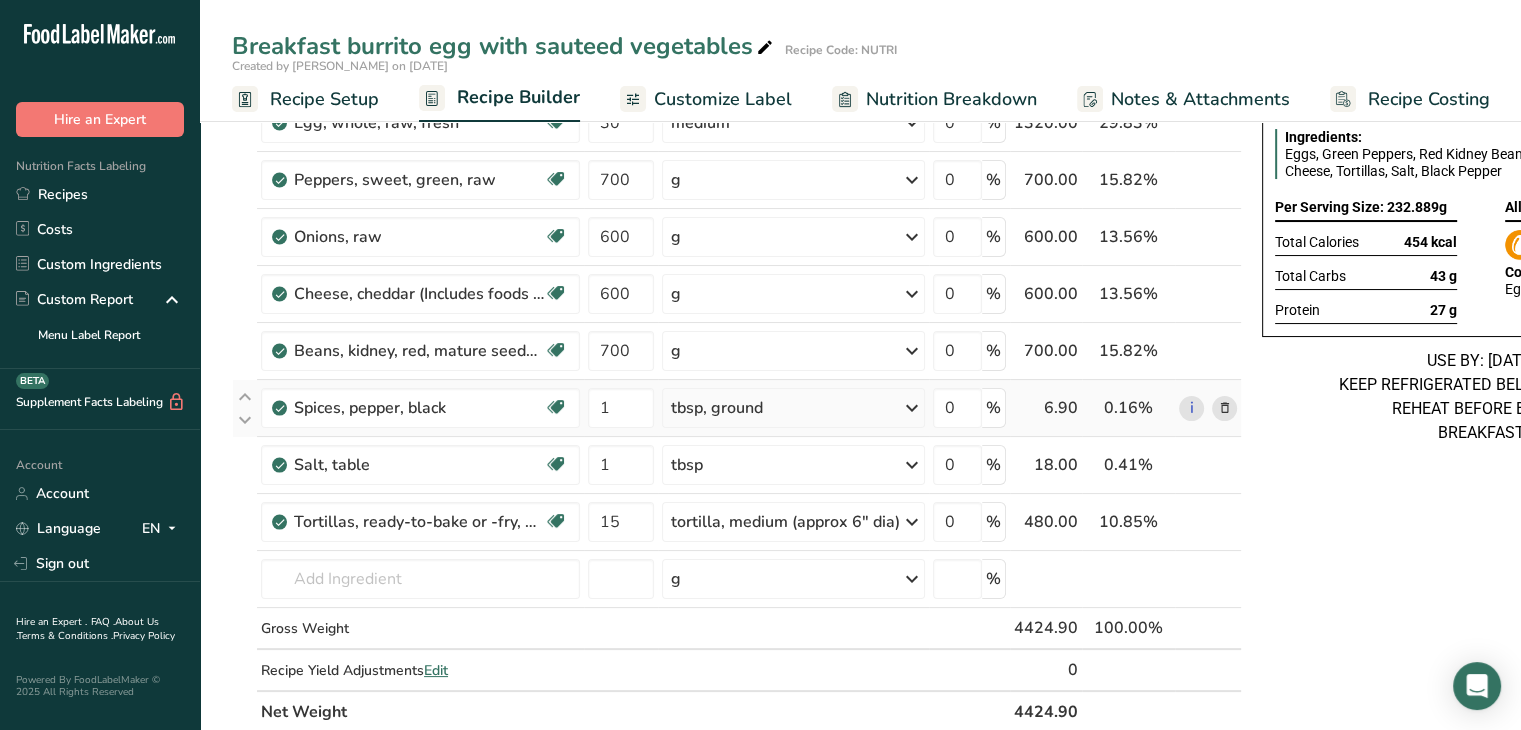 scroll, scrollTop: 0, scrollLeft: 0, axis: both 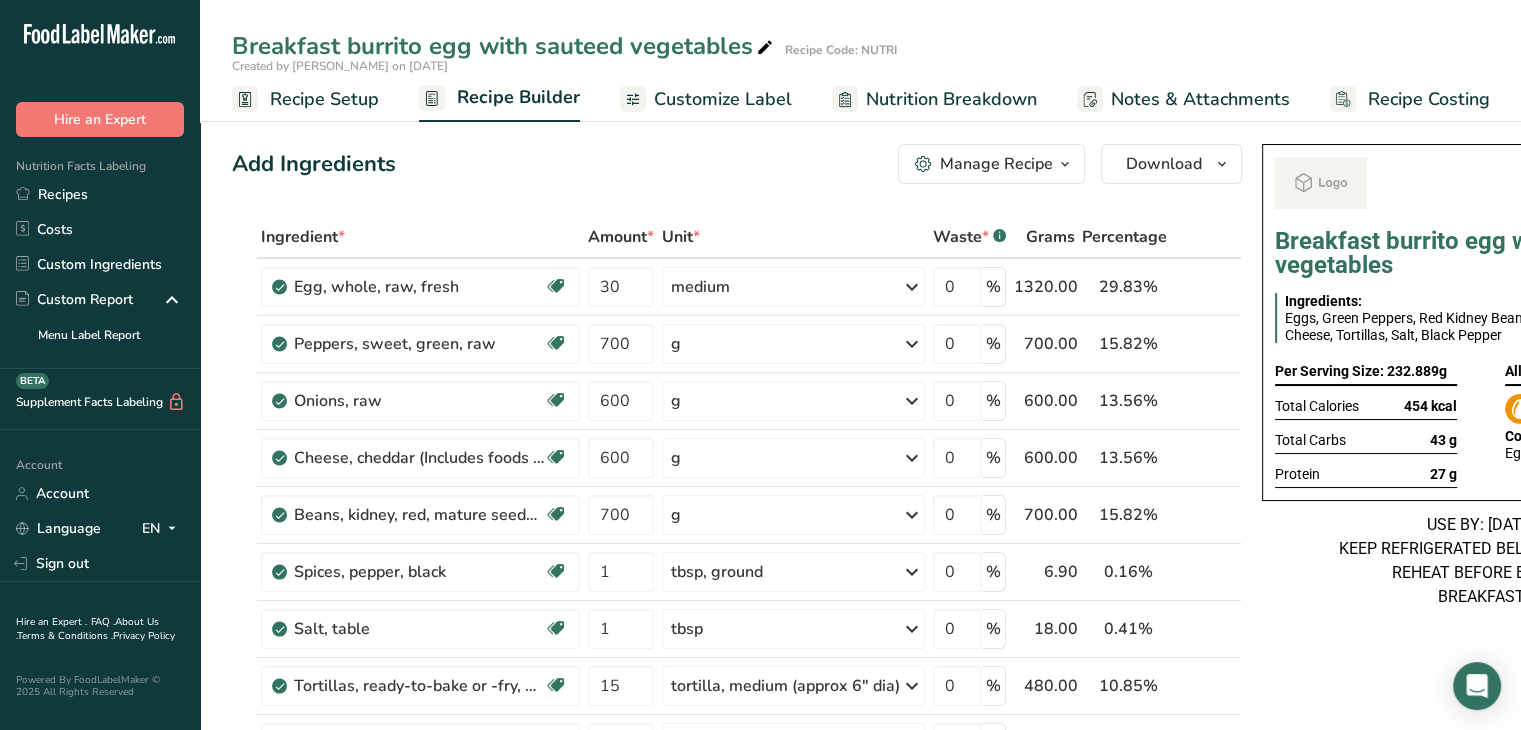 click on "USE BY: [DATE]
KEEP REFRIGERATED BELOW 5 DEGREE
REHEAT BEFORE EATING
BREAKFAST" at bounding box center [1481, 561] 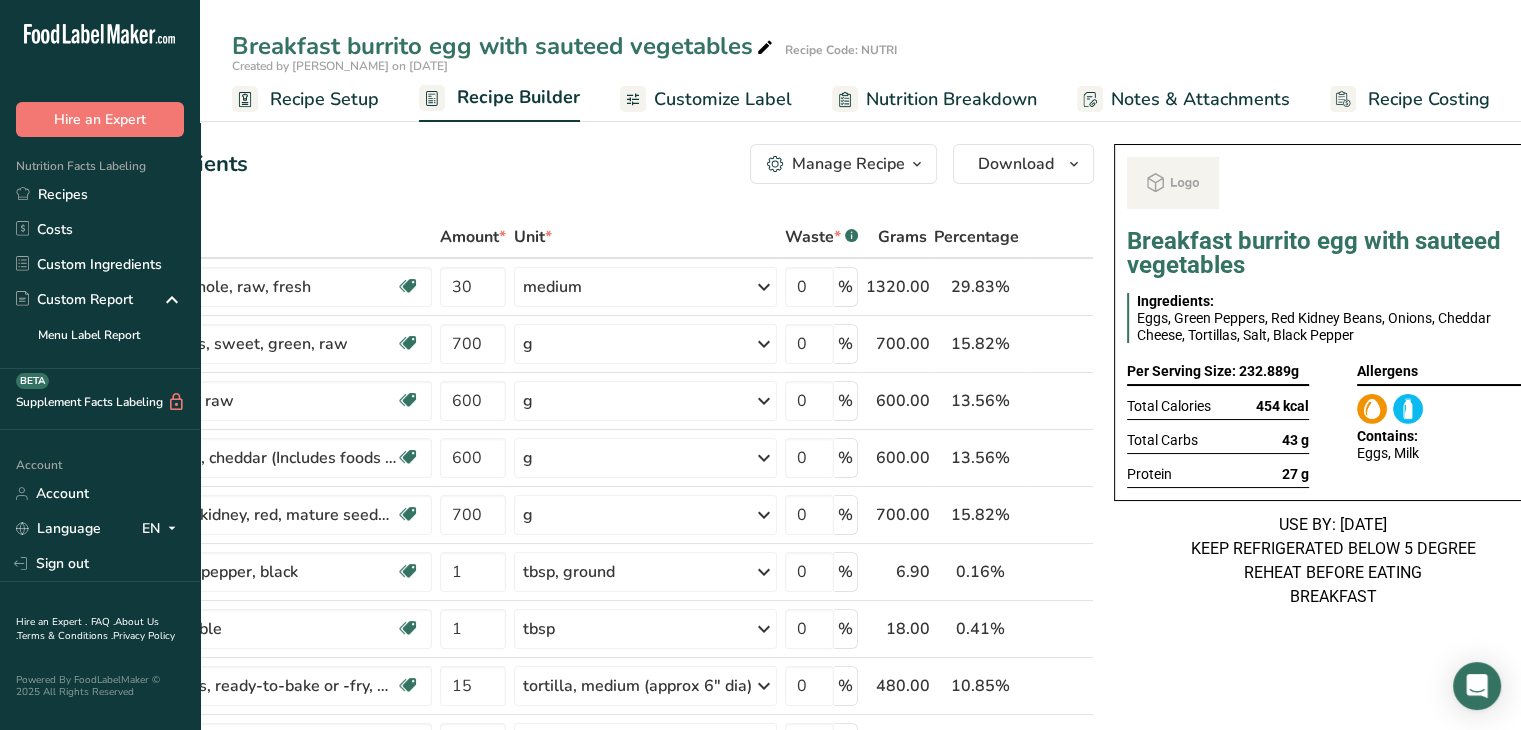 scroll, scrollTop: 0, scrollLeft: 182, axis: horizontal 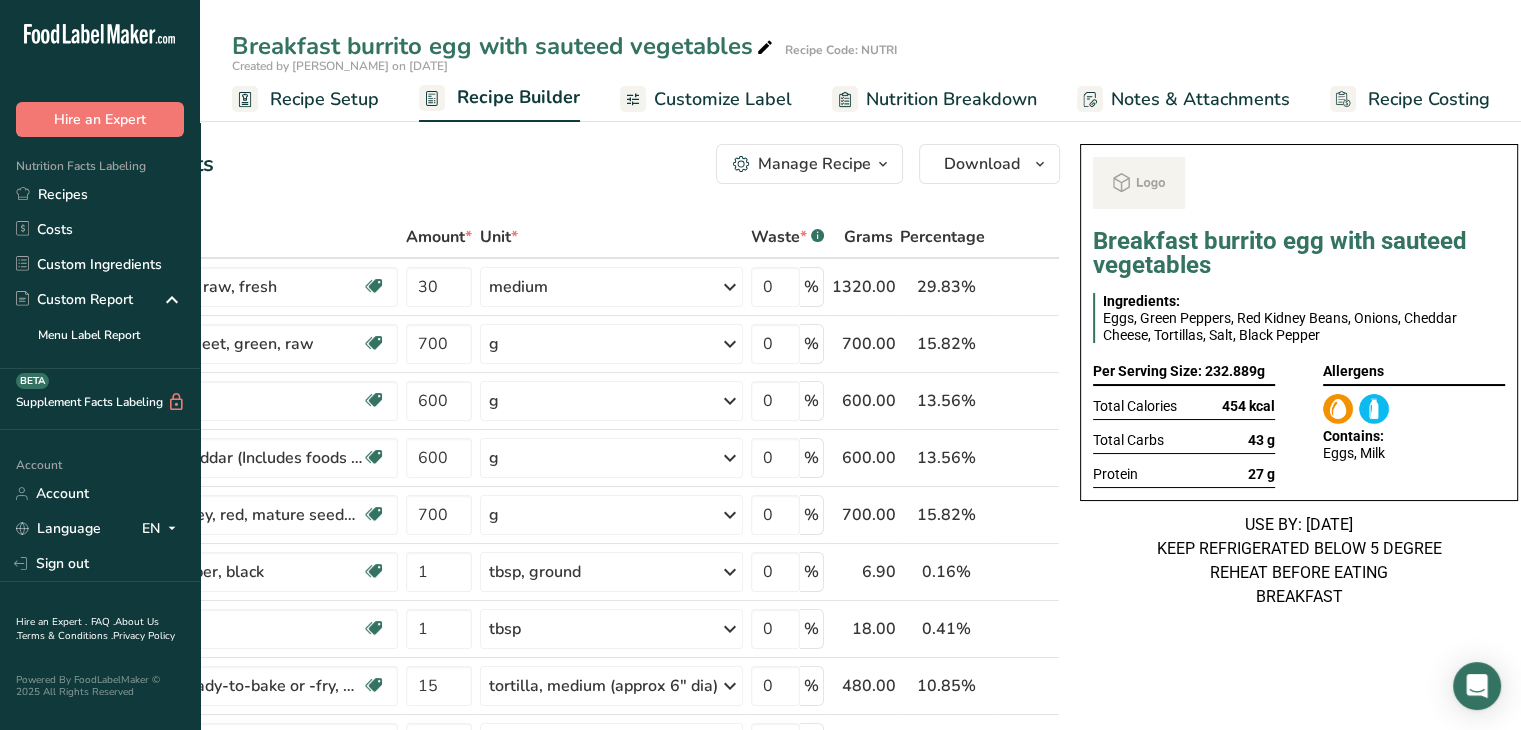 click on "Customize Label" at bounding box center [723, 99] 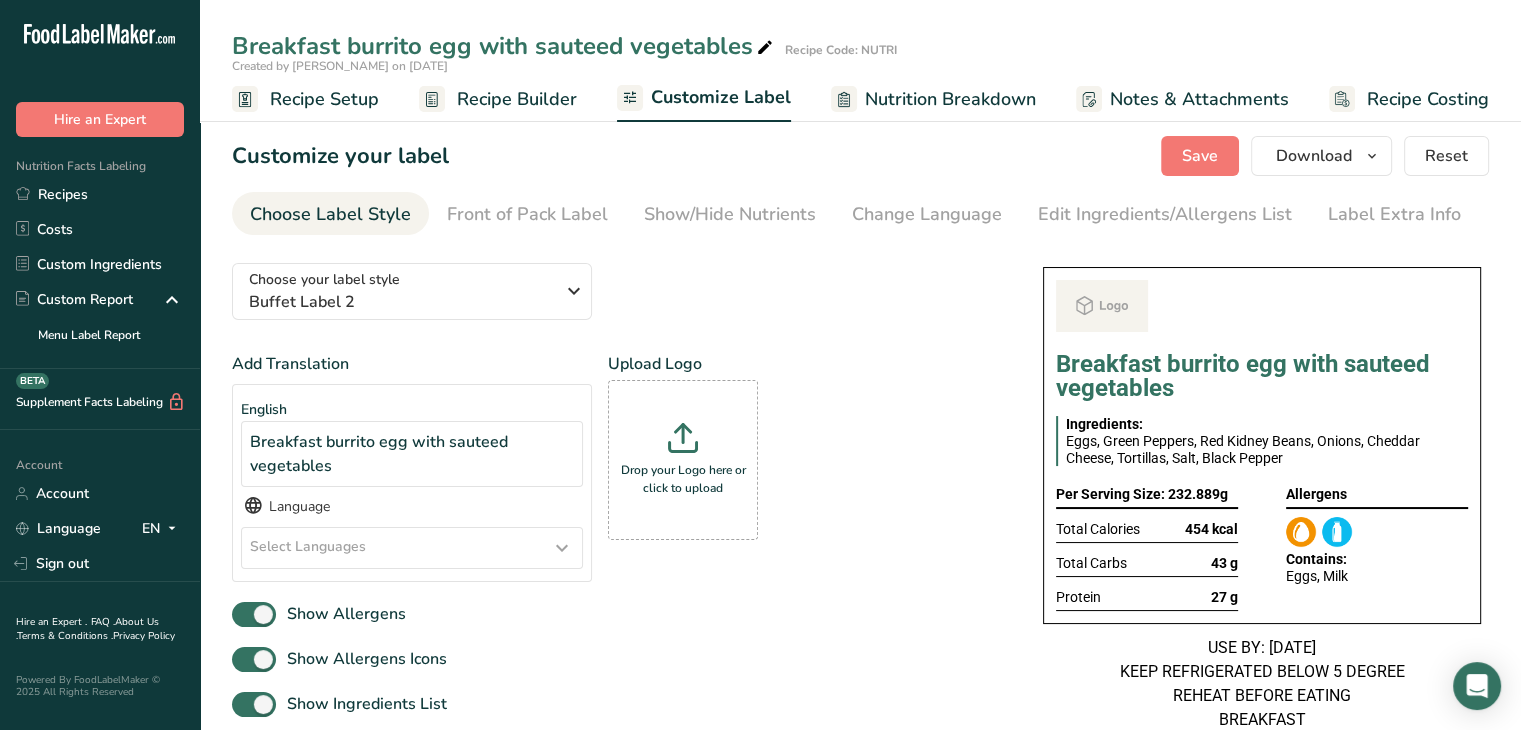scroll, scrollTop: 0, scrollLeft: 0, axis: both 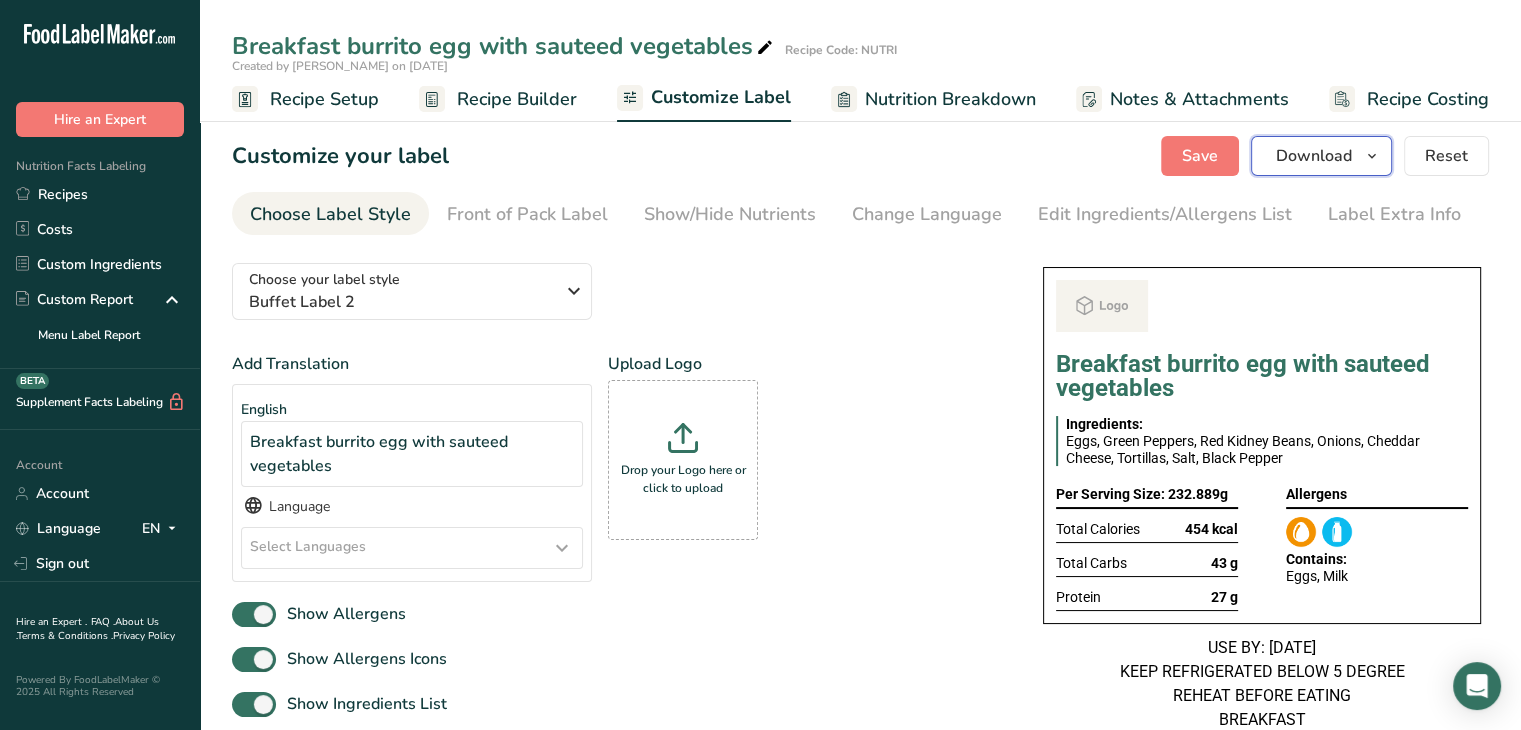 click on "Download" at bounding box center [1314, 156] 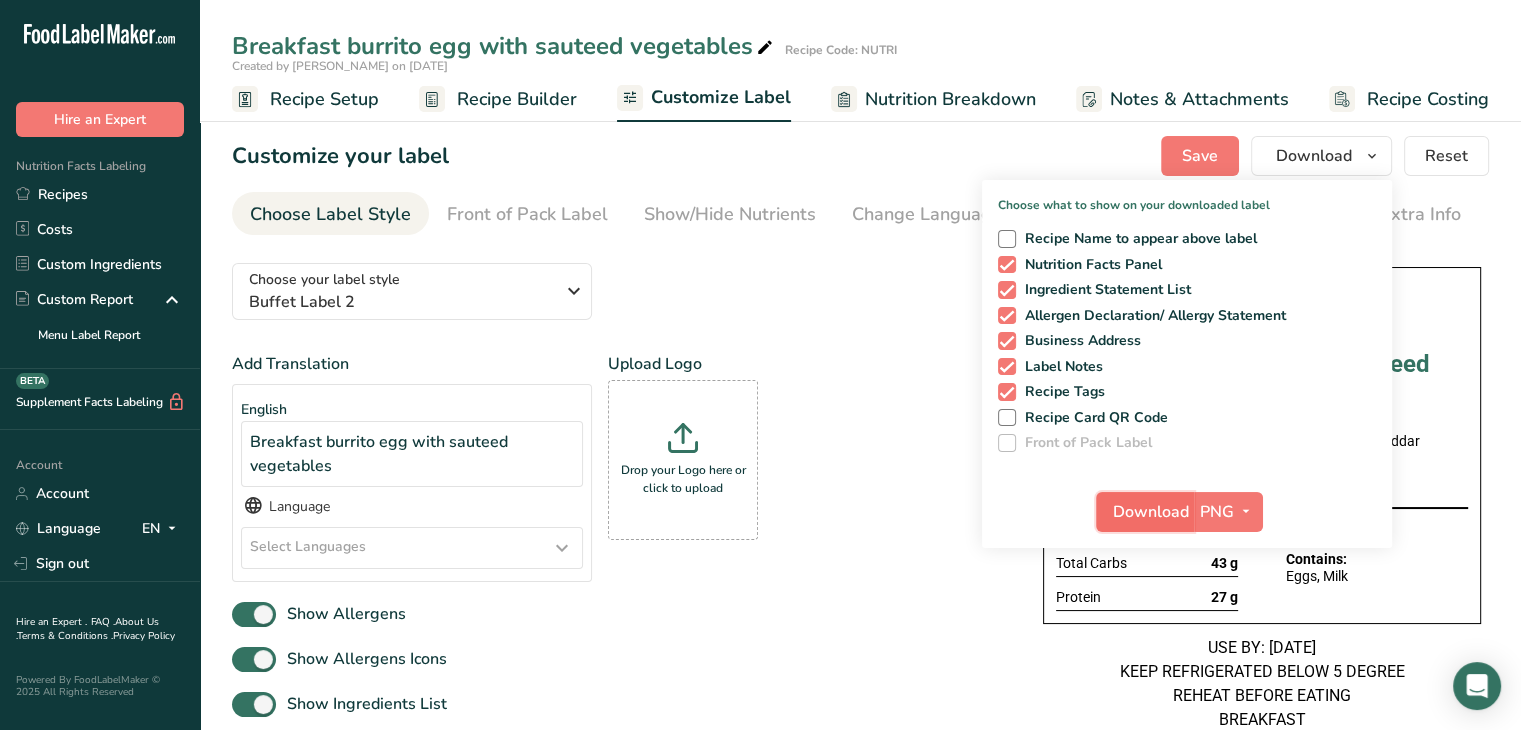 click on "Download" at bounding box center [1151, 512] 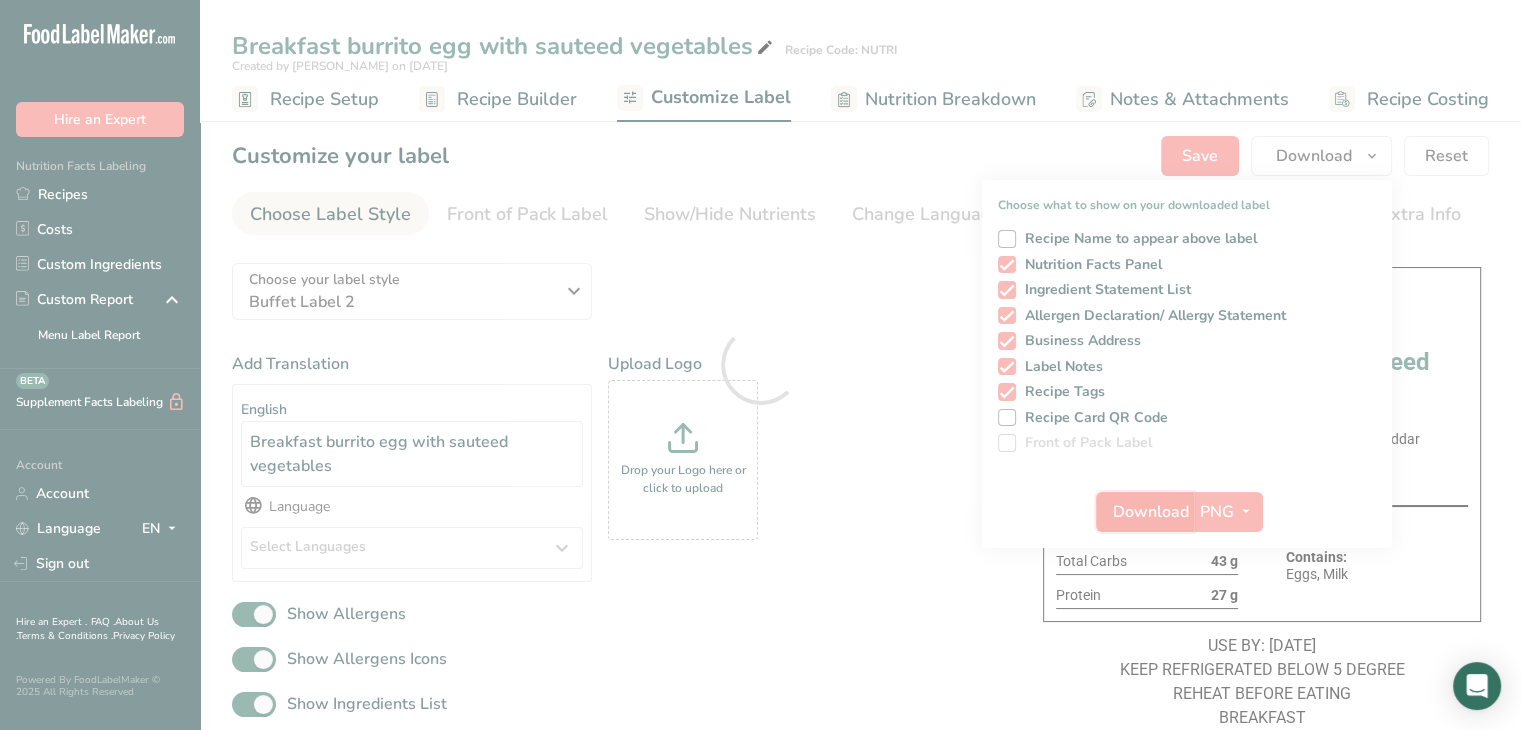 scroll, scrollTop: 0, scrollLeft: 0, axis: both 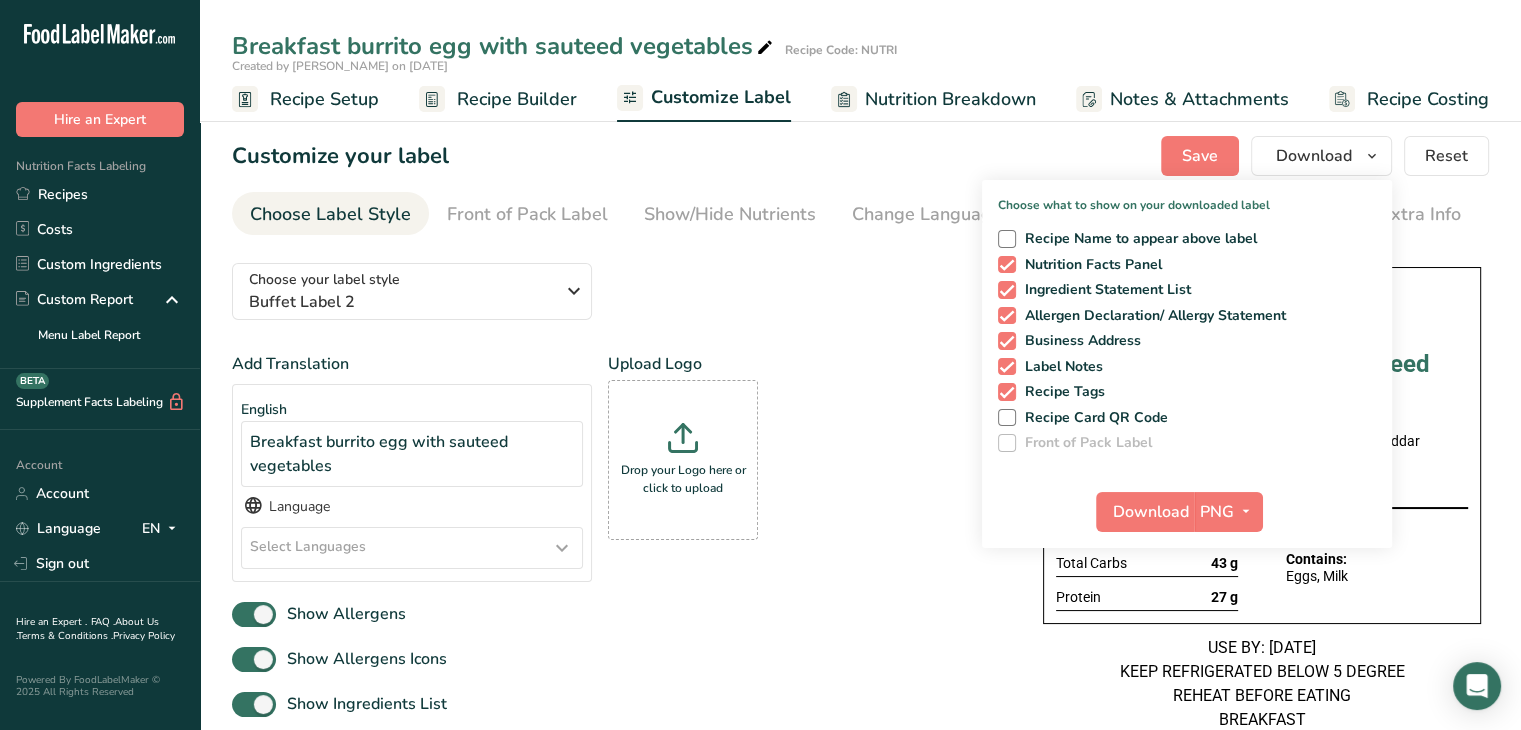 click on "Add Translation
English
Breakfast burrito egg with sauteed vegetables
Language
Select Languages
Afar
[GEOGRAPHIC_DATA]
Afrikaans
Akan
Amharic
Aragonese
Arabic
[DEMOGRAPHIC_DATA]
[GEOGRAPHIC_DATA]
[GEOGRAPHIC_DATA]
Azerbaijani
[GEOGRAPHIC_DATA]
[DEMOGRAPHIC_DATA]
Bulgarian
Bihari languages
[DEMOGRAPHIC_DATA]
[GEOGRAPHIC_DATA]
Bengali
[DEMOGRAPHIC_DATA]" at bounding box center [617, 475] 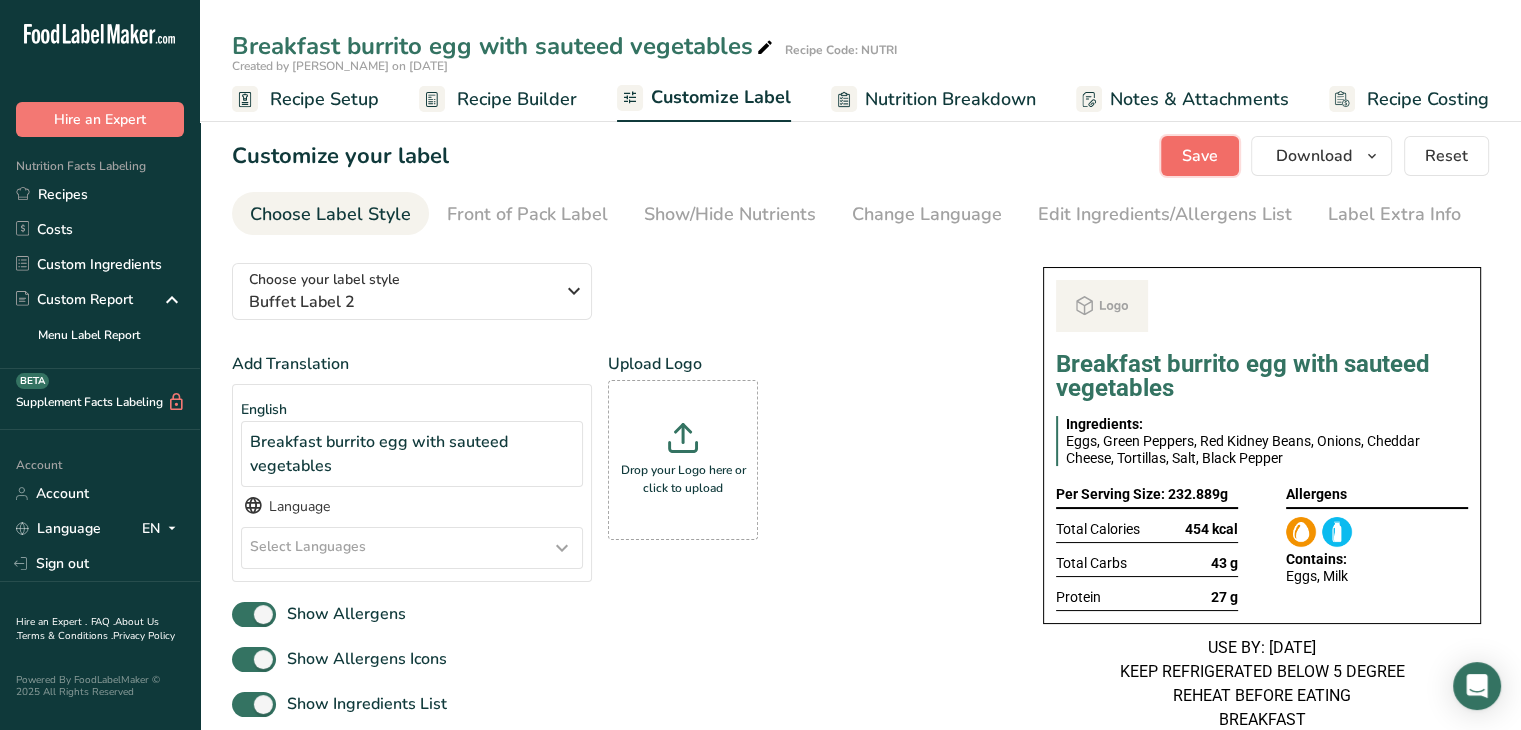 click on "Save" at bounding box center (1200, 156) 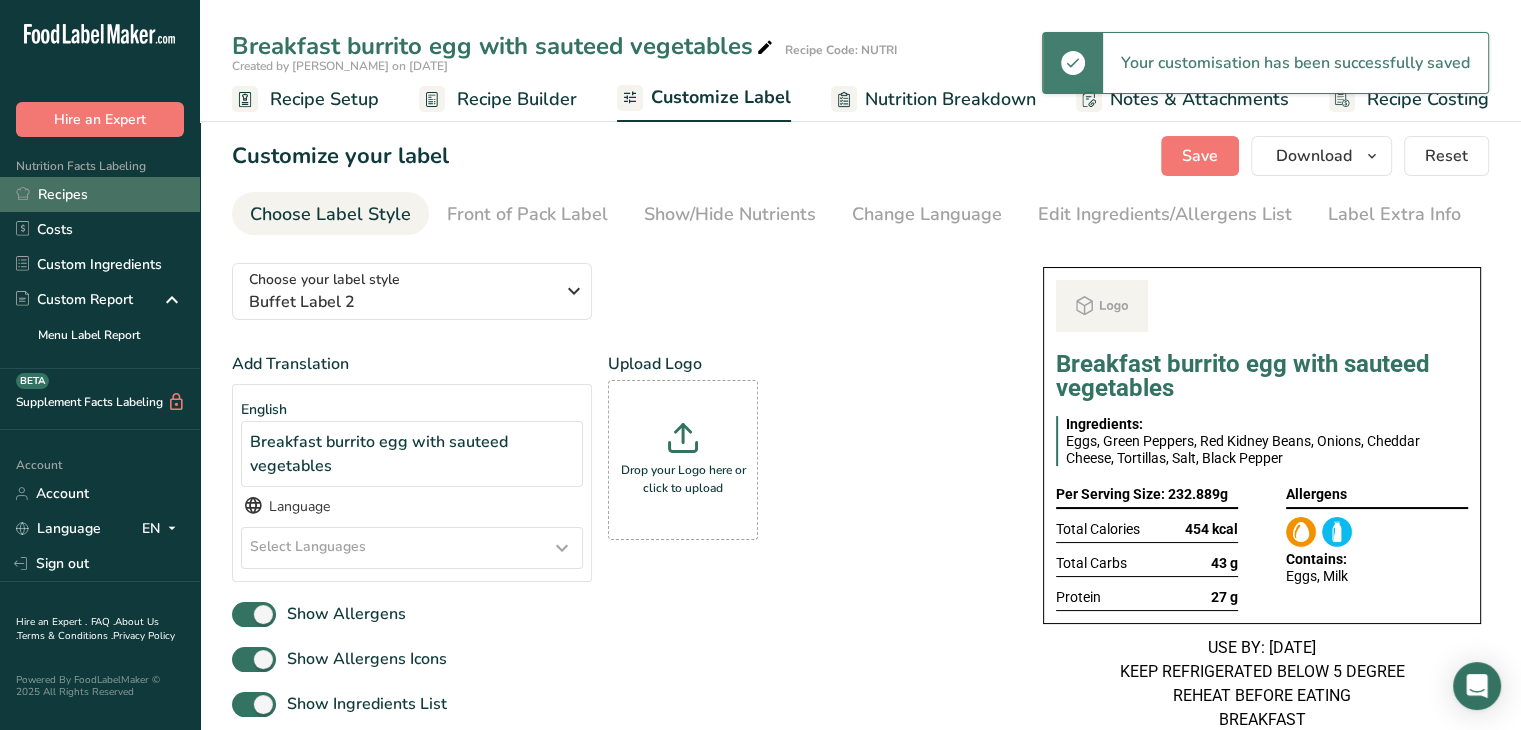 click on "Recipes" at bounding box center [100, 194] 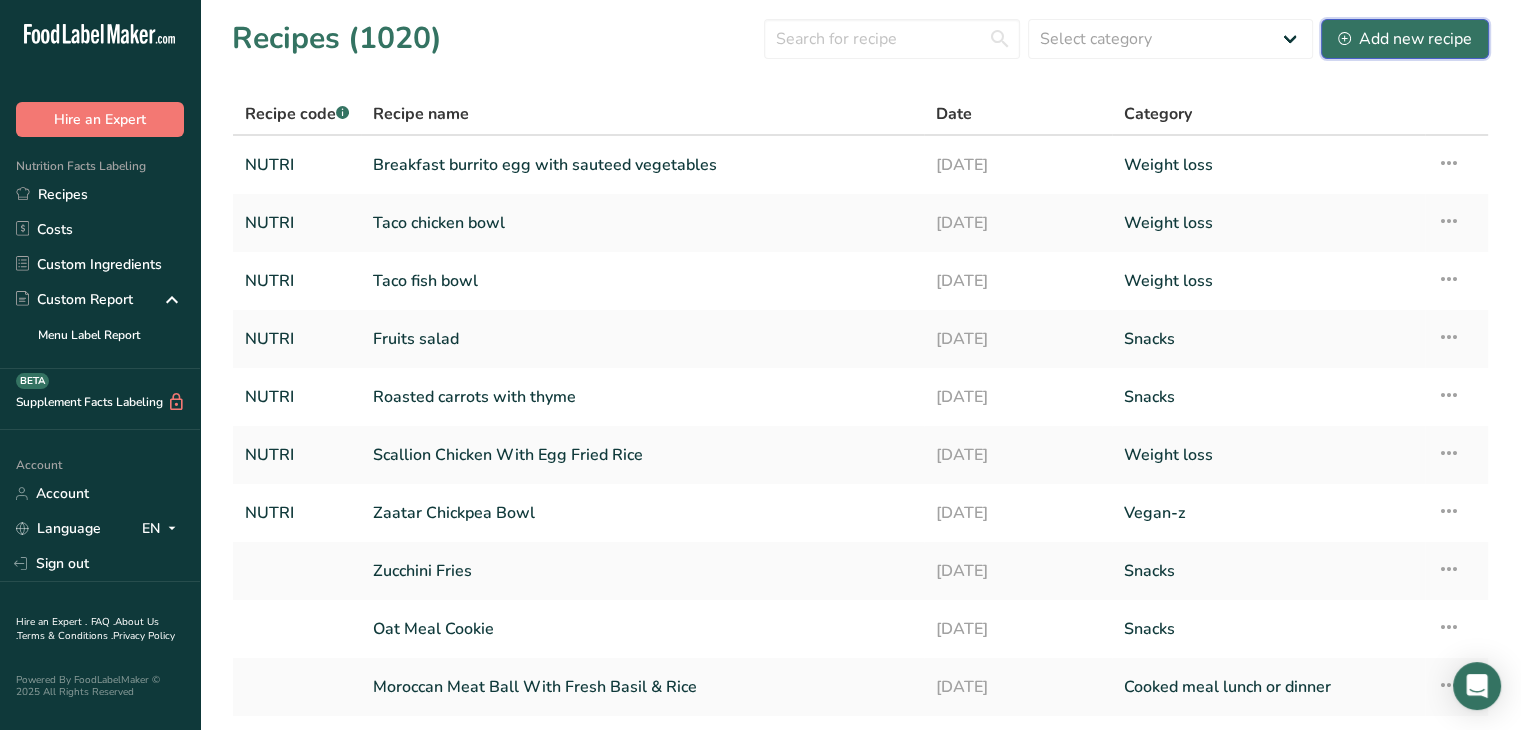 click on "Add new recipe" at bounding box center (1405, 39) 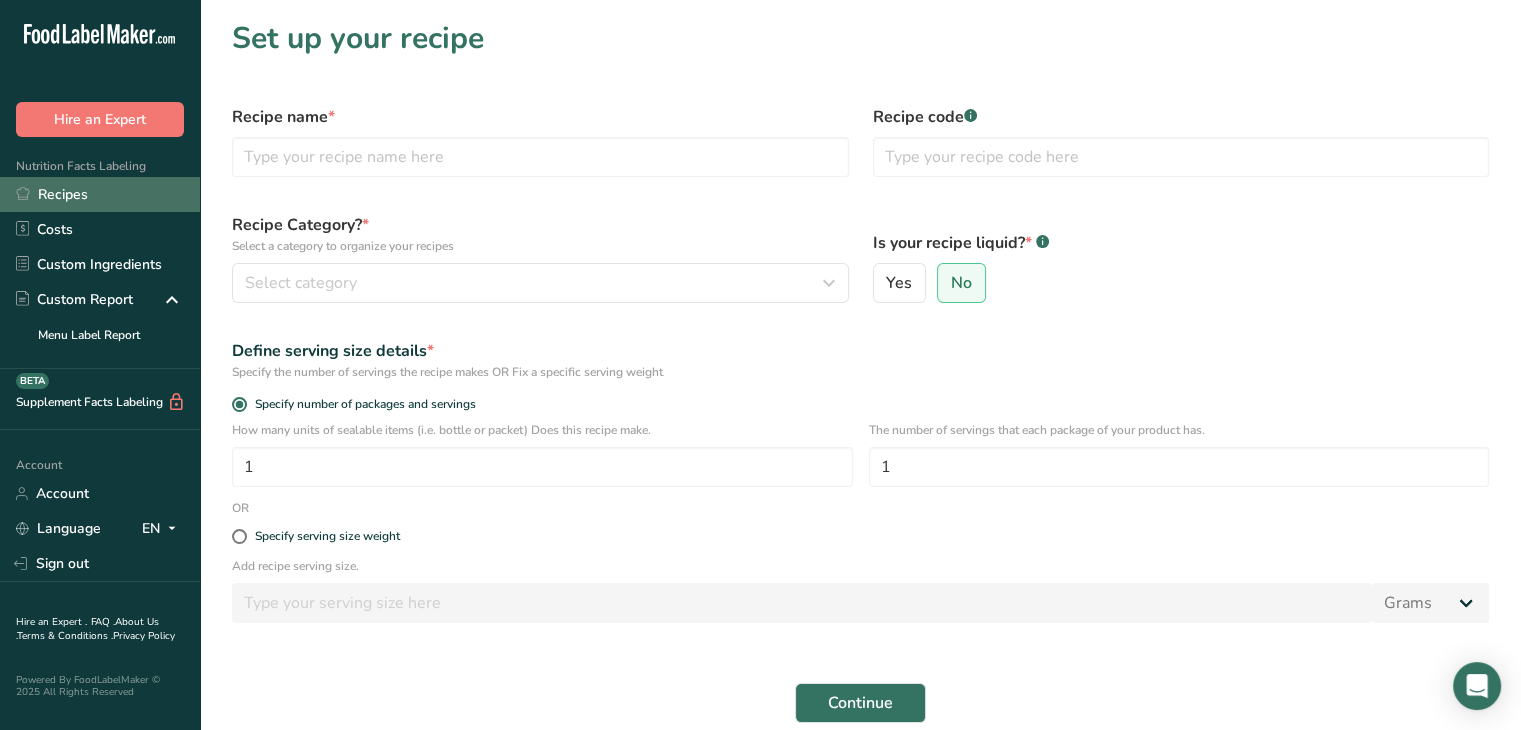 click on "Recipes" at bounding box center (100, 194) 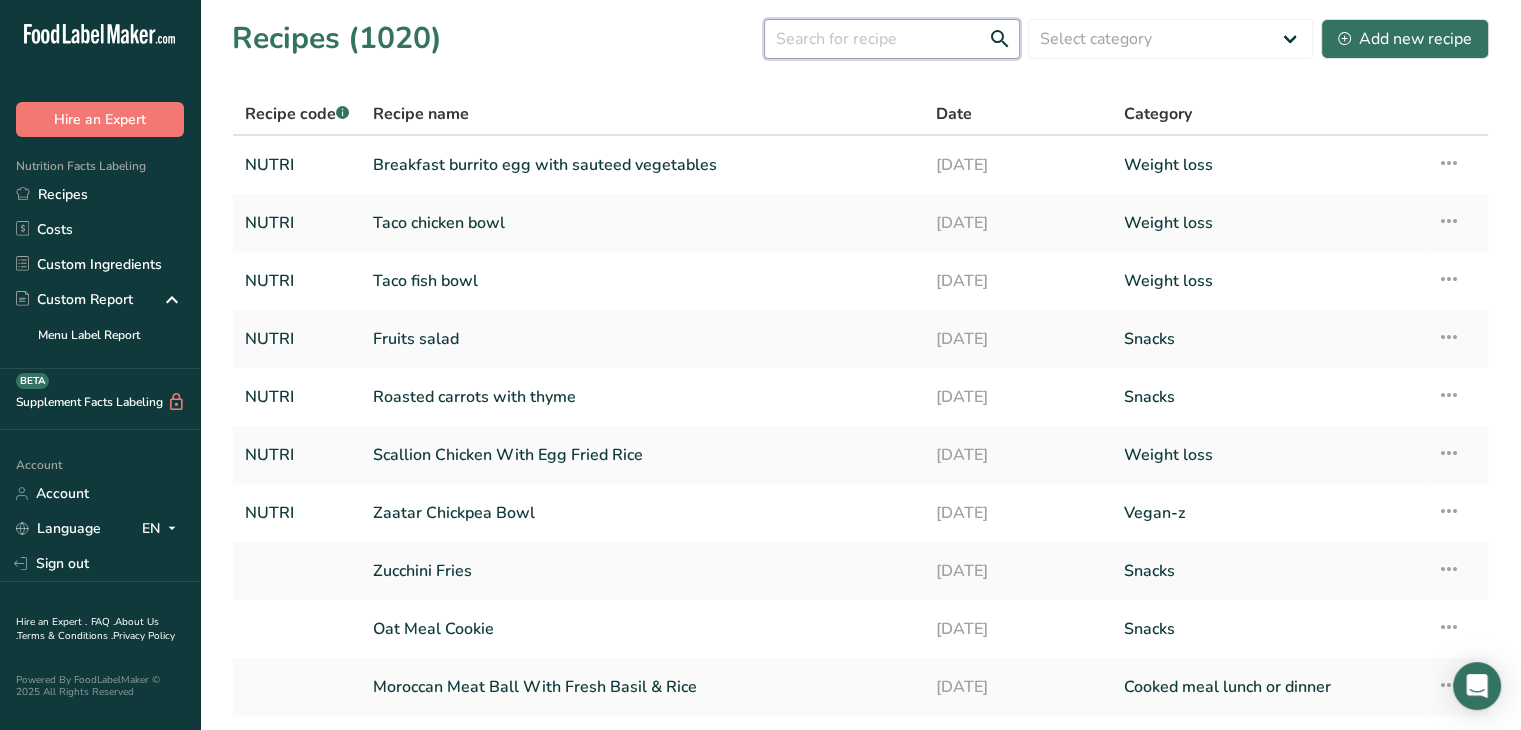 click at bounding box center (892, 39) 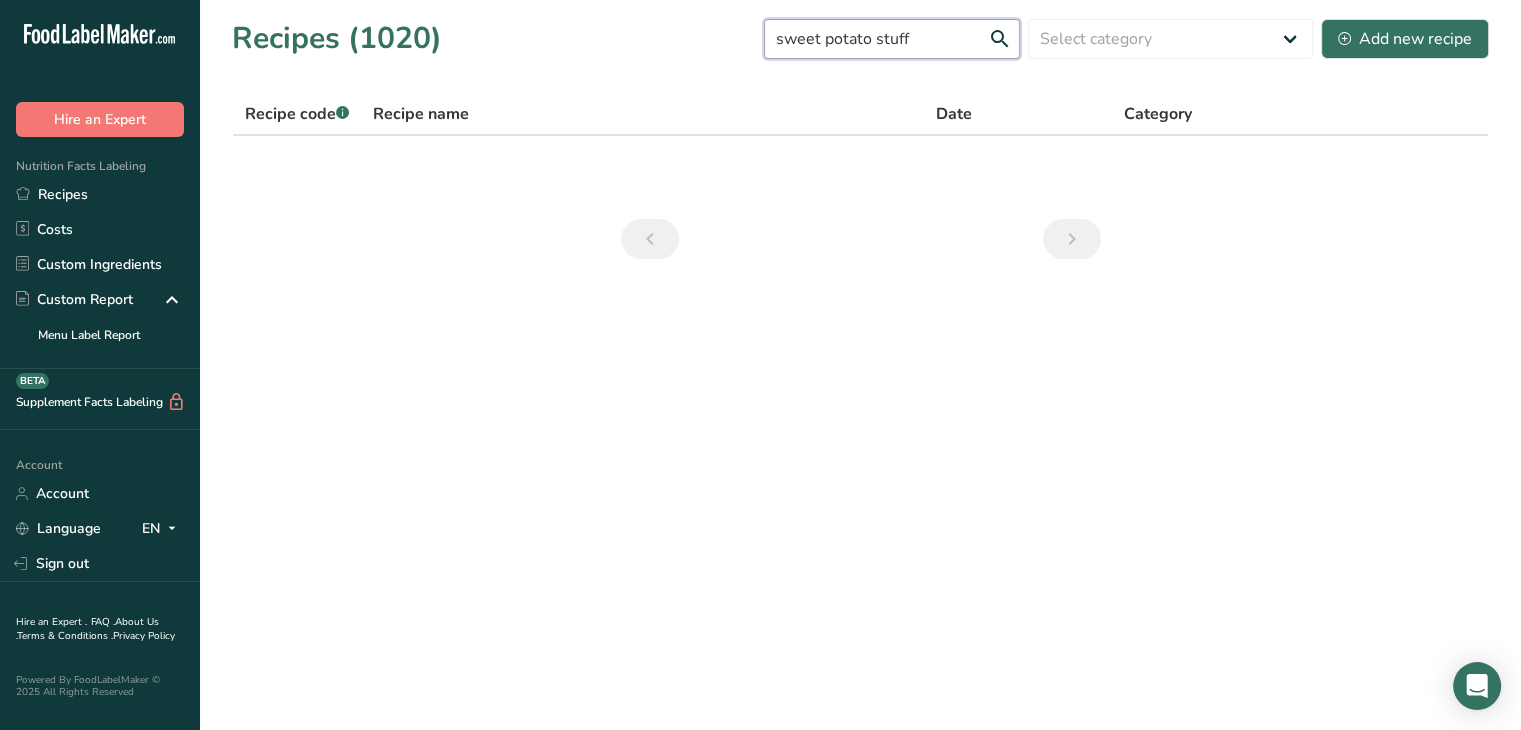 type on "sweet potato stuff" 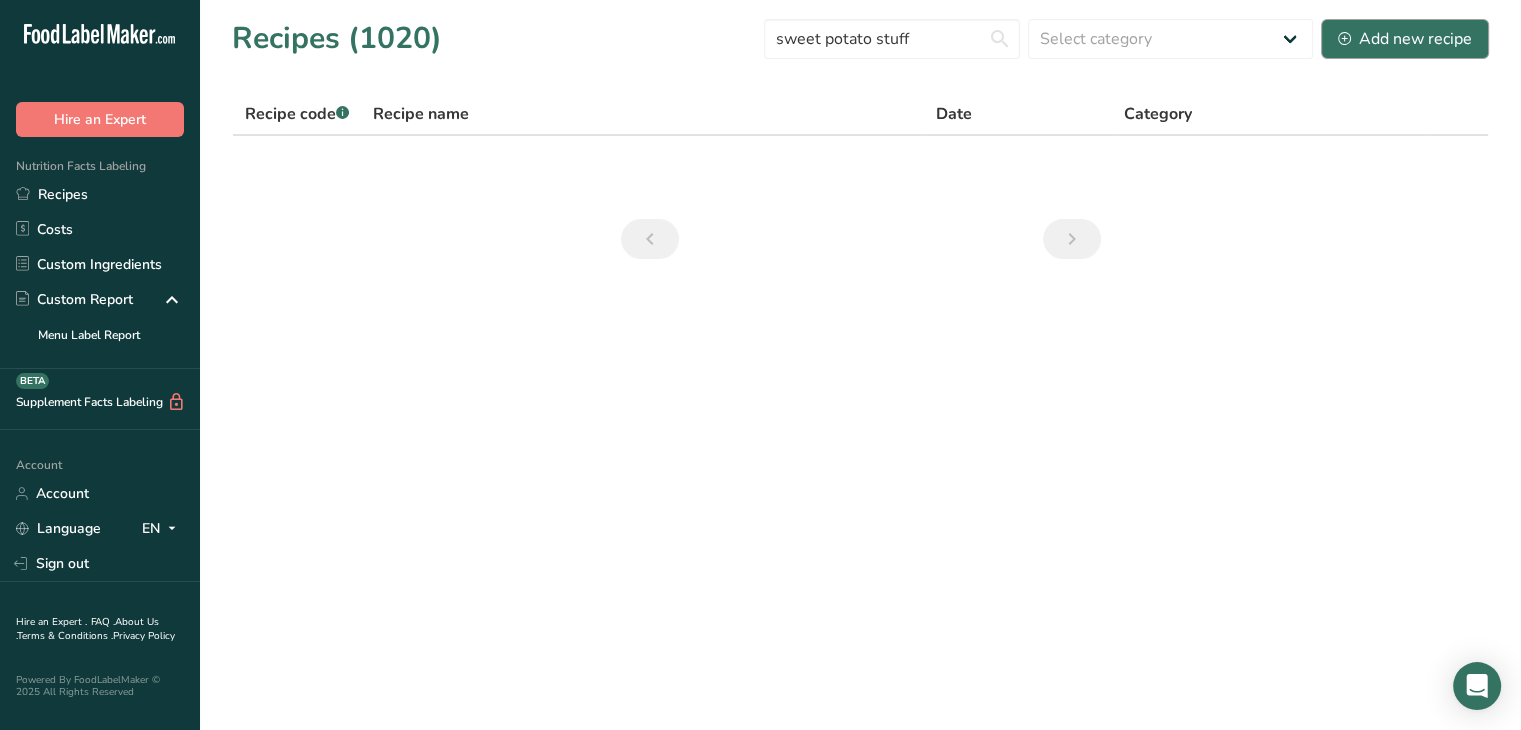 drag, startPoint x: 1450, startPoint y: 16, endPoint x: 1435, endPoint y: 43, distance: 30.88689 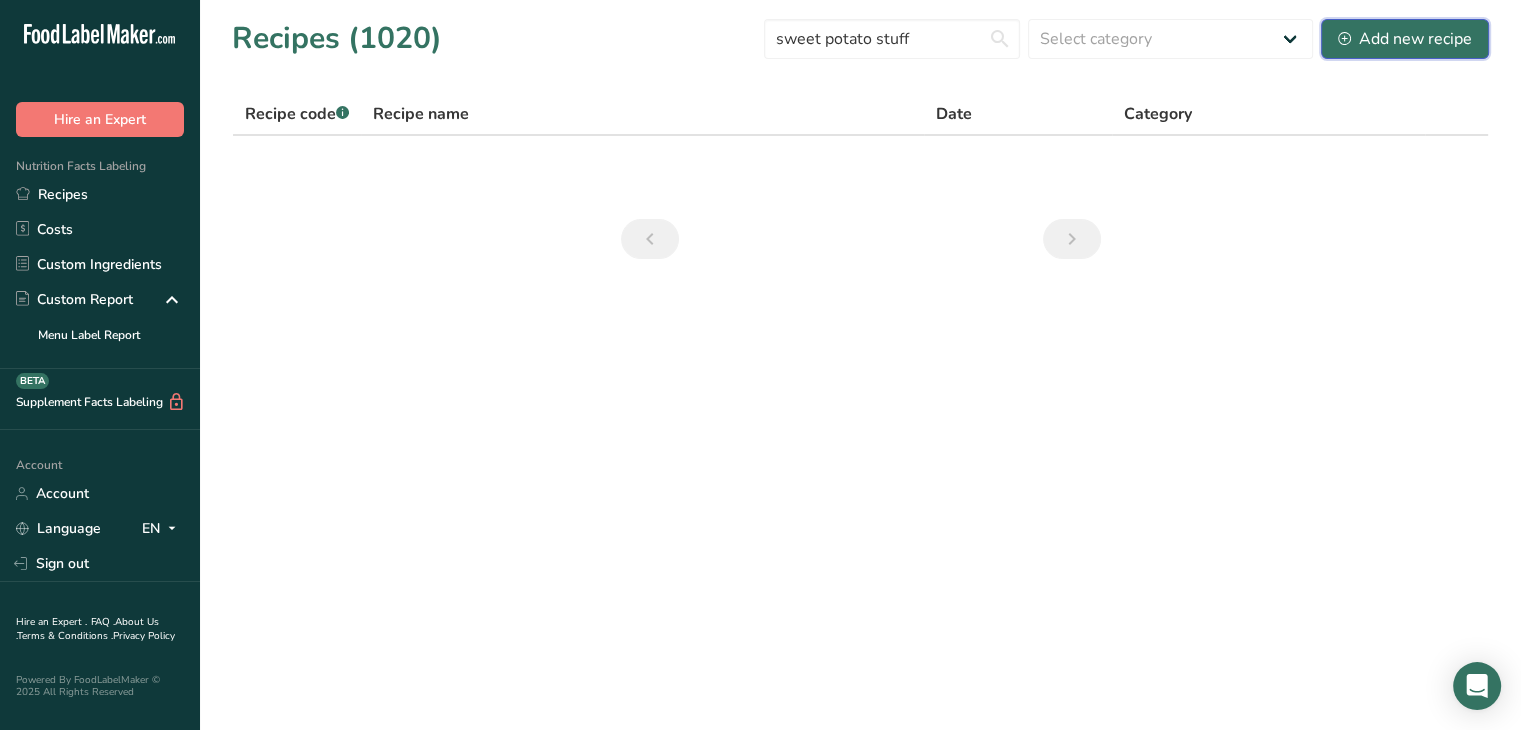 click on "Add new recipe" at bounding box center [1405, 39] 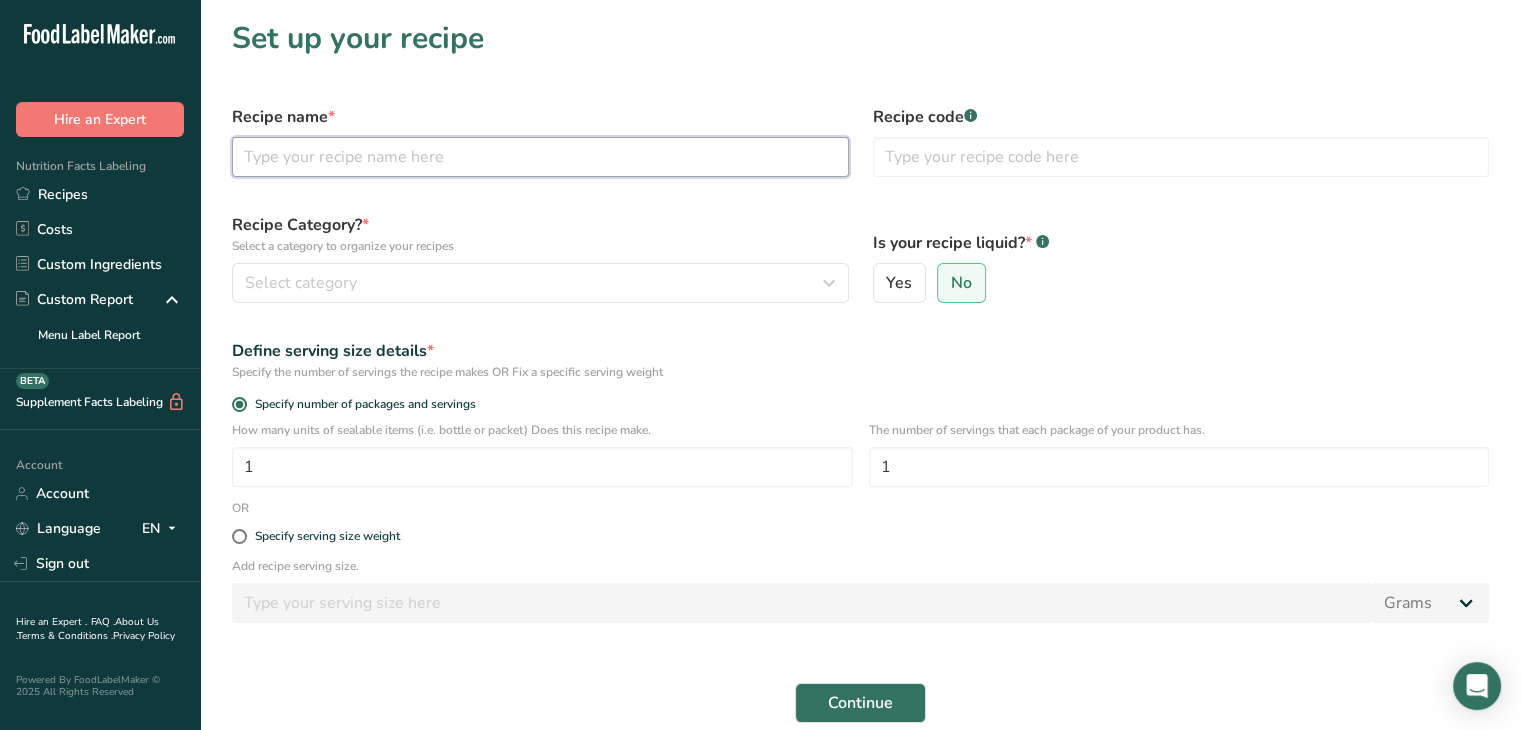 click at bounding box center (540, 157) 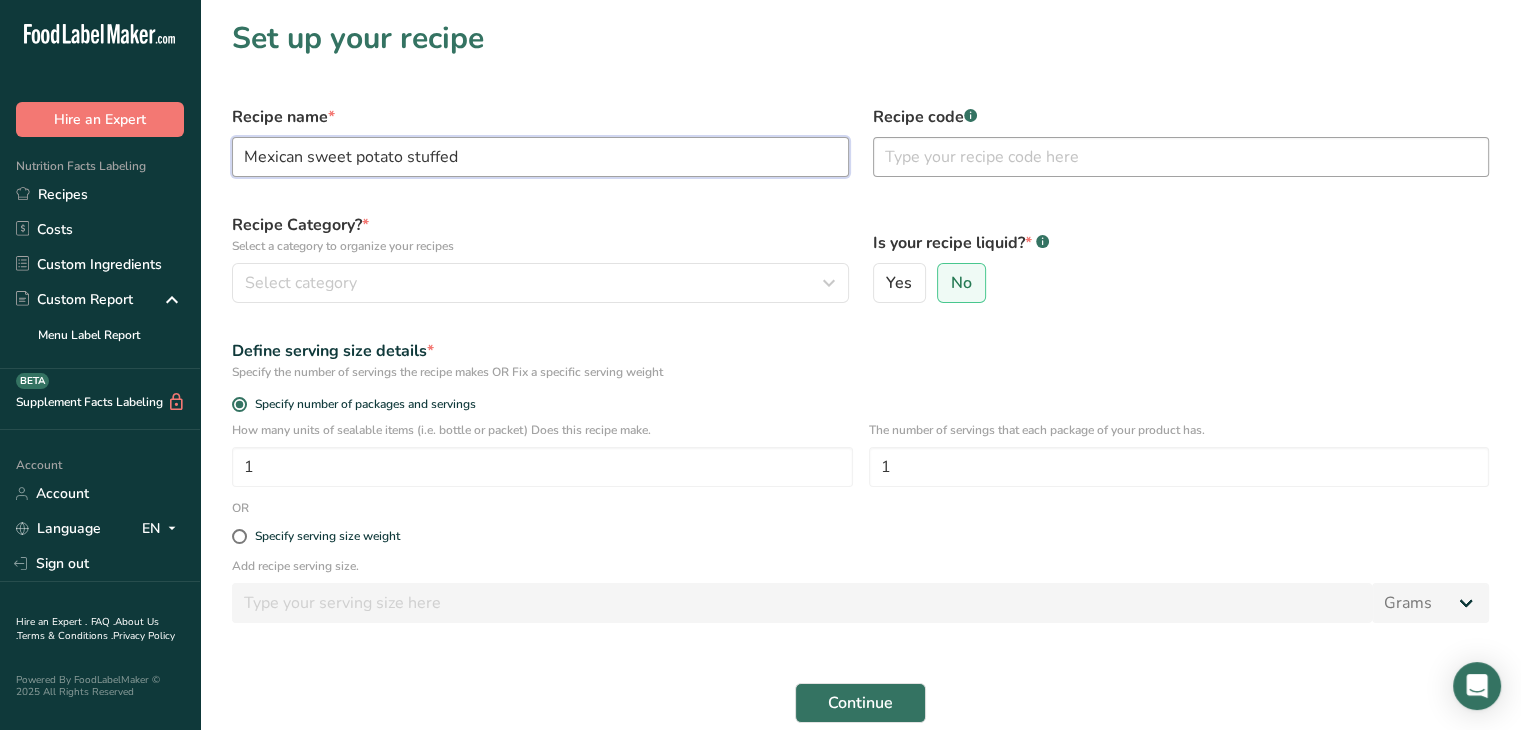 type on "Mexican sweet potato stuffed" 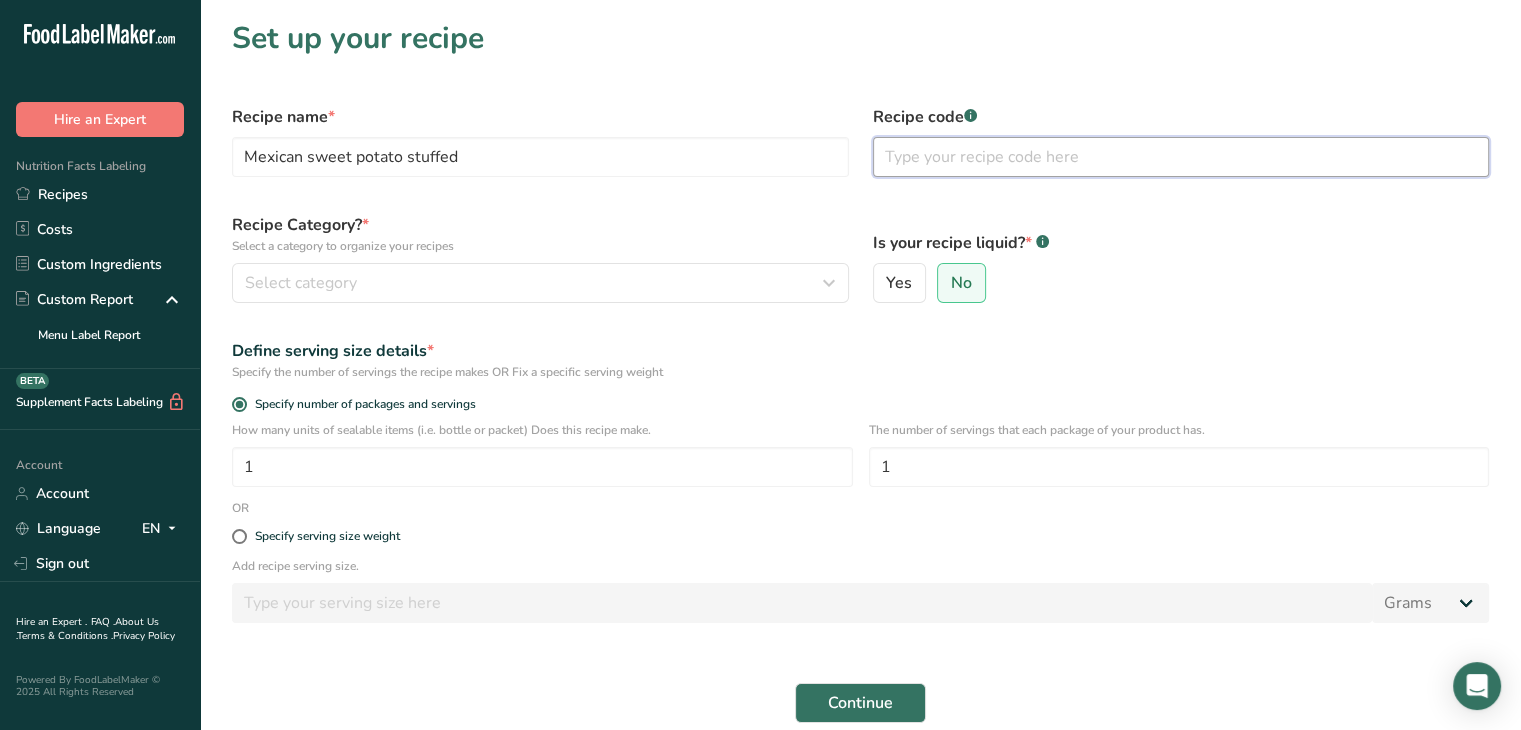 click at bounding box center (1181, 157) 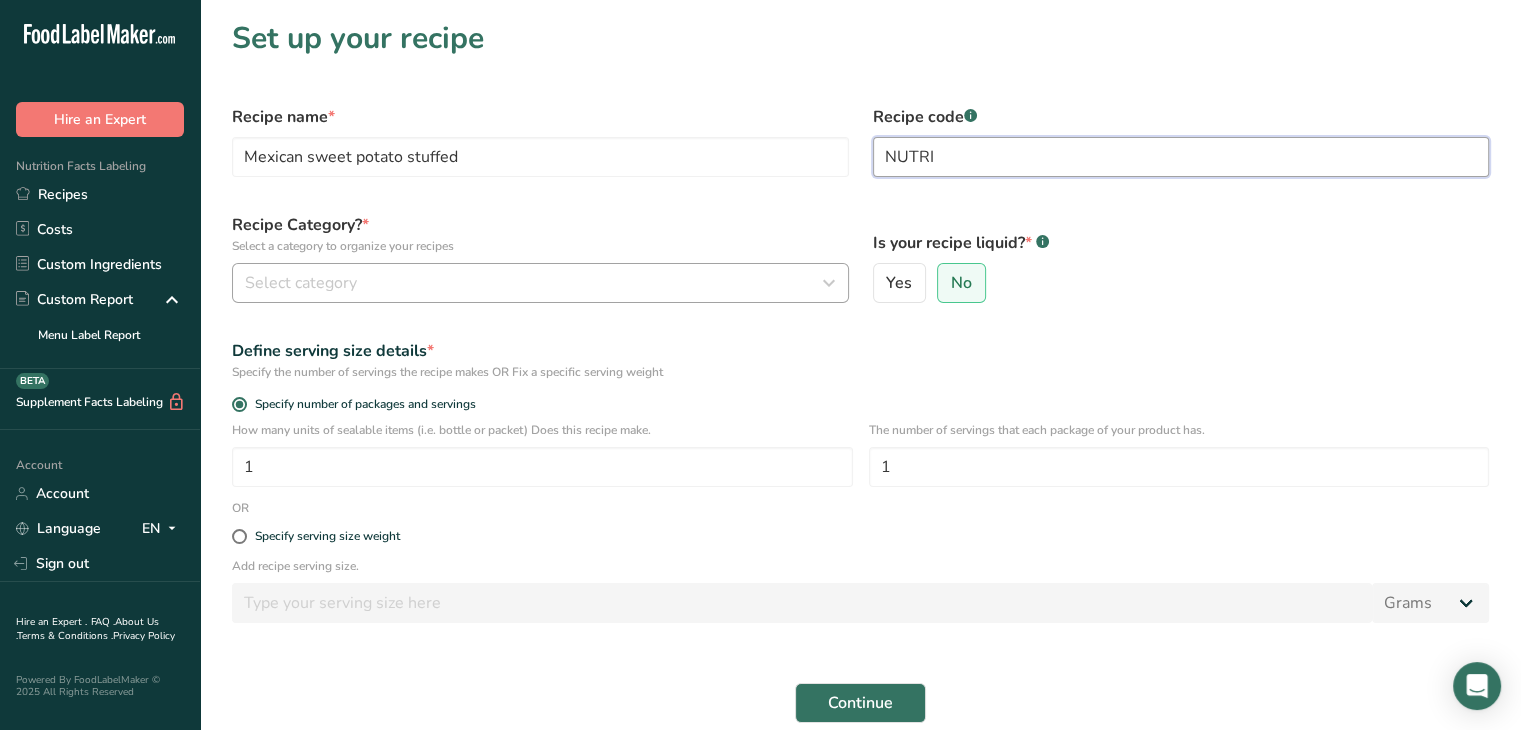 type on "NUTRI" 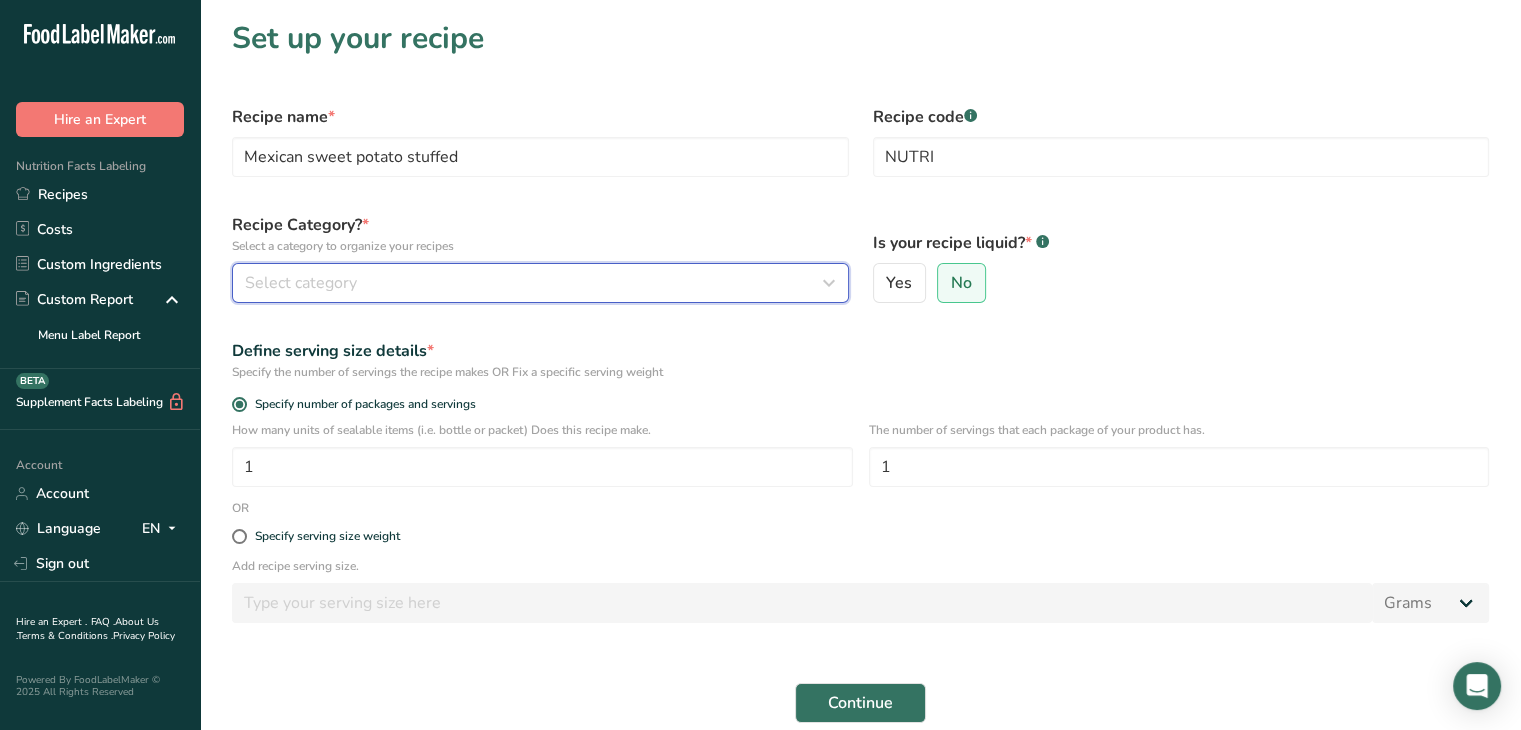 click on "Select category" at bounding box center (534, 283) 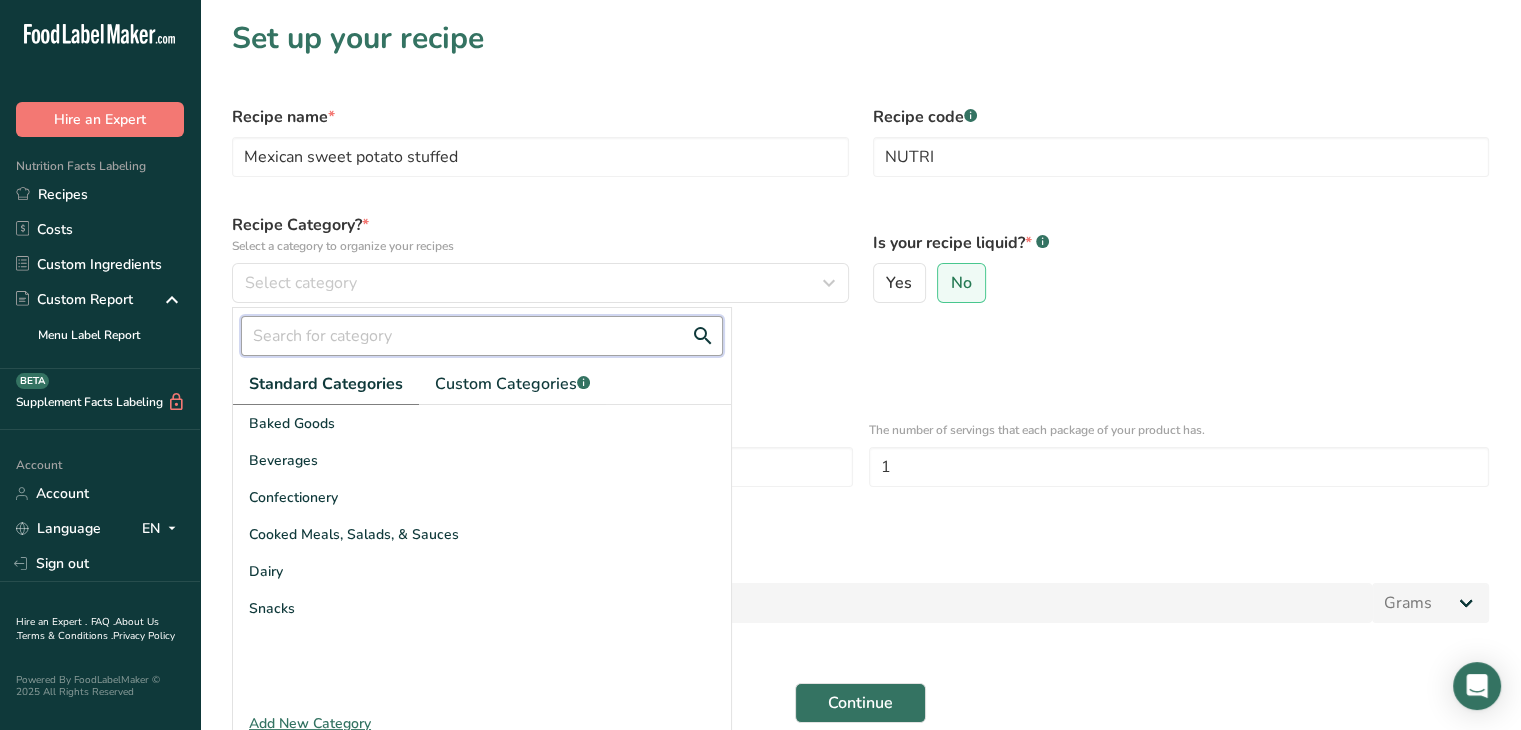 click at bounding box center (482, 336) 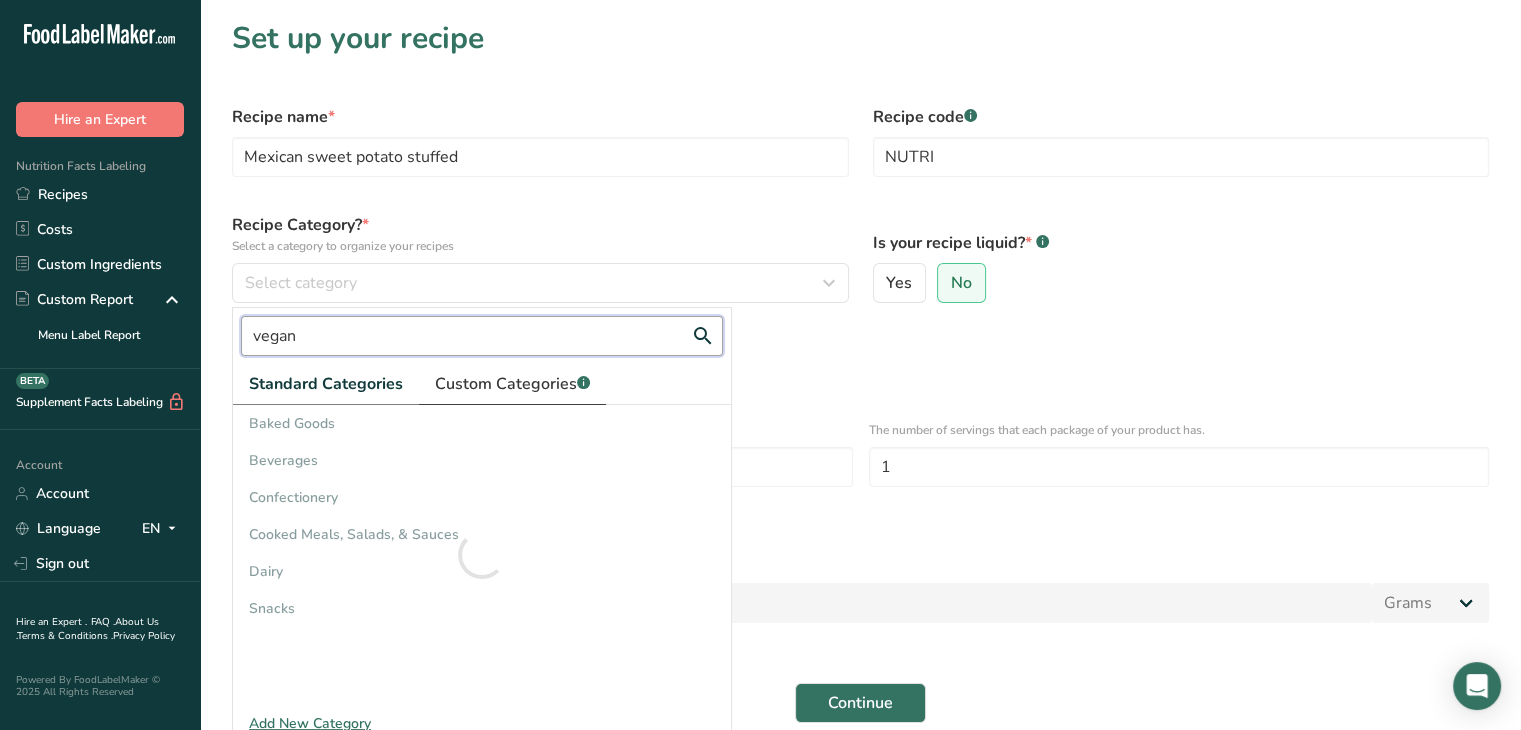 type on "vegan" 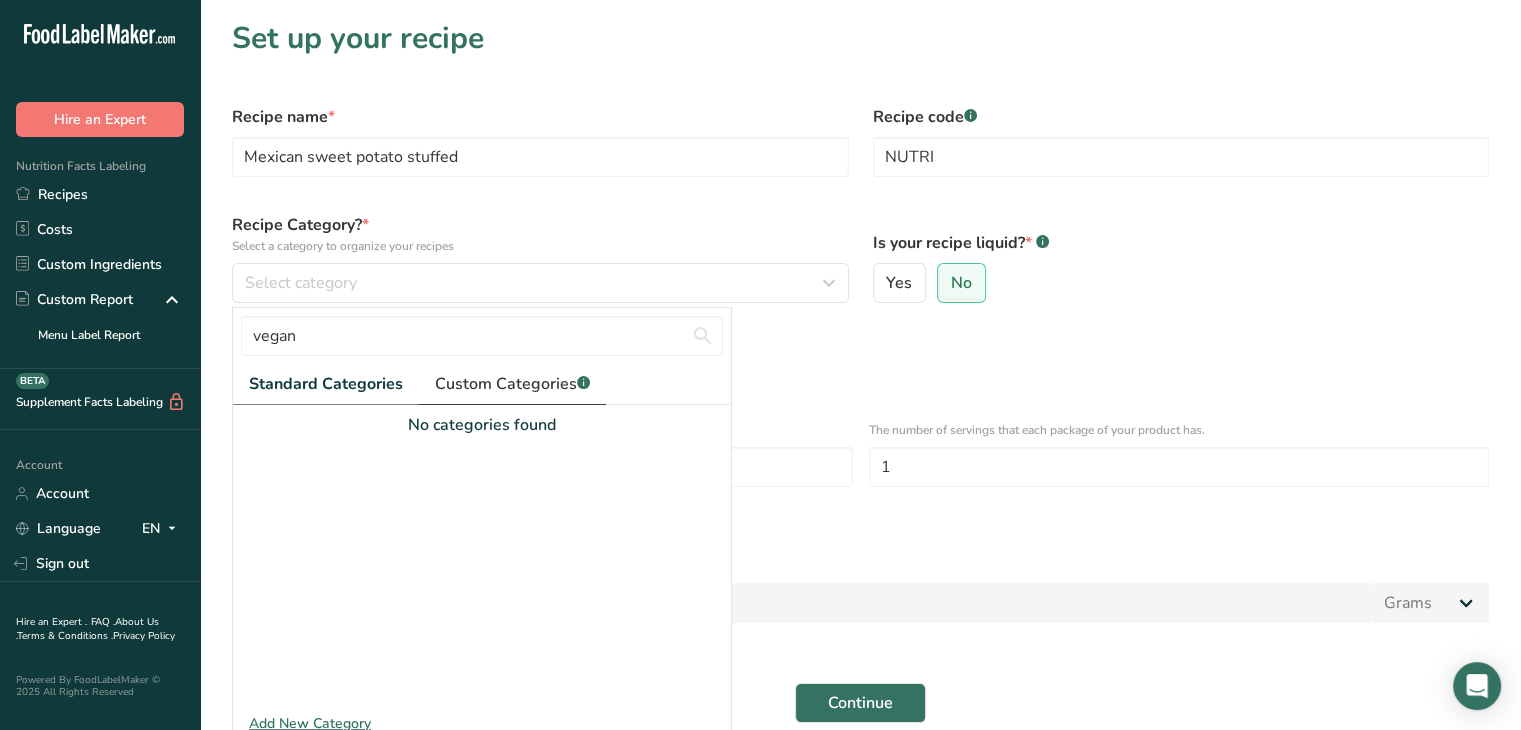 click on "Custom Categories
.a-a{fill:#347362;}.b-a{fill:#fff;}" at bounding box center (512, 384) 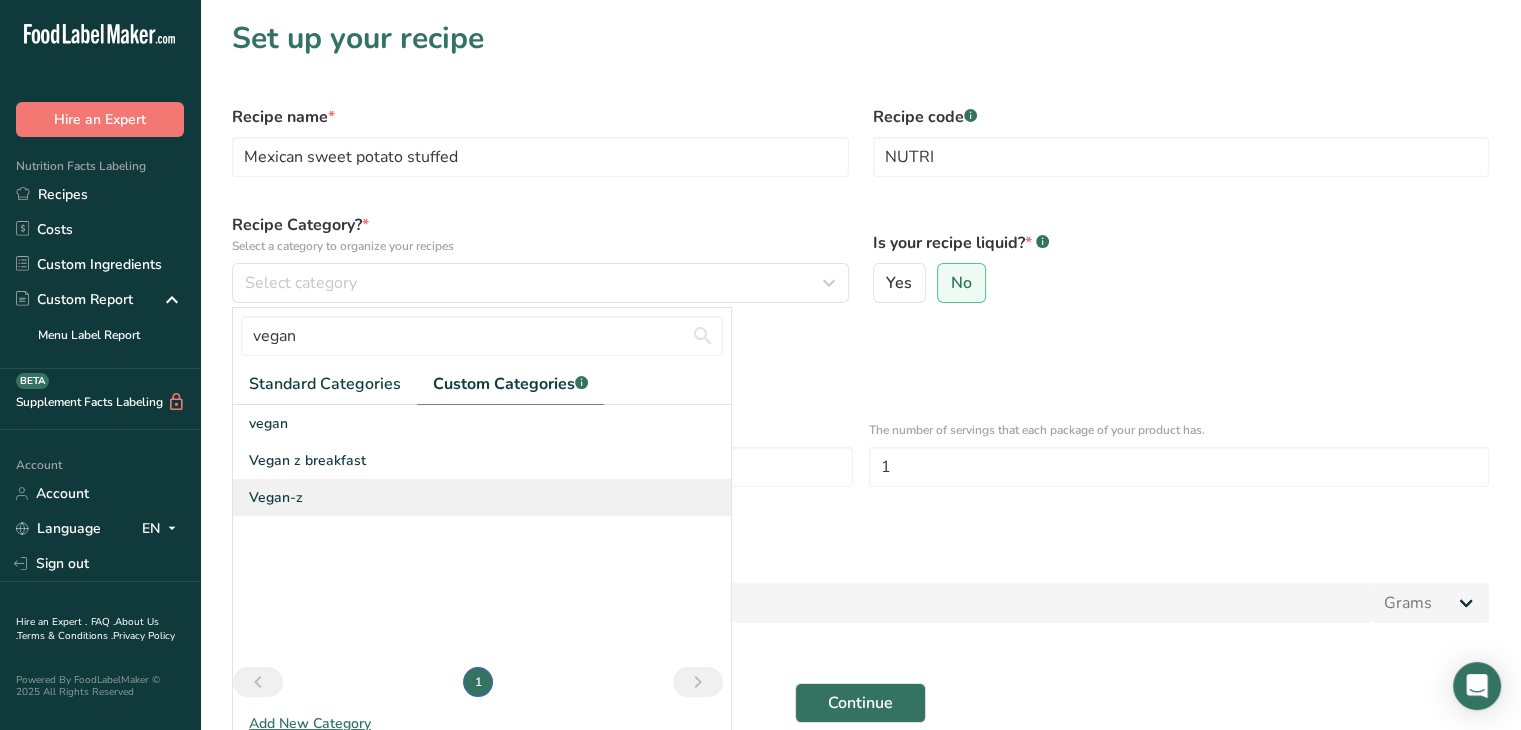 click on "Vegan-z" at bounding box center (482, 497) 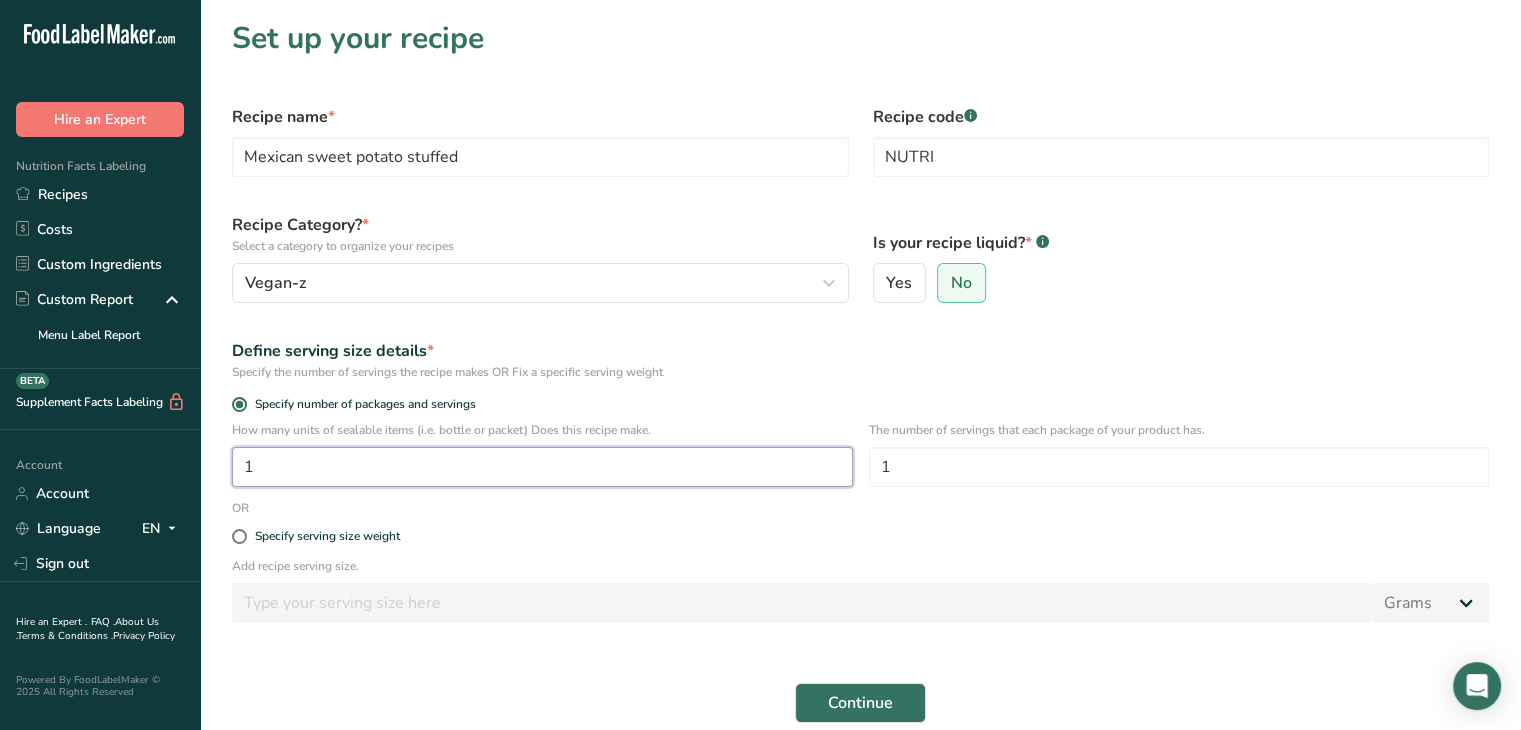 click on "1" at bounding box center (542, 467) 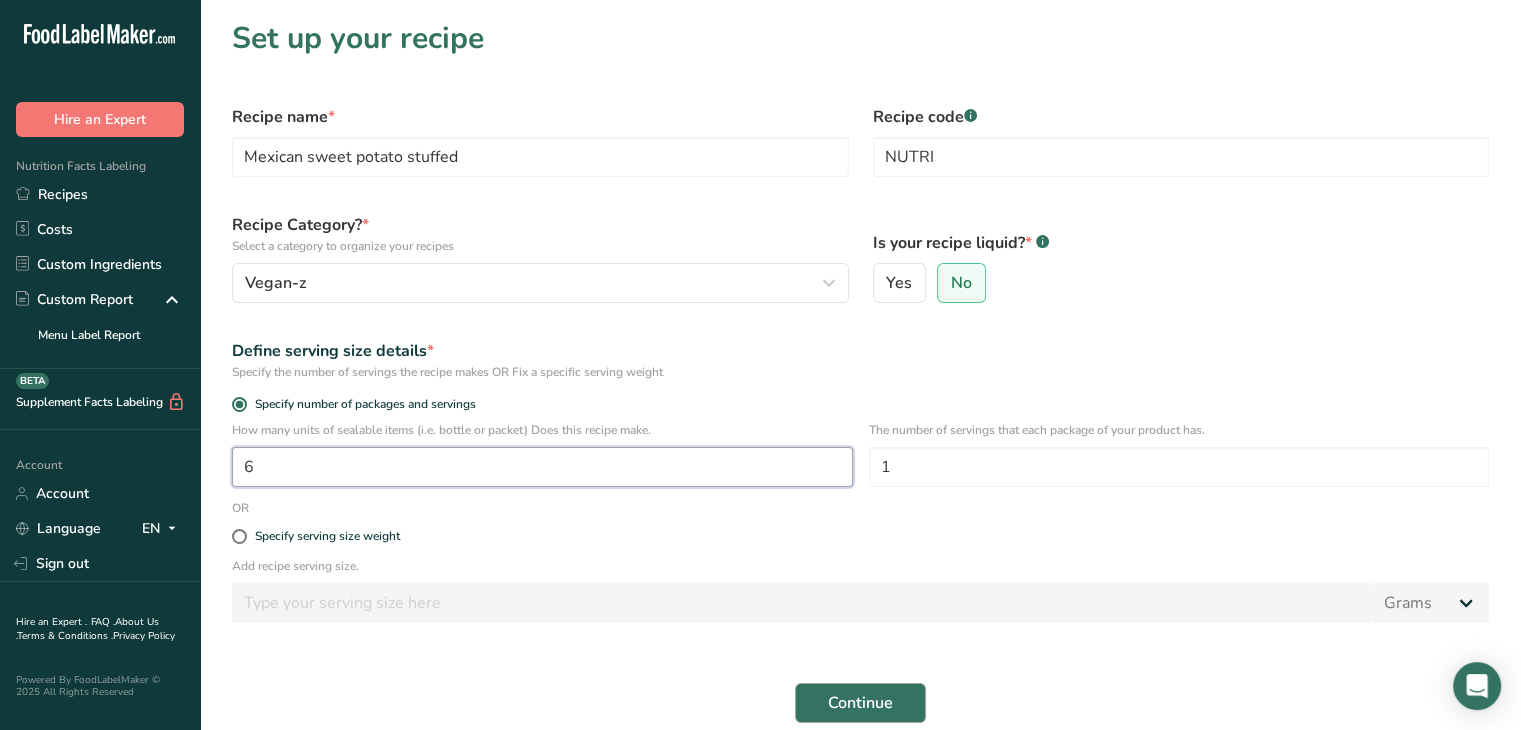 type on "6" 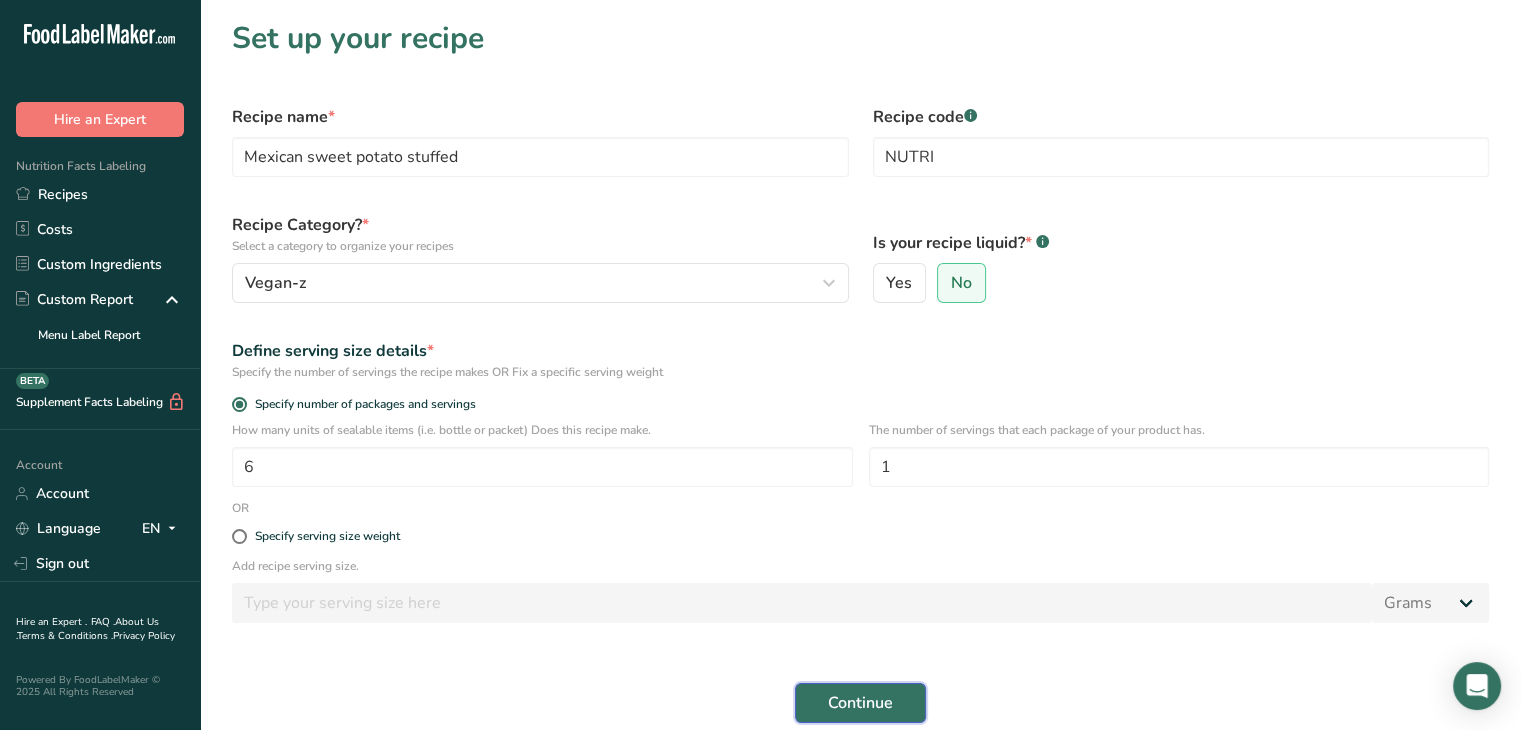 click on "Continue" at bounding box center (860, 703) 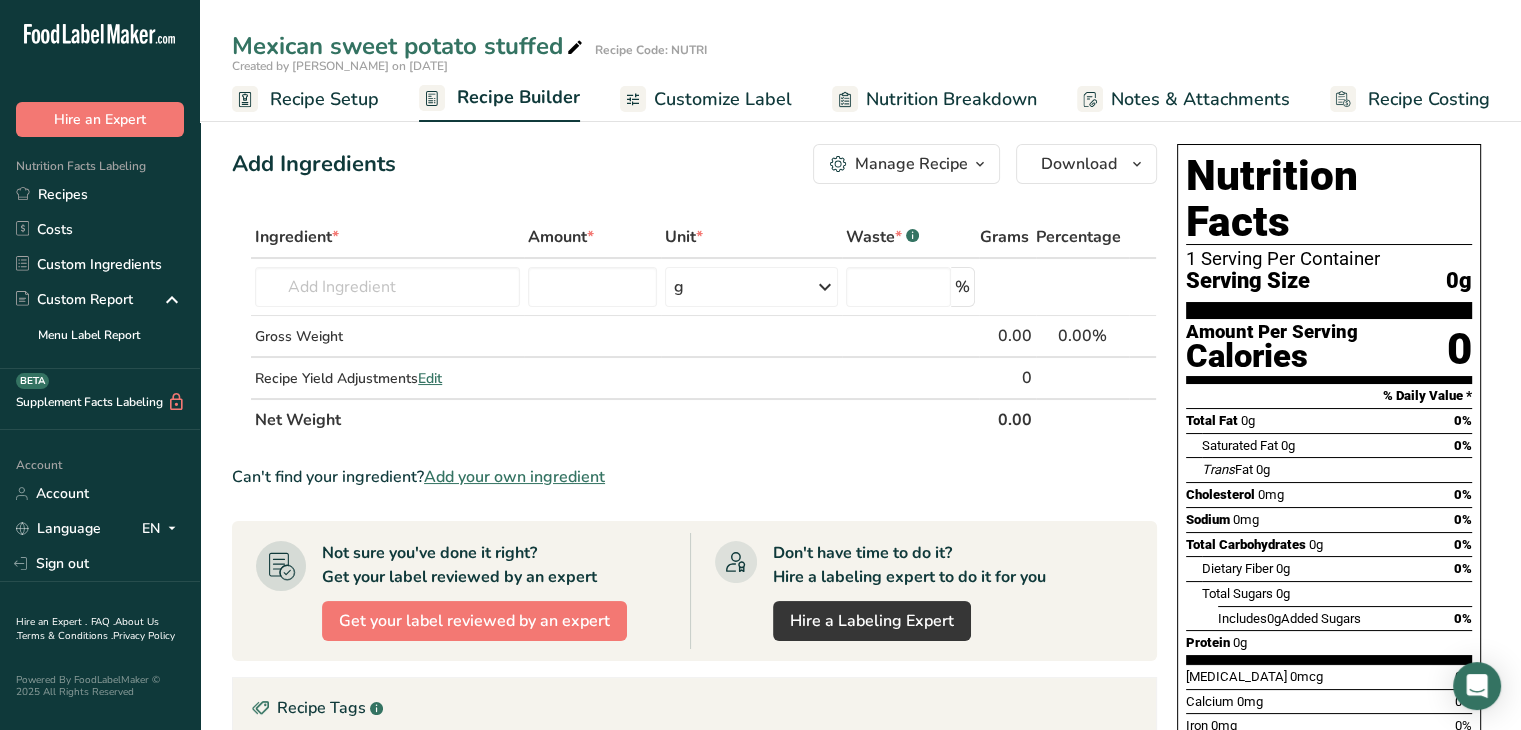 click on "Customize Label" at bounding box center [723, 99] 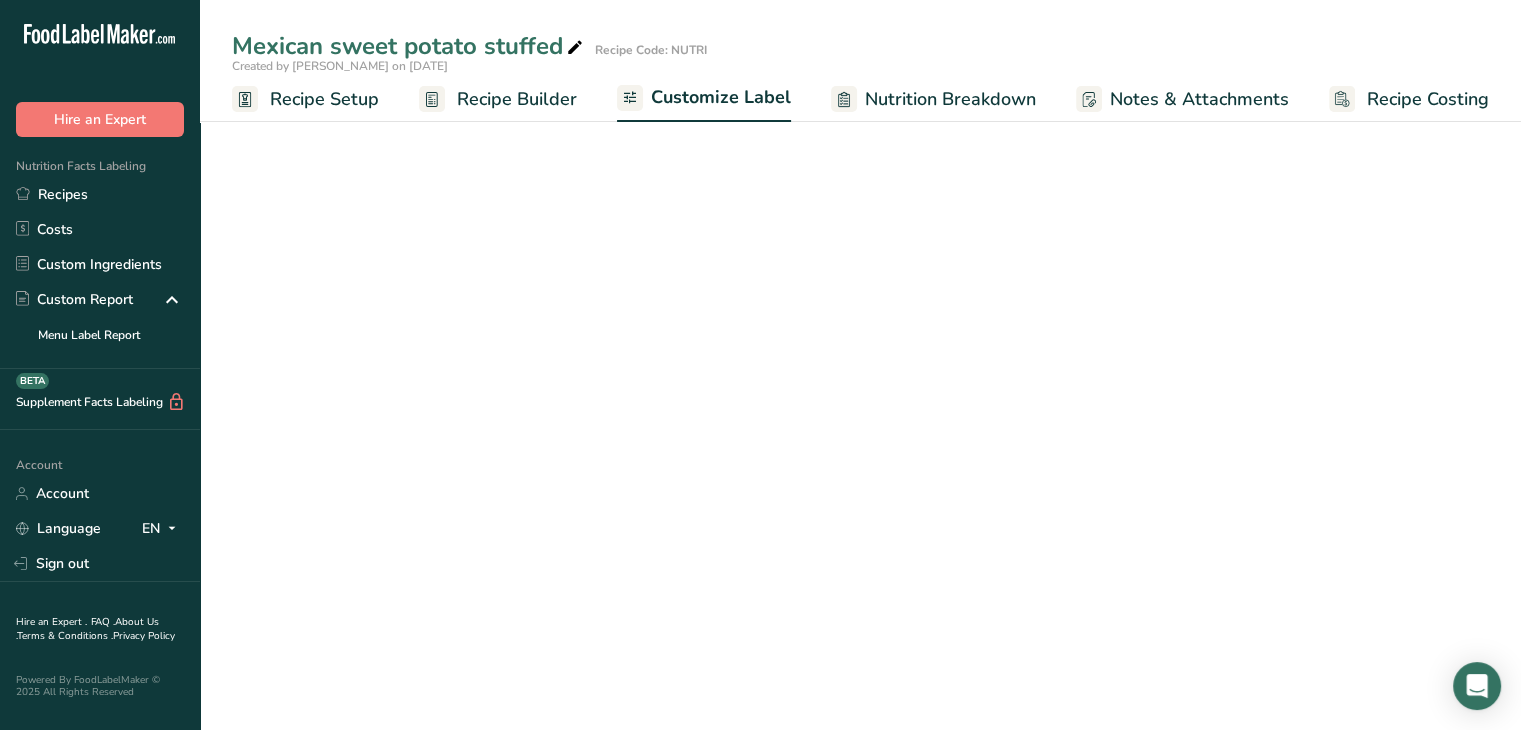 scroll, scrollTop: 0, scrollLeft: 0, axis: both 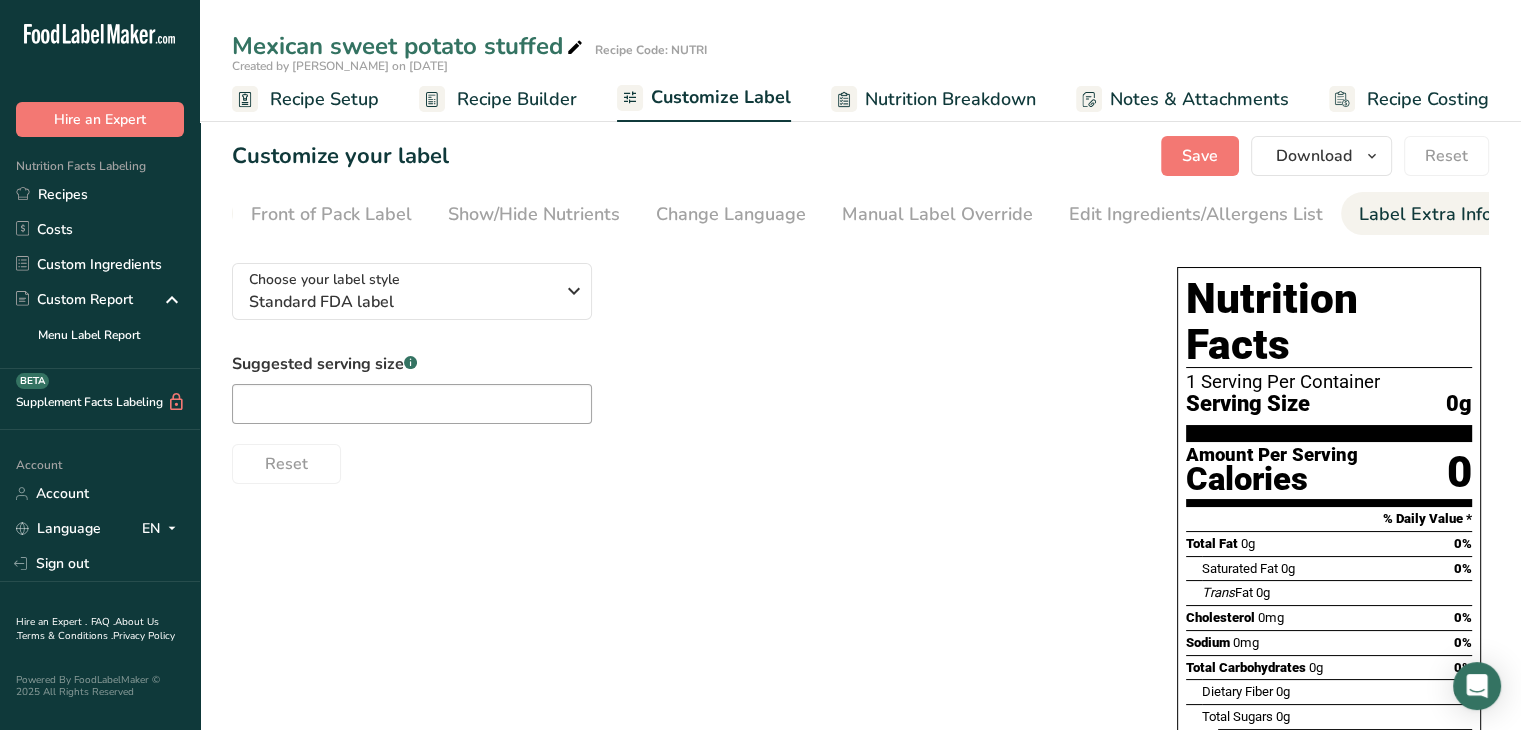 click on "Label Extra Info" at bounding box center [1425, 214] 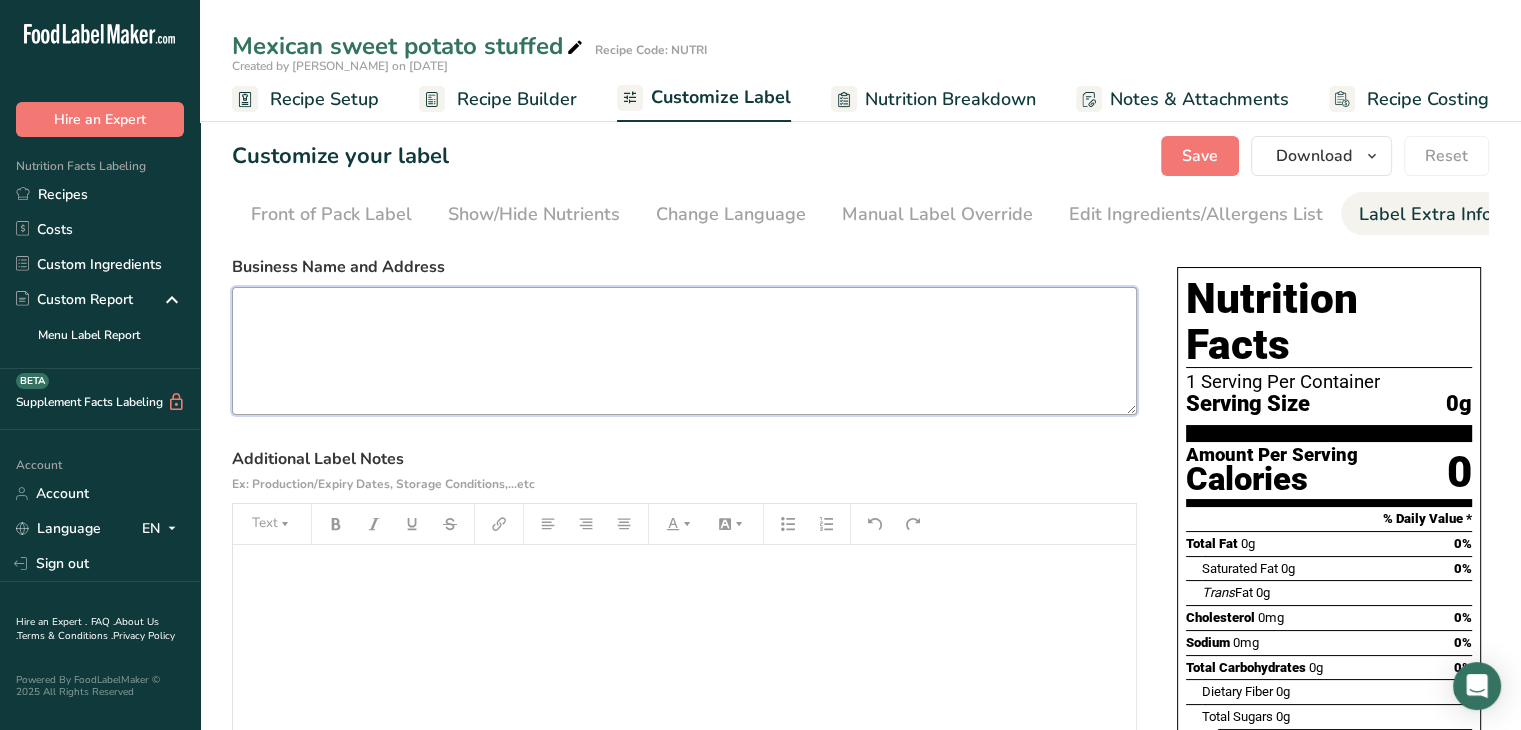 click at bounding box center [684, 351] 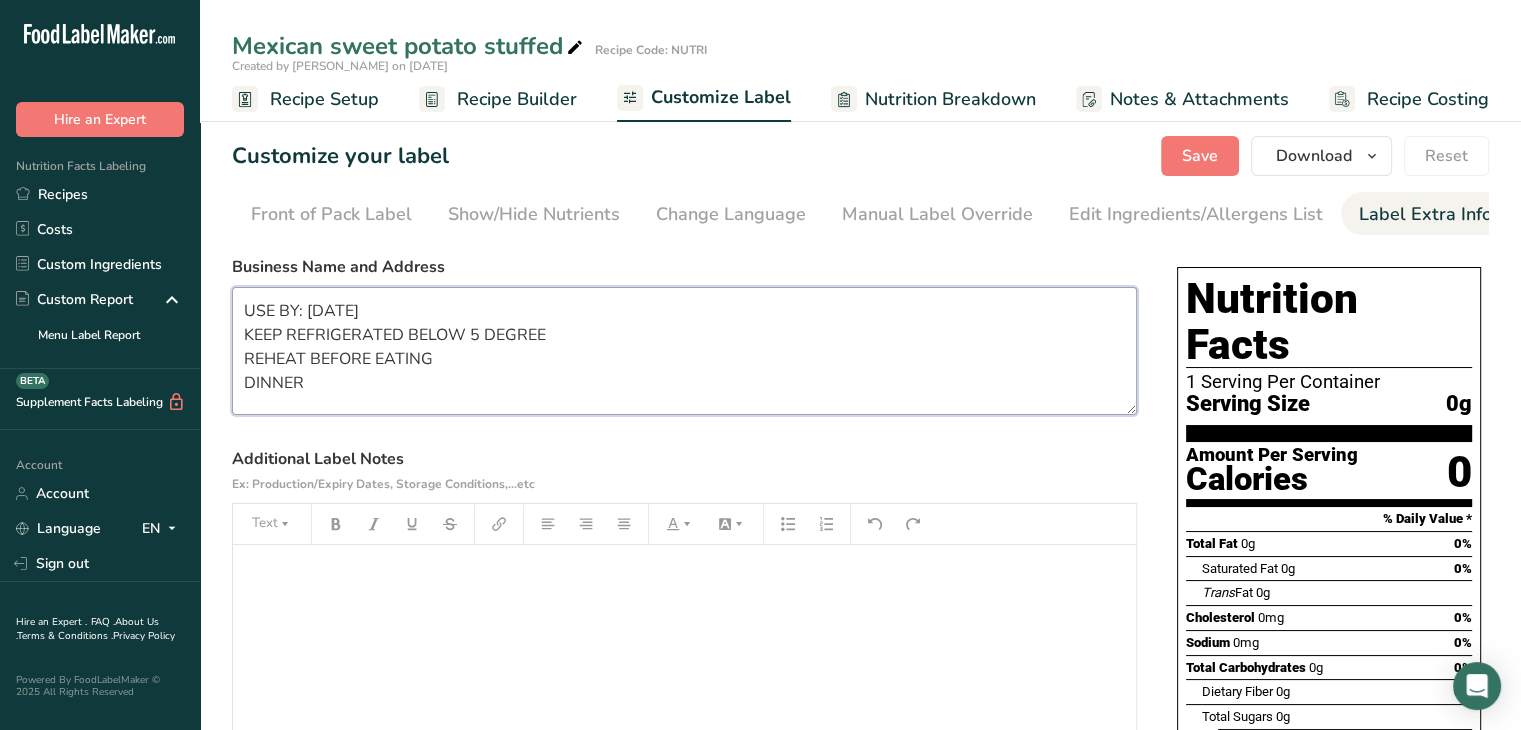 click on "USE BY: [DATE]
KEEP REFRIGERATED BELOW 5 DEGREE
REHEAT BEFORE EATING
DINNER" at bounding box center (684, 351) 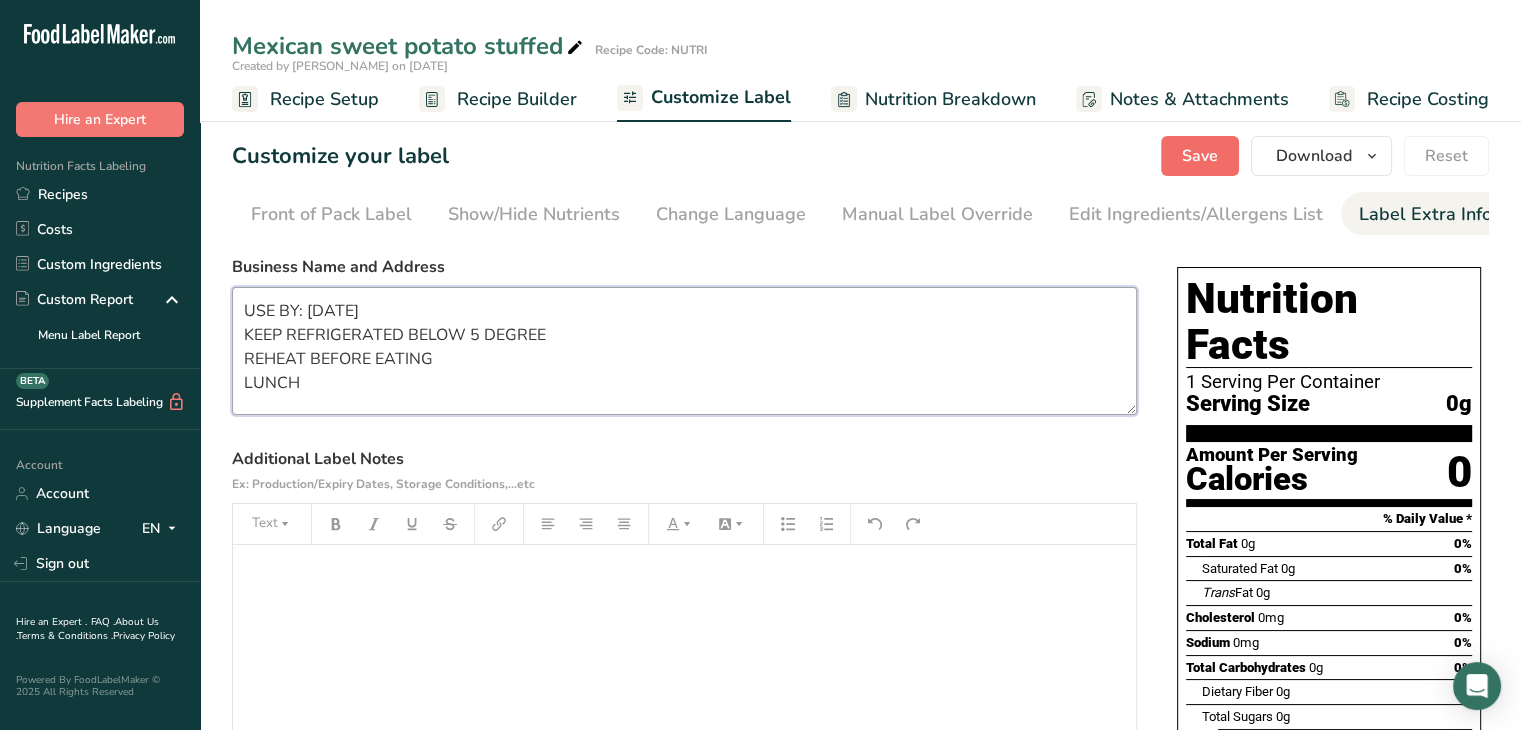 type on "USE BY: [DATE]
KEEP REFRIGERATED BELOW 5 DEGREE
REHEAT BEFORE EATING
LUNCH" 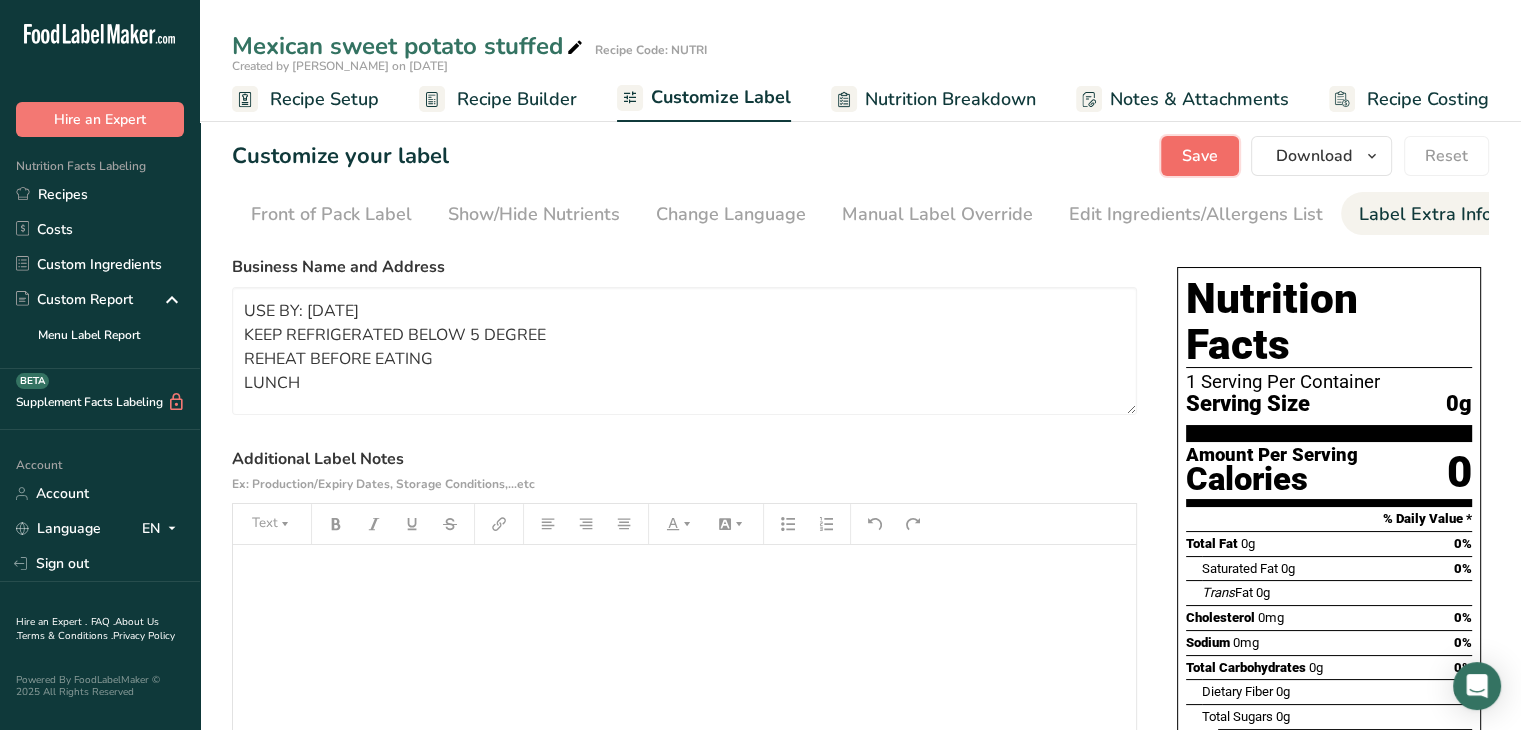 click on "Save" at bounding box center [1200, 156] 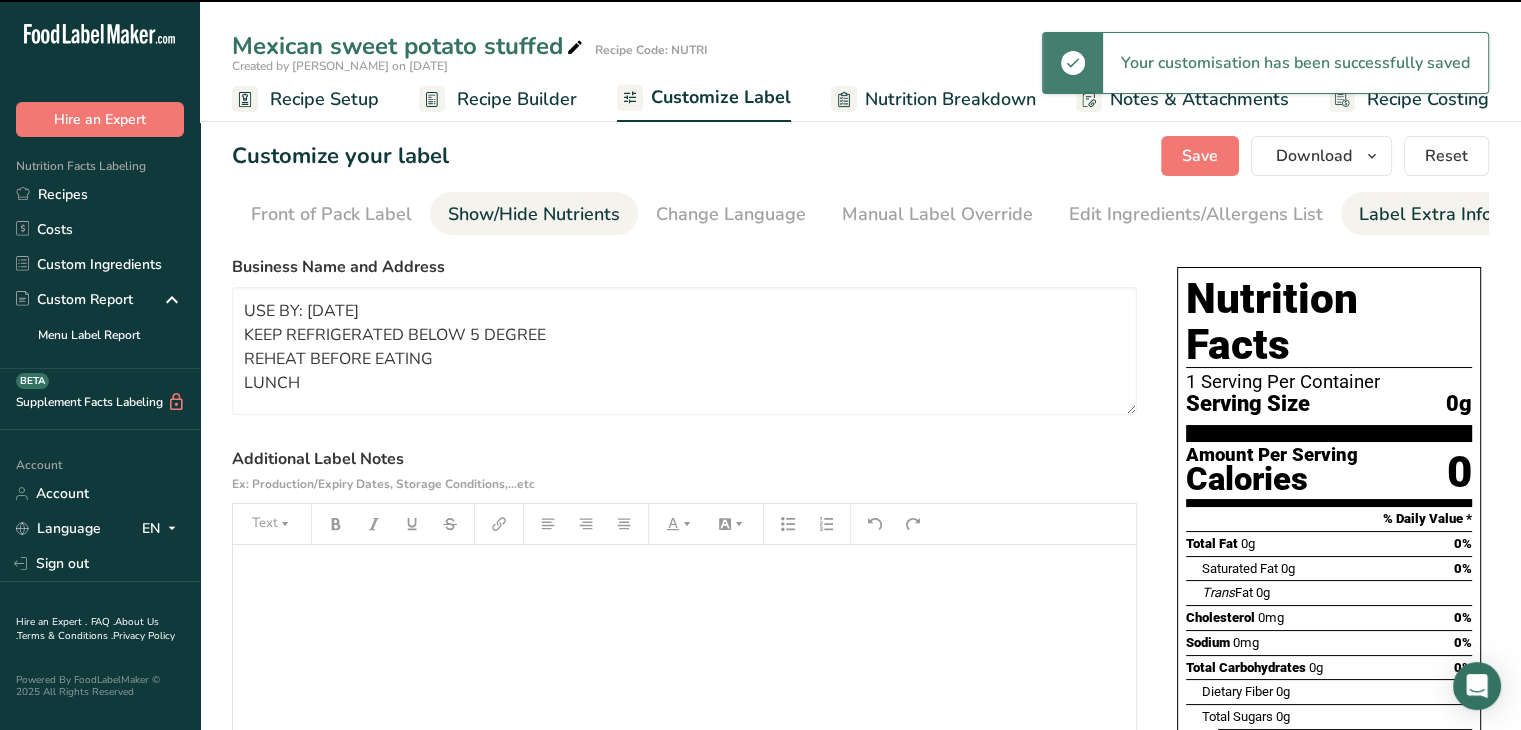 click on "Show/Hide Nutrients" at bounding box center [534, 214] 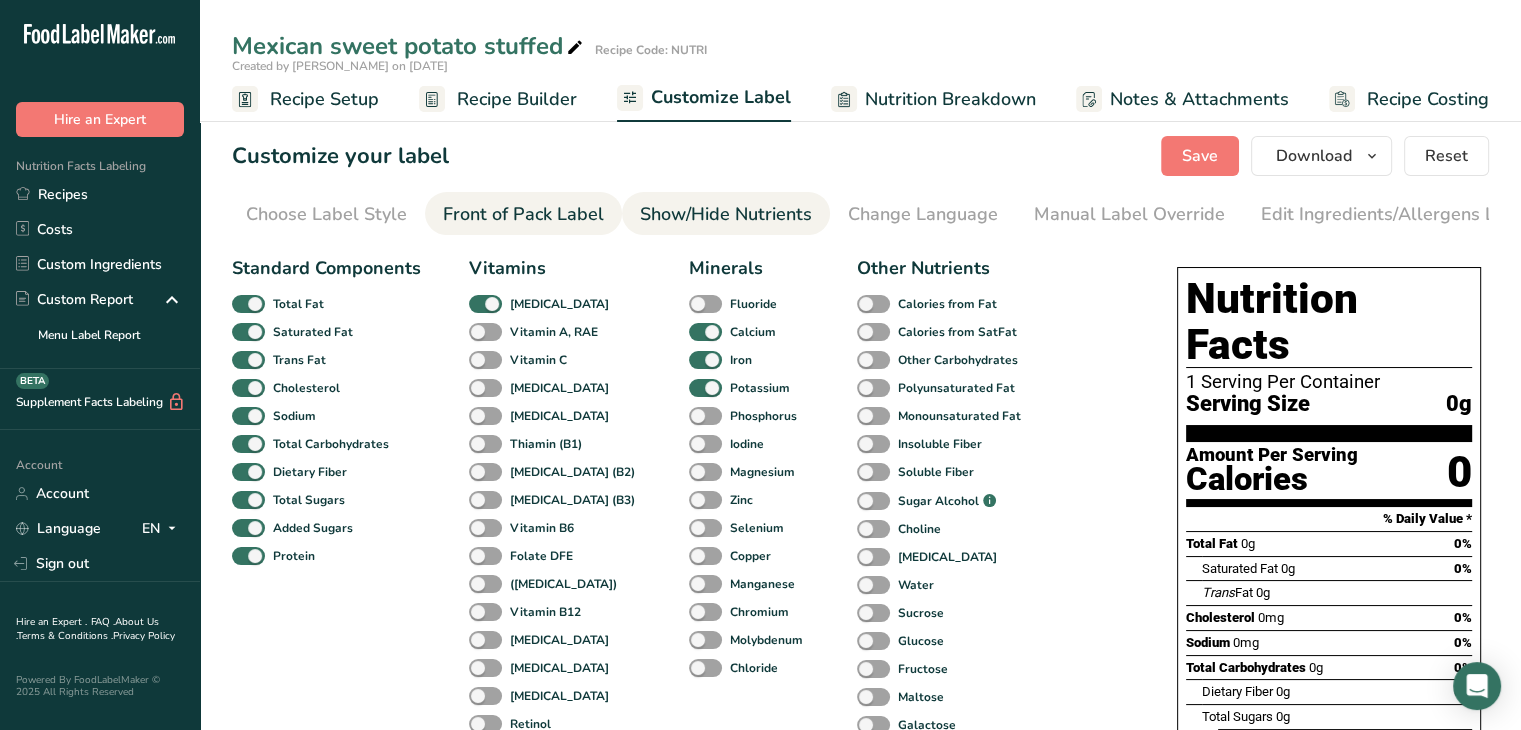 scroll, scrollTop: 0, scrollLeft: 2, axis: horizontal 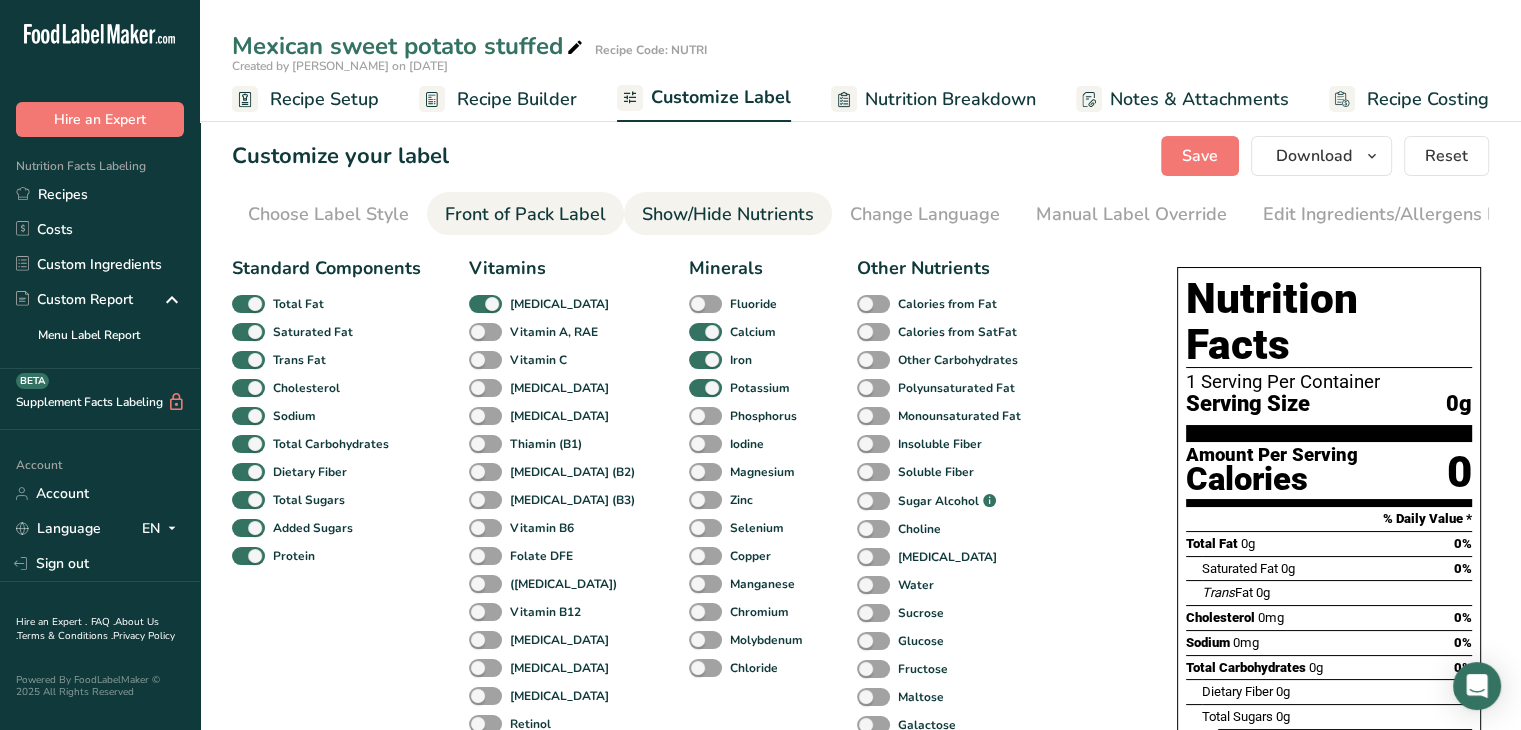 click on "Choose Label Style" at bounding box center (328, 214) 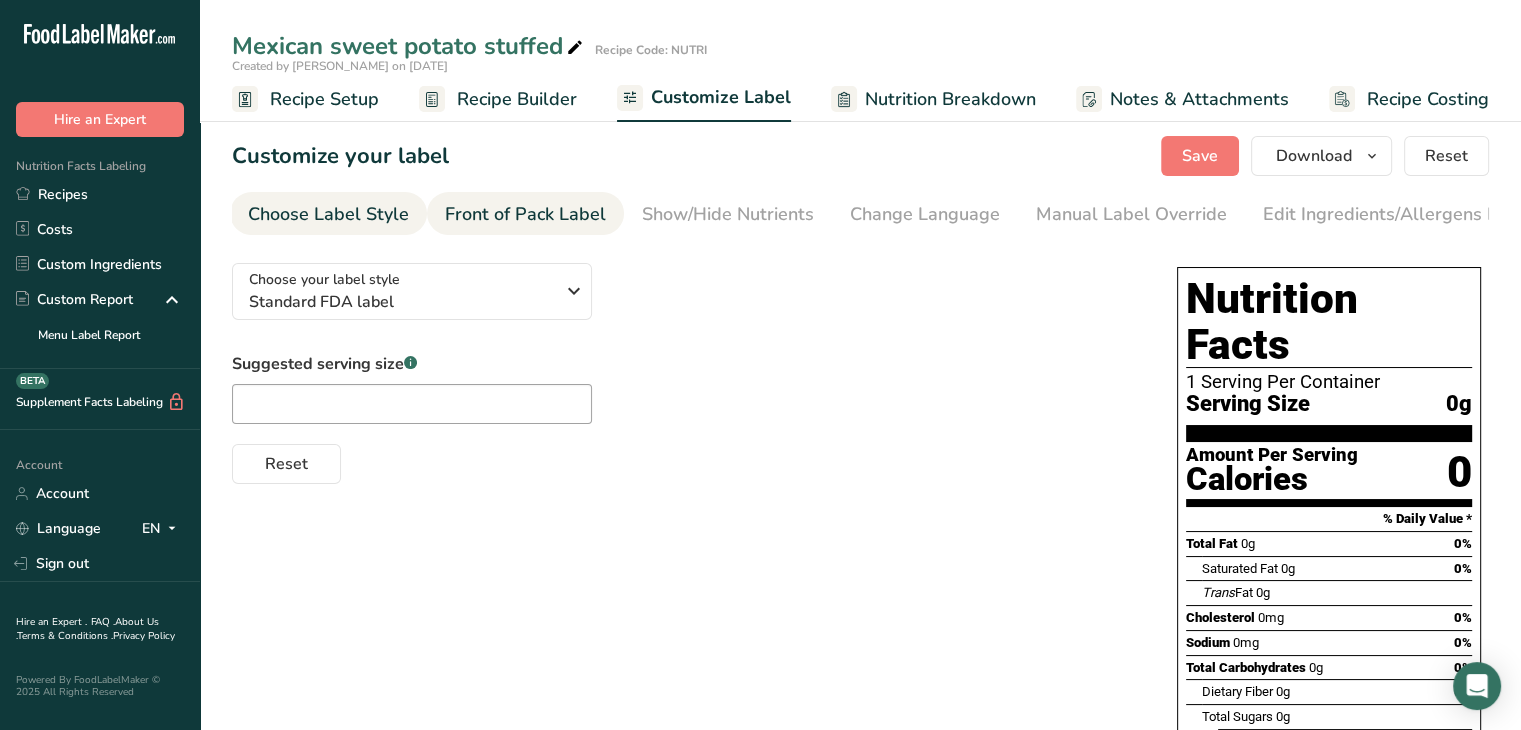 scroll, scrollTop: 0, scrollLeft: 0, axis: both 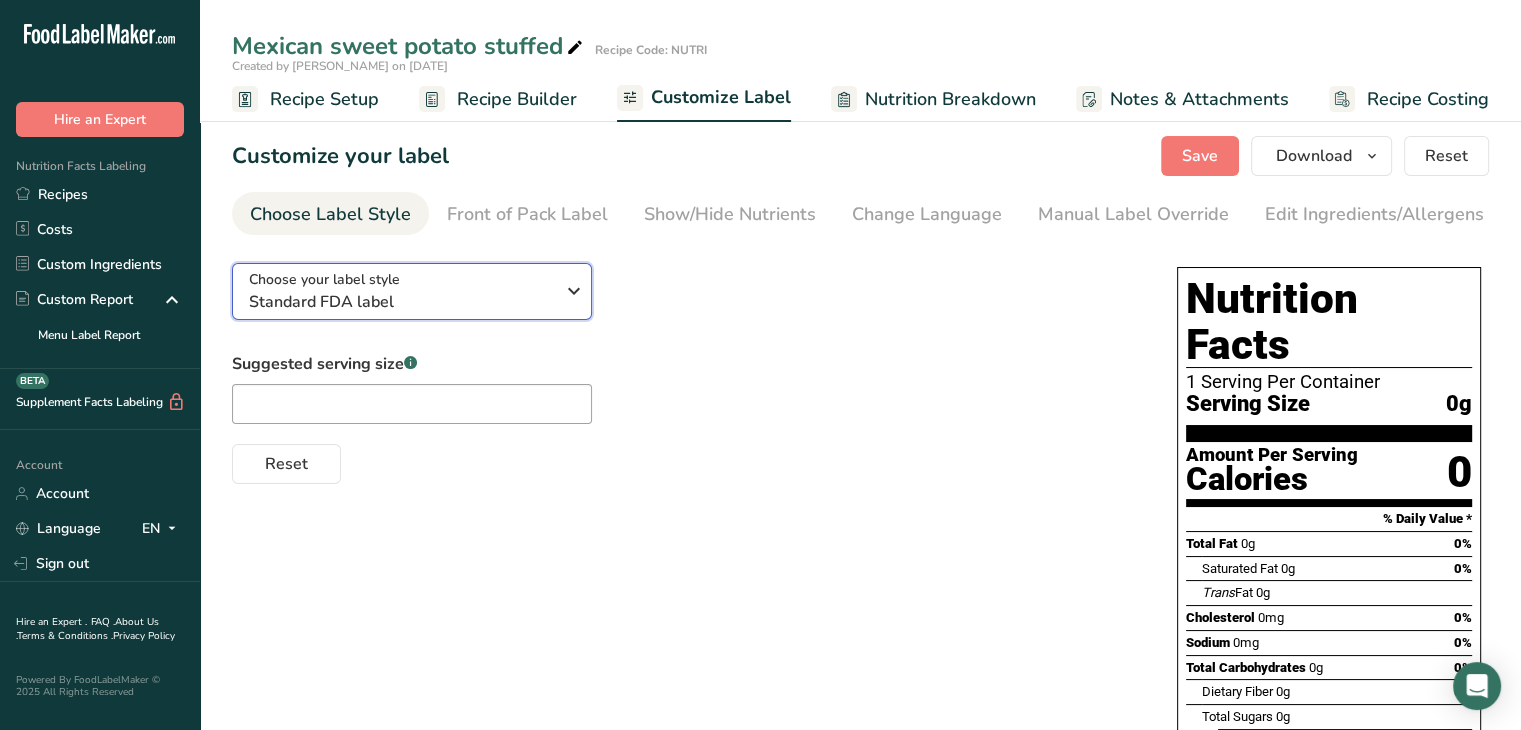 click on "Standard FDA label" at bounding box center (401, 302) 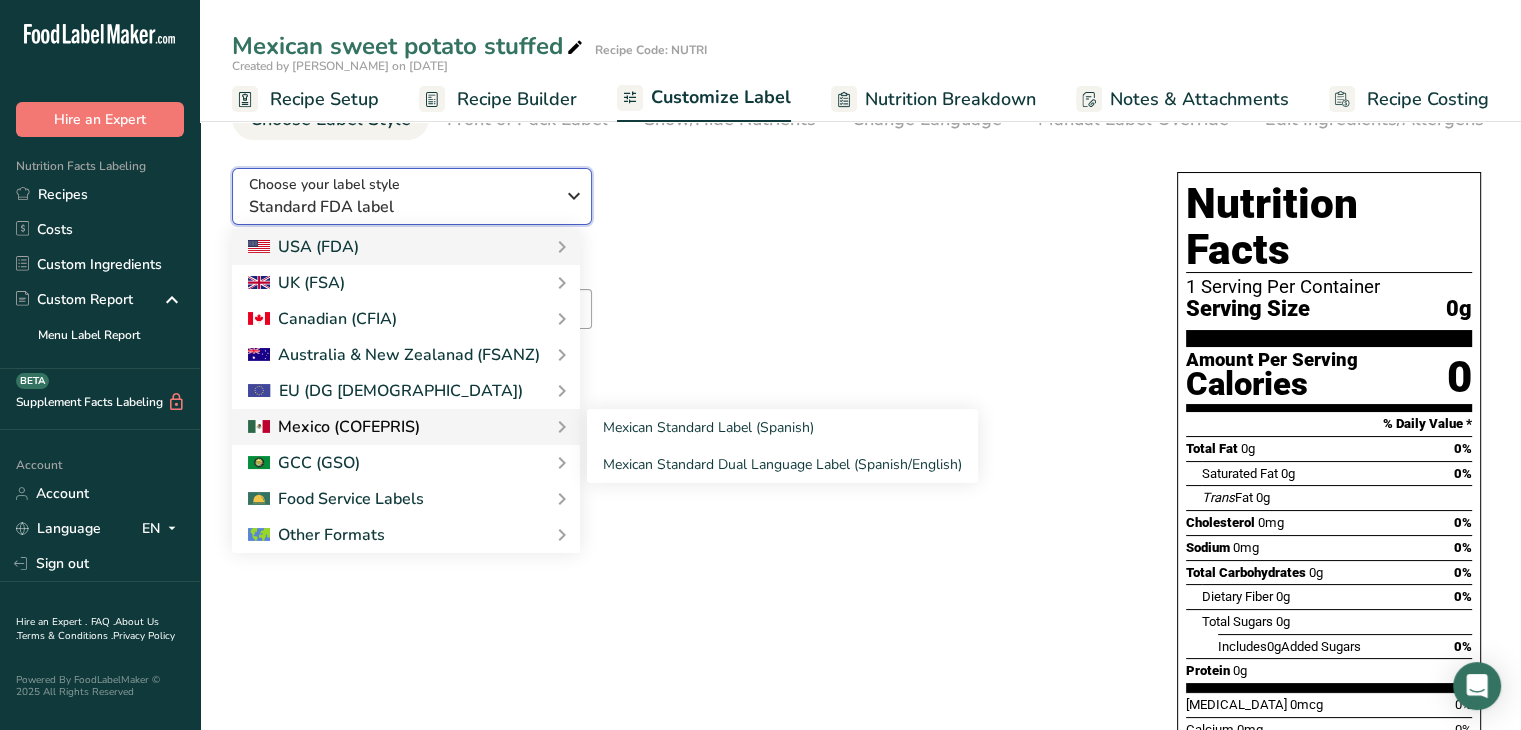scroll, scrollTop: 96, scrollLeft: 0, axis: vertical 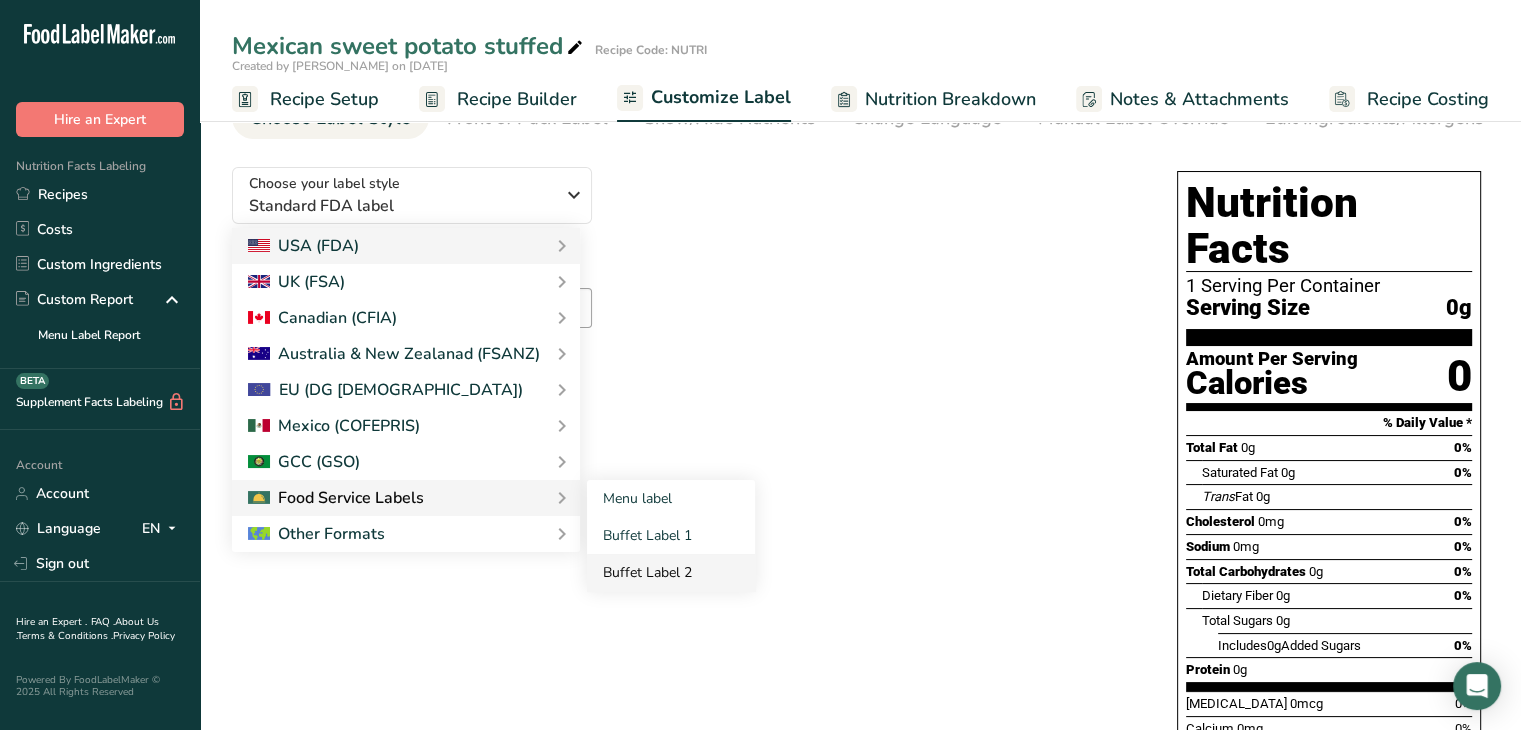 click on "Buffet Label 2" at bounding box center [671, 572] 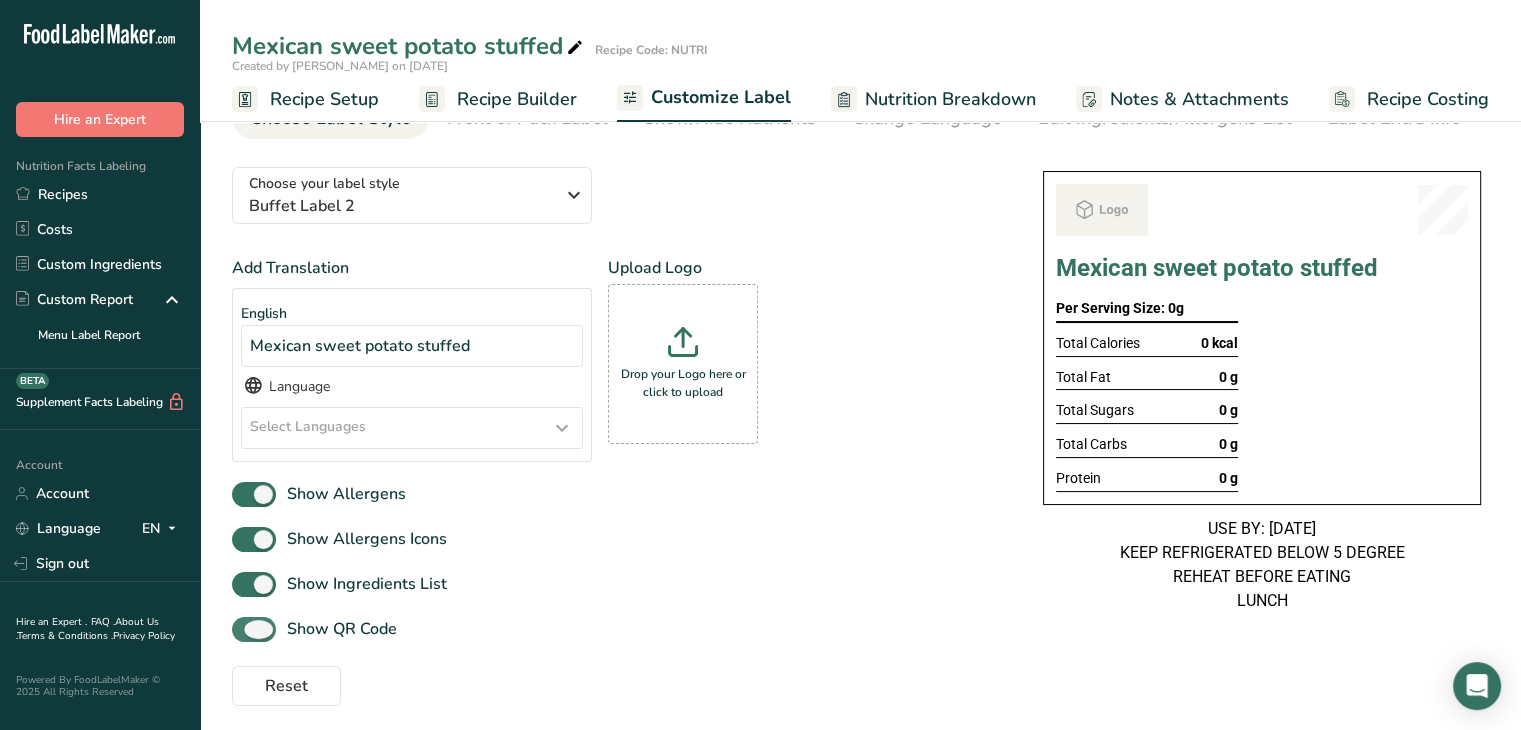 click at bounding box center [254, 629] 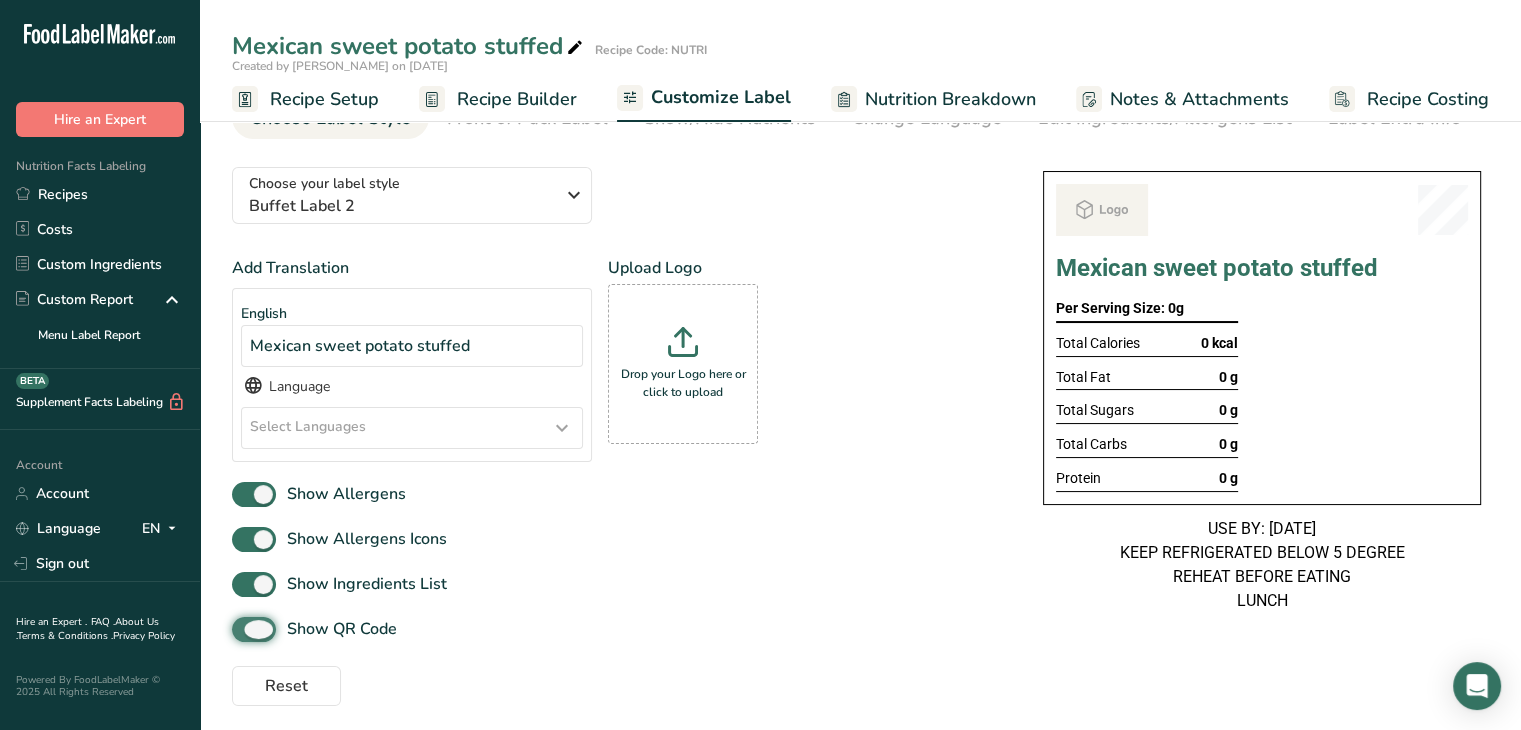 click on "Show QR Code" at bounding box center [238, 629] 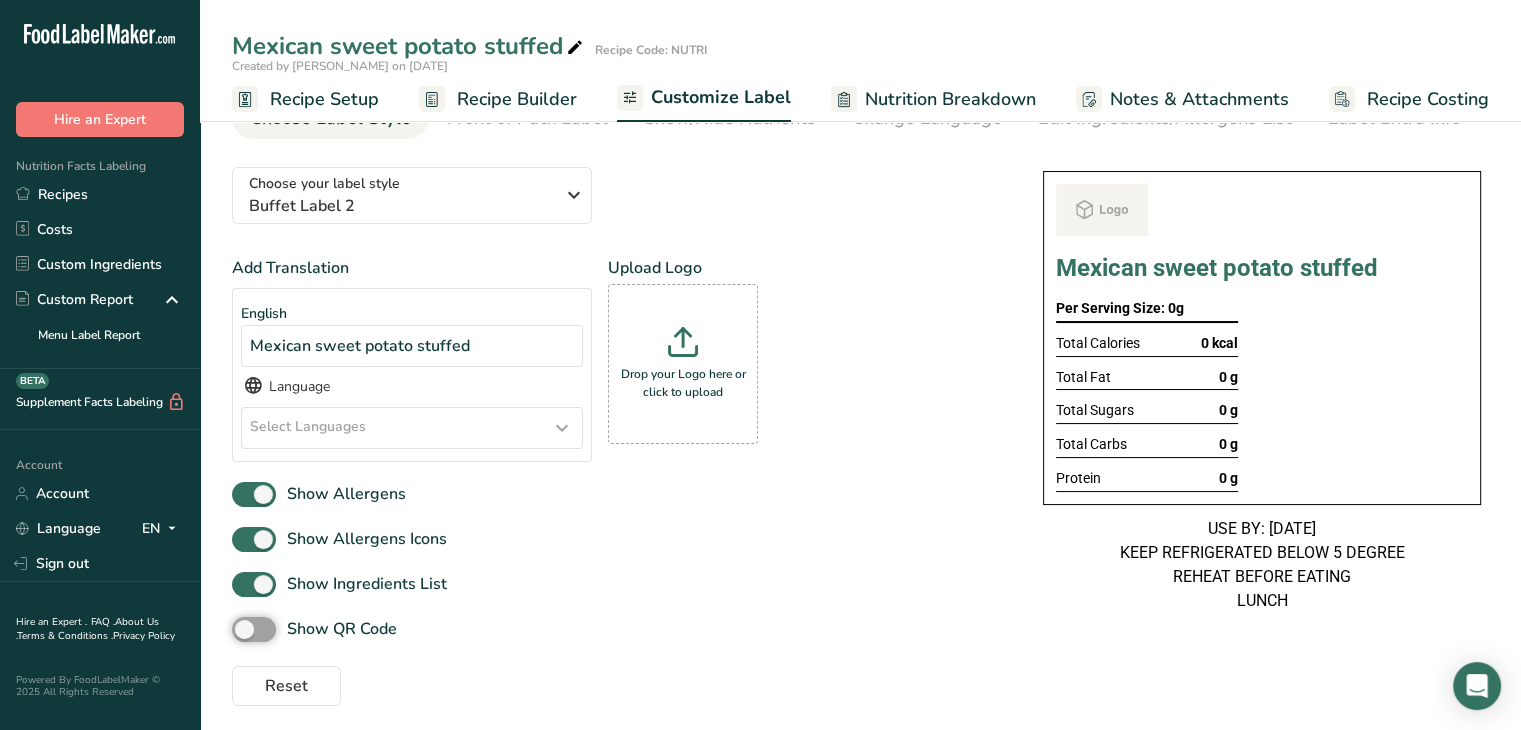 scroll, scrollTop: 0, scrollLeft: 0, axis: both 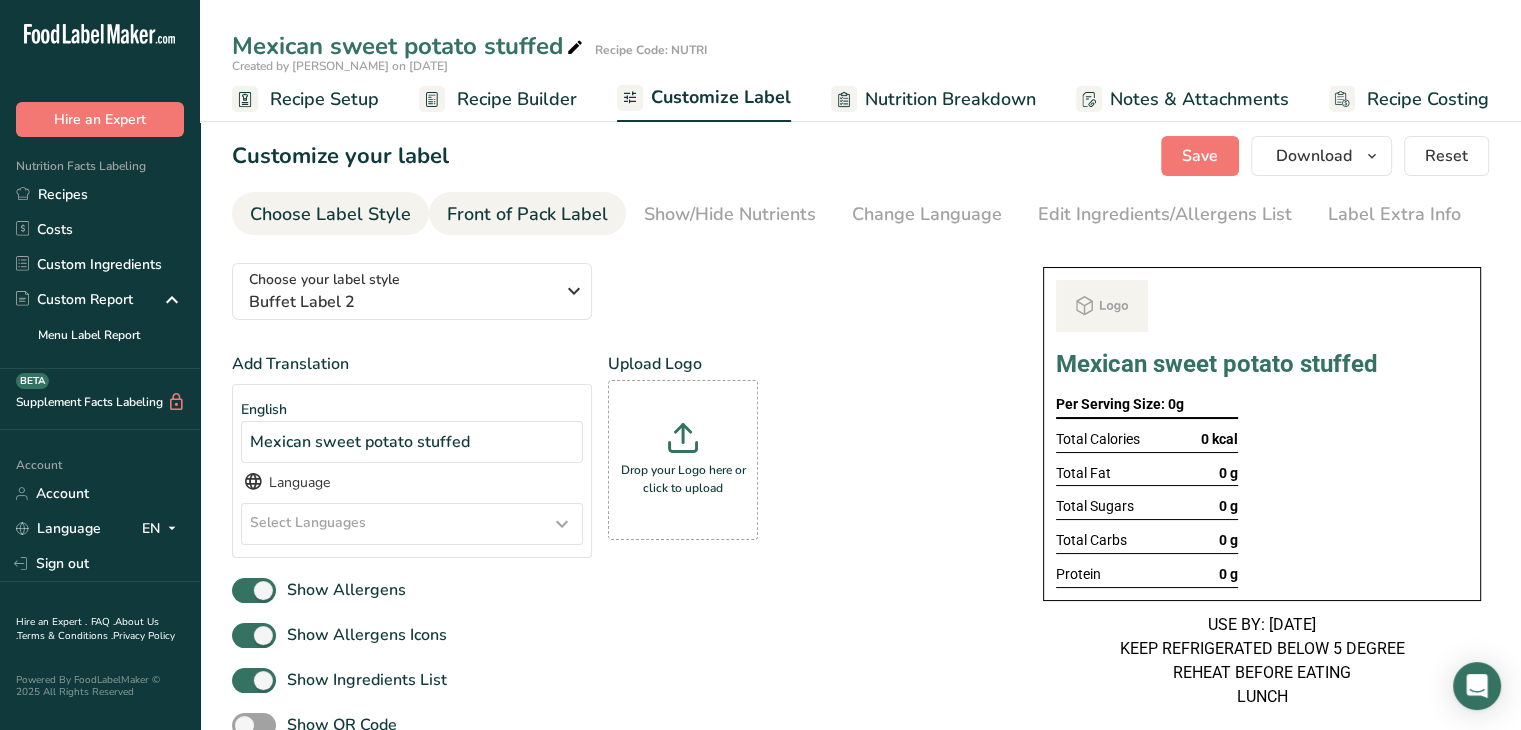 click on "Front of Pack Label" at bounding box center [527, 214] 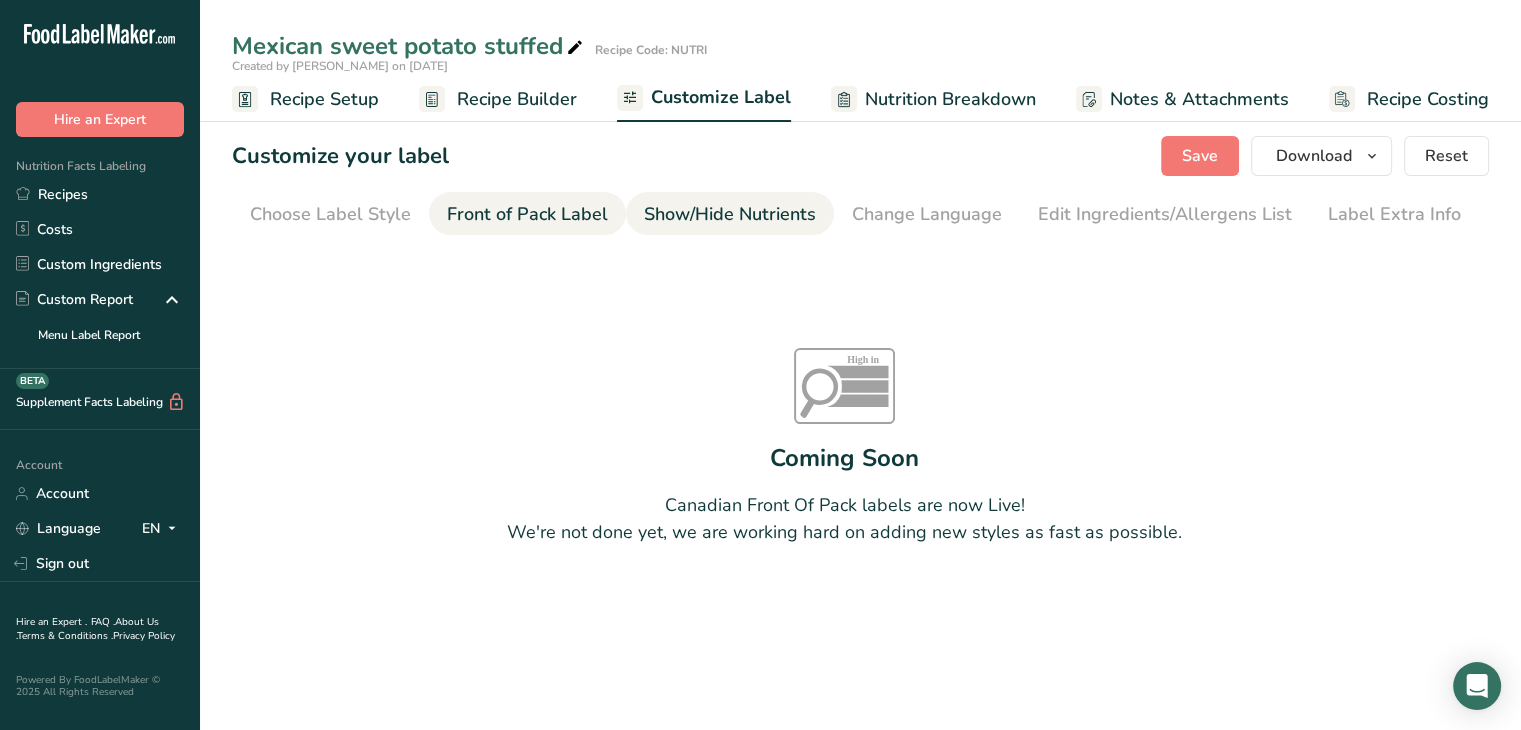 click on "Show/Hide Nutrients" at bounding box center [730, 214] 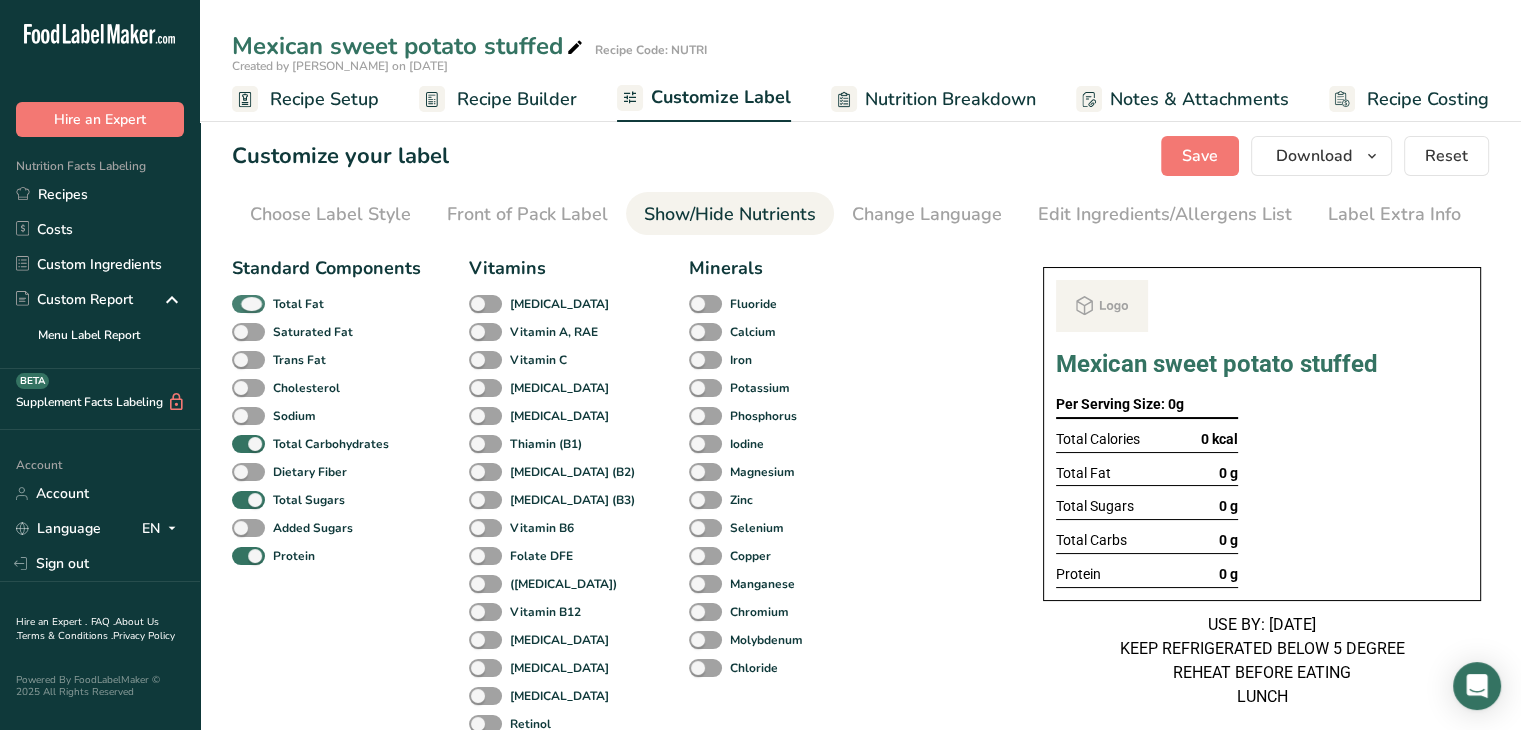 click on "Total Fat" at bounding box center (298, 304) 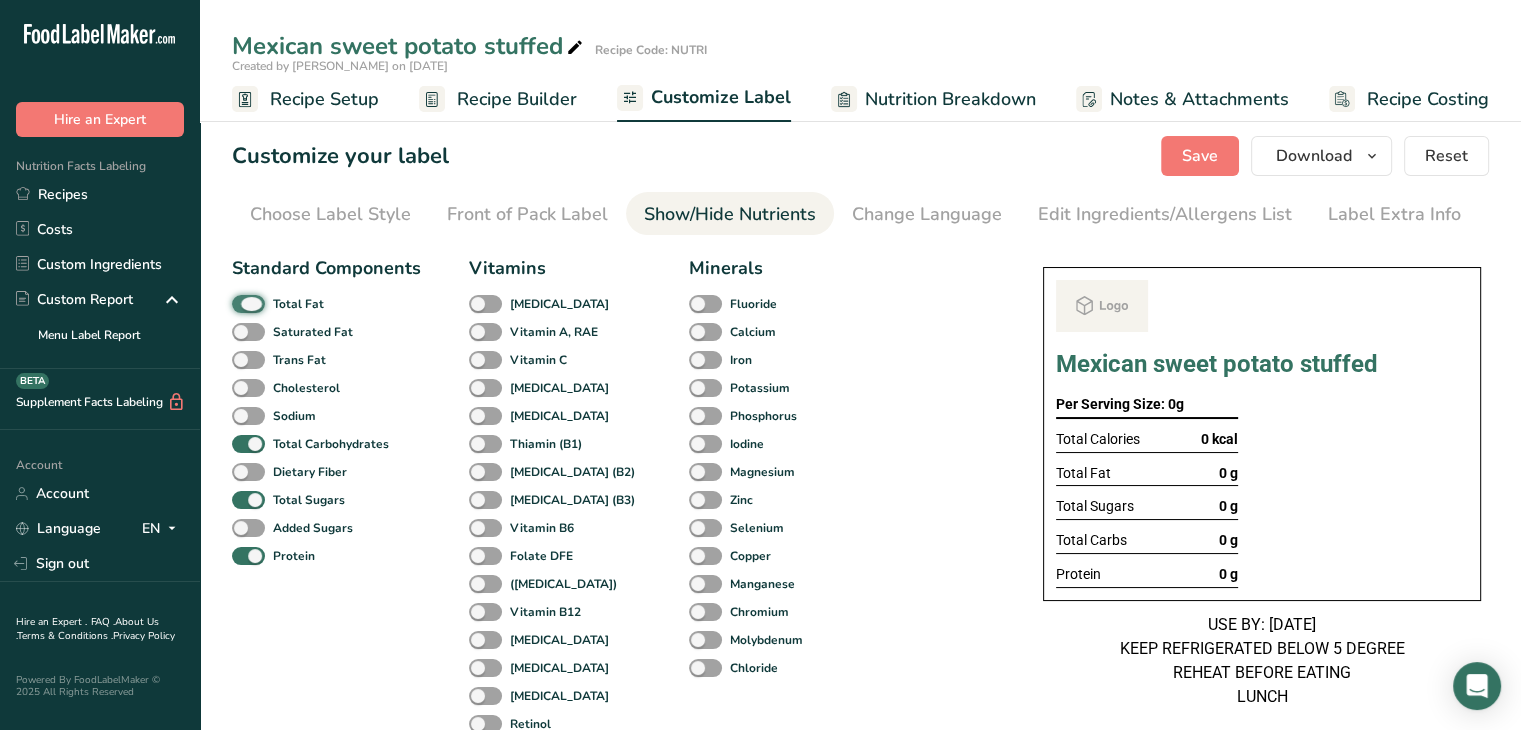 click on "Total Fat" at bounding box center [238, 303] 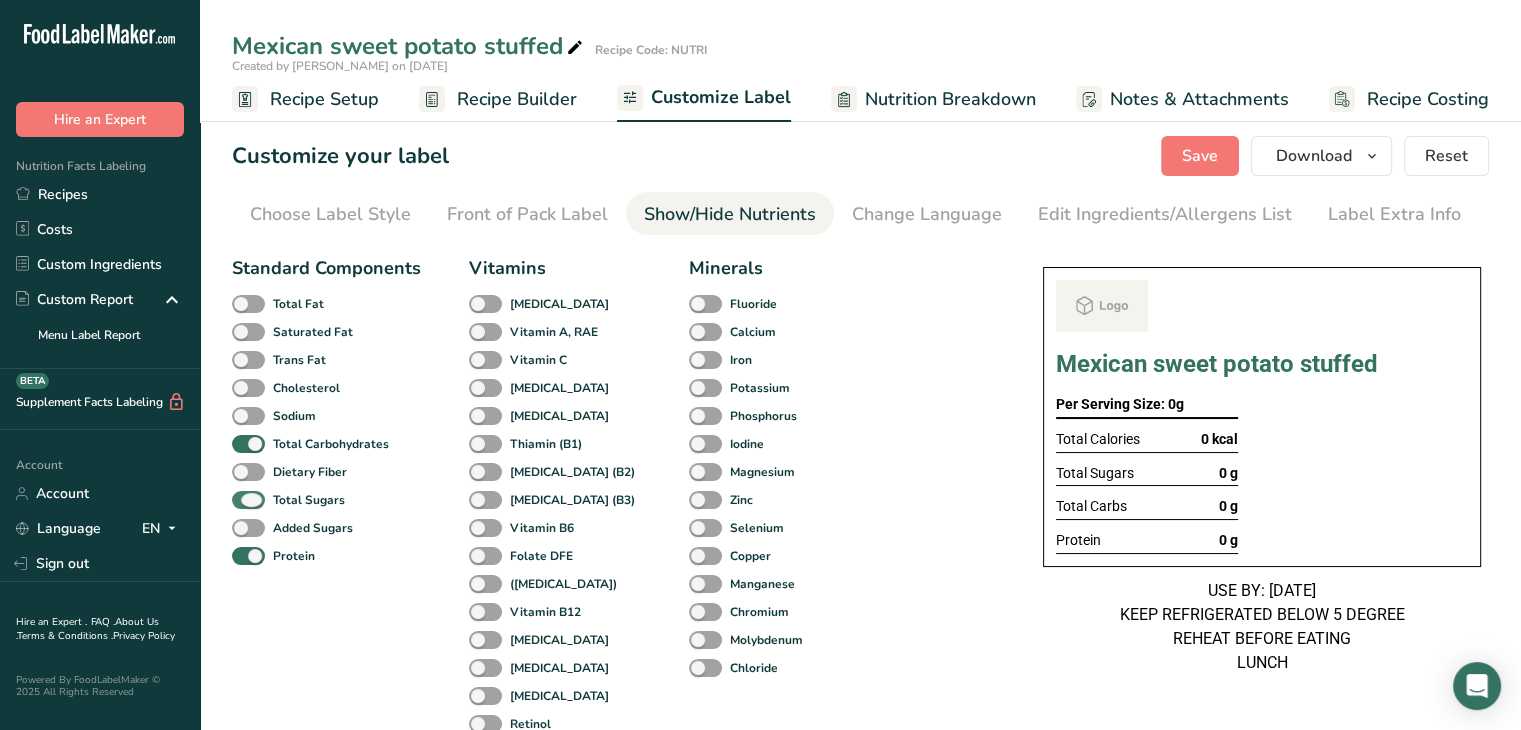 click at bounding box center [248, 500] 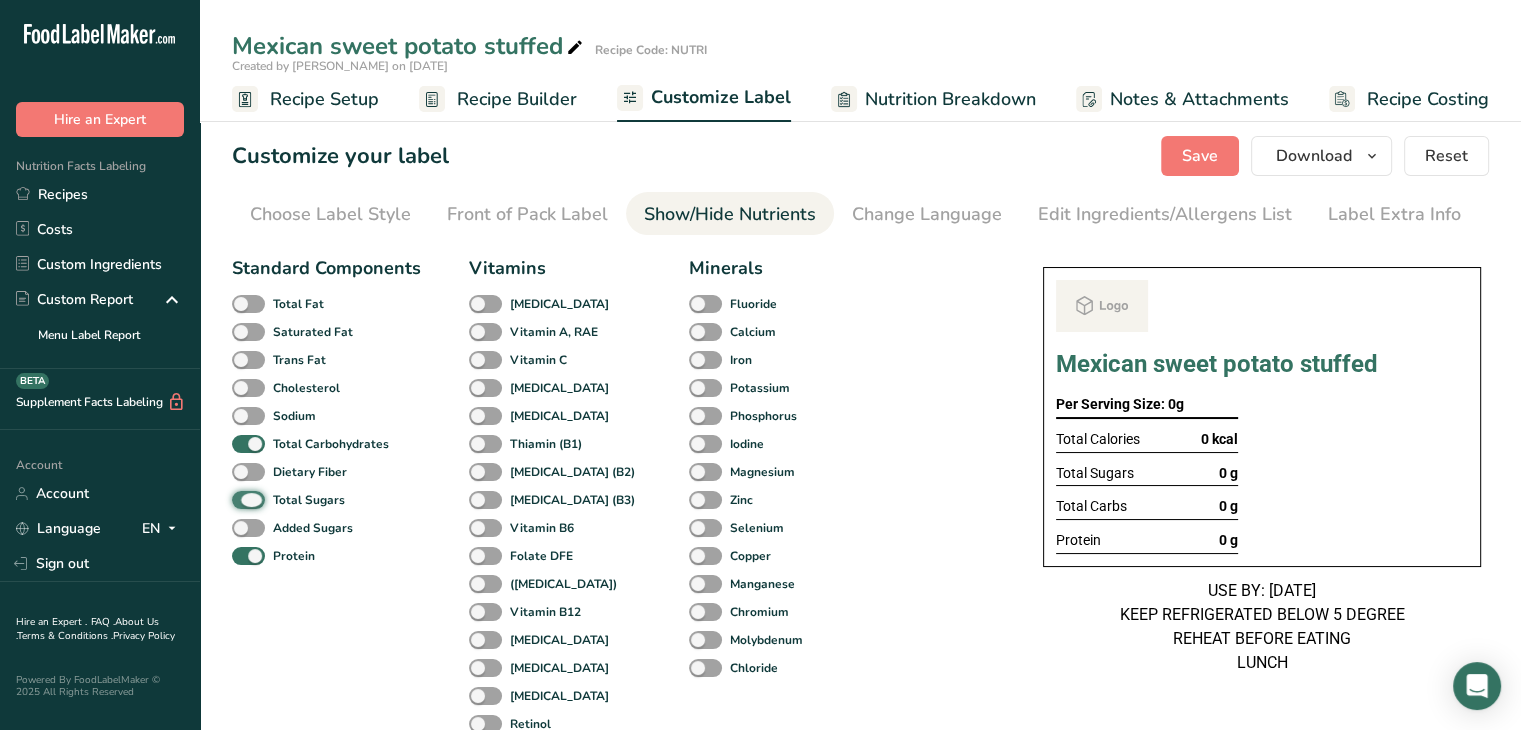 click on "Total Sugars" at bounding box center (238, 499) 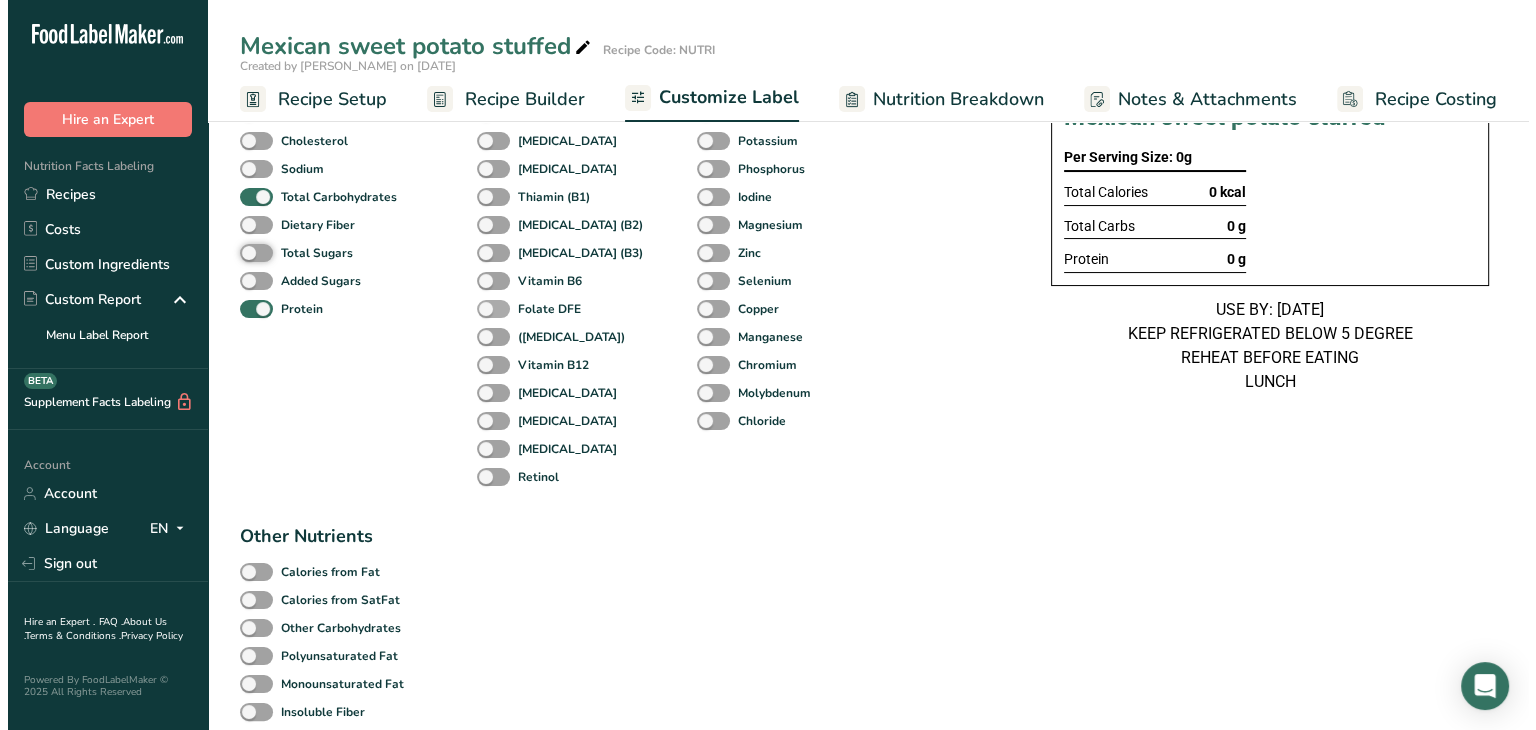 scroll, scrollTop: 0, scrollLeft: 0, axis: both 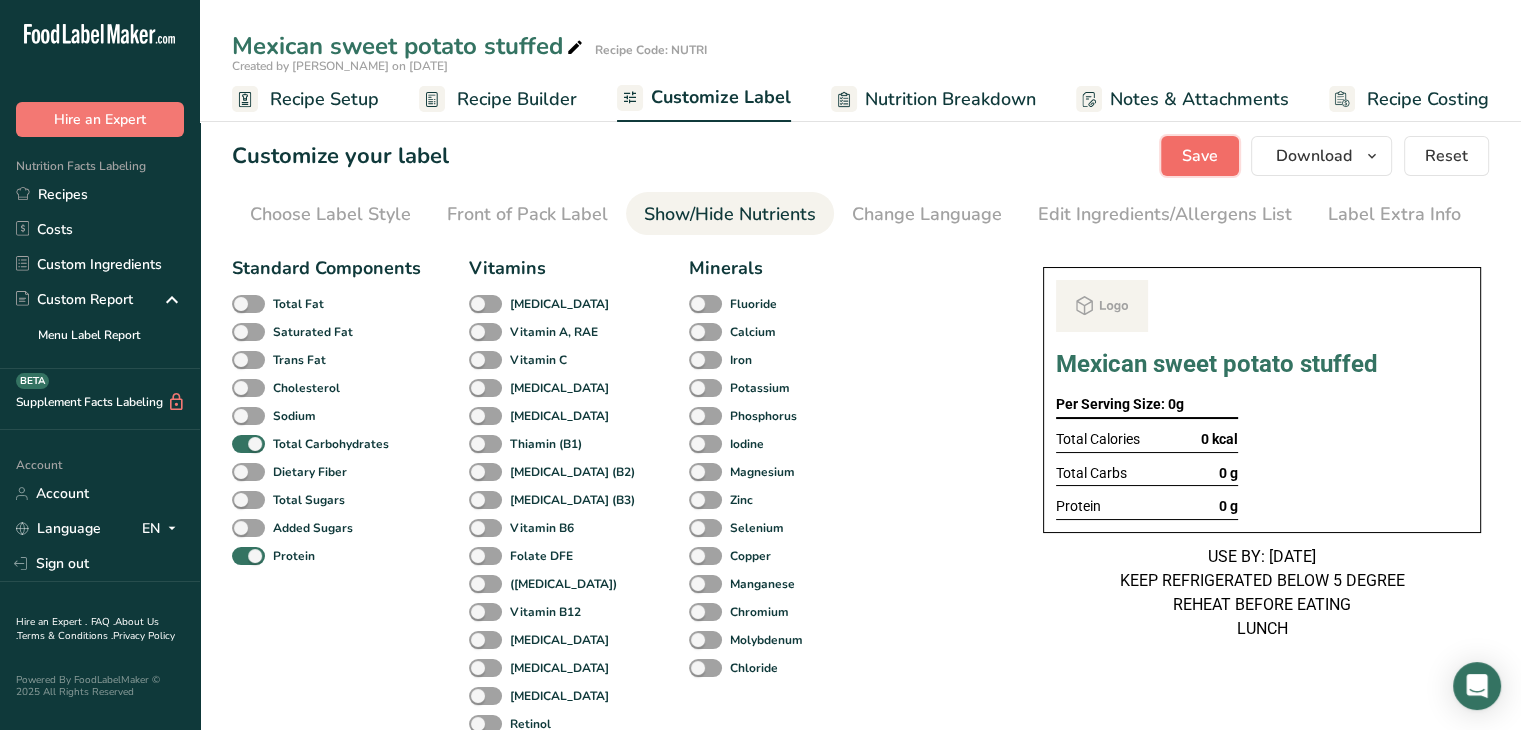 click on "Save" at bounding box center [1200, 156] 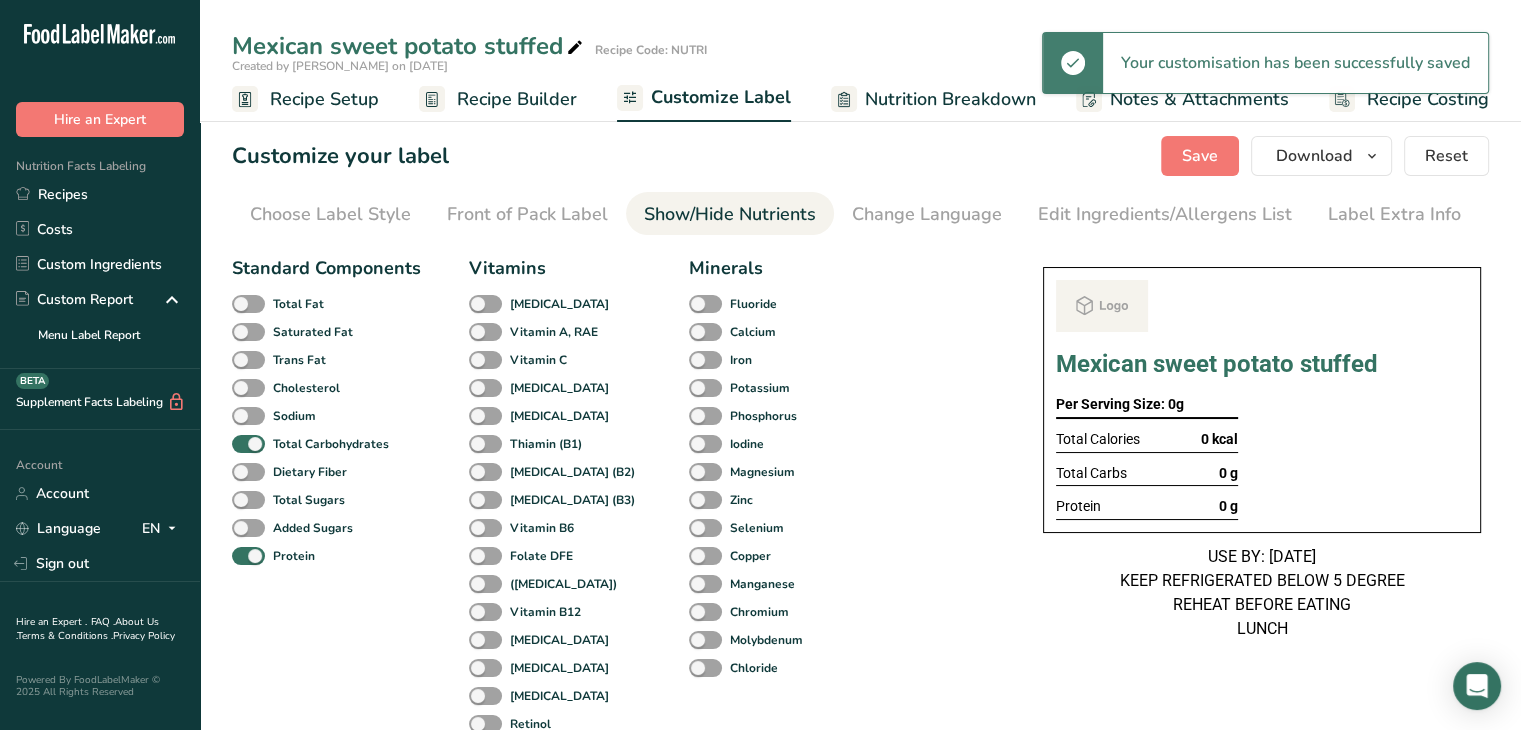 click on "Recipe Builder" at bounding box center (517, 99) 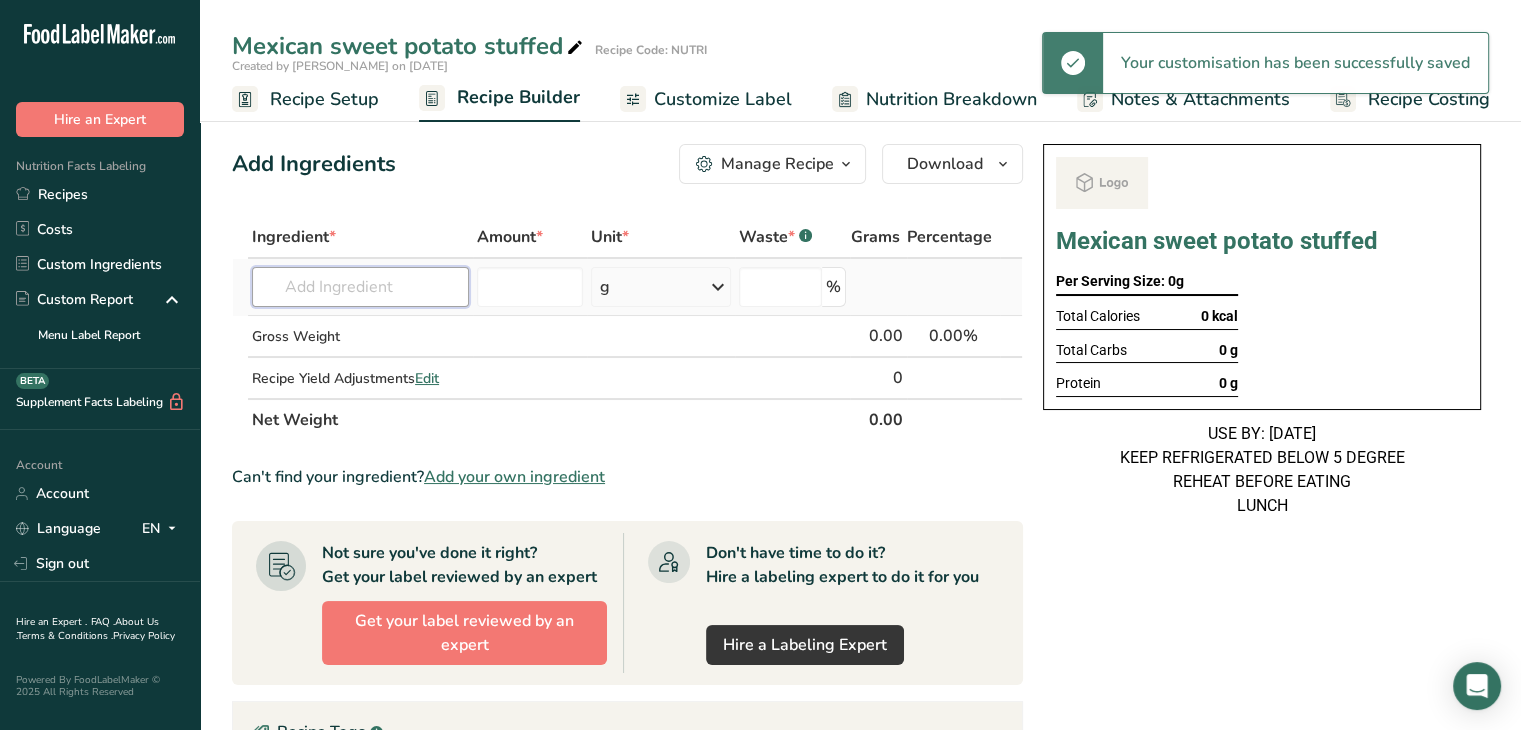 click at bounding box center [360, 287] 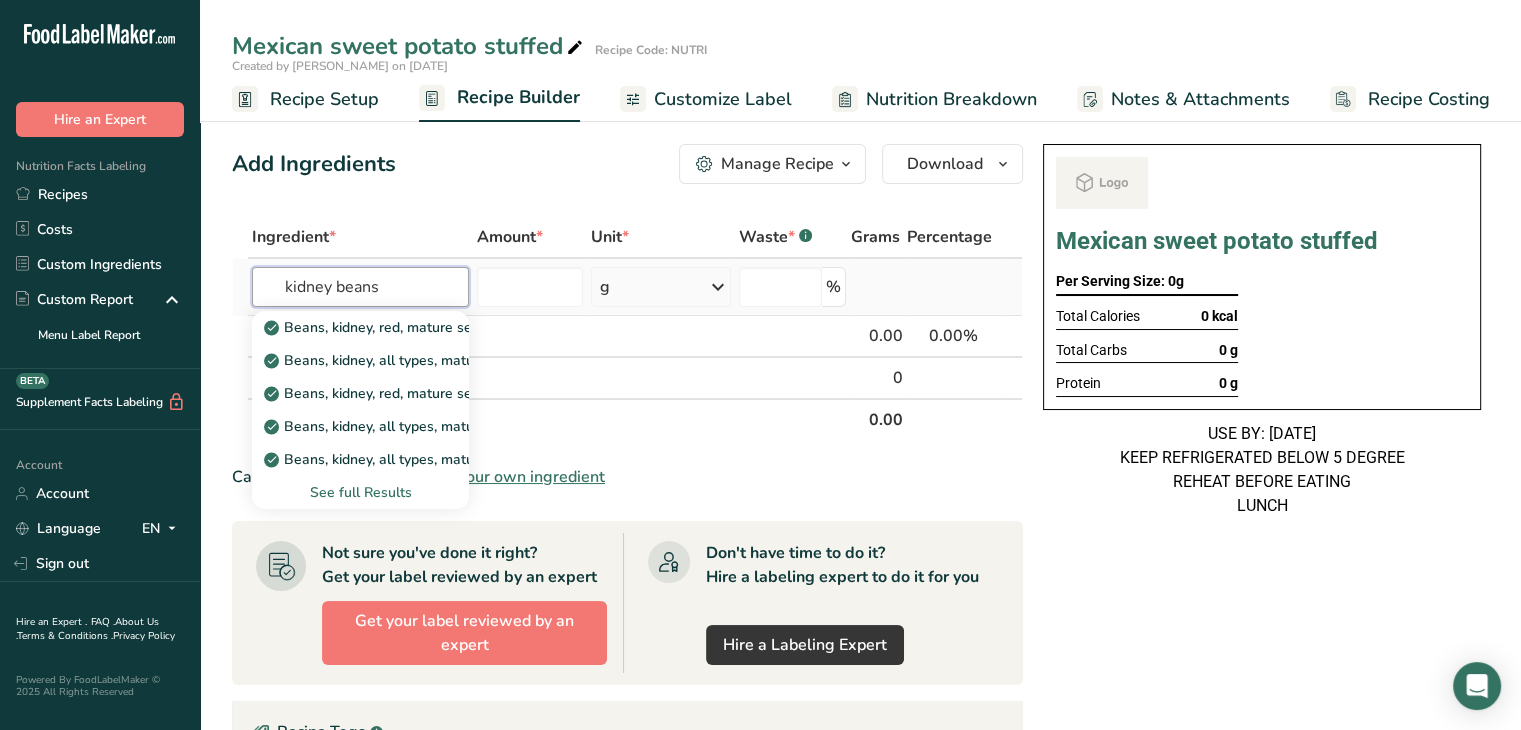 type on "kidney beans" 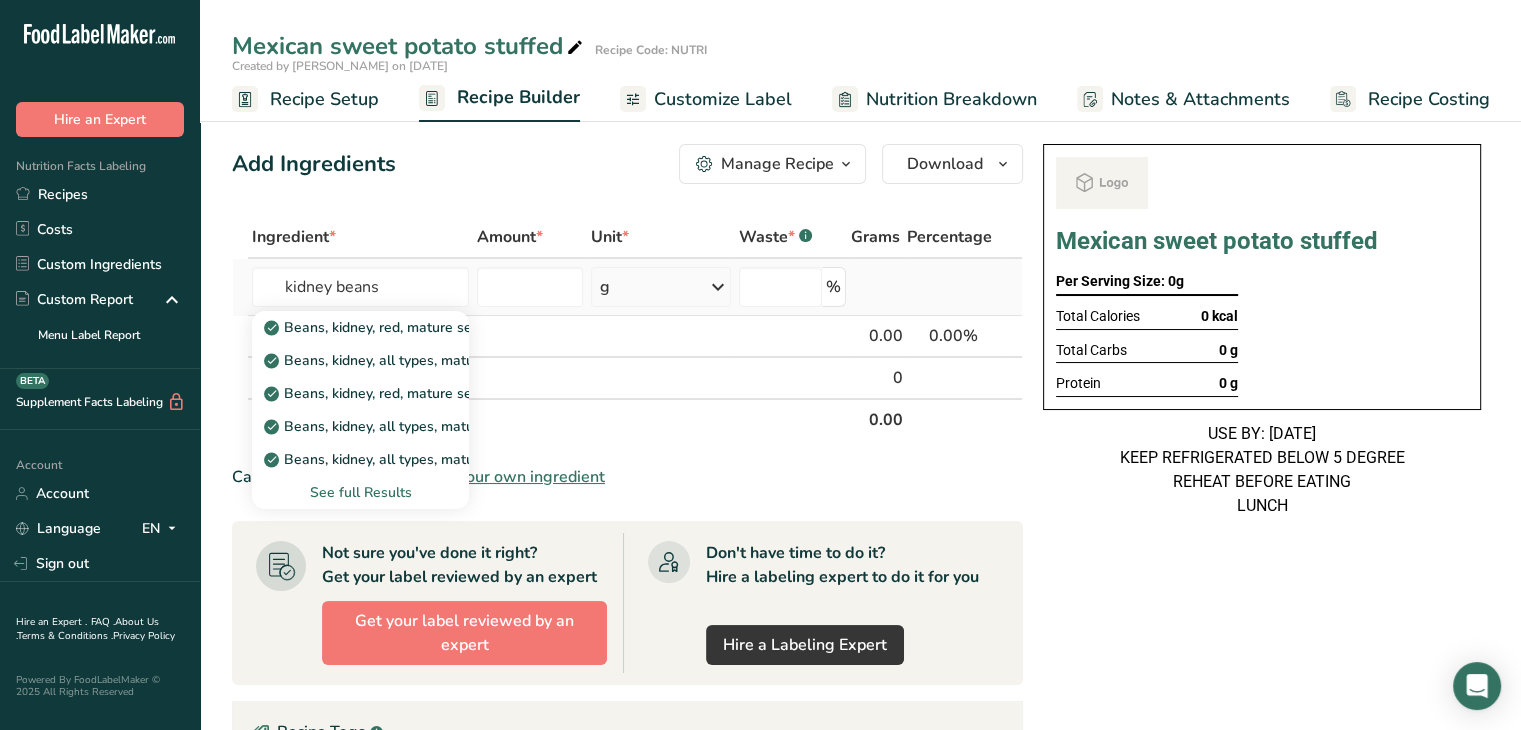 type 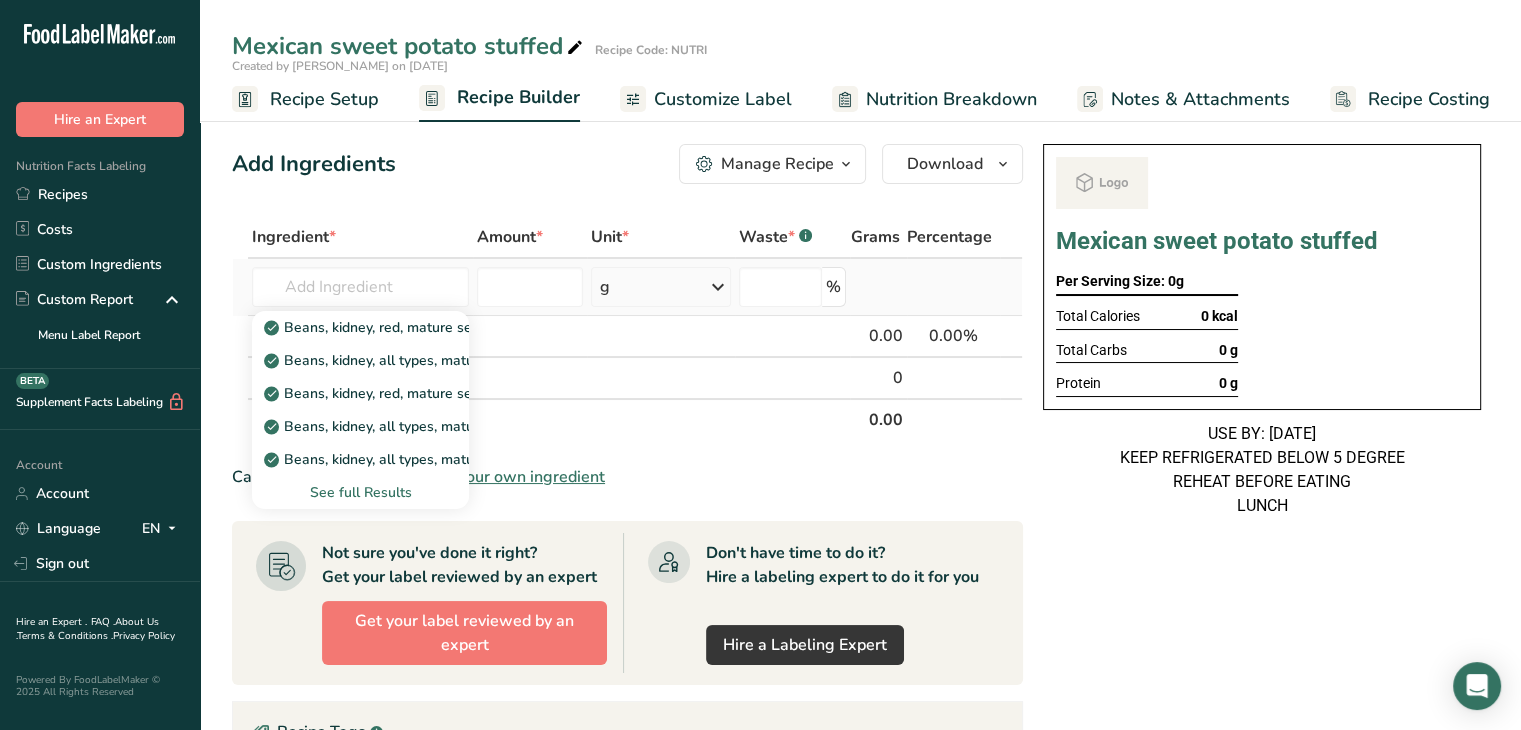 click on "See full Results" at bounding box center (360, 492) 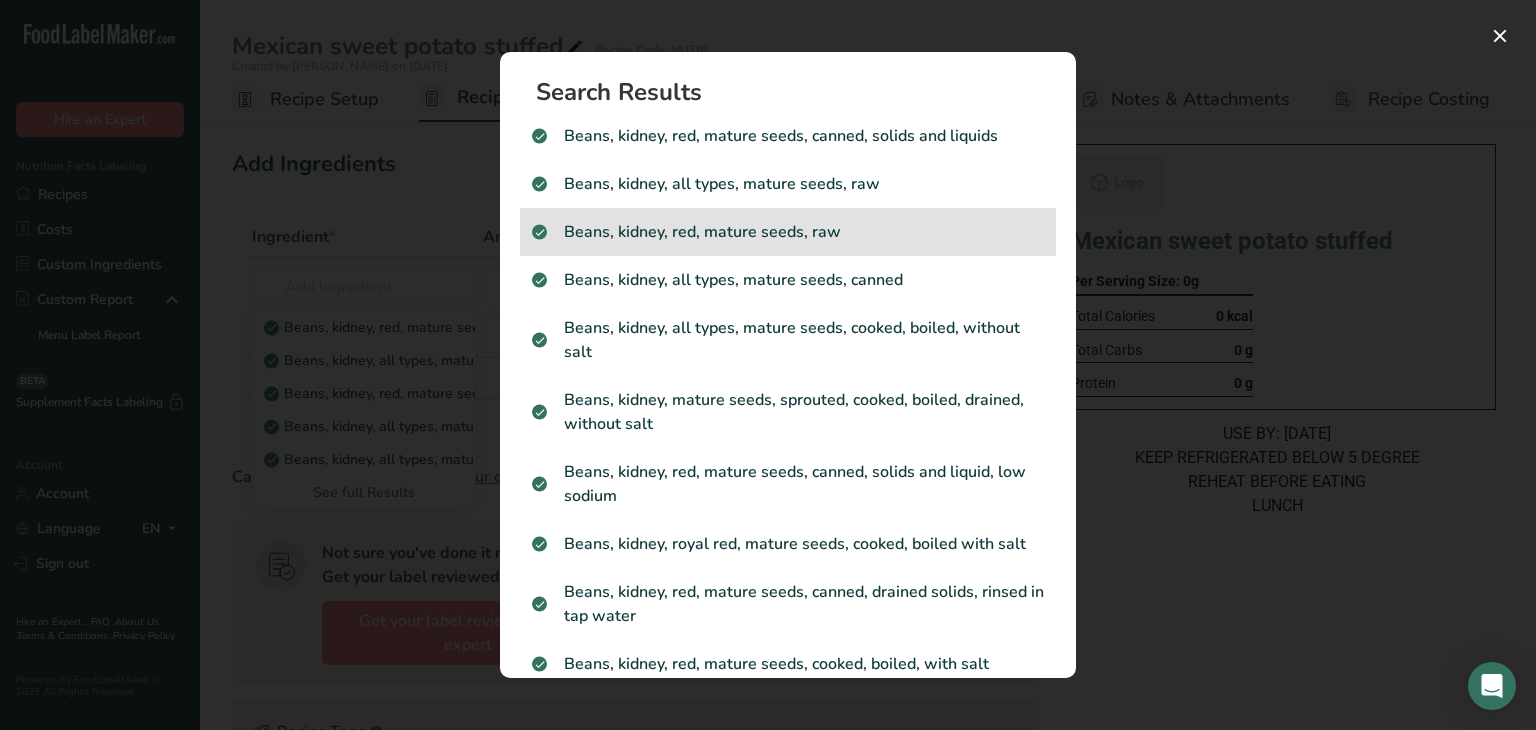 click on "Beans, kidney, red, mature seeds, raw" at bounding box center (788, 232) 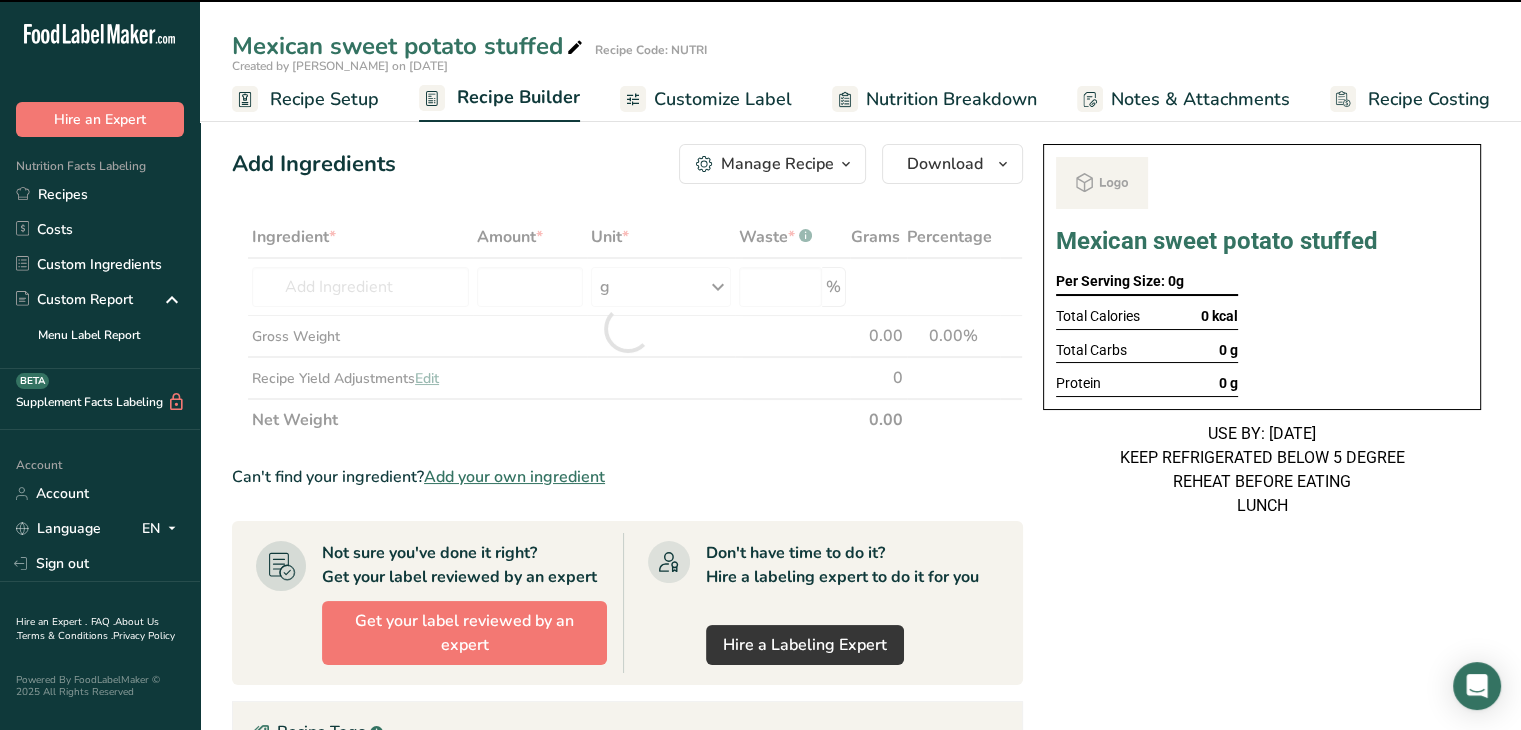 type on "0" 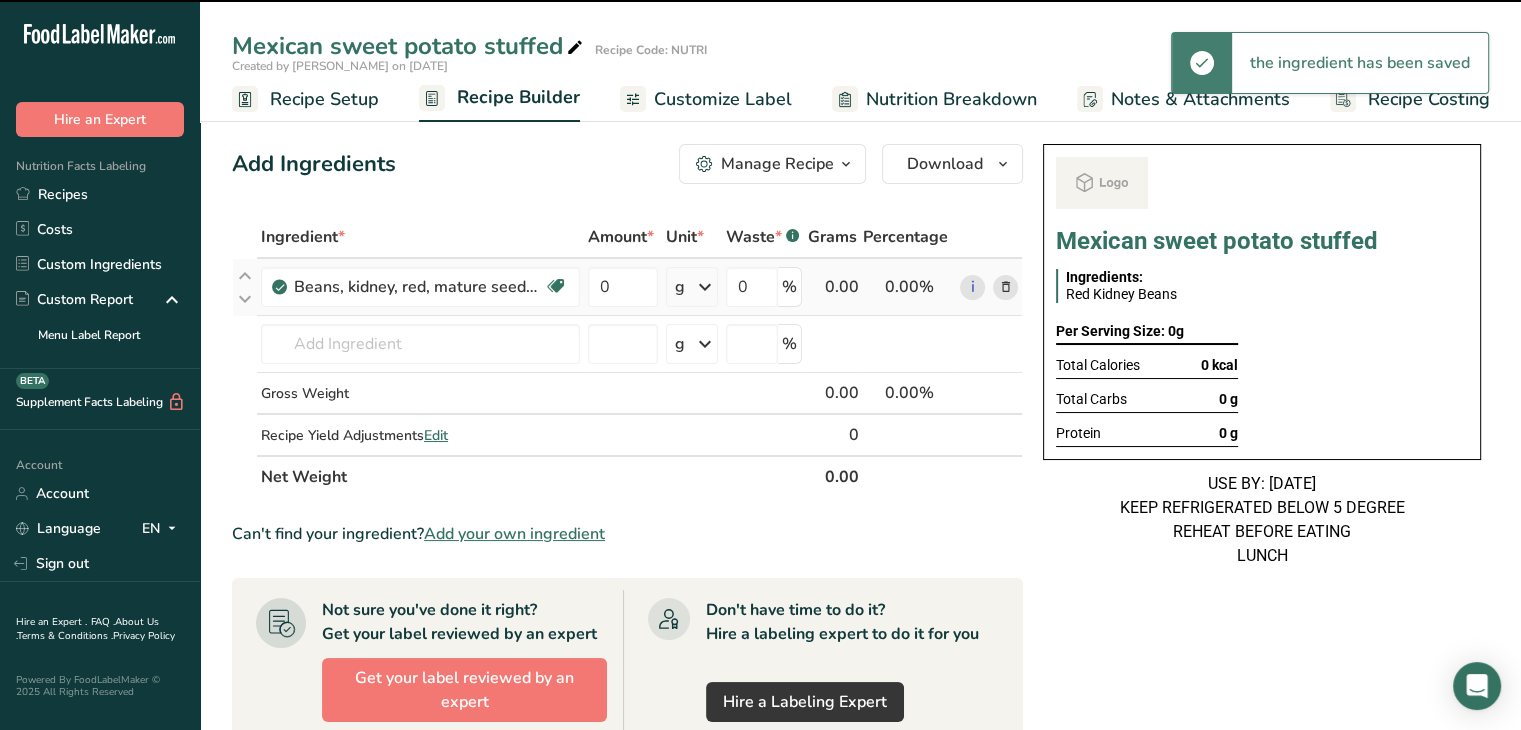 click on "g" at bounding box center (692, 287) 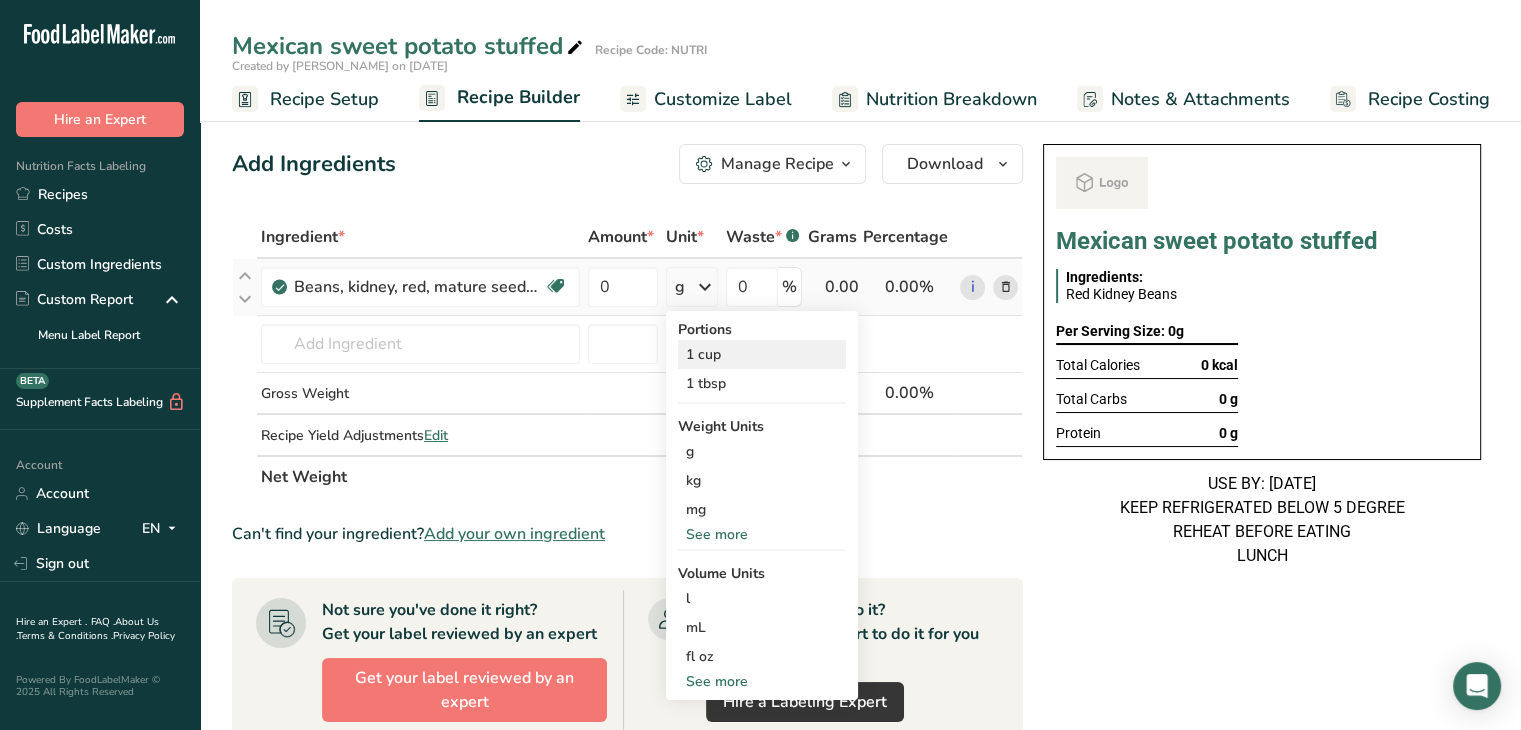 click on "1 cup" at bounding box center [762, 354] 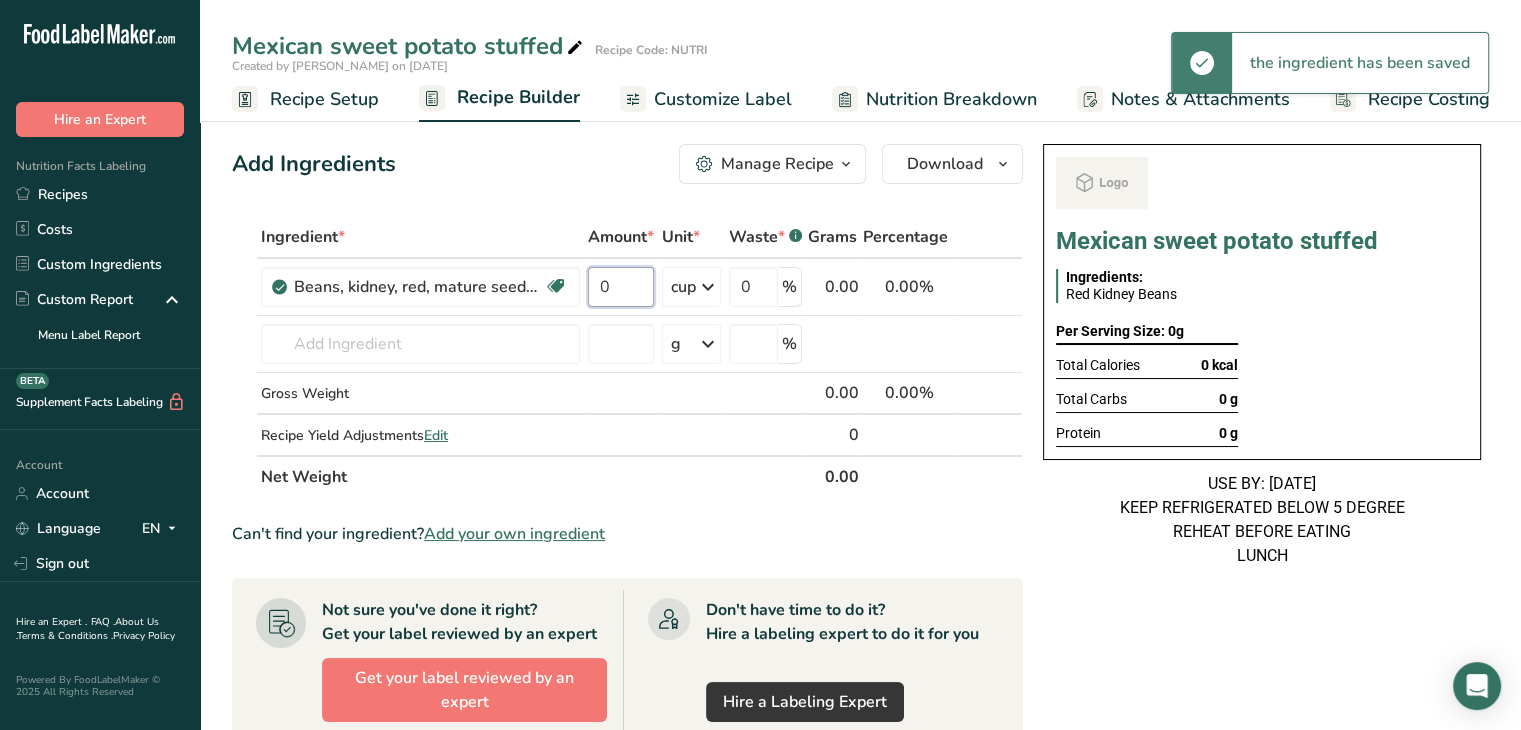 click on "0" at bounding box center (621, 287) 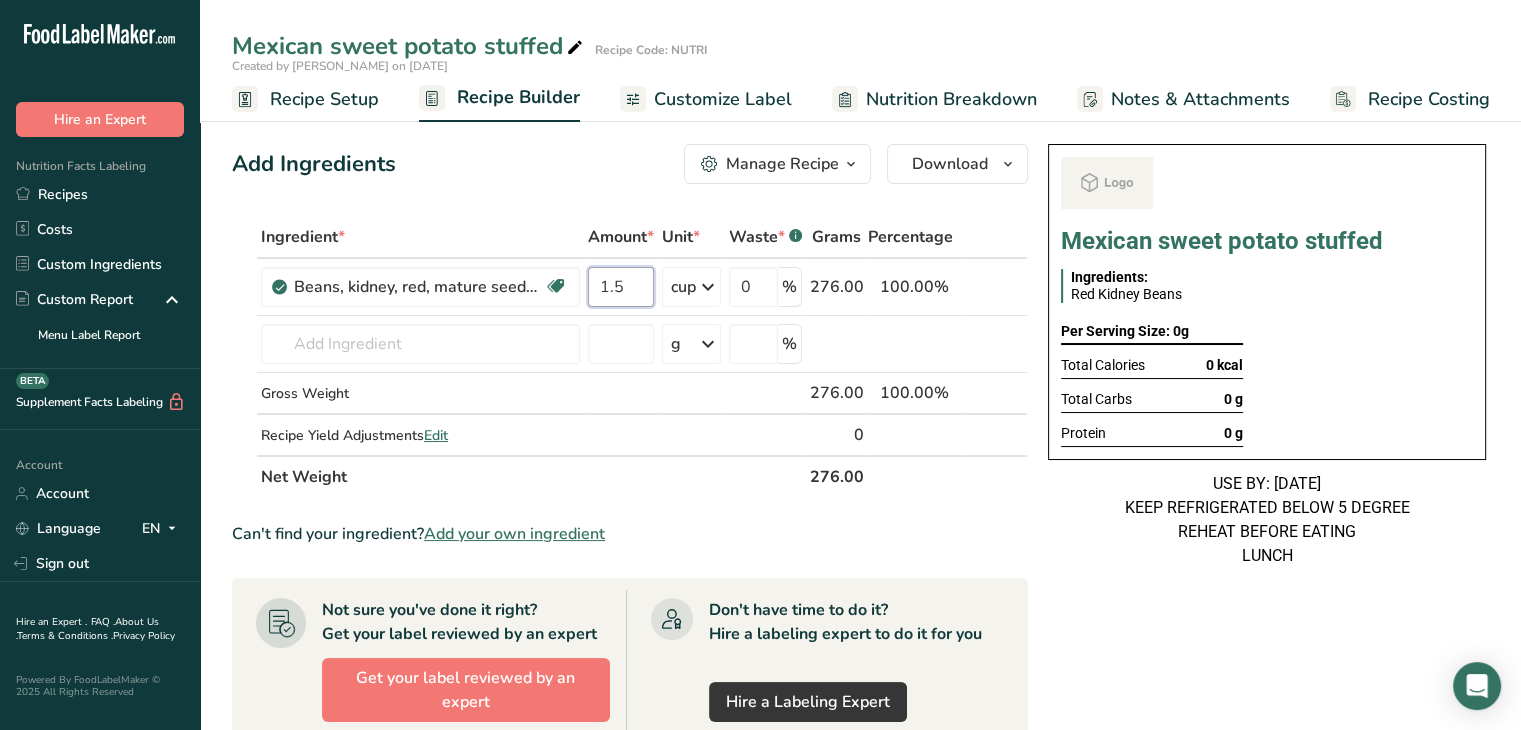 type on "1.5" 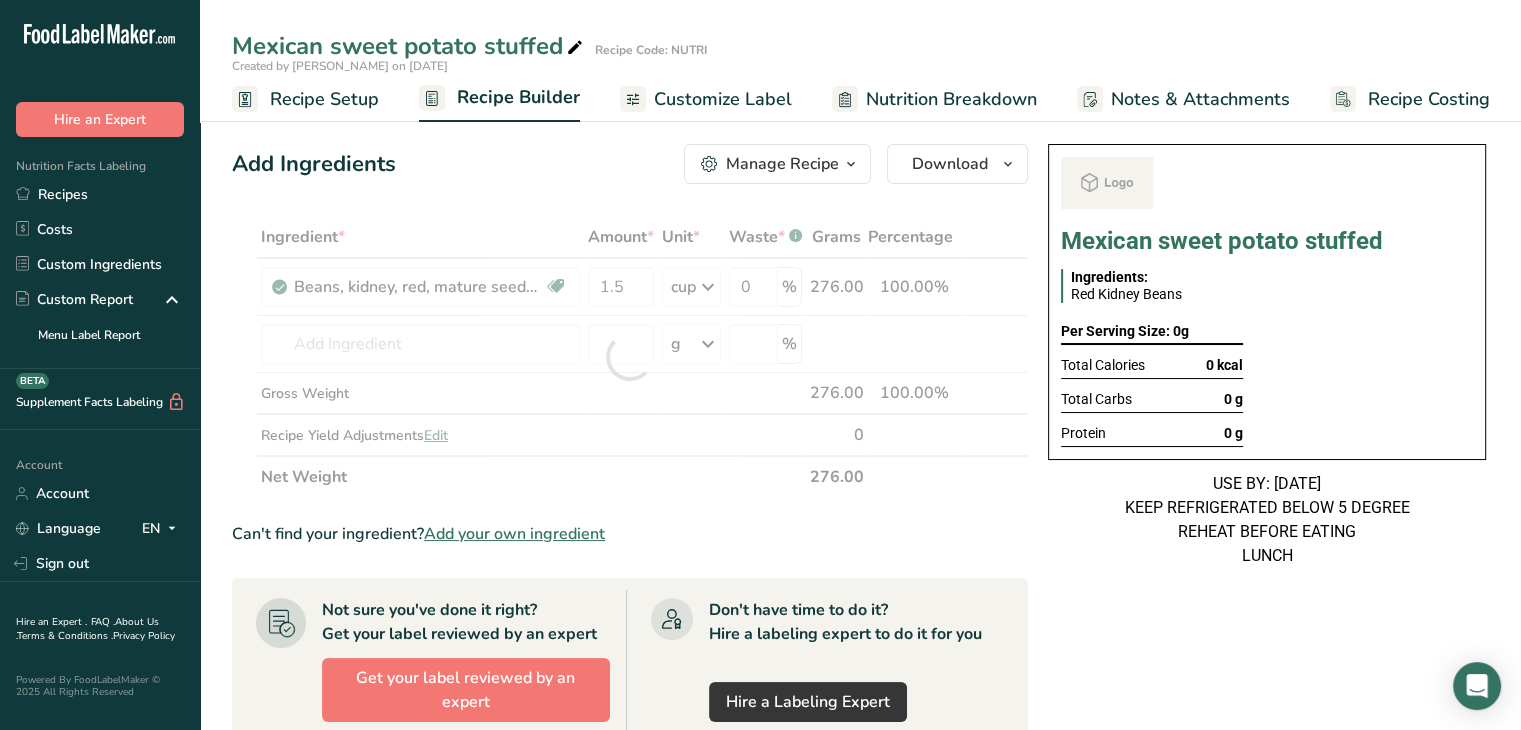 click on "USE BY: [DATE]
KEEP REFRIGERATED BELOW 5 DEGREE
REHEAT BEFORE EATING
LUNCH" at bounding box center [1267, 520] 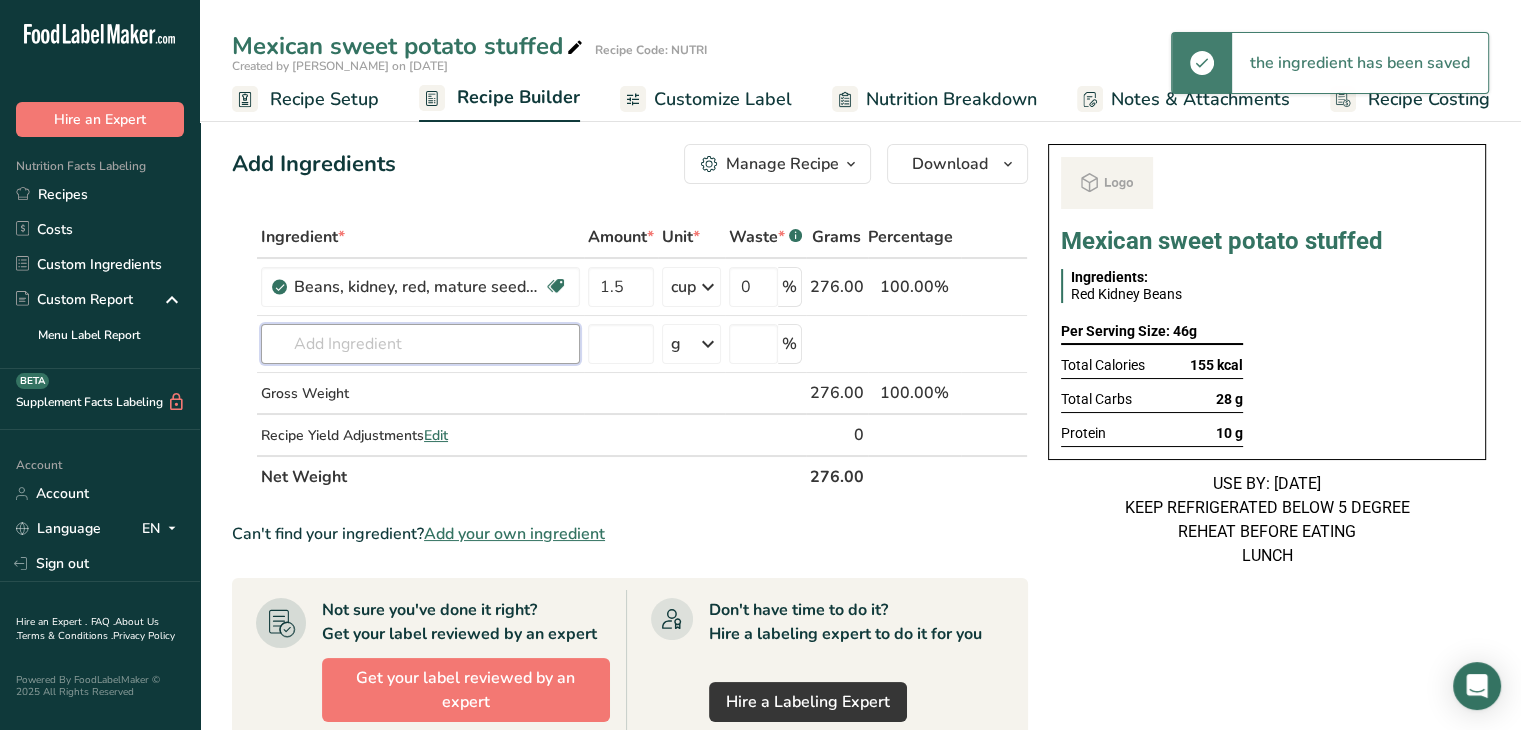 click at bounding box center [420, 344] 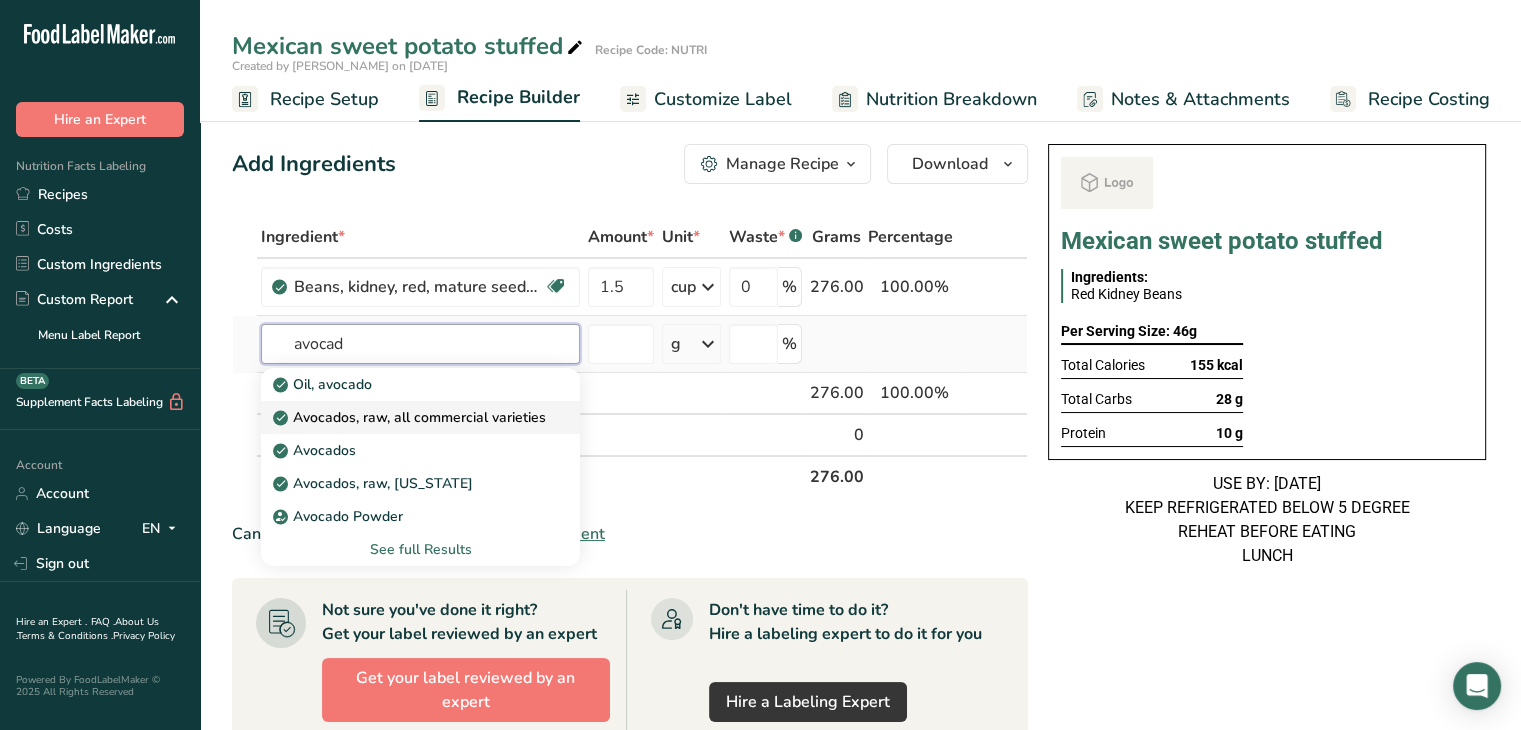type on "avocad" 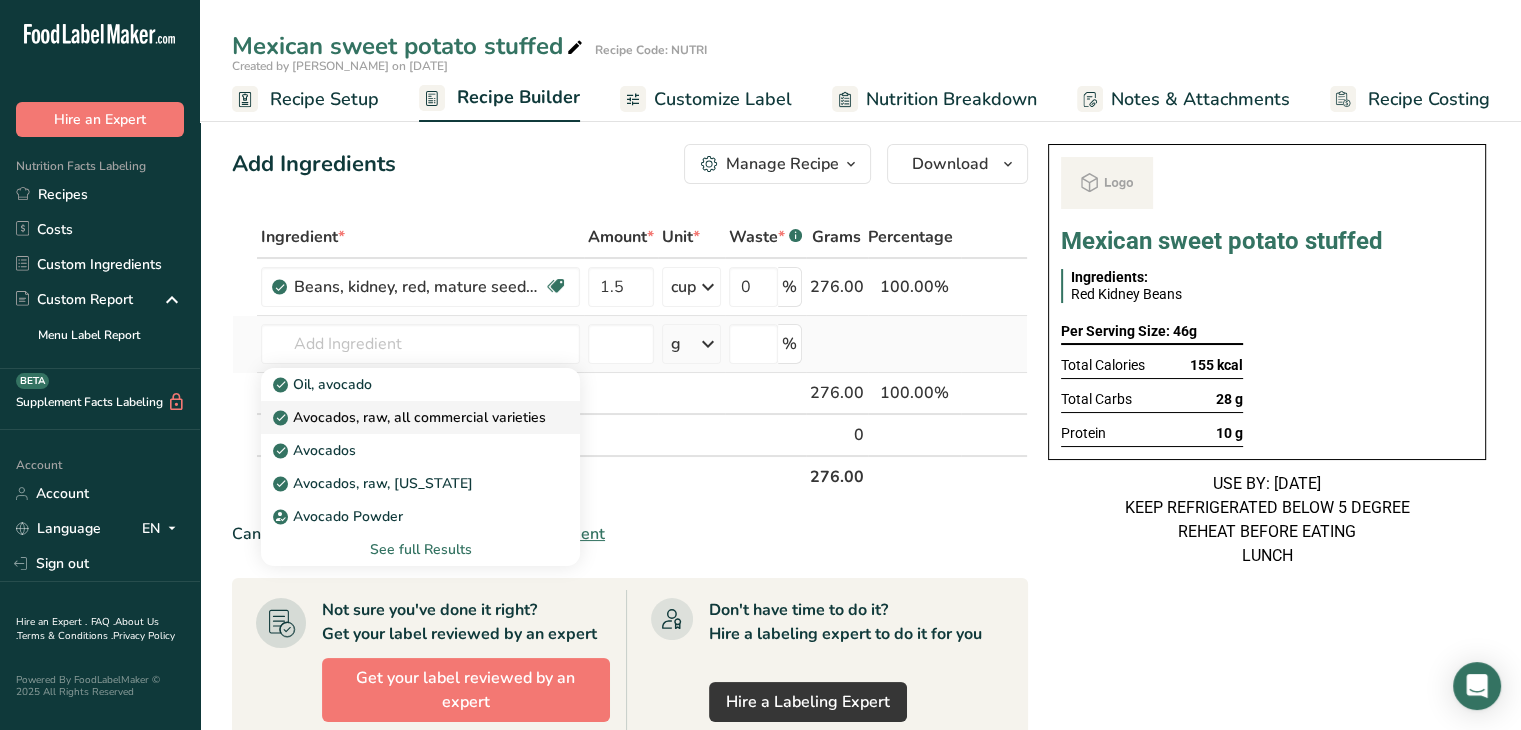 click on "Avocados, raw, all commercial varieties" at bounding box center (411, 417) 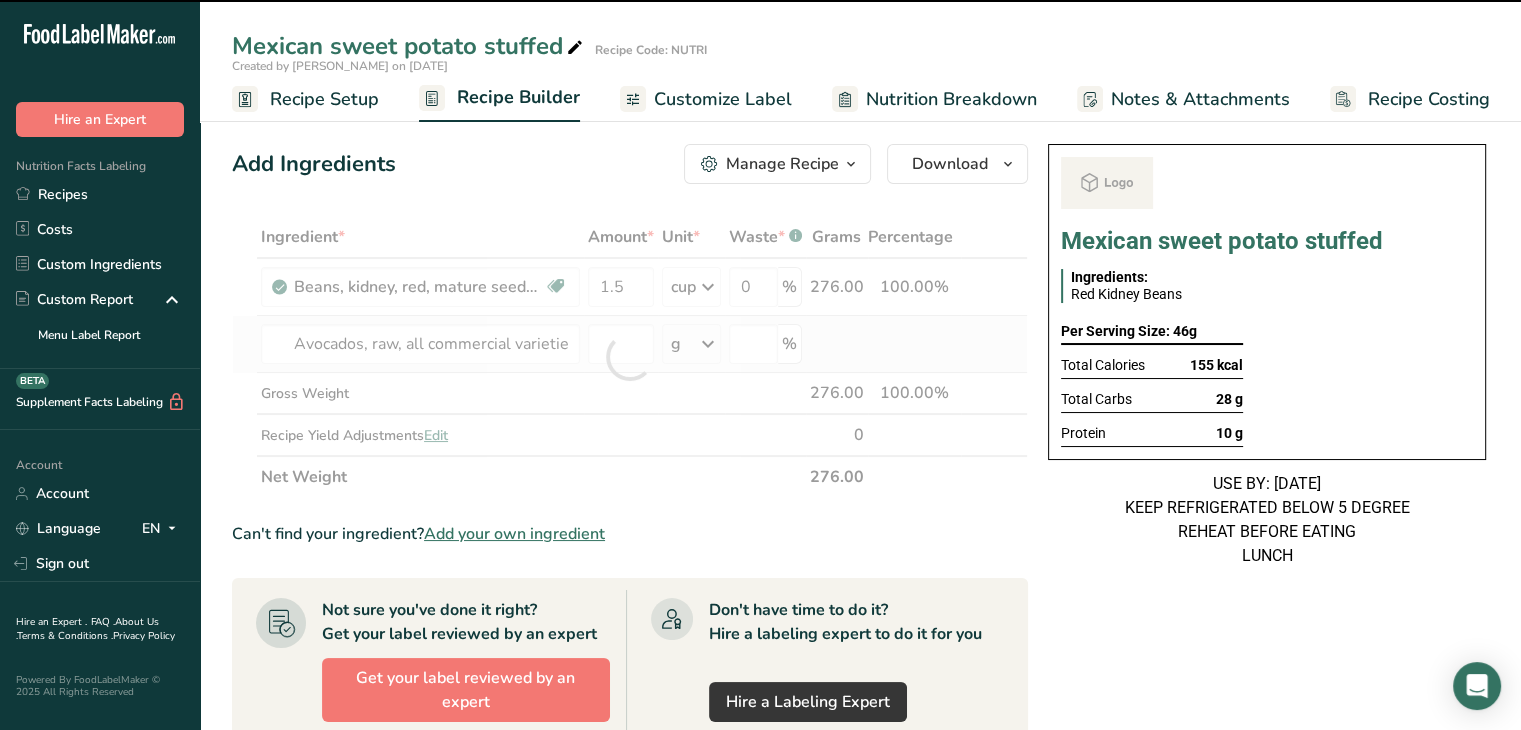 type on "0" 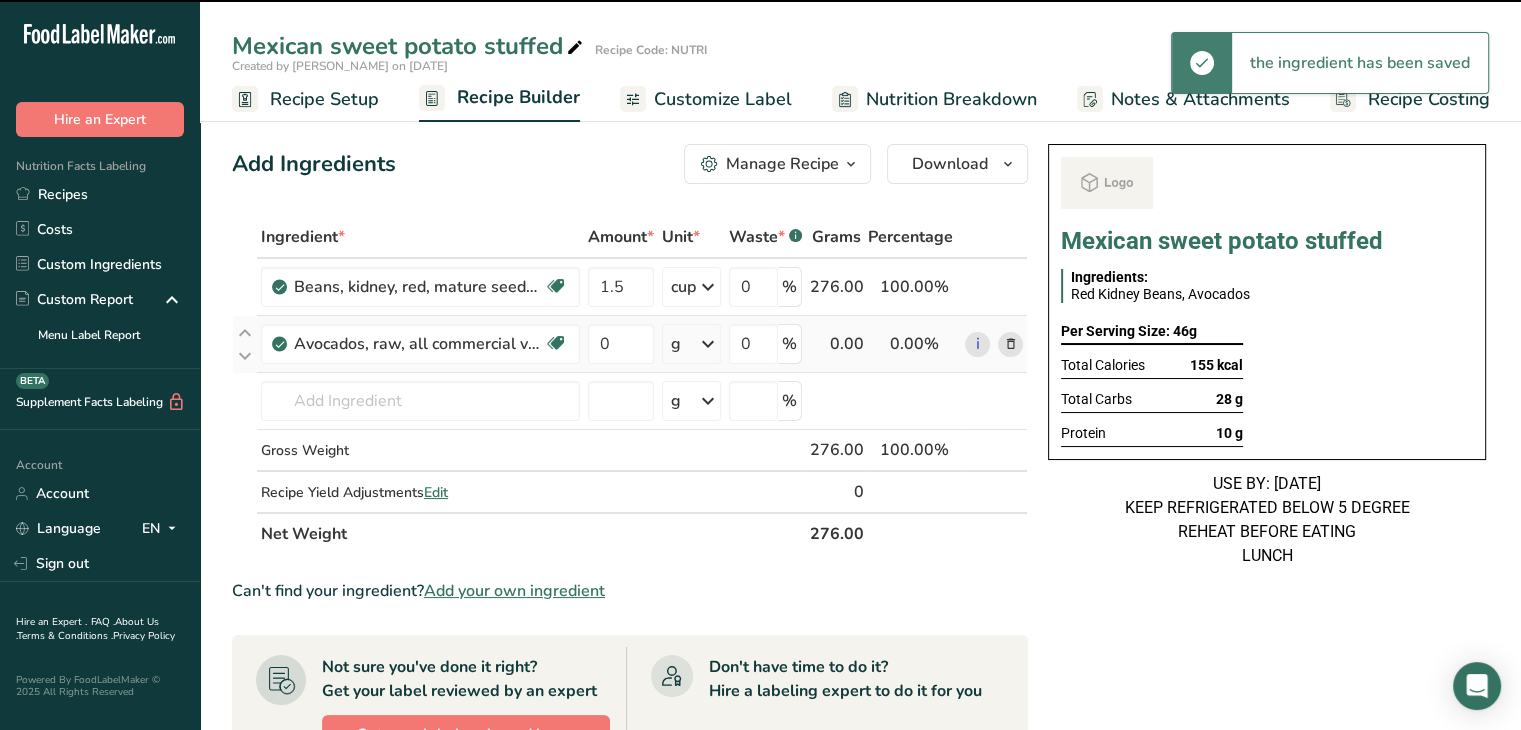 click at bounding box center (708, 344) 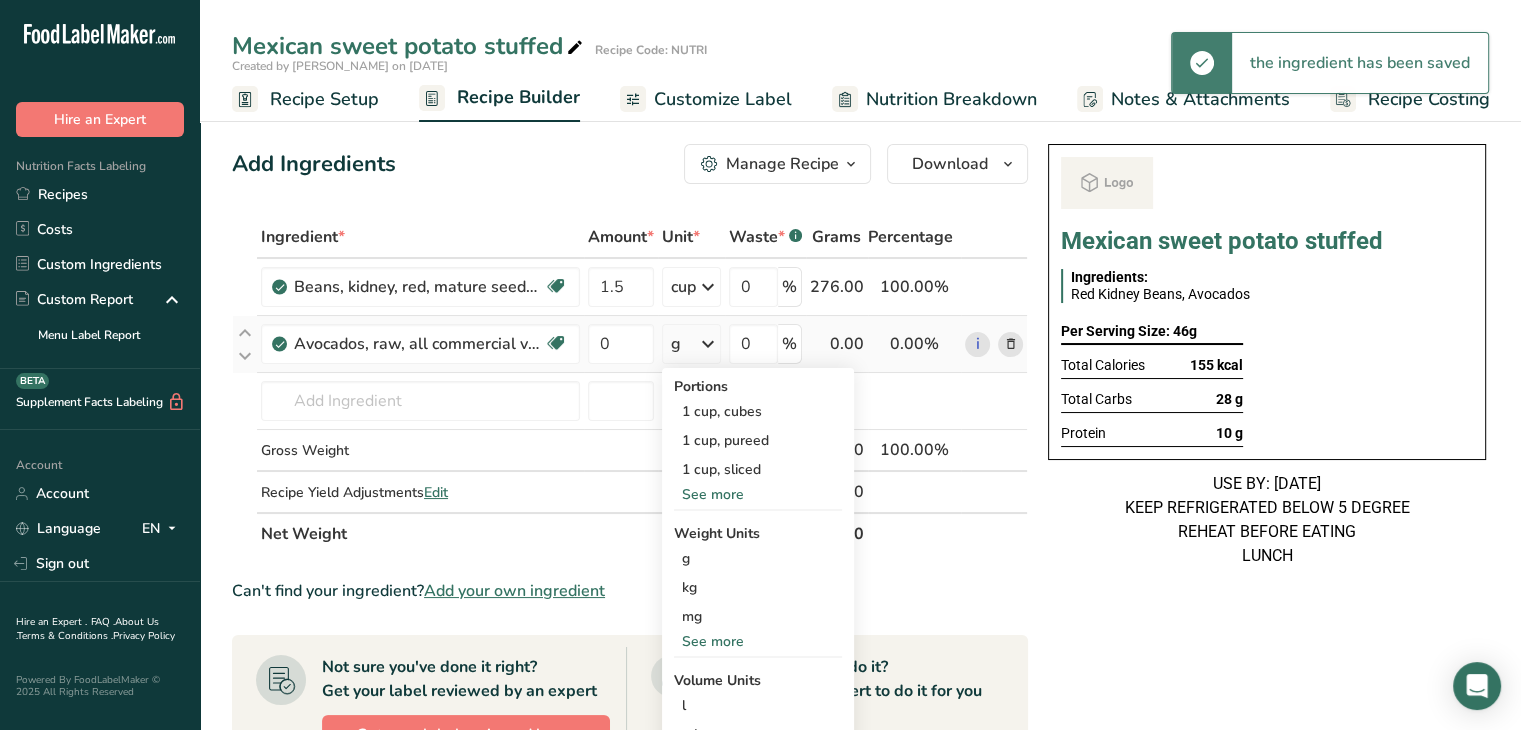 click on "See more" at bounding box center [758, 494] 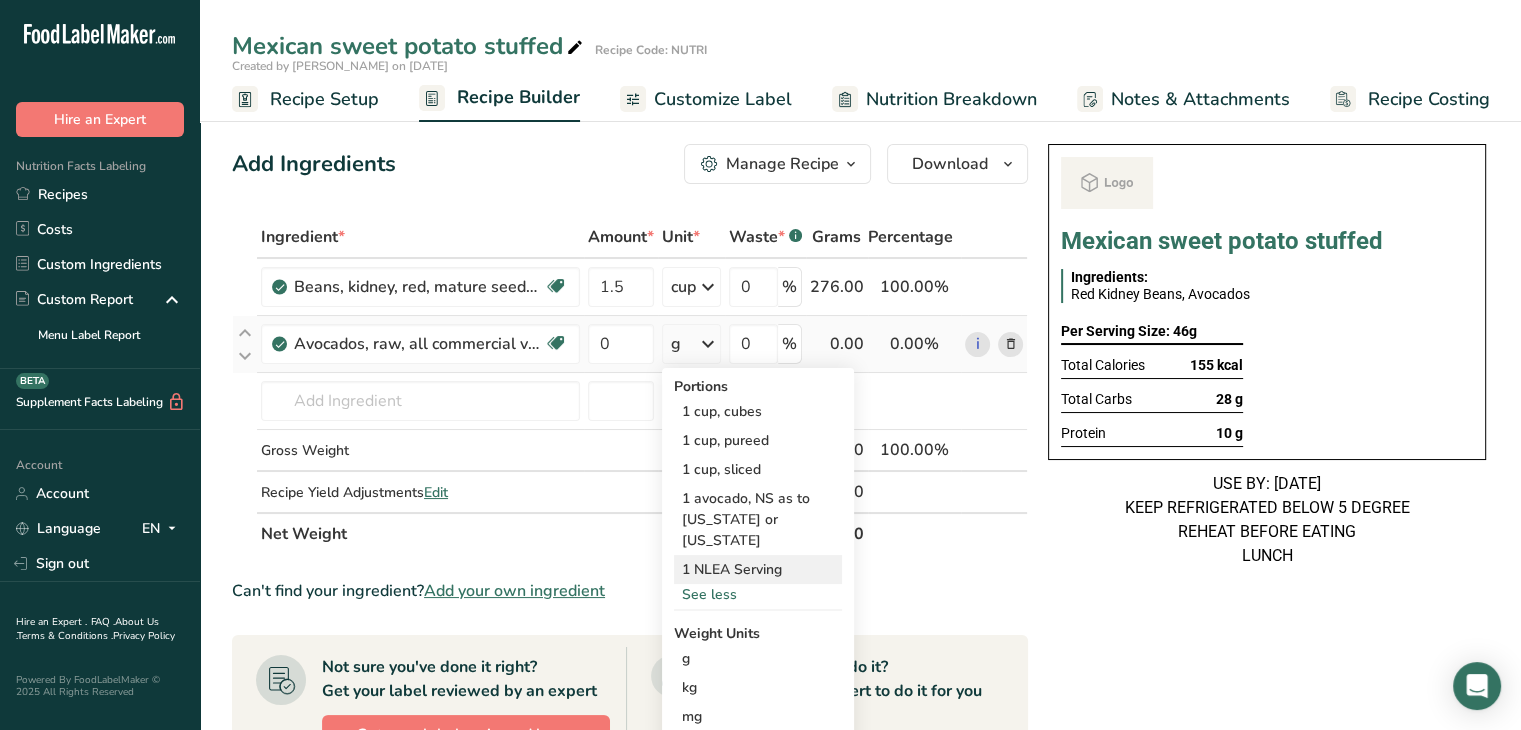 click on "1 NLEA Serving" at bounding box center (758, 569) 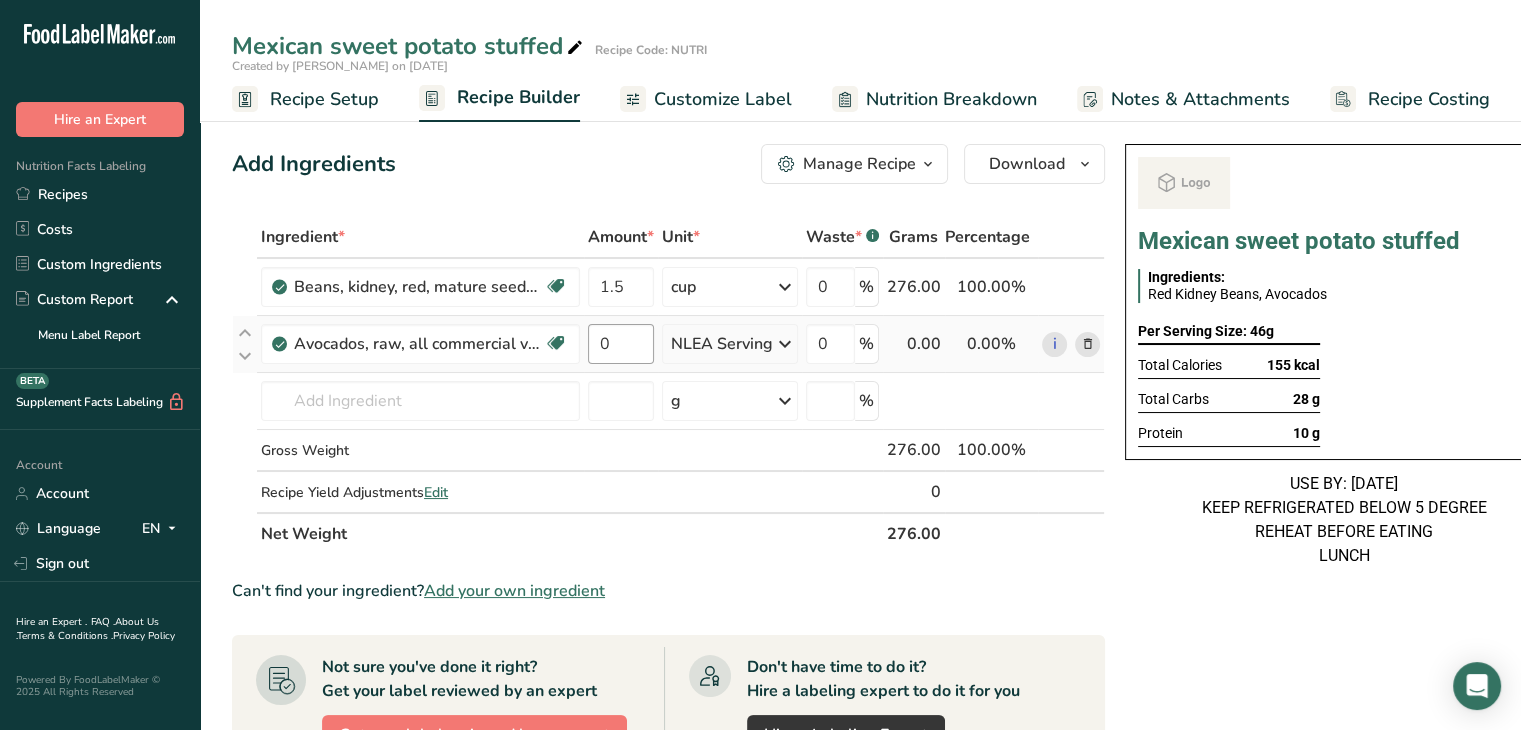 drag, startPoint x: 593, startPoint y: 361, endPoint x: 611, endPoint y: 341, distance: 26.907248 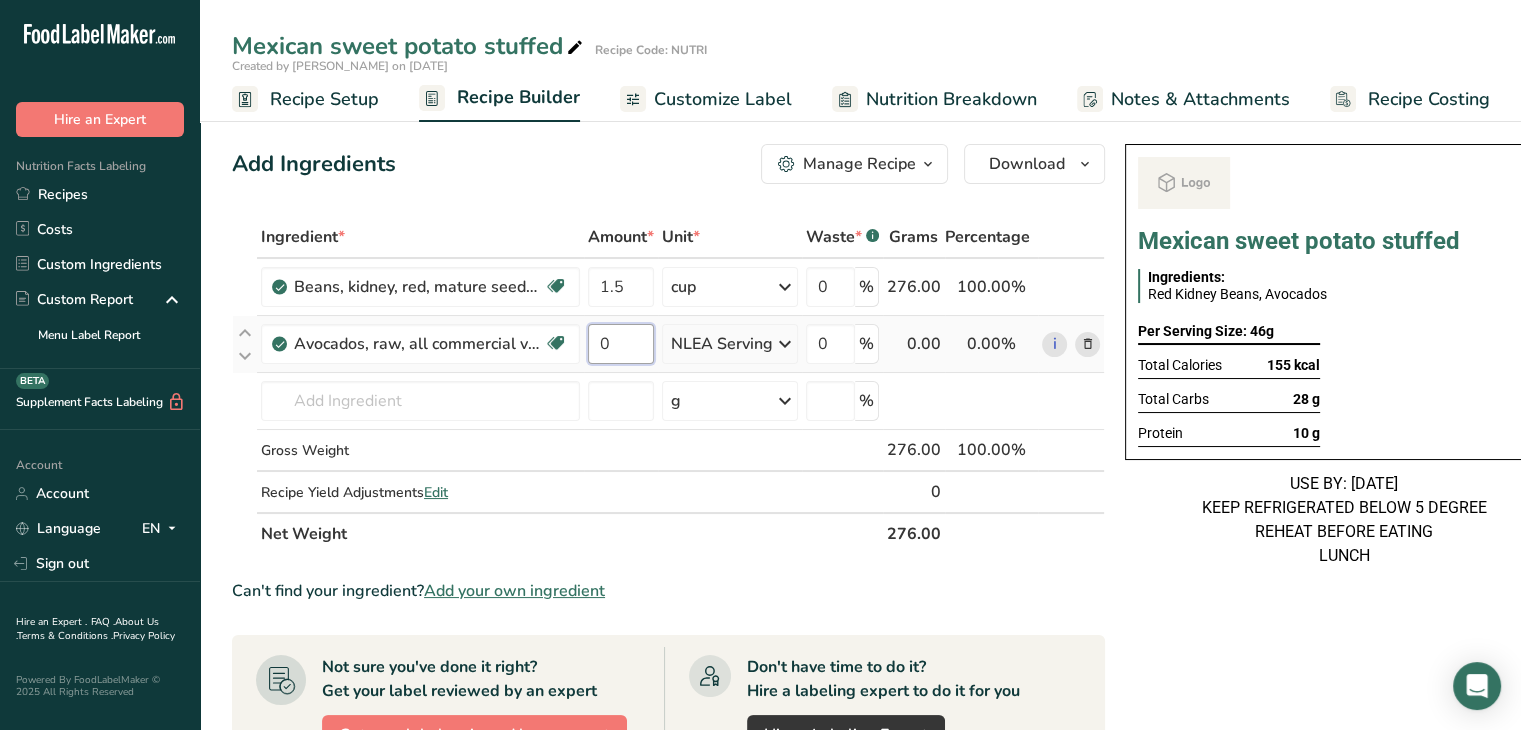 click on "0" at bounding box center [621, 344] 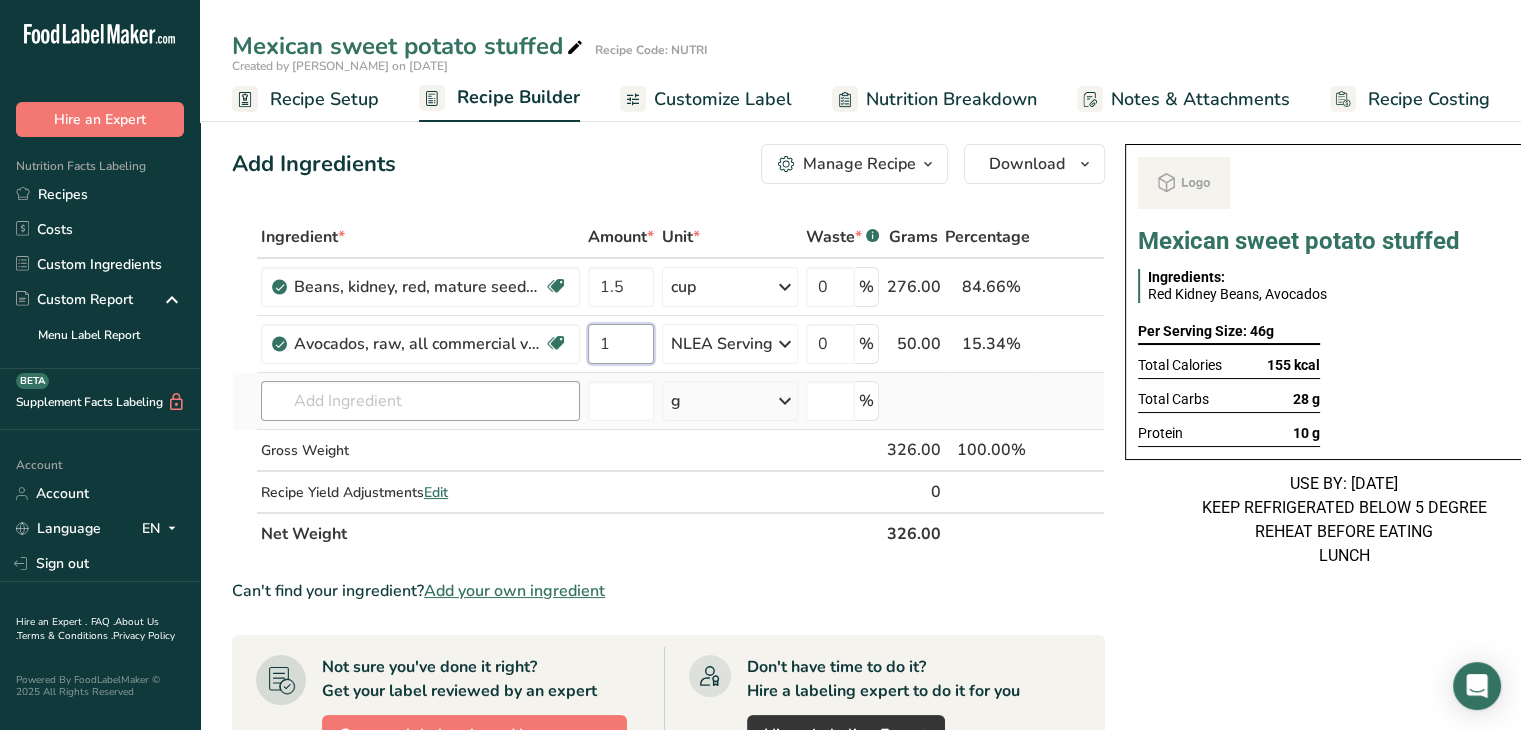 type on "1" 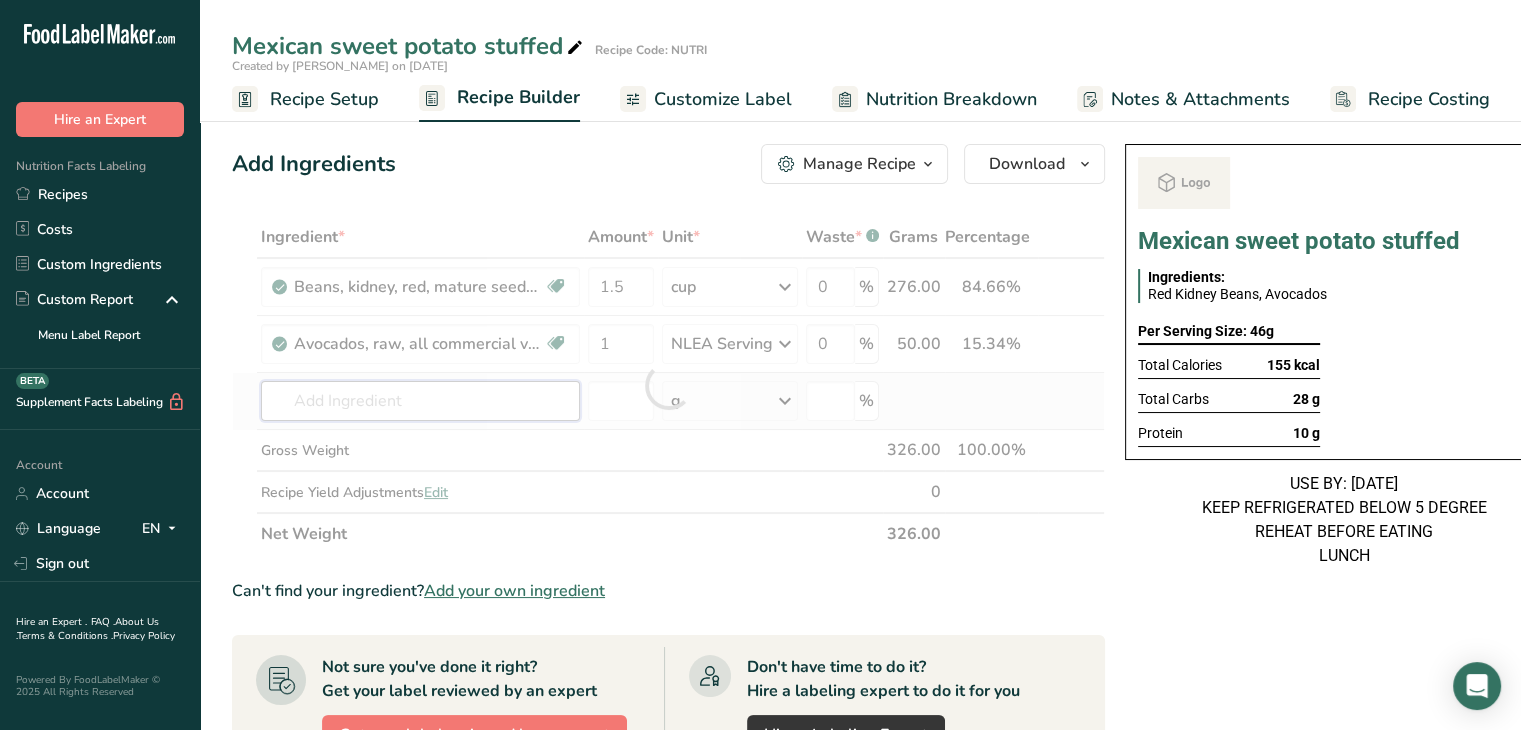 click on "Ingredient *
Amount *
Unit *
Waste *   .a-a{fill:#347362;}.b-a{fill:#fff;}          Grams
Percentage
Beans, kidney, red, mature seeds, raw
Plant-based Protein
Dairy free
Gluten free
Vegan
Vegetarian
Soy free
1.5
cup
Portions
1 cup
1 tbsp
Weight Units
g
kg
mg
See more
Volume Units
l
Volume units require a density conversion. If you know your ingredient's density enter it below. Otherwise, click on "RIA" our AI Regulatory bot - she will be able to help you
lb/ft3
g/cm3
Confirm
mL" at bounding box center (668, 385) 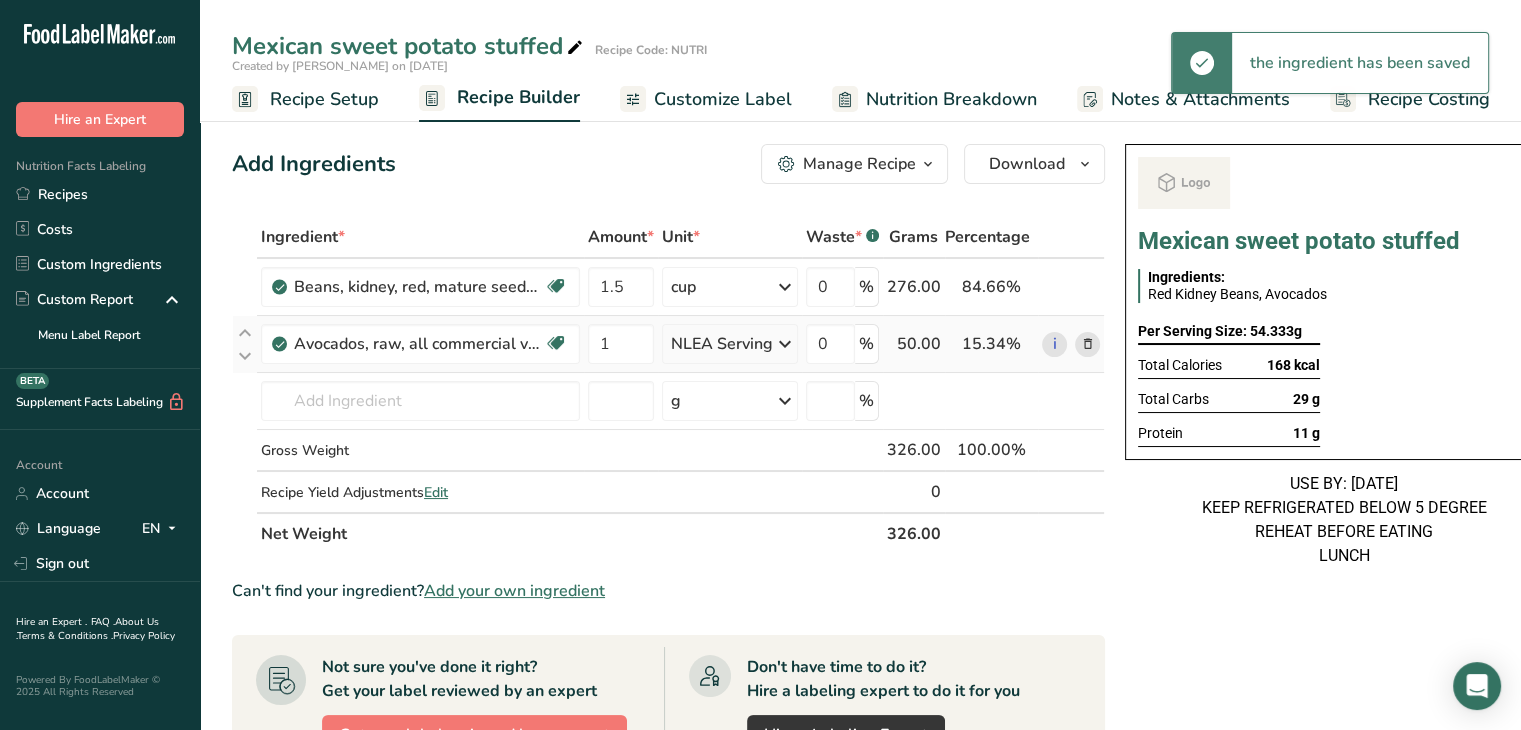 click on "NLEA Serving" at bounding box center (722, 344) 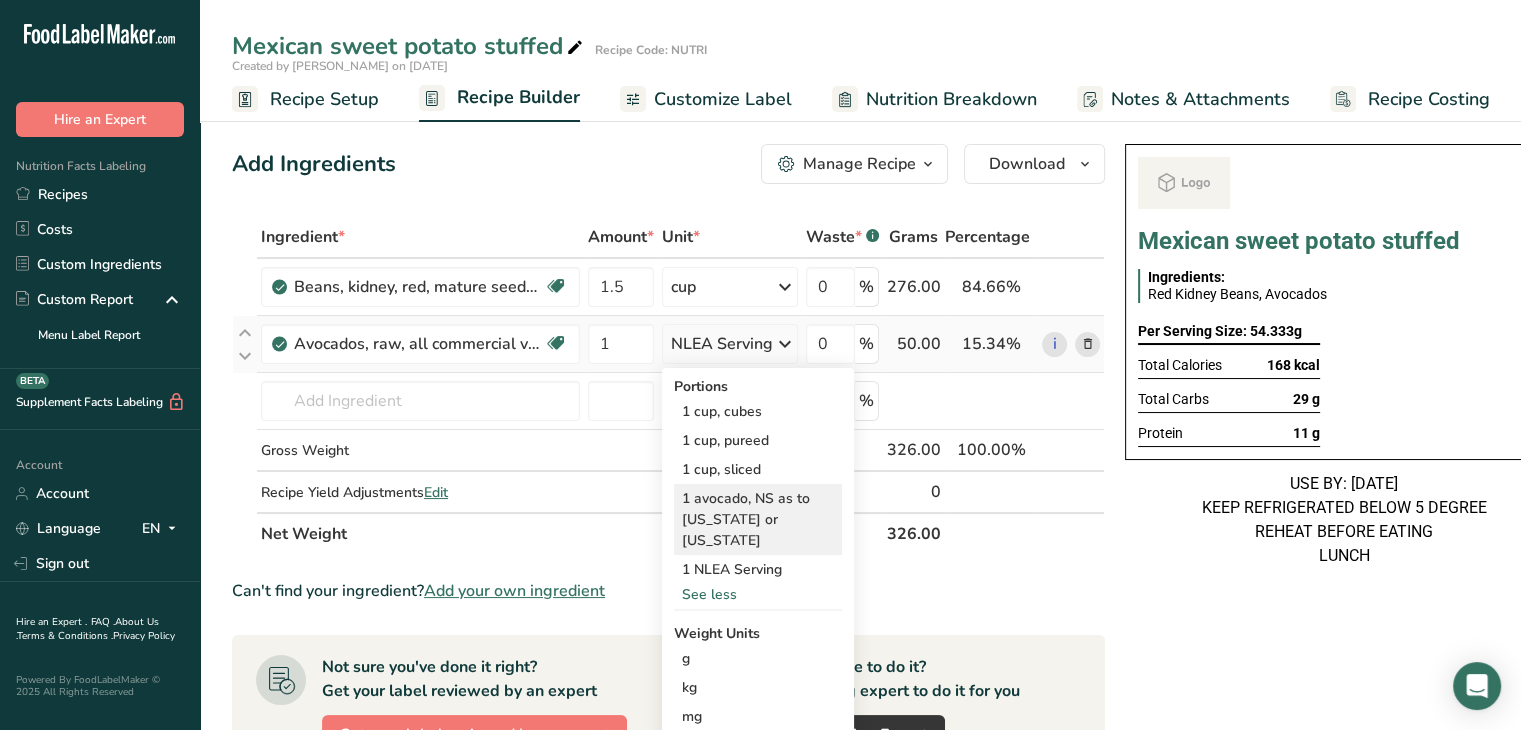 click on "1 avocado, NS as to [US_STATE] or [US_STATE]" at bounding box center (758, 519) 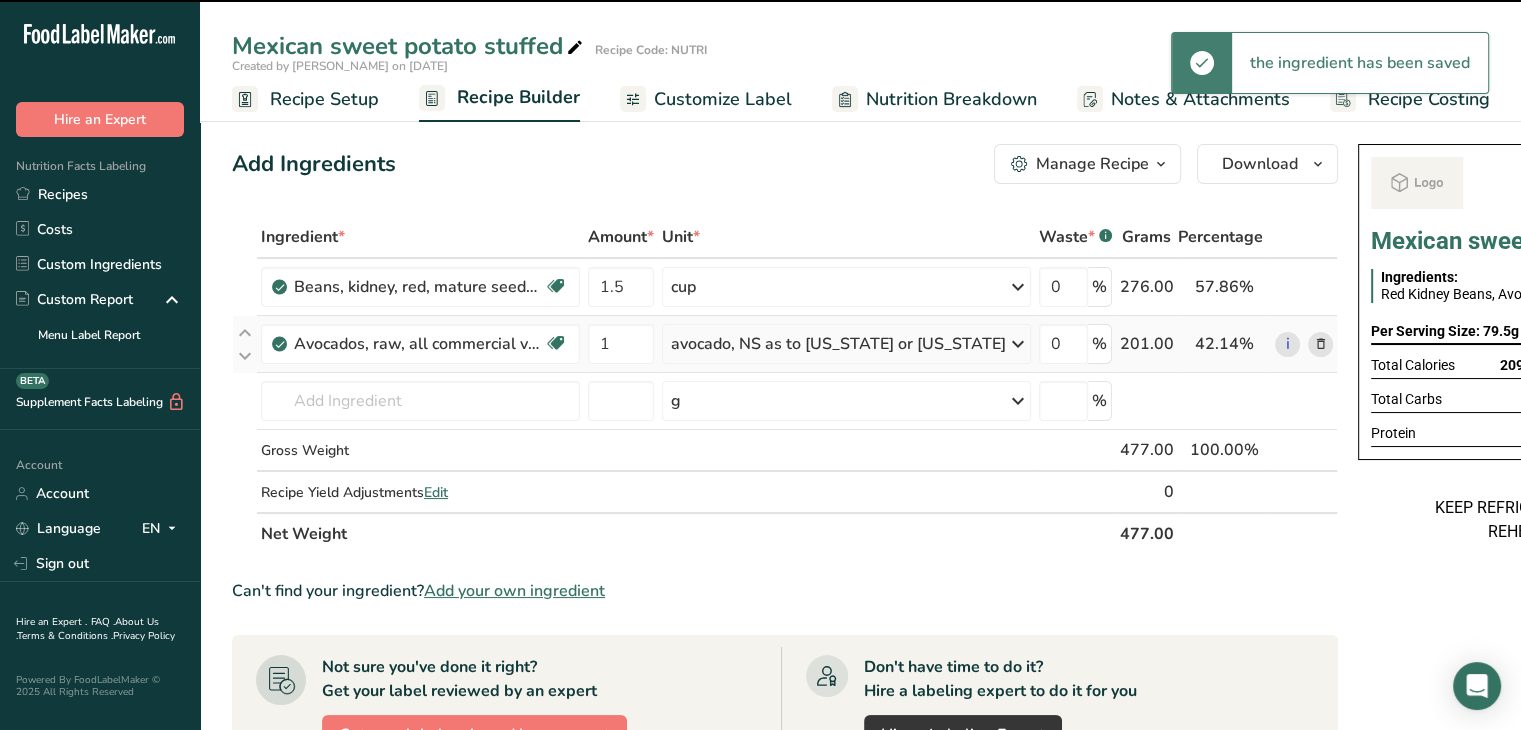 click on "avocado, NS as to [US_STATE] or [US_STATE]" at bounding box center [846, 344] 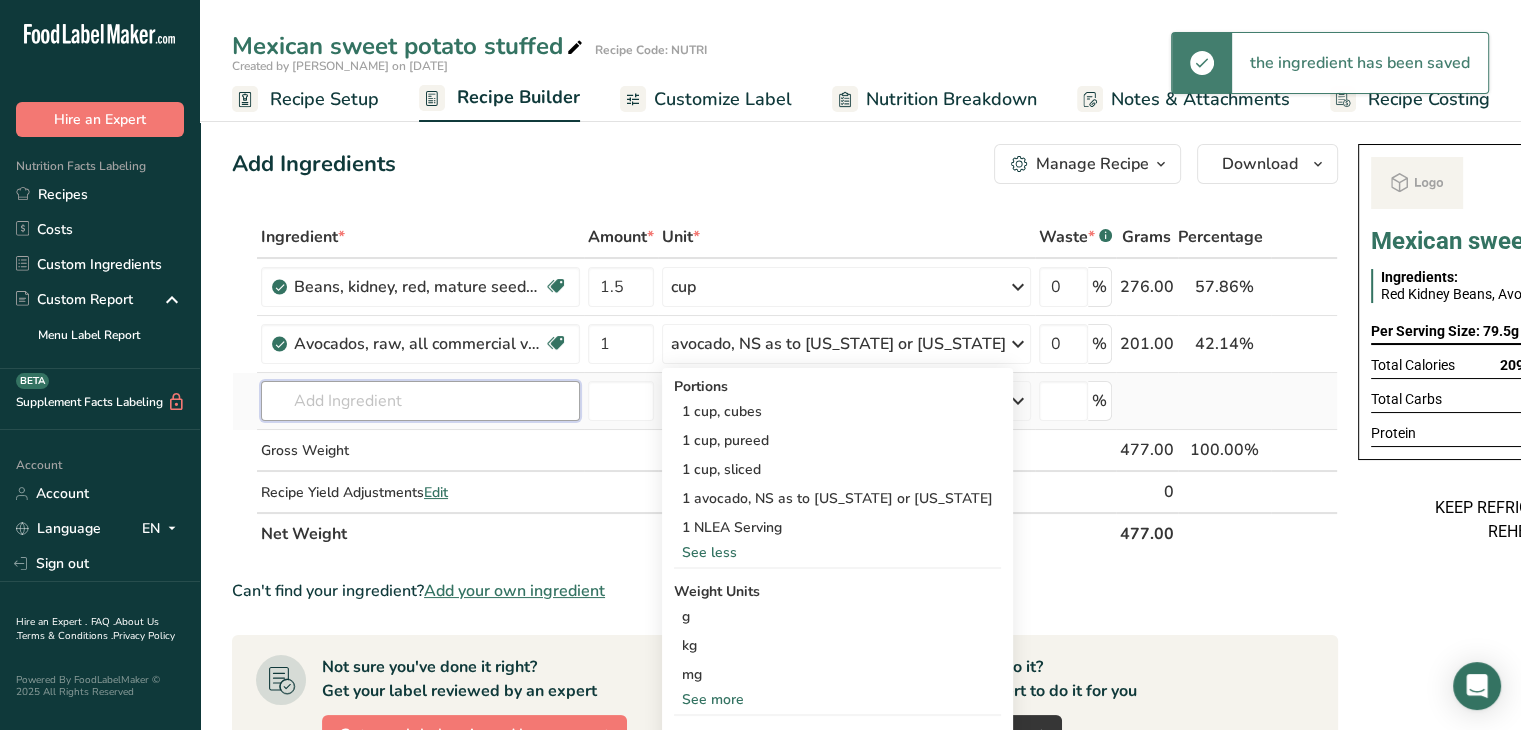 click at bounding box center (420, 401) 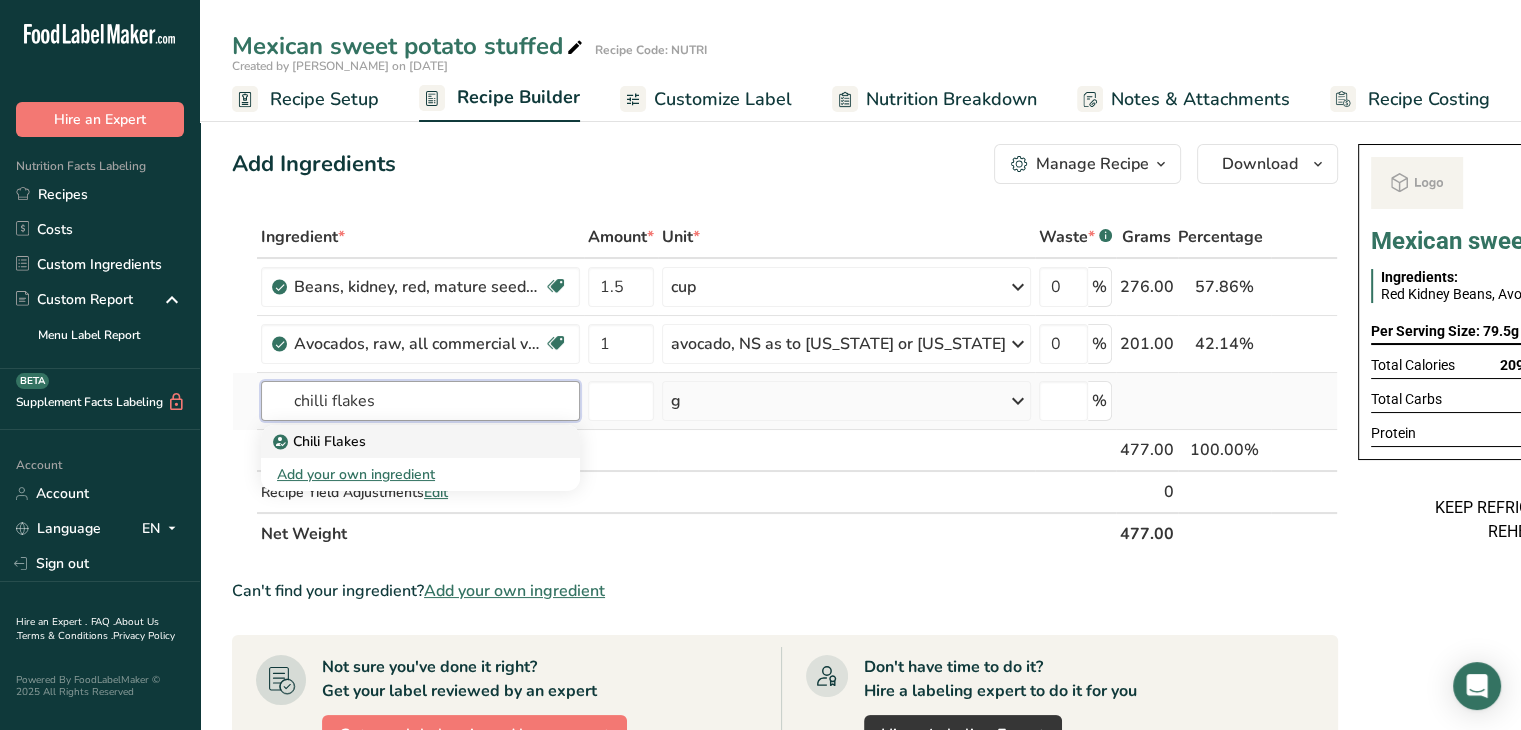 type on "chilli flakes" 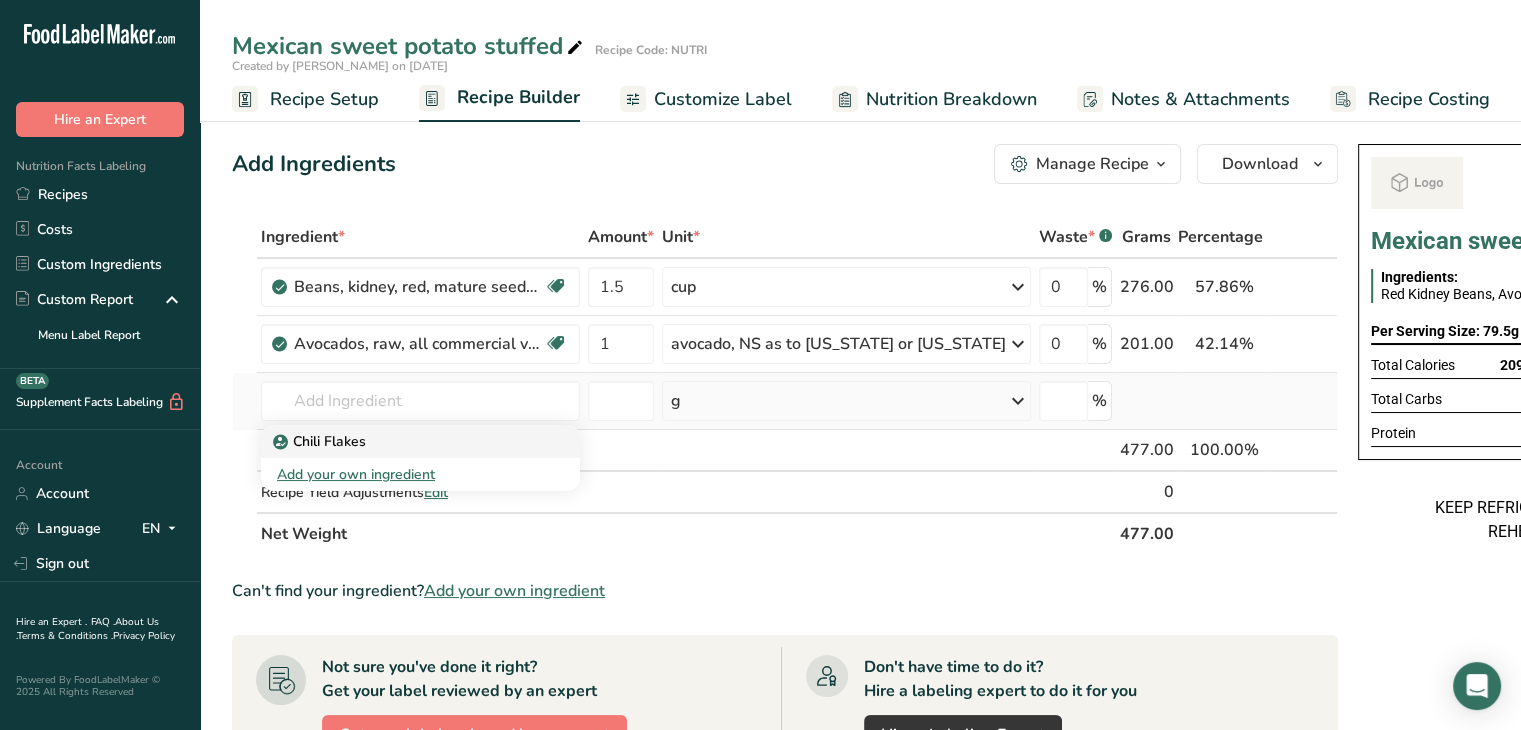 click on "Chili Flakes" at bounding box center [420, 441] 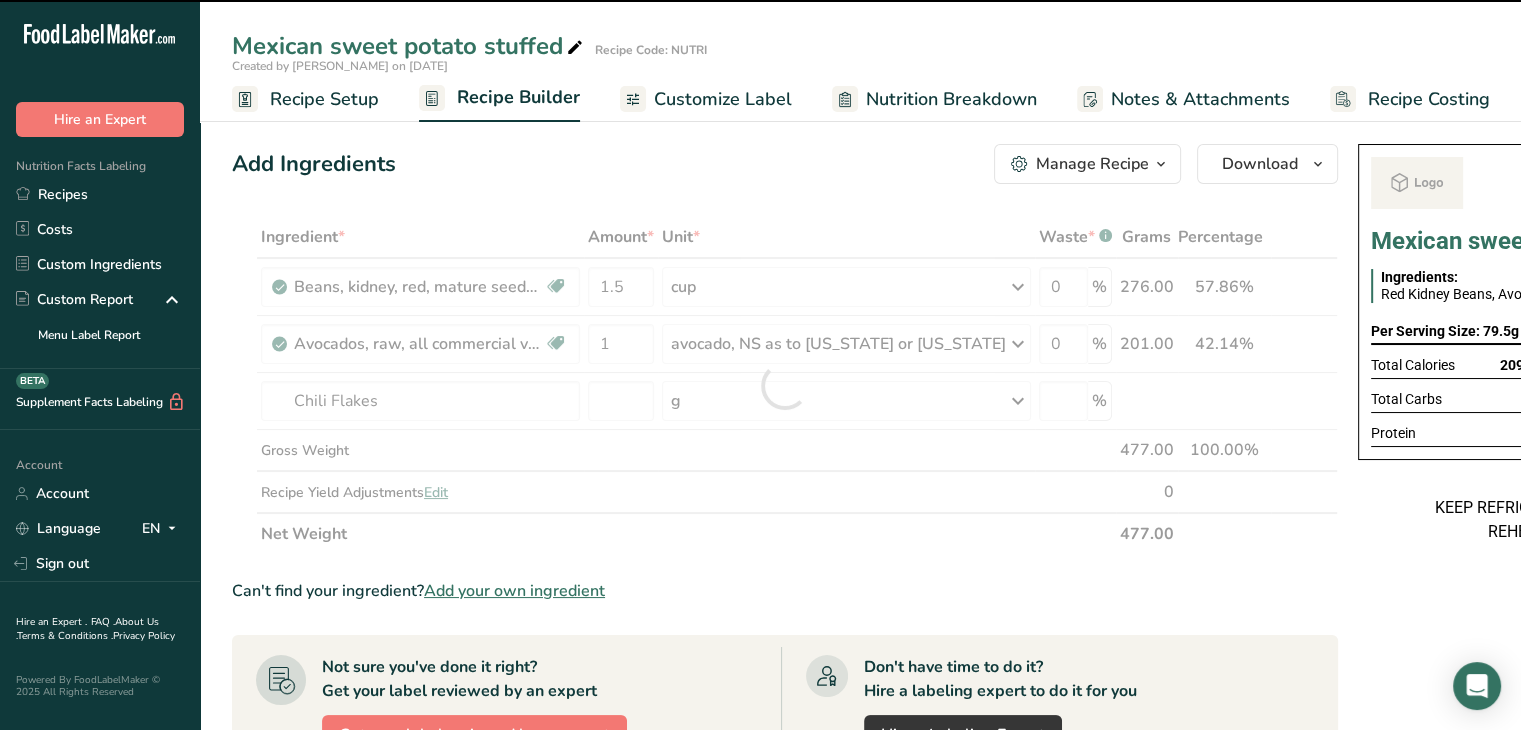 type on "0" 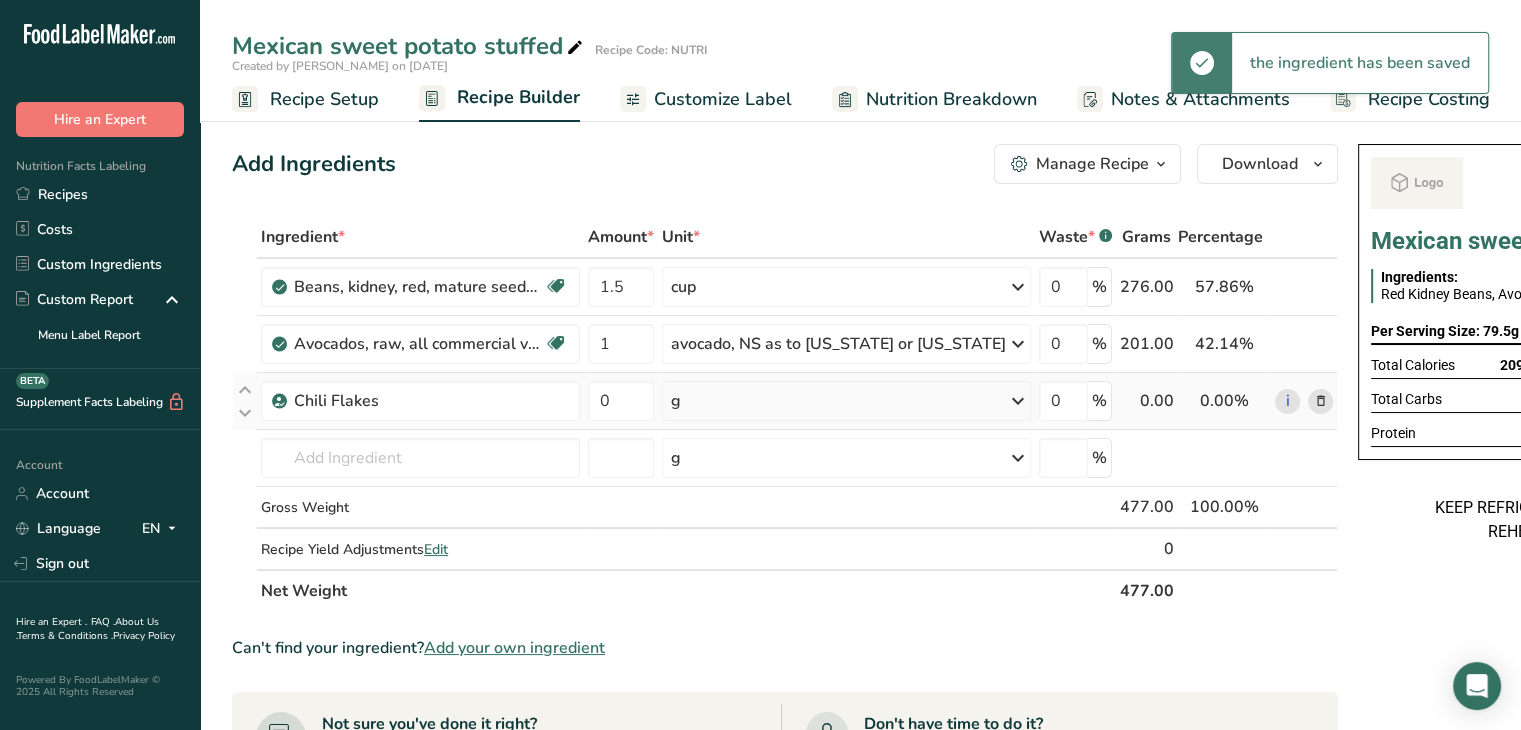 click on "g" at bounding box center (846, 401) 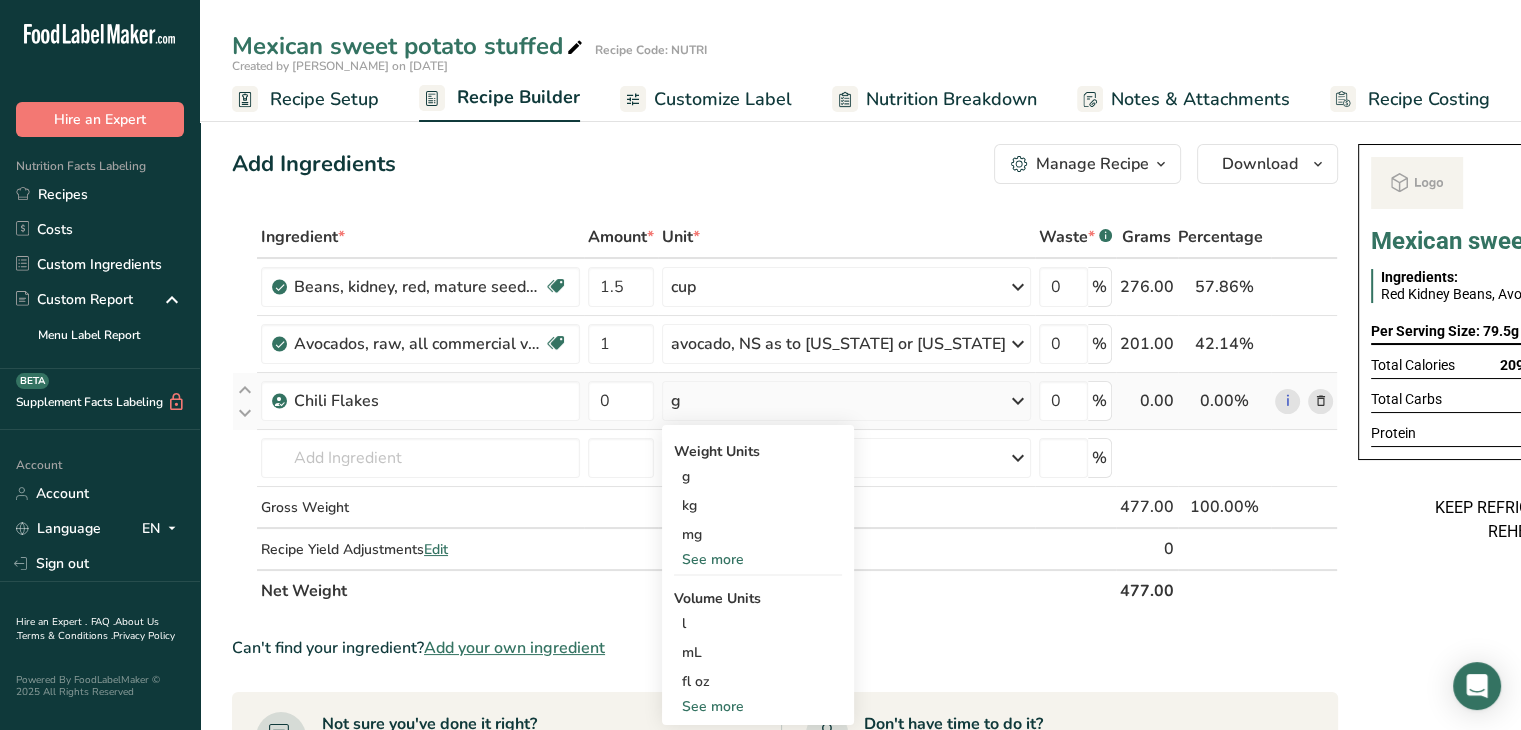 click on "See more" at bounding box center [758, 559] 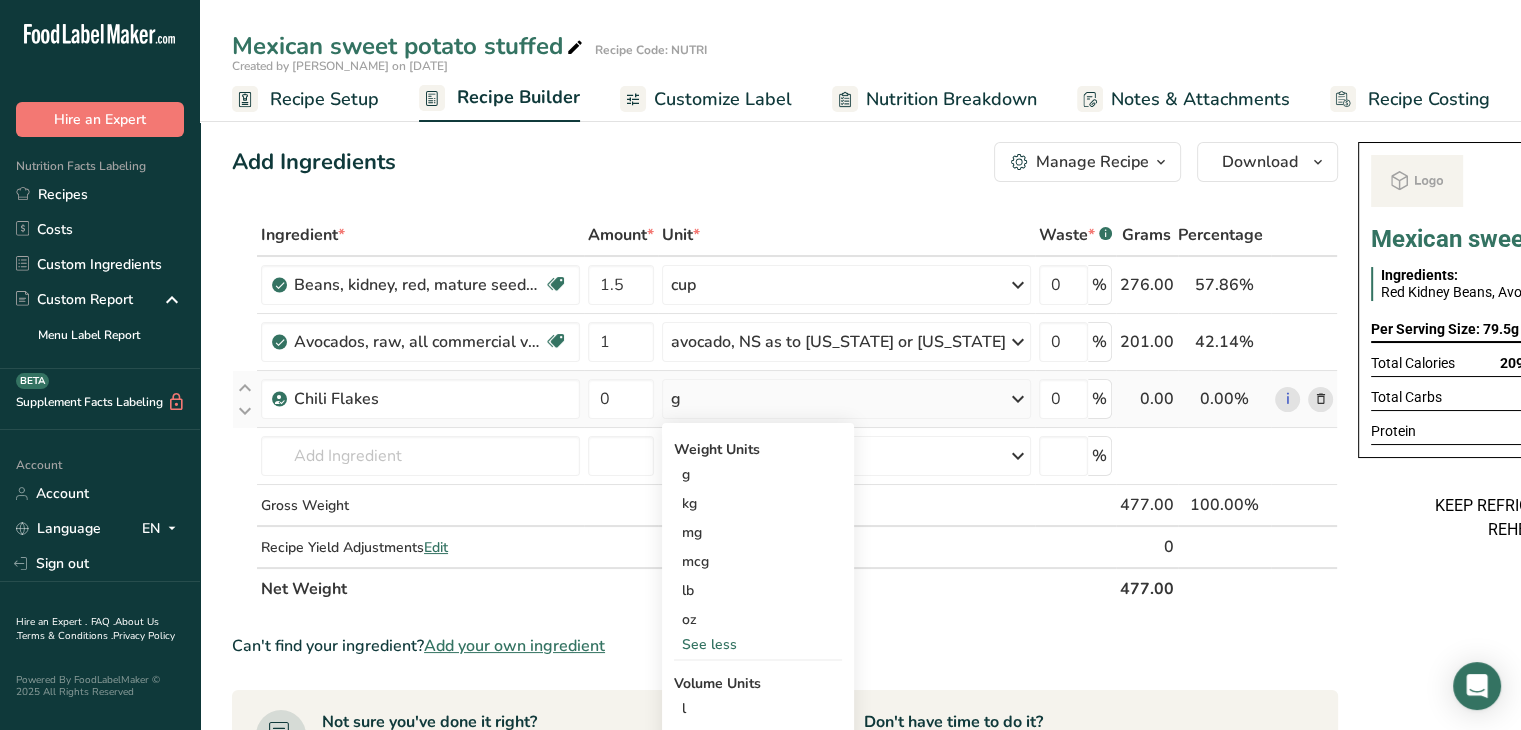 scroll, scrollTop: 0, scrollLeft: 0, axis: both 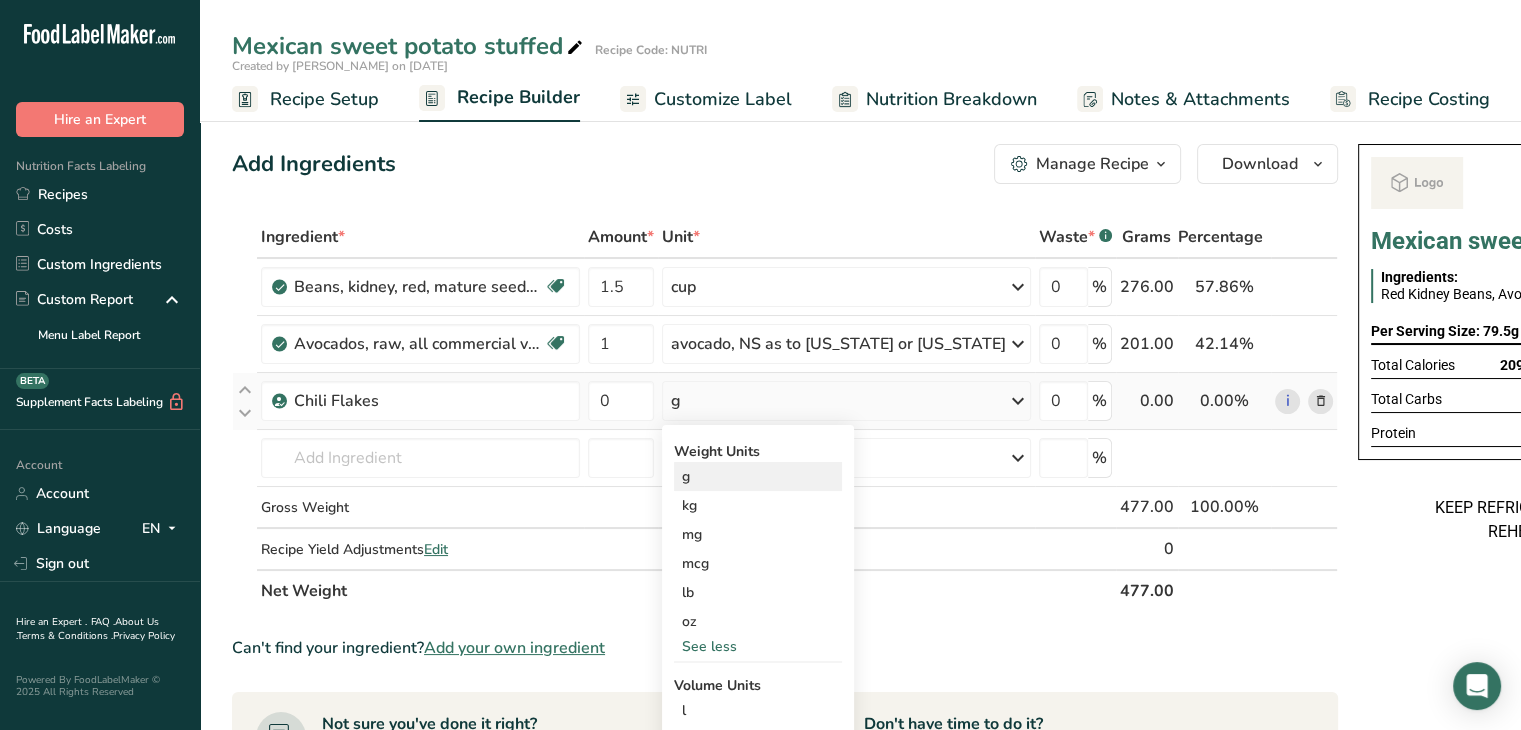 click on "g" at bounding box center (758, 476) 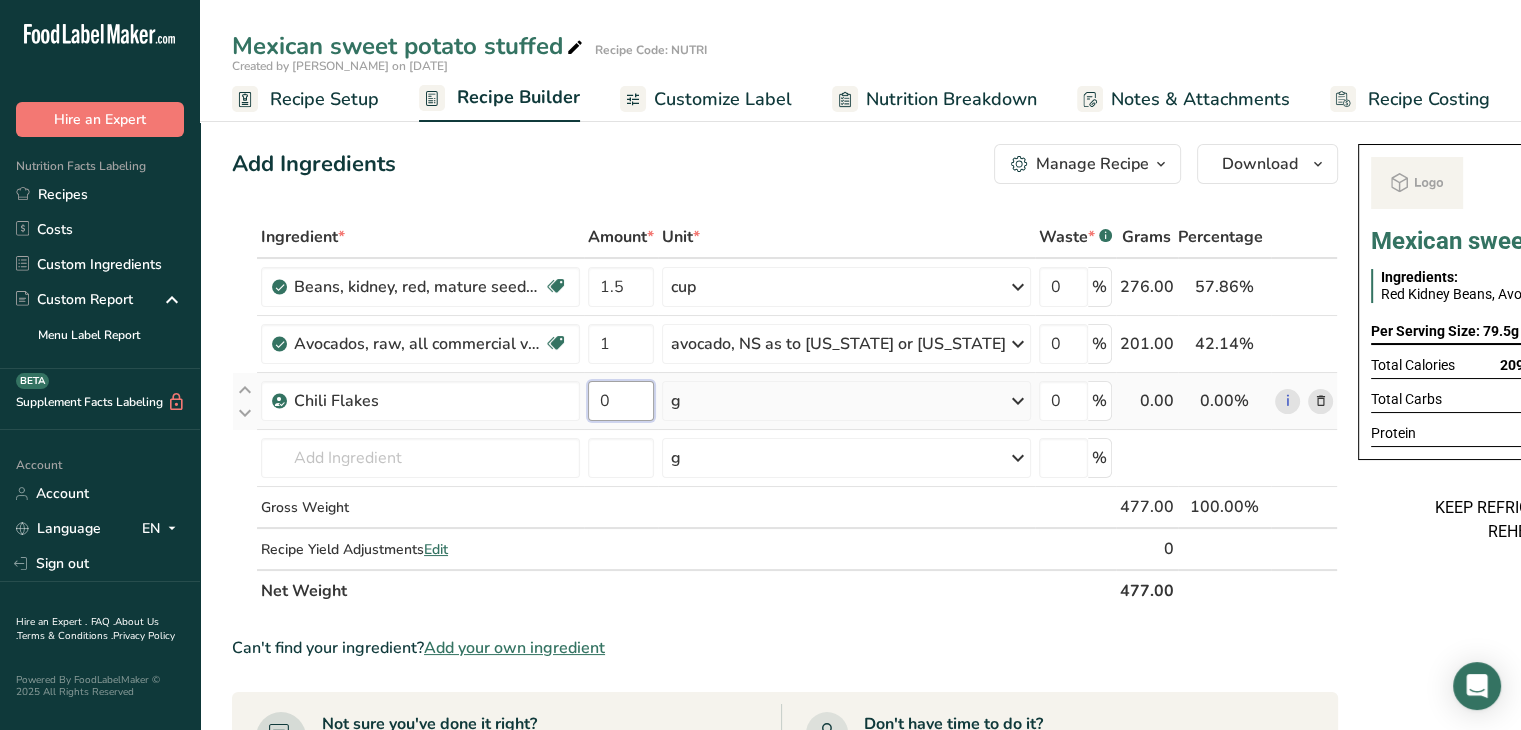 click on "0" at bounding box center [621, 401] 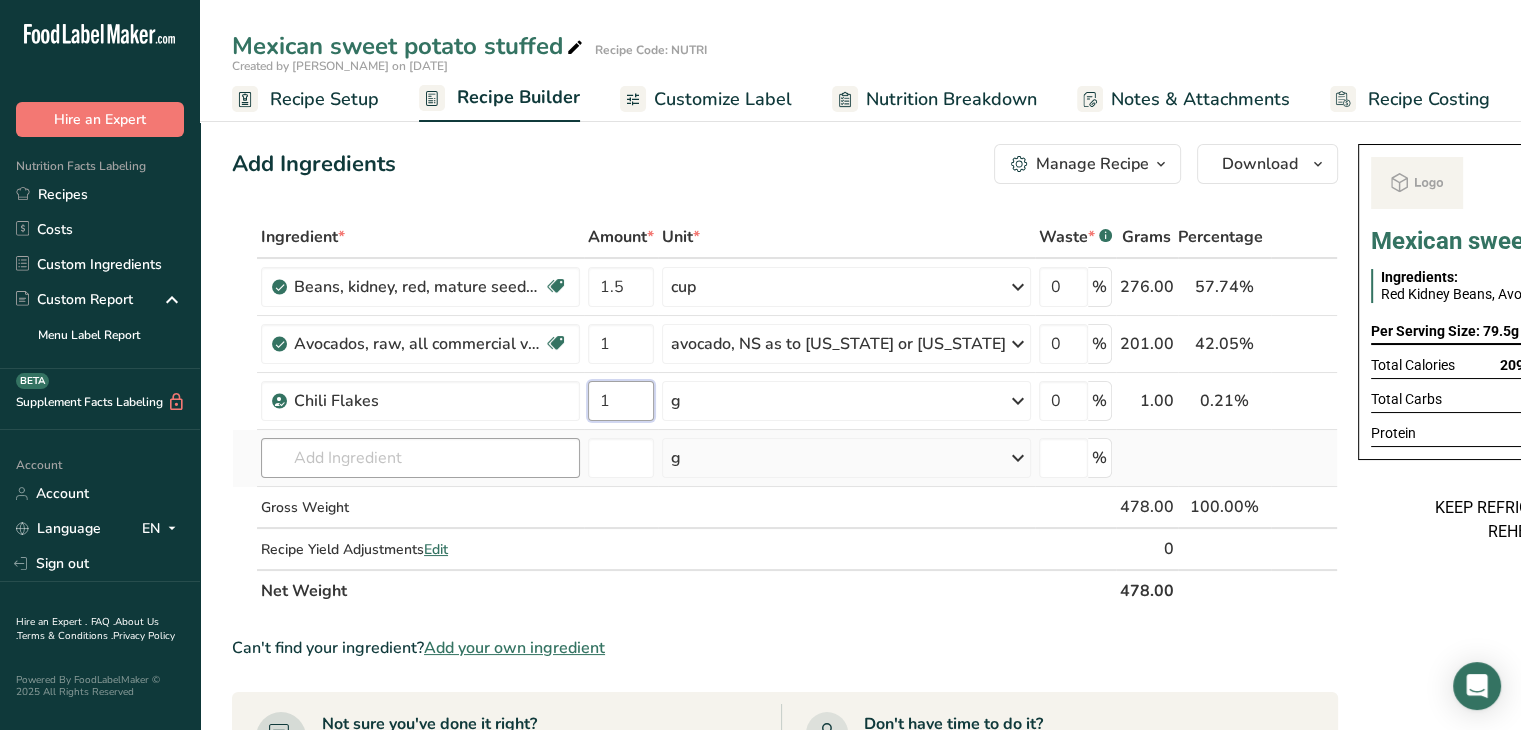 type on "1" 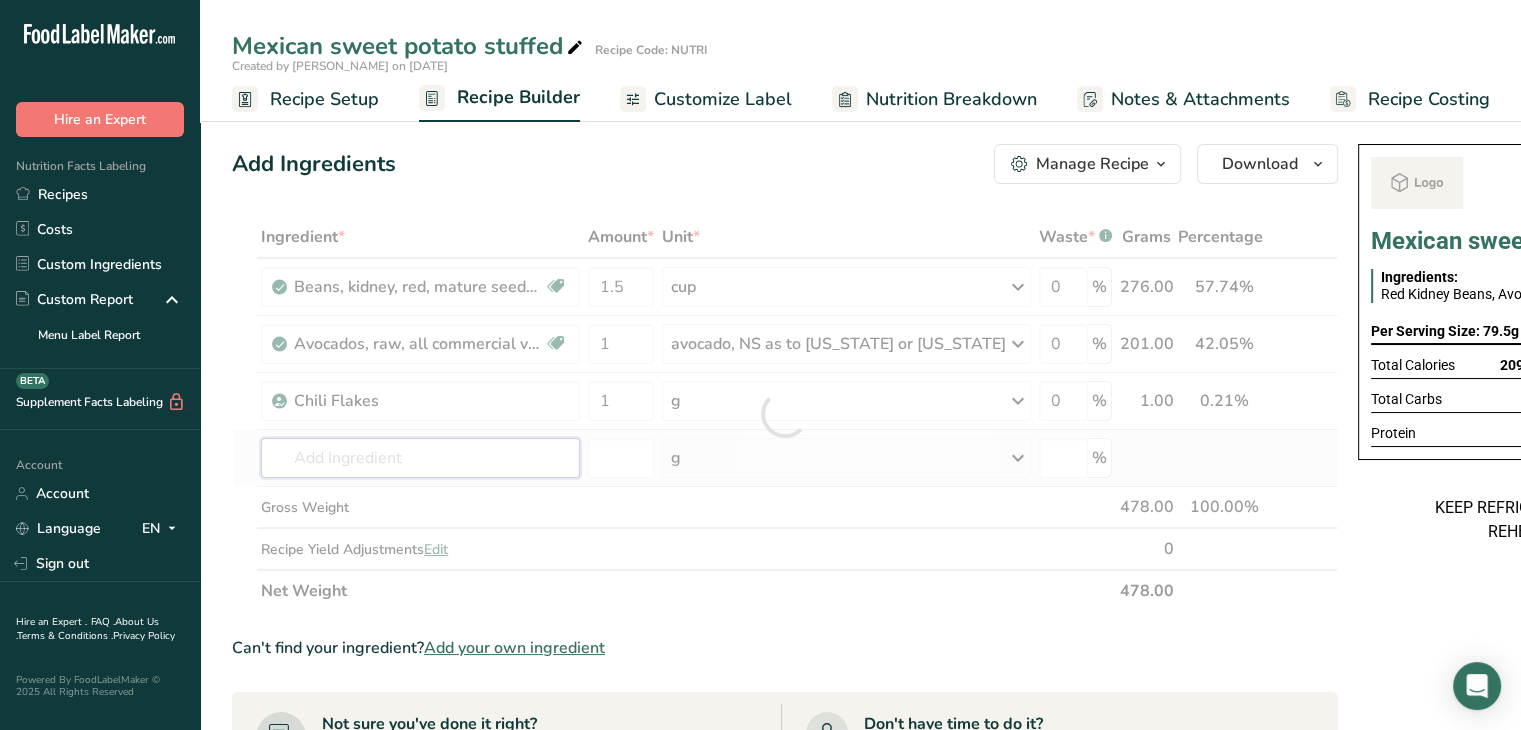 click on "Ingredient *
Amount *
Unit *
Waste *   .a-a{fill:#347362;}.b-a{fill:#fff;}          Grams
Percentage
Beans, kidney, red, mature seeds, raw
Plant-based Protein
Dairy free
Gluten free
Vegan
Vegetarian
Soy free
1.5
cup
Portions
1 cup
1 tbsp
Weight Units
g
kg
mg
See more
Volume Units
l
Volume units require a density conversion. If you know your ingredient's density enter it below. Otherwise, click on "RIA" our AI Regulatory bot - she will be able to help you
lb/ft3
g/cm3
Confirm
mL" at bounding box center [785, 414] 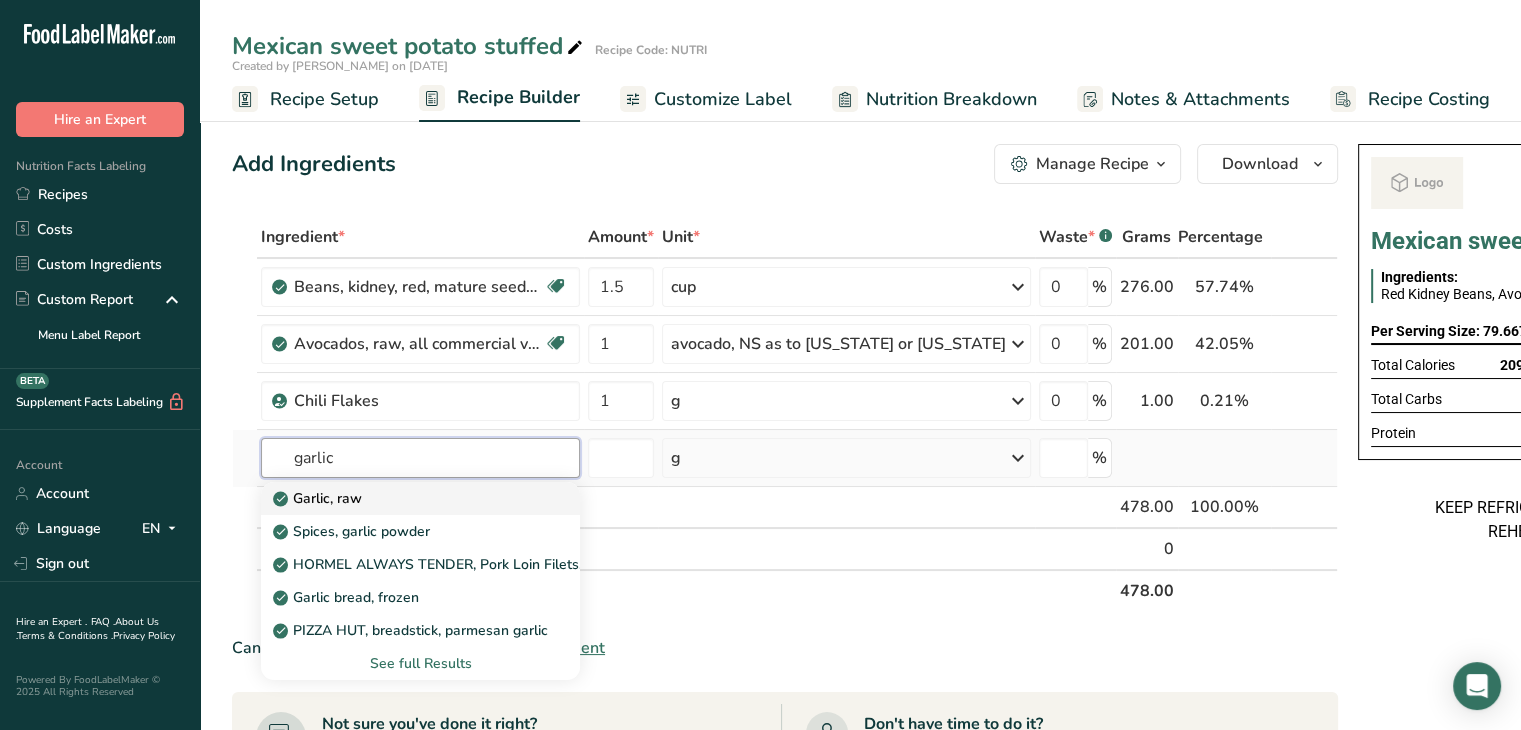 type on "garlic" 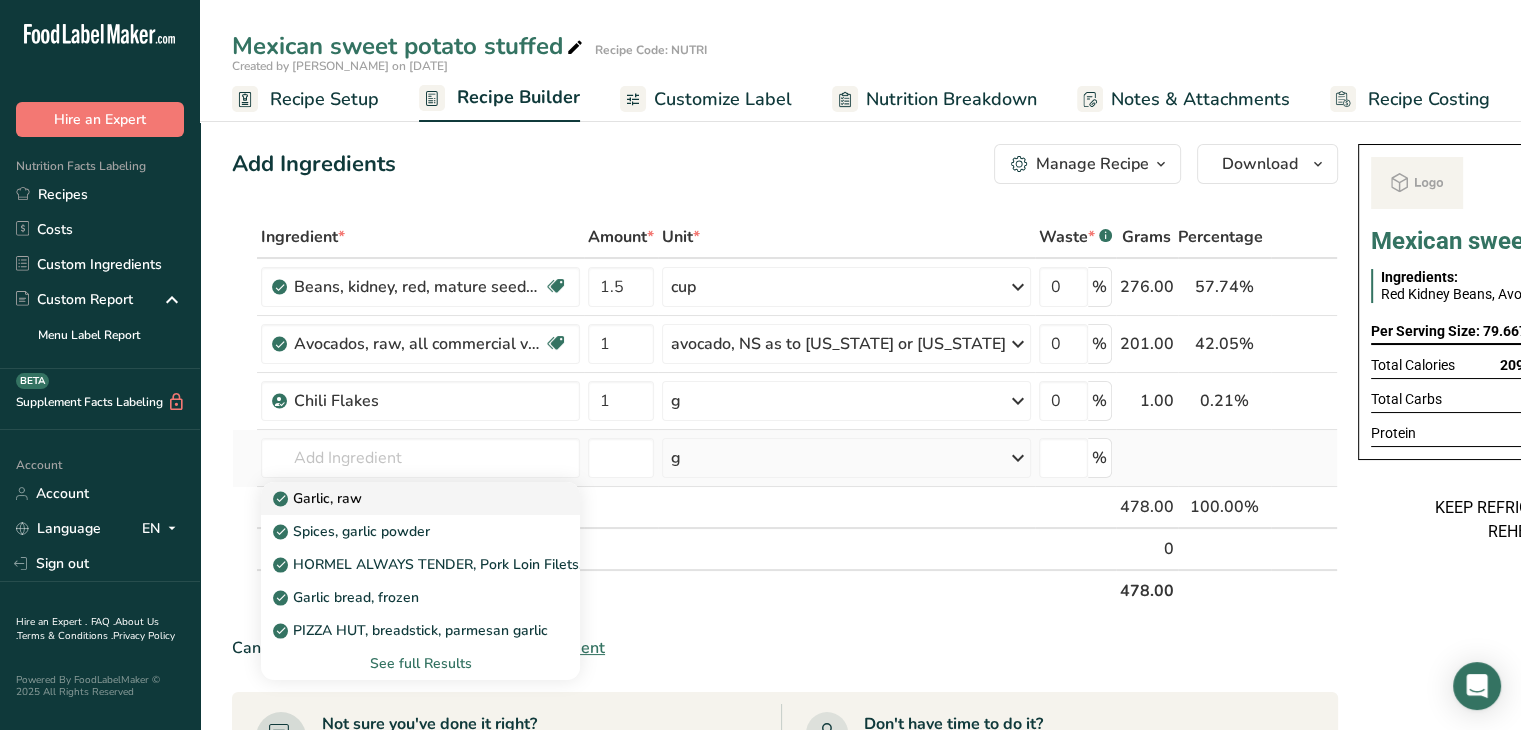 click on "Garlic, raw" at bounding box center (404, 498) 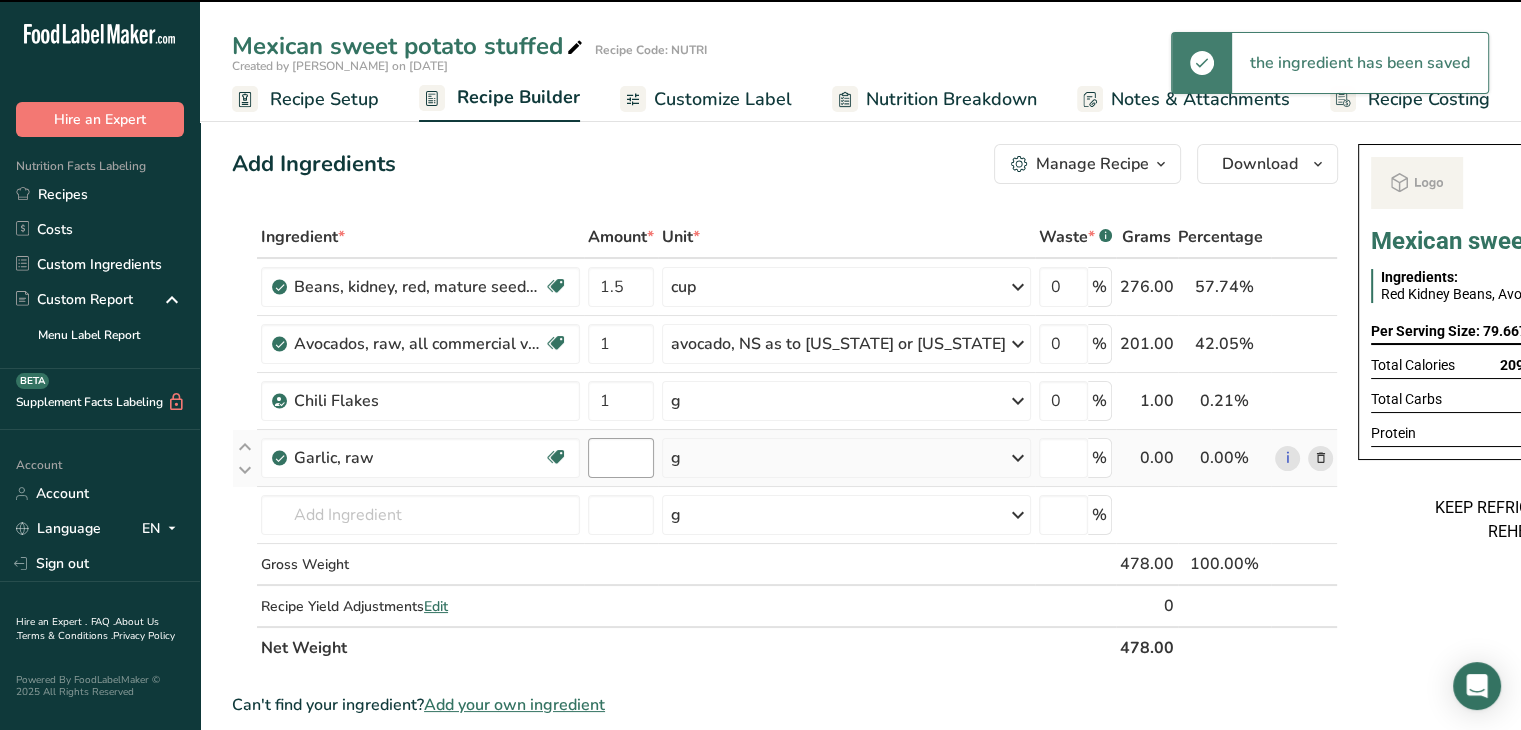type on "0" 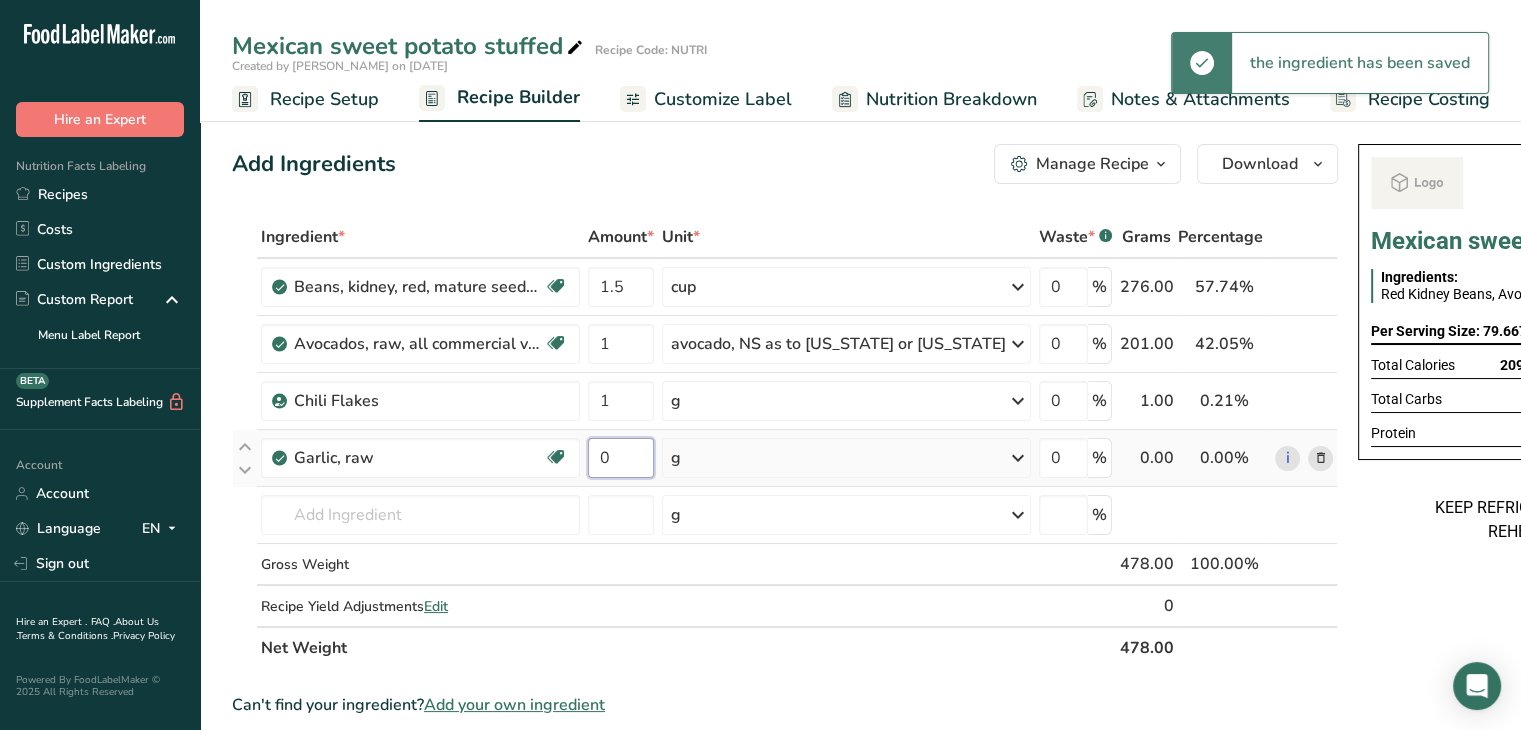 click on "0" at bounding box center [621, 458] 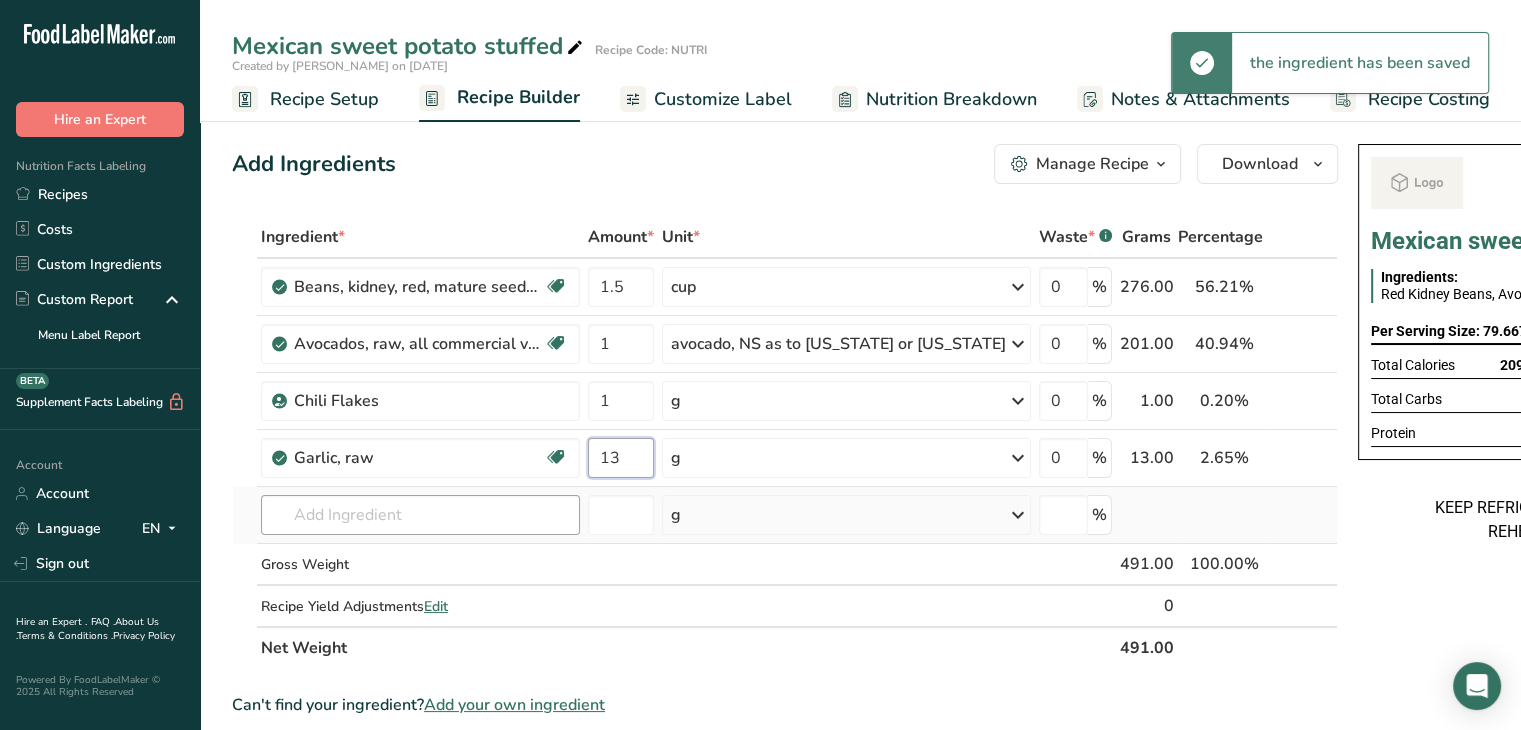 type on "13" 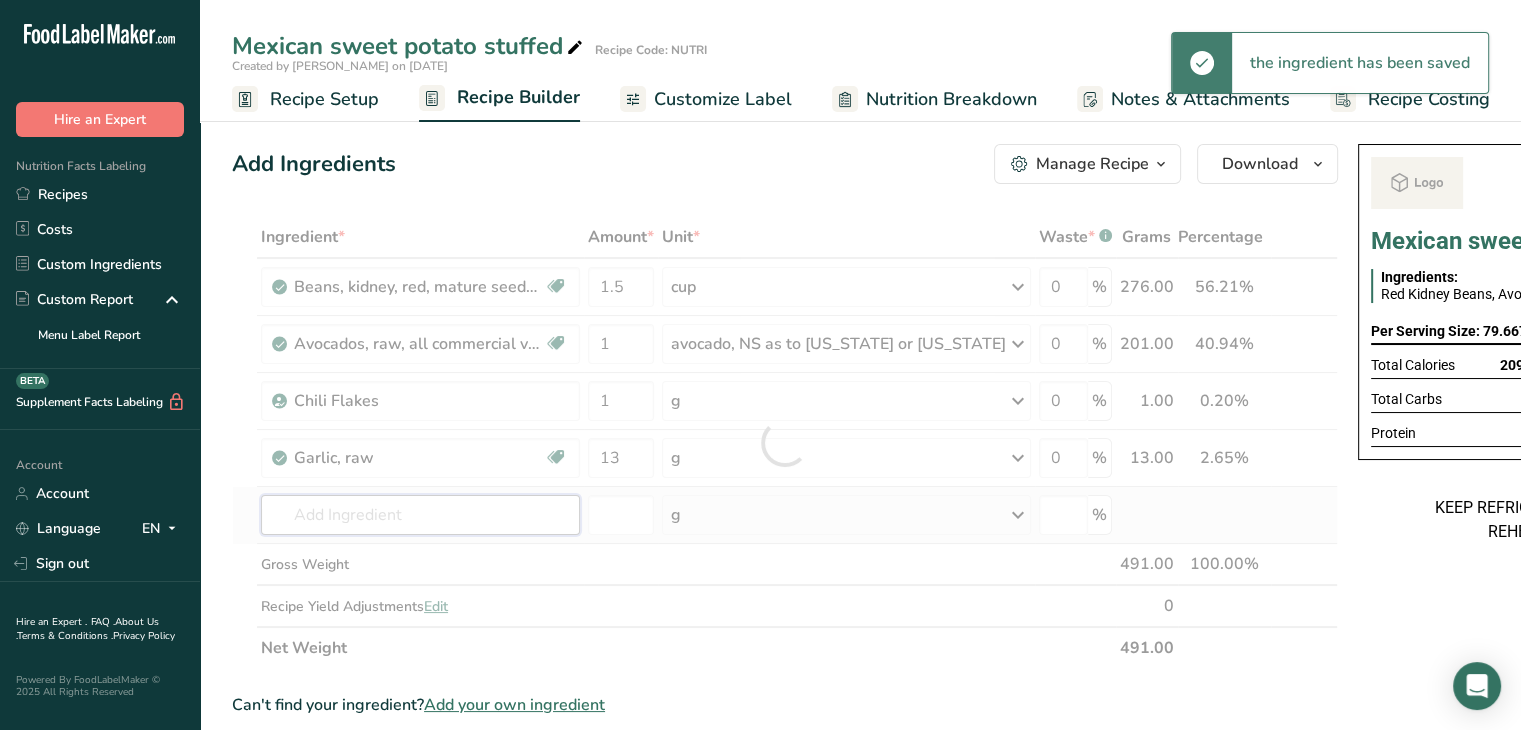 click on "Ingredient *
Amount *
Unit *
Waste *   .a-a{fill:#347362;}.b-a{fill:#fff;}          Grams
Percentage
Beans, kidney, red, mature seeds, raw
Plant-based Protein
Dairy free
Gluten free
Vegan
Vegetarian
Soy free
1.5
cup
Portions
1 cup
1 tbsp
Weight Units
g
kg
mg
See more
Volume Units
l
Volume units require a density conversion. If you know your ingredient's density enter it below. Otherwise, click on "RIA" our AI Regulatory bot - she will be able to help you
lb/ft3
g/cm3
Confirm
mL" at bounding box center (785, 442) 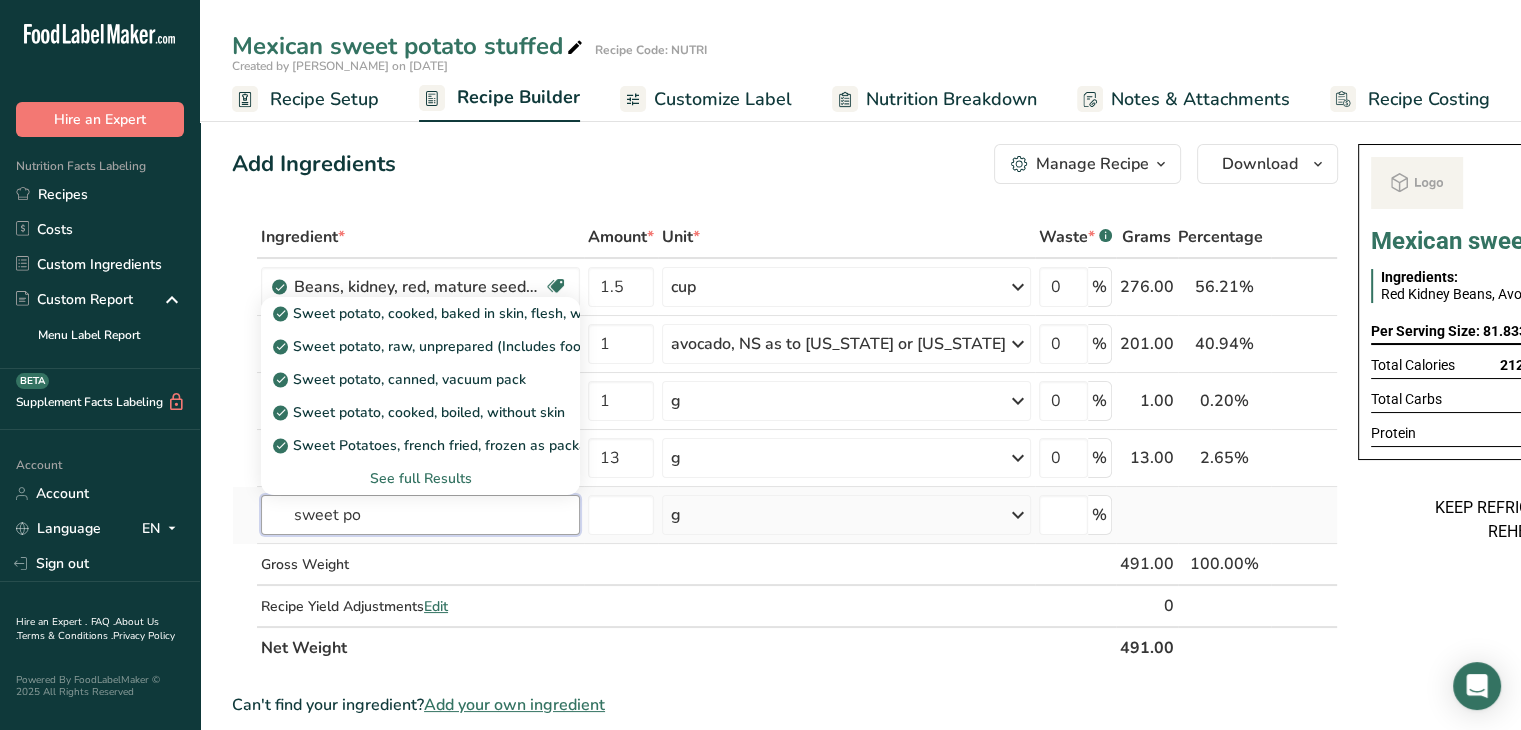 type on "sweet po" 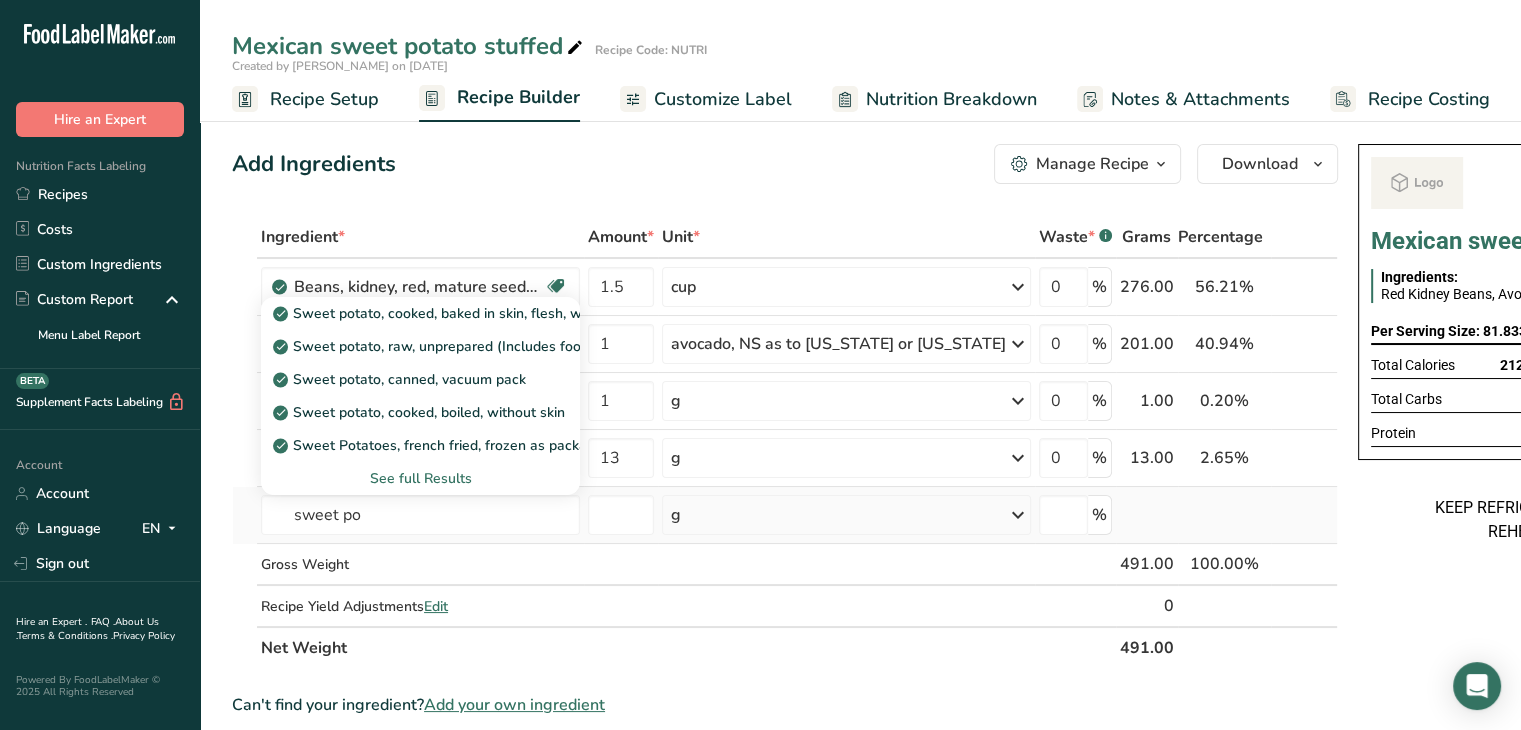 type 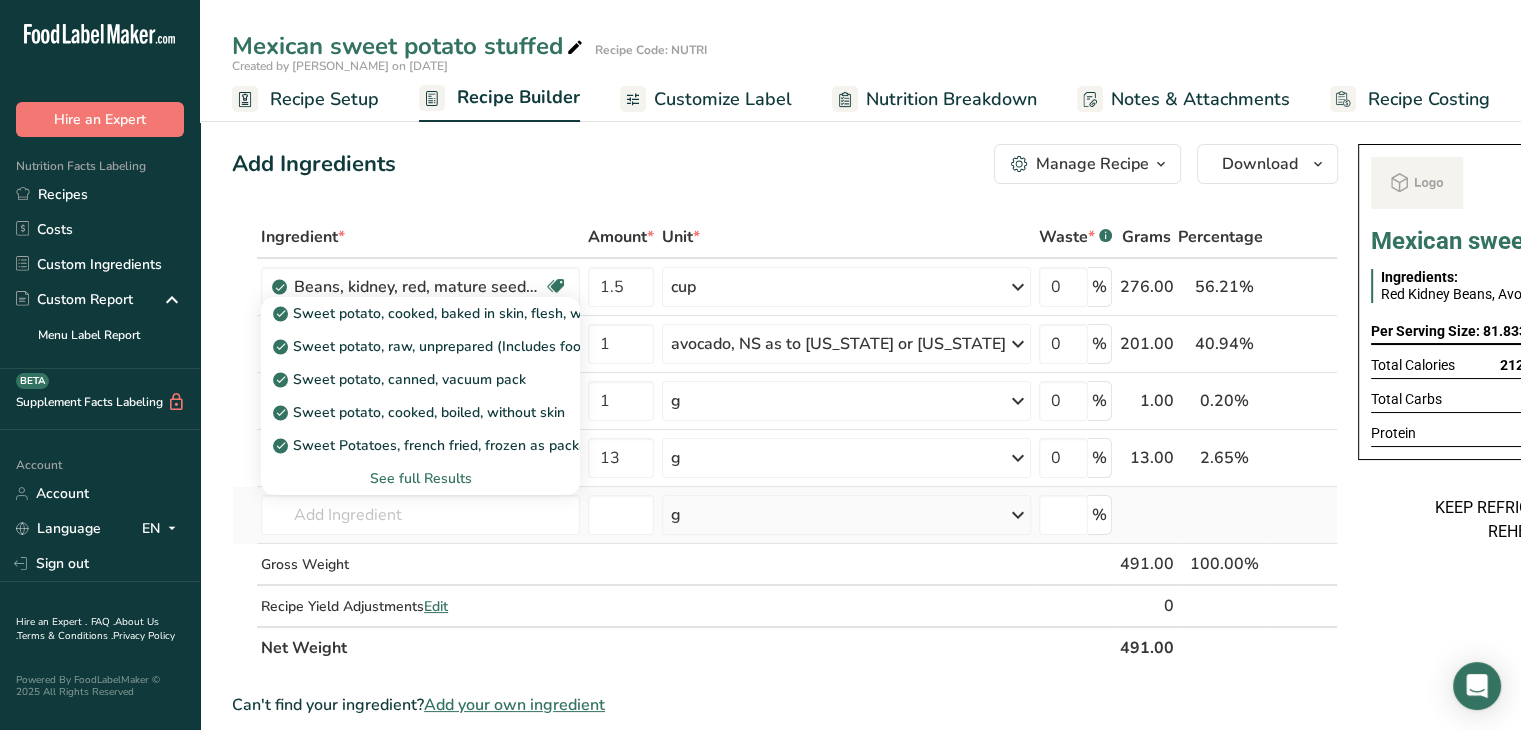 click on "See full Results" at bounding box center [420, 478] 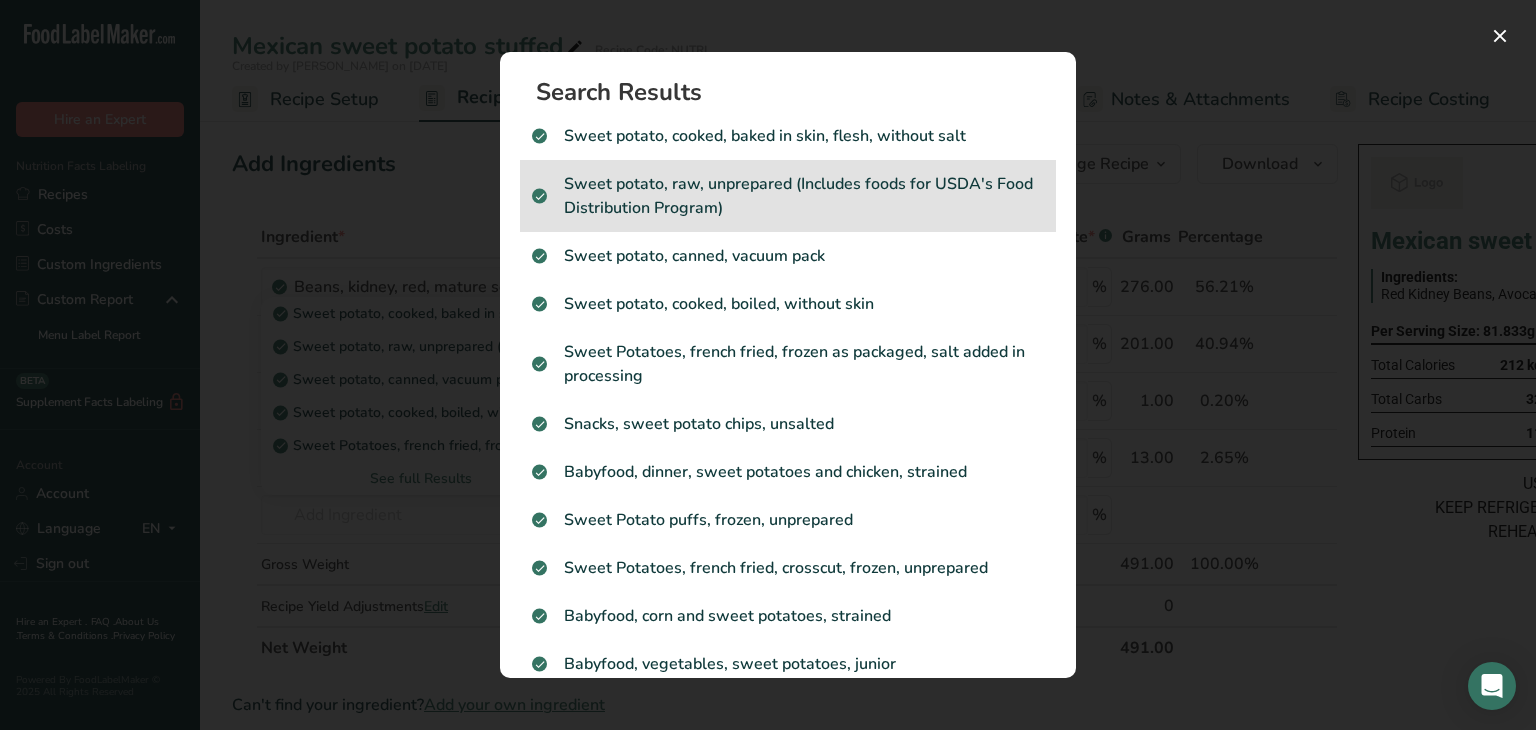 click on "Sweet potato, raw, unprepared (Includes foods for USDA's Food Distribution Program)" at bounding box center (788, 196) 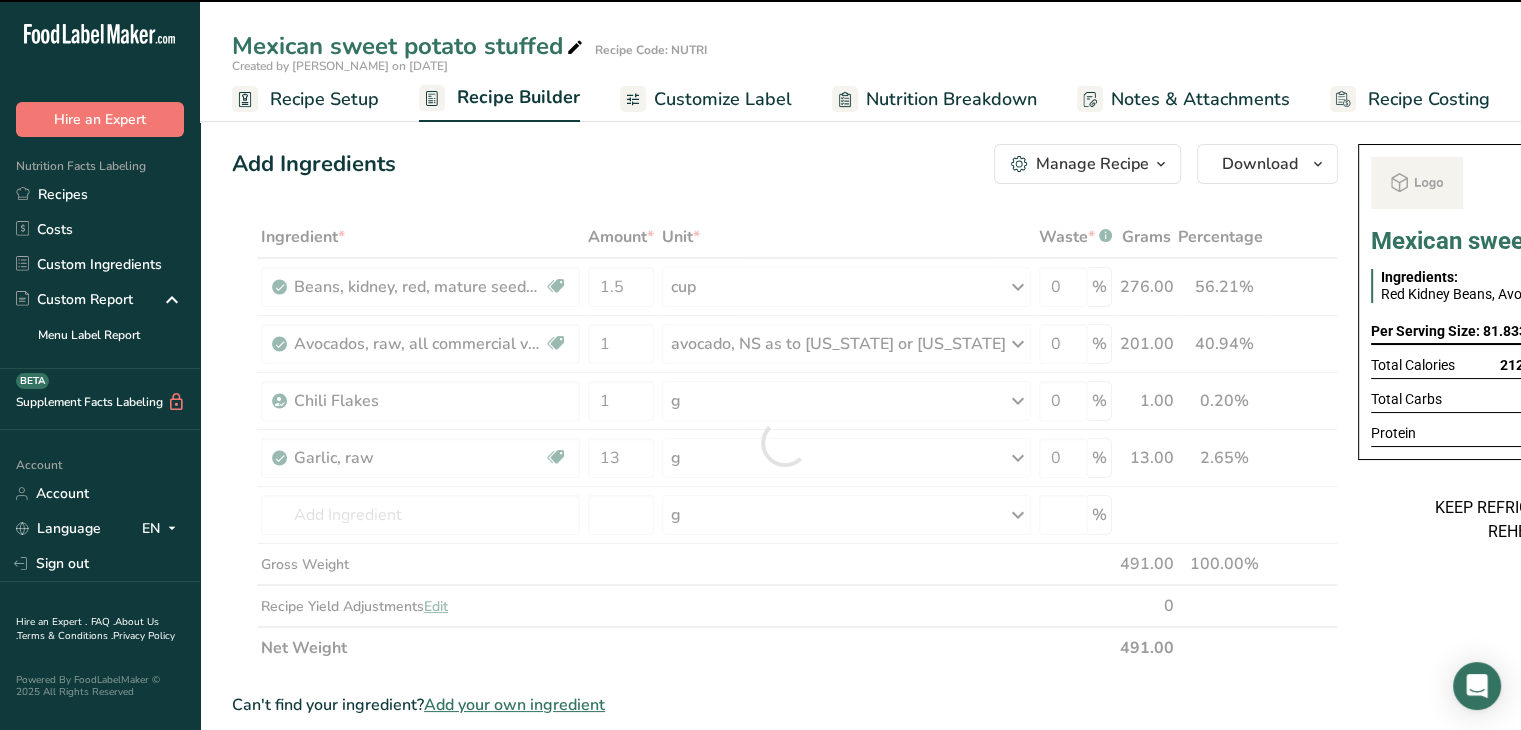 type on "0" 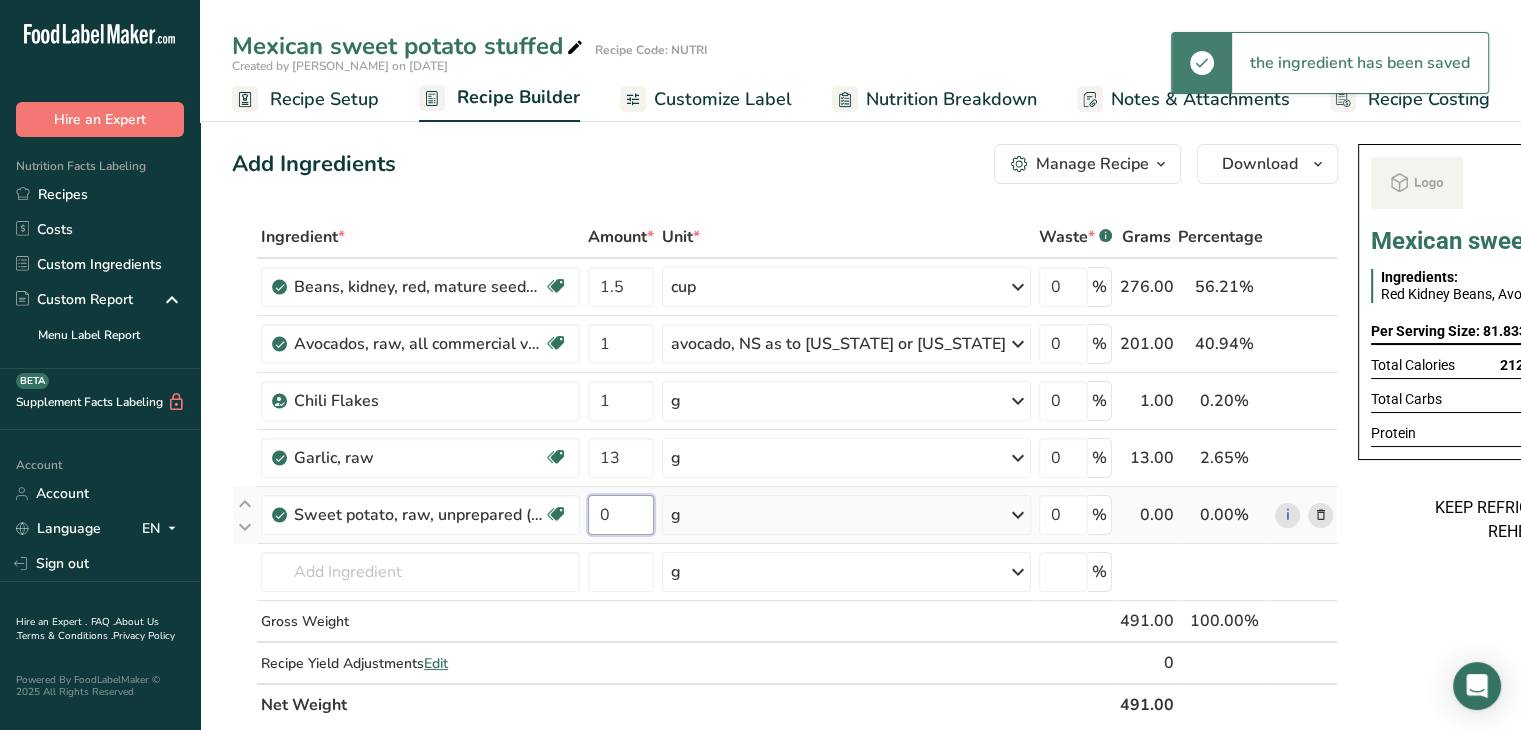 click on "0" at bounding box center [621, 515] 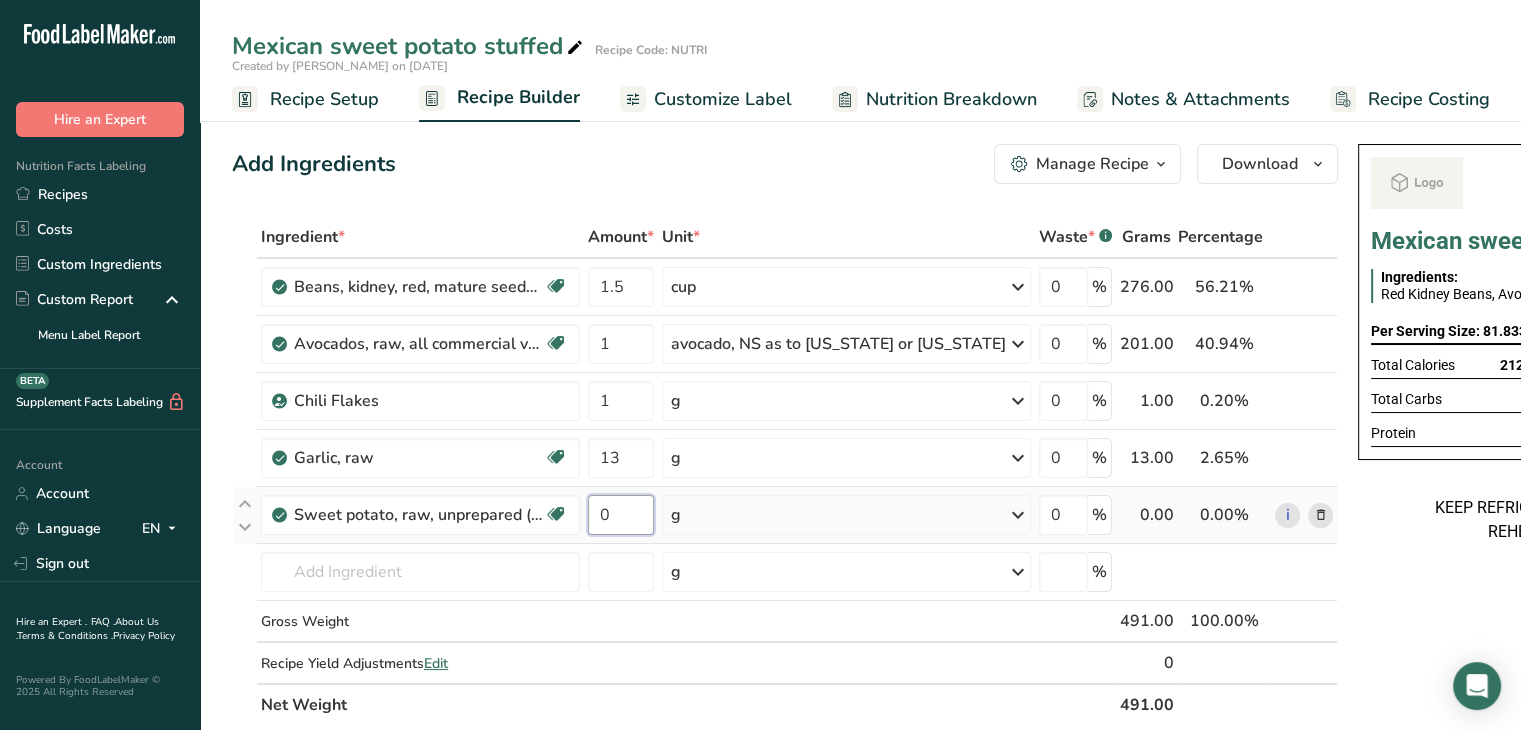 click on "0" at bounding box center [621, 515] 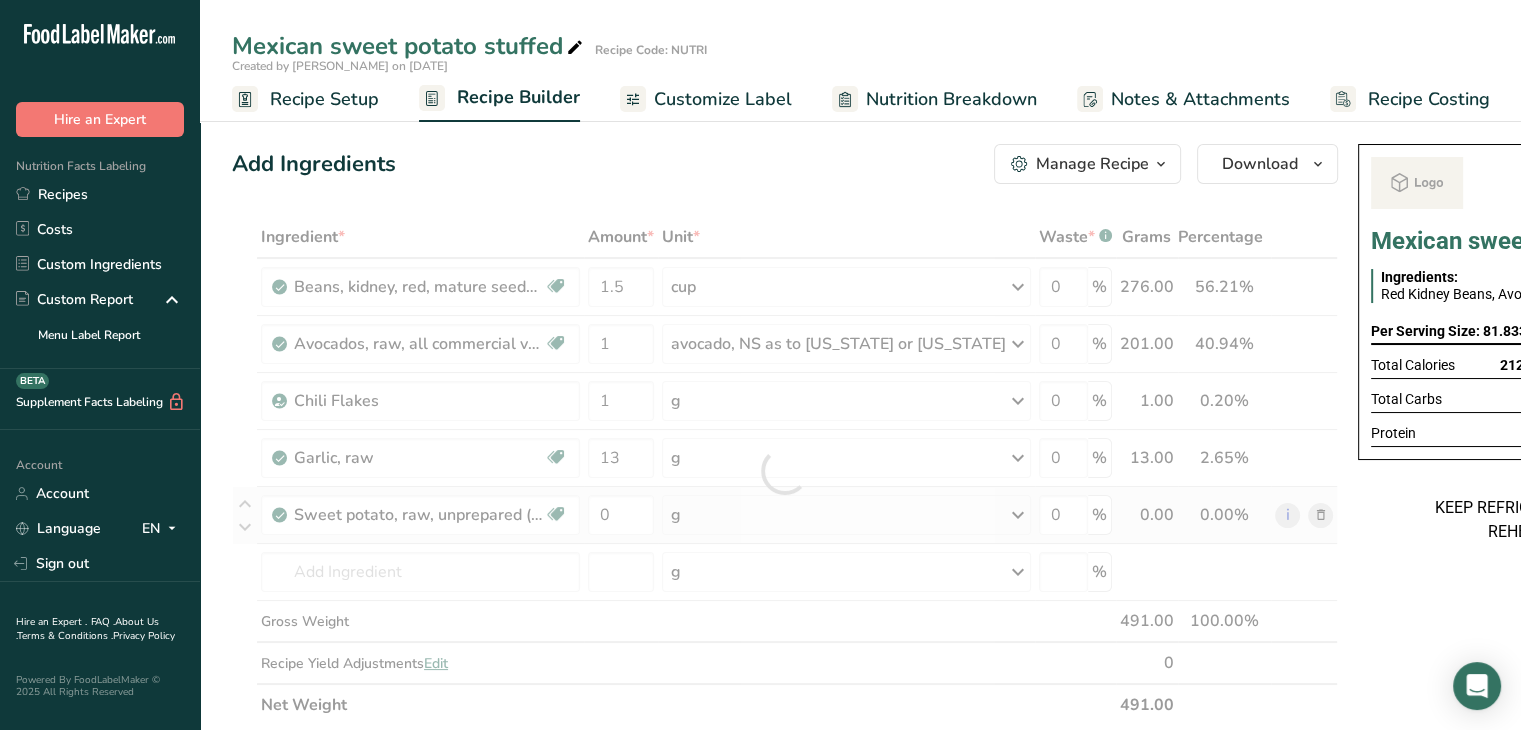 click on "Ingredient *
Amount *
Unit *
Waste *   .a-a{fill:#347362;}.b-a{fill:#fff;}          Grams
Percentage
Beans, kidney, red, mature seeds, raw
Plant-based Protein
Dairy free
Gluten free
Vegan
Vegetarian
Soy free
1.5
cup
Portions
1 cup
1 tbsp
Weight Units
g
kg
mg
See more
Volume Units
l
Volume units require a density conversion. If you know your ingredient's density enter it below. Otherwise, click on "RIA" our AI Regulatory bot - she will be able to help you
lb/ft3
g/cm3
Confirm
mL" at bounding box center (785, 471) 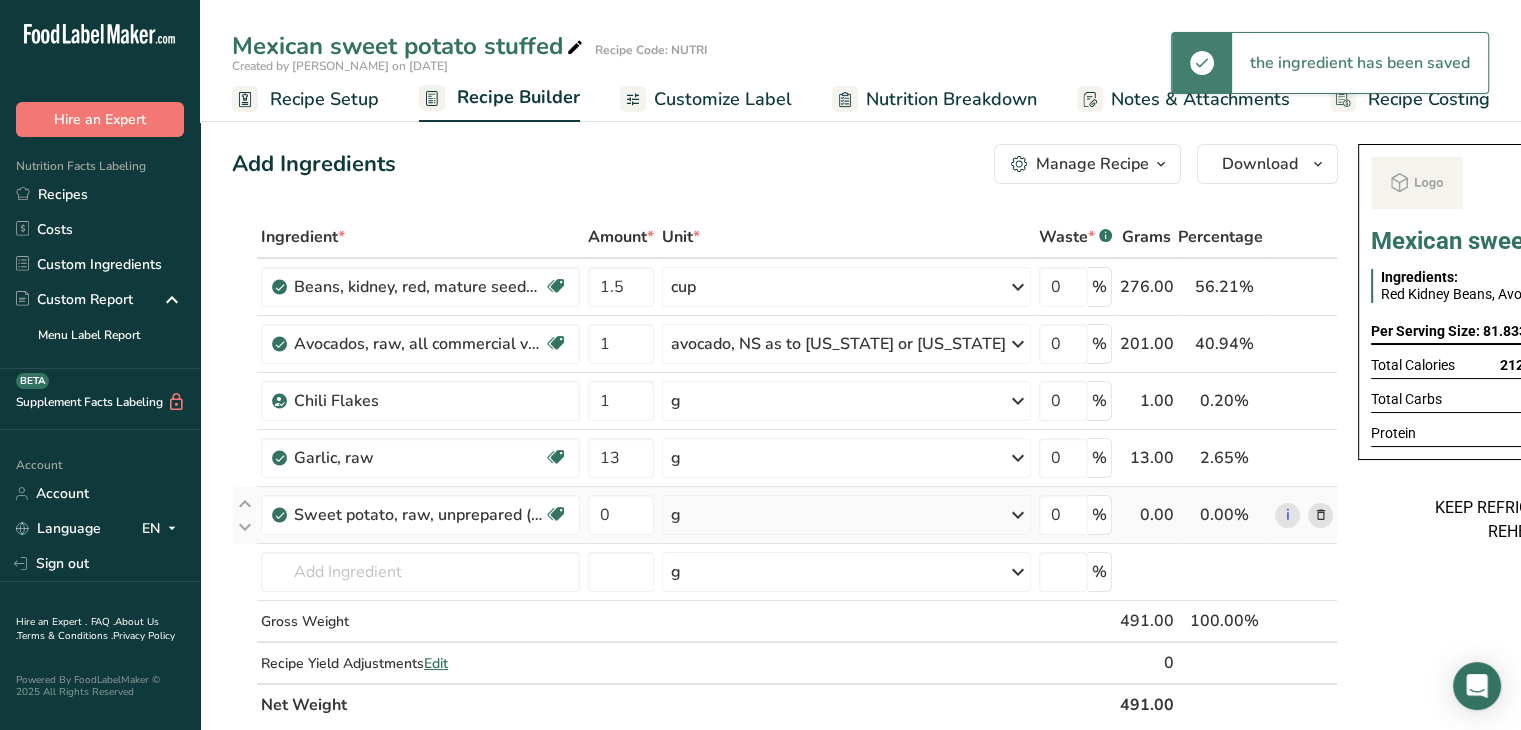 click on "g" at bounding box center (846, 515) 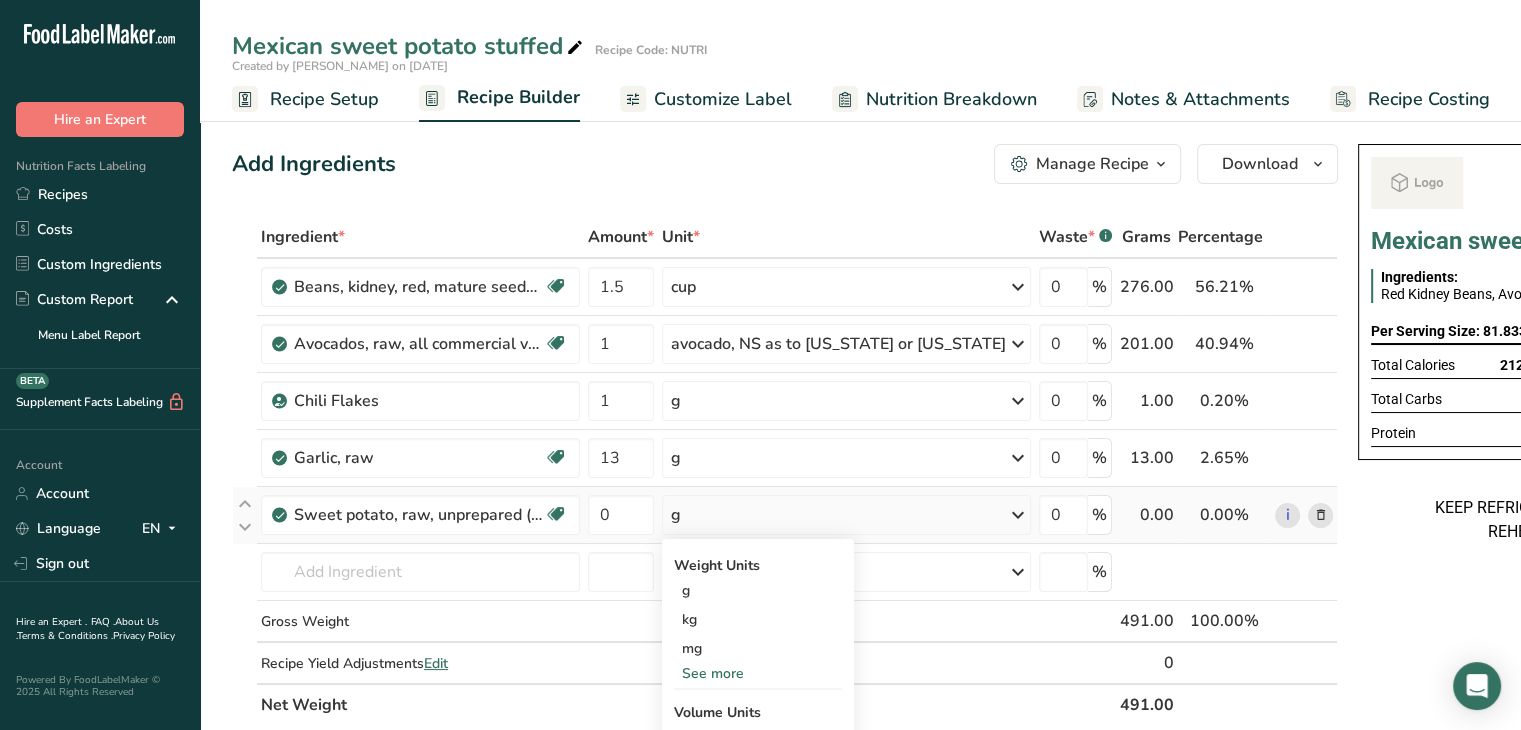 click on "See more" at bounding box center (758, 673) 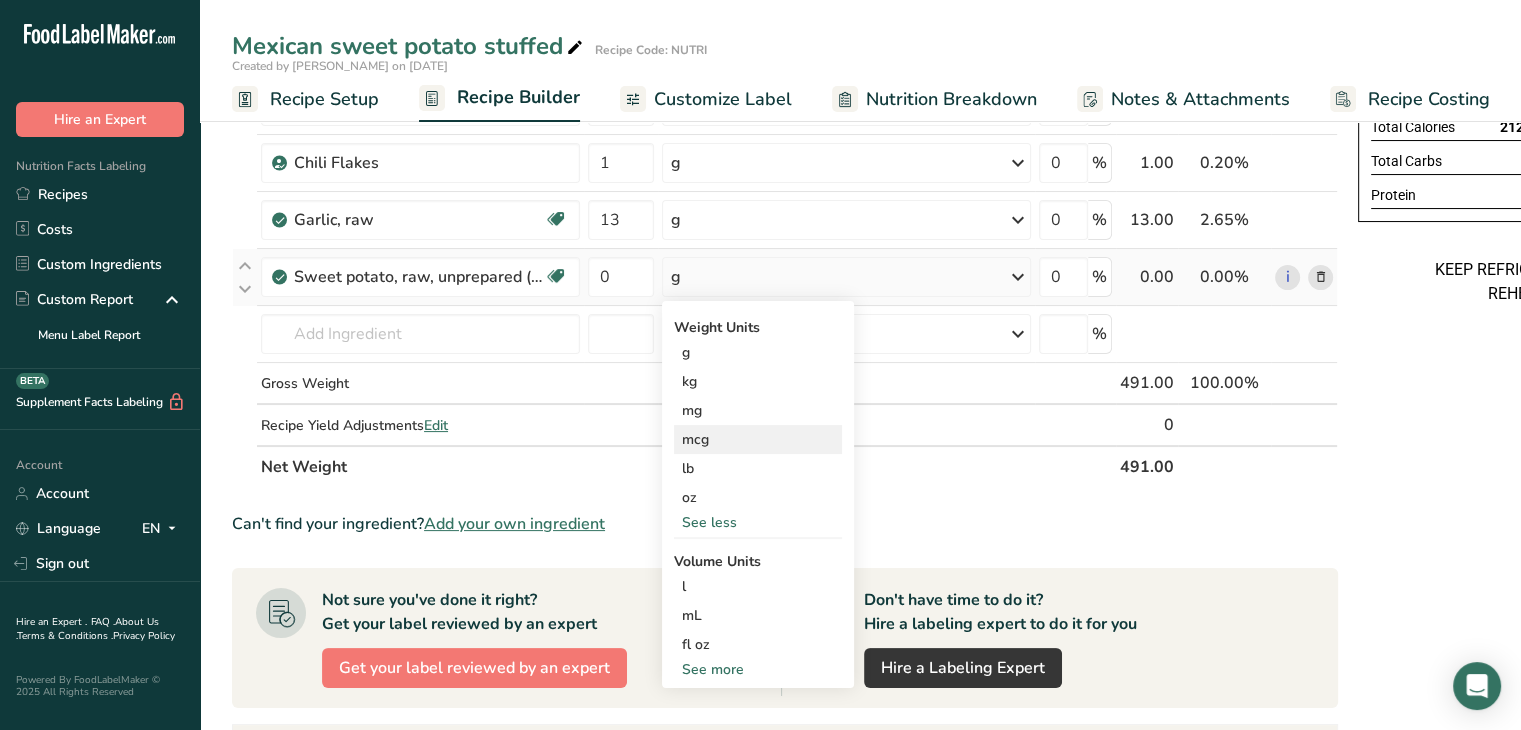 scroll, scrollTop: 244, scrollLeft: 0, axis: vertical 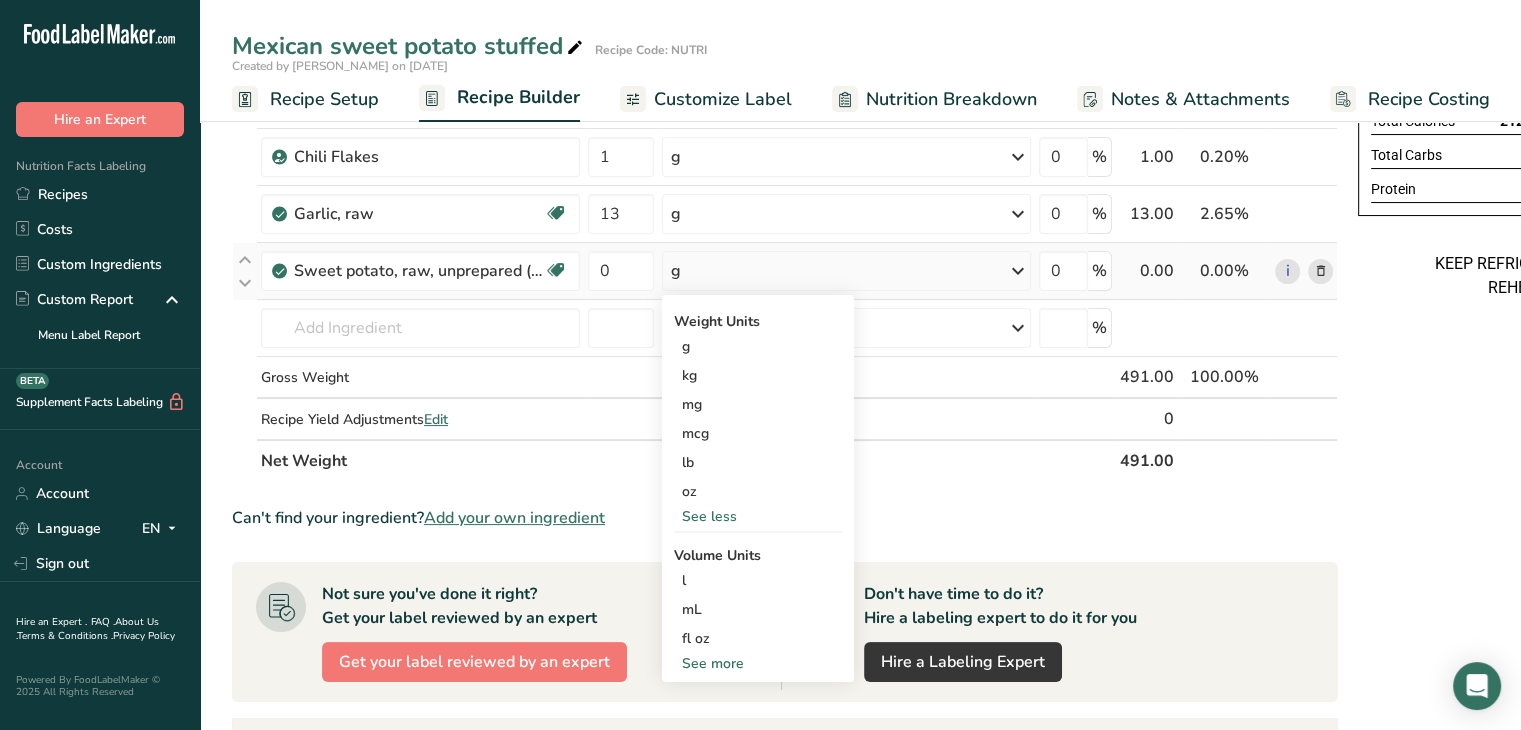 click on "See more" at bounding box center (758, 663) 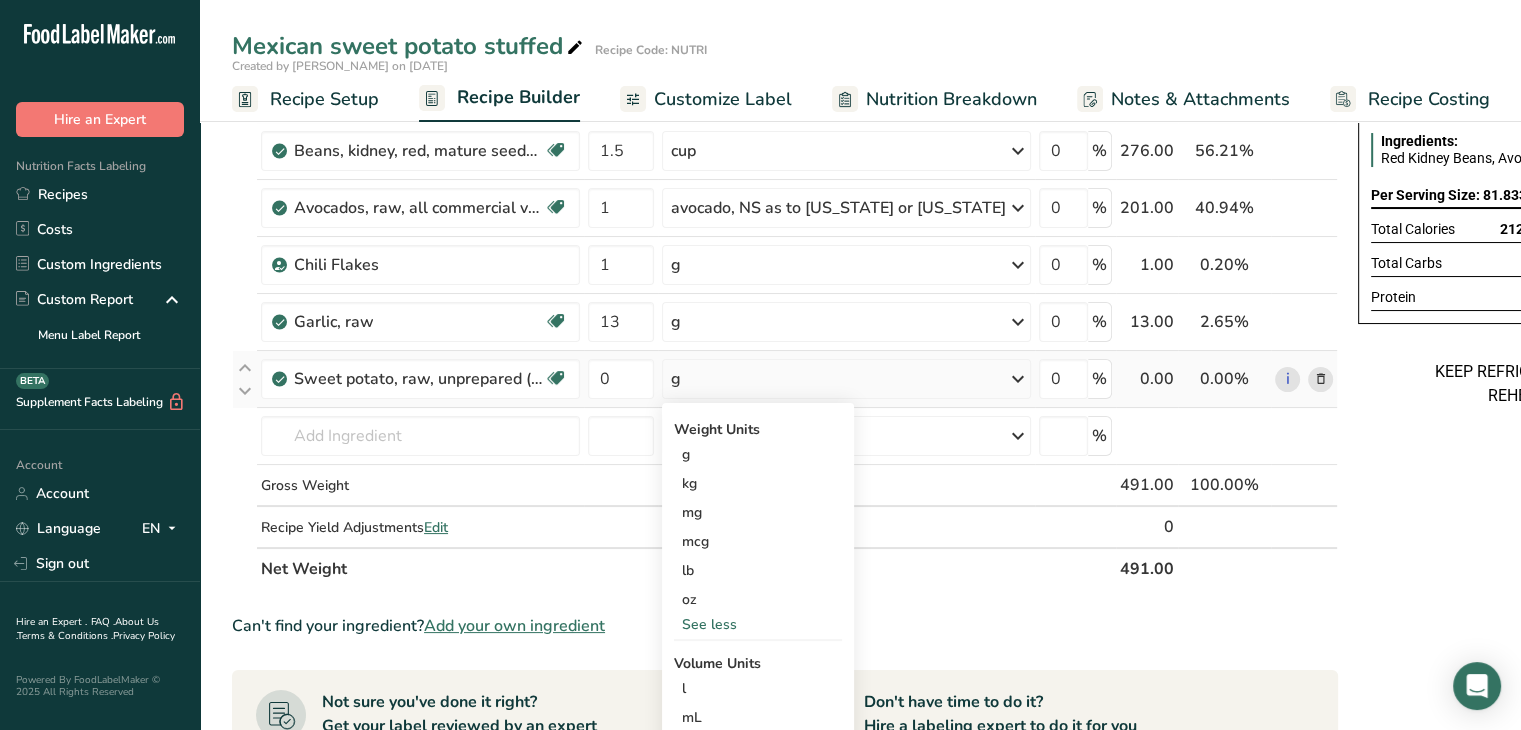 scroll, scrollTop: 123, scrollLeft: 0, axis: vertical 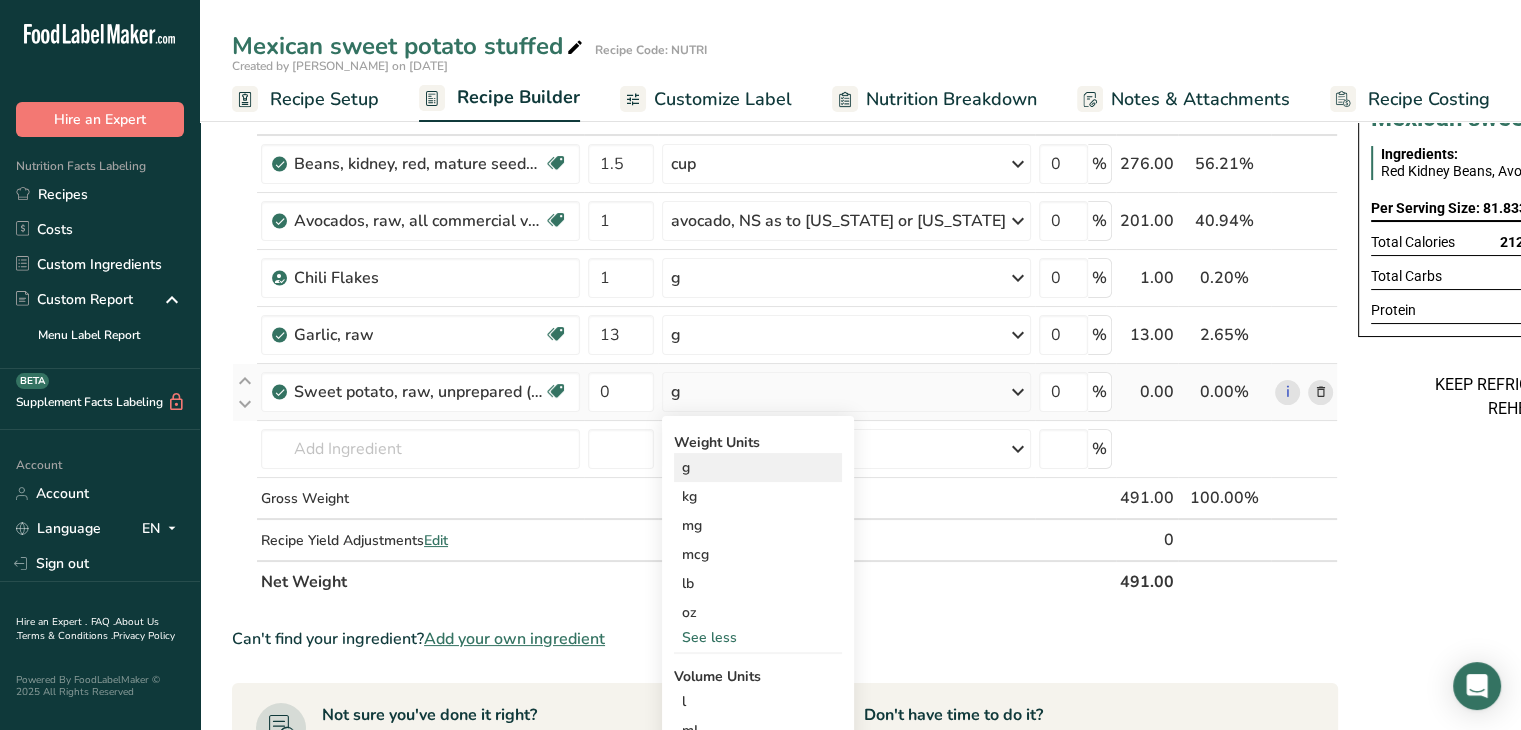 click on "g" at bounding box center (758, 467) 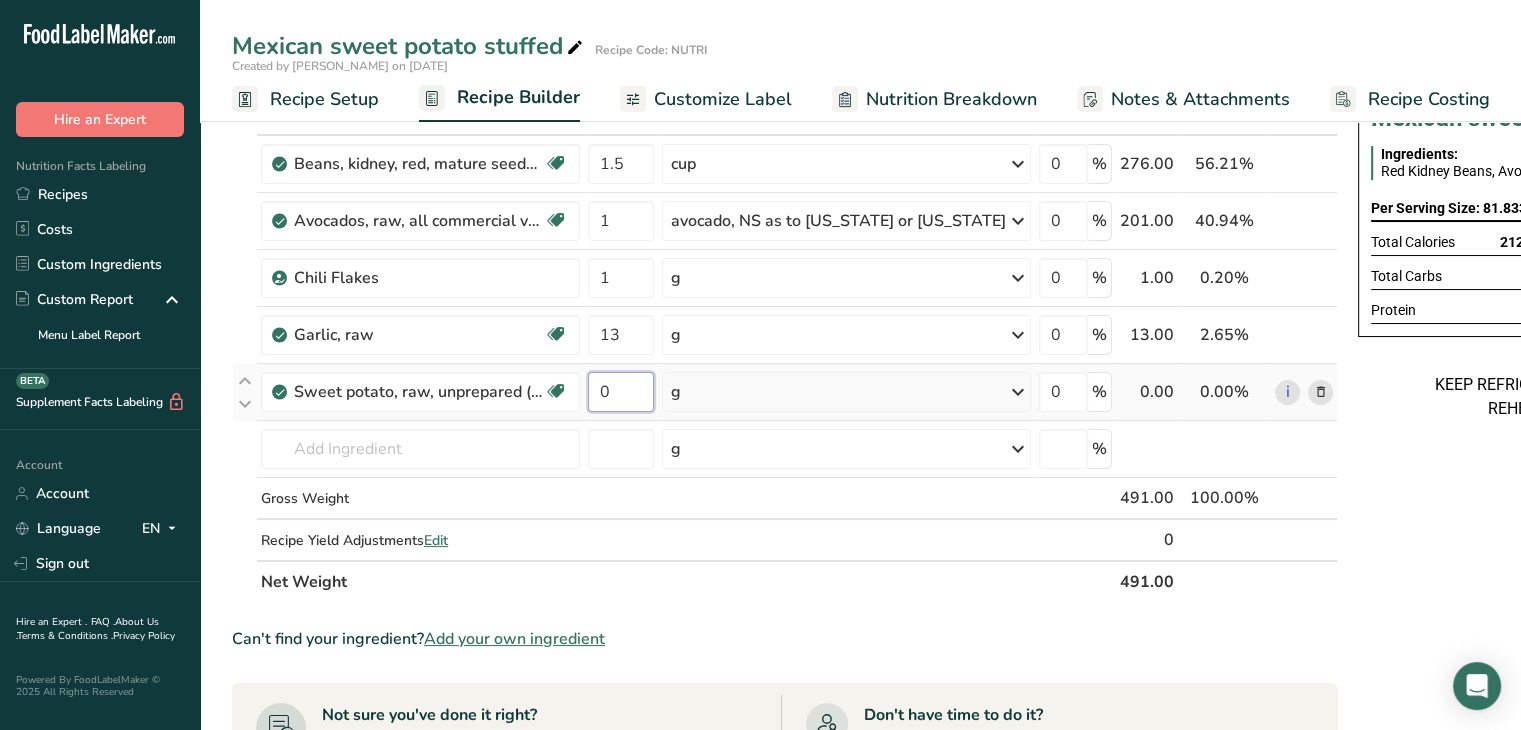 click on "0" at bounding box center (621, 392) 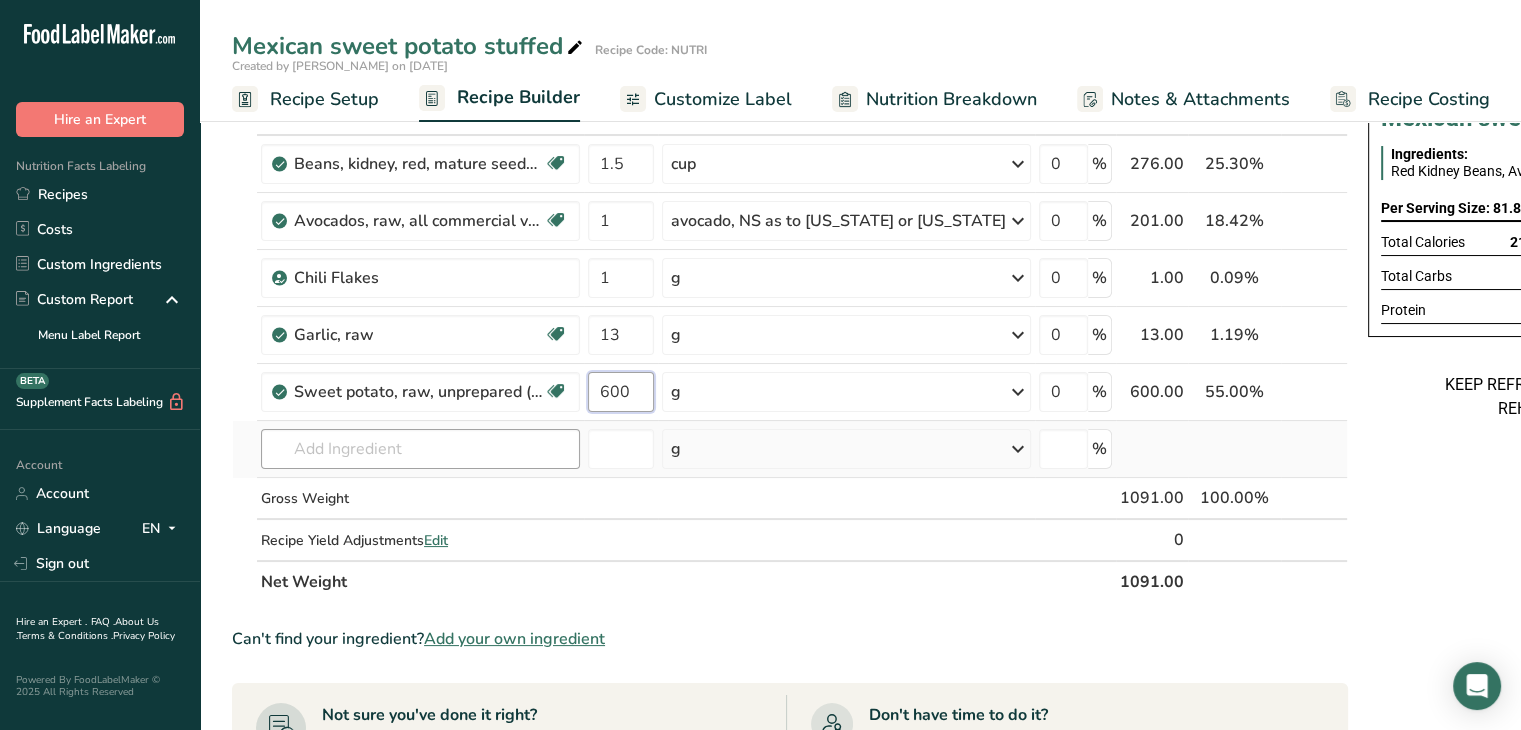 type on "600" 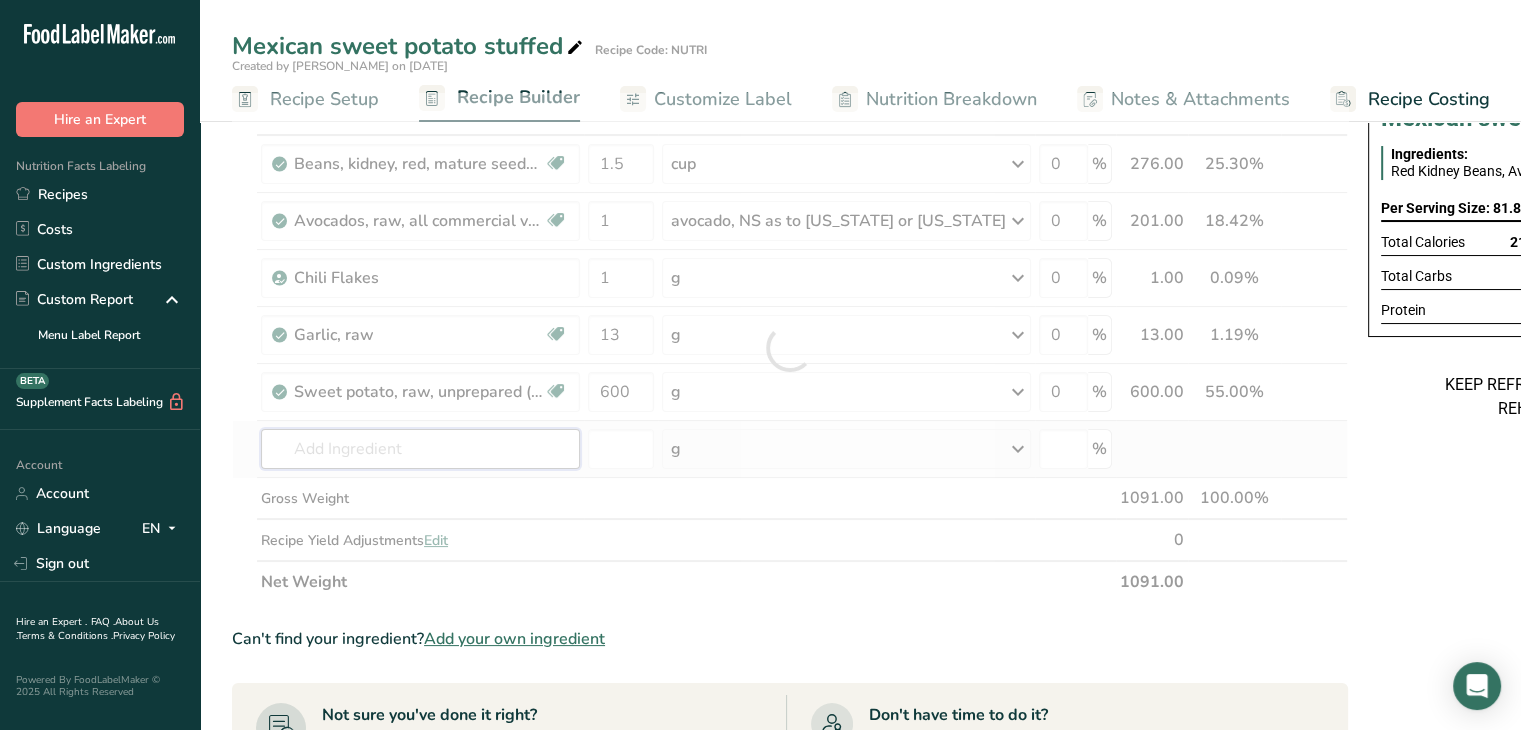 click at bounding box center (420, 449) 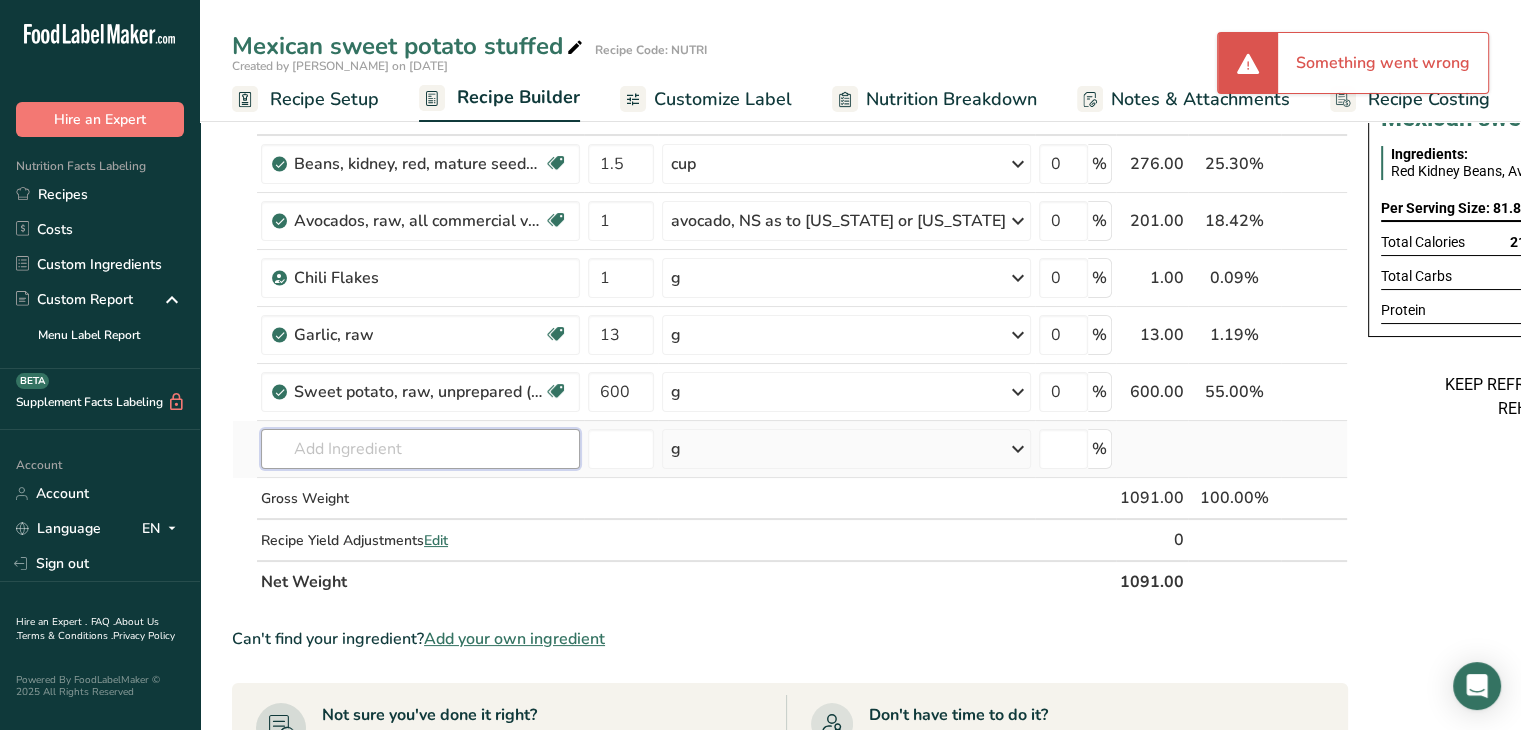 type on "c" 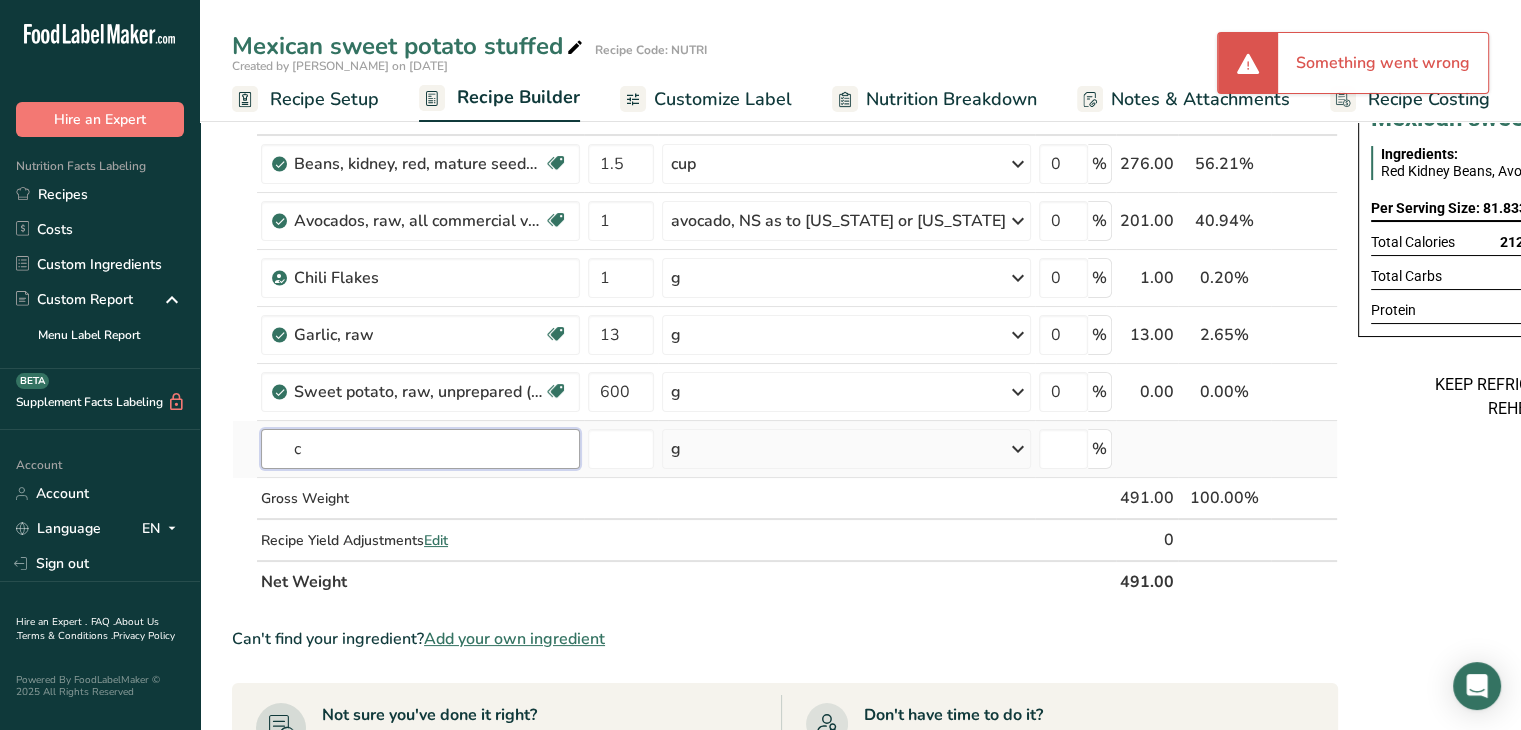 type on "0" 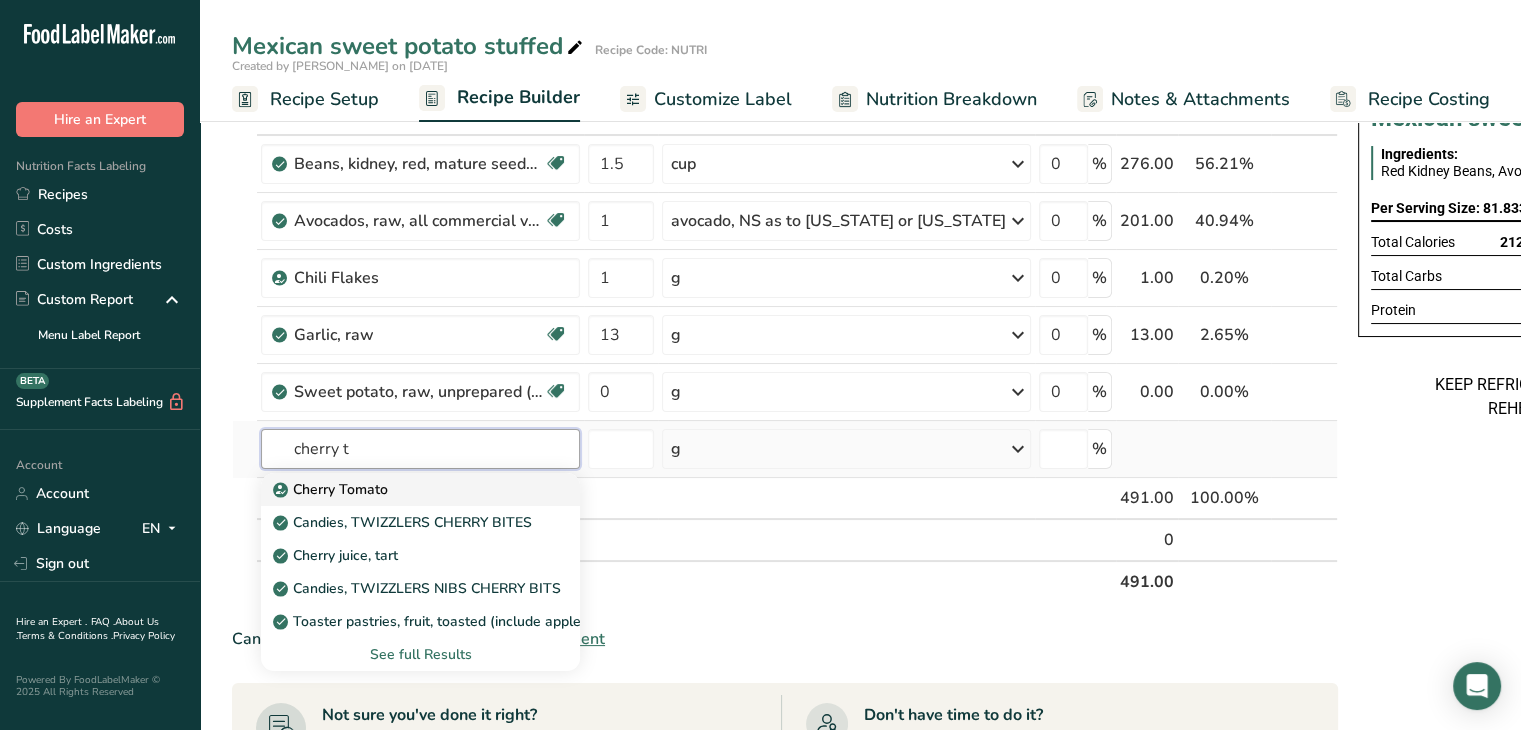 type on "cherry t" 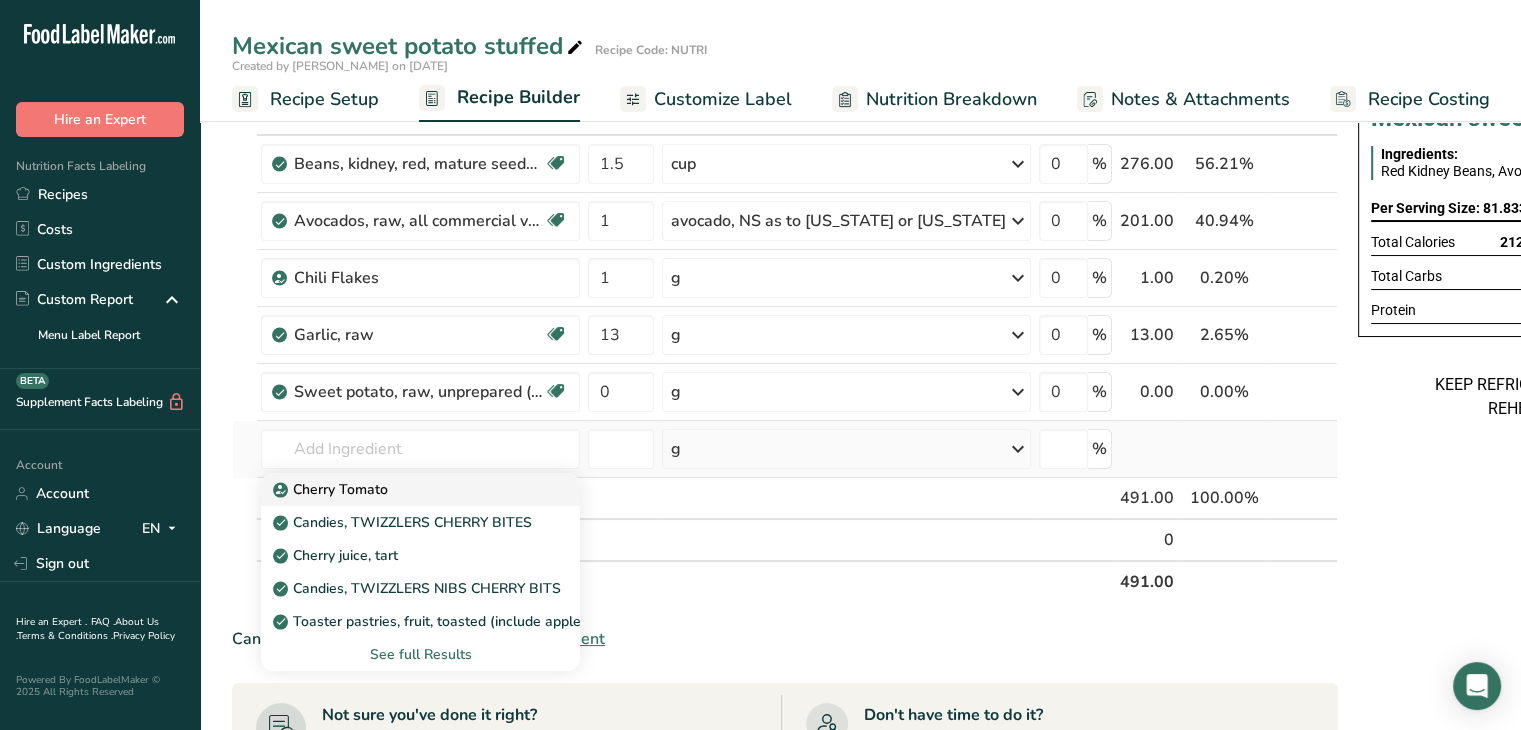 click on "Cherry Tomato" at bounding box center (404, 489) 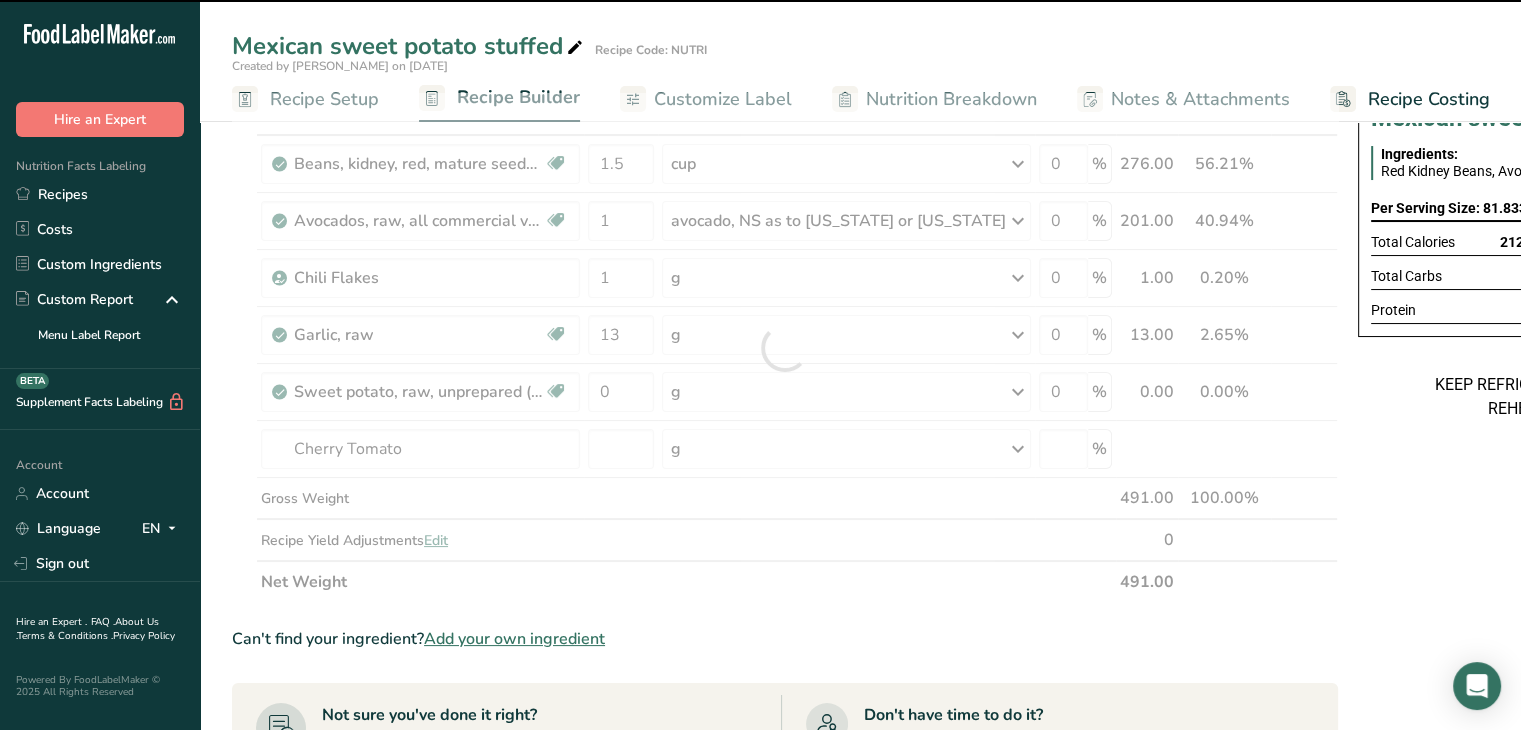 type on "0" 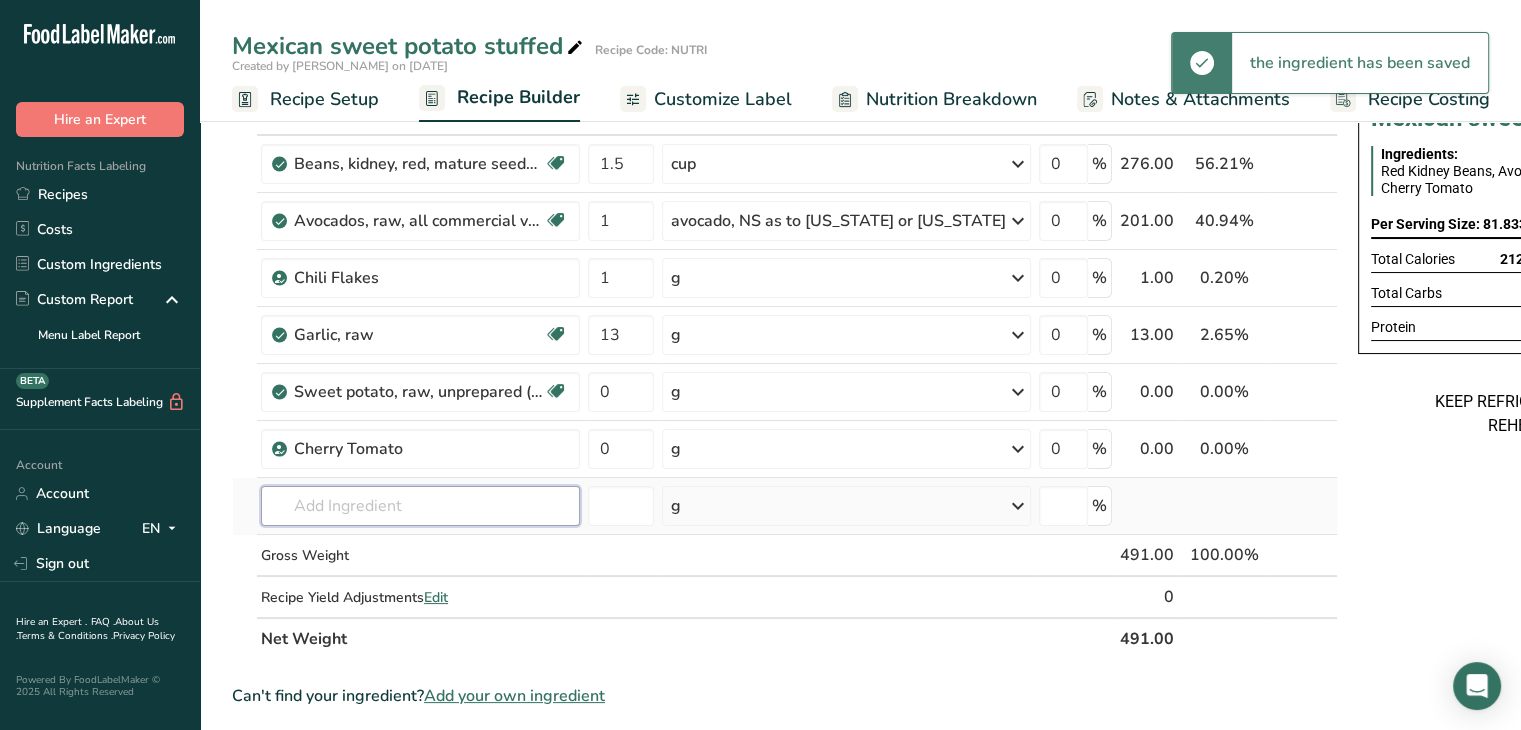 click at bounding box center [420, 506] 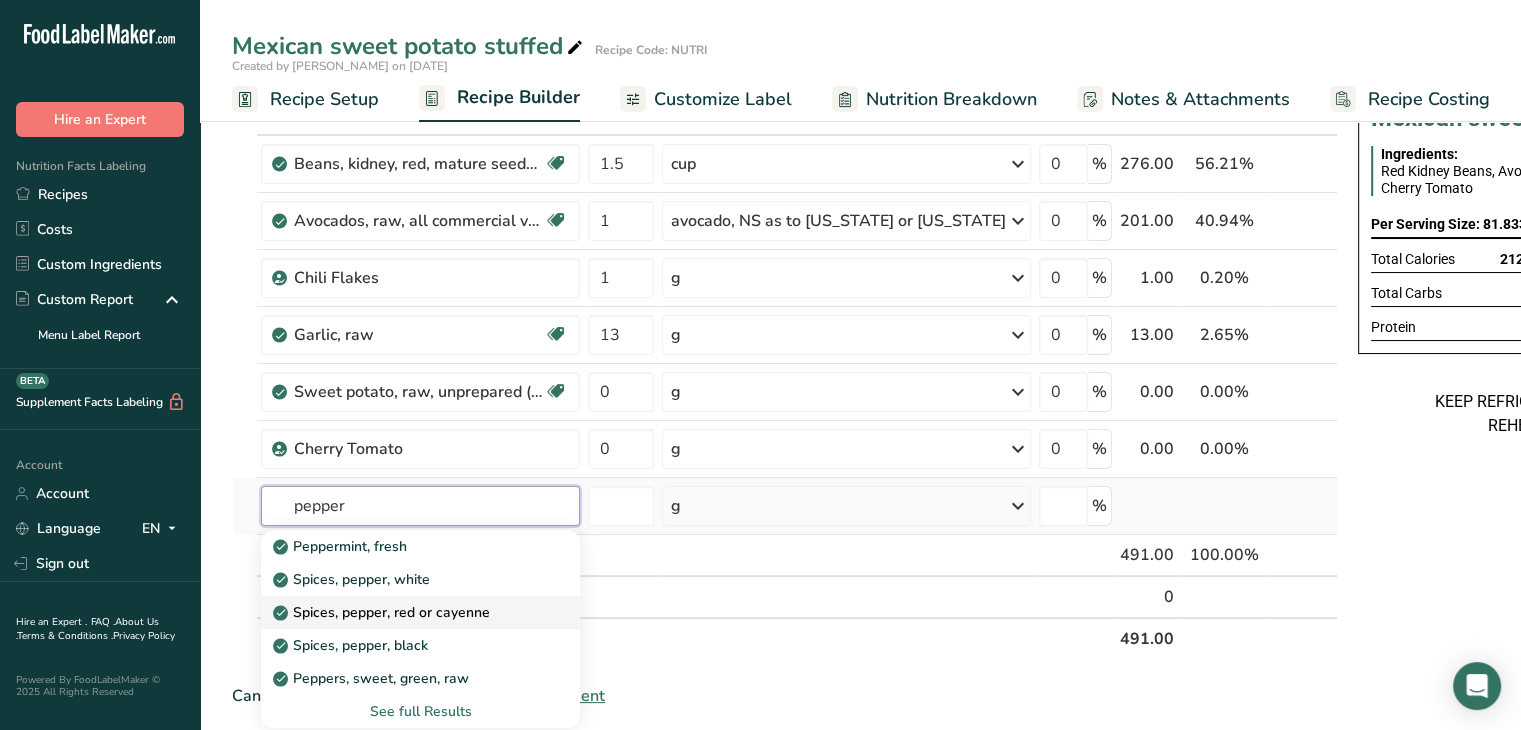 type on "pepper" 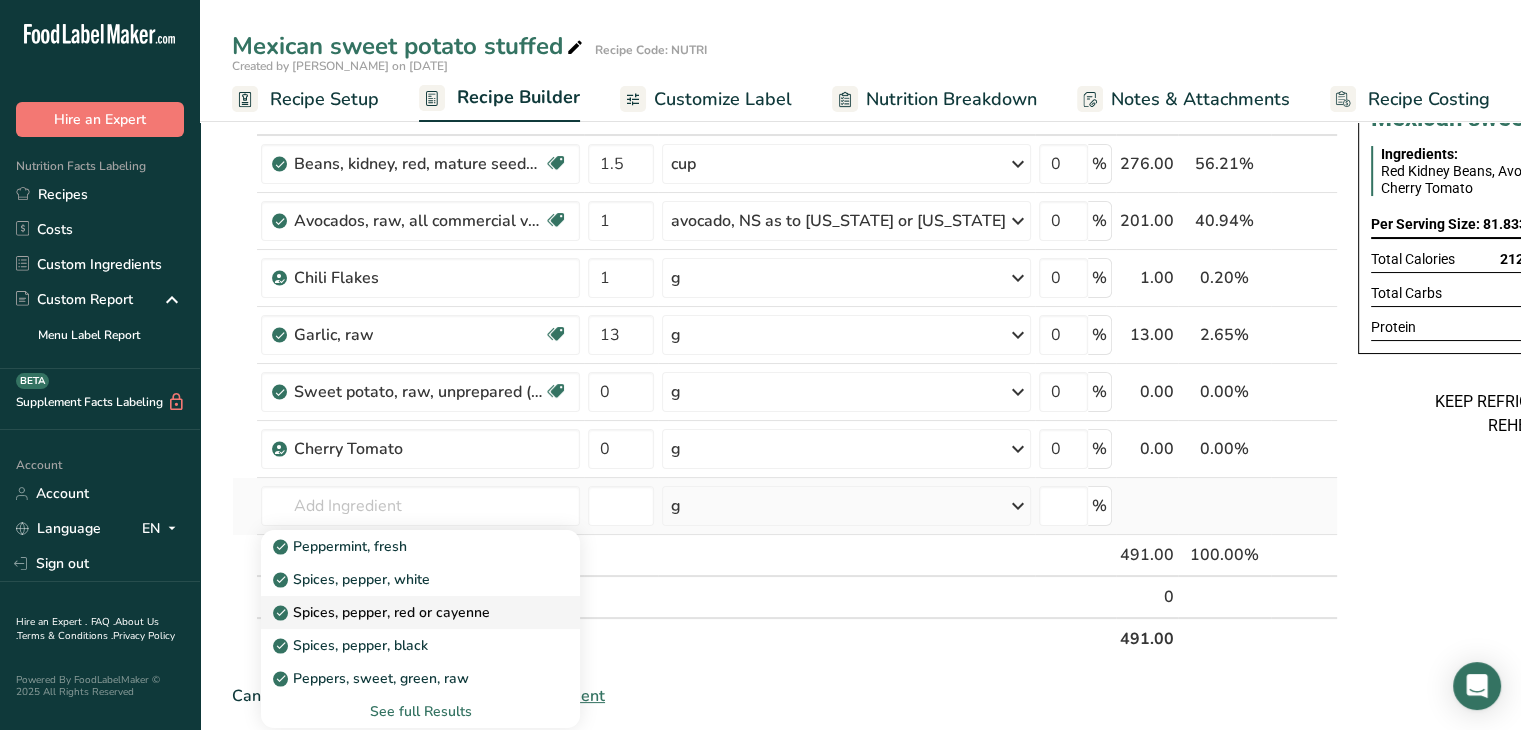 click on "Spices, pepper, red or cayenne" at bounding box center (383, 612) 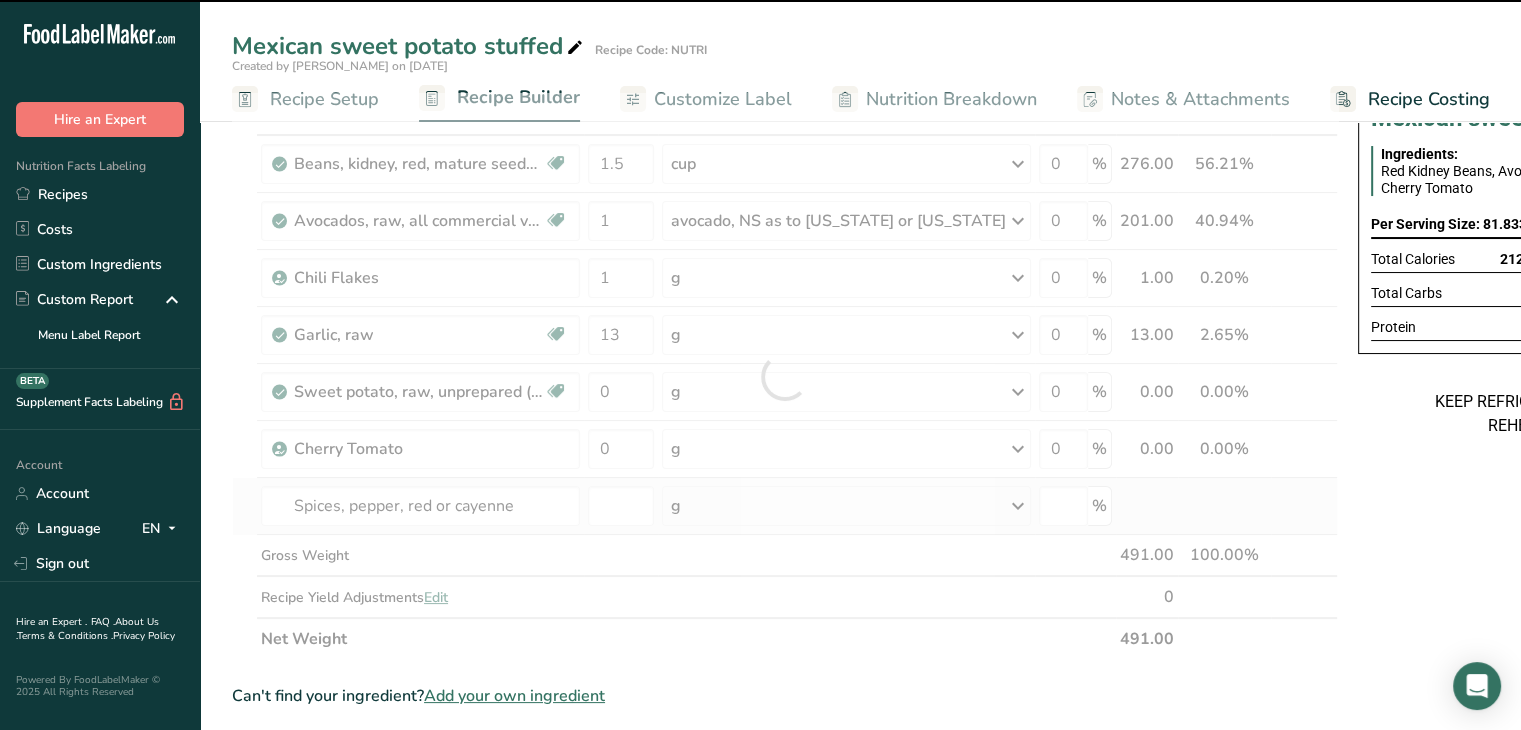 type on "0" 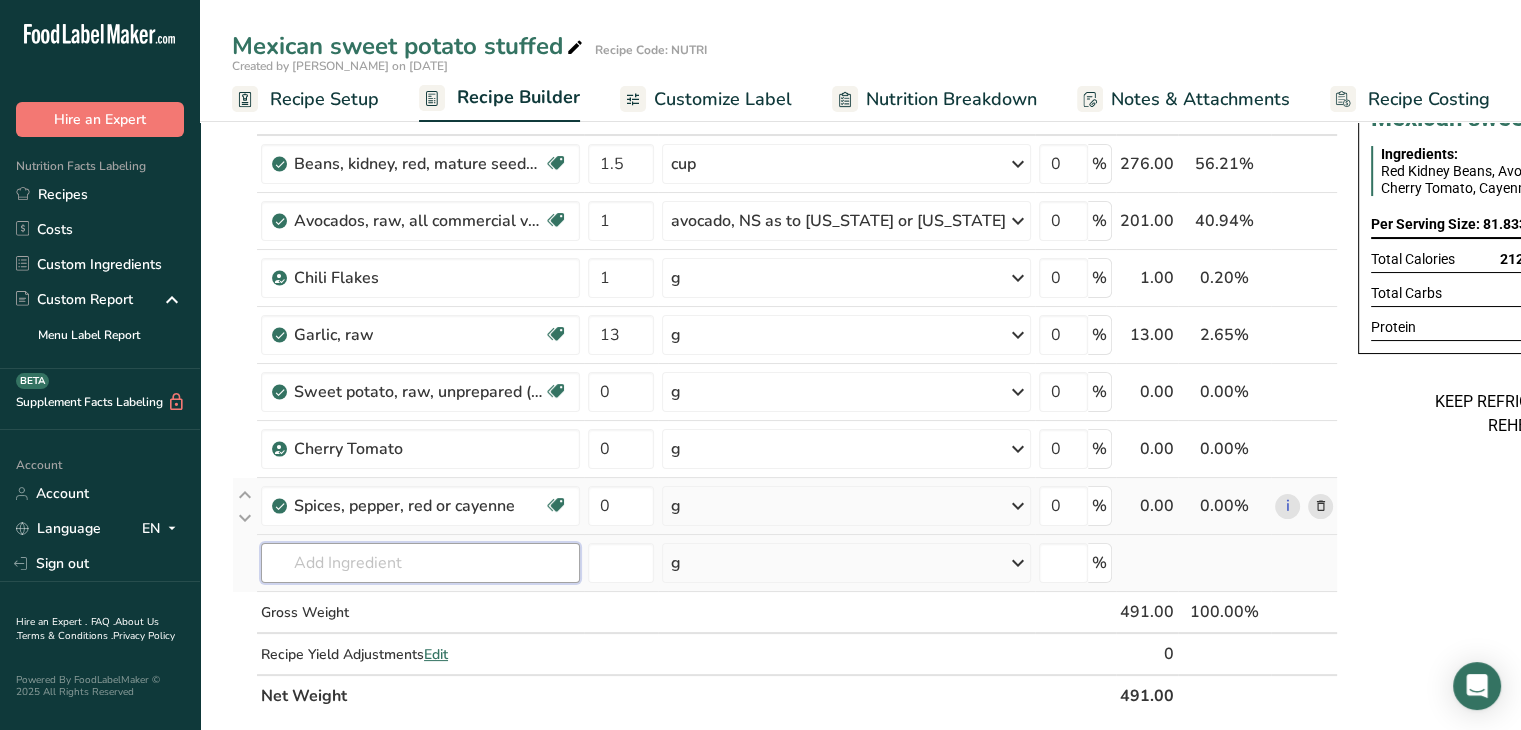 click at bounding box center [420, 563] 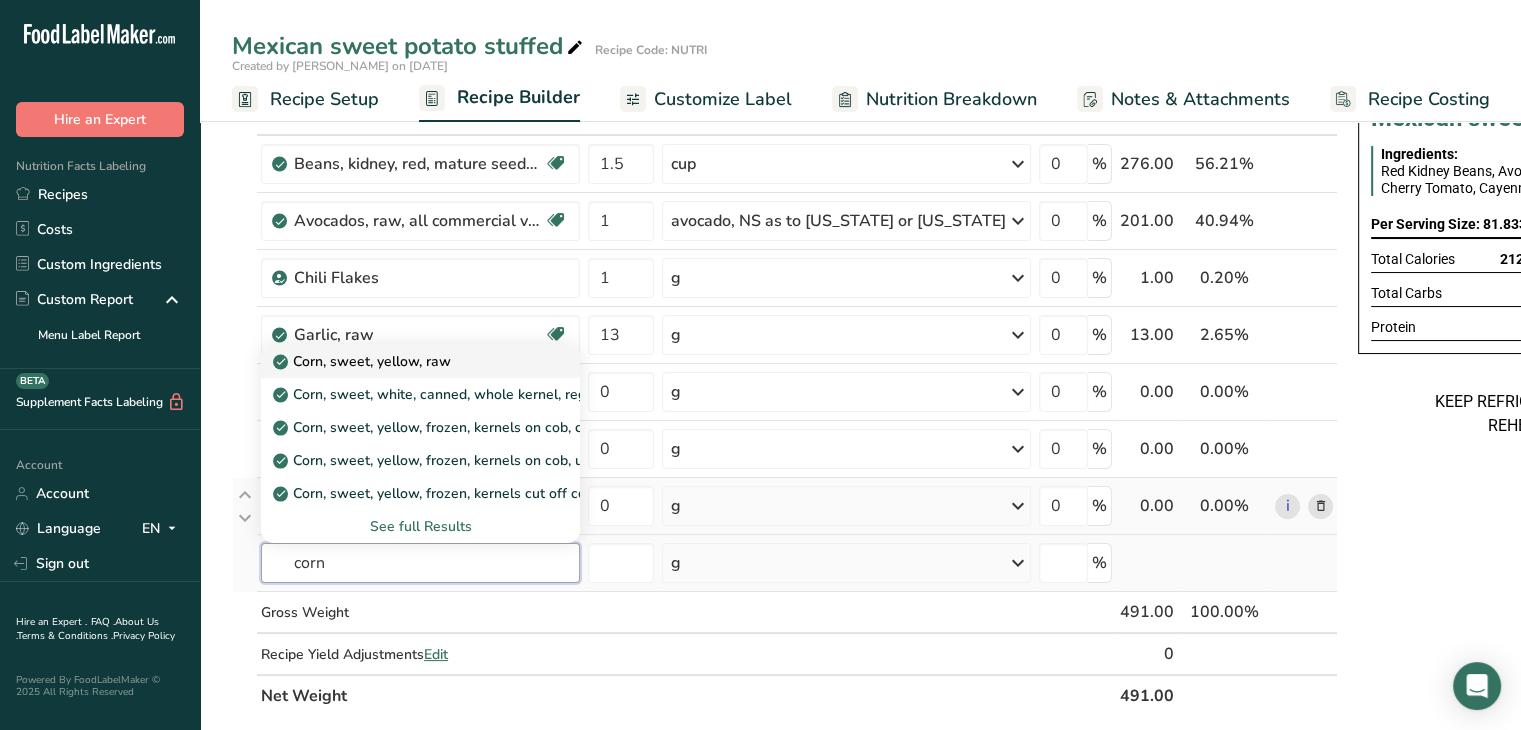 type on "corn" 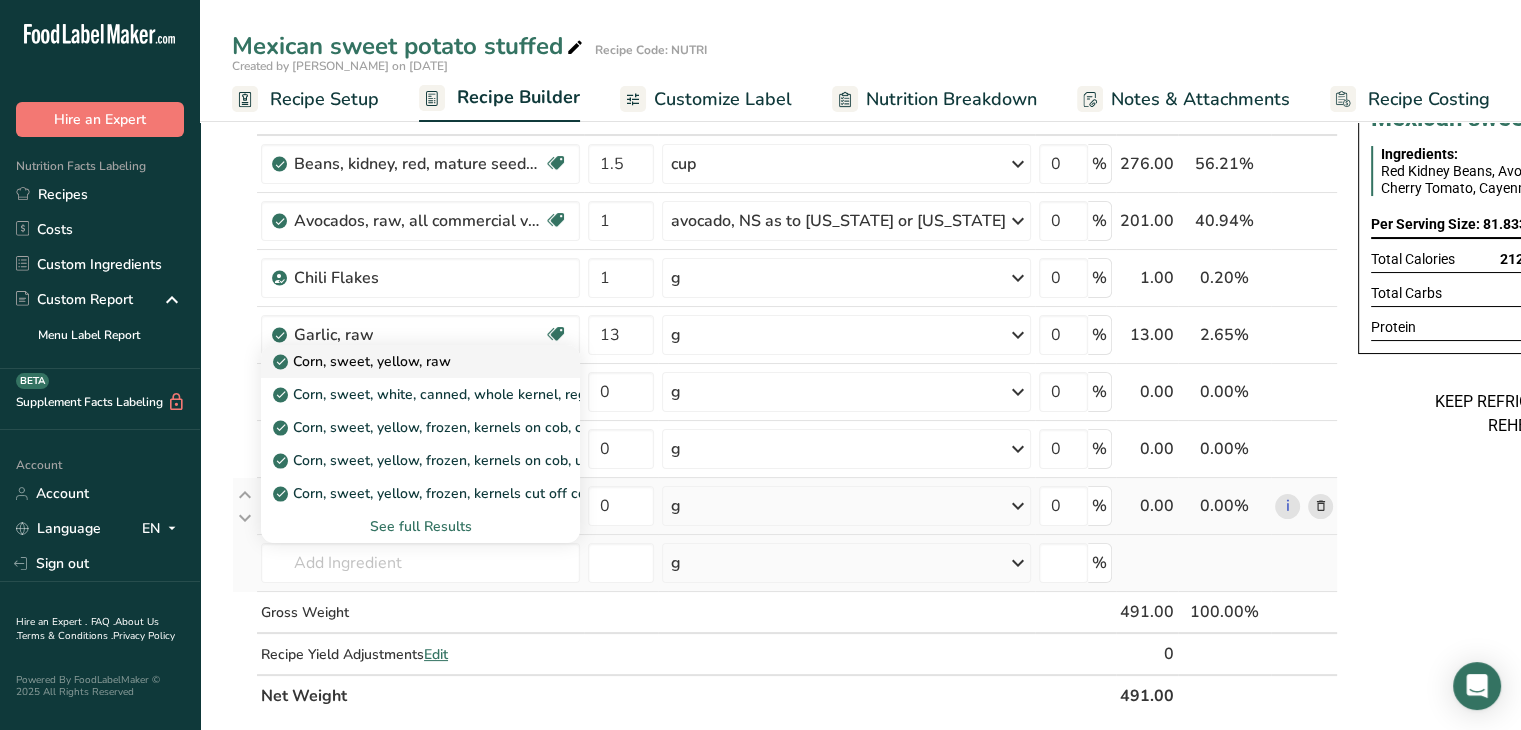 click on "Corn, sweet, yellow, raw" at bounding box center (420, 361) 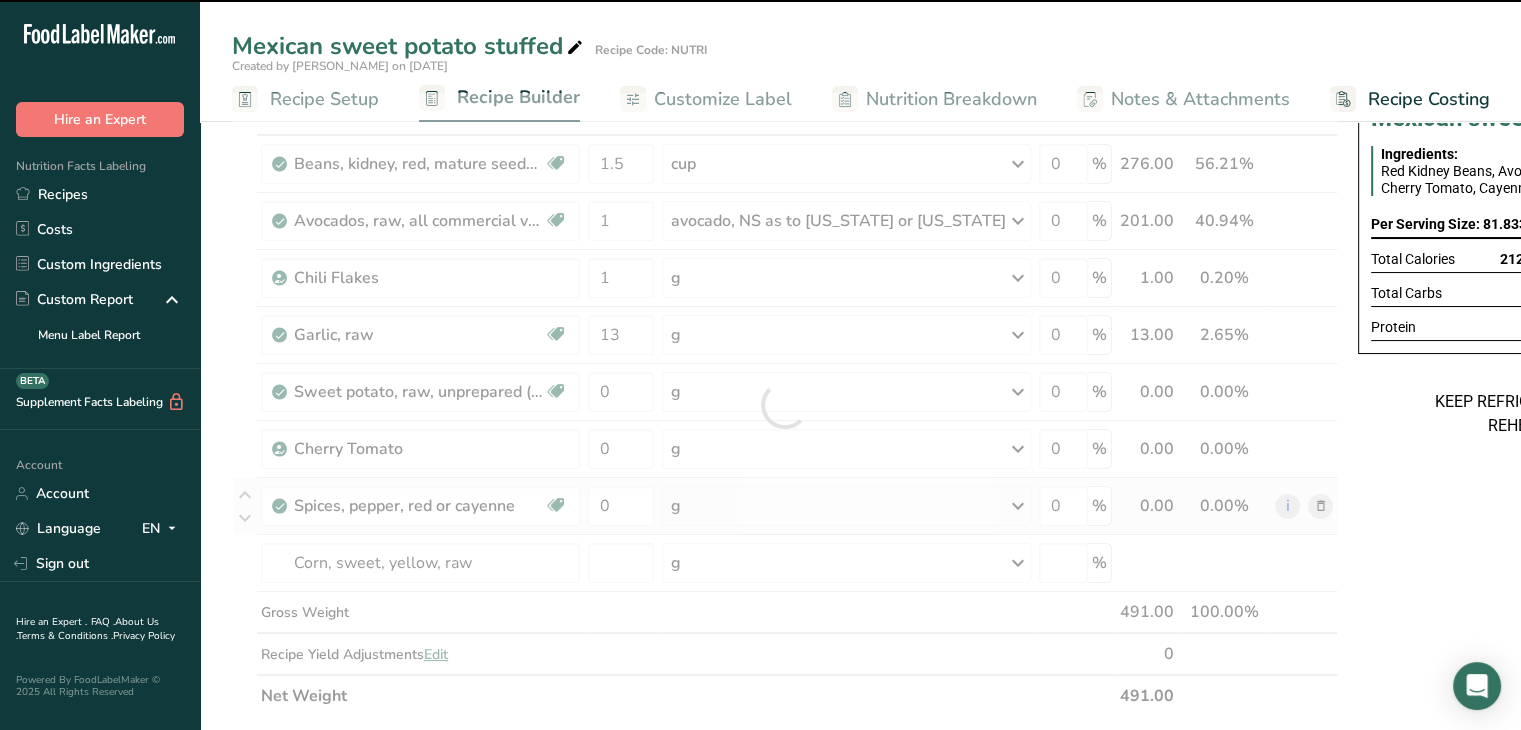 type on "0" 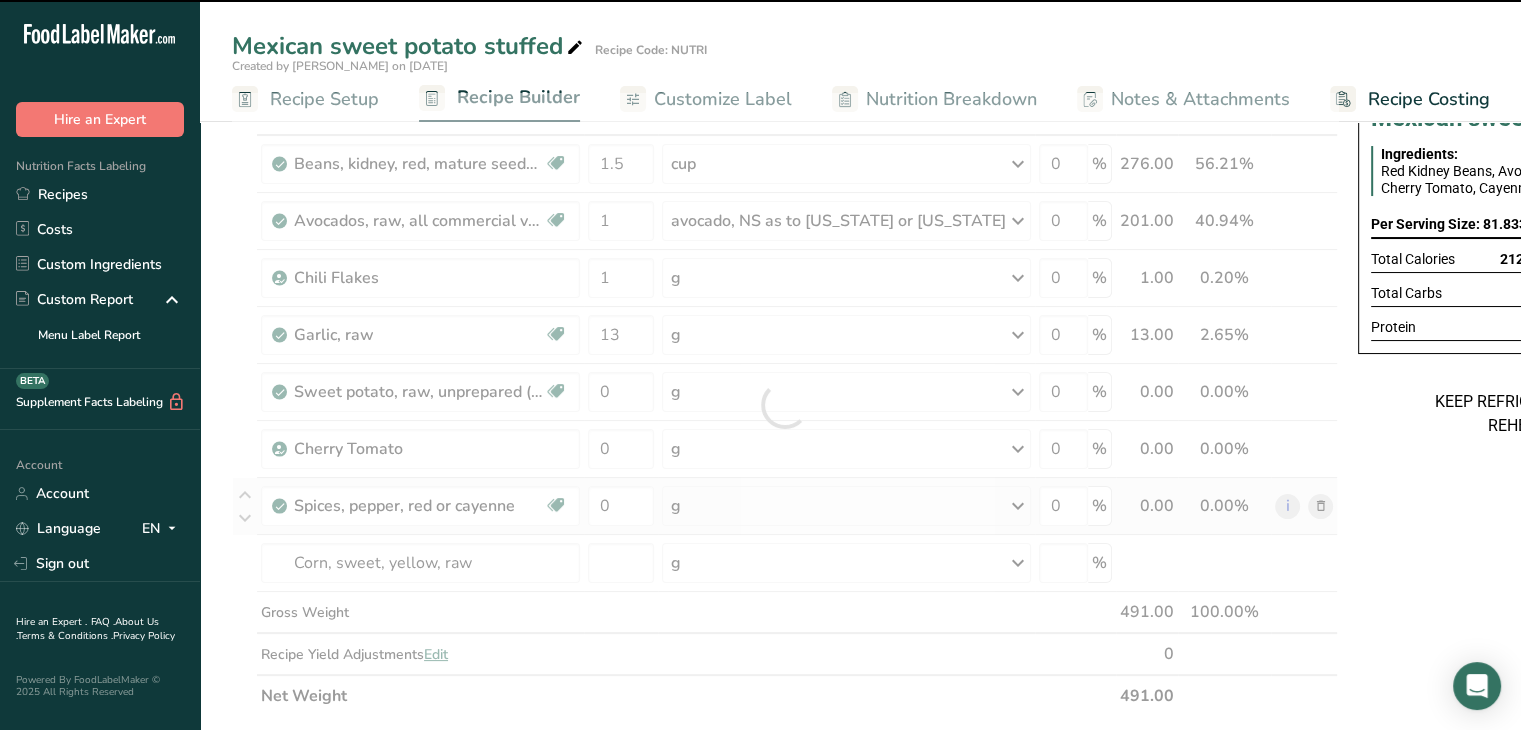 type on "0" 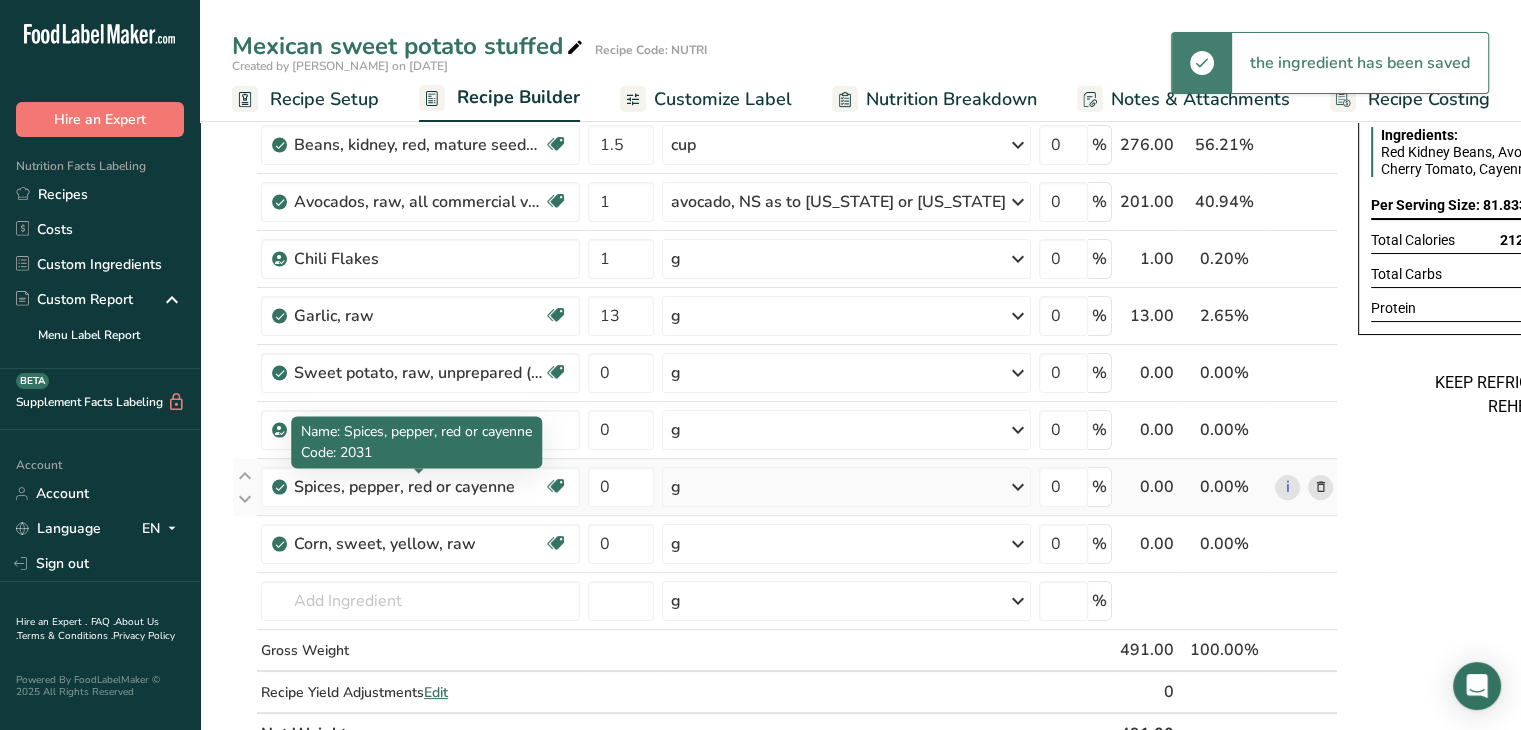 scroll, scrollTop: 144, scrollLeft: 0, axis: vertical 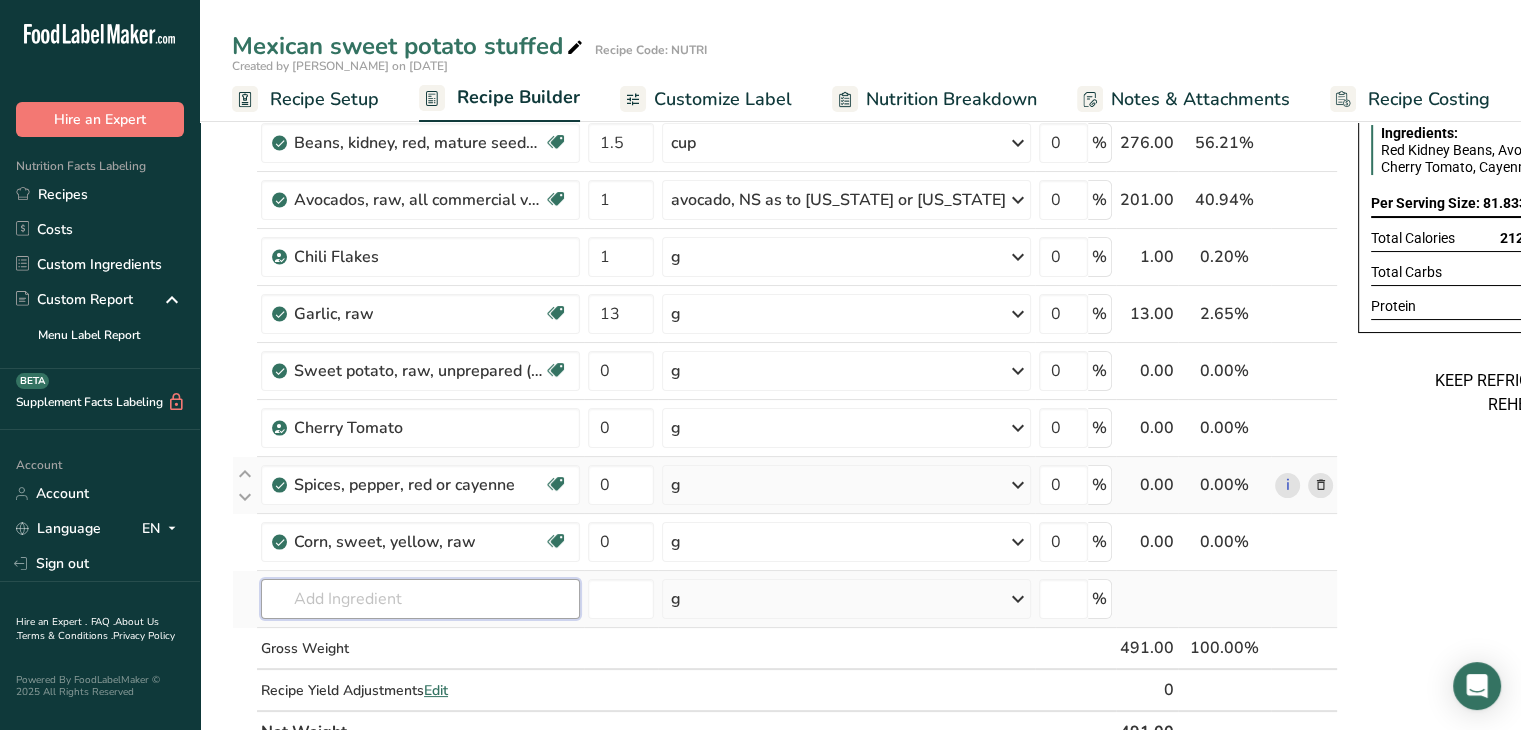 click at bounding box center (420, 599) 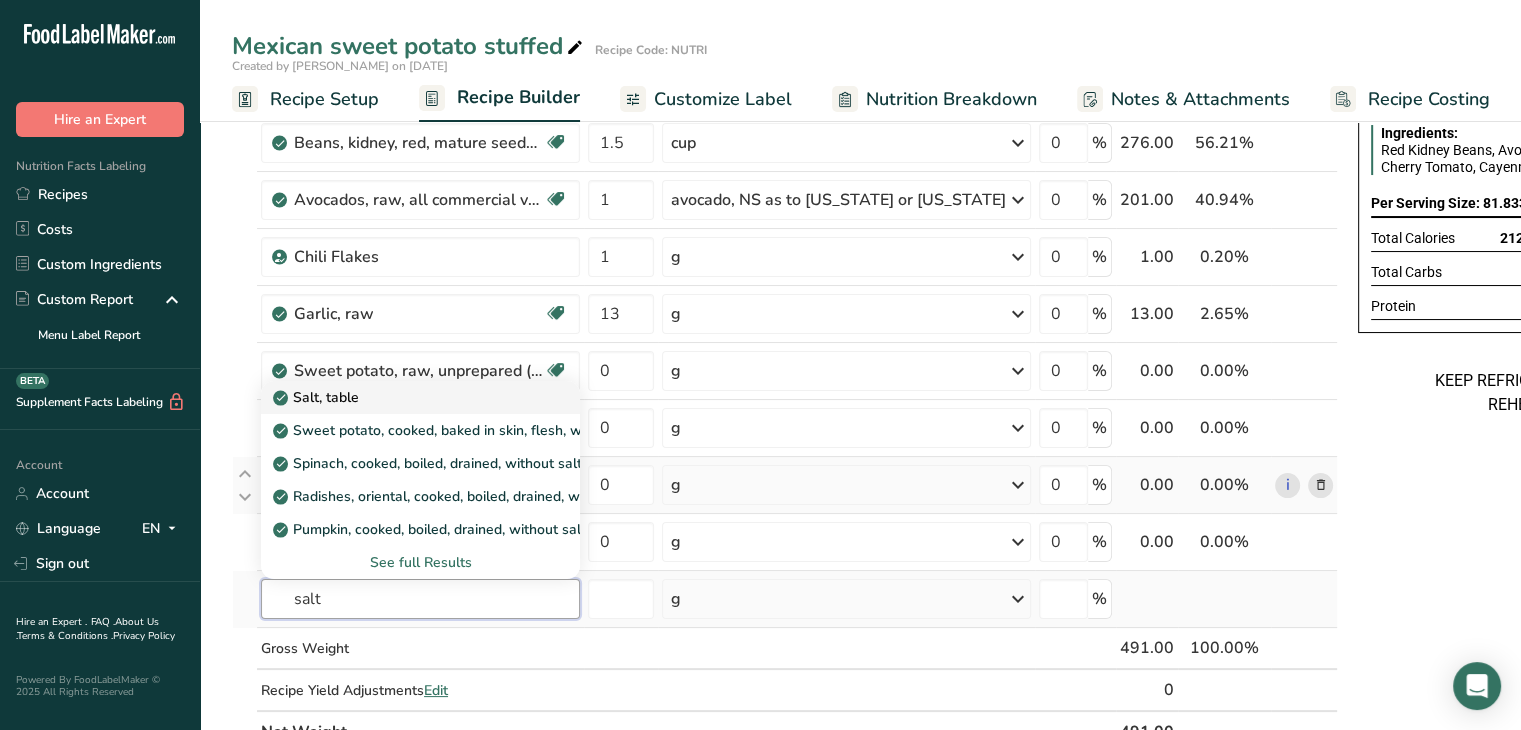 type on "salt" 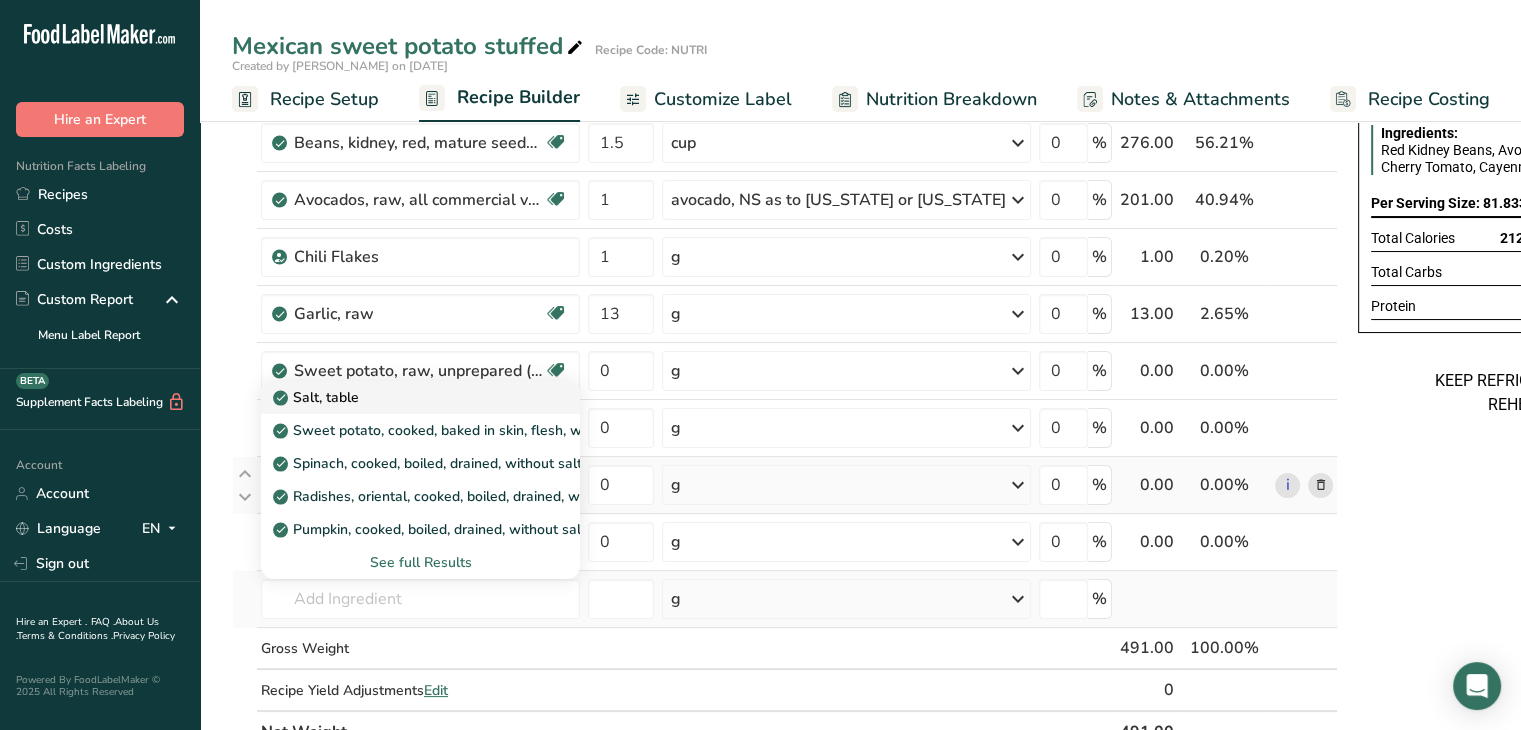click on "Salt, table" at bounding box center (318, 397) 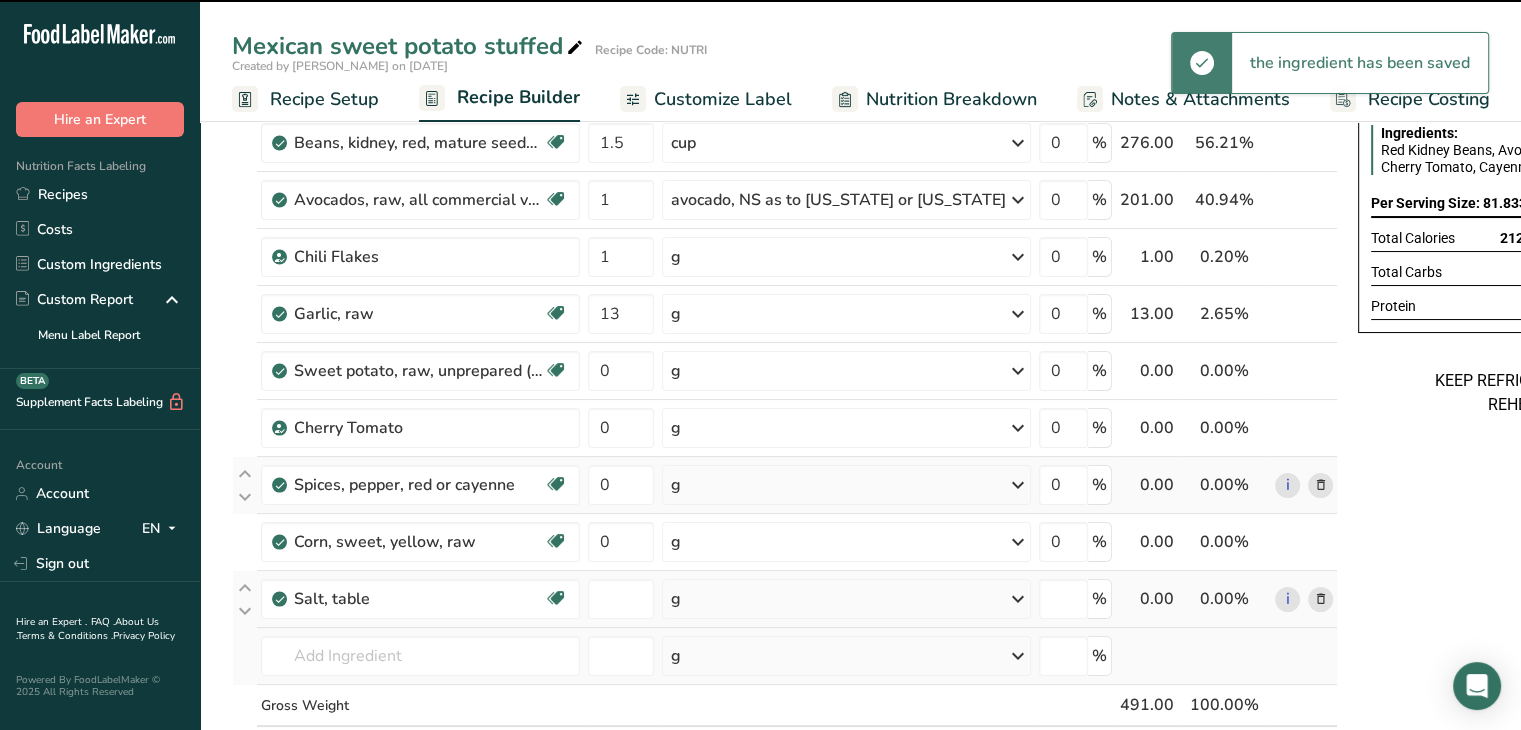 type on "0" 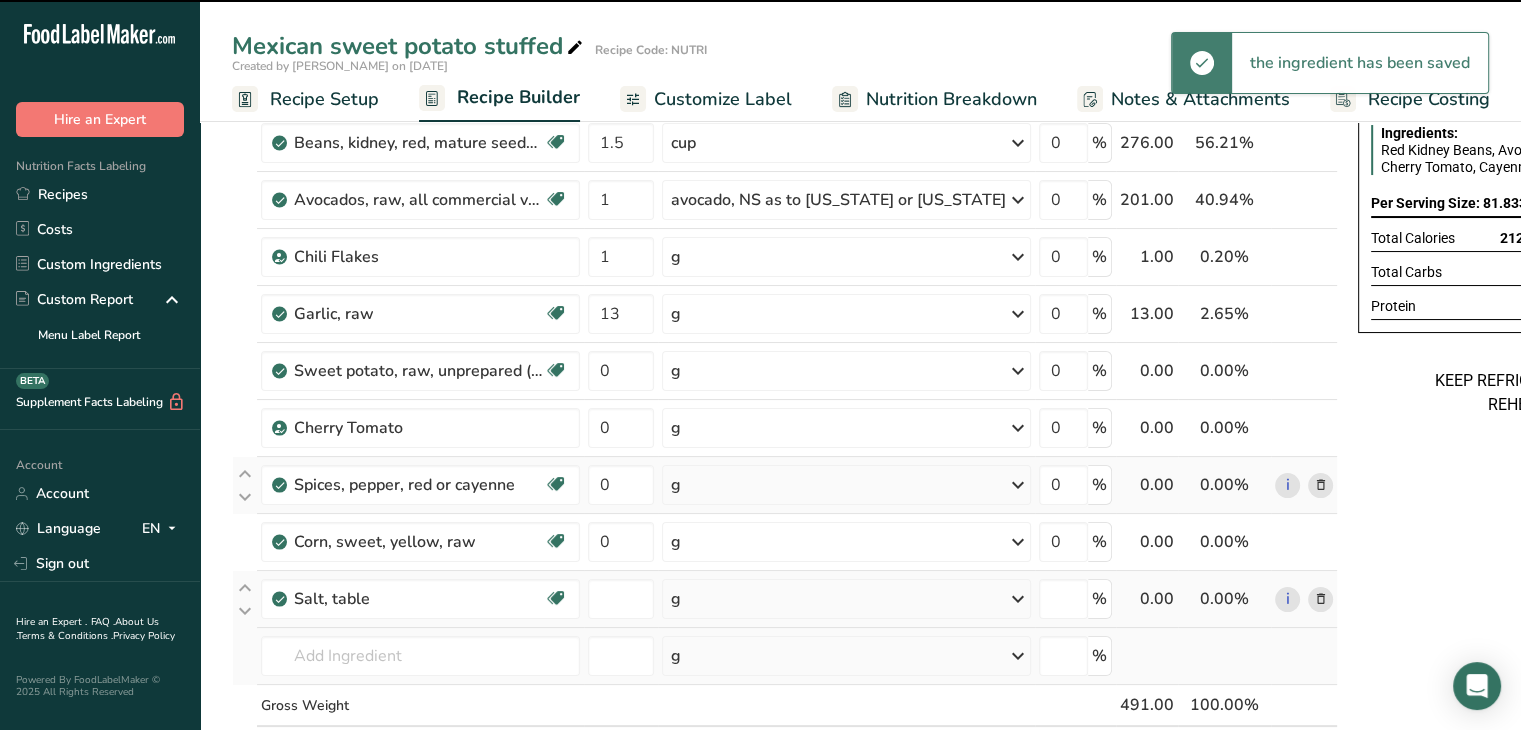 type on "0" 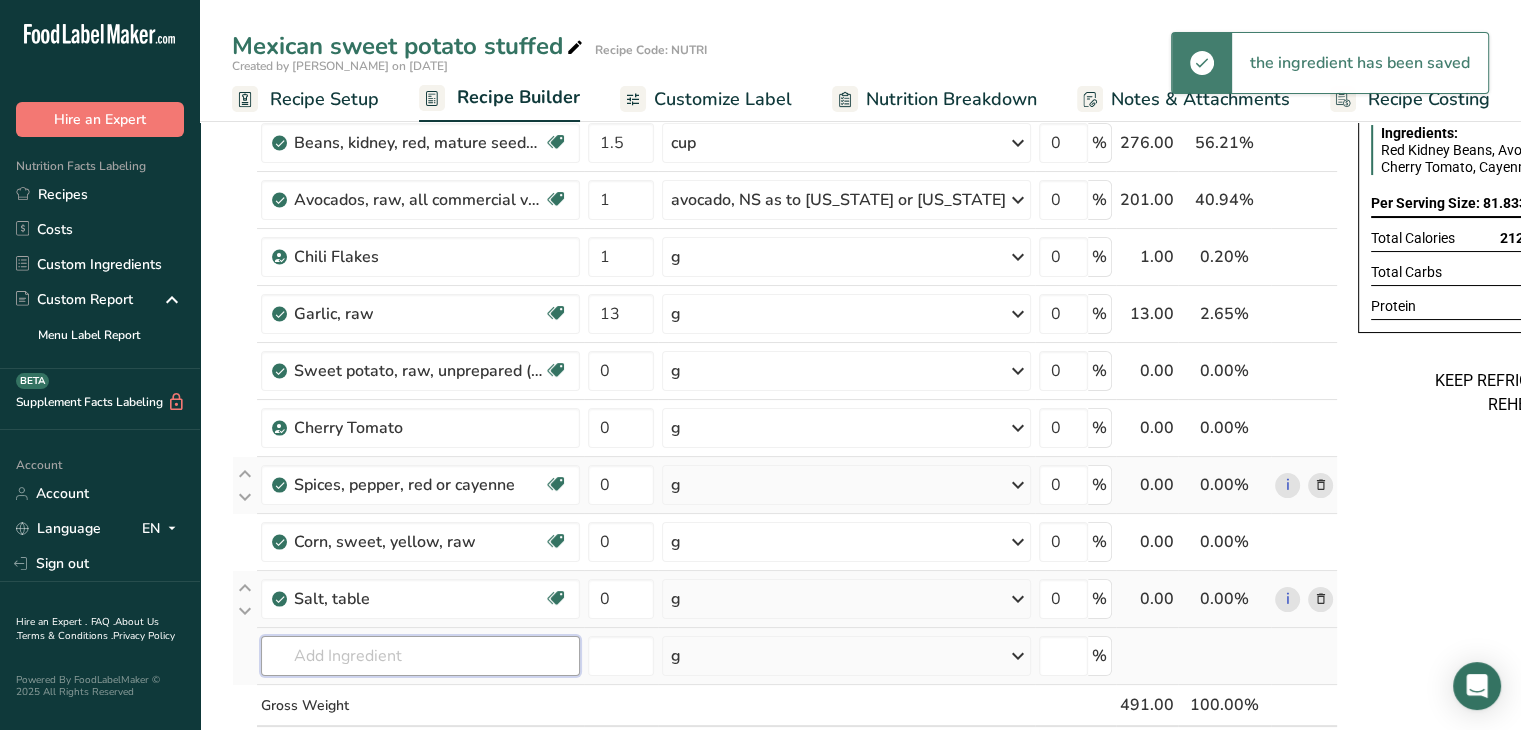 click at bounding box center [420, 656] 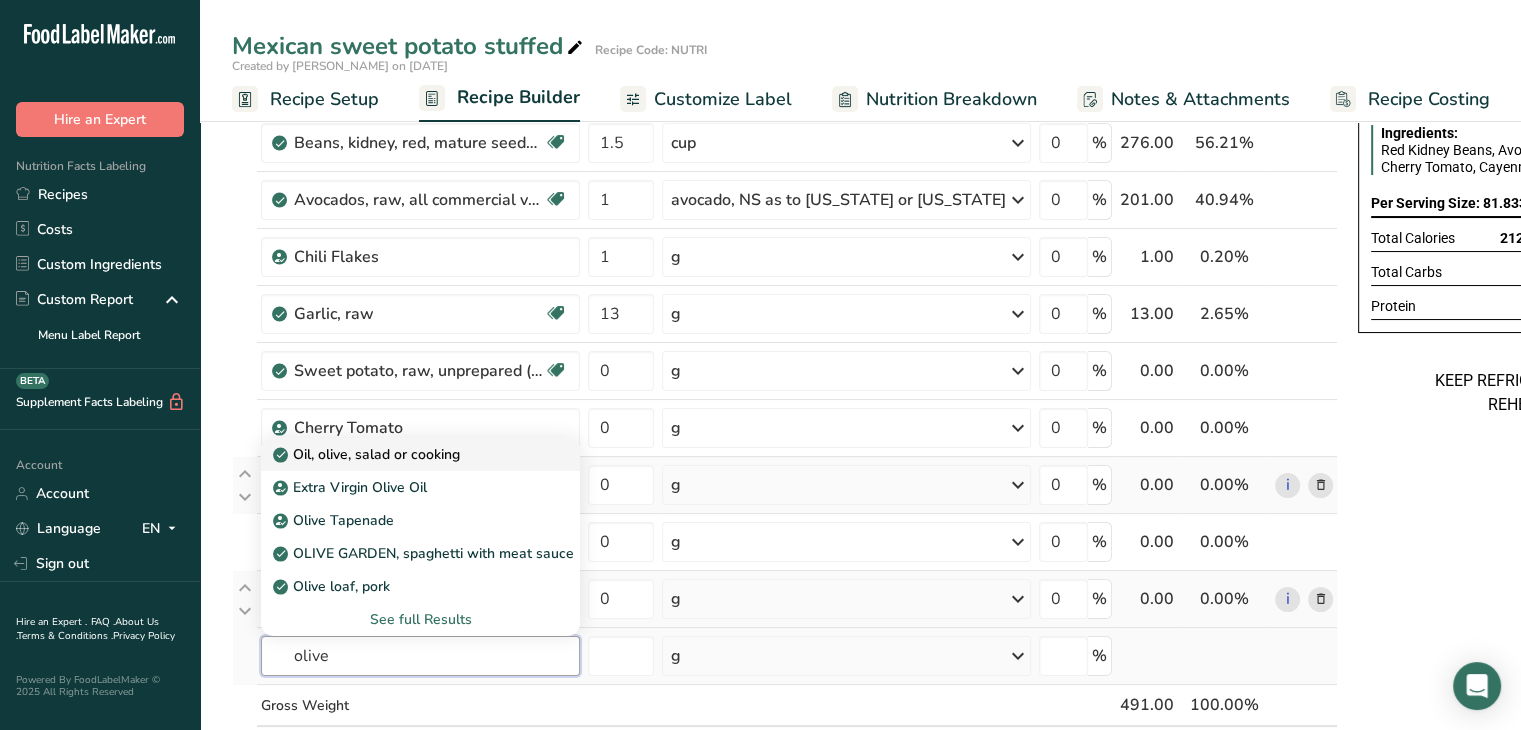 type on "olive" 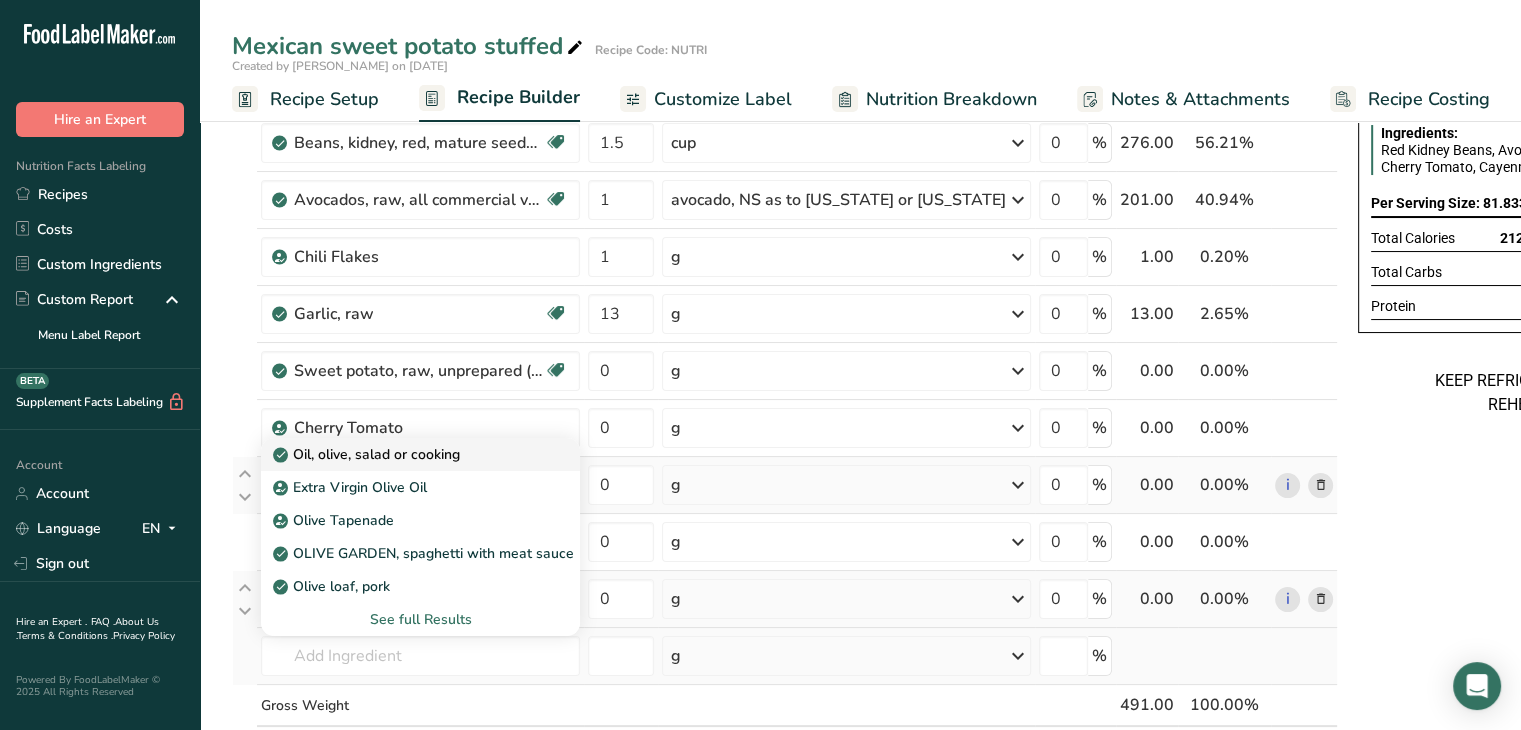 click on "Oil, olive, salad or cooking" at bounding box center (420, 454) 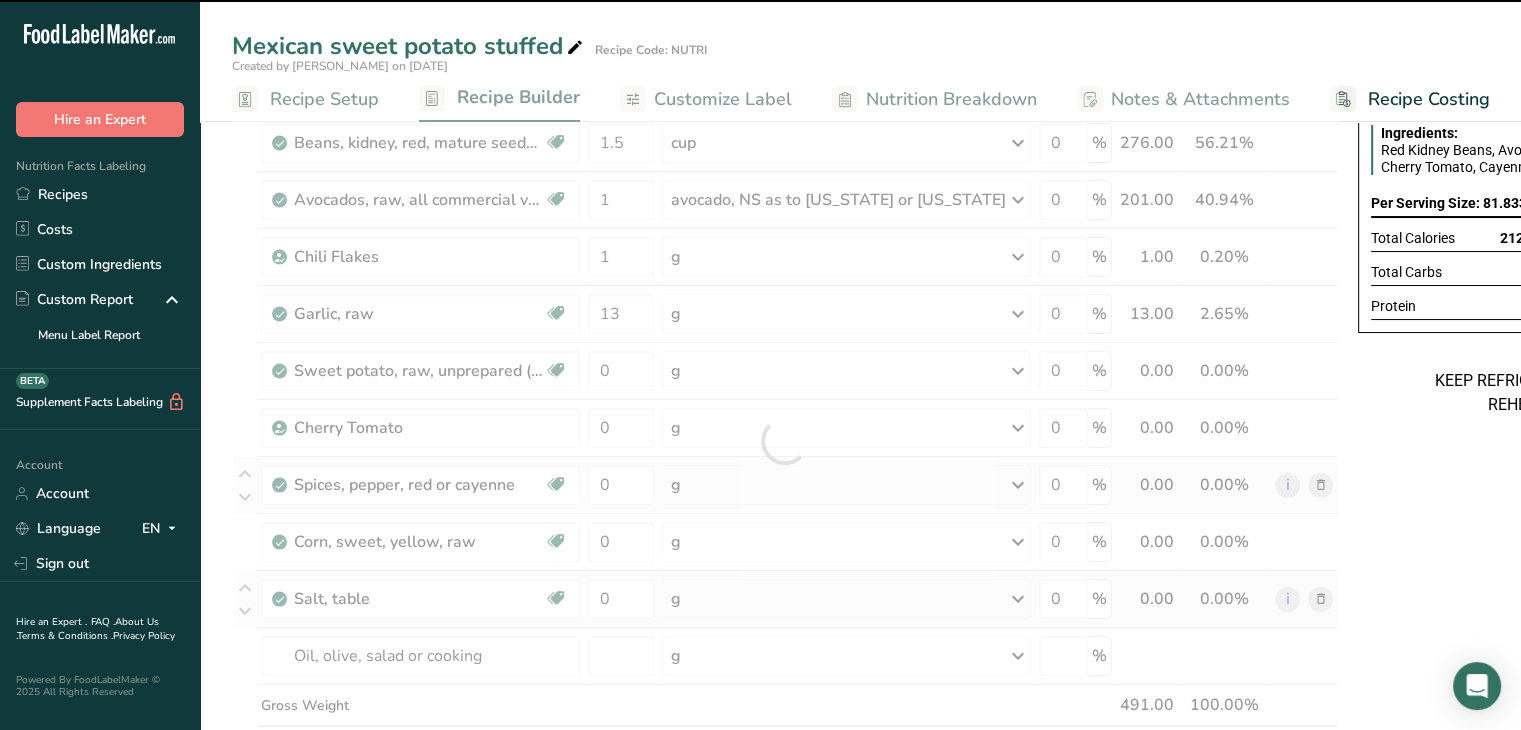 type on "0" 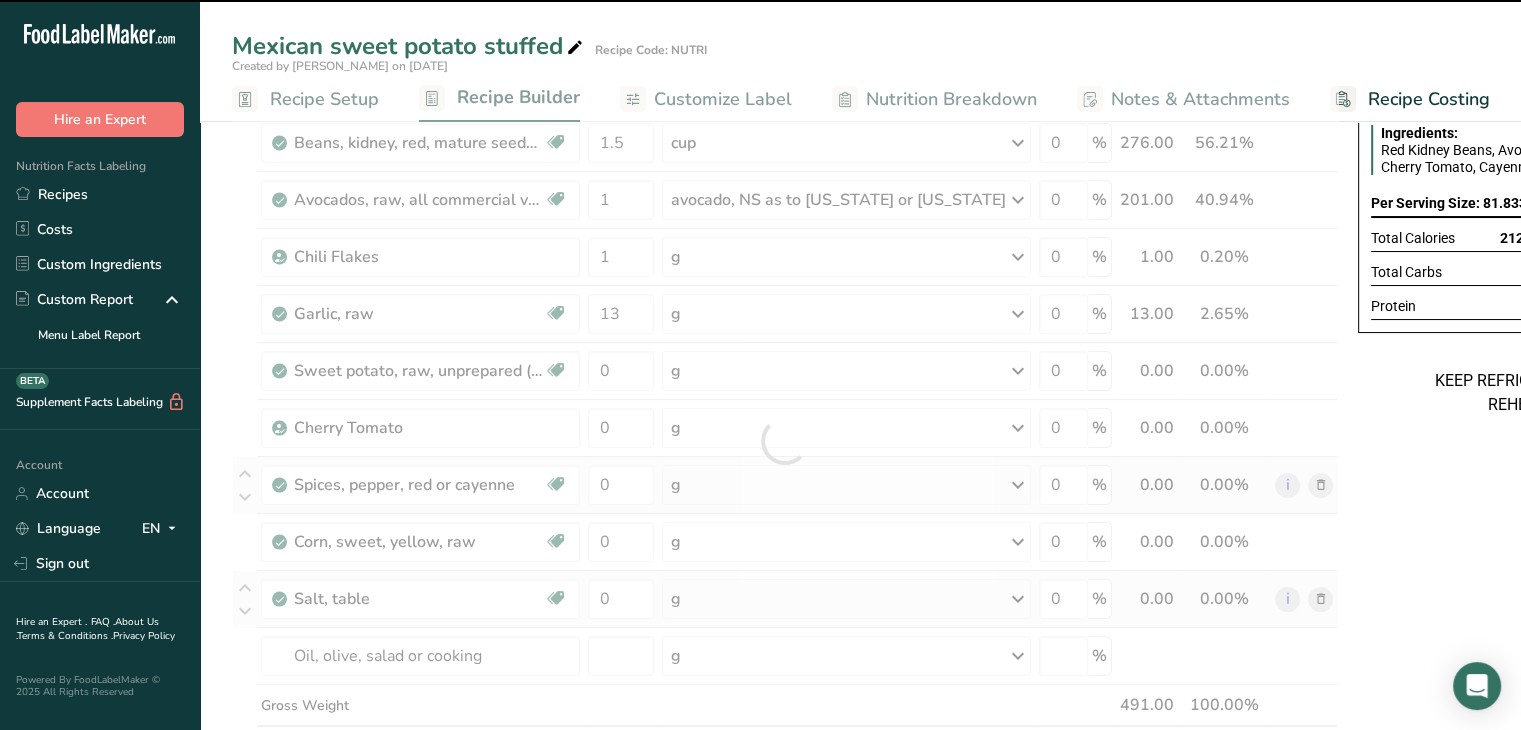 type on "0" 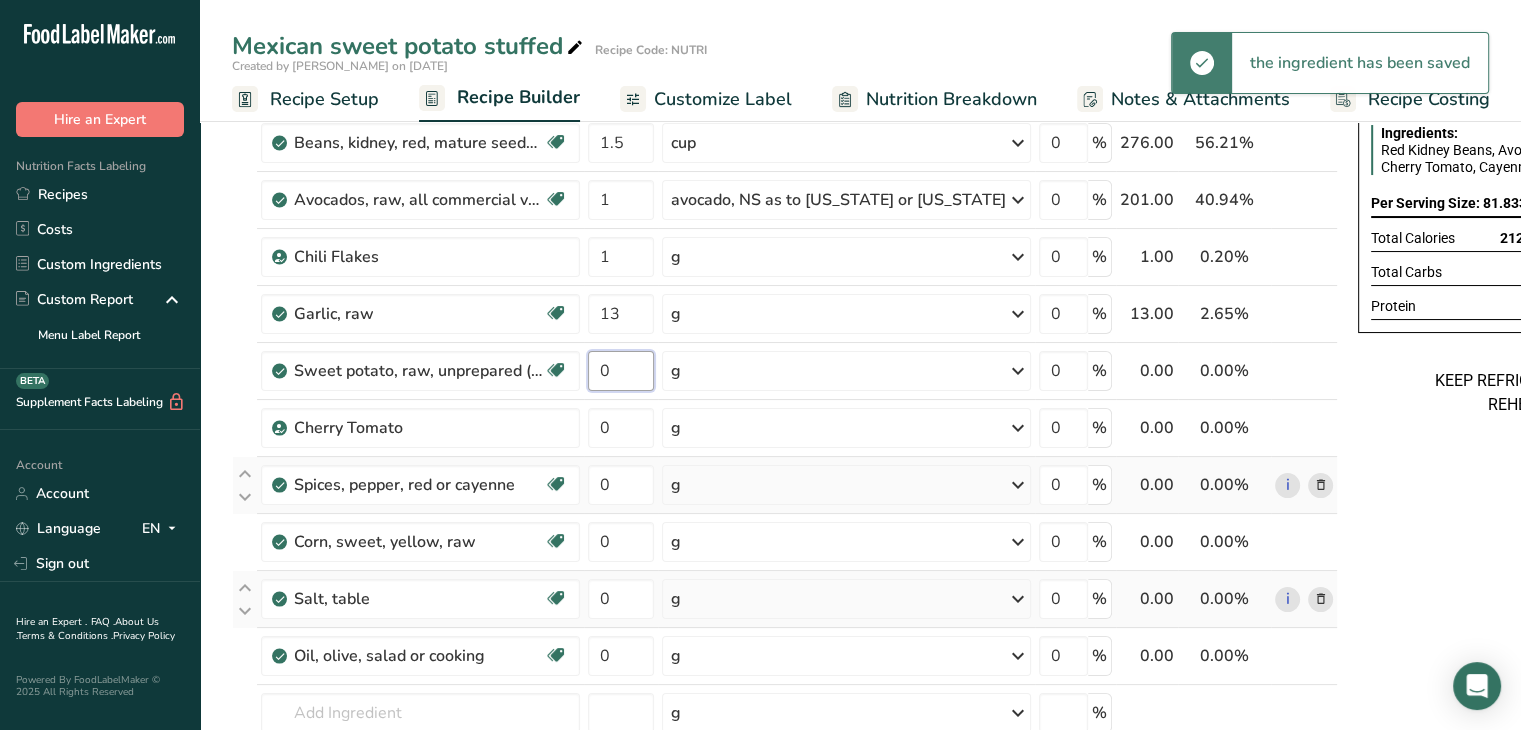 click on "0" at bounding box center [621, 371] 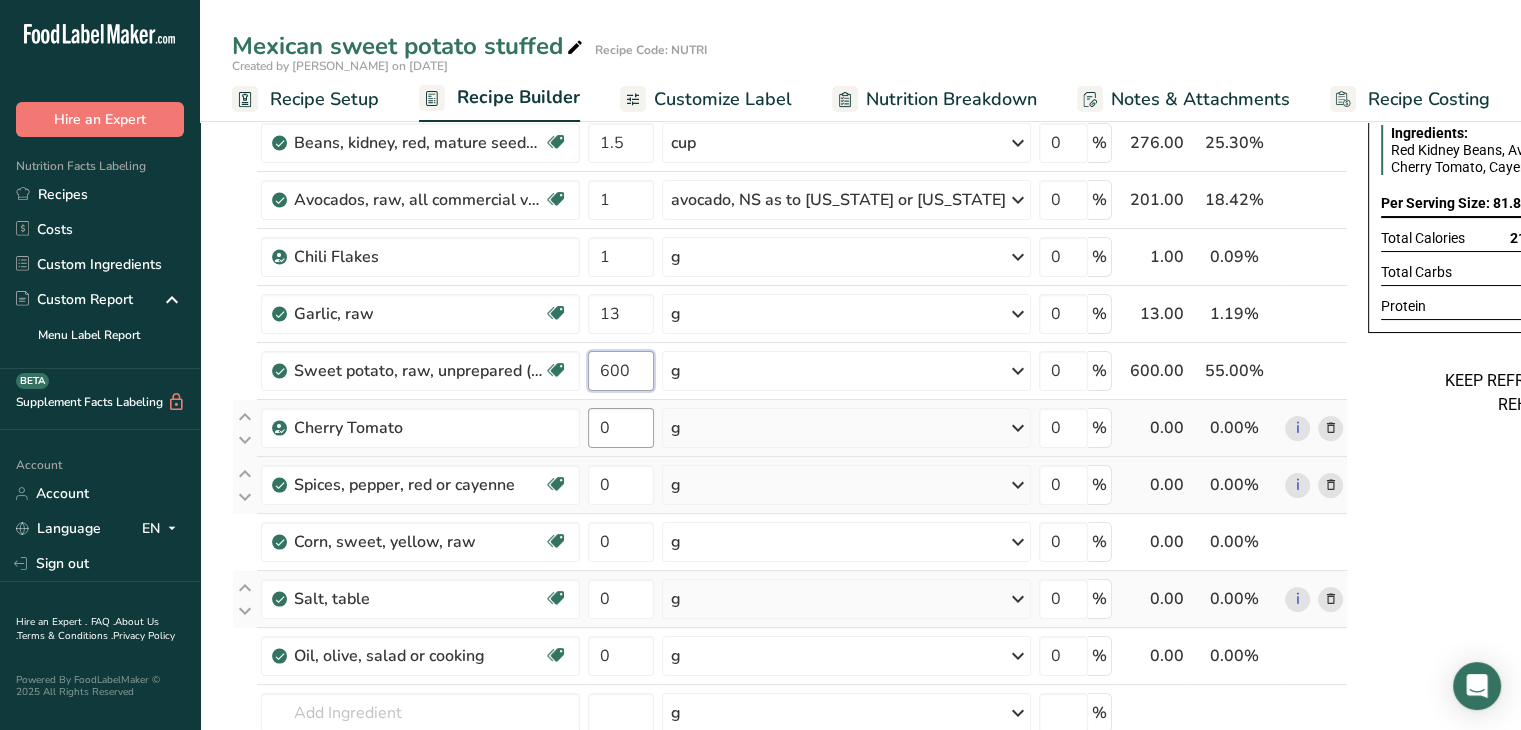 type on "600" 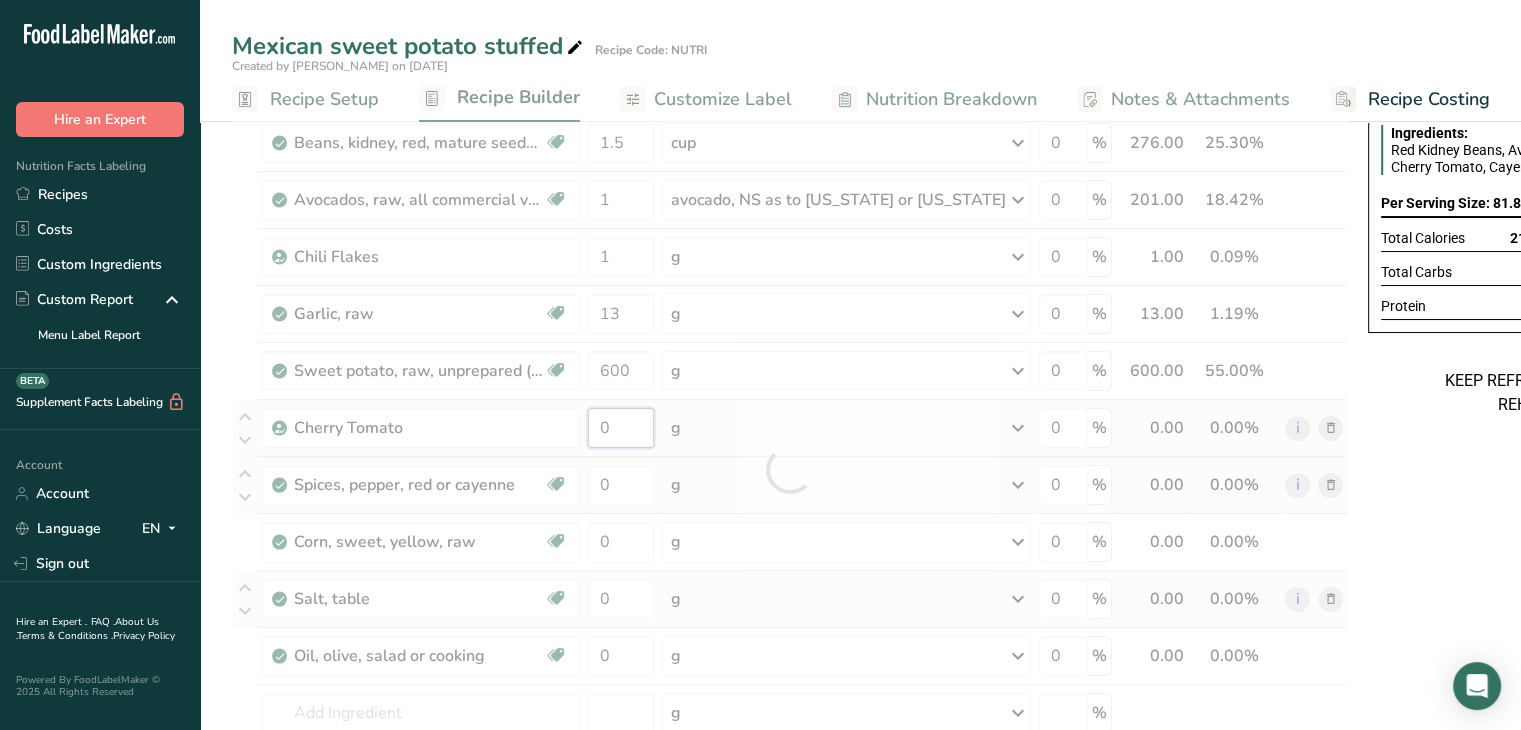 click on "Ingredient *
Amount *
Unit *
Waste *   .a-a{fill:#347362;}.b-a{fill:#fff;}          Grams
Percentage
Beans, kidney, red, mature seeds, raw
Plant-based Protein
Dairy free
Gluten free
Vegan
Vegetarian
Soy free
1.5
cup
Portions
1 cup
1 tbsp
Weight Units
g
kg
mg
See more
Volume Units
l
Volume units require a density conversion. If you know your ingredient's density enter it below. Otherwise, click on "RIA" our AI Regulatory bot - she will be able to help you
lb/ft3
g/cm3
Confirm
mL" at bounding box center [790, 469] 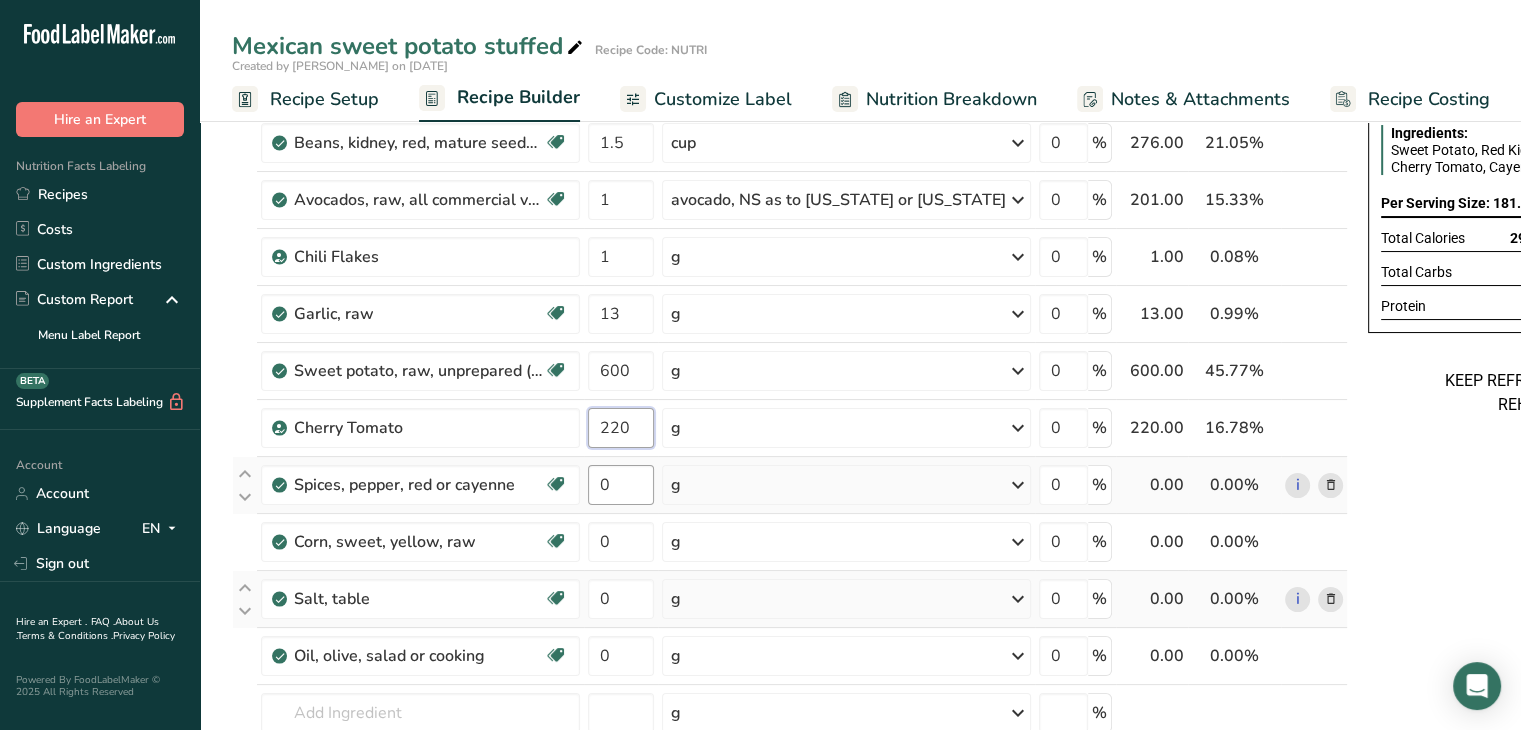 type on "220" 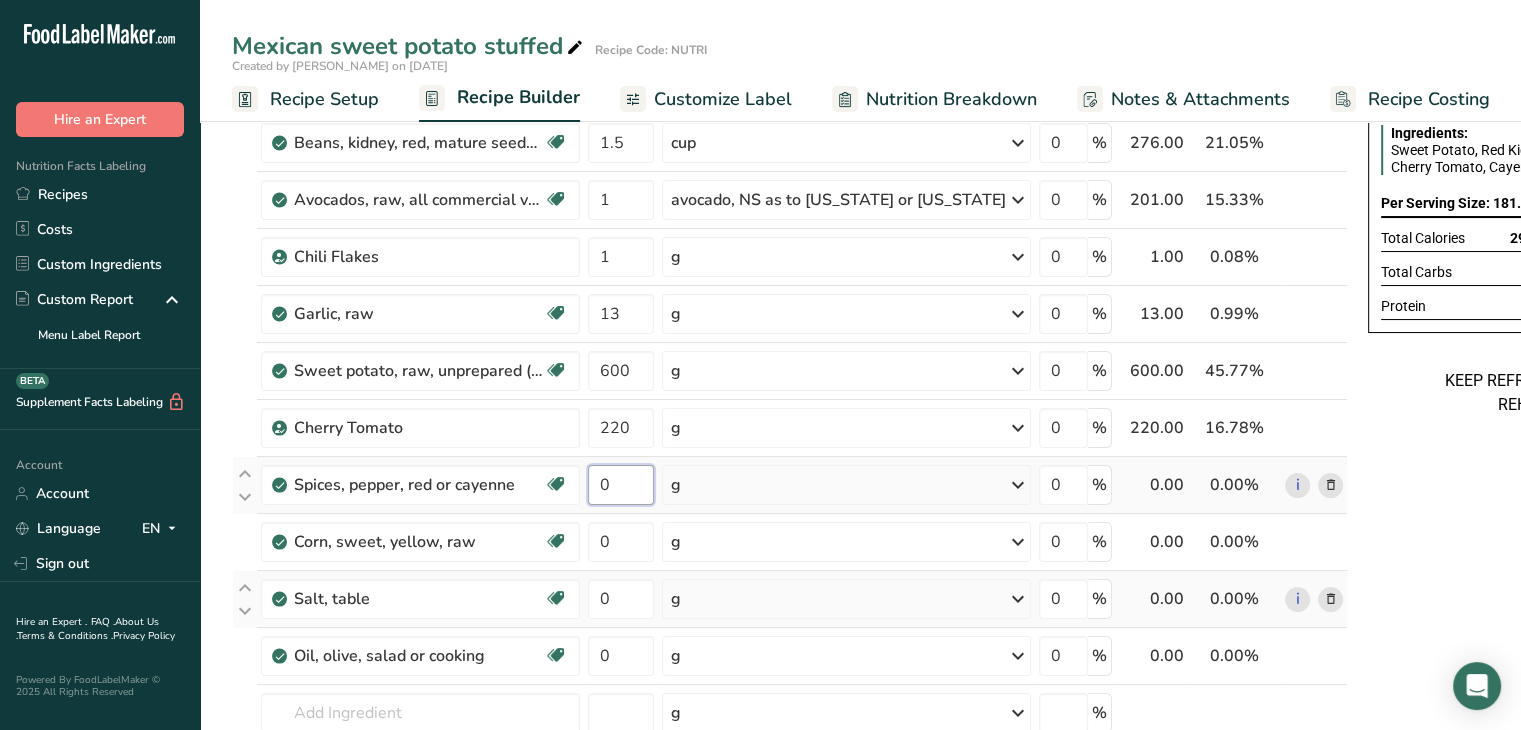 click on "Ingredient *
Amount *
Unit *
Waste *   .a-a{fill:#347362;}.b-a{fill:#fff;}          Grams
Percentage
Beans, kidney, red, mature seeds, raw
Plant-based Protein
Dairy free
Gluten free
Vegan
Vegetarian
Soy free
1.5
cup
Portions
1 cup
1 tbsp
Weight Units
g
kg
mg
See more
Volume Units
l
Volume units require a density conversion. If you know your ingredient's density enter it below. Otherwise, click on "RIA" our AI Regulatory bot - she will be able to help you
lb/ft3
g/cm3
Confirm
mL" at bounding box center (790, 469) 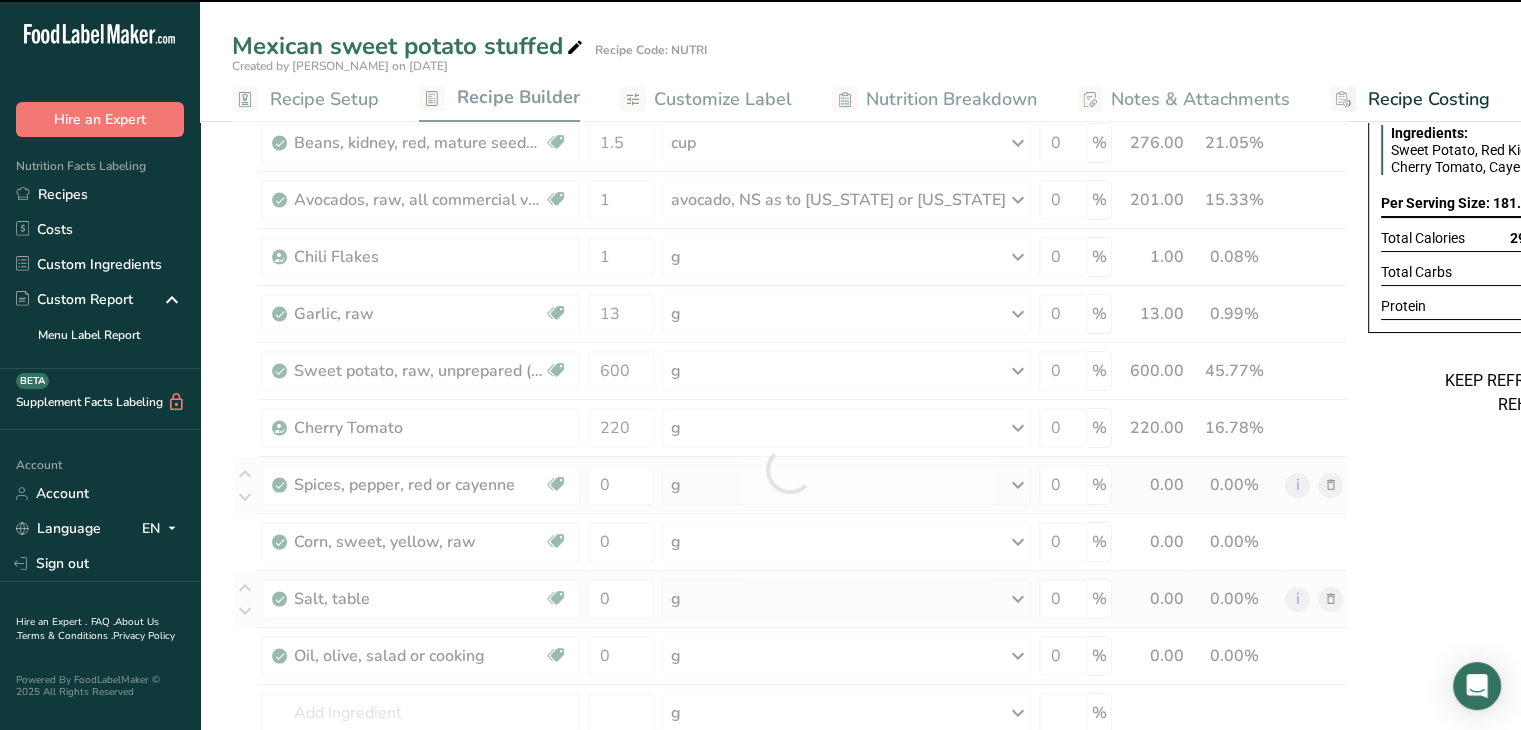 click on "Ingredient *
Amount *
Unit *
Waste *   .a-a{fill:#347362;}.b-a{fill:#fff;}          Grams
Percentage
Beans, kidney, red, mature seeds, raw
Plant-based Protein
Dairy free
Gluten free
Vegan
Vegetarian
Soy free
1.5
cup
Portions
1 cup
1 tbsp
Weight Units
g
kg
mg
See more
Volume Units
l
Volume units require a density conversion. If you know your ingredient's density enter it below. Otherwise, click on "RIA" our AI Regulatory bot - she will be able to help you
lb/ft3
g/cm3
Confirm
mL" at bounding box center [790, 469] 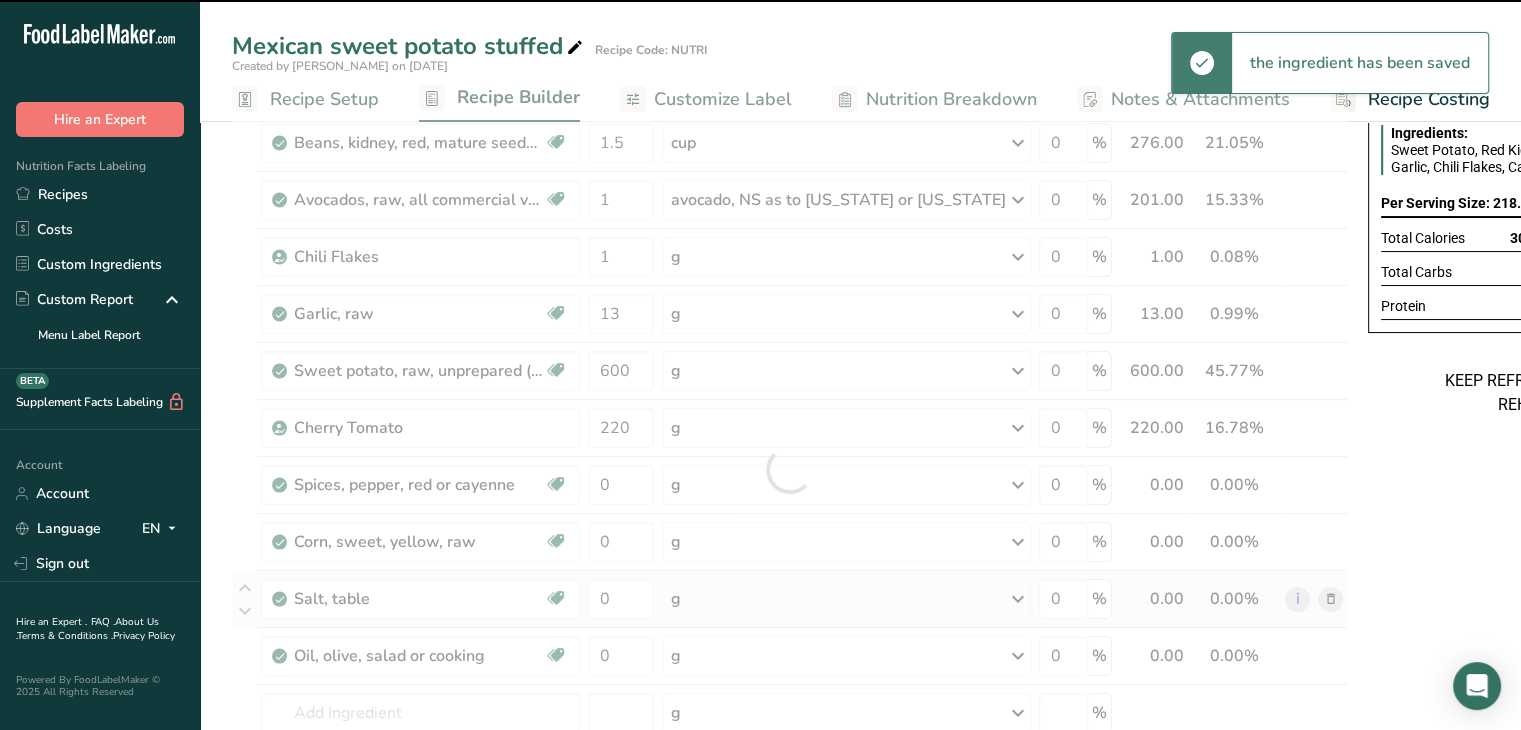 click at bounding box center (790, 469) 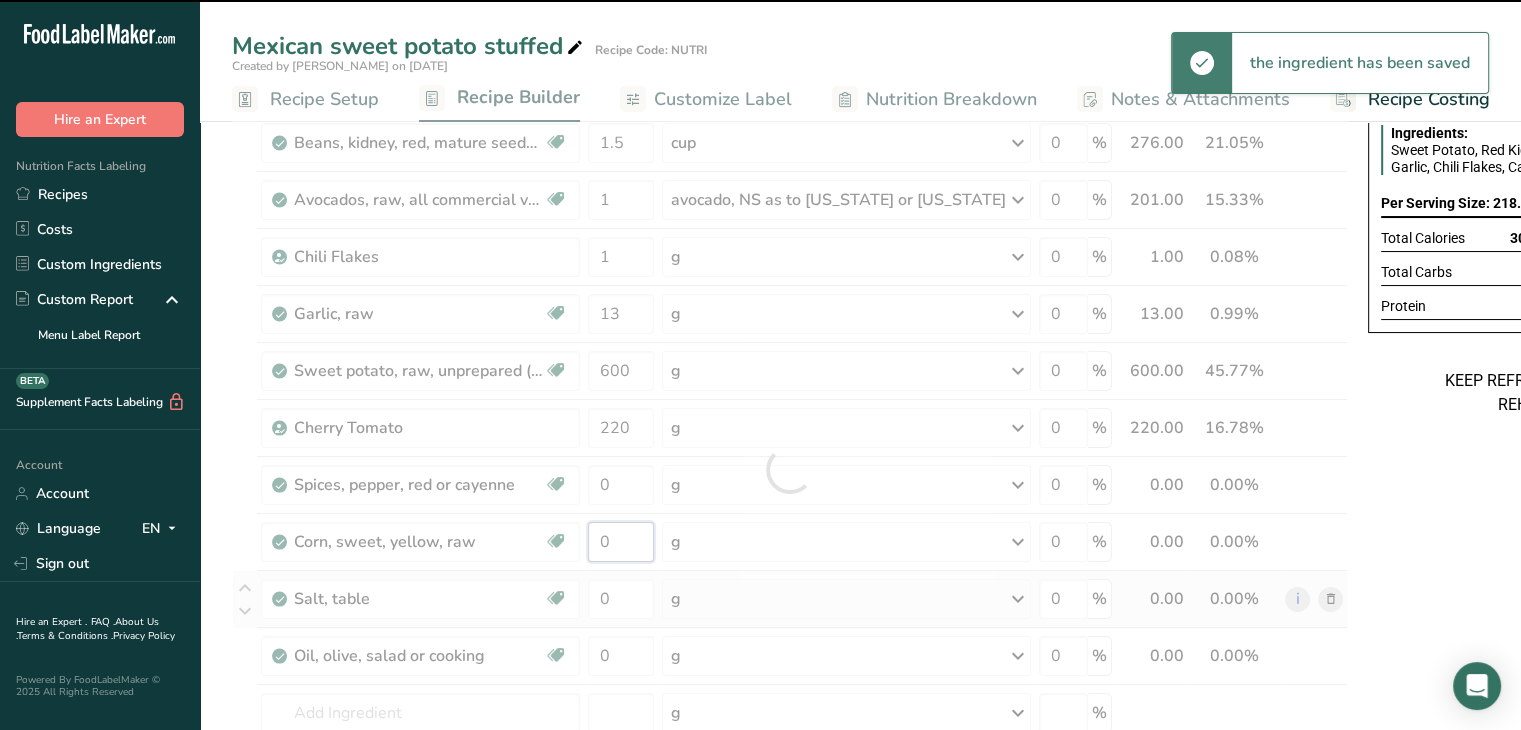 click on "0" at bounding box center (621, 542) 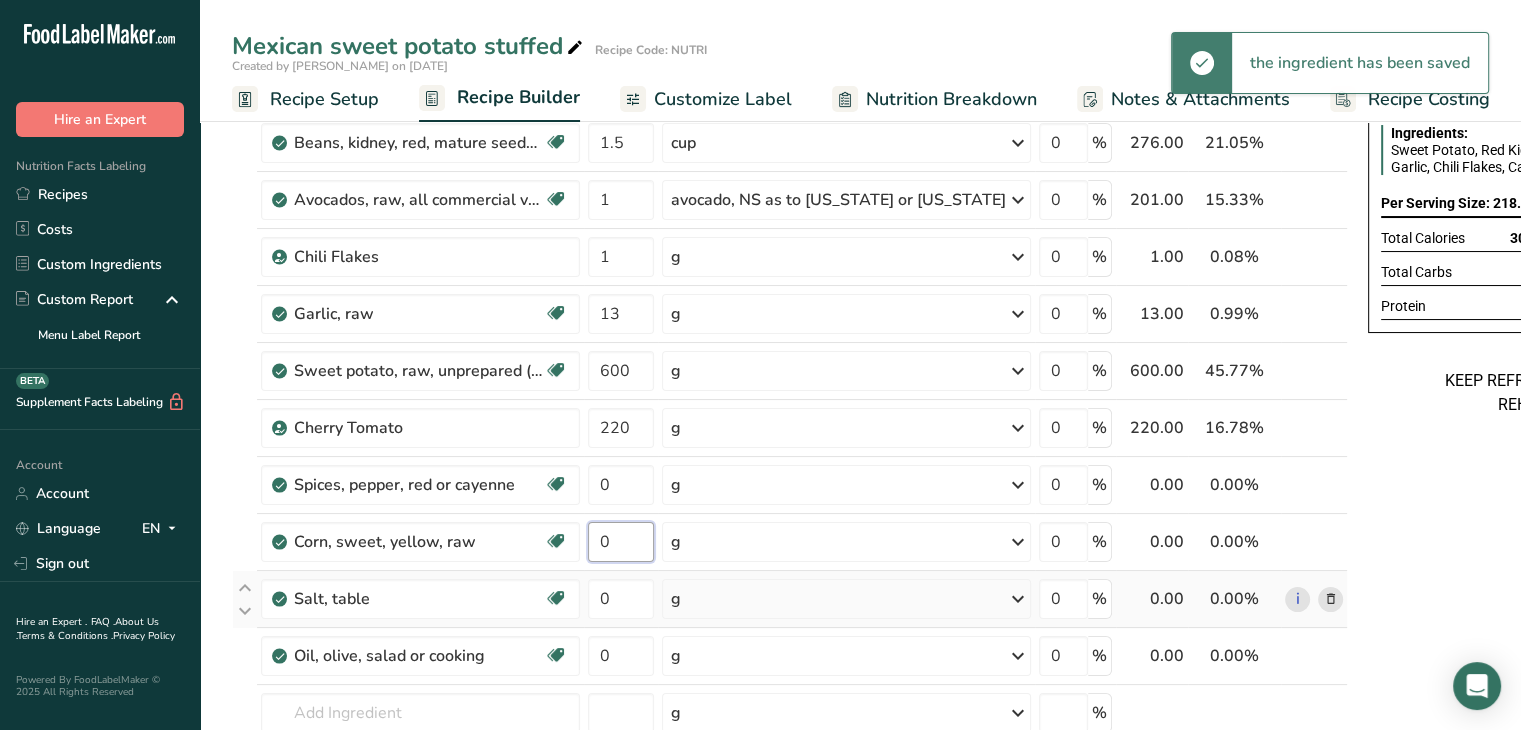 click on "0" at bounding box center (621, 542) 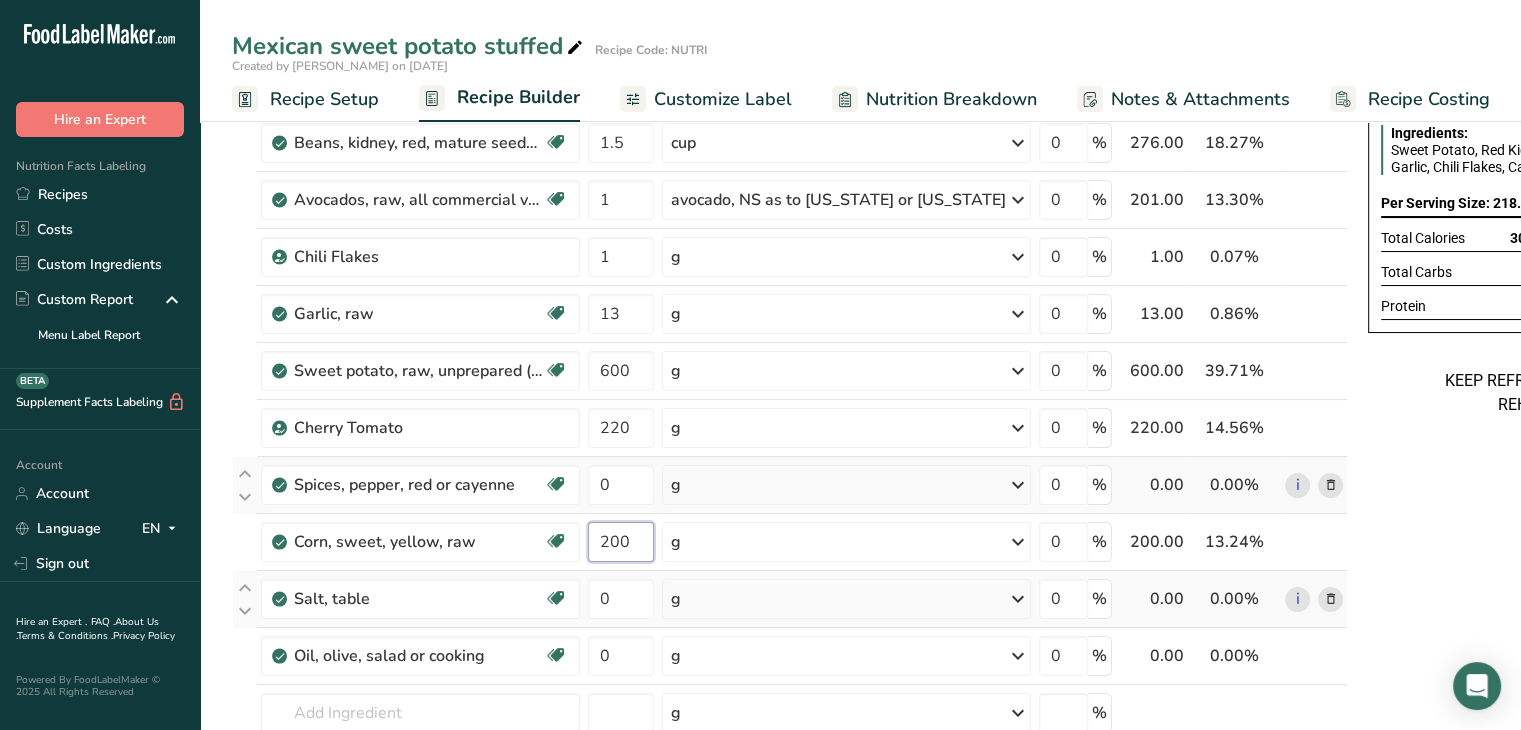 type on "200" 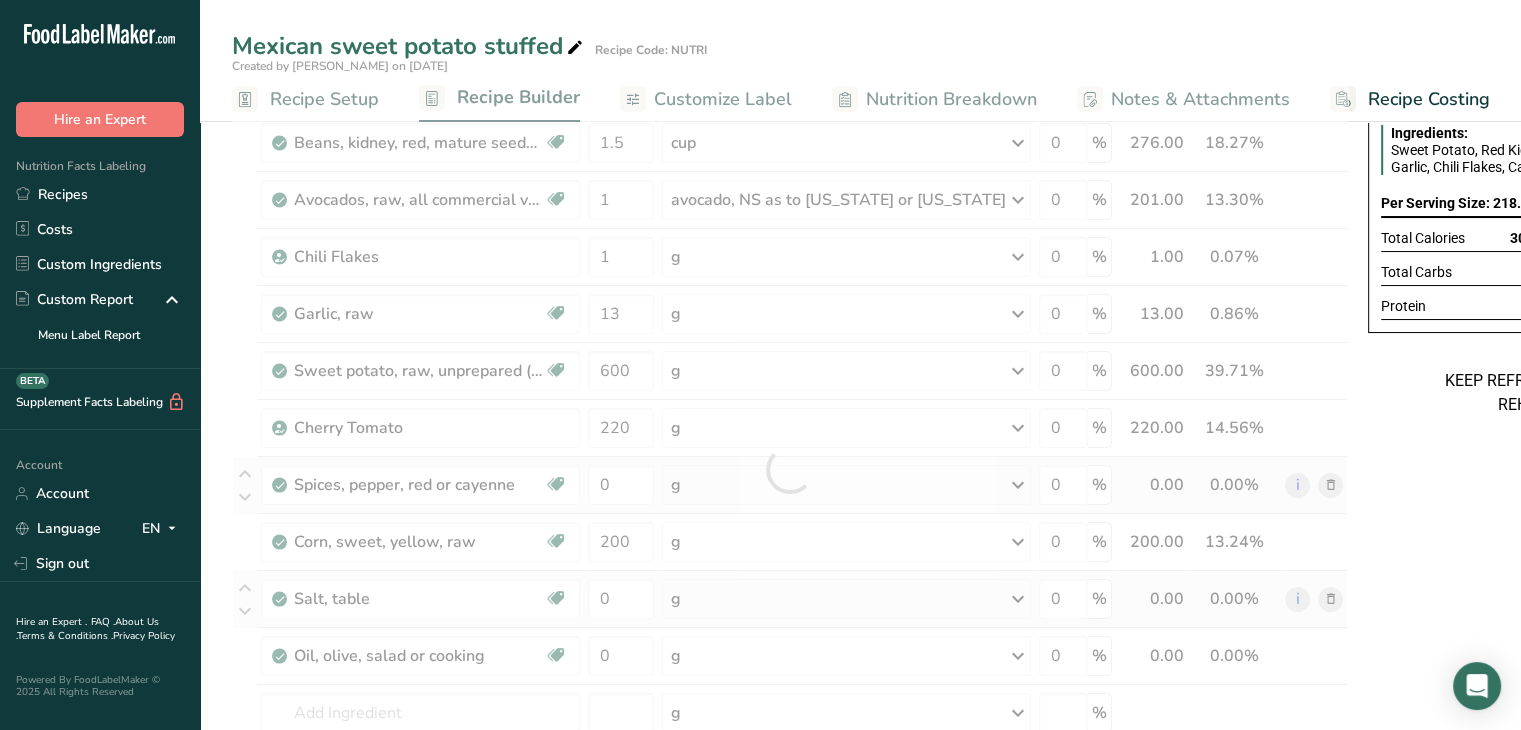 click on "Ingredient *
Amount *
Unit *
Waste *   .a-a{fill:#347362;}.b-a{fill:#fff;}          Grams
Percentage
Beans, kidney, red, mature seeds, raw
Plant-based Protein
Dairy free
Gluten free
Vegan
Vegetarian
Soy free
1.5
cup
Portions
1 cup
1 tbsp
Weight Units
g
kg
mg
See more
Volume Units
l
Volume units require a density conversion. If you know your ingredient's density enter it below. Otherwise, click on "RIA" our AI Regulatory bot - she will be able to help you
lb/ft3
g/cm3
Confirm
mL" at bounding box center [790, 469] 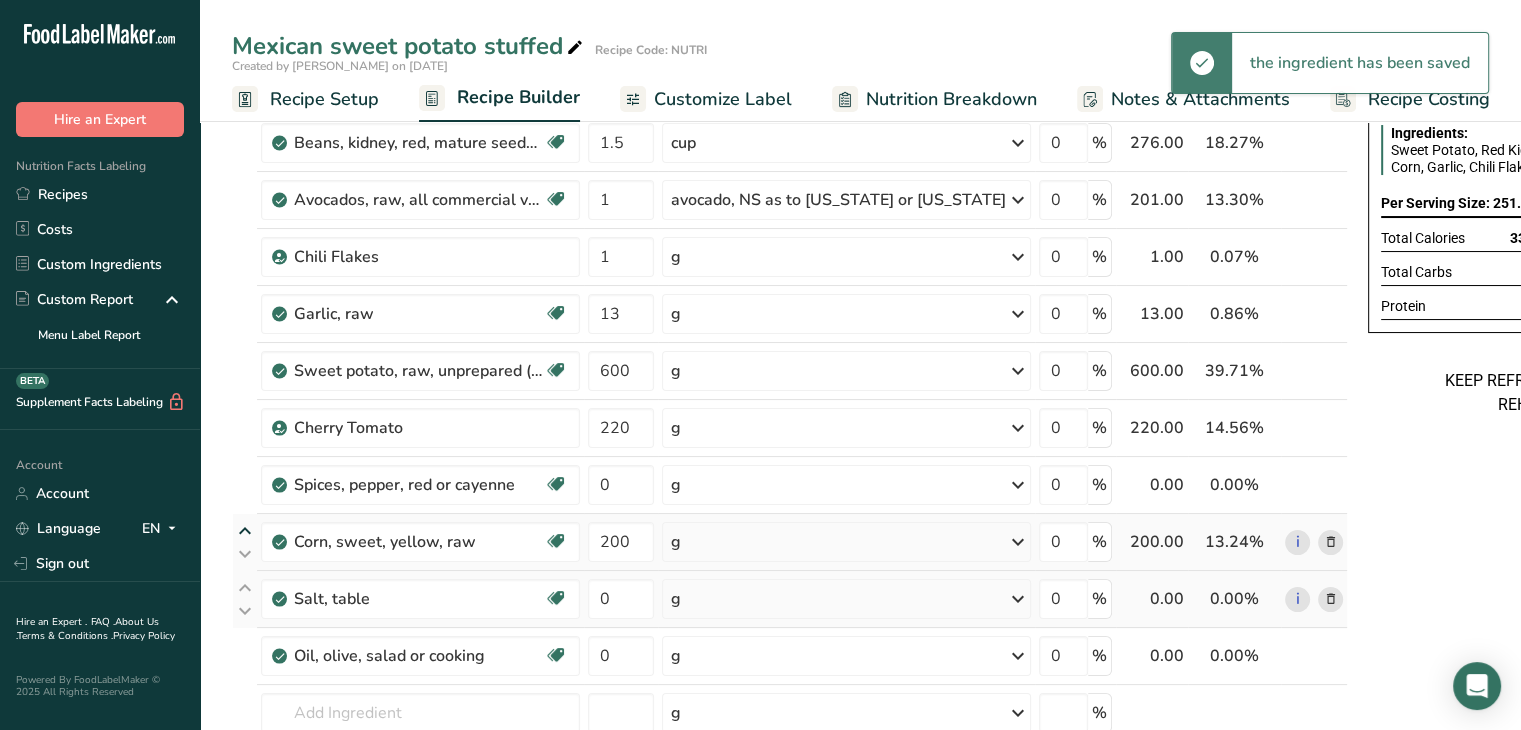 click at bounding box center (245, 531) 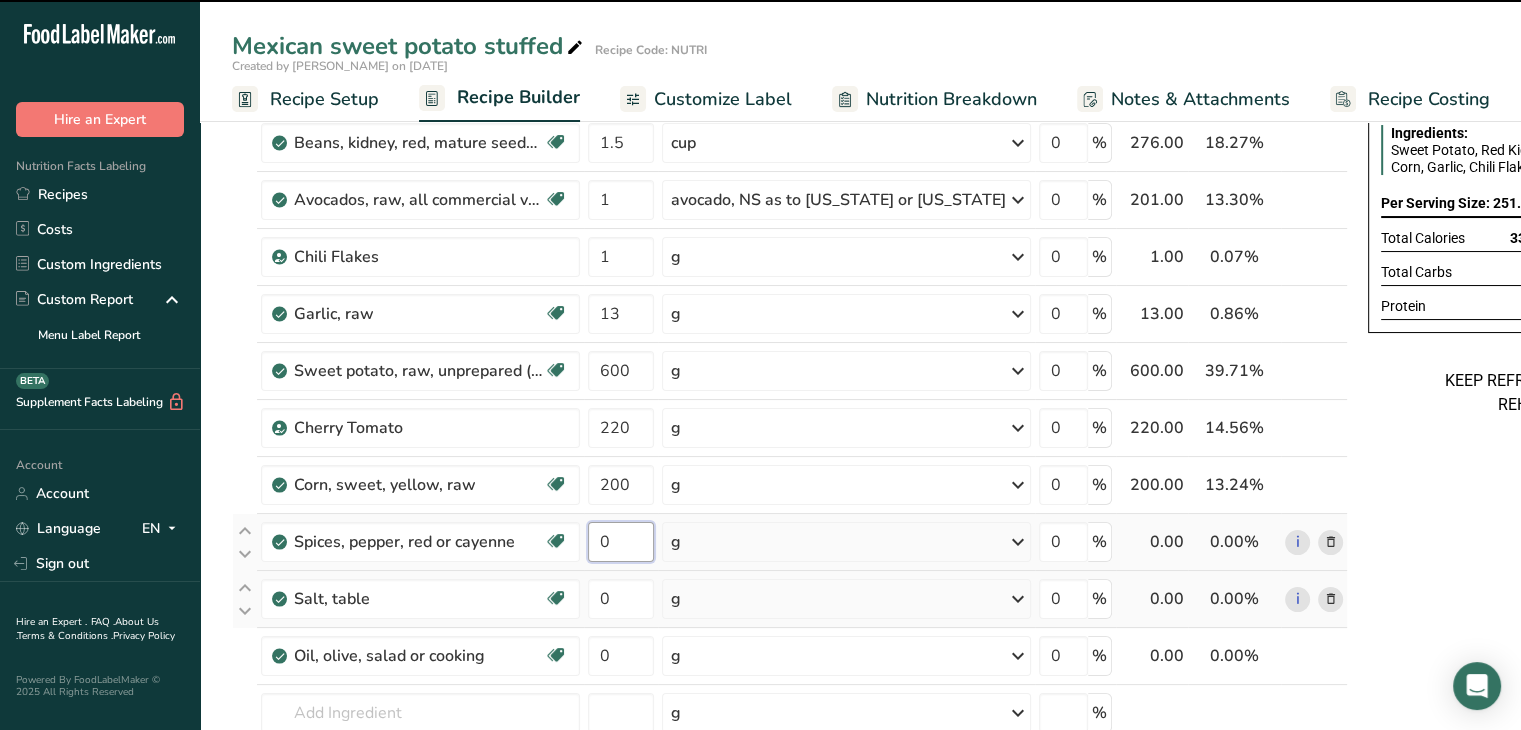click on "0" at bounding box center [621, 542] 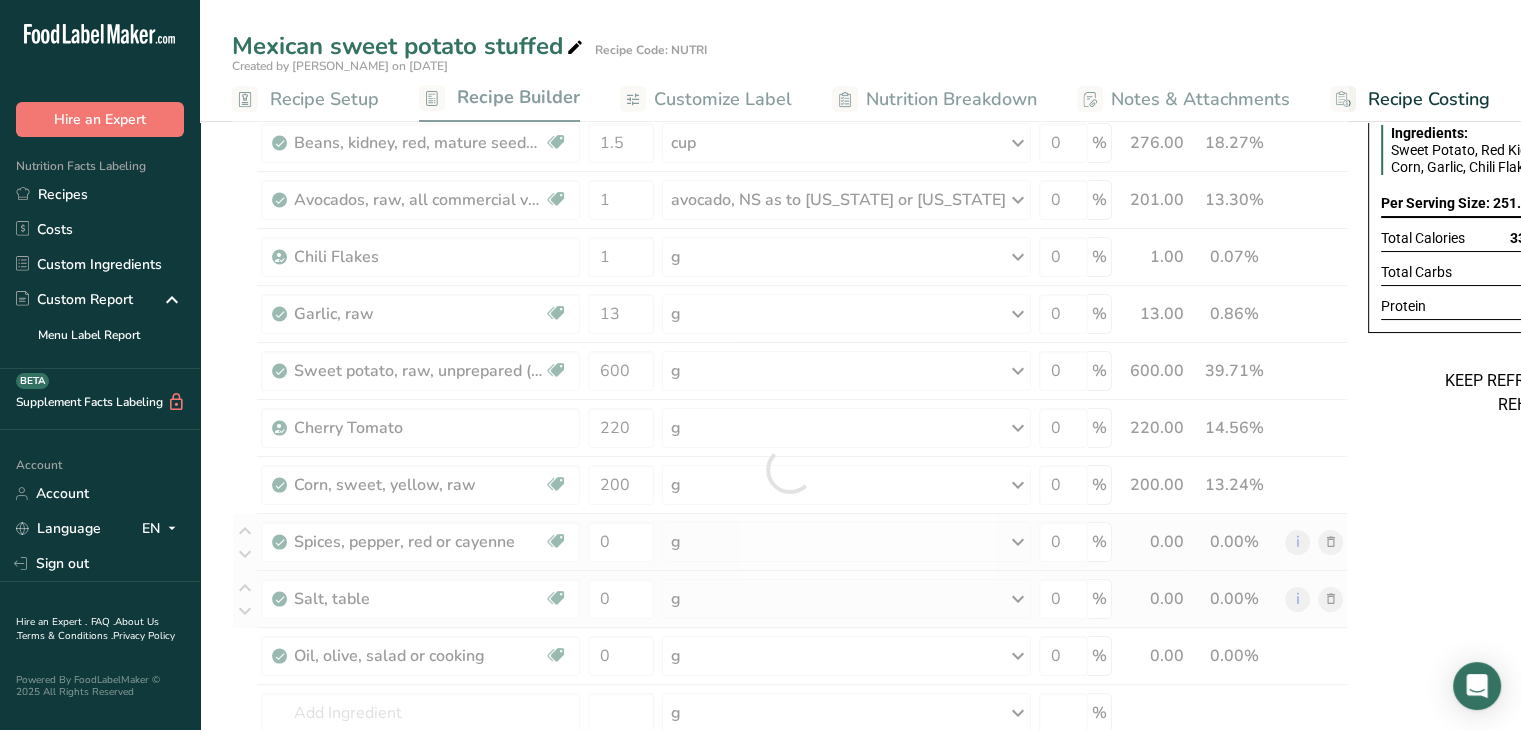 click on "Ingredient *
Amount *
Unit *
Waste *   .a-a{fill:#347362;}.b-a{fill:#fff;}          Grams
Percentage
Beans, kidney, red, mature seeds, raw
Plant-based Protein
Dairy free
Gluten free
Vegan
Vegetarian
Soy free
1.5
cup
Portions
1 cup
1 tbsp
Weight Units
g
kg
mg
See more
Volume Units
l
Volume units require a density conversion. If you know your ingredient's density enter it below. Otherwise, click on "RIA" our AI Regulatory bot - she will be able to help you
lb/ft3
g/cm3
Confirm
mL" at bounding box center (790, 469) 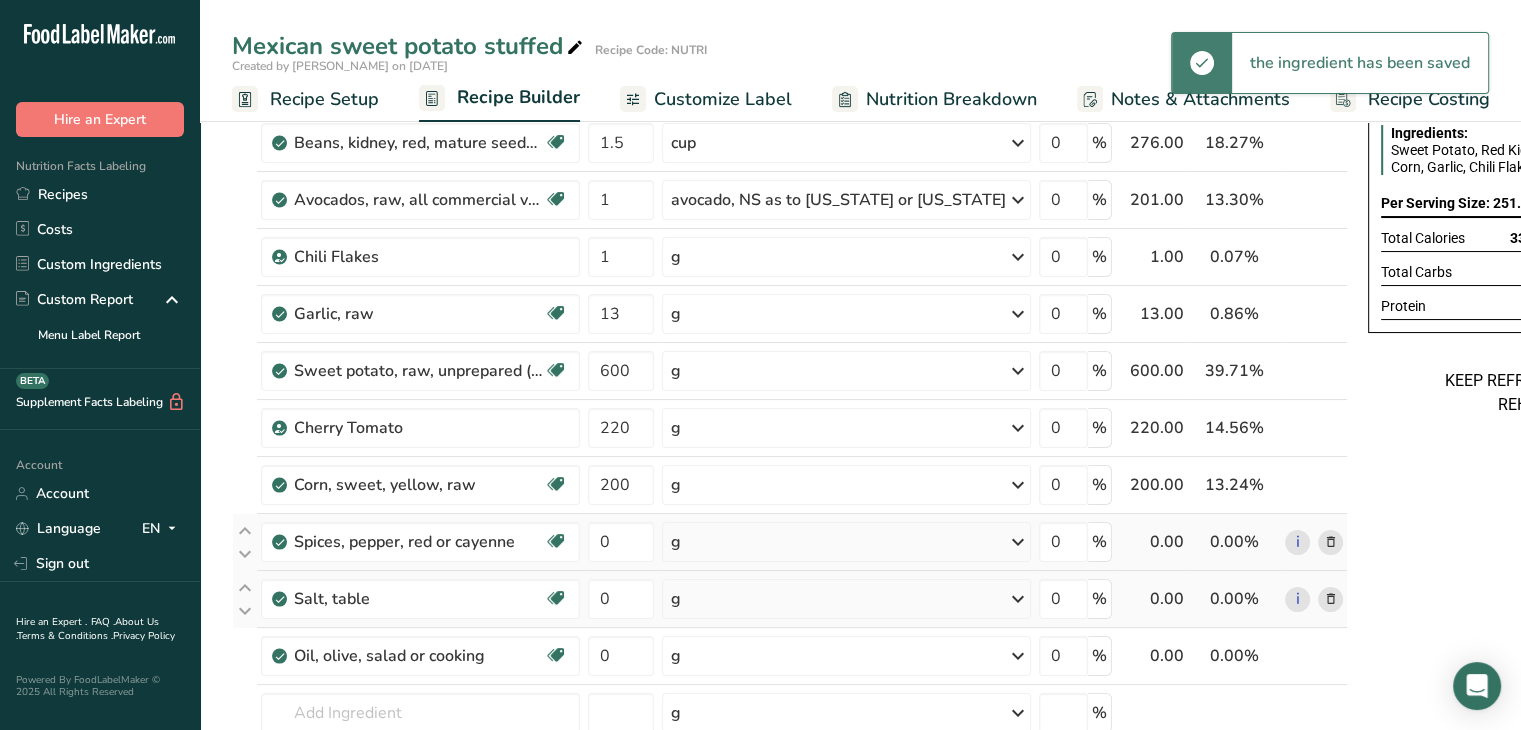 click on "g" at bounding box center (846, 542) 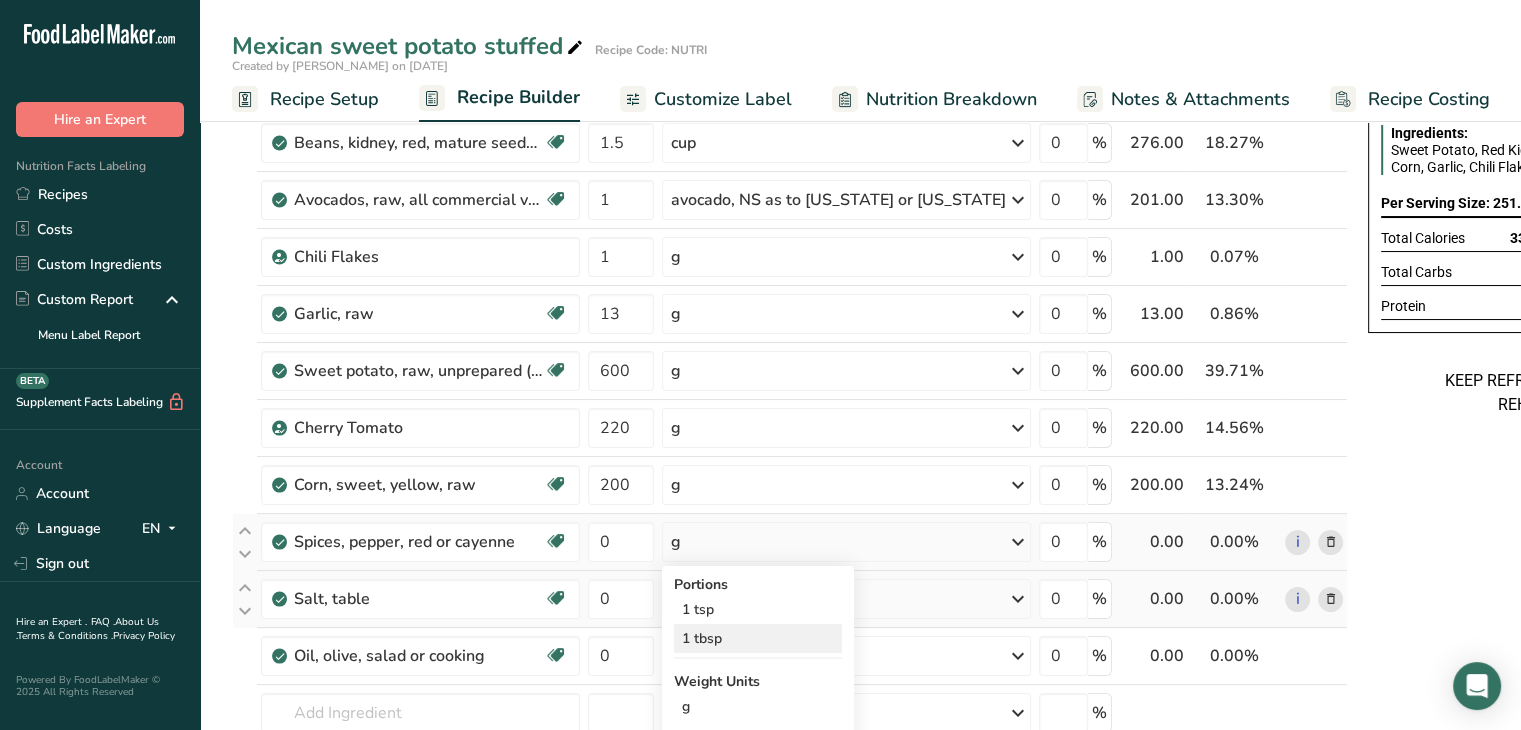 click on "1 tbsp" at bounding box center (758, 638) 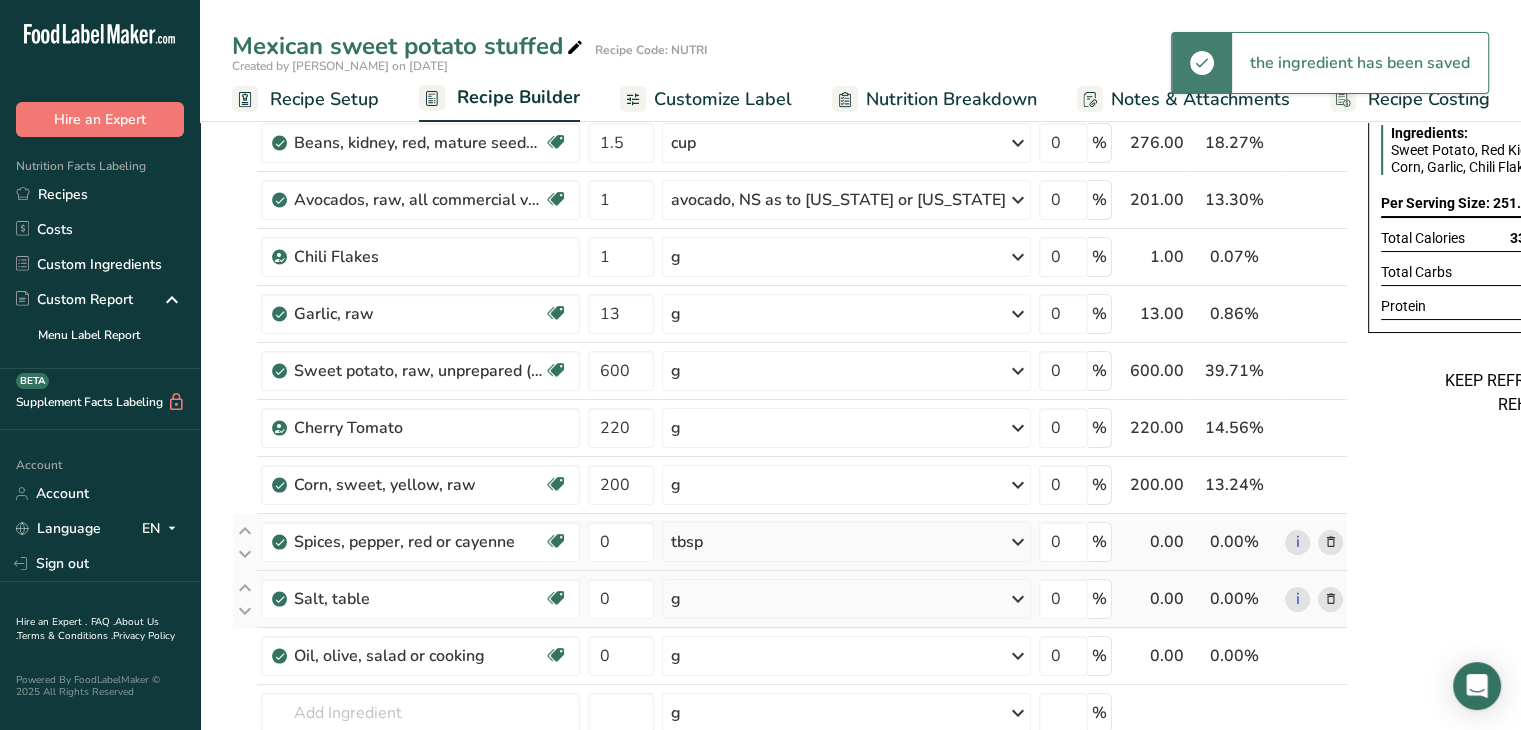 click at bounding box center [1331, 542] 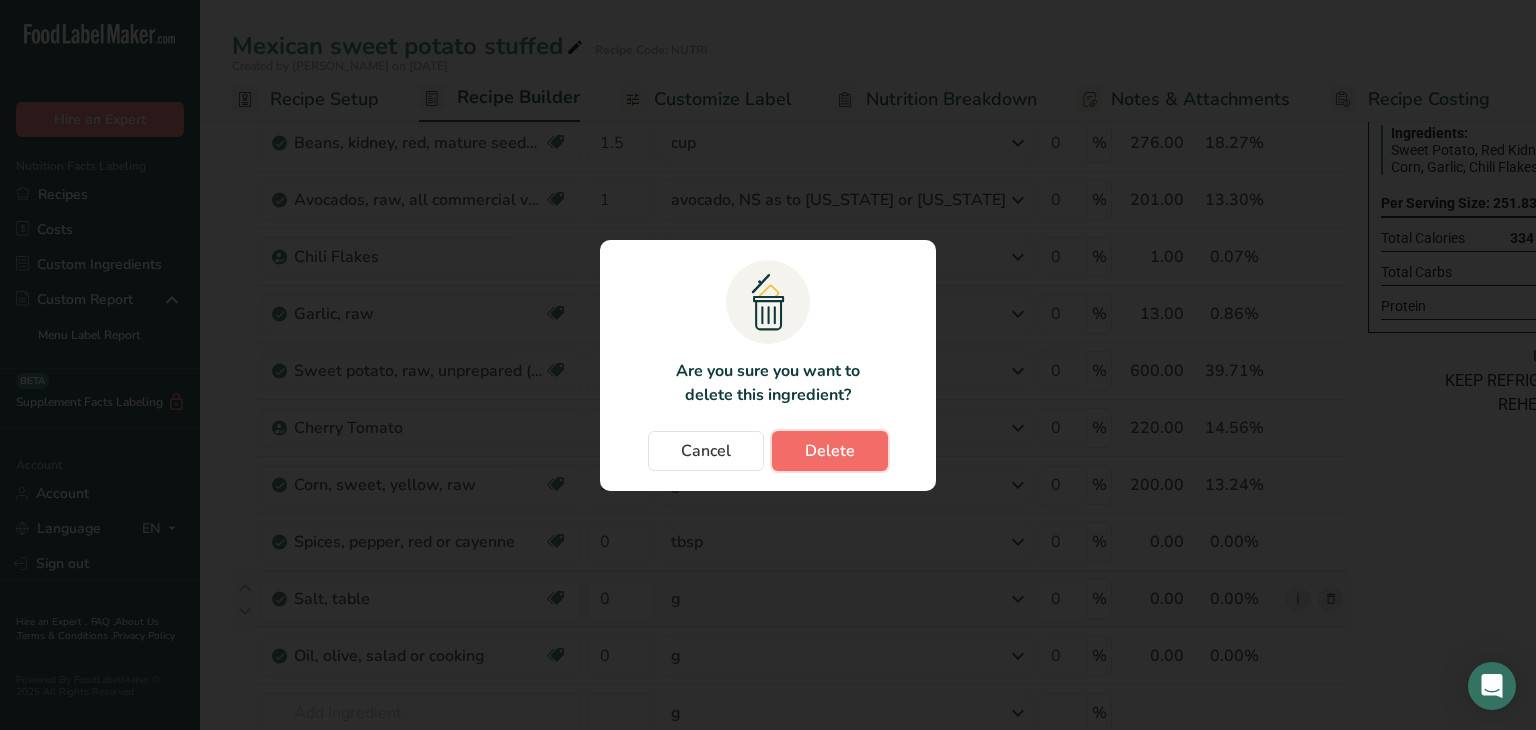 click on "Delete" at bounding box center (830, 451) 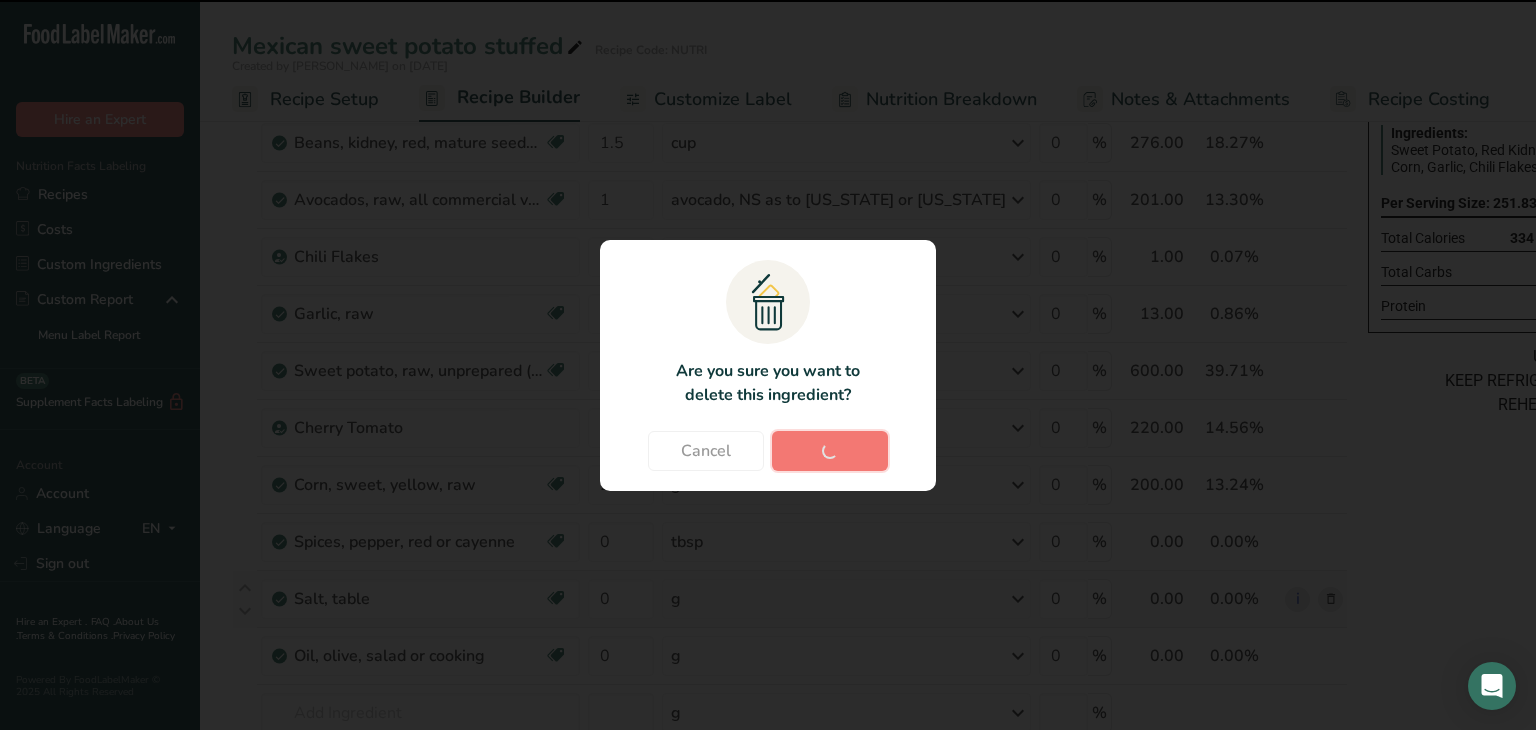 type 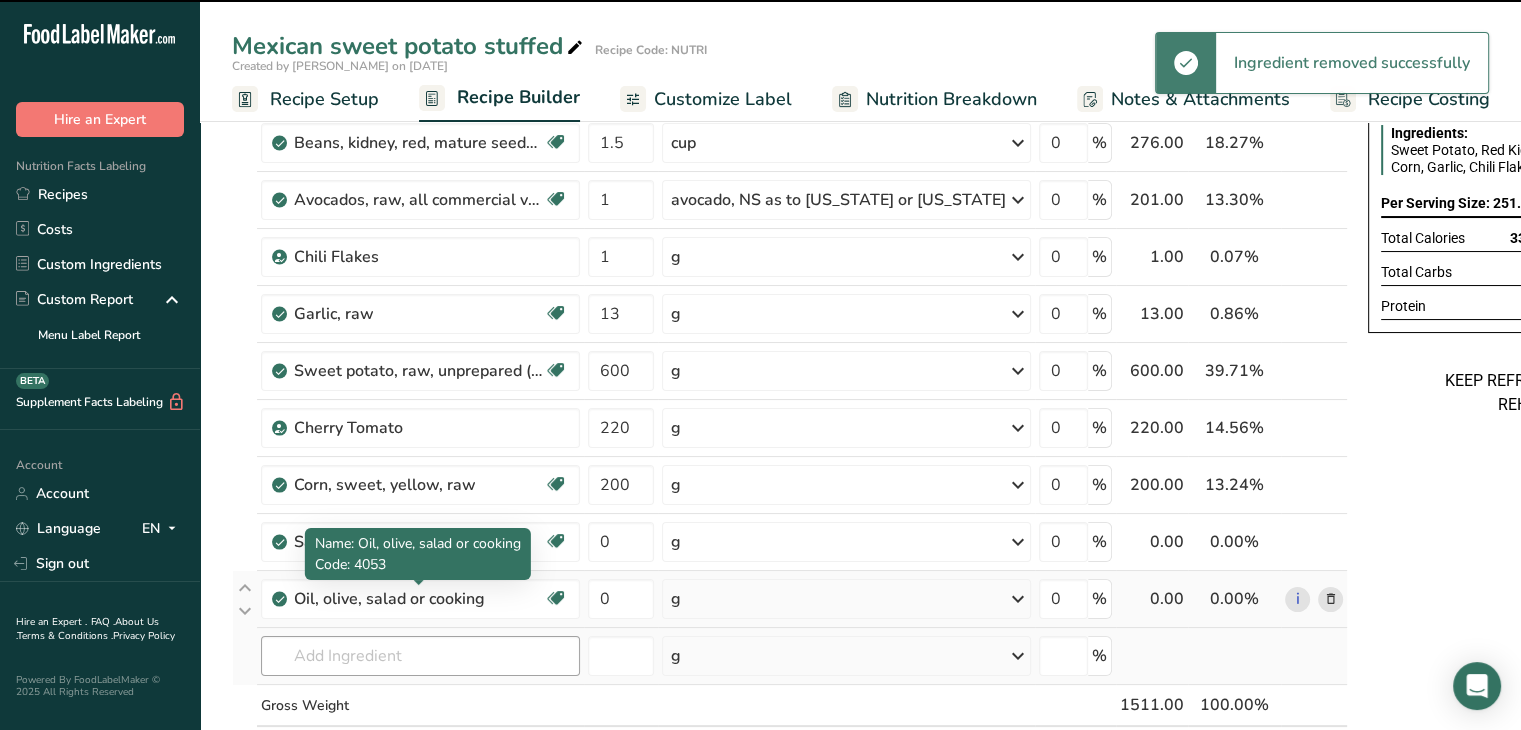 scroll, scrollTop: 160, scrollLeft: 0, axis: vertical 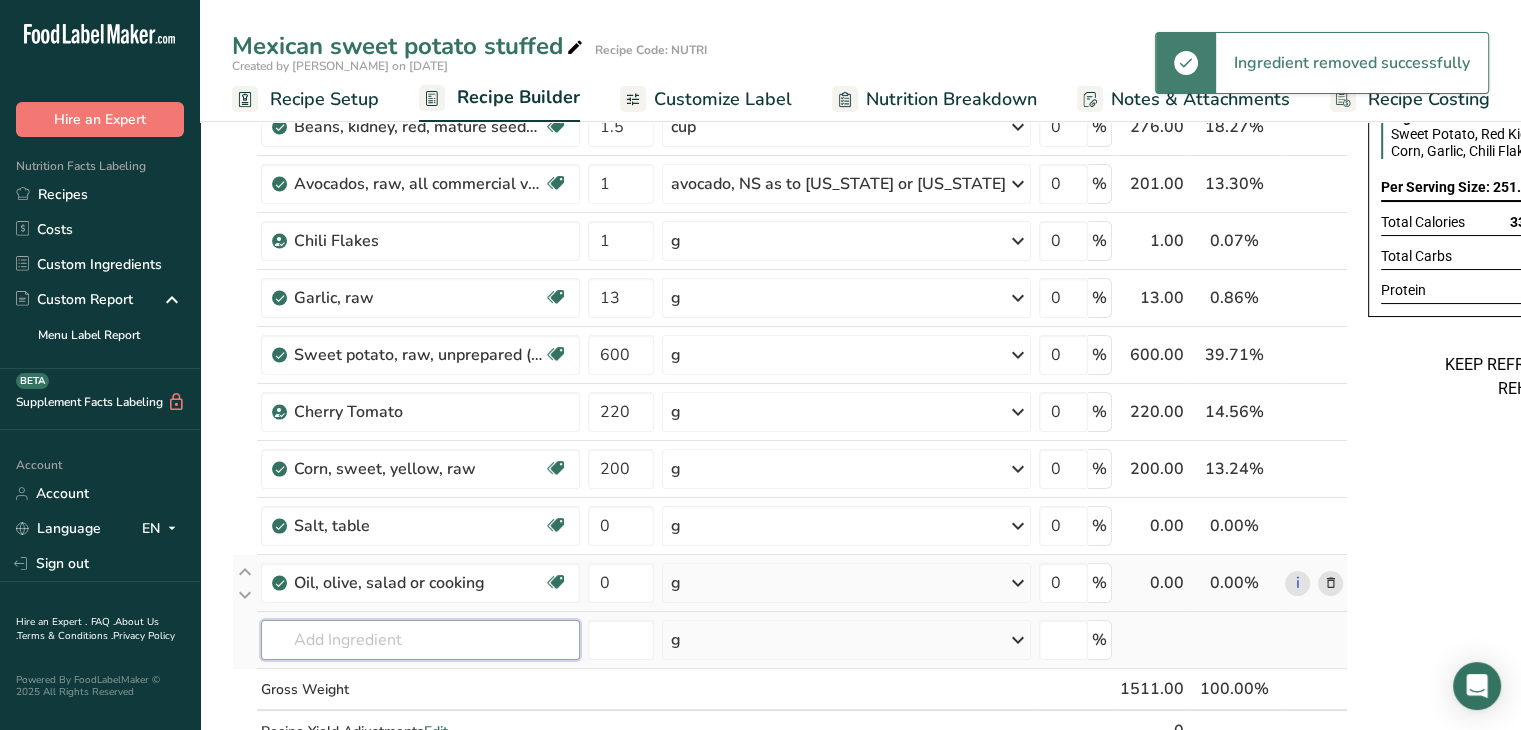 click at bounding box center [420, 640] 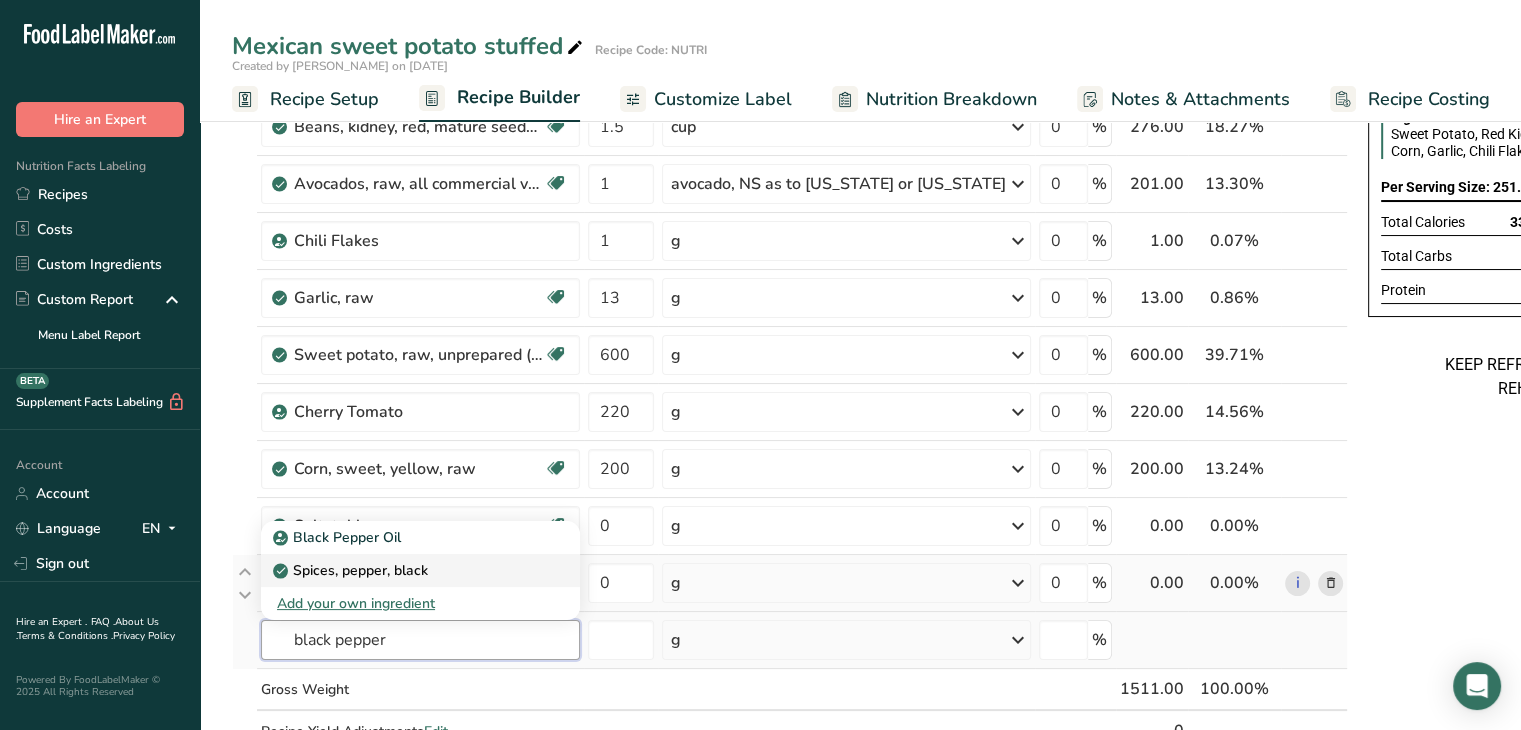 type on "black pepper" 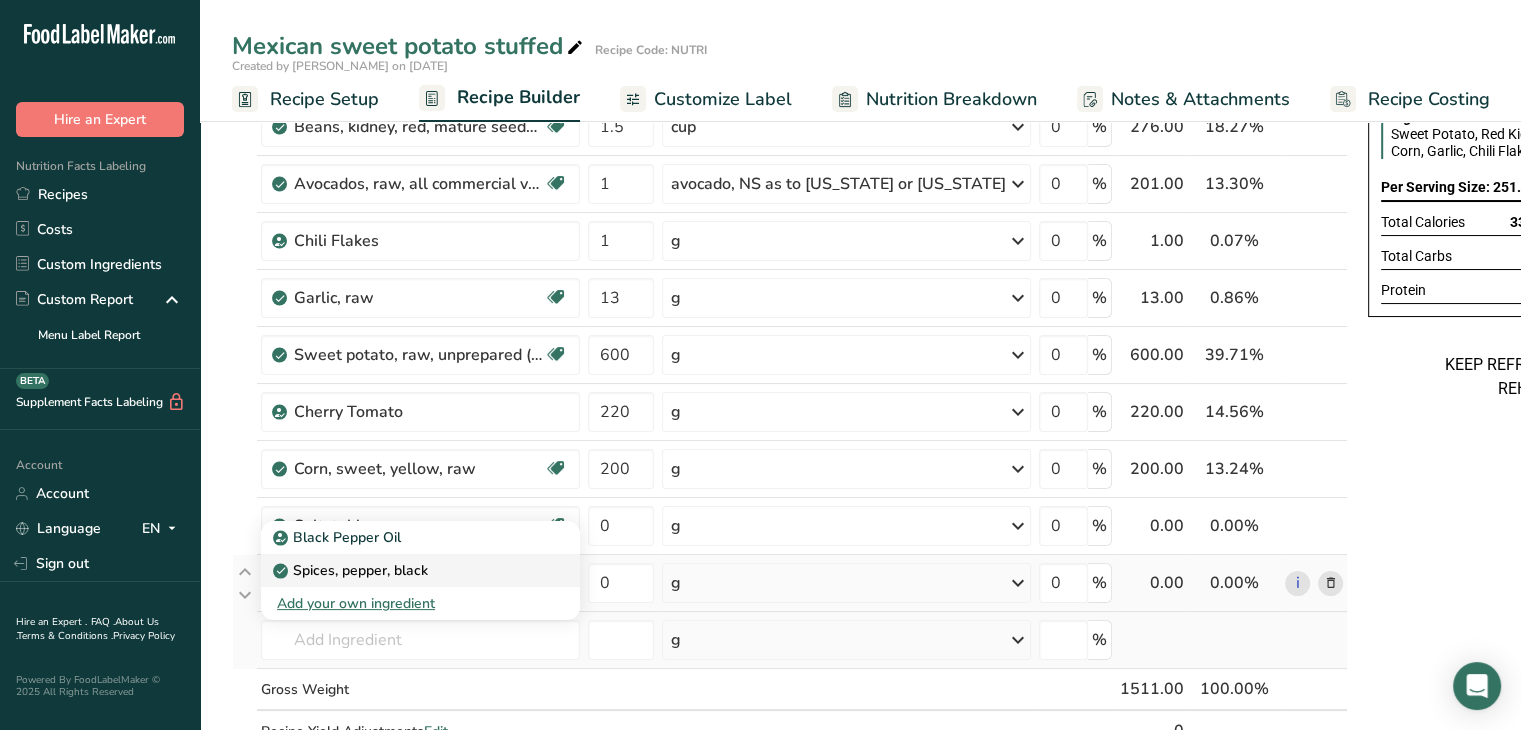 click on "Spices, pepper, black" at bounding box center (352, 570) 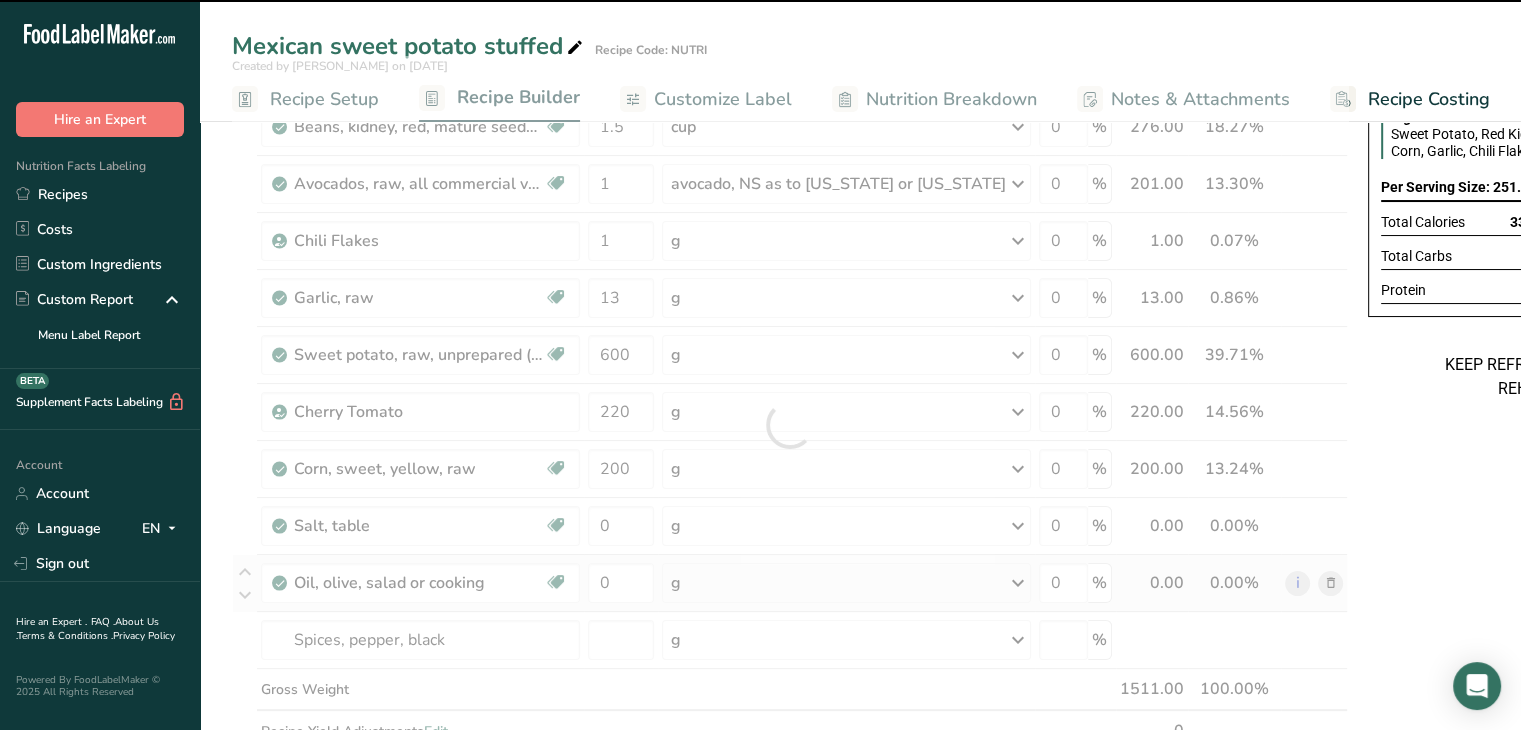 type on "0" 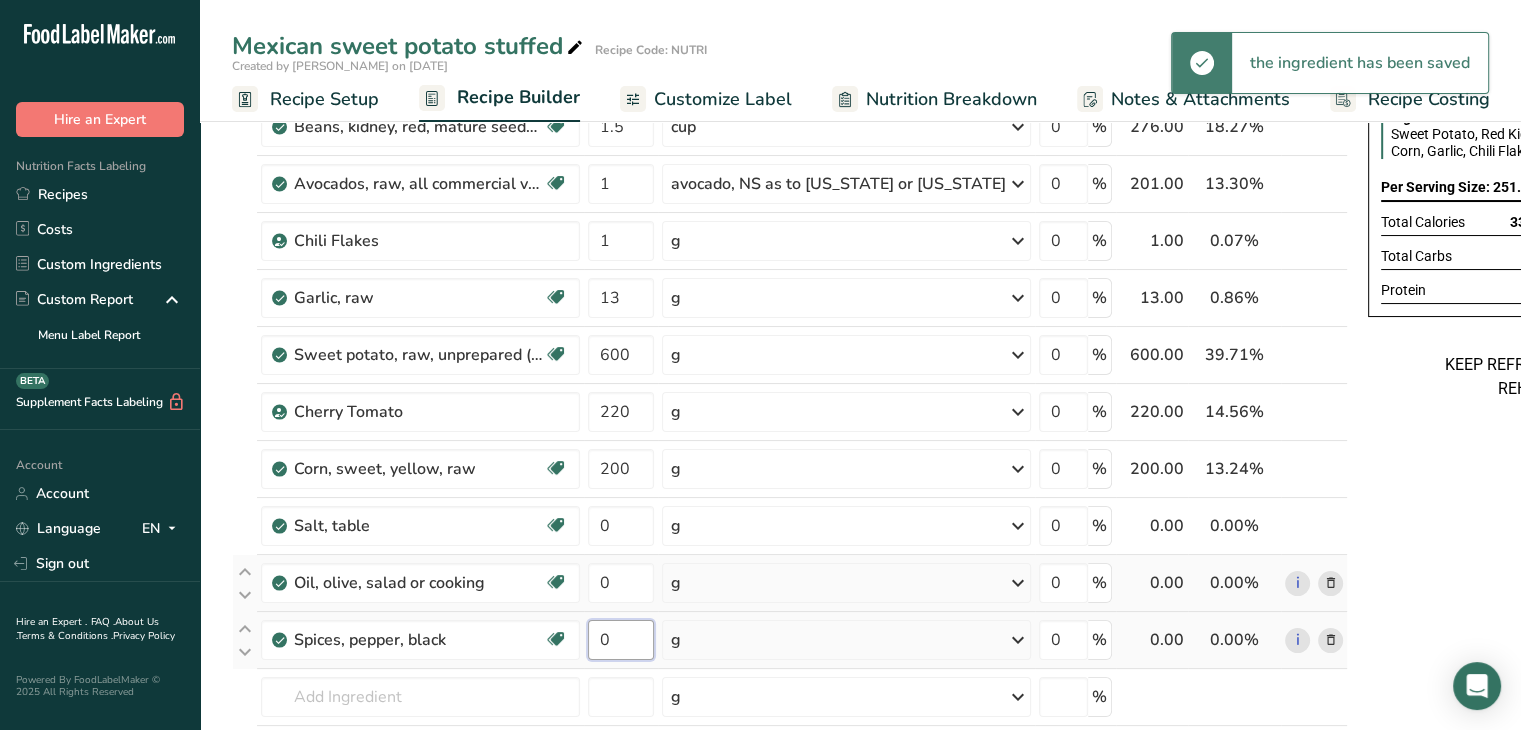 click on "0" at bounding box center (621, 640) 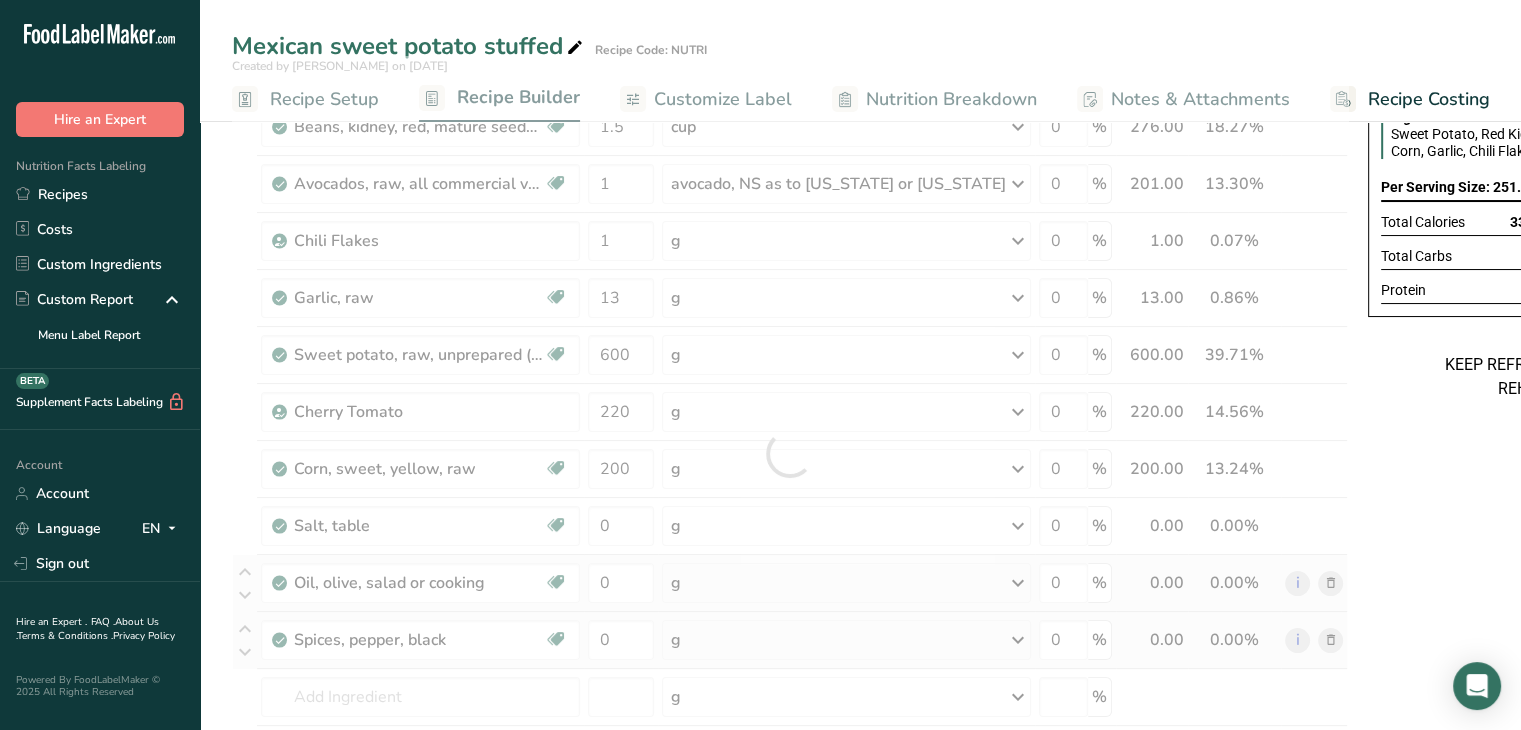 click on "Ingredient *
Amount *
Unit *
Waste *   .a-a{fill:#347362;}.b-a{fill:#fff;}          Grams
Percentage
Beans, kidney, red, mature seeds, raw
Plant-based Protein
Dairy free
Gluten free
Vegan
Vegetarian
Soy free
1.5
cup
Portions
1 cup
1 tbsp
Weight Units
g
kg
mg
See more
Volume Units
l
Volume units require a density conversion. If you know your ingredient's density enter it below. Otherwise, click on "RIA" our AI Regulatory bot - she will be able to help you
lb/ft3
g/cm3
Confirm
mL" at bounding box center [790, 453] 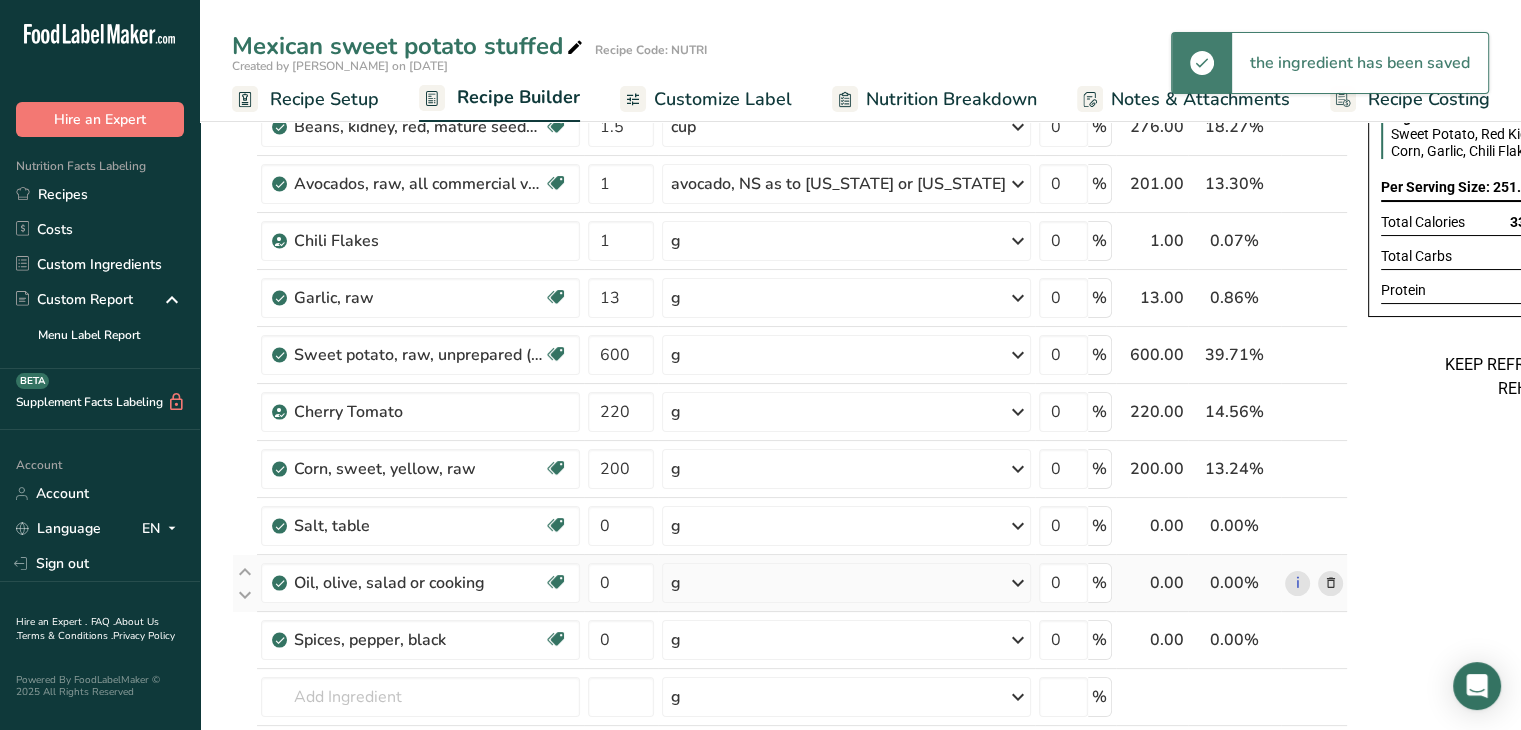 click on "g" at bounding box center (846, 640) 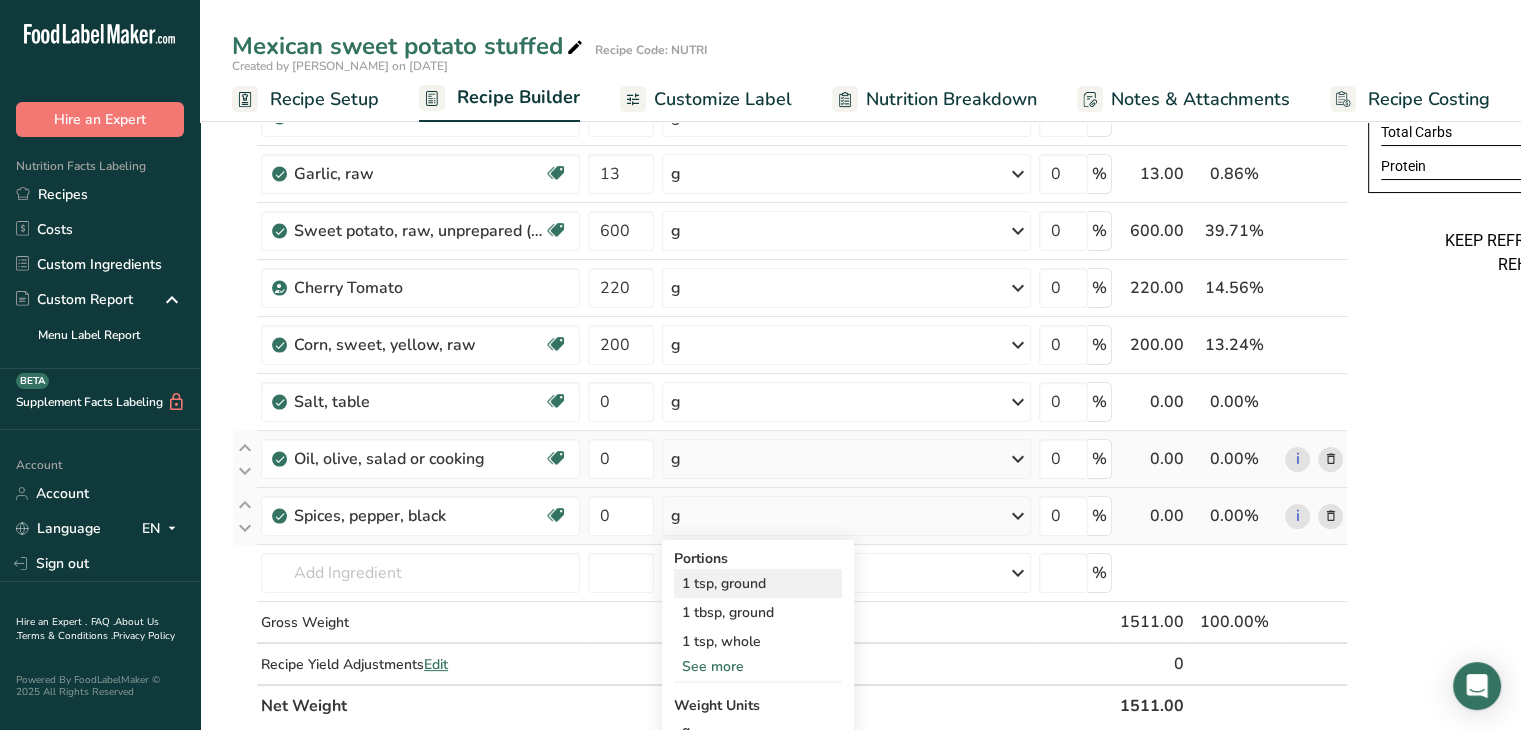 scroll, scrollTop: 292, scrollLeft: 0, axis: vertical 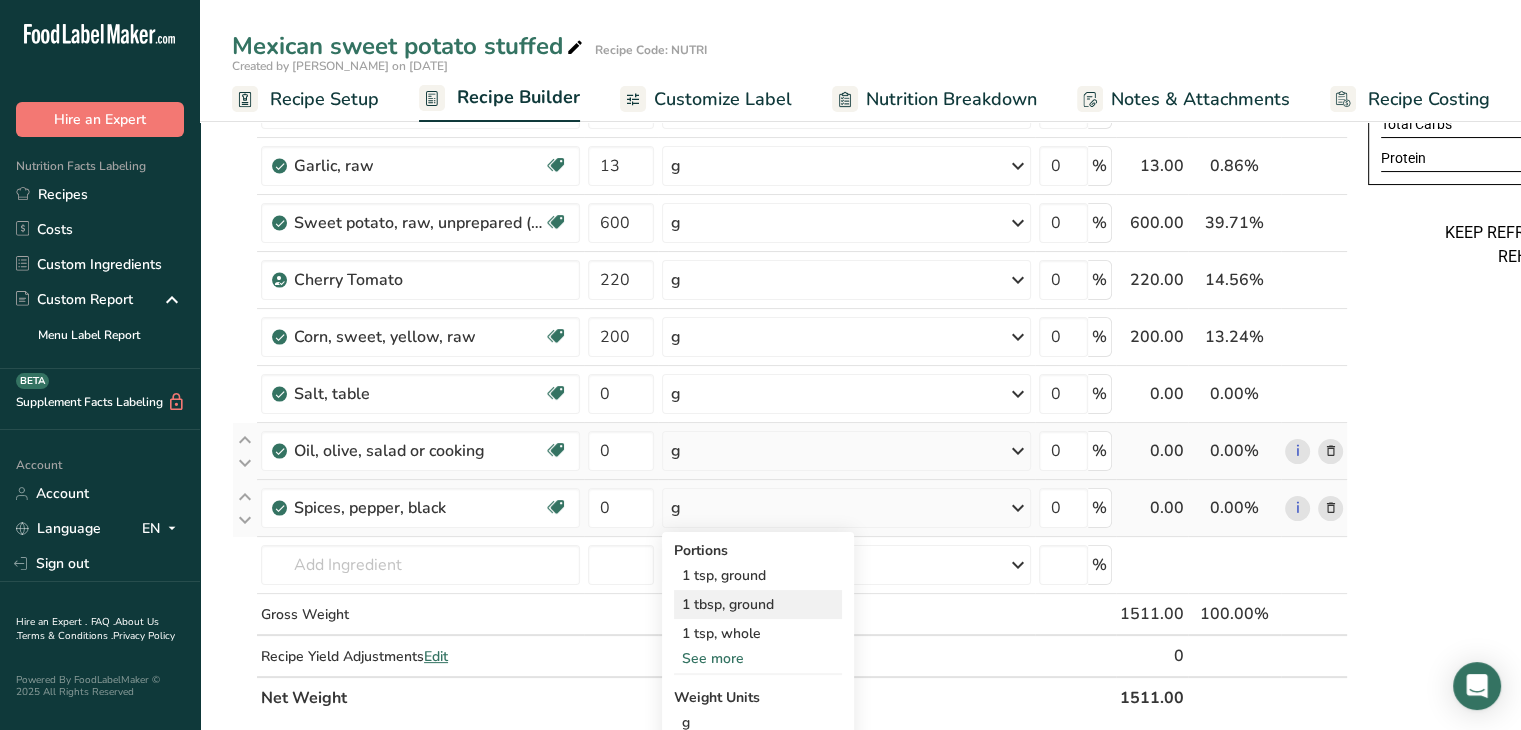 click on "1 tbsp, ground" at bounding box center (758, 604) 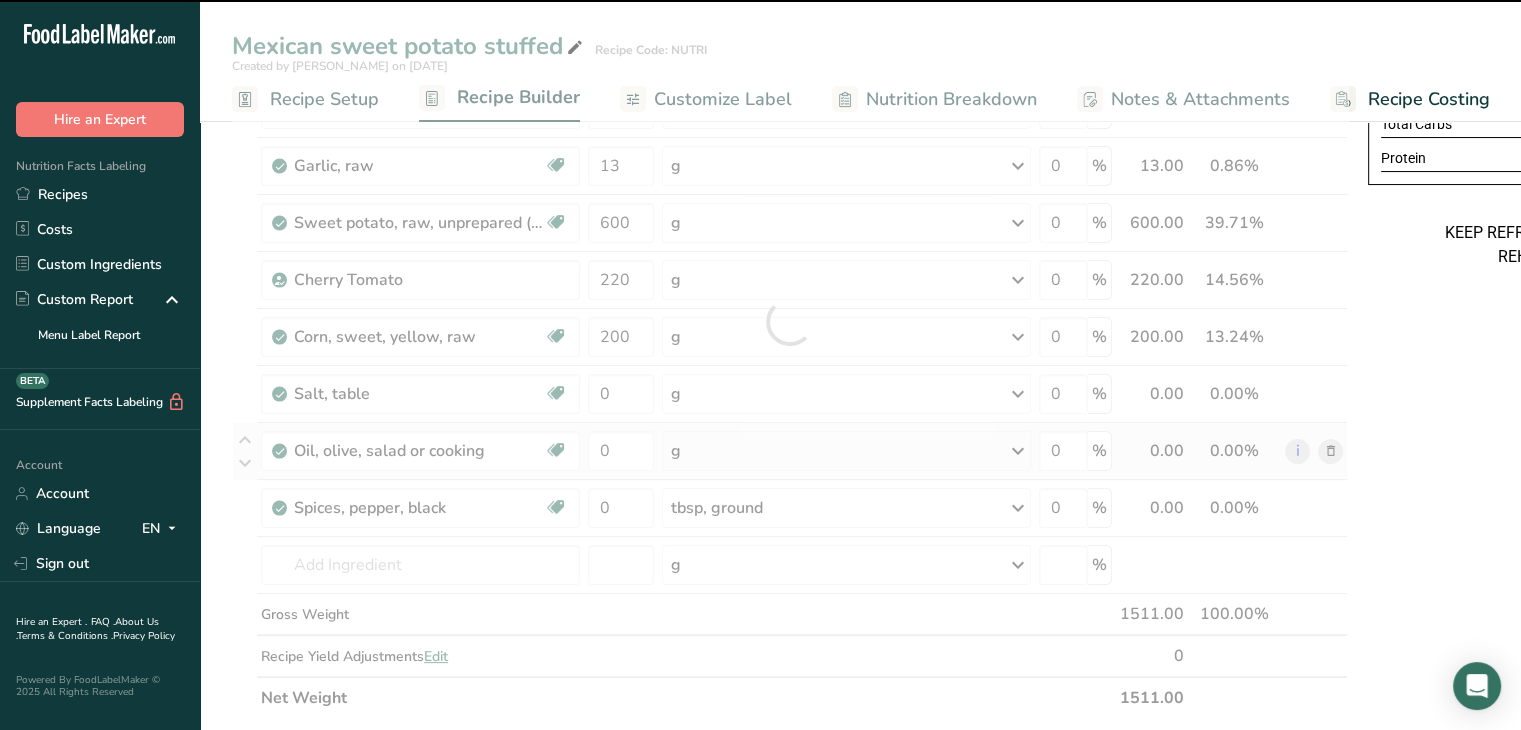 click on "g" at bounding box center [846, 394] 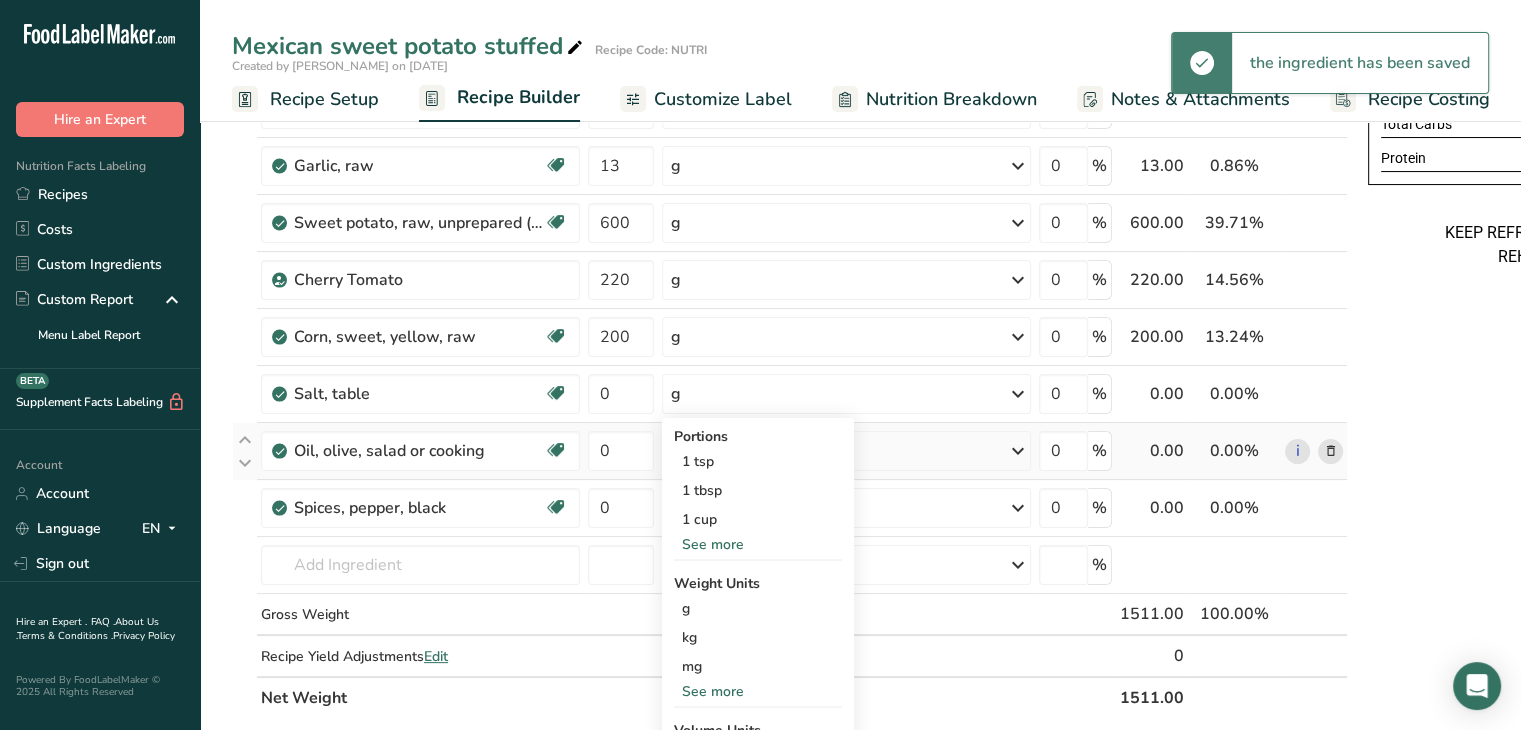 click on "g" at bounding box center (846, 394) 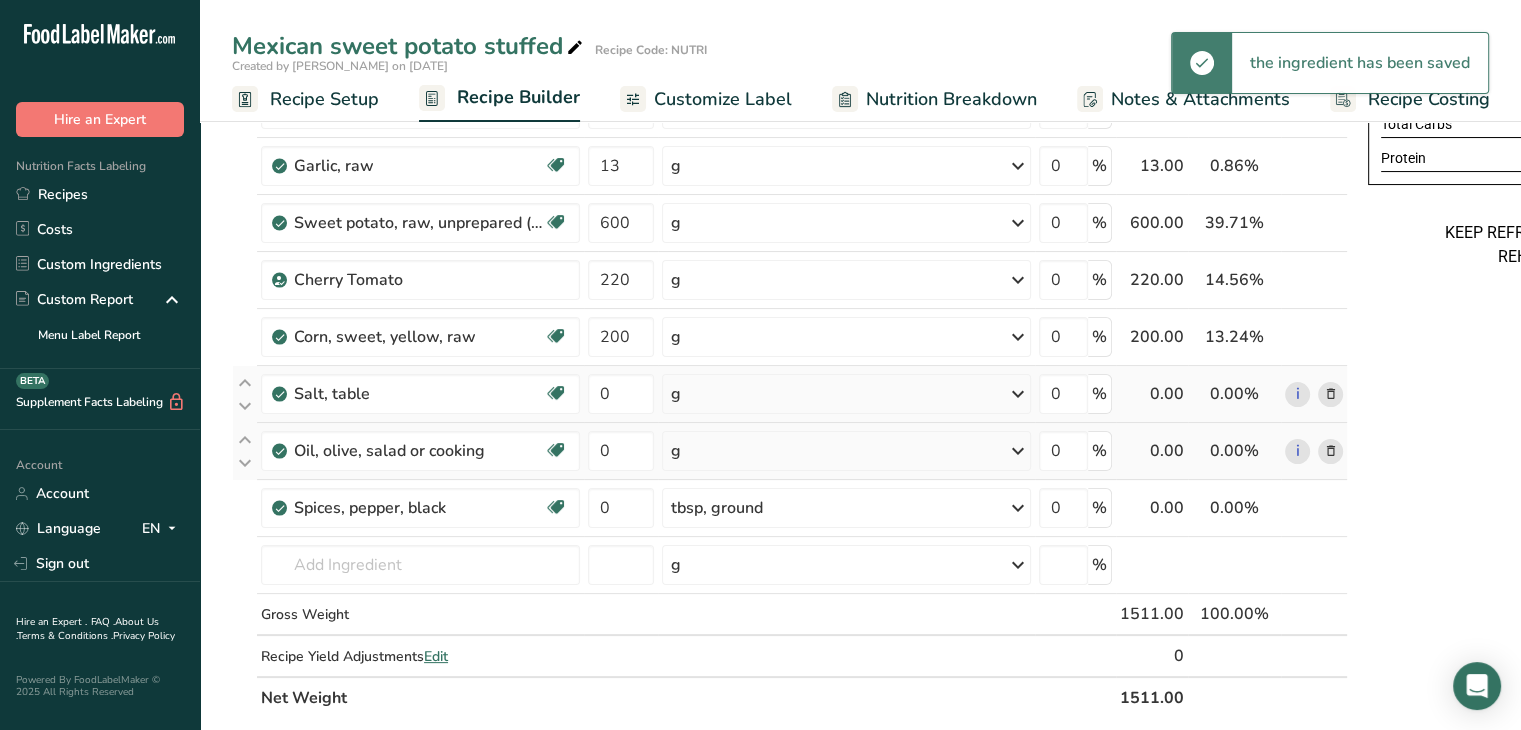 click on "g" at bounding box center [846, 394] 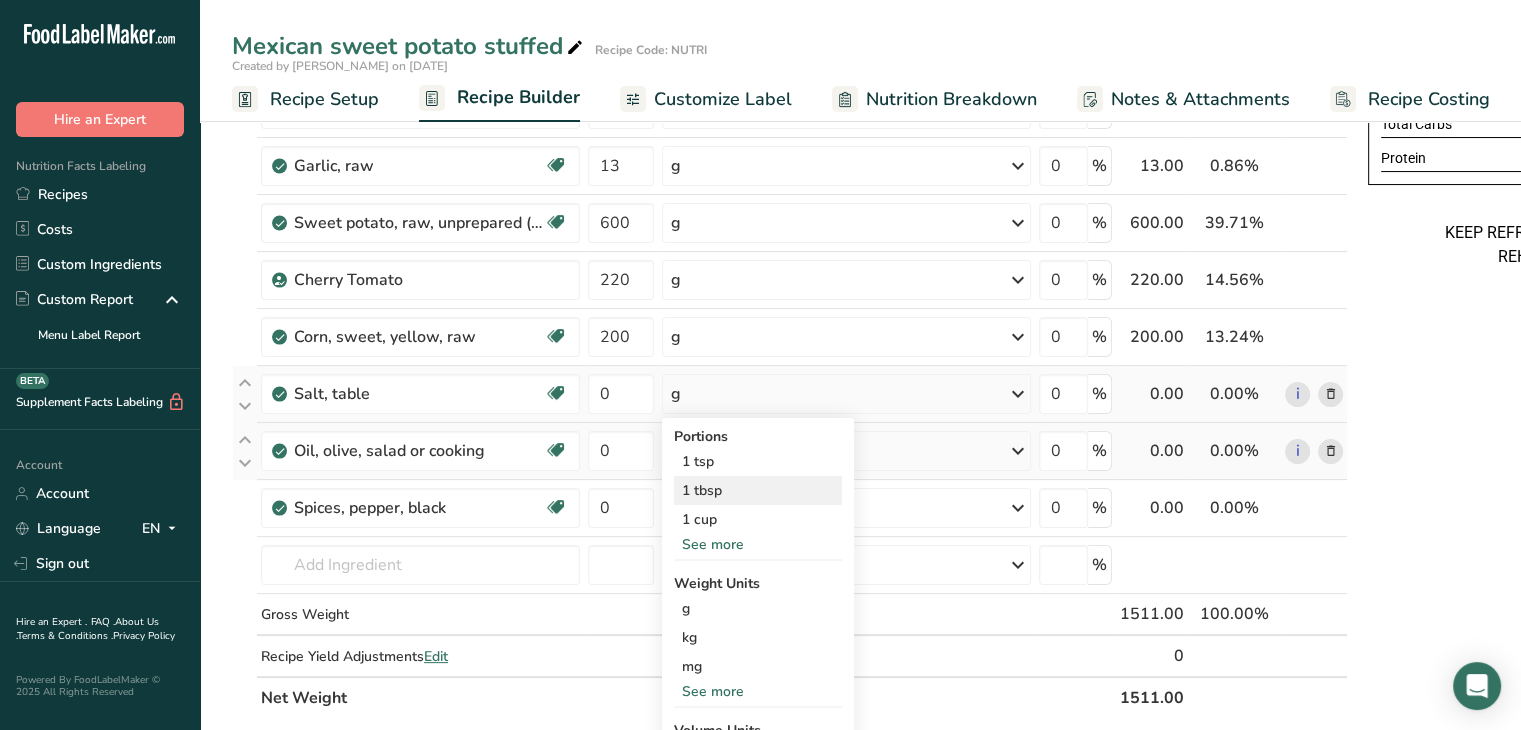 click on "1 tbsp" at bounding box center [758, 490] 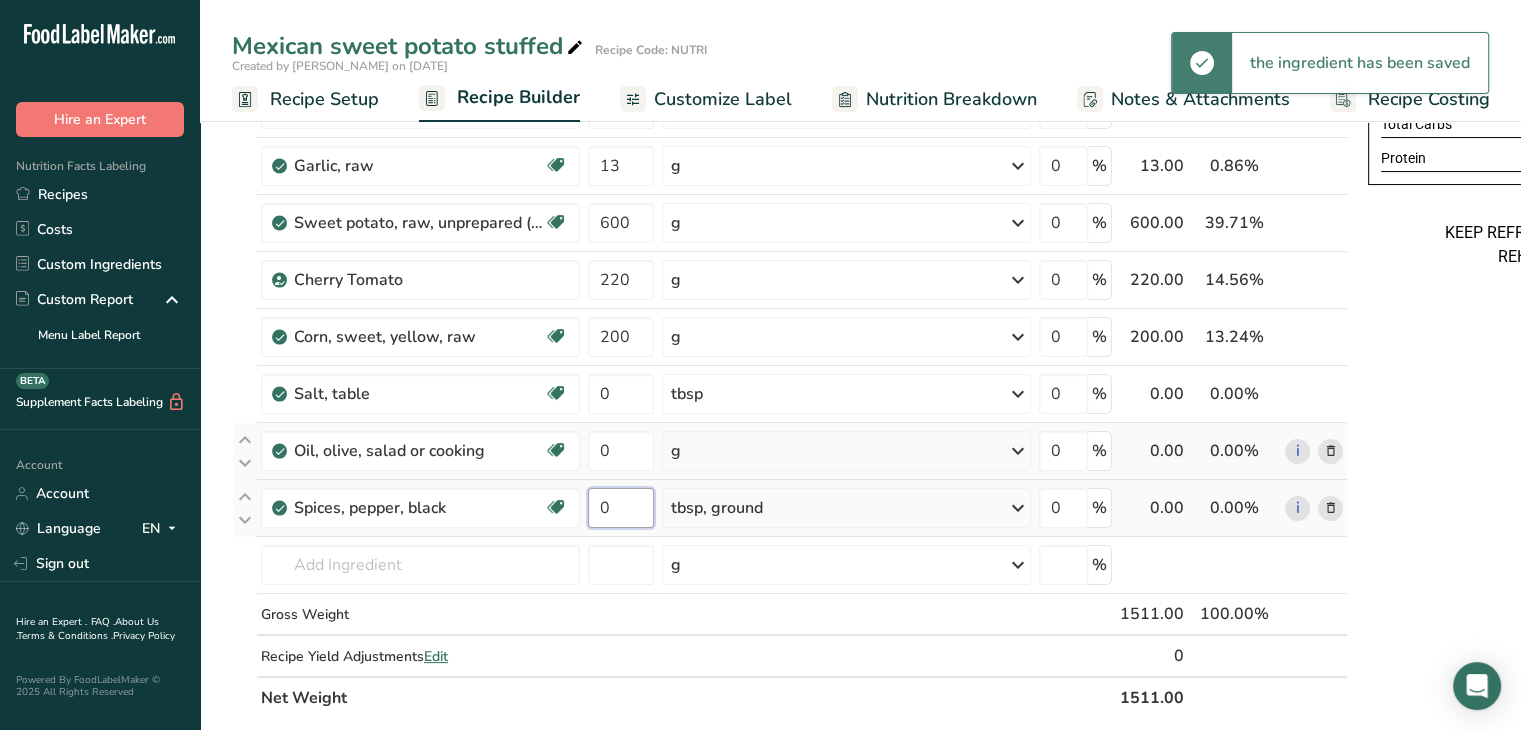 click on "0" at bounding box center (621, 508) 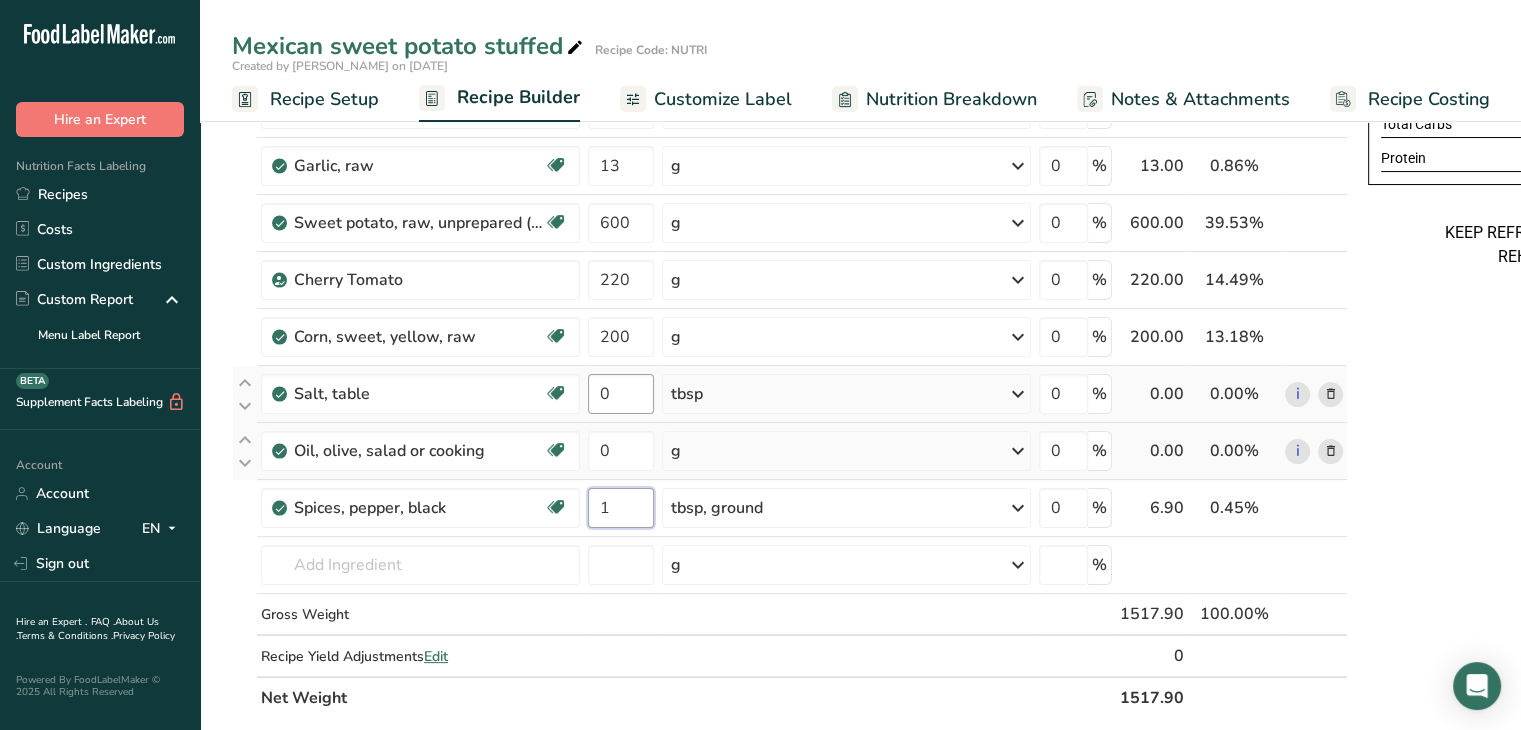 type on "1" 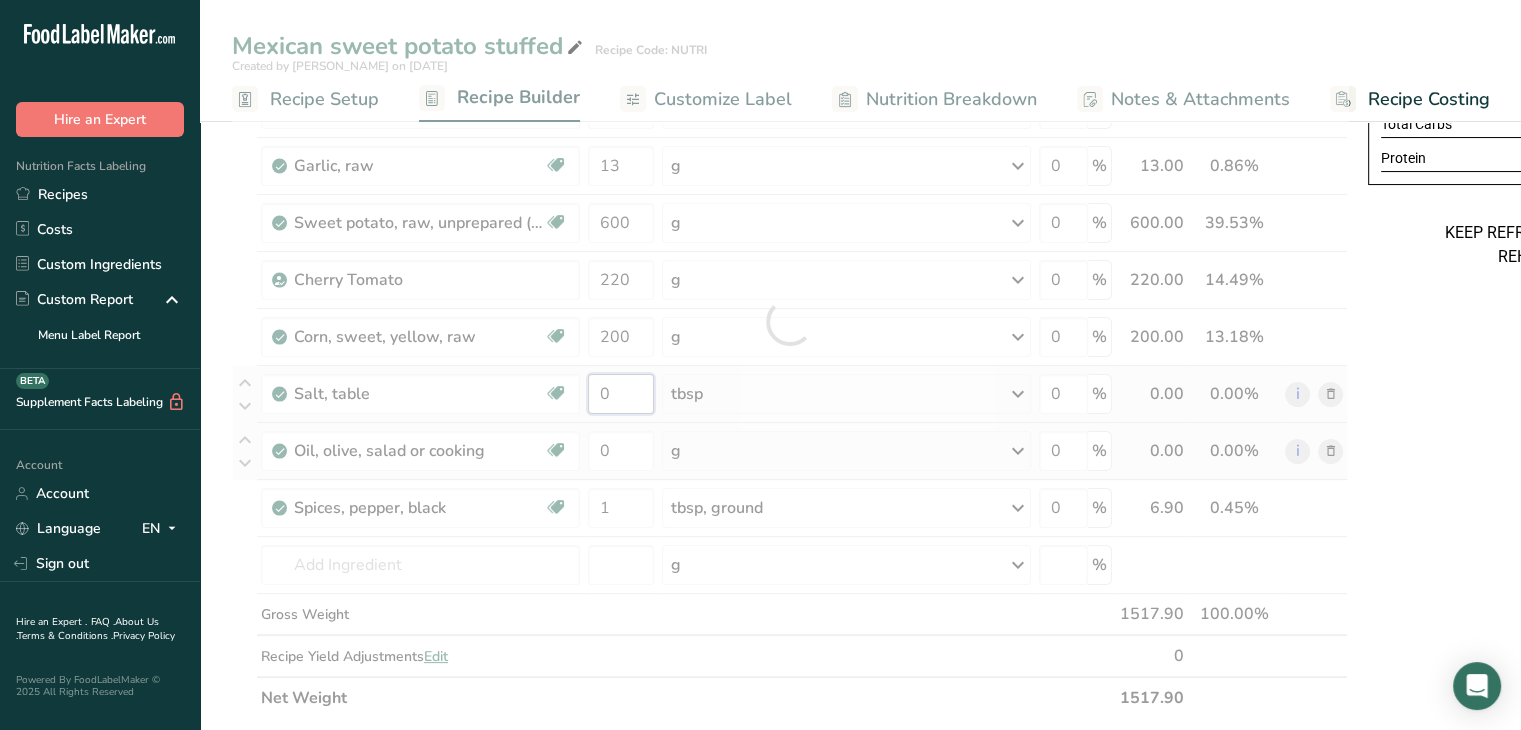 click on "Ingredient *
Amount *
Unit *
Waste *   .a-a{fill:#347362;}.b-a{fill:#fff;}          Grams
Percentage
Beans, kidney, red, mature seeds, raw
Plant-based Protein
Dairy free
Gluten free
Vegan
Vegetarian
Soy free
1.5
cup
Portions
1 cup
1 tbsp
Weight Units
g
kg
mg
See more
Volume Units
l
Volume units require a density conversion. If you know your ingredient's density enter it below. Otherwise, click on "RIA" our AI Regulatory bot - she will be able to help you
lb/ft3
g/cm3
Confirm
mL" at bounding box center (790, 321) 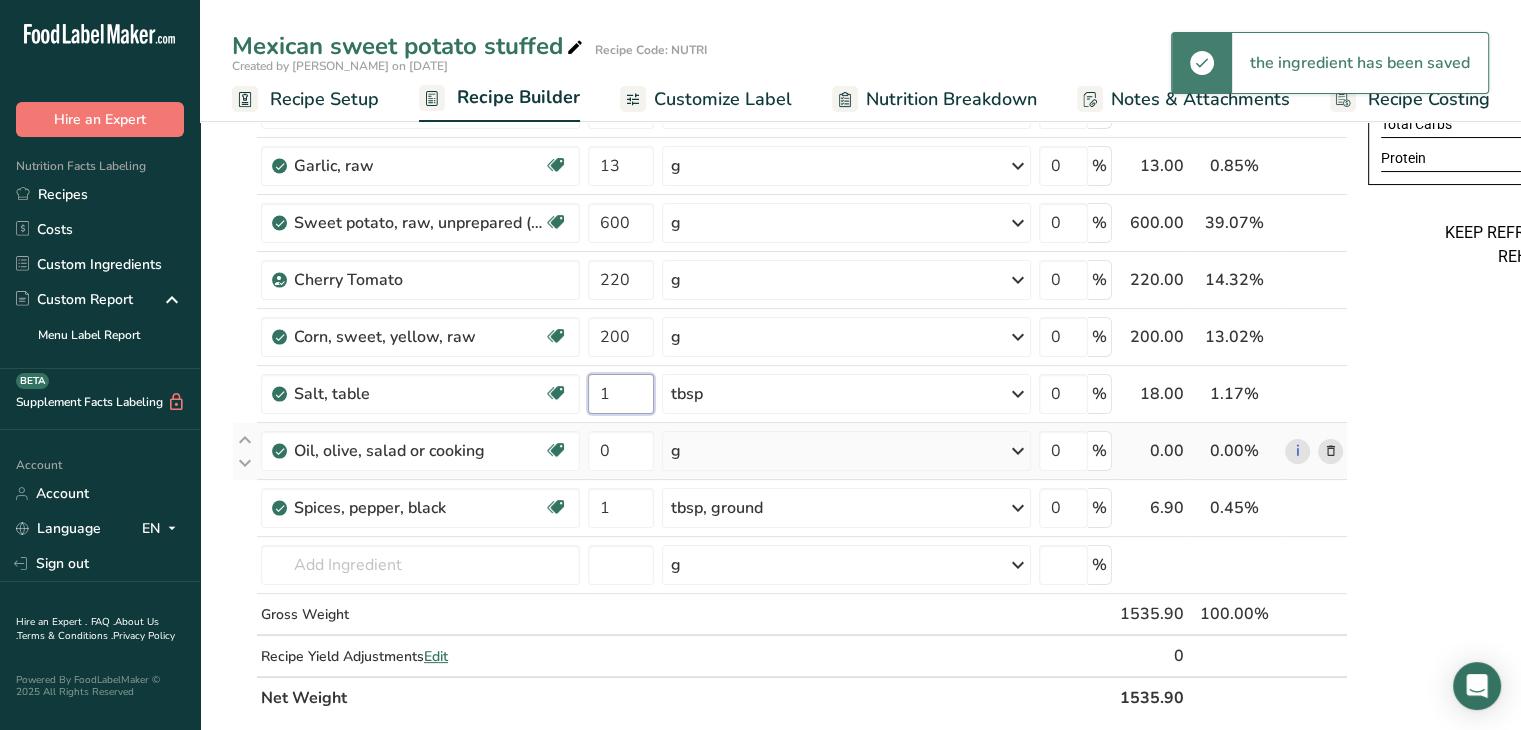 type on "1" 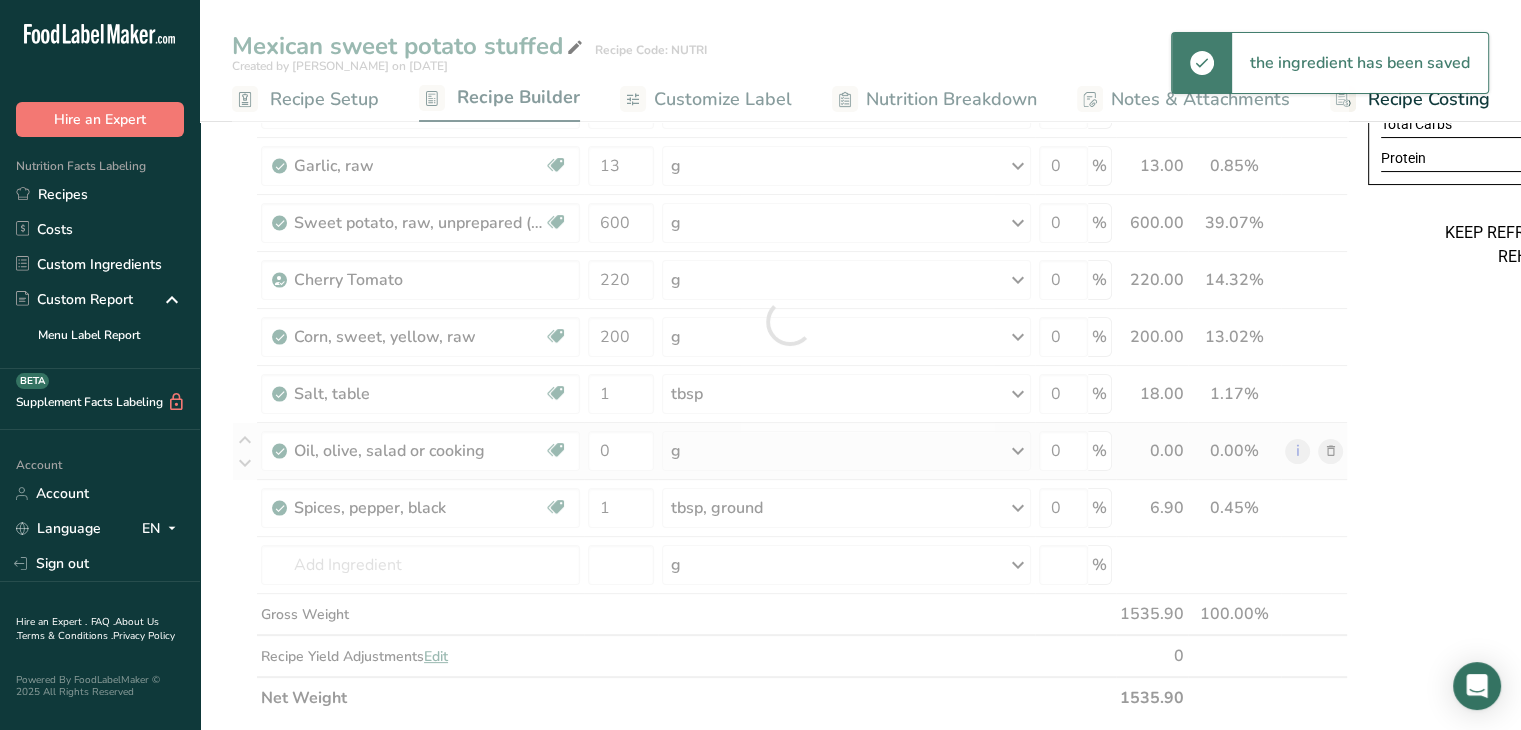 click on "Ingredient *
Amount *
Unit *
Waste *   .a-a{fill:#347362;}.b-a{fill:#fff;}          Grams
Percentage
Beans, kidney, red, mature seeds, raw
Plant-based Protein
Dairy free
Gluten free
Vegan
Vegetarian
Soy free
1.5
cup
Portions
1 cup
1 tbsp
Weight Units
g
kg
mg
See more
Volume Units
l
Volume units require a density conversion. If you know your ingredient's density enter it below. Otherwise, click on "RIA" our AI Regulatory bot - she will be able to help you
lb/ft3
g/cm3
Confirm
mL" at bounding box center (790, 321) 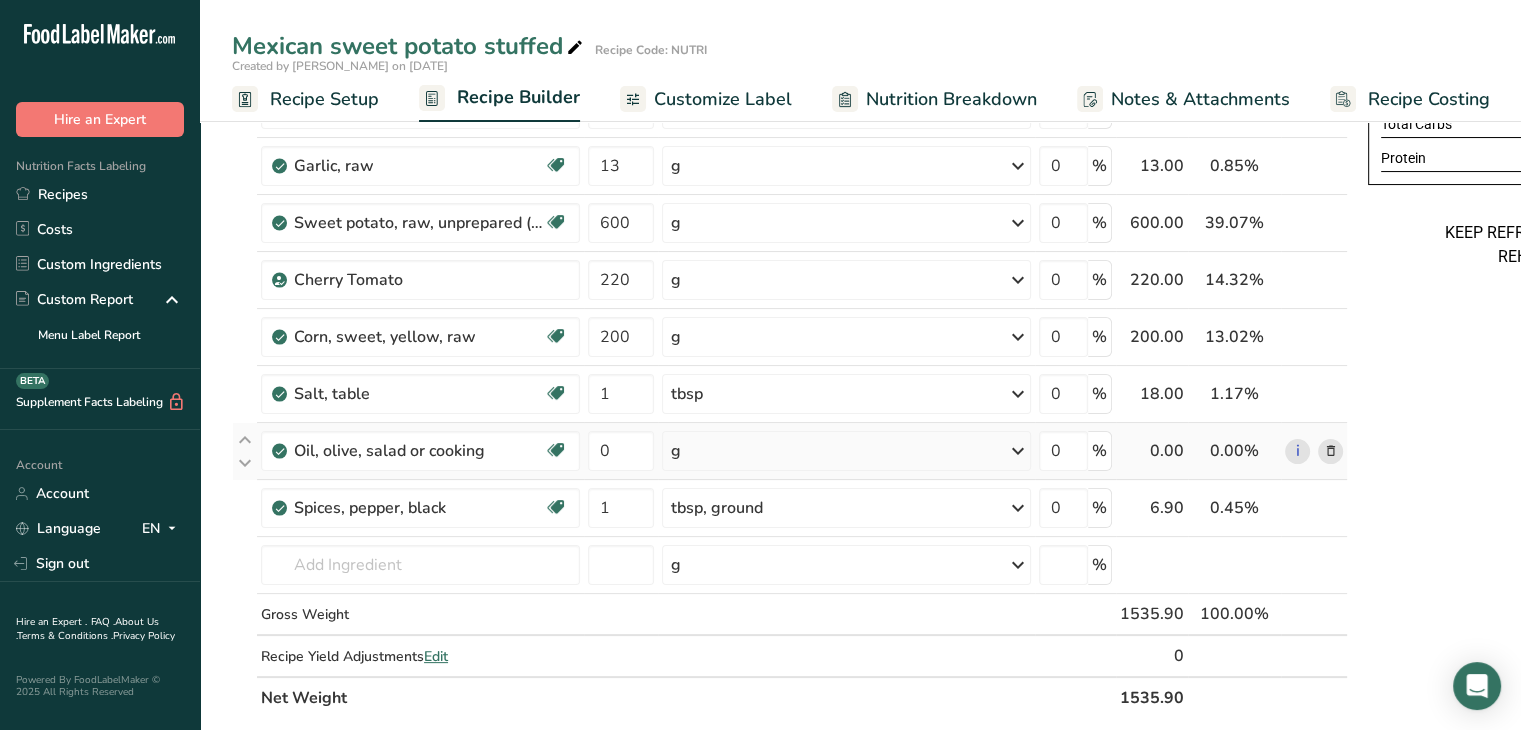 click on "g" at bounding box center (846, 451) 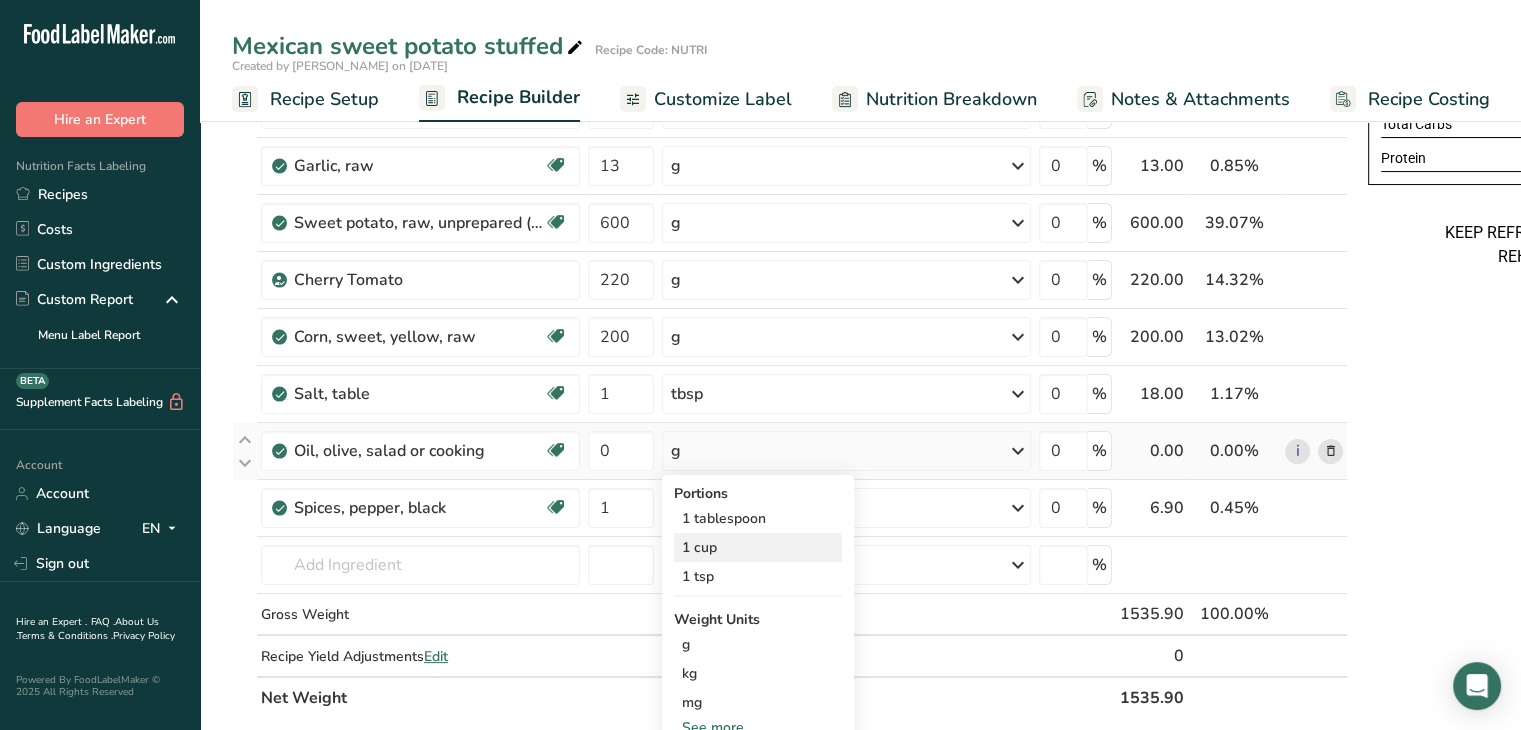 click on "1 cup" at bounding box center (758, 547) 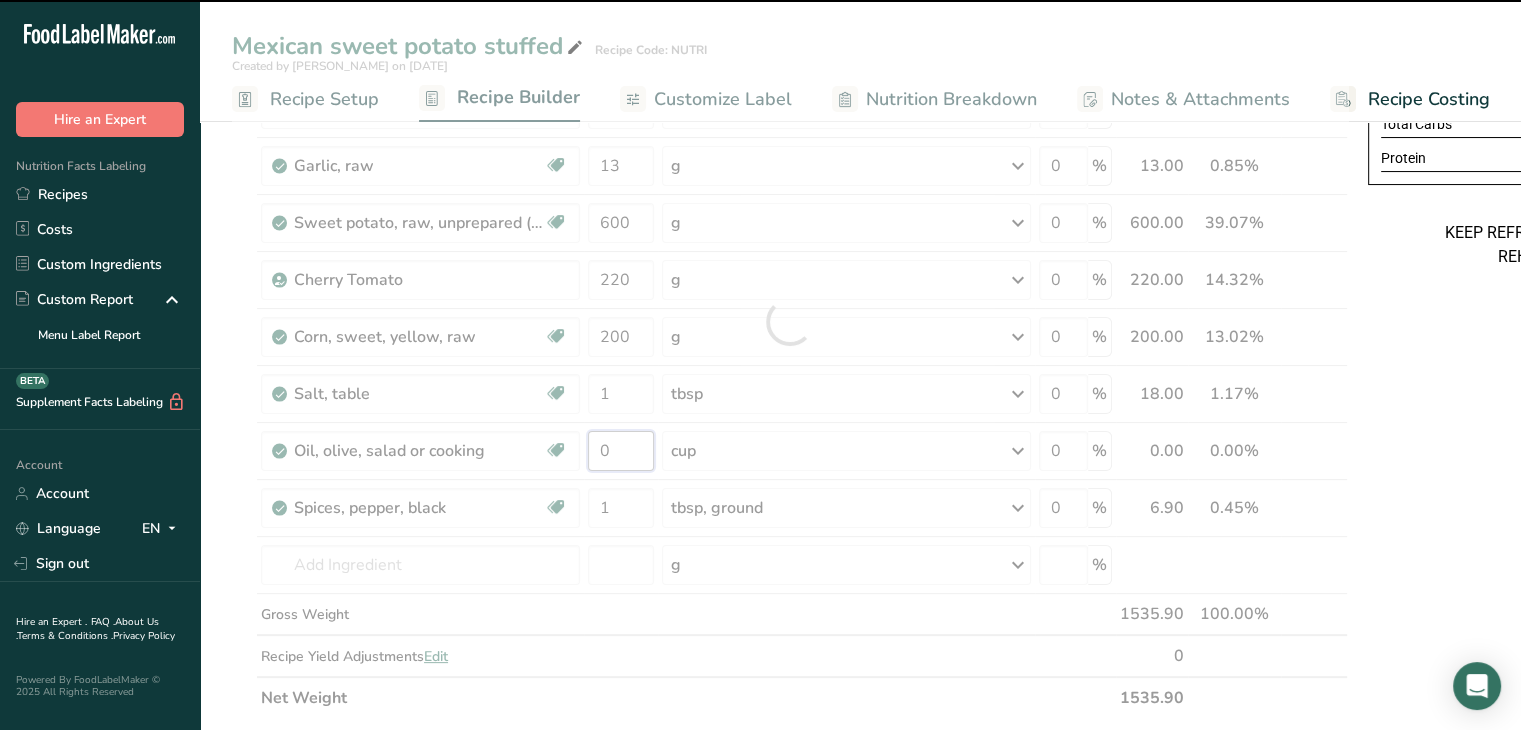 click on "0" at bounding box center [621, 451] 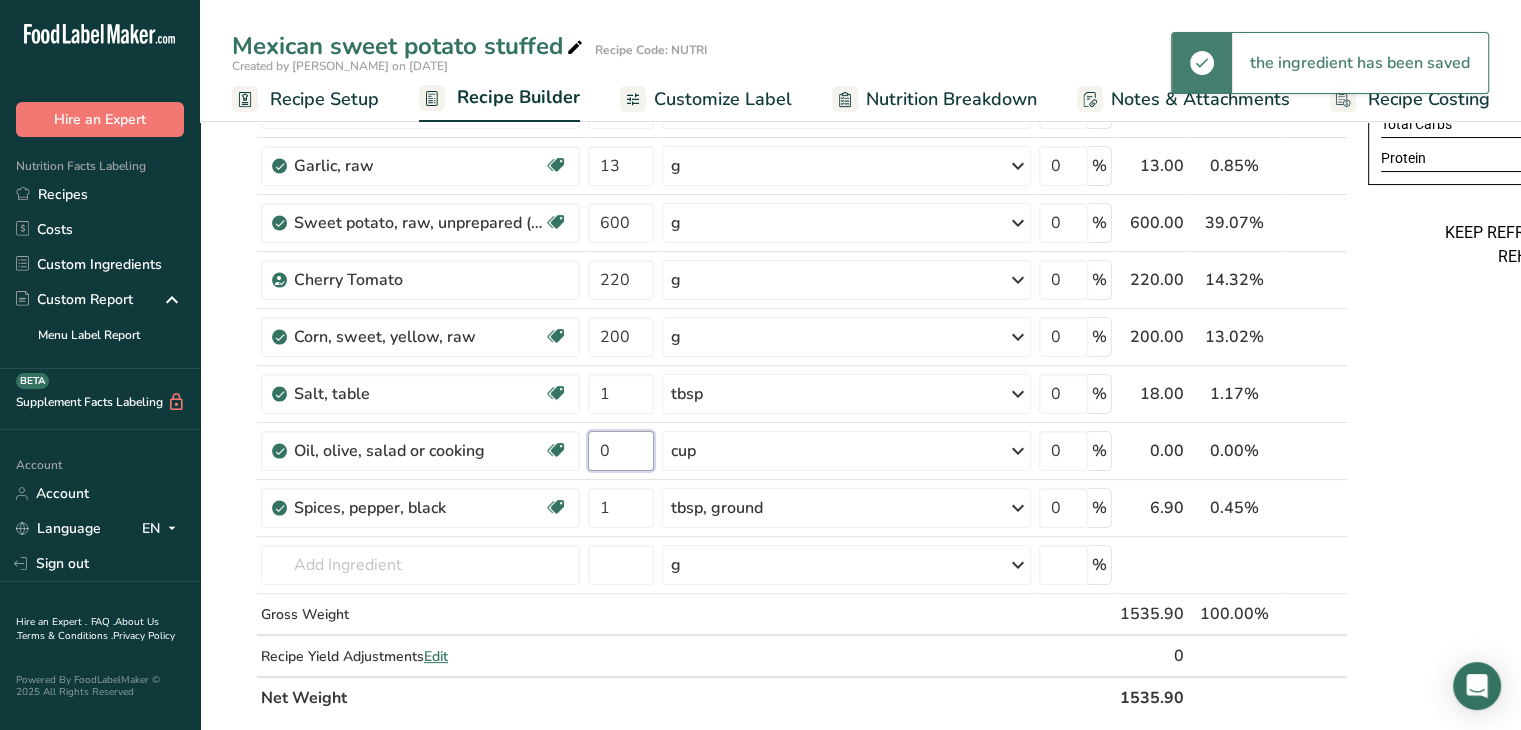 click on "0" at bounding box center [621, 451] 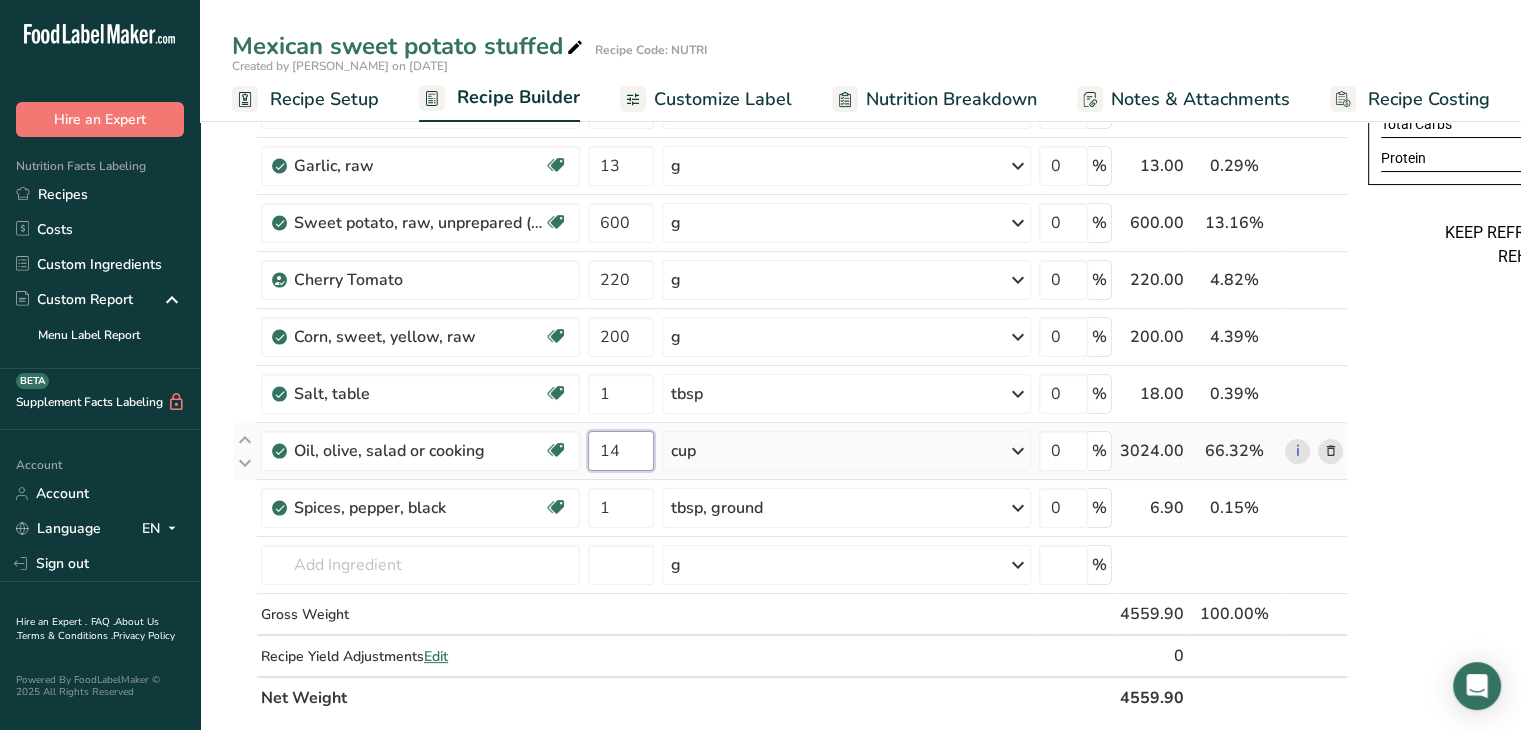 type on "1" 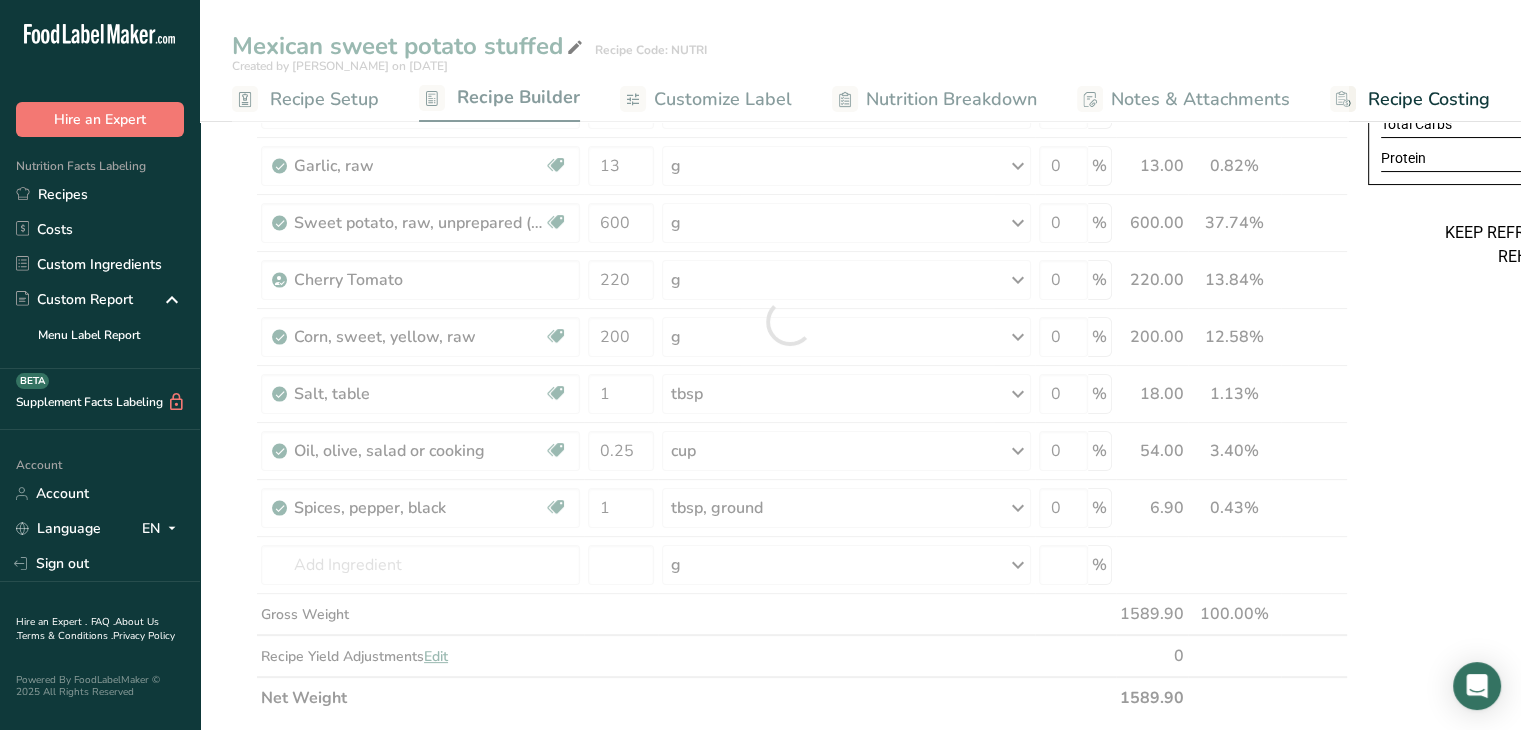 click on "Mexican sweet potato stuffed
Ingredients:
Sweet Potato, Red Kidney Beans, Cherry Tomato, Avocados, Corn, Salt, Garlic, Black Pepper, Chili Flakes, Olive Oil
Per Serving Size:
255.983g
Total Calories
337 kcal
Total Carbs
60 g
Protein
14 g
USE BY: [DATE]
KEEP REFRIGERATED BELOW 5 DEGREE
REHEAT BEFORE EATING
LUNCH" at bounding box center (1587, 647) 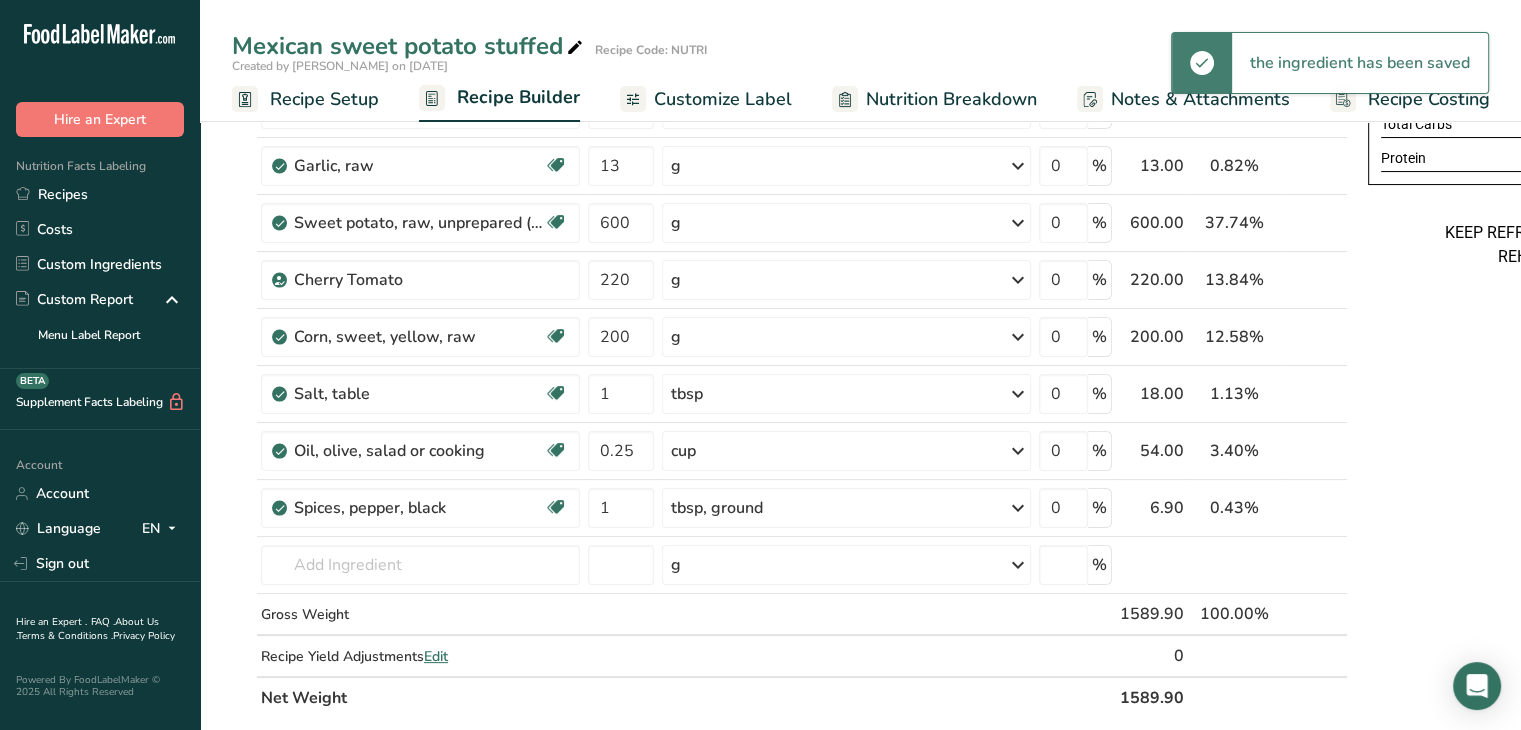 scroll, scrollTop: 0, scrollLeft: 0, axis: both 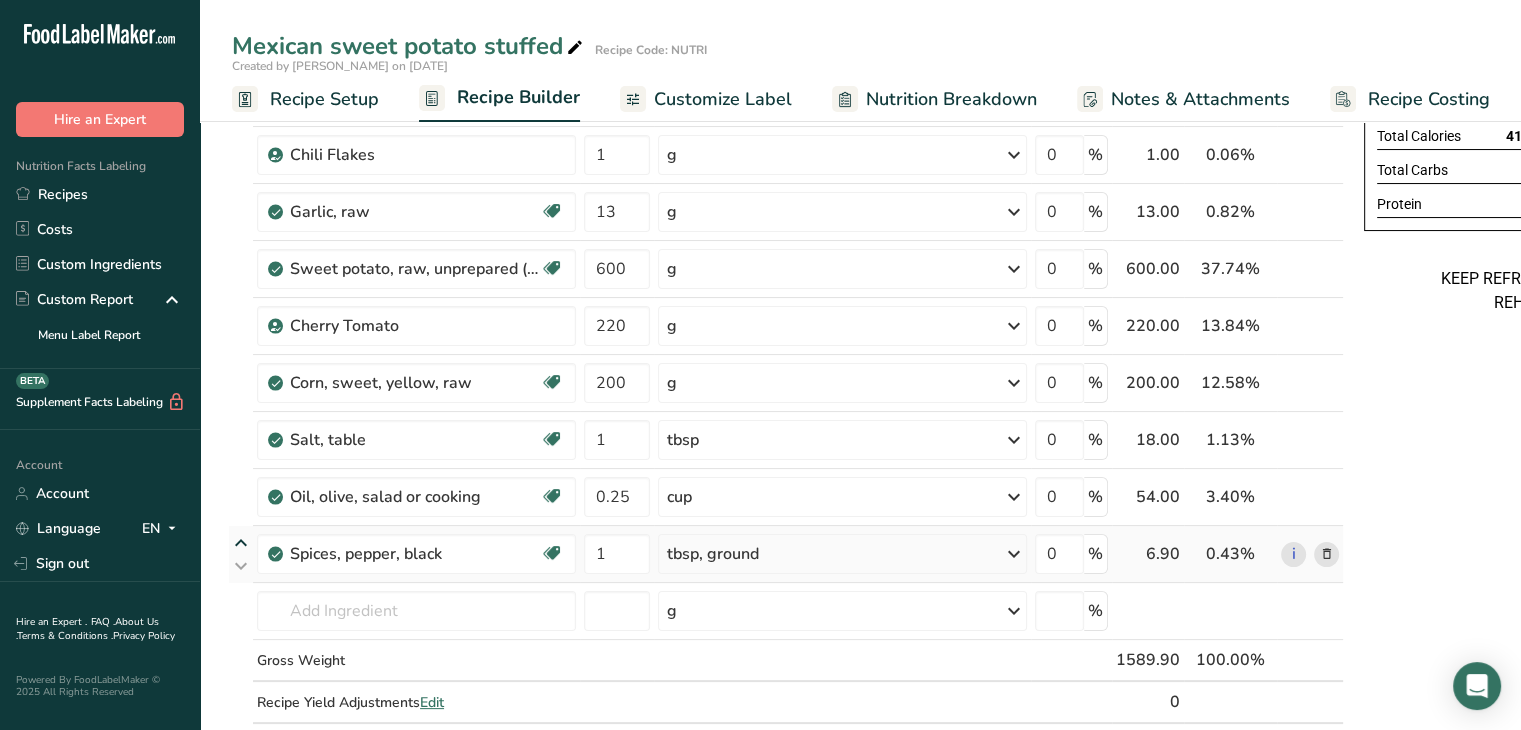 click at bounding box center [241, 543] 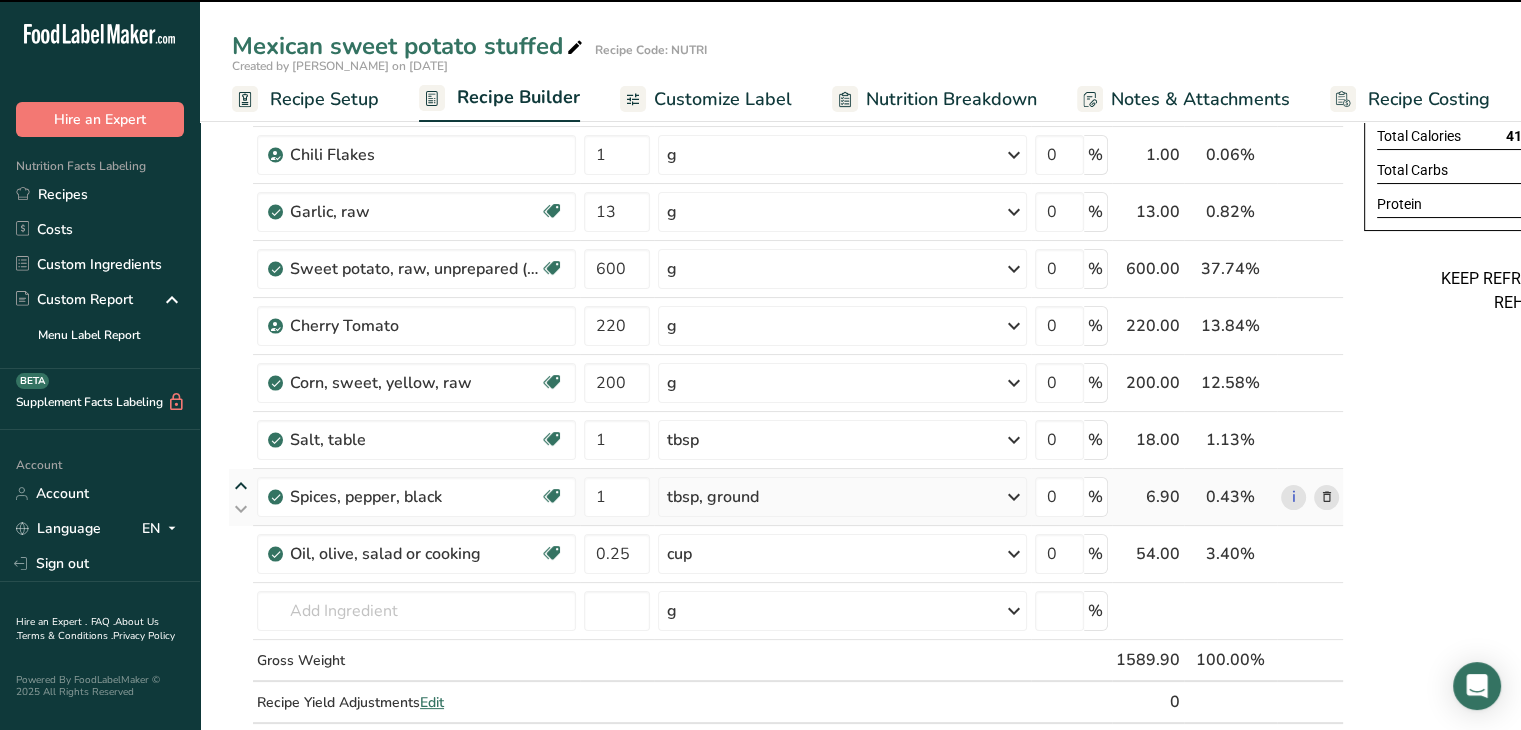 click at bounding box center [241, 486] 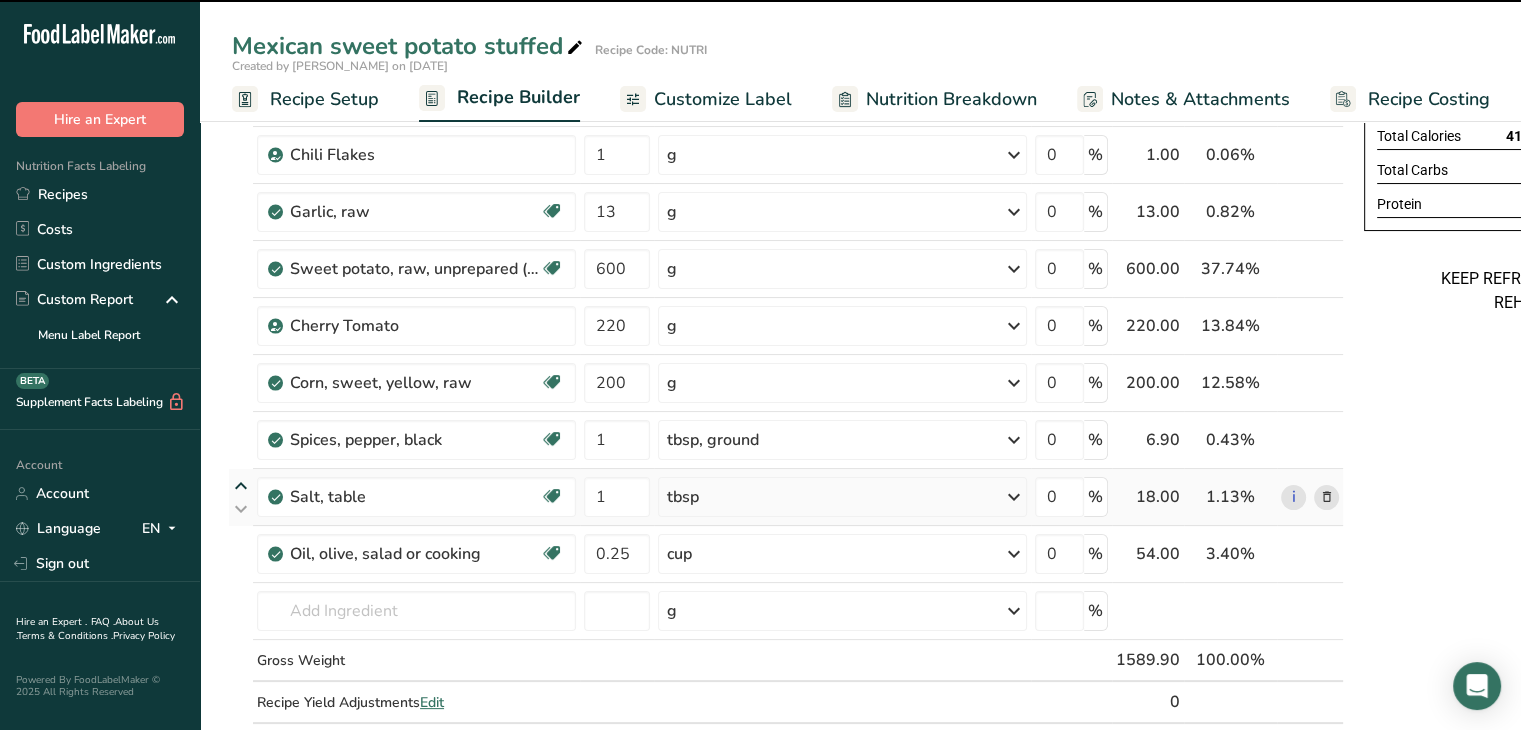 click at bounding box center (241, 486) 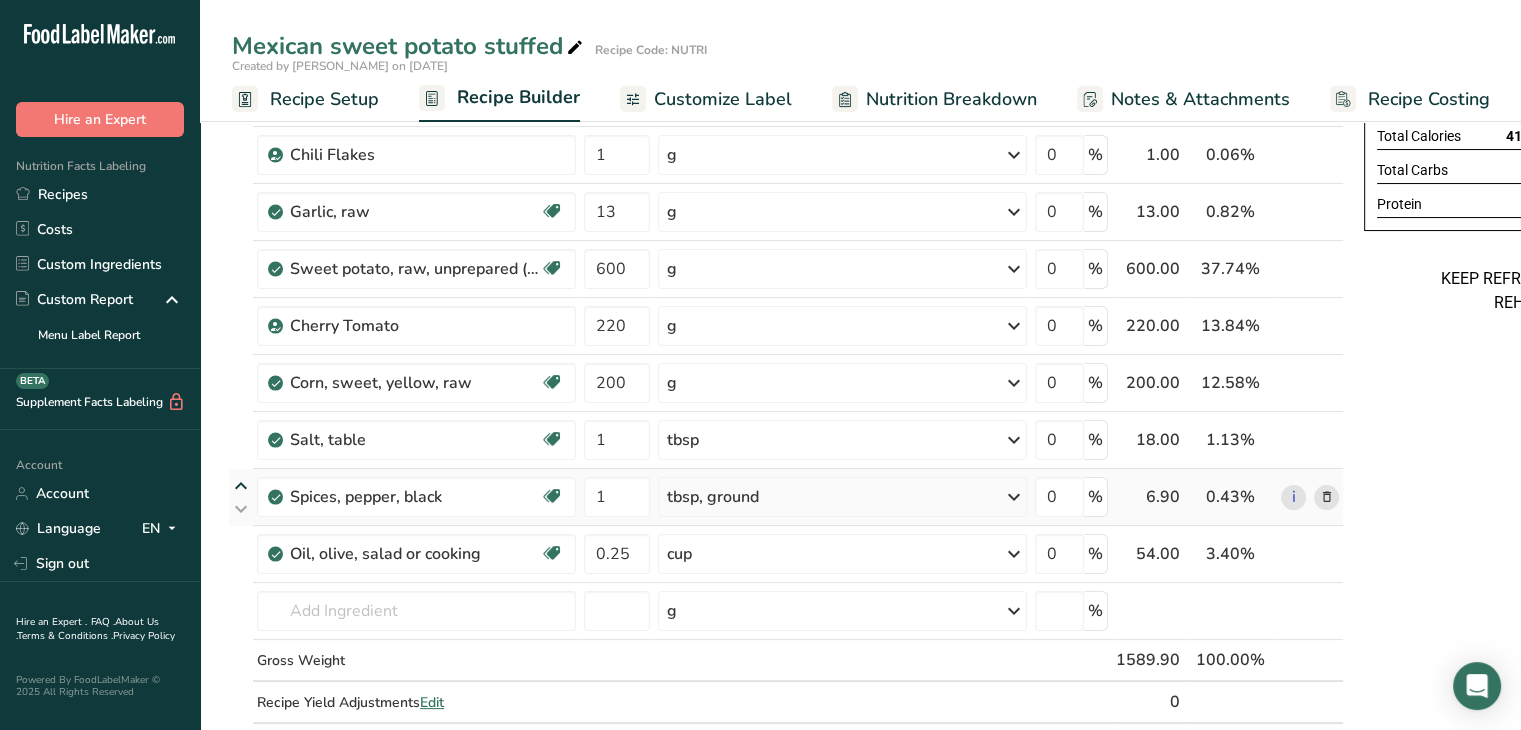 click at bounding box center [241, 486] 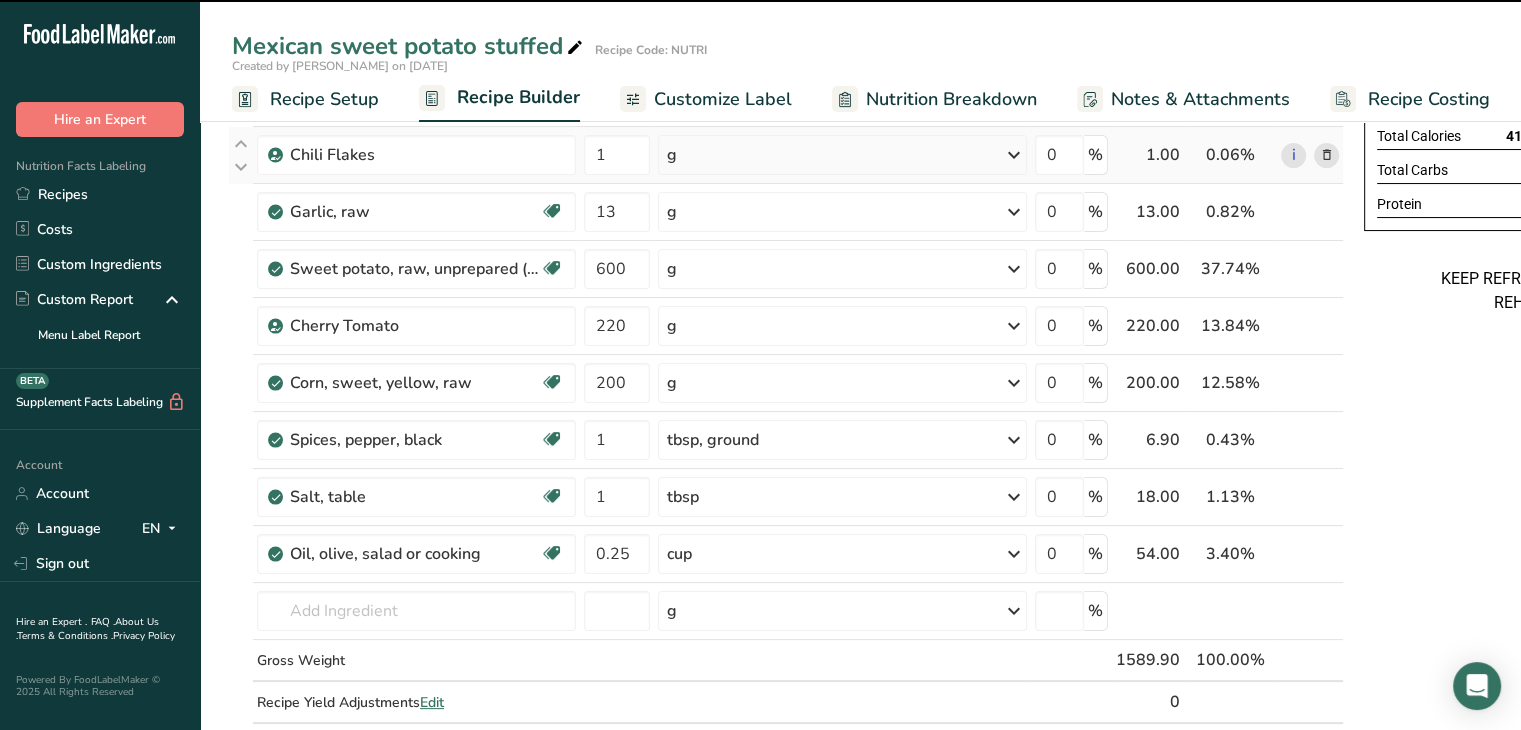 scroll, scrollTop: 0, scrollLeft: 0, axis: both 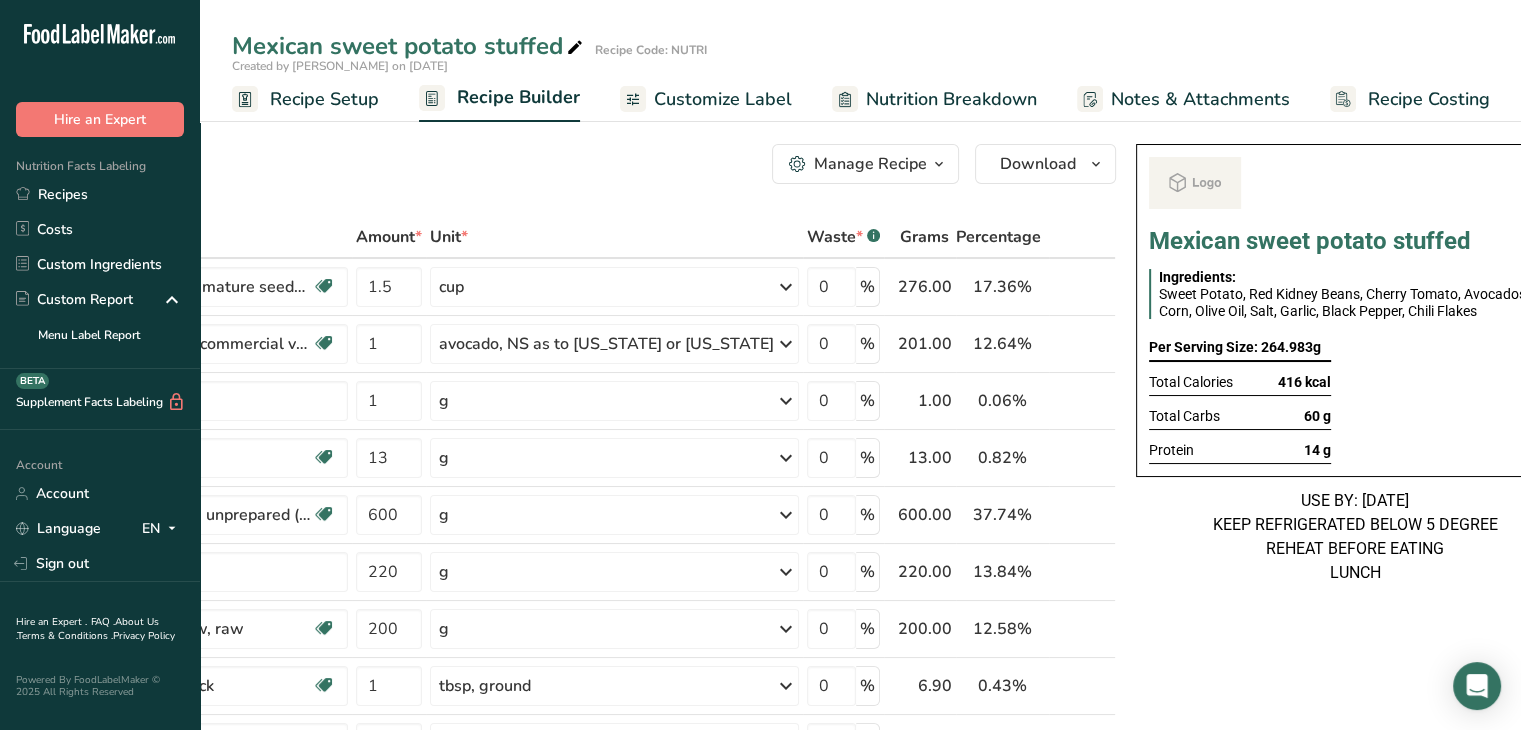 click on "Customize Label" at bounding box center (723, 99) 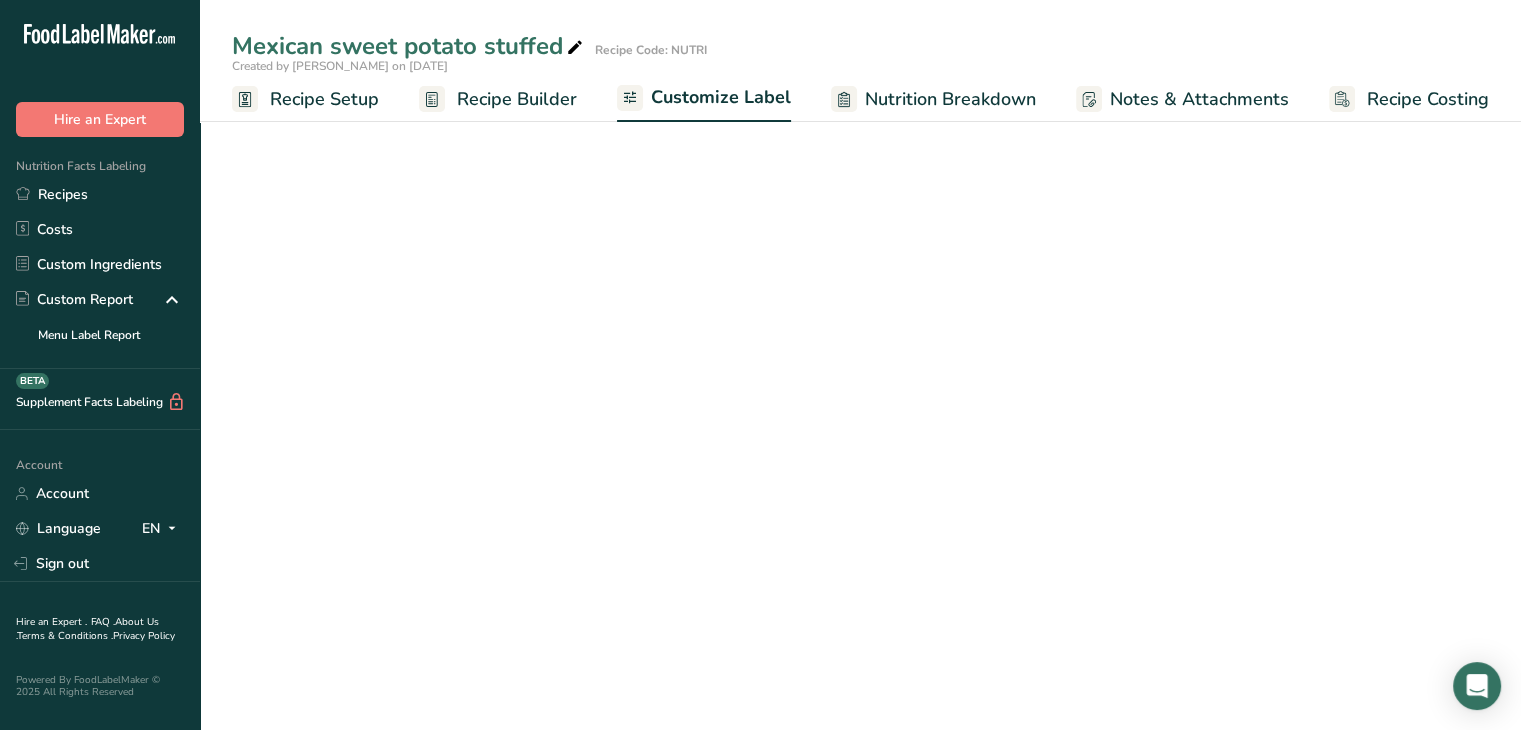 scroll, scrollTop: 0, scrollLeft: 0, axis: both 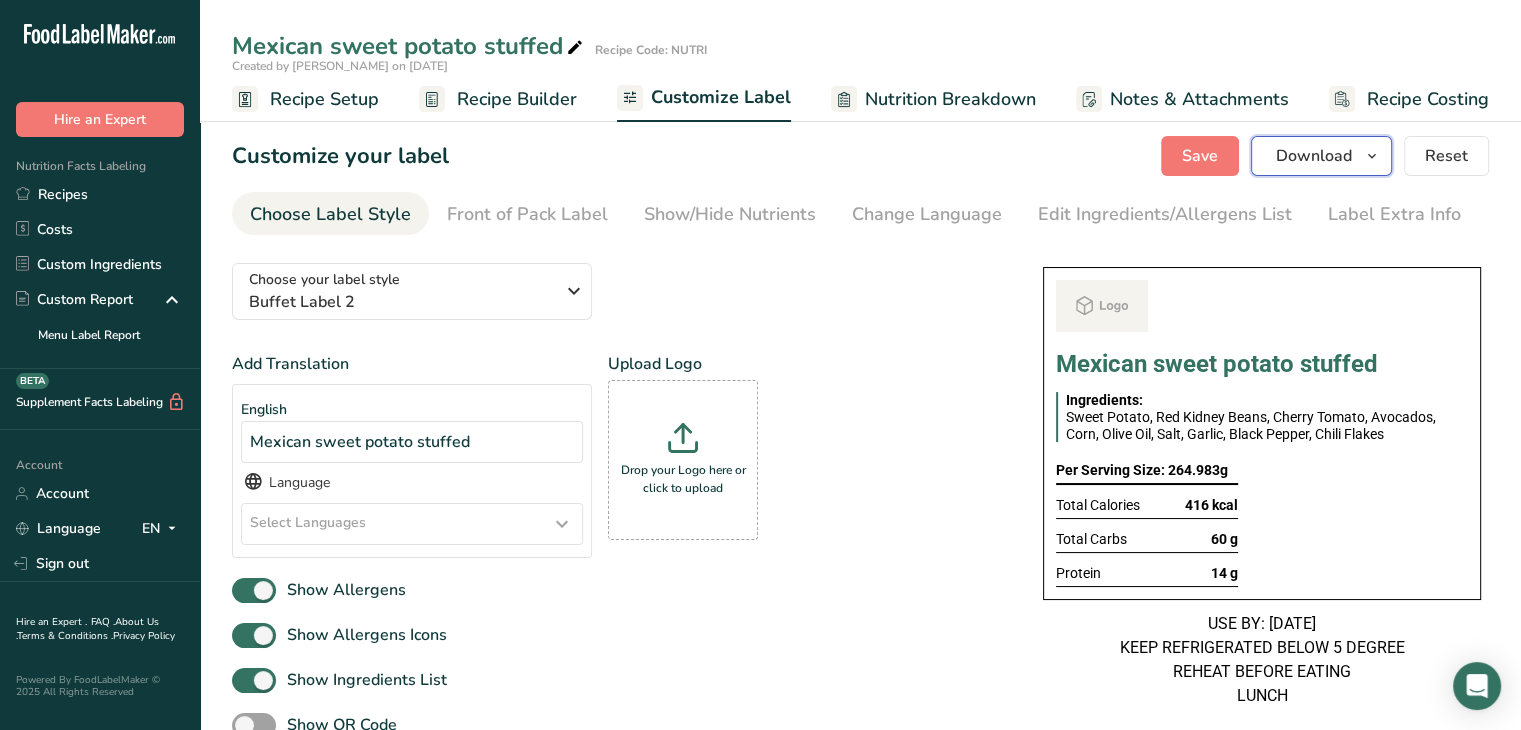 click on "Download" at bounding box center [1314, 156] 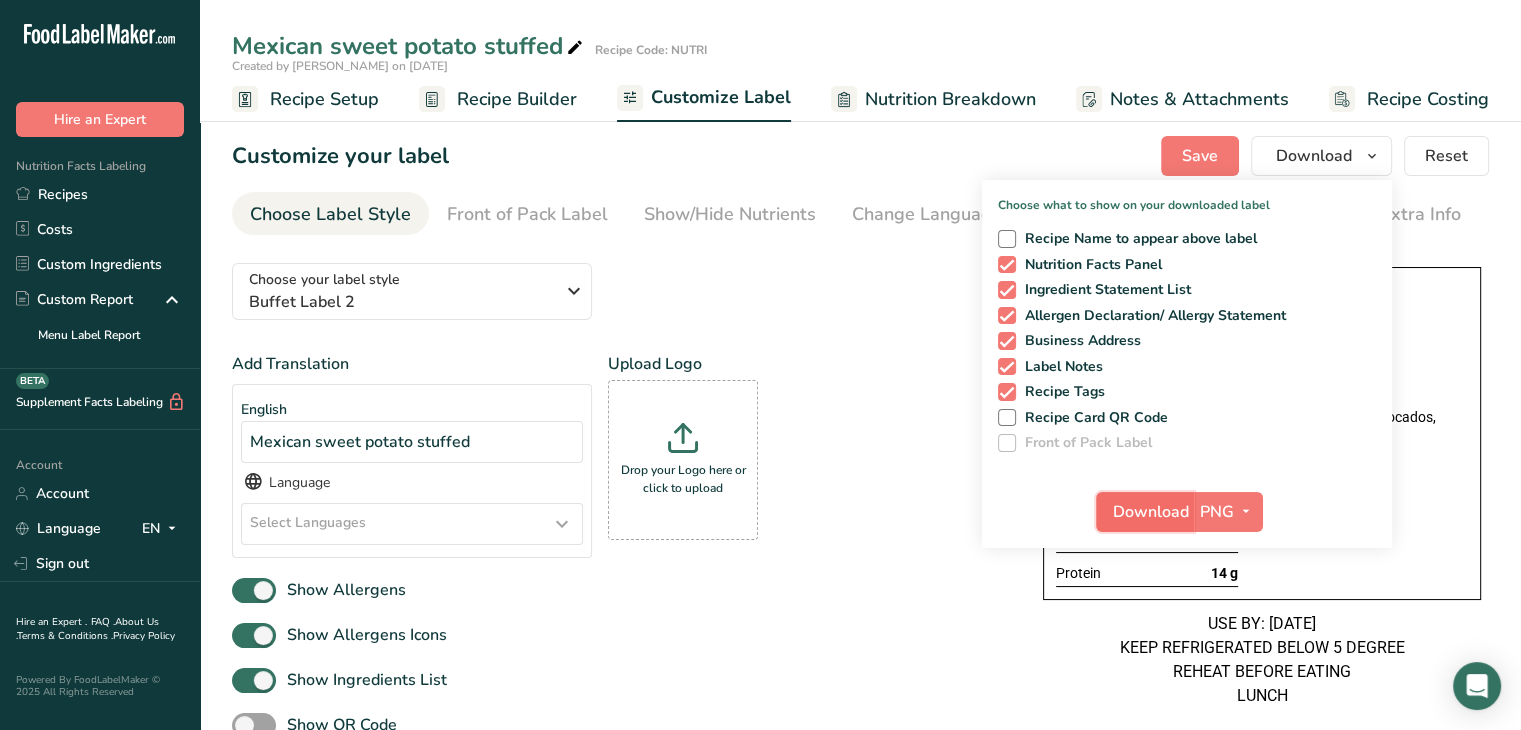 click on "Download" at bounding box center (1151, 512) 